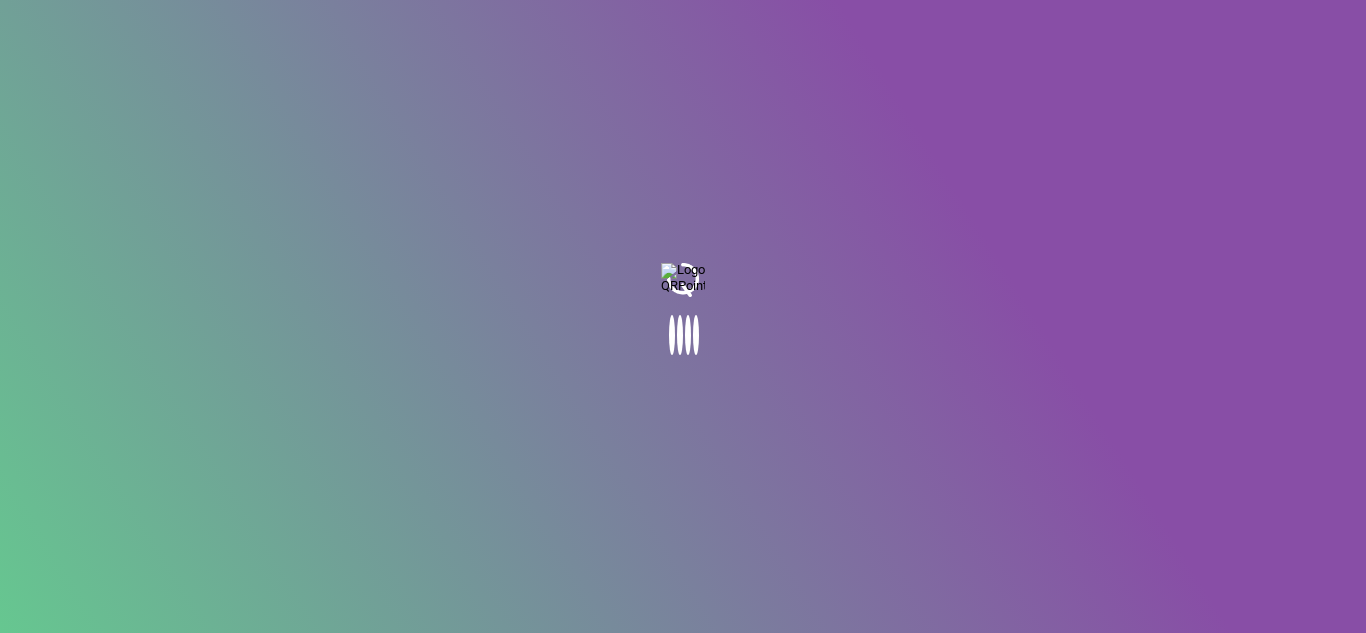 scroll, scrollTop: 0, scrollLeft: 0, axis: both 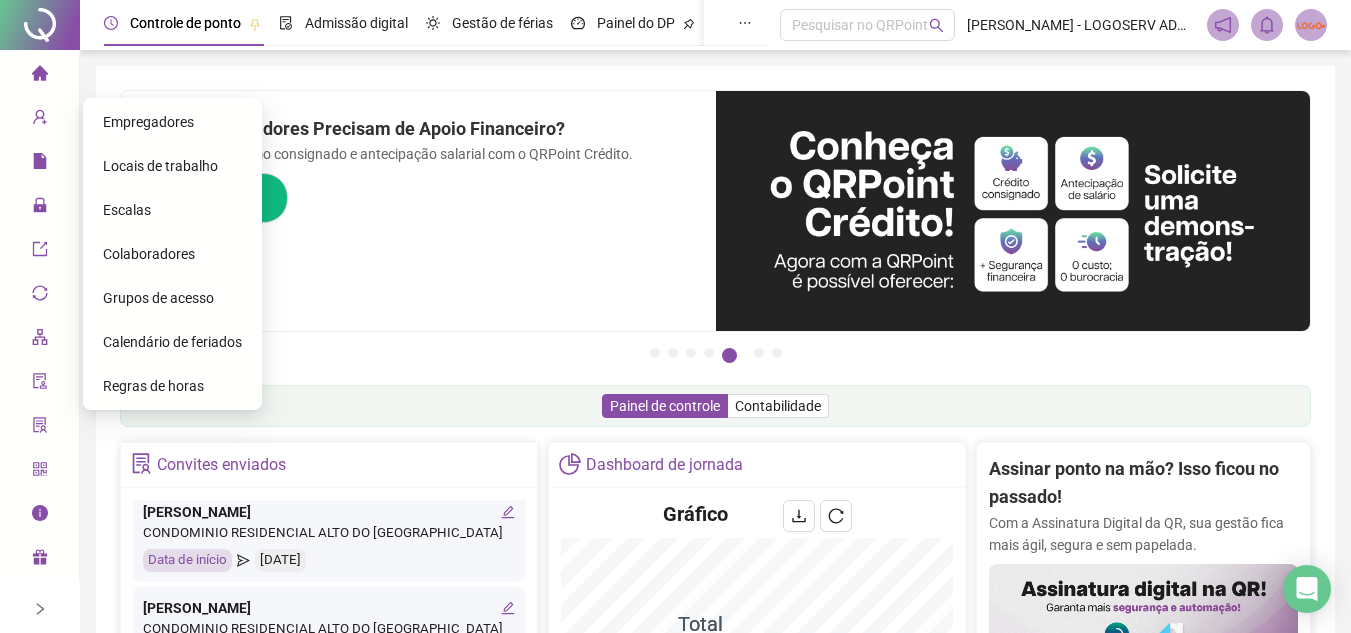 click on "Colaboradores" at bounding box center [149, 254] 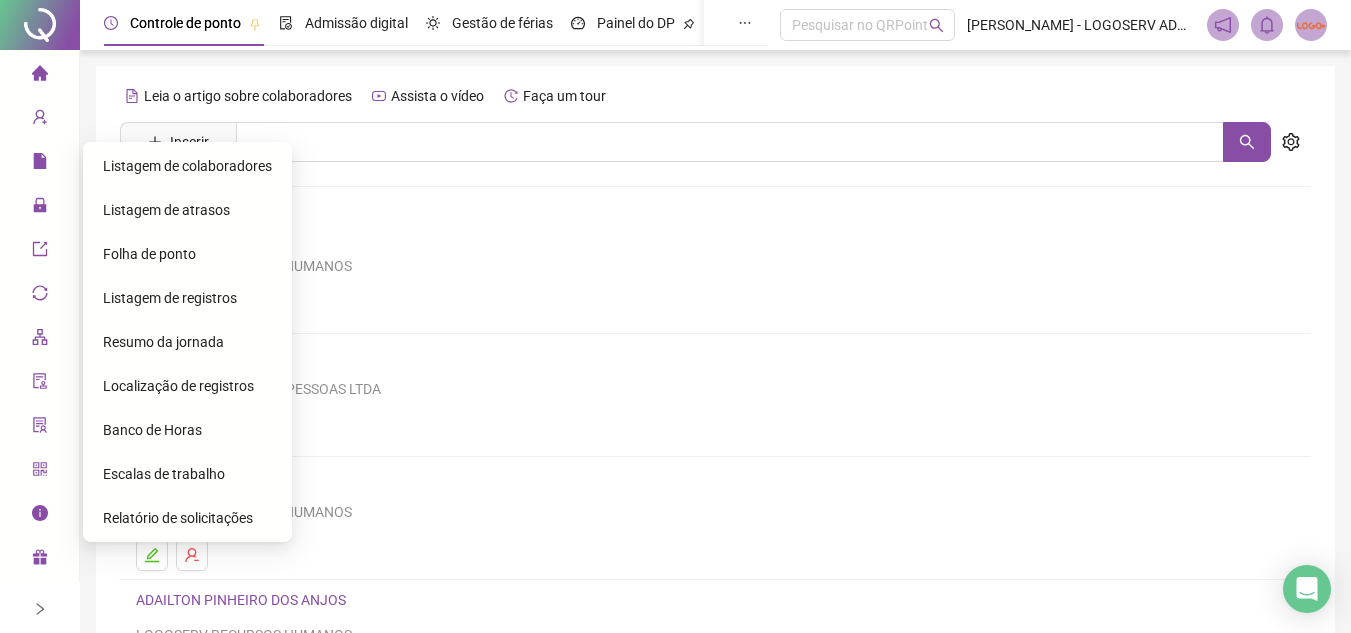 click on "Folha de ponto" at bounding box center [149, 254] 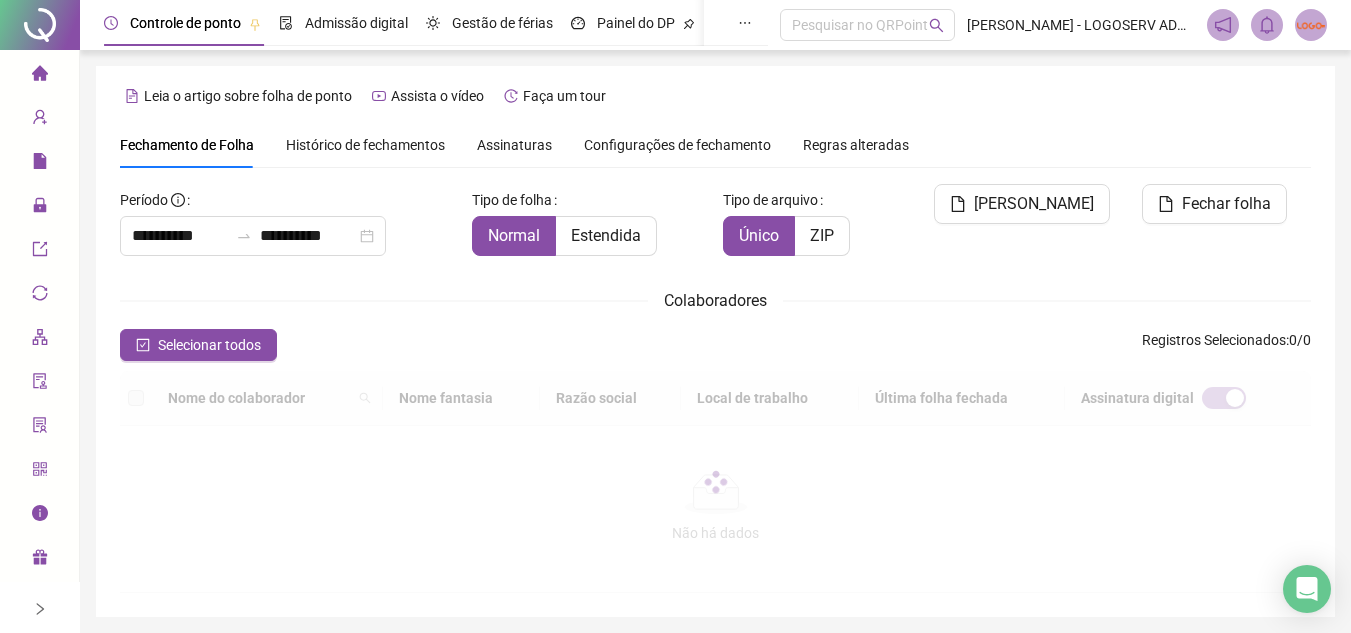 type on "**********" 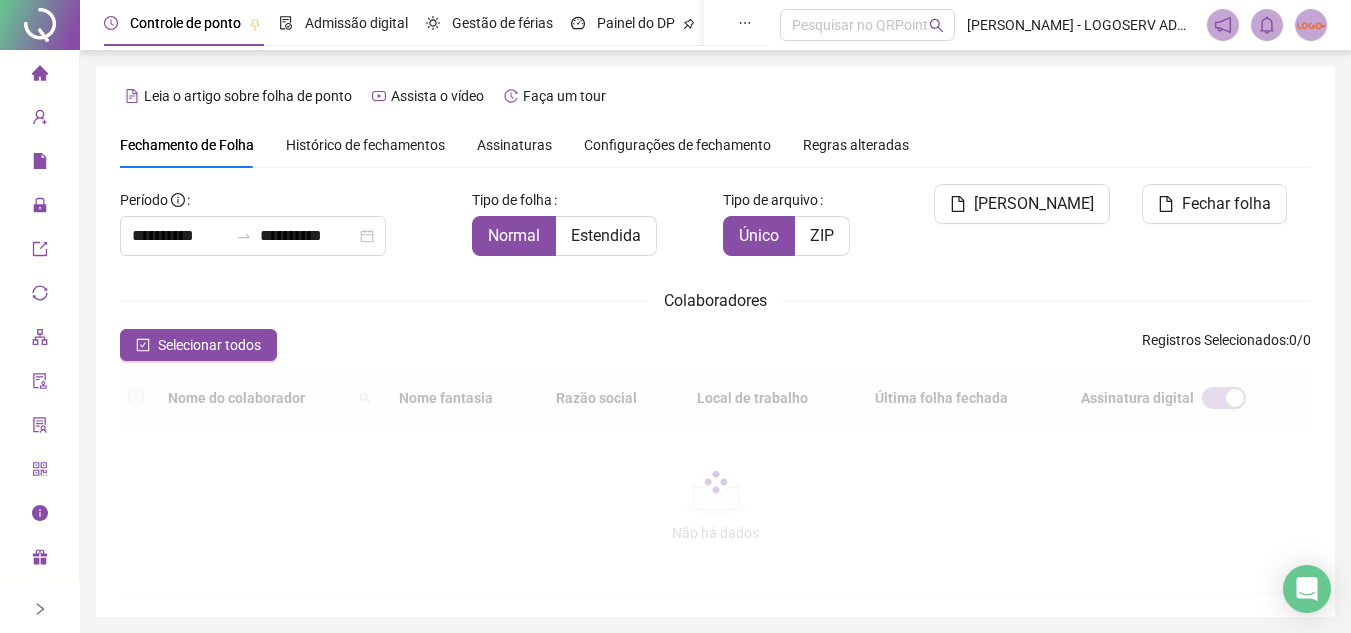 type on "**********" 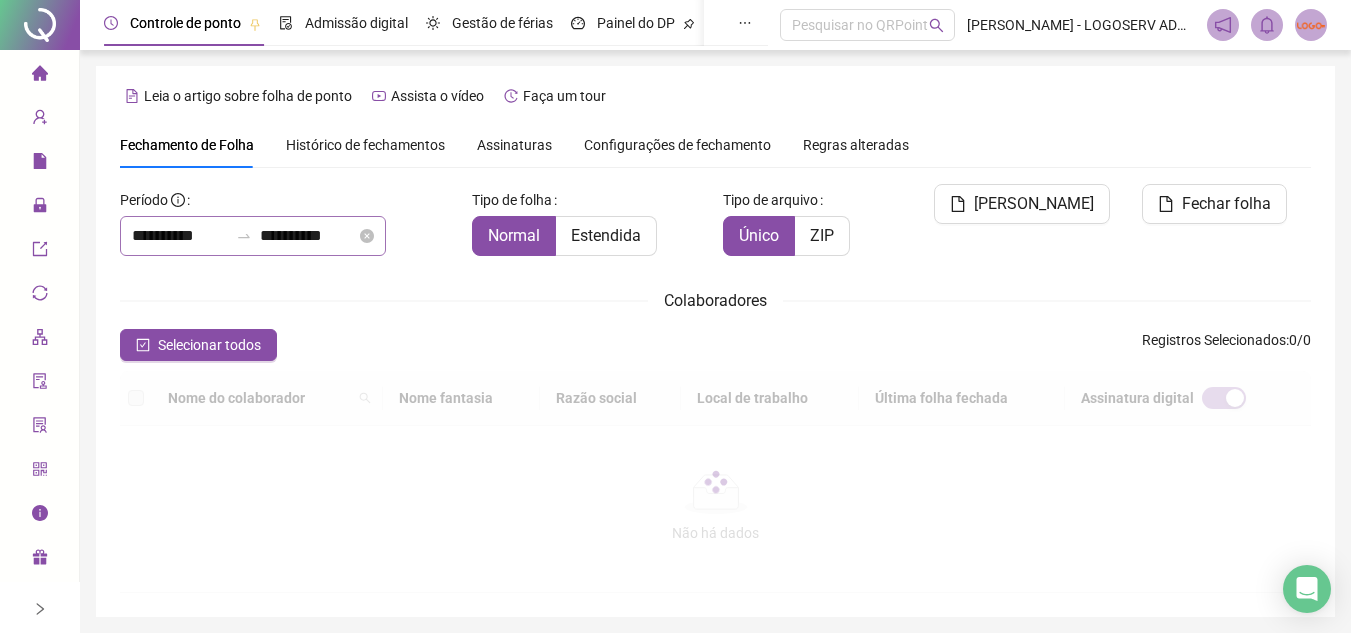 click on "**********" at bounding box center [253, 236] 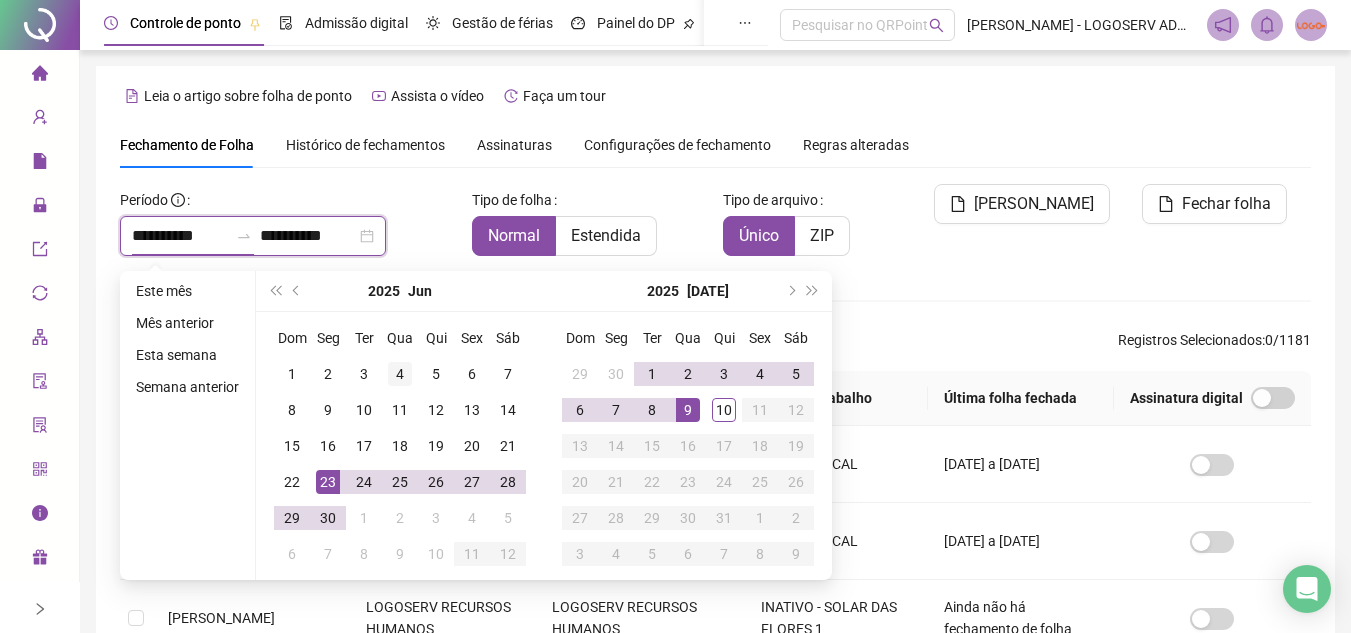 scroll, scrollTop: 82, scrollLeft: 0, axis: vertical 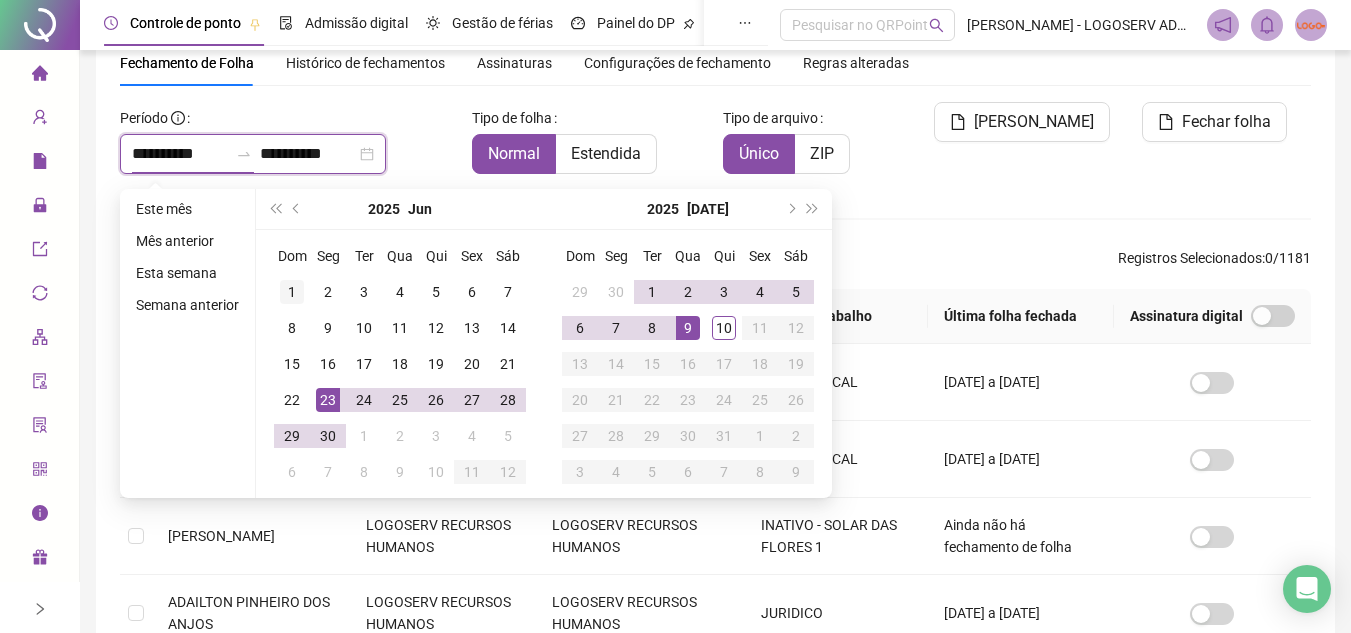 type on "**********" 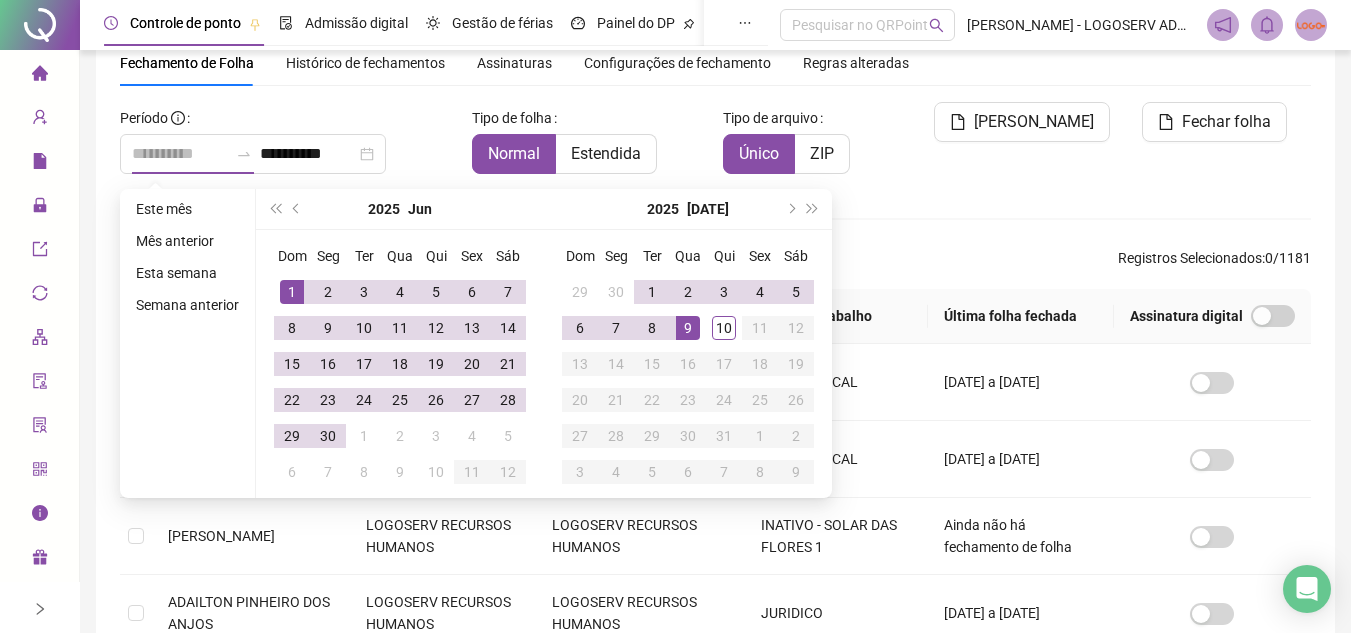 click on "1" at bounding box center (292, 292) 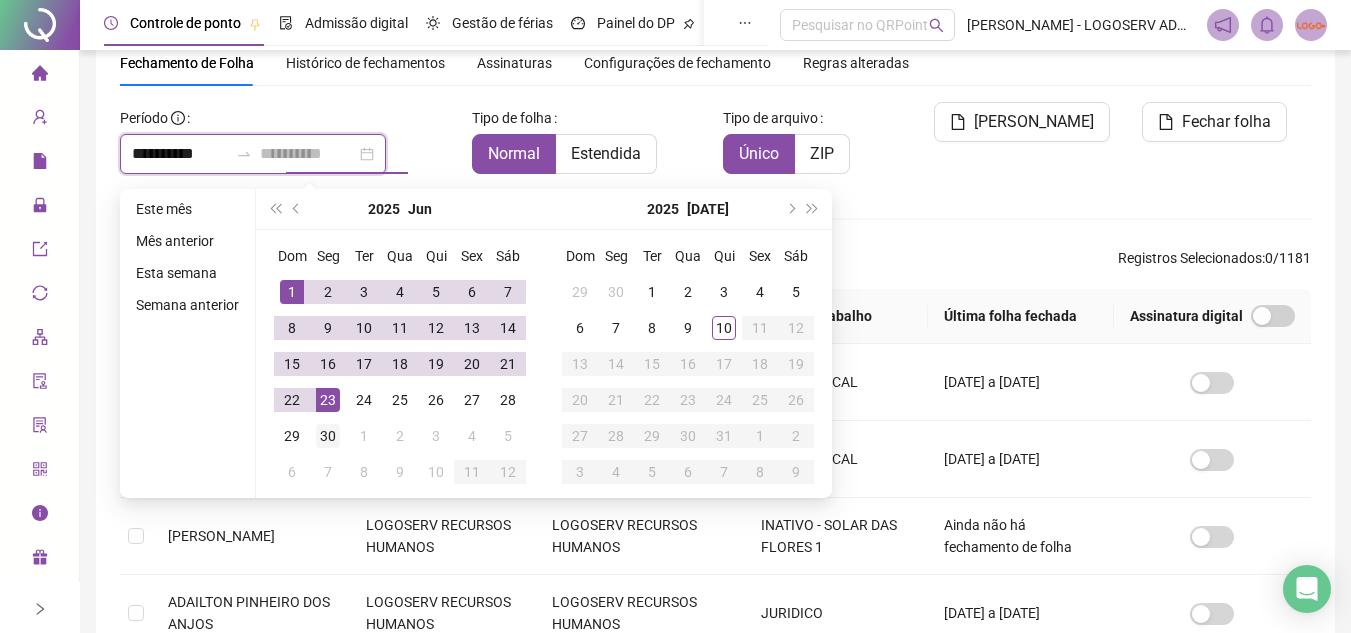 type on "**********" 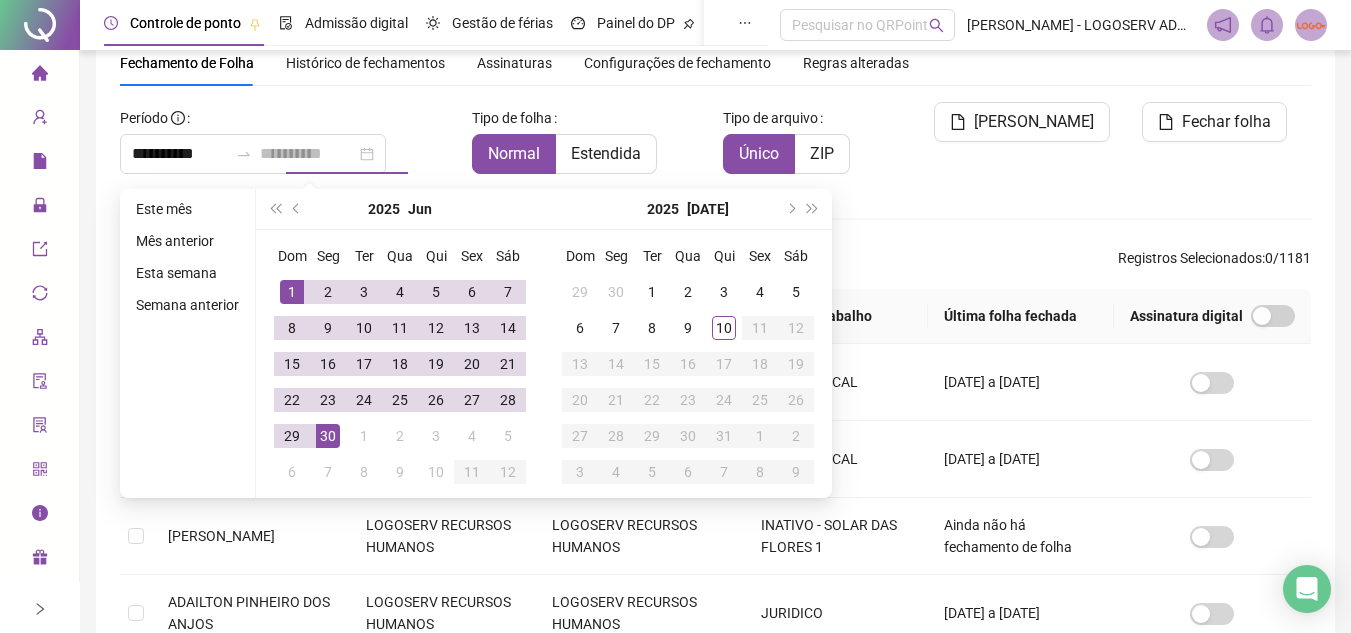 click on "30" at bounding box center (328, 436) 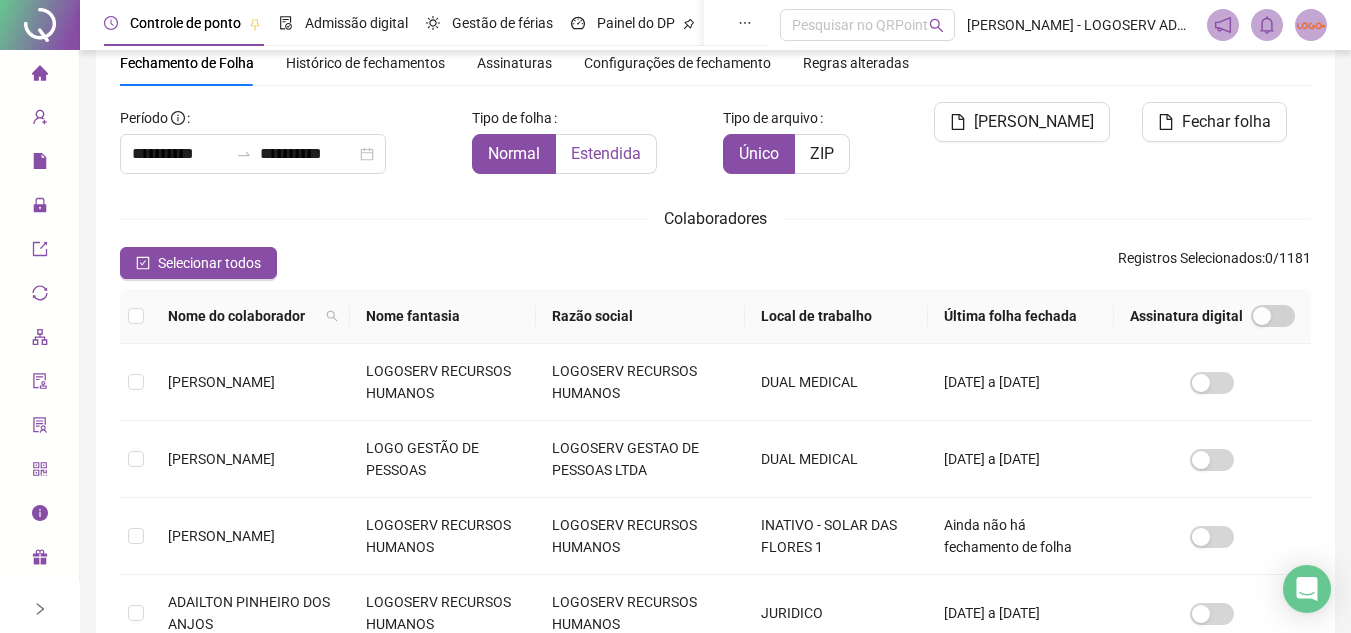 click on "Estendida" at bounding box center [606, 154] 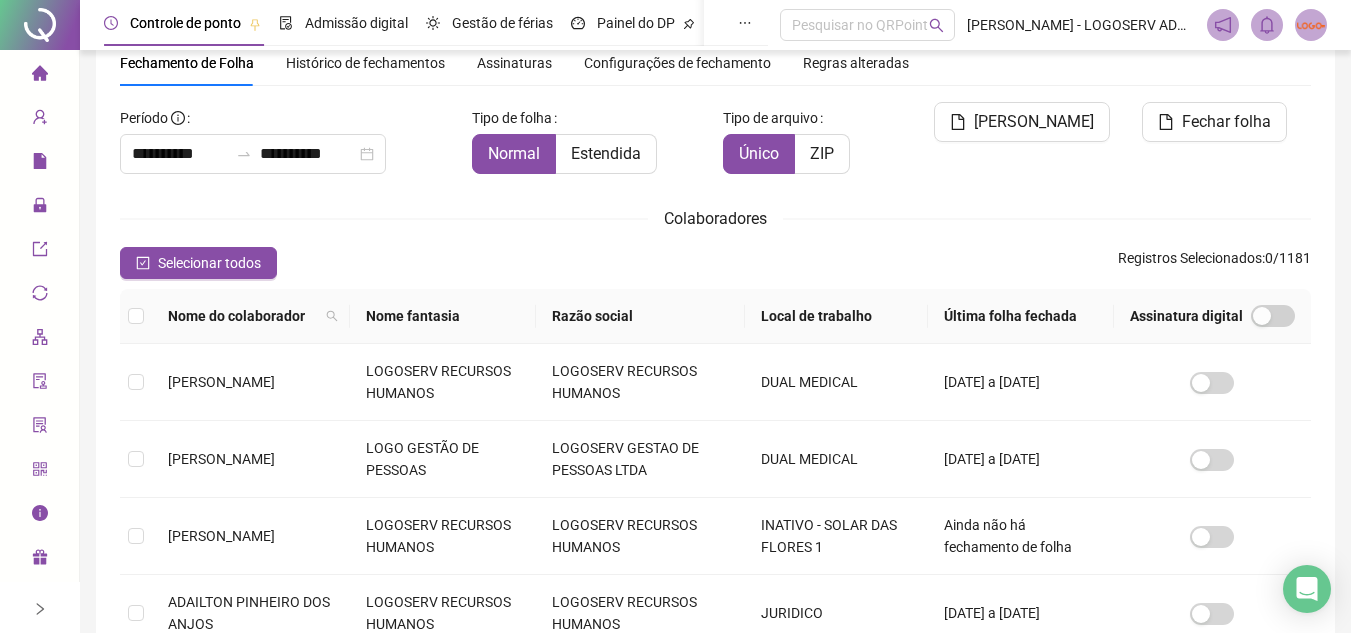 click on "Tipo de folha Normal Estendida" at bounding box center [589, 146] 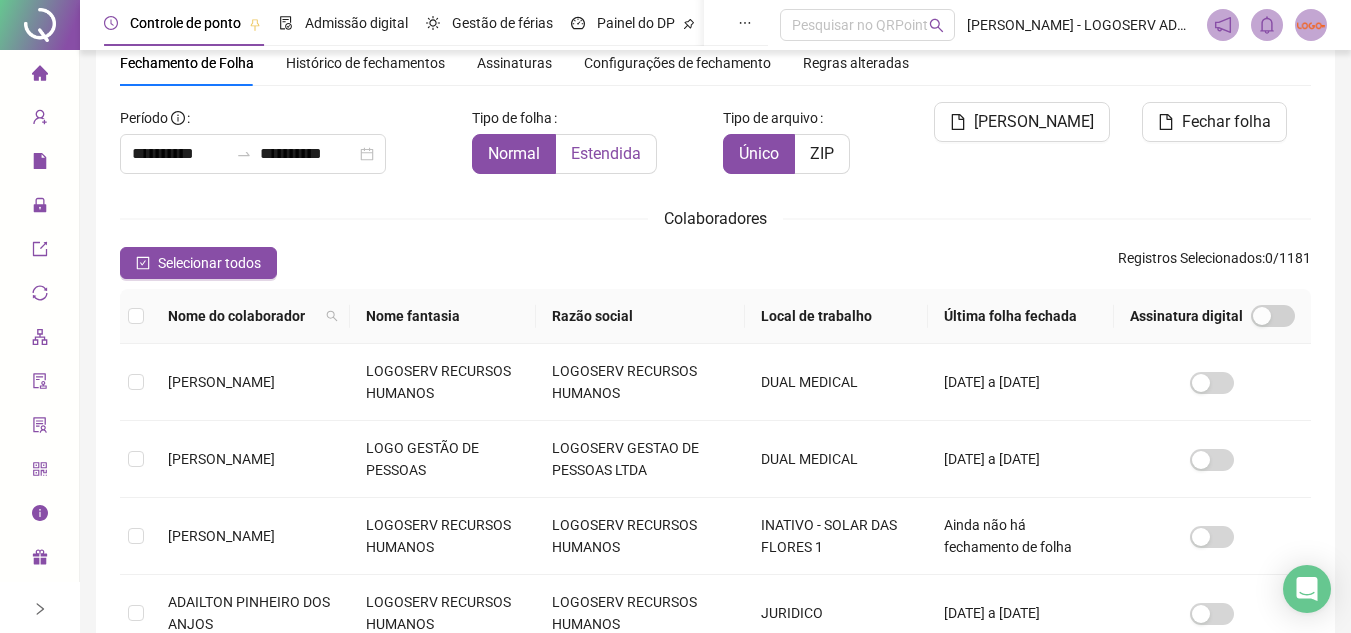 click on "Estendida" at bounding box center [606, 153] 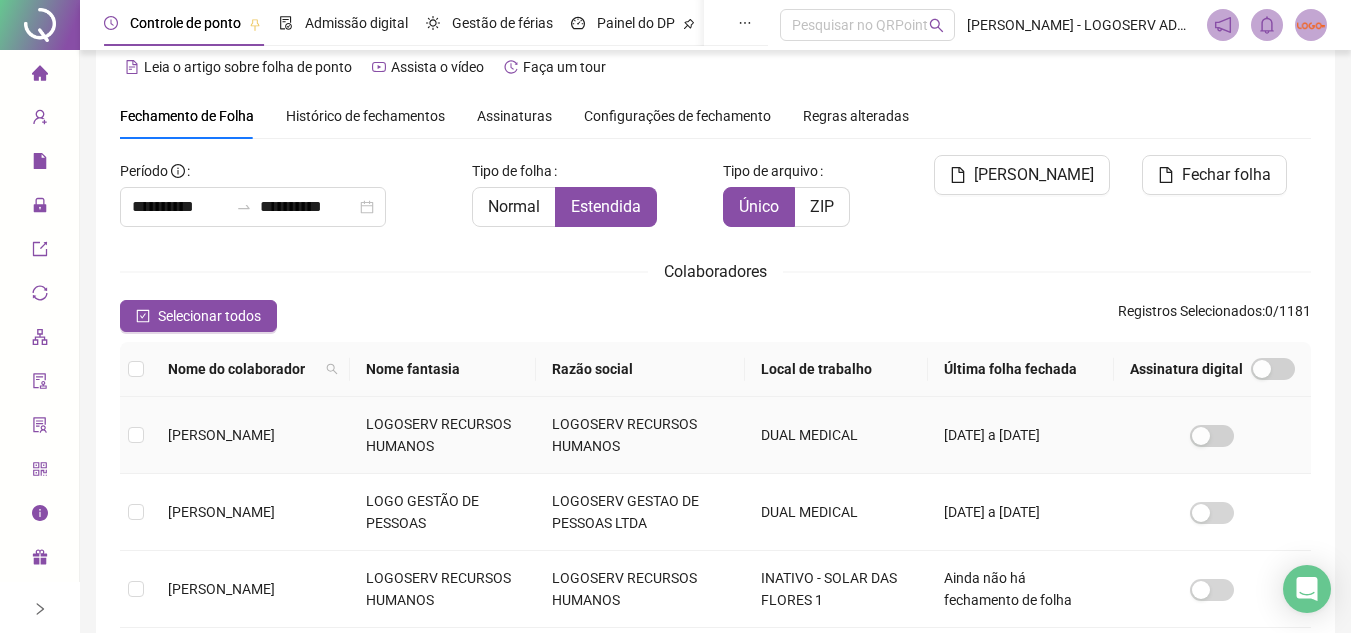 scroll, scrollTop: 0, scrollLeft: 0, axis: both 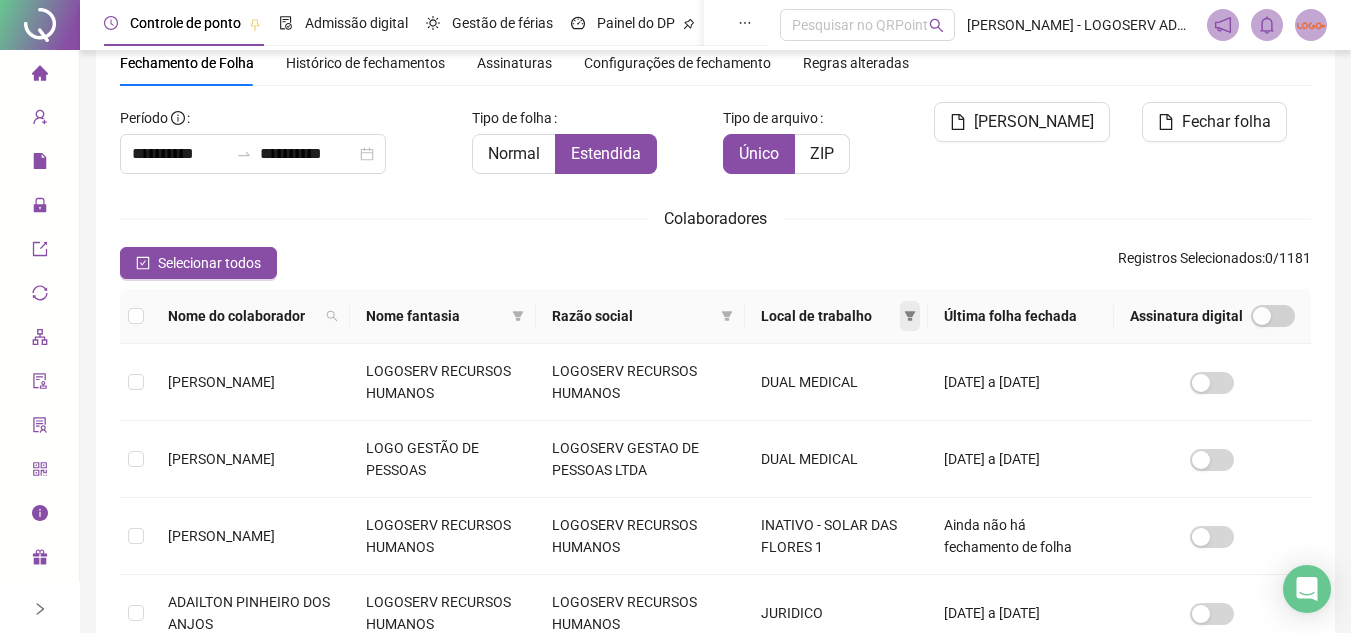 click at bounding box center [910, 316] 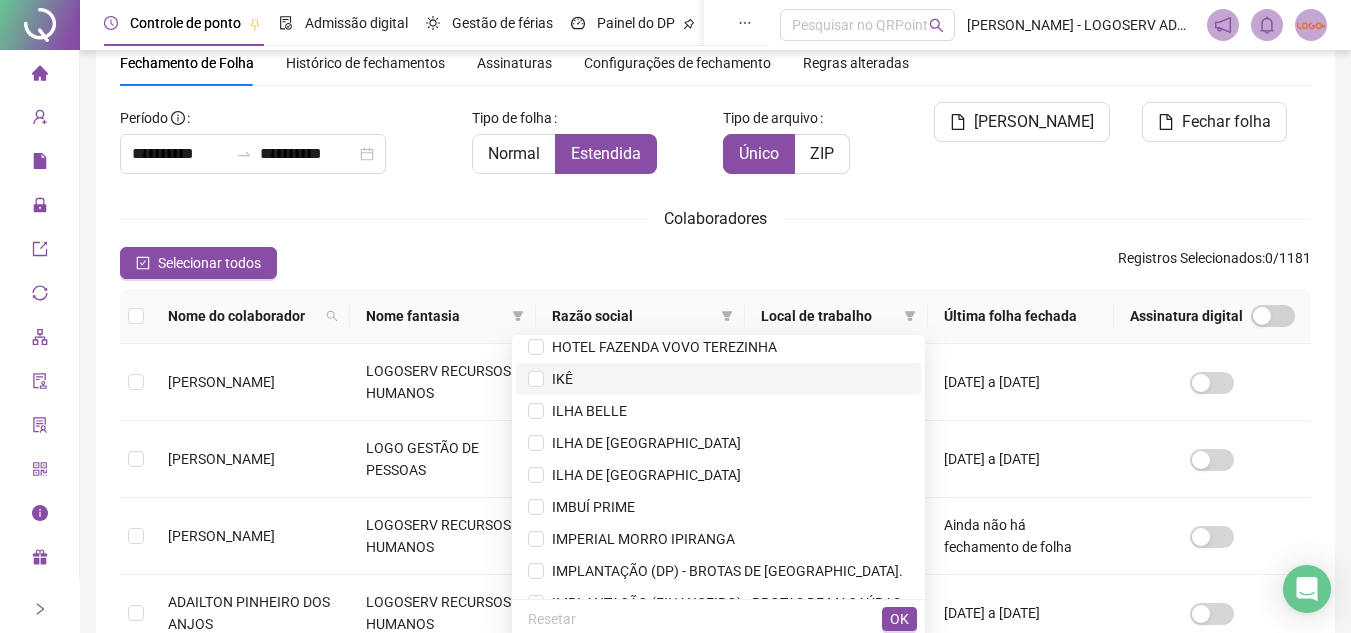 scroll, scrollTop: 3200, scrollLeft: 0, axis: vertical 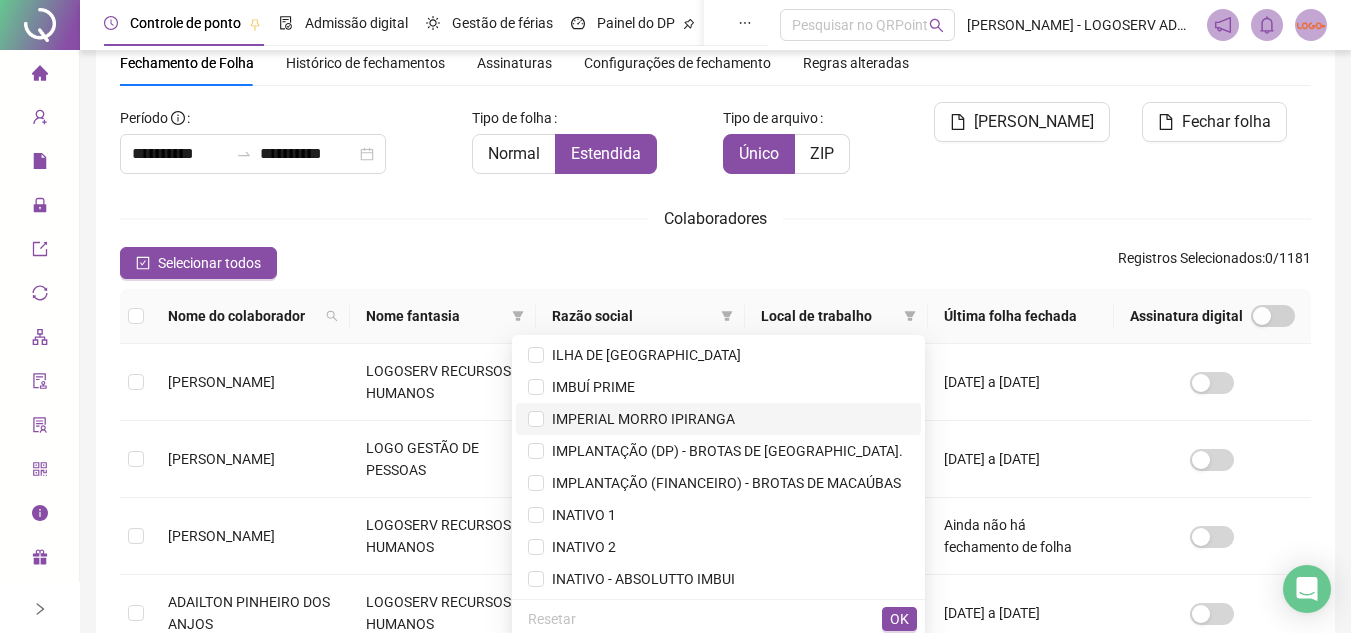 click on "IMPERIAL MORRO IPIRANGA" at bounding box center (639, 419) 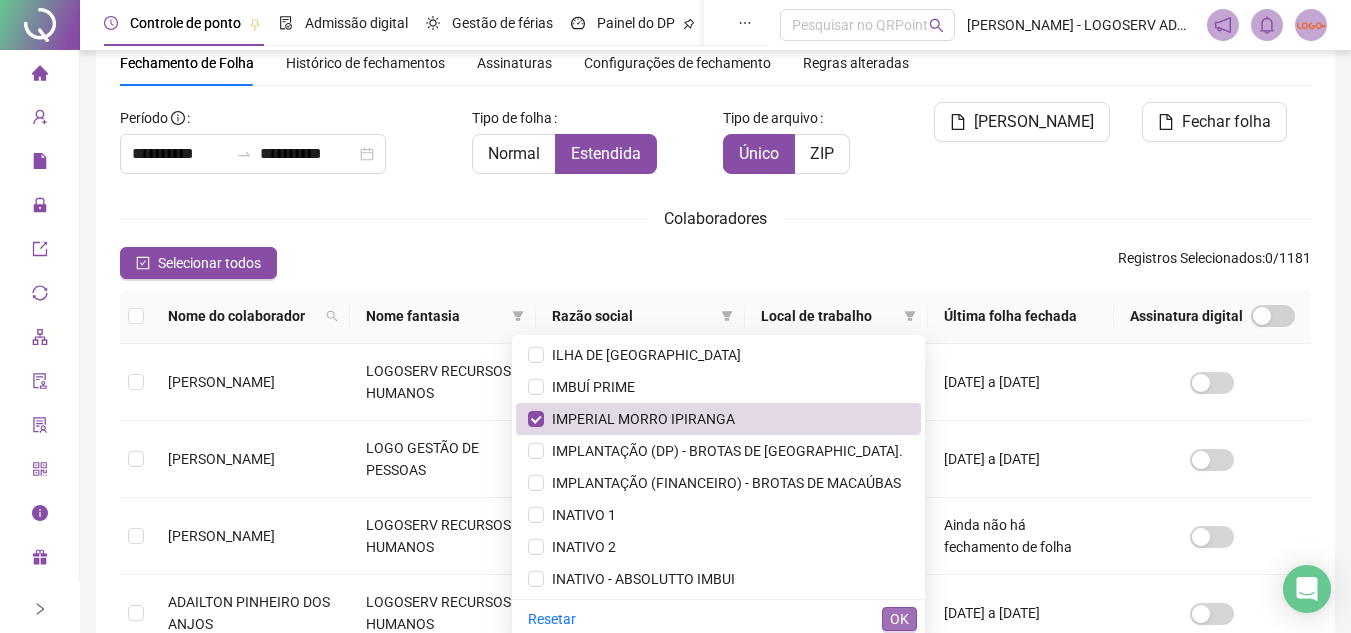 click on "OK" at bounding box center (899, 619) 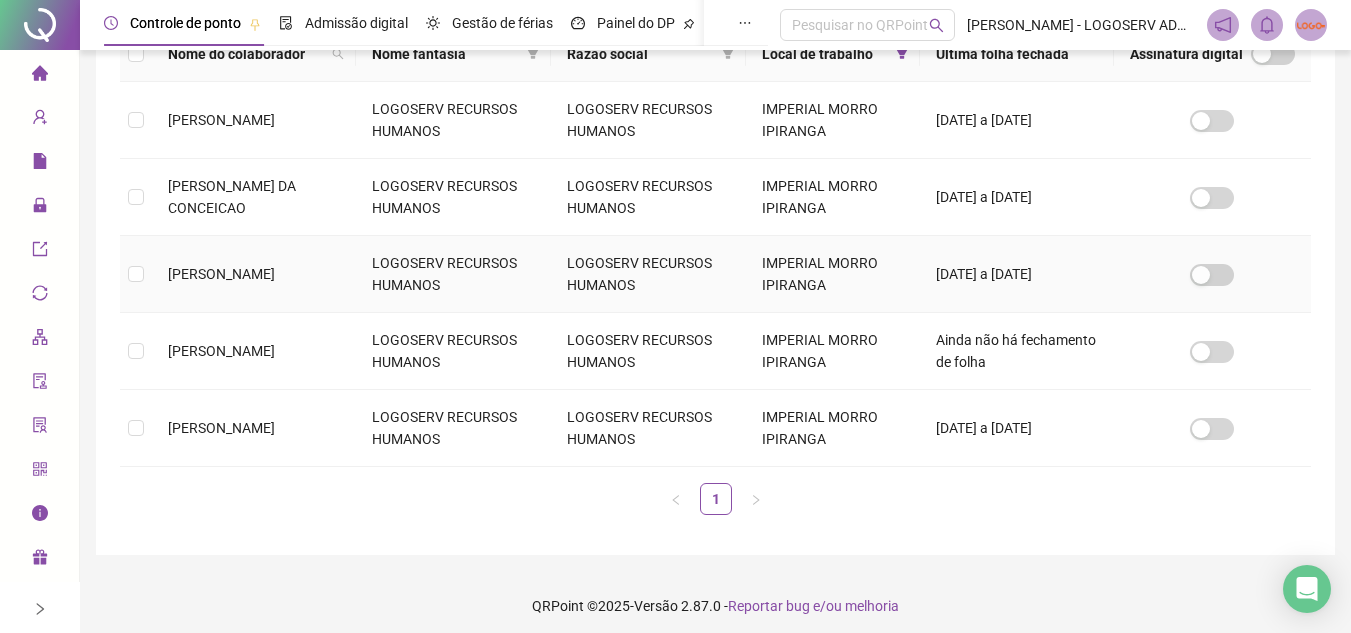scroll, scrollTop: 352, scrollLeft: 0, axis: vertical 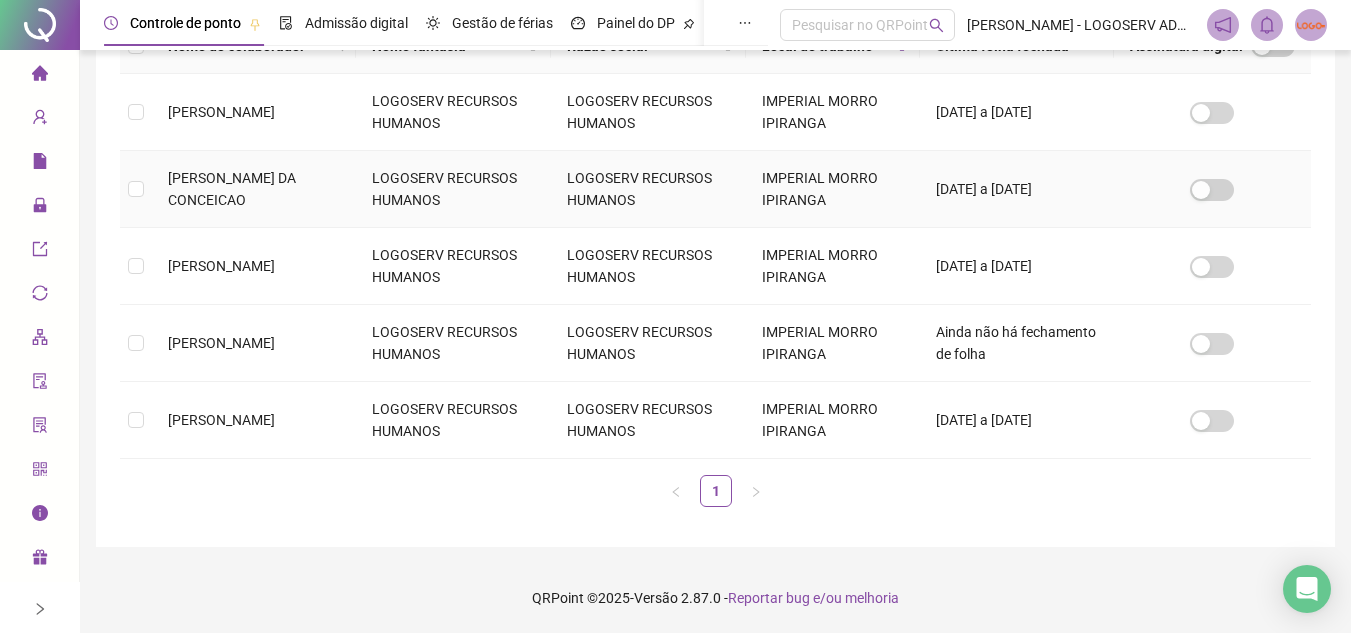click on "[PERSON_NAME] DA CONCEICAO" at bounding box center [232, 189] 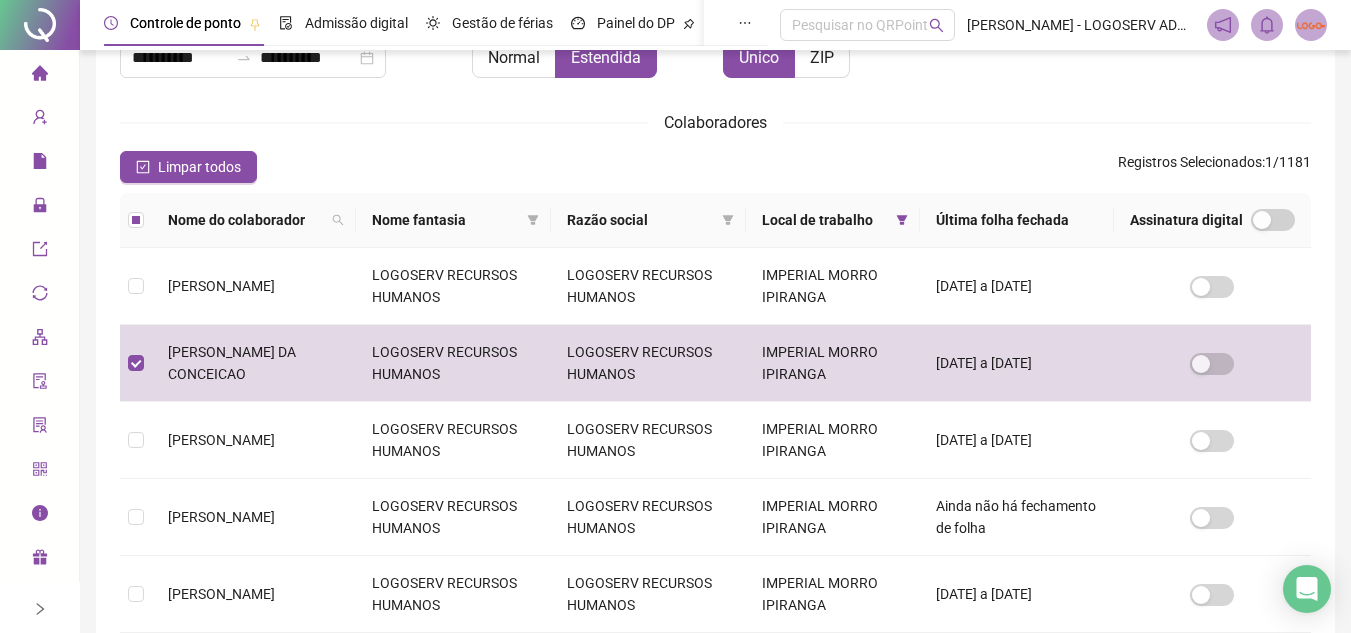 scroll, scrollTop: 0, scrollLeft: 0, axis: both 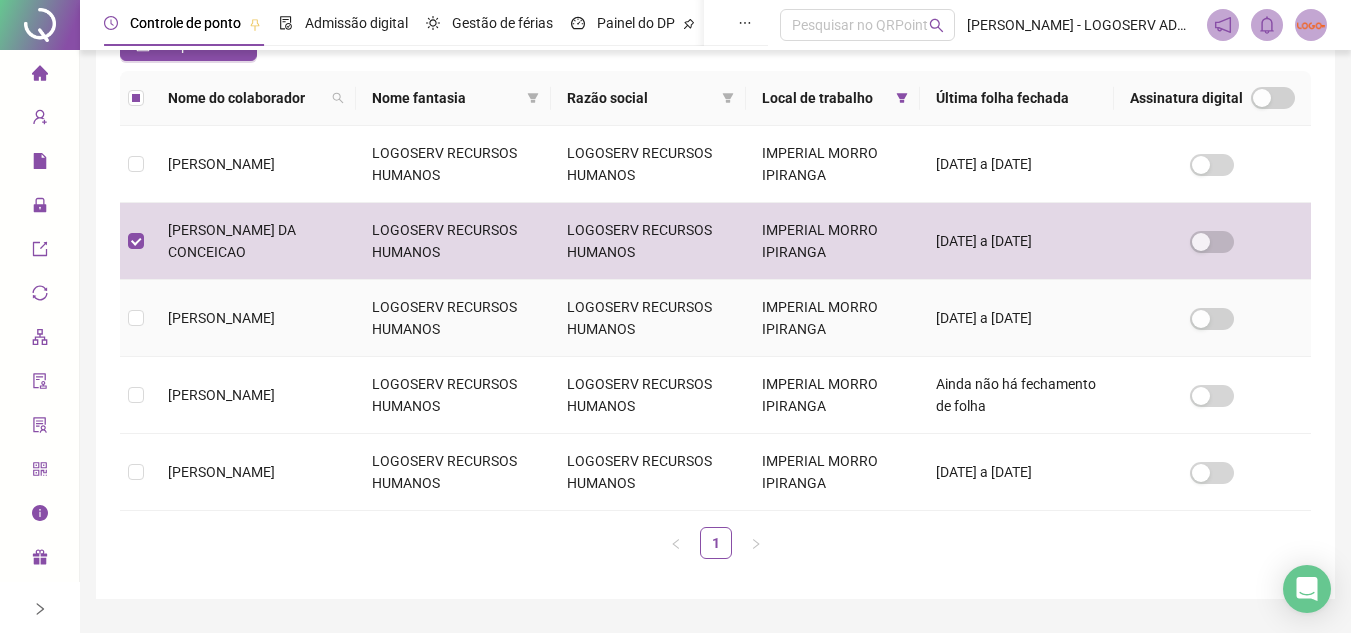 click on "[PERSON_NAME]" at bounding box center [221, 318] 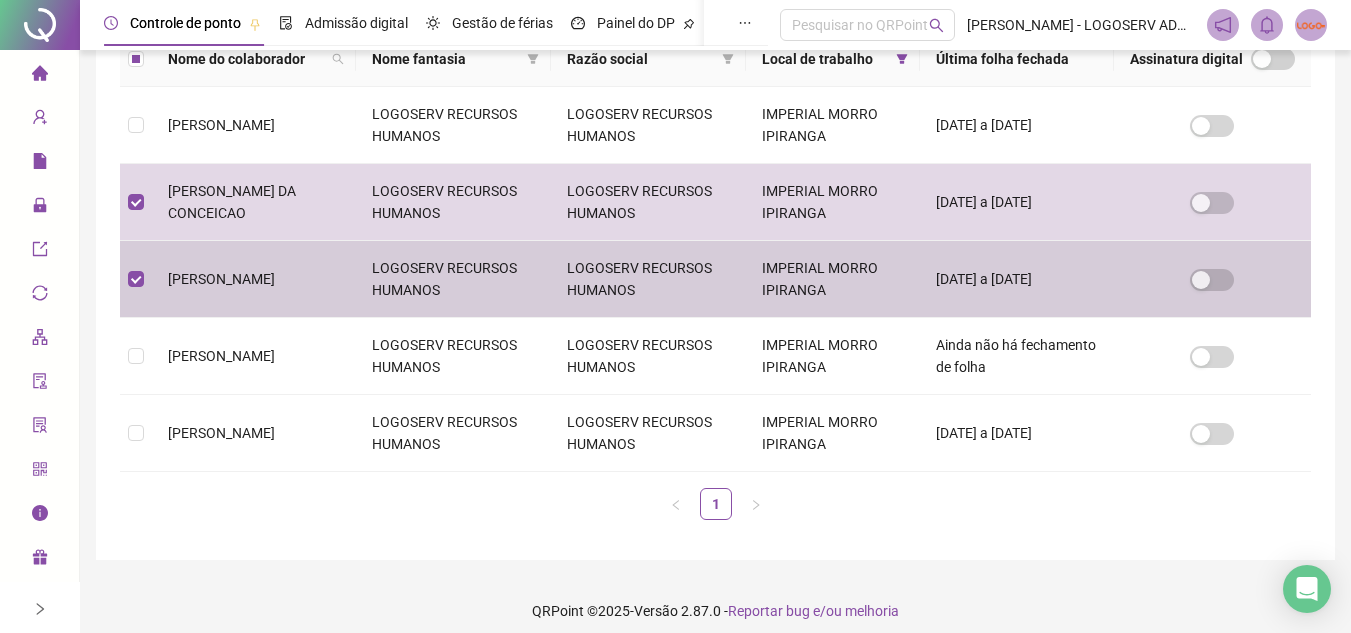 scroll, scrollTop: 352, scrollLeft: 0, axis: vertical 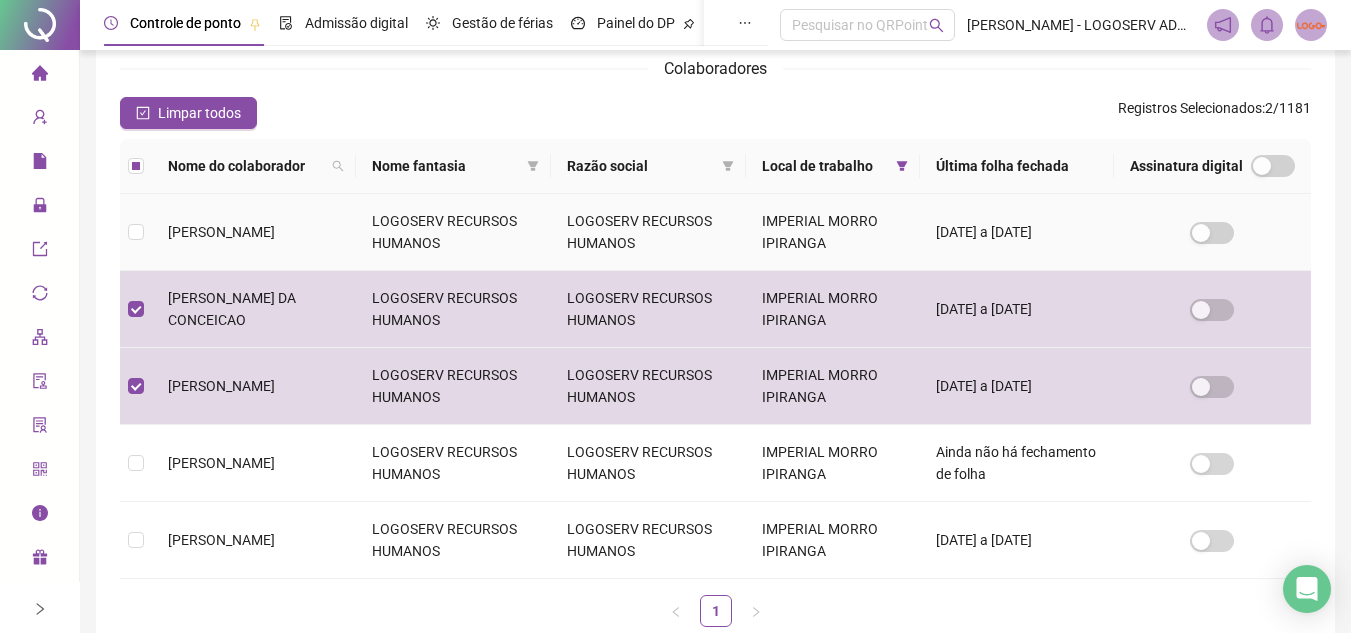 click on "[PERSON_NAME]" at bounding box center (254, 232) 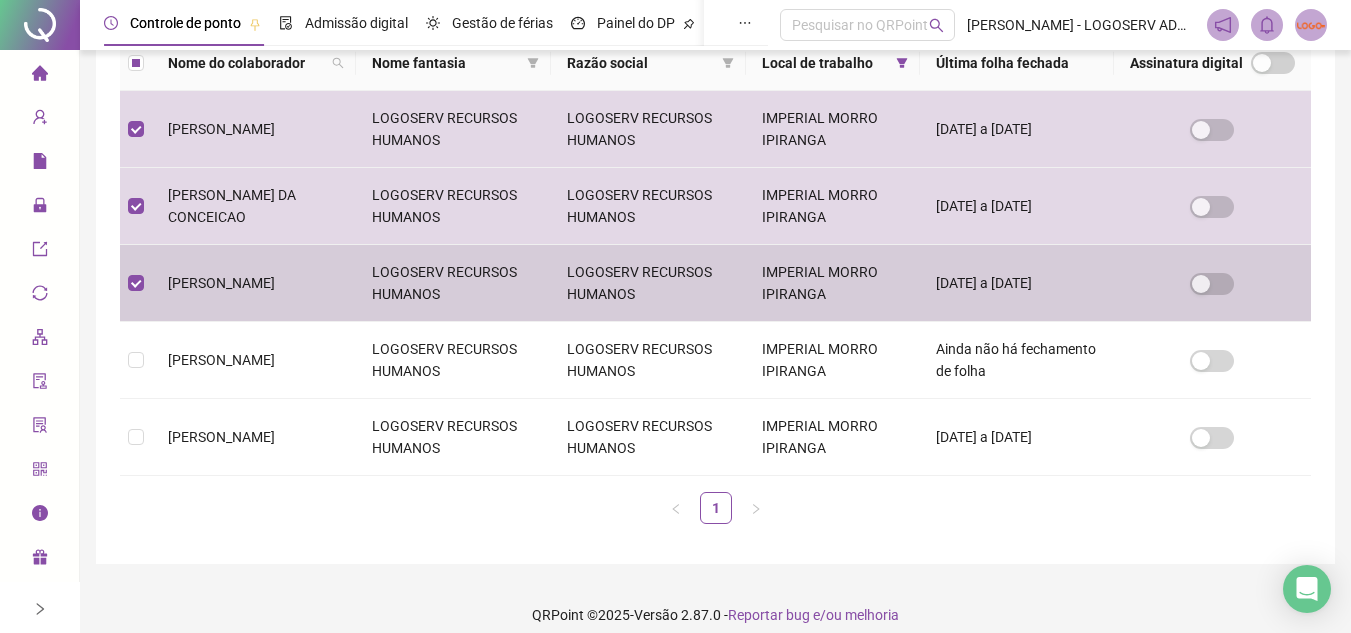 scroll, scrollTop: 352, scrollLeft: 0, axis: vertical 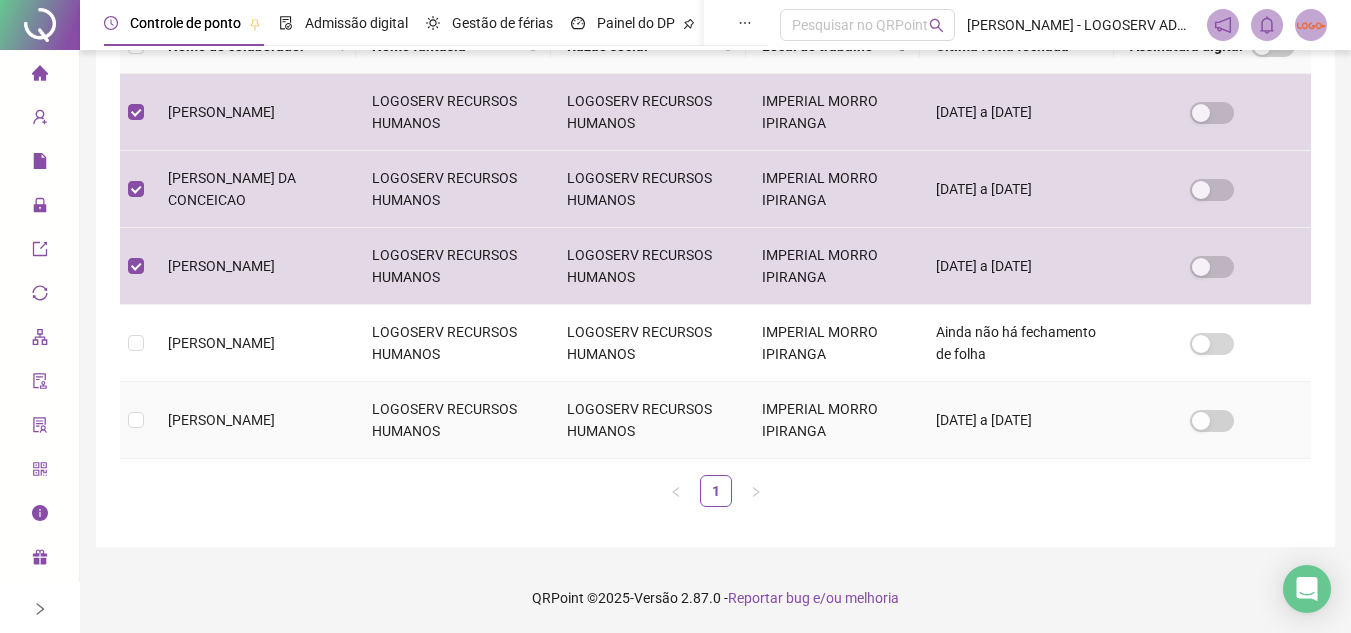 click on "[PERSON_NAME]" at bounding box center (254, 420) 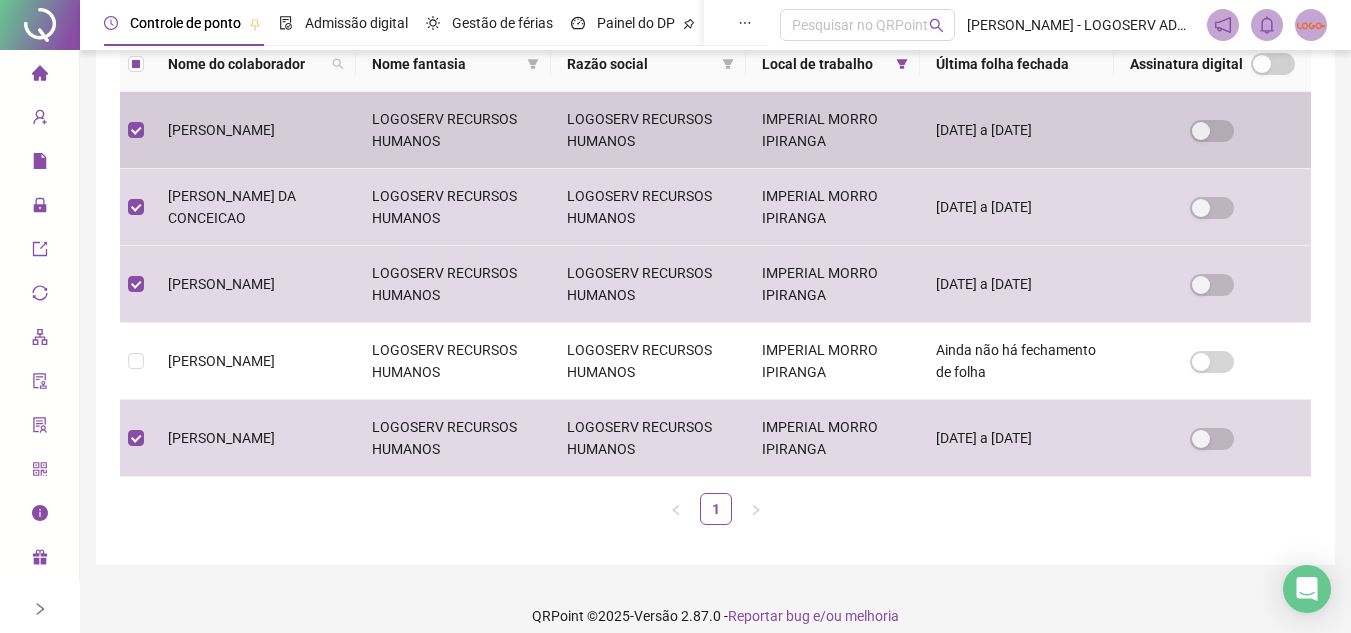 scroll, scrollTop: 352, scrollLeft: 0, axis: vertical 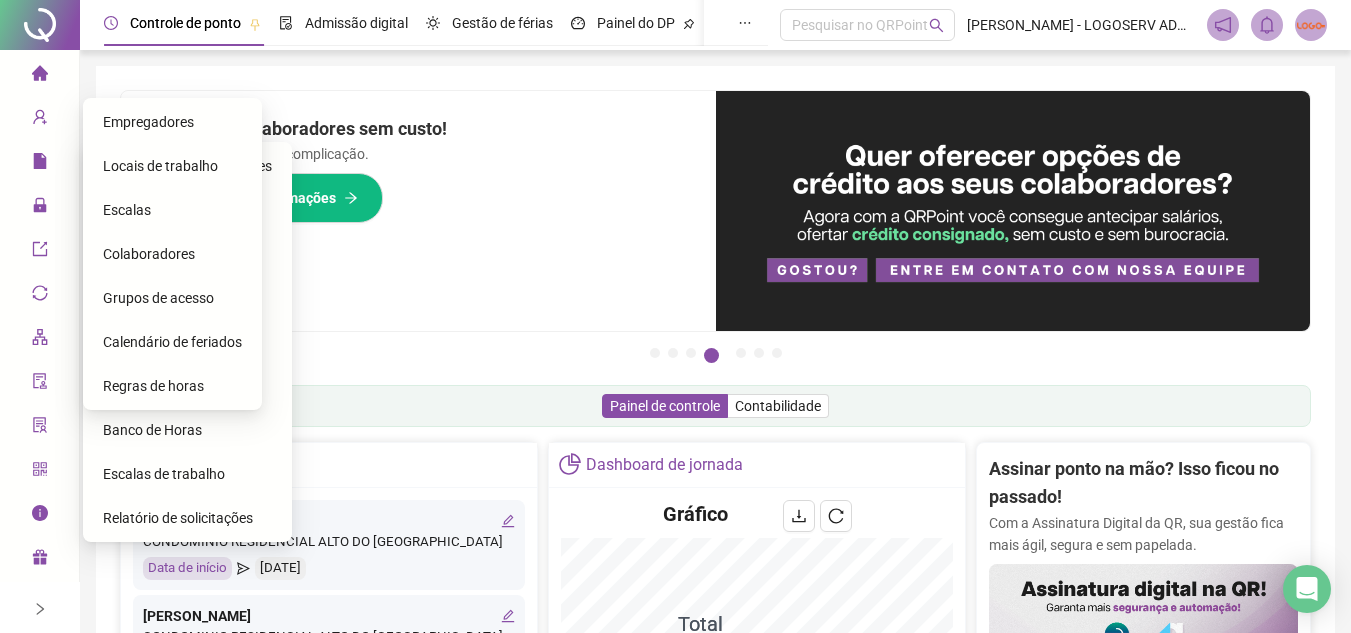 click 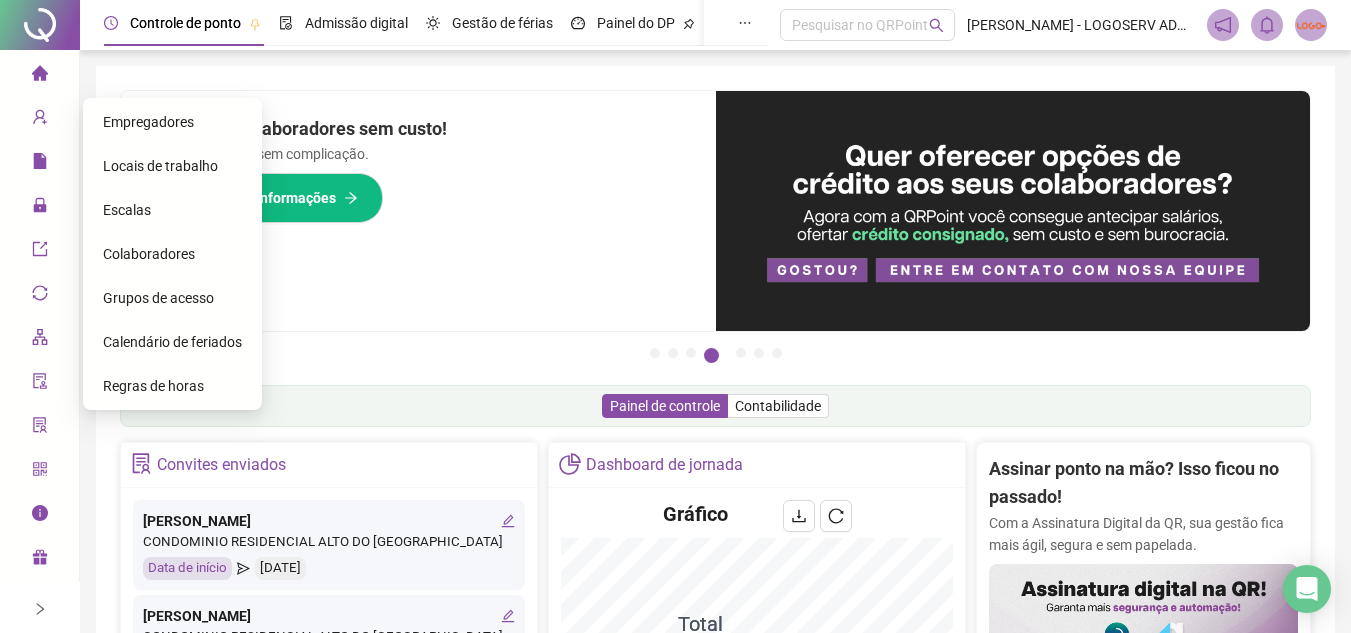 click on "Colaboradores" at bounding box center [172, 254] 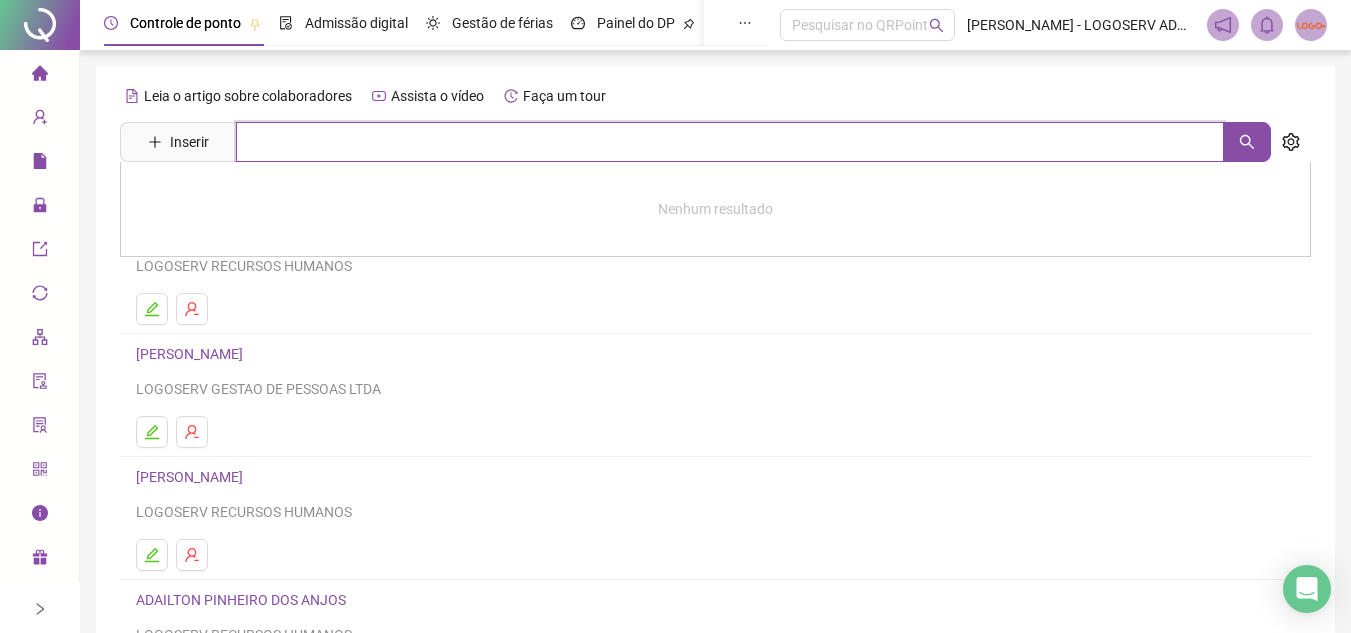 click at bounding box center [730, 142] 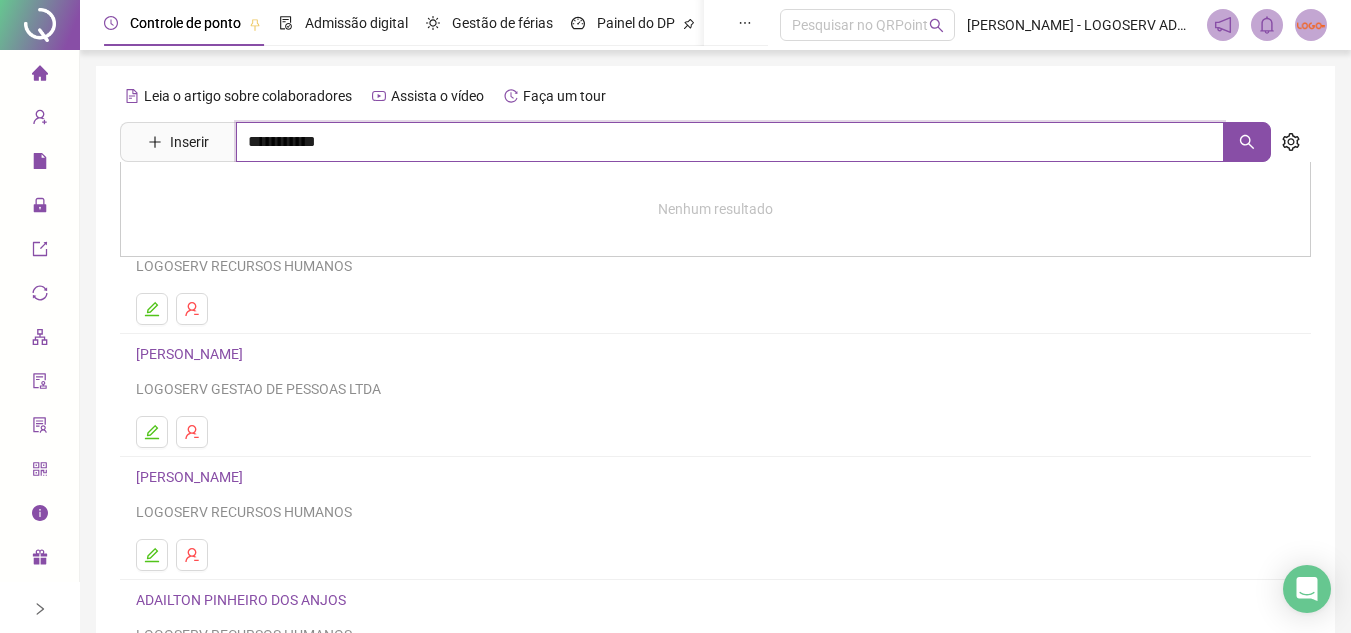 type on "**********" 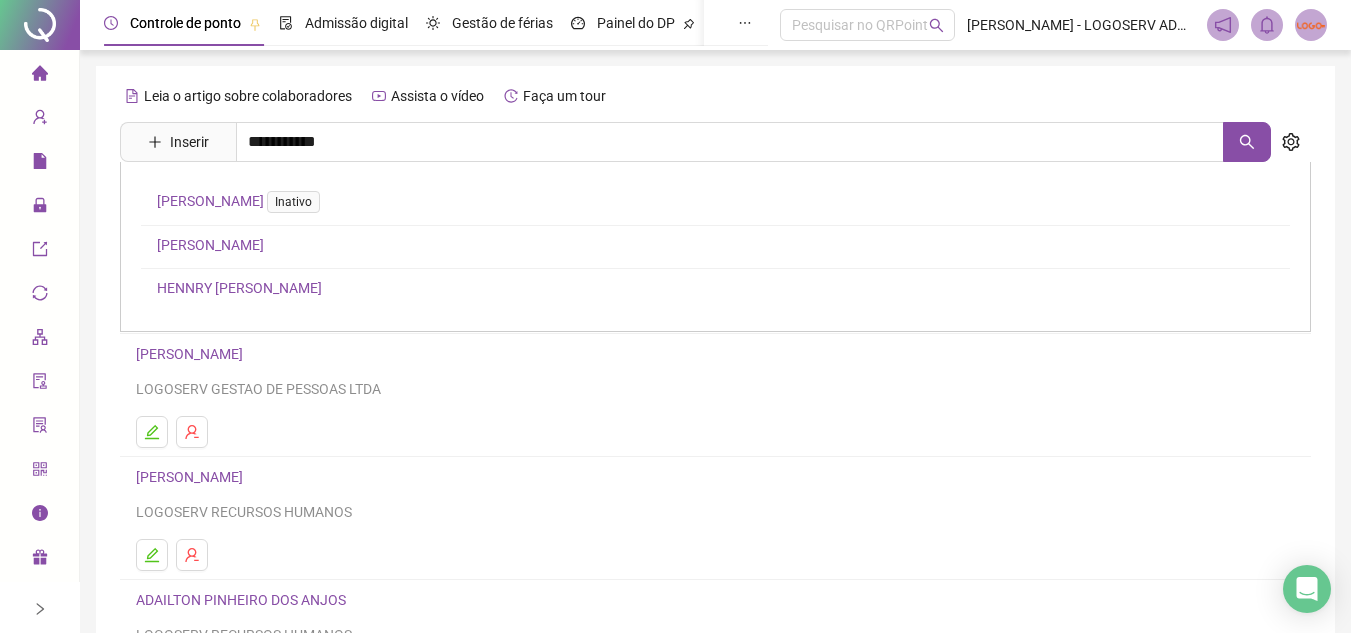 click on "GABRIEL RODRIGO PEREIRA SANTOS" at bounding box center (210, 245) 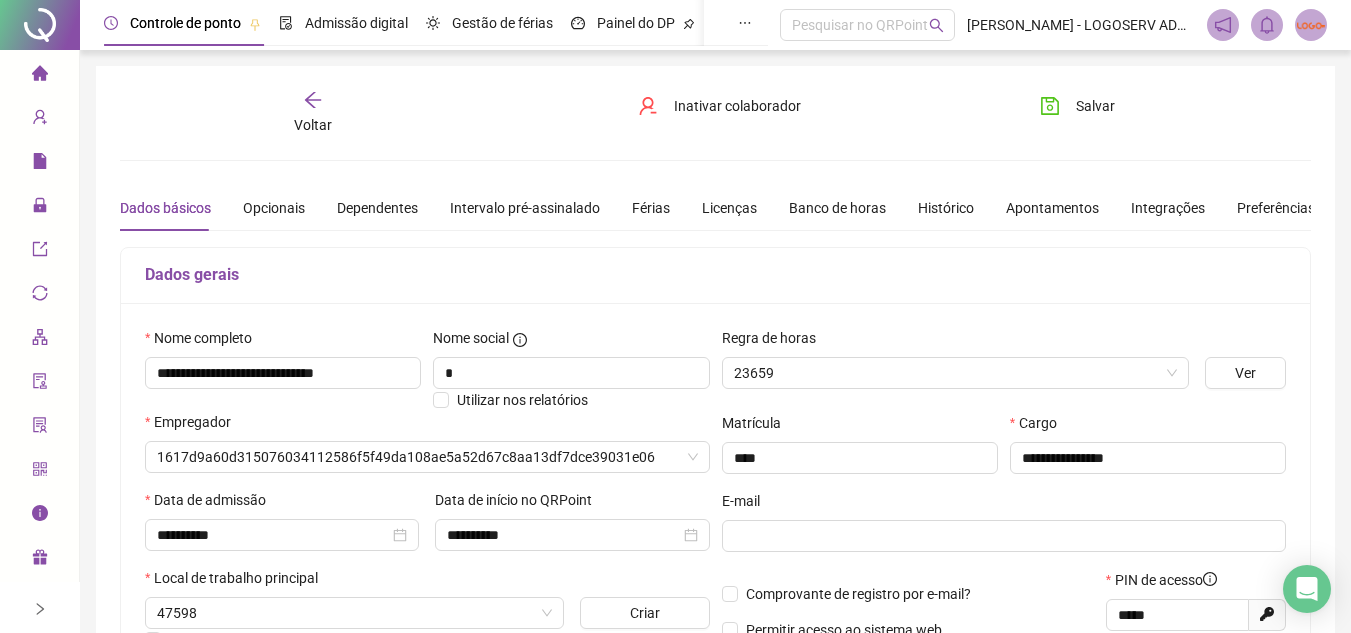 type on "**********" 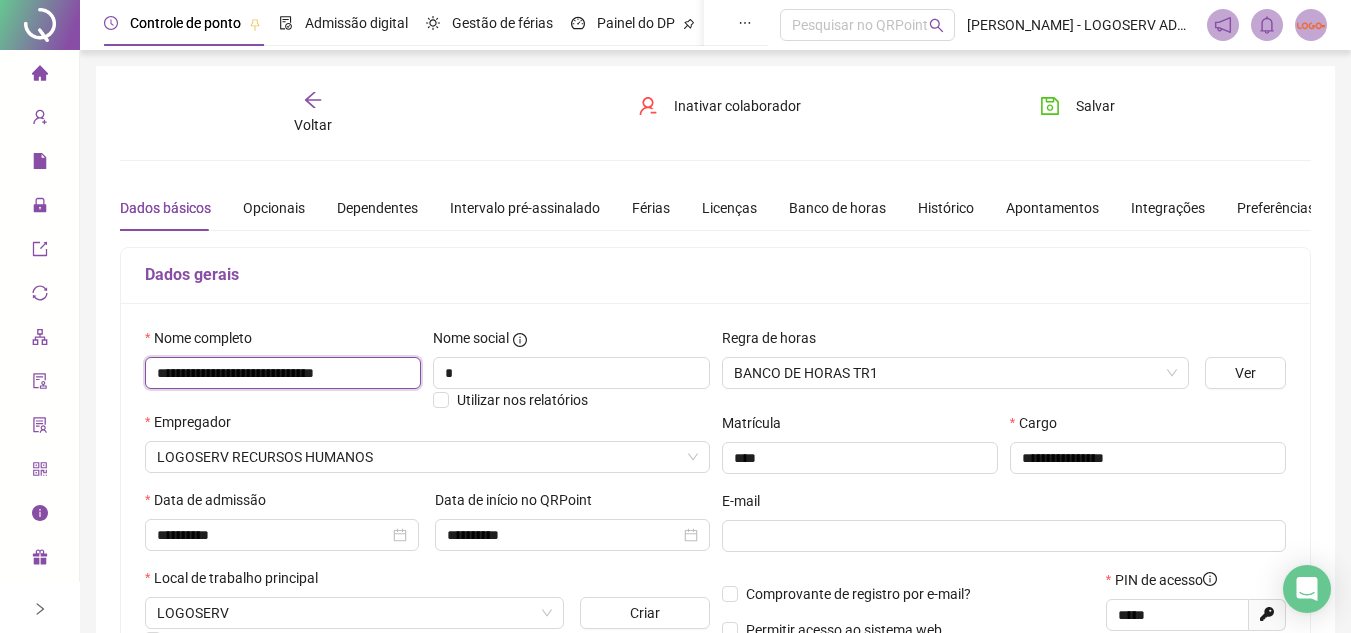 drag, startPoint x: 155, startPoint y: 375, endPoint x: 394, endPoint y: 381, distance: 239.0753 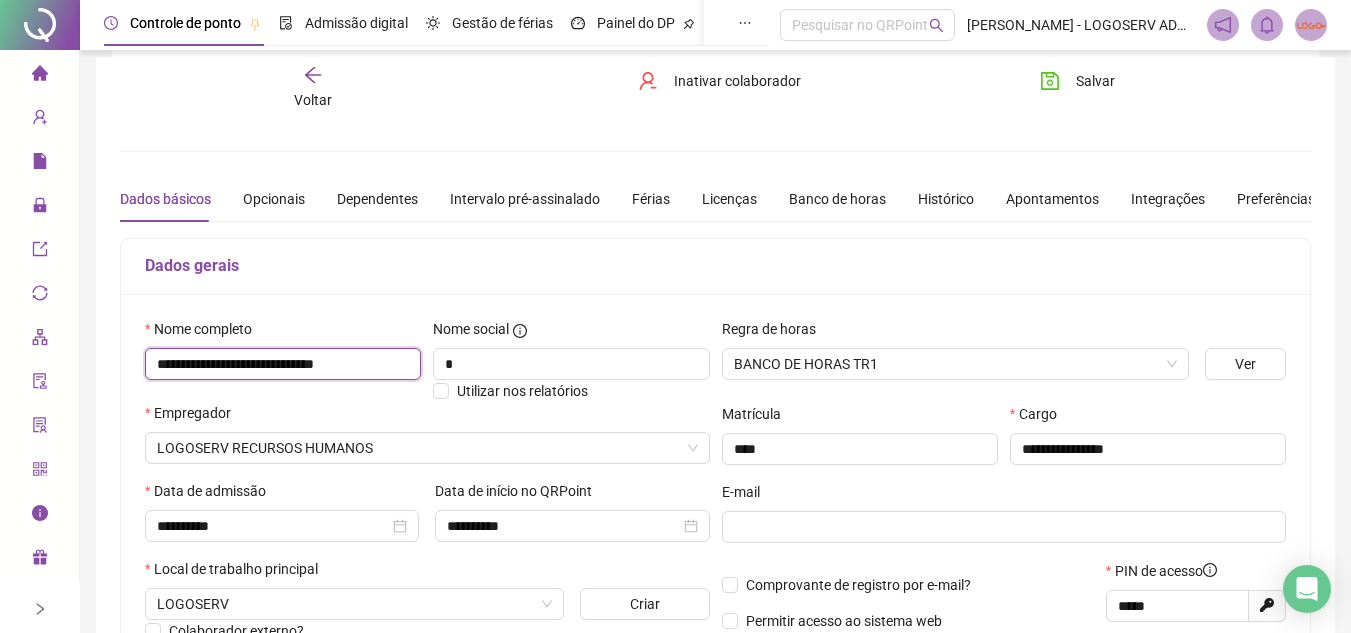 scroll, scrollTop: 0, scrollLeft: 0, axis: both 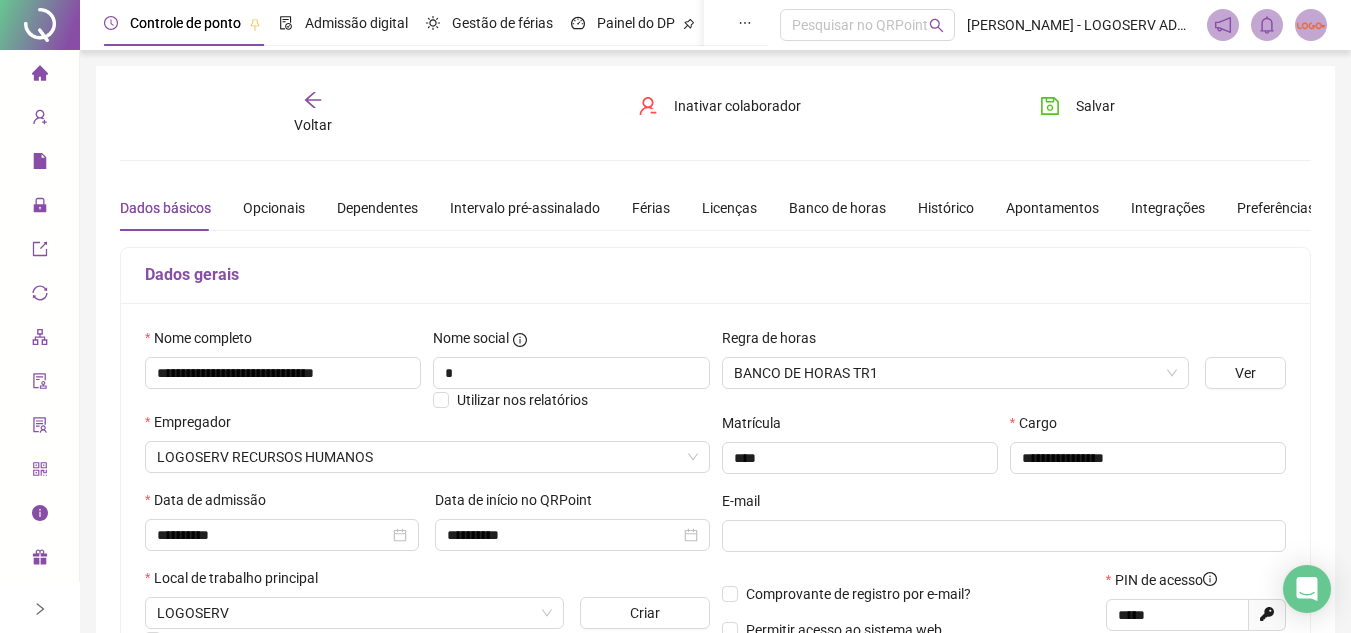 click on "Voltar Inativar colaborador Salvar" at bounding box center [715, 113] 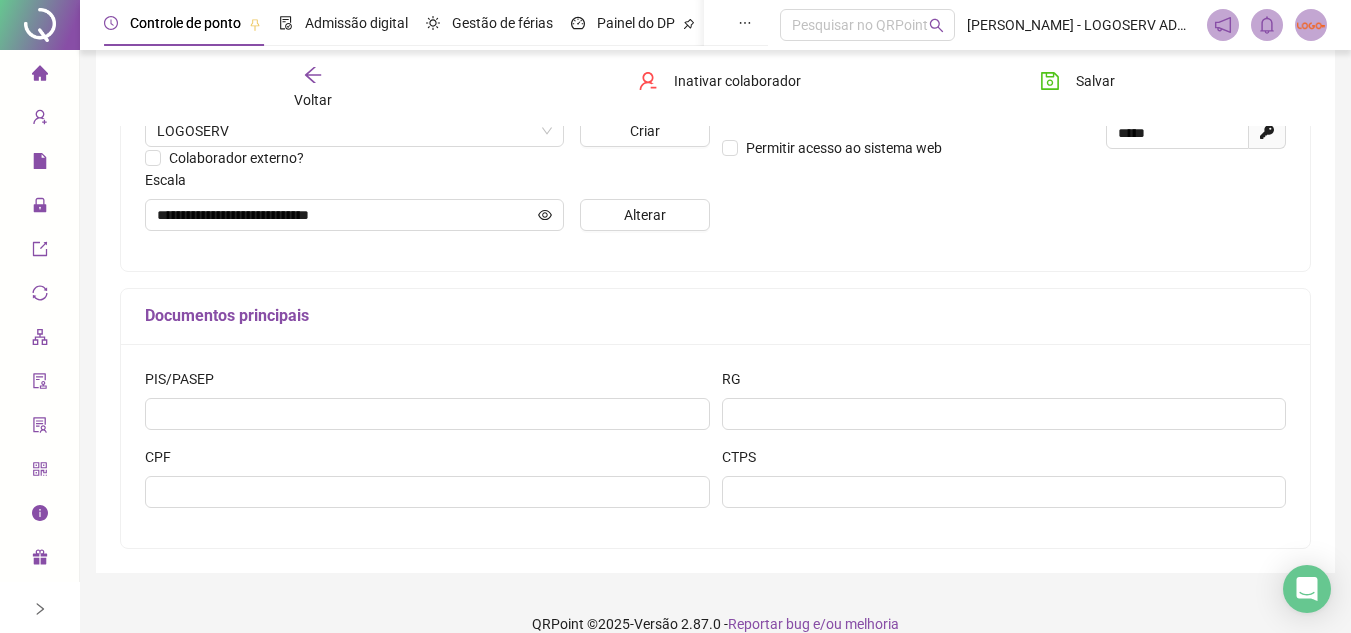 scroll, scrollTop: 500, scrollLeft: 0, axis: vertical 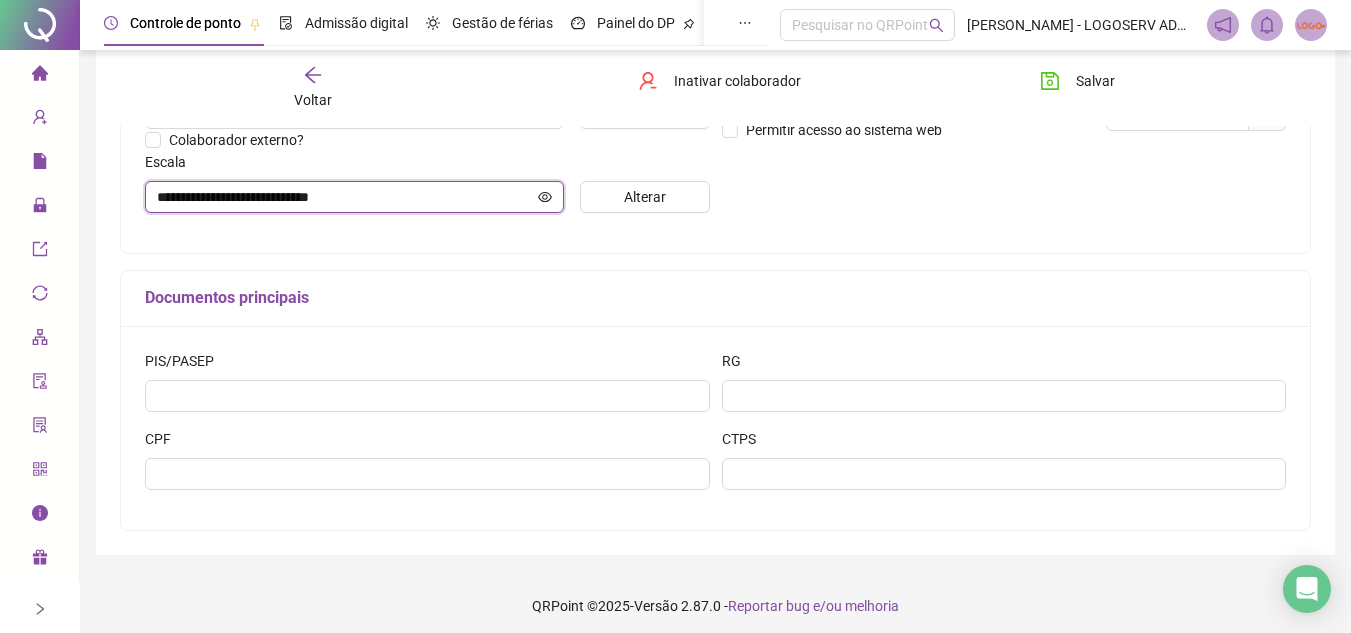 click 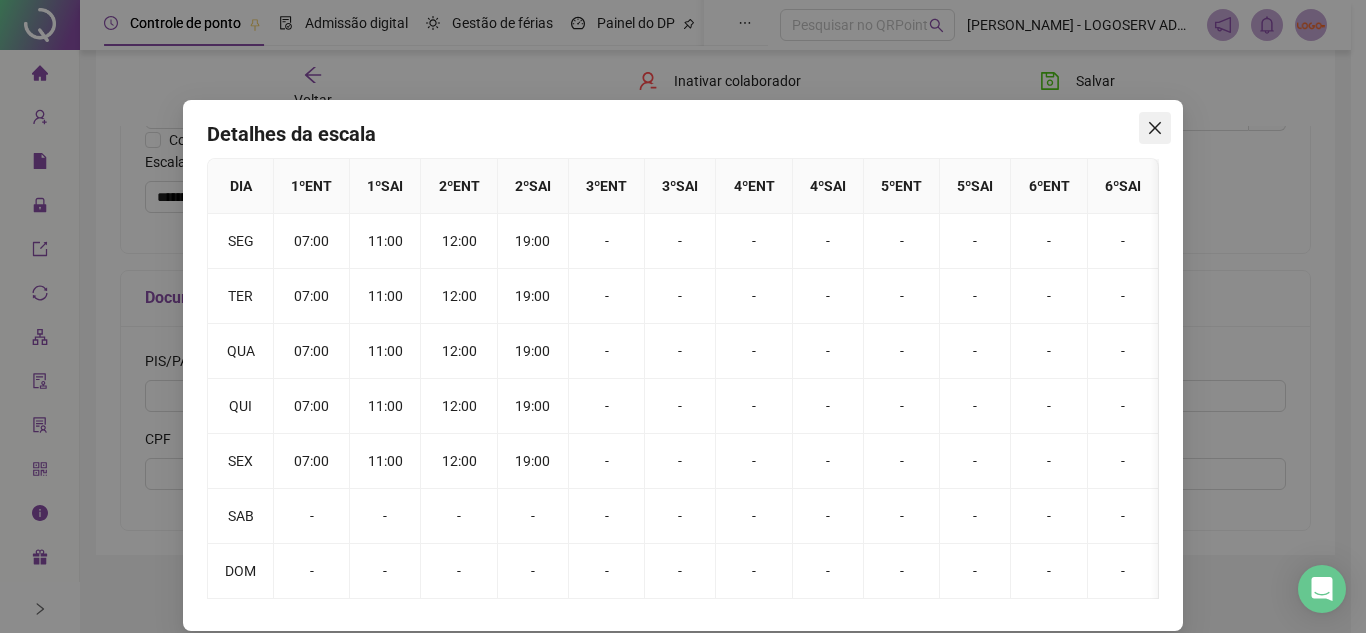 click at bounding box center (1155, 128) 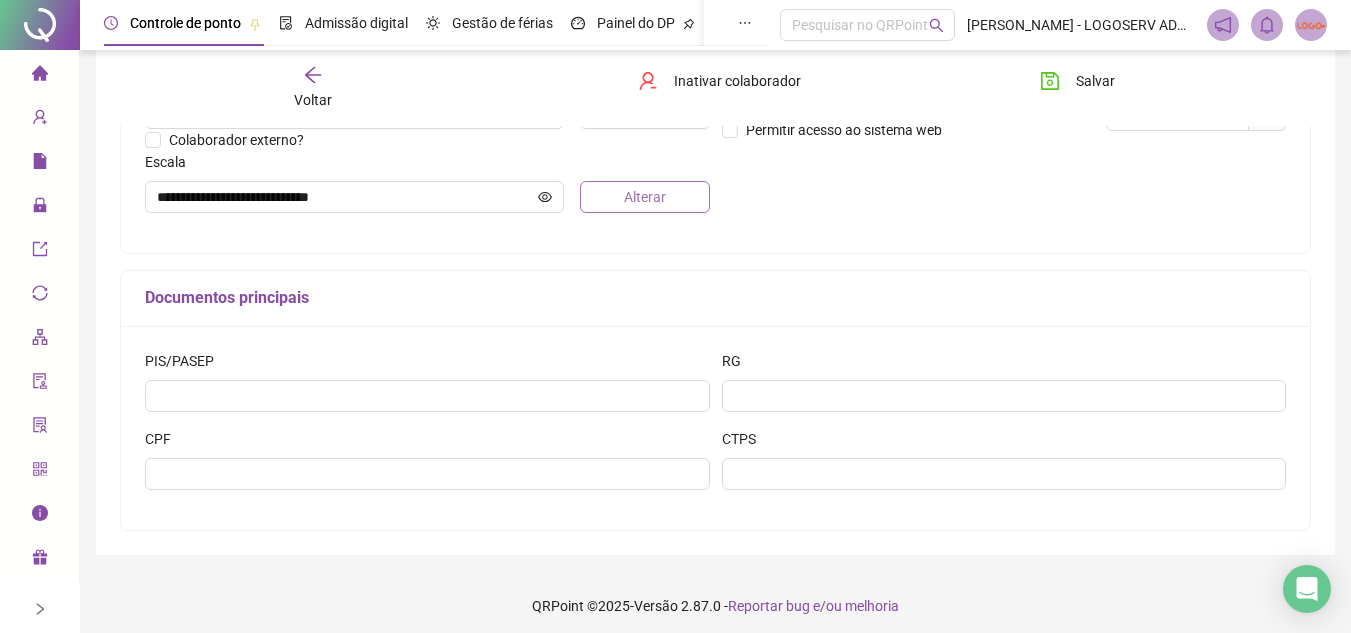 click on "**********" at bounding box center (427, 28) 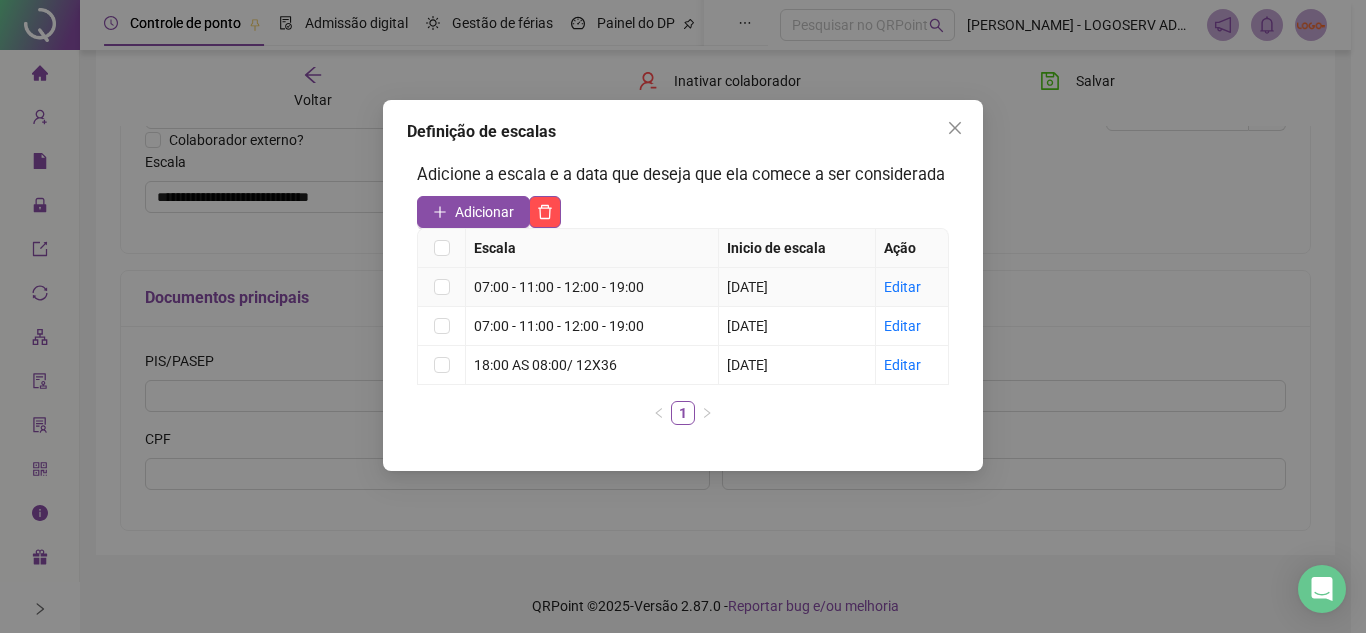 click on "07:00 - 11:00 - 12:00 - 19:00" at bounding box center (592, 287) 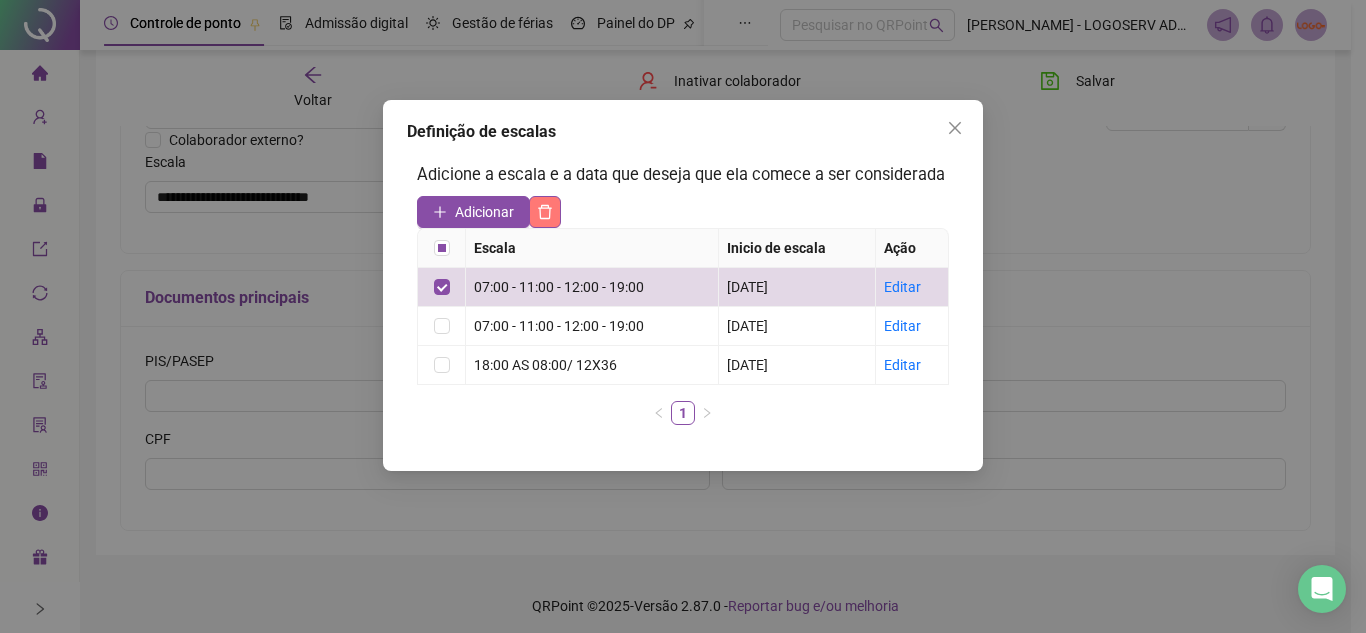 click 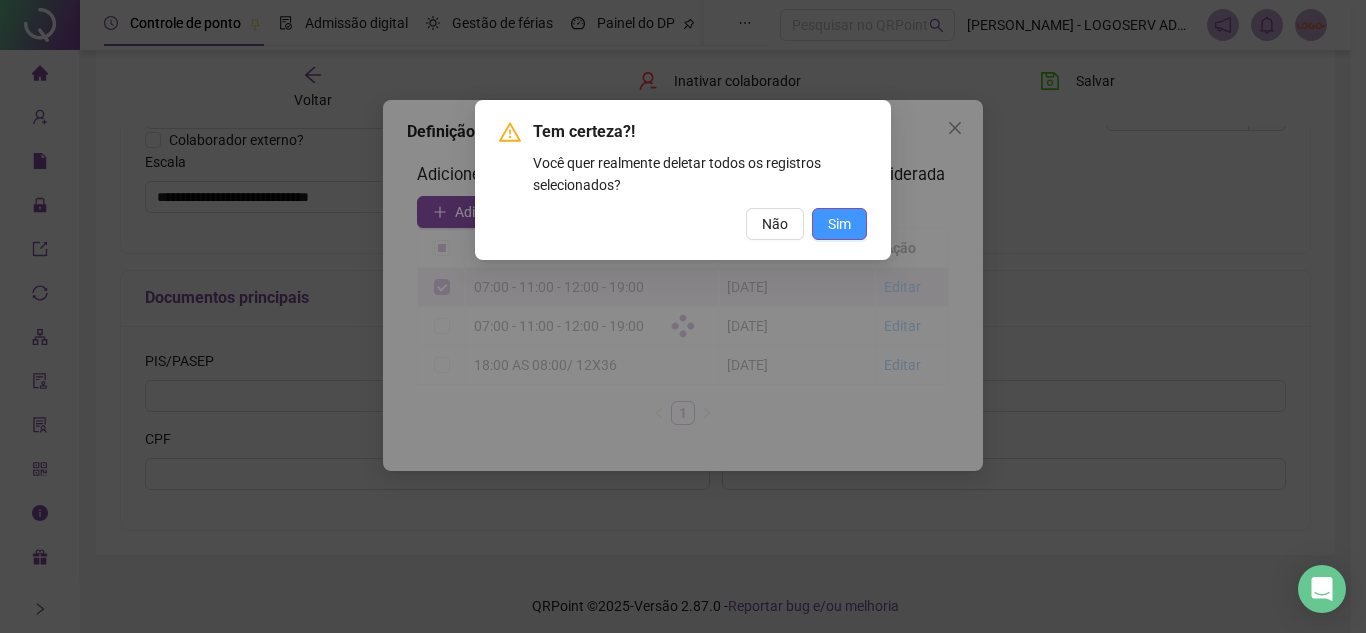 click on "Sim" at bounding box center (839, 224) 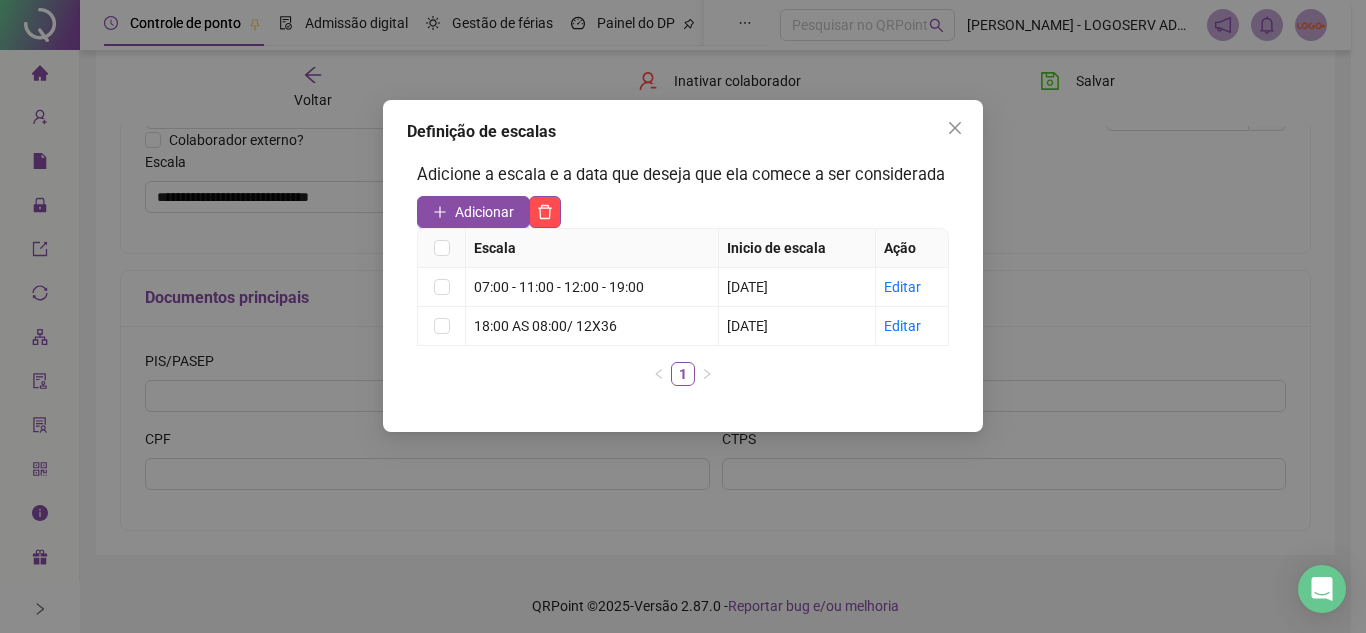 click on "Definição de escalas Adicione a escala e a data que deseja que ela comece a ser considerada Adicionar Escala Inicio de escala Ação         07:00 - 11:00 - 12:00 - 19:00    11/04/2025 Editar 18:00 AS 08:00/ 12X36   07/04/2025 Editar 1" at bounding box center (683, 316) 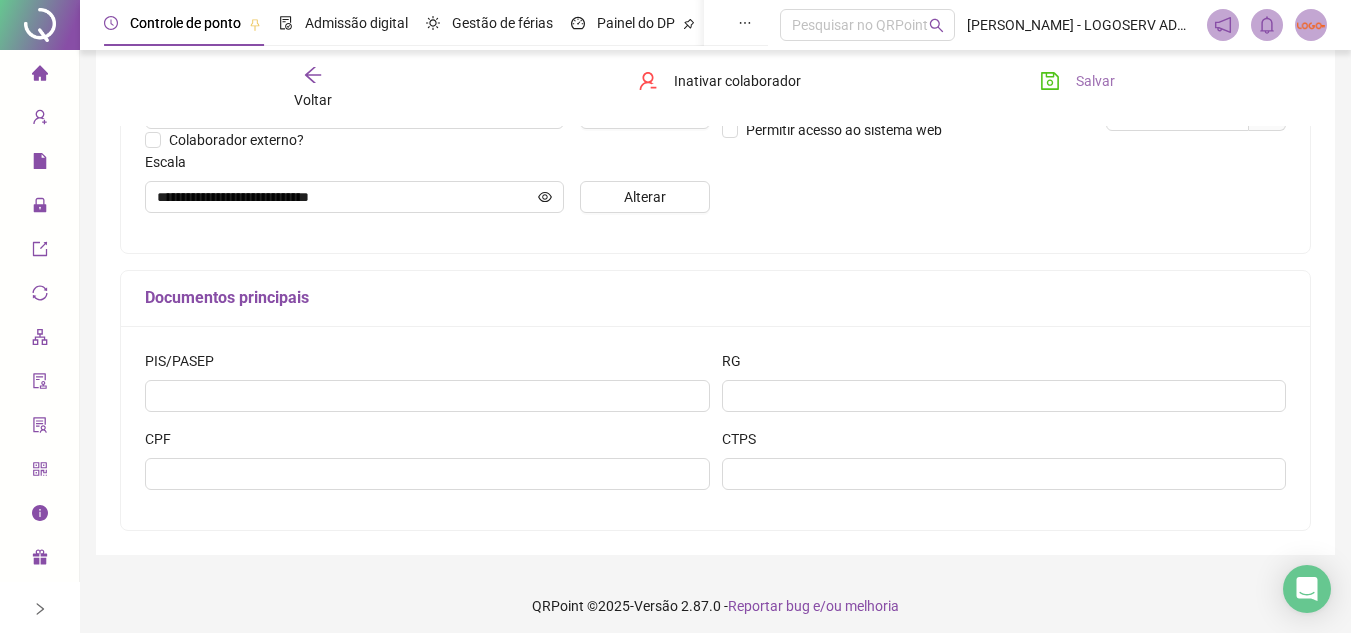 click on "Salvar" at bounding box center (1095, 81) 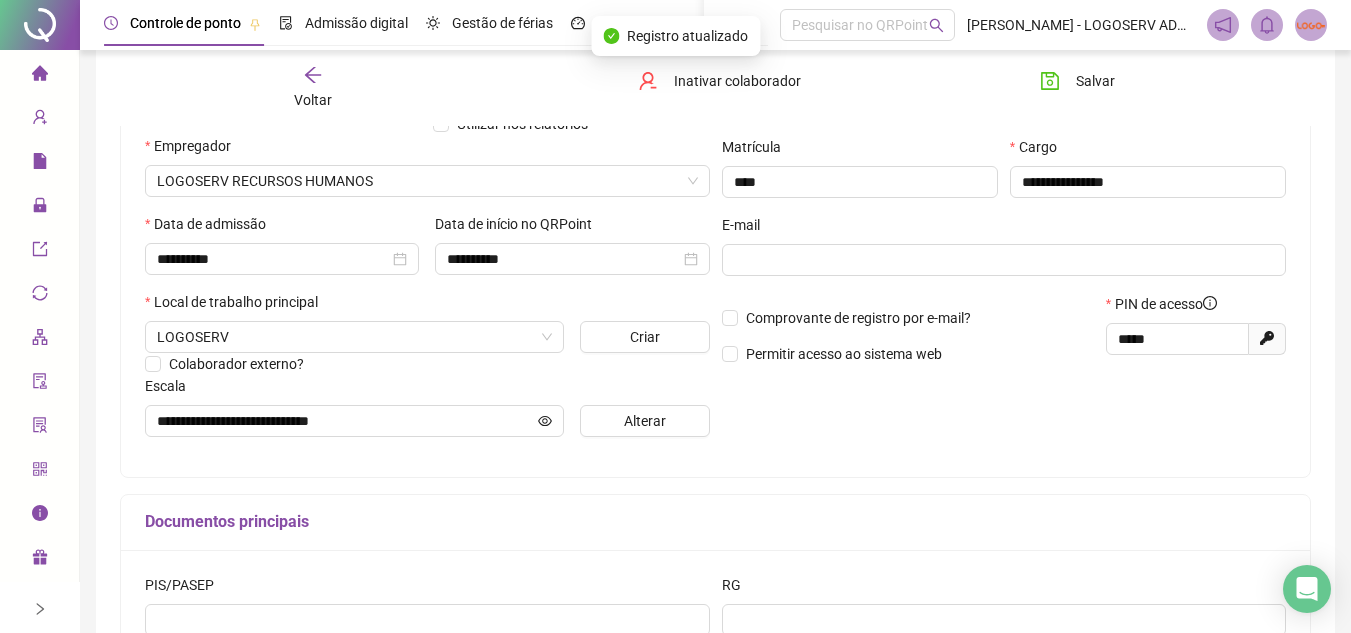 scroll, scrollTop: 0, scrollLeft: 0, axis: both 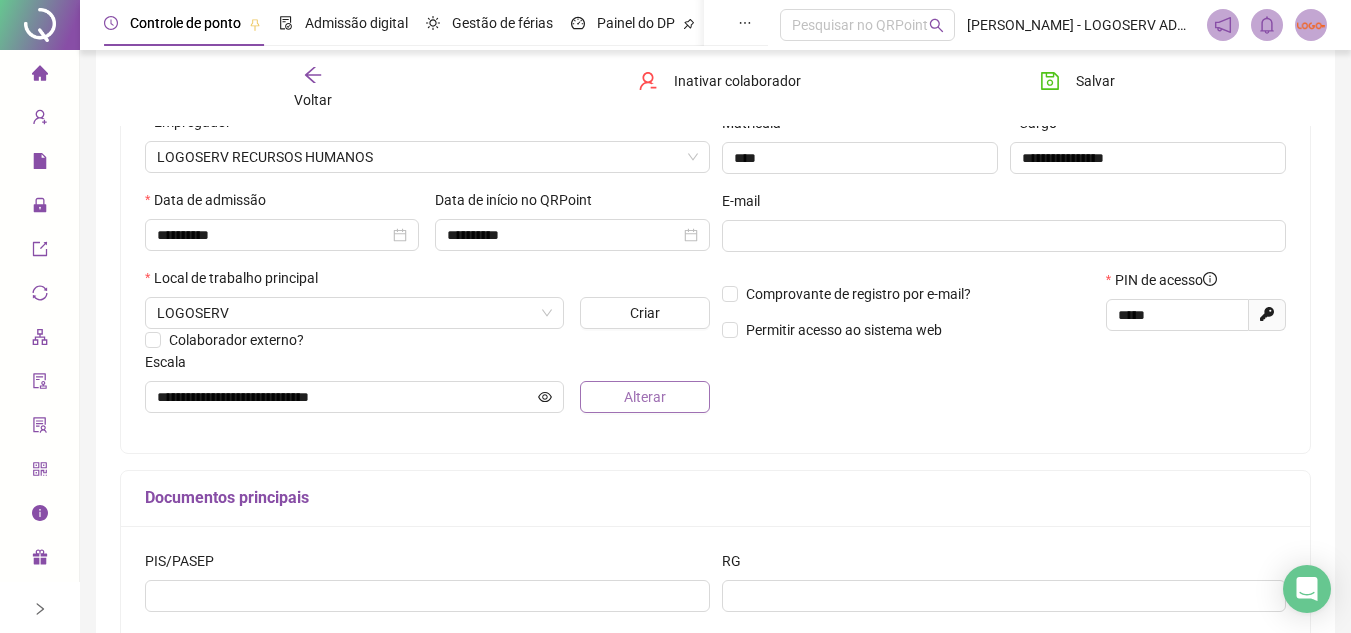 click on "Alterar" at bounding box center (645, 397) 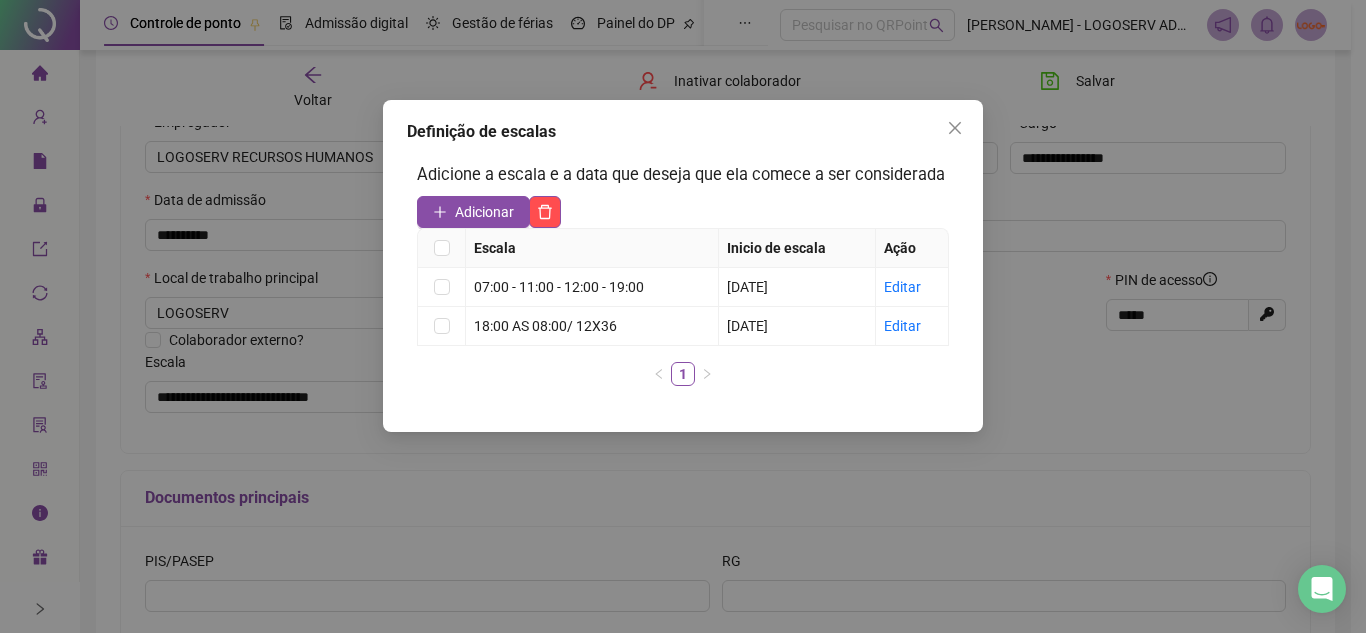 click on "Escala Inicio de escala Ação         07:00 - 11:00 - 12:00 - 19:00    11/04/2025 Editar 18:00 AS 08:00/ 12X36   07/04/2025 Editar 1" at bounding box center [683, 315] 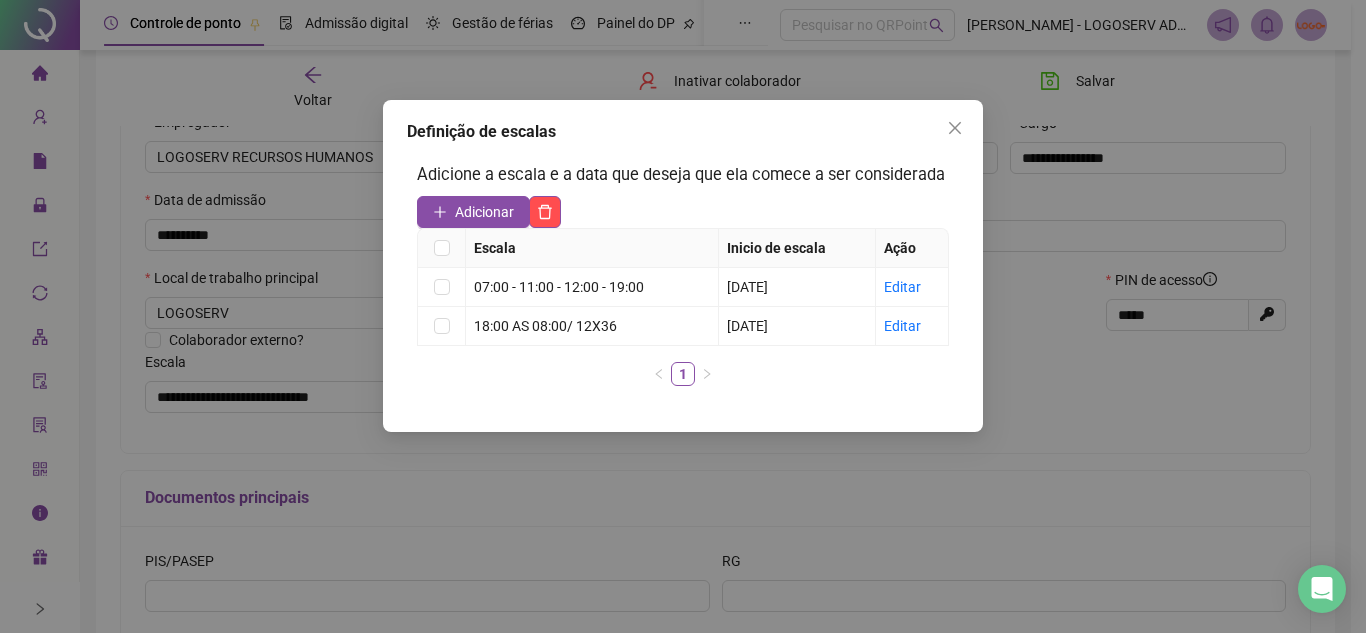 click at bounding box center (955, 128) 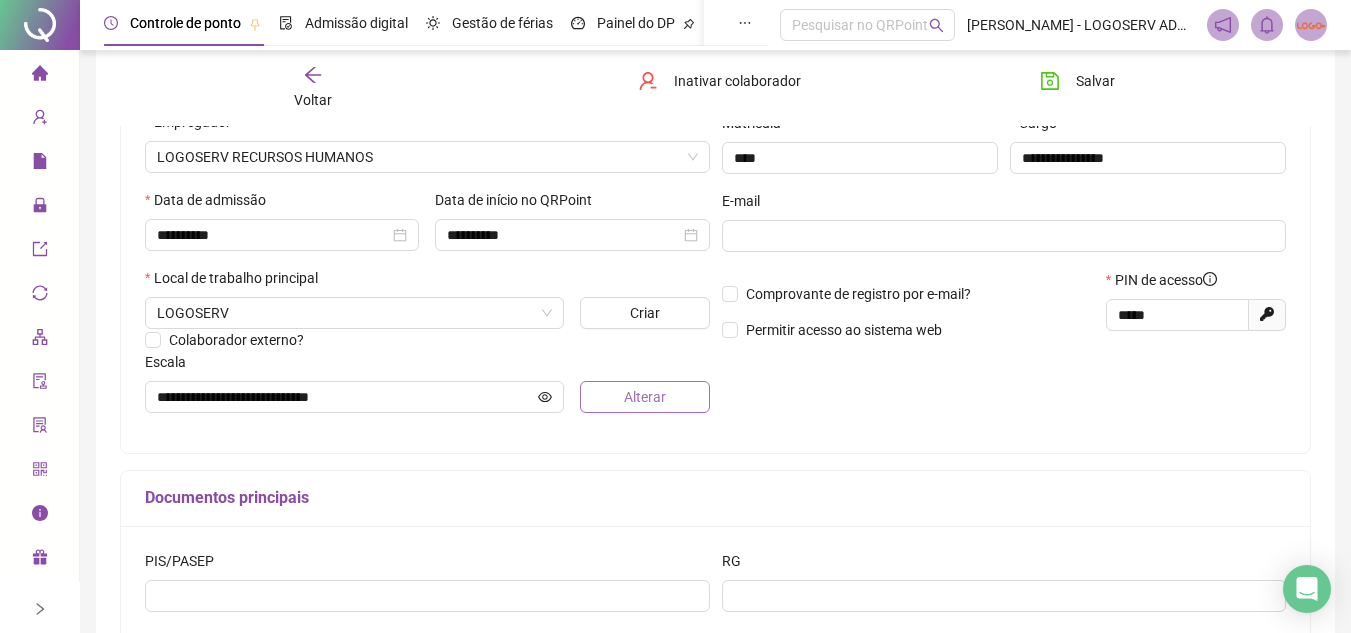 click on "Alterar" at bounding box center [645, 397] 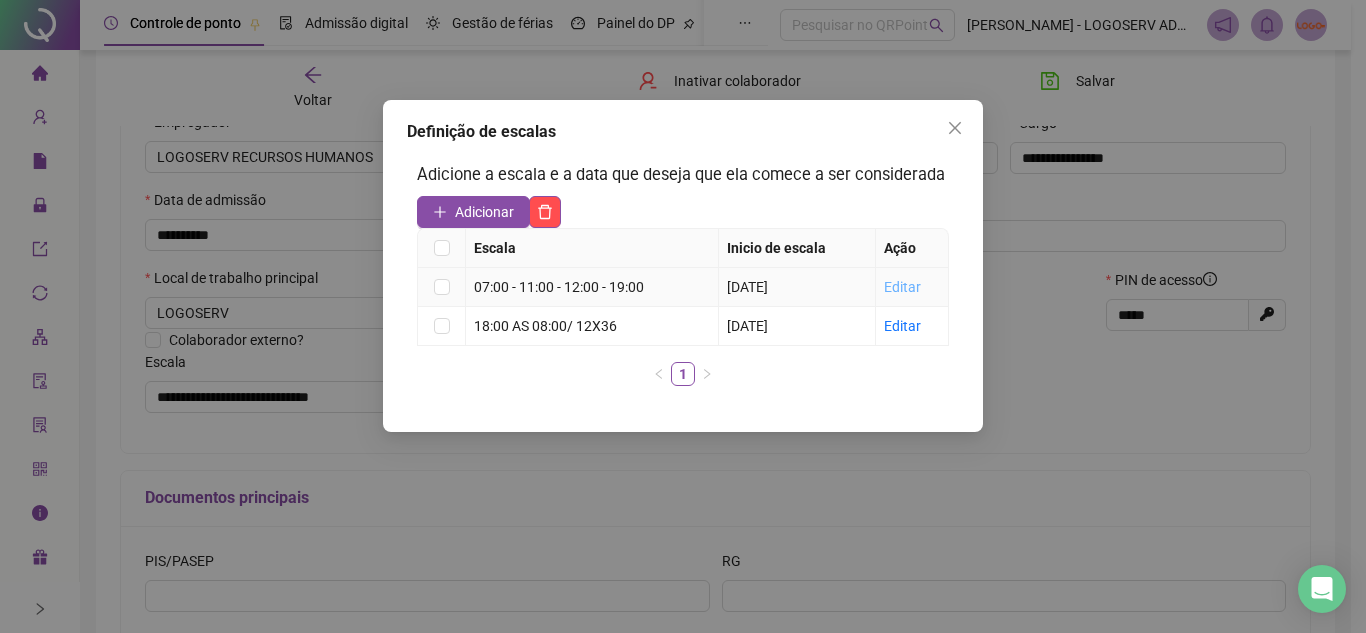 click on "Editar" at bounding box center [902, 287] 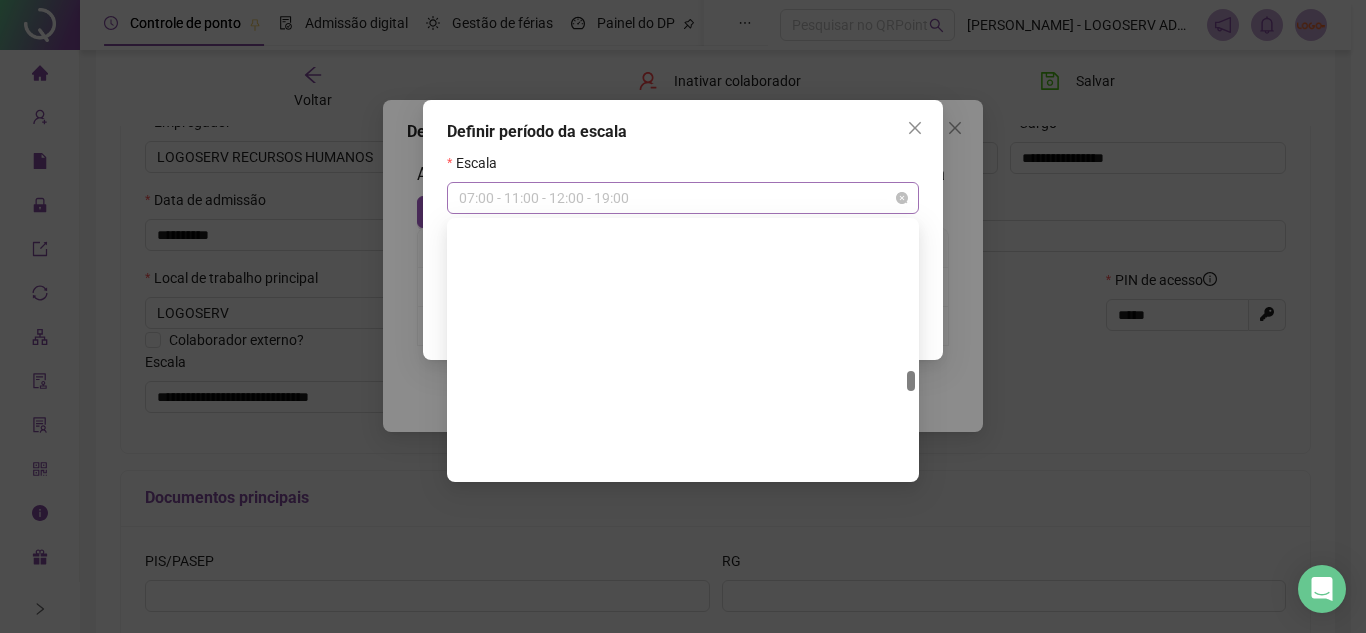 click on "07:00 - 11:00 - 12:00 - 19:00" at bounding box center (683, 198) 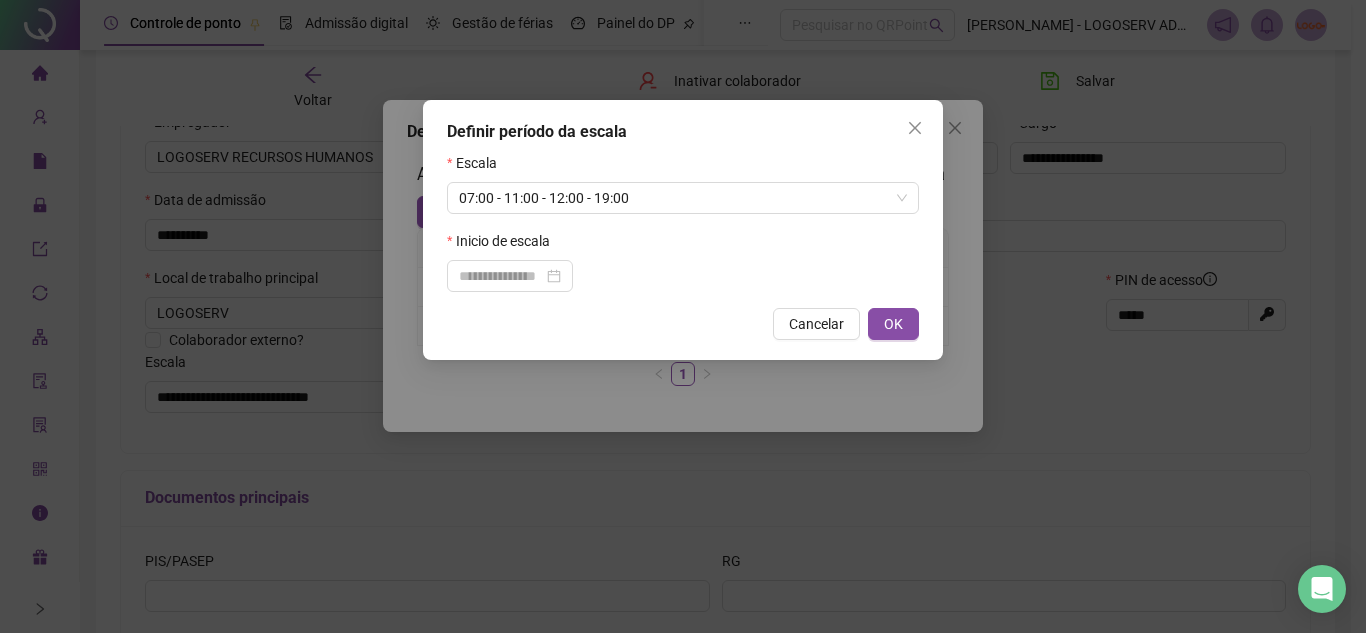 click on "Definir período da escala Escala 07:00 - 11:00 - 12:00 - 19:00  Inicio de escala Cancelar OK" at bounding box center [683, 316] 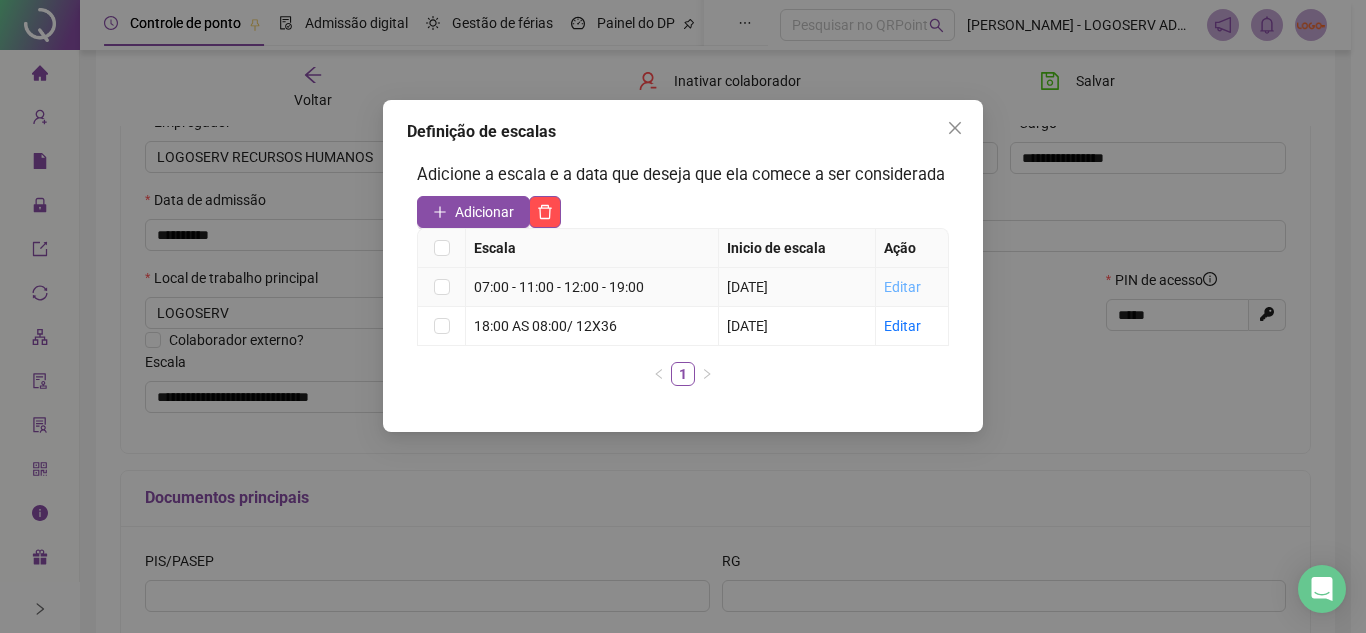 click on "Editar" at bounding box center [902, 287] 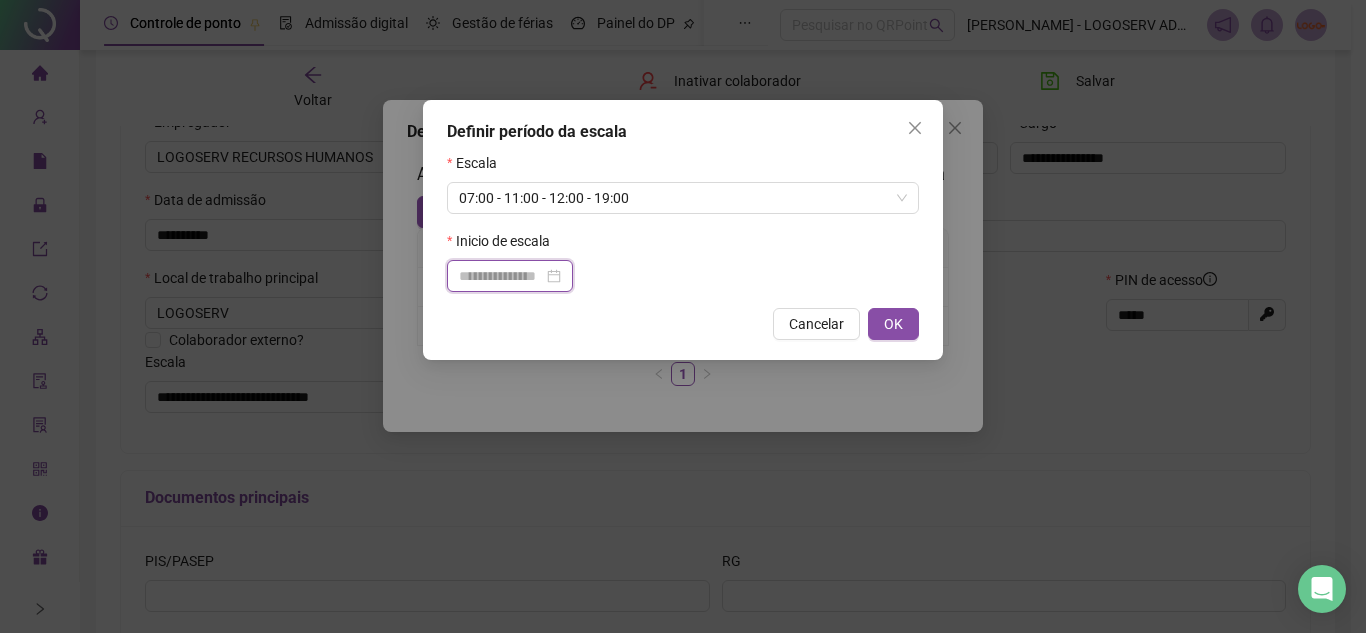click at bounding box center [501, 276] 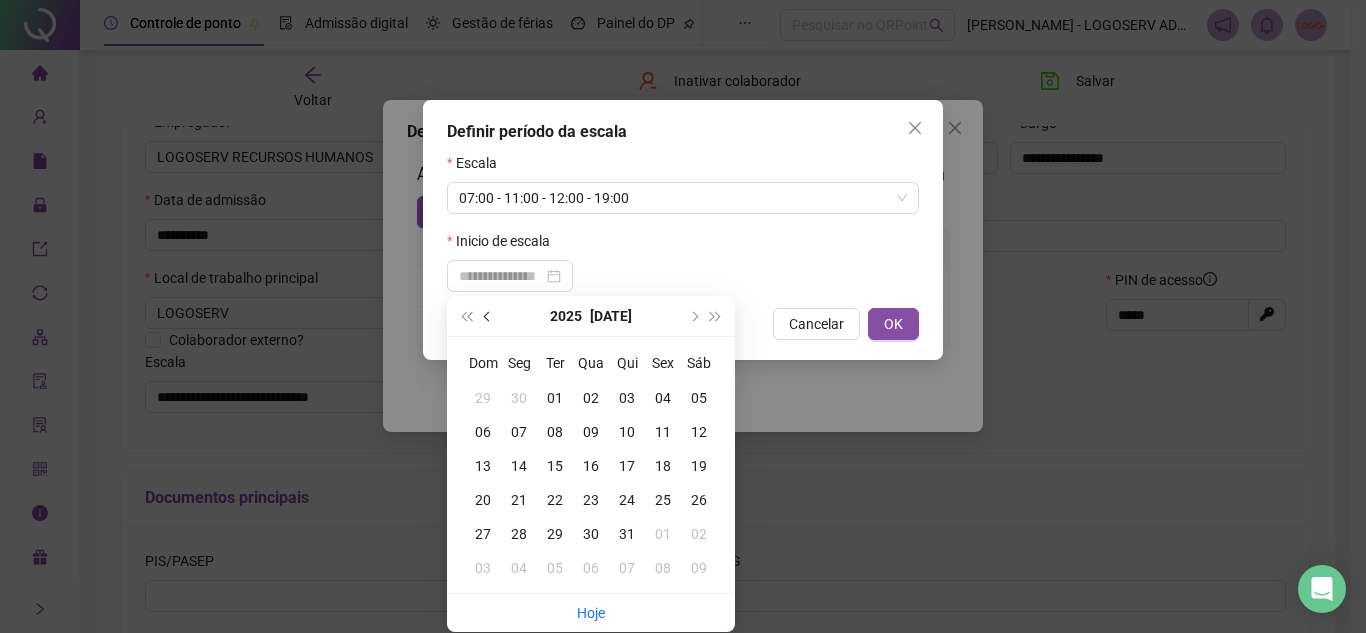 click at bounding box center (489, 316) 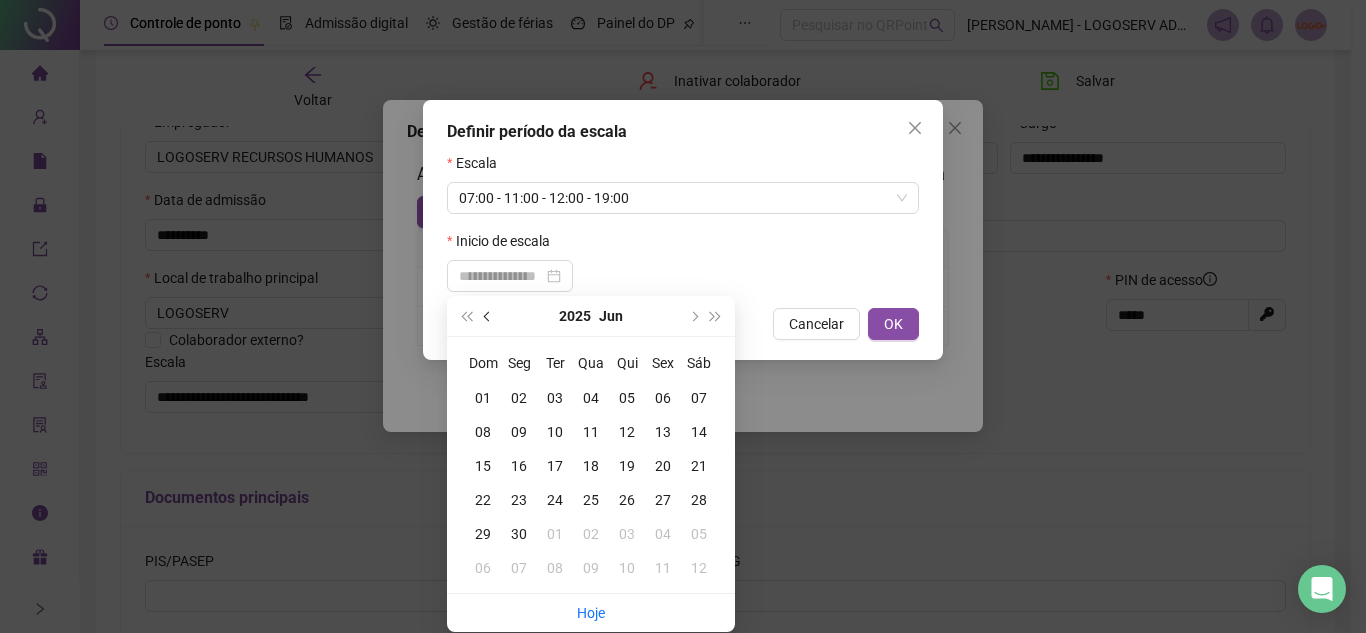 click at bounding box center [489, 316] 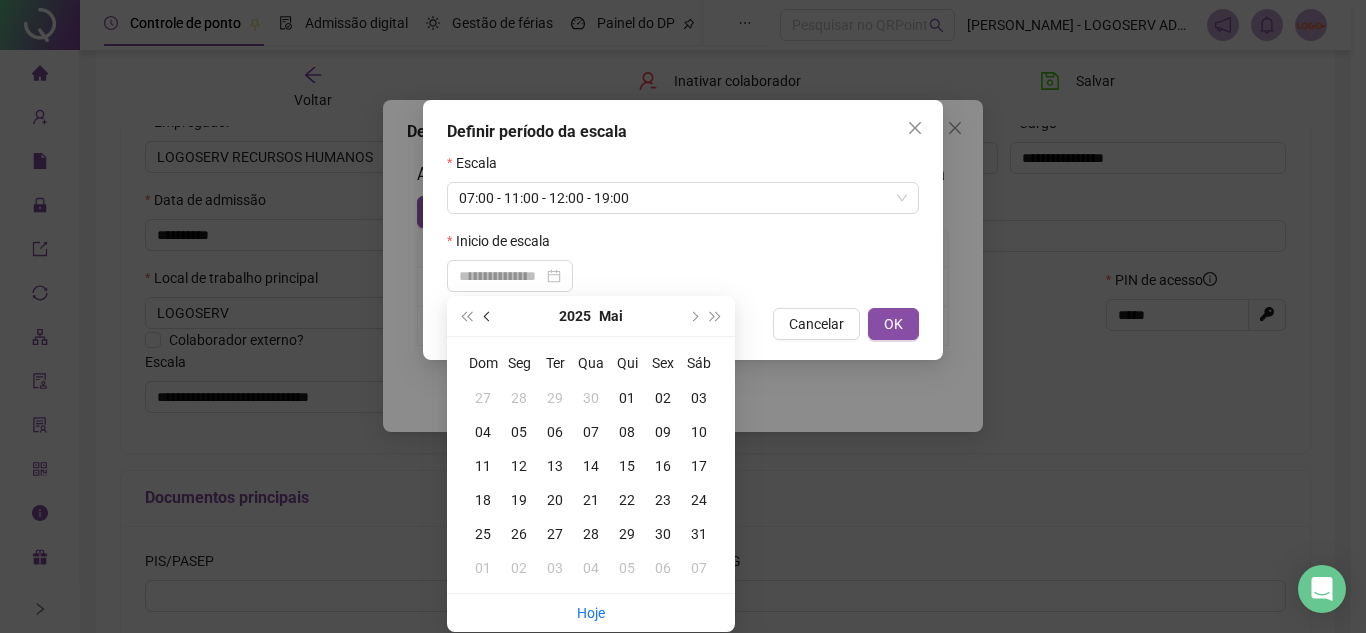 click at bounding box center (489, 316) 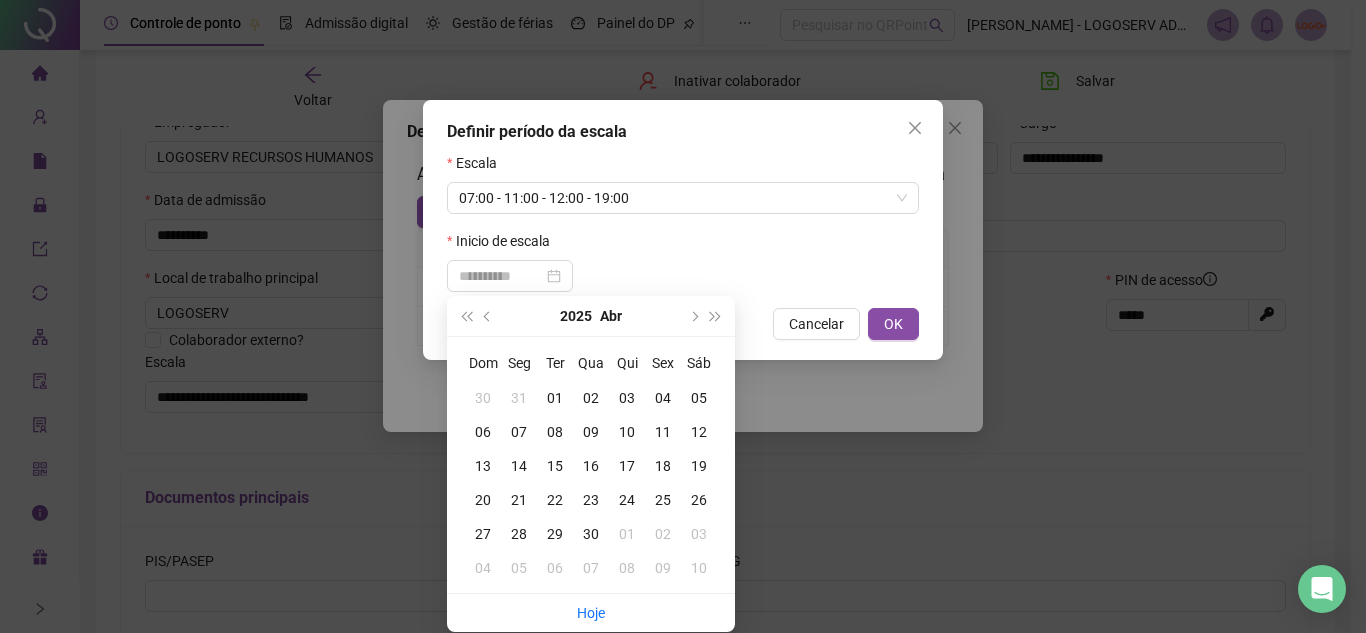 type on "**********" 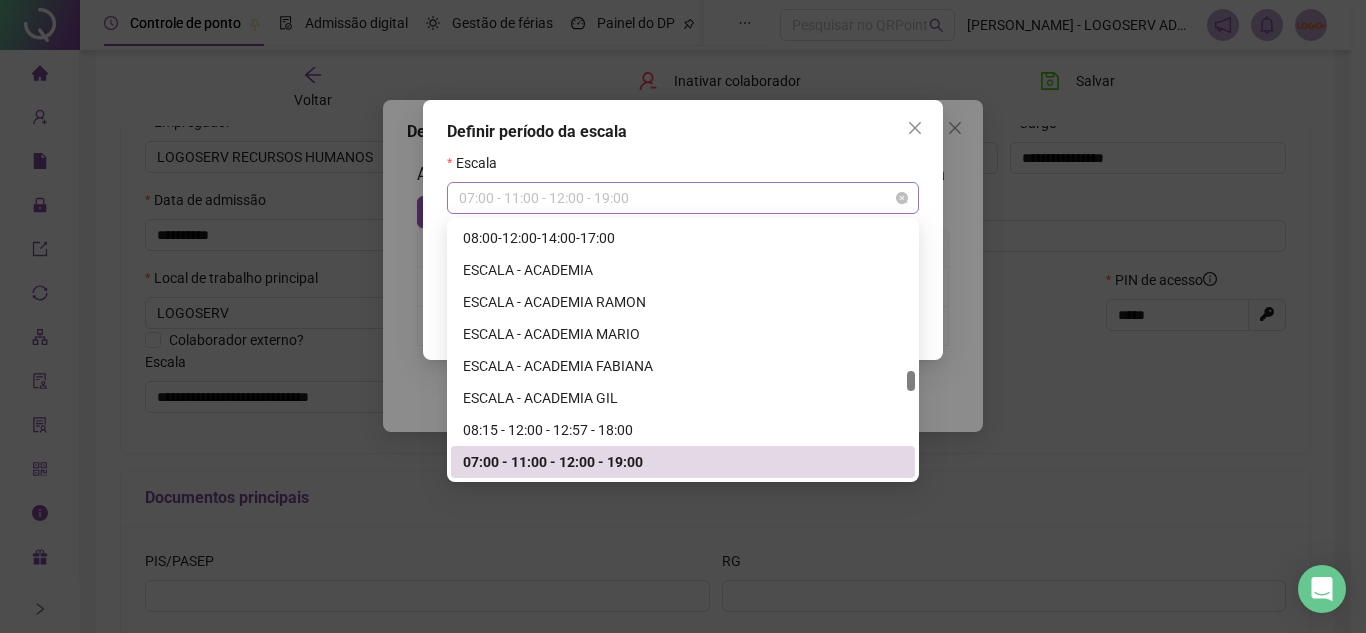 click on "07:00 - 11:00 - 12:00 - 19:00" at bounding box center [683, 198] 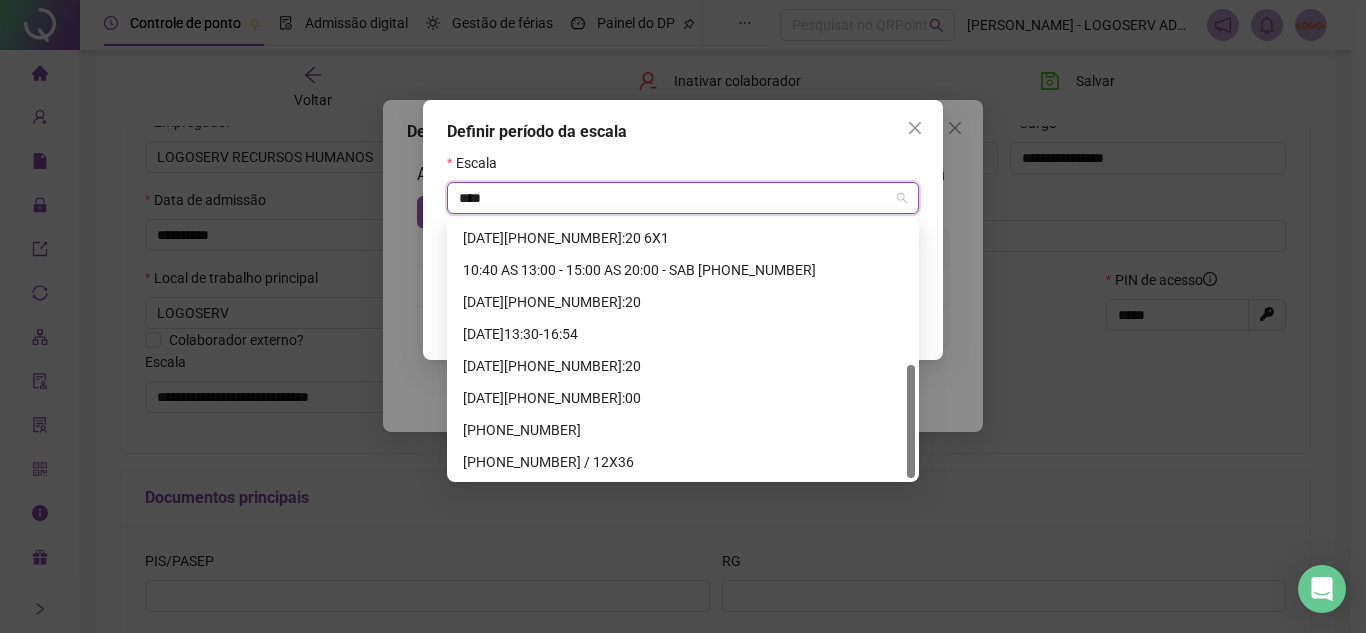 scroll, scrollTop: 320, scrollLeft: 0, axis: vertical 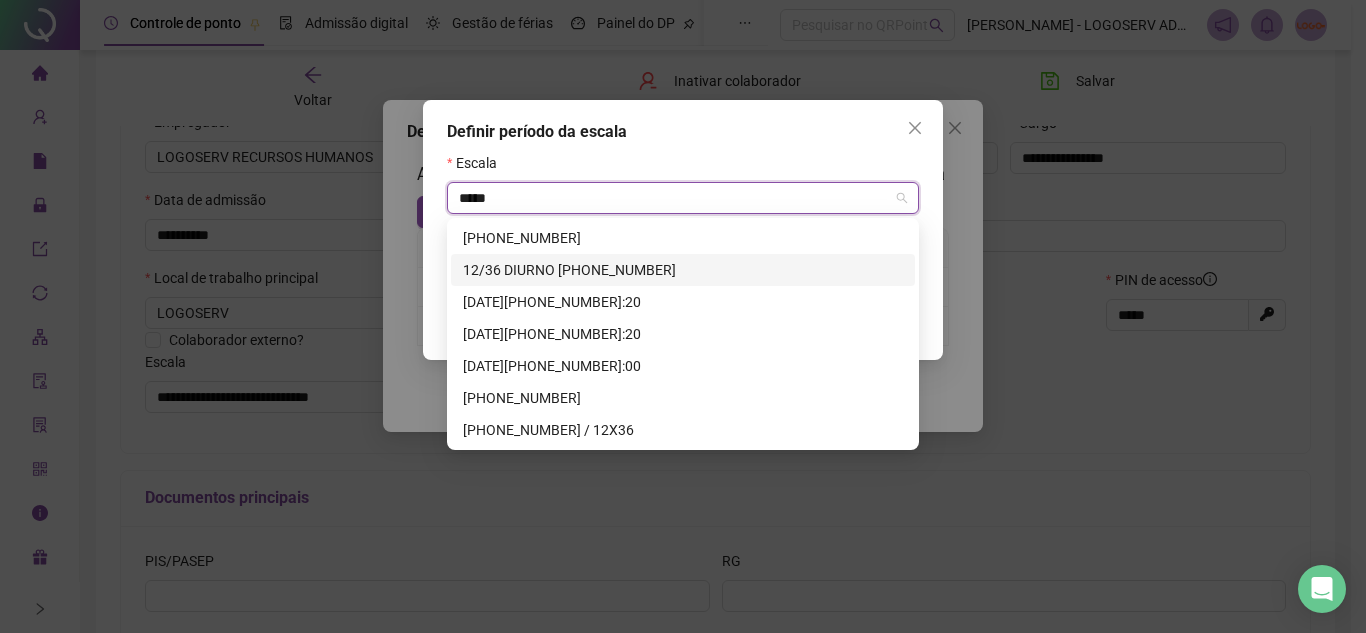 click on "12/36 DIURNO 07-11-12-19" at bounding box center (683, 270) 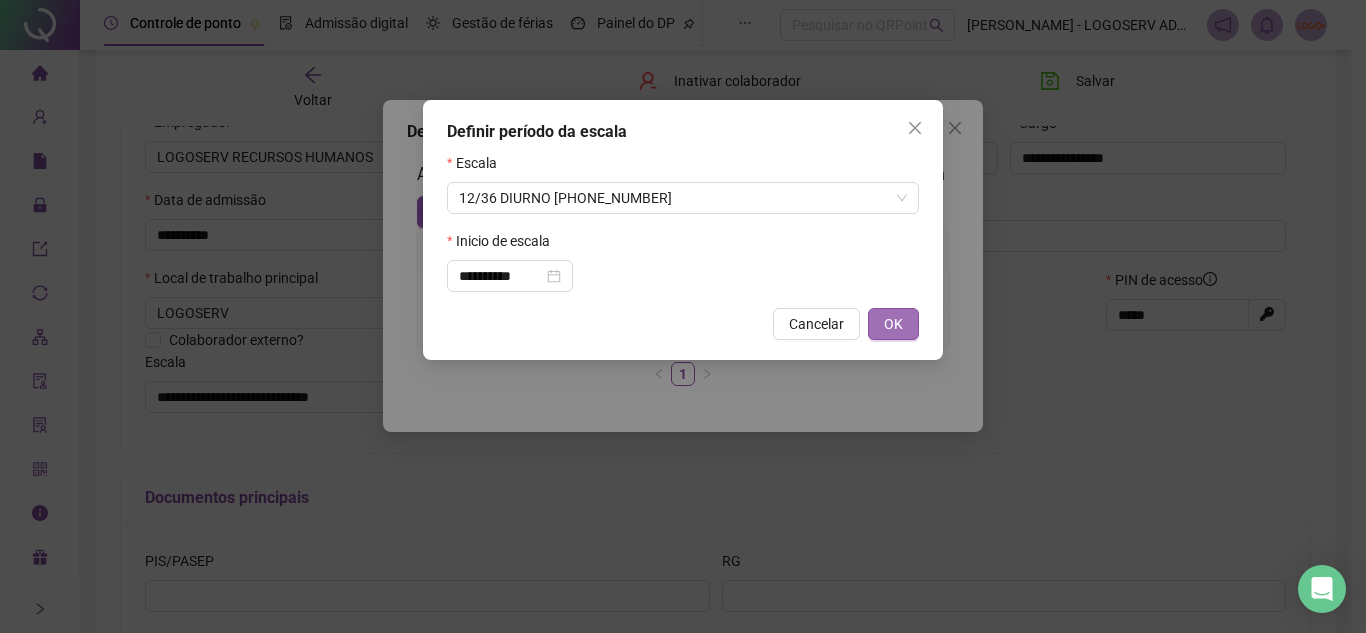 click on "OK" at bounding box center [893, 324] 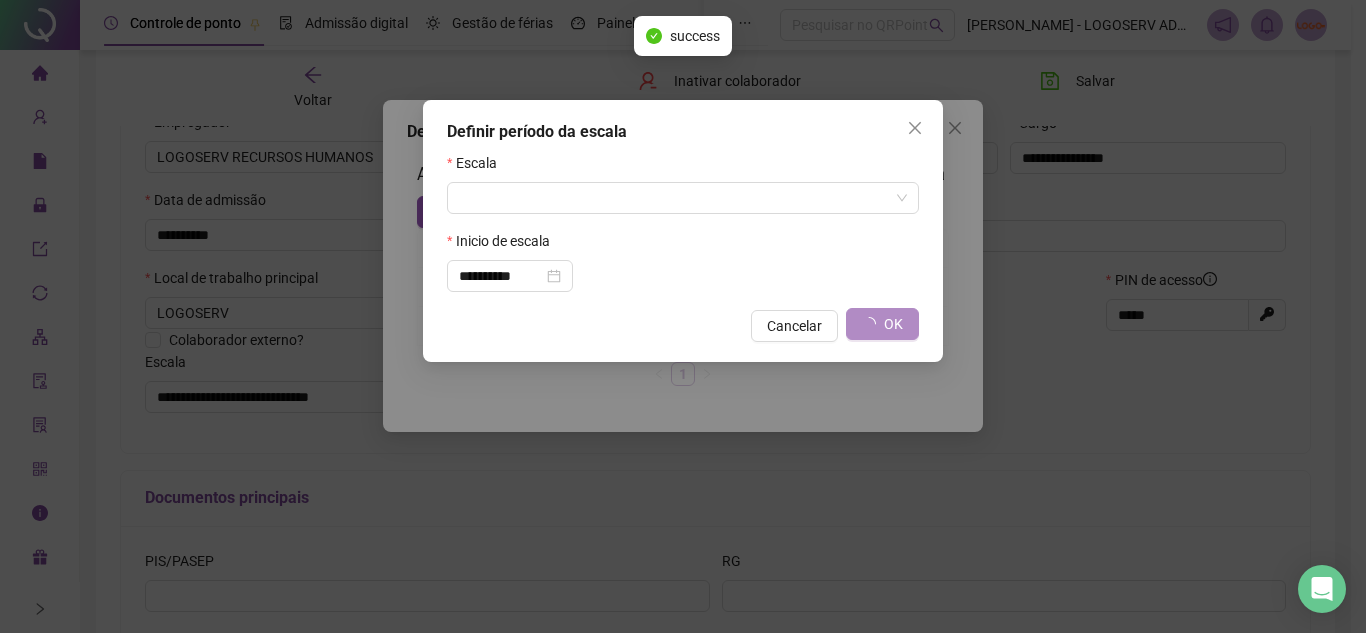 type on "**********" 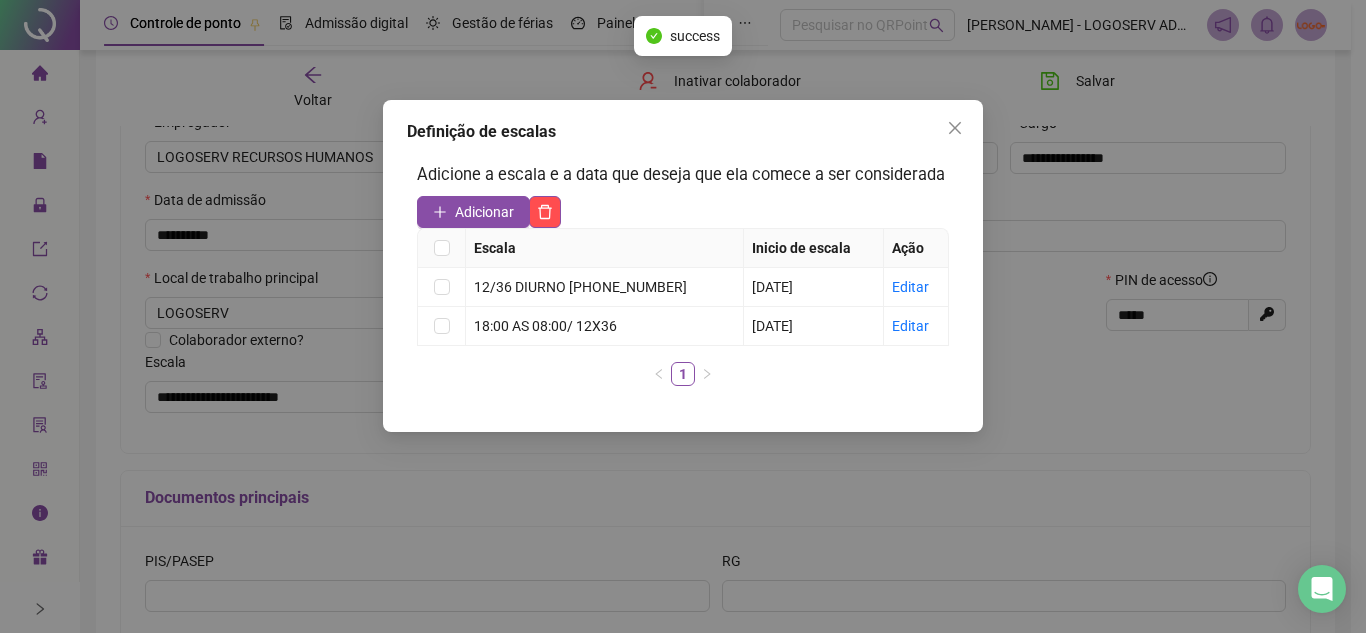 click on "Definição de escalas Adicione a escala e a data que deseja que ela comece a ser considerada Adicionar Escala Inicio de escala Ação         12/36 DIURNO 07-11-12-19   11/04/2025 Editar 18:00 AS 08:00/ 12X36   07/04/2025 Editar 1" at bounding box center [683, 316] 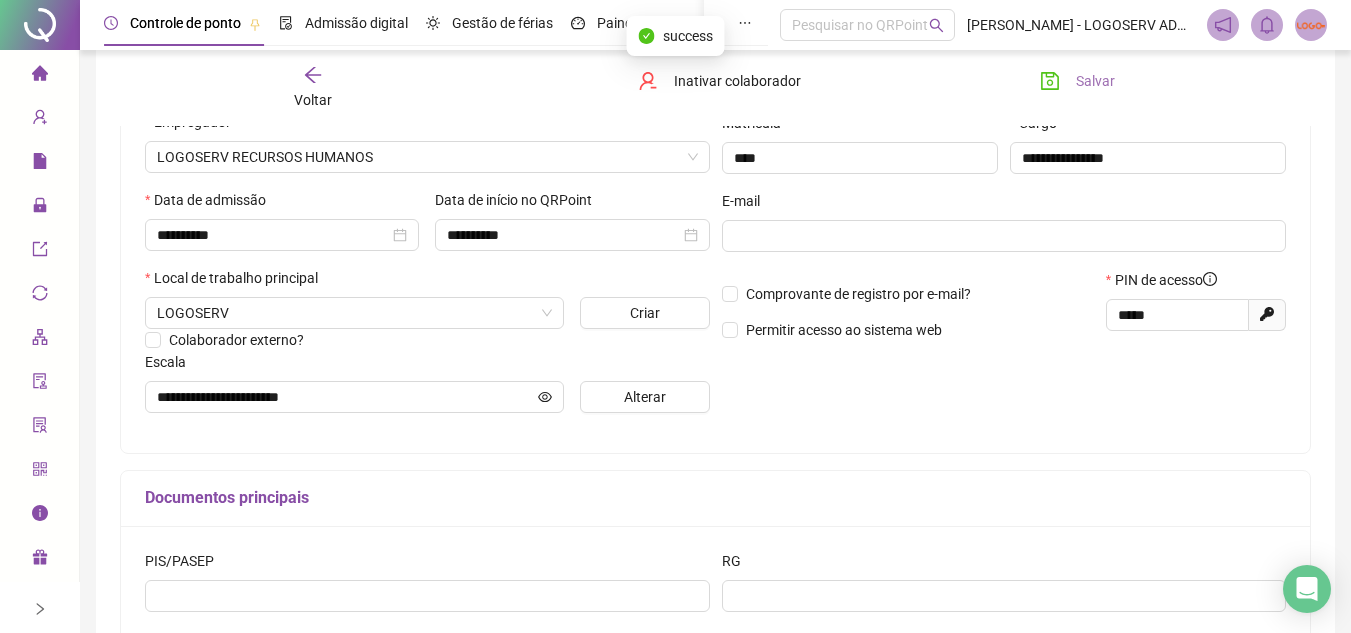 click 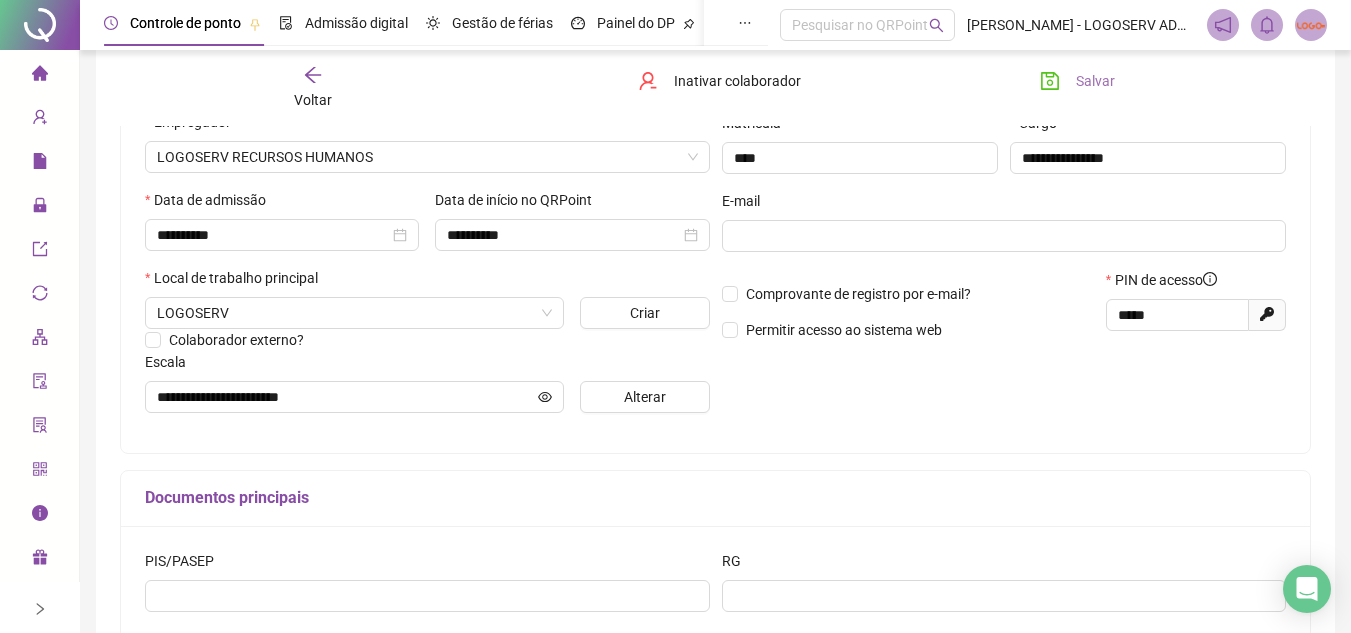 type 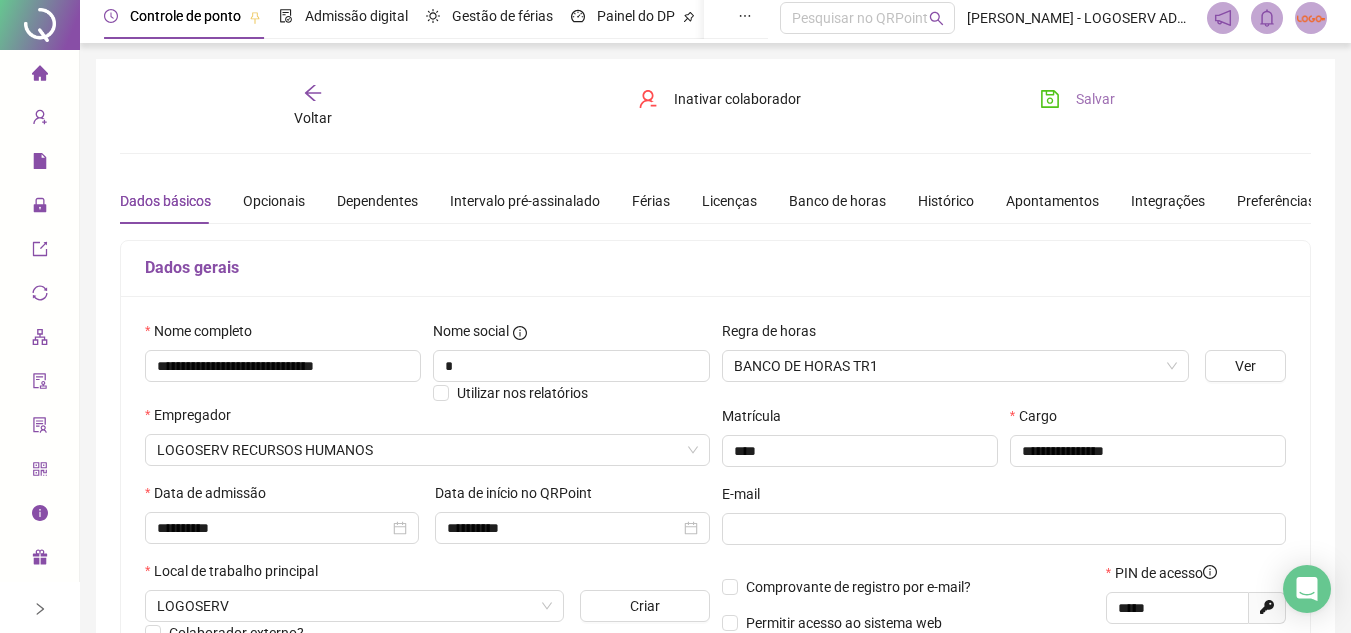 scroll, scrollTop: 0, scrollLeft: 0, axis: both 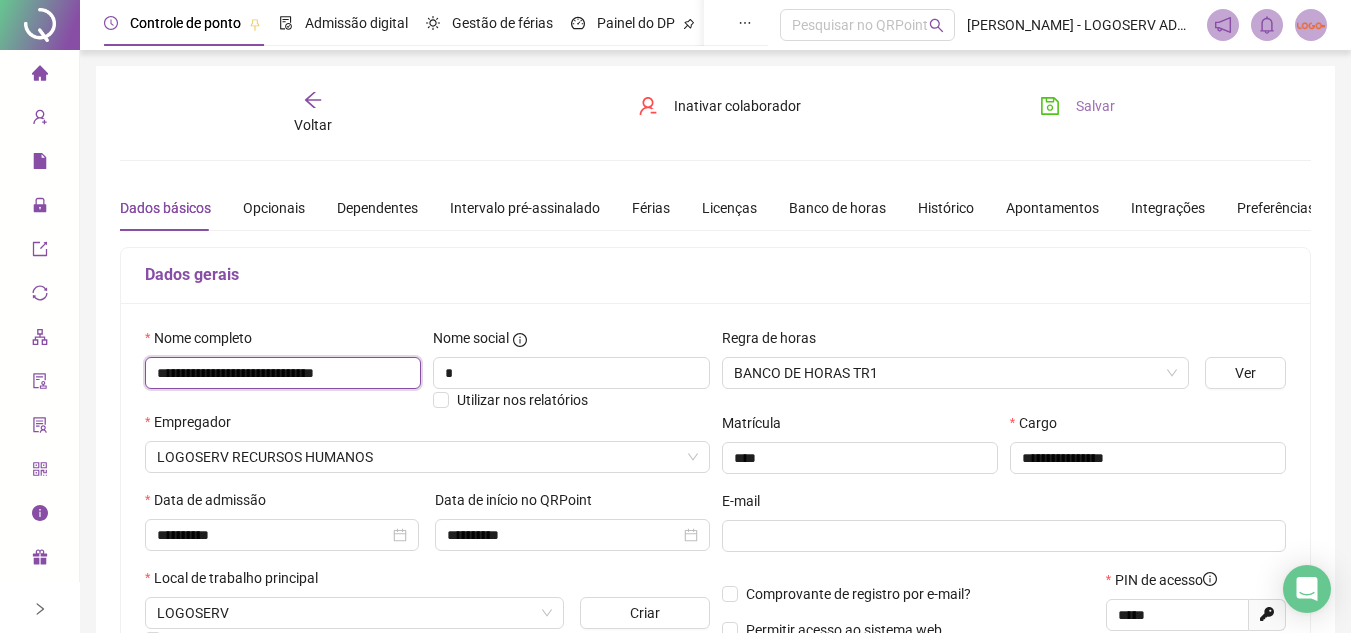 drag, startPoint x: 154, startPoint y: 369, endPoint x: 388, endPoint y: 403, distance: 236.45718 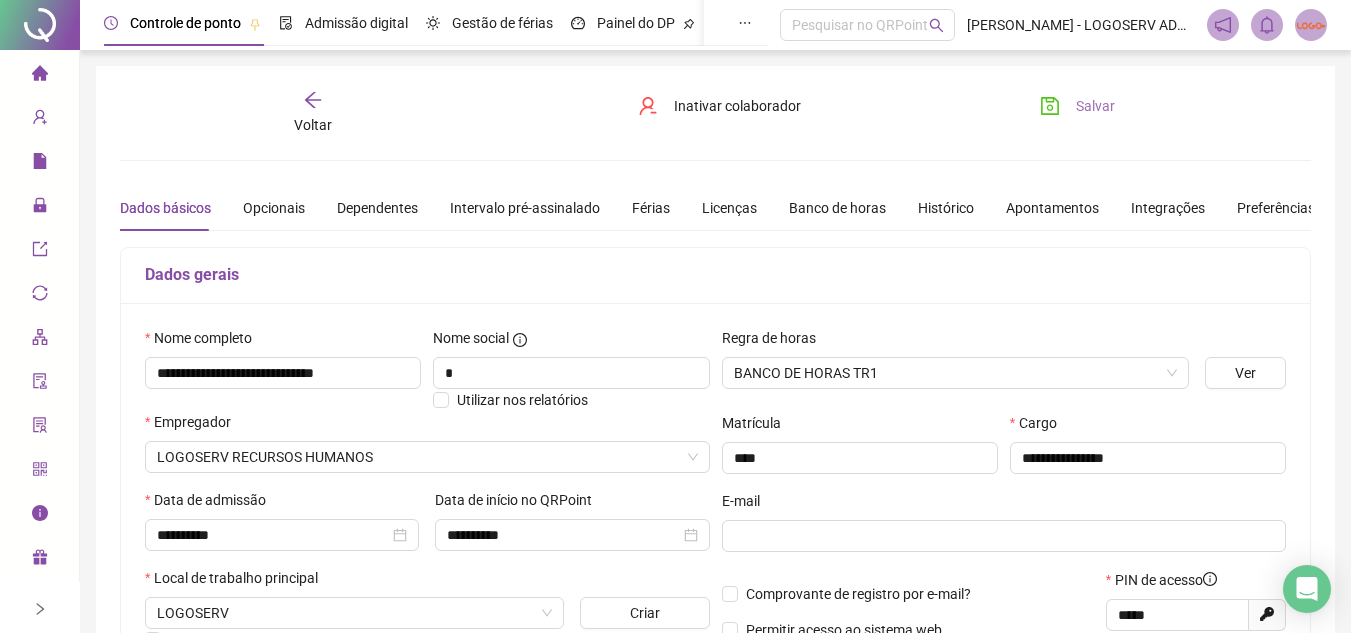 click on "Voltar" at bounding box center (313, 113) 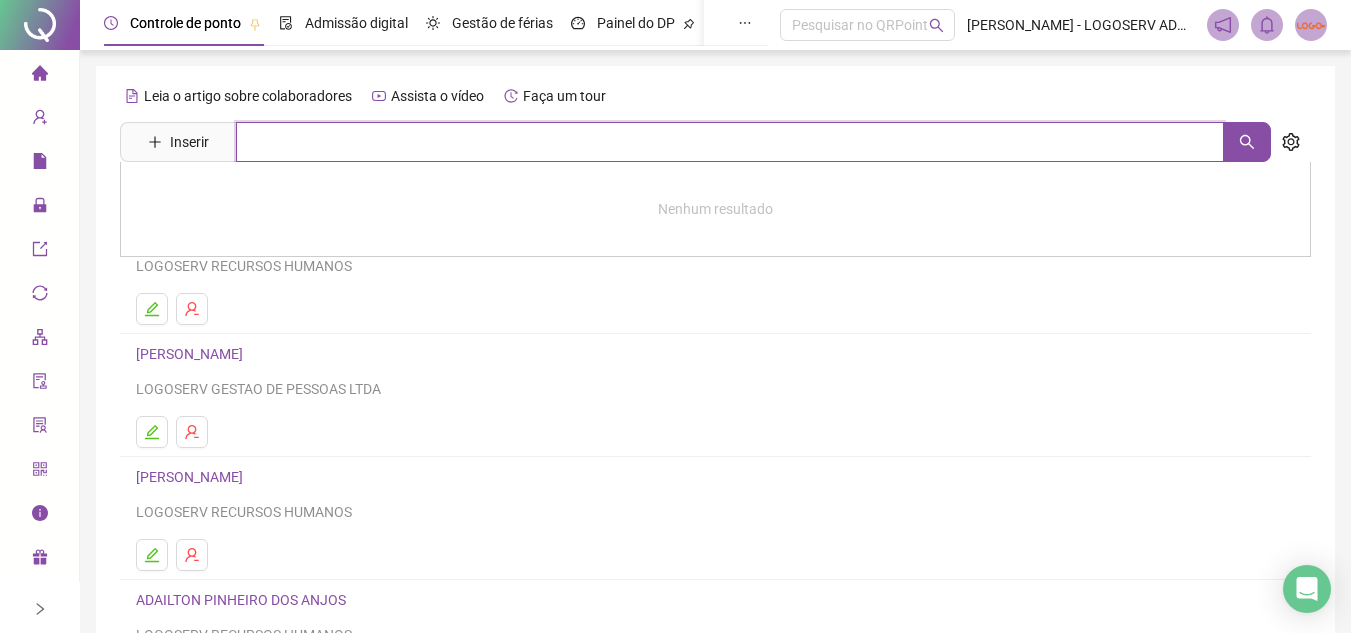 click at bounding box center (730, 142) 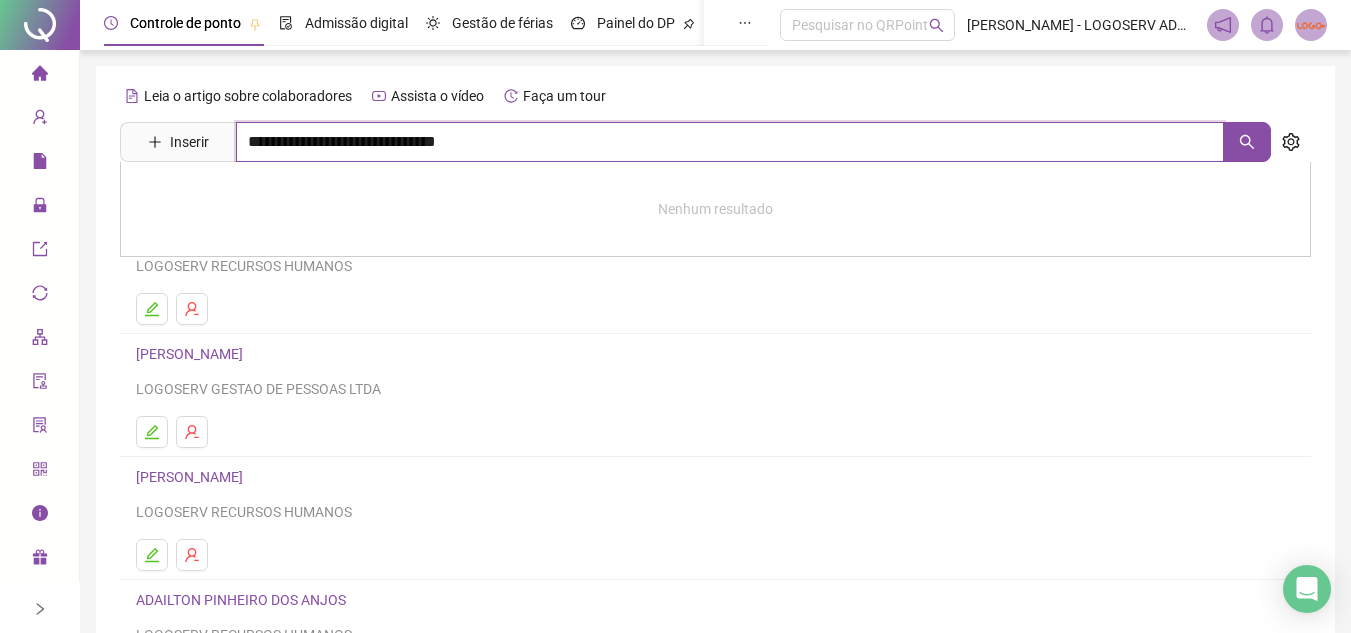 type on "**********" 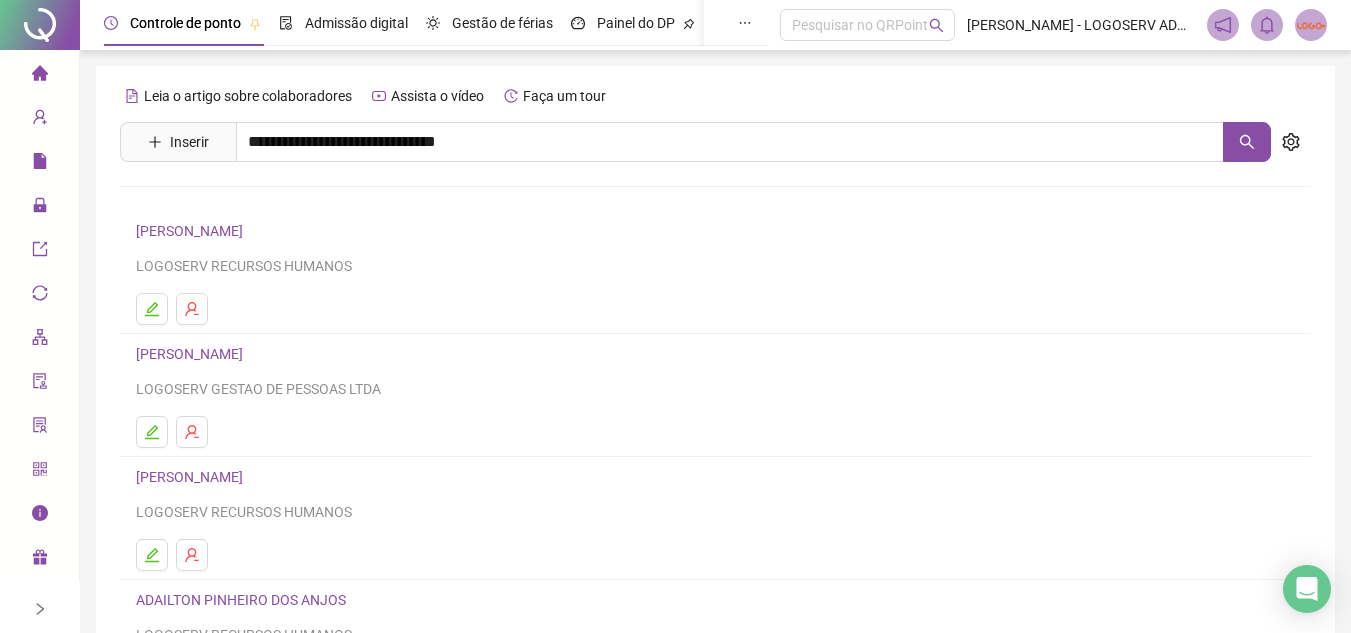 click on "GABRIEL RODRIGO PEREIRA SANTOS" at bounding box center (715, 203) 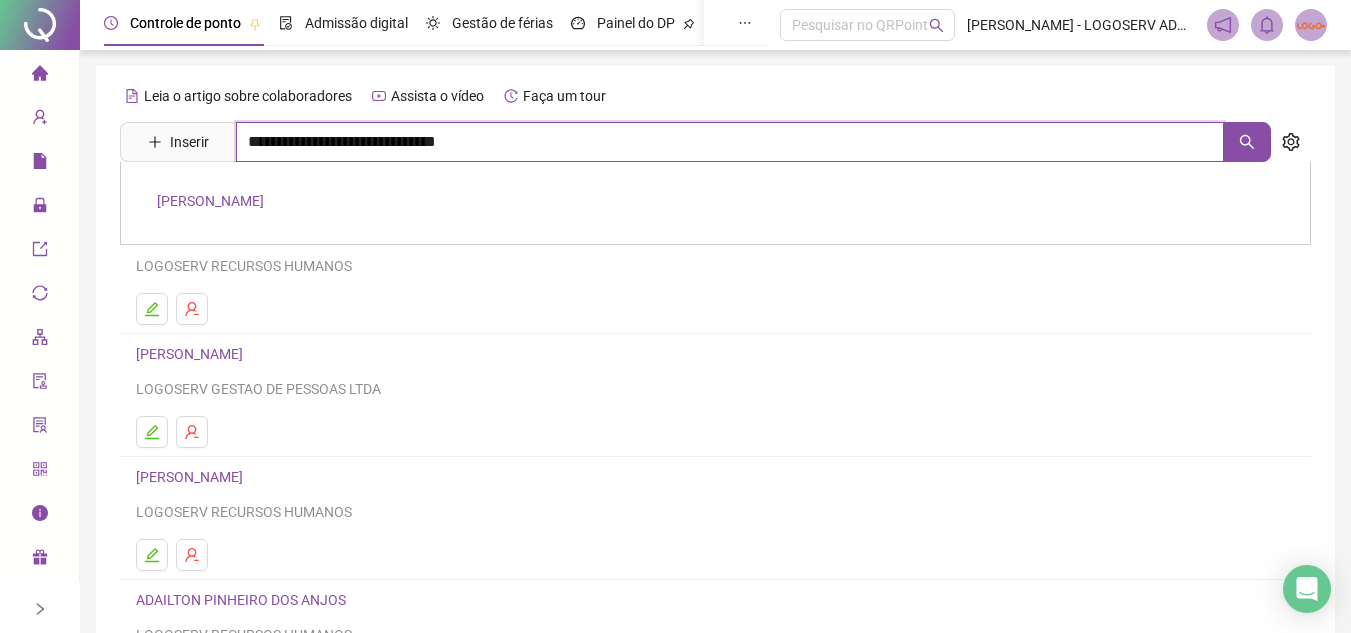 click on "**********" at bounding box center [730, 142] 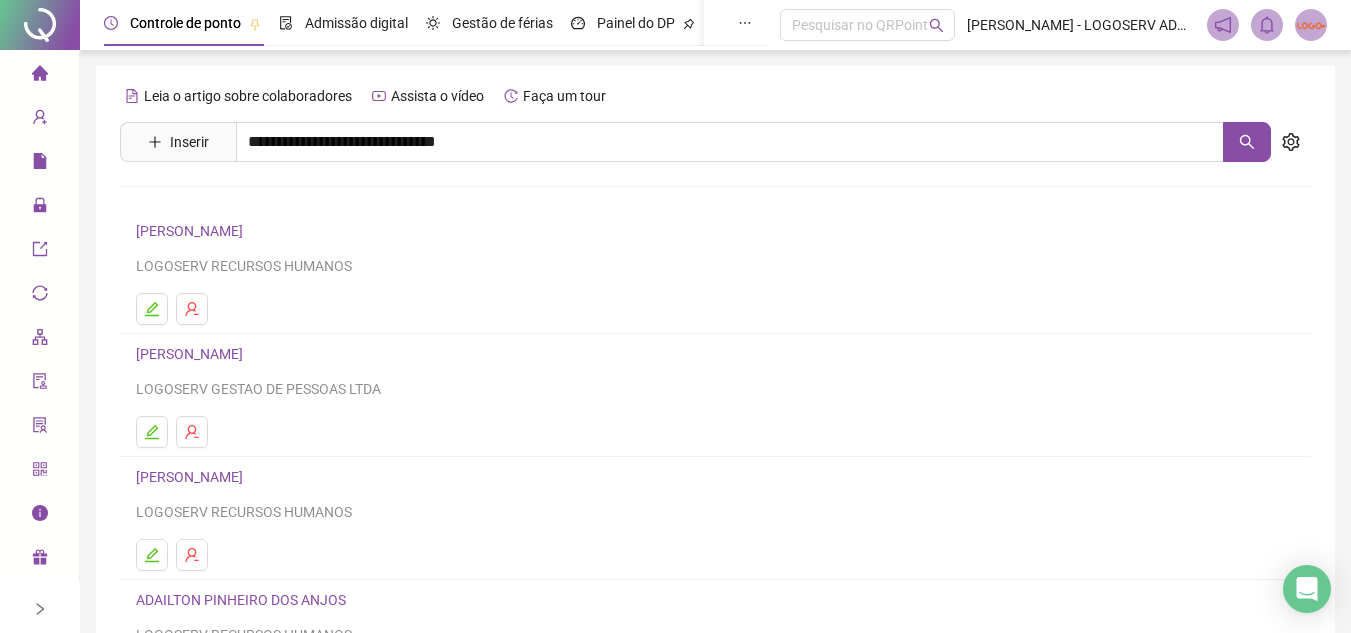 click on "GABRIEL RODRIGO PEREIRA SANTOS" at bounding box center [210, 201] 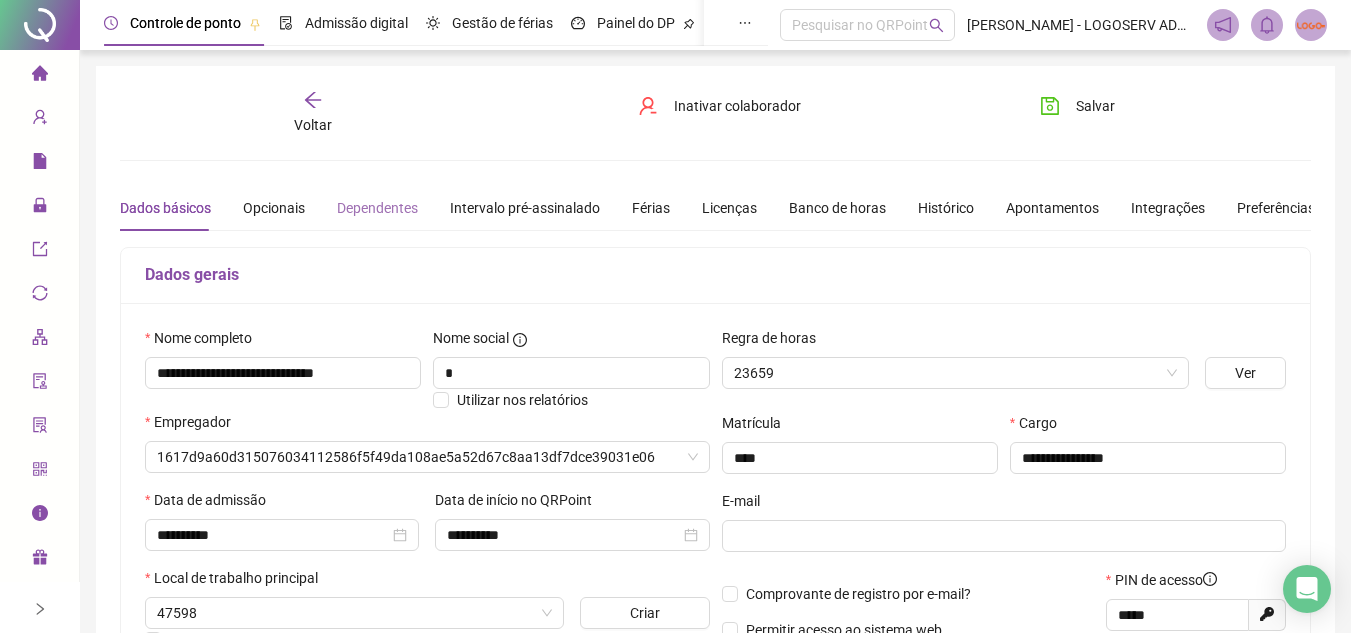 type on "**********" 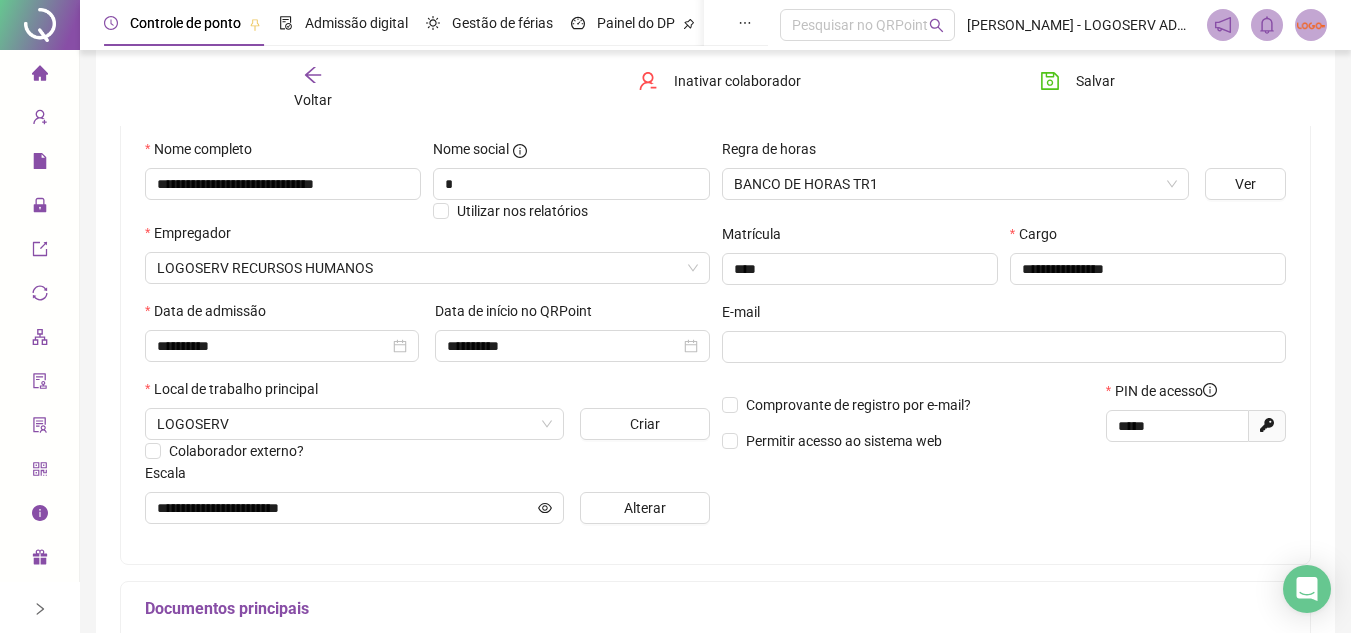scroll, scrollTop: 200, scrollLeft: 0, axis: vertical 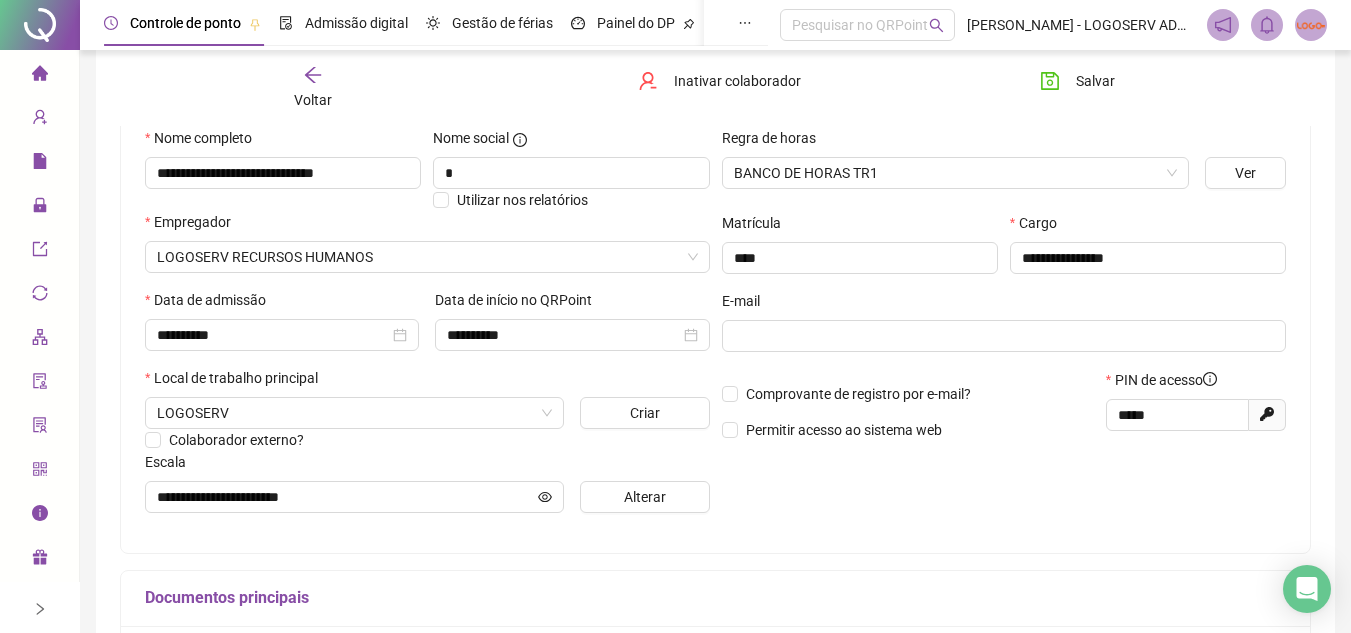 click on "Voltar" at bounding box center [313, 100] 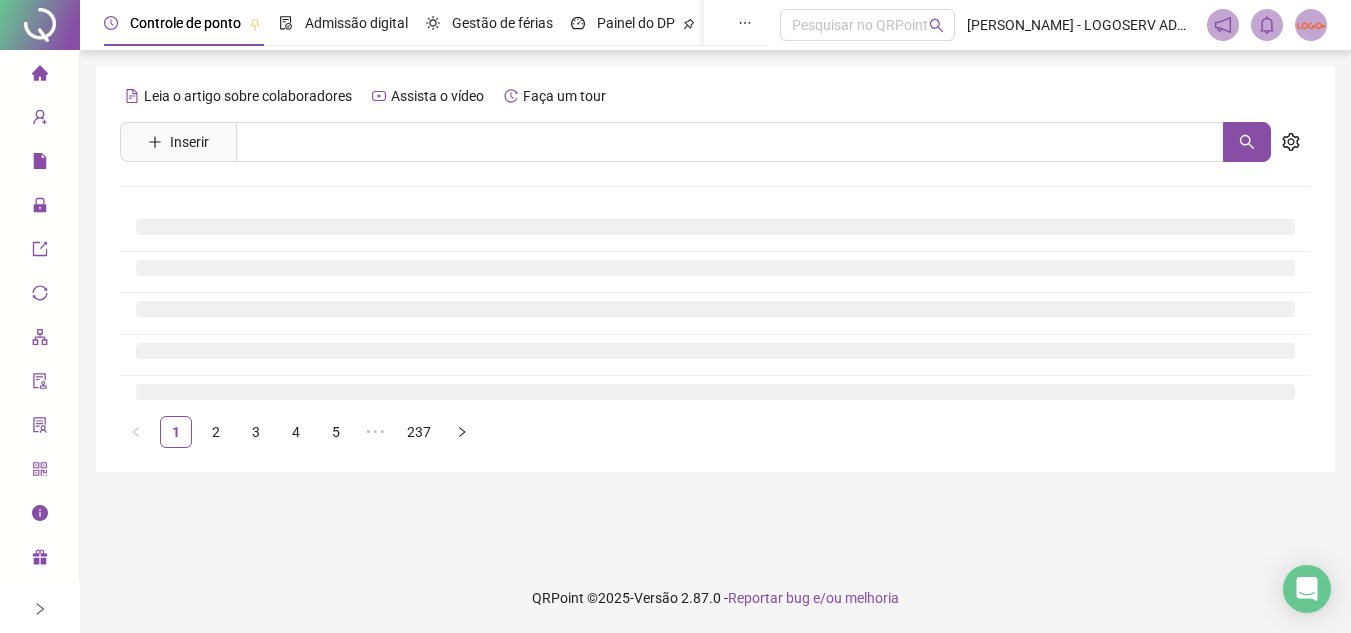 scroll, scrollTop: 0, scrollLeft: 0, axis: both 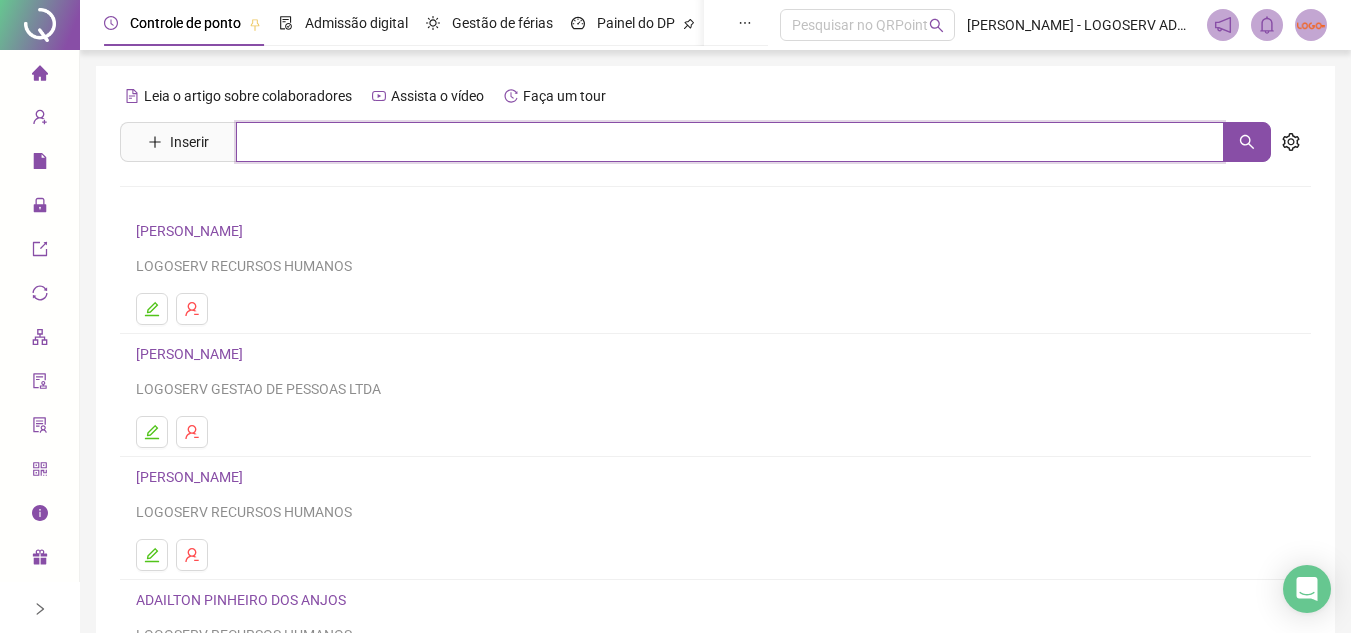 click at bounding box center [730, 142] 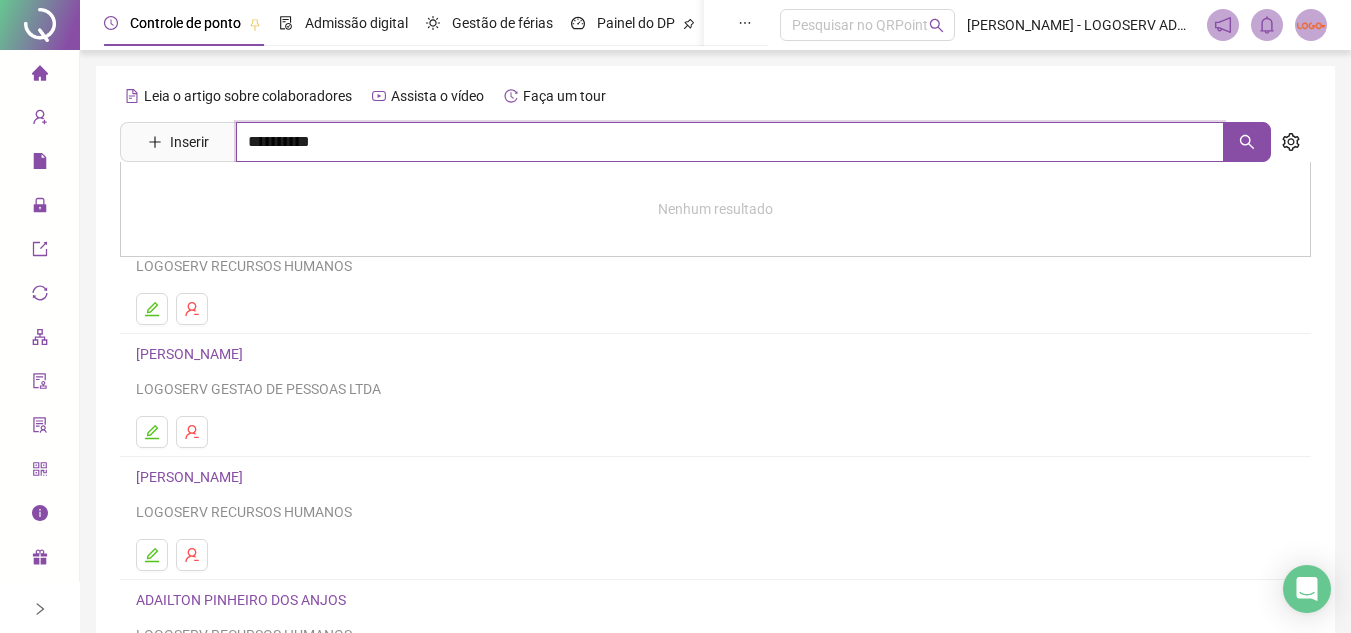 type on "**********" 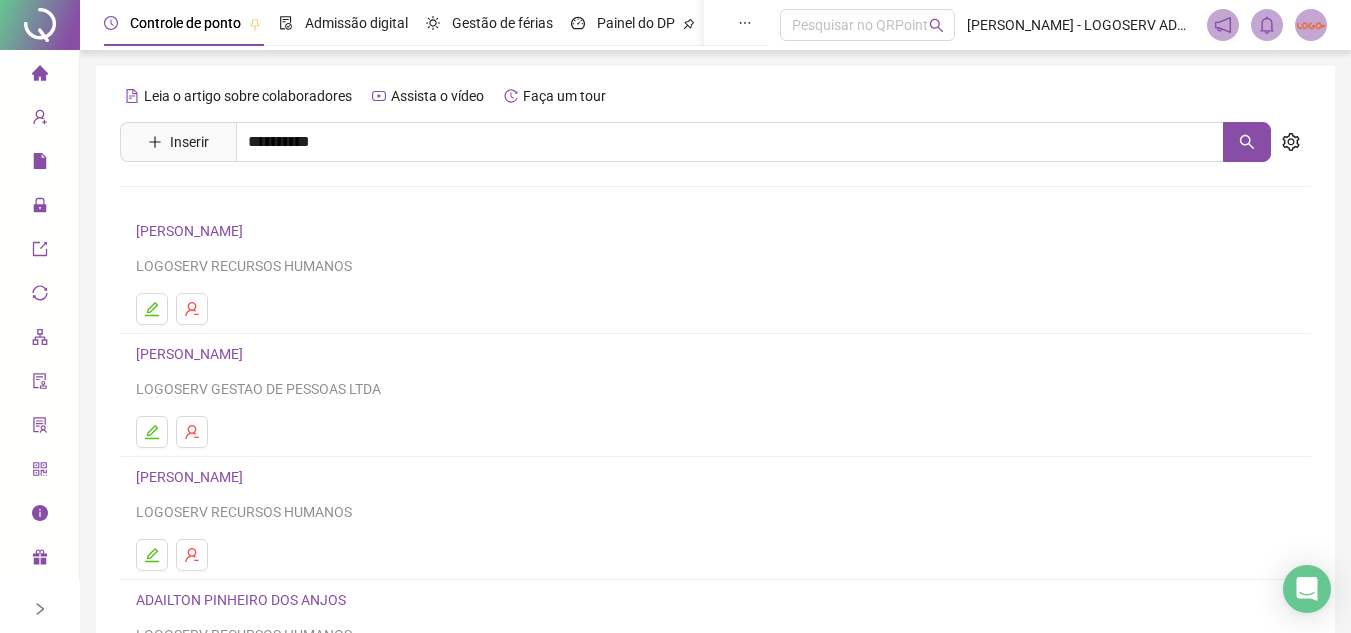 click on "CLEBER SOUZA DA CONCEICAO" at bounding box center [261, 245] 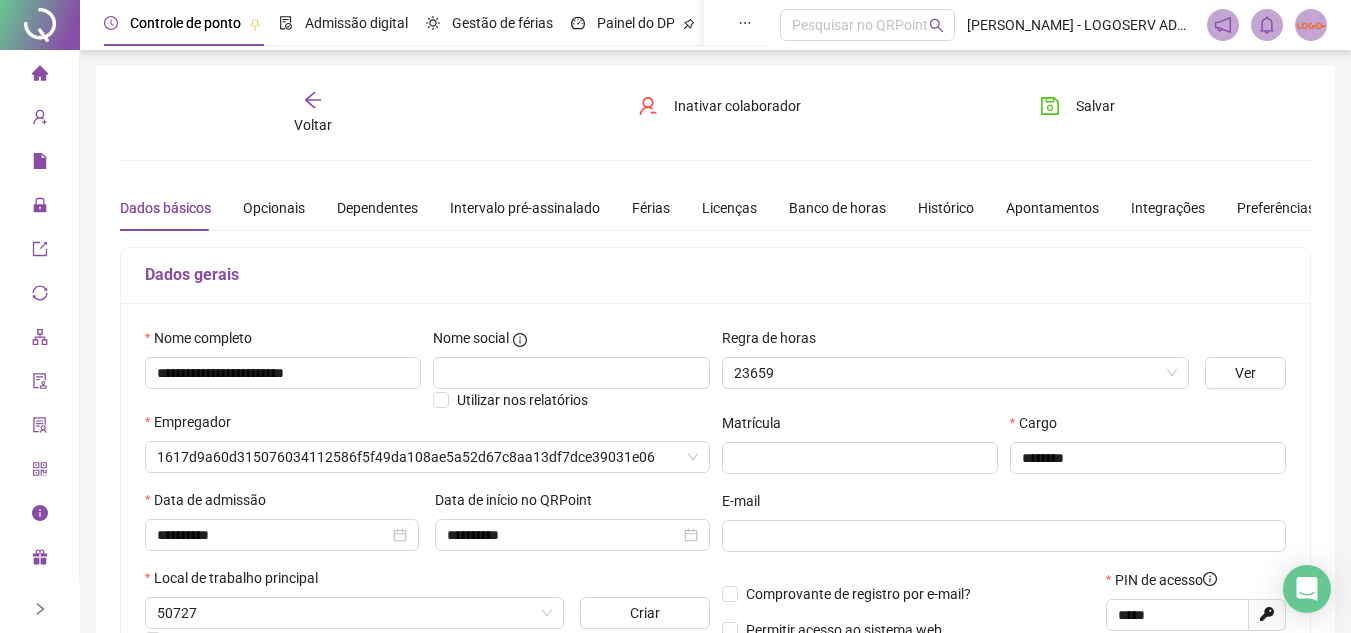 type on "**********" 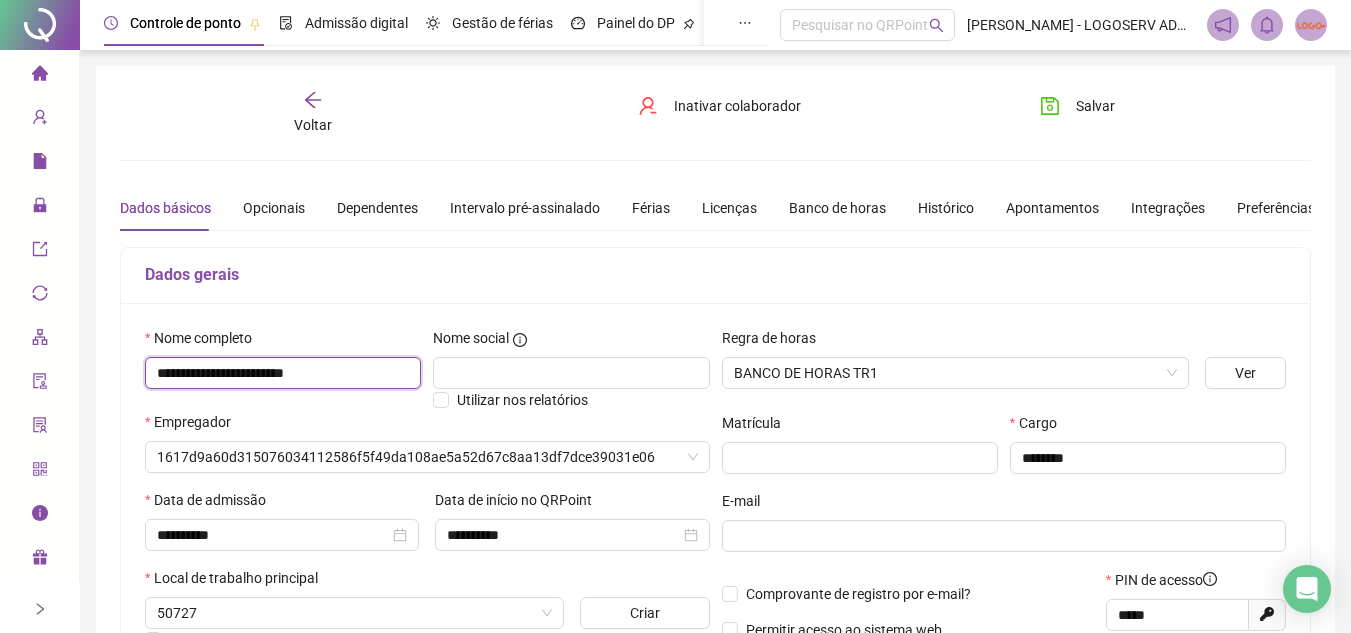 drag, startPoint x: 156, startPoint y: 373, endPoint x: 361, endPoint y: 381, distance: 205.15604 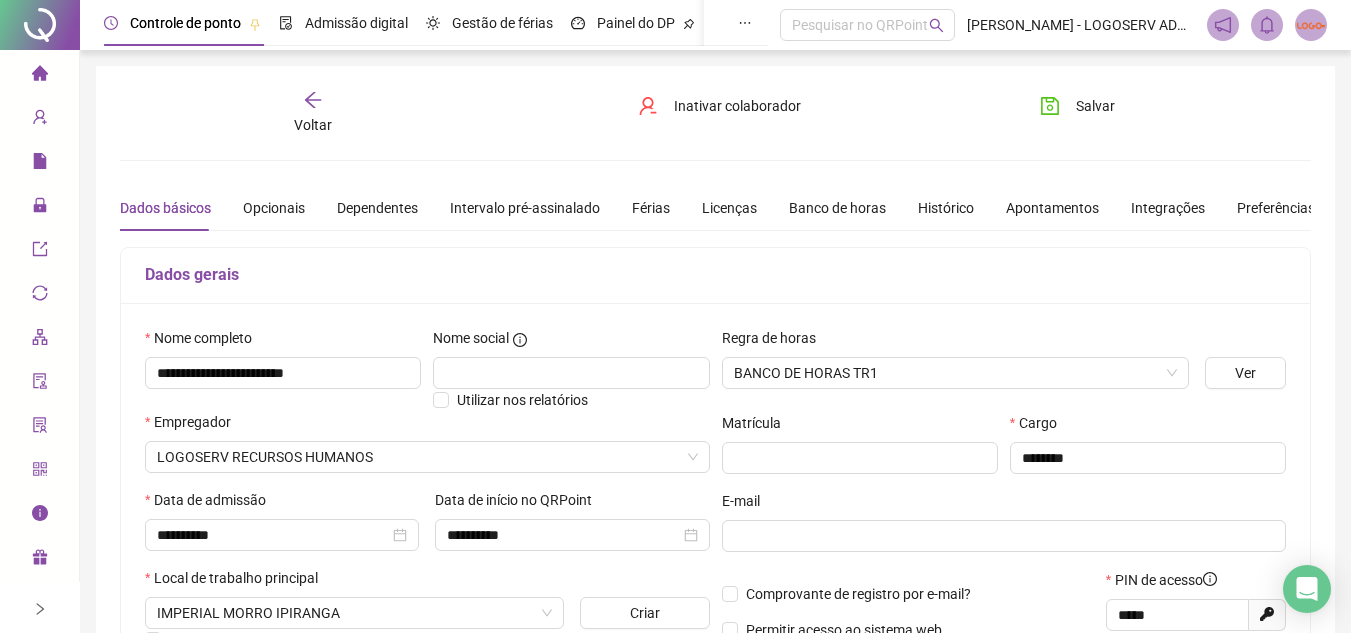 click 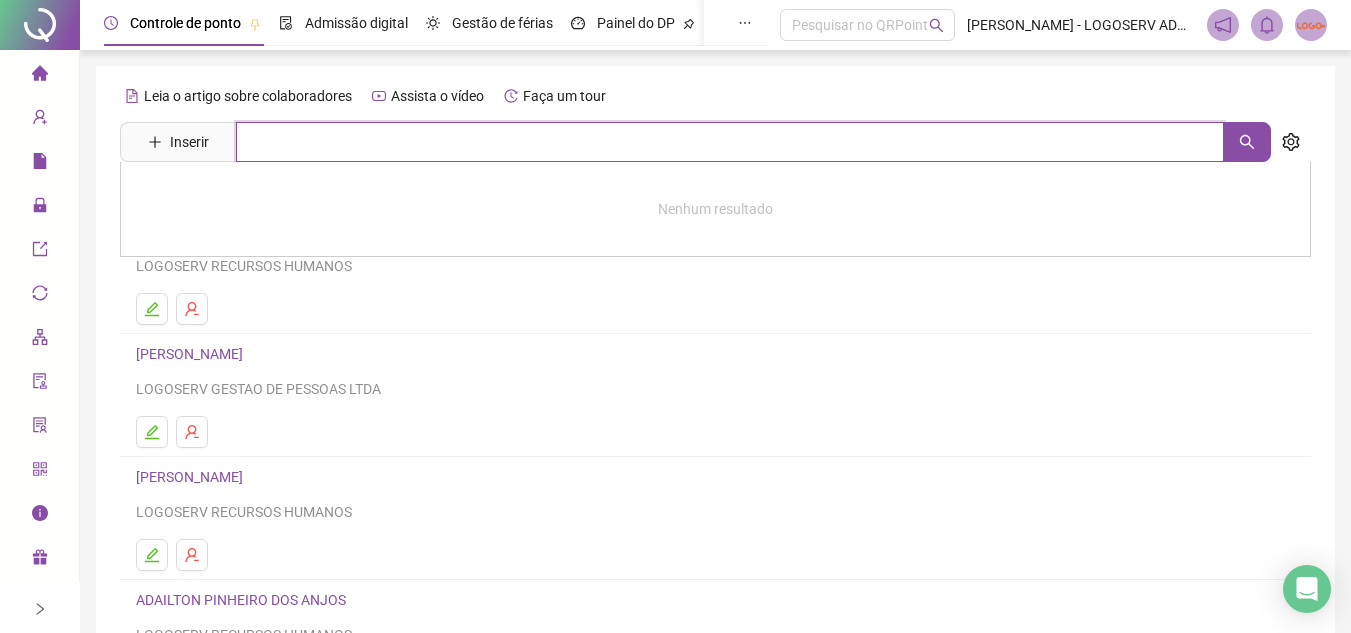 click at bounding box center [730, 142] 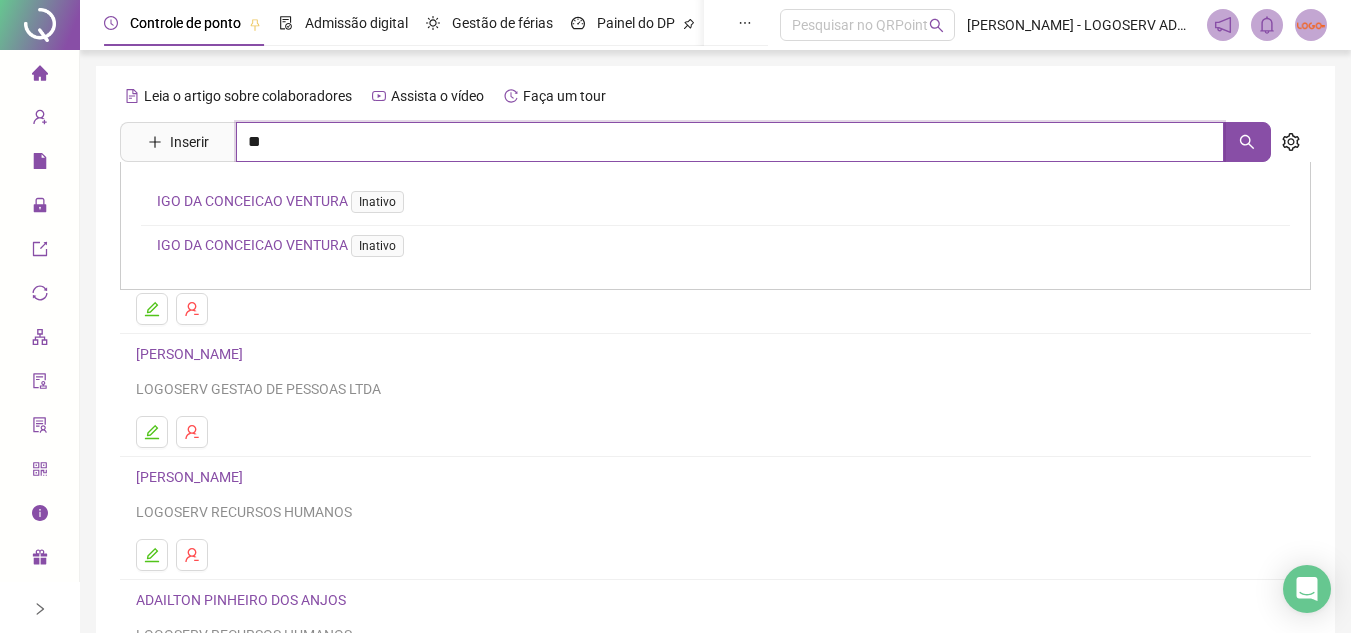 type on "*" 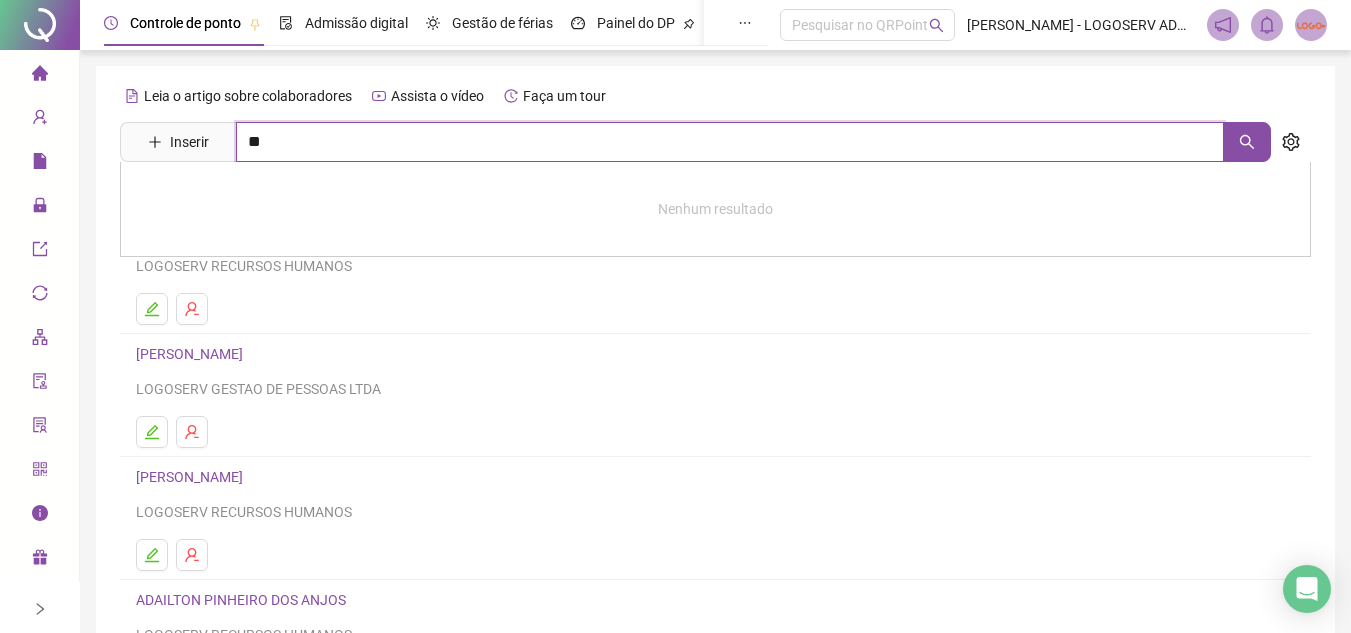 type on "*" 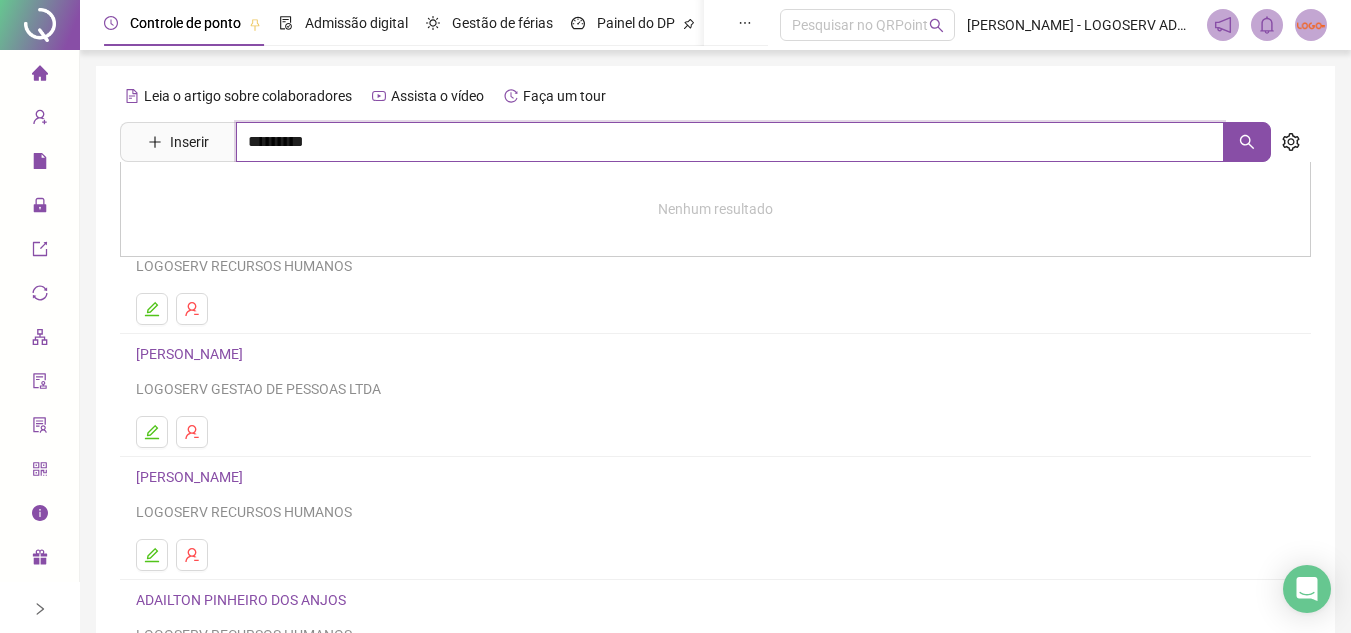 type on "*********" 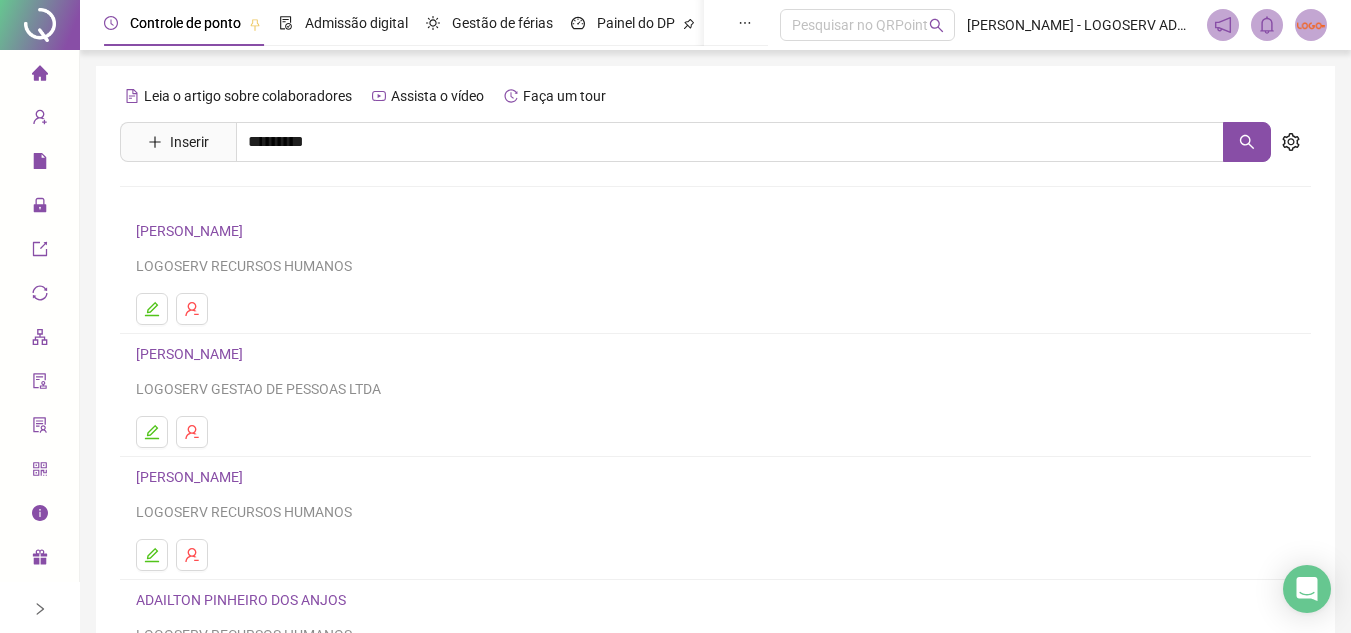 click on "[PERSON_NAME]" at bounding box center [210, 245] 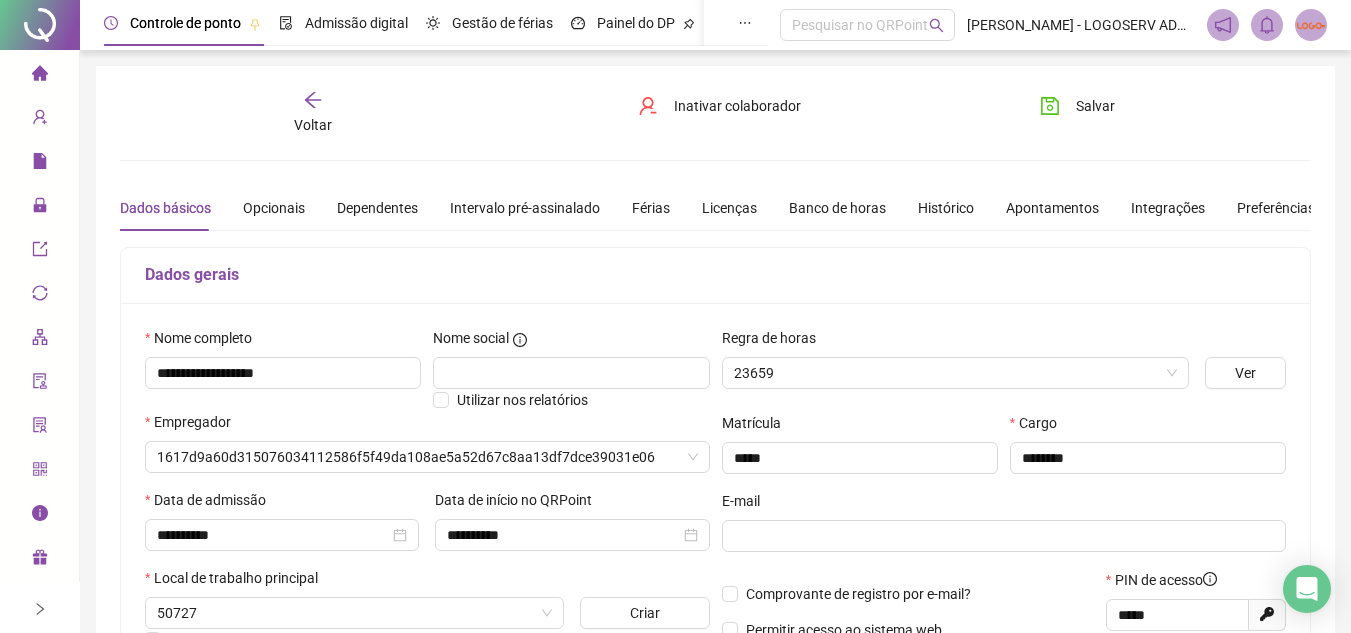 type on "**********" 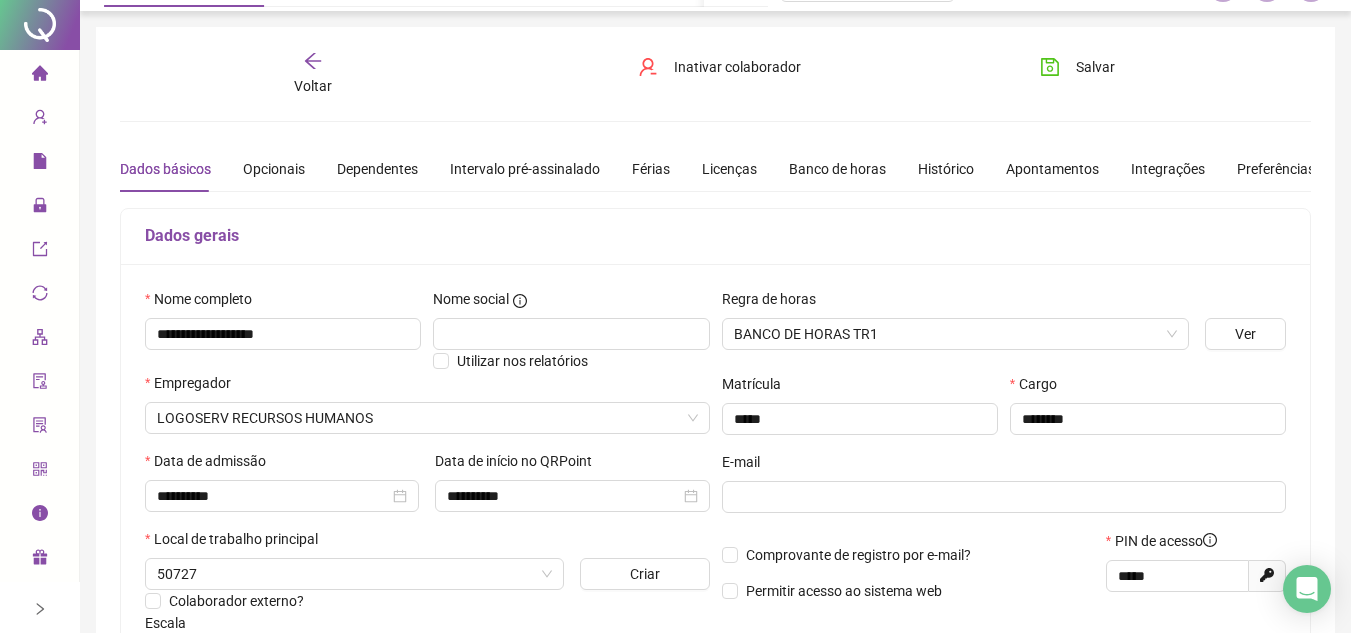 scroll, scrollTop: 40, scrollLeft: 0, axis: vertical 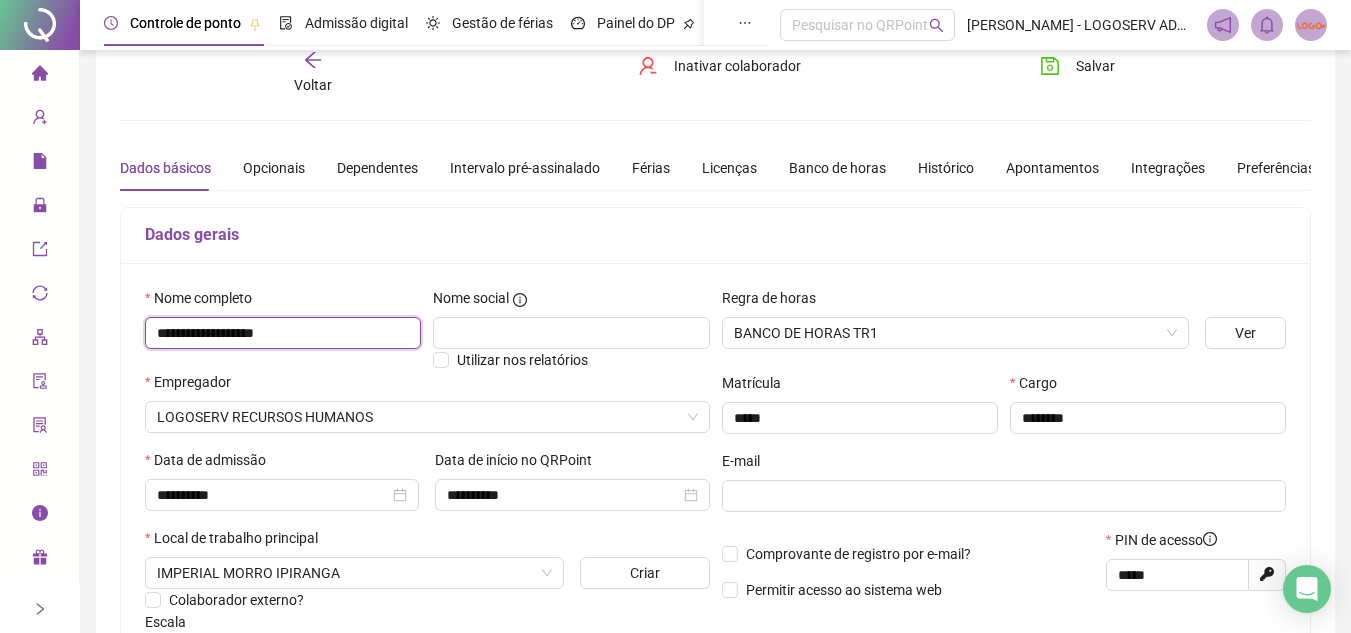 drag, startPoint x: 151, startPoint y: 328, endPoint x: 319, endPoint y: 353, distance: 169.84993 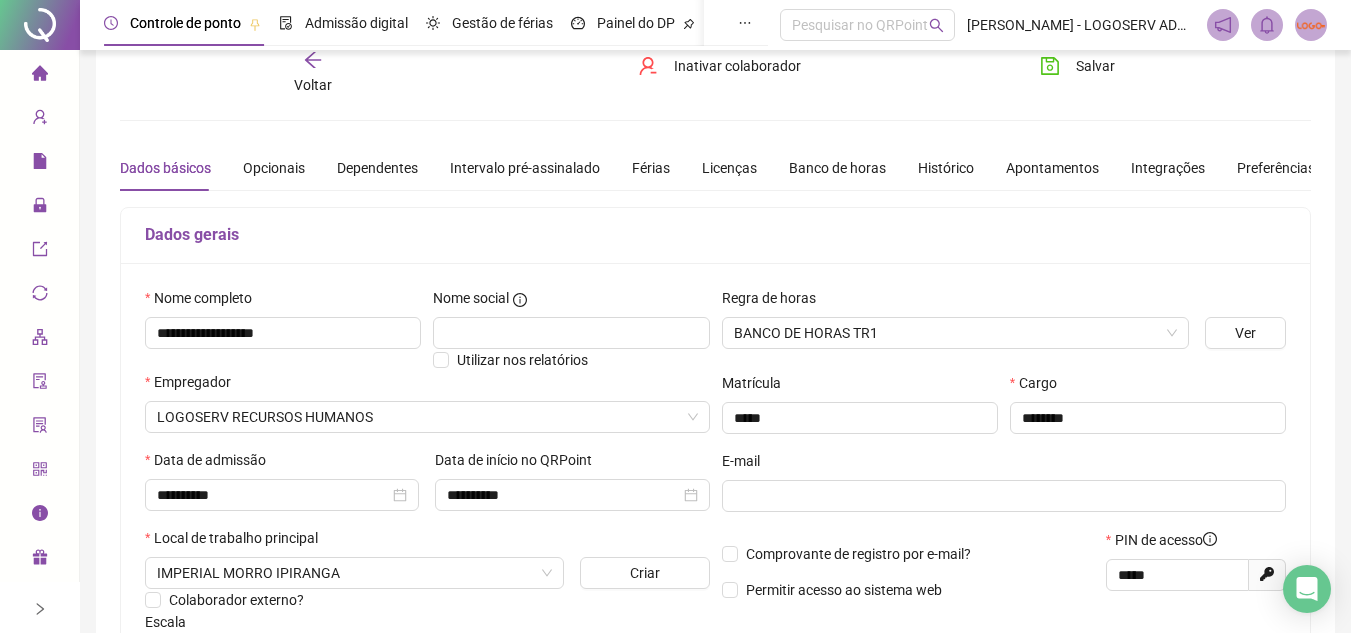 click on "Voltar" at bounding box center (313, 73) 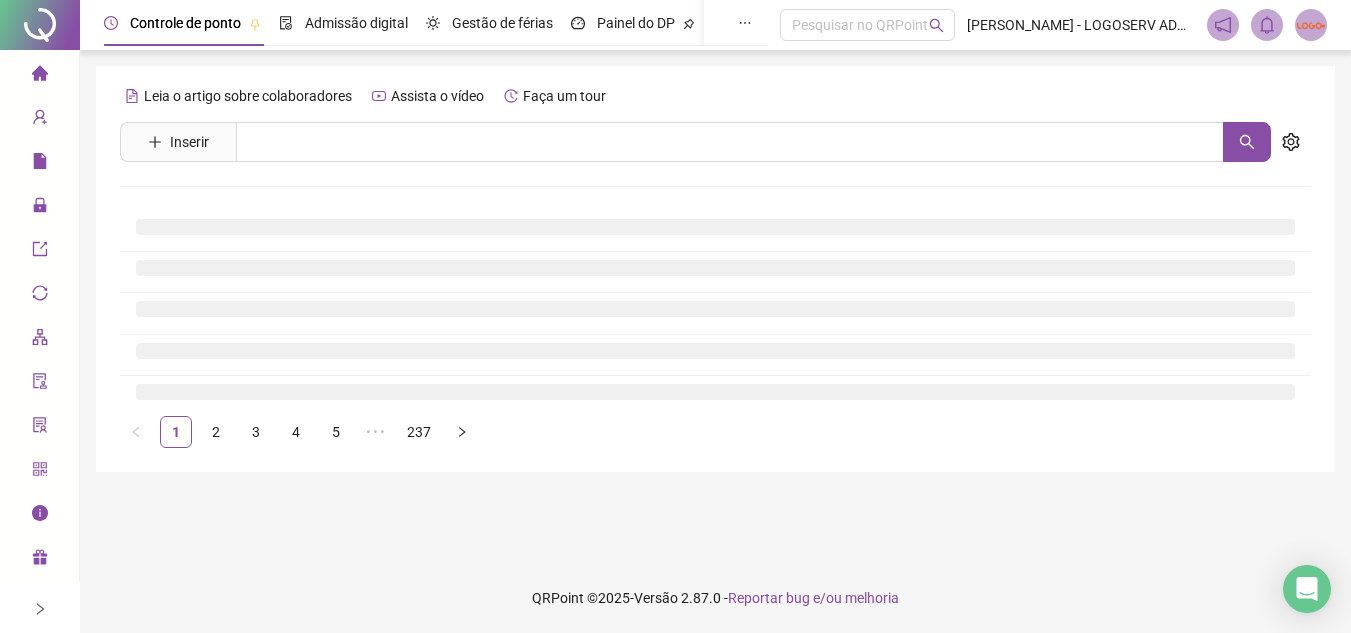 scroll, scrollTop: 0, scrollLeft: 0, axis: both 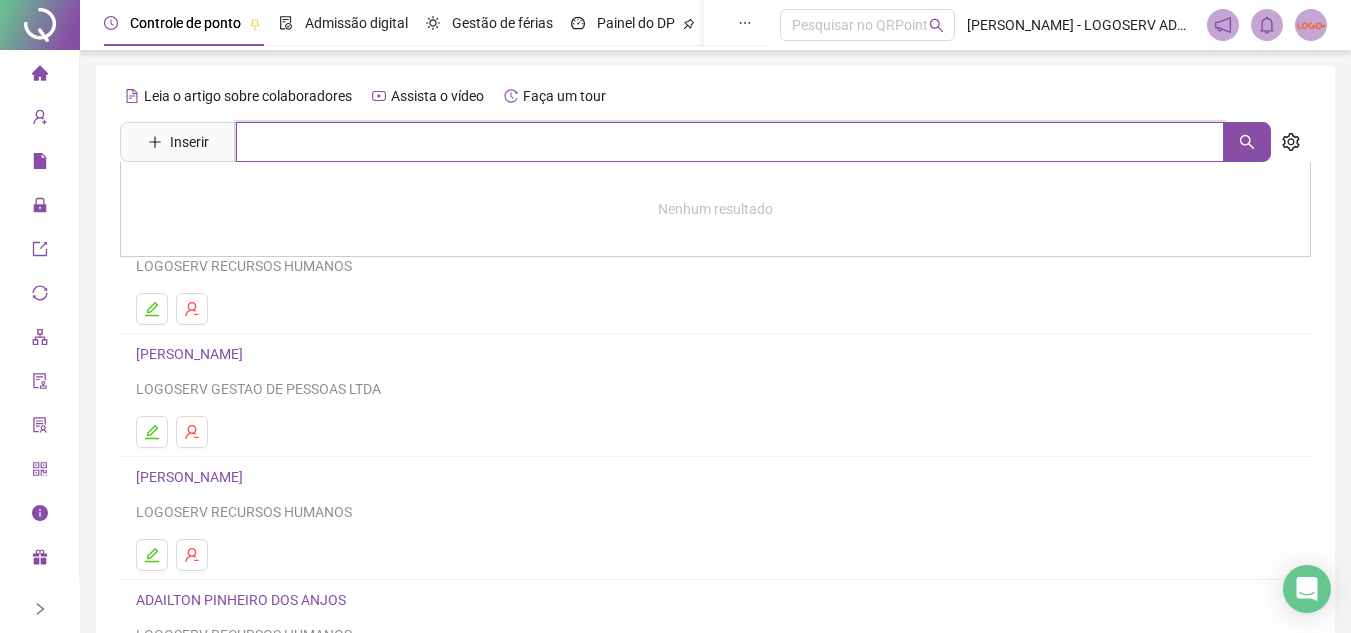click at bounding box center [730, 142] 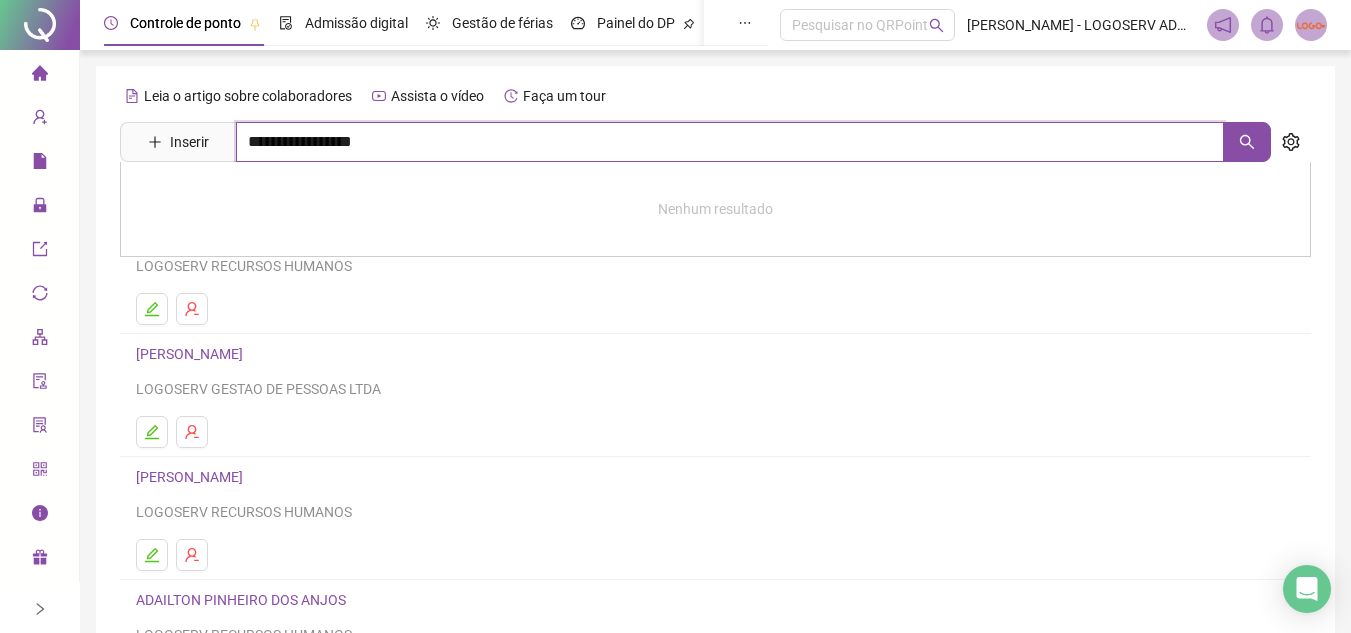 type on "**********" 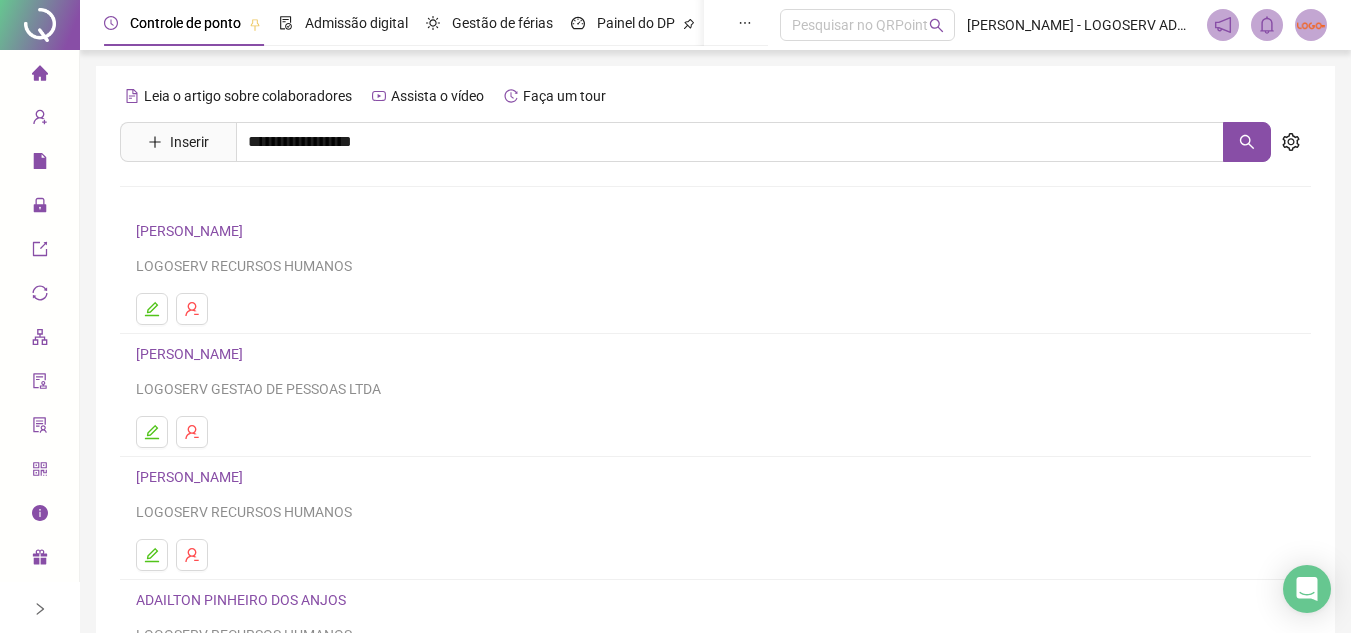 click on "PATRICIA ROSA DE NOVAIS" at bounding box center (210, 245) 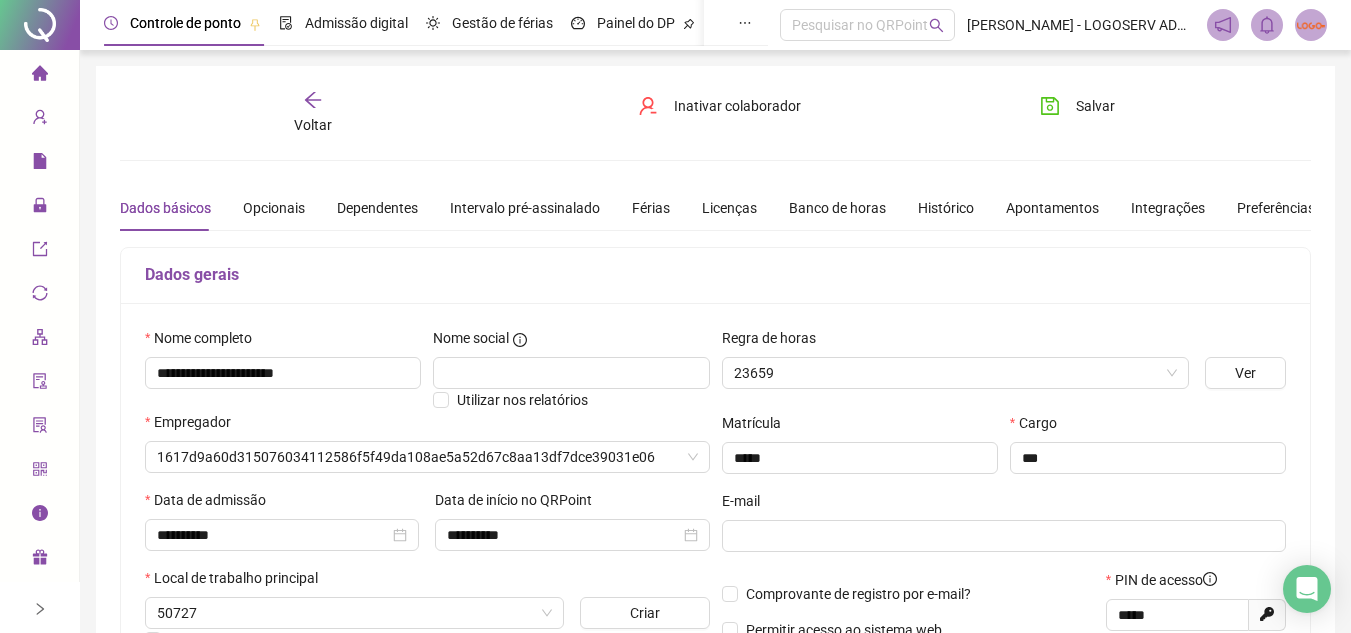 type on "**********" 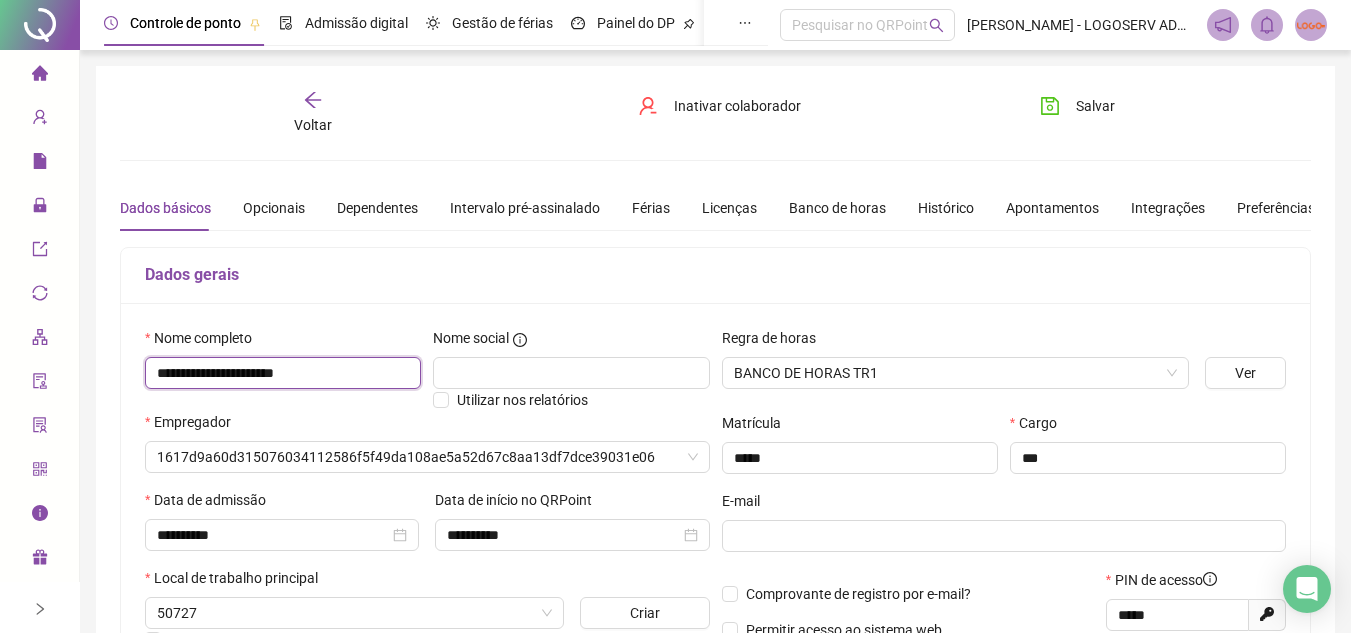 drag, startPoint x: 158, startPoint y: 376, endPoint x: 341, endPoint y: 380, distance: 183.04372 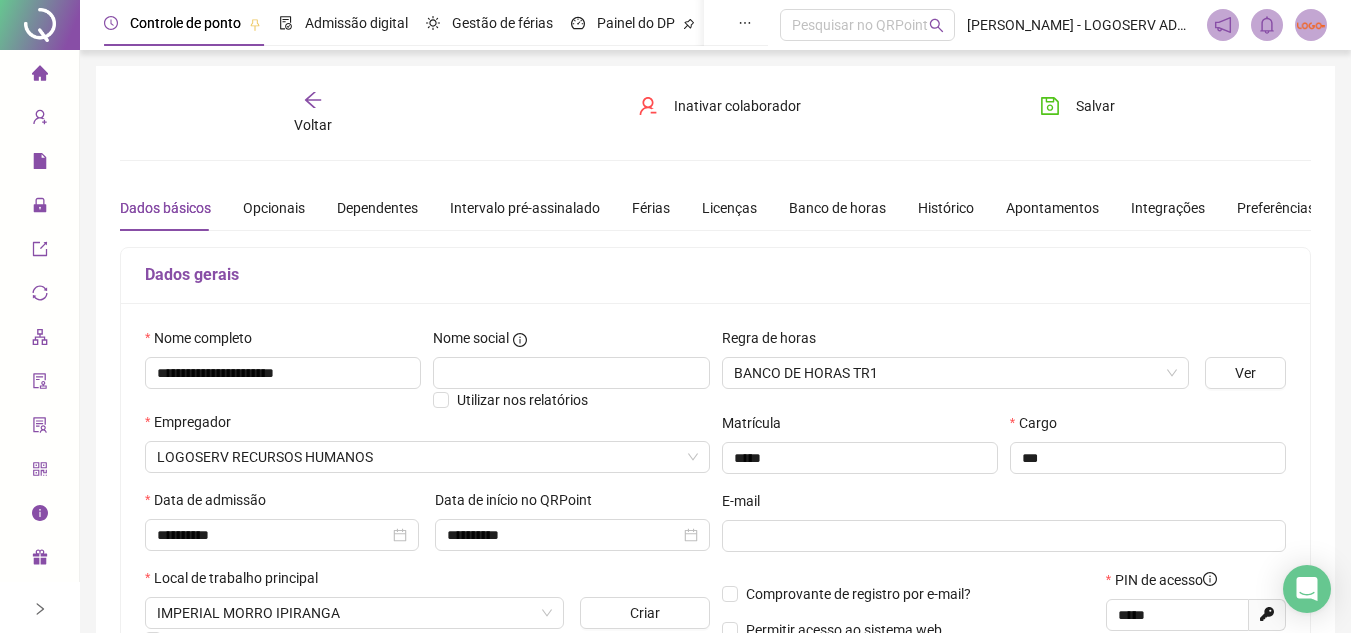 click on "Voltar" at bounding box center (313, 125) 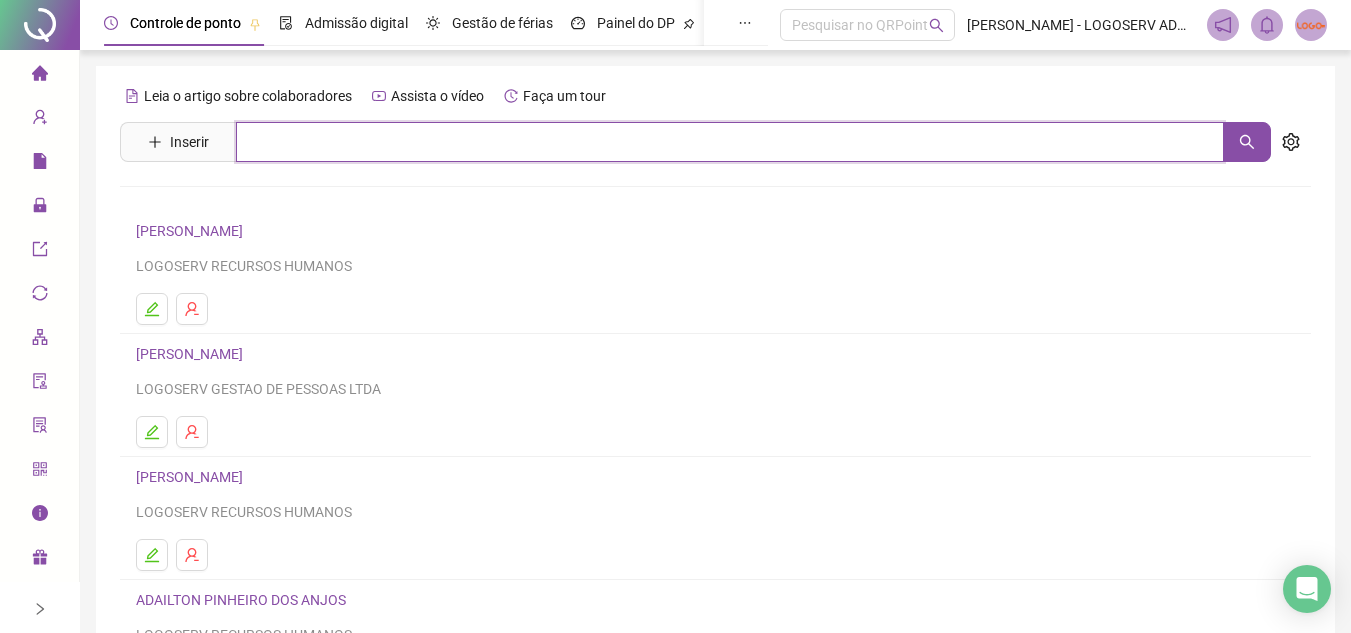 click at bounding box center [730, 142] 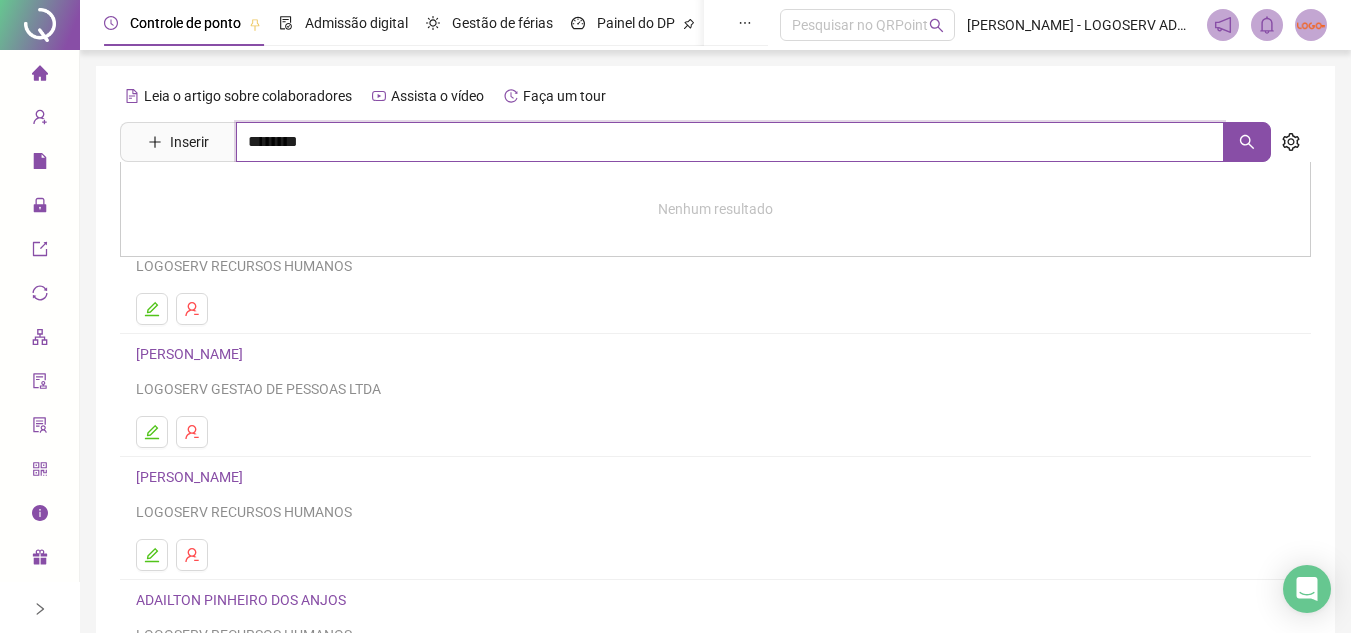 type on "*******" 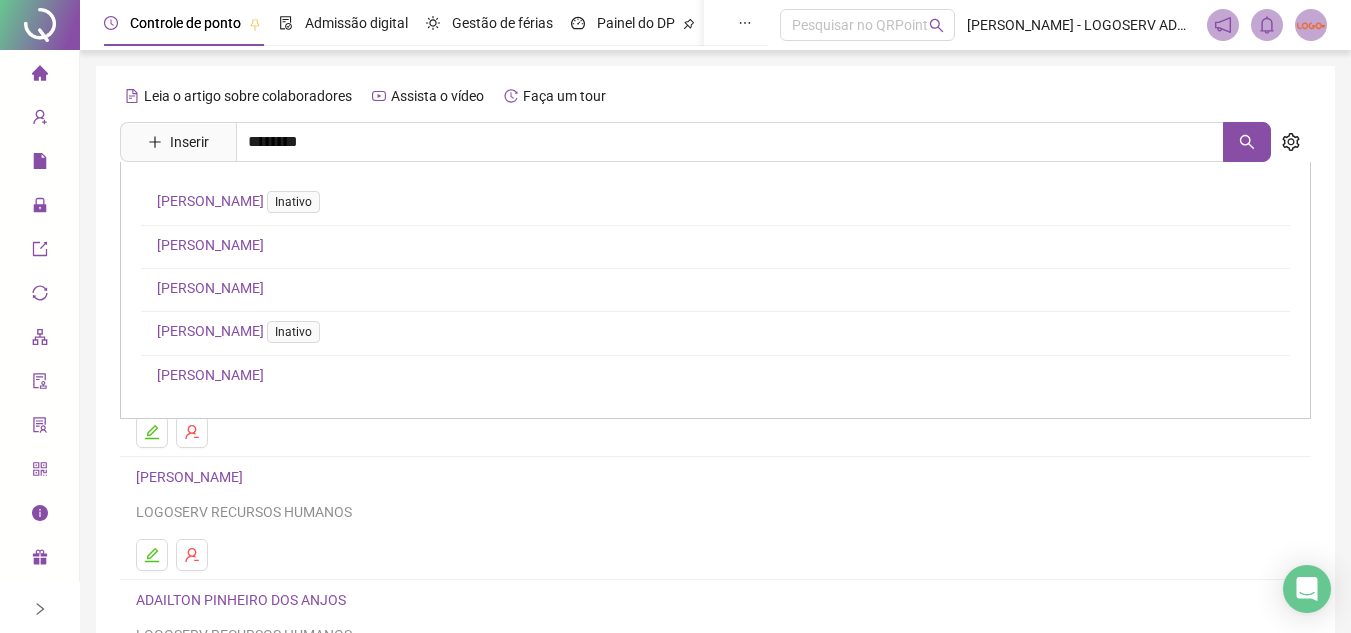 click on "ADRIANA NEVES DOS SANTOS" at bounding box center (210, 288) 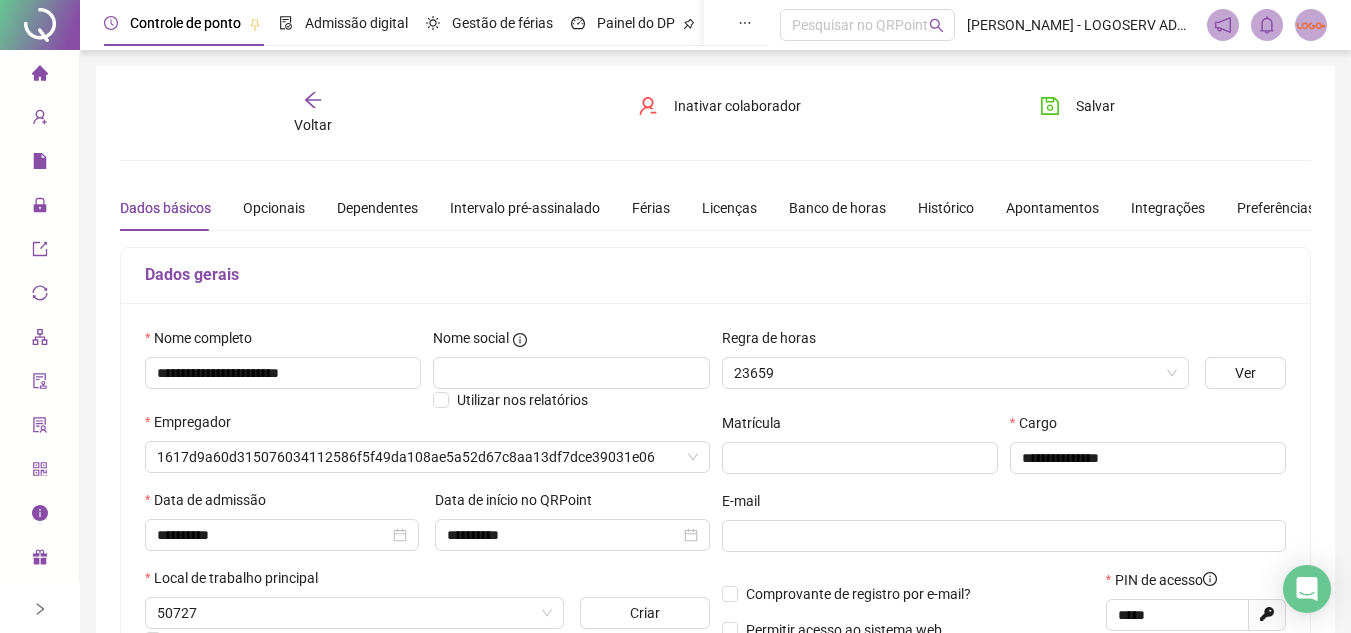 type on "**********" 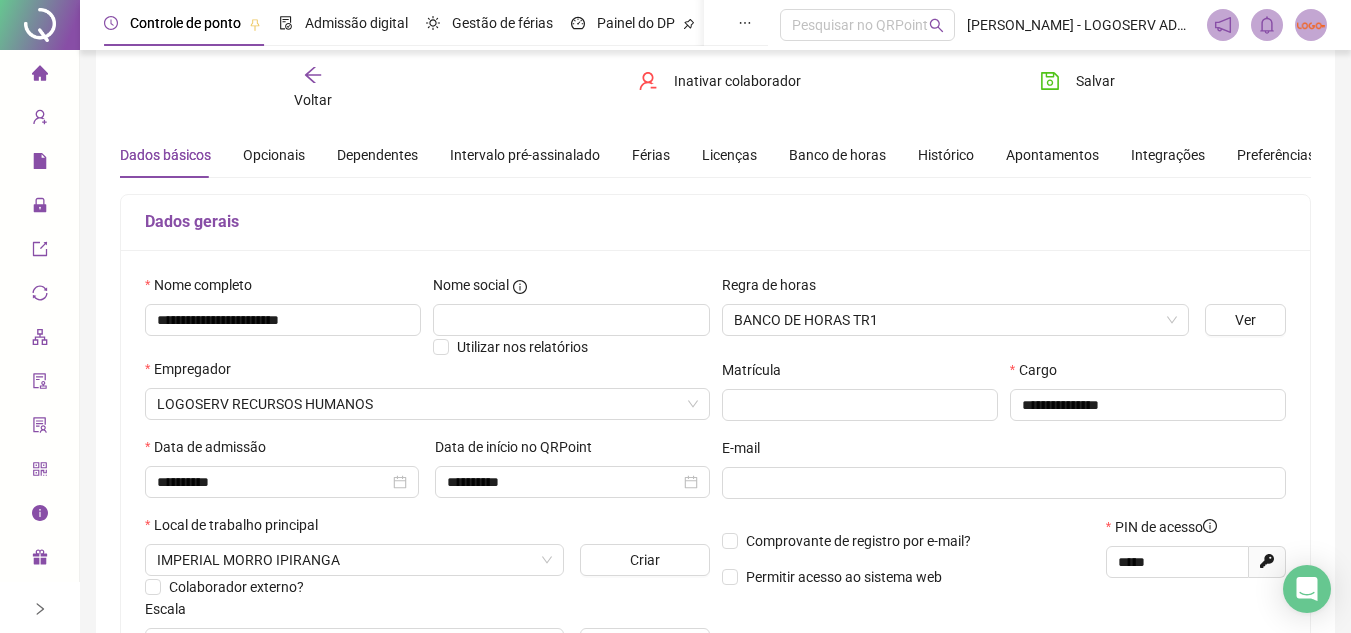 scroll, scrollTop: 0, scrollLeft: 0, axis: both 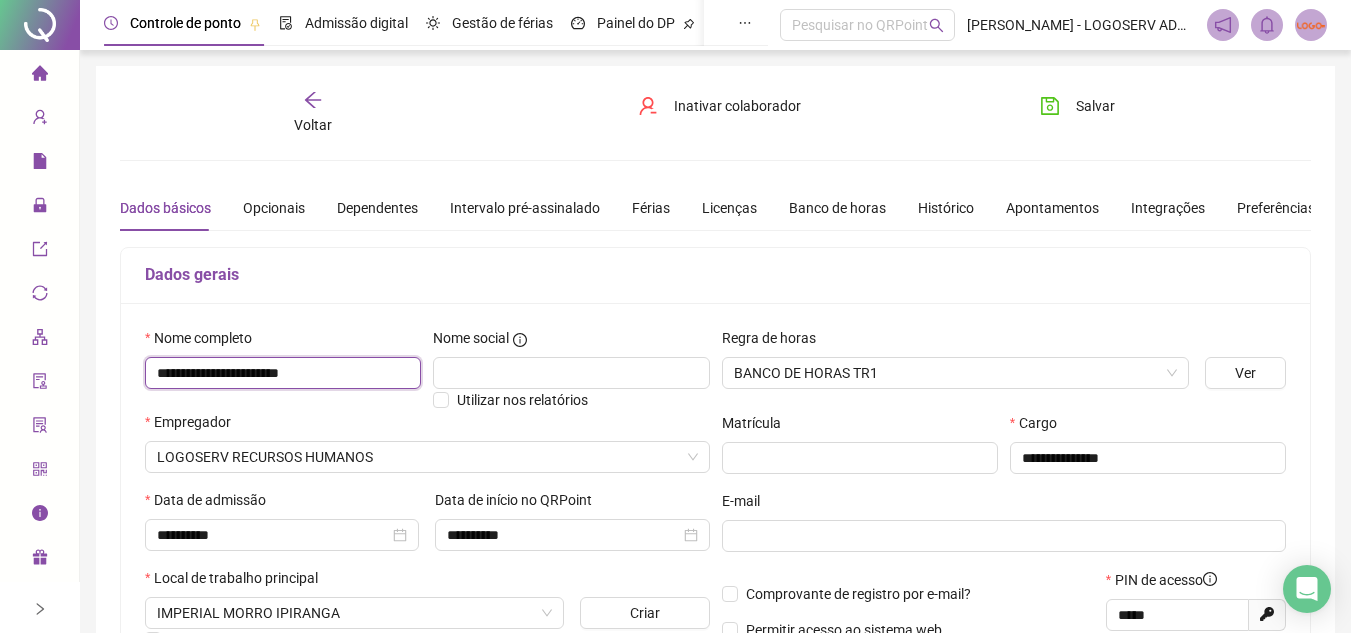 drag, startPoint x: 155, startPoint y: 369, endPoint x: 369, endPoint y: 376, distance: 214.11446 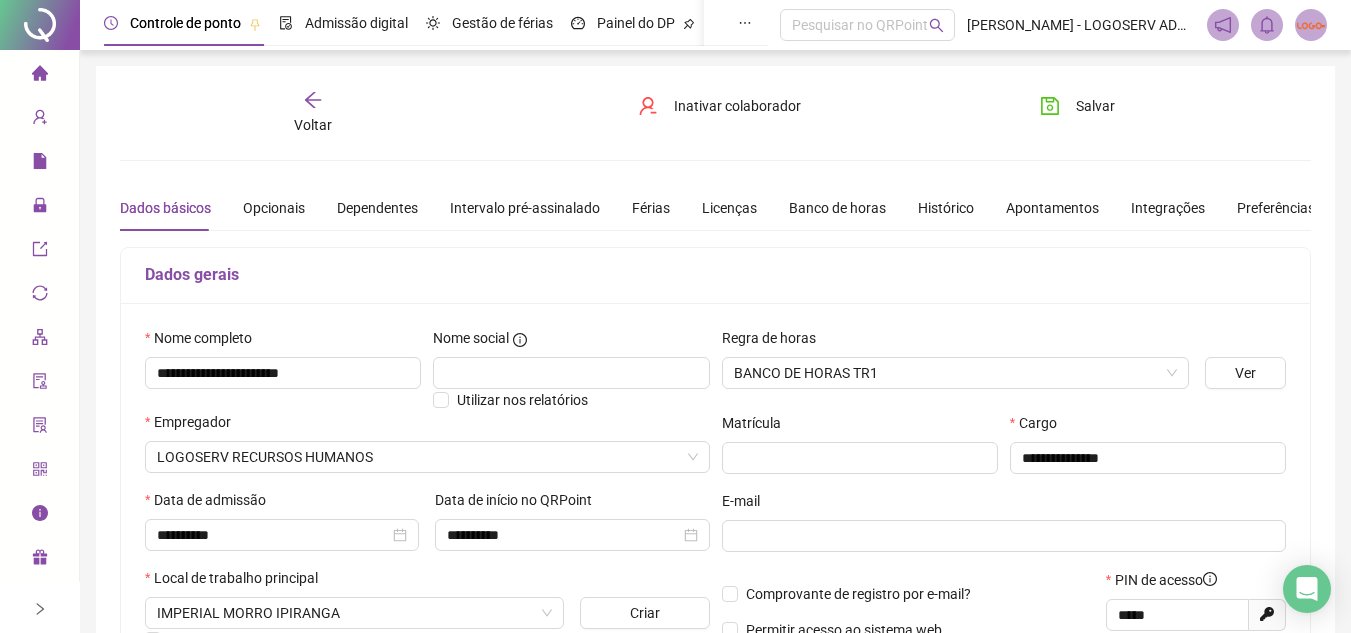 click 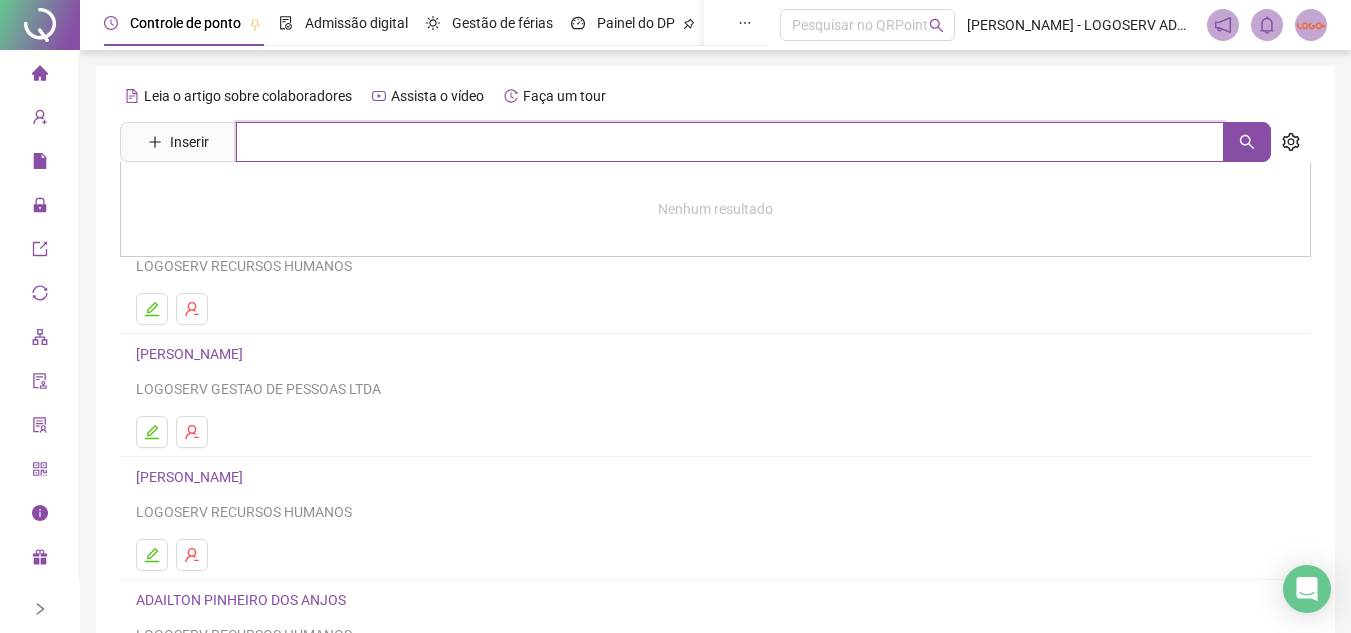 click at bounding box center (730, 142) 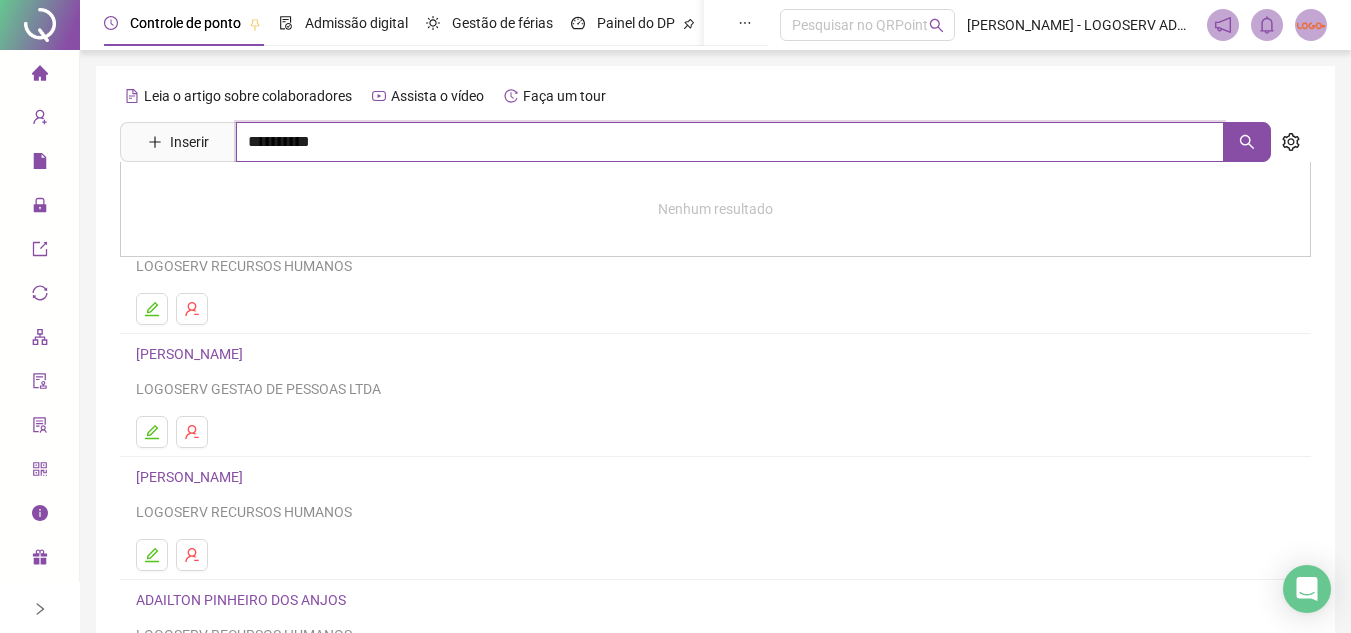 type on "**********" 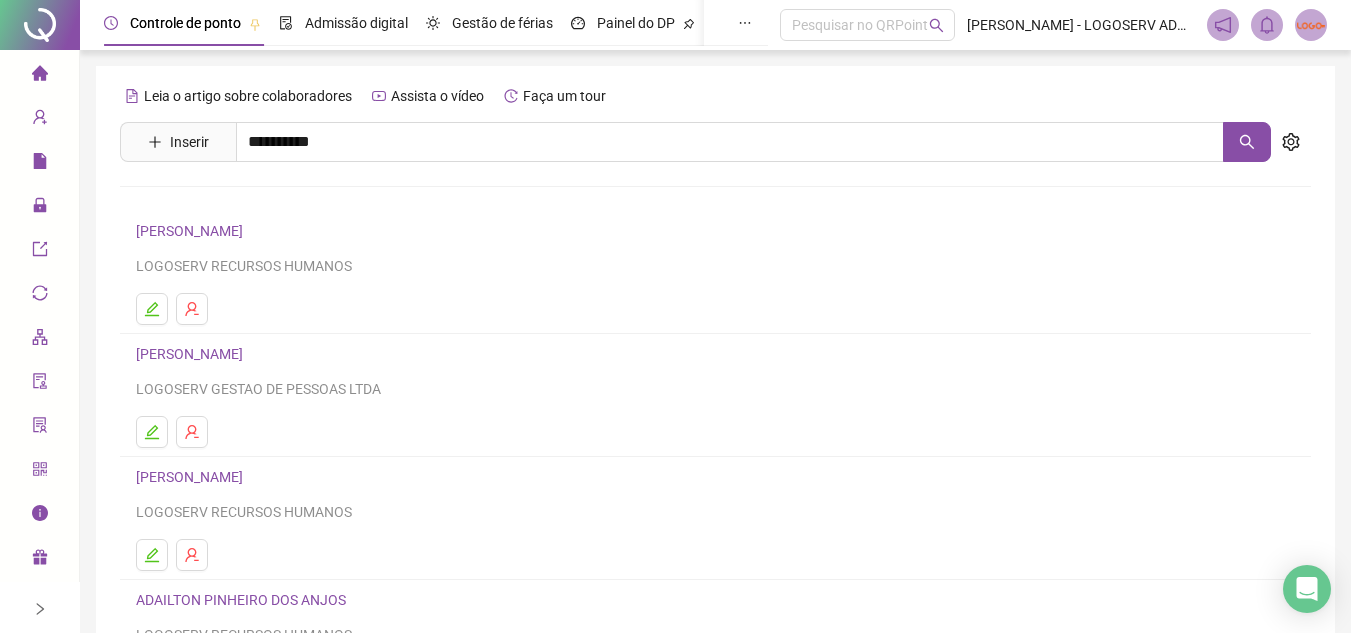 click on "[PERSON_NAME]" at bounding box center [210, 244] 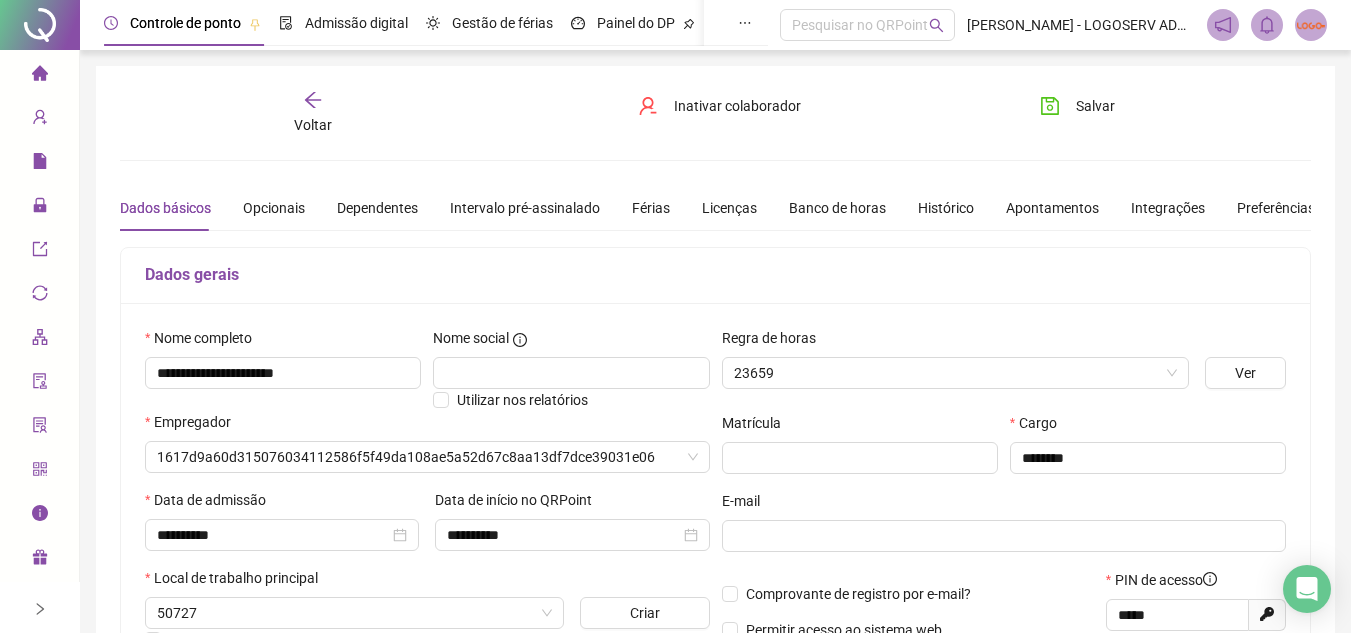 type on "**********" 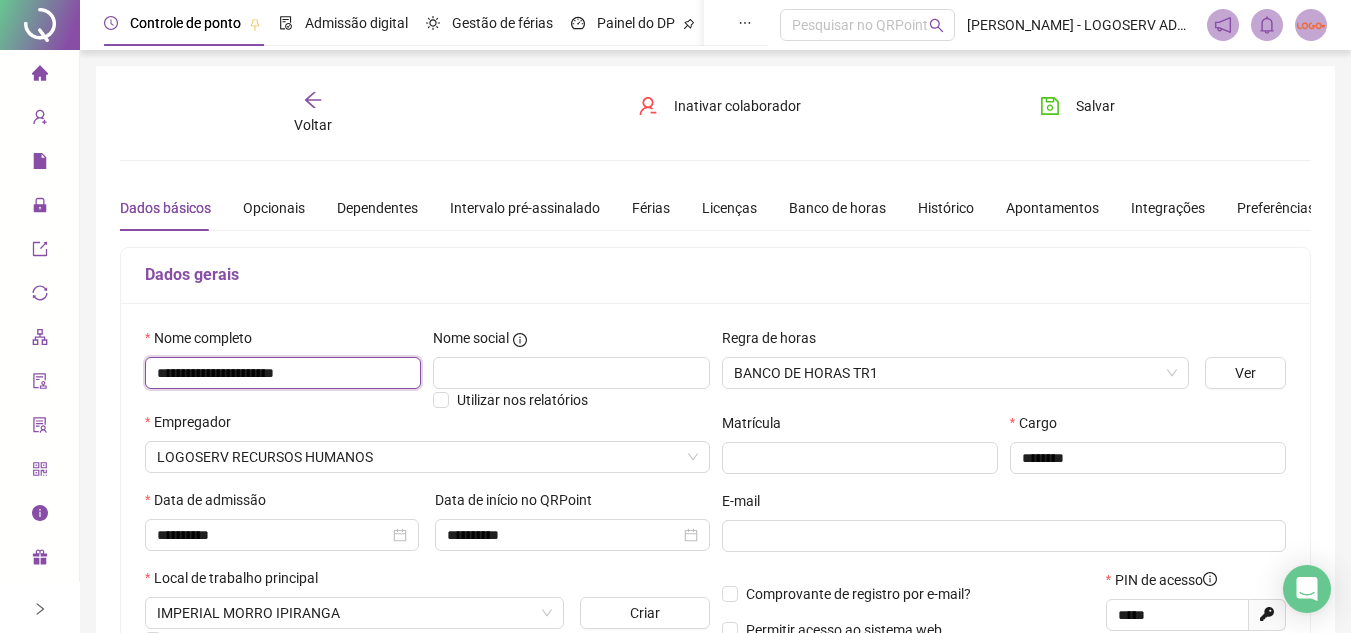 drag, startPoint x: 154, startPoint y: 364, endPoint x: 349, endPoint y: 401, distance: 198.47922 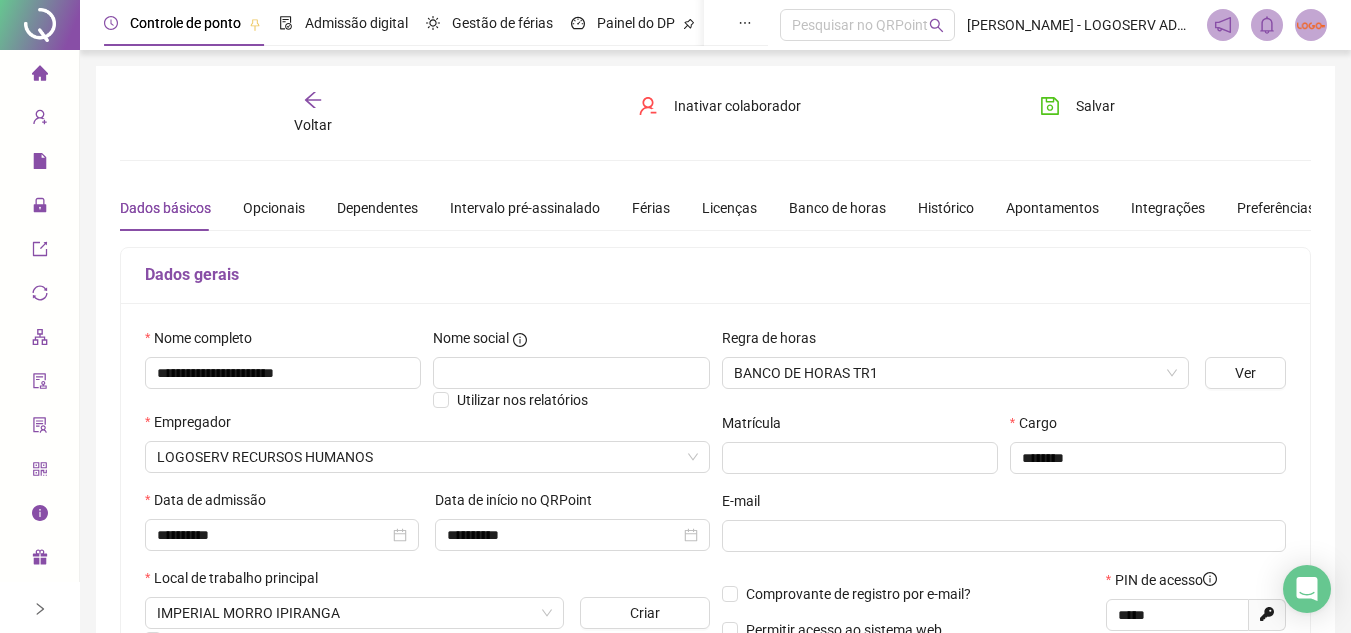 click on "Voltar Inativar colaborador Salvar" at bounding box center (715, 113) 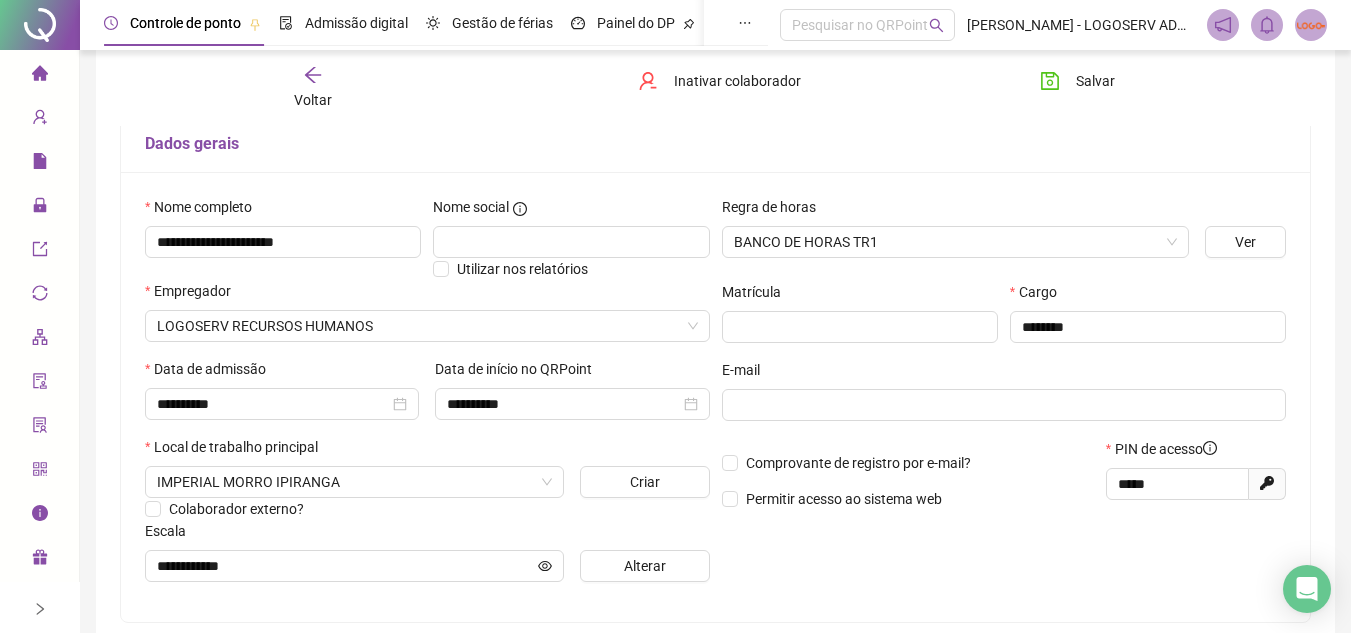 scroll, scrollTop: 100, scrollLeft: 0, axis: vertical 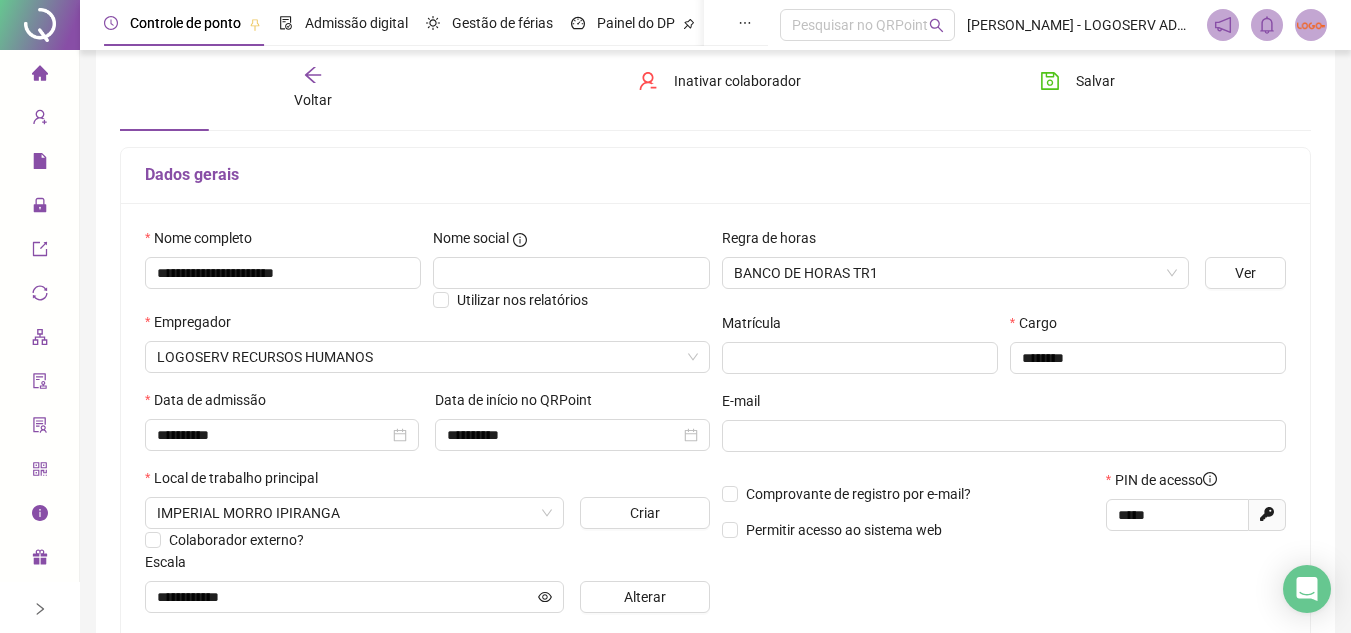 click on "Voltar Inativar colaborador Salvar" at bounding box center (715, 88) 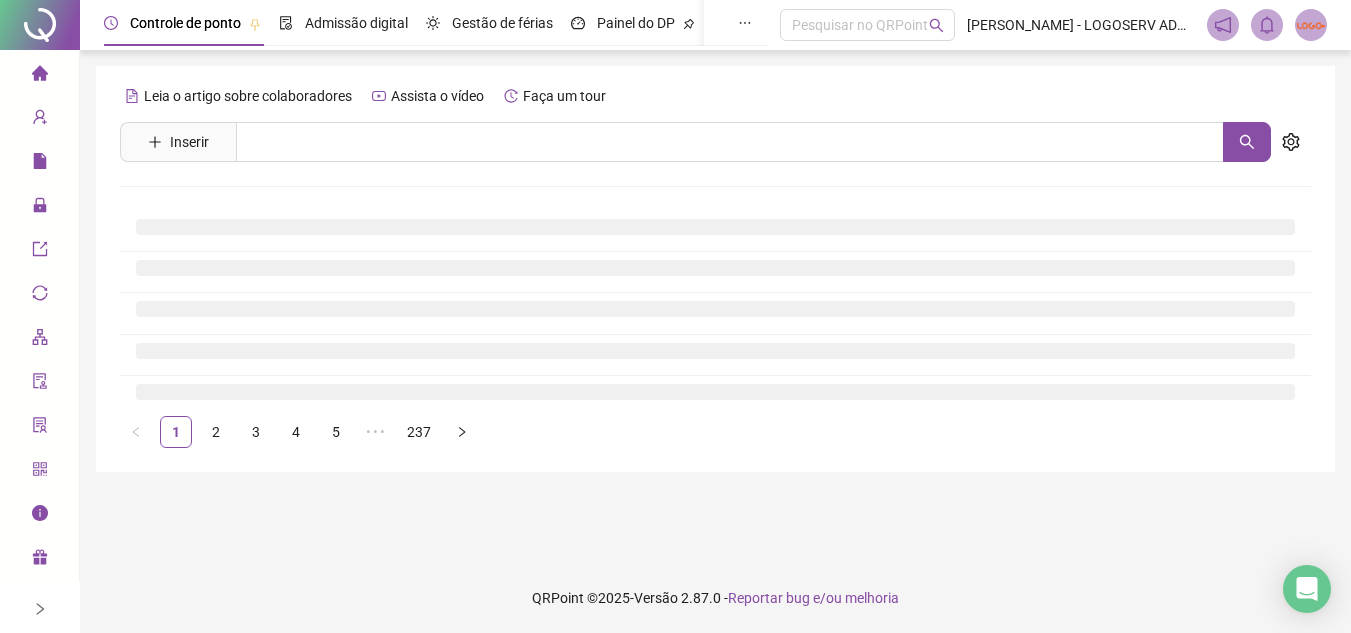 scroll, scrollTop: 0, scrollLeft: 0, axis: both 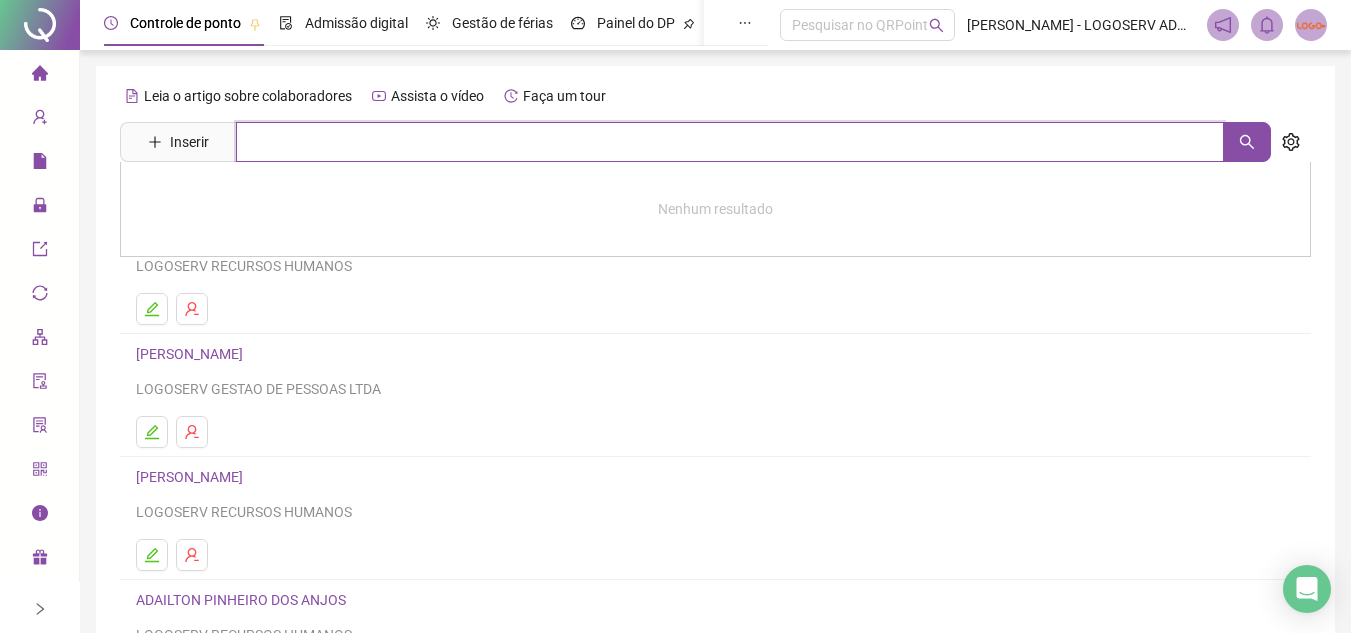 click at bounding box center (730, 142) 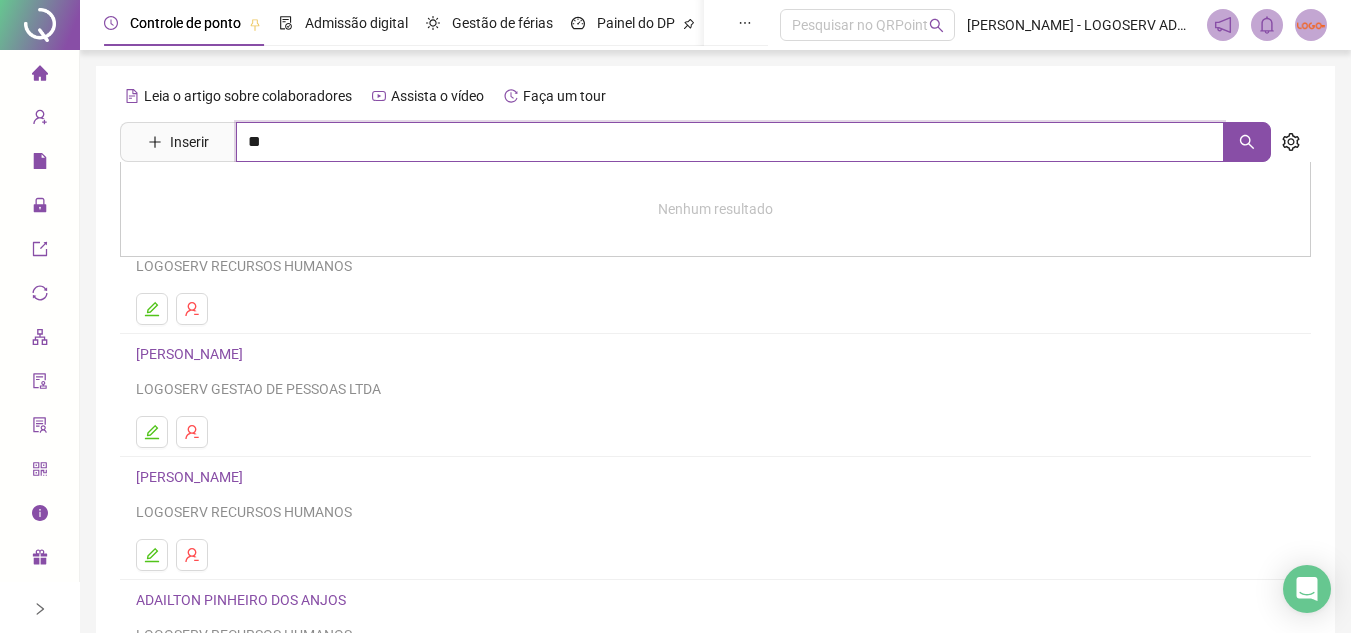 type on "*" 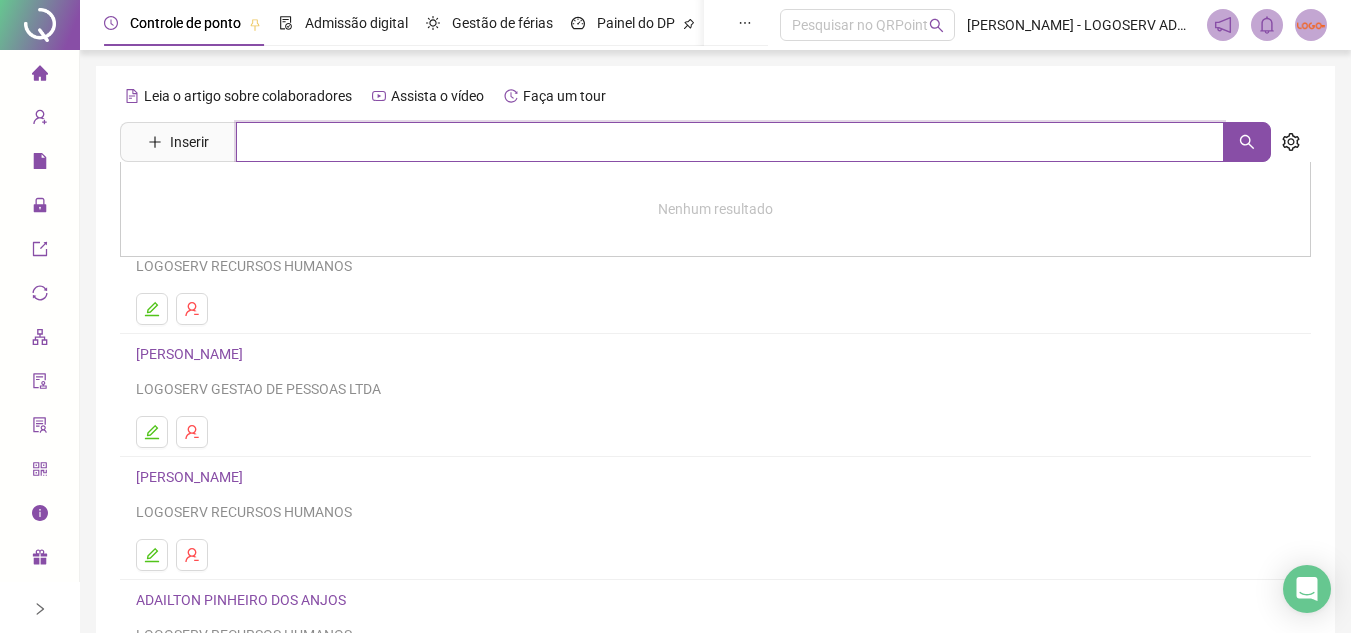 click at bounding box center (730, 142) 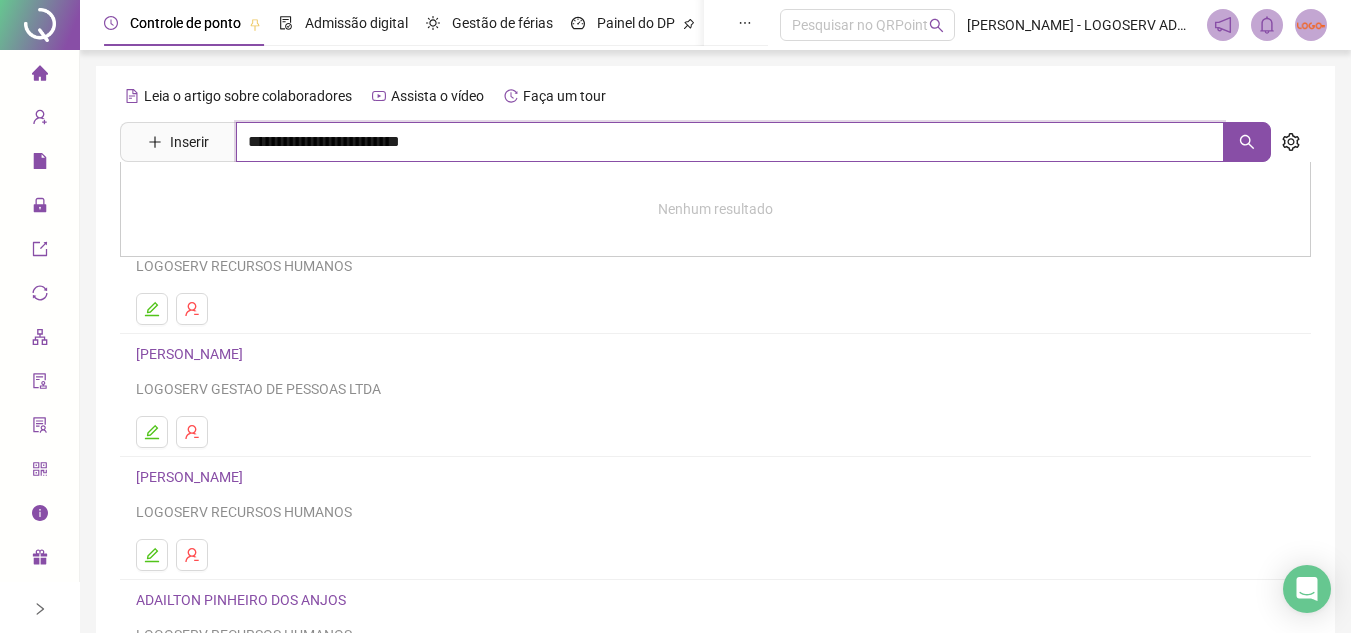 type on "**********" 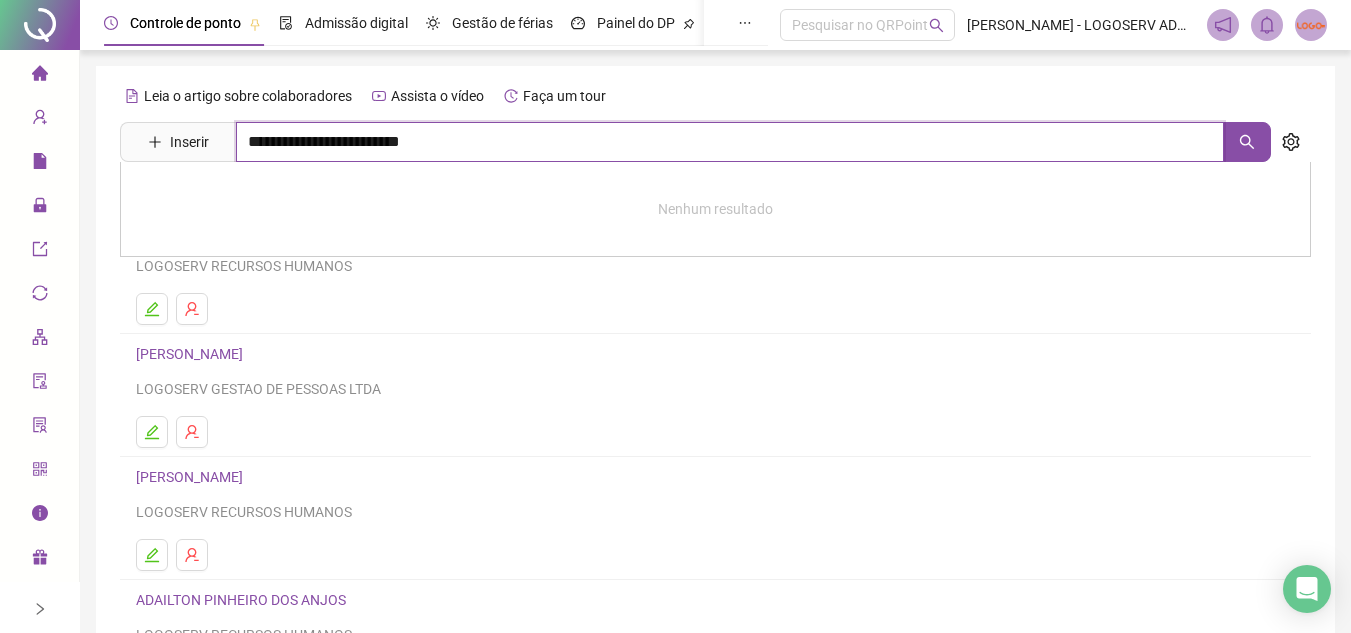 drag, startPoint x: 512, startPoint y: 158, endPoint x: 240, endPoint y: 190, distance: 273.8759 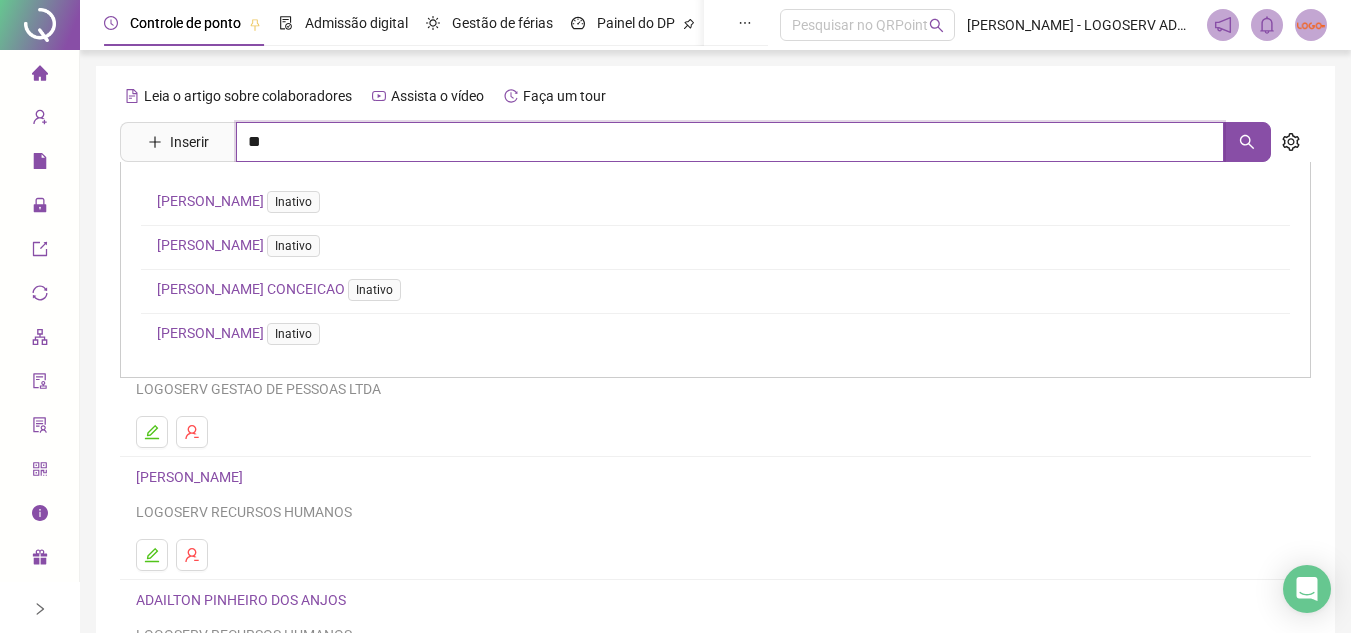 type on "*" 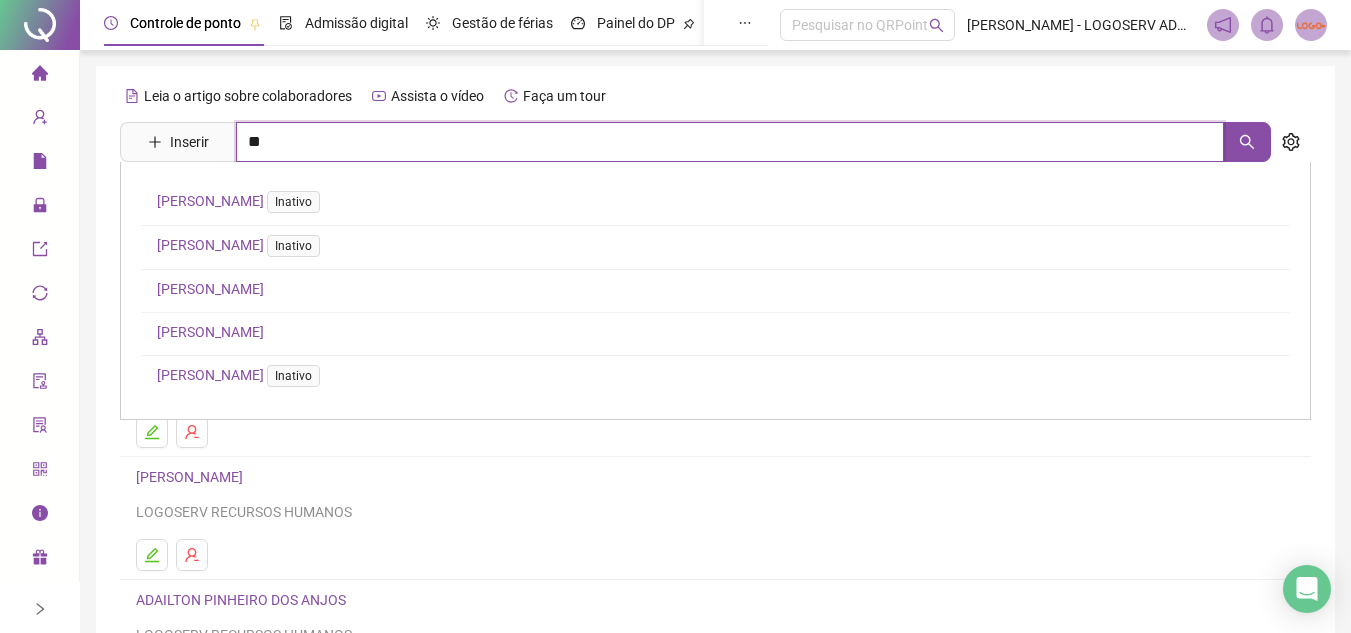 type on "*" 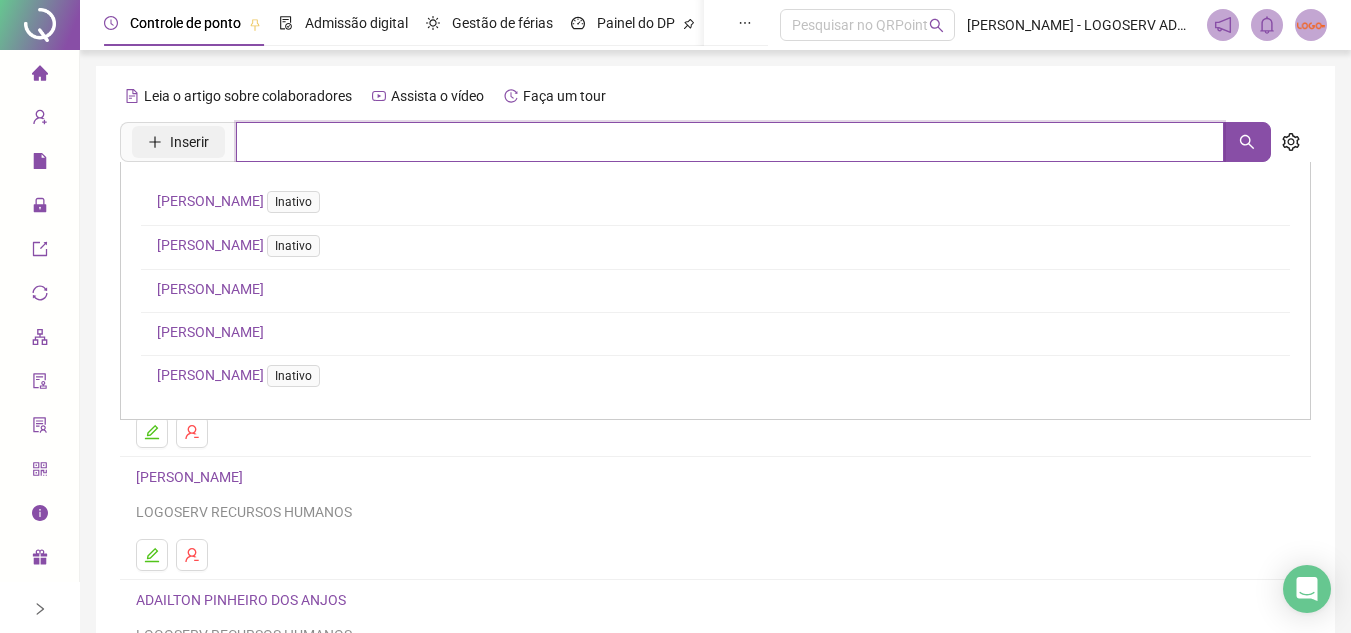 type 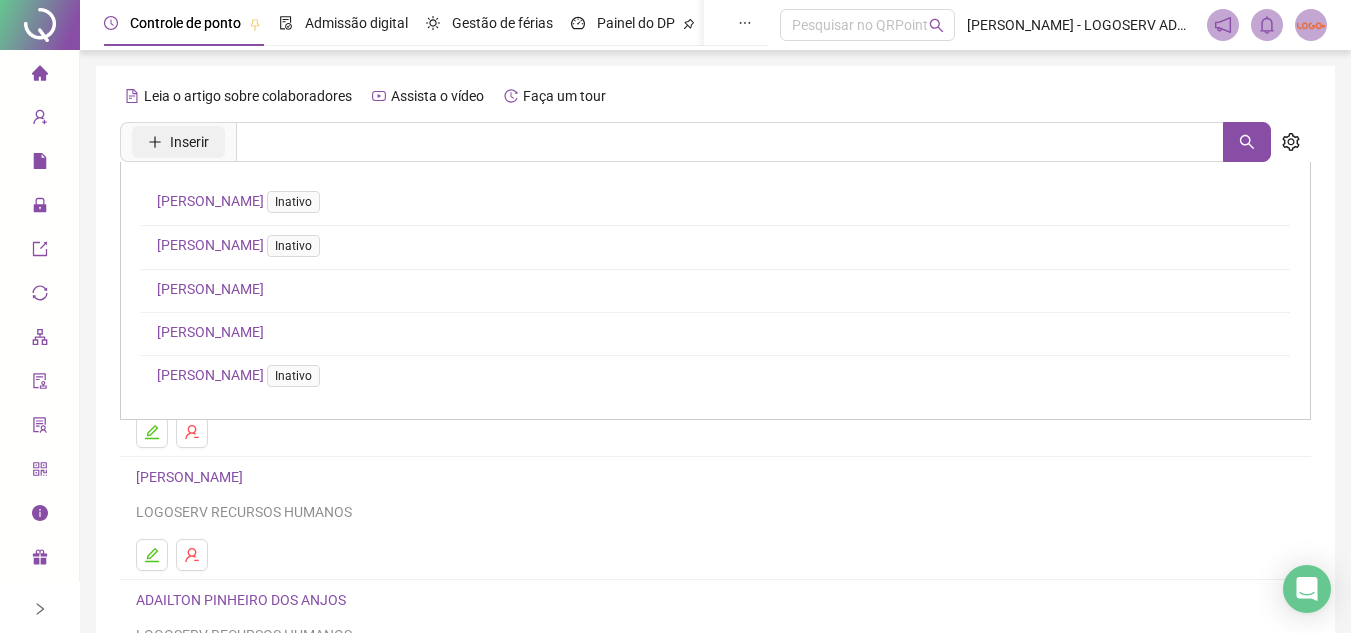 click on "Inserir" at bounding box center (189, 142) 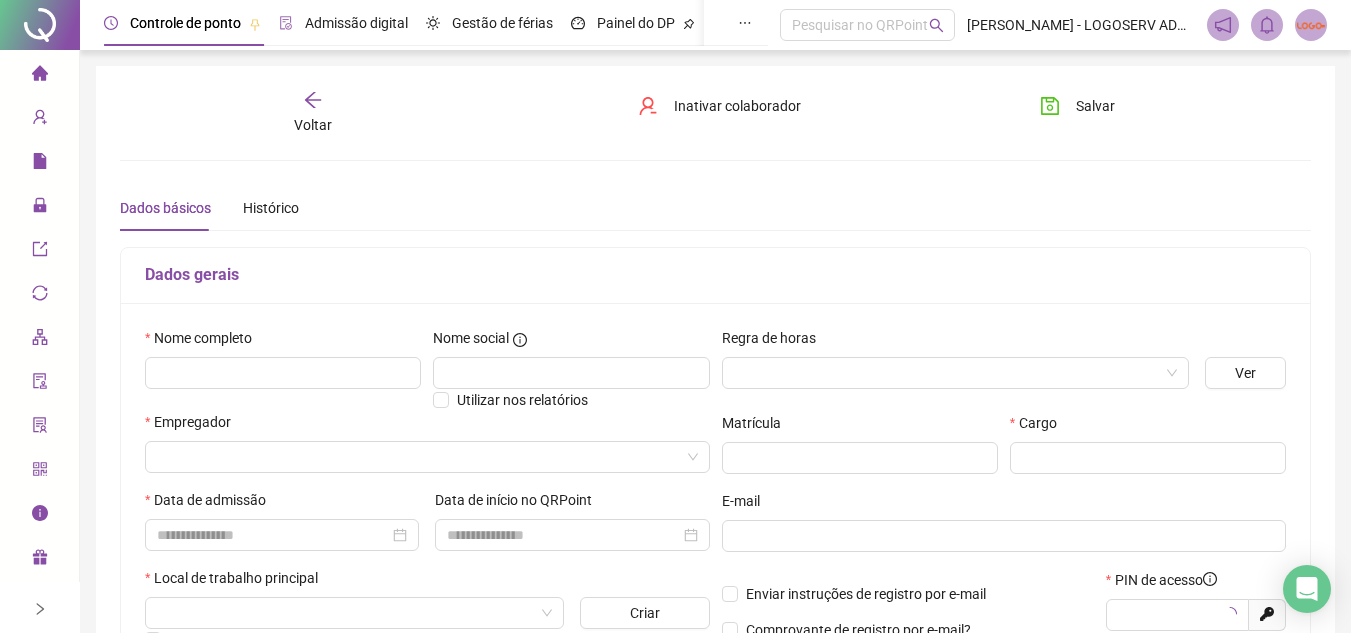 type on "*****" 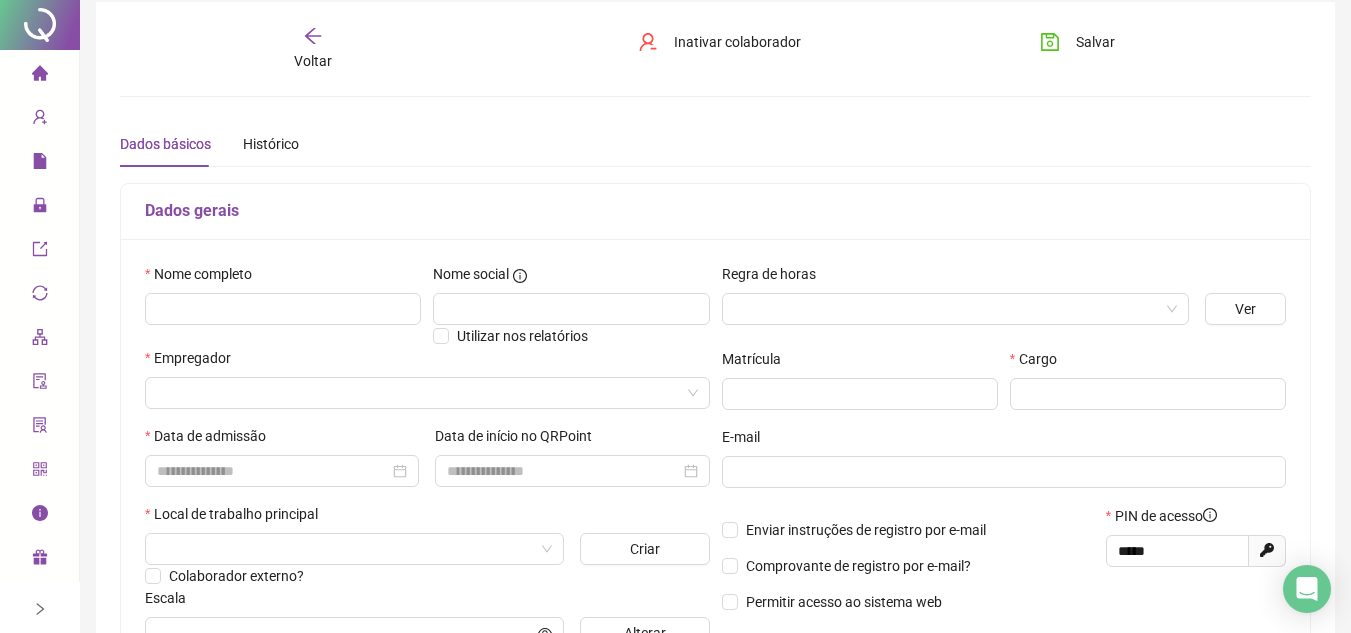 scroll, scrollTop: 100, scrollLeft: 0, axis: vertical 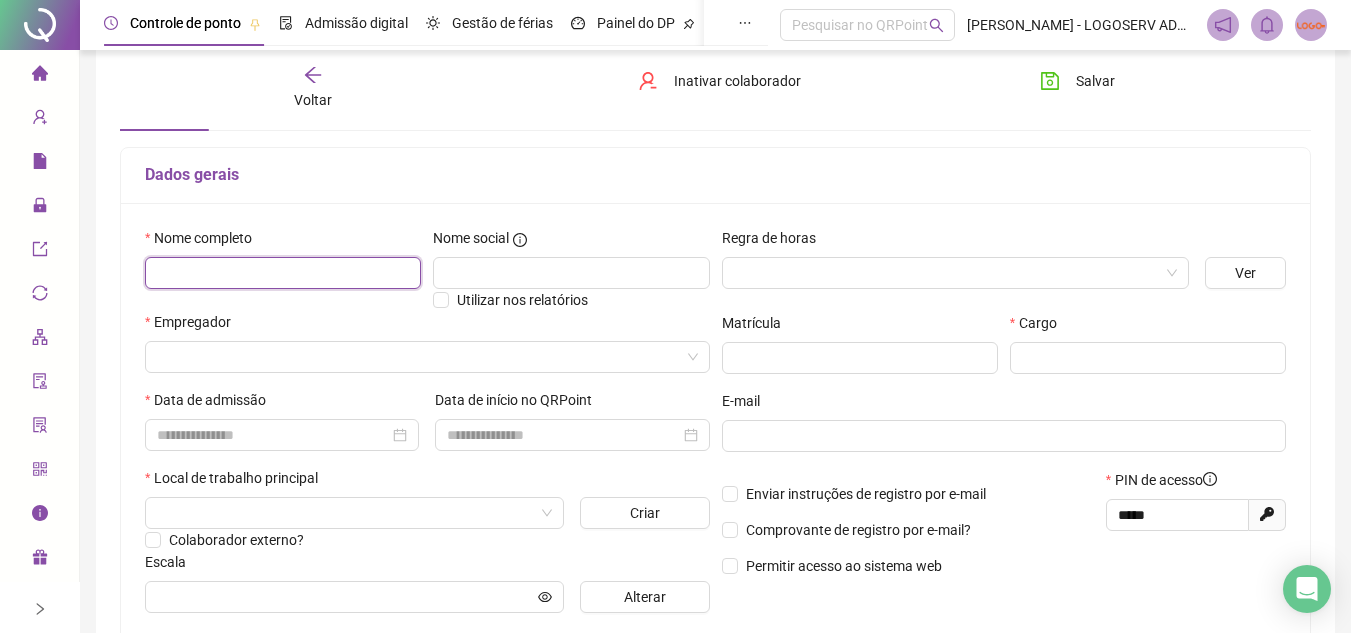 click at bounding box center (283, 273) 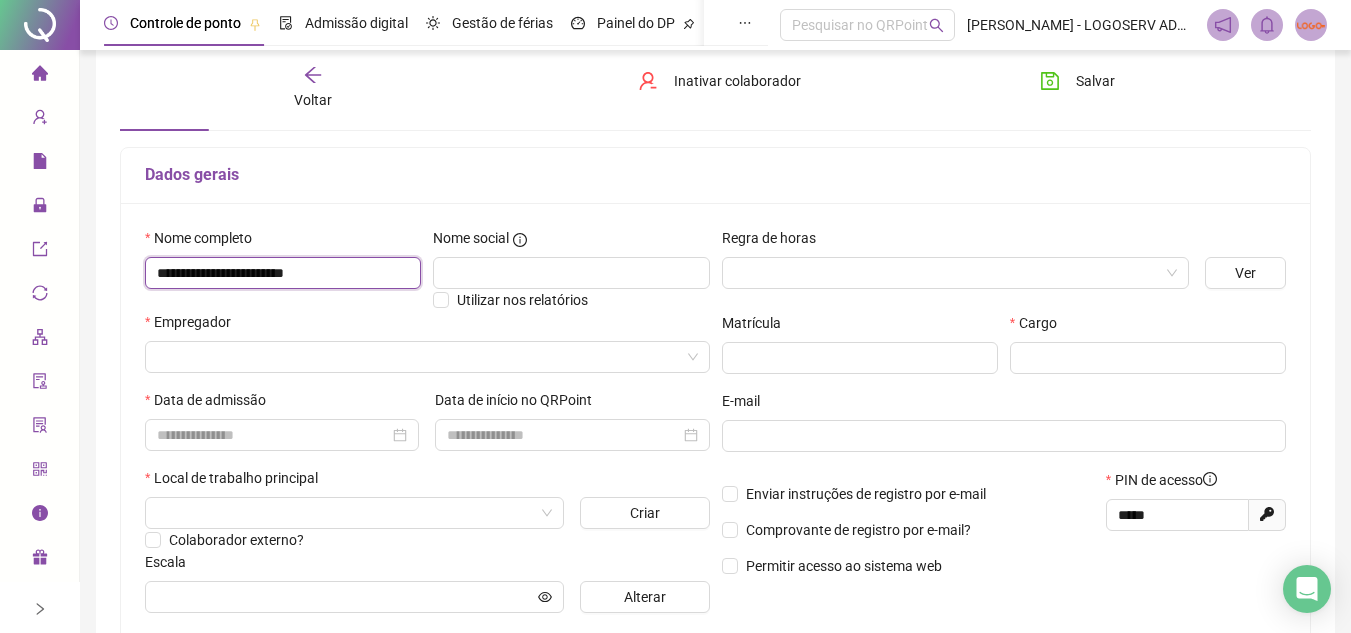 type on "**********" 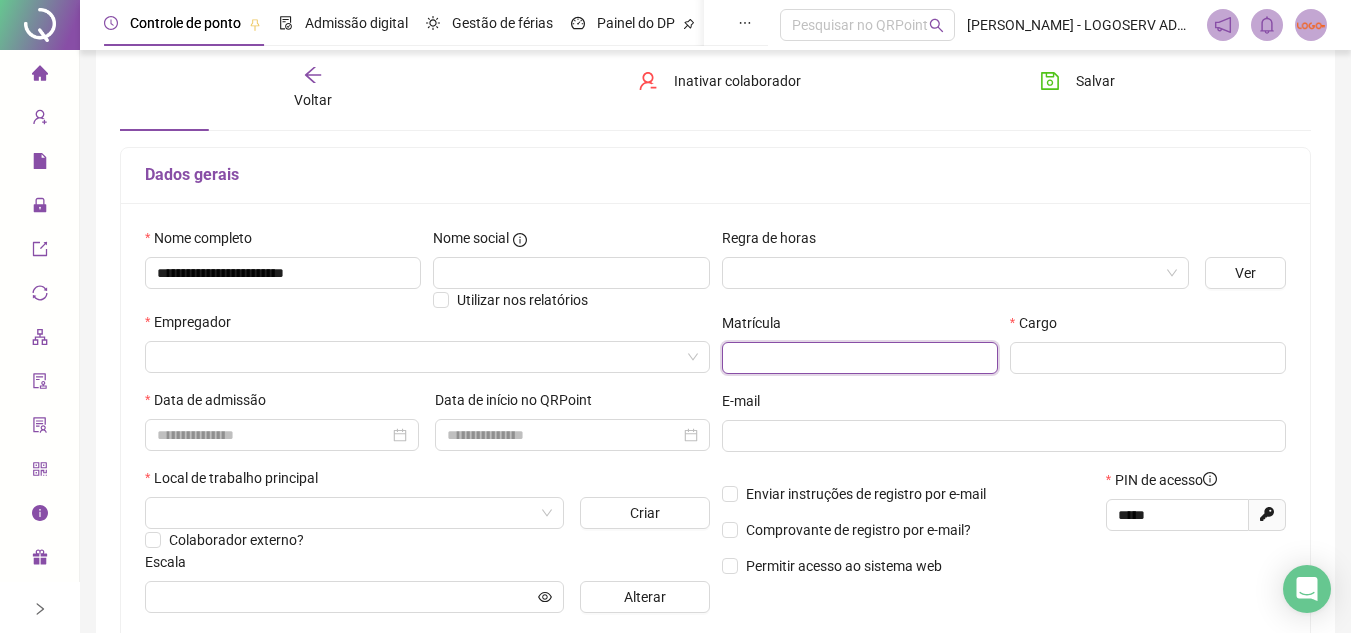 click at bounding box center (860, 358) 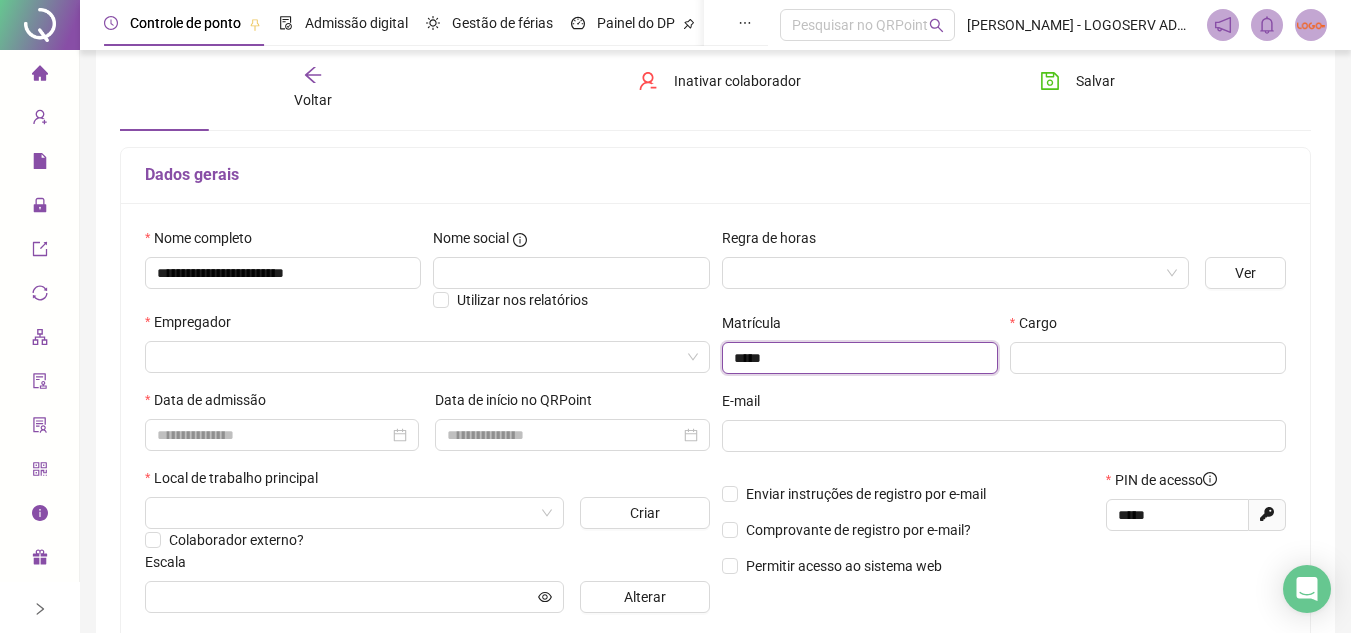 type on "*****" 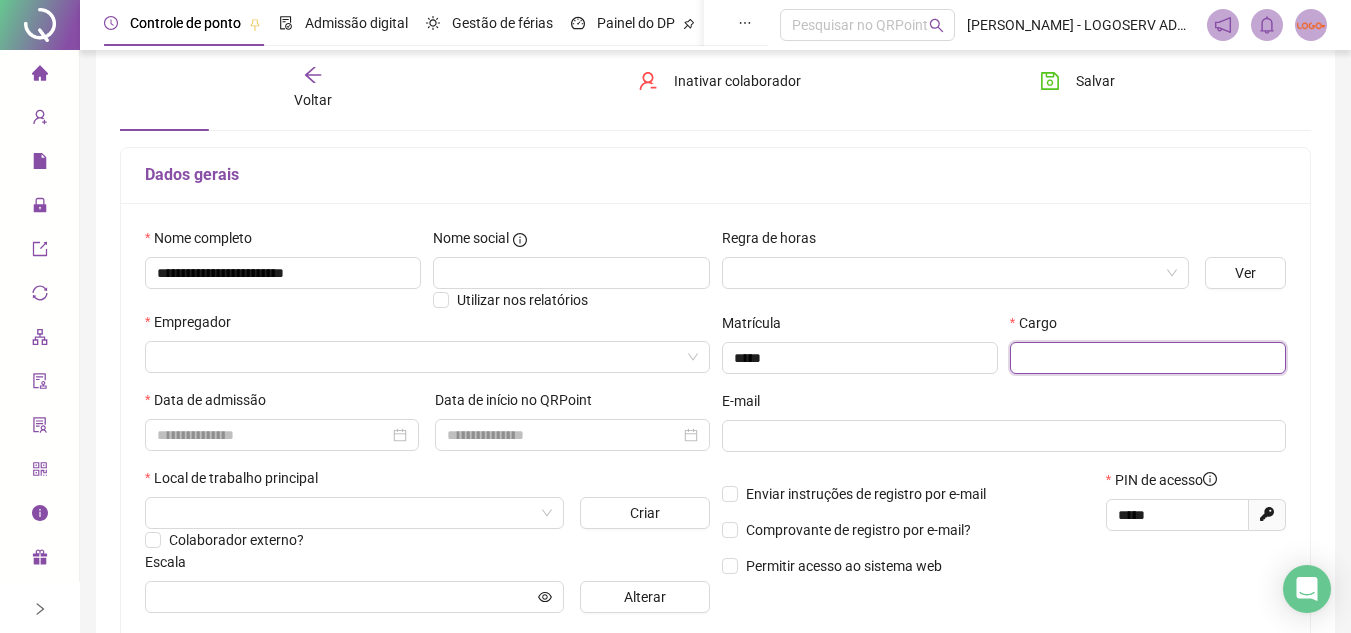 click at bounding box center (1148, 358) 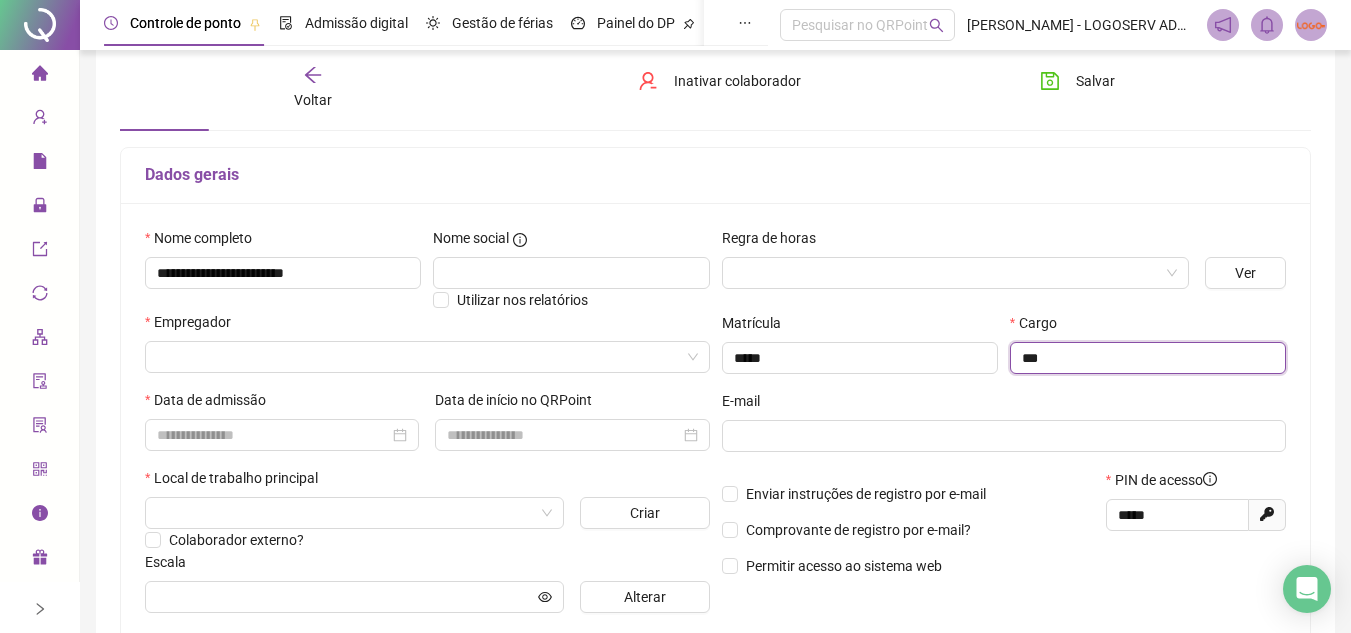 type on "***" 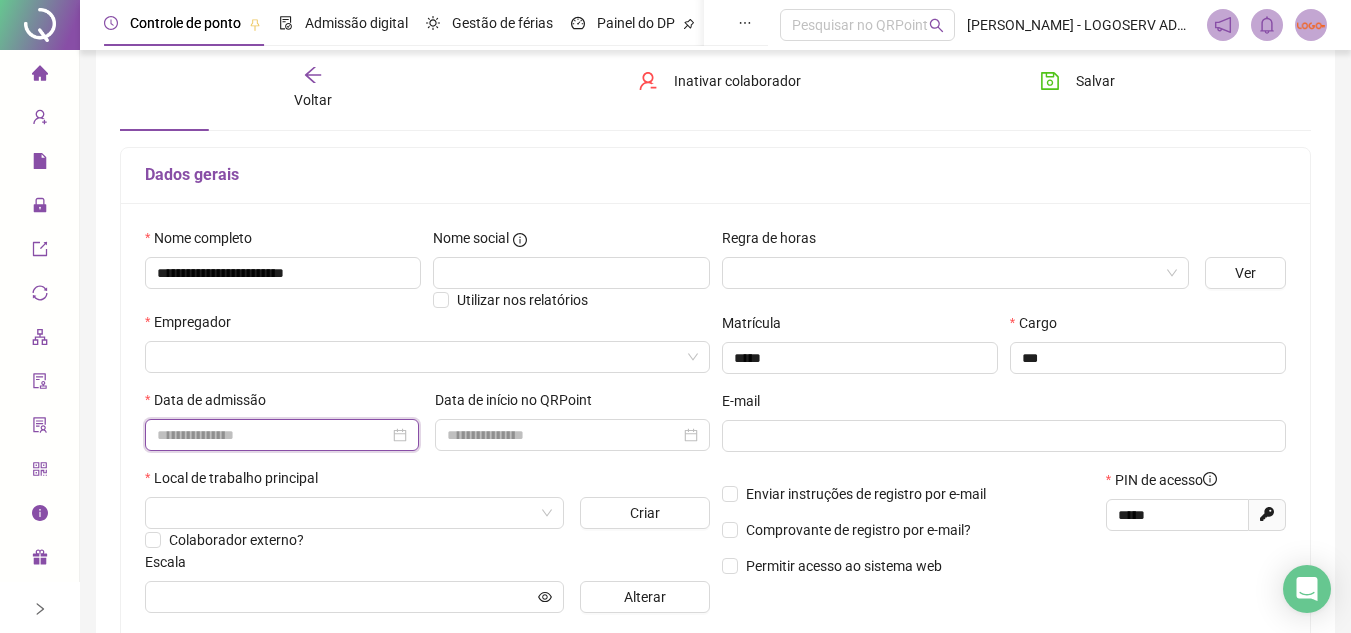 click at bounding box center [273, 435] 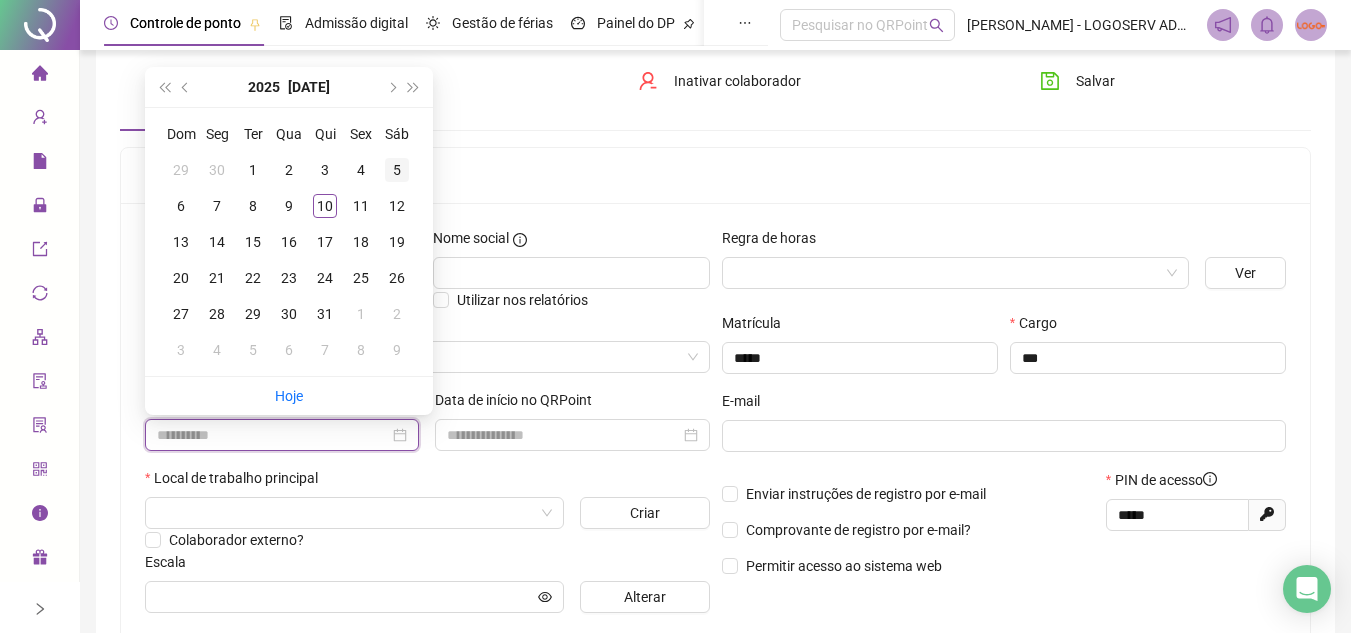 type on "**********" 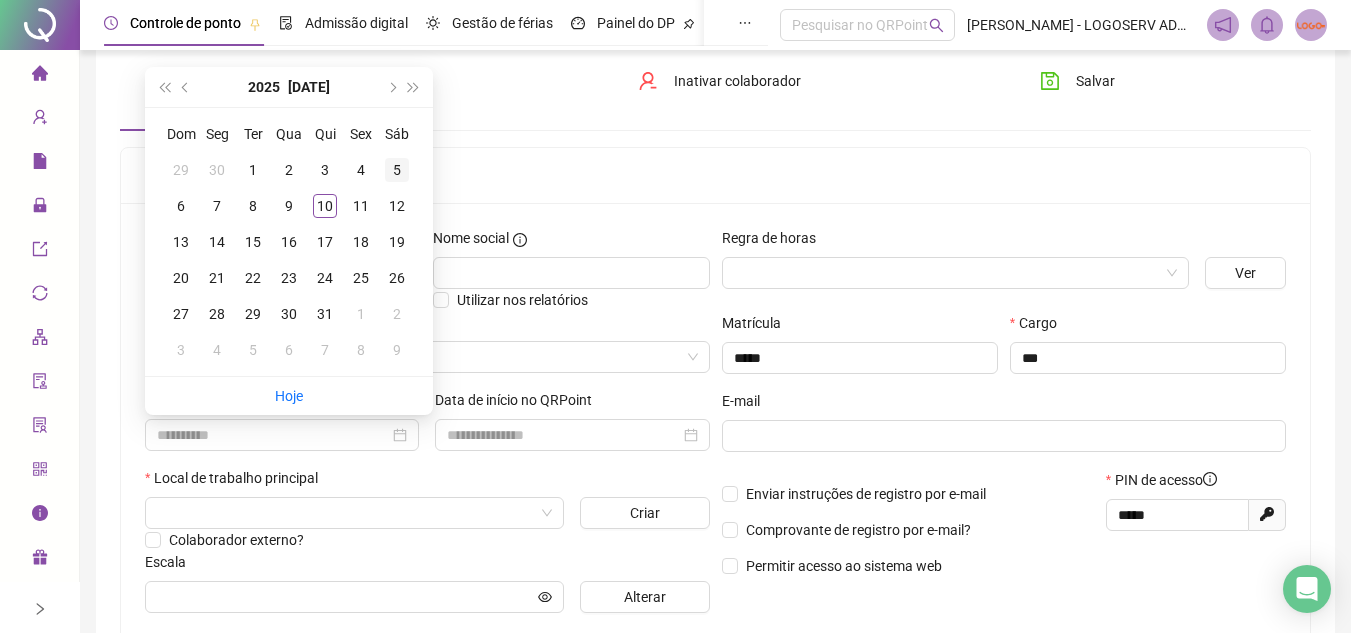 click on "5" at bounding box center [397, 170] 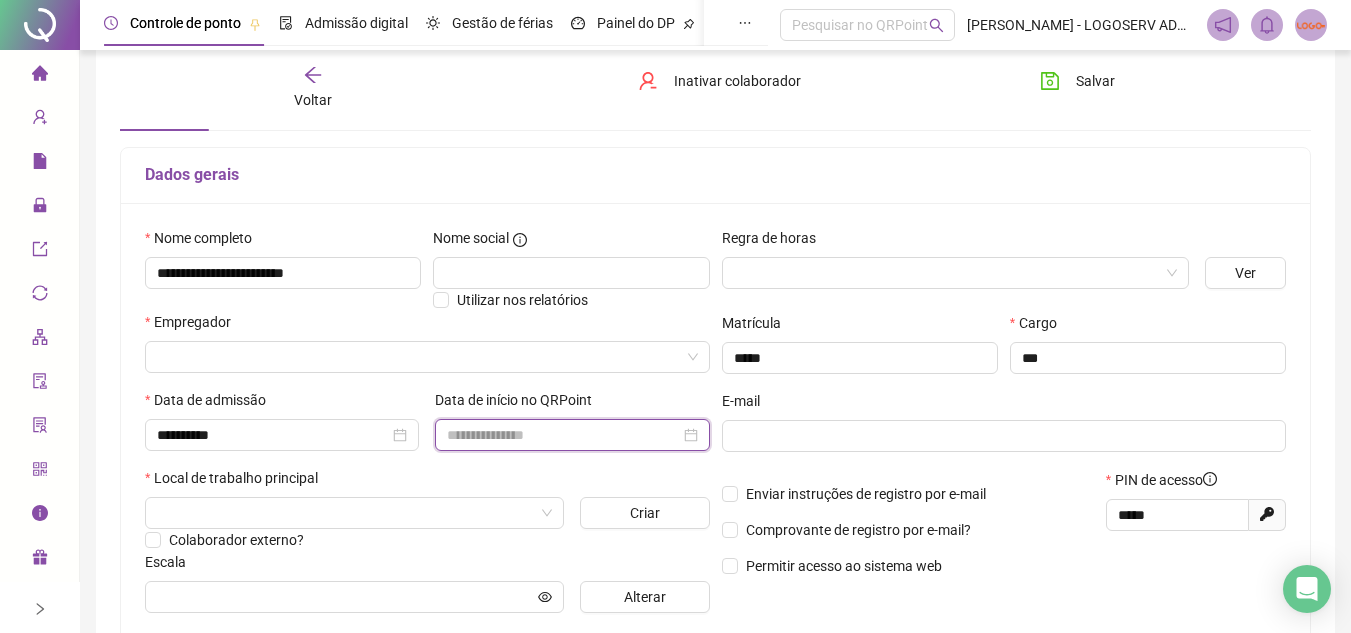 click at bounding box center (563, 435) 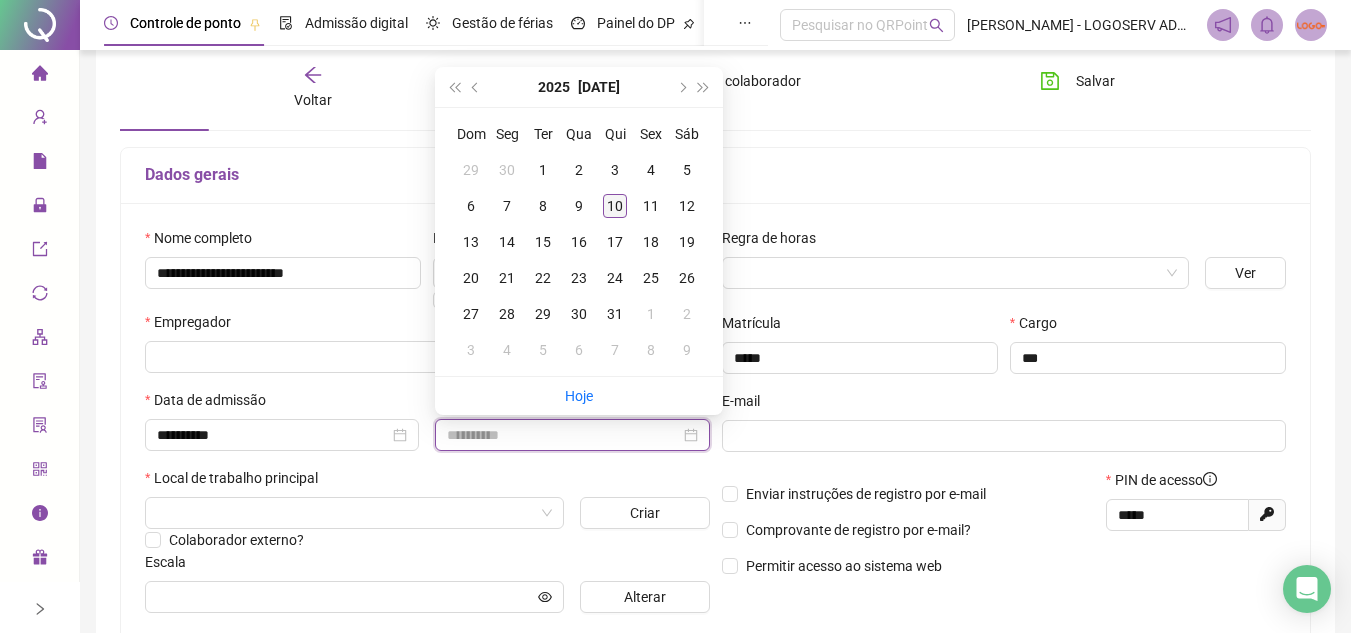 type on "**********" 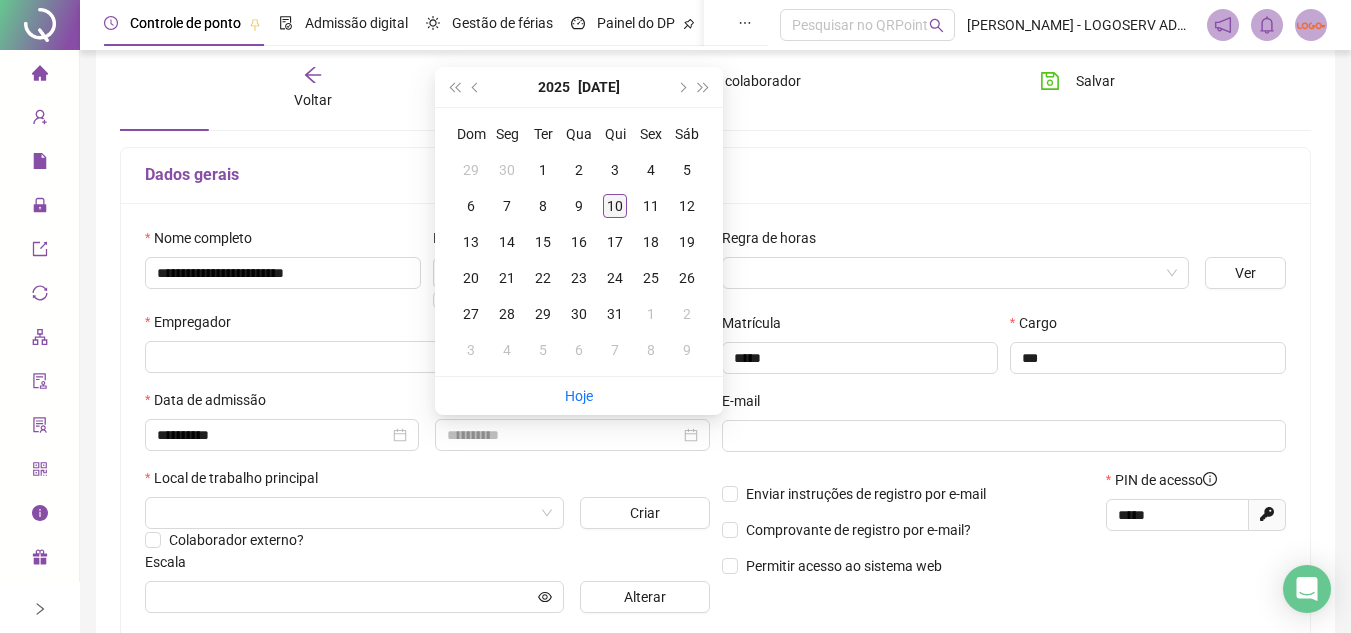 click on "10" at bounding box center [615, 206] 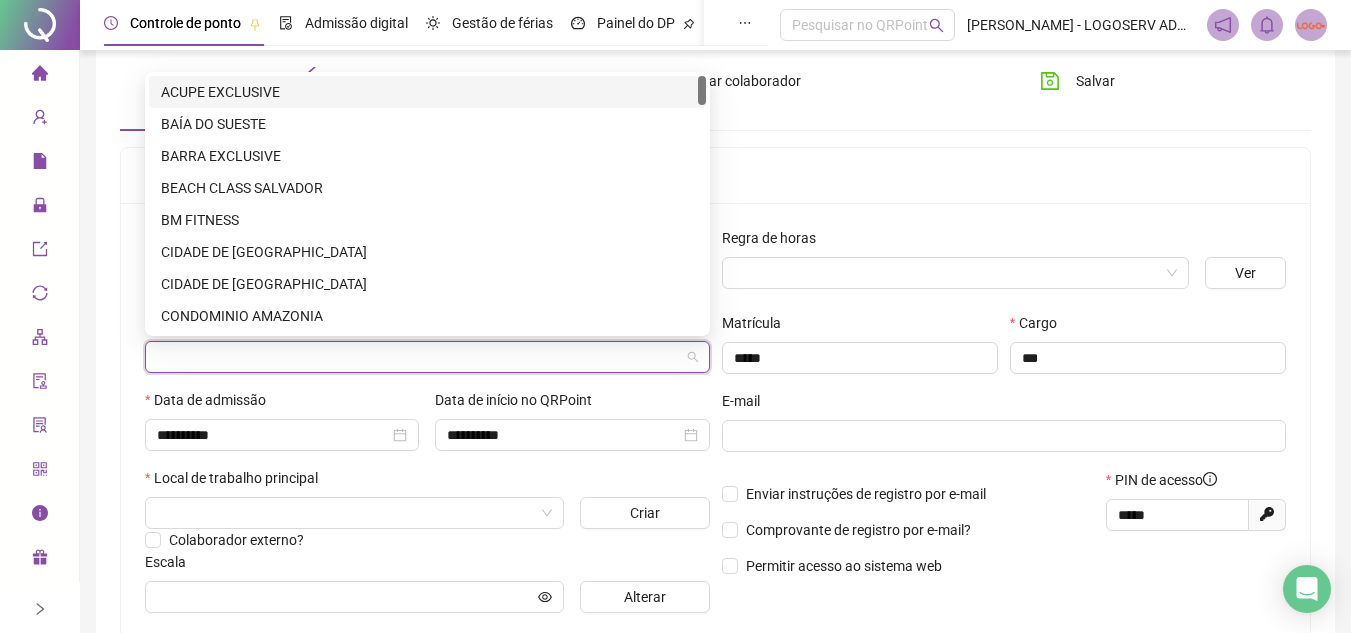 click at bounding box center [421, 357] 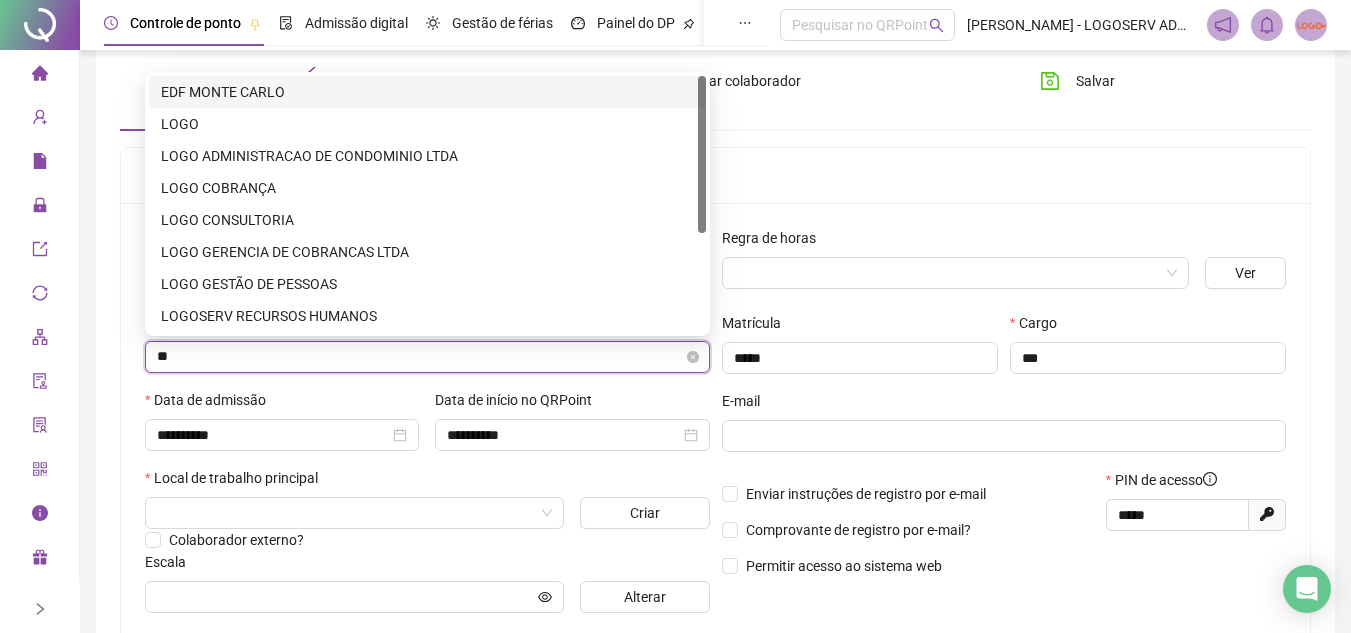 type on "***" 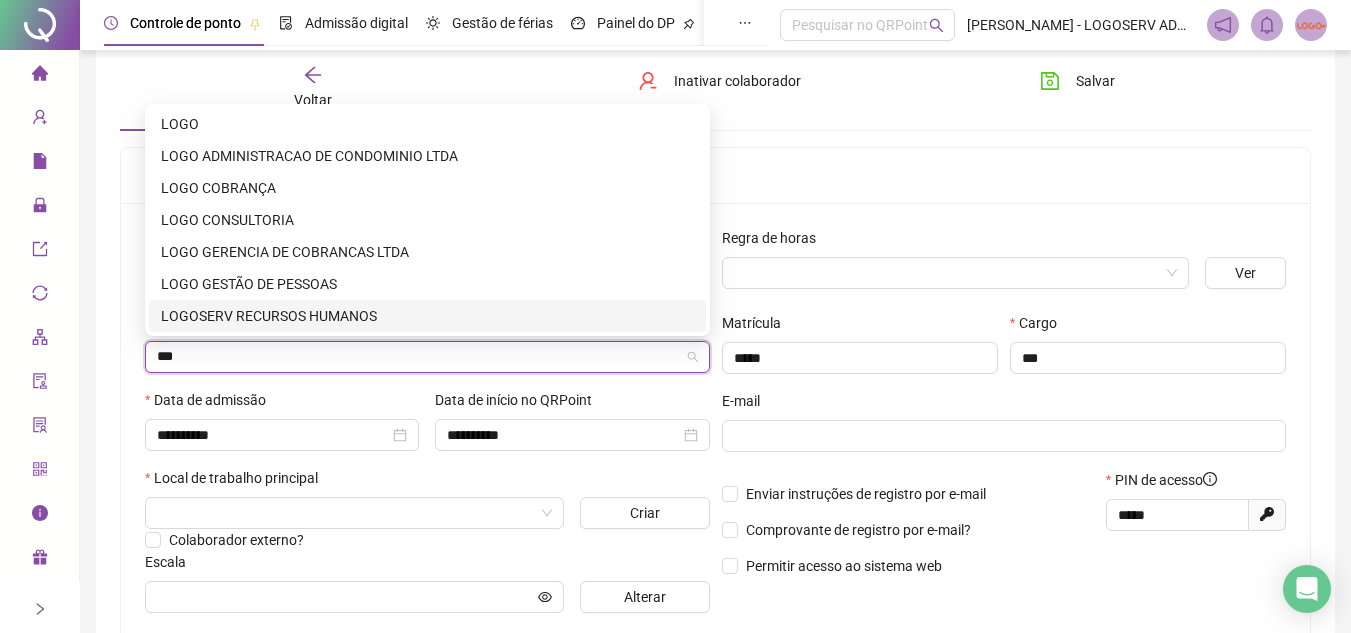 click on "LOGOSERV RECURSOS HUMANOS" at bounding box center (427, 316) 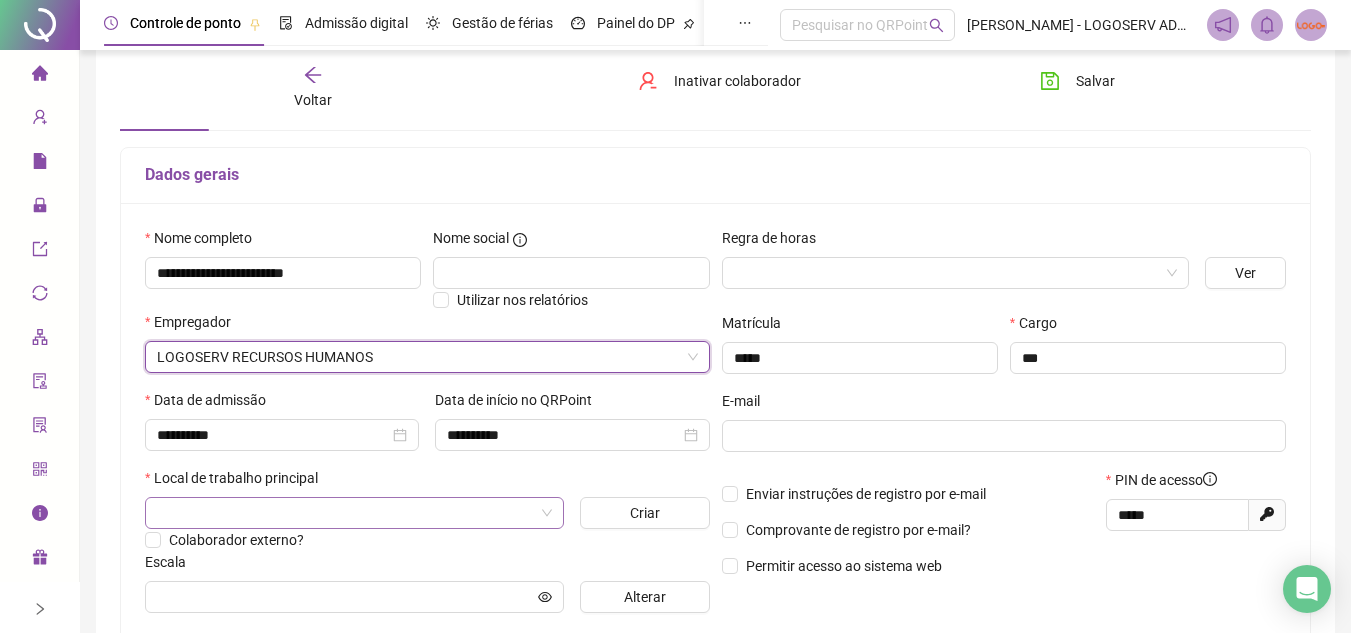 click at bounding box center (348, 513) 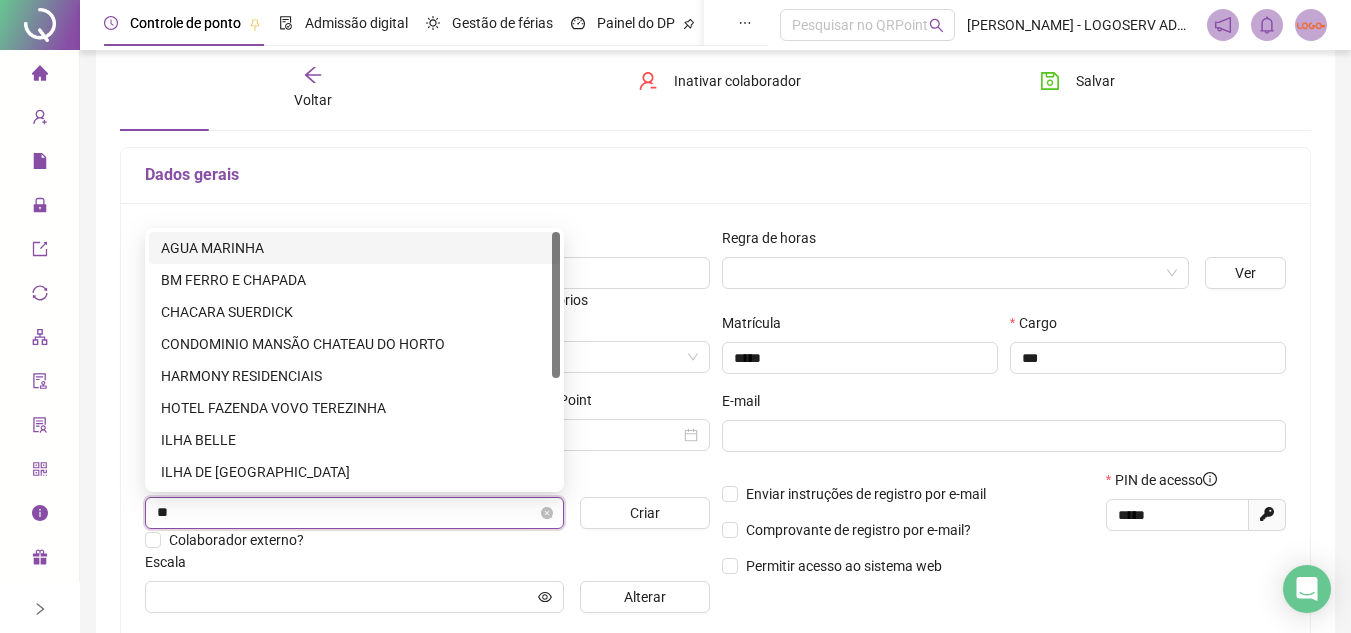 type on "***" 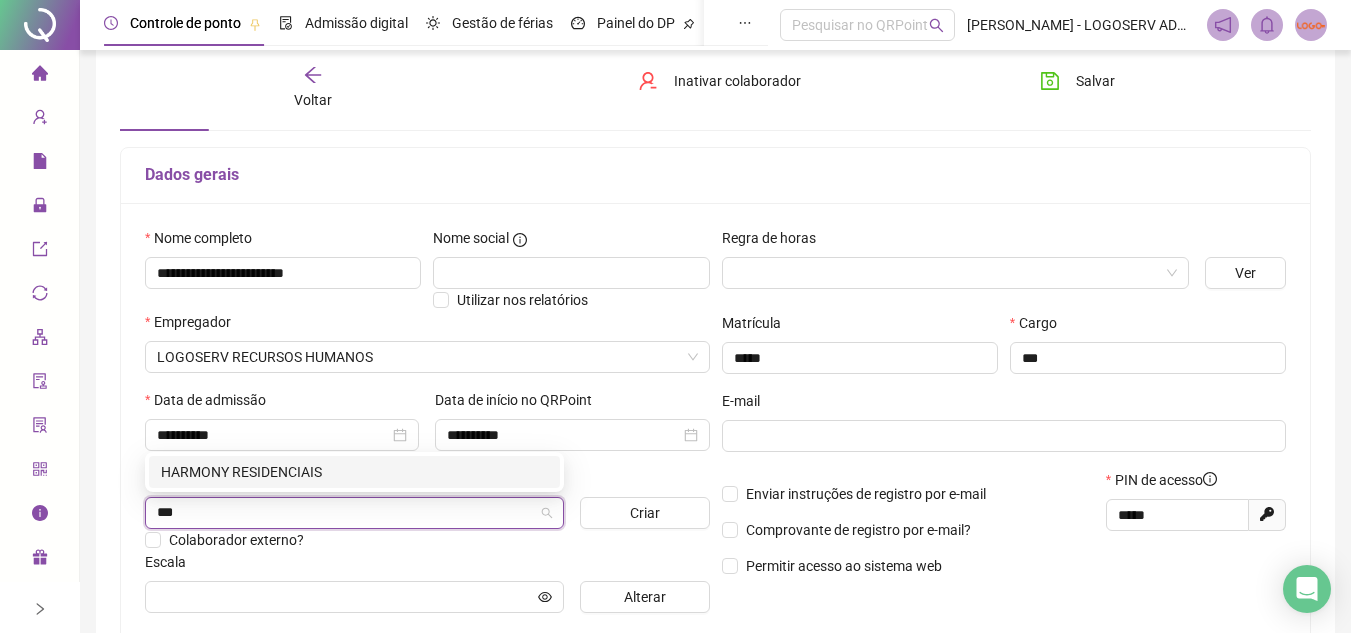 click on "HARMONY RESIDENCIAIS" at bounding box center [354, 472] 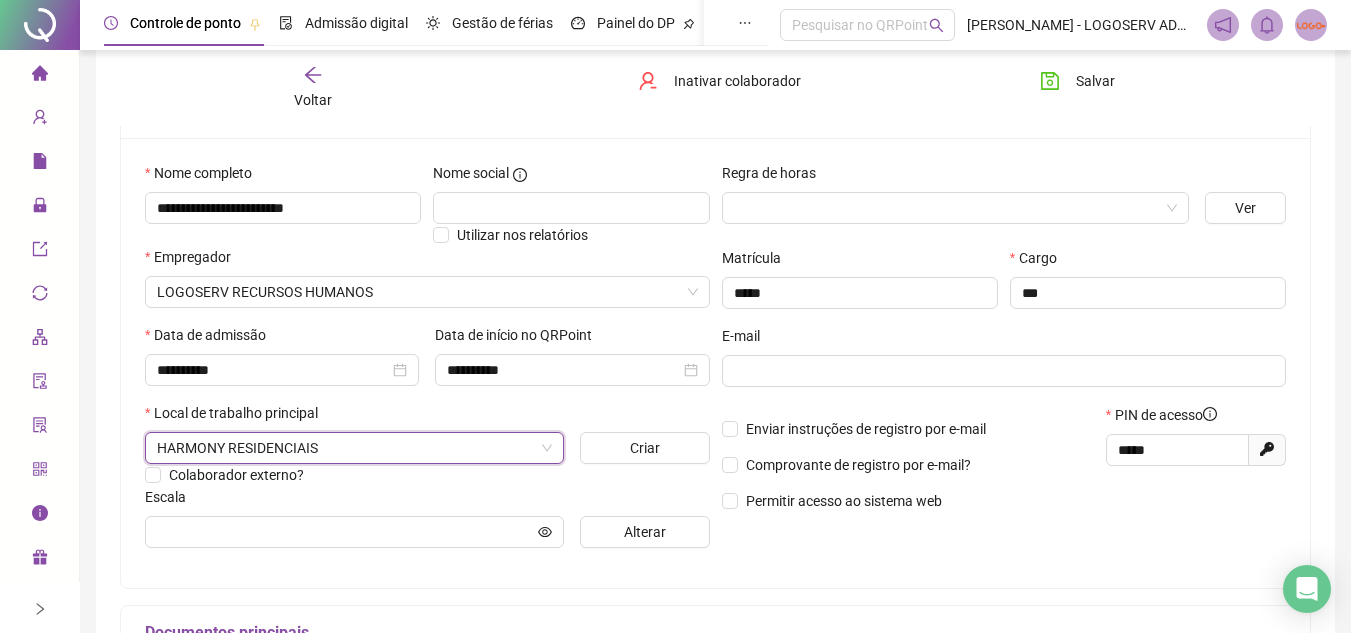 scroll, scrollTop: 200, scrollLeft: 0, axis: vertical 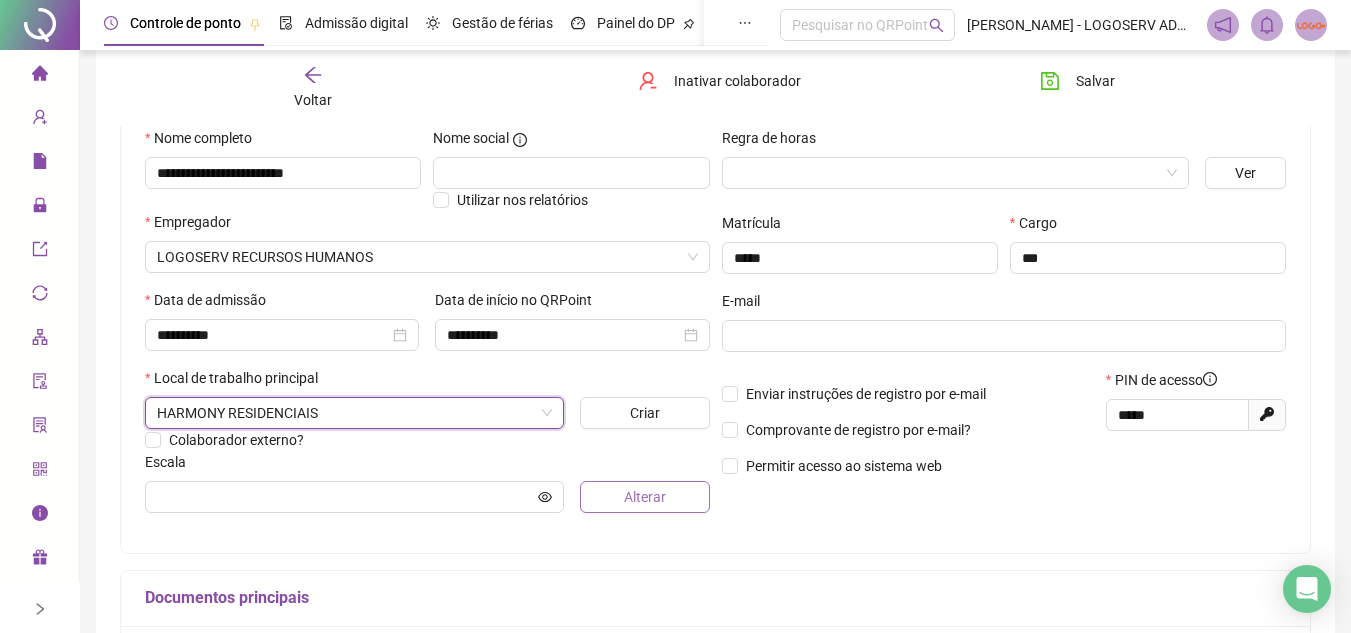 click on "Alterar" at bounding box center [645, 497] 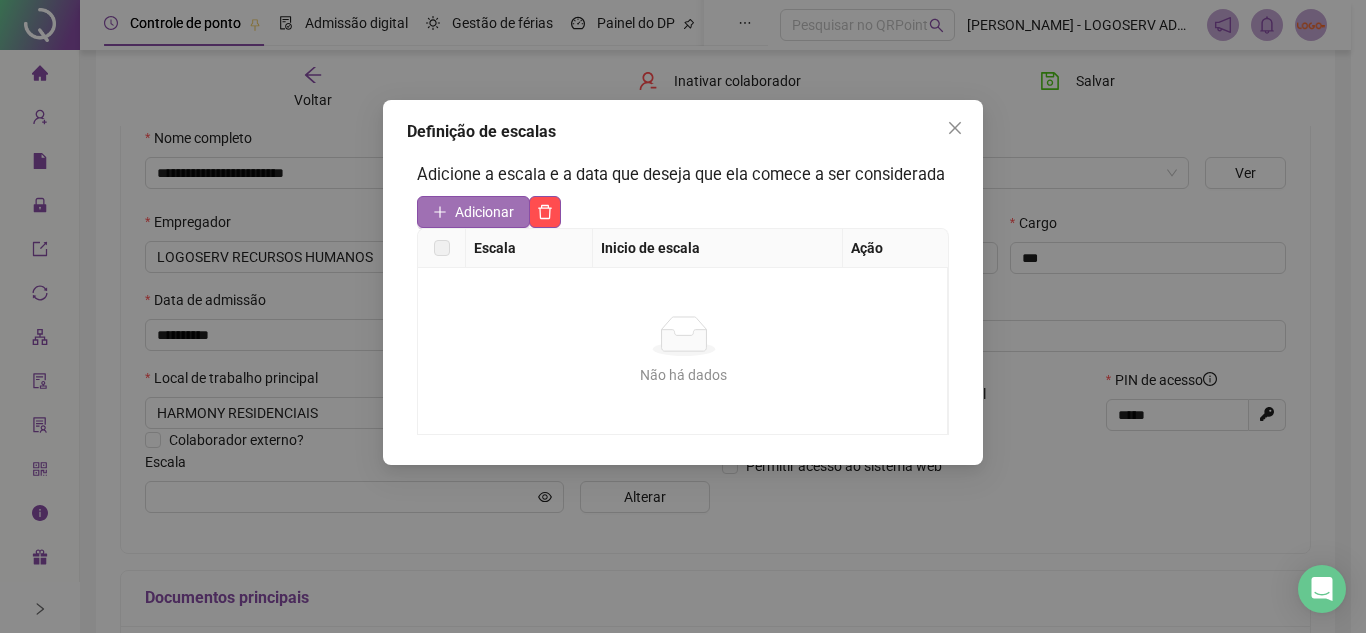 click on "Adicionar" at bounding box center (484, 212) 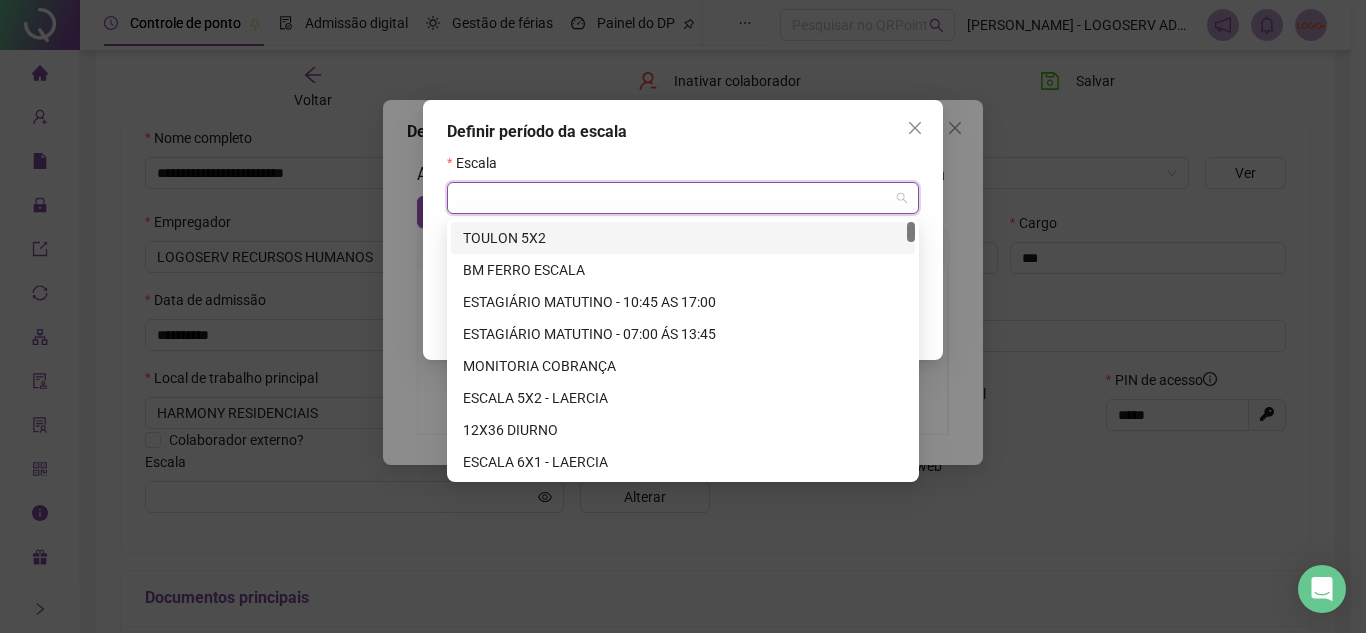 click at bounding box center [677, 198] 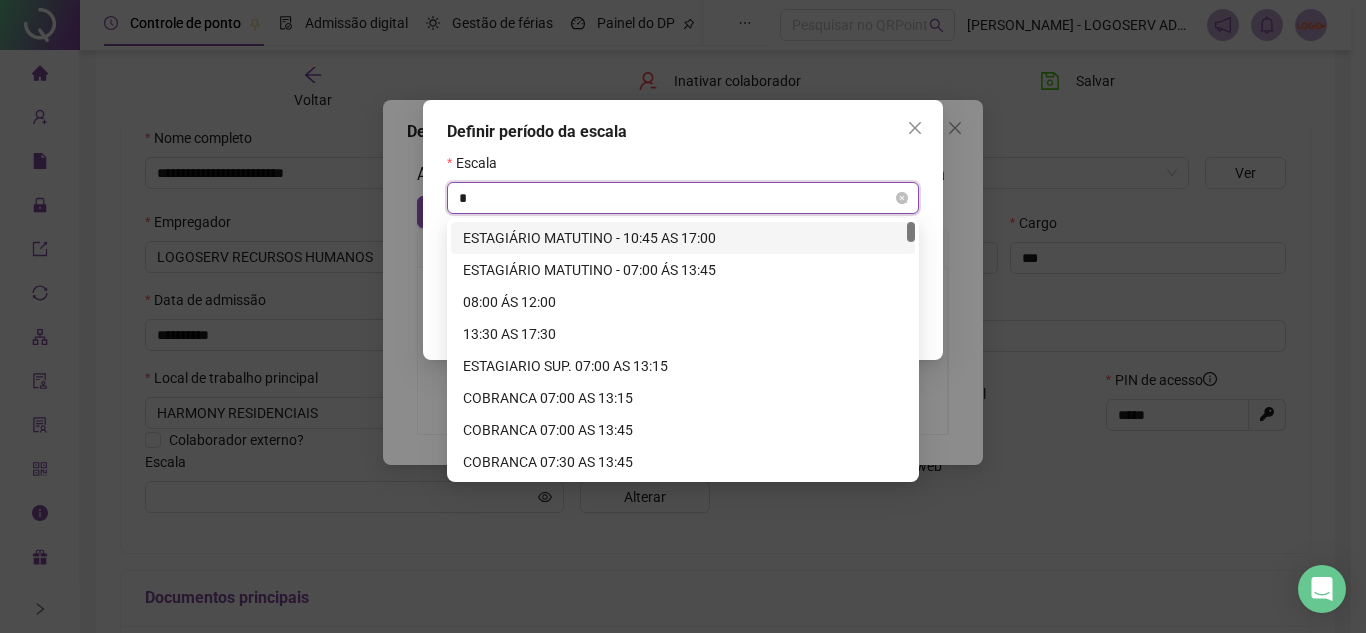 type on "**" 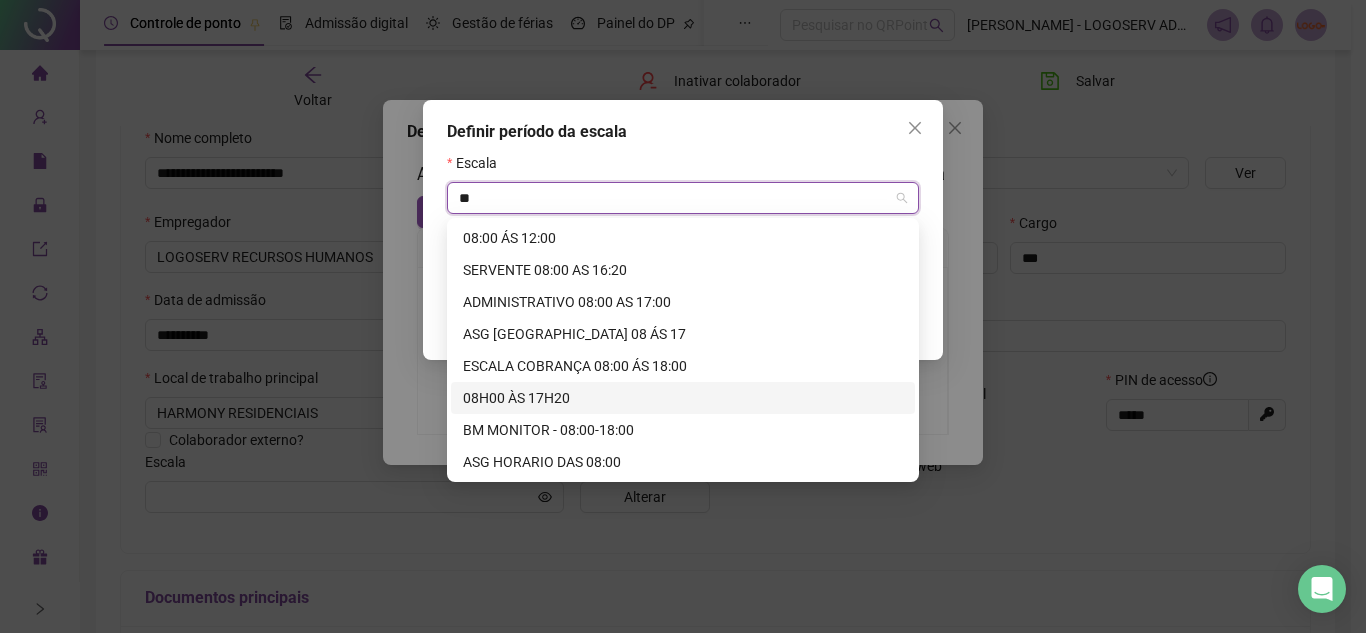 click on "08H00 ÀS 17H20" at bounding box center [683, 398] 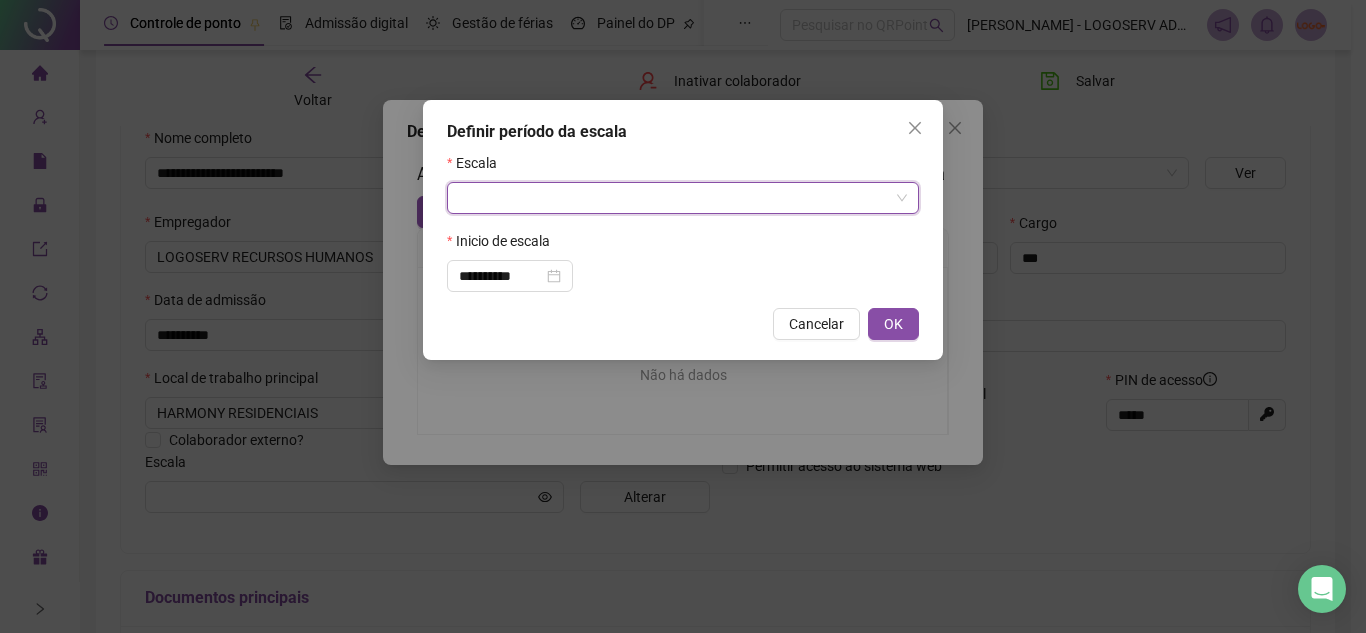 click at bounding box center (677, 198) 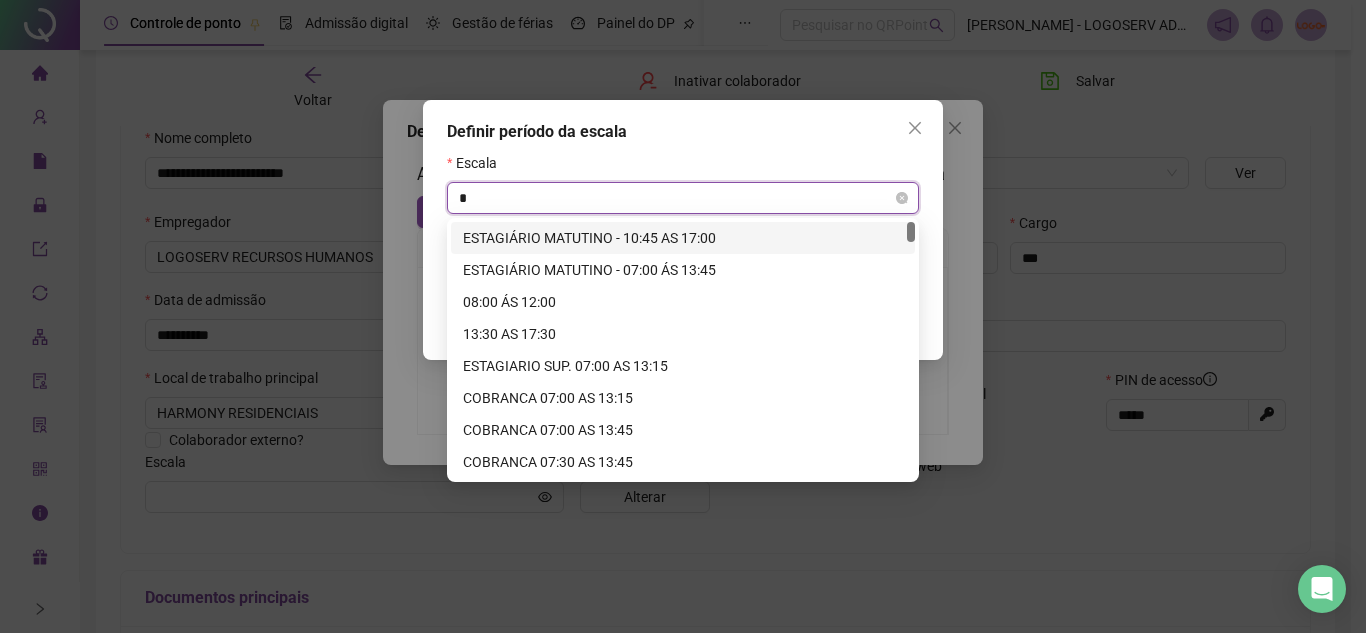 type on "**" 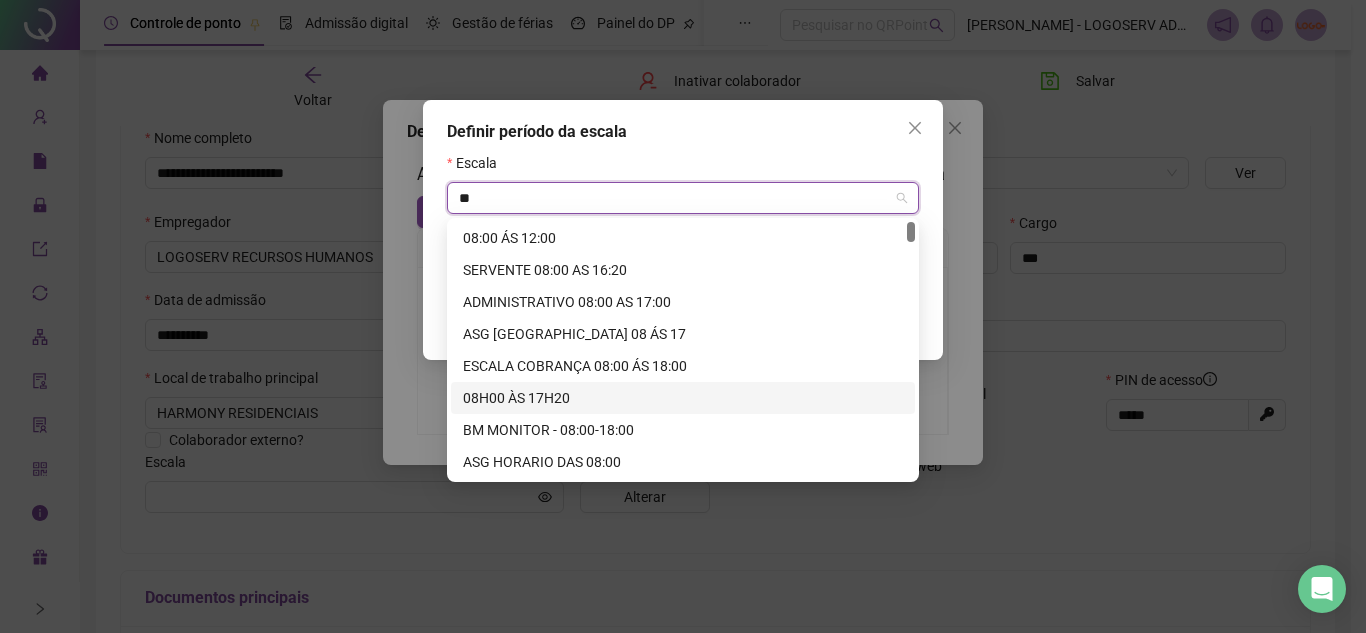 click on "08H00 ÀS 17H20" at bounding box center (683, 398) 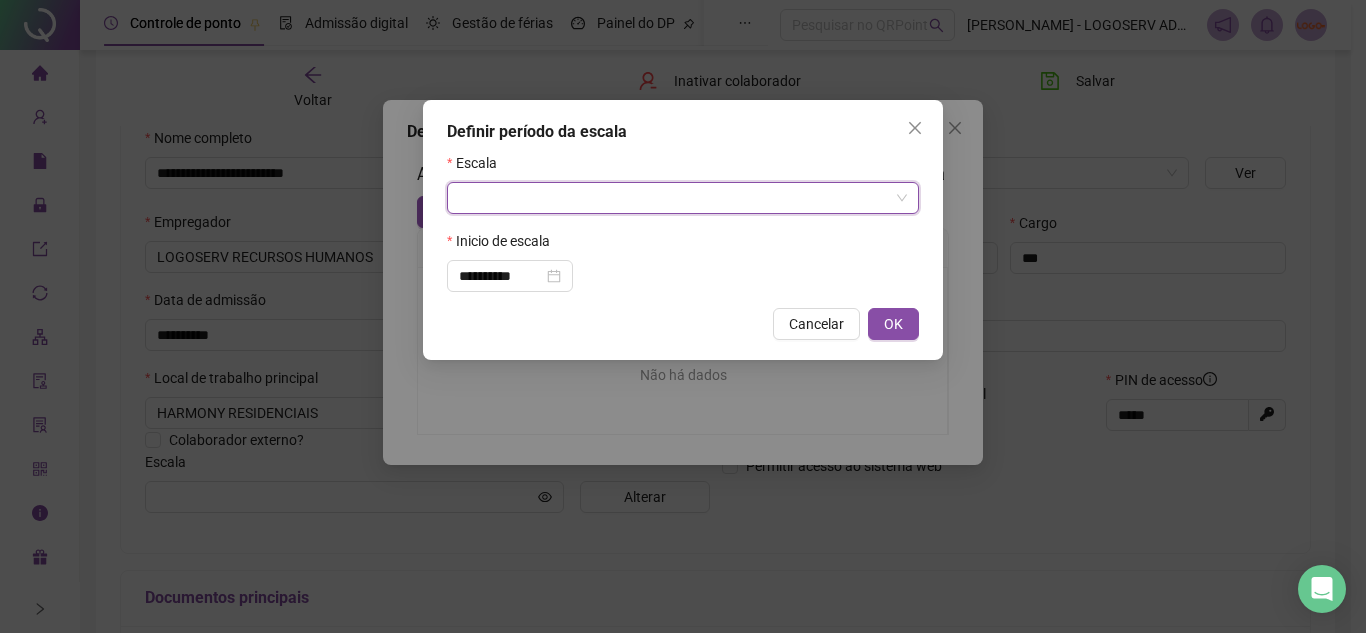 click on "**********" at bounding box center (683, 230) 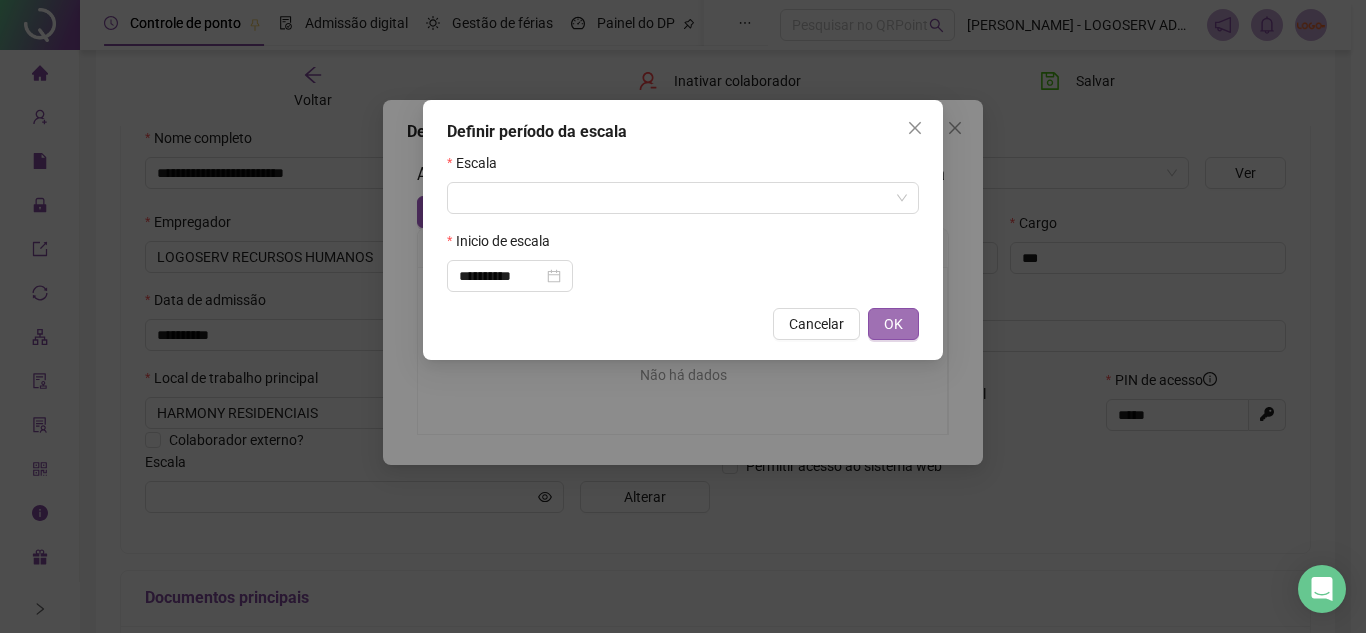click on "OK" at bounding box center [893, 324] 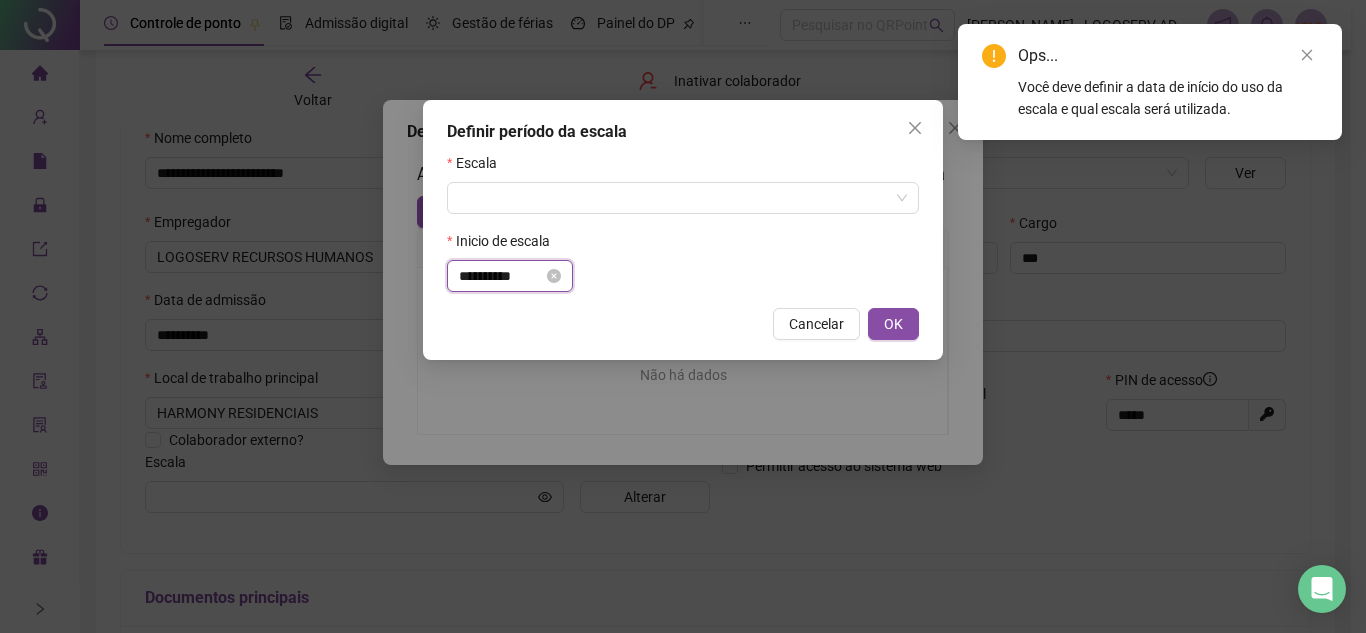click on "**********" at bounding box center (501, 276) 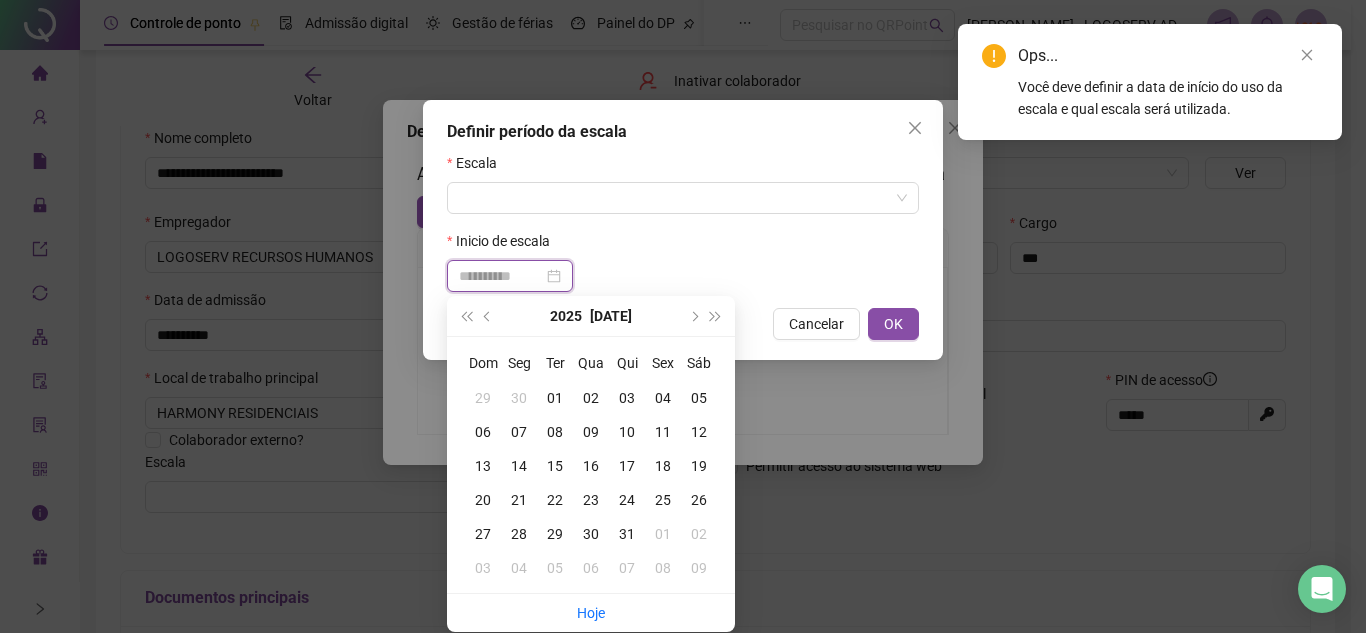 type on "**********" 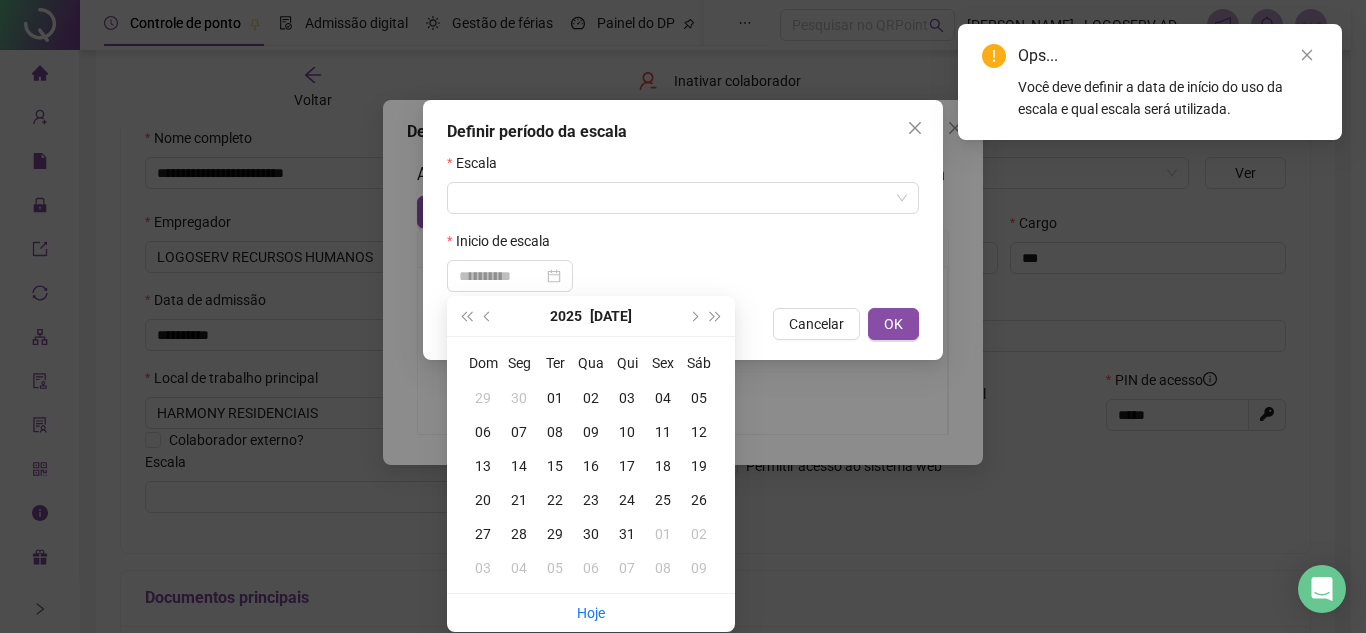 click on "10" at bounding box center (627, 432) 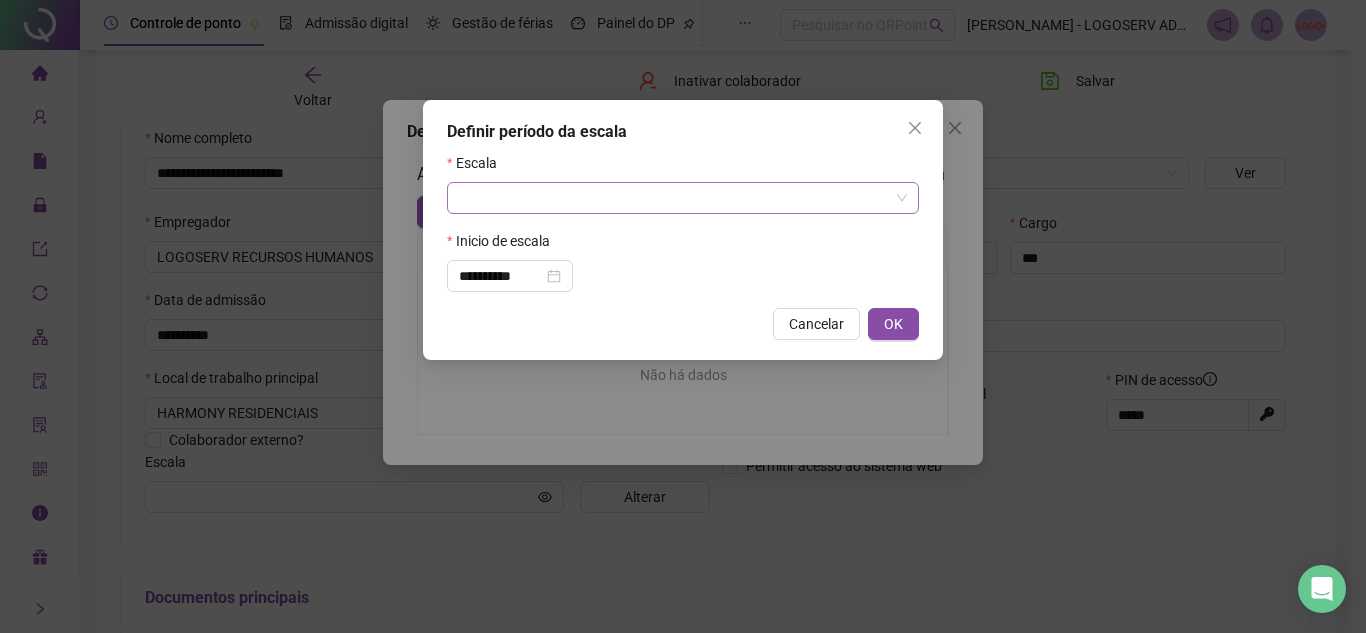 click at bounding box center [677, 198] 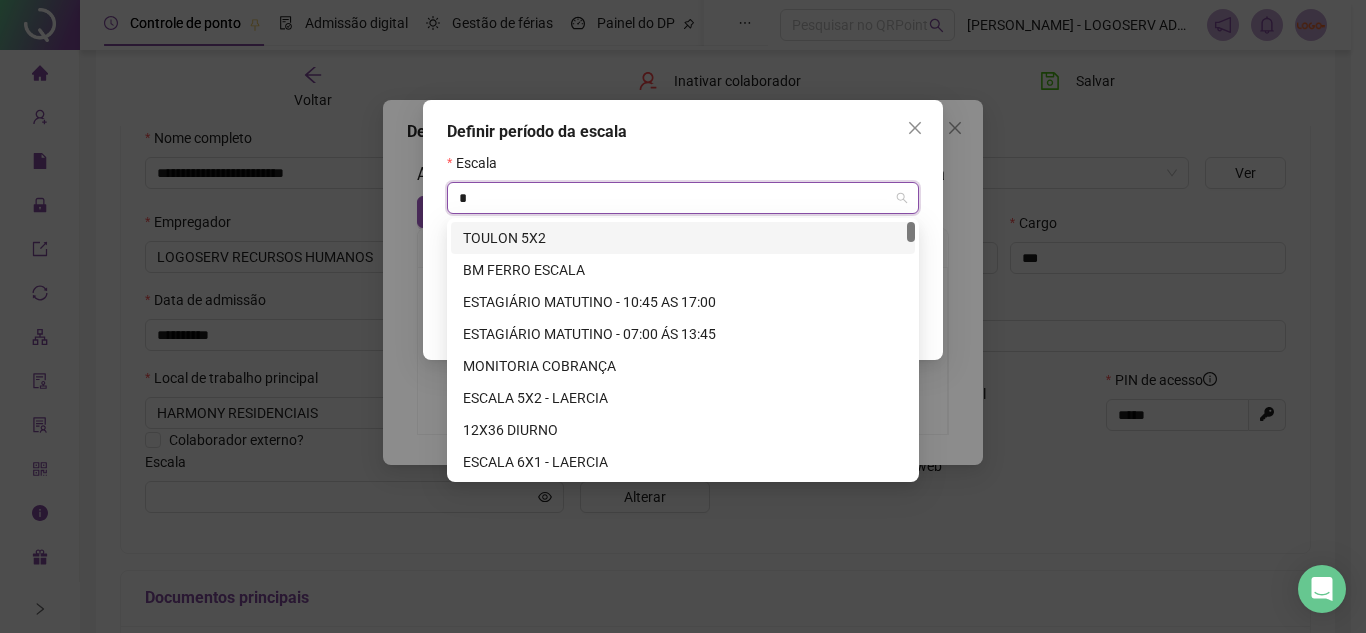 type on "**" 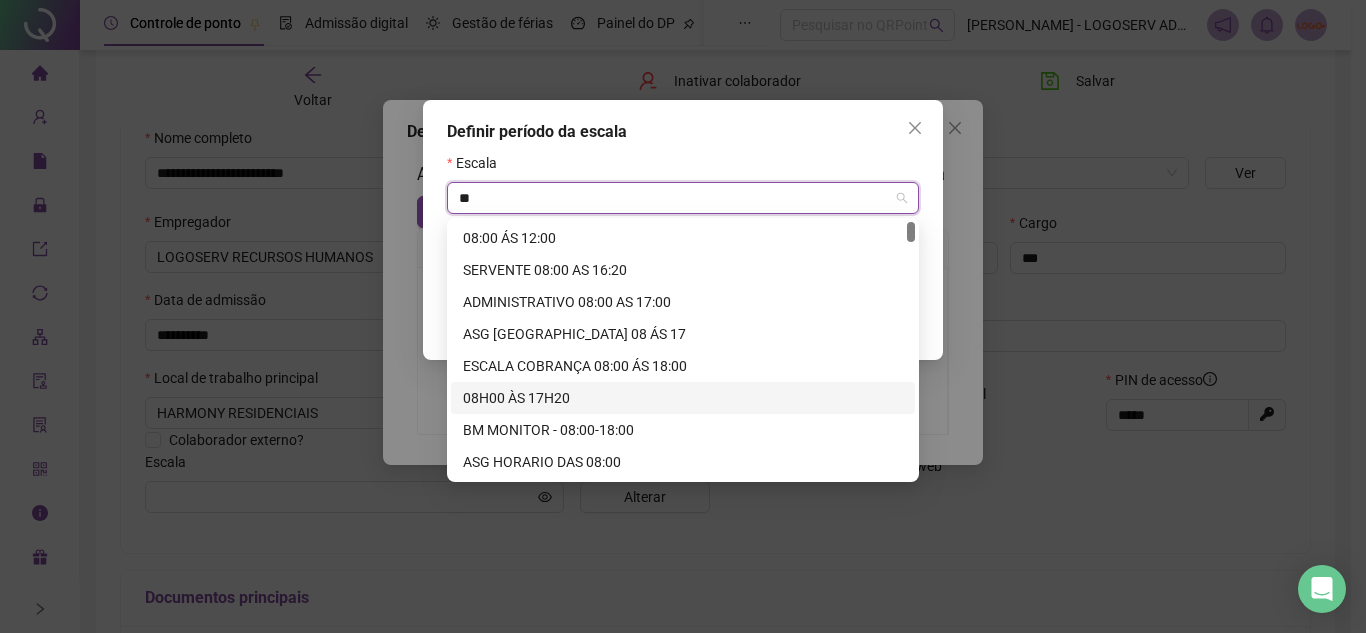 click on "08H00 ÀS 17H20" at bounding box center (683, 398) 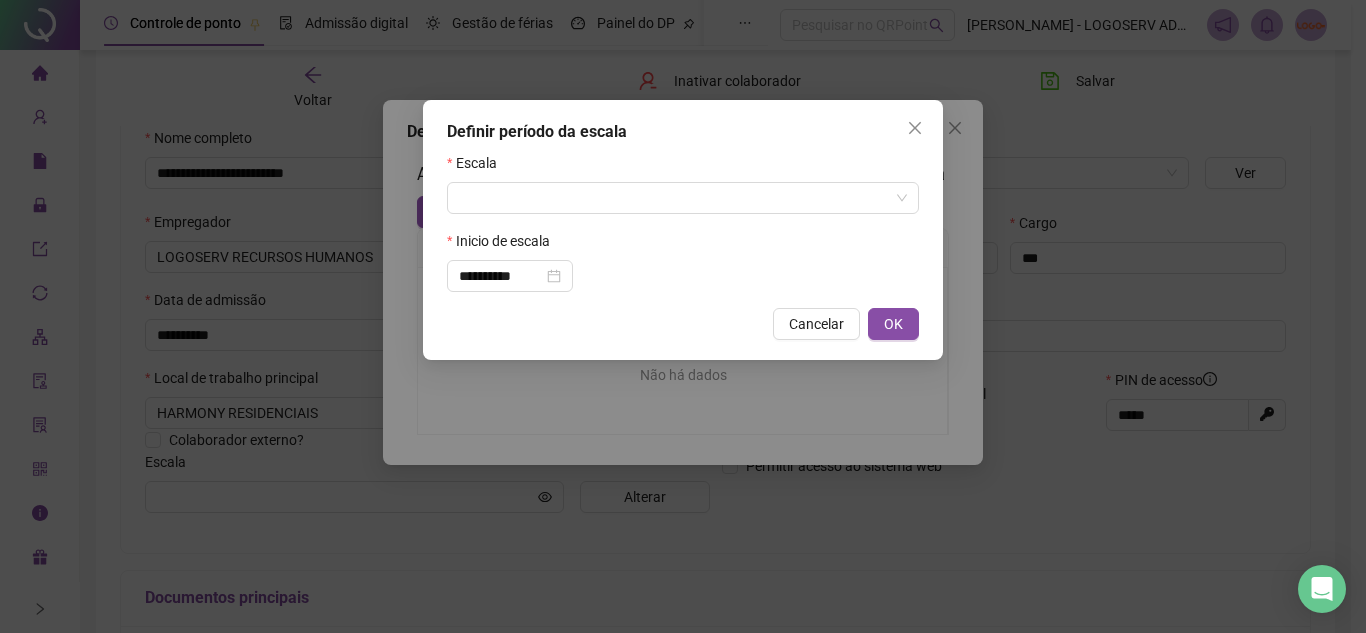 click on "**********" at bounding box center (683, 316) 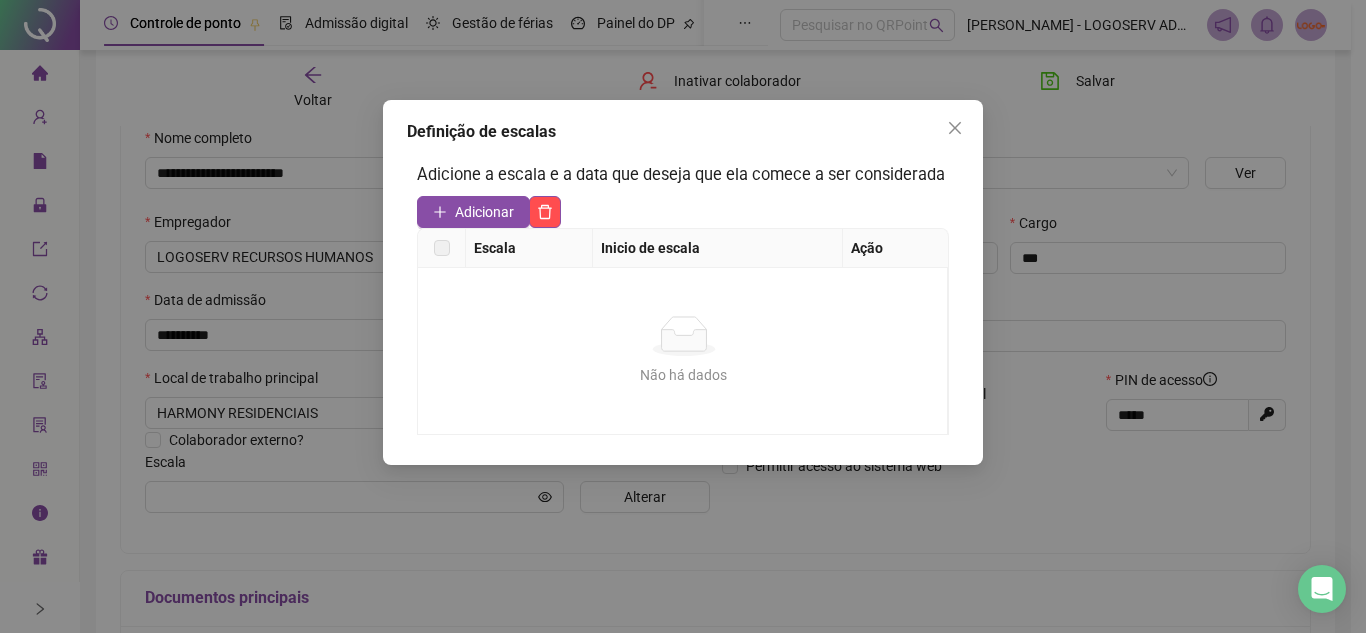 click on "Definição de escalas Adicione a escala e a data que deseja que ela comece a ser considerada Adicionar Escala Inicio de escala Ação         Não há dados Não há dados" at bounding box center (683, 282) 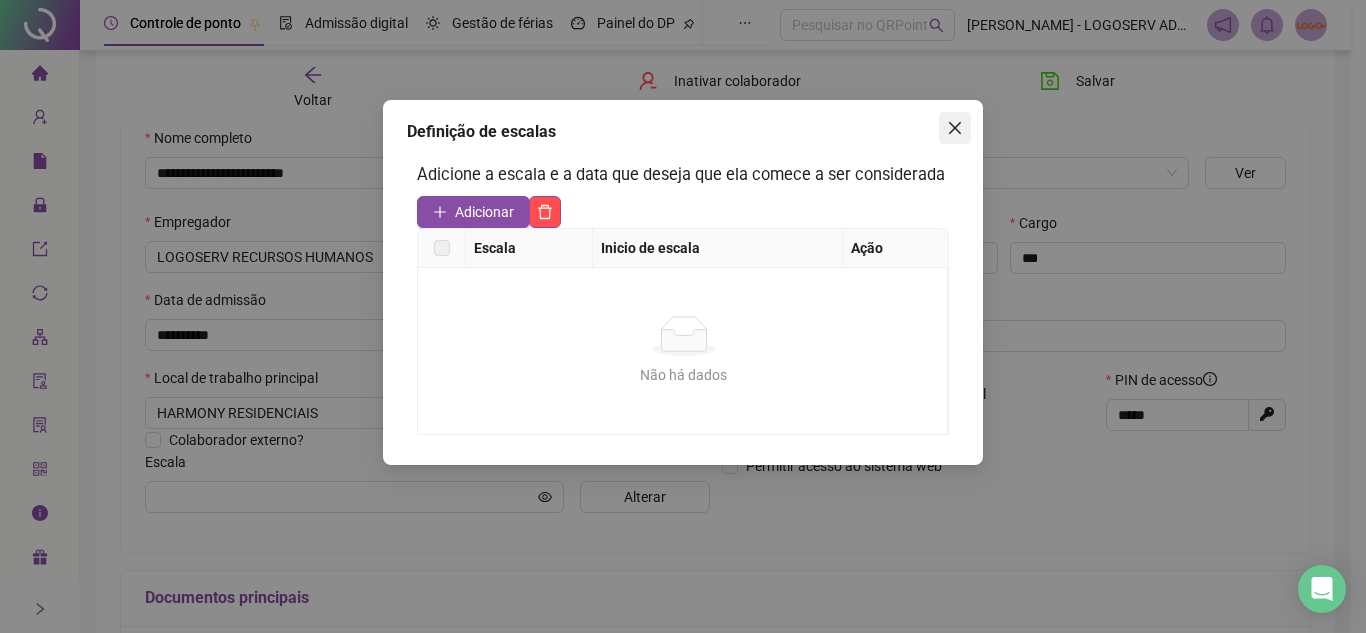 click at bounding box center (955, 128) 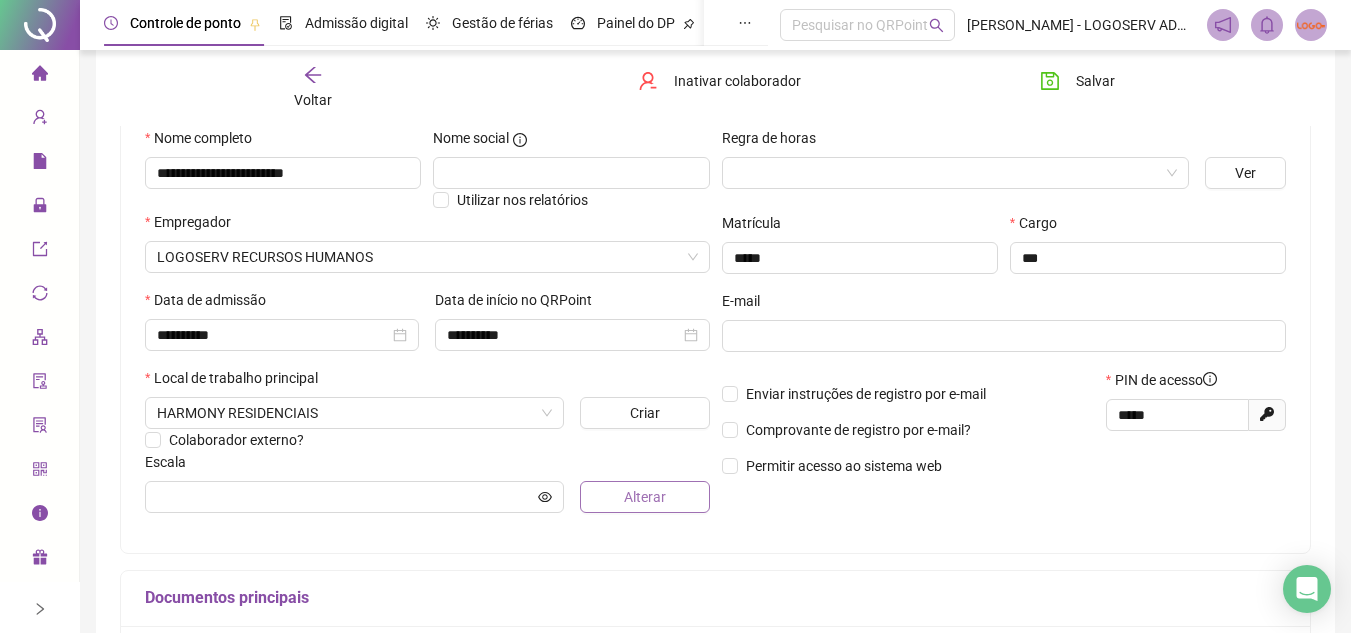 click on "Alterar" at bounding box center [645, 497] 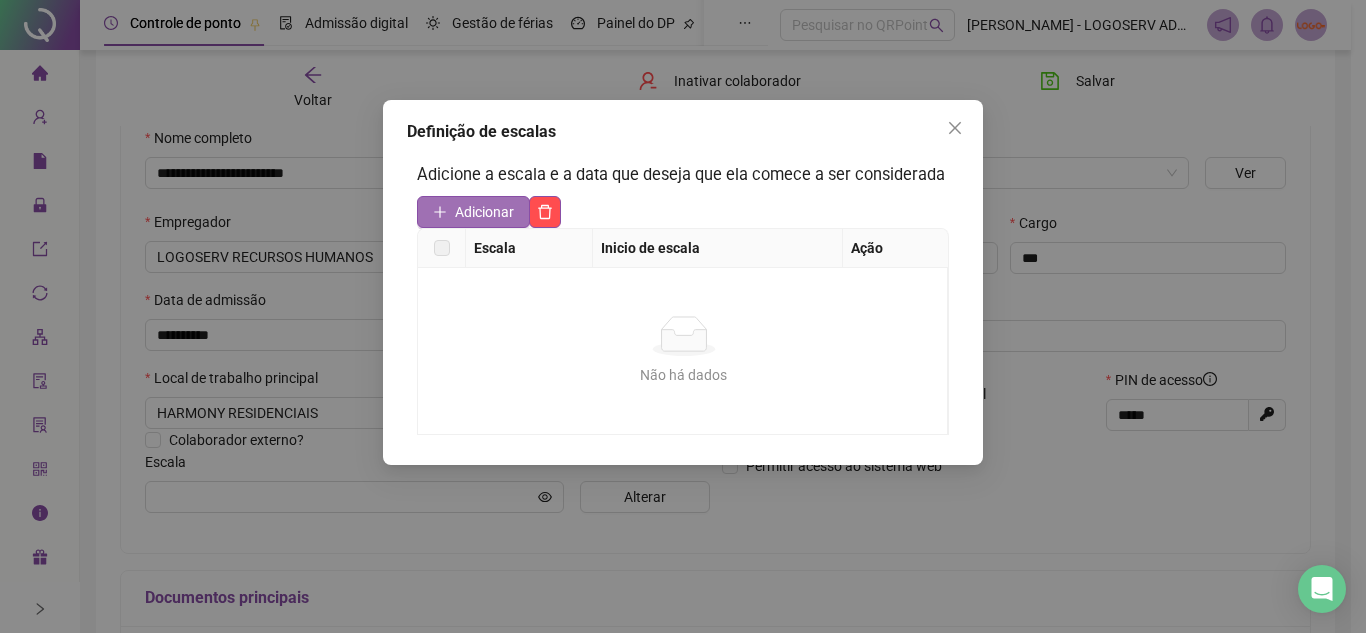 click on "Adicionar" at bounding box center [484, 212] 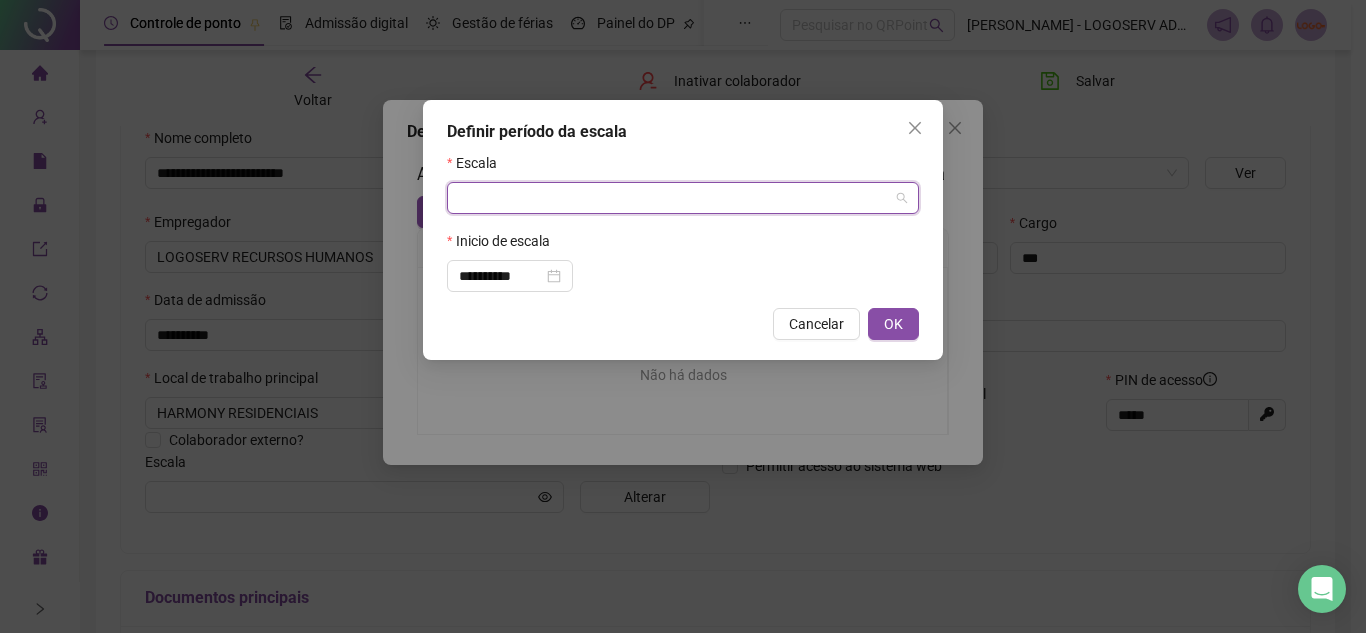 click at bounding box center [677, 198] 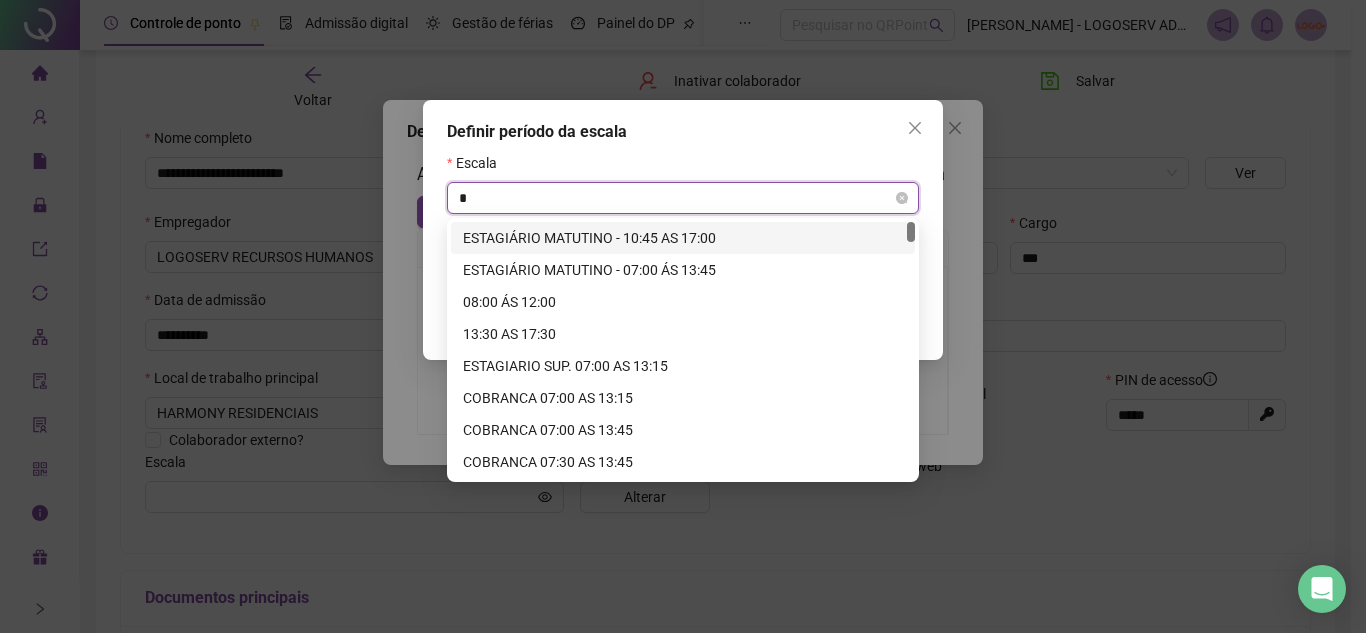 type on "**" 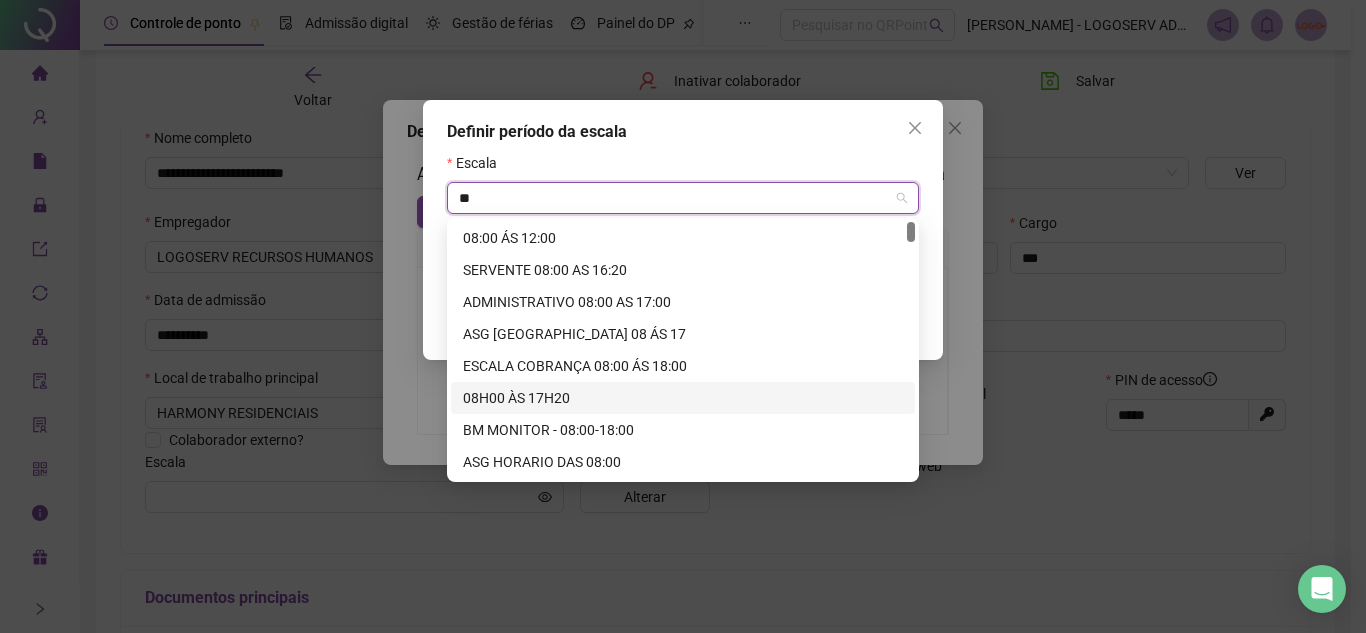 click on "08H00 ÀS 17H20" at bounding box center (683, 398) 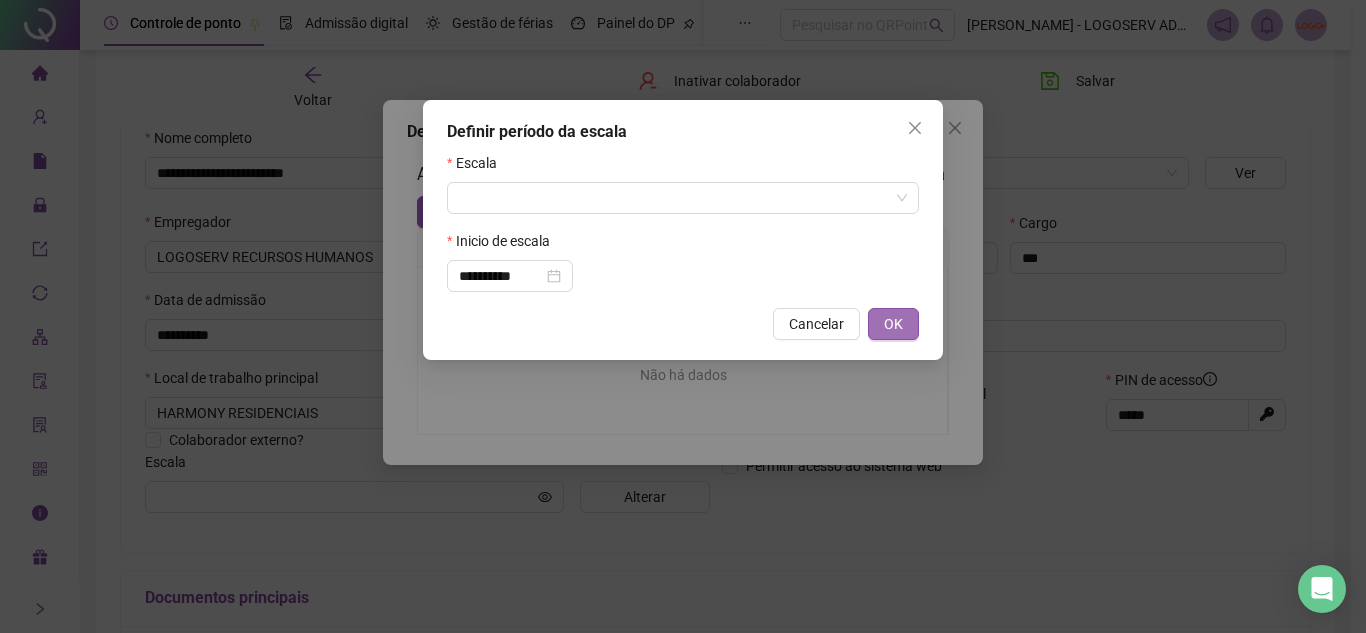 click on "OK" at bounding box center [893, 324] 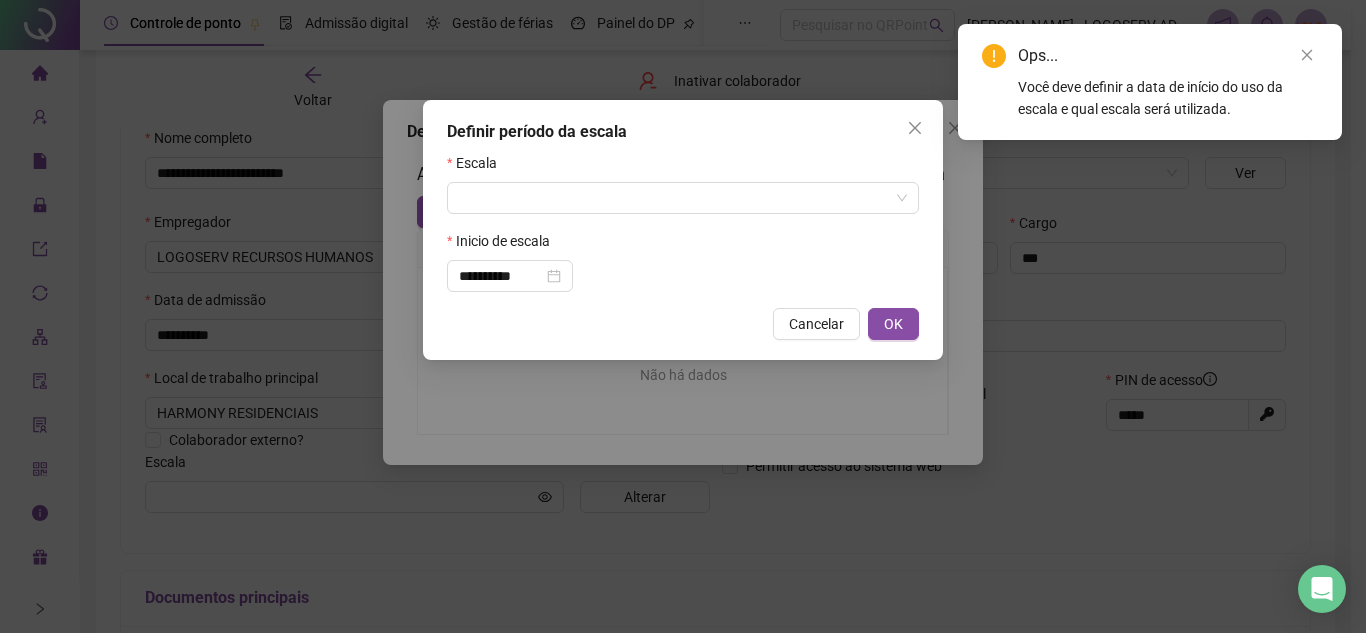 click on "**********" at bounding box center (683, 316) 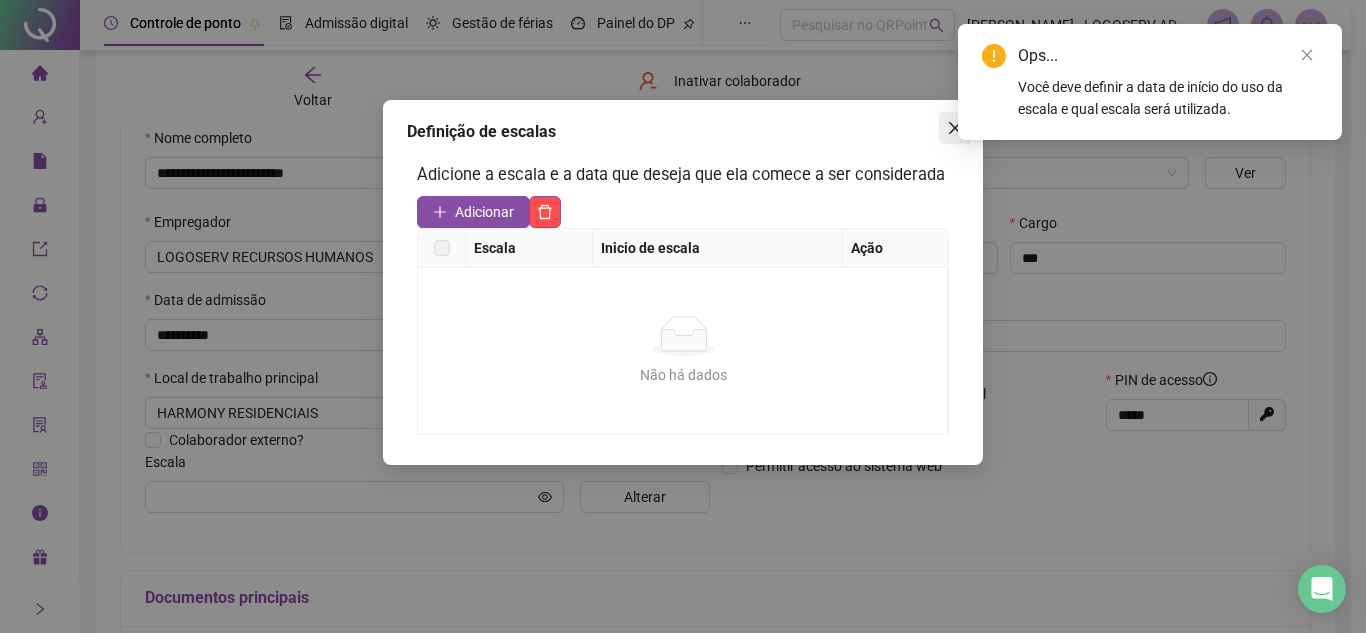 click at bounding box center [955, 128] 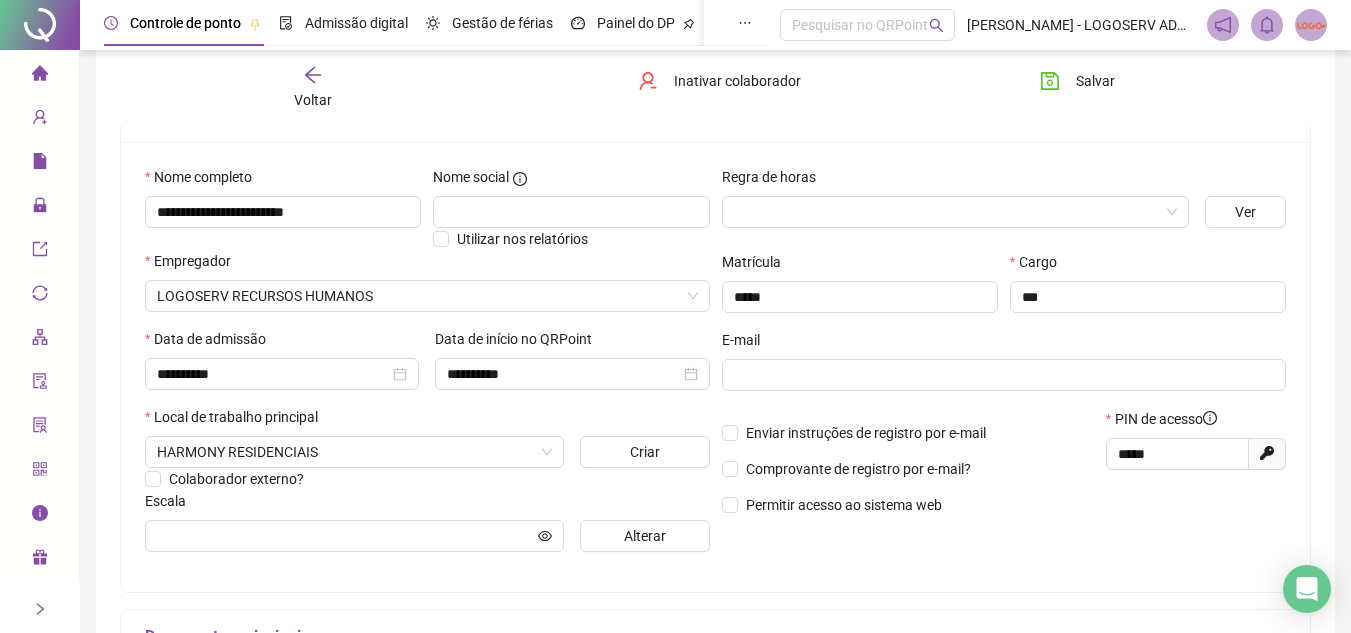 scroll, scrollTop: 108, scrollLeft: 0, axis: vertical 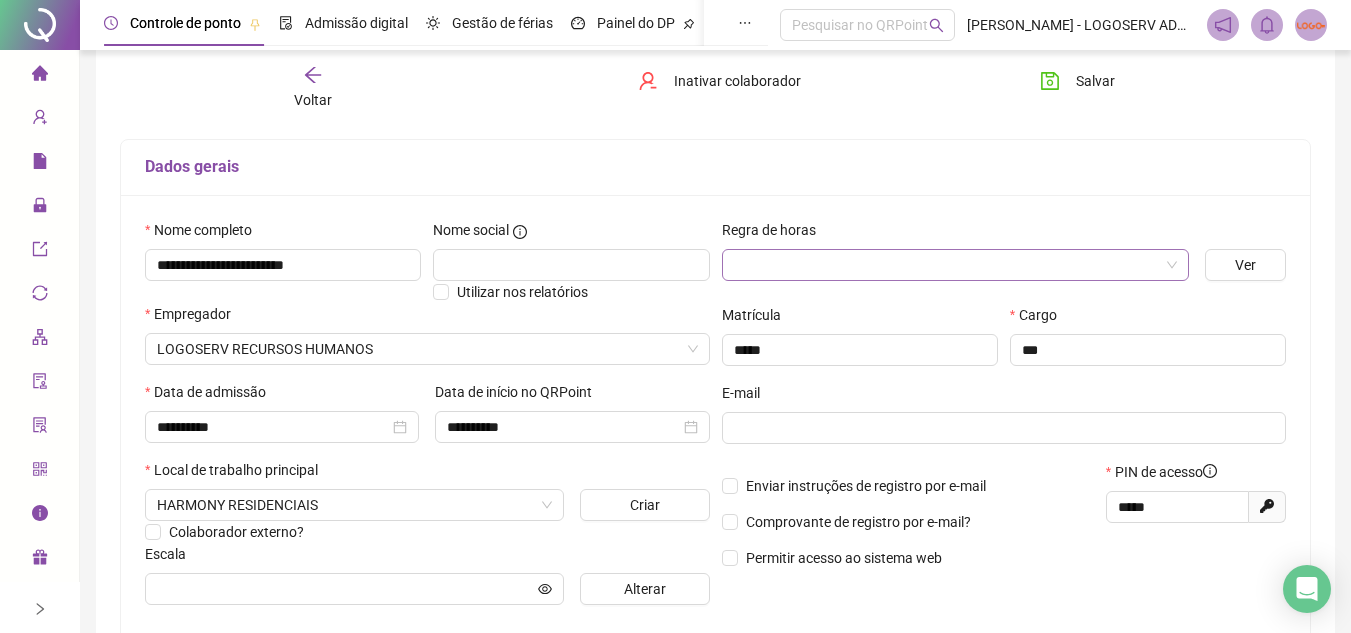 click at bounding box center [950, 265] 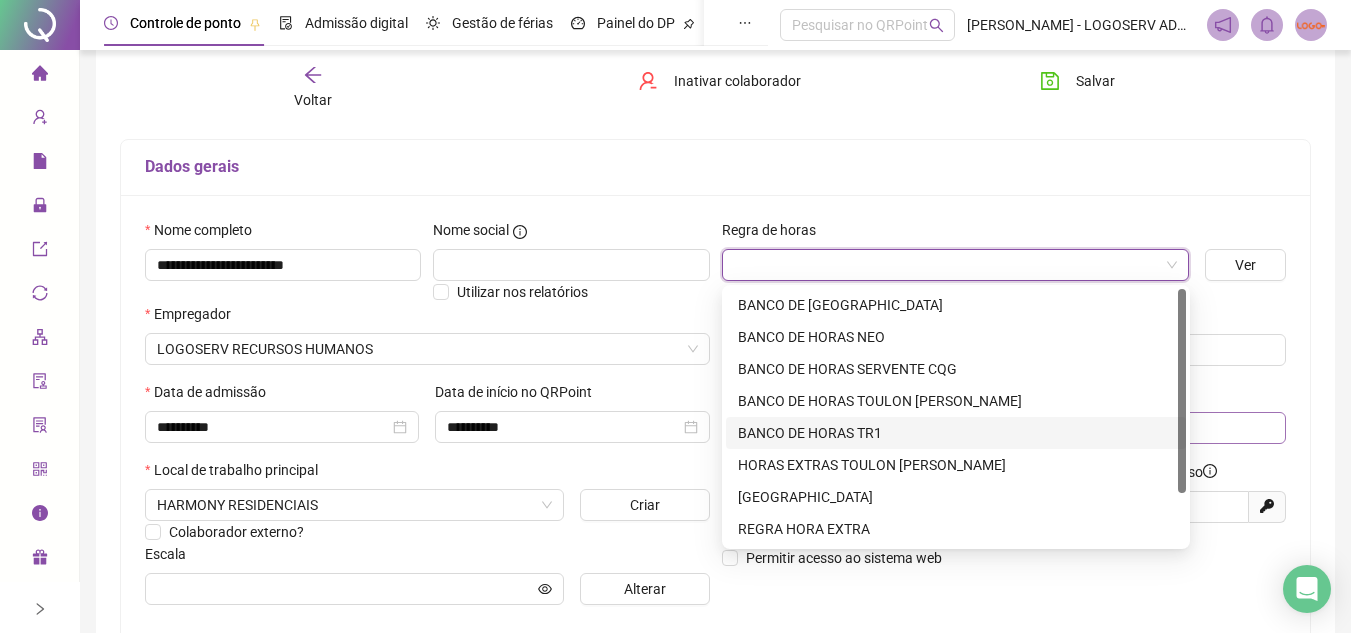 click on "BANCO DE HORAS TR1" at bounding box center (956, 433) 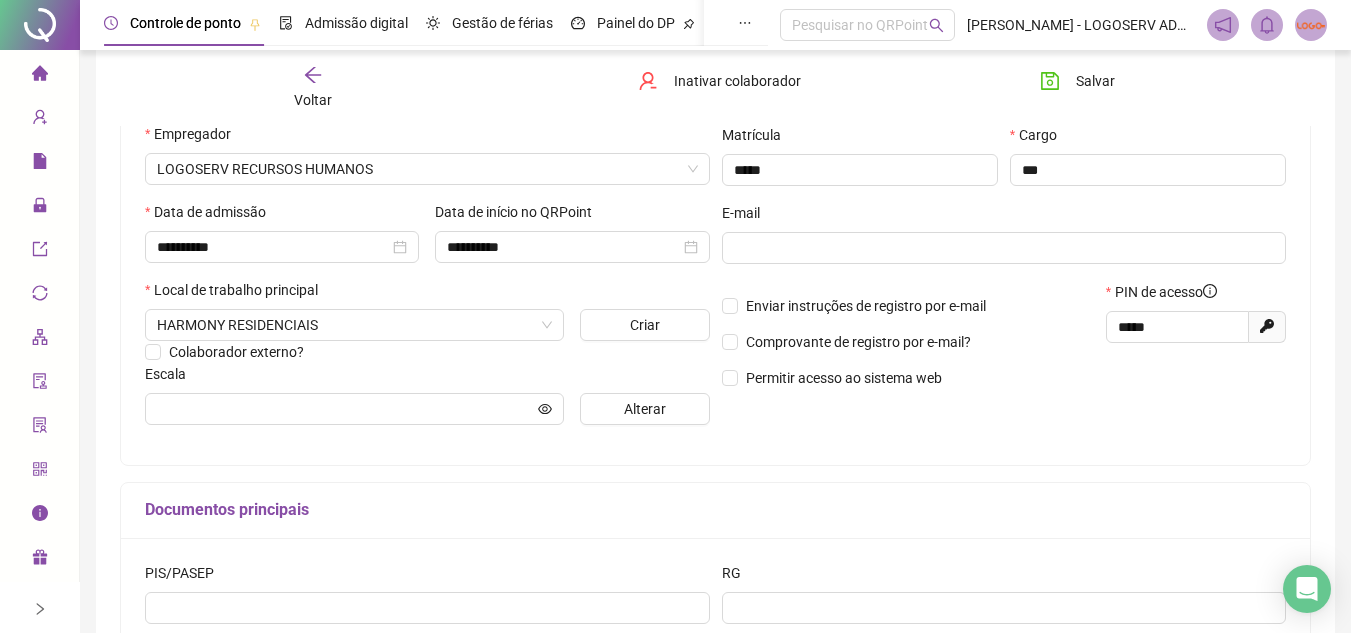 scroll, scrollTop: 308, scrollLeft: 0, axis: vertical 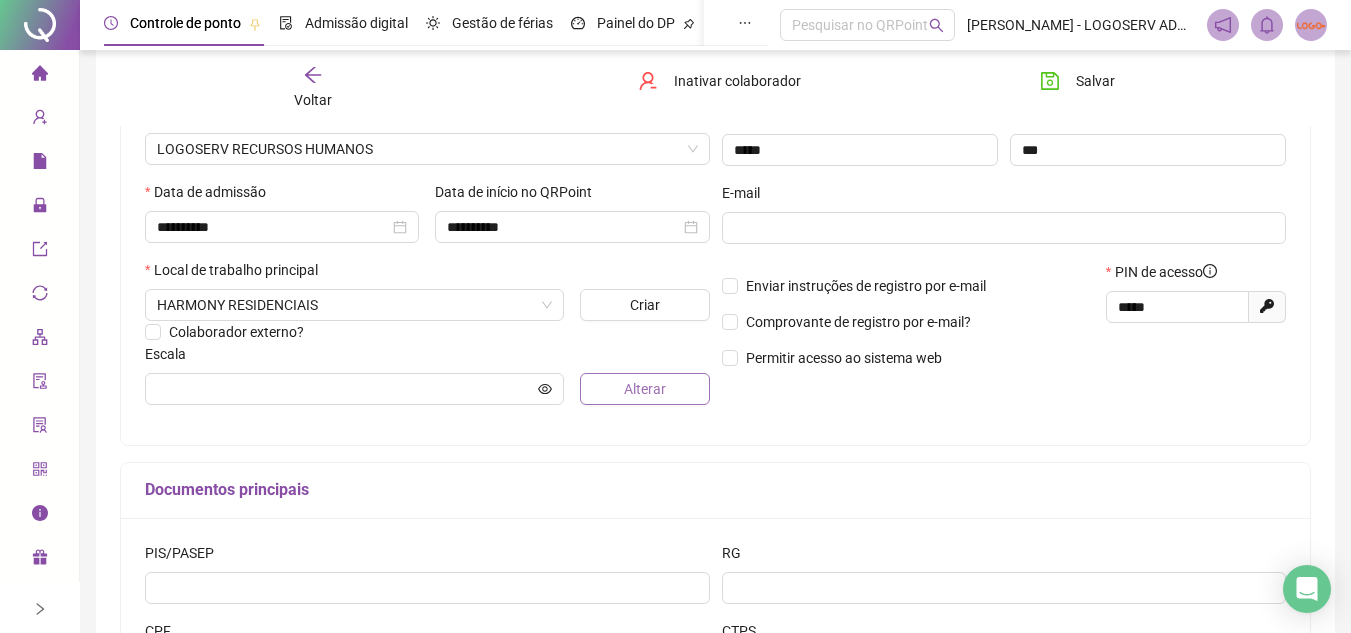 click on "Alterar" at bounding box center (644, 389) 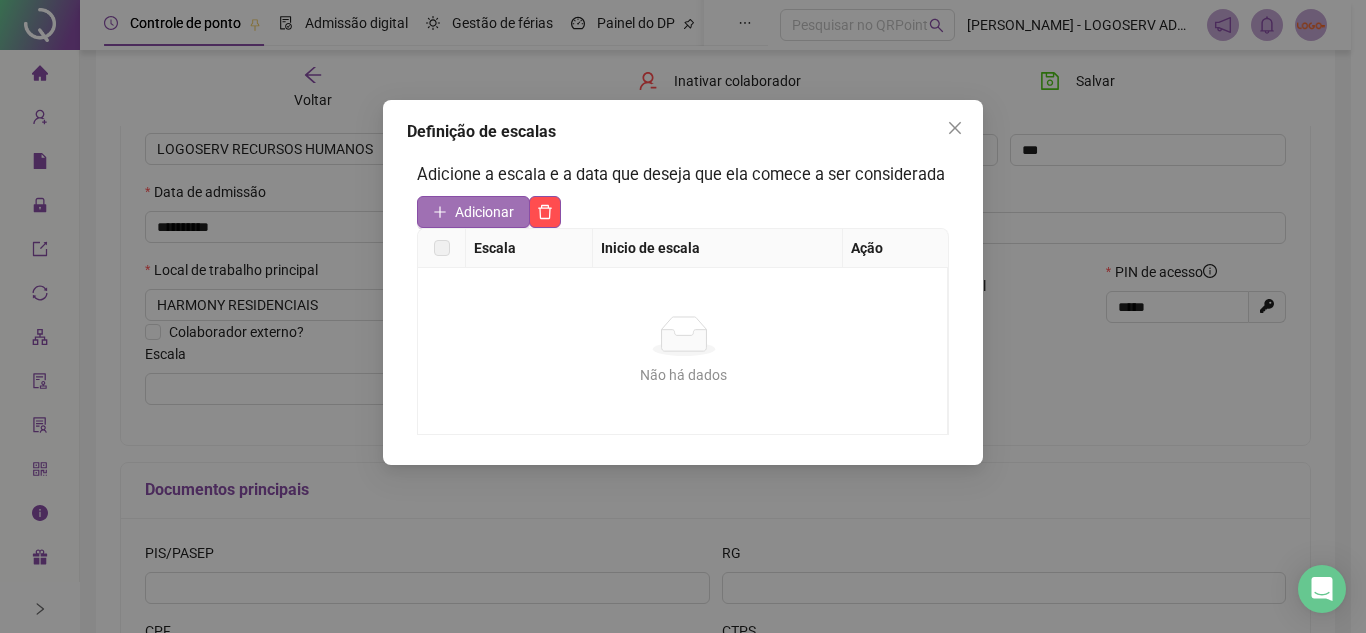 click on "Adicionar" at bounding box center (484, 212) 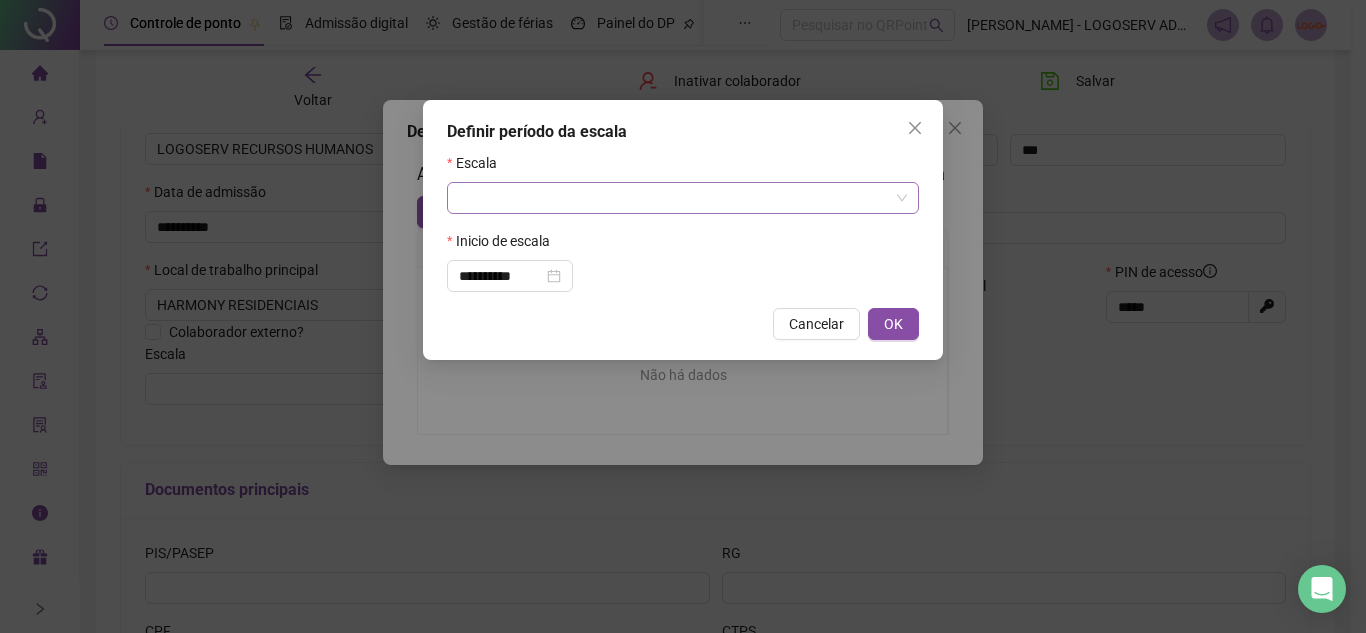 click at bounding box center [677, 198] 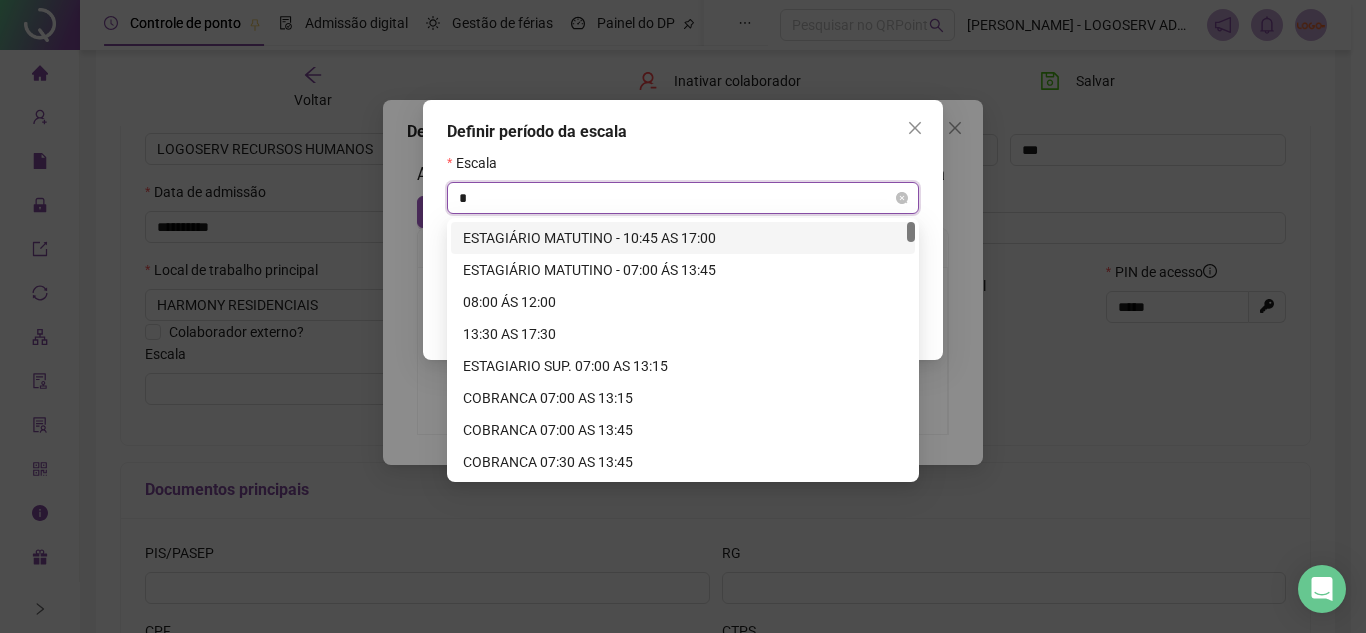type on "**" 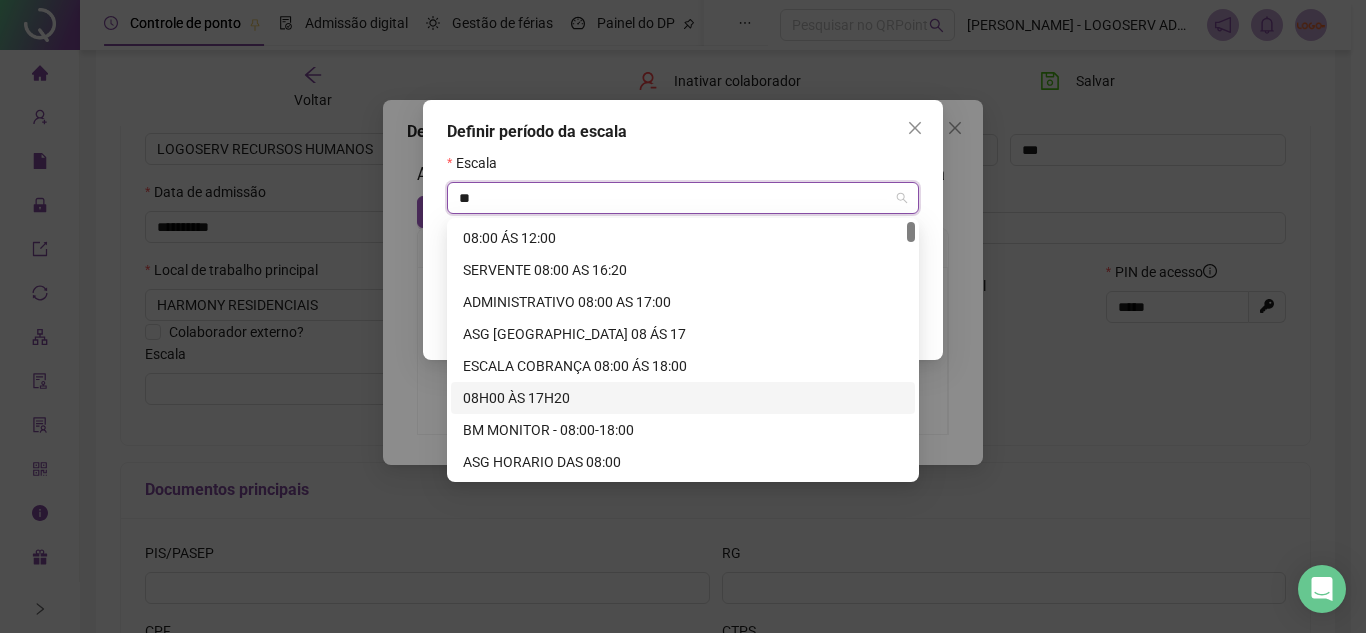 click on "08H00 ÀS 17H20" at bounding box center (683, 398) 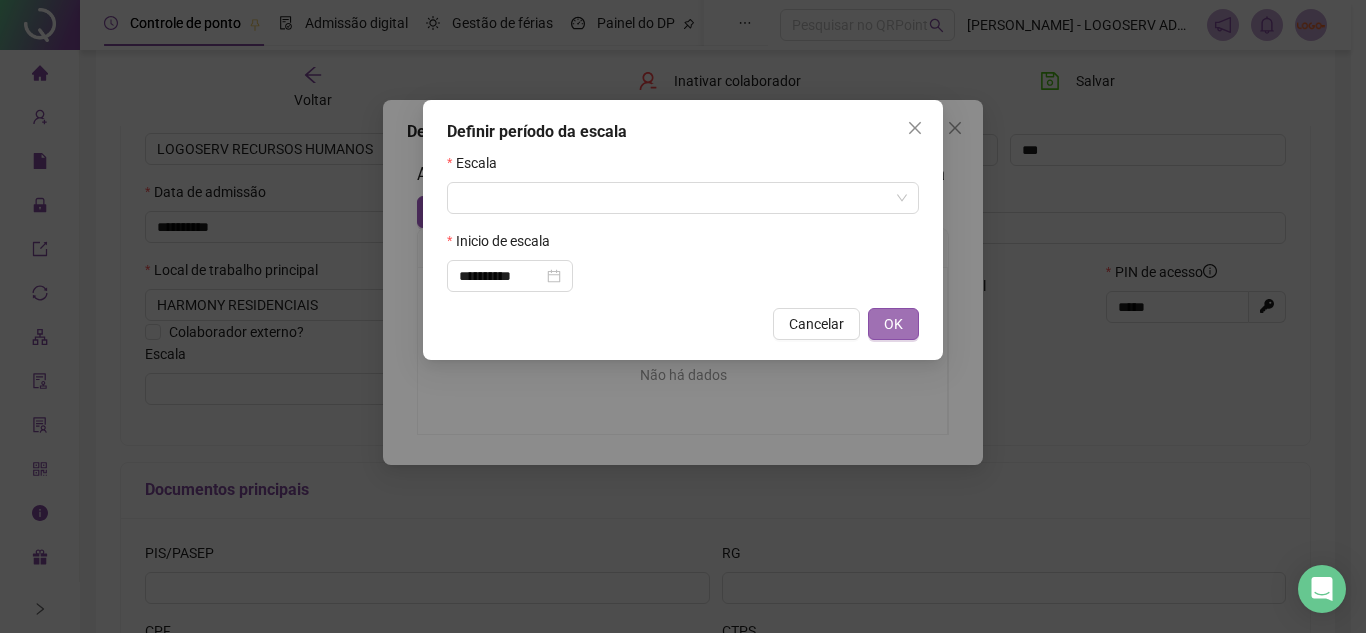 click on "OK" at bounding box center [893, 324] 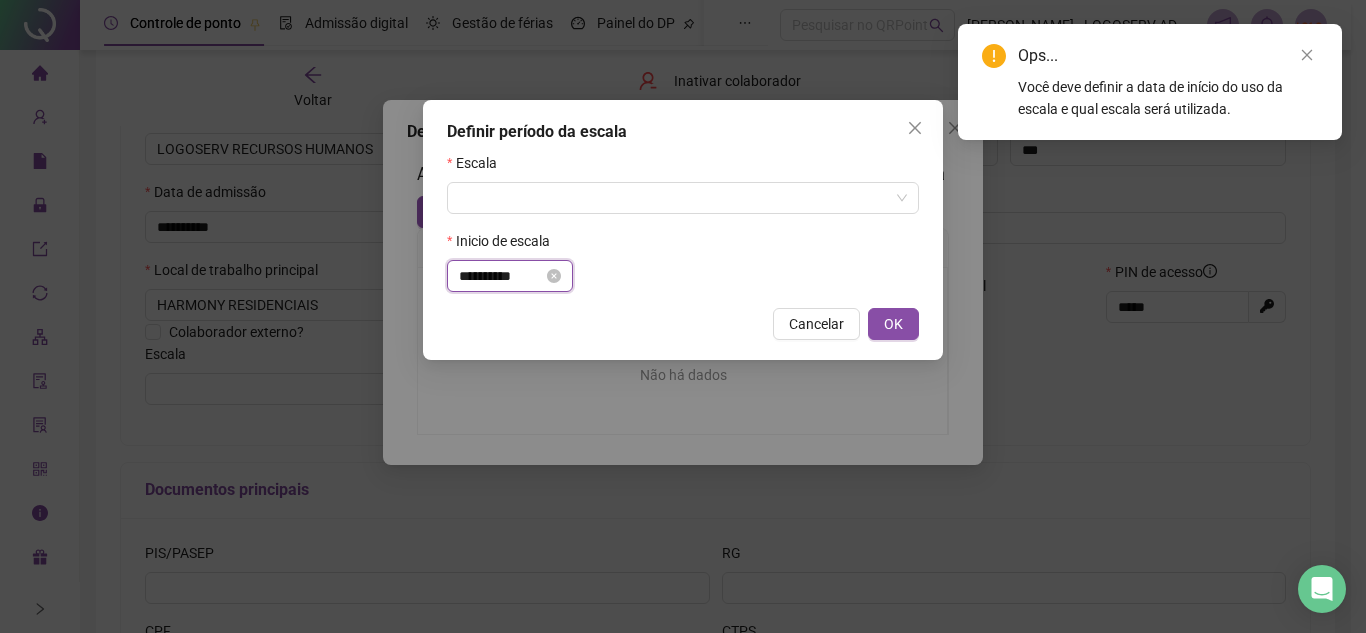 click on "**********" at bounding box center (501, 276) 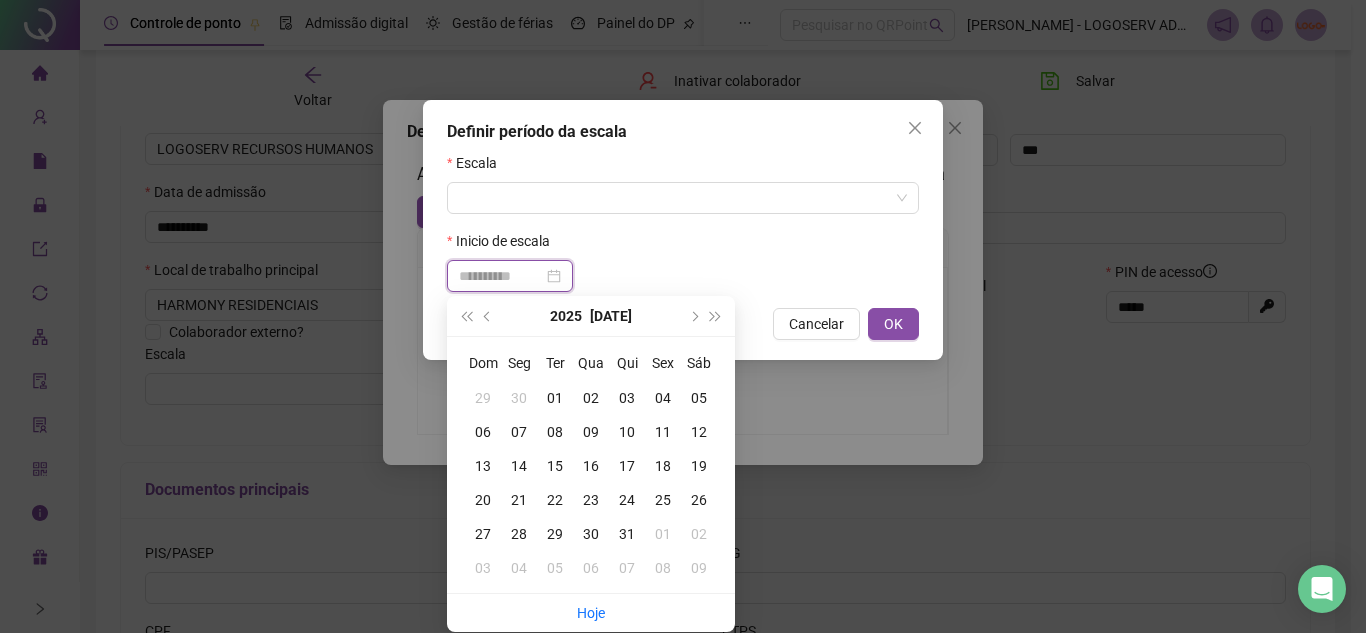 type on "**********" 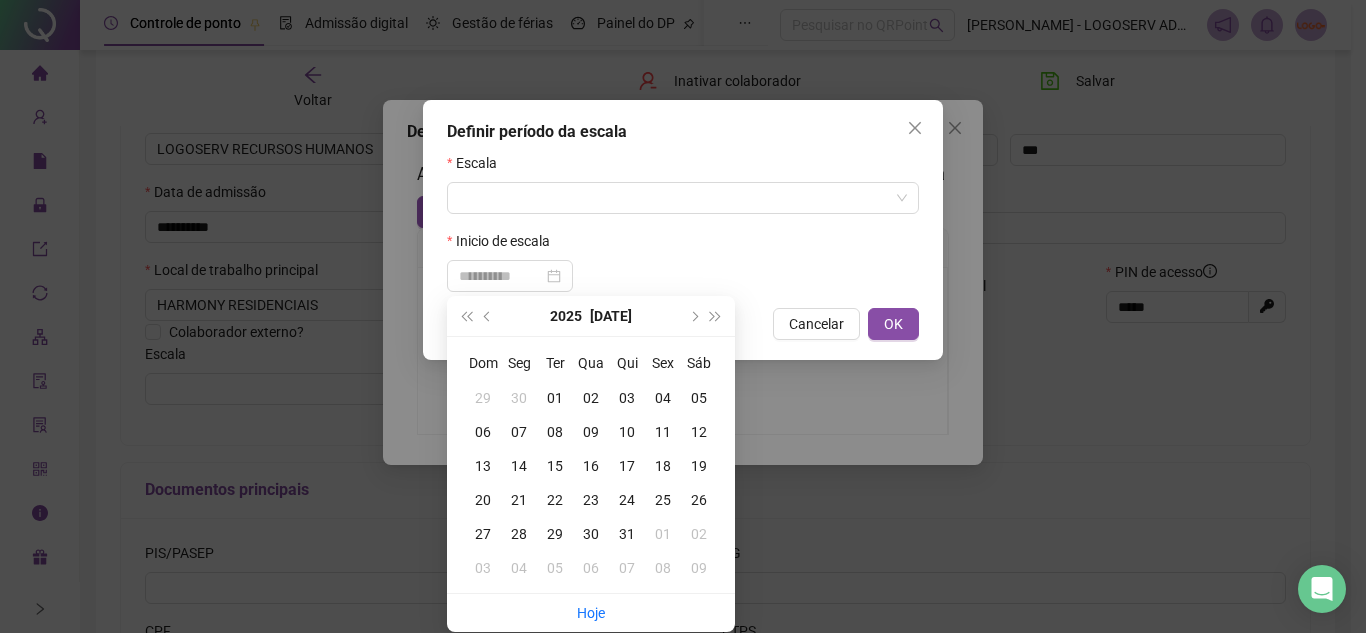 click on "09" at bounding box center (591, 432) 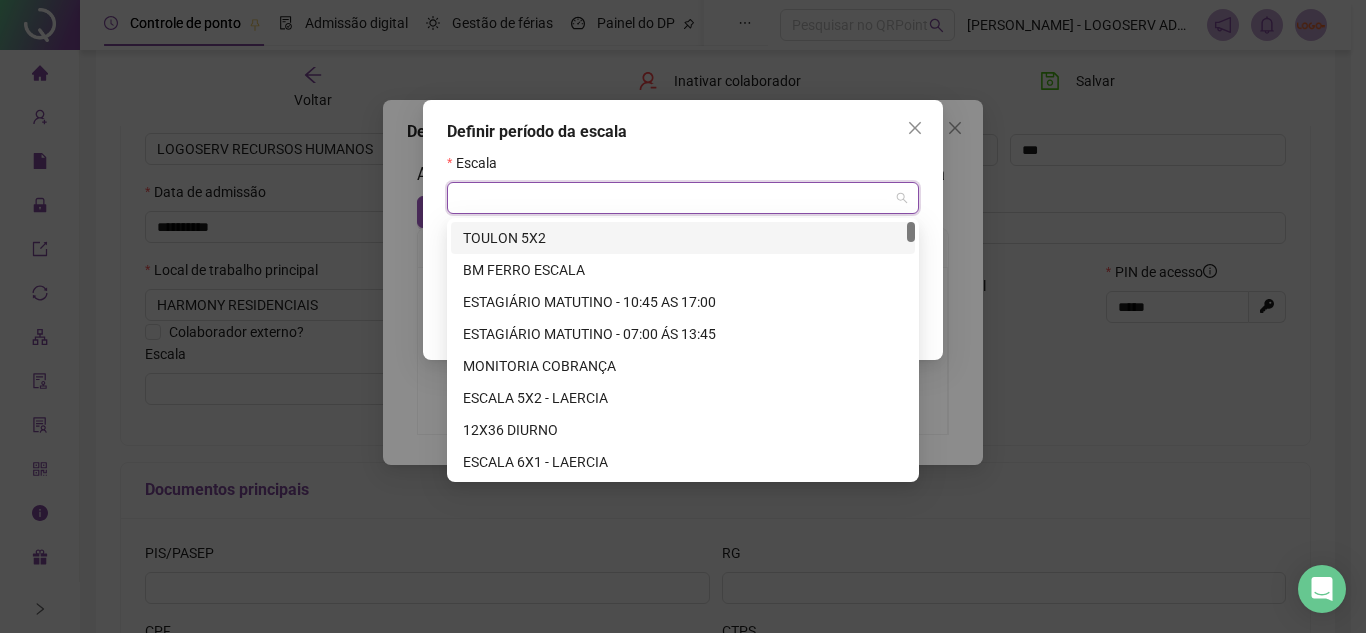 click at bounding box center (677, 198) 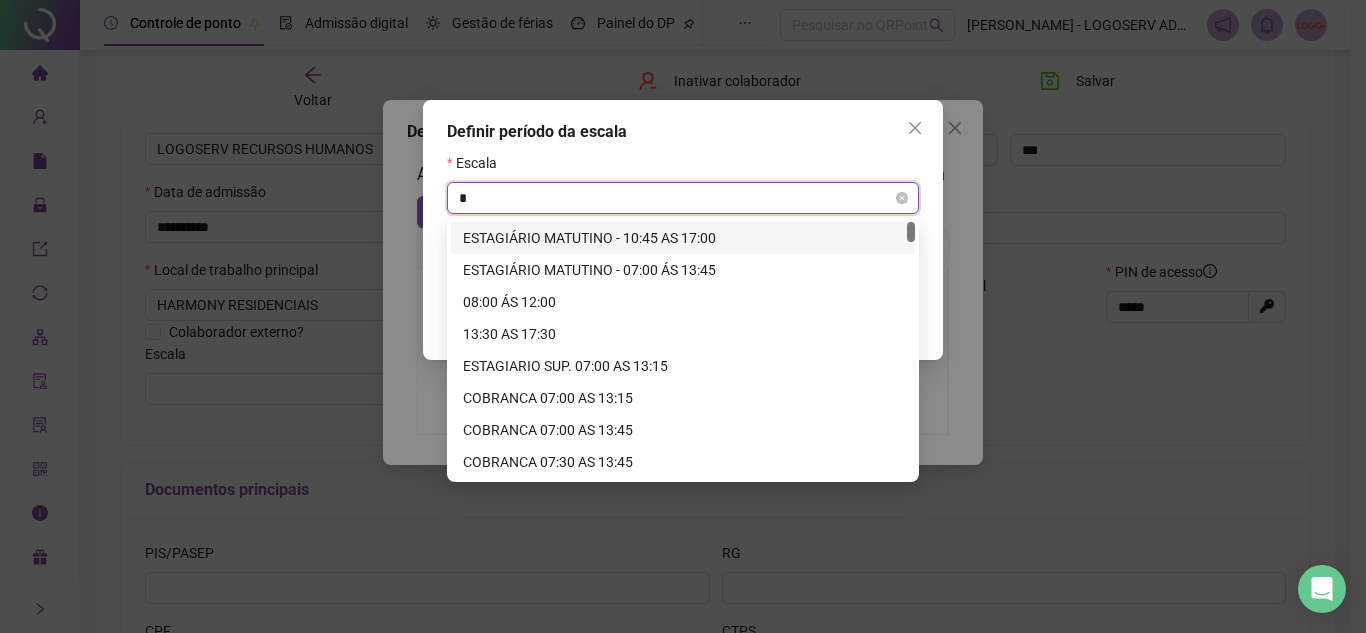 type on "**" 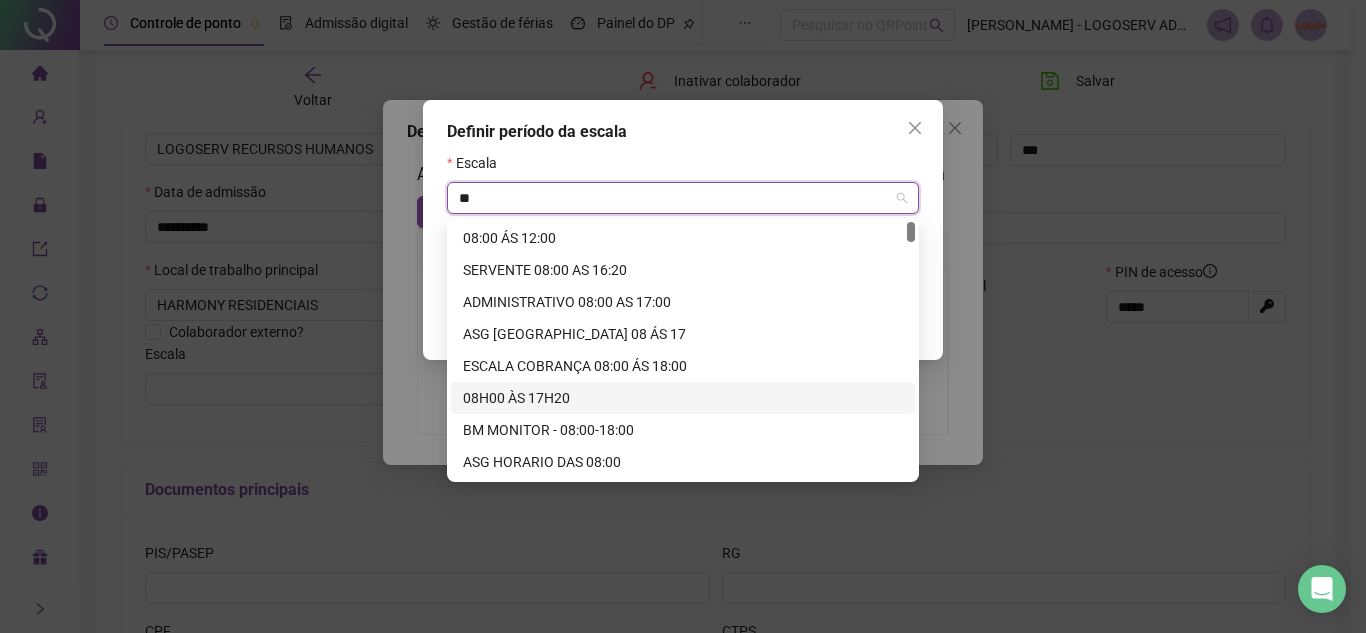 click on "08H00 ÀS 17H20" at bounding box center [683, 398] 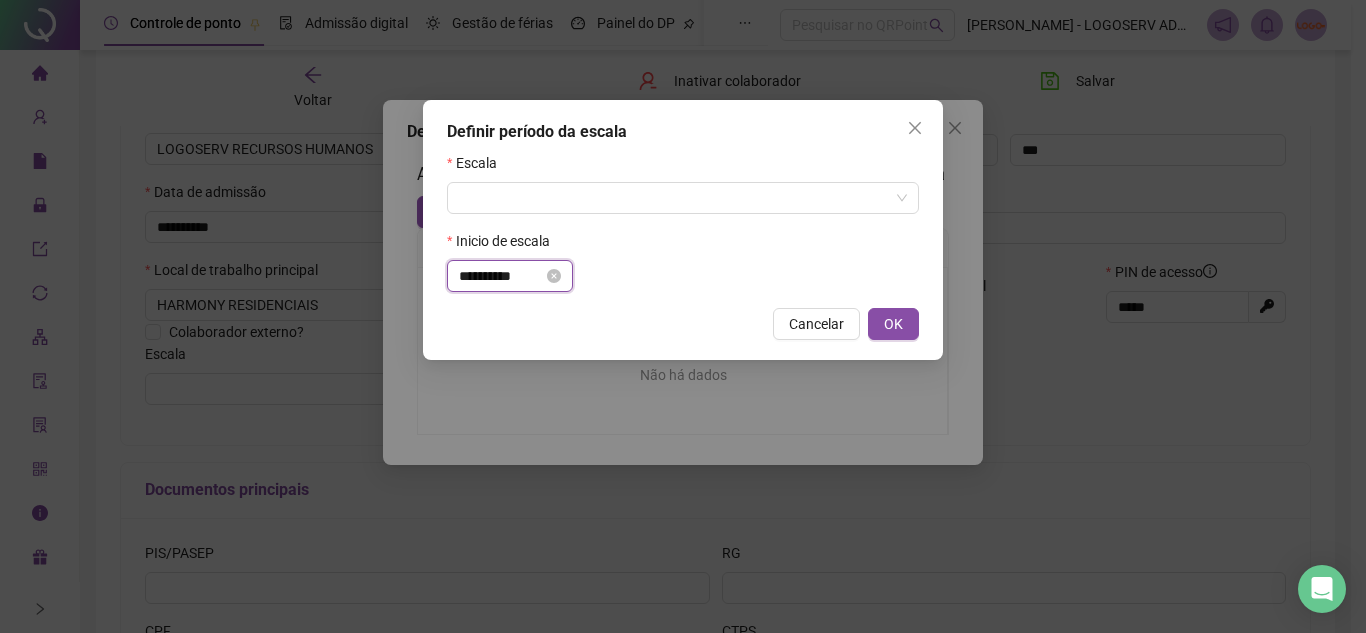 click on "**********" at bounding box center (501, 276) 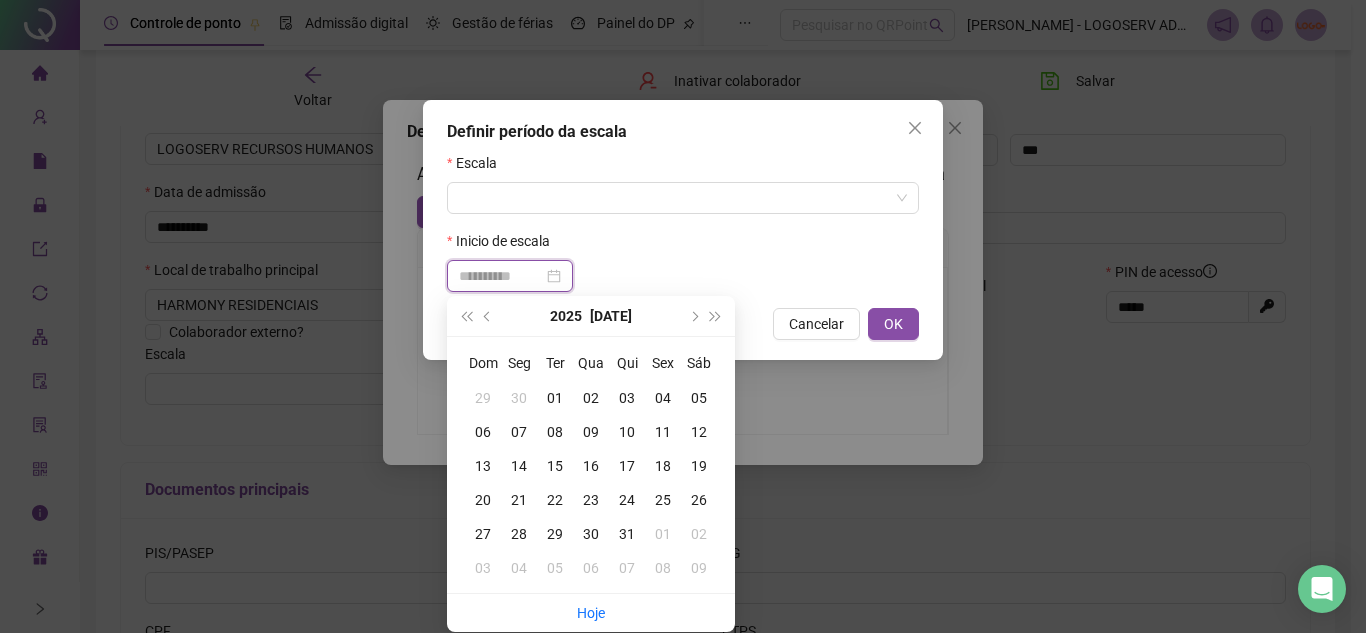 type on "**********" 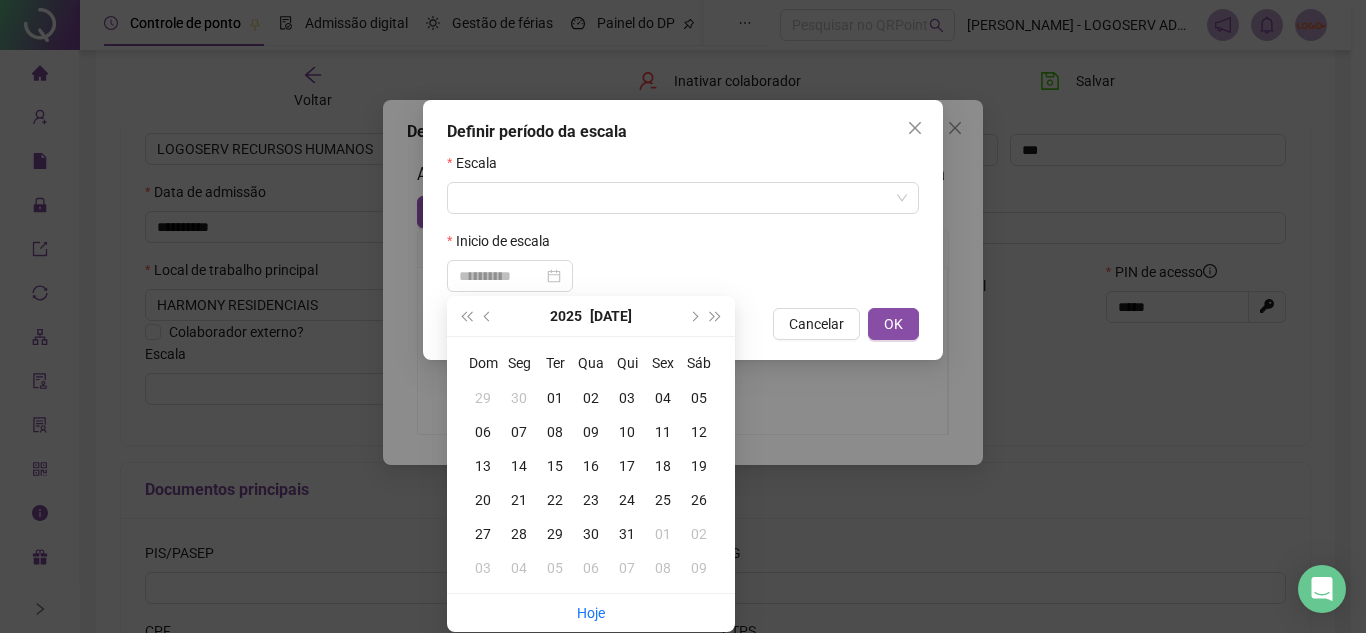 click on "10" at bounding box center [627, 432] 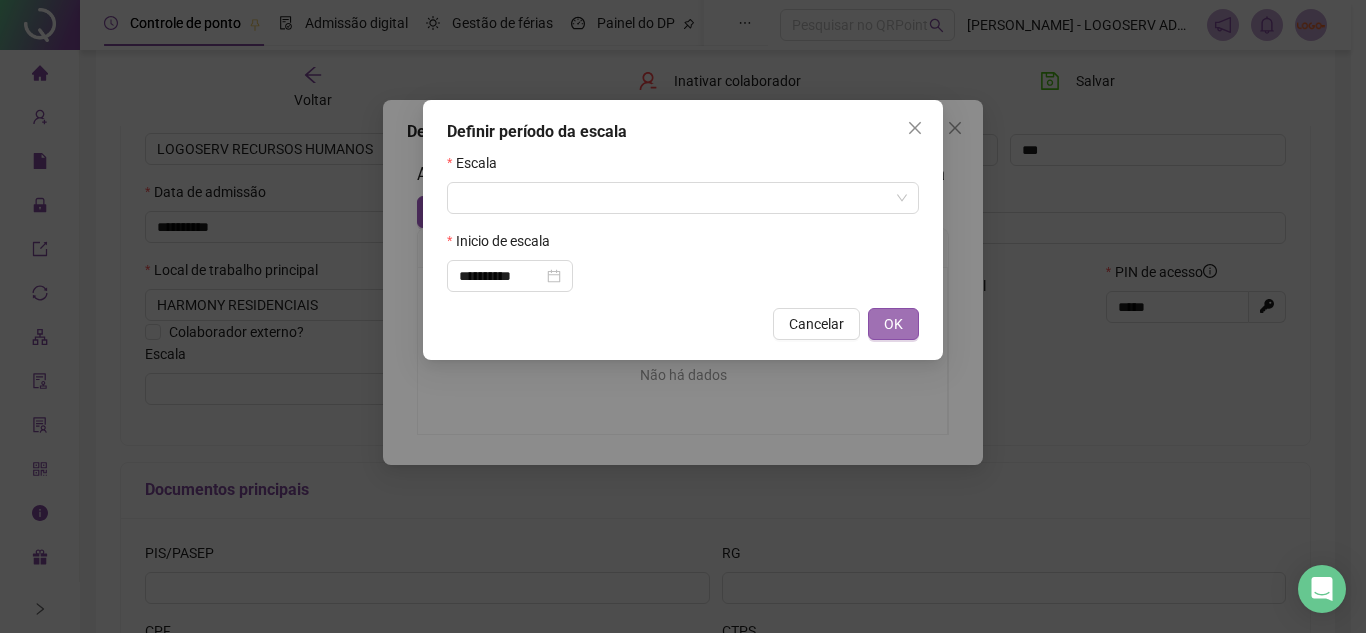 click on "OK" at bounding box center (893, 324) 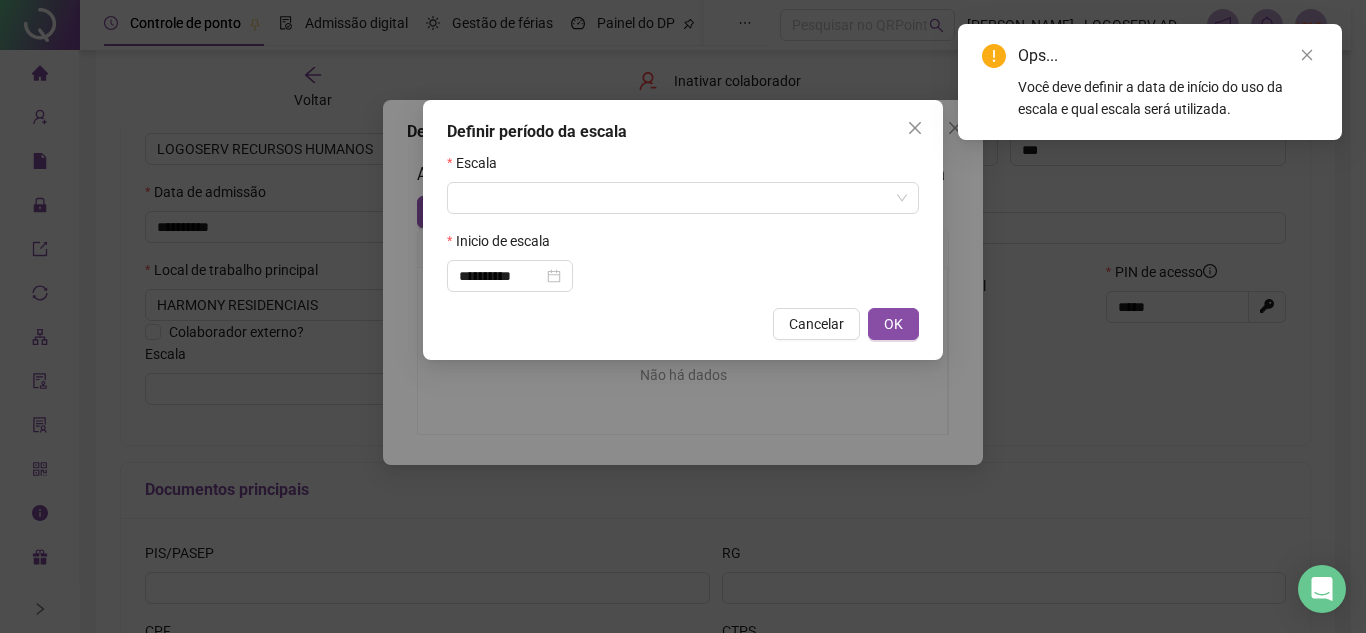 click on "**********" at bounding box center (683, 316) 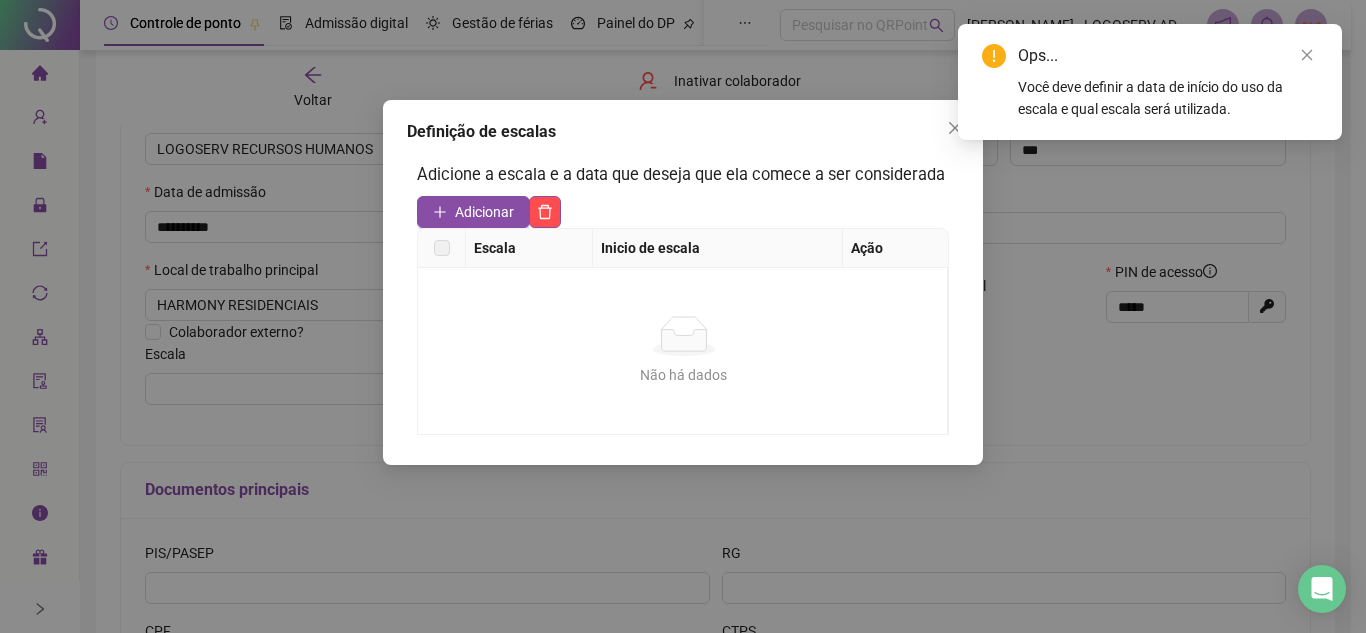 click on "Definição de escalas Adicione a escala e a data que deseja que ela comece a ser considerada Adicionar Escala Inicio de escala Ação         Não há dados Não há dados" at bounding box center (683, 316) 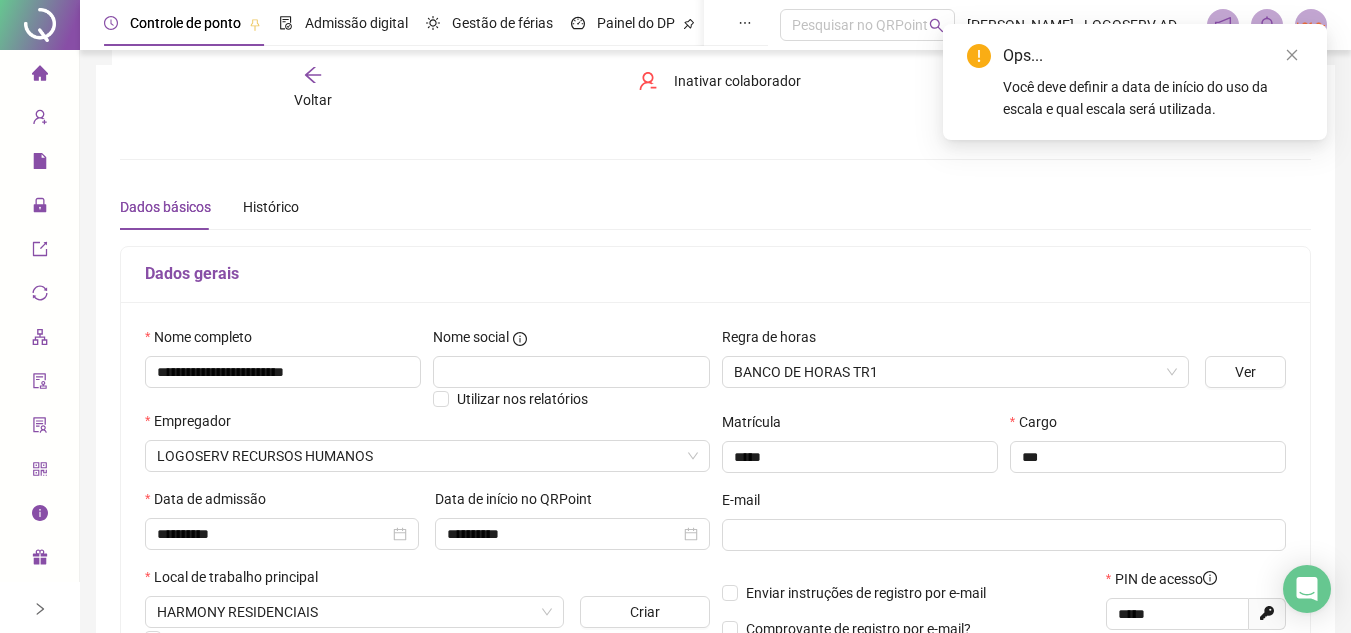 scroll, scrollTop: 0, scrollLeft: 0, axis: both 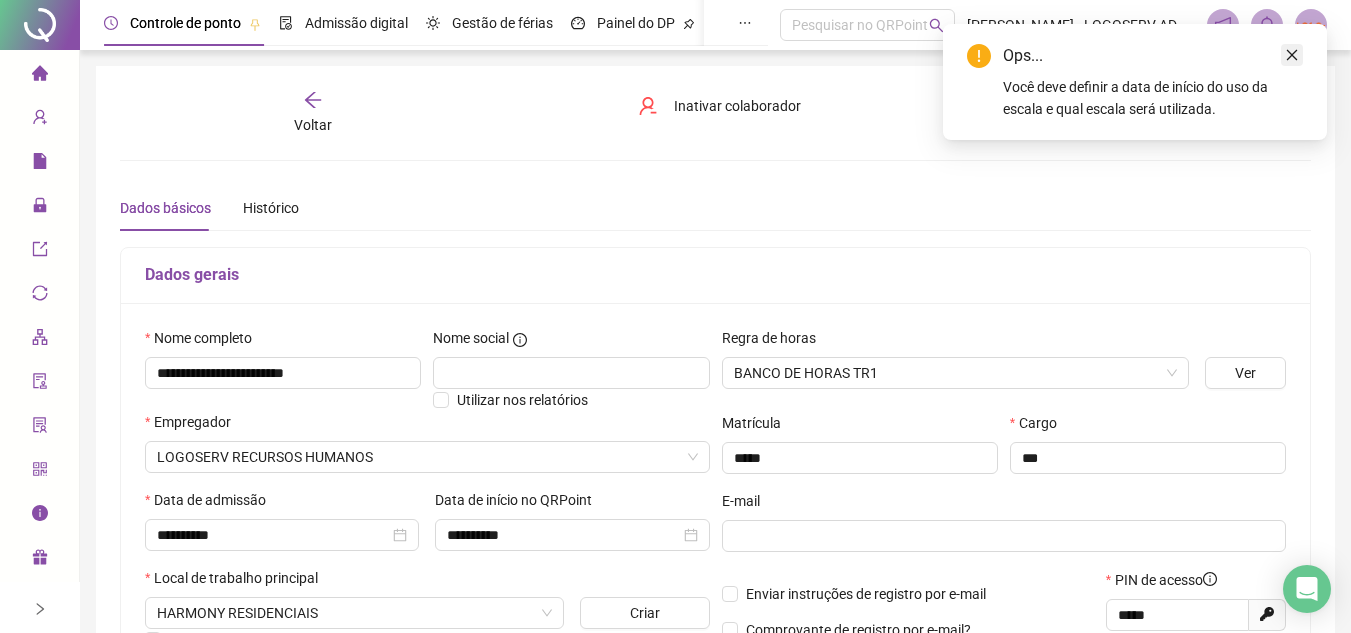click 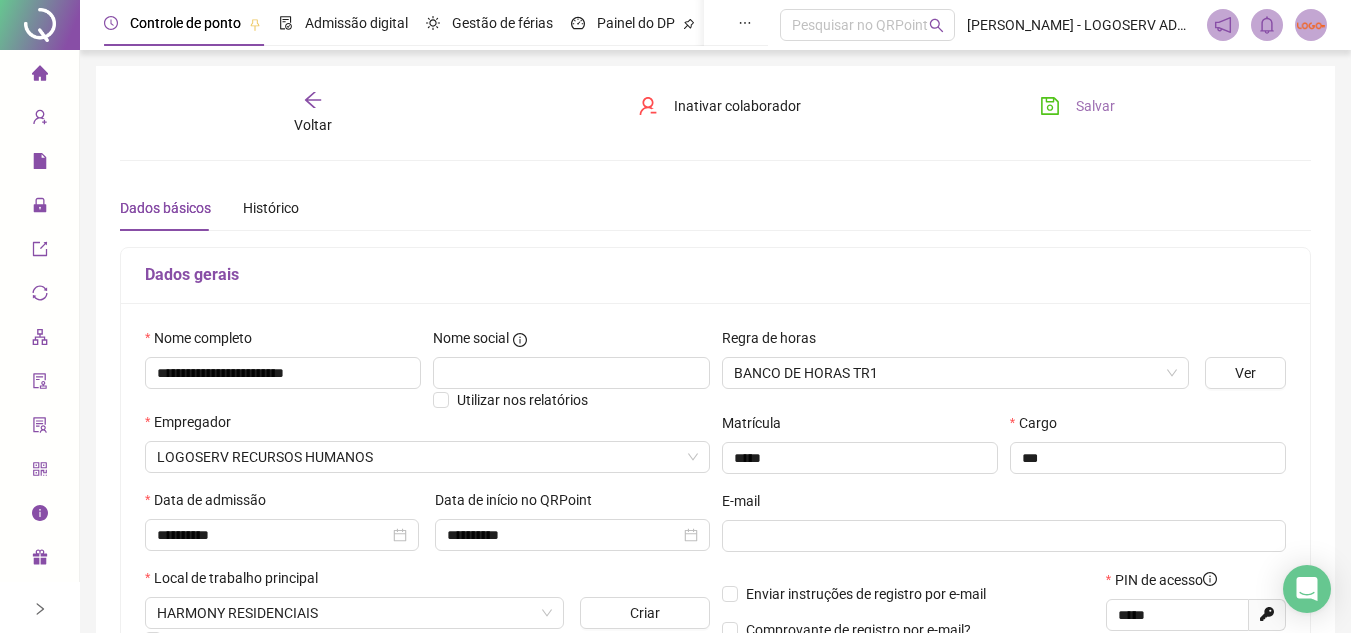 click on "Salvar" at bounding box center [1095, 106] 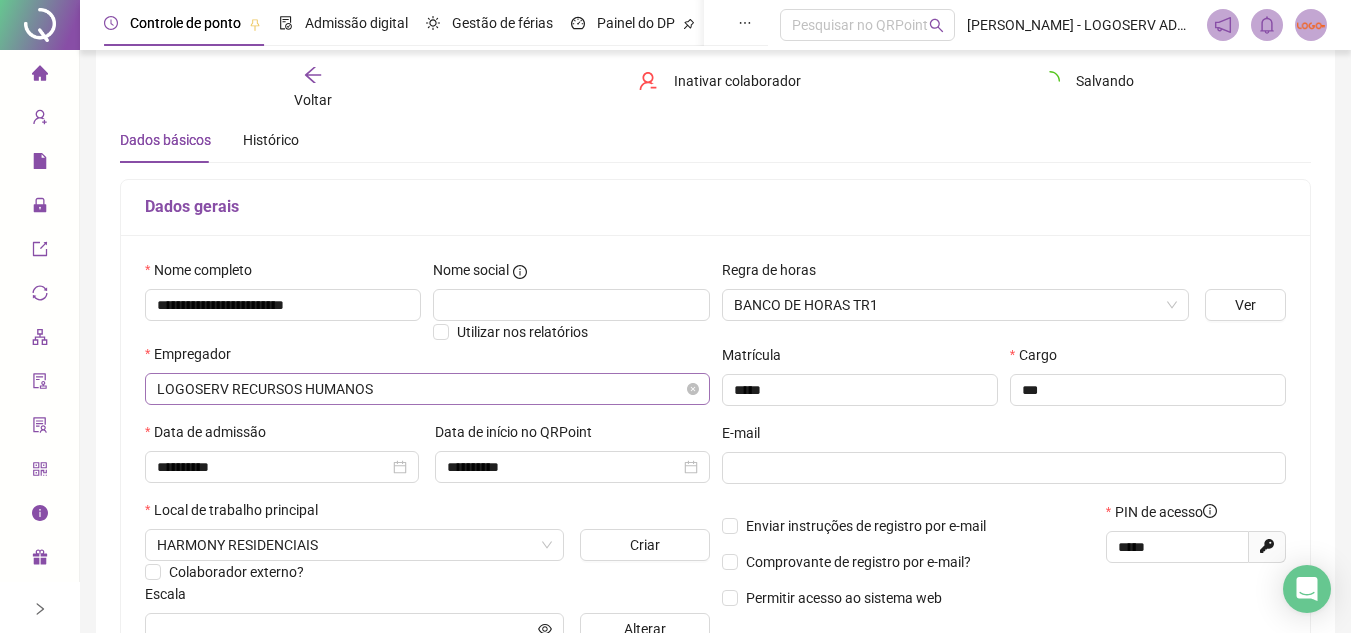 scroll, scrollTop: 200, scrollLeft: 0, axis: vertical 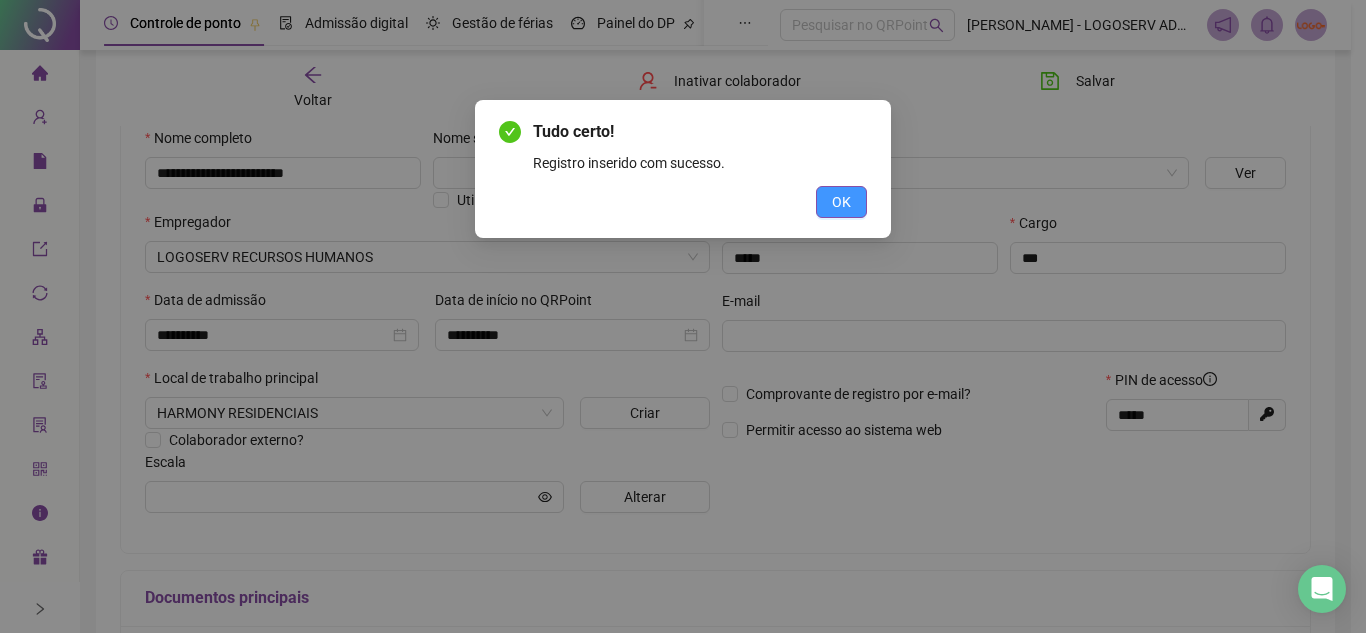 click on "OK" at bounding box center [841, 202] 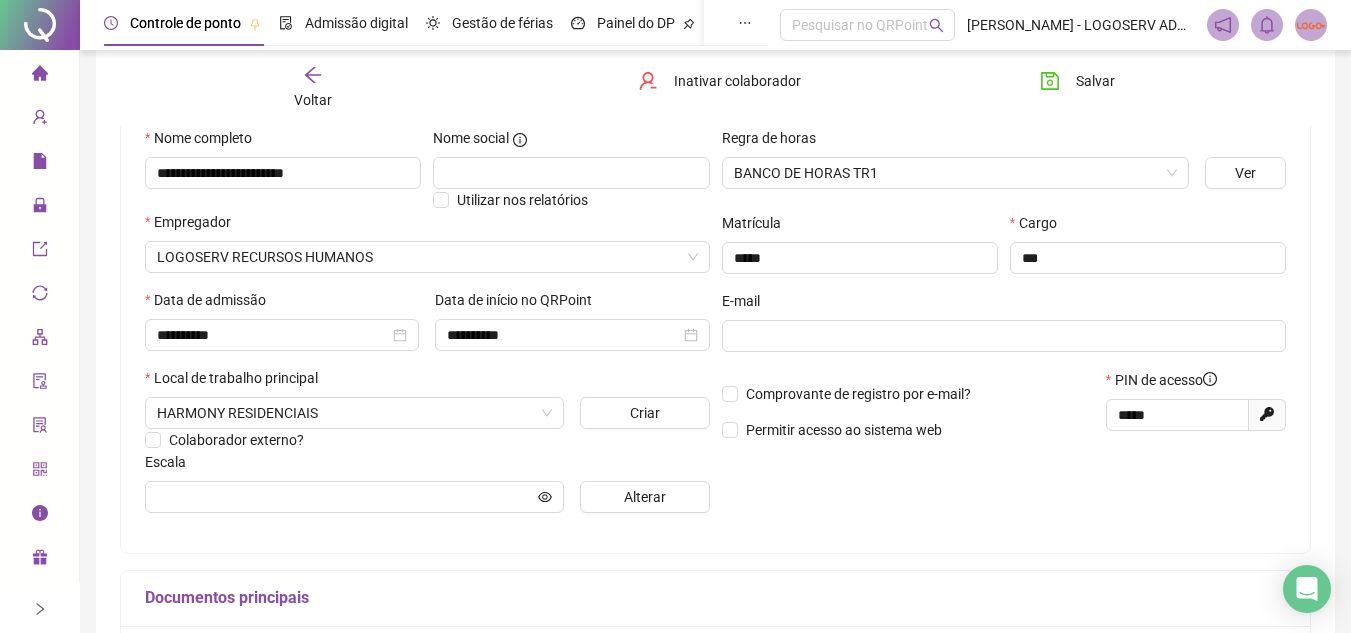 type 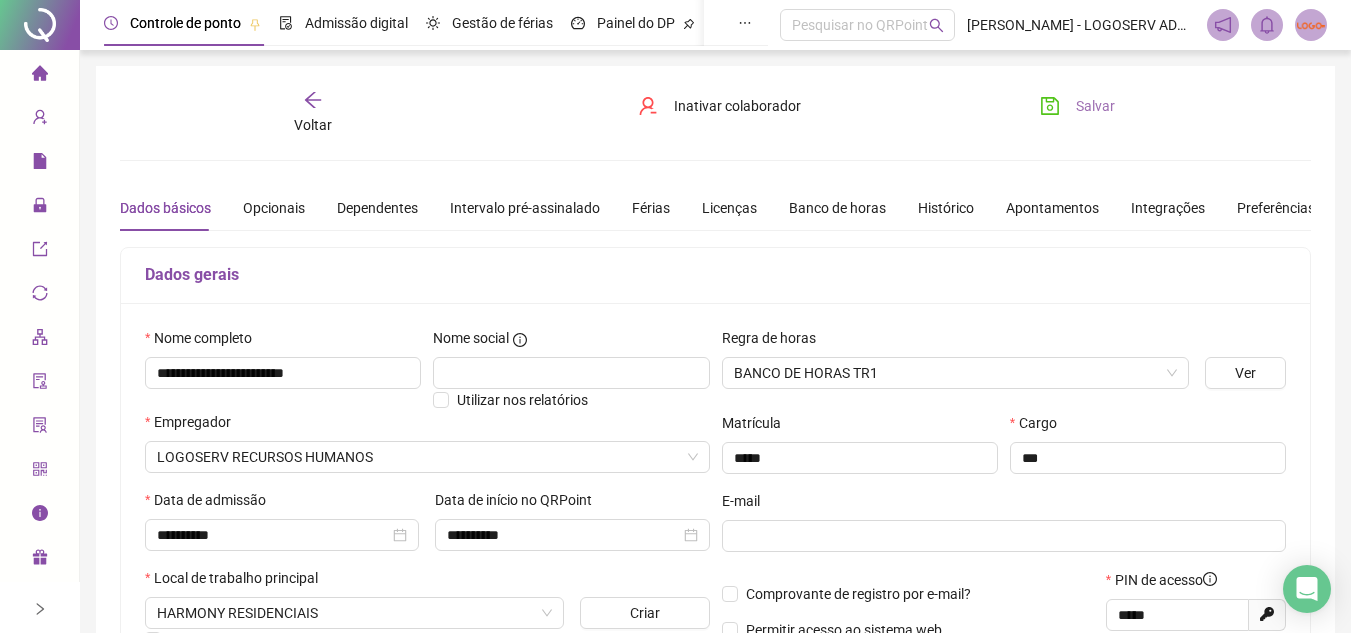 click on "Salvar" at bounding box center [1077, 106] 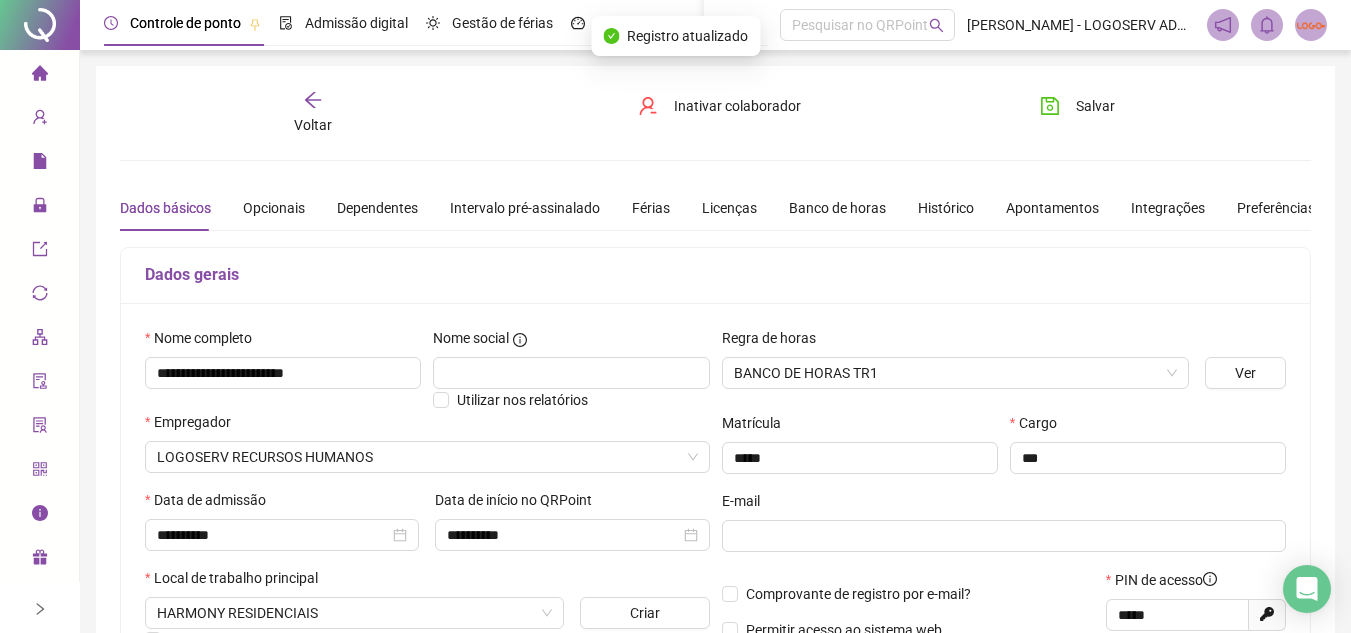 click on "Voltar" at bounding box center [313, 125] 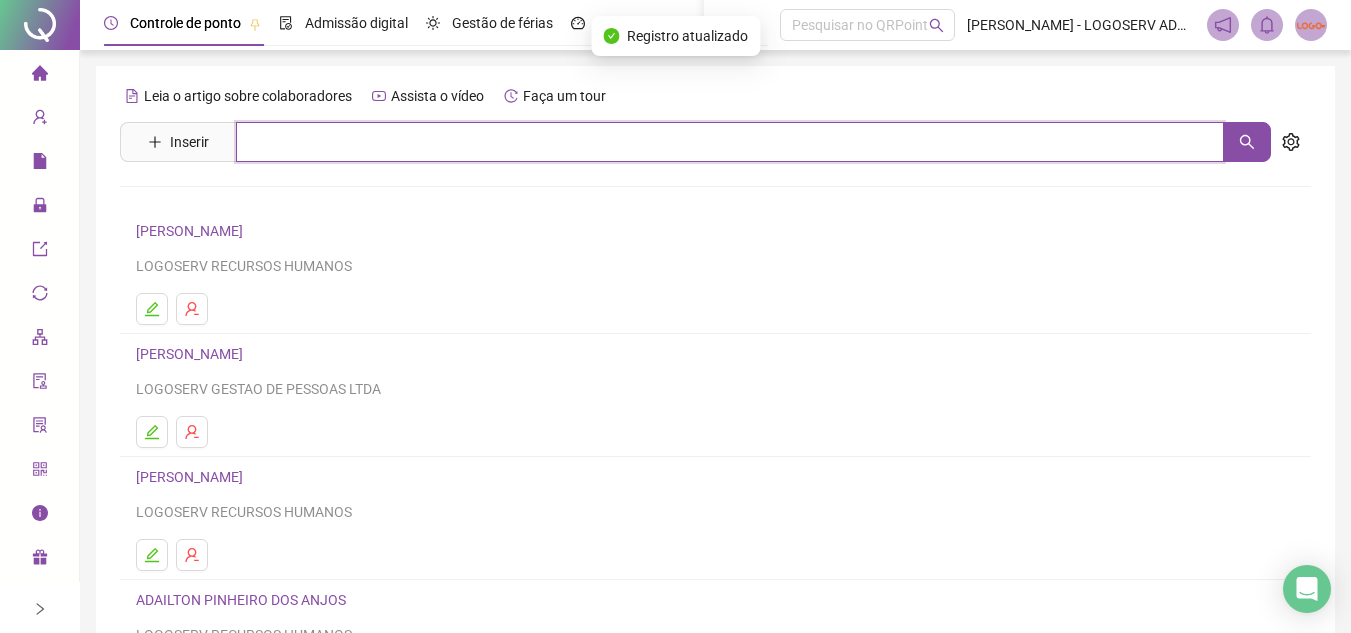 click at bounding box center [730, 142] 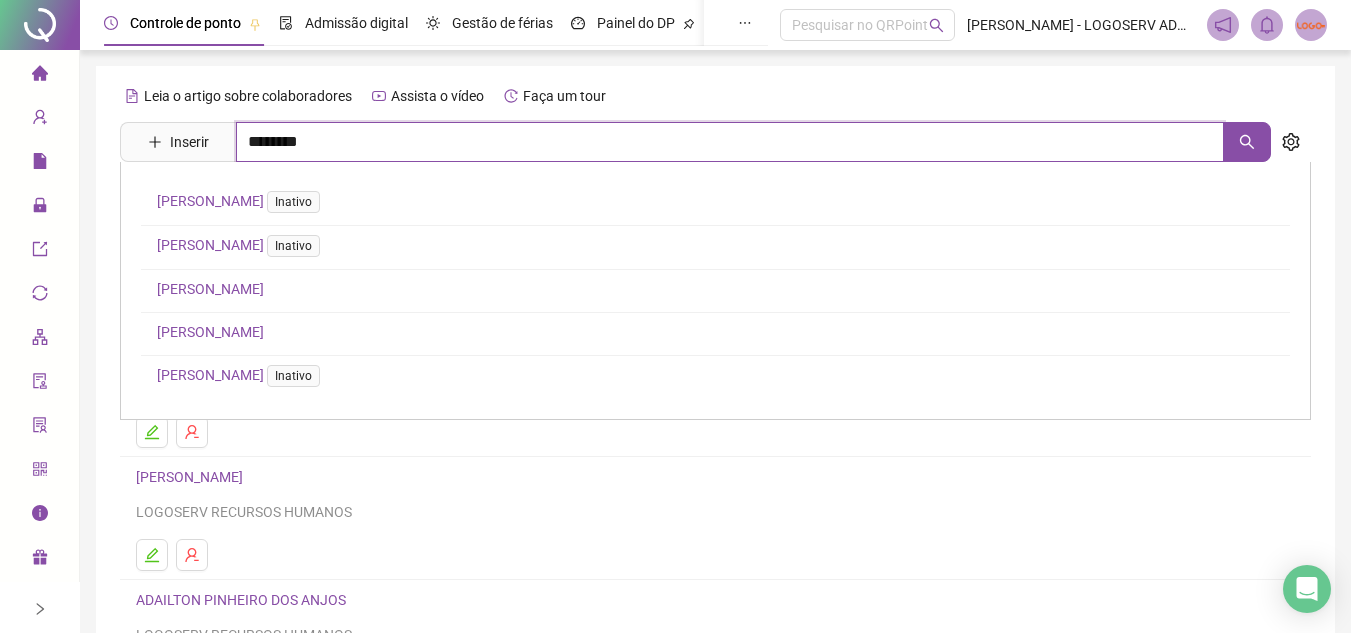 type on "********" 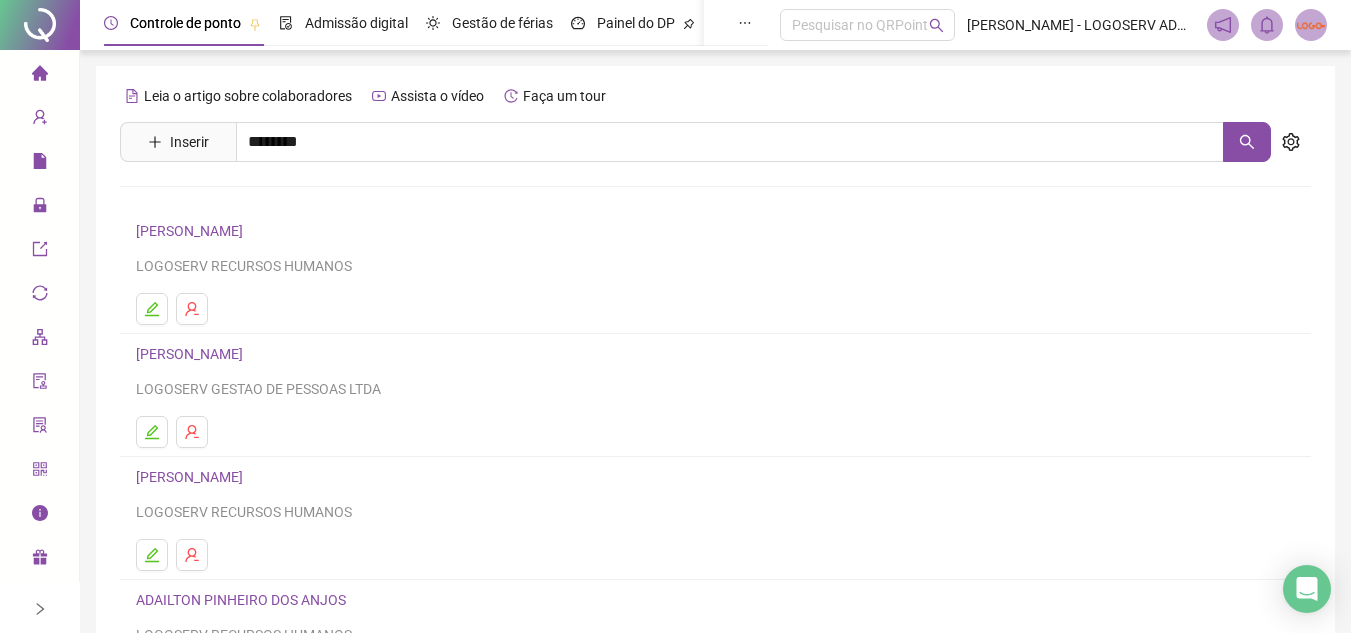 click on "SIMONE TAVARES DOS SANTOS" at bounding box center (210, 201) 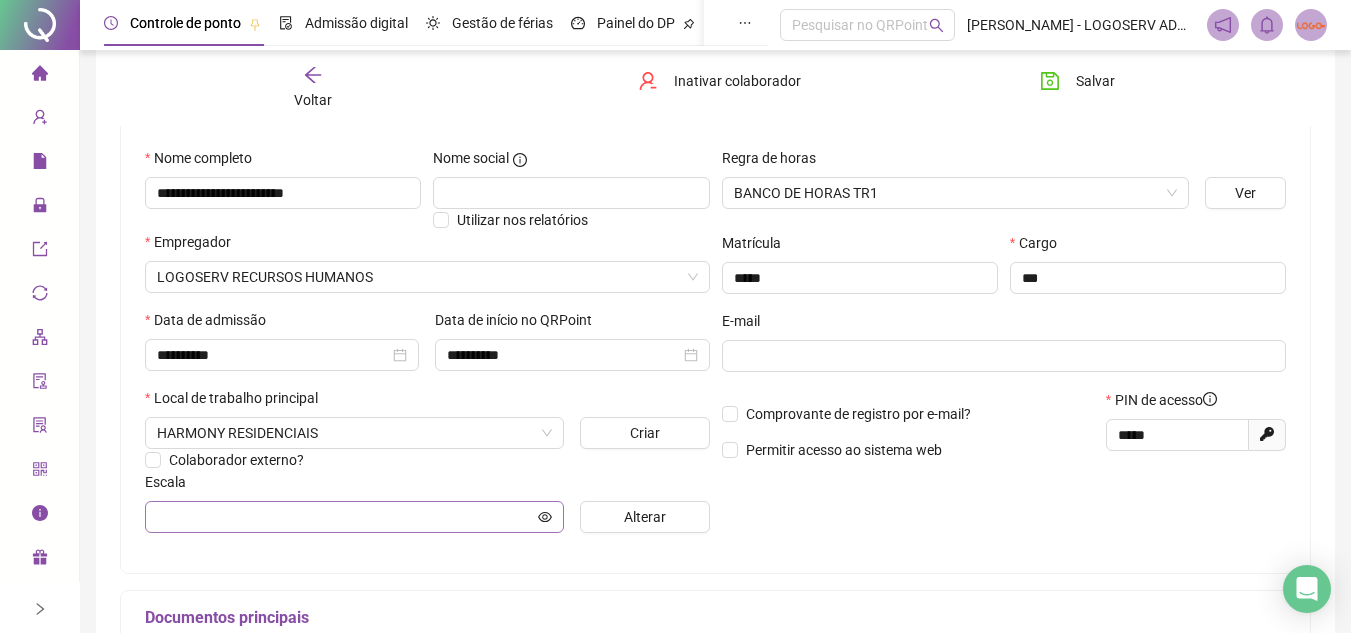 scroll, scrollTop: 0, scrollLeft: 0, axis: both 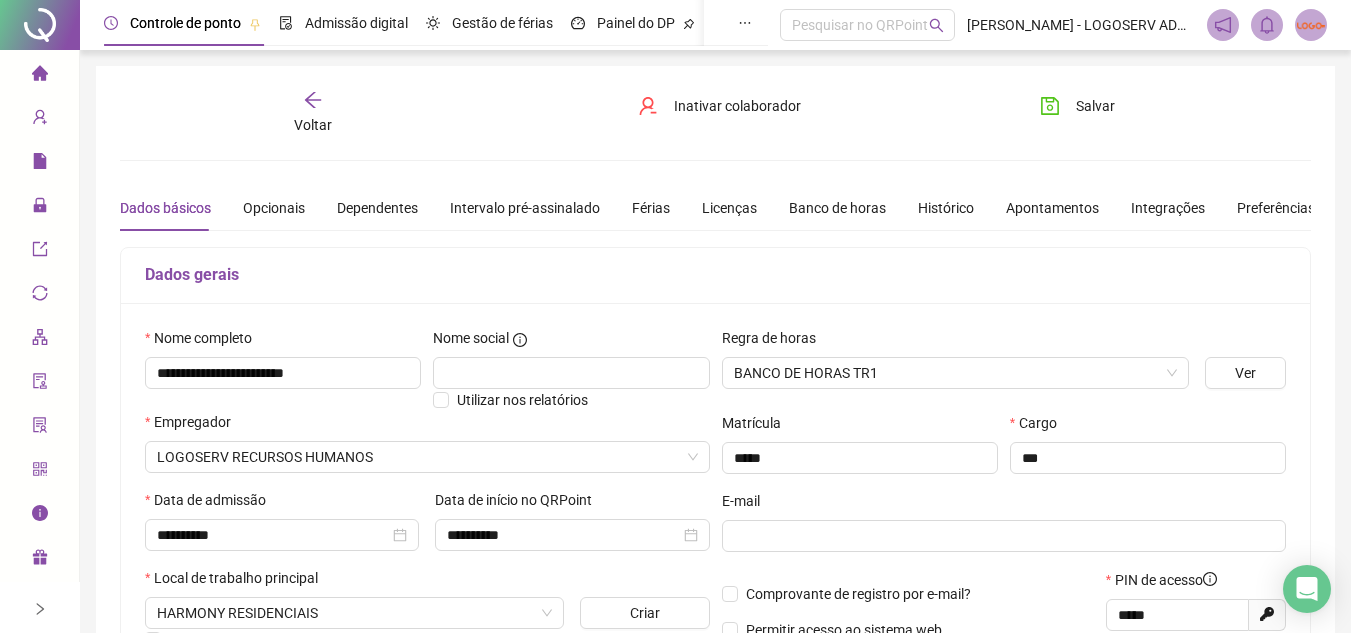 click on "Voltar" at bounding box center (313, 125) 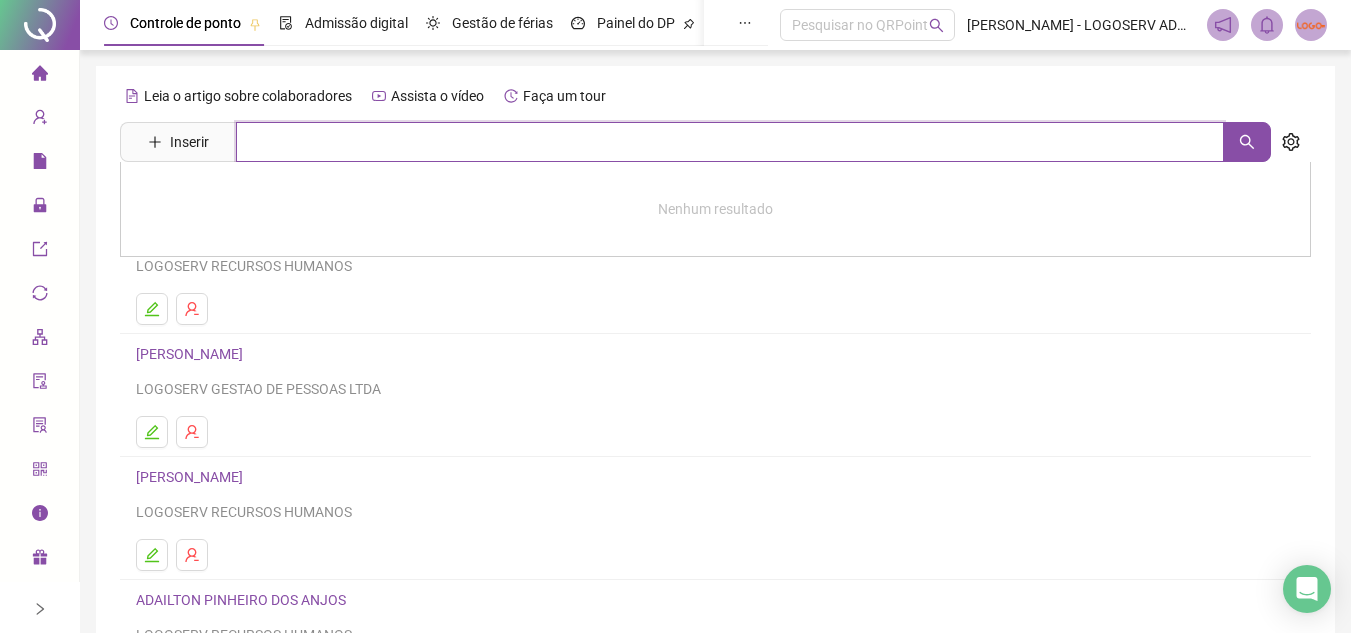 click at bounding box center [730, 142] 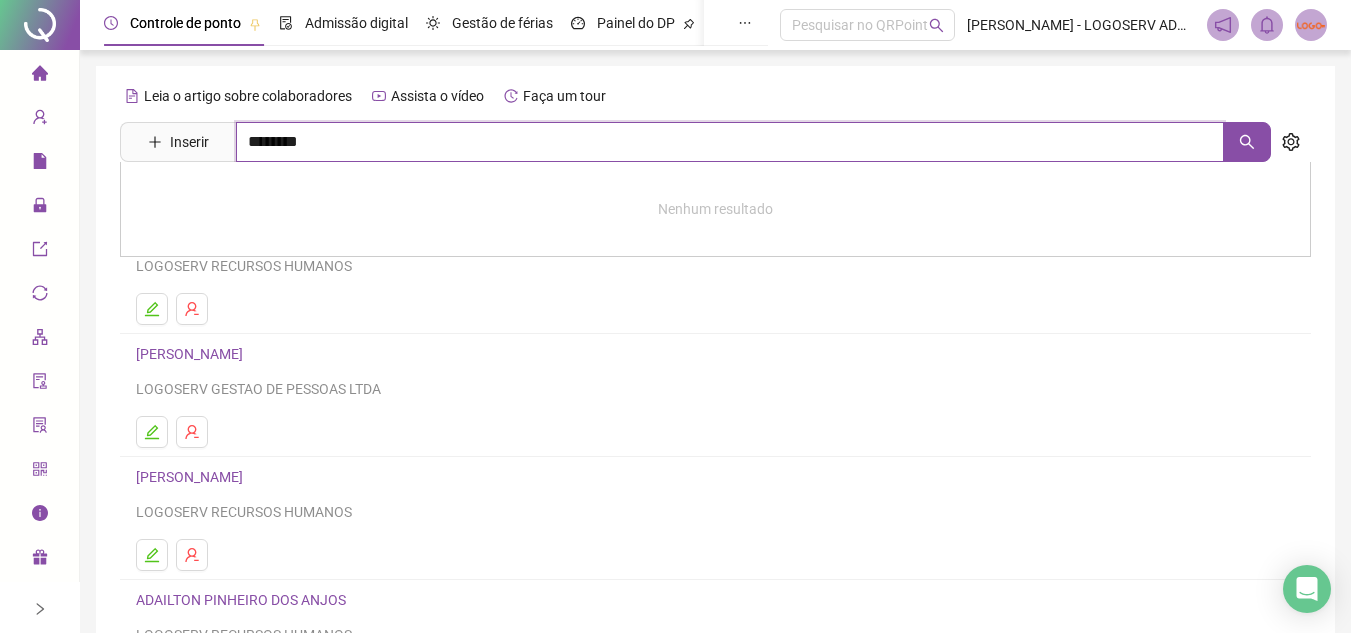 type on "********" 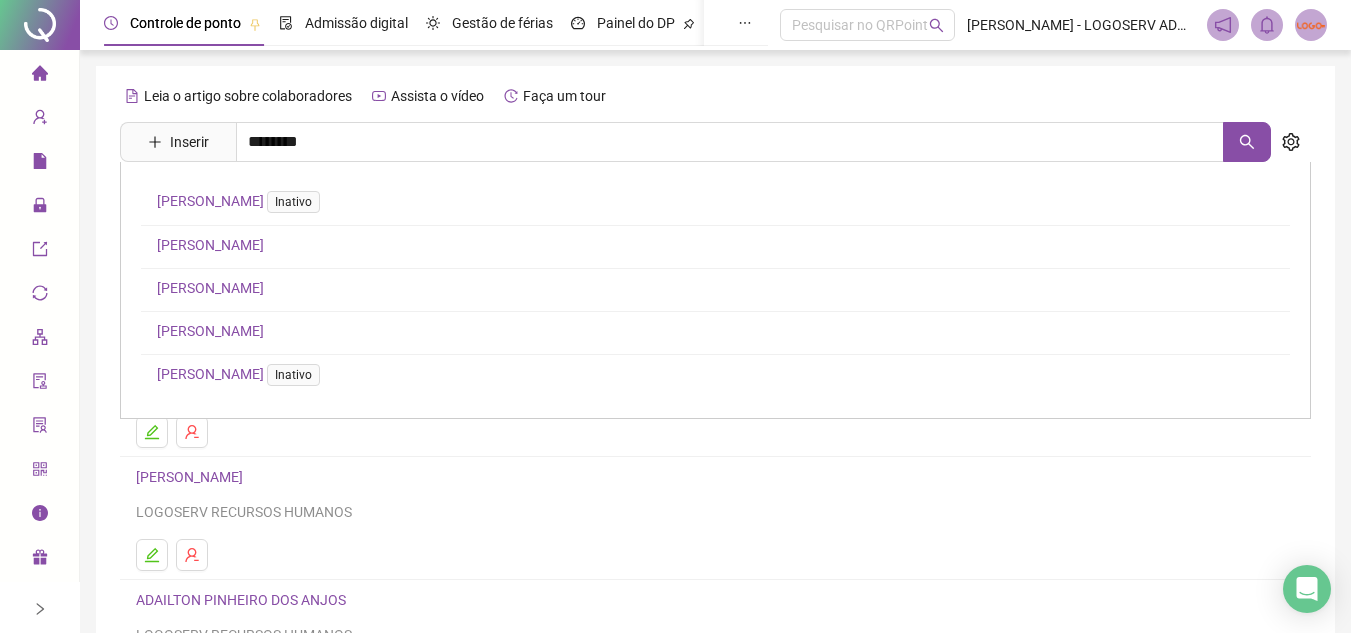 click on "GILSON SILVA DOS SANTOS" at bounding box center (210, 288) 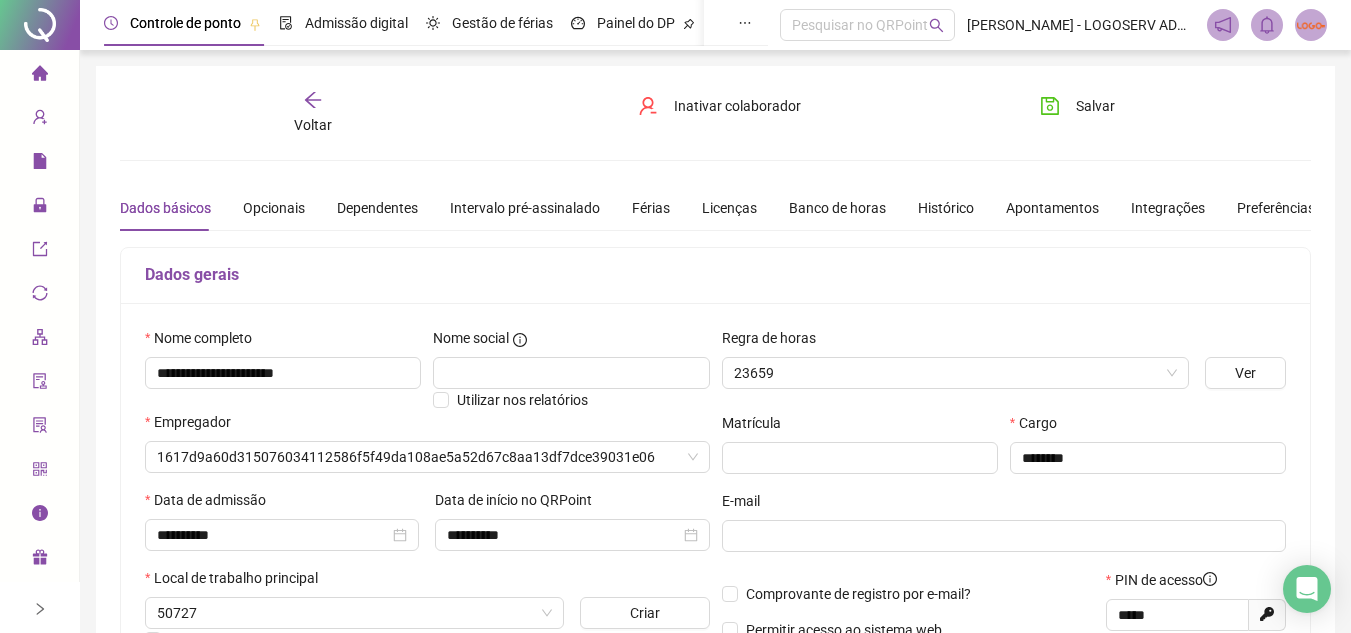type on "**********" 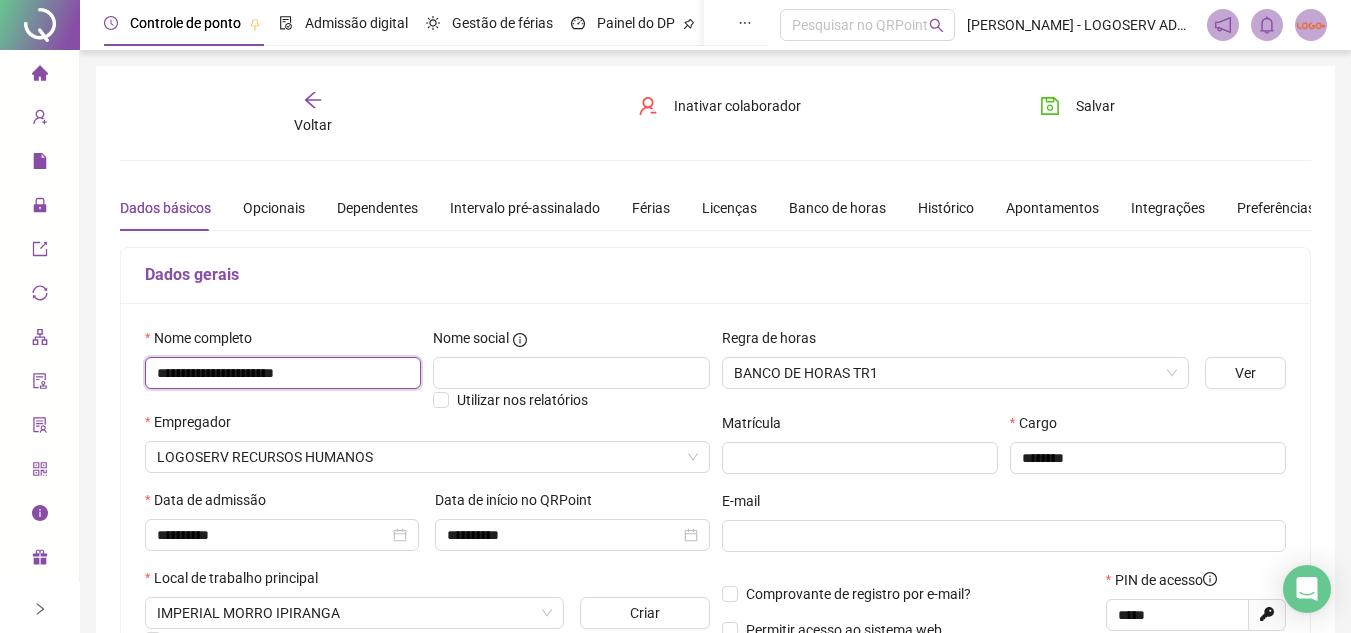 drag, startPoint x: 154, startPoint y: 370, endPoint x: 386, endPoint y: 362, distance: 232.1379 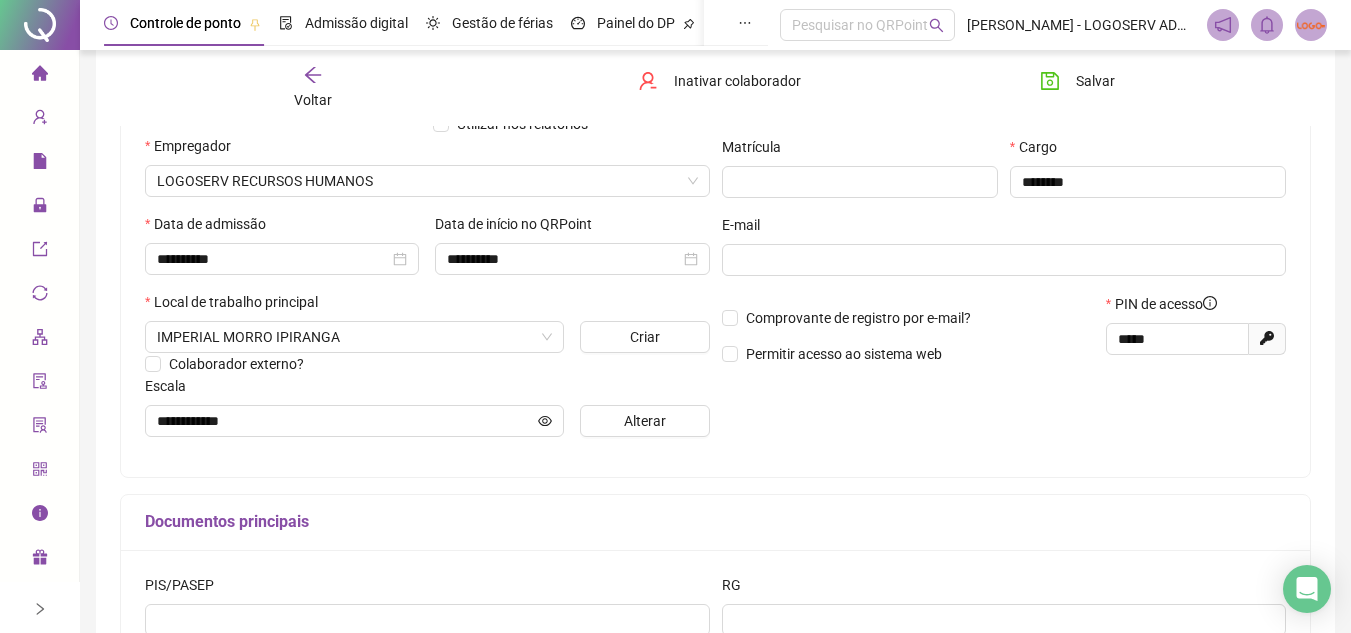 scroll, scrollTop: 300, scrollLeft: 0, axis: vertical 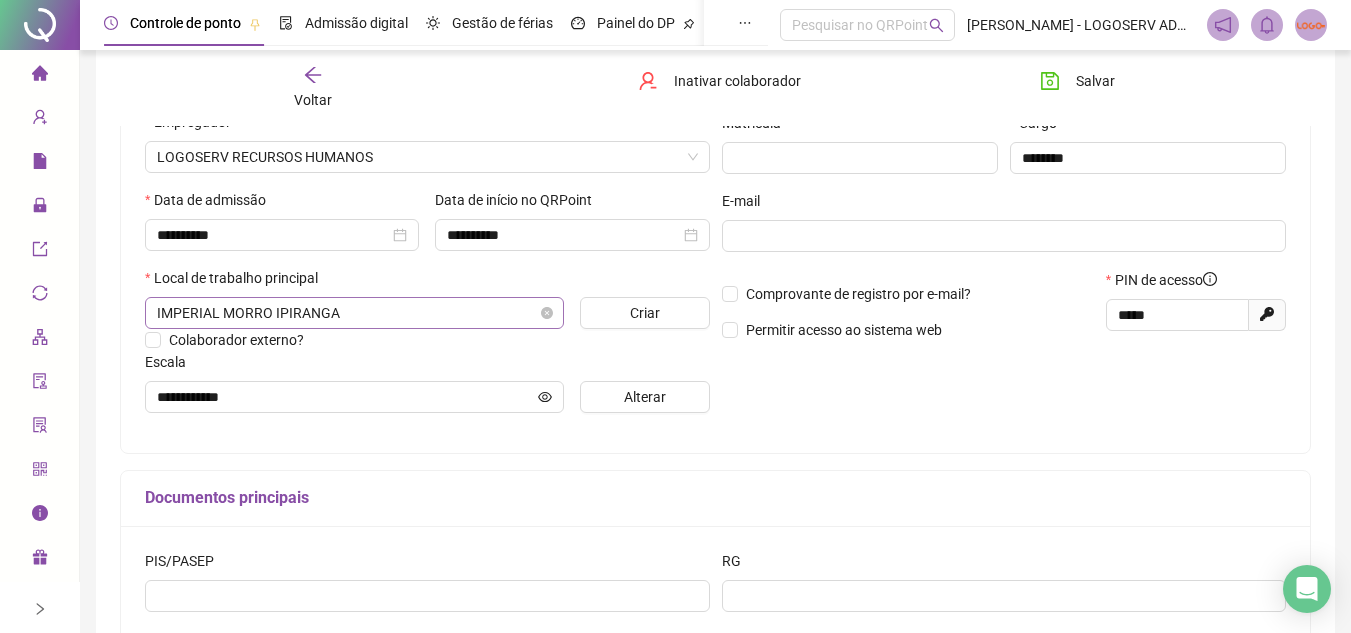 click on "IMPERIAL MORRO IPIRANGA" at bounding box center [354, 313] 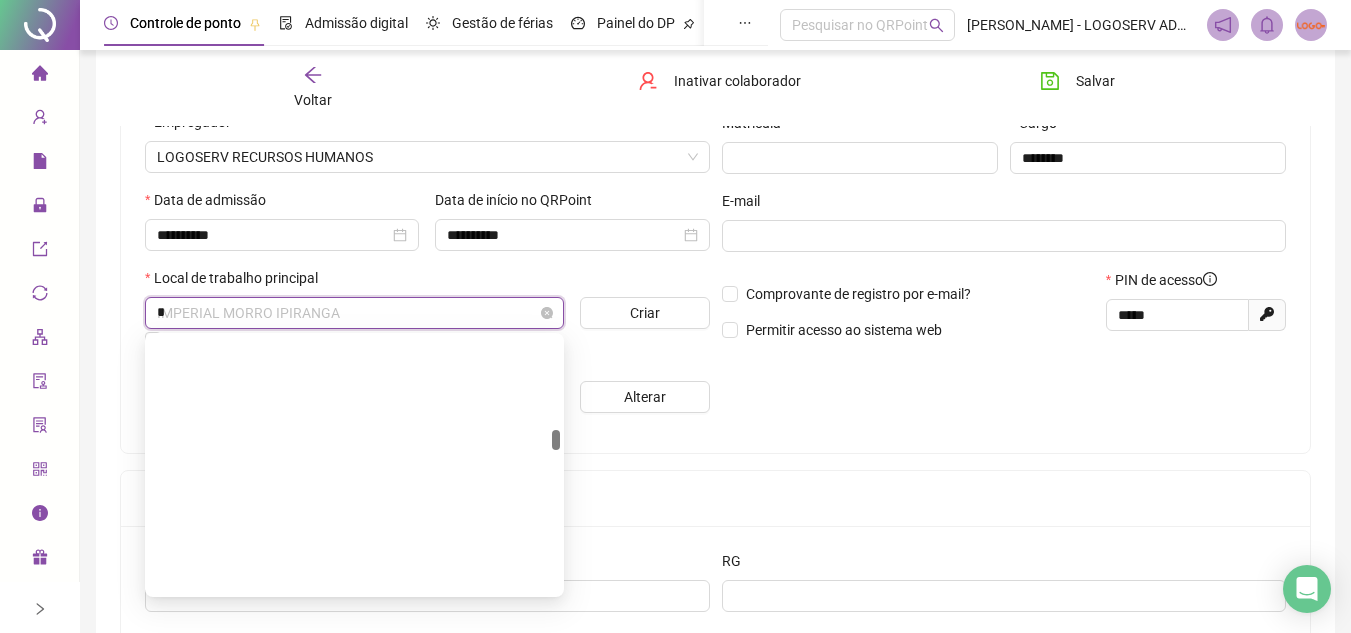 type on "**" 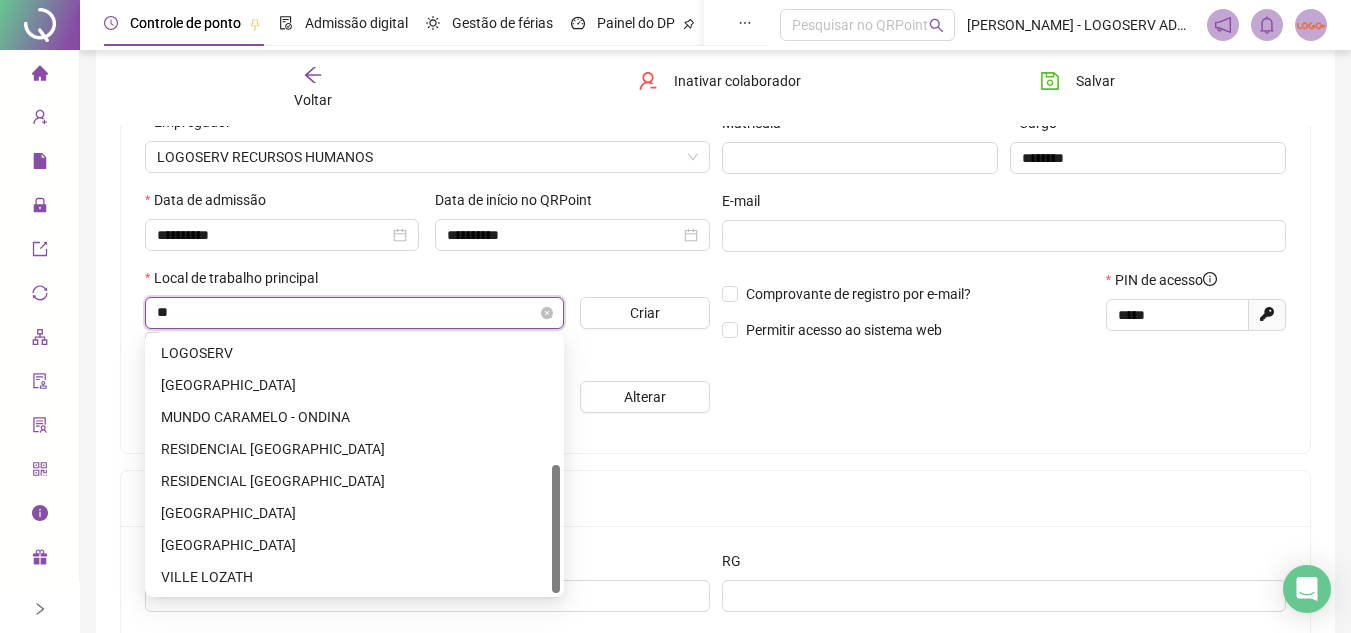 scroll, scrollTop: 256, scrollLeft: 0, axis: vertical 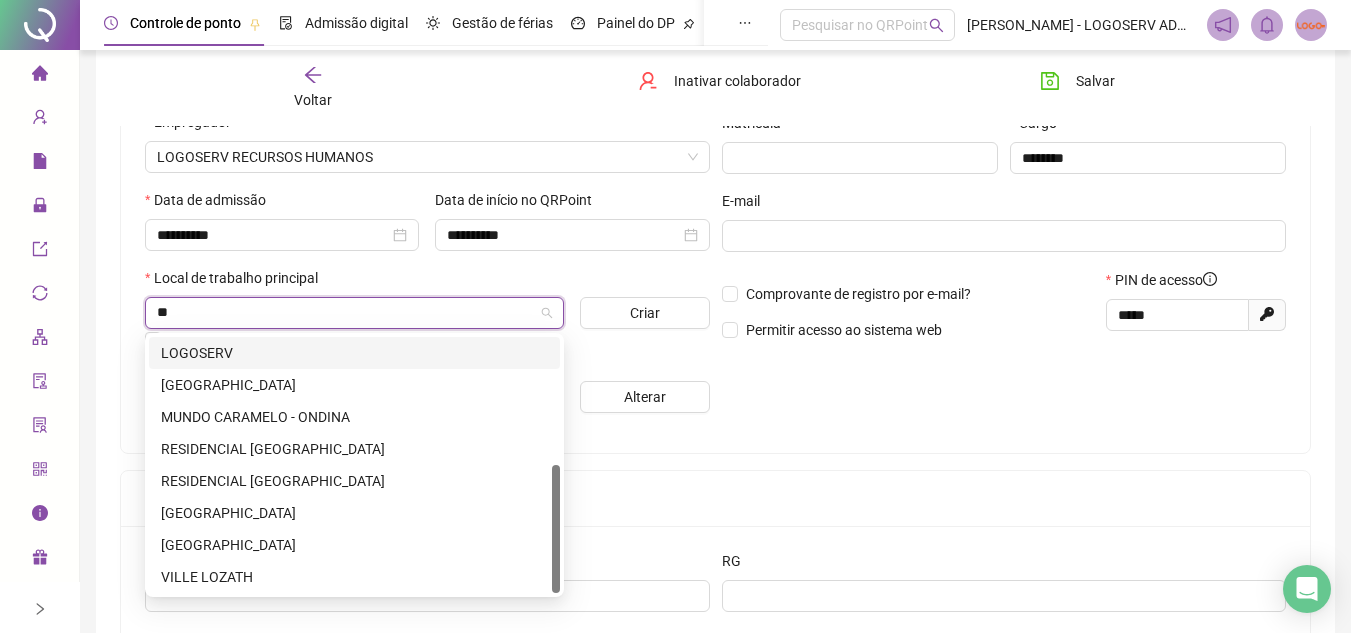 click on "LOGOSERV" at bounding box center (354, 353) 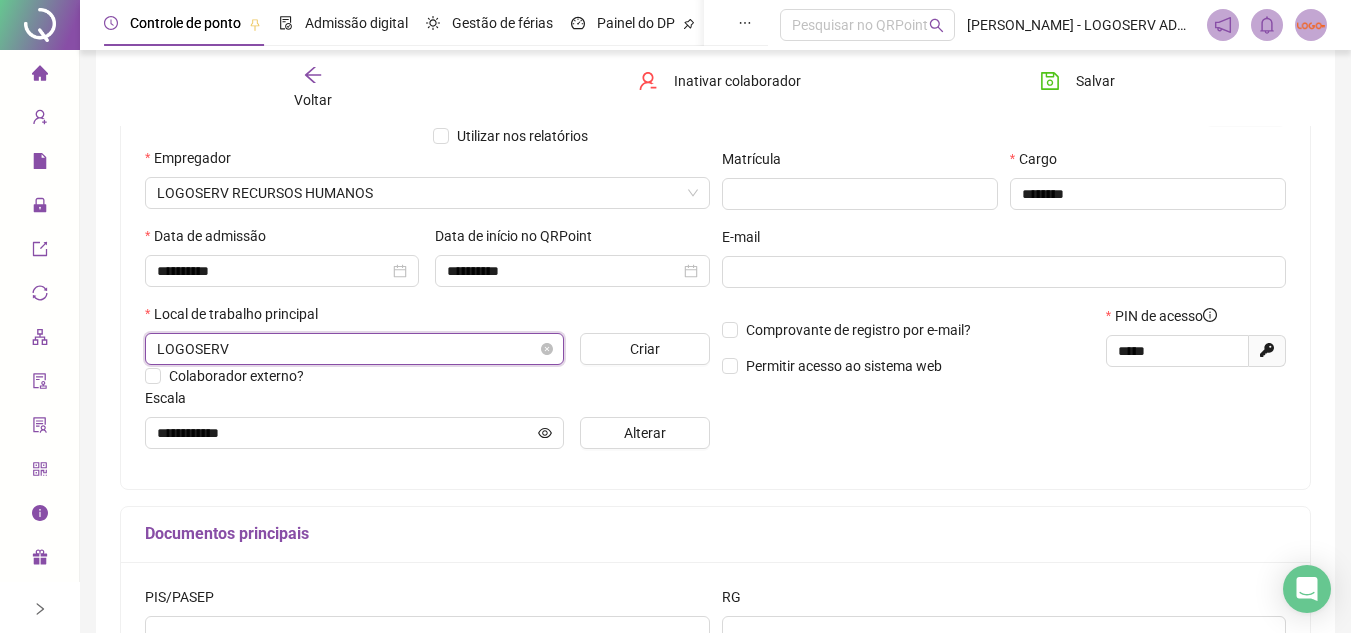 scroll, scrollTop: 0, scrollLeft: 0, axis: both 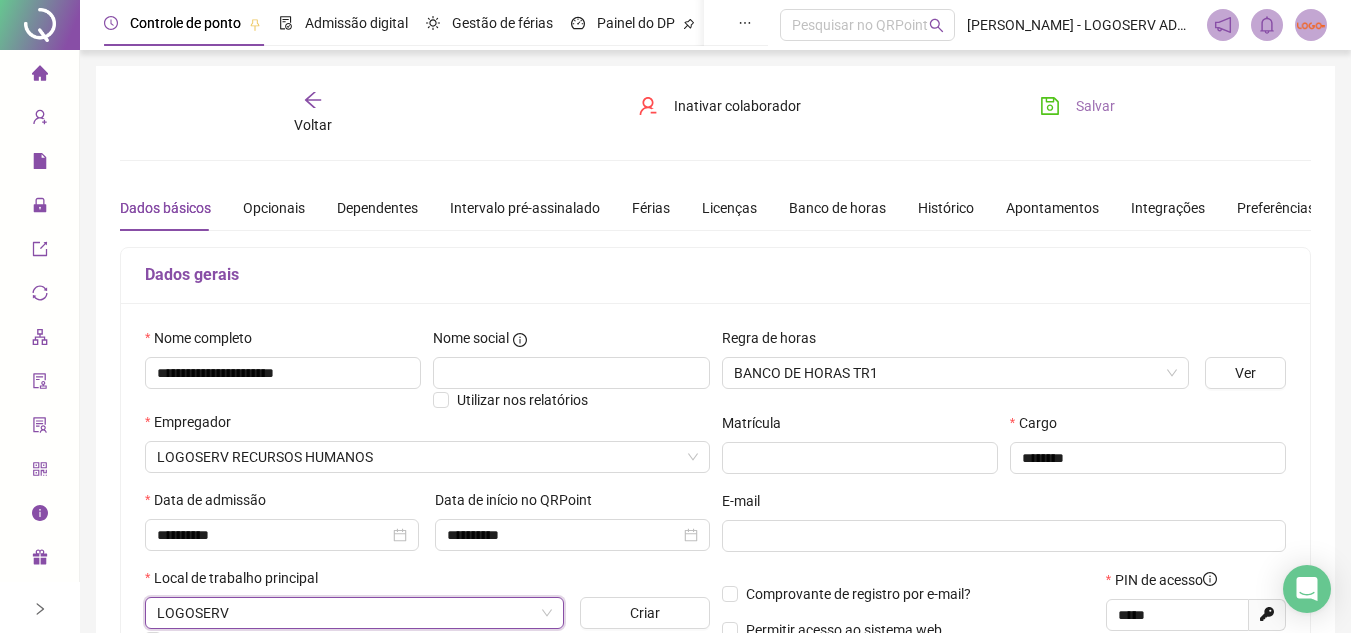 click on "Salvar" at bounding box center (1077, 106) 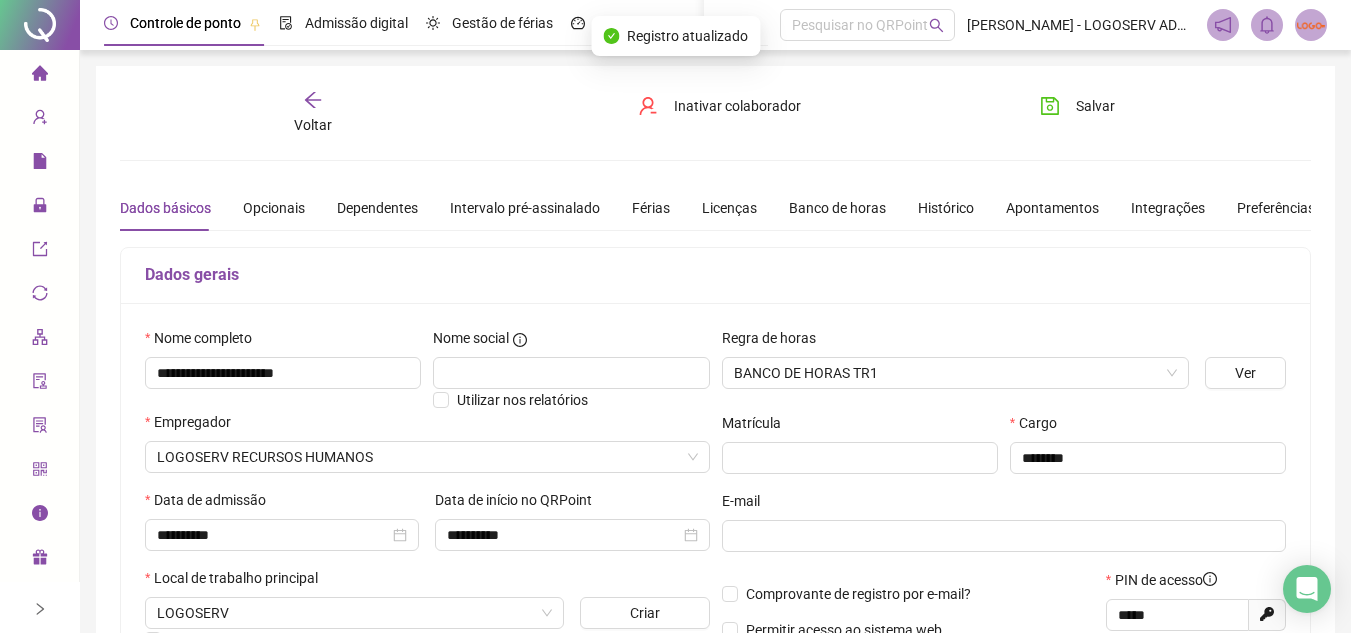 click 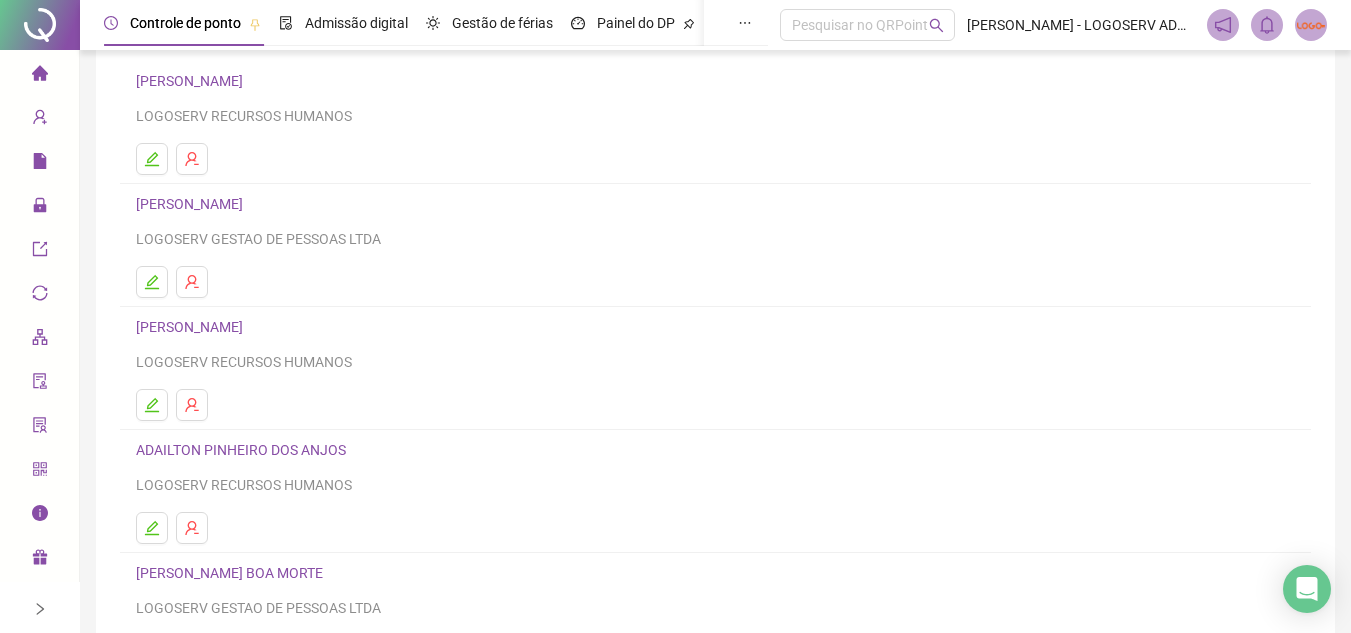 scroll, scrollTop: 0, scrollLeft: 0, axis: both 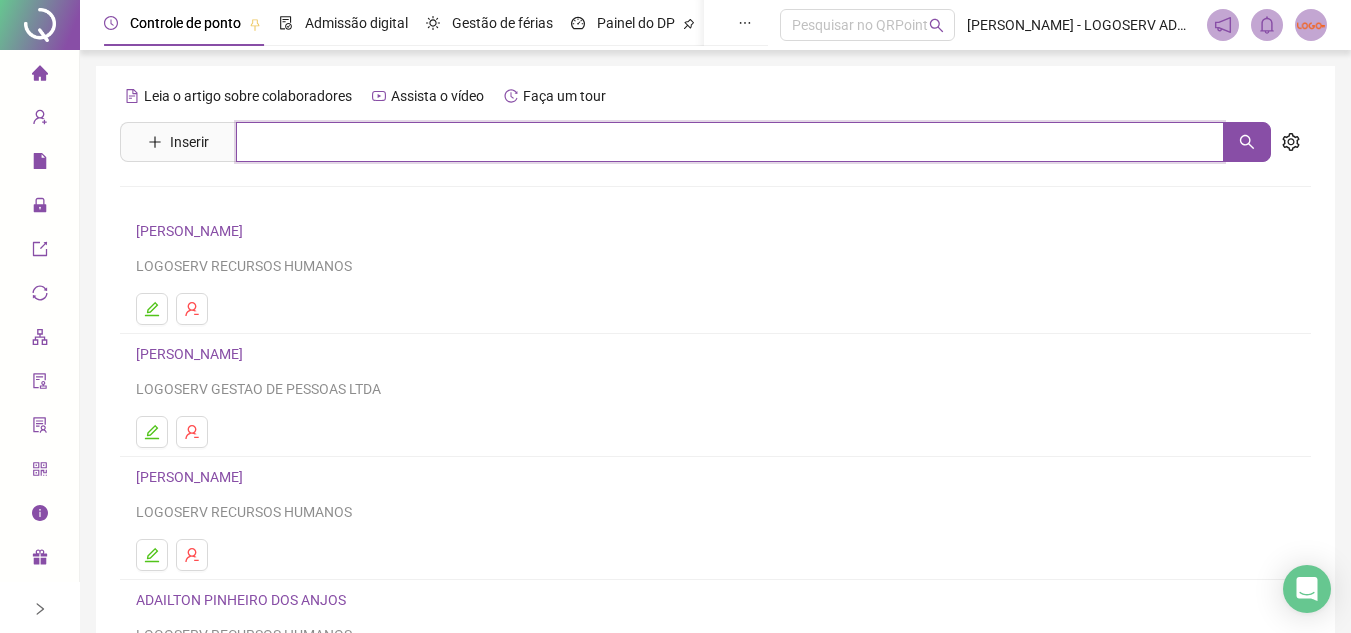 click at bounding box center [730, 142] 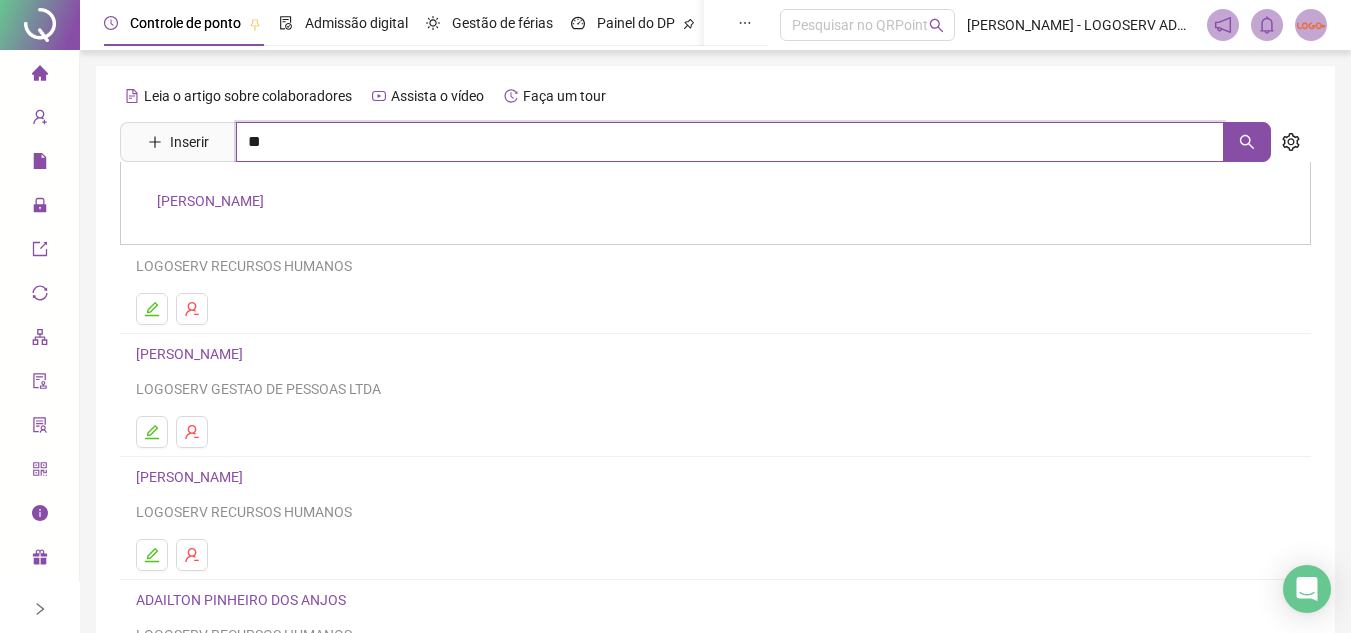 type on "*" 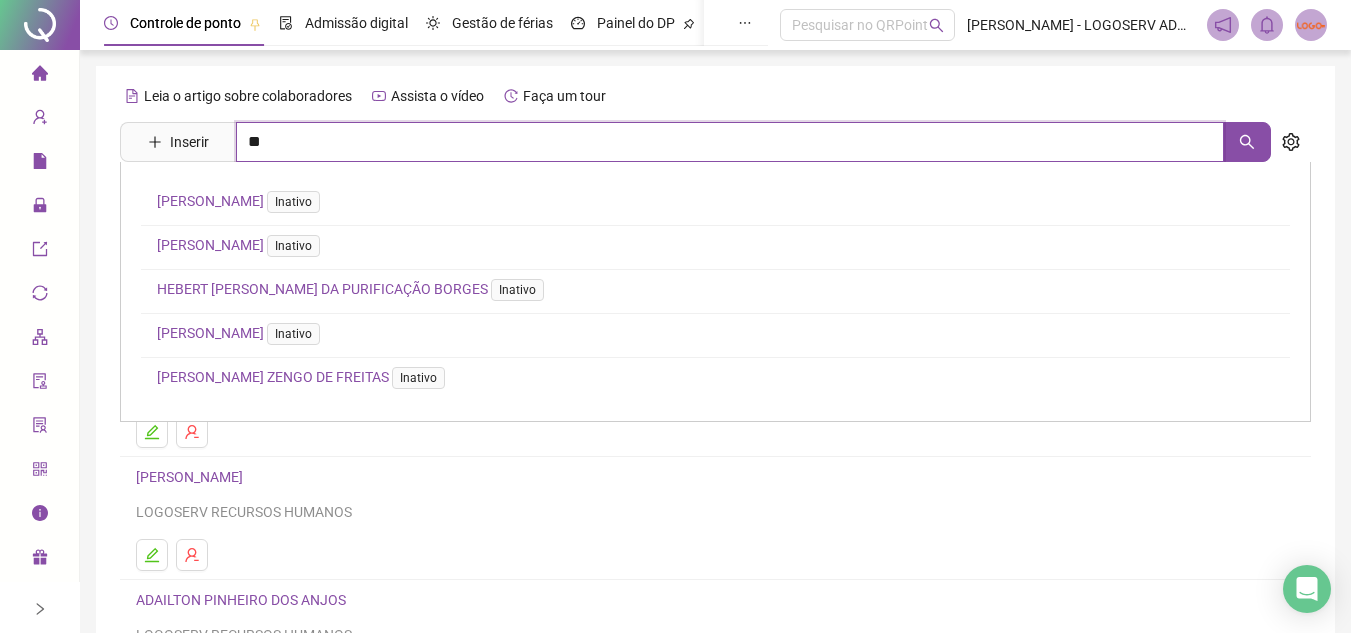 type on "*" 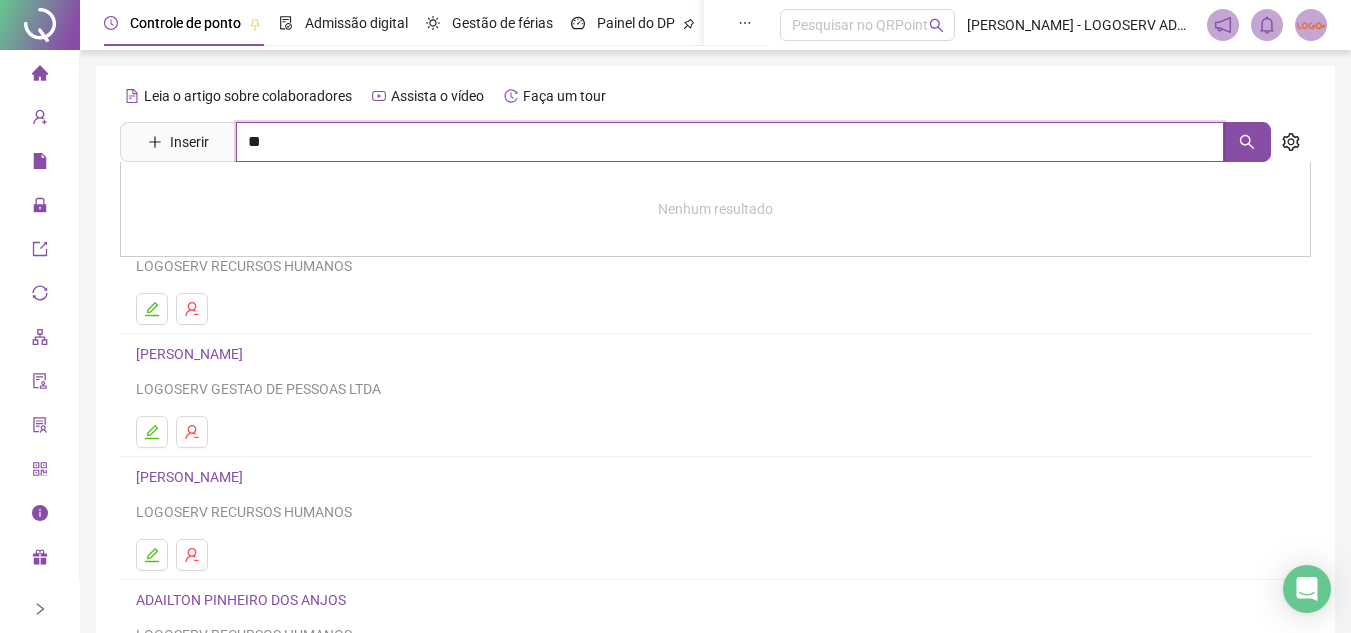type on "*" 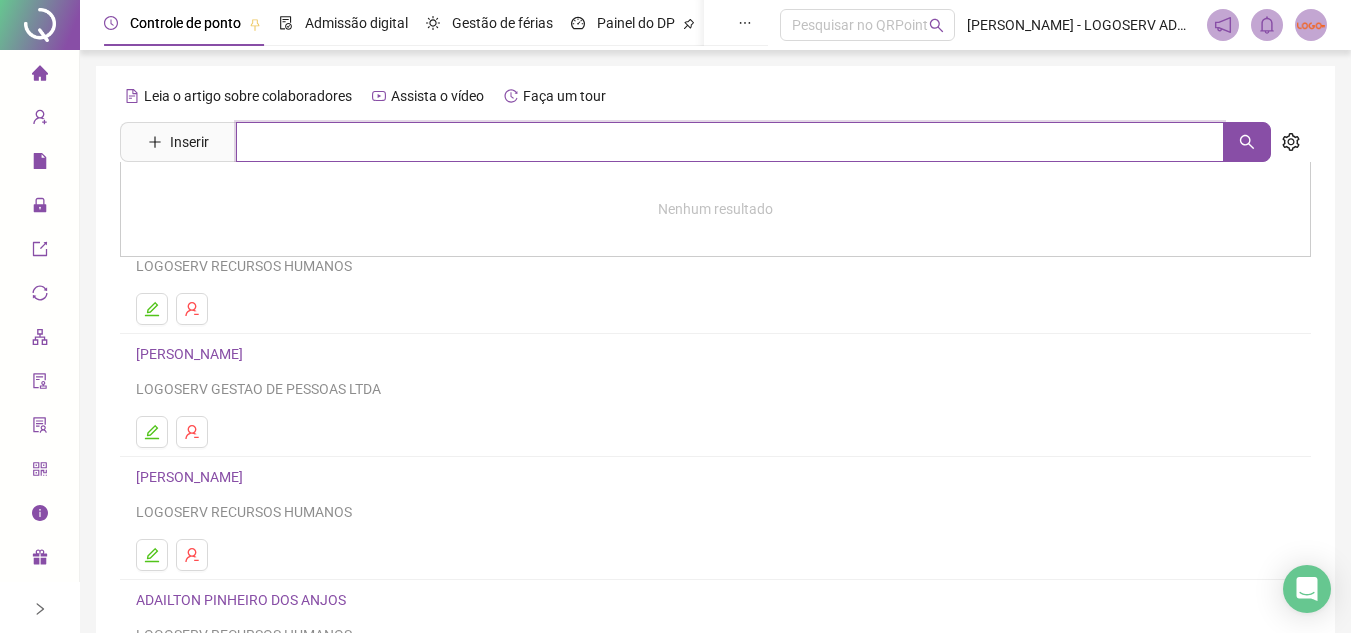 click at bounding box center (730, 142) 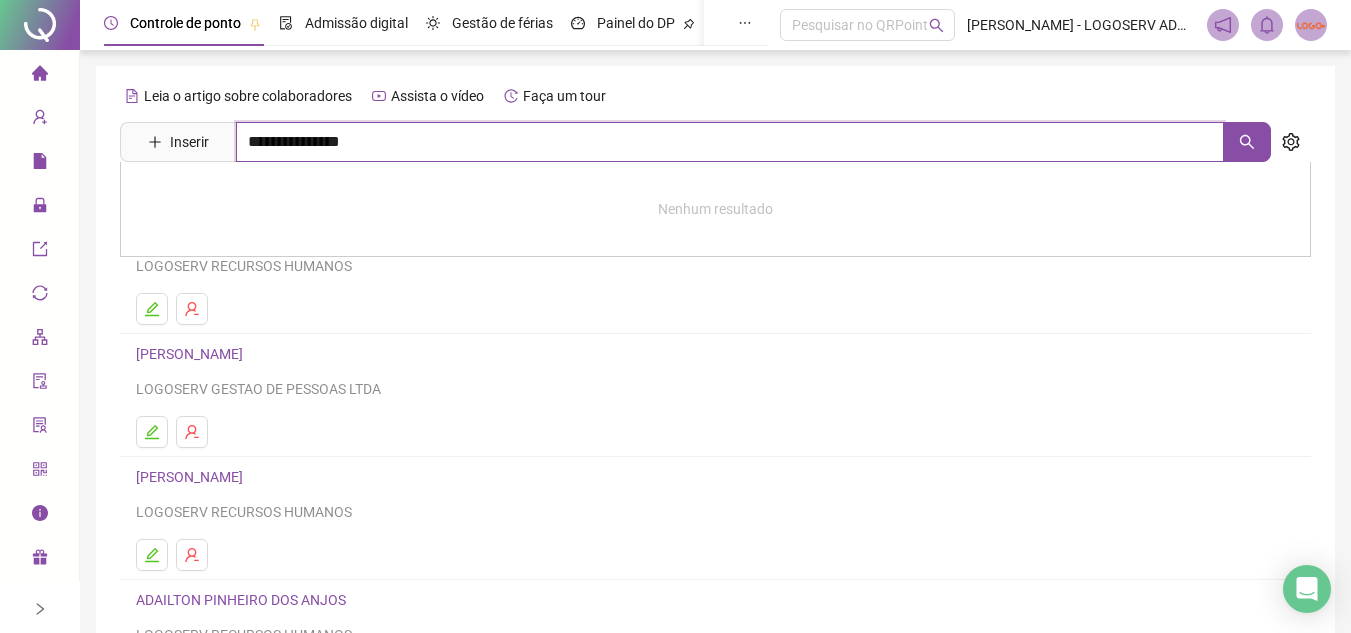 type on "**********" 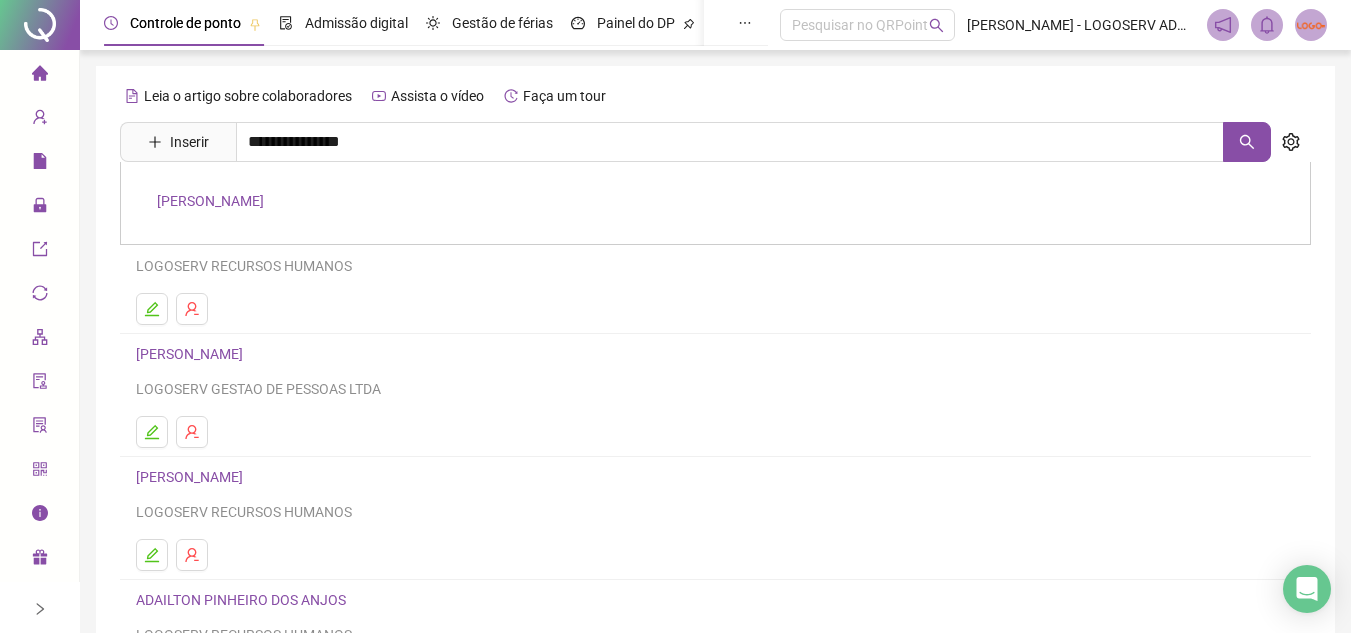 click on "JENIVALDO DOS SANTOS BARBOSA" at bounding box center [210, 201] 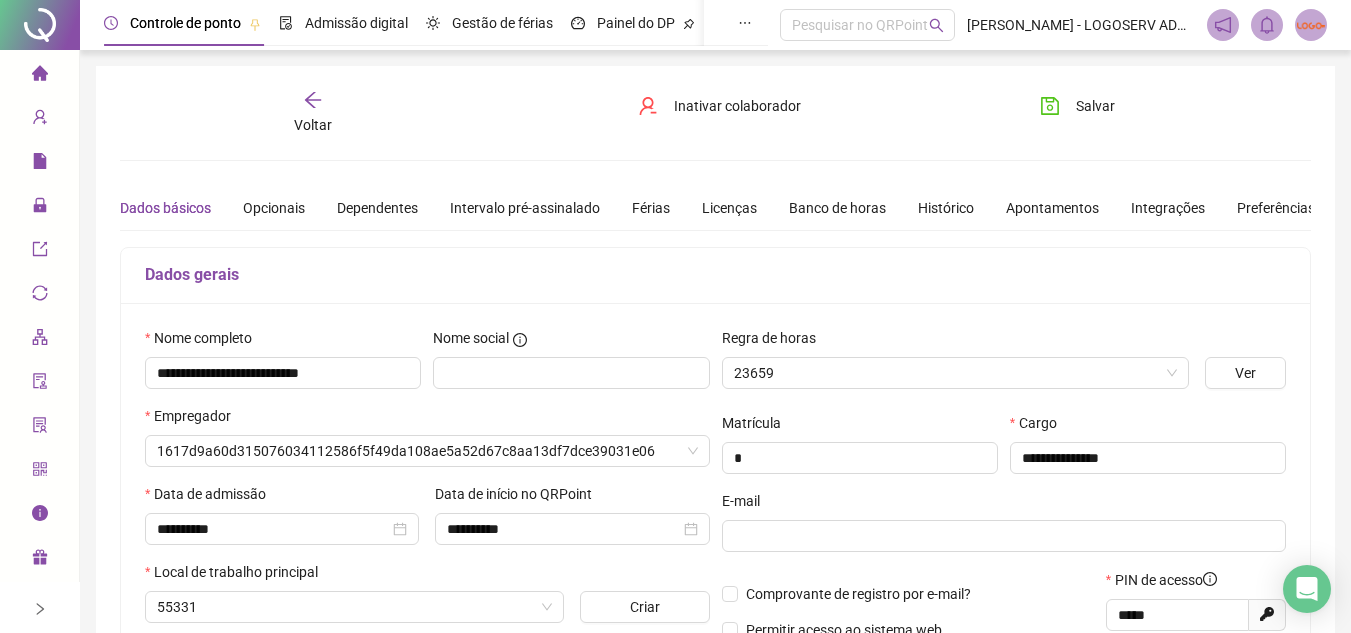 type on "**********" 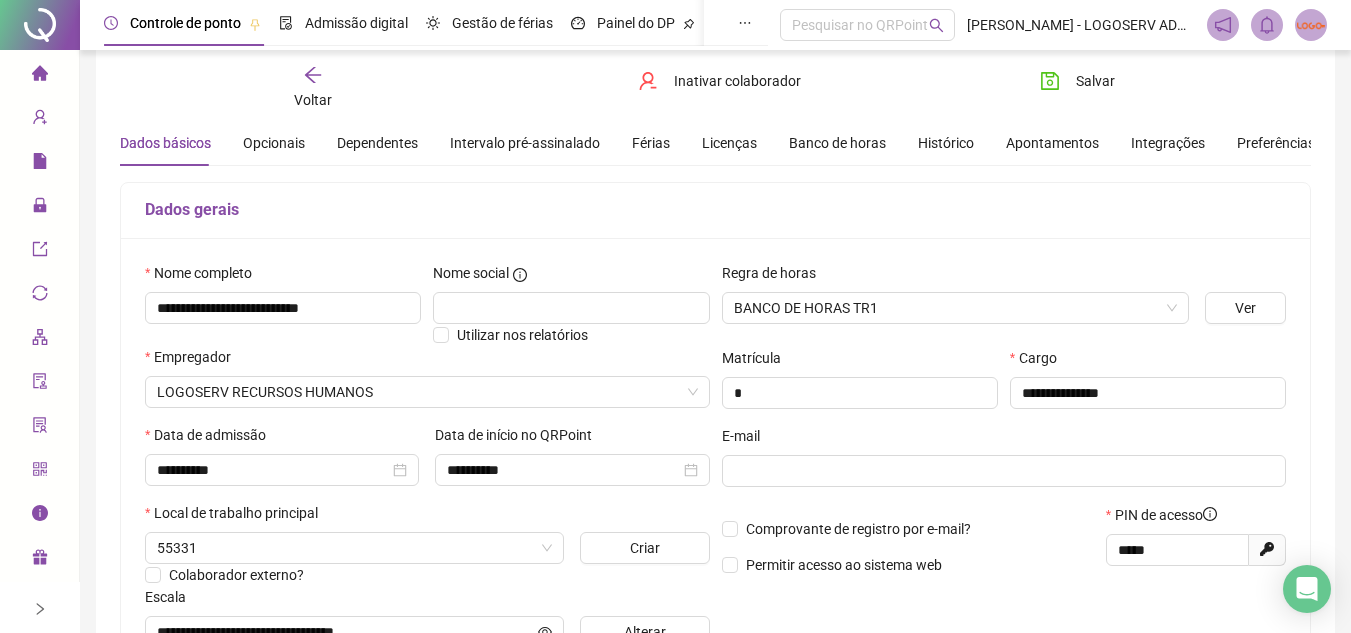 scroll, scrollTop: 100, scrollLeft: 0, axis: vertical 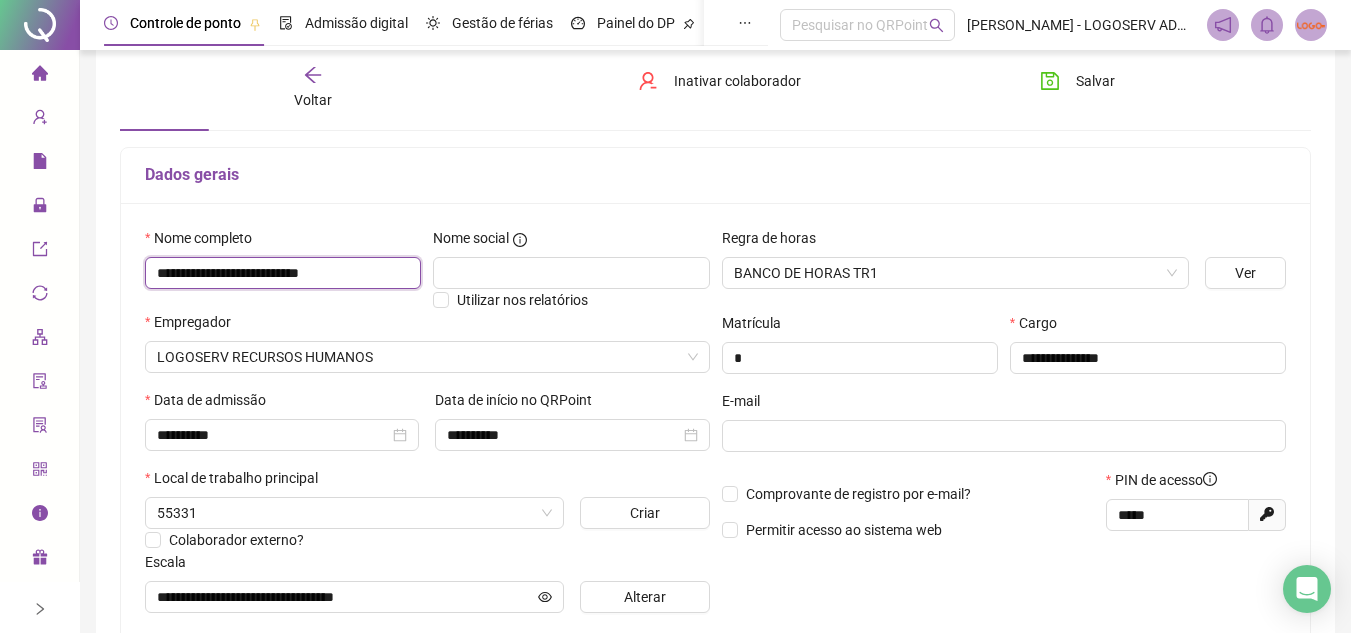 drag, startPoint x: 155, startPoint y: 271, endPoint x: 384, endPoint y: 279, distance: 229.1397 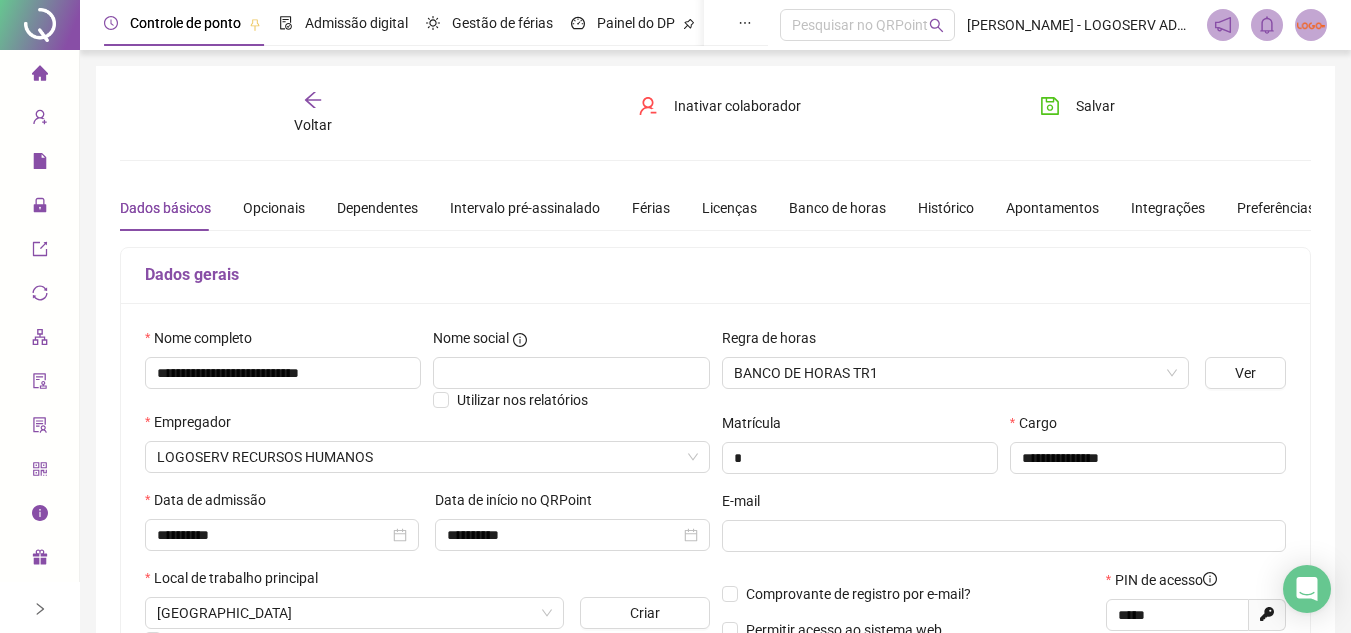 click on "Voltar" at bounding box center (313, 113) 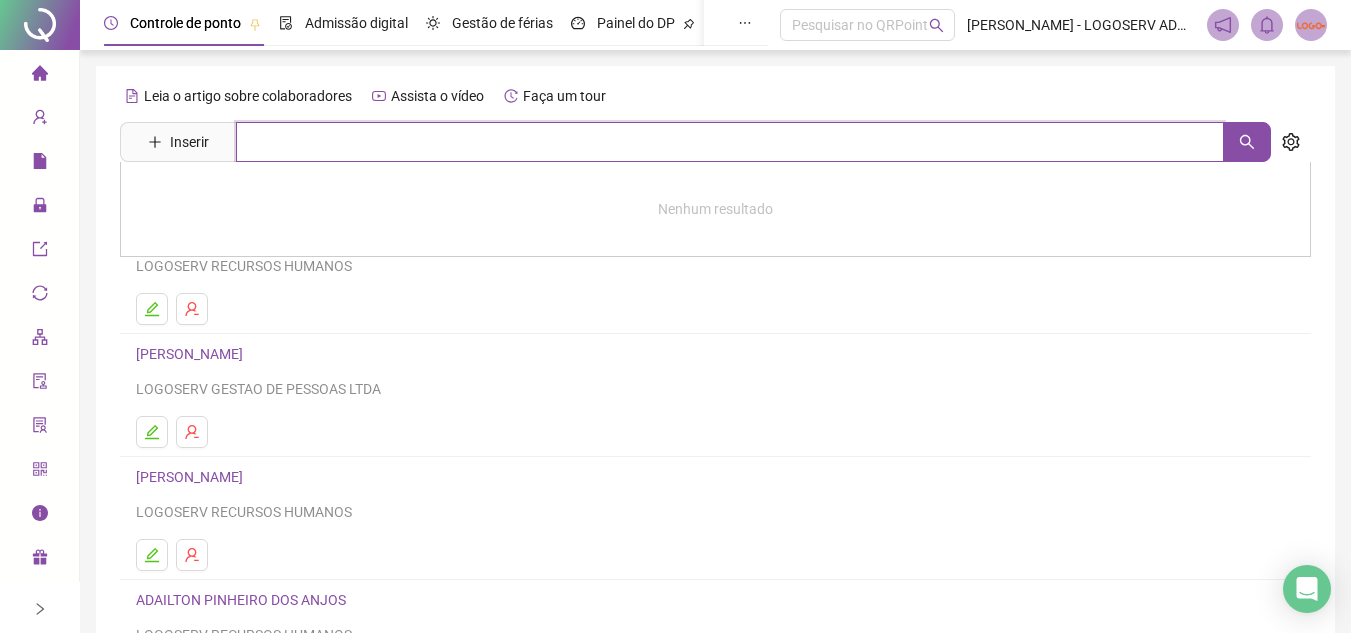 click at bounding box center (730, 142) 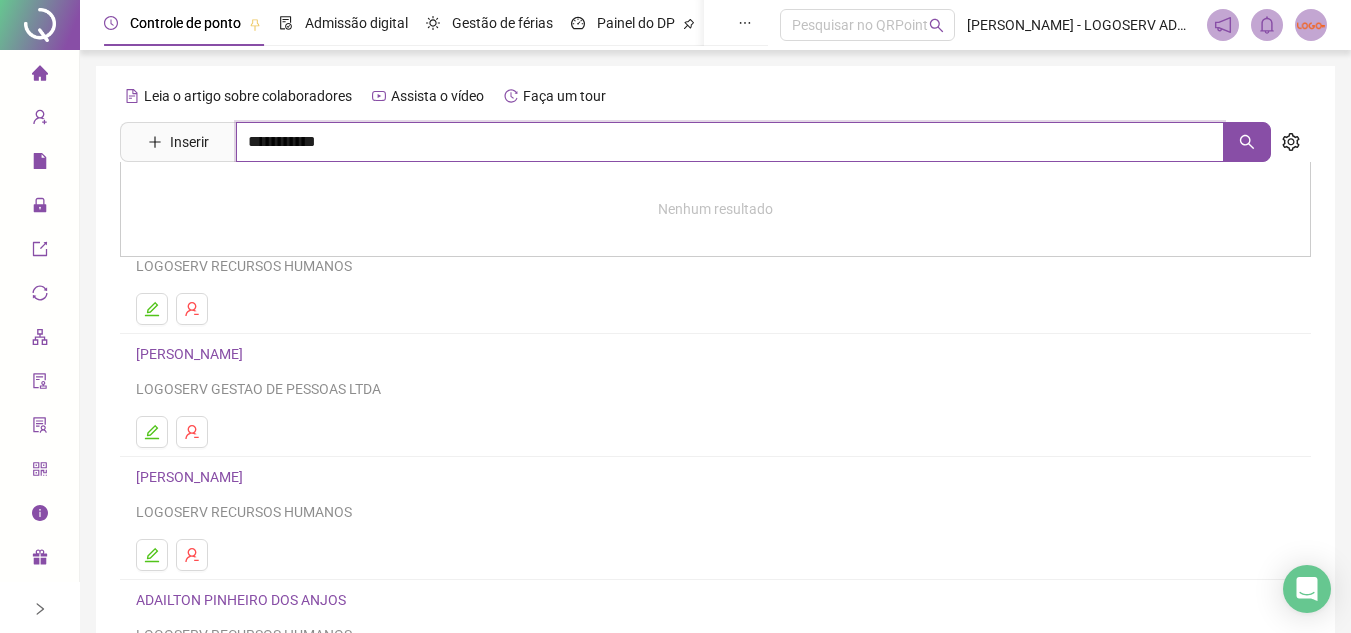 type on "**********" 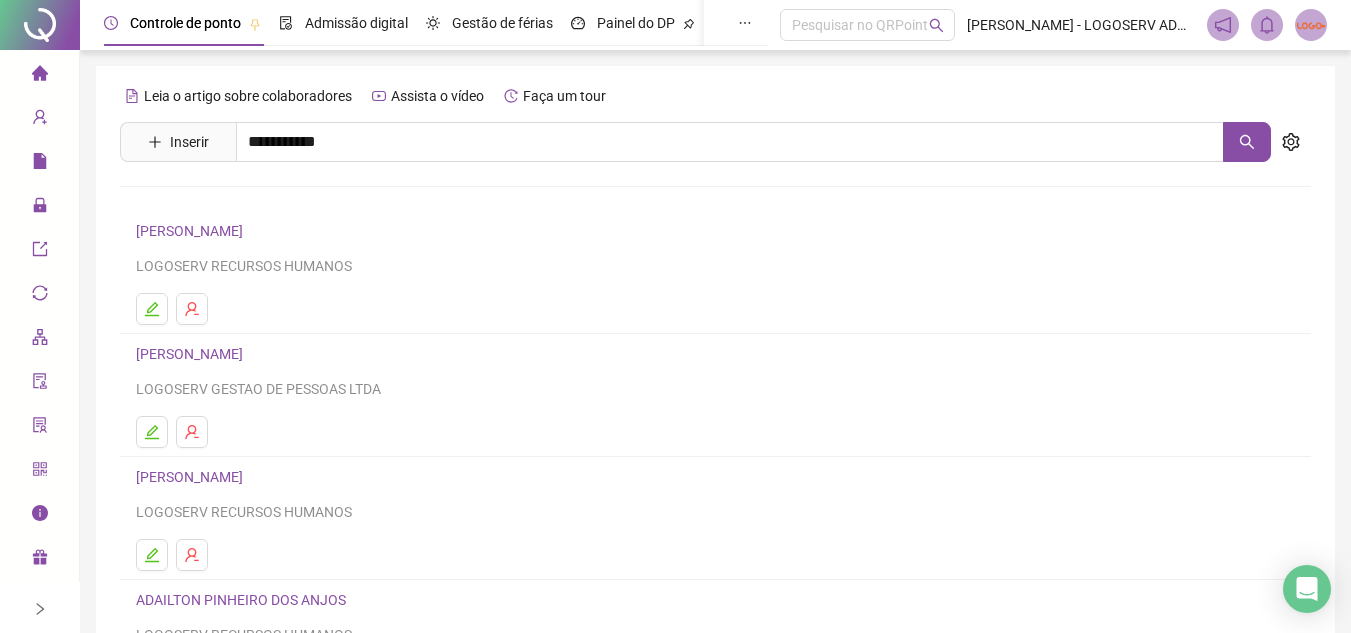 click on "CLAUDIO NUNES CARVALHO" at bounding box center (210, 201) 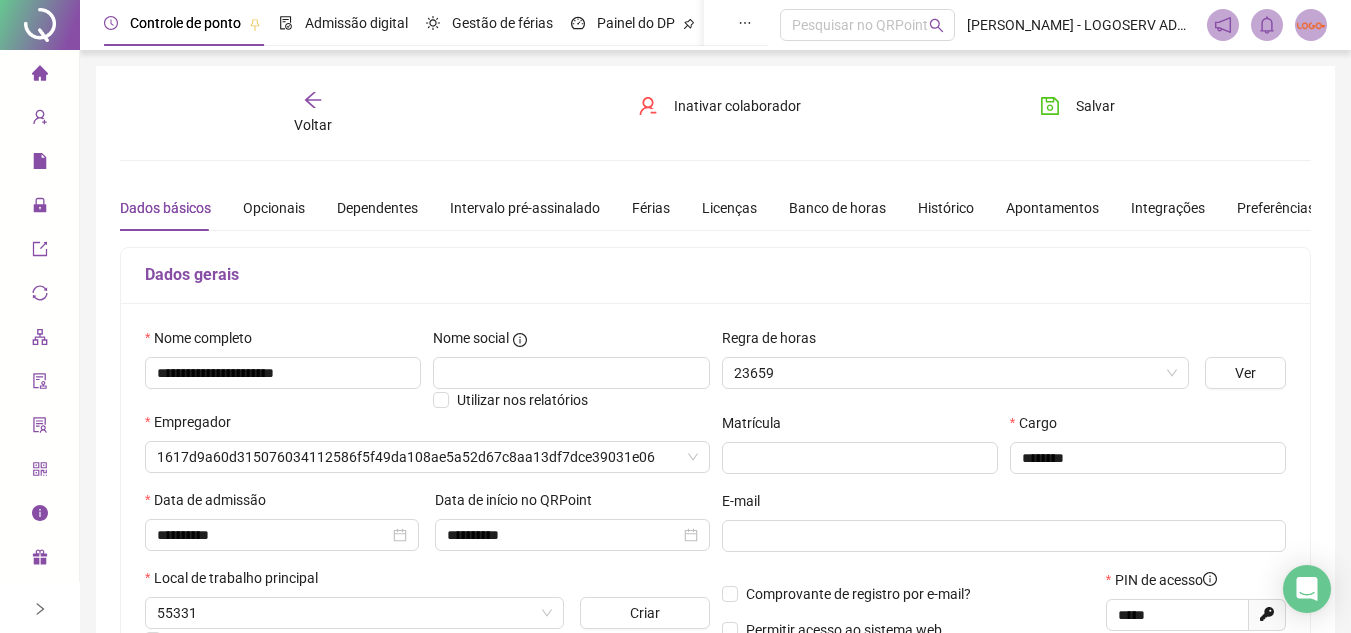 type on "**********" 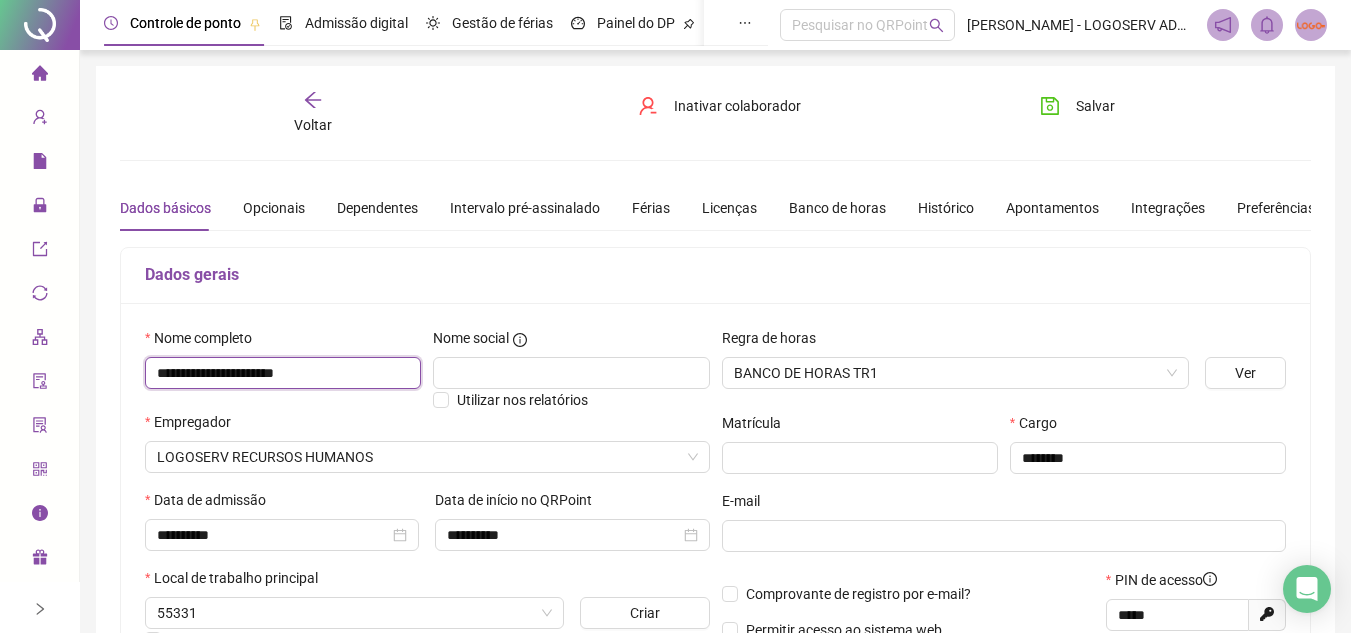 drag, startPoint x: 153, startPoint y: 378, endPoint x: 343, endPoint y: 385, distance: 190.1289 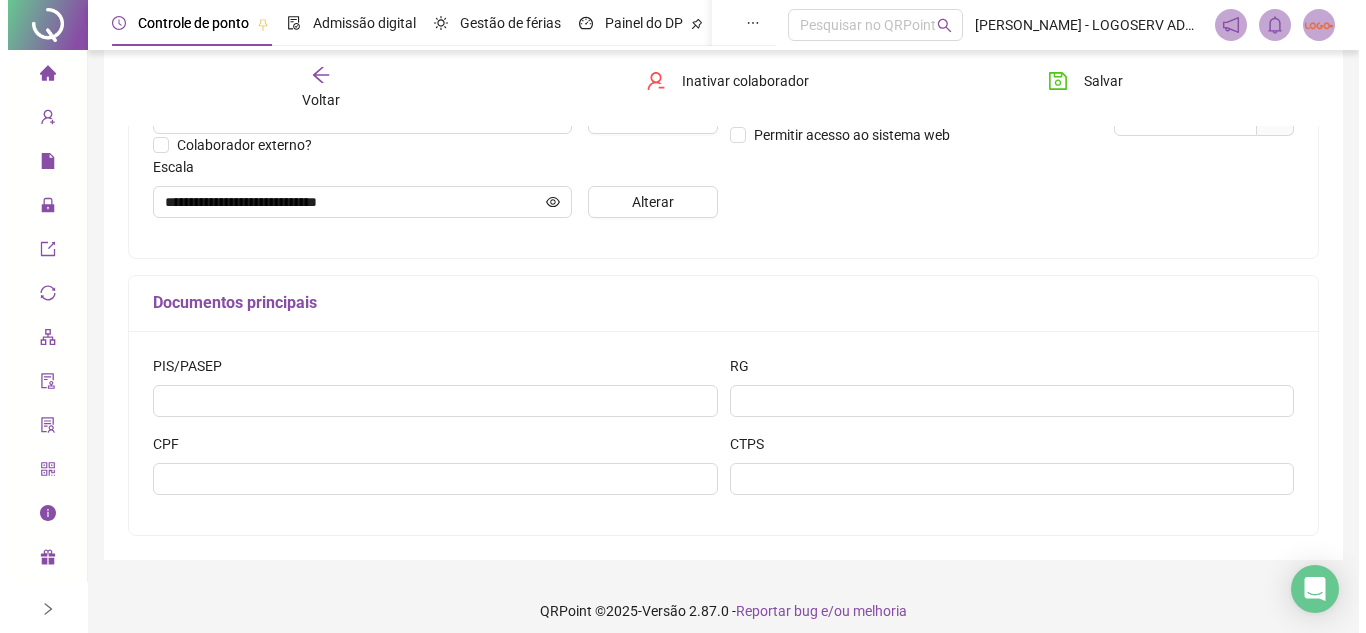 scroll, scrollTop: 500, scrollLeft: 0, axis: vertical 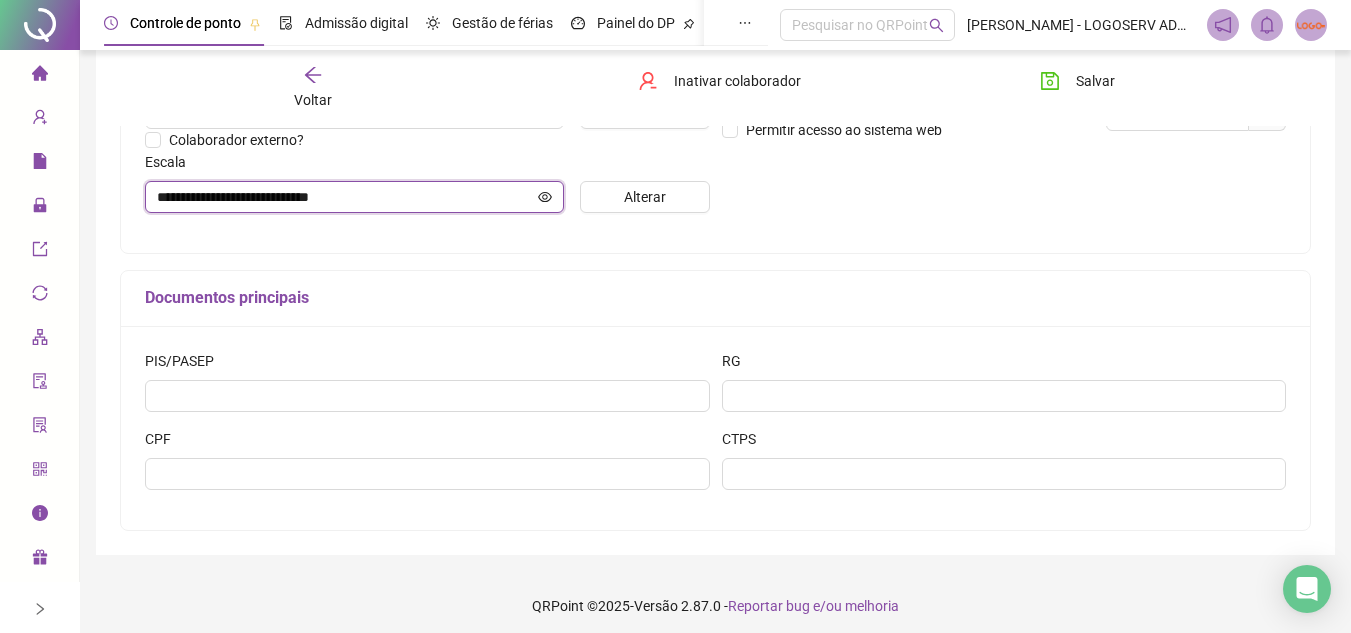 click 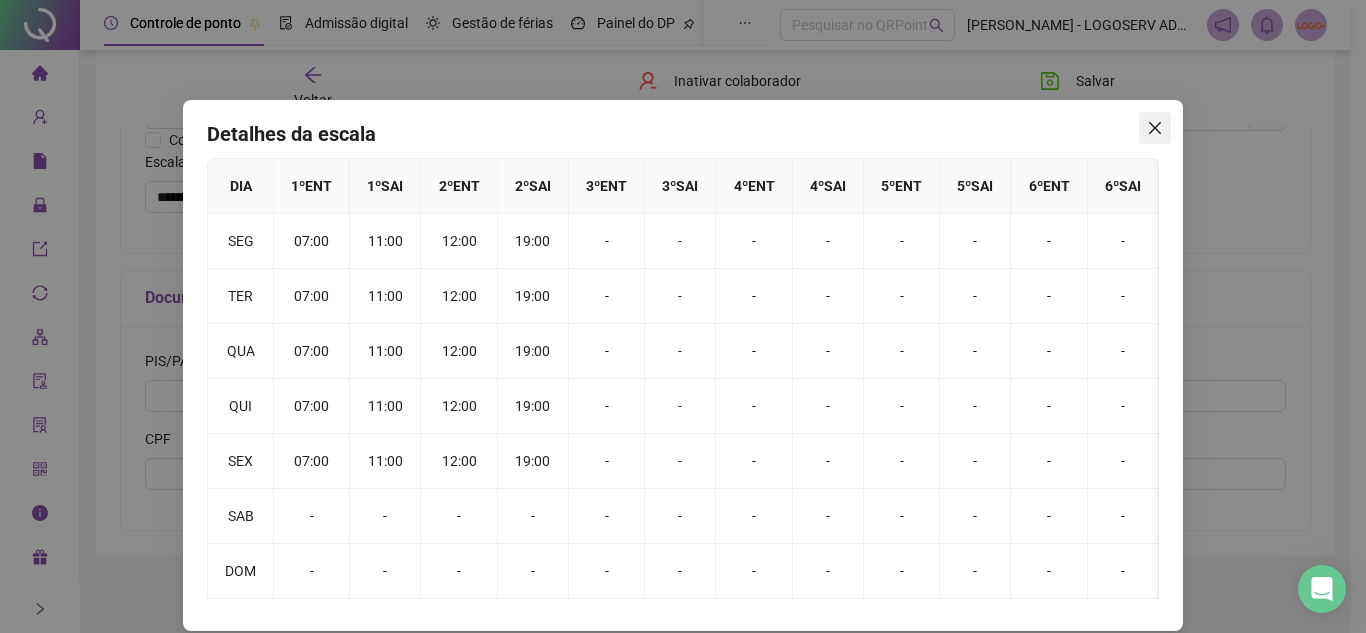 click 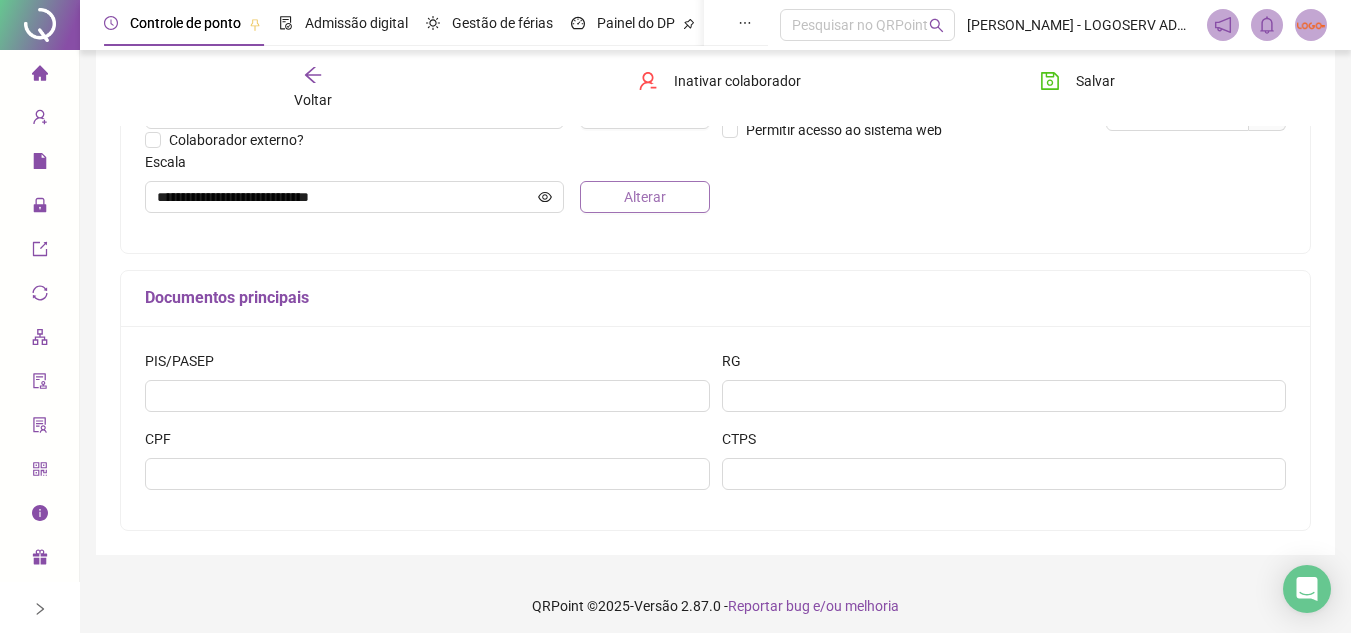 click on "Alterar" at bounding box center (645, 197) 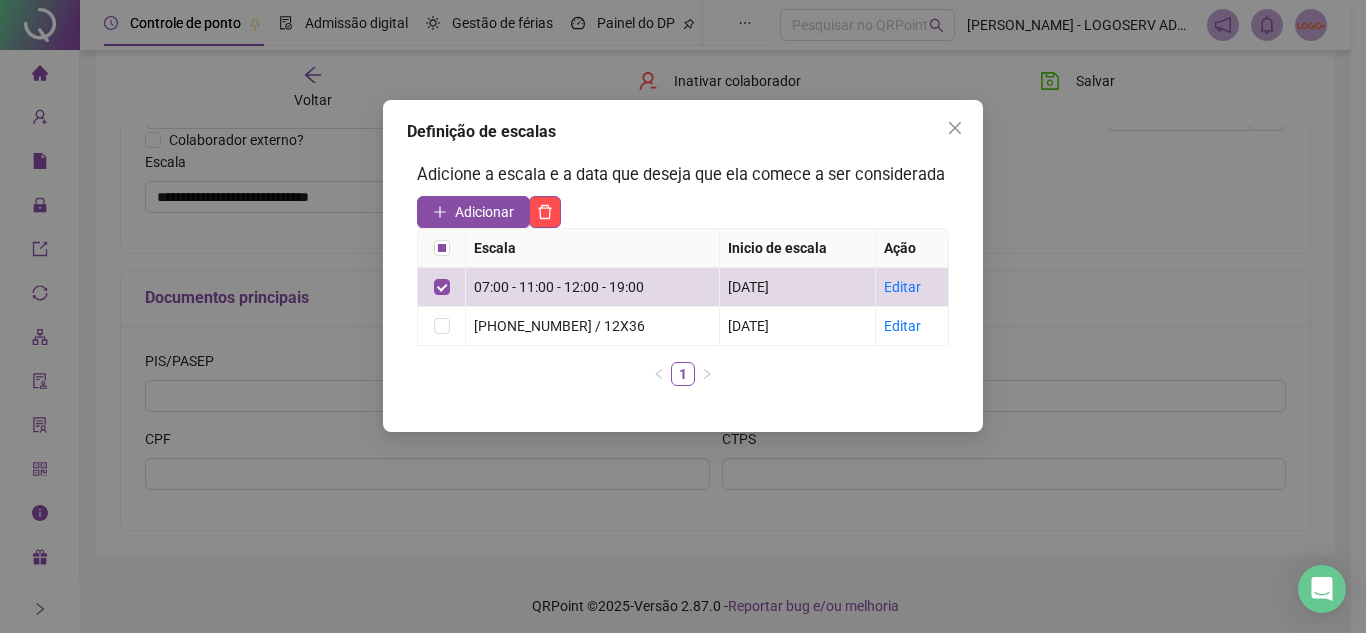 click on "Escala Inicio de escala Ação         07:00 - 11:00 - 12:00 - 19:00    01/03/2025 Editar 07-12-13-19 / 12X36   01/10/2022 Editar" at bounding box center (683, 287) 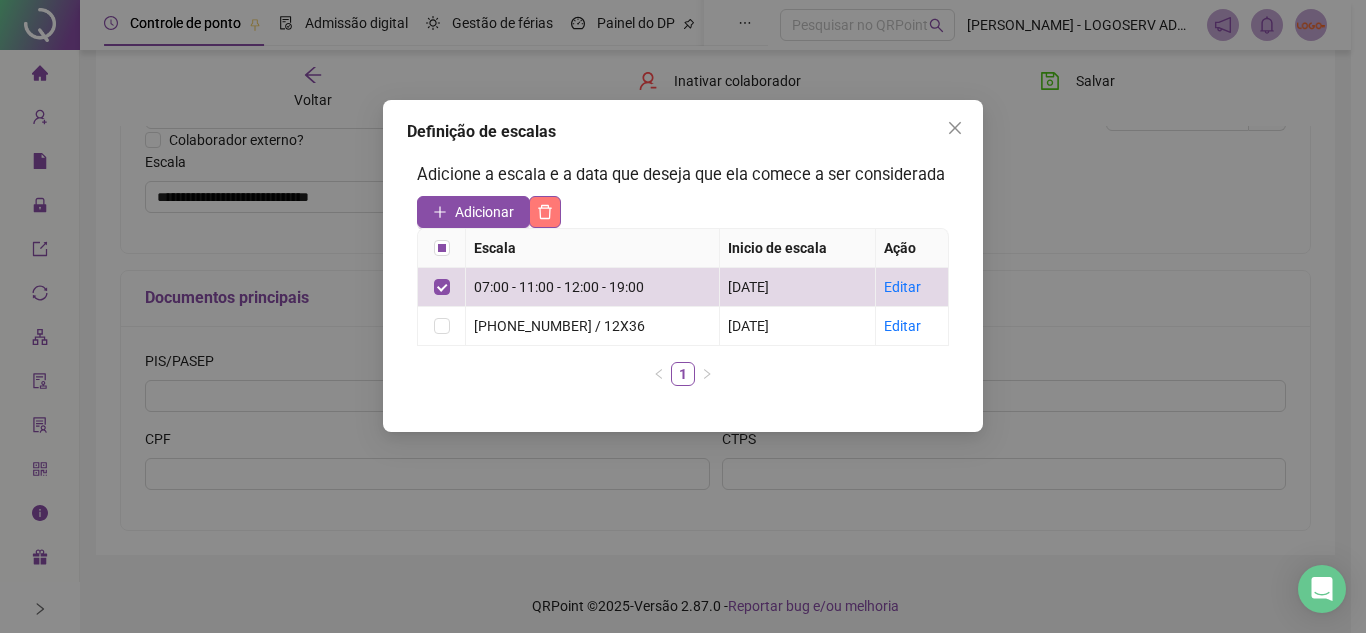 click 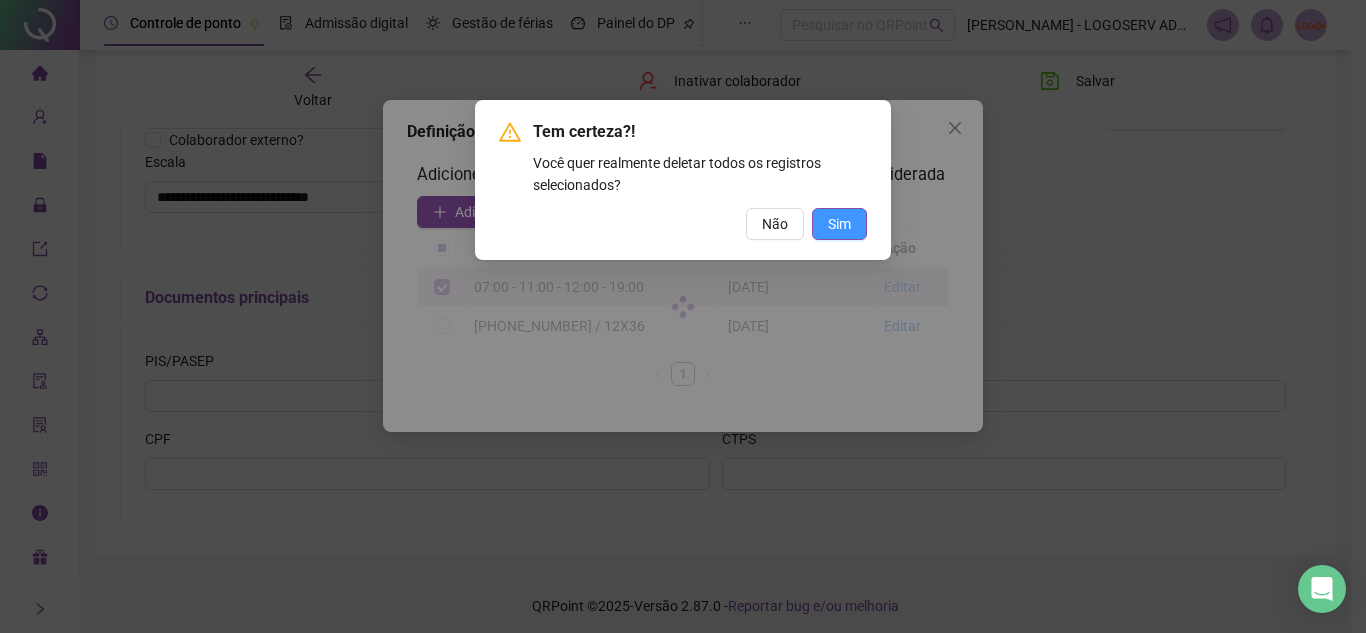 click on "Sim" at bounding box center (839, 224) 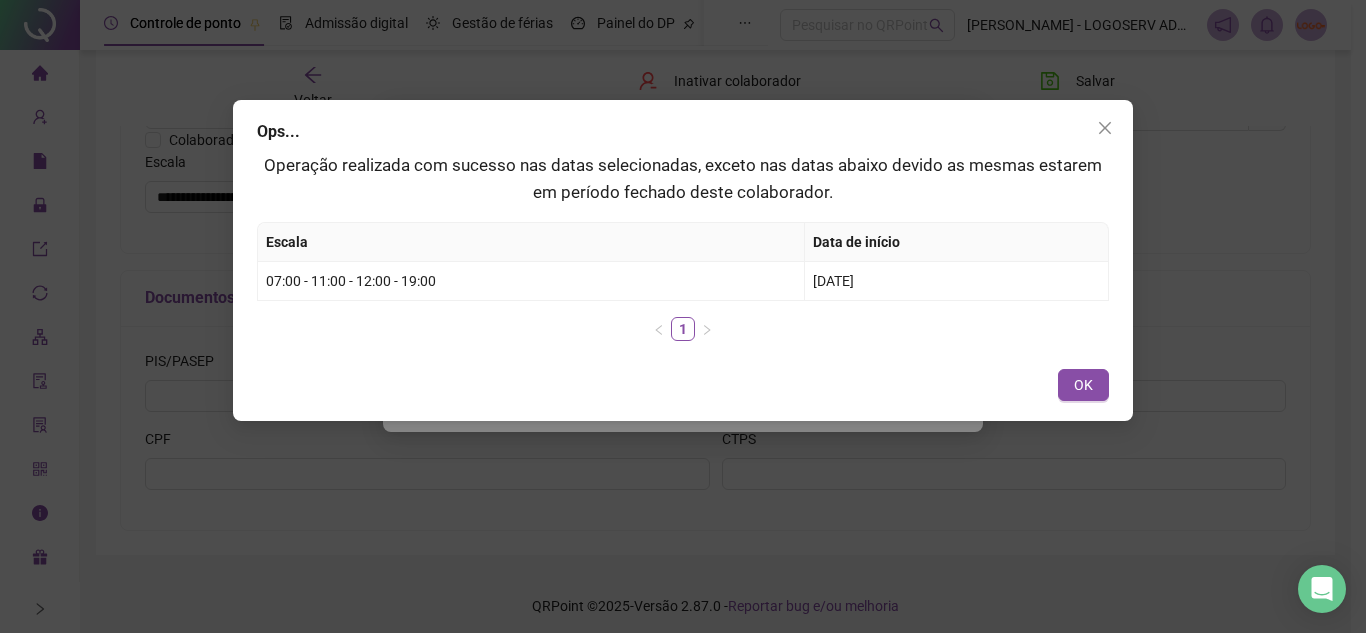 click on "OK" at bounding box center [1083, 385] 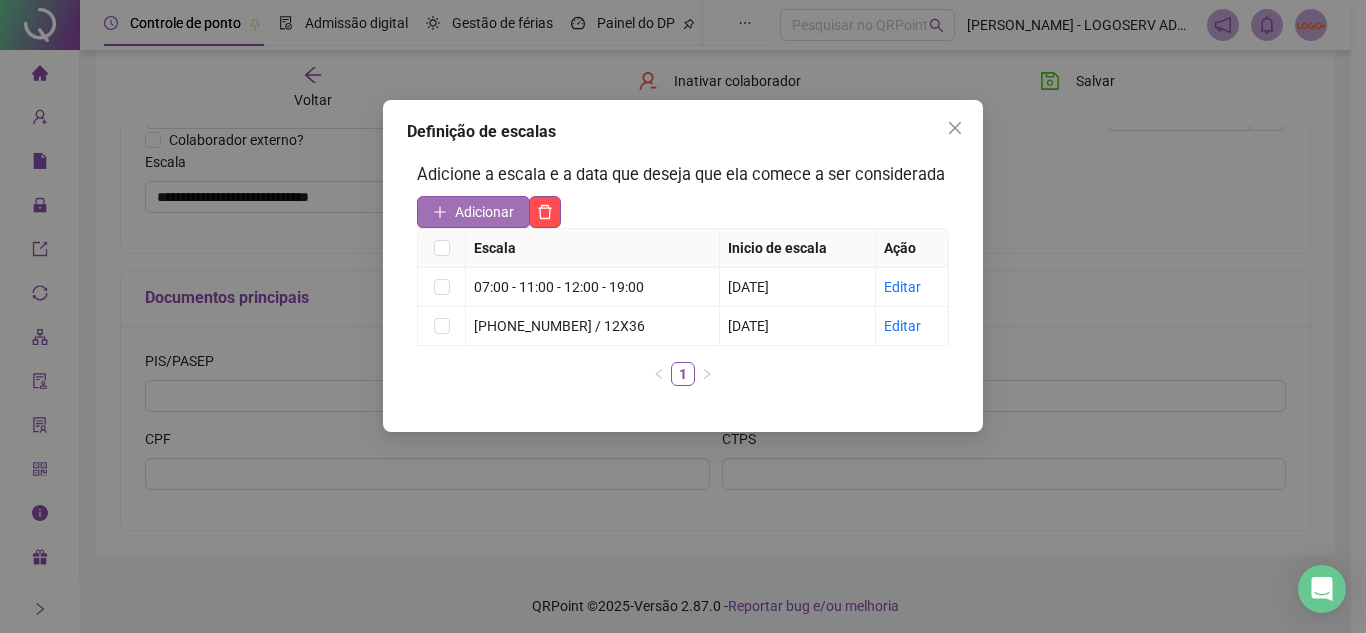 click on "Adicionar" at bounding box center [473, 212] 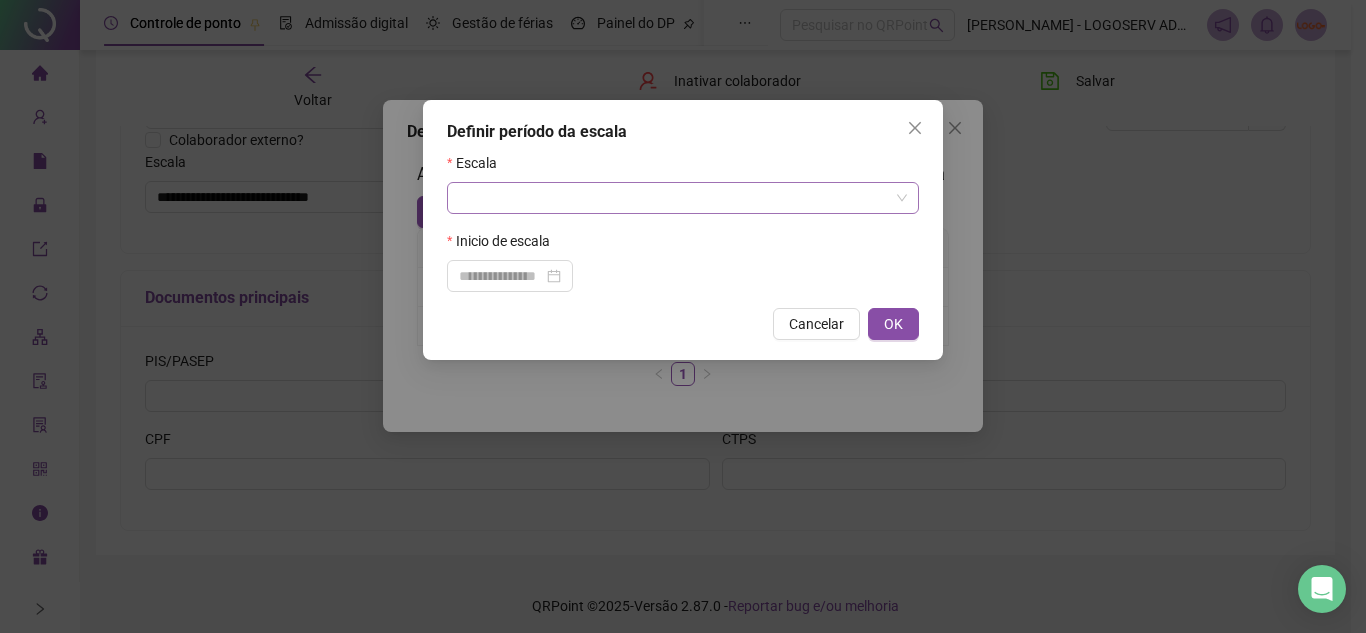 click at bounding box center (677, 198) 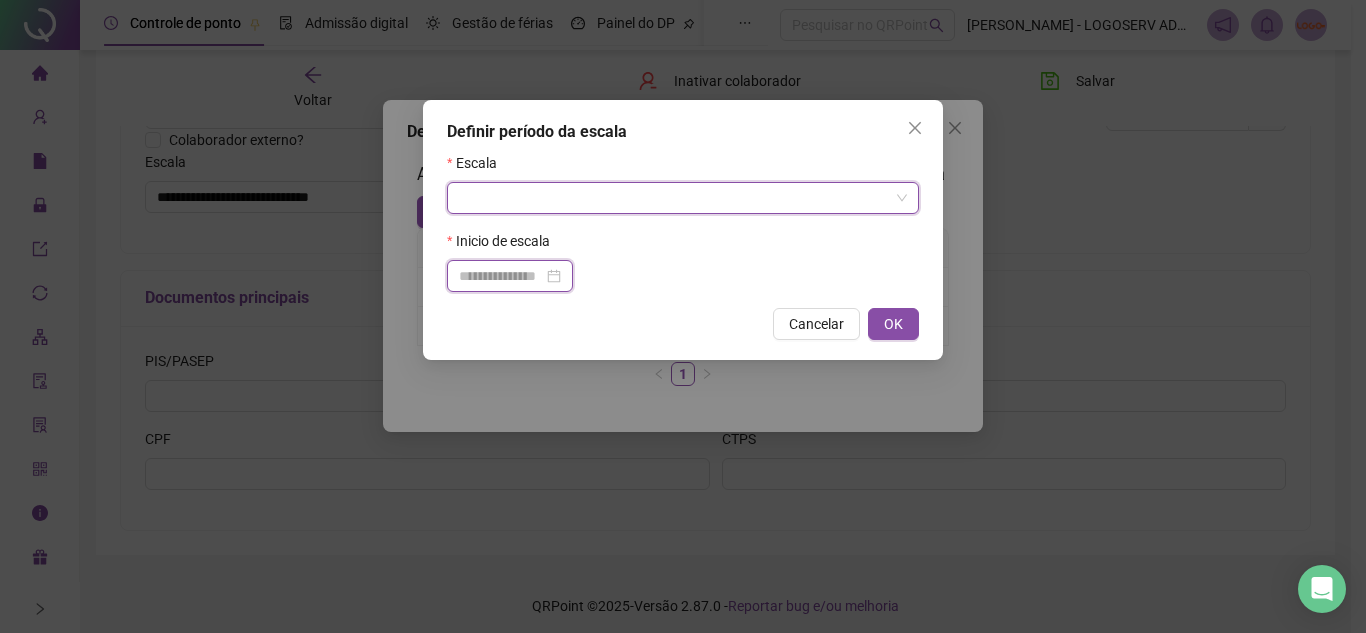click at bounding box center [501, 276] 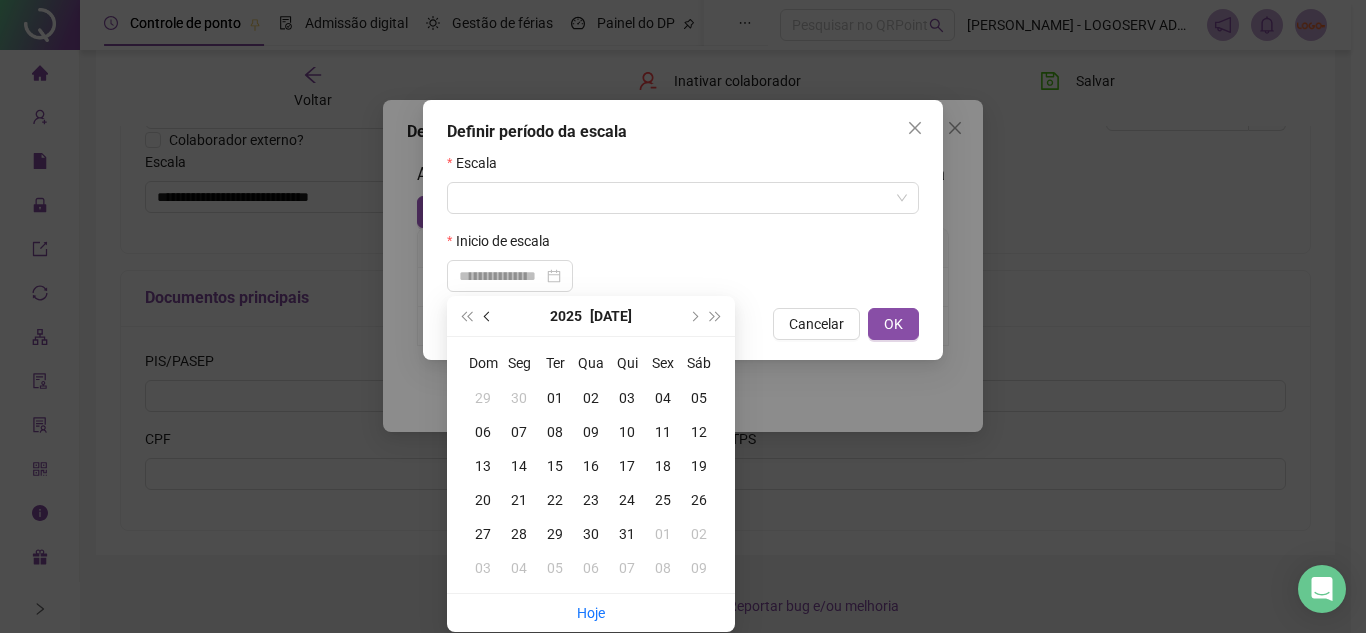 click at bounding box center [489, 316] 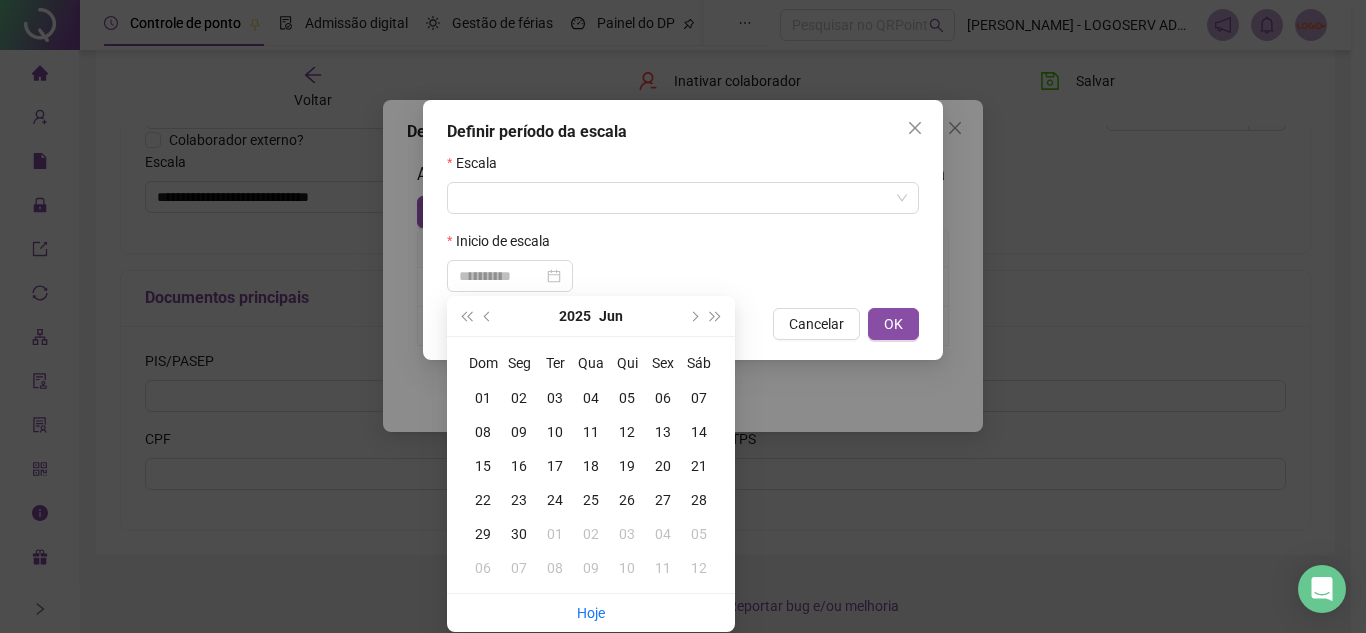 type on "**********" 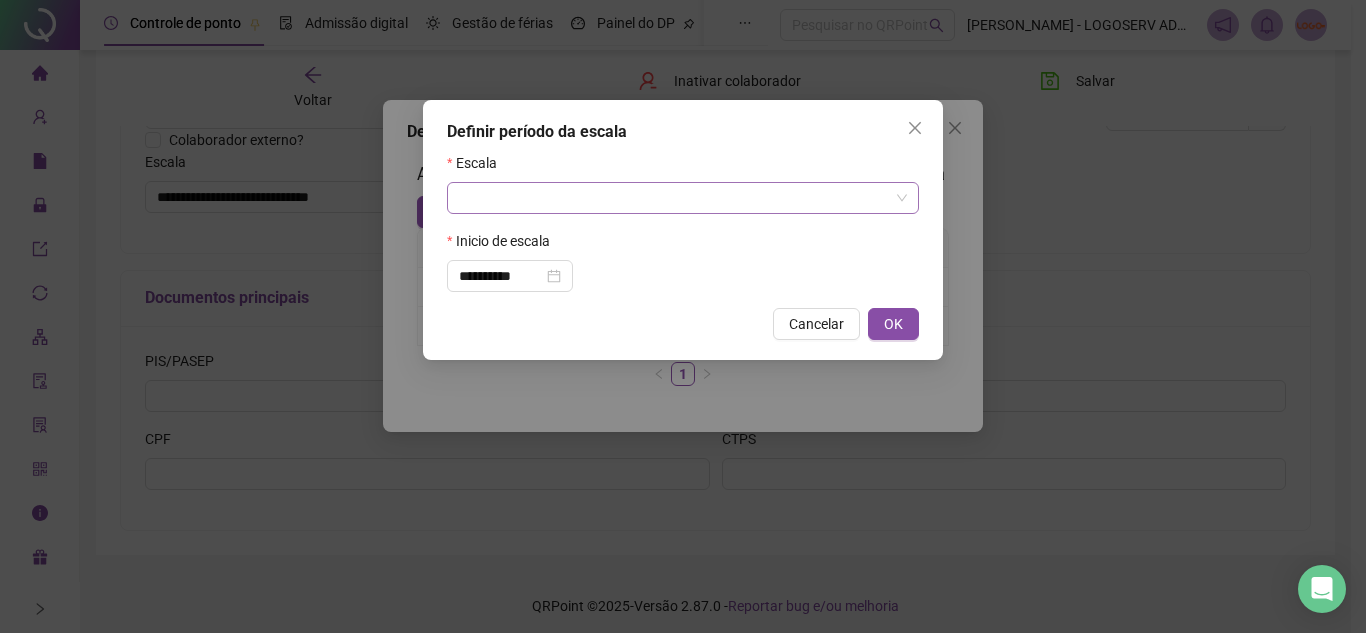 click at bounding box center (677, 198) 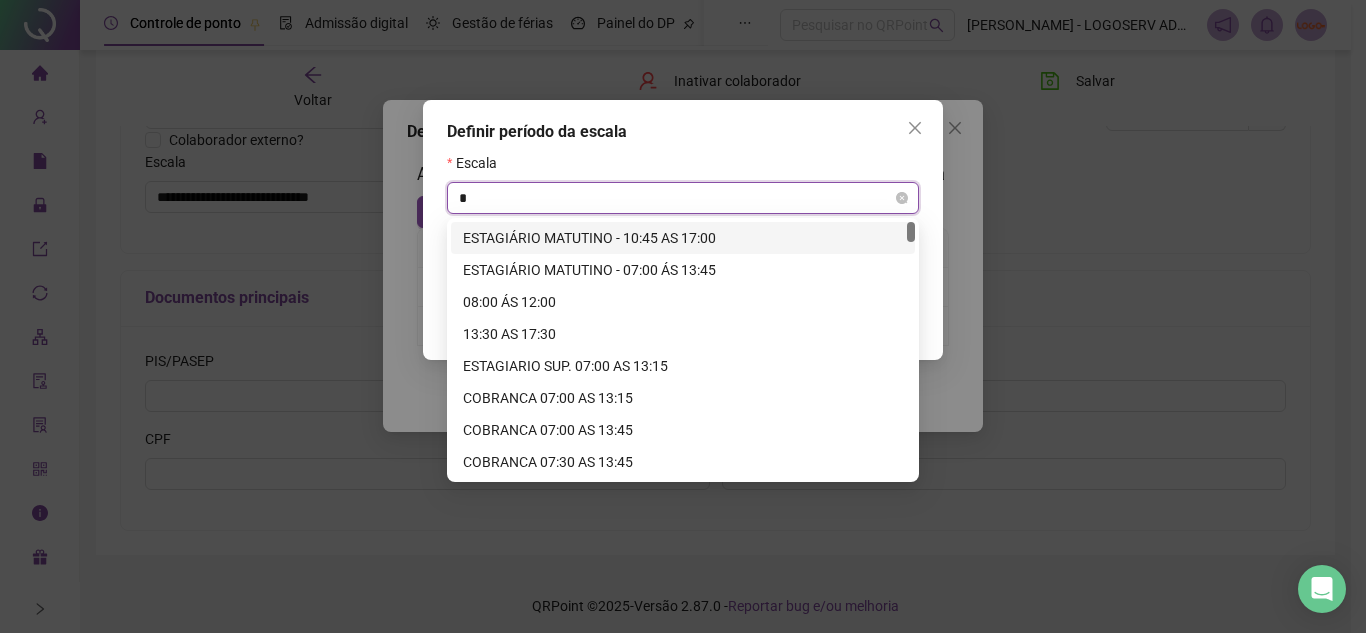 type on "**" 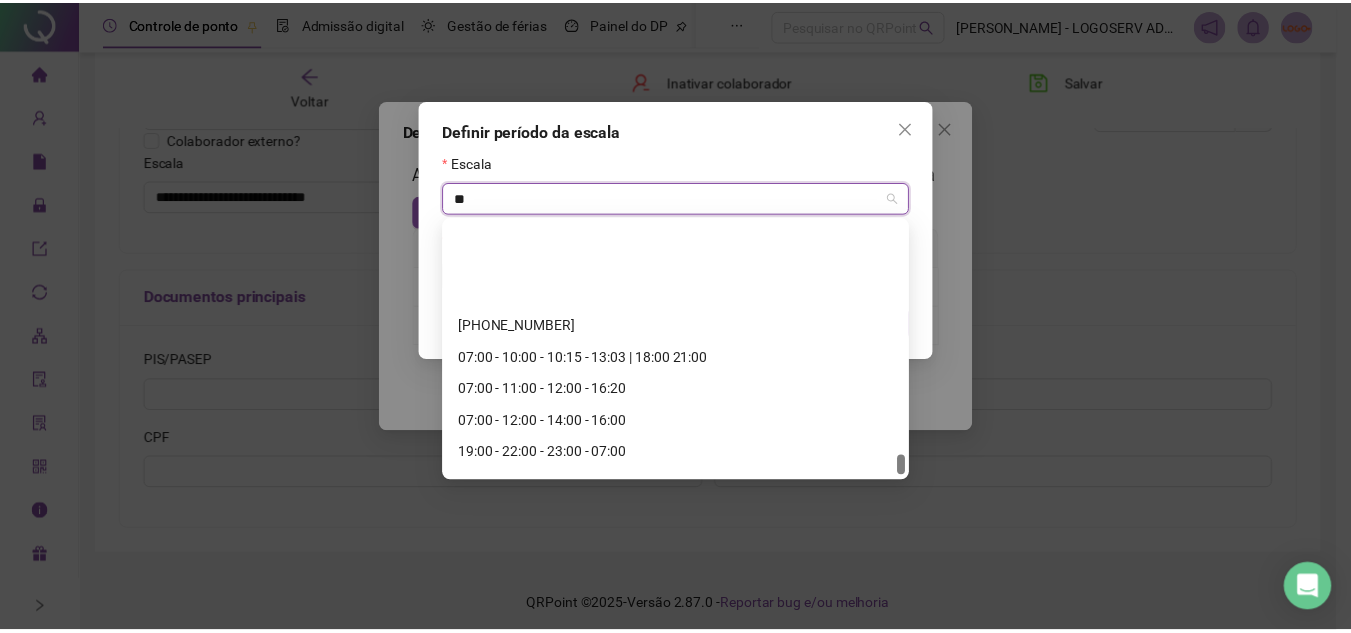 scroll, scrollTop: 3520, scrollLeft: 0, axis: vertical 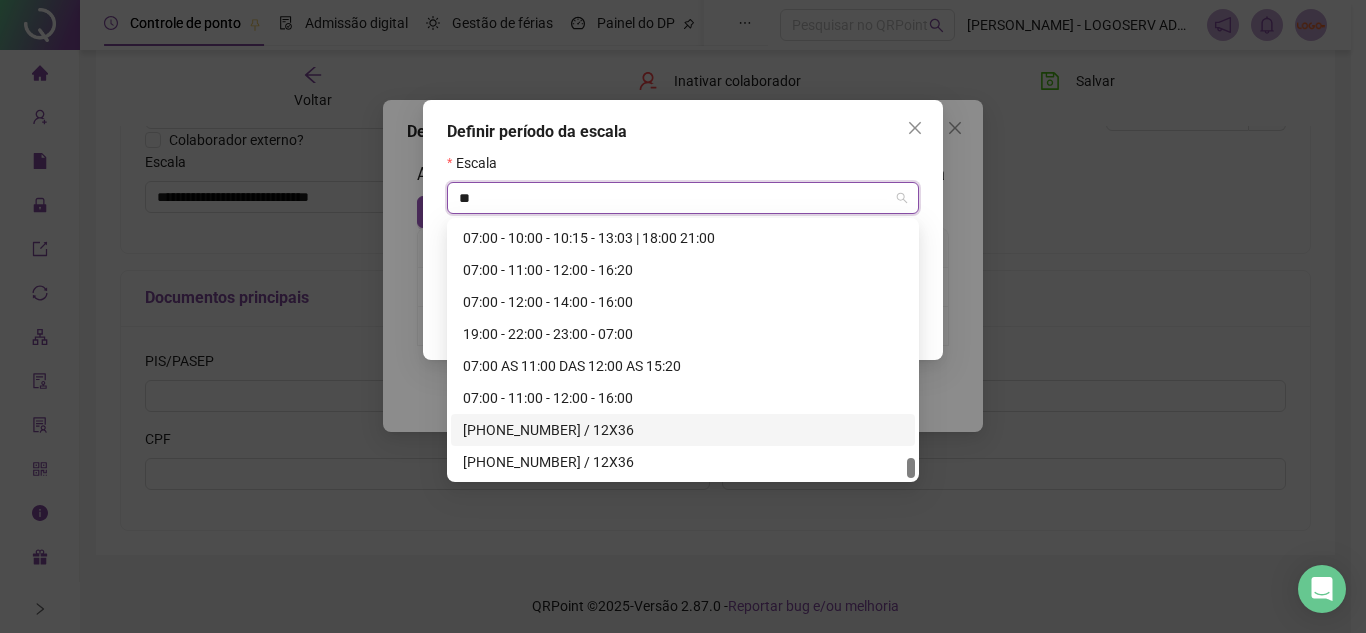 click on "07-11-12-19 / 12X36" at bounding box center (683, 430) 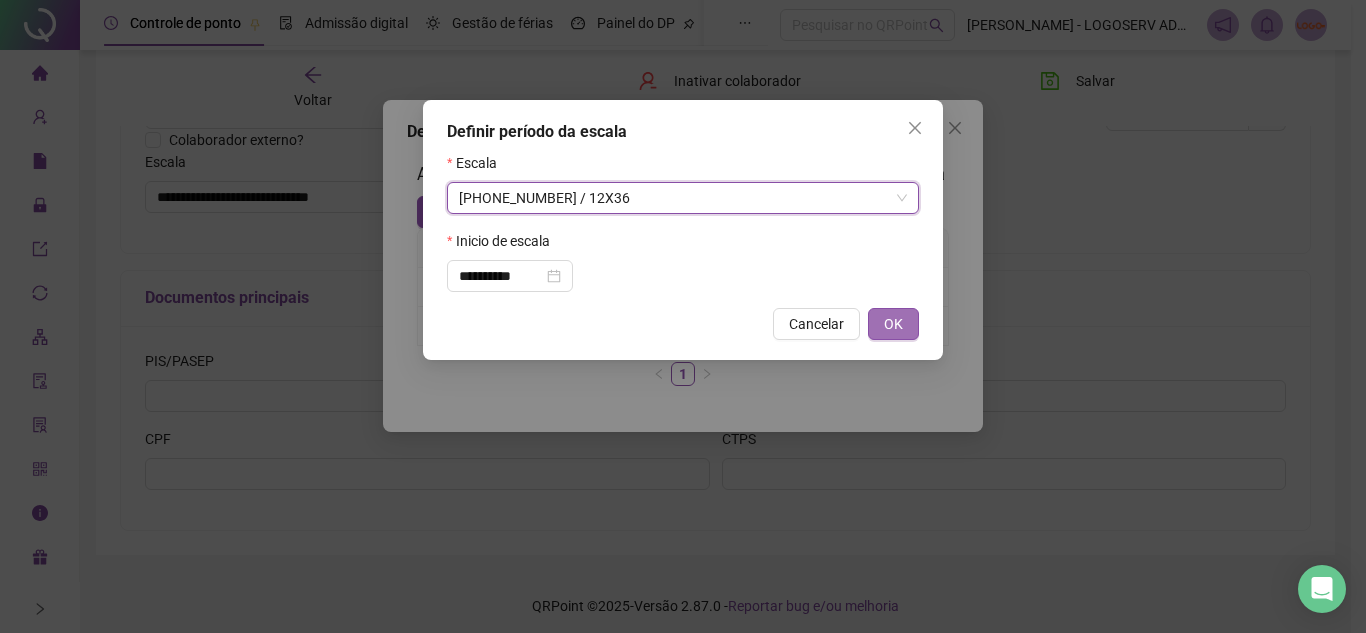 click on "OK" at bounding box center [893, 324] 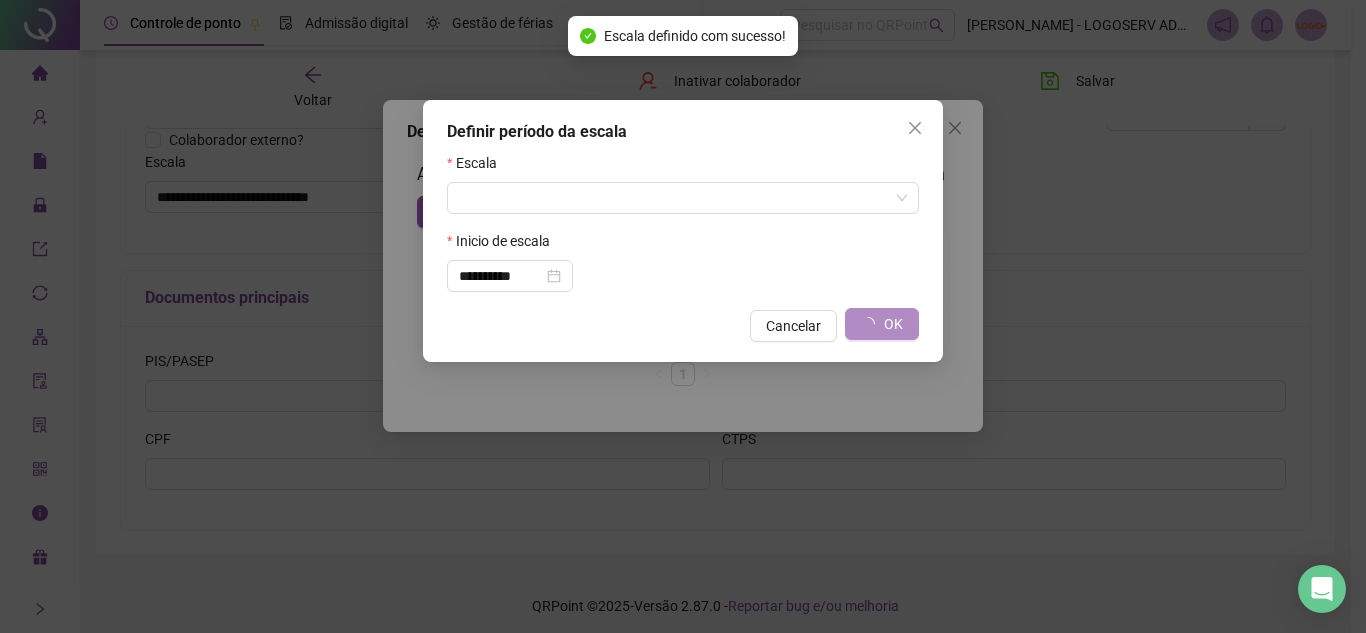 type on "**********" 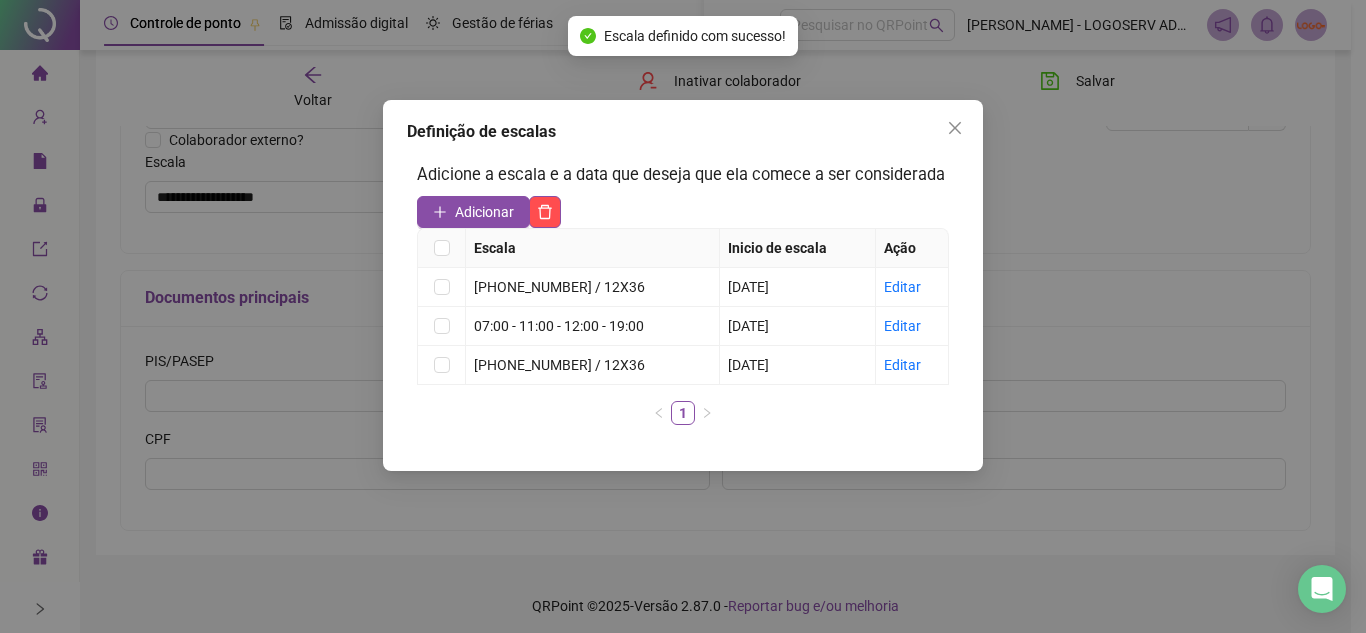 click on "Definição de escalas Adicione a escala e a data que deseja que ela comece a ser considerada Adicionar Escala Inicio de escala Ação         07-11-12-19 / 12X36   01/06/2025 Editar 07:00 - 11:00 - 12:00 - 19:00    01/03/2025 Editar 07-12-13-19 / 12X36   01/10/2022 Editar 1" at bounding box center [683, 316] 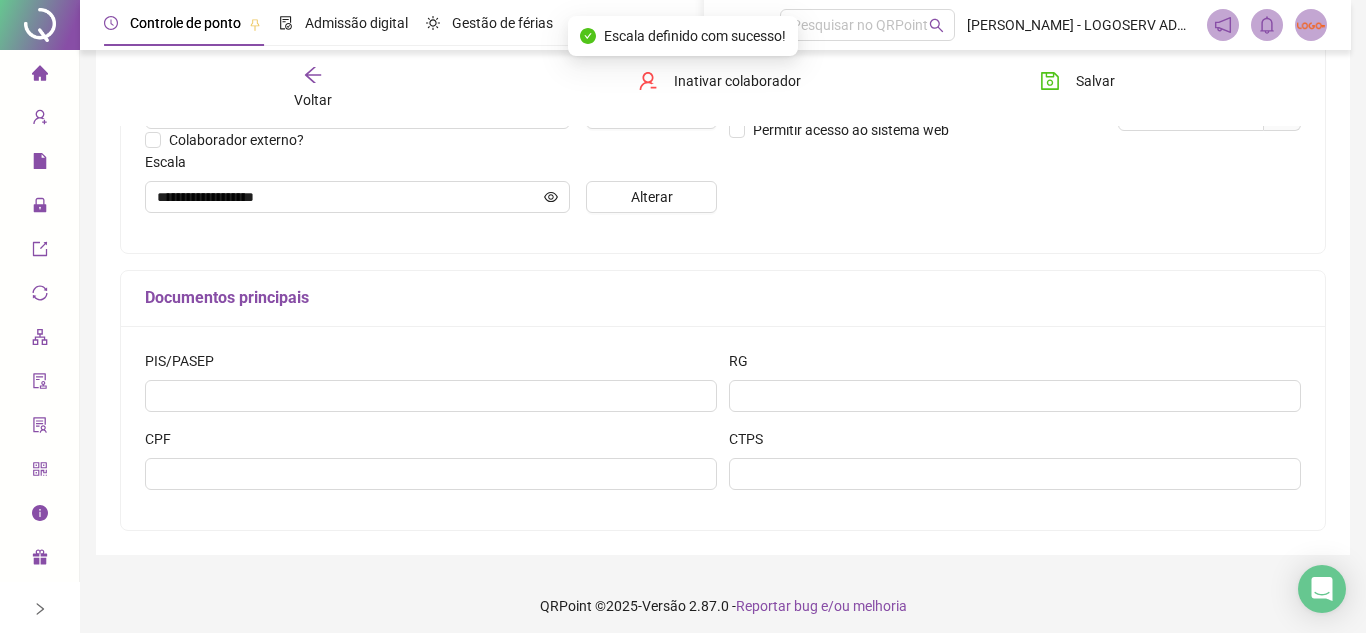 click on "**********" at bounding box center [683, -184] 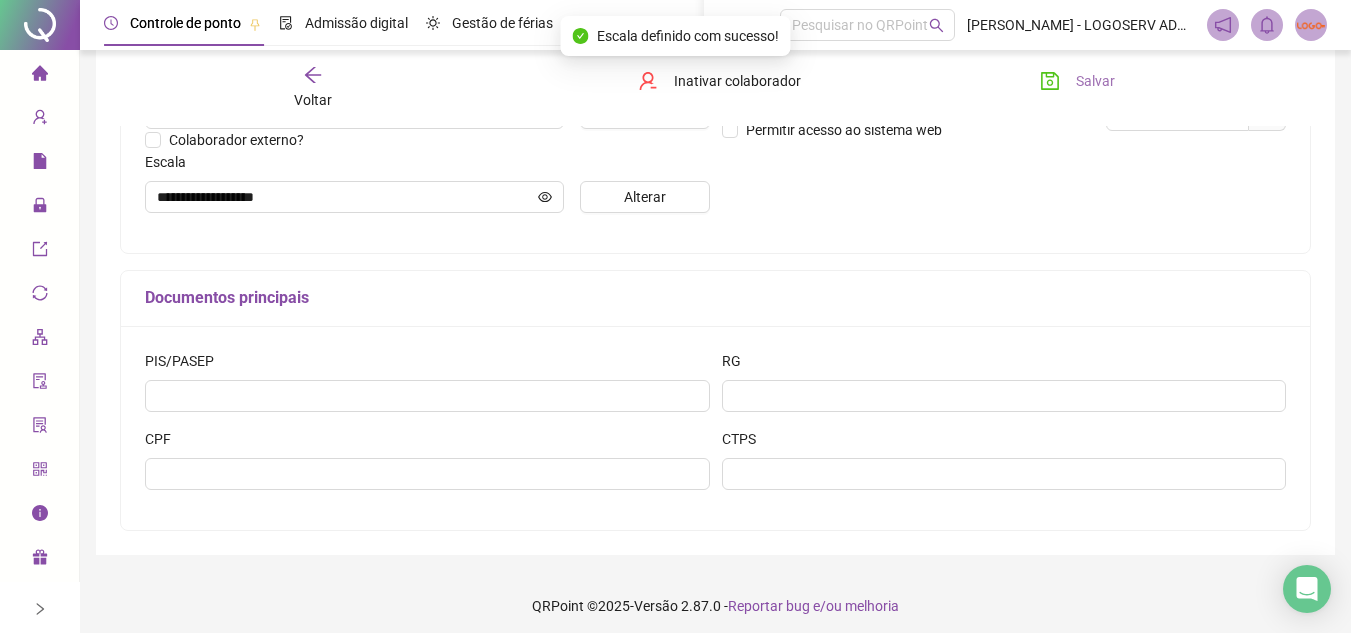 drag, startPoint x: 1082, startPoint y: 73, endPoint x: 1080, endPoint y: 85, distance: 12.165525 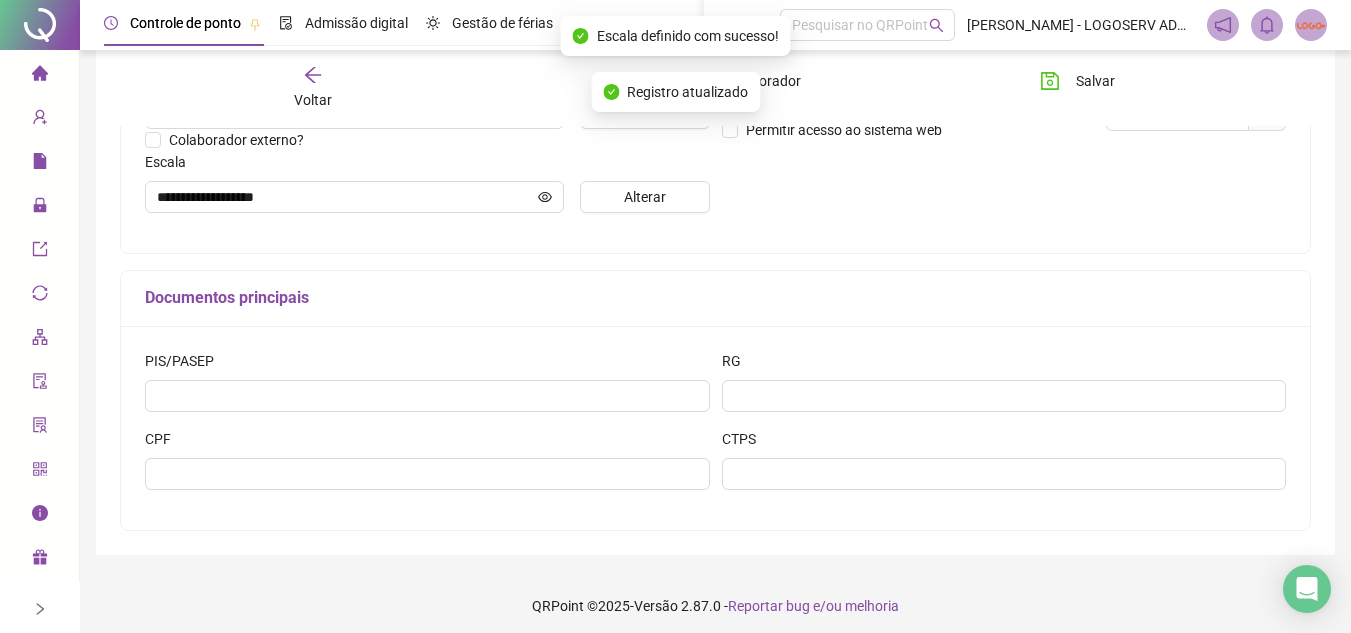 scroll, scrollTop: 0, scrollLeft: 0, axis: both 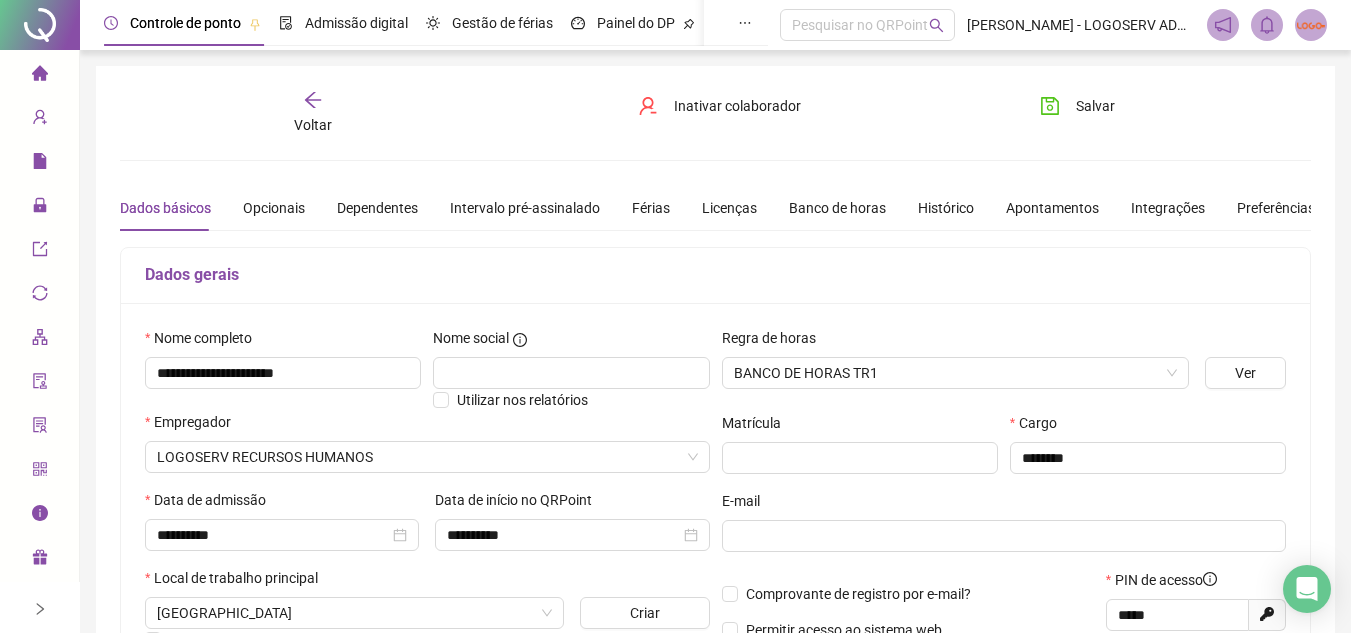 click 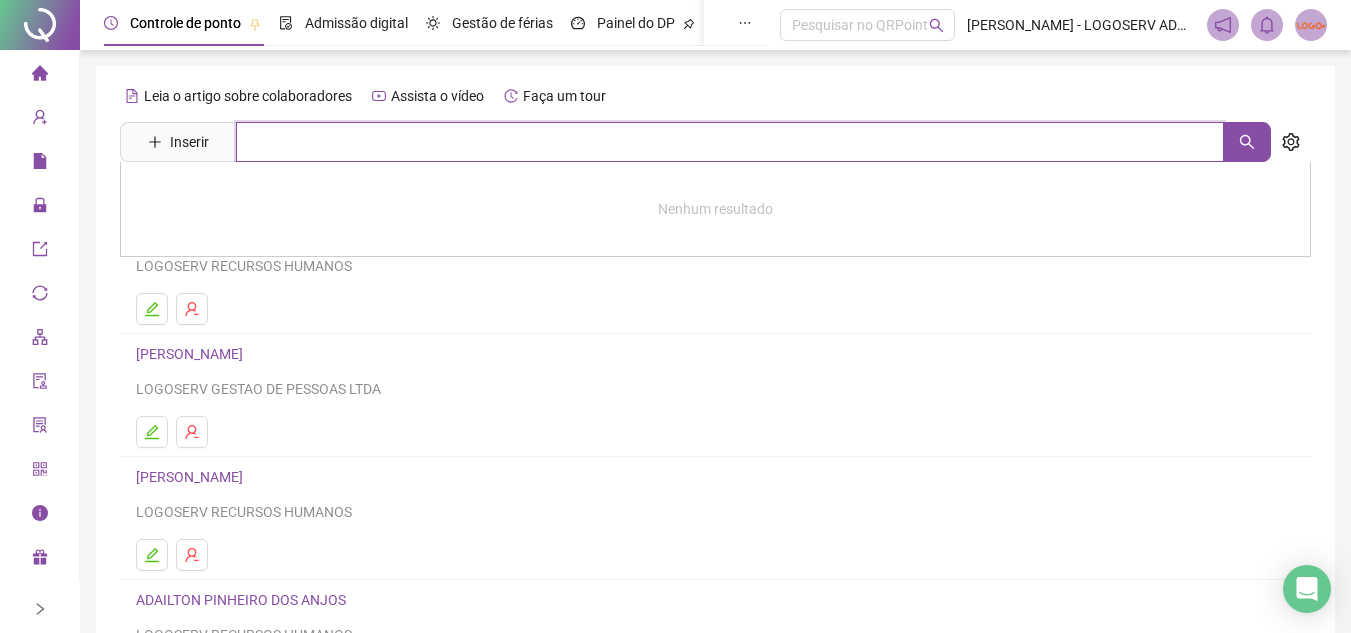 click at bounding box center (730, 142) 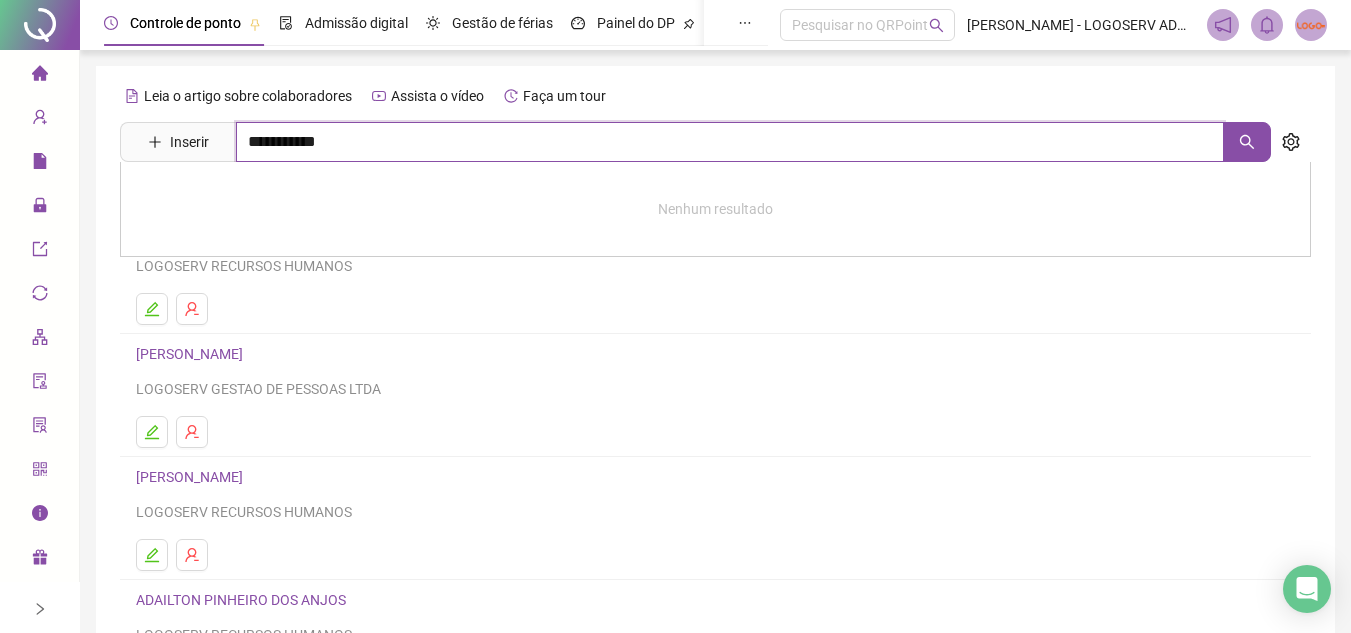 type on "**********" 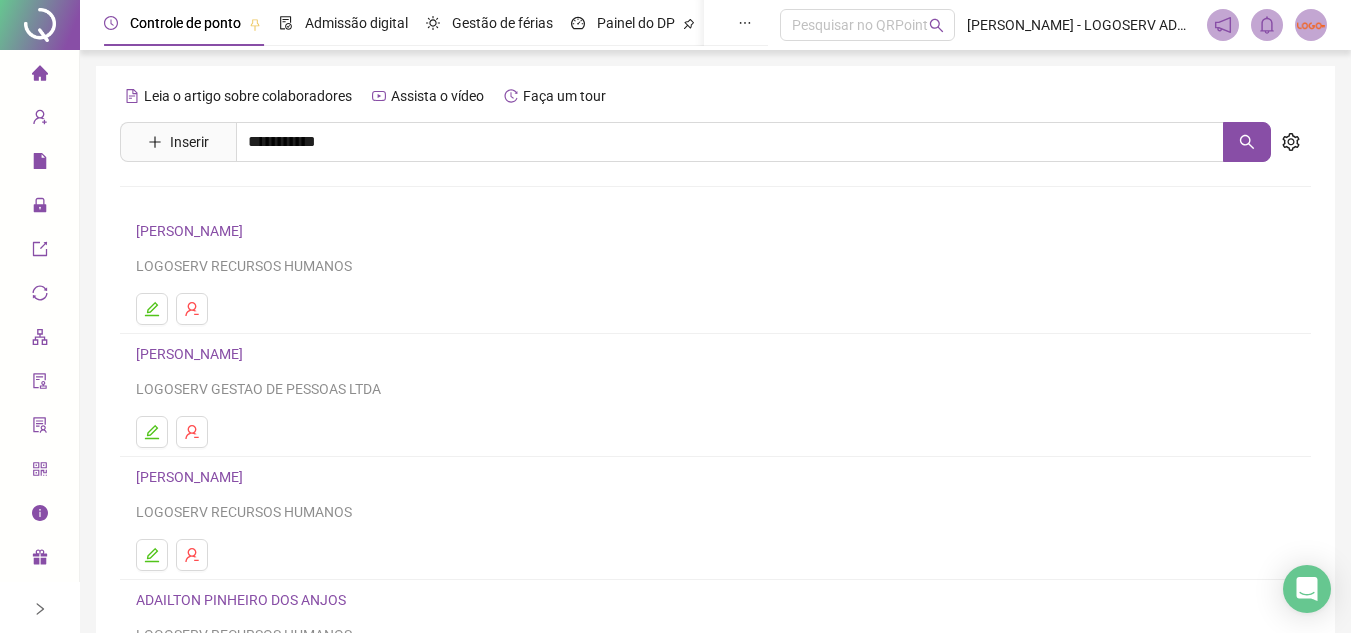 click on "MARCOS LIMA DA SILVA" at bounding box center [210, 201] 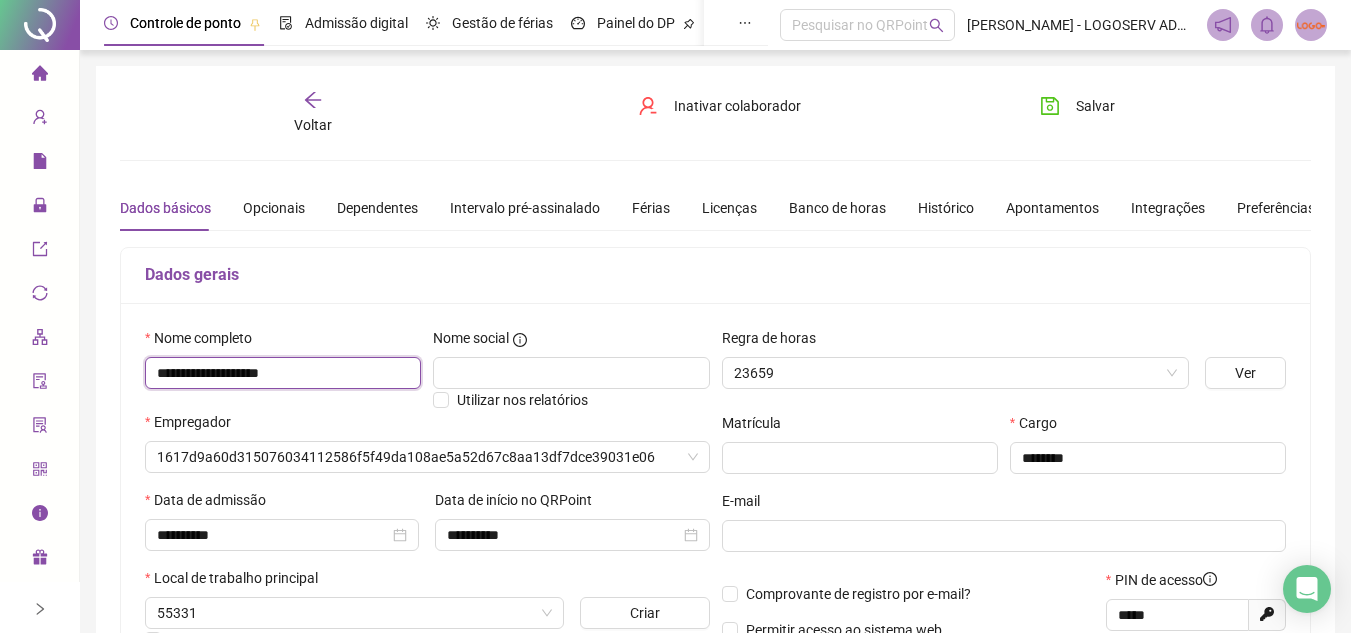type on "*******" 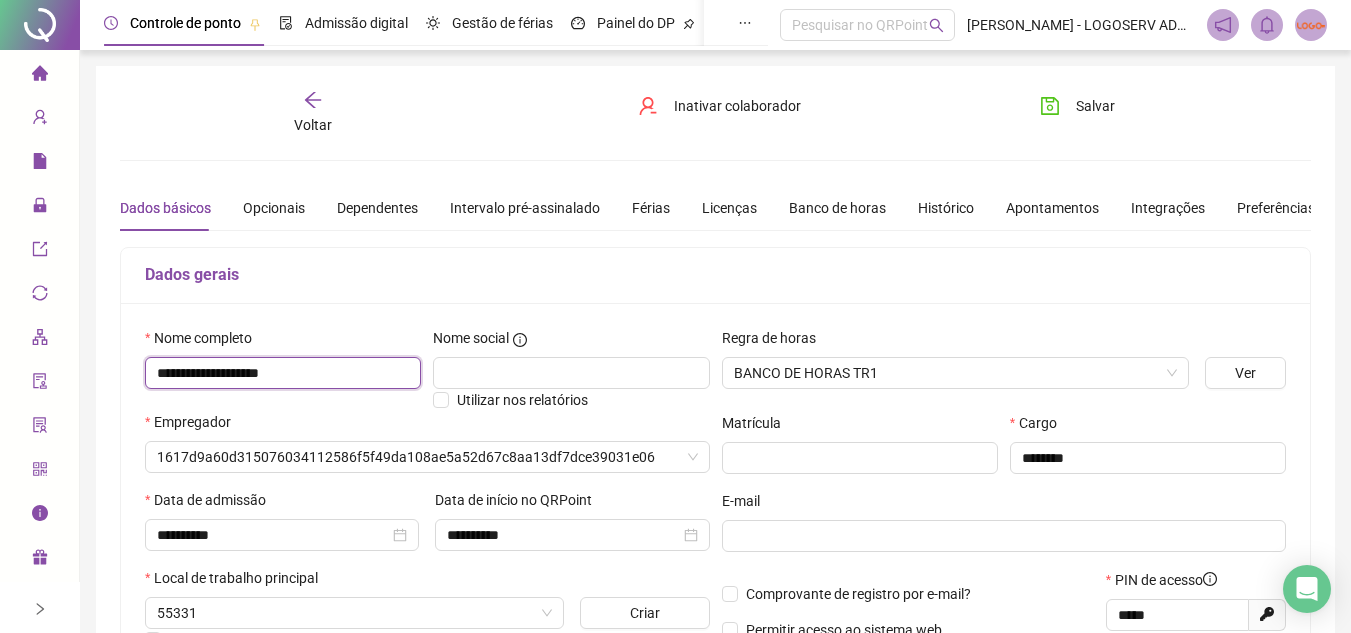 drag, startPoint x: 148, startPoint y: 375, endPoint x: 377, endPoint y: 396, distance: 229.96086 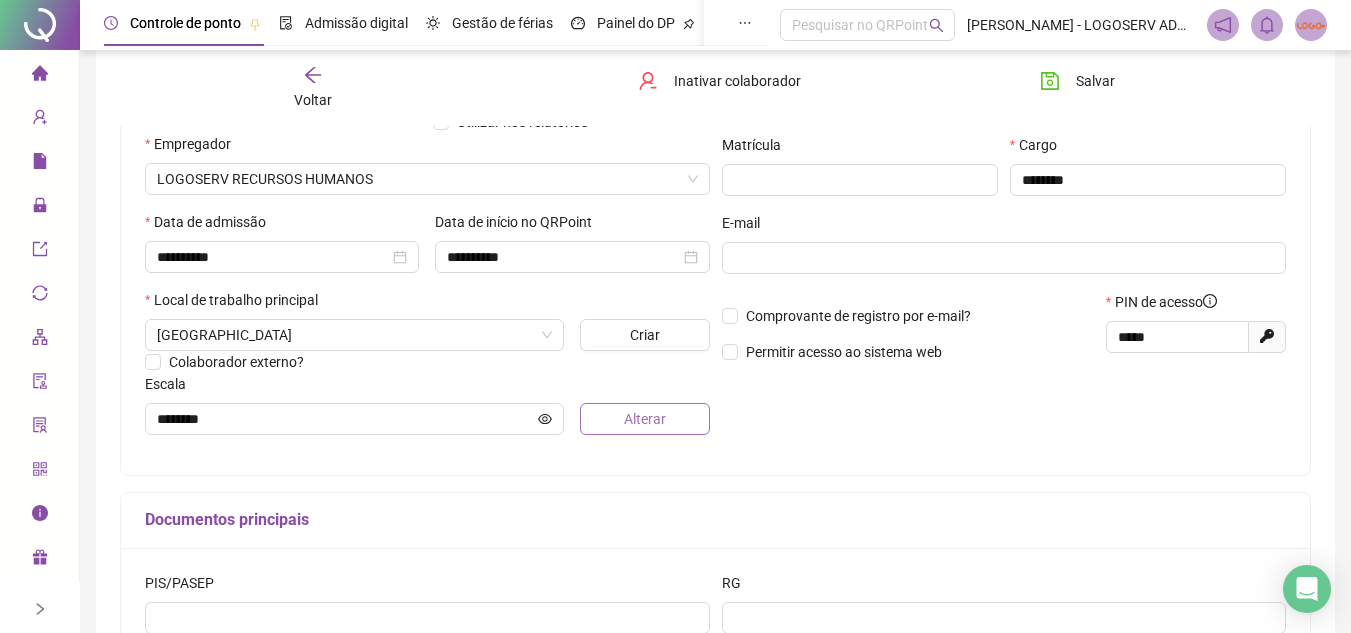 scroll, scrollTop: 300, scrollLeft: 0, axis: vertical 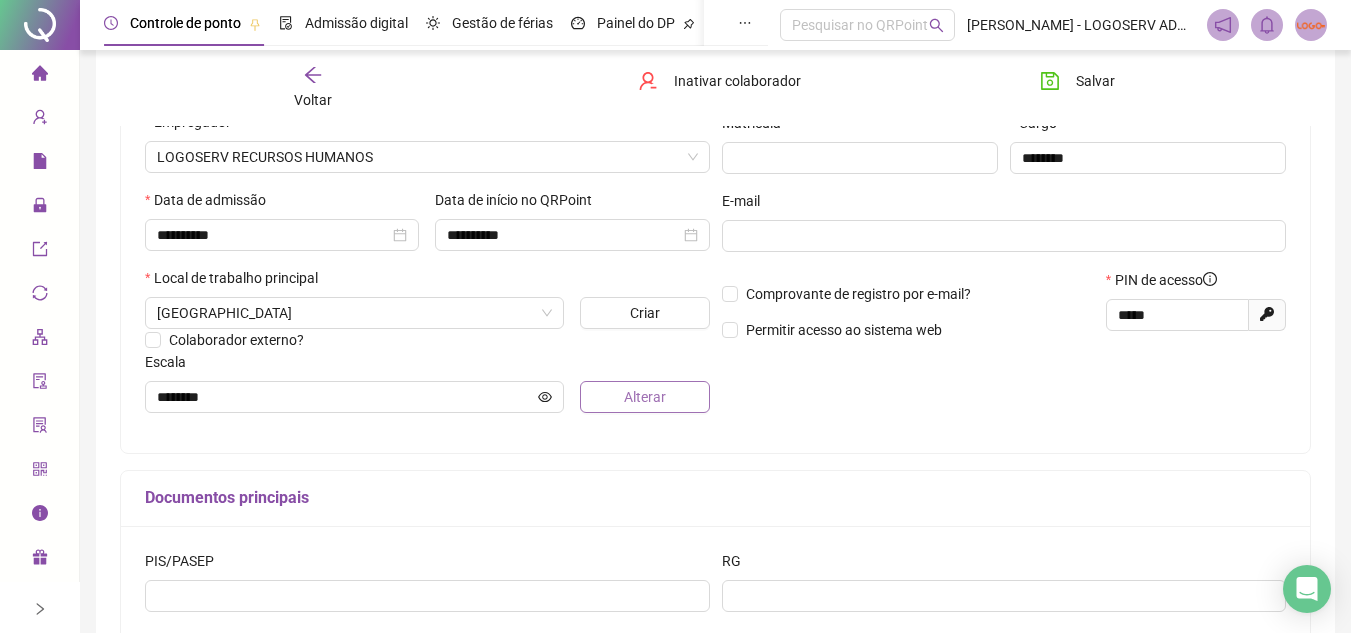 click on "Alterar" at bounding box center (644, 397) 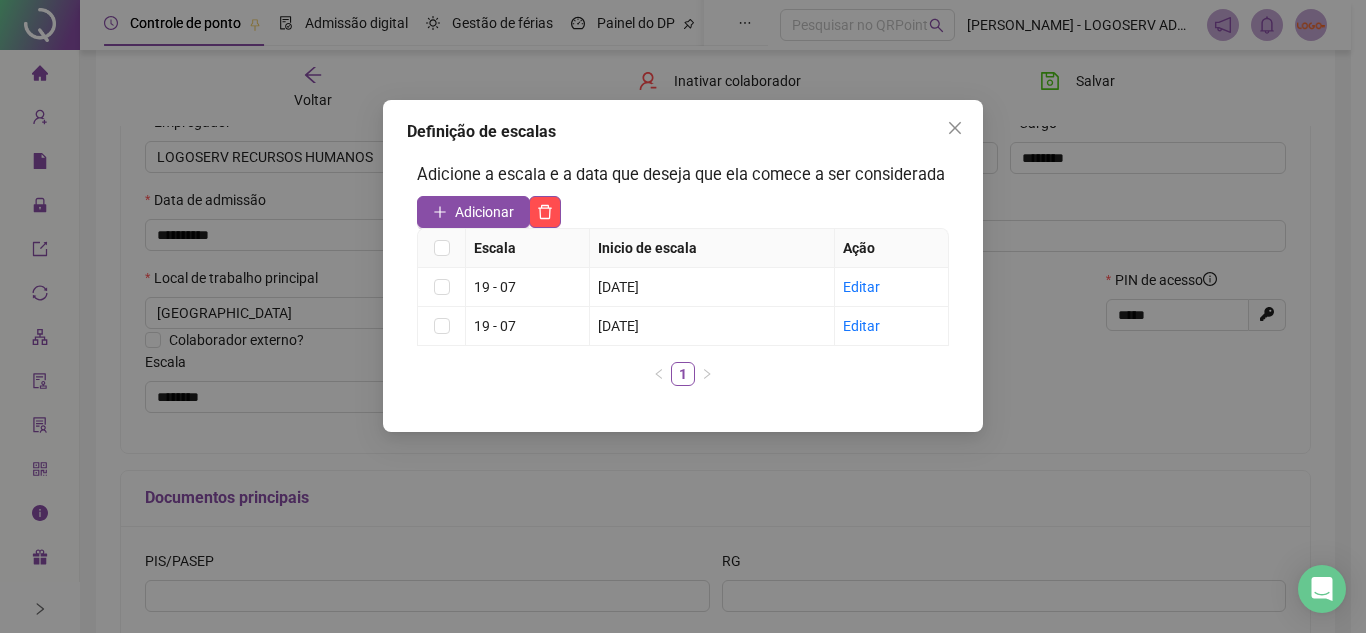 click on "Definição de escalas Adicione a escala e a data que deseja que ela comece a ser considerada Adicionar Escala Inicio de escala Ação         19 - 07    02/05/2025 Editar 19 - 07    01/10/2023 Editar 1" at bounding box center [683, 316] 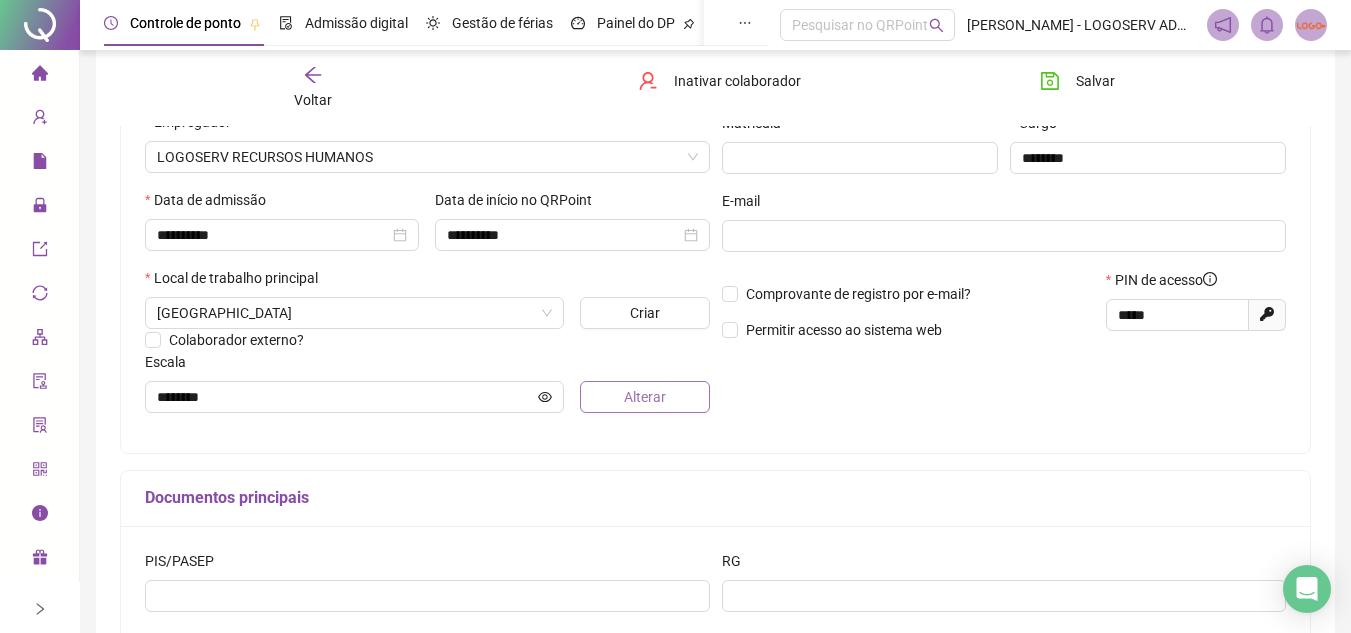 click on "Alterar" at bounding box center (644, 397) 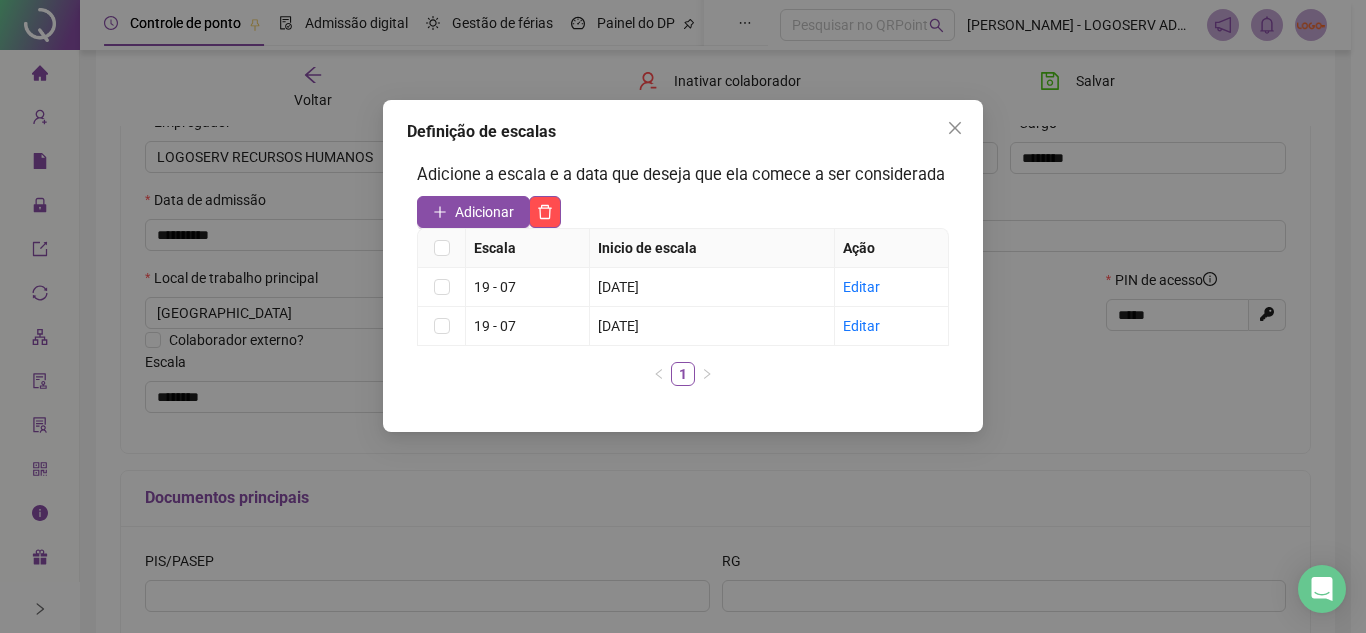 click on "Definição de escalas Adicione a escala e a data que deseja que ela comece a ser considerada Adicionar Escala Inicio de escala Ação         19 - 07    02/05/2025 Editar 19 - 07    01/10/2023 Editar 1" at bounding box center [683, 316] 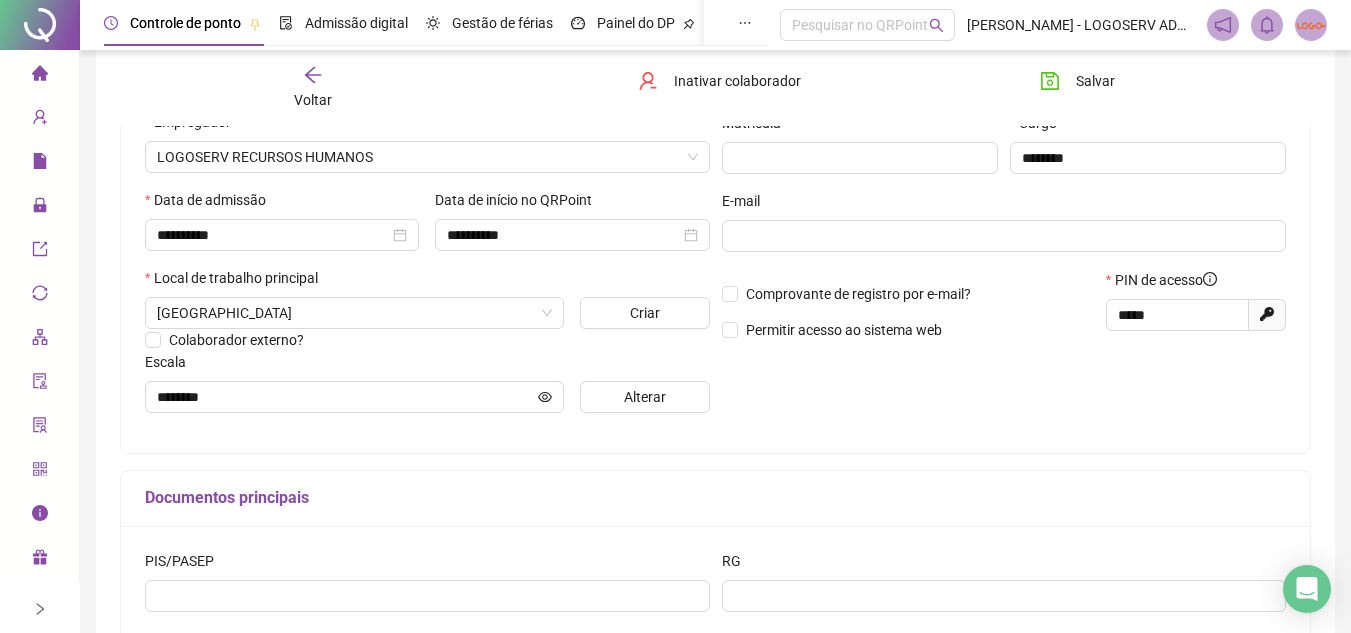 click 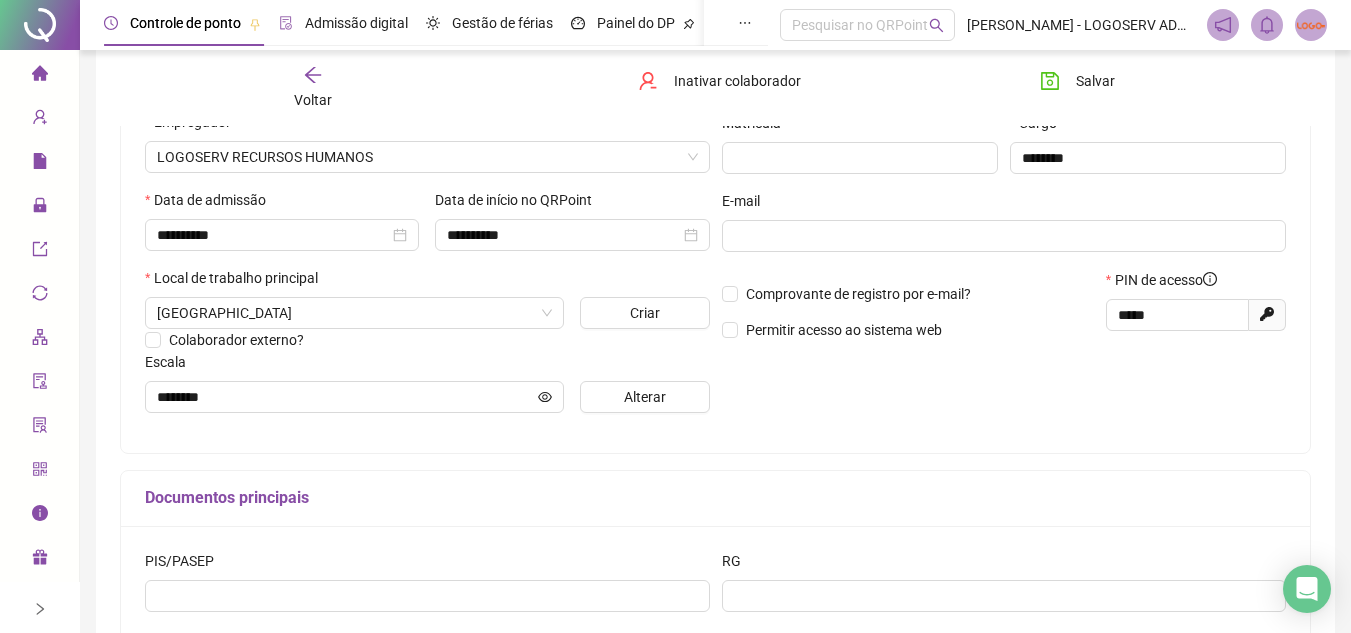 scroll, scrollTop: 0, scrollLeft: 0, axis: both 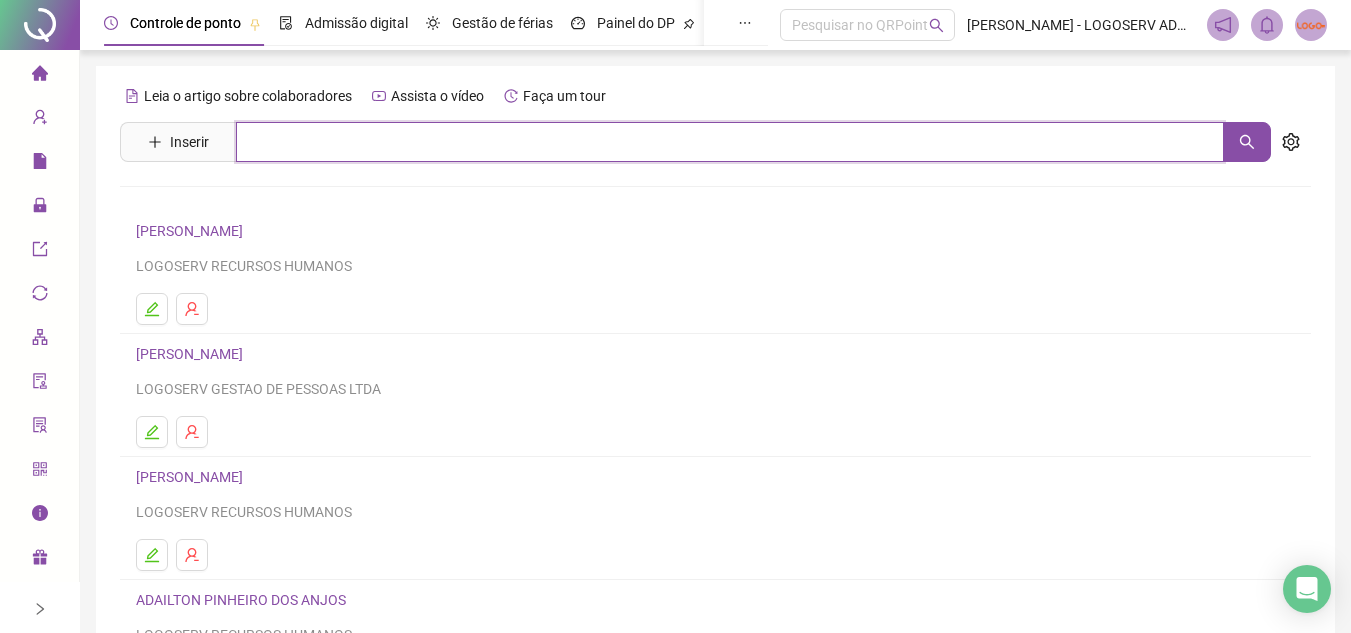click at bounding box center [730, 142] 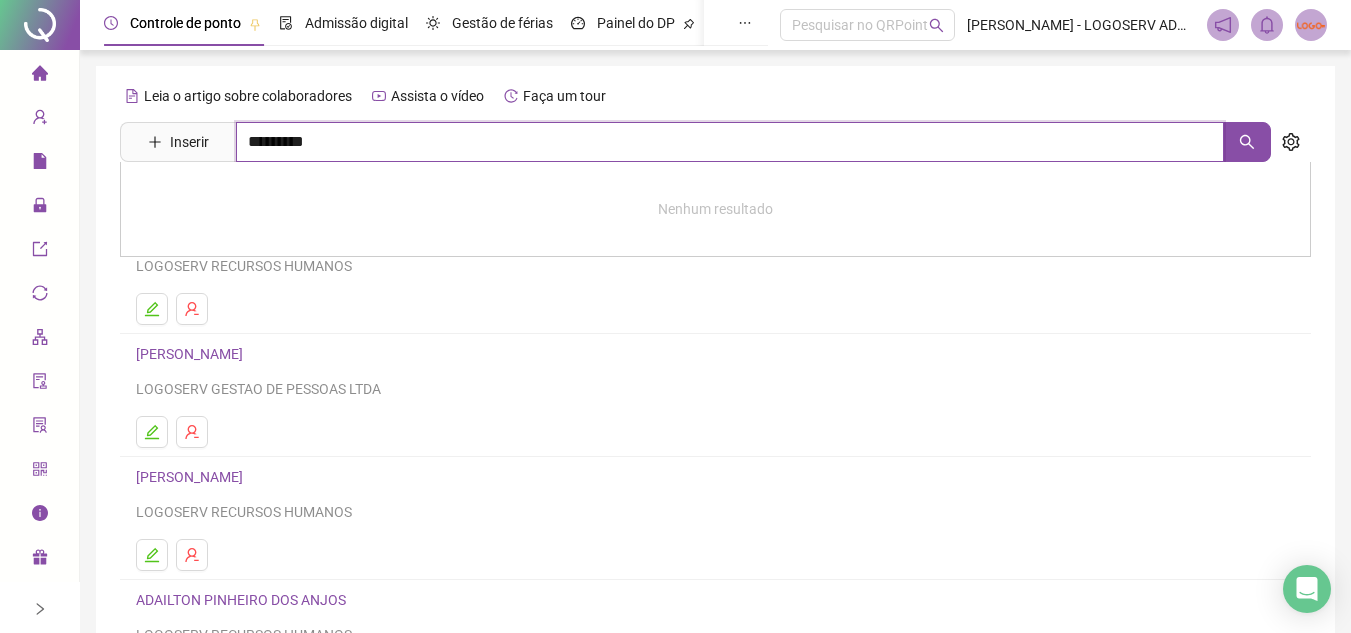 type on "*********" 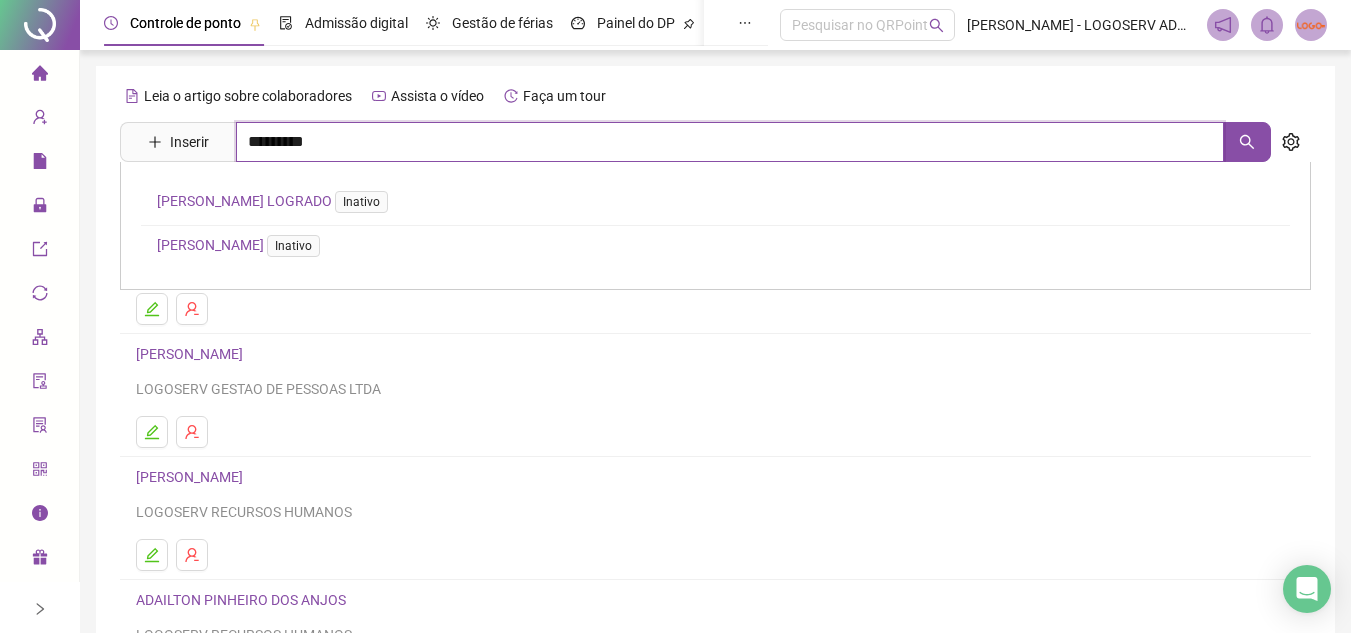 drag, startPoint x: 362, startPoint y: 150, endPoint x: 187, endPoint y: 252, distance: 202.55617 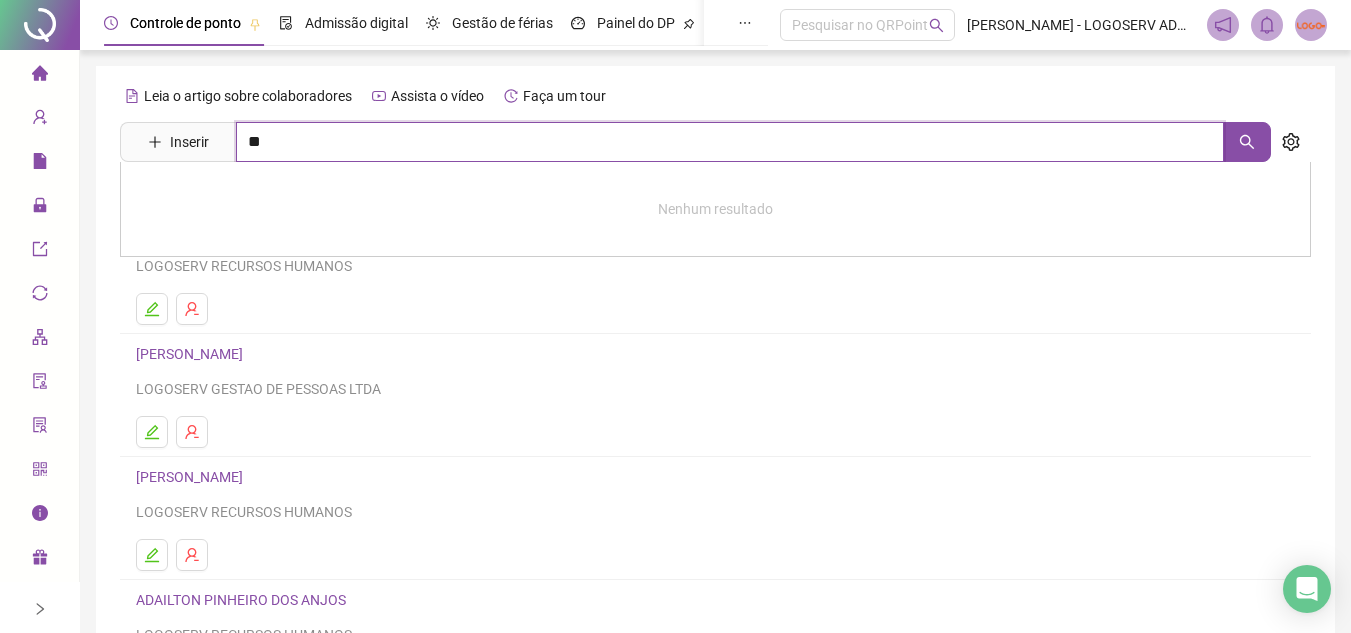 type on "*" 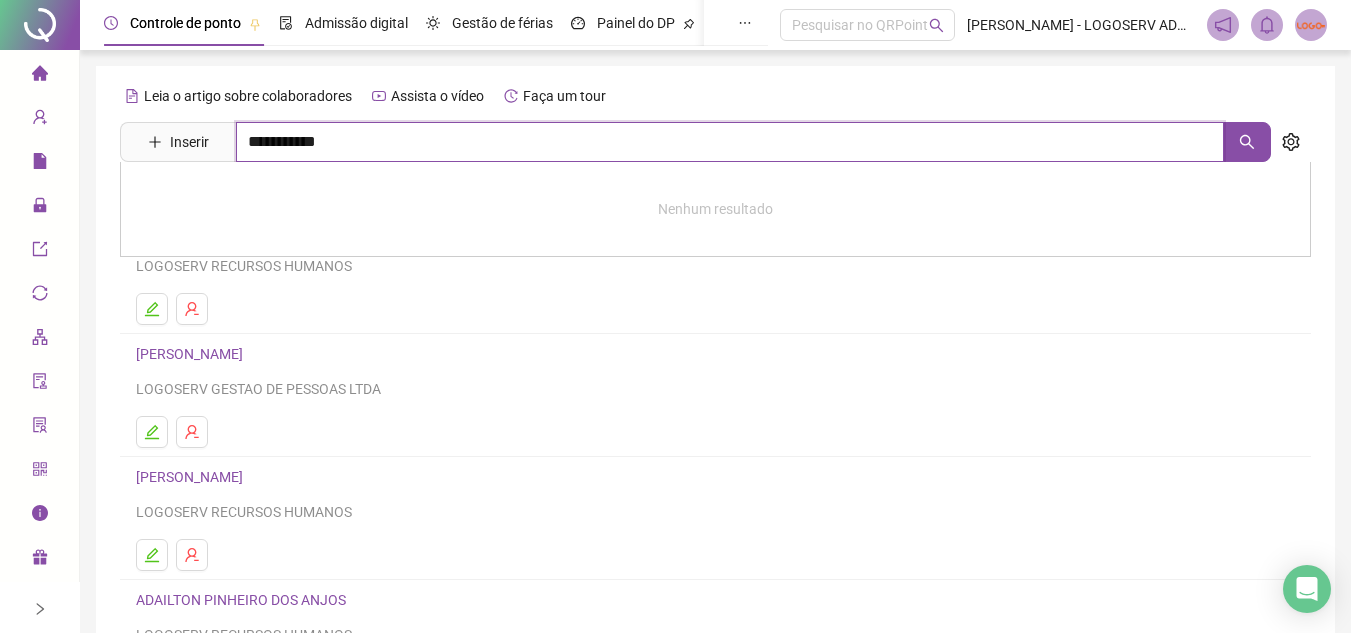 type on "**********" 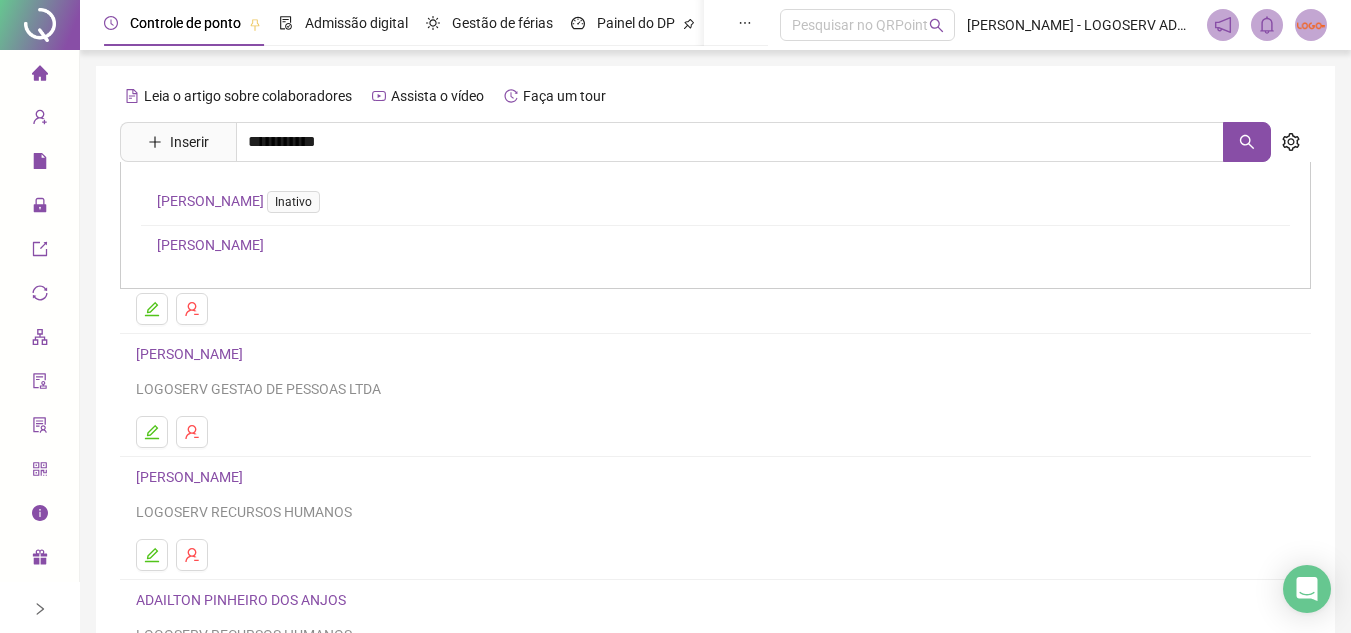 click on "VANDERSON RODRIGUES DOS SANTOS E SANTOS" at bounding box center (210, 245) 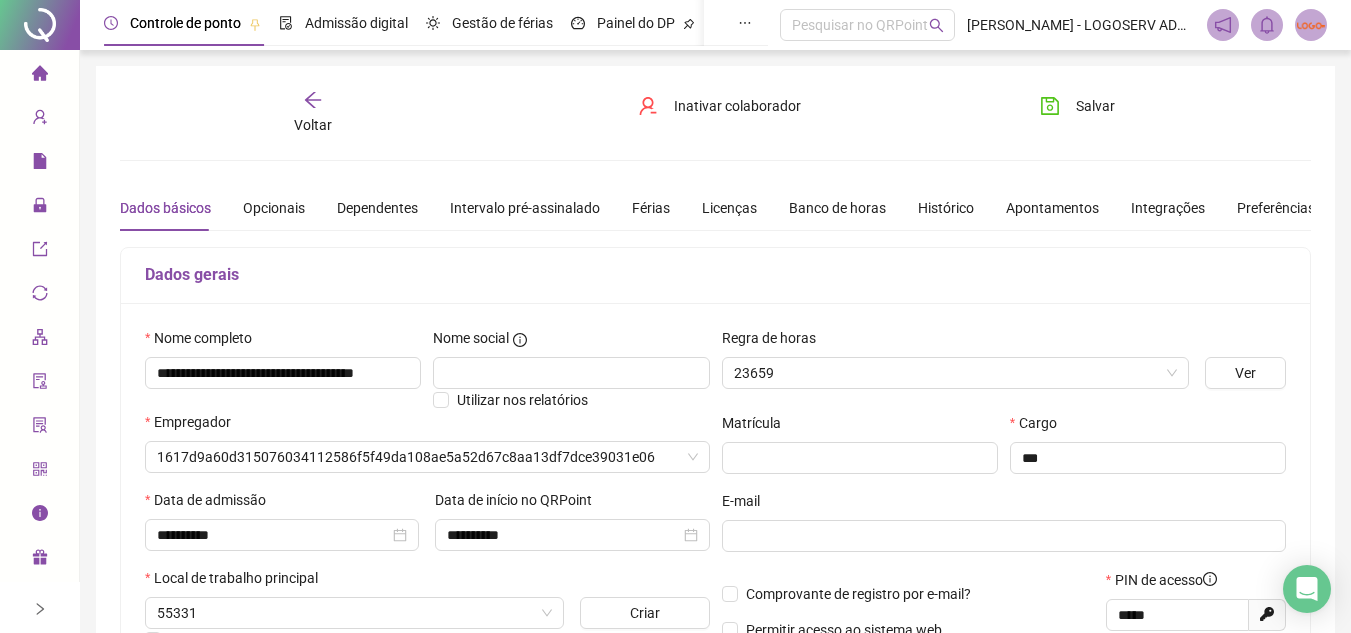 type on "**********" 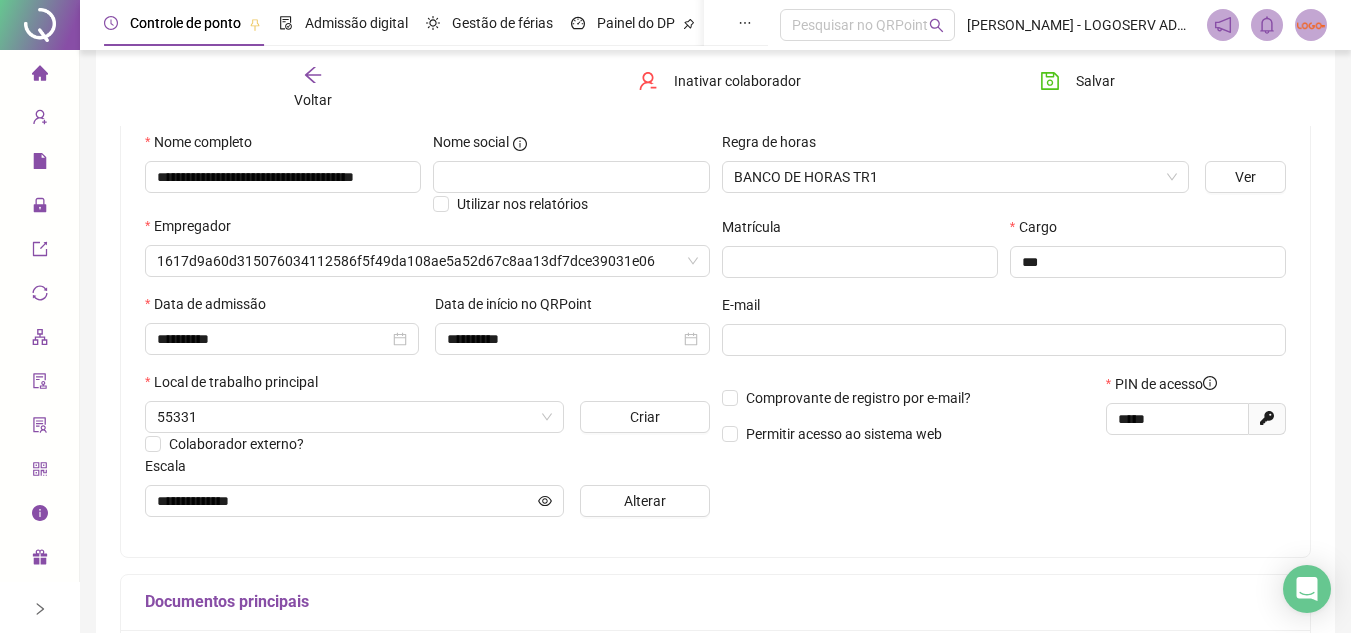 scroll, scrollTop: 200, scrollLeft: 0, axis: vertical 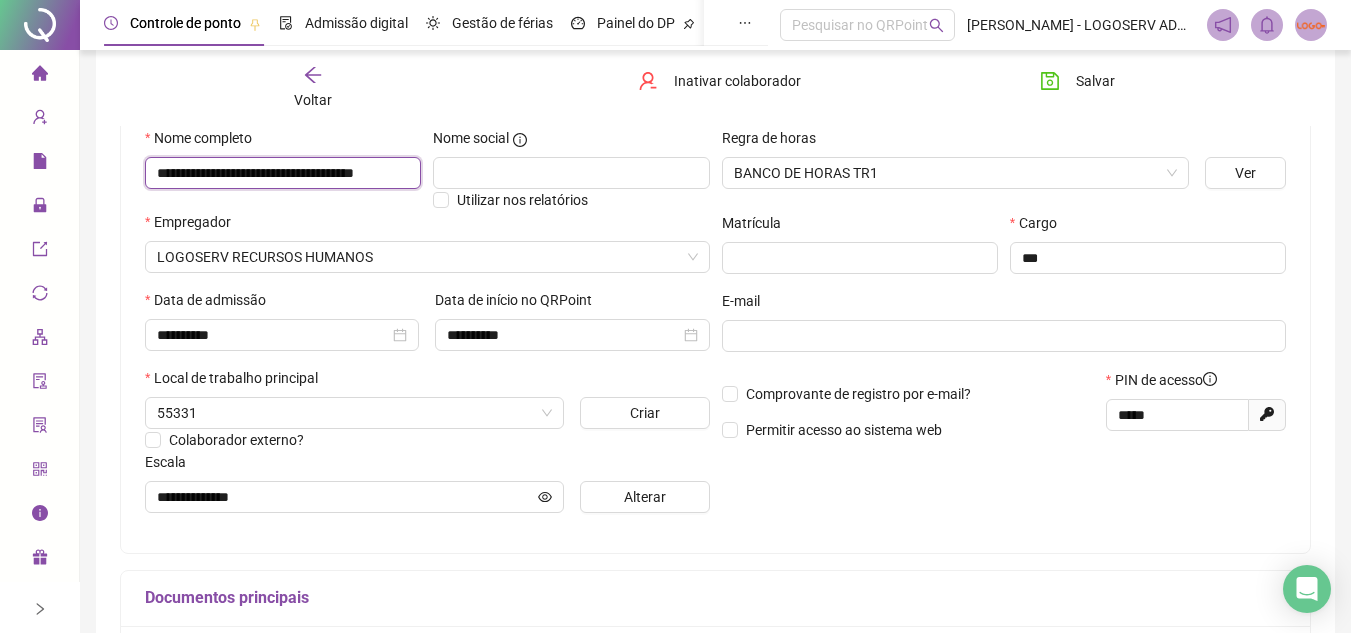 drag, startPoint x: 157, startPoint y: 174, endPoint x: 414, endPoint y: 164, distance: 257.1945 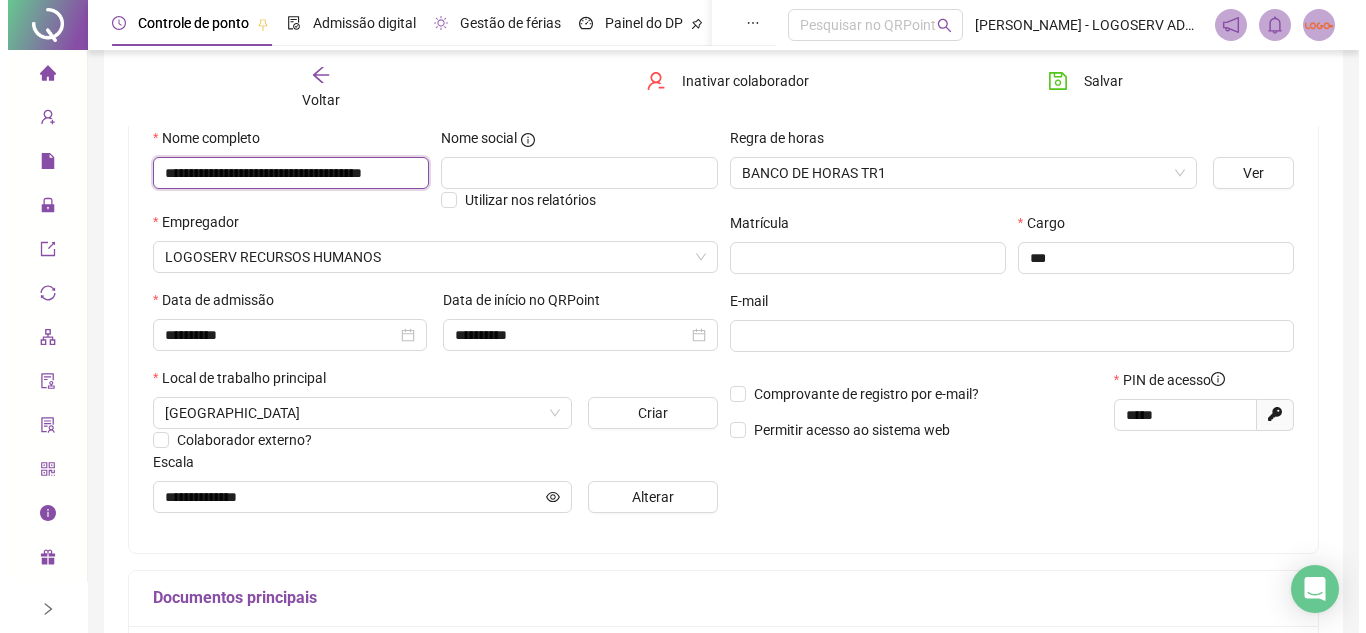 scroll, scrollTop: 0, scrollLeft: 0, axis: both 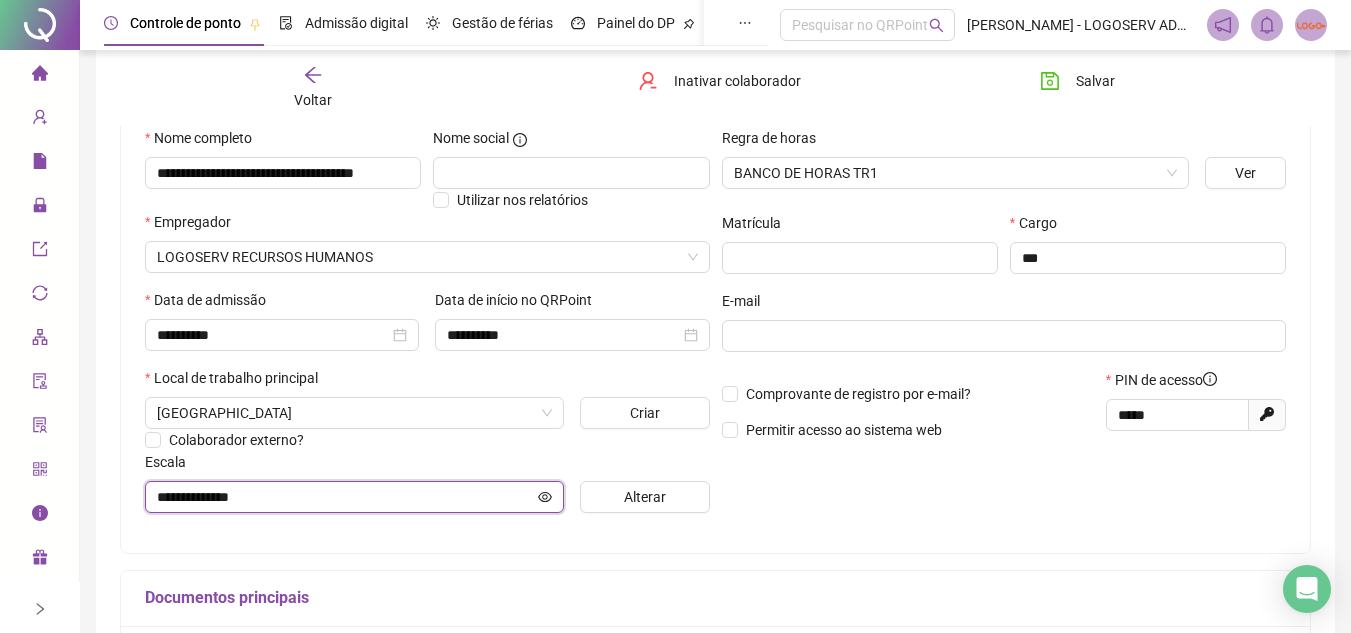 click 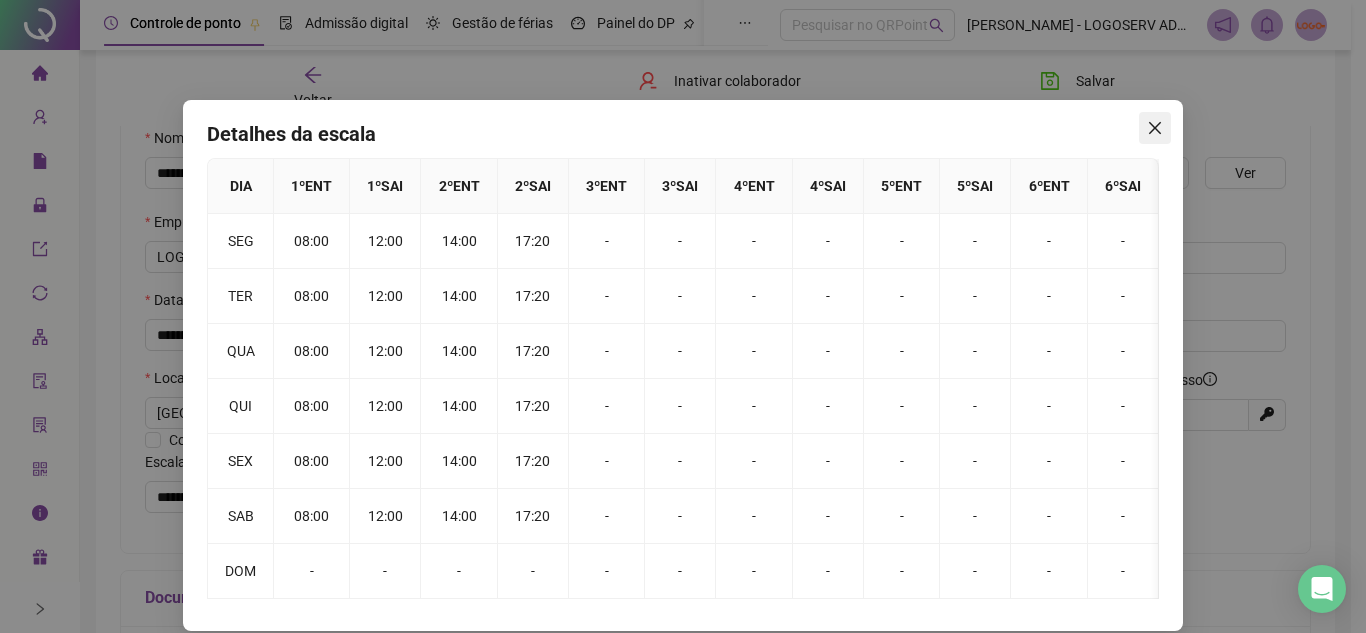 click 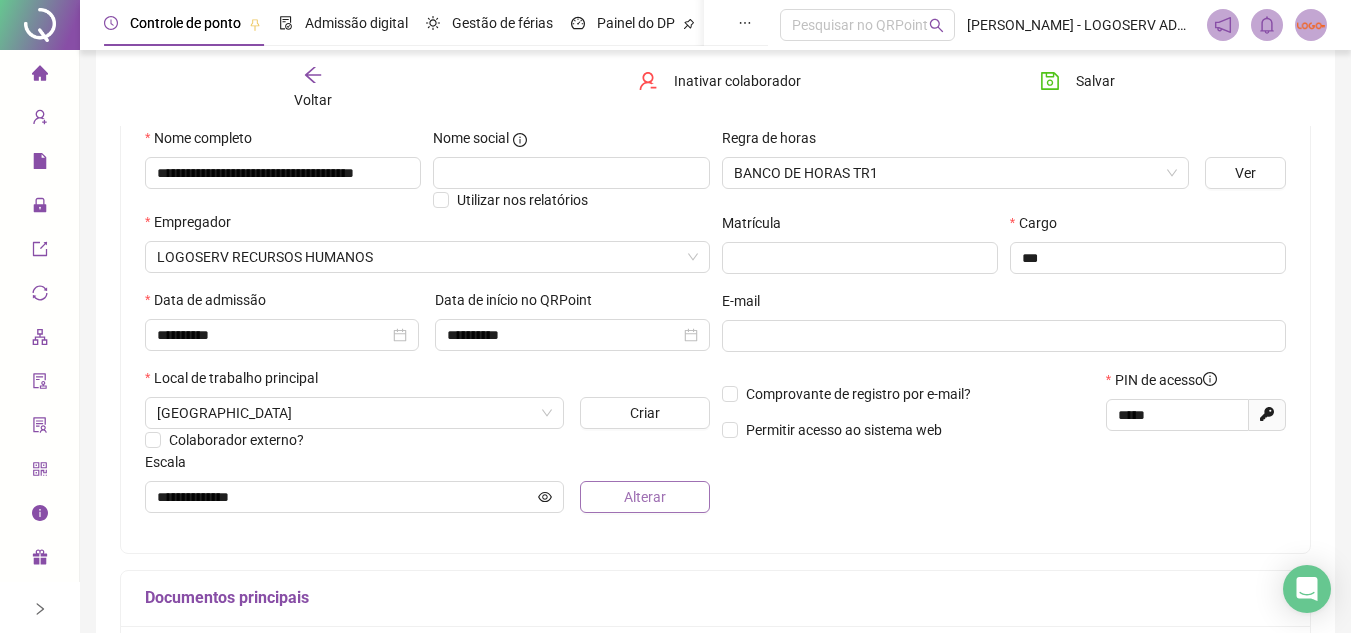 click on "Alterar" at bounding box center [644, 497] 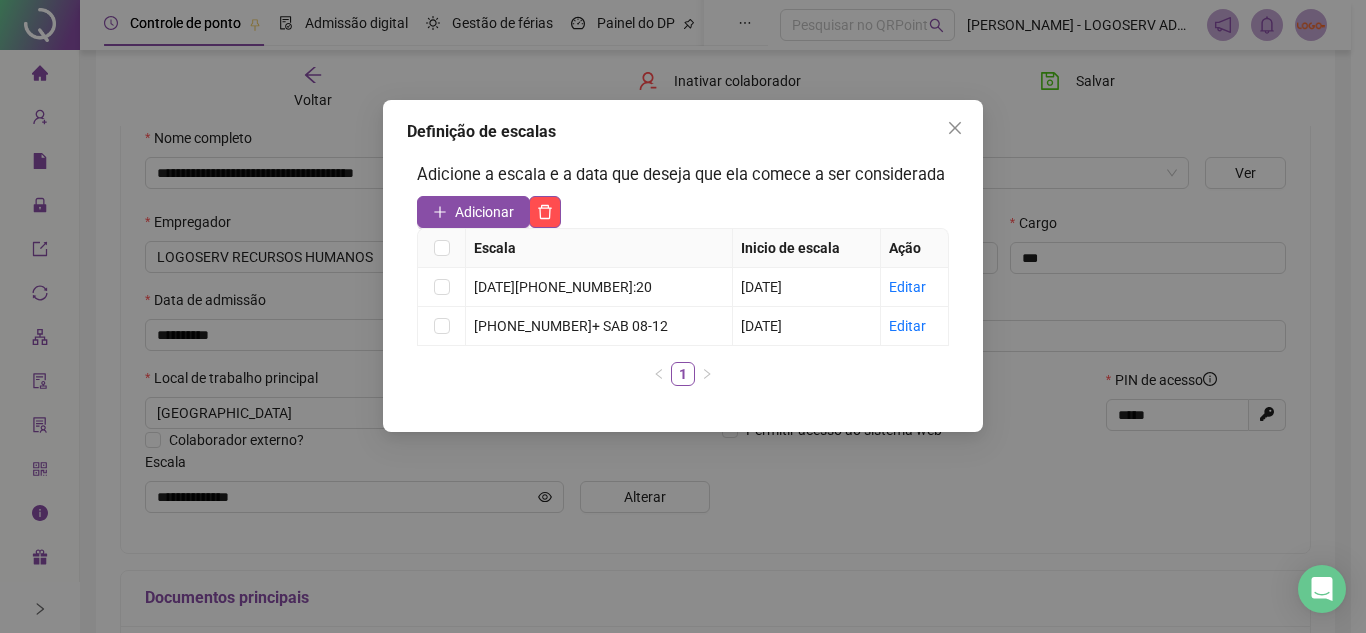 drag, startPoint x: 546, startPoint y: 468, endPoint x: 614, endPoint y: 201, distance: 275.52313 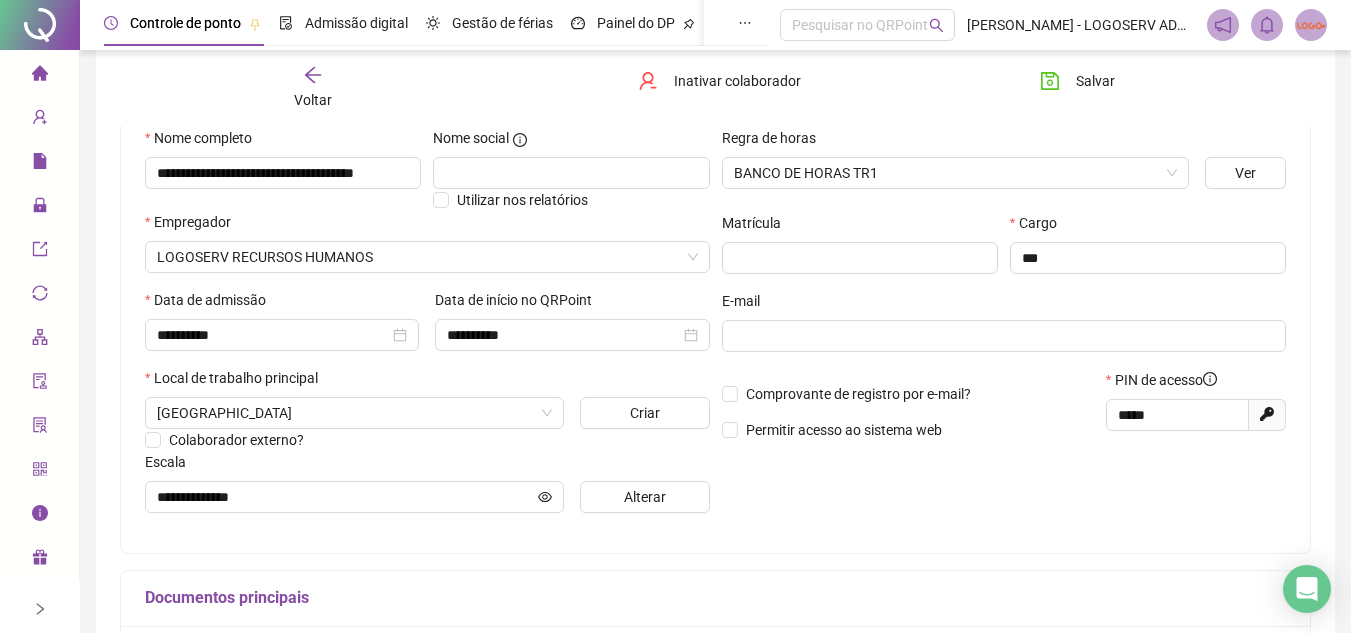 click on "Alterar" at bounding box center [645, 497] 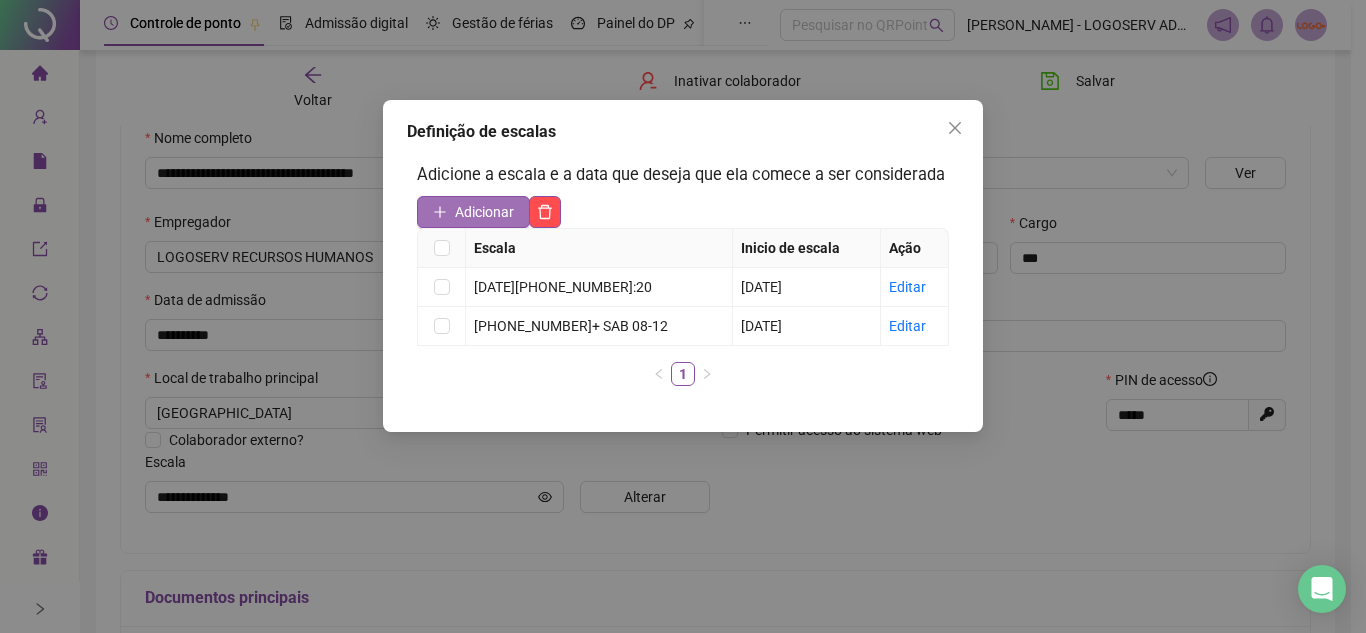 click on "Adicionar" at bounding box center (484, 212) 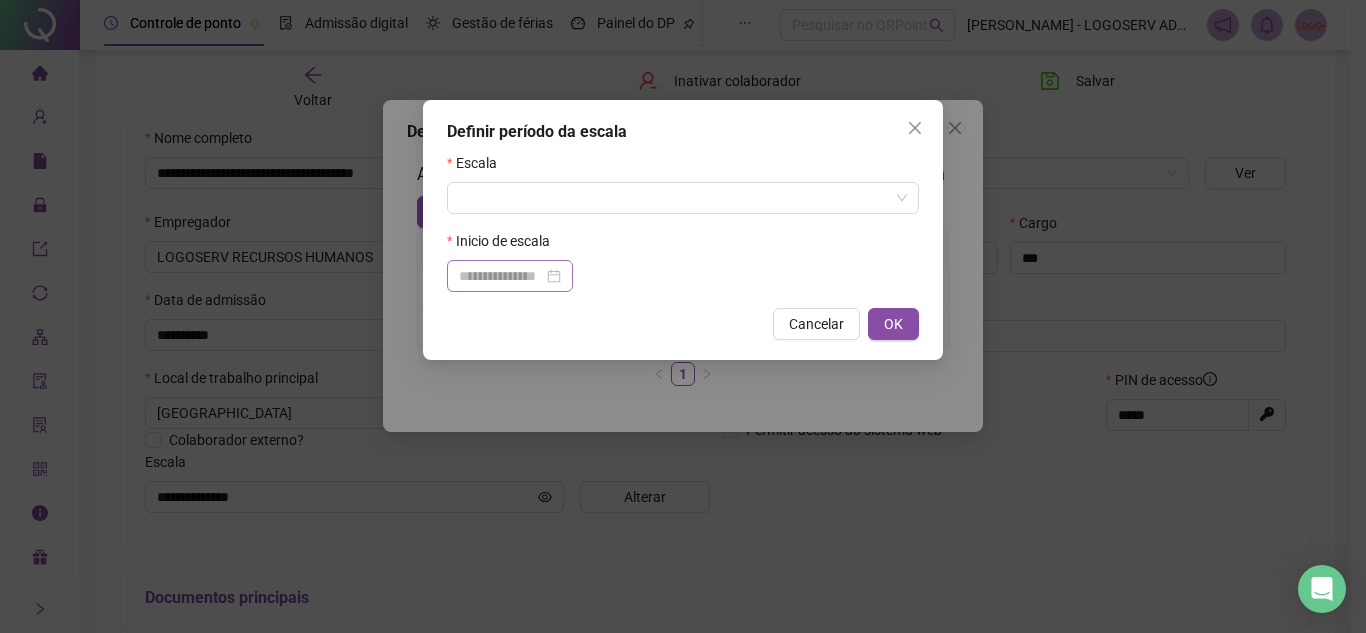 click at bounding box center [510, 276] 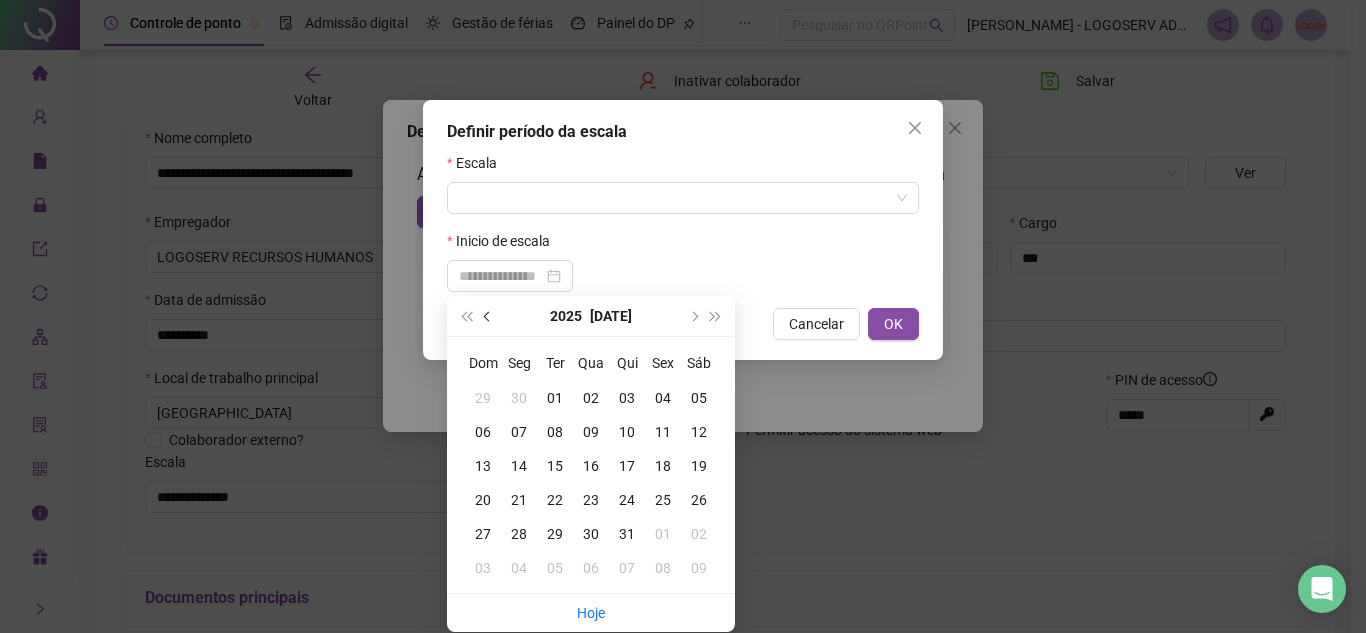 click at bounding box center [488, 316] 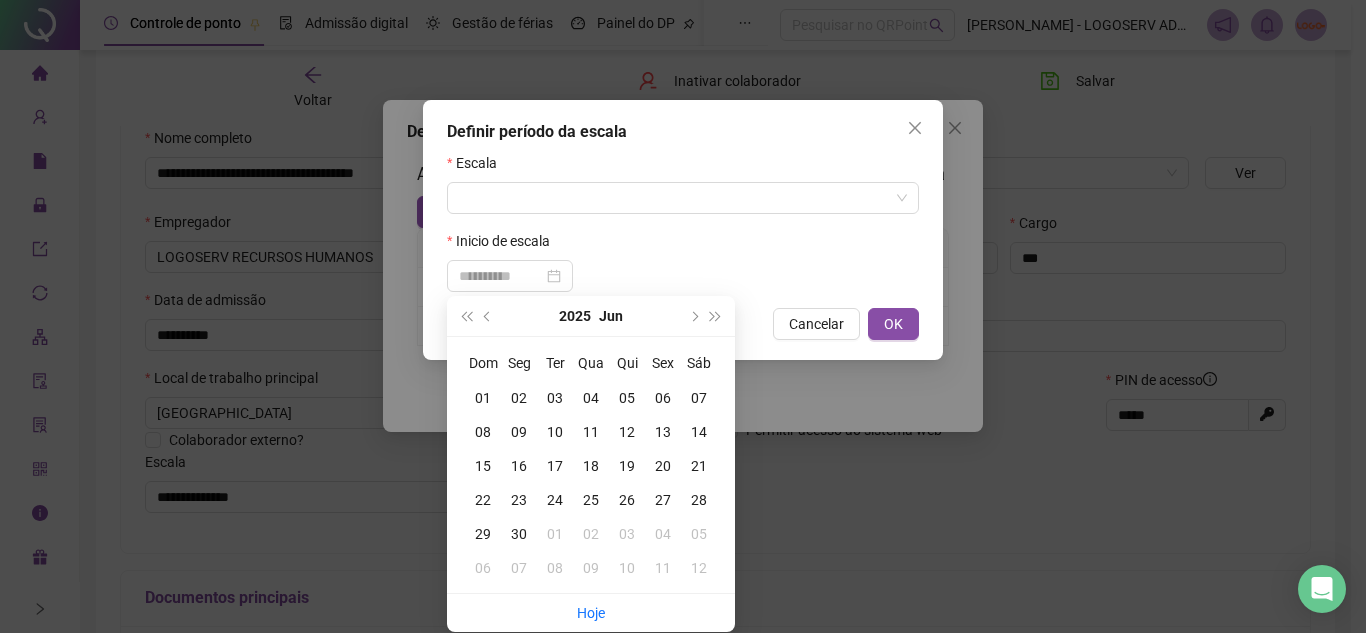 type on "**********" 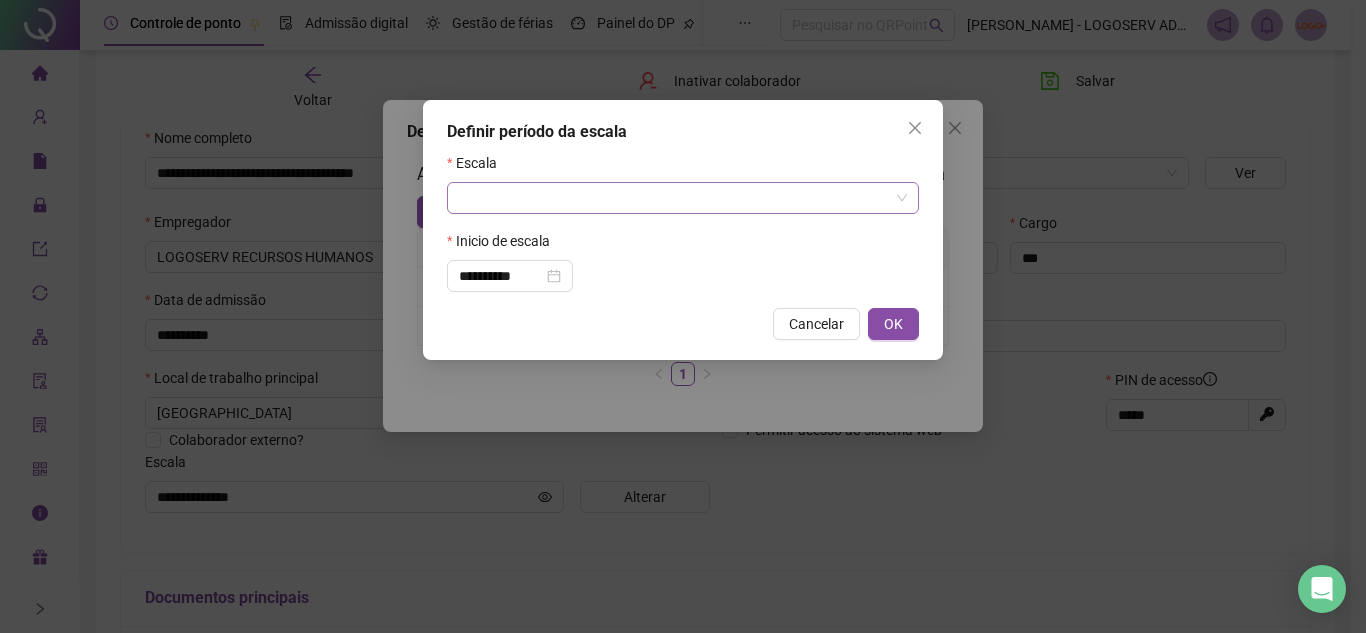 click at bounding box center [677, 198] 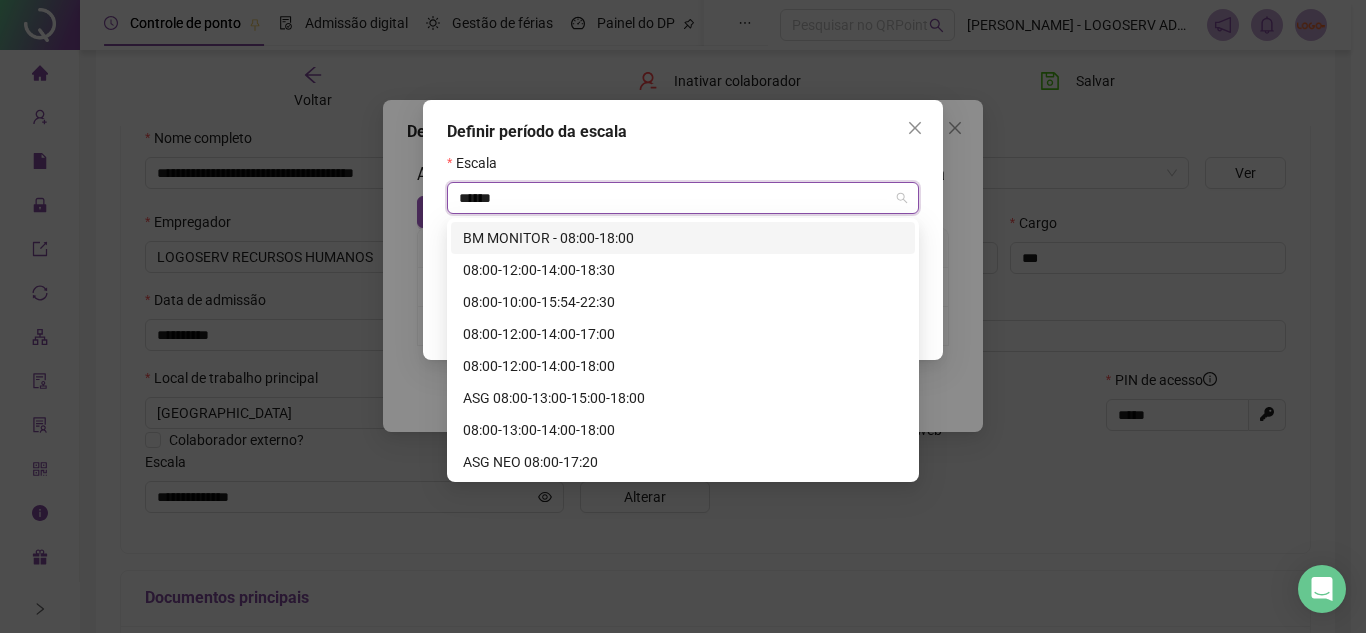 scroll, scrollTop: 0, scrollLeft: 0, axis: both 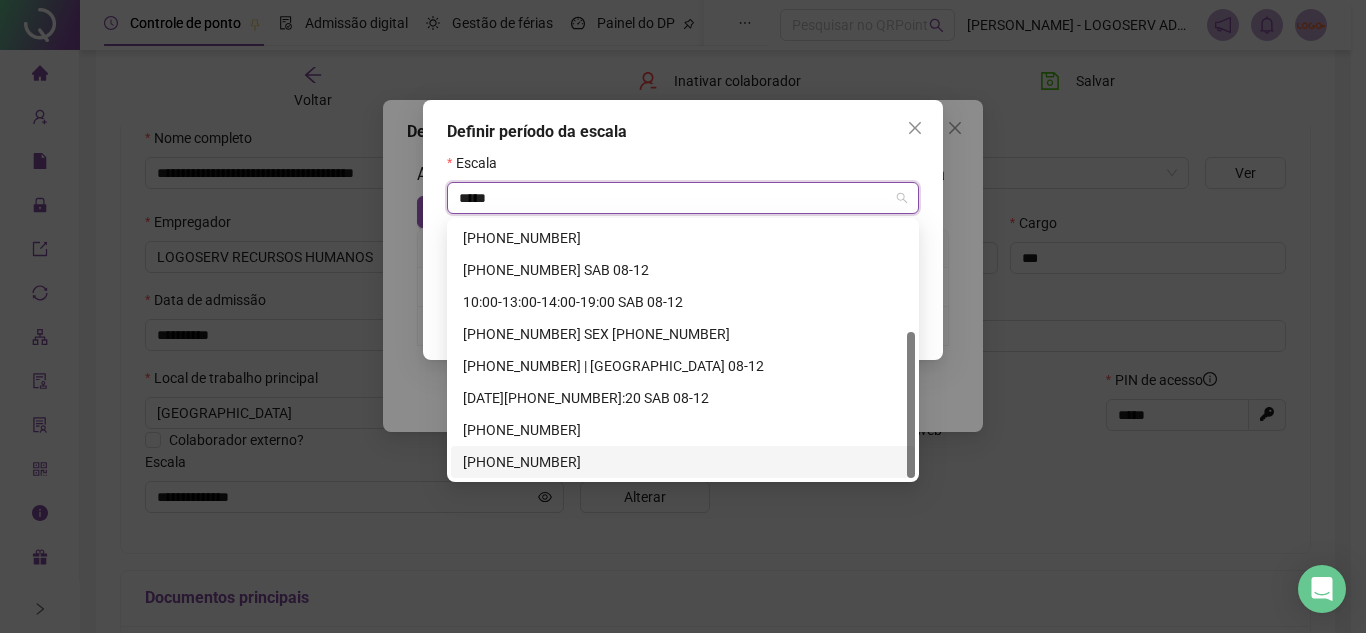 type on "*****" 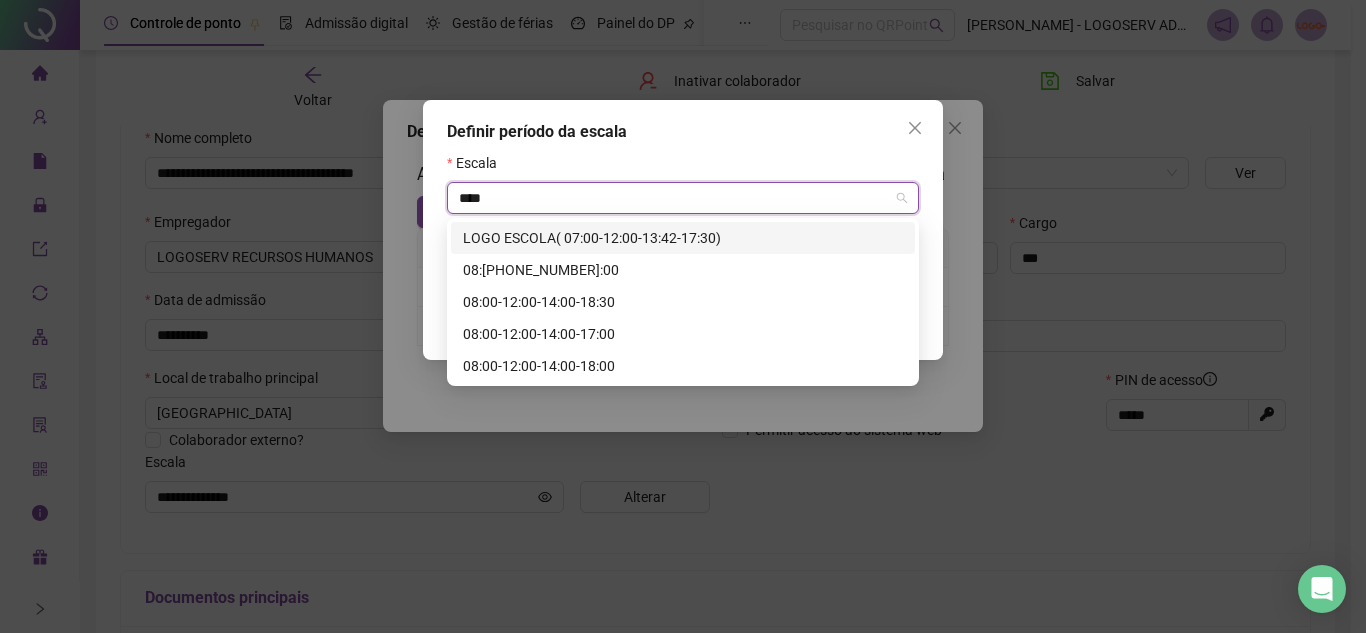 scroll, scrollTop: 0, scrollLeft: 0, axis: both 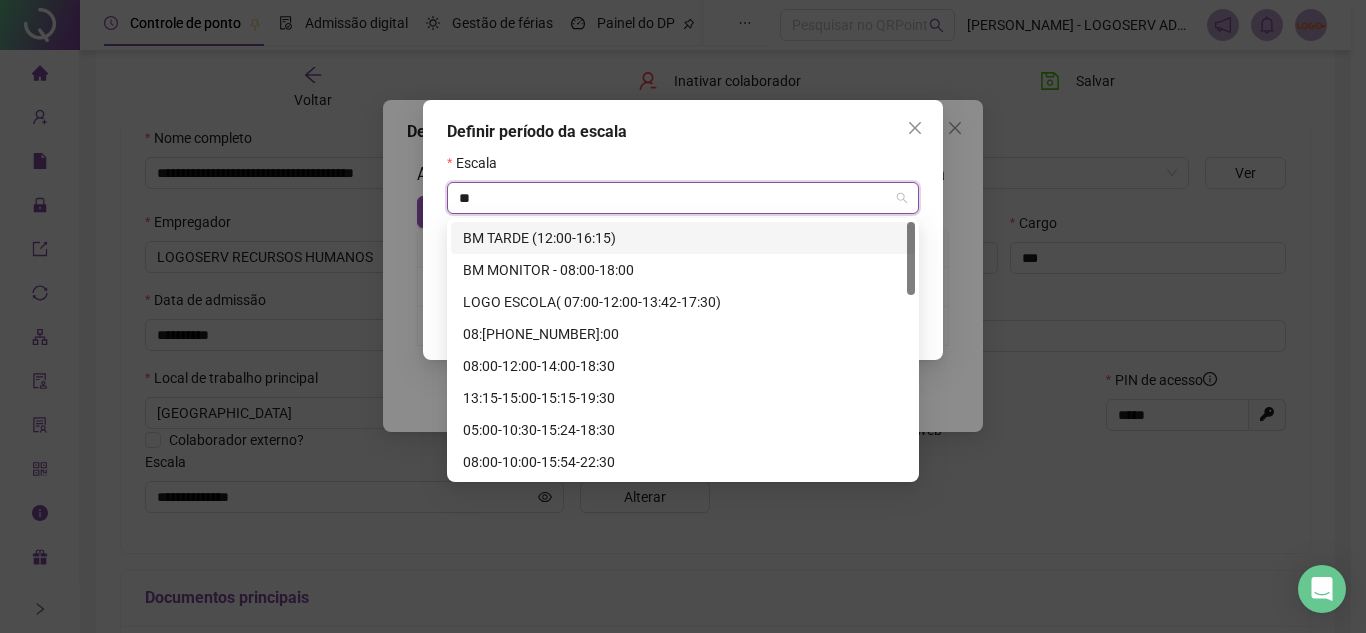type on "*" 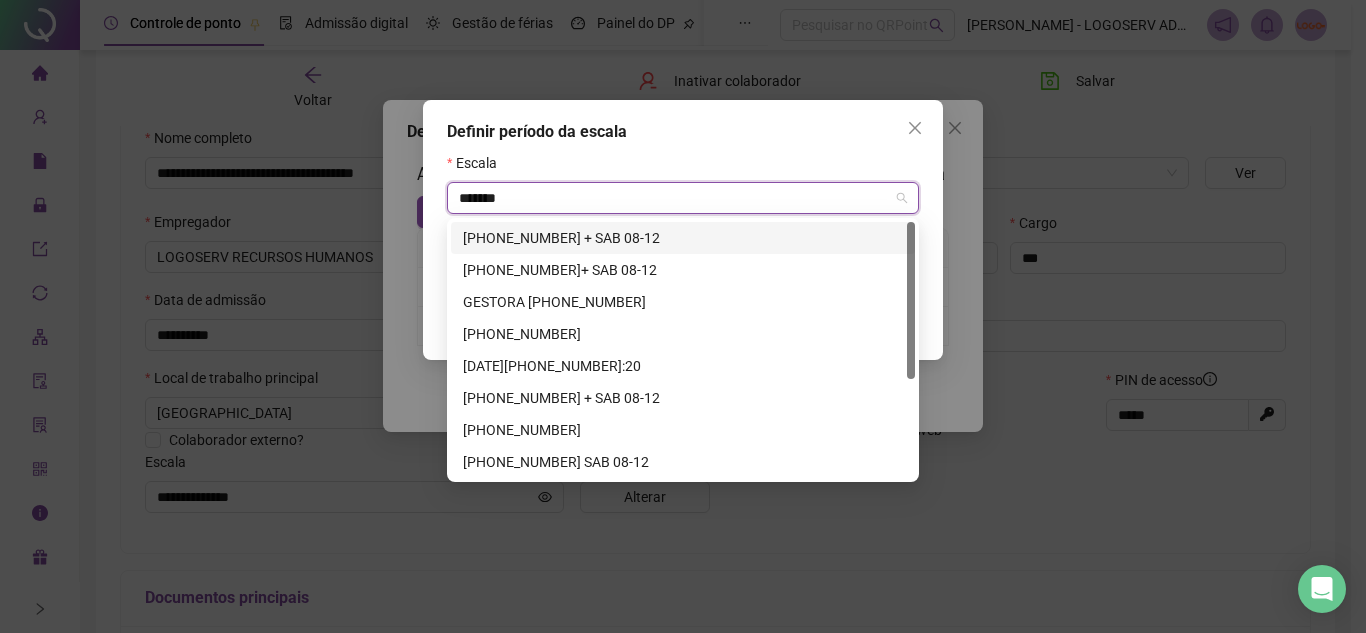 type on "********" 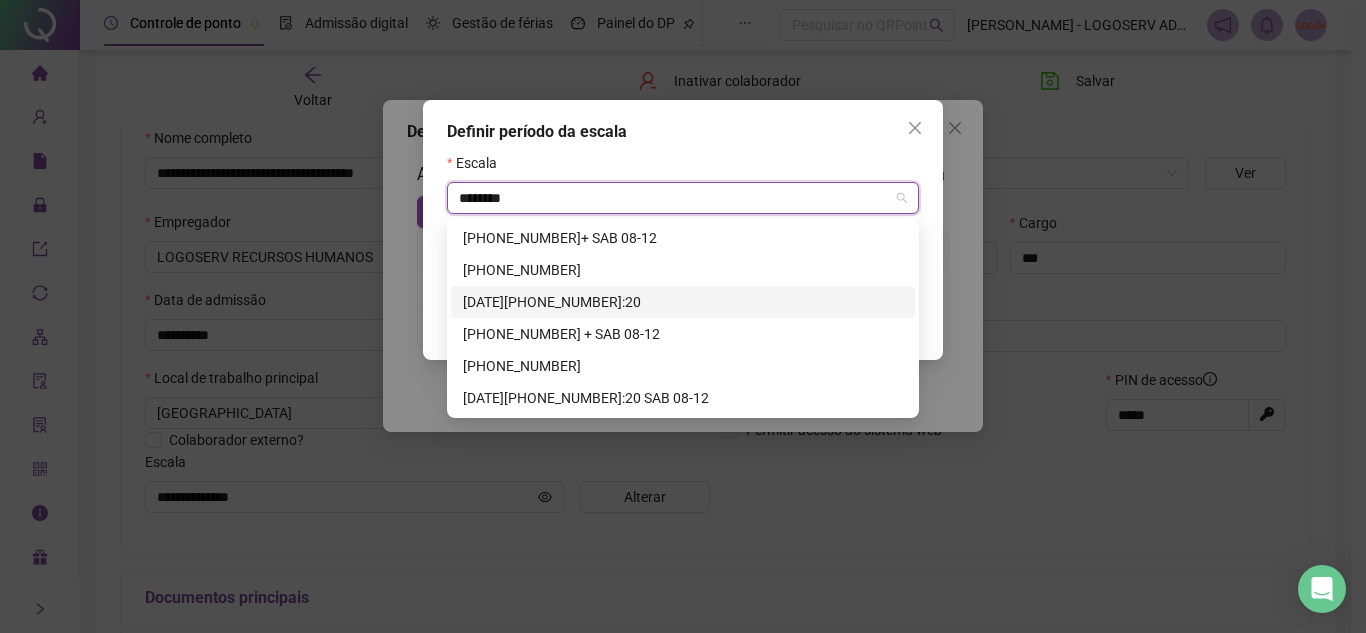 click on "08-12-14-17:20" at bounding box center [683, 302] 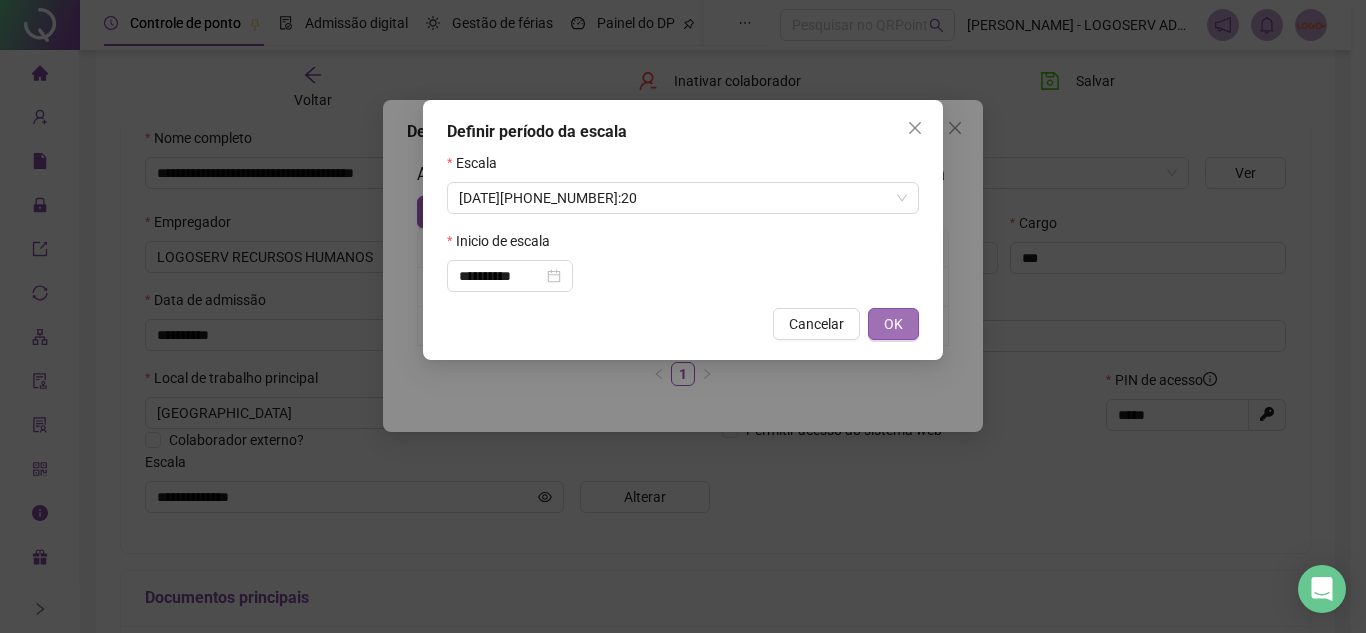 click on "OK" at bounding box center [893, 324] 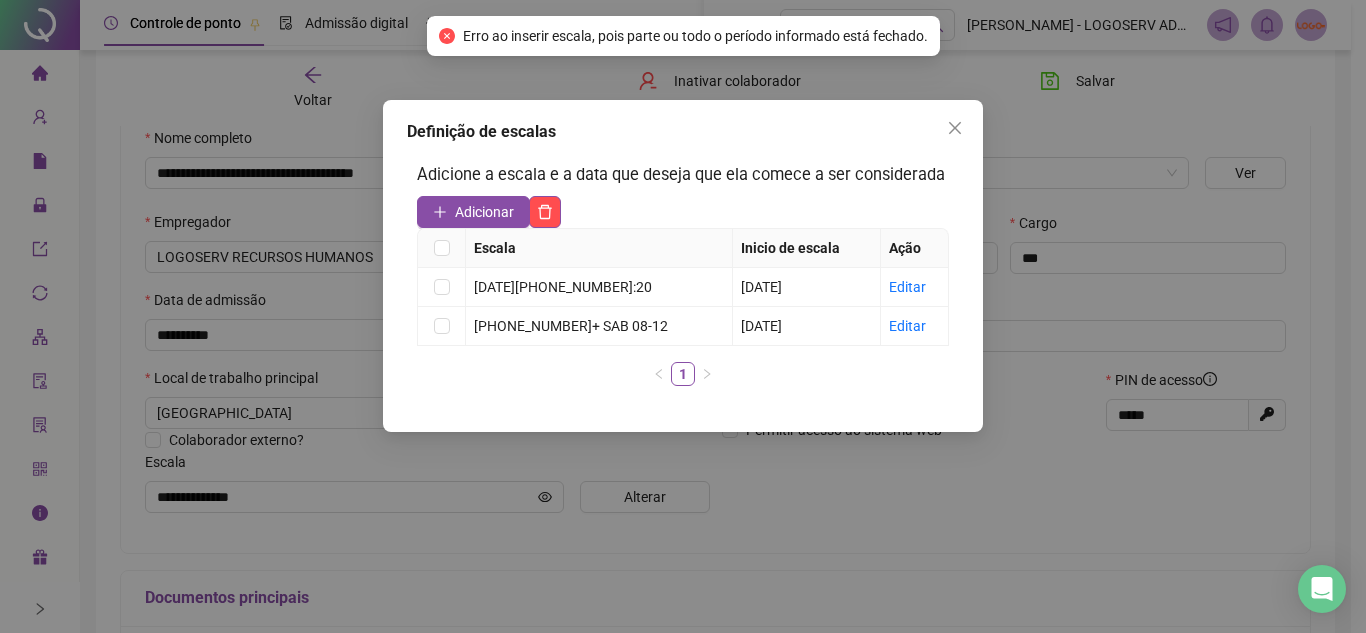click on "Definição de escalas Adicione a escala e a data que deseja que ela comece a ser considerada Adicionar Escala Inicio de escala Ação         08-12-14-17:20   07/04/2025 Editar 08-12-14-18+ SAB 08-12   09/06/2024 Editar 1" at bounding box center (683, 316) 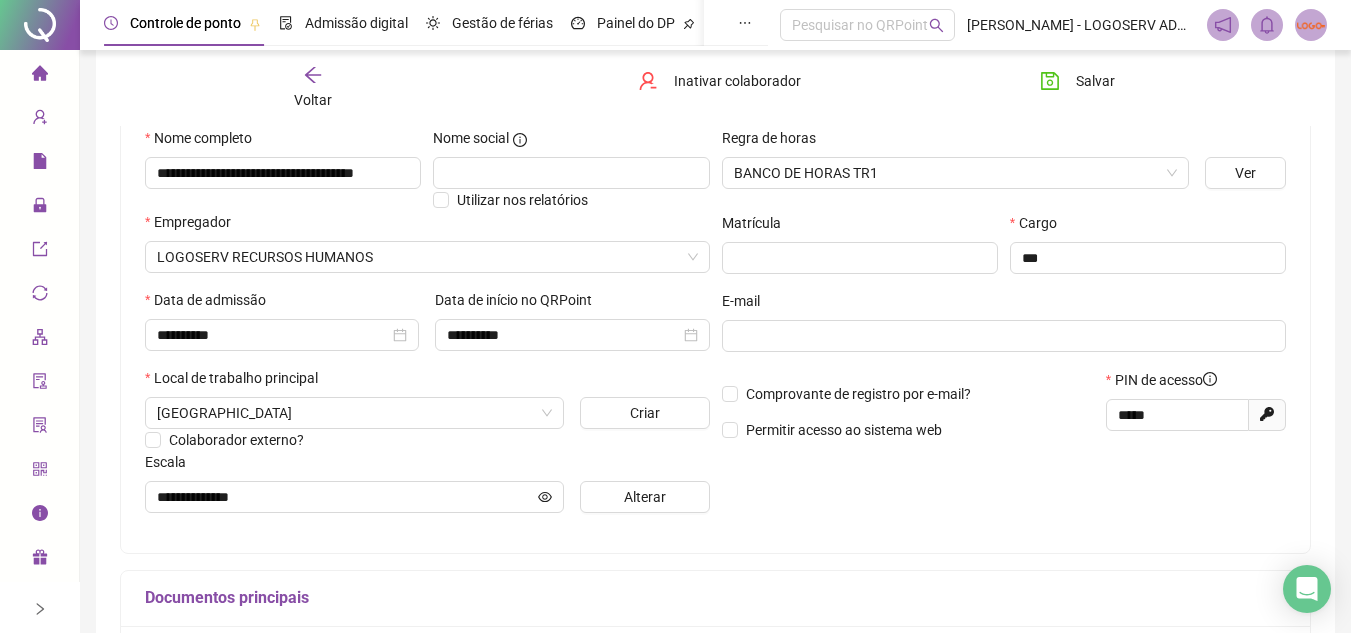 click on "Alterar" at bounding box center [645, 497] 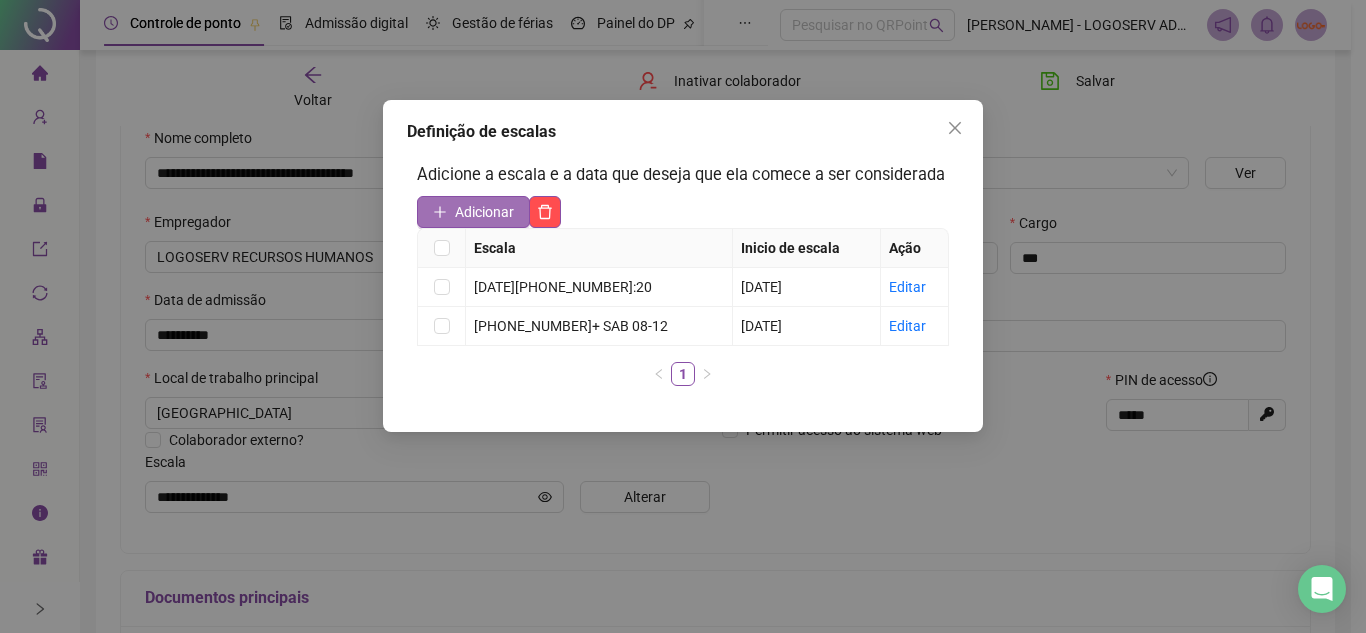 click on "Adicionar" at bounding box center [484, 212] 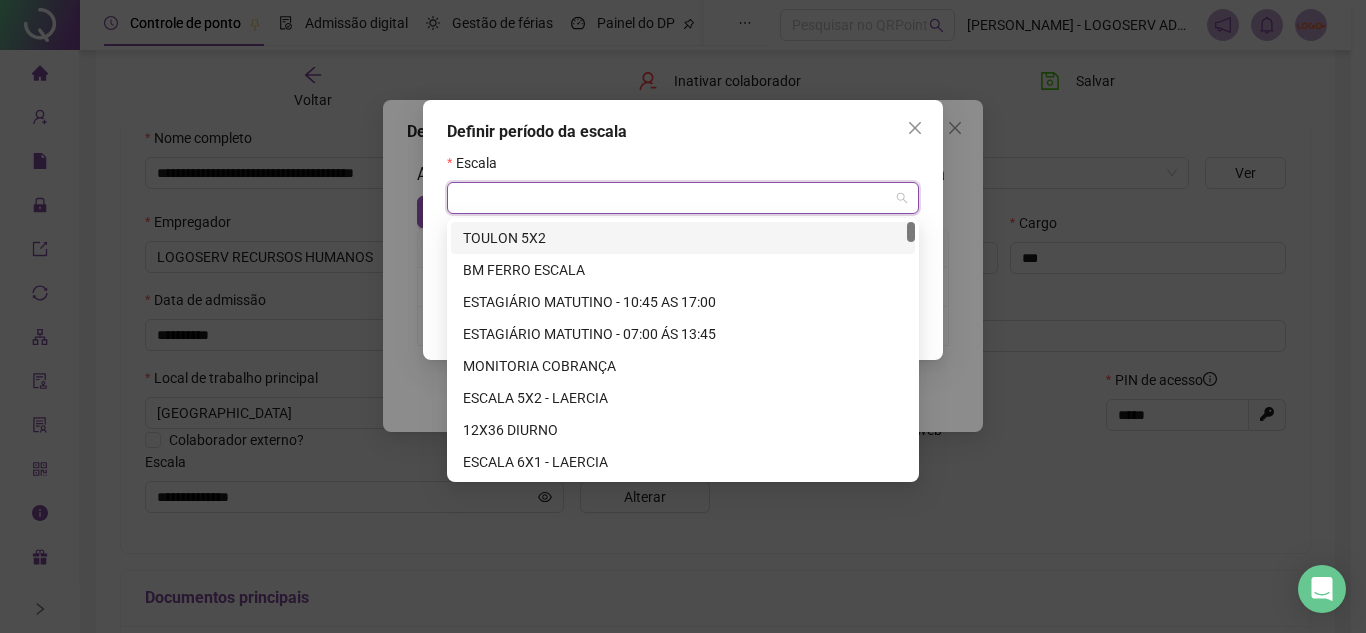 click at bounding box center [677, 198] 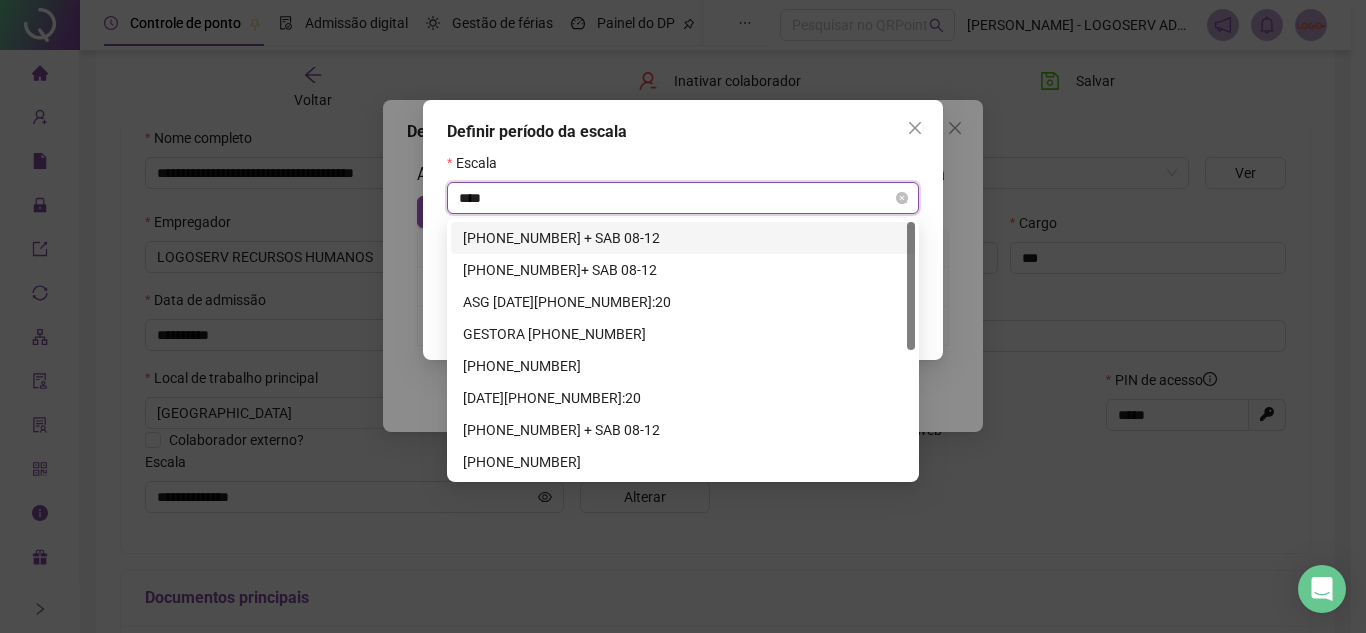 type on "*****" 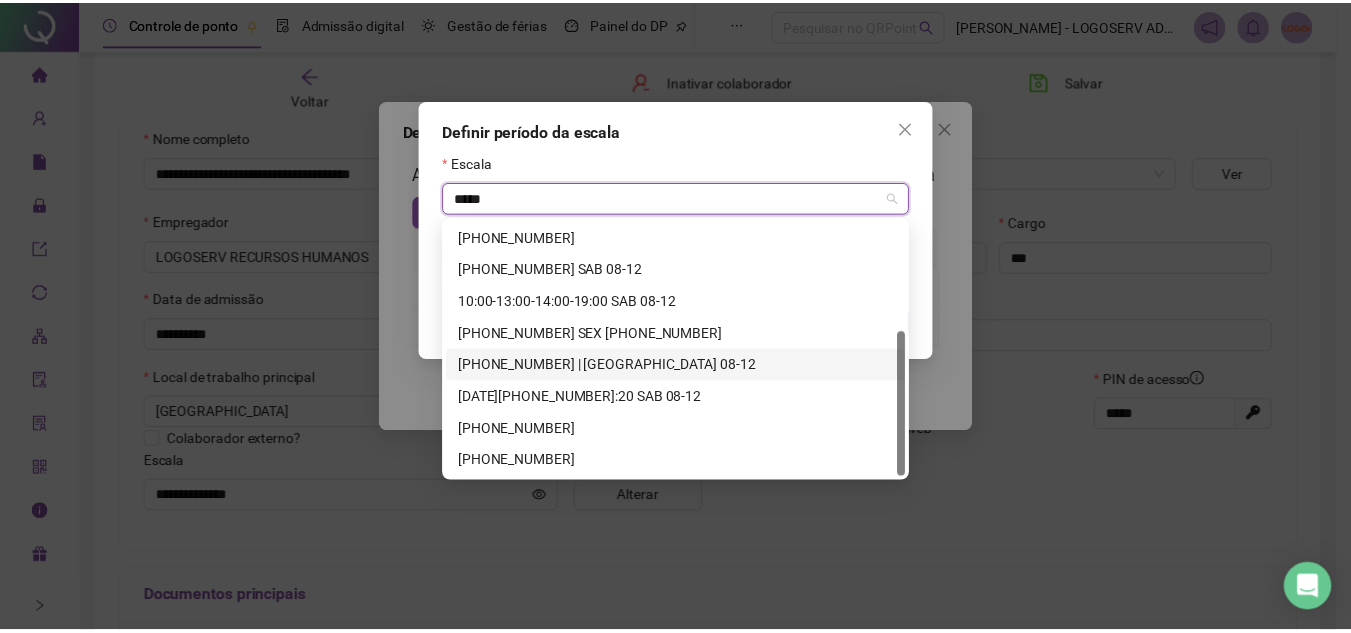 scroll, scrollTop: 92, scrollLeft: 0, axis: vertical 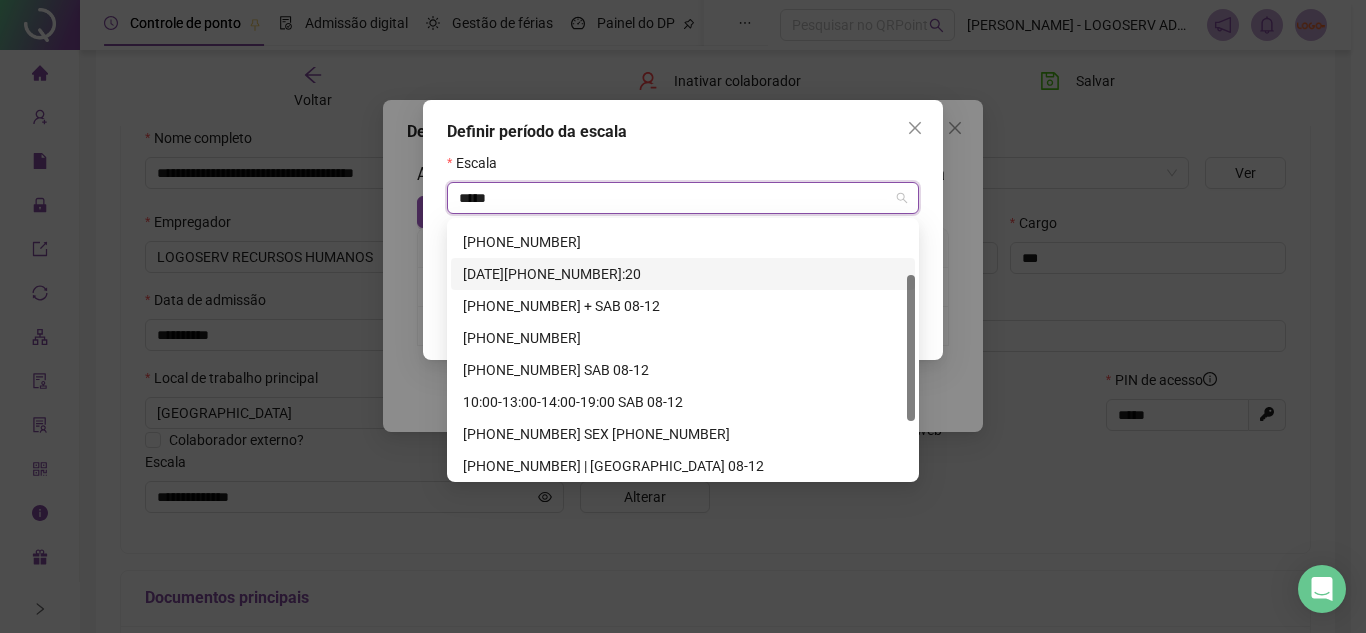 click on "08-12-14-17:20" at bounding box center (683, 274) 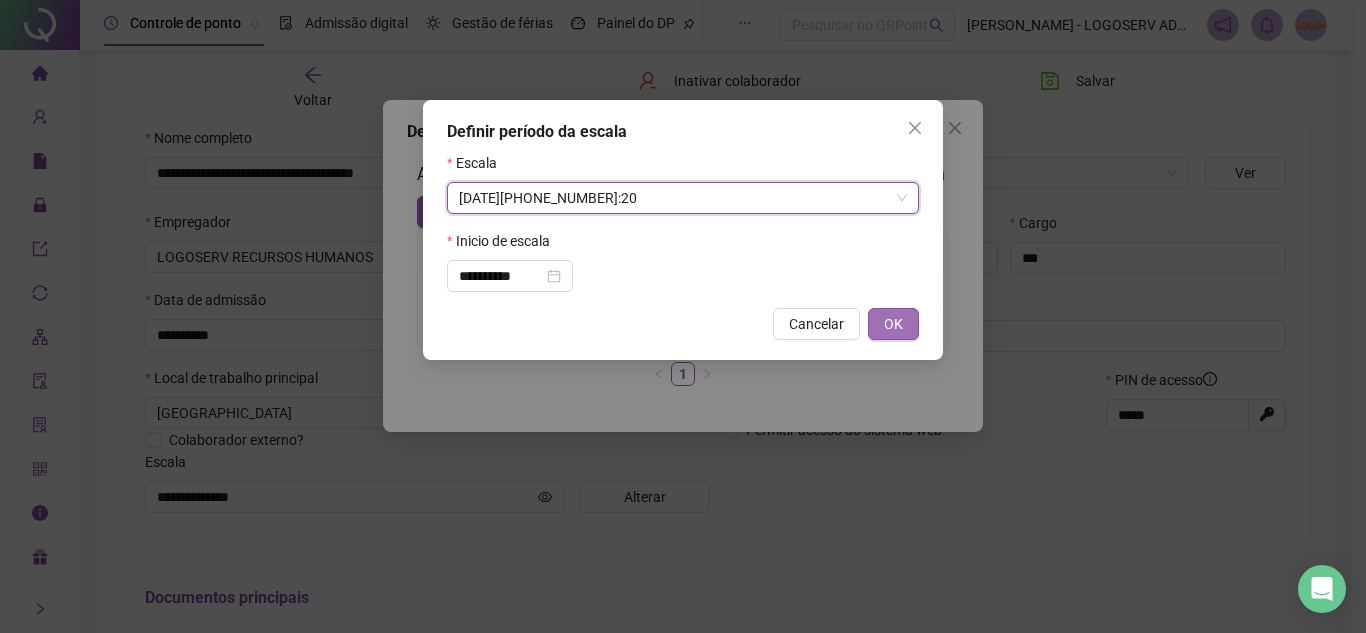 click on "OK" at bounding box center (893, 324) 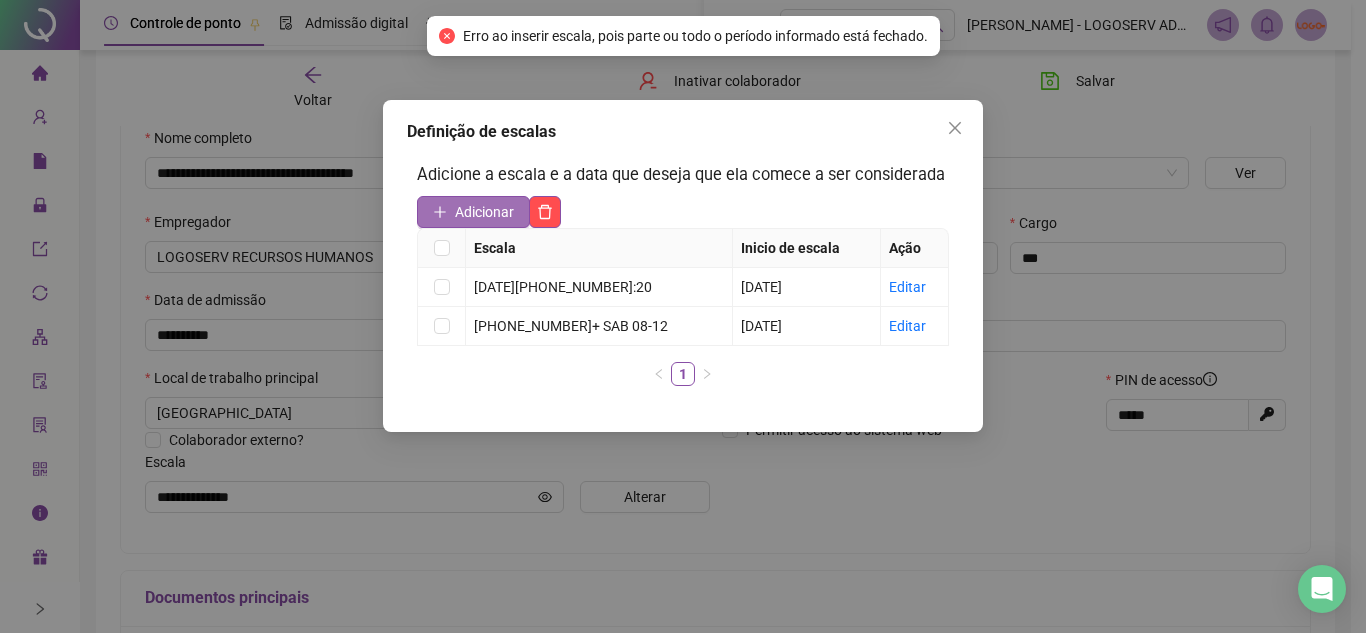 click on "Adicionar" at bounding box center [484, 212] 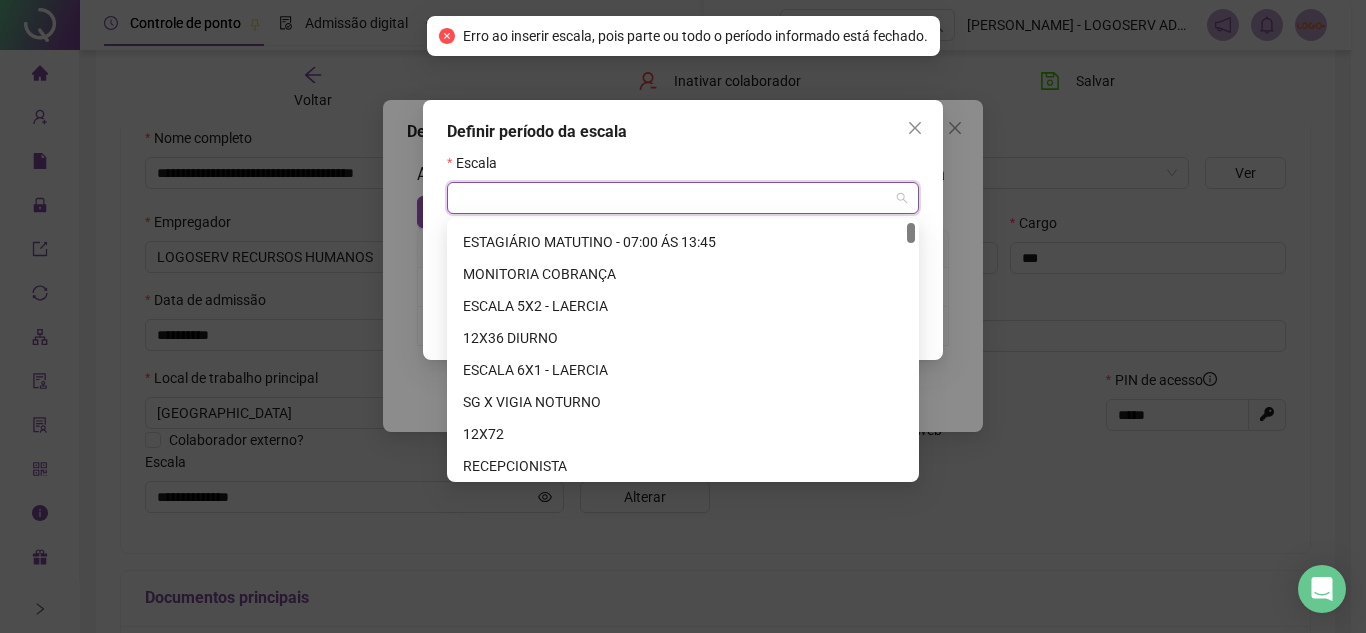click at bounding box center [677, 198] 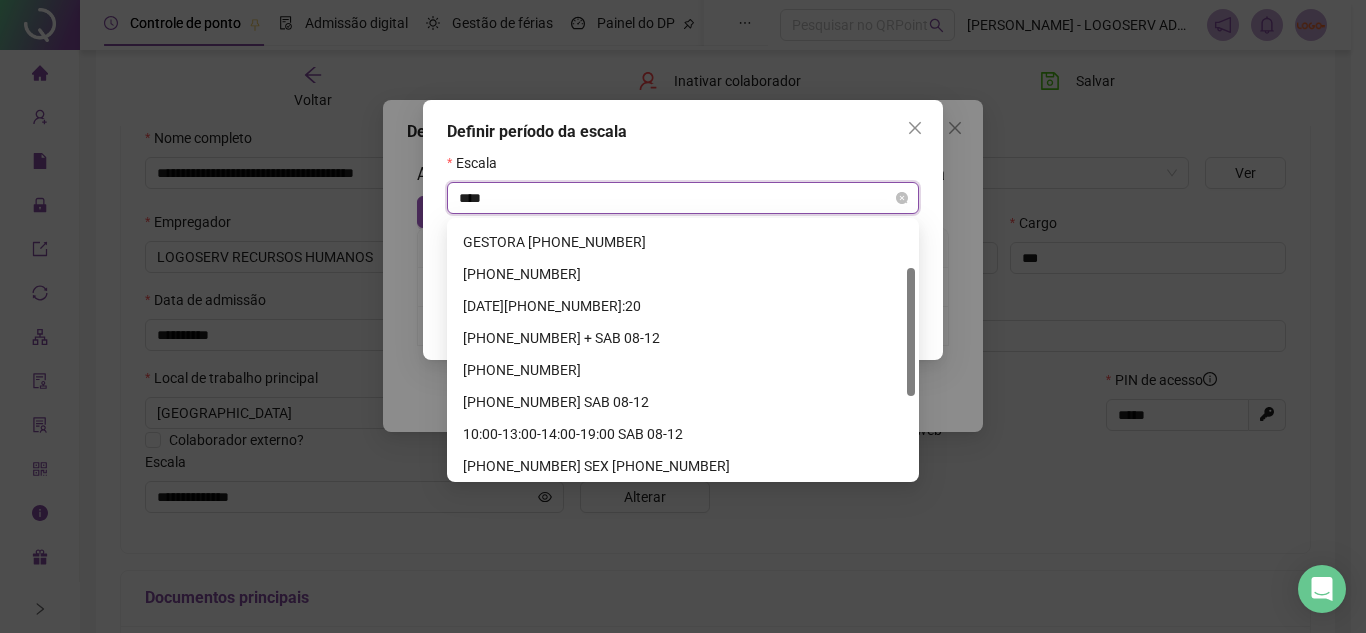type on "*****" 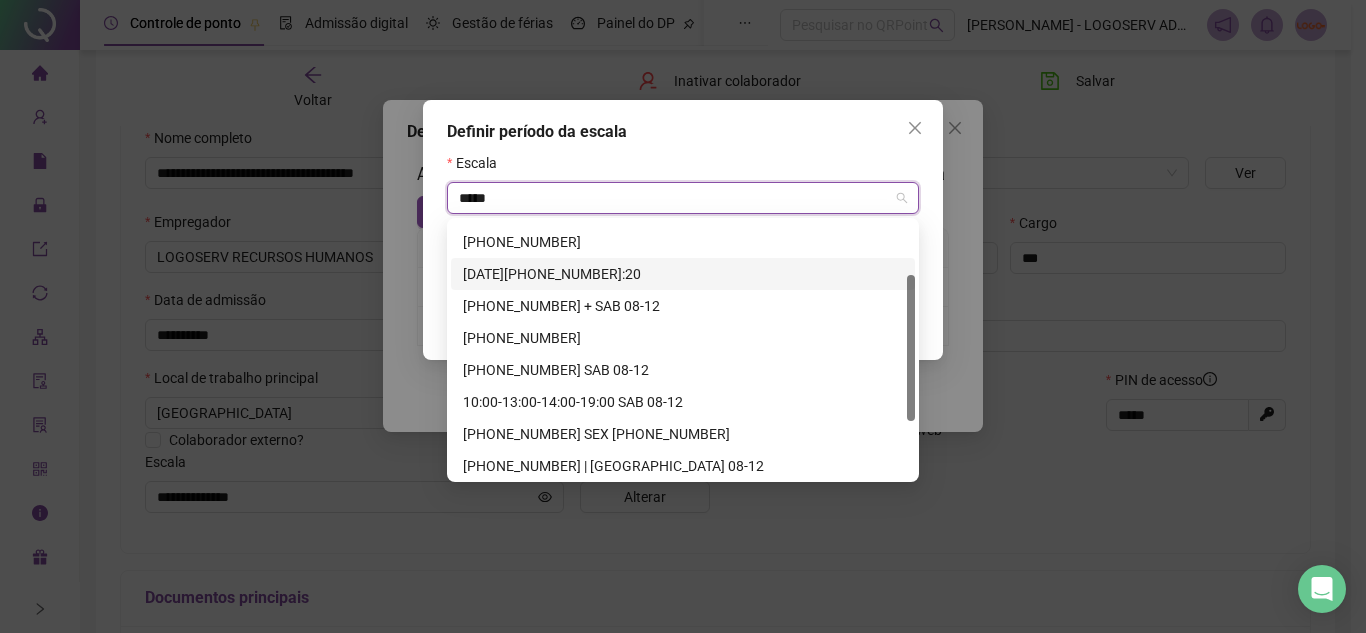 click on "08-12-14-17:20" at bounding box center (683, 274) 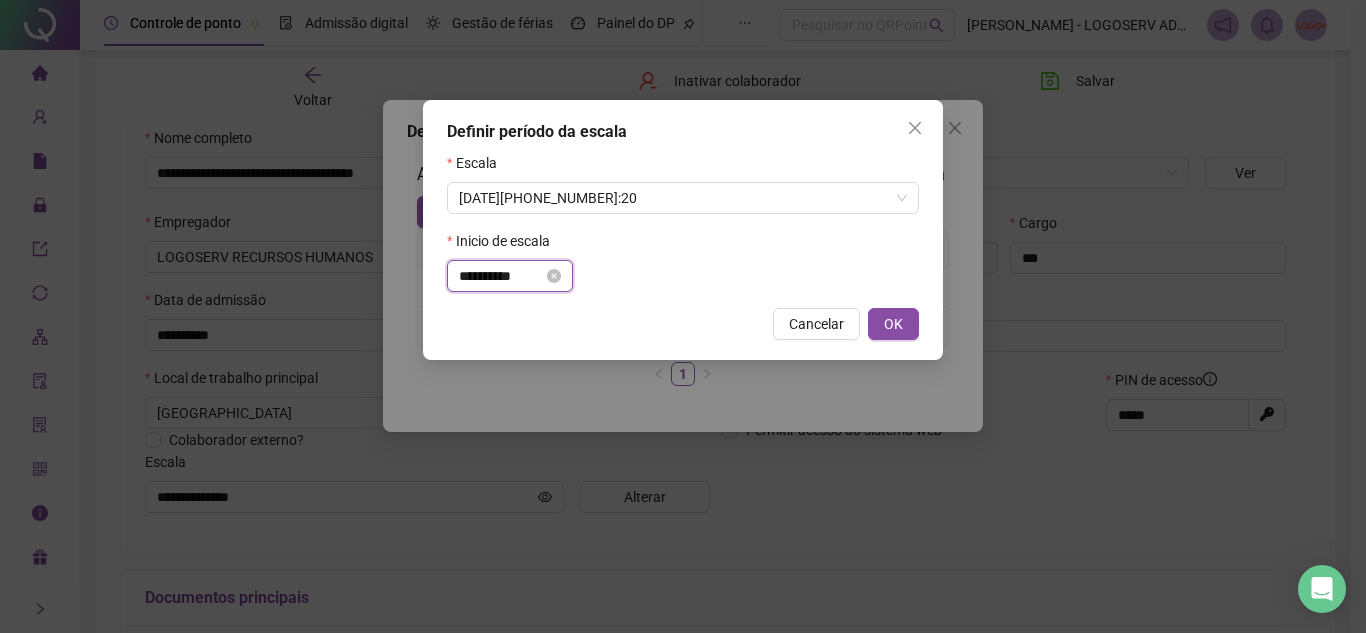 click on "**********" at bounding box center [501, 276] 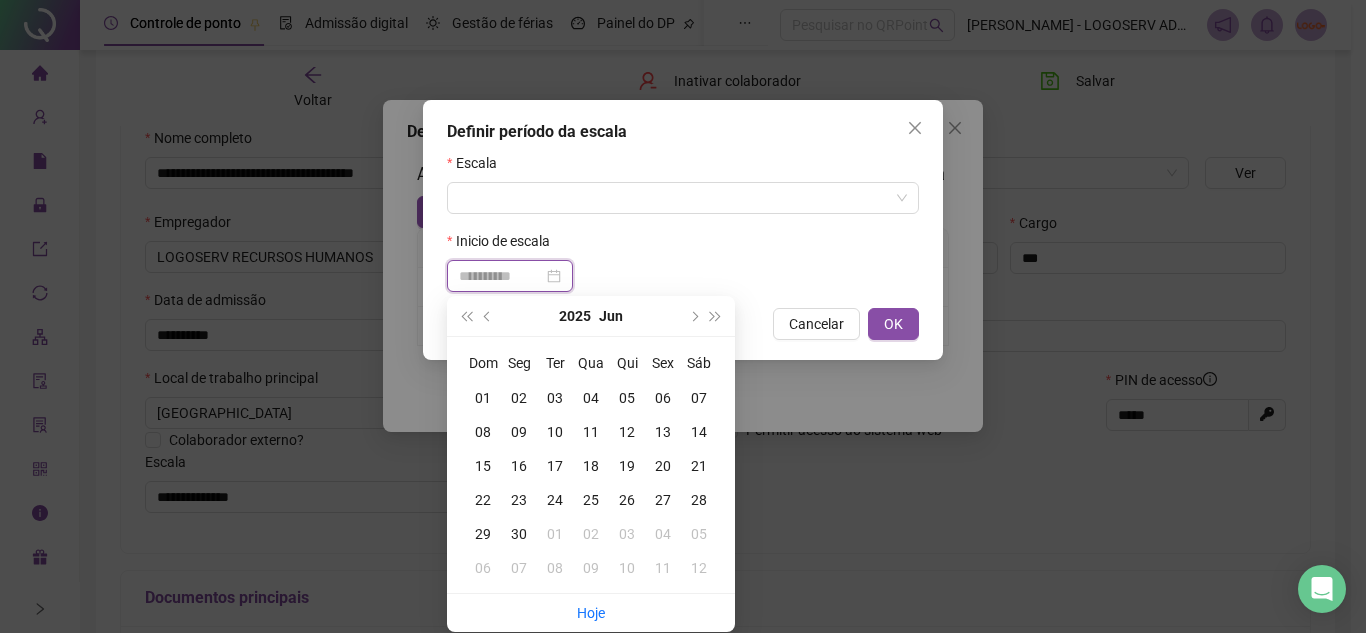 type on "**********" 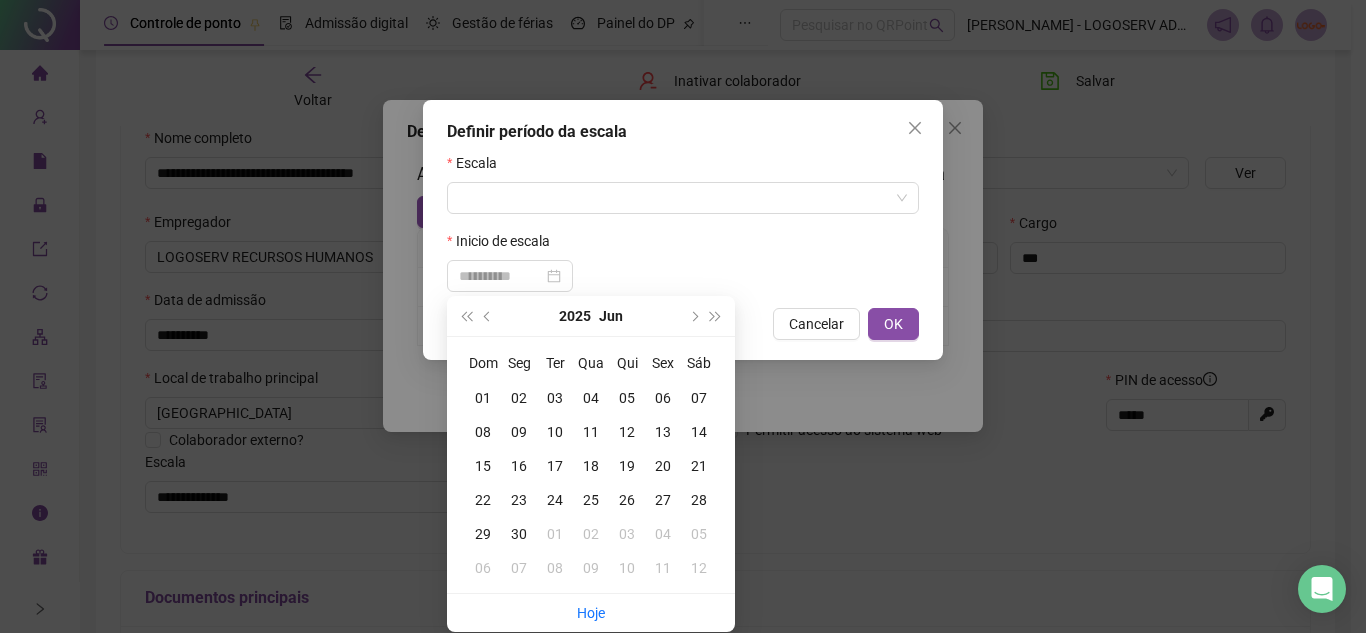 click on "01" at bounding box center [483, 398] 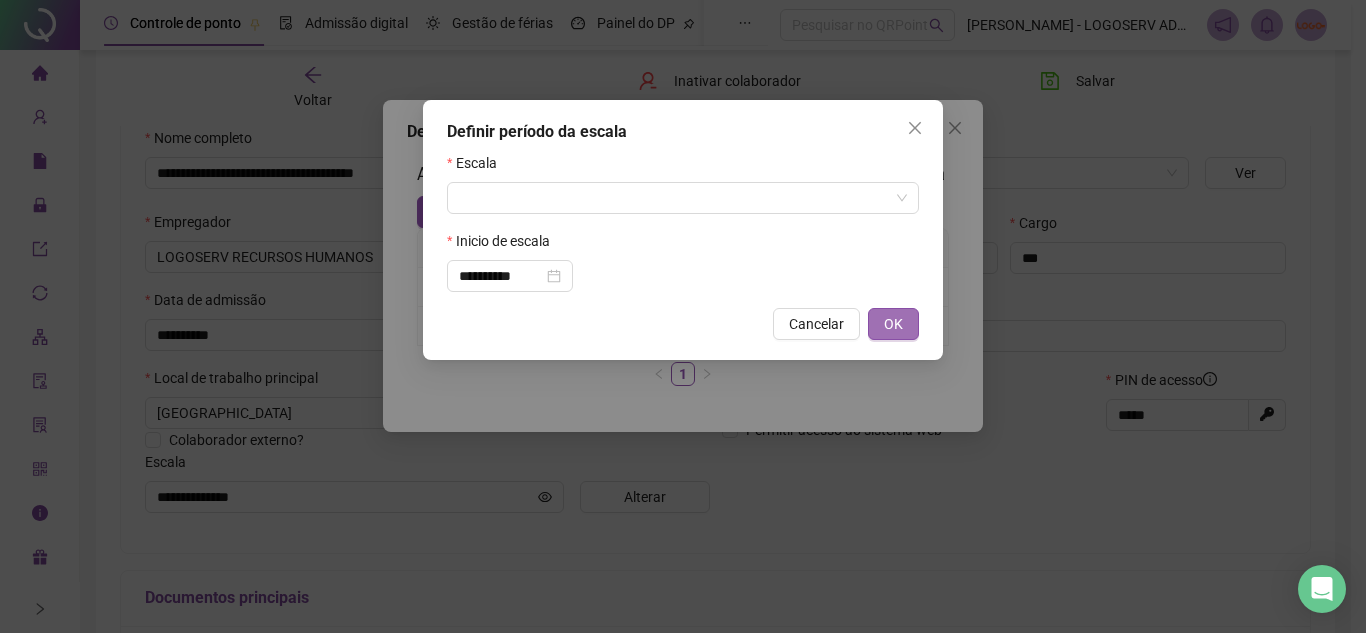click on "OK" at bounding box center [893, 324] 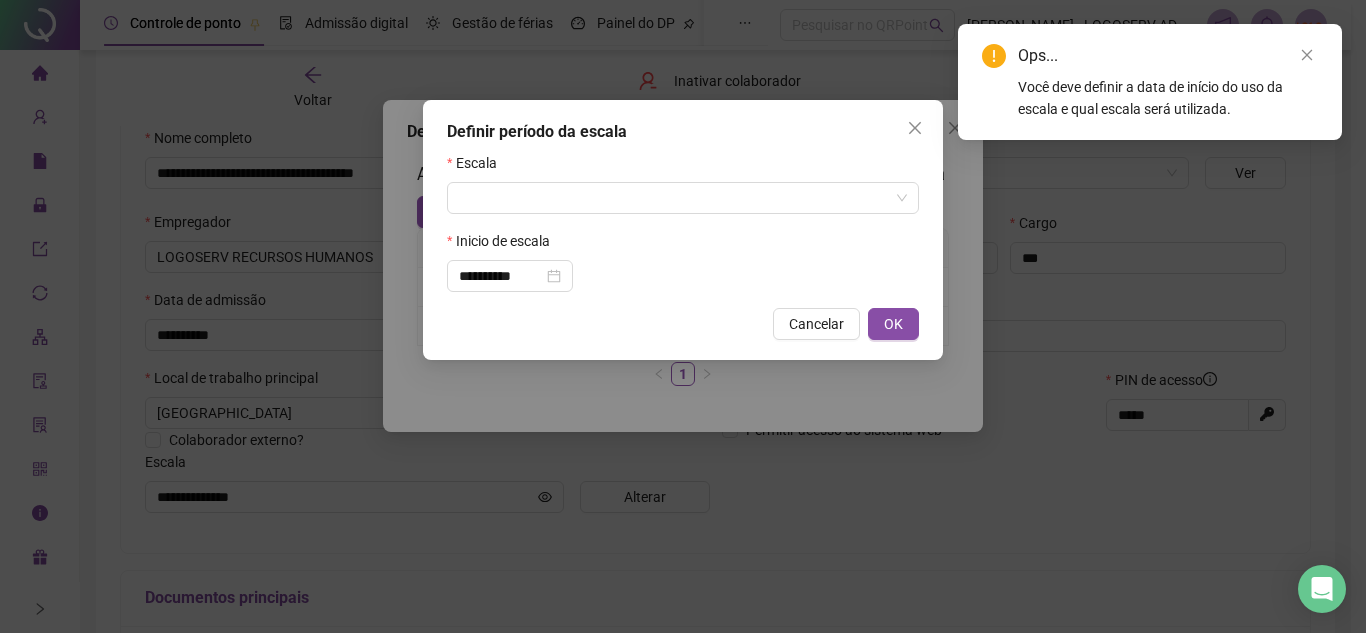 click on "**********" at bounding box center [683, 316] 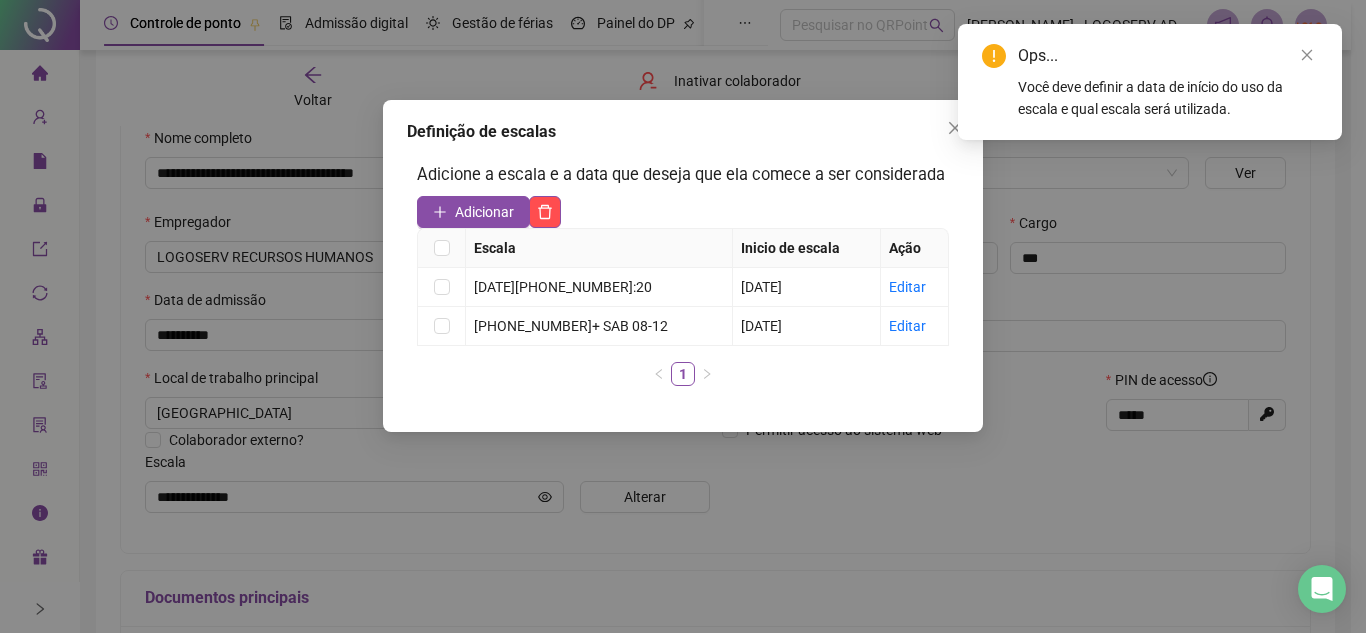 click on "Definição de escalas Adicione a escala e a data que deseja que ela comece a ser considerada Adicionar Escala Inicio de escala Ação         08-12-14-17:20   07/04/2025 Editar 08-12-14-18+ SAB 08-12   09/06/2024 Editar 1" at bounding box center [683, 316] 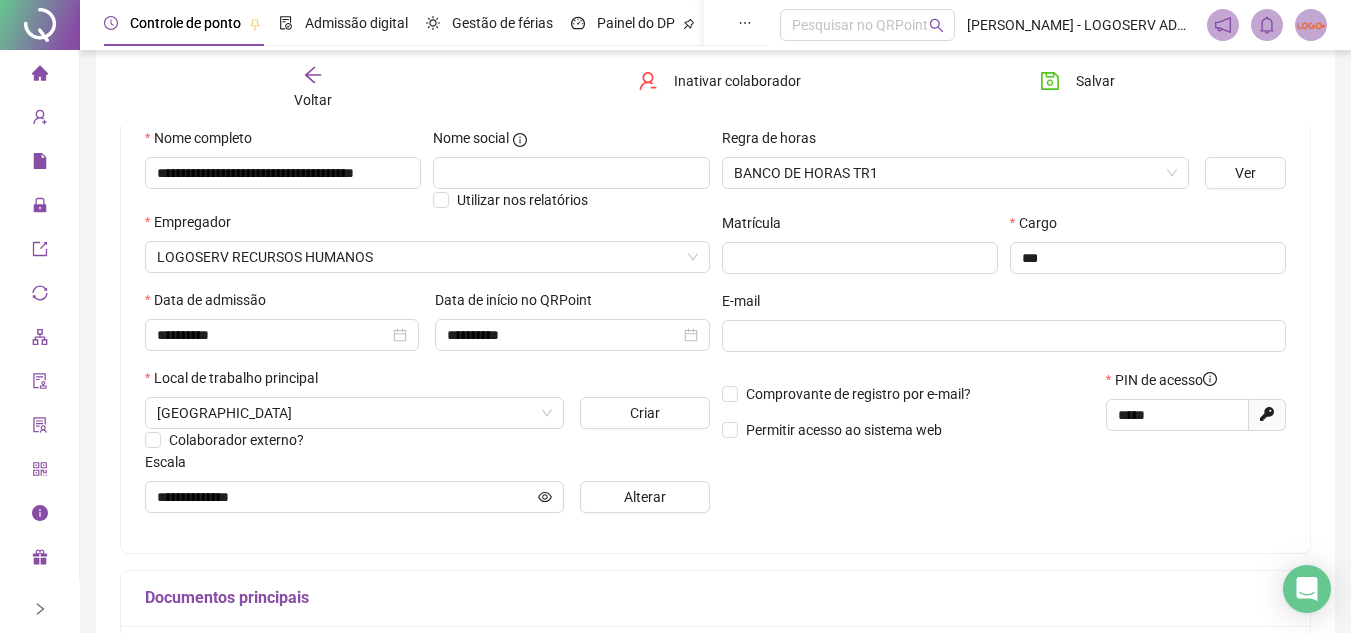 click on "Voltar" at bounding box center [313, 100] 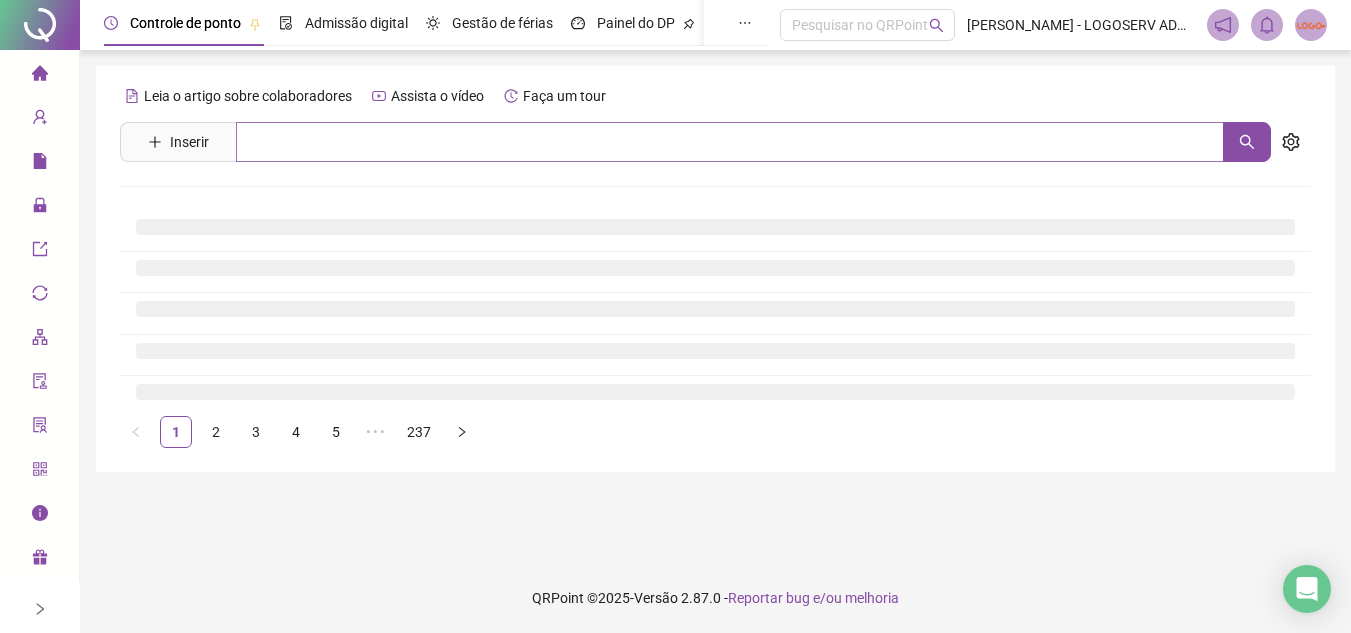 scroll, scrollTop: 0, scrollLeft: 0, axis: both 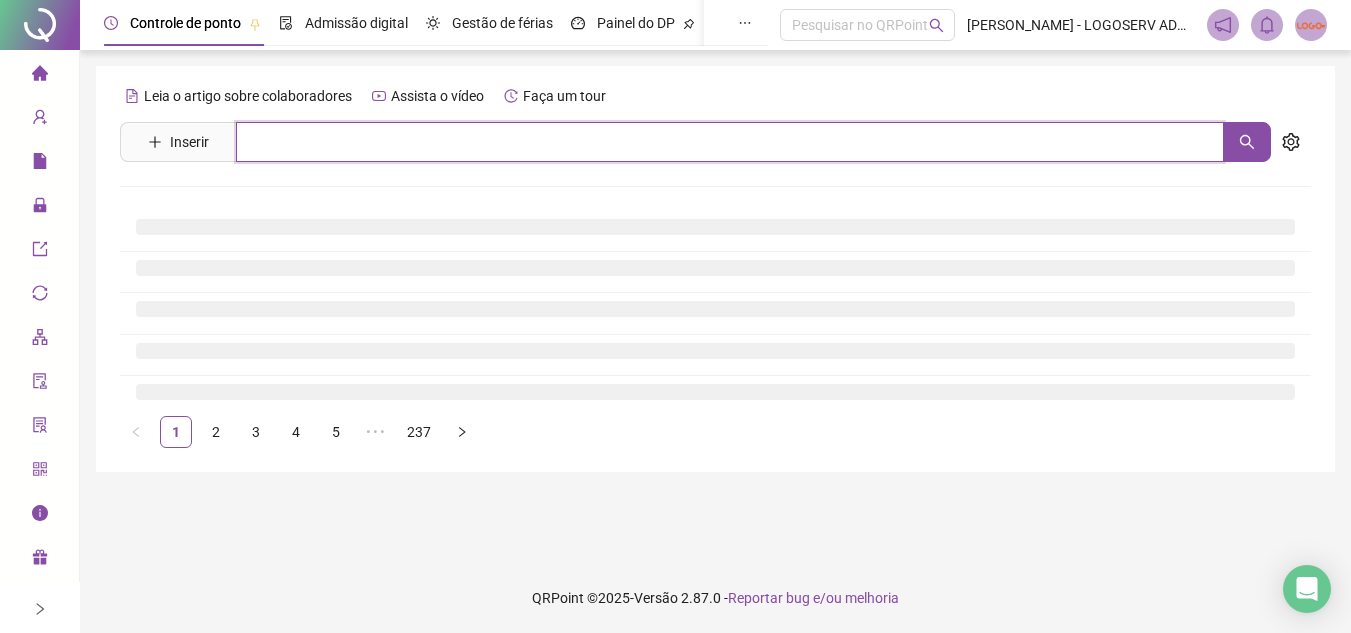 click at bounding box center (730, 142) 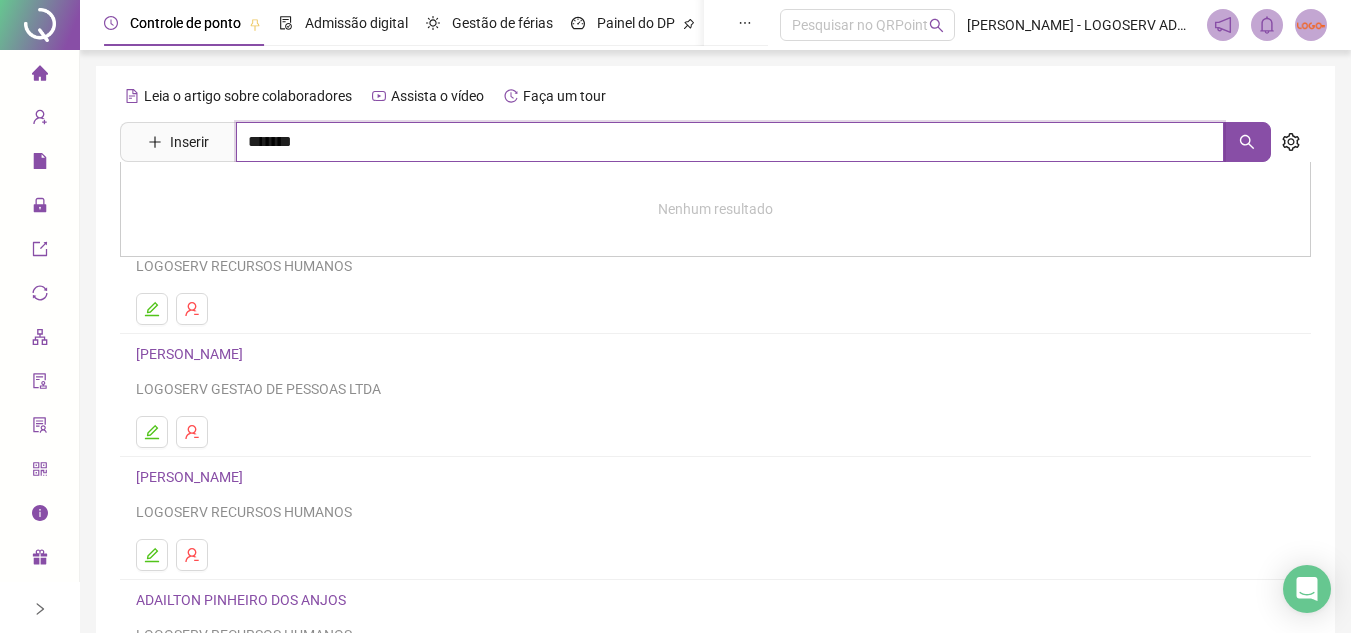 type on "*******" 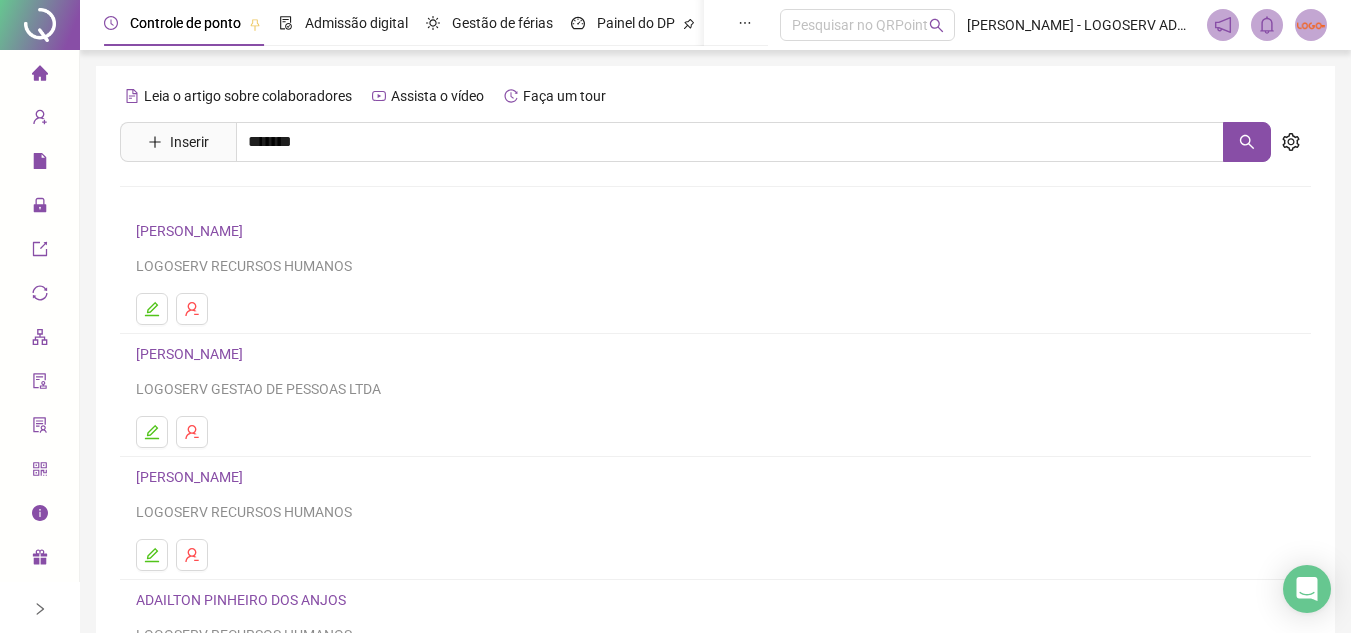 click on "ELIEZER SANTOS OLIVEIRA" at bounding box center [210, 289] 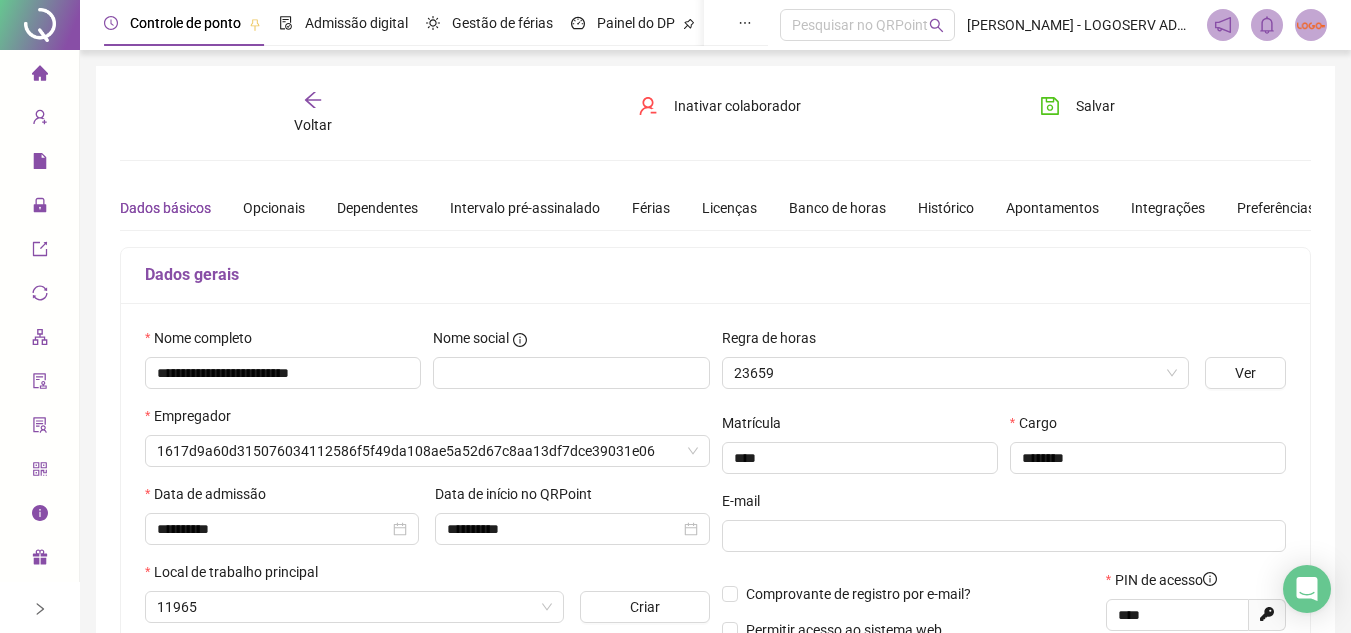 type on "**********" 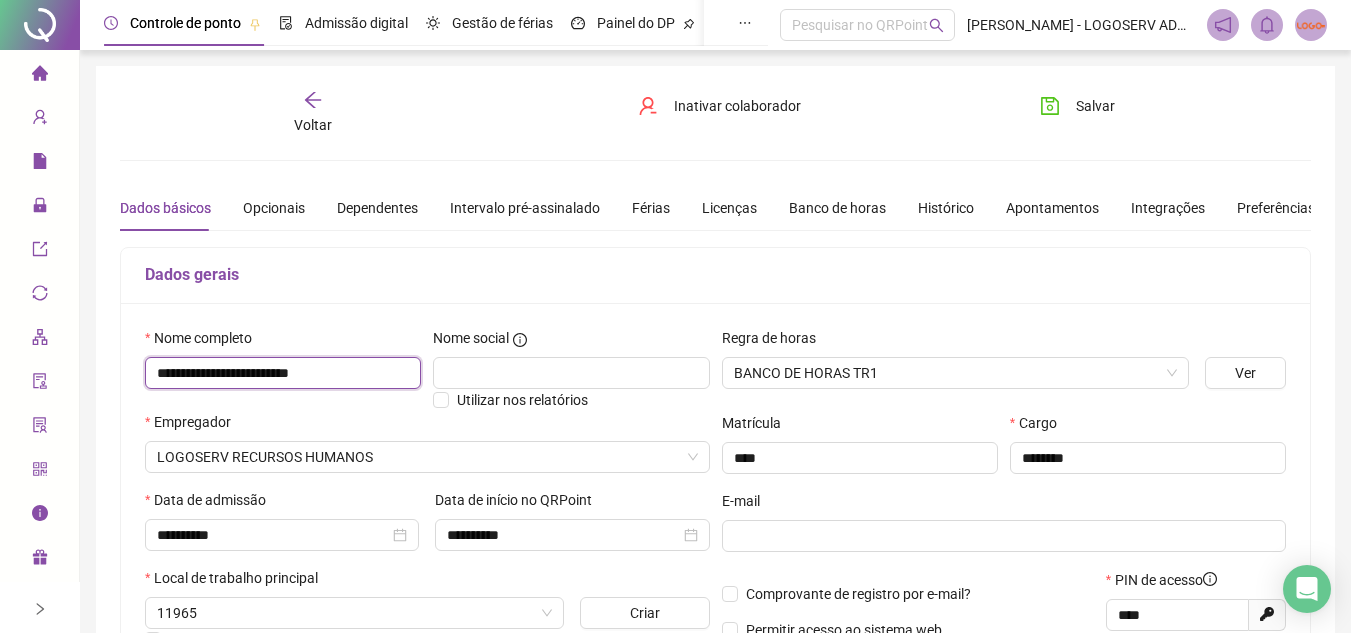 drag, startPoint x: 153, startPoint y: 367, endPoint x: 343, endPoint y: 362, distance: 190.06578 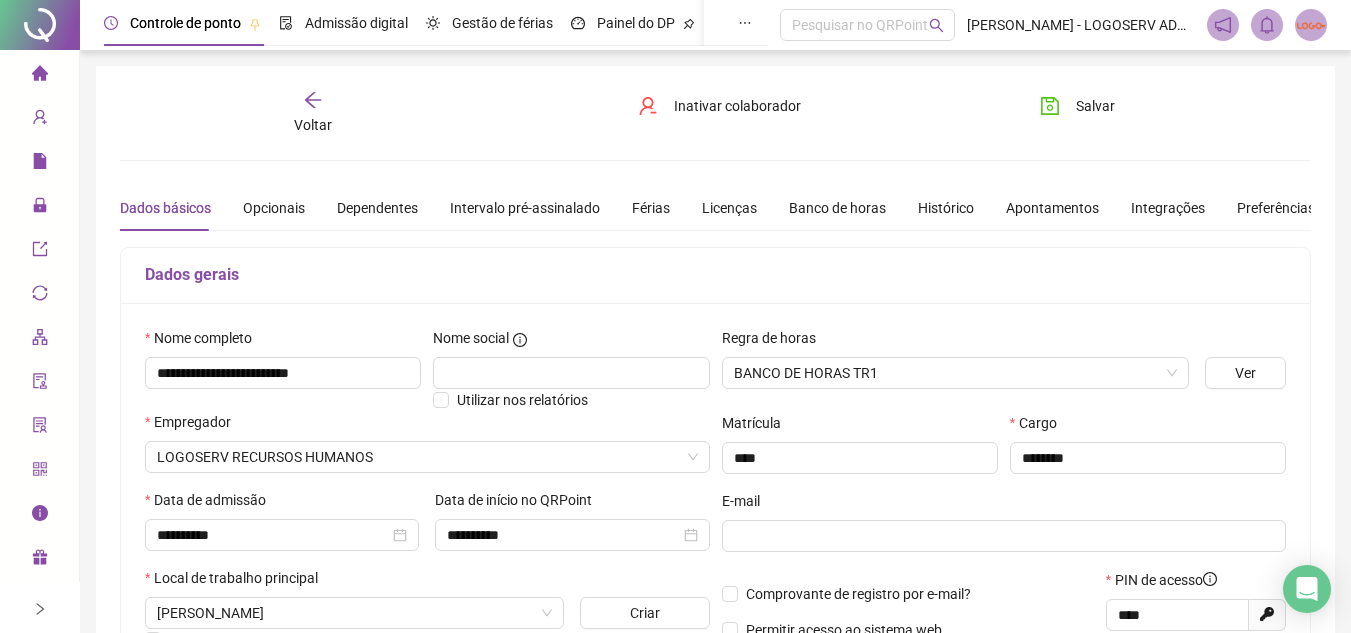 click on "Voltar" at bounding box center (313, 113) 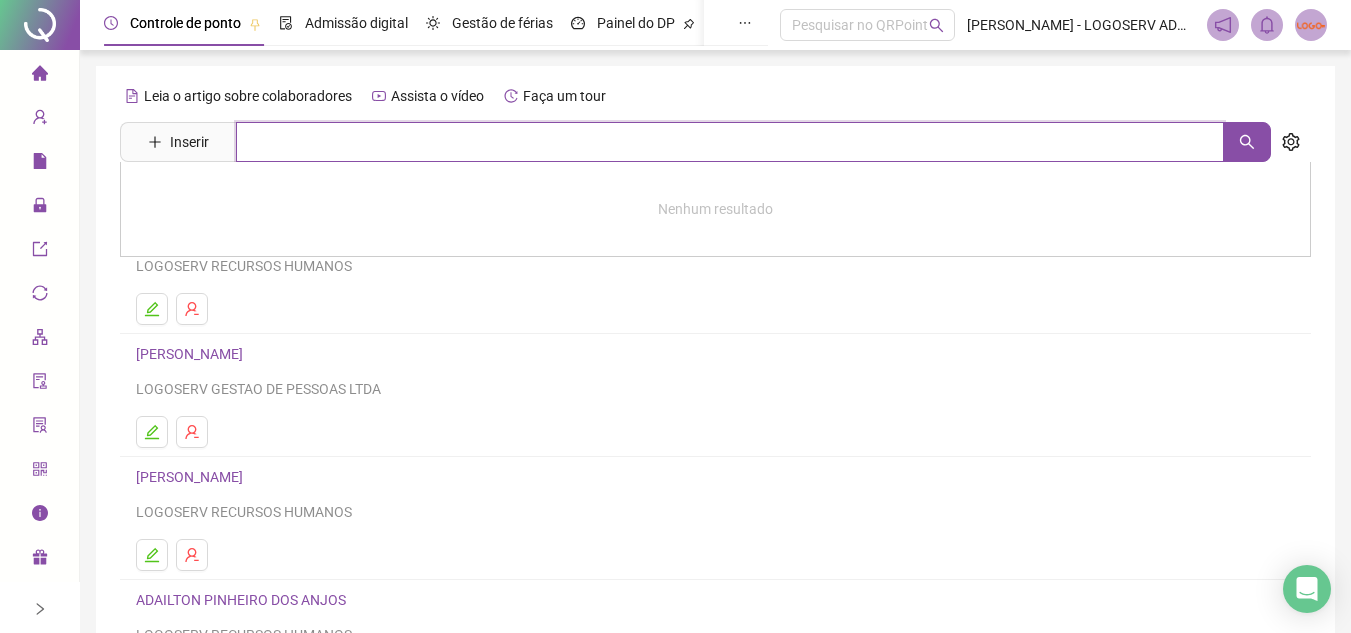 click at bounding box center (730, 142) 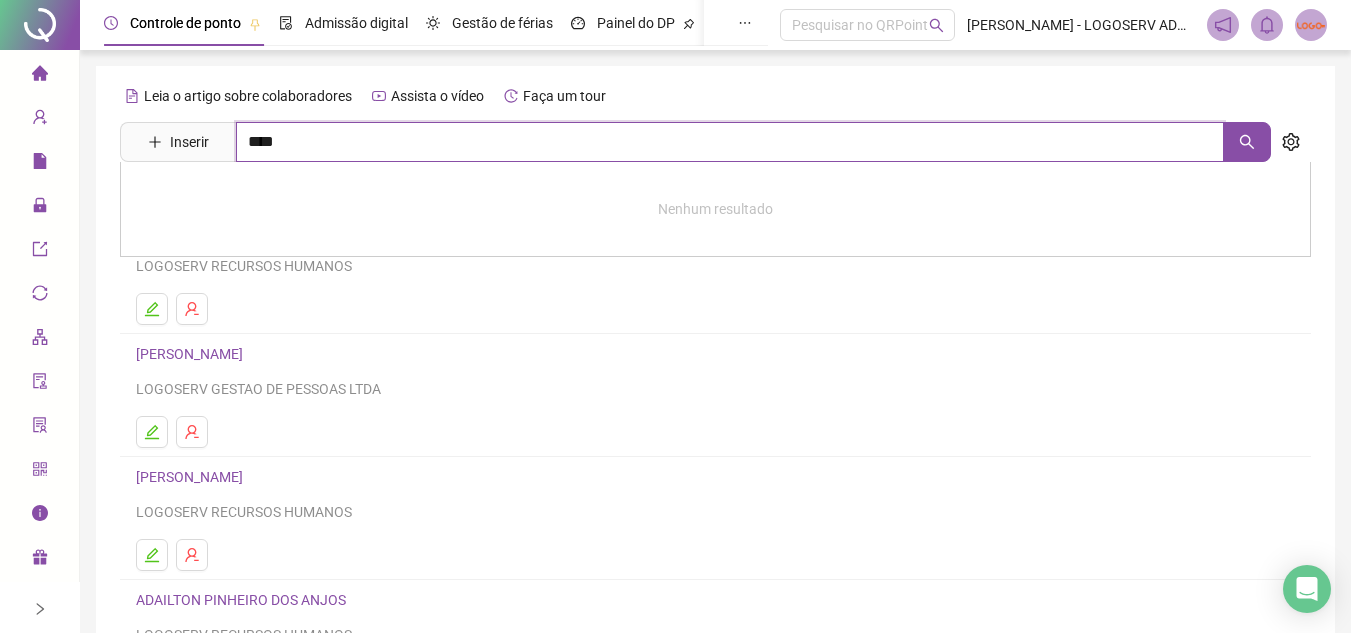 type on "****" 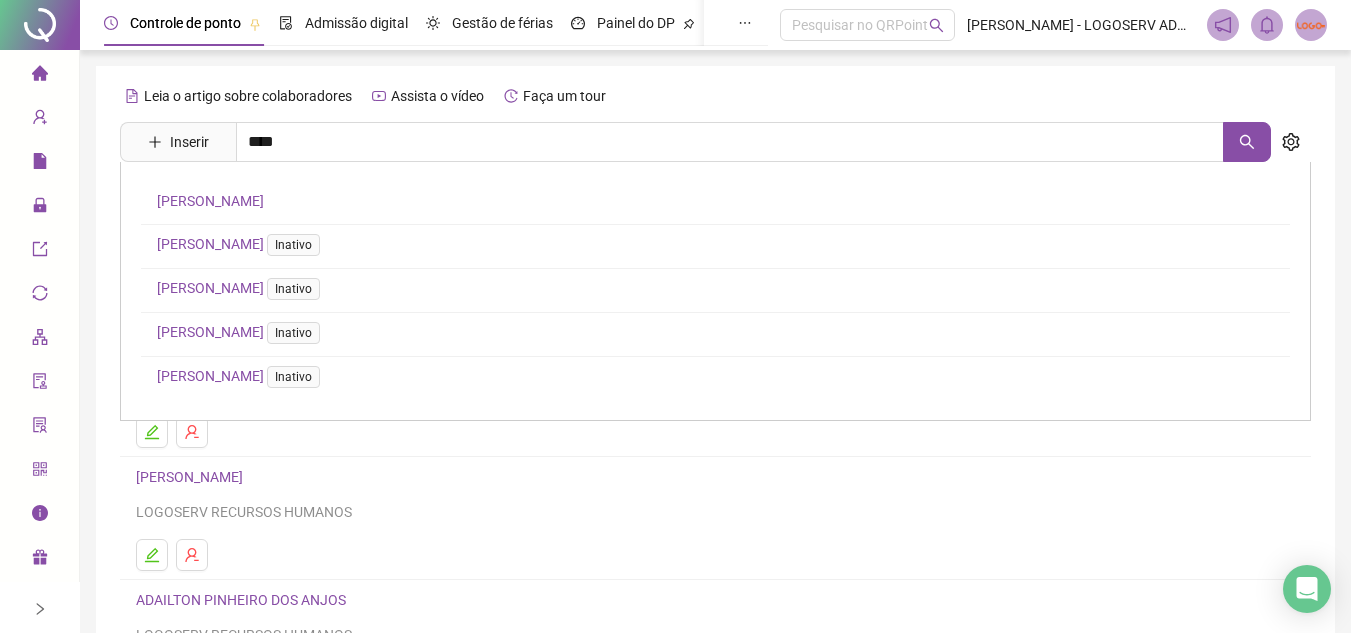 click on "FILIPE BARBOZA DOS SANTOS" at bounding box center (210, 201) 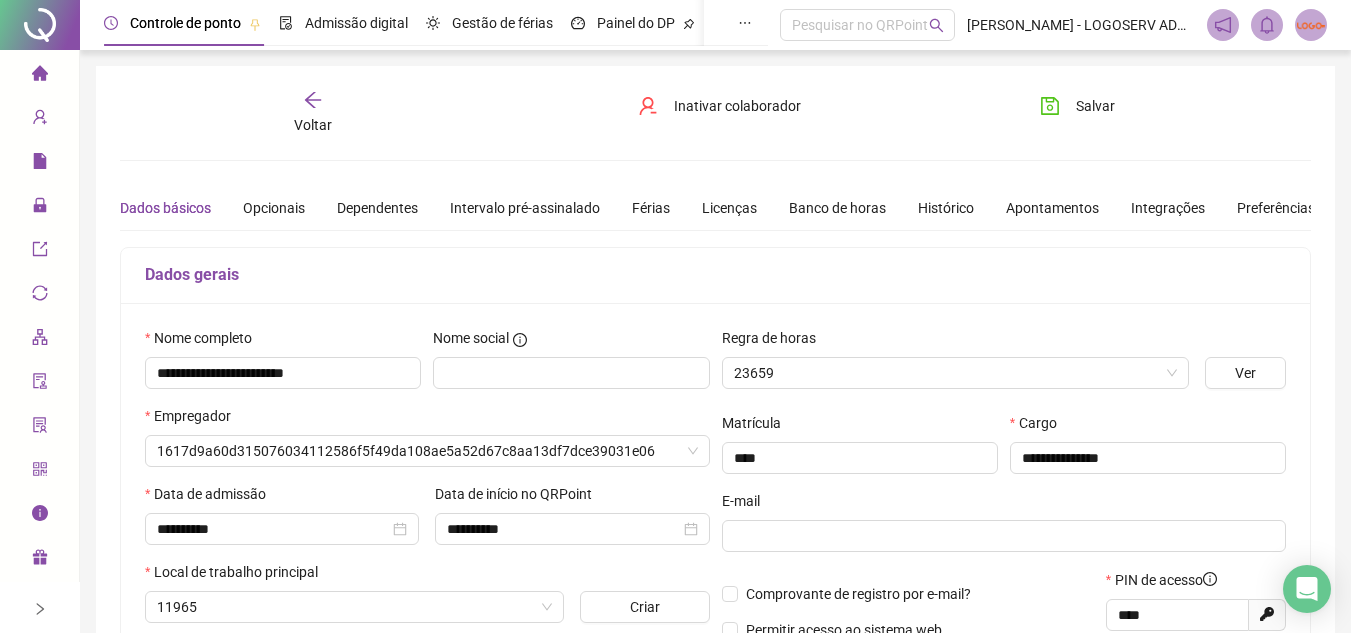 type on "**********" 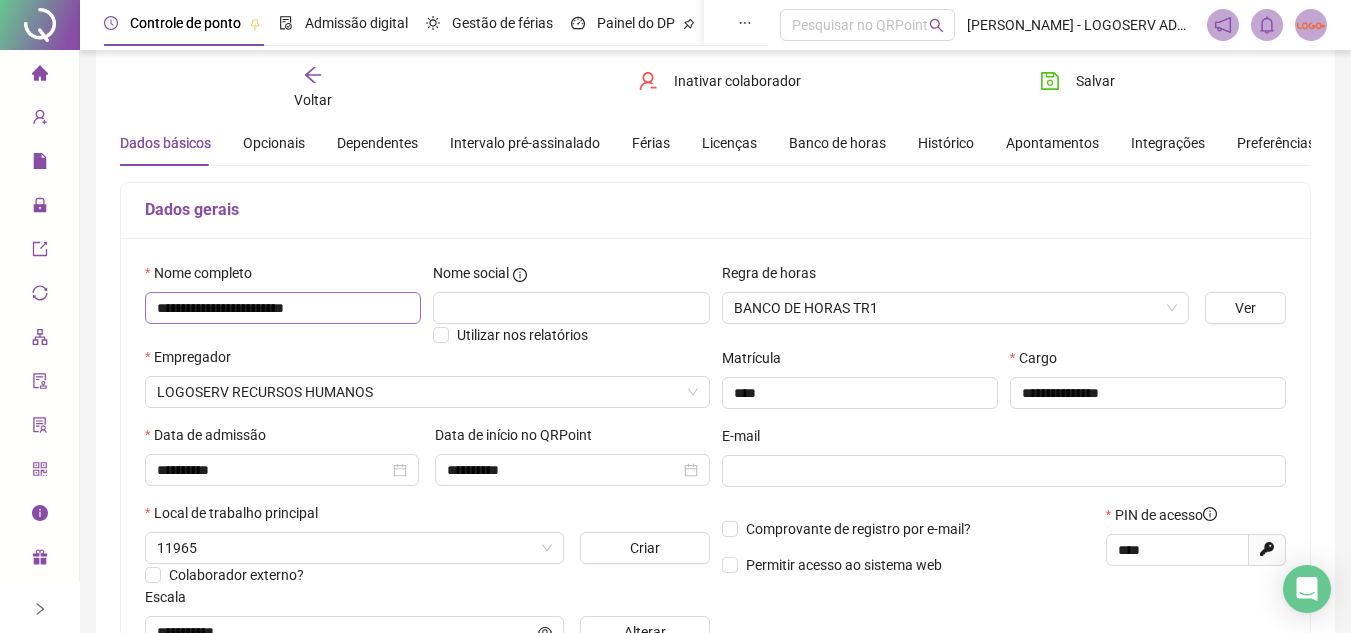 scroll, scrollTop: 100, scrollLeft: 0, axis: vertical 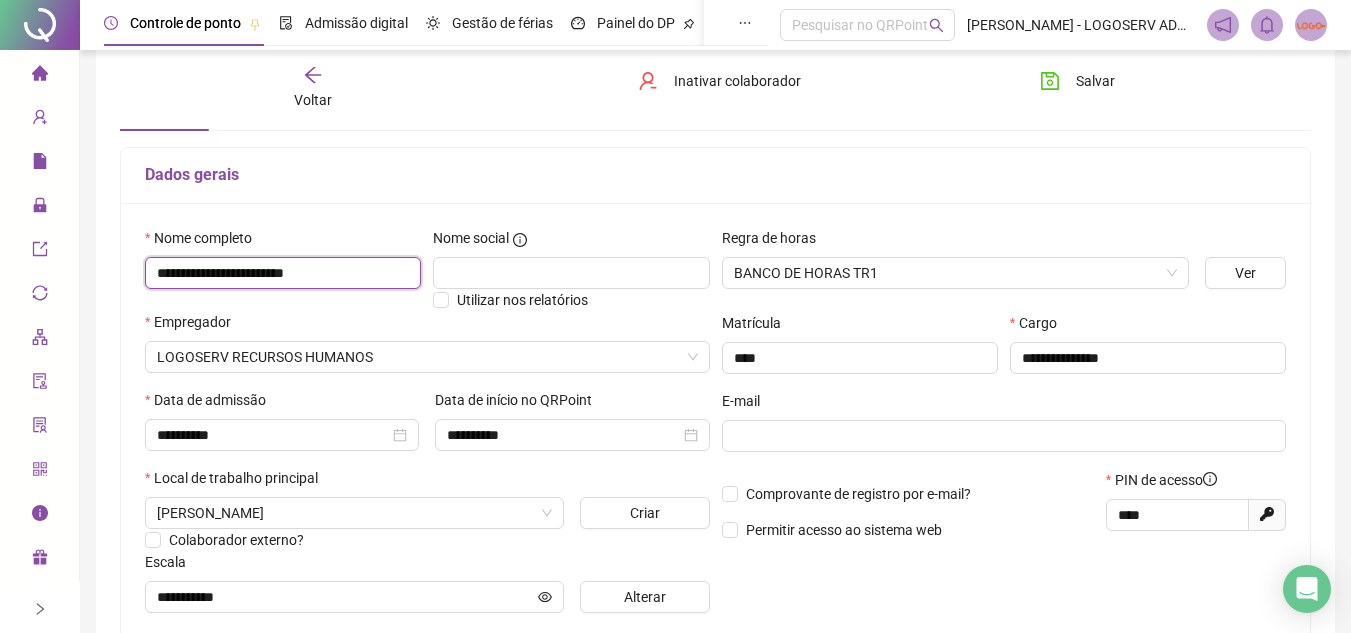 drag, startPoint x: 152, startPoint y: 272, endPoint x: 366, endPoint y: 261, distance: 214.28252 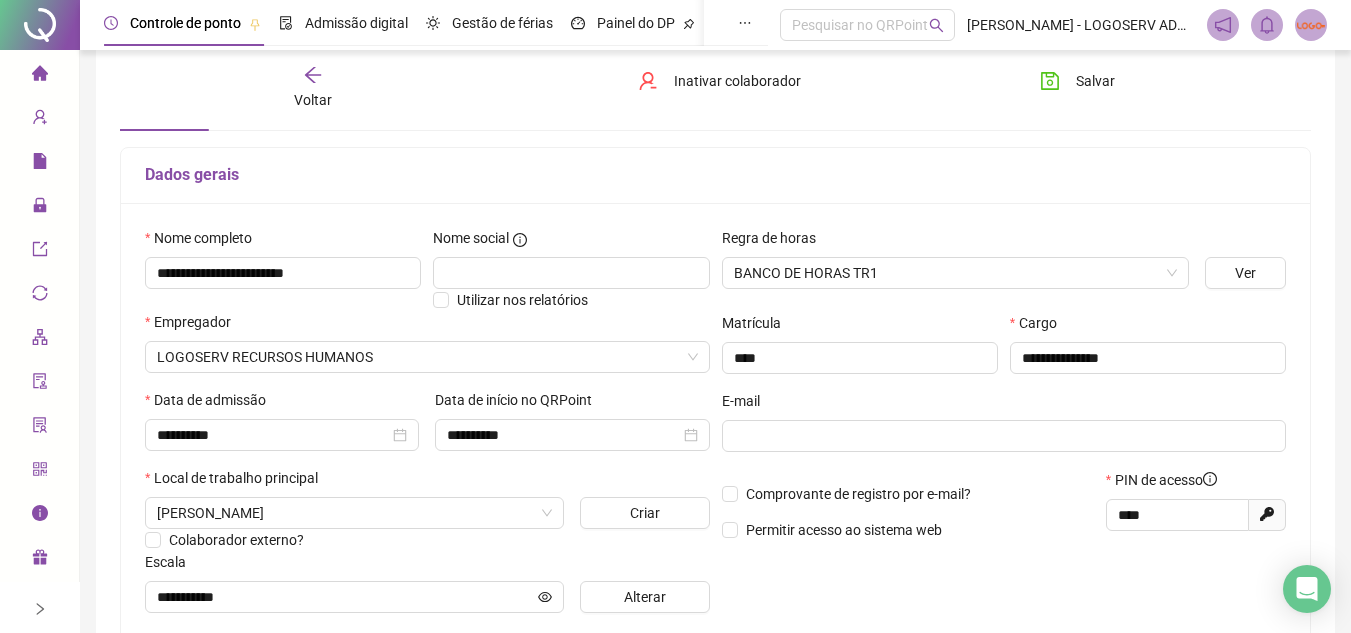 click on "Voltar Inativar colaborador Salvar" at bounding box center [715, 88] 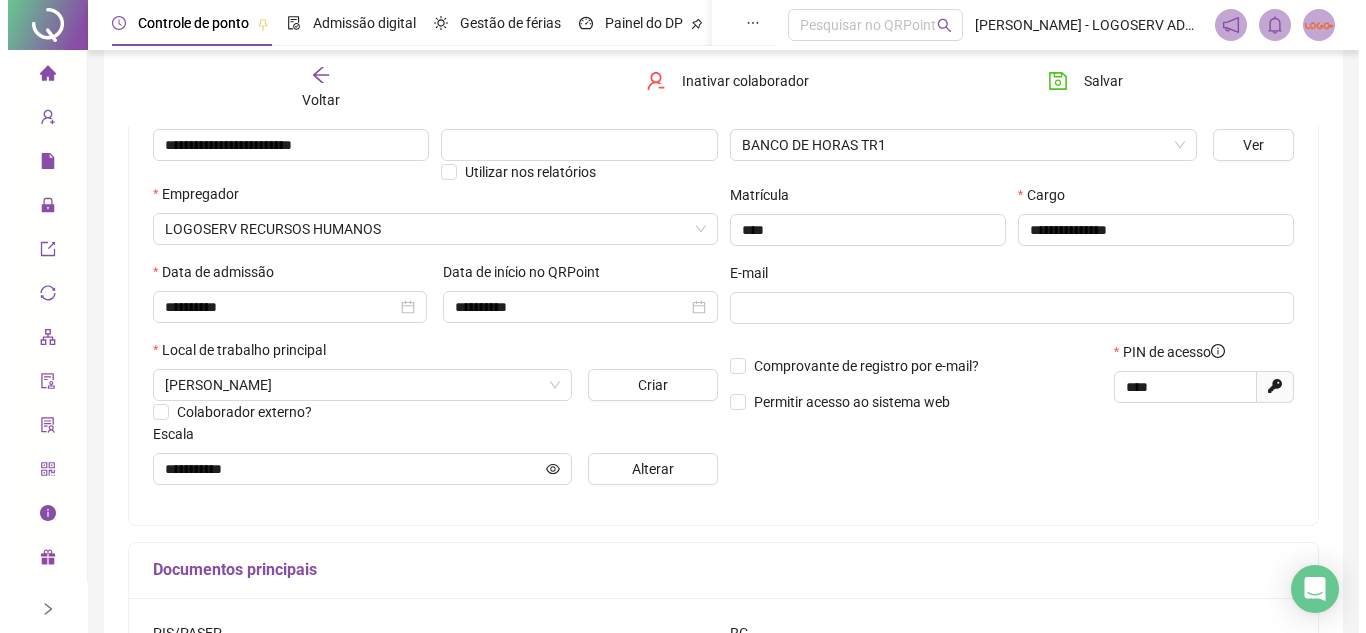 scroll, scrollTop: 300, scrollLeft: 0, axis: vertical 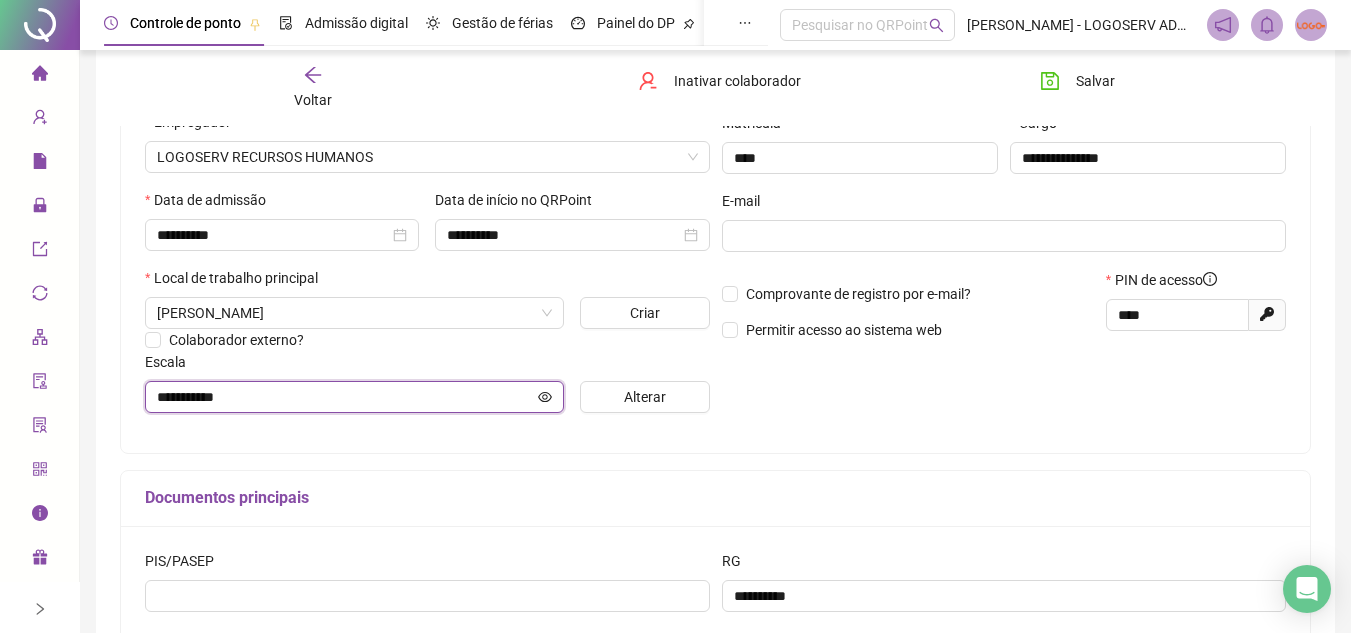 click 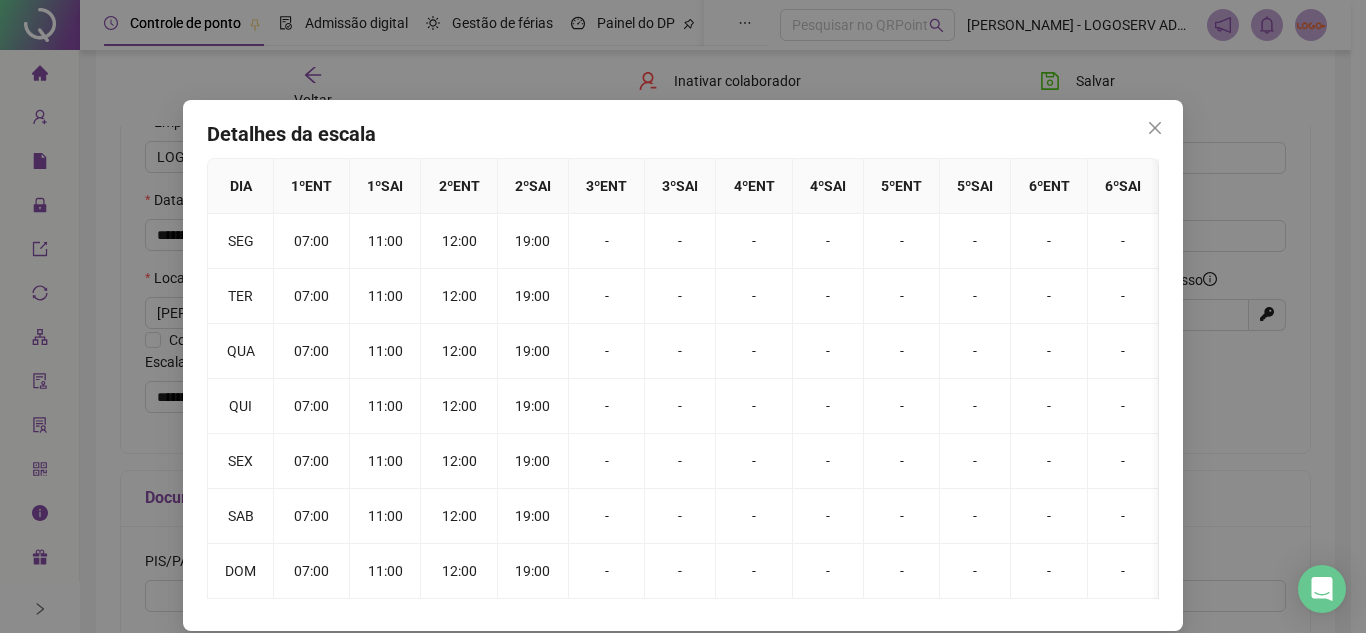 click on "Detalhes da escala DIA 1 º  ENT 1 º  SAI 2 º  ENT 2 º  SAI 3 º  ENT 3 º  SAI 4 º  ENT 4 º  SAI 5 º  ENT 5 º  SAI 6 º  ENT 6 º  SAI                           SEG 07:00 11:00 12:00 19:00 - - - - - - - - TER 07:00 11:00 12:00 19:00 - - - - - - - - QUA 07:00 11:00 12:00 19:00 - - - - - - - - QUI 07:00 11:00 12:00 19:00 - - - - - - - - SEX 07:00 11:00 12:00 19:00 - - - - - - - - SAB 07:00 11:00 12:00 19:00 - - - - - - - - DOM 07:00 11:00 12:00 19:00 - - - - - - - -" at bounding box center (683, 316) 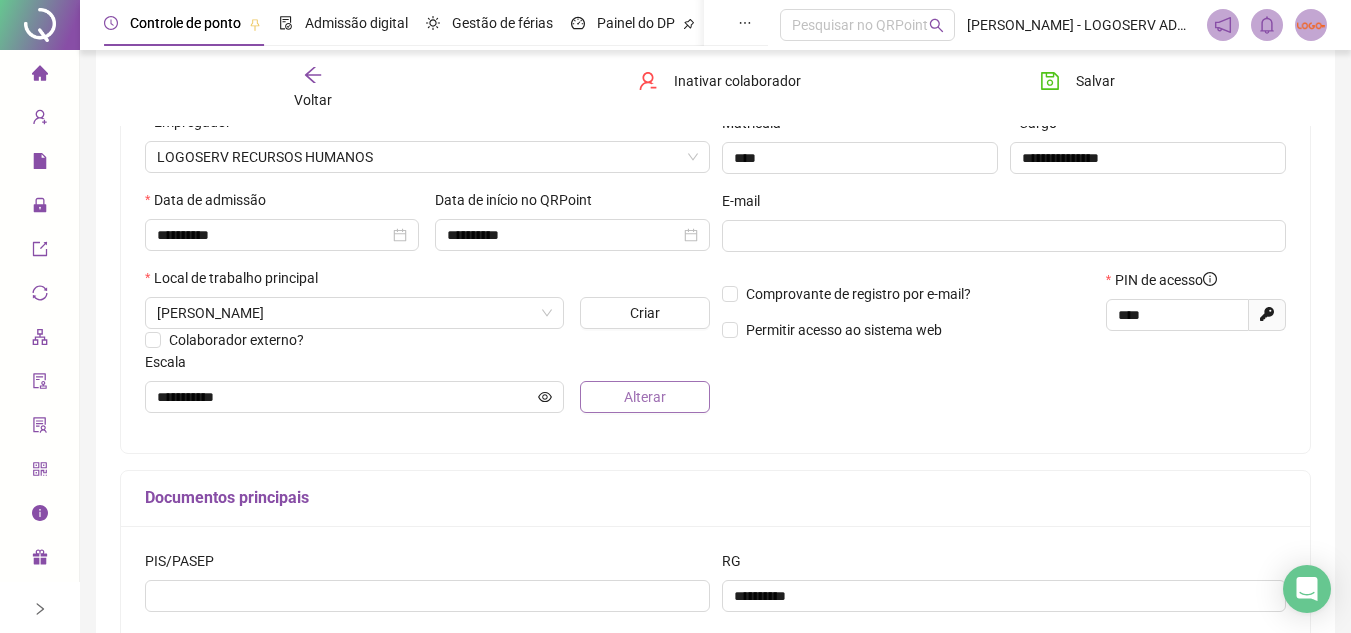 click on "Alterar" at bounding box center [644, 397] 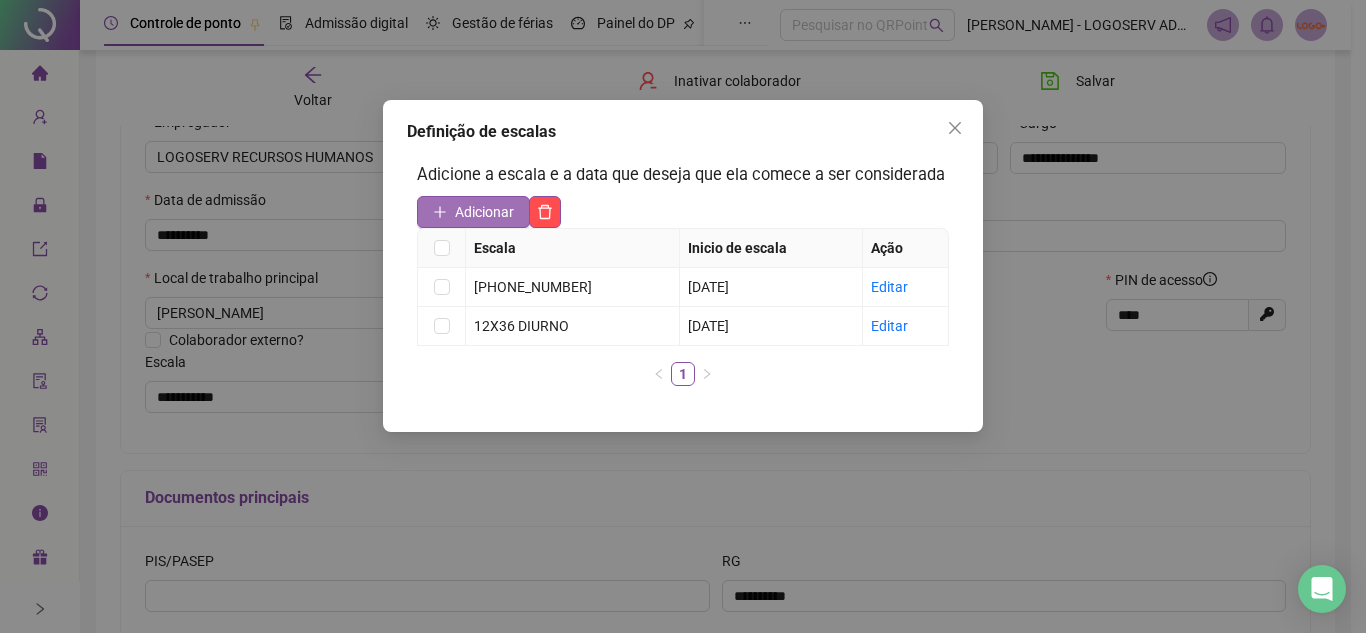 click on "Adicionar" at bounding box center [484, 212] 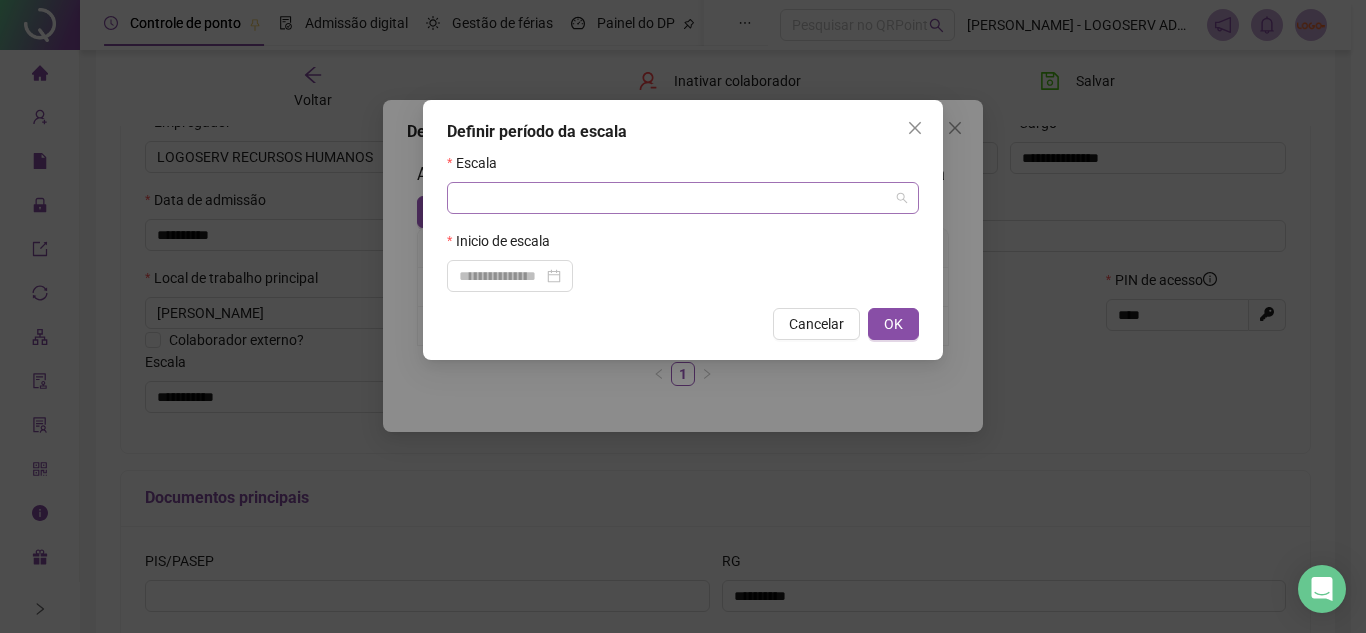 click at bounding box center [677, 198] 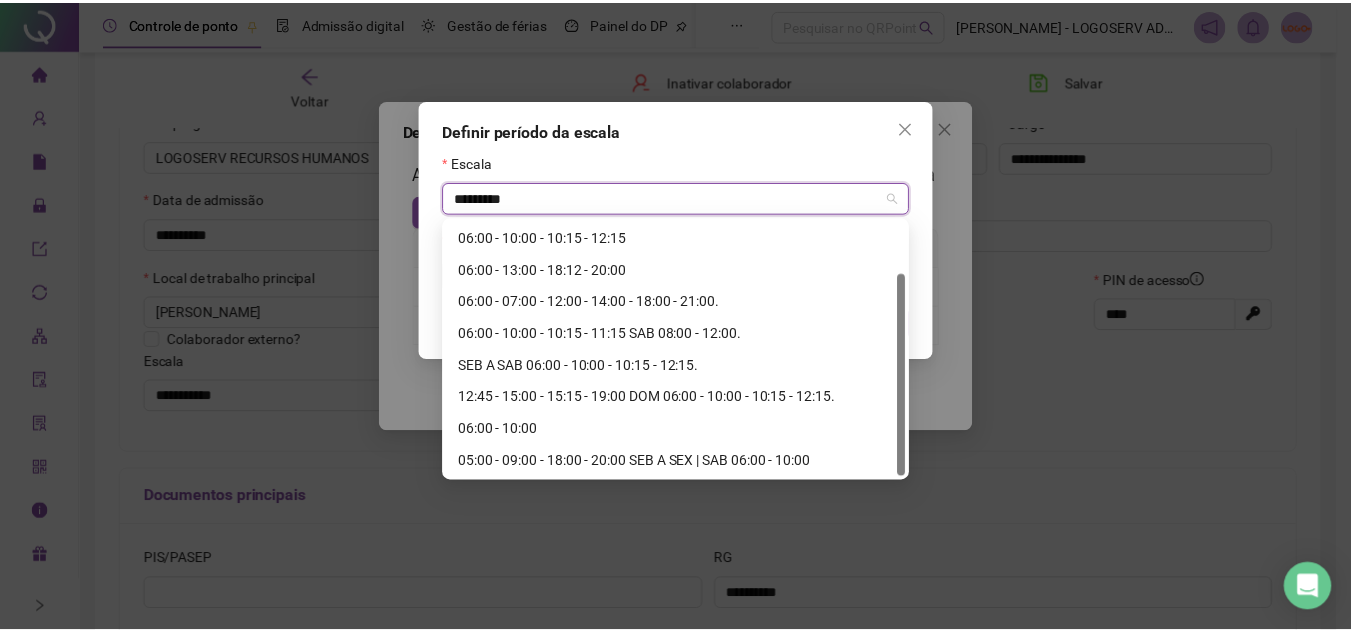 scroll, scrollTop: 0, scrollLeft: 0, axis: both 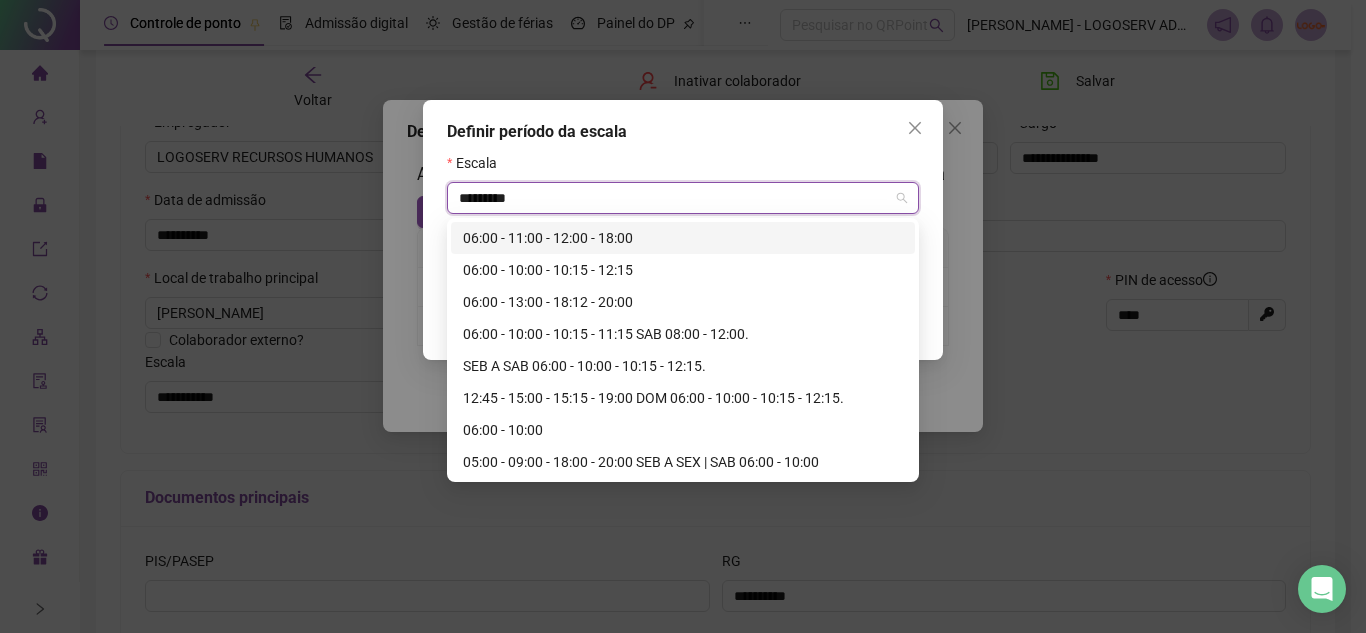type on "**********" 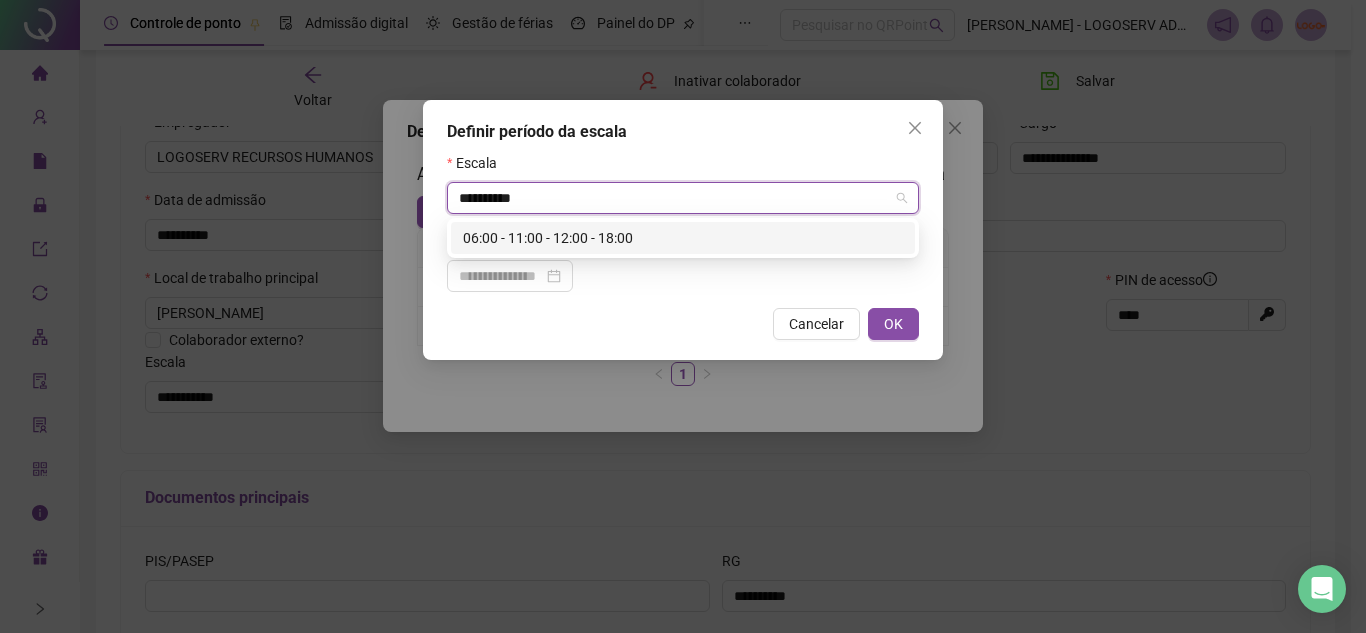 click on "06:00 - 11:00 - 12:00 - 18:00" at bounding box center (683, 238) 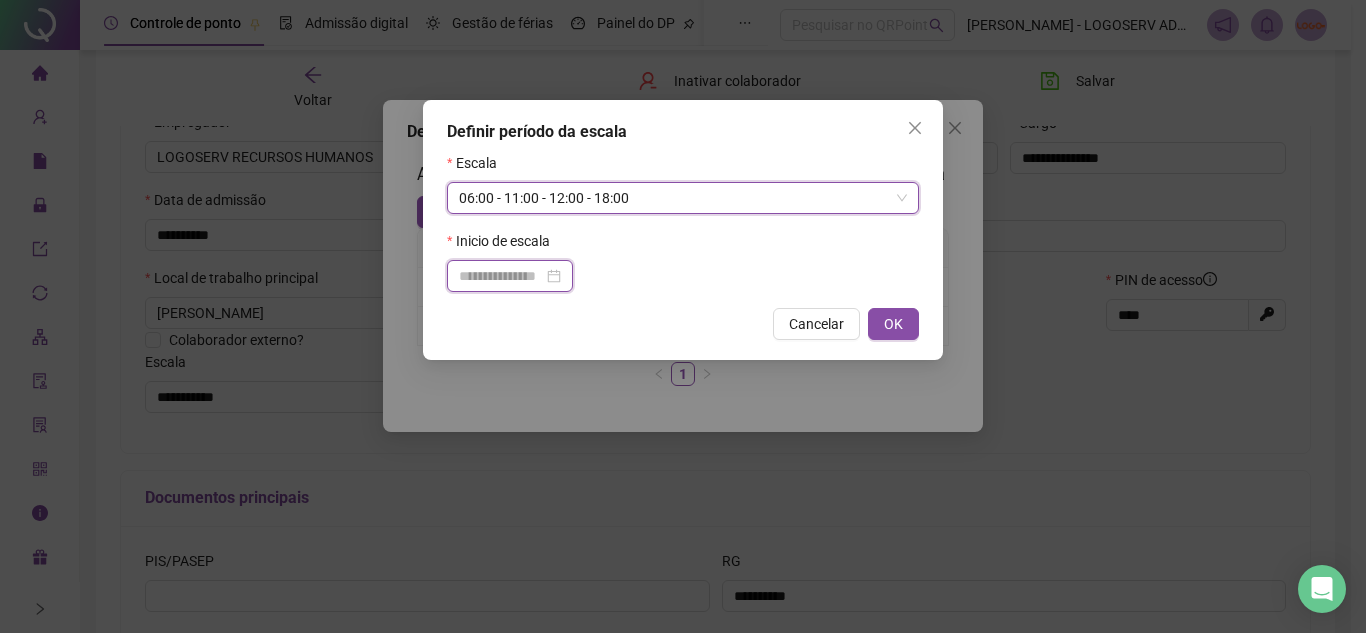 click at bounding box center (501, 276) 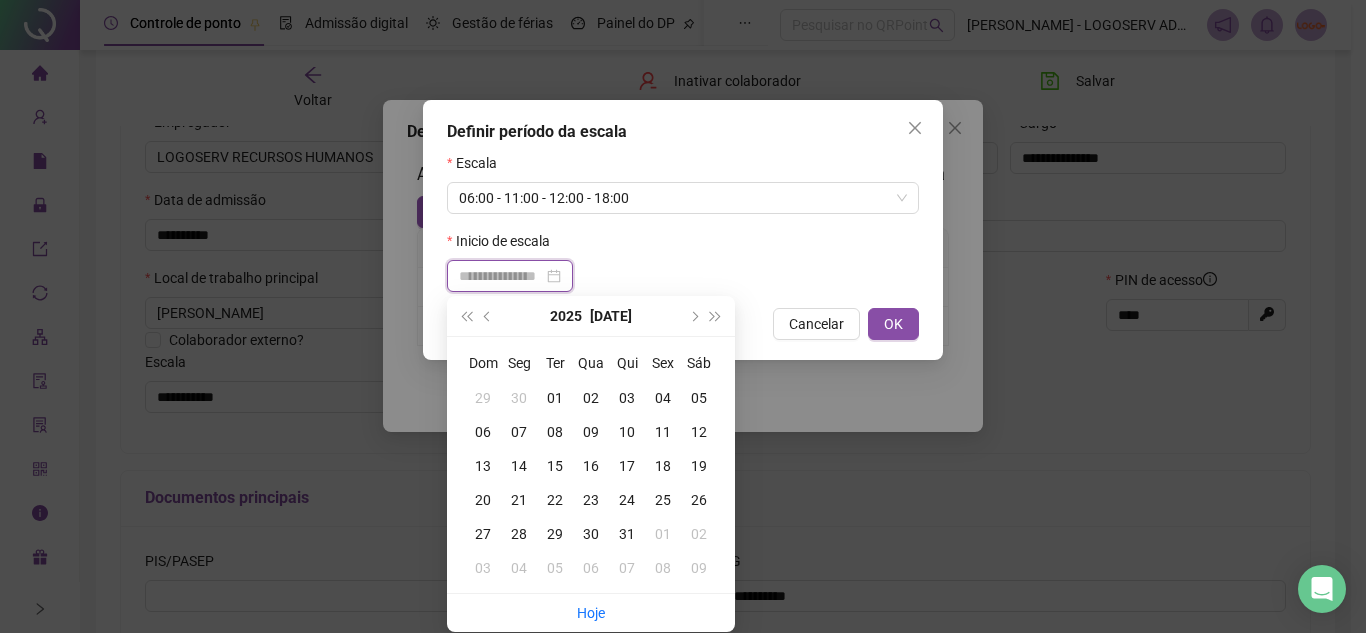 type on "**********" 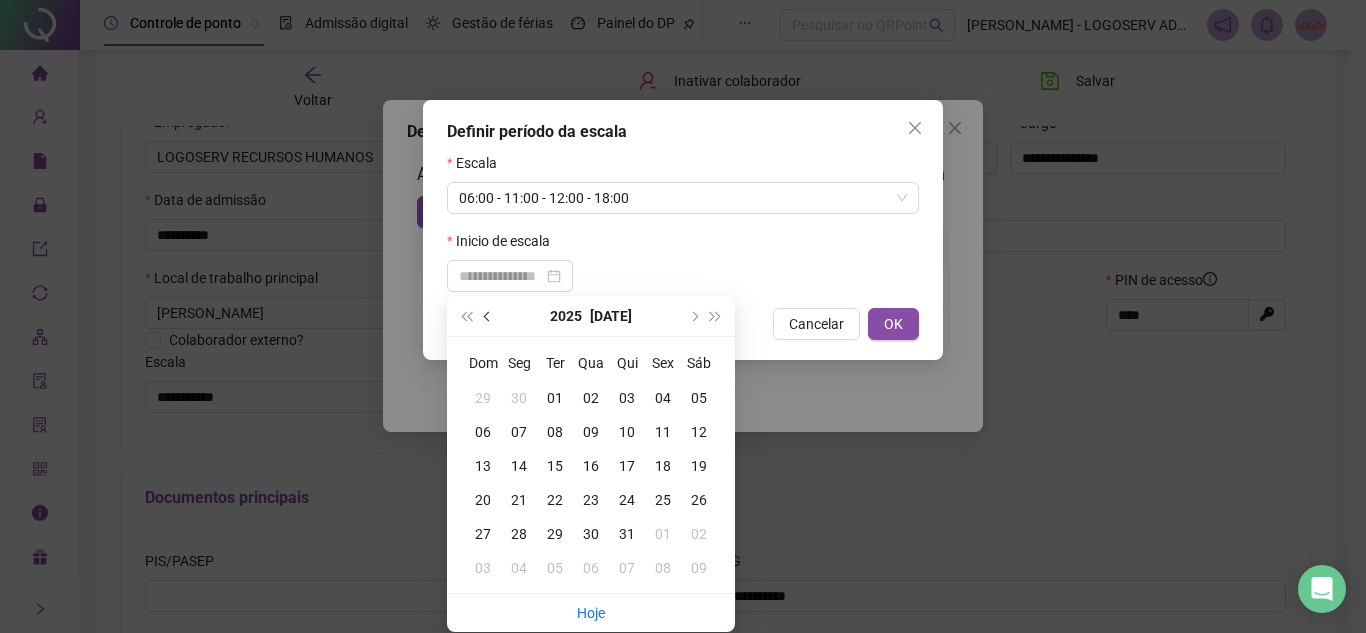 click at bounding box center (488, 316) 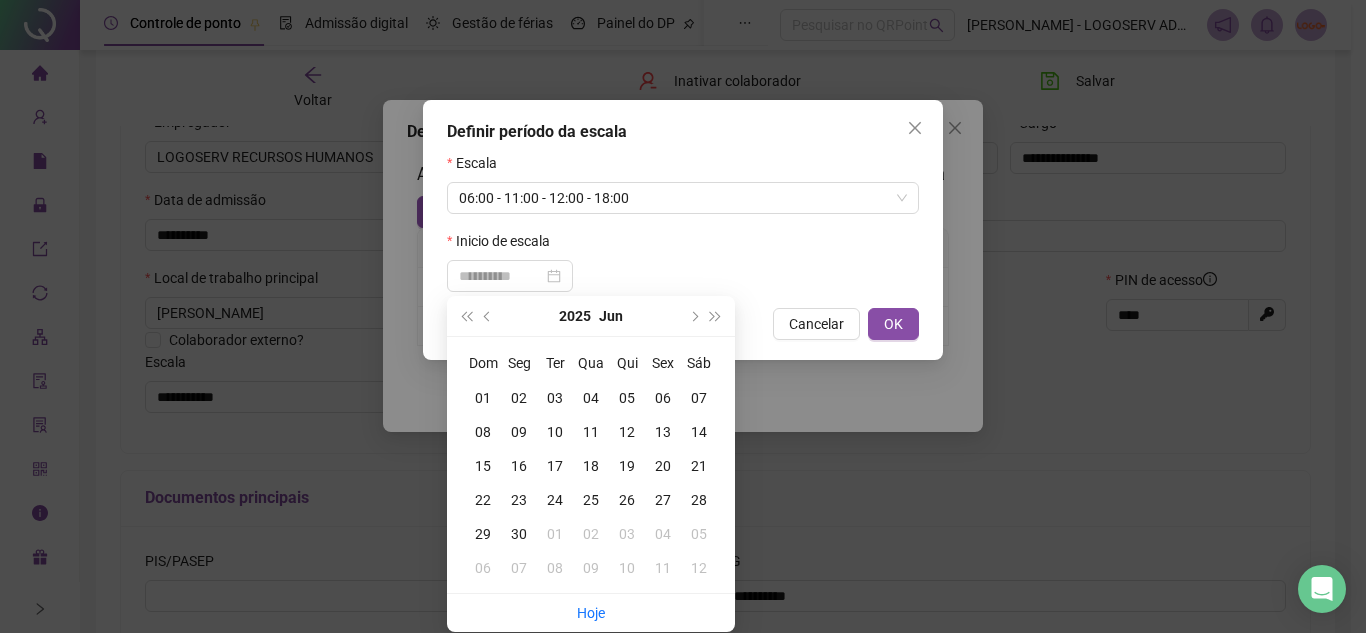 type on "**********" 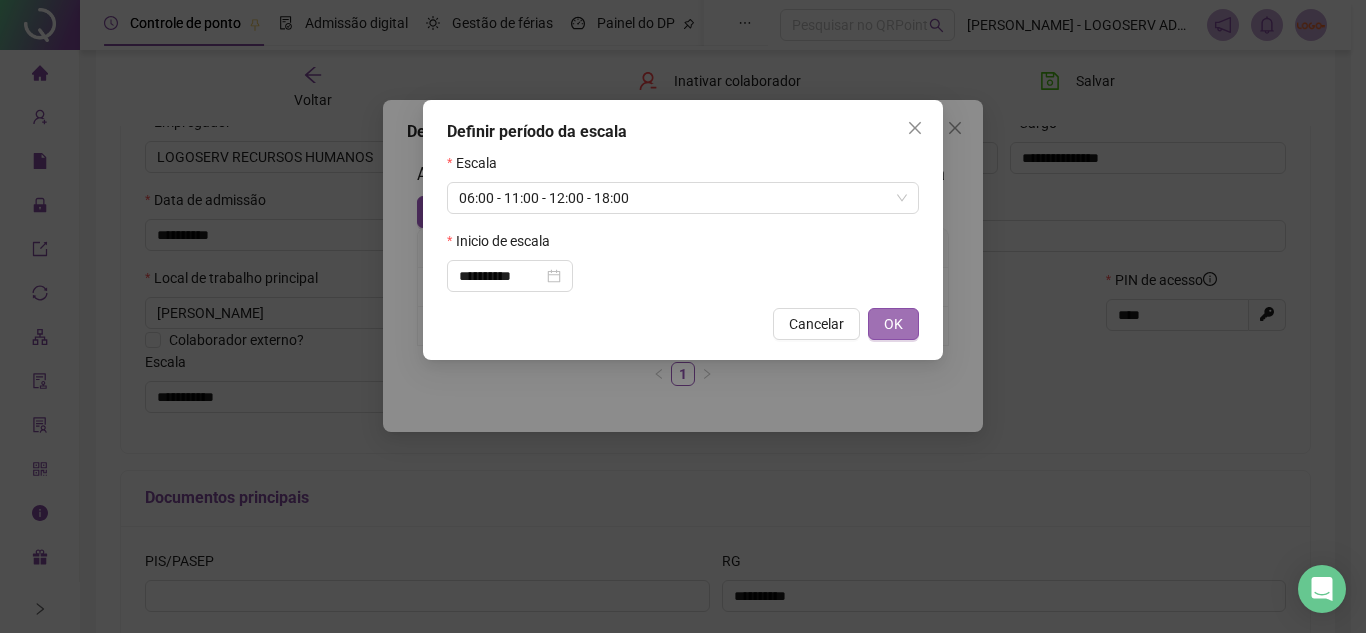 click on "OK" at bounding box center [893, 324] 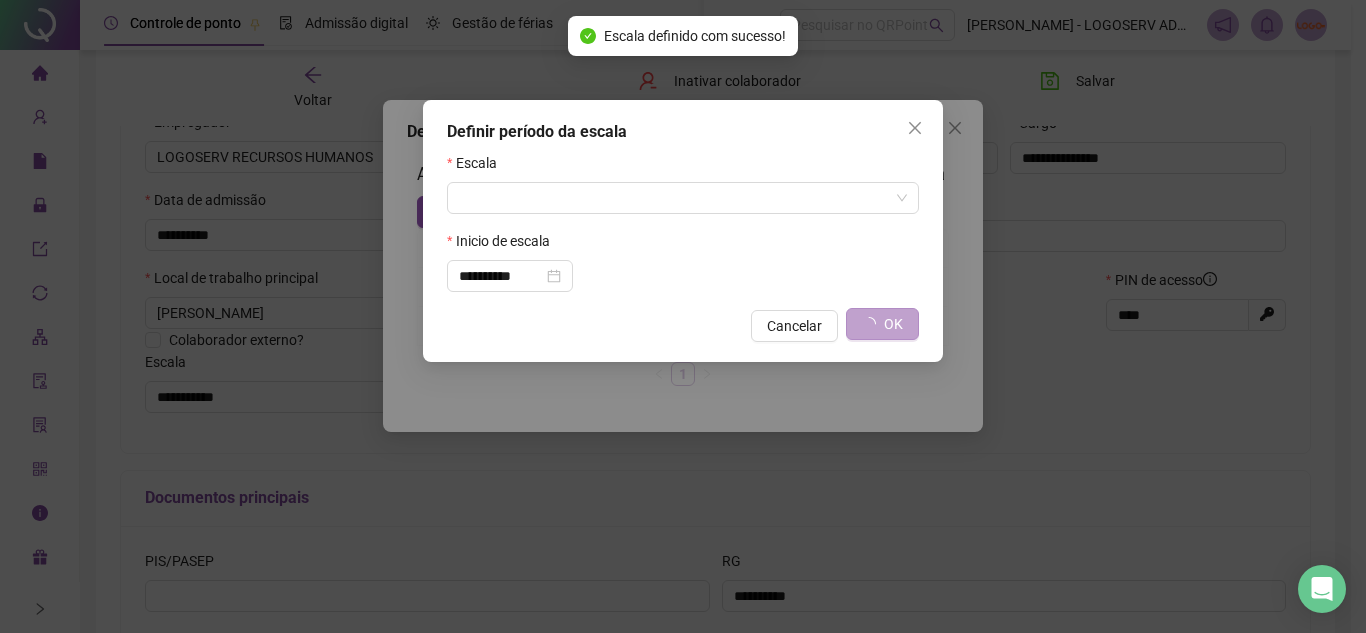 type on "**********" 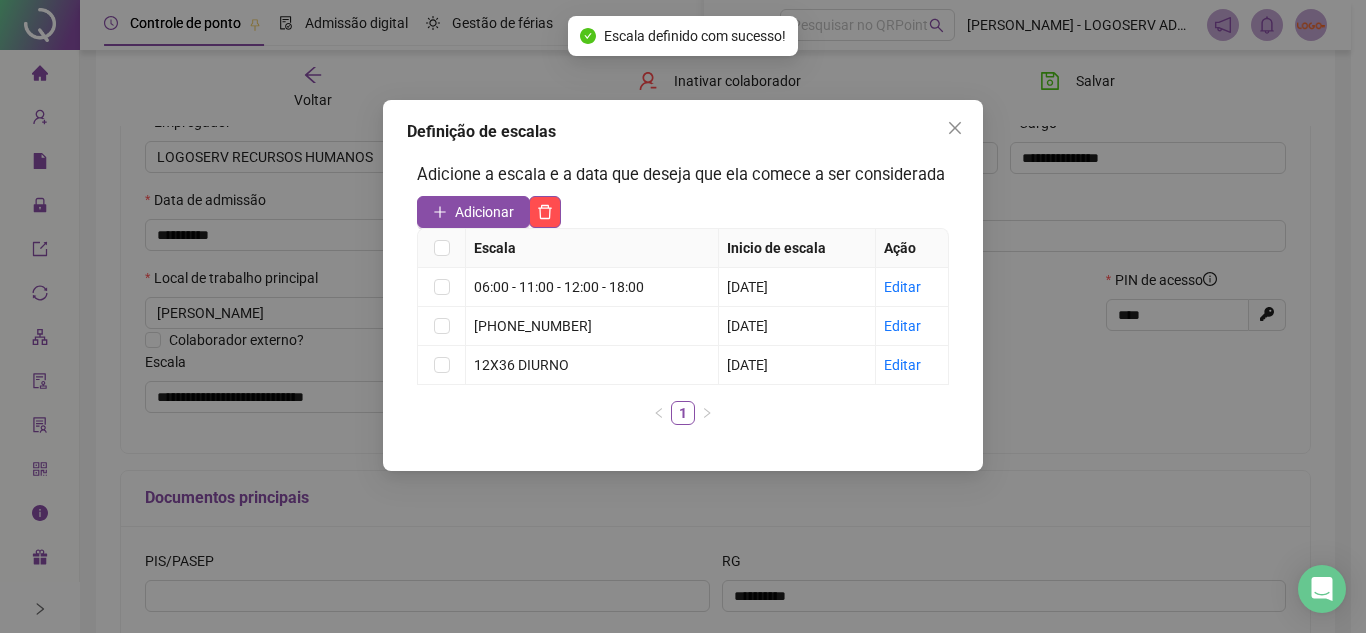drag, startPoint x: 1083, startPoint y: 273, endPoint x: 1106, endPoint y: 148, distance: 127.09839 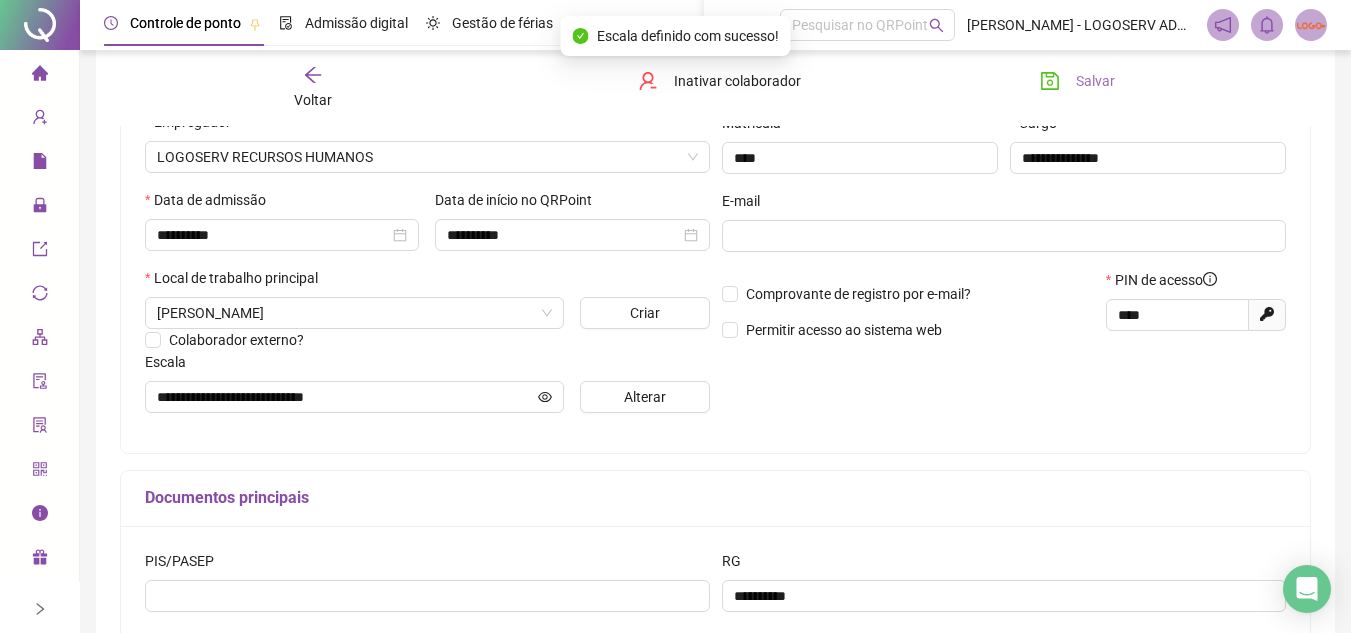 click on "Salvar" at bounding box center (1095, 81) 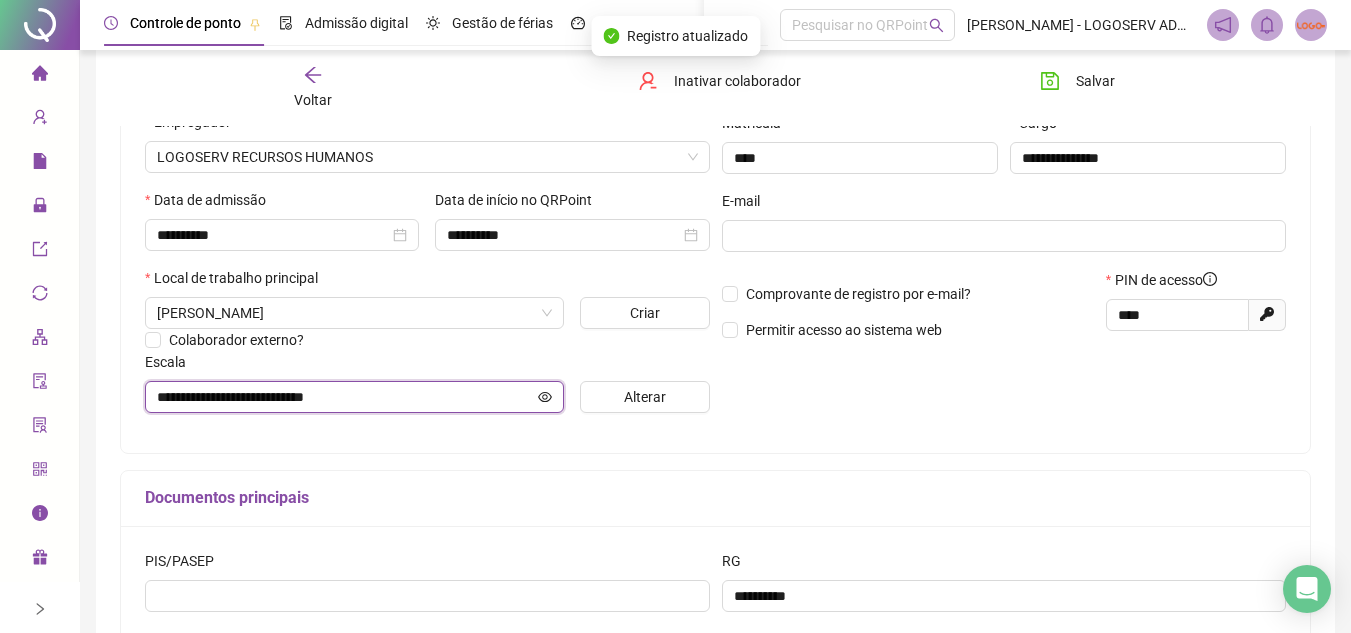 click 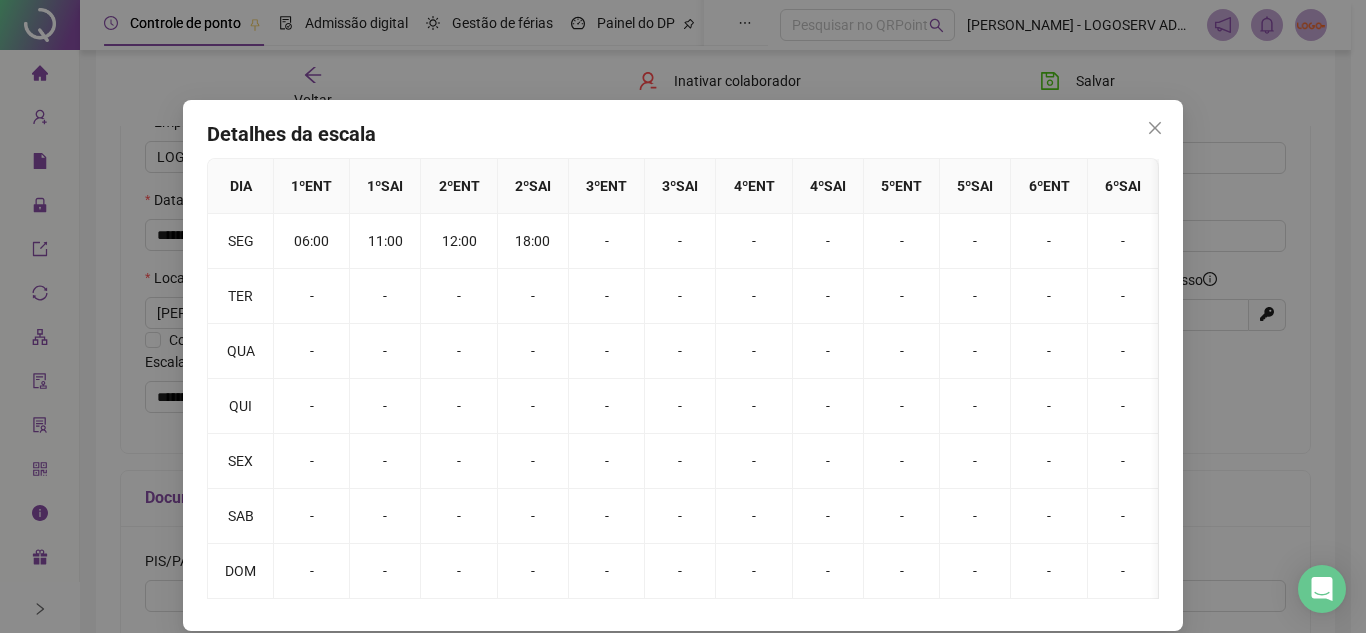 click on "Detalhes da escala DIA 1 º  ENT 1 º  SAI 2 º  ENT 2 º  SAI 3 º  ENT 3 º  SAI 4 º  ENT 4 º  SAI 5 º  ENT 5 º  SAI 6 º  ENT 6 º  SAI                           SEG 06:00 11:00 12:00 18:00 - - - - - - - - TER - - - - - - - - - - - - QUA - - - - - - - - - - - - QUI - - - - - - - - - - - - SEX - - - - - - - - - - - - SAB - - - - - - - - - - - - DOM - - - - - - - - - - - -" at bounding box center (683, 316) 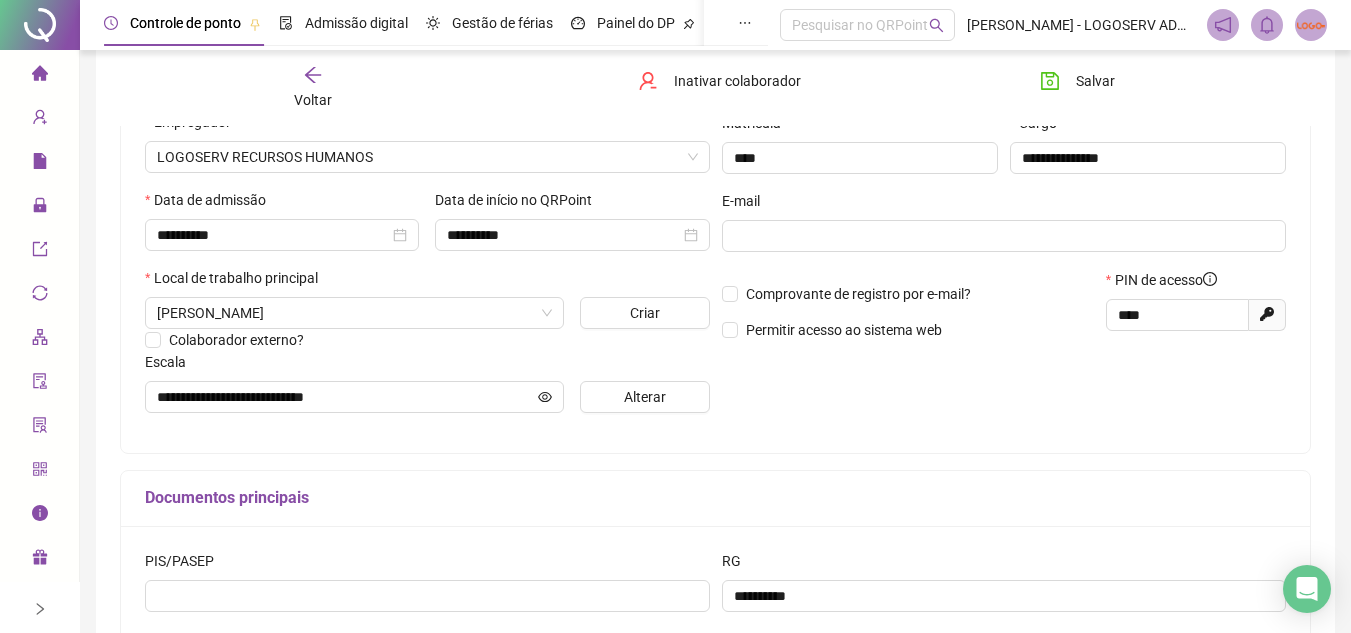 click on "Voltar" at bounding box center (313, 100) 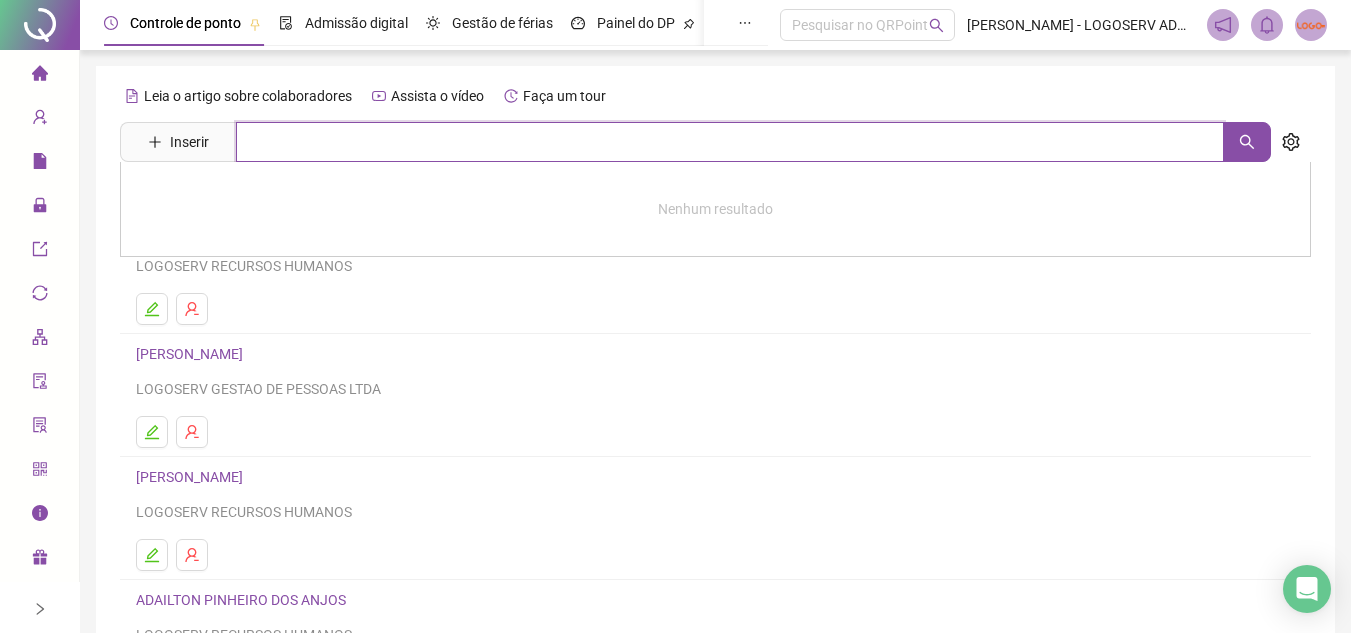 click at bounding box center (730, 142) 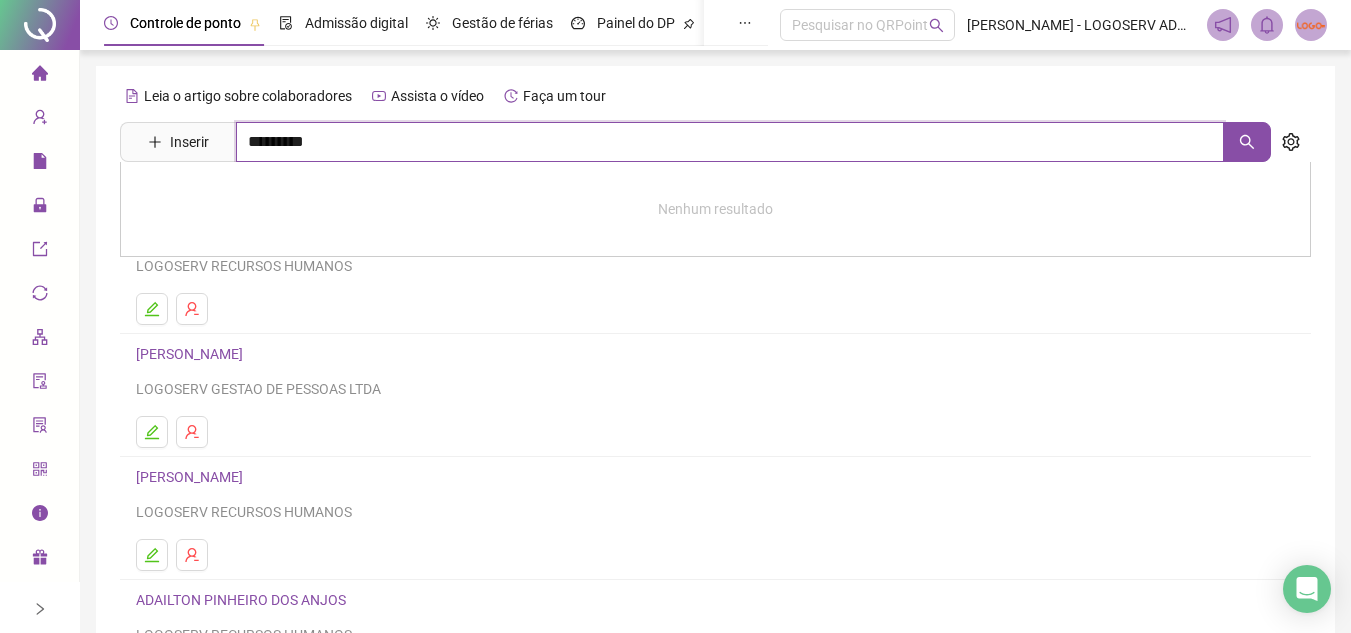 type on "*********" 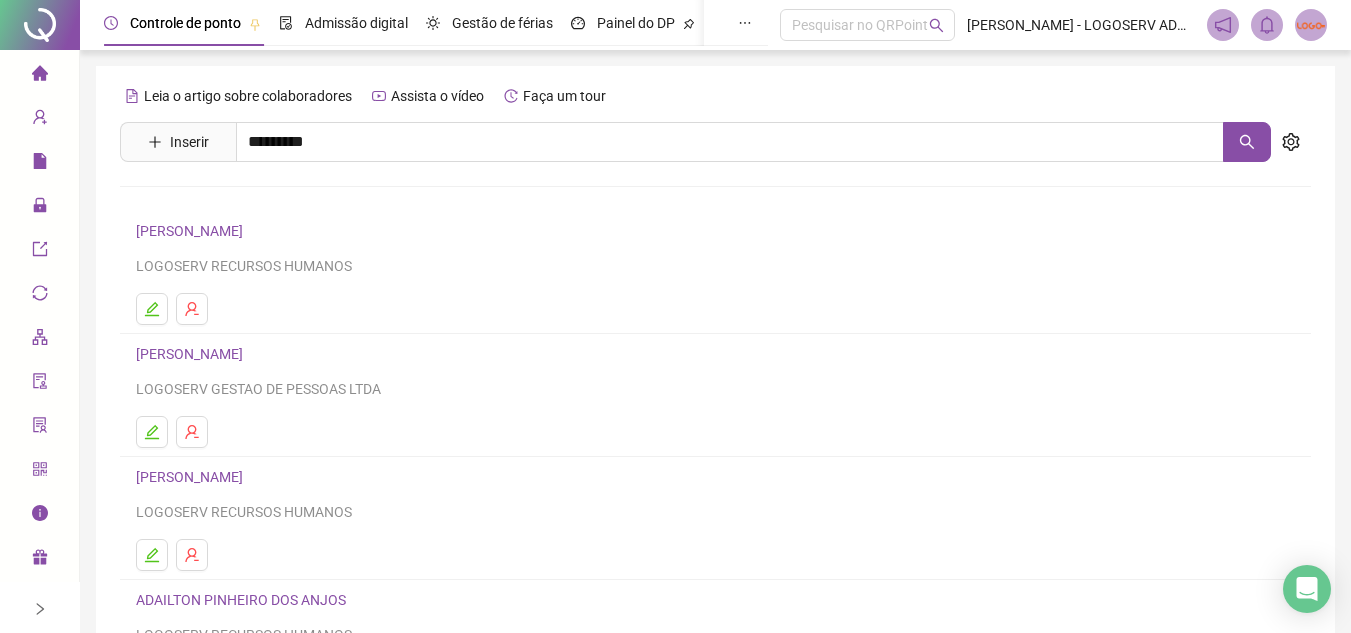 click on "[PERSON_NAME]" at bounding box center [210, 201] 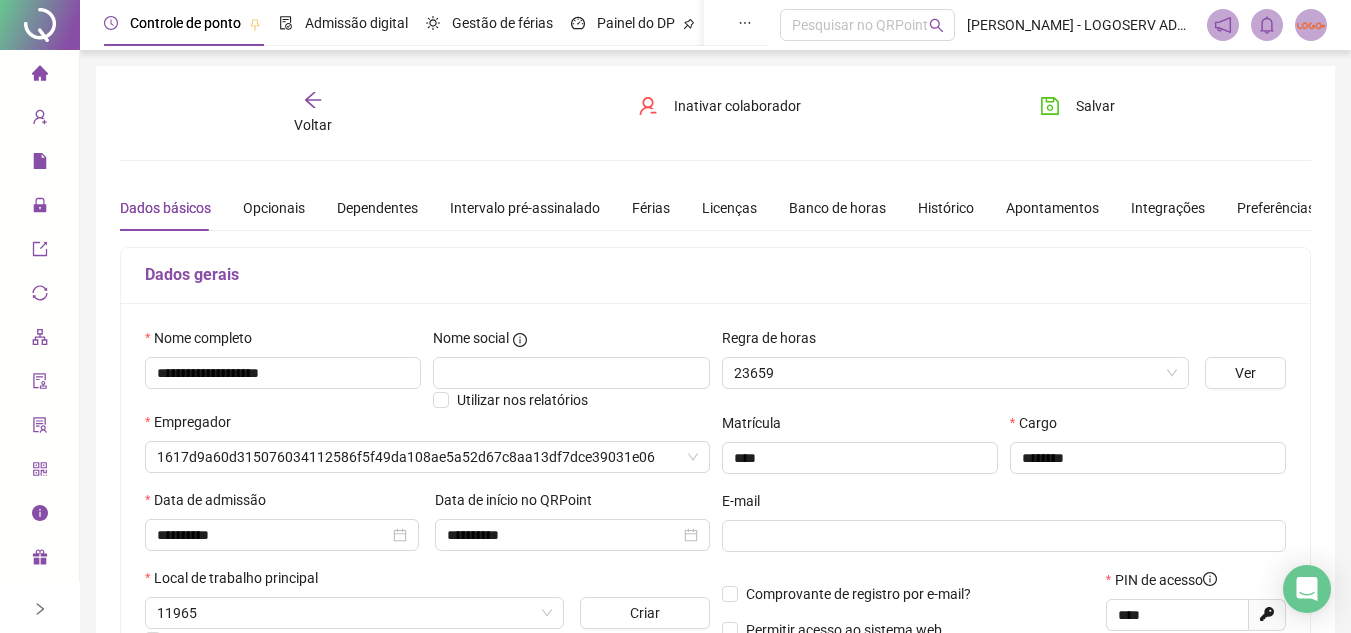 type on "**********" 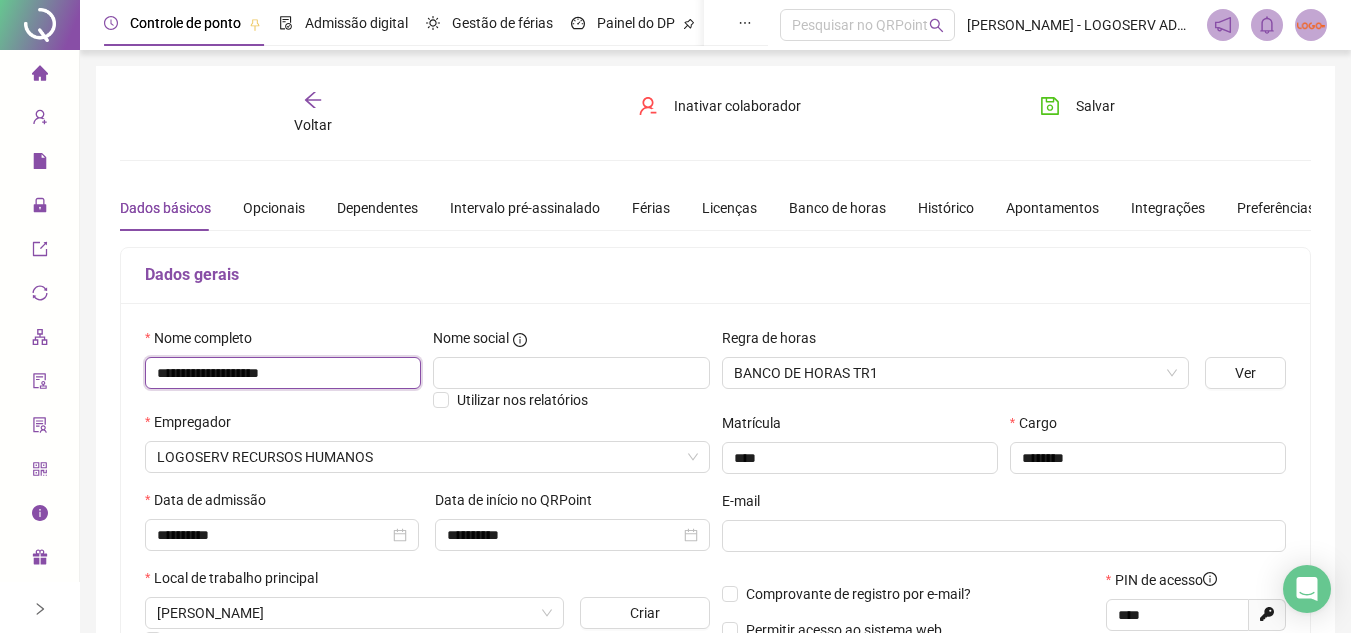 drag, startPoint x: 149, startPoint y: 372, endPoint x: 355, endPoint y: 367, distance: 206.06067 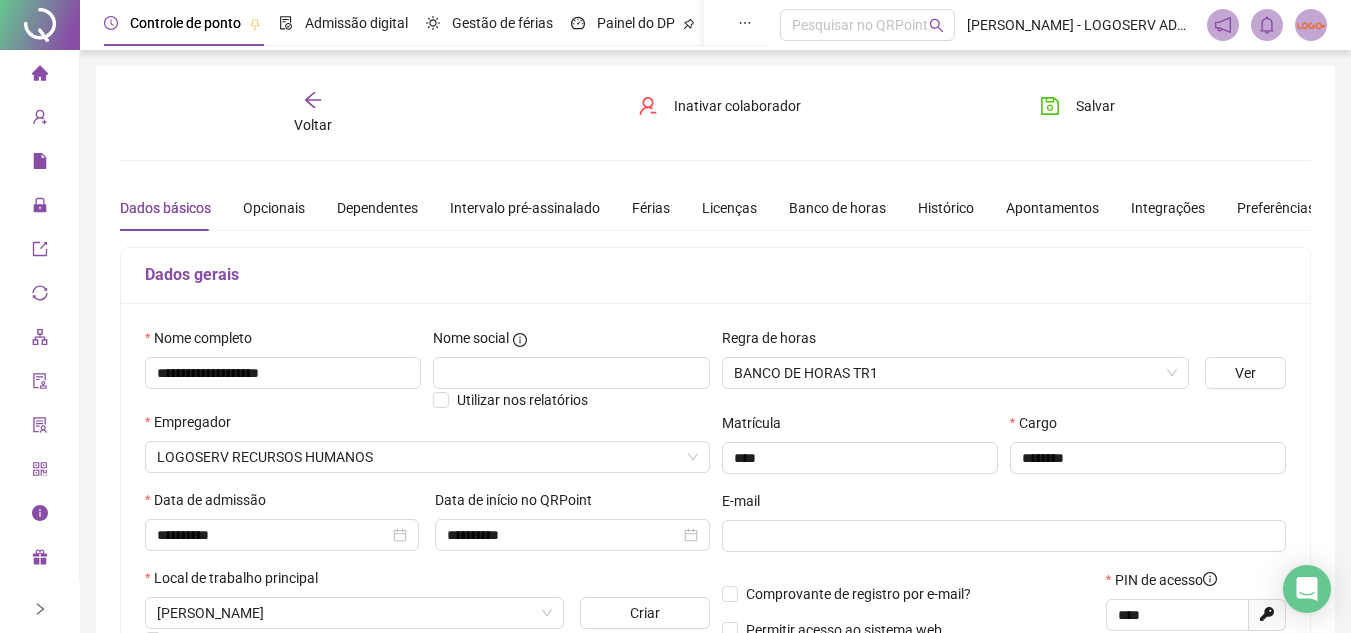 click on "Voltar Inativar colaborador Salvar" at bounding box center (715, 113) 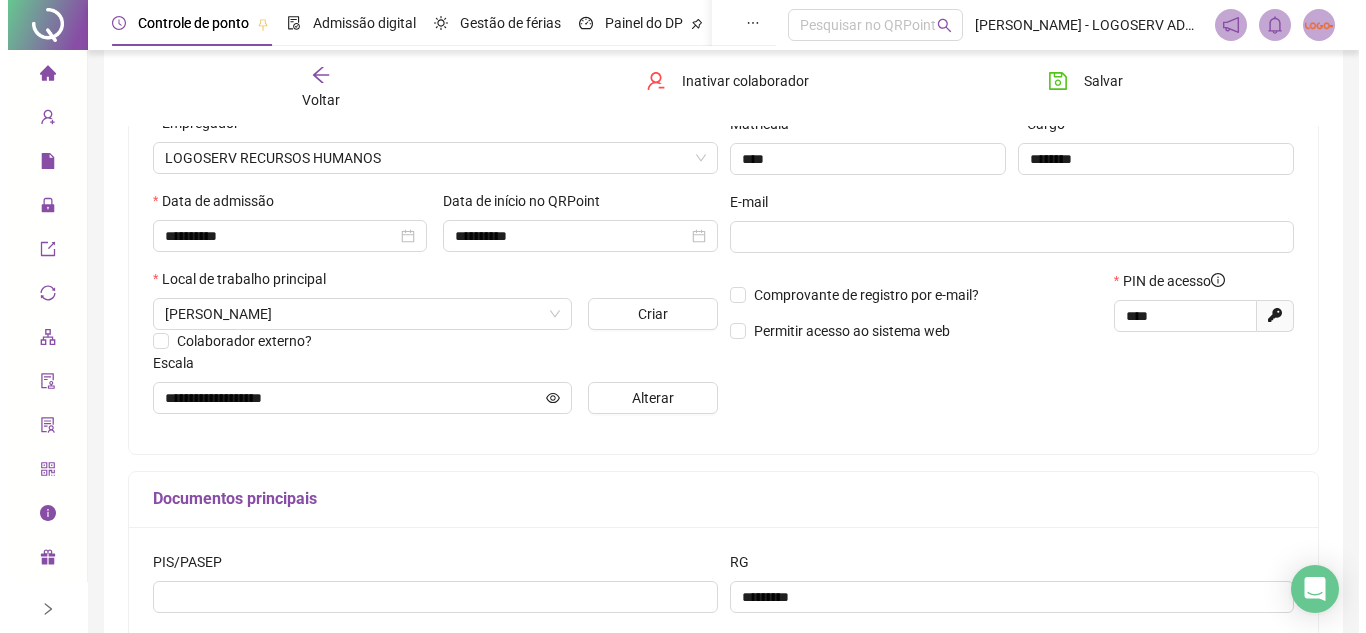 scroll, scrollTop: 300, scrollLeft: 0, axis: vertical 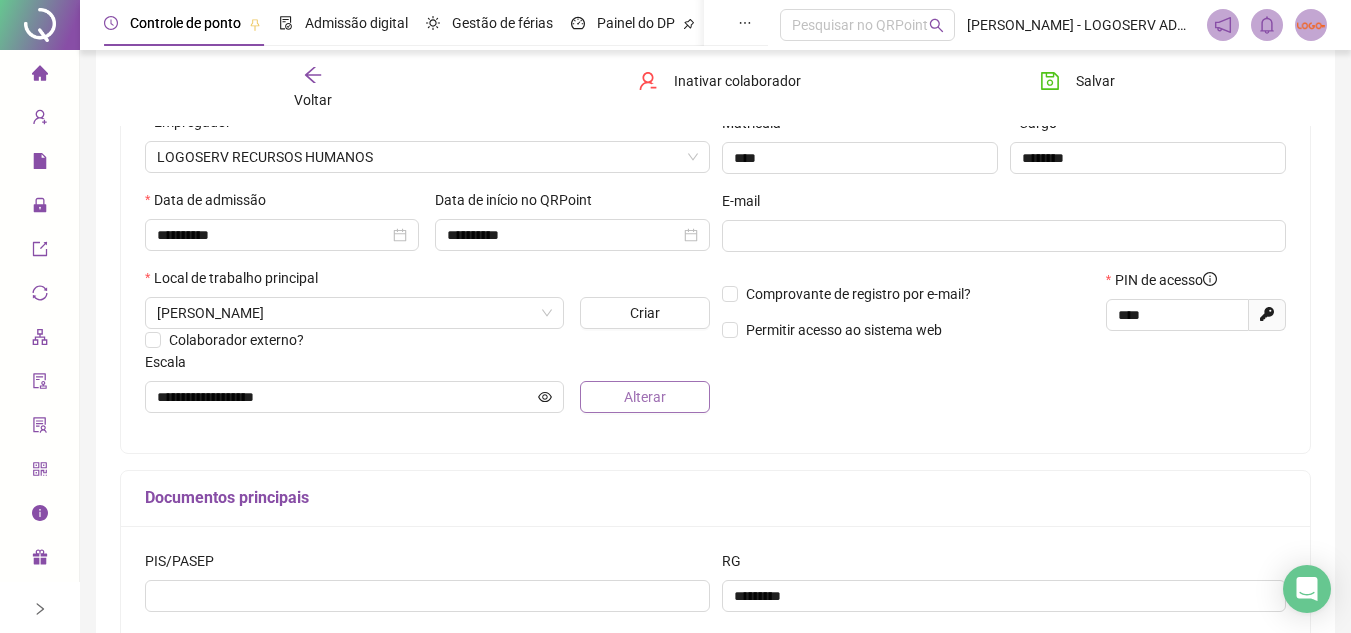 click on "Alterar" at bounding box center (645, 397) 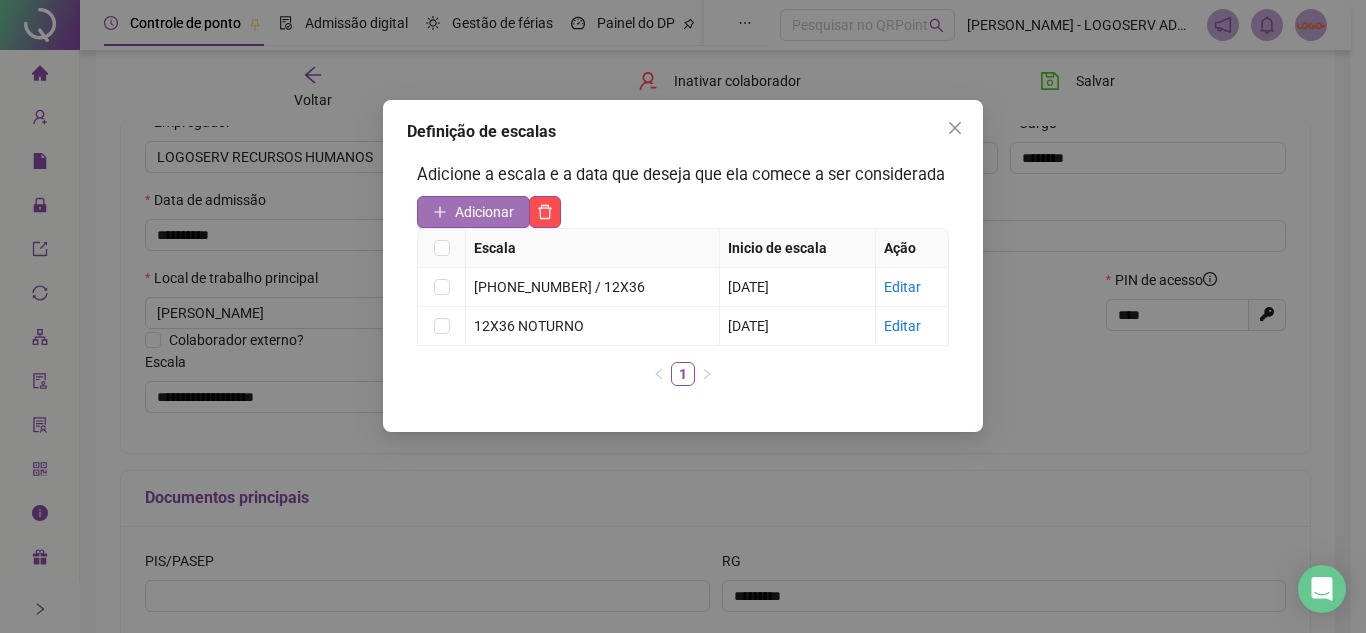 click on "Adicionar" at bounding box center (484, 212) 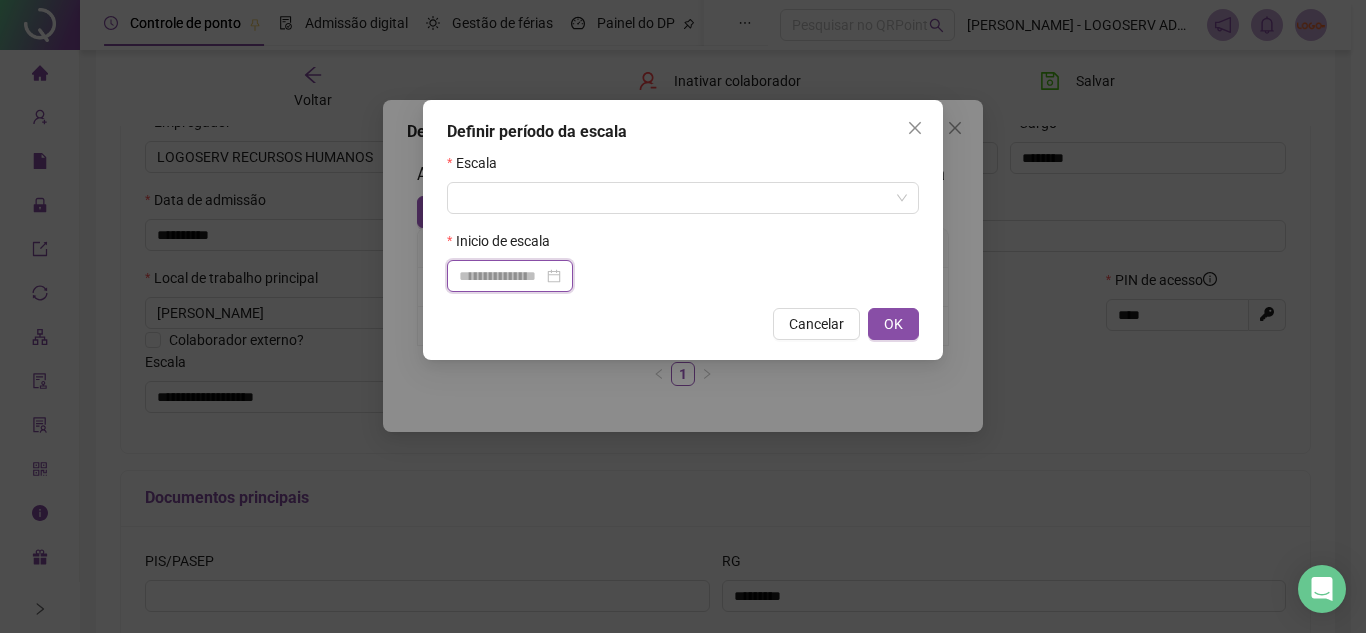 click at bounding box center [501, 276] 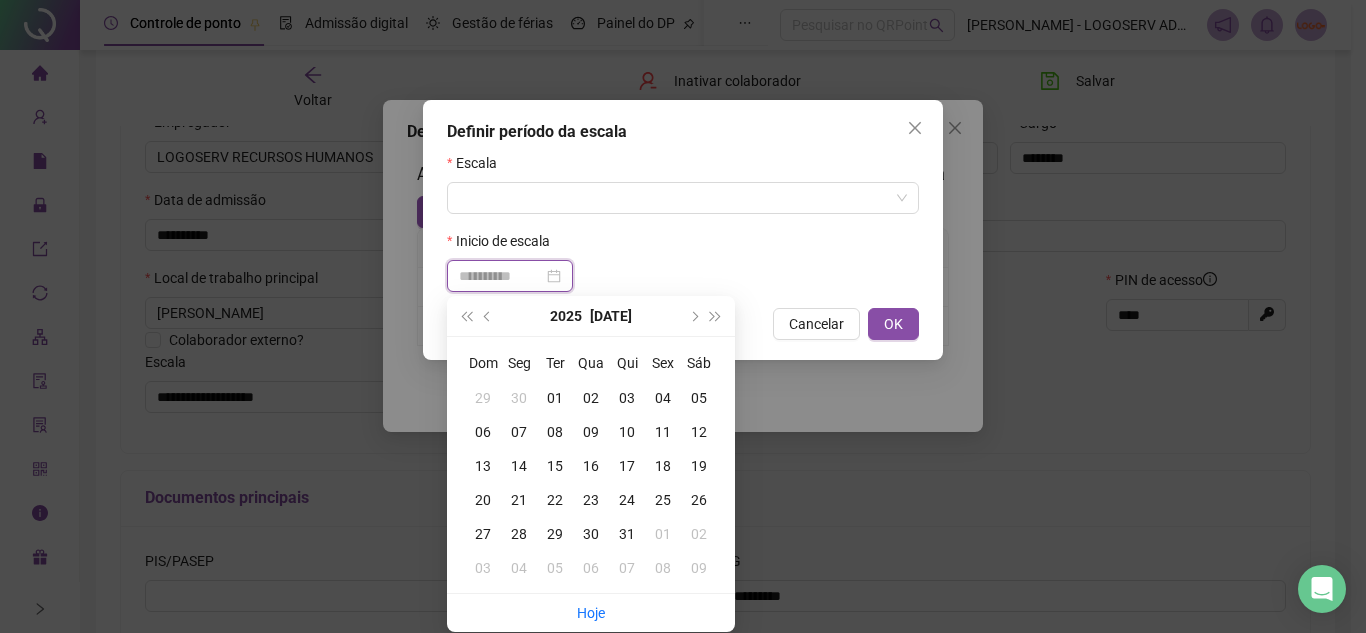 type on "**********" 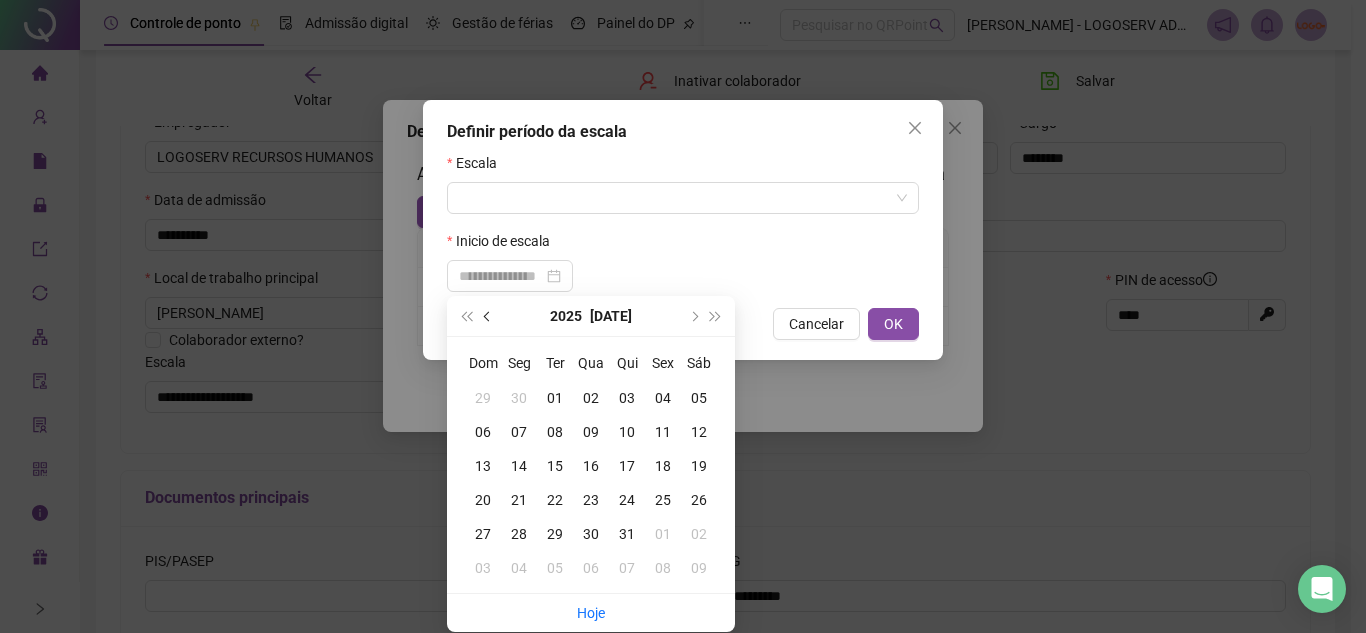 click 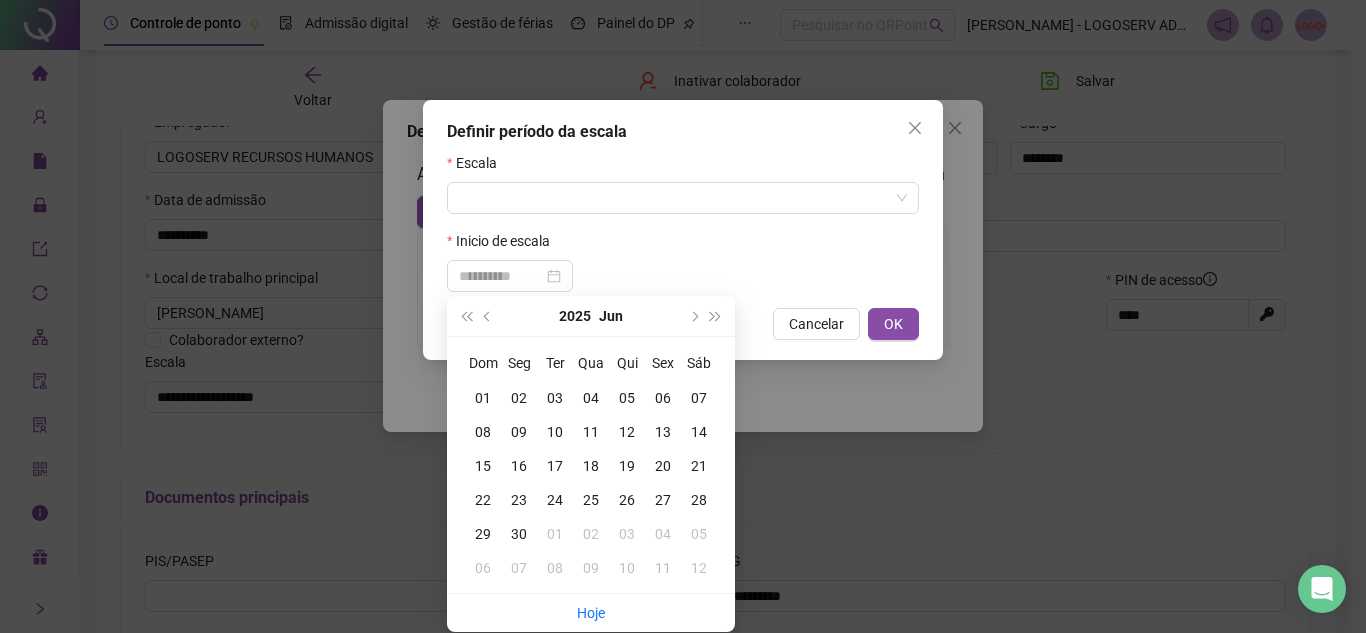 type on "**********" 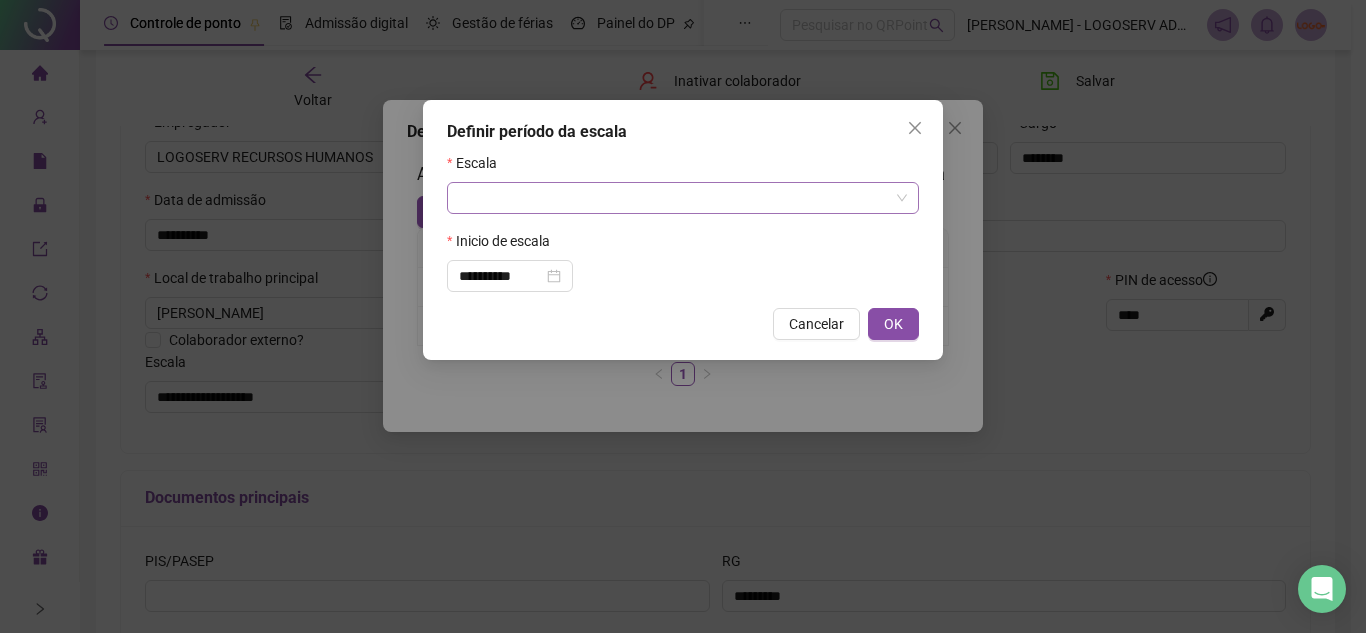 click 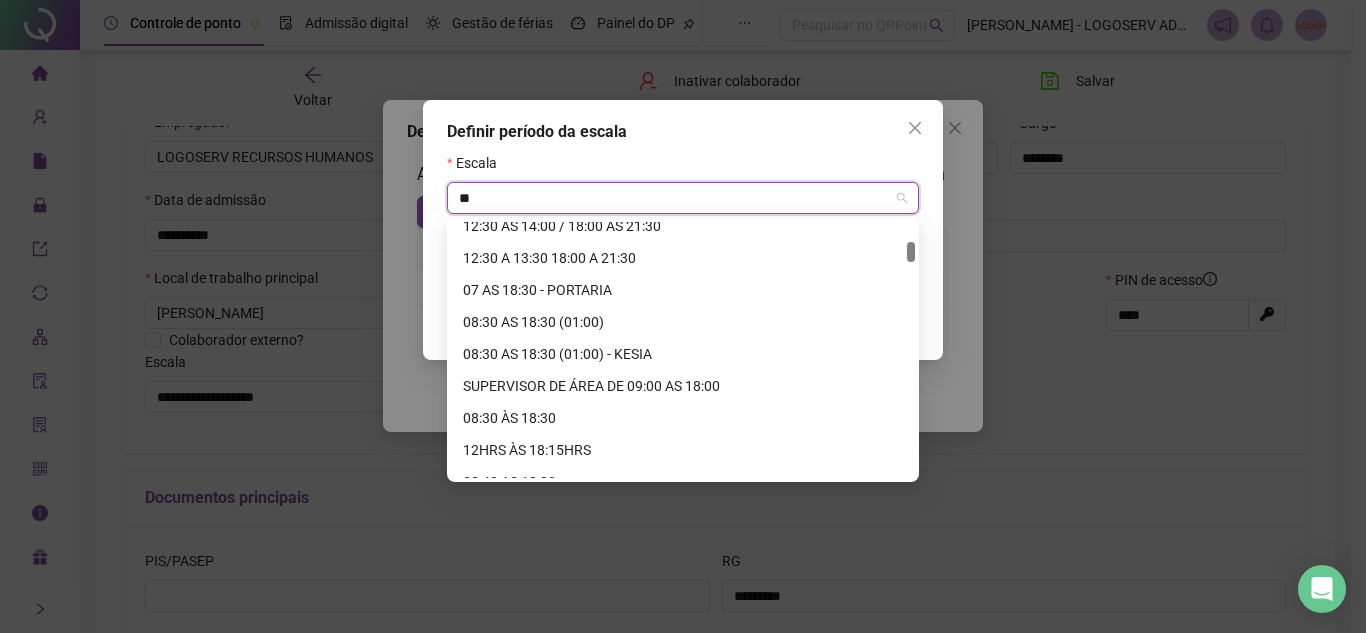 scroll, scrollTop: 400, scrollLeft: 0, axis: vertical 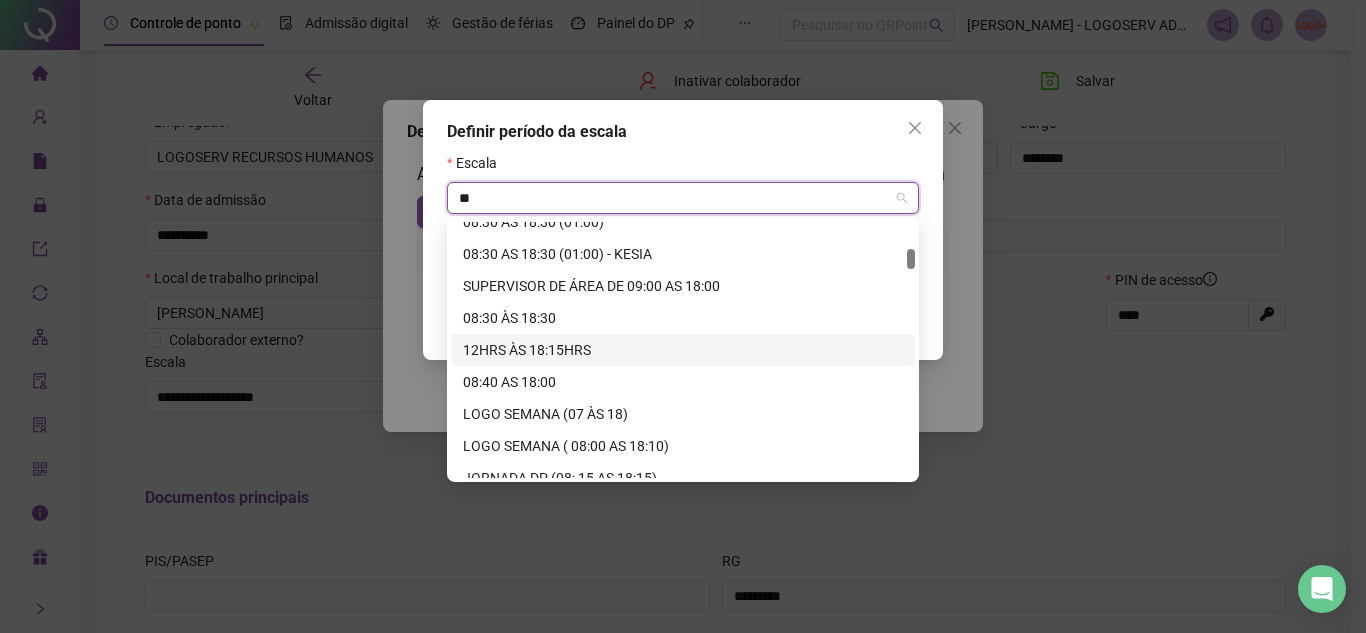 type on "*" 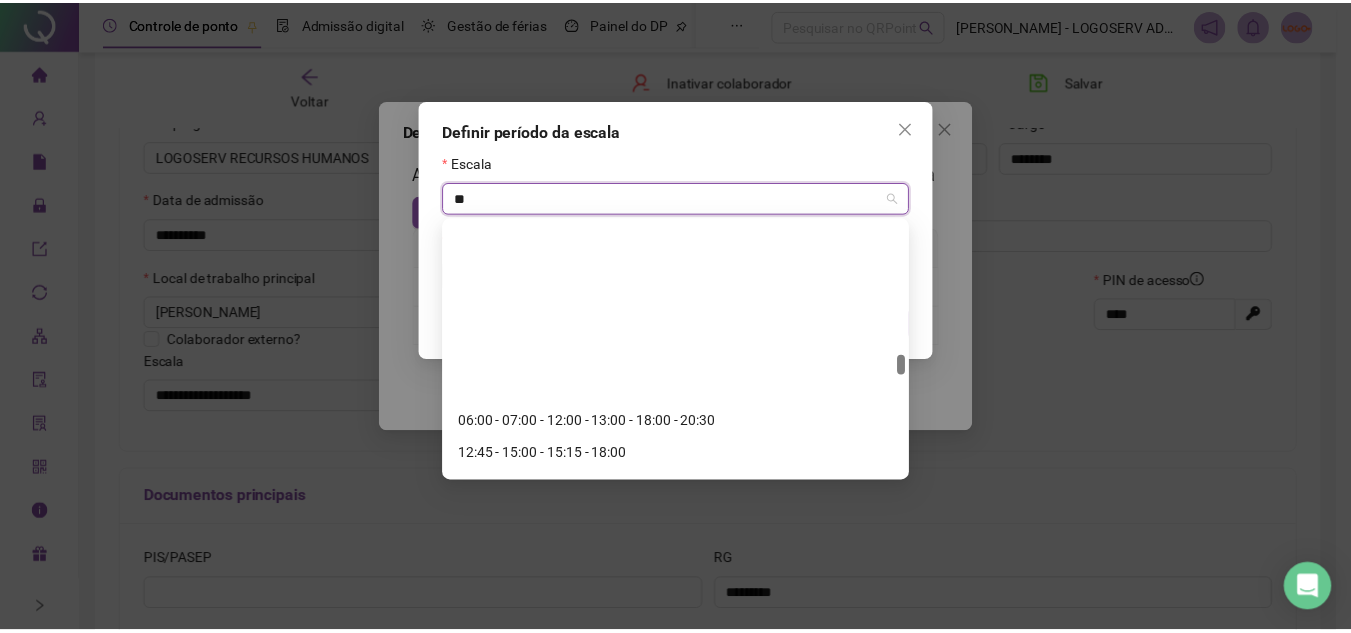 scroll, scrollTop: 2000, scrollLeft: 0, axis: vertical 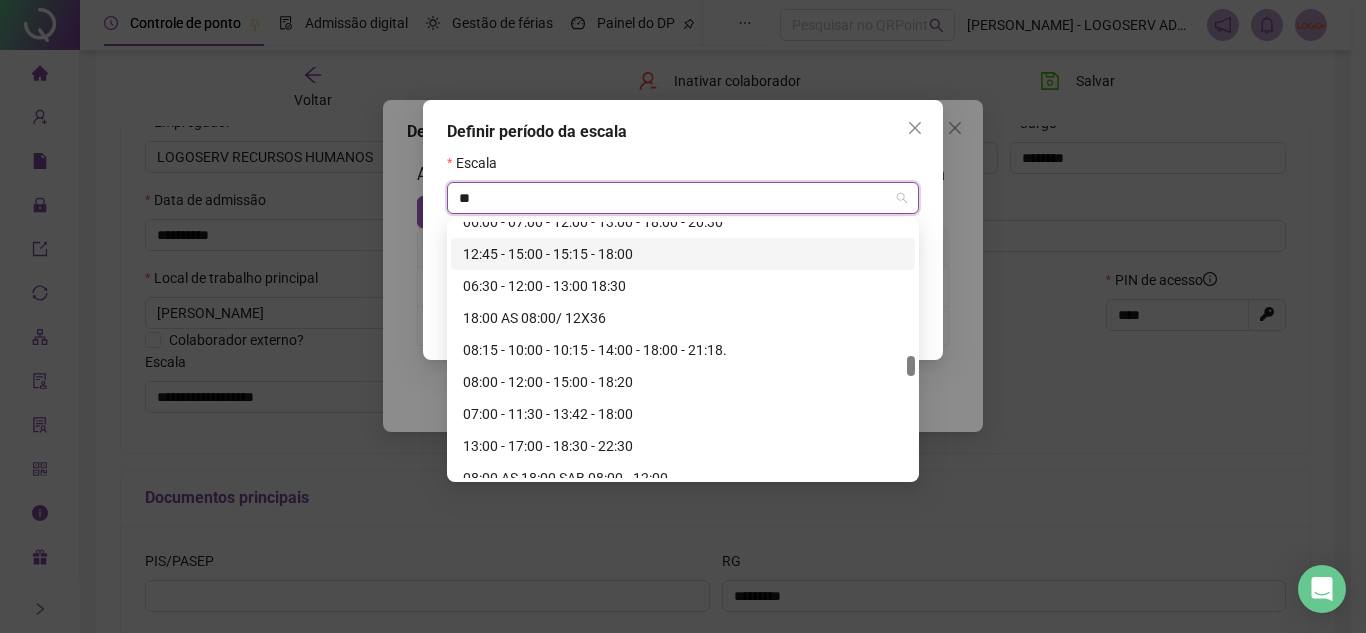 type on "**" 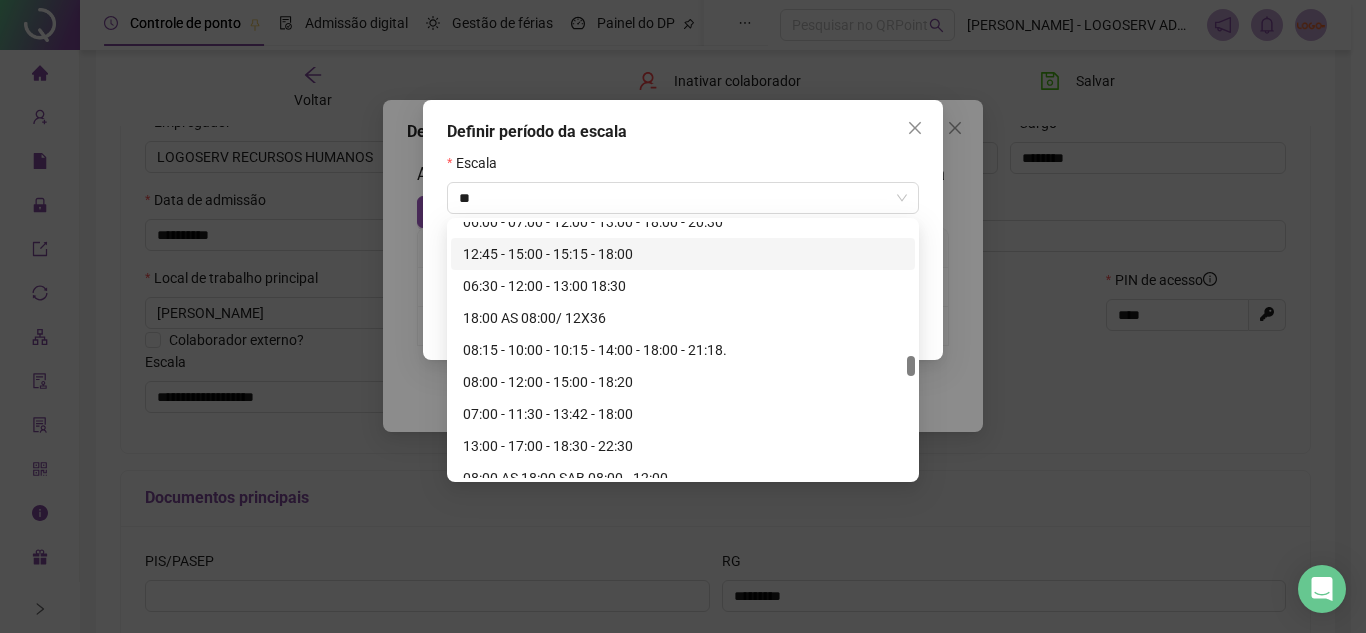 type 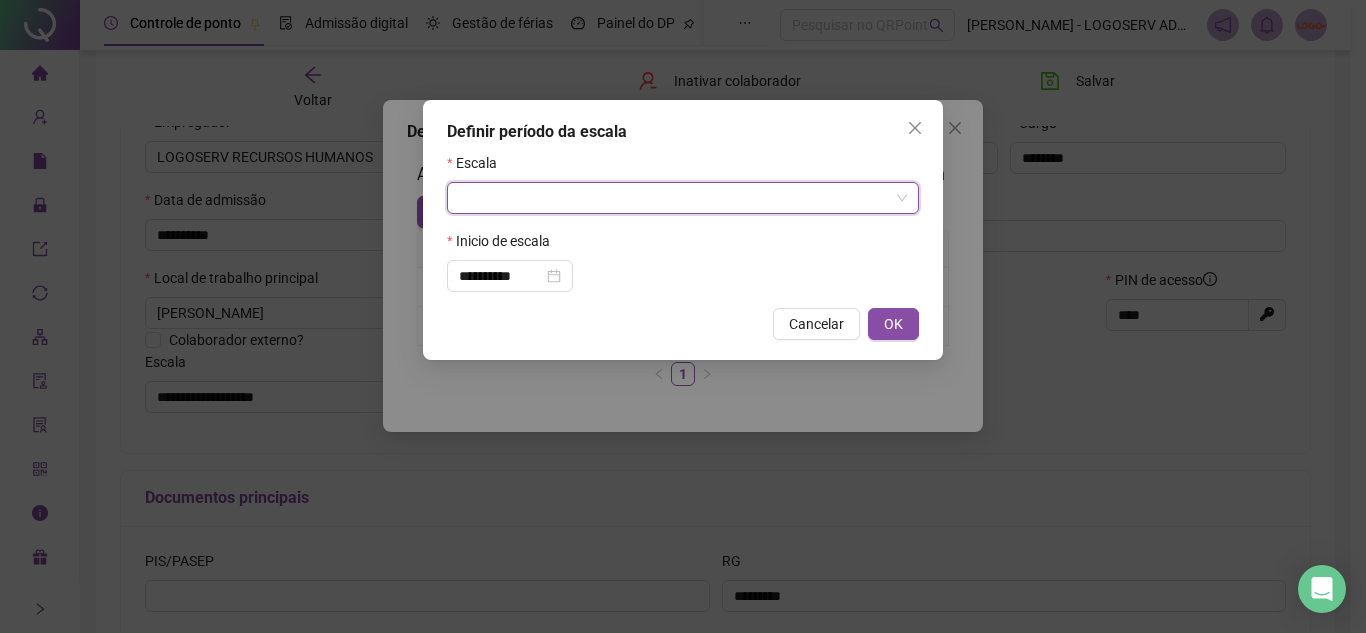 click on "**********" 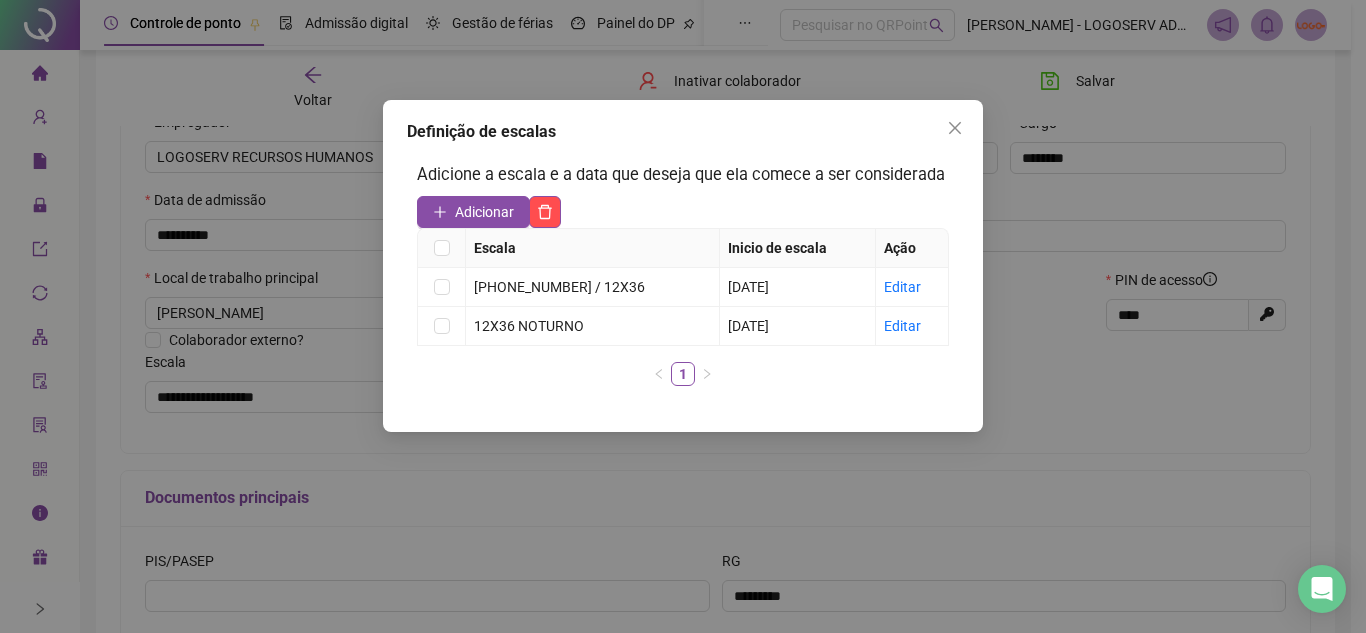 click on "Definição de escalas Adicione a escala e a data que deseja que ela comece a ser considerada Adicionar Escala Inicio de escala Ação         19-01-02-07 / 12X36   01/04/2025 Editar 12X36 NOTURNO   05/01/2010 Editar 1" 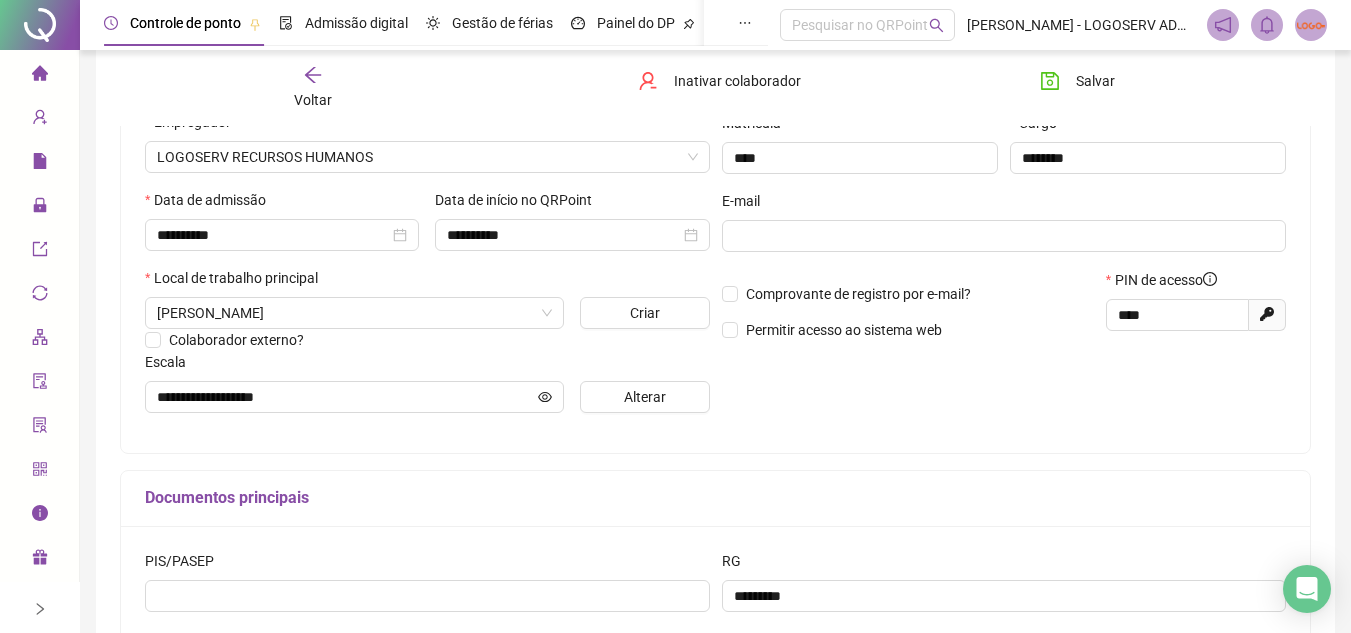 click 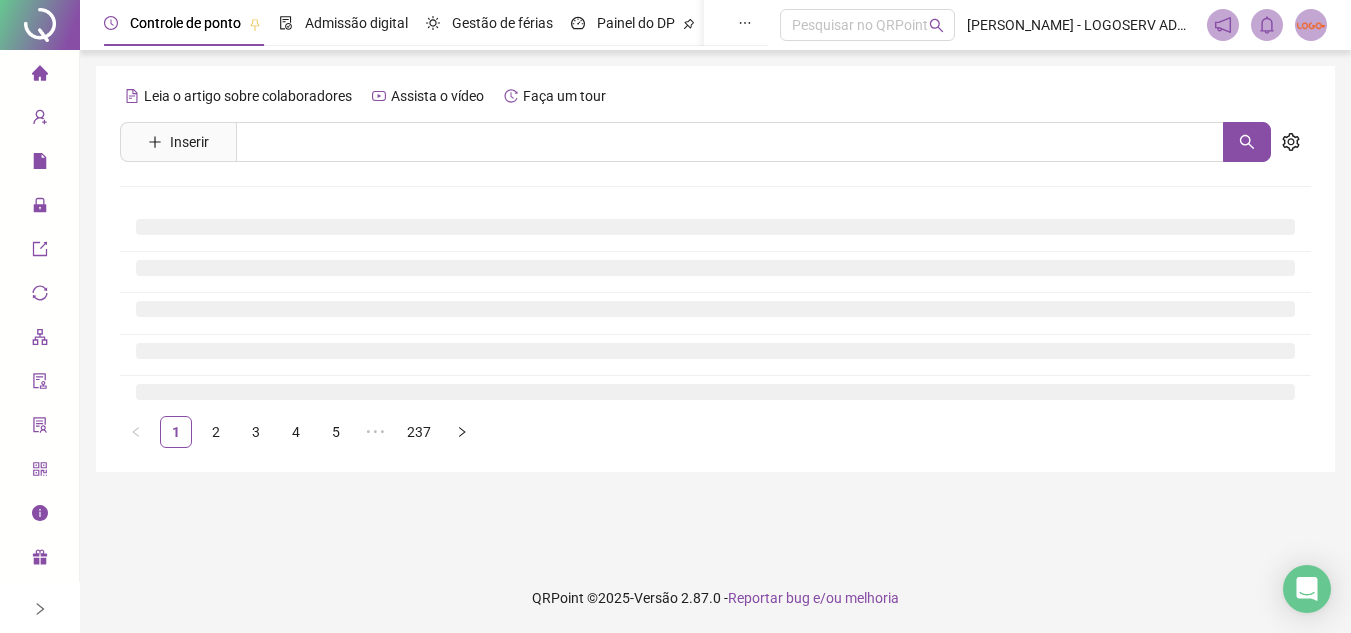 scroll, scrollTop: 0, scrollLeft: 0, axis: both 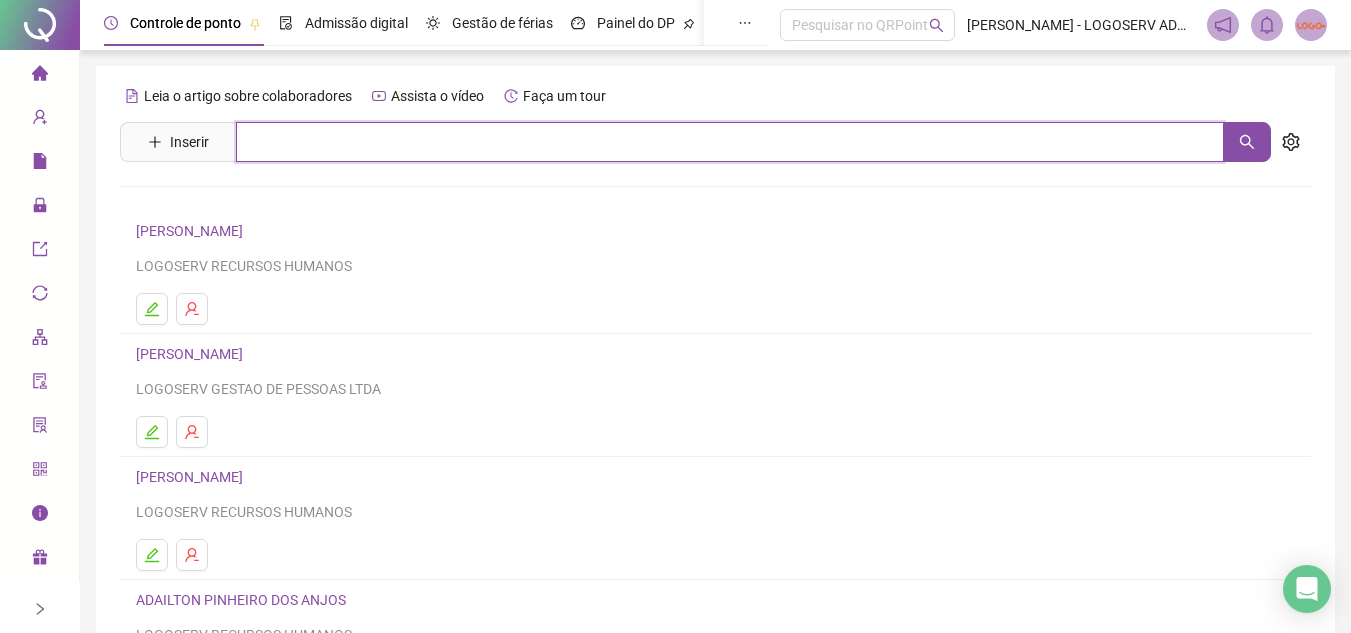 click 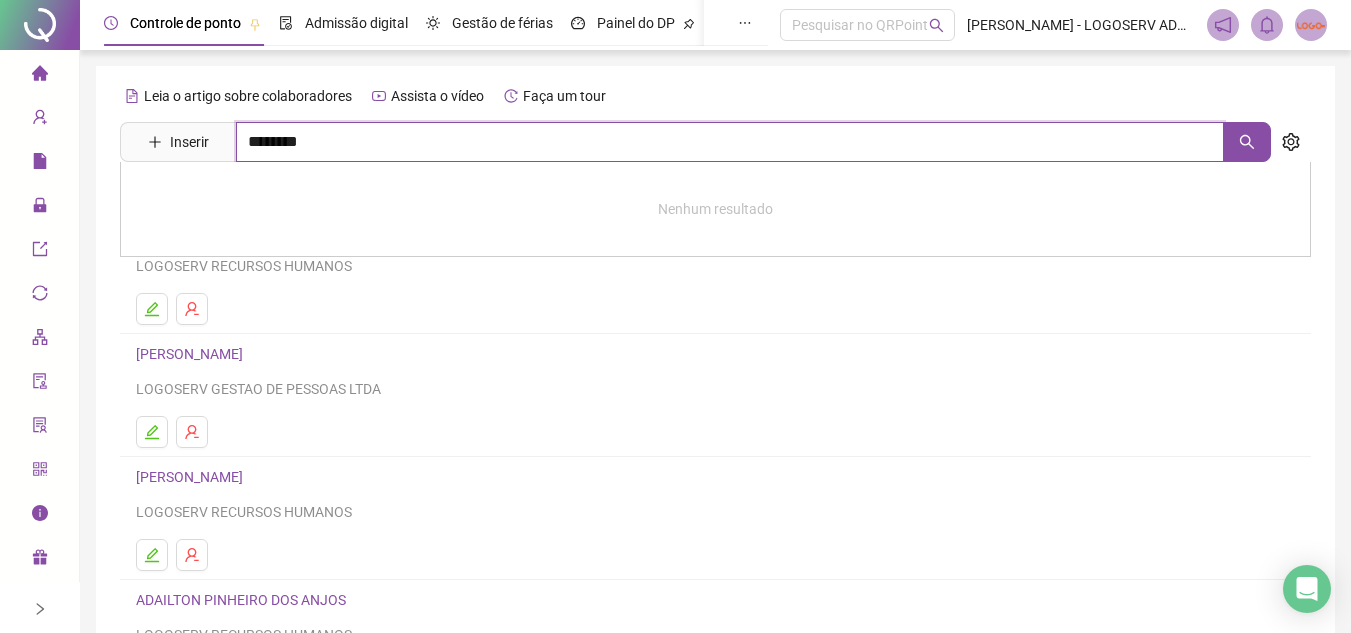 type on "********" 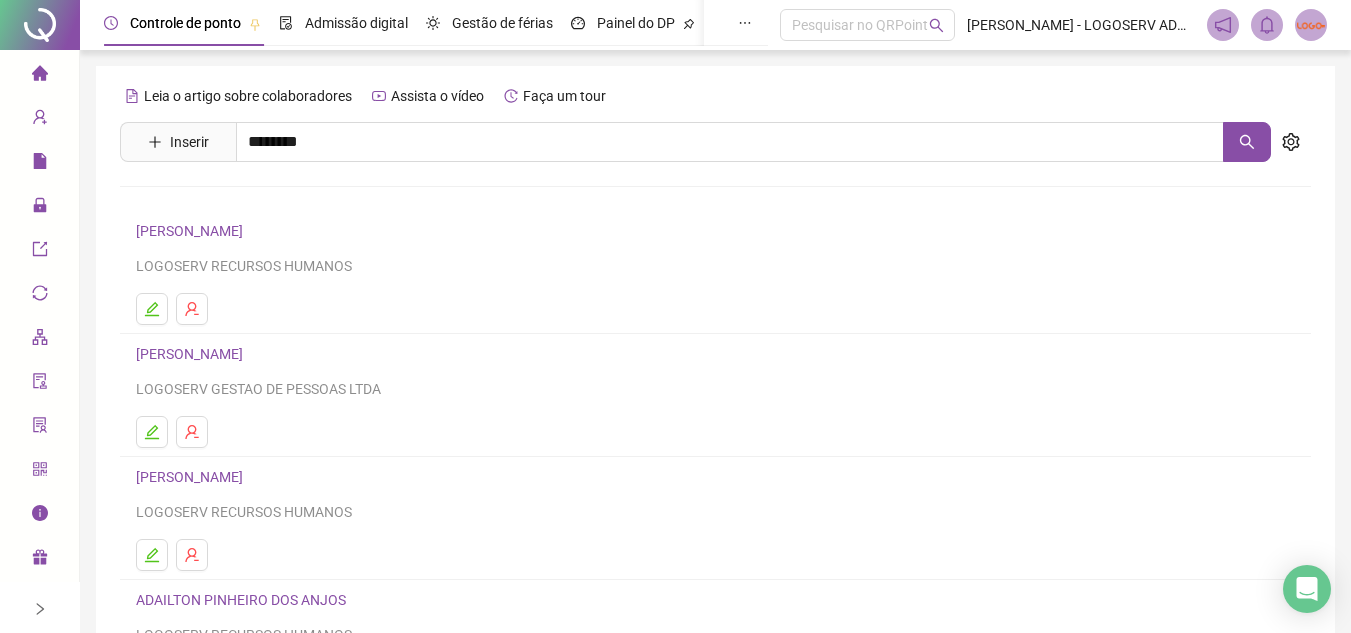 click on "NELSON SANTOS FARIAS" 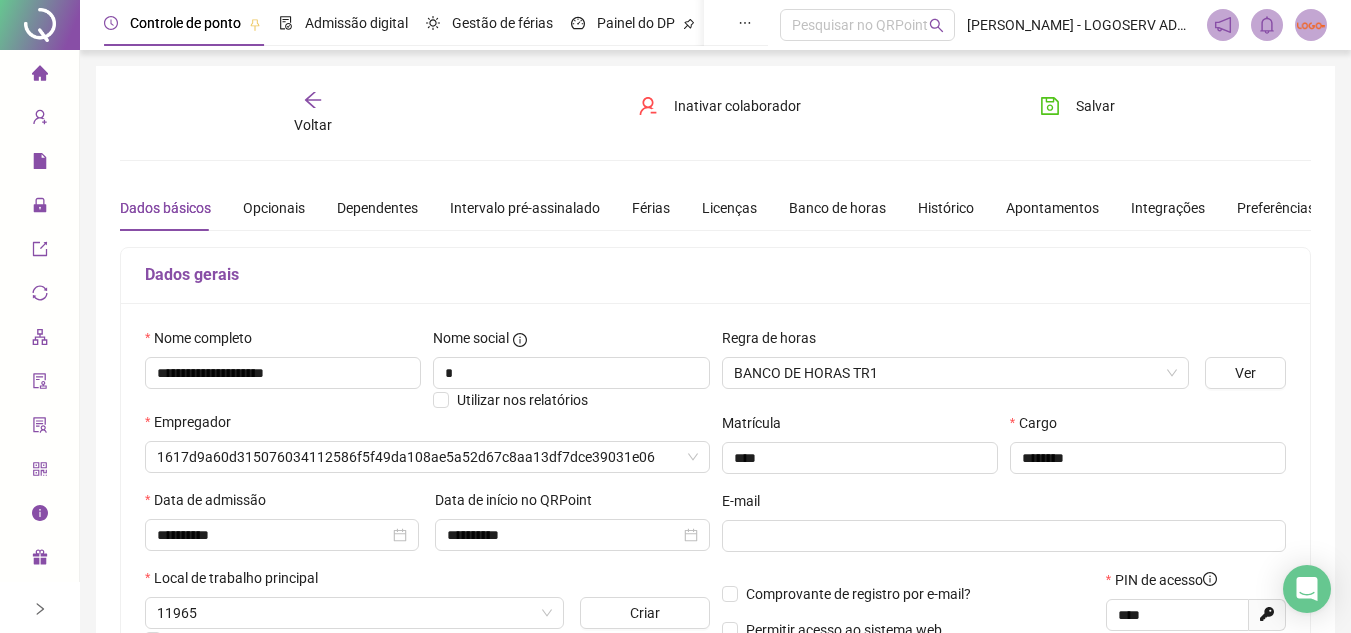 type on "**********" 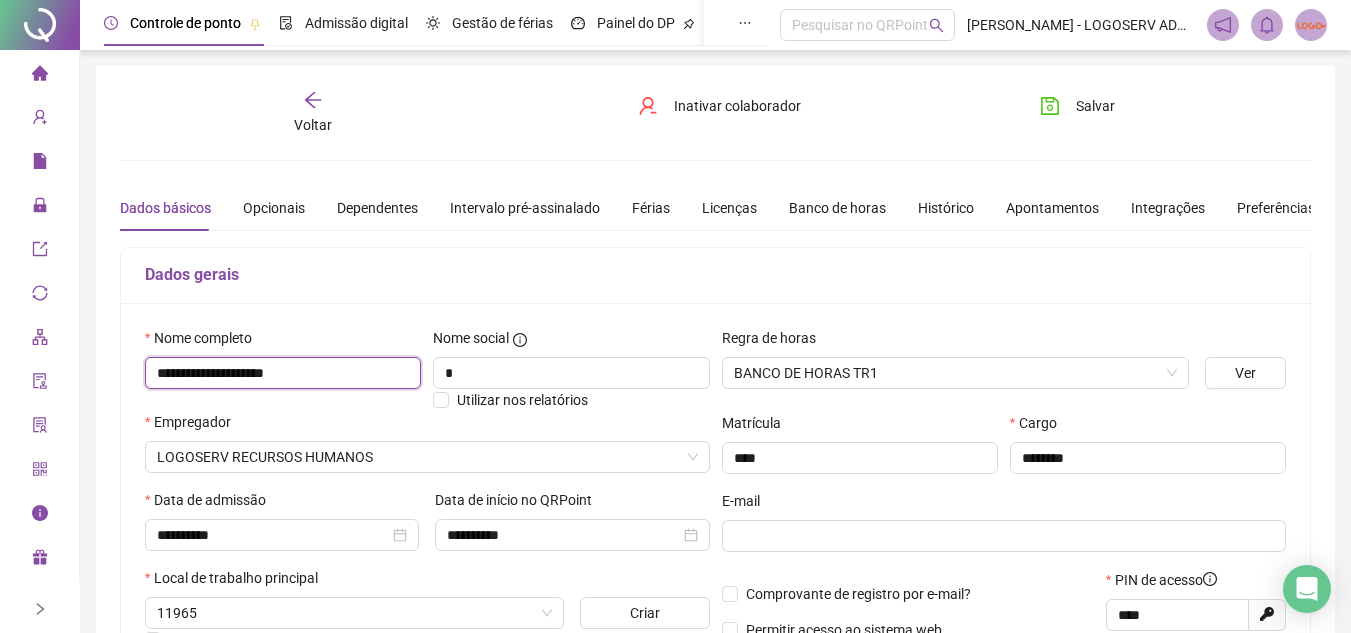 drag, startPoint x: 154, startPoint y: 368, endPoint x: 349, endPoint y: 379, distance: 195.31001 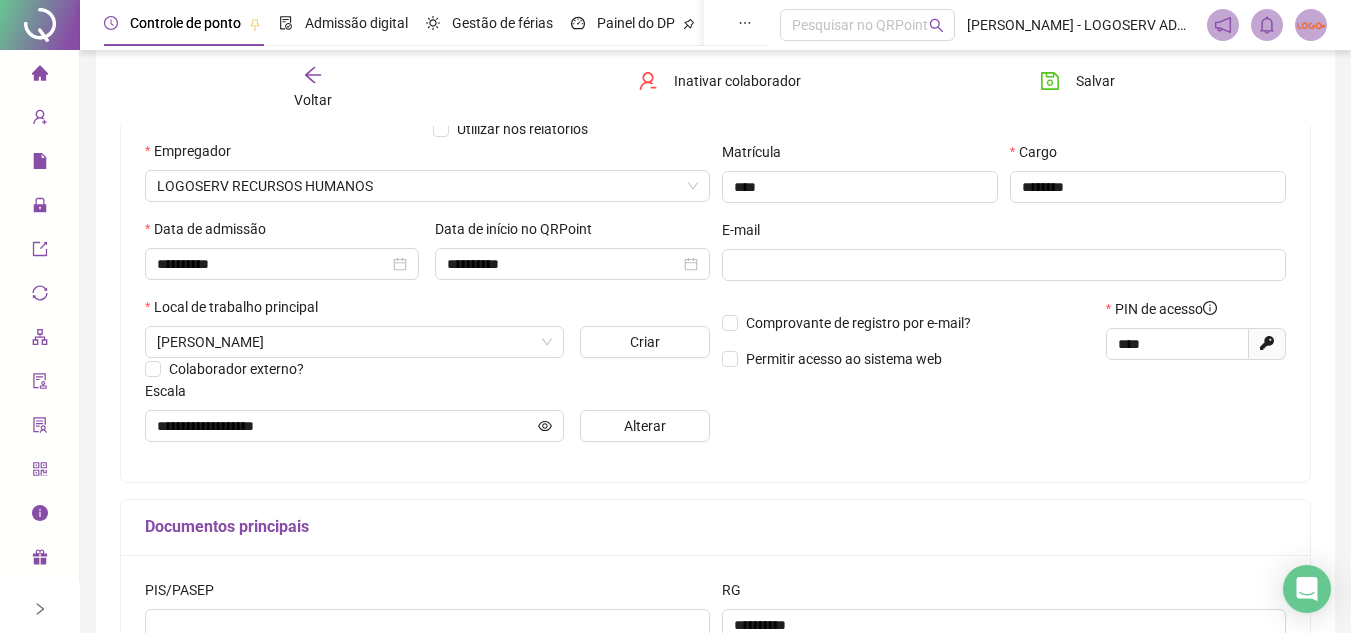 scroll, scrollTop: 300, scrollLeft: 0, axis: vertical 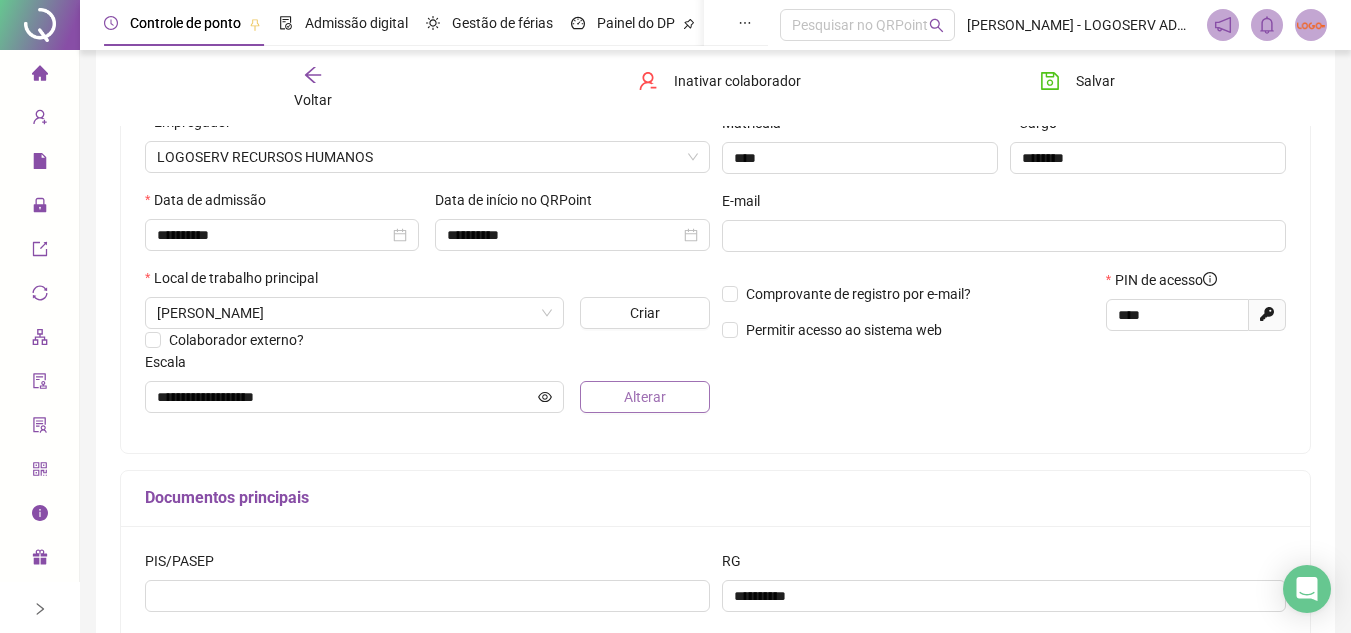 click on "Alterar" 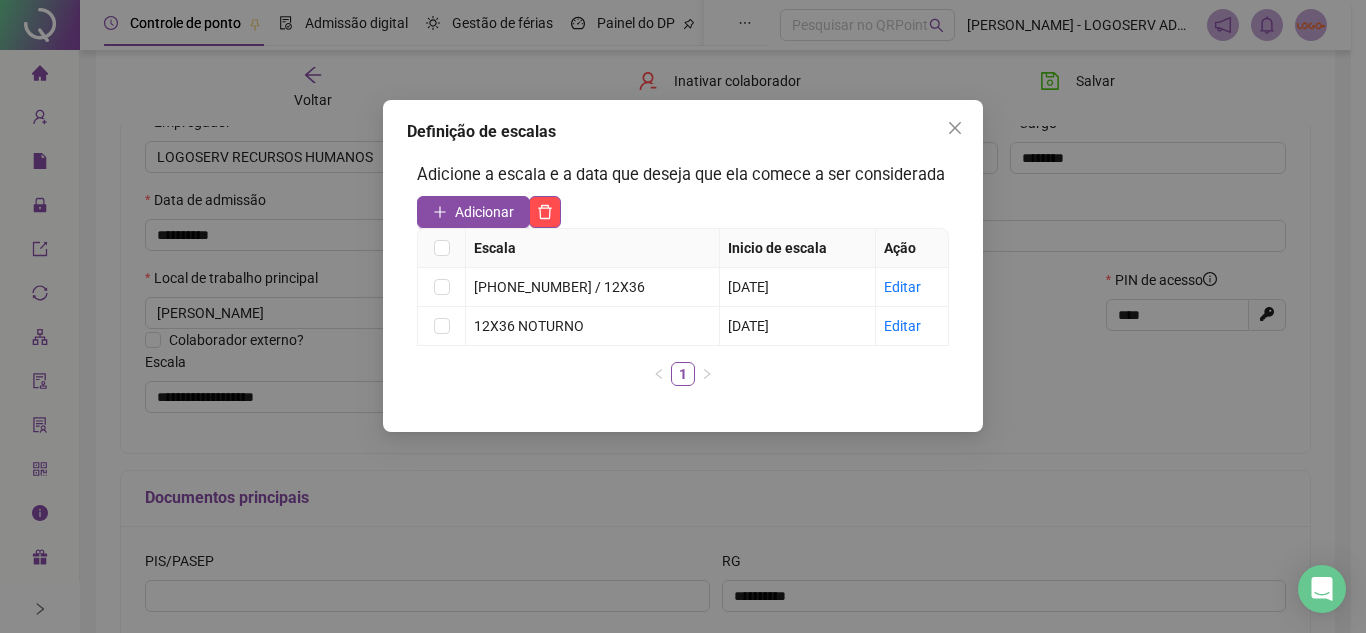 click on "Definição de escalas Adicione a escala e a data que deseja que ela comece a ser considerada Adicionar Escala Inicio de escala Ação         19-01-02-07 / 12X36   04/04/2025 Editar 12X36 NOTURNO   01/12/2019 Editar 1" 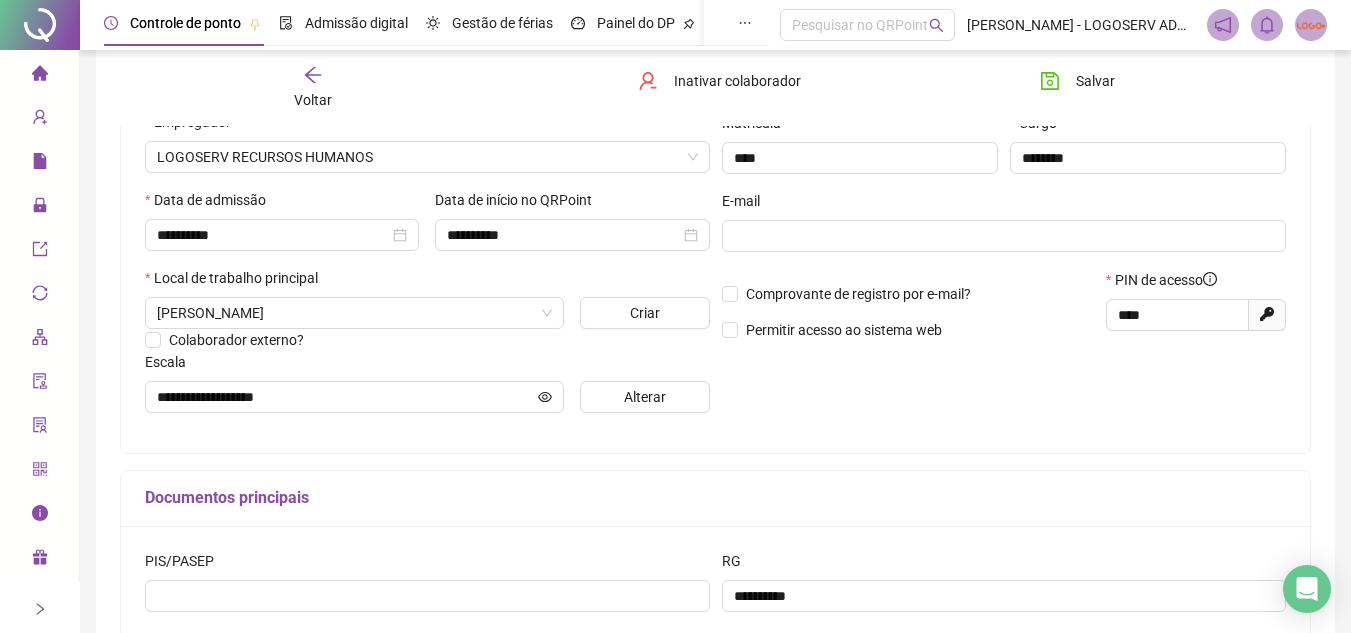 click on "Escala" 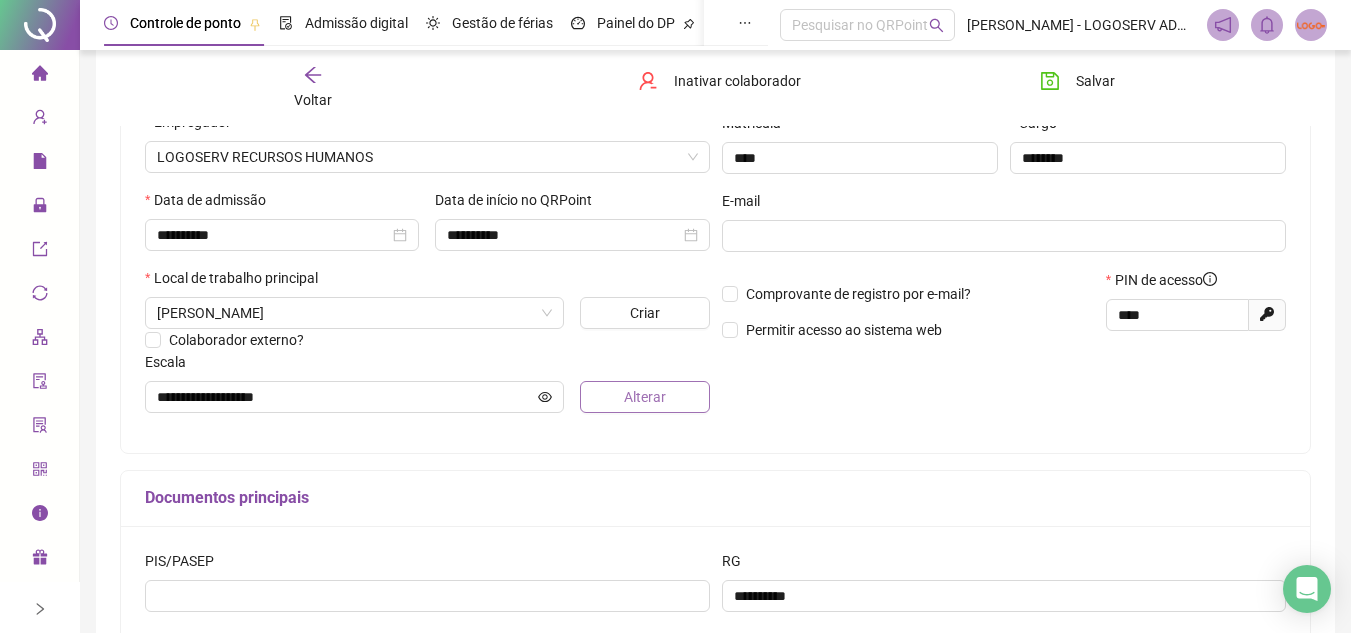 click on "Alterar" 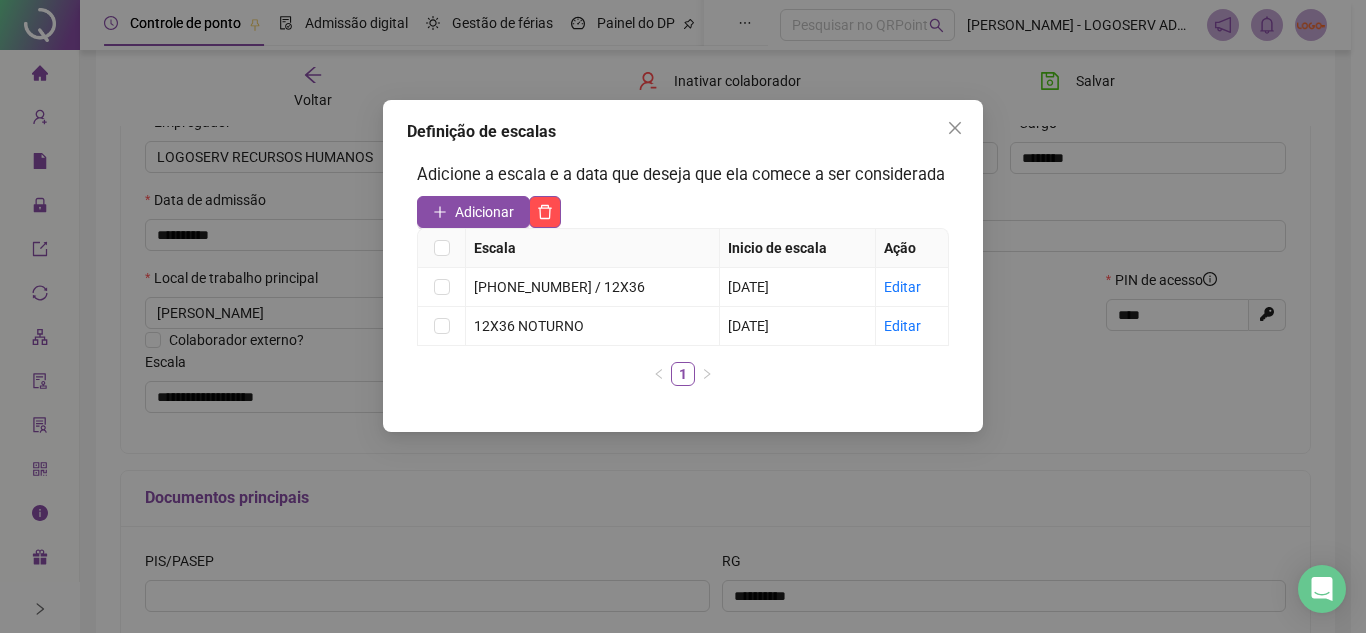 click on "Definição de escalas Adicione a escala e a data que deseja que ela comece a ser considerada Adicionar Escala Inicio de escala Ação         19-01-02-07 / 12X36   04/04/2025 Editar 12X36 NOTURNO   01/12/2019 Editar 1" 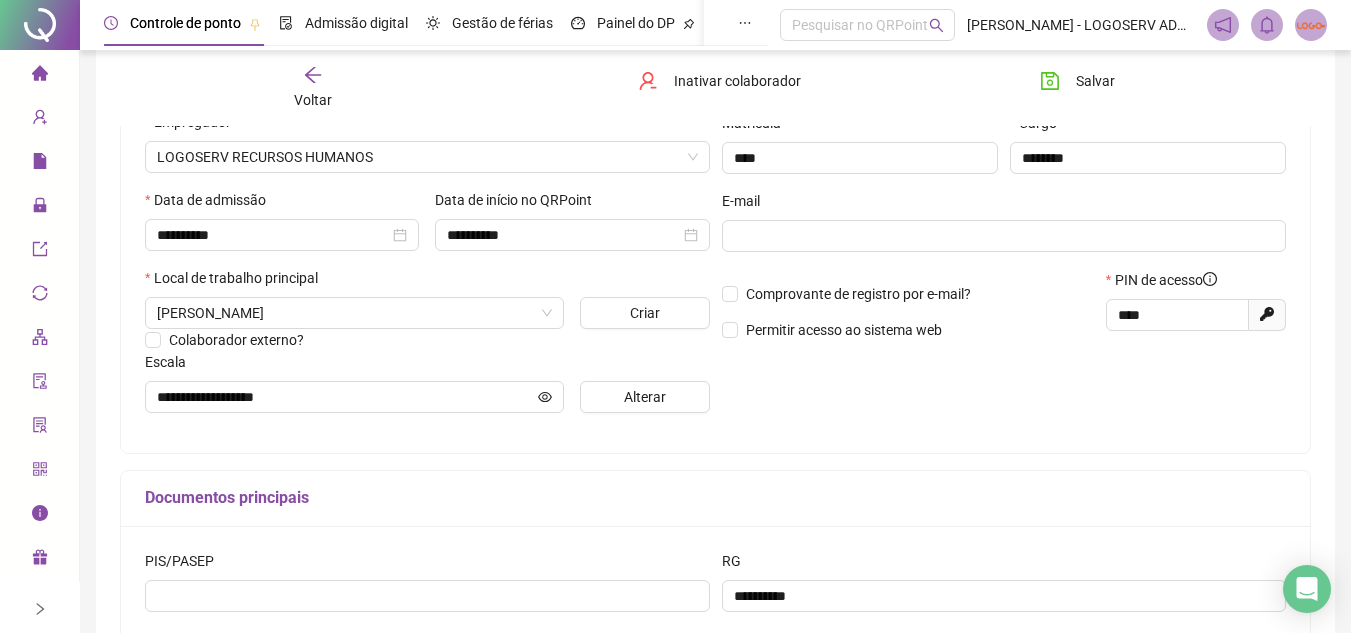 click on "Voltar" 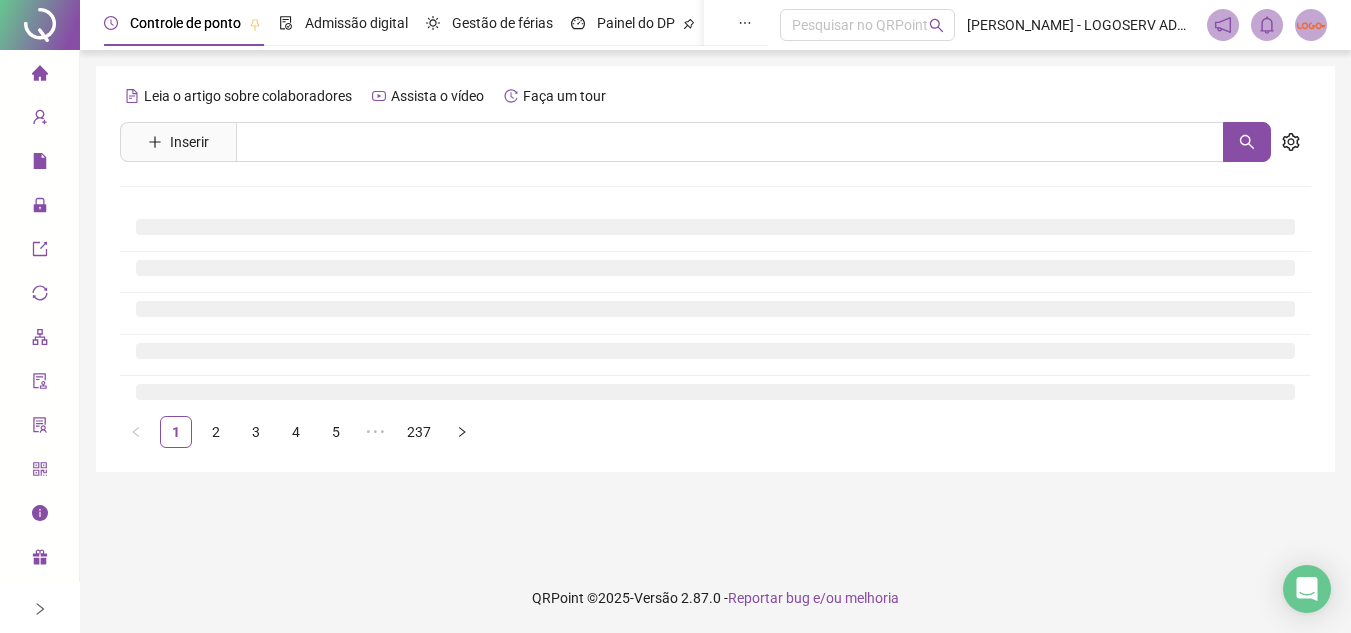 scroll, scrollTop: 0, scrollLeft: 0, axis: both 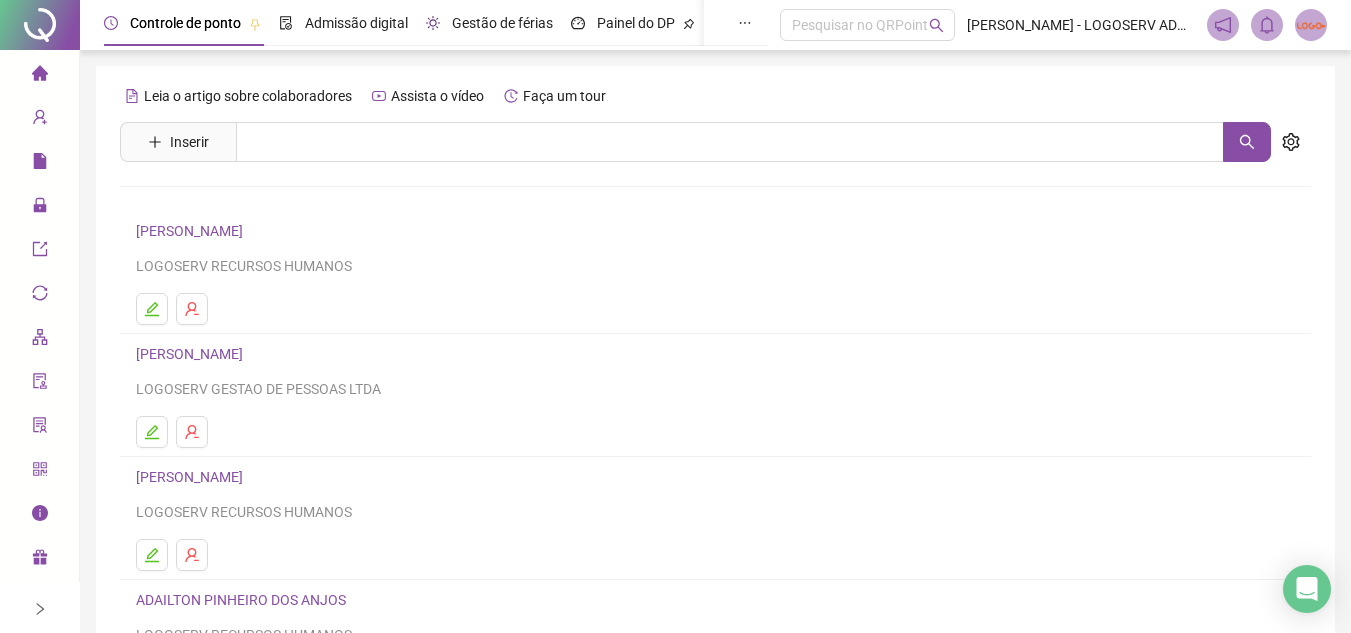 drag, startPoint x: 540, startPoint y: 26, endPoint x: 540, endPoint y: 74, distance: 48 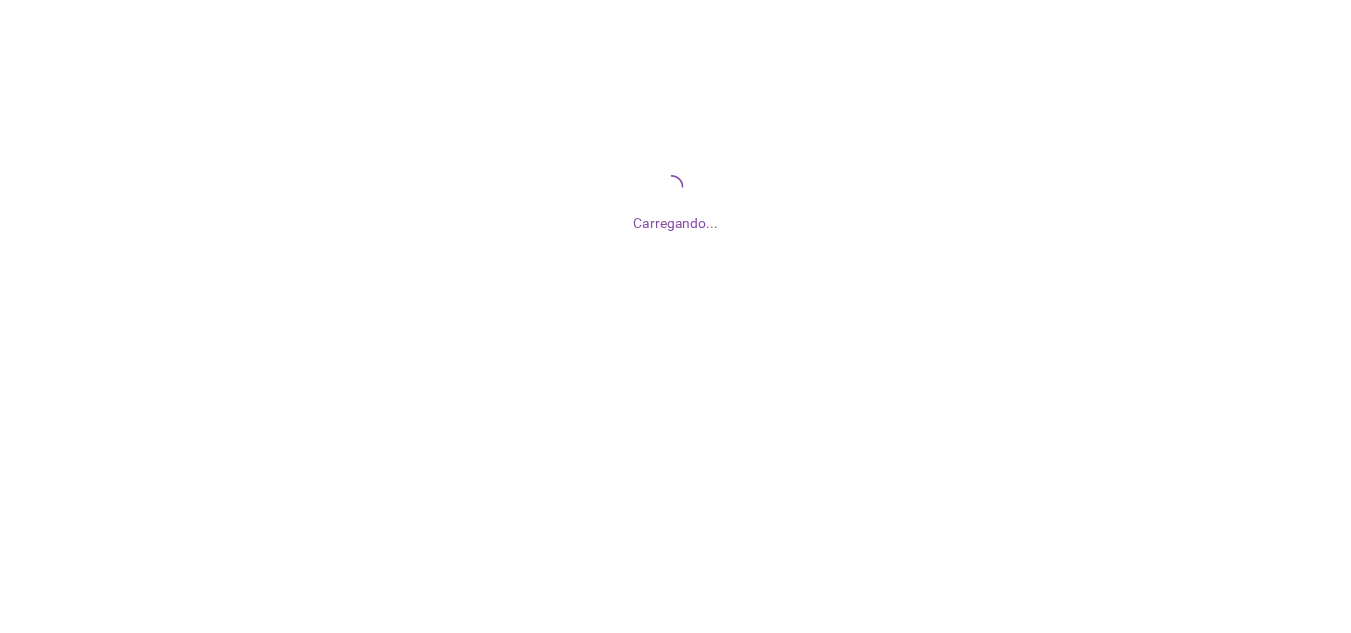 scroll, scrollTop: 0, scrollLeft: 0, axis: both 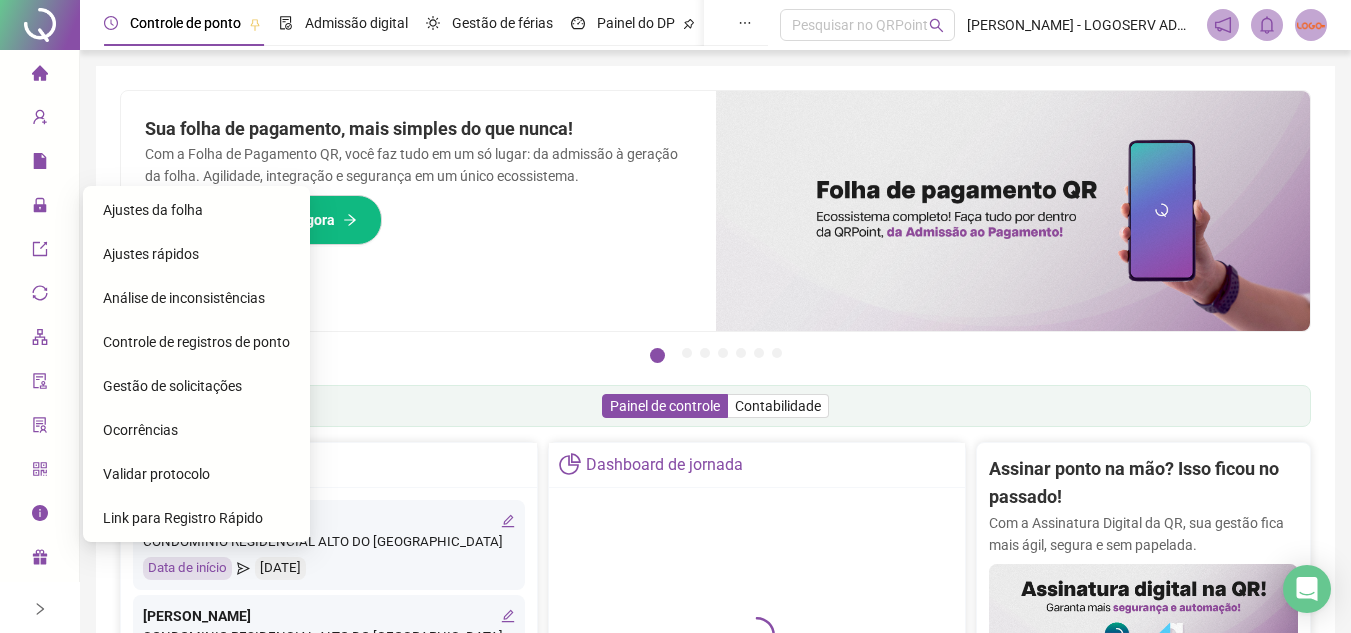 click on "Ajustes da folha" at bounding box center (153, 210) 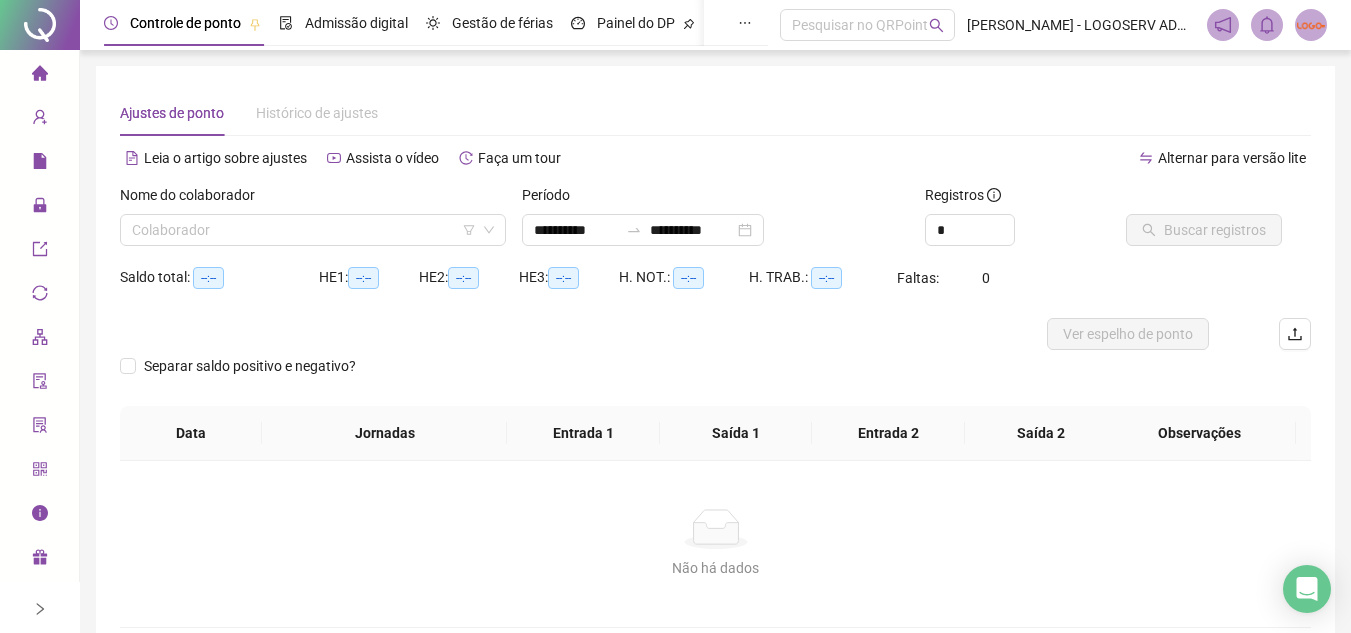 type on "**********" 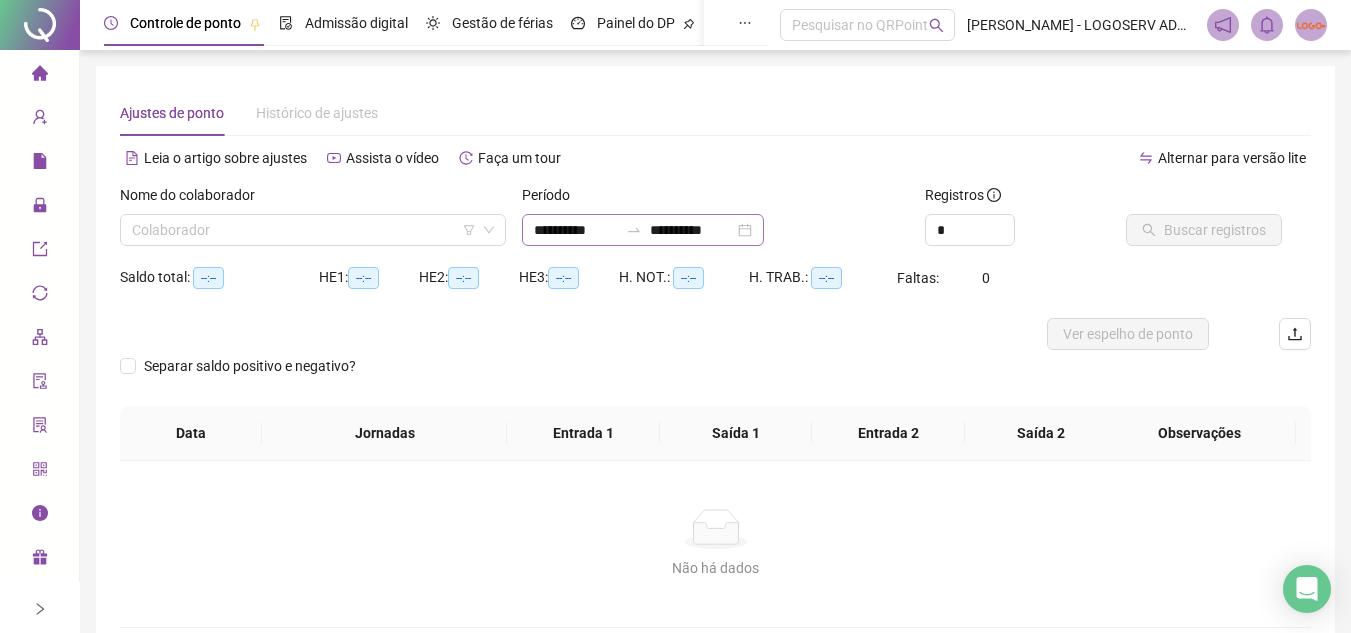 click 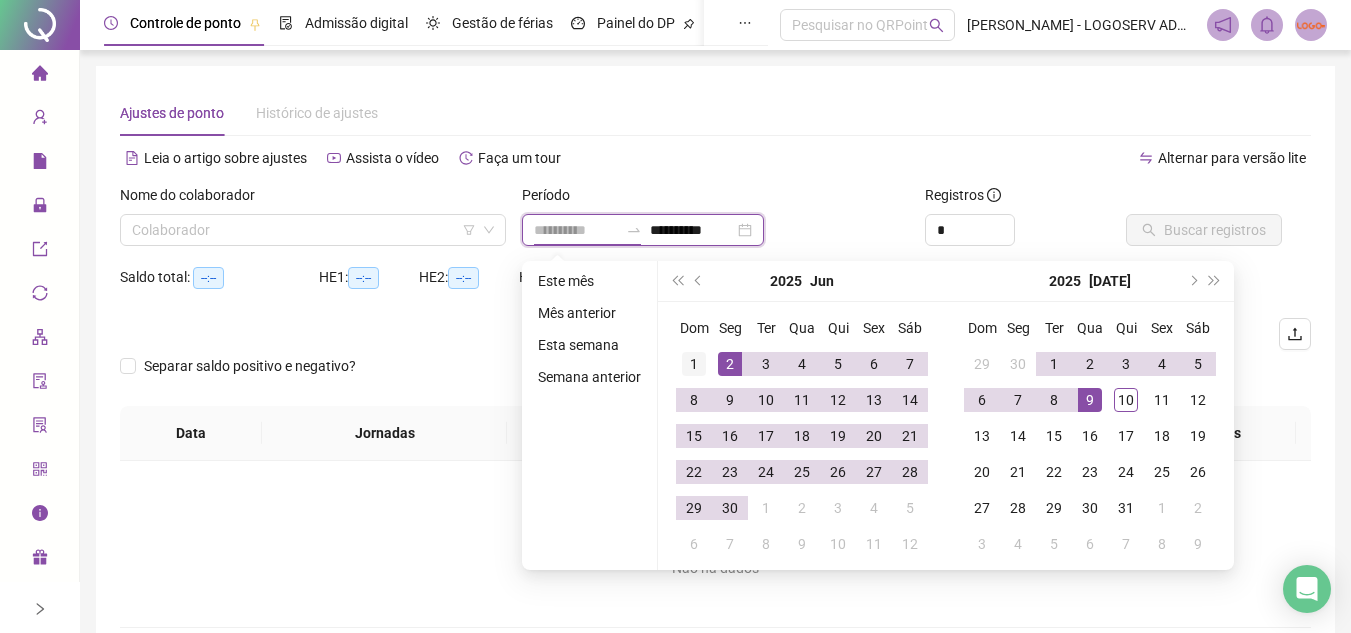 type on "**********" 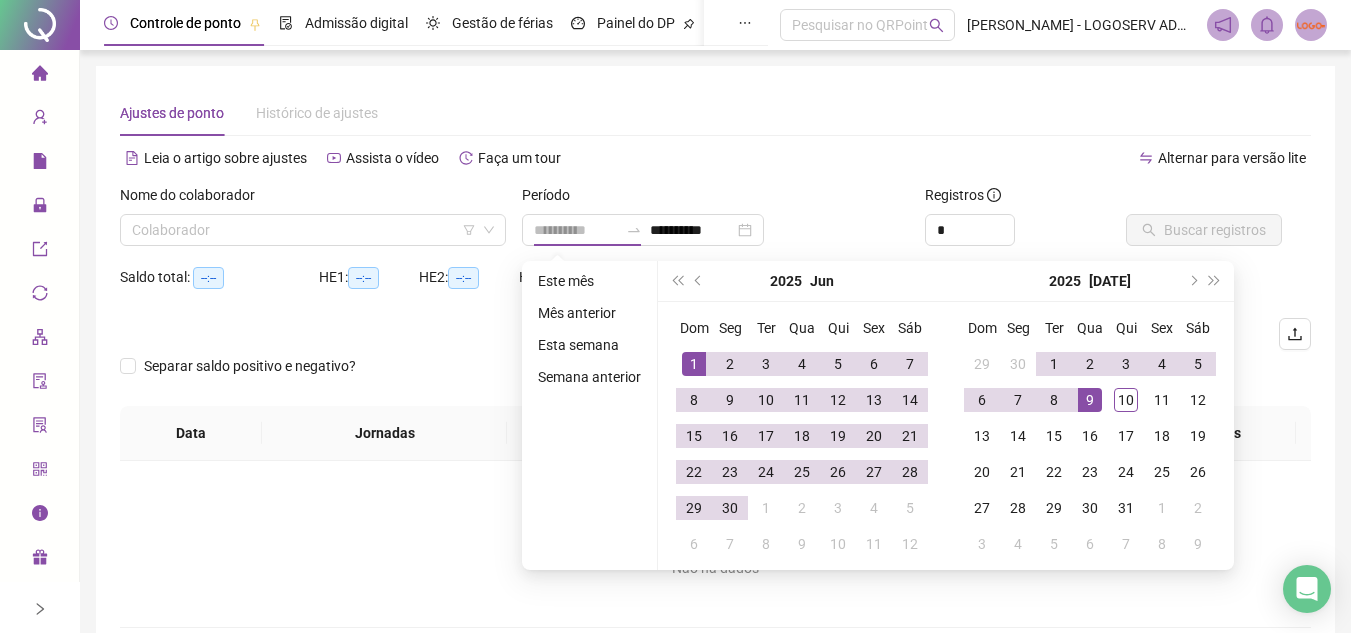 click on "1" at bounding box center (694, 364) 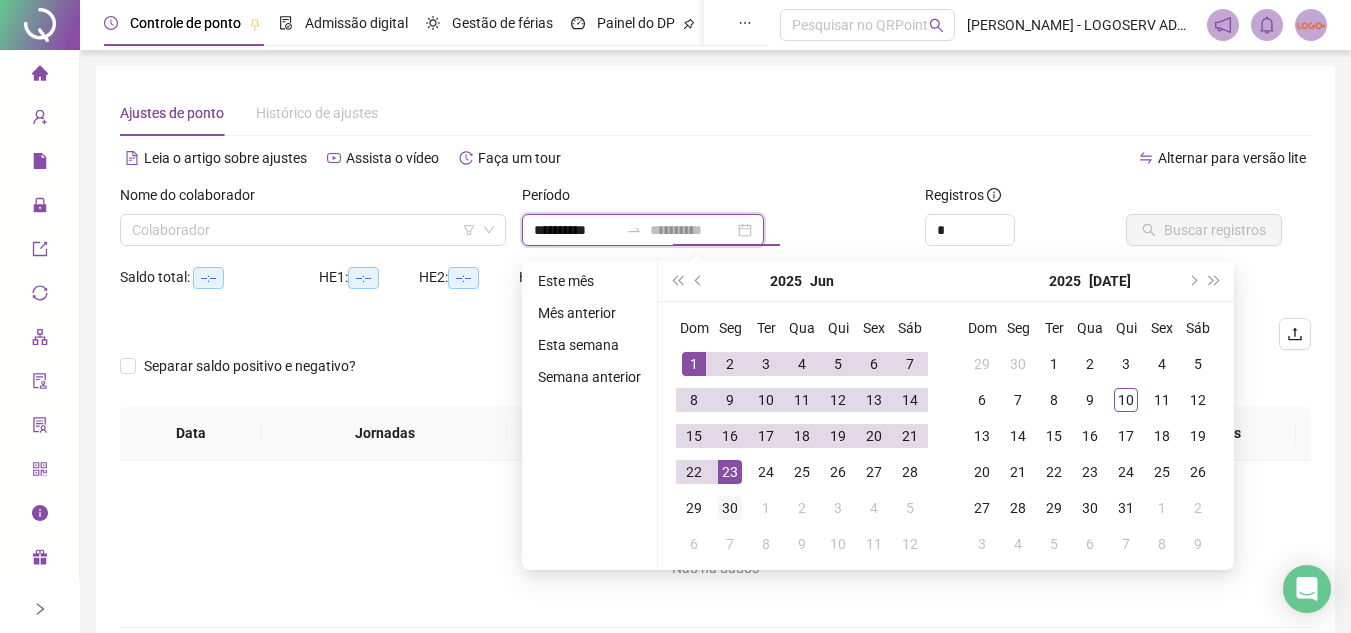 type on "**********" 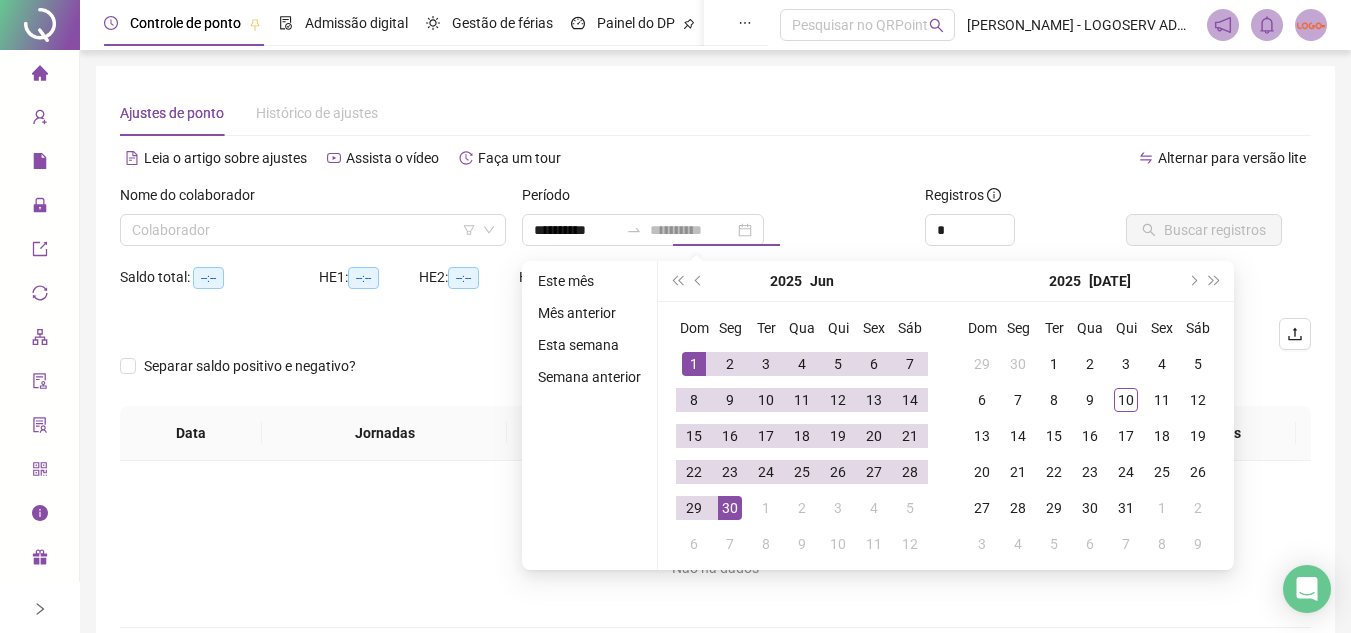 click on "30" at bounding box center (730, 508) 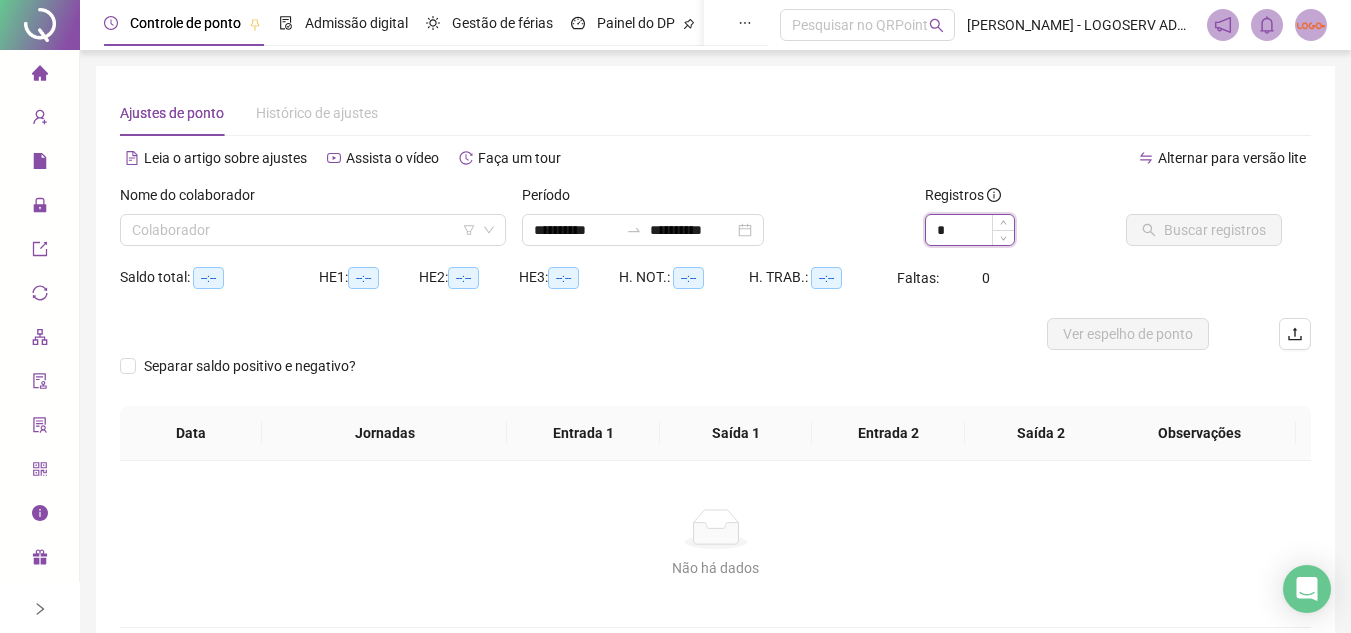 click on "*" at bounding box center [970, 230] 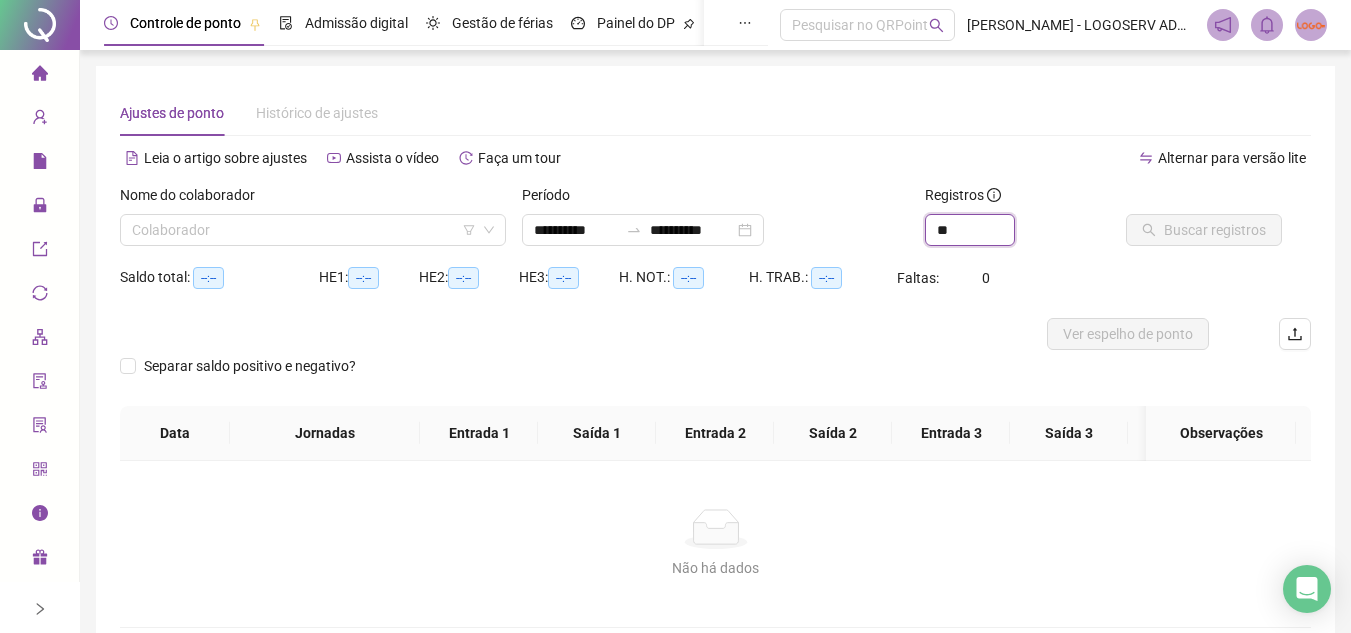 type on "**" 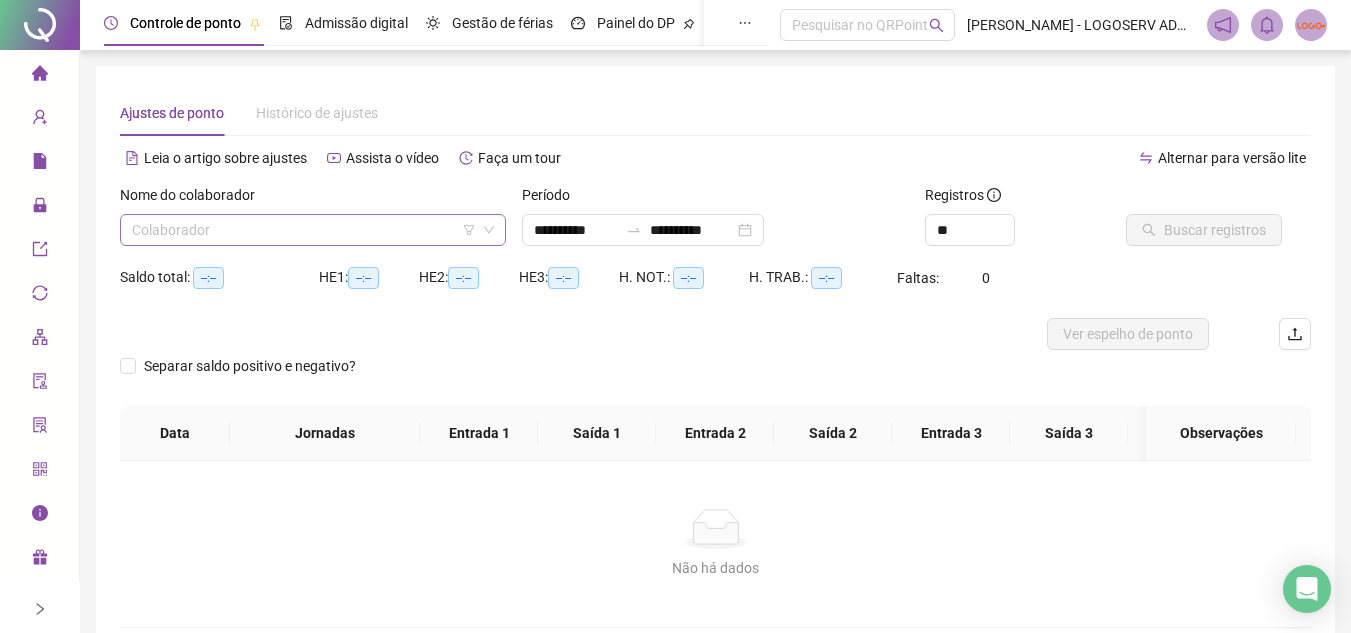 click at bounding box center [307, 230] 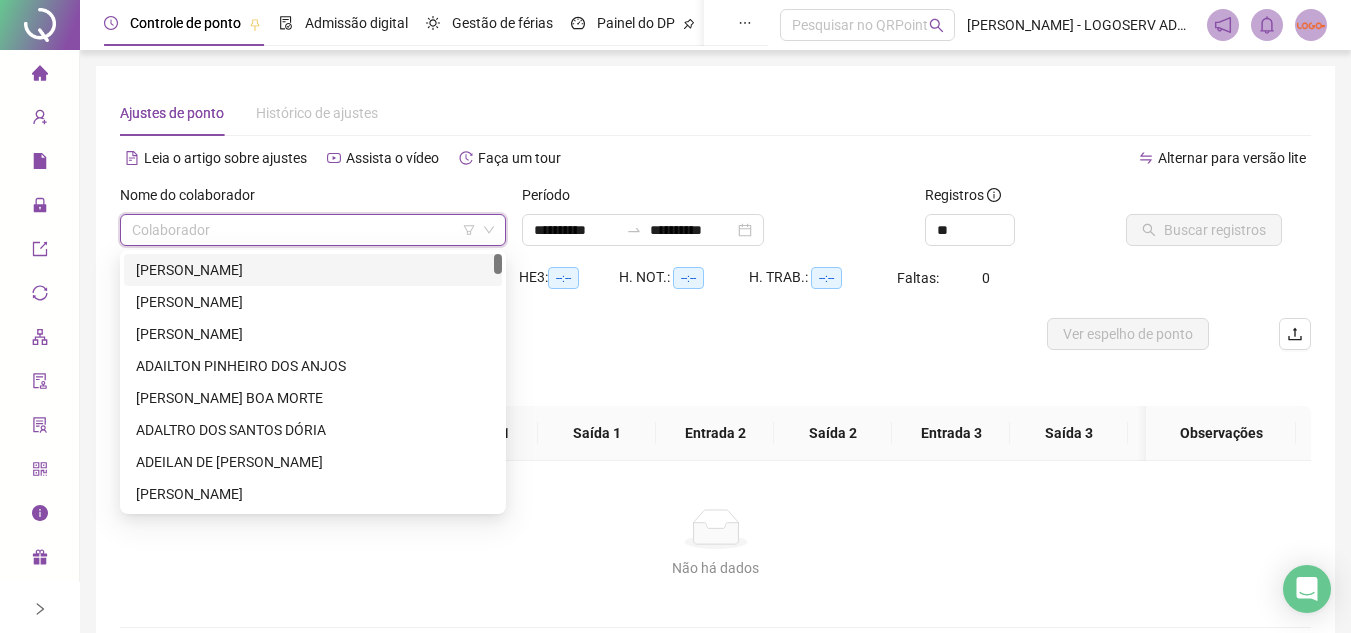 paste on "**********" 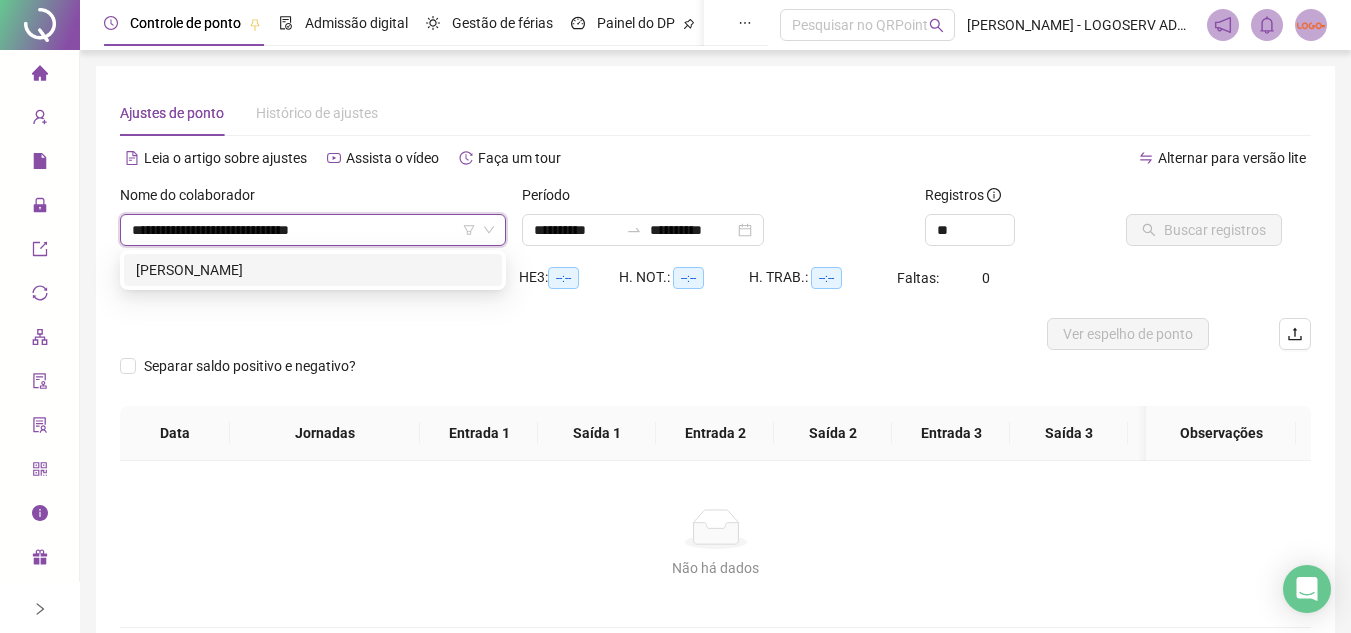 click on "GABRIEL RODRIGO PEREIRA SANTOS" at bounding box center [313, 270] 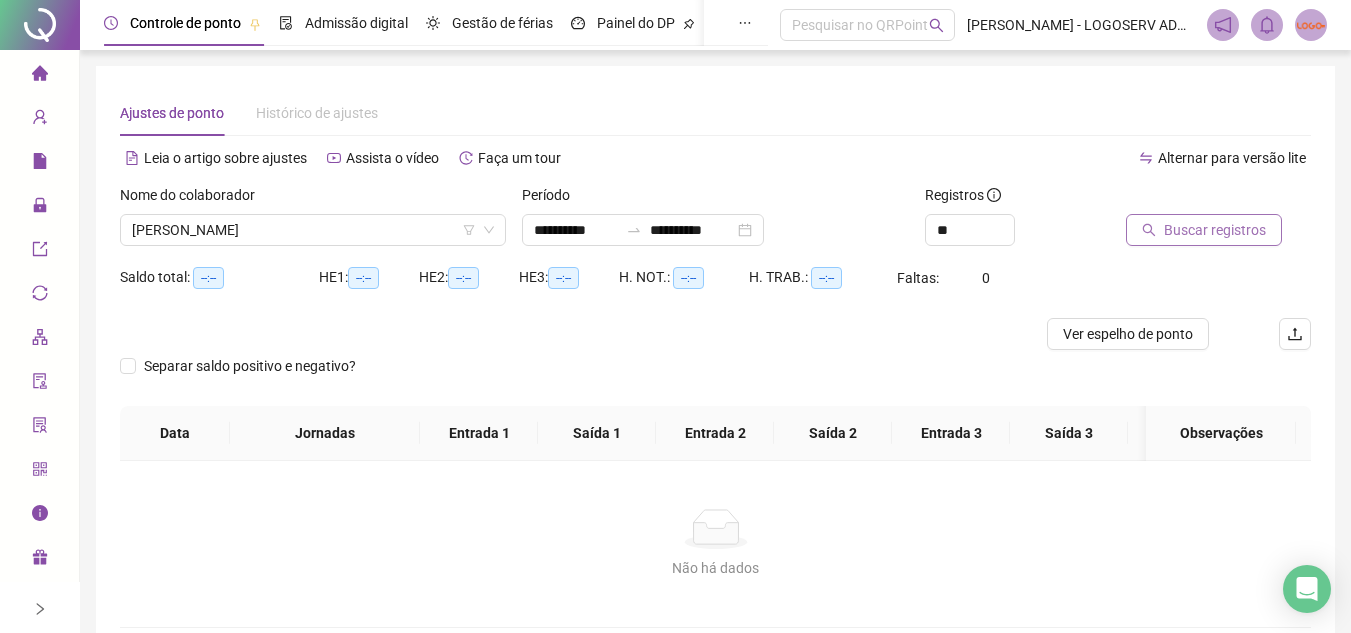 click on "Buscar registros" at bounding box center [1193, 215] 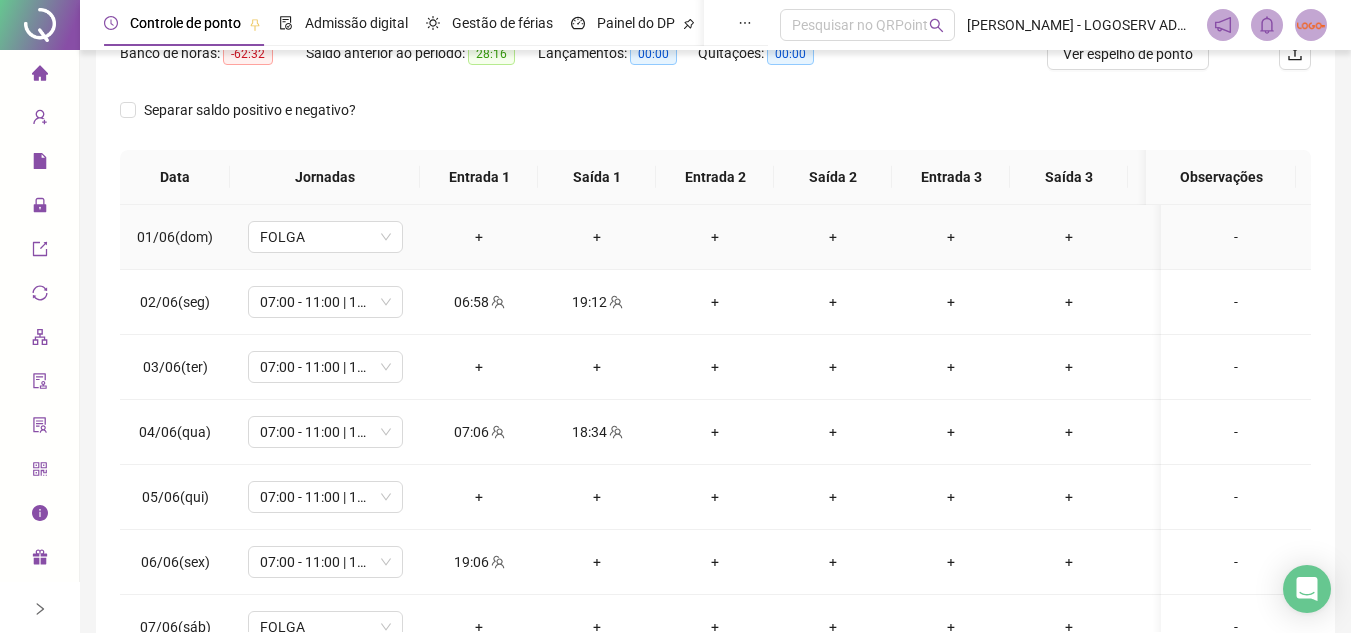 scroll, scrollTop: 300, scrollLeft: 0, axis: vertical 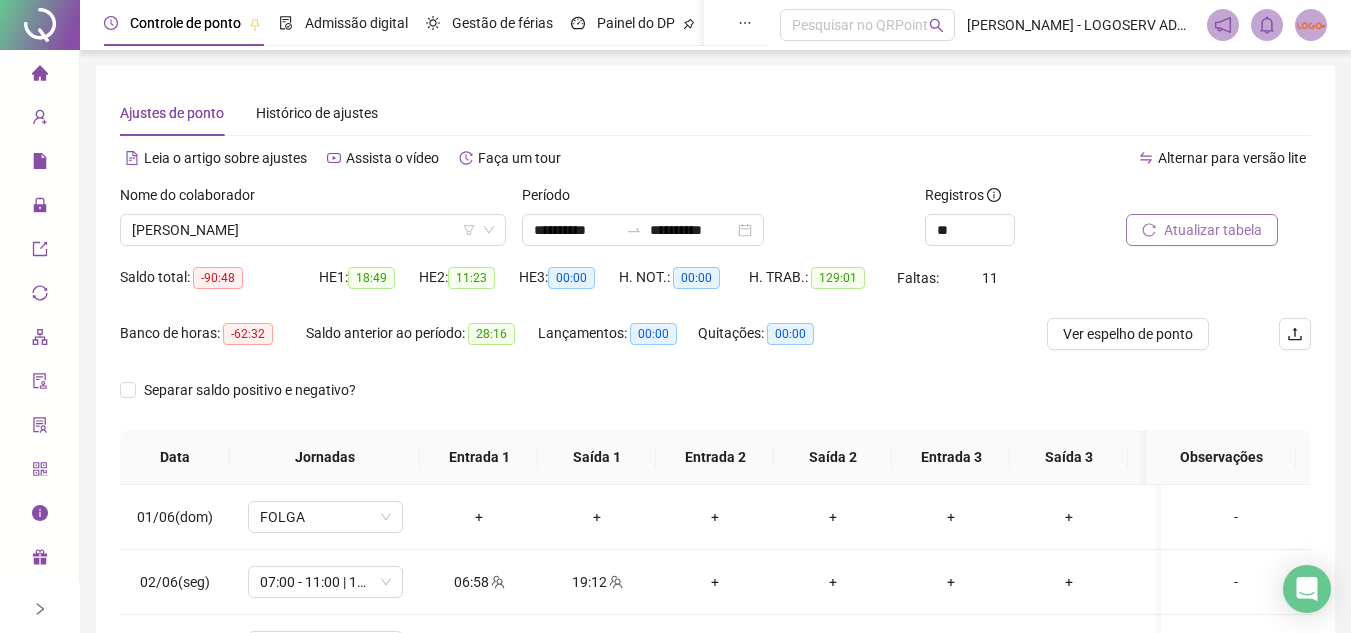 click on "Atualizar tabela" at bounding box center [1213, 230] 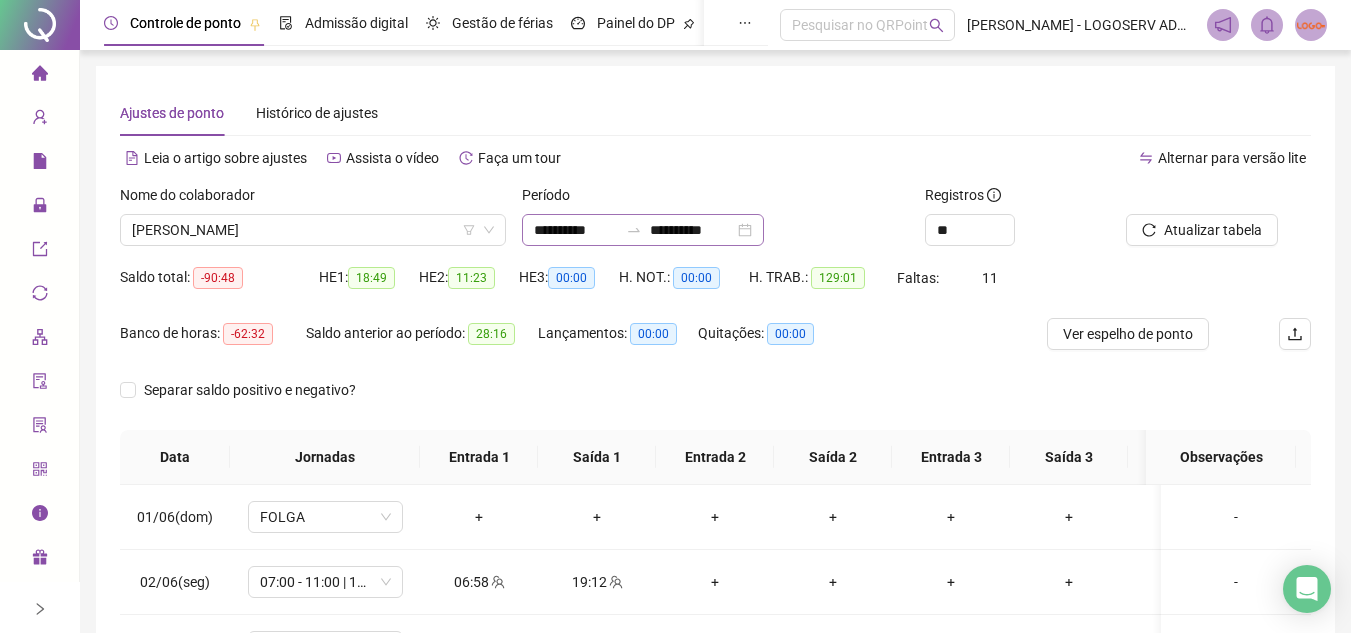 click at bounding box center (634, 230) 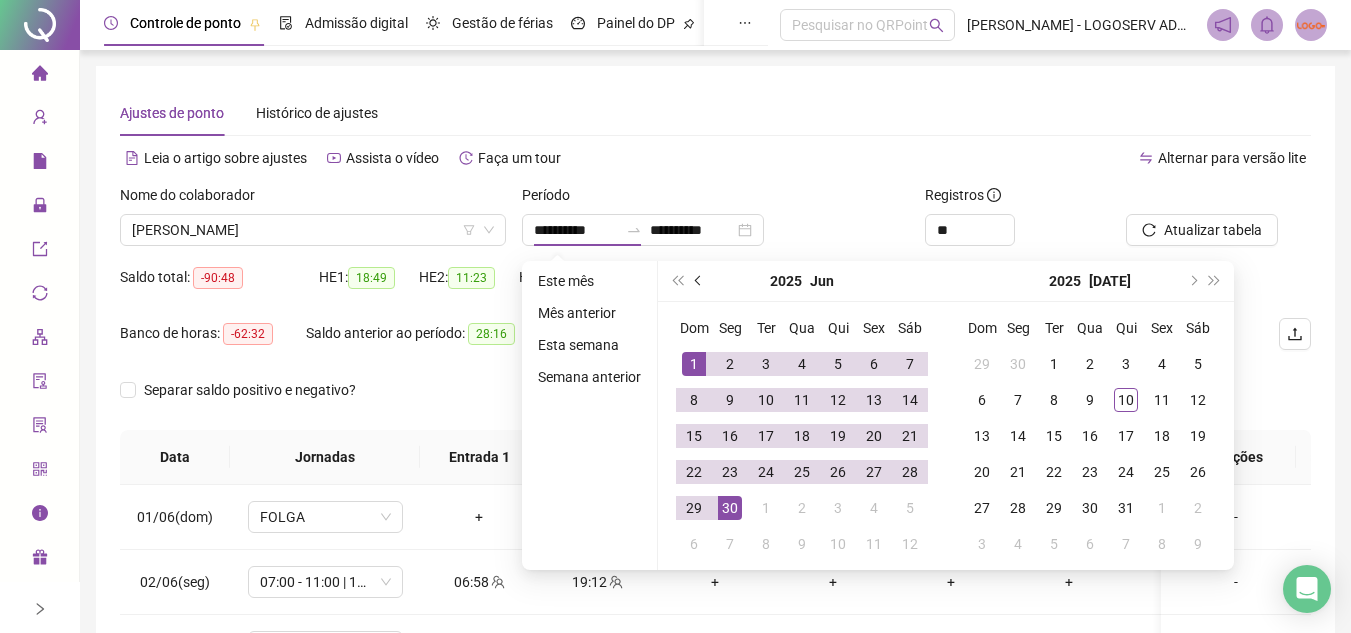 click at bounding box center [699, 281] 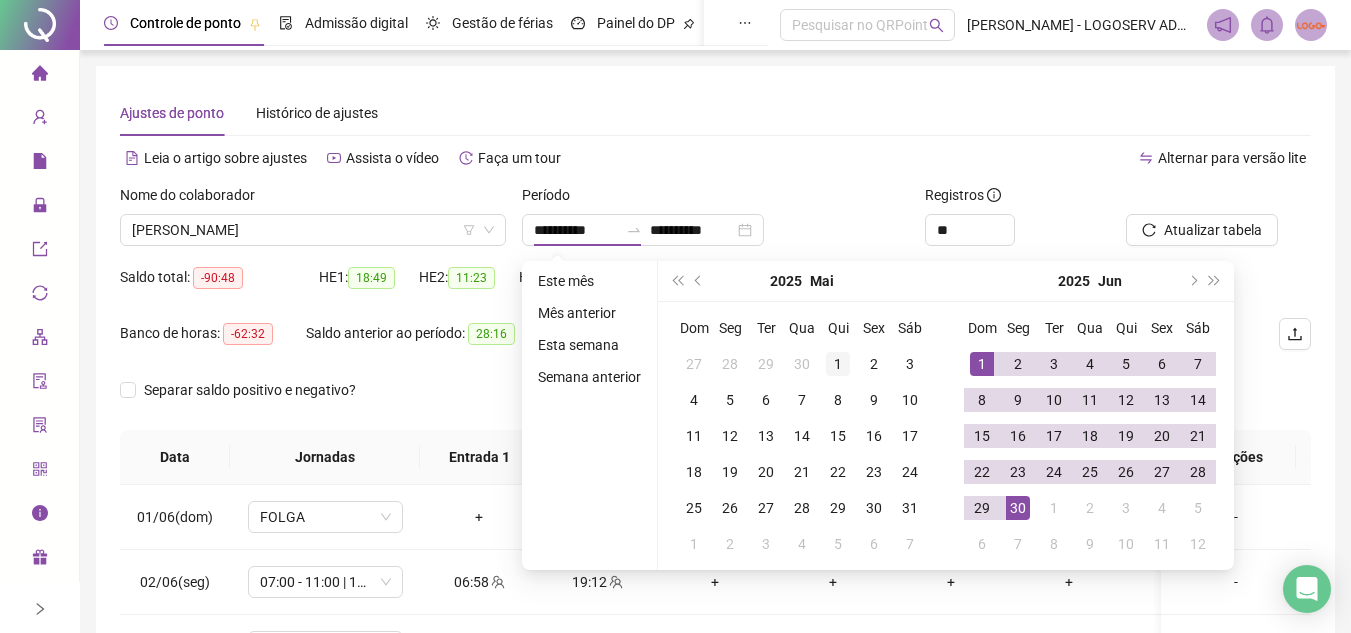 type on "**********" 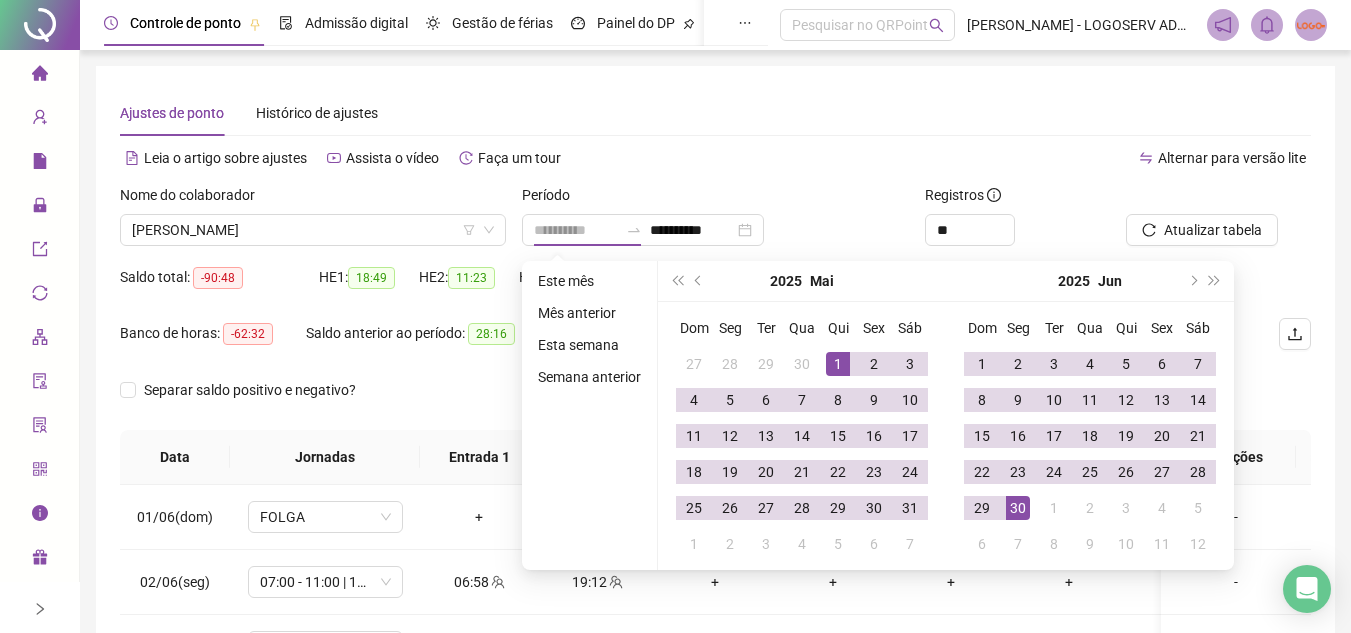 click on "1" at bounding box center [838, 364] 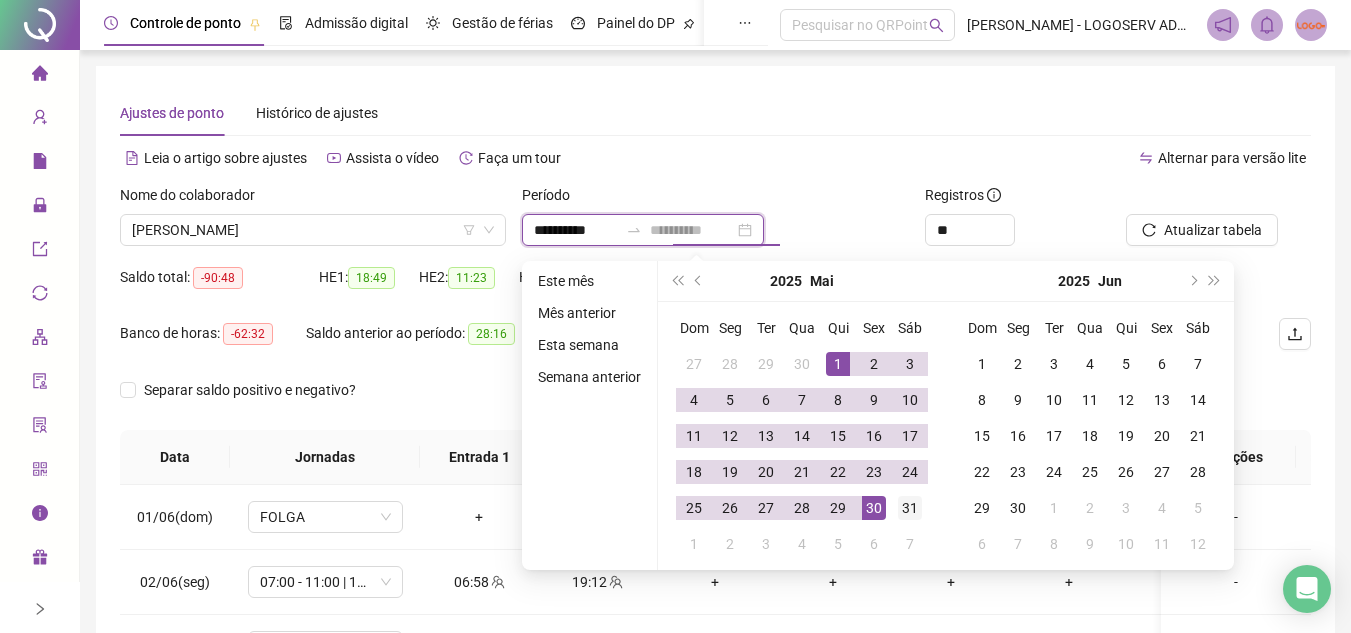 type on "**********" 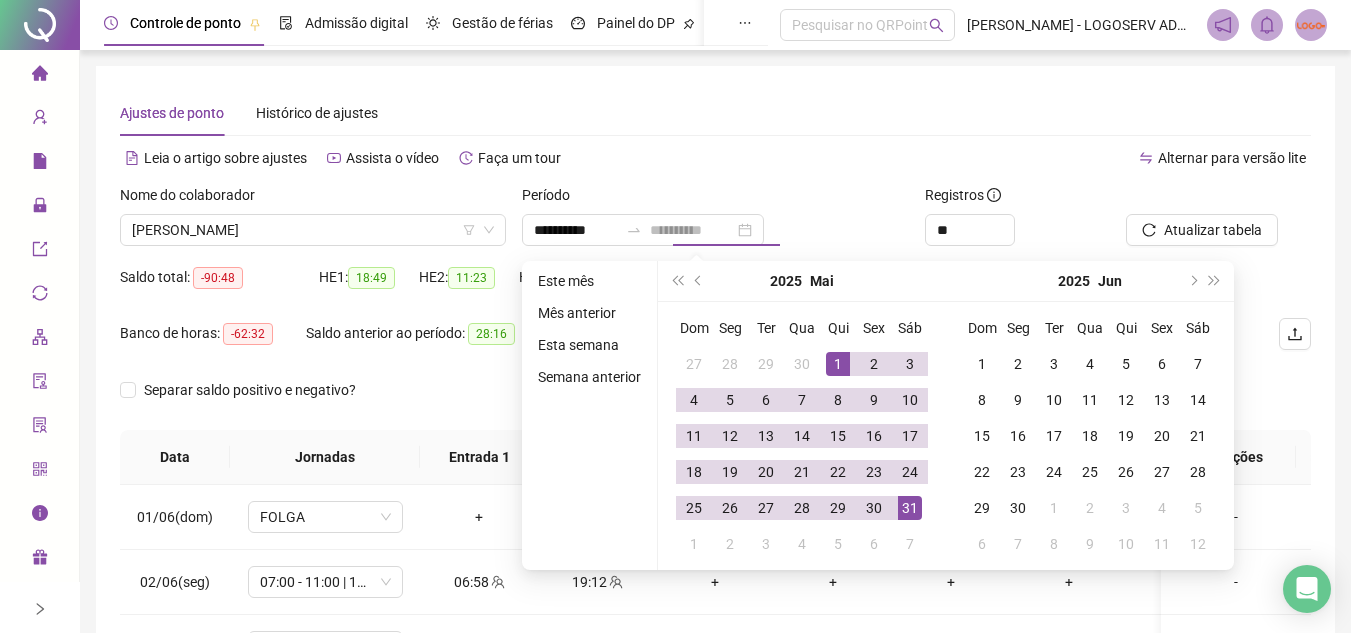 click on "31" at bounding box center (910, 508) 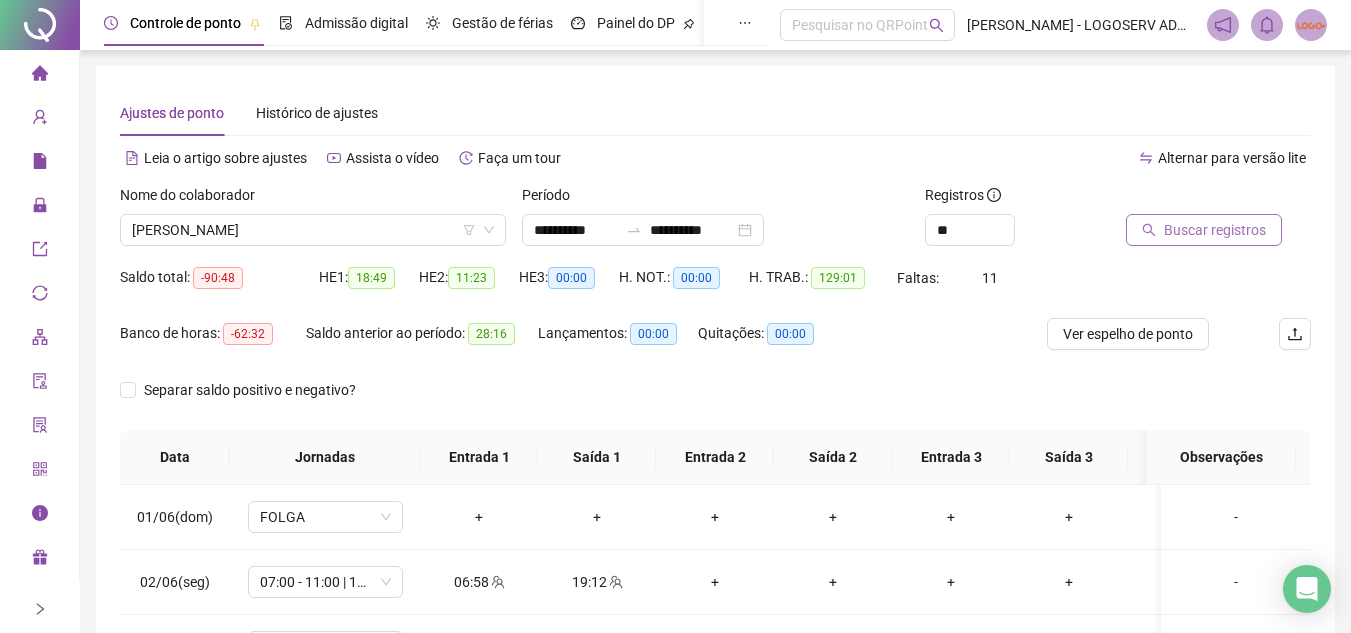 click on "Buscar registros" at bounding box center [1215, 230] 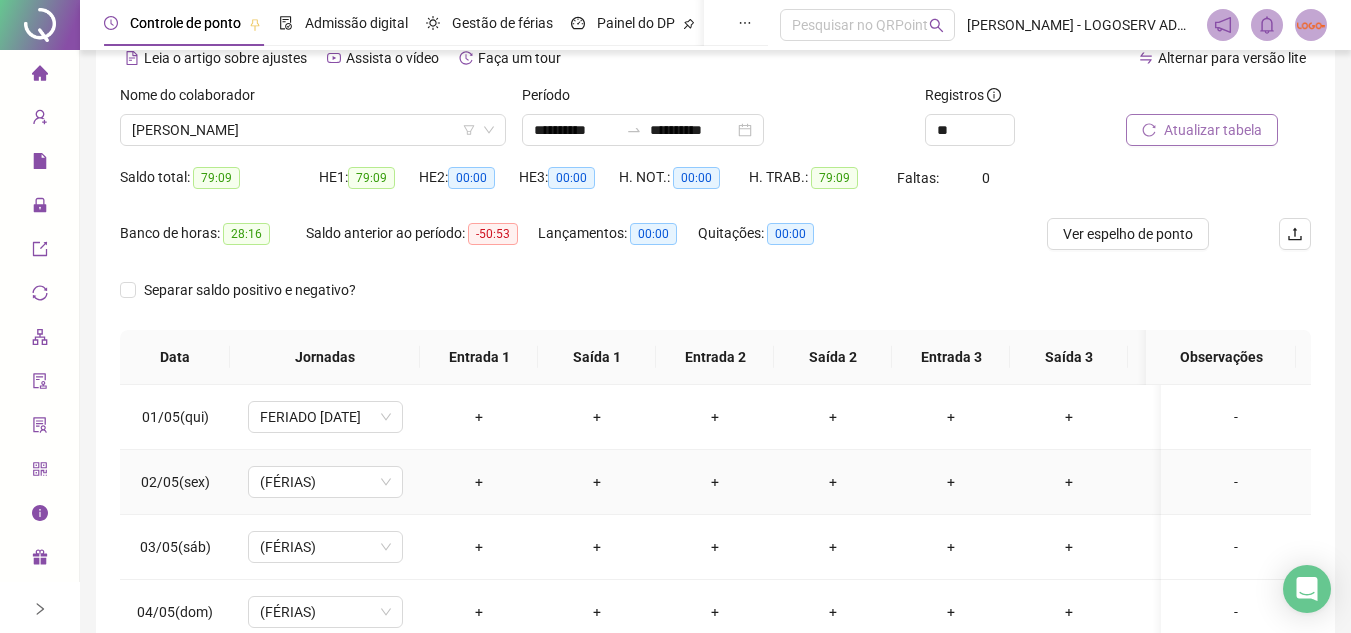scroll, scrollTop: 389, scrollLeft: 0, axis: vertical 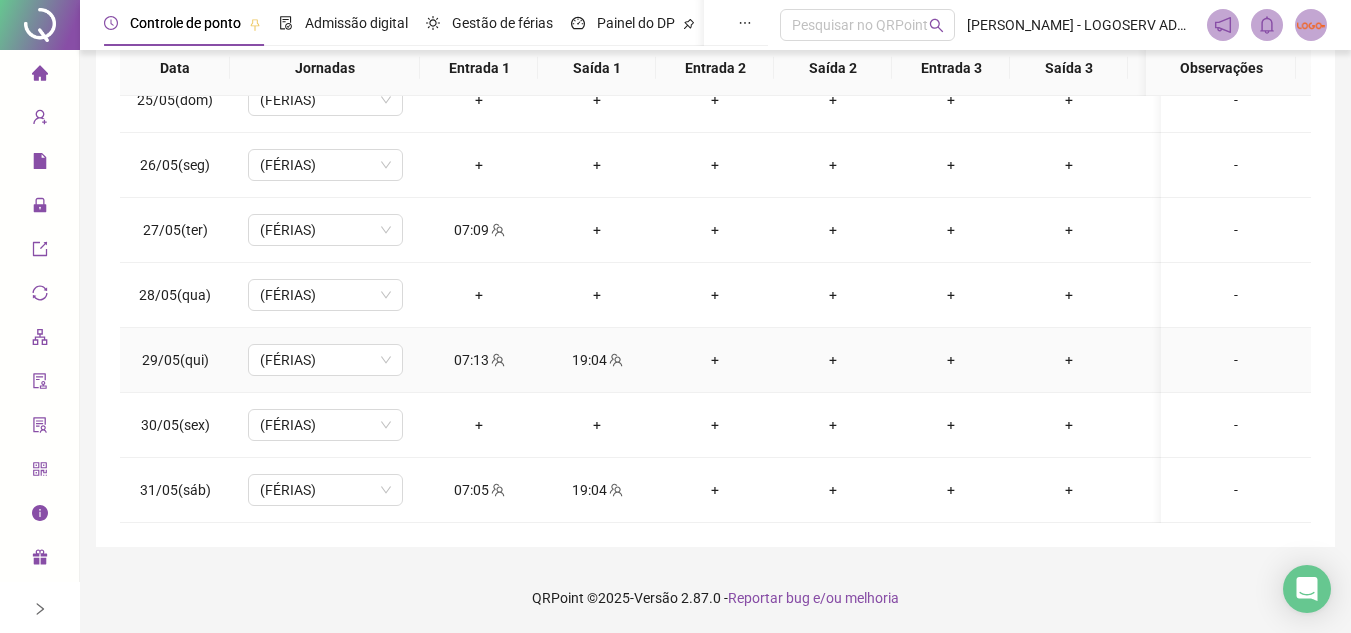 click on "07:13" at bounding box center (479, 360) 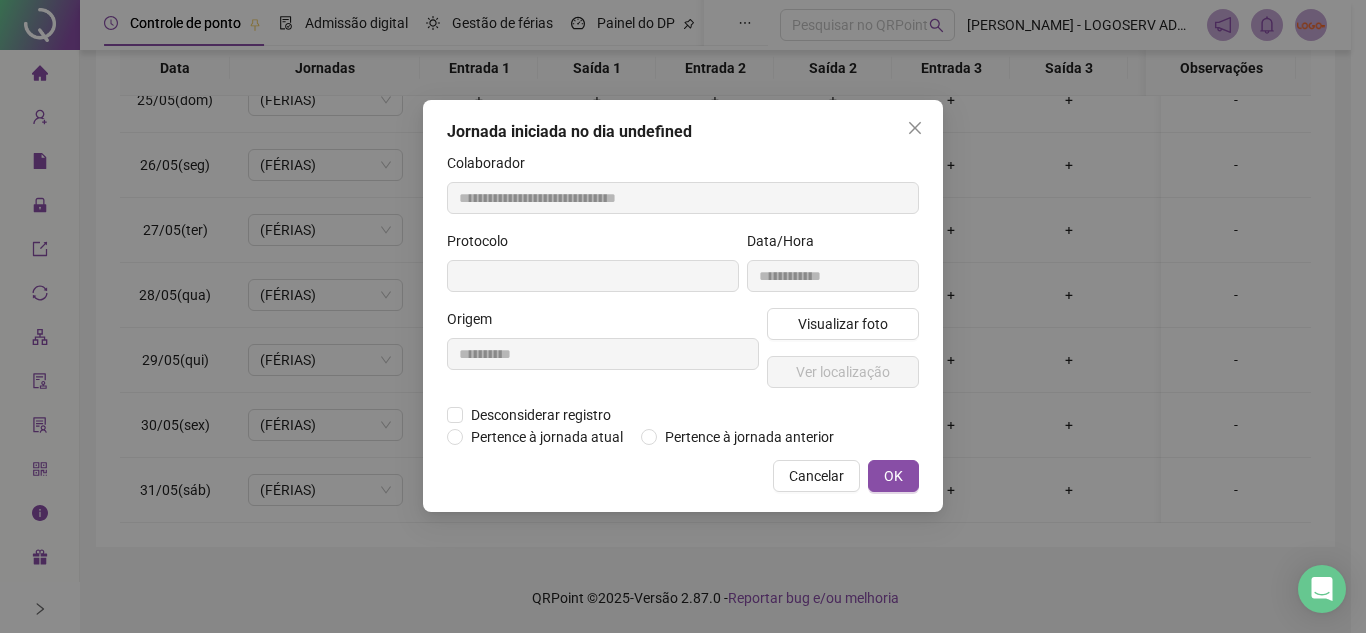 type on "**********" 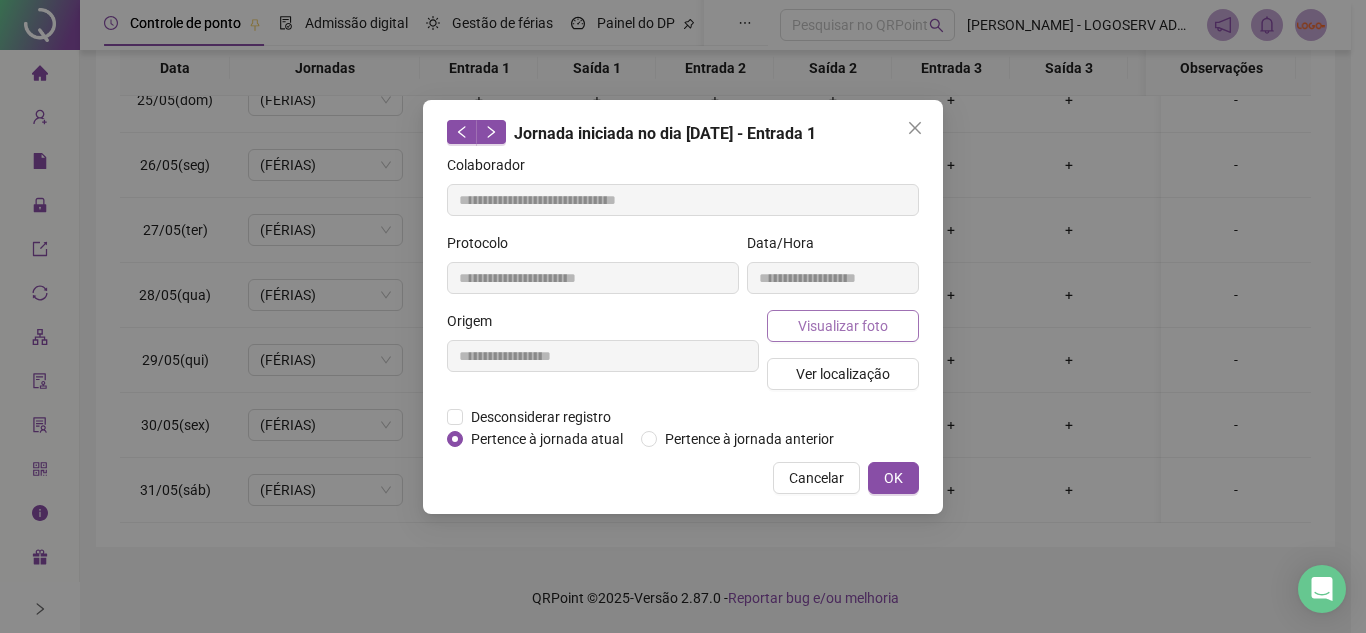 click on "Visualizar foto" at bounding box center [843, 326] 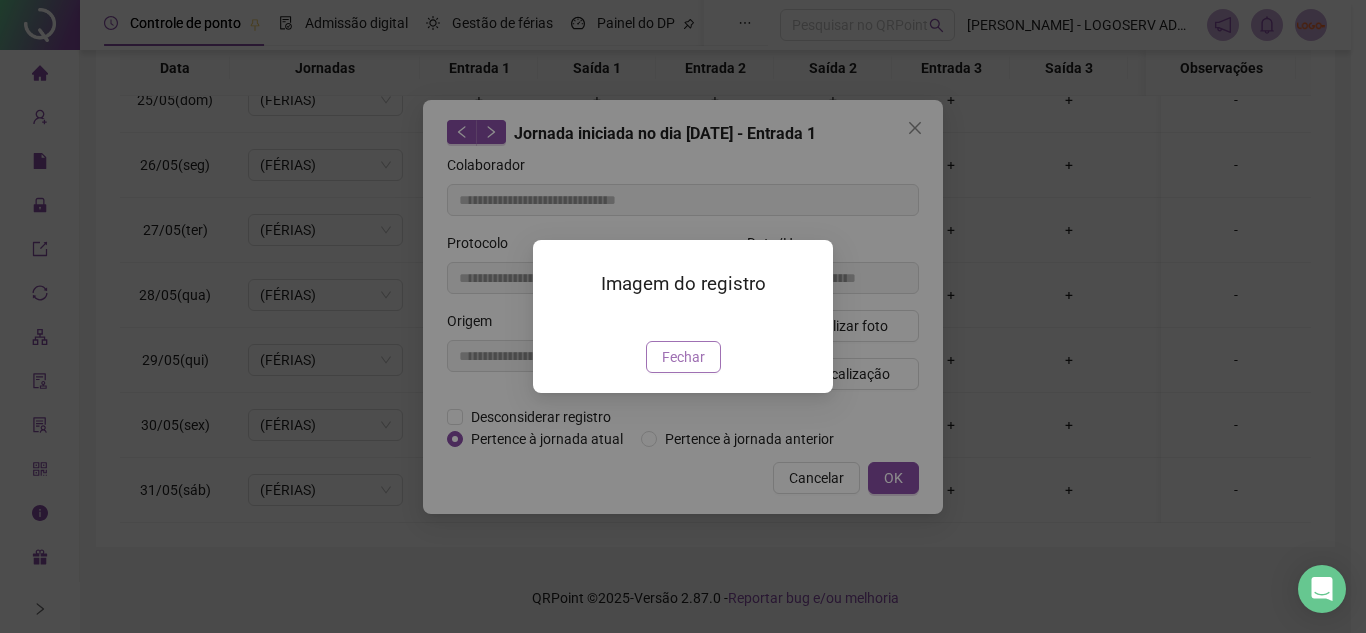 click on "Fechar" at bounding box center (683, 357) 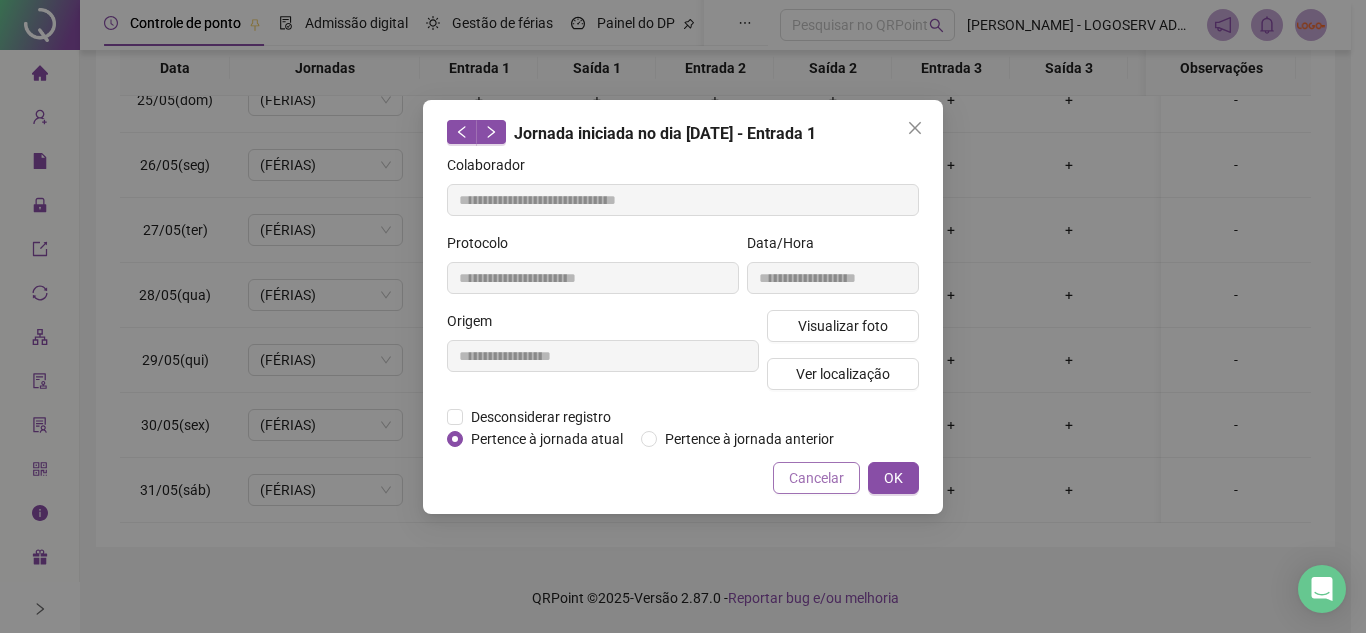 click on "Cancelar" at bounding box center [816, 478] 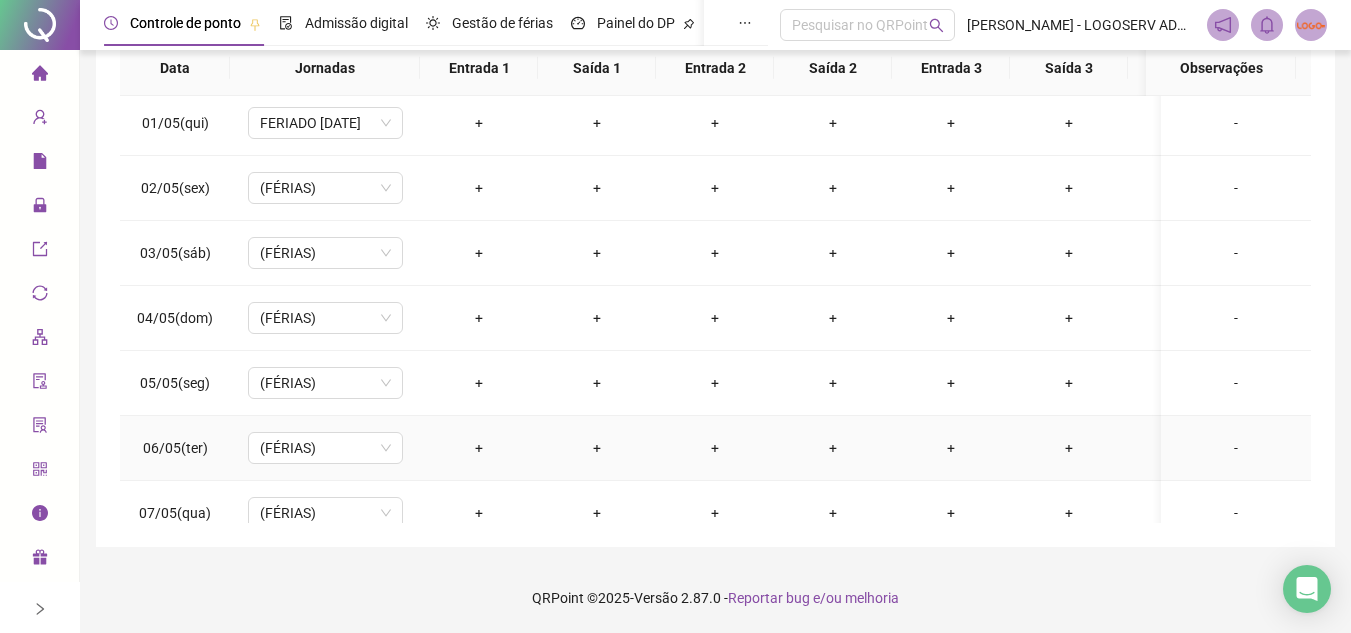 scroll, scrollTop: 0, scrollLeft: 0, axis: both 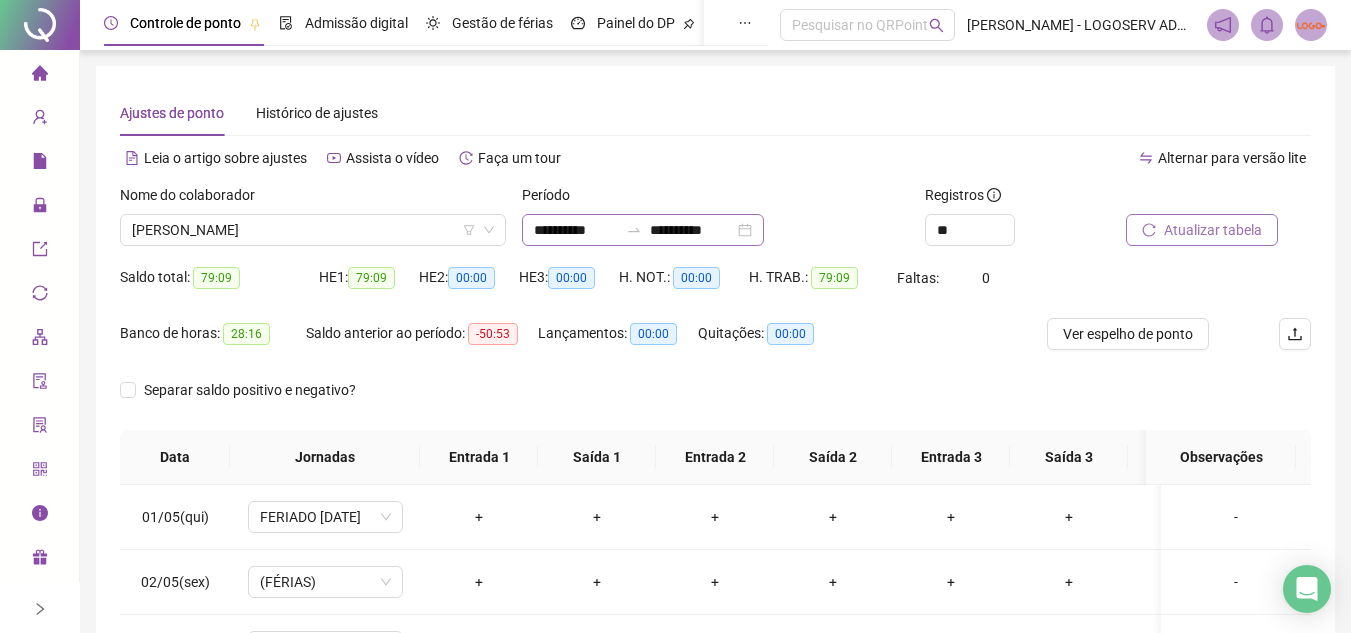 click 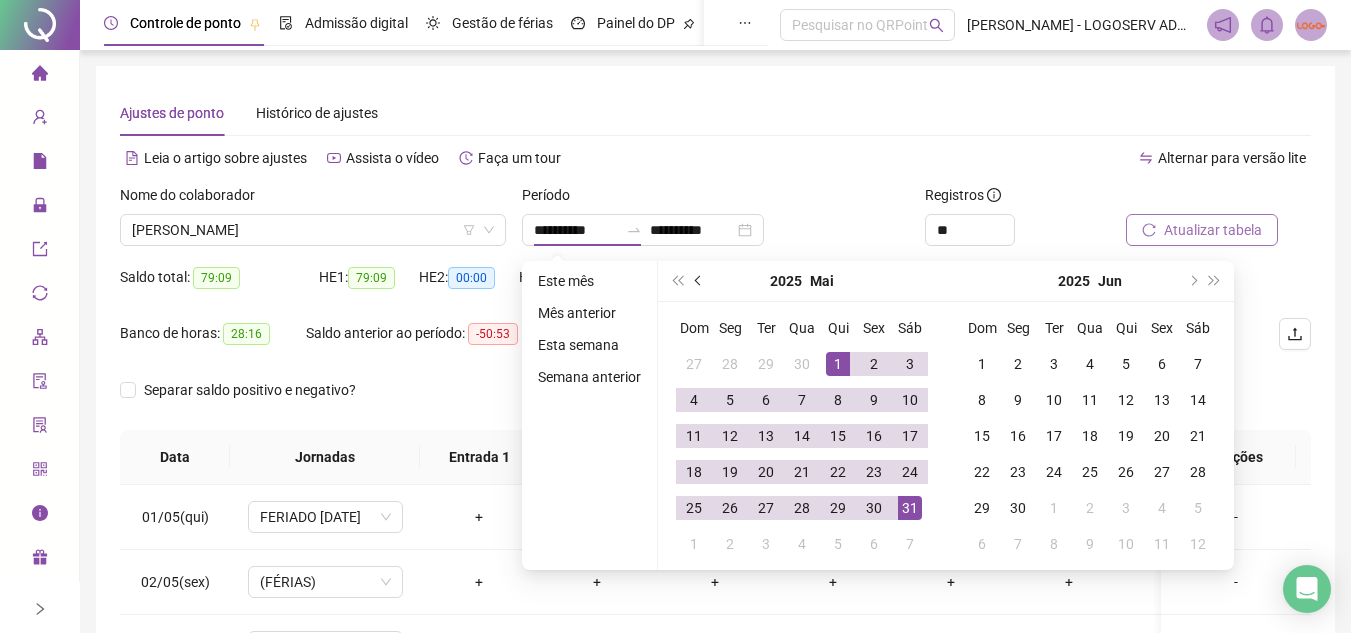 click at bounding box center (700, 281) 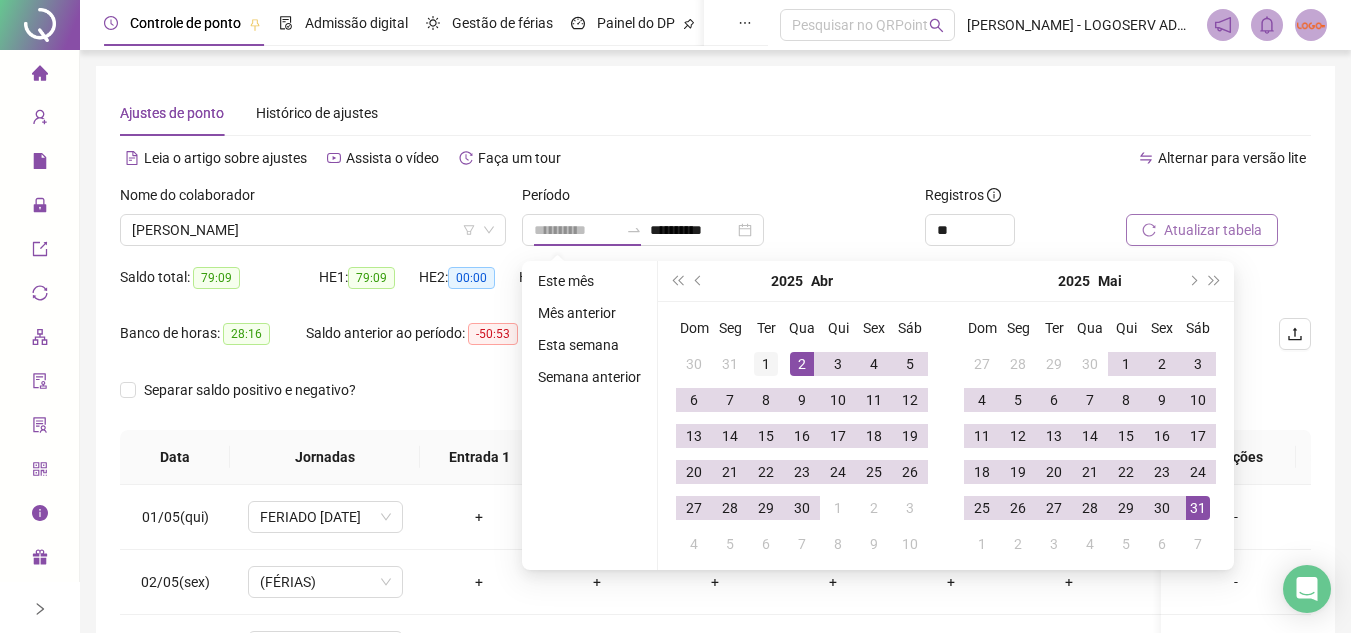 type on "**********" 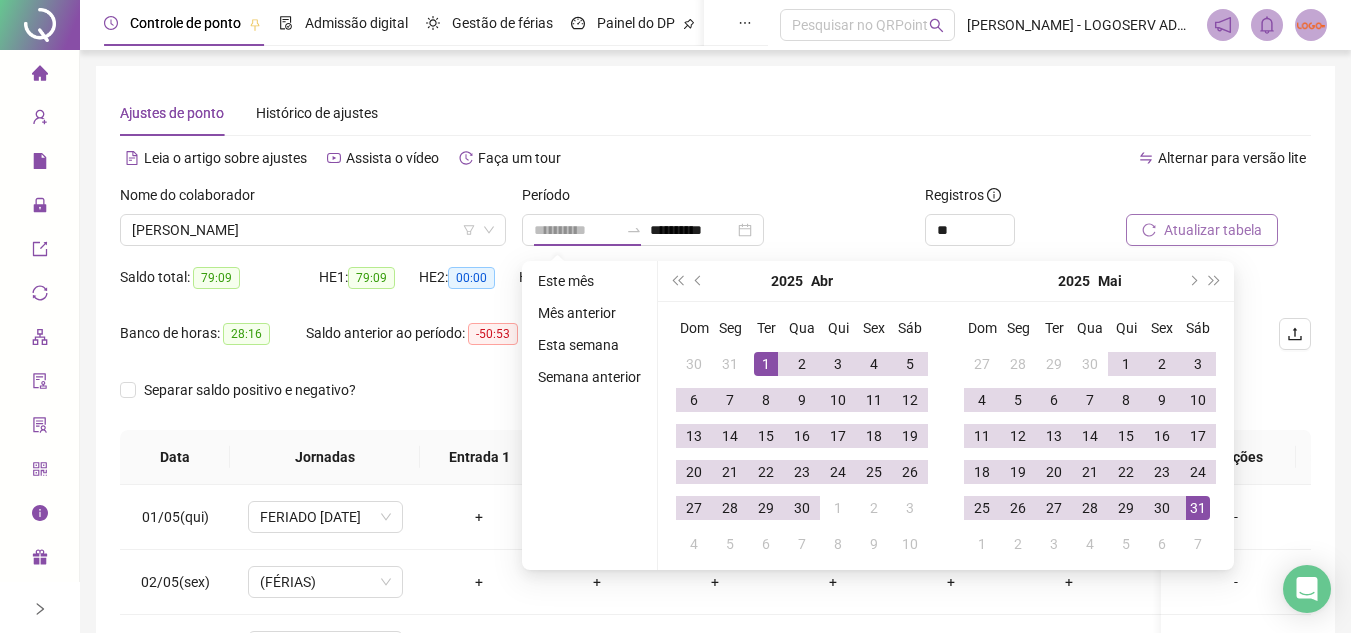 click on "1" at bounding box center [766, 364] 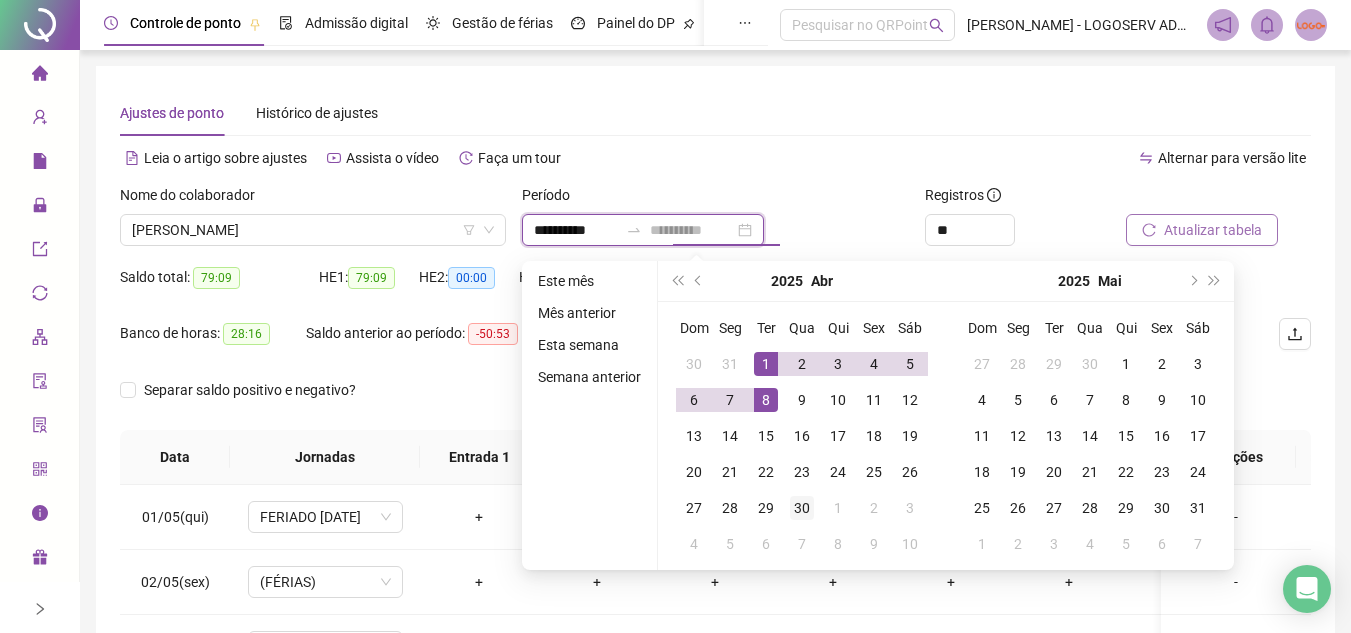 type on "**********" 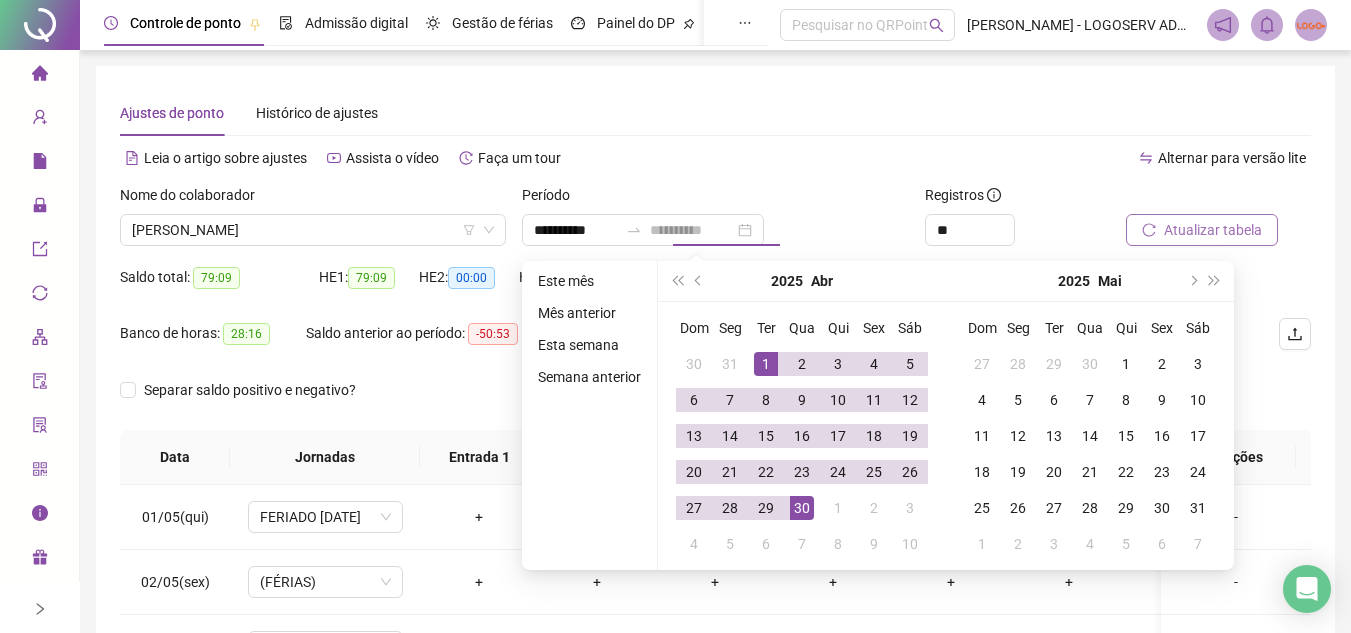 click on "30" at bounding box center [802, 508] 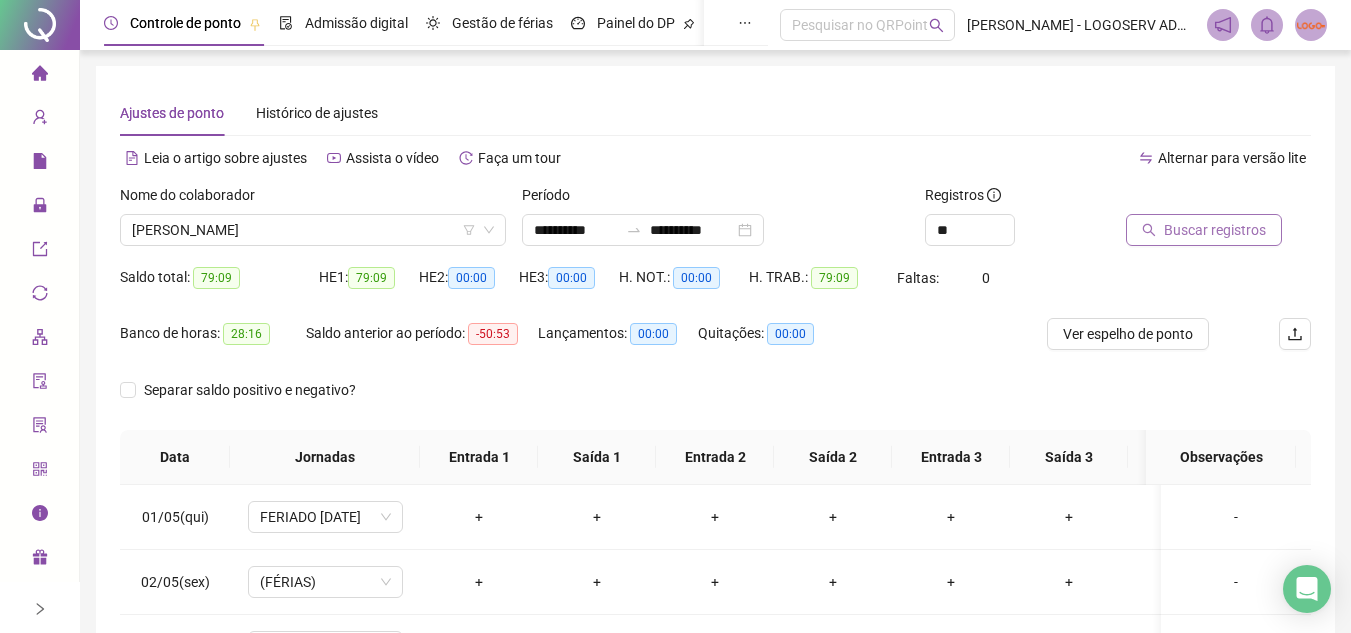 click on "Buscar registros" at bounding box center (1204, 230) 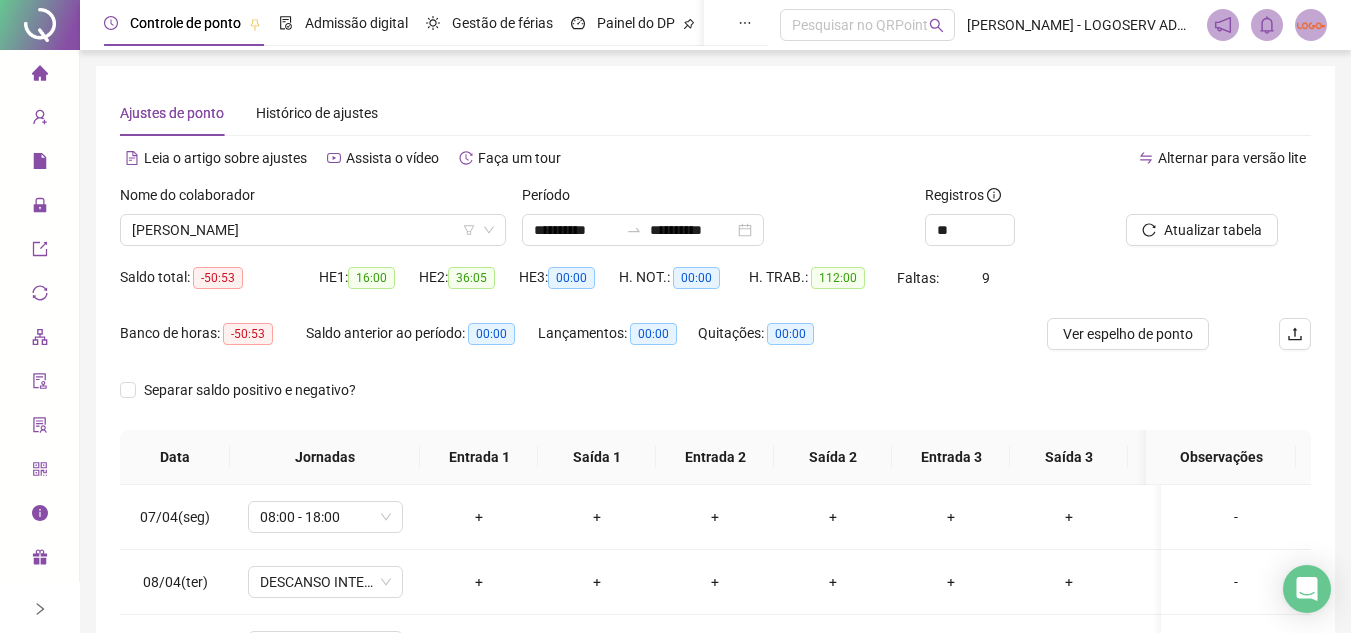 scroll, scrollTop: 300, scrollLeft: 0, axis: vertical 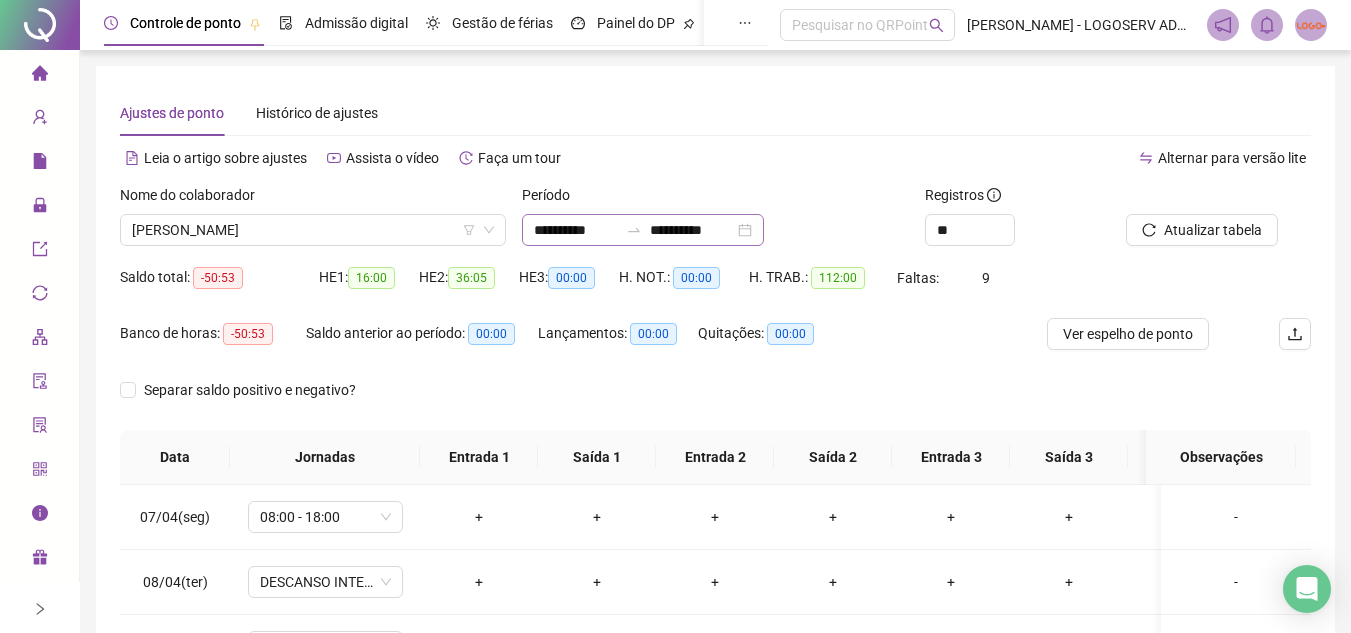 click 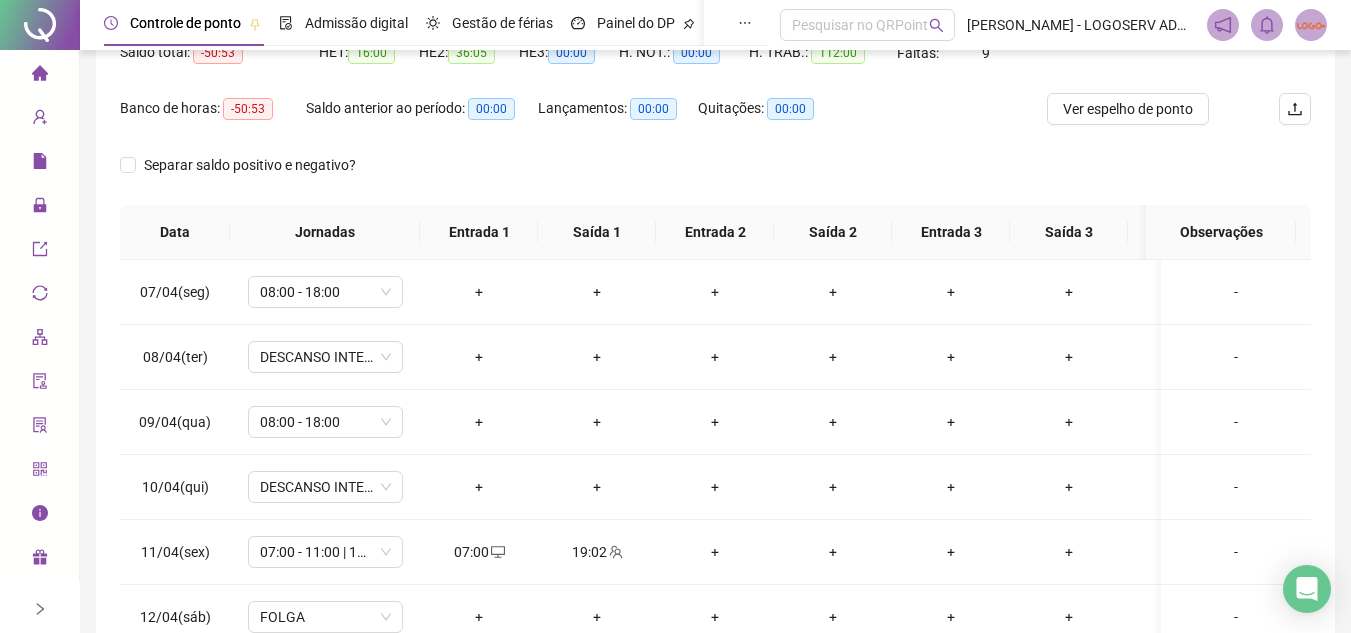 scroll, scrollTop: 300, scrollLeft: 0, axis: vertical 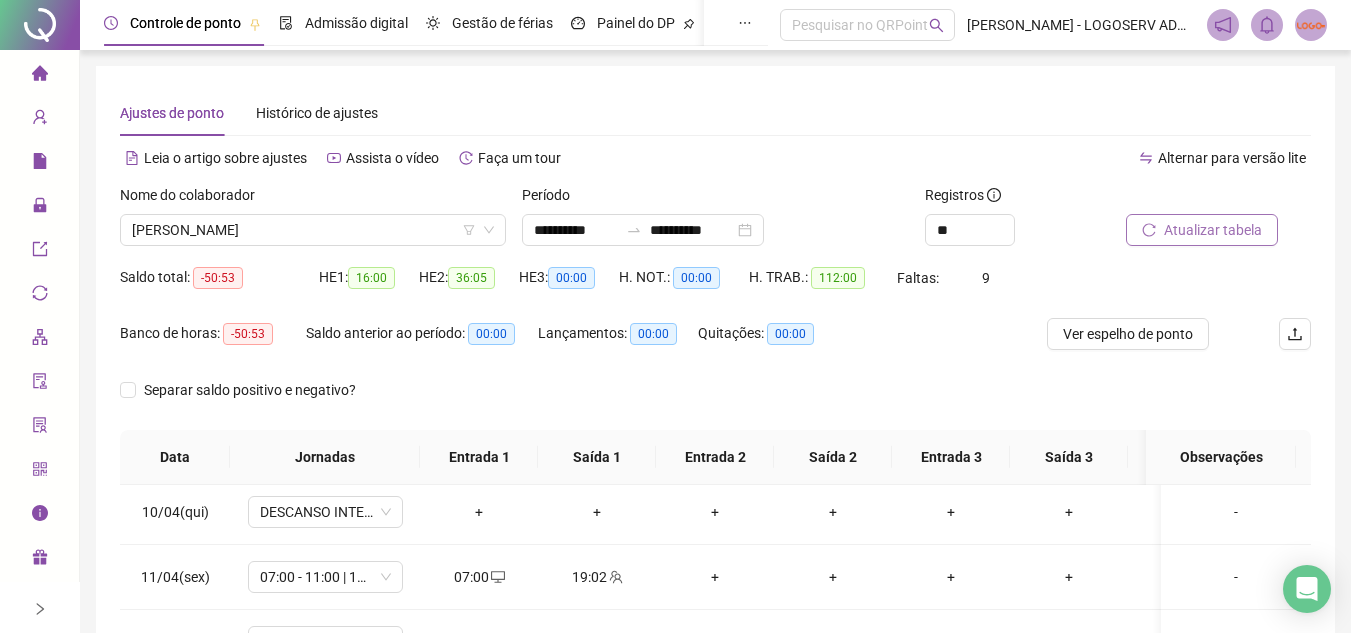 click on "Atualizar tabela" at bounding box center [1202, 230] 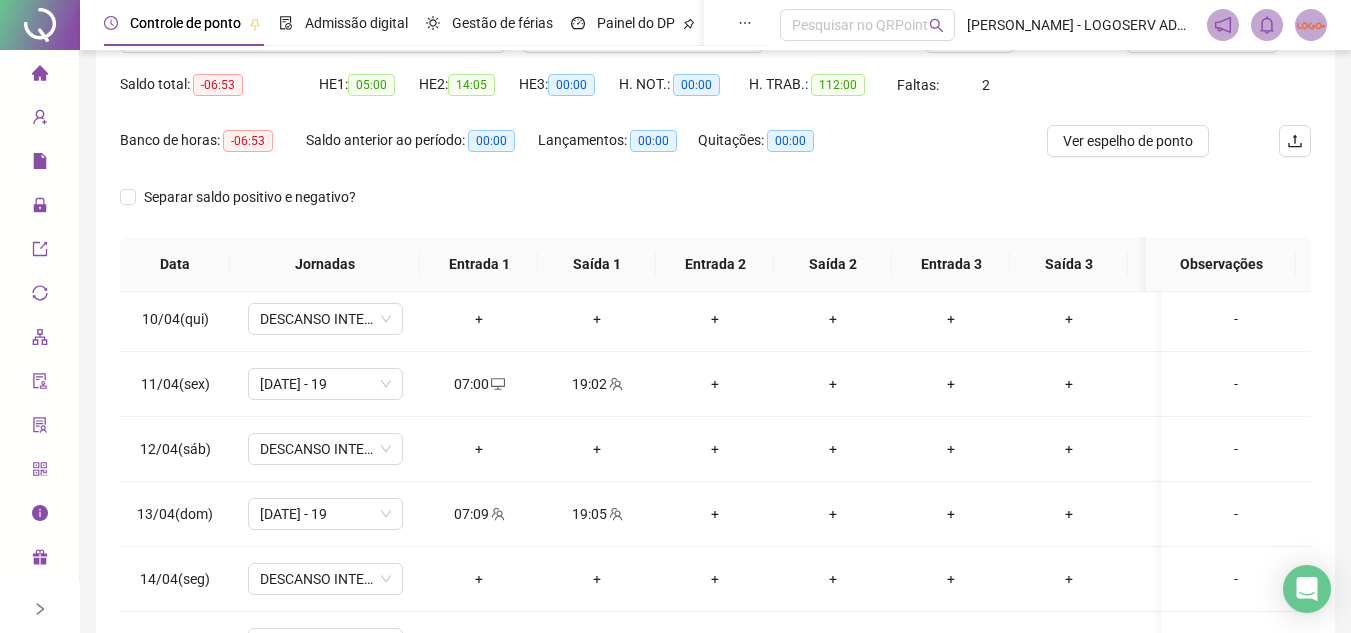 scroll, scrollTop: 200, scrollLeft: 0, axis: vertical 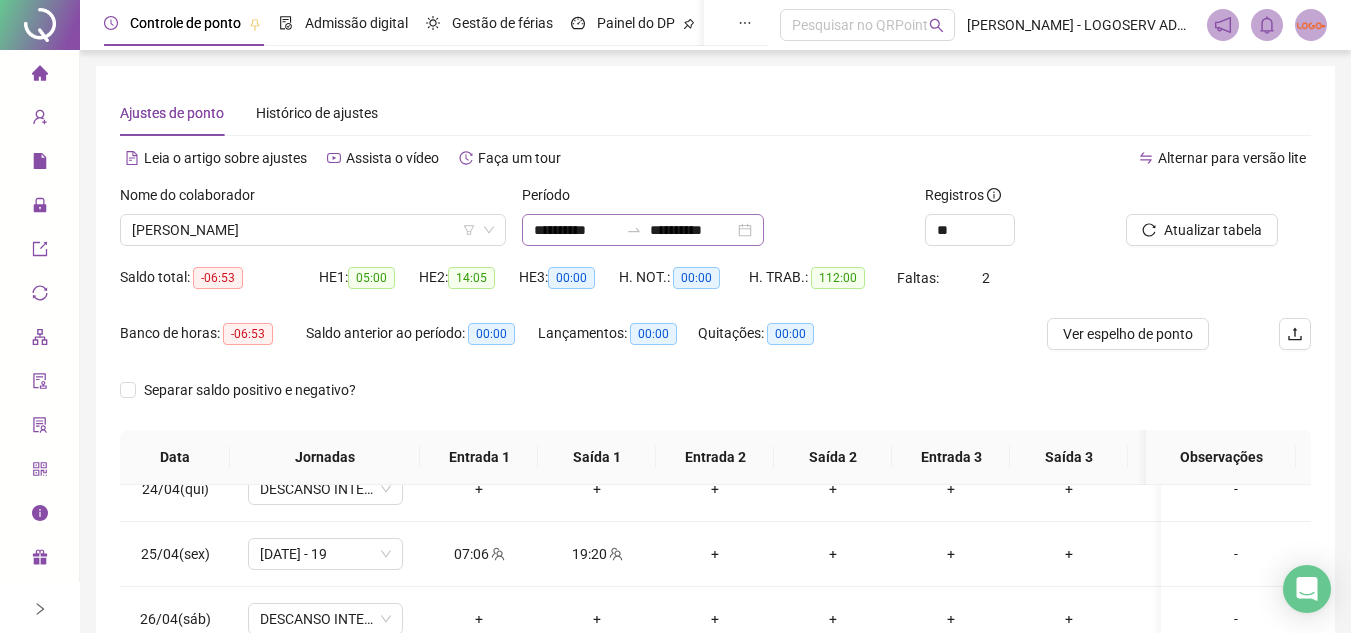 click 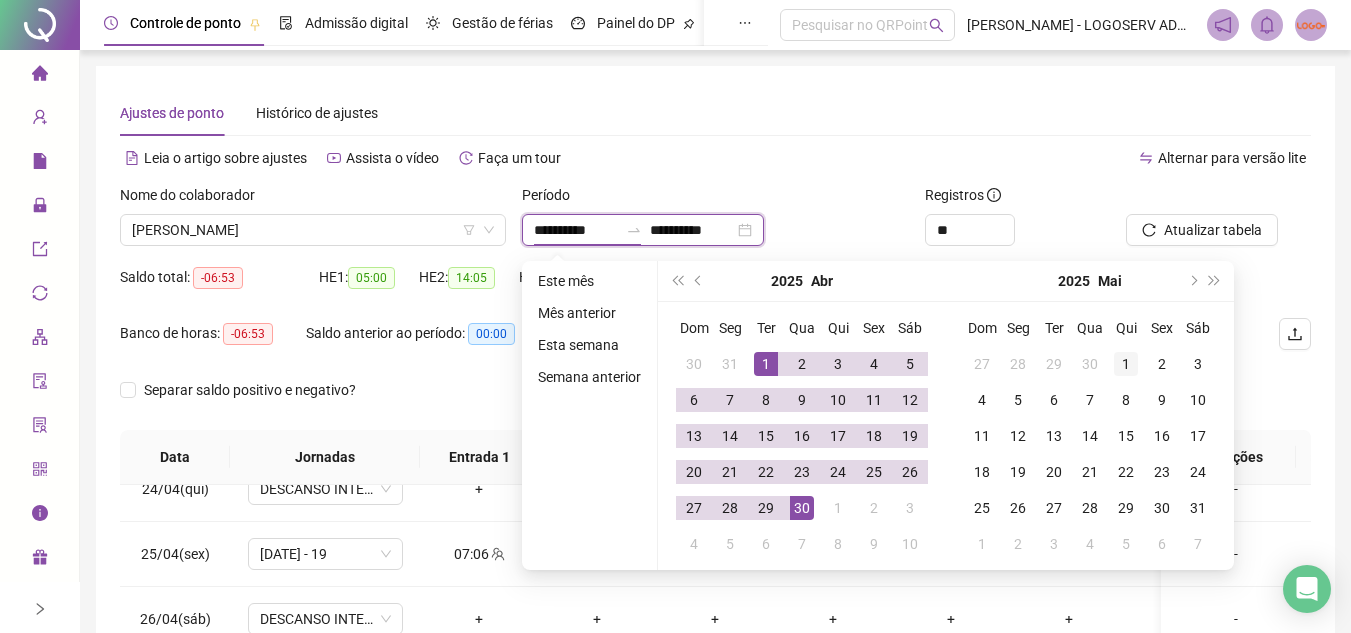type on "**********" 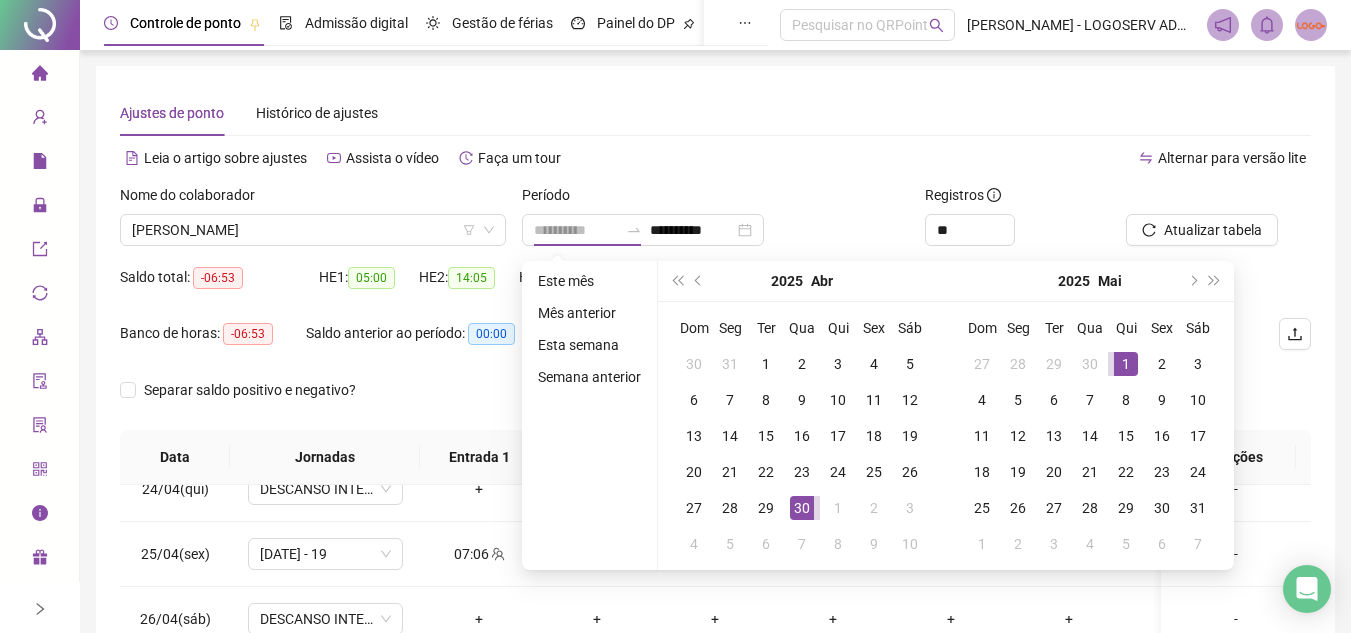 click on "1" at bounding box center [1126, 364] 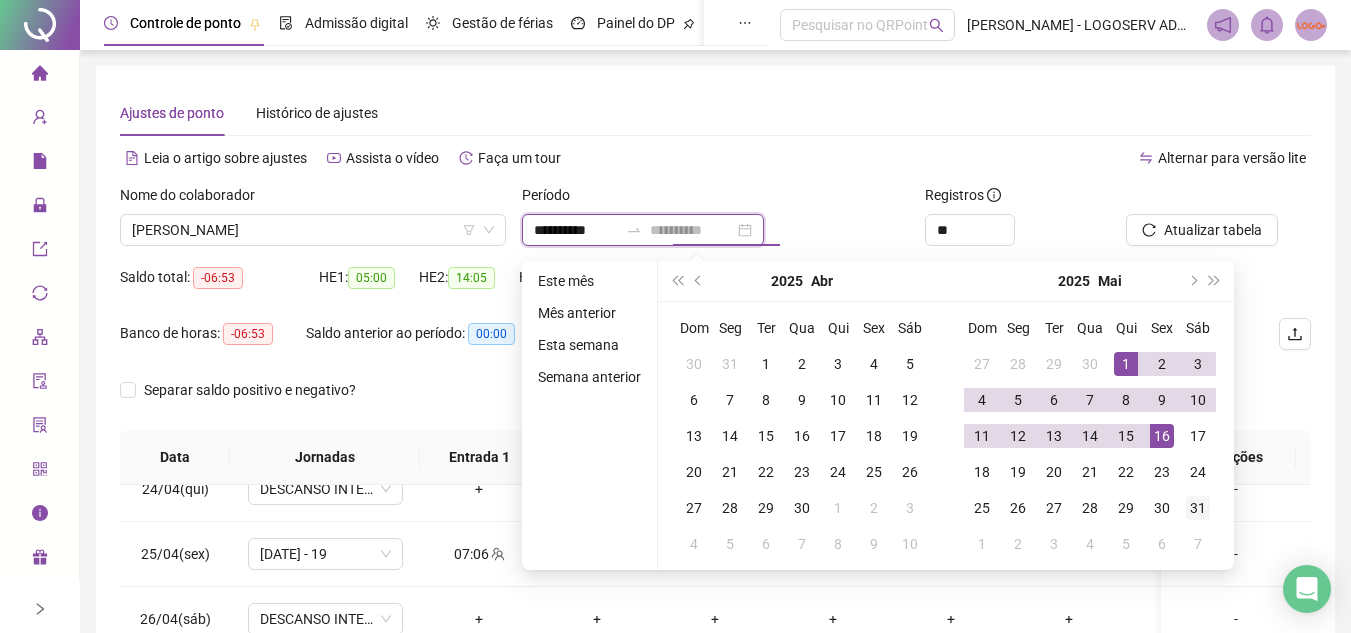 type on "**********" 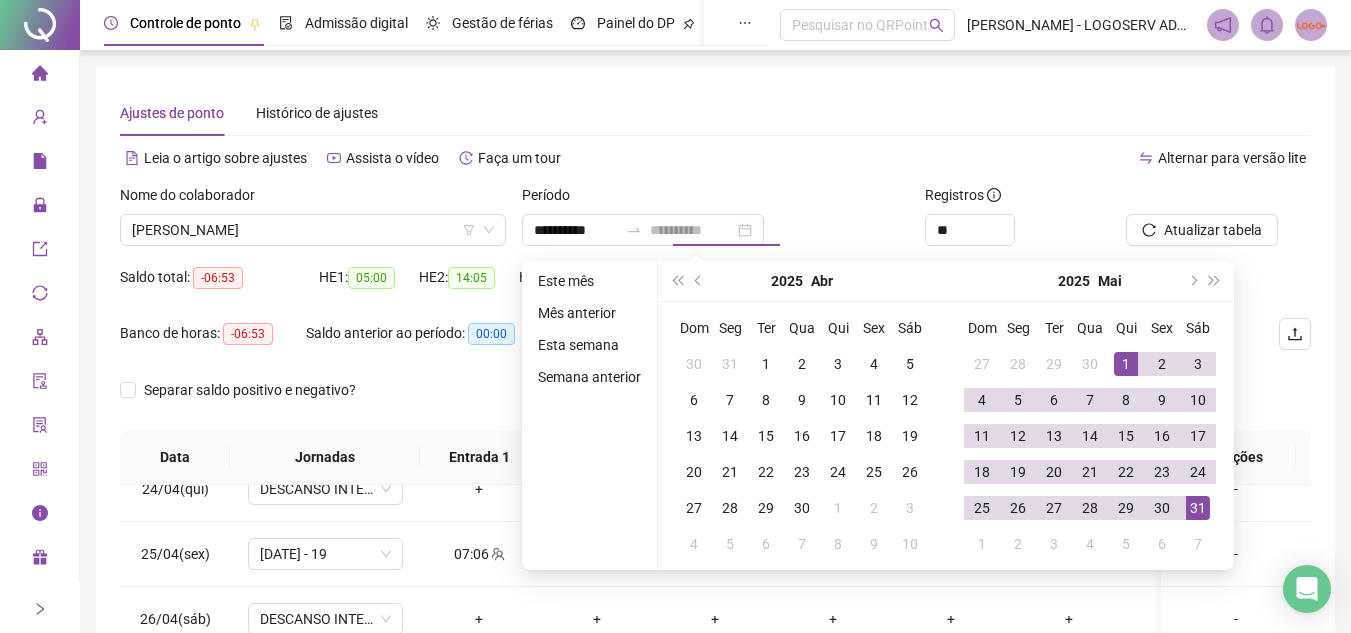 click on "31" at bounding box center (1198, 508) 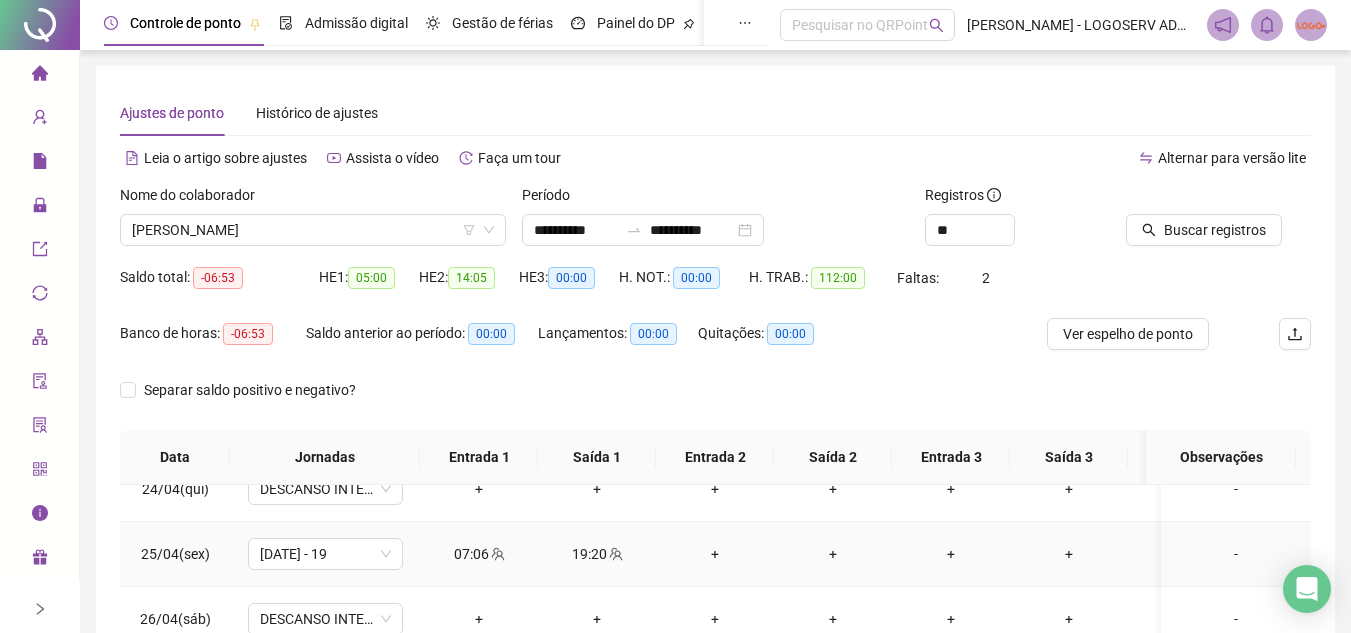 click on "19:20" at bounding box center [597, 554] 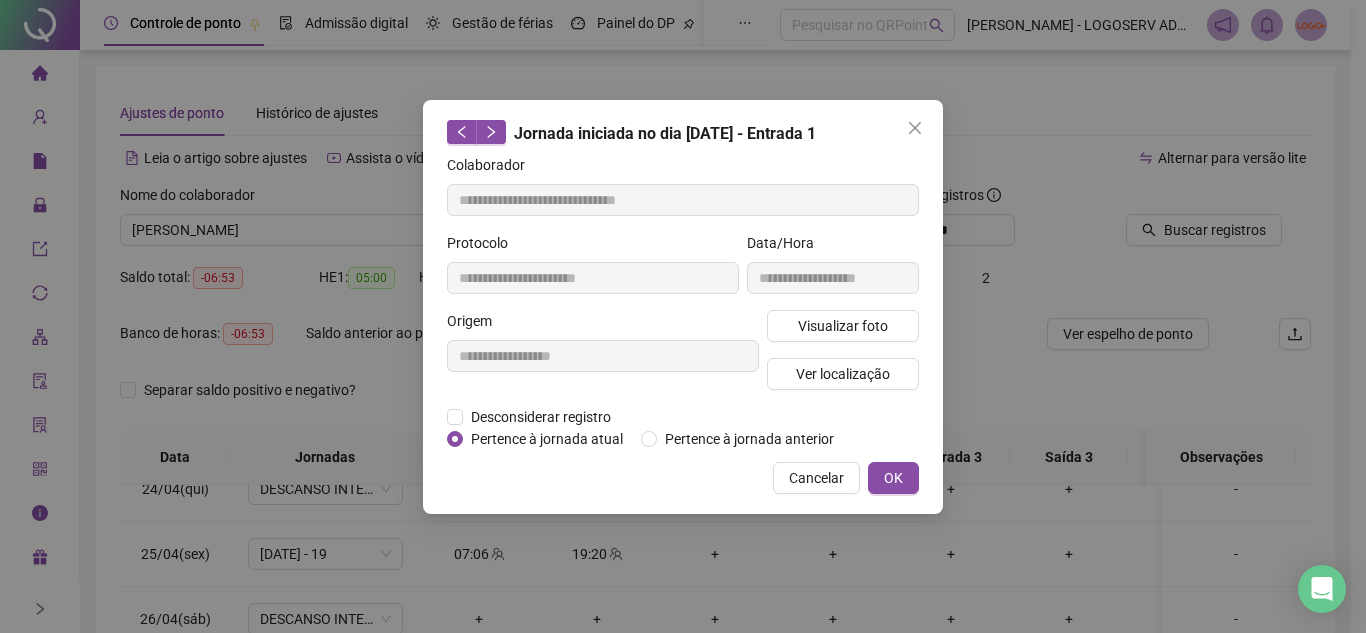 type on "**********" 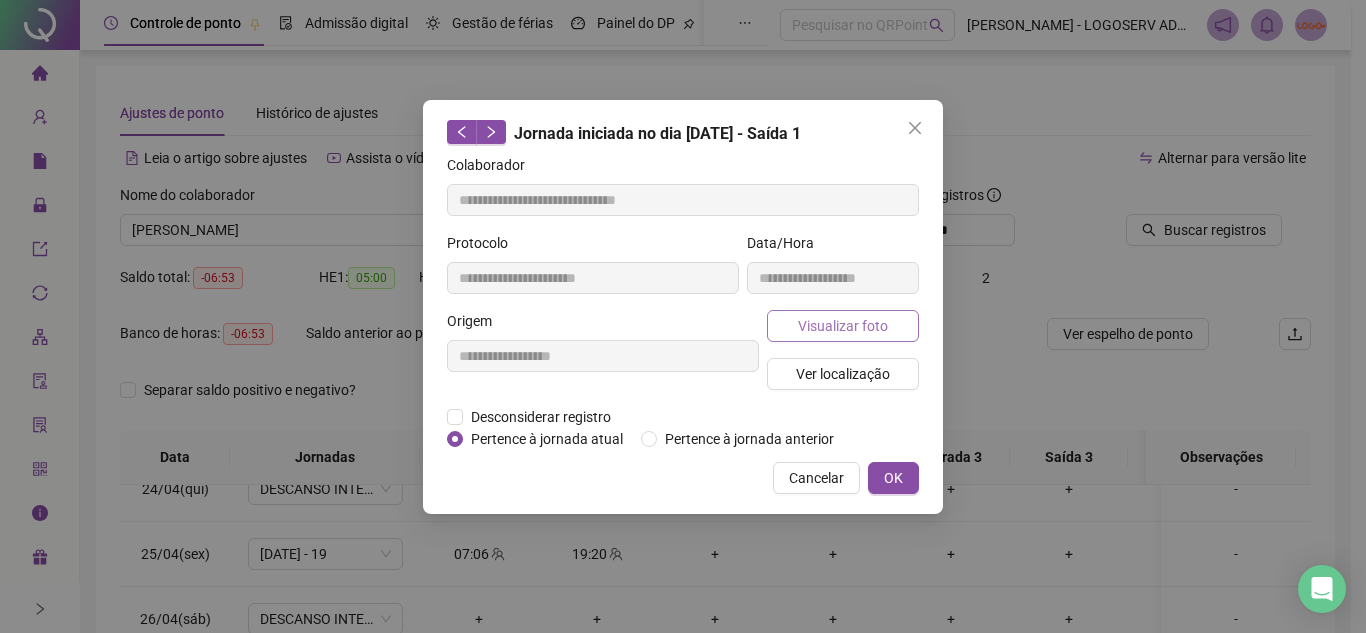 click on "Visualizar foto" at bounding box center (843, 326) 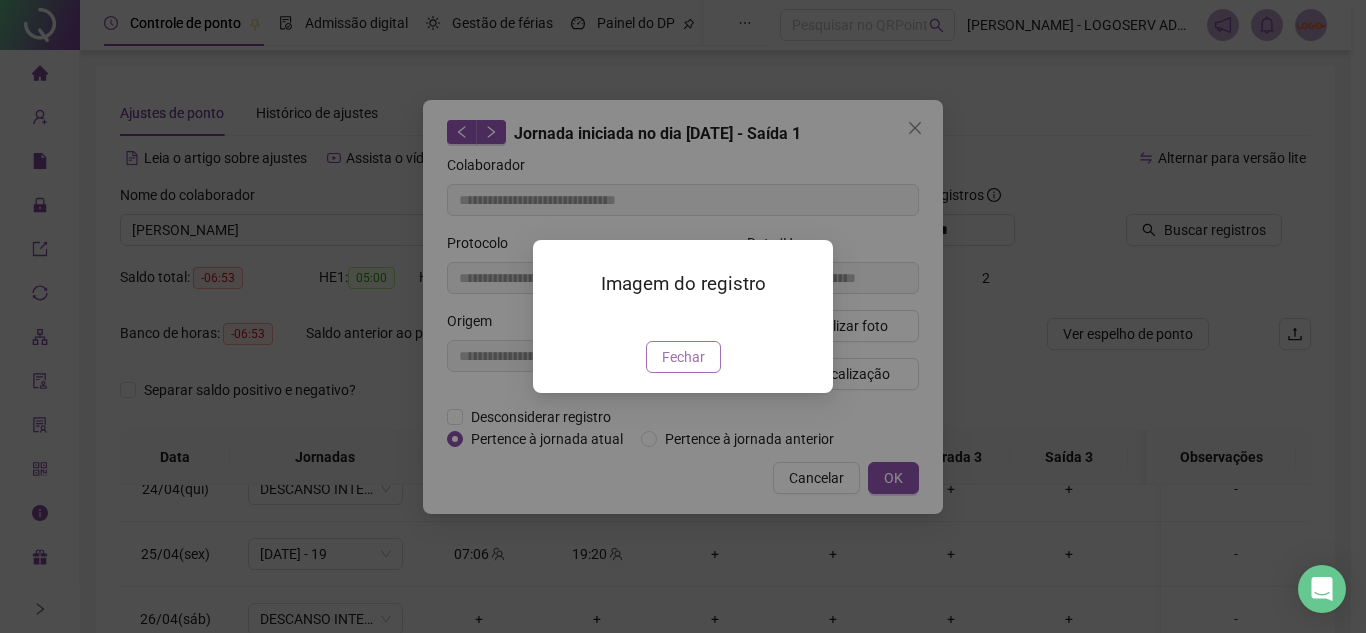 click on "Fechar" at bounding box center (683, 357) 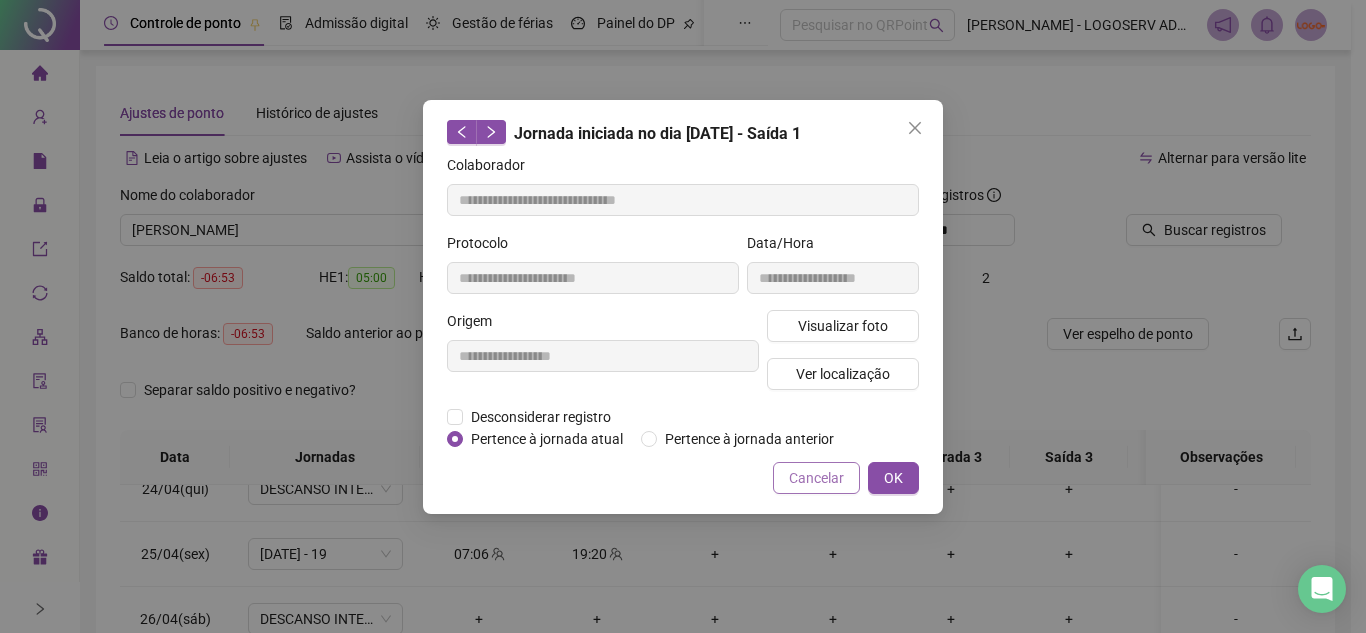 click on "Cancelar" at bounding box center (816, 478) 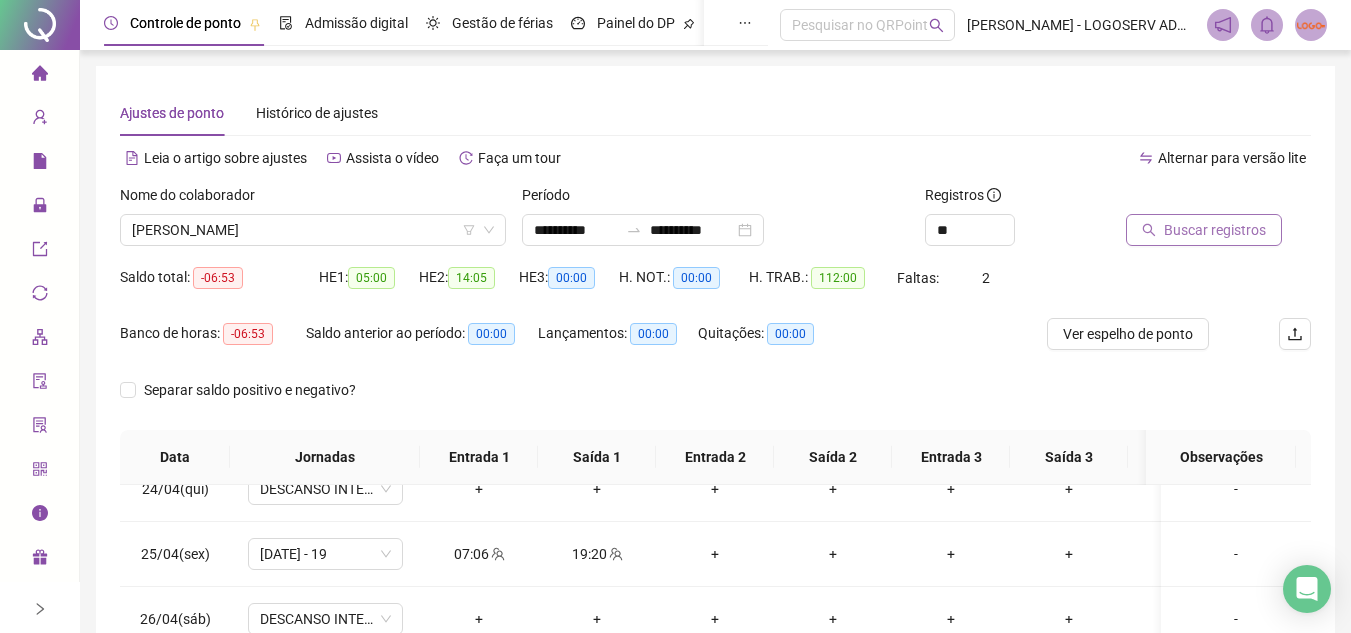 click on "Buscar registros" at bounding box center (1215, 230) 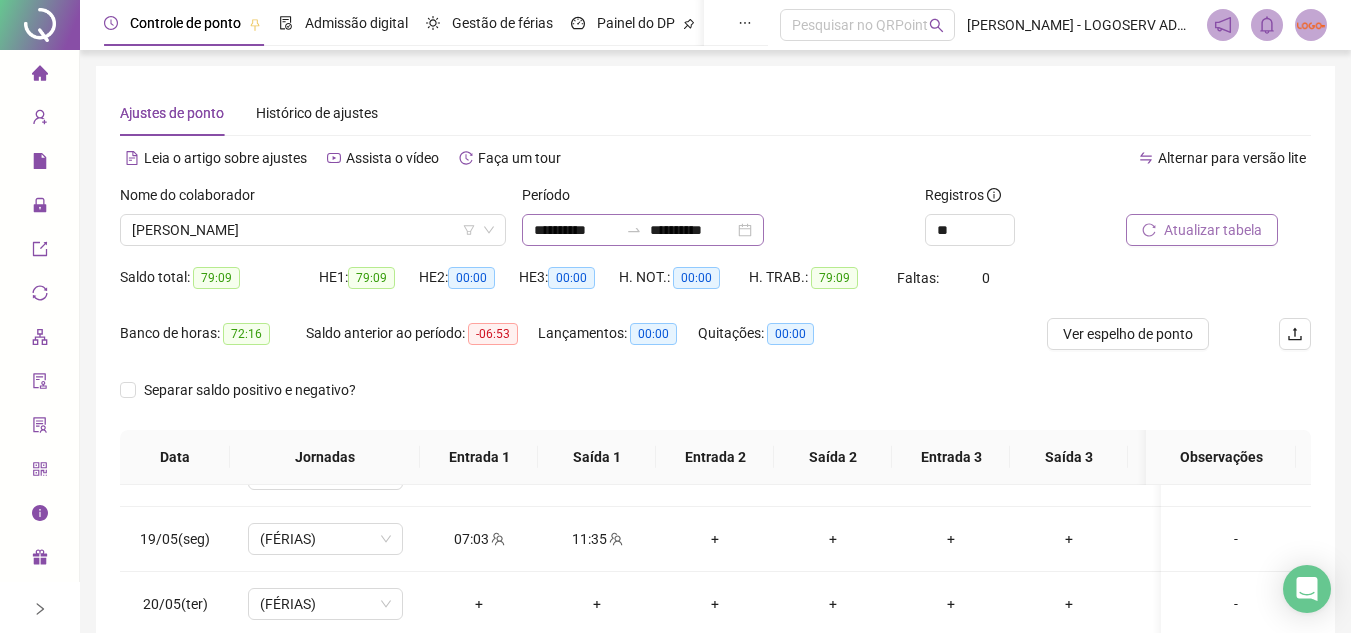 click 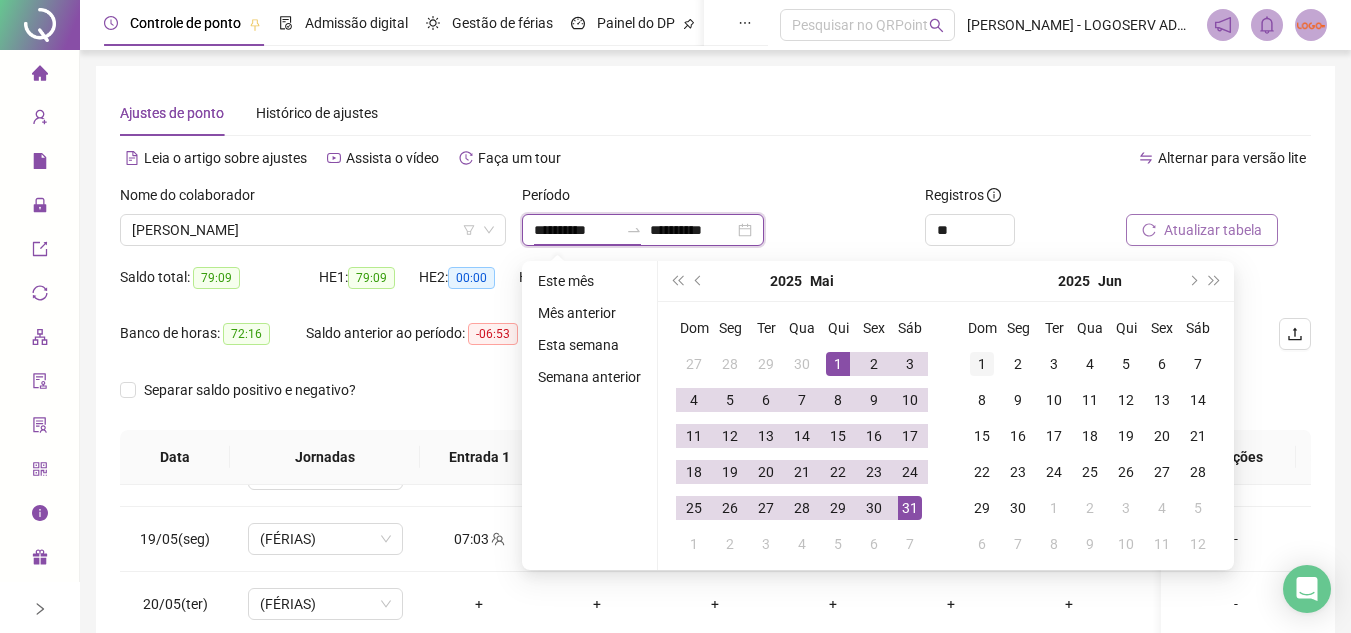 type on "**********" 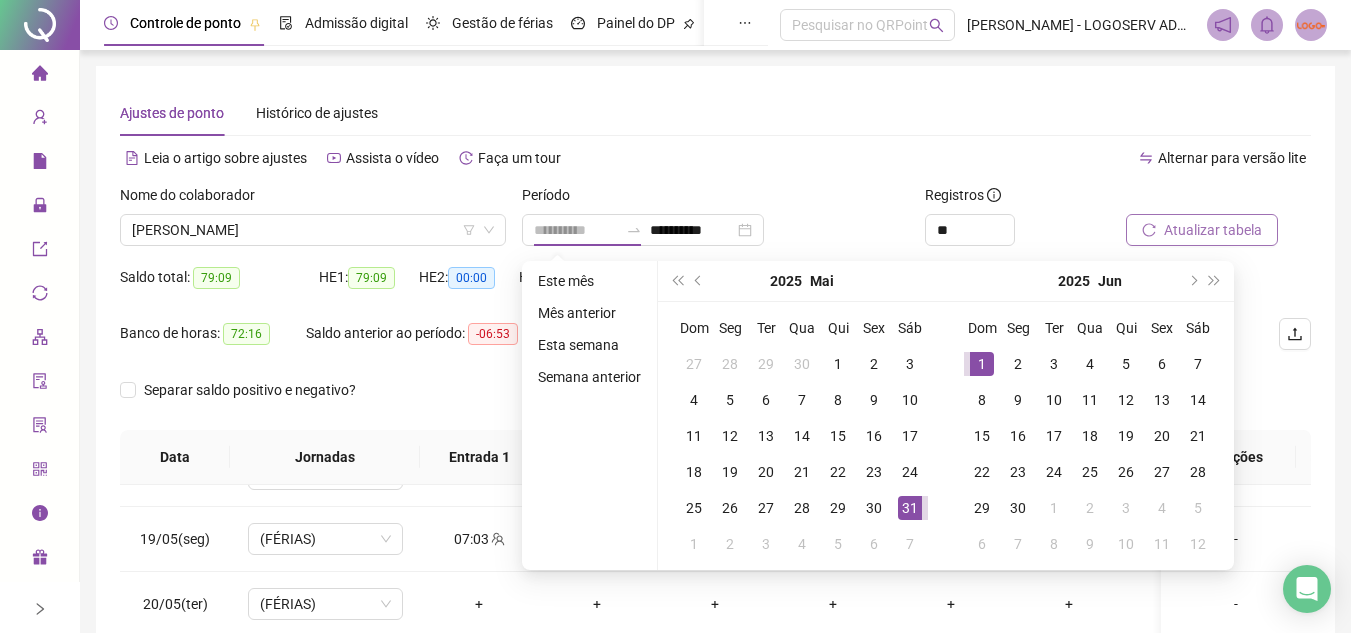 click on "1" at bounding box center (982, 364) 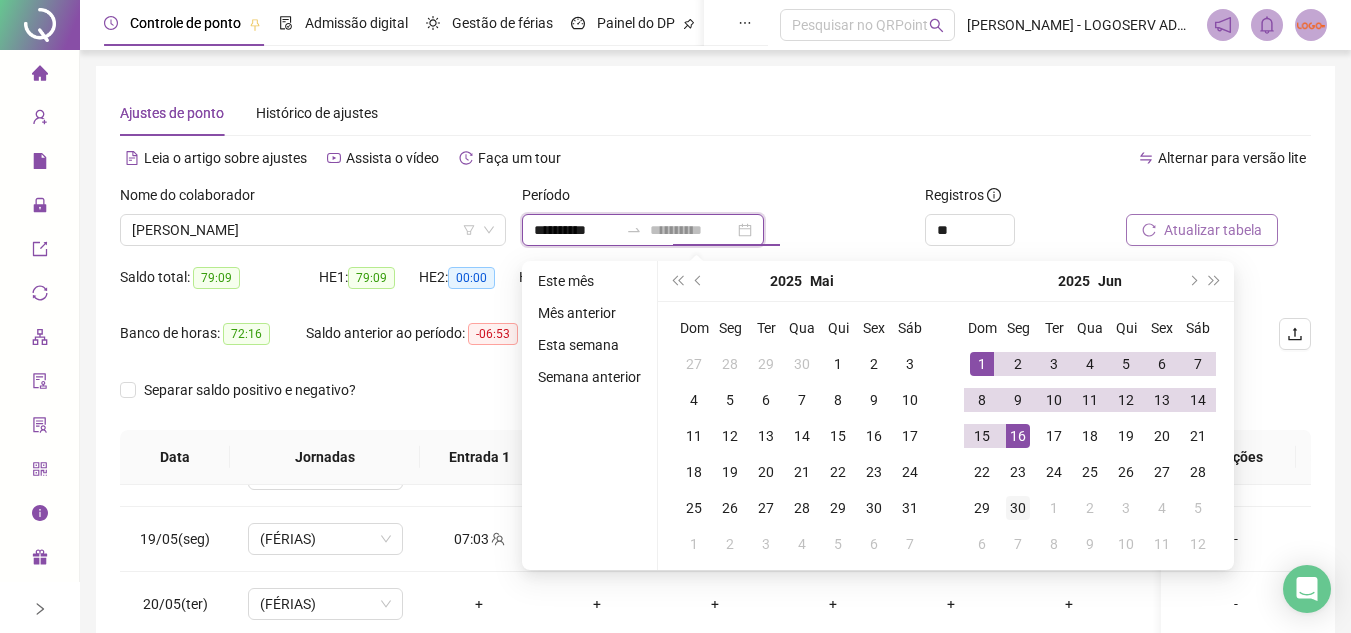 type on "**********" 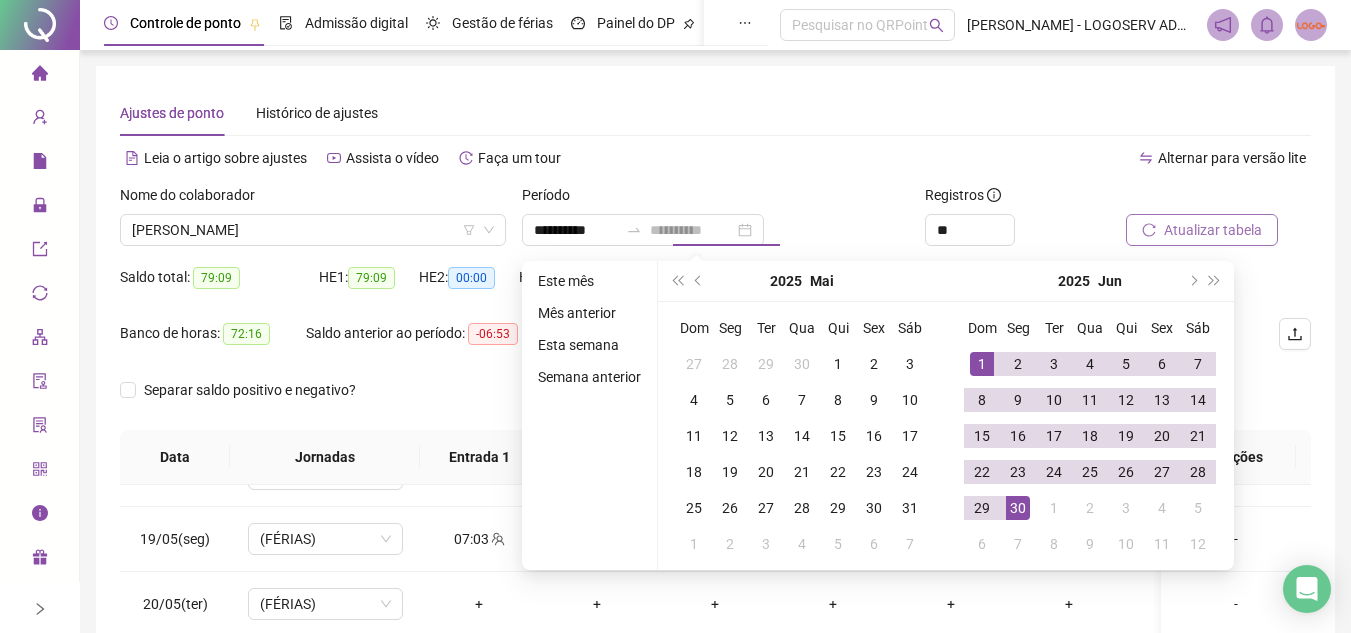 click on "30" at bounding box center [1018, 508] 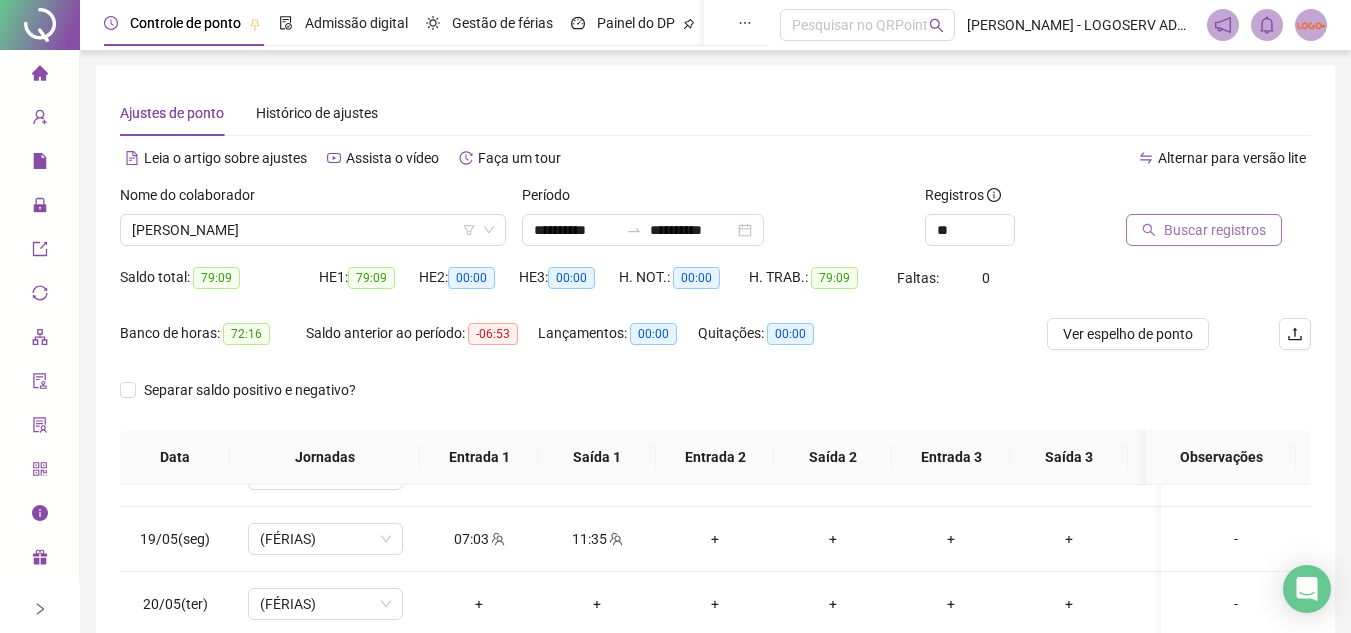click on "Buscar registros" at bounding box center [1215, 230] 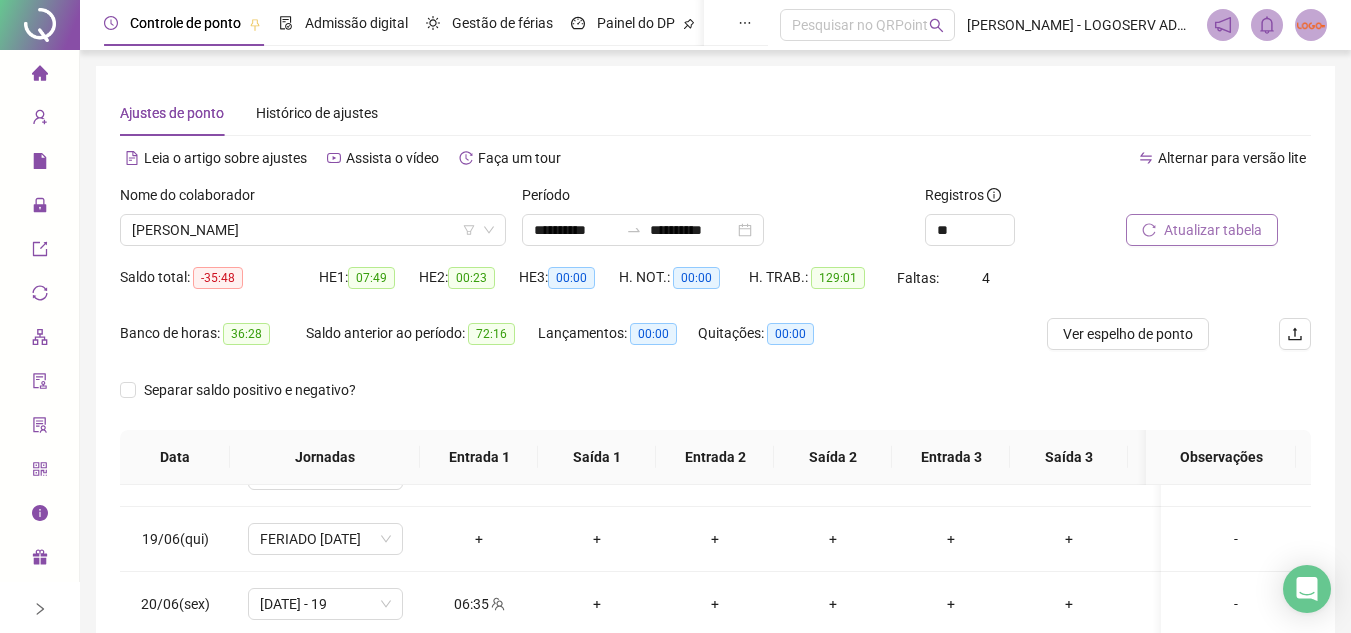type 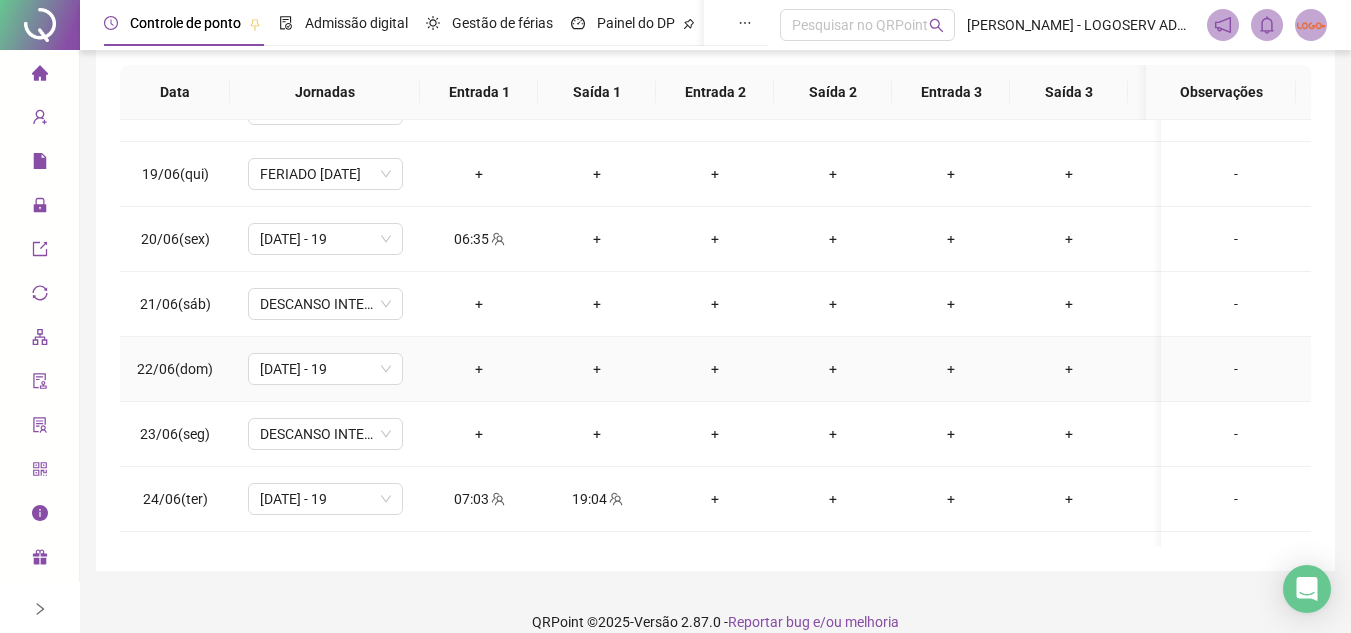 scroll, scrollTop: 389, scrollLeft: 0, axis: vertical 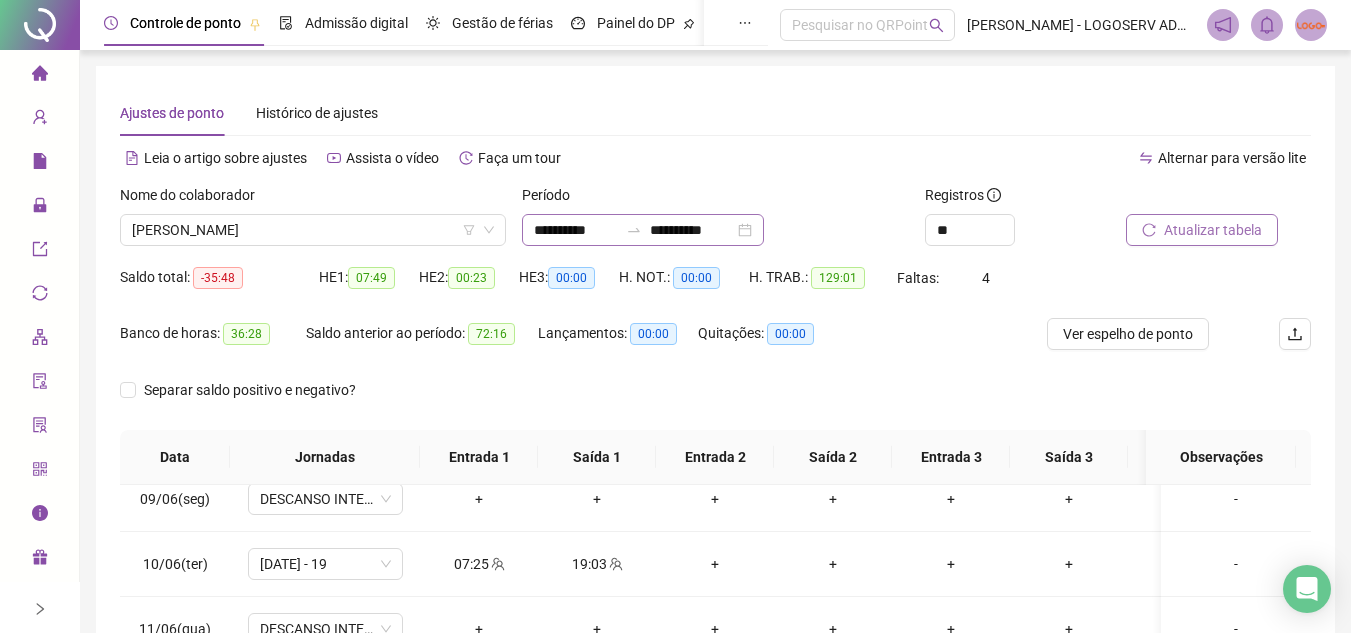 click 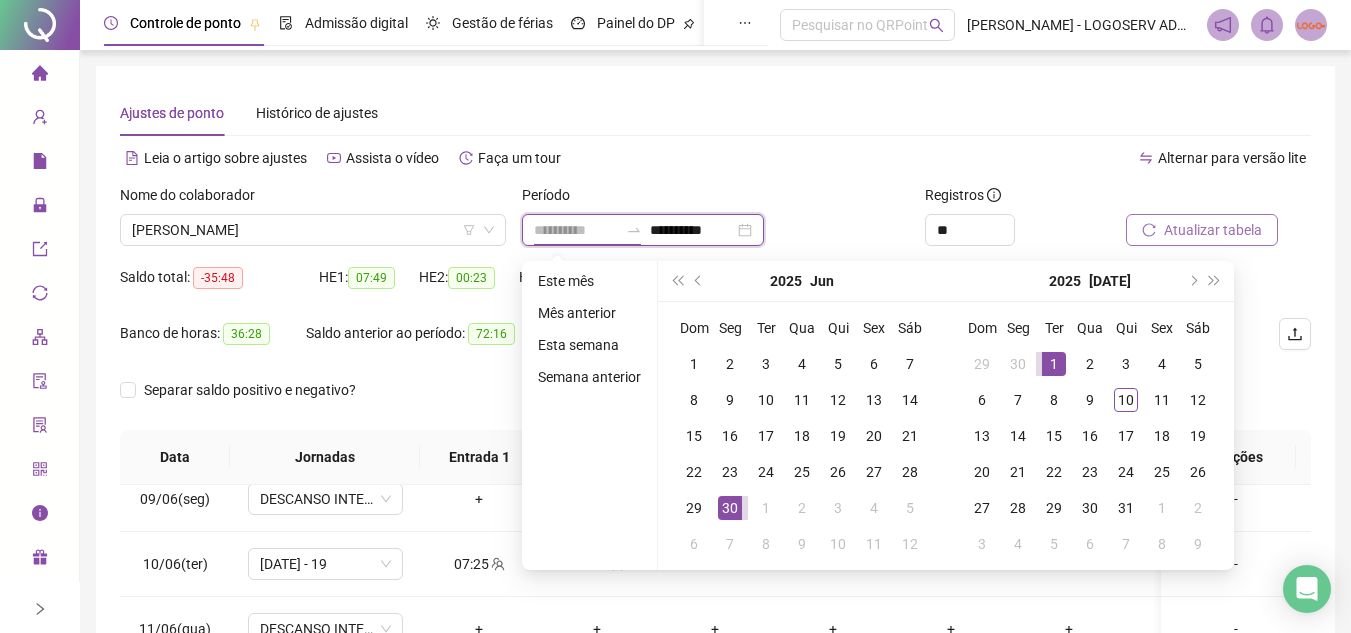 type on "**********" 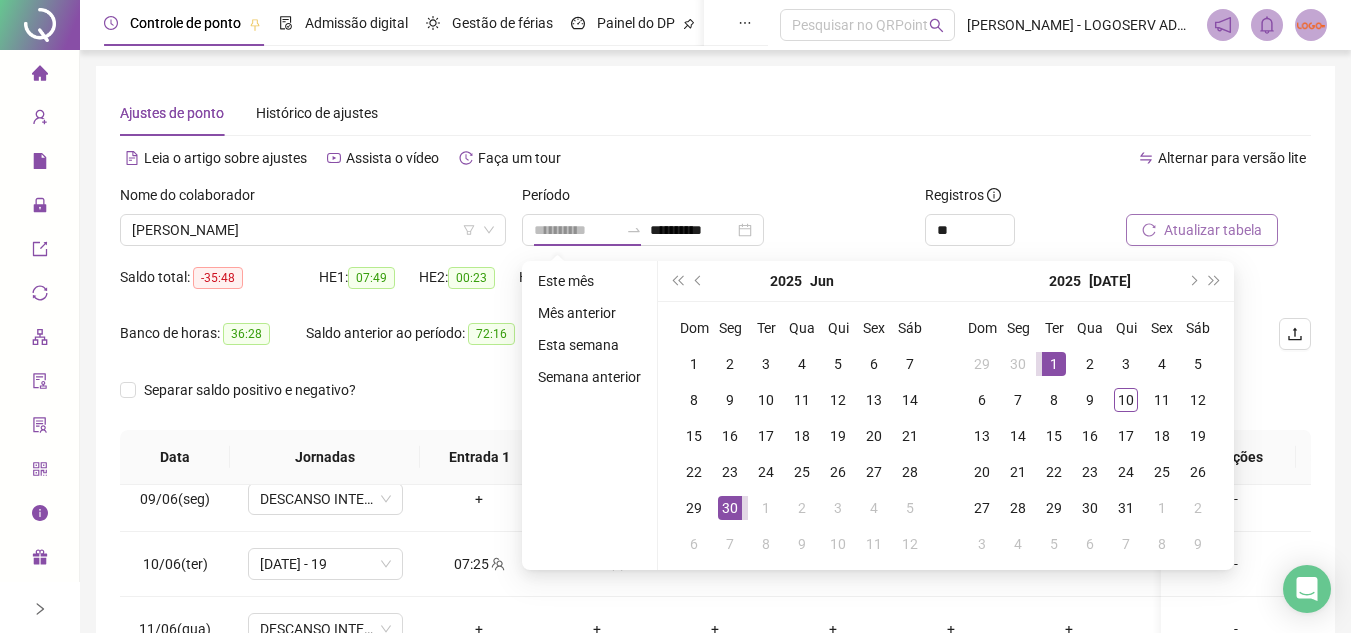 click on "1" at bounding box center [1054, 364] 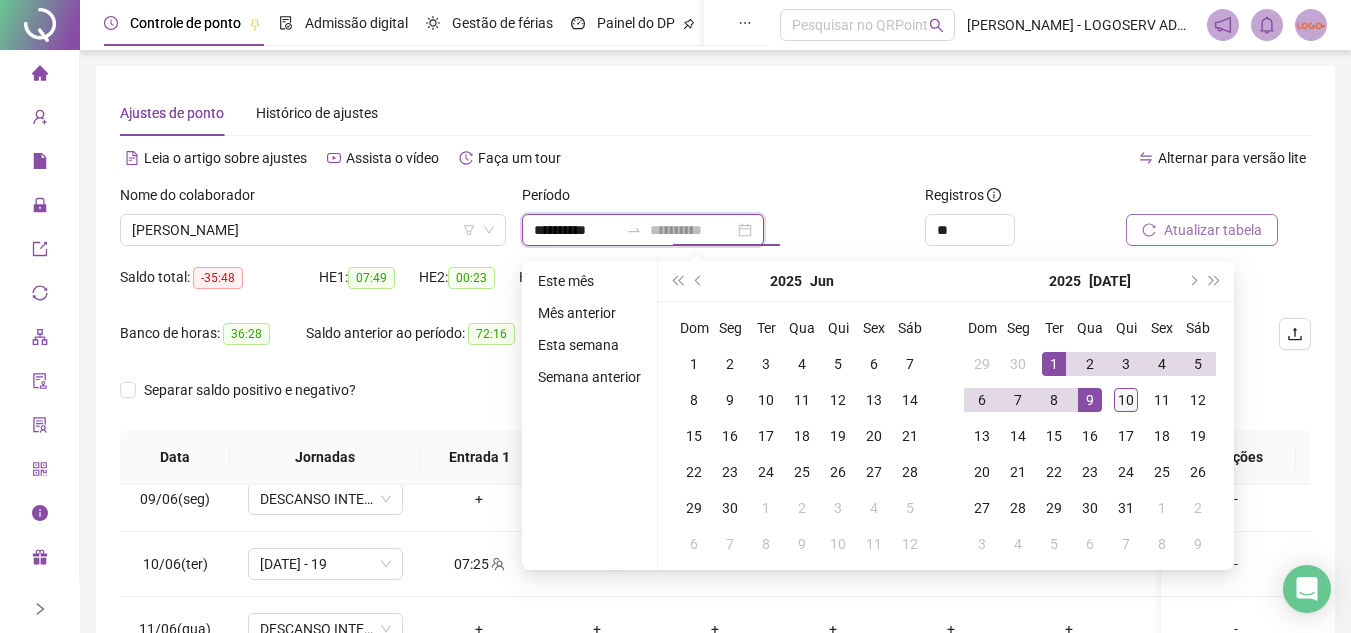 type on "**********" 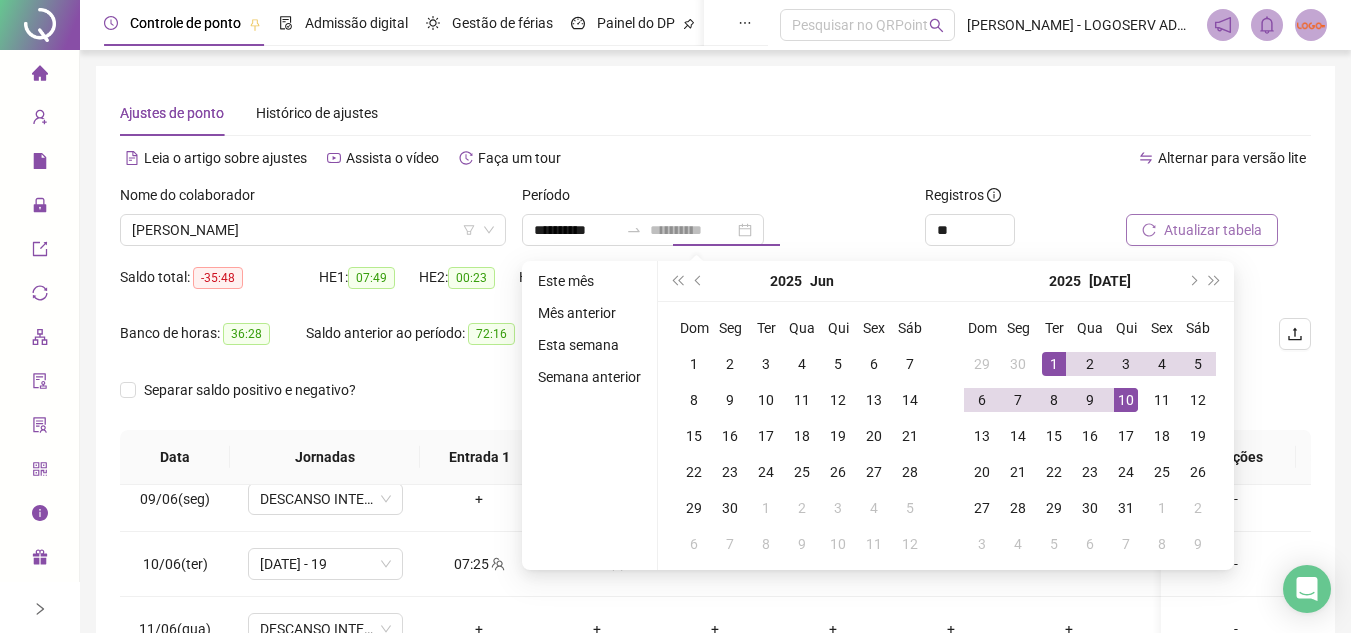 click on "10" at bounding box center [1126, 400] 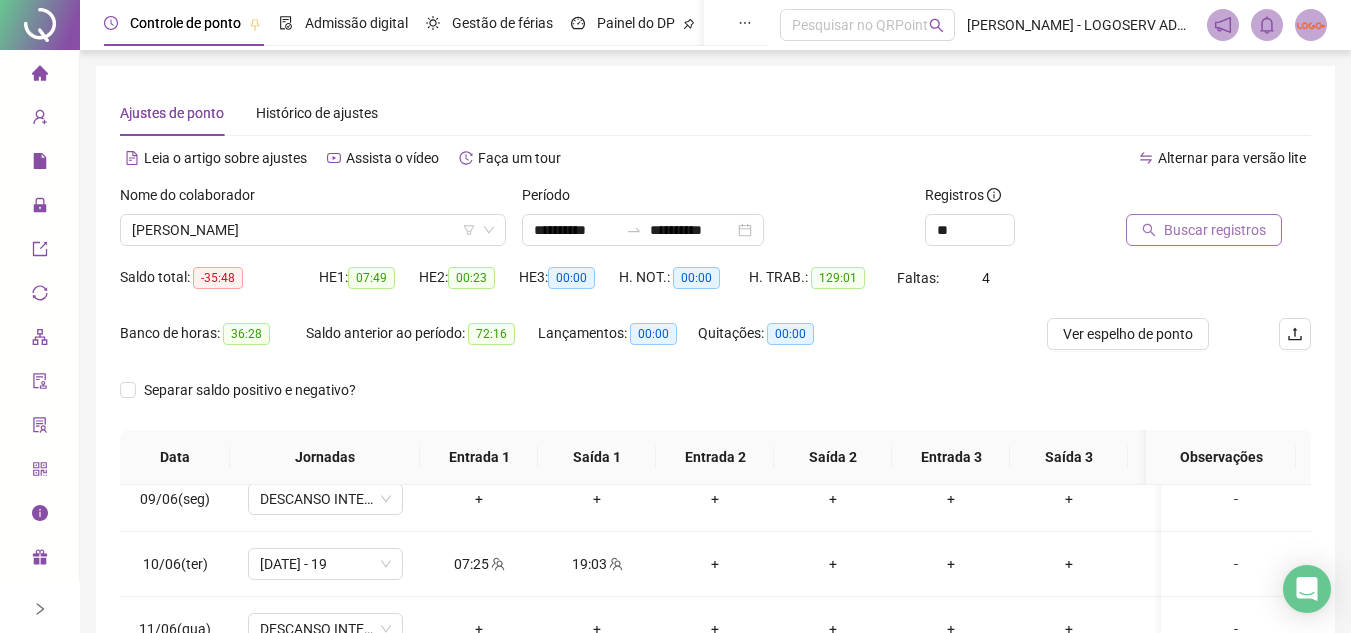 click on "Buscar registros" at bounding box center [1204, 230] 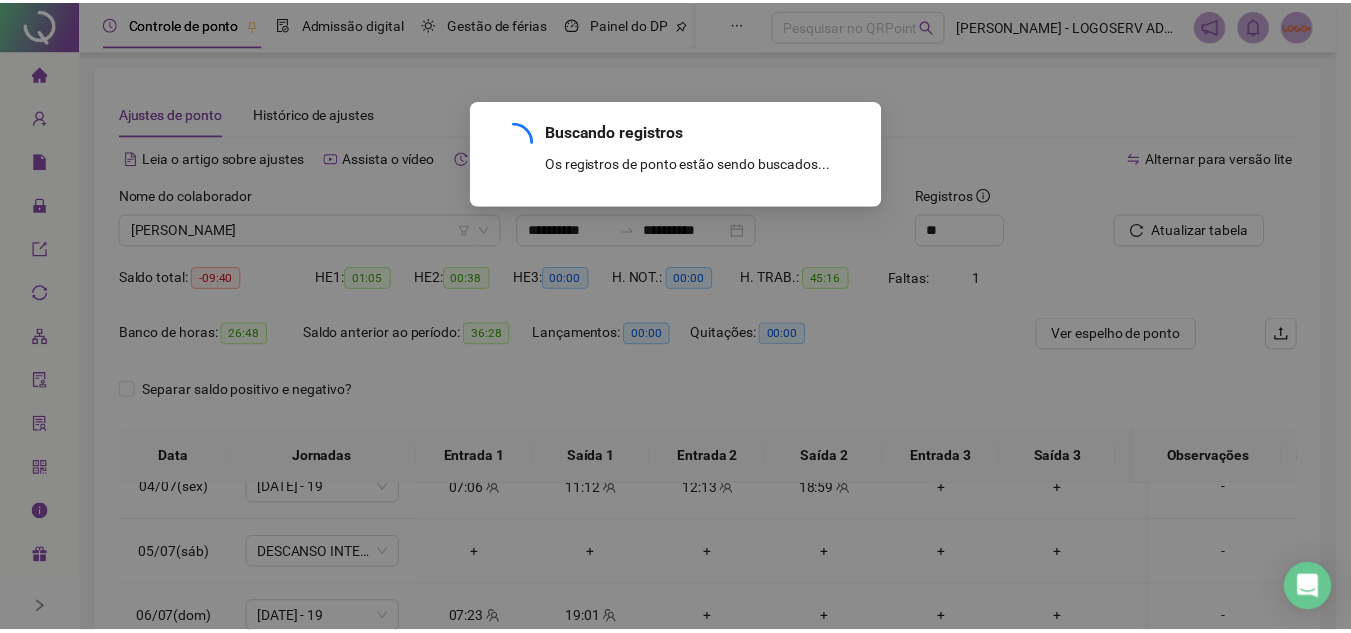 scroll, scrollTop: 238, scrollLeft: 0, axis: vertical 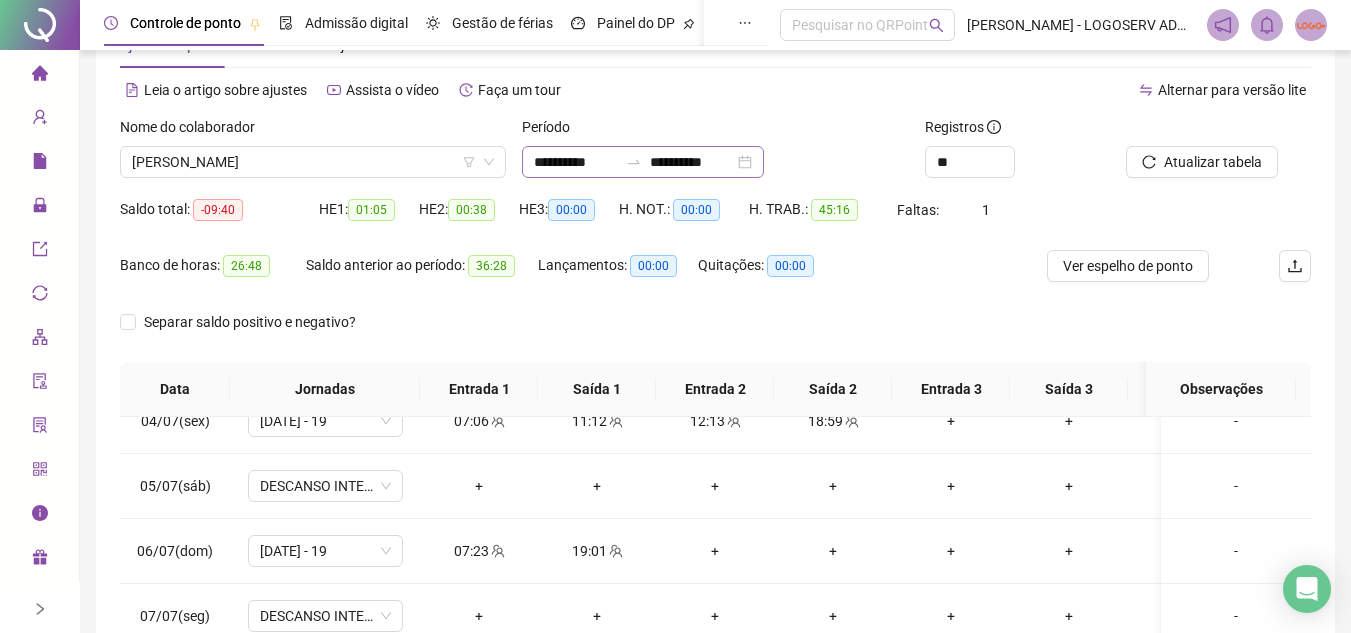click on "**********" at bounding box center (643, 162) 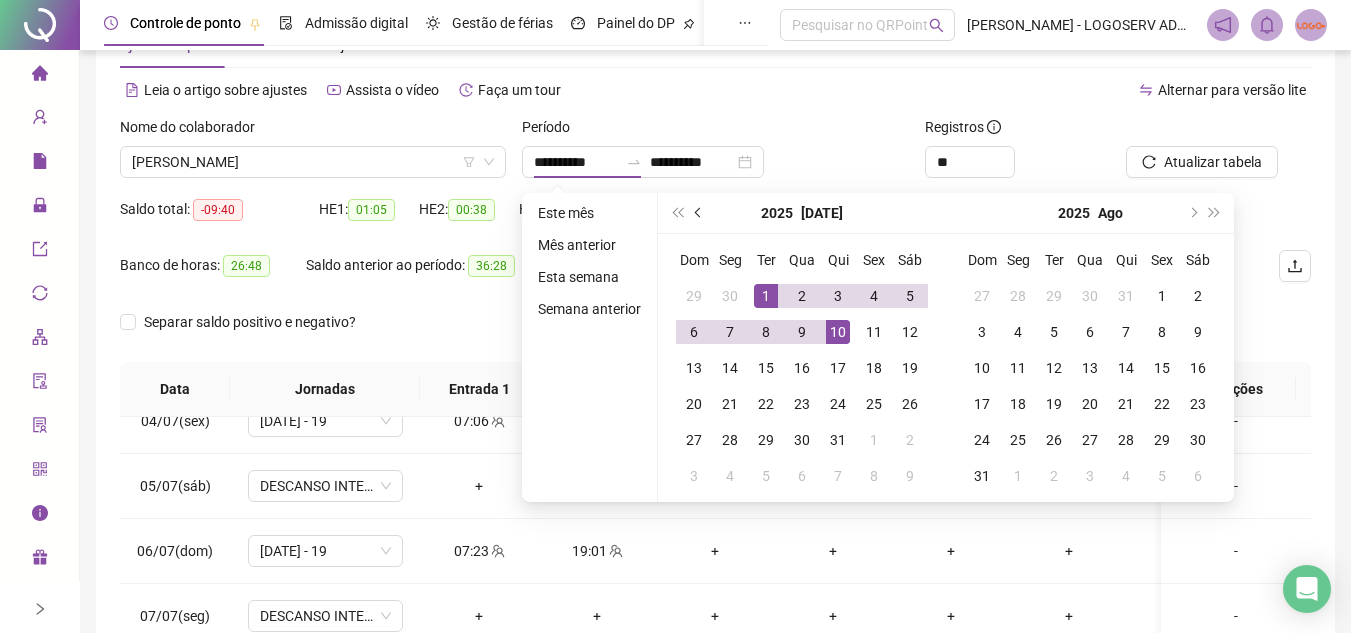 click at bounding box center (700, 213) 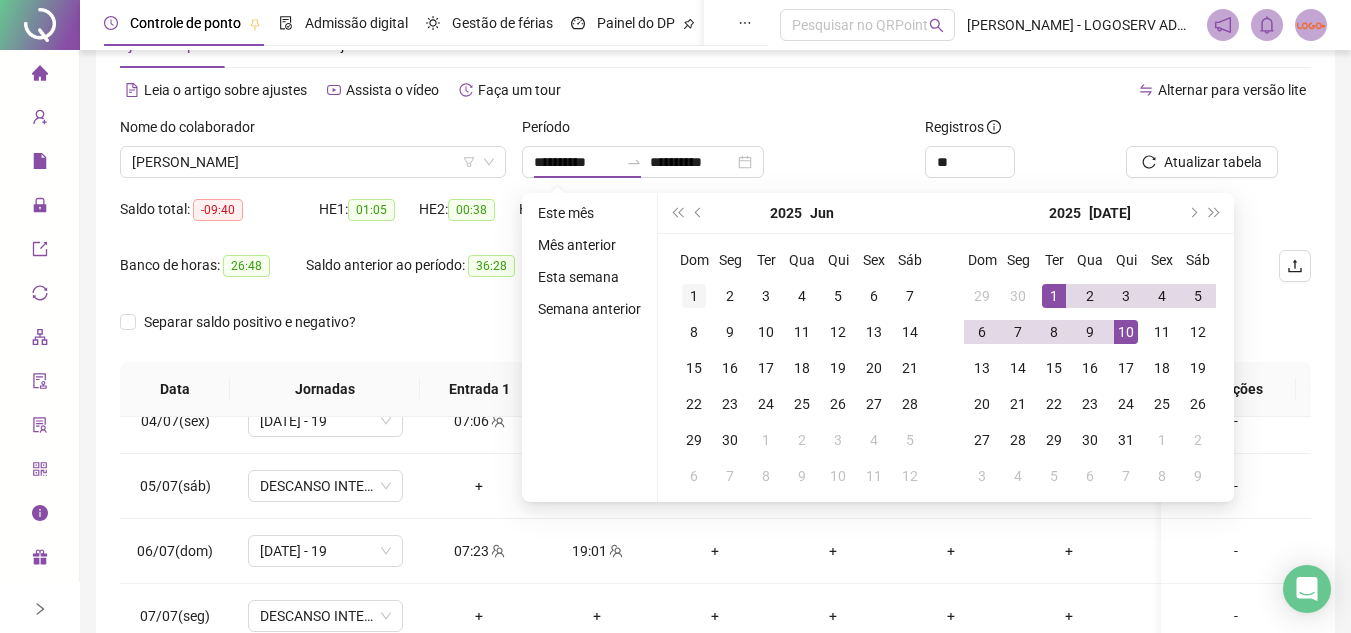 type on "**********" 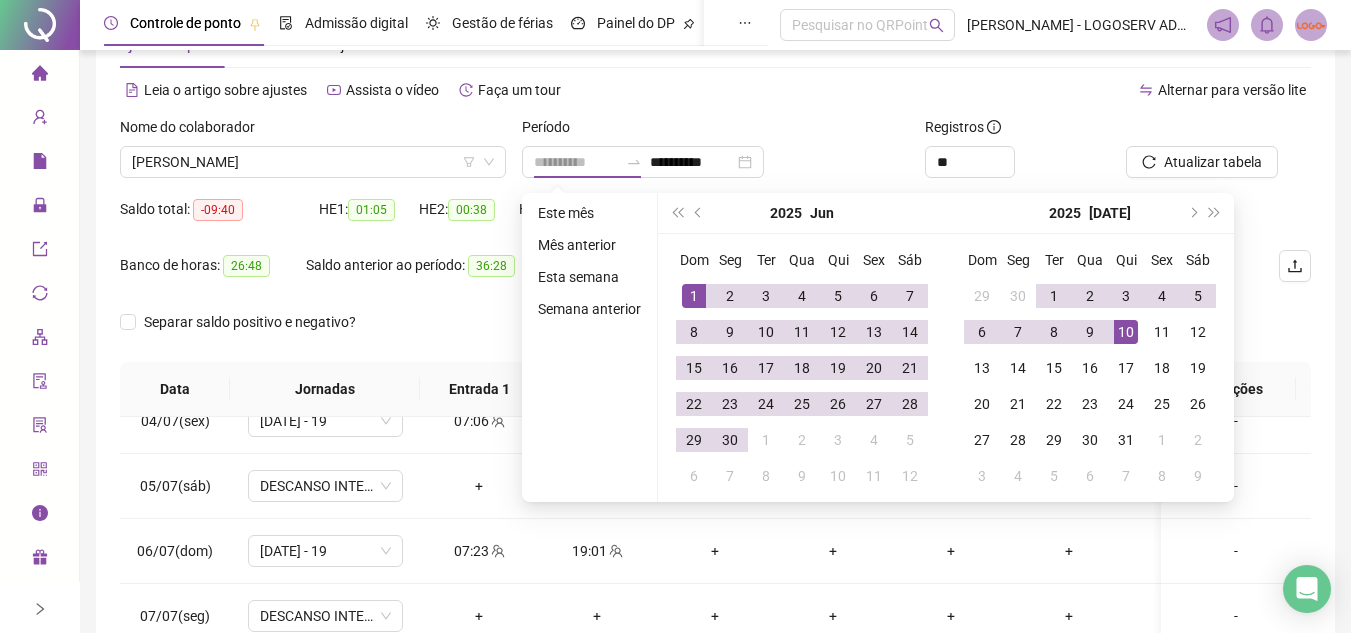 click on "1" at bounding box center [694, 296] 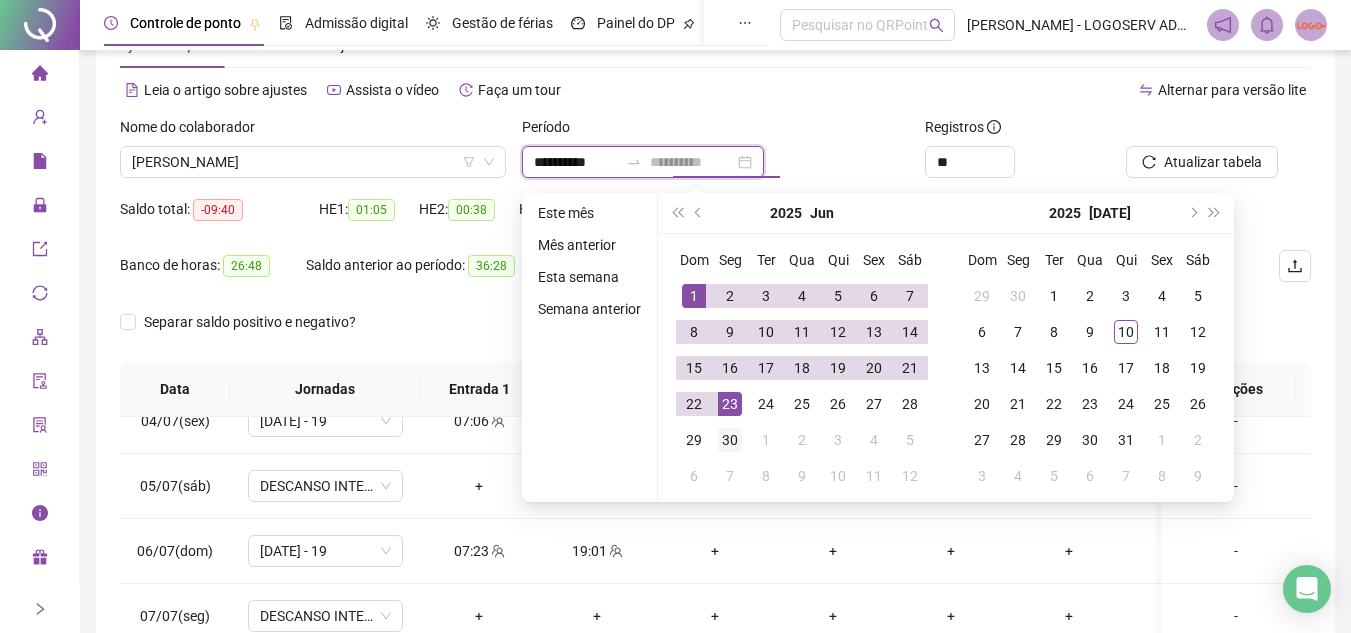type on "**********" 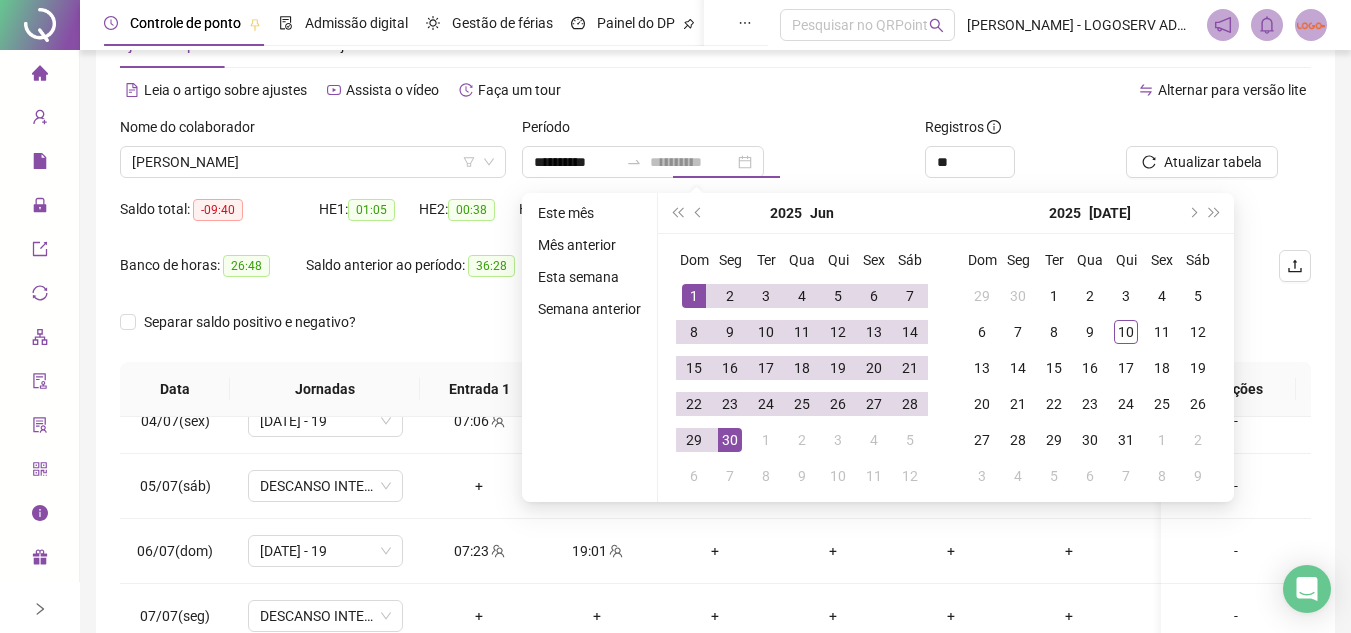 click on "30" at bounding box center [730, 440] 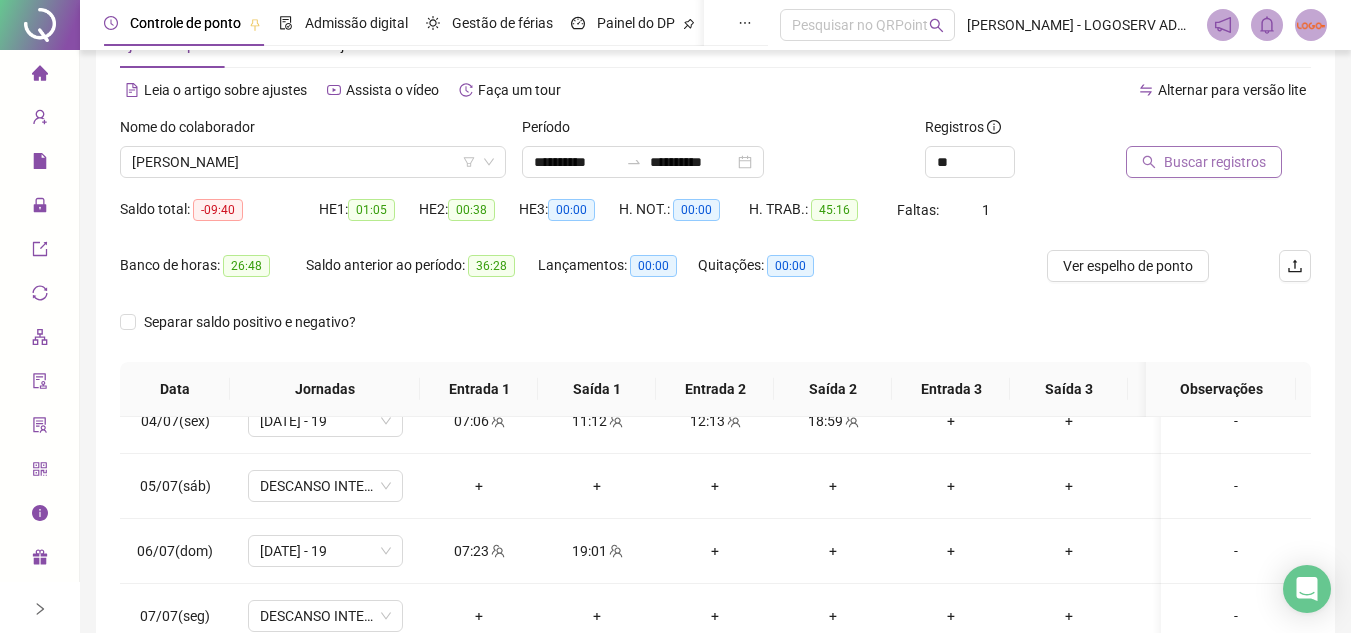 click on "Buscar registros" at bounding box center [1204, 162] 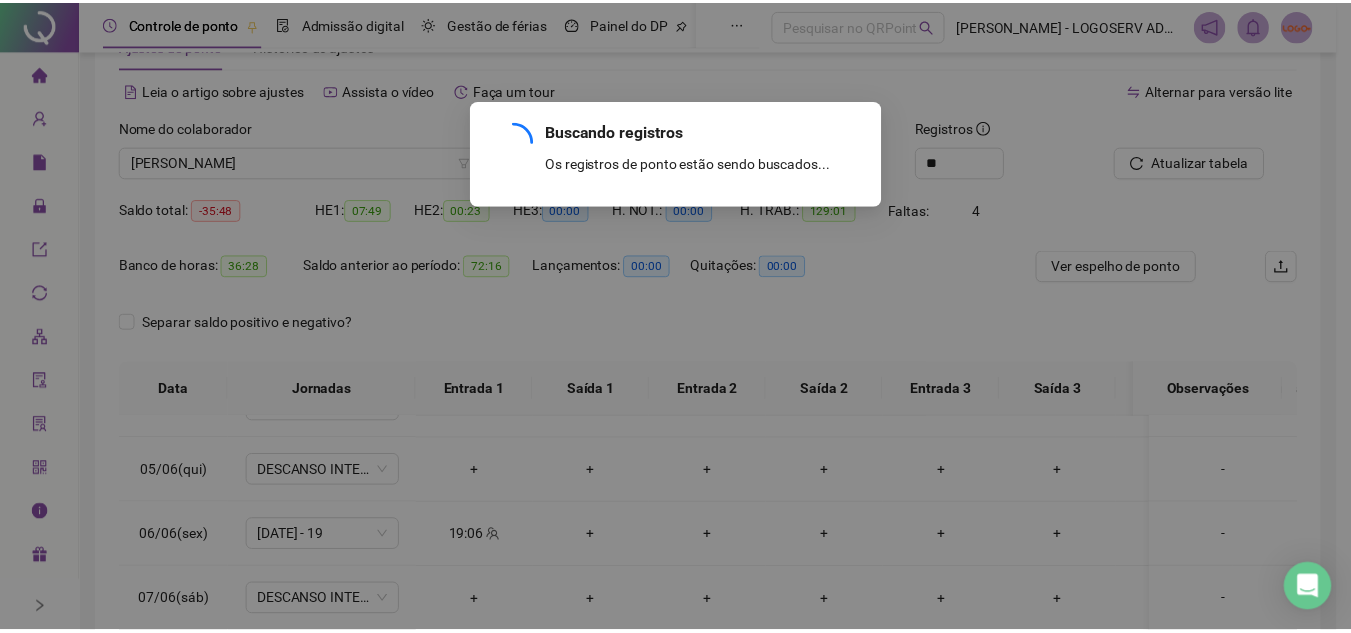 scroll, scrollTop: 538, scrollLeft: 0, axis: vertical 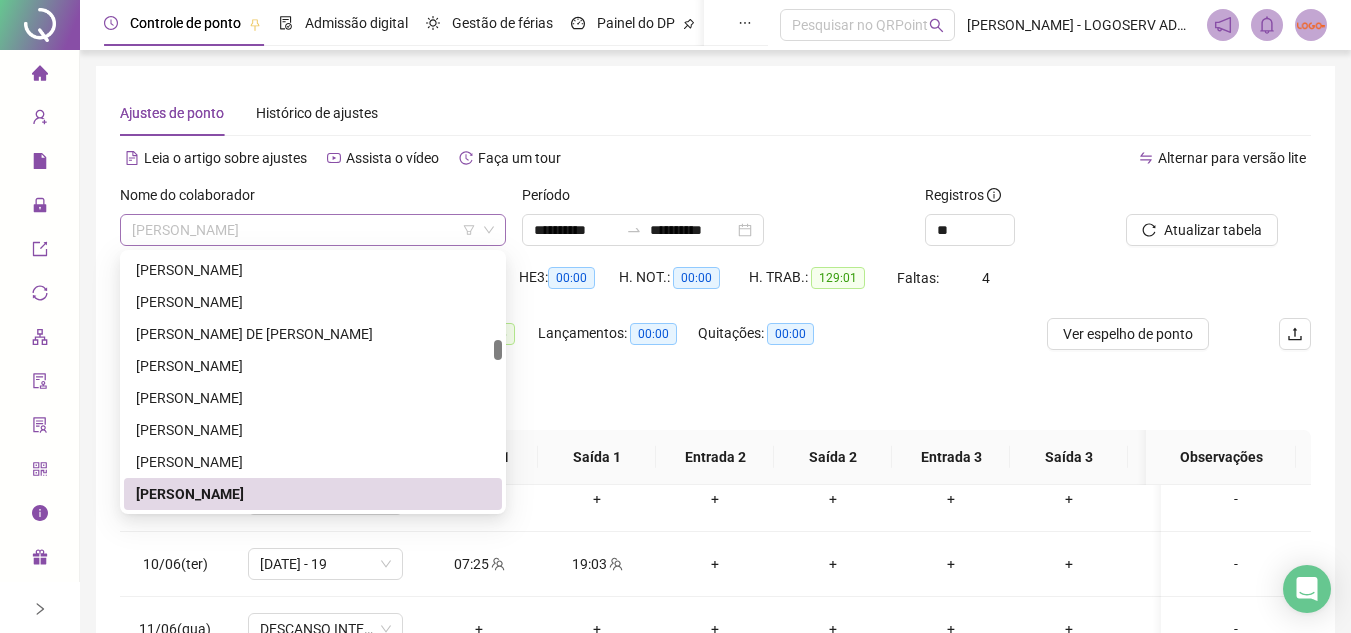 click on "GABRIEL RODRIGO PEREIRA SANTOS" at bounding box center [313, 230] 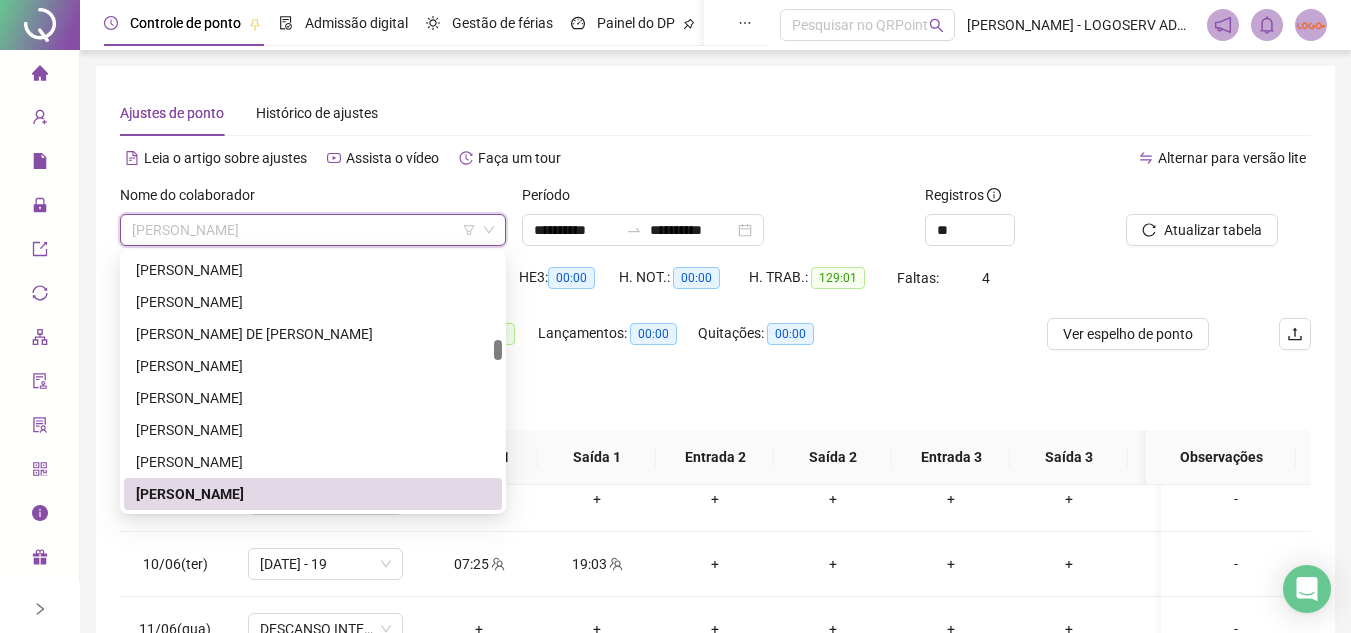 paste on "**********" 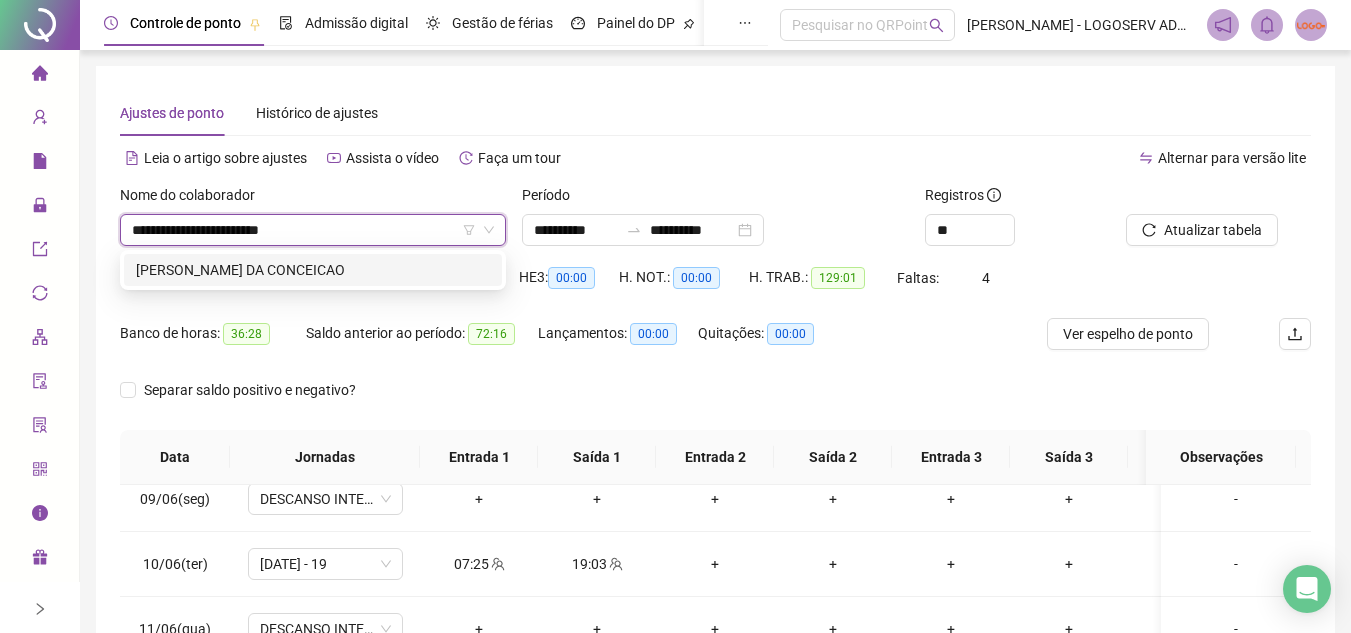scroll, scrollTop: 0, scrollLeft: 0, axis: both 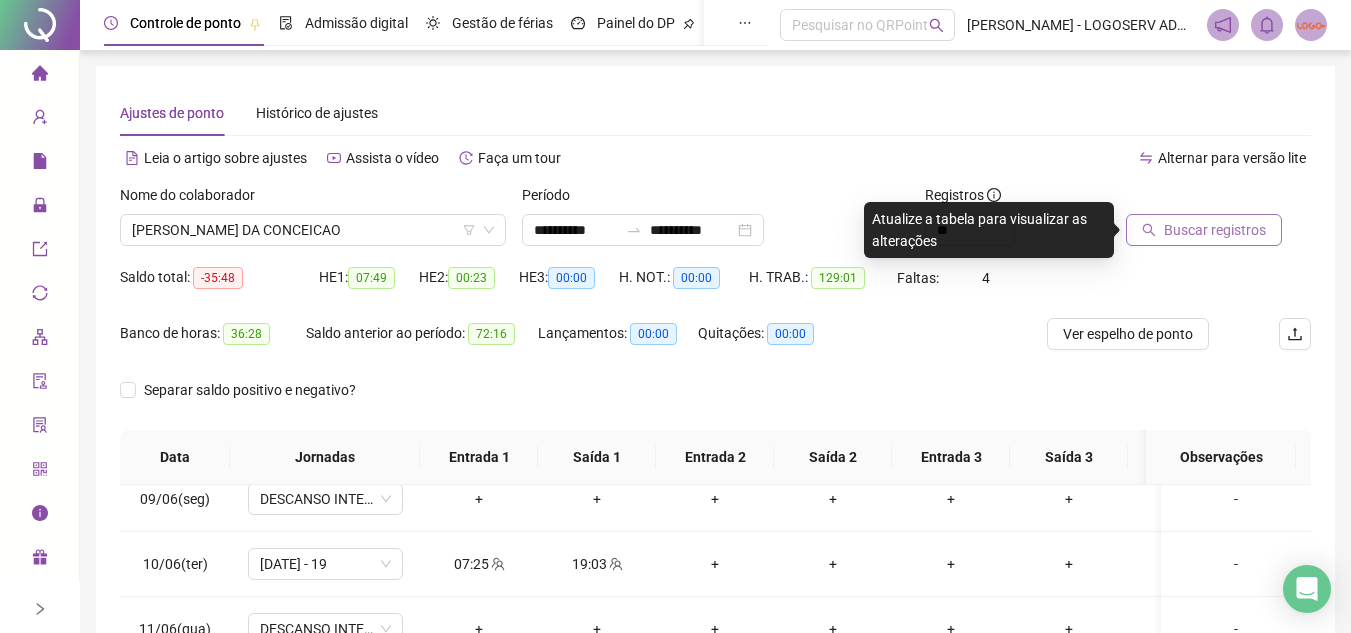 click on "Buscar registros" at bounding box center [1215, 230] 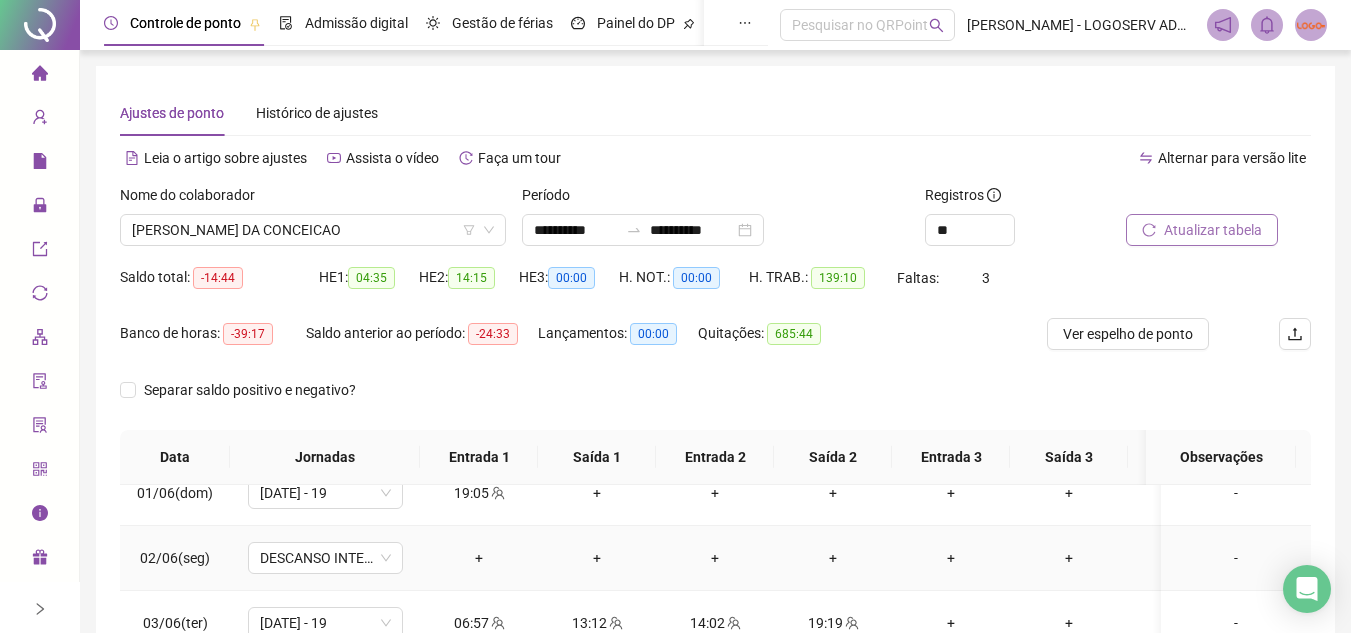 scroll, scrollTop: 0, scrollLeft: 0, axis: both 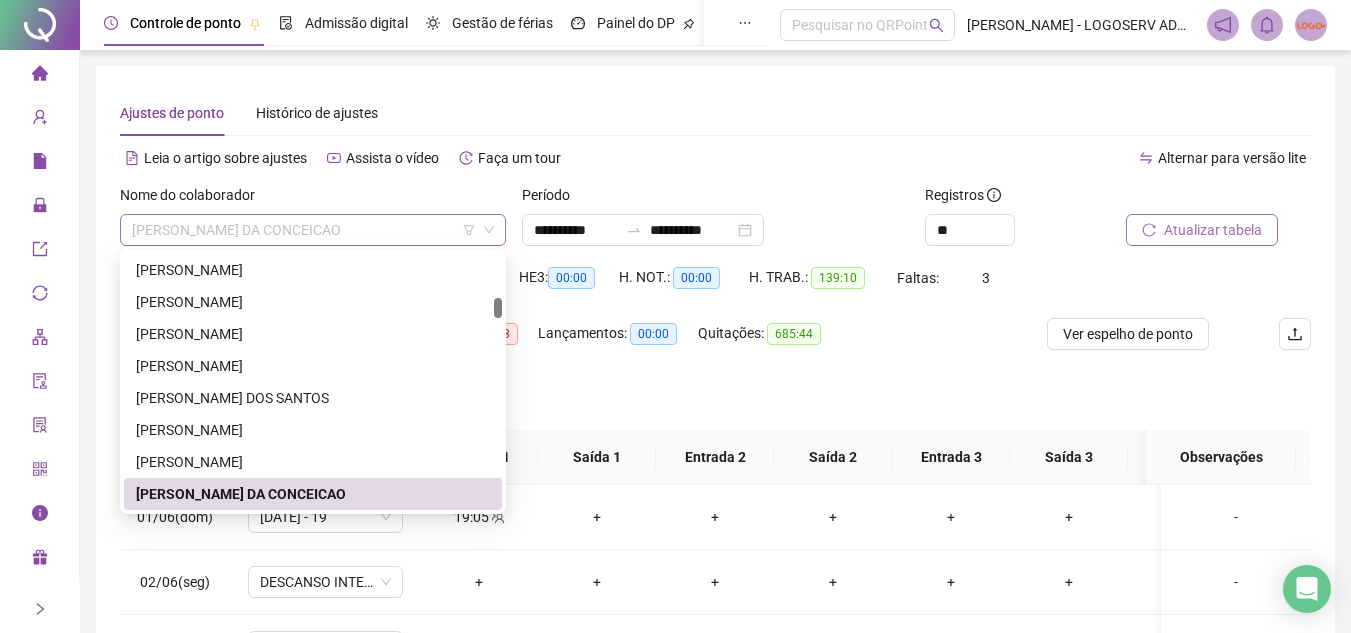 click on "CLEBER SOUZA DA CONCEICAO" at bounding box center (313, 230) 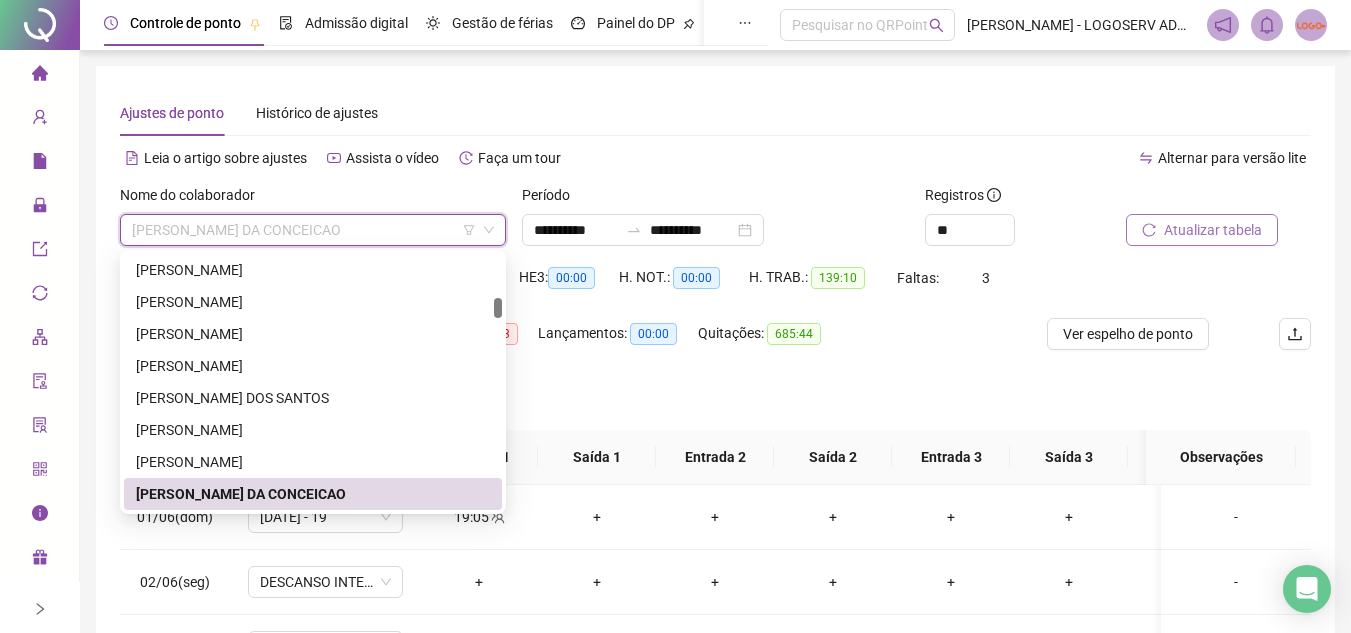 paste on "**********" 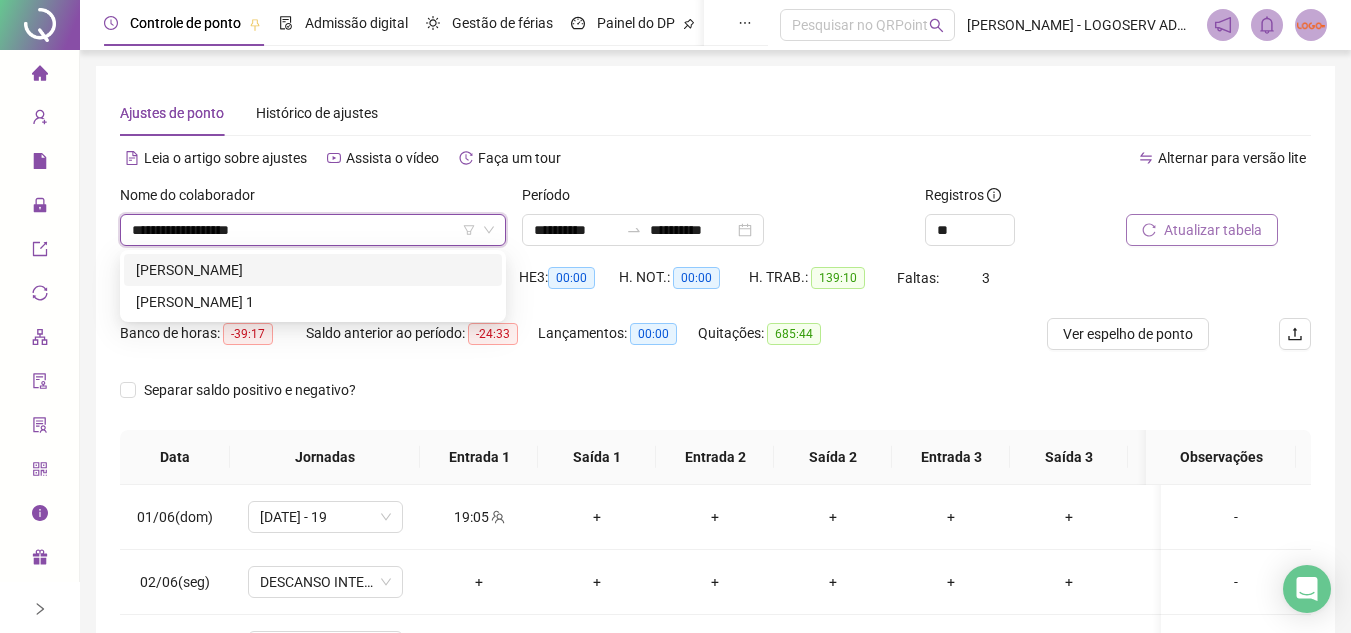 scroll, scrollTop: 0, scrollLeft: 0, axis: both 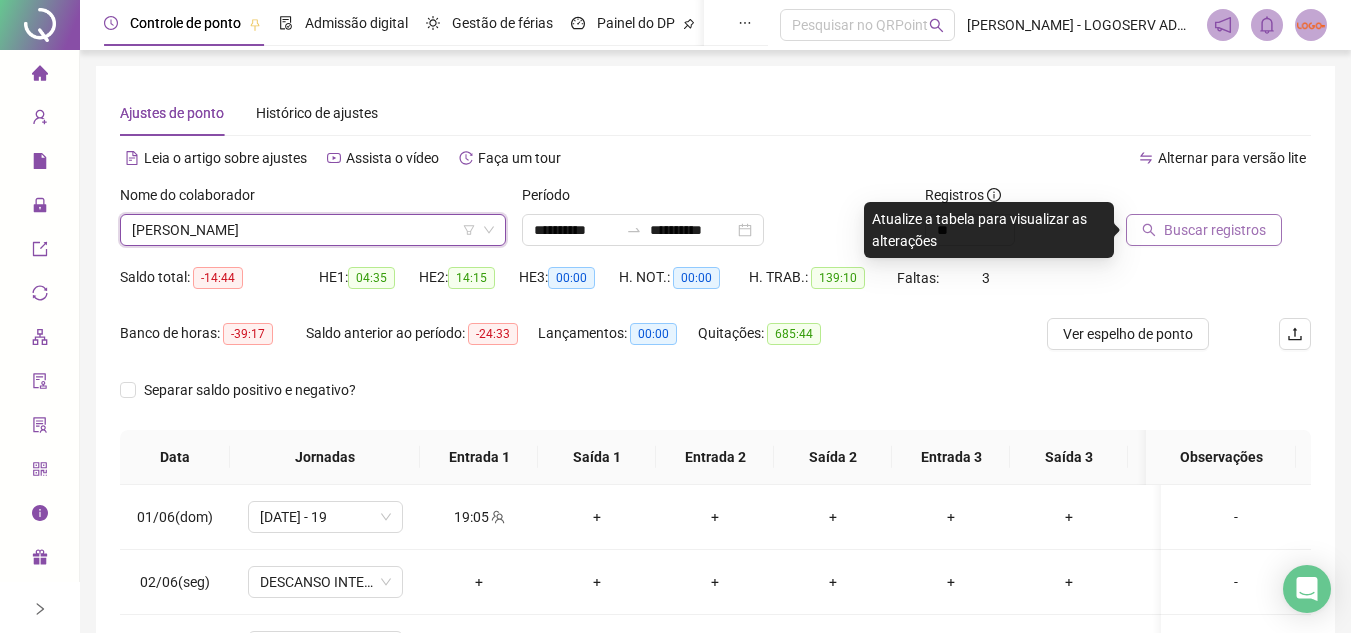 click on "Buscar registros" at bounding box center (1204, 230) 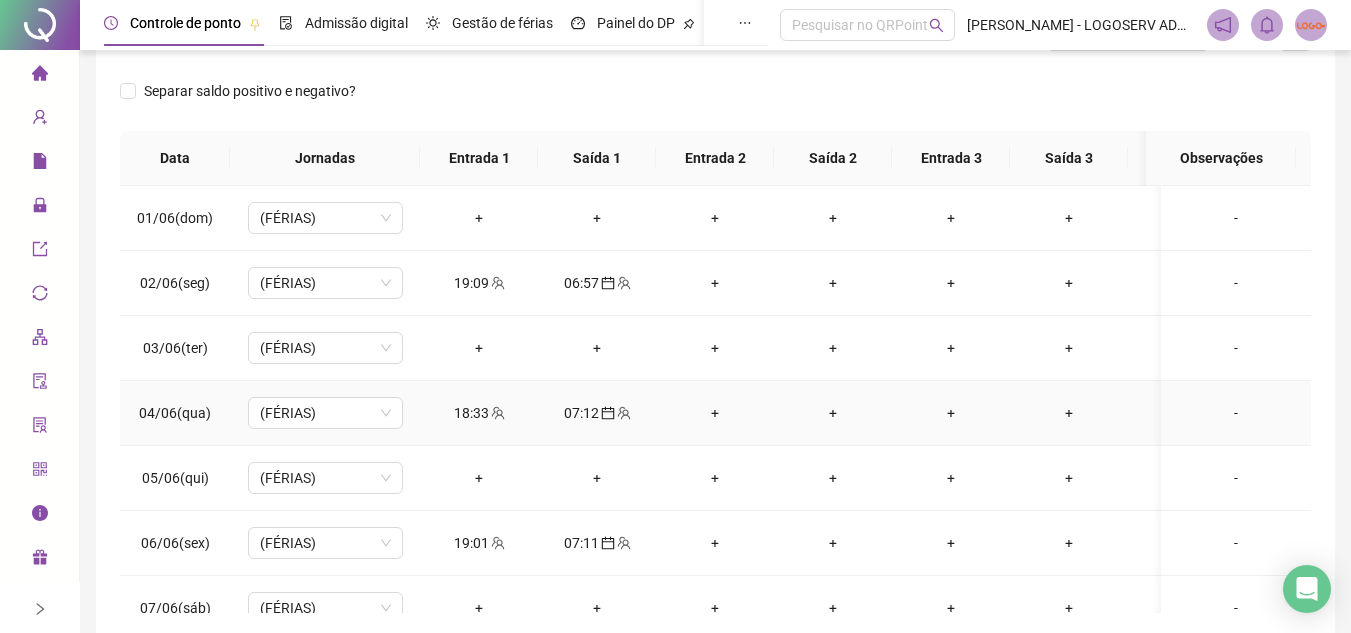scroll, scrollTop: 300, scrollLeft: 0, axis: vertical 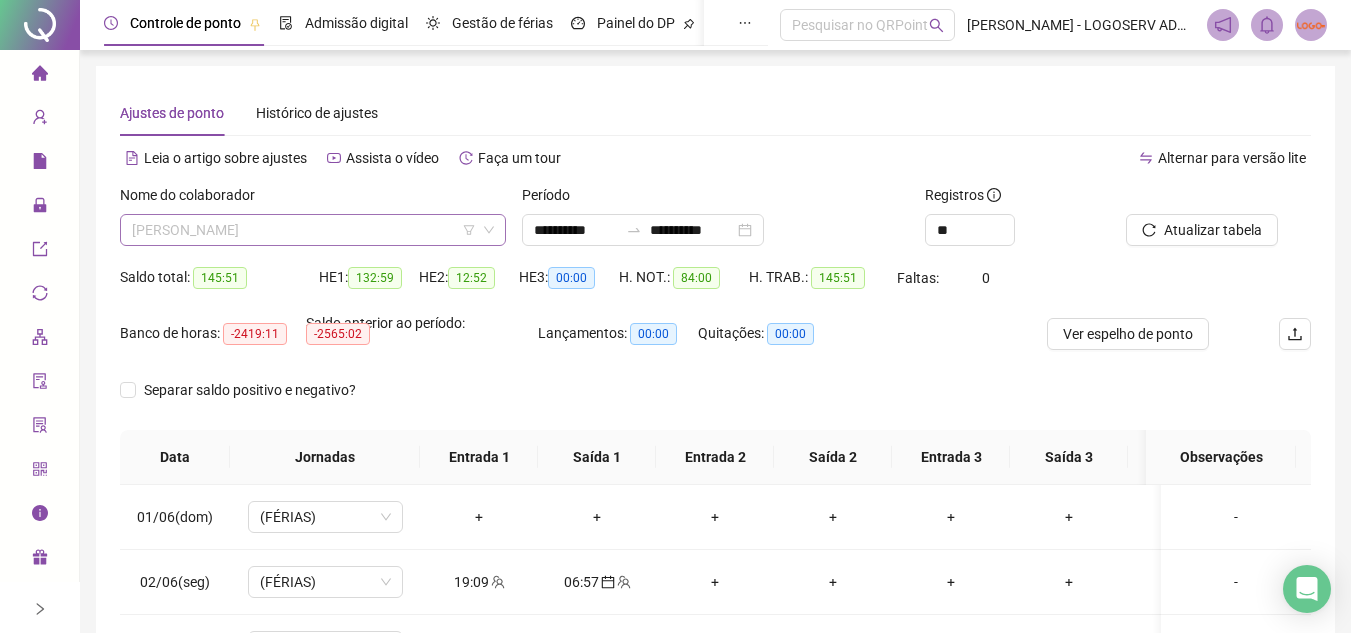 click on "FABIO CARVALHO DIAS" at bounding box center (313, 230) 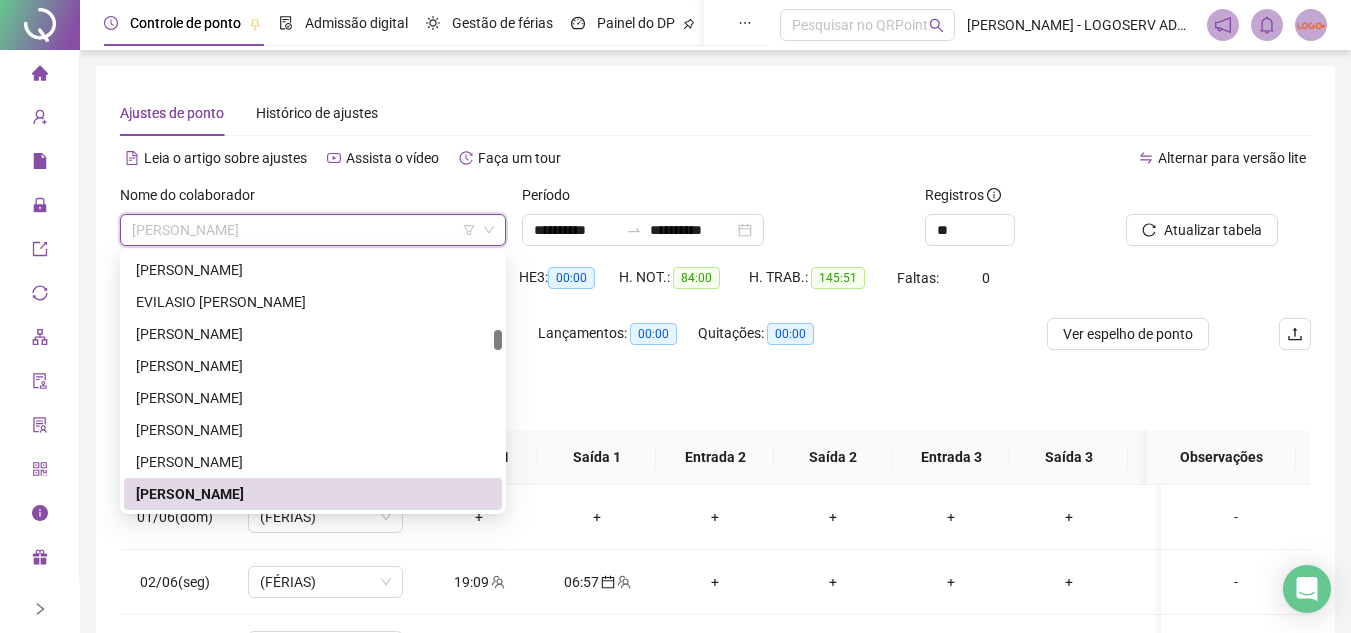 paste on "**********" 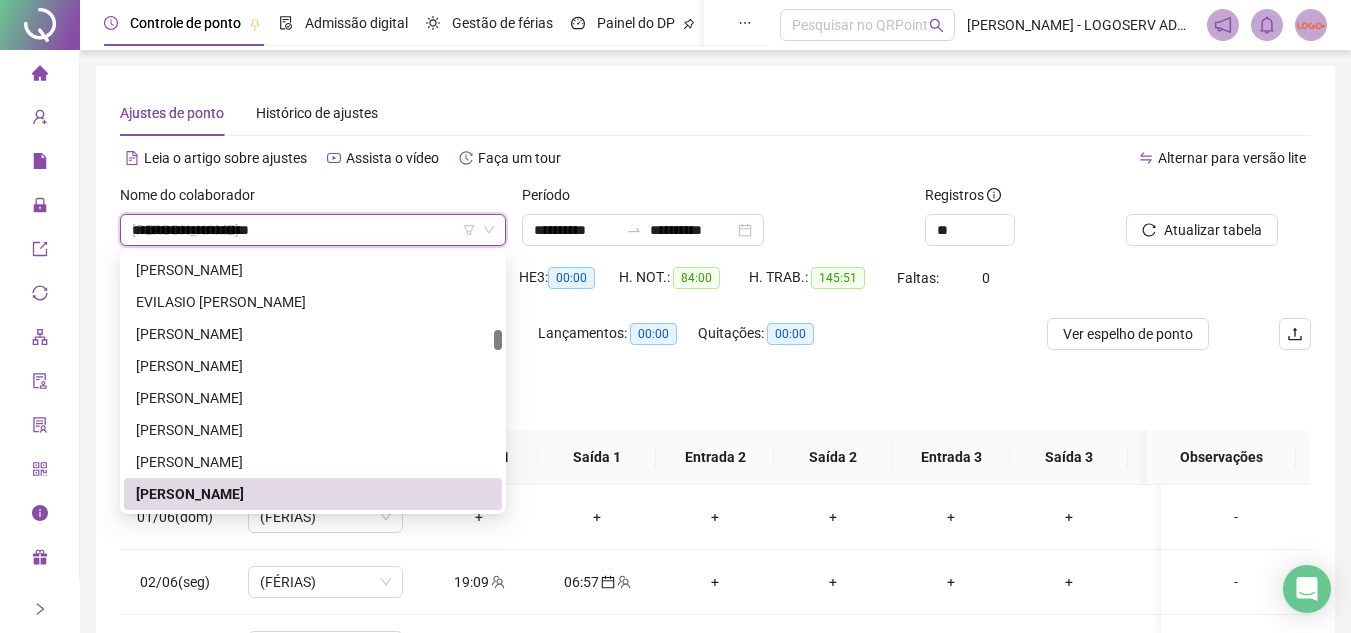 scroll, scrollTop: 0, scrollLeft: 0, axis: both 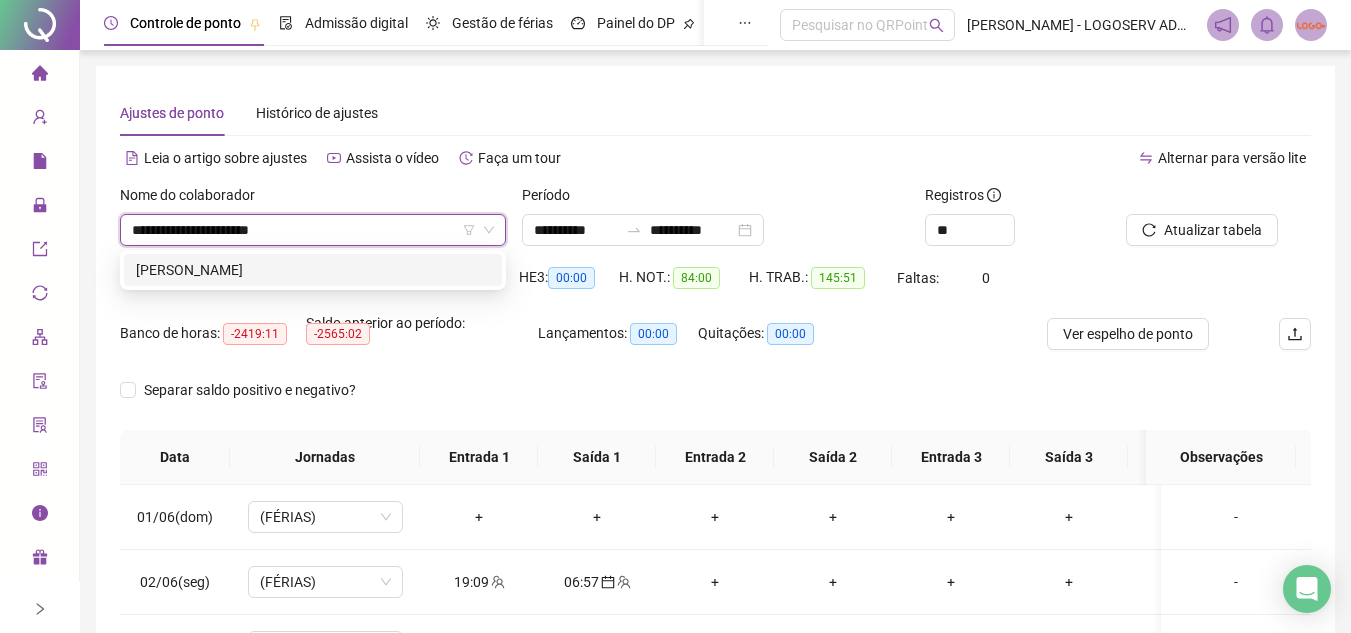 click on "PATRICIA ROSA DE NOVAIS" at bounding box center (313, 270) 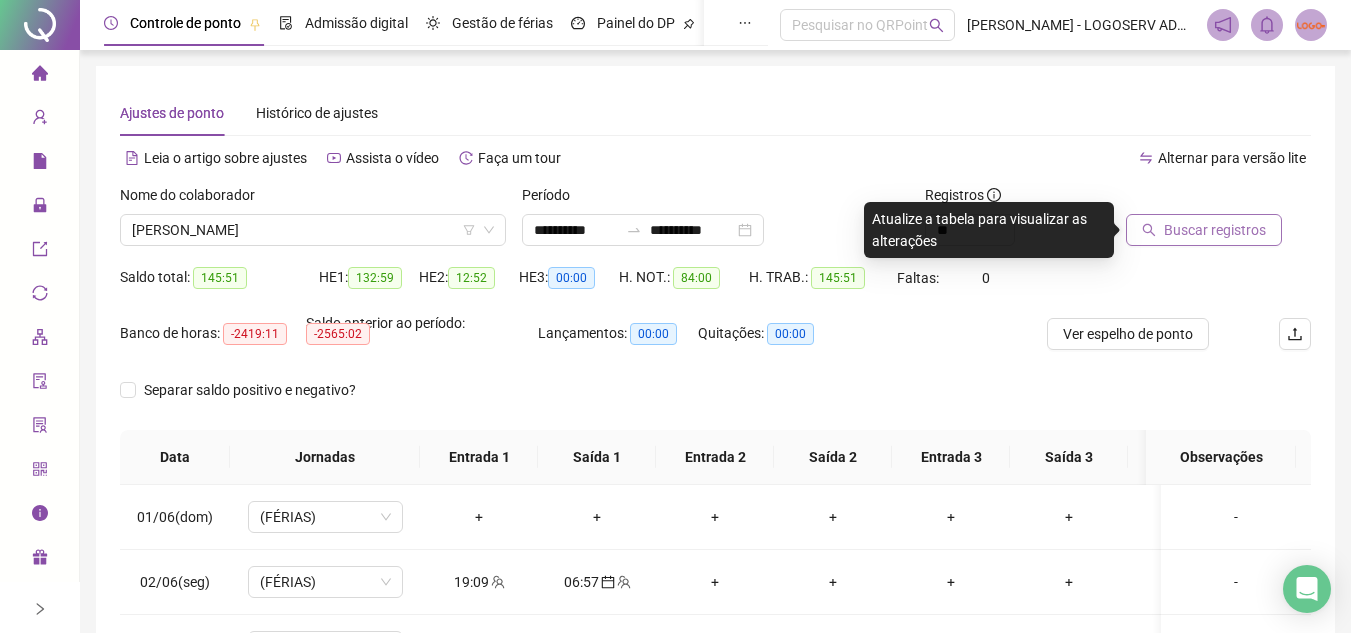 click 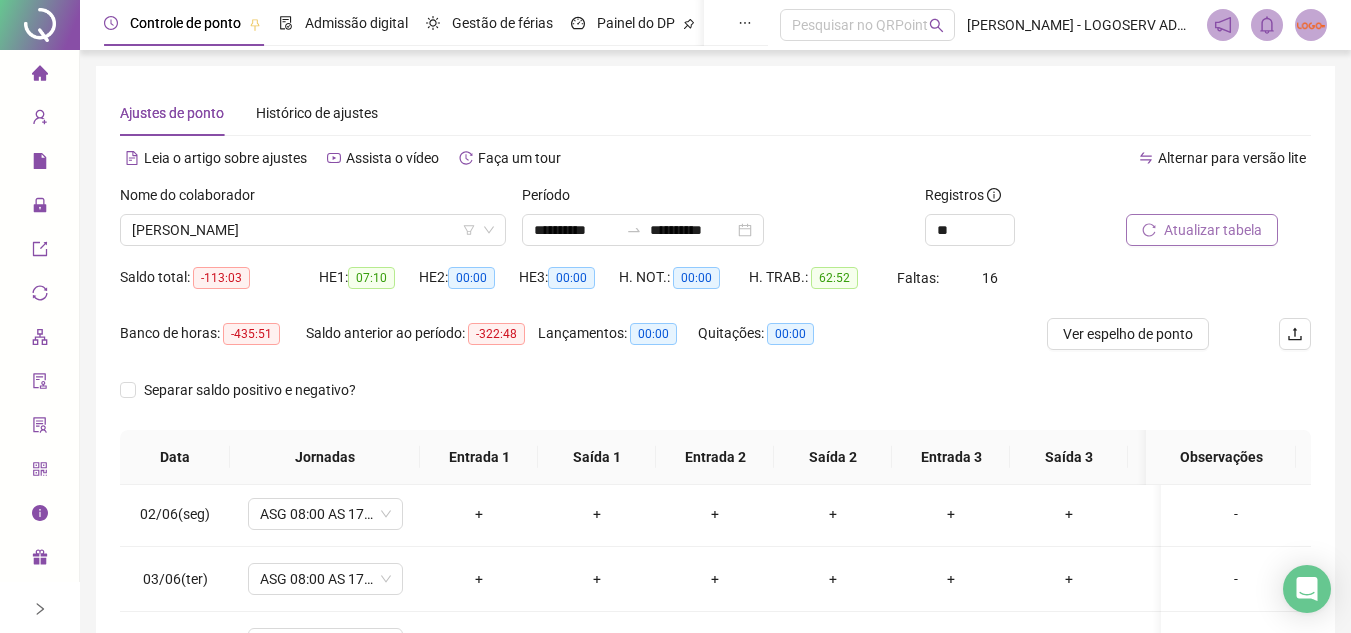 scroll, scrollTop: 100, scrollLeft: 0, axis: vertical 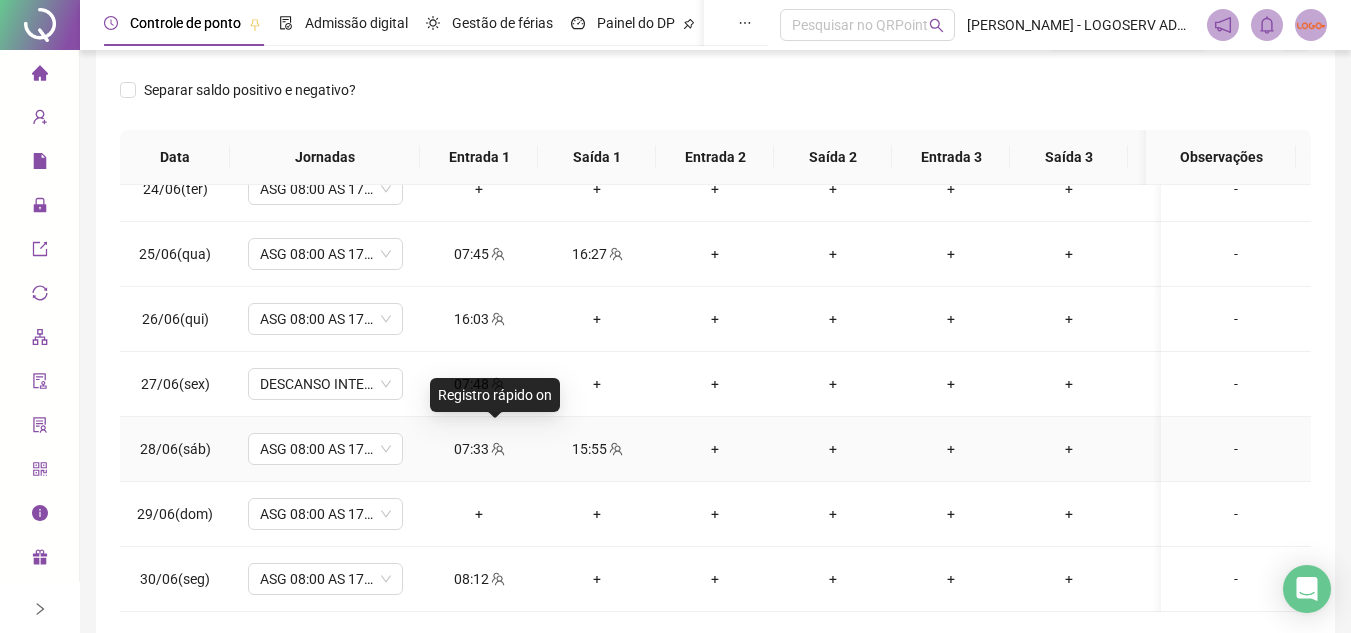 click 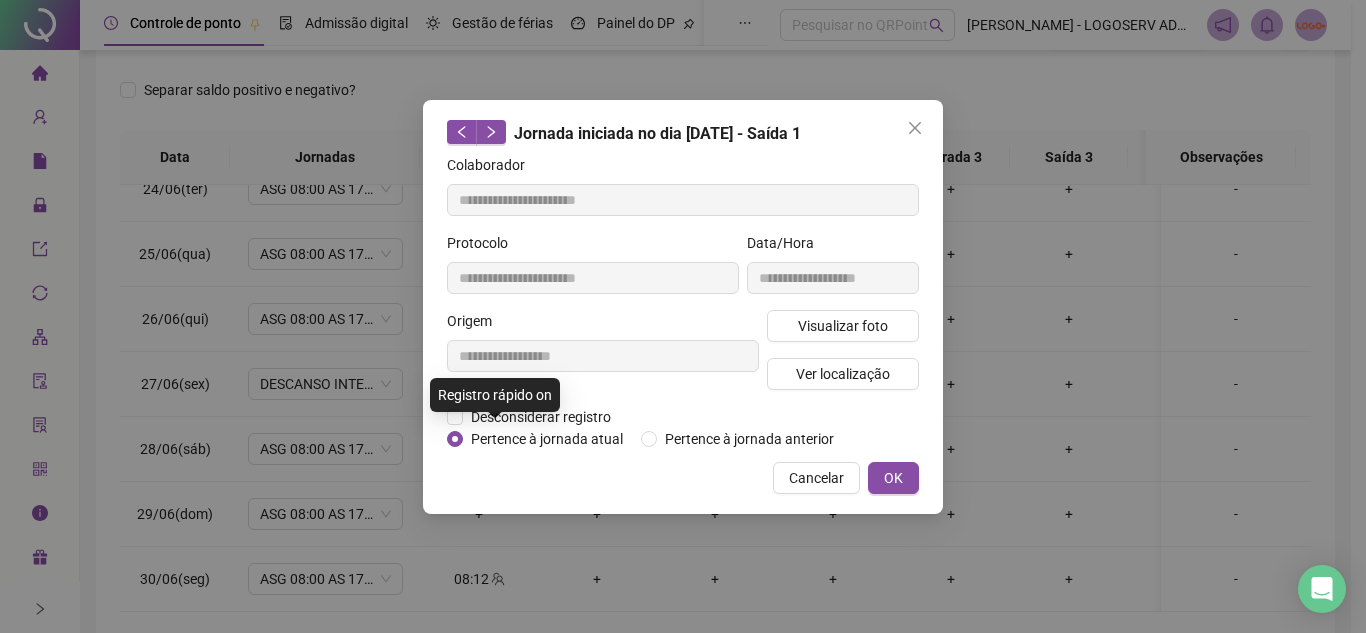 type on "**********" 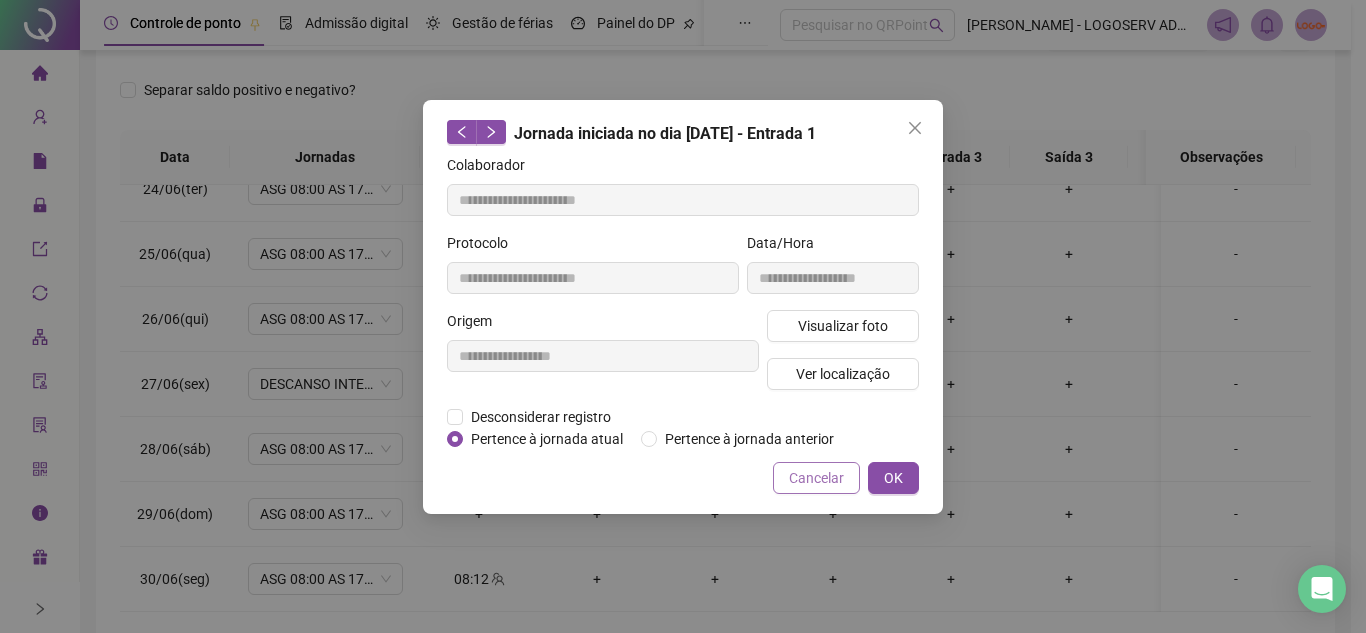 click on "Cancelar" at bounding box center [816, 478] 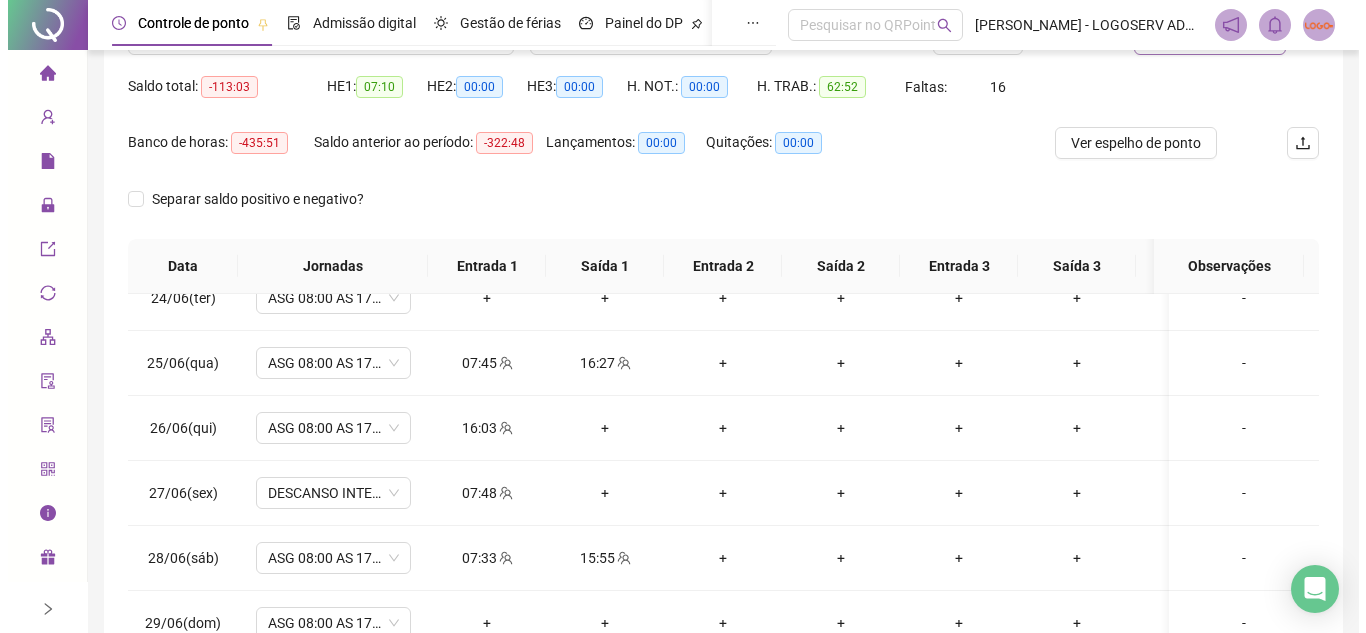 scroll, scrollTop: 0, scrollLeft: 0, axis: both 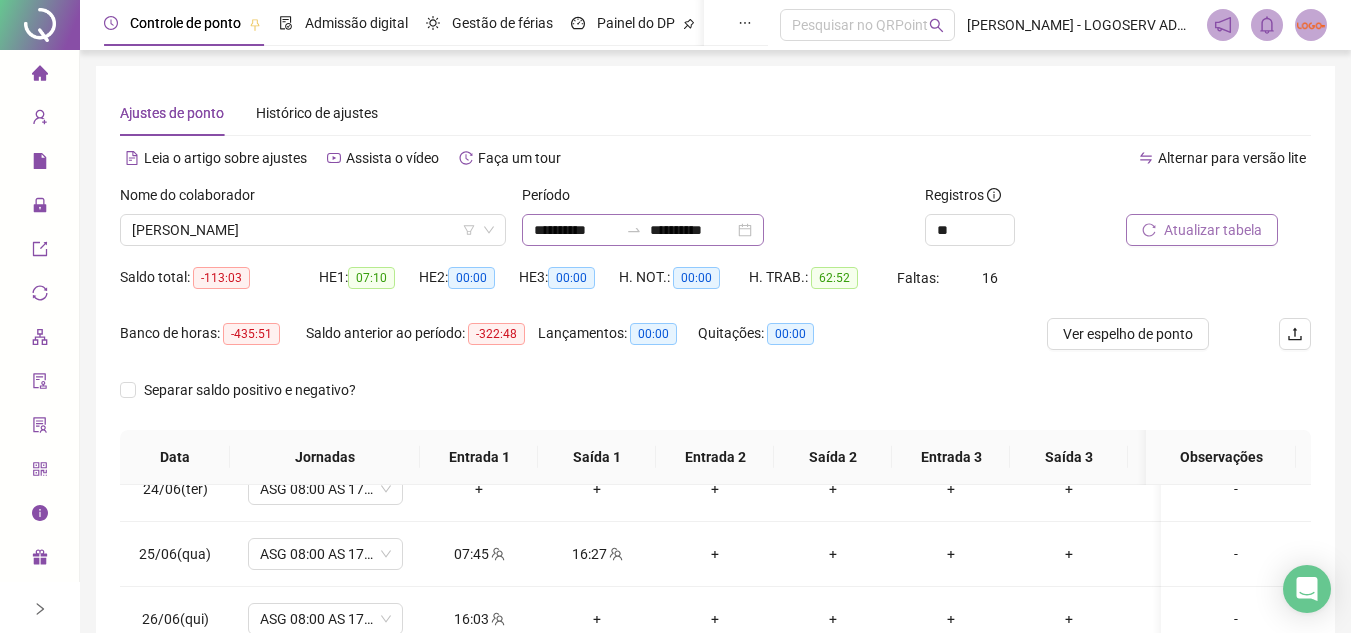 click 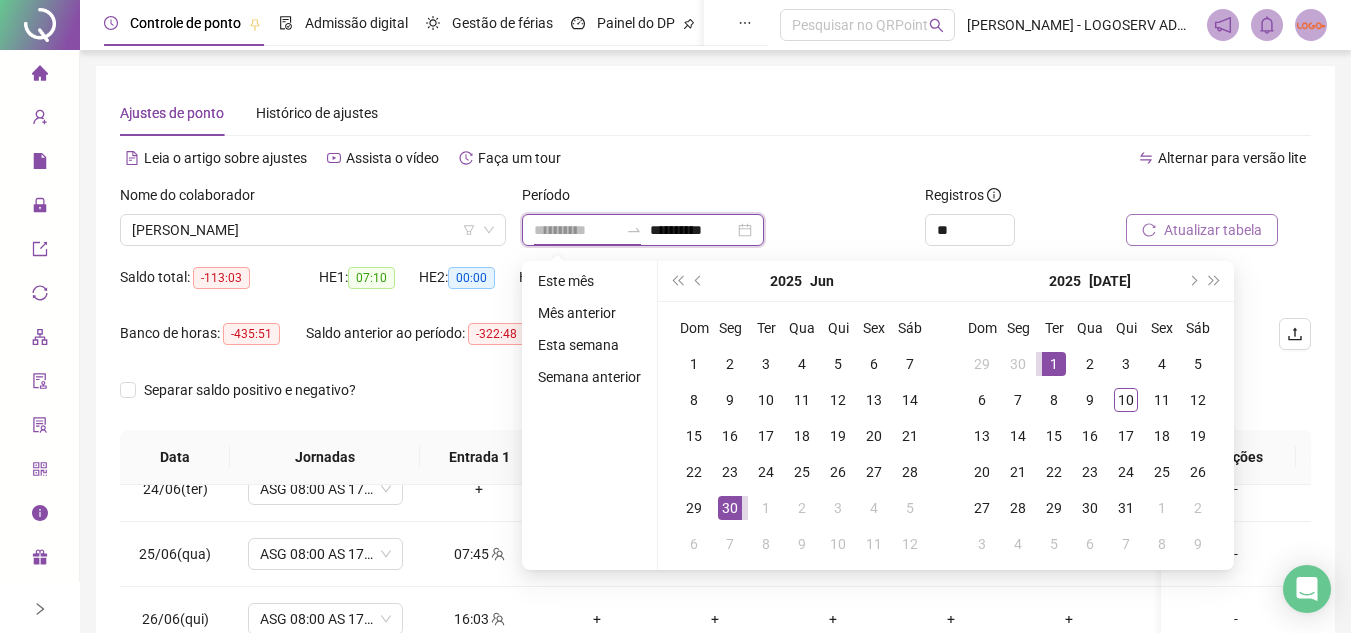 type on "**********" 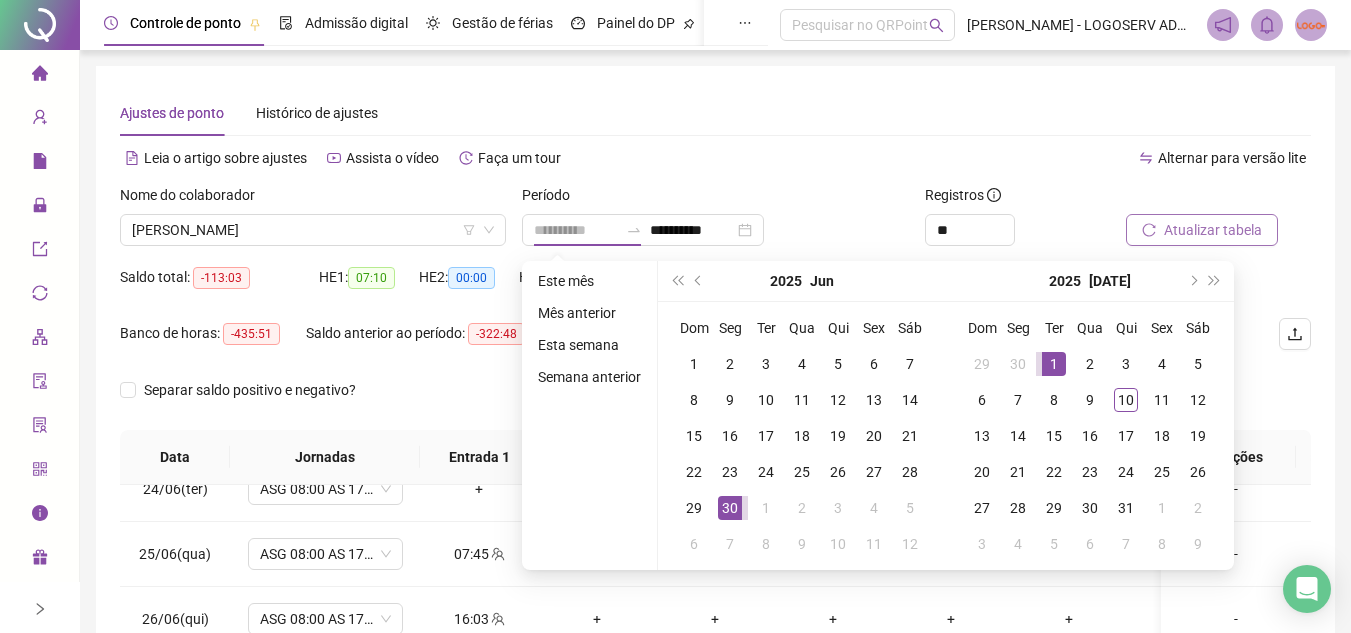 click on "1" at bounding box center [1054, 364] 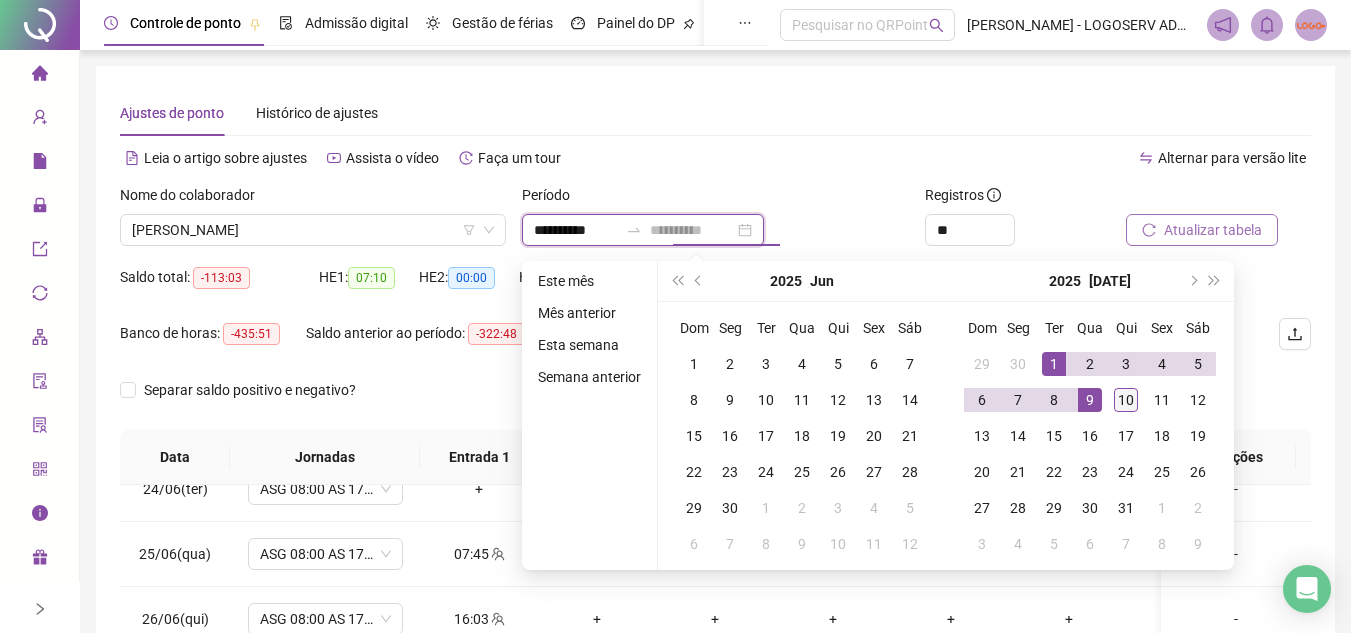 type on "**********" 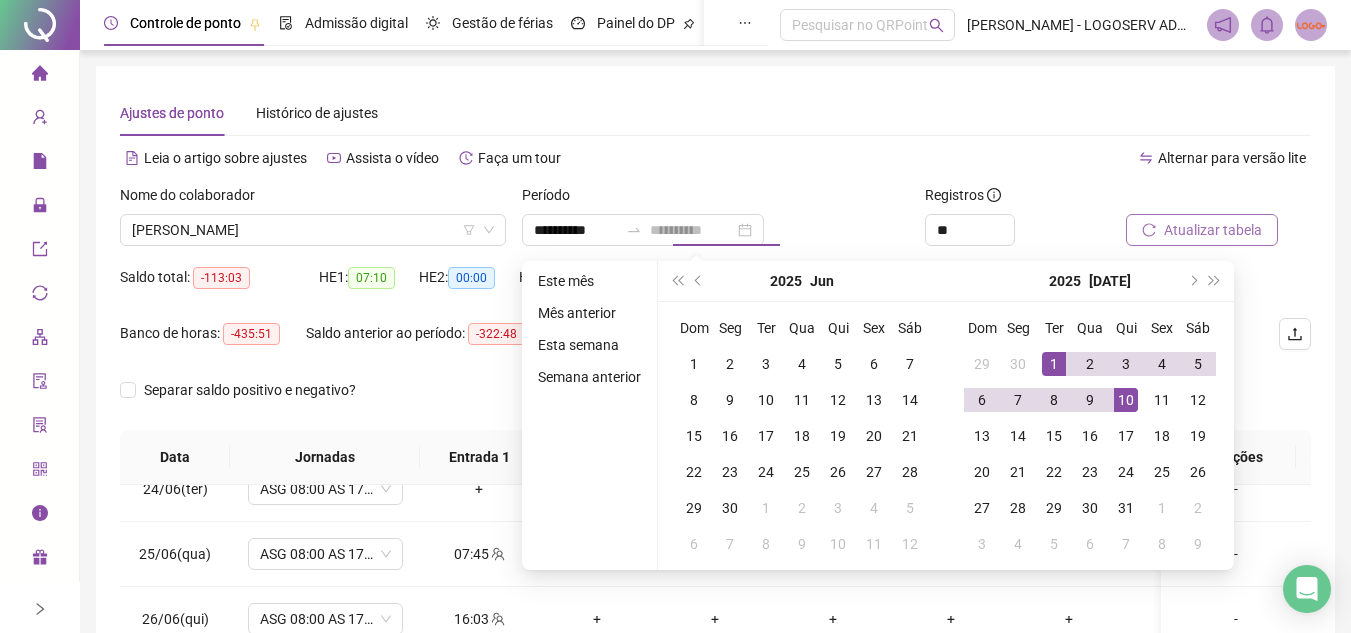 click on "10" at bounding box center (1126, 400) 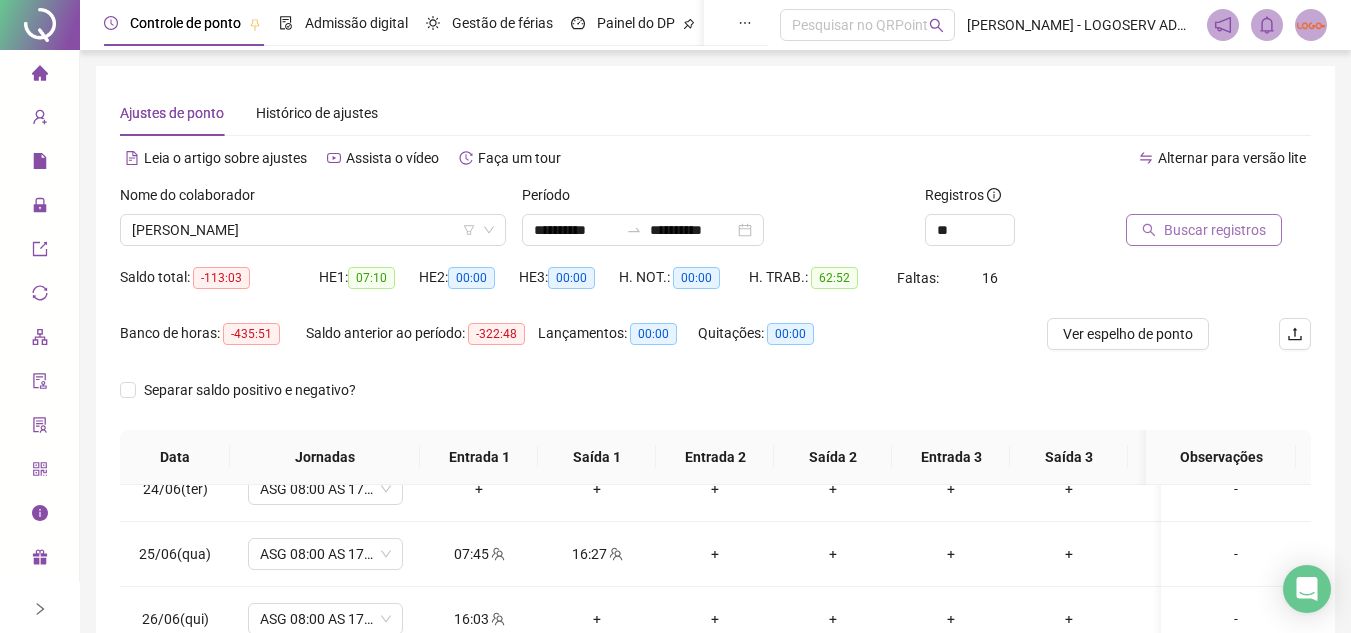 click on "Buscar registros" at bounding box center (1215, 230) 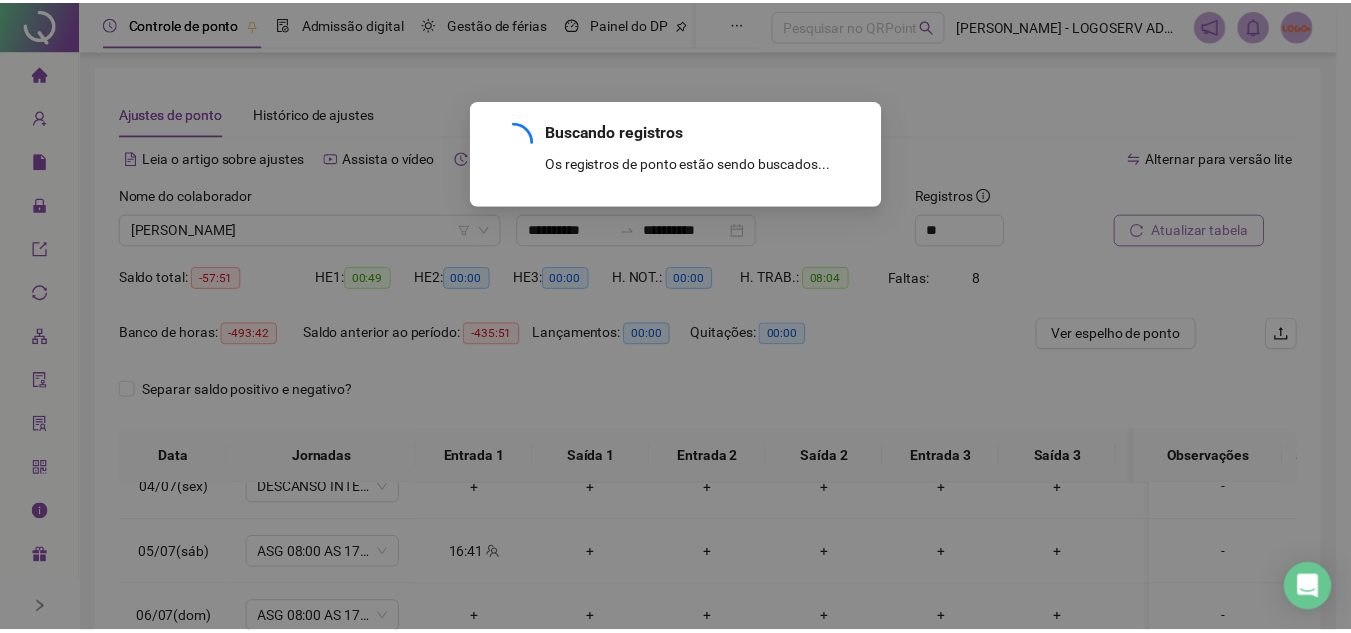 scroll, scrollTop: 238, scrollLeft: 0, axis: vertical 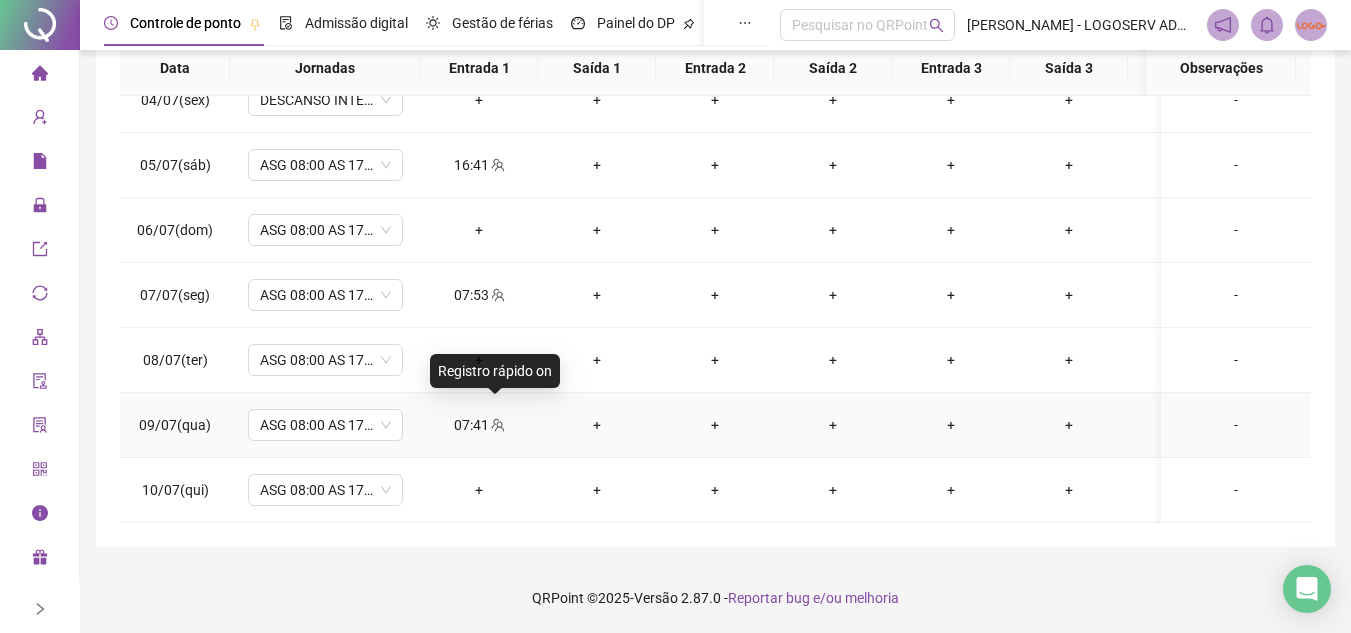 click at bounding box center (497, 425) 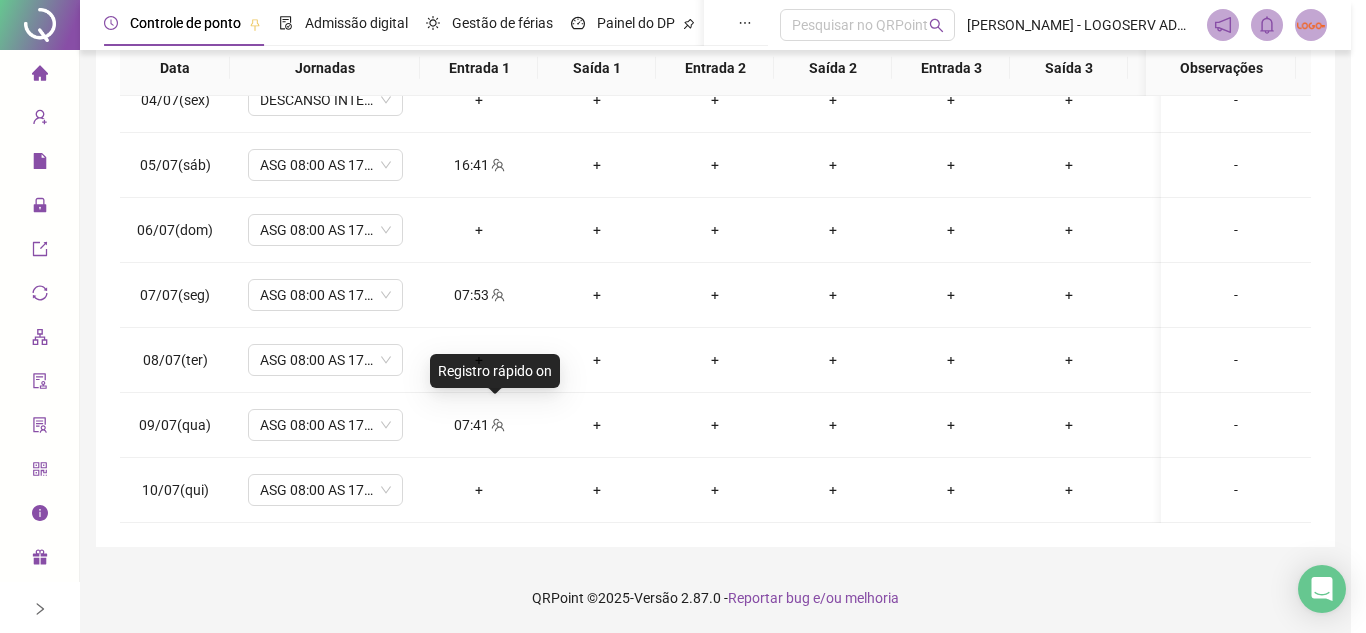 type on "**********" 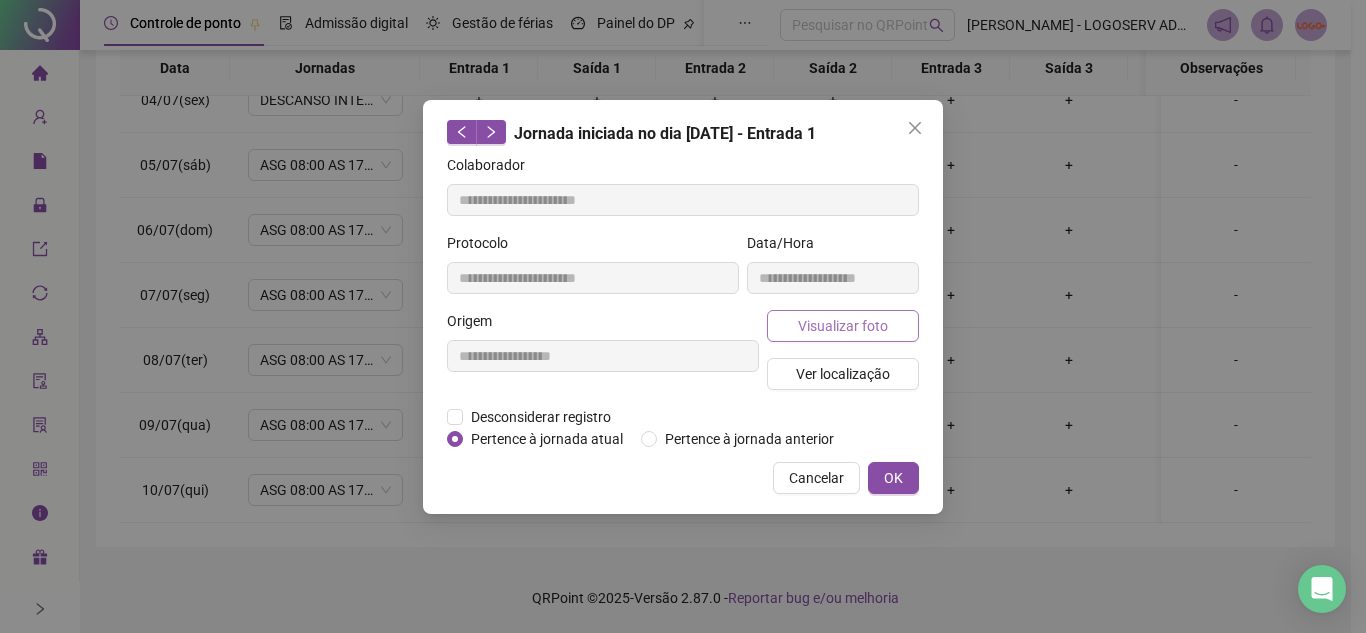click on "Visualizar foto" at bounding box center (843, 326) 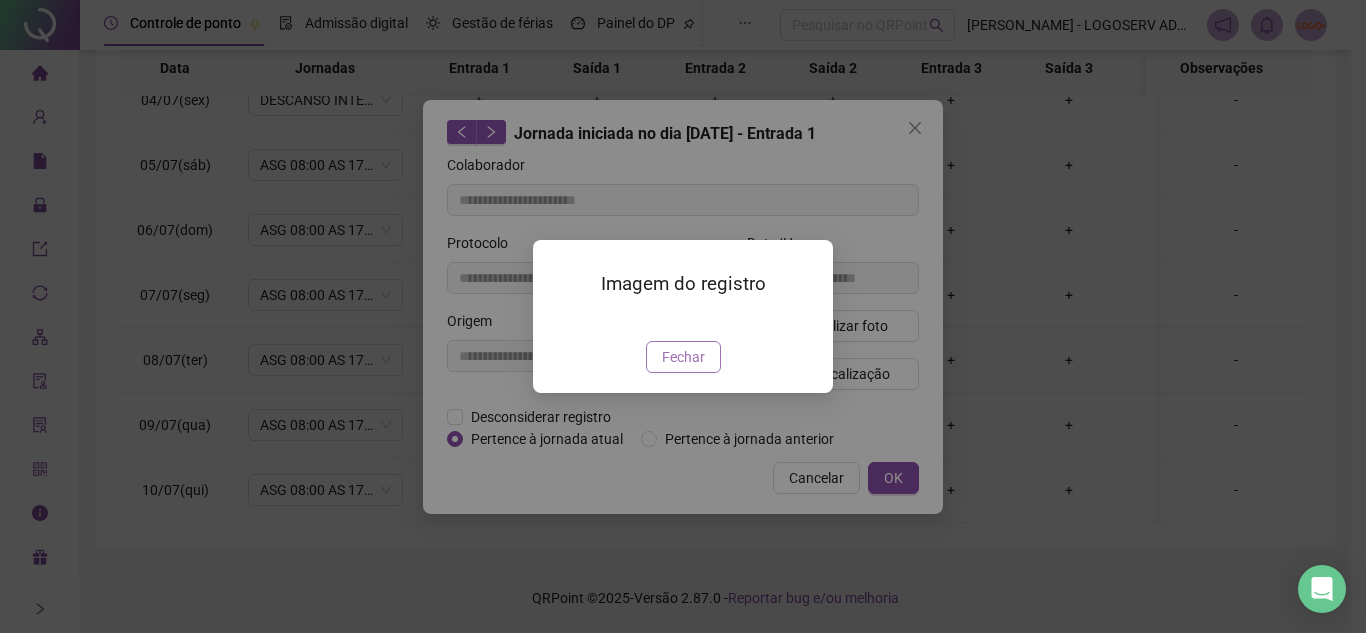 click on "Fechar" at bounding box center (683, 357) 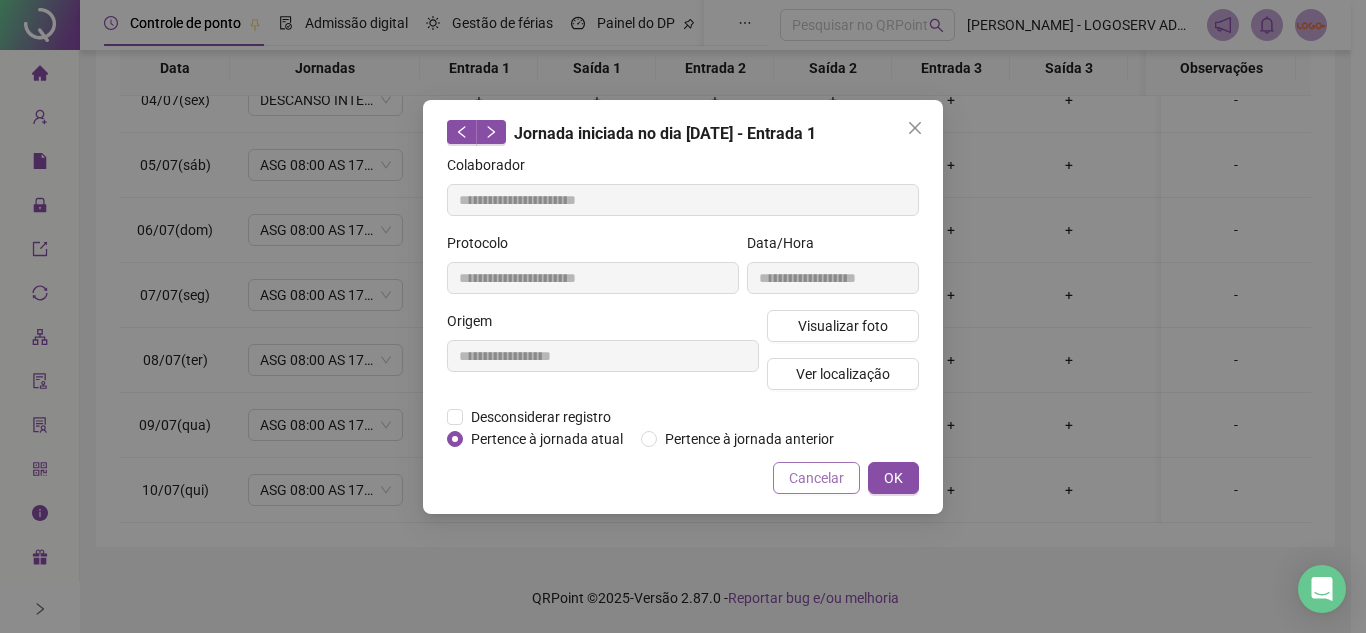 click on "Cancelar" at bounding box center (816, 478) 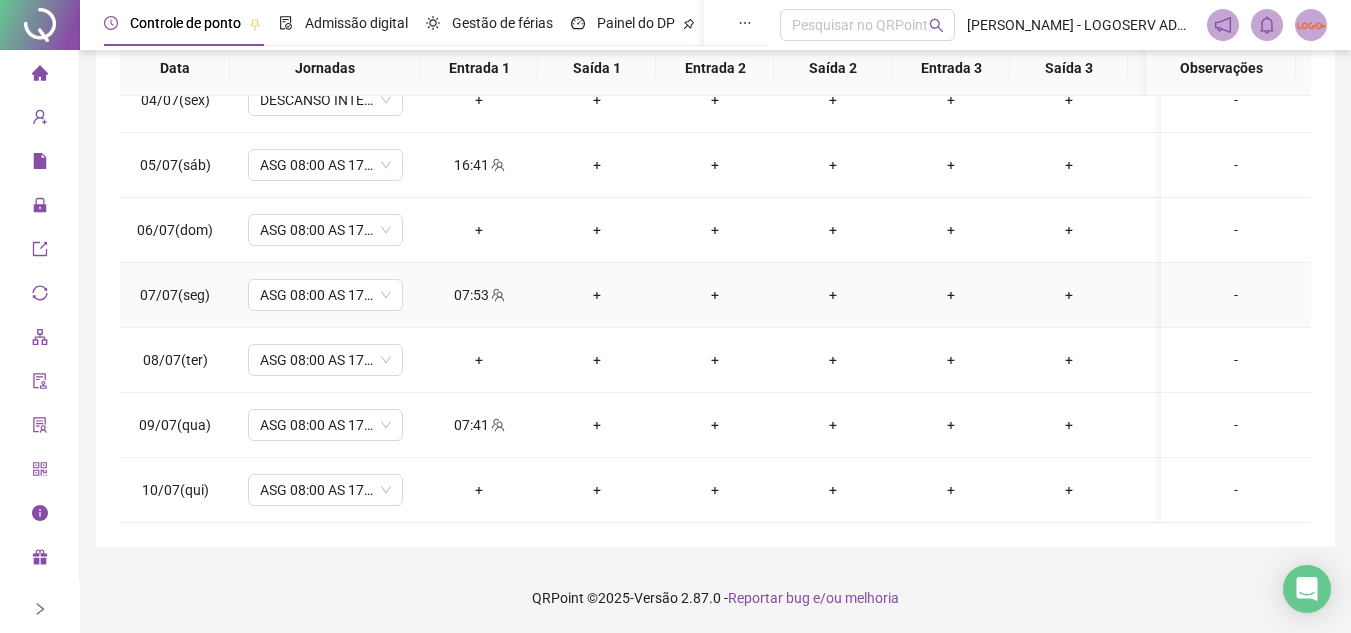 click on "07:53" at bounding box center [479, 295] 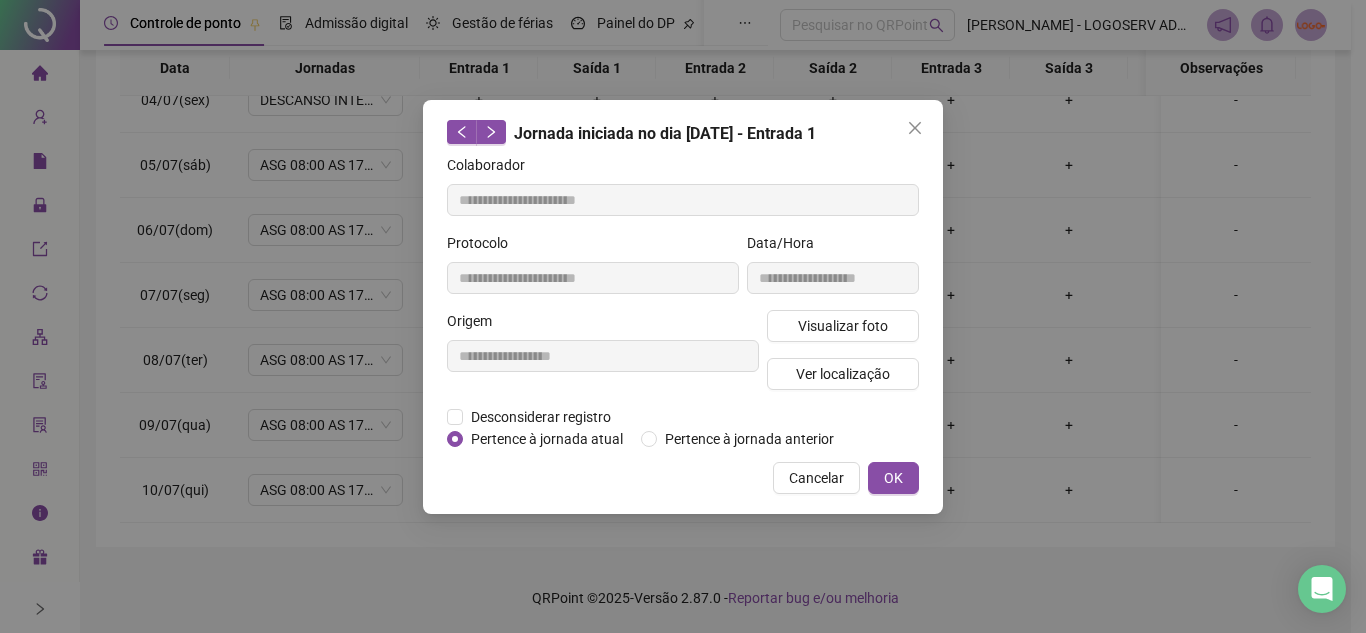 type on "**********" 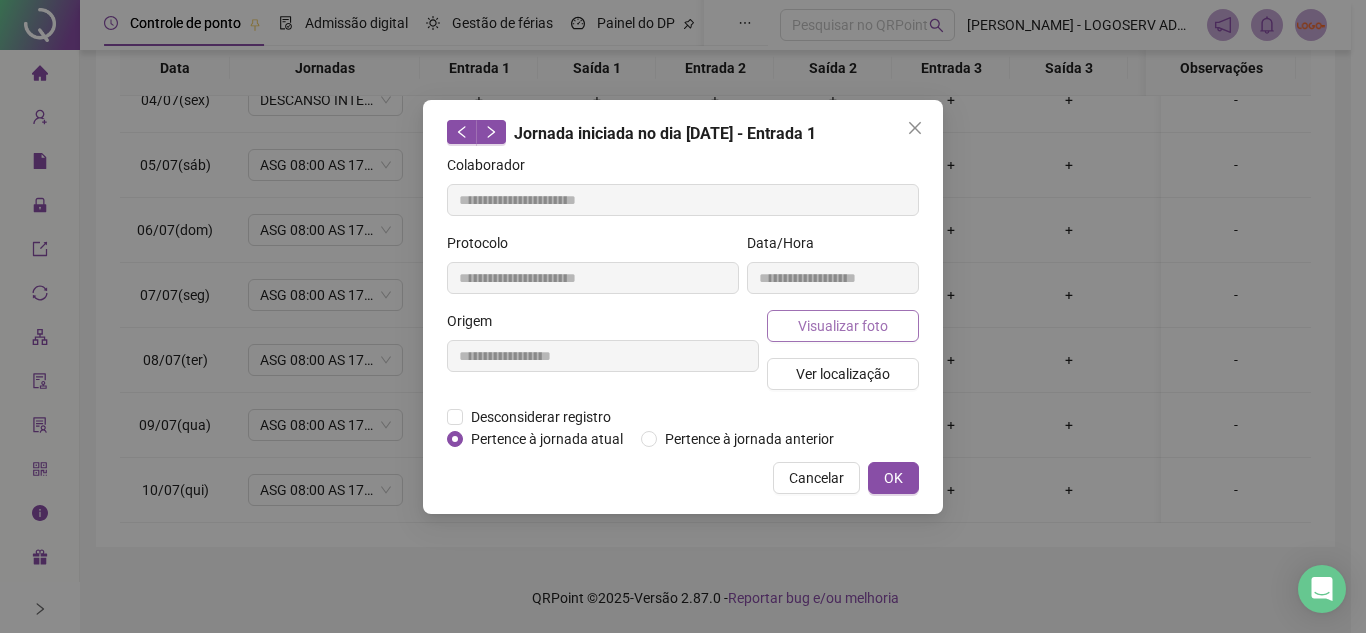 click on "Visualizar foto" at bounding box center (843, 326) 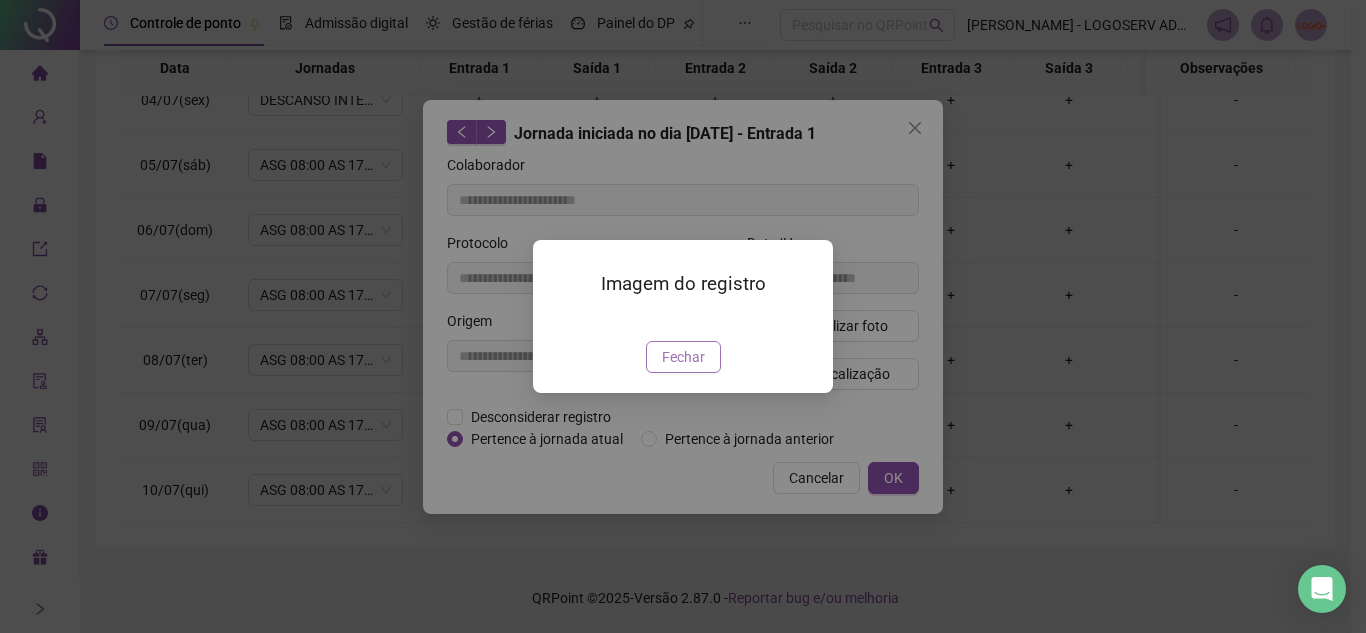 click on "Fechar" at bounding box center [683, 357] 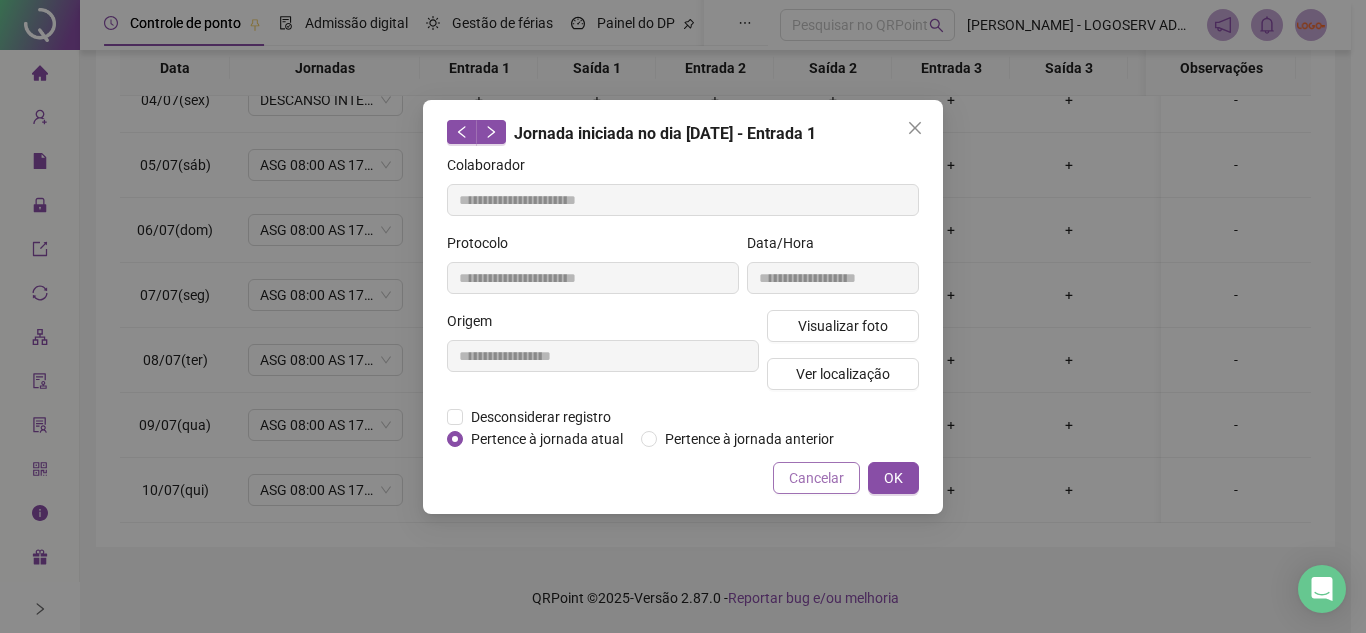 click on "Cancelar" at bounding box center [816, 478] 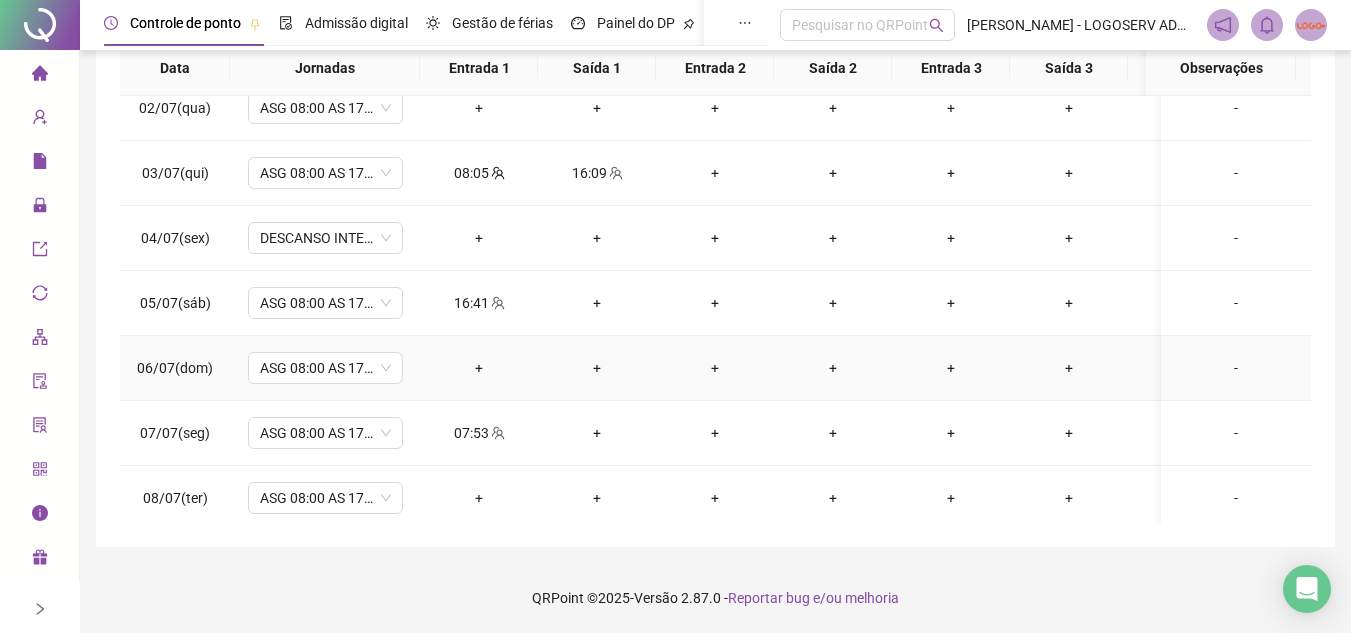 scroll, scrollTop: 0, scrollLeft: 0, axis: both 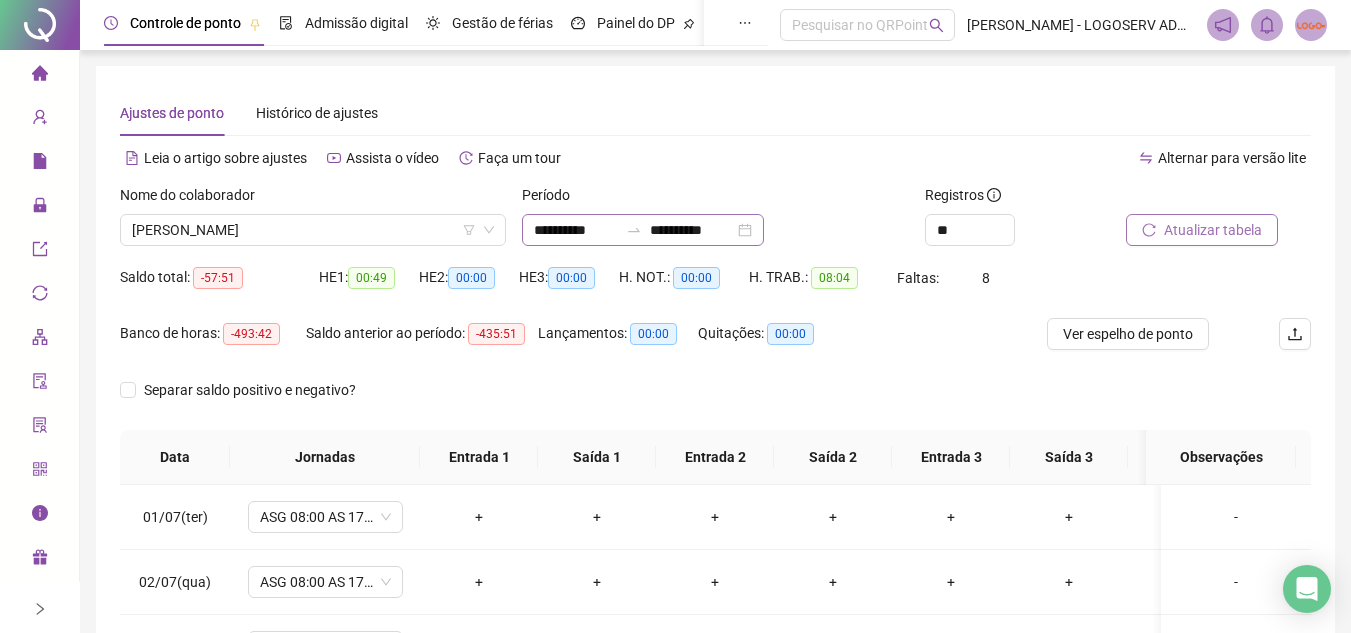 click 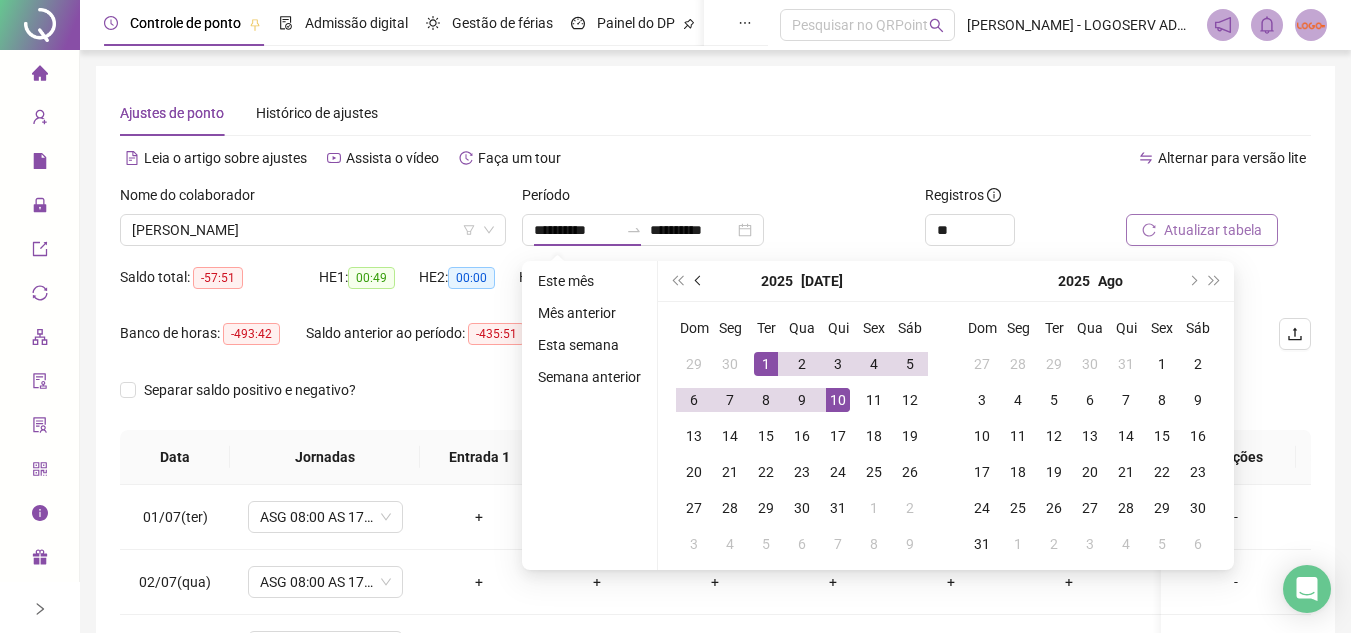 click at bounding box center (699, 281) 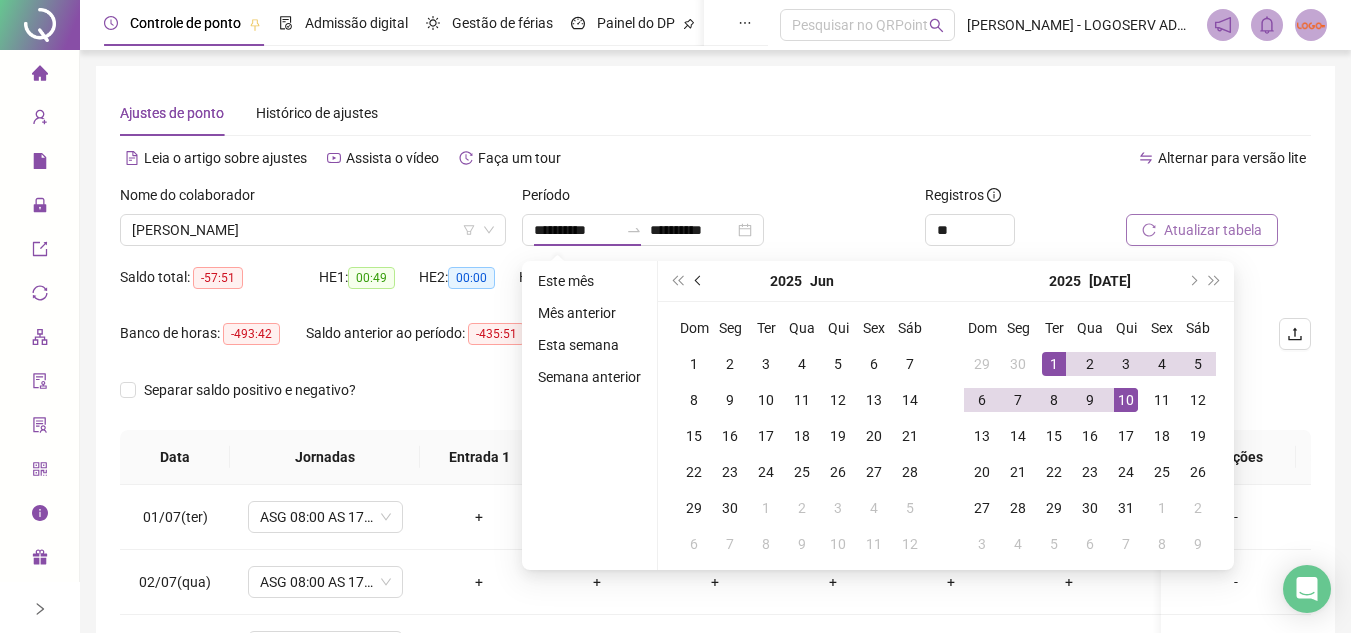 click at bounding box center [699, 281] 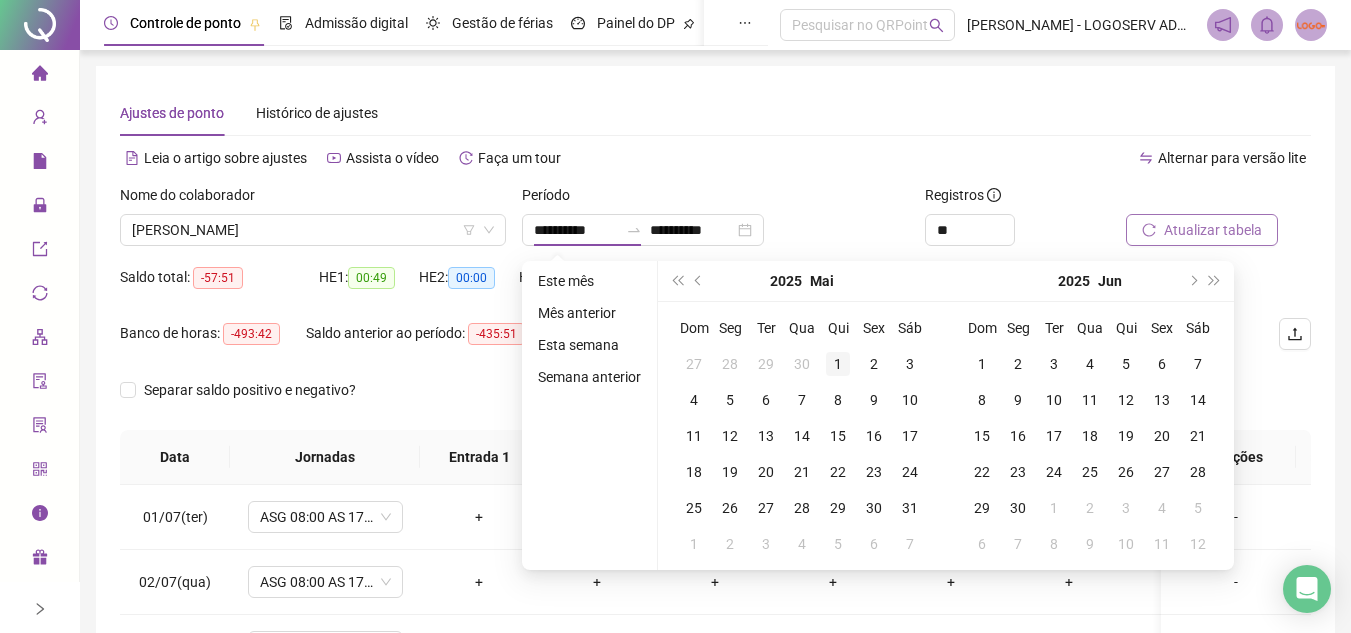 type on "**********" 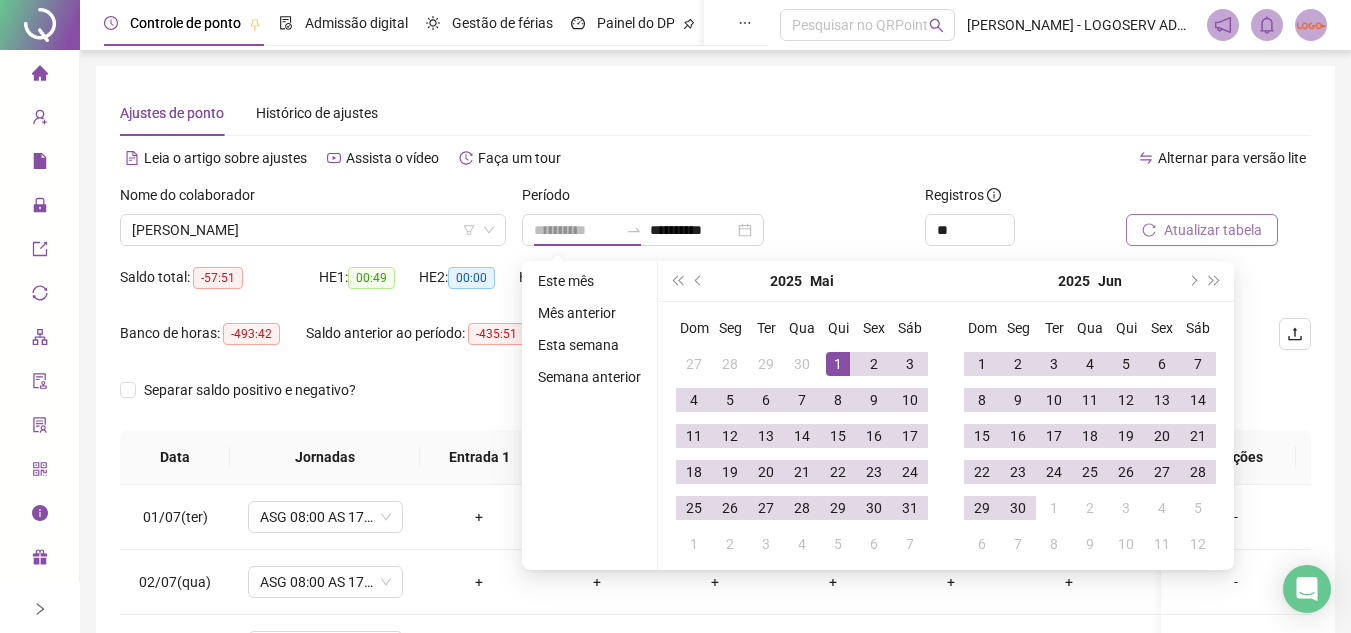 click on "1" at bounding box center [838, 364] 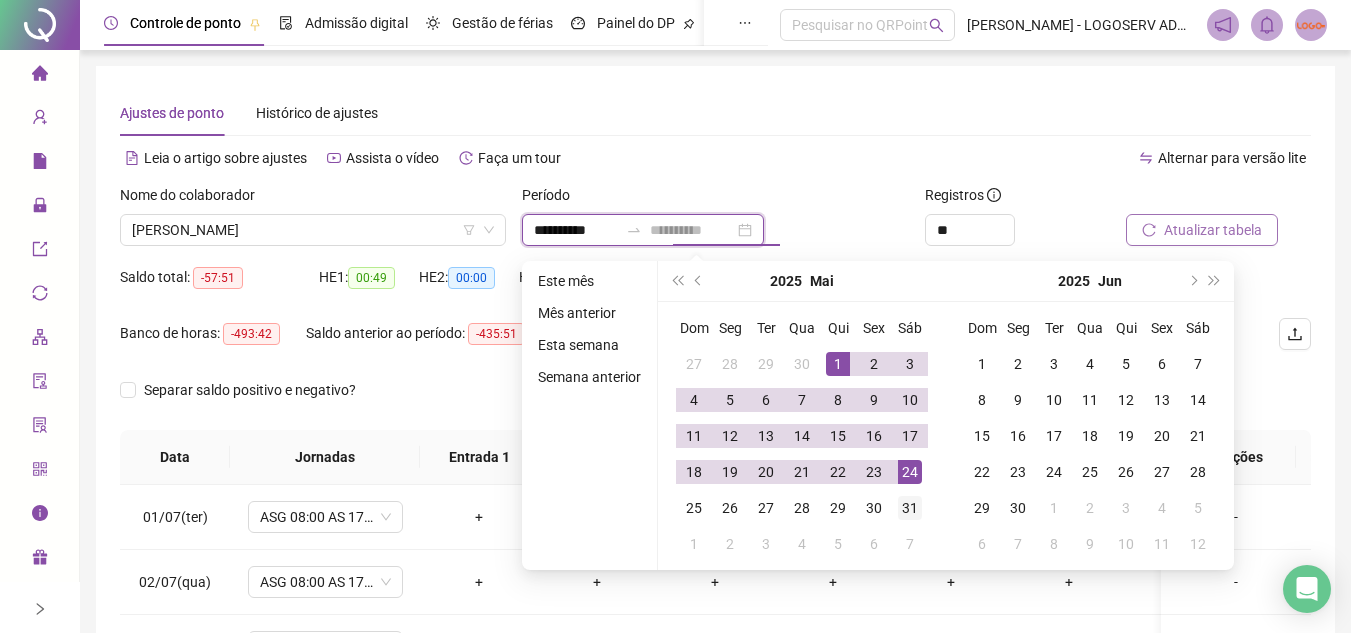 type on "**********" 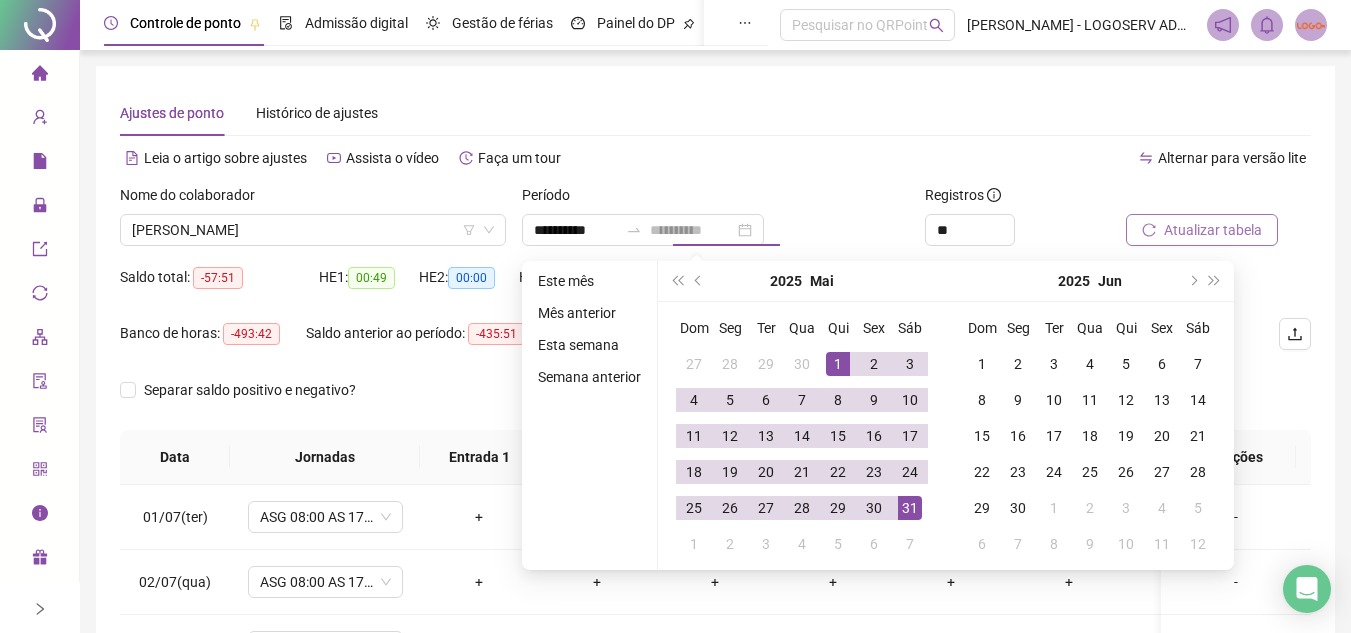 click on "31" at bounding box center (910, 508) 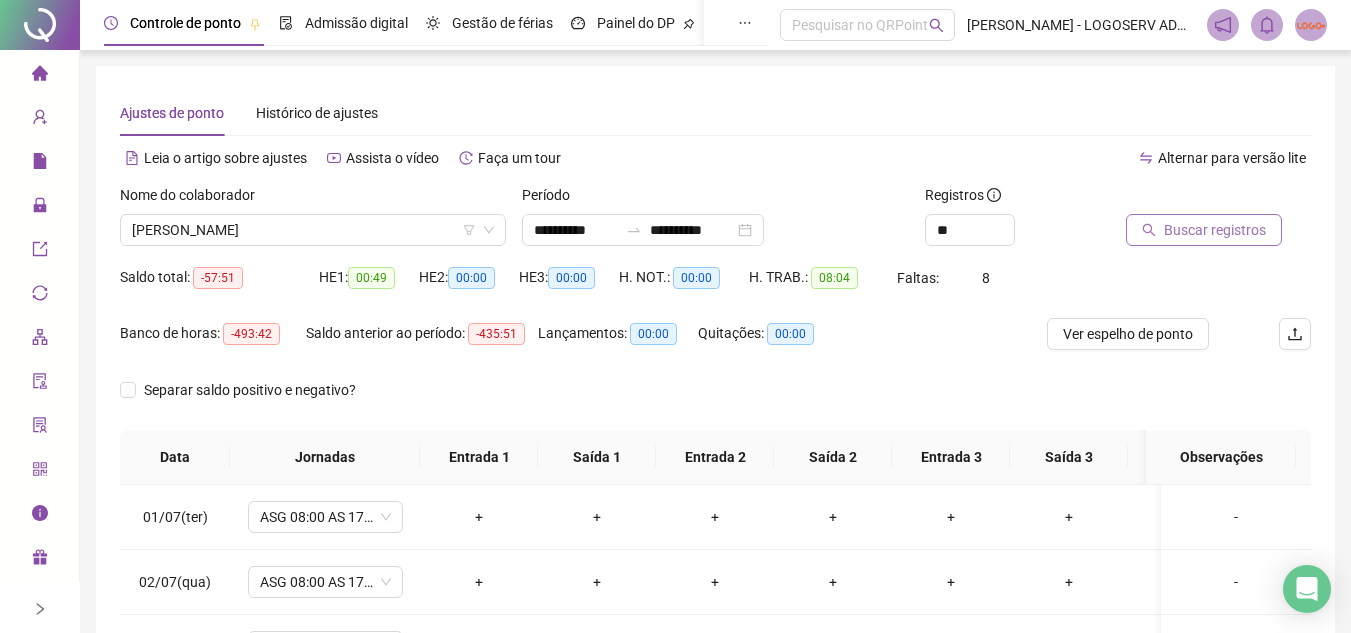 click 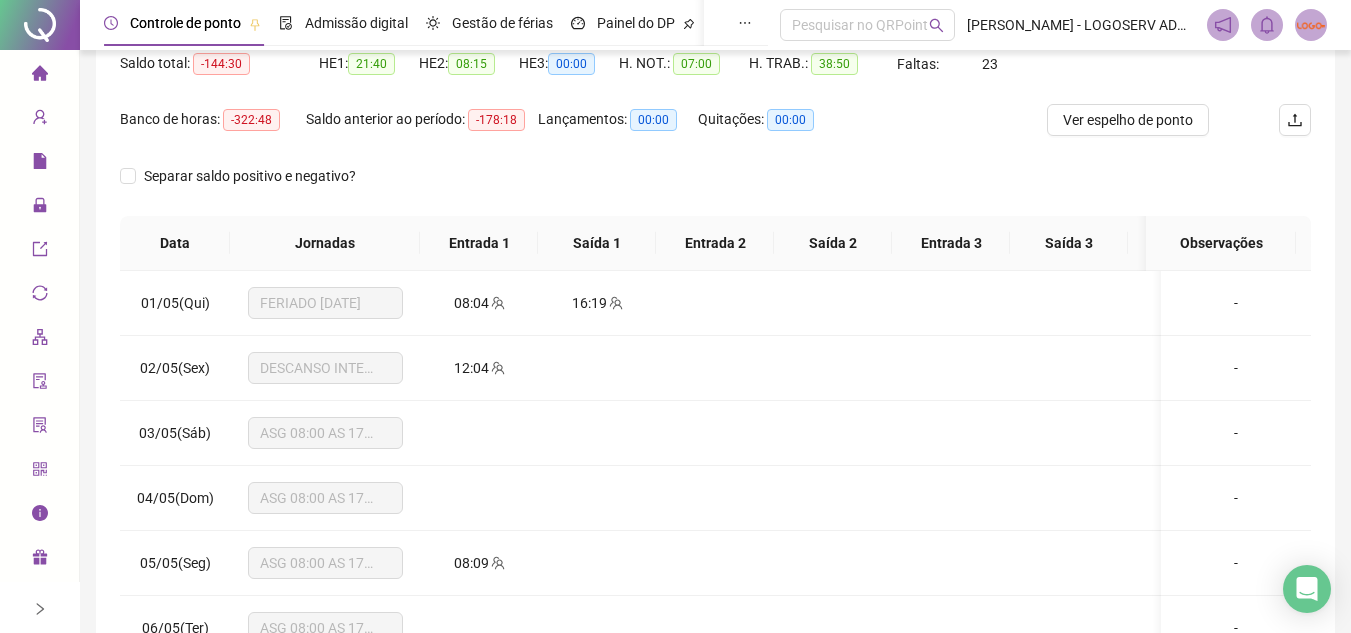 scroll, scrollTop: 300, scrollLeft: 0, axis: vertical 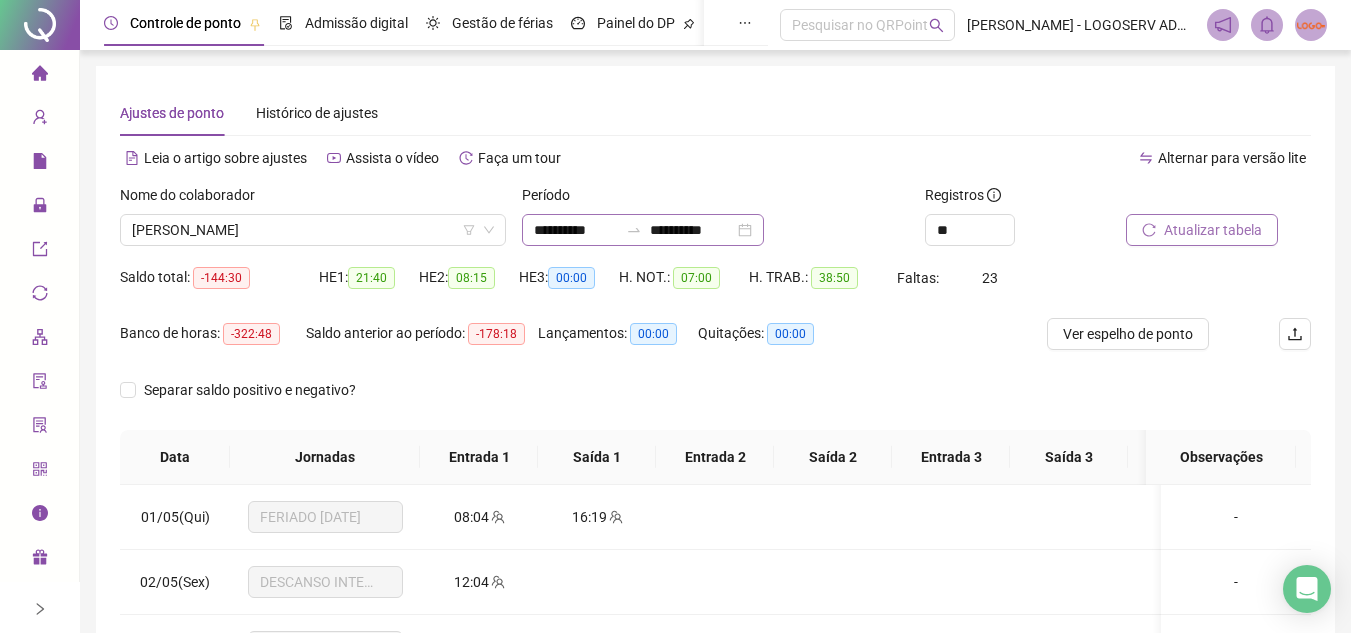 click 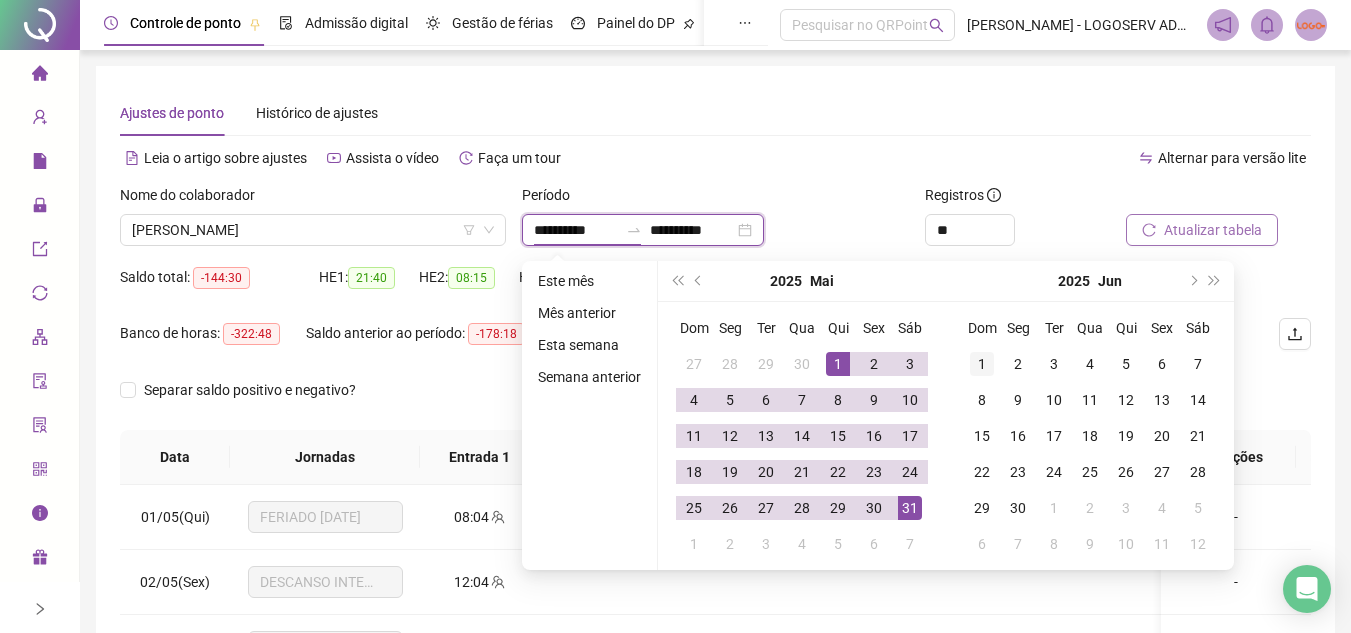 type on "**********" 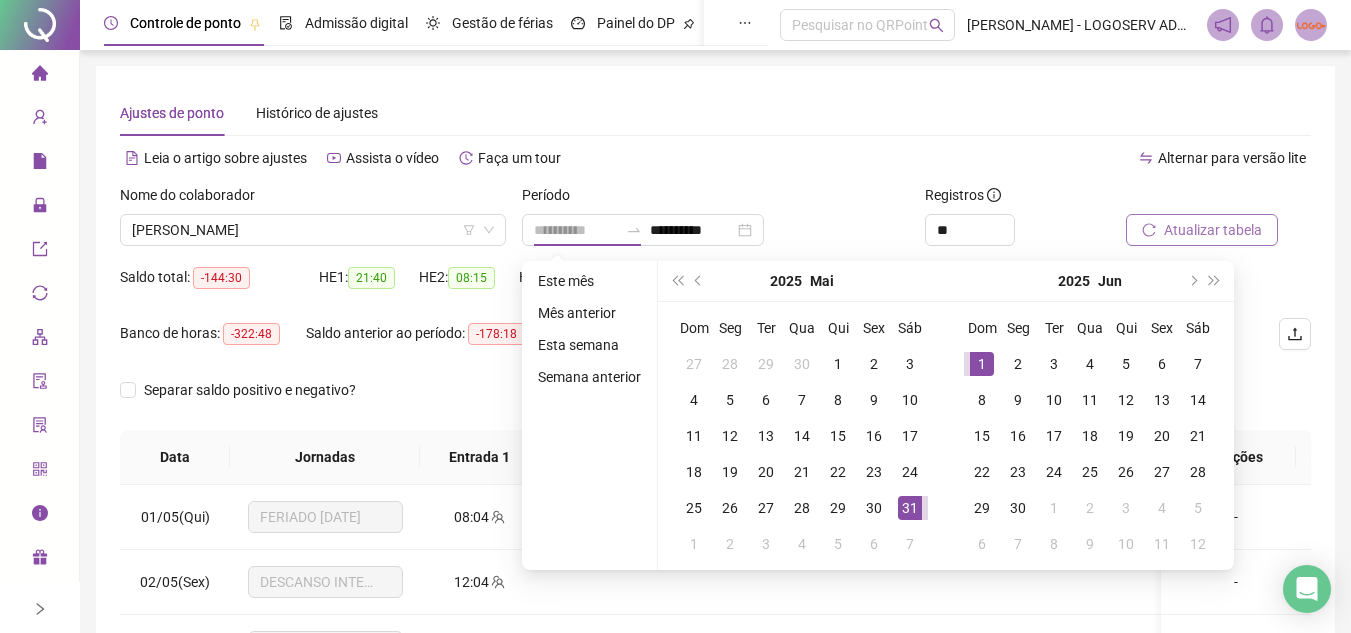 click on "1" at bounding box center [982, 364] 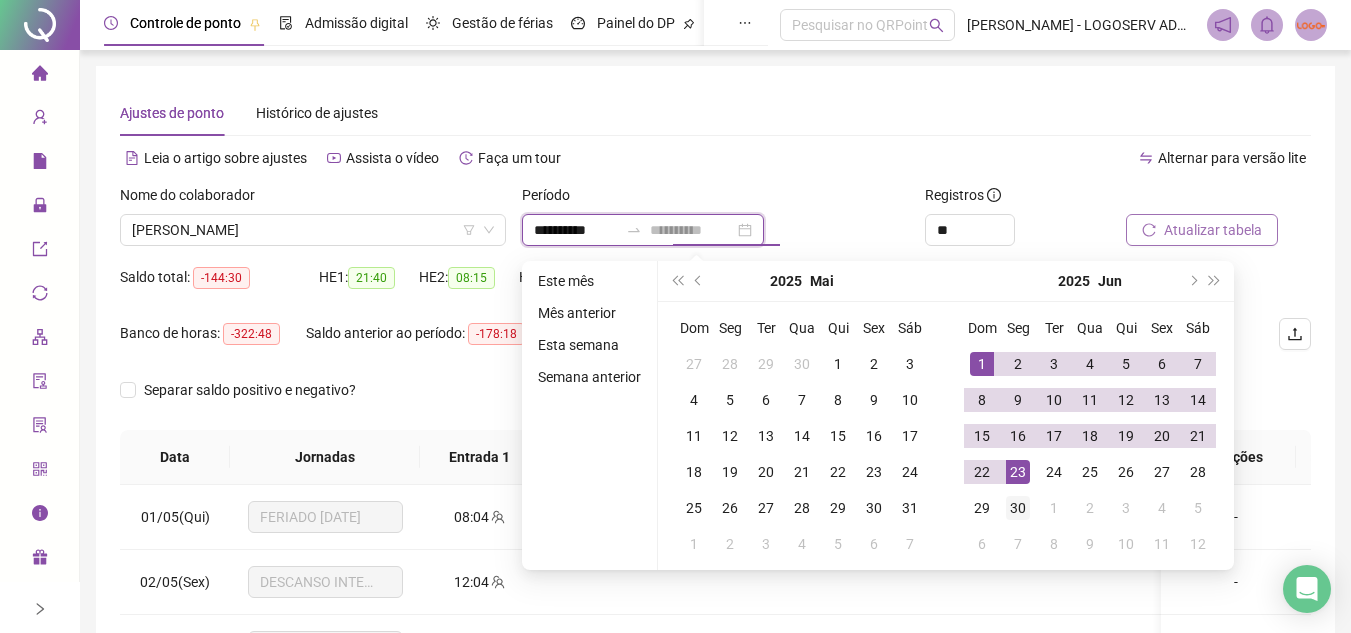 type on "**********" 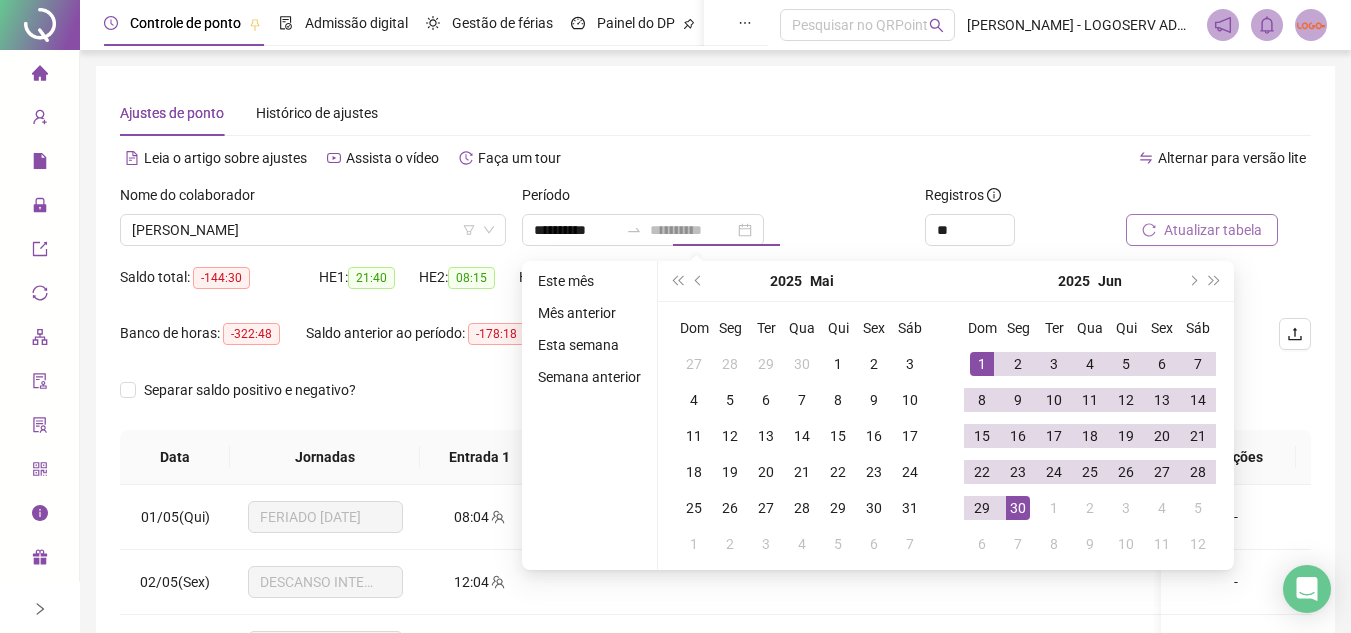 click on "30" at bounding box center [1018, 508] 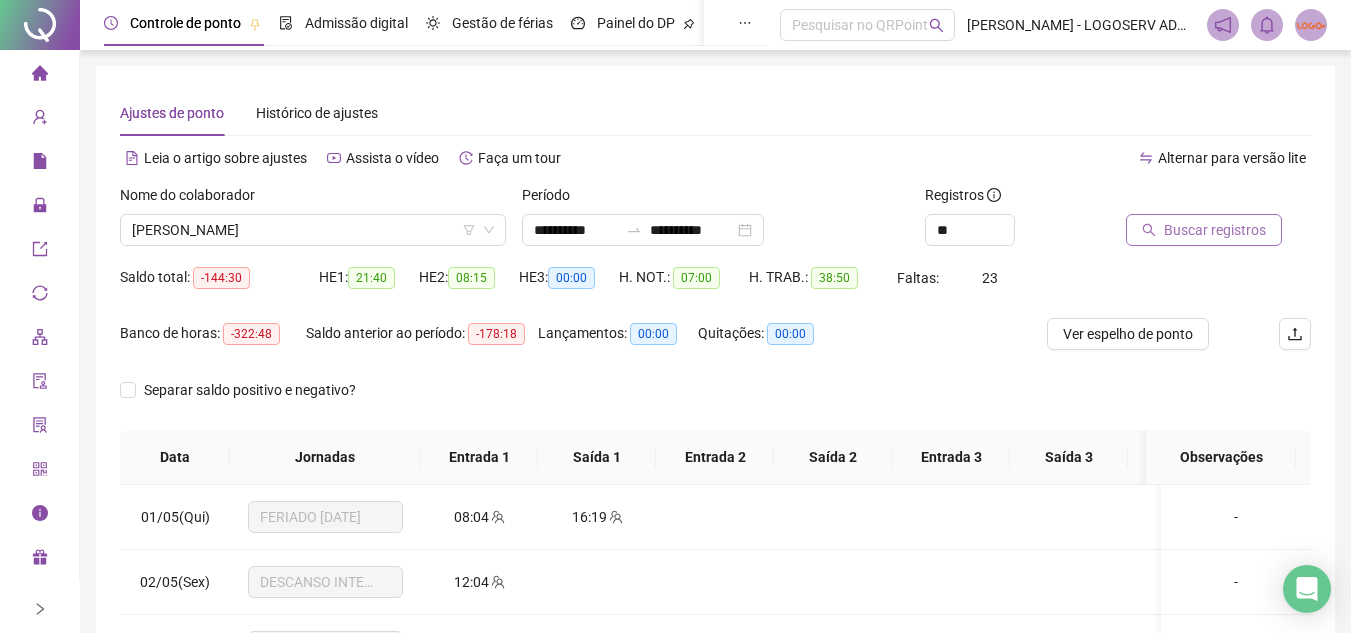 click on "Buscar registros" at bounding box center (1215, 230) 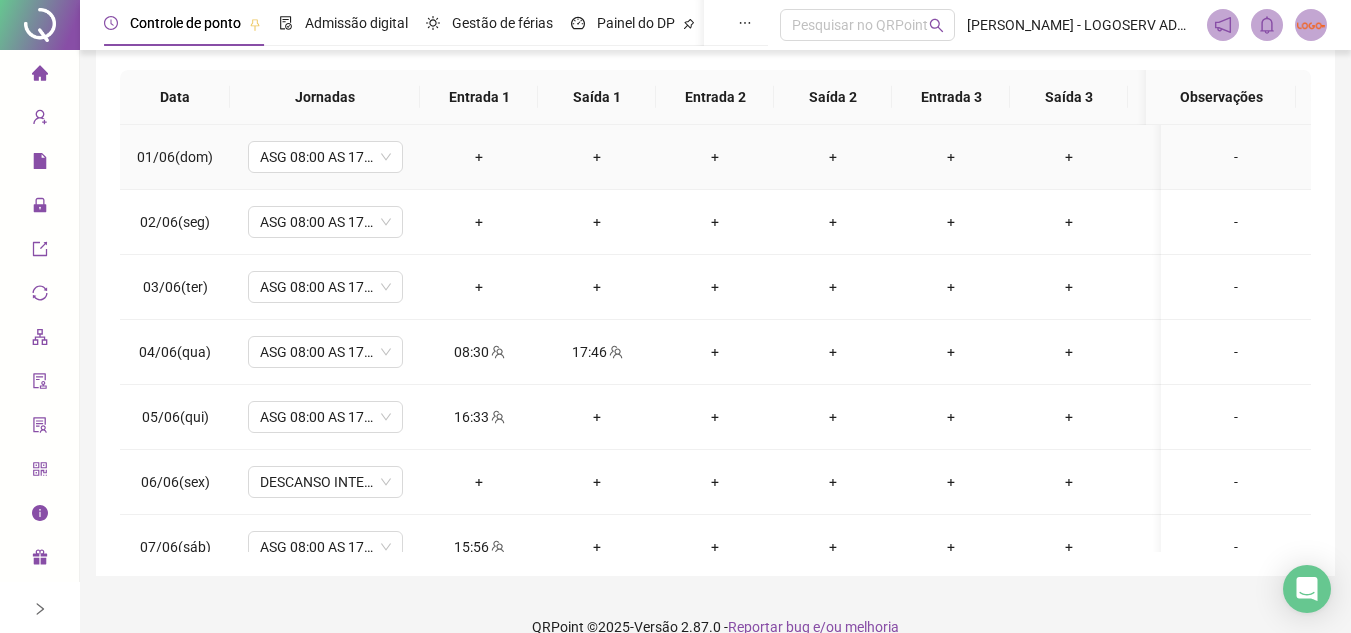 scroll, scrollTop: 389, scrollLeft: 0, axis: vertical 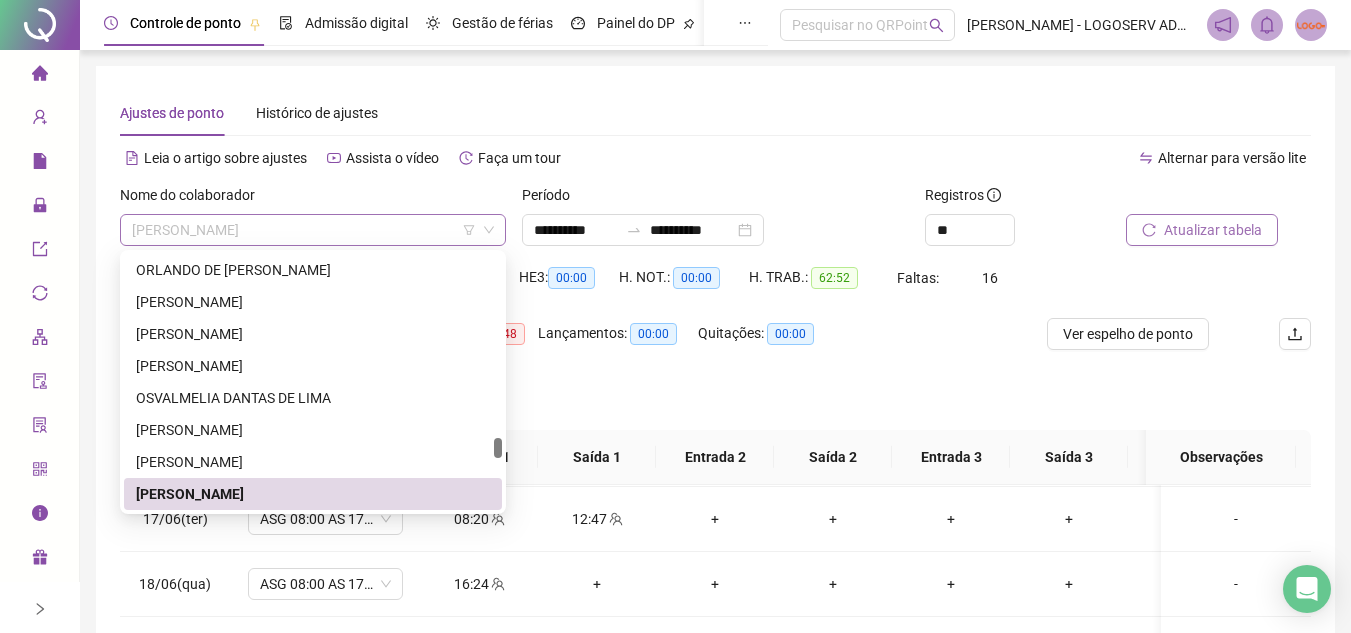 click on "PATRICIA ROSA DE NOVAIS" at bounding box center [313, 230] 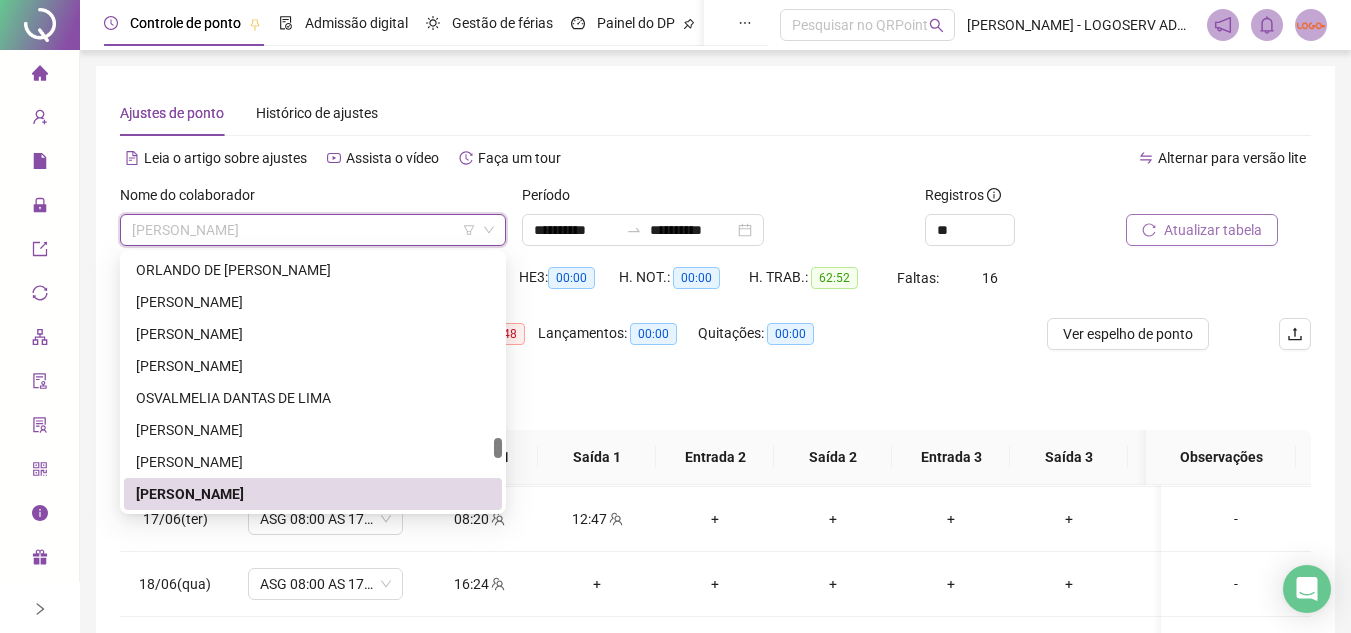 paste on "**********" 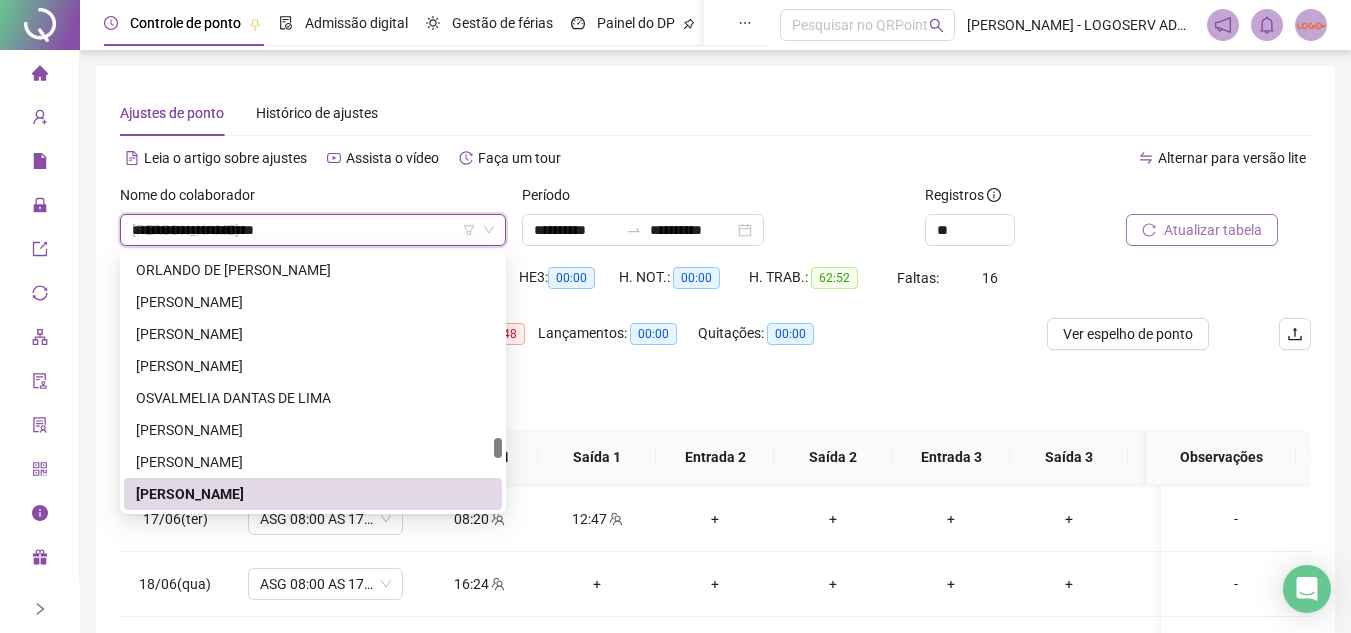 scroll, scrollTop: 0, scrollLeft: 0, axis: both 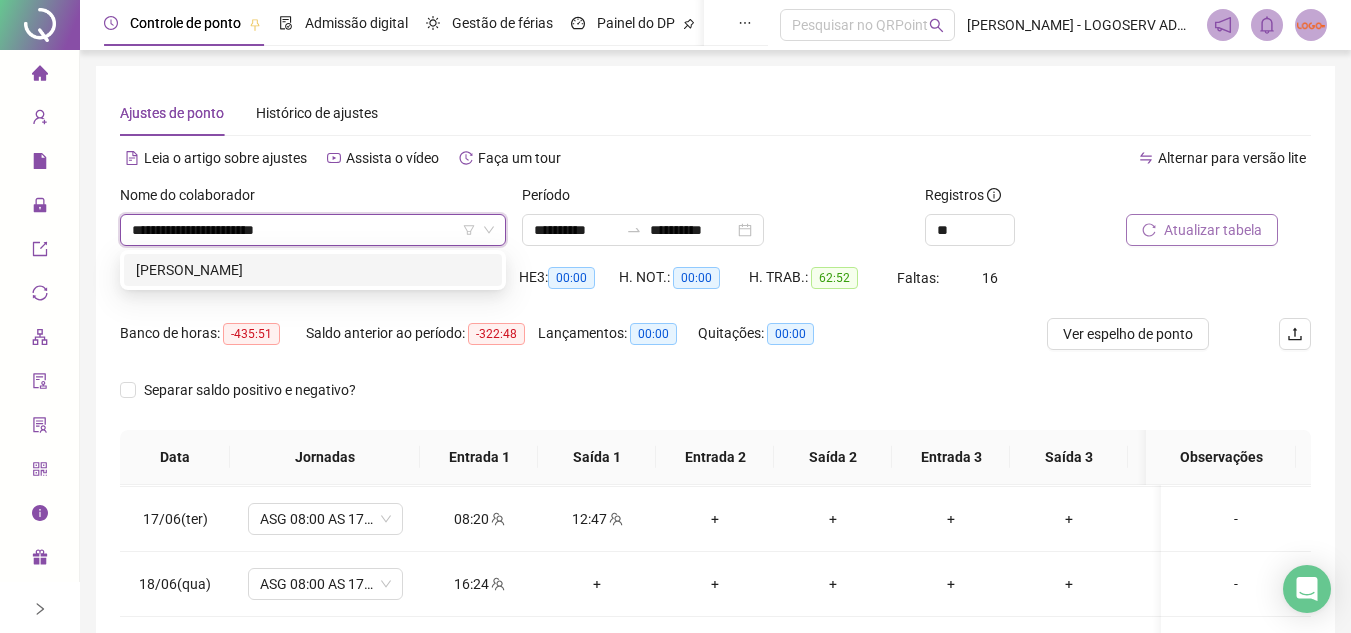 click on "ADRIANA NEVES DOS SANTOS" at bounding box center (313, 270) 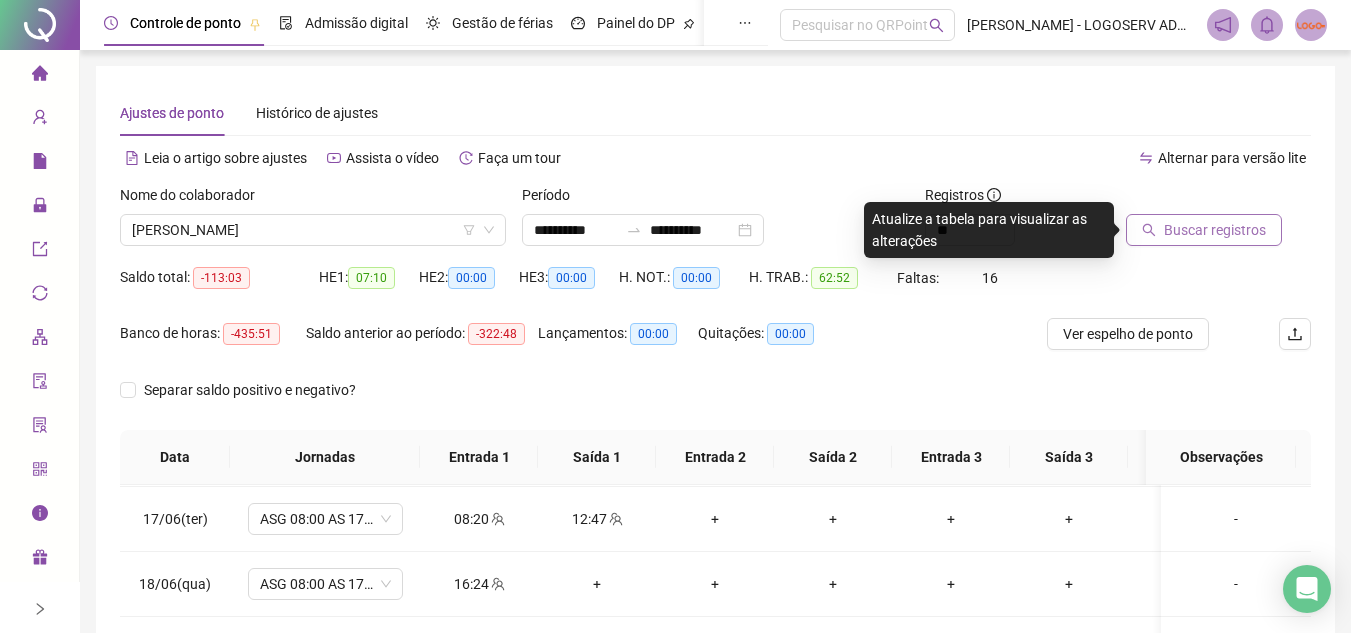 click on "Buscar registros" at bounding box center (1215, 230) 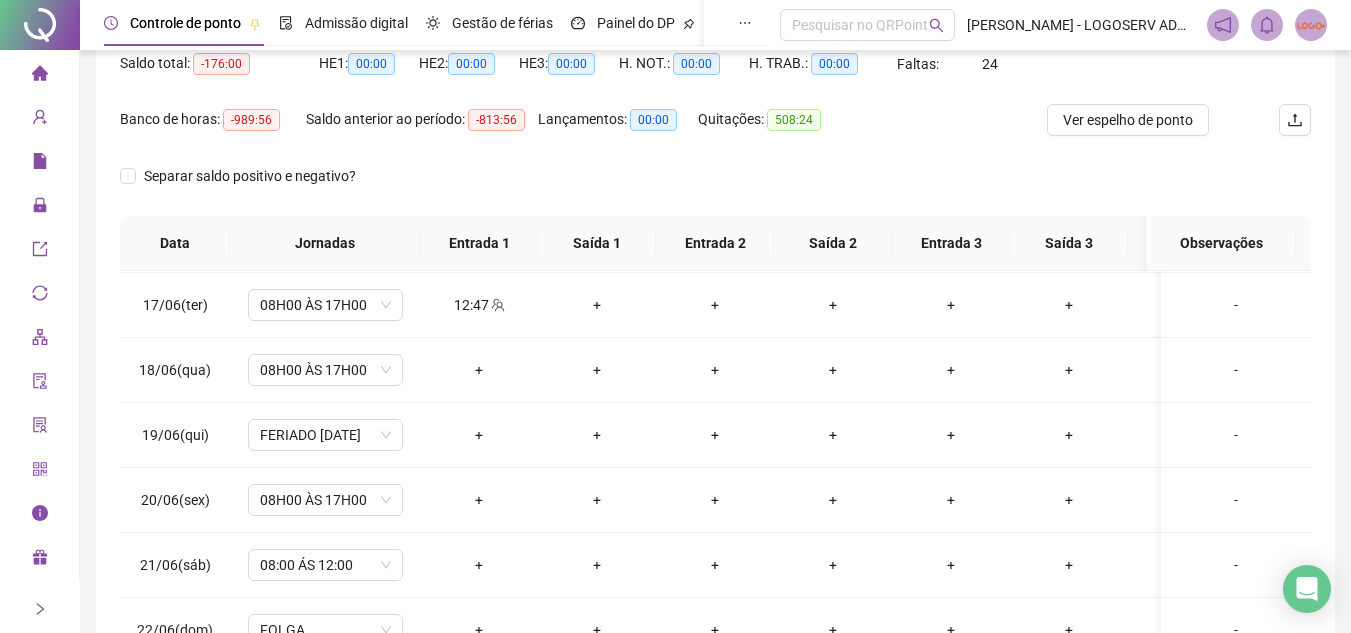 scroll, scrollTop: 340, scrollLeft: 0, axis: vertical 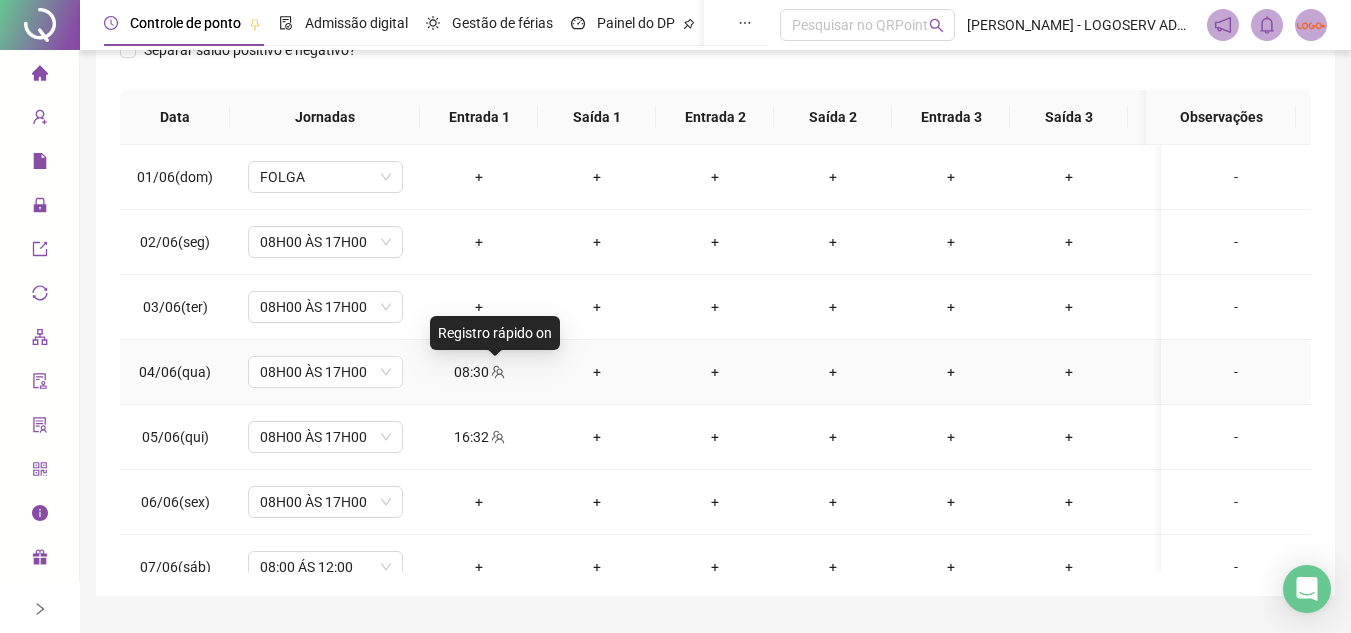 click 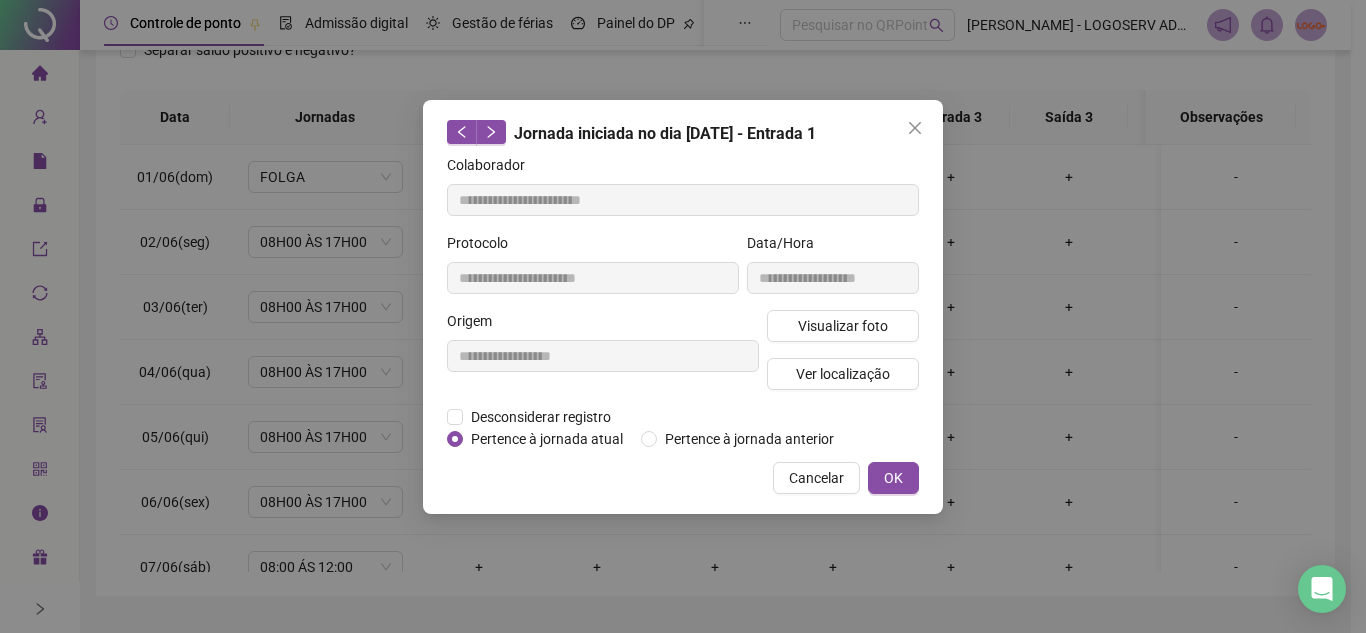 type on "**********" 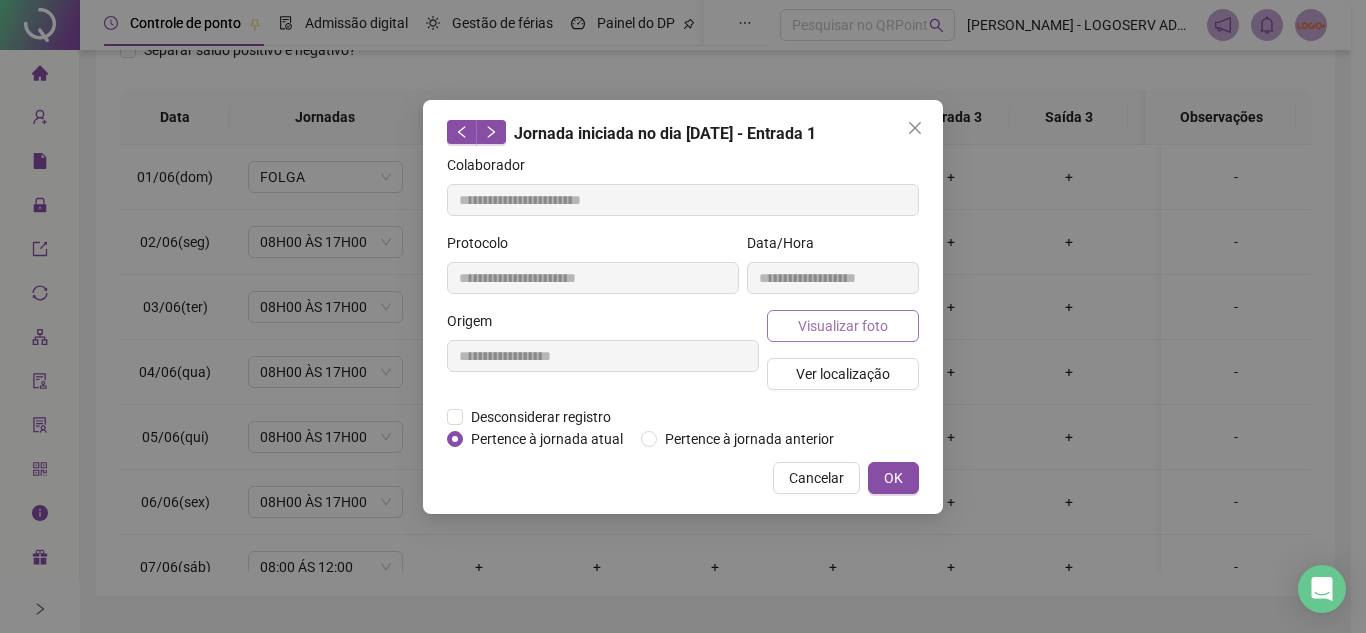 click on "Visualizar foto" at bounding box center [843, 326] 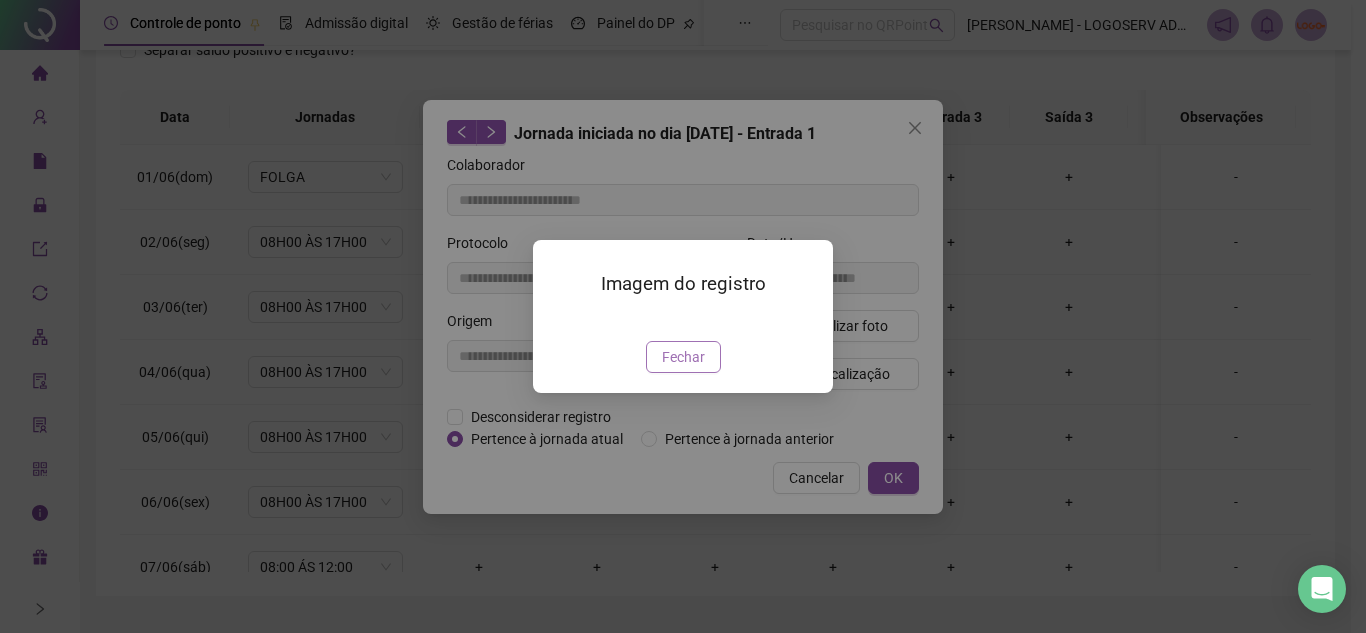 click on "Fechar" at bounding box center [683, 357] 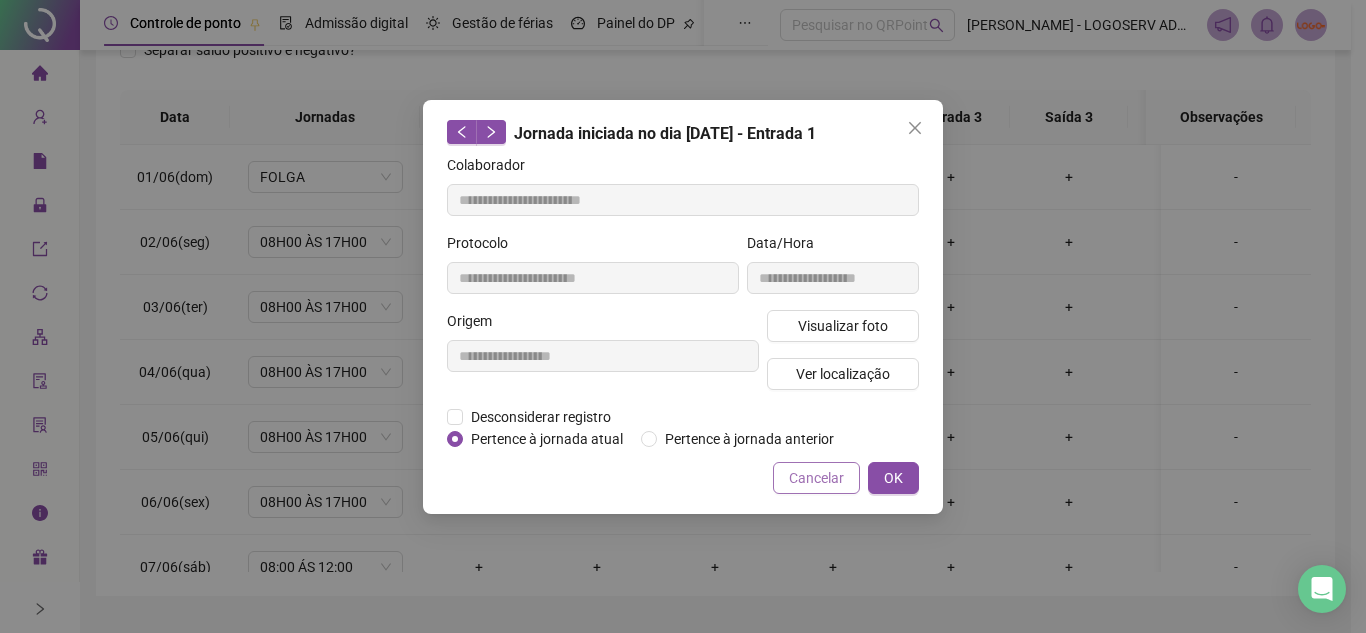 click on "Cancelar" at bounding box center (816, 478) 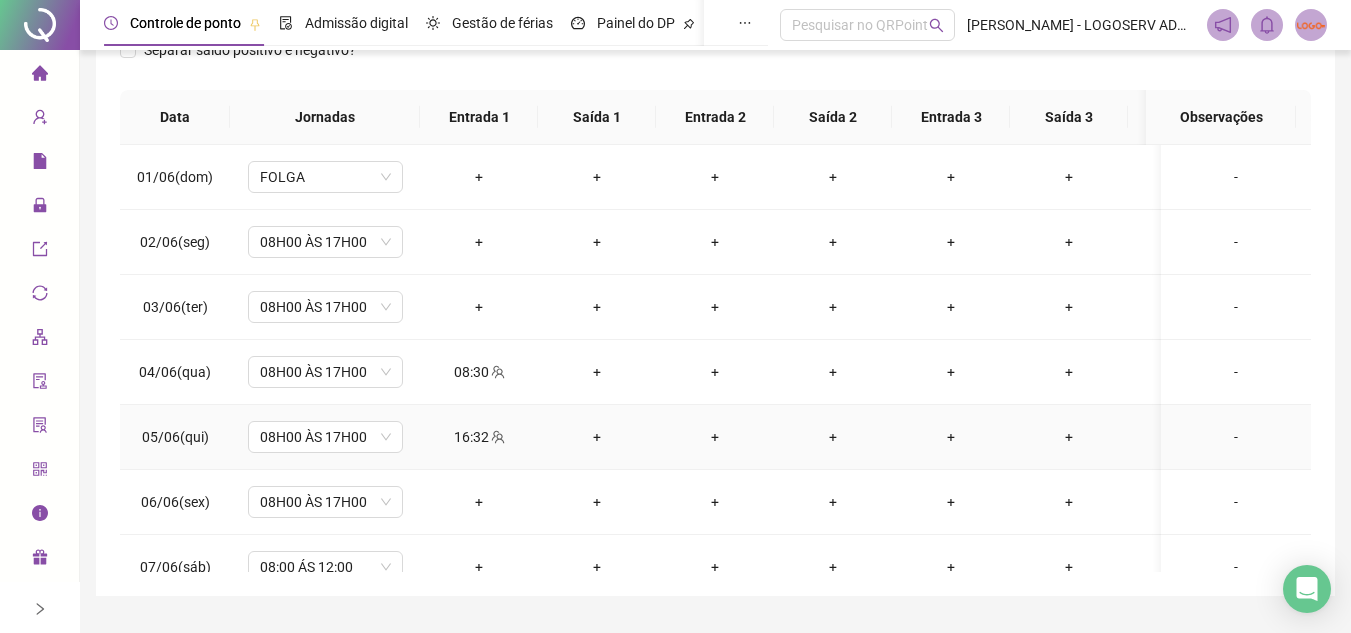 click on "16:32" at bounding box center [479, 437] 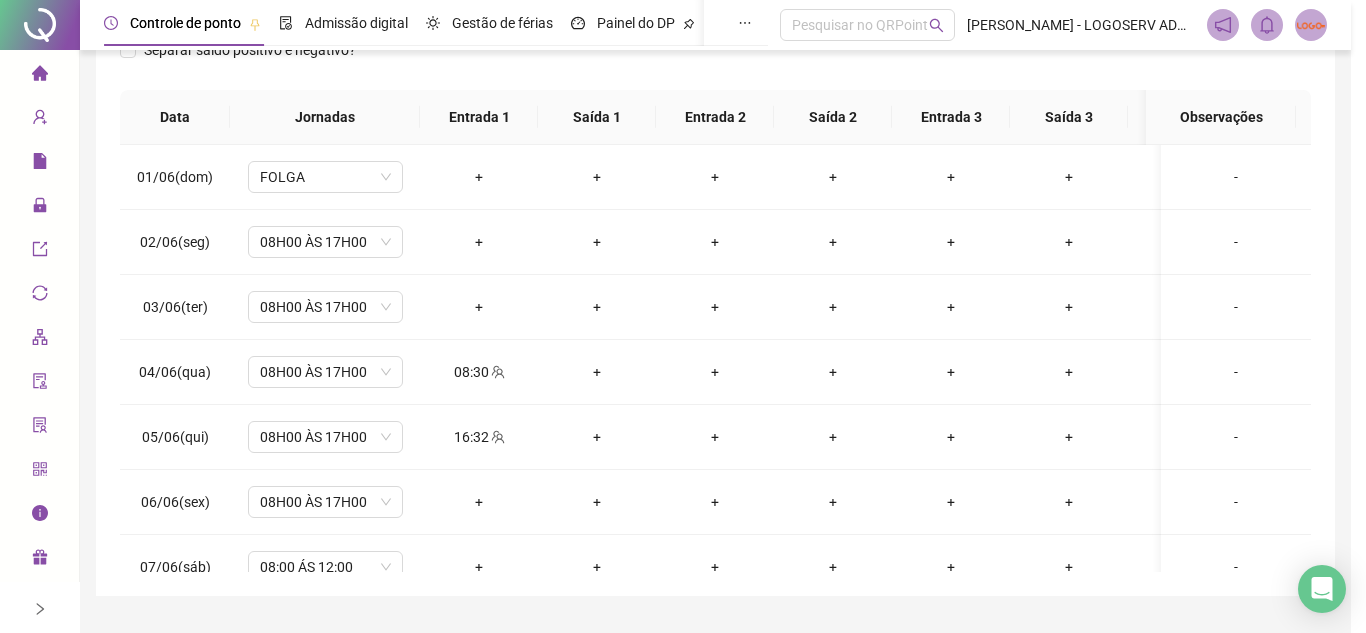 type on "**********" 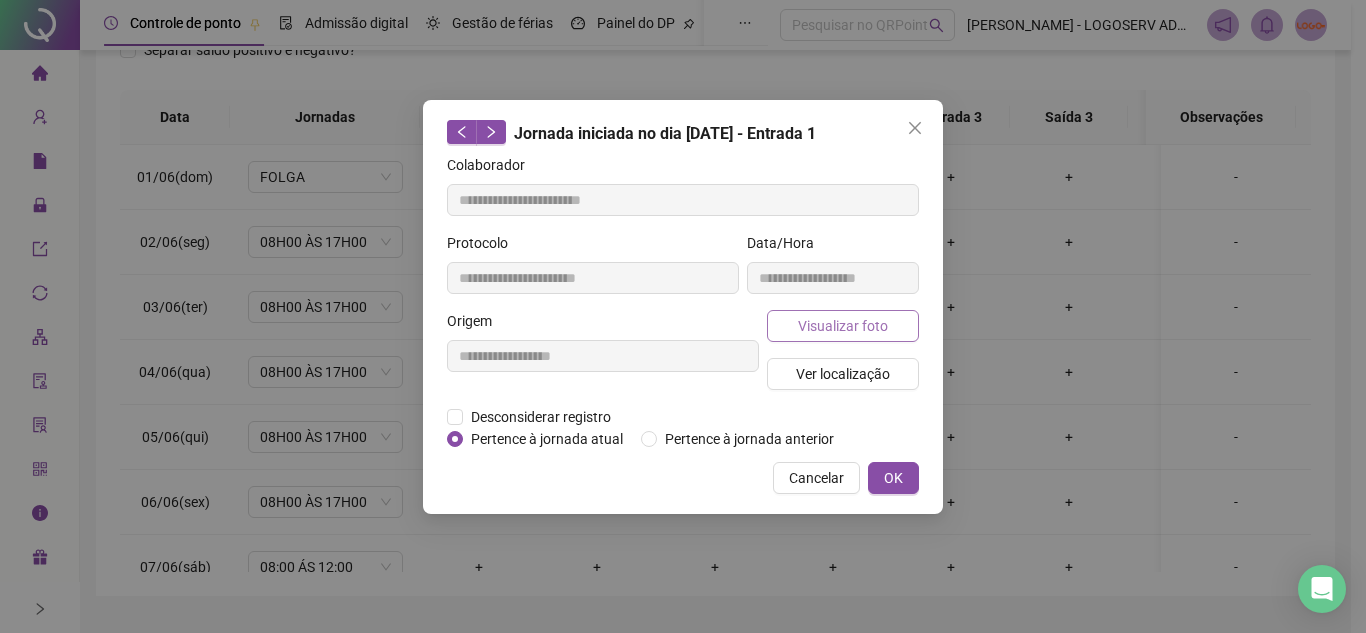 click on "Visualizar foto" at bounding box center [843, 326] 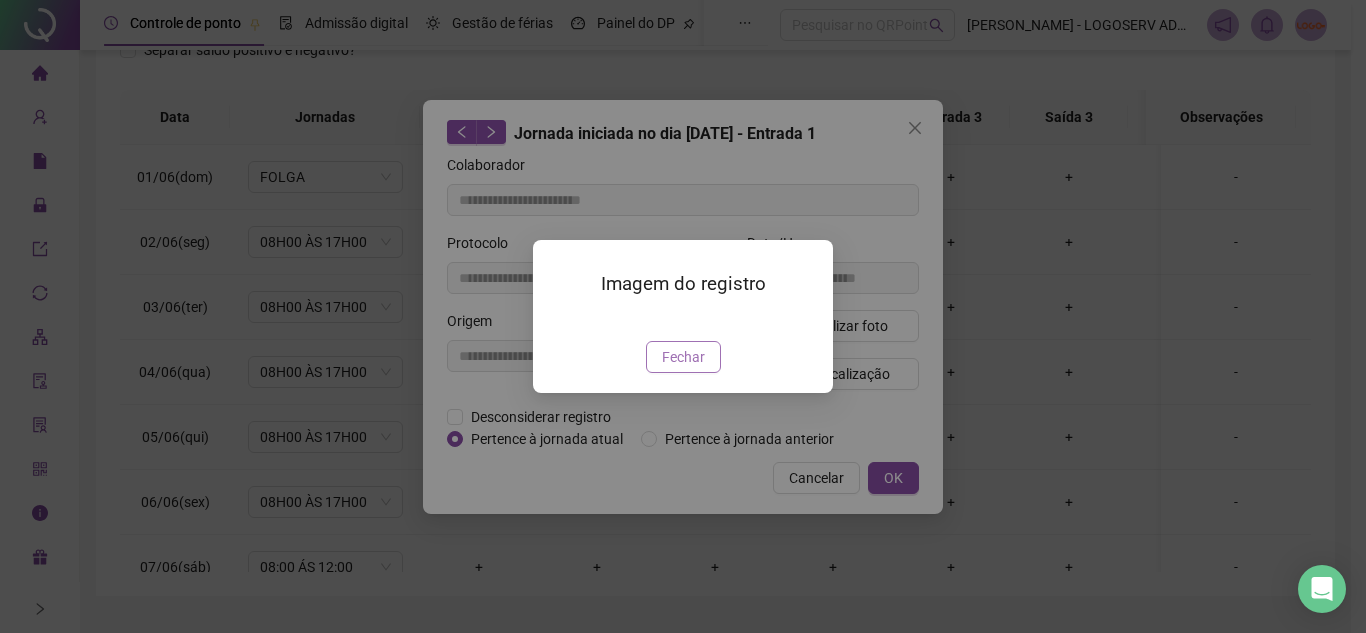 click on "Fechar" at bounding box center (683, 357) 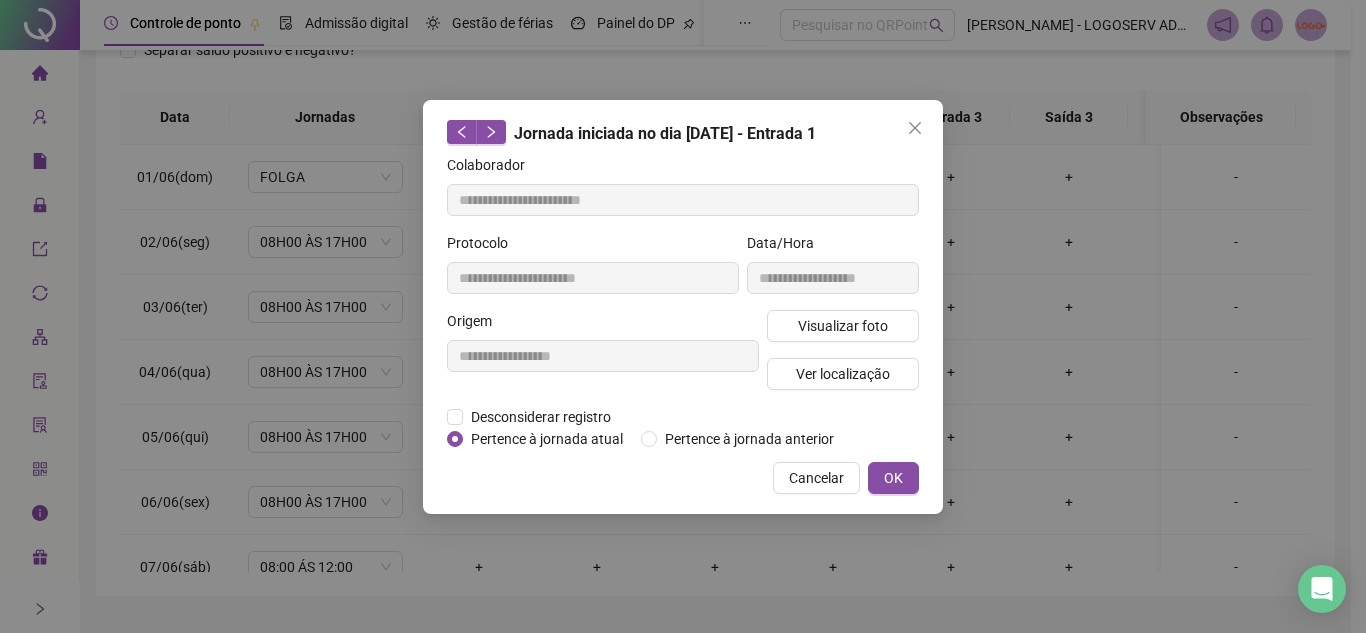 drag, startPoint x: 795, startPoint y: 473, endPoint x: 722, endPoint y: 354, distance: 139.60658 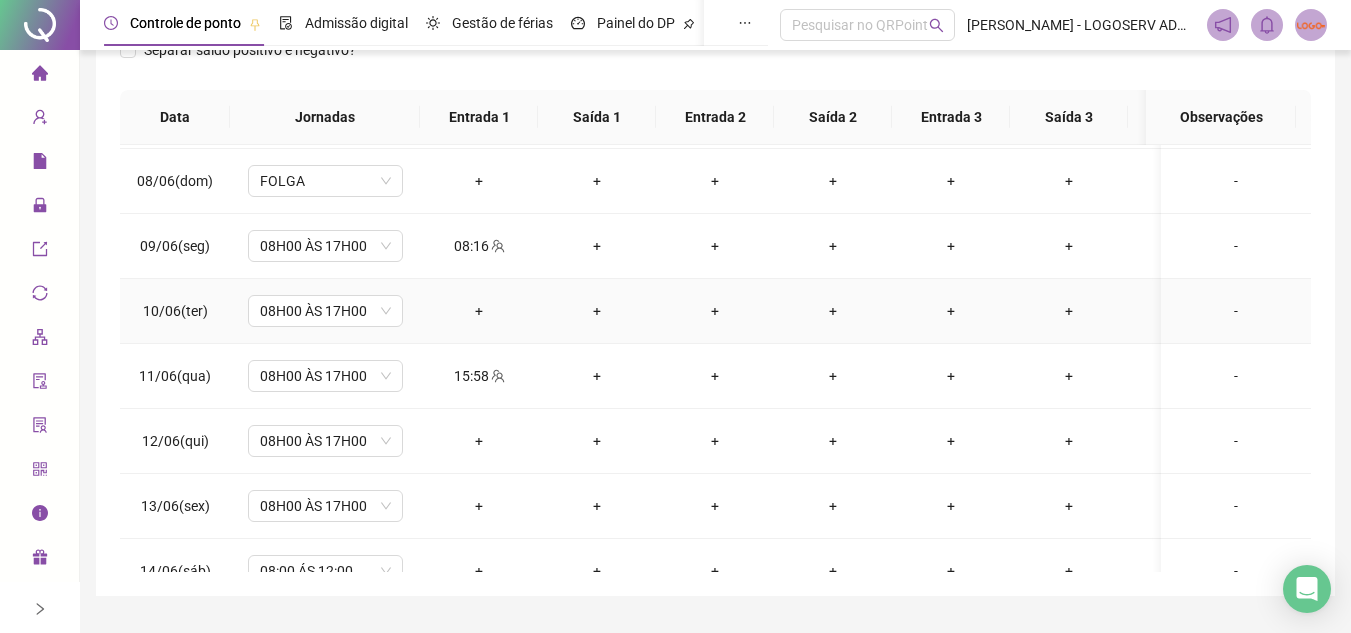 scroll, scrollTop: 500, scrollLeft: 0, axis: vertical 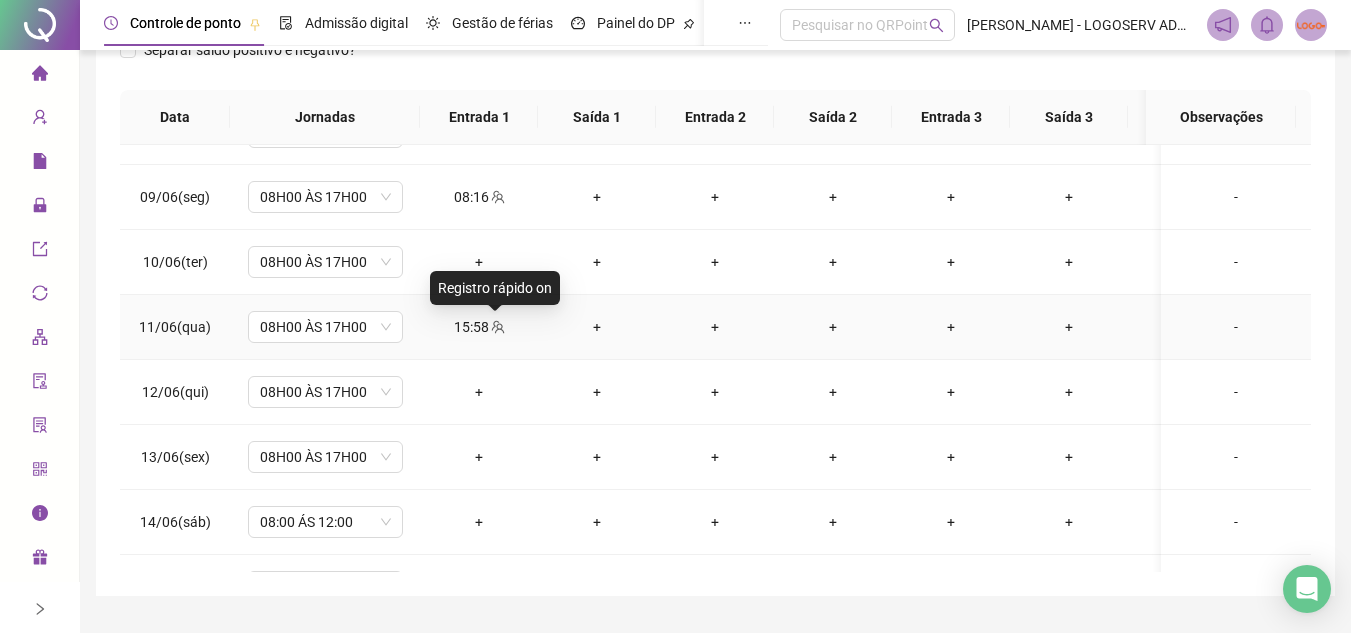 click 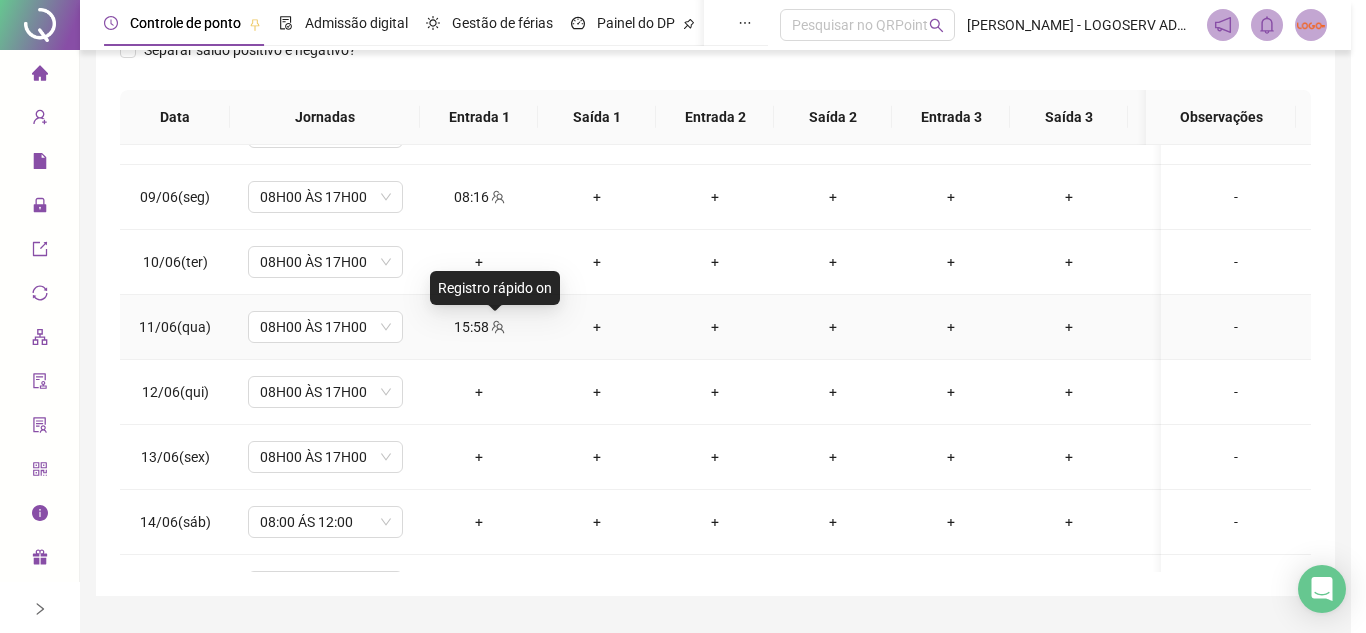 type on "**********" 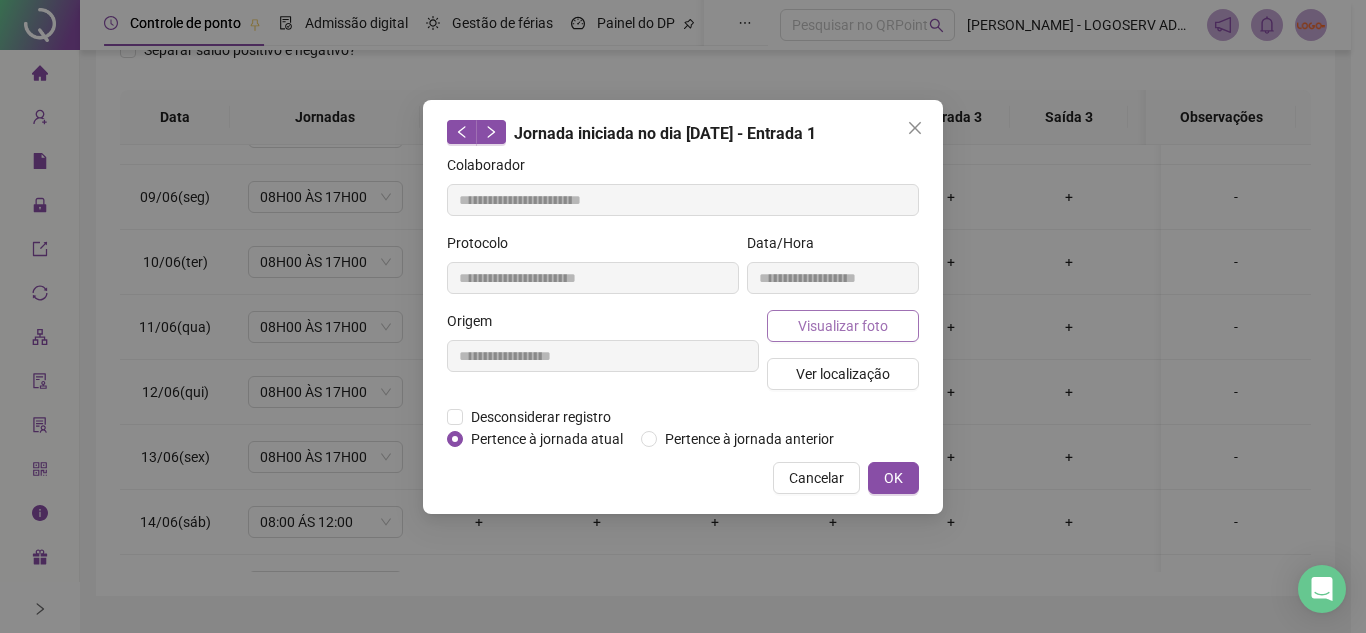 click on "Visualizar foto" at bounding box center [843, 326] 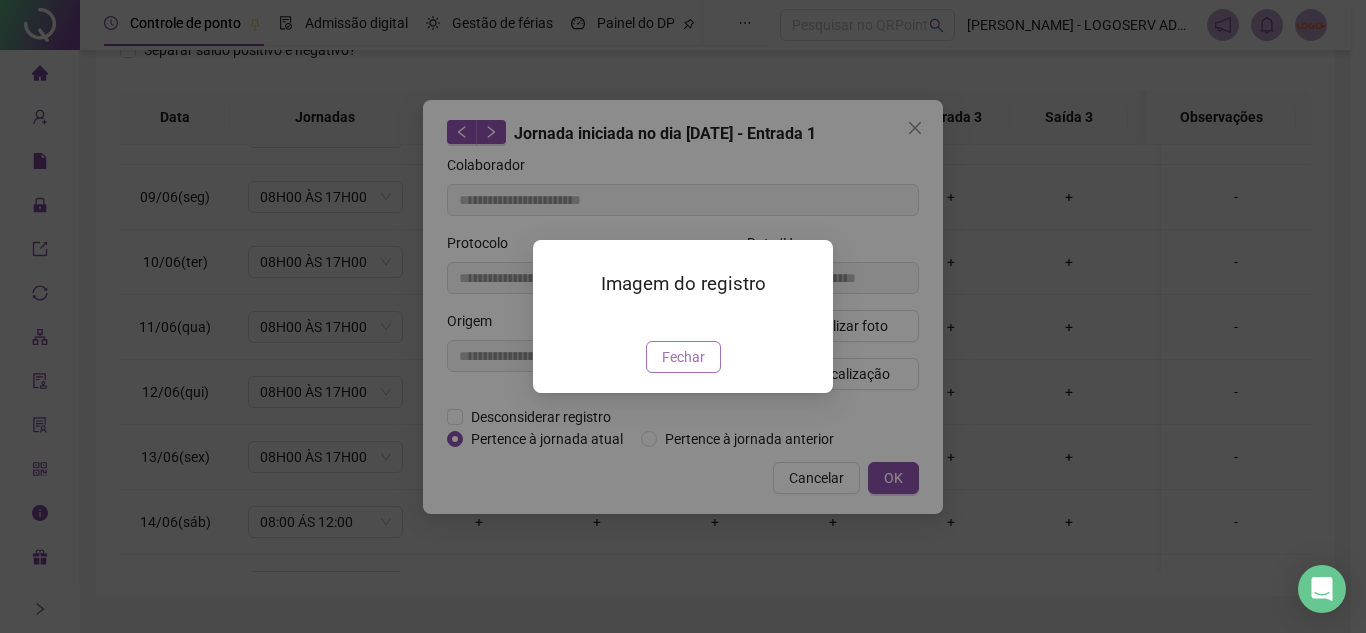 click on "Fechar" at bounding box center (683, 357) 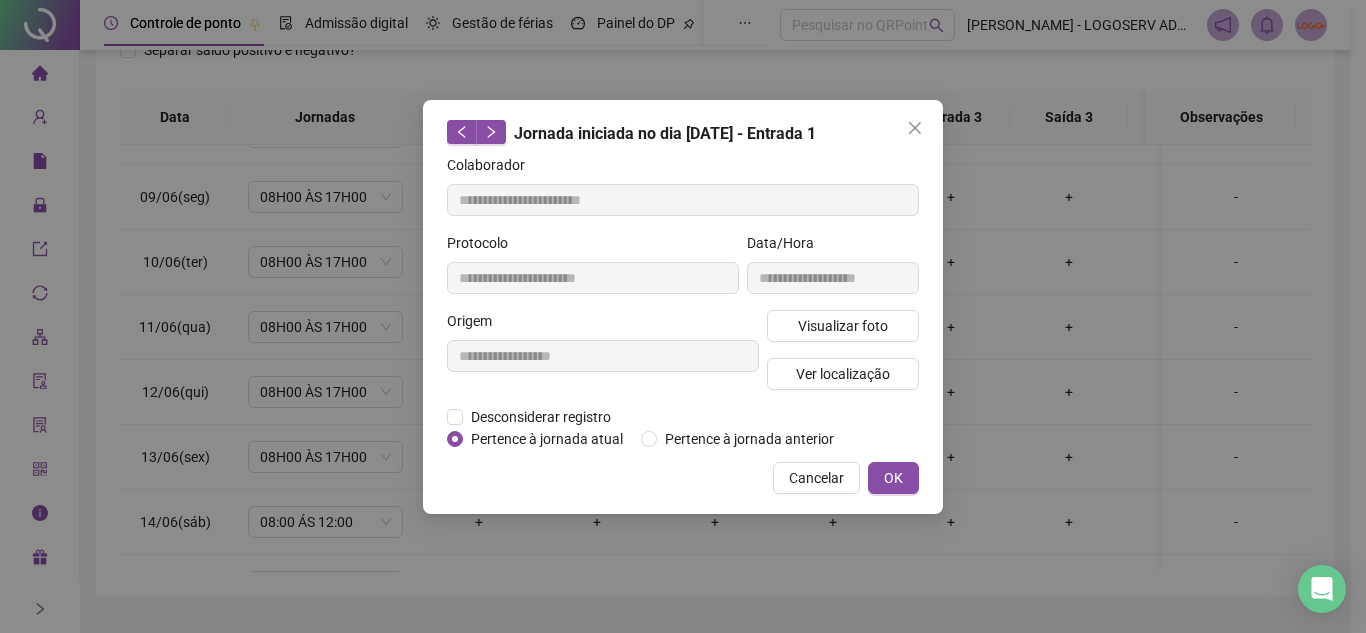 drag, startPoint x: 805, startPoint y: 472, endPoint x: 651, endPoint y: 351, distance: 195.84943 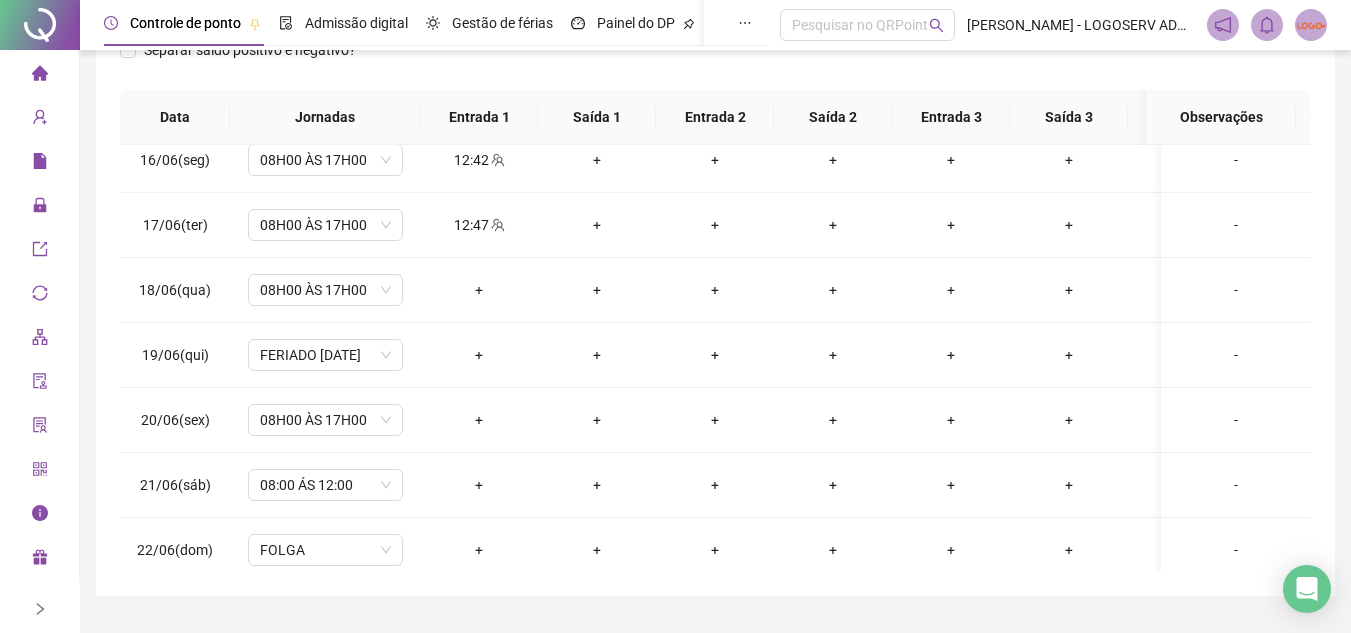 scroll, scrollTop: 1000, scrollLeft: 0, axis: vertical 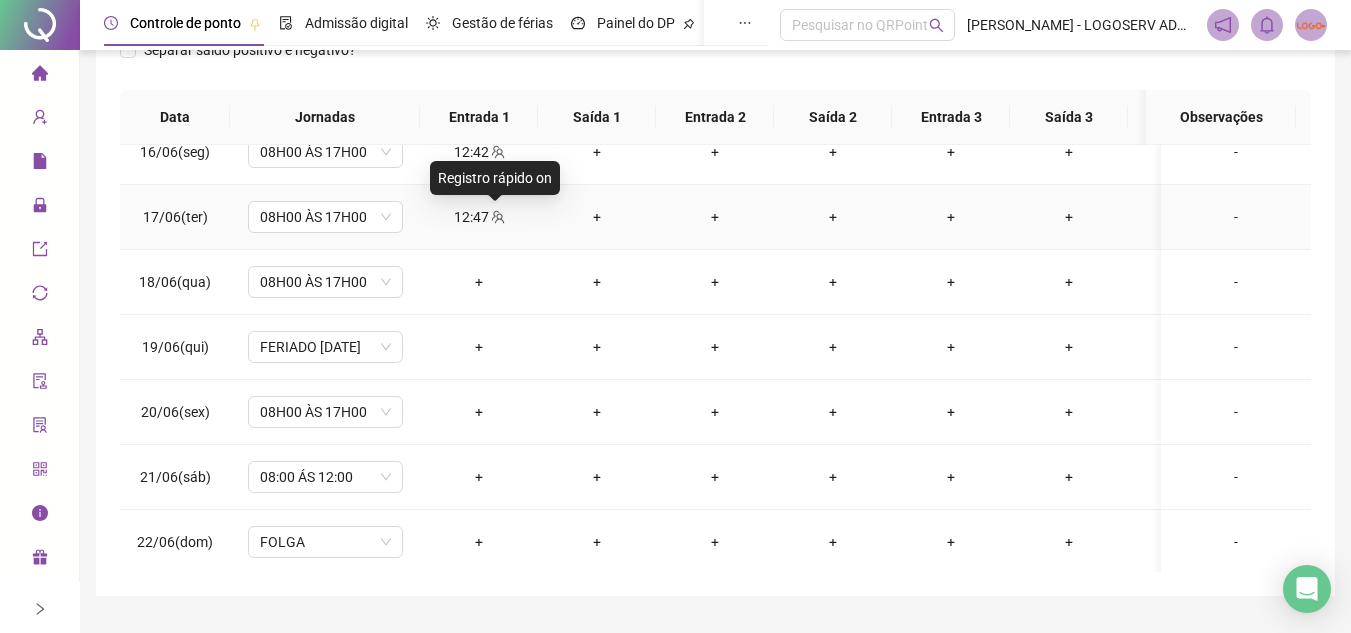 click 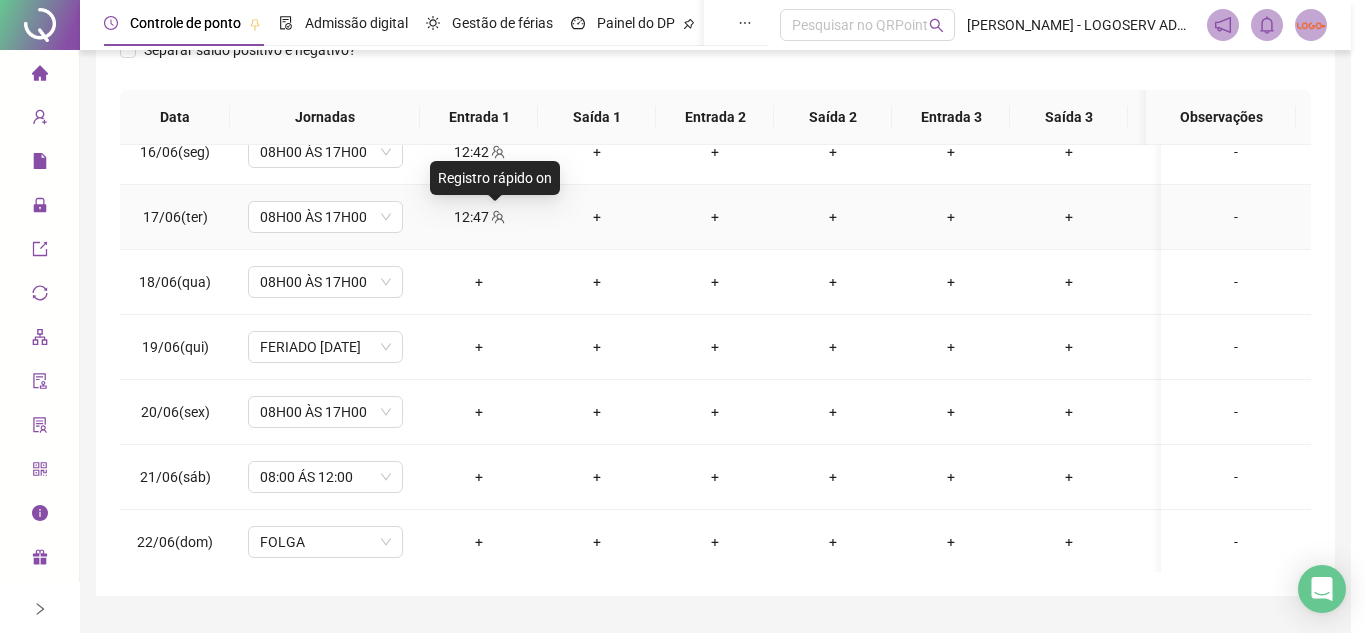 type on "**********" 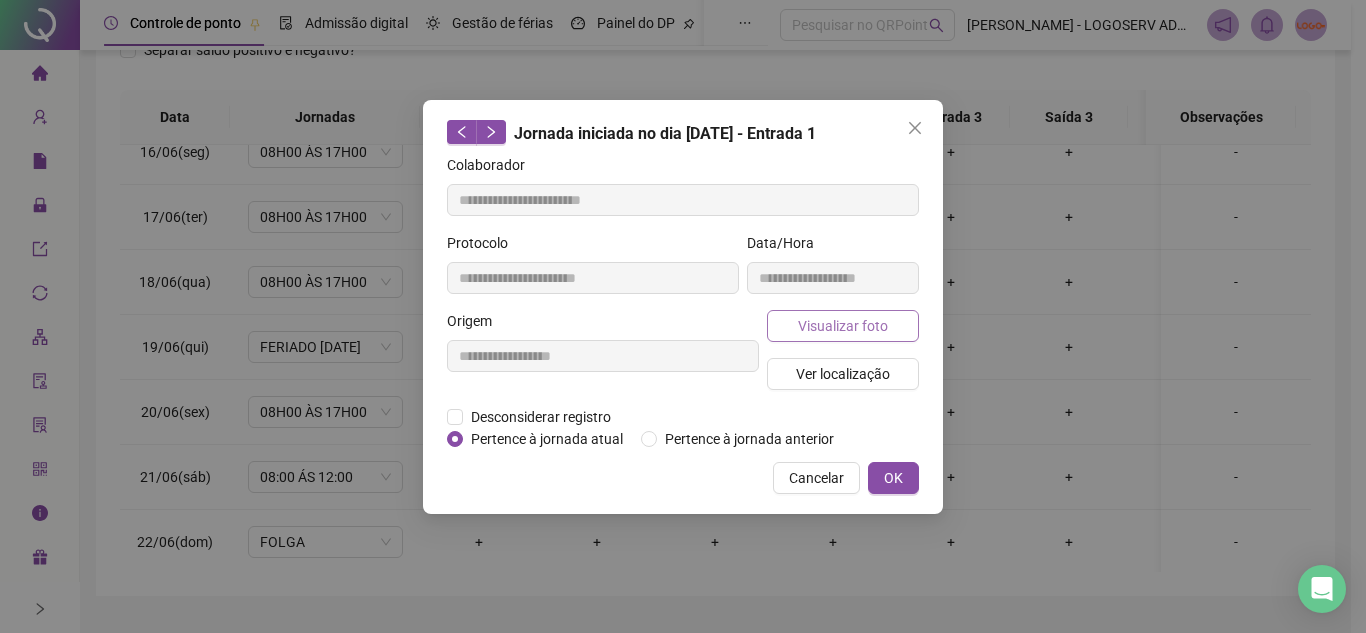 click on "Visualizar foto" at bounding box center (843, 326) 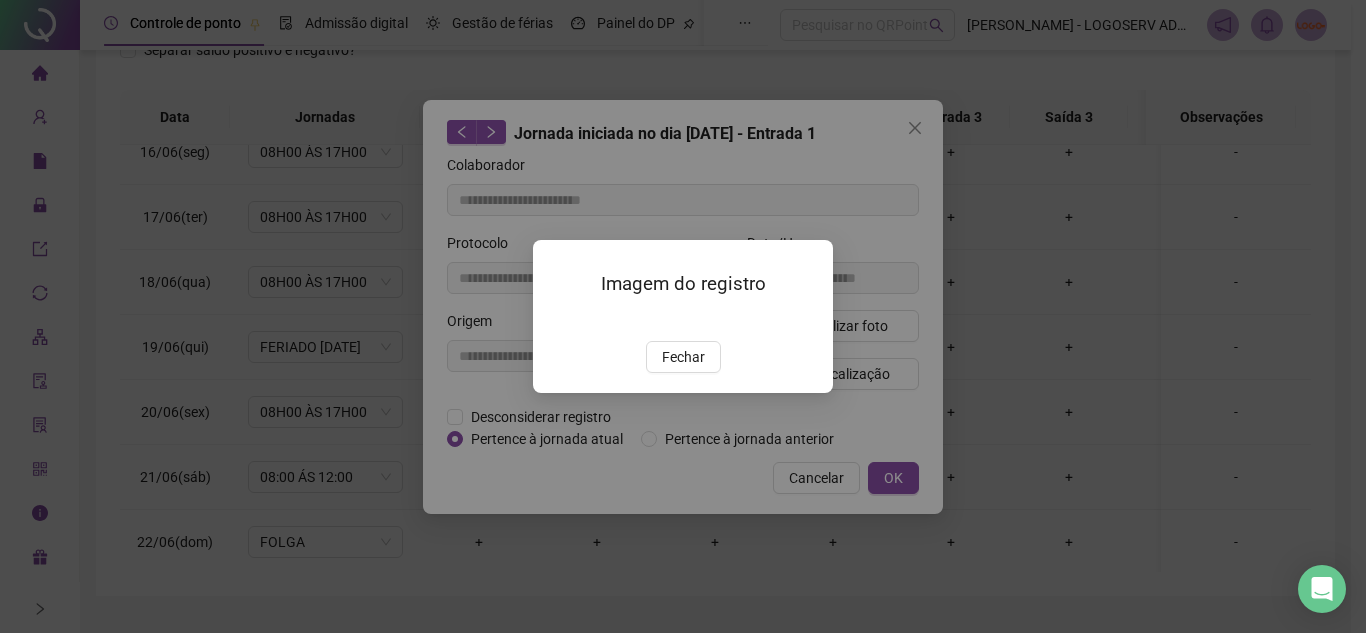 click at bounding box center (557, 320) 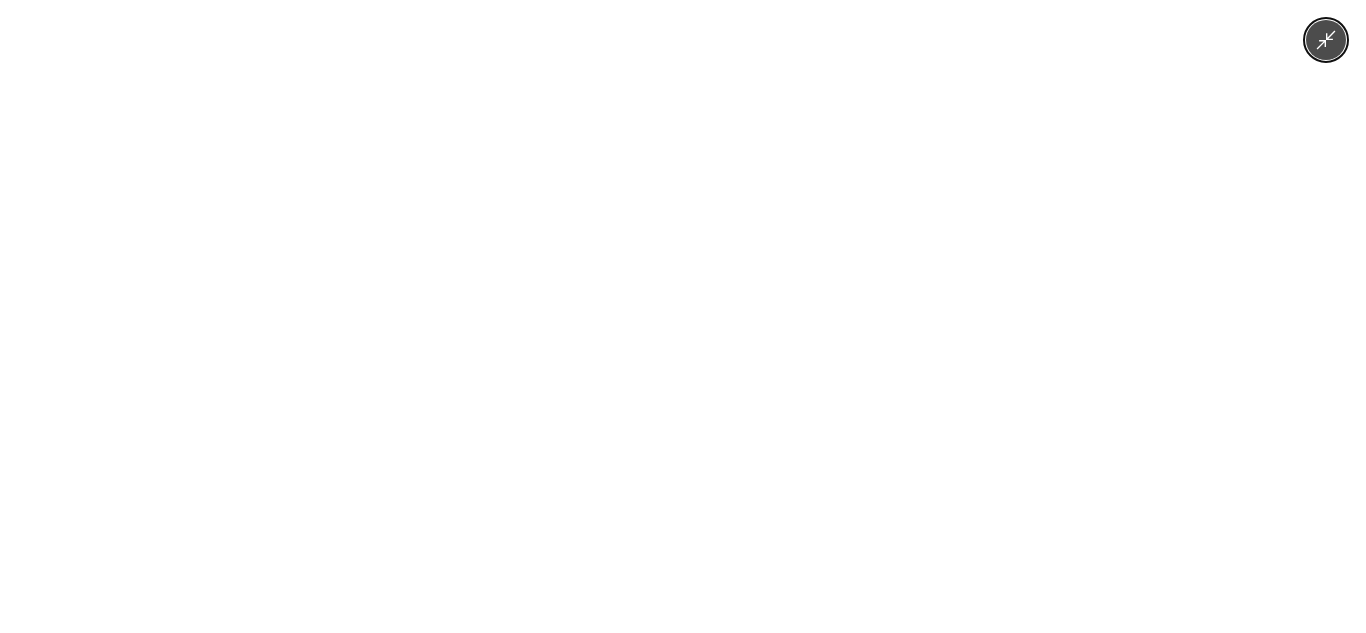 click at bounding box center [683, 316] 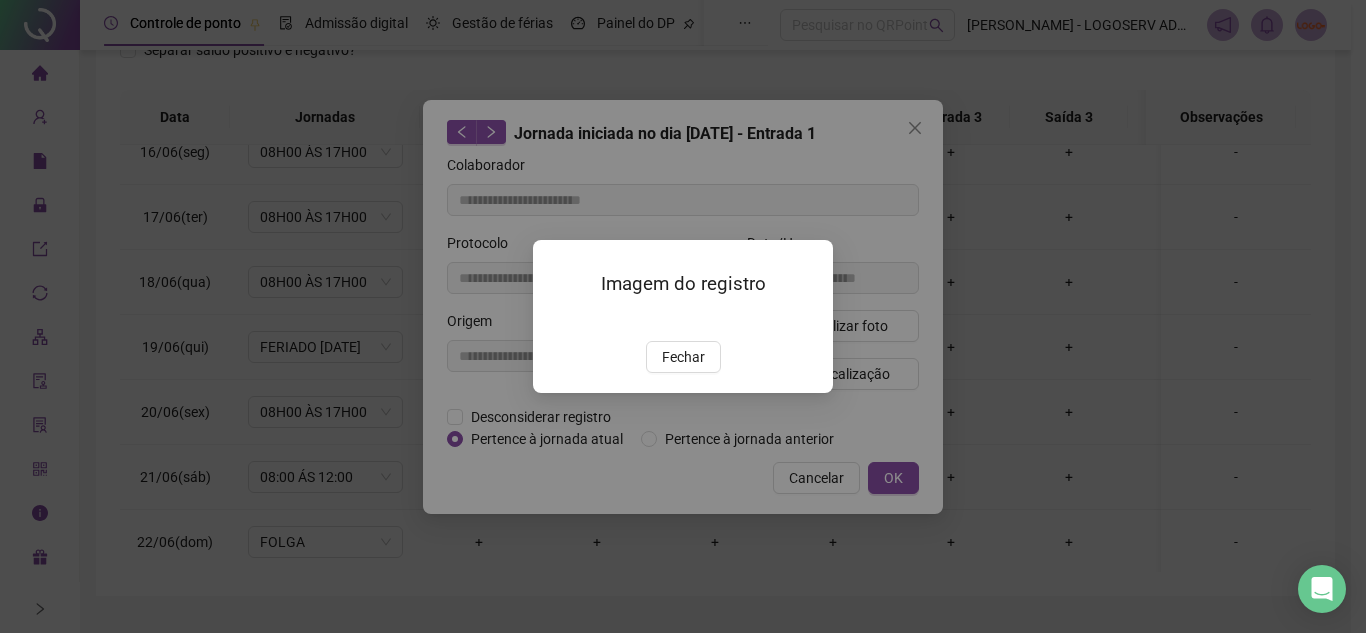 drag, startPoint x: 693, startPoint y: 440, endPoint x: 713, endPoint y: 426, distance: 24.41311 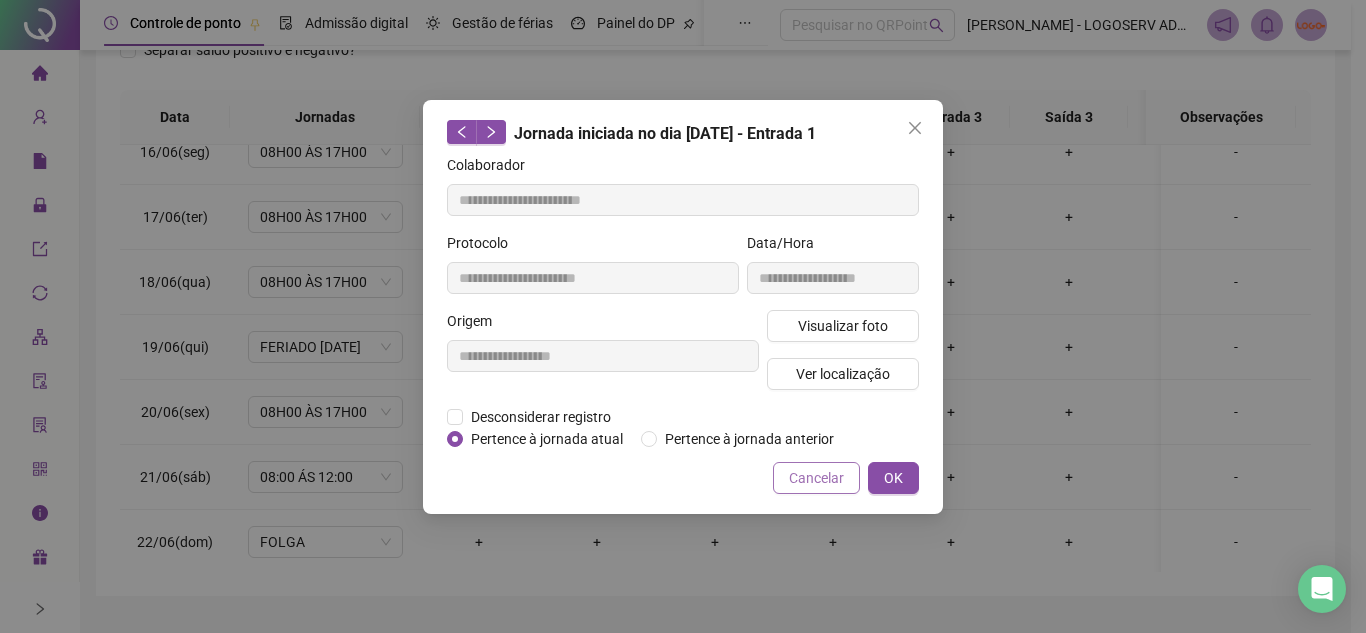 click on "Cancelar" at bounding box center [816, 478] 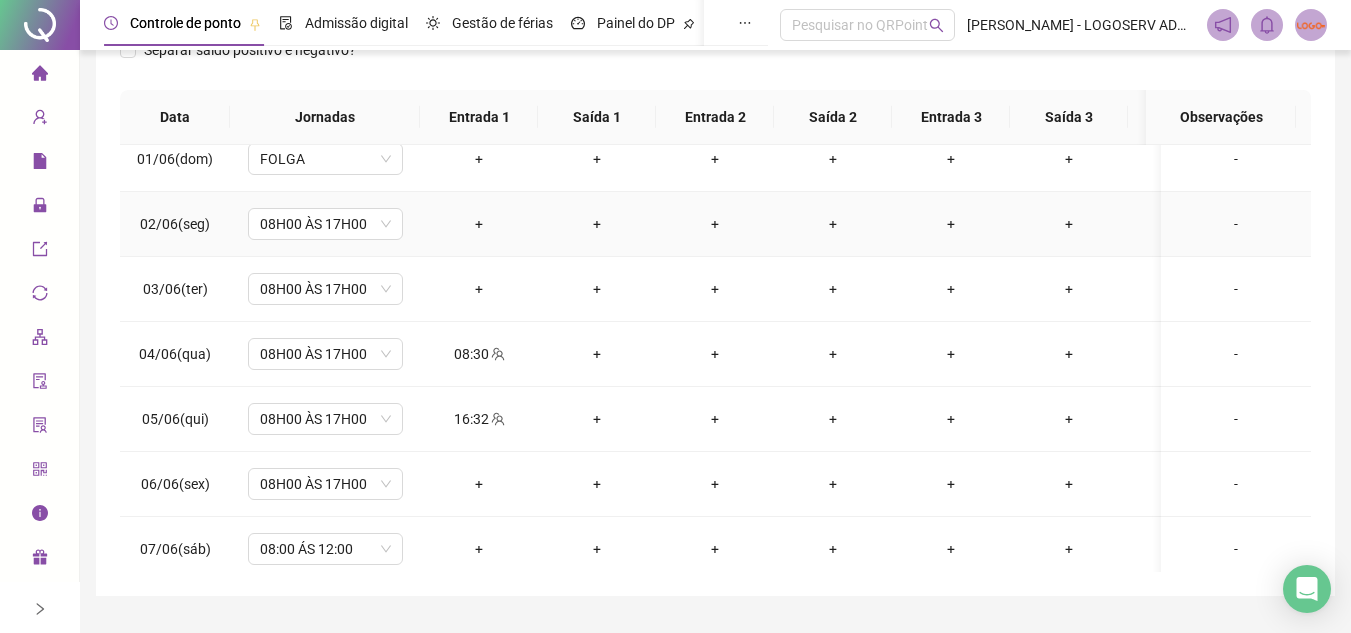 scroll, scrollTop: 0, scrollLeft: 0, axis: both 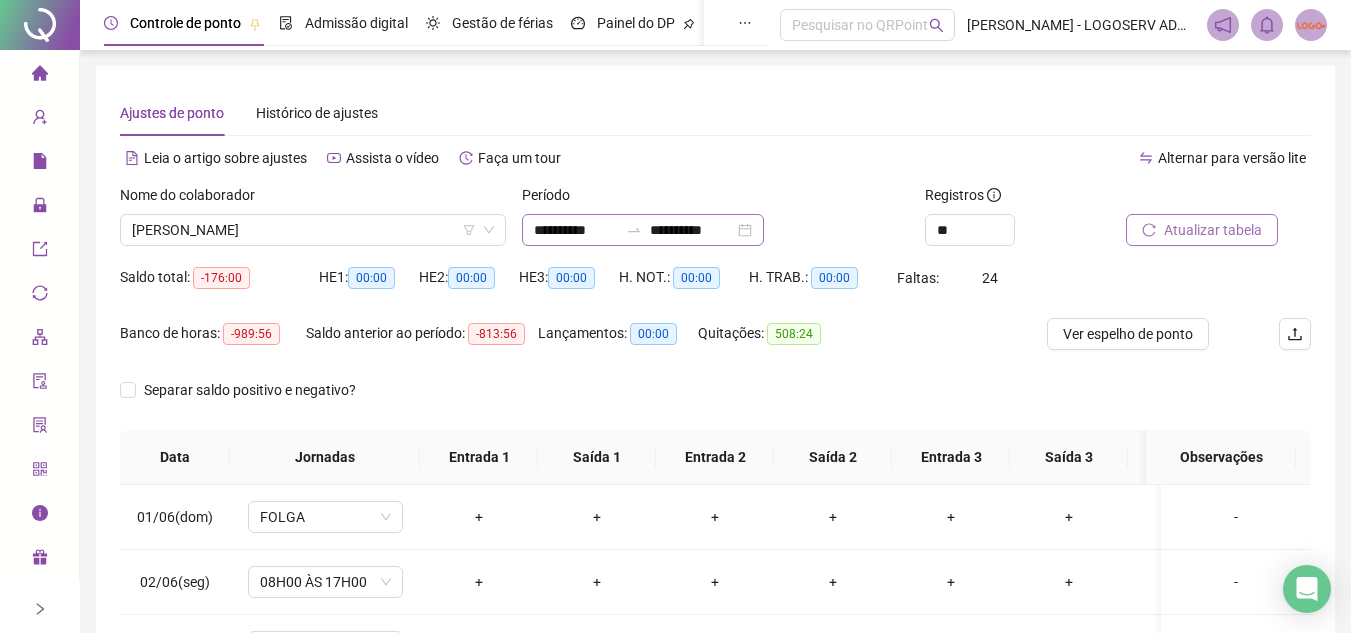click 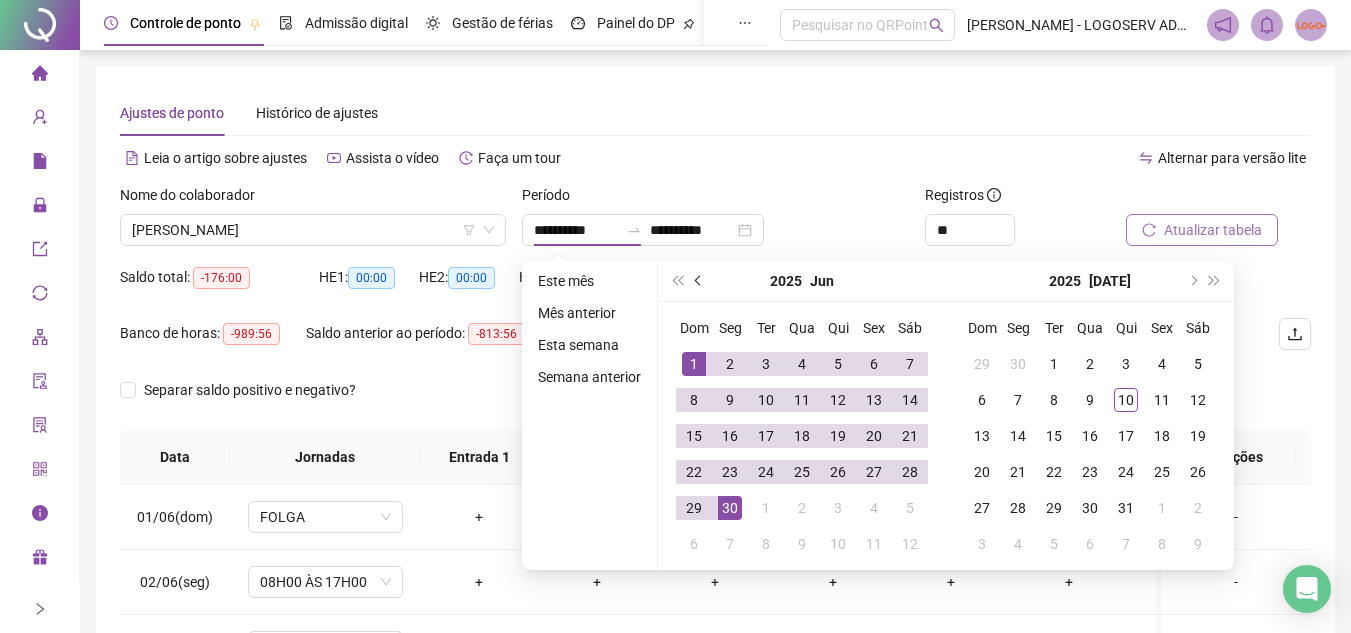 click at bounding box center [700, 281] 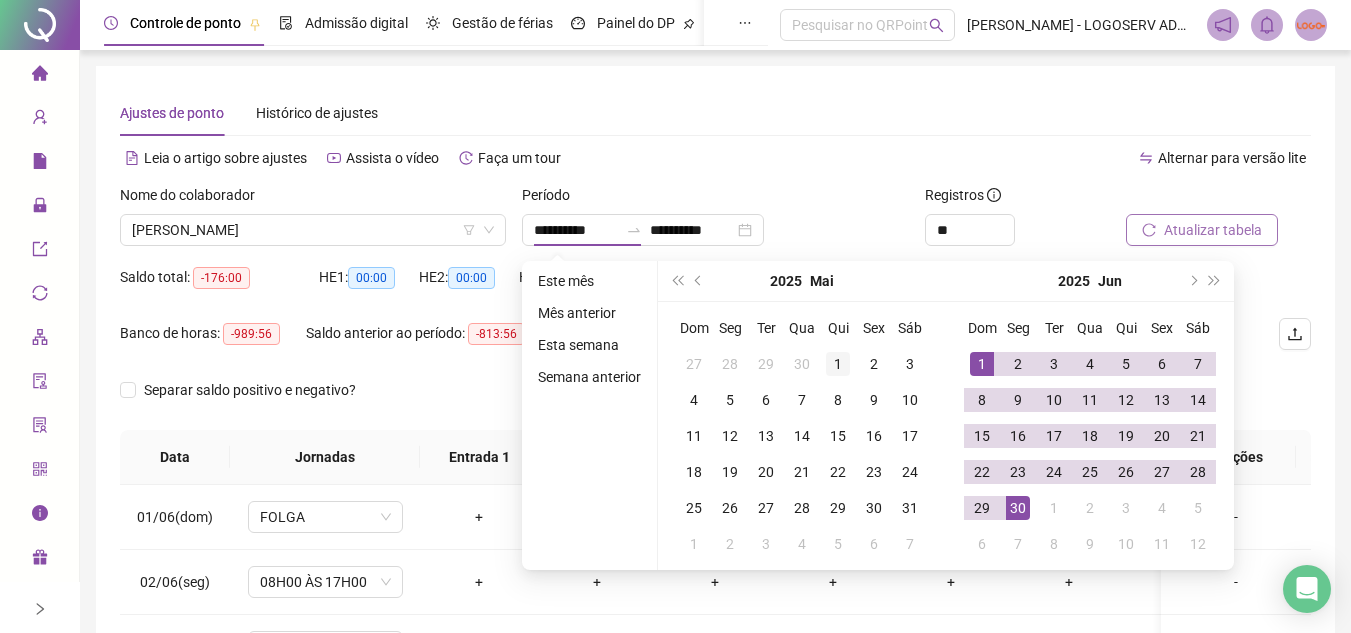 type on "**********" 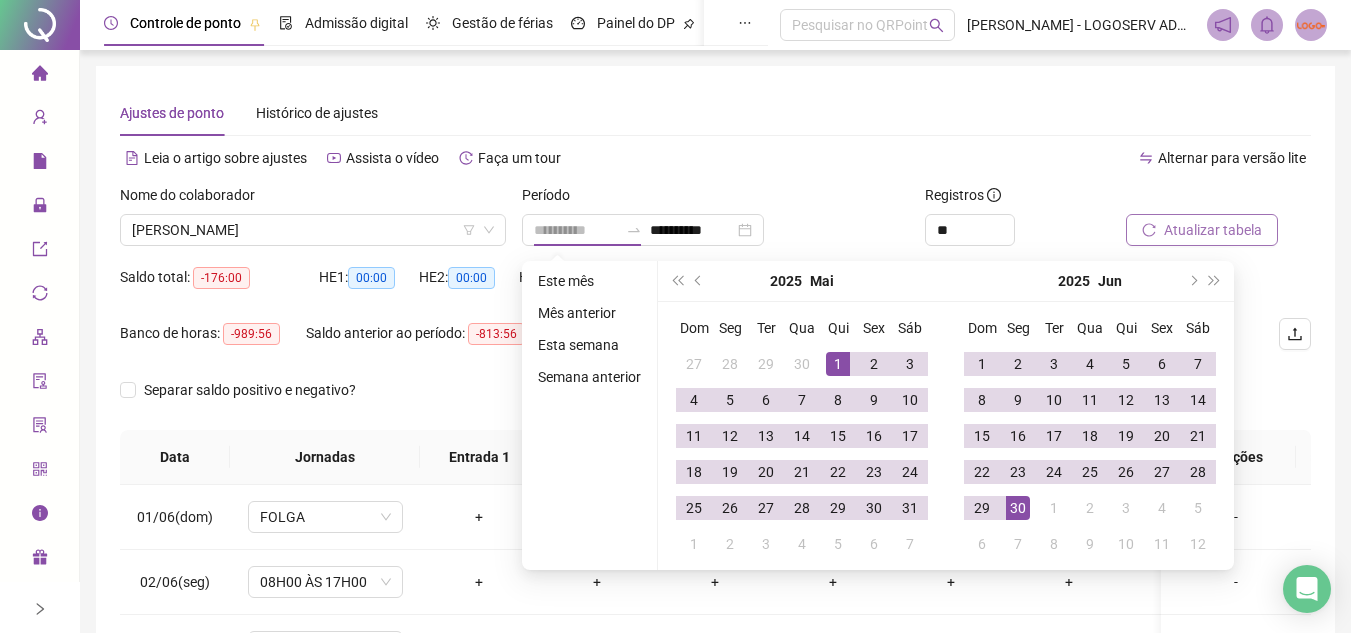 click on "1" at bounding box center [838, 364] 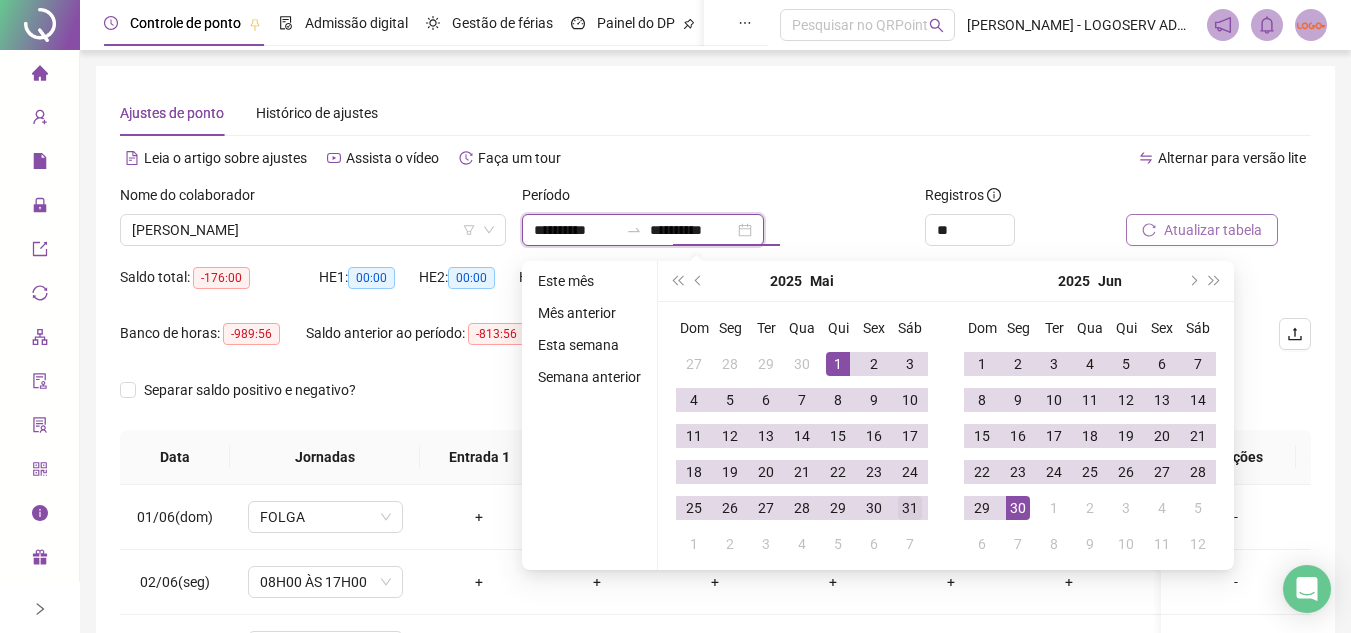 type on "**********" 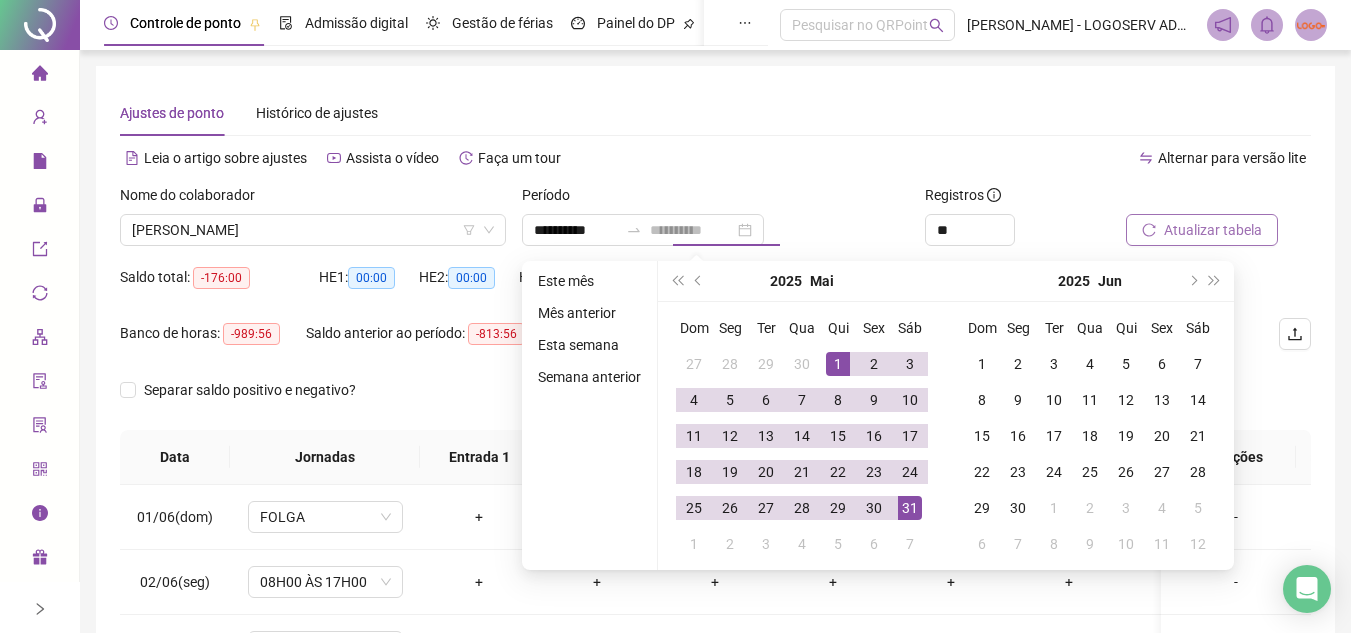 click on "31" at bounding box center [910, 508] 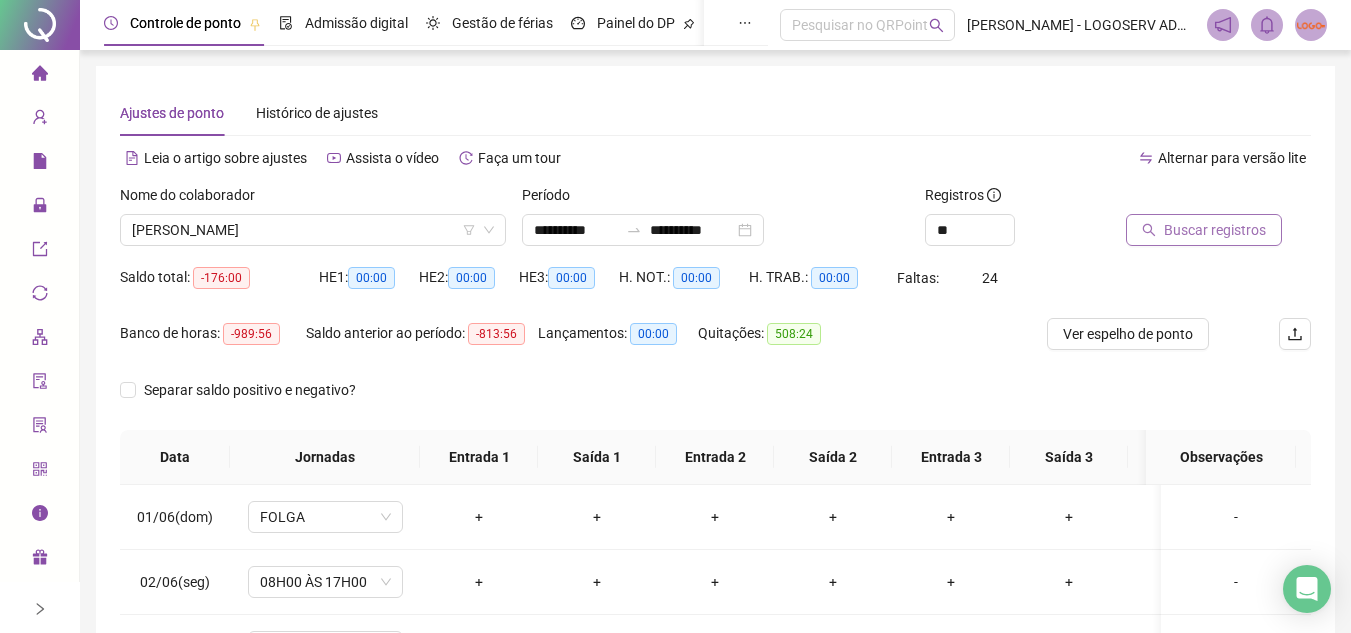 click on "Buscar registros" at bounding box center [1215, 230] 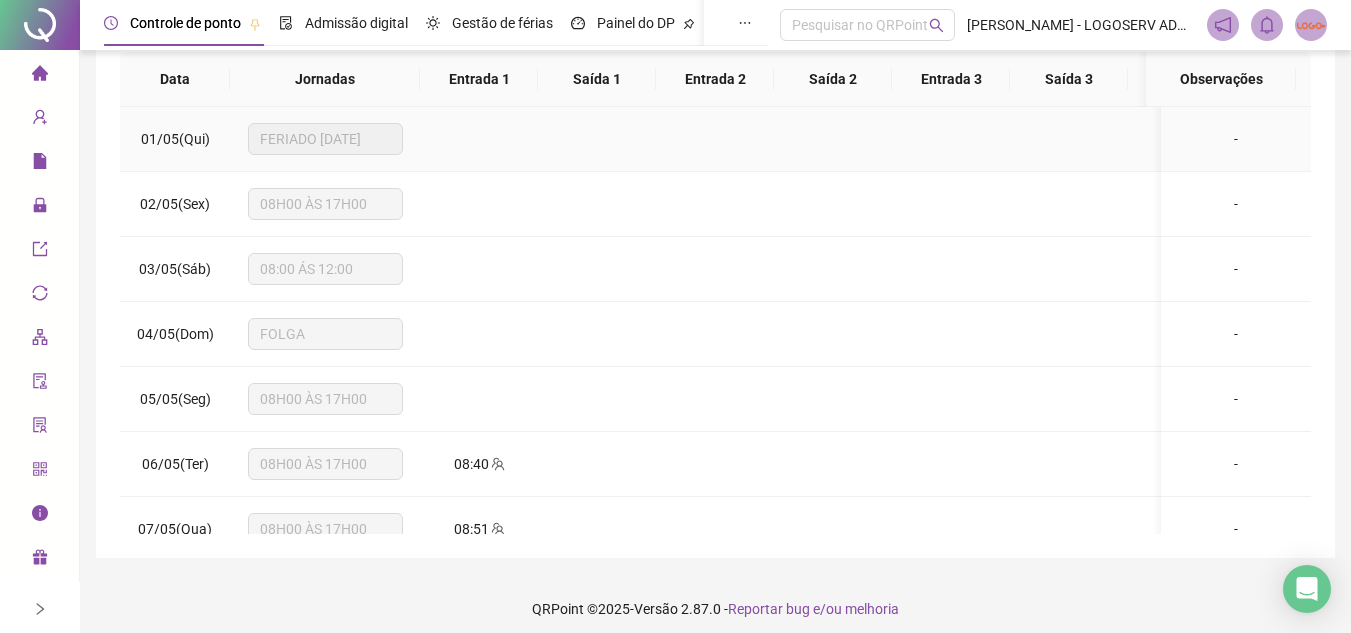 scroll, scrollTop: 389, scrollLeft: 0, axis: vertical 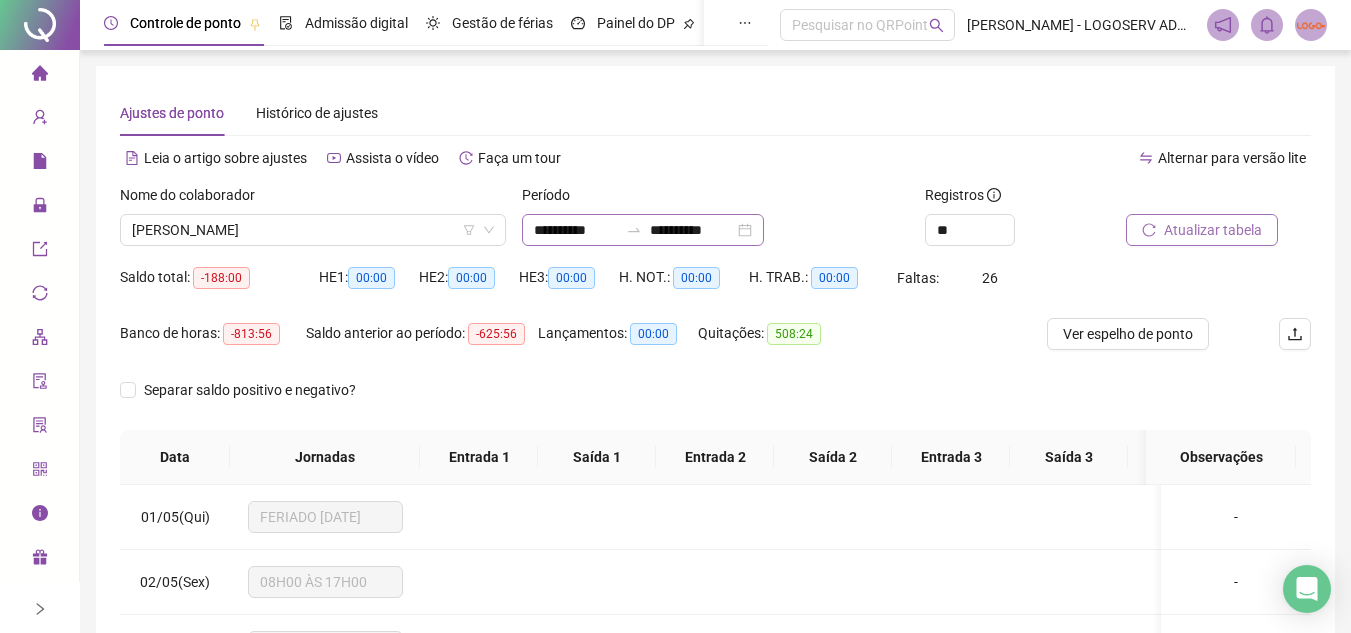 click 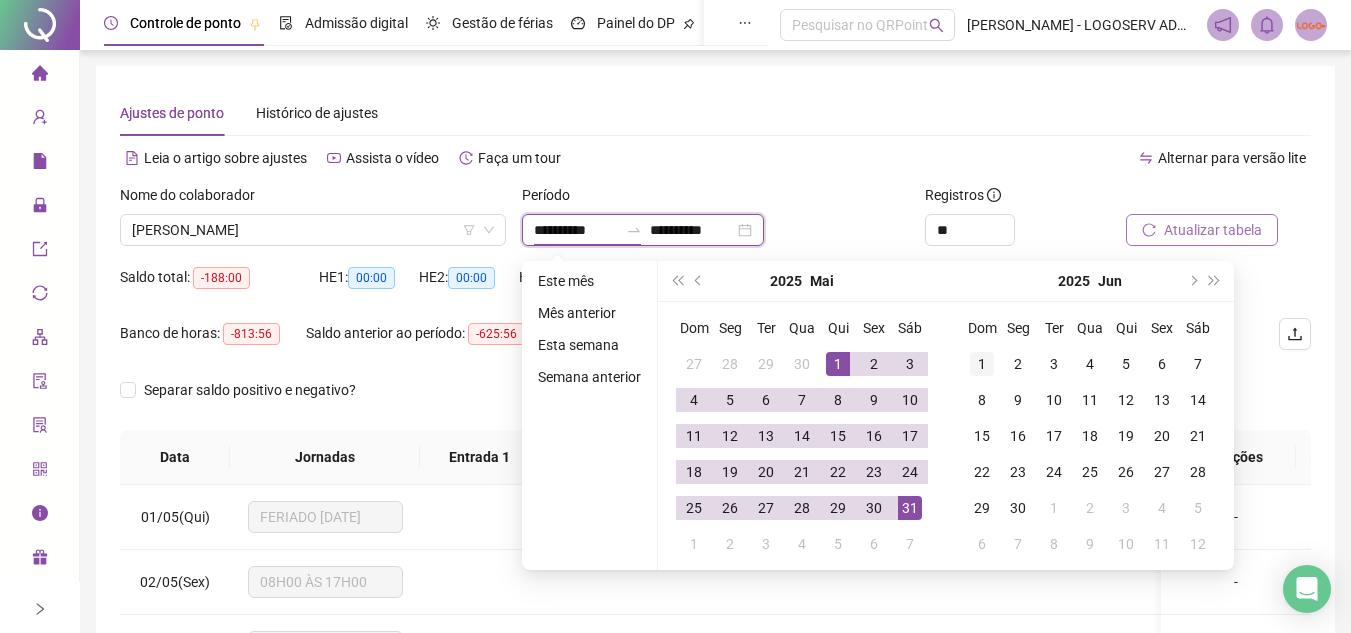 type on "**********" 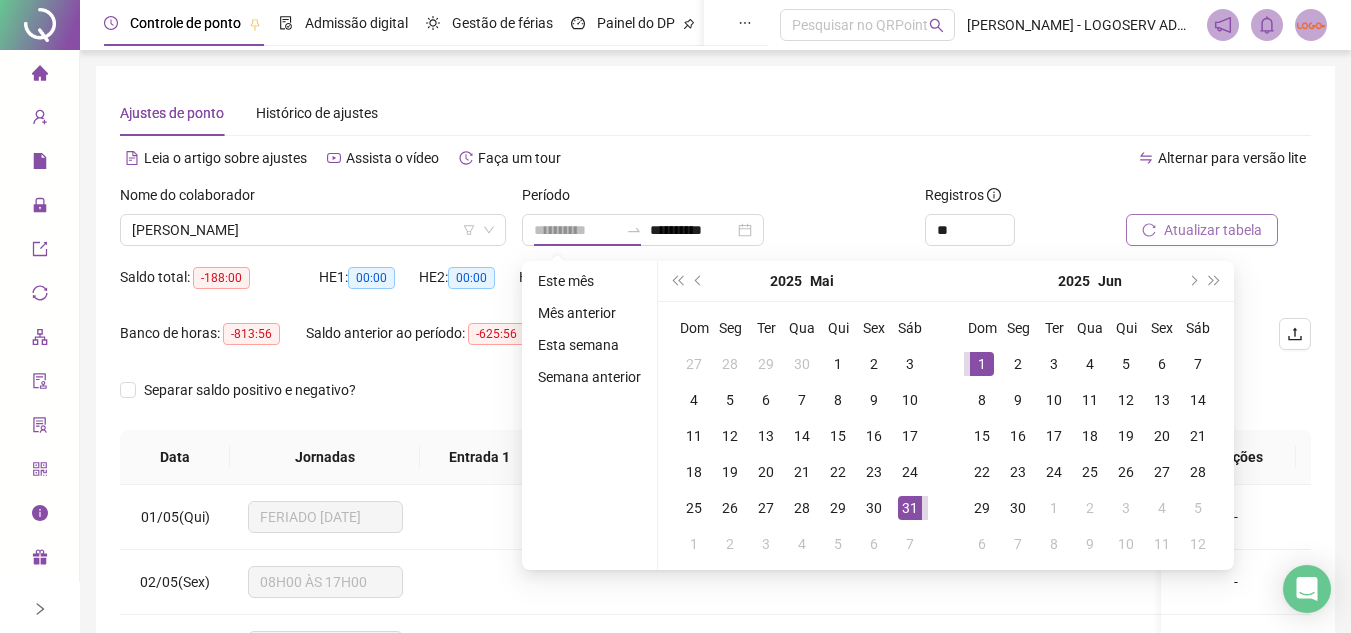 click on "1" at bounding box center [982, 364] 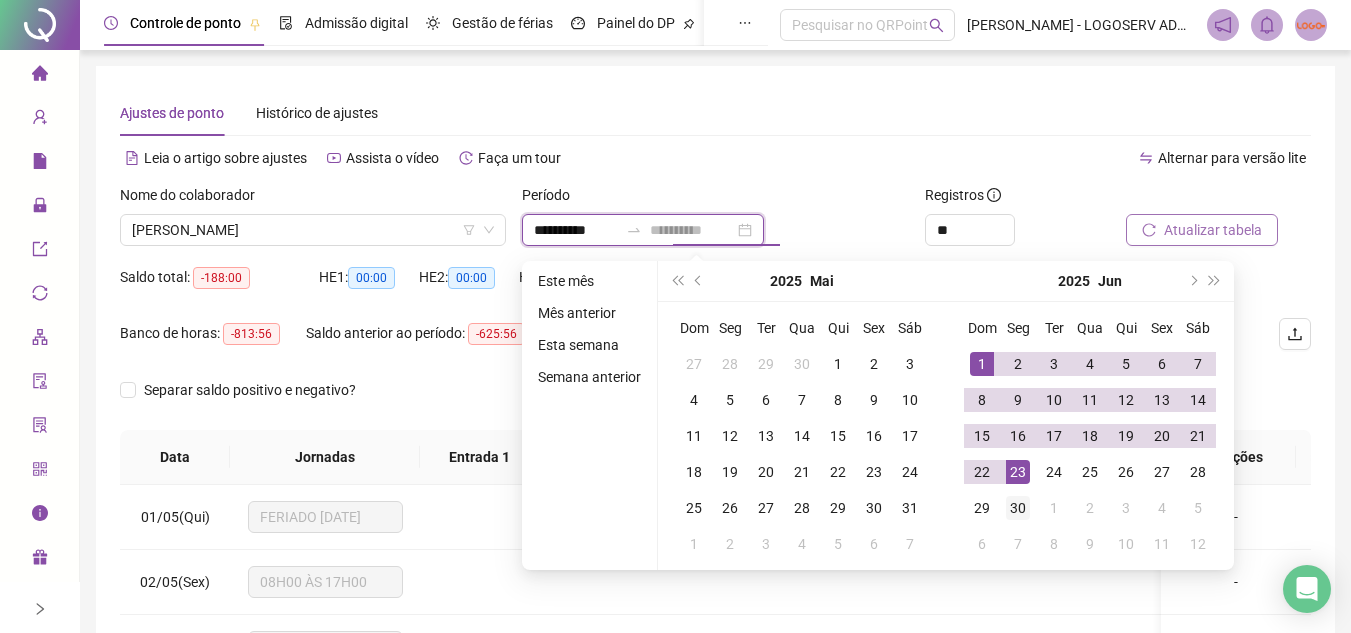 type on "**********" 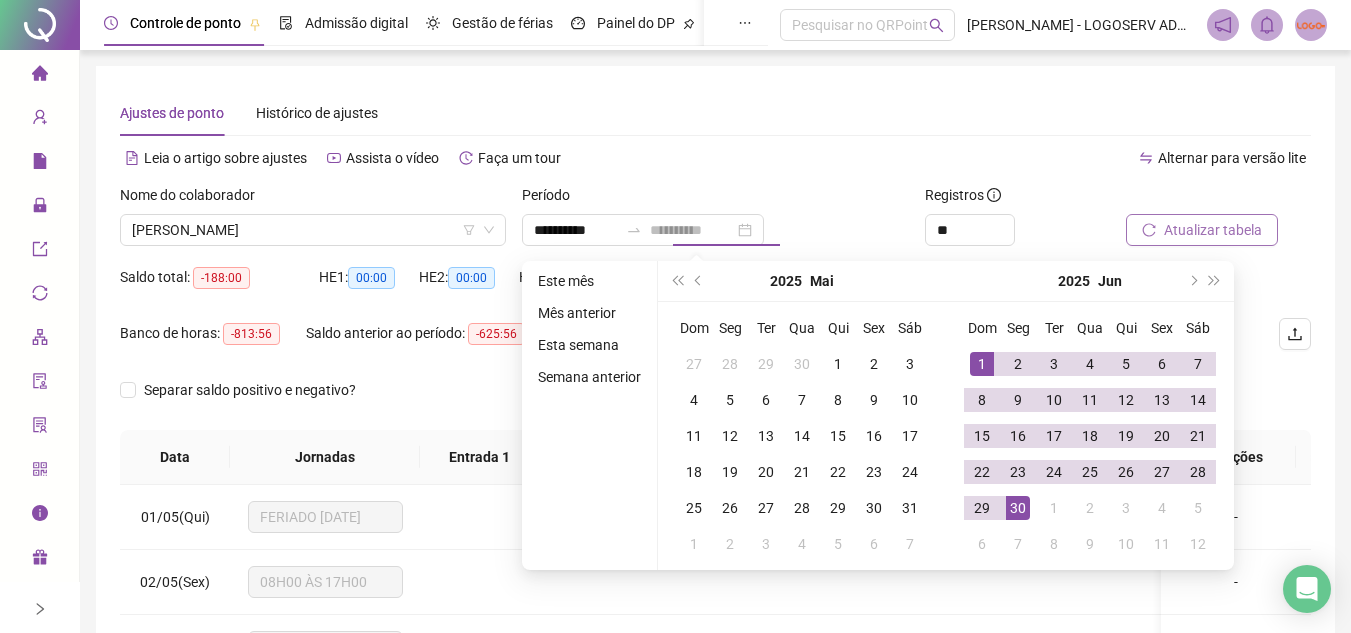 click on "30" at bounding box center (1018, 508) 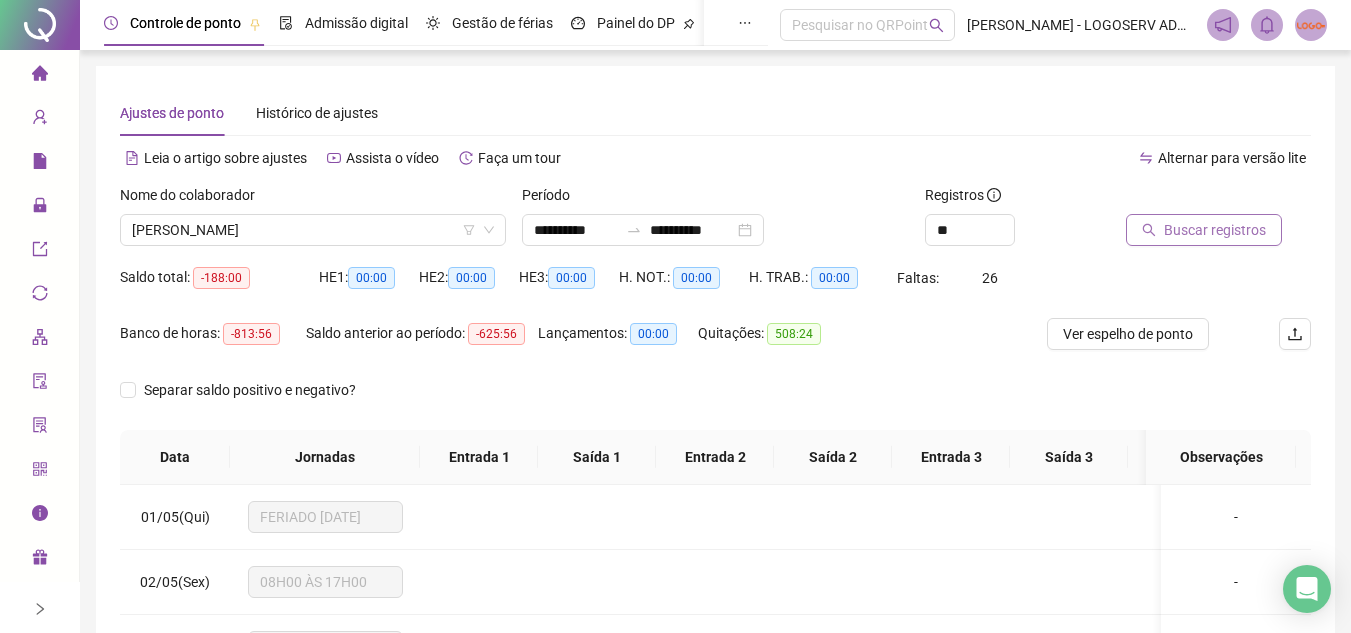 click on "Buscar registros" at bounding box center (1215, 230) 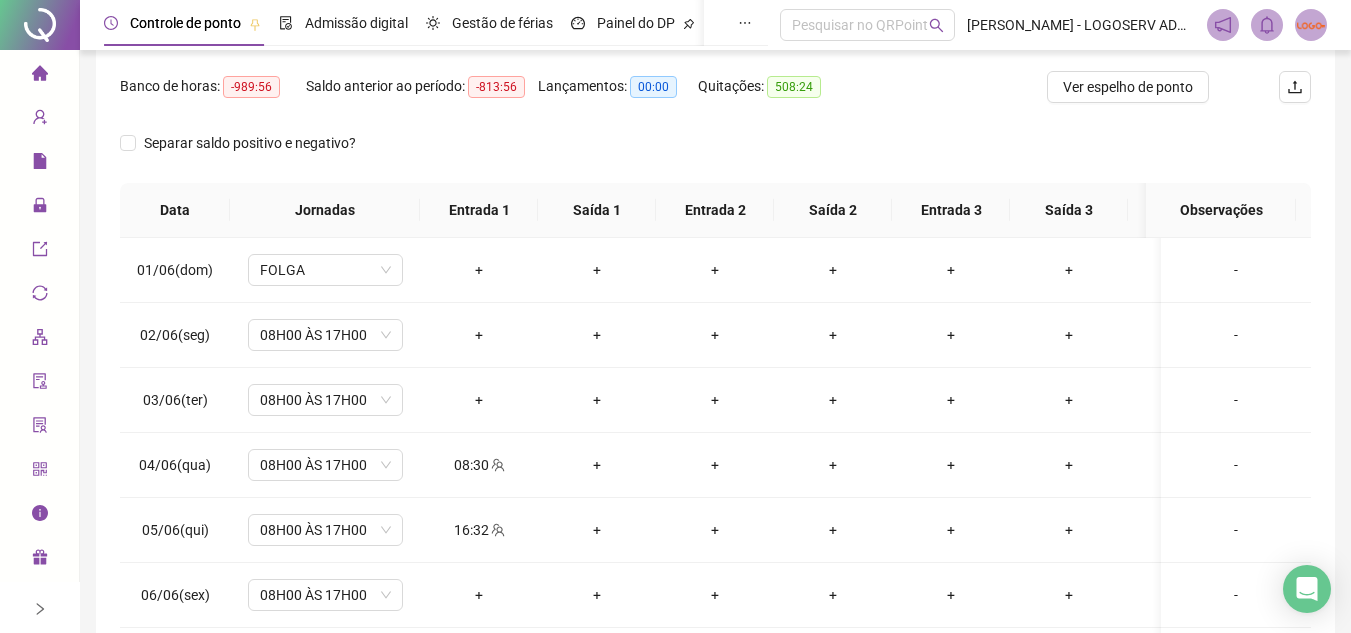 scroll, scrollTop: 248, scrollLeft: 0, axis: vertical 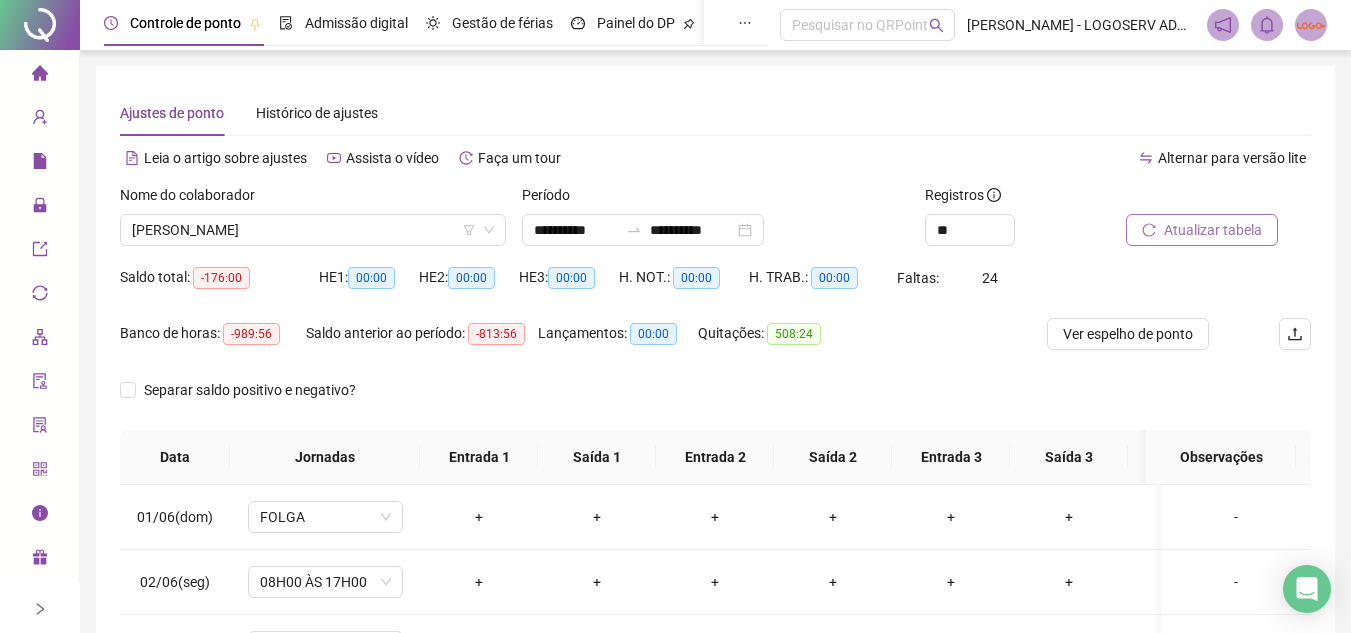 click on "Nome do colaborador" at bounding box center (313, 199) 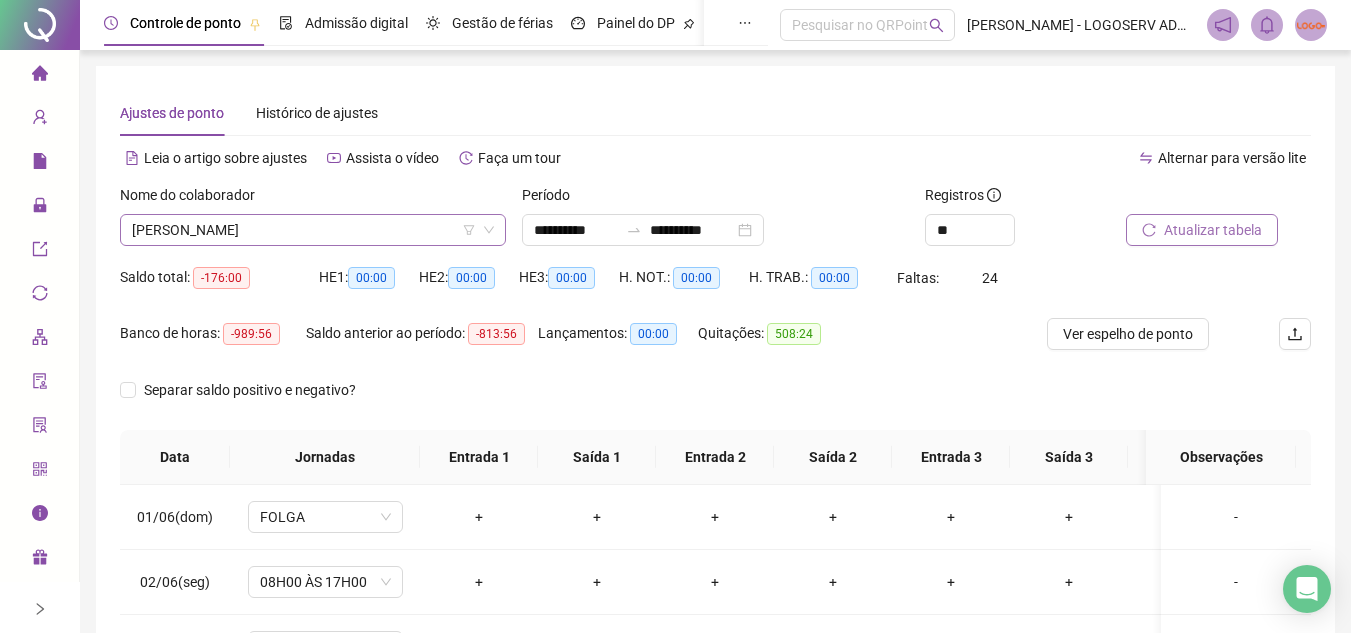 scroll, scrollTop: 416, scrollLeft: 0, axis: vertical 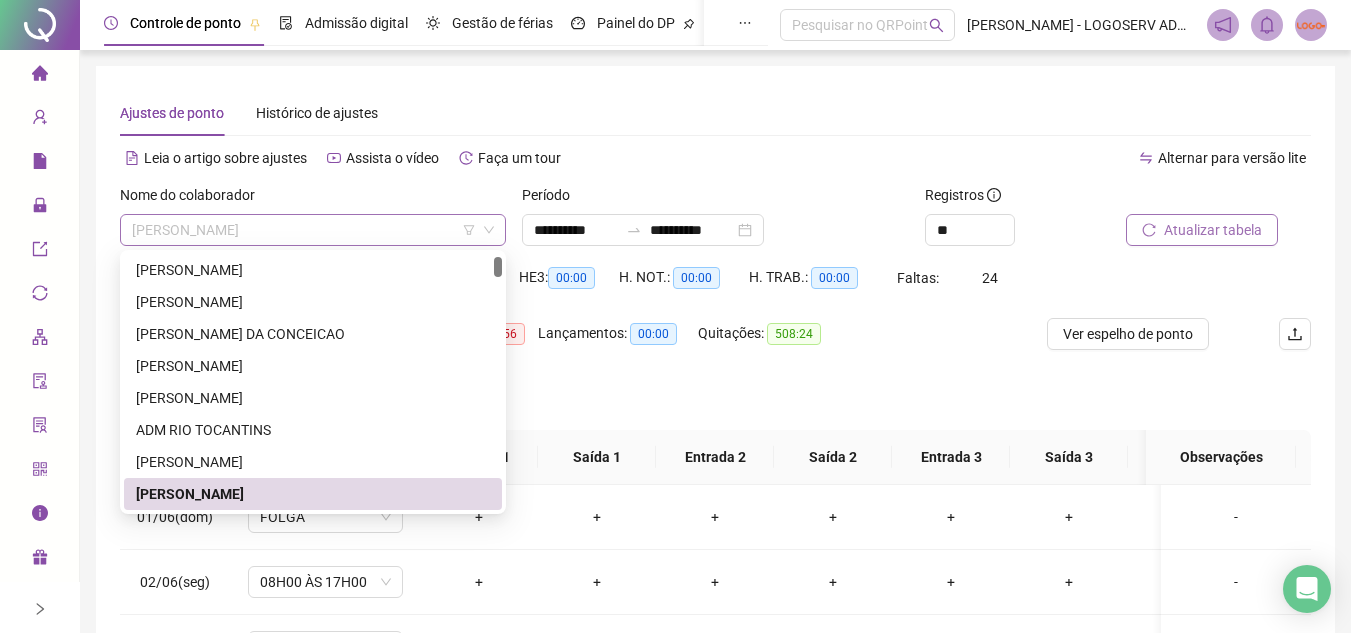 click on "ADRIANA NEVES DOS SANTOS" at bounding box center (313, 230) 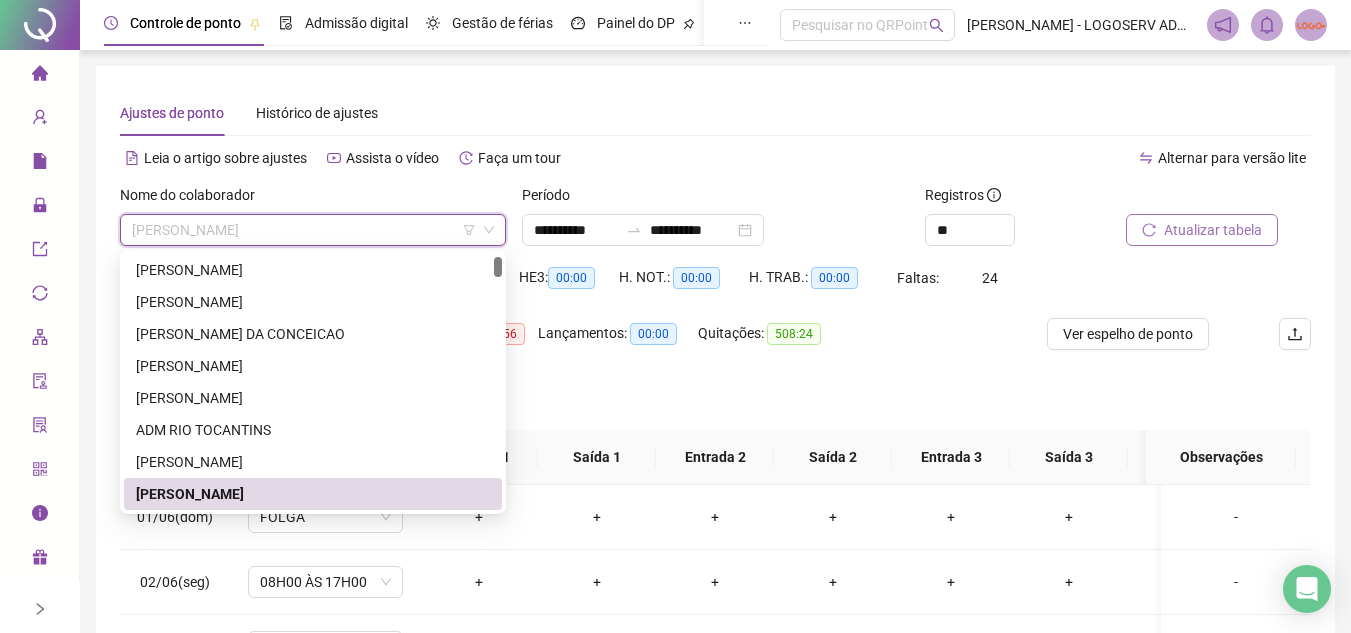 paste on "**********" 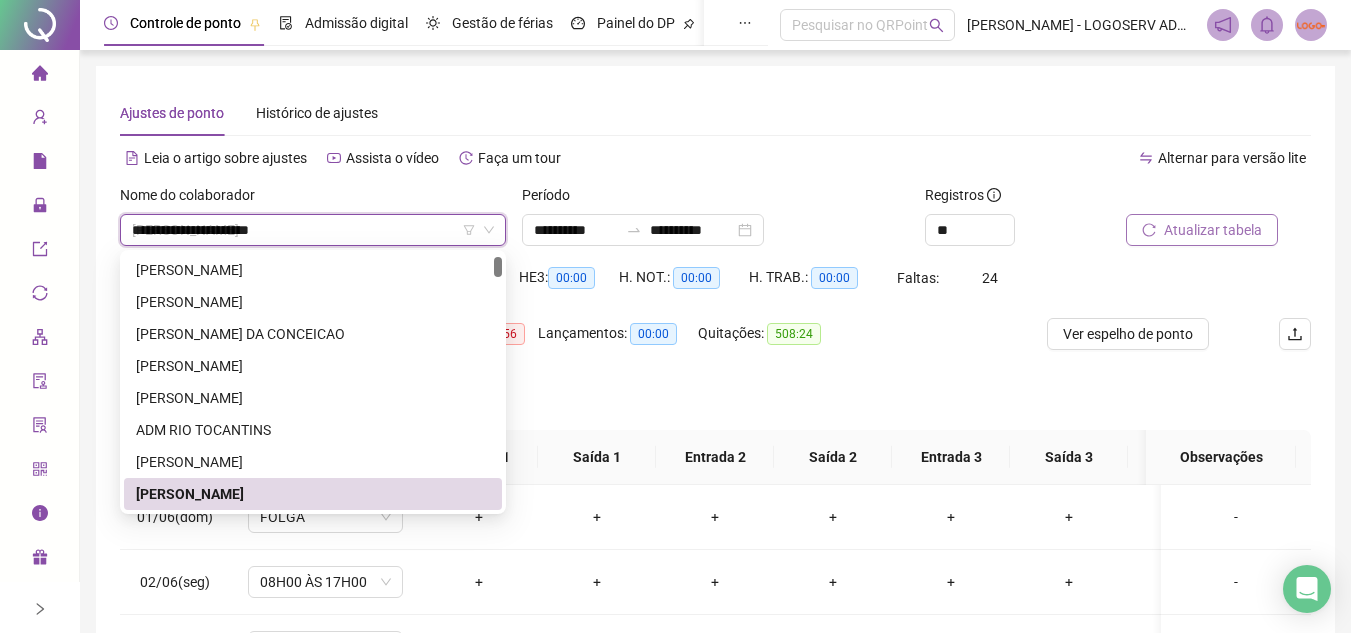 scroll, scrollTop: 0, scrollLeft: 0, axis: both 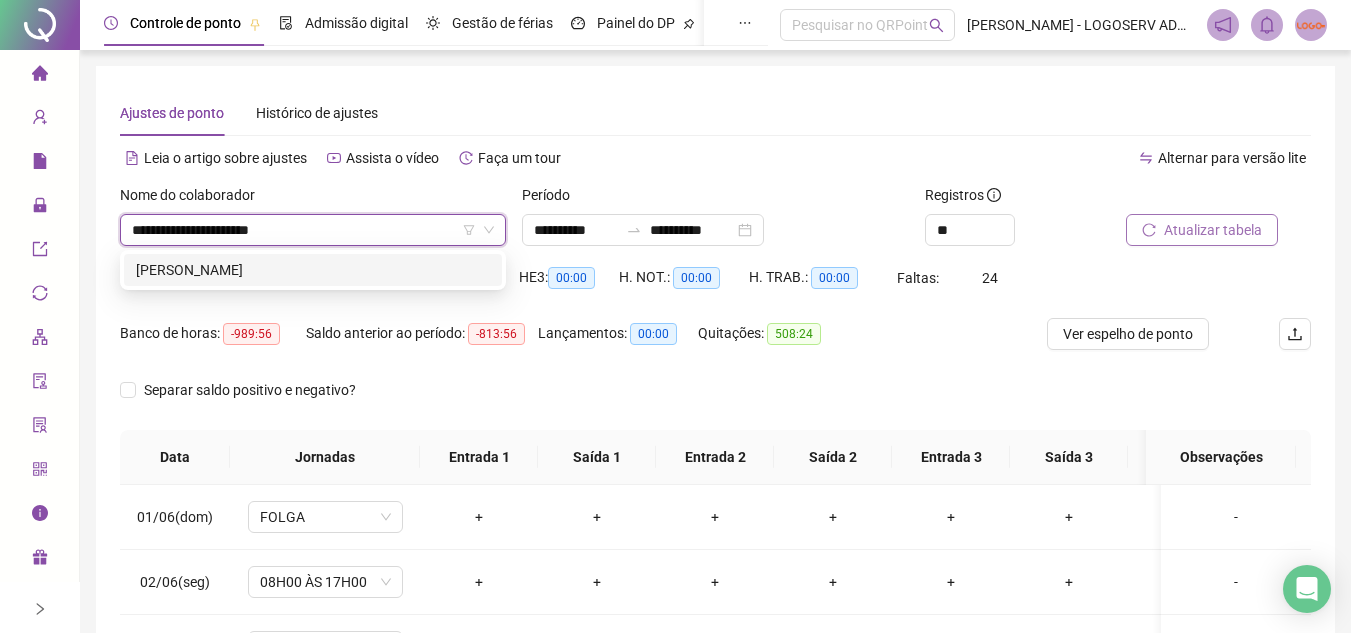 click on "GILSON SILVA DOS SANTOS" at bounding box center [313, 270] 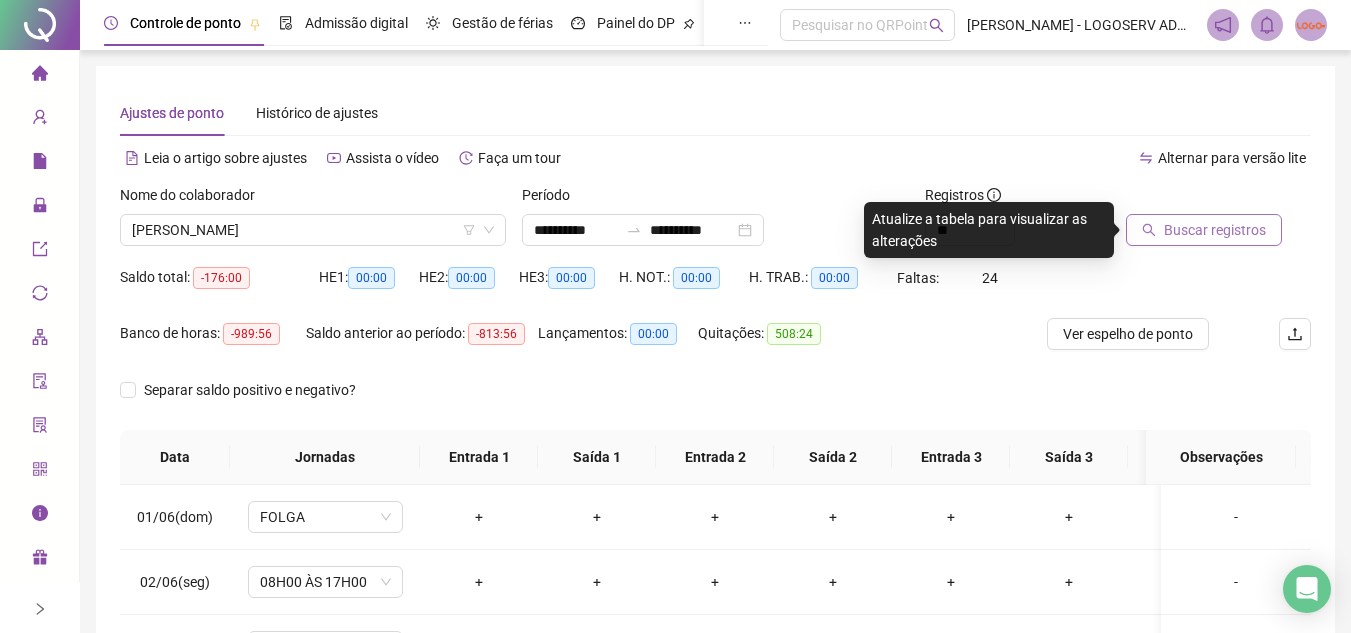 click on "Buscar registros" at bounding box center [1215, 230] 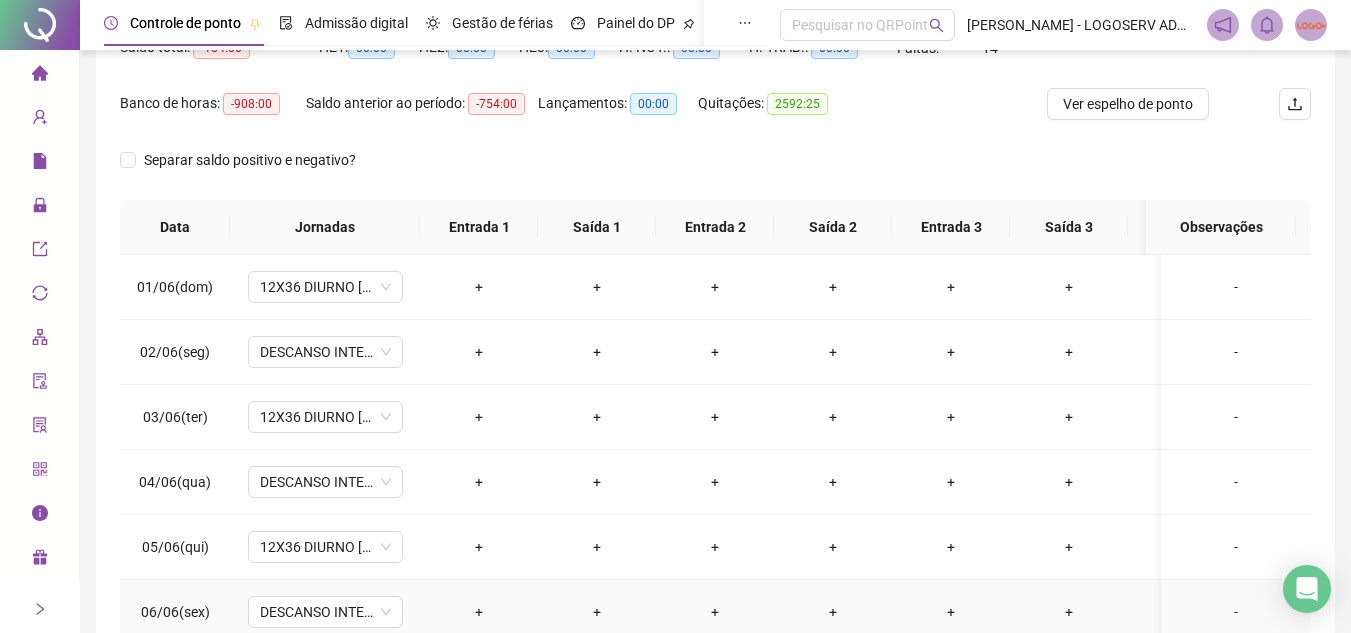 scroll, scrollTop: 0, scrollLeft: 0, axis: both 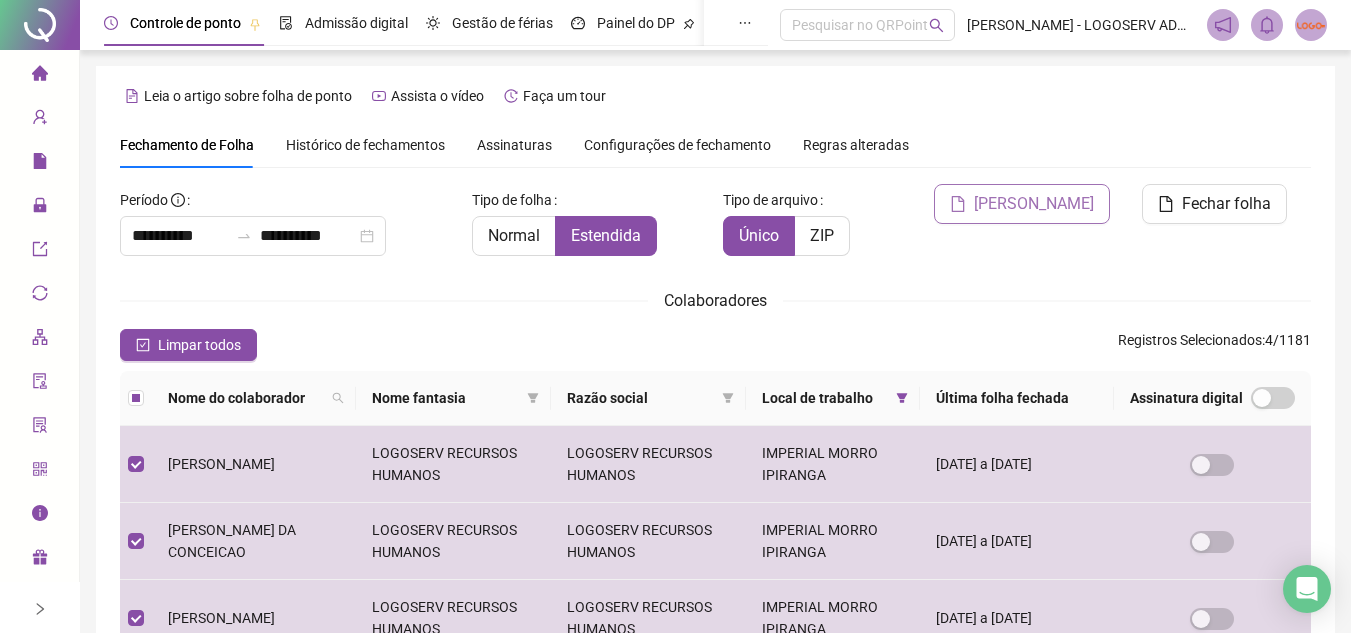 click on "[PERSON_NAME]" at bounding box center (1034, 204) 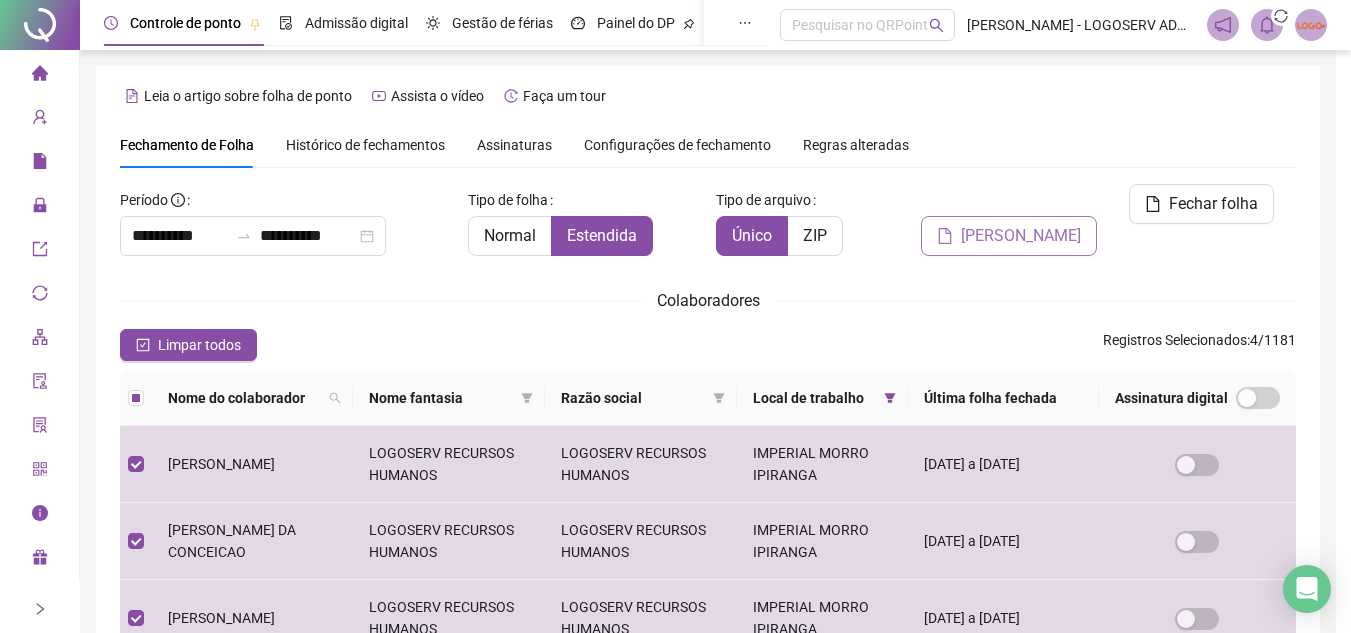scroll, scrollTop: 82, scrollLeft: 0, axis: vertical 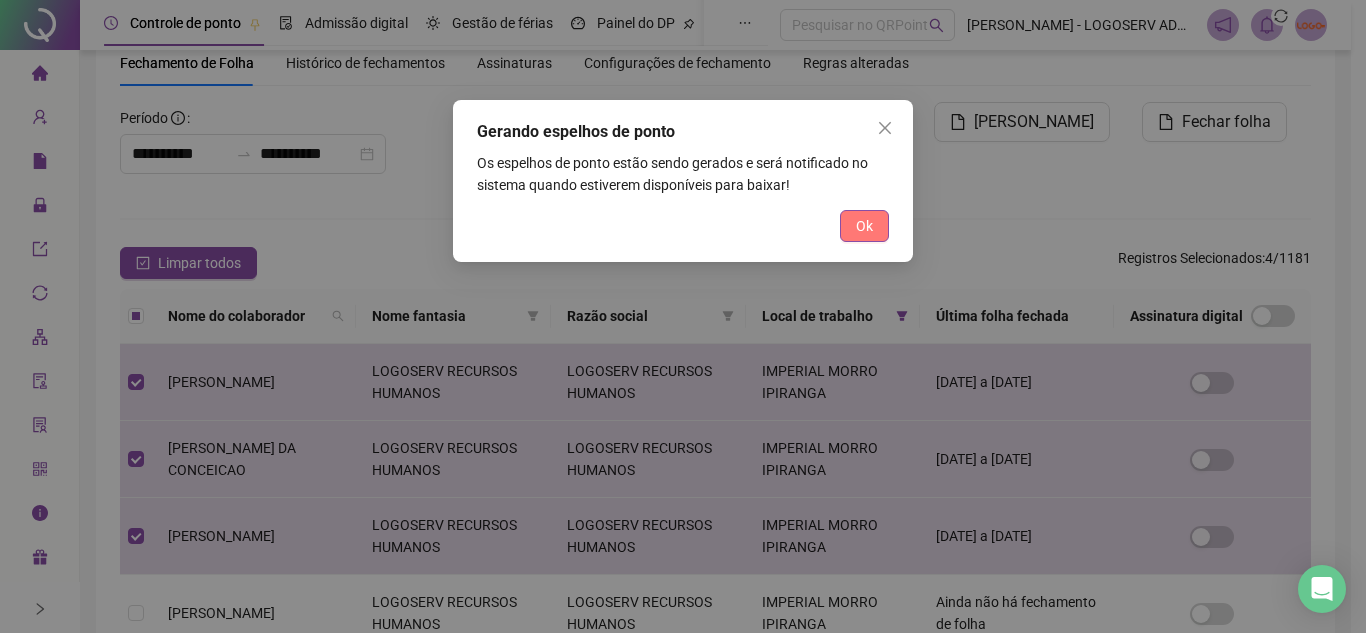 click on "Ok" at bounding box center [864, 226] 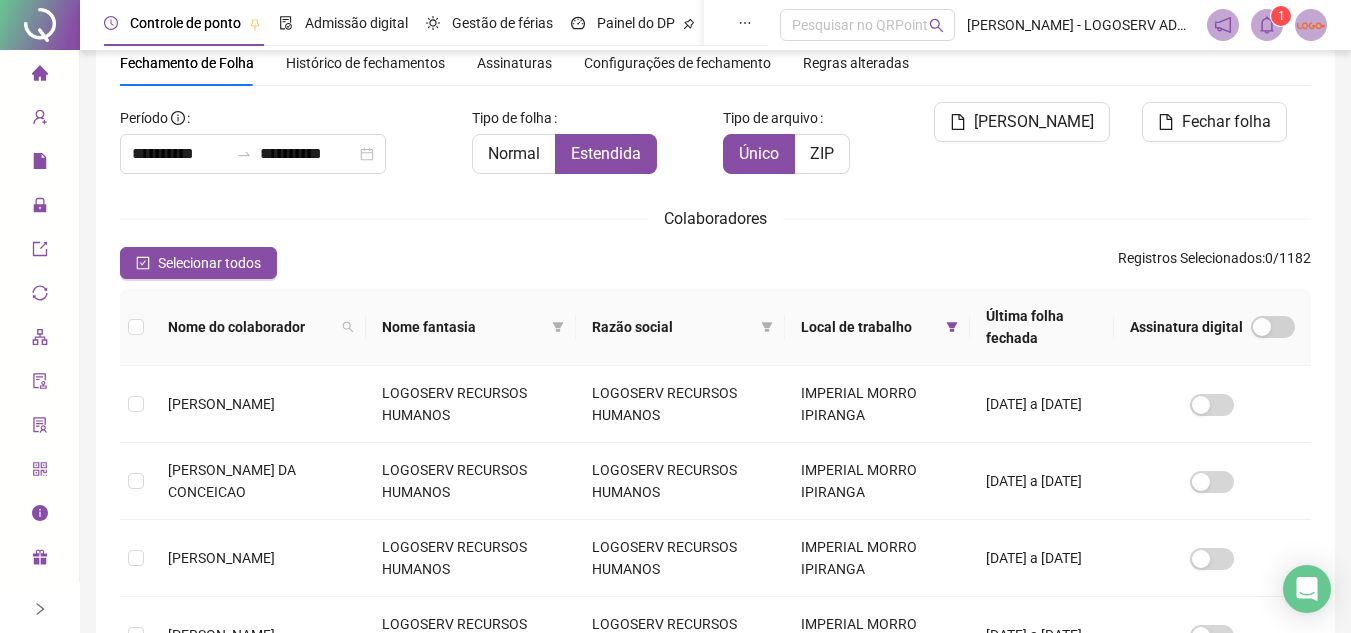 click 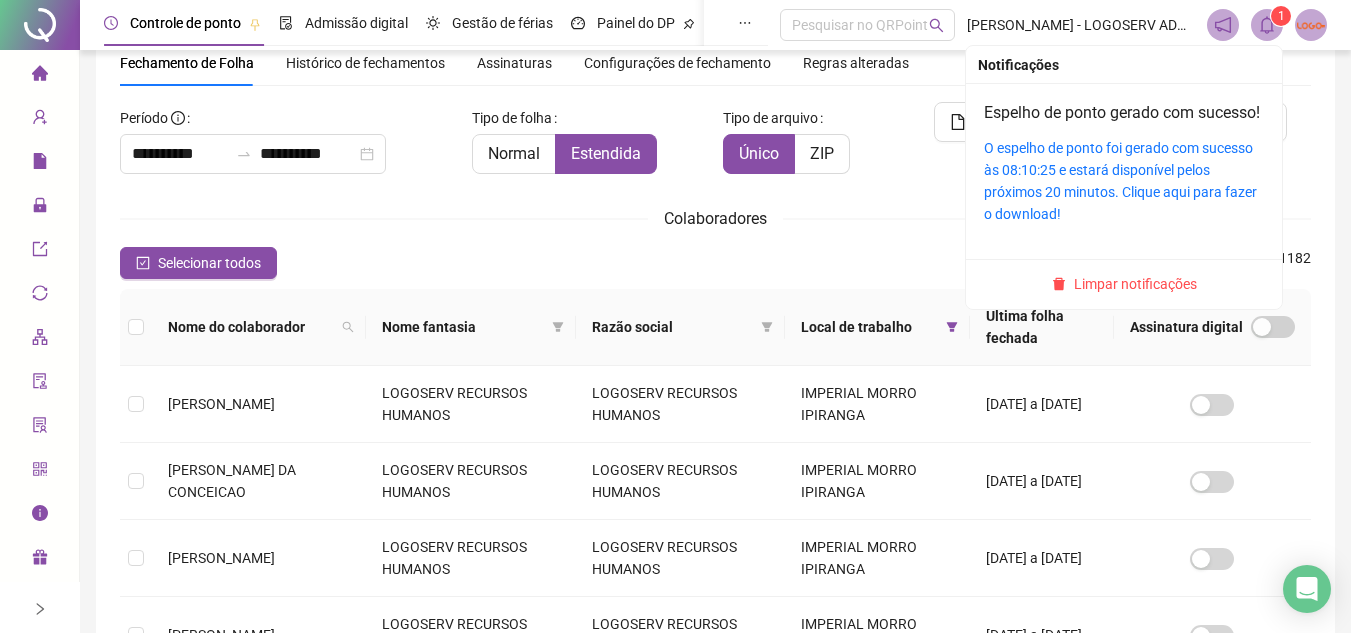 click on "O espelho de ponto foi gerado com sucesso às 08:10:25 e estará disponível pelos próximos 20 minutos.
Clique aqui para fazer o download!" at bounding box center [1124, 181] 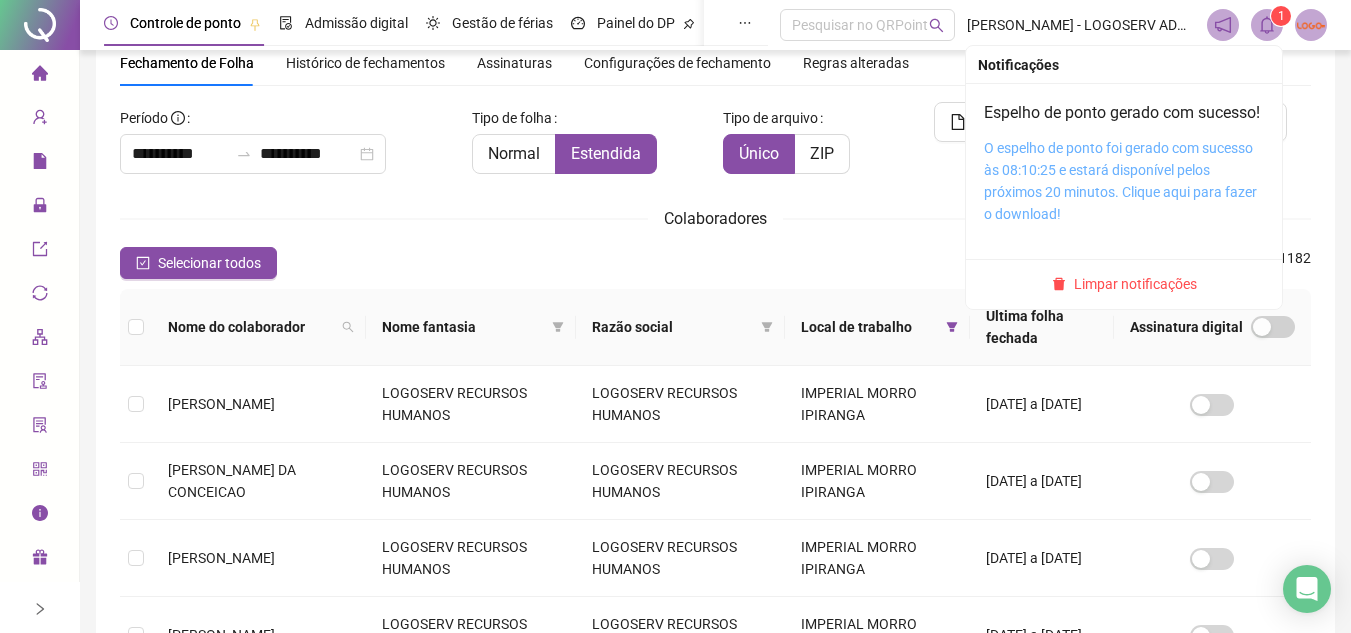 click on "O espelho de ponto foi gerado com sucesso às 08:10:25 e estará disponível pelos próximos 20 minutos.
Clique aqui para fazer o download!" at bounding box center [1120, 181] 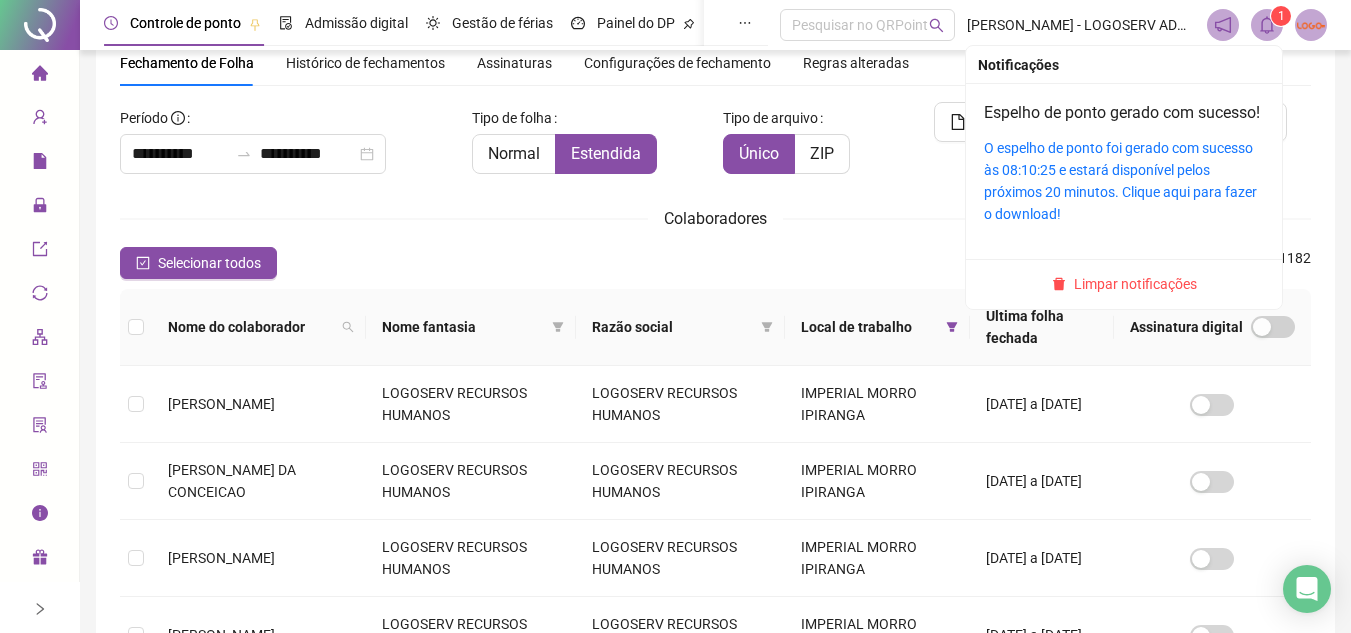 click 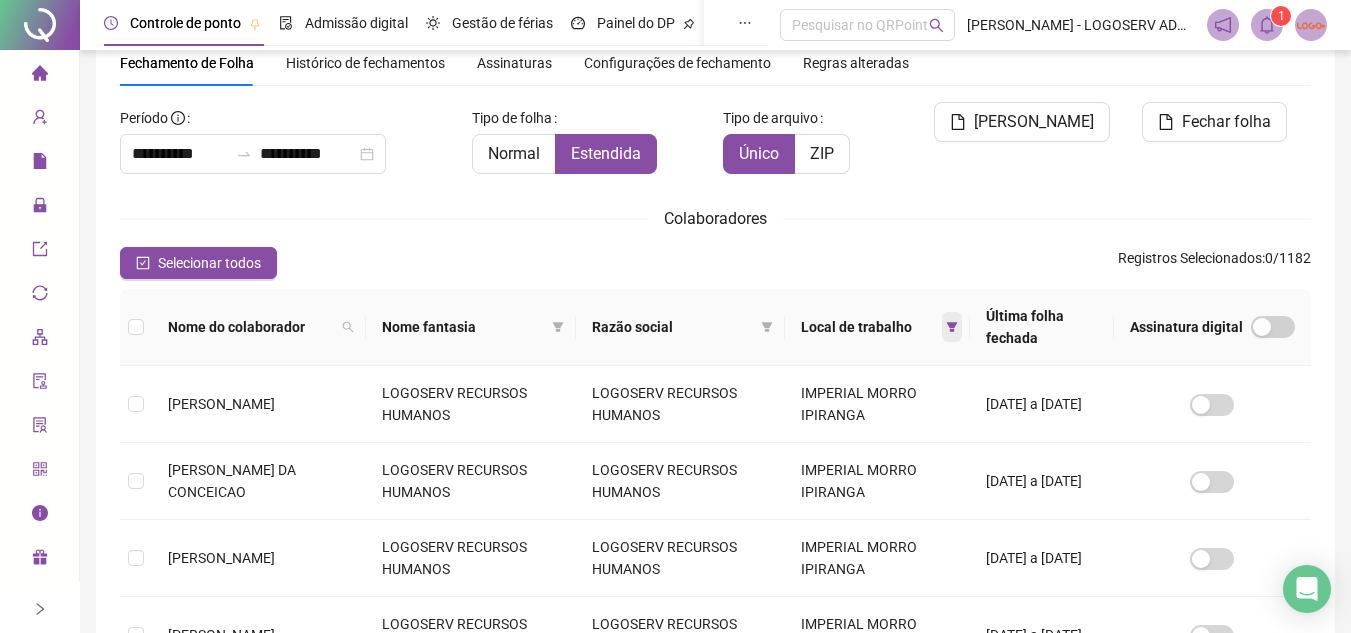 click at bounding box center [952, 327] 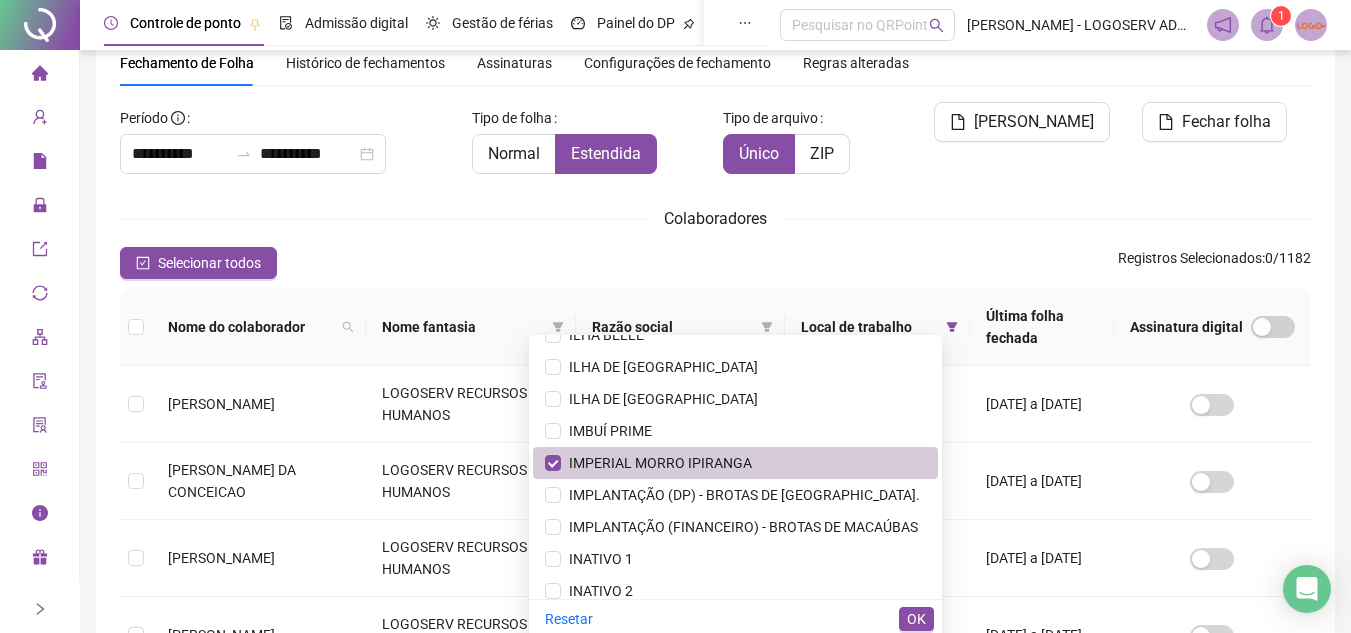 click on "IMPERIAL MORRO IPIRANGA" at bounding box center [735, 463] 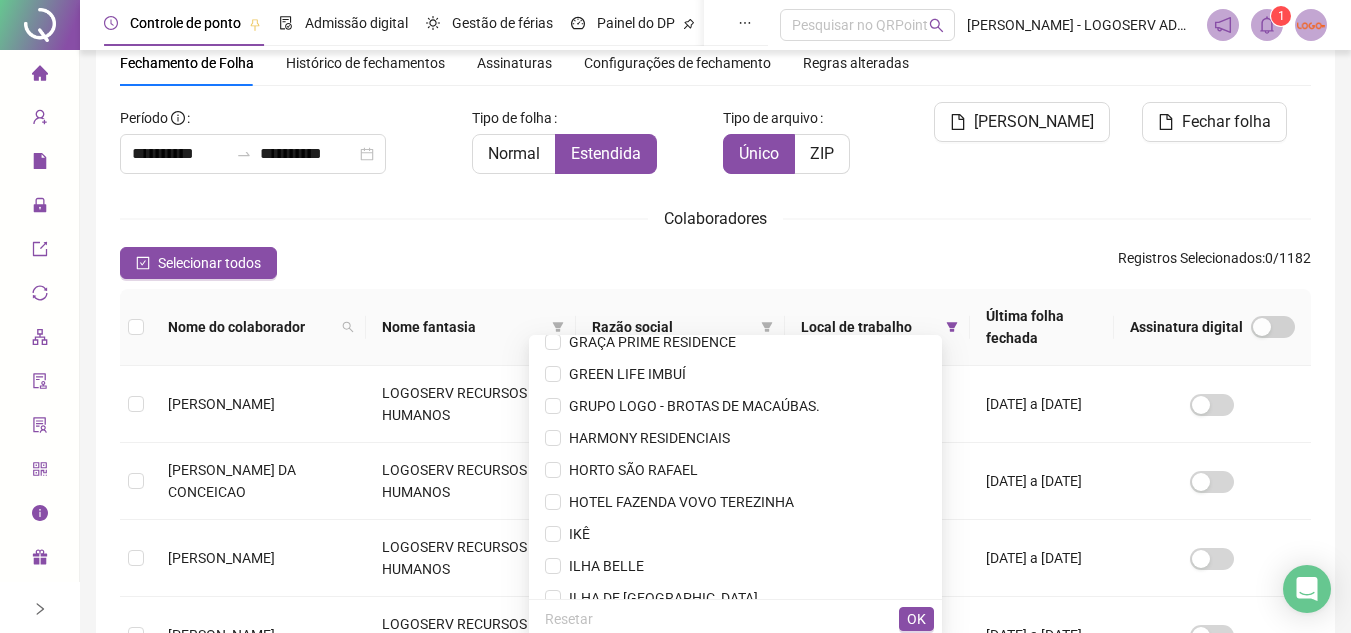 scroll, scrollTop: 2694, scrollLeft: 0, axis: vertical 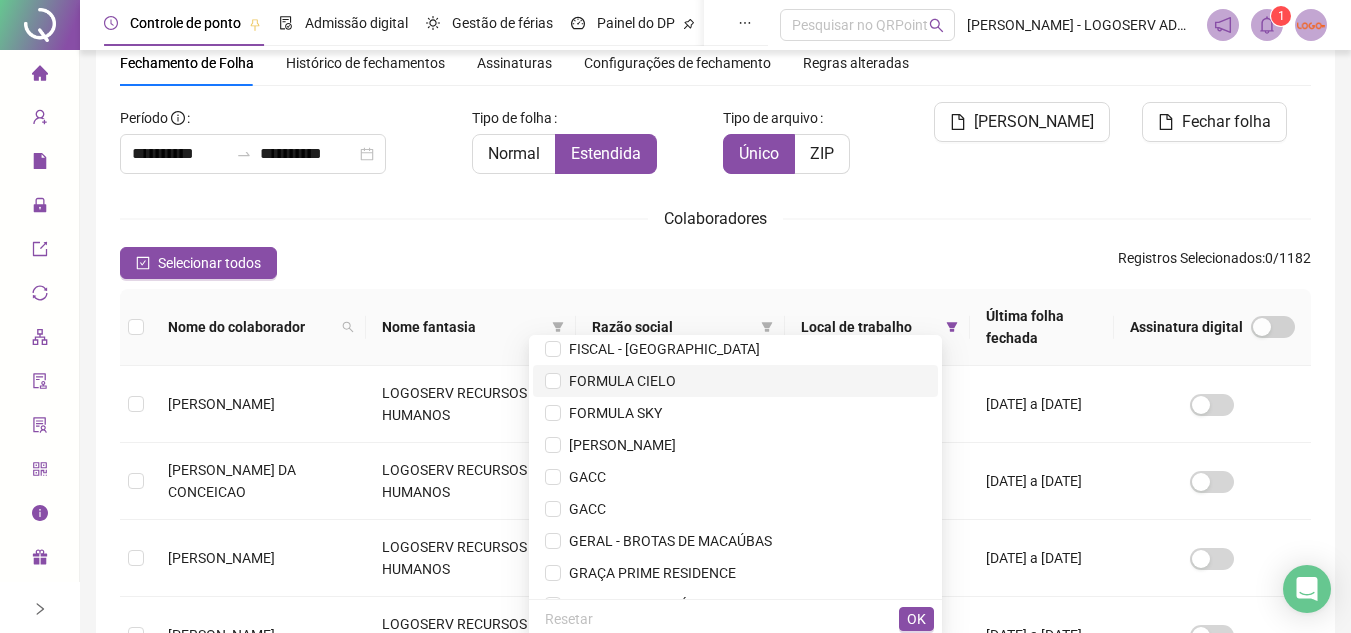 click on "FORMULA CIELO" at bounding box center [735, 381] 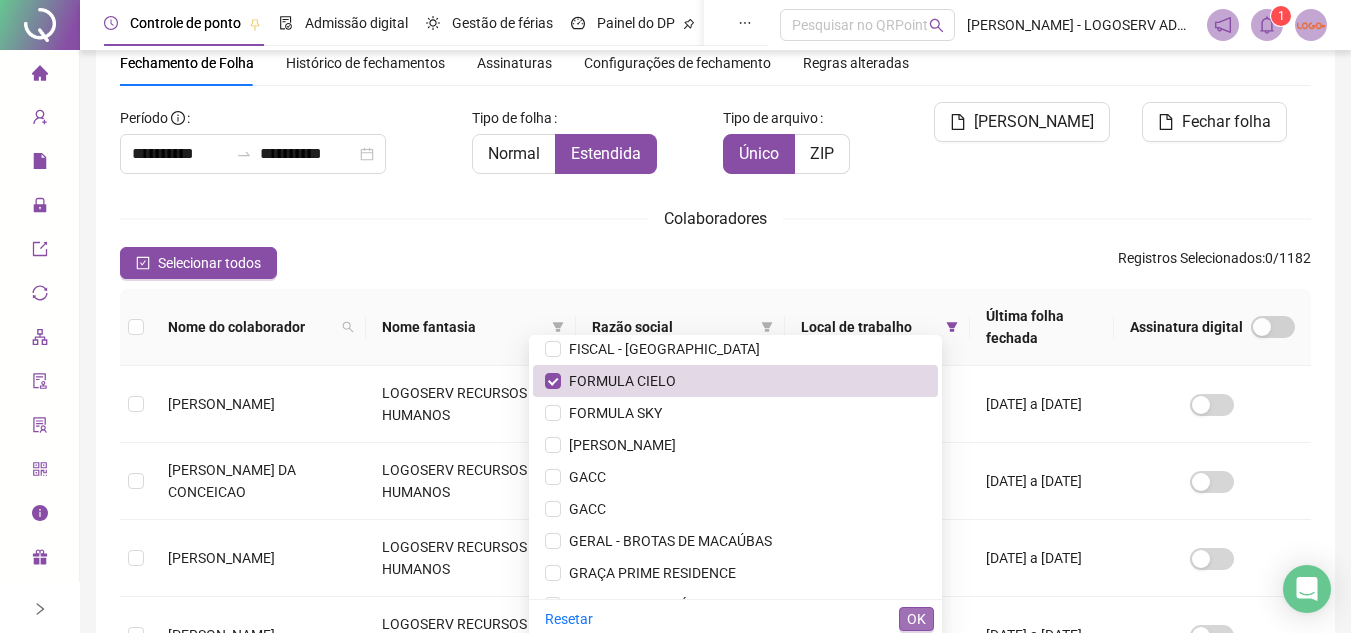 click on "OK" at bounding box center (916, 619) 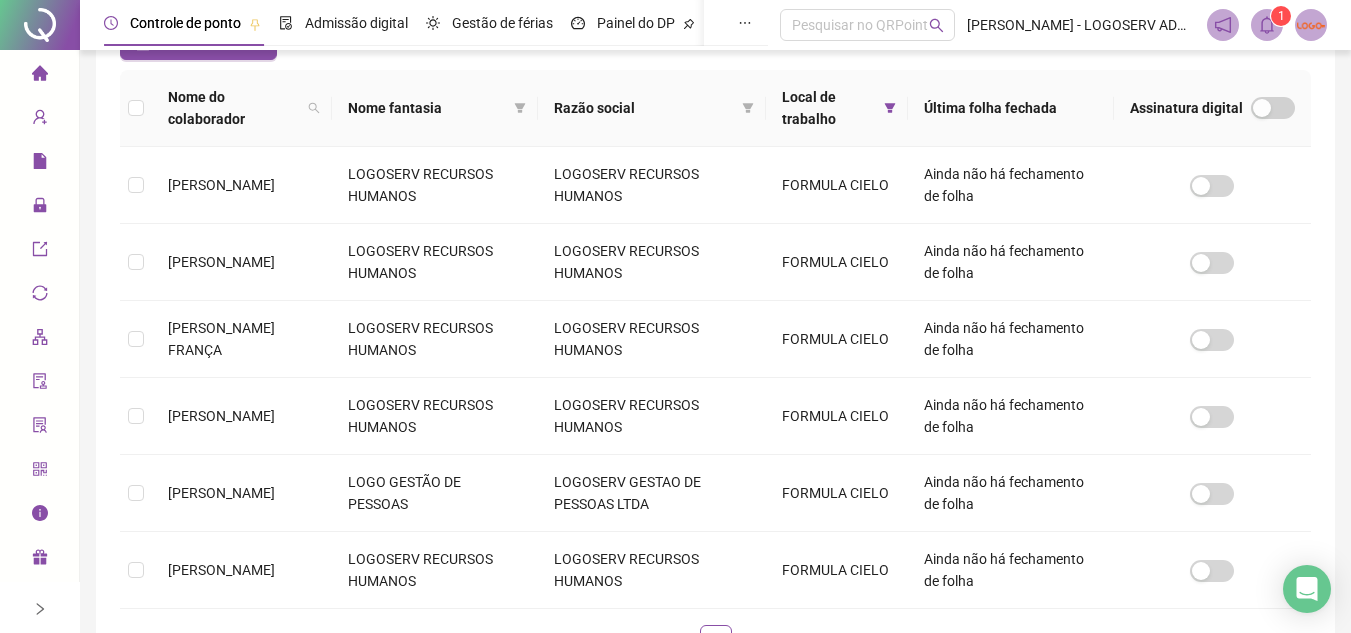 scroll, scrollTop: 93, scrollLeft: 0, axis: vertical 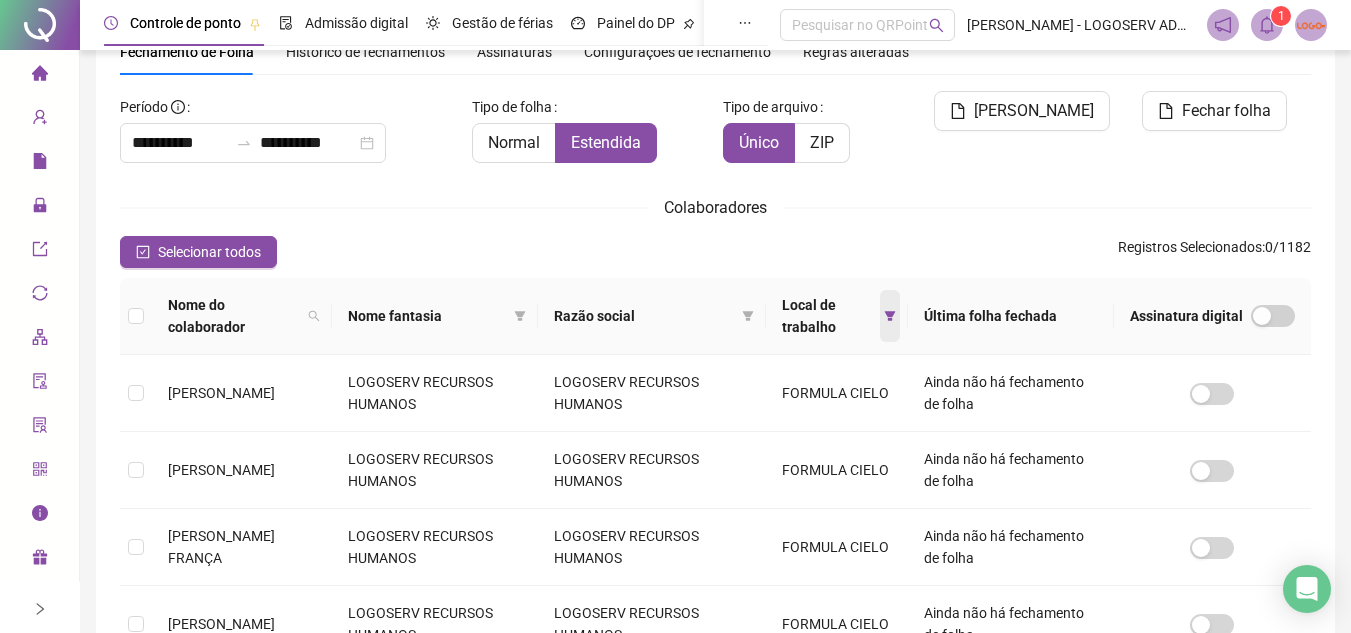 click 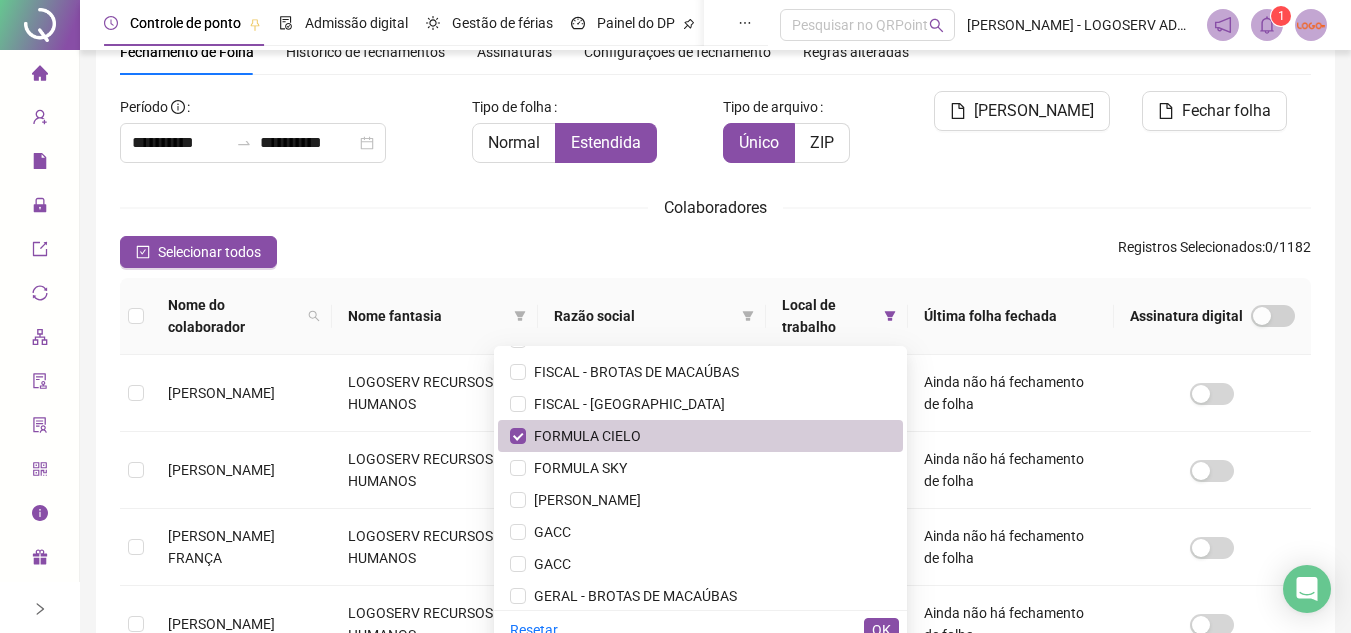 click on "FORMULA CIELO" at bounding box center (700, 436) 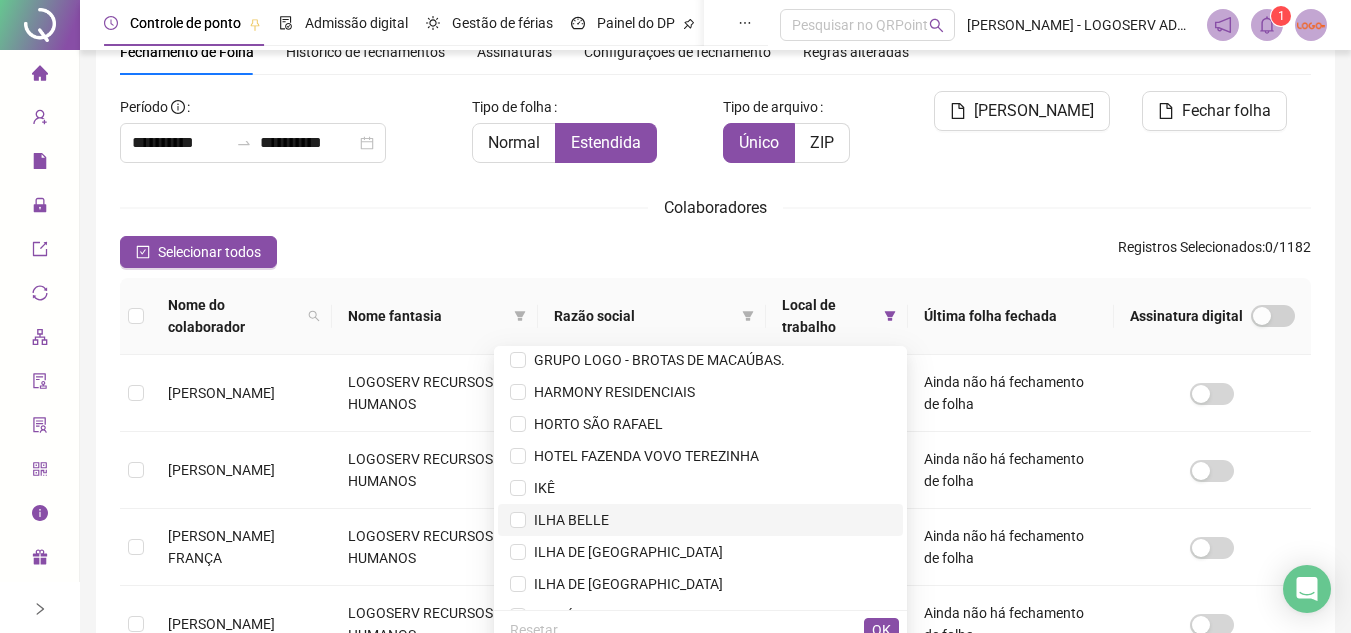 scroll, scrollTop: 3050, scrollLeft: 0, axis: vertical 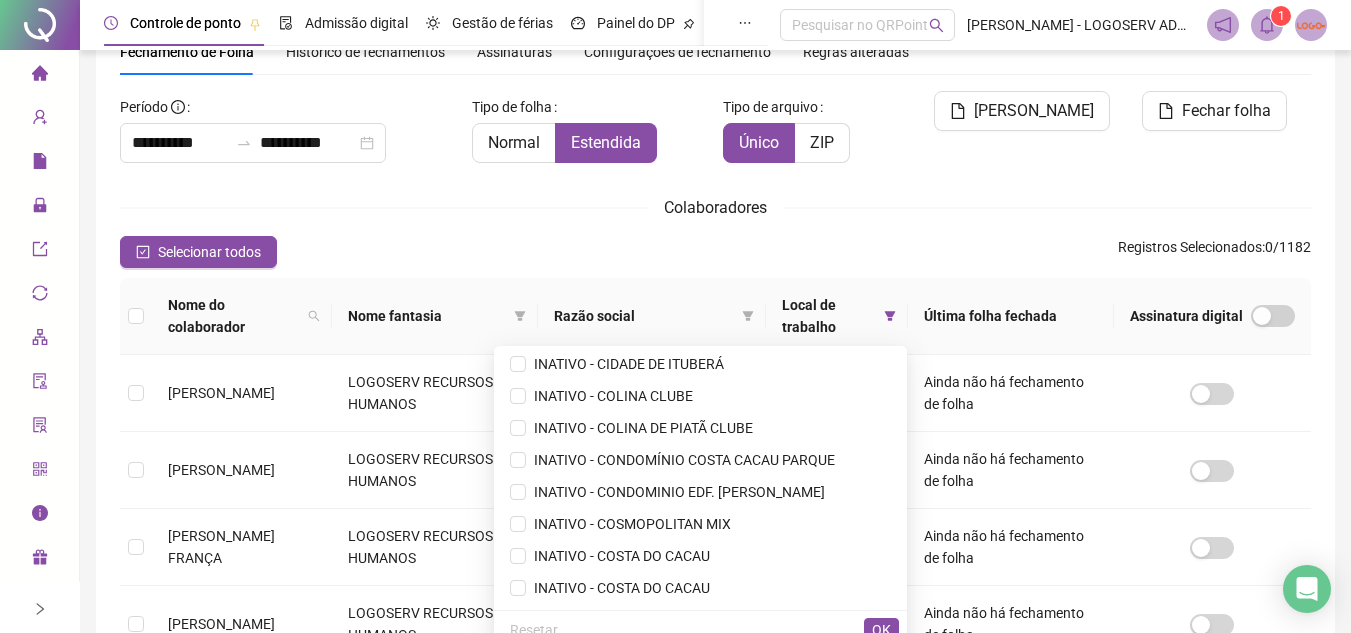 click on "**********" at bounding box center (715, 486) 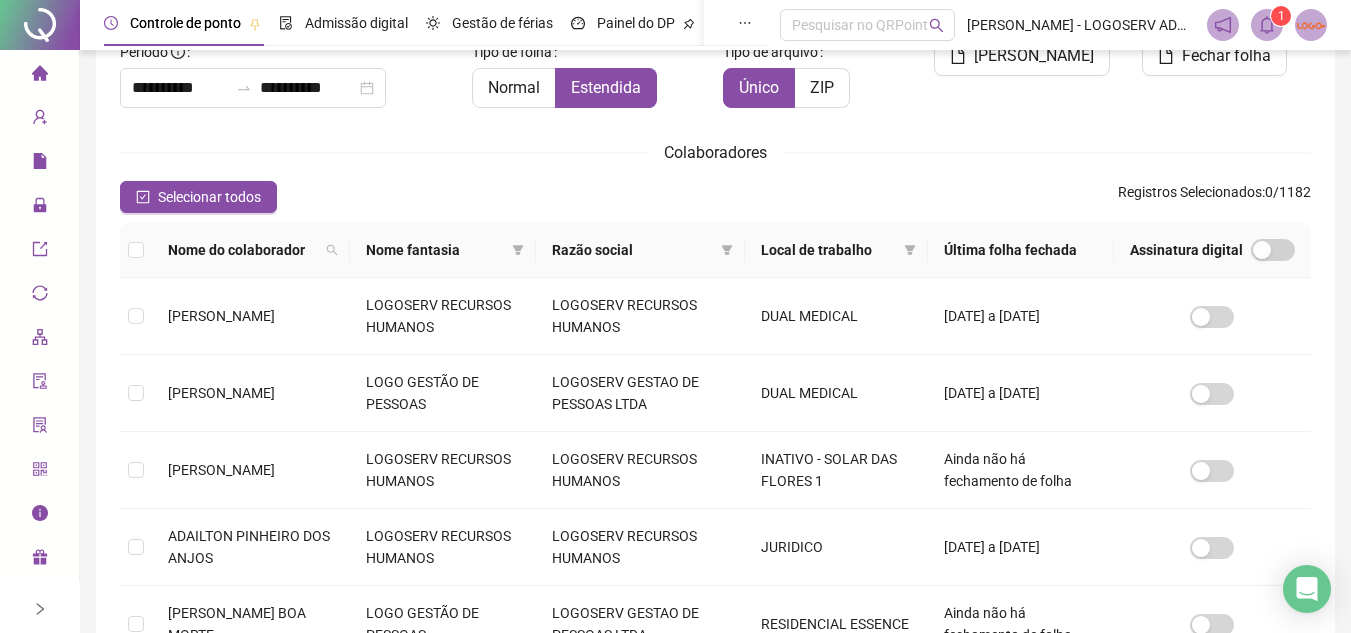 scroll, scrollTop: 0, scrollLeft: 0, axis: both 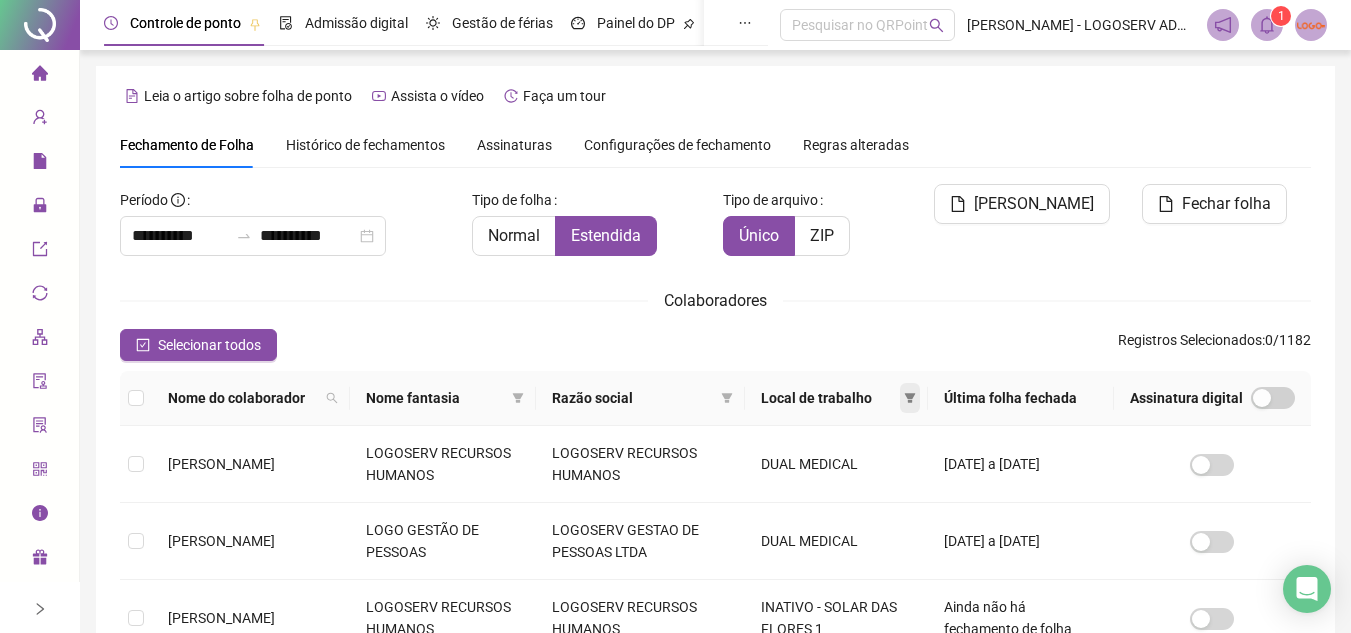 click at bounding box center [910, 398] 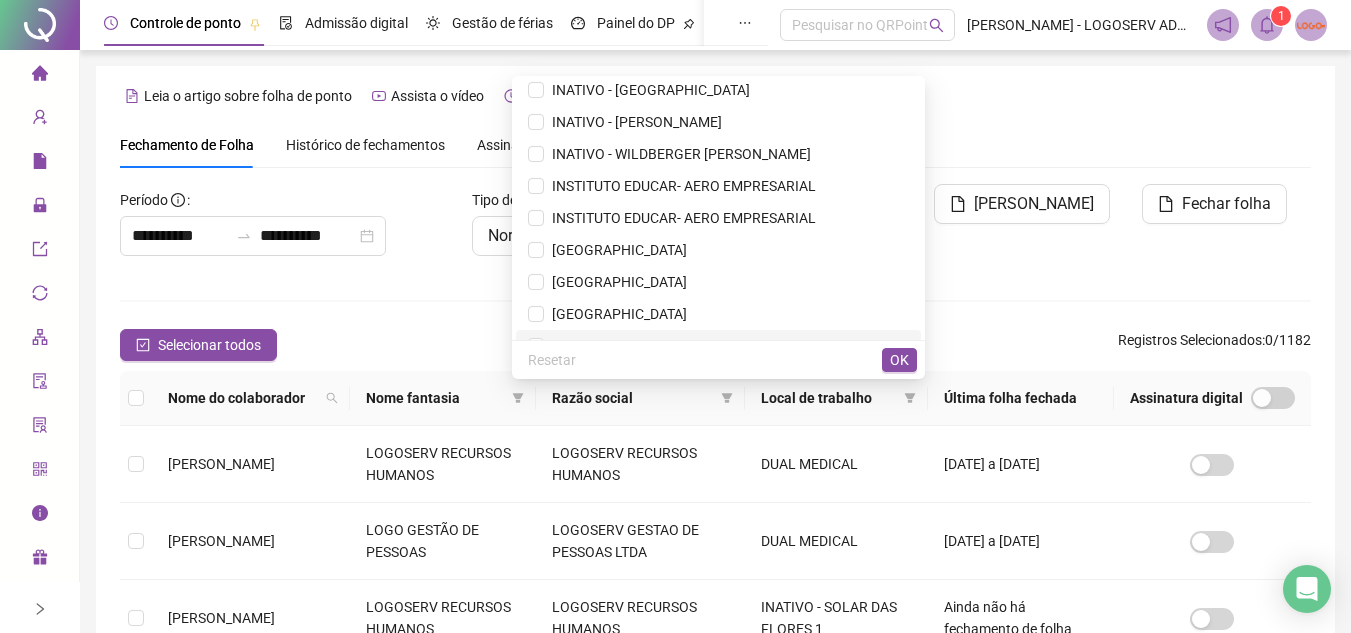 scroll, scrollTop: 4784, scrollLeft: 0, axis: vertical 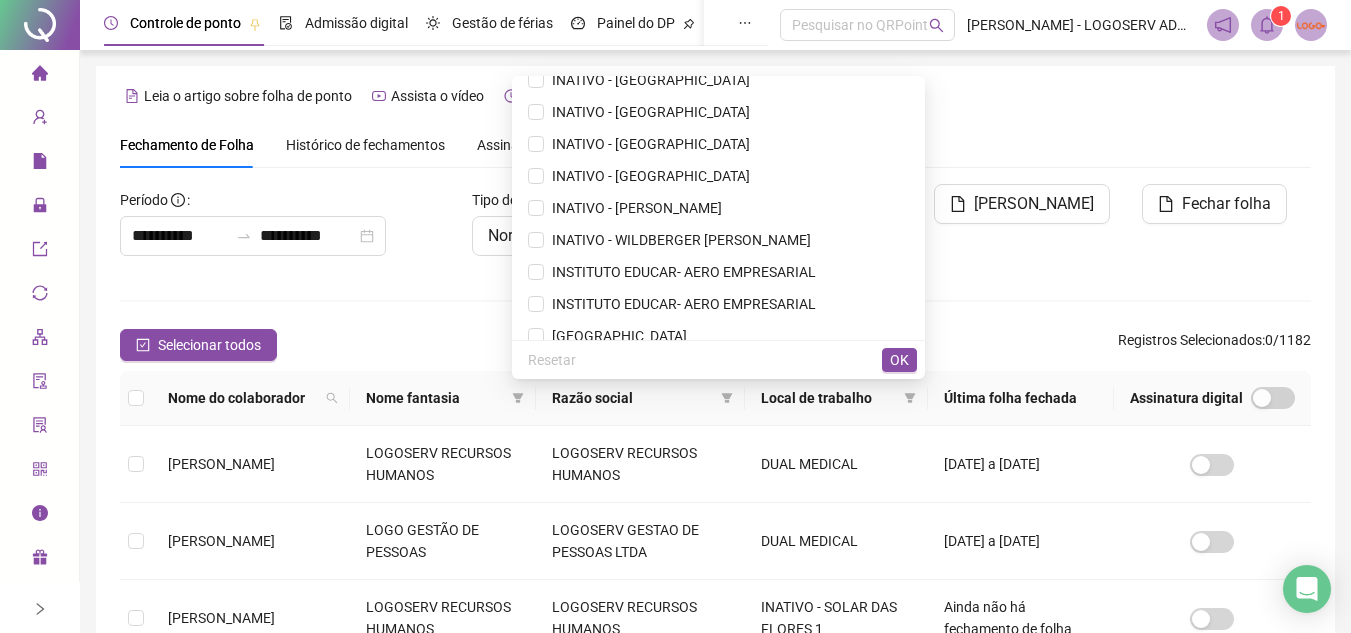 click on "Fechamento de Folha Histórico de fechamentos Assinaturas Configurações de fechamento Regras alteradas" at bounding box center [715, 145] 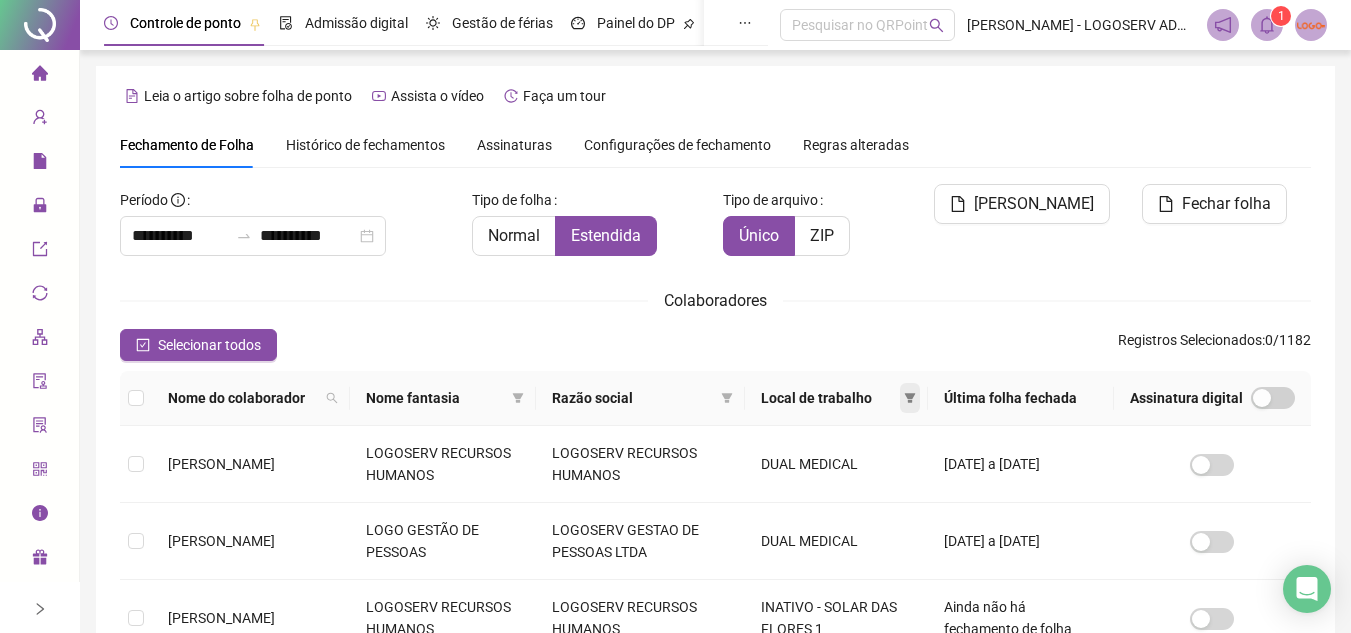 click 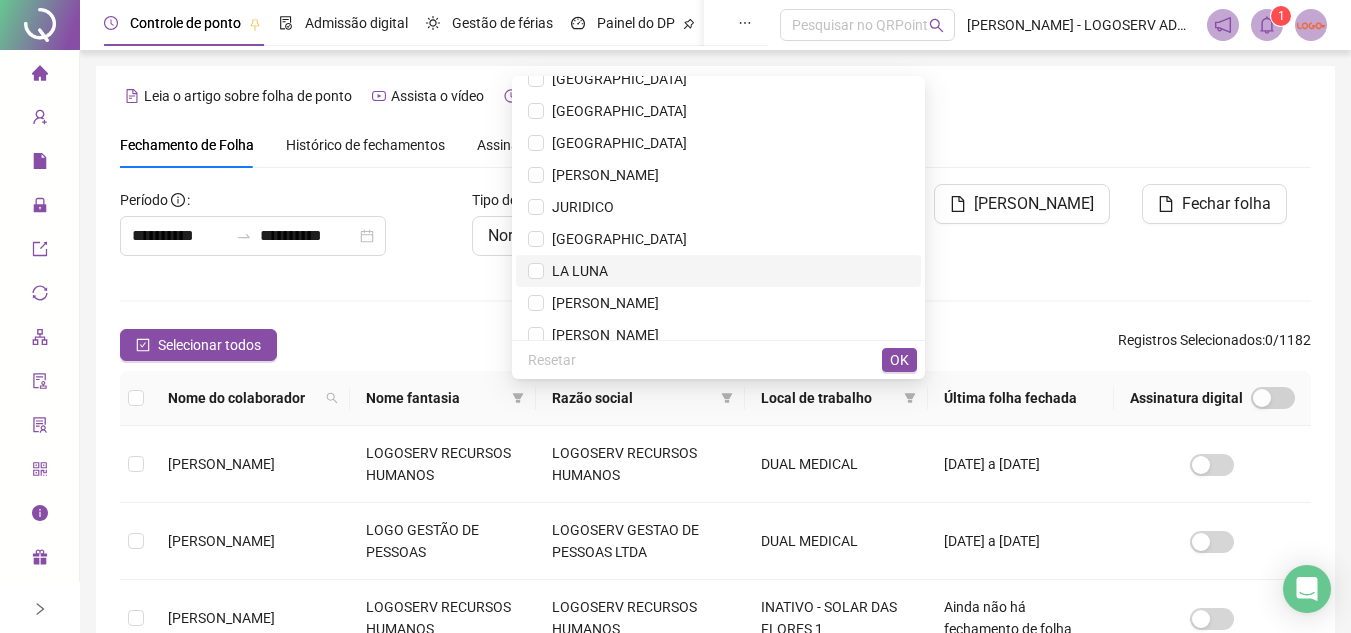 scroll, scrollTop: 4996, scrollLeft: 0, axis: vertical 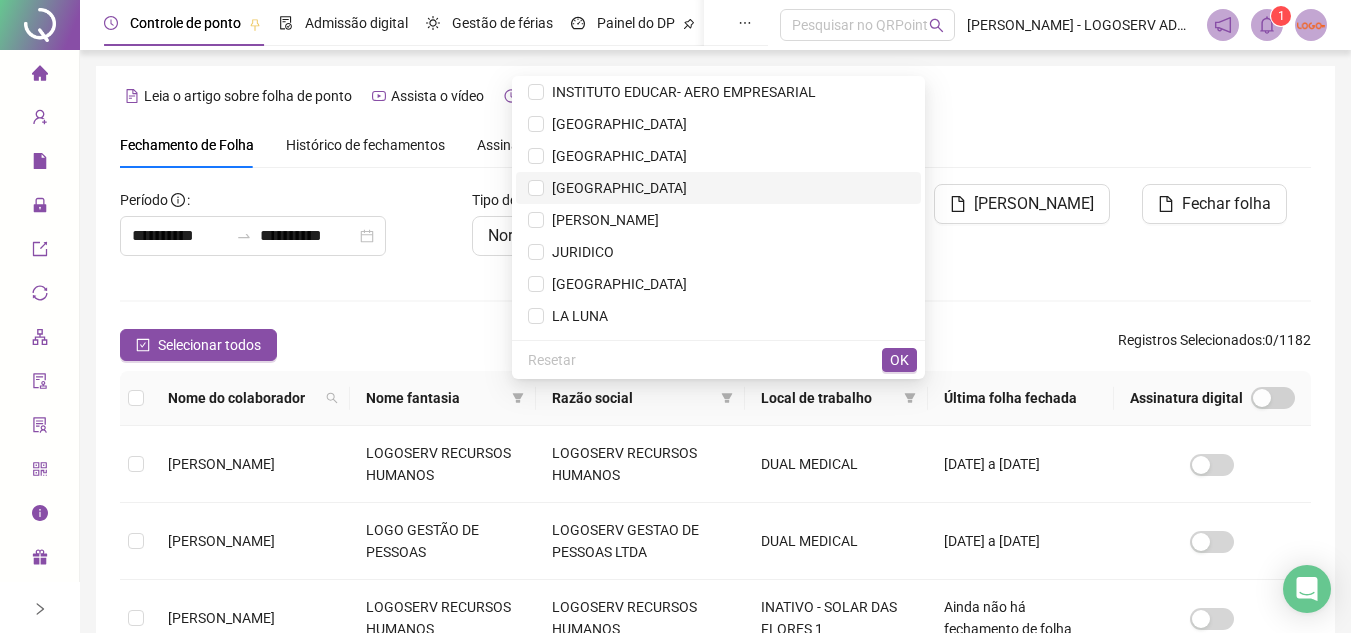 click on "JARDINS DE VERSAILLES" at bounding box center [615, 188] 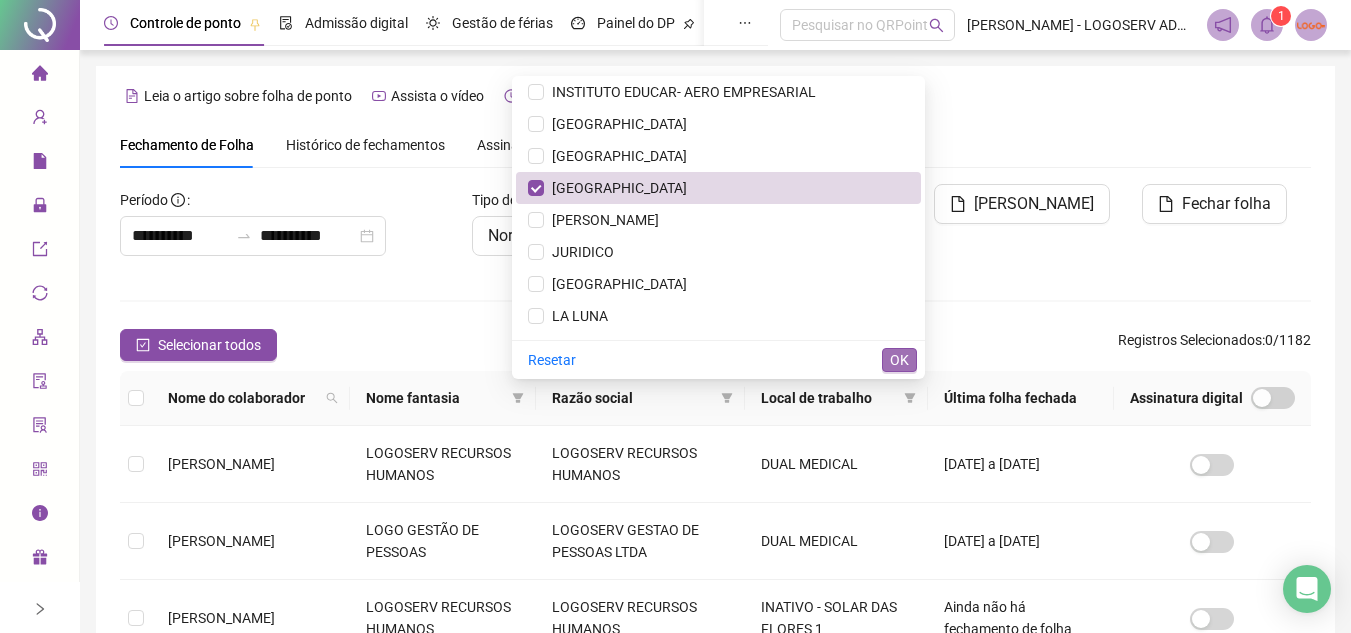 click on "OK" at bounding box center [899, 360] 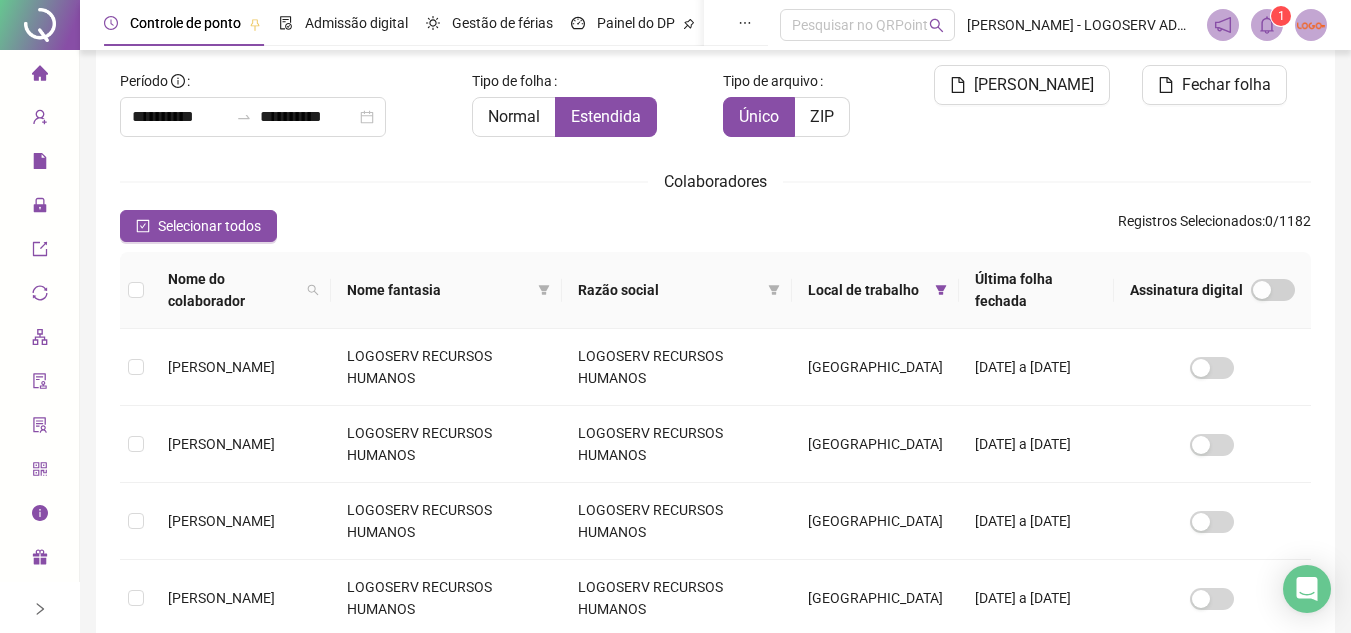 scroll, scrollTop: 297, scrollLeft: 0, axis: vertical 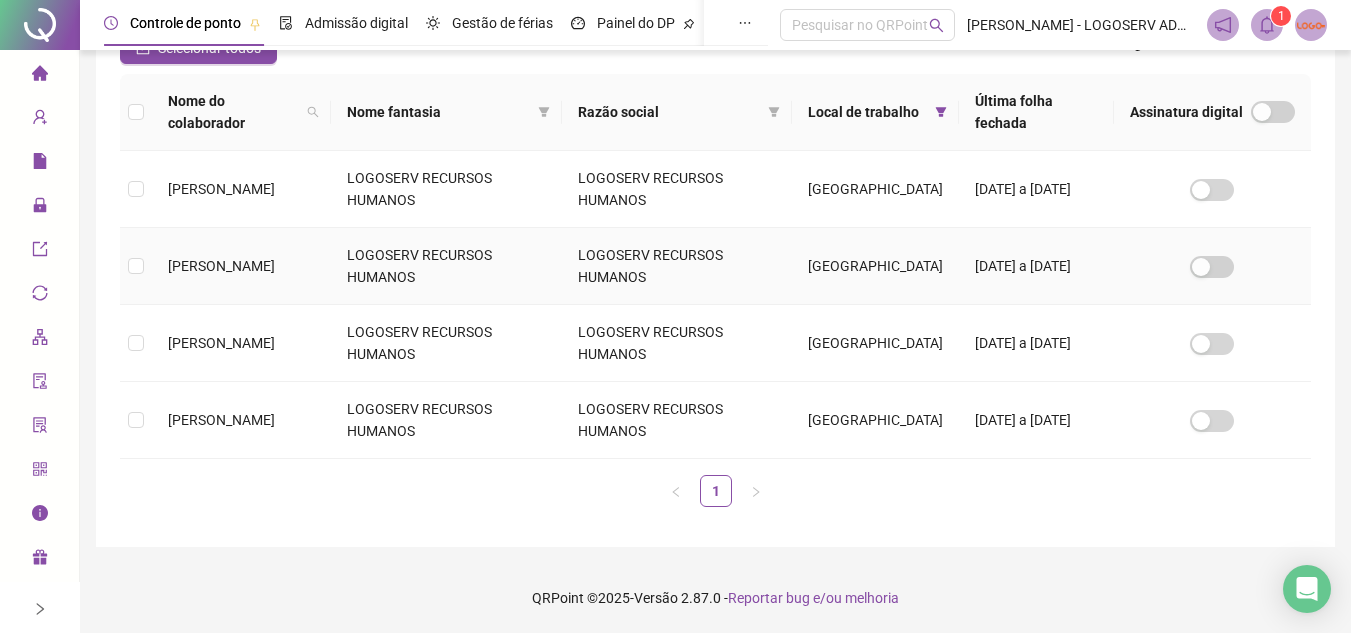click on "[PERSON_NAME]" at bounding box center [221, 266] 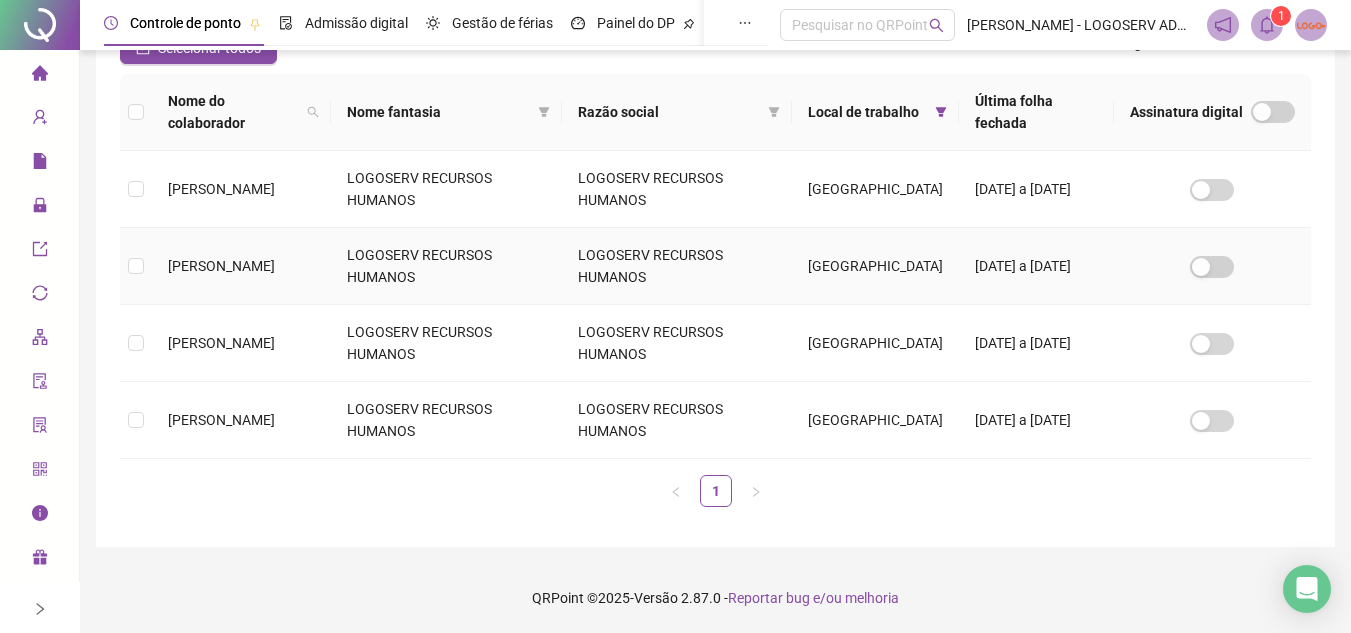 scroll, scrollTop: 93, scrollLeft: 0, axis: vertical 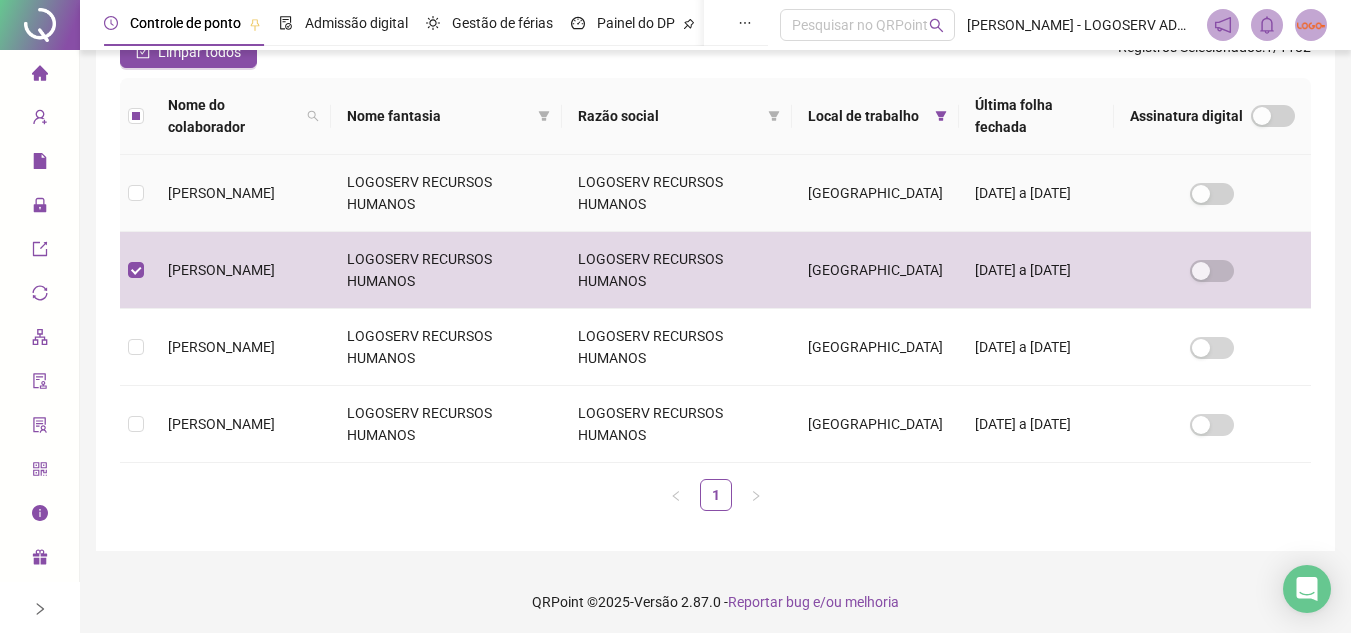 click on "[PERSON_NAME]" at bounding box center (221, 193) 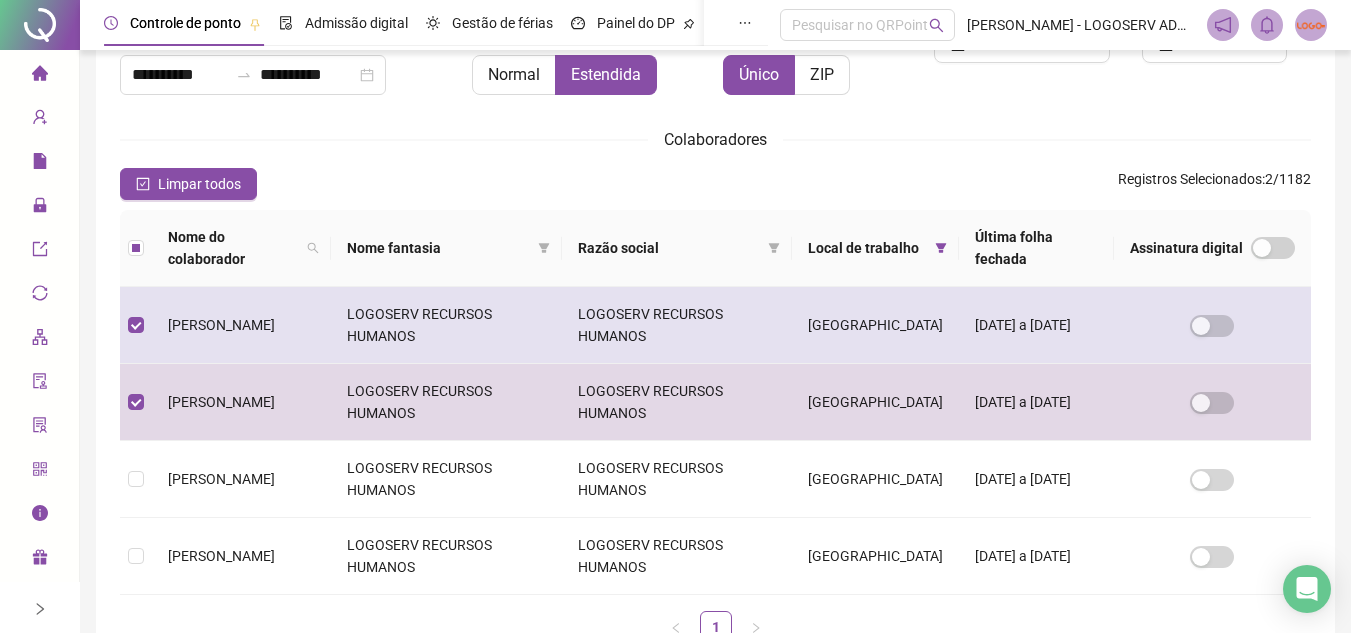 scroll, scrollTop: 297, scrollLeft: 0, axis: vertical 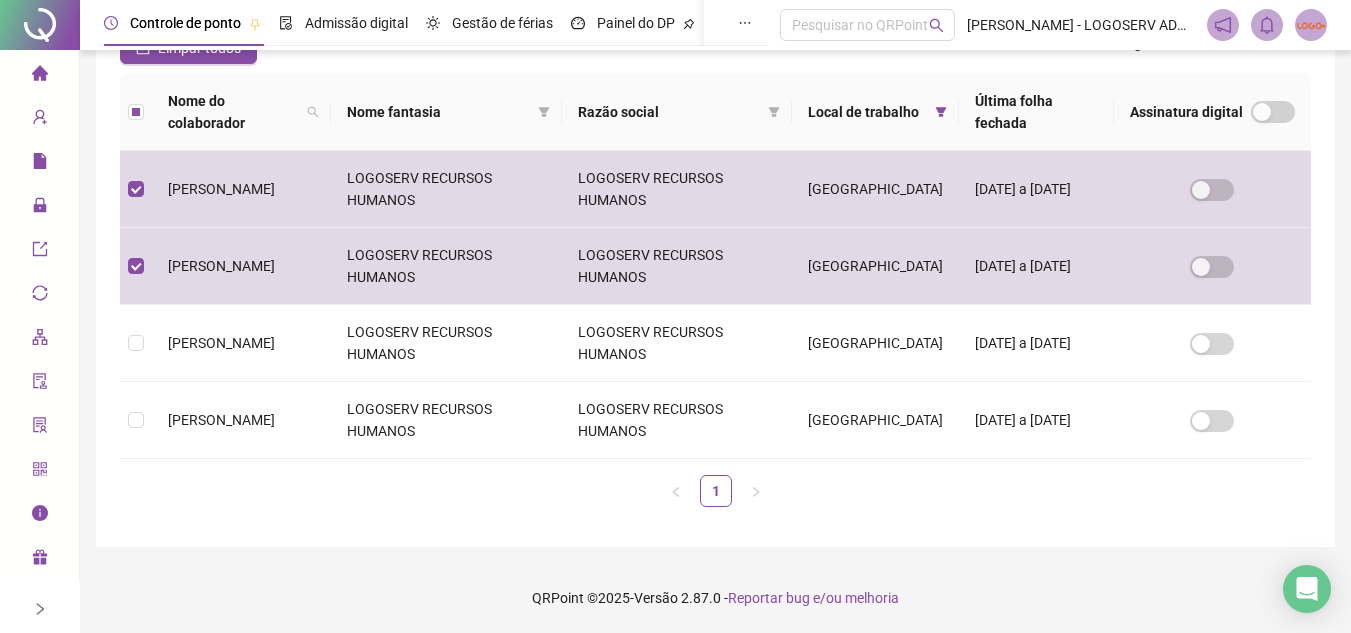 click on "**********" at bounding box center (715, 168) 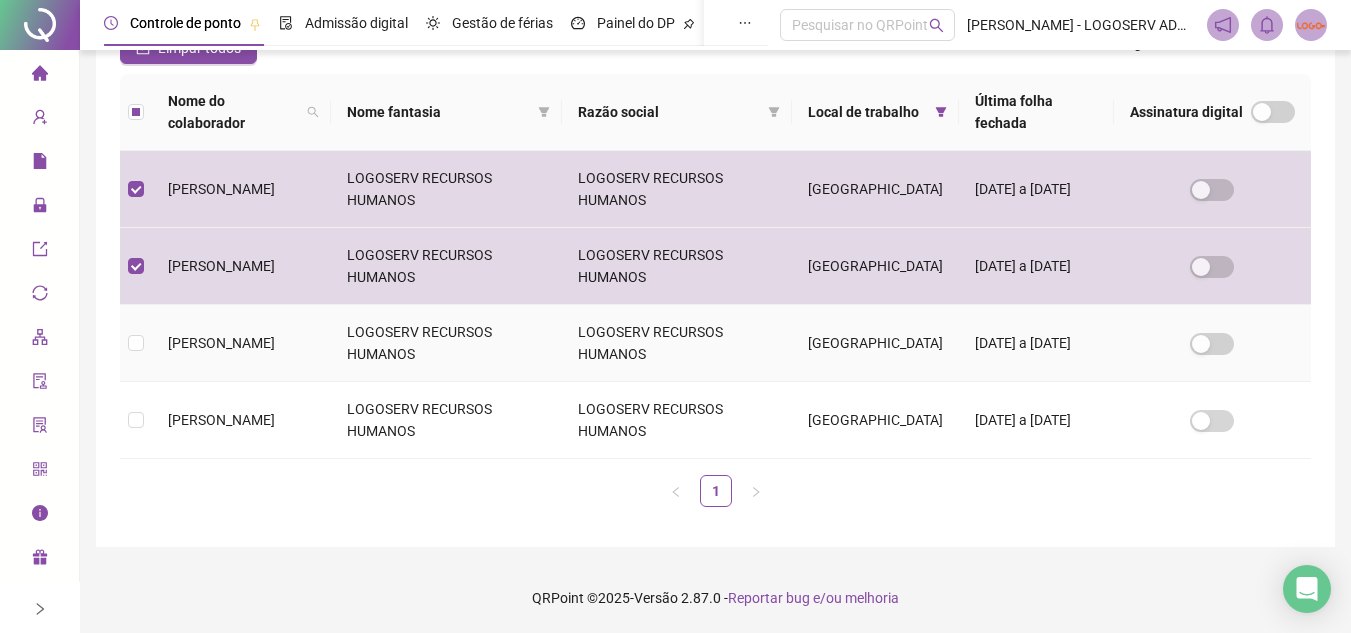 click on "[PERSON_NAME]" at bounding box center (221, 343) 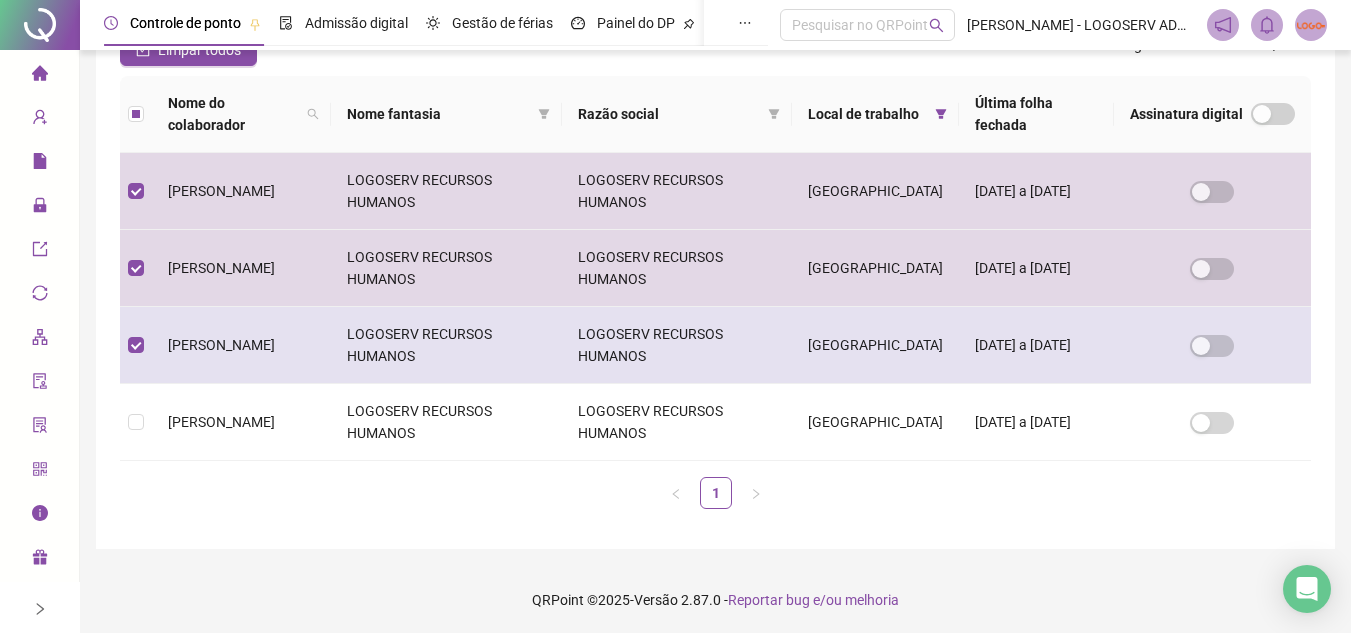 scroll, scrollTop: 297, scrollLeft: 0, axis: vertical 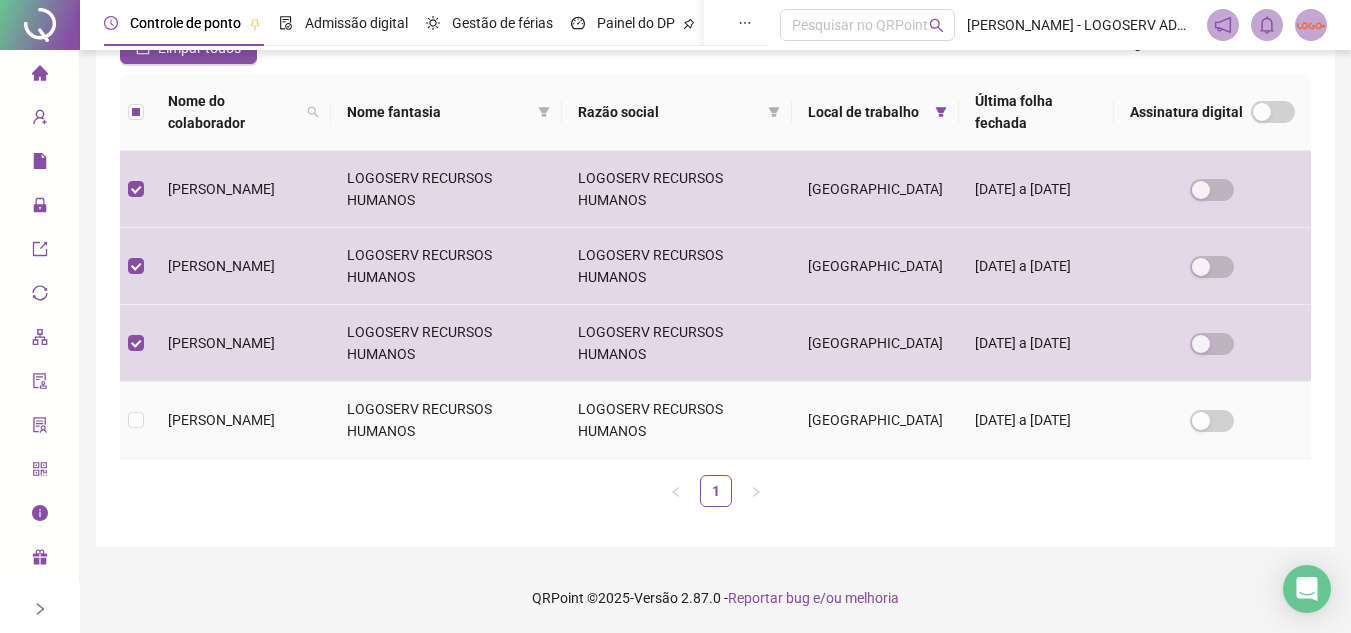 click on "[PERSON_NAME]" at bounding box center [241, 420] 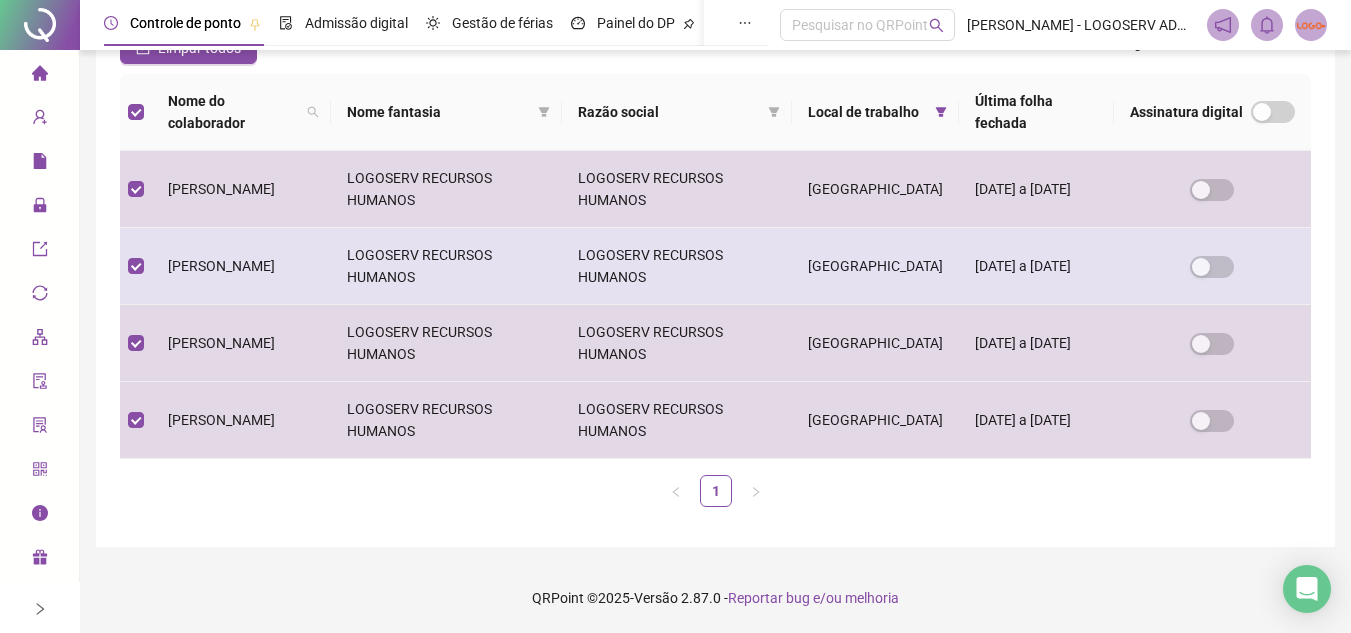 scroll, scrollTop: 93, scrollLeft: 0, axis: vertical 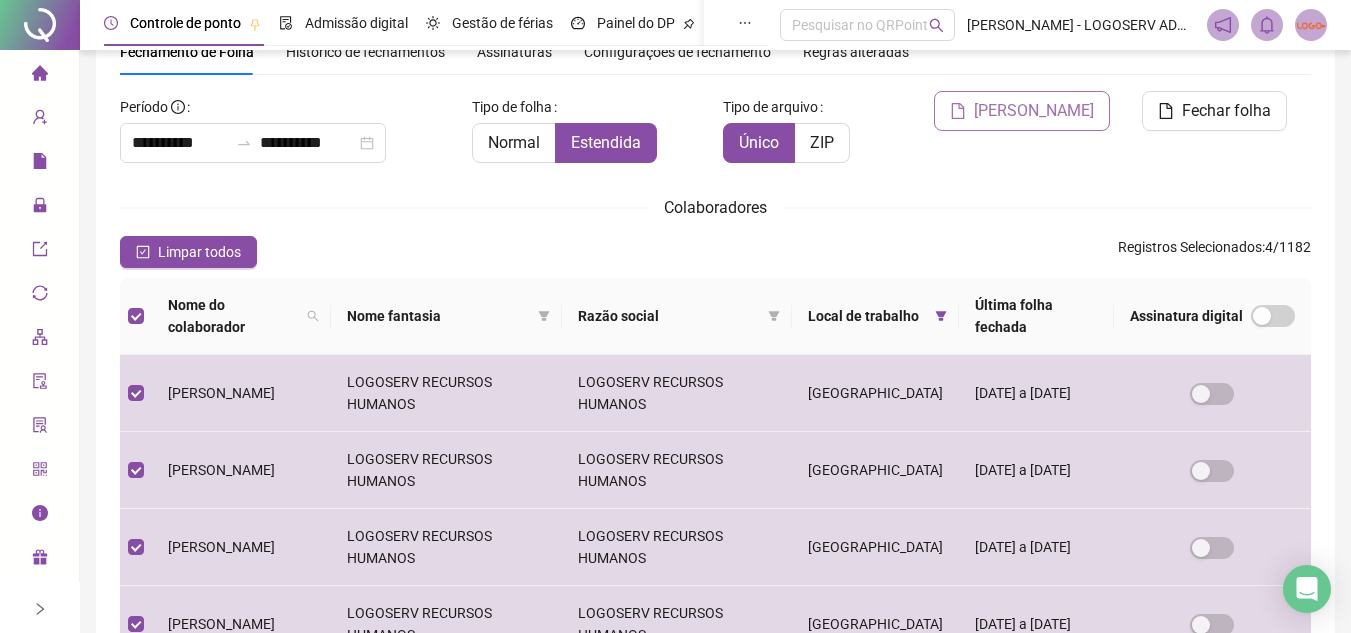 click on "Gerar espelho" at bounding box center [1022, 111] 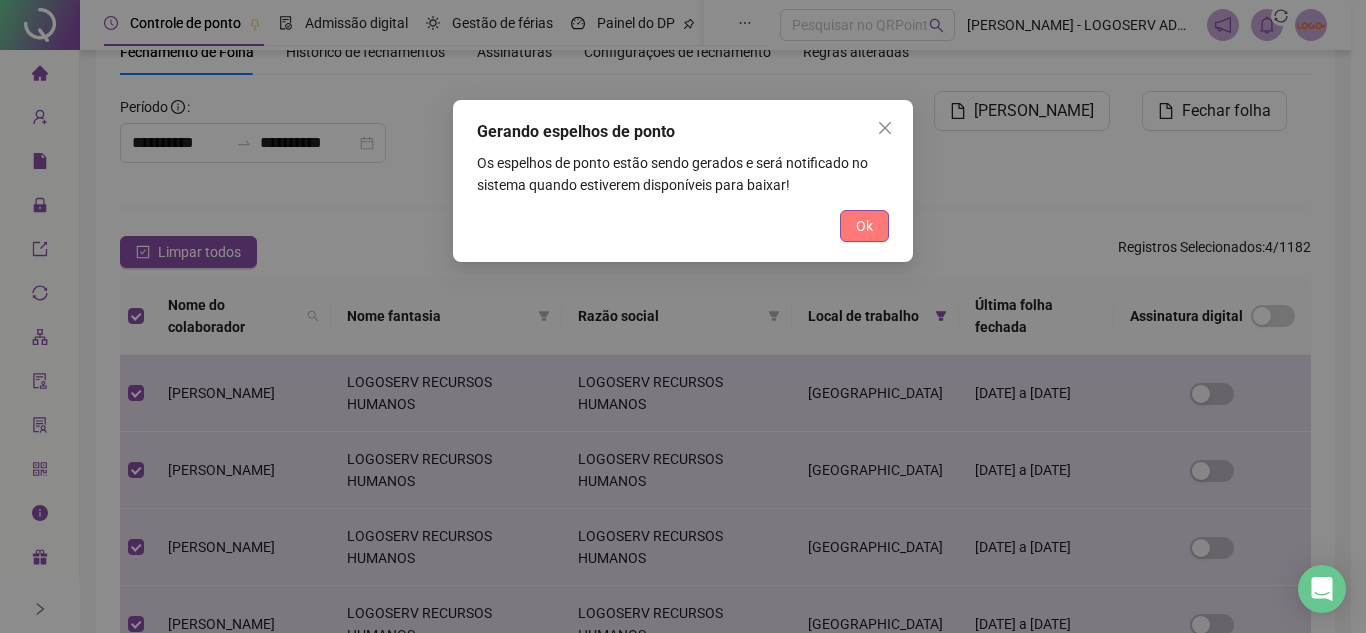 click on "Ok" at bounding box center [864, 226] 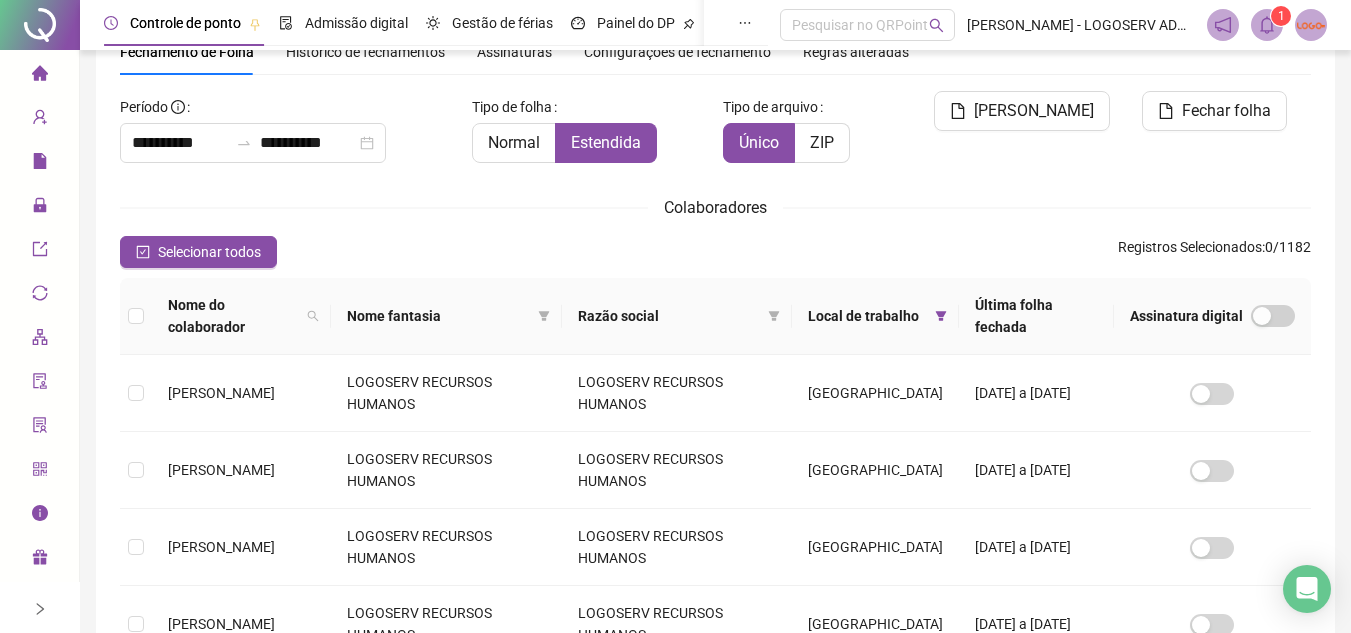click 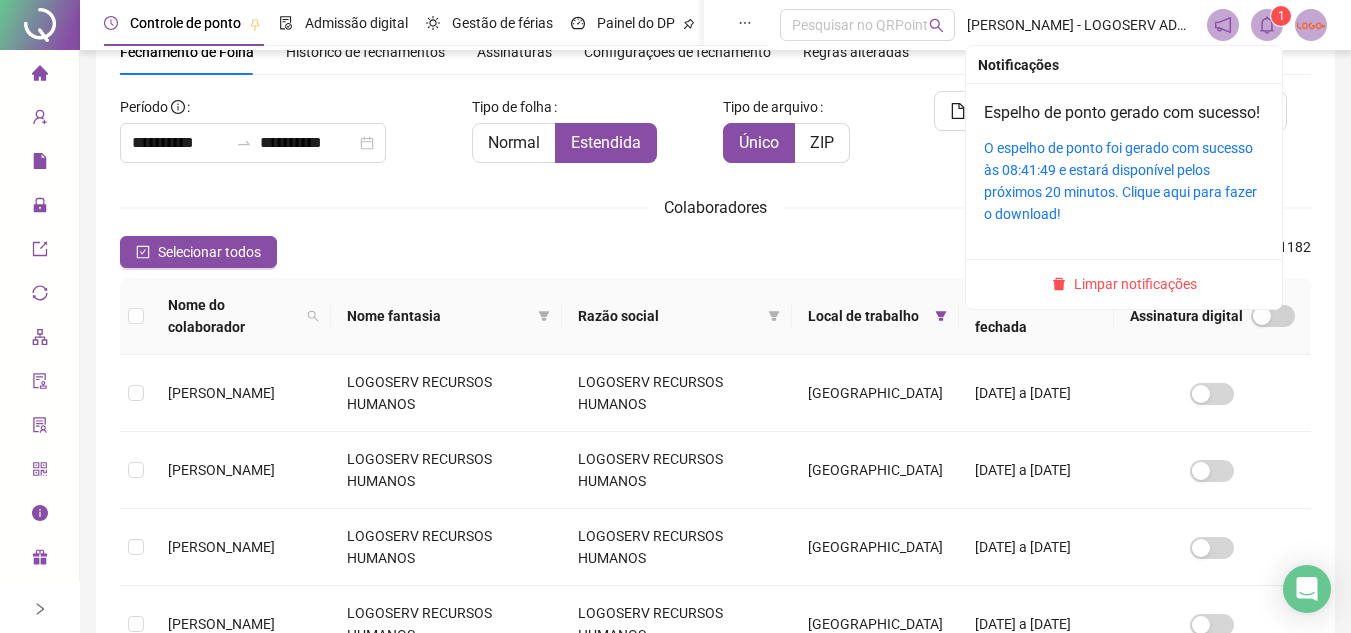click on "O espelho de ponto foi gerado com sucesso às 08:41:49 e estará disponível pelos próximos 20 minutos.
Clique aqui para fazer o download!" at bounding box center (1124, 181) 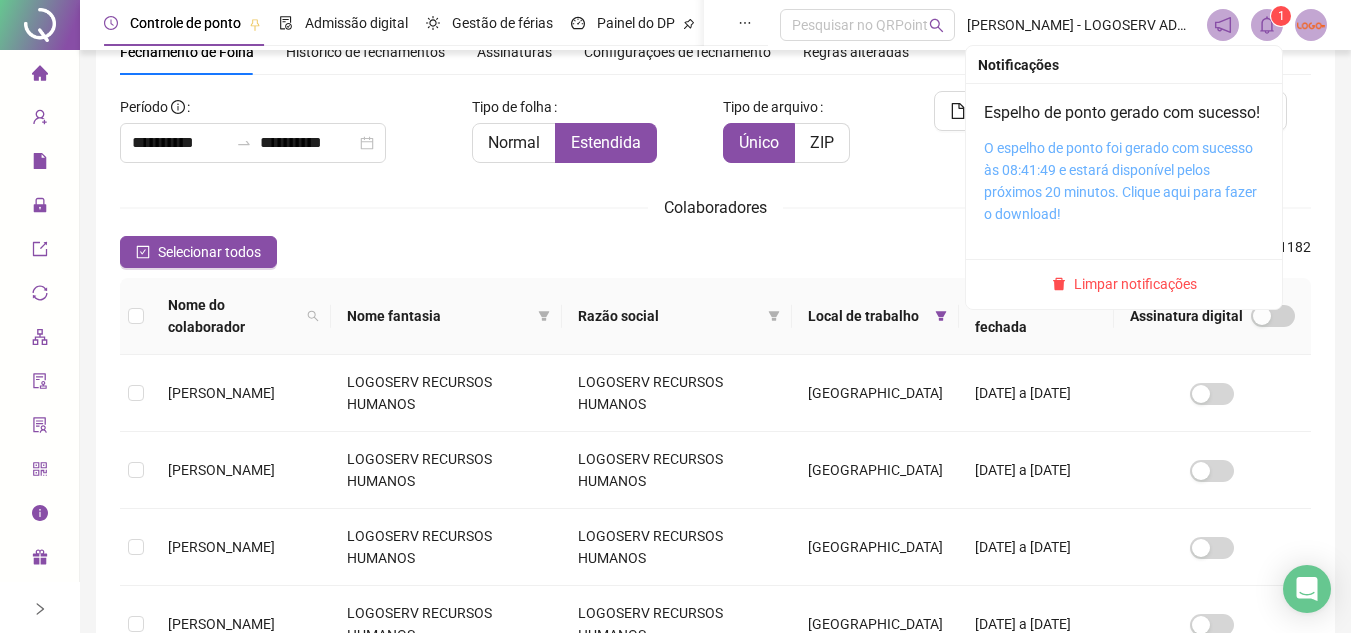click on "O espelho de ponto foi gerado com sucesso às 08:41:49 e estará disponível pelos próximos 20 minutos.
Clique aqui para fazer o download!" at bounding box center (1120, 181) 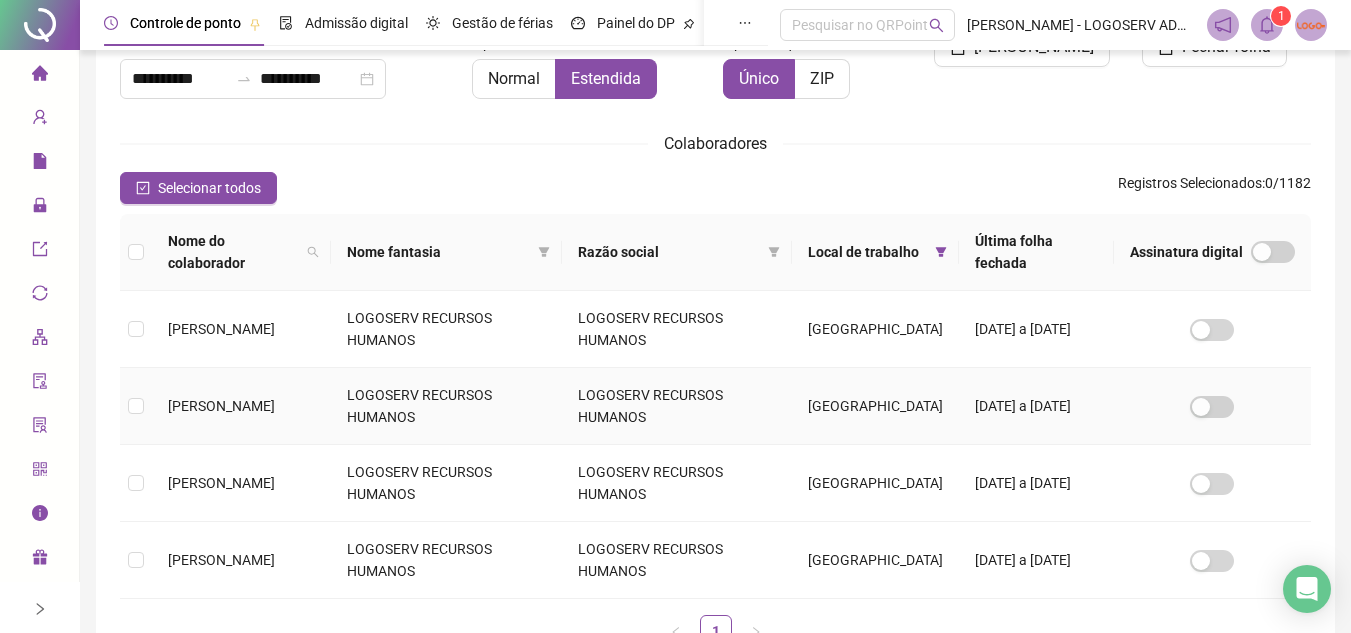 scroll, scrollTop: 297, scrollLeft: 0, axis: vertical 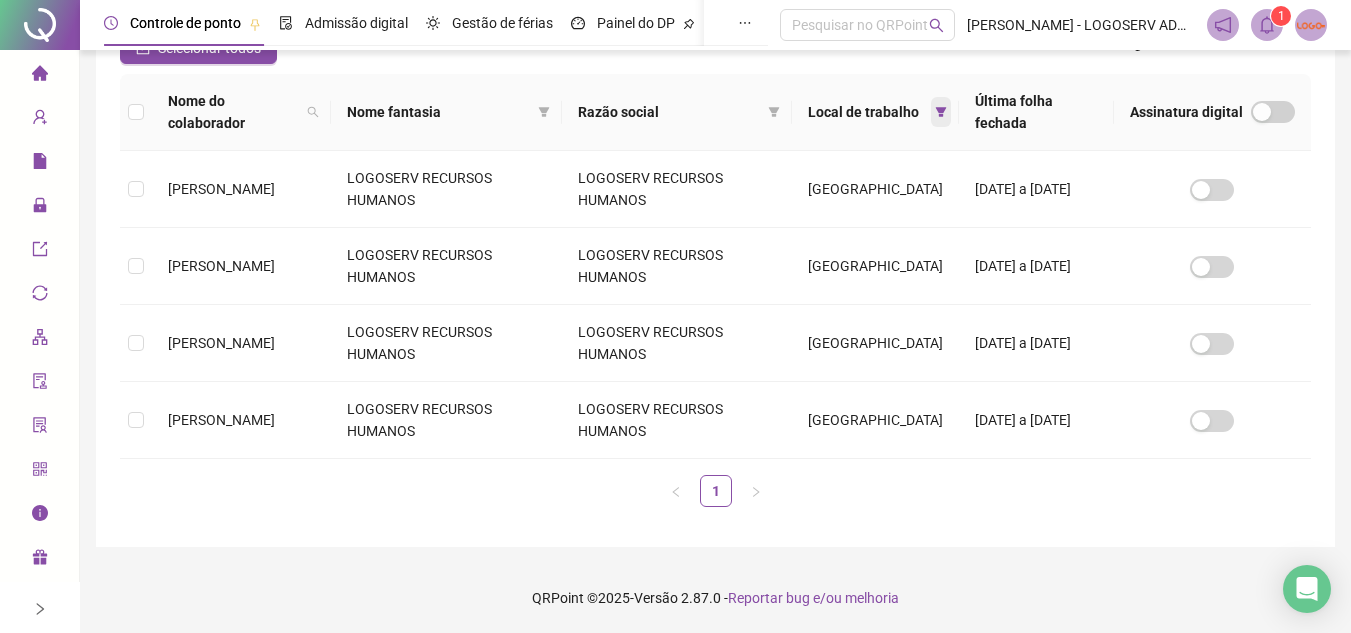 click 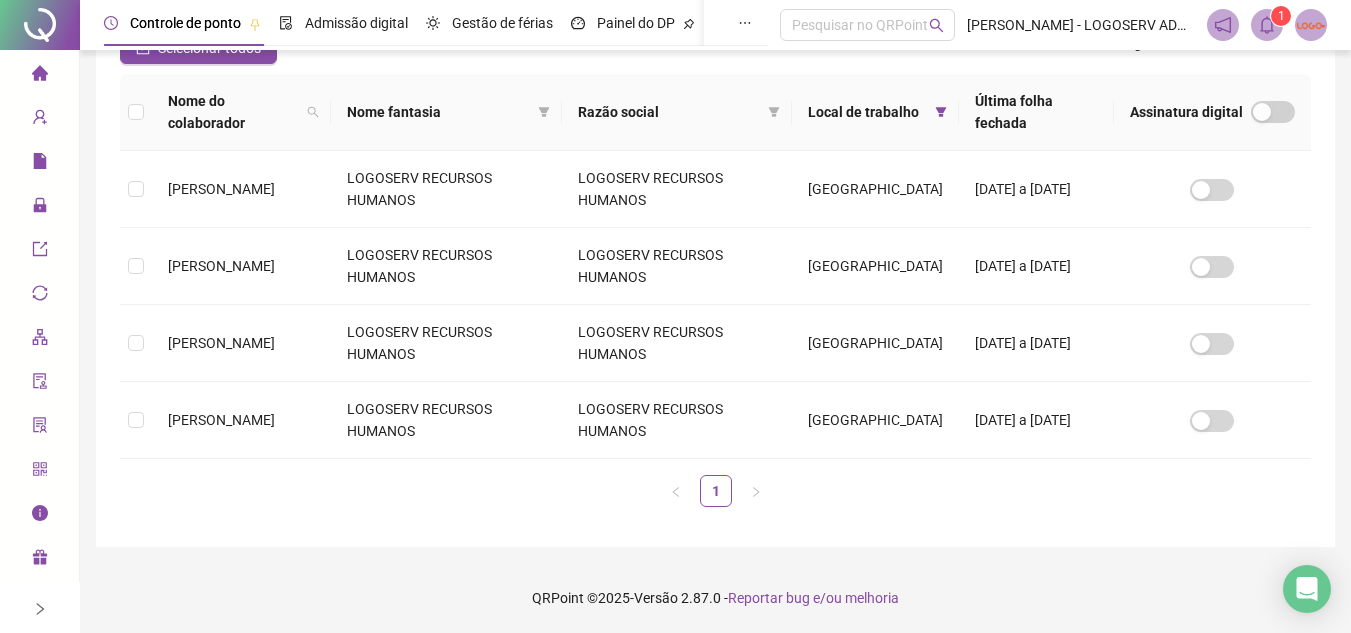 scroll, scrollTop: 4908, scrollLeft: 0, axis: vertical 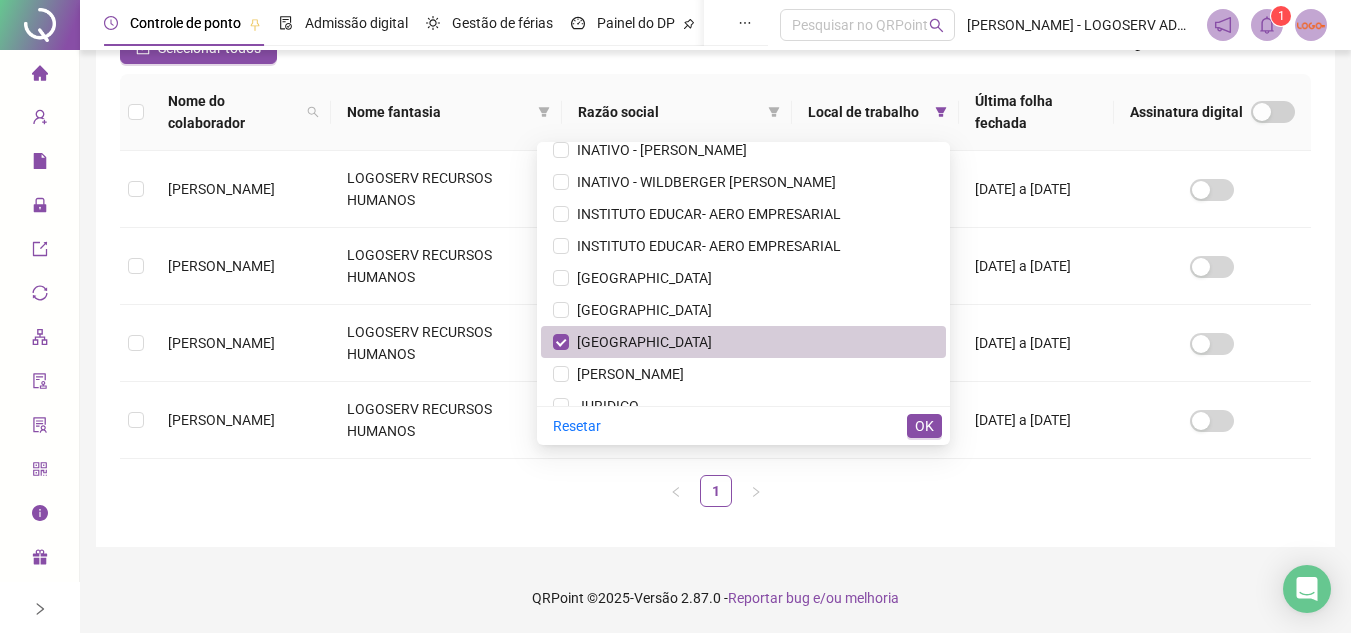 click on "JARDINS DE VERSAILLES" at bounding box center [743, 342] 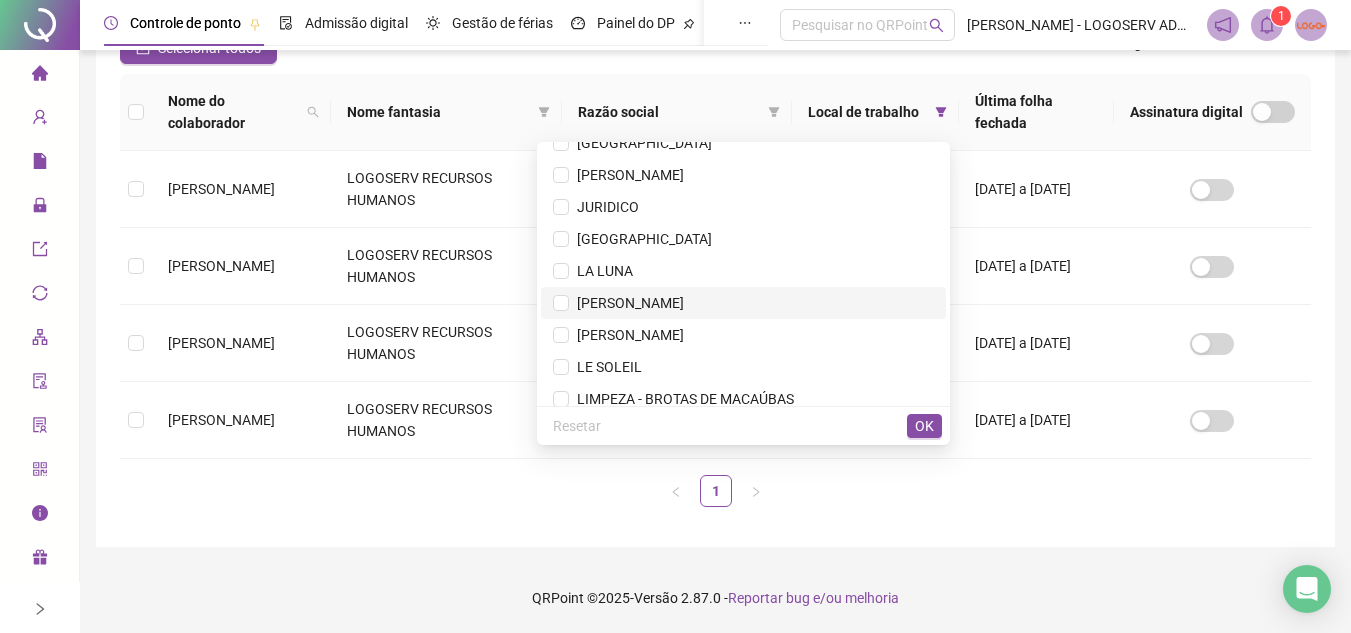 scroll, scrollTop: 5108, scrollLeft: 0, axis: vertical 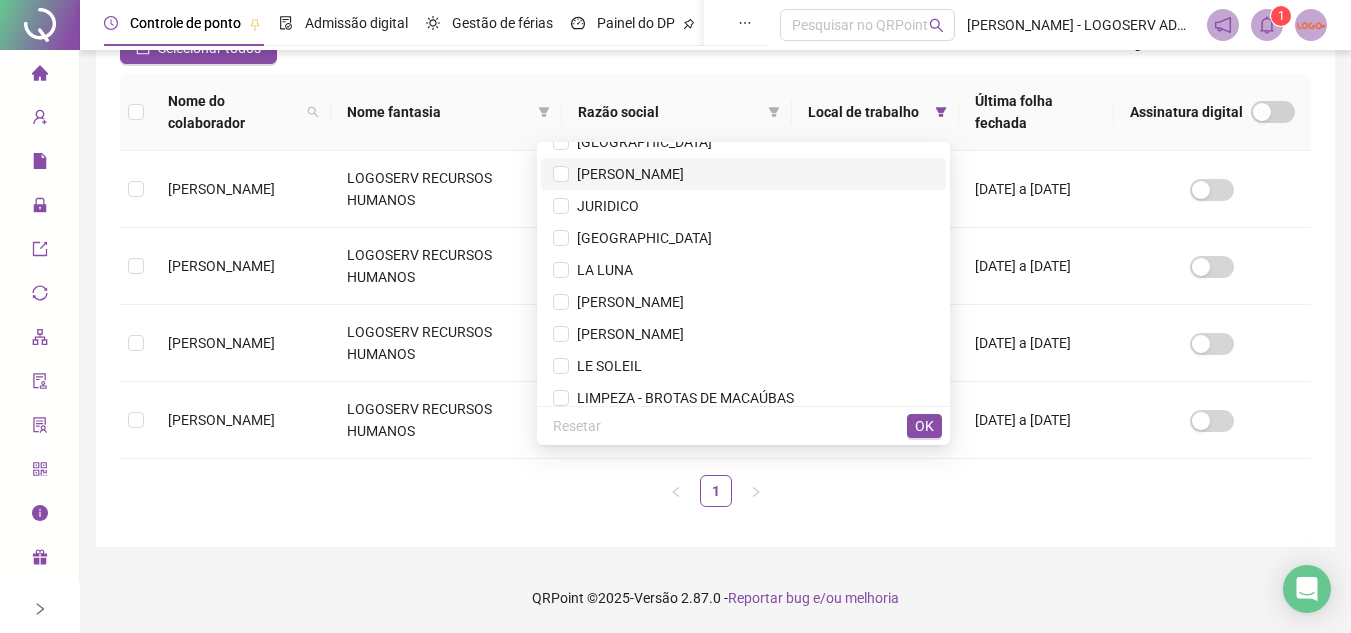 click on "JENNER AUGUSTO" at bounding box center [626, 174] 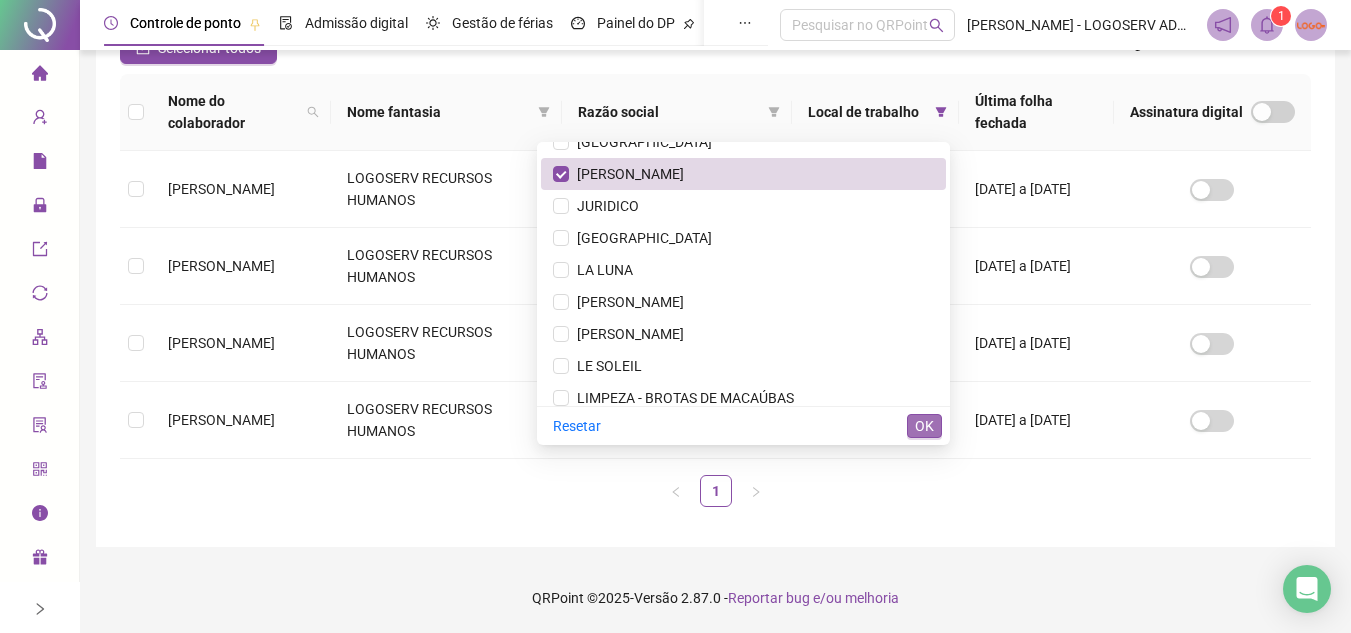 click on "OK" at bounding box center [924, 426] 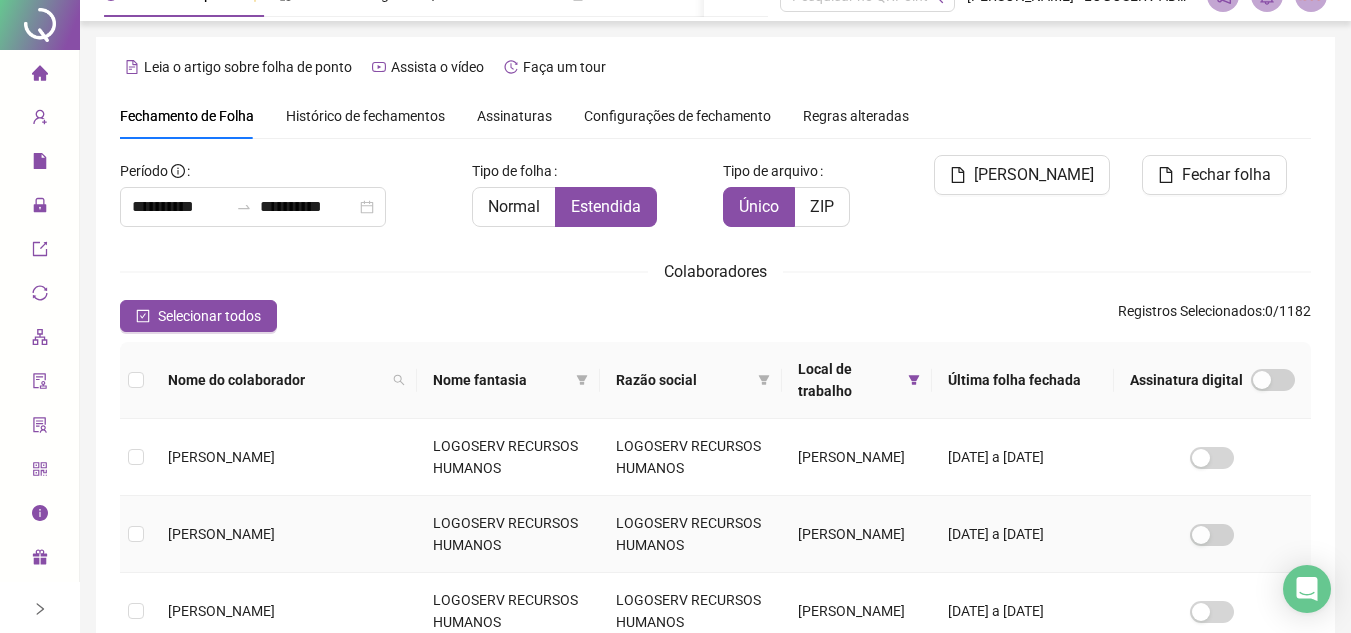 scroll, scrollTop: 0, scrollLeft: 0, axis: both 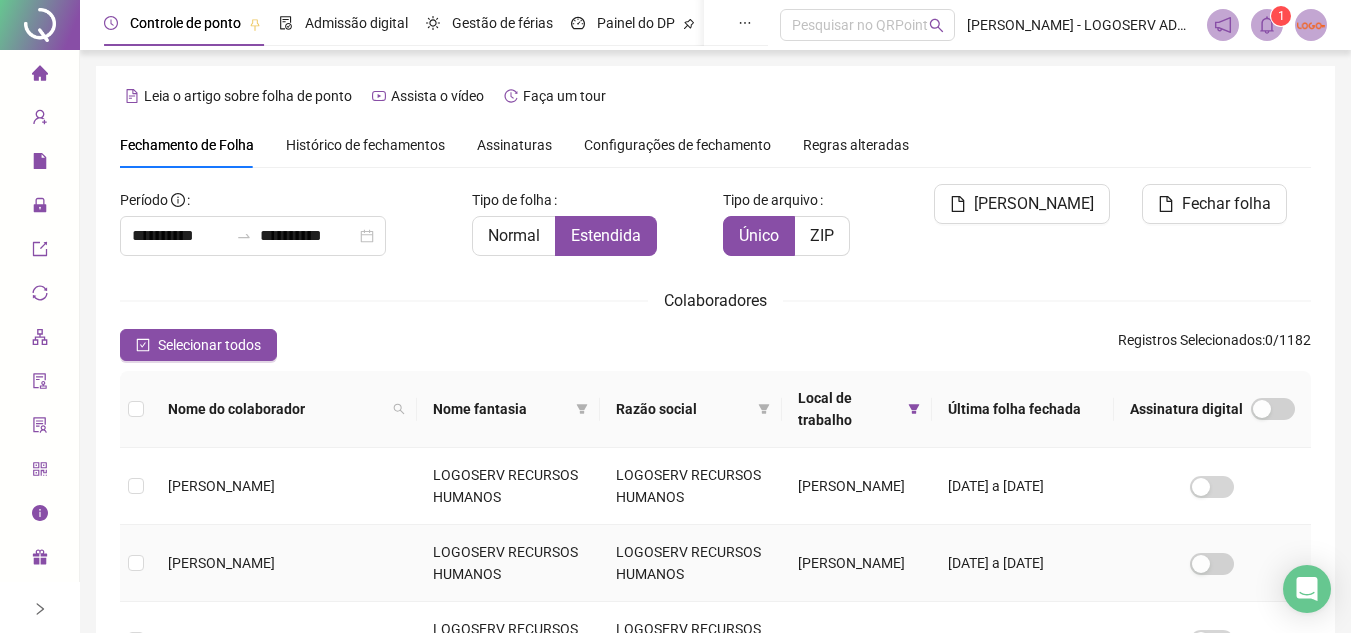 click on "[PERSON_NAME]" at bounding box center [221, 563] 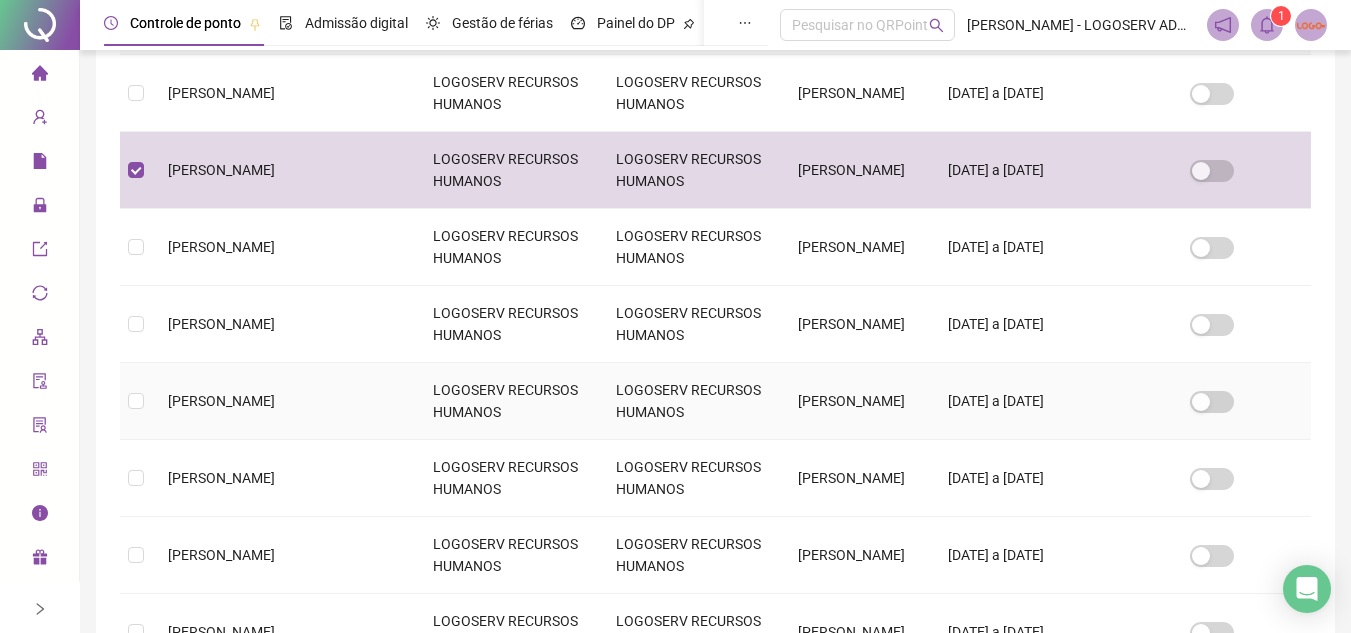 scroll, scrollTop: 493, scrollLeft: 0, axis: vertical 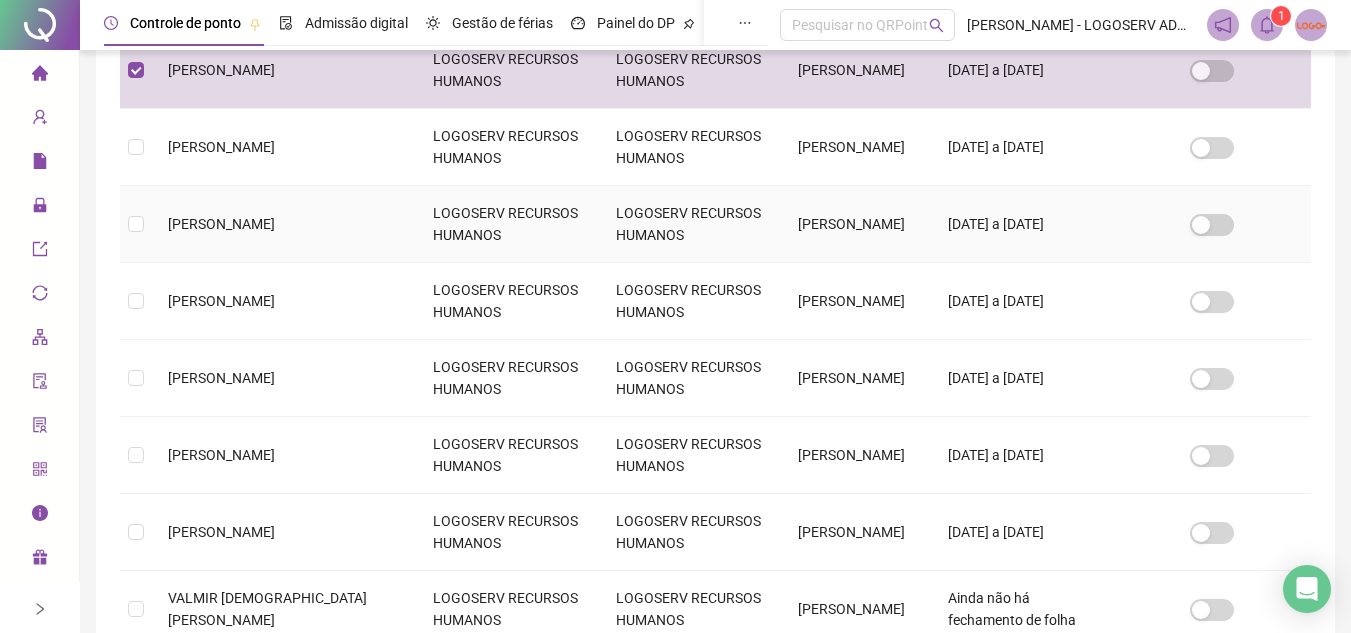 click on "[PERSON_NAME]" at bounding box center [284, 224] 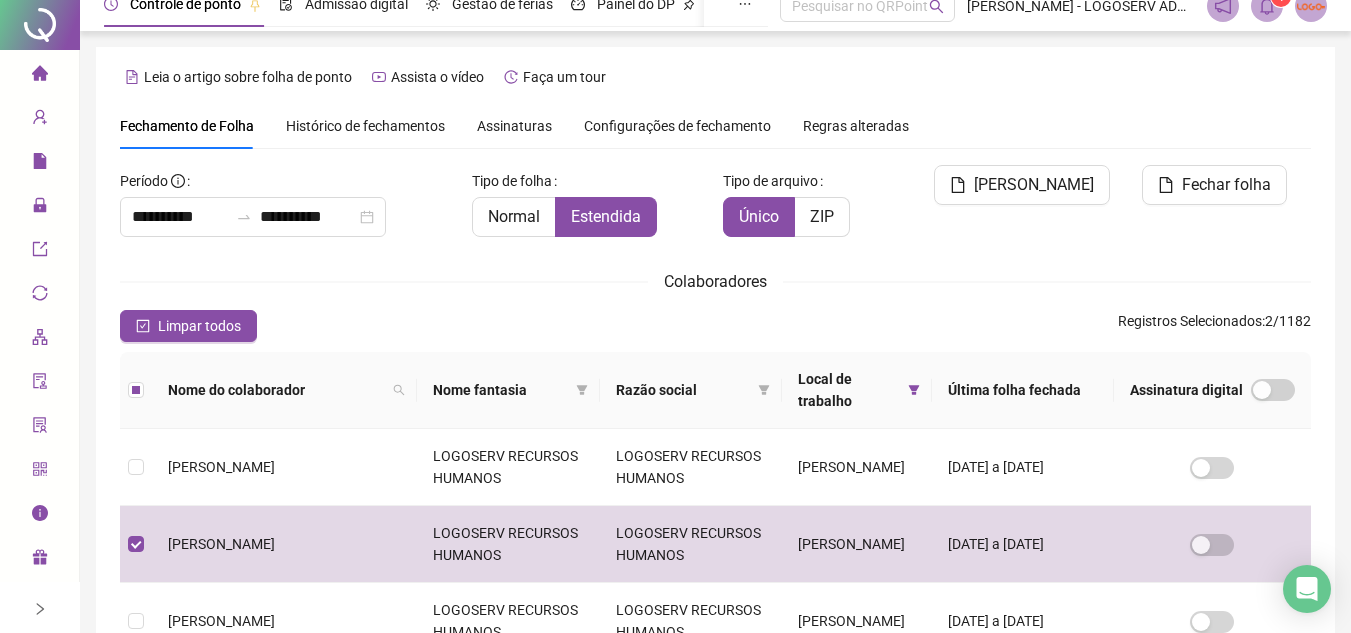 scroll, scrollTop: 0, scrollLeft: 0, axis: both 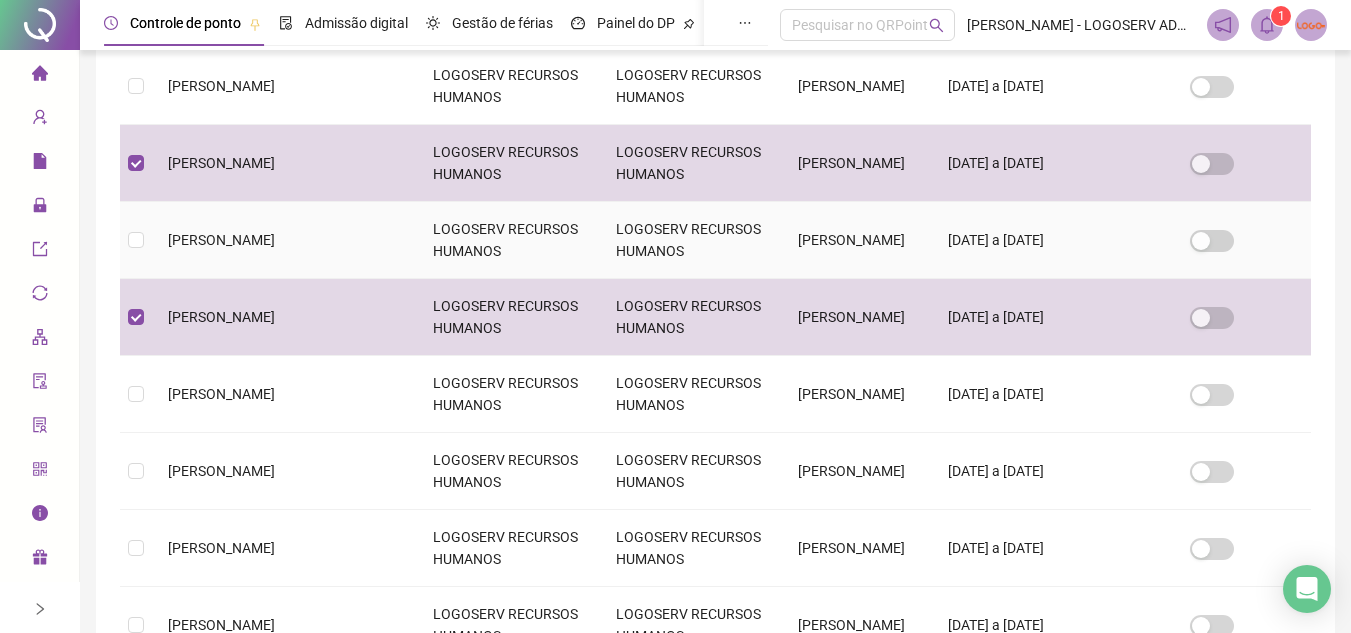 click on "[PERSON_NAME]" at bounding box center (221, 240) 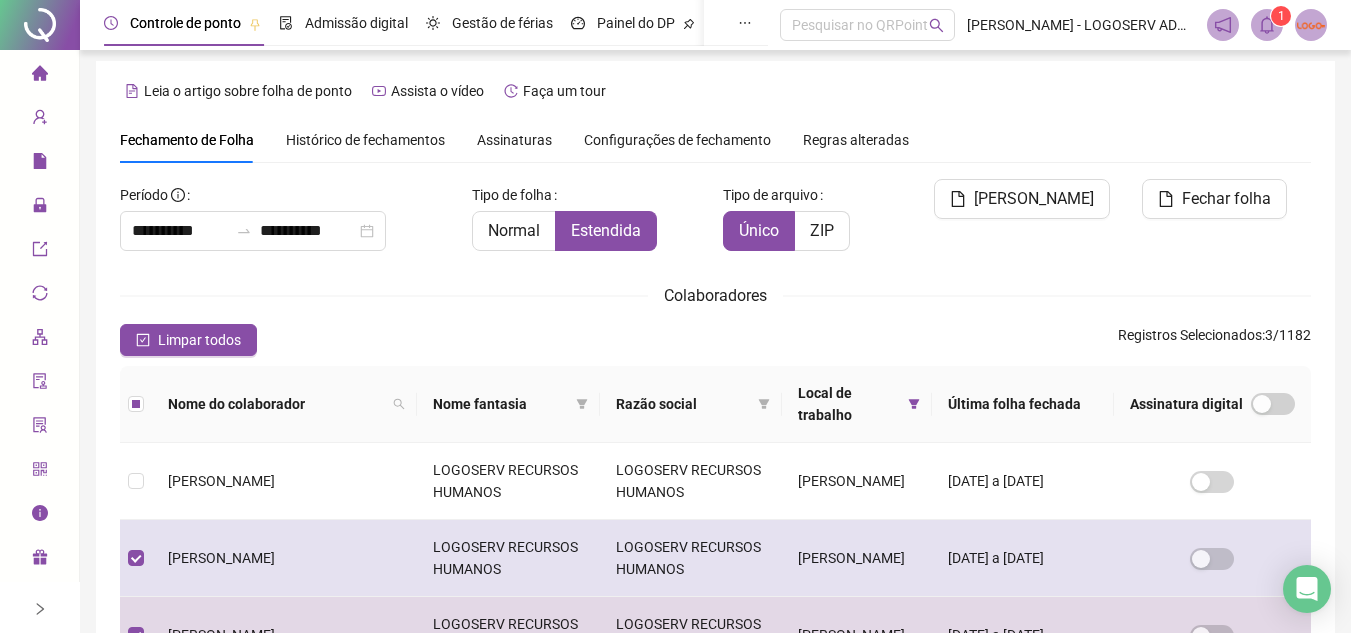 scroll, scrollTop: 0, scrollLeft: 0, axis: both 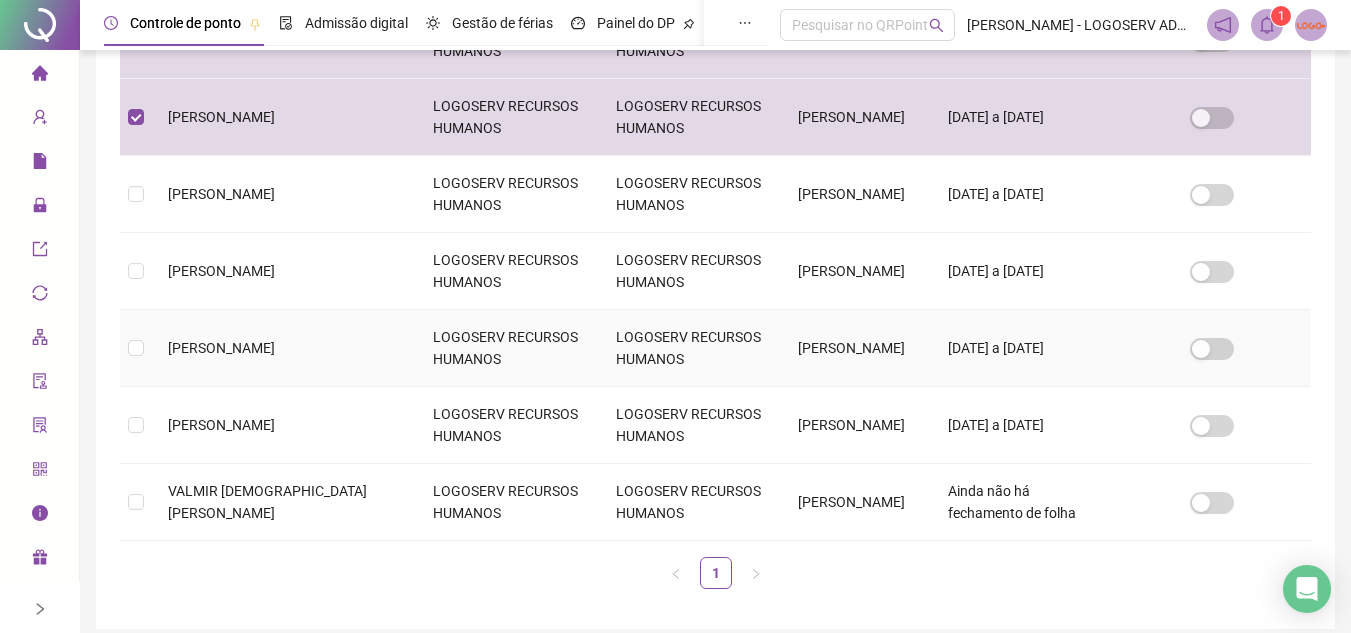 click on "[PERSON_NAME]" at bounding box center [221, 348] 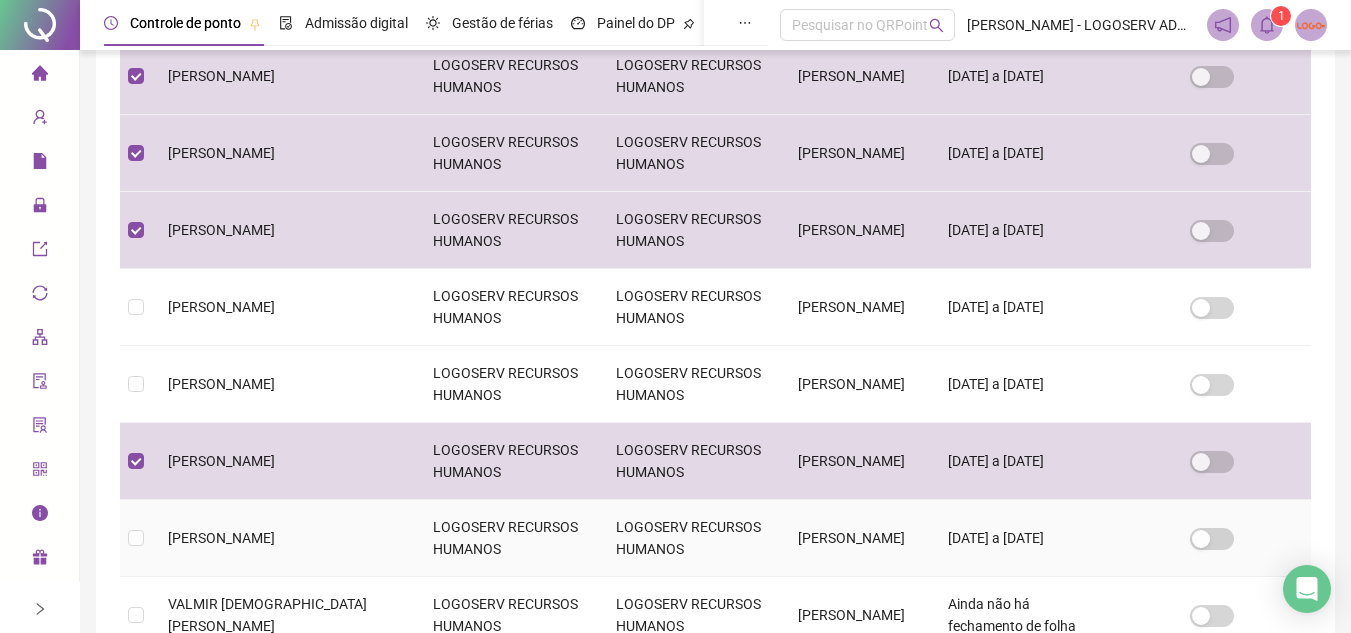 scroll, scrollTop: 482, scrollLeft: 0, axis: vertical 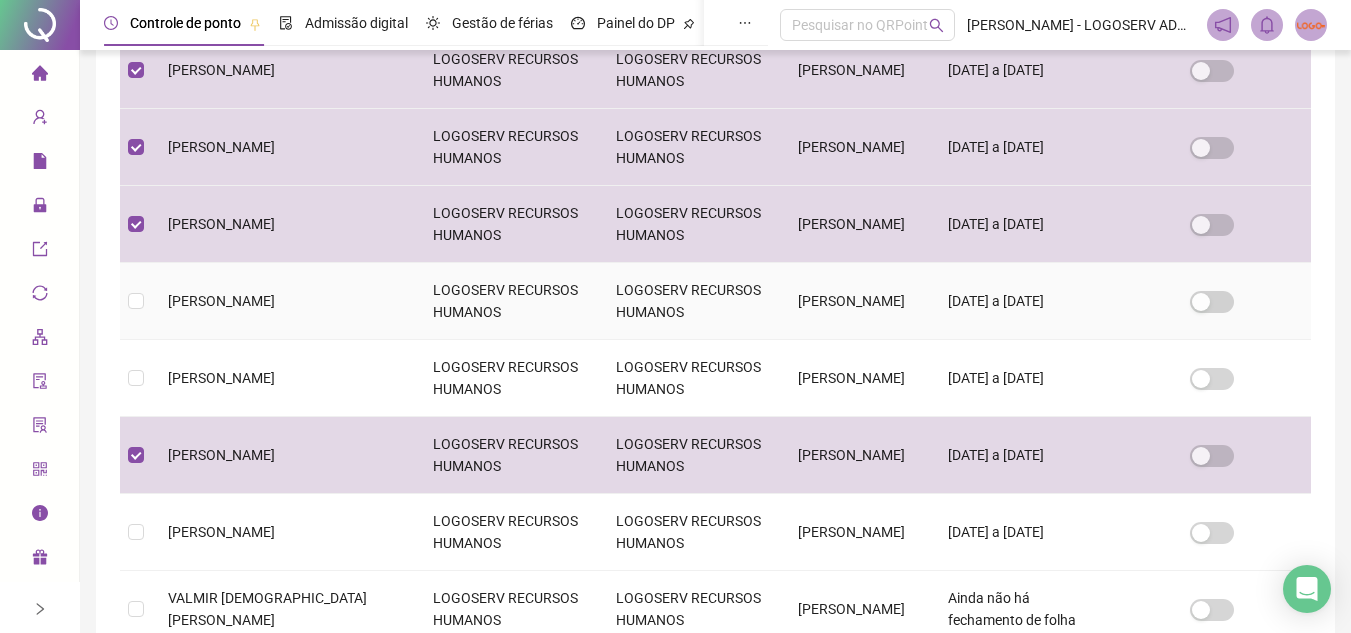 click on "[PERSON_NAME]" at bounding box center [284, 301] 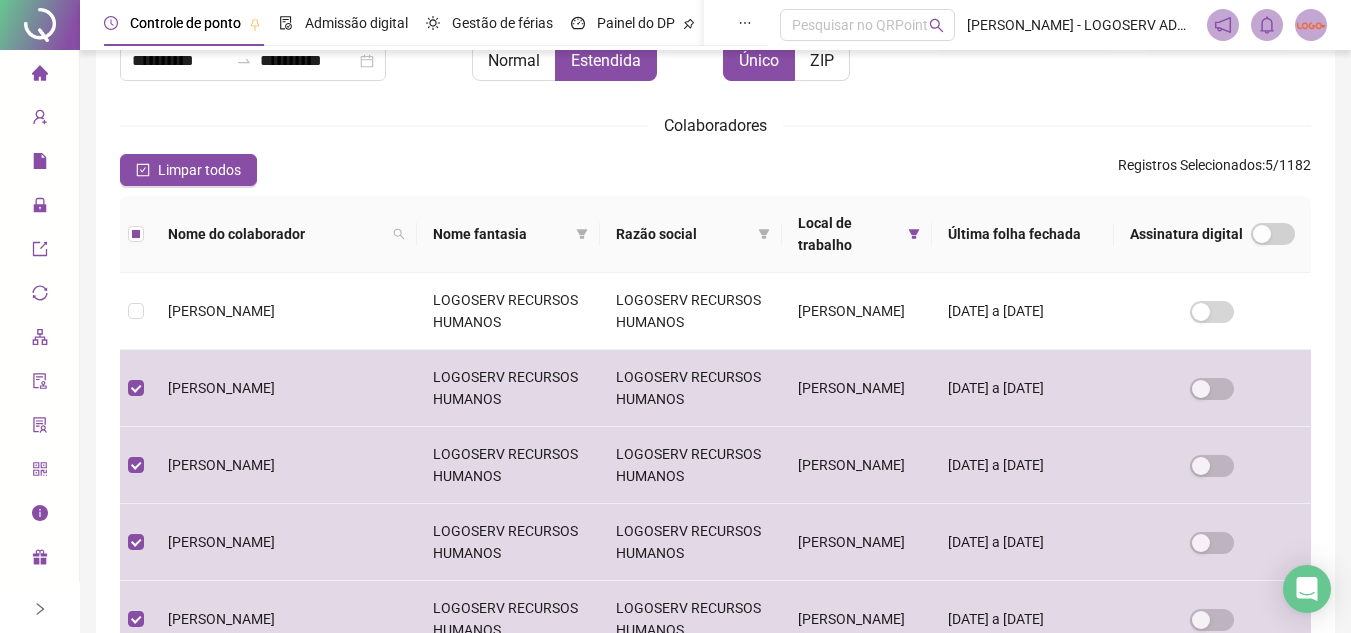 scroll, scrollTop: 82, scrollLeft: 0, axis: vertical 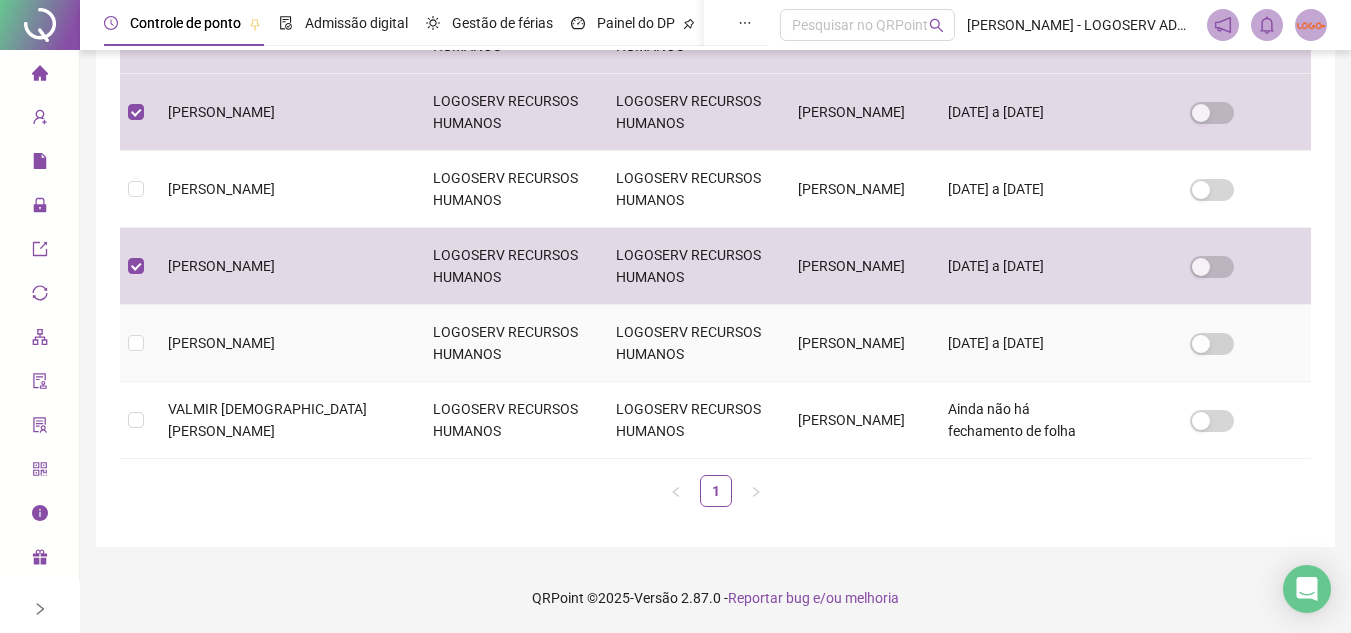 click on "[PERSON_NAME]" at bounding box center [284, 343] 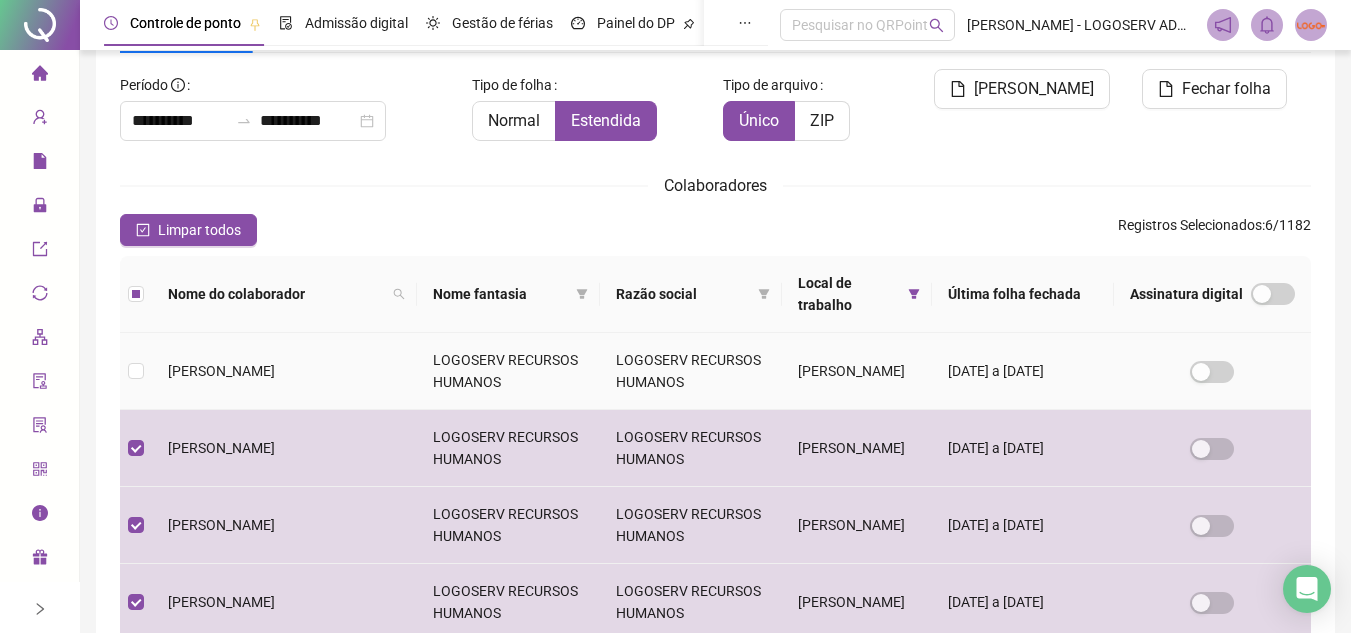 scroll, scrollTop: 0, scrollLeft: 0, axis: both 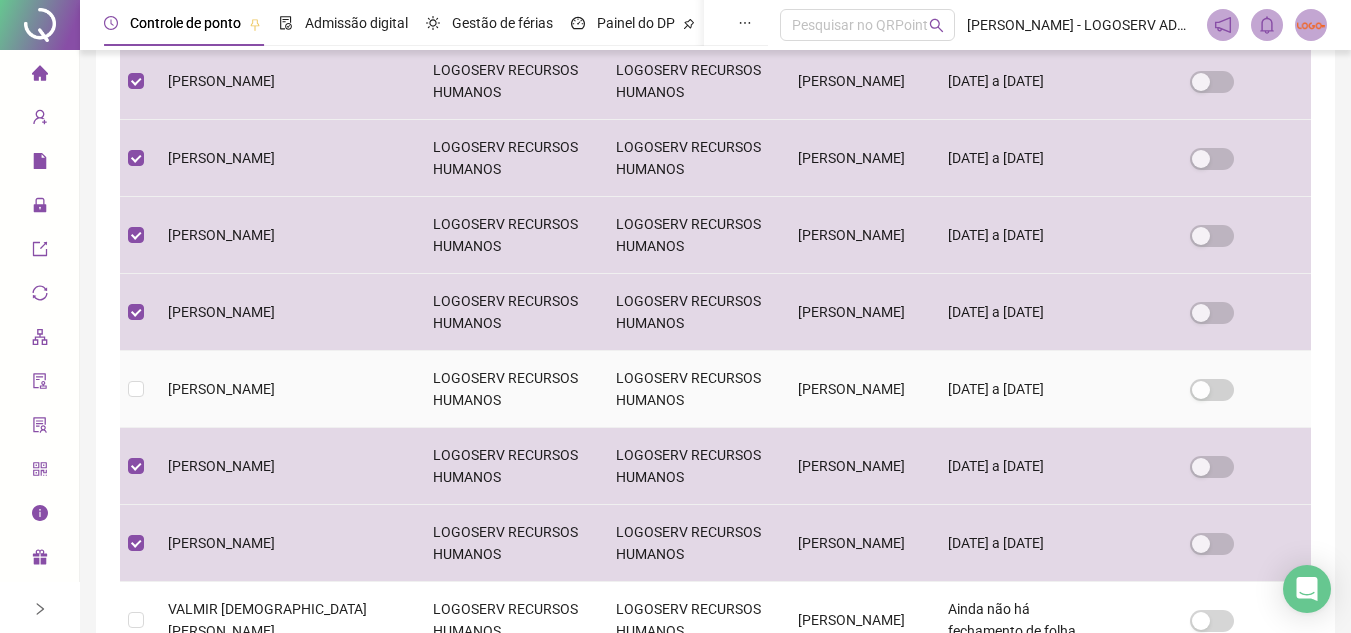 click on "LOGOSERV RECURSOS HUMANOS" at bounding box center [508, 389] 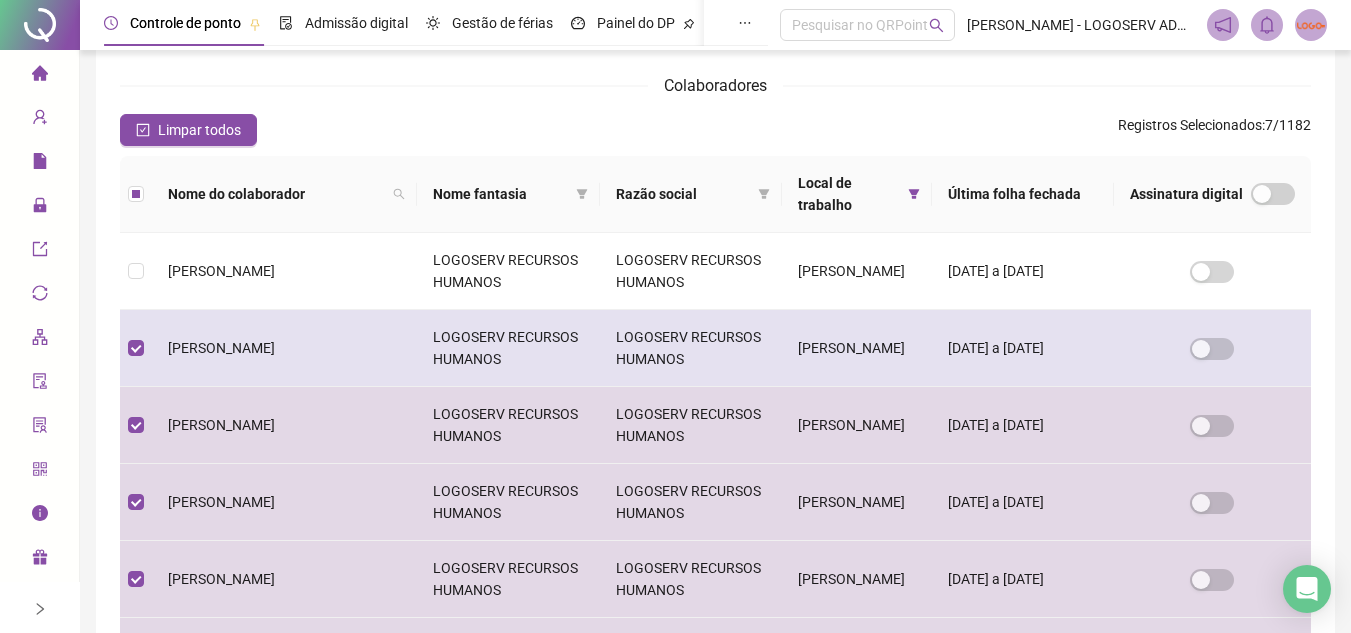 scroll, scrollTop: 200, scrollLeft: 0, axis: vertical 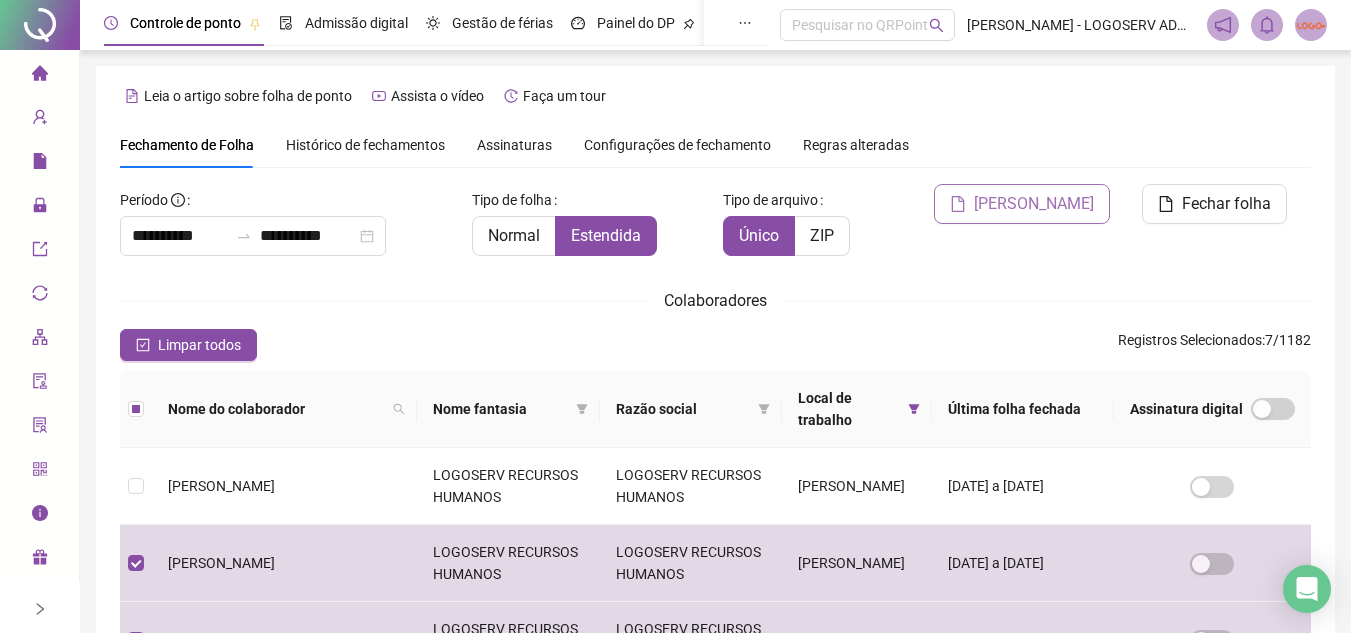 click on "Gerar espelho" at bounding box center (1022, 204) 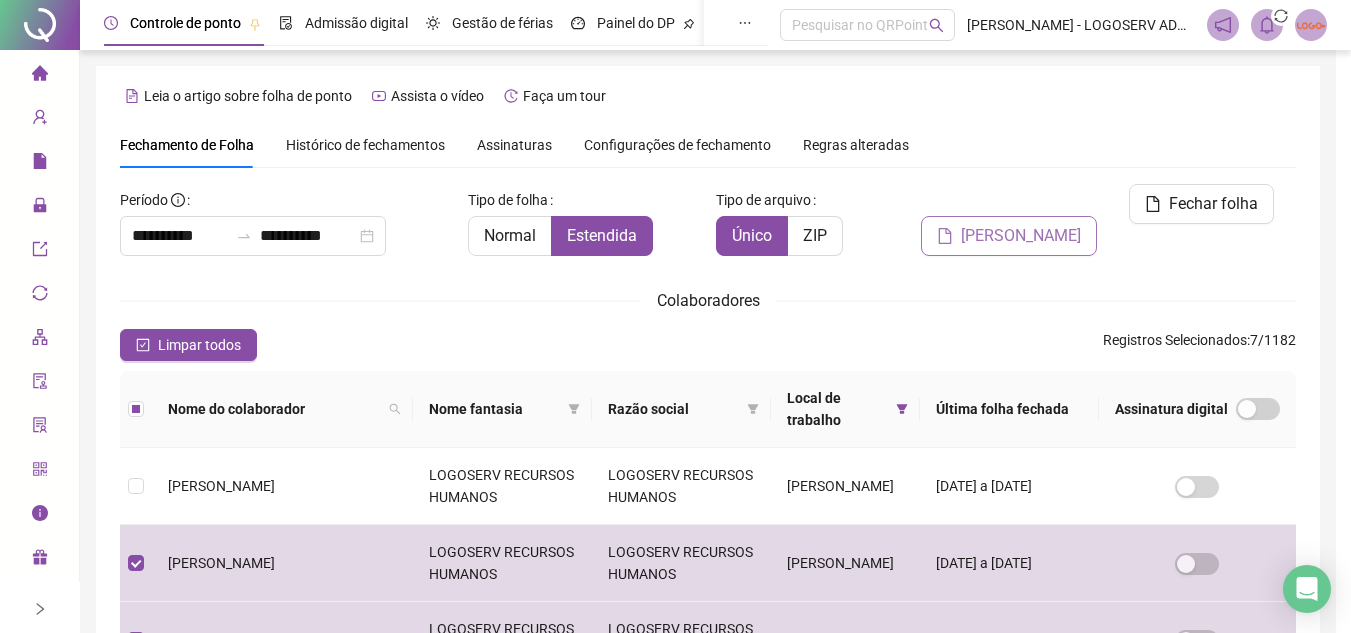 scroll, scrollTop: 93, scrollLeft: 0, axis: vertical 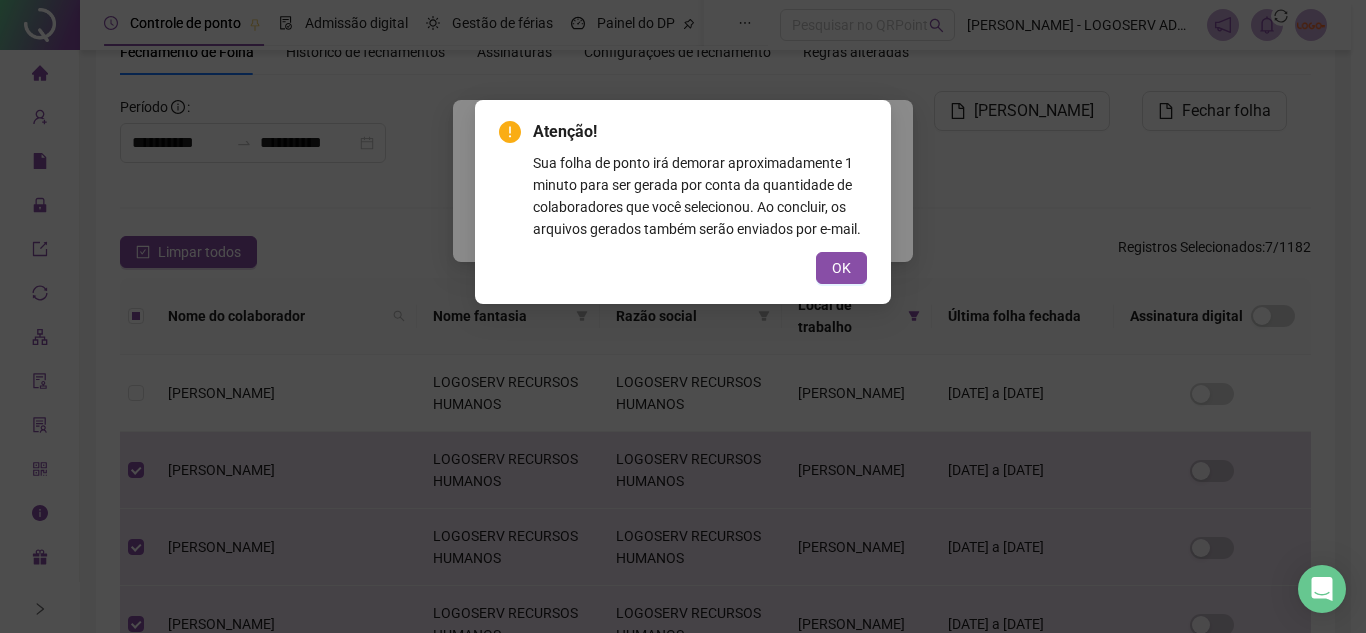 click on "OK" at bounding box center (841, 268) 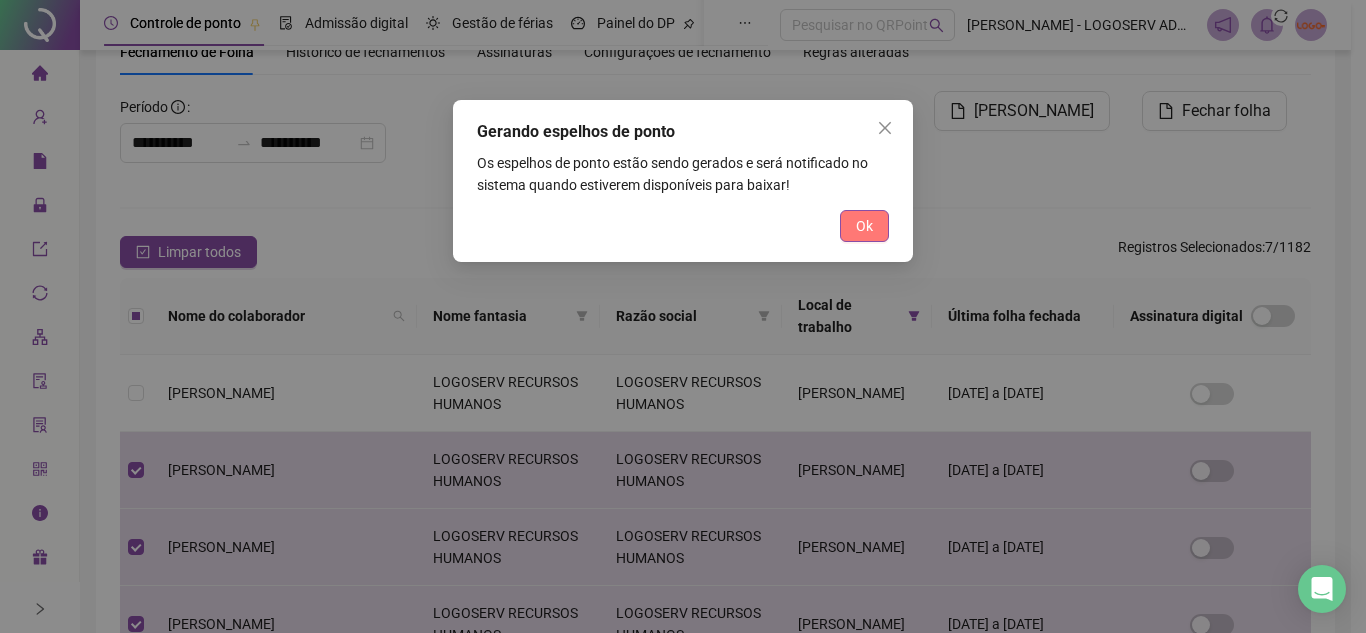 click on "Ok" at bounding box center [864, 226] 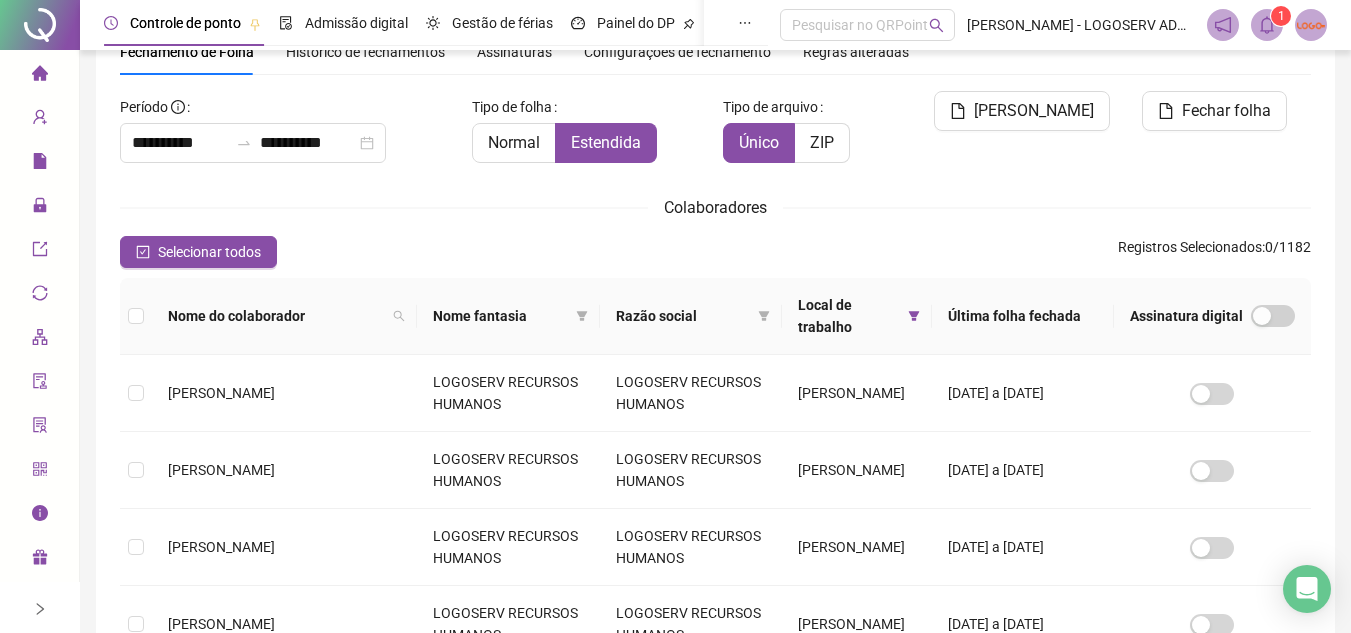 click 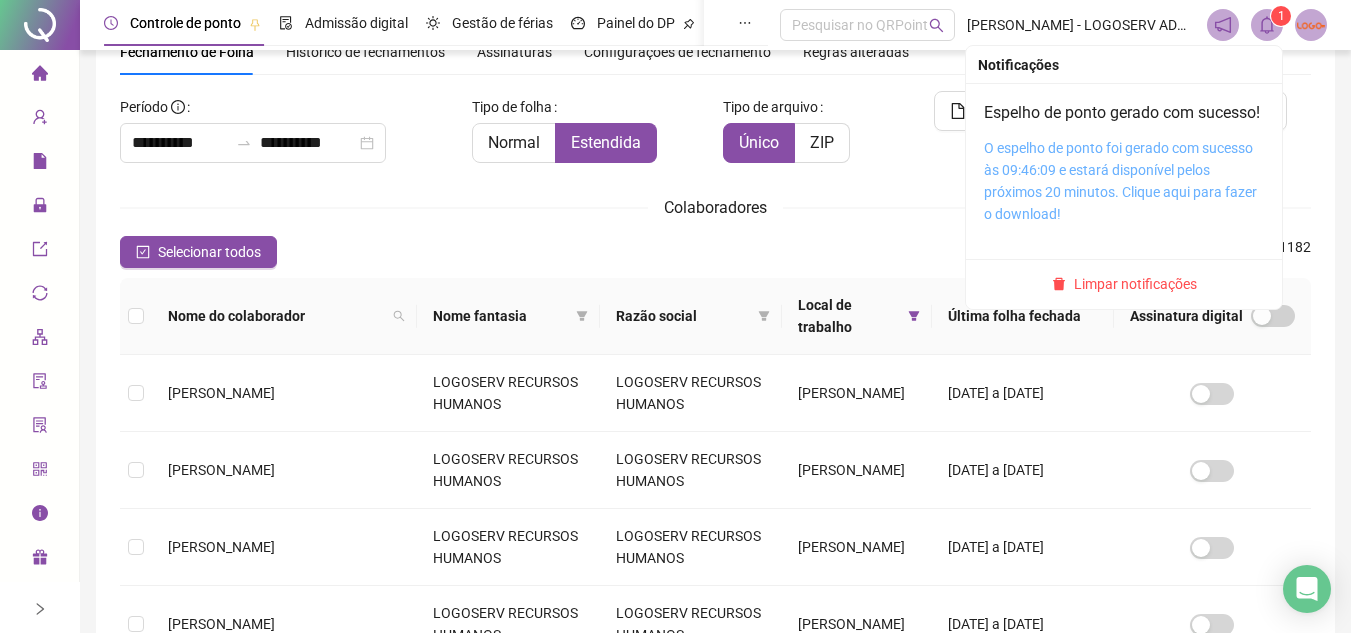 click on "O espelho de ponto foi gerado com sucesso às 09:46:09 e estará disponível pelos próximos 20 minutos.
Clique aqui para fazer o download!" at bounding box center (1120, 181) 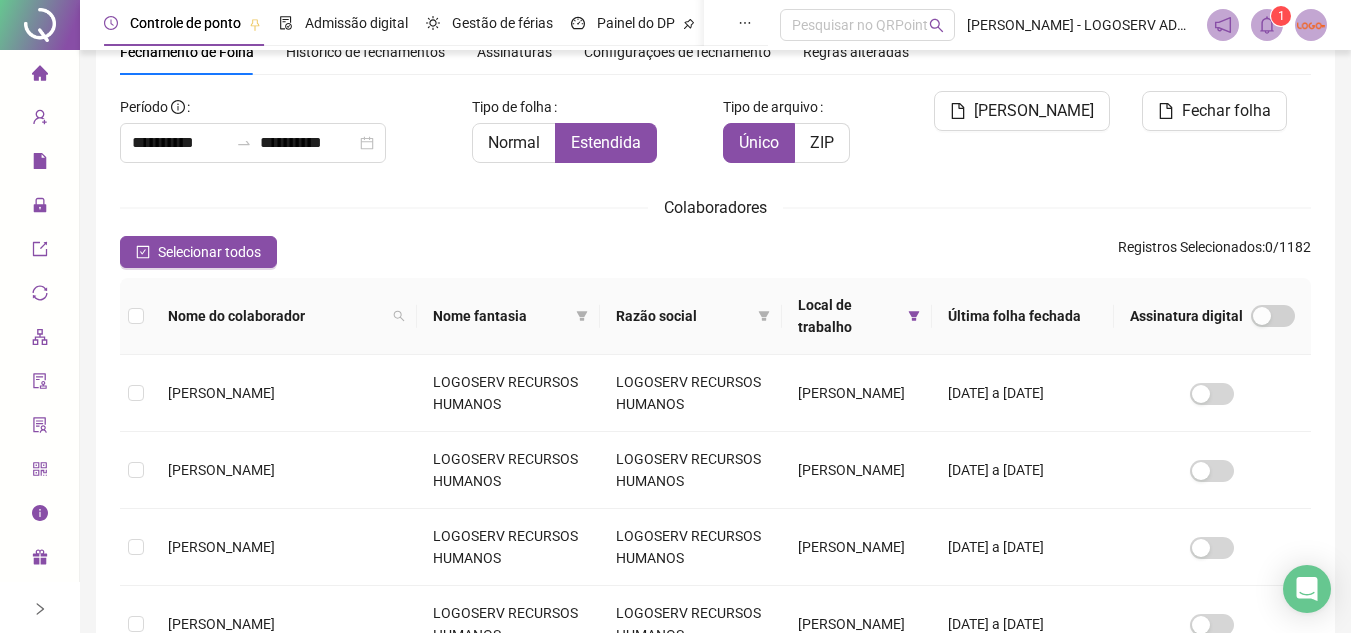 click on "Local de trabalho" at bounding box center [849, 316] 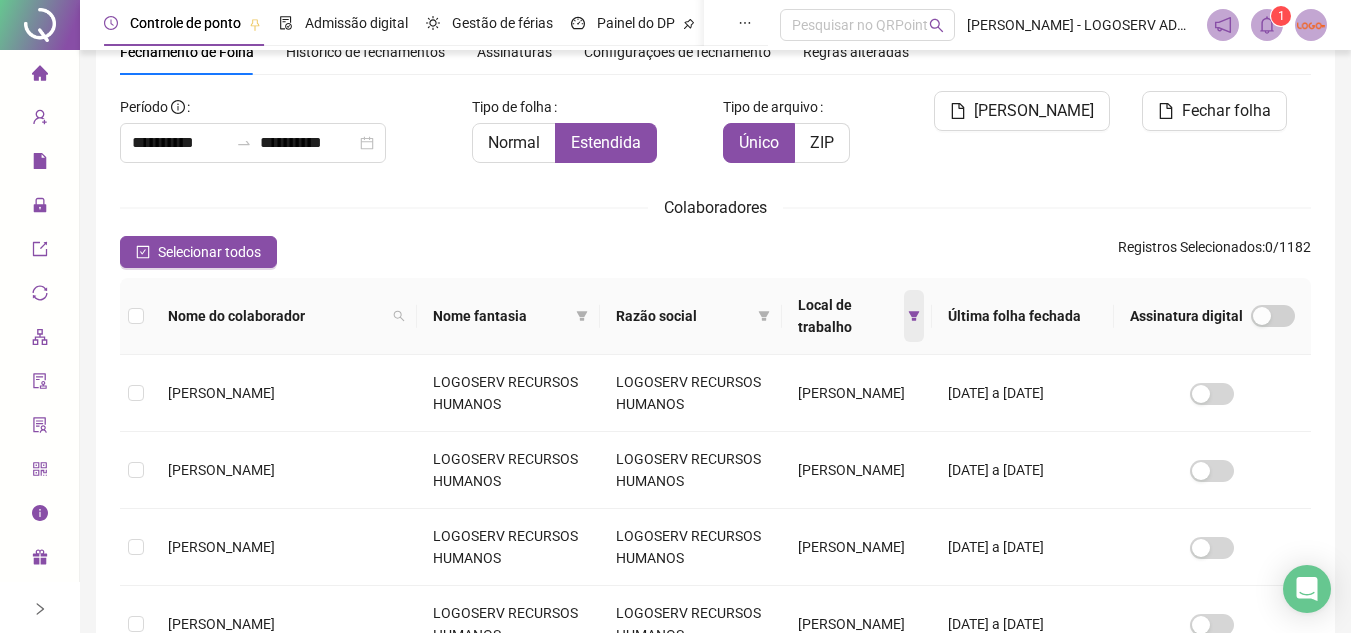 click at bounding box center [914, 316] 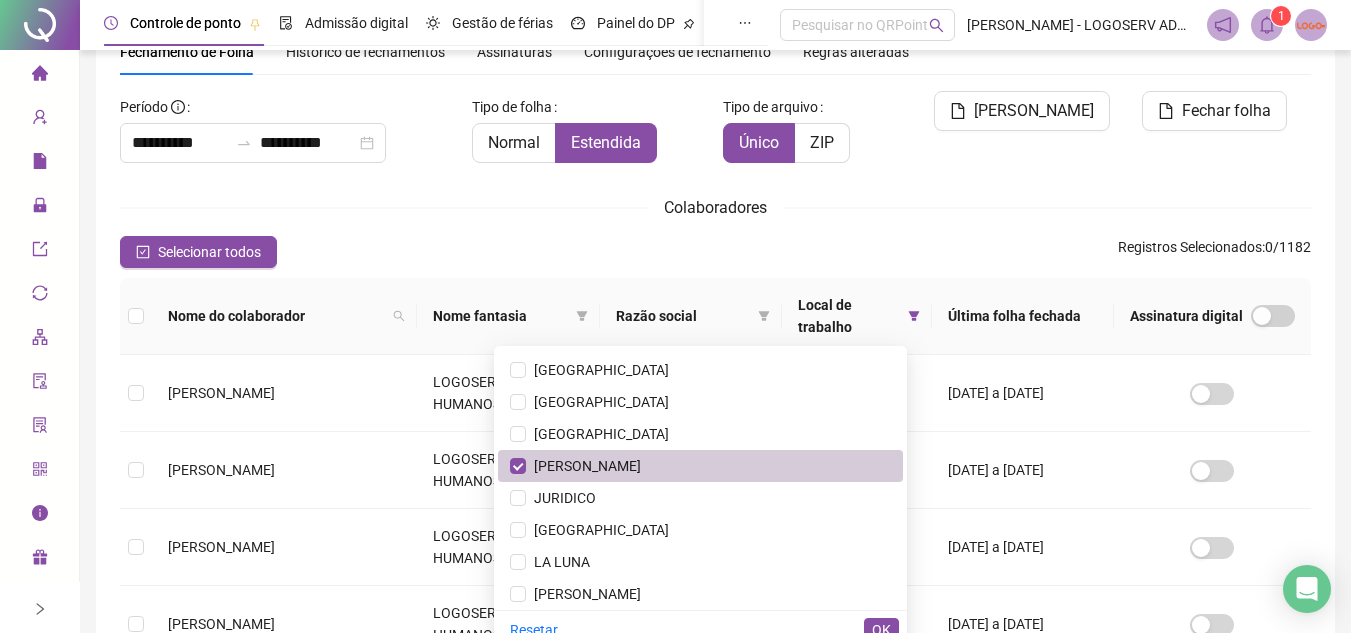click on "JENNER AUGUSTO" at bounding box center (700, 466) 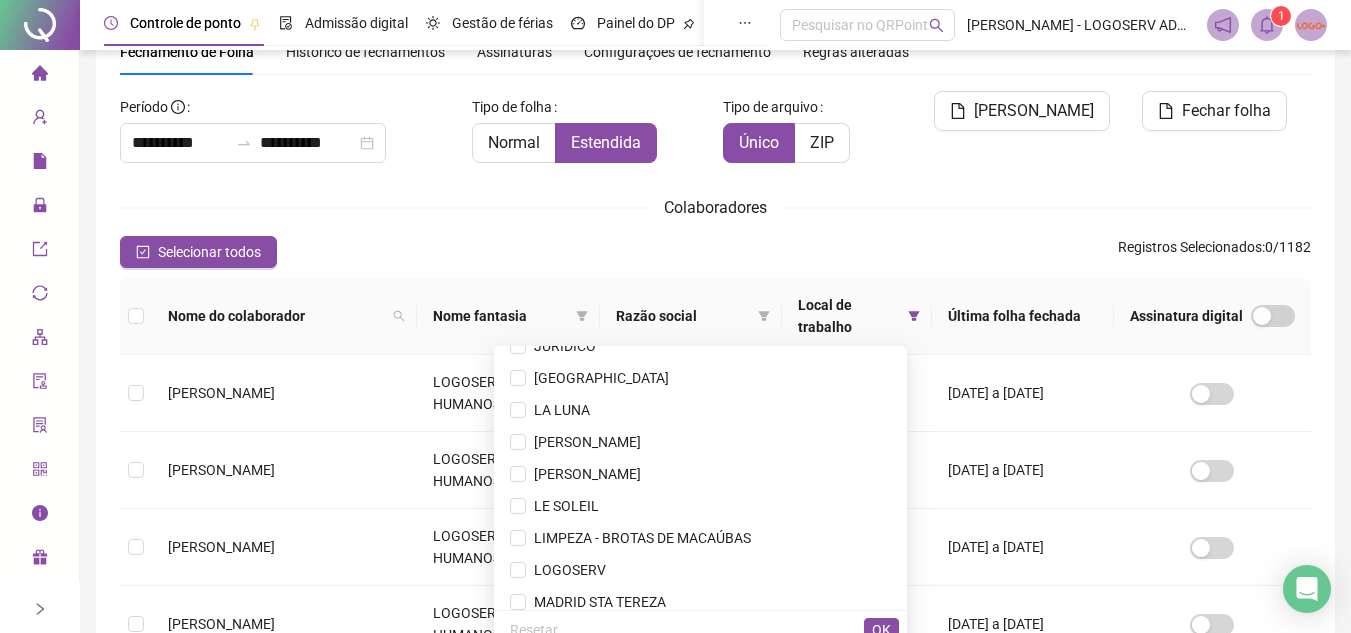 scroll, scrollTop: 5220, scrollLeft: 0, axis: vertical 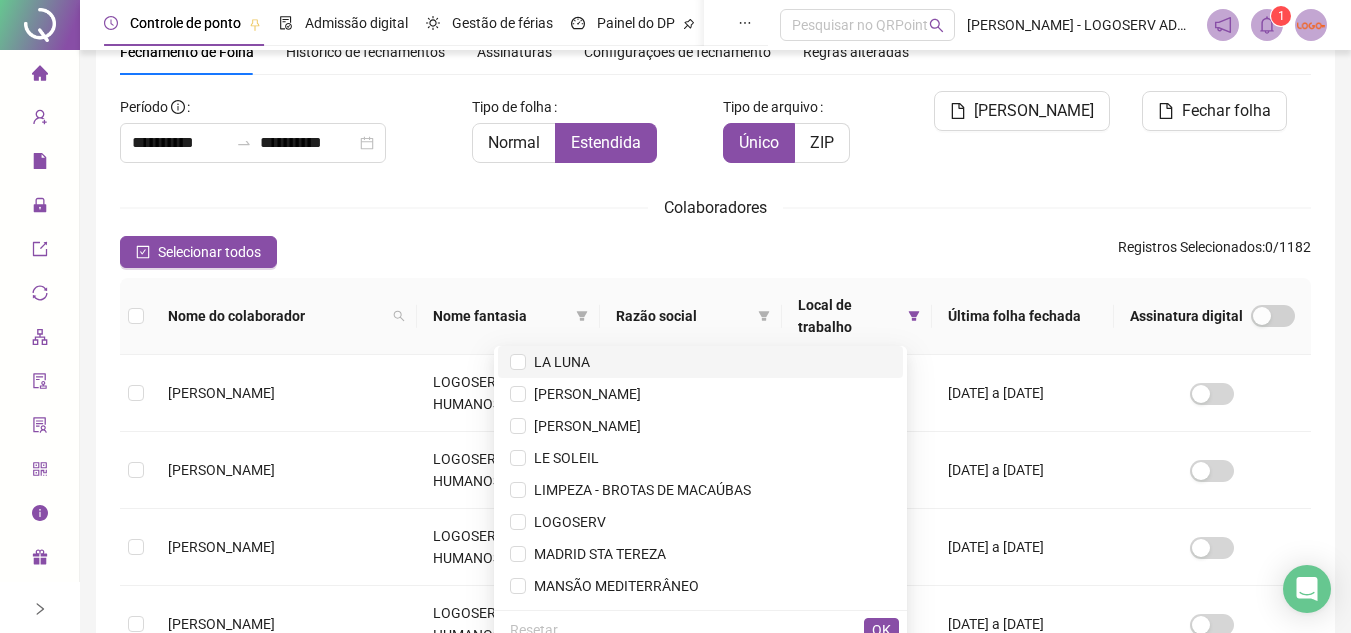 click on "LA LUNA" at bounding box center [700, 362] 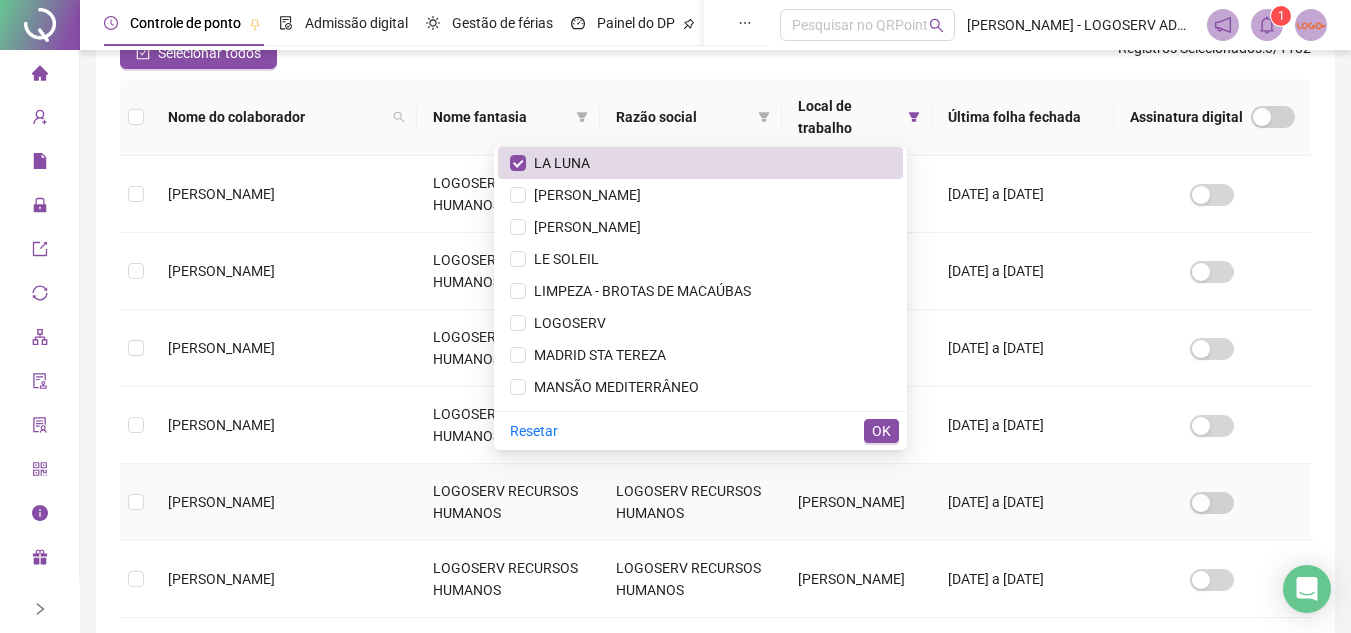 scroll, scrollTop: 293, scrollLeft: 0, axis: vertical 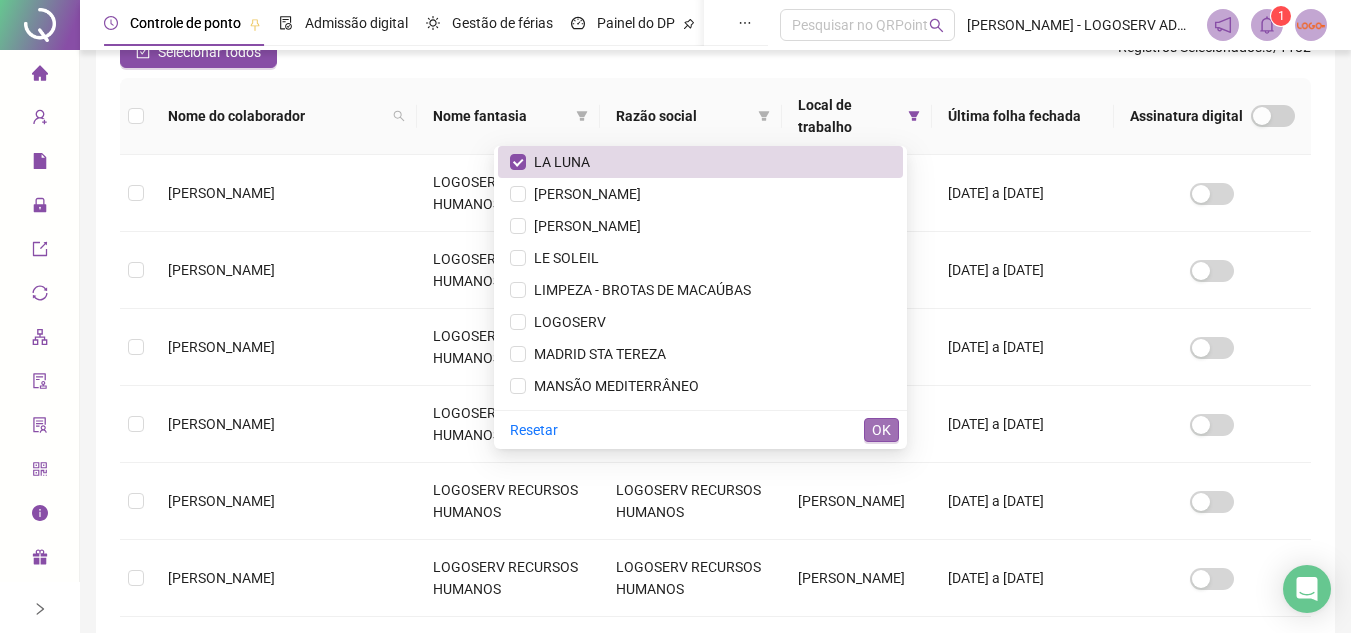 click on "OK" at bounding box center [881, 430] 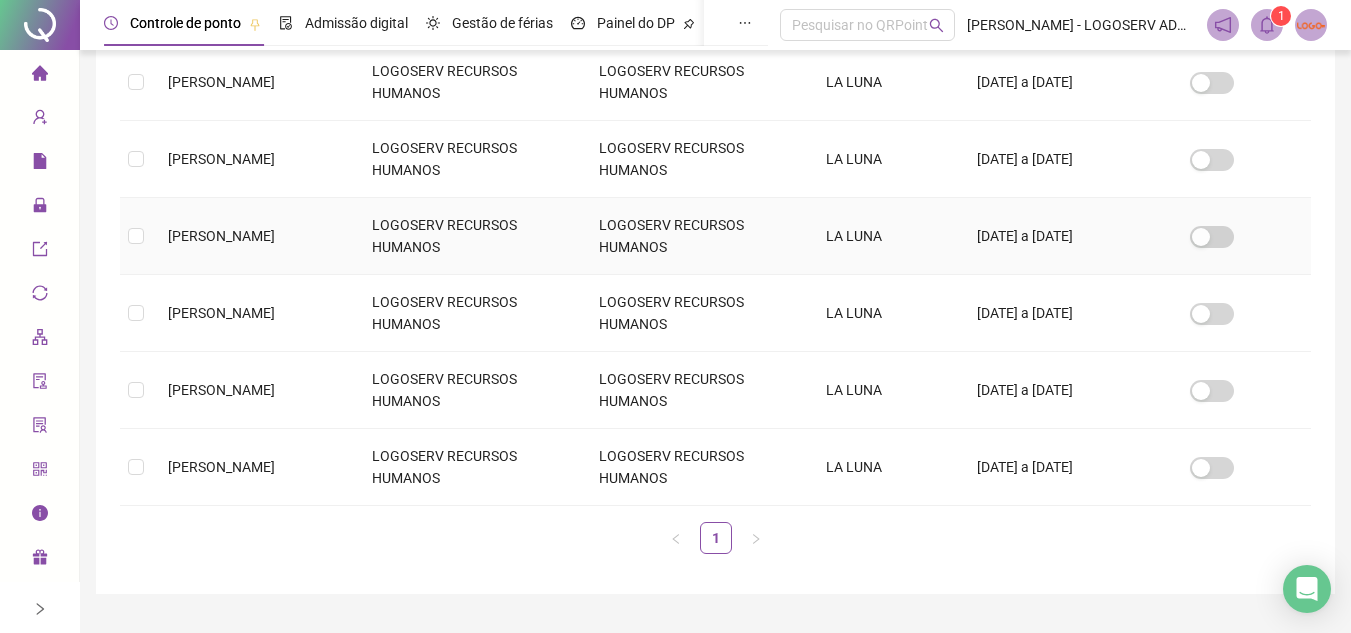 scroll, scrollTop: 500, scrollLeft: 0, axis: vertical 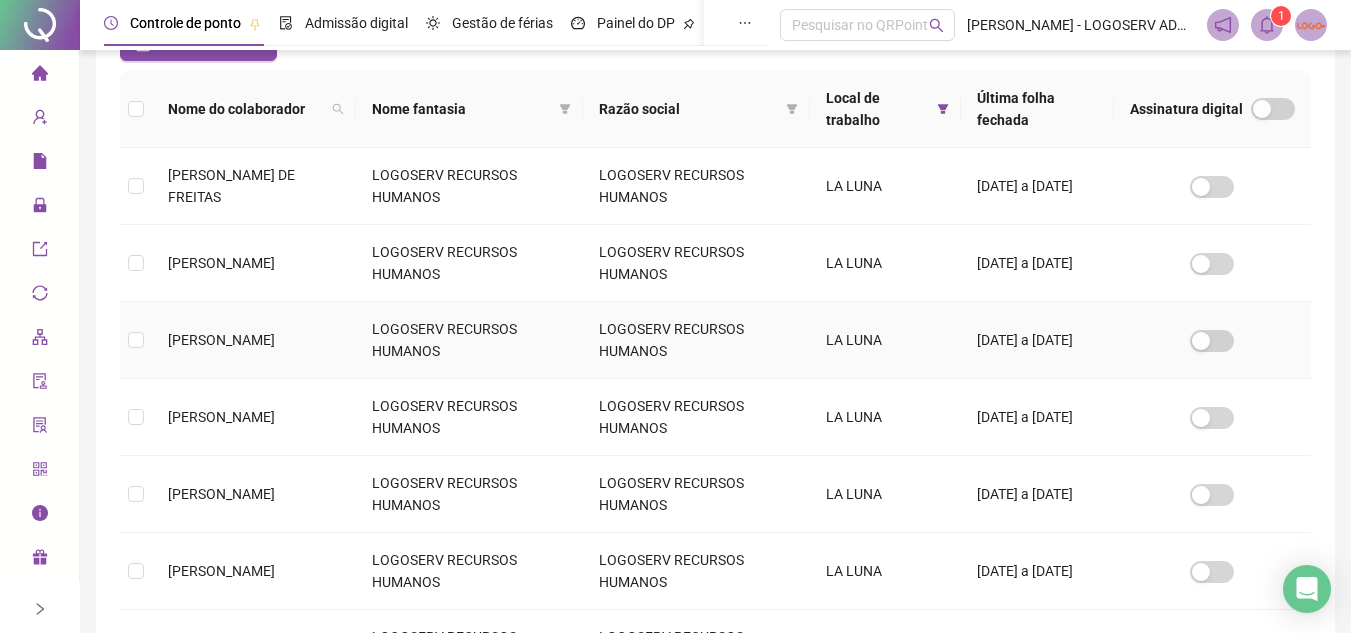 click on "[PERSON_NAME]" at bounding box center [254, 340] 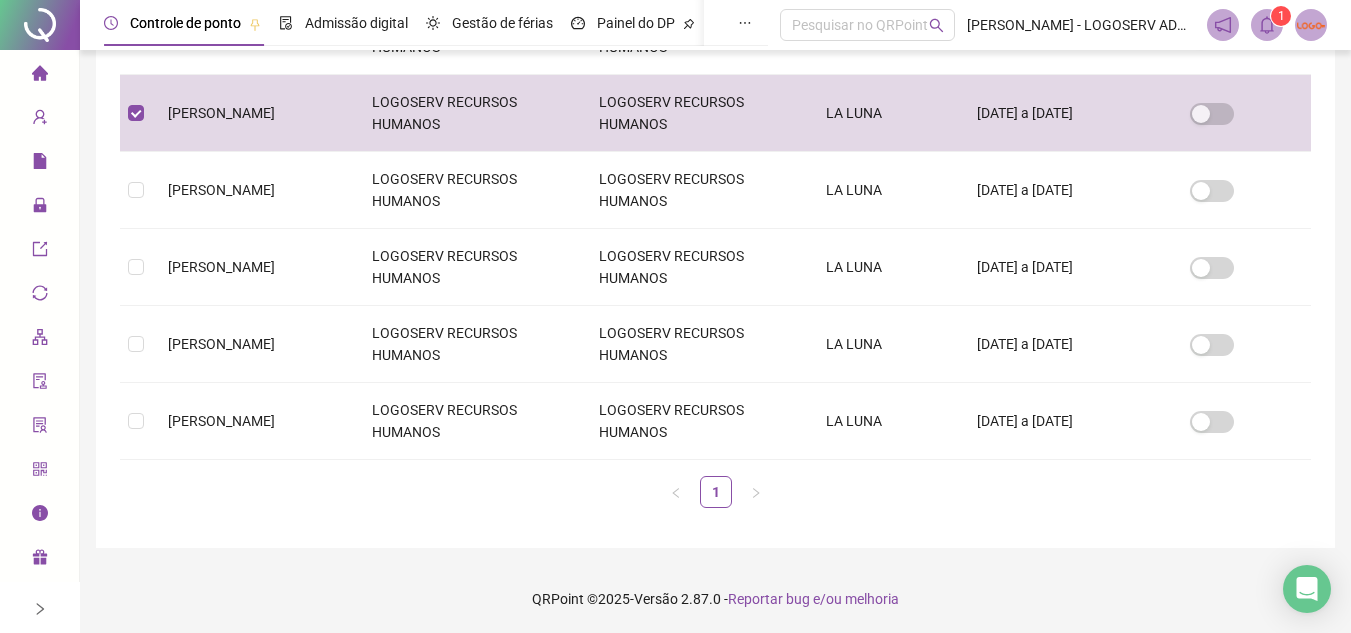 scroll, scrollTop: 528, scrollLeft: 0, axis: vertical 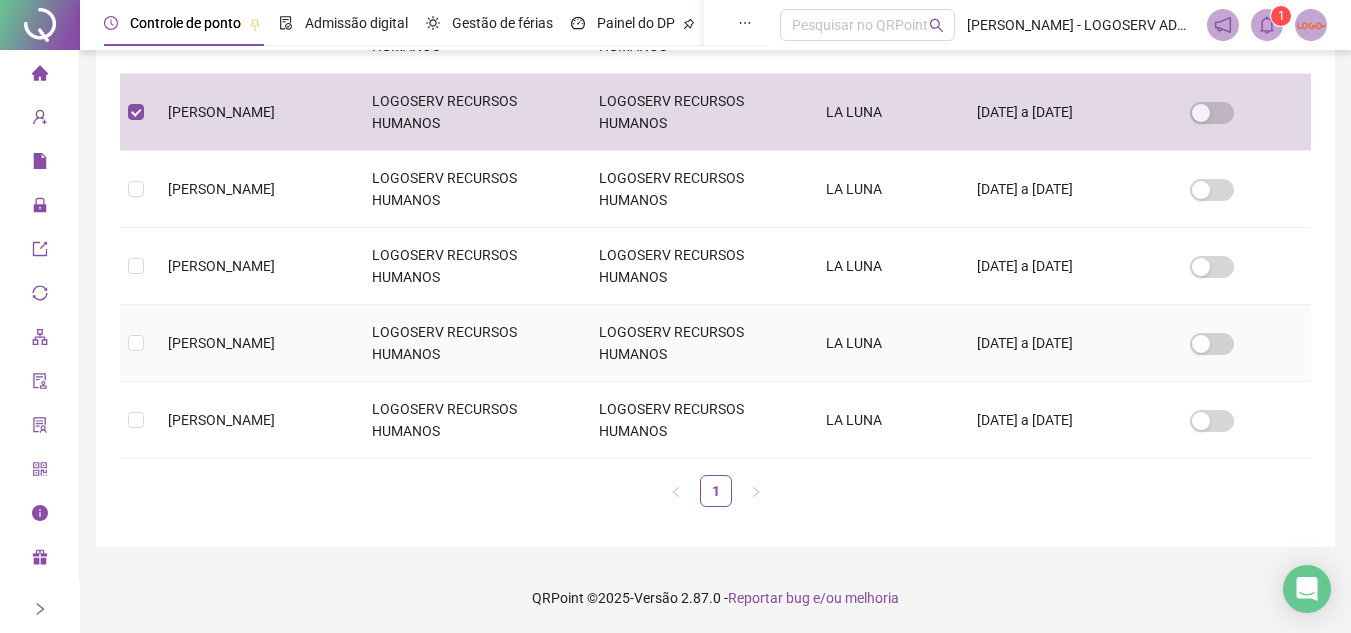 click on "[PERSON_NAME]" at bounding box center [254, 343] 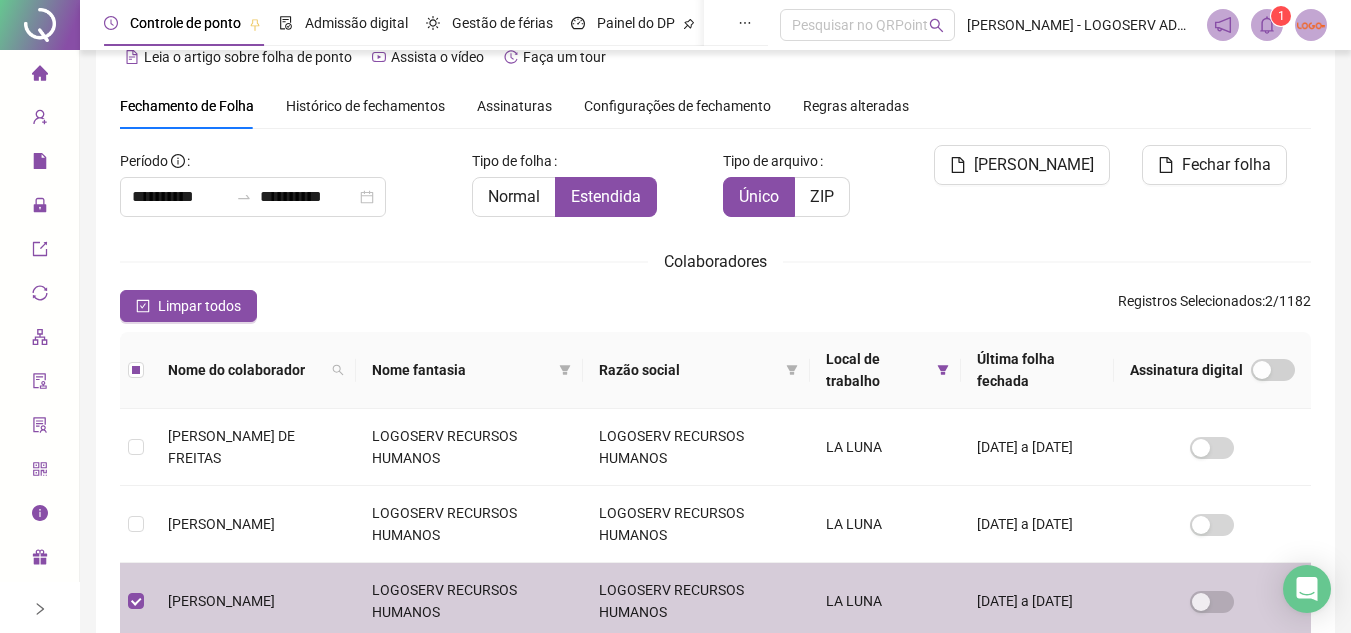 scroll, scrollTop: 0, scrollLeft: 0, axis: both 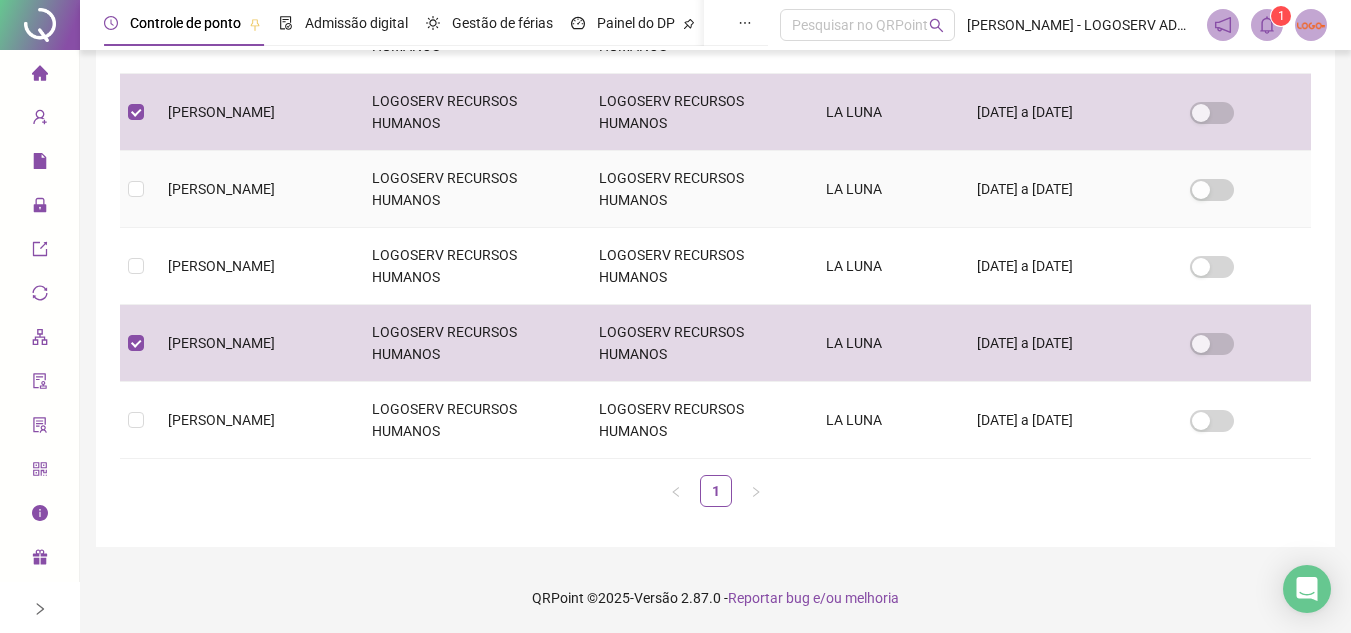 click on "[PERSON_NAME]" at bounding box center [254, 189] 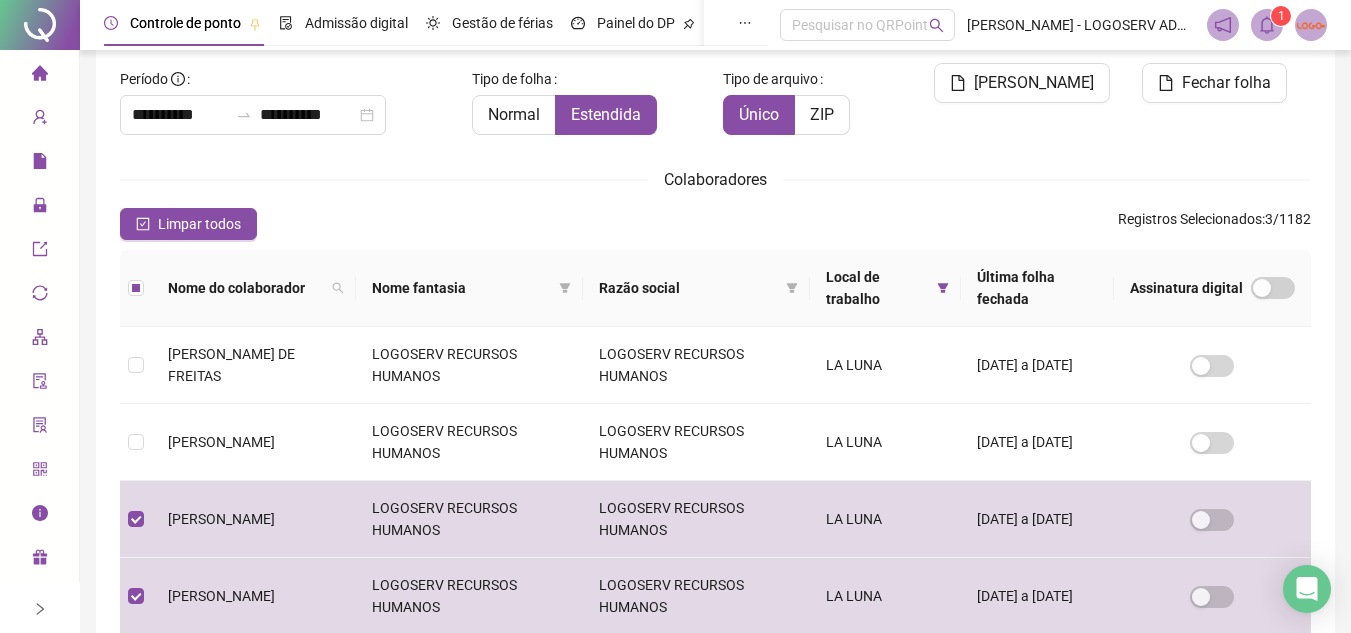 scroll, scrollTop: 93, scrollLeft: 0, axis: vertical 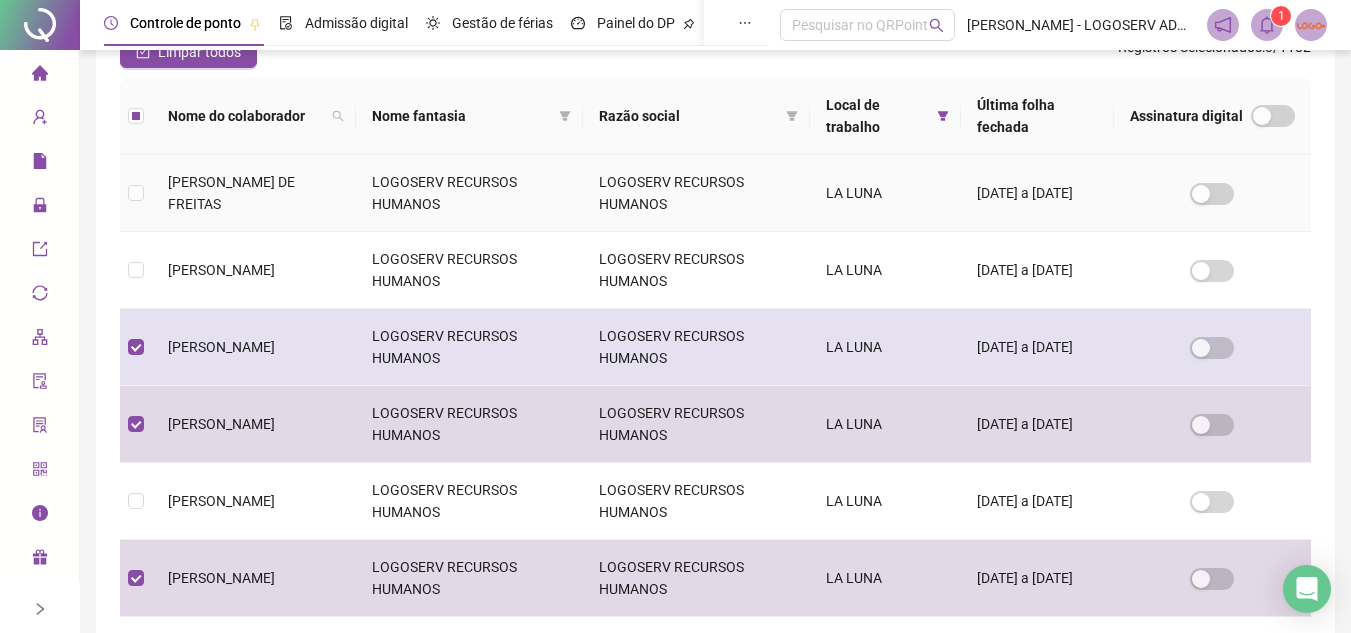 click on "[PERSON_NAME] DE FREITAS" at bounding box center [254, 193] 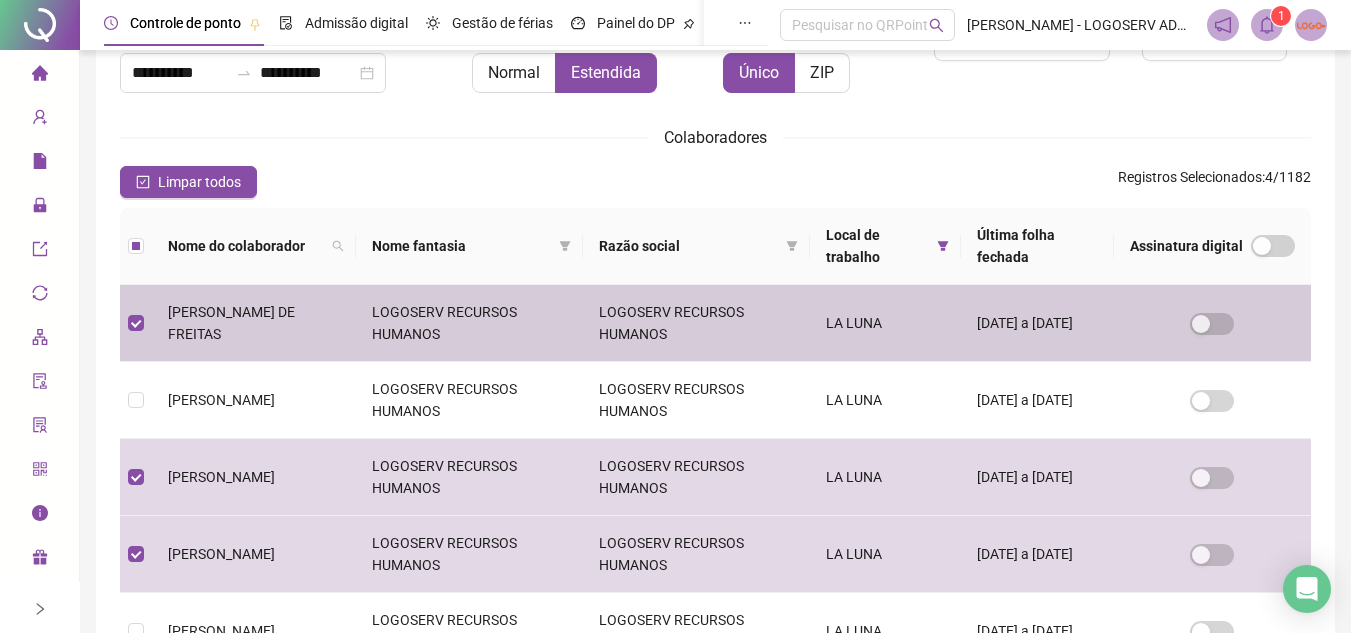 scroll, scrollTop: 393, scrollLeft: 0, axis: vertical 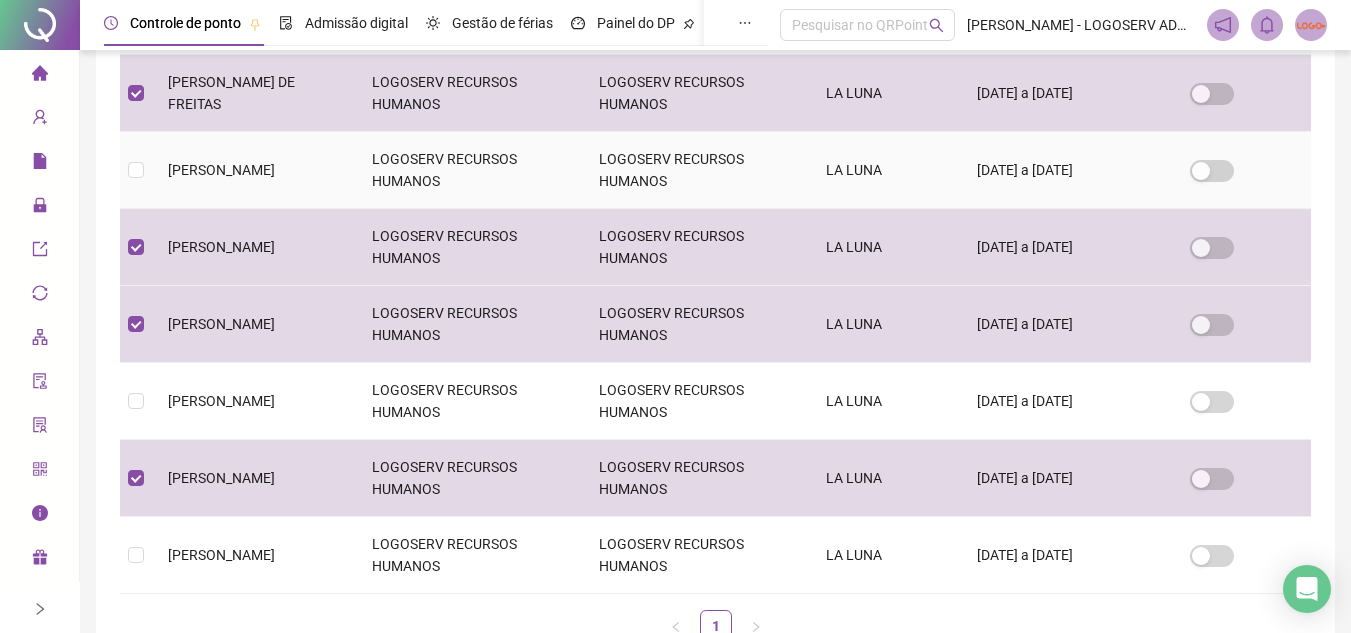 click on "ANTONIO CARLOS DE SOUZA DA SILVA" at bounding box center [254, 170] 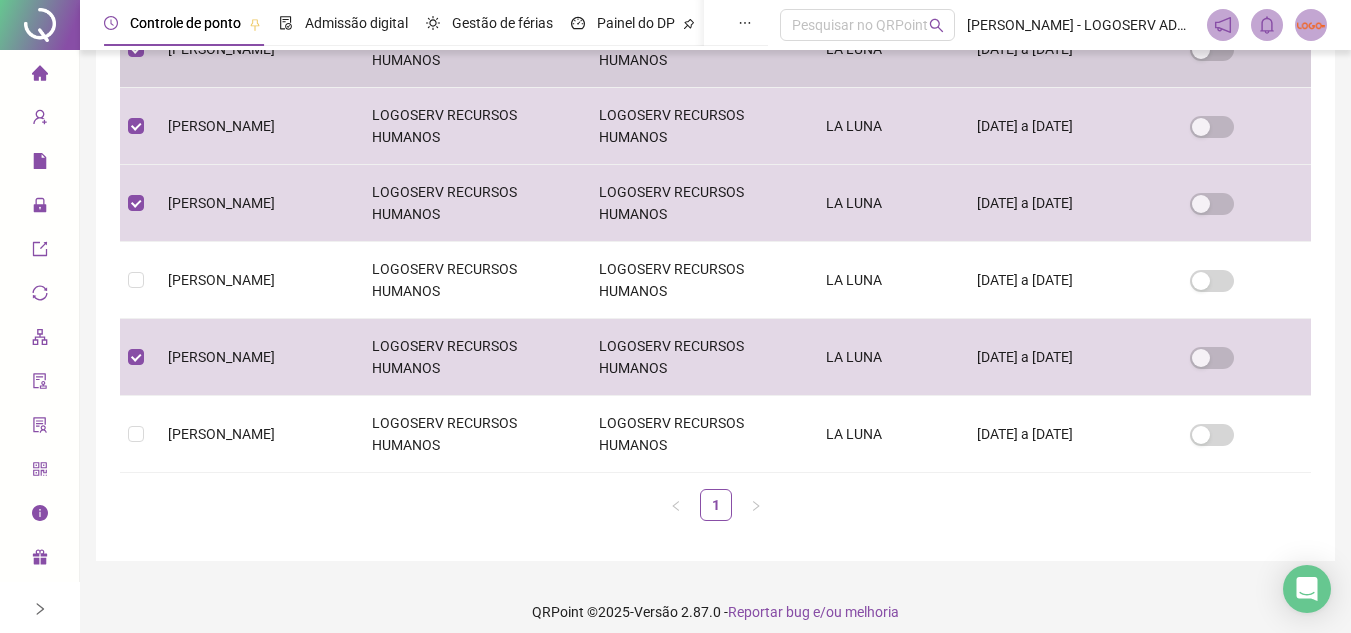 scroll, scrollTop: 528, scrollLeft: 0, axis: vertical 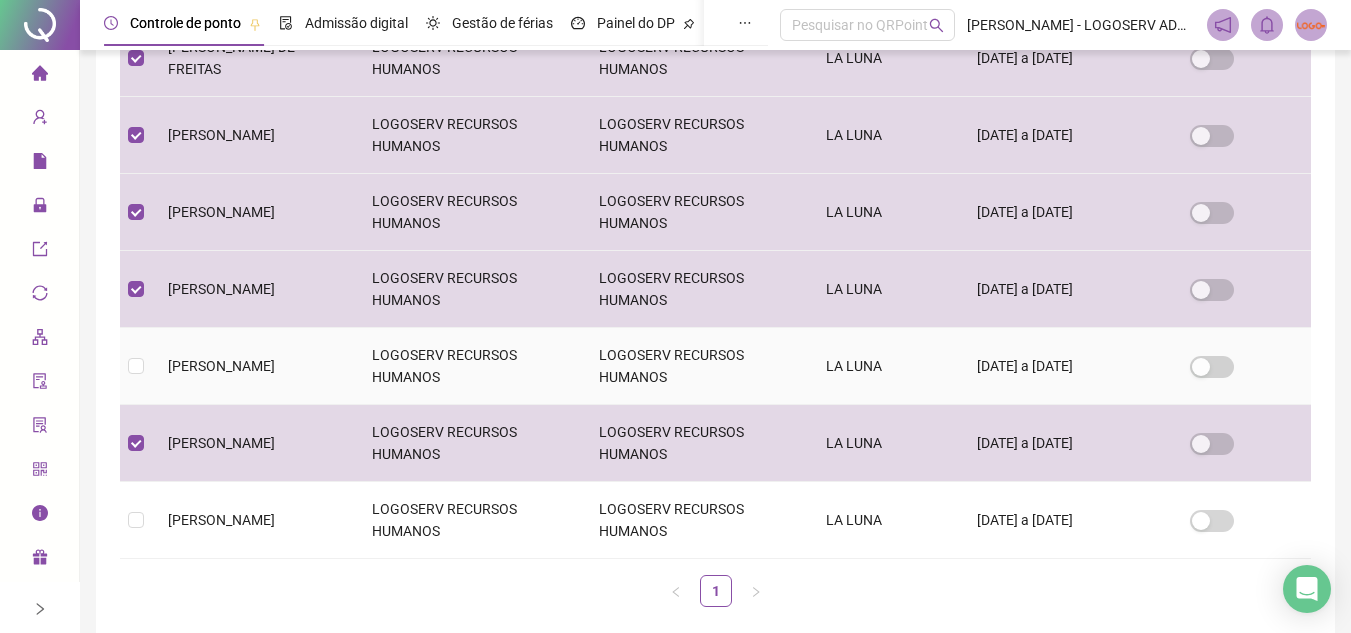 click on "JOSELITO CONCEICAO DOS SANTOS" at bounding box center (221, 366) 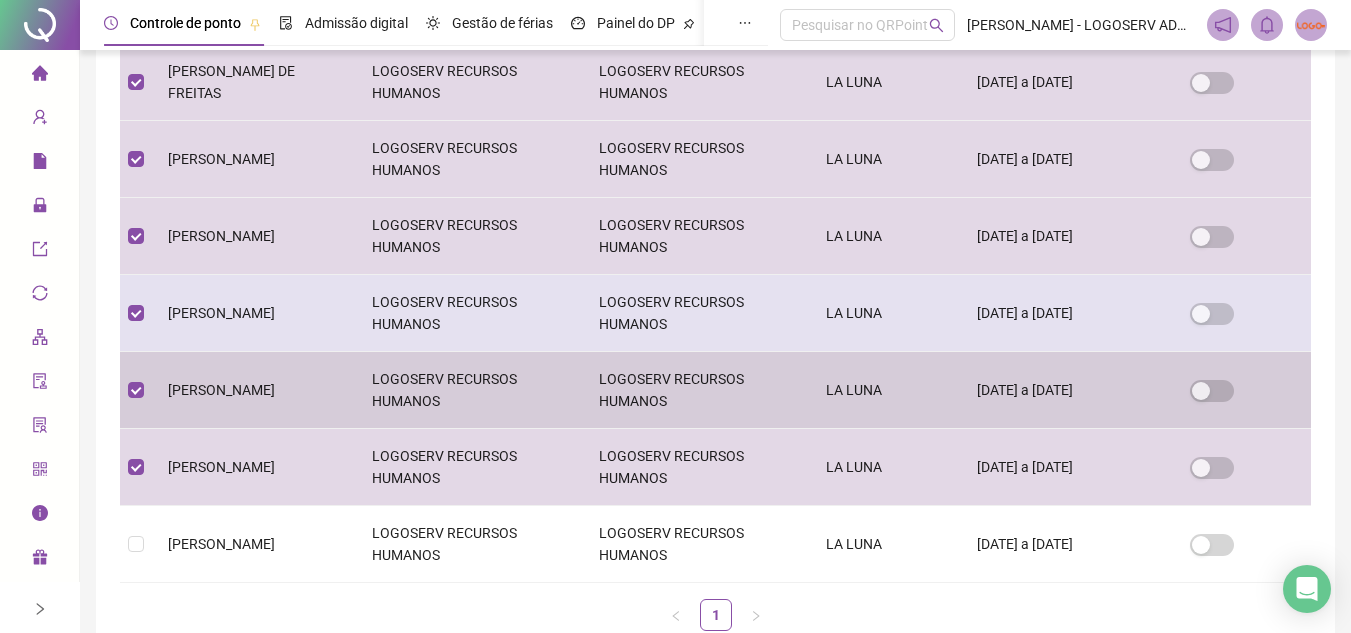 scroll, scrollTop: 400, scrollLeft: 0, axis: vertical 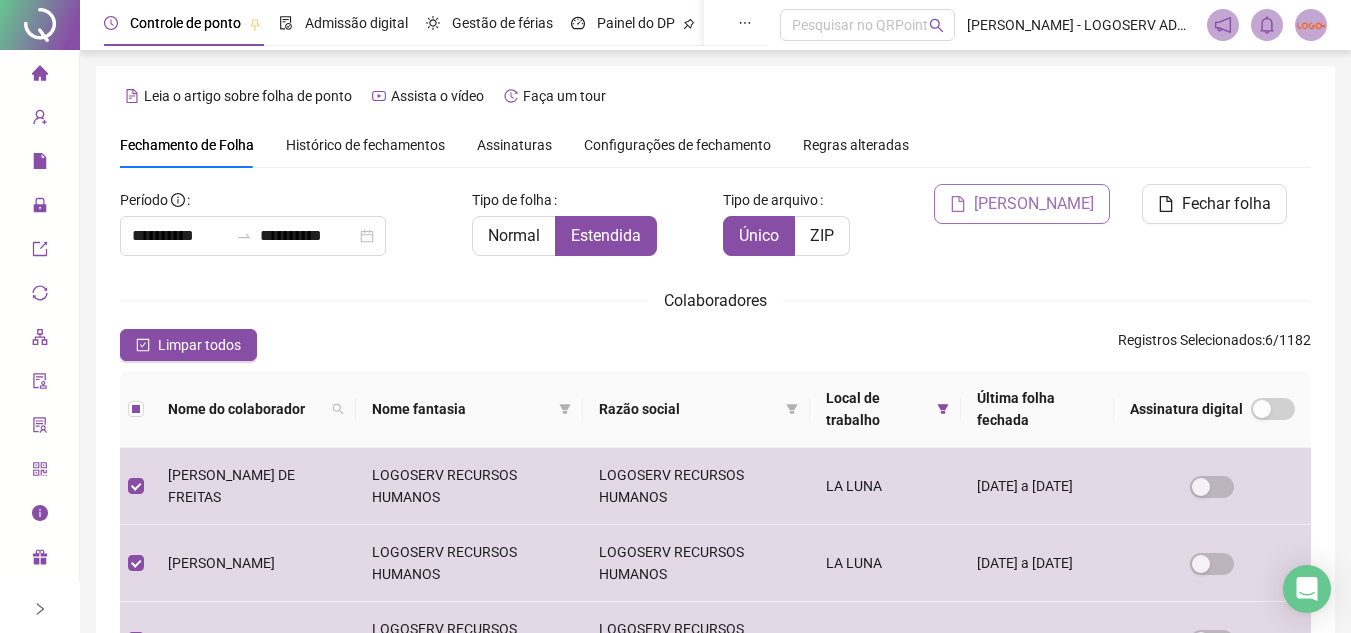 click on "Gerar espelho" at bounding box center [1034, 204] 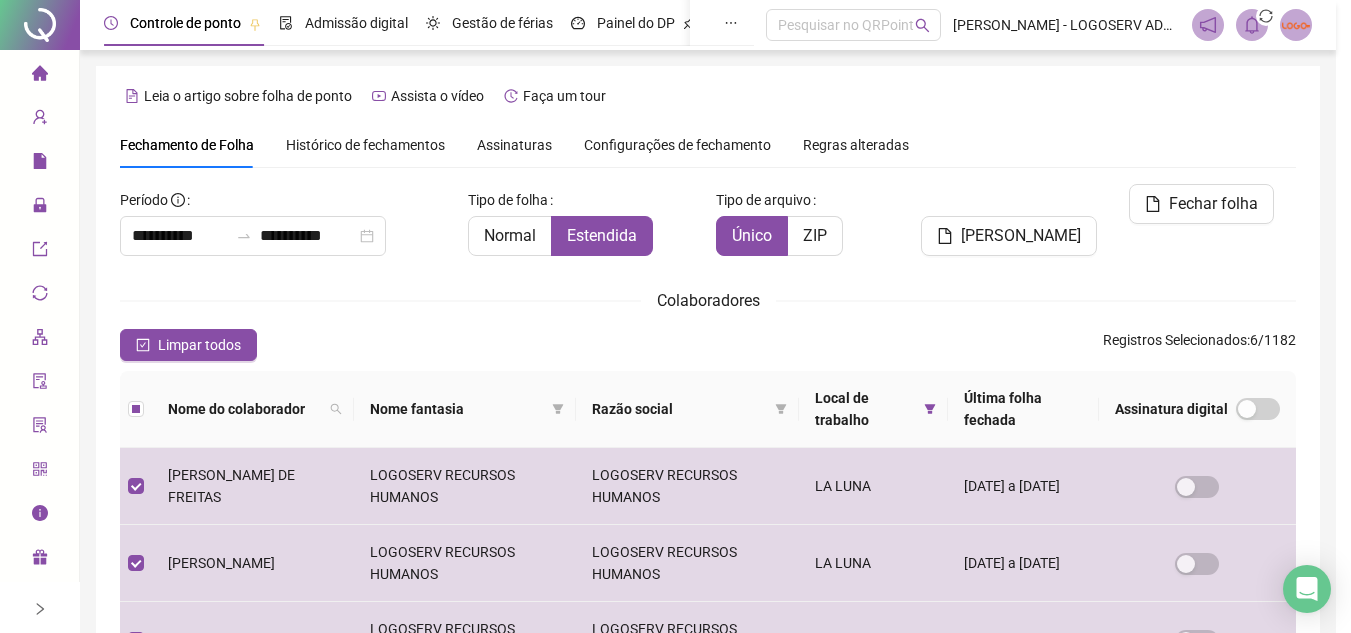 scroll, scrollTop: 93, scrollLeft: 0, axis: vertical 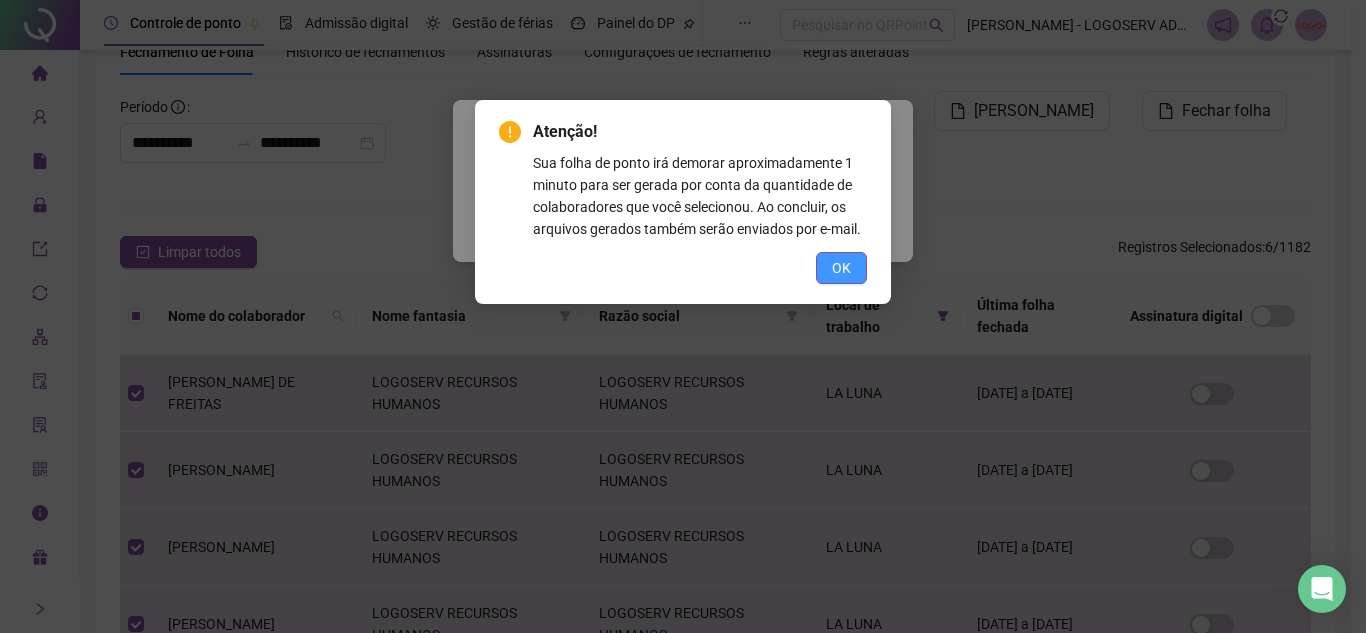 click on "OK" at bounding box center [841, 268] 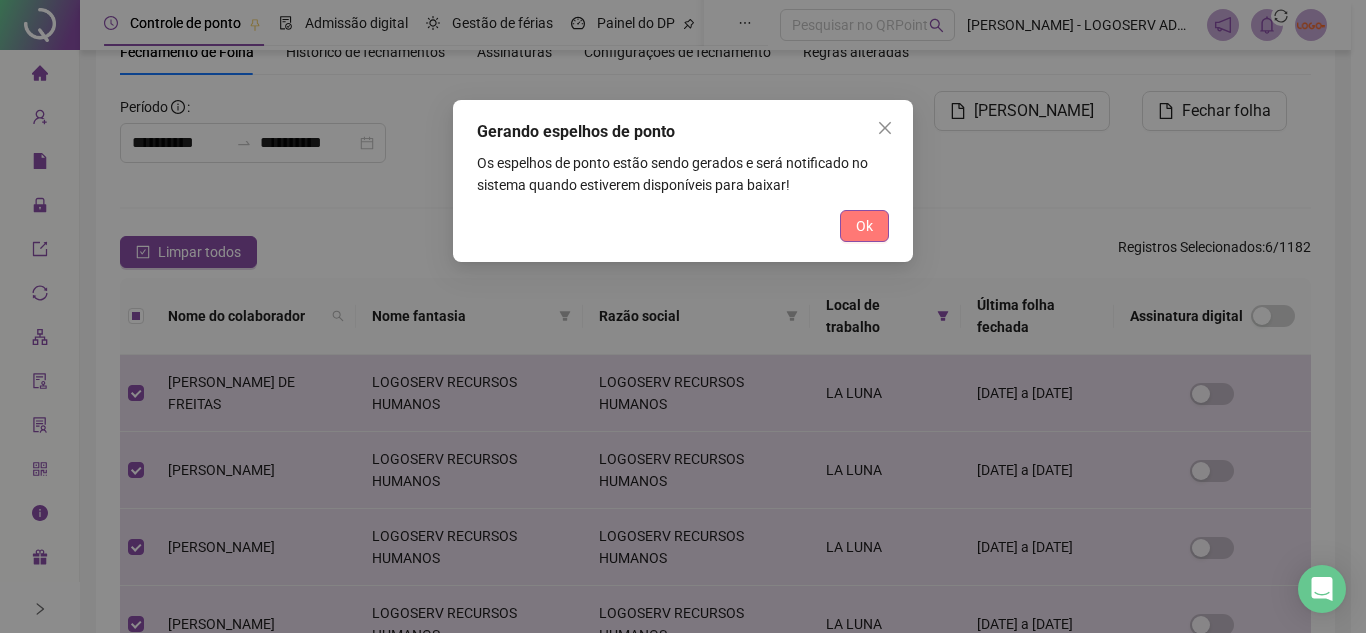 click on "Ok" at bounding box center [864, 226] 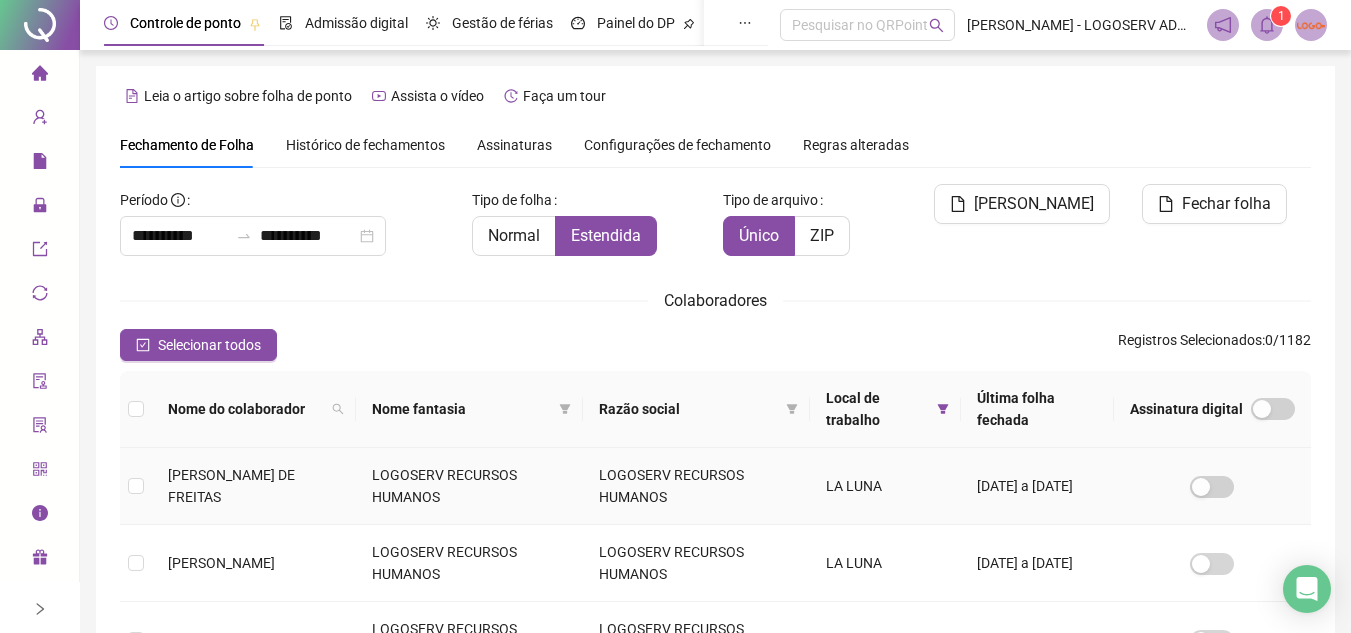 scroll, scrollTop: 93, scrollLeft: 0, axis: vertical 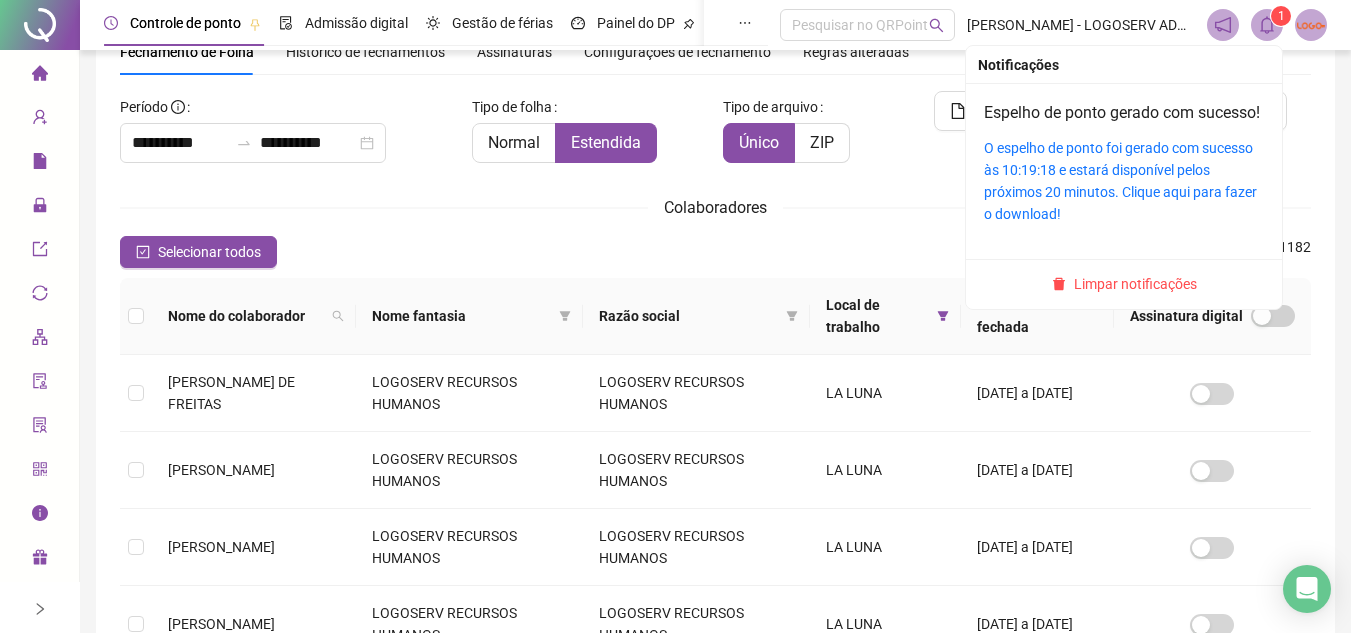 click on "1" at bounding box center (1281, 16) 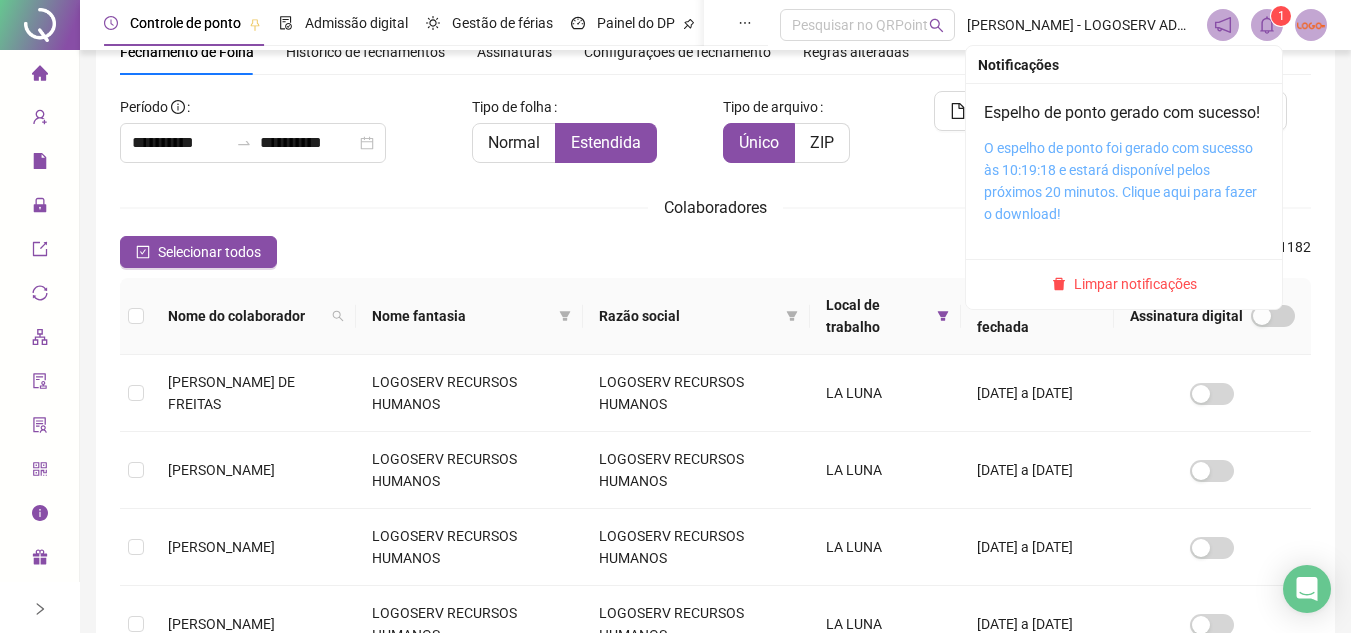 click on "O espelho de ponto foi gerado com sucesso às 10:19:18 e estará disponível pelos próximos 20 minutos.
Clique aqui para fazer o download!" at bounding box center (1120, 181) 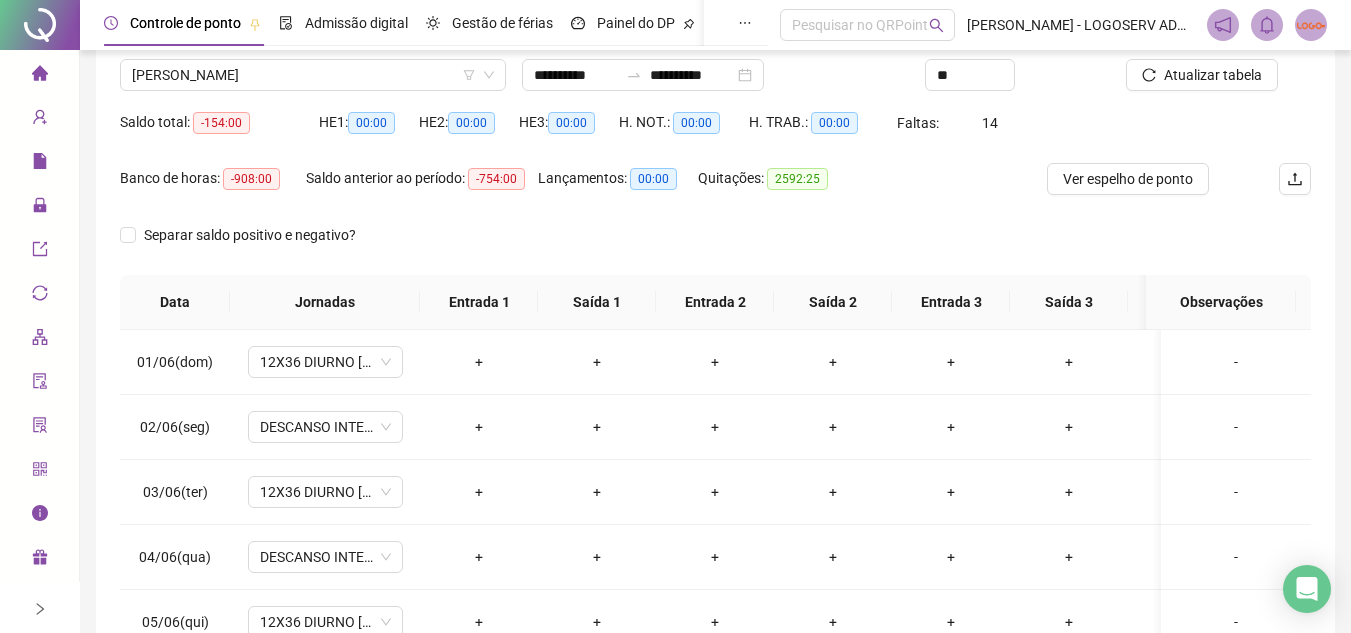 scroll, scrollTop: 389, scrollLeft: 0, axis: vertical 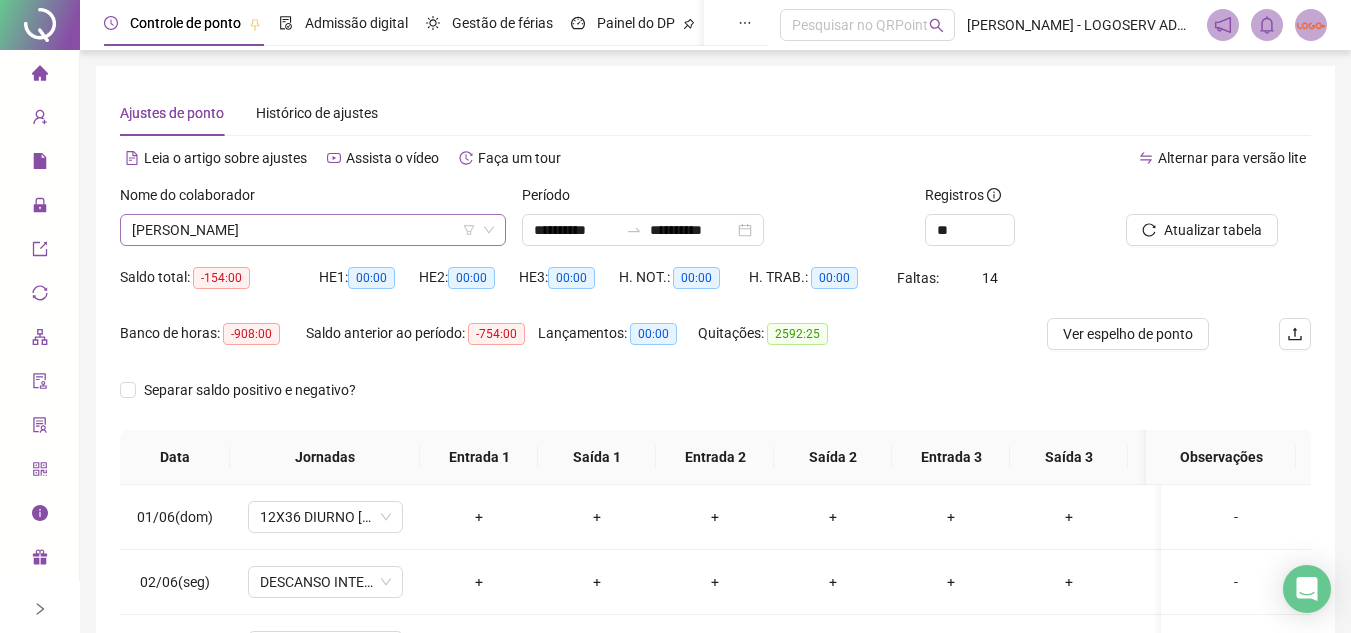 click on "[PERSON_NAME]" at bounding box center [313, 230] 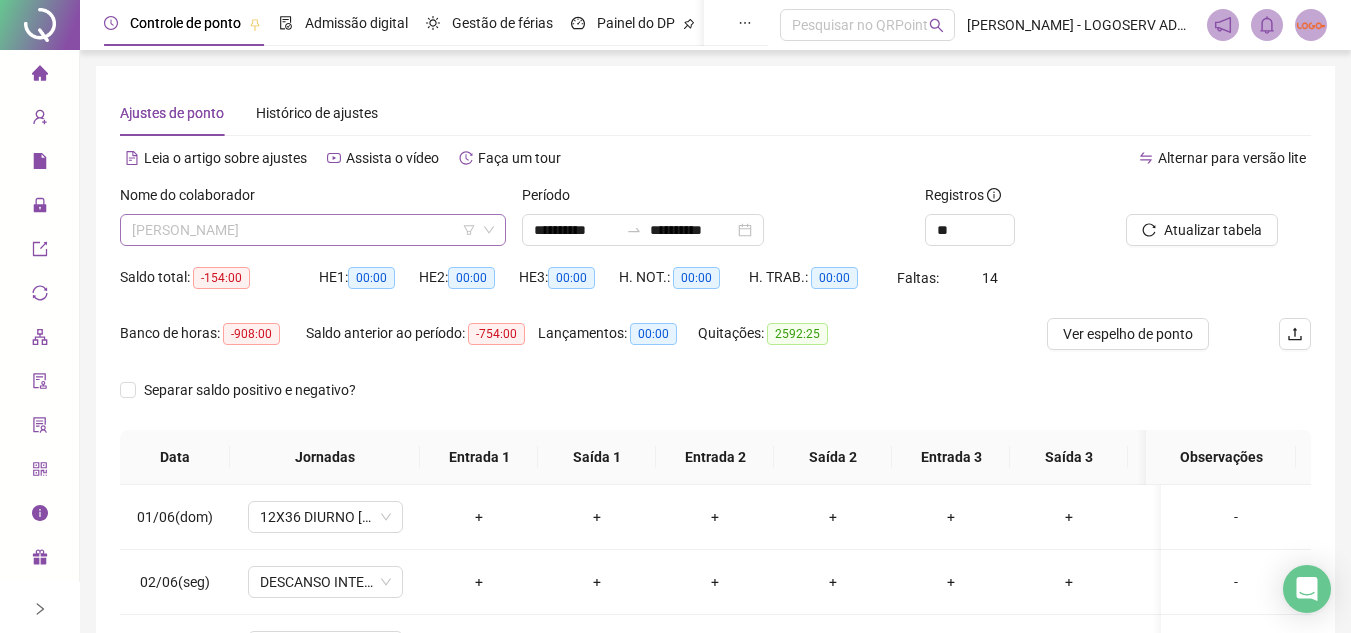 scroll, scrollTop: 14528, scrollLeft: 0, axis: vertical 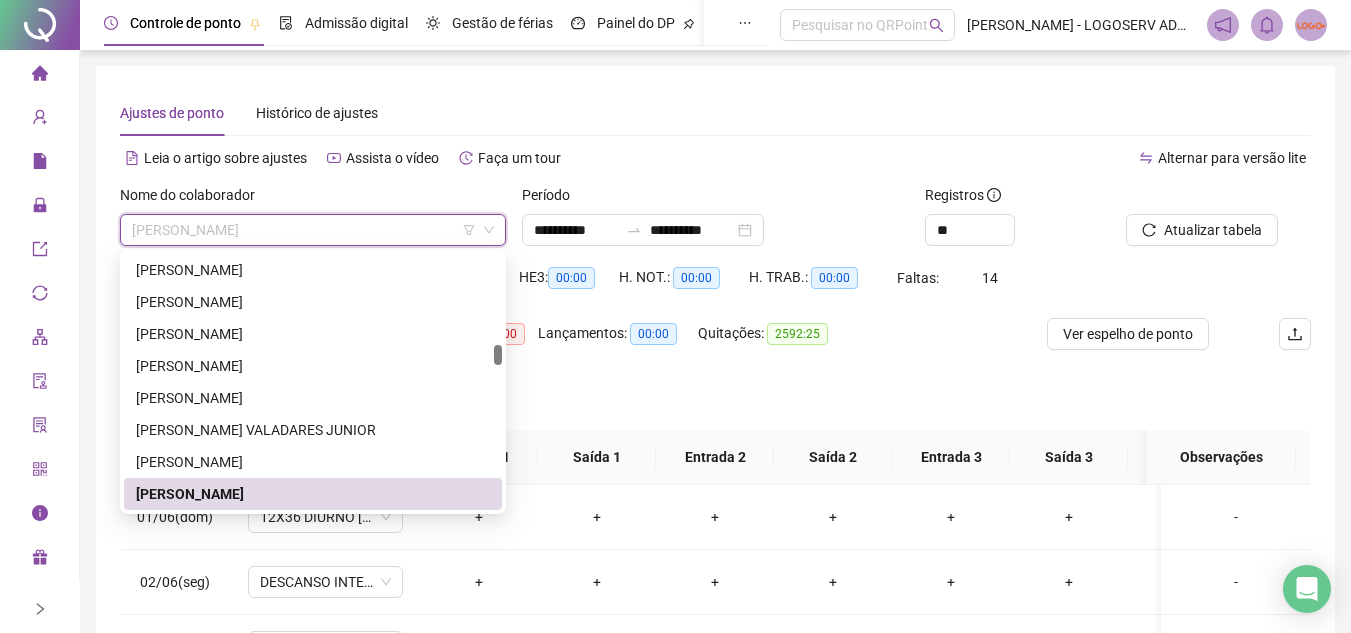 paste on "**********" 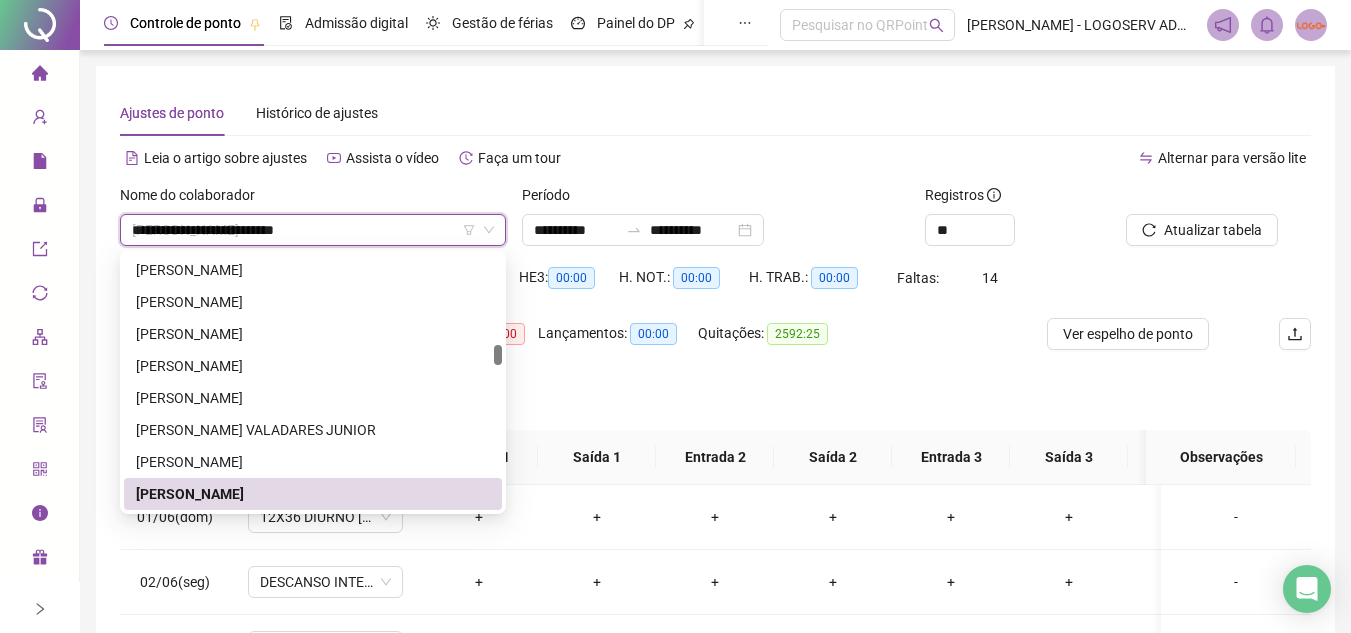 scroll, scrollTop: 0, scrollLeft: 0, axis: both 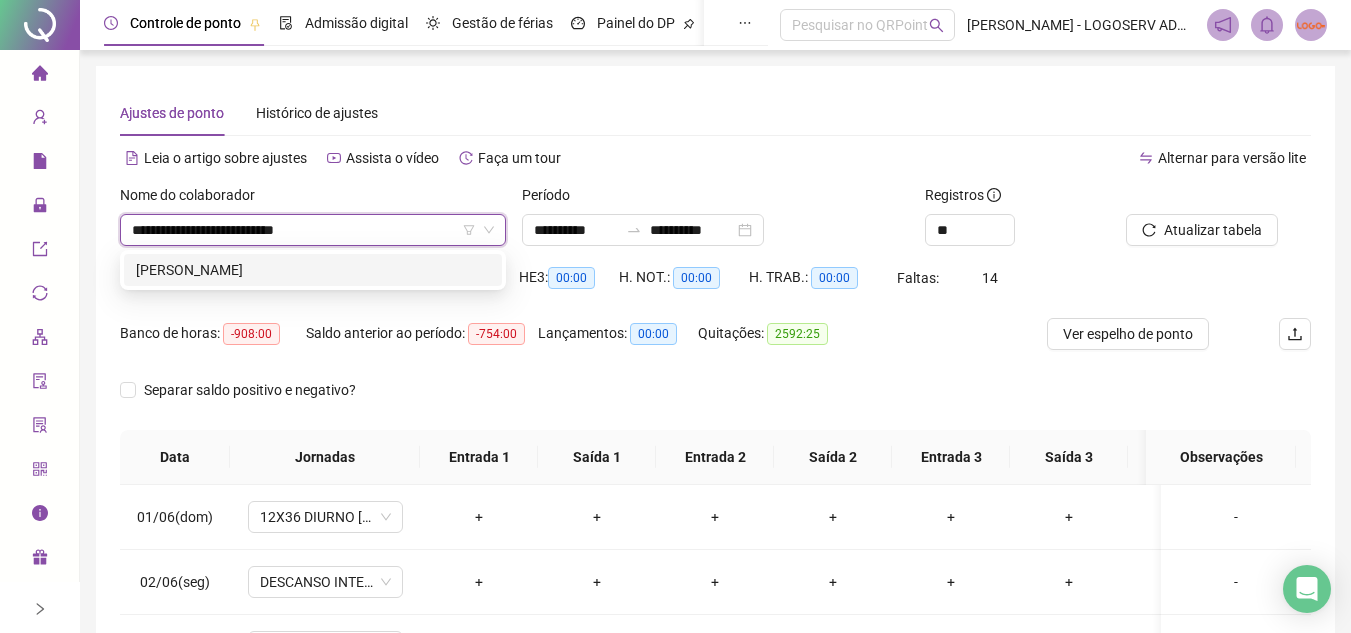 click on "[PERSON_NAME]" at bounding box center [313, 270] 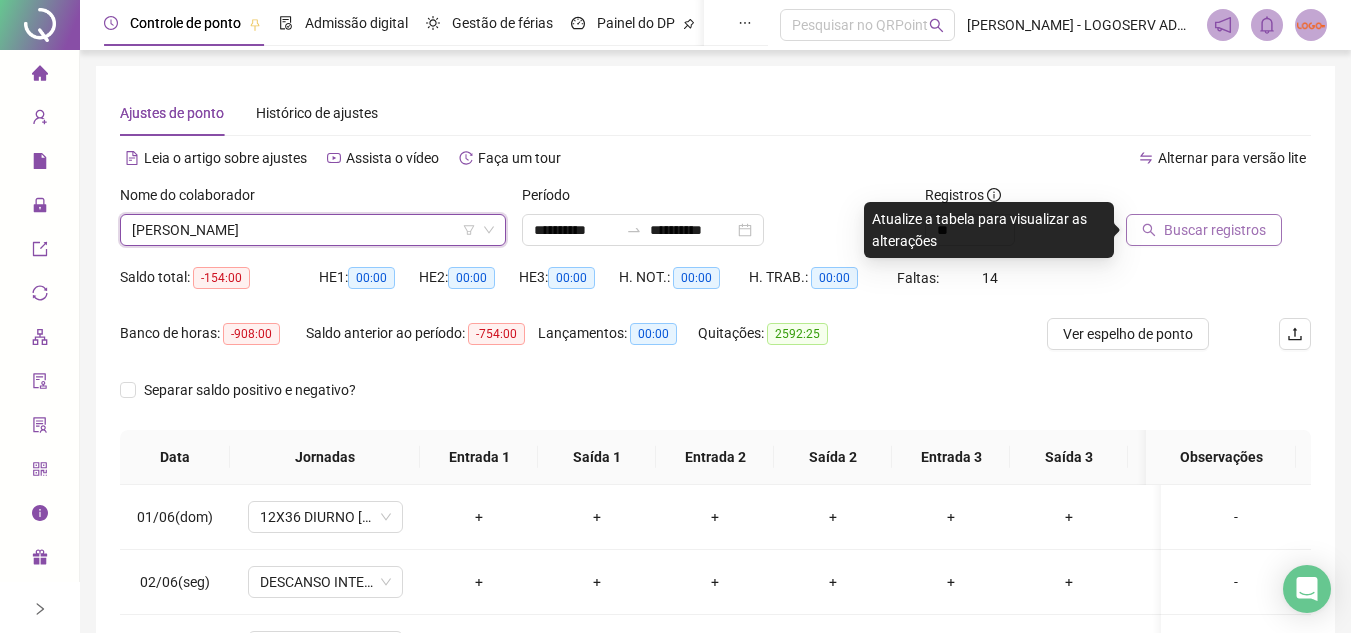 click 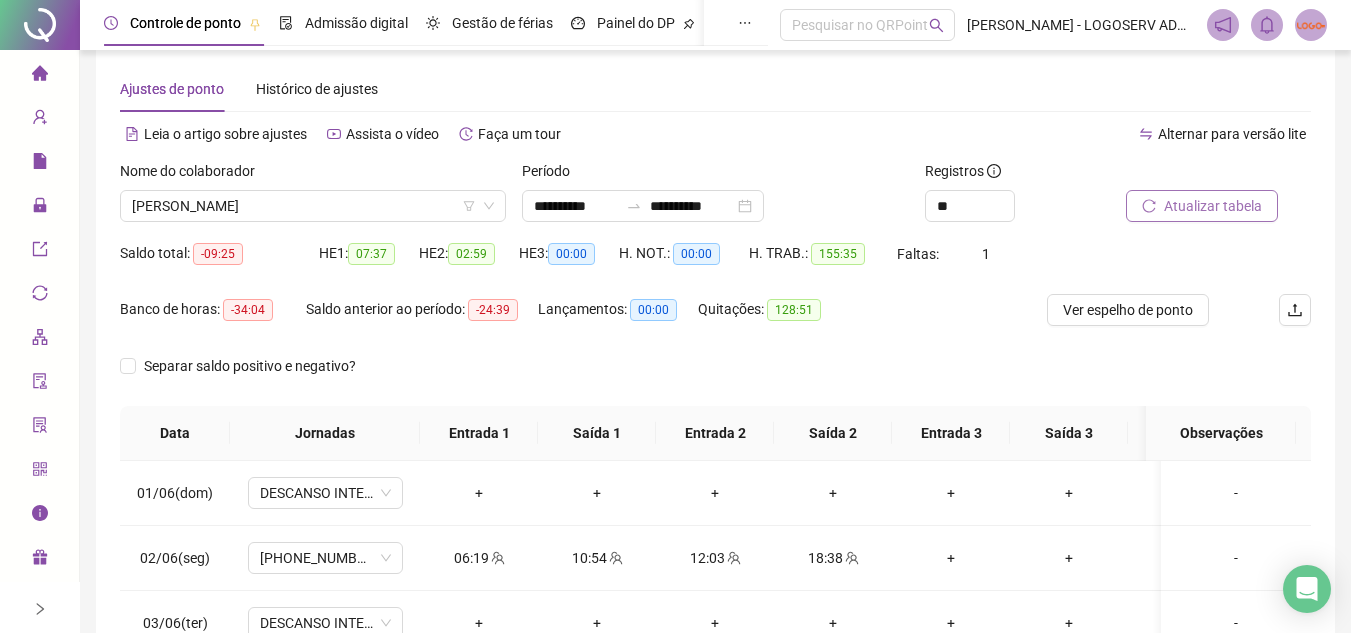 scroll, scrollTop: 100, scrollLeft: 0, axis: vertical 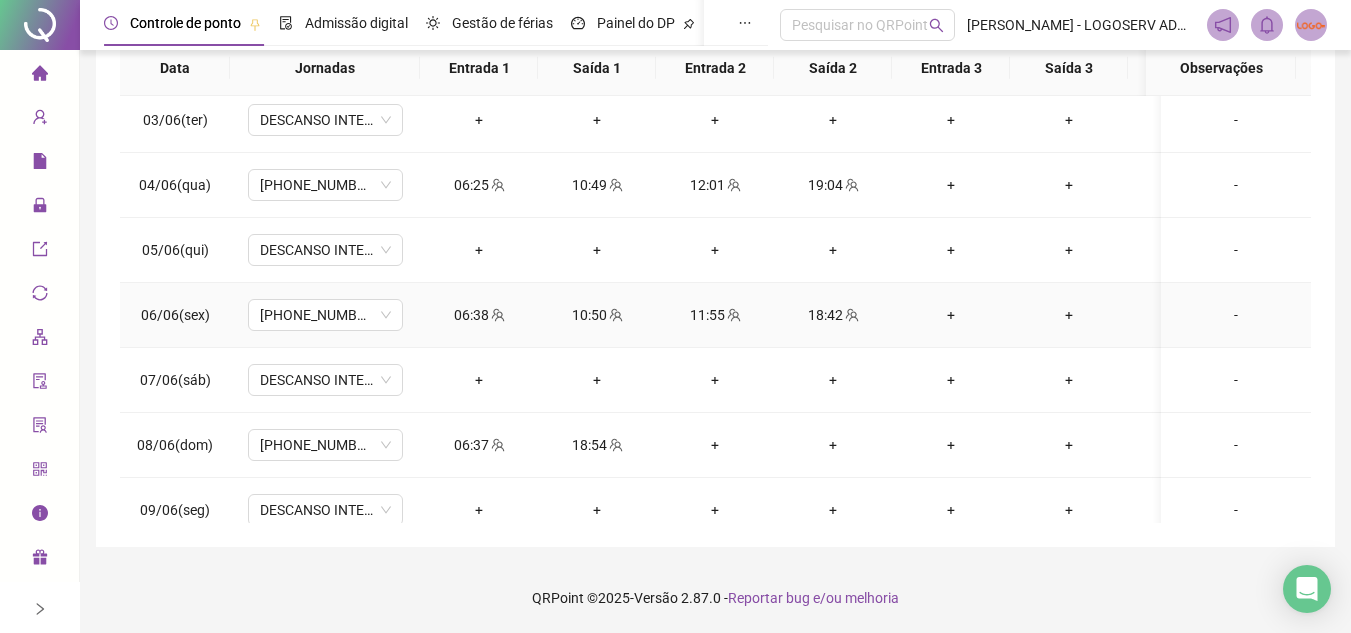 click 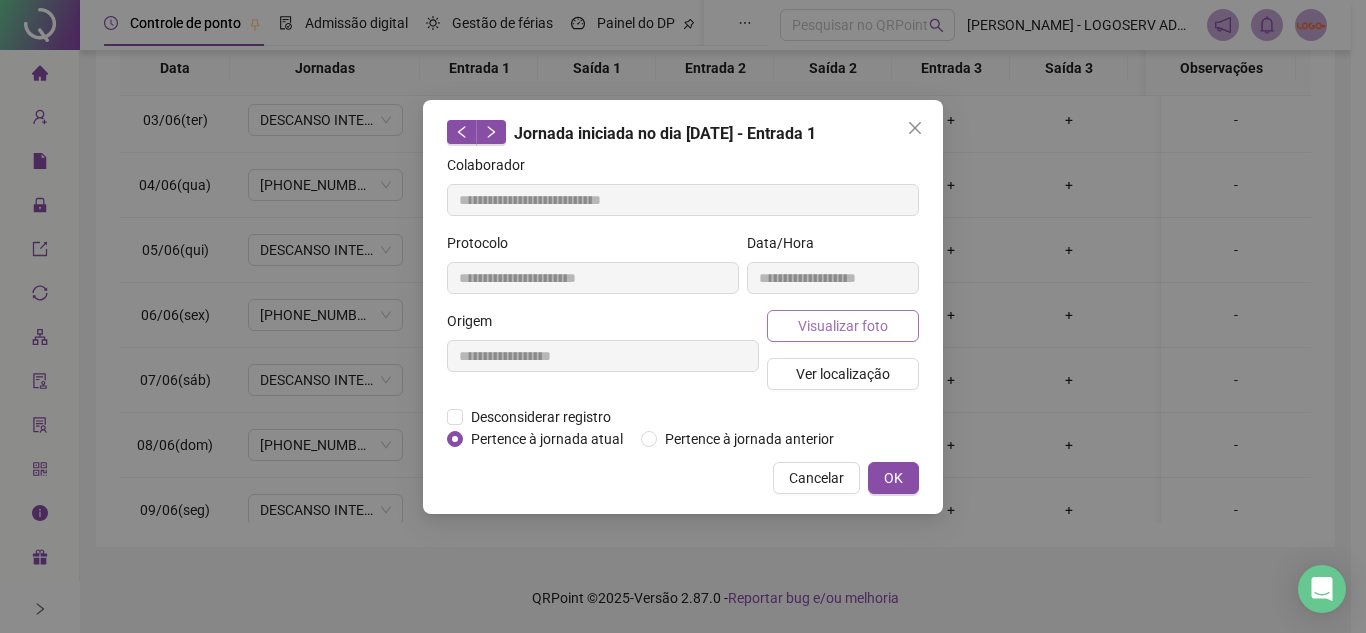 type on "**********" 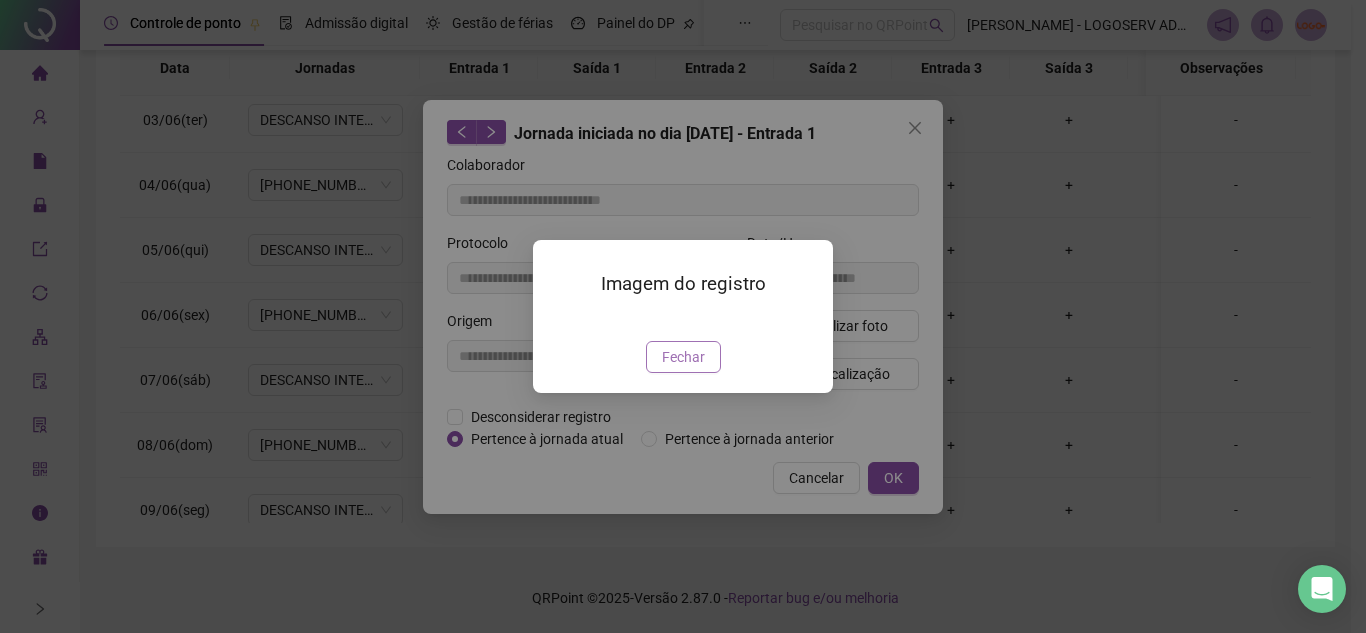 click on "Fechar" at bounding box center (683, 357) 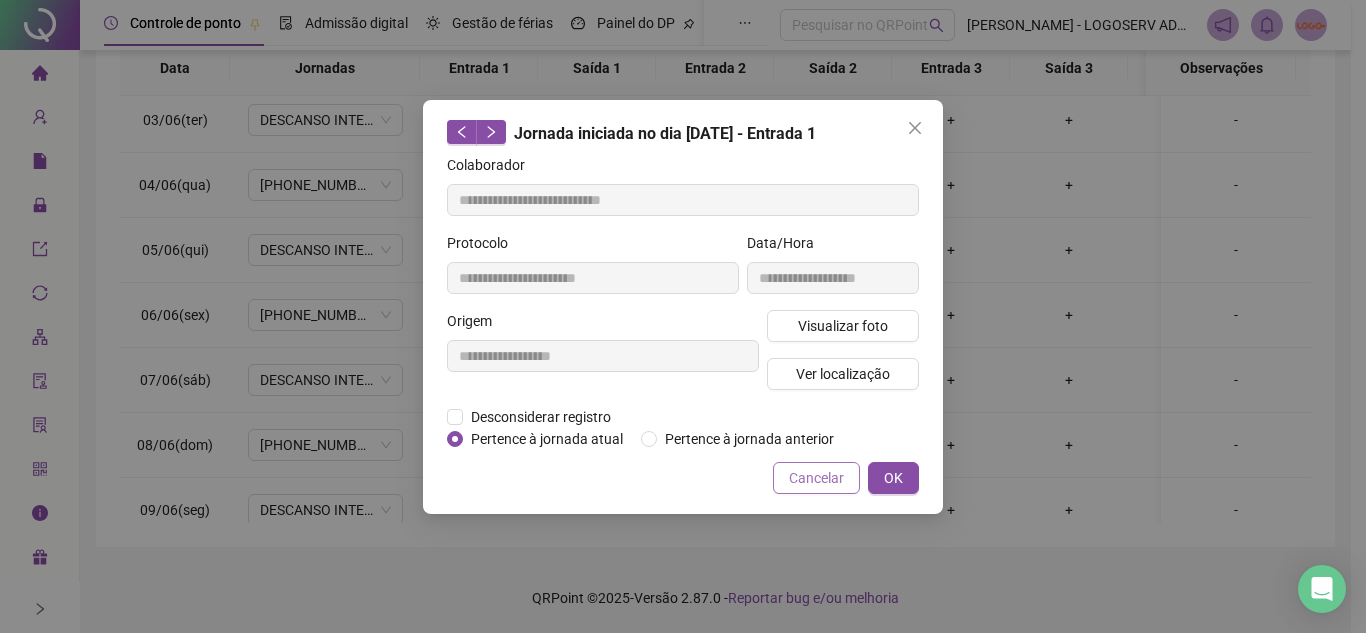 click on "Cancelar" at bounding box center [816, 478] 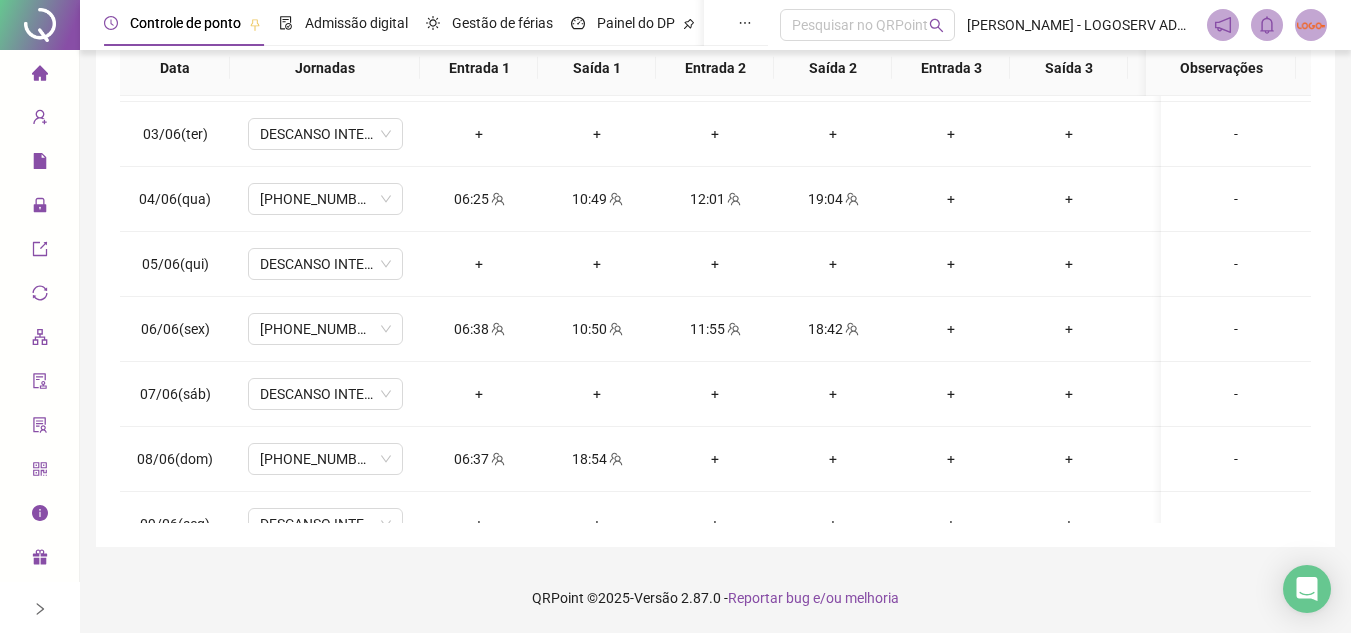 scroll, scrollTop: 0, scrollLeft: 0, axis: both 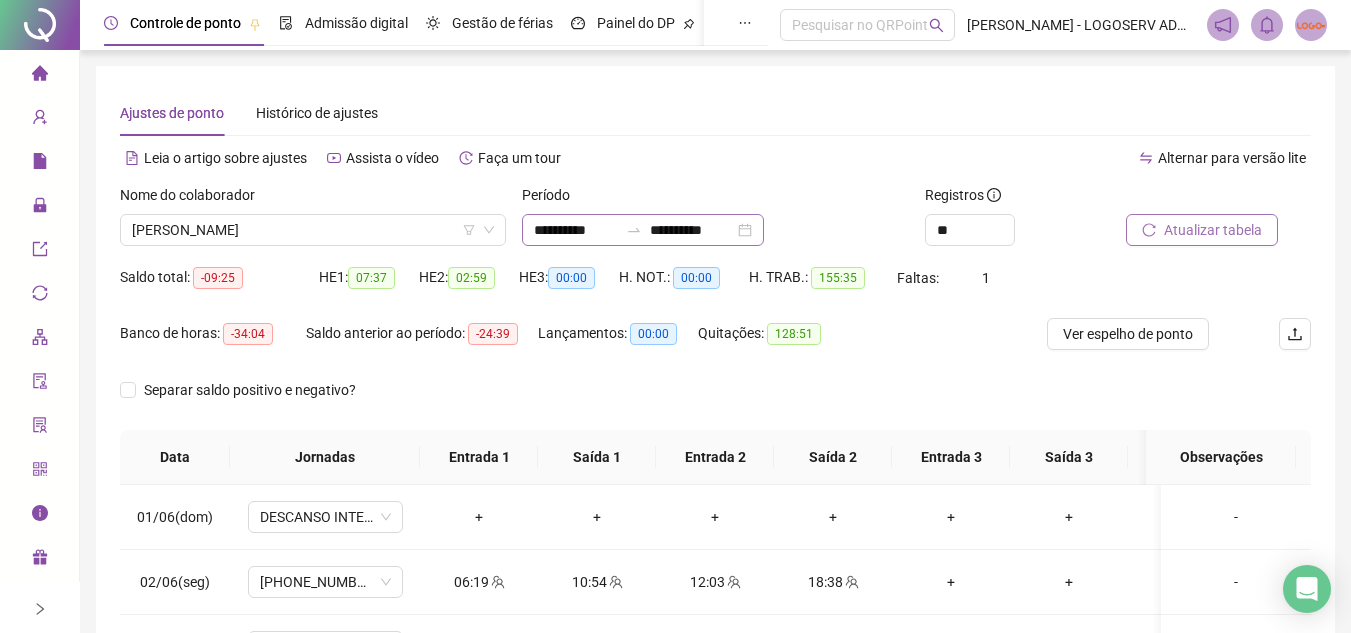 click at bounding box center [634, 230] 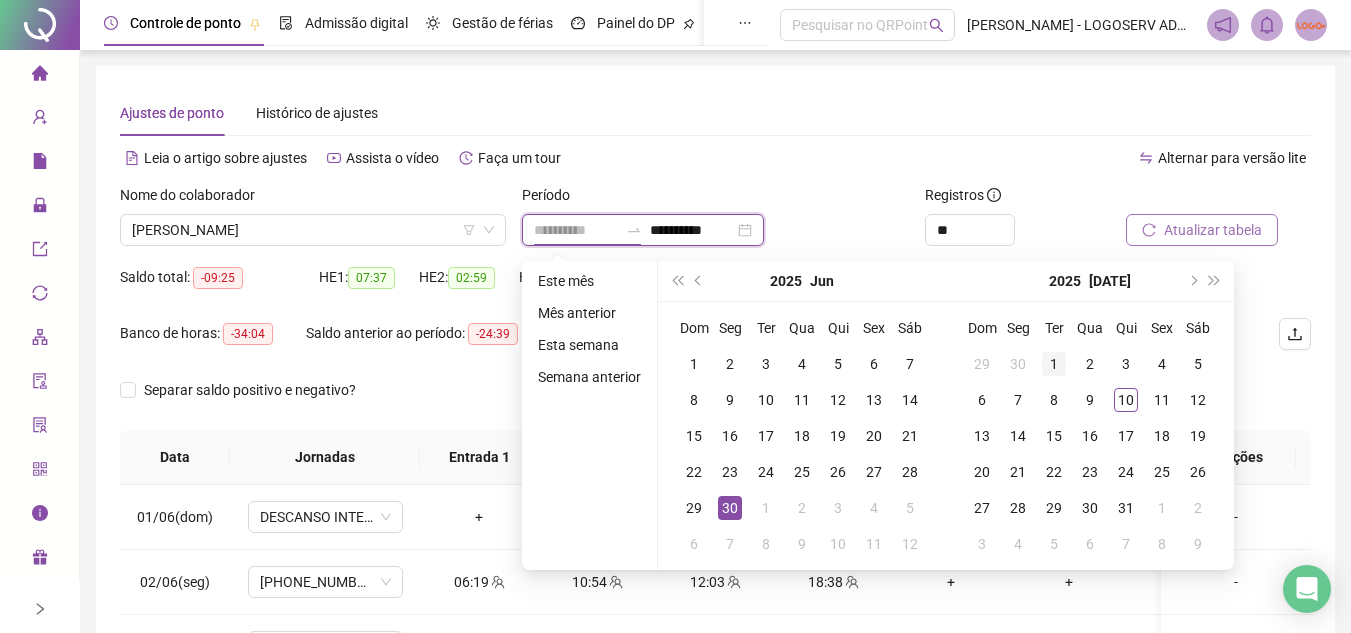 type on "**********" 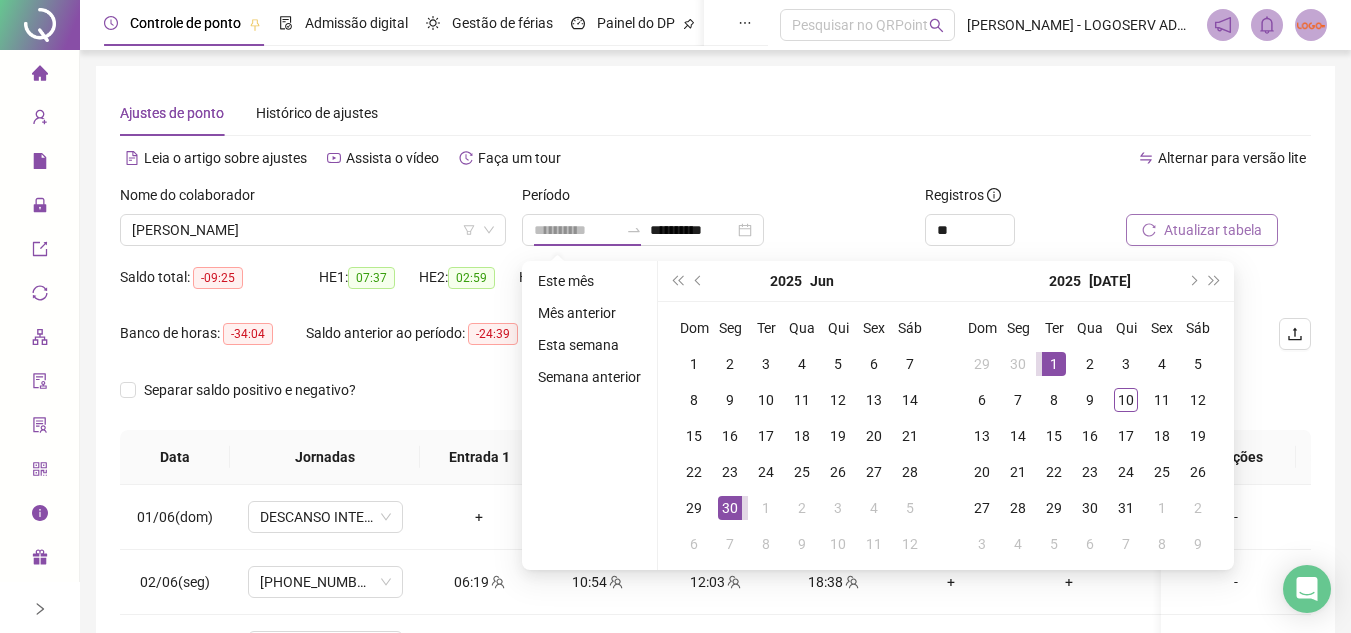 click on "1" at bounding box center [1054, 364] 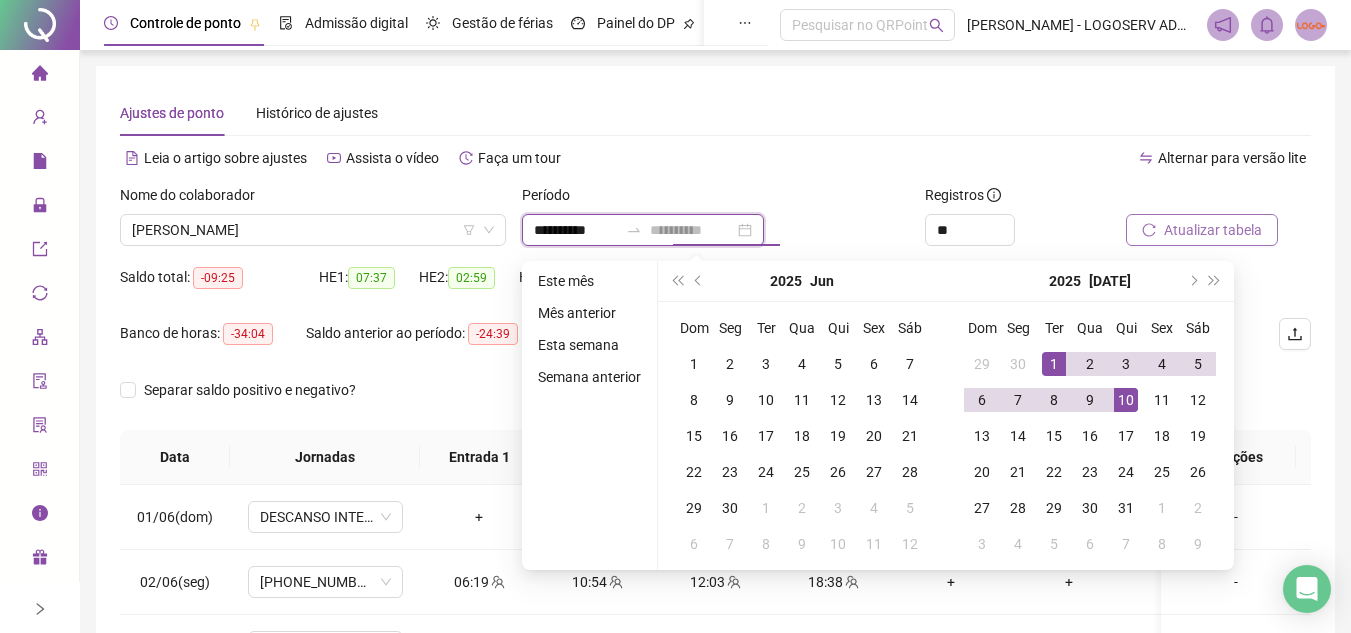 type on "**********" 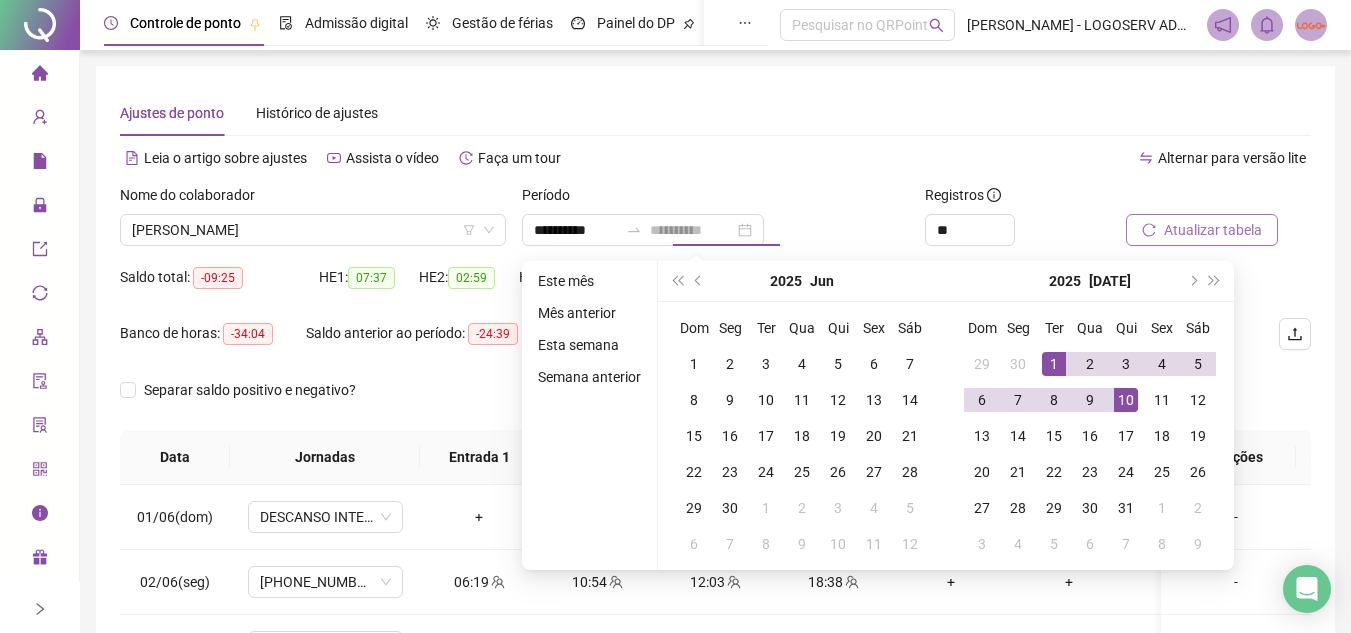 click on "10" at bounding box center [1126, 400] 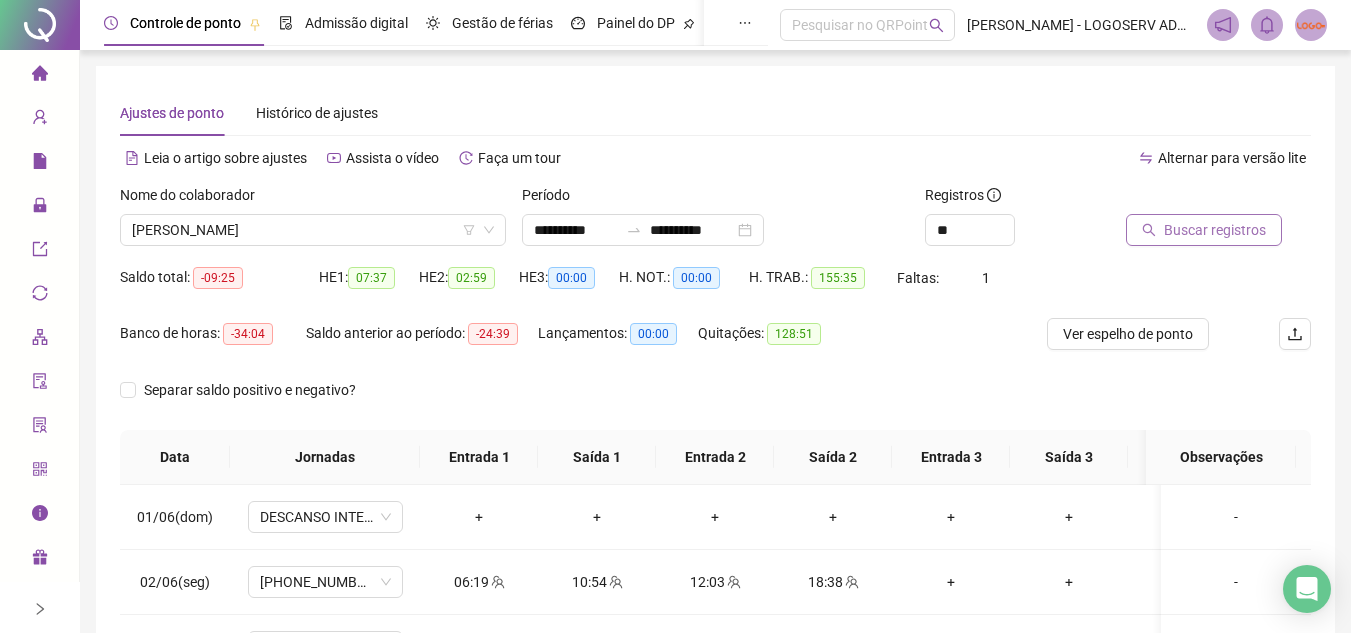 click on "Buscar registros" at bounding box center (1215, 230) 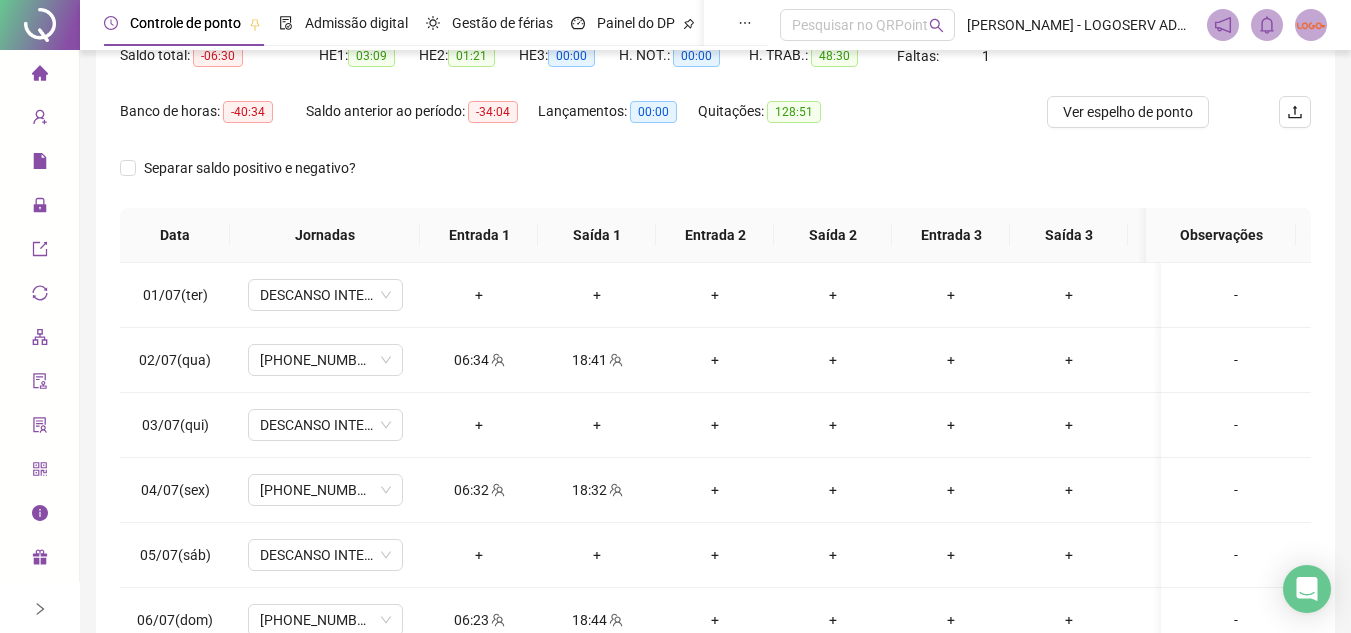 scroll, scrollTop: 300, scrollLeft: 0, axis: vertical 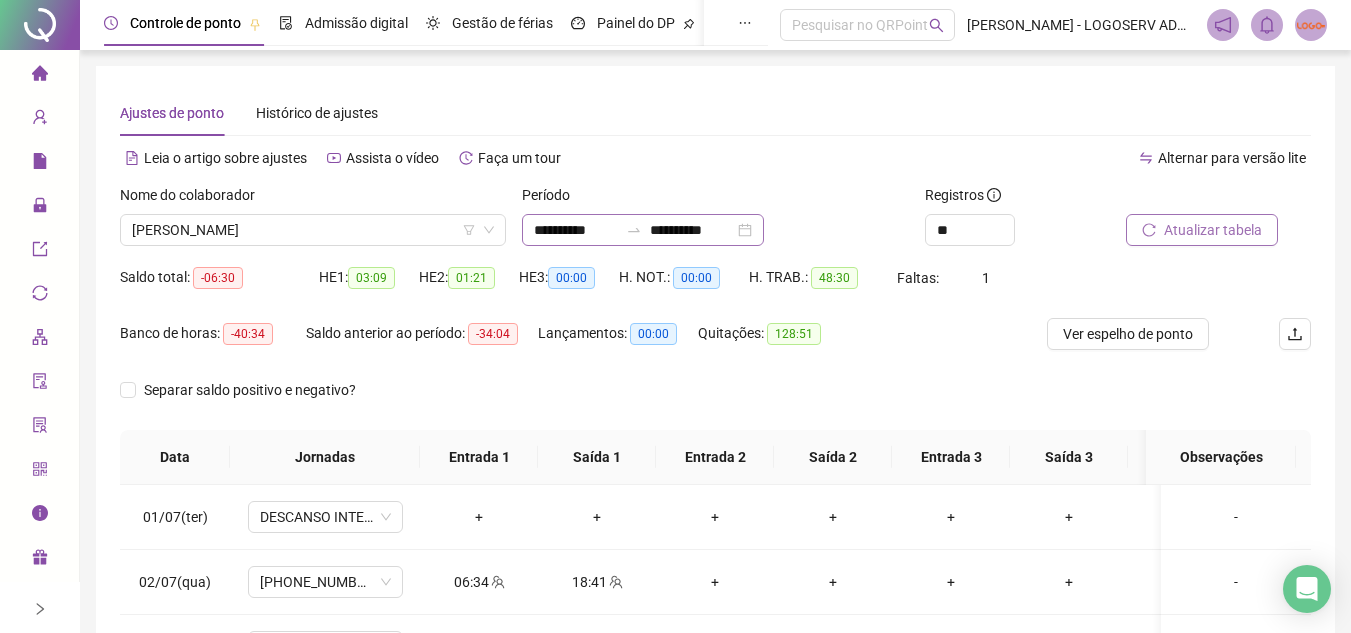 click 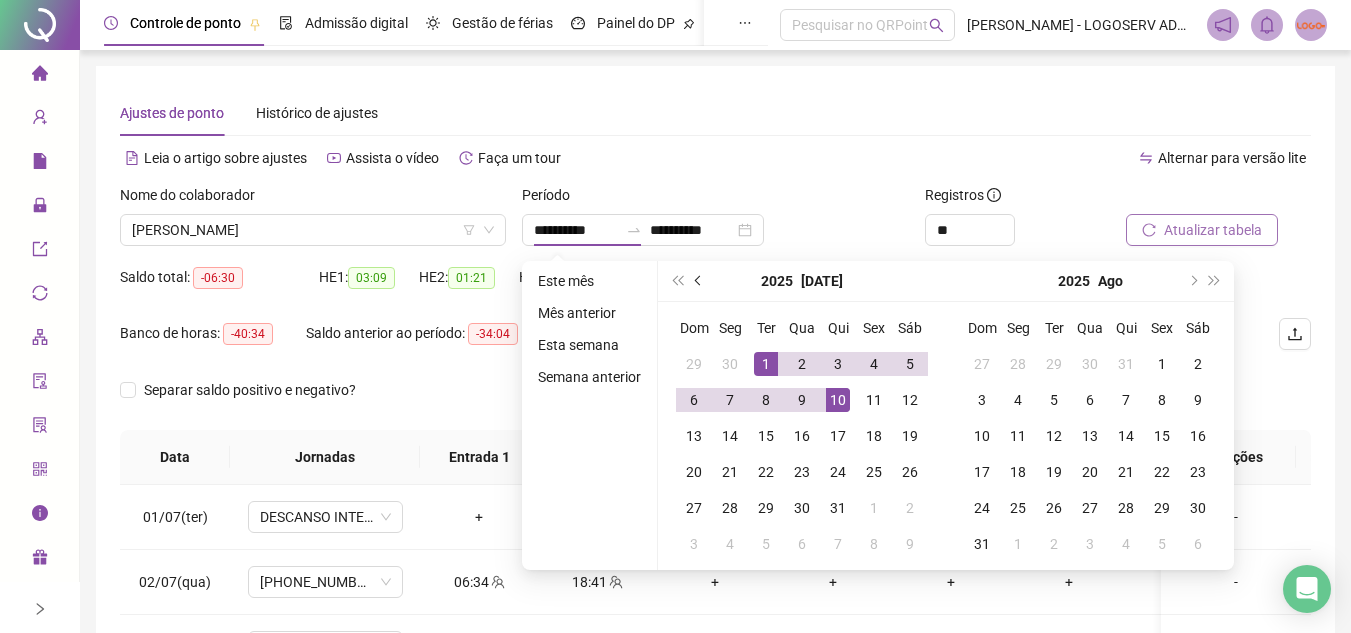 click at bounding box center (699, 281) 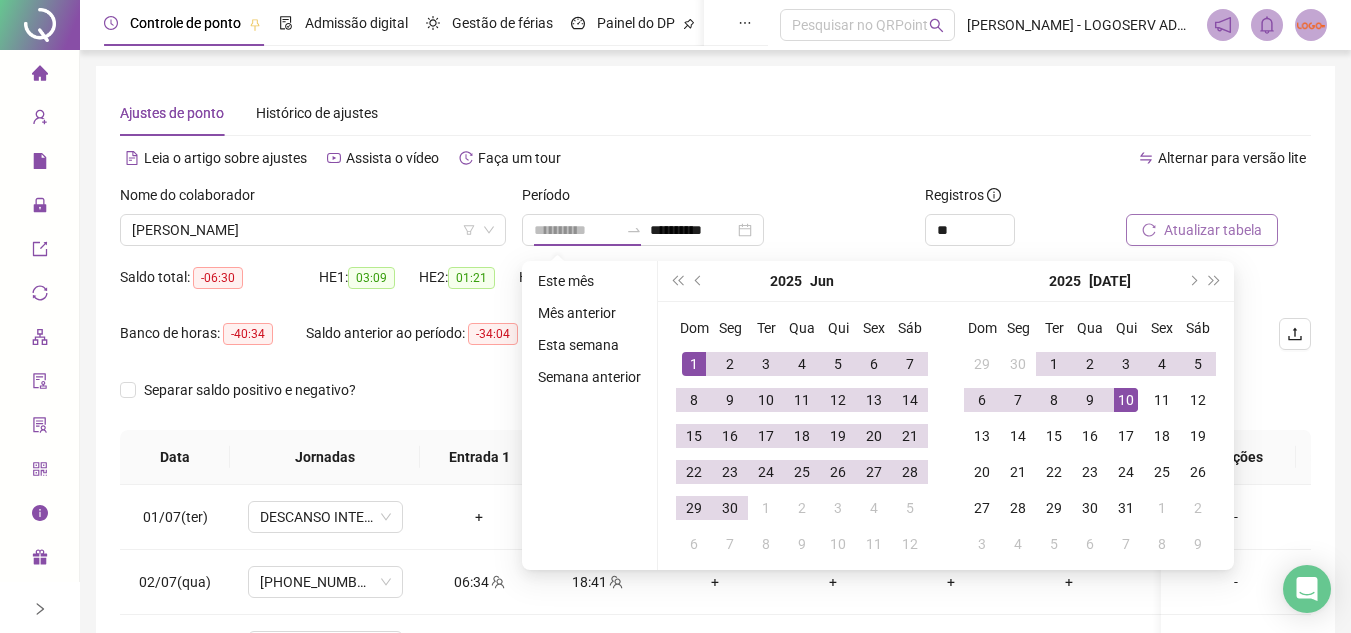 type on "**********" 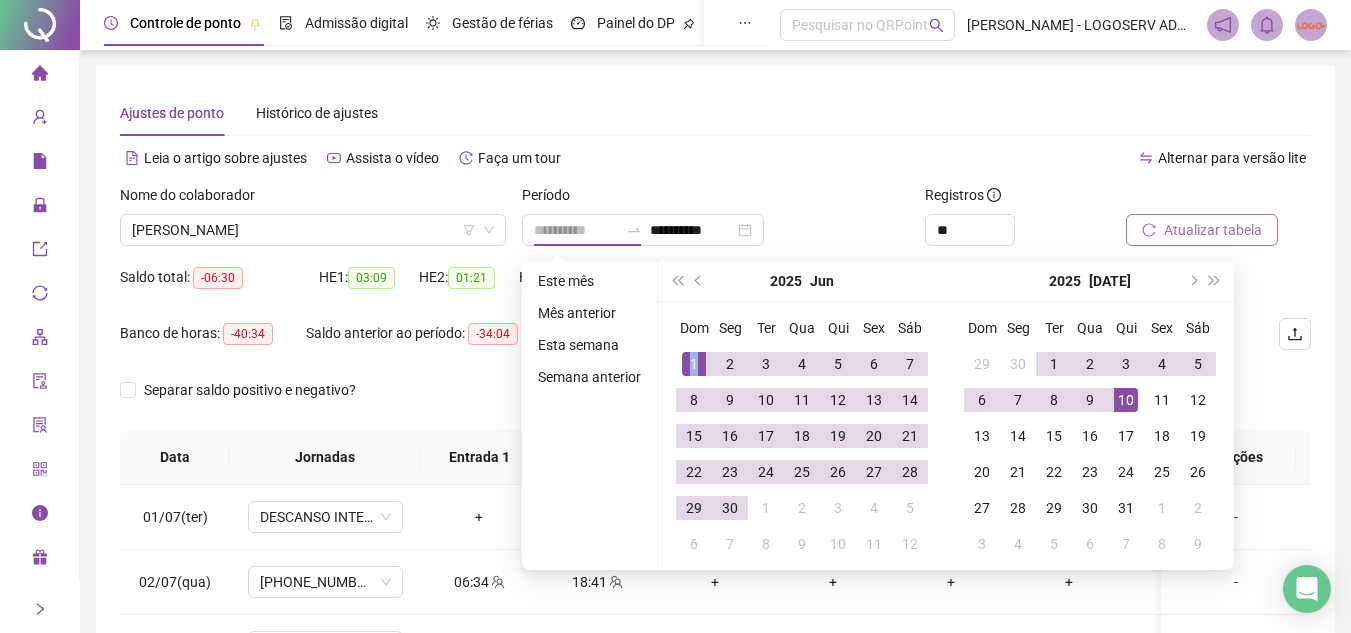 click on "1" at bounding box center (694, 364) 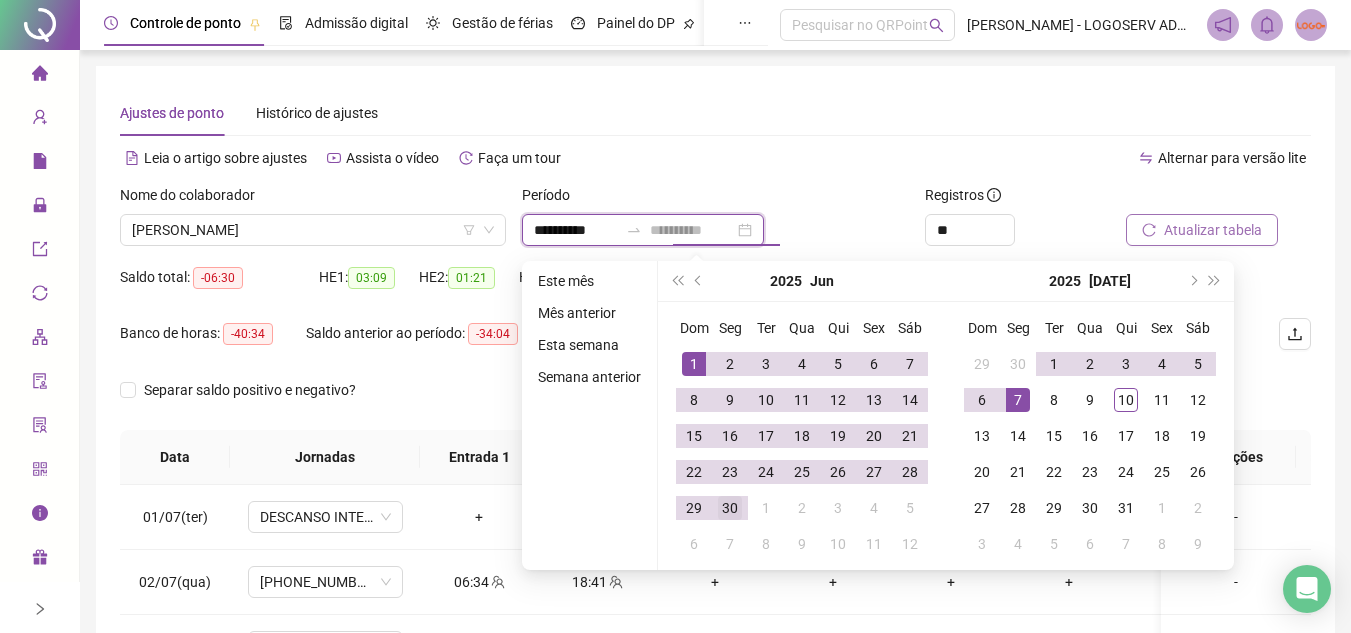 type on "**********" 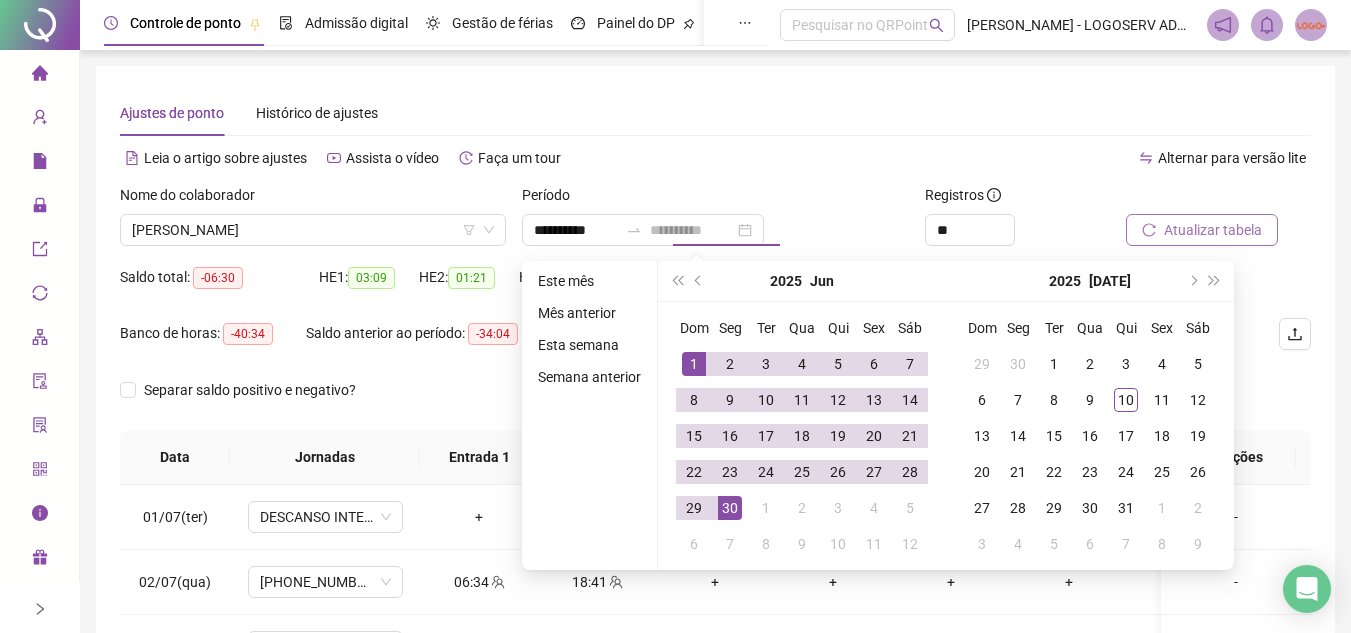 click on "30" at bounding box center [730, 508] 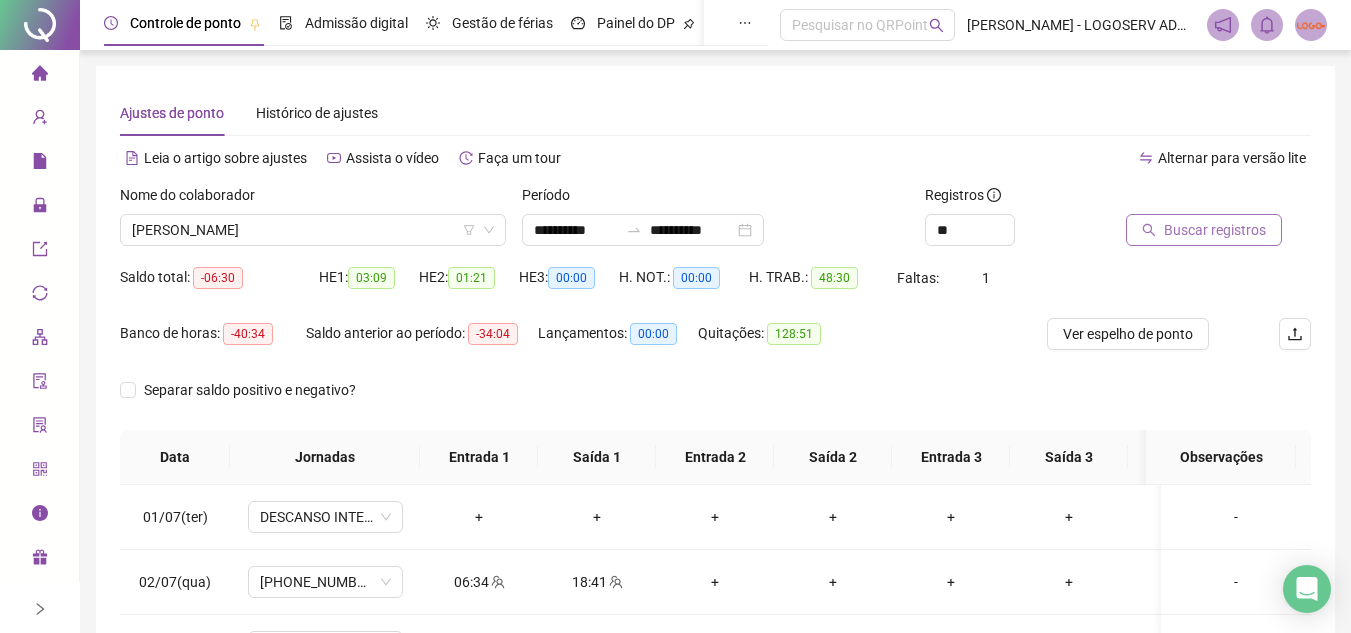 click on "Buscar registros" at bounding box center [1204, 230] 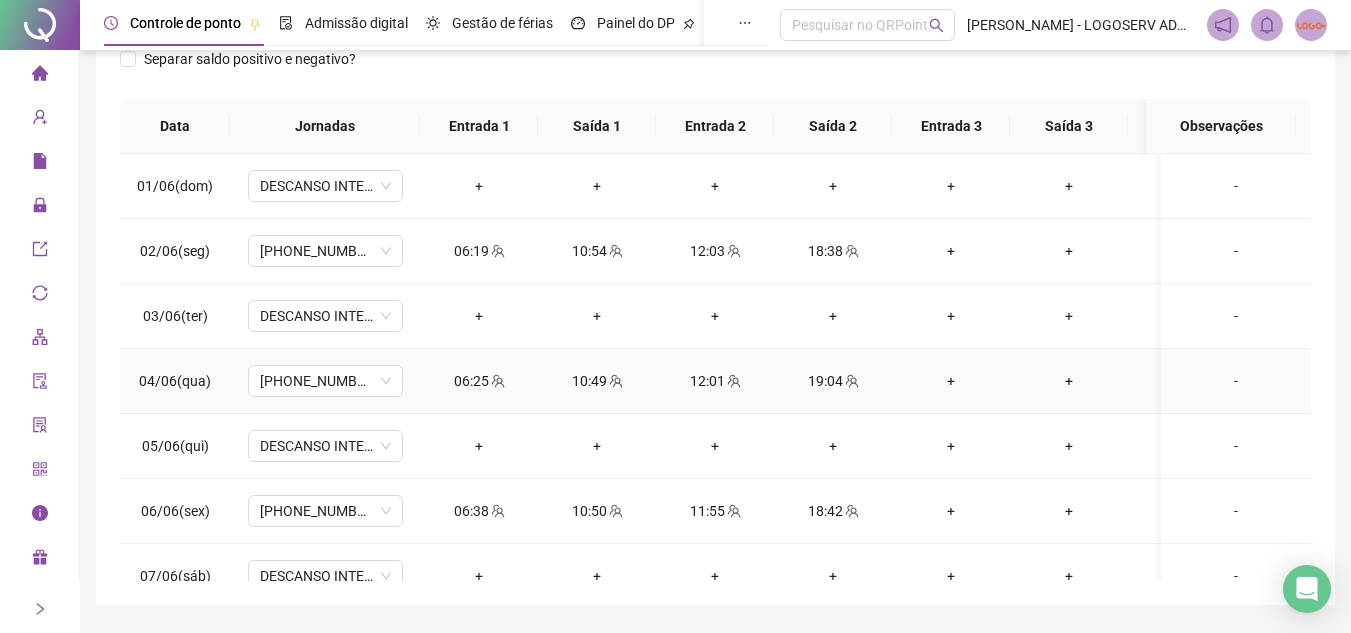 scroll, scrollTop: 389, scrollLeft: 0, axis: vertical 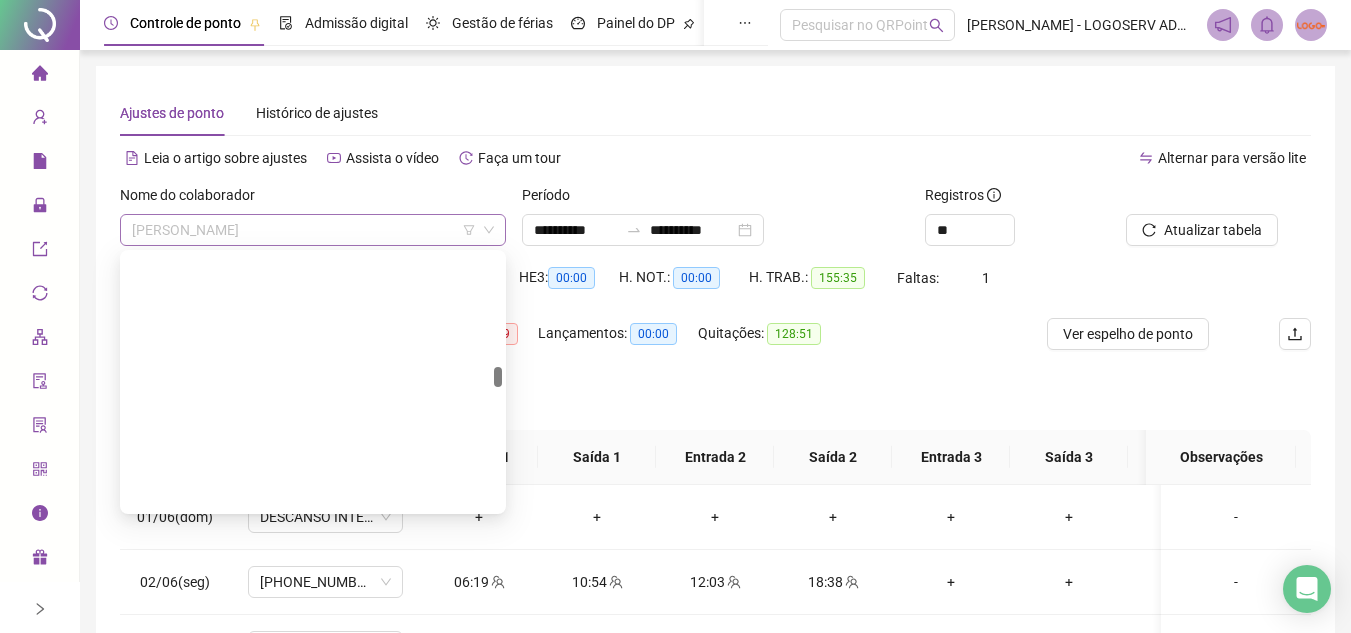 click on "[PERSON_NAME]" at bounding box center (313, 230) 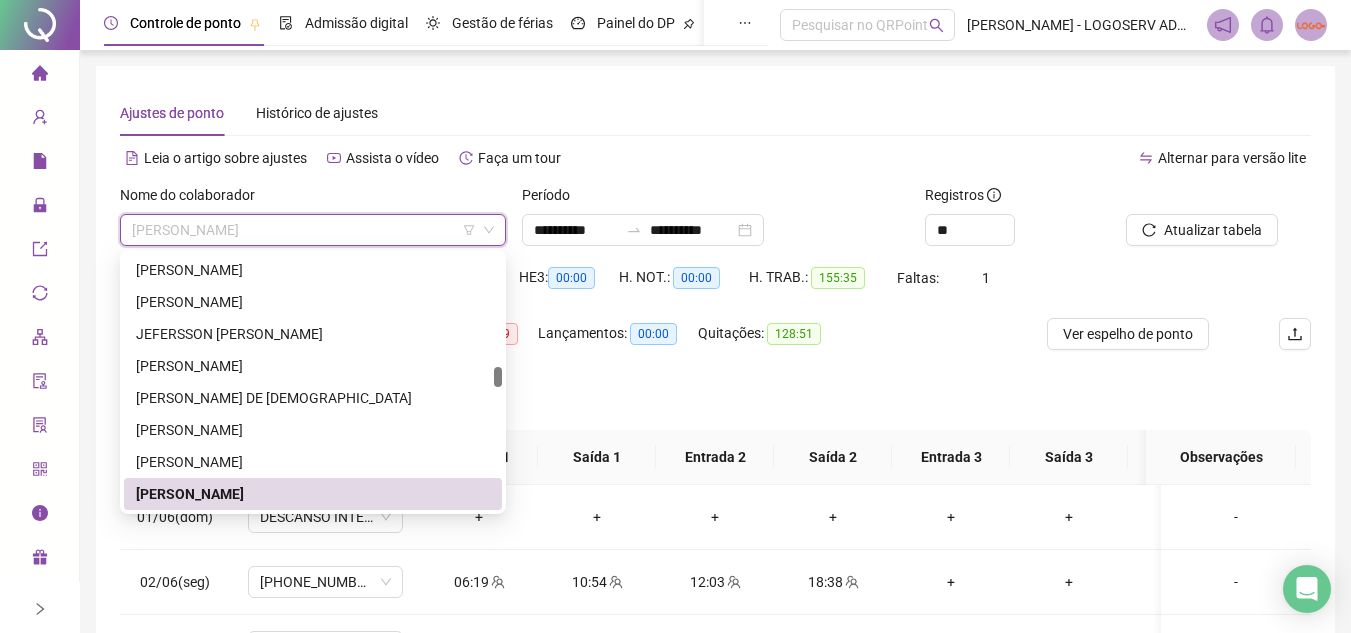 paste on "**********" 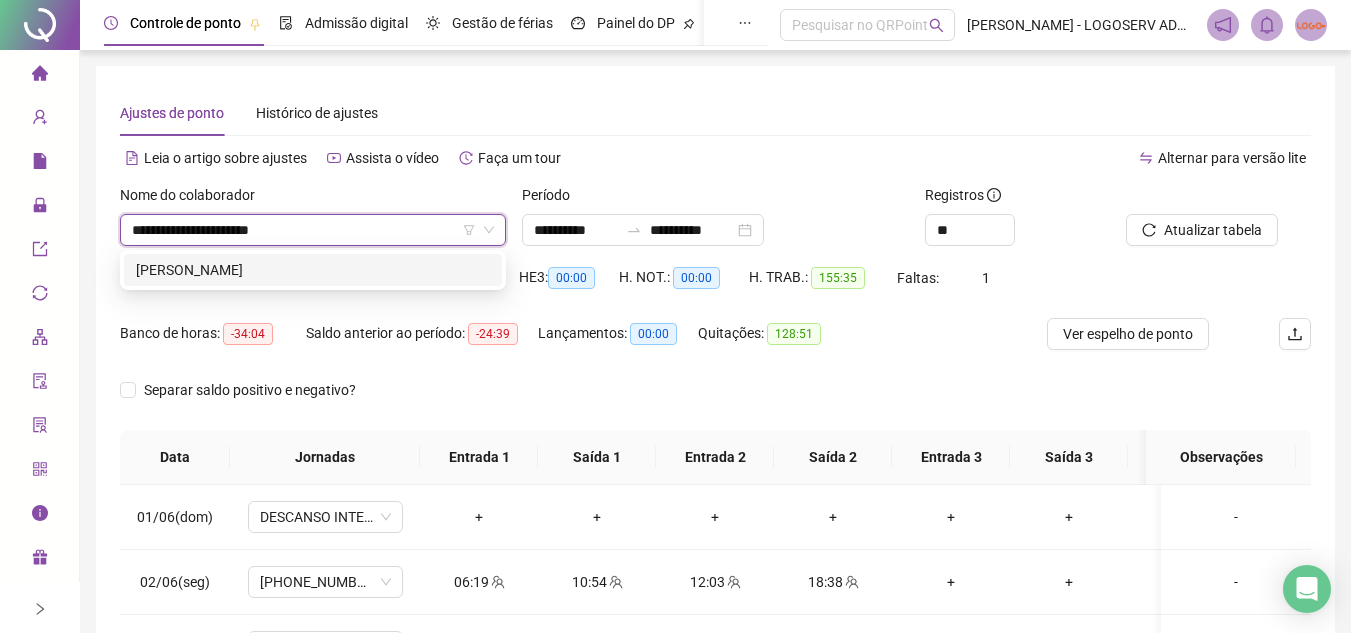 scroll, scrollTop: 0, scrollLeft: 0, axis: both 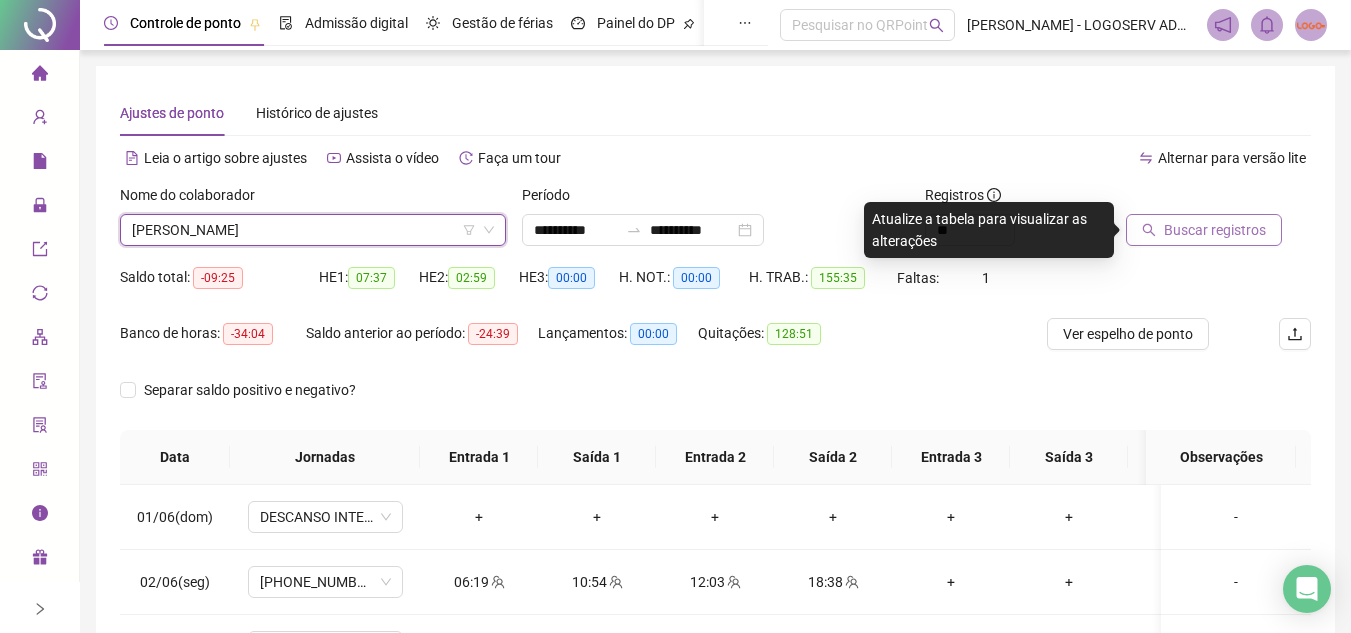 click on "Buscar registros" at bounding box center (1215, 230) 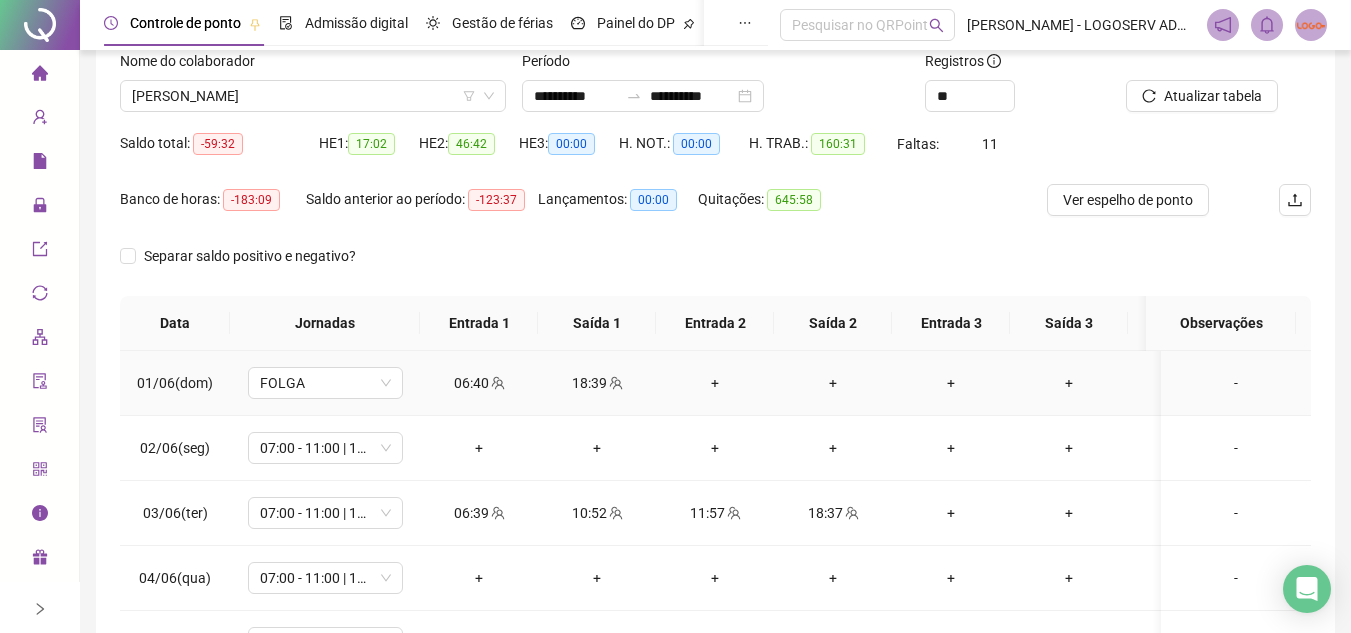 scroll, scrollTop: 100, scrollLeft: 0, axis: vertical 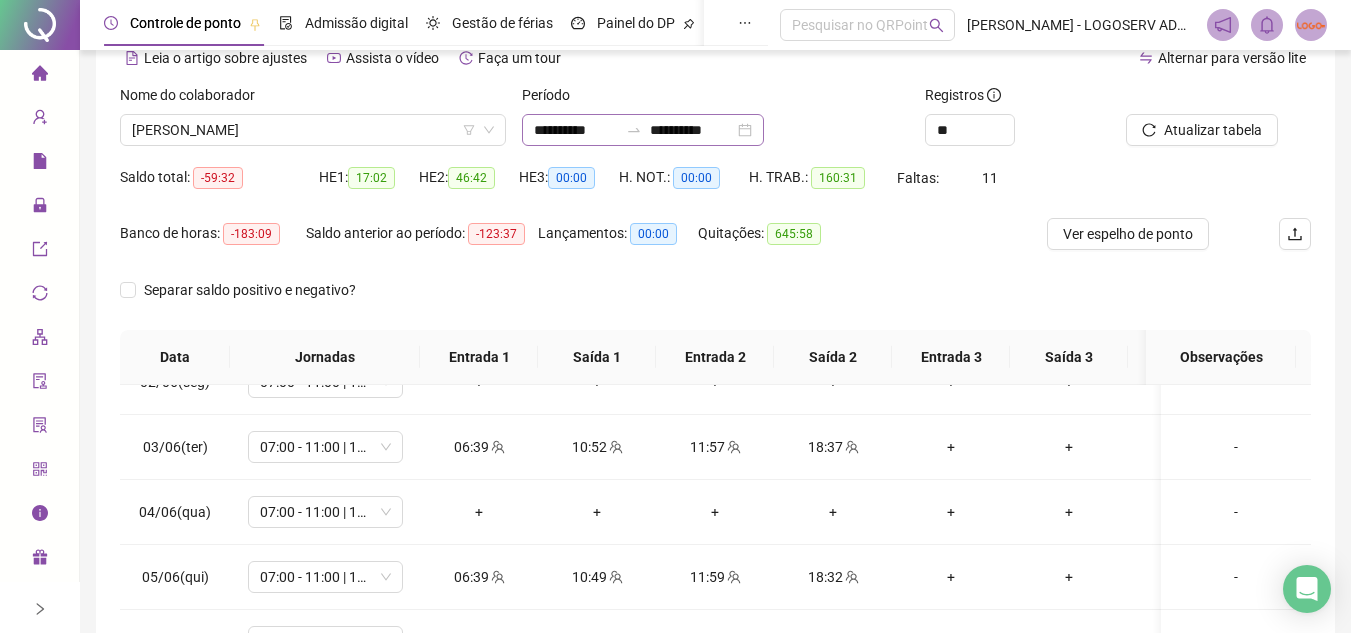 click 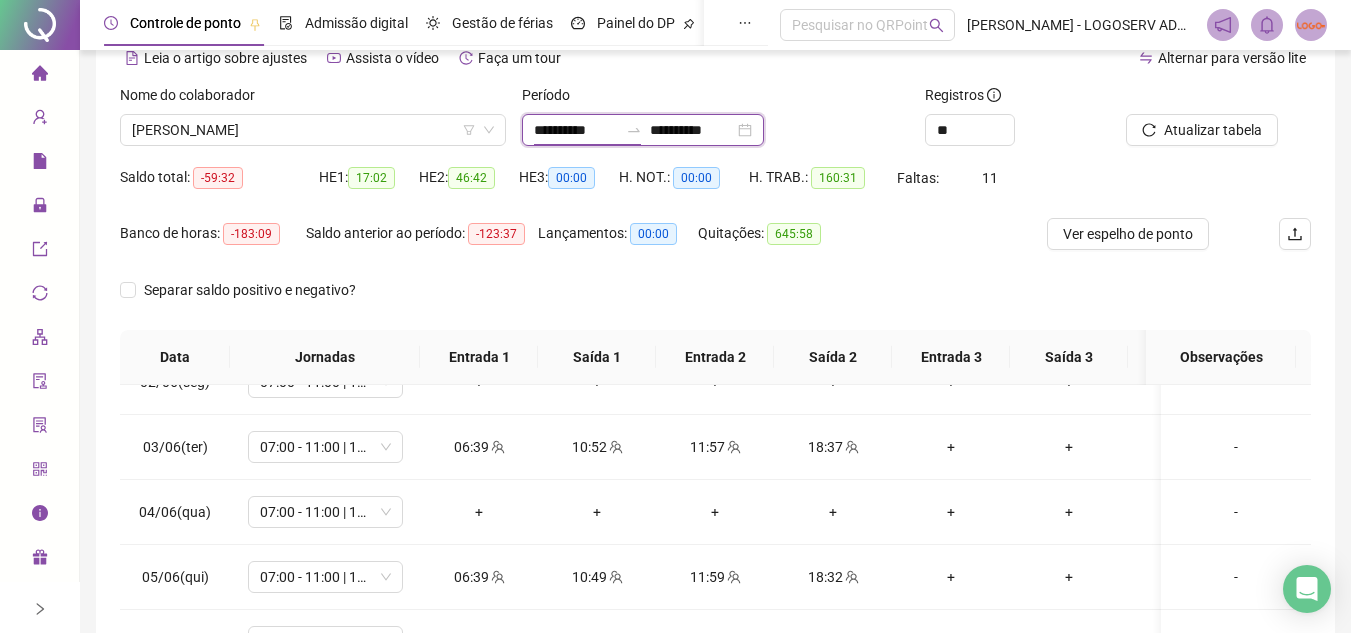 scroll, scrollTop: 0, scrollLeft: 0, axis: both 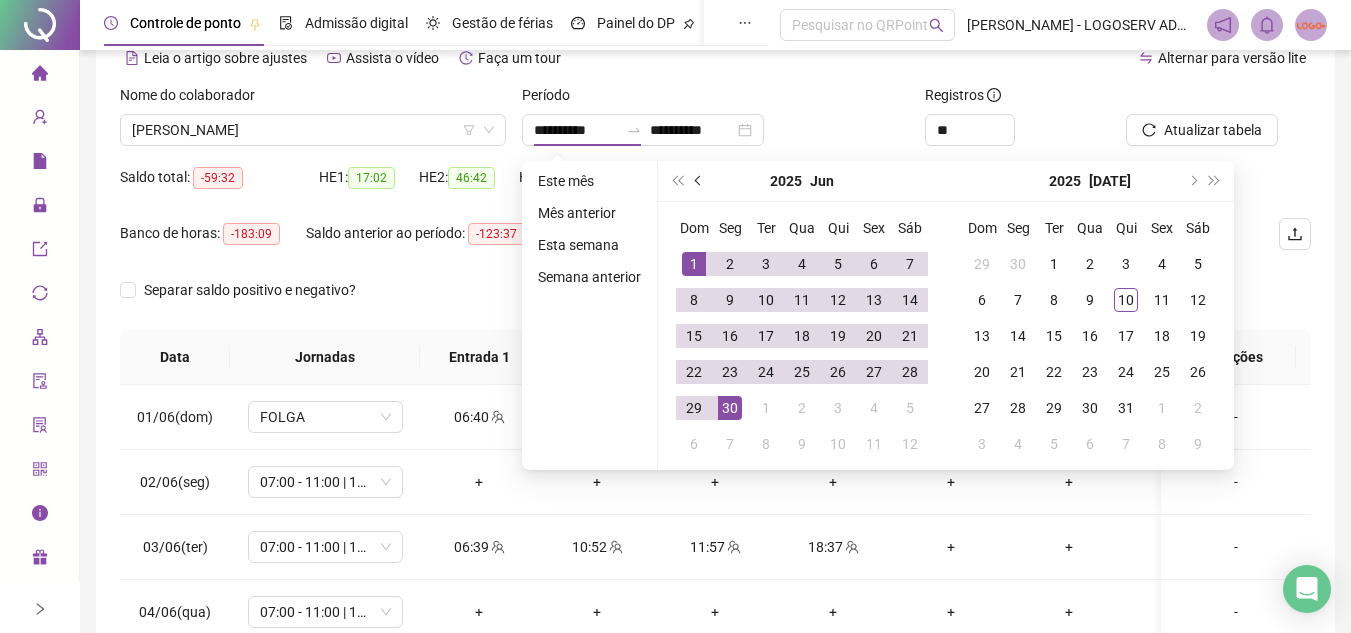 click at bounding box center [700, 181] 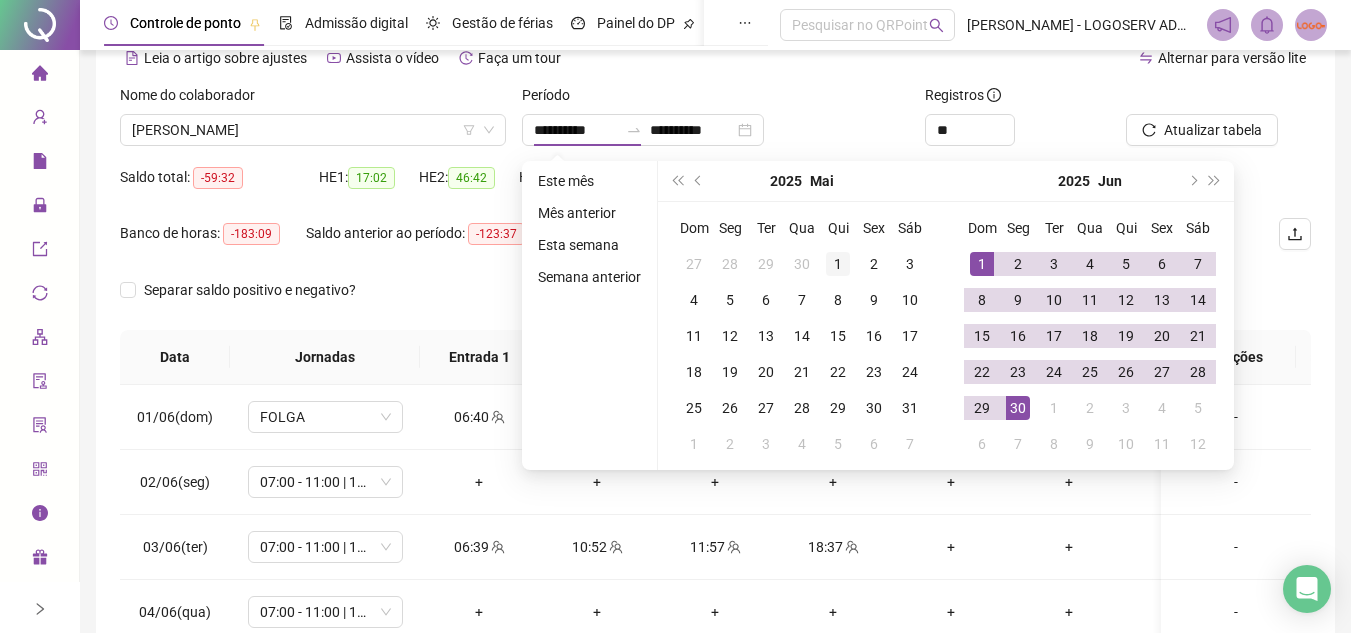 type on "**********" 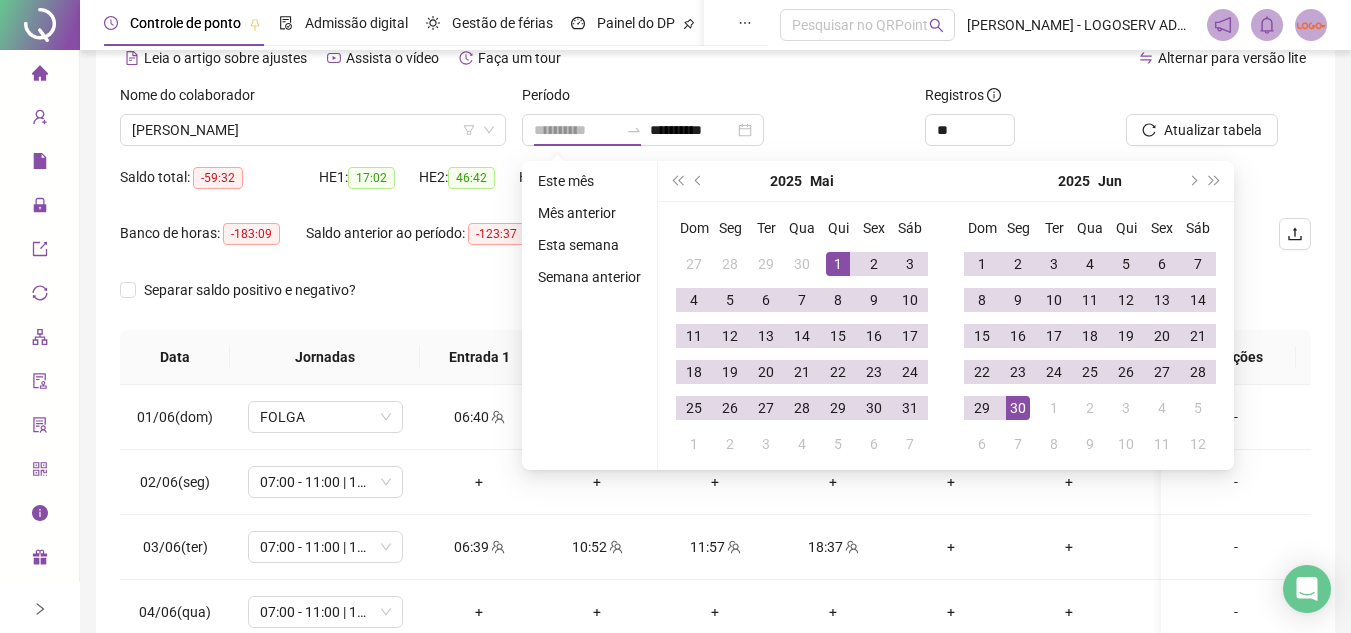 click on "1" at bounding box center [838, 264] 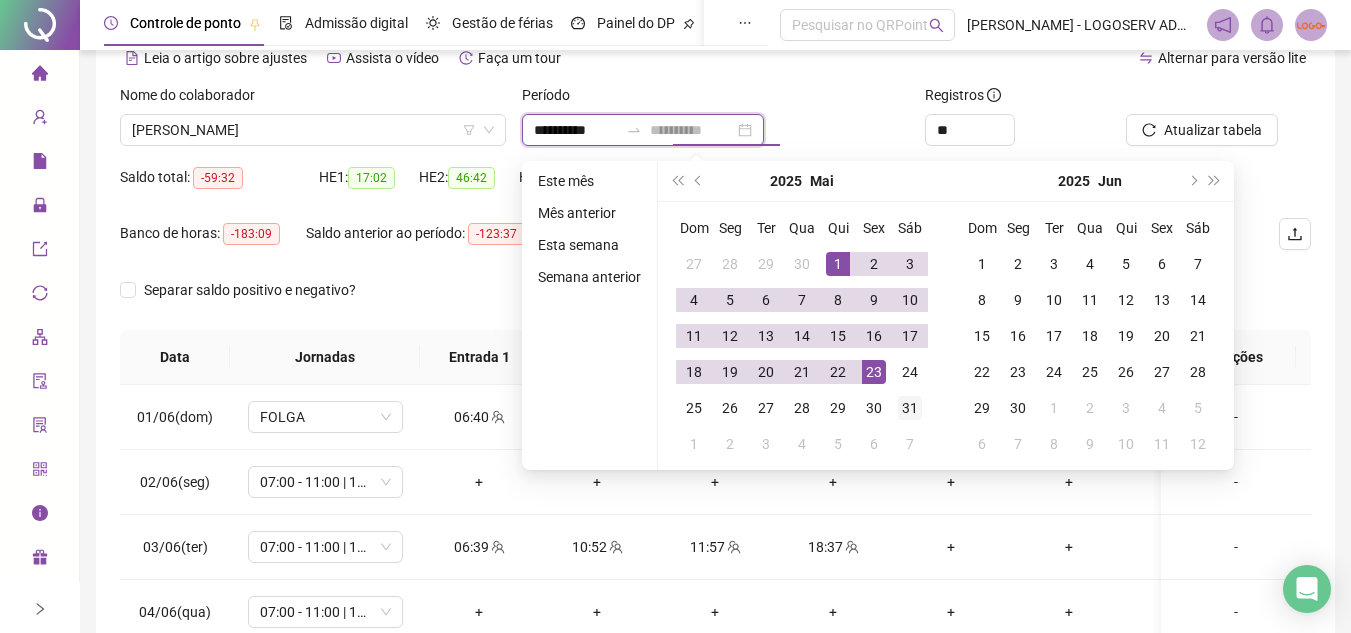type on "**********" 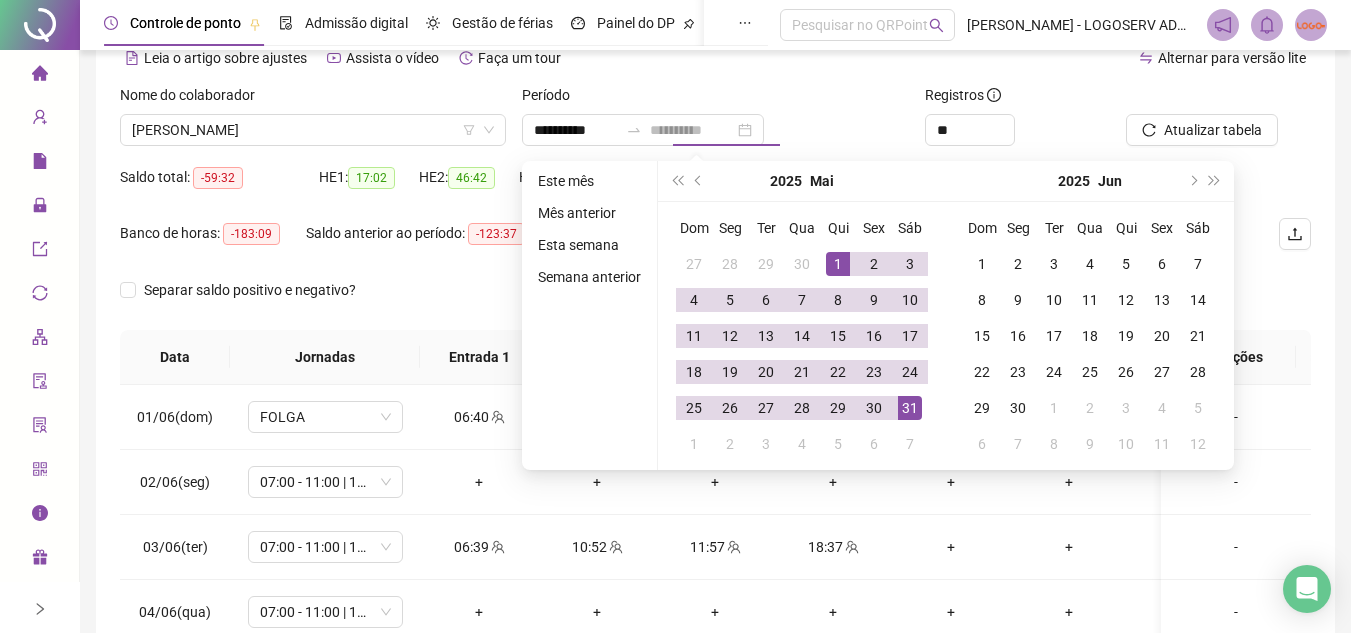 click on "31" at bounding box center [910, 408] 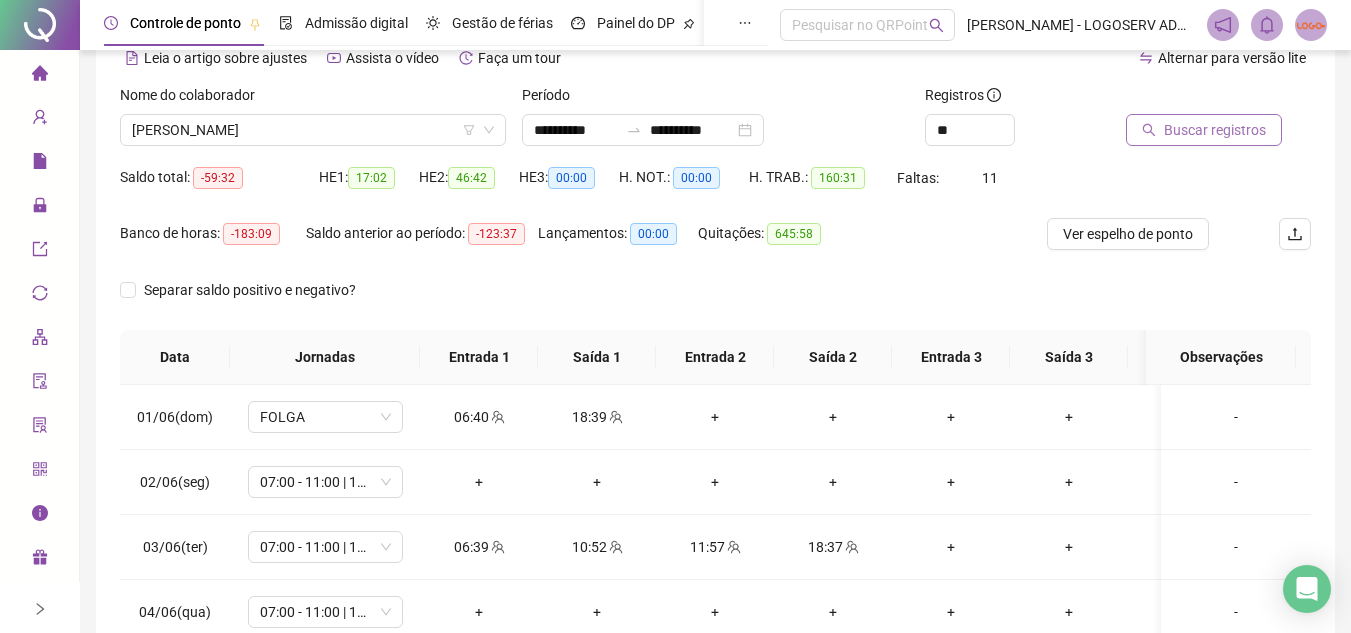 click on "Buscar registros" at bounding box center (1215, 130) 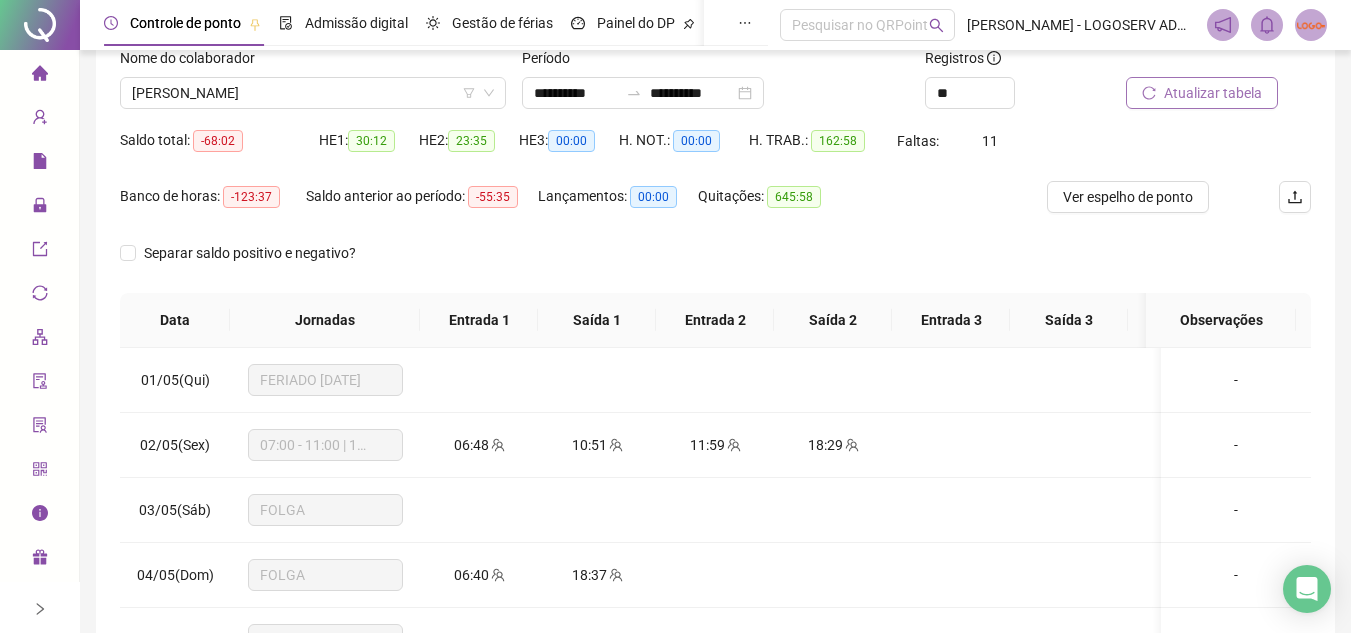 scroll, scrollTop: 200, scrollLeft: 0, axis: vertical 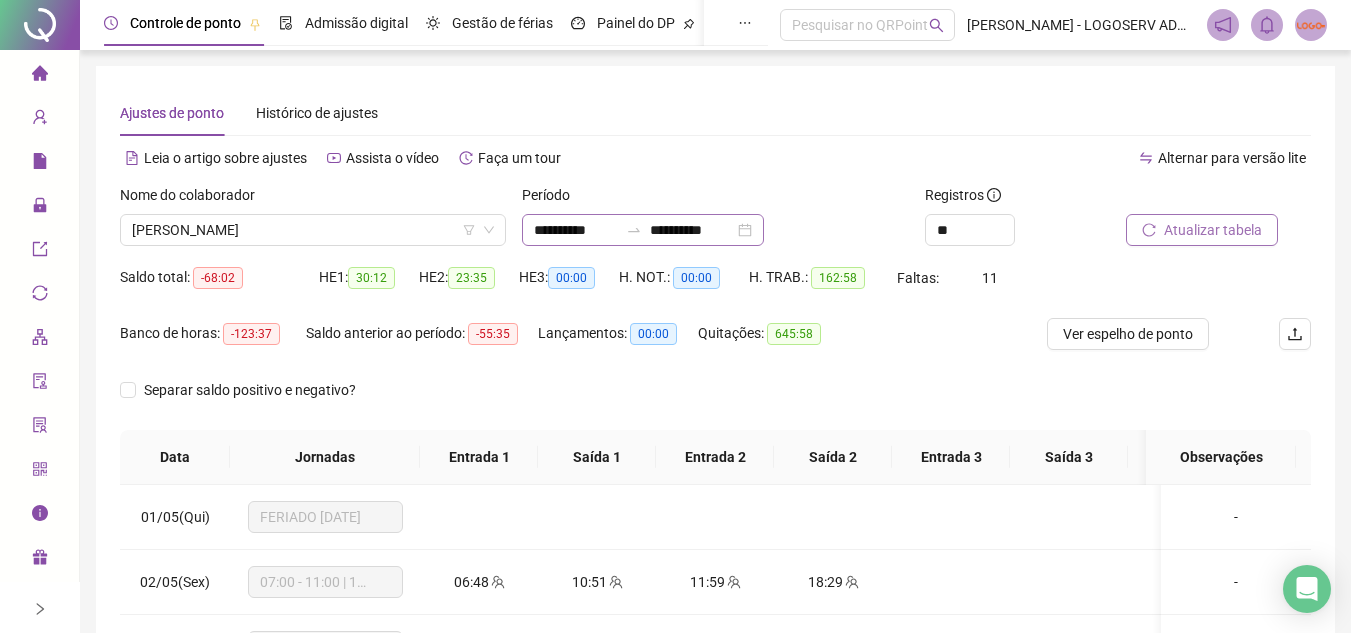 click on "**********" at bounding box center [643, 230] 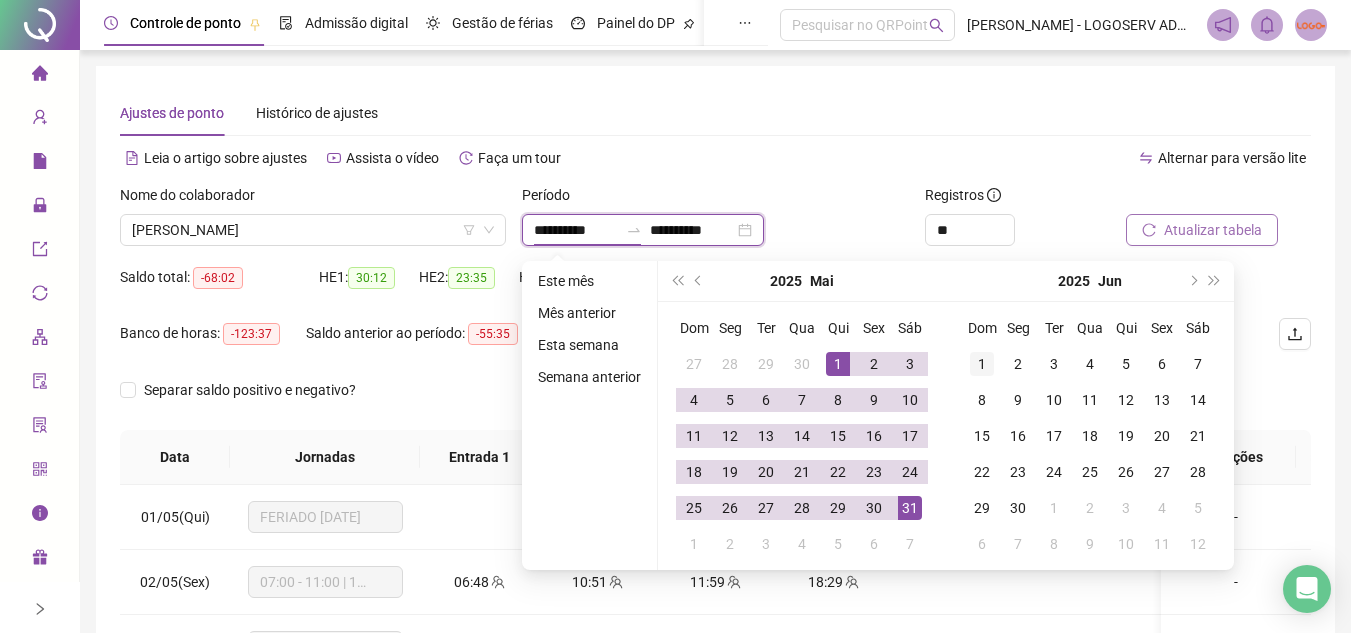 type on "**********" 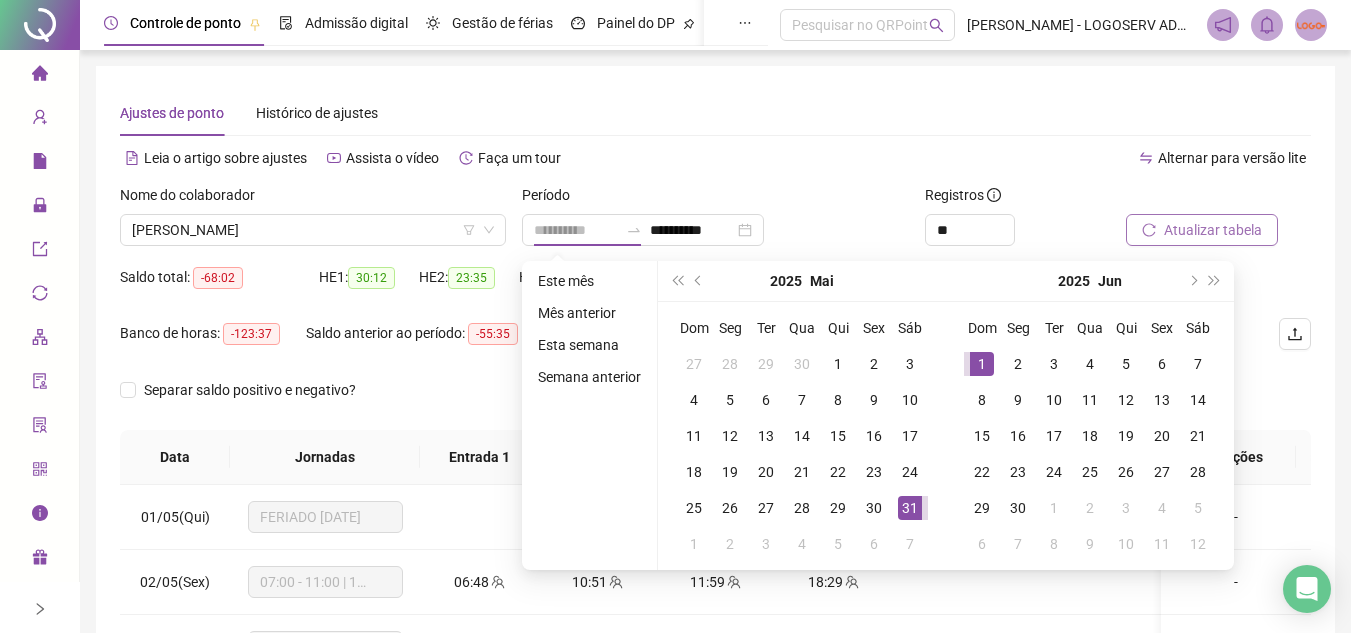 click on "1" at bounding box center [982, 364] 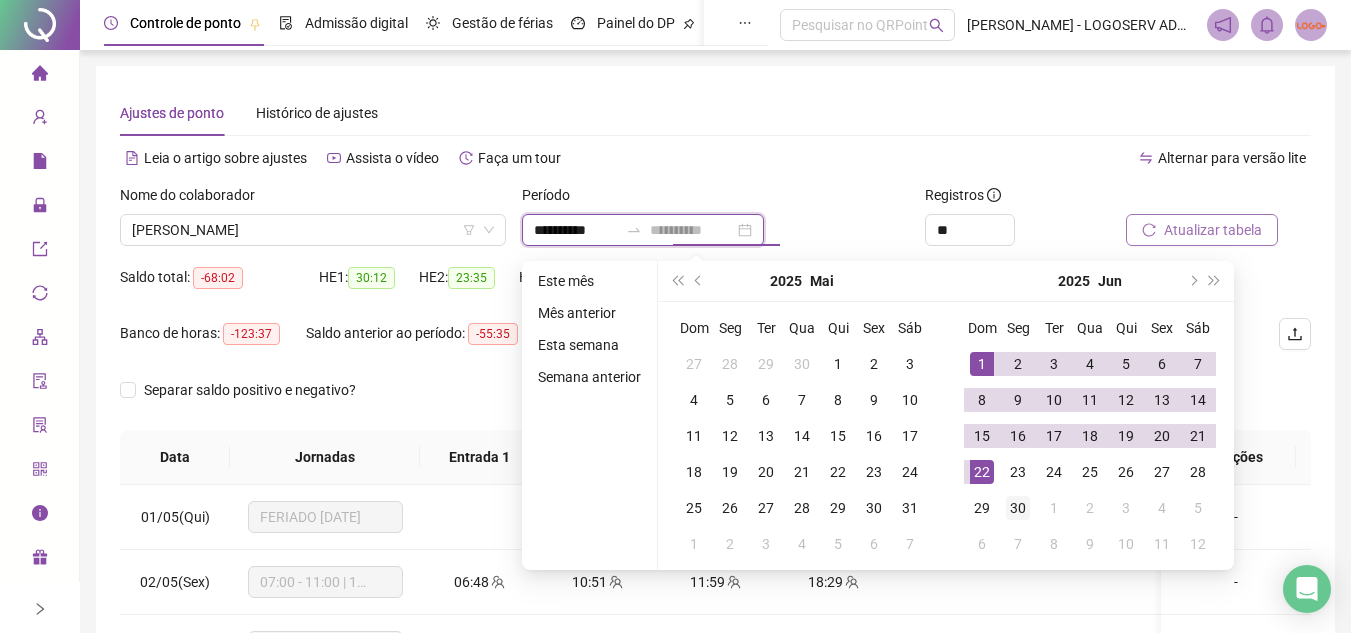 type on "**********" 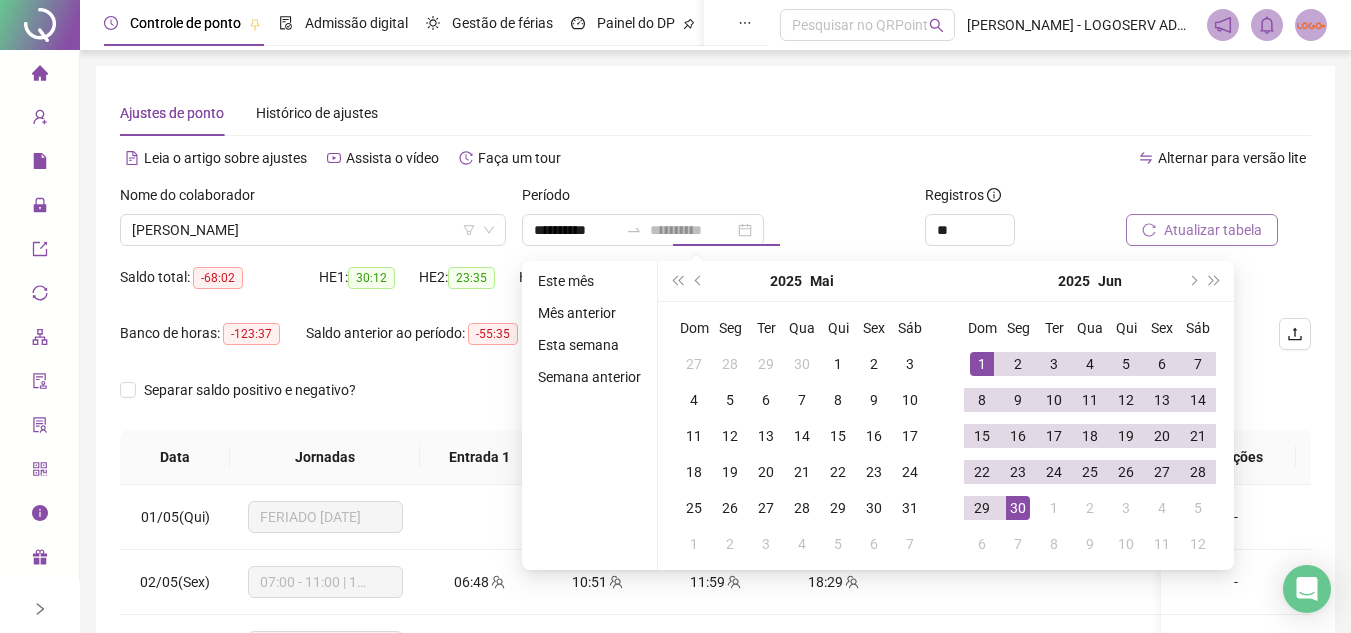 drag, startPoint x: 1019, startPoint y: 501, endPoint x: 1175, endPoint y: 195, distance: 343.47052 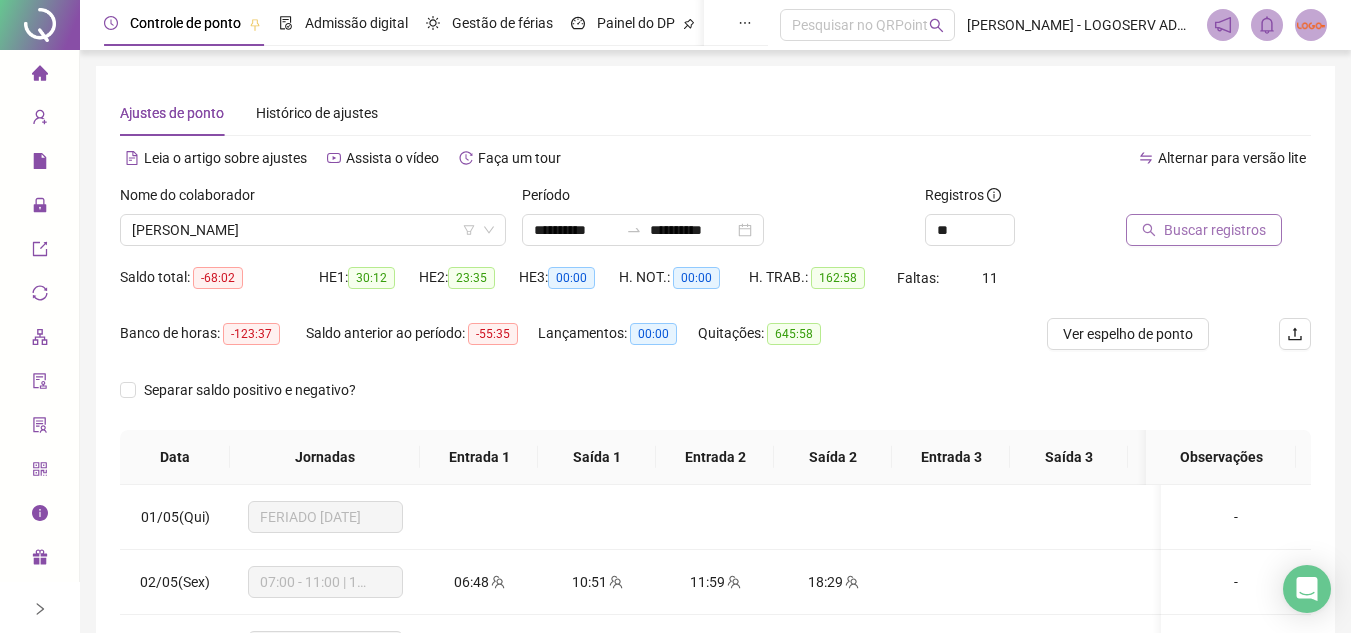 click on "Buscar registros" at bounding box center (1204, 230) 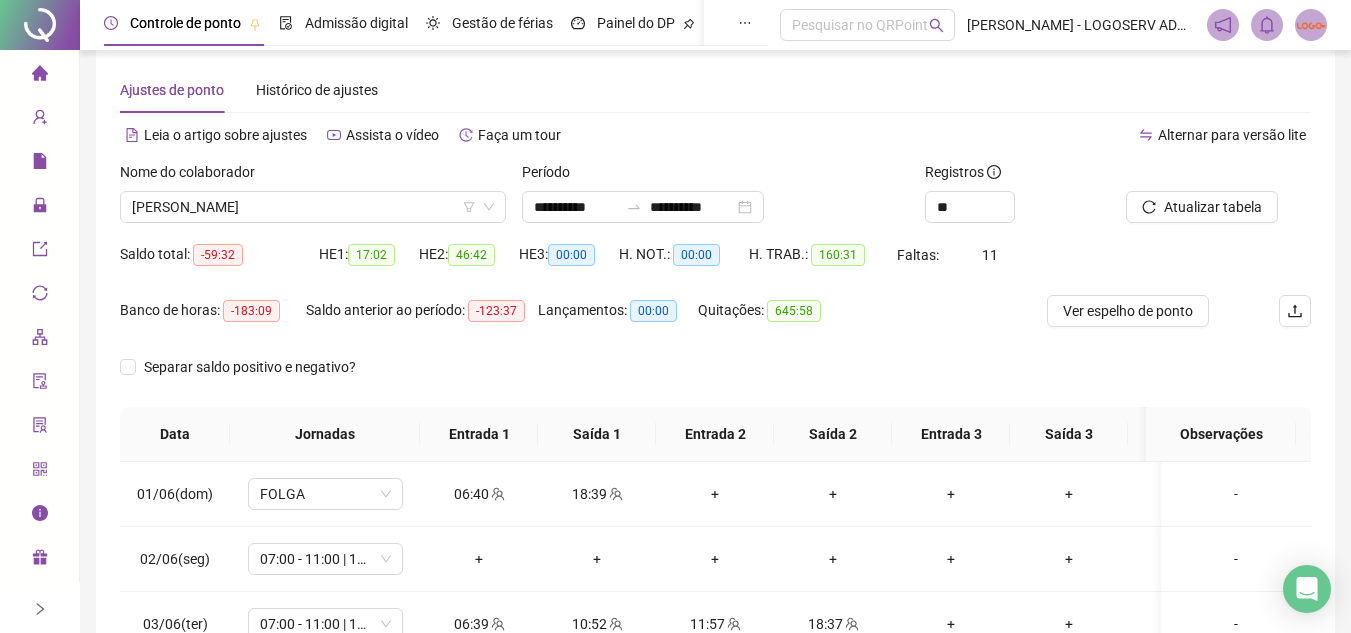 scroll, scrollTop: 100, scrollLeft: 0, axis: vertical 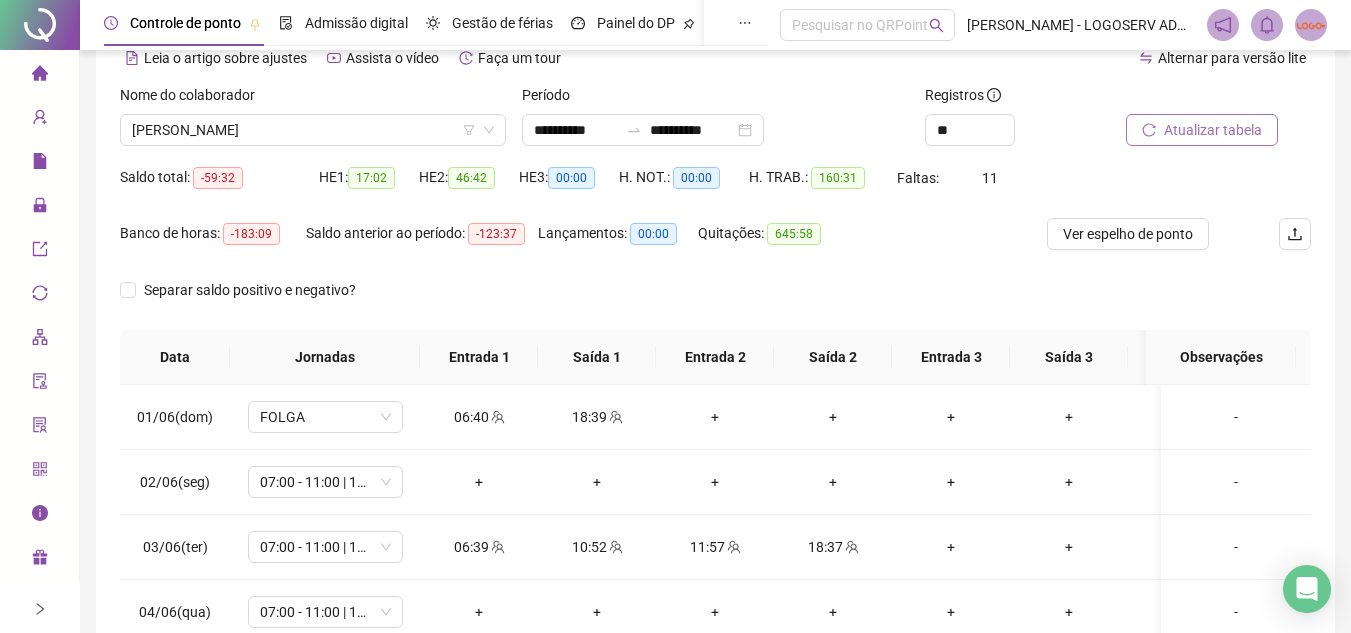 click on "Atualizar tabela" at bounding box center (1202, 130) 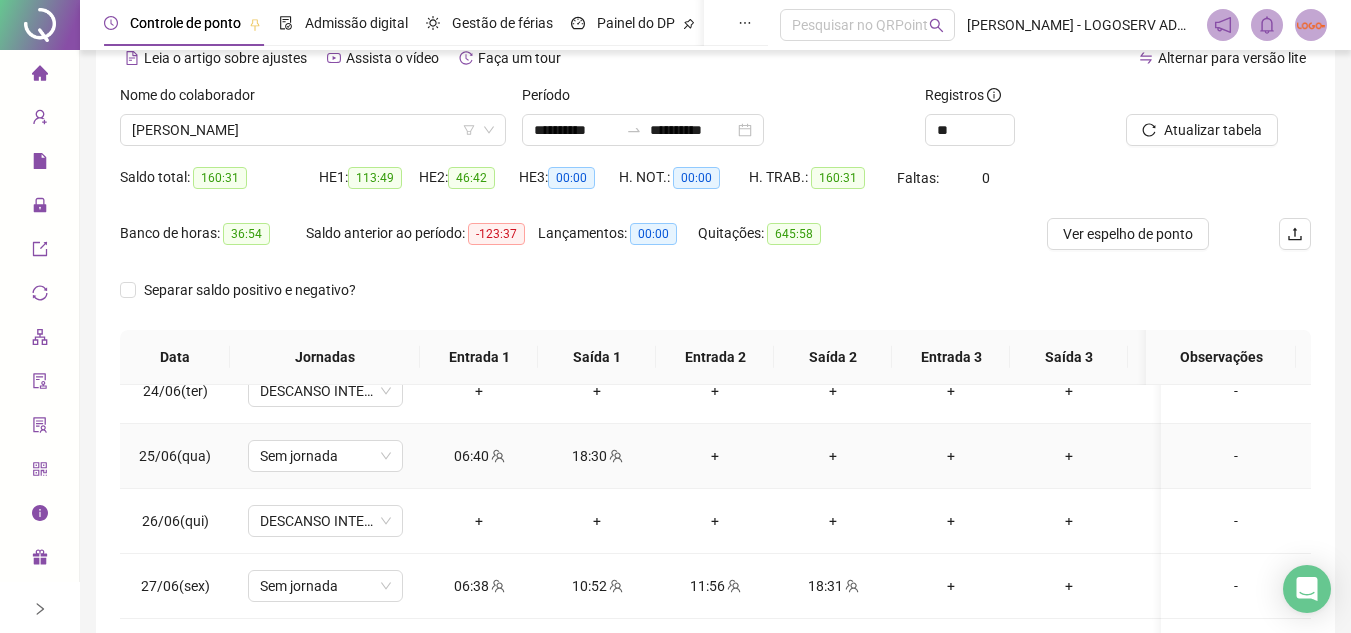 scroll, scrollTop: 1538, scrollLeft: 0, axis: vertical 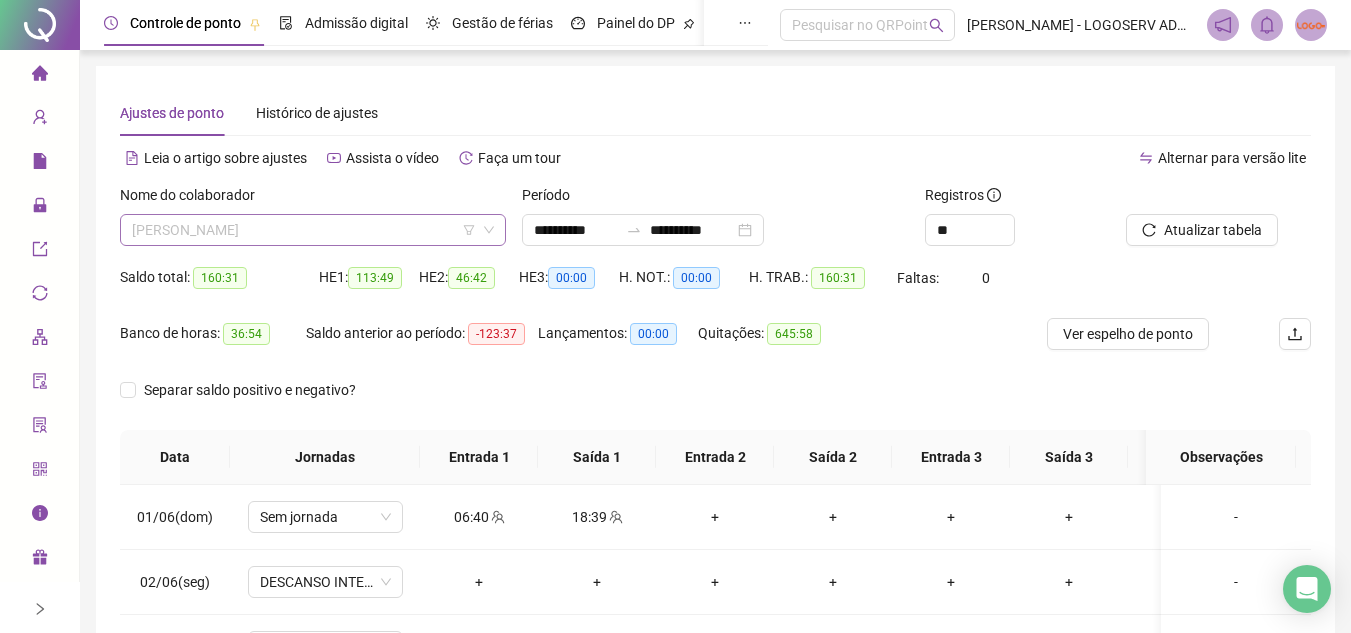 click on "CLAUDIO NUNES CARVALHO" at bounding box center [313, 230] 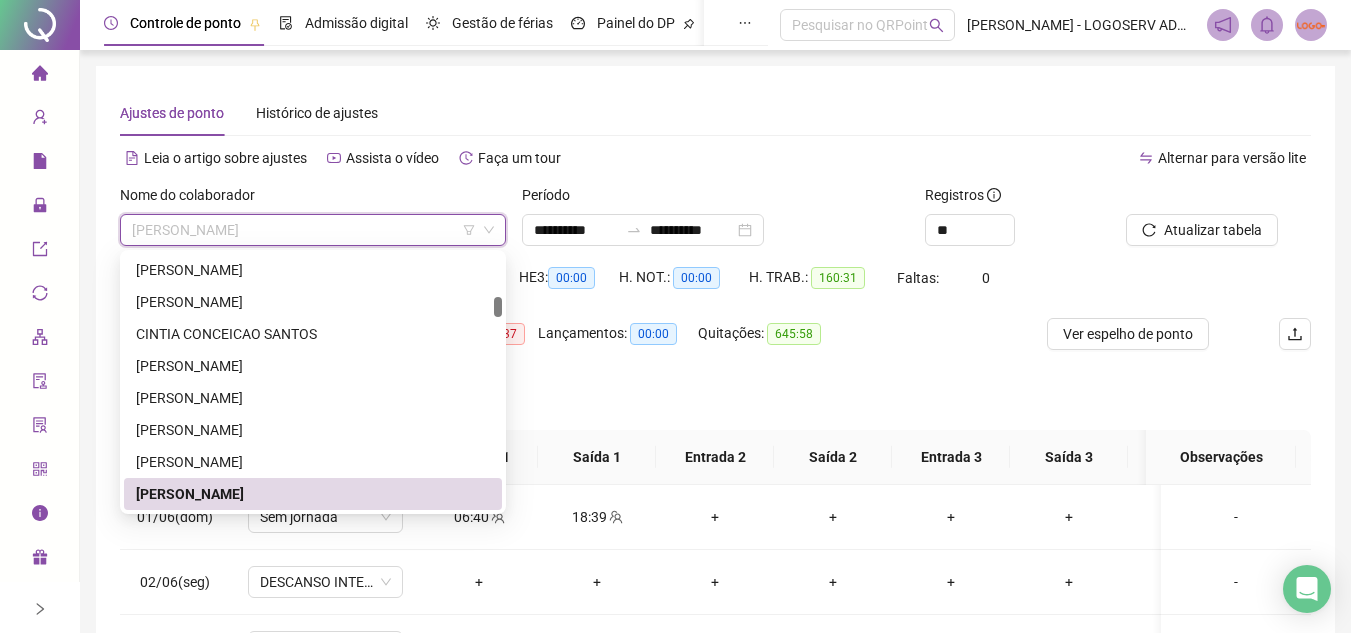 paste on "**********" 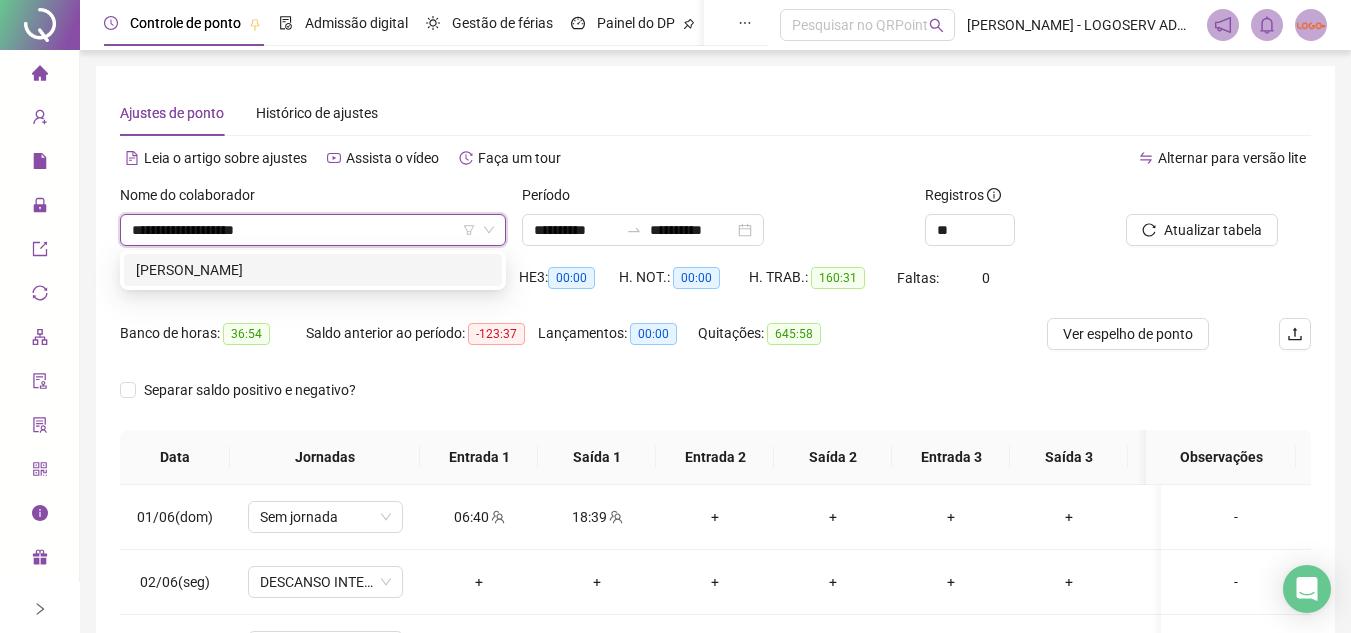scroll, scrollTop: 0, scrollLeft: 0, axis: both 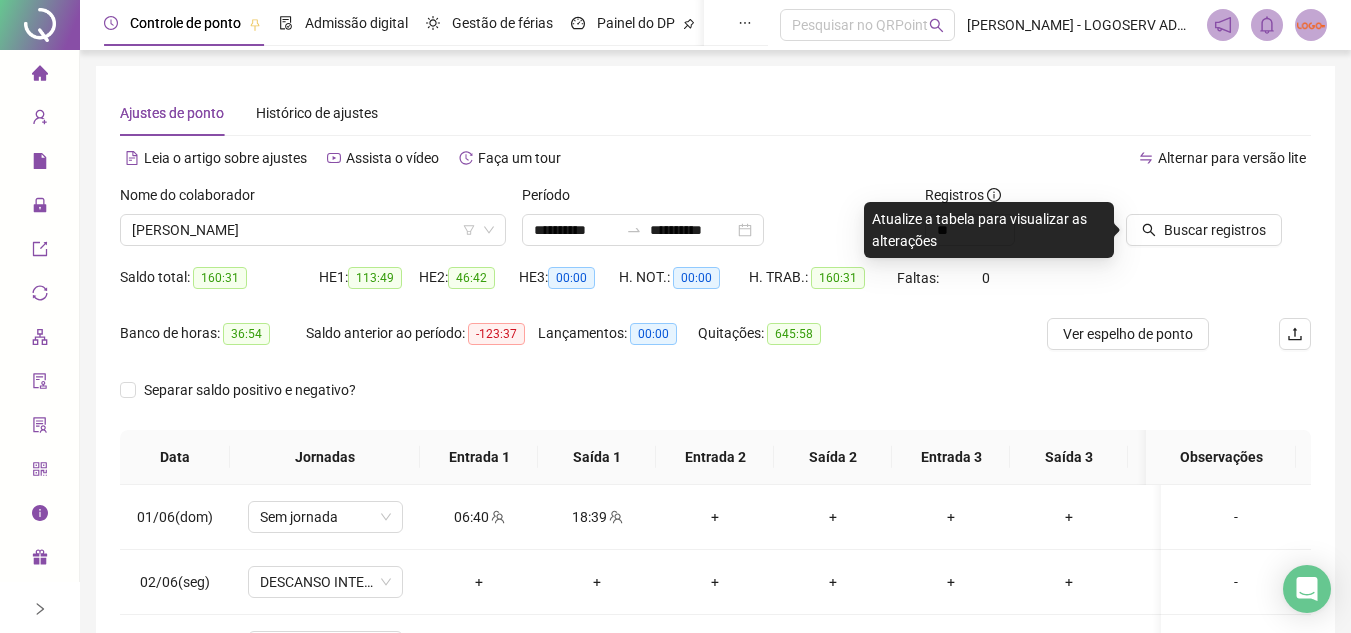 click 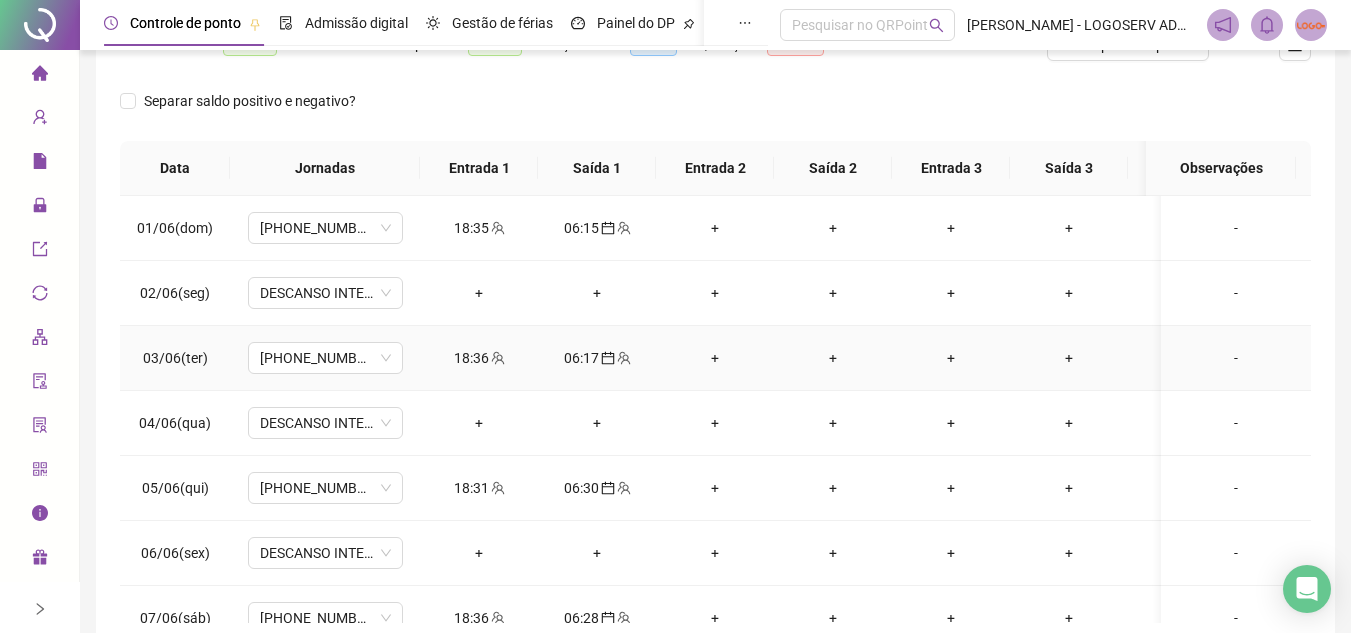 scroll, scrollTop: 300, scrollLeft: 0, axis: vertical 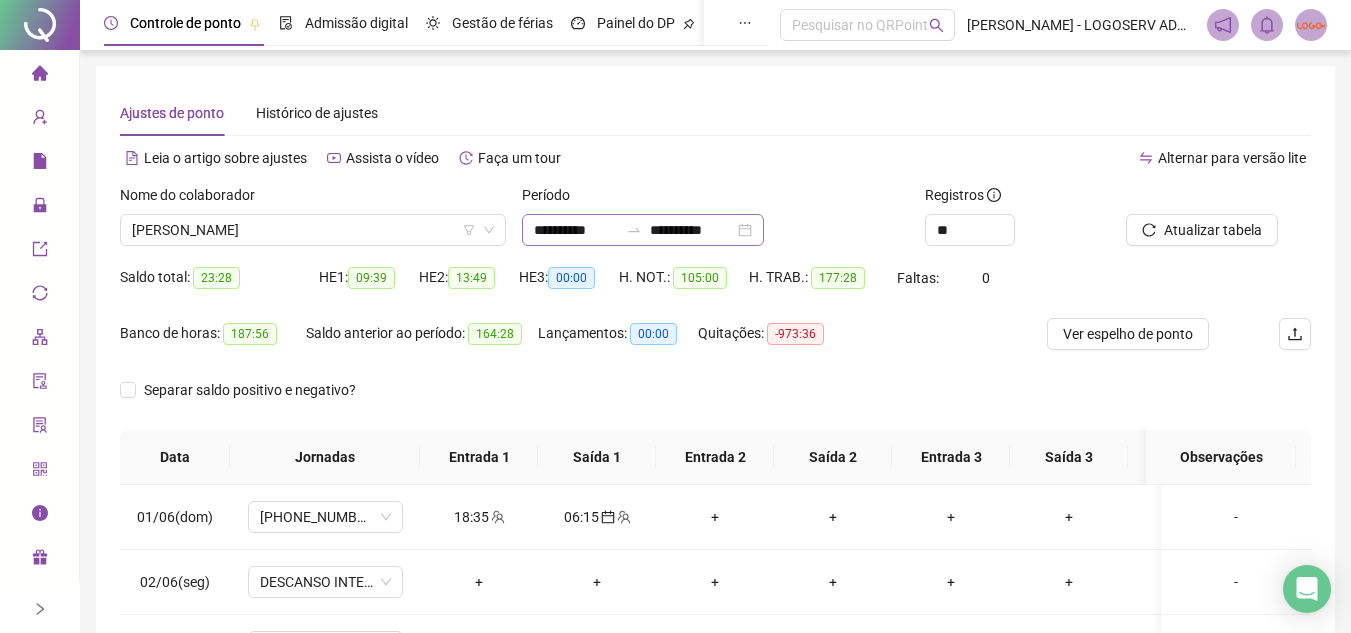 click on "**********" at bounding box center [643, 230] 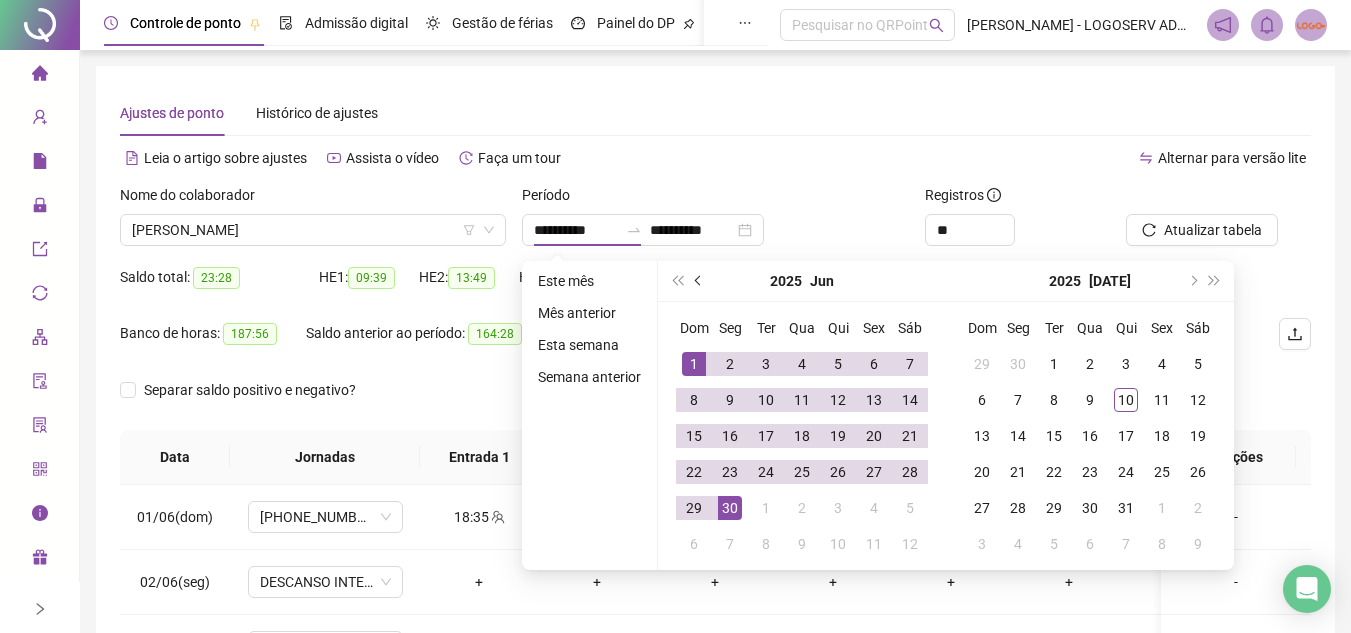 click at bounding box center (700, 281) 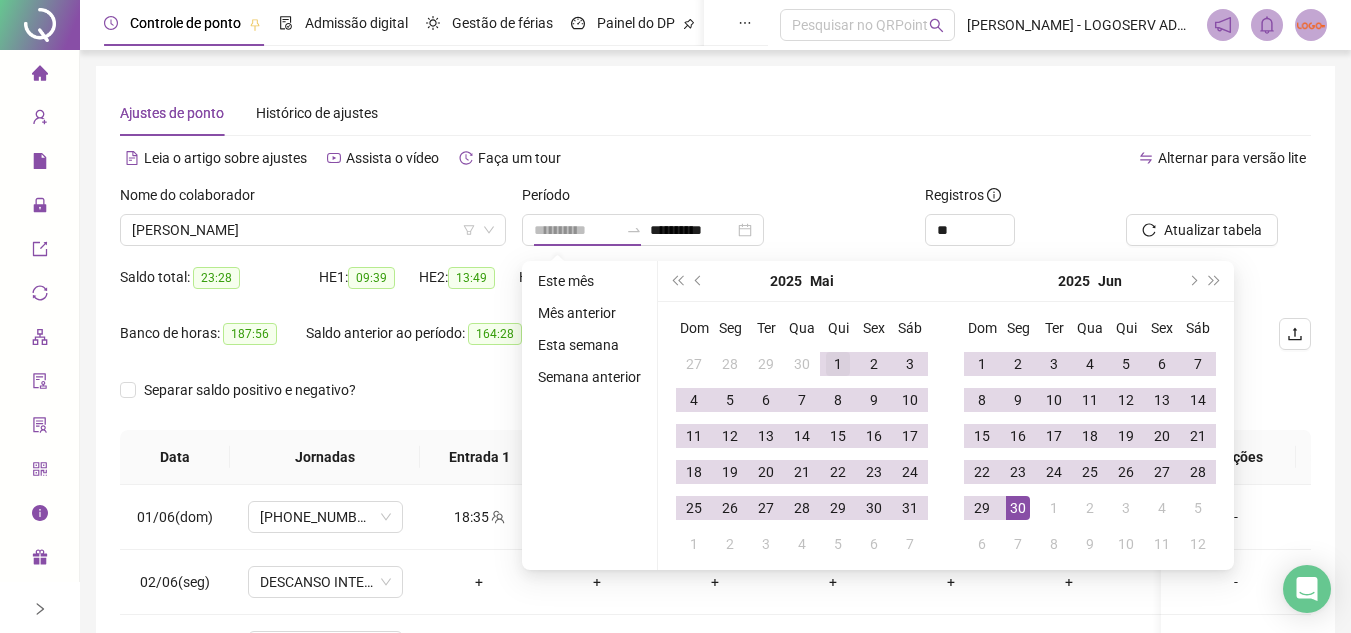 type on "**********" 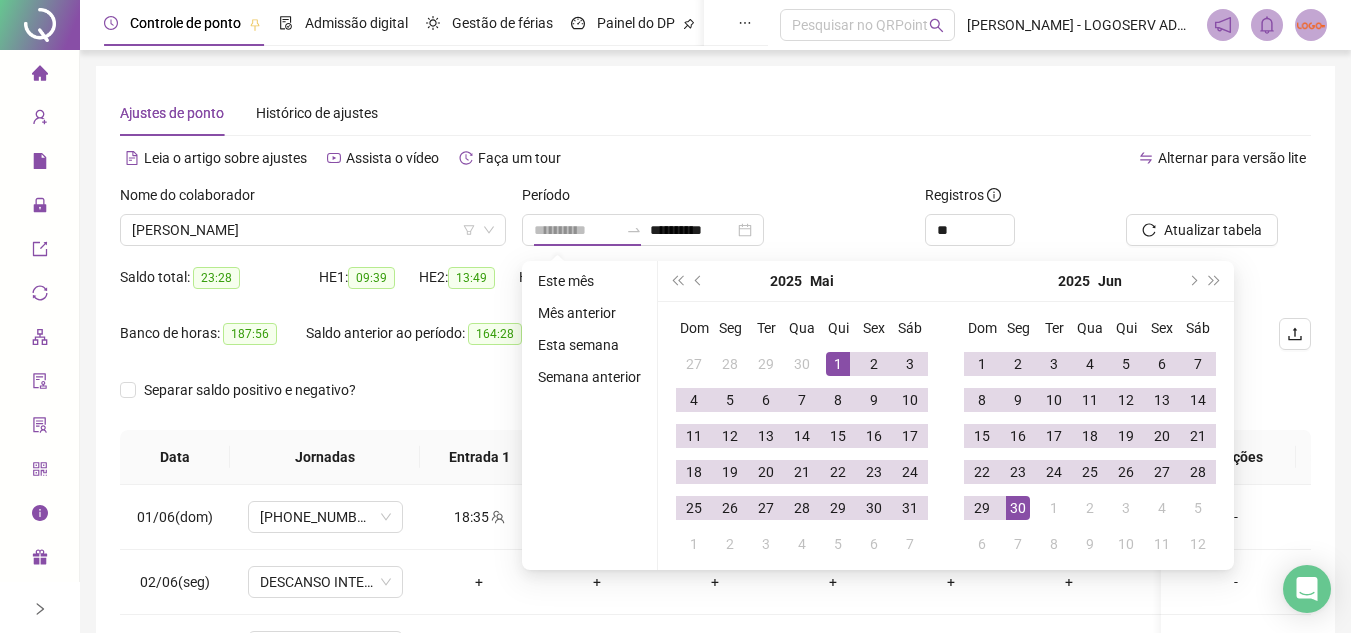click on "1" at bounding box center (838, 364) 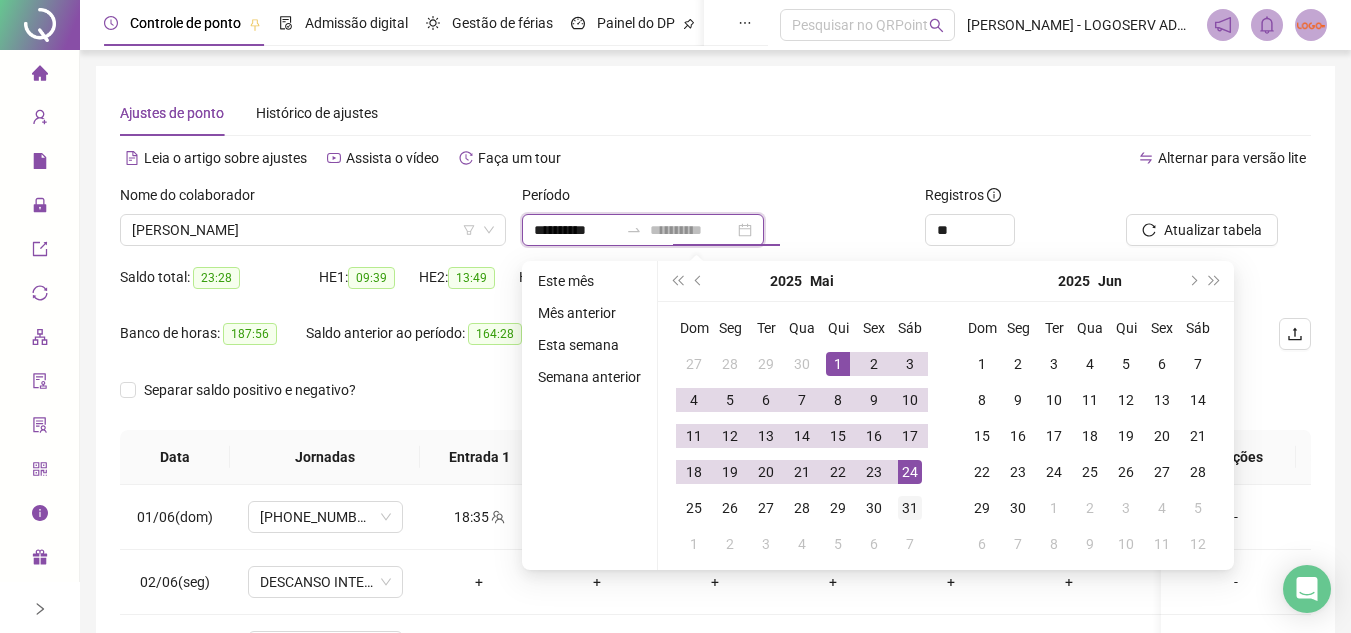type on "**********" 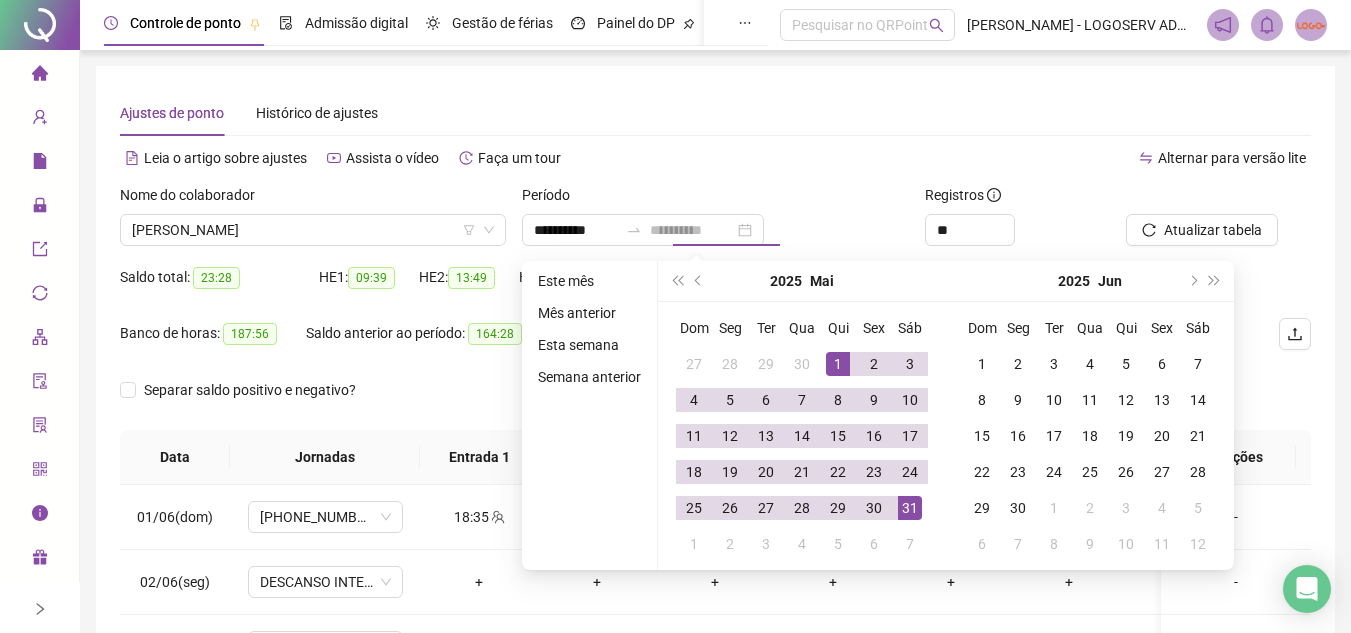 click on "31" at bounding box center (910, 508) 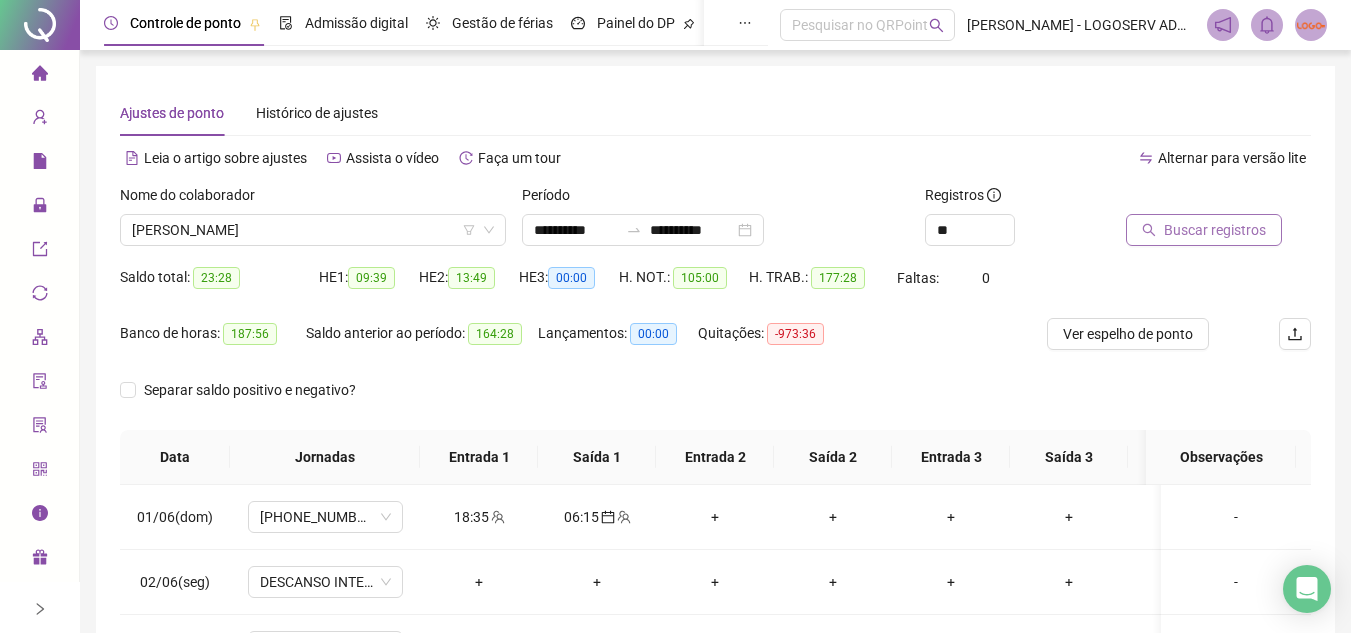 click on "Buscar registros" at bounding box center (1215, 230) 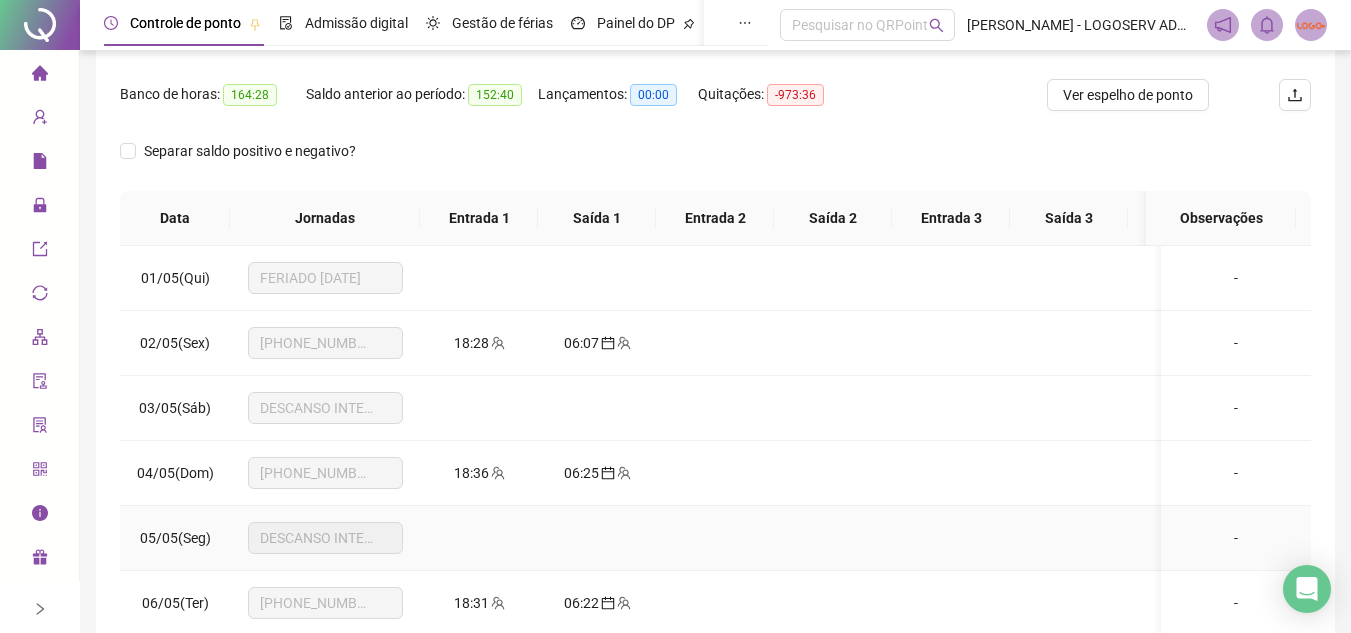 scroll, scrollTop: 389, scrollLeft: 0, axis: vertical 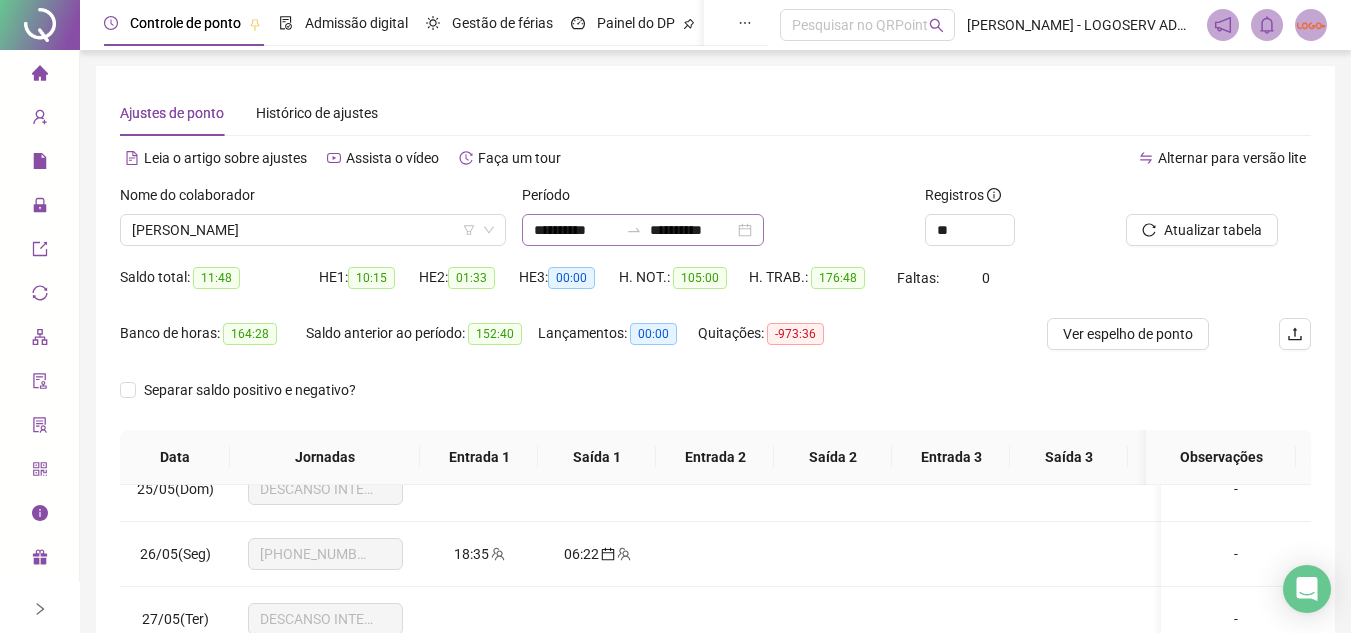 click 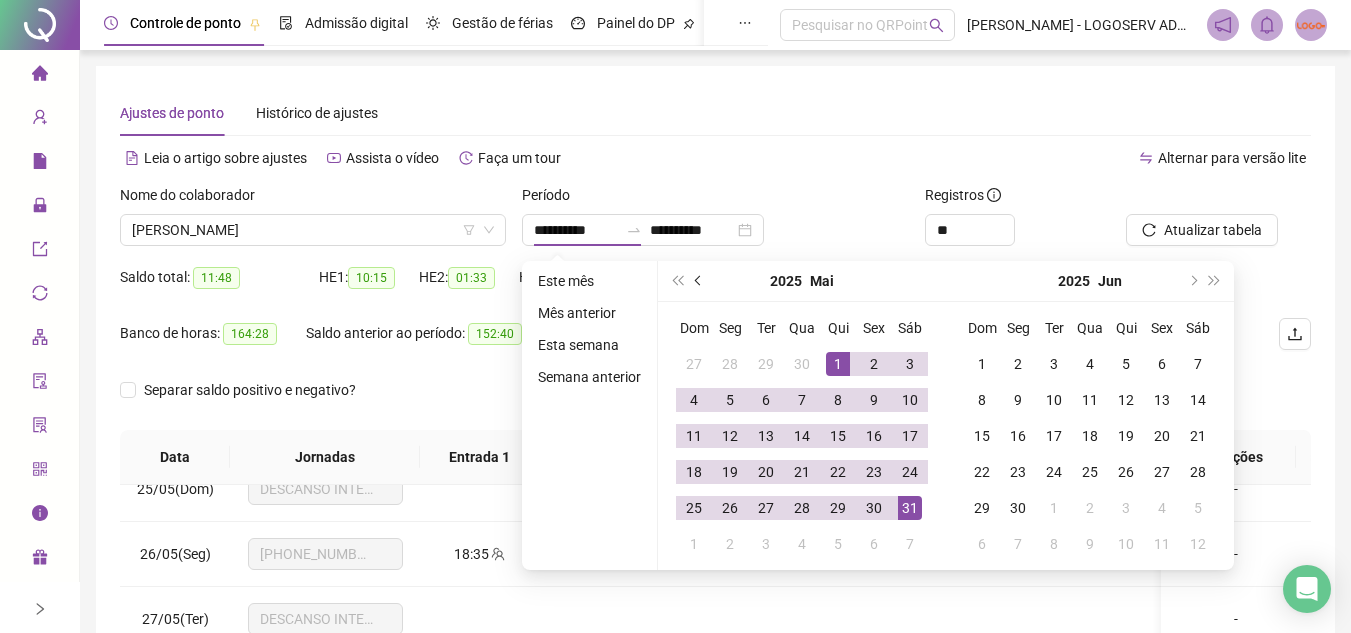 click at bounding box center (699, 281) 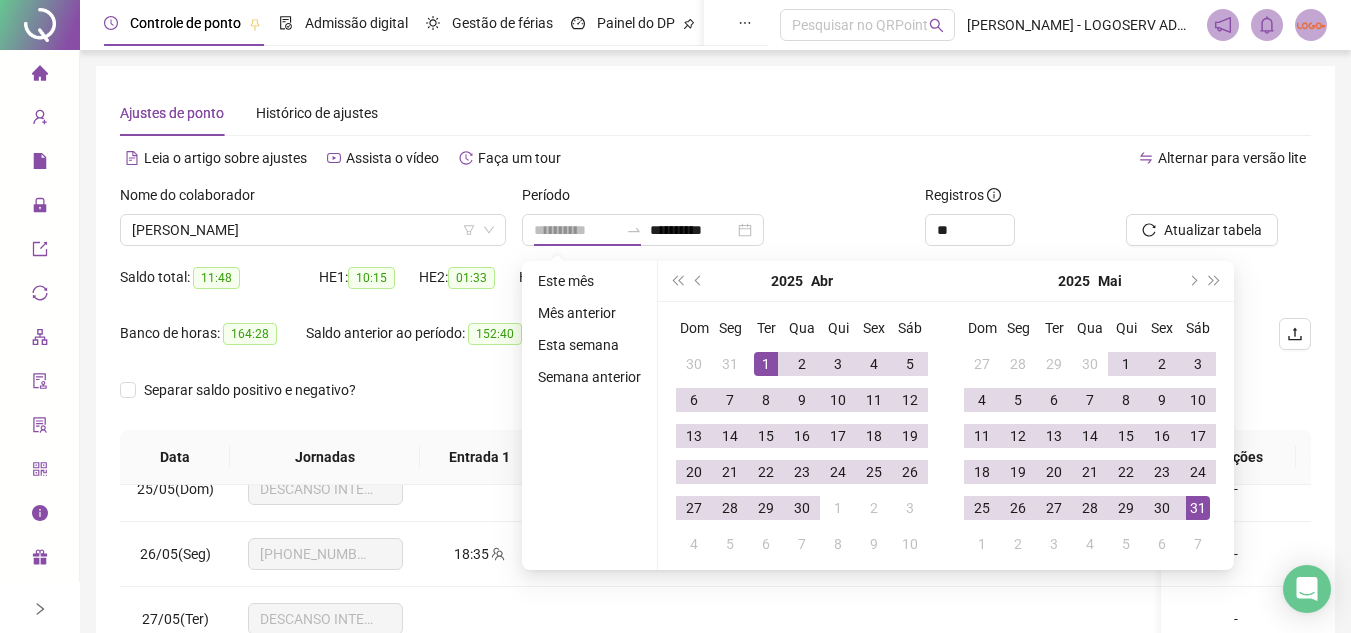 type on "**********" 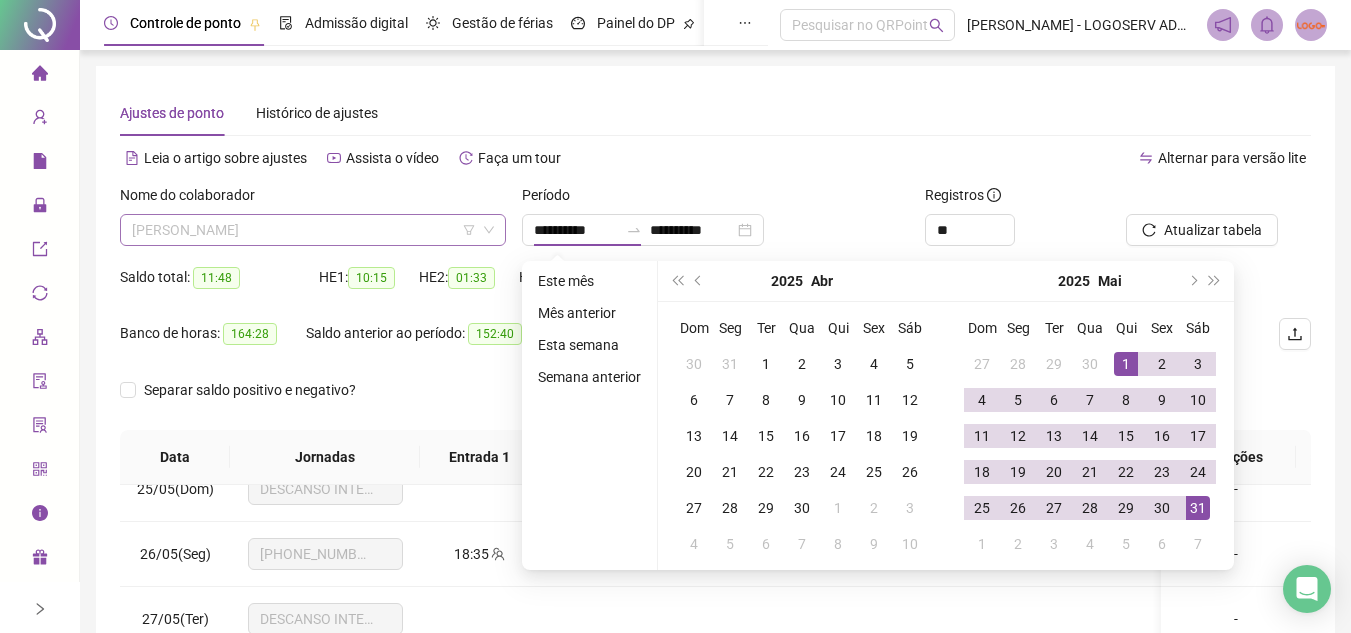 scroll, scrollTop: 26336, scrollLeft: 0, axis: vertical 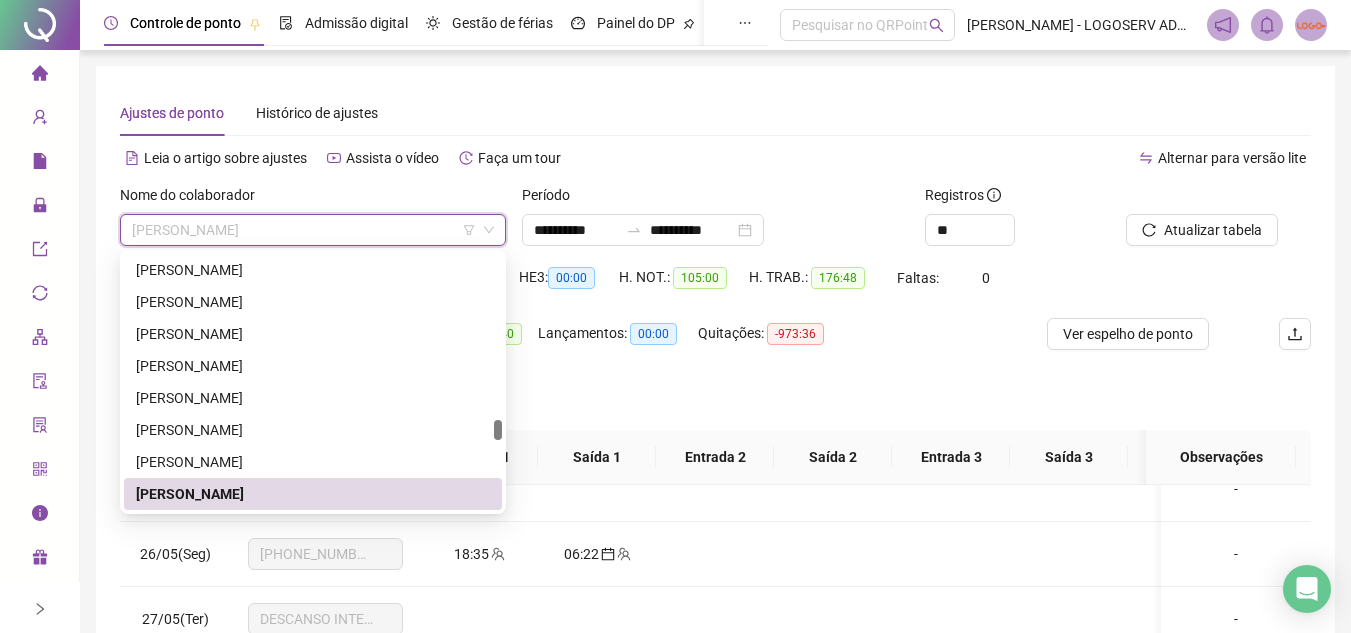 paste on "**********" 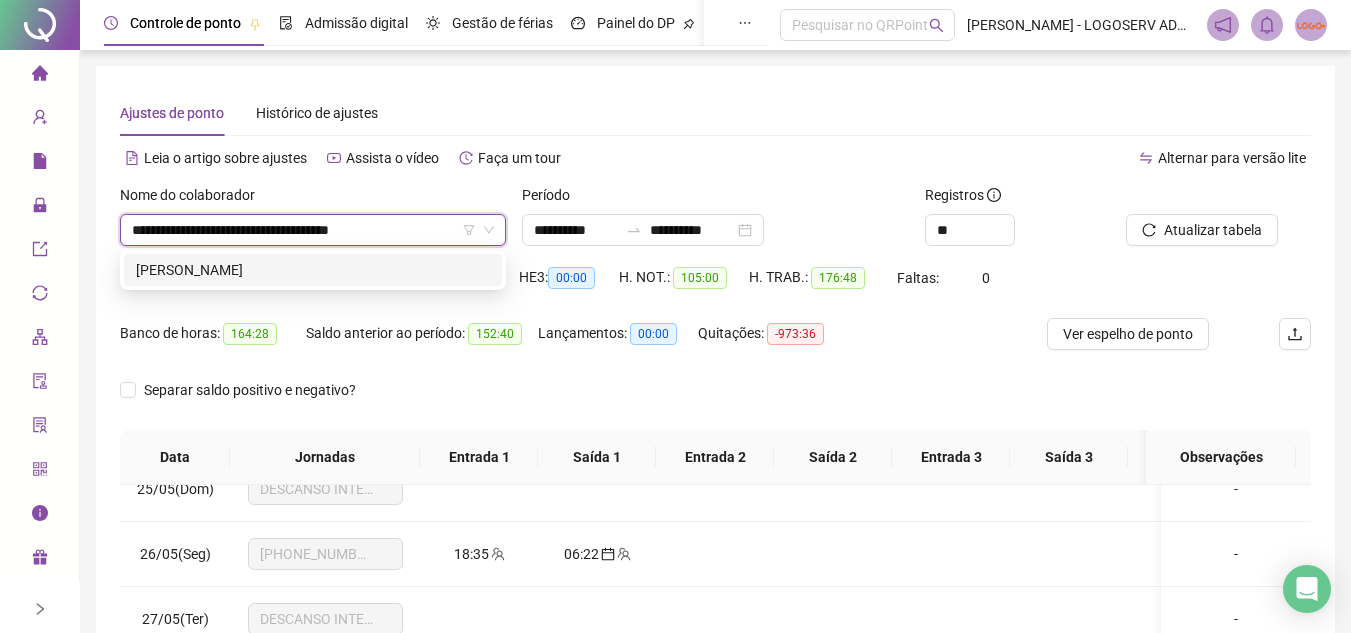 scroll, scrollTop: 0, scrollLeft: 0, axis: both 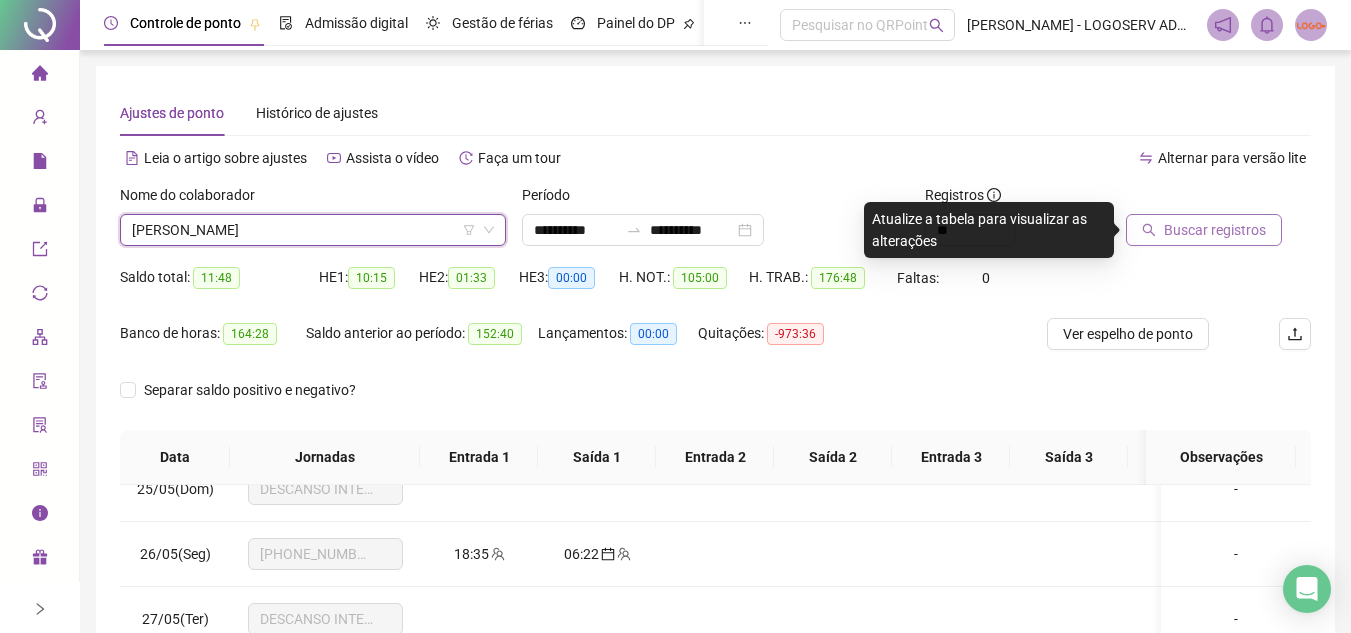 click on "Buscar registros" at bounding box center (1204, 230) 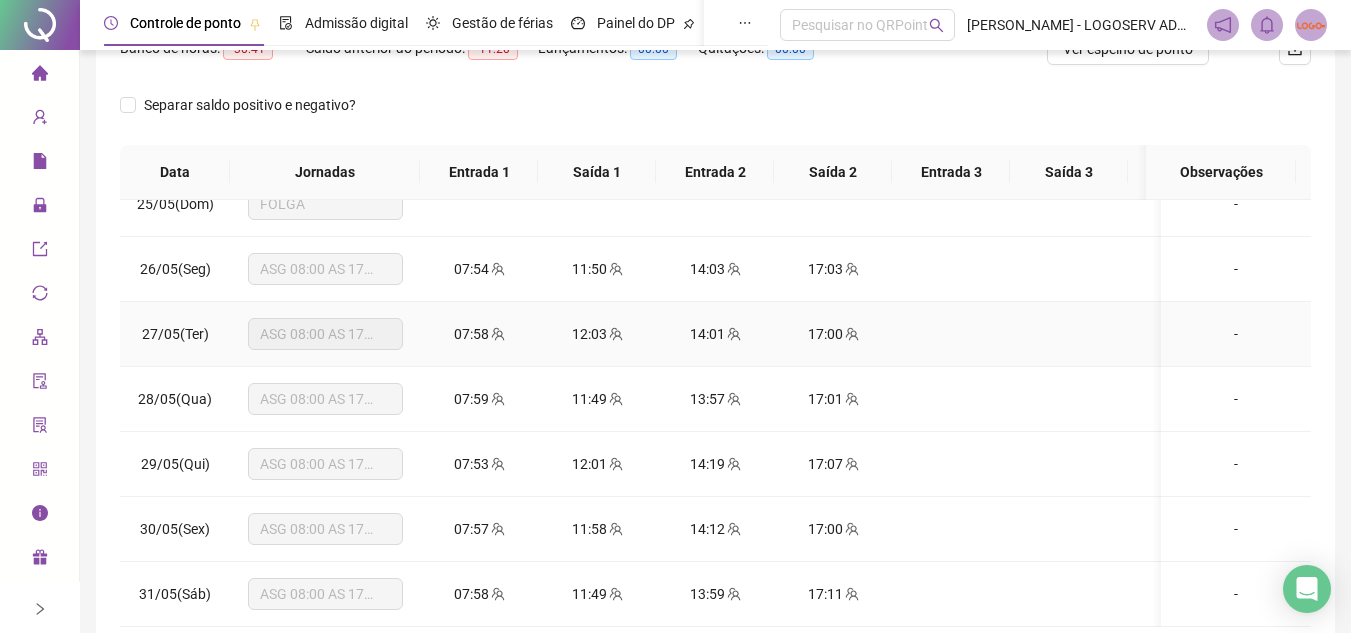 scroll, scrollTop: 389, scrollLeft: 0, axis: vertical 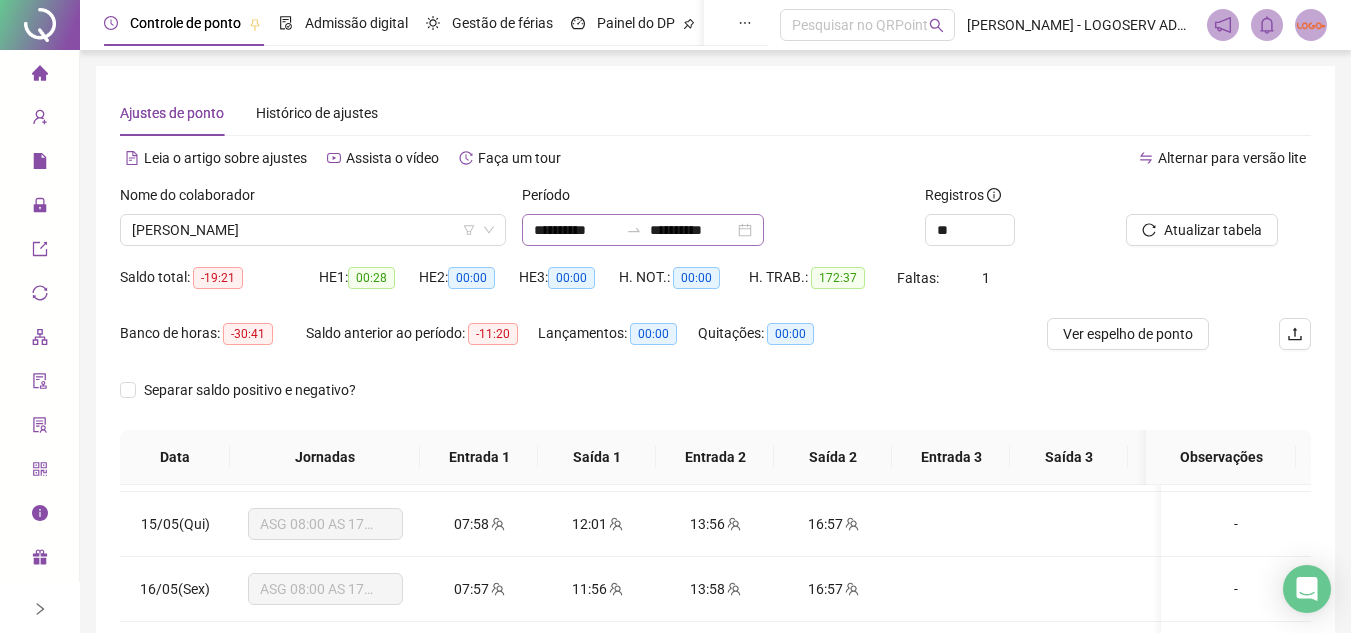 click 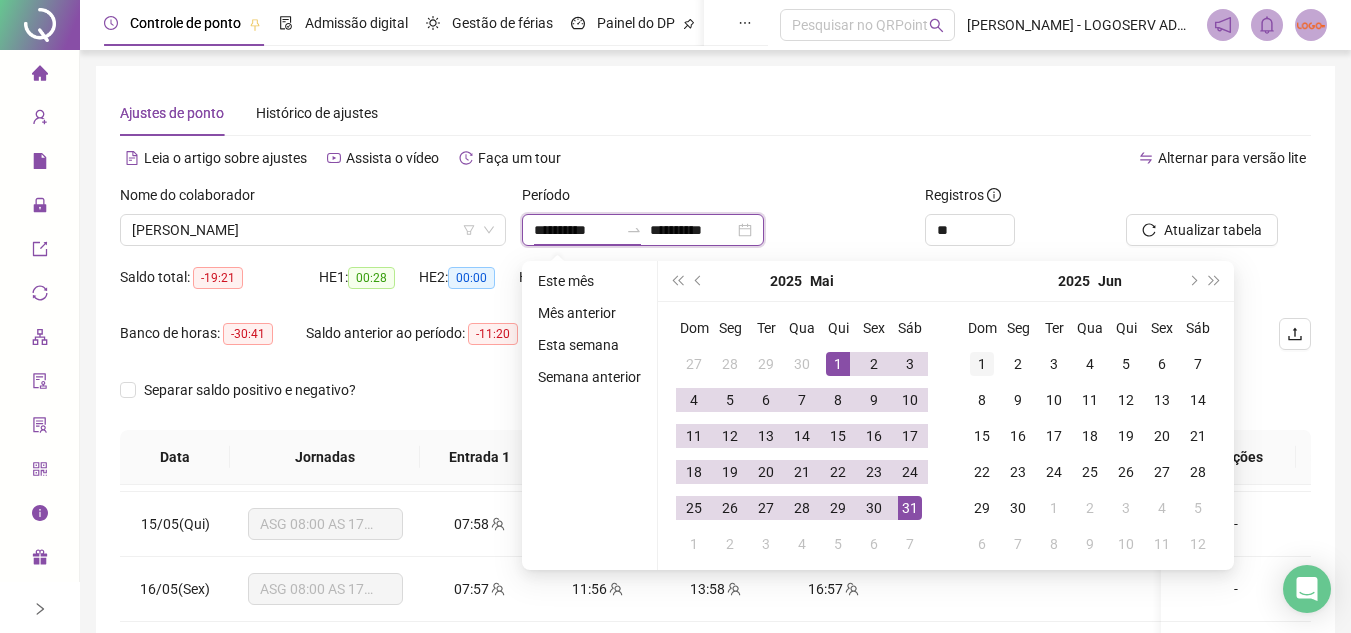 type on "**********" 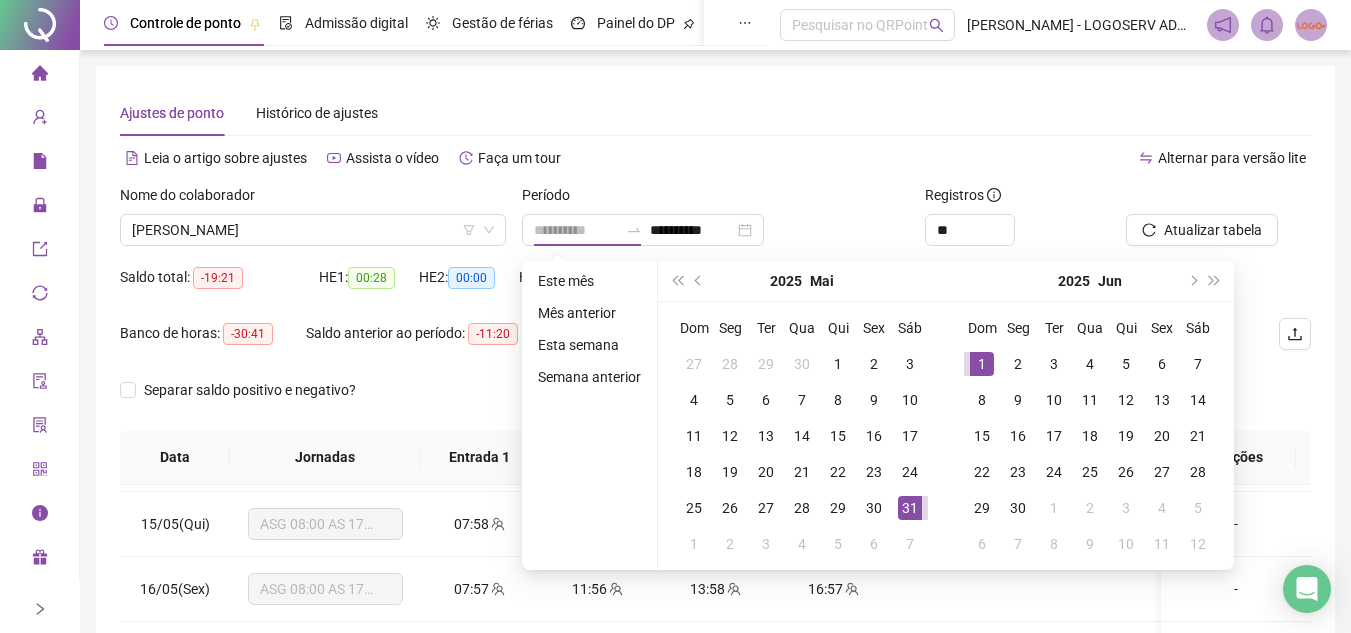 click on "1" at bounding box center [982, 364] 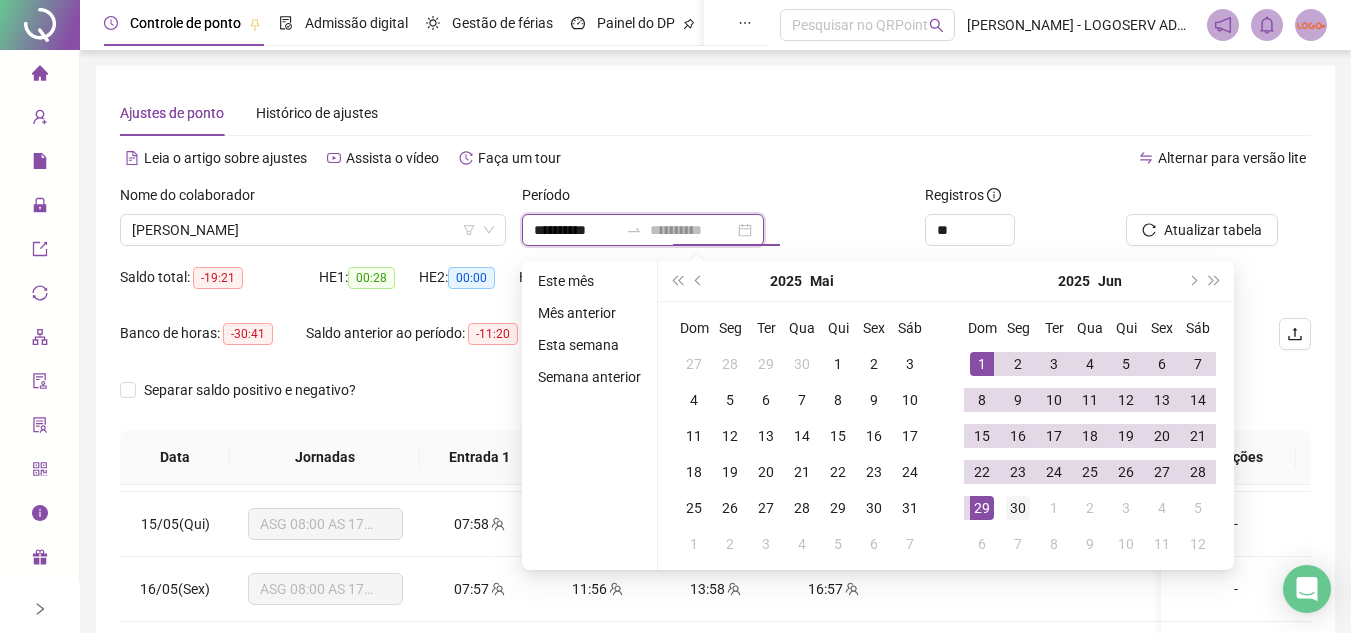 type on "**********" 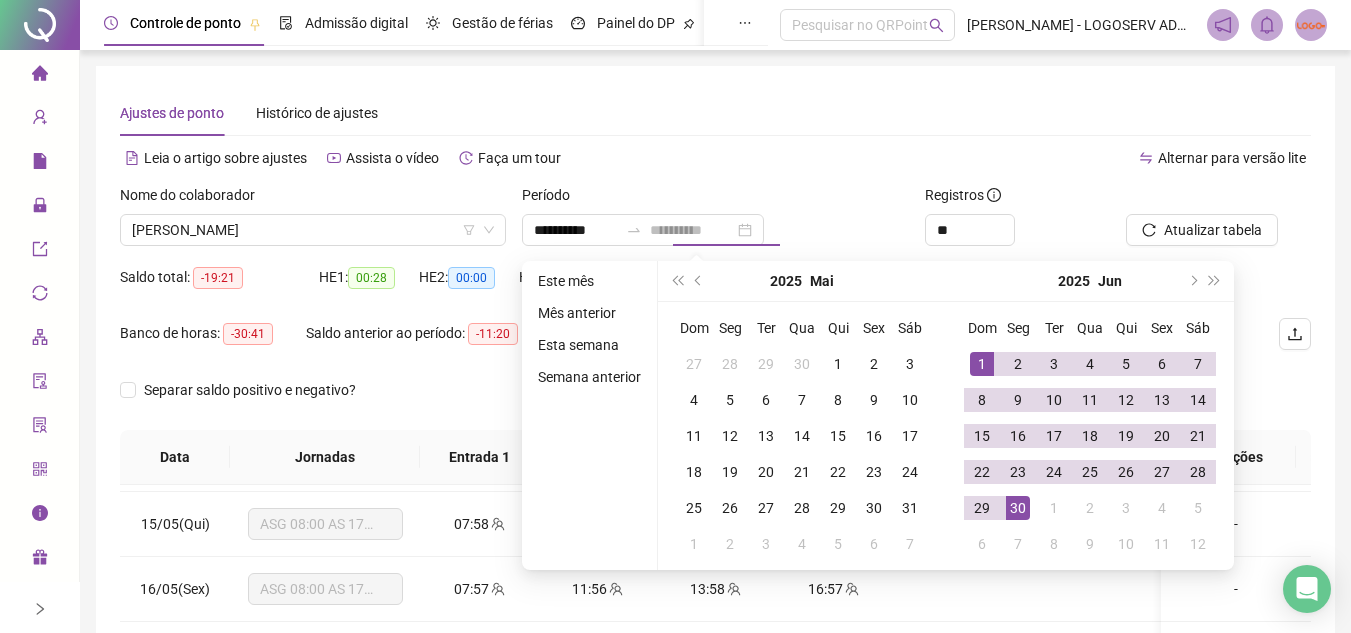 click on "30" at bounding box center (1018, 508) 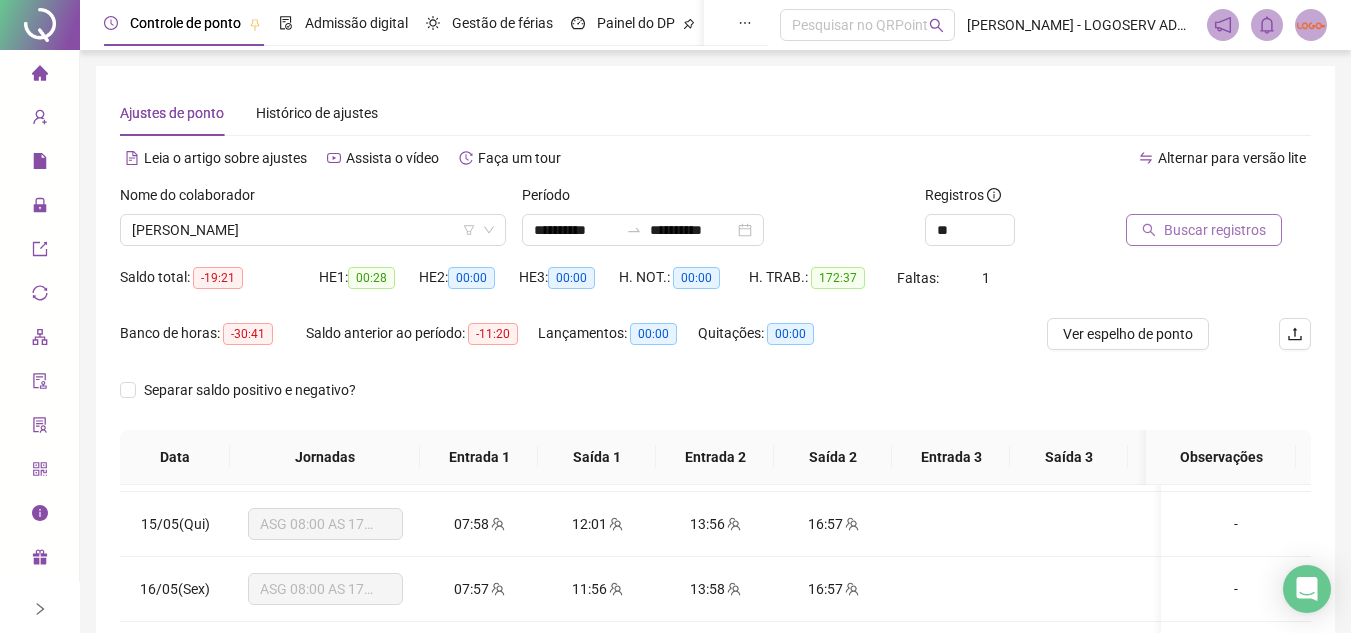 click on "Buscar registros" at bounding box center (1215, 230) 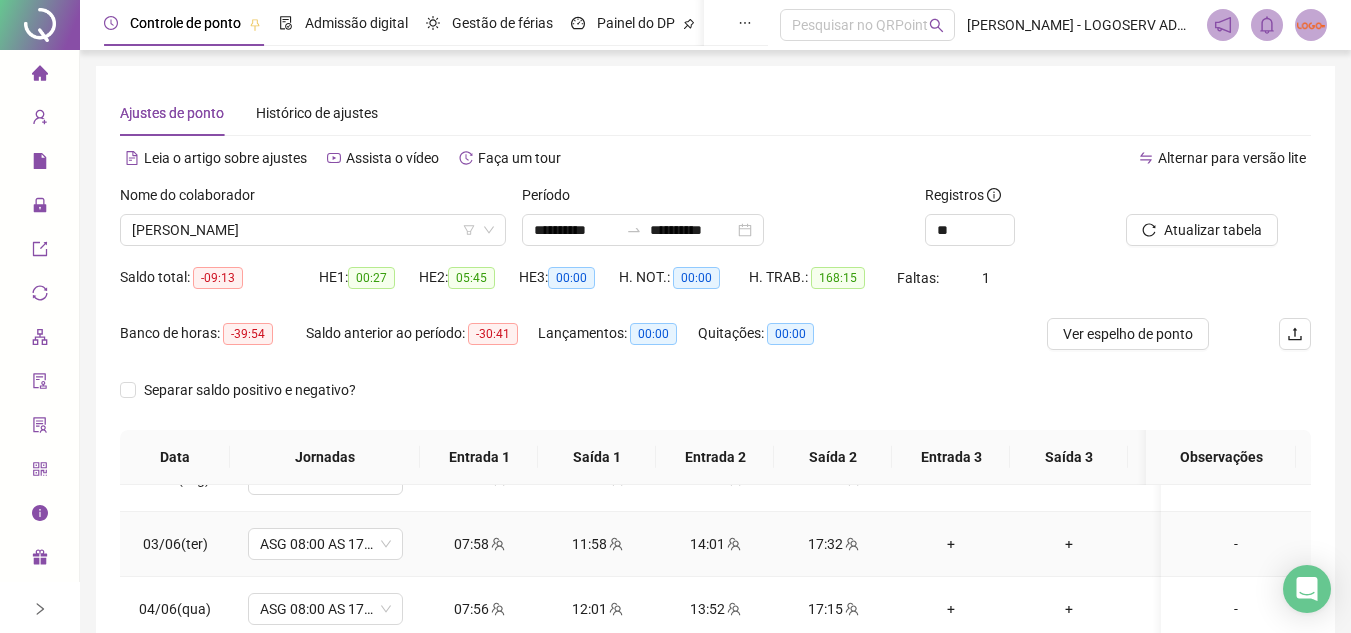 scroll, scrollTop: 0, scrollLeft: 0, axis: both 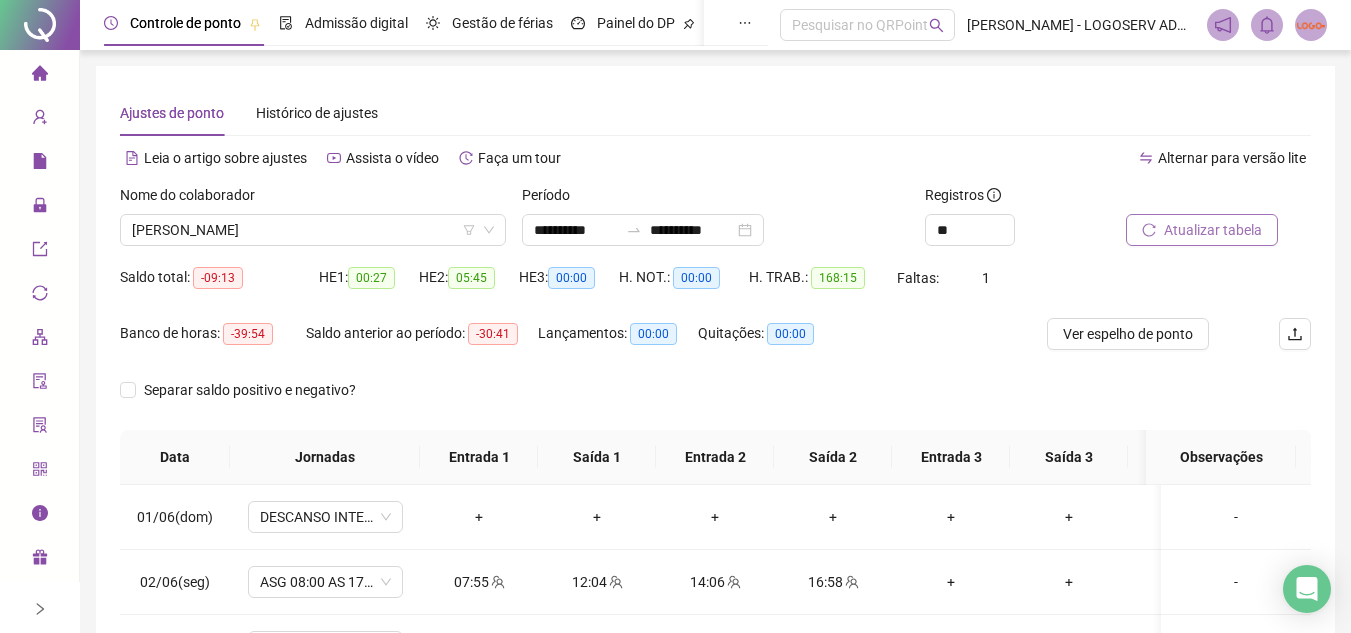 click on "Atualizar tabela" at bounding box center (1213, 230) 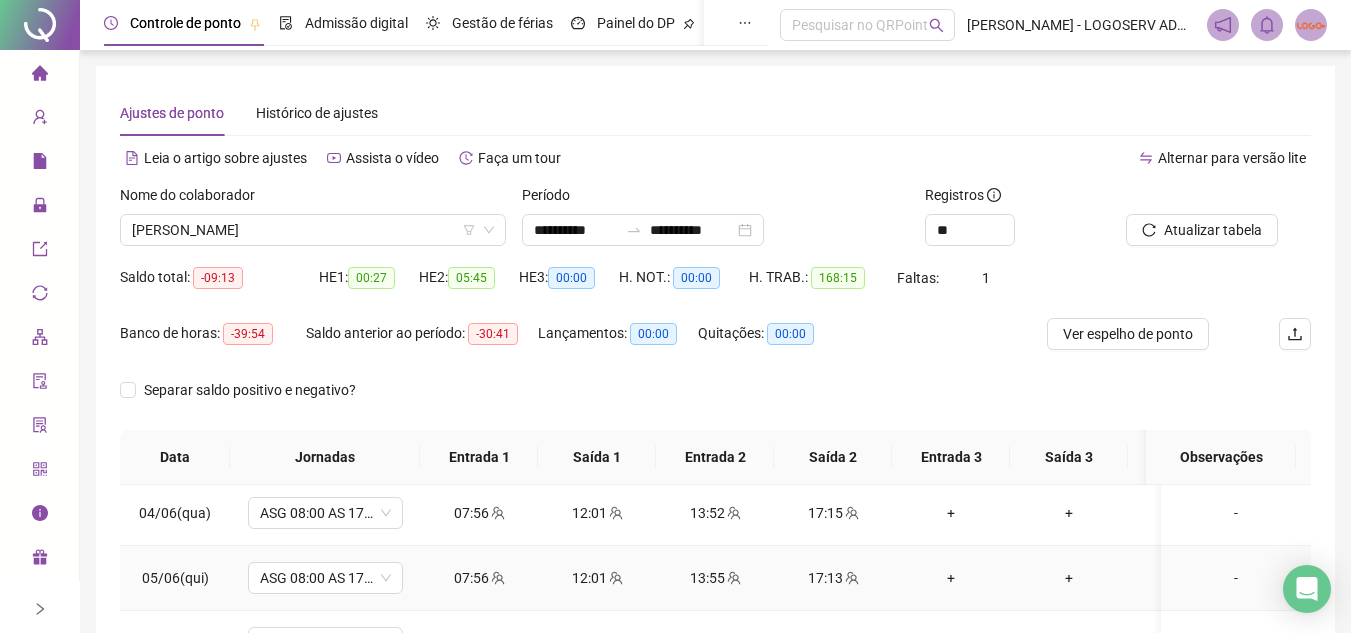 scroll, scrollTop: 200, scrollLeft: 0, axis: vertical 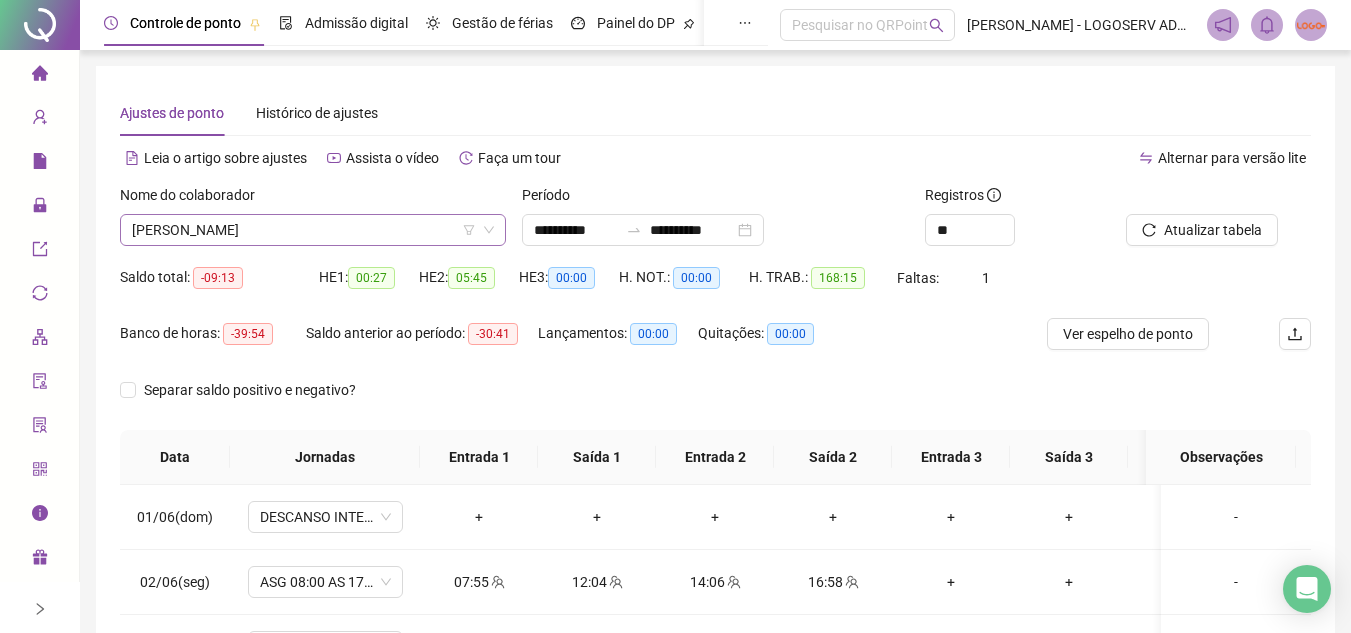 click on "VANDERSON RODRIGUES DOS SANTOS E SANTOS" at bounding box center [313, 230] 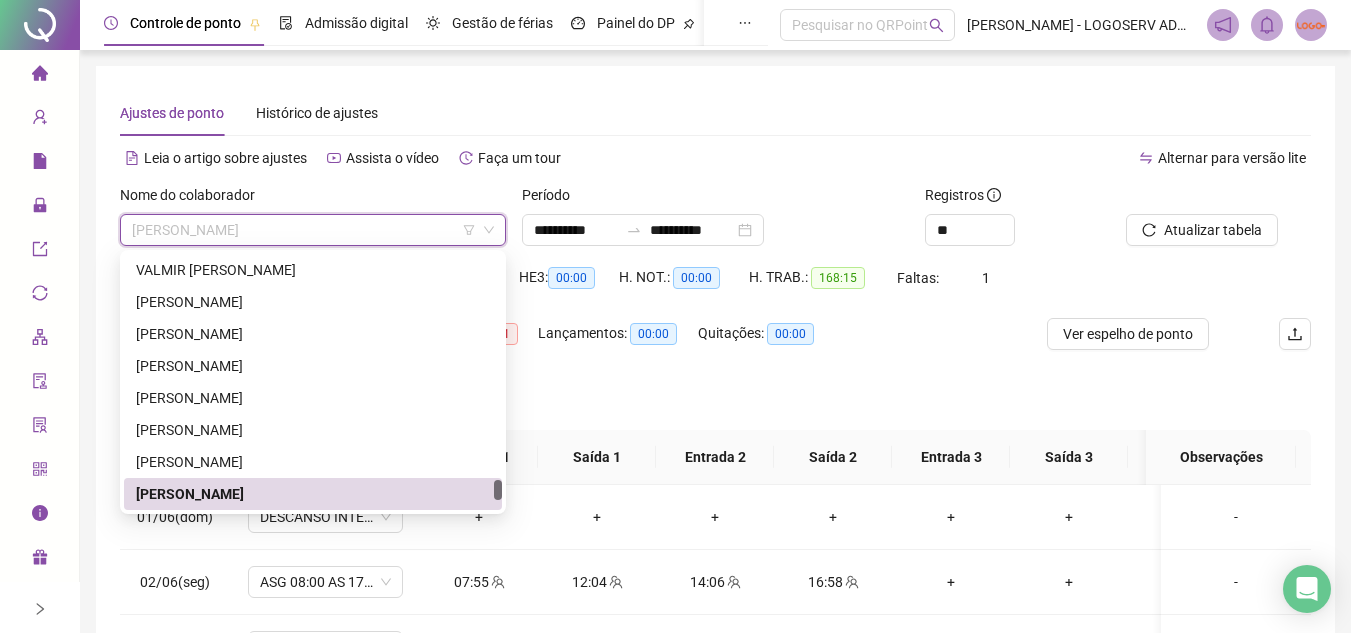 paste on "**********" 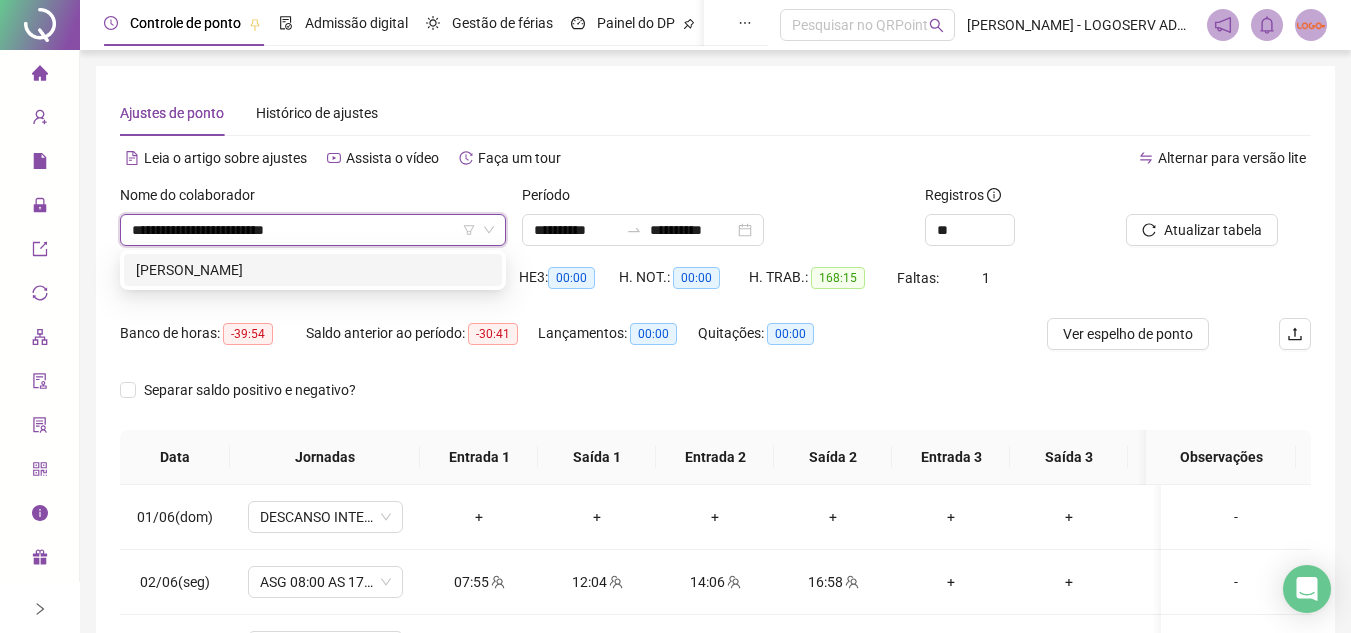 scroll, scrollTop: 0, scrollLeft: 0, axis: both 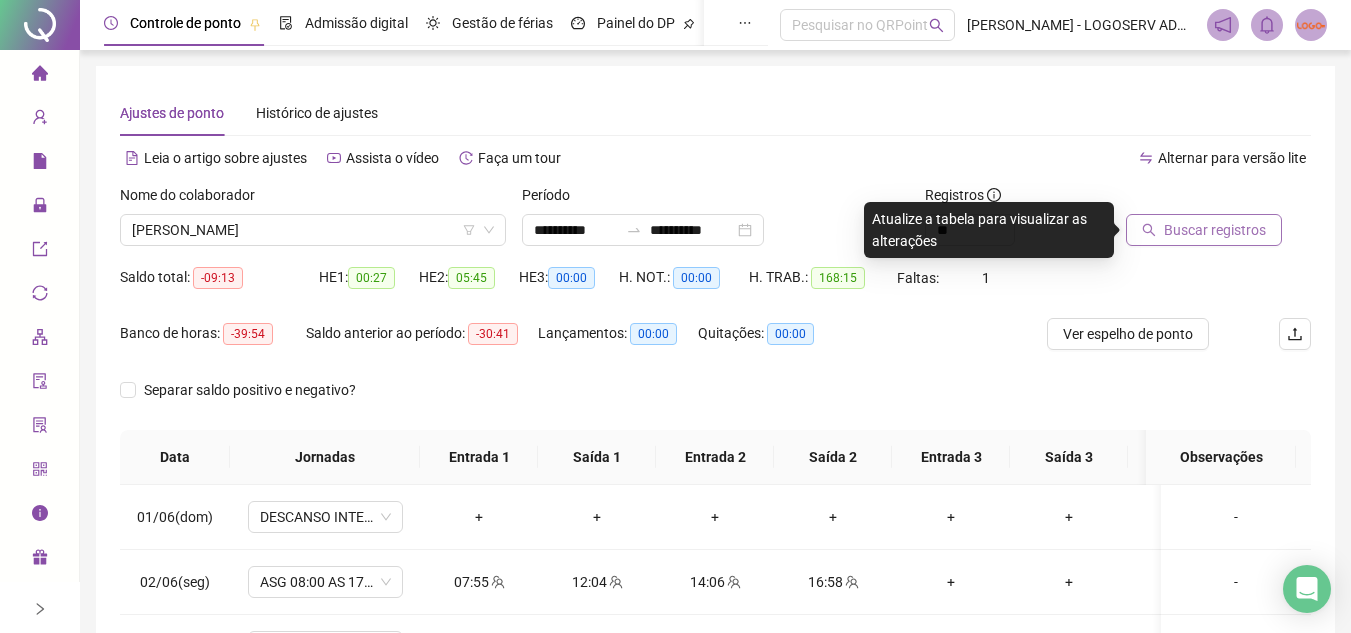 click 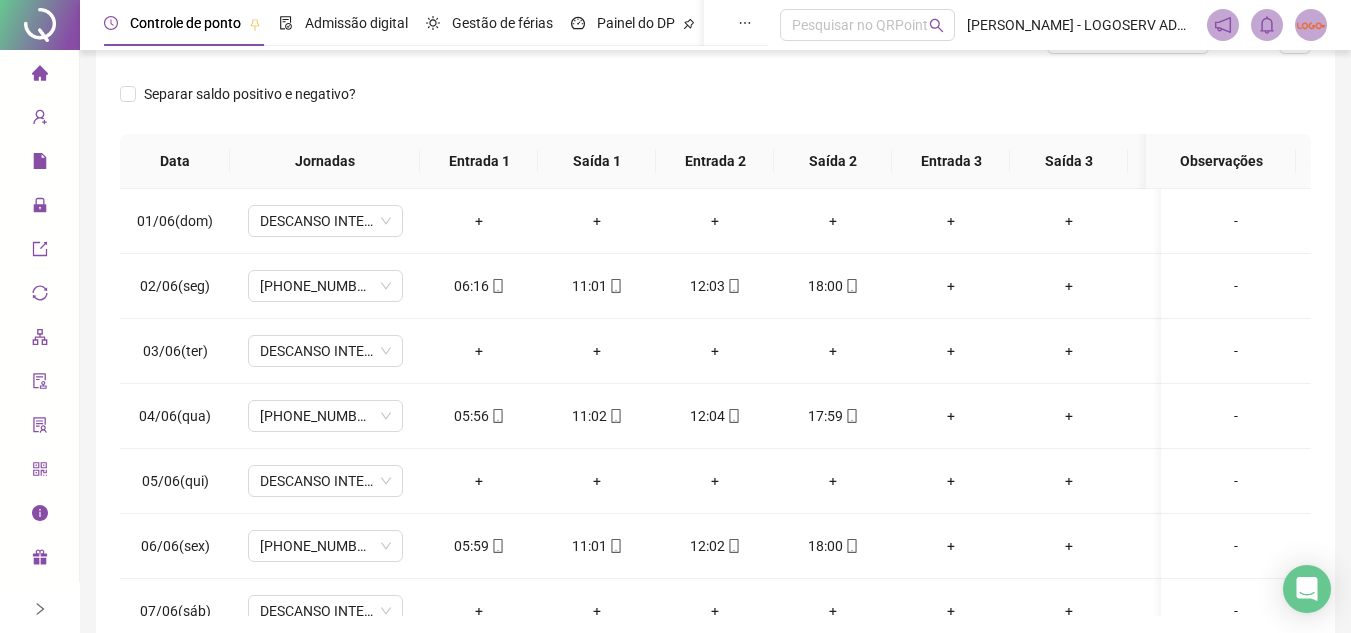 scroll, scrollTop: 300, scrollLeft: 0, axis: vertical 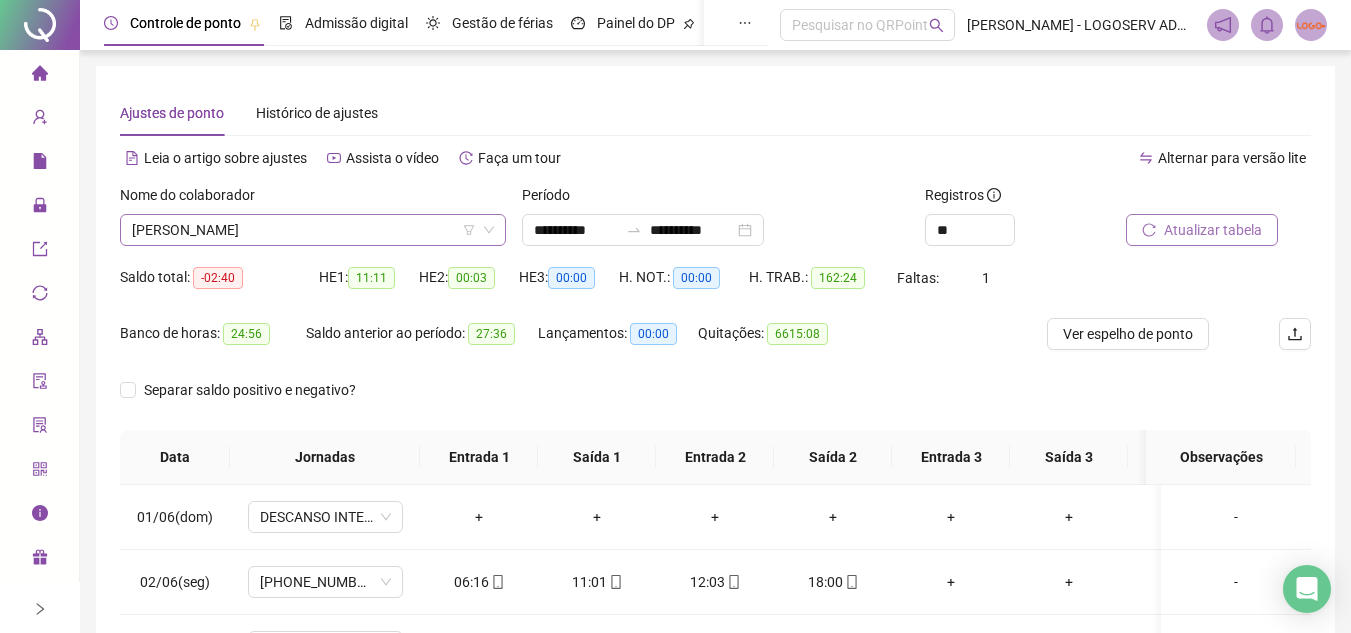 click on "ELIEZER SANTOS OLIVEIRA" at bounding box center (313, 230) 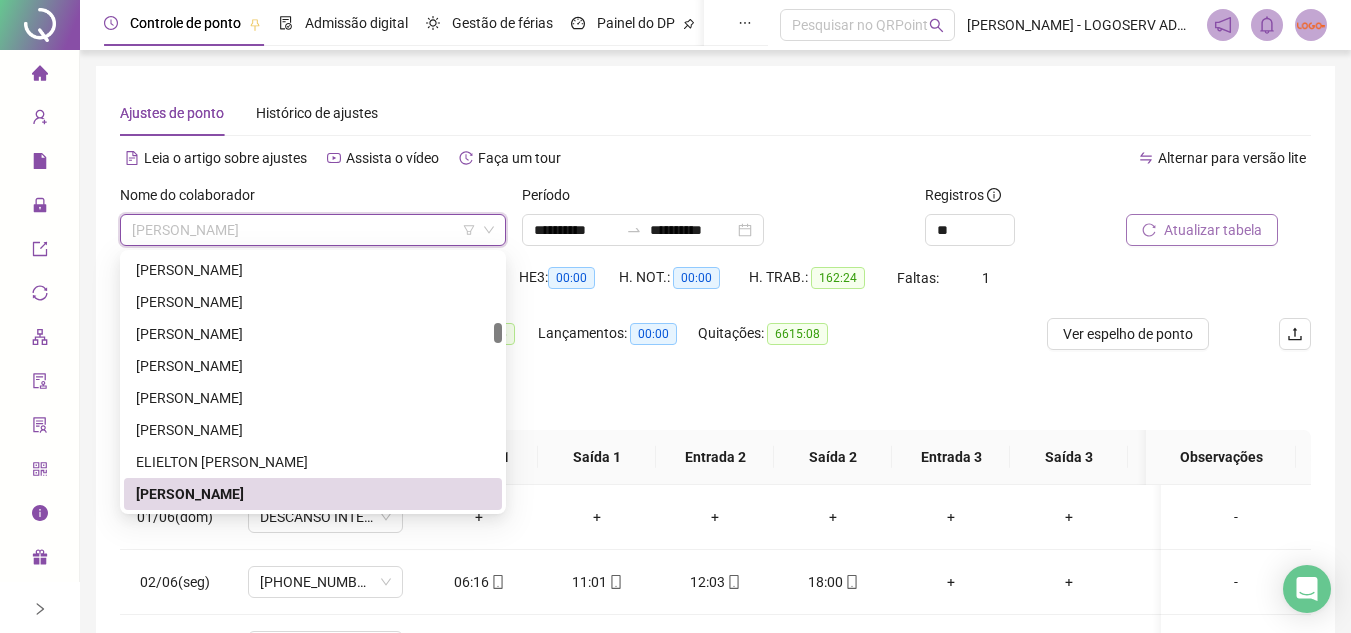 paste on "**********" 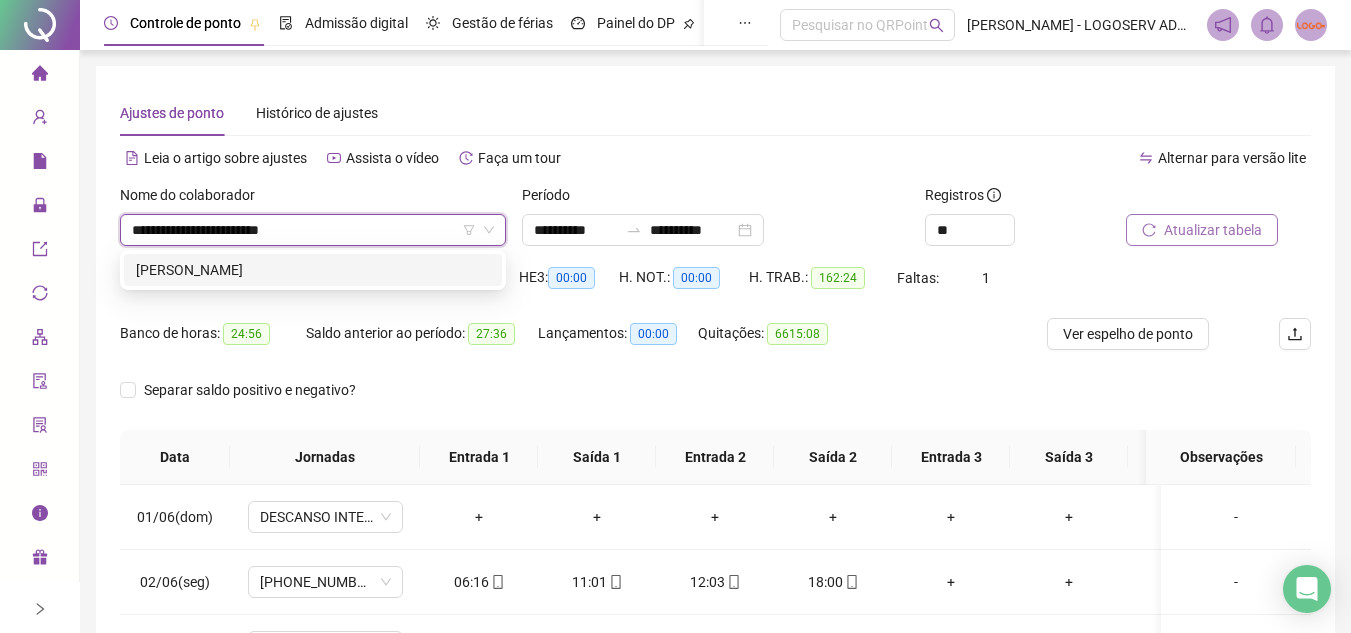 scroll, scrollTop: 0, scrollLeft: 0, axis: both 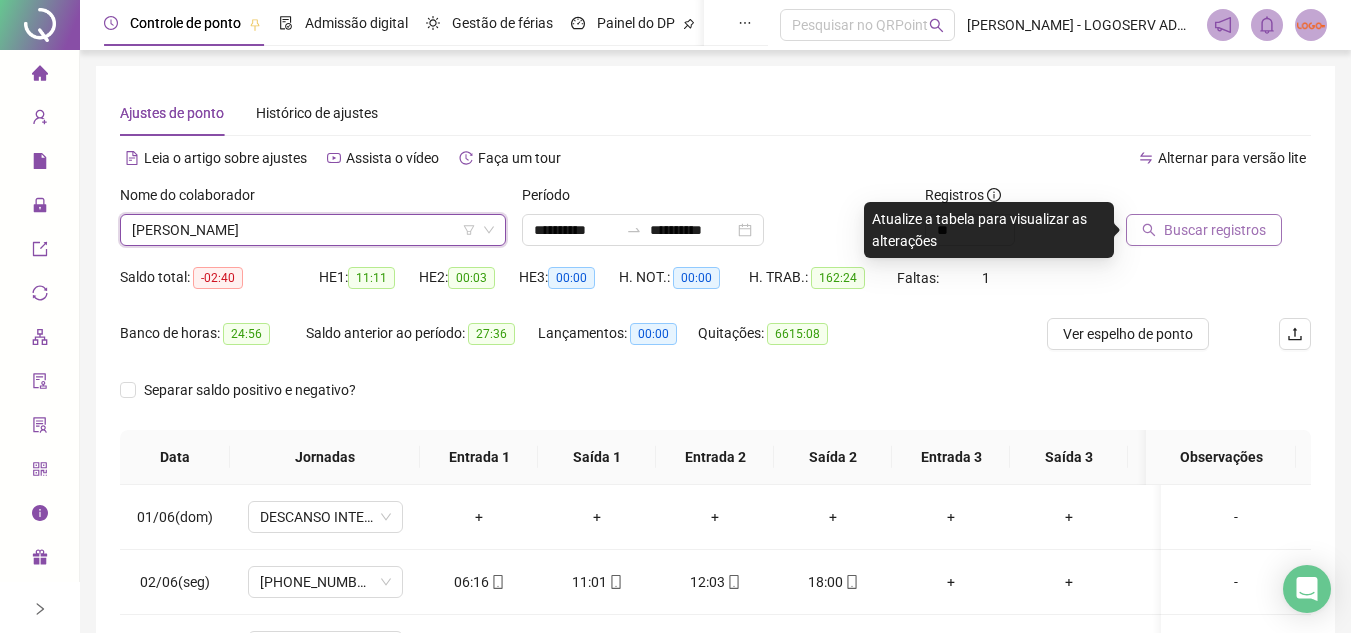 click on "Buscar registros" at bounding box center [1204, 230] 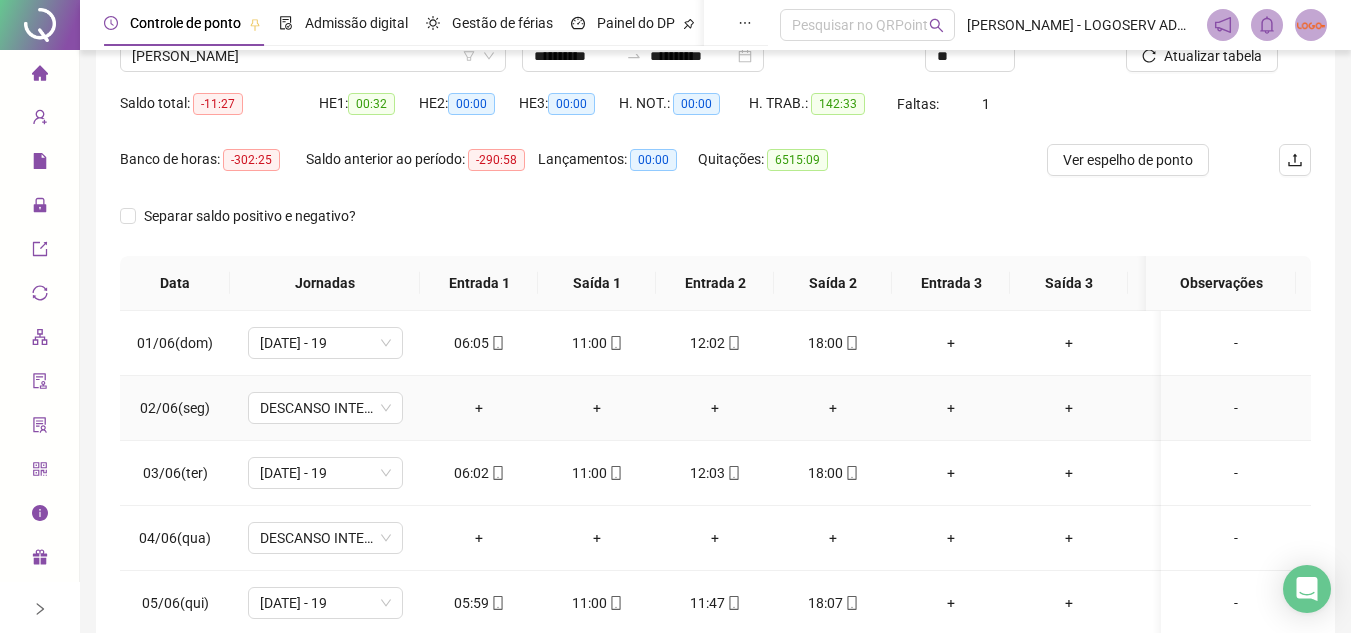 scroll, scrollTop: 200, scrollLeft: 0, axis: vertical 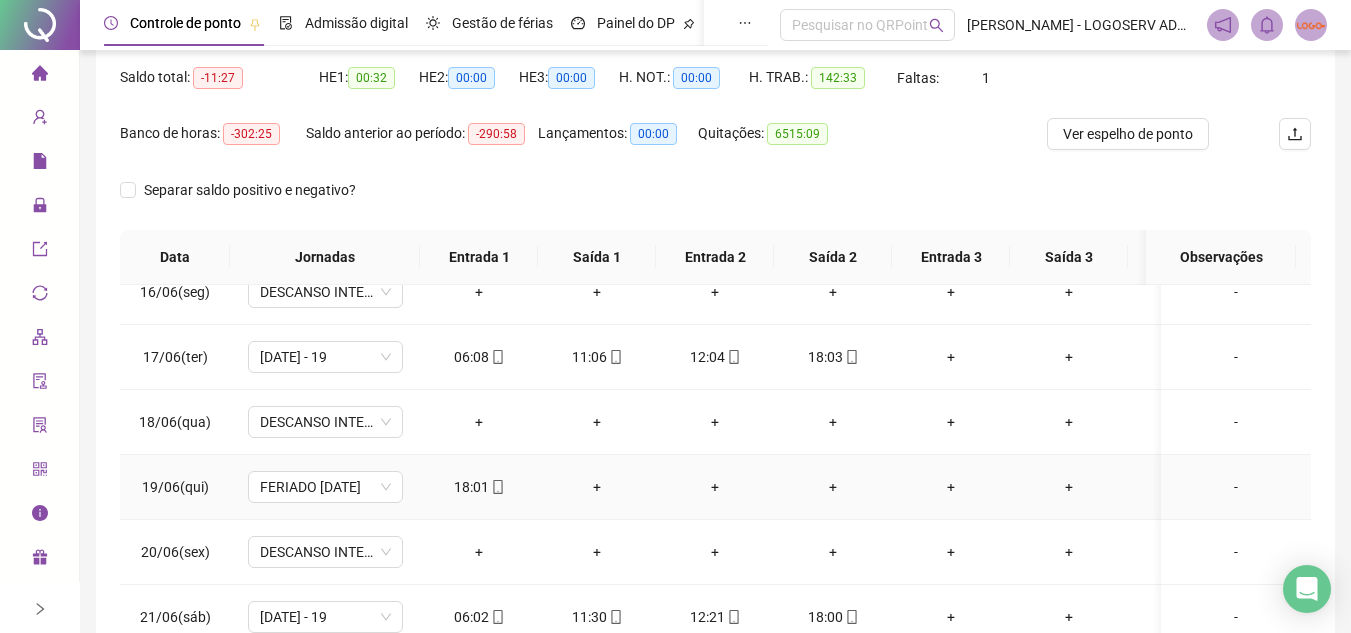 click on "18:01" at bounding box center [479, 487] 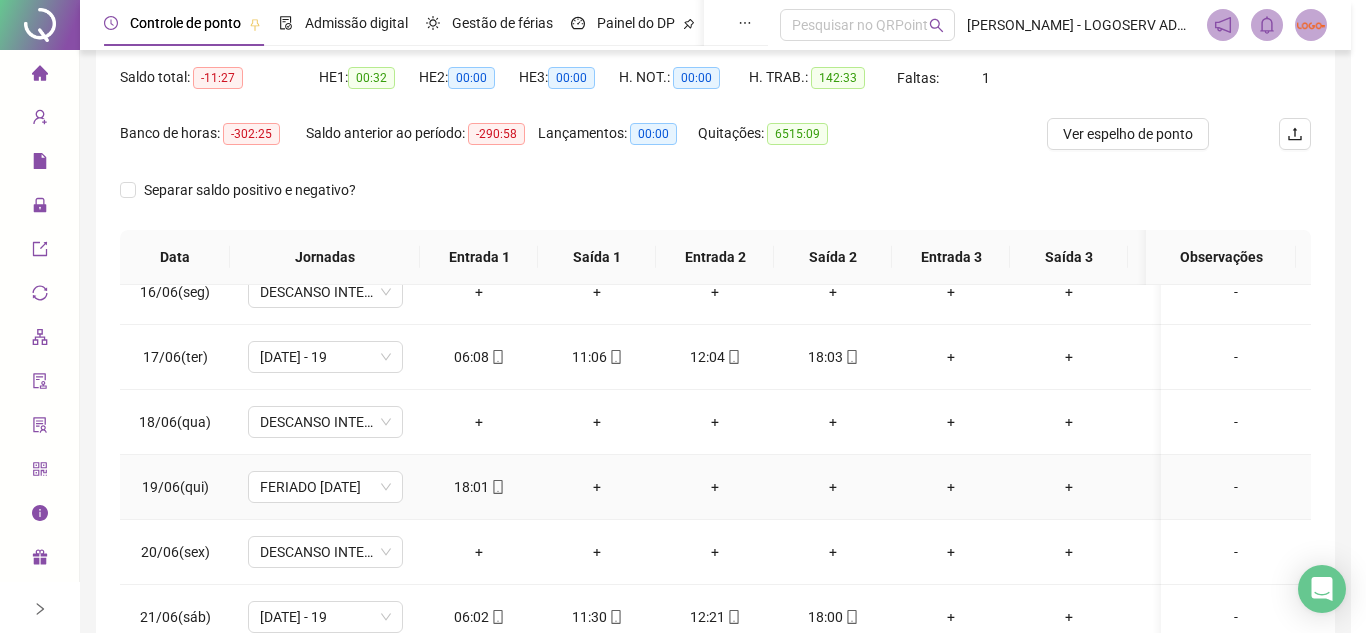 type on "**********" 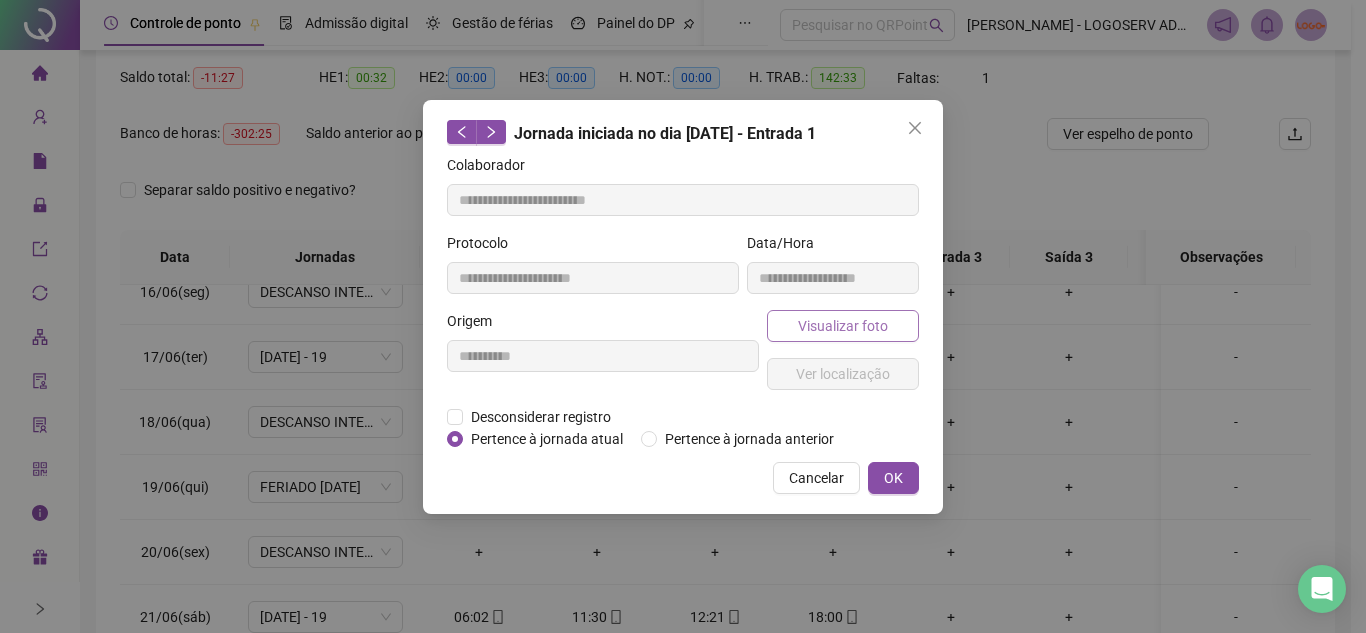 click on "Visualizar foto" at bounding box center (843, 326) 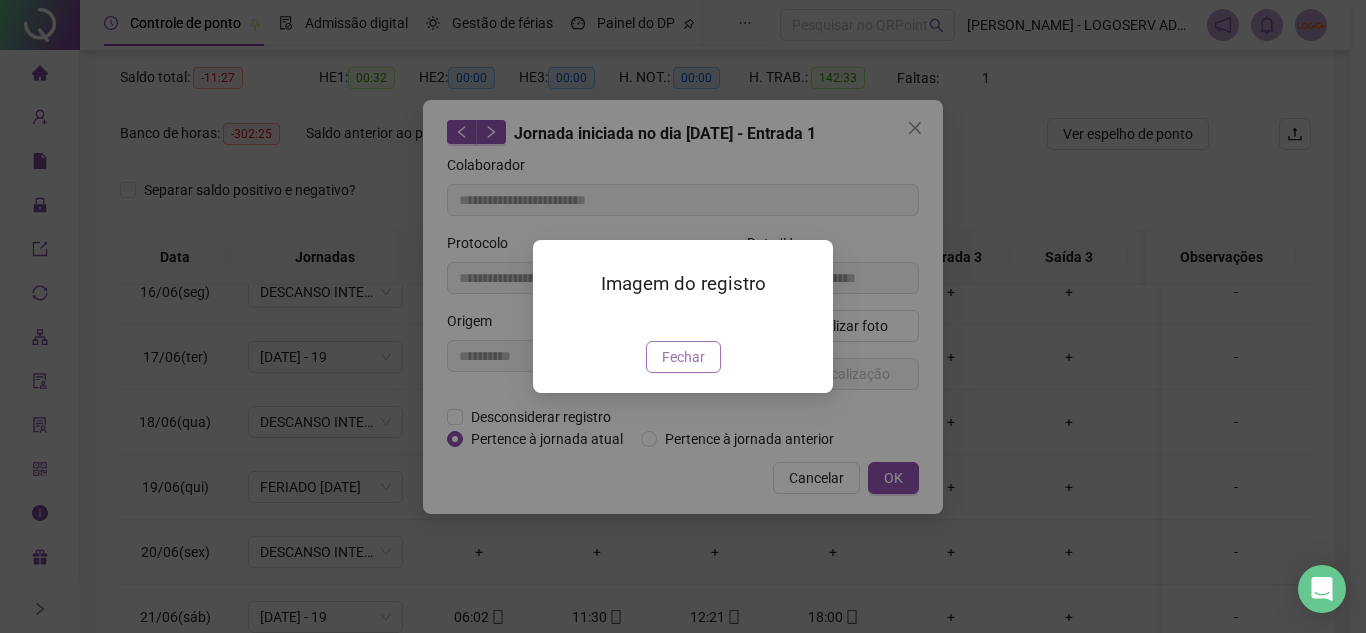 click on "Fechar" at bounding box center (683, 357) 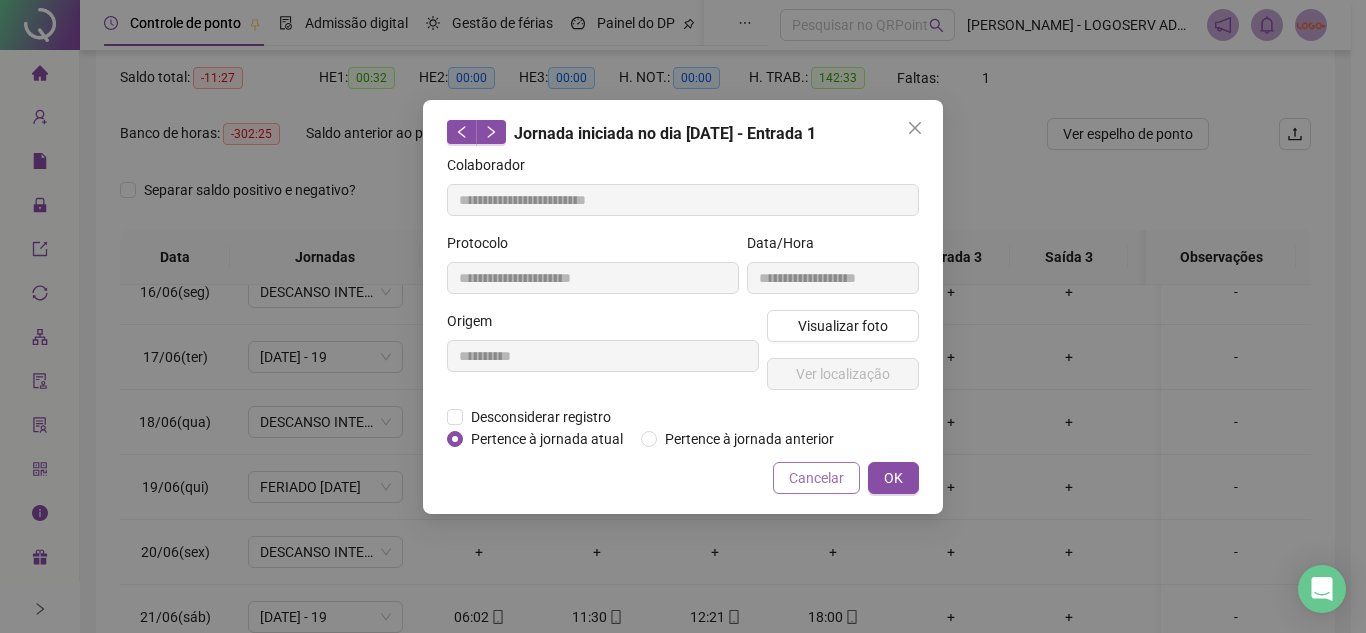 click on "Cancelar" at bounding box center (816, 478) 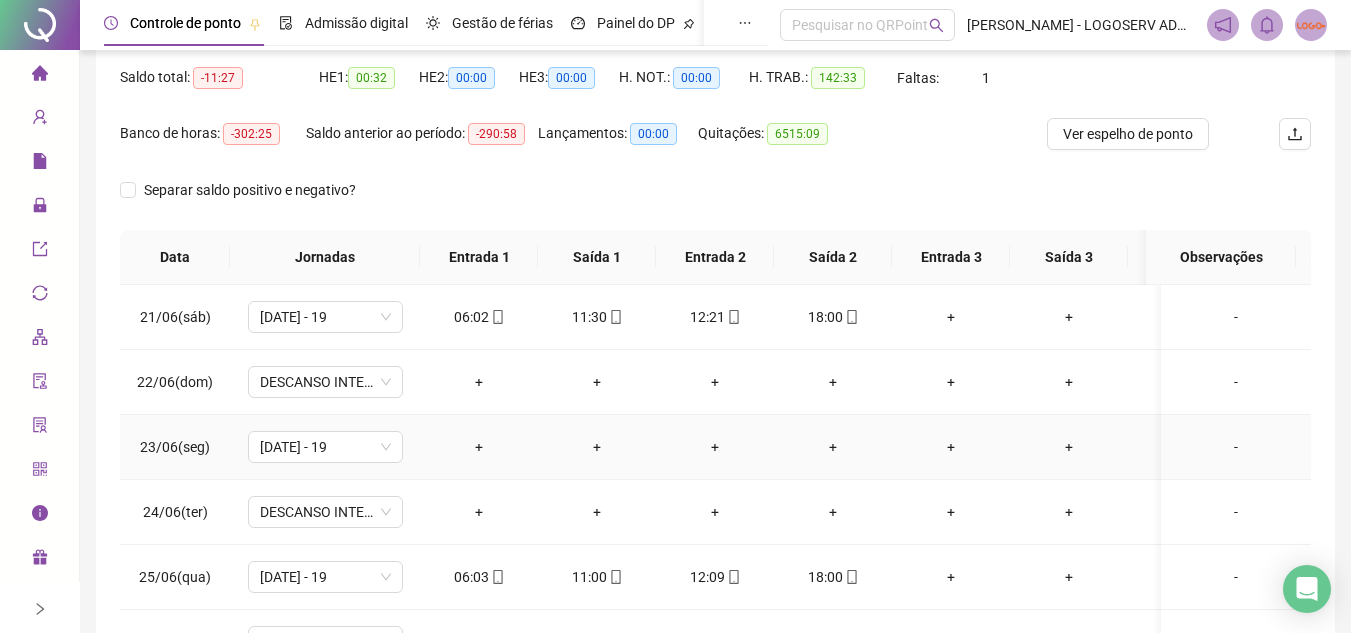 scroll, scrollTop: 1538, scrollLeft: 0, axis: vertical 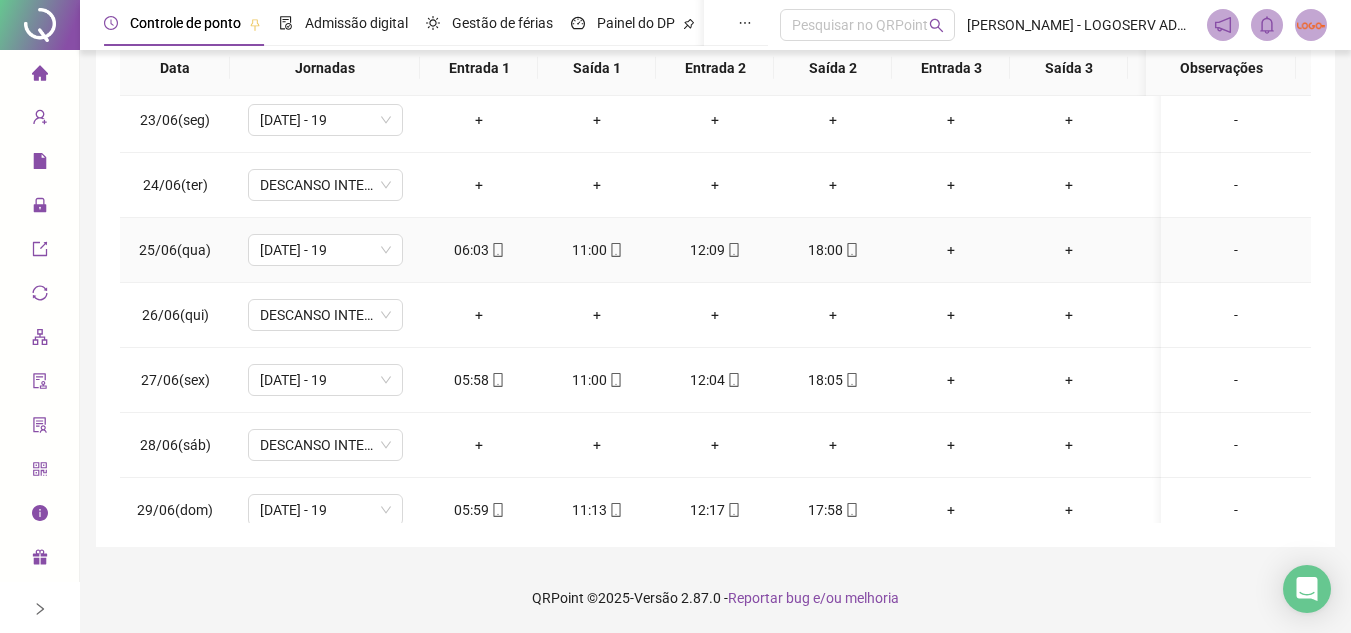 click on "12:09" at bounding box center (715, 250) 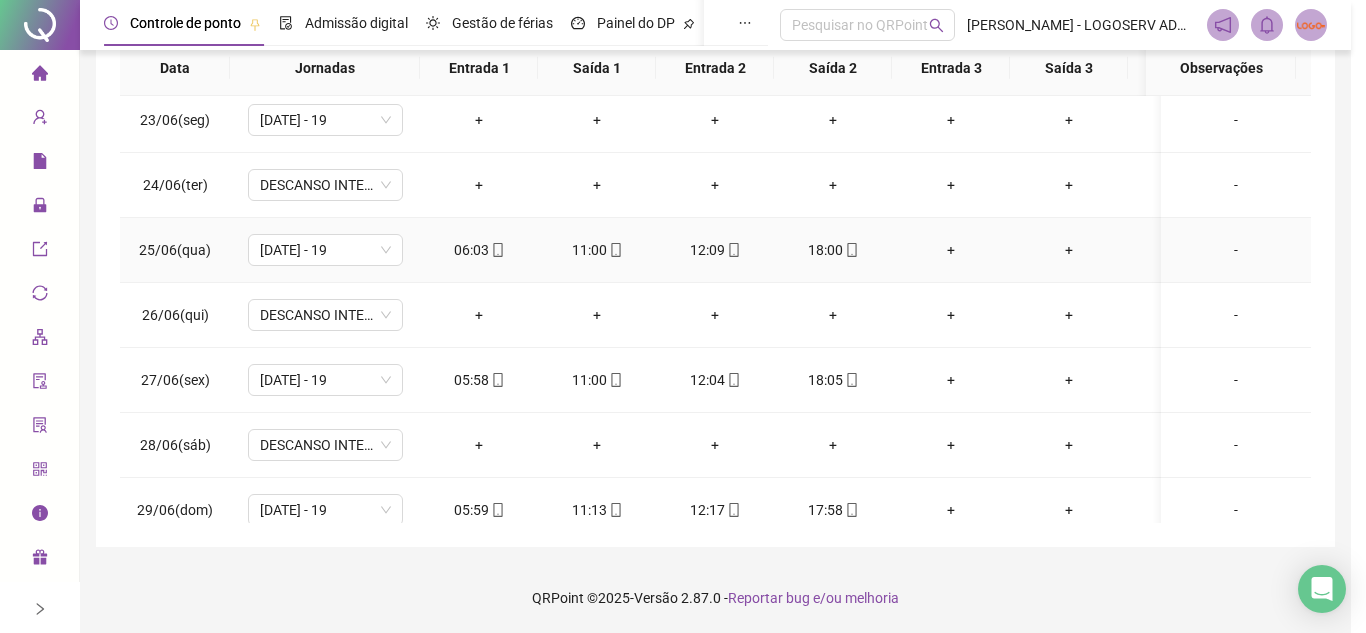 type on "**********" 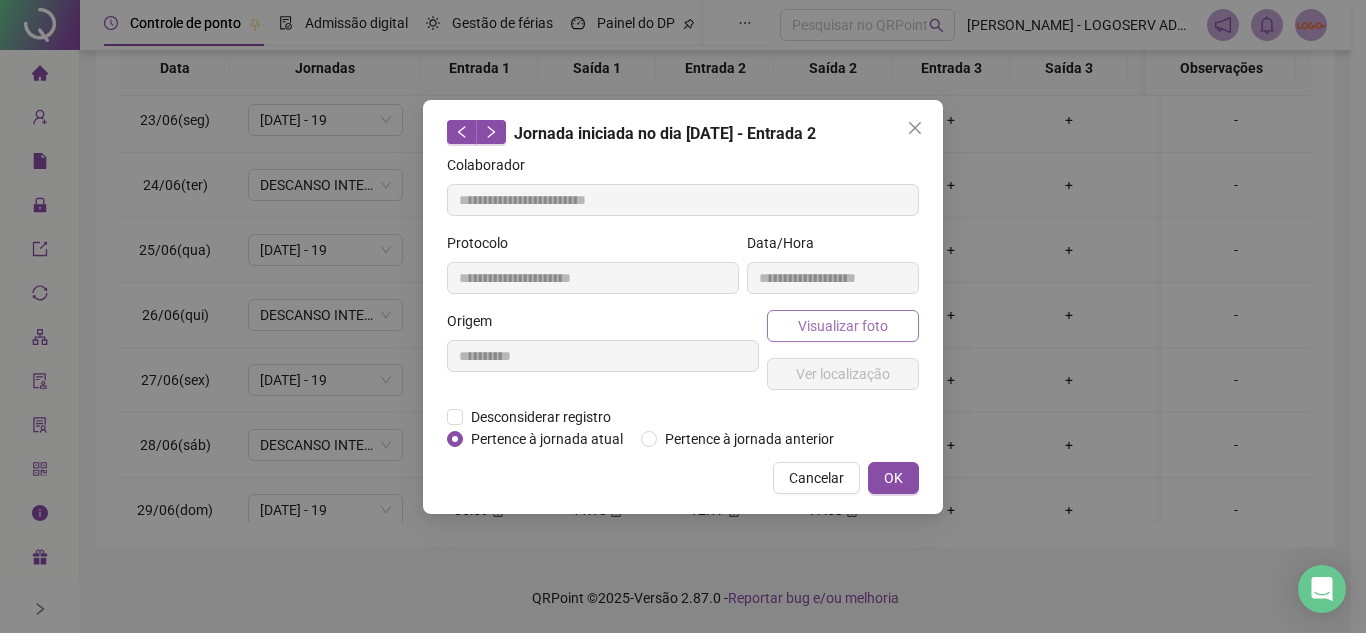 click on "Visualizar foto" at bounding box center (843, 326) 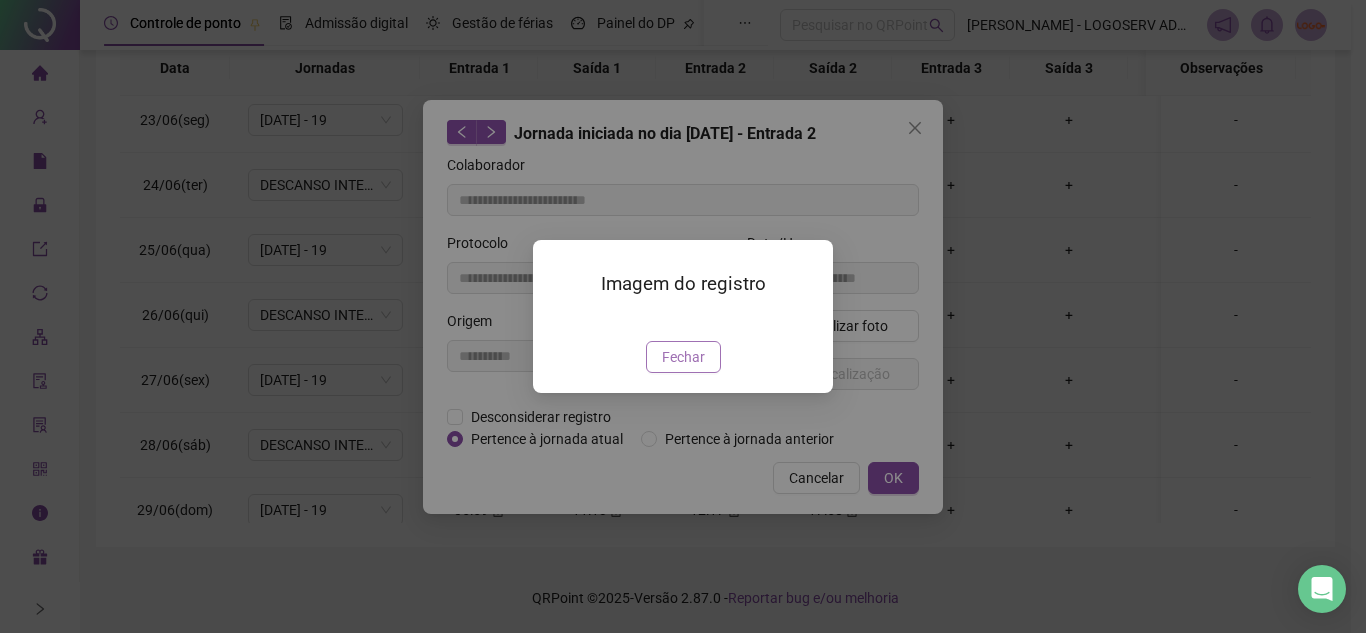 click on "Fechar" at bounding box center [683, 357] 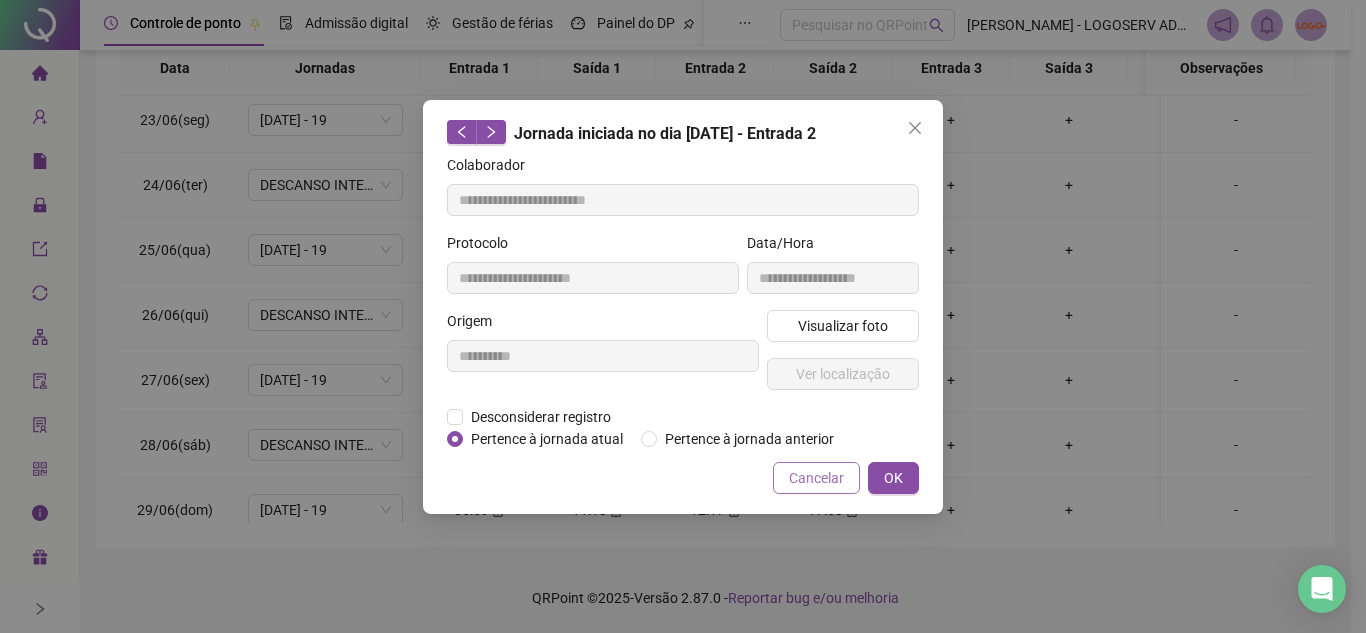 click on "Cancelar" at bounding box center [816, 478] 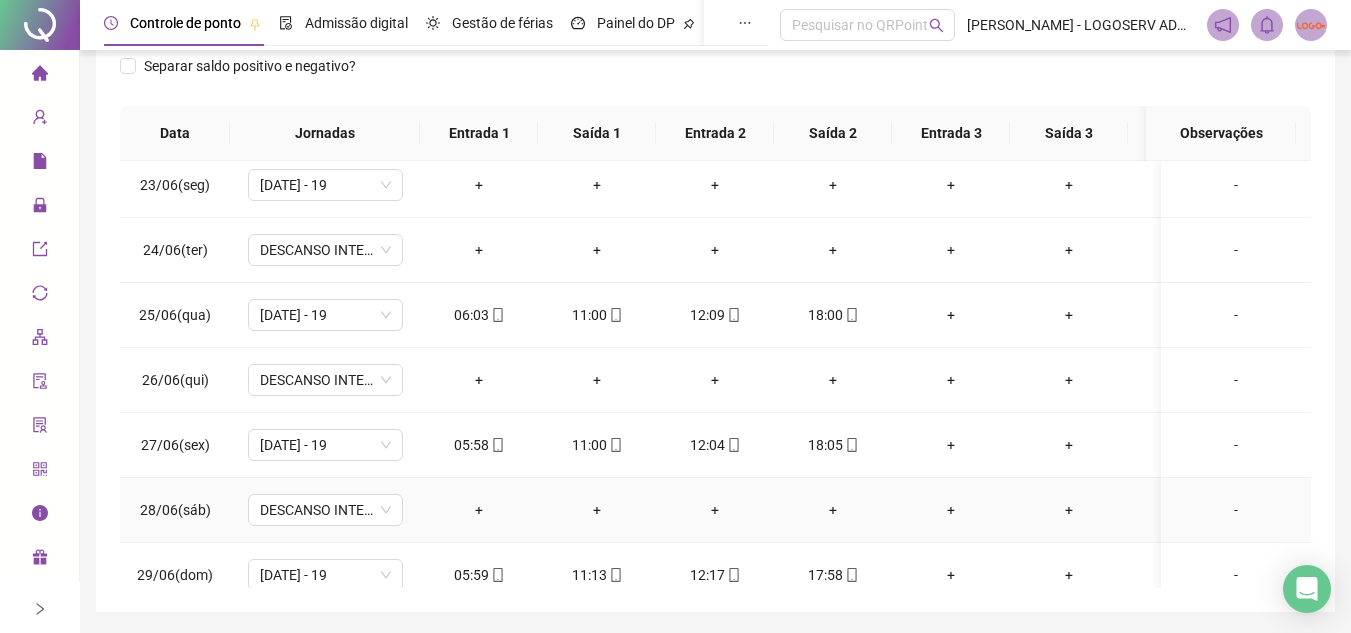 scroll, scrollTop: 289, scrollLeft: 0, axis: vertical 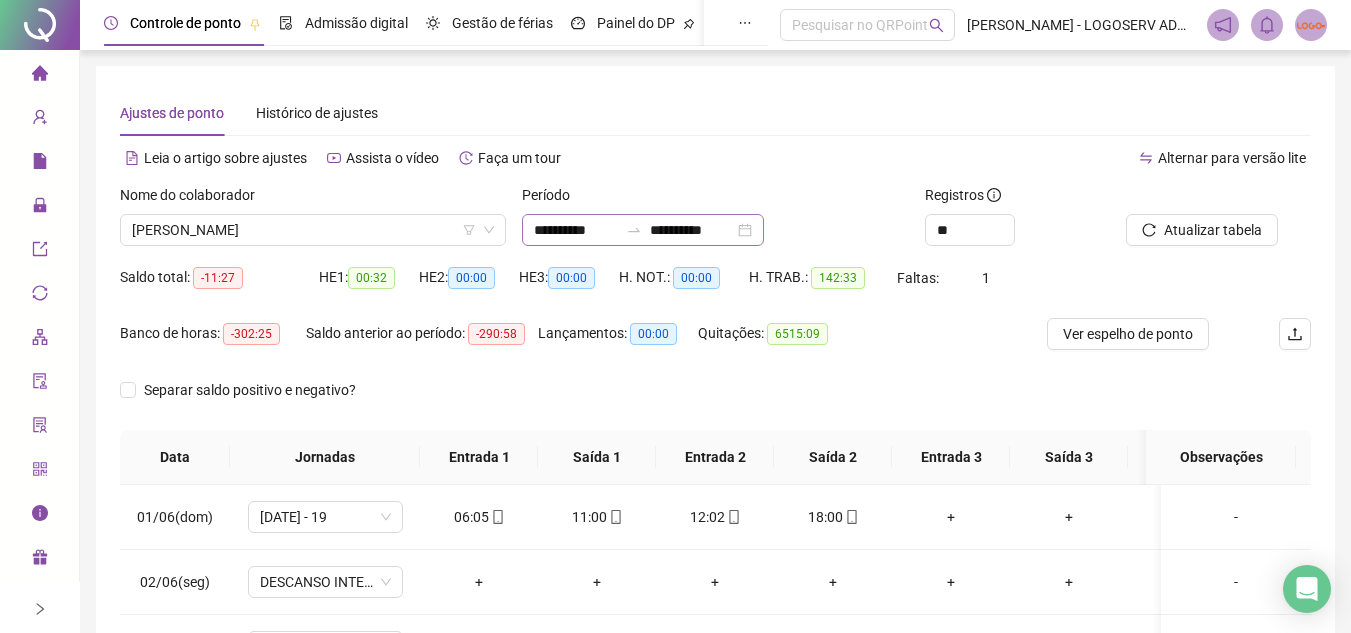 click 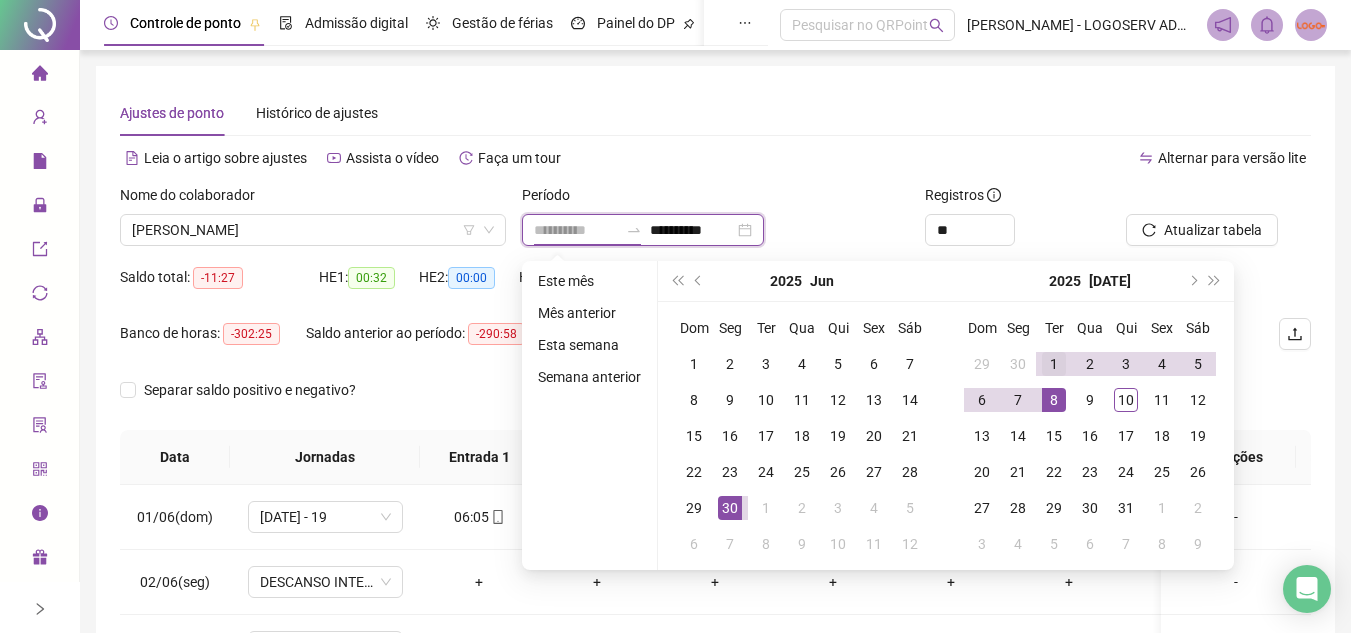 type on "**********" 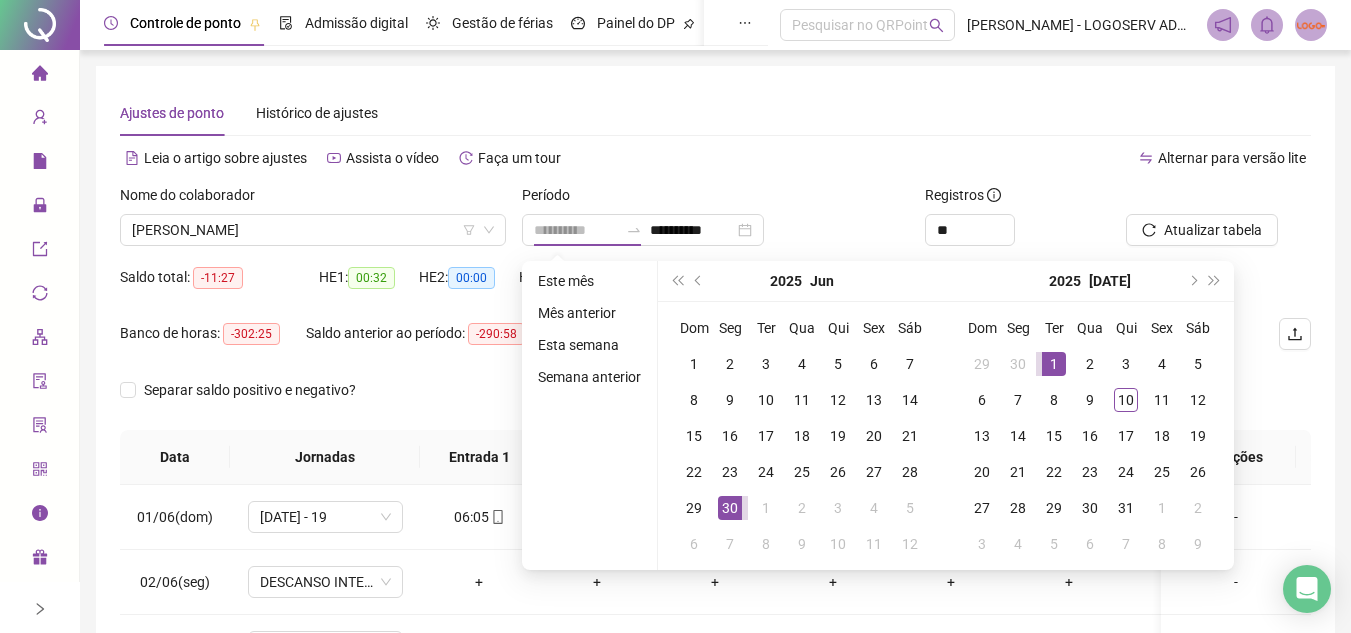 click on "1" at bounding box center (1054, 364) 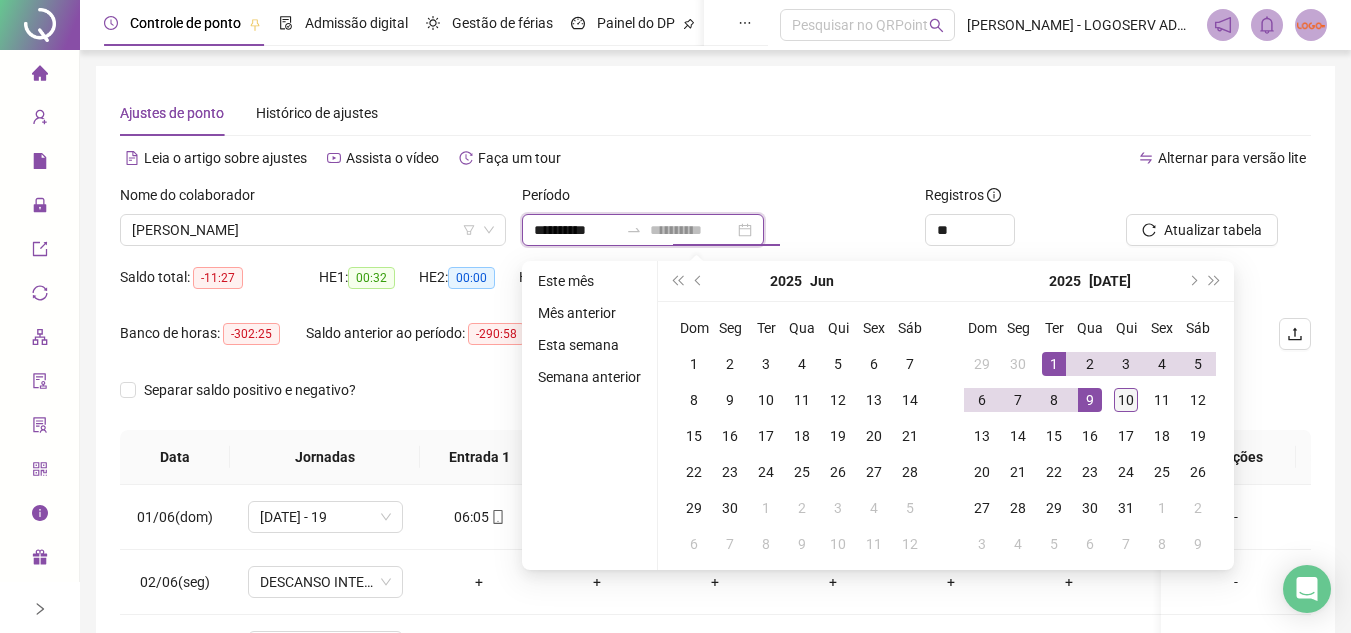 type on "**********" 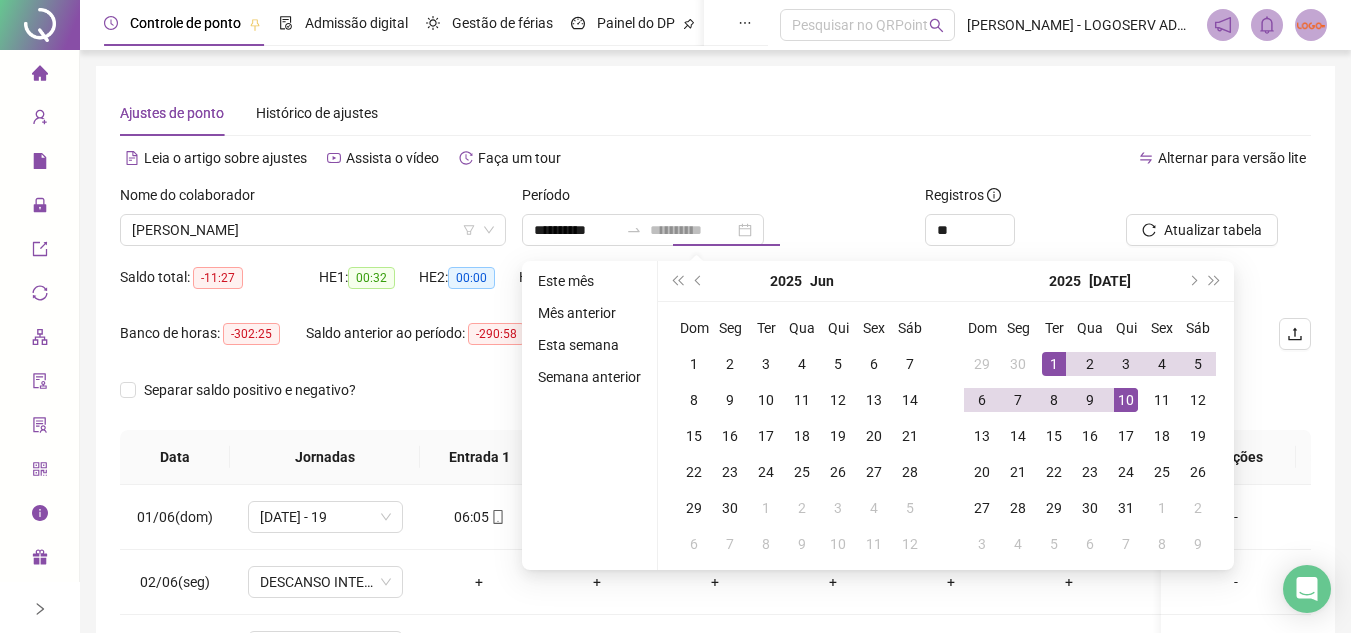 click on "10" at bounding box center (1126, 400) 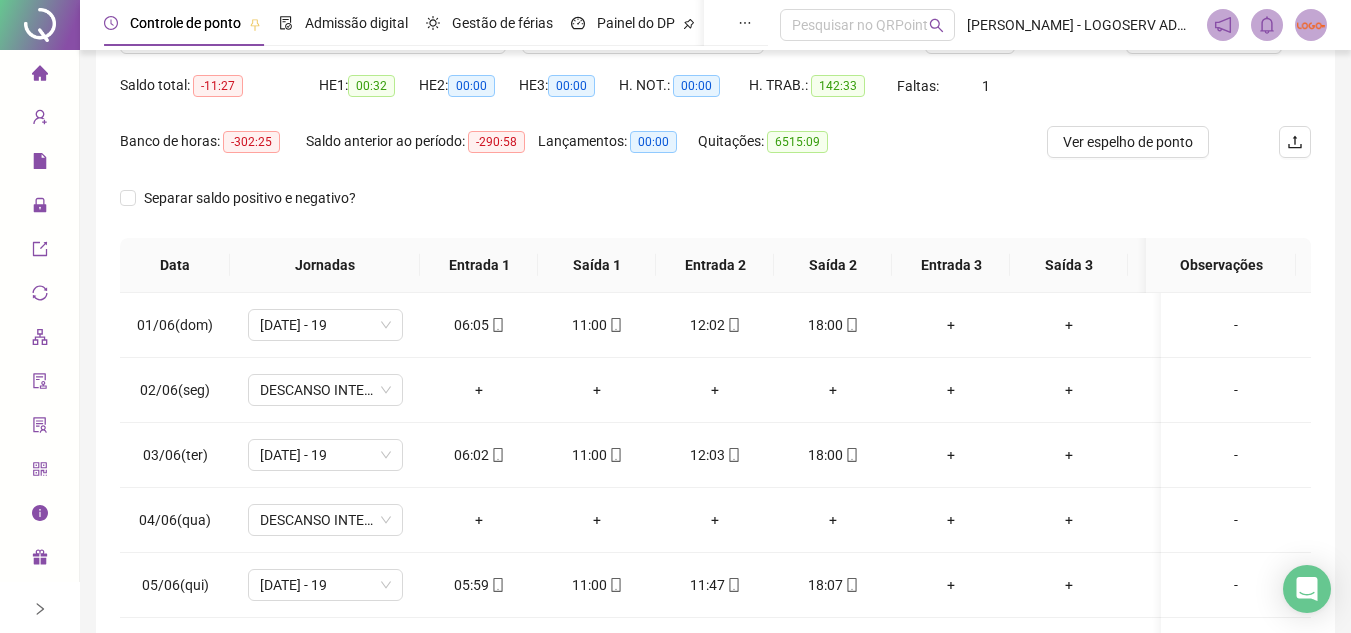 scroll, scrollTop: 200, scrollLeft: 0, axis: vertical 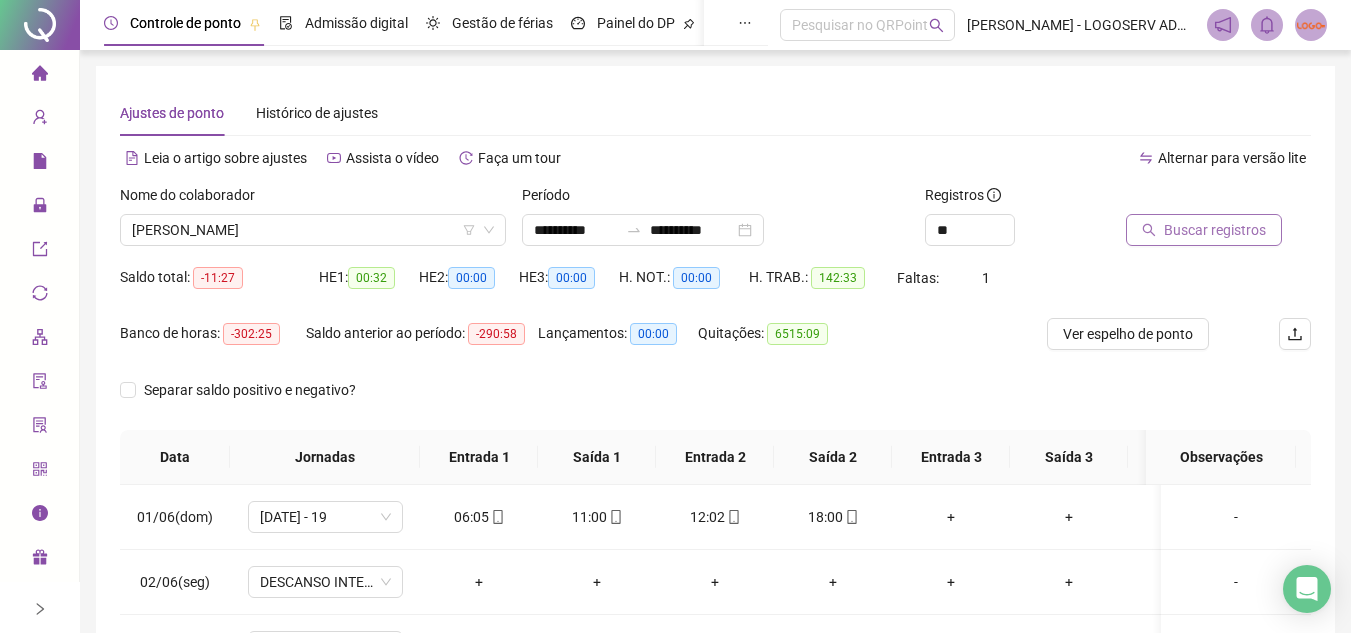 click on "Buscar registros" at bounding box center (1215, 230) 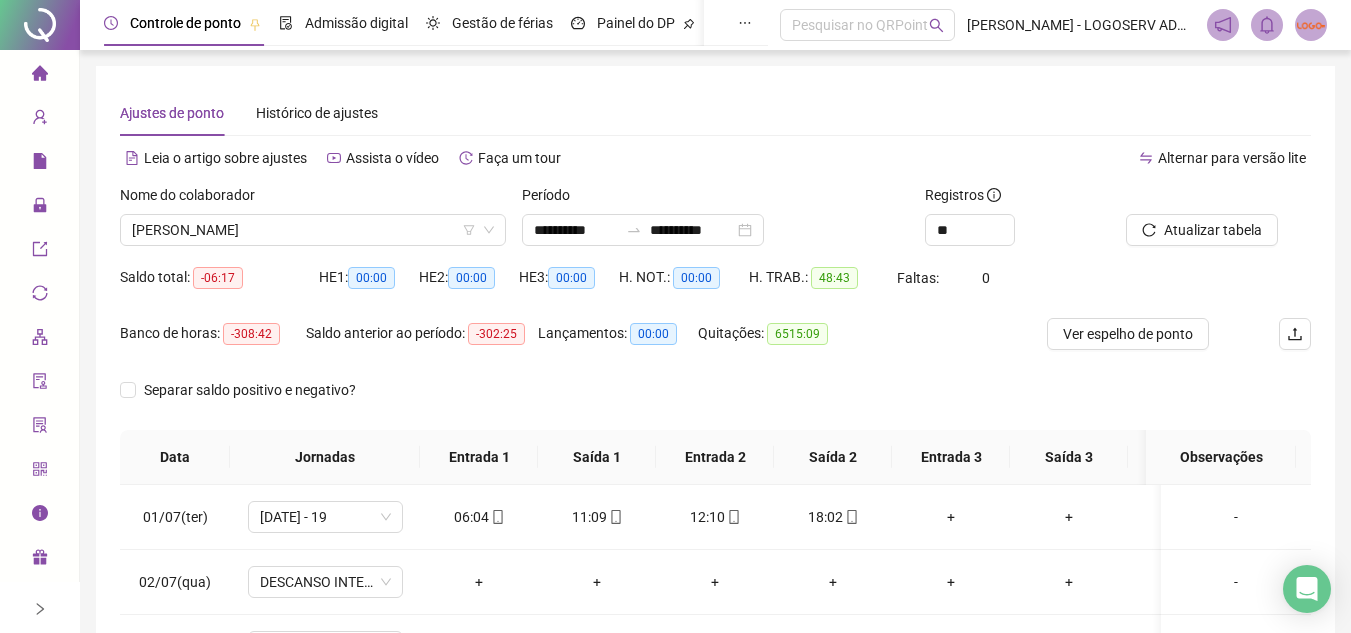 scroll, scrollTop: 100, scrollLeft: 0, axis: vertical 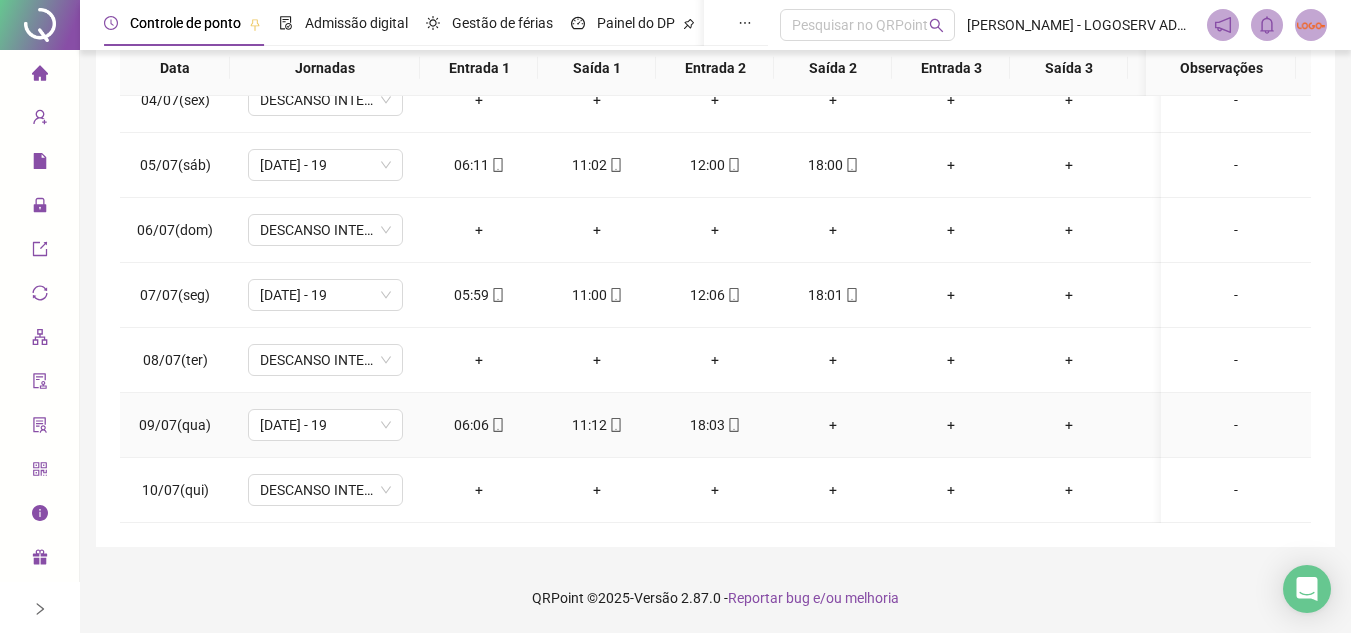 click on "+" at bounding box center (833, 425) 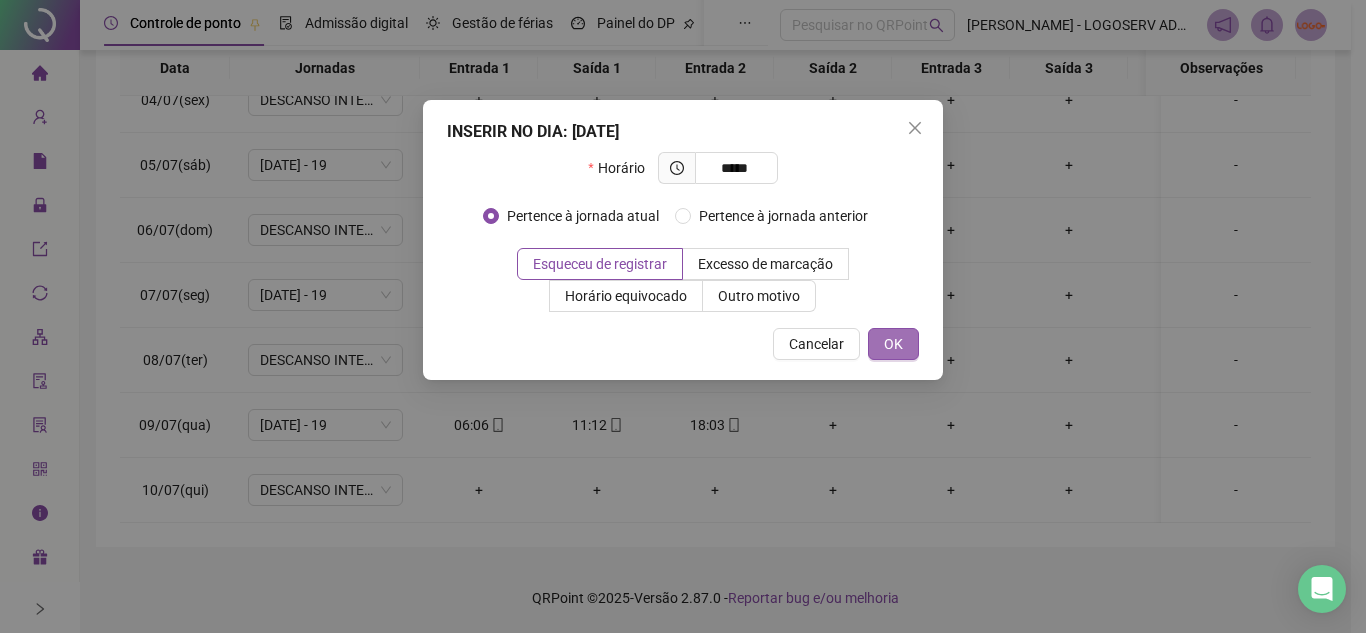 type on "*****" 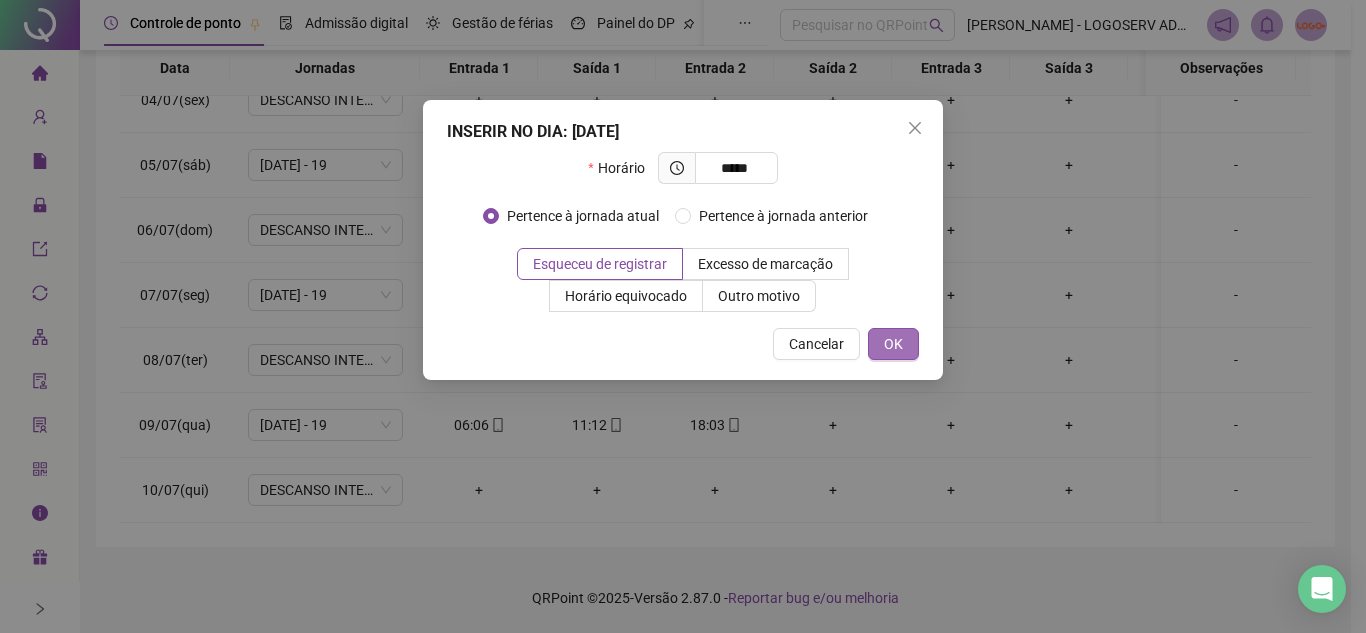 click on "OK" at bounding box center (893, 344) 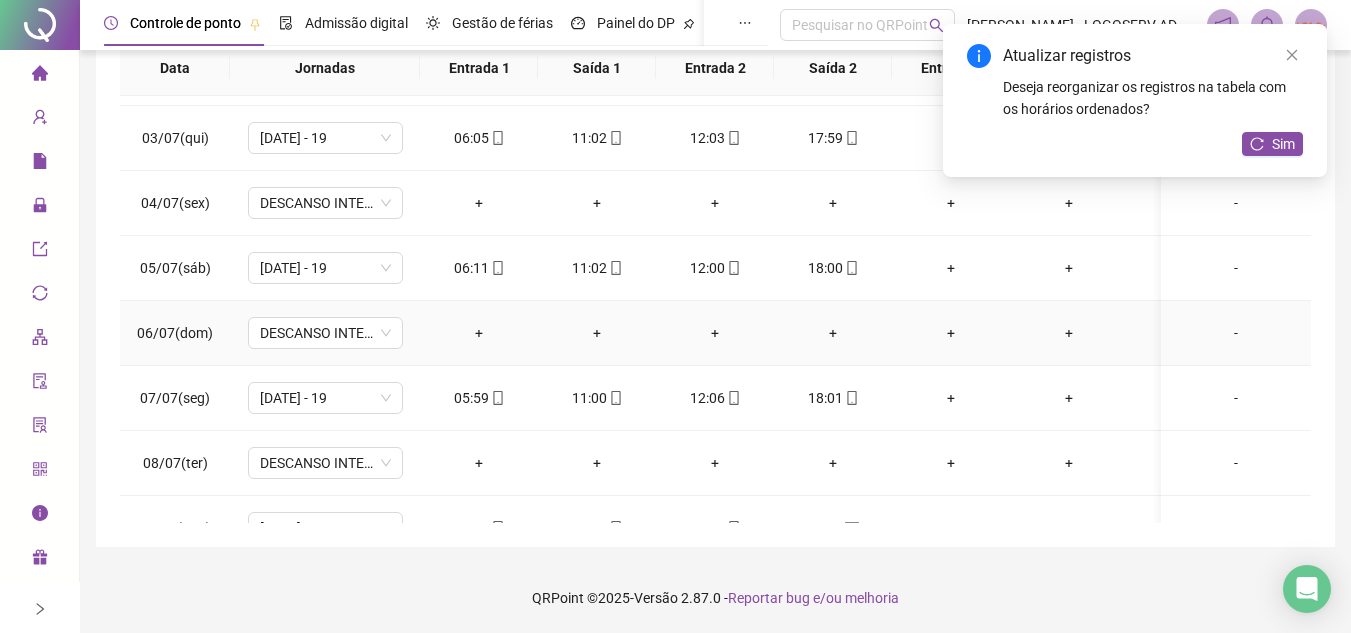 scroll, scrollTop: 0, scrollLeft: 0, axis: both 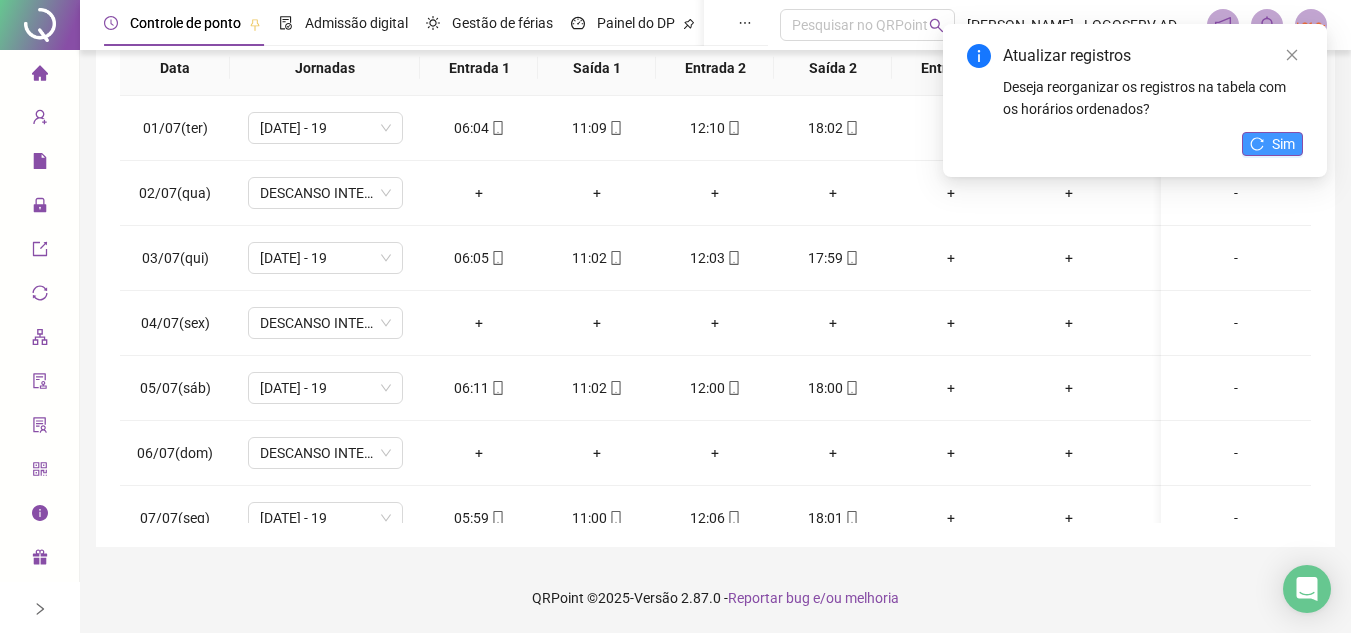 click 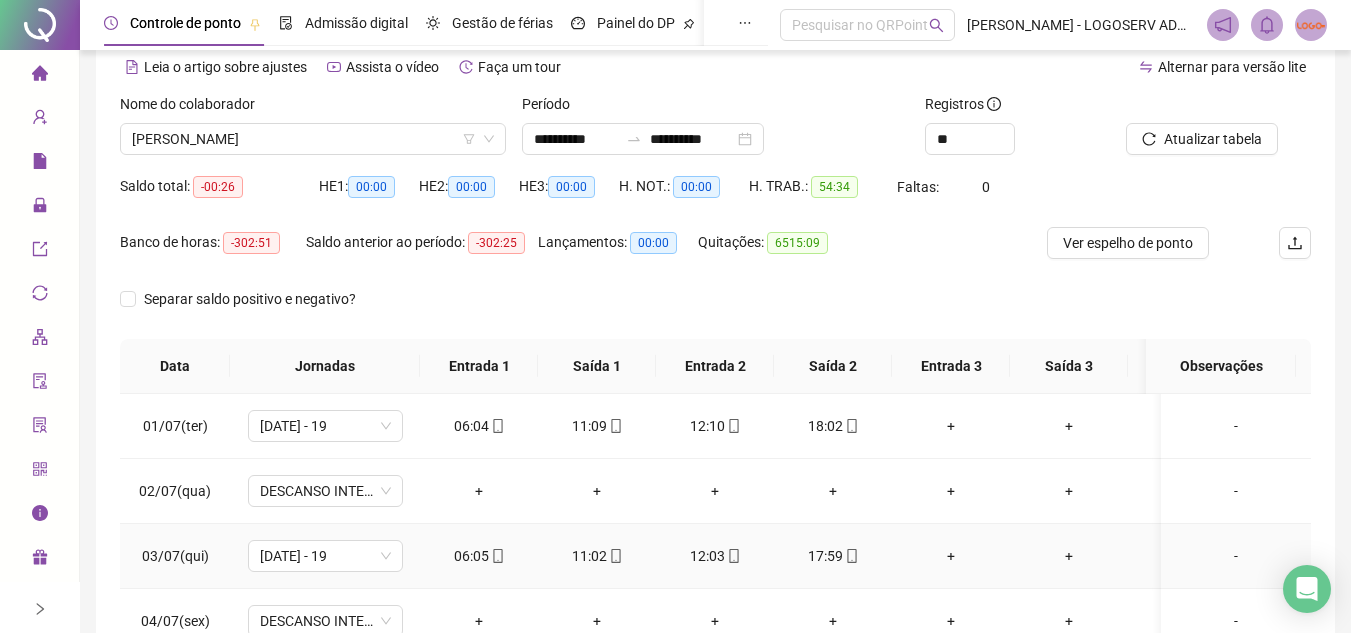 scroll, scrollTop: 89, scrollLeft: 0, axis: vertical 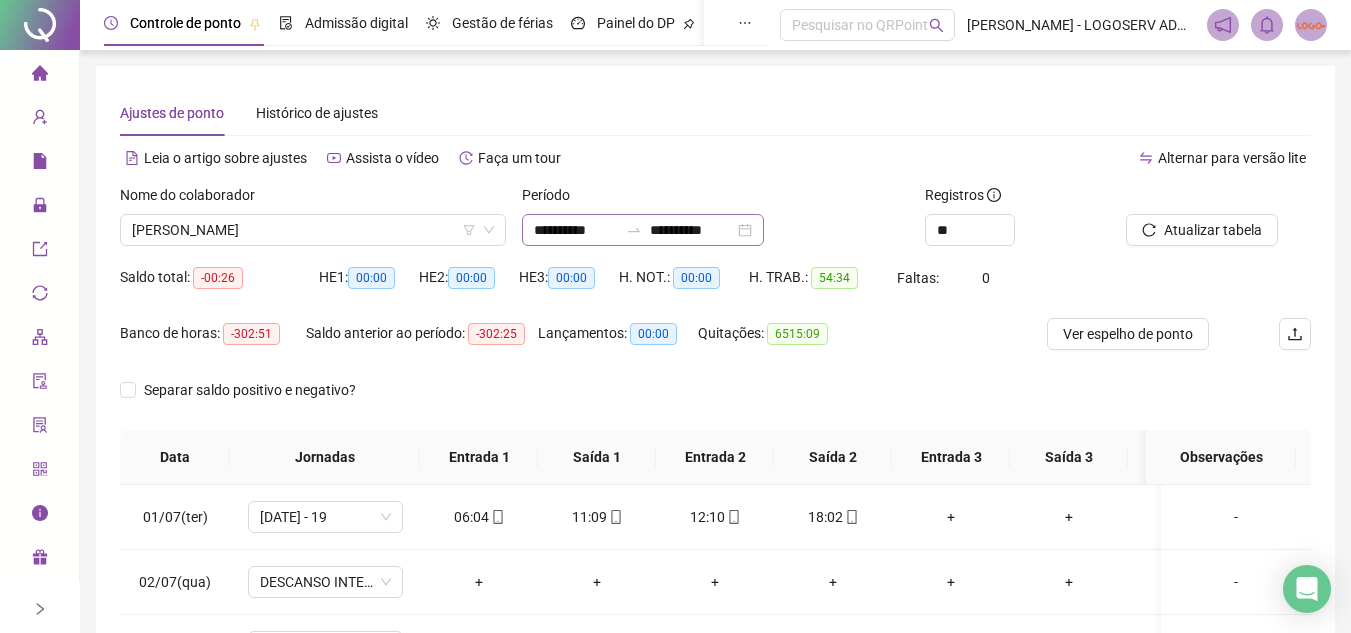click 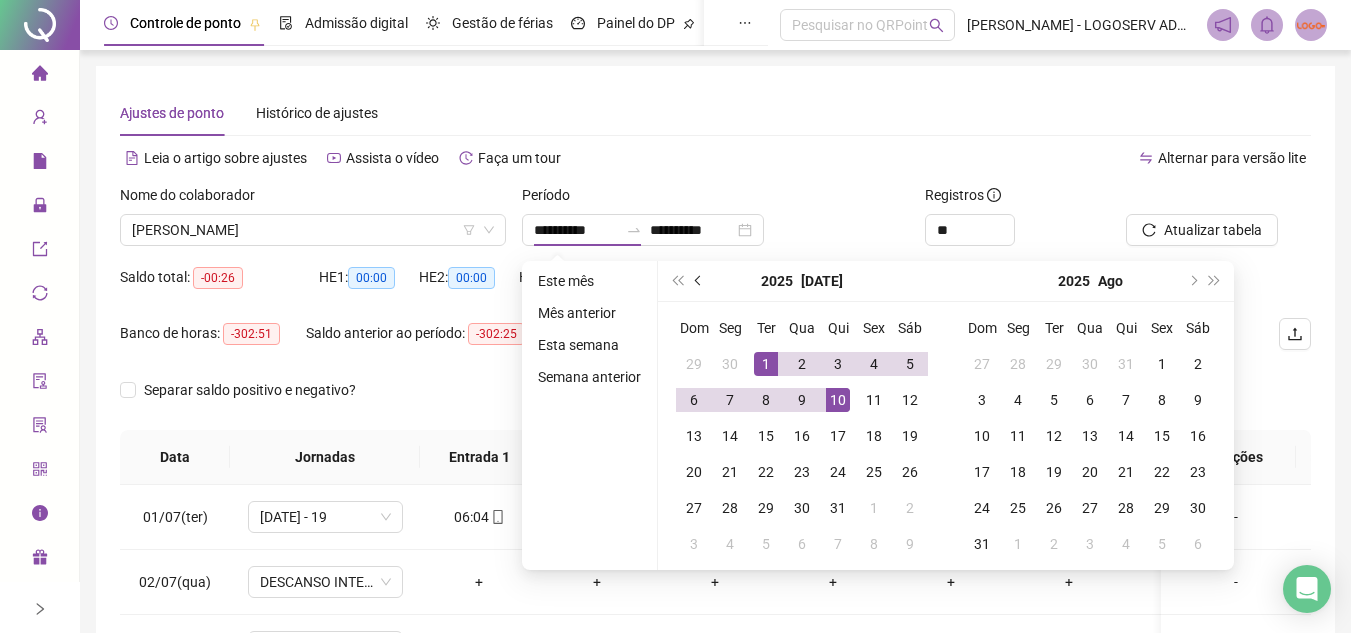click at bounding box center (699, 281) 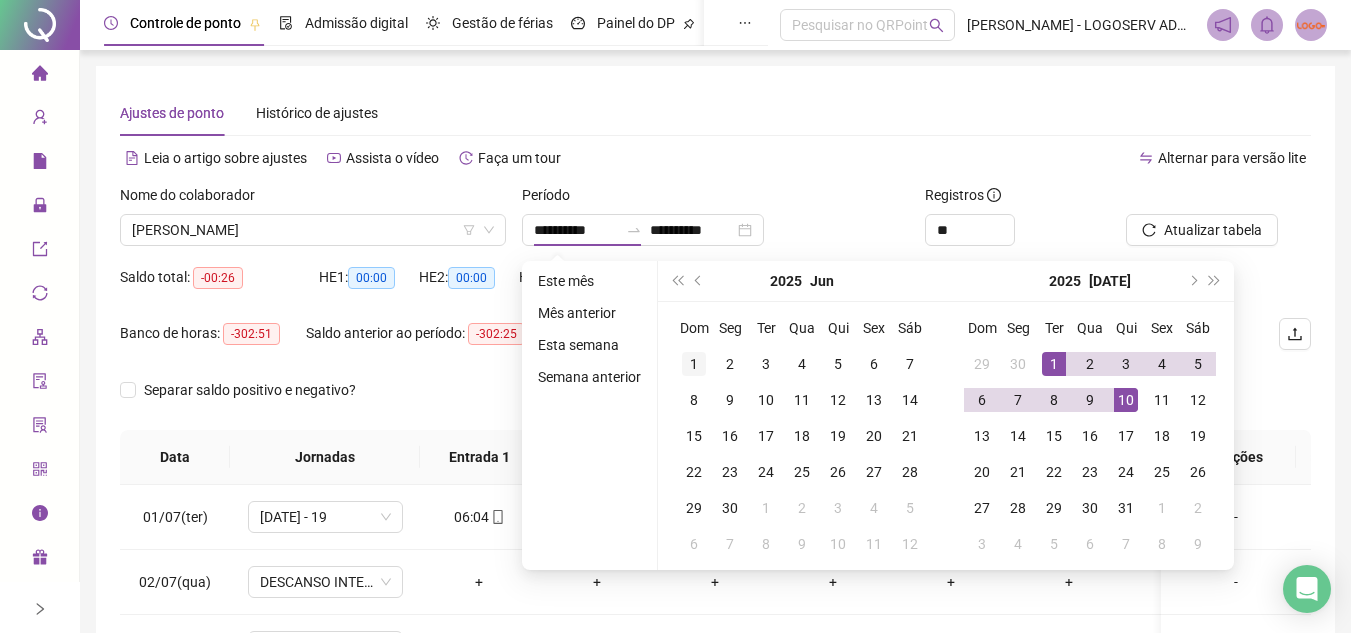 type on "**********" 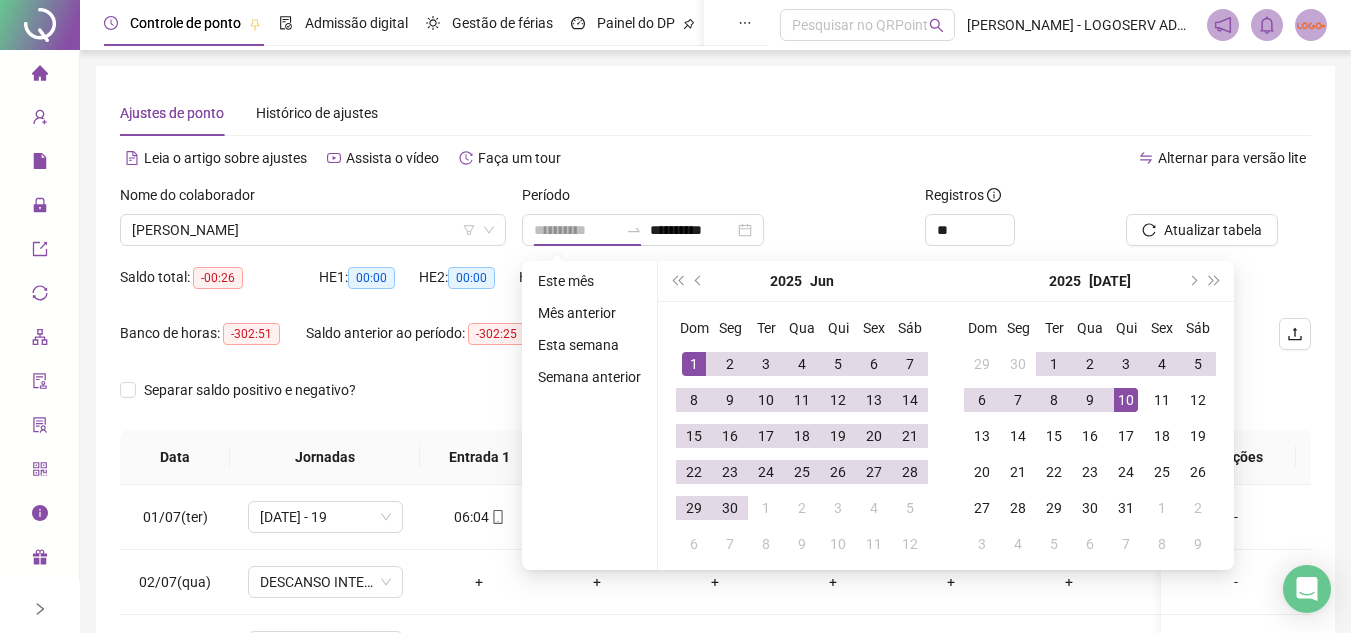 click on "1" at bounding box center (694, 364) 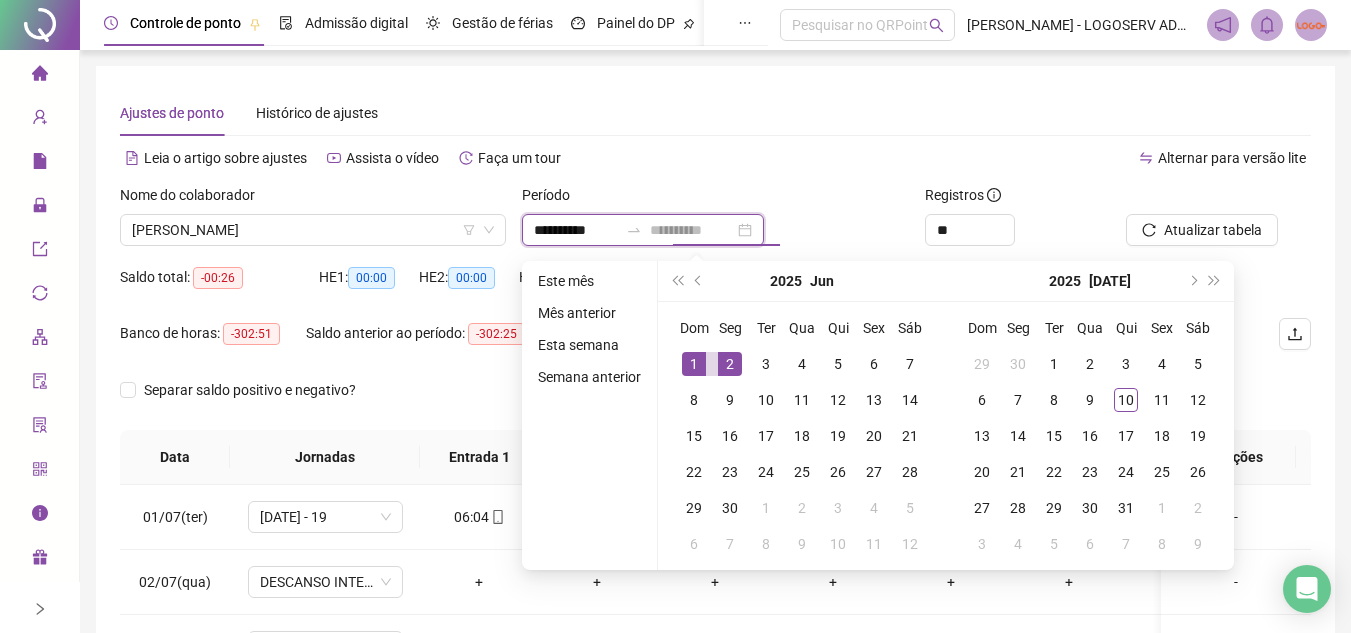 type on "**********" 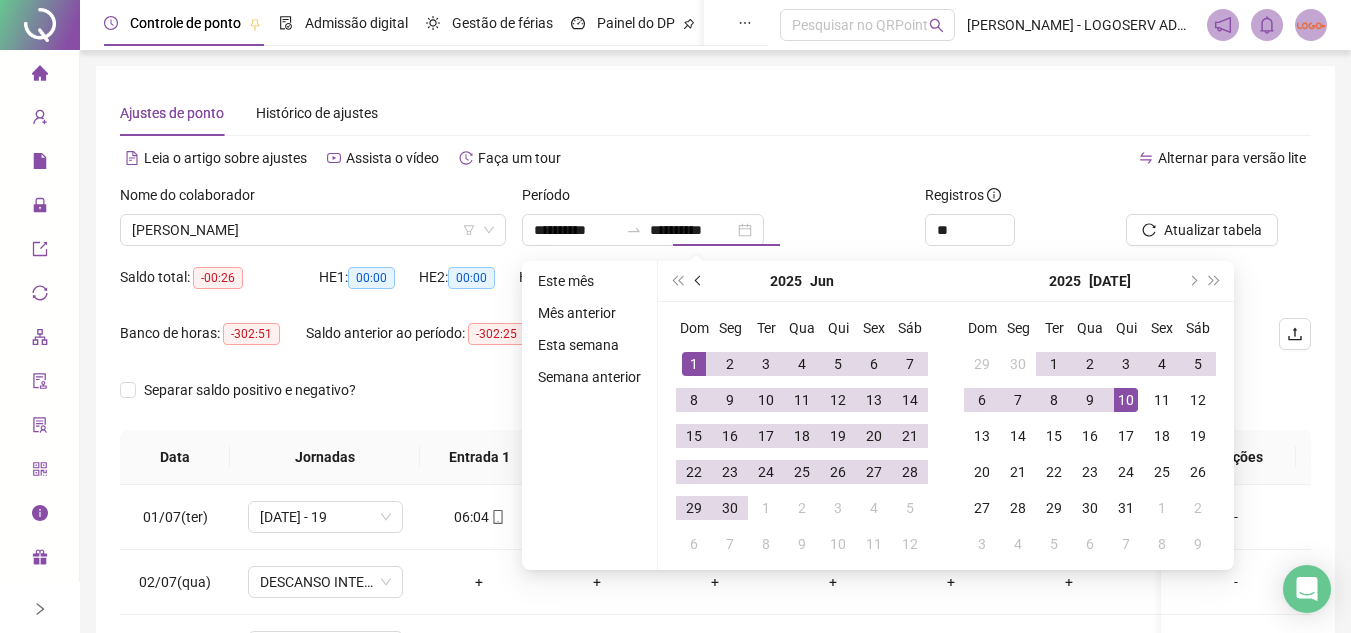 click at bounding box center [699, 281] 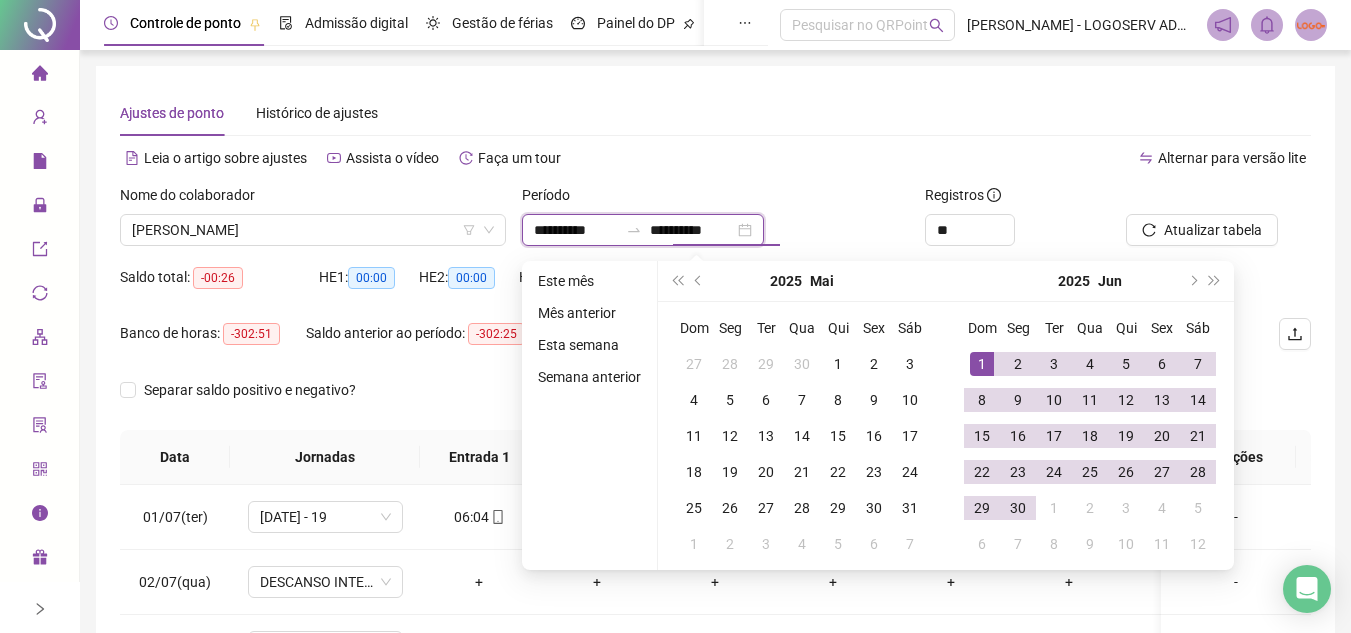 click on "**********" at bounding box center (576, 230) 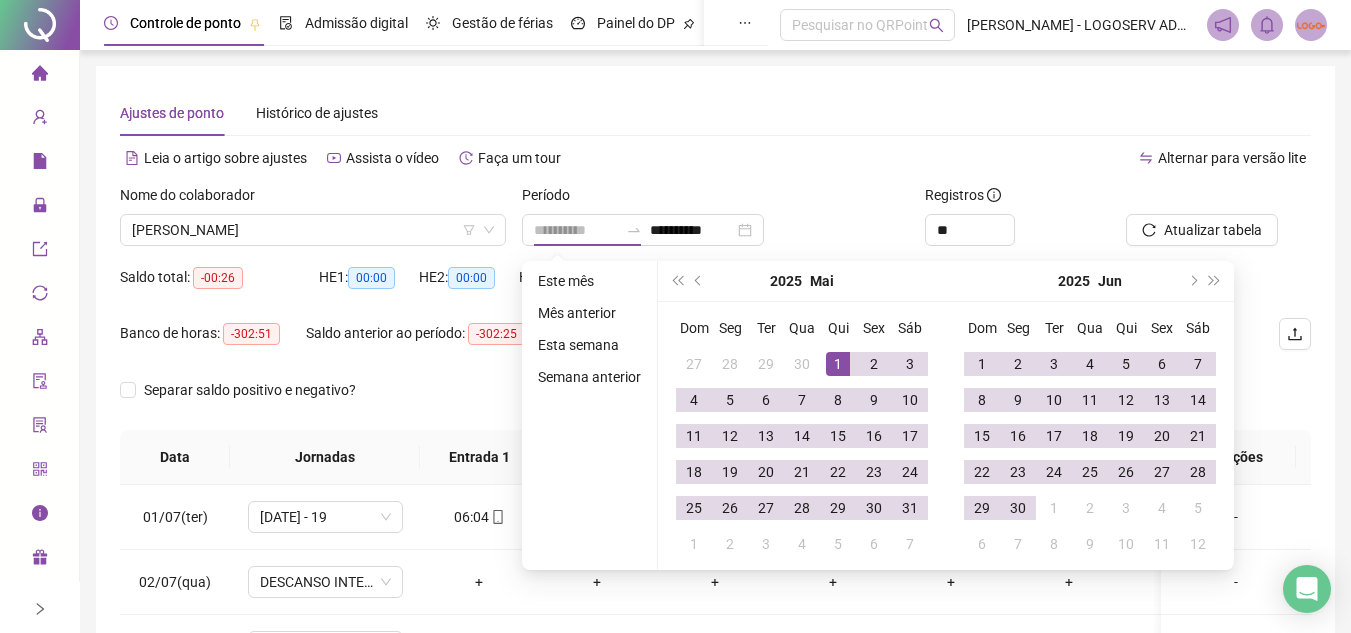 click on "1" at bounding box center (838, 364) 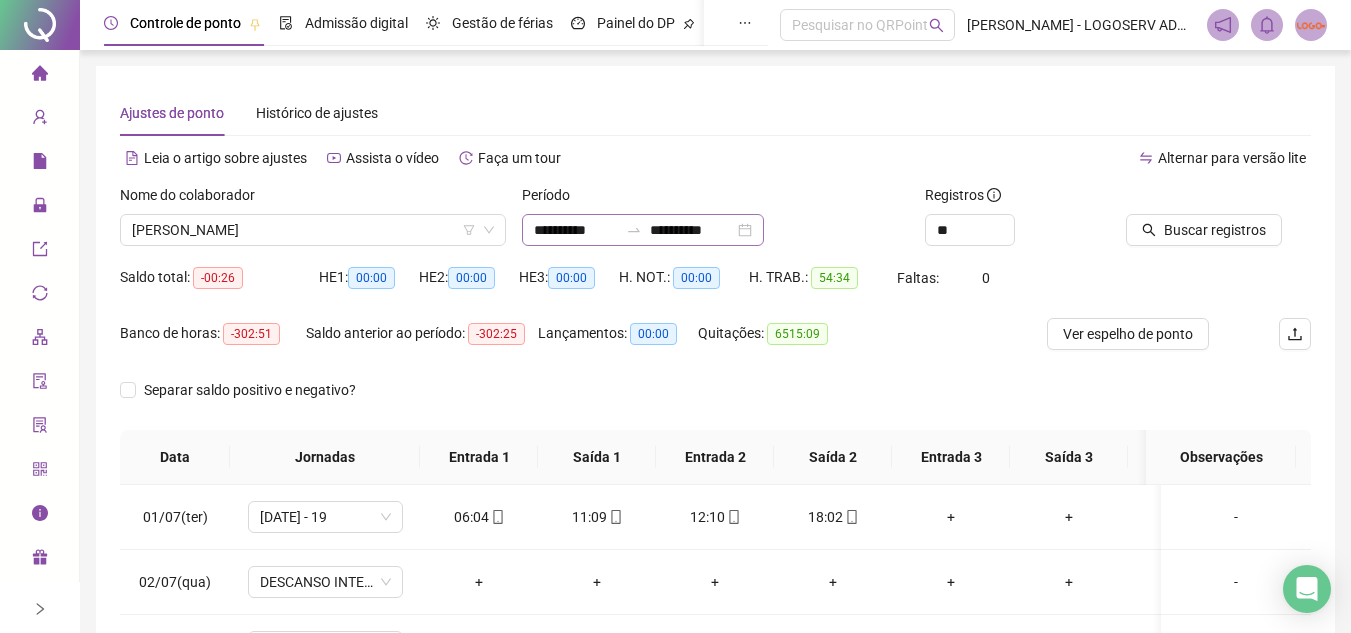 click 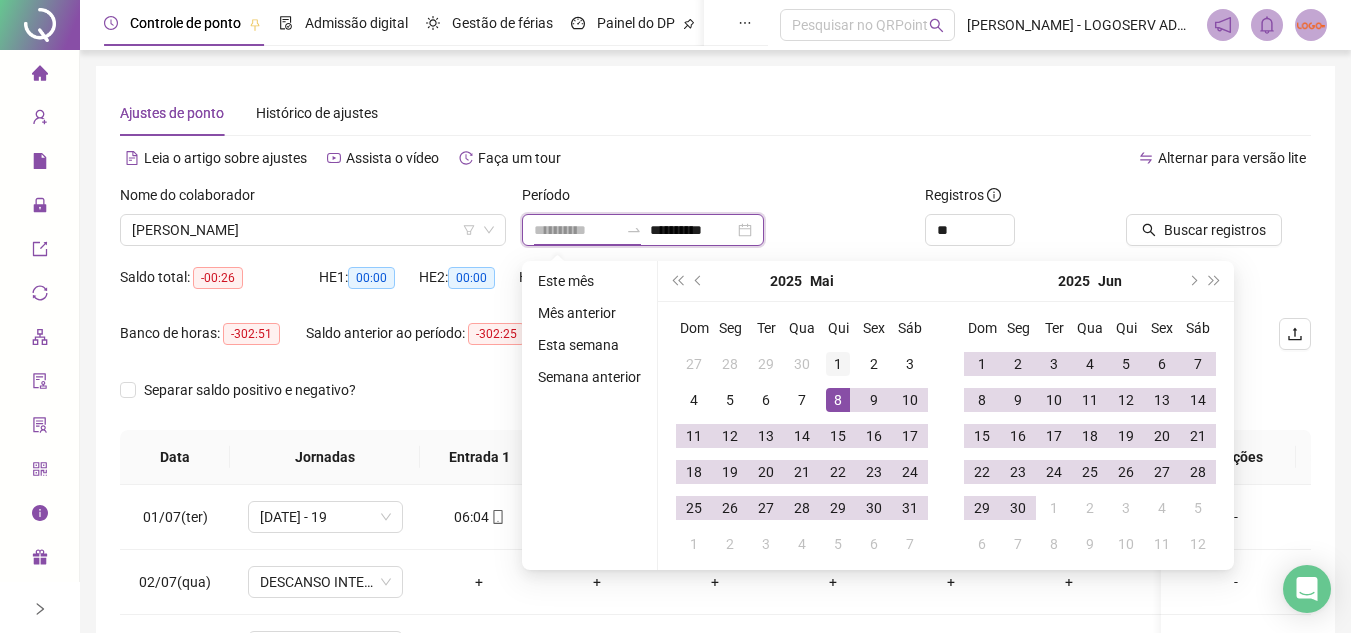 type on "**********" 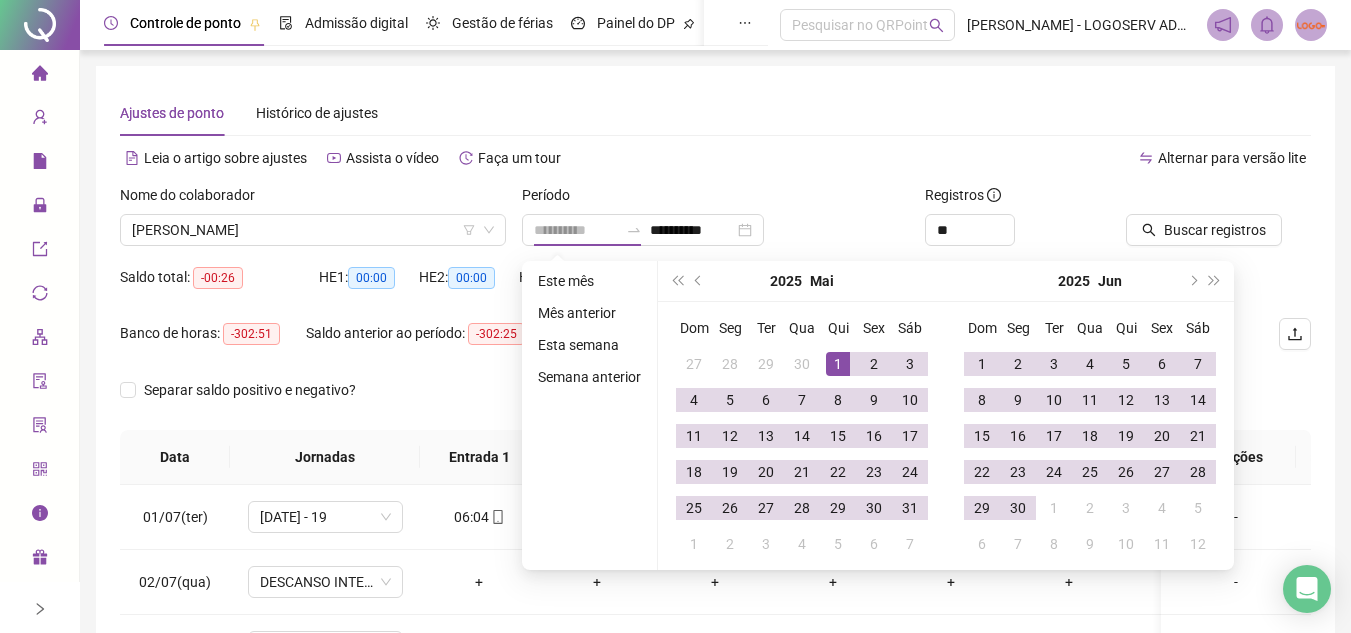 click on "1" at bounding box center [838, 364] 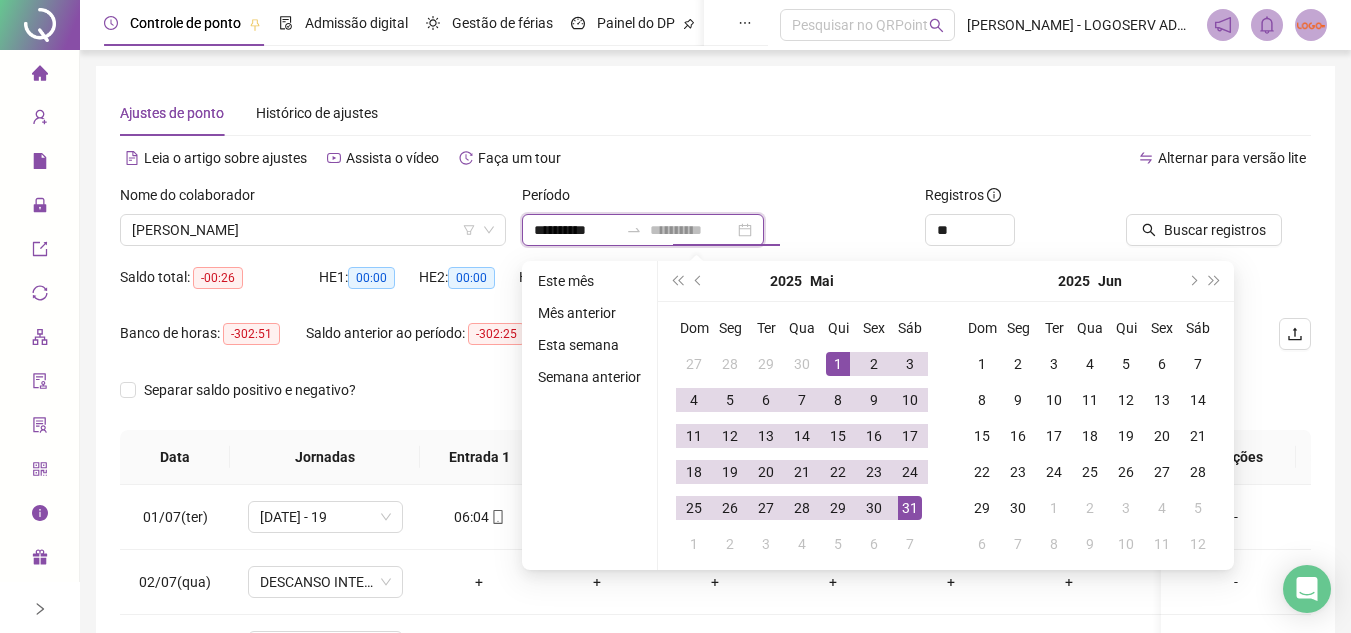 type on "**********" 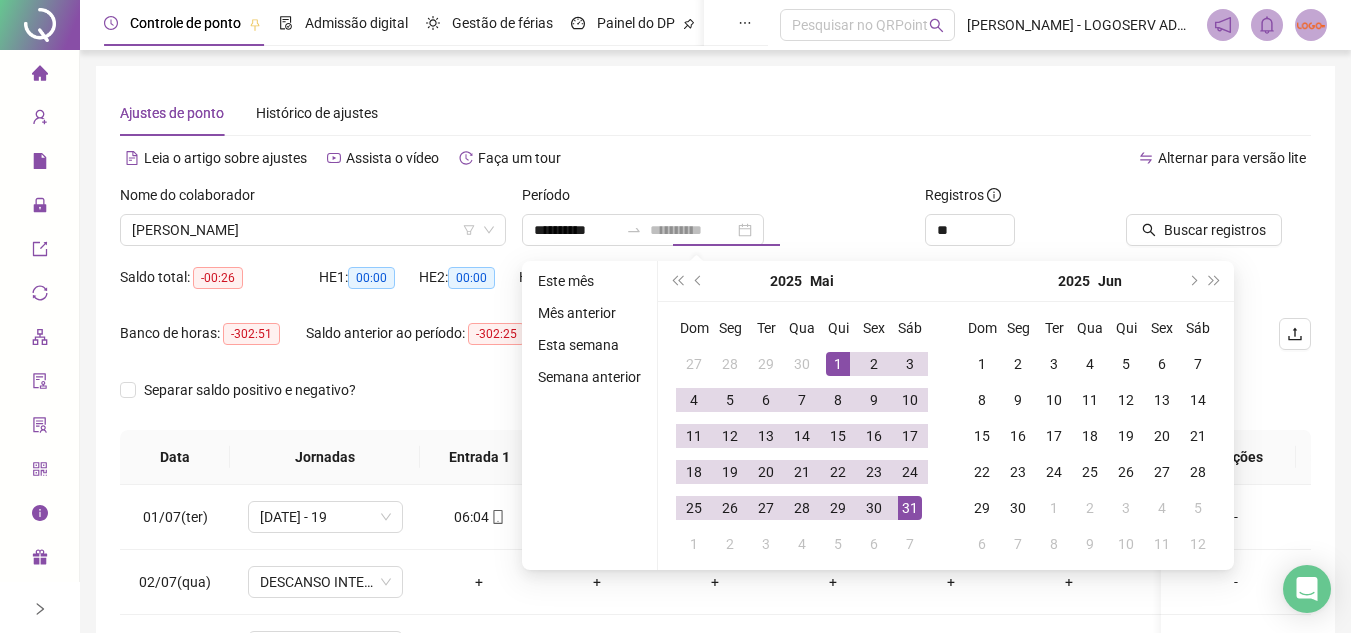 click on "31" at bounding box center [910, 508] 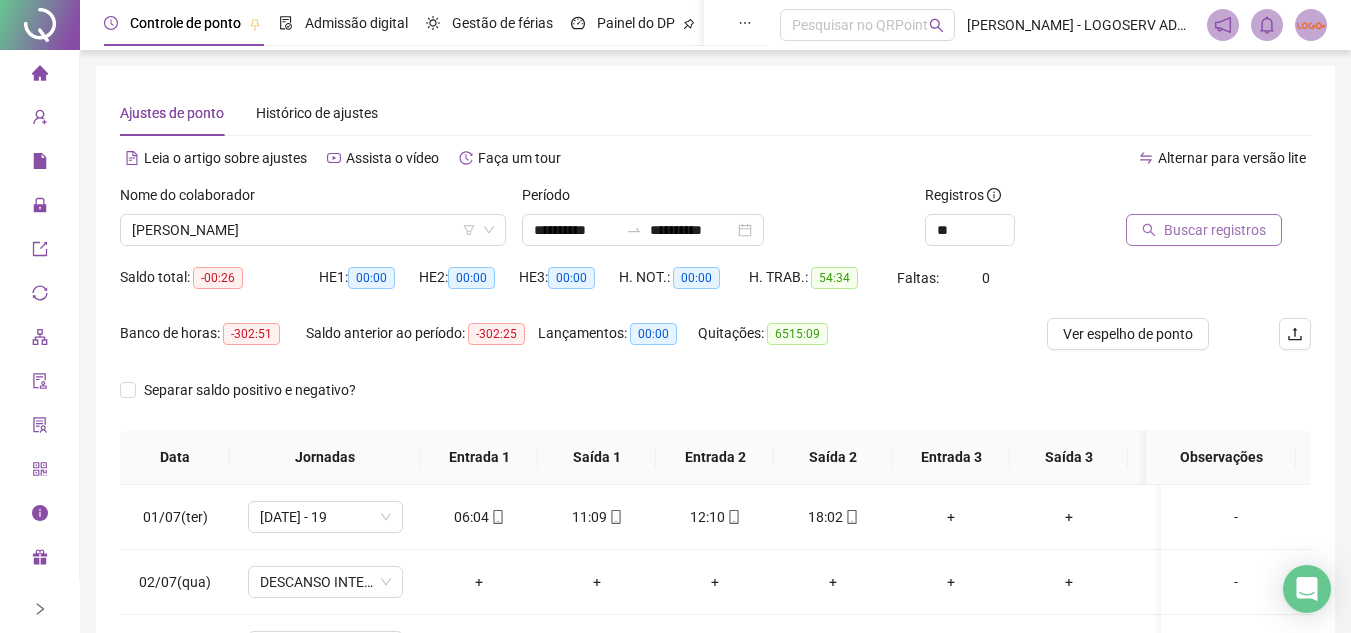 click on "Buscar registros" at bounding box center (1215, 230) 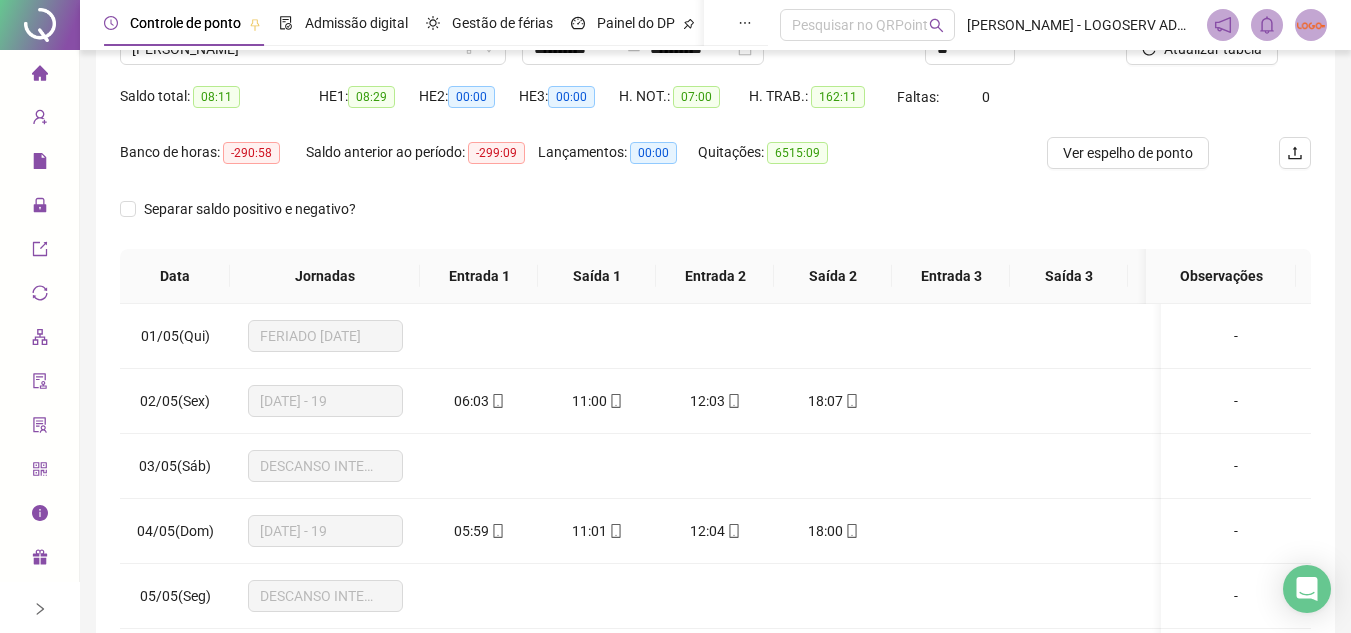 scroll, scrollTop: 300, scrollLeft: 0, axis: vertical 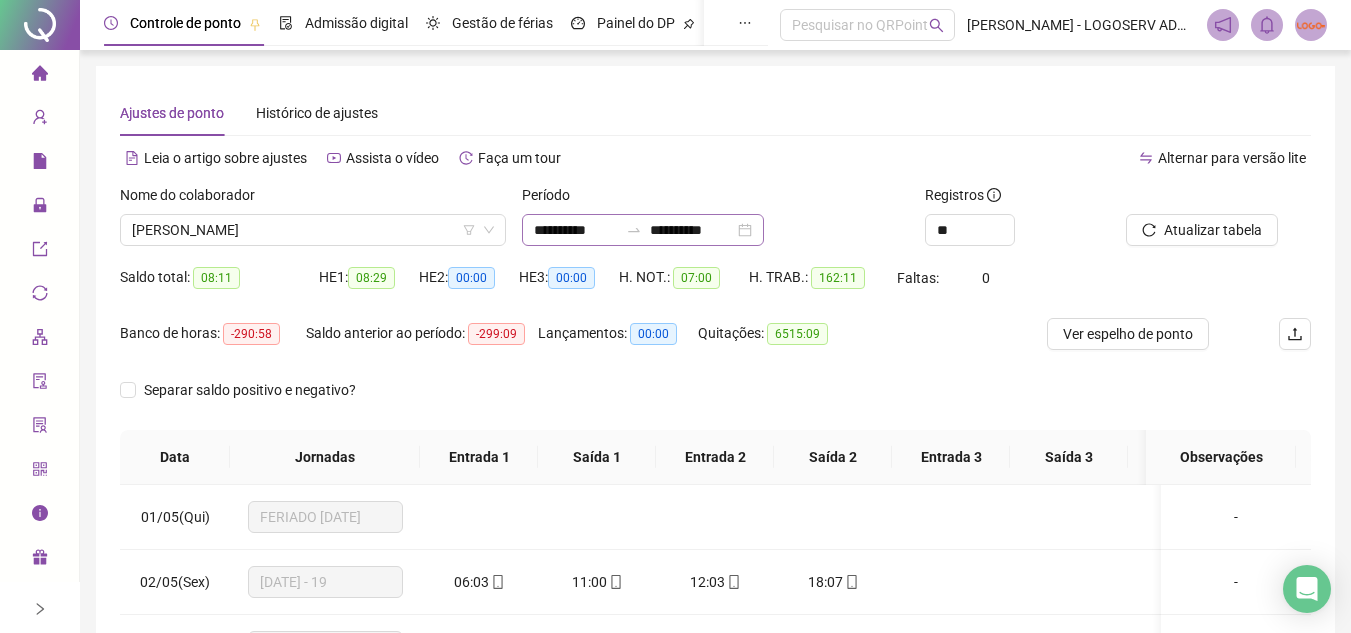 click at bounding box center (634, 230) 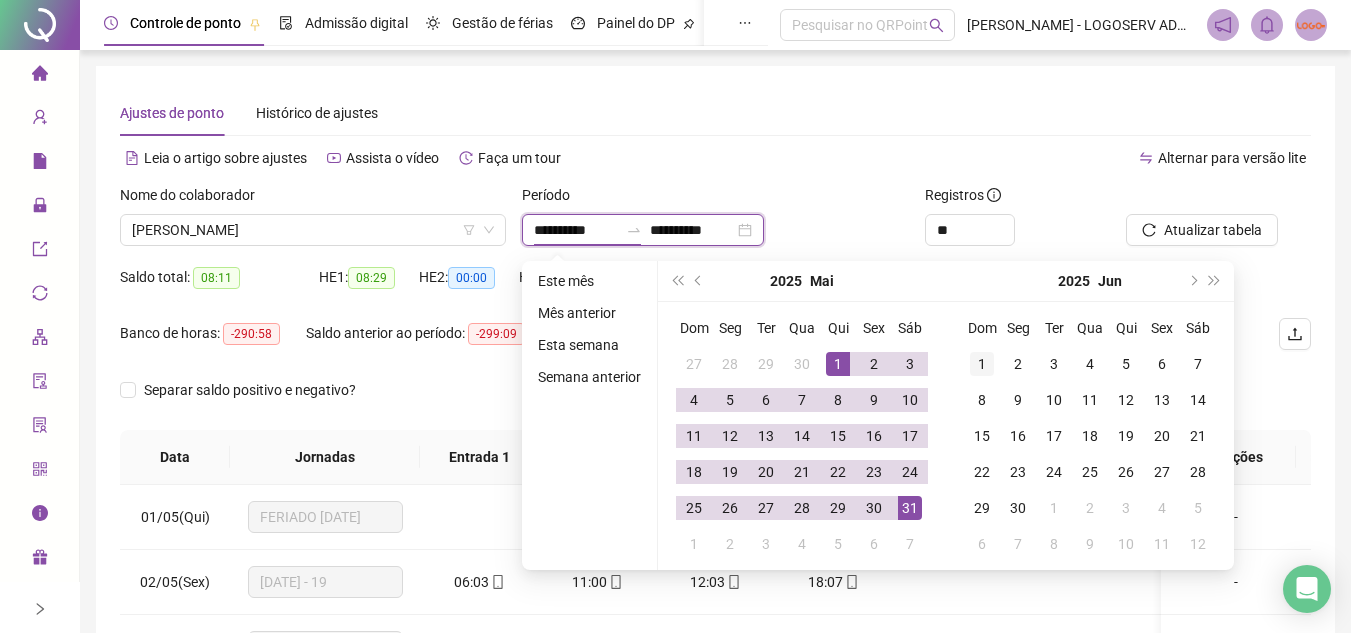 type on "**********" 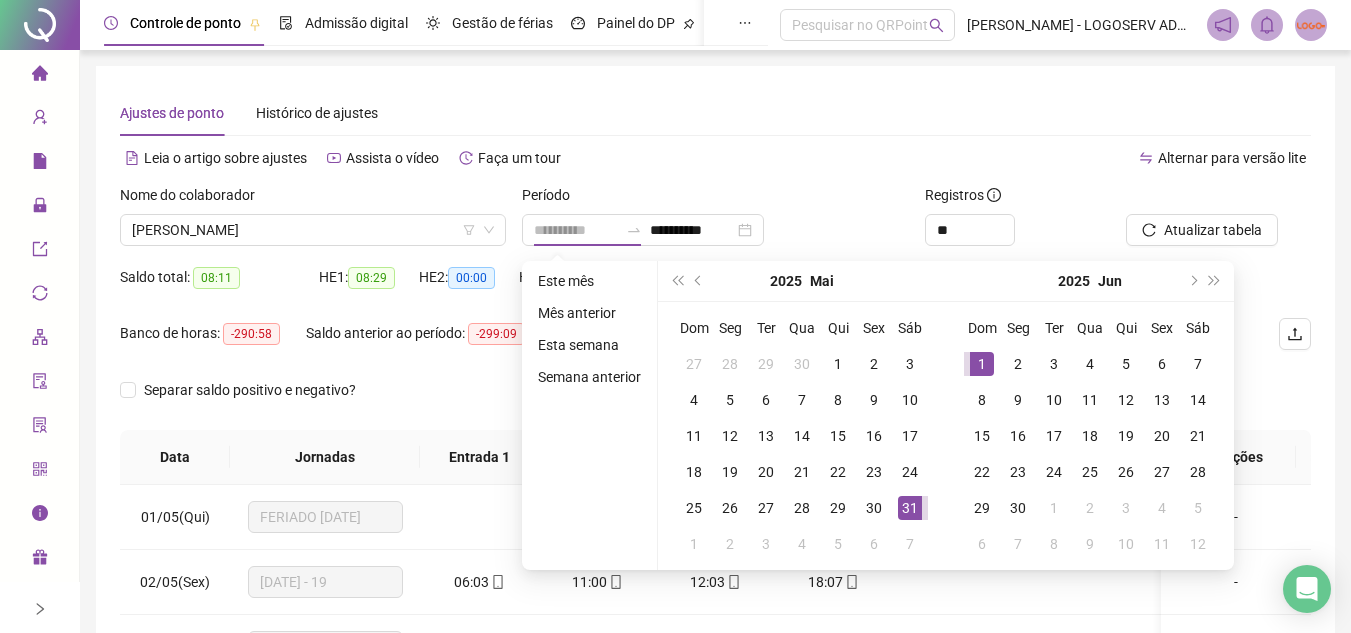 click on "1" at bounding box center [982, 364] 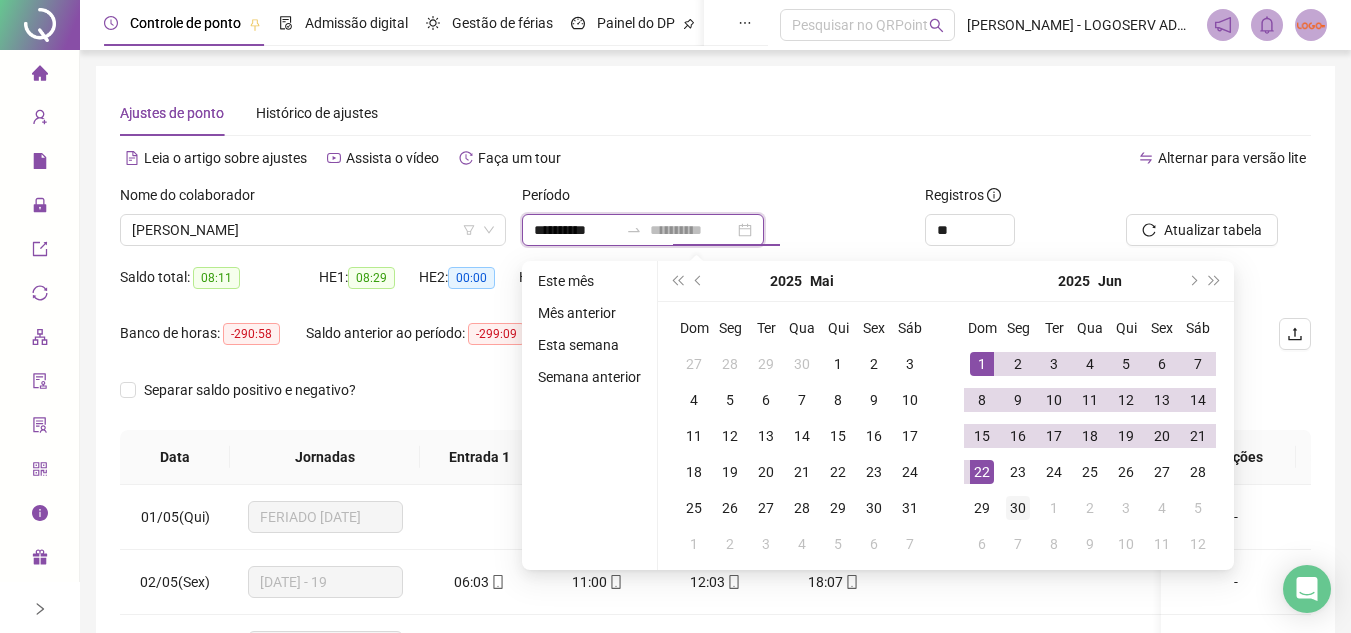 type on "**********" 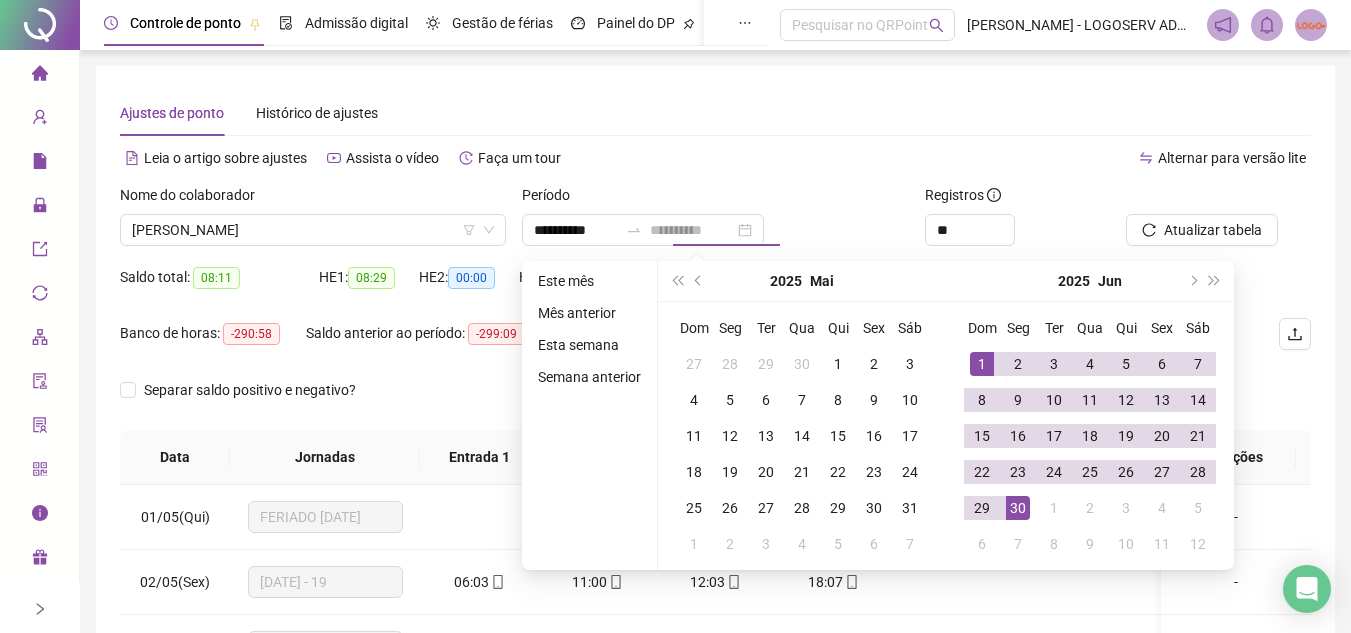 click on "30" at bounding box center [1018, 508] 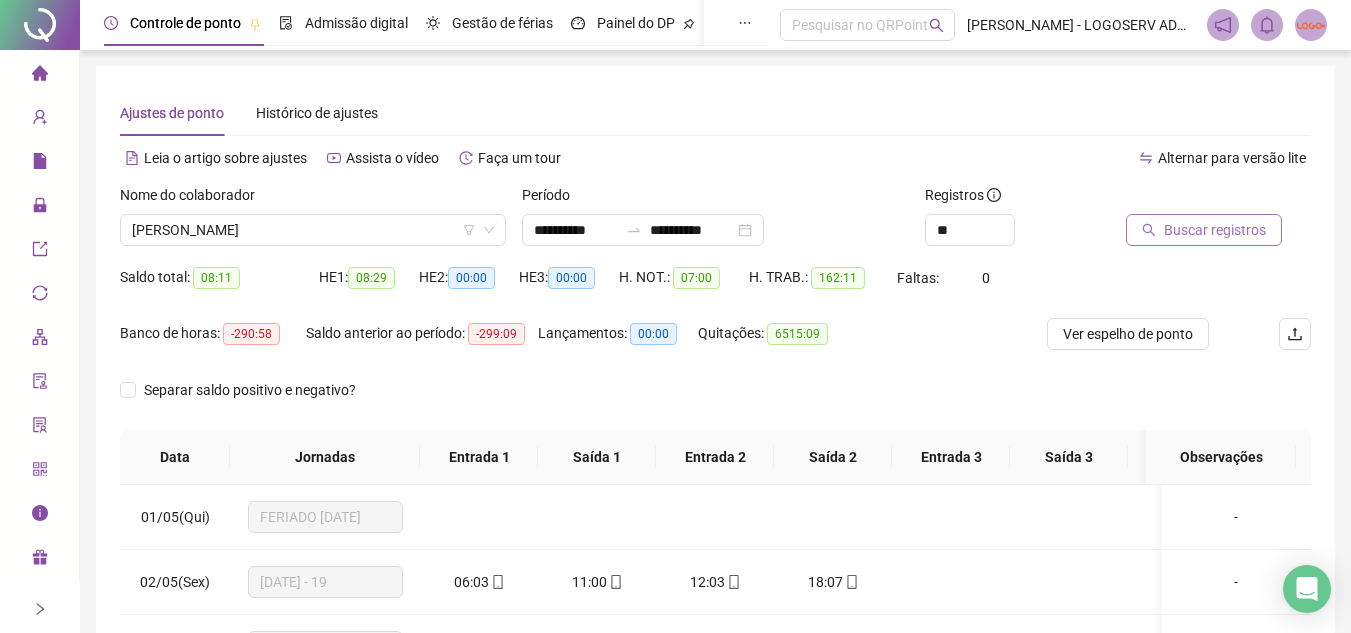 click on "Buscar registros" at bounding box center [1215, 230] 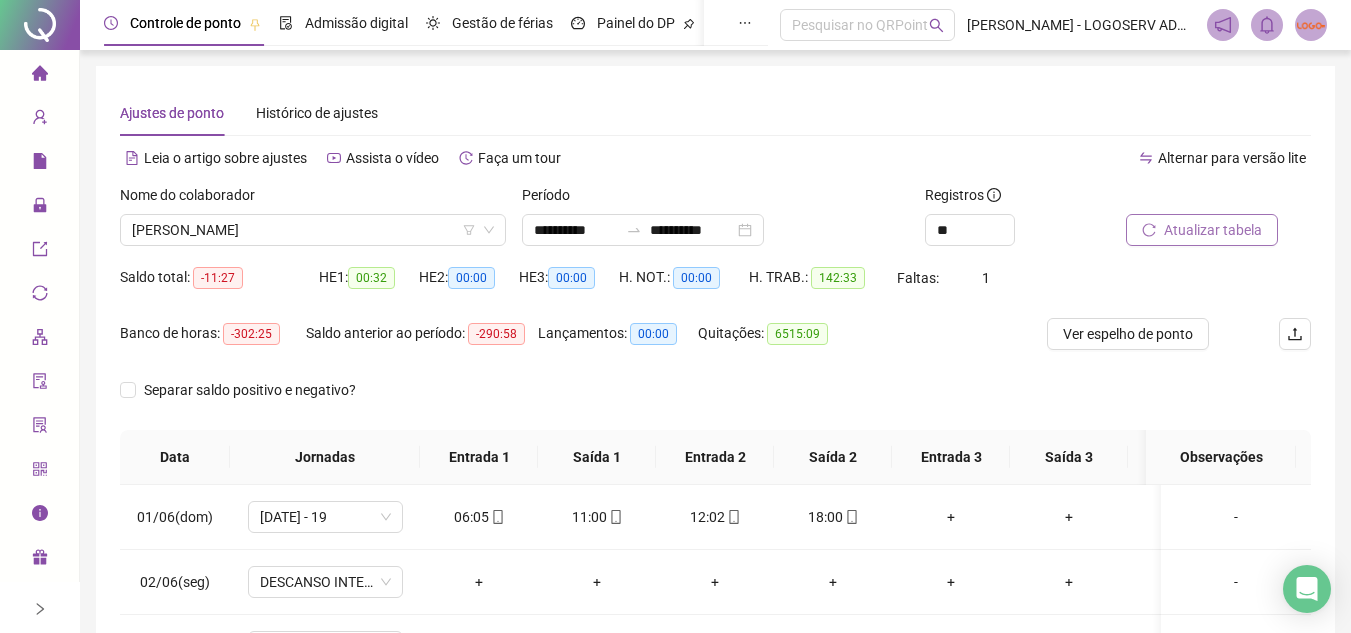 click on "Atualizar tabela" at bounding box center [1202, 230] 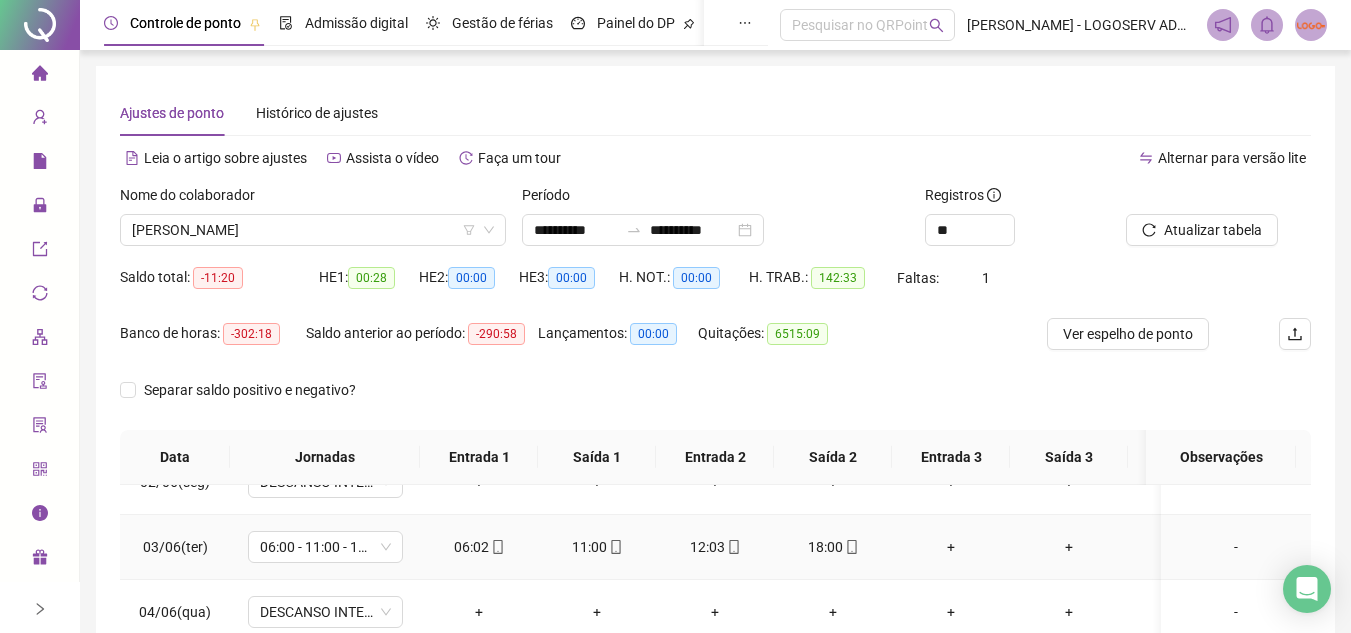 scroll, scrollTop: 0, scrollLeft: 0, axis: both 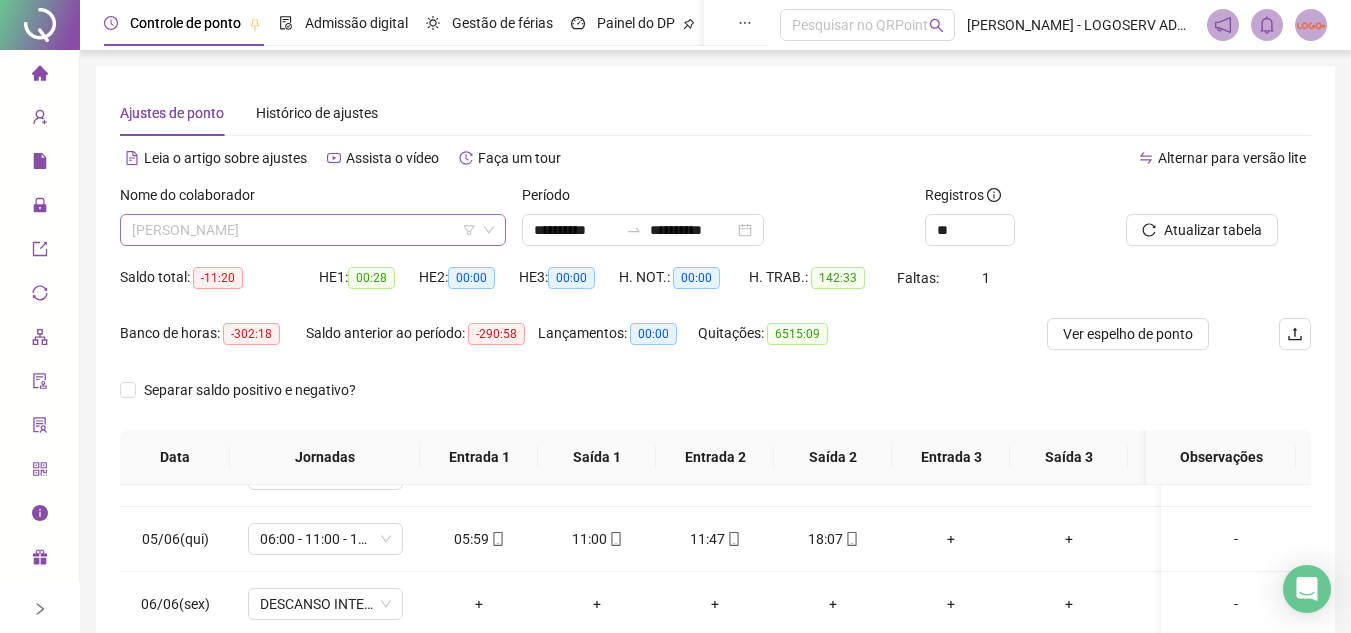 click on "FILIPE BARBOZA DOS SANTOS" at bounding box center (313, 230) 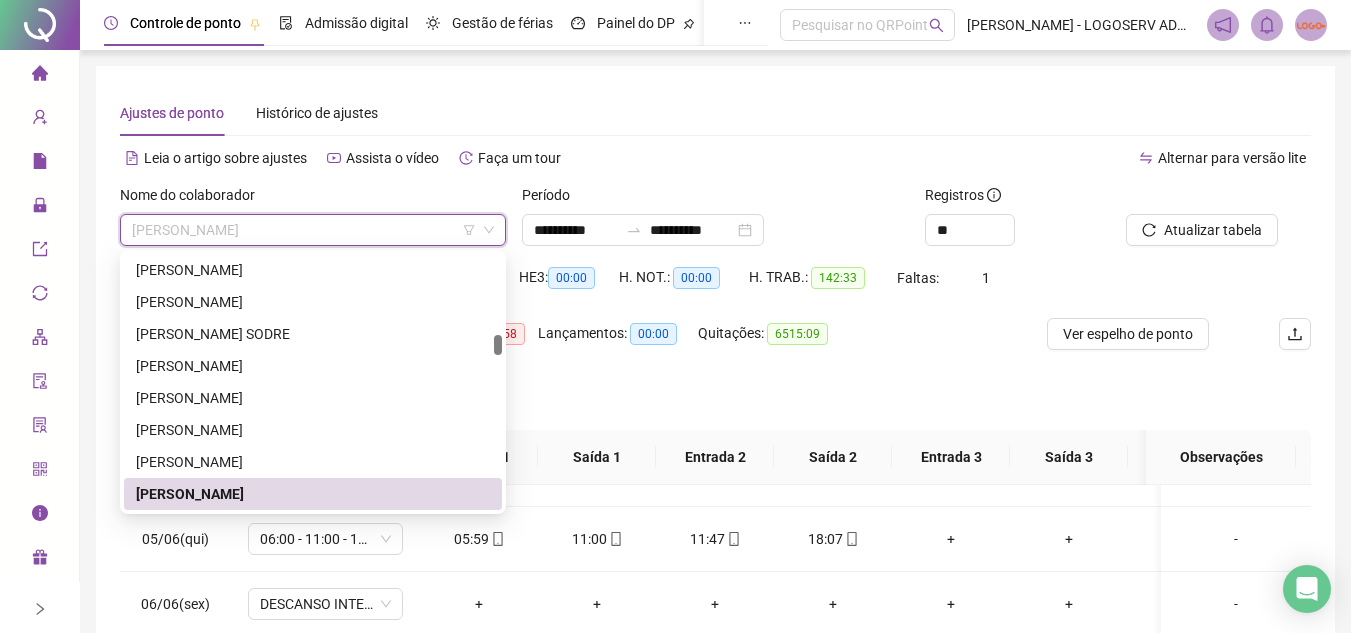 paste on "**********" 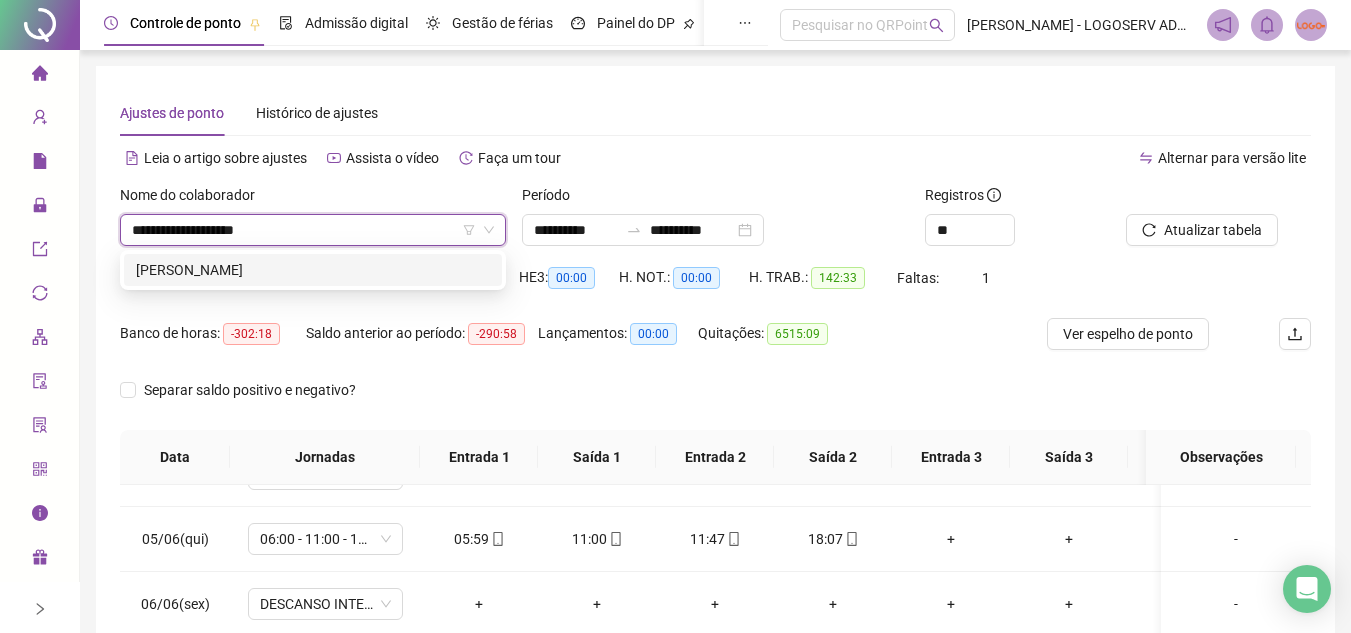 scroll, scrollTop: 0, scrollLeft: 0, axis: both 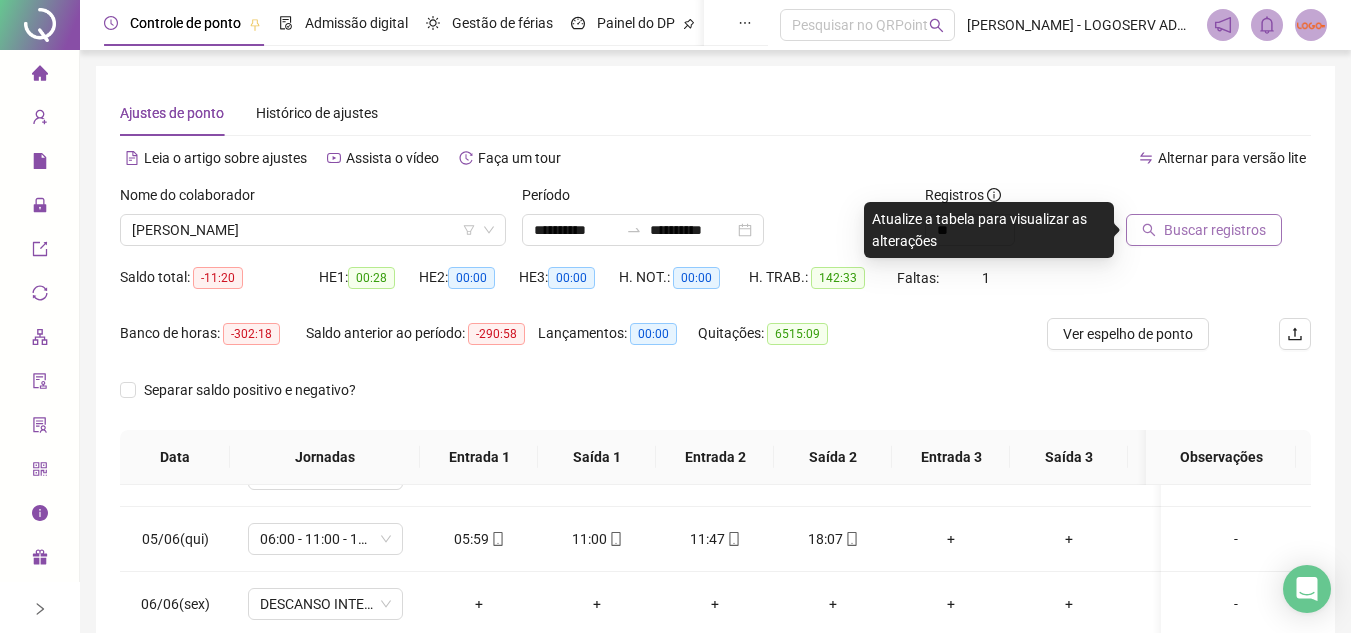 click on "Buscar registros" at bounding box center [1204, 230] 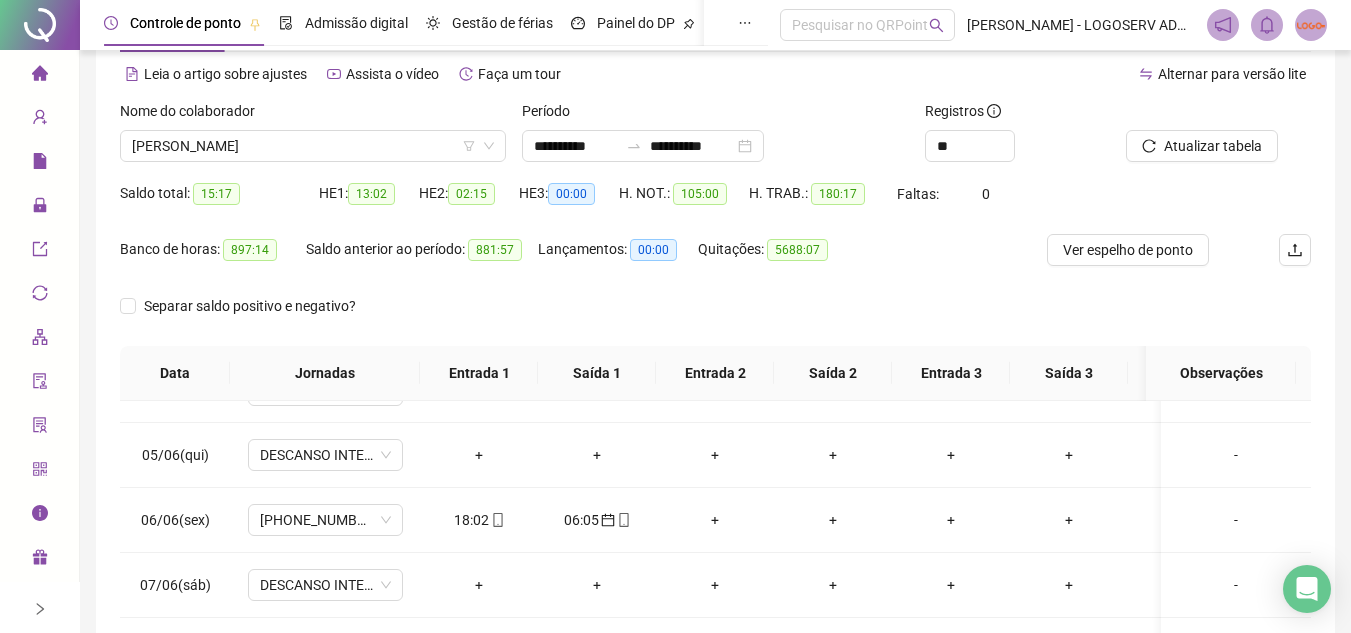 scroll, scrollTop: 200, scrollLeft: 0, axis: vertical 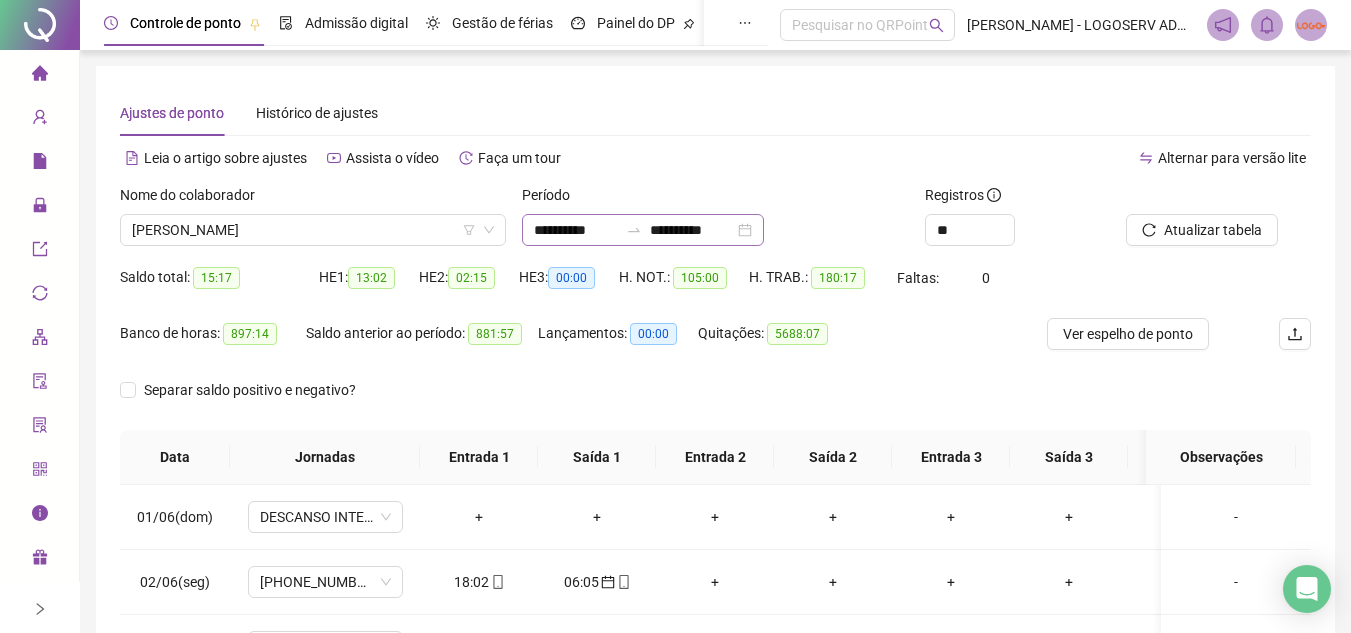 click 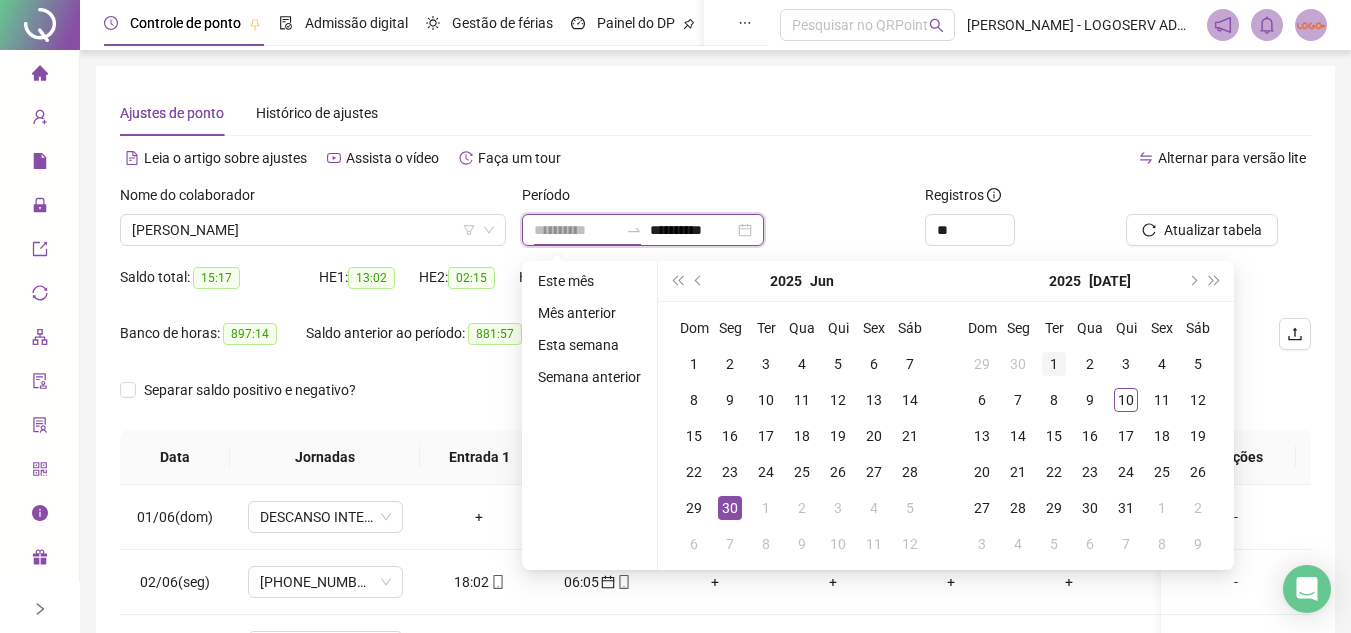 type on "**********" 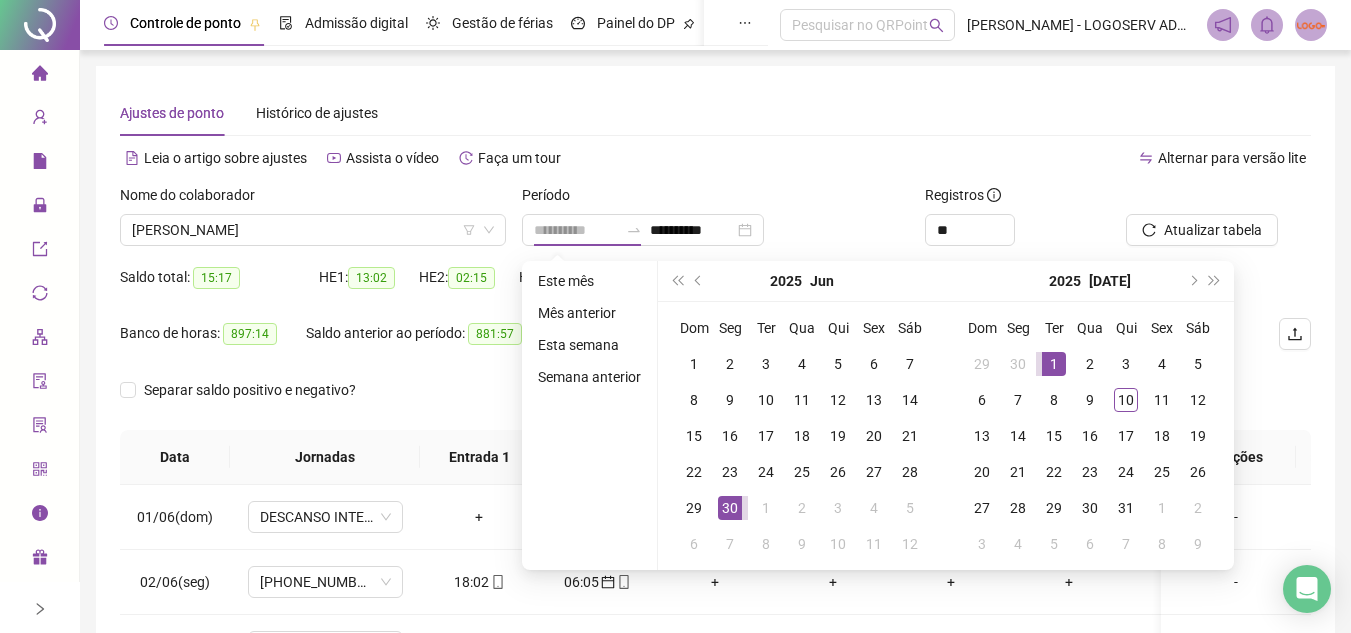 click on "1" at bounding box center [1054, 364] 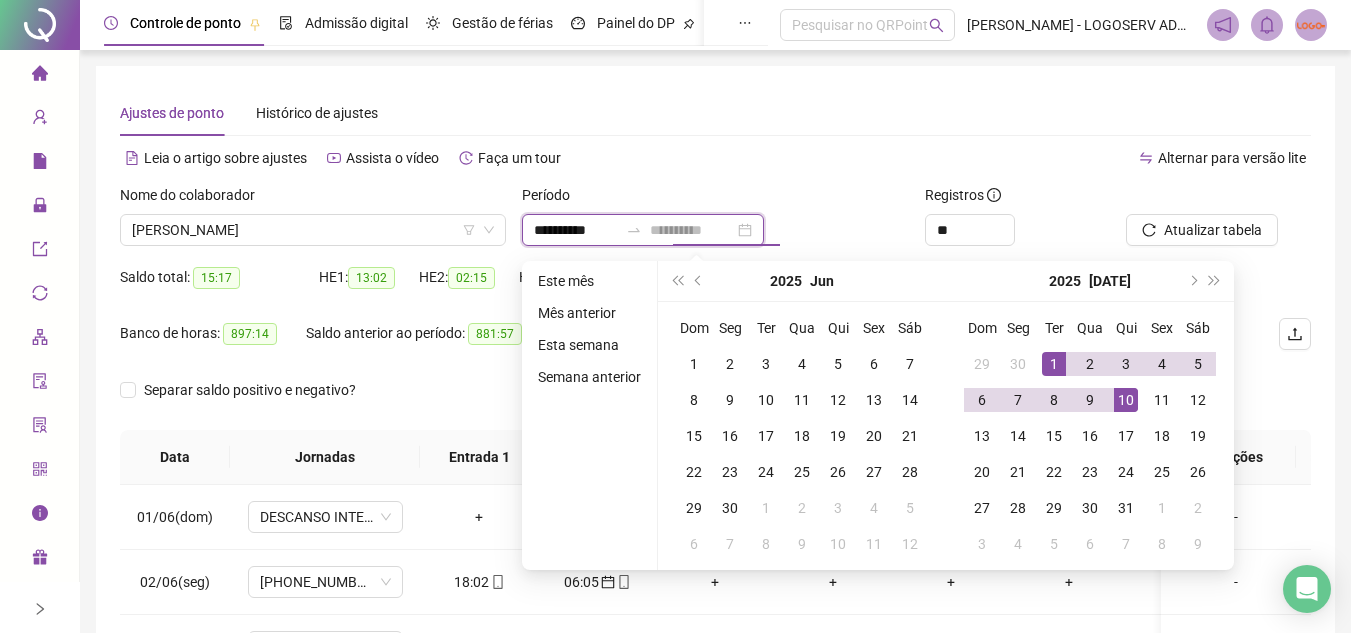 type on "**********" 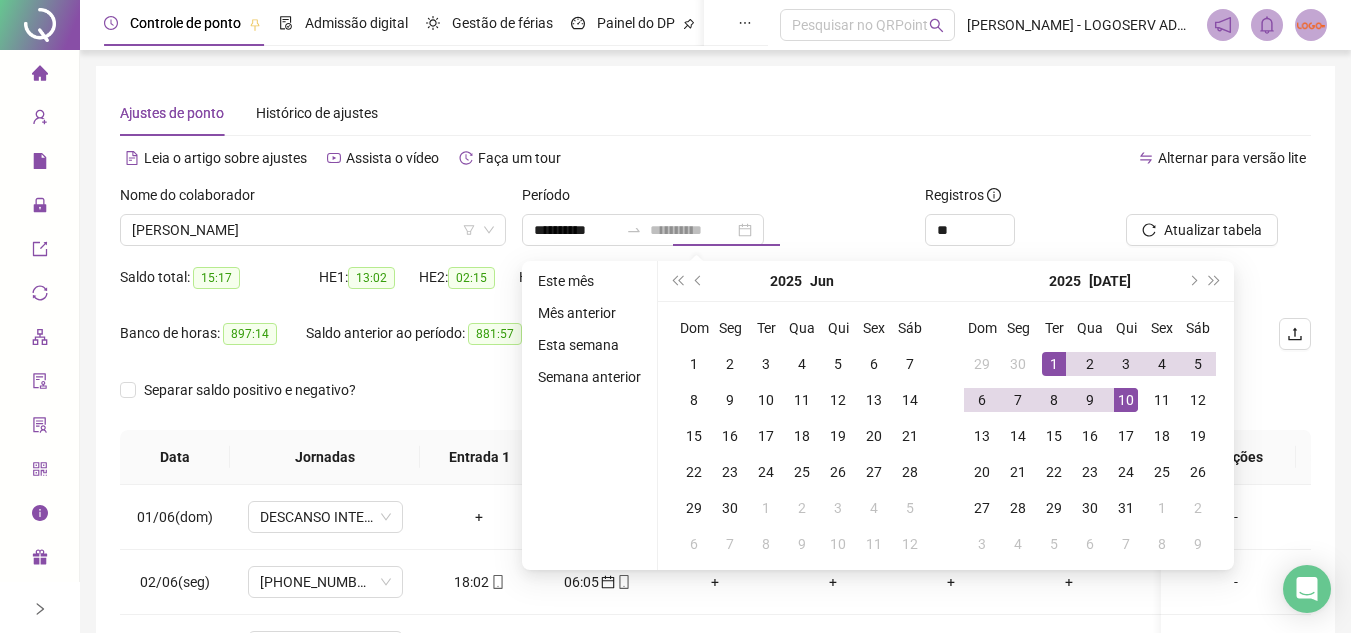 click on "10" at bounding box center [1126, 400] 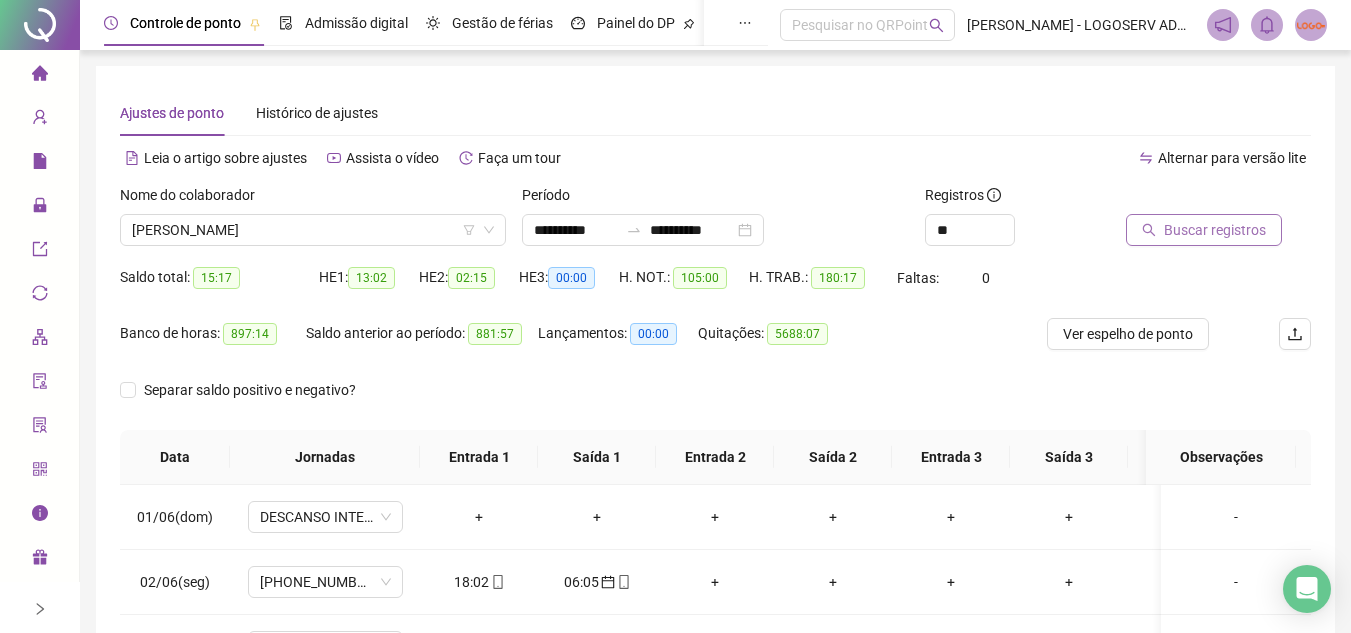 click on "Buscar registros" at bounding box center (1215, 230) 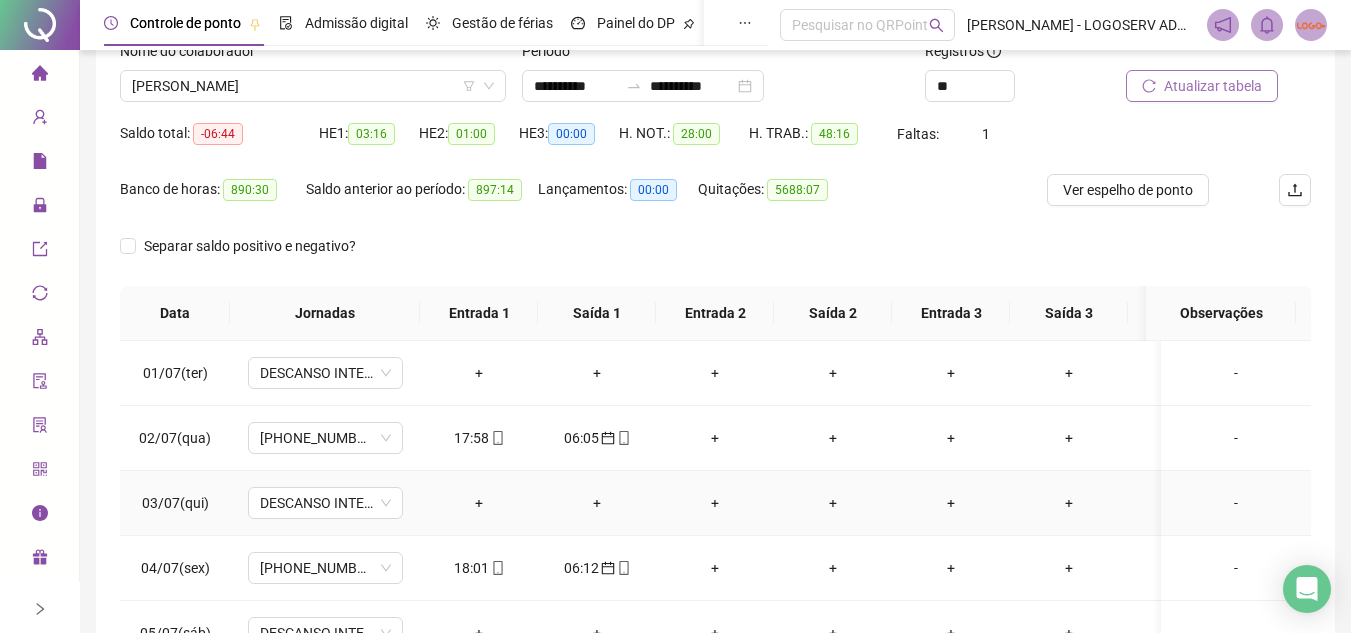 scroll, scrollTop: 100, scrollLeft: 0, axis: vertical 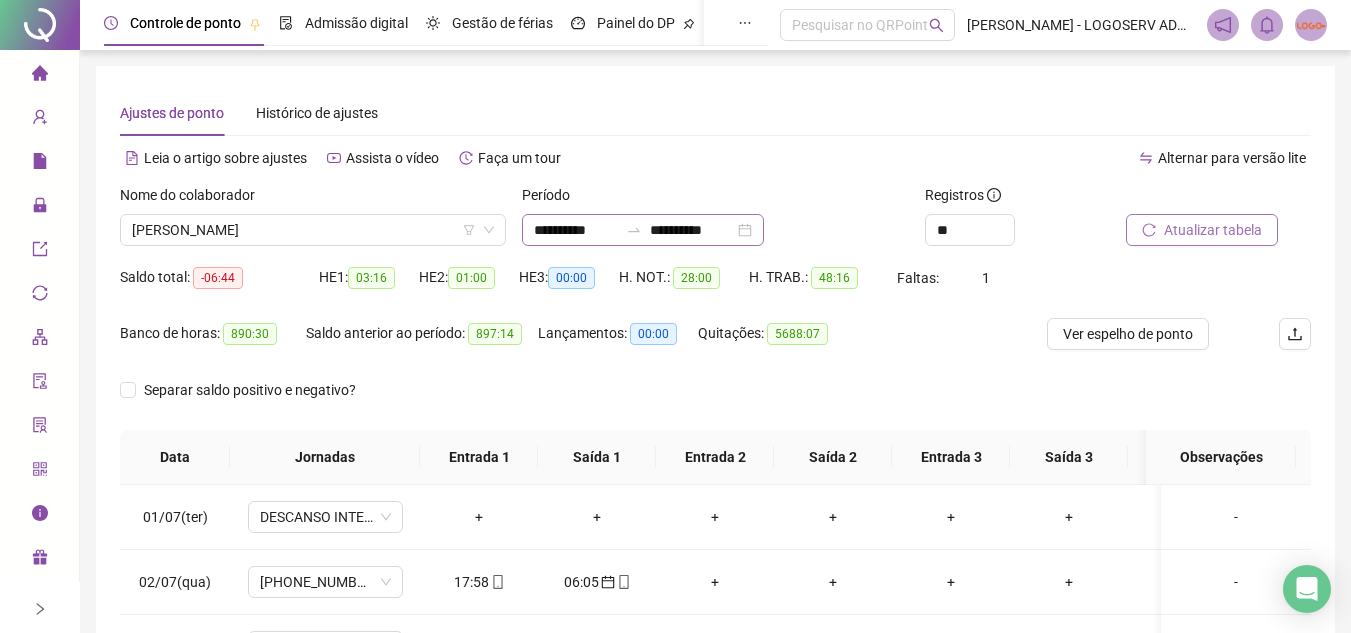 click 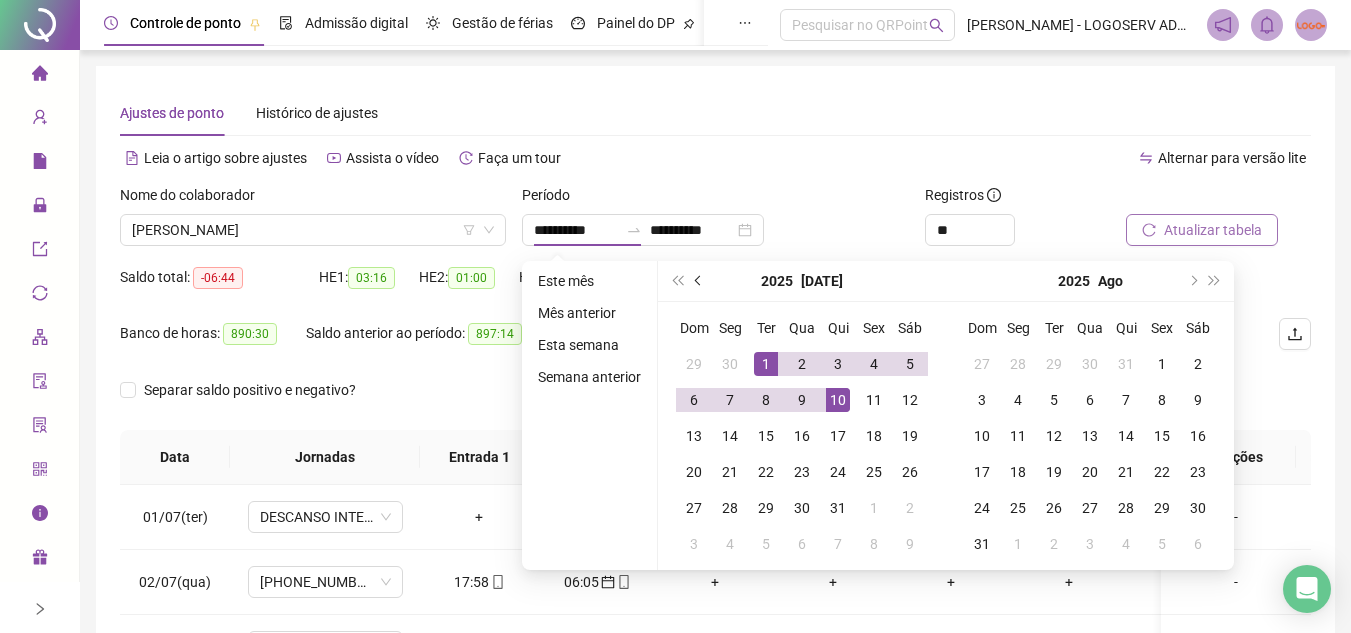 click at bounding box center (699, 281) 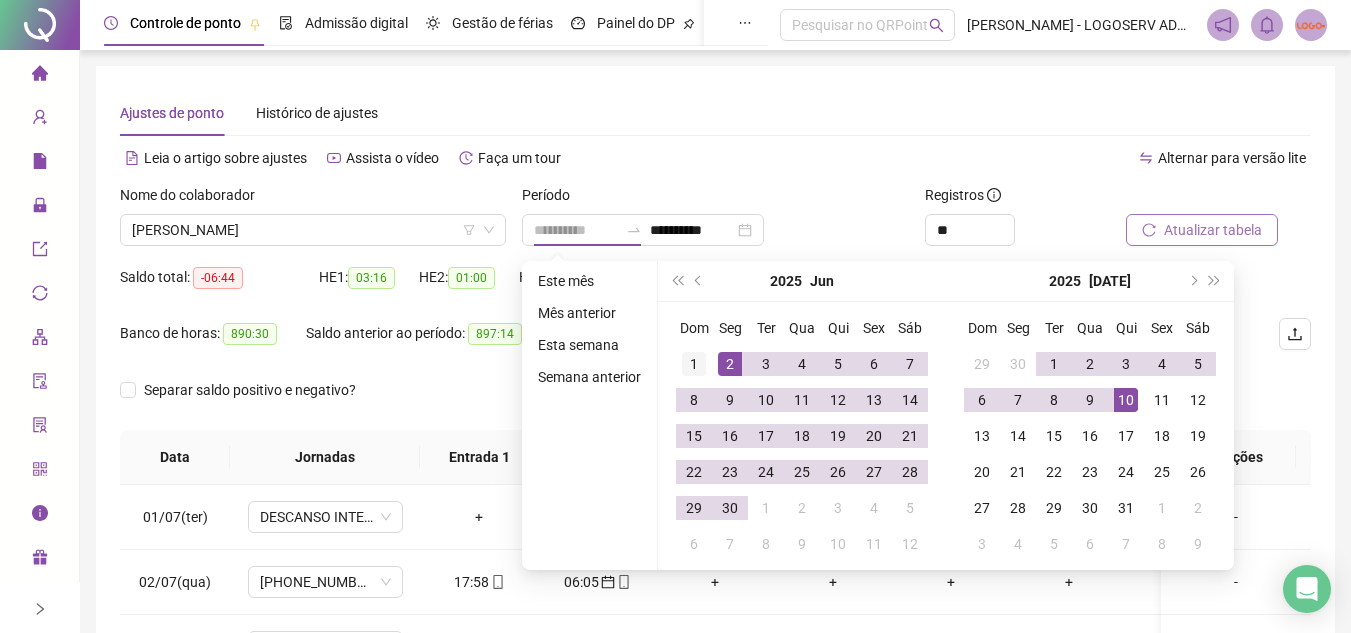 type on "**********" 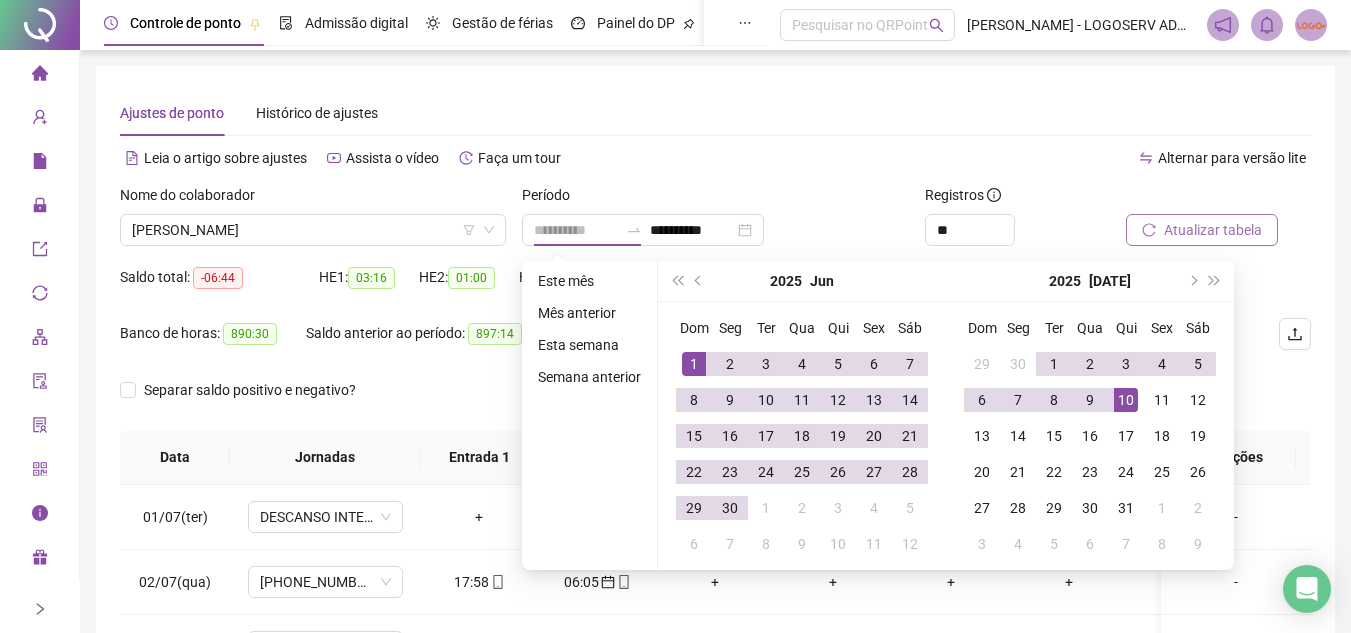 click on "1" at bounding box center [694, 364] 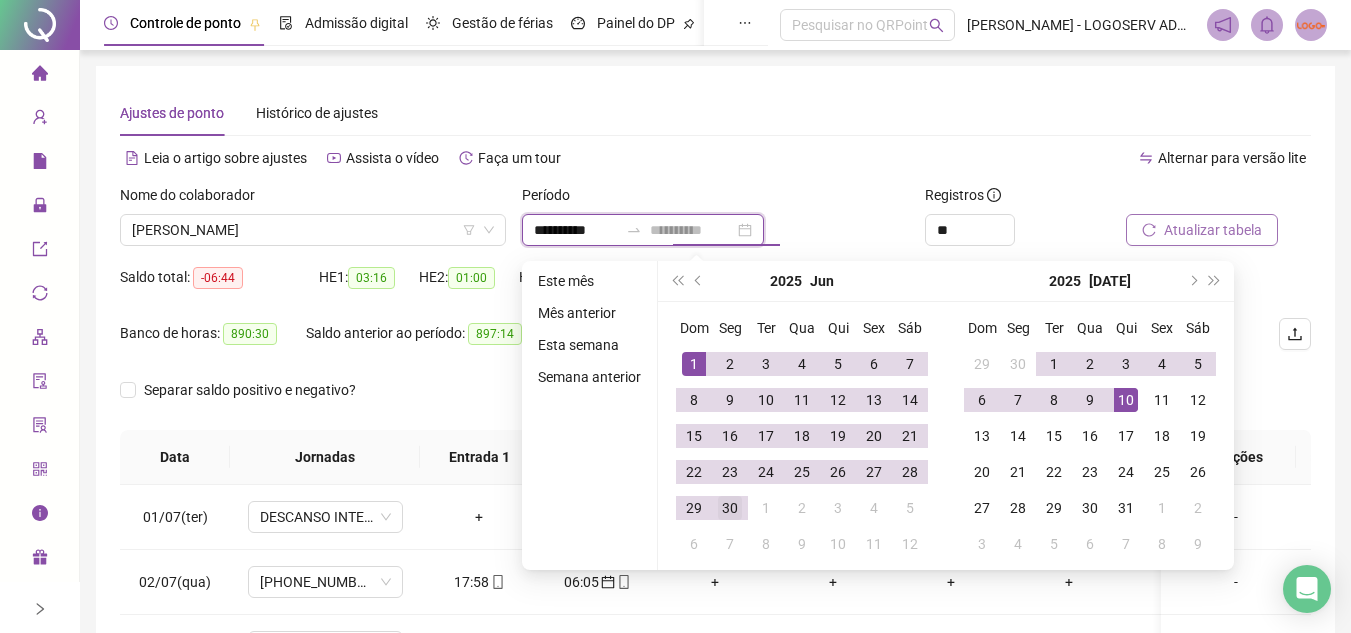 type on "**********" 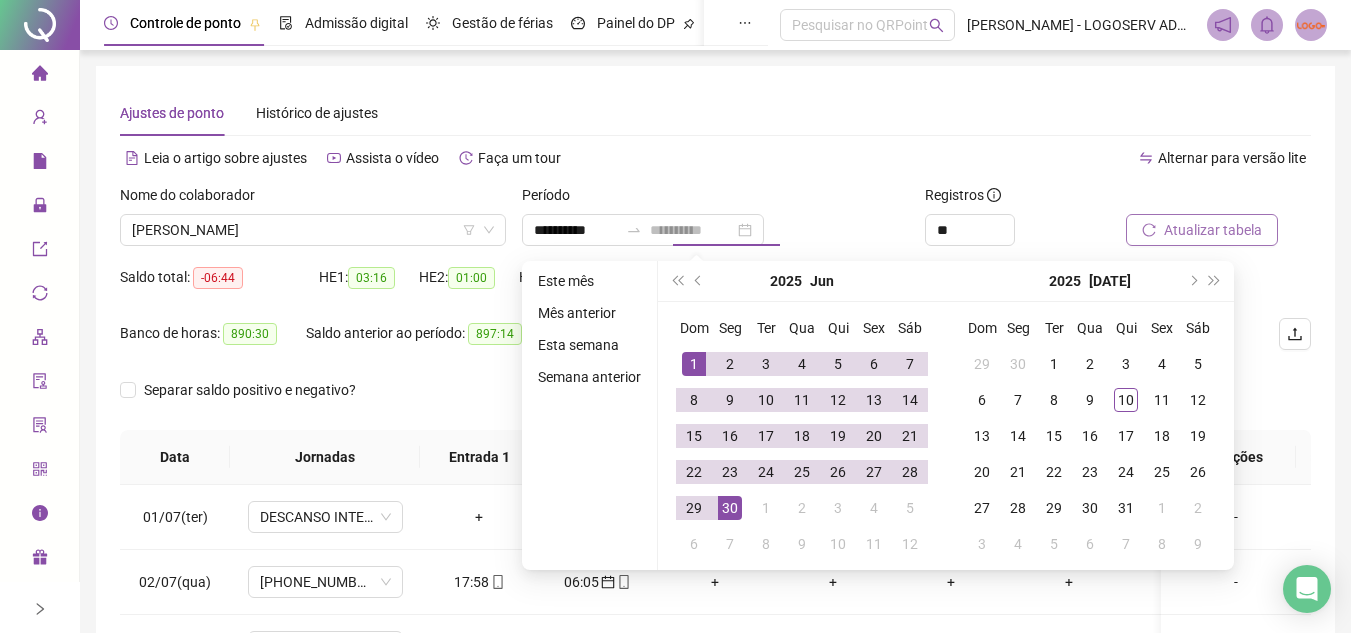 drag, startPoint x: 723, startPoint y: 504, endPoint x: 750, endPoint y: 445, distance: 64.884514 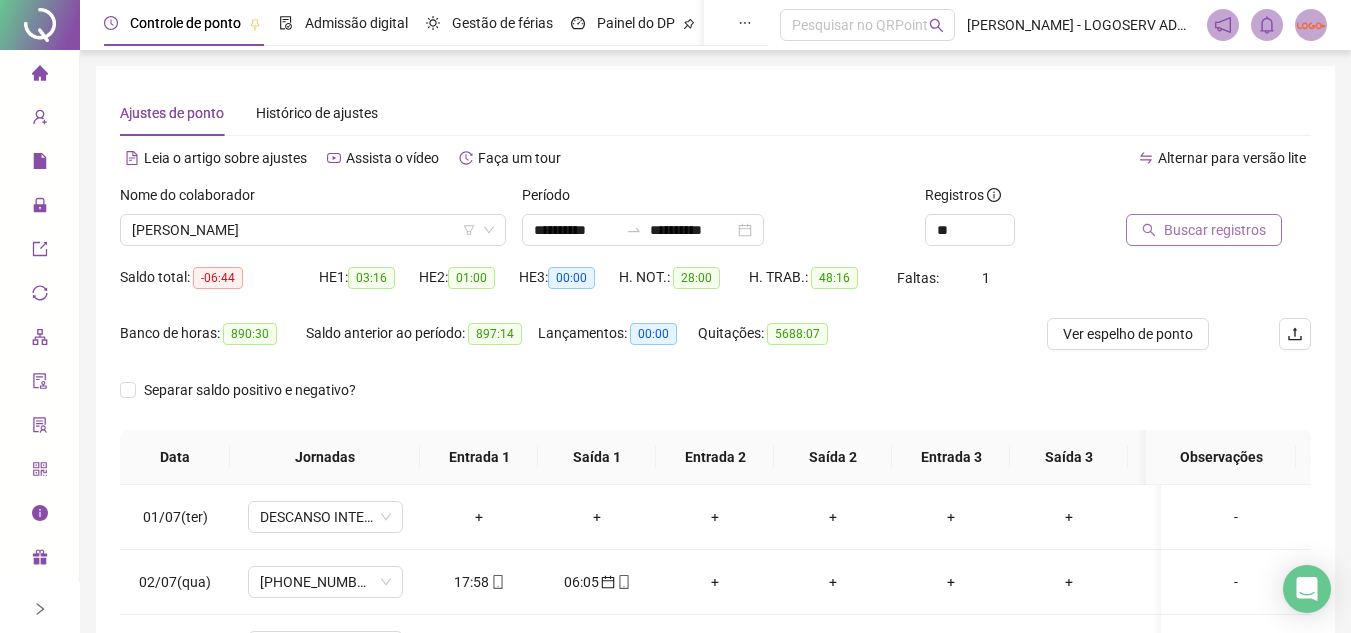 drag, startPoint x: 1121, startPoint y: 234, endPoint x: 1132, endPoint y: 232, distance: 11.18034 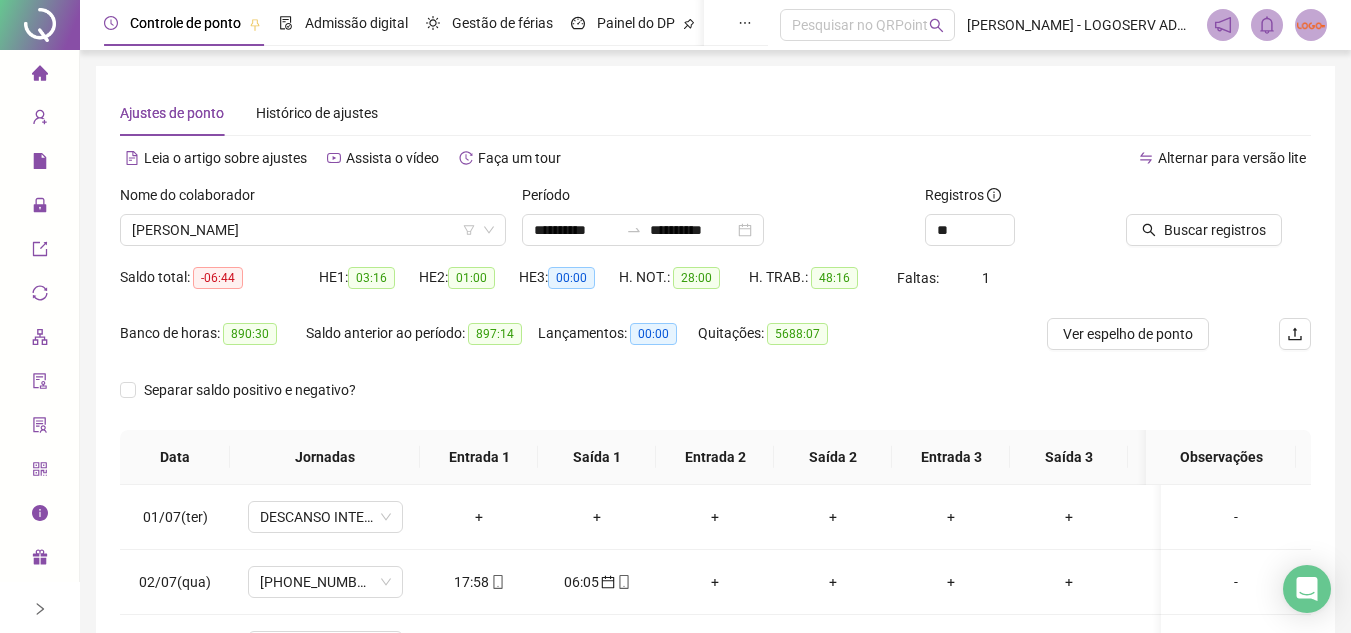 click 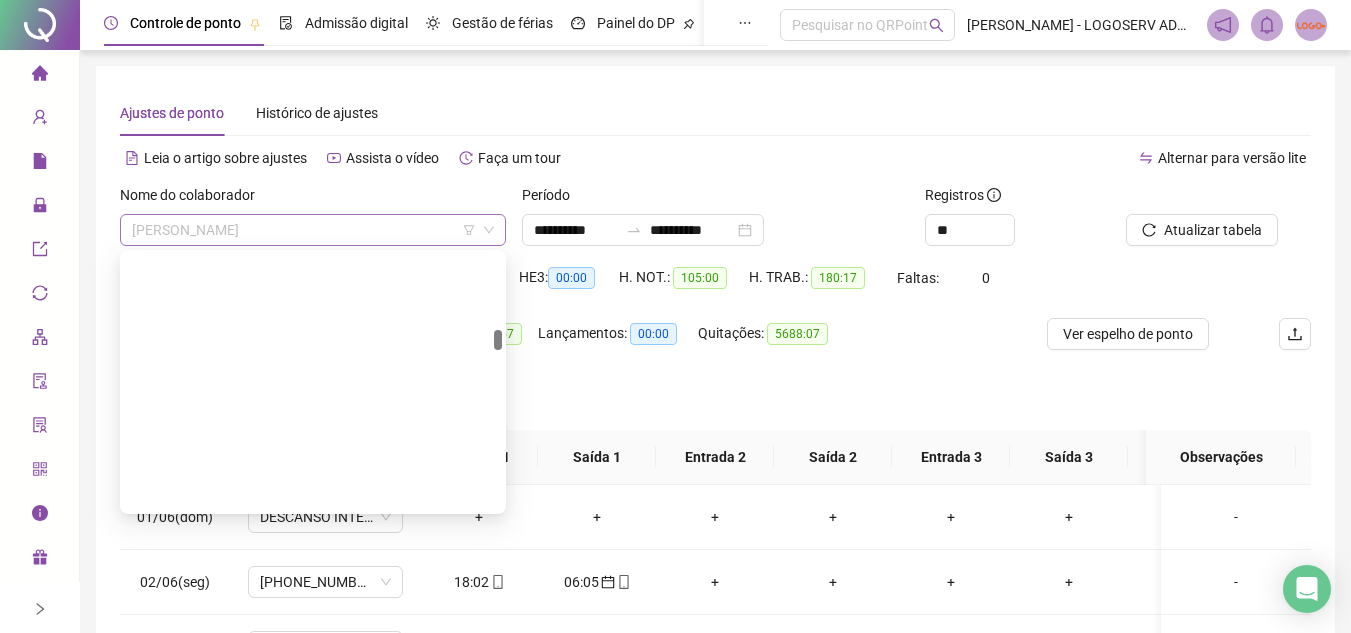 scroll, scrollTop: 12128, scrollLeft: 0, axis: vertical 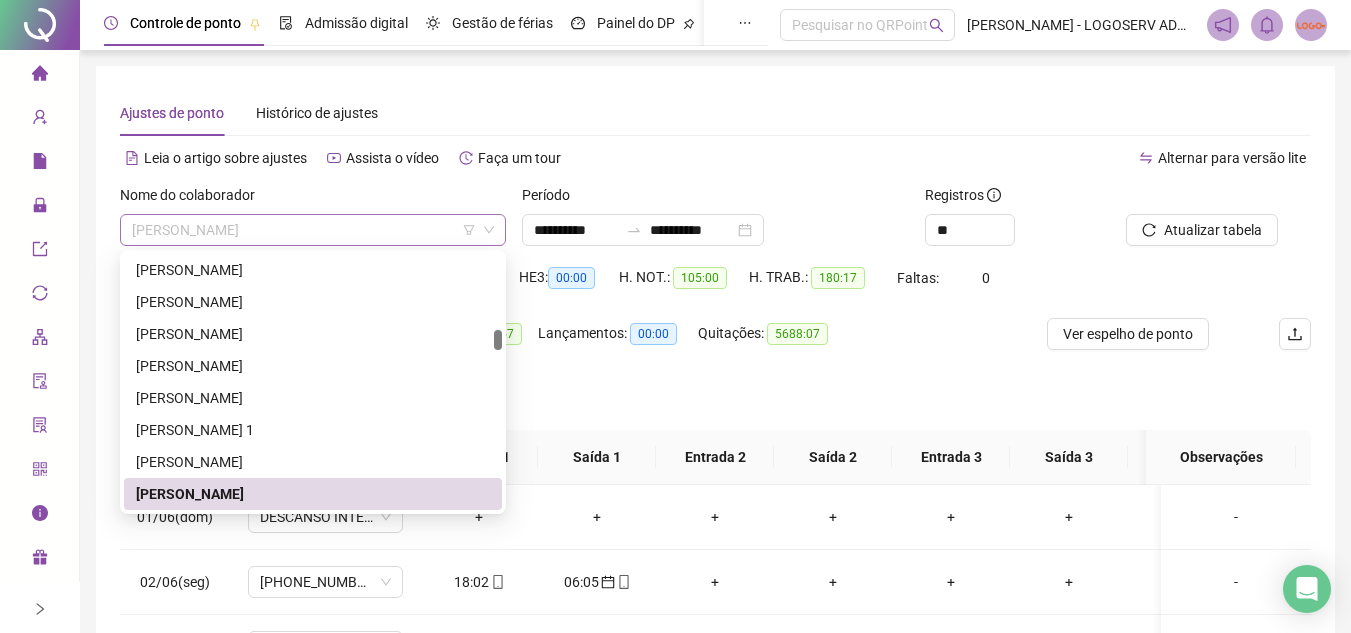 click on "FABIO CONCEICAO GALO" at bounding box center [313, 230] 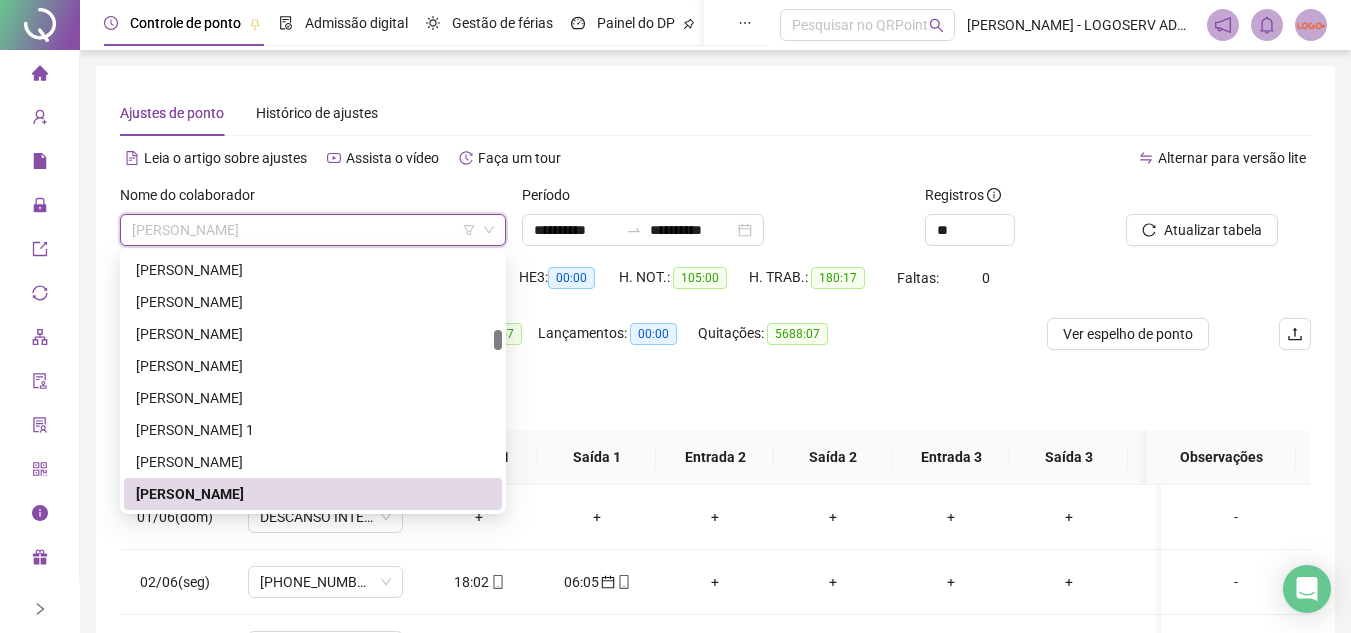 paste on "**********" 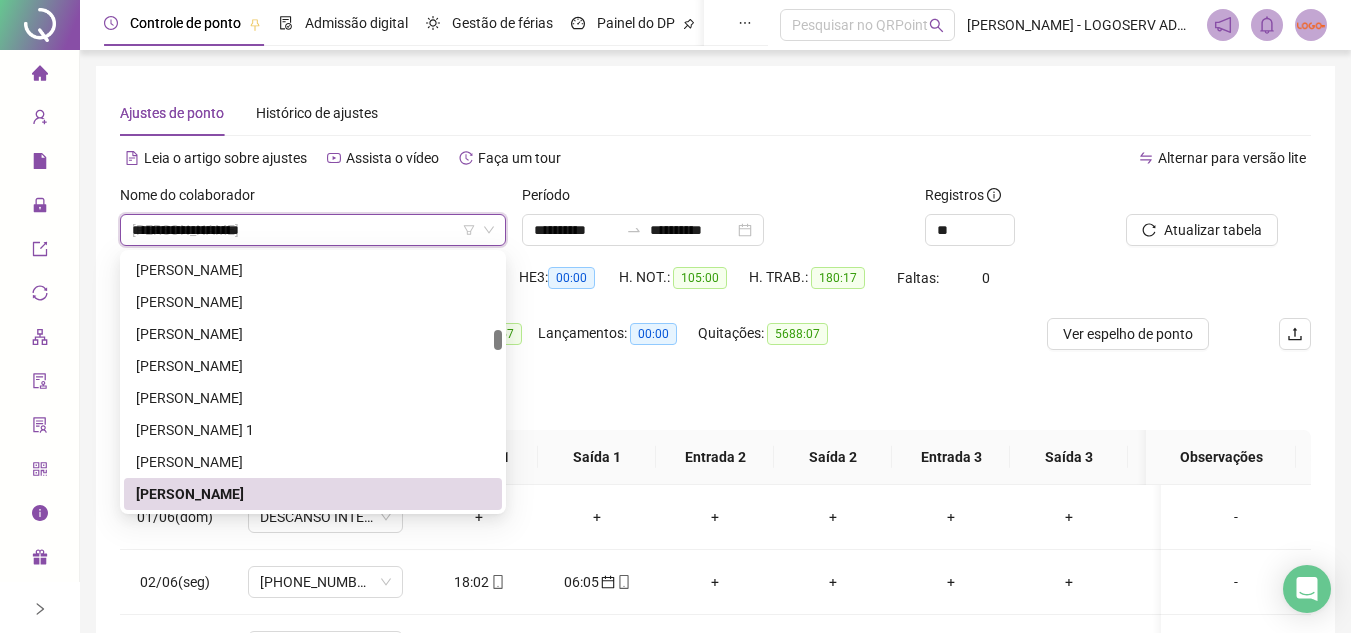 scroll, scrollTop: 0, scrollLeft: 0, axis: both 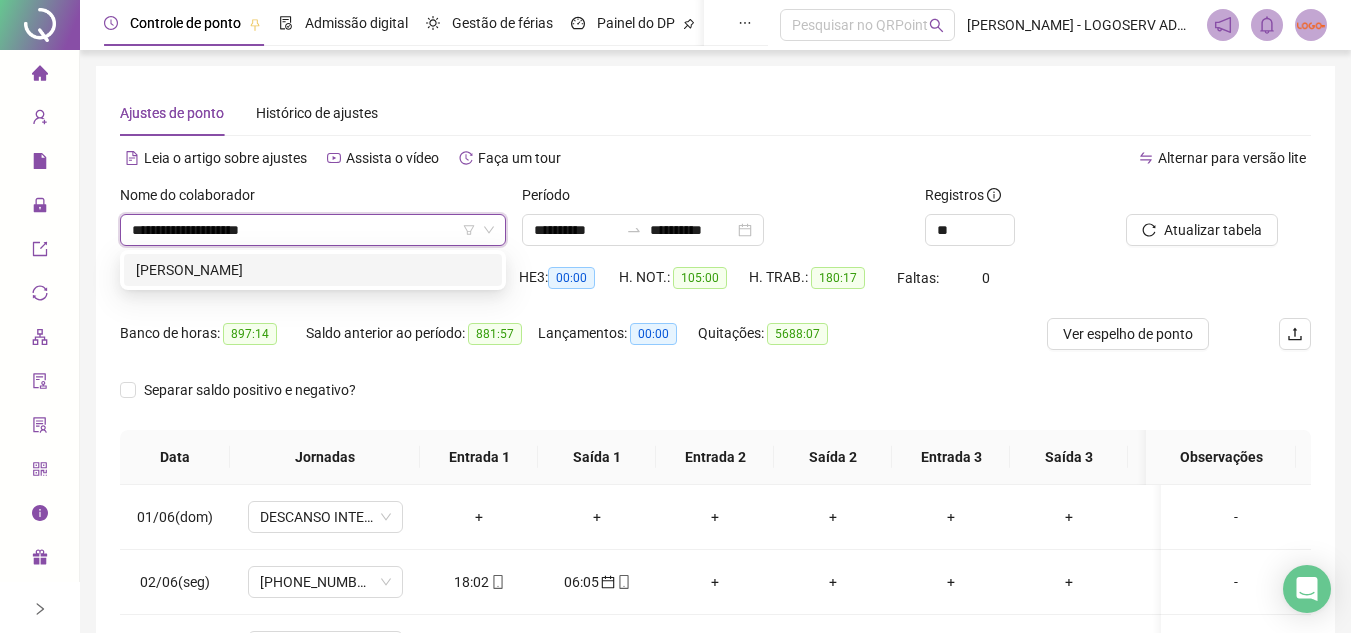 click on "NELSON SANTOS FARIAS" at bounding box center [313, 270] 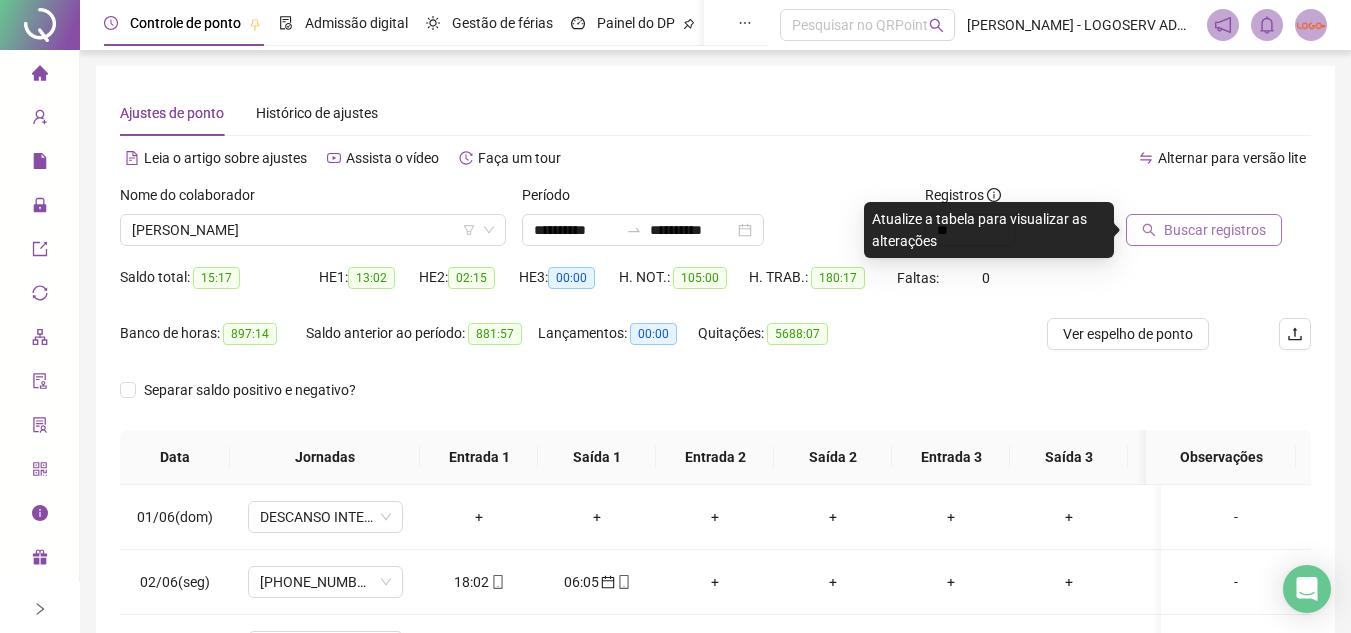 click on "Buscar registros" at bounding box center [1215, 230] 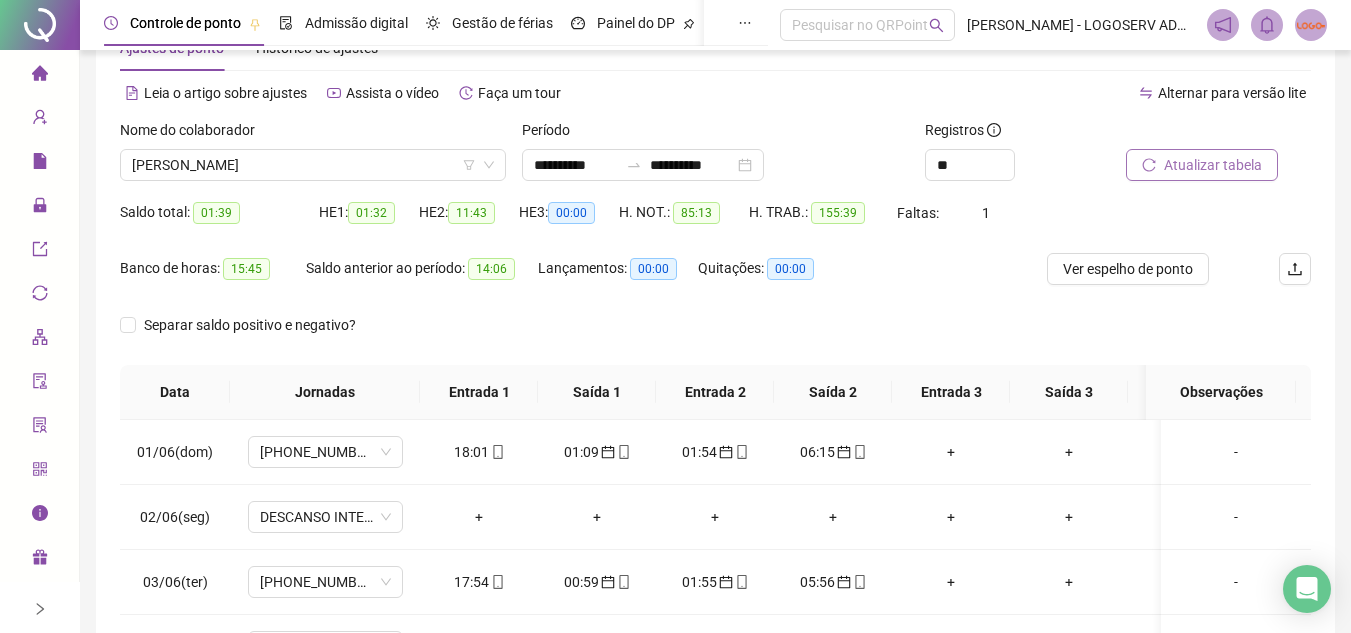 scroll, scrollTop: 100, scrollLeft: 0, axis: vertical 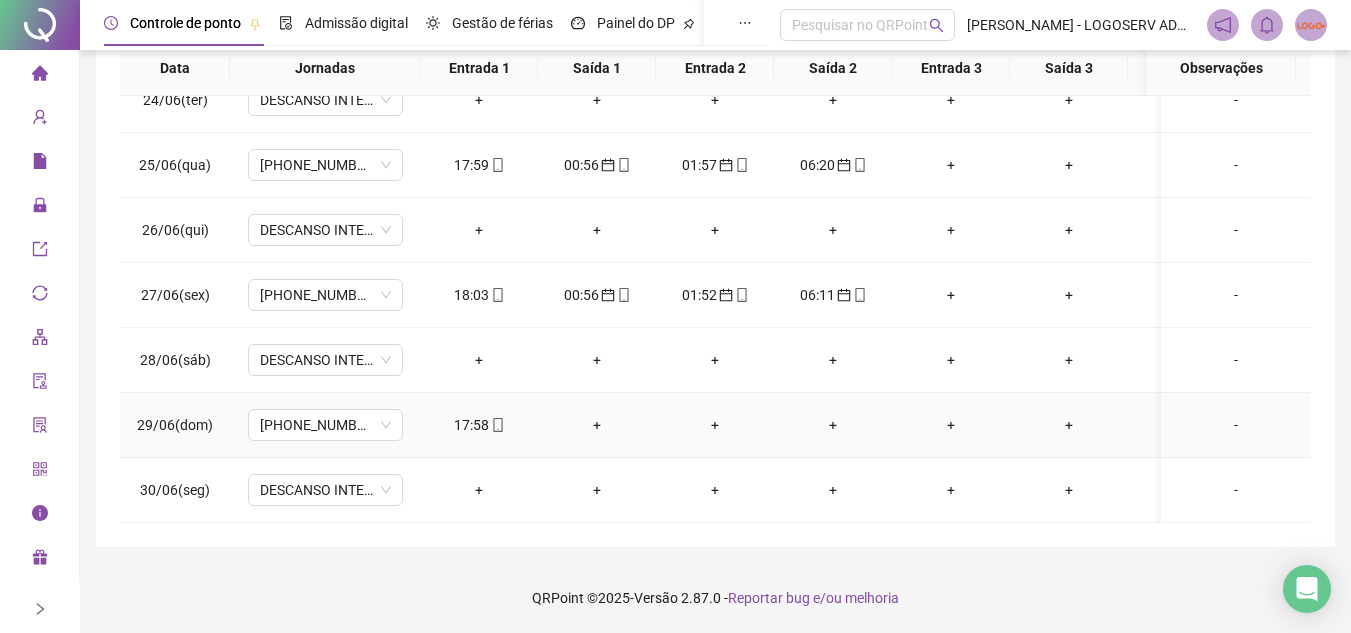 click on "17:58" at bounding box center (479, 425) 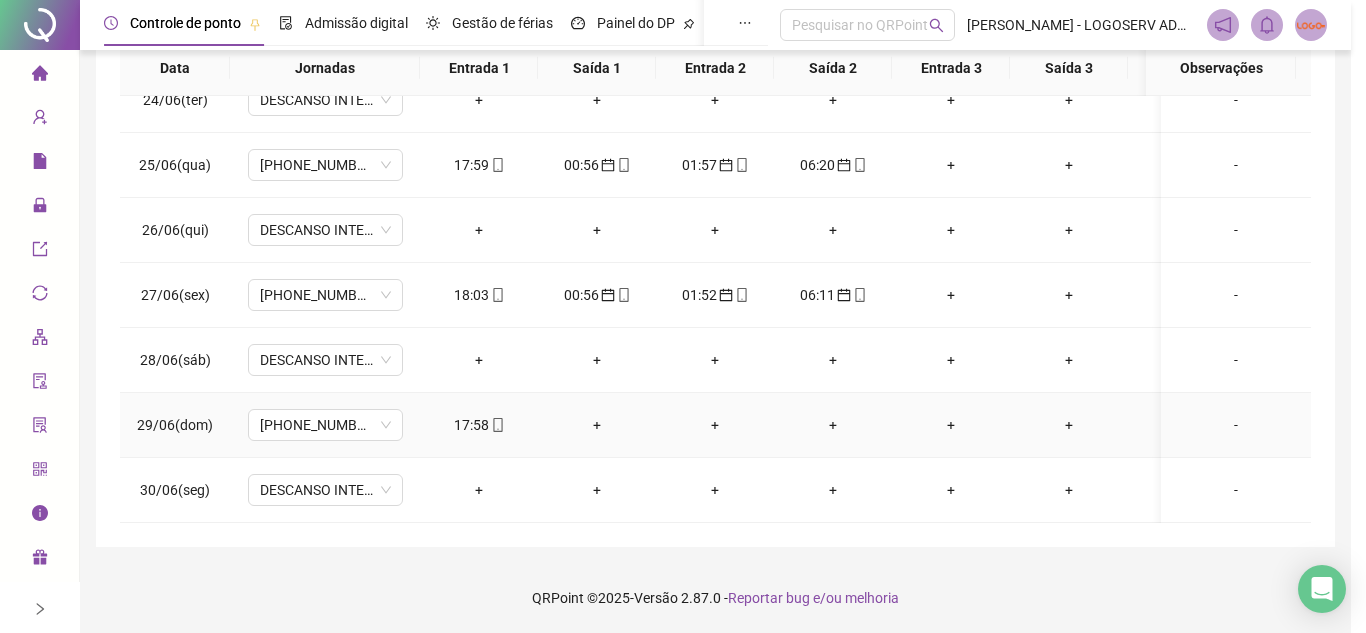 type on "**********" 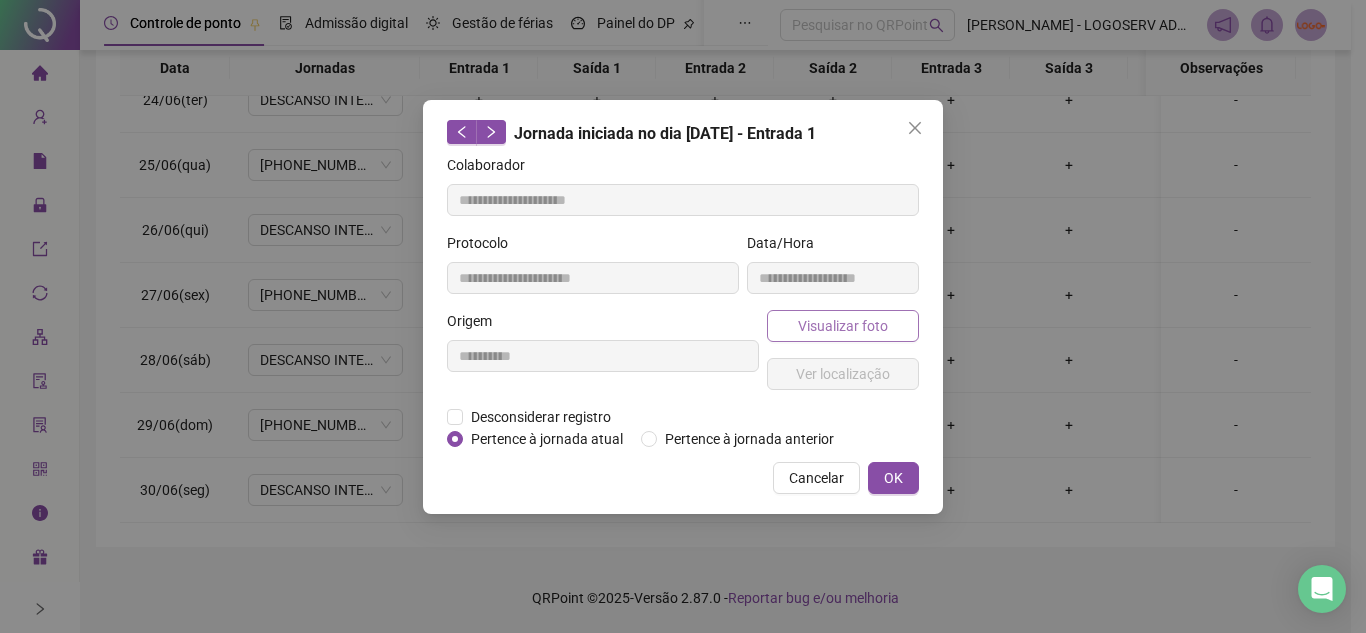 click on "Visualizar foto" at bounding box center (843, 326) 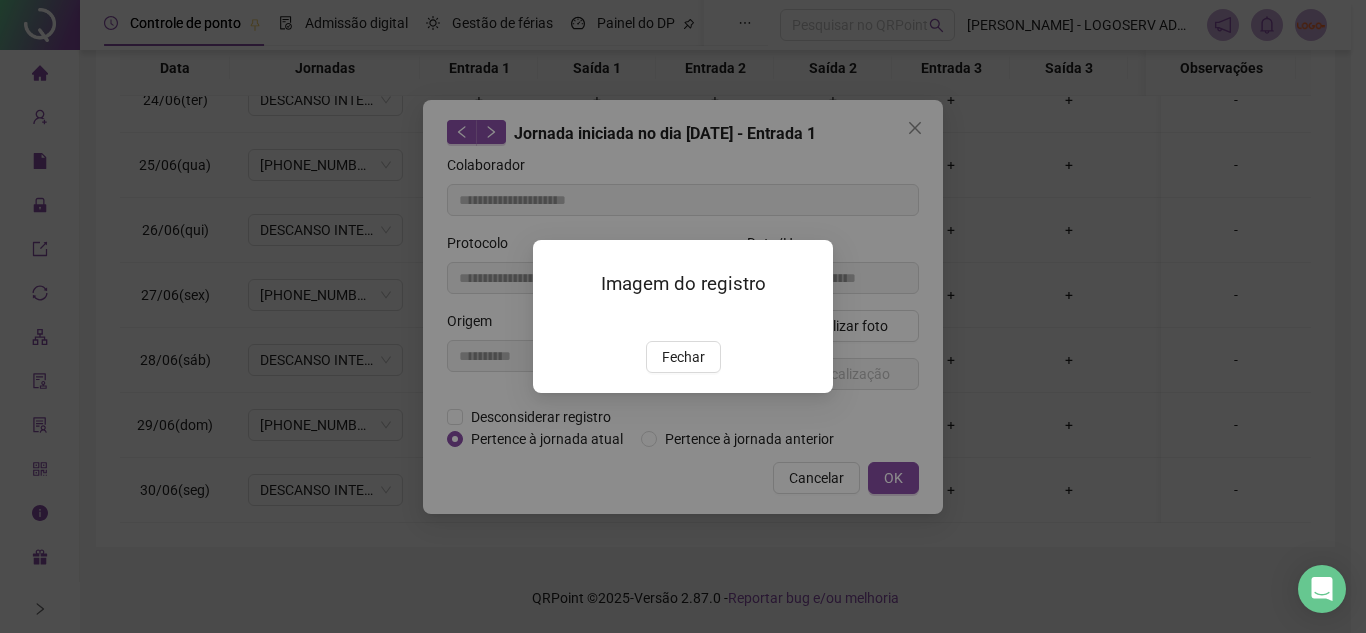 click on "Fechar" at bounding box center (683, 357) 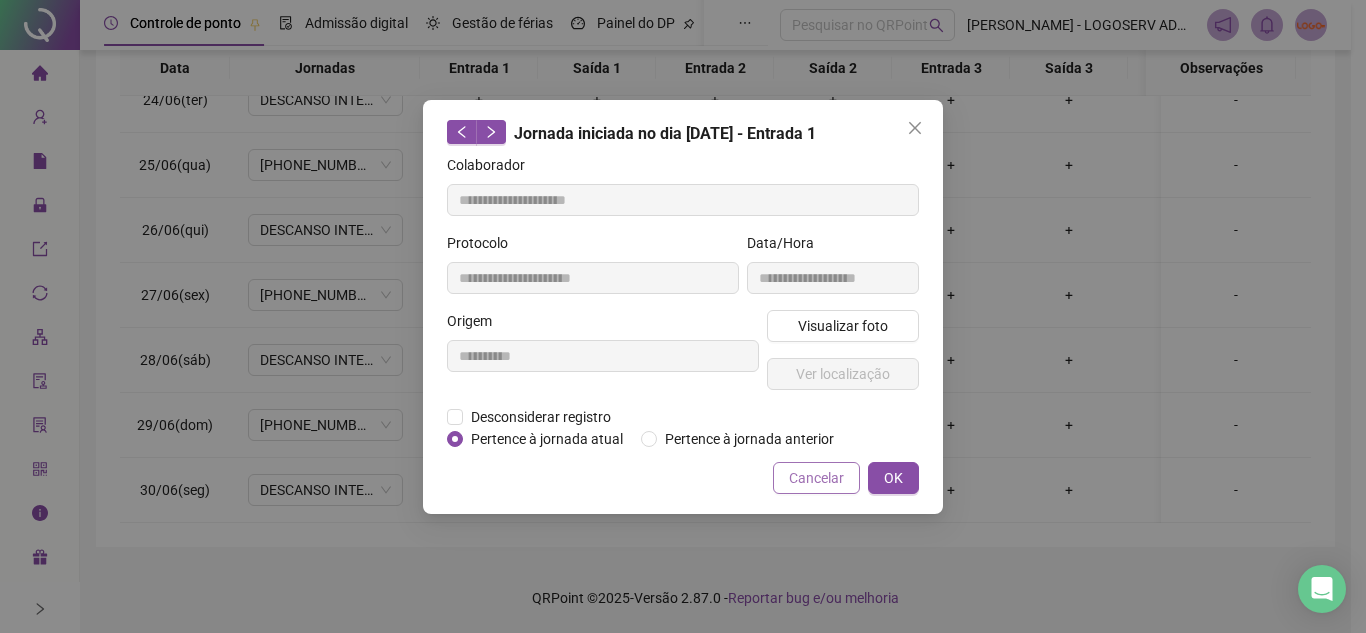 click on "Cancelar" at bounding box center [816, 478] 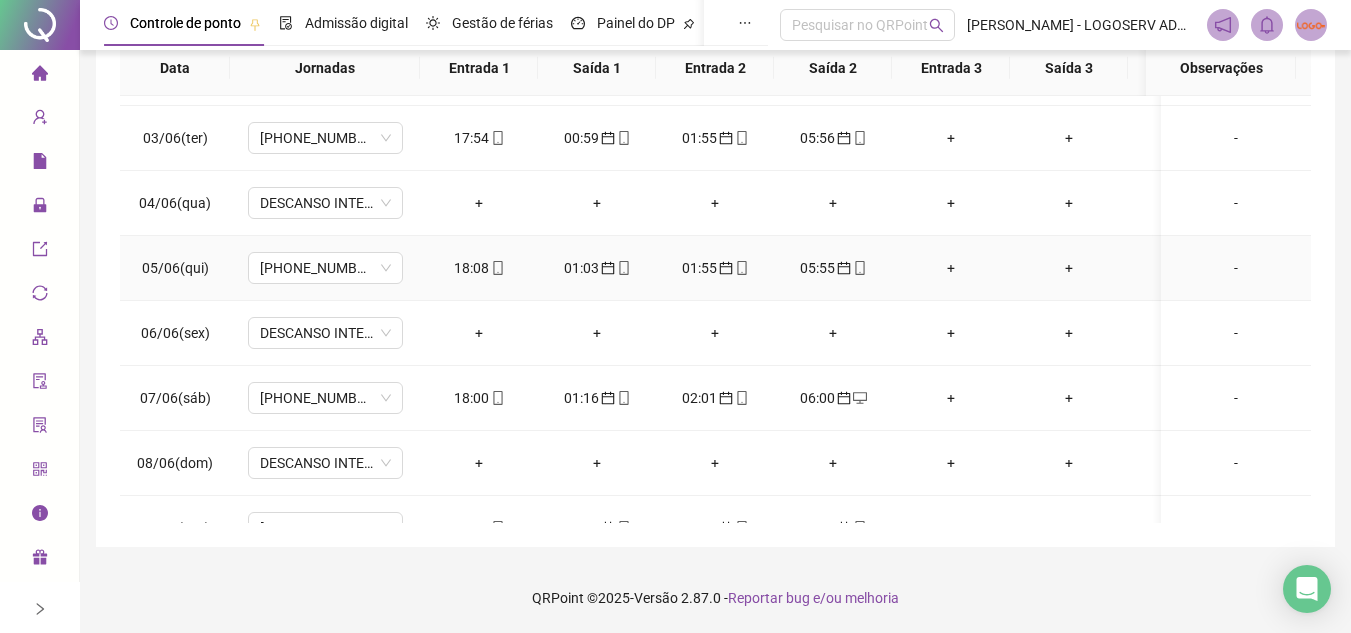 scroll, scrollTop: 0, scrollLeft: 0, axis: both 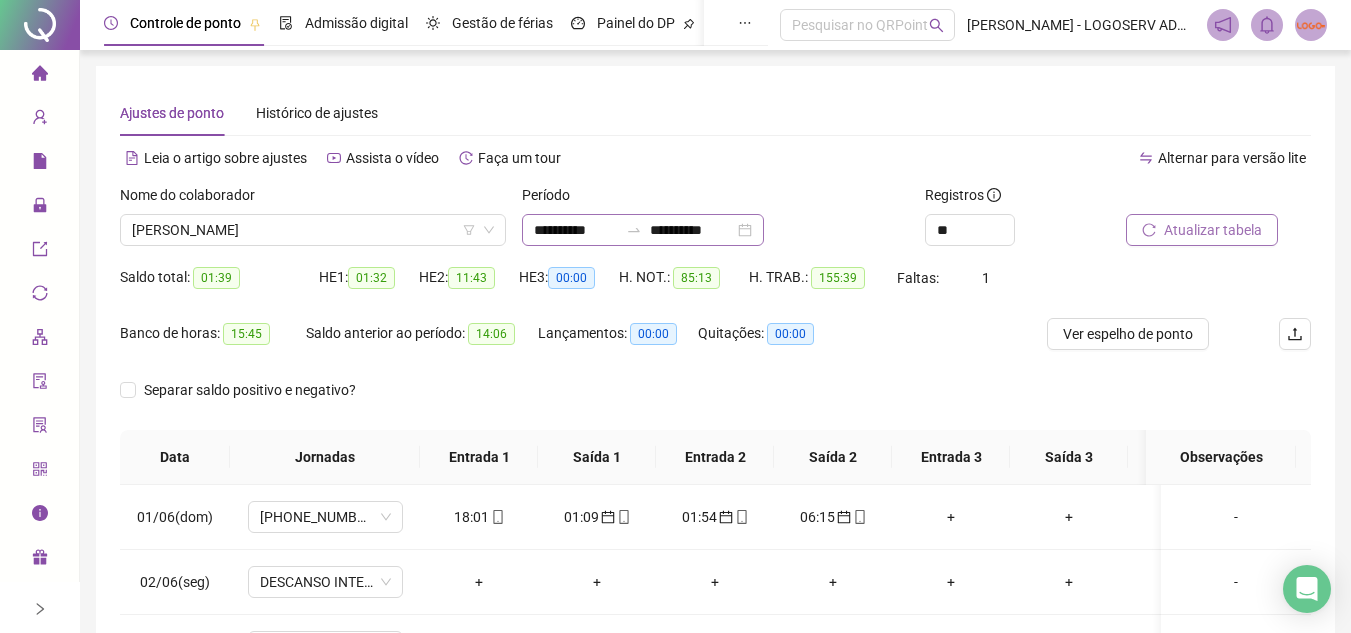 click 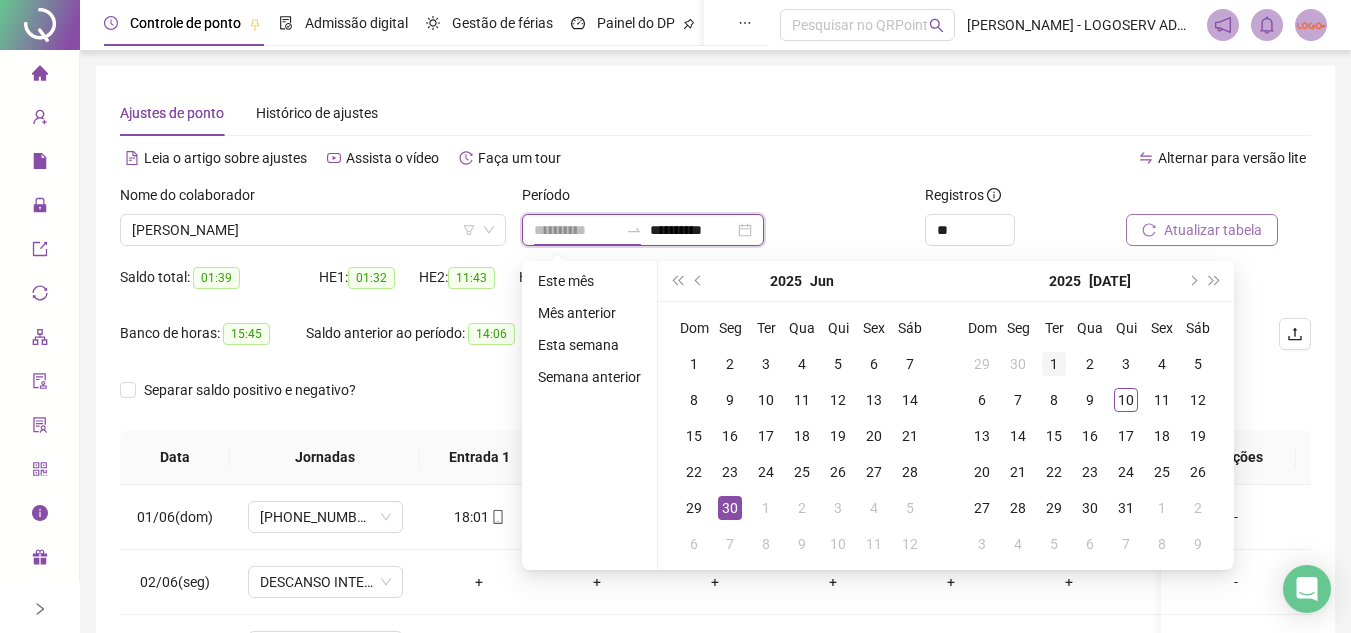 type on "**********" 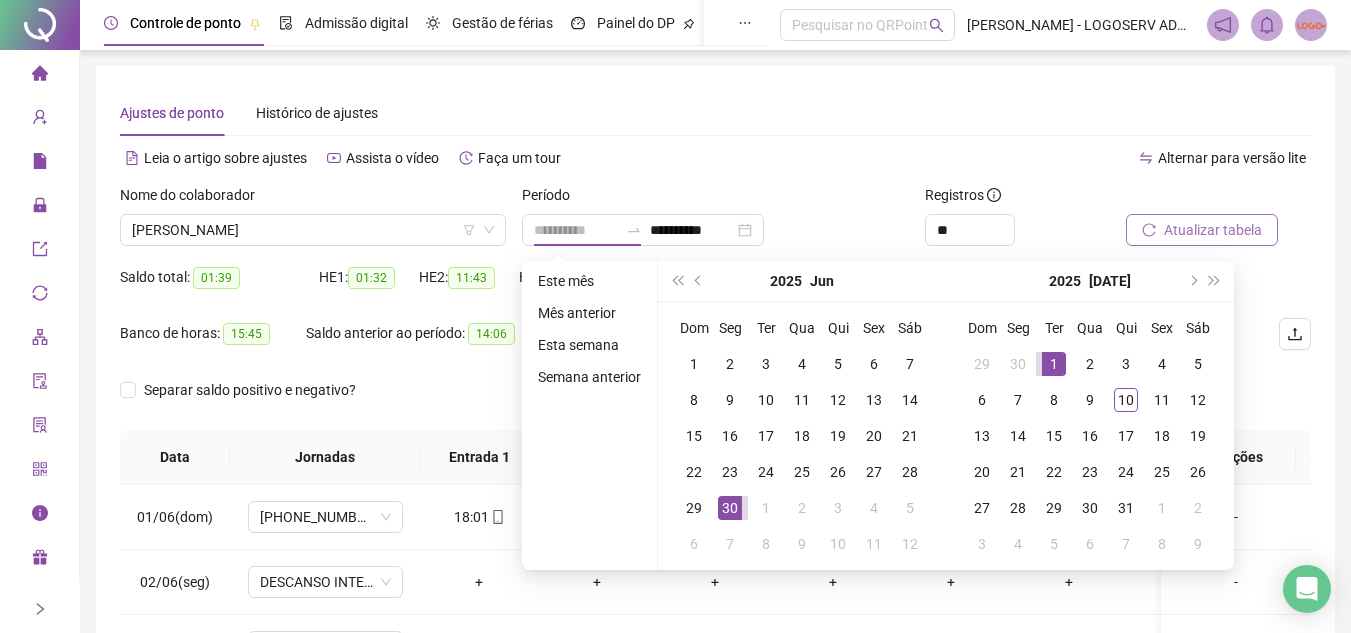 click on "1" at bounding box center (1054, 364) 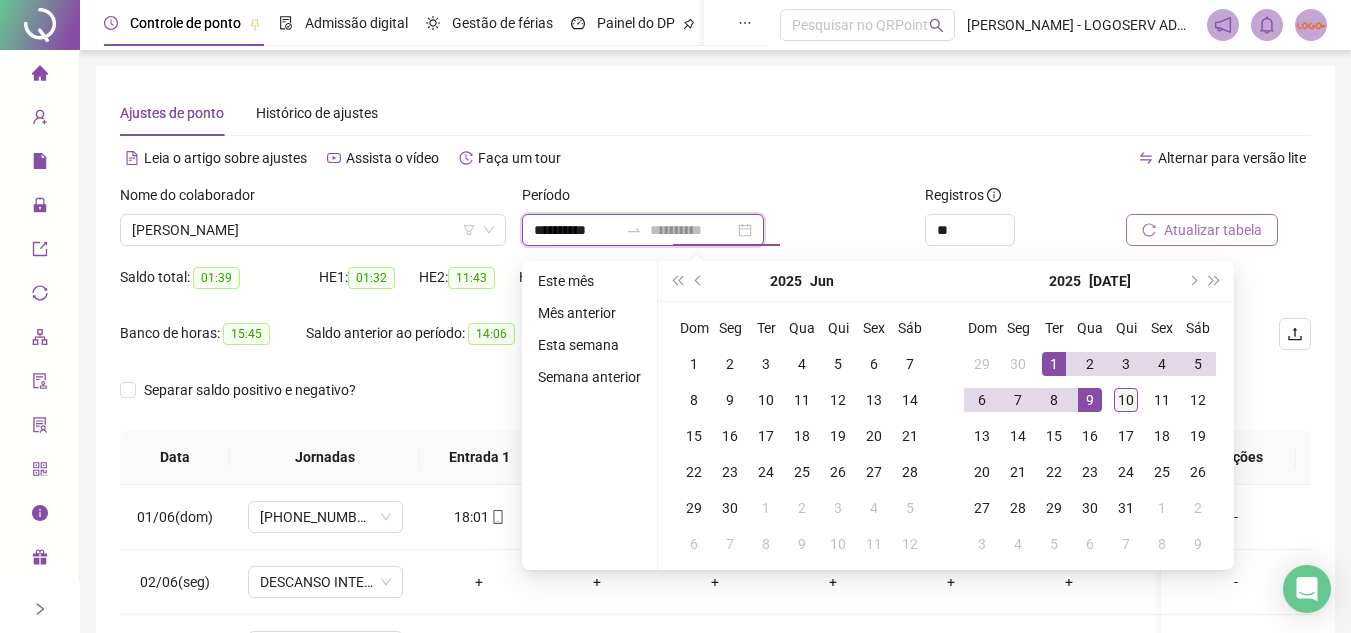 type on "**********" 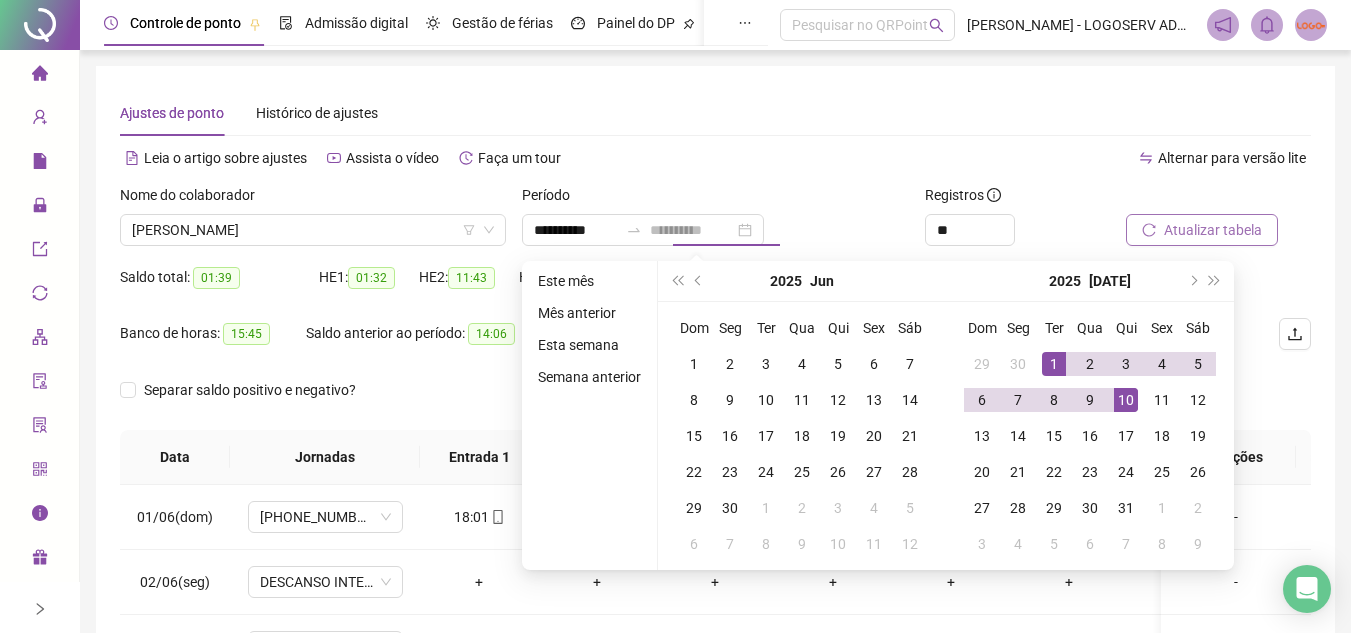 click on "10" at bounding box center [1126, 400] 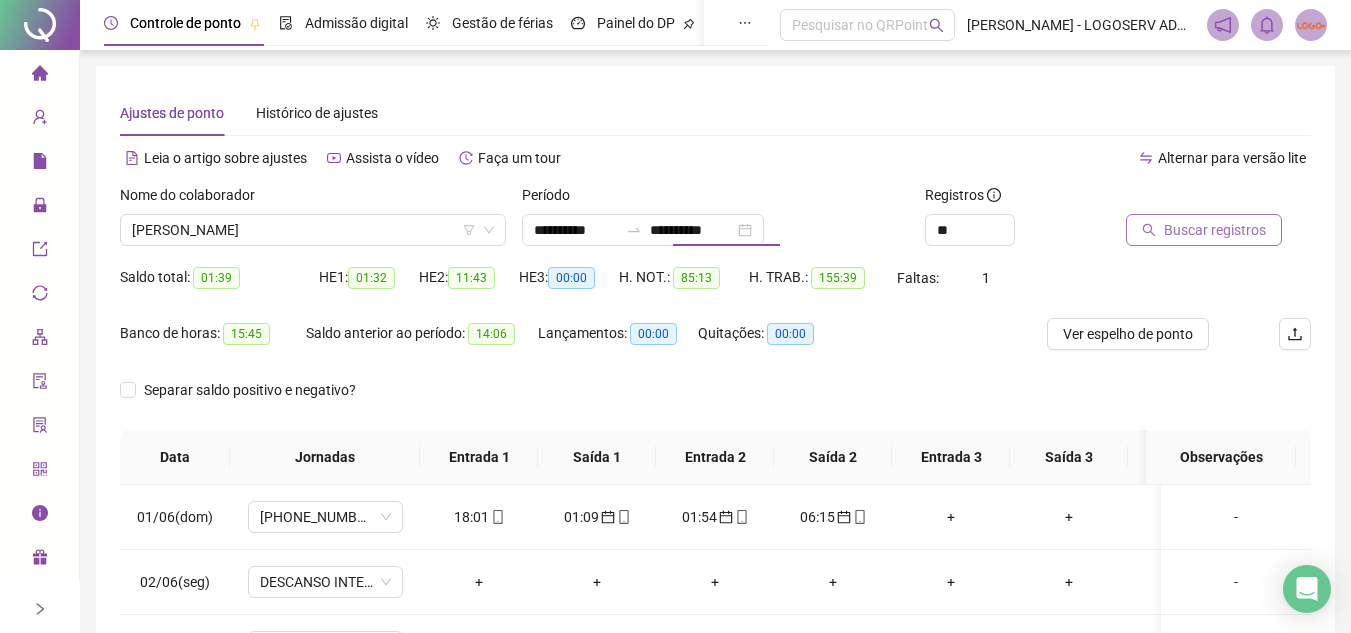 click on "Buscar registros" at bounding box center (1215, 230) 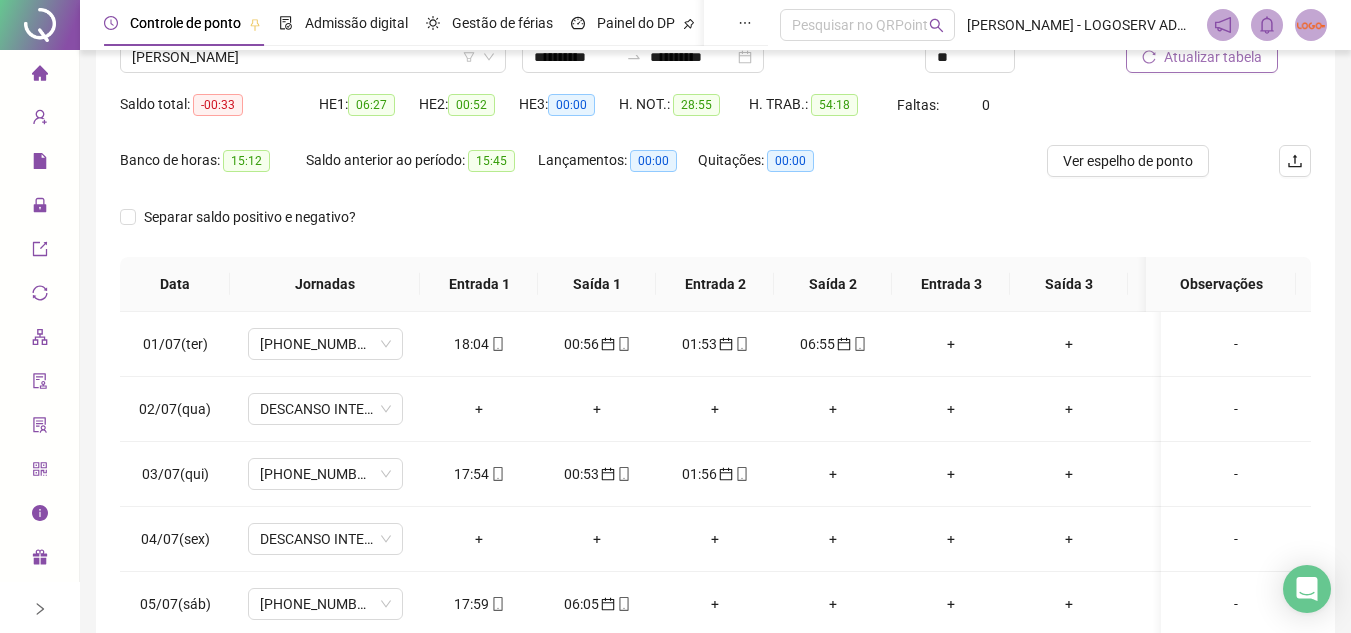 scroll, scrollTop: 200, scrollLeft: 0, axis: vertical 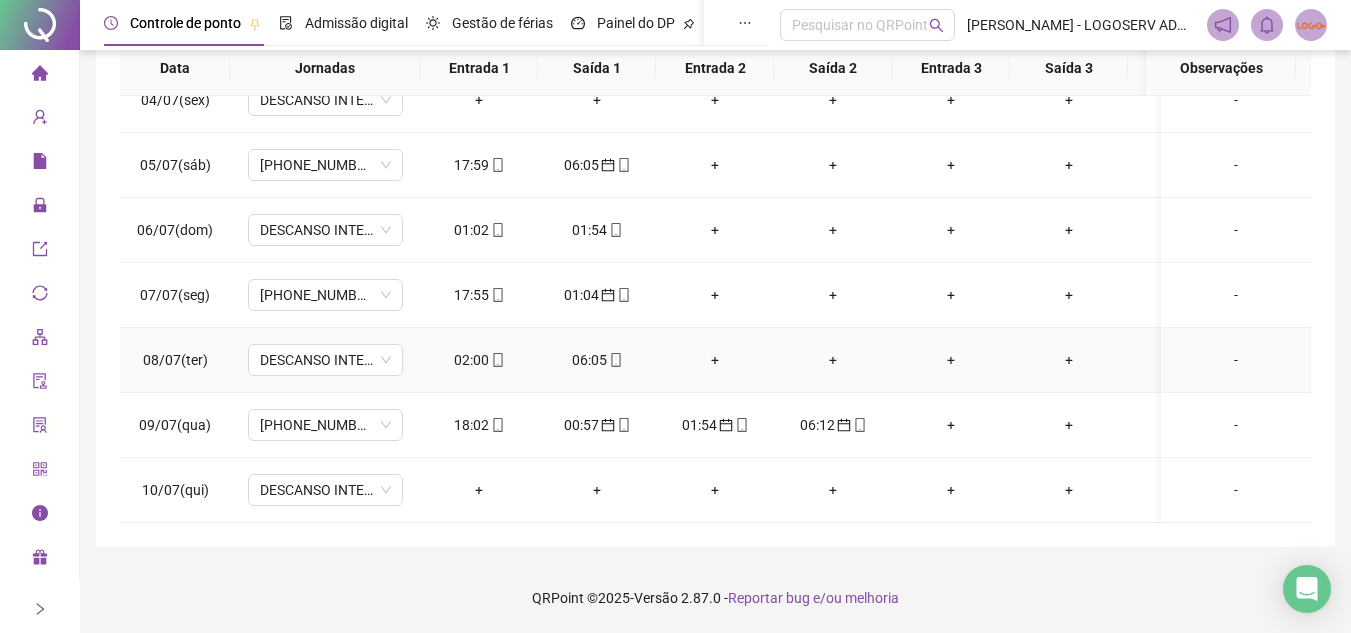click on "02:00" at bounding box center [479, 360] 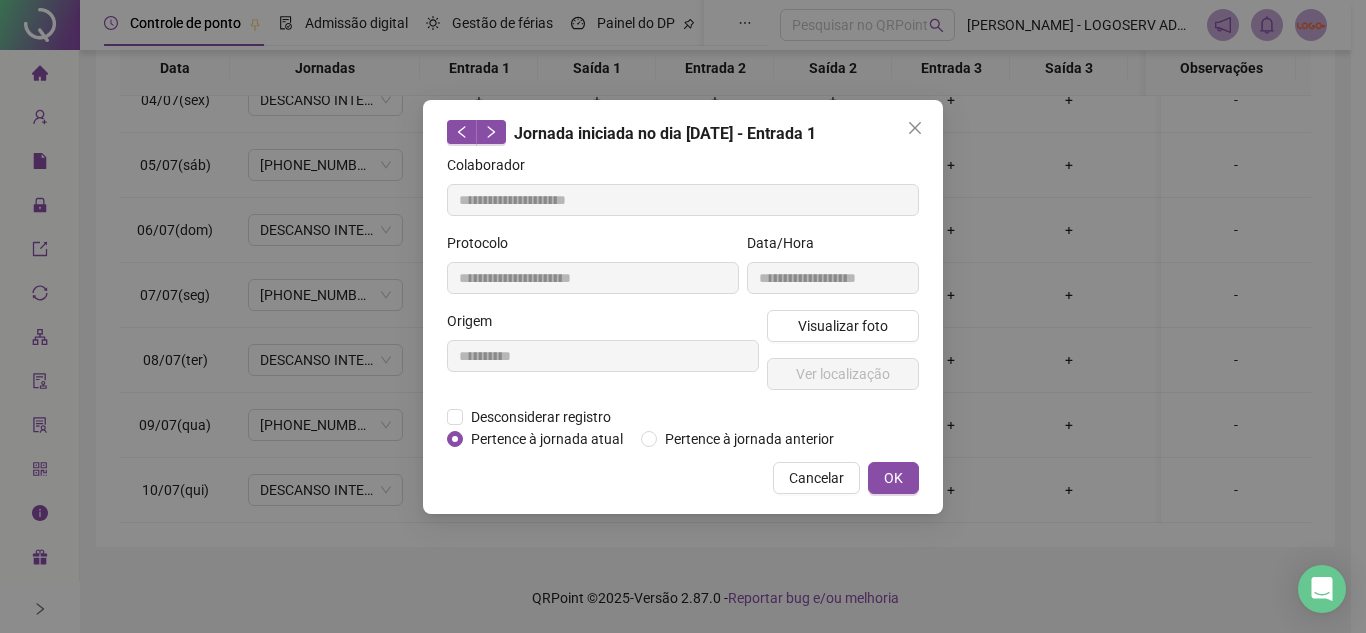 type on "**********" 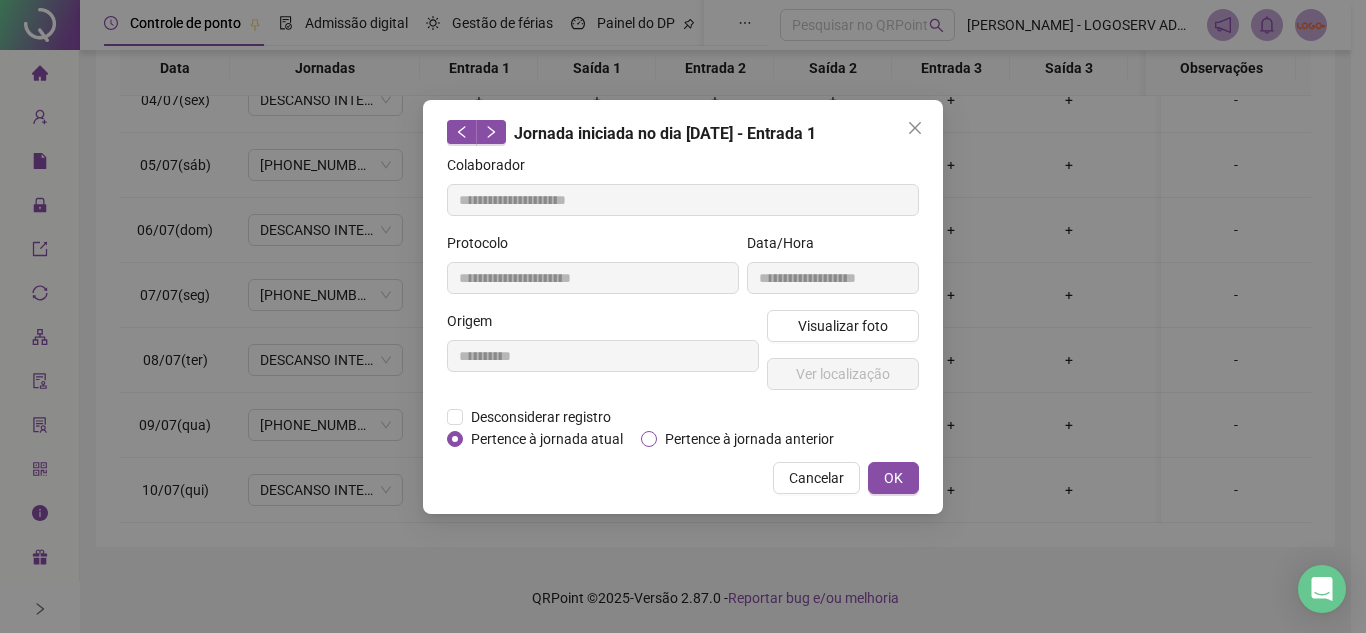 click on "Pertence à jornada anterior" at bounding box center [749, 439] 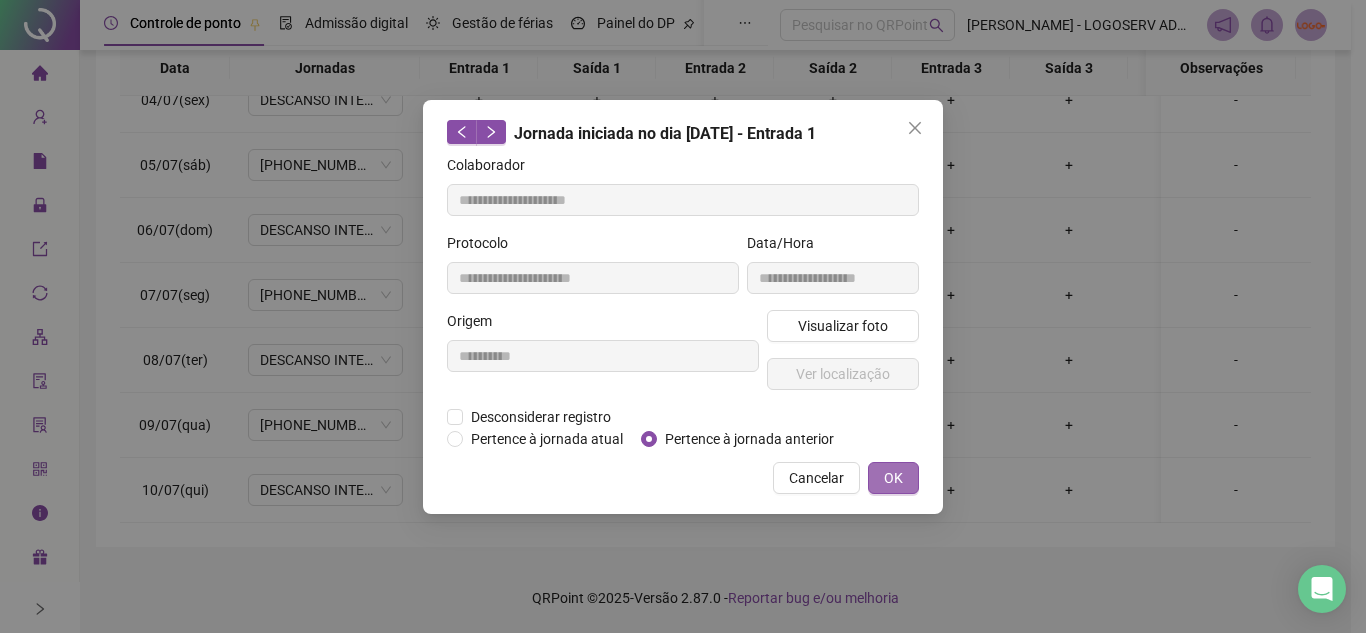 click on "OK" at bounding box center [893, 478] 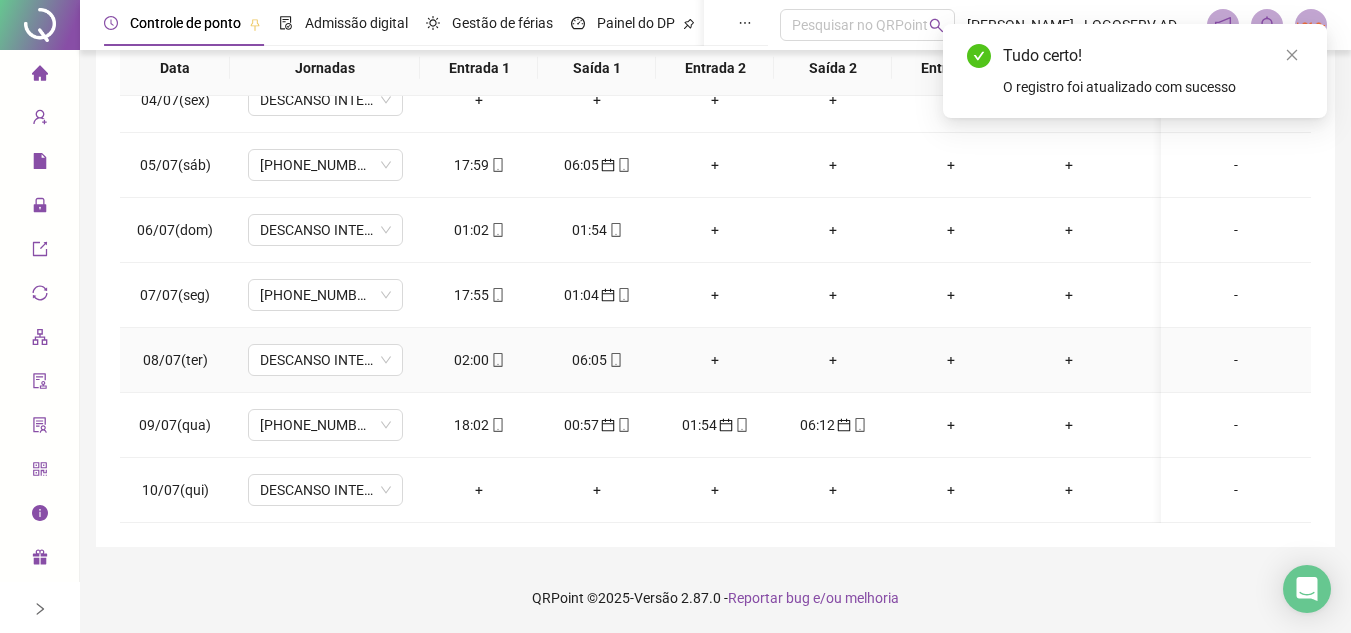 click on "06:05" at bounding box center [597, 360] 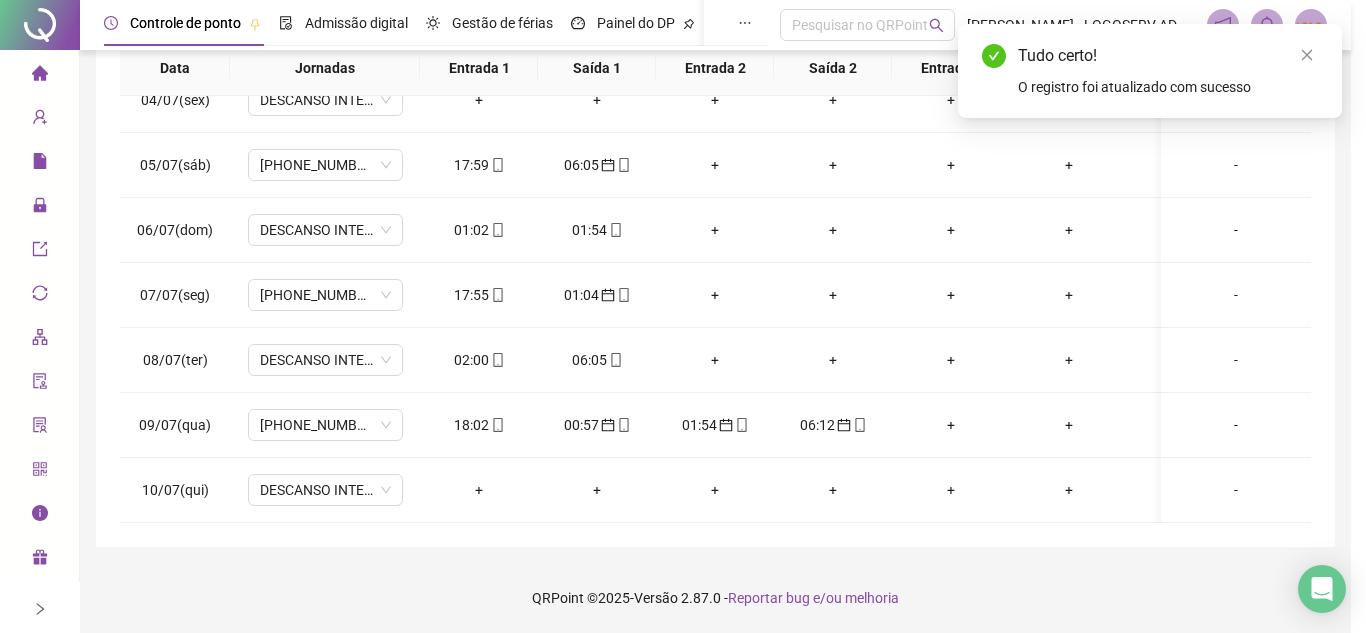 type on "**********" 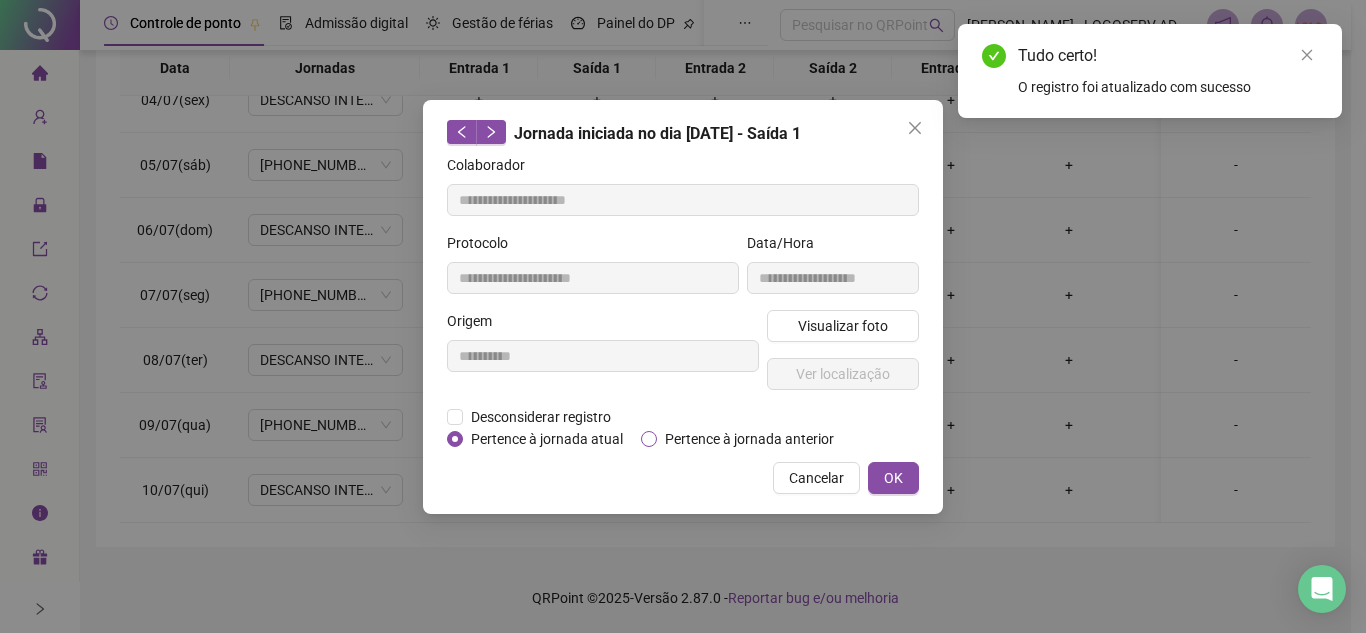 click on "Pertence à jornada anterior" at bounding box center (749, 439) 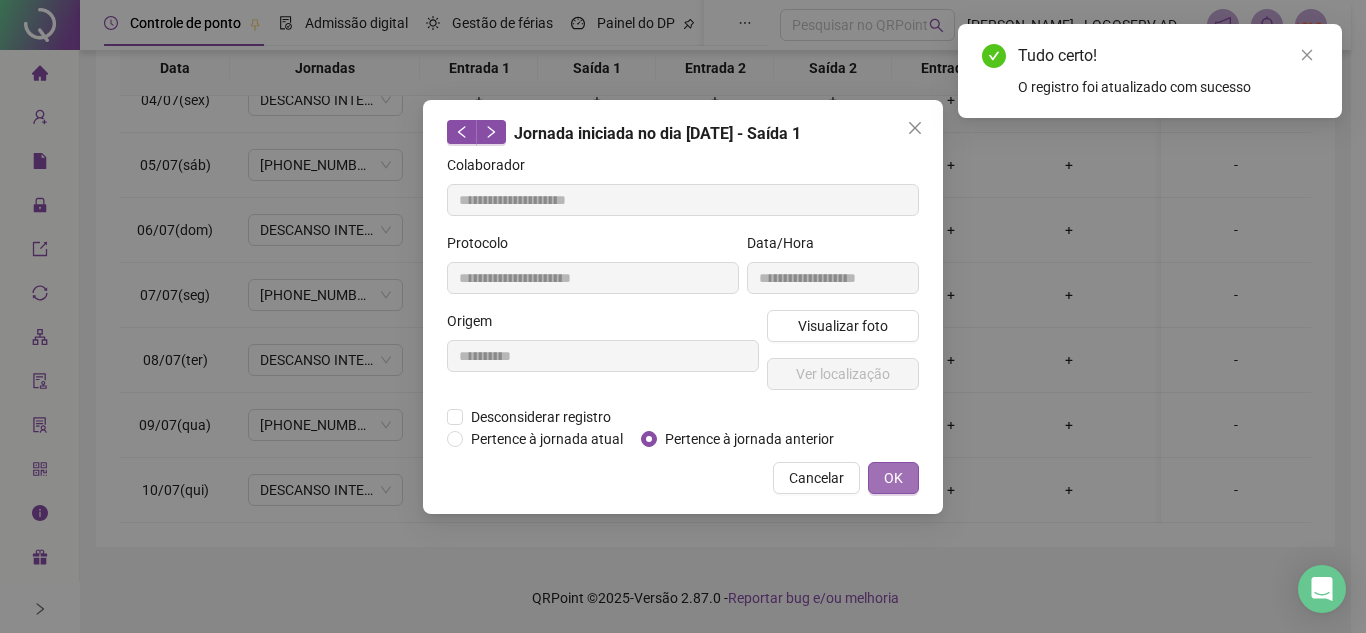 click on "OK" at bounding box center [893, 478] 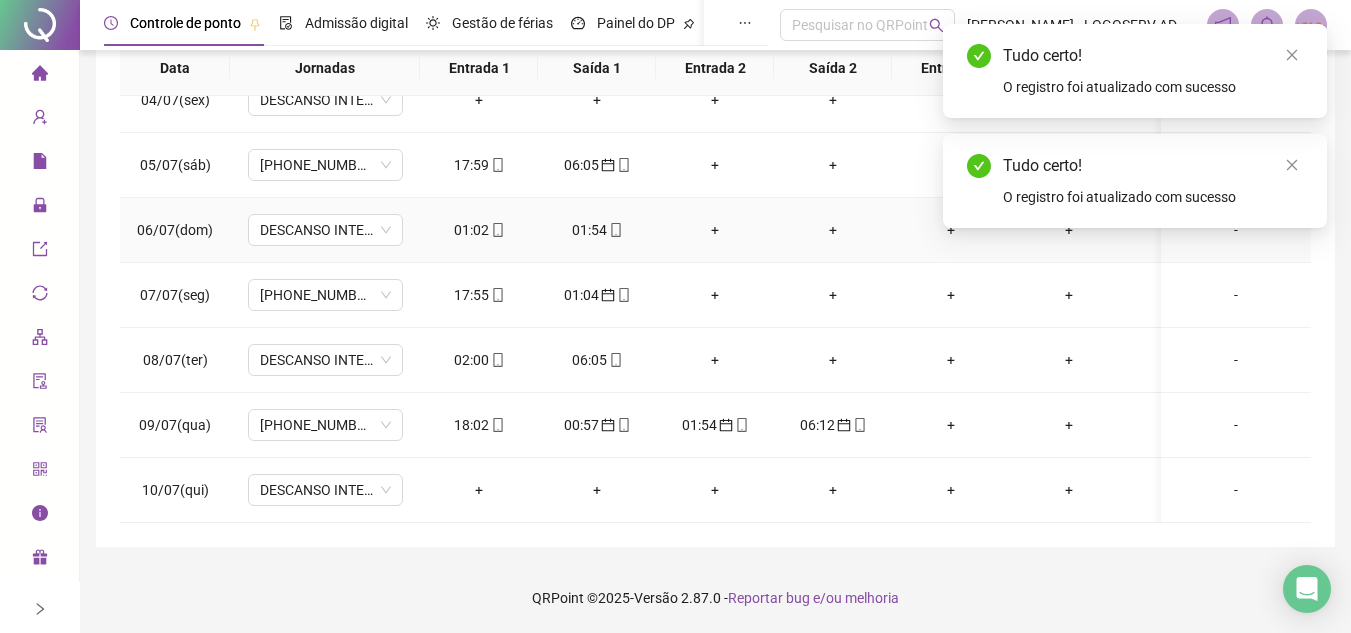 click at bounding box center (497, 230) 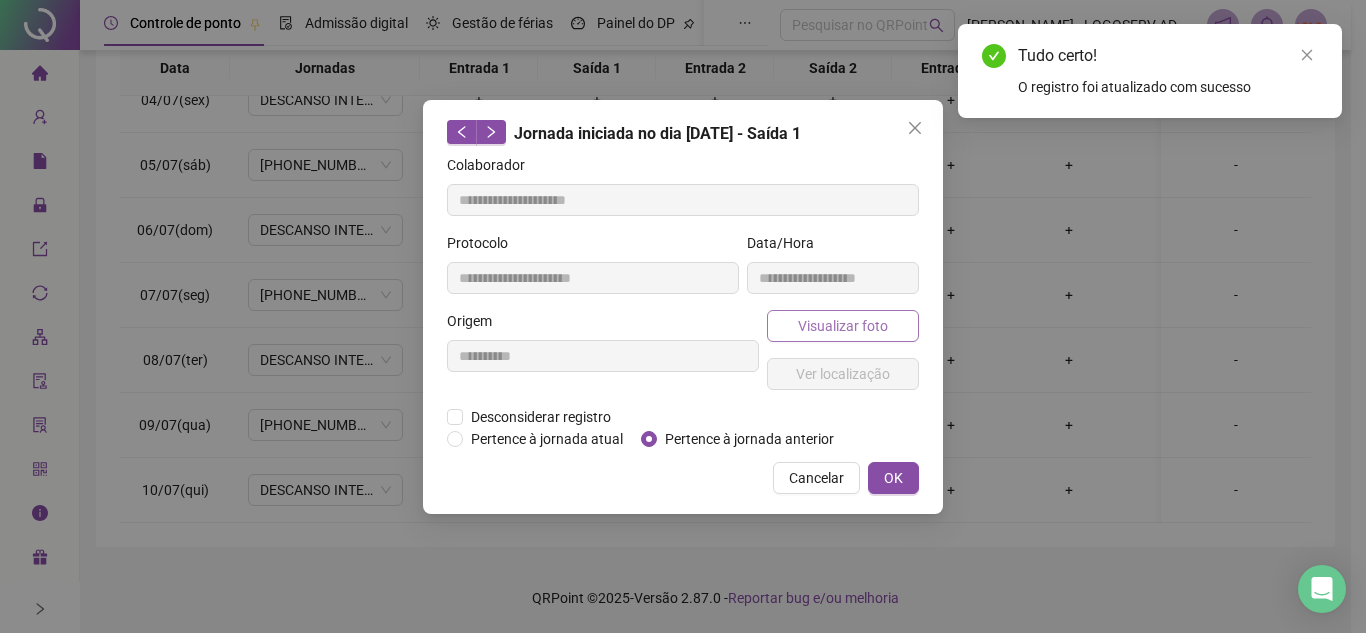 type on "**********" 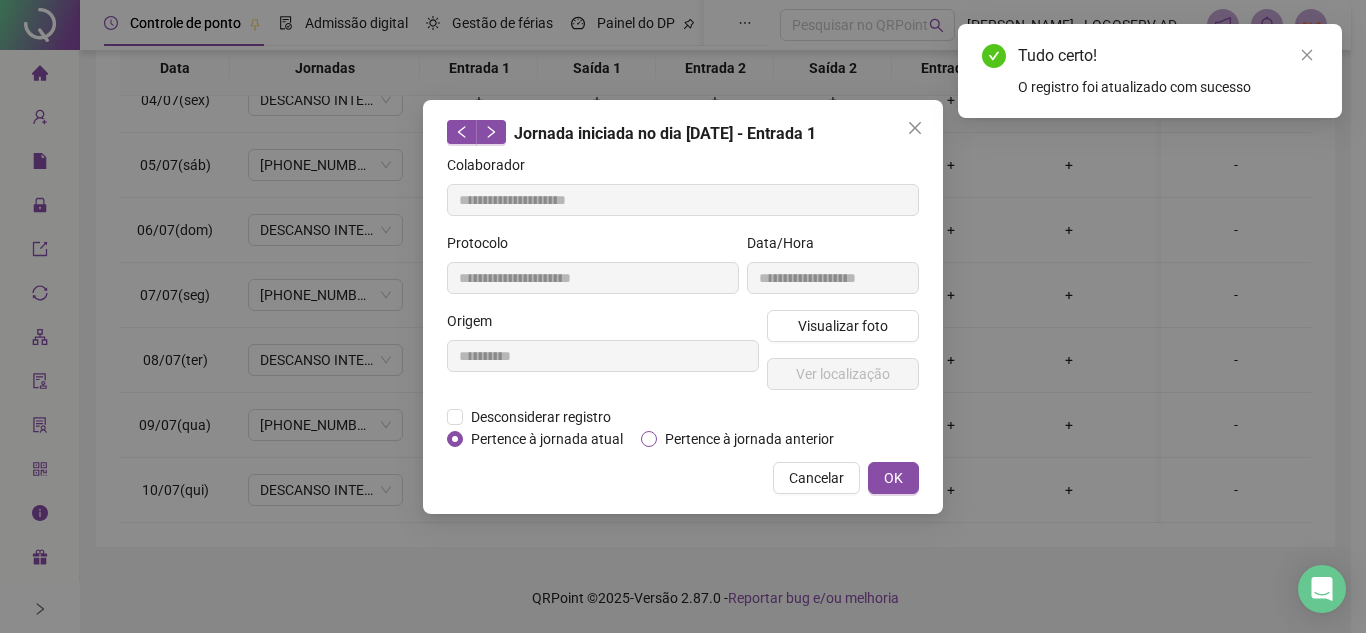 click on "Pertence à jornada anterior" at bounding box center [749, 439] 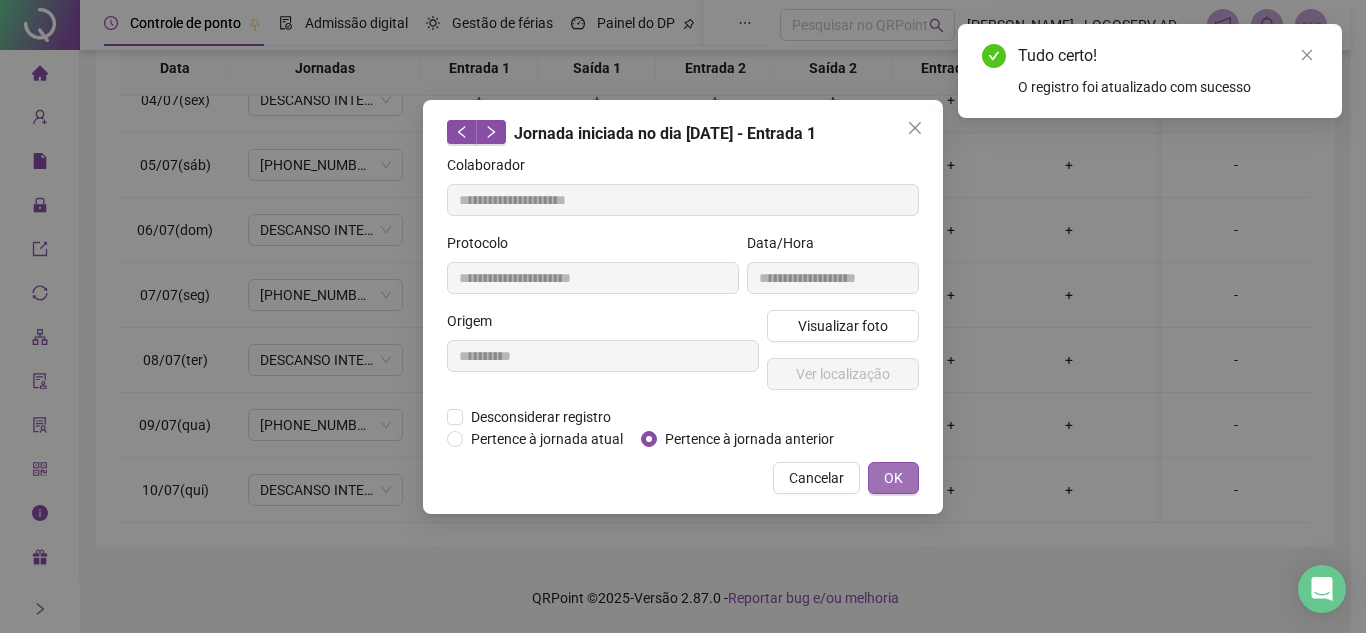 click on "OK" at bounding box center [893, 478] 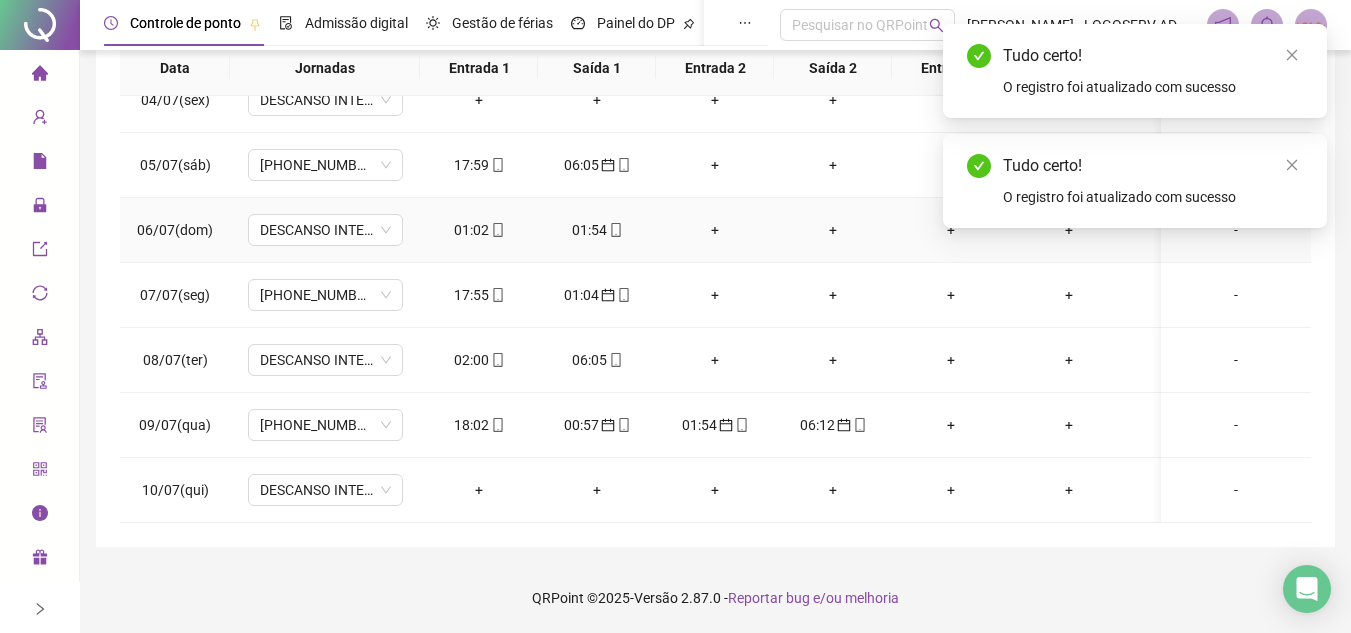 click on "01:54" at bounding box center [597, 230] 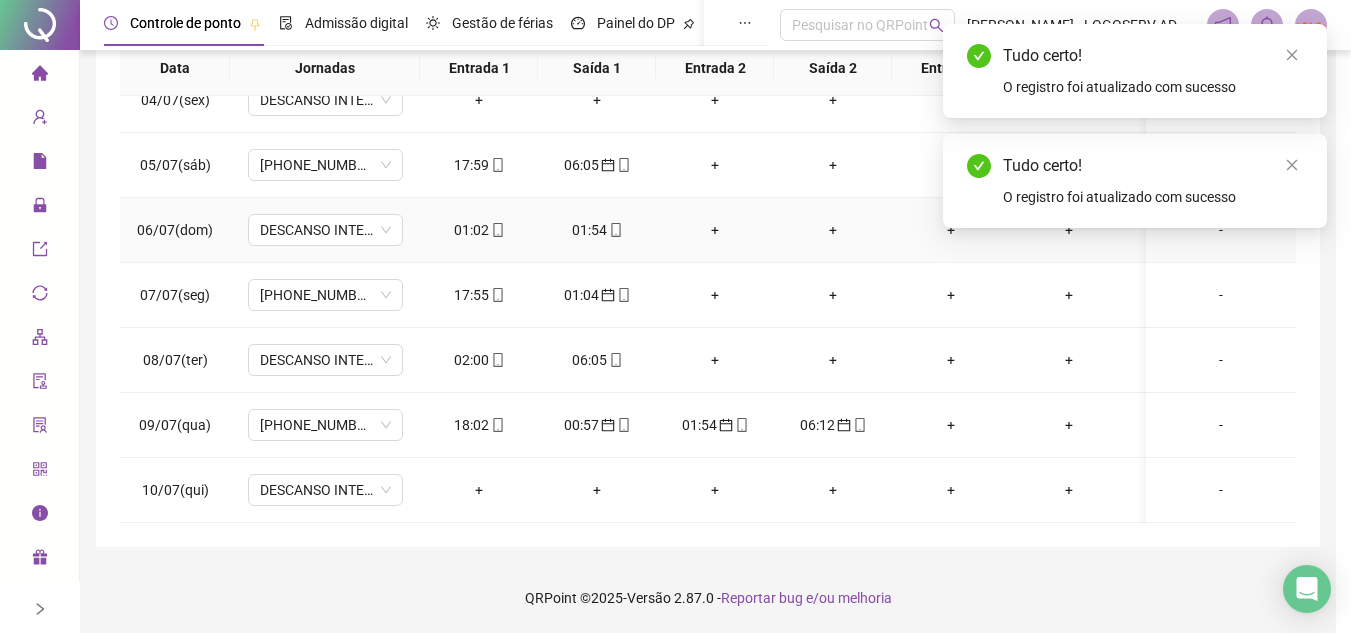 type on "**********" 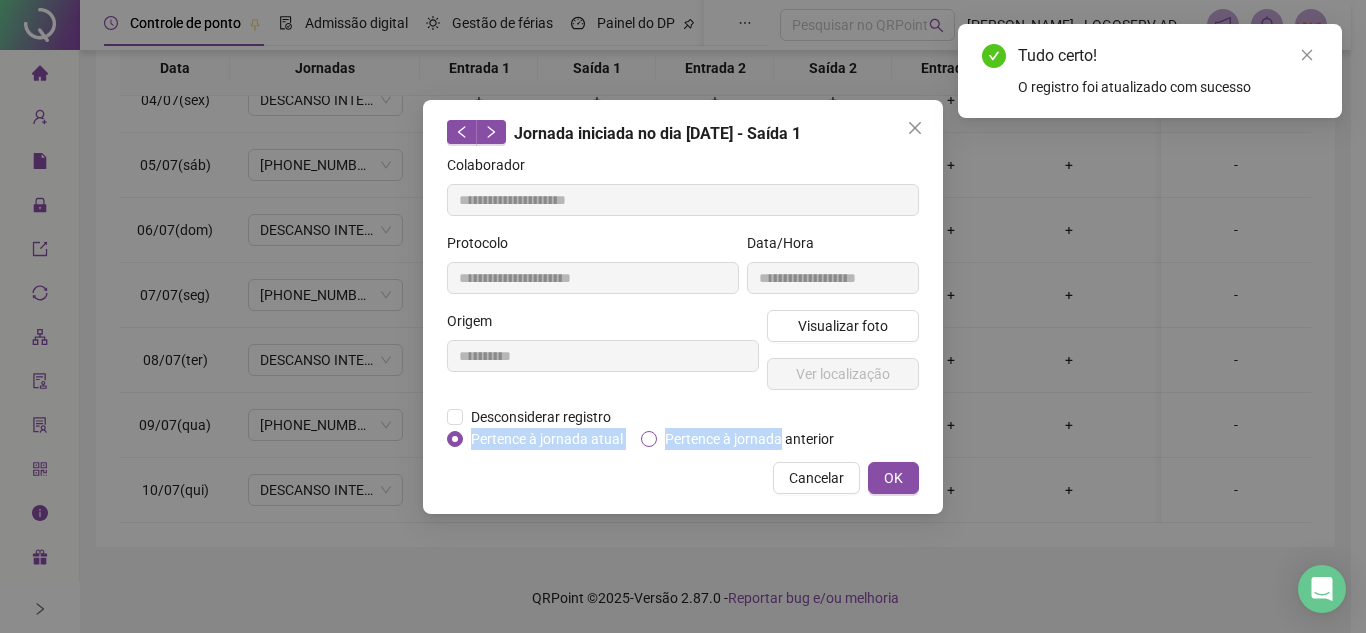 click on "**********" at bounding box center [683, 302] 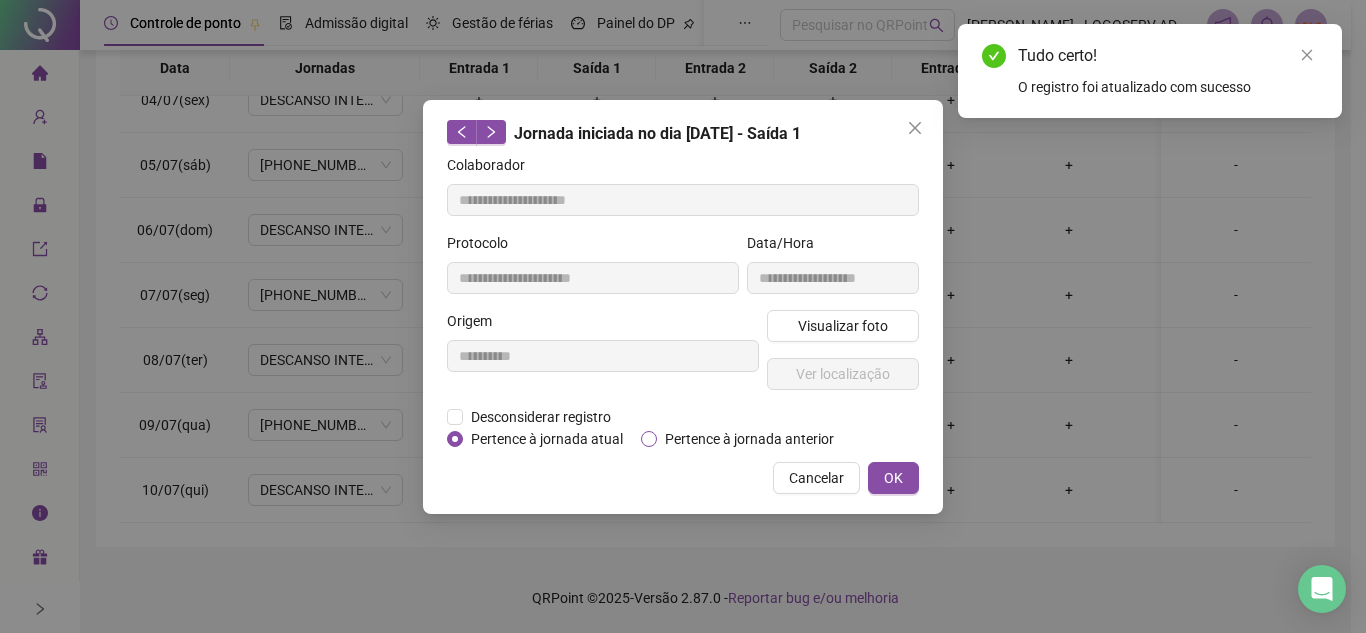 click on "Pertence à jornada anterior" at bounding box center (749, 439) 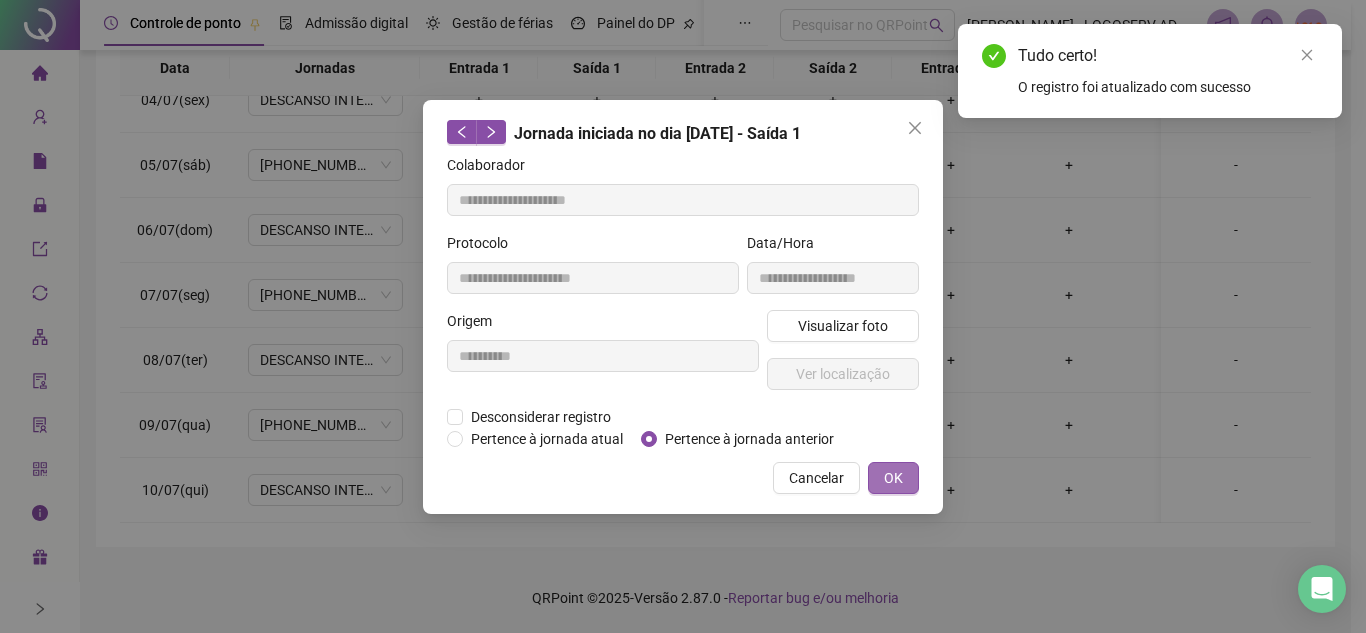 click on "OK" at bounding box center (893, 478) 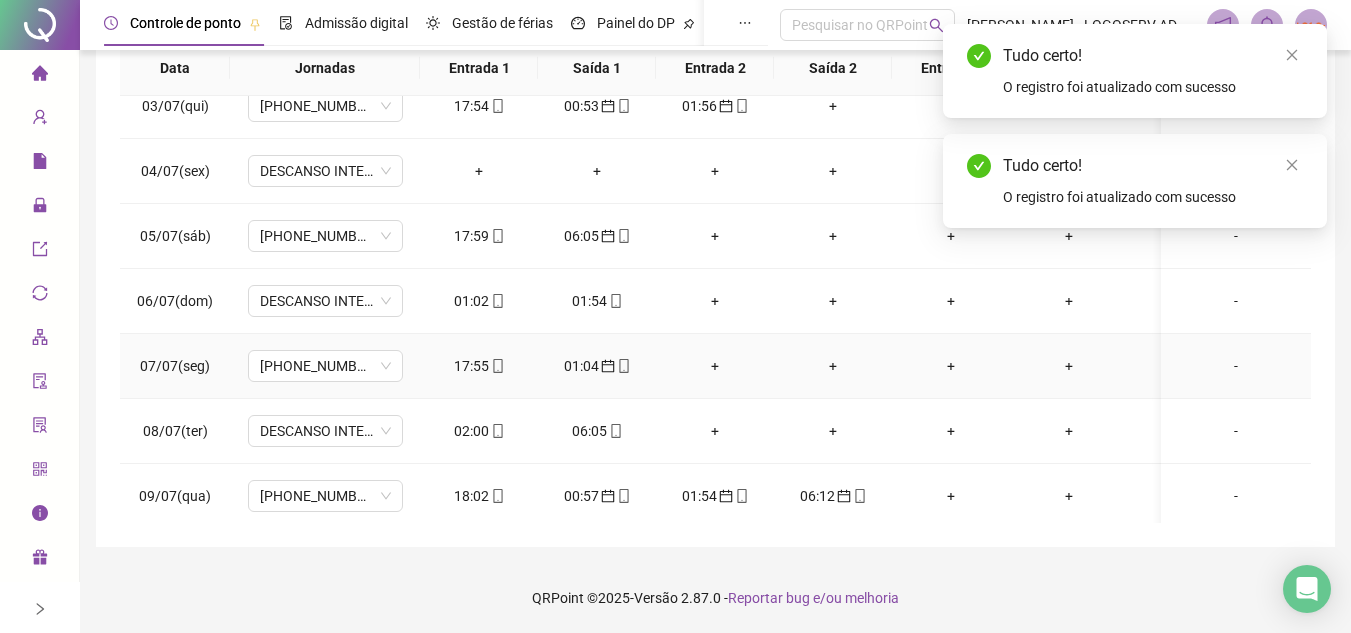 scroll, scrollTop: 38, scrollLeft: 0, axis: vertical 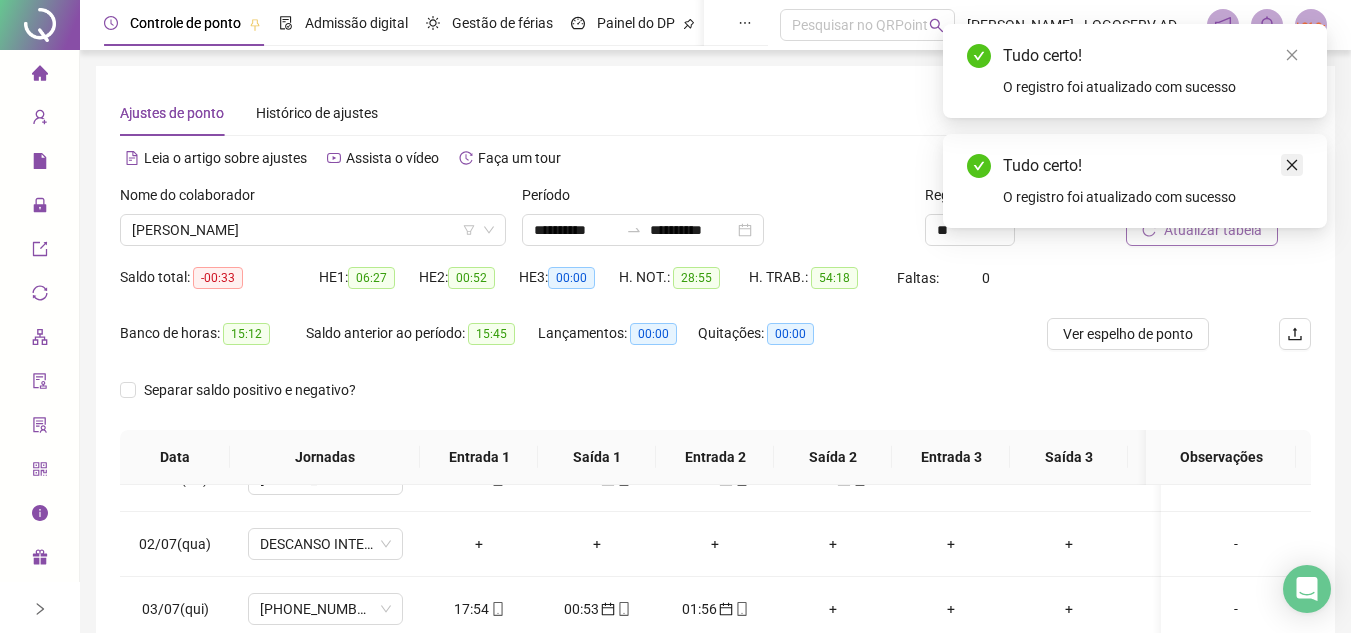 click at bounding box center [1292, 165] 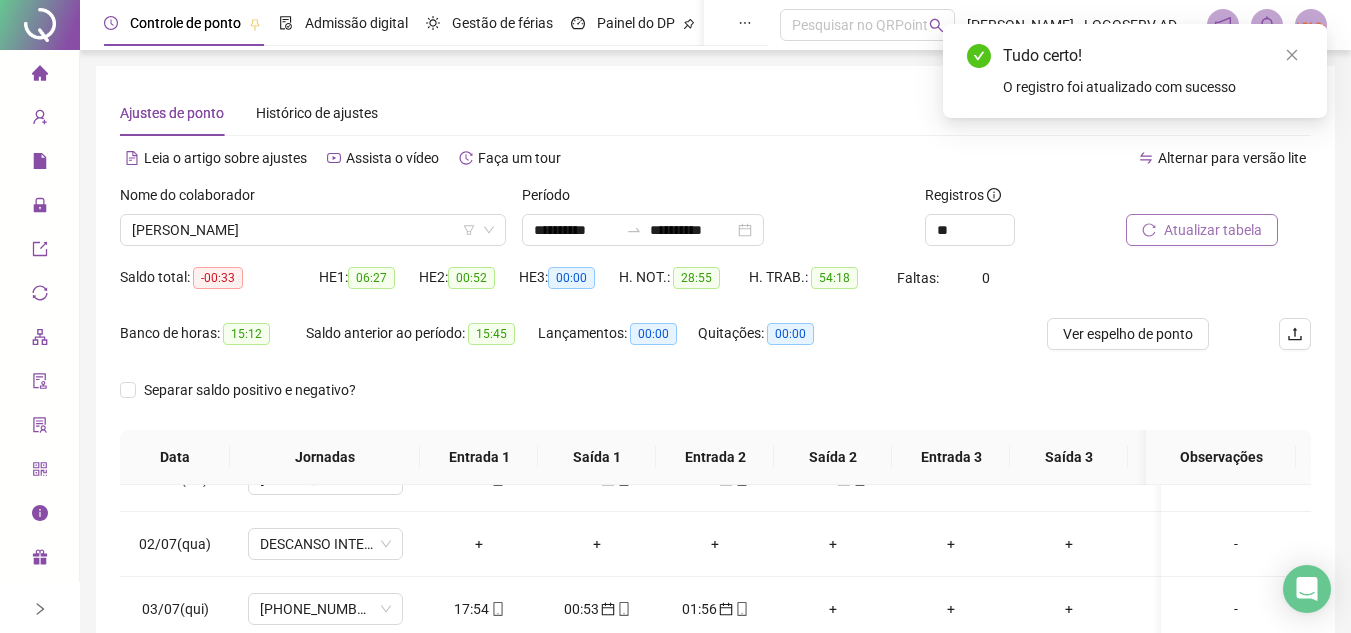 click on "Atualizar tabela" at bounding box center [1202, 230] 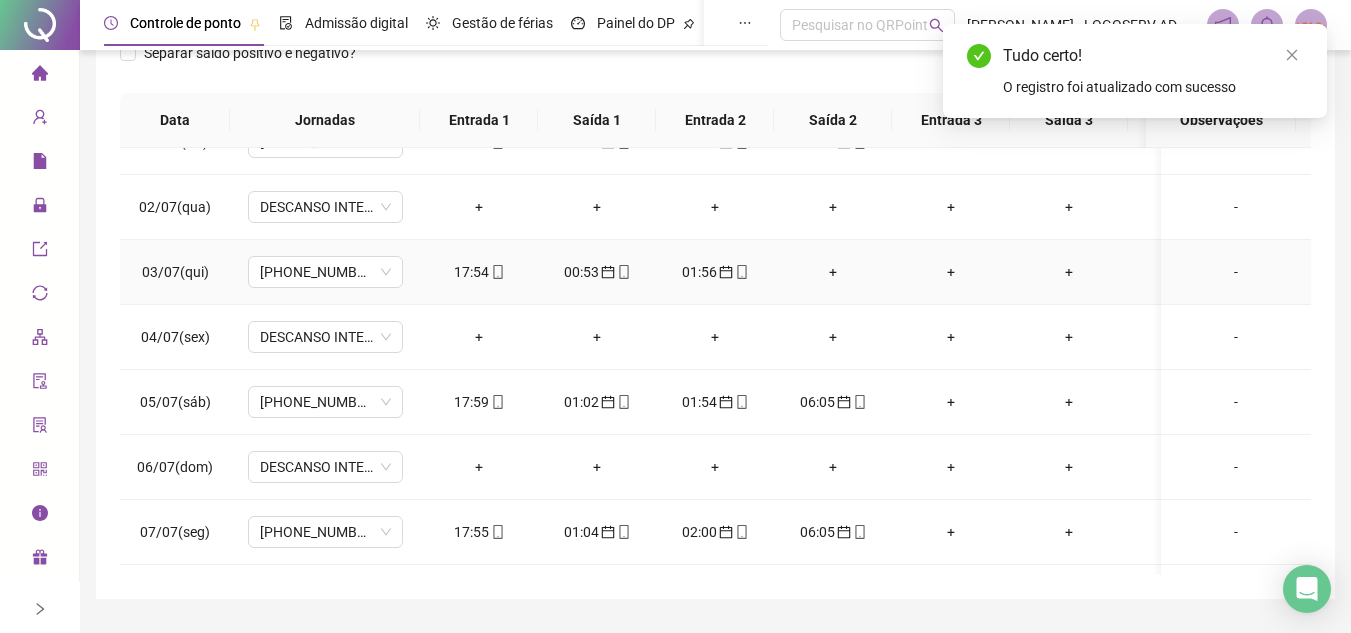 scroll, scrollTop: 389, scrollLeft: 0, axis: vertical 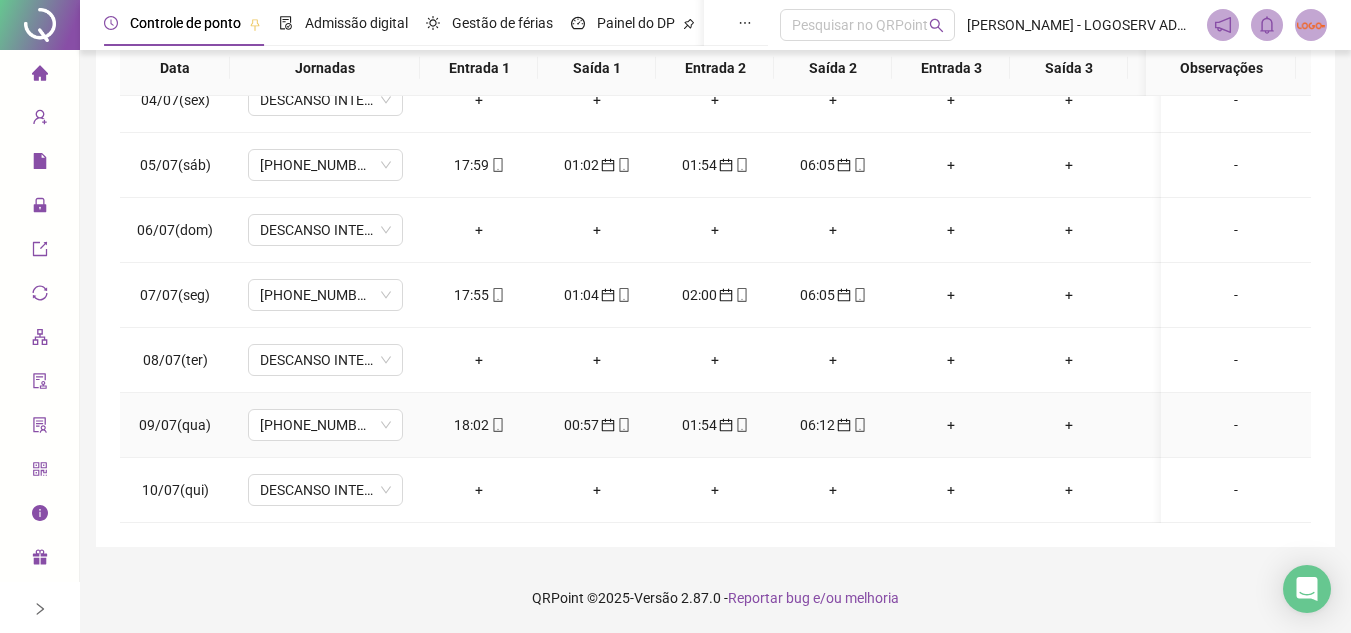 click on "18:02" at bounding box center [479, 425] 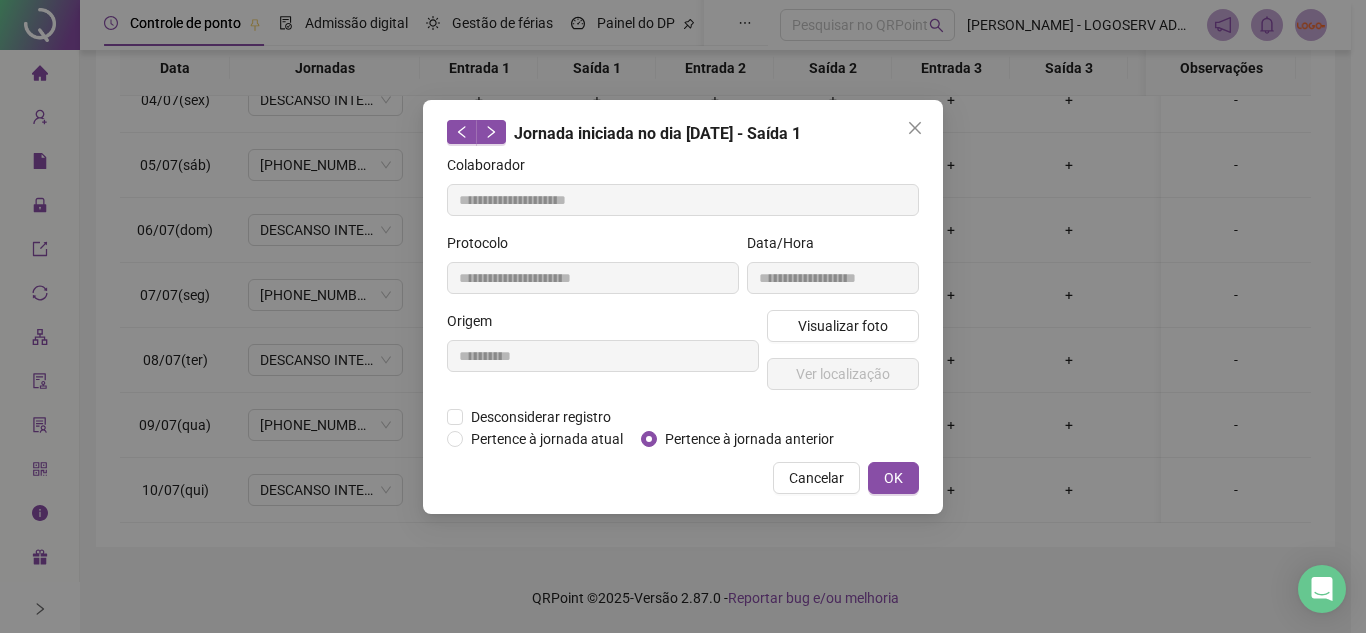 type on "**********" 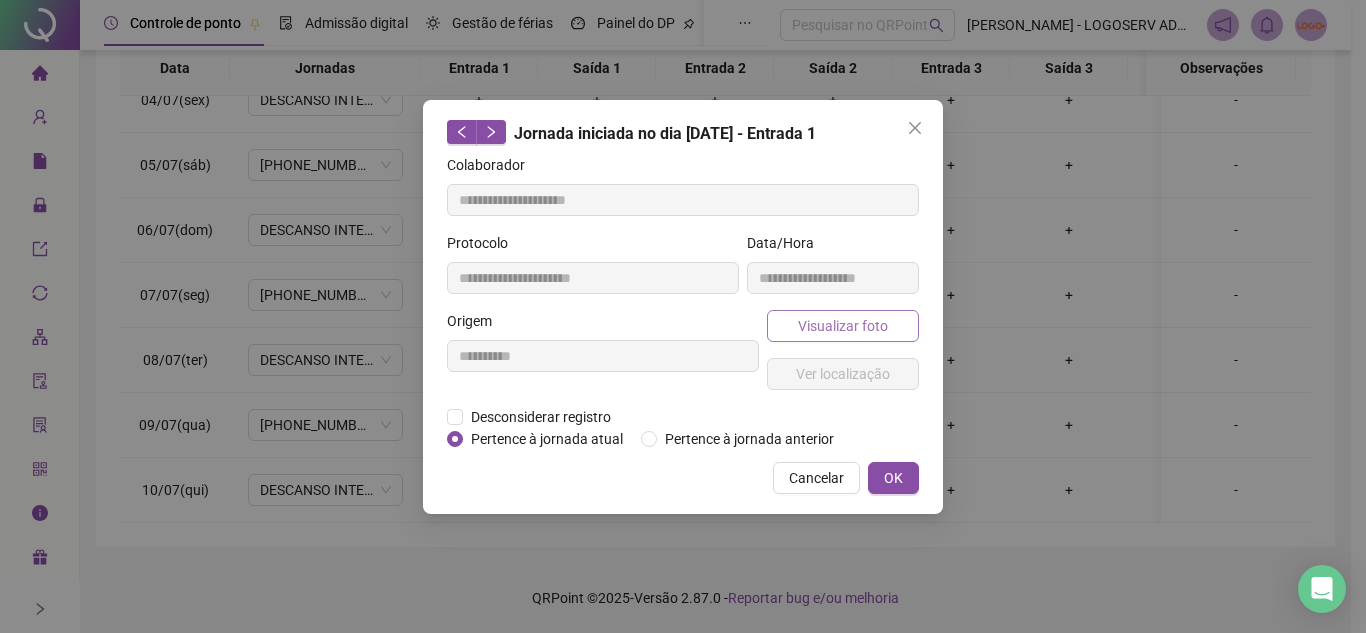 click on "Visualizar foto" at bounding box center [843, 326] 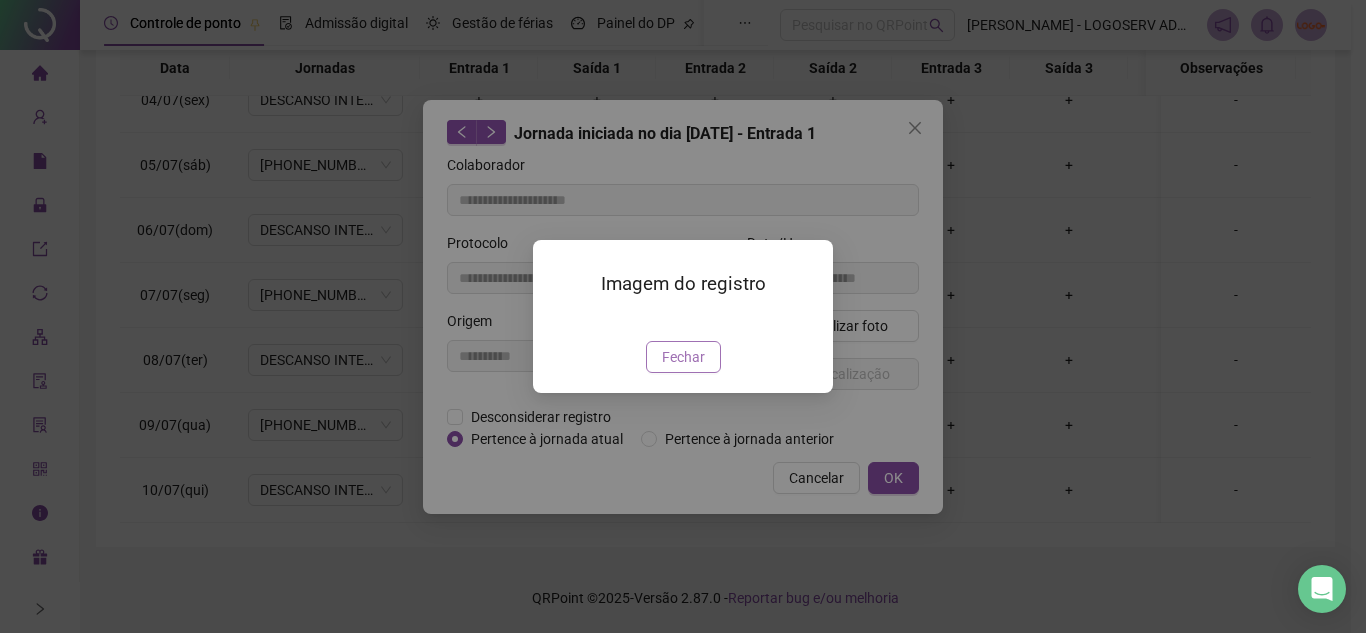 click on "Fechar" at bounding box center [683, 357] 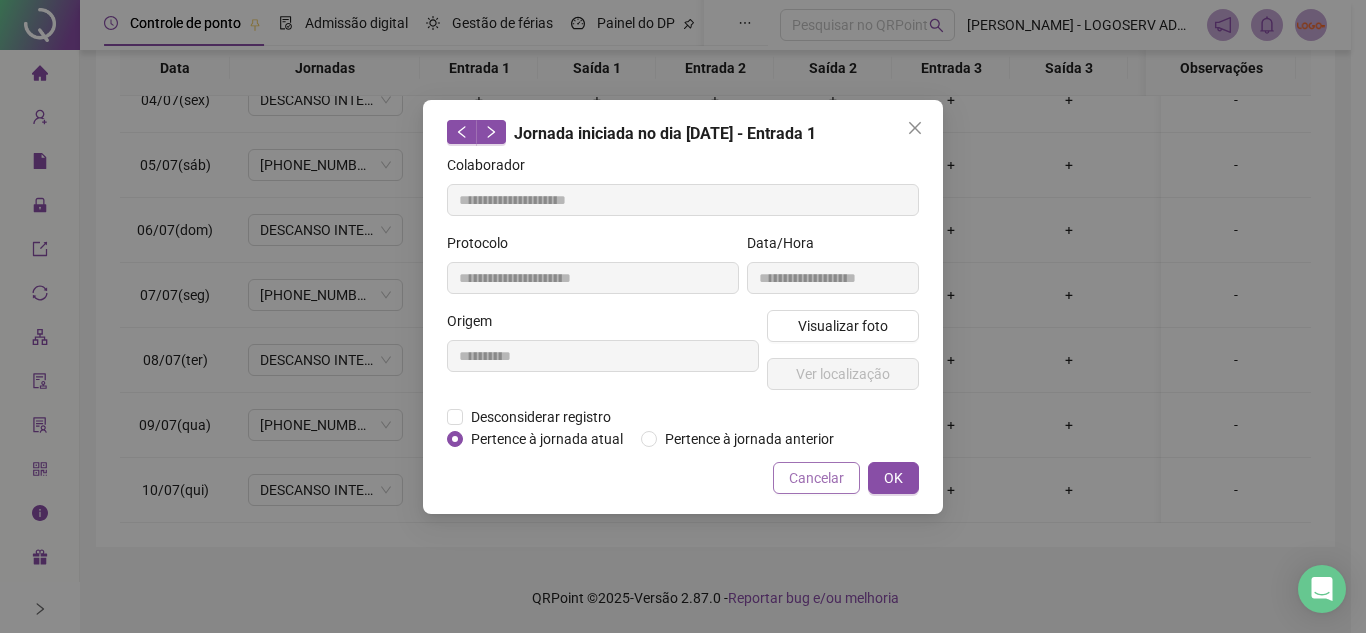 click on "Cancelar" at bounding box center (816, 478) 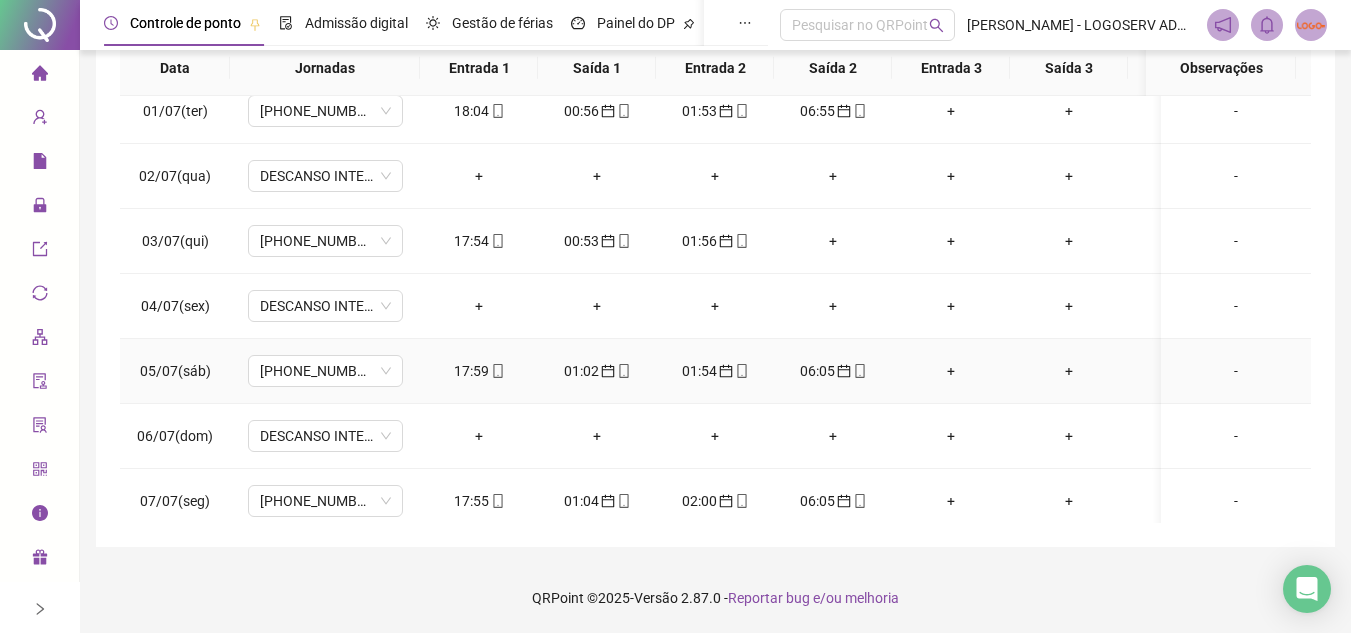scroll, scrollTop: 0, scrollLeft: 0, axis: both 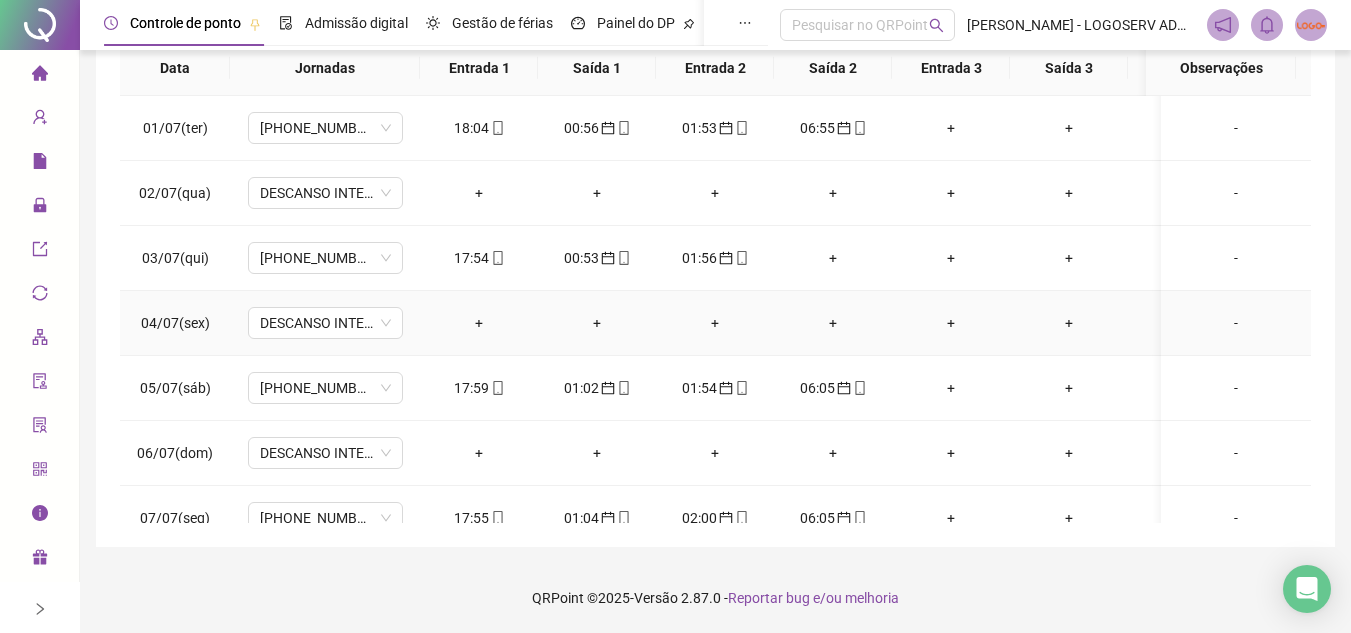 click on "+" at bounding box center [833, 323] 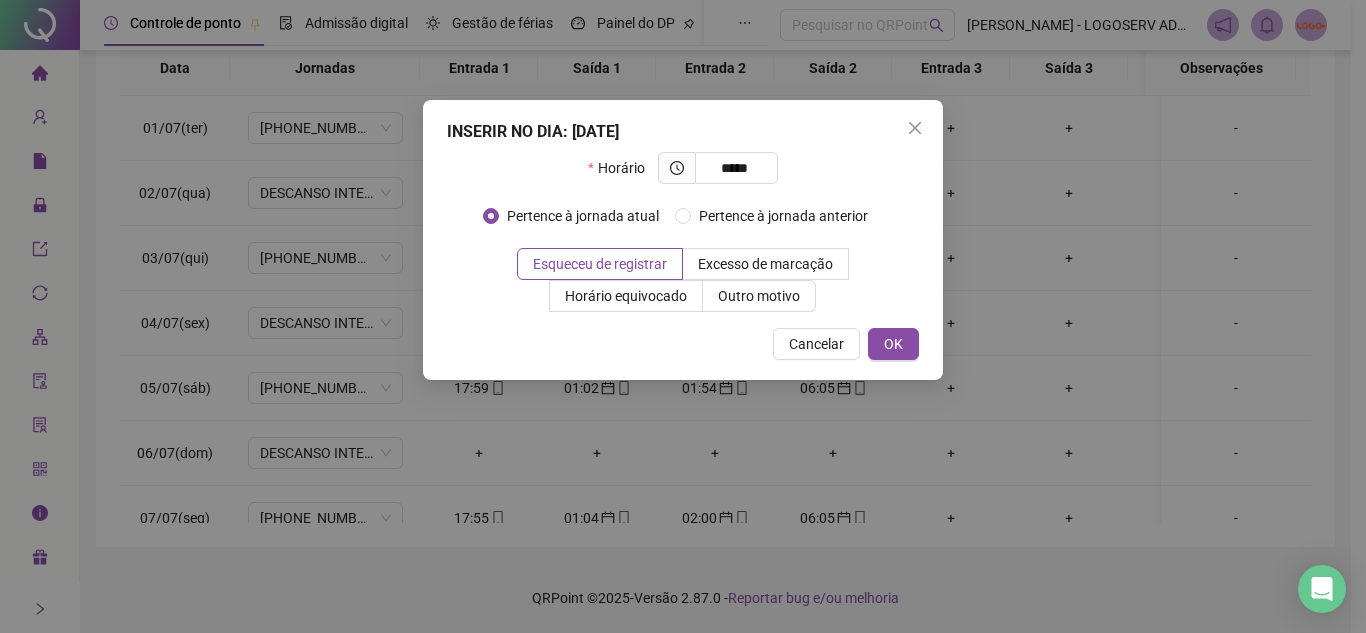 type on "*****" 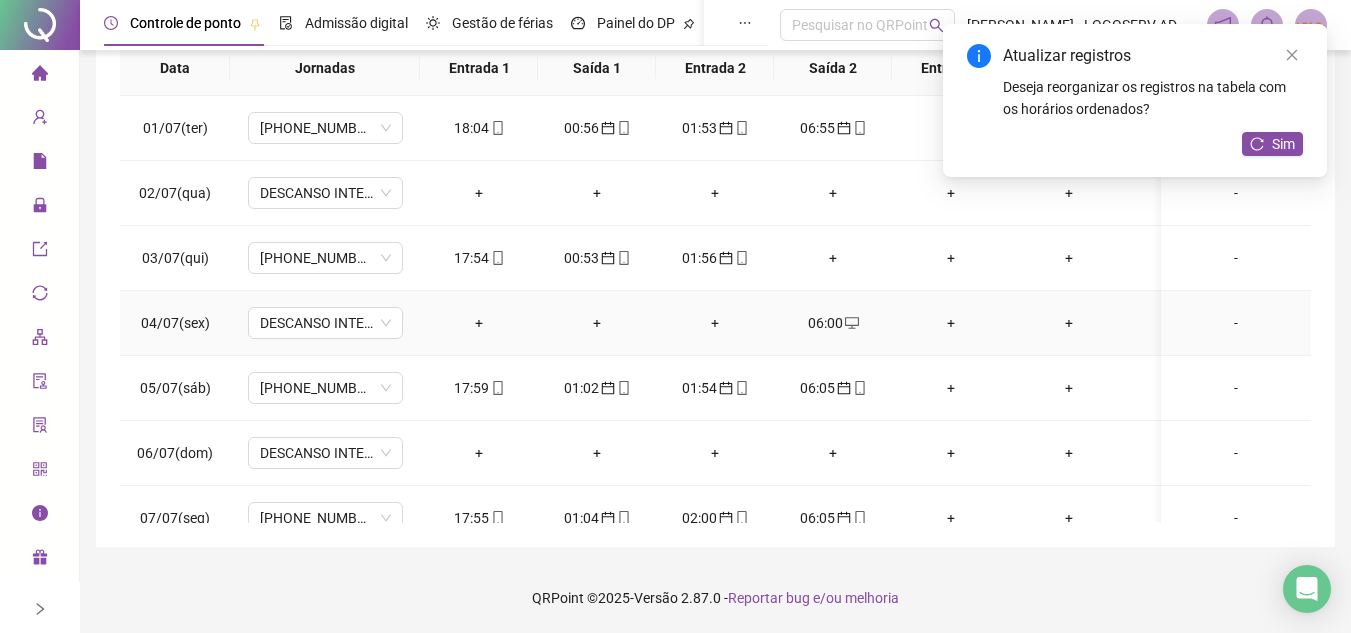 click on "06:00" at bounding box center (833, 323) 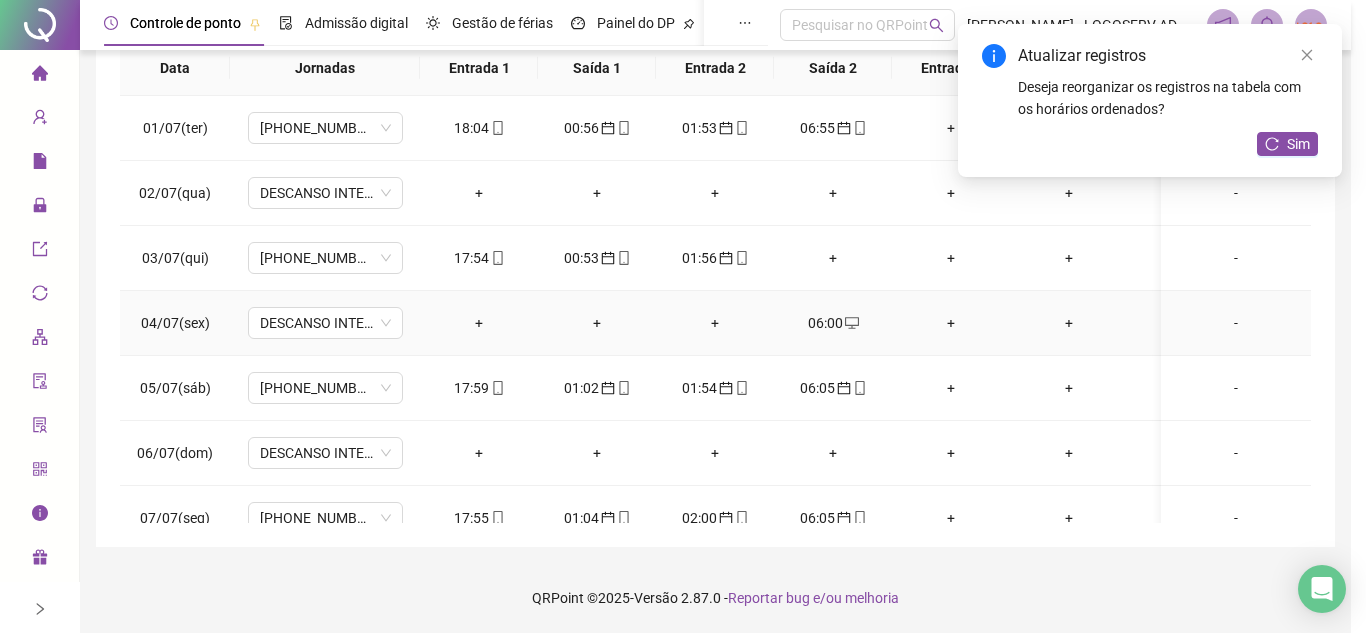 type on "**********" 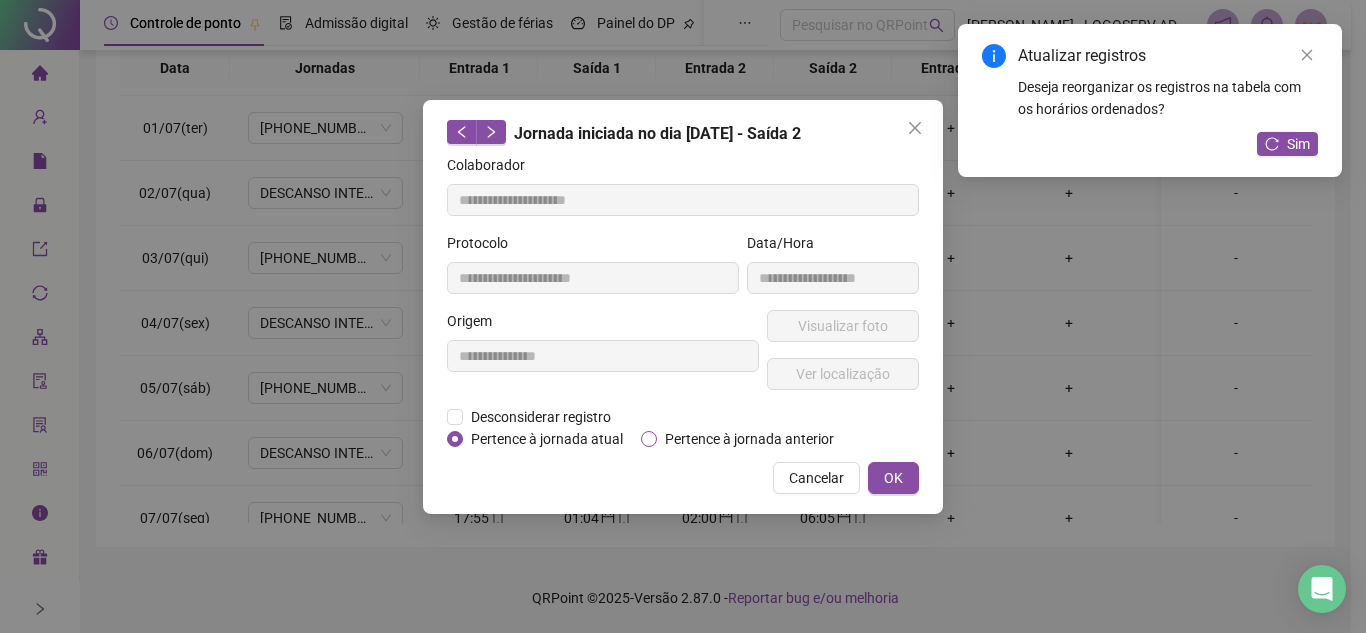 click on "Pertence à jornada anterior" at bounding box center [749, 439] 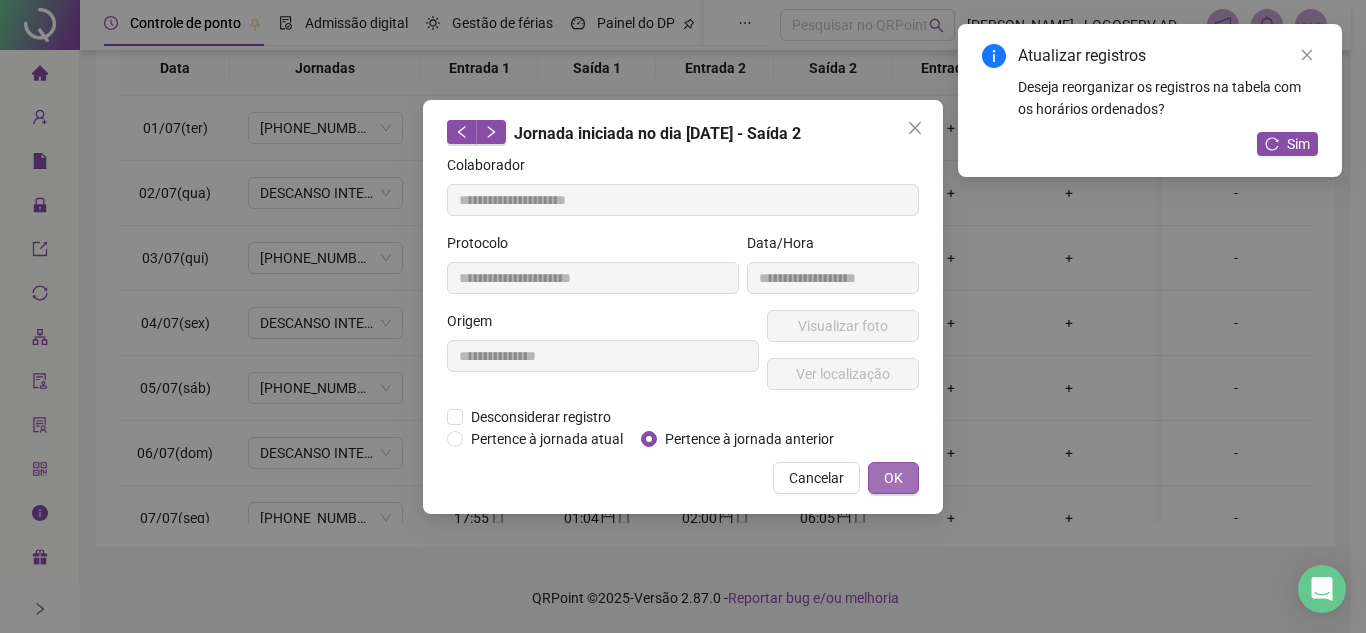 click on "OK" at bounding box center (893, 478) 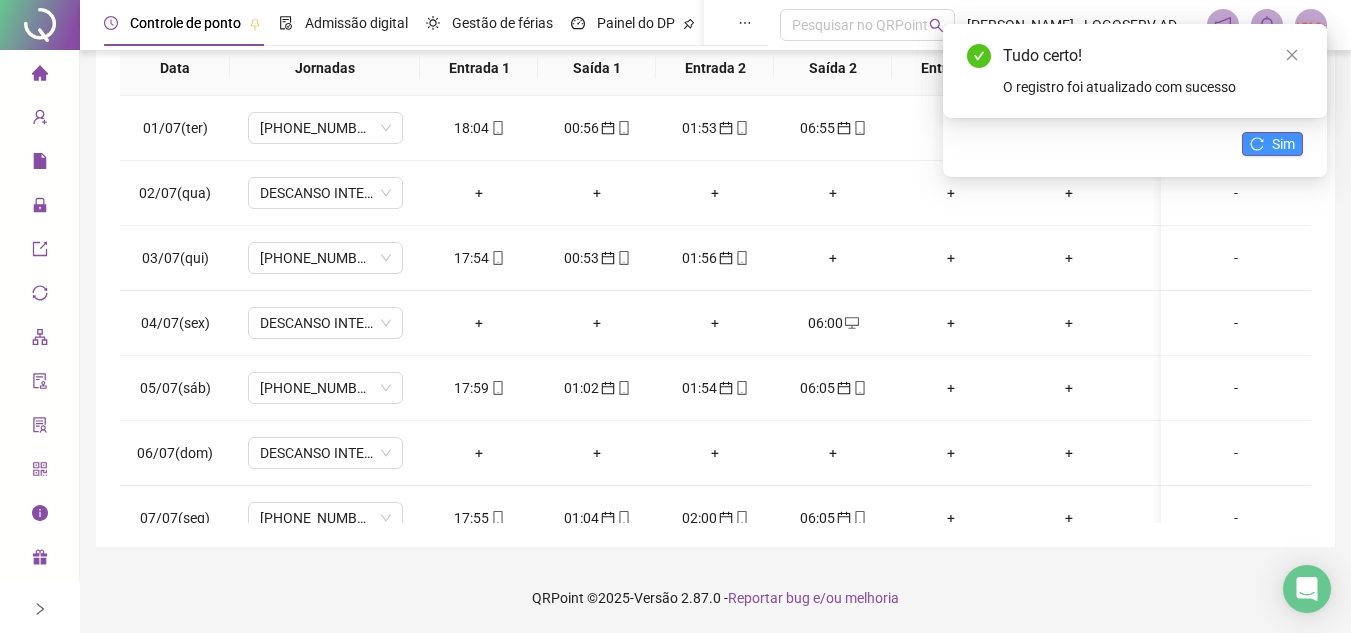 click 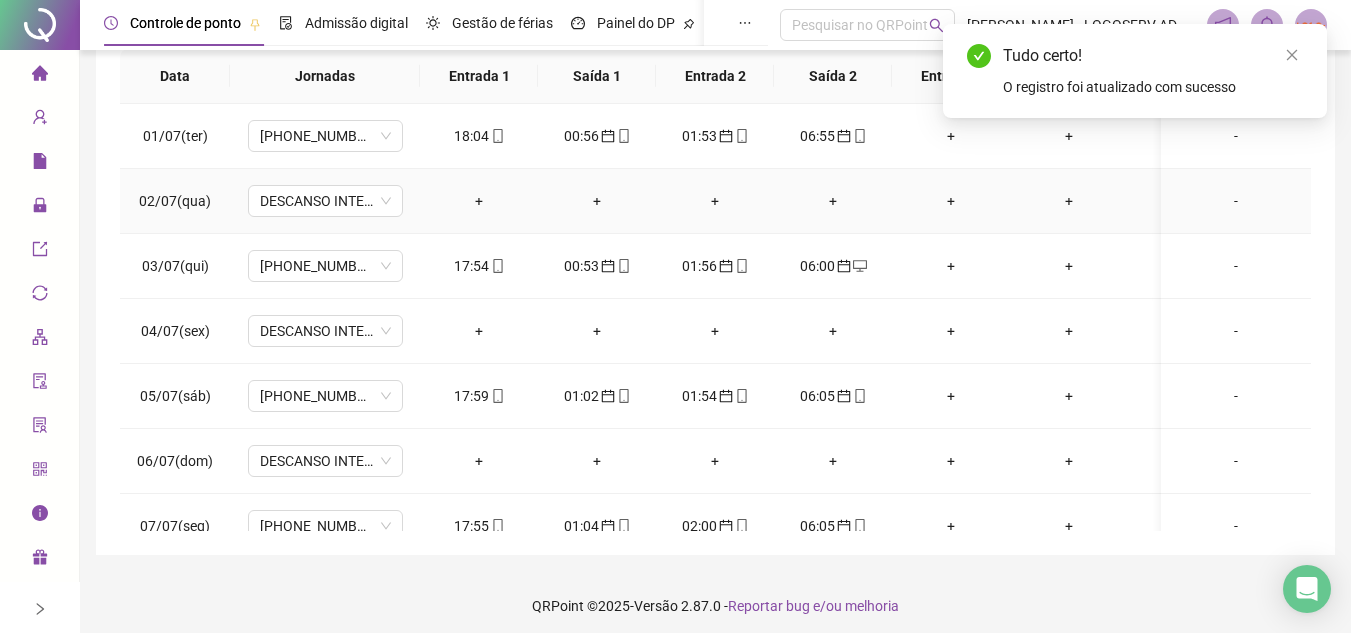 scroll, scrollTop: 389, scrollLeft: 0, axis: vertical 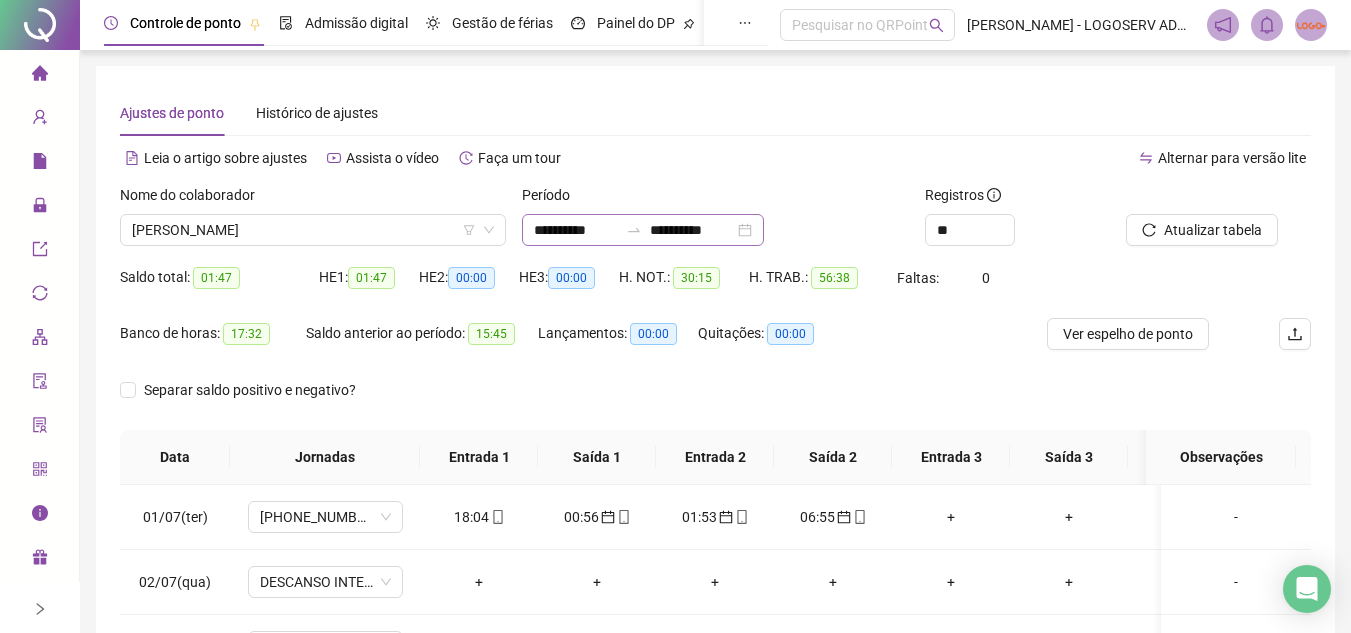 click 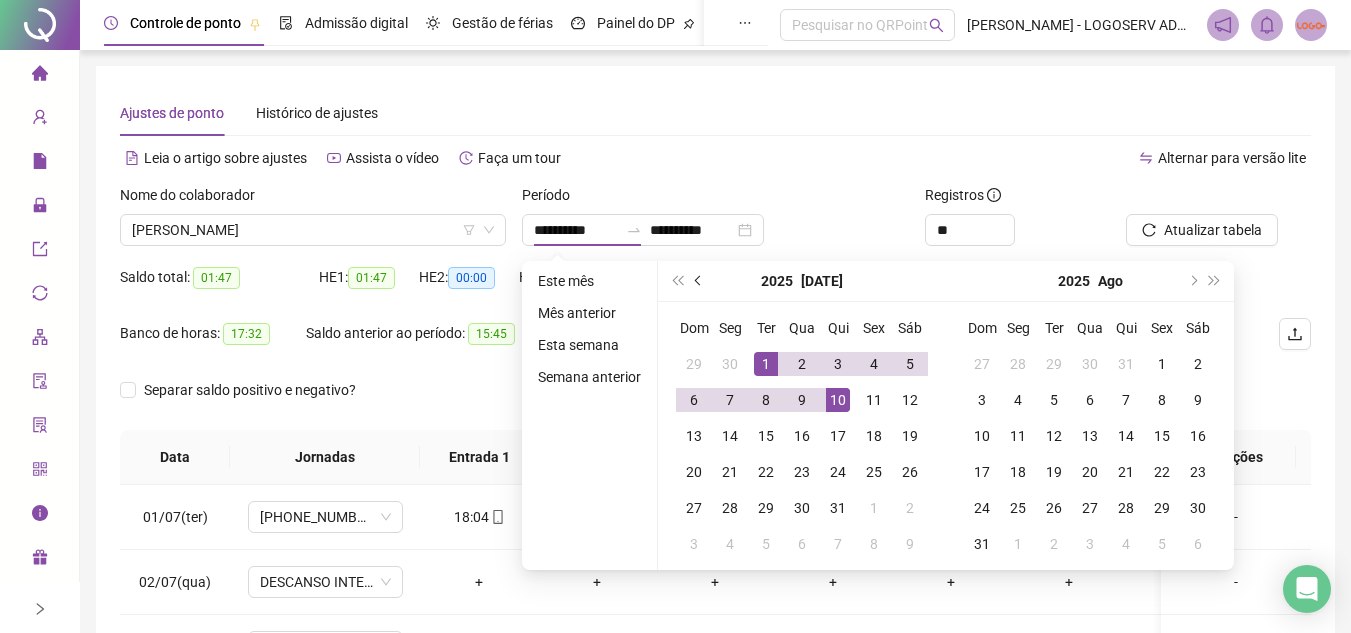 click at bounding box center [699, 281] 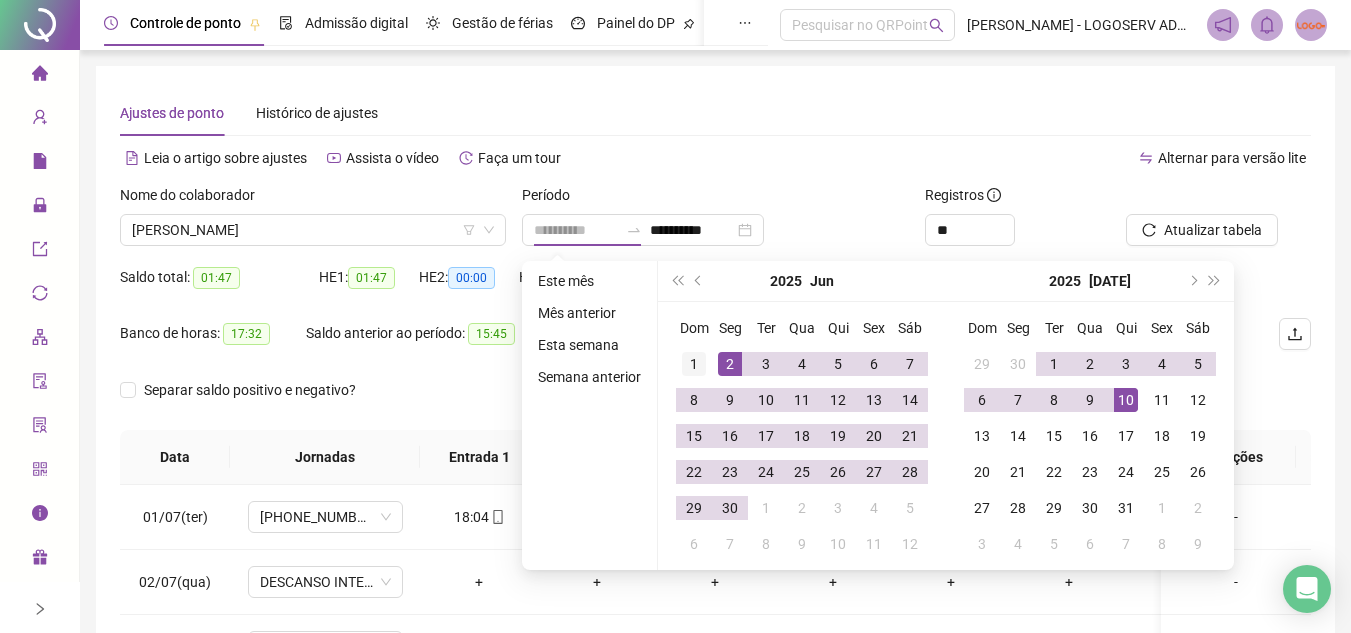 type on "**********" 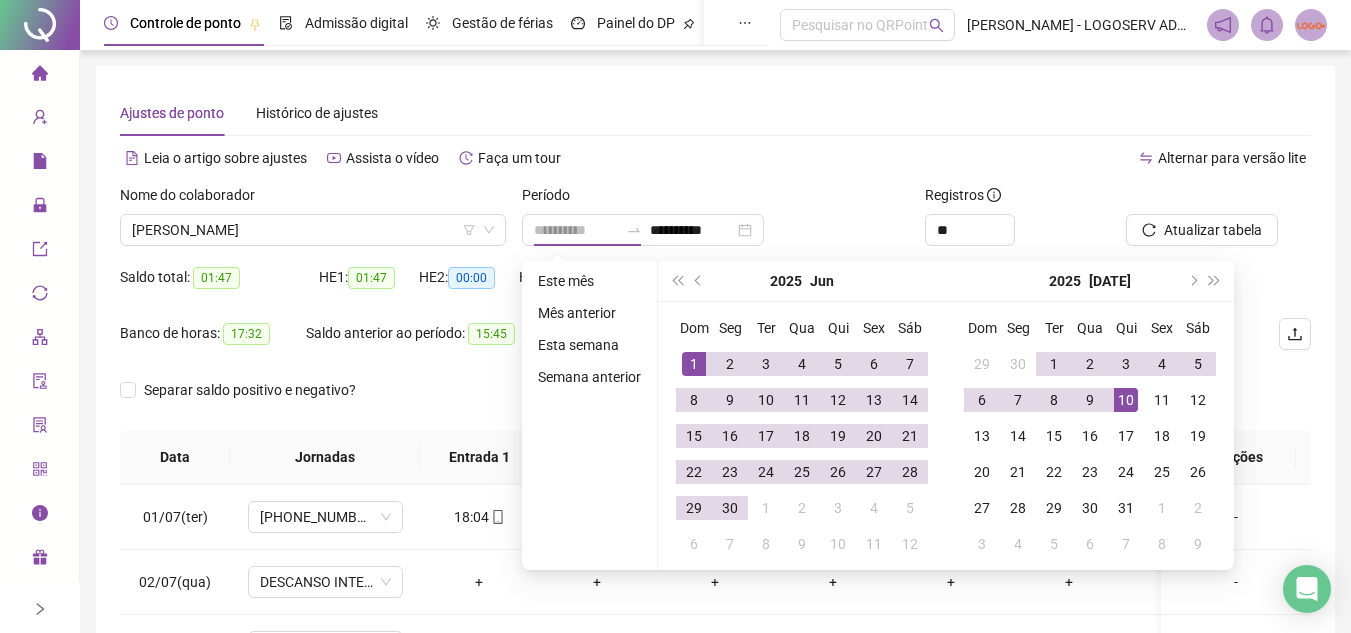 click on "1" at bounding box center [694, 364] 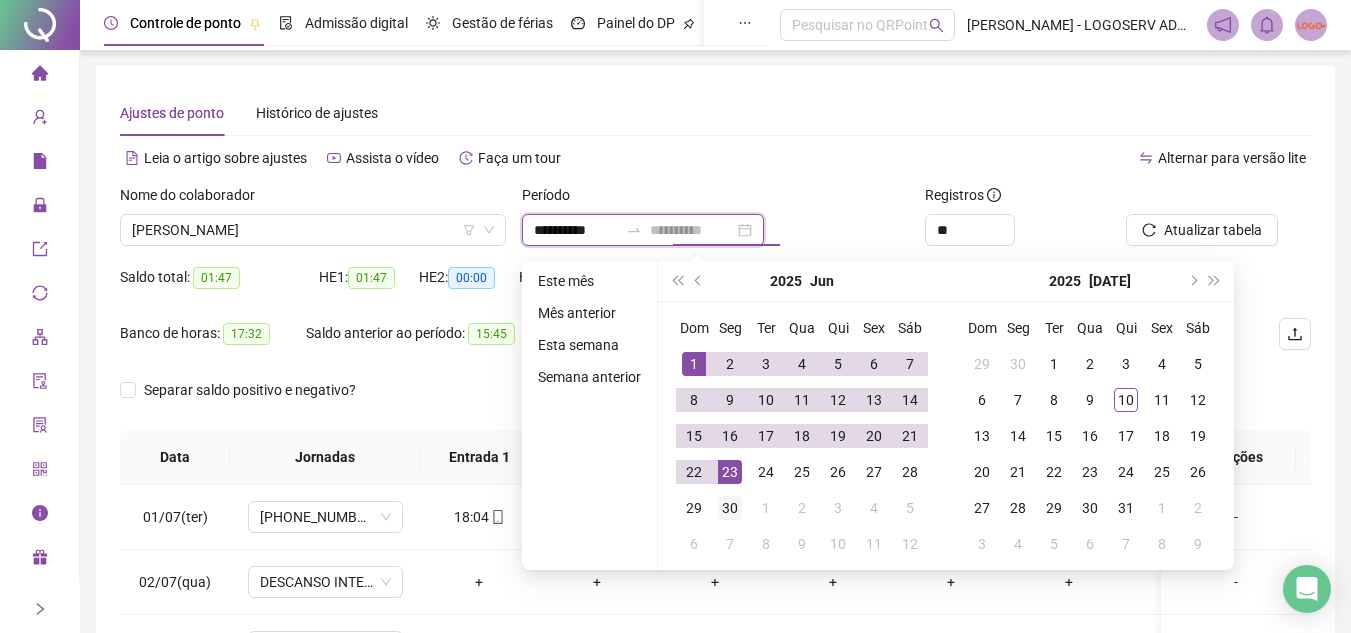 type on "**********" 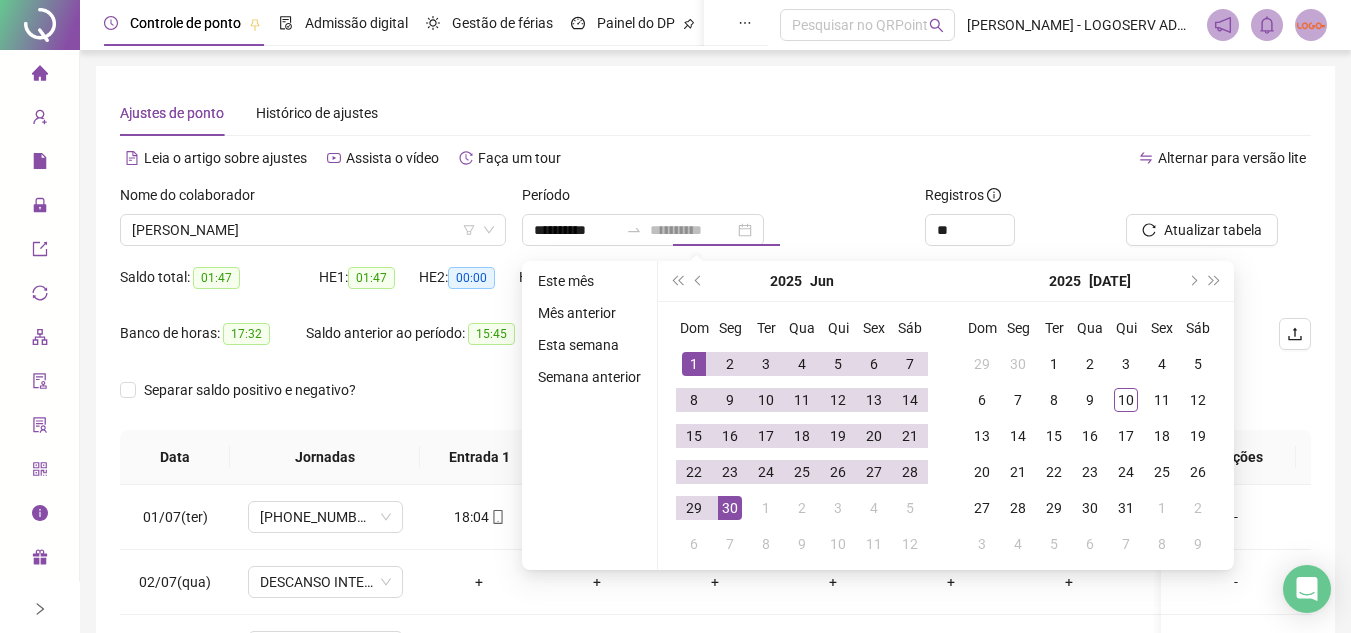 click on "30" at bounding box center (730, 508) 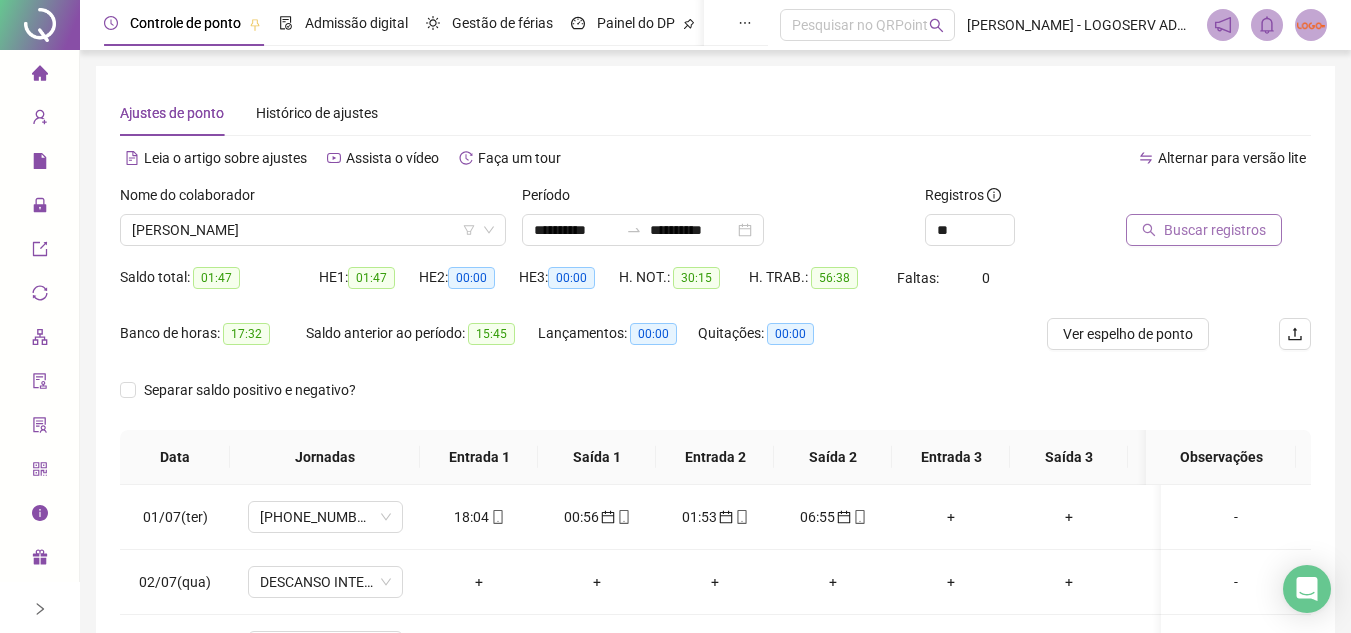 click on "Buscar registros" at bounding box center (1215, 230) 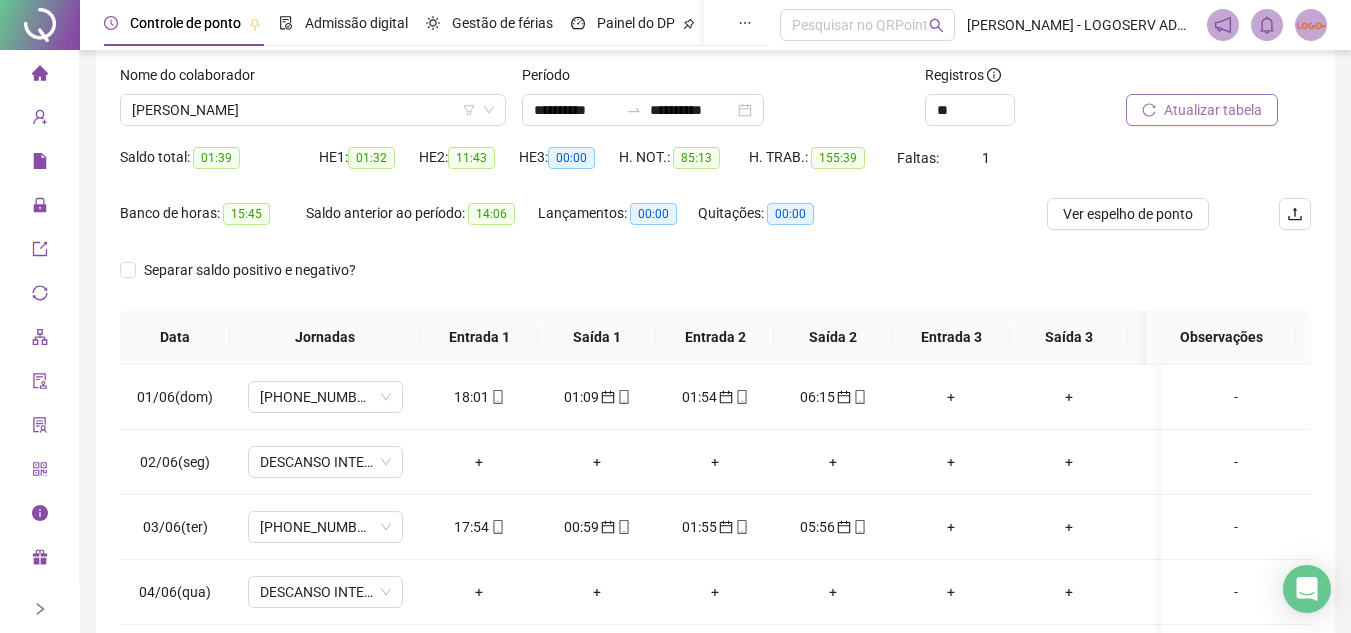 scroll, scrollTop: 200, scrollLeft: 0, axis: vertical 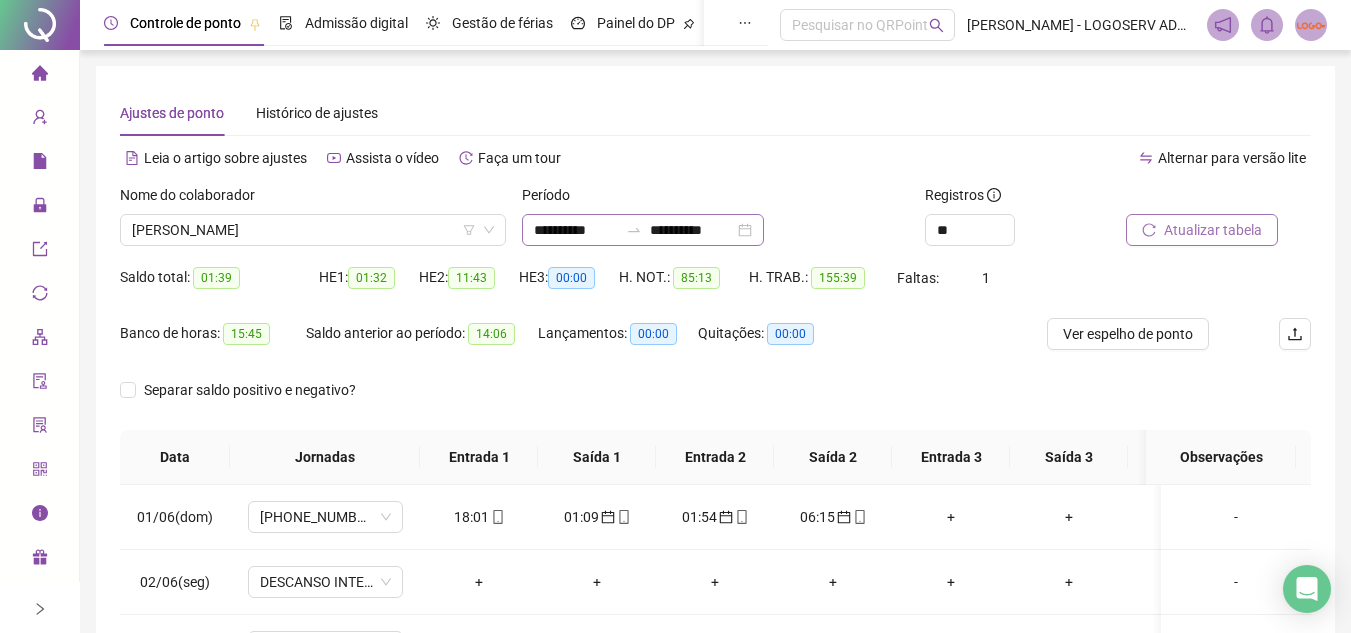 click 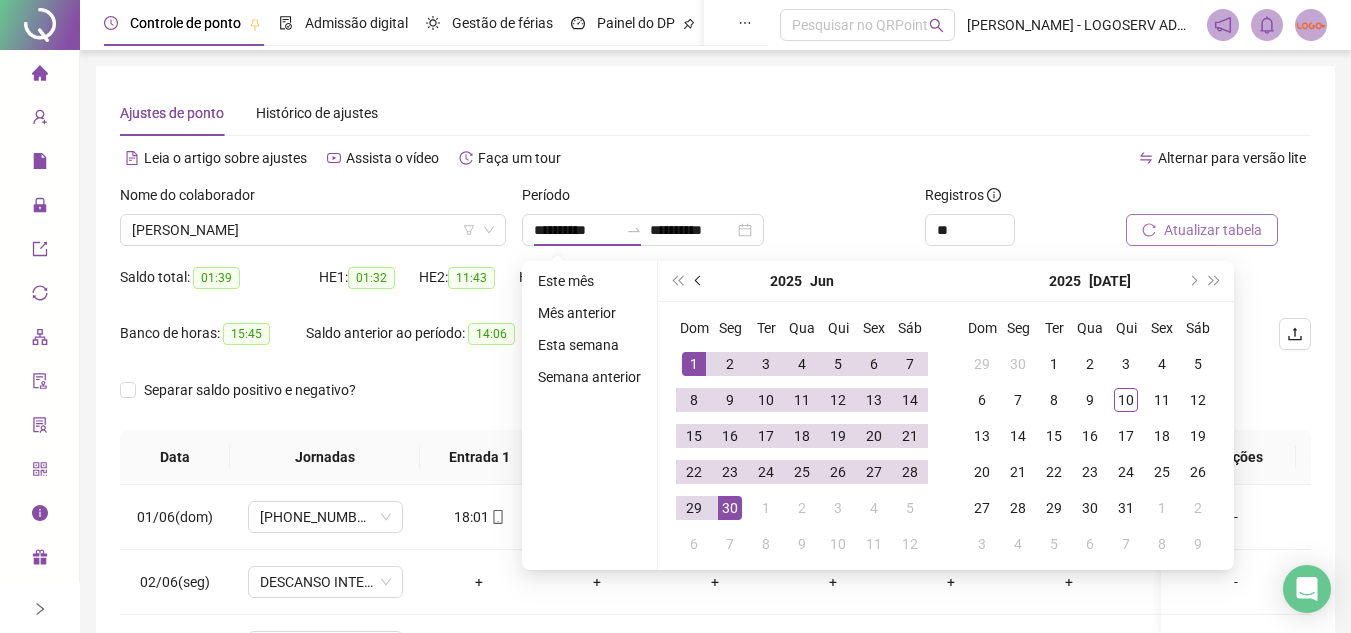 click at bounding box center (700, 281) 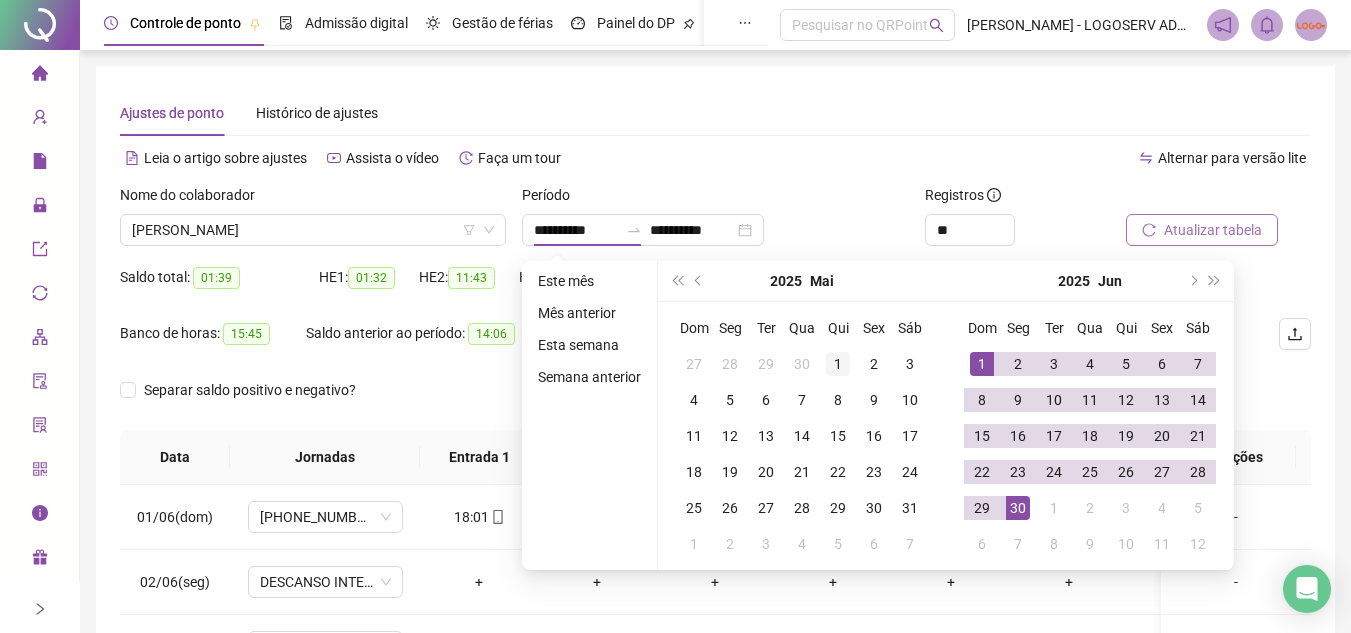 type on "**********" 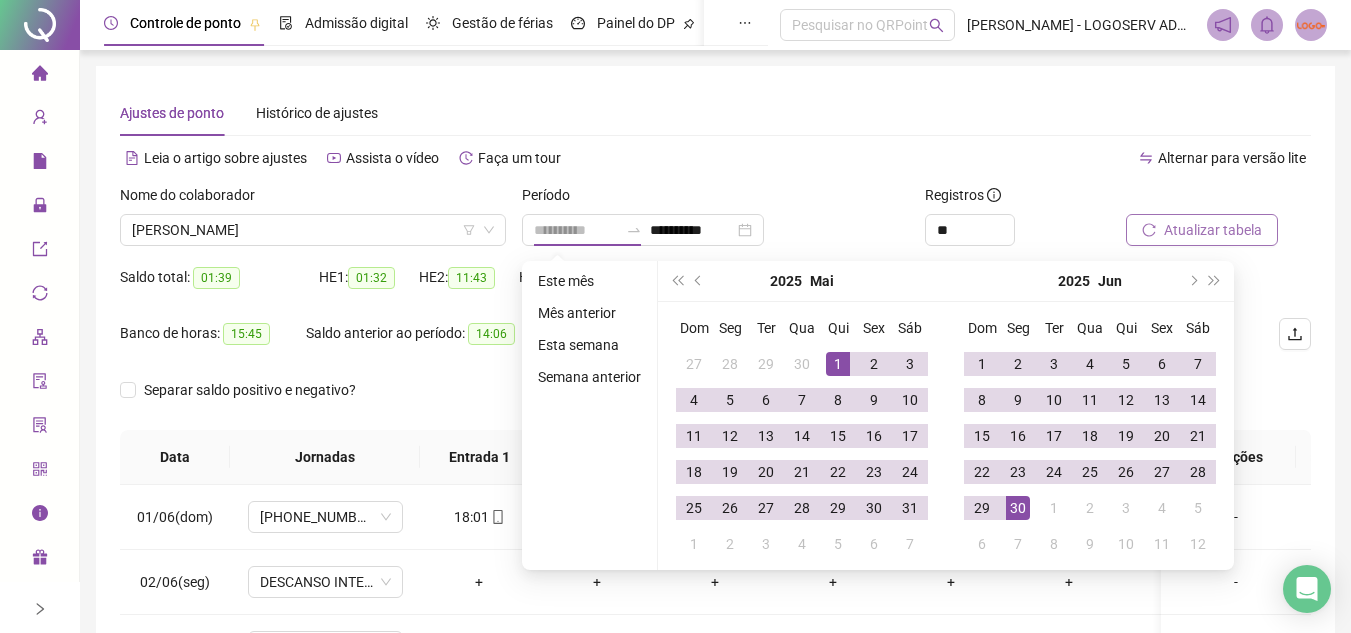 drag, startPoint x: 829, startPoint y: 357, endPoint x: 841, endPoint y: 373, distance: 20 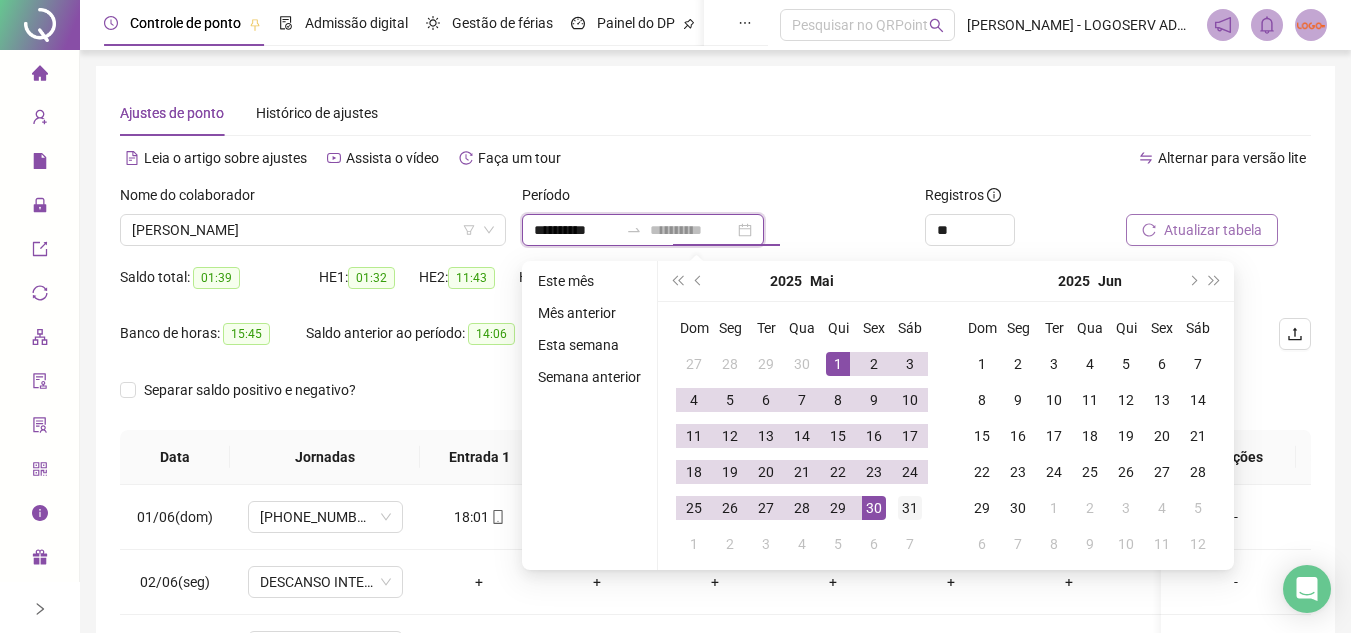 type on "**********" 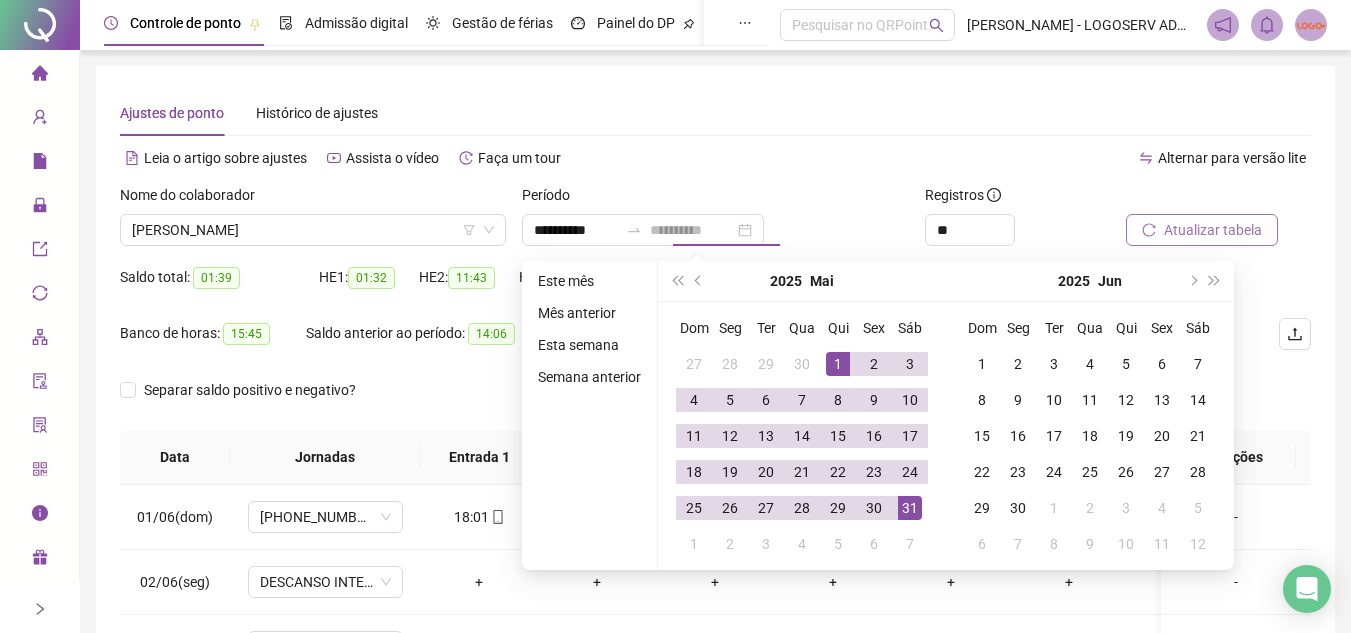 click on "31" at bounding box center (910, 508) 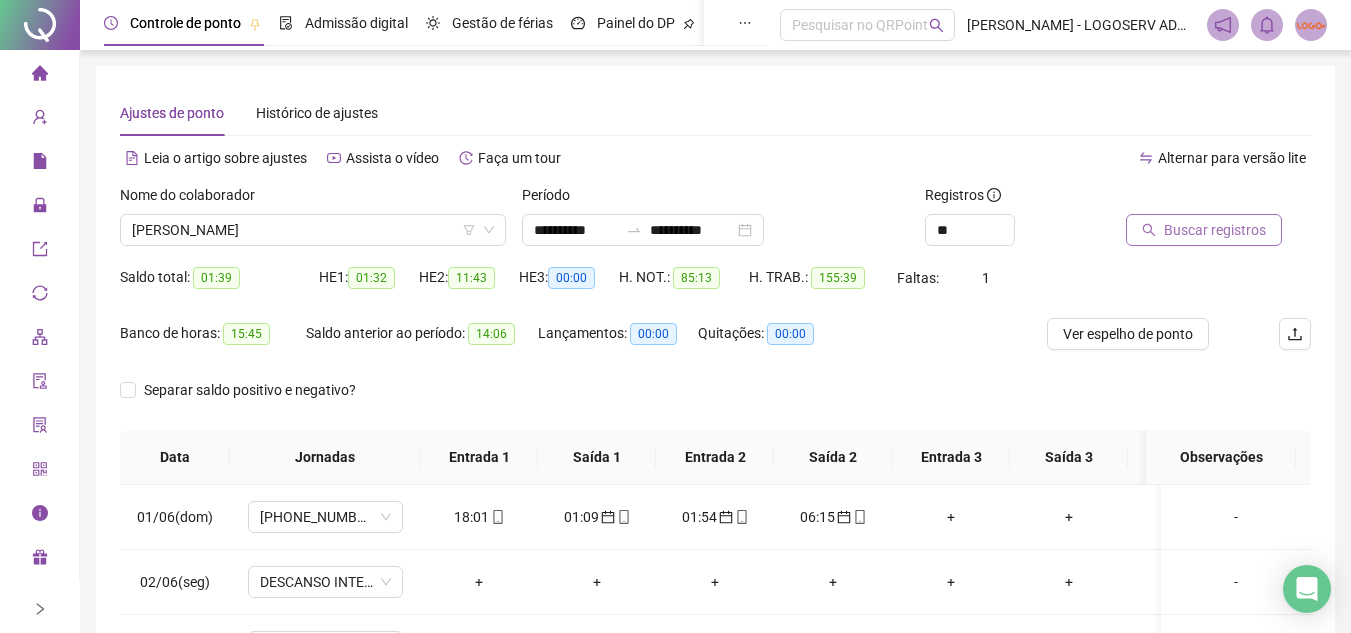 click 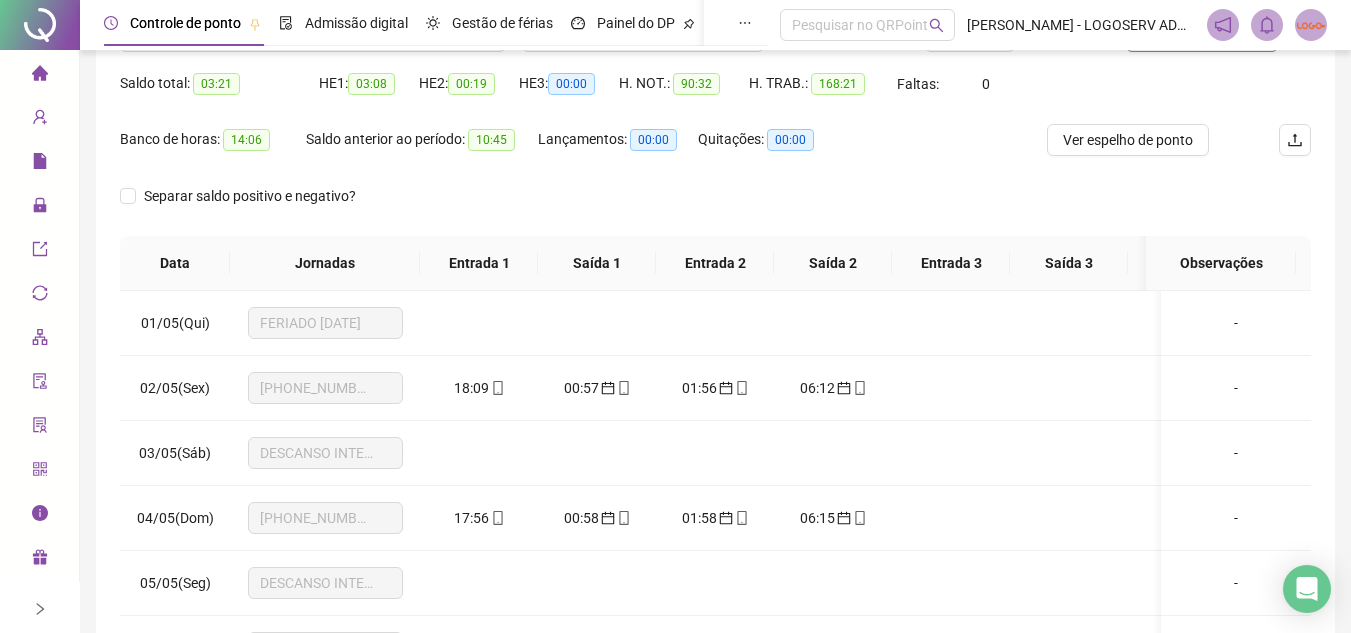 scroll, scrollTop: 200, scrollLeft: 0, axis: vertical 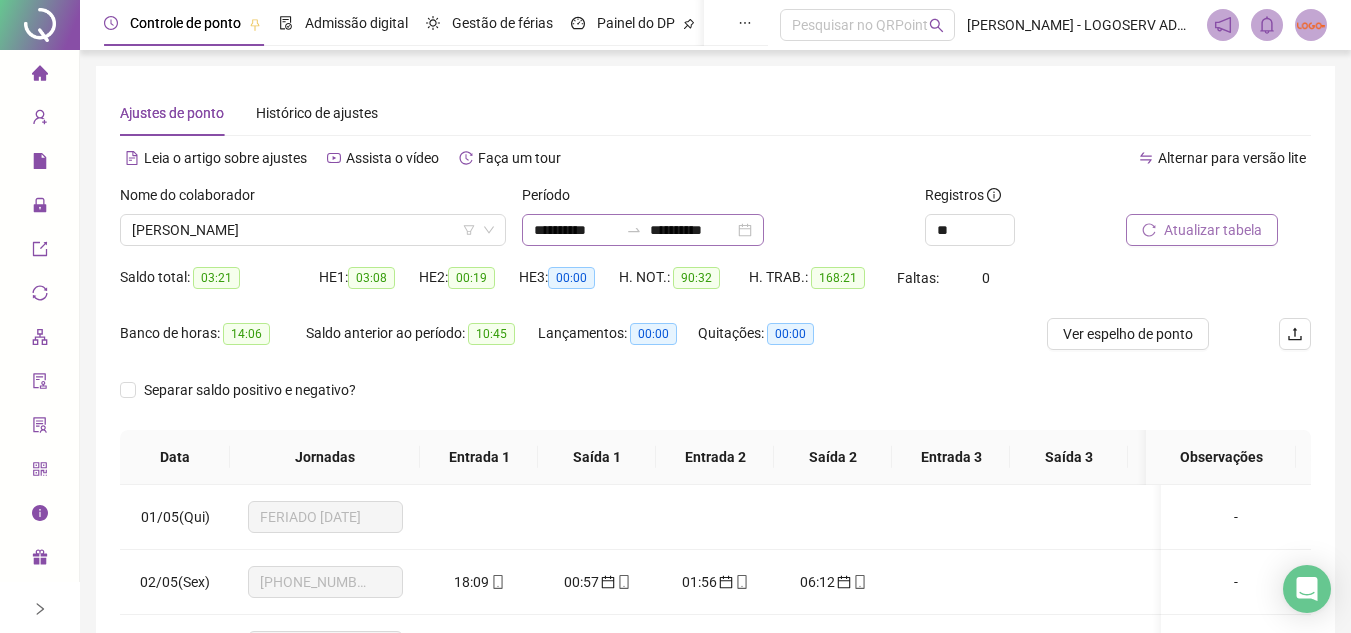 click on "**********" at bounding box center (643, 230) 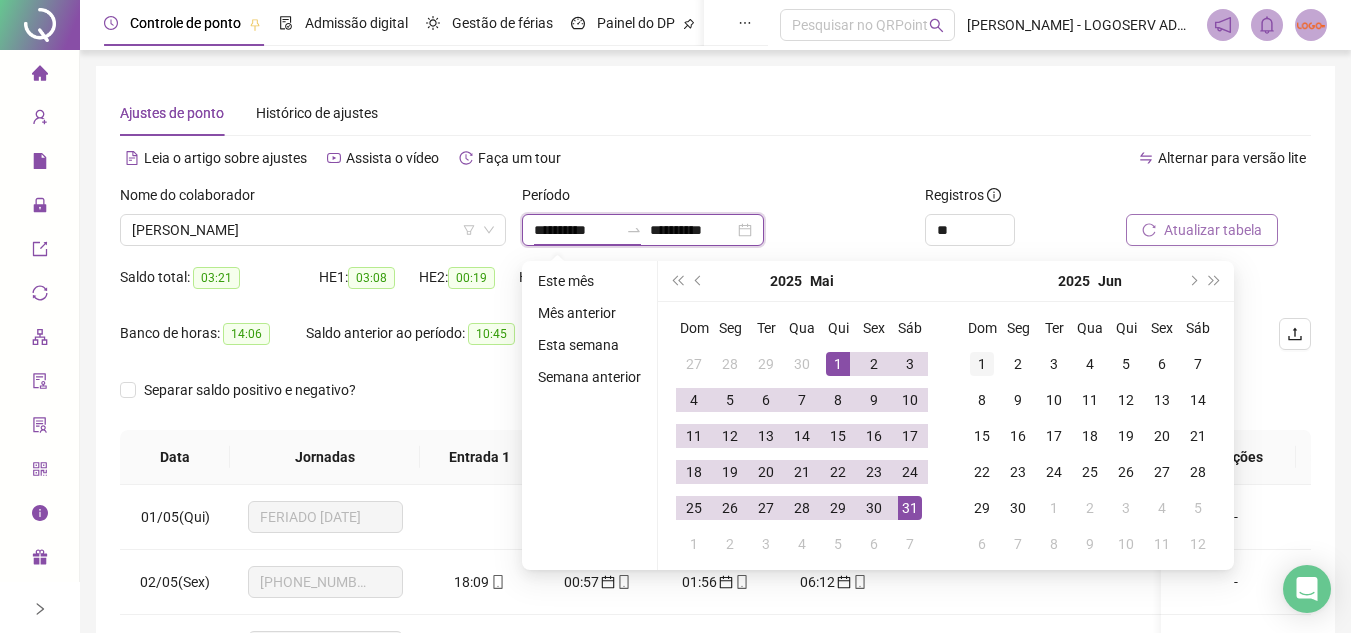 type on "**********" 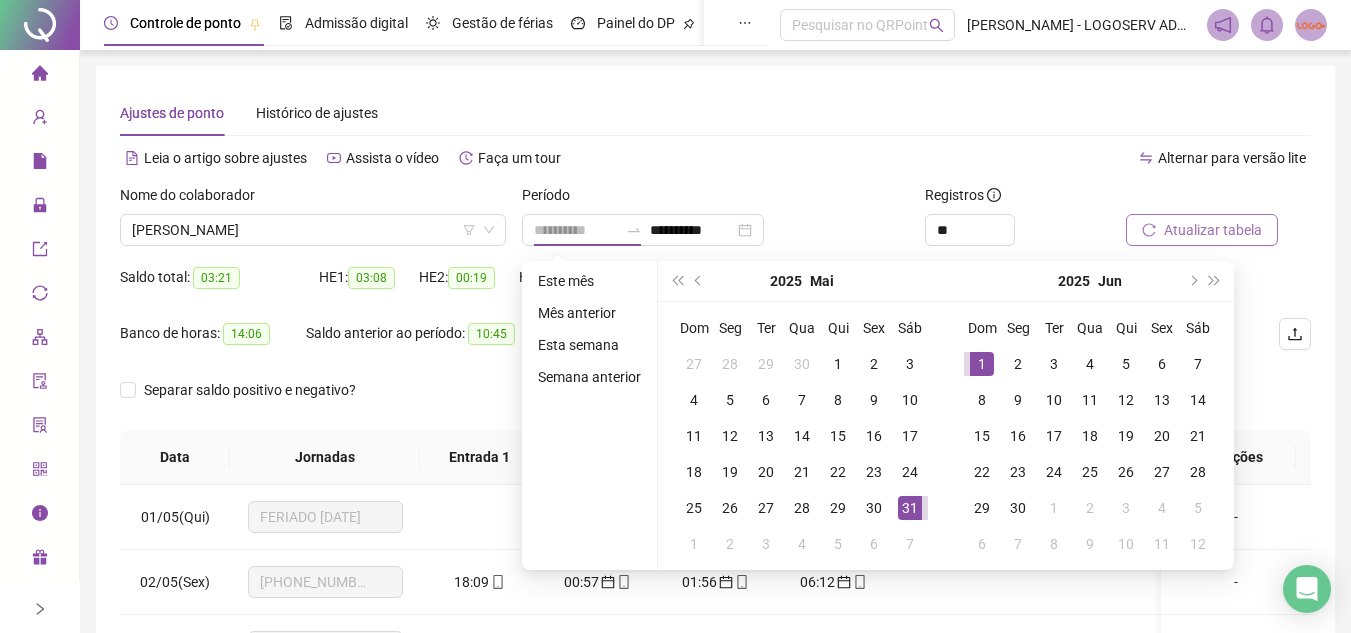 click on "1" at bounding box center (982, 364) 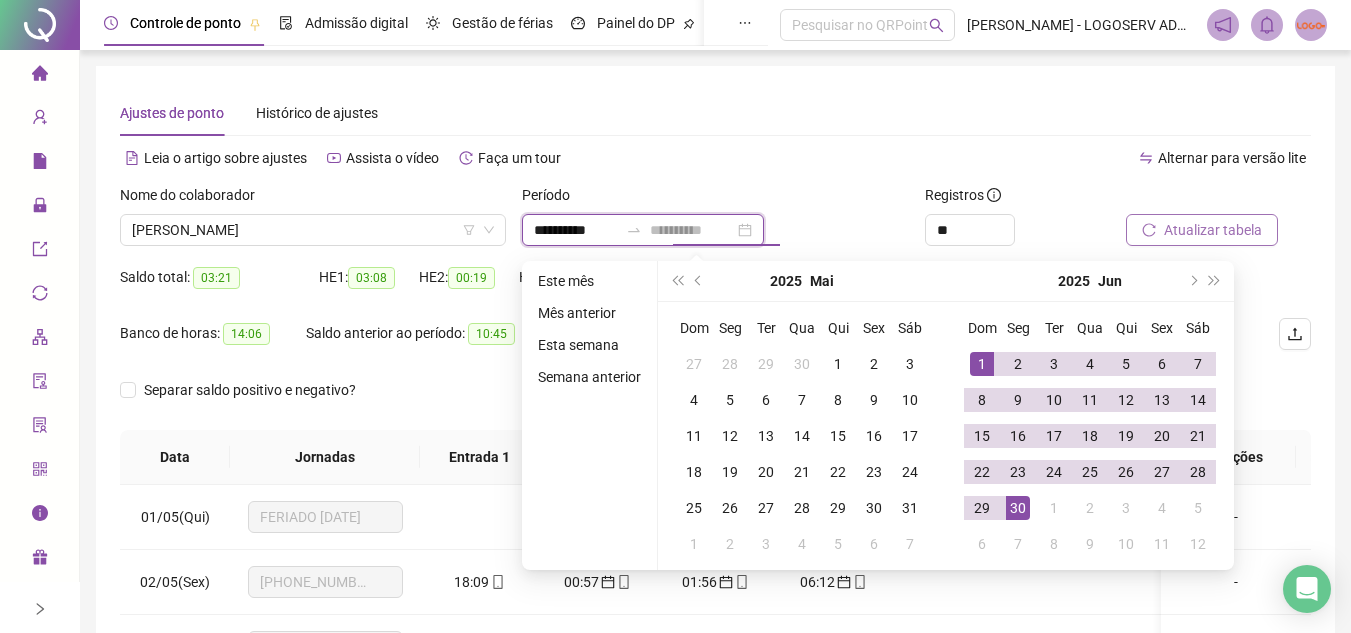 type on "**********" 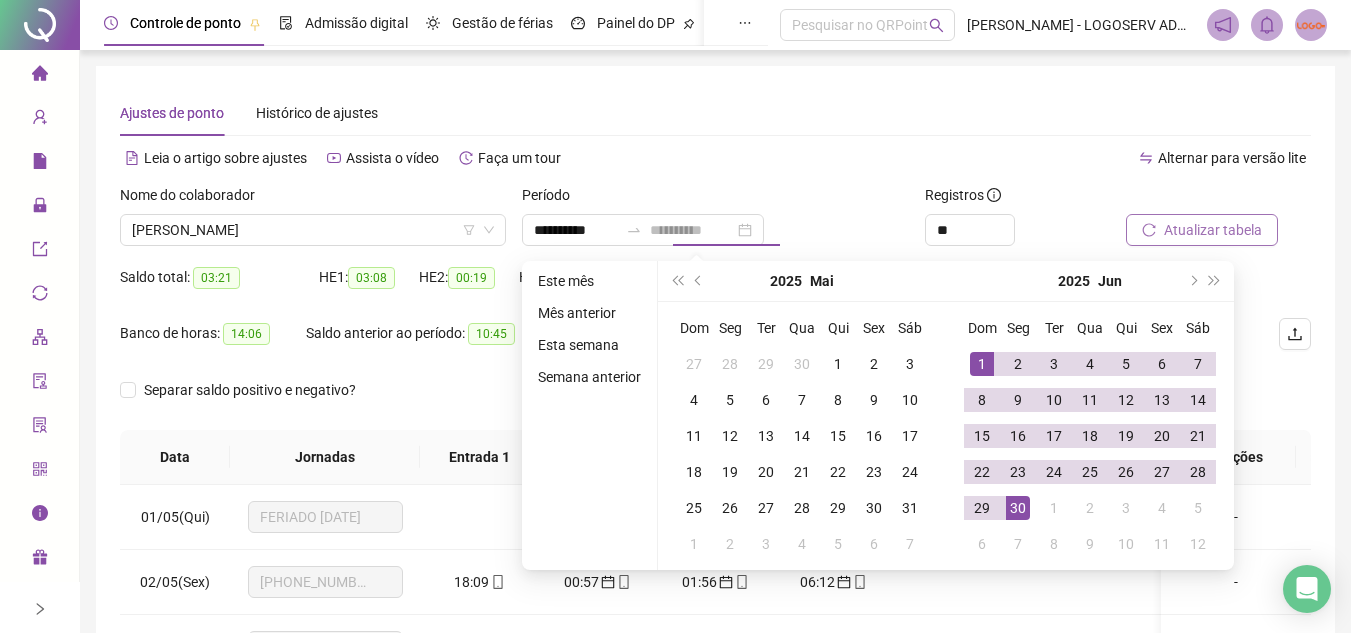 drag, startPoint x: 1015, startPoint y: 509, endPoint x: 1187, endPoint y: 210, distance: 344.94202 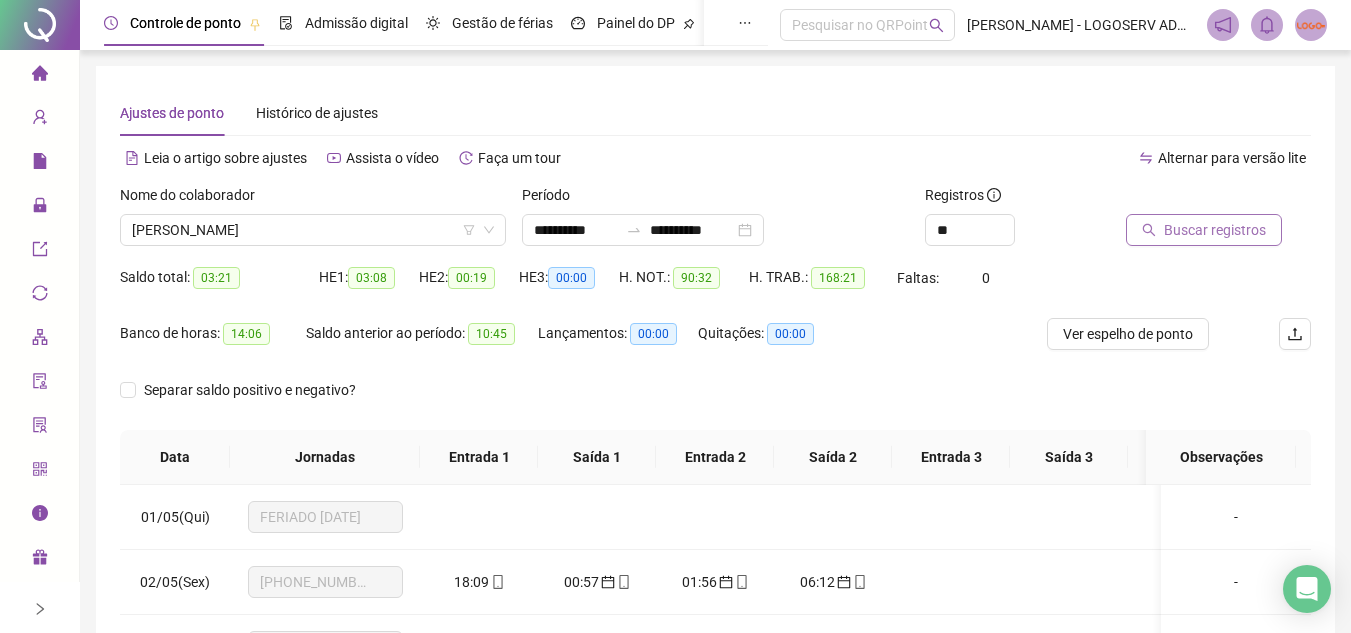 click on "Buscar registros" at bounding box center (1215, 230) 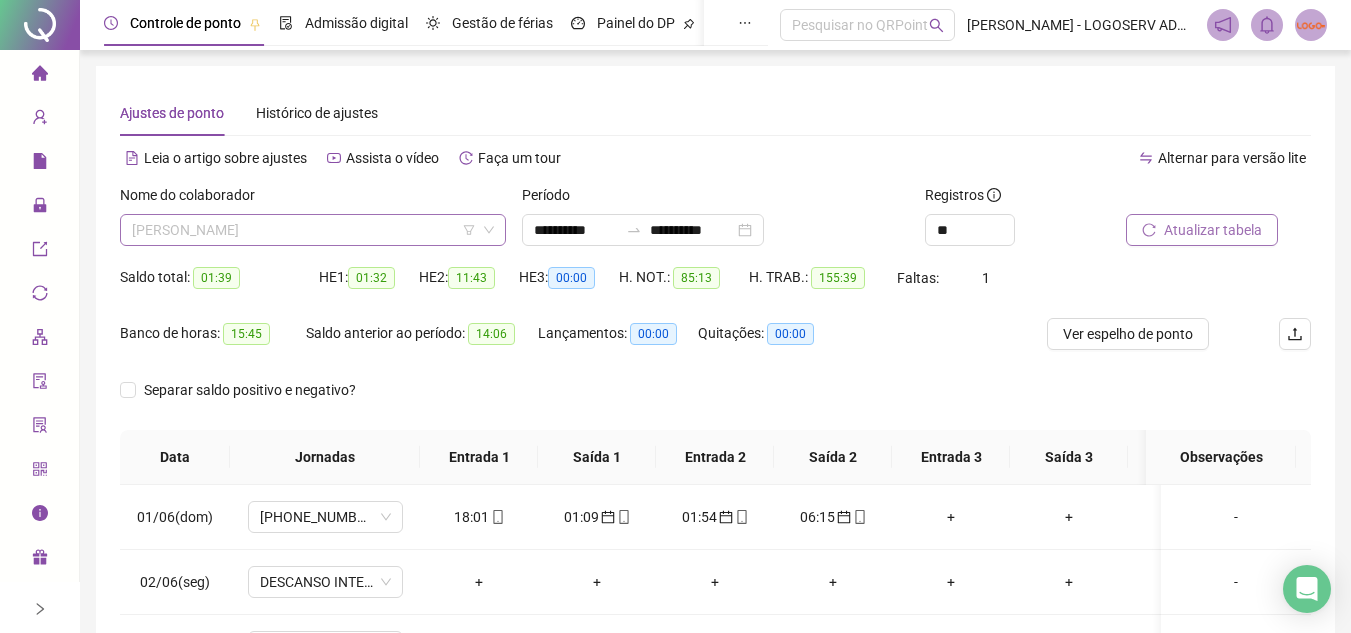 click on "NELSON SANTOS FARIAS" at bounding box center (313, 230) 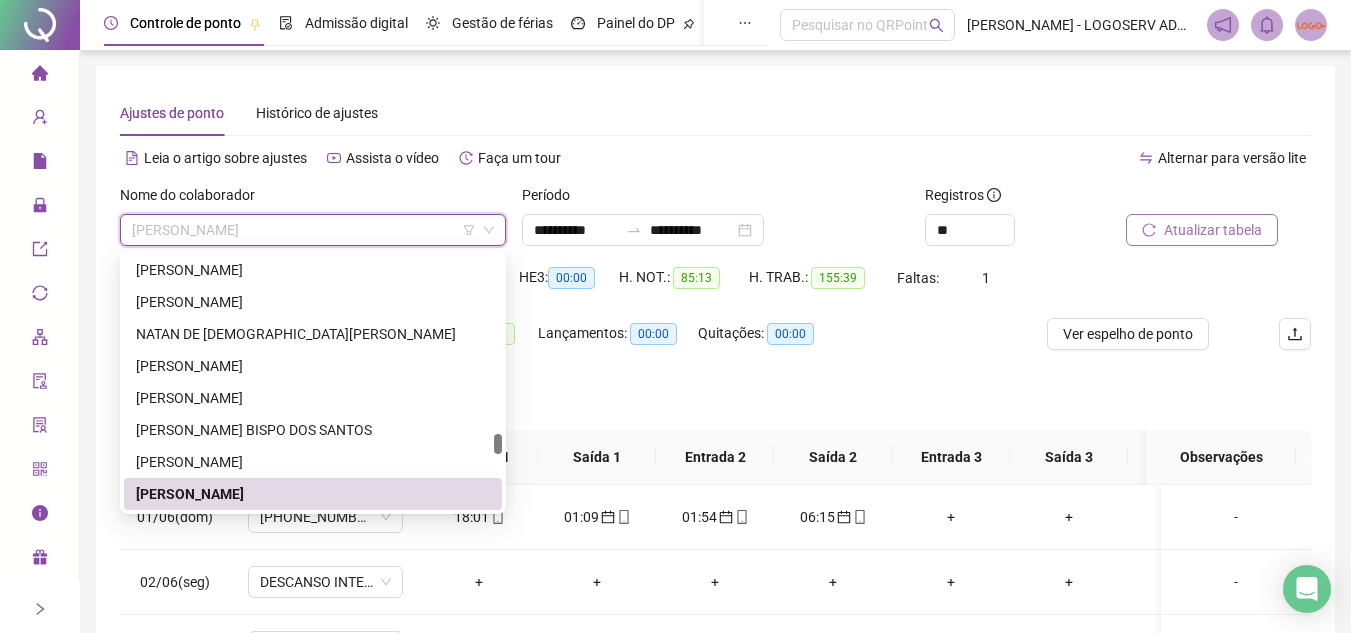 paste on "**********" 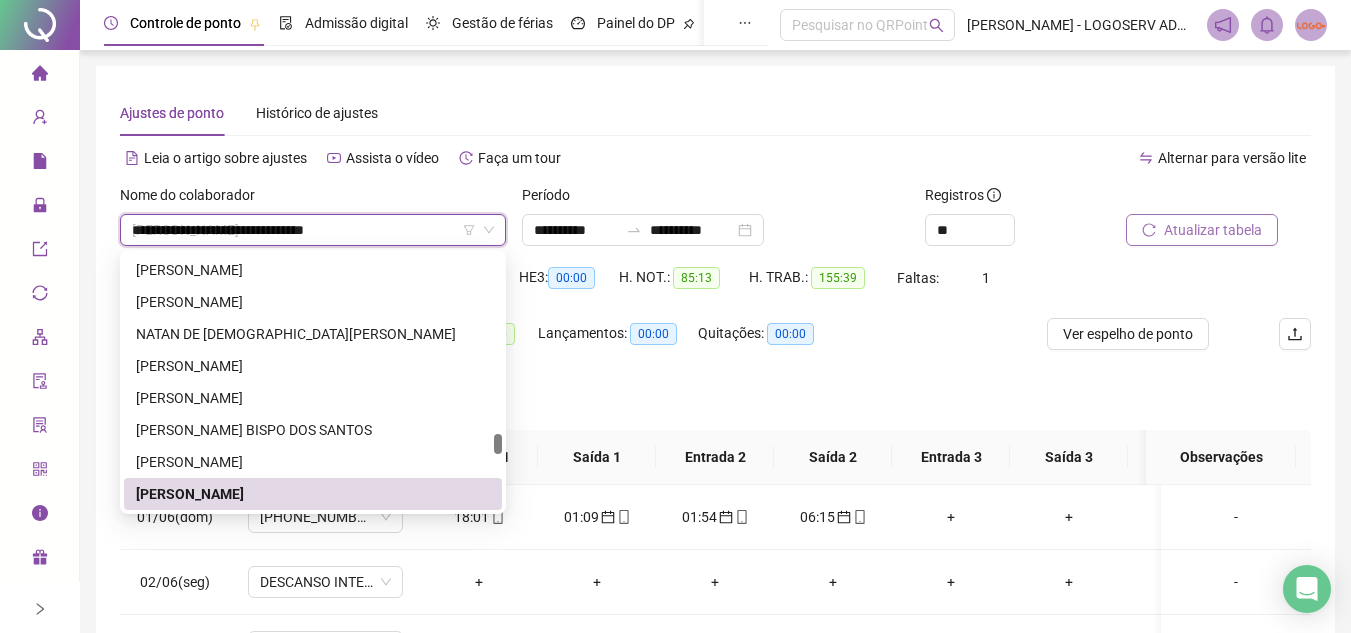 scroll, scrollTop: 0, scrollLeft: 0, axis: both 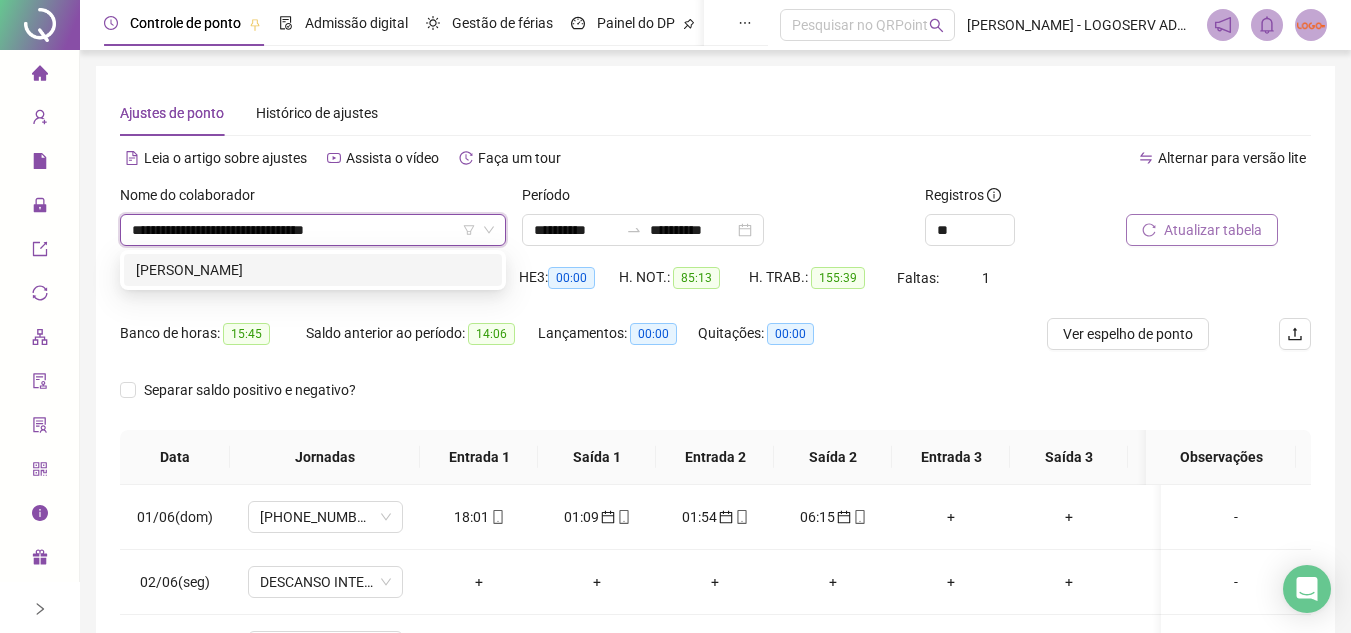 click on "JOSE RAIMUNDO DE JESUS SANTANA" at bounding box center [313, 270] 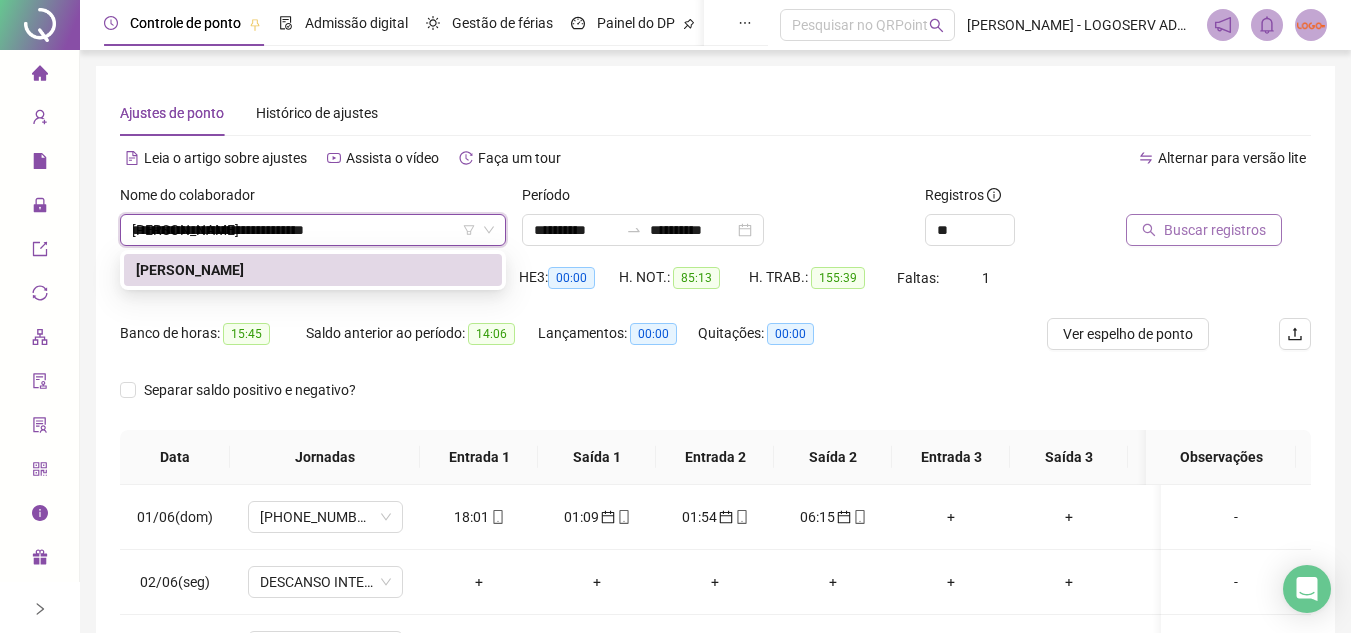 type 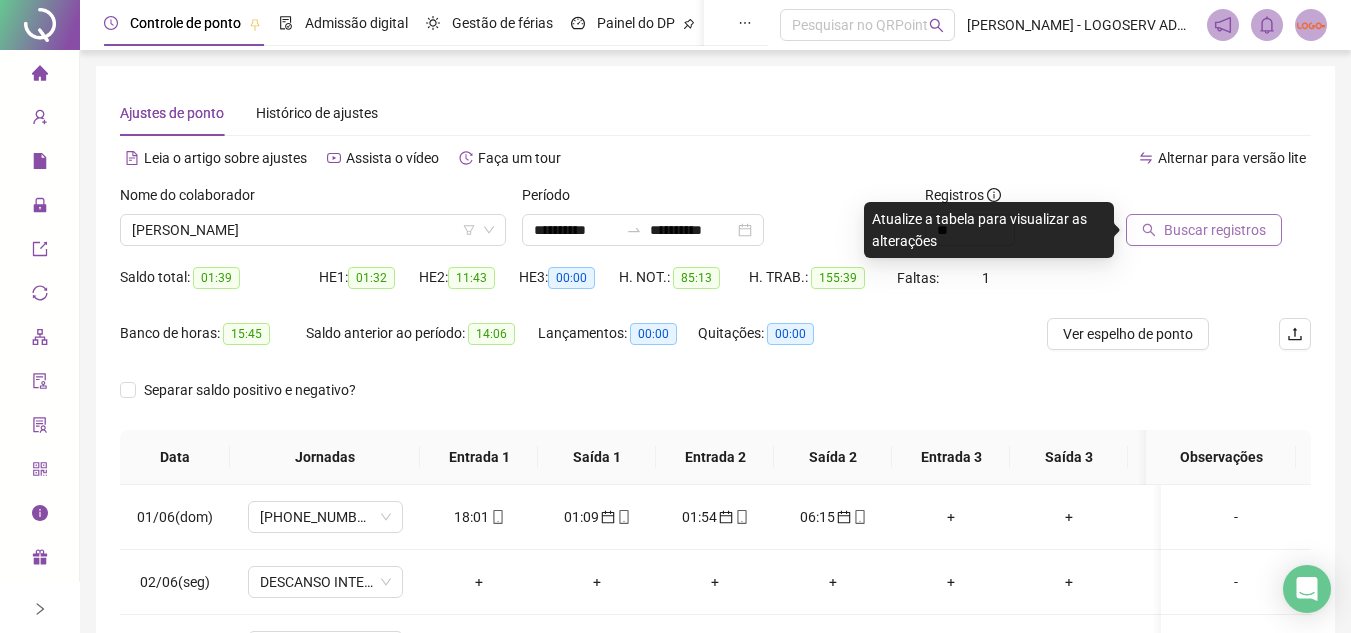 click on "Buscar registros" at bounding box center (1204, 230) 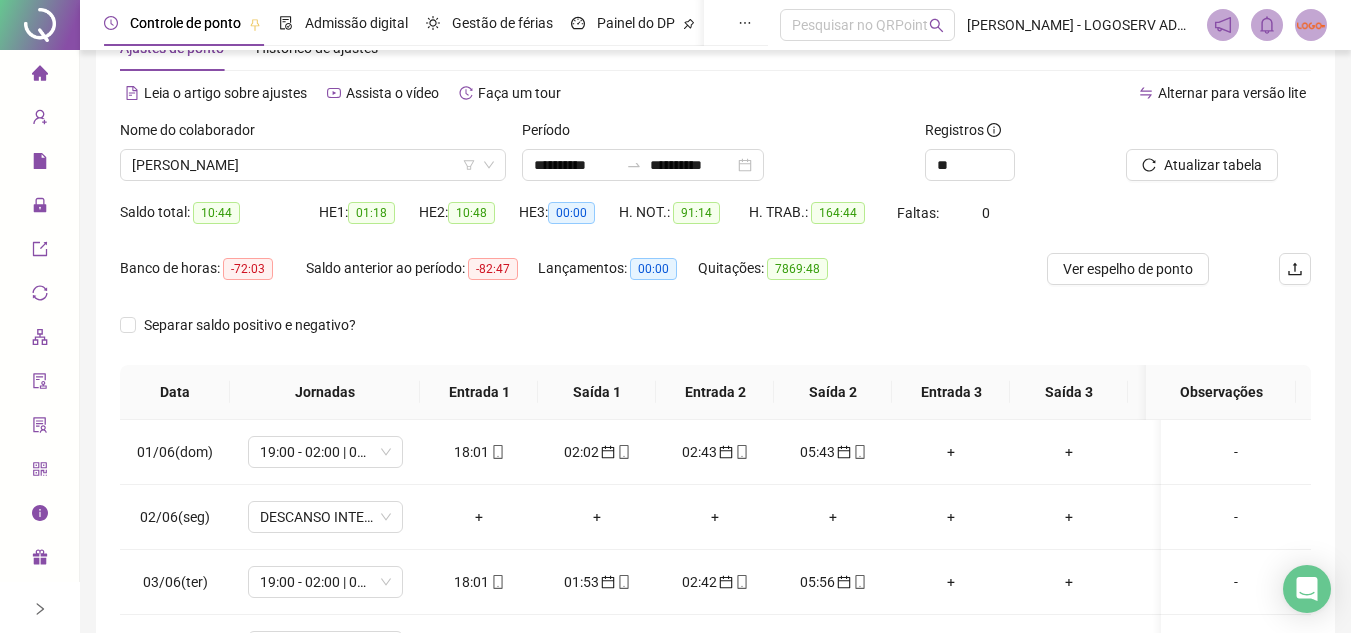 scroll, scrollTop: 100, scrollLeft: 0, axis: vertical 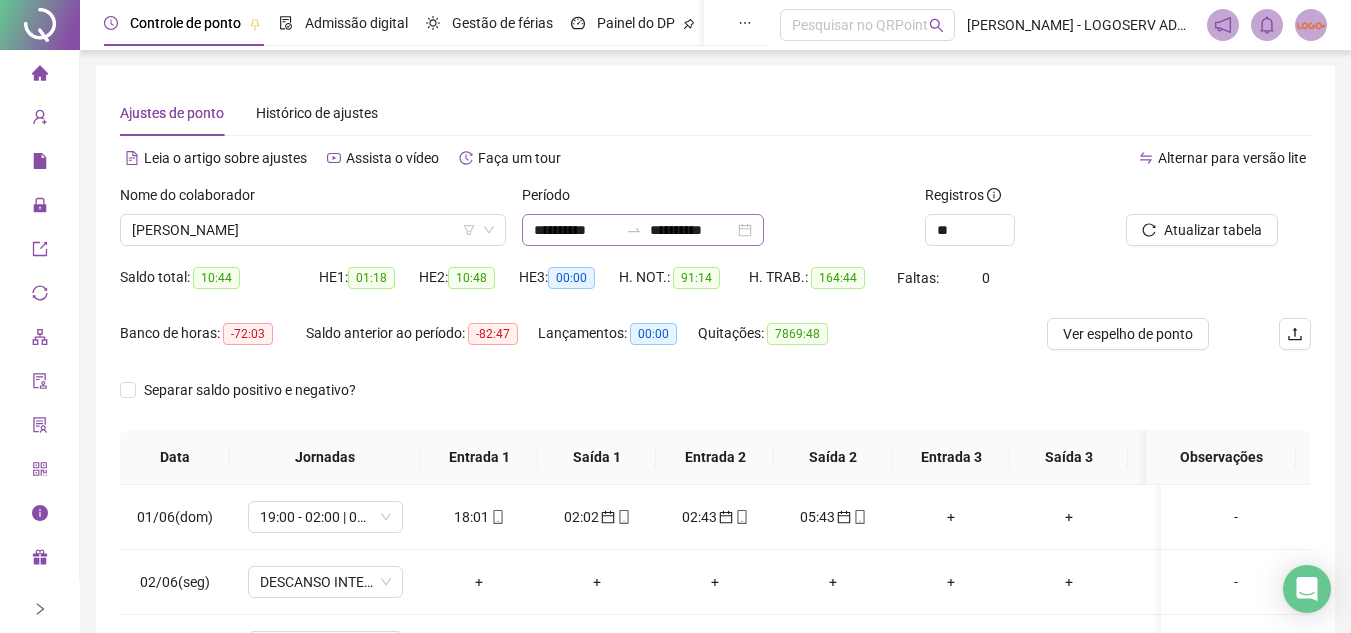 click at bounding box center (634, 230) 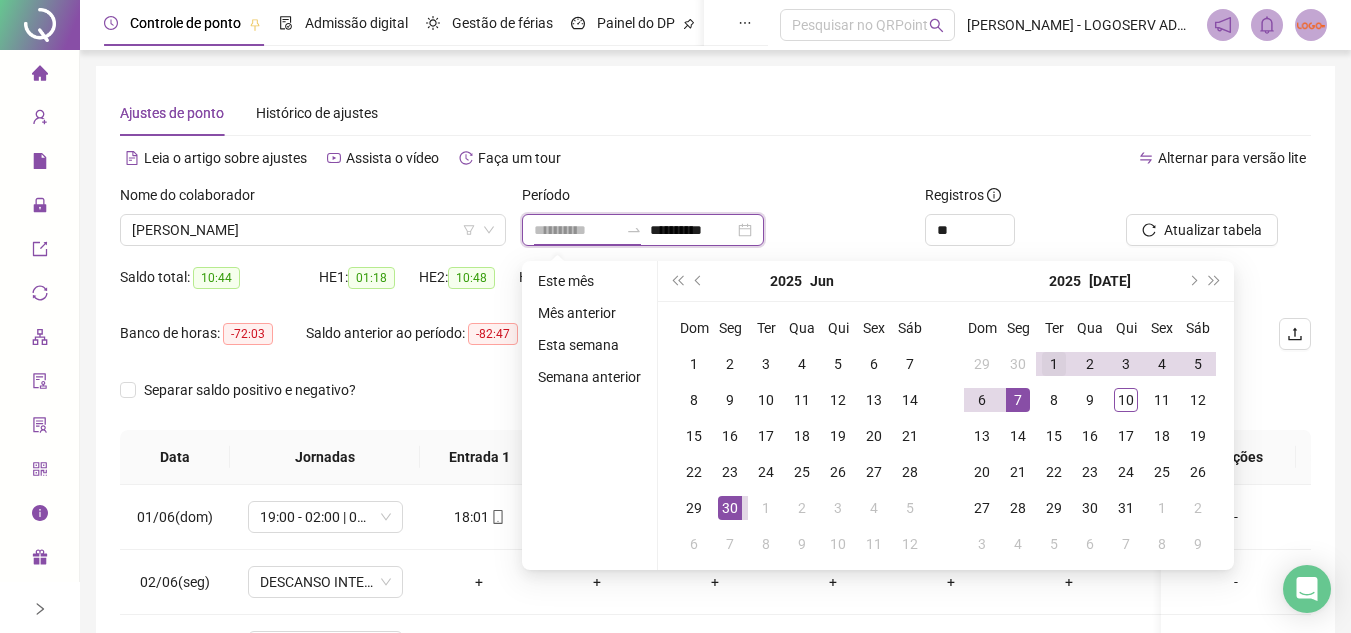 type on "**********" 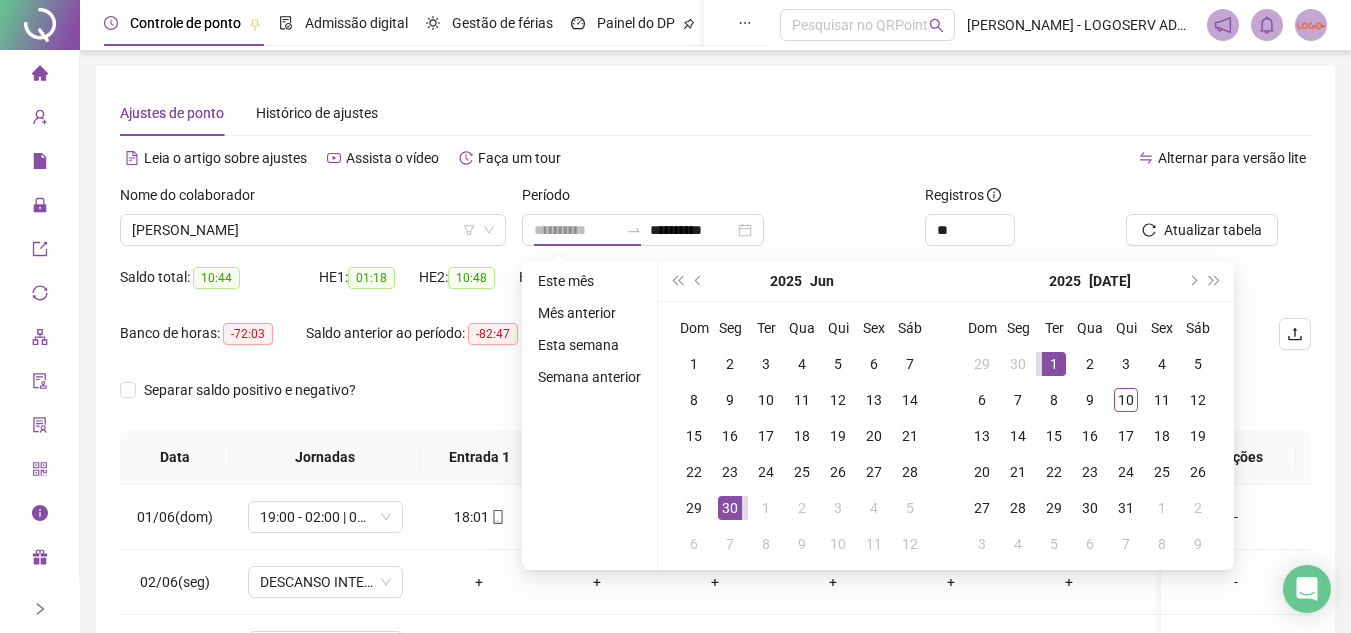 click on "1" at bounding box center [1054, 364] 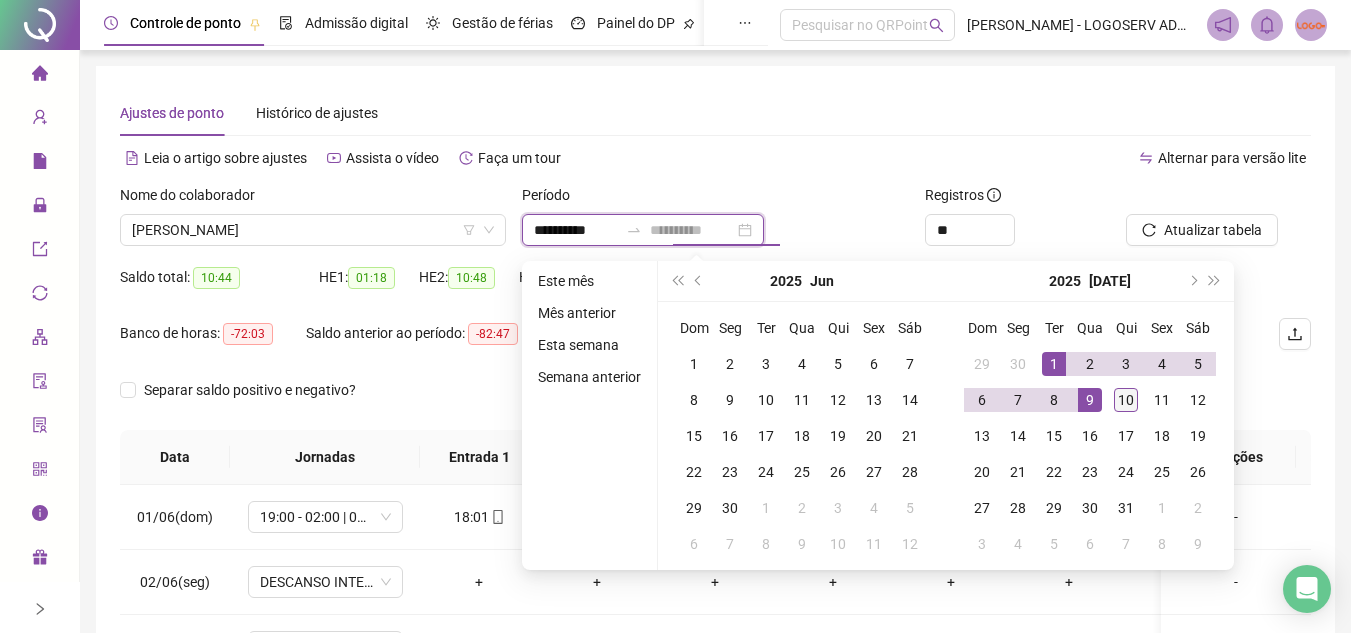 type on "**********" 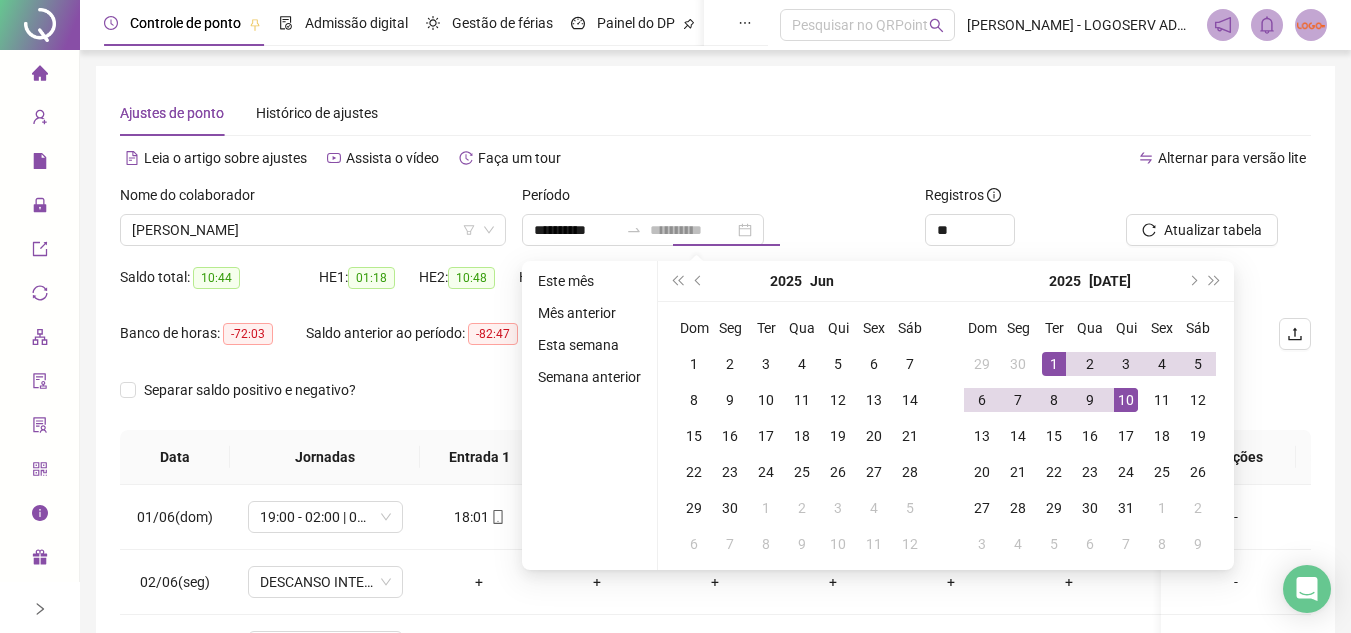 click on "10" at bounding box center (1126, 400) 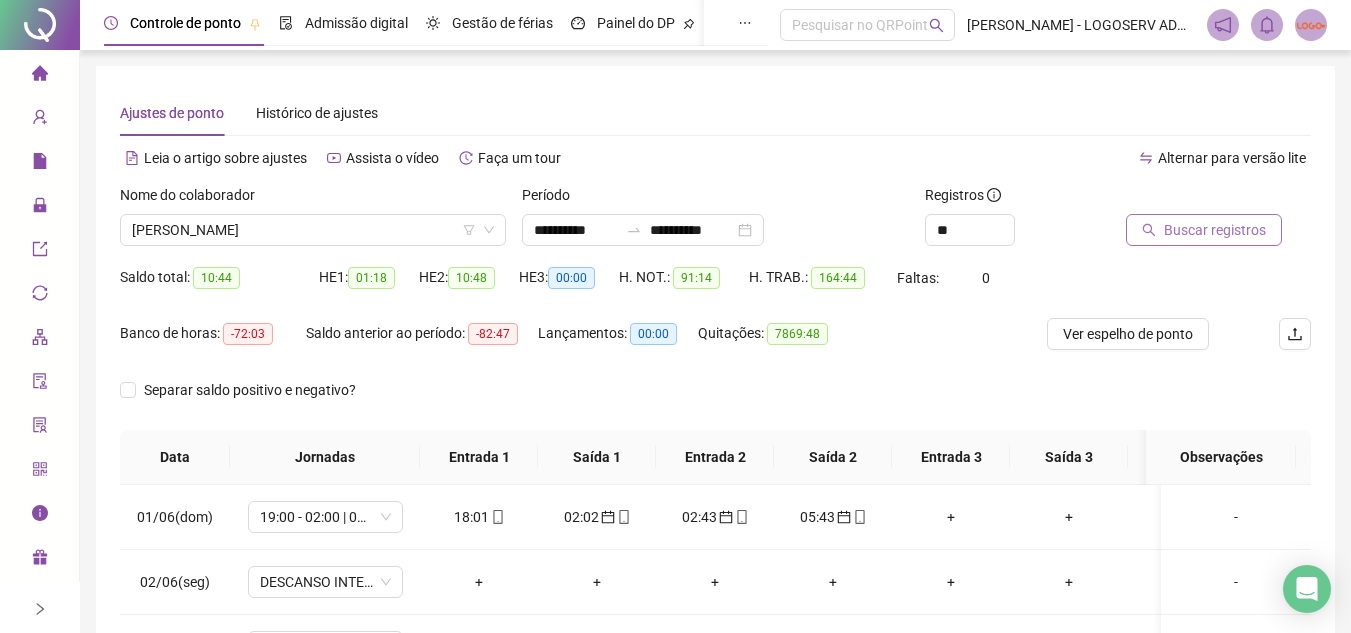 click on "Buscar registros" at bounding box center [1215, 230] 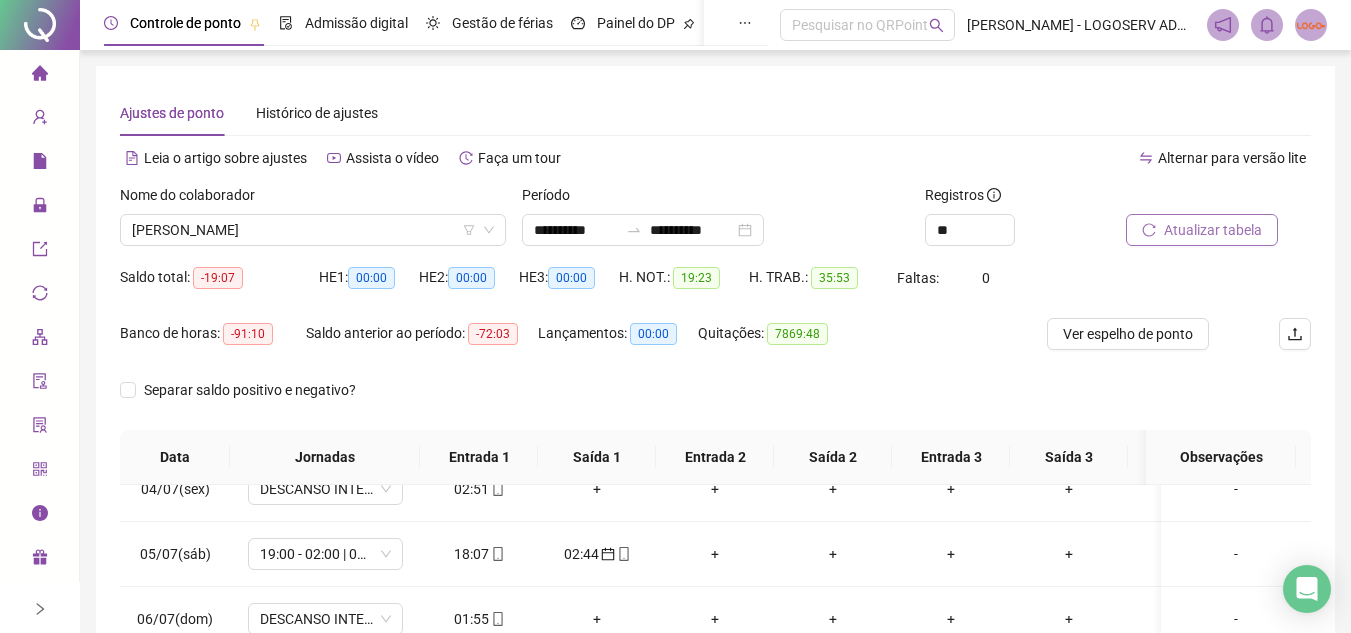scroll, scrollTop: 238, scrollLeft: 0, axis: vertical 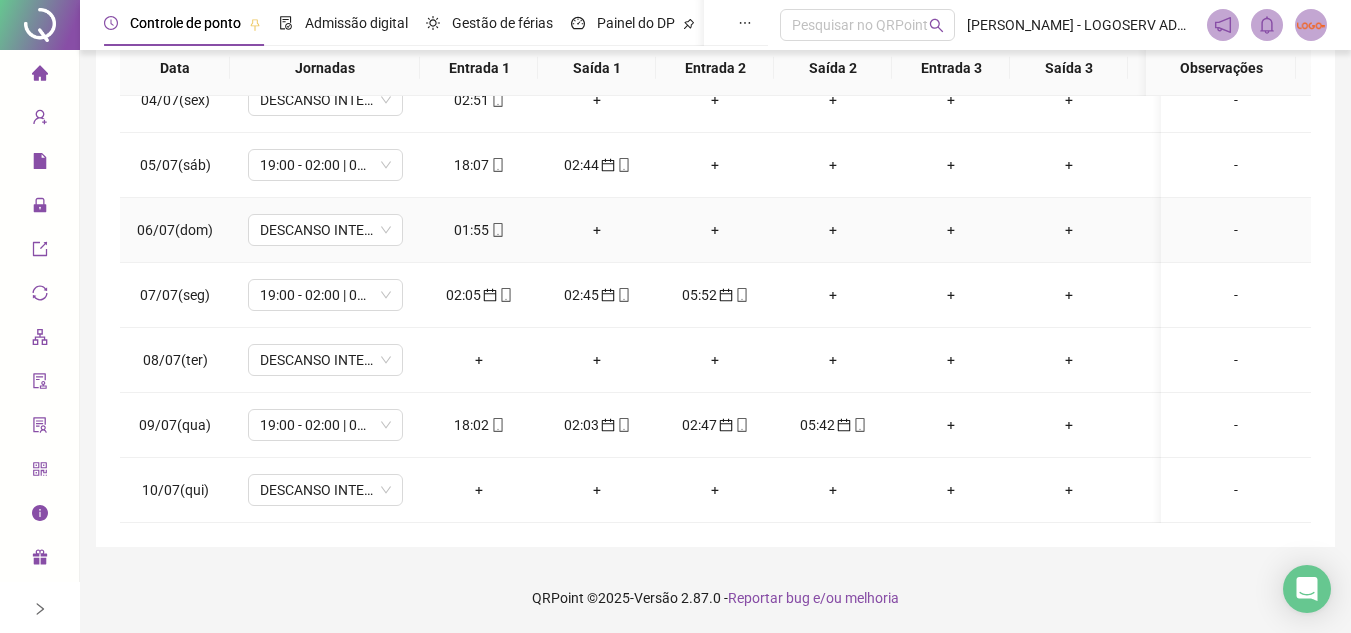 click on "01:55" at bounding box center (479, 230) 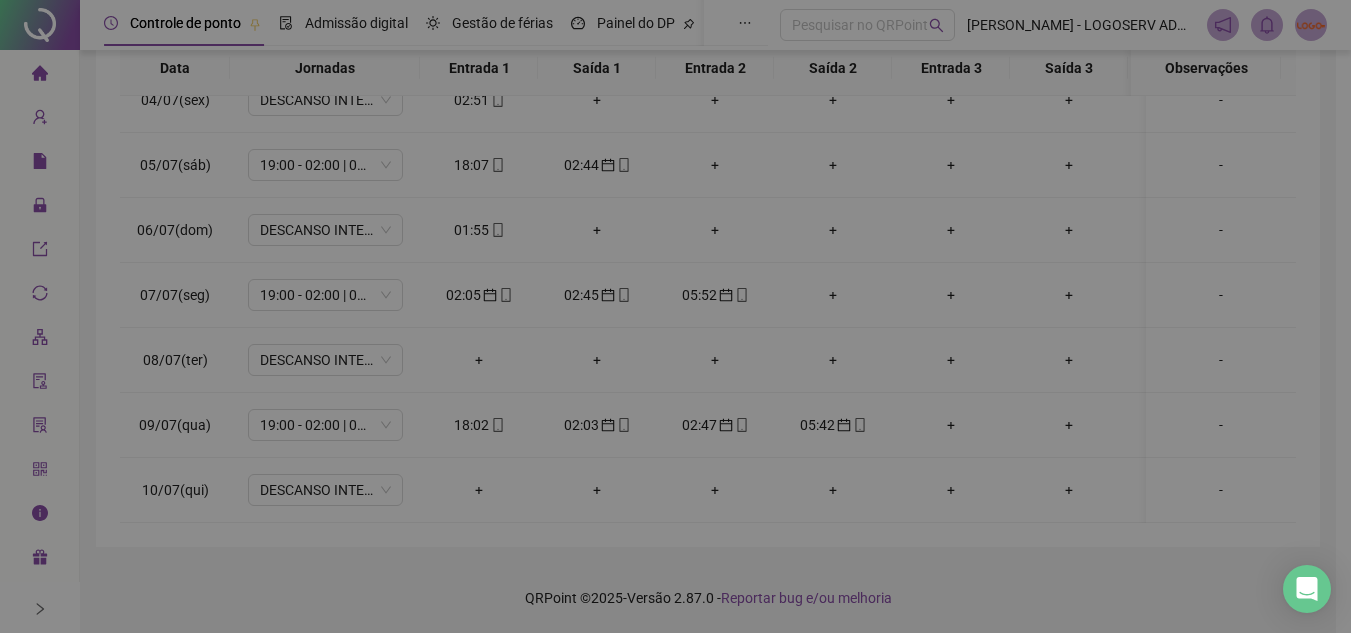 type on "**********" 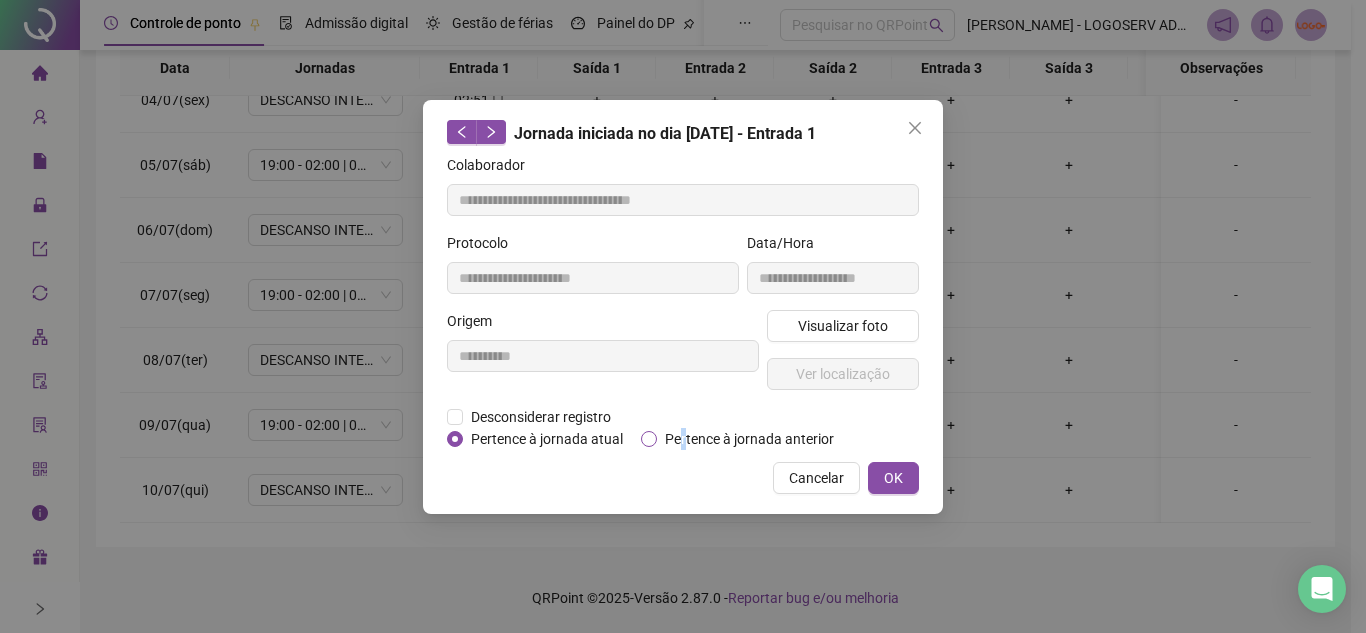 click on "Pertence à jornada anterior" at bounding box center (749, 439) 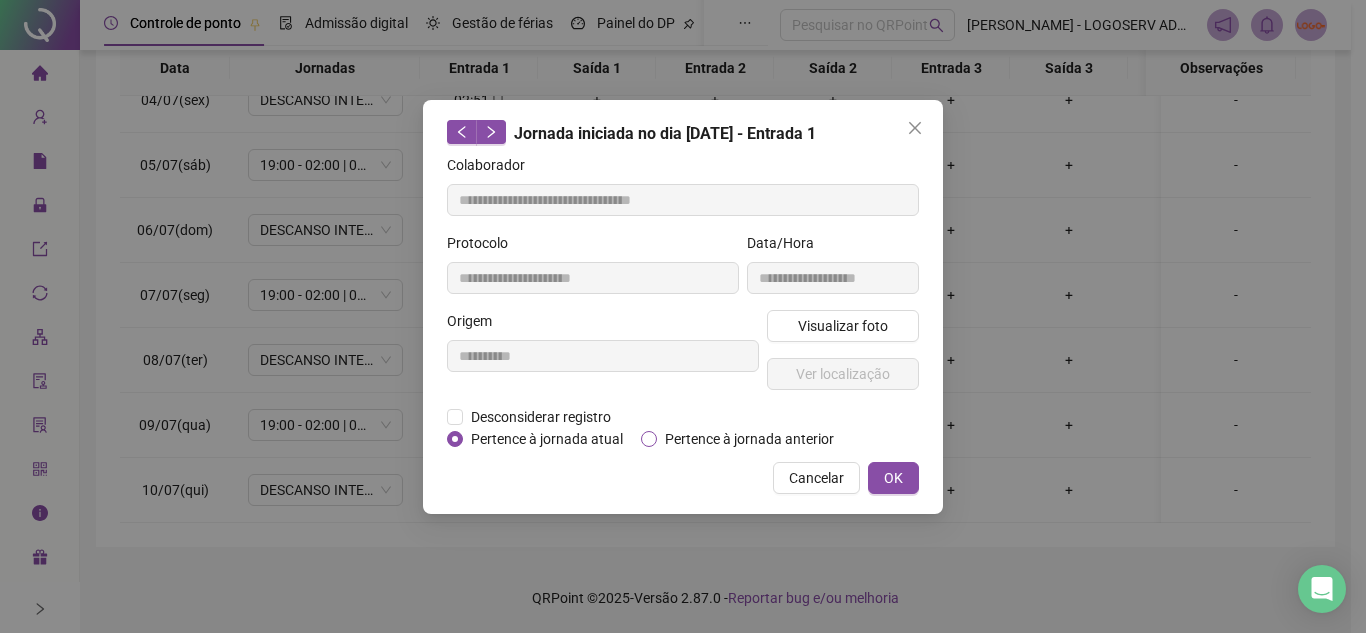 click on "Pertence à jornada anterior" at bounding box center (749, 439) 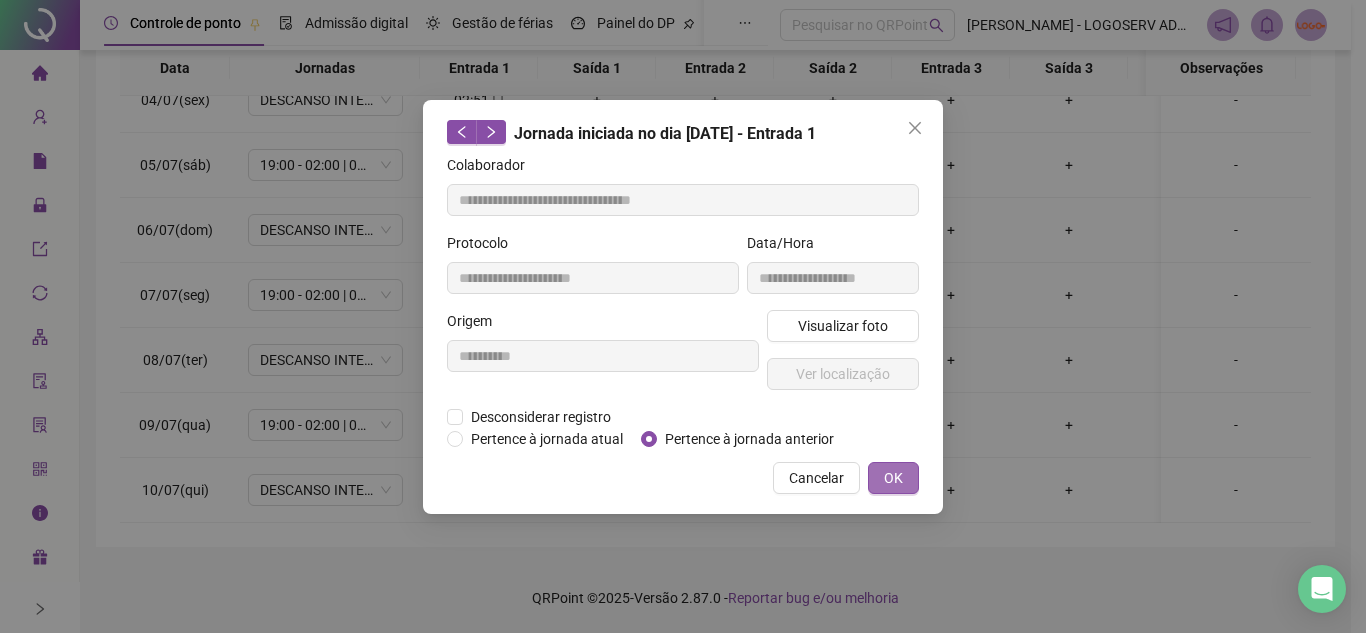 click on "OK" at bounding box center [893, 478] 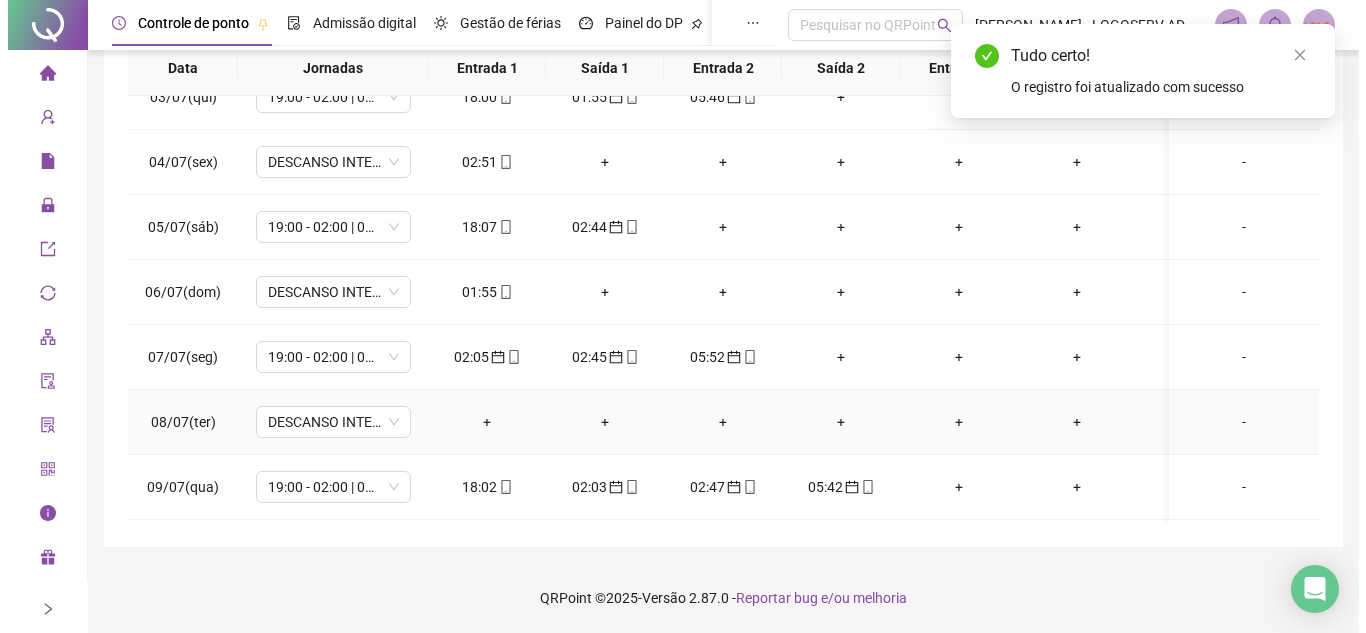 scroll, scrollTop: 38, scrollLeft: 0, axis: vertical 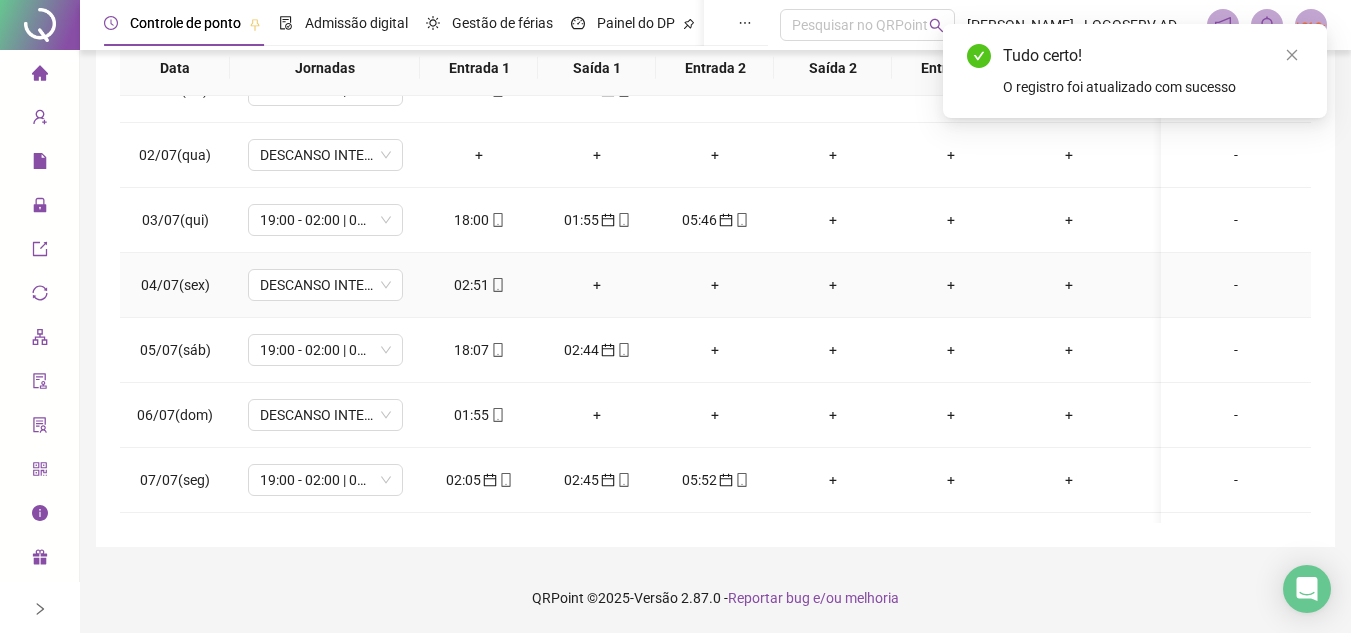 click on "02:51" at bounding box center (479, 285) 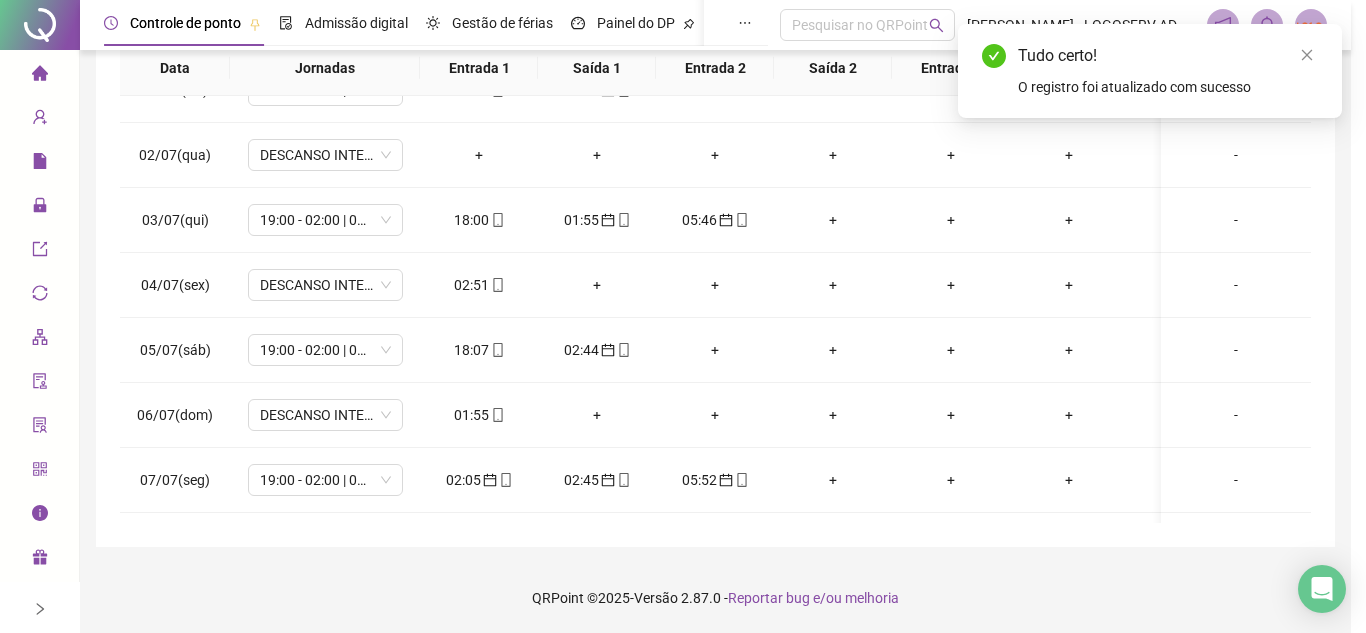 type on "**********" 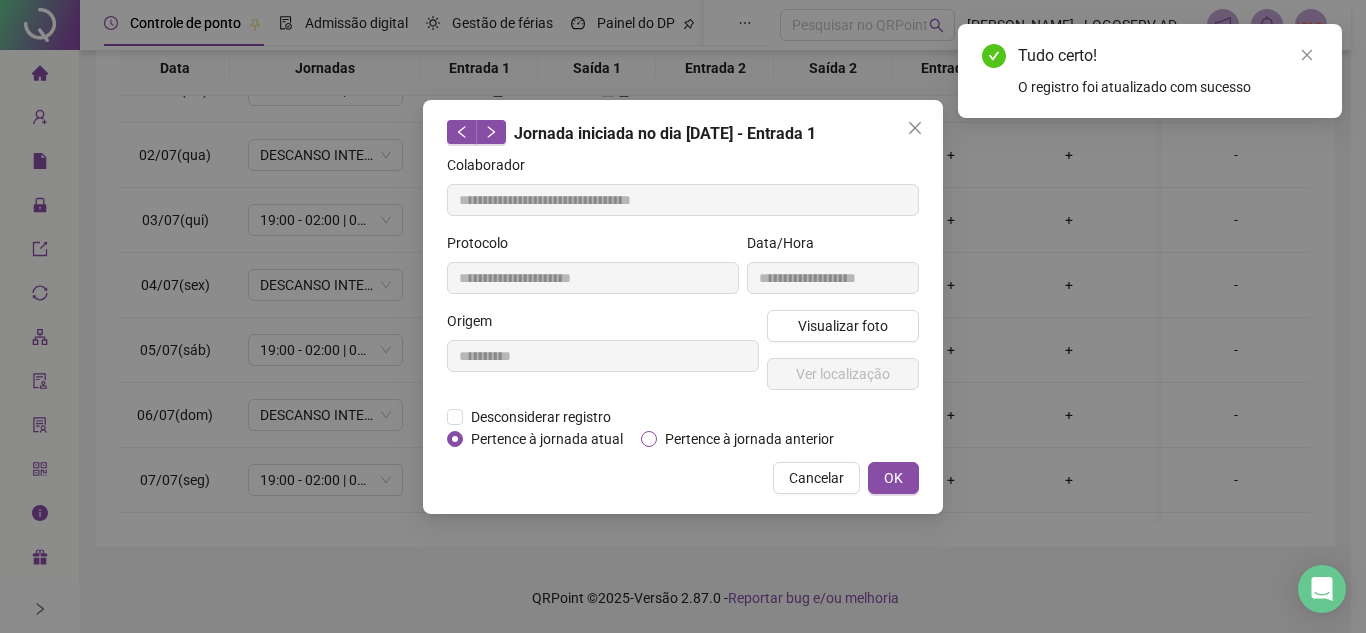 click on "Pertence à jornada anterior" at bounding box center (749, 439) 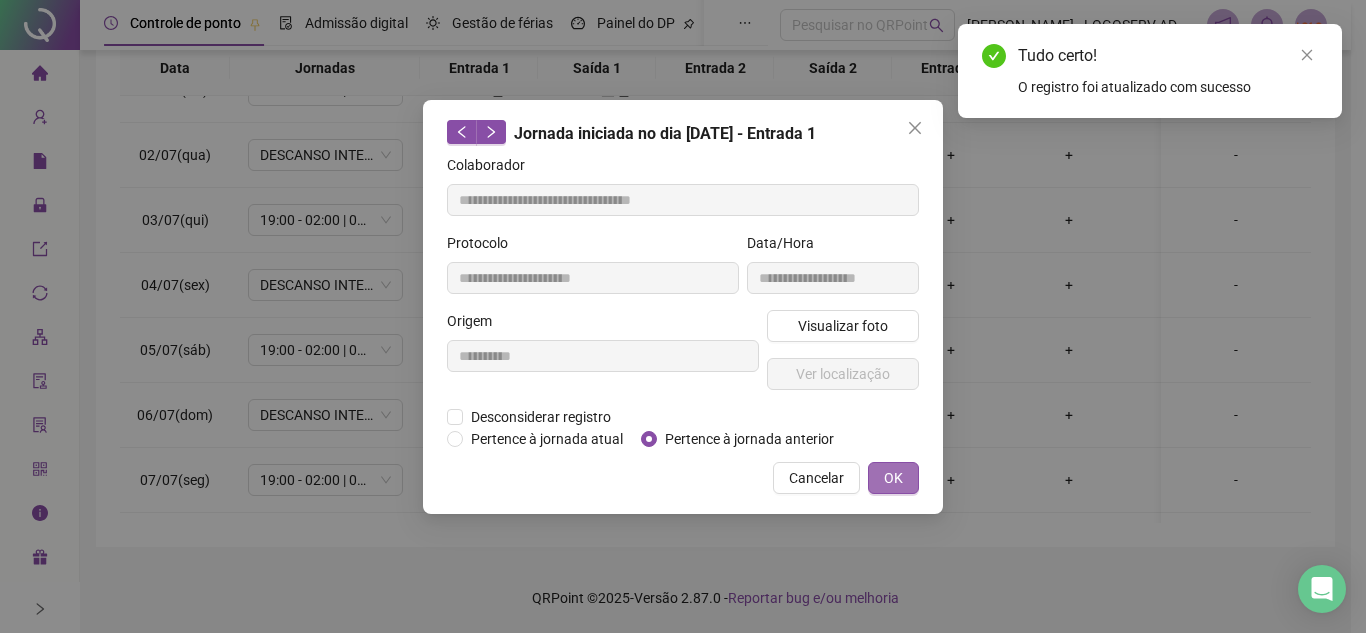 click on "OK" at bounding box center (893, 478) 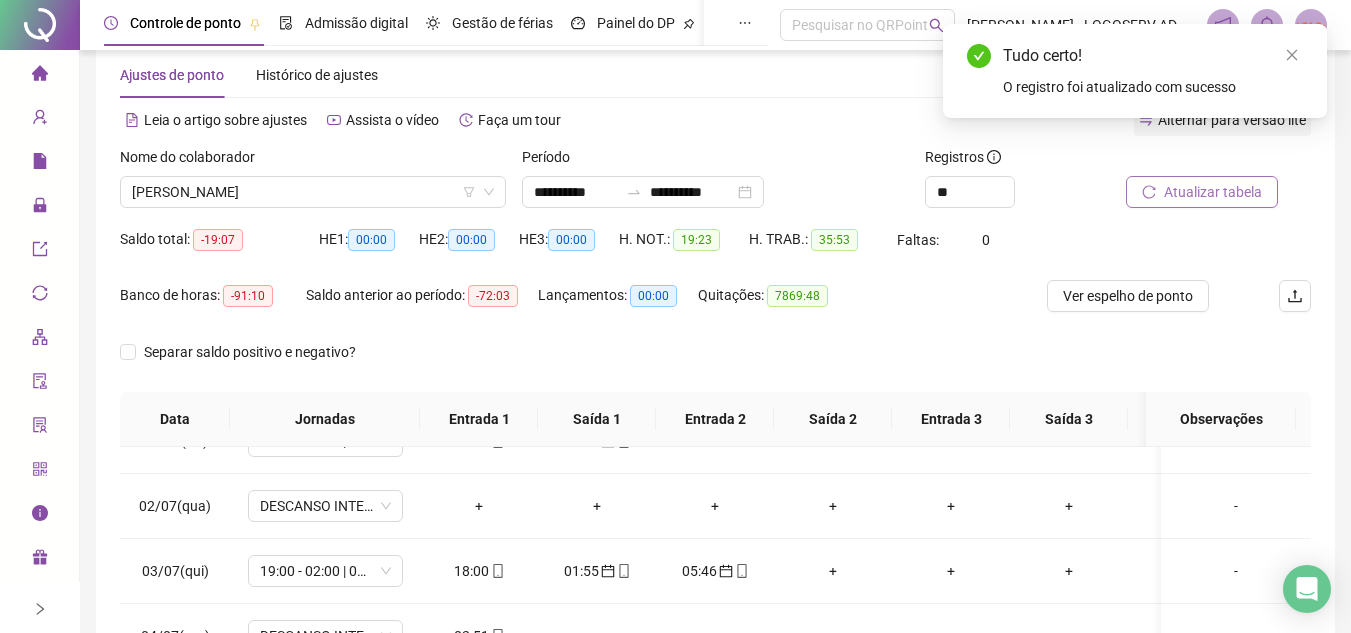 scroll, scrollTop: 0, scrollLeft: 0, axis: both 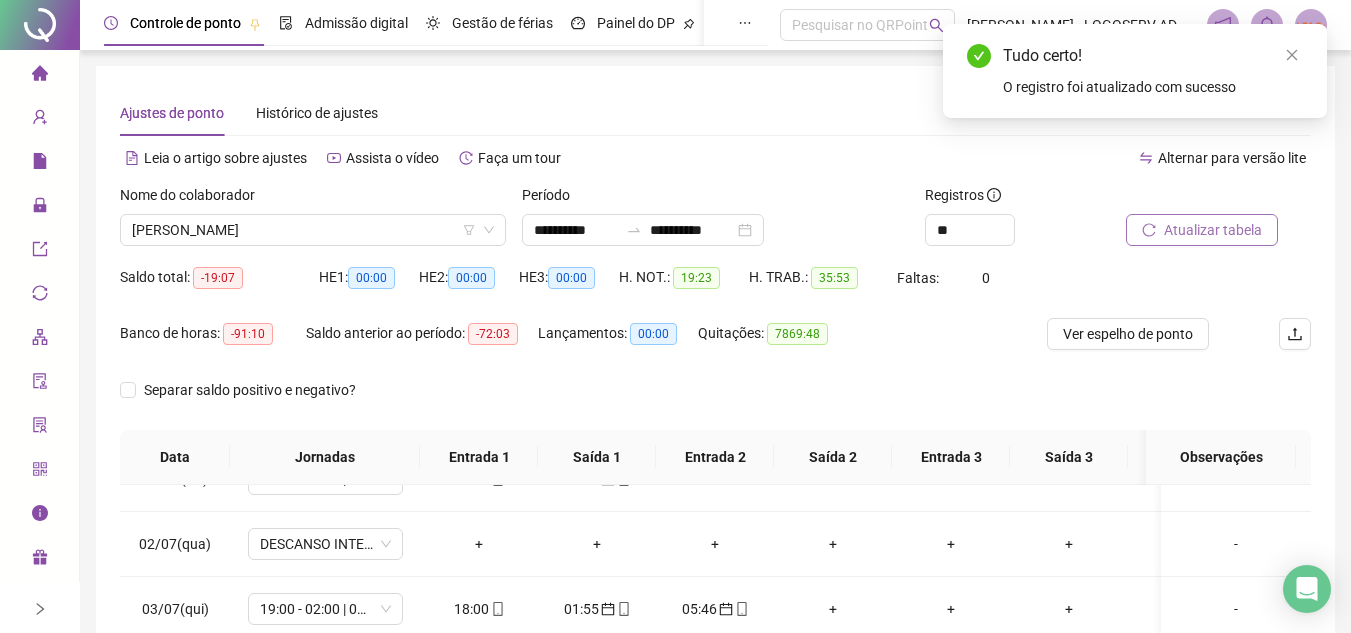 click on "Atualizar tabela" at bounding box center [1213, 230] 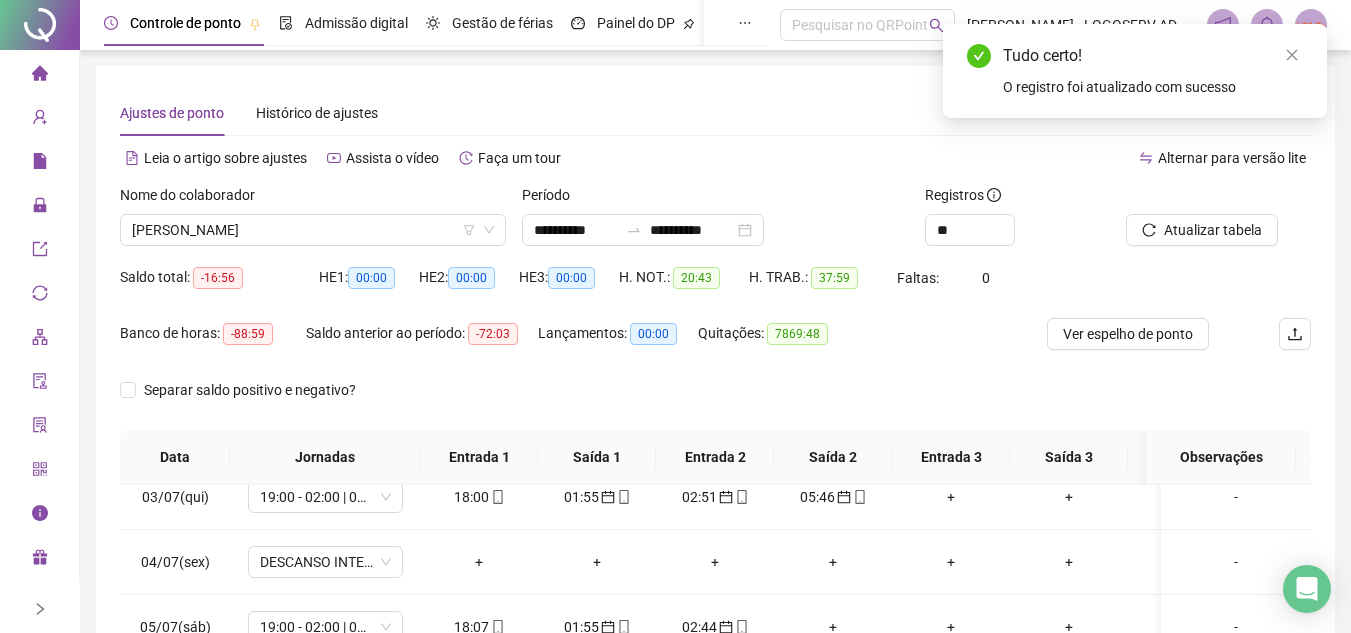 scroll, scrollTop: 238, scrollLeft: 0, axis: vertical 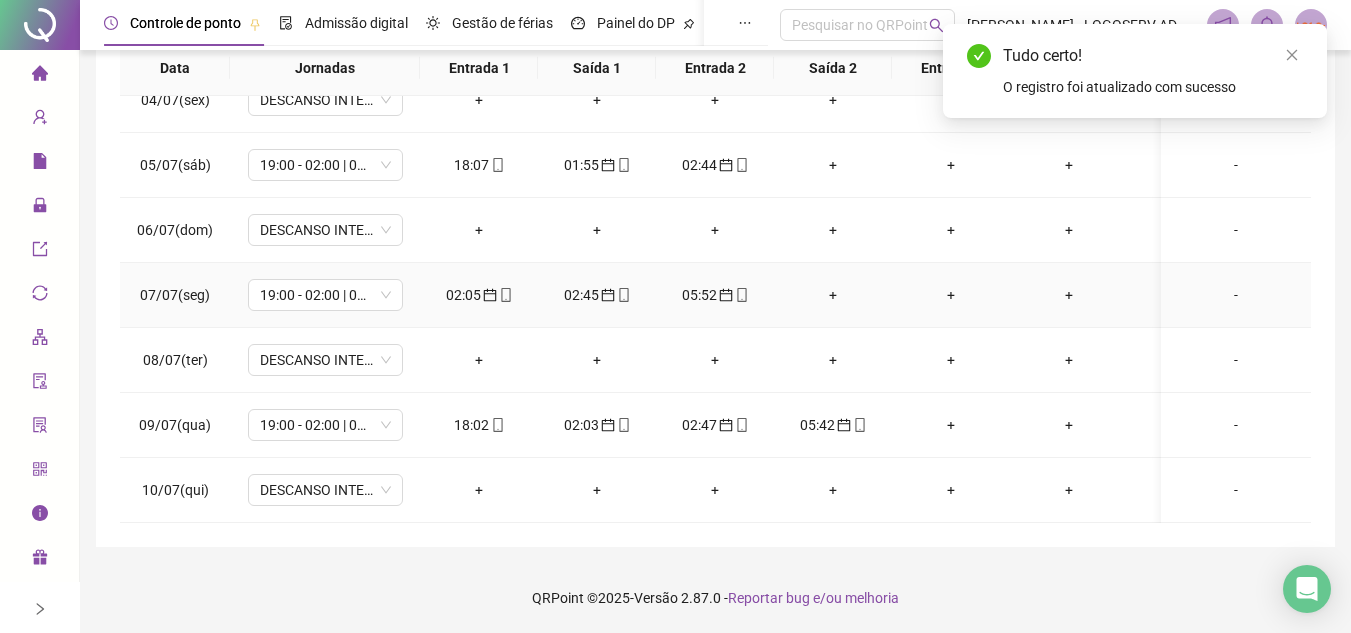 click on "+" at bounding box center (833, 295) 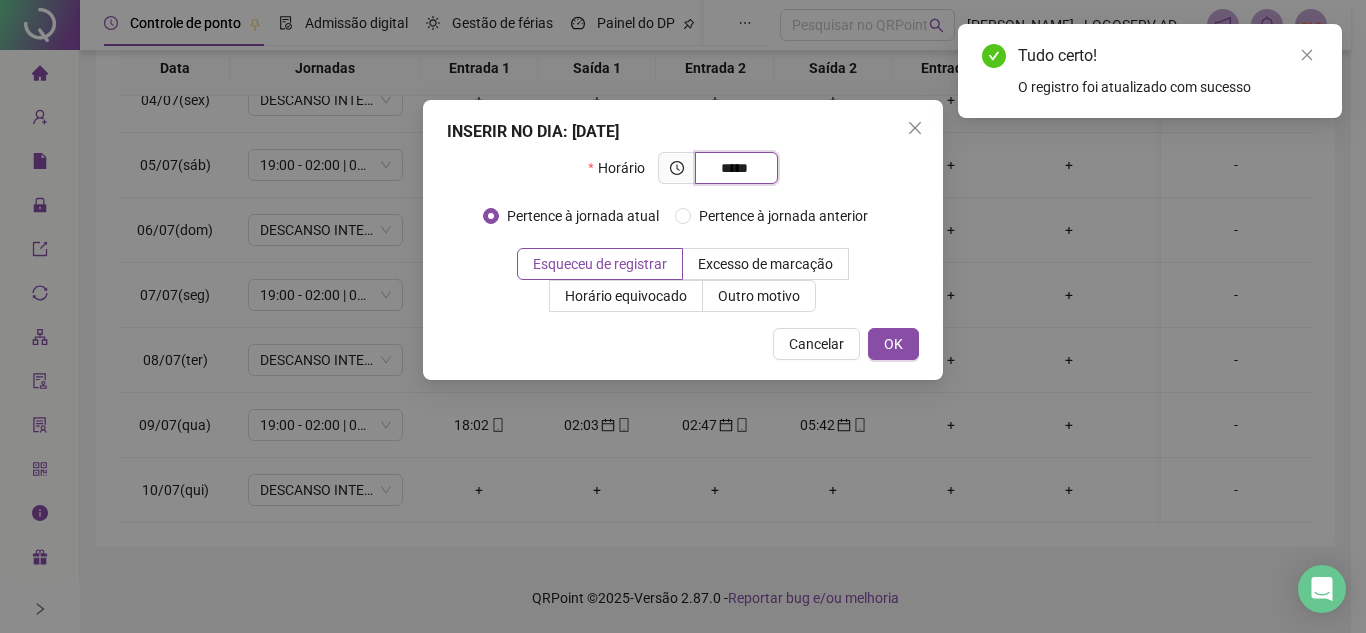 type on "*****" 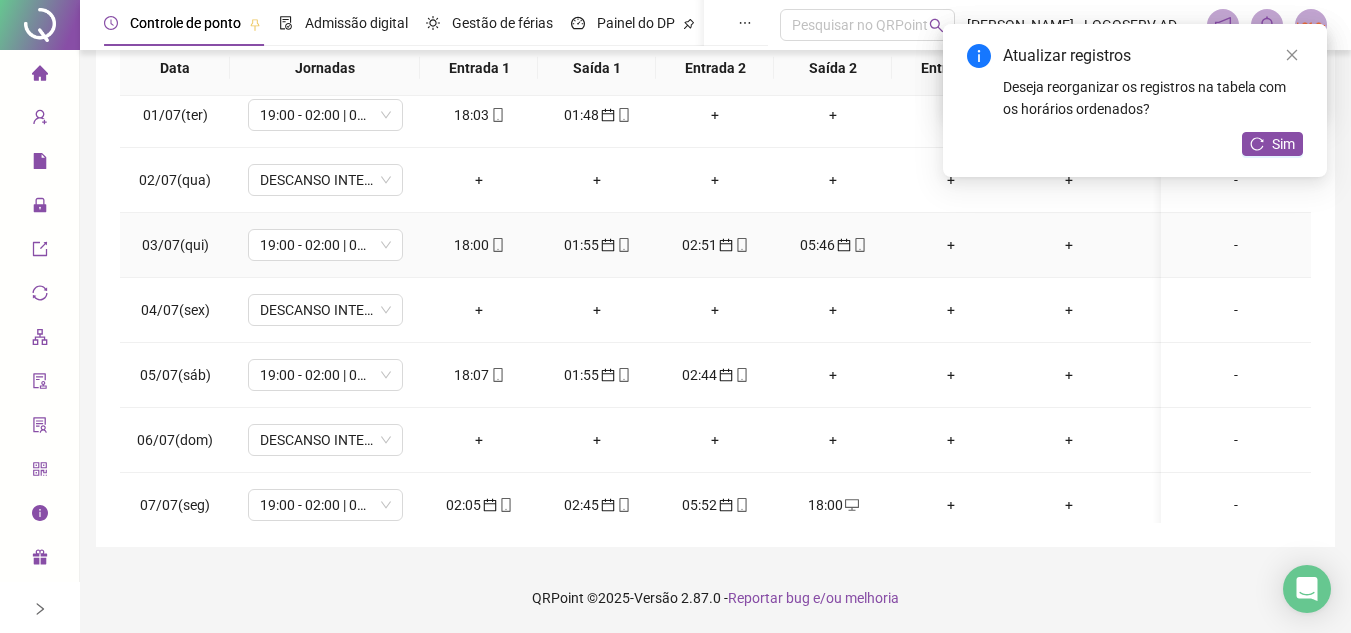 scroll, scrollTop: 0, scrollLeft: 0, axis: both 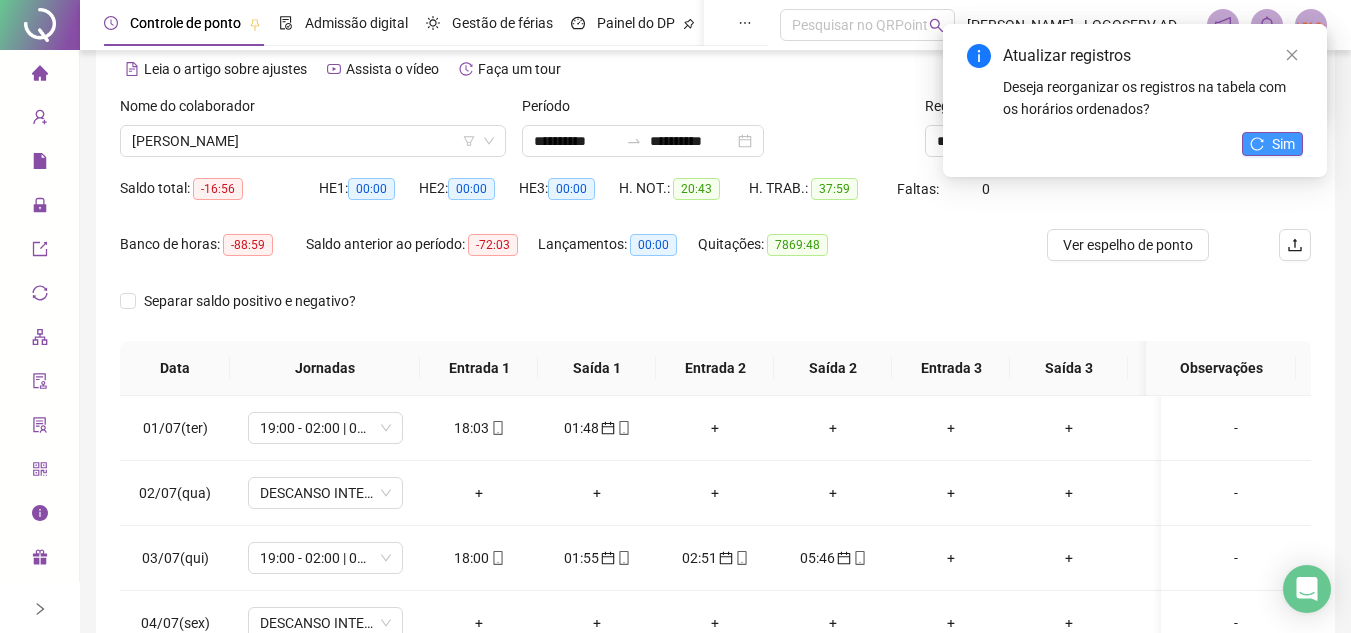 click on "Sim" at bounding box center (1272, 144) 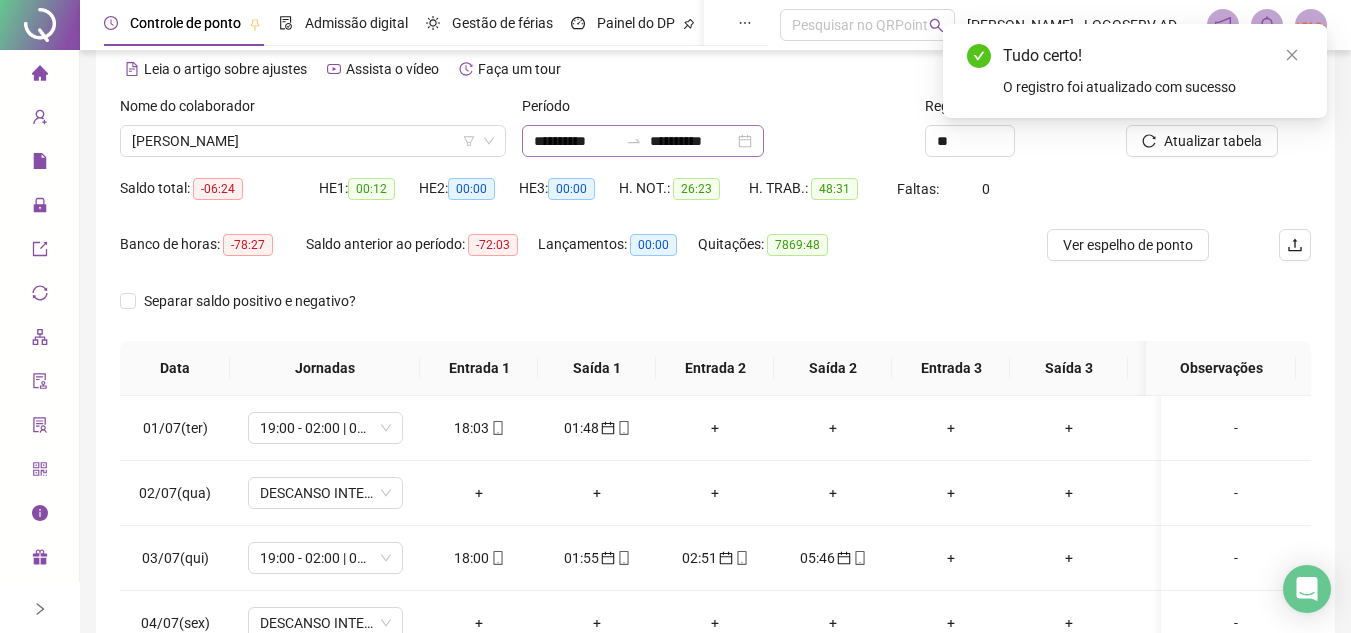 drag, startPoint x: 649, startPoint y: 135, endPoint x: 658, endPoint y: 144, distance: 12.727922 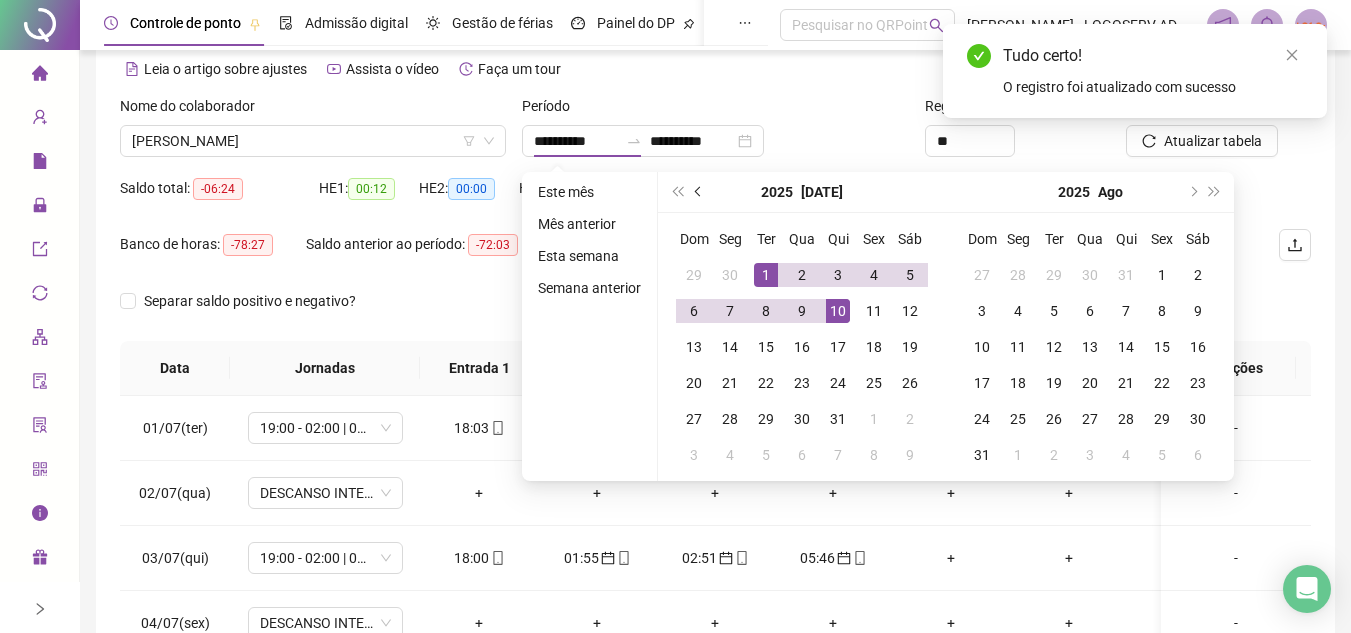 click at bounding box center (700, 192) 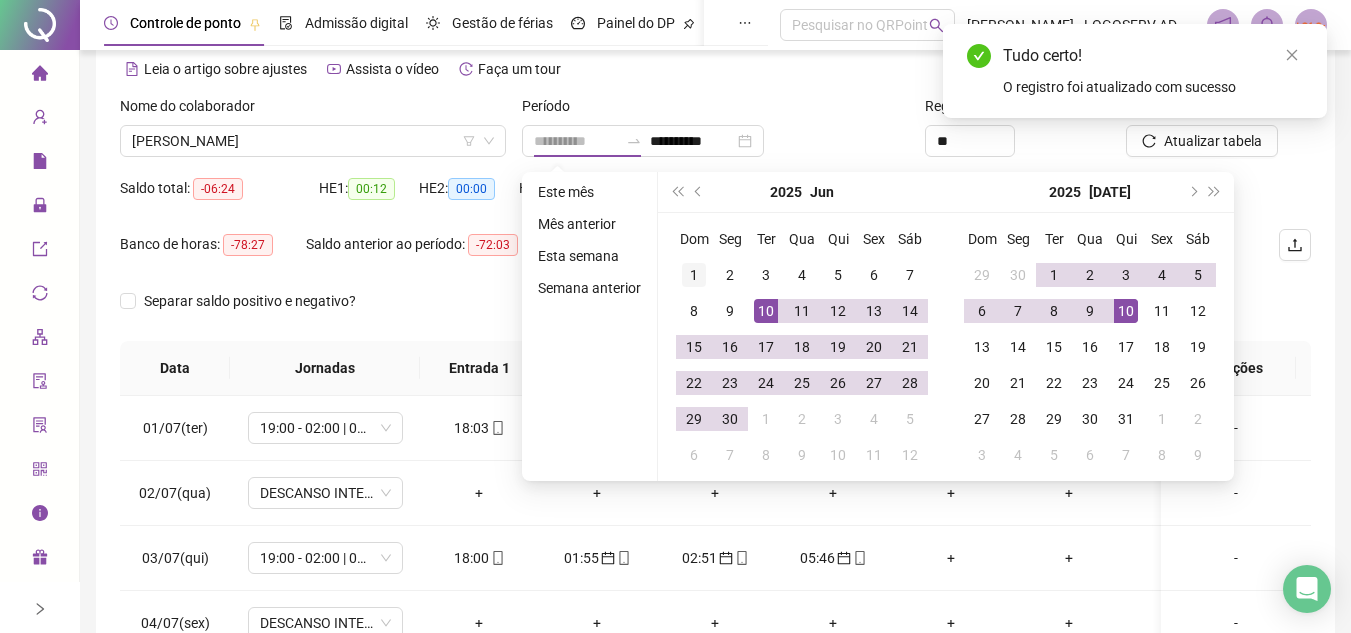 type on "**********" 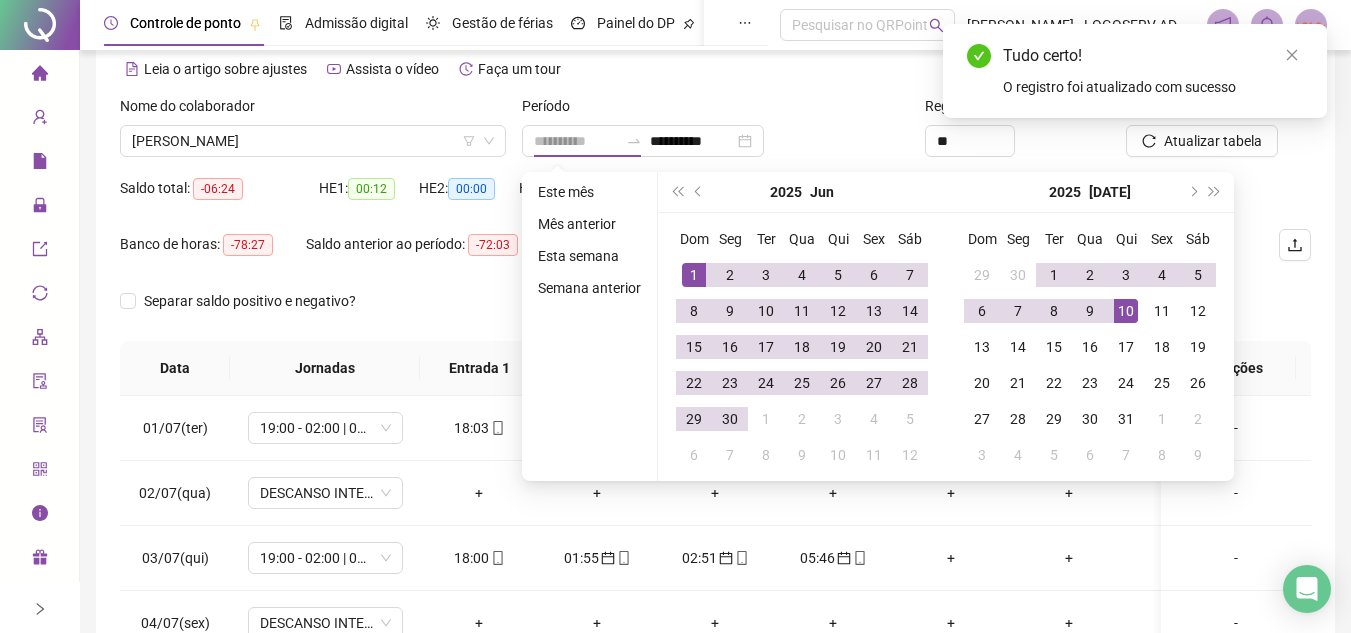 click on "1" at bounding box center [694, 275] 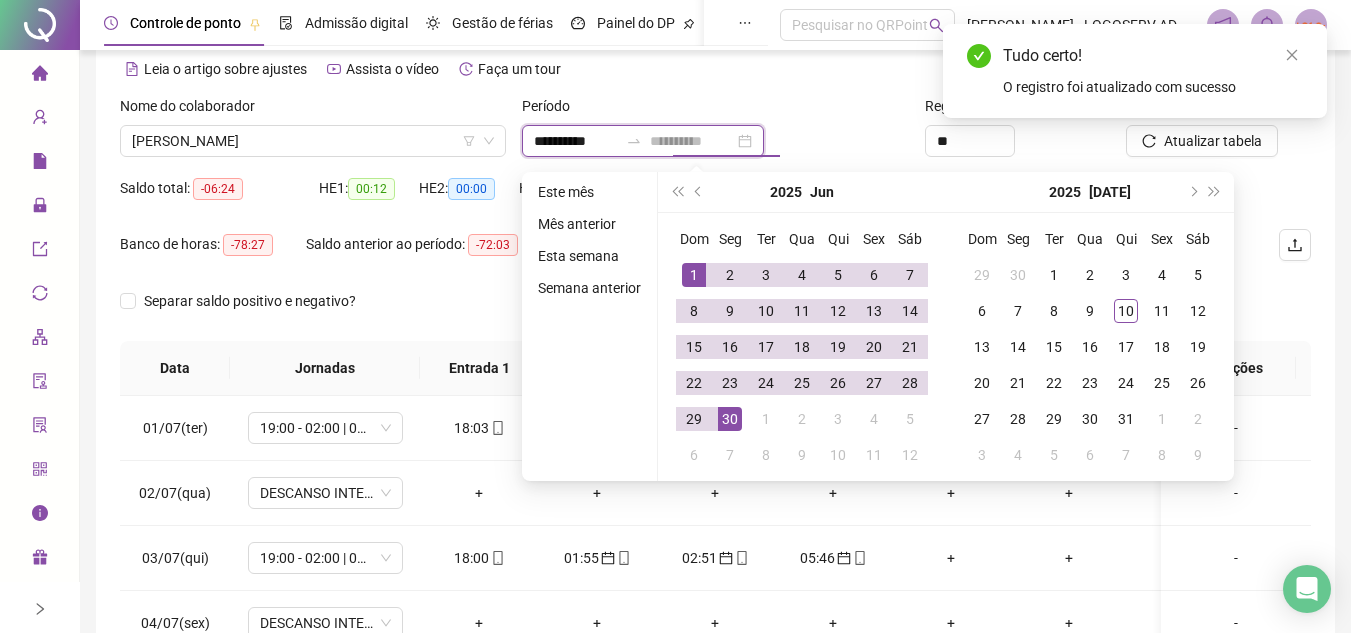 type on "**********" 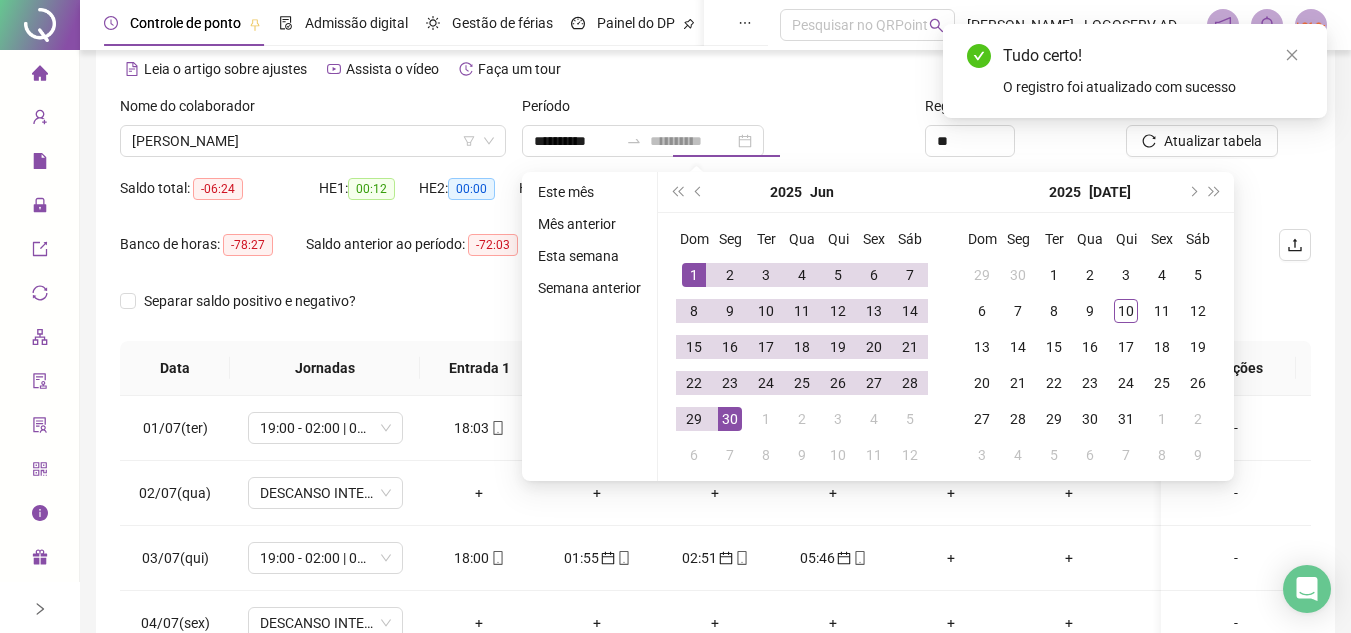 click on "30" at bounding box center [730, 419] 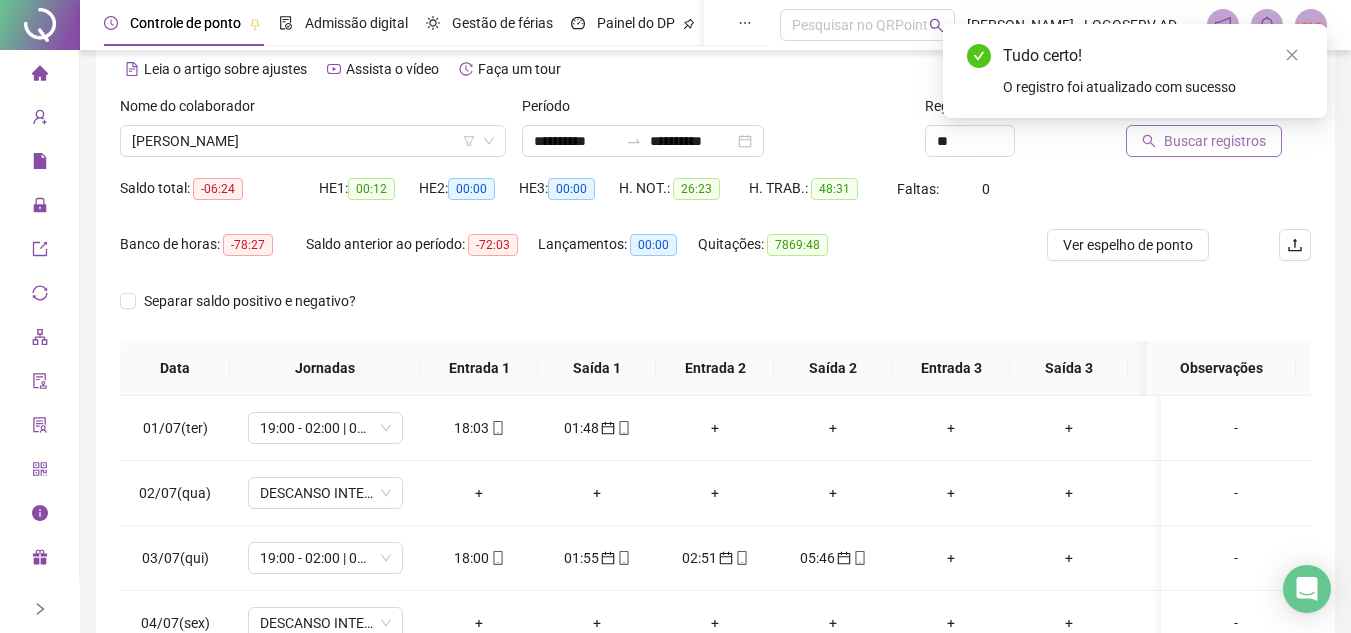 drag, startPoint x: 1123, startPoint y: 135, endPoint x: 1134, endPoint y: 139, distance: 11.7046995 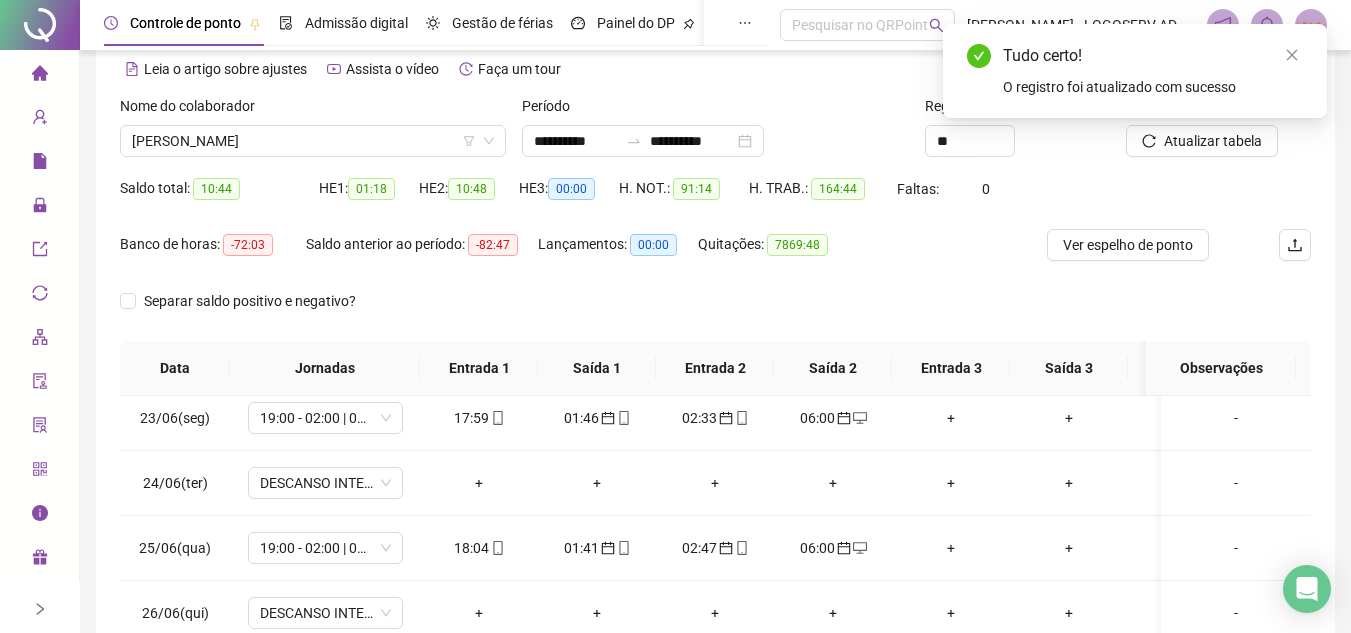 scroll, scrollTop: 1538, scrollLeft: 0, axis: vertical 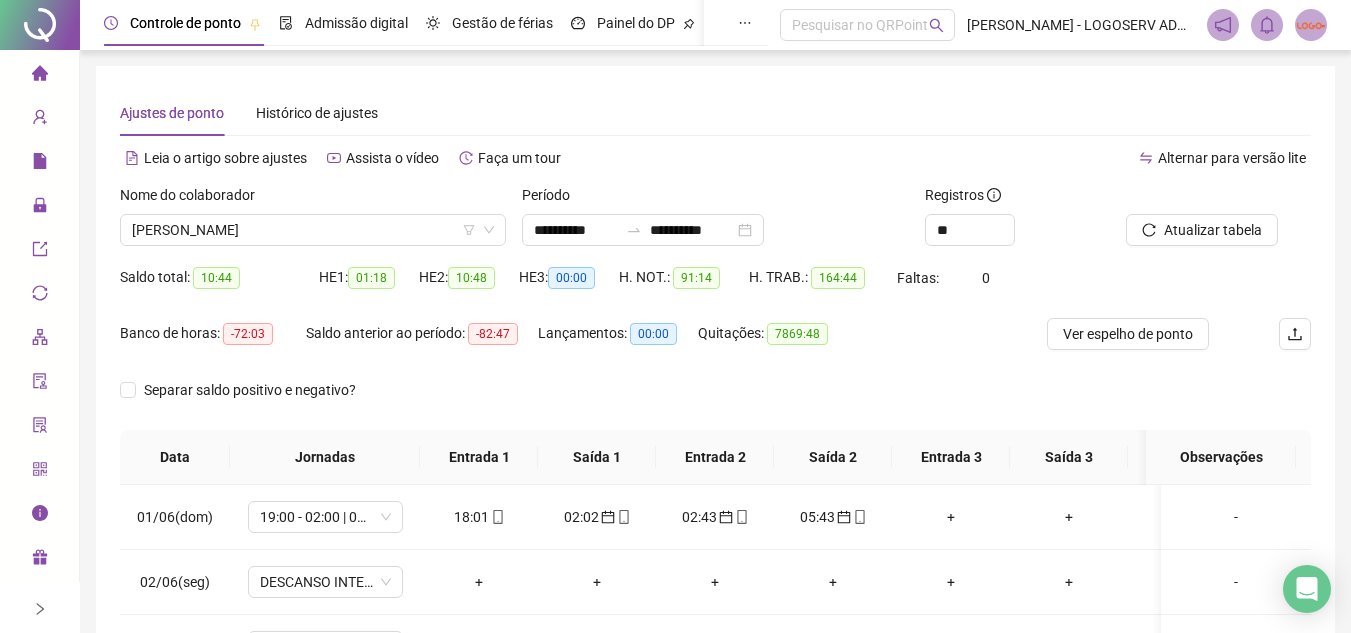 click on "JOSE RAIMUNDO DE JESUS SANTANA" at bounding box center [313, 230] 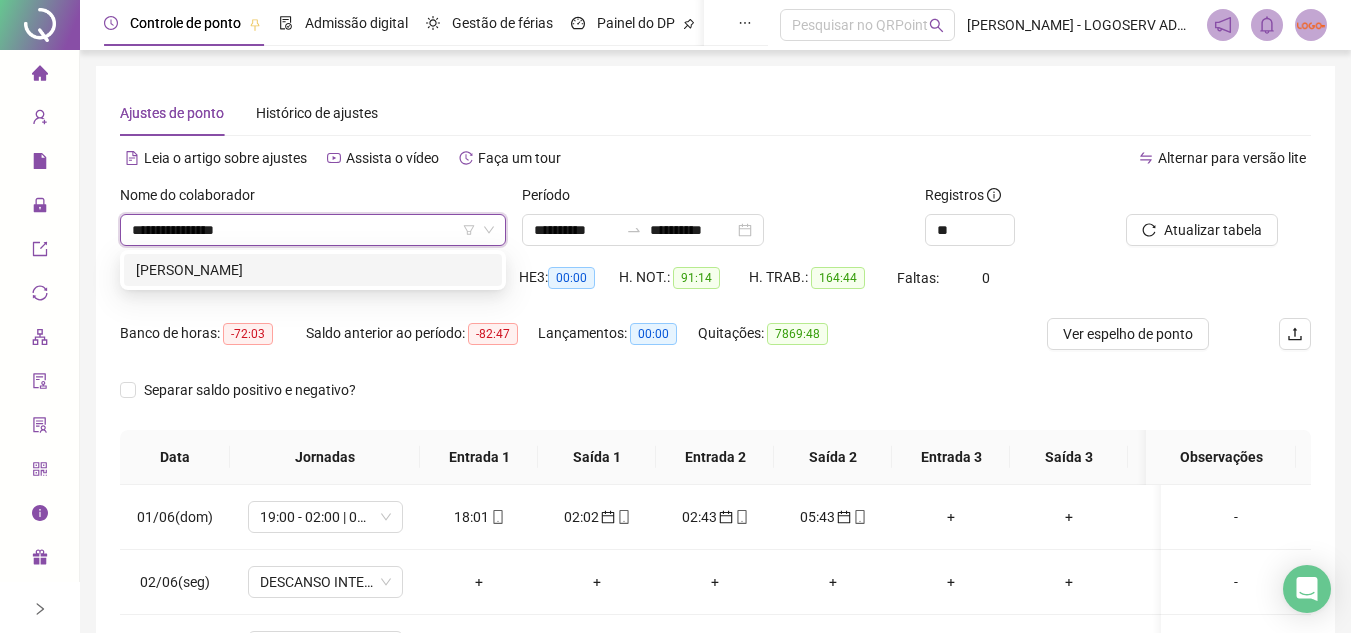 click on "NIVALDO SANTANA" at bounding box center [313, 270] 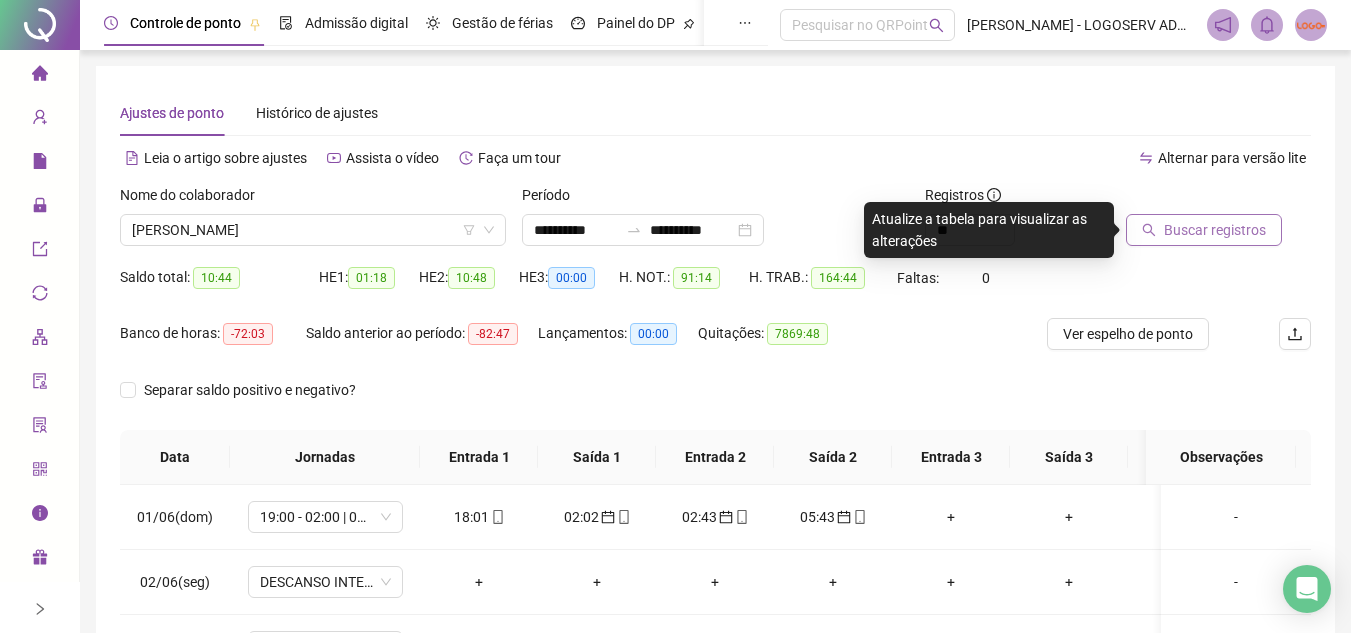 click on "Buscar registros" at bounding box center [1215, 230] 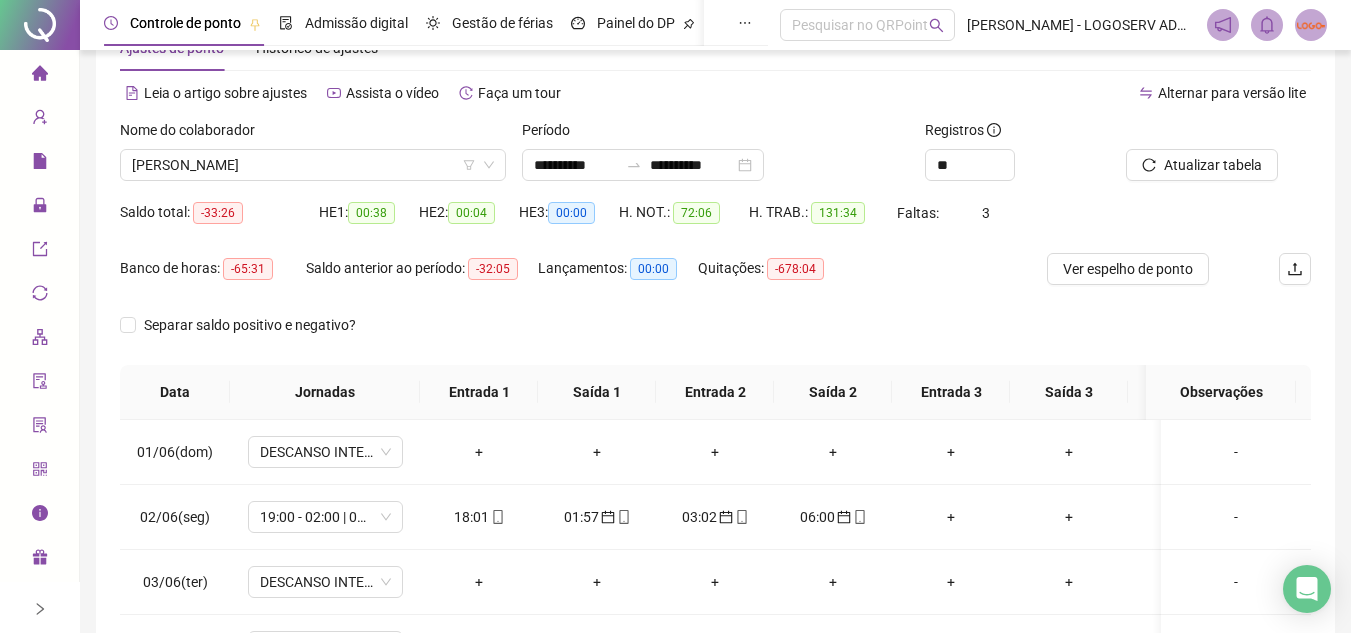 scroll, scrollTop: 100, scrollLeft: 0, axis: vertical 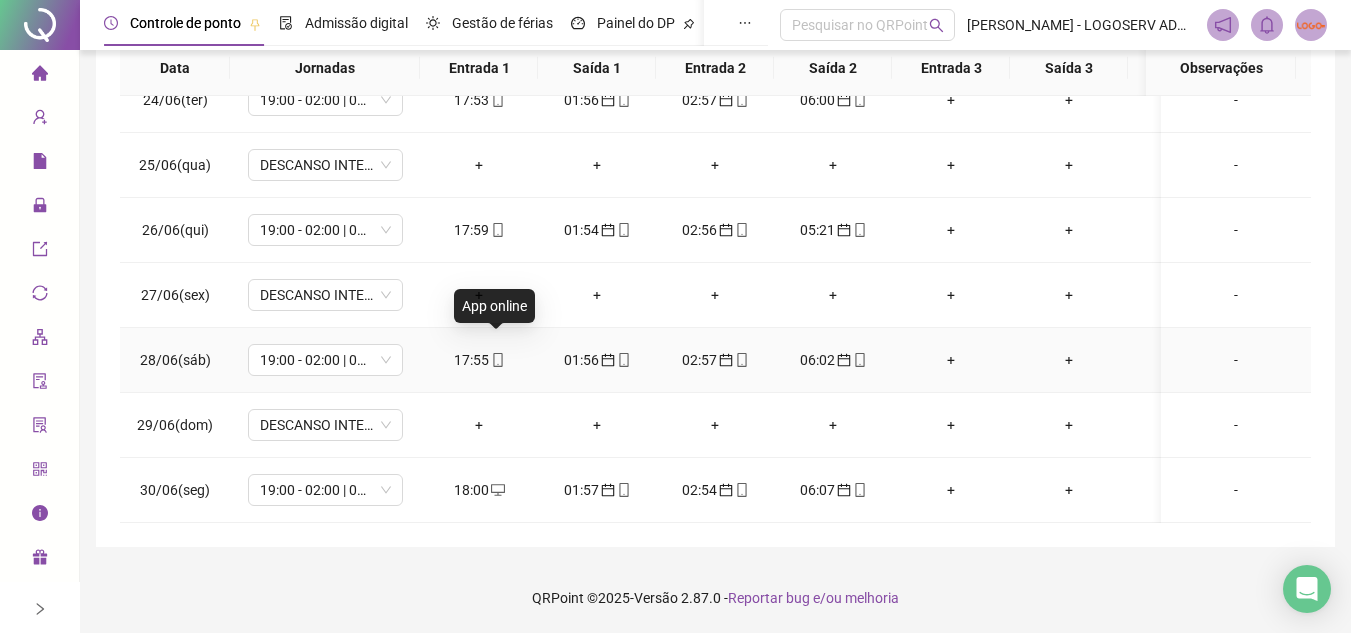 click 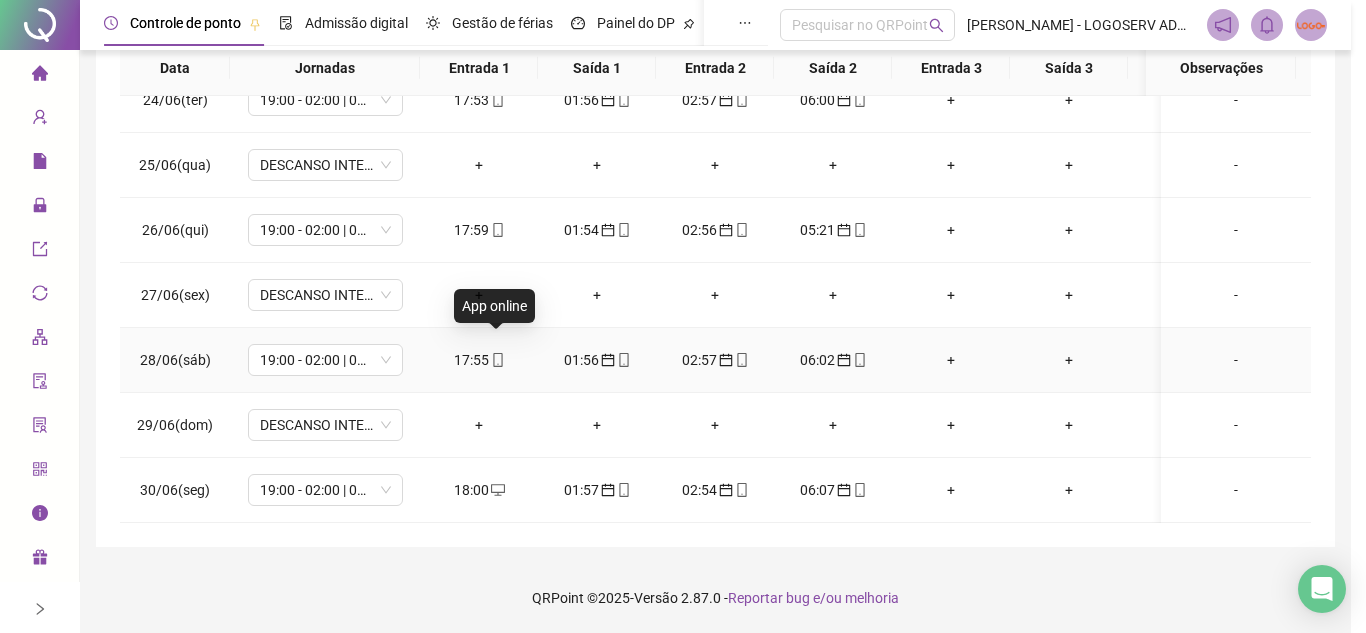 type on "**********" 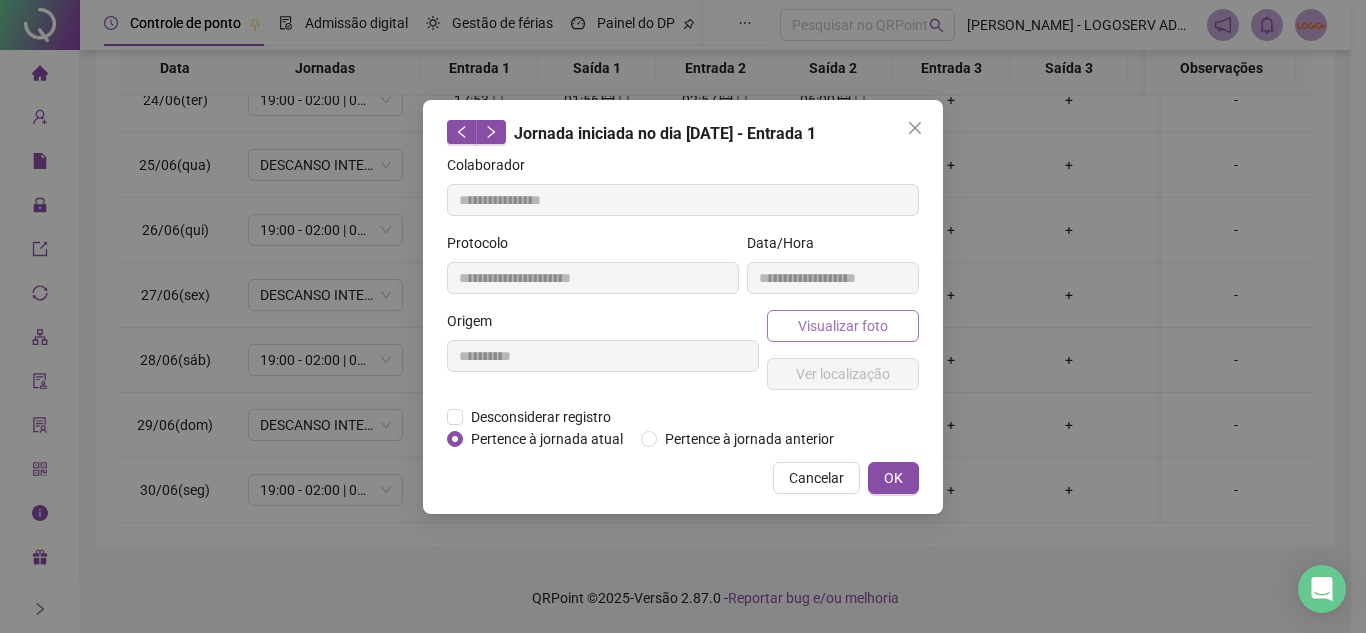 click on "Visualizar foto Ver localização" at bounding box center (843, 358) 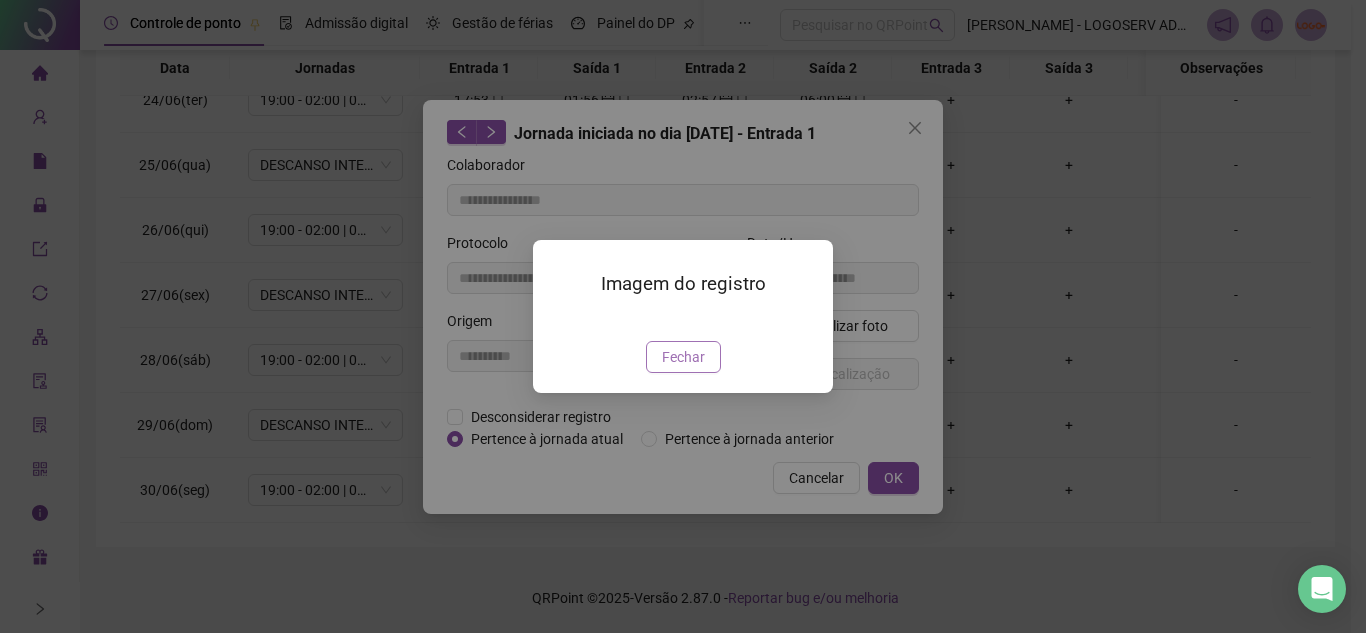 click on "Fechar" at bounding box center [683, 357] 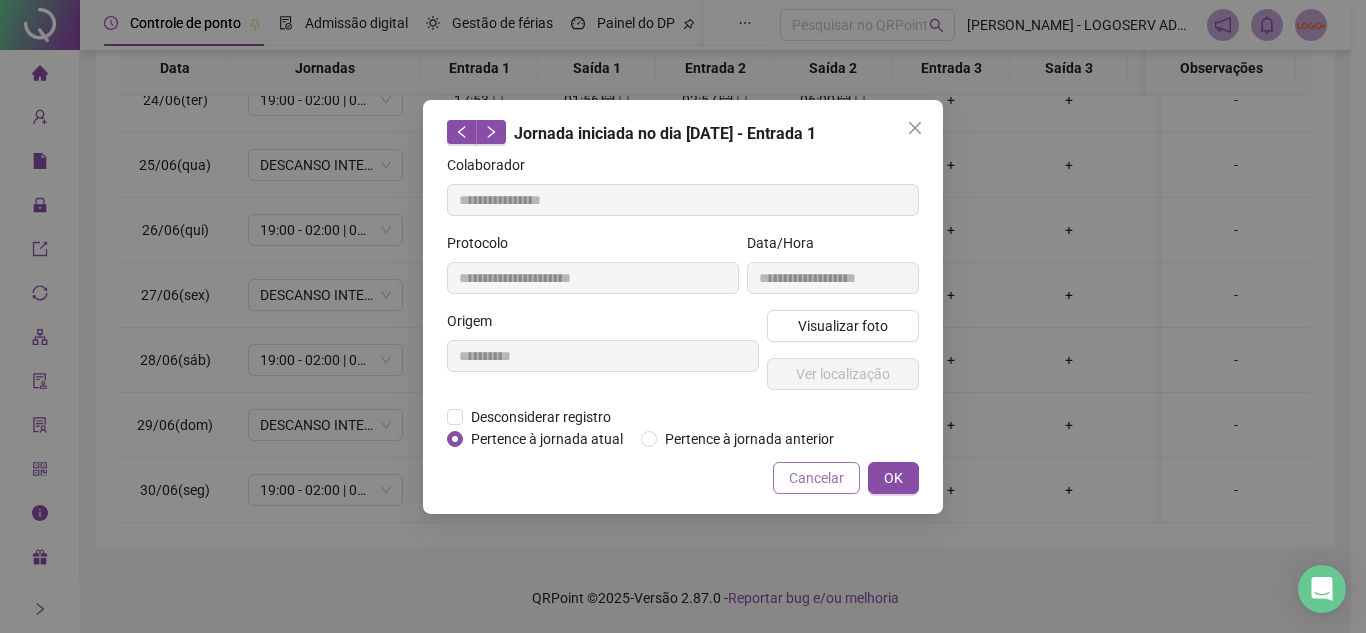 click on "Cancelar" at bounding box center (816, 478) 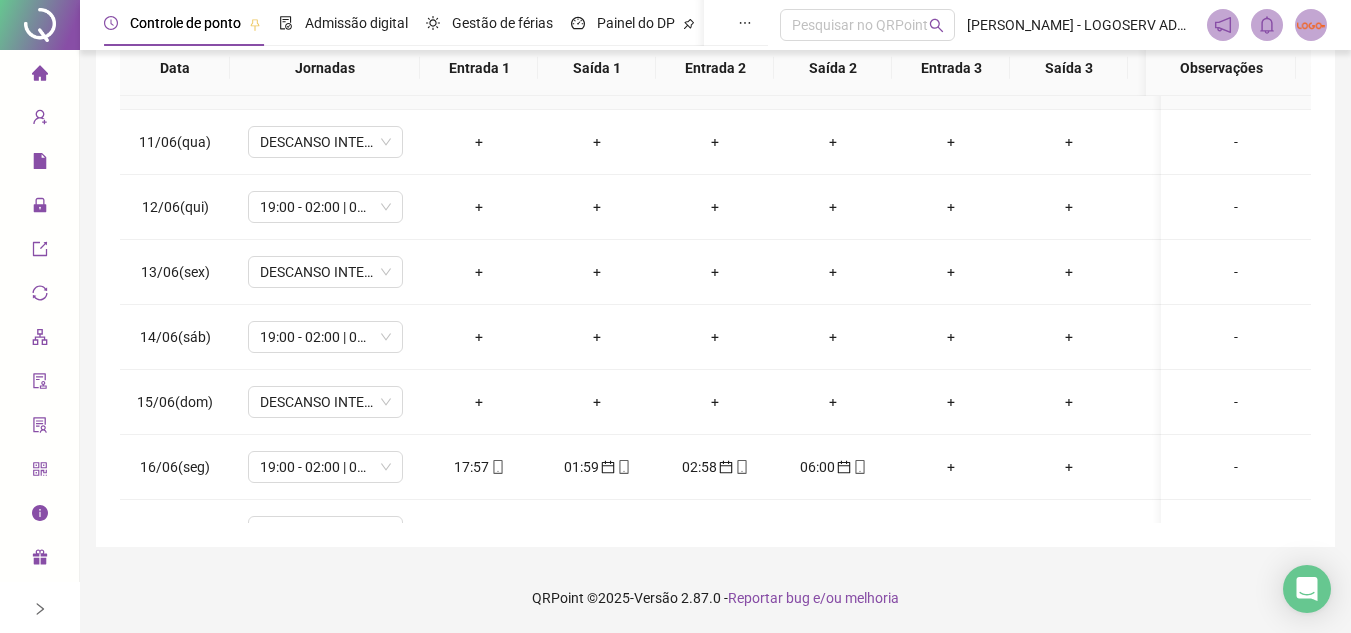 scroll, scrollTop: 638, scrollLeft: 0, axis: vertical 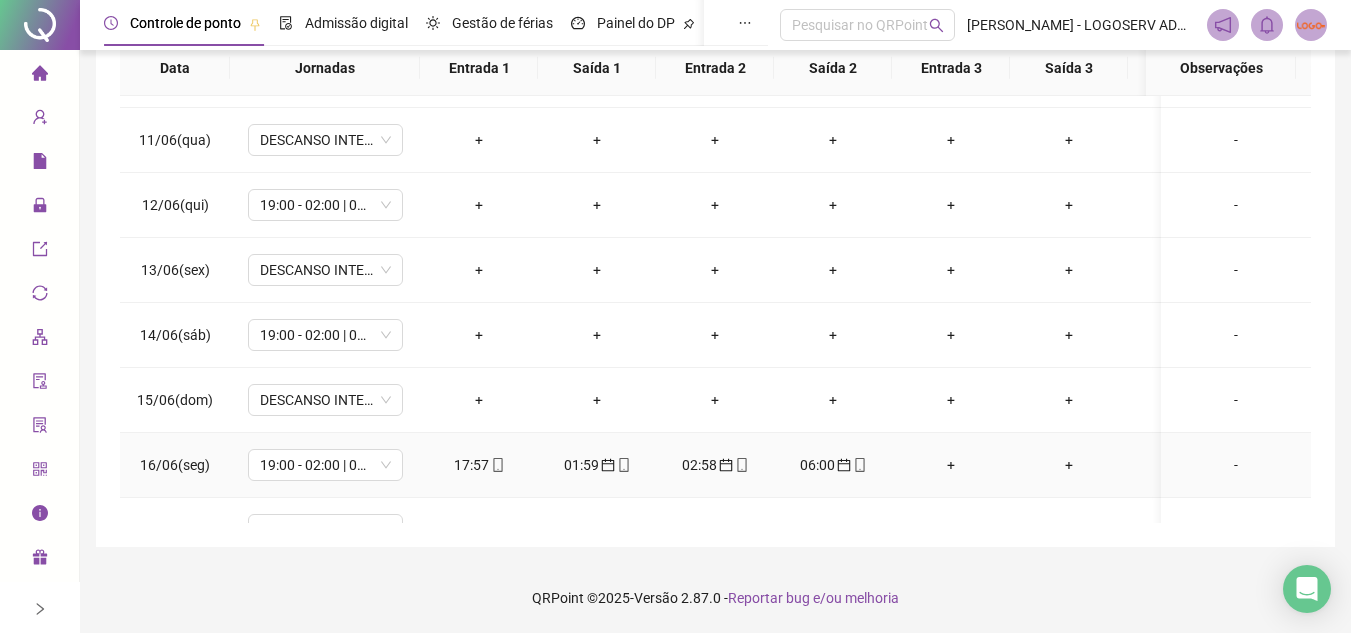 click on "17:57" at bounding box center (479, 465) 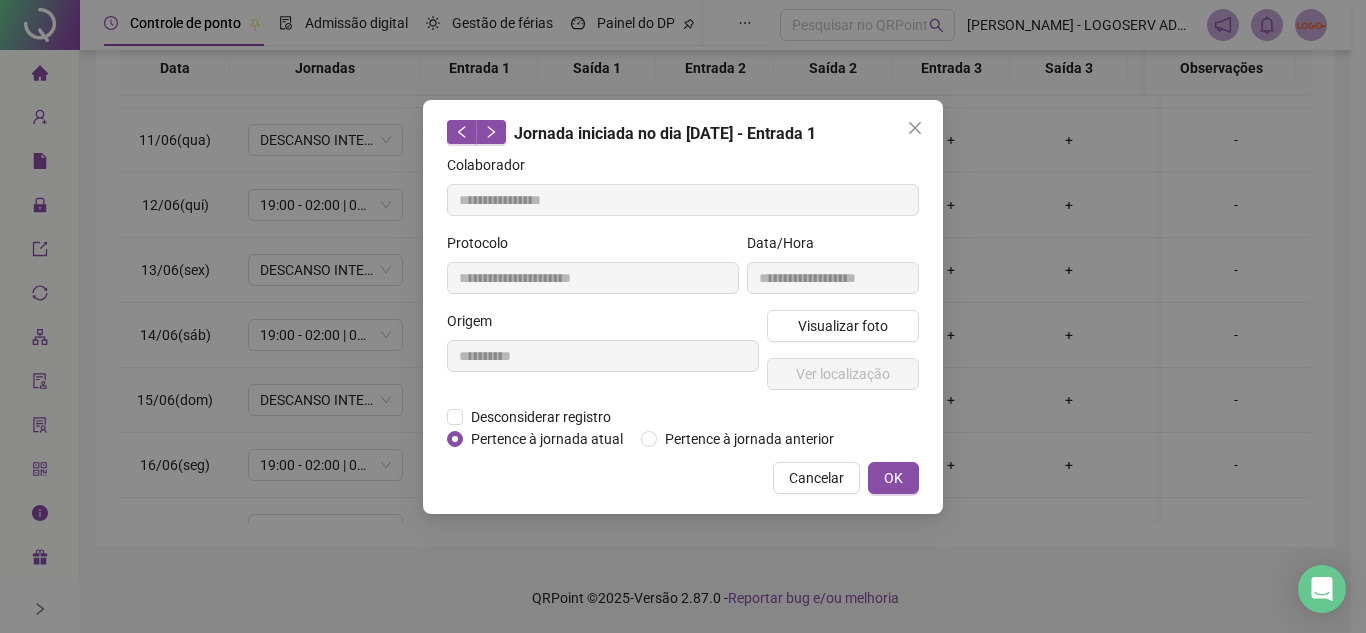 type on "**********" 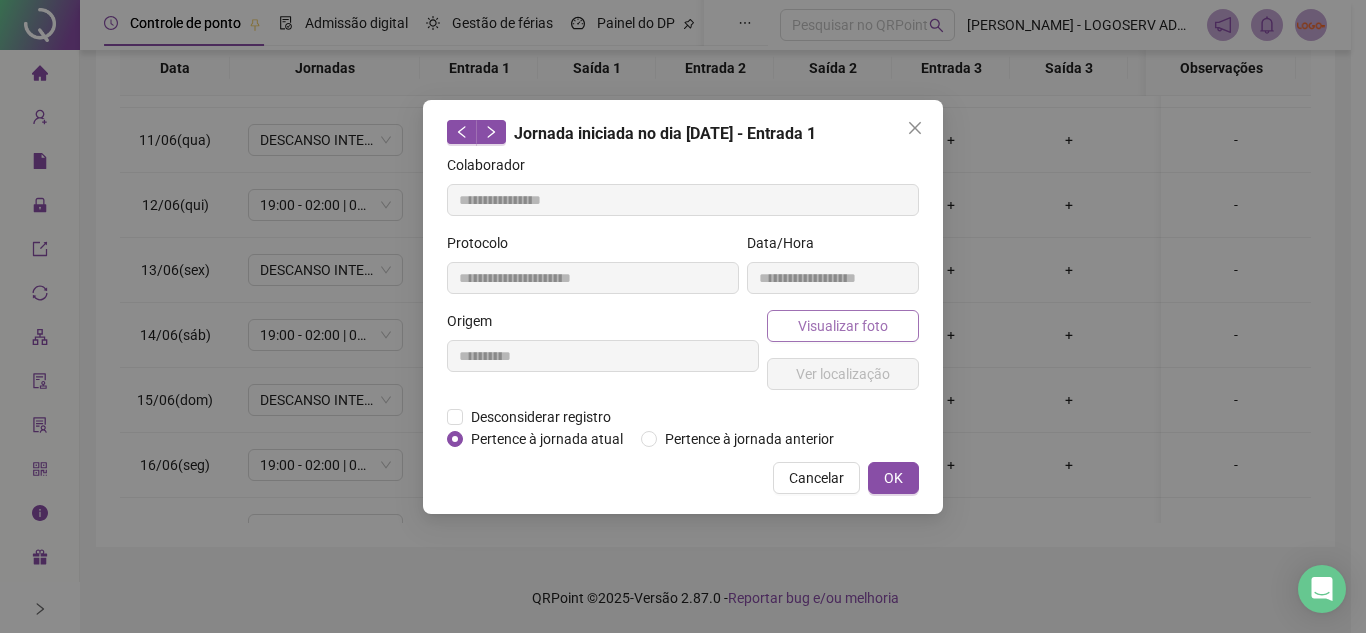 click on "Visualizar foto" at bounding box center (843, 326) 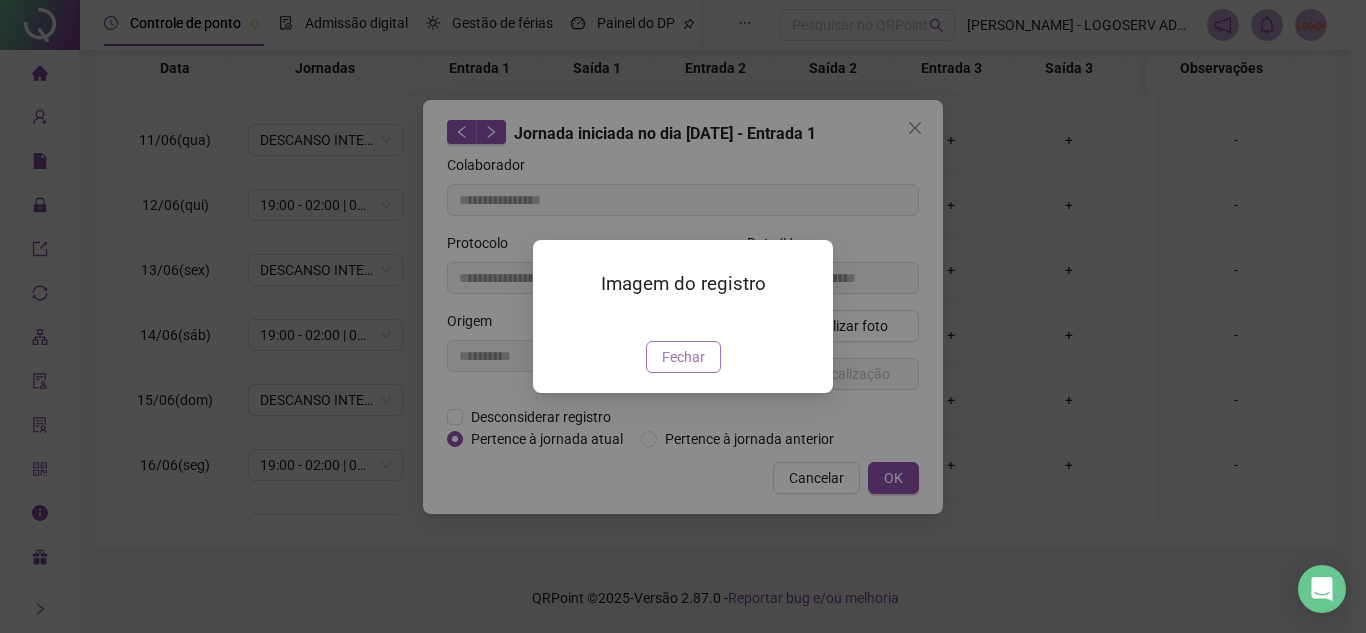 click on "Fechar" at bounding box center [683, 357] 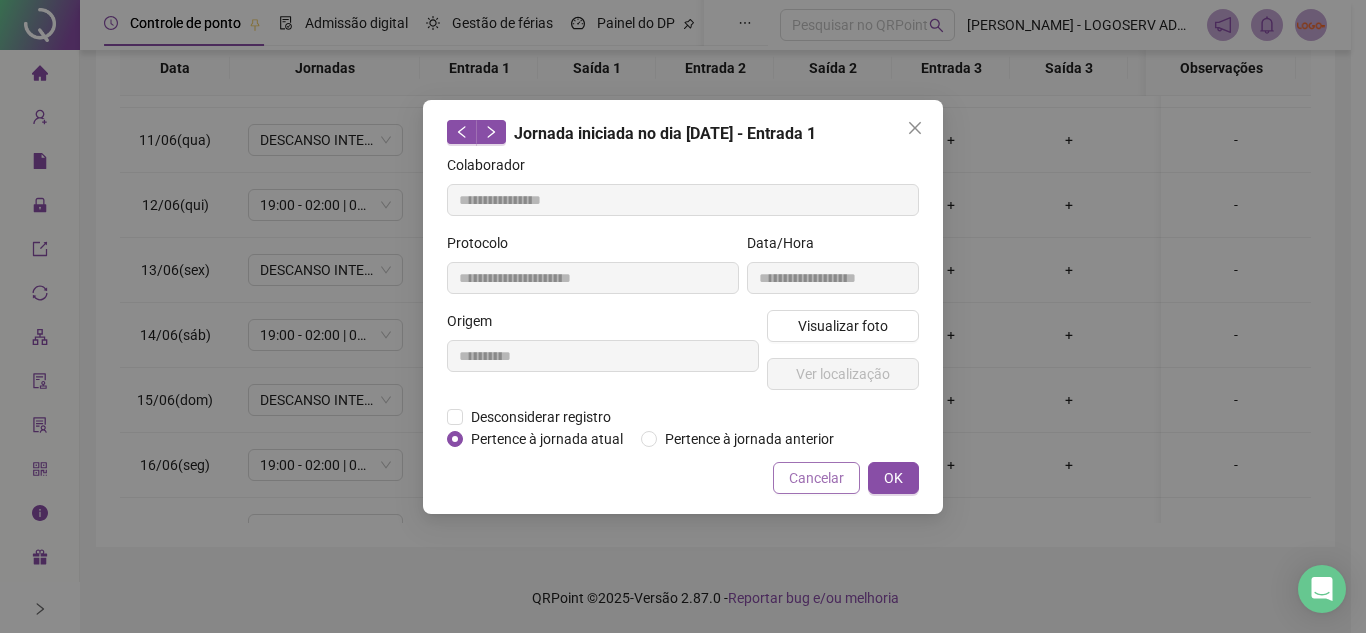 click on "Cancelar" at bounding box center [816, 478] 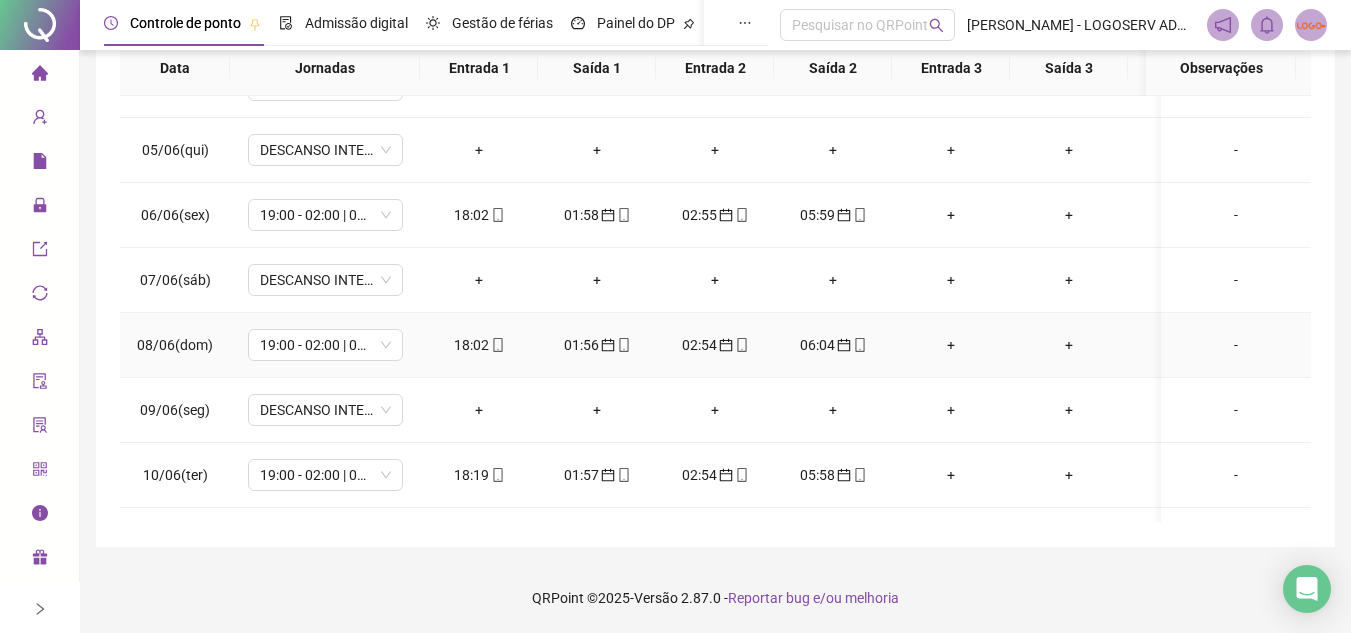 scroll, scrollTop: 0, scrollLeft: 0, axis: both 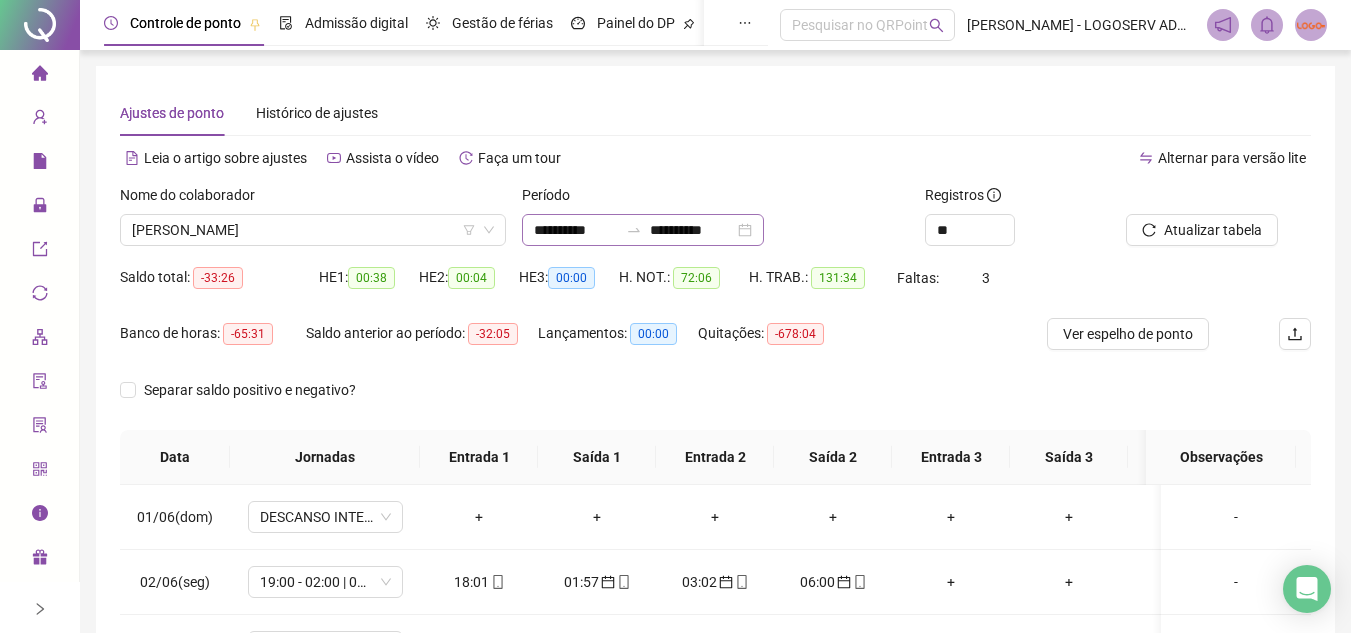 click on "**********" at bounding box center (643, 230) 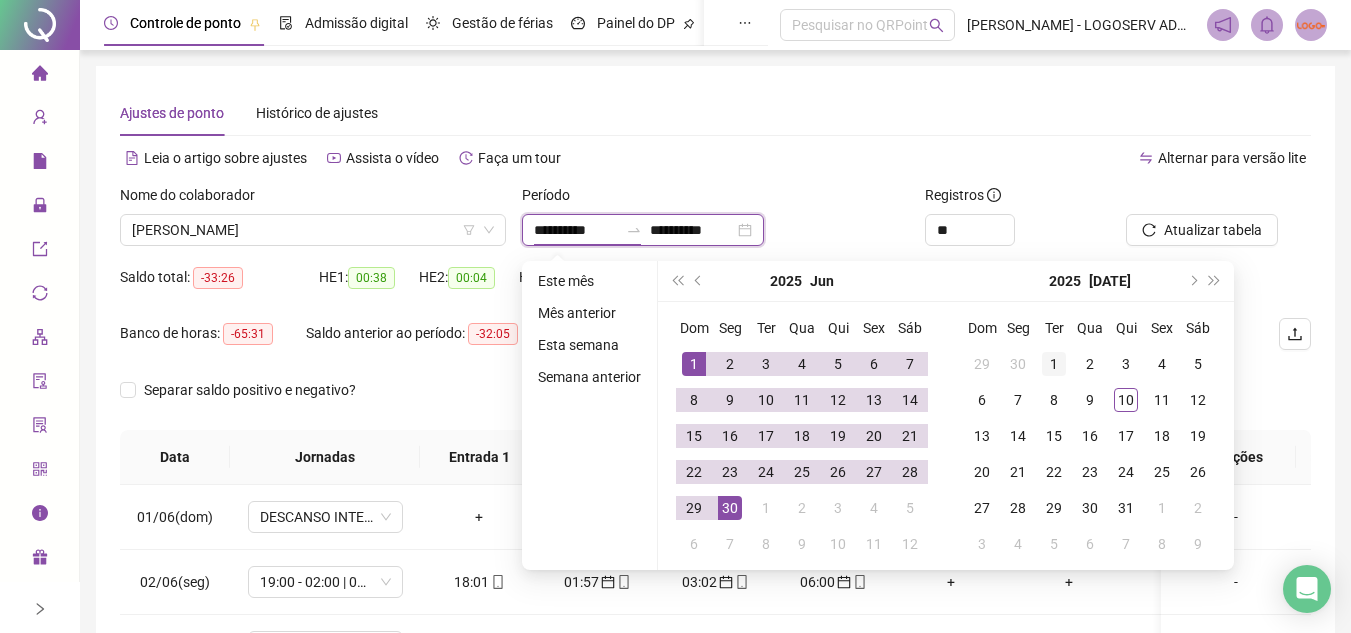 type on "**********" 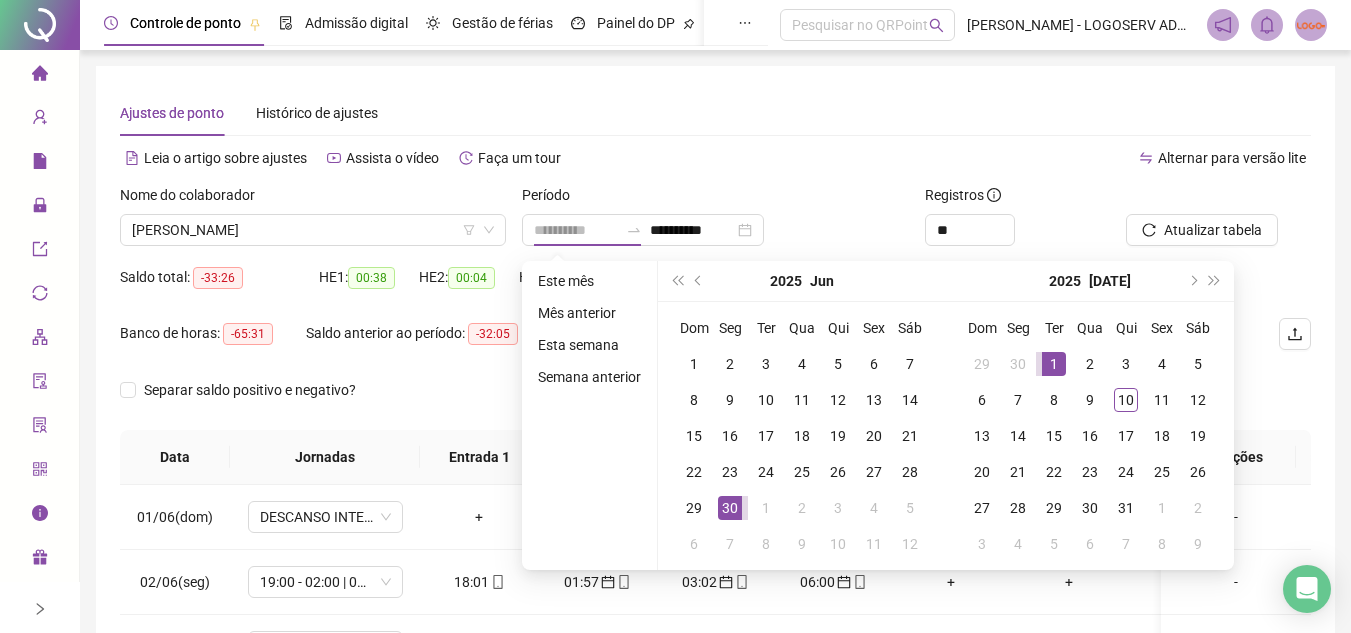 click on "1" at bounding box center [1054, 364] 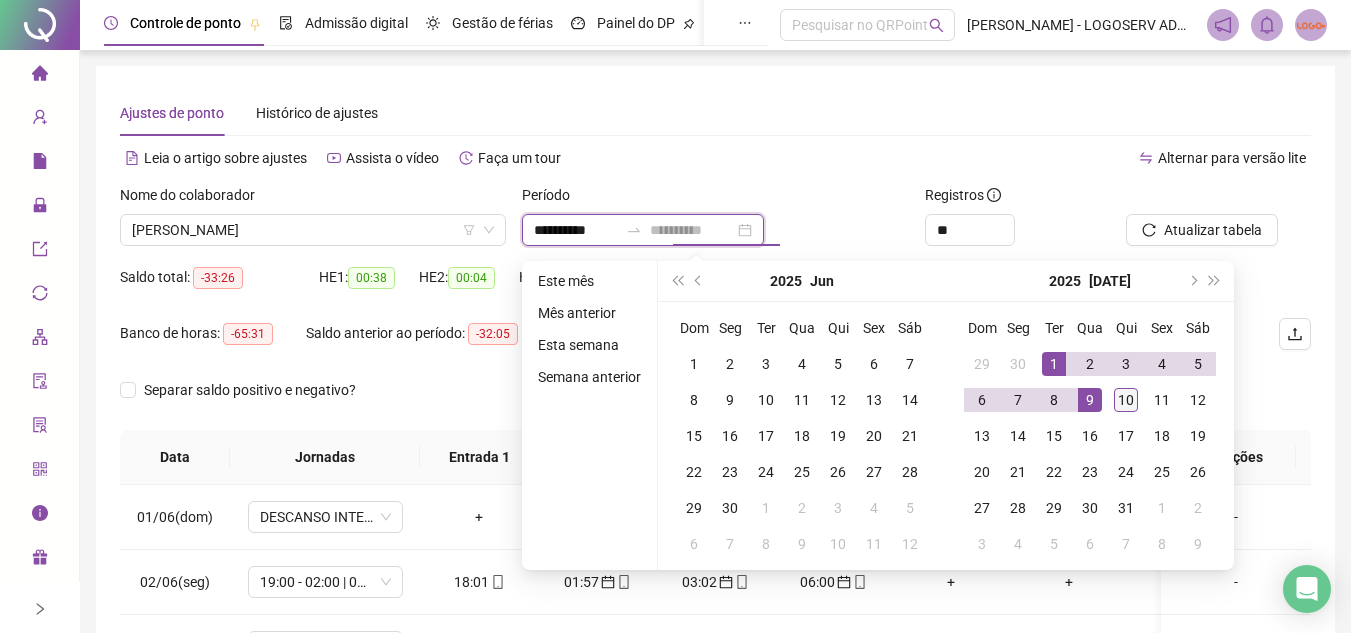 type on "**********" 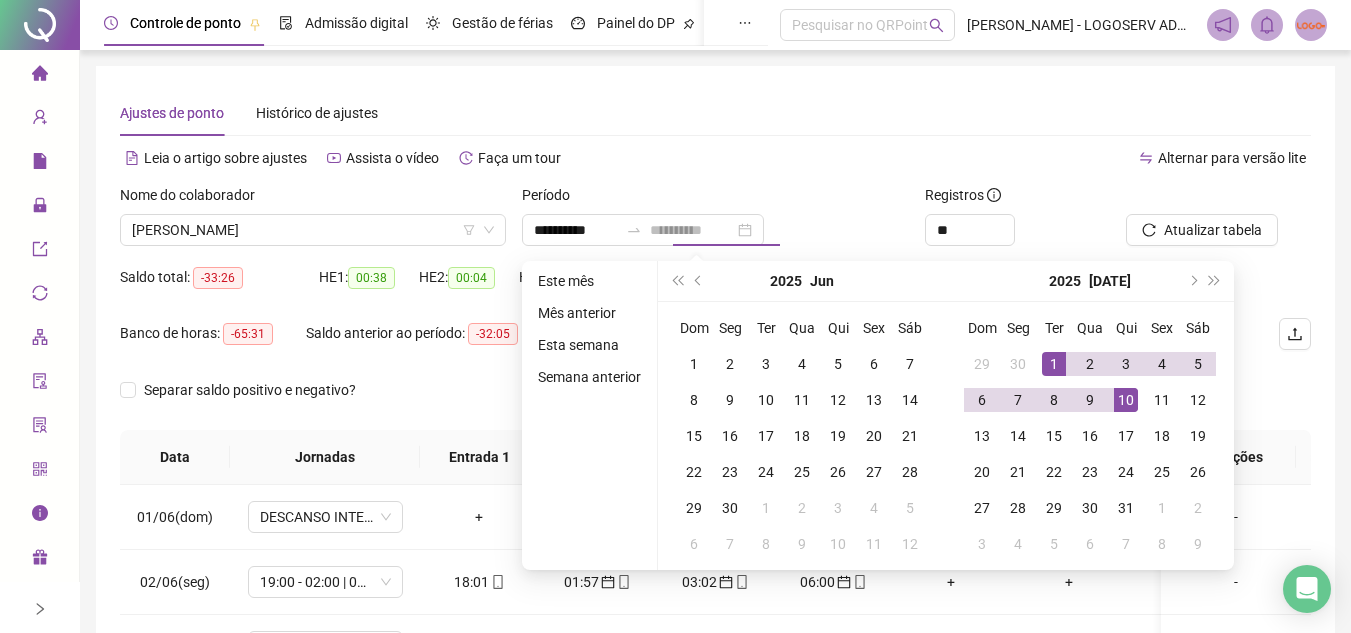 click on "10" at bounding box center (1126, 400) 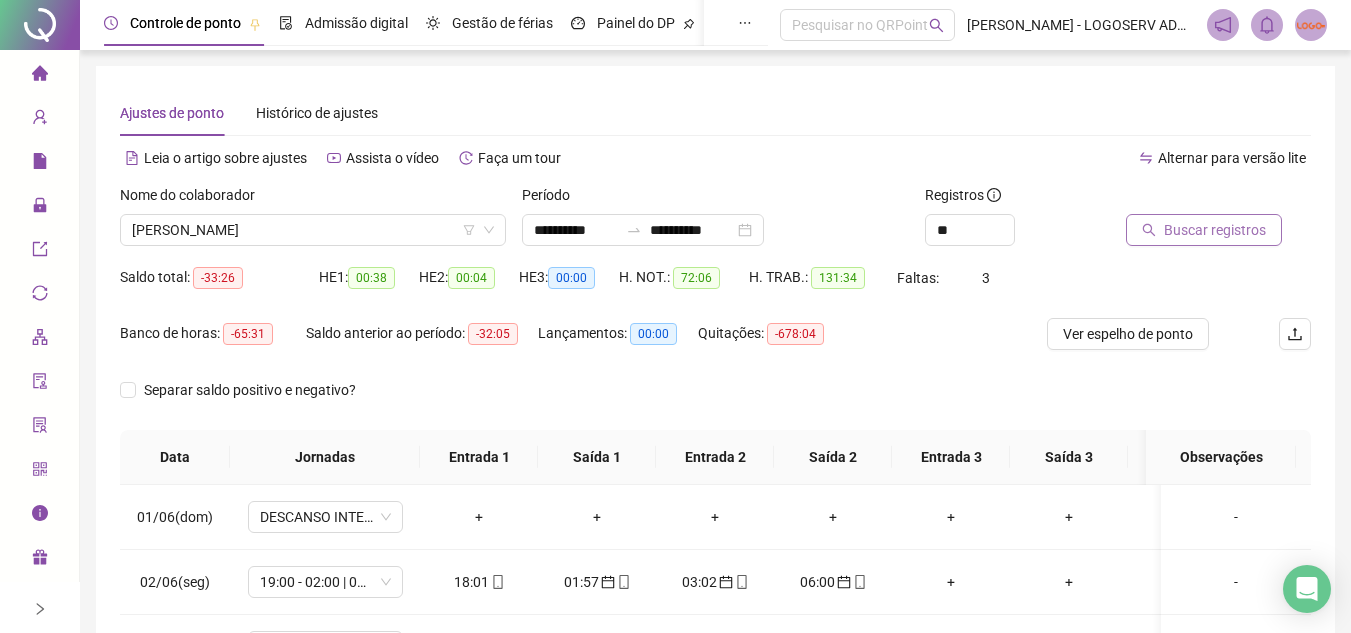 click on "Buscar registros" at bounding box center [1215, 230] 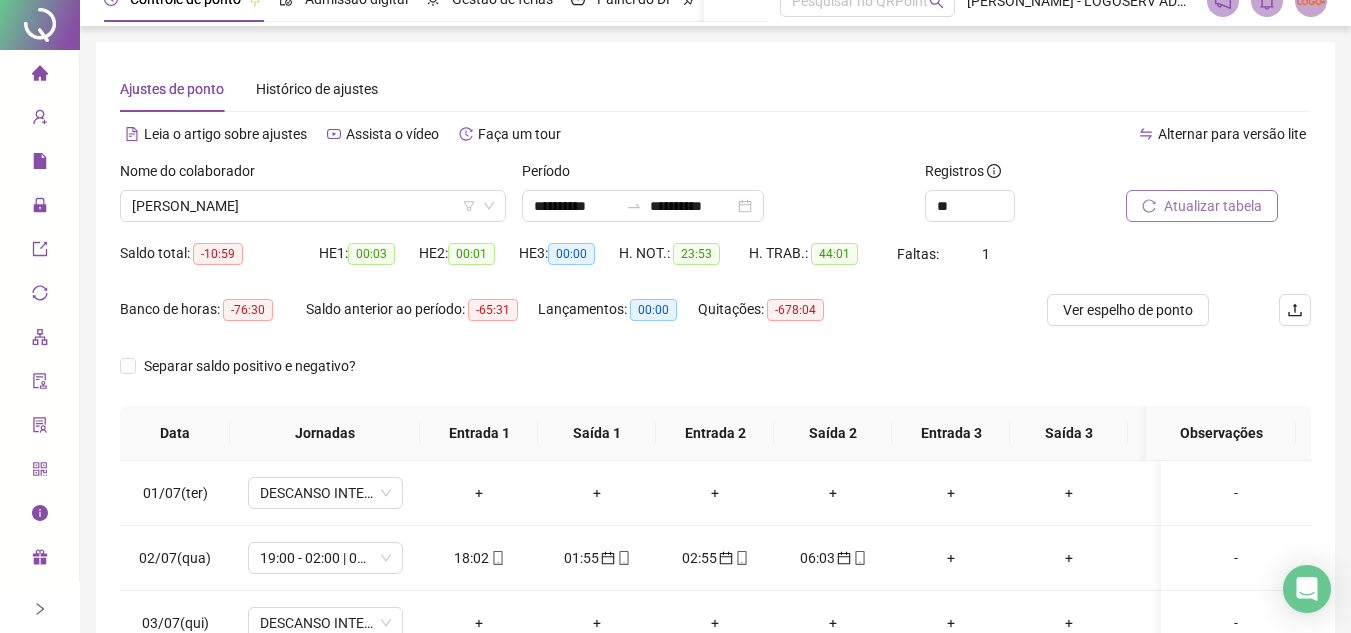 scroll, scrollTop: 100, scrollLeft: 0, axis: vertical 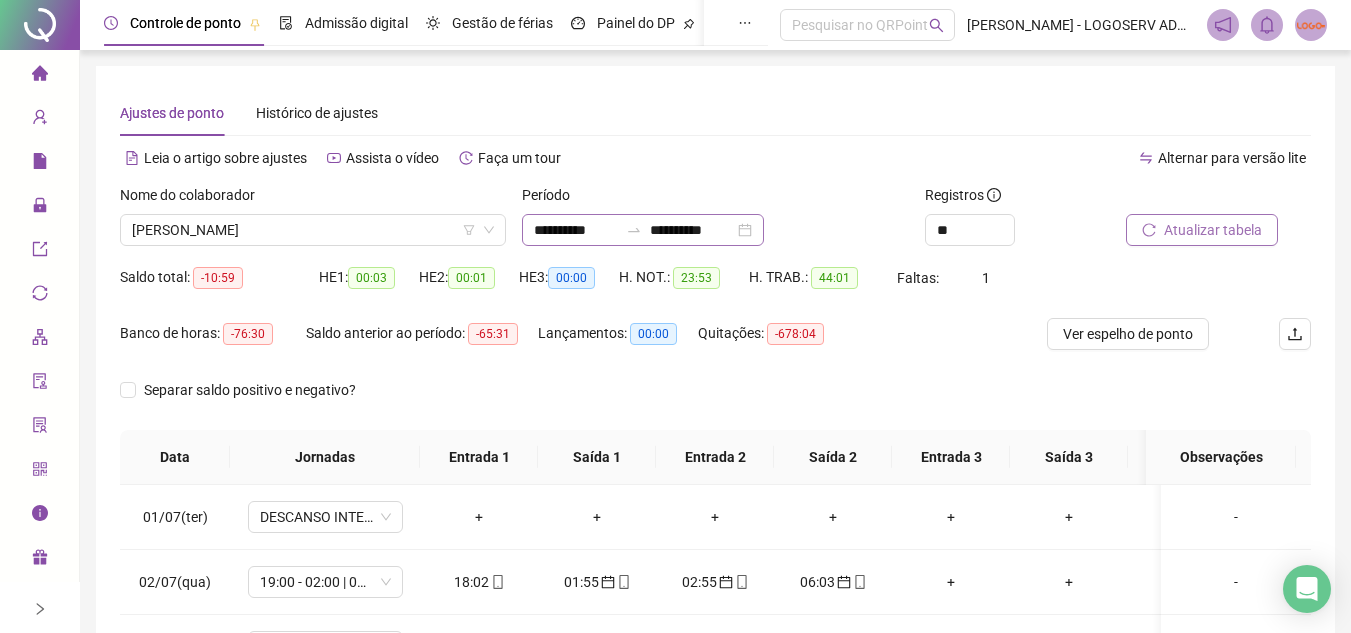 click 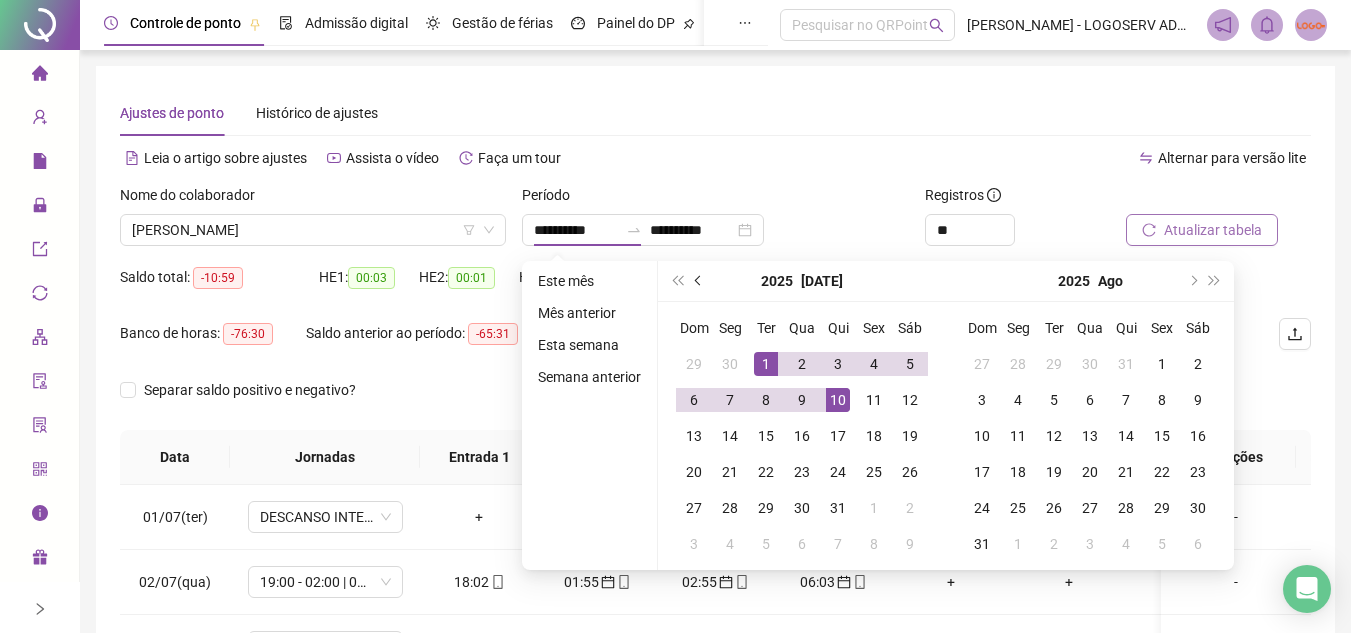 click at bounding box center (699, 281) 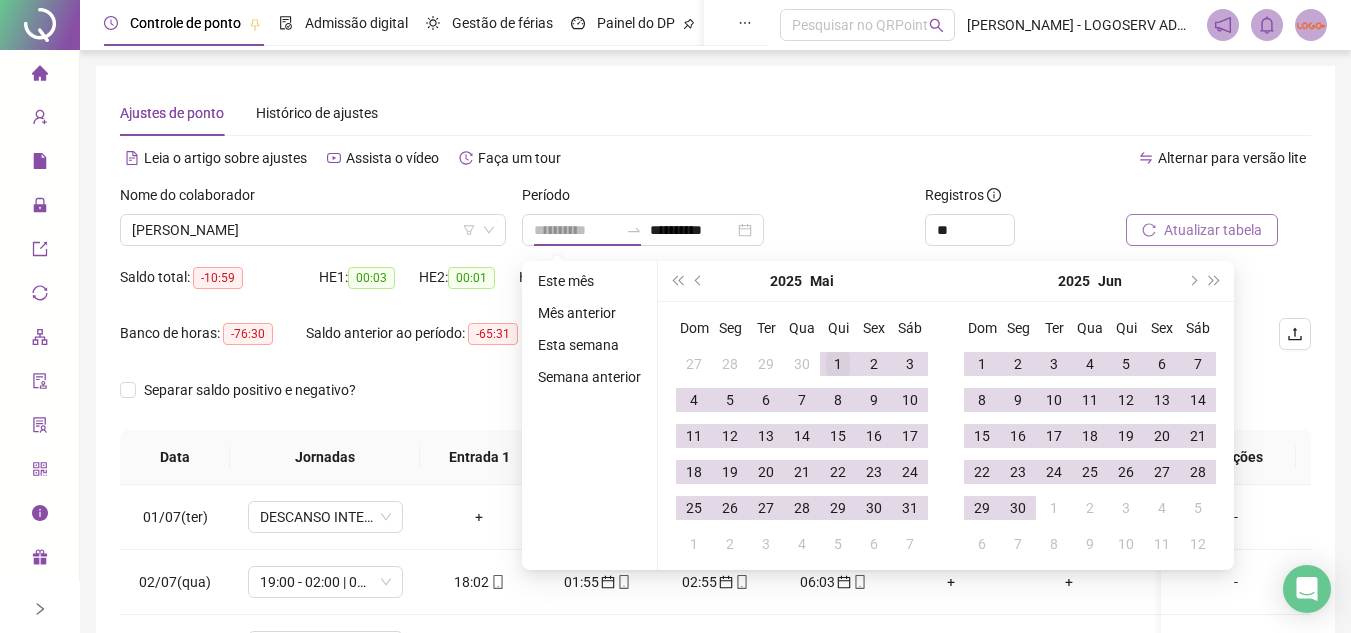 type on "**********" 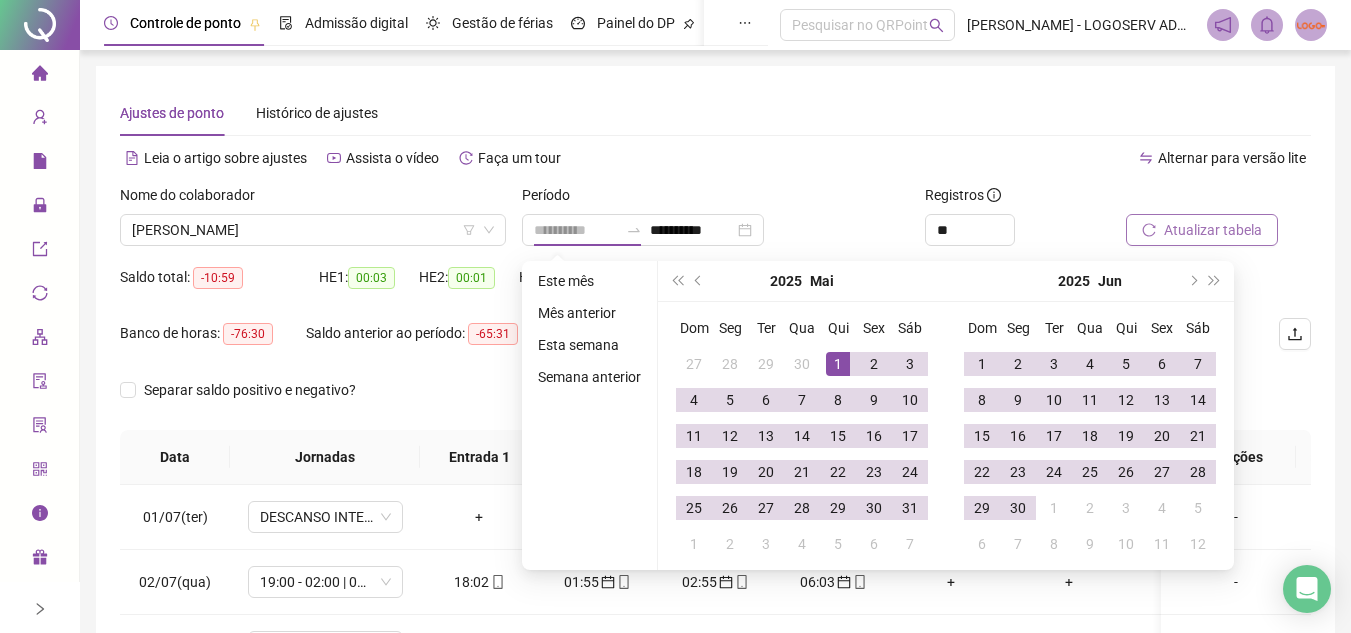 click on "1" at bounding box center [838, 364] 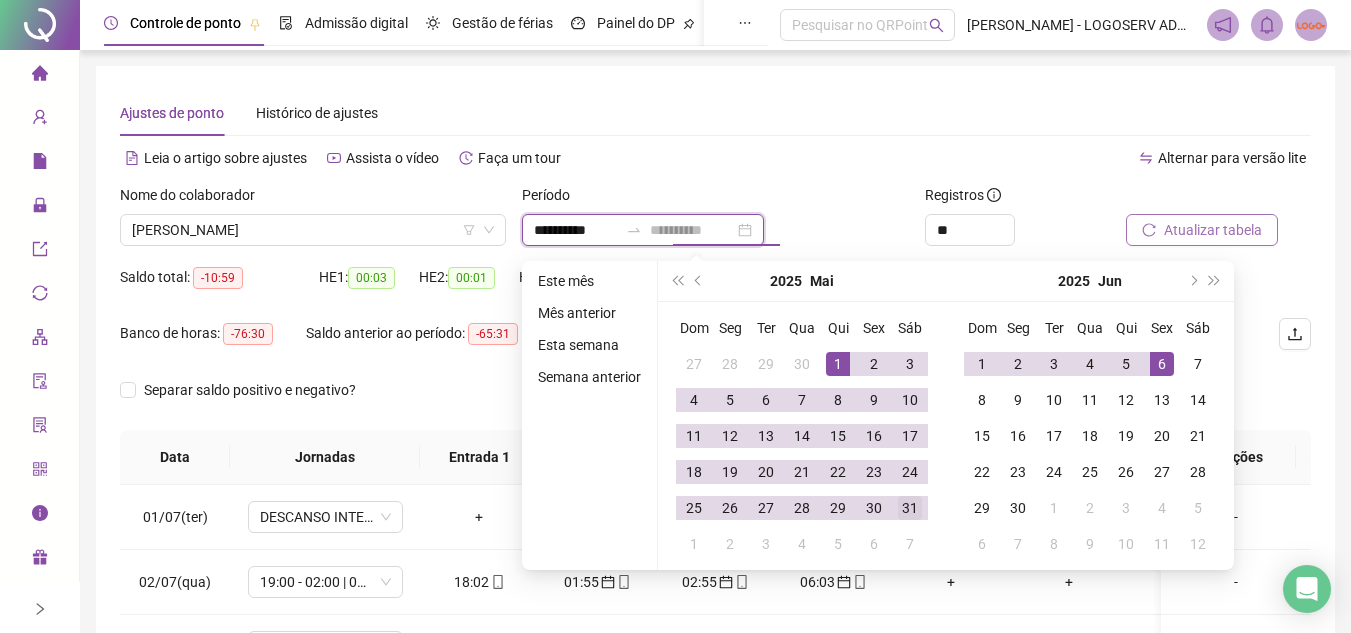 type on "**********" 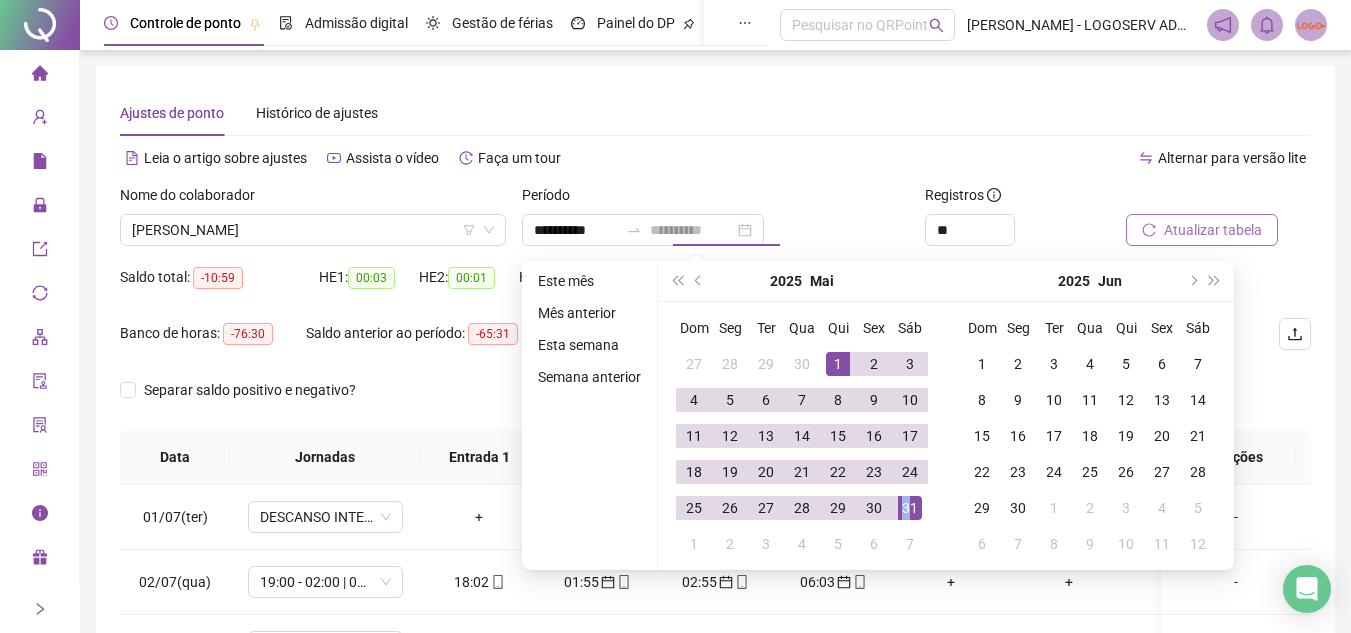 drag, startPoint x: 904, startPoint y: 504, endPoint x: 917, endPoint y: 438, distance: 67.26812 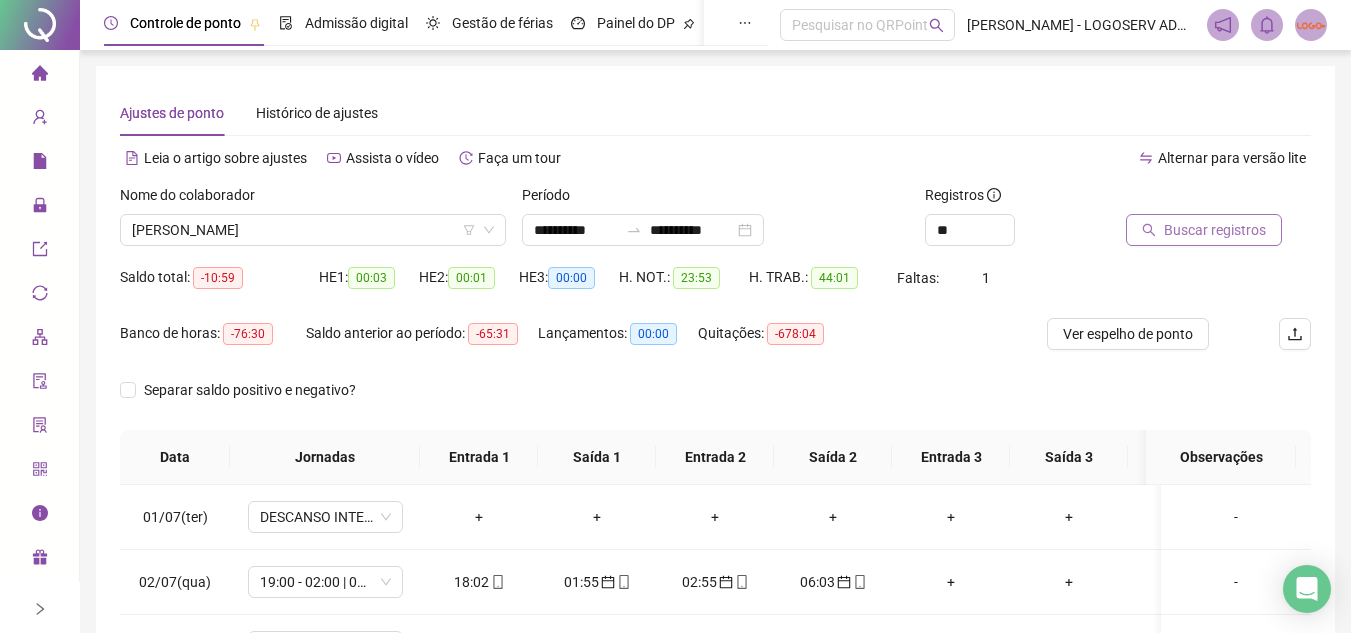 click on "Buscar registros" at bounding box center (1204, 230) 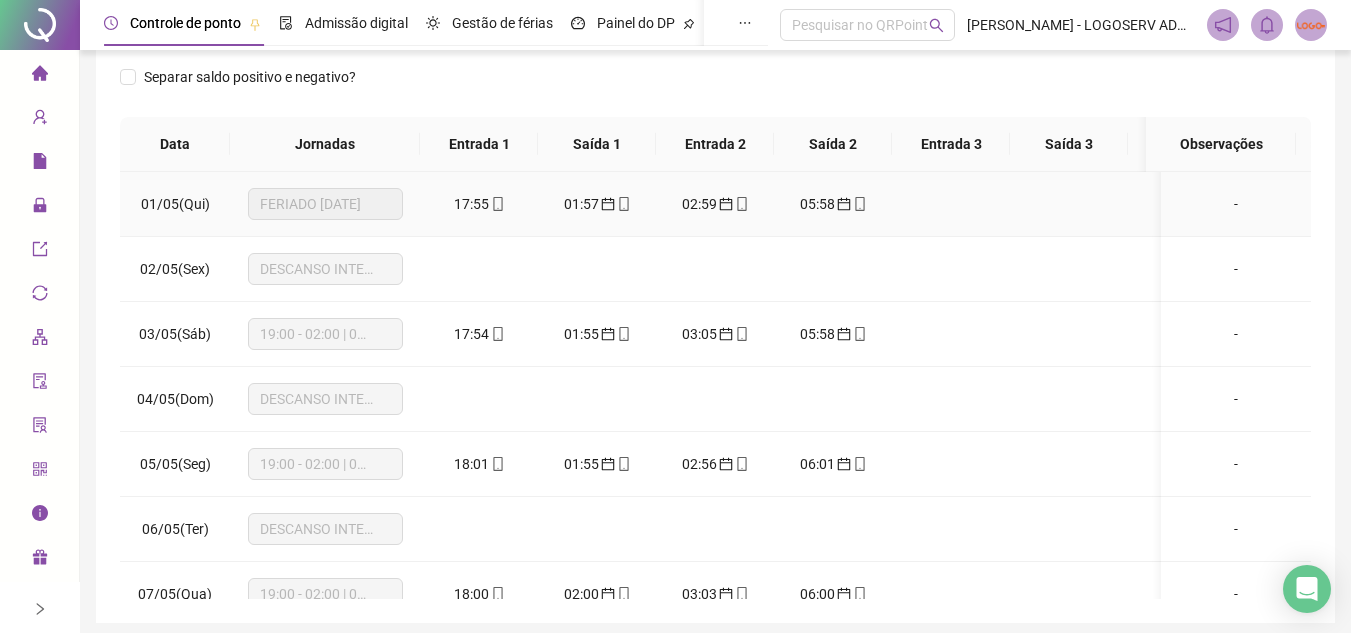 scroll, scrollTop: 389, scrollLeft: 0, axis: vertical 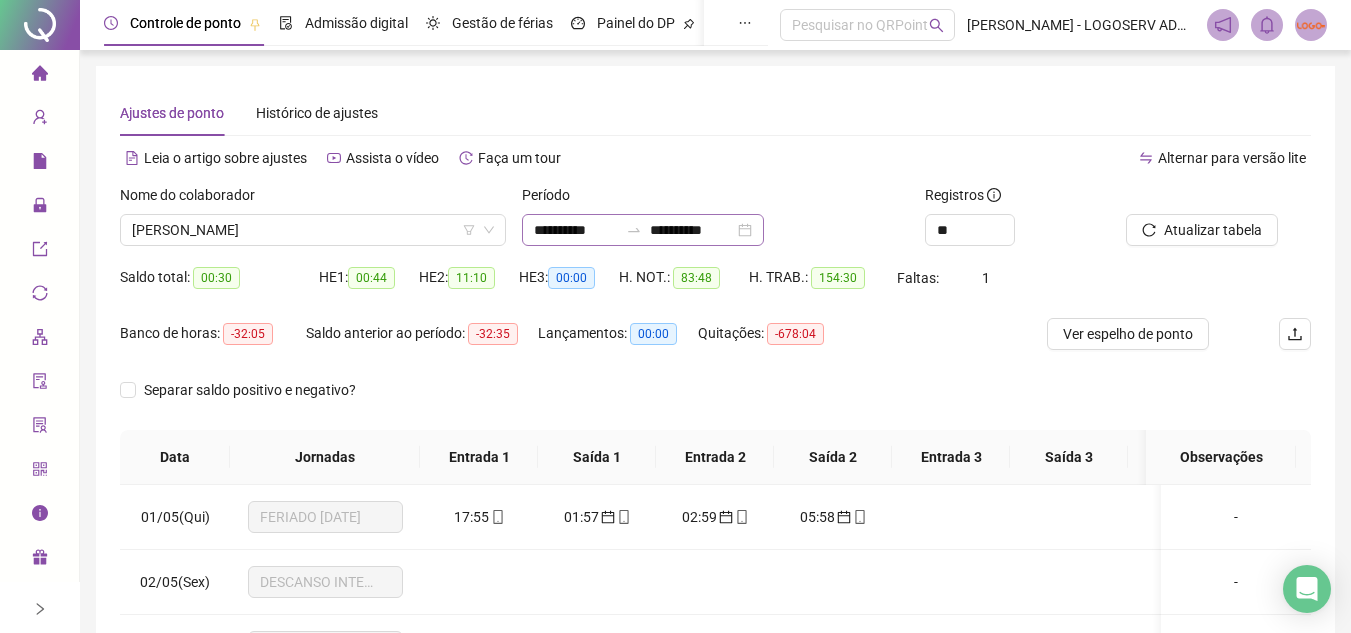 click on "**********" at bounding box center (643, 230) 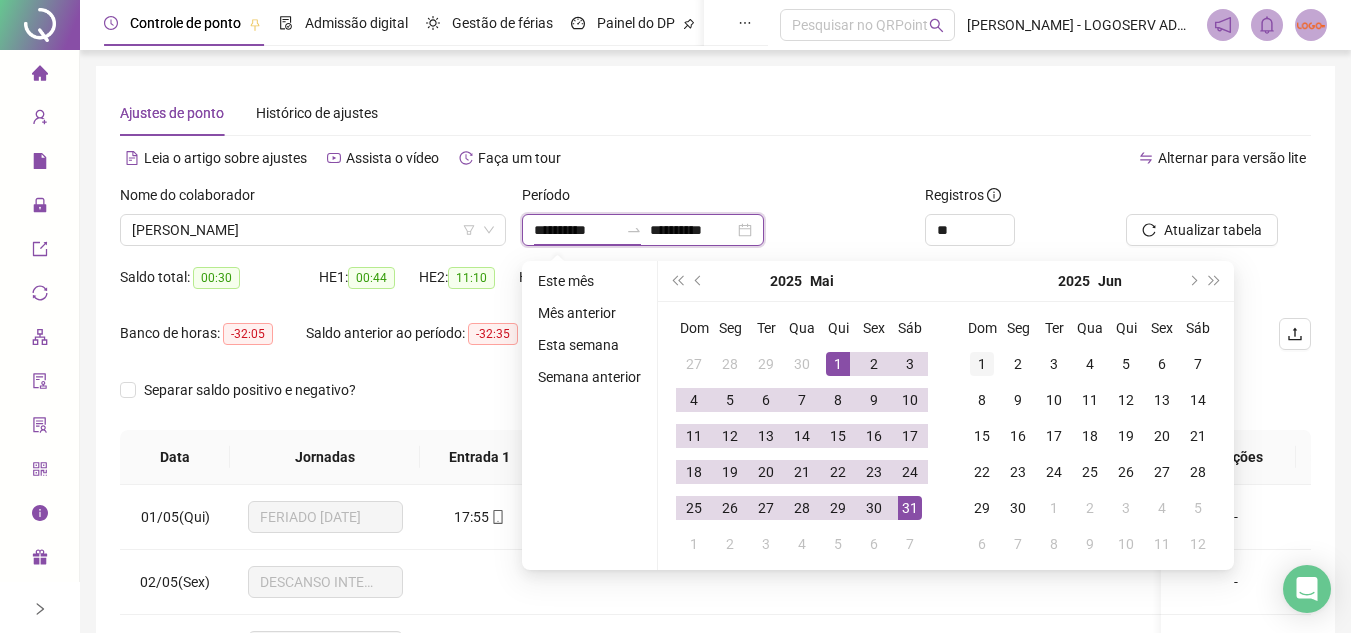 type on "**********" 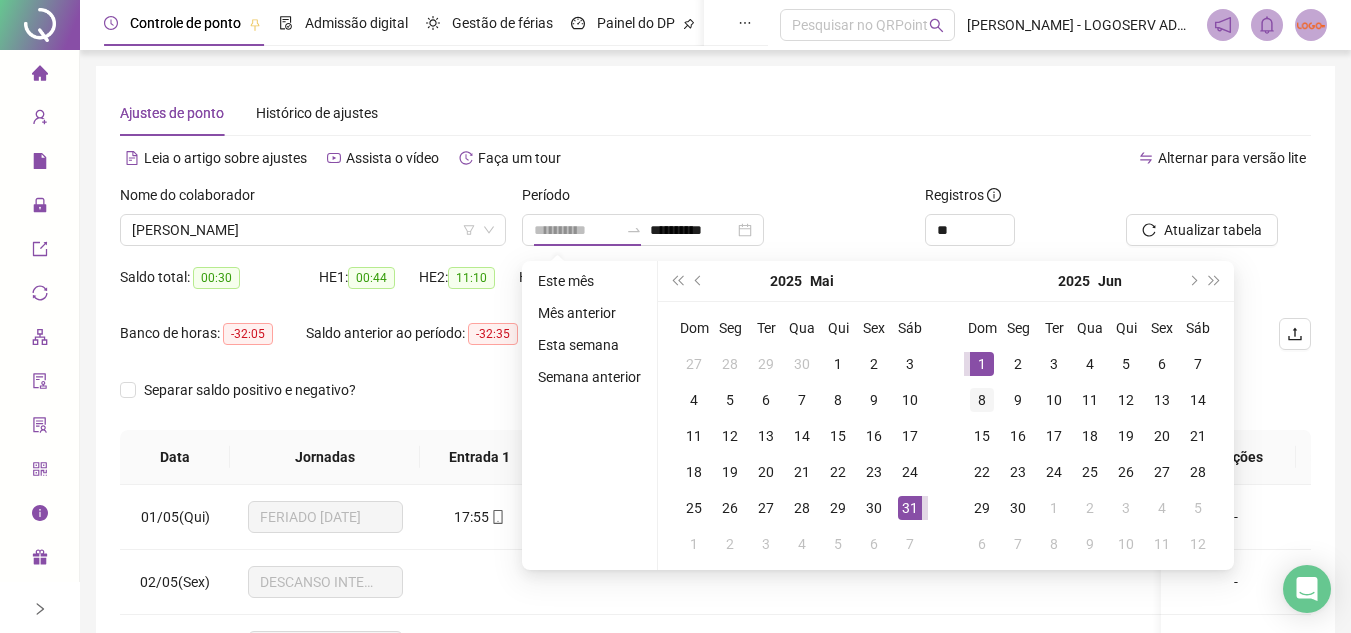 drag, startPoint x: 965, startPoint y: 368, endPoint x: 989, endPoint y: 395, distance: 36.124783 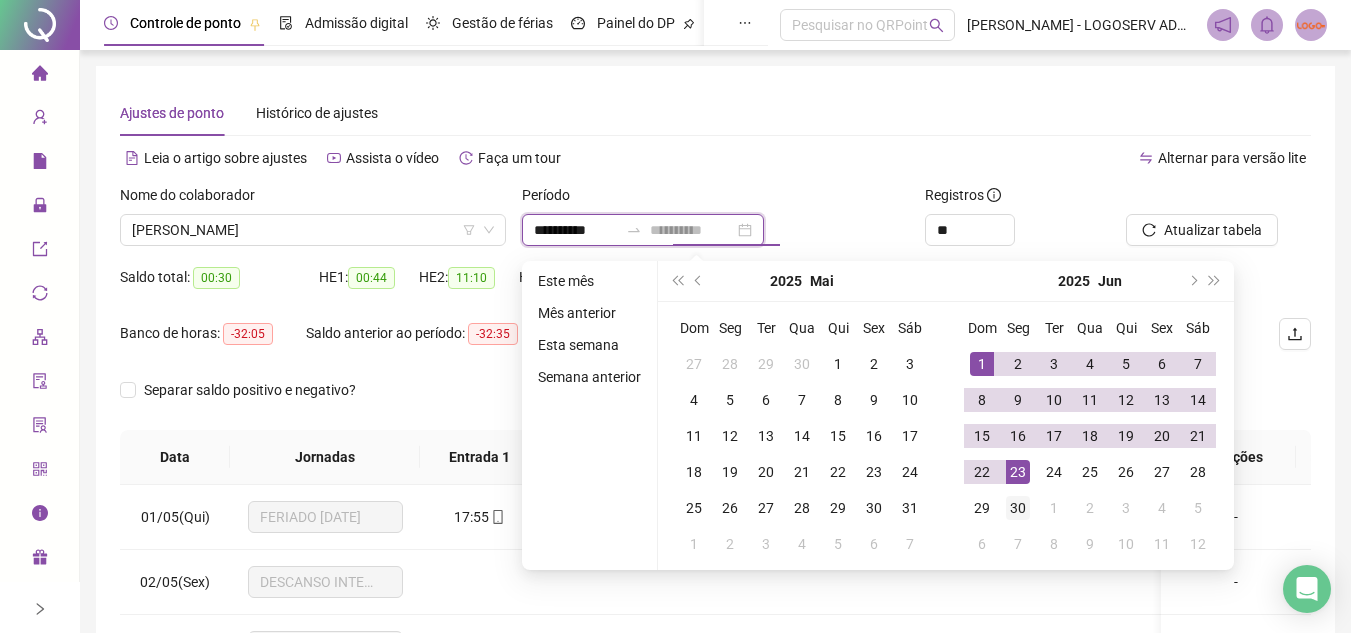 type on "**********" 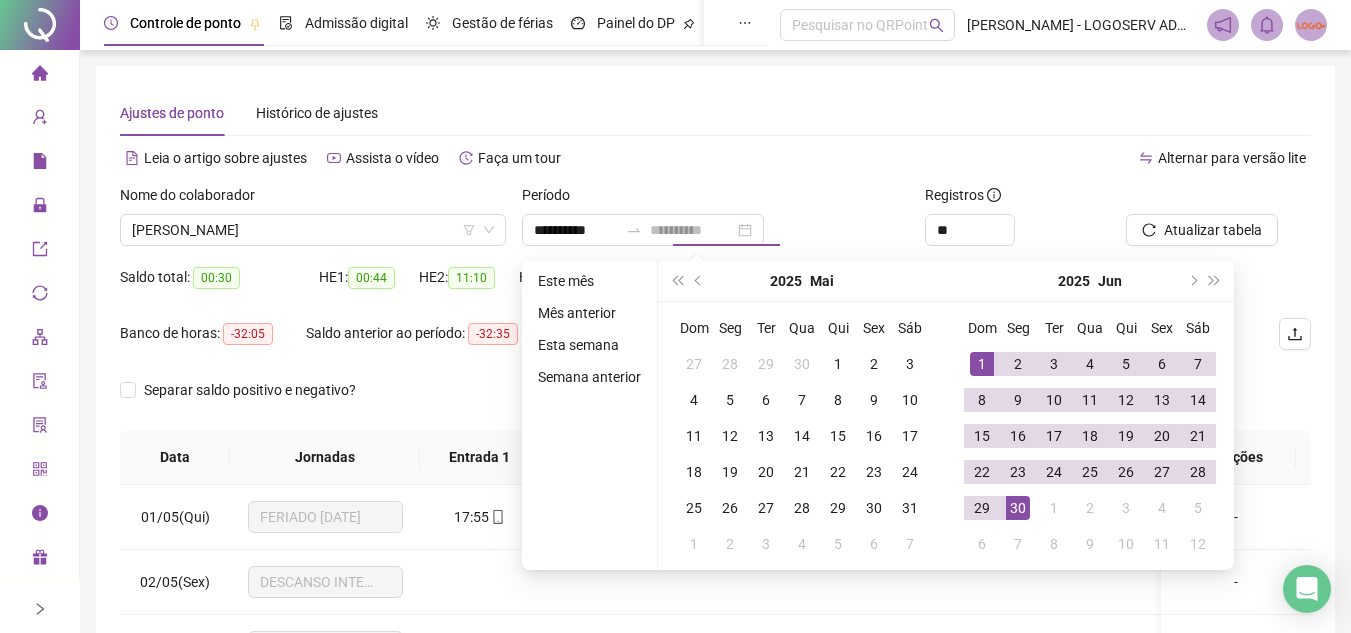 click on "30" at bounding box center [1018, 508] 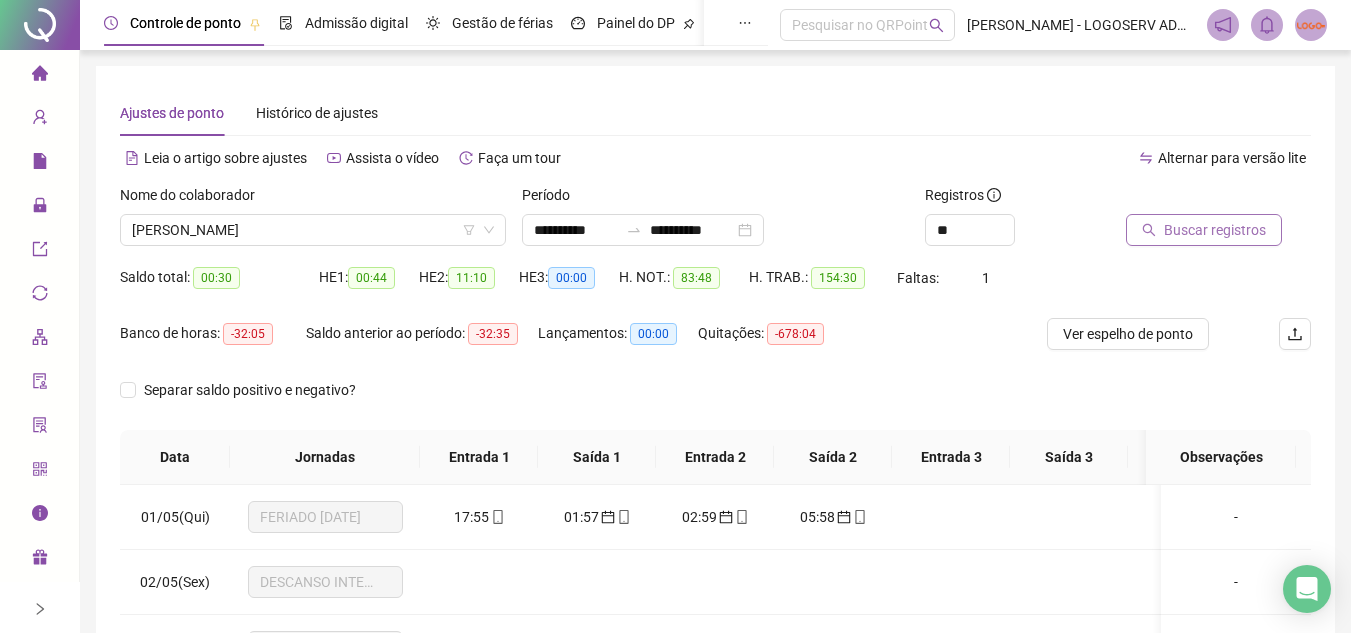 click on "Buscar registros" at bounding box center (1215, 230) 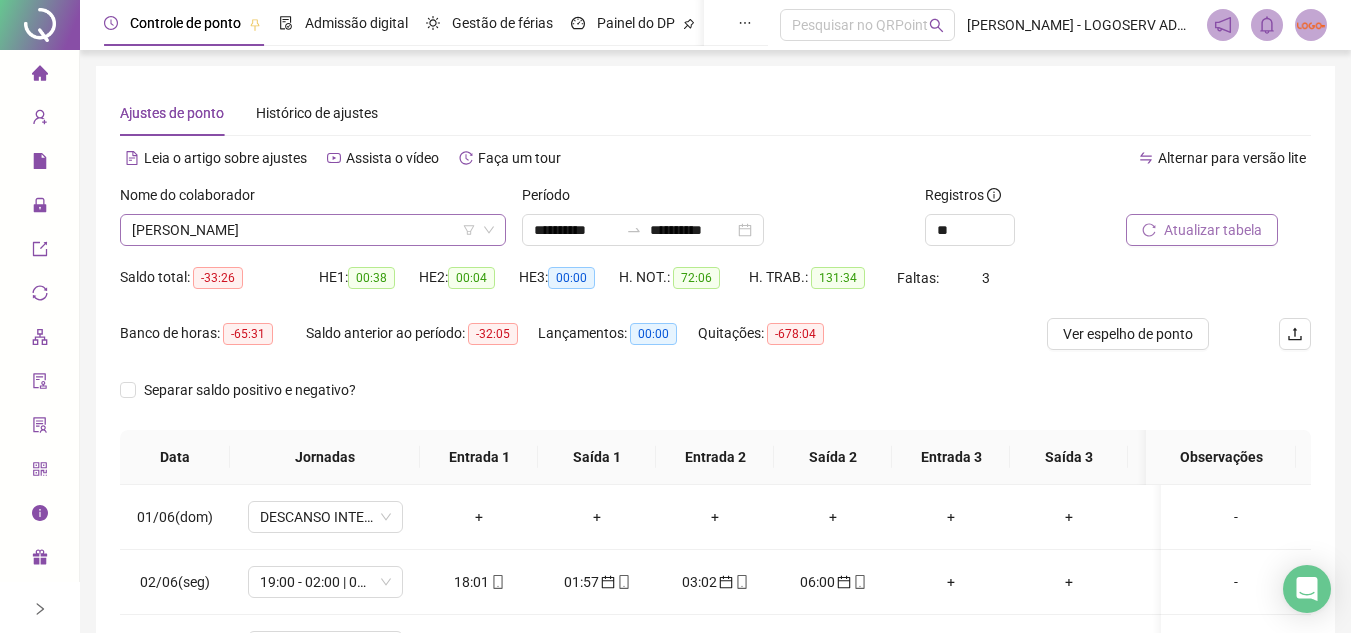 click on "NIVALDO SANTANA" at bounding box center [313, 230] 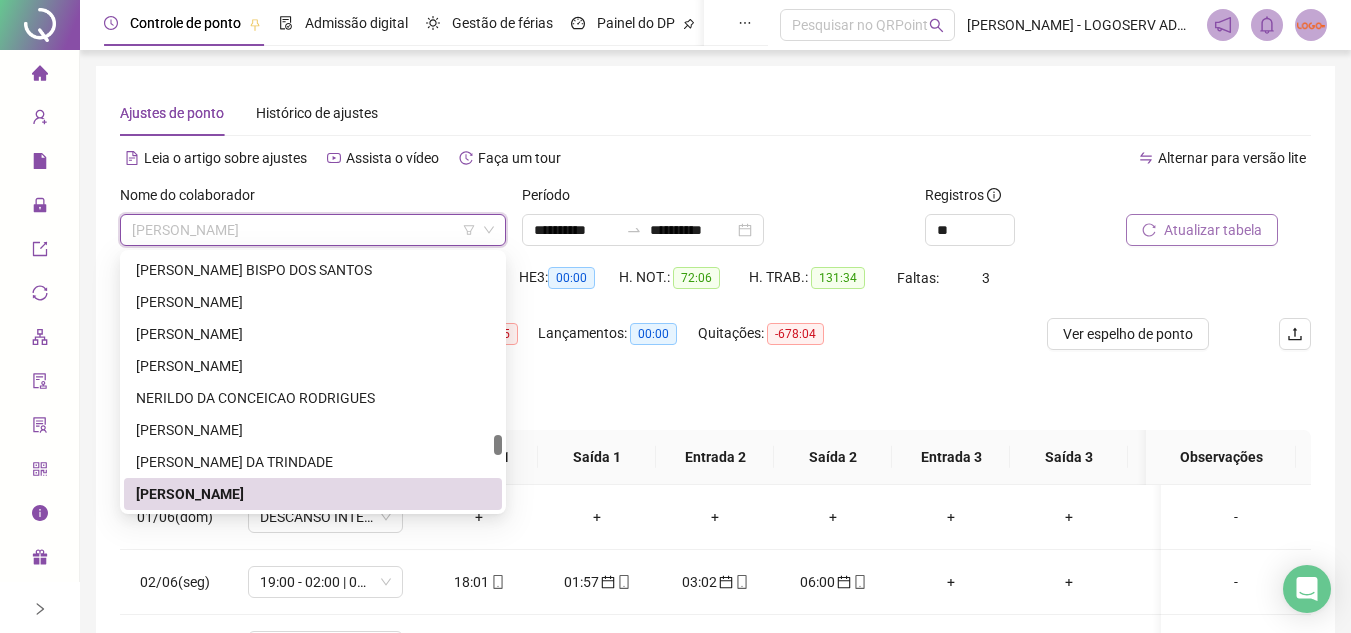 paste on "**********" 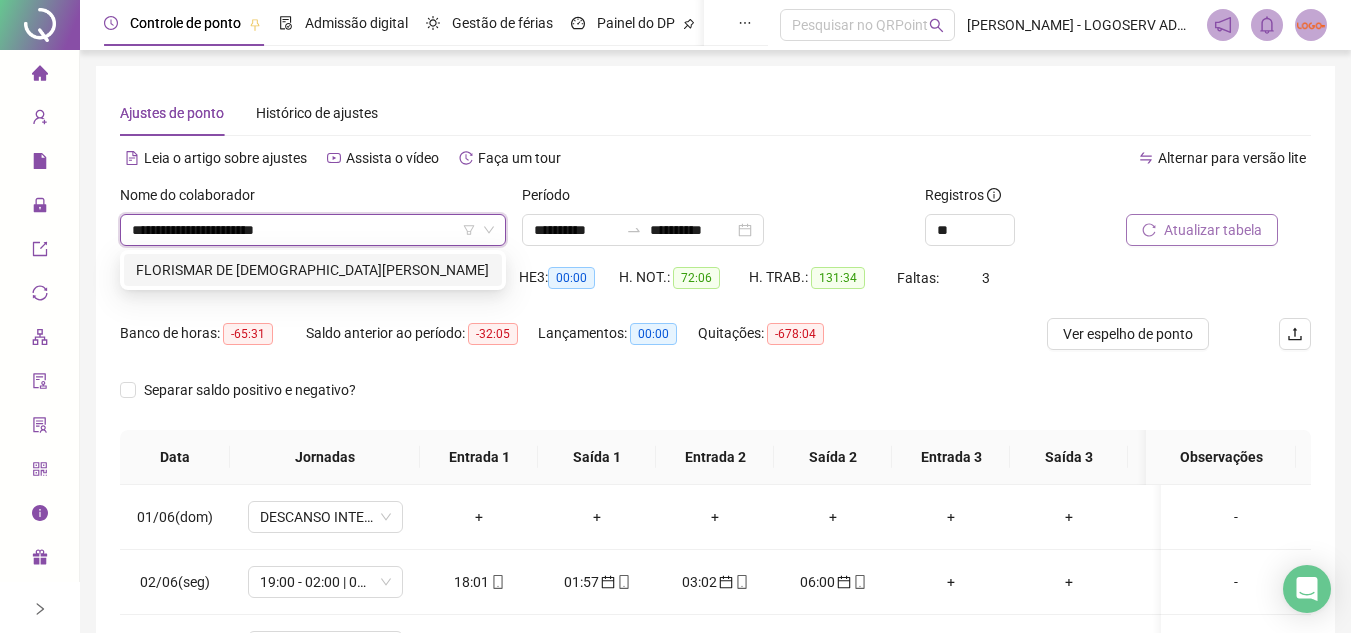 scroll, scrollTop: 0, scrollLeft: 0, axis: both 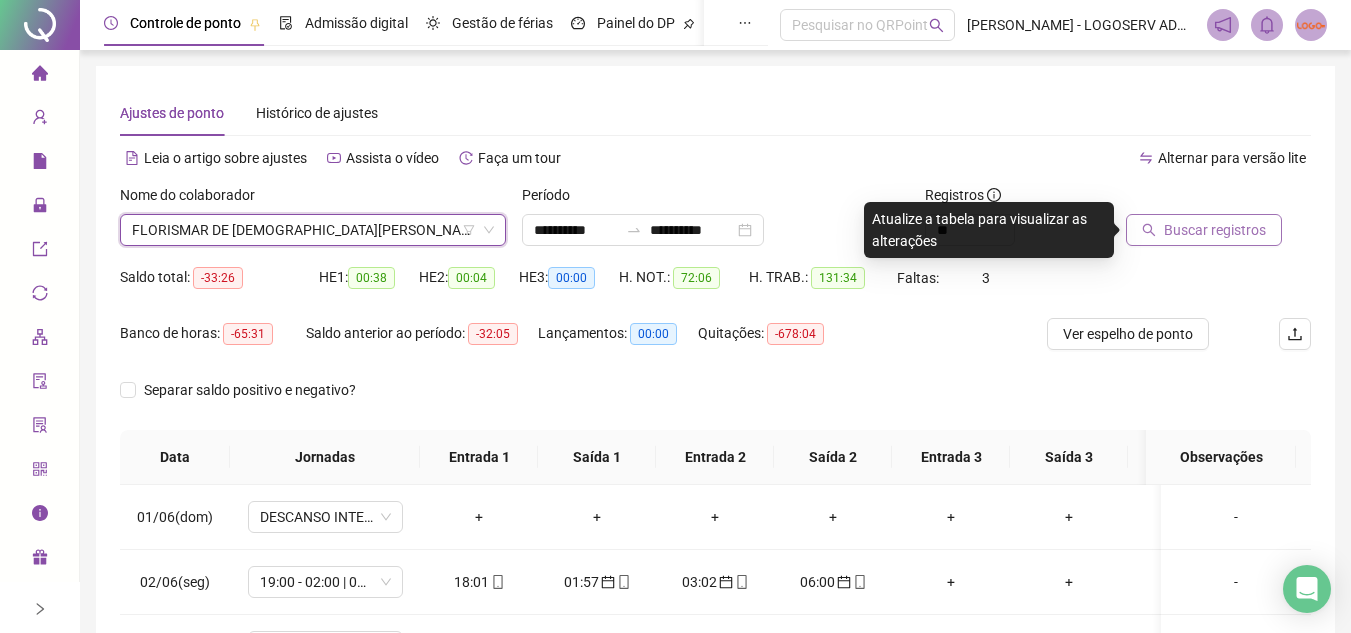 click on "Buscar registros" at bounding box center (1204, 230) 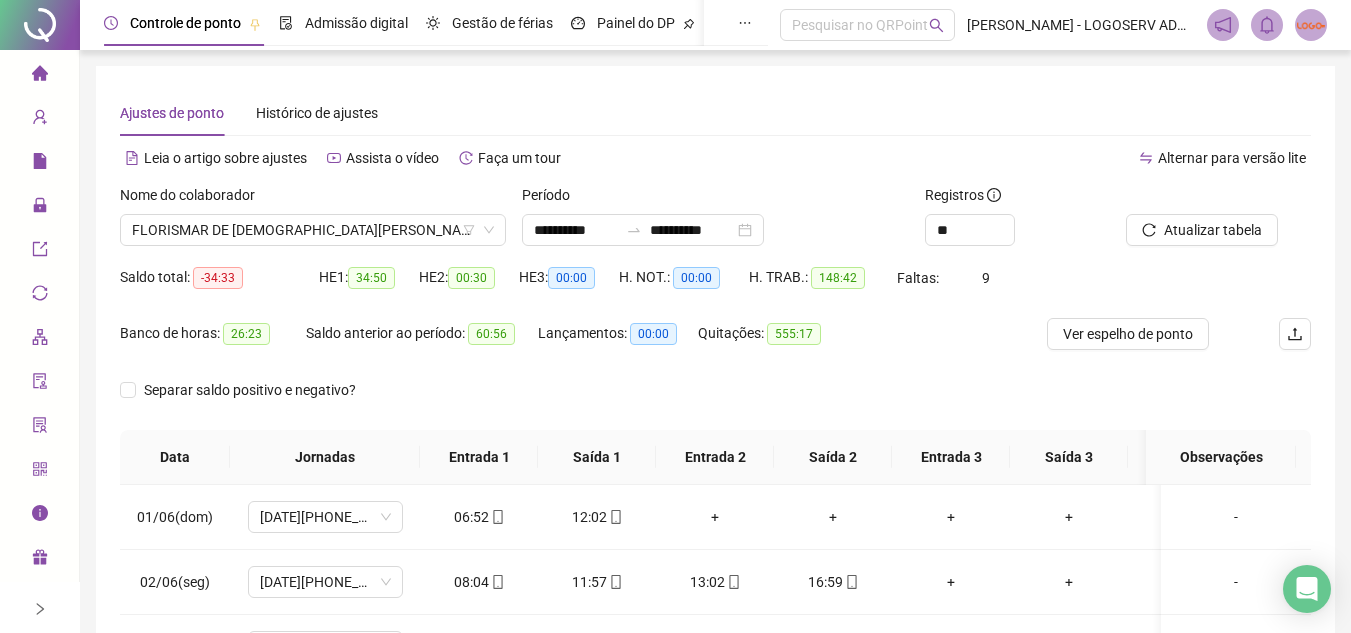 scroll, scrollTop: 100, scrollLeft: 0, axis: vertical 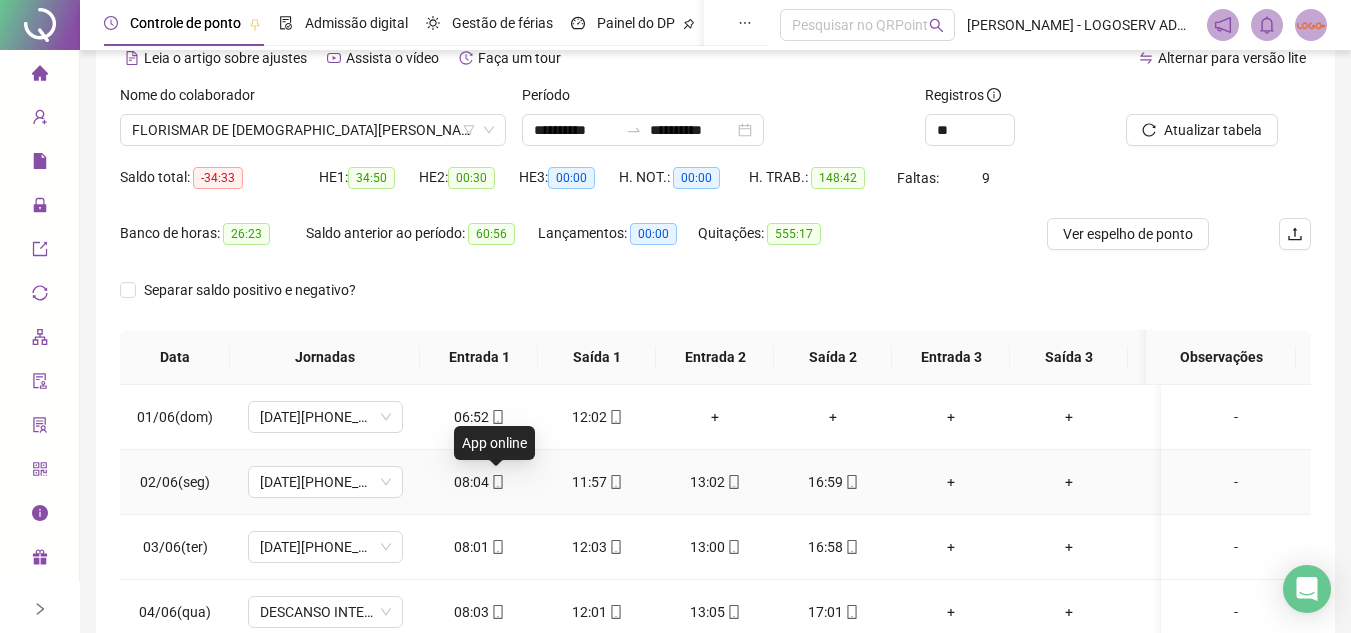 click 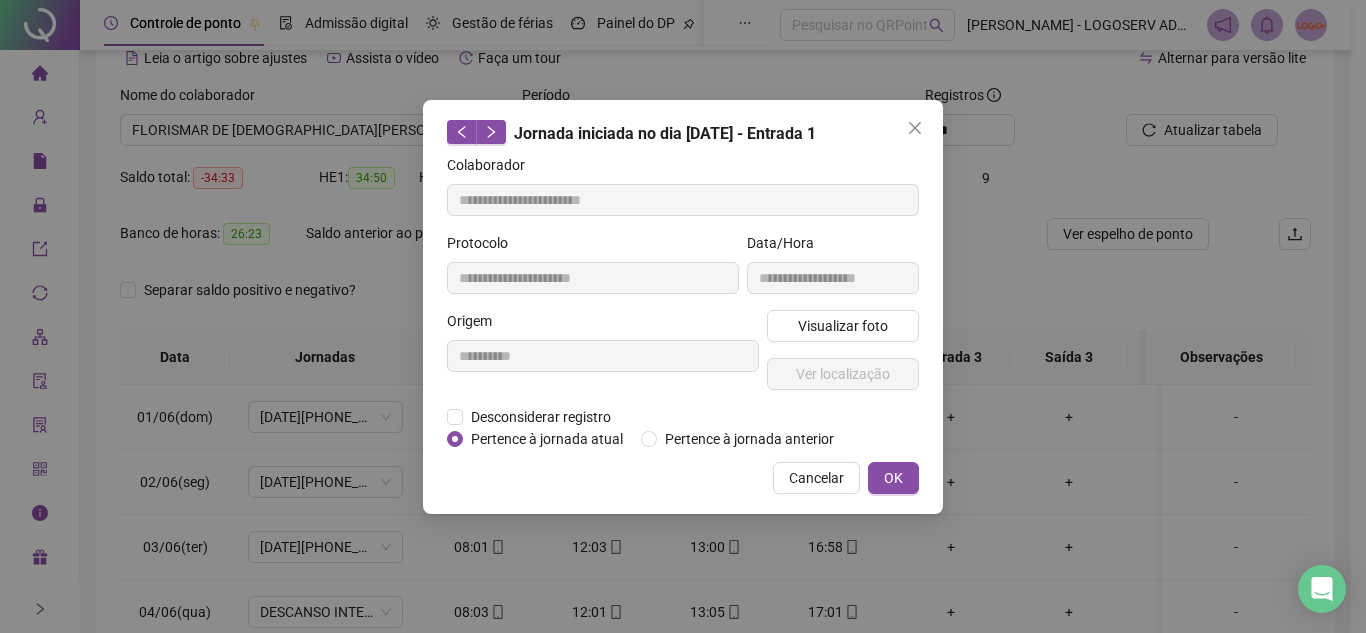 type on "**********" 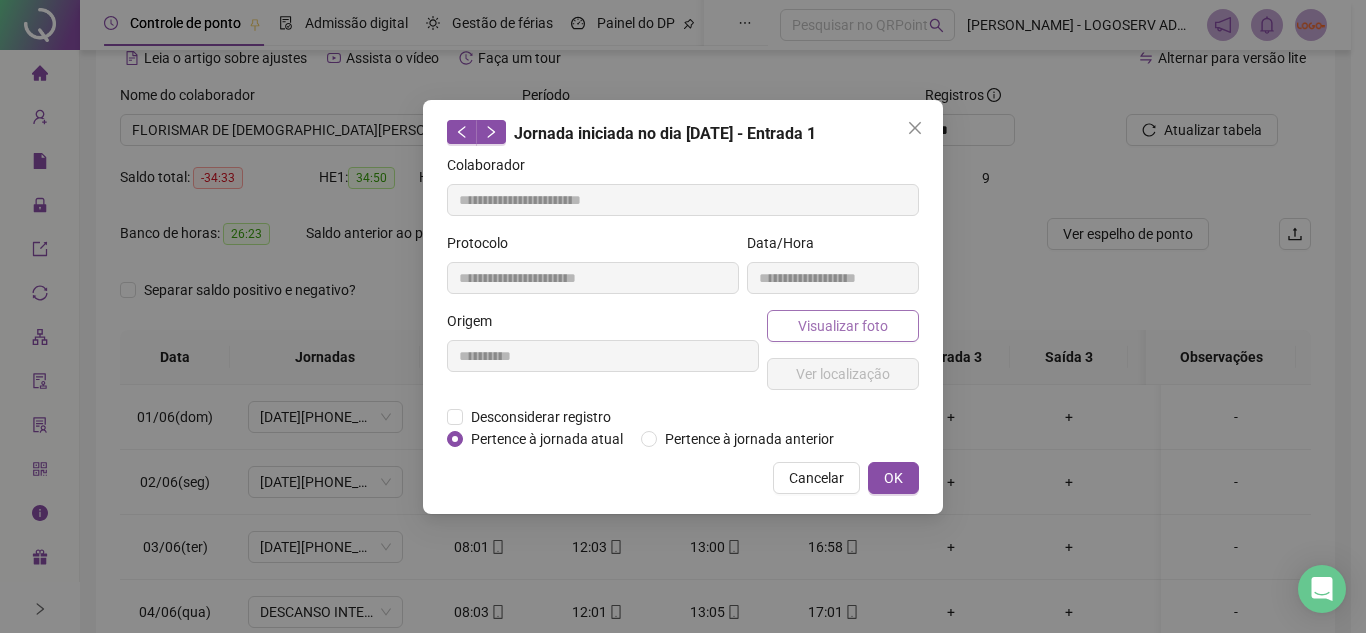 click on "Visualizar foto" at bounding box center [843, 326] 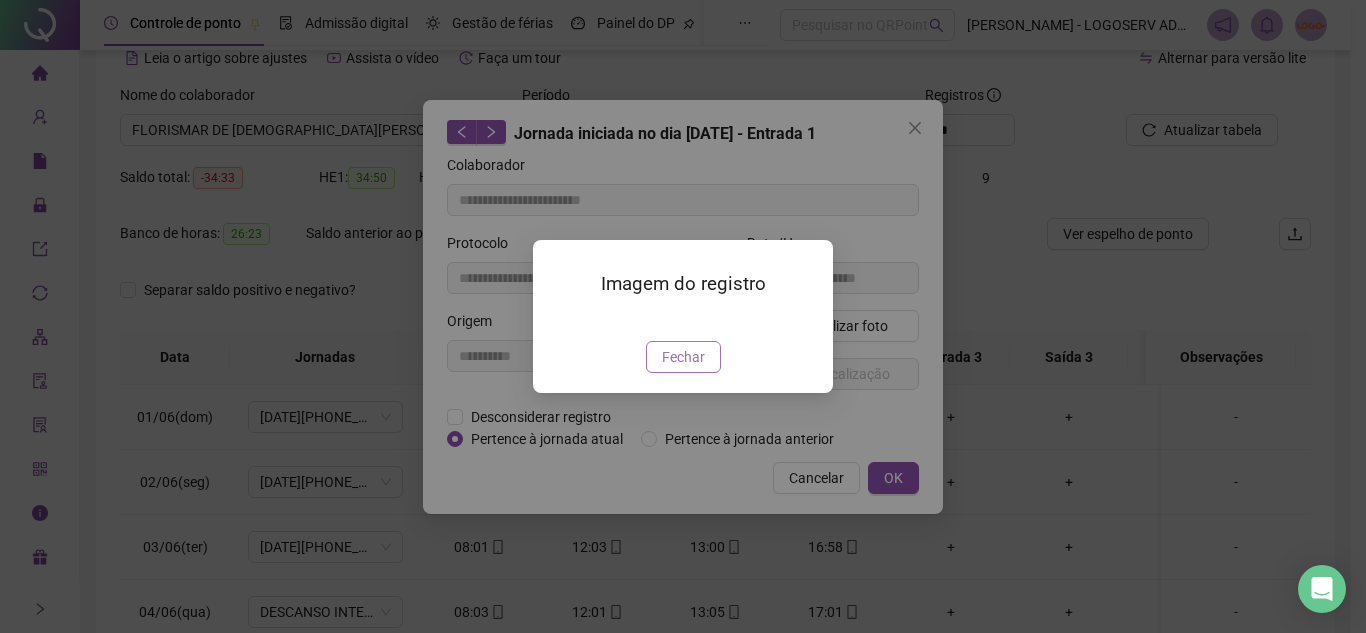 click on "Fechar" at bounding box center [683, 357] 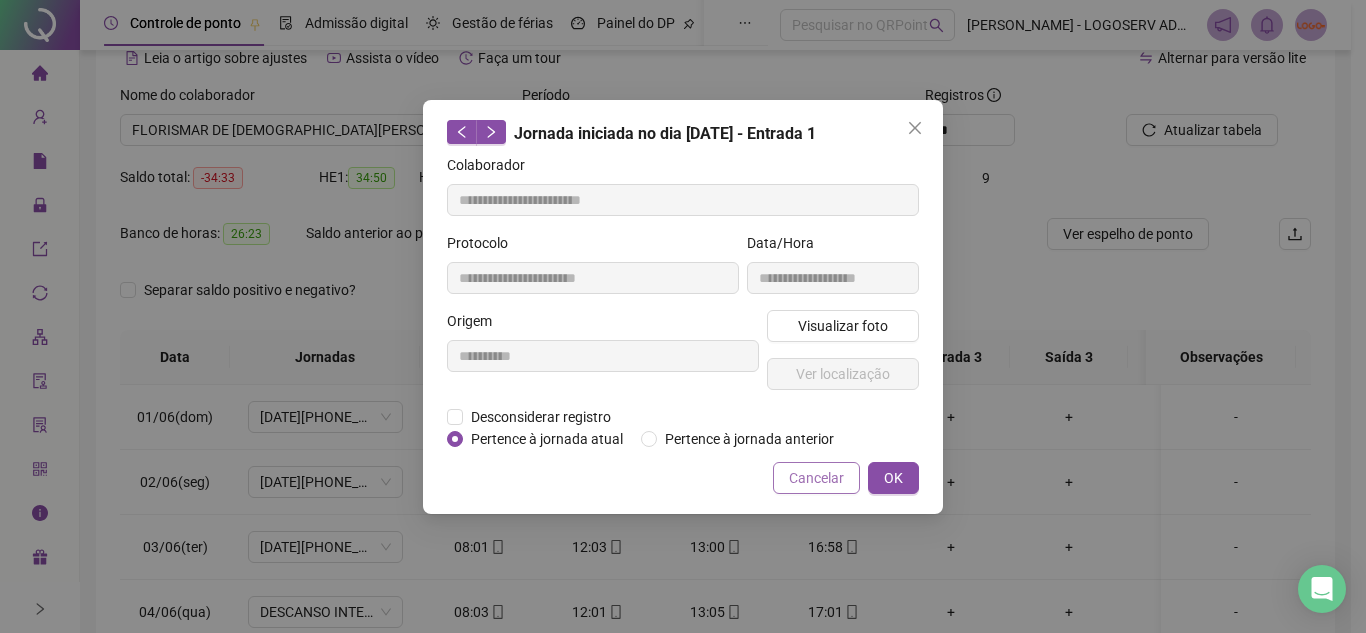 click on "Cancelar" at bounding box center [816, 478] 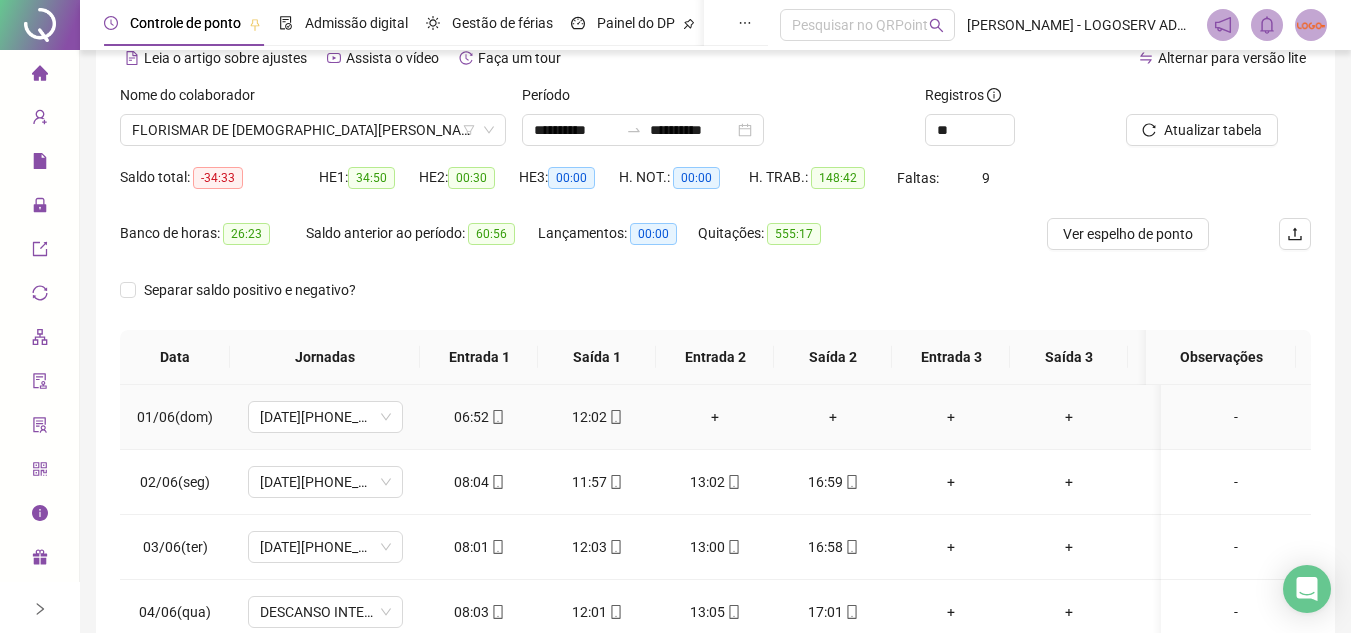 click on "12:02" at bounding box center [597, 417] 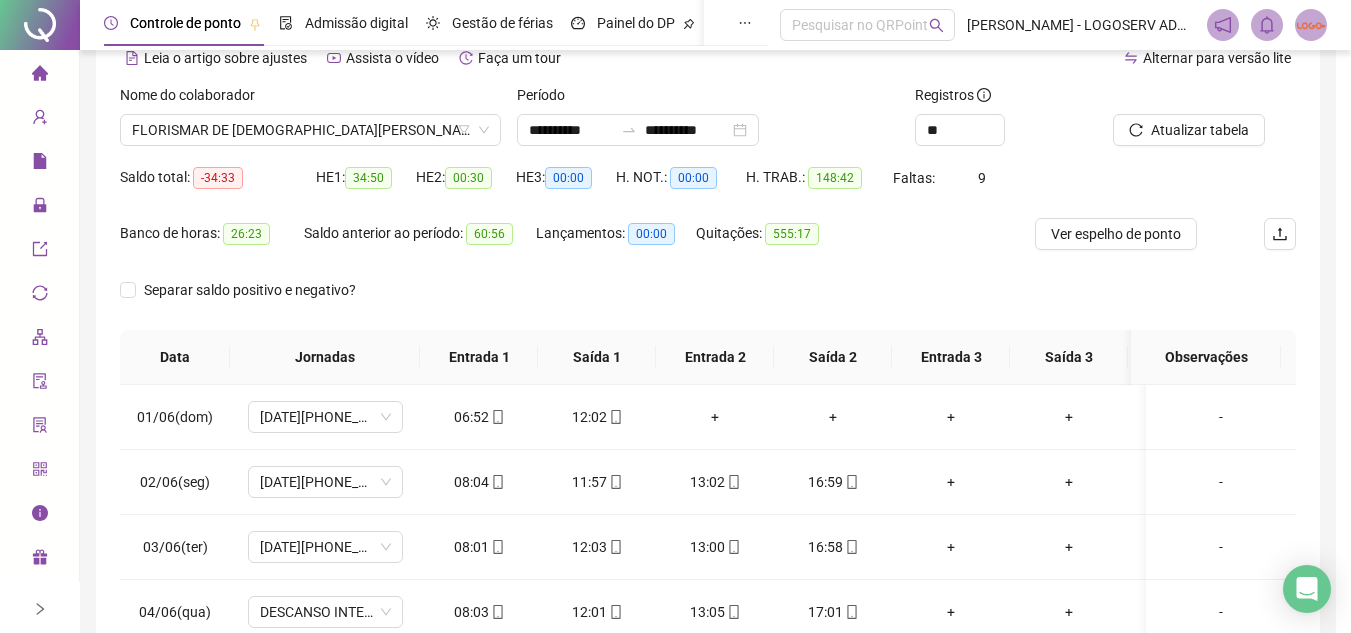 type on "**********" 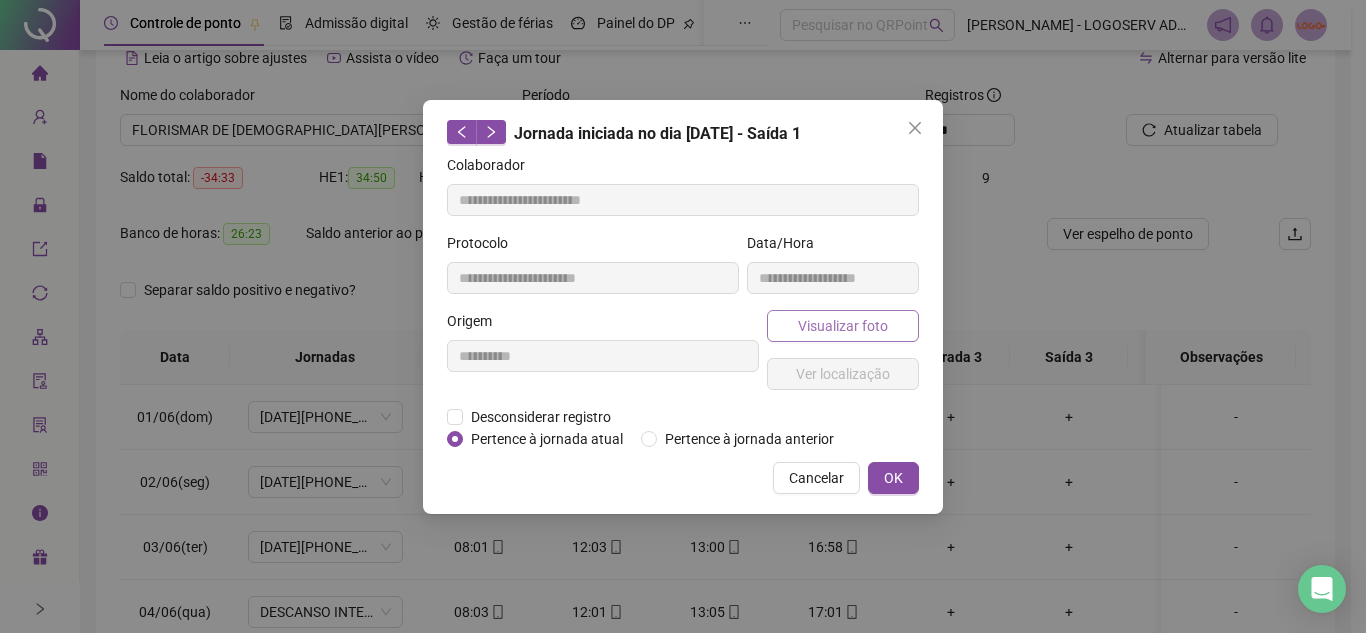 click on "Visualizar foto" at bounding box center [843, 326] 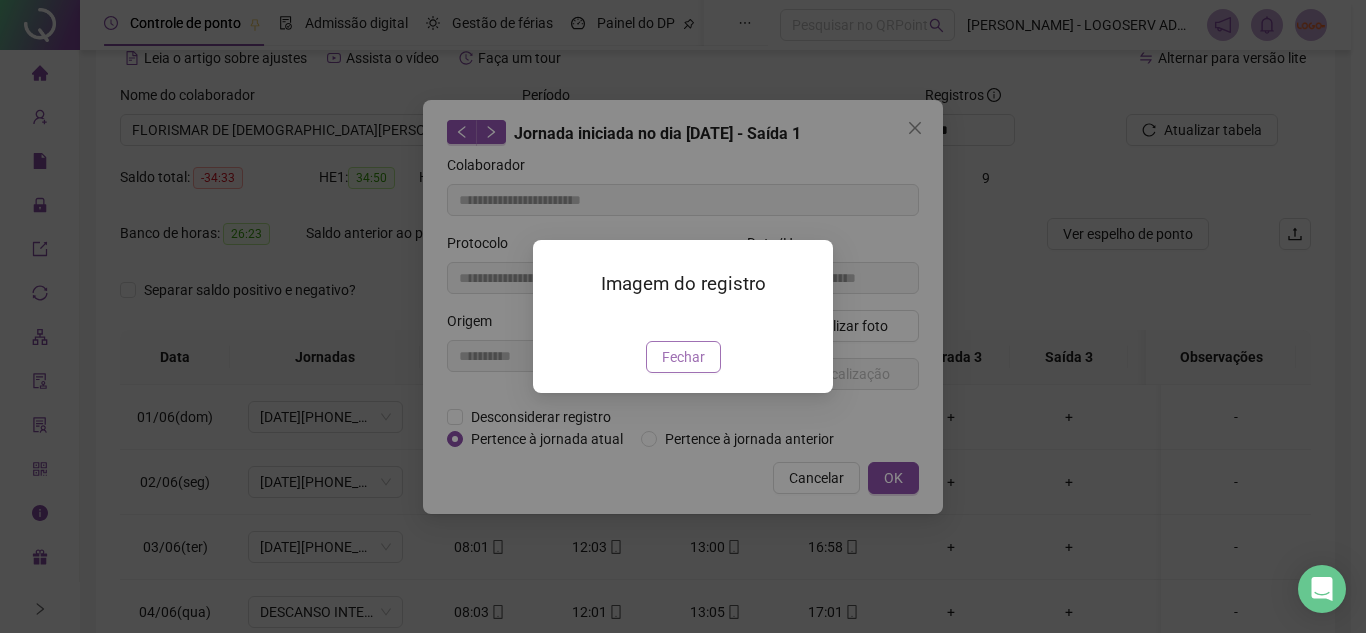 click on "Fechar" at bounding box center [683, 357] 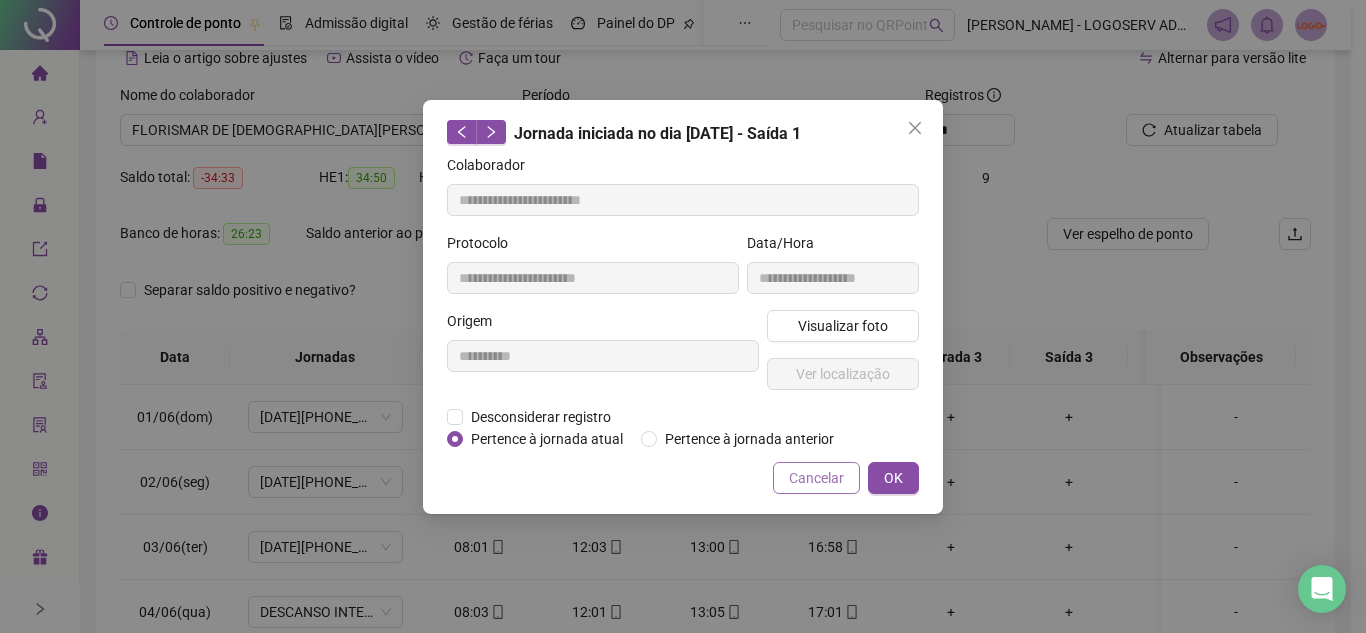 click on "Cancelar" at bounding box center (816, 478) 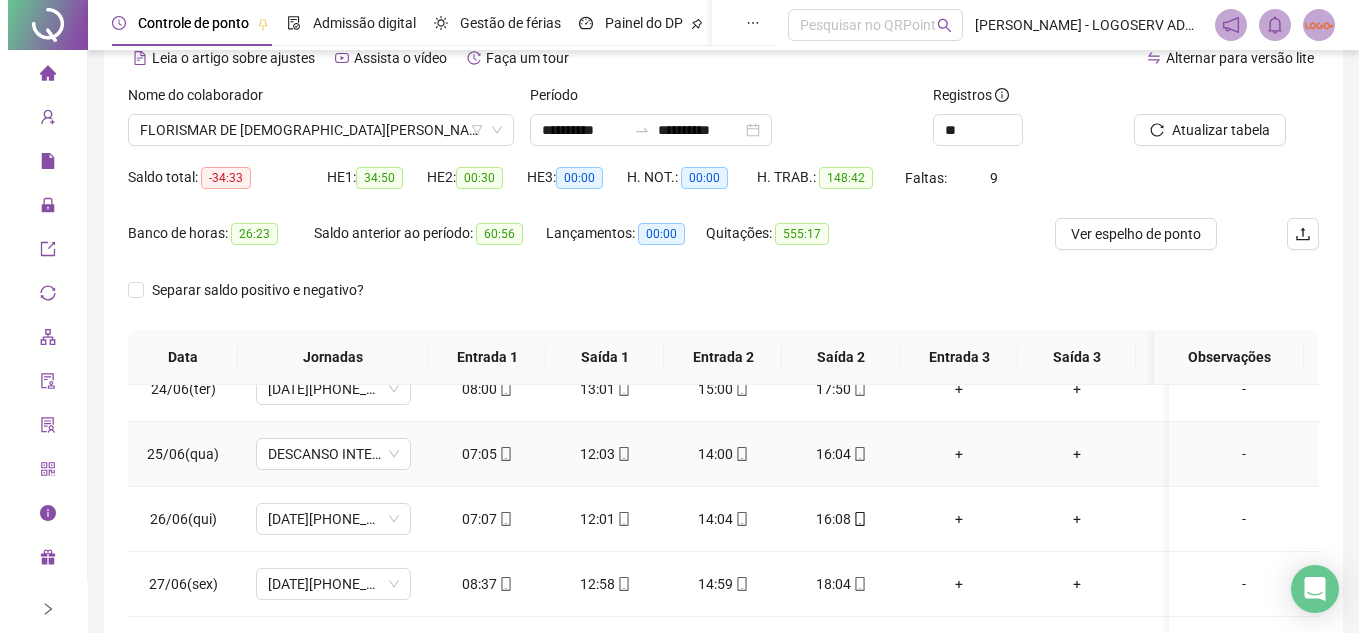 scroll, scrollTop: 1538, scrollLeft: 0, axis: vertical 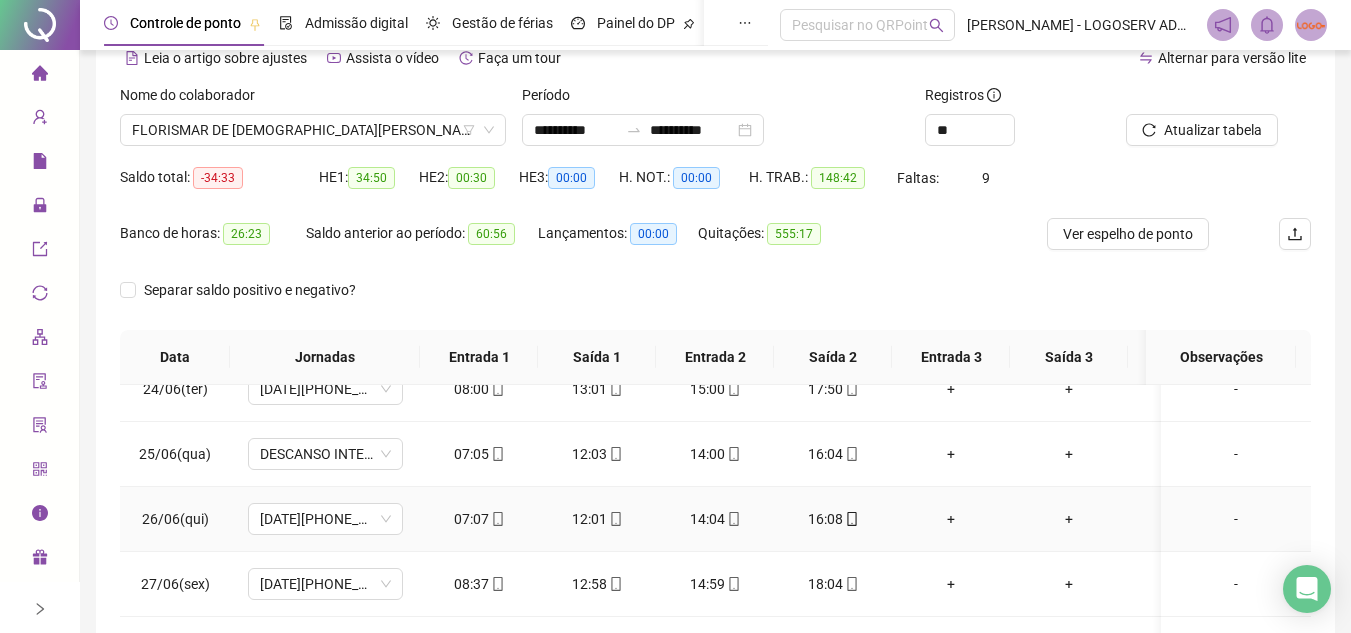 click on "14:04" at bounding box center [715, 519] 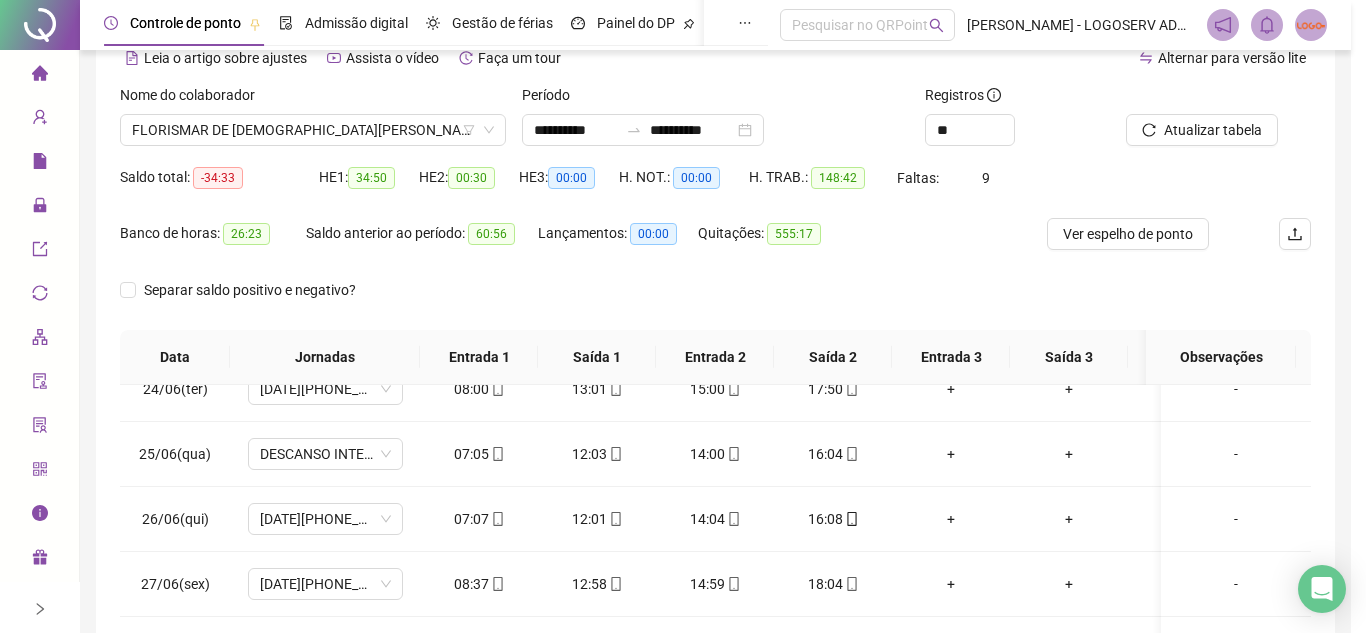 type on "**********" 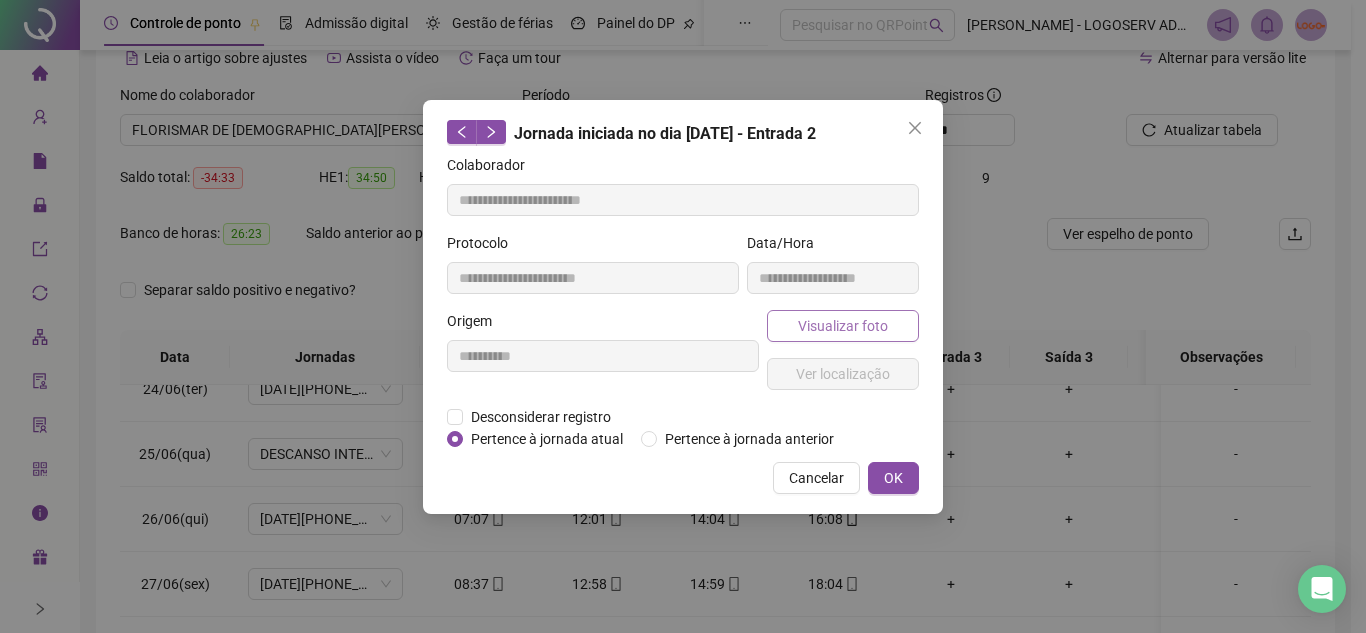 click on "Visualizar foto" at bounding box center [843, 326] 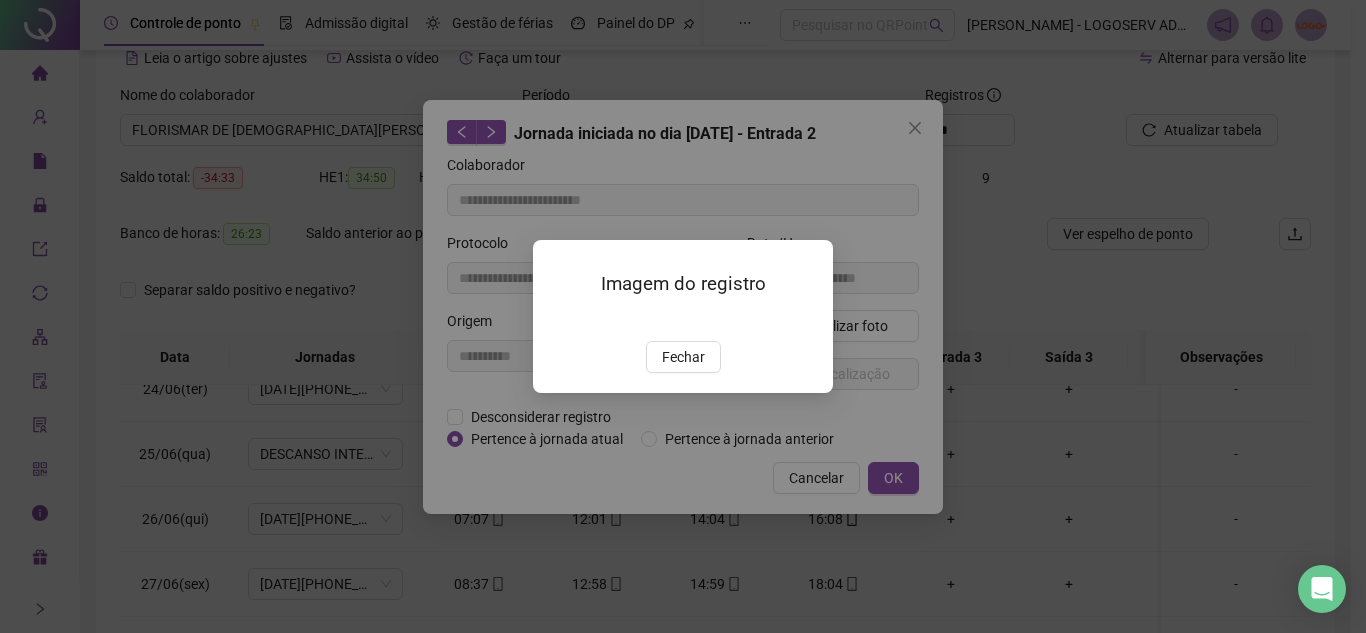 click on "Imagem do registro Fechar" at bounding box center (683, 316) 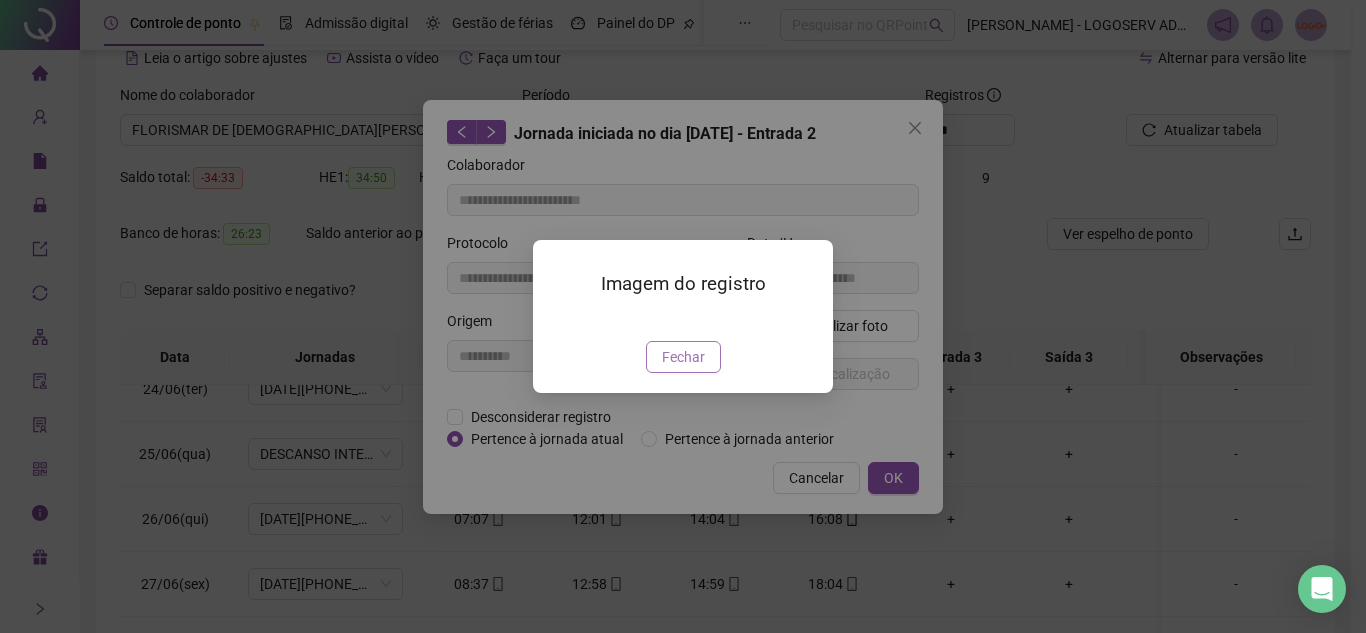 click on "Fechar" at bounding box center [683, 357] 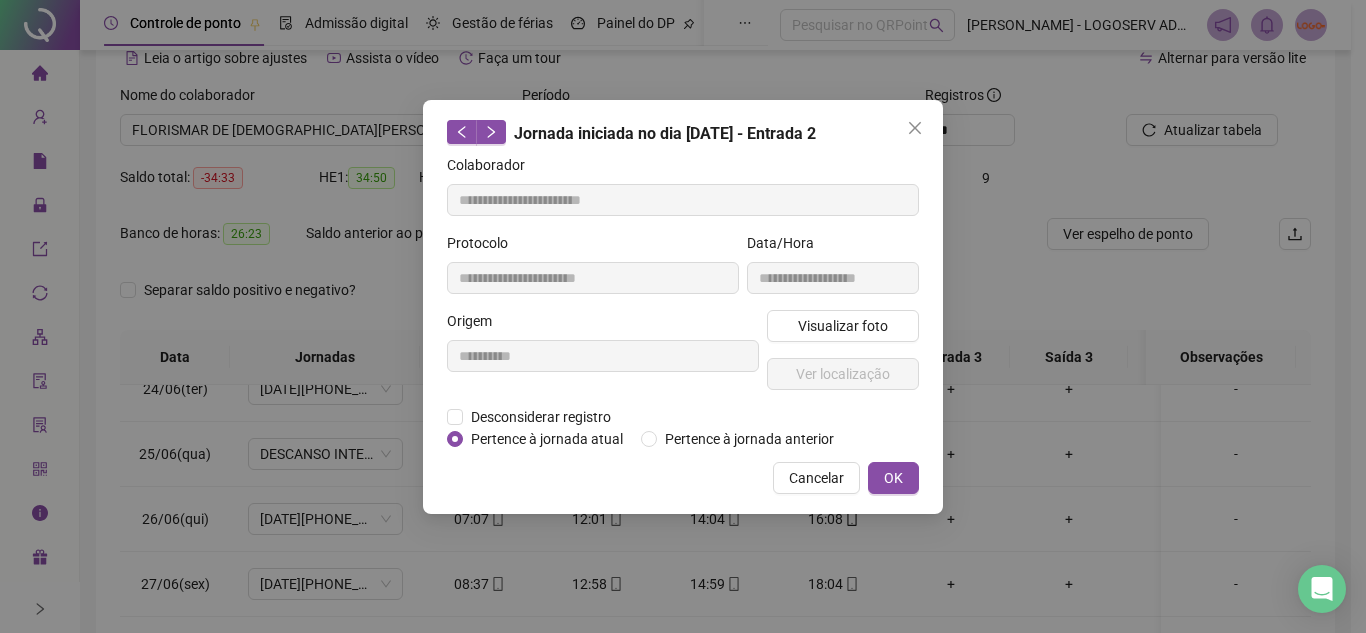 click on "**********" at bounding box center [683, 307] 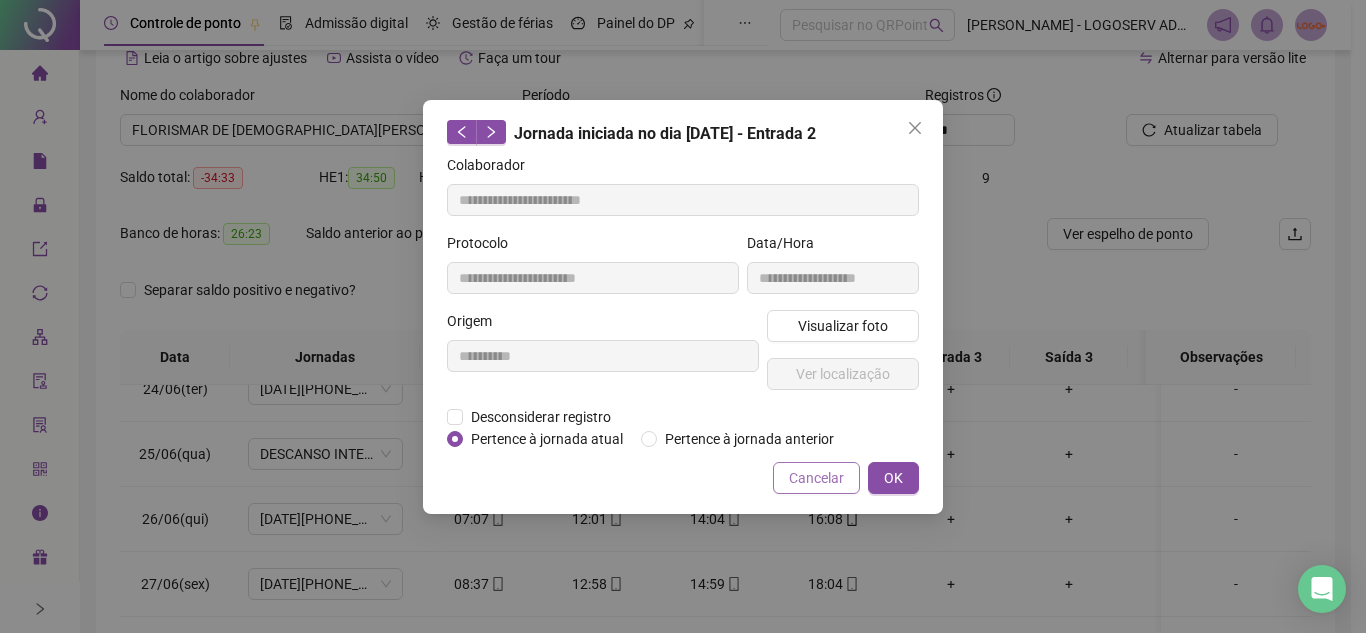 click on "Cancelar" at bounding box center (816, 478) 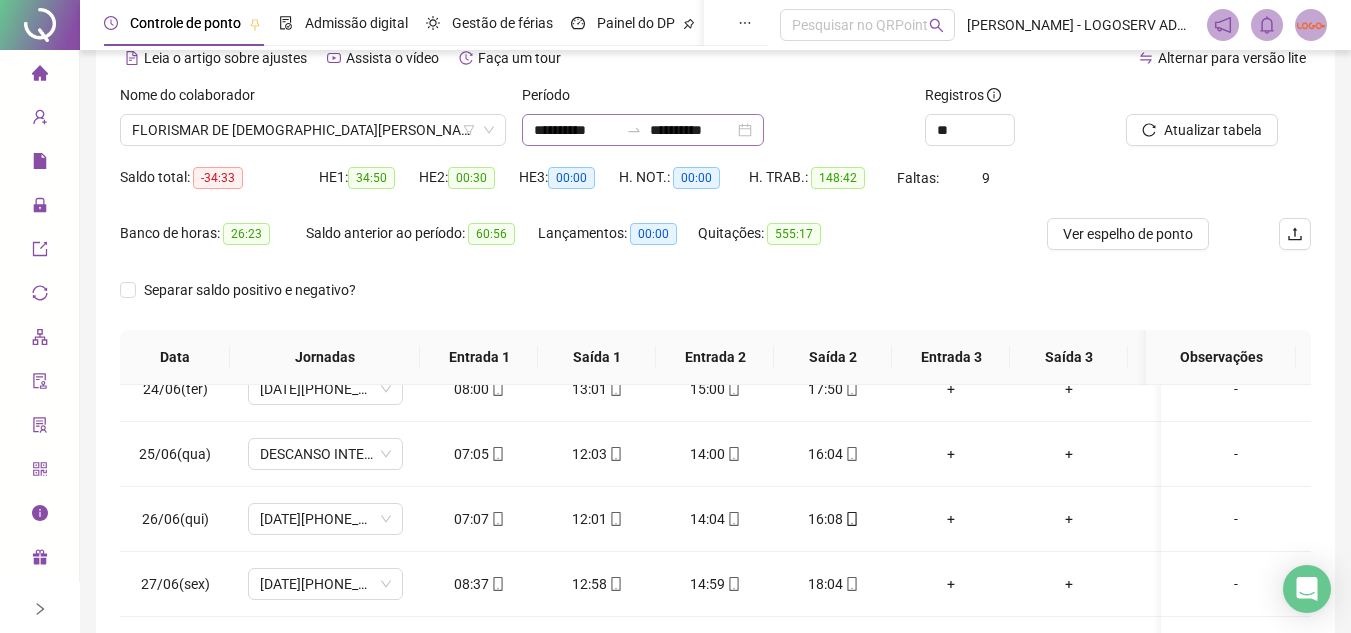 click 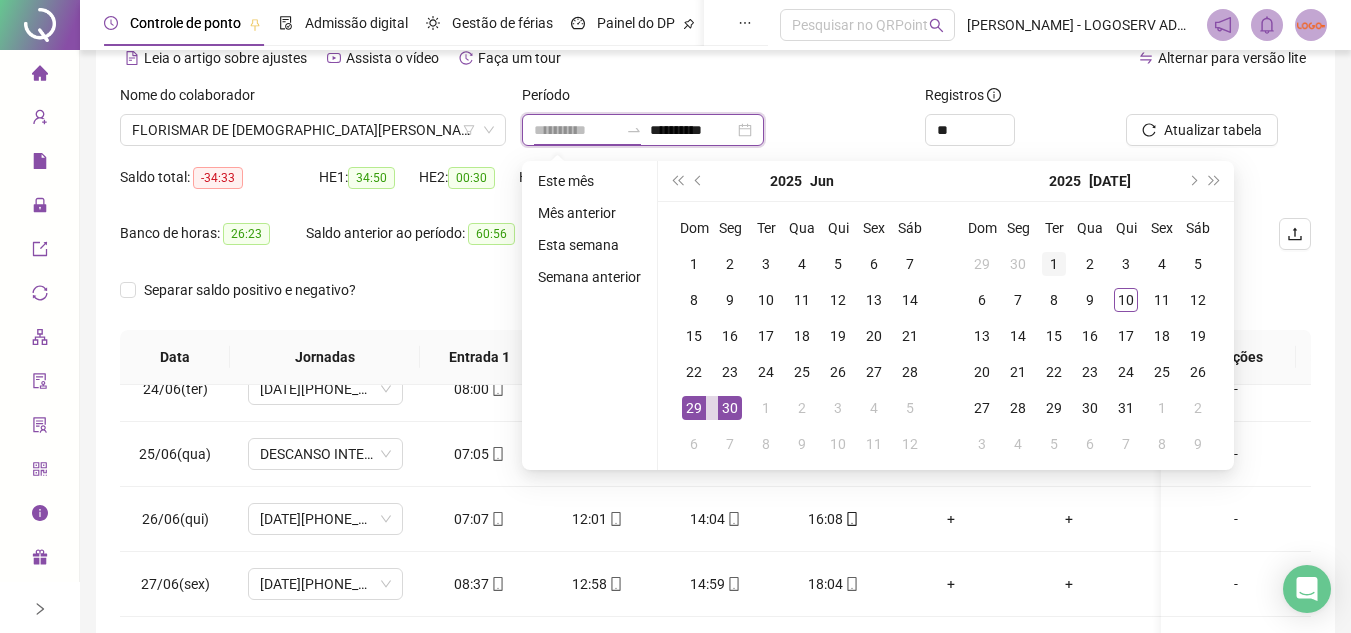 type on "**********" 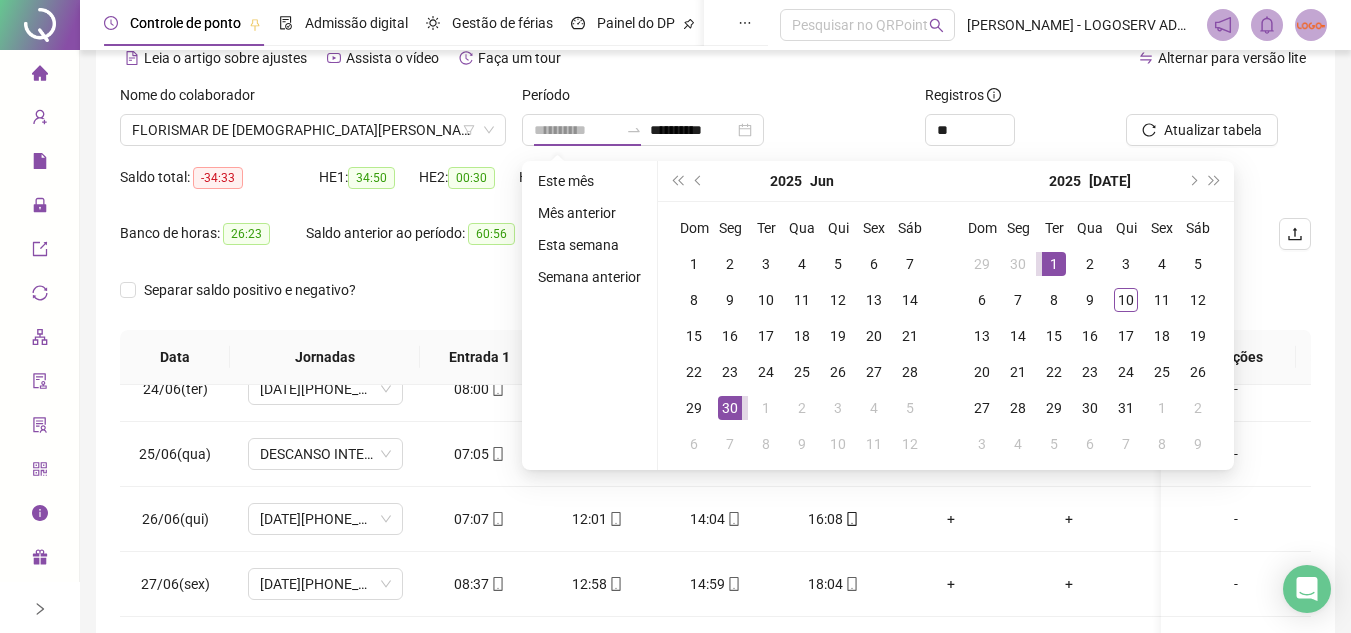 click on "1" at bounding box center (1054, 264) 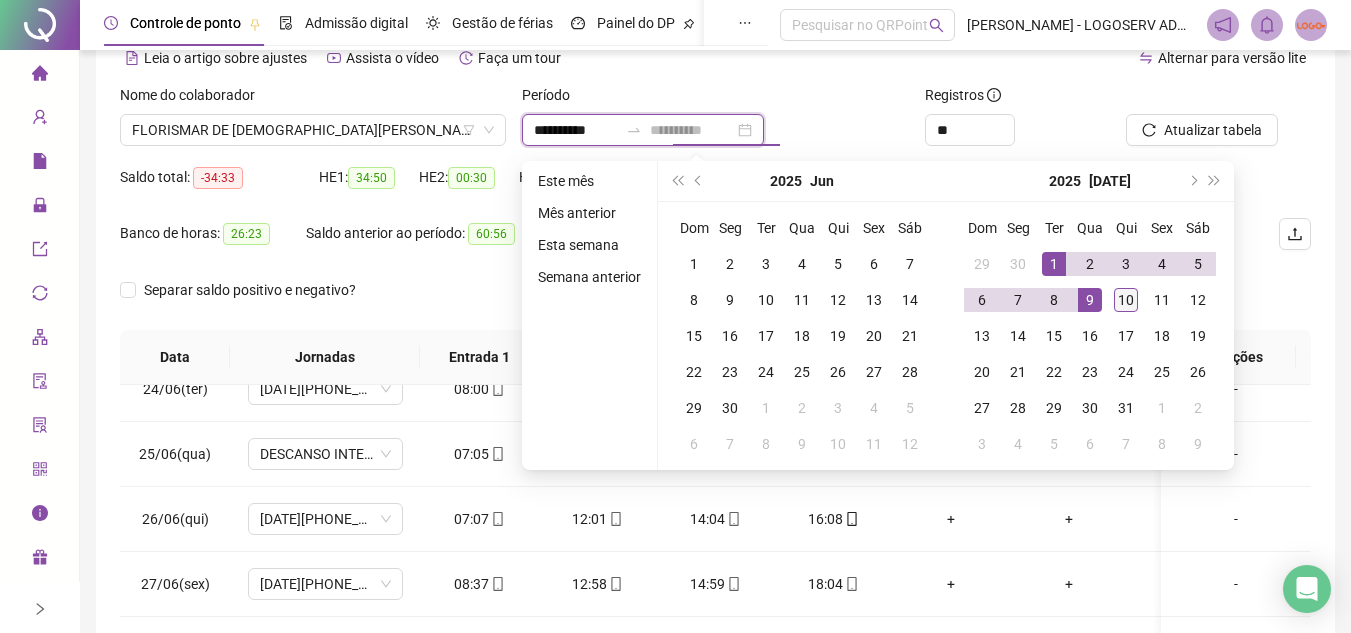 type on "**********" 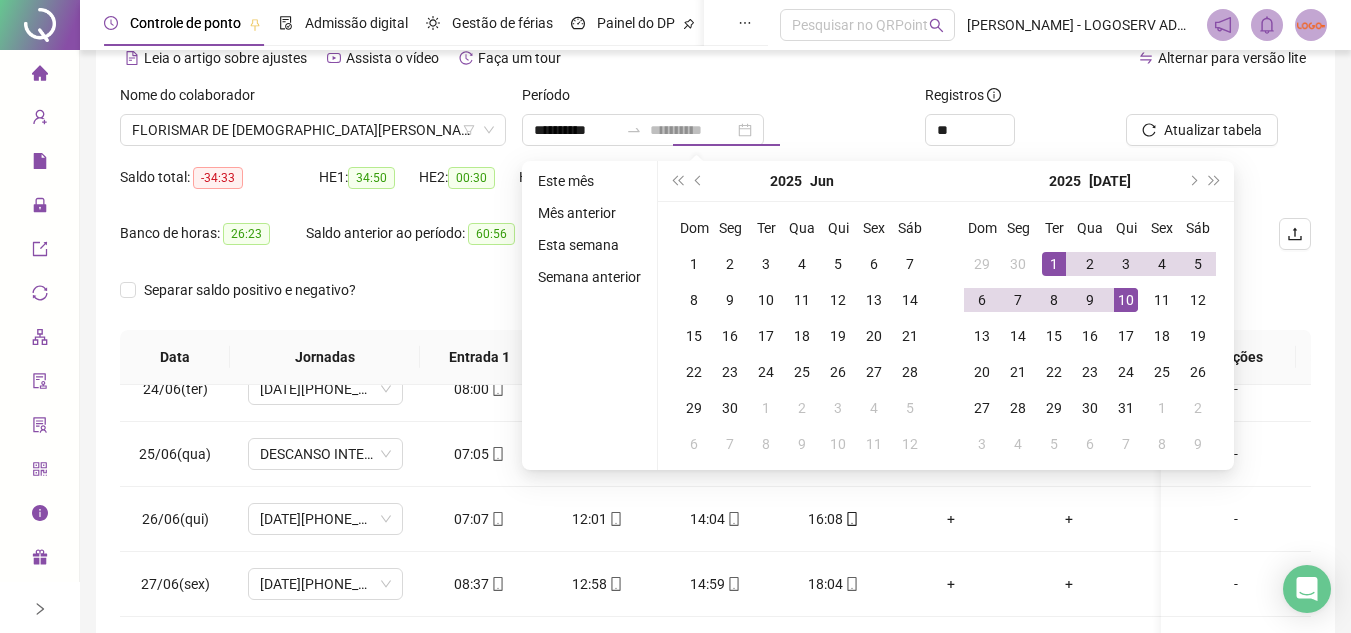 click on "10" at bounding box center (1126, 300) 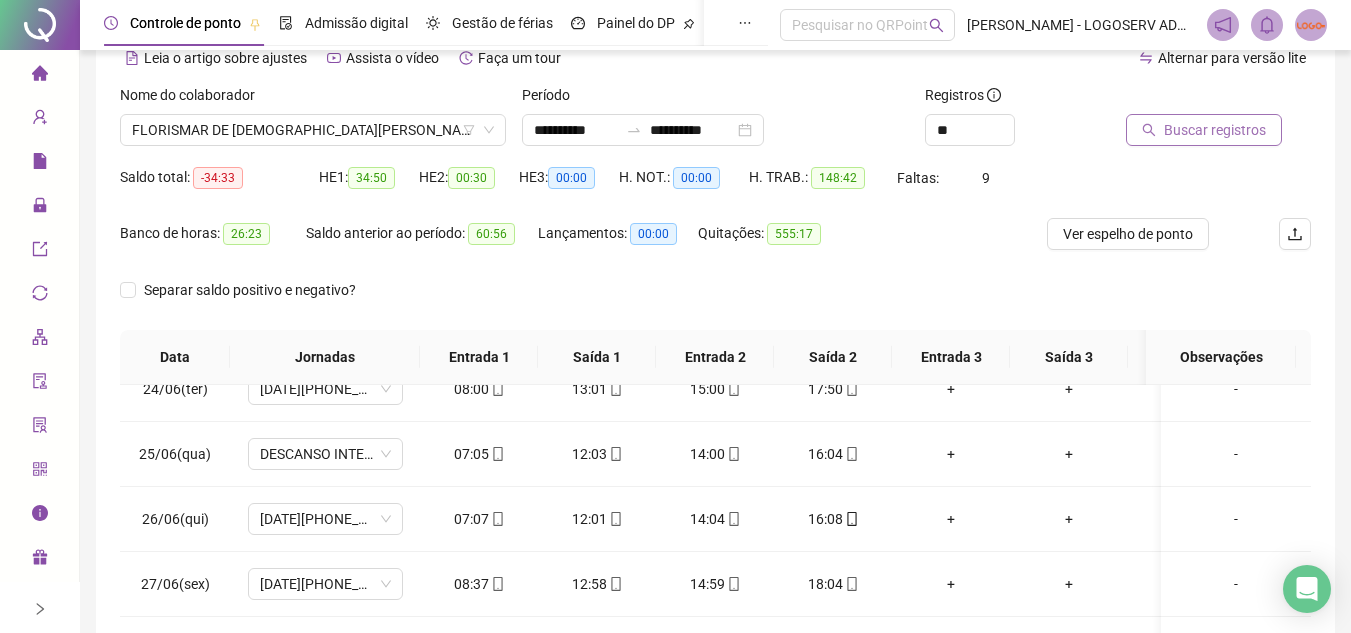 click on "Buscar registros" at bounding box center (1215, 130) 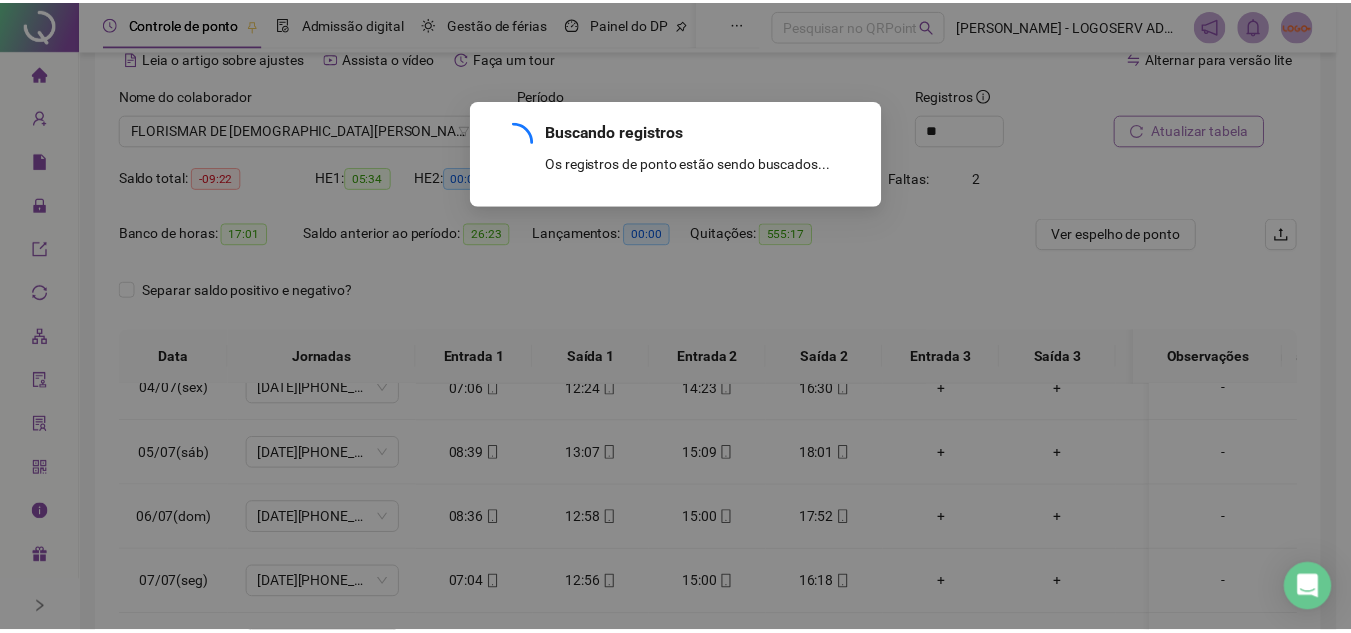 scroll, scrollTop: 238, scrollLeft: 0, axis: vertical 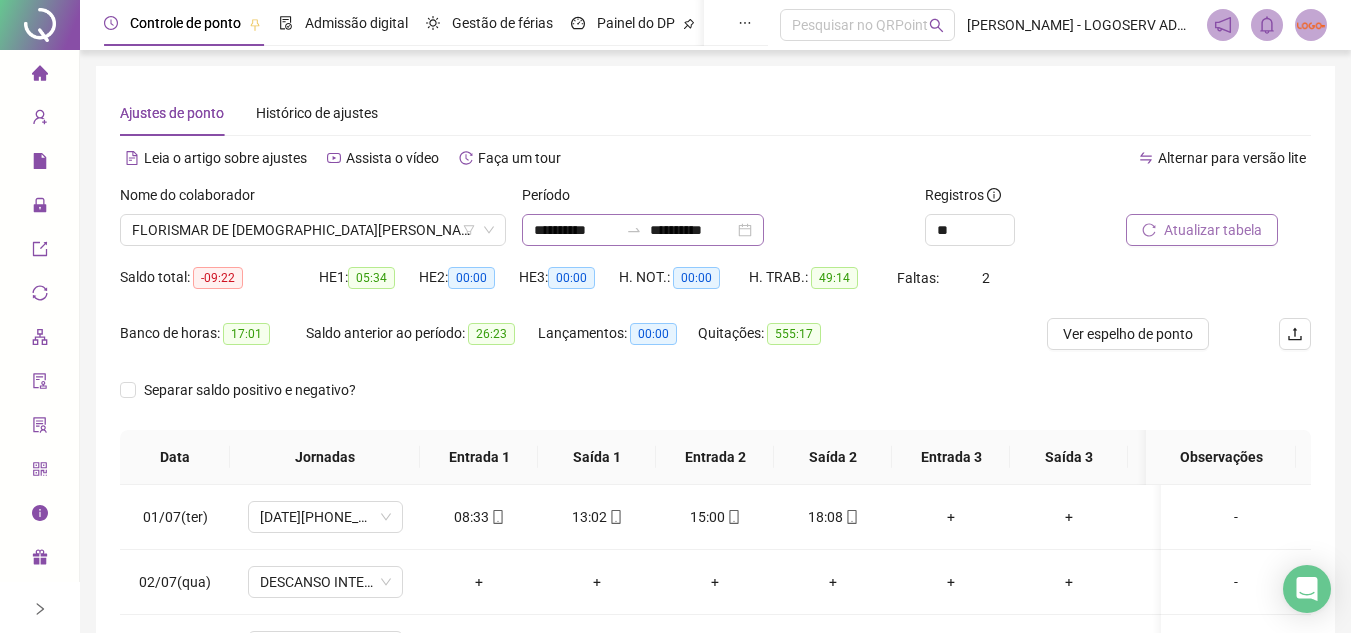 click 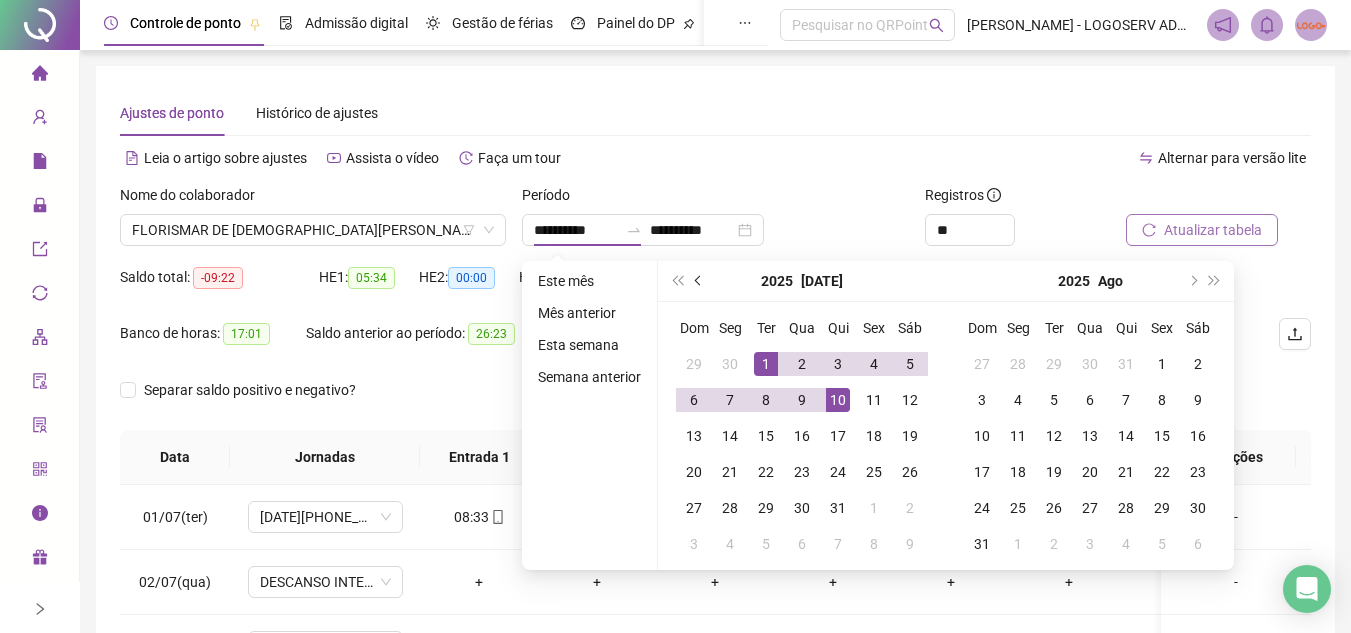click at bounding box center [699, 281] 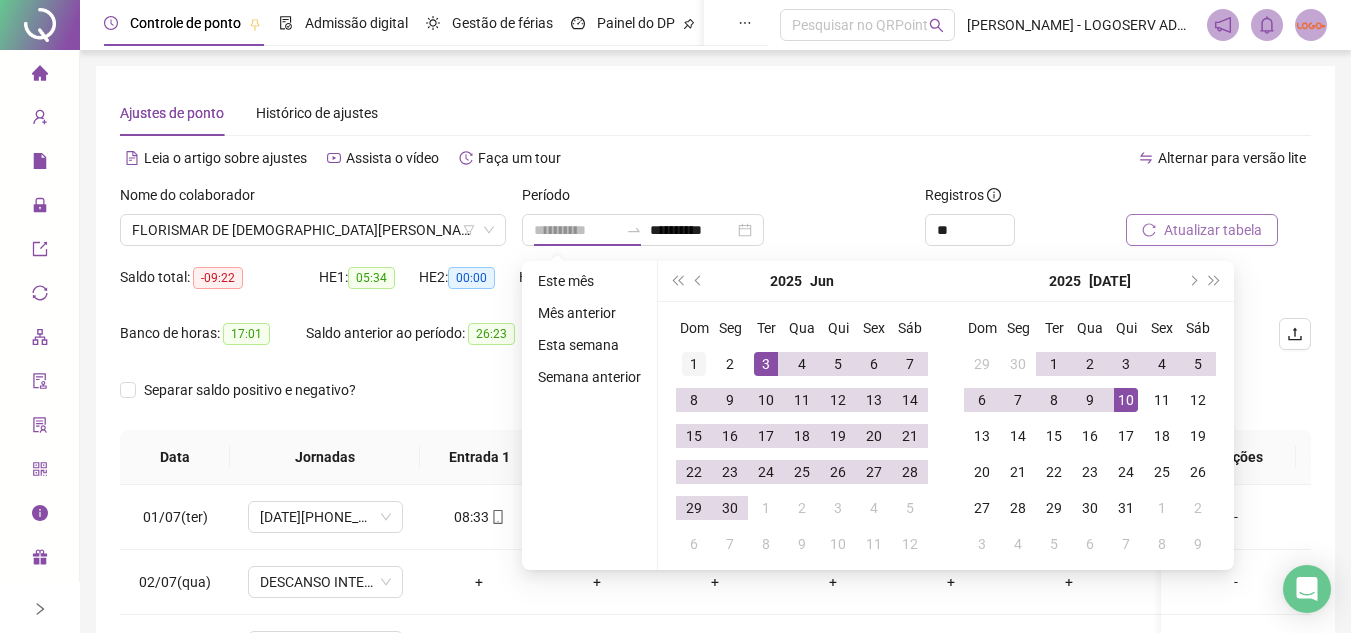 type on "**********" 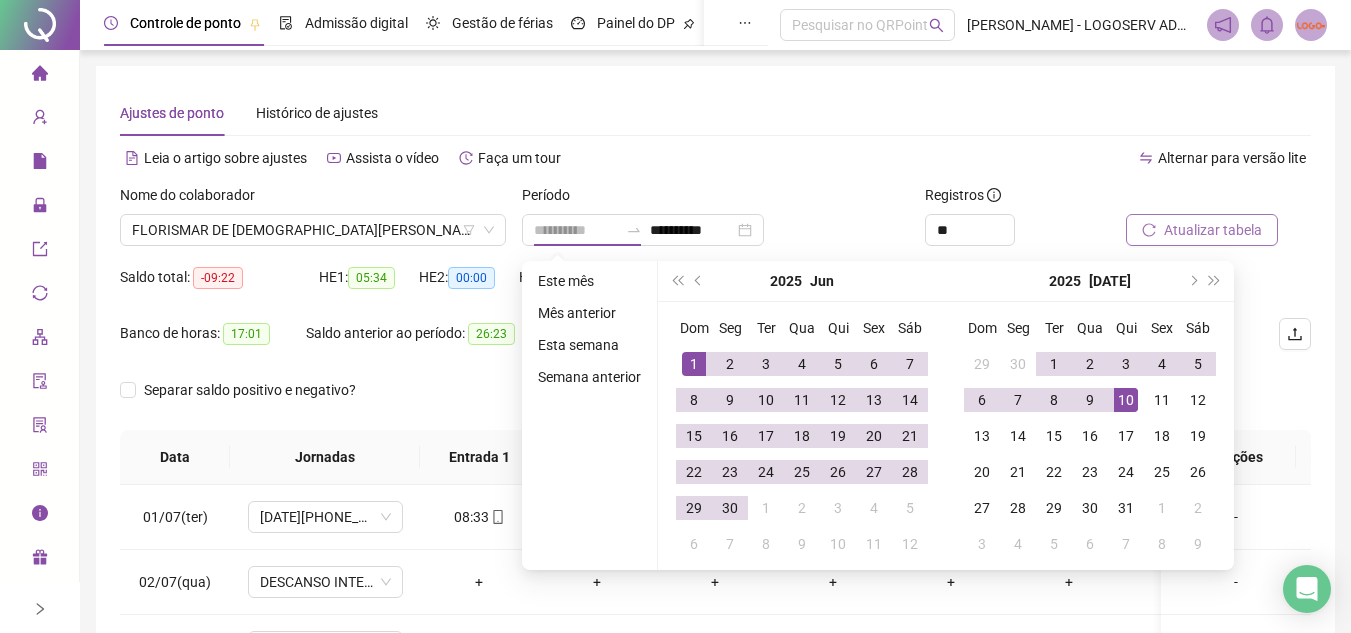 click on "1" at bounding box center [694, 364] 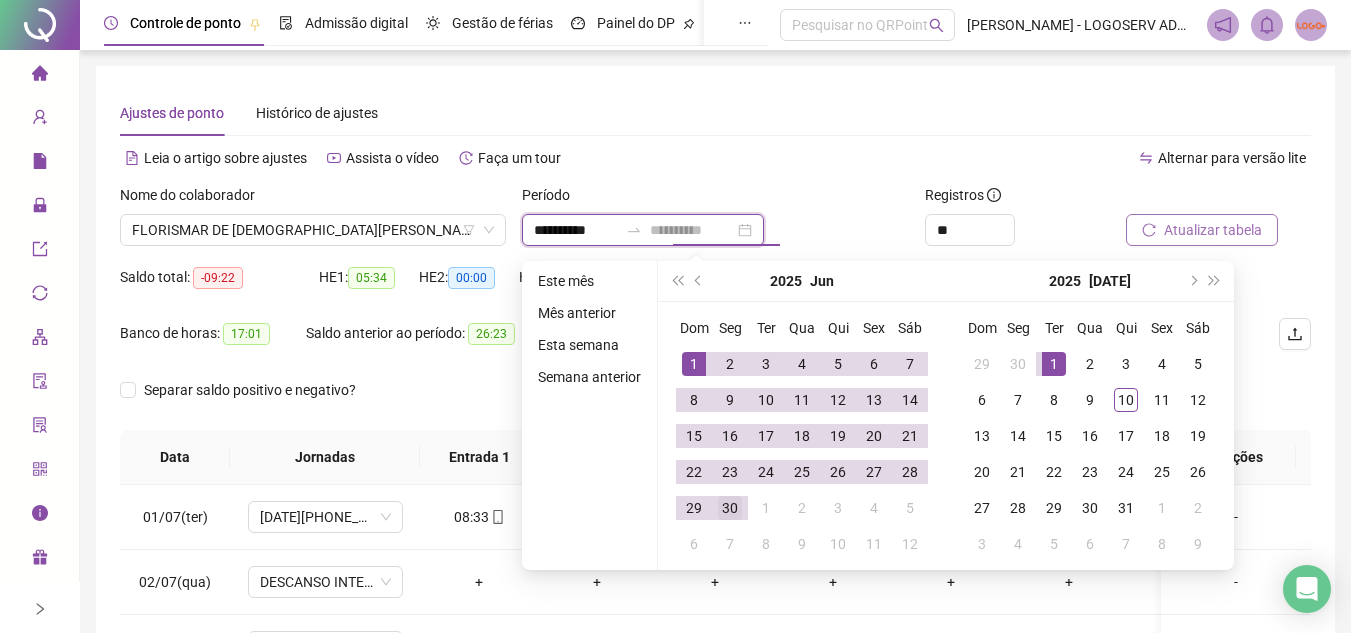 type on "**********" 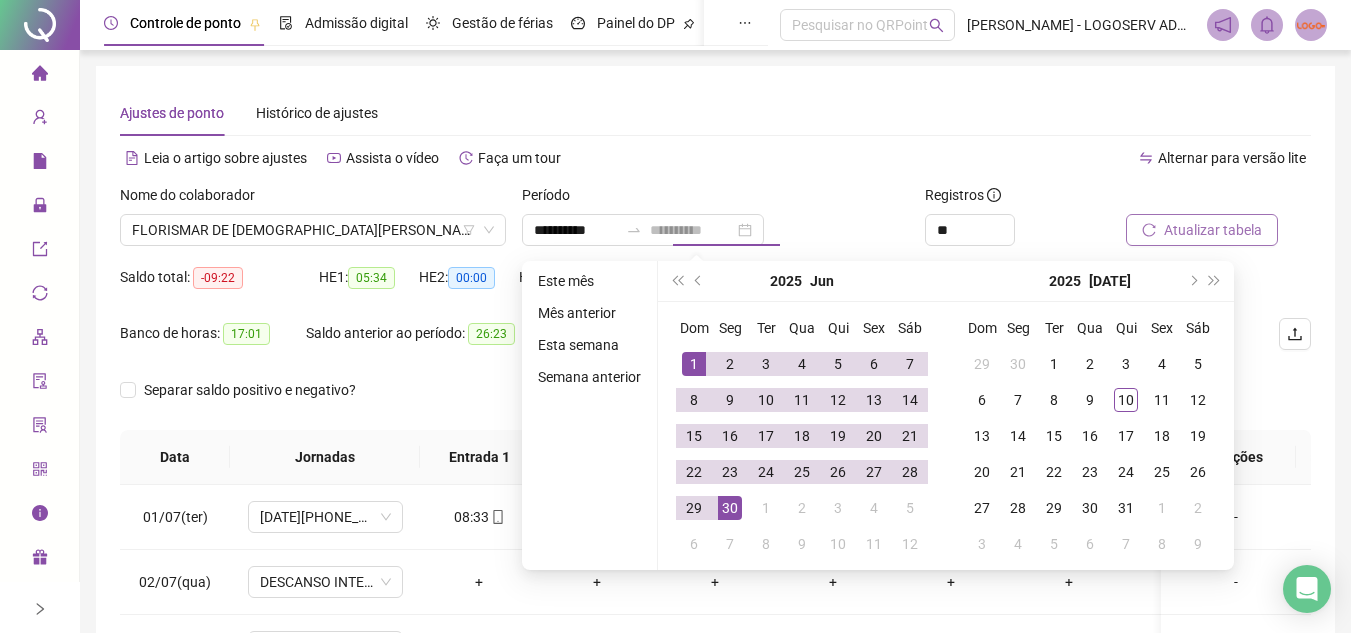 click on "30" at bounding box center (730, 508) 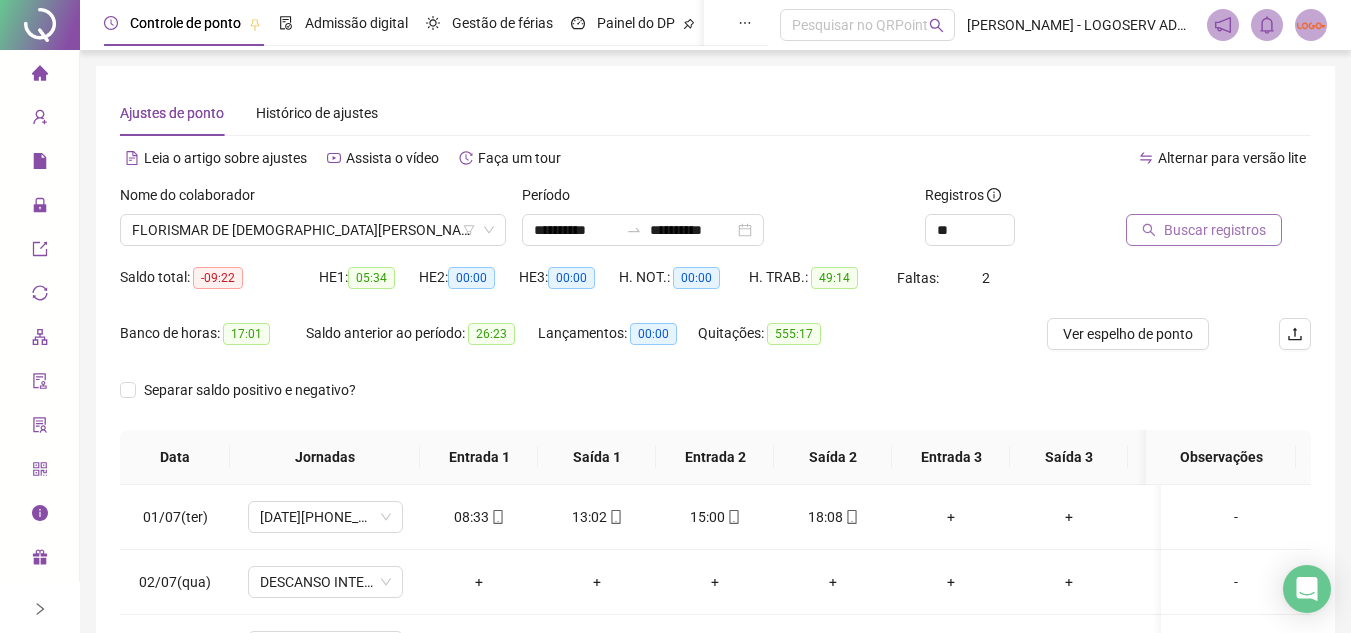 click on "Buscar registros" at bounding box center (1204, 230) 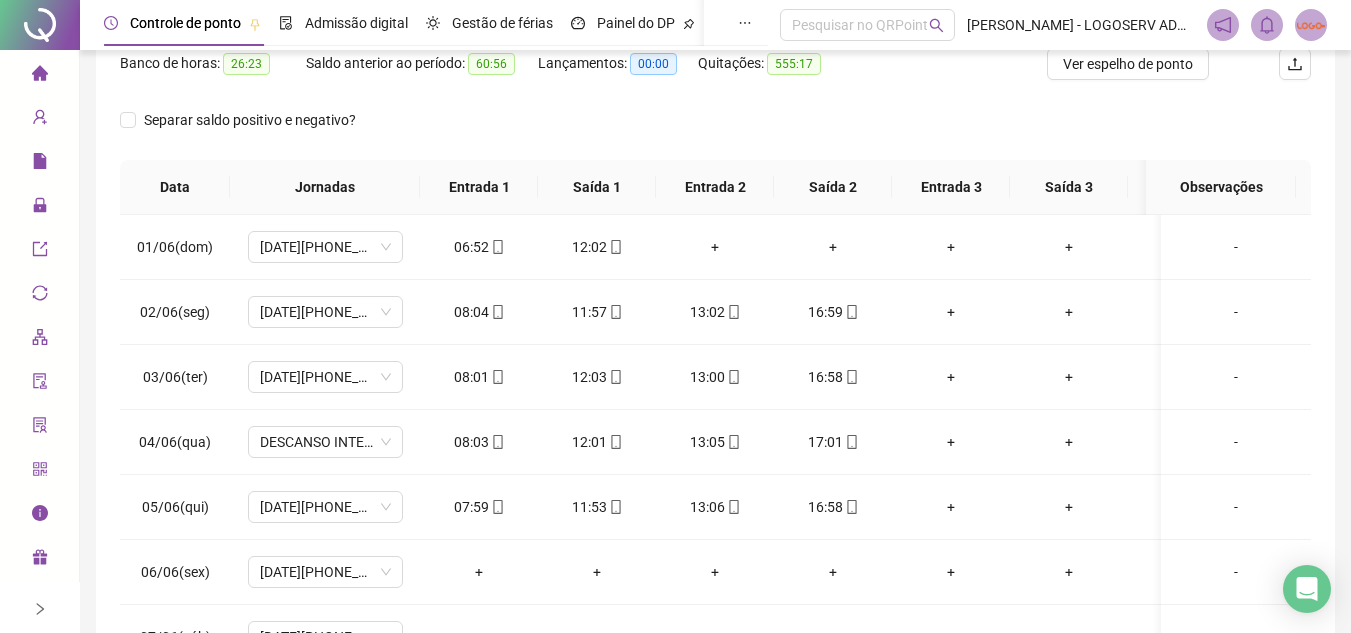 scroll, scrollTop: 300, scrollLeft: 0, axis: vertical 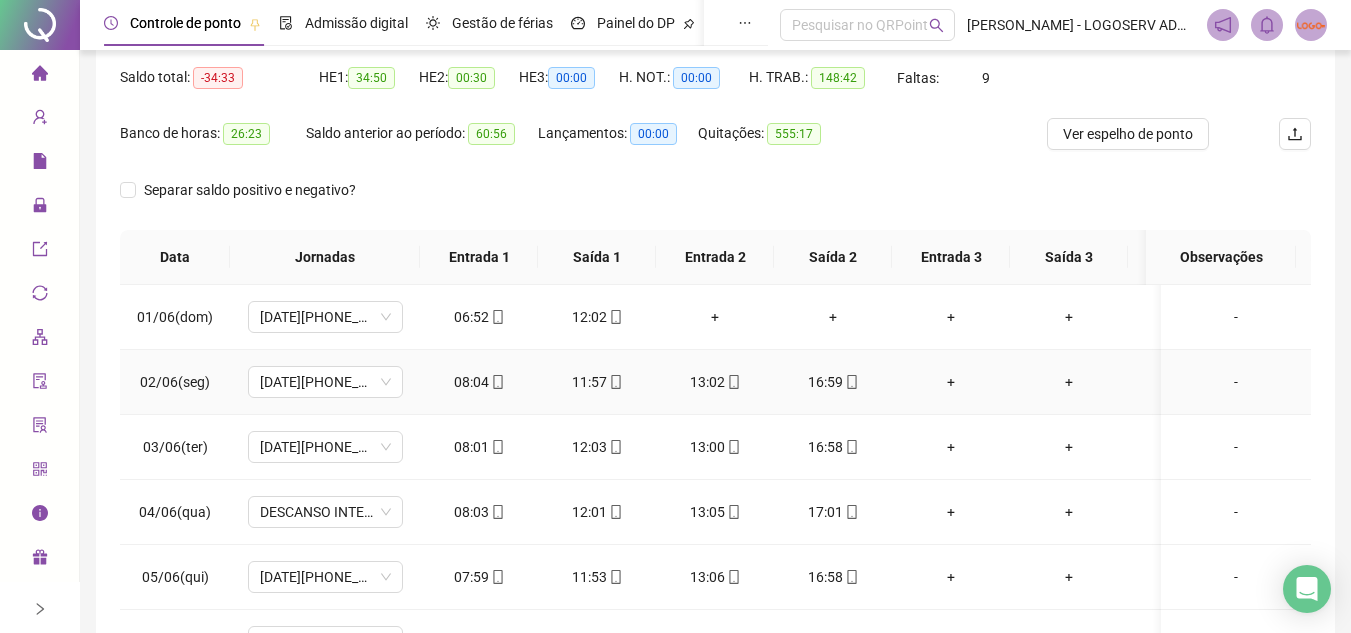 click 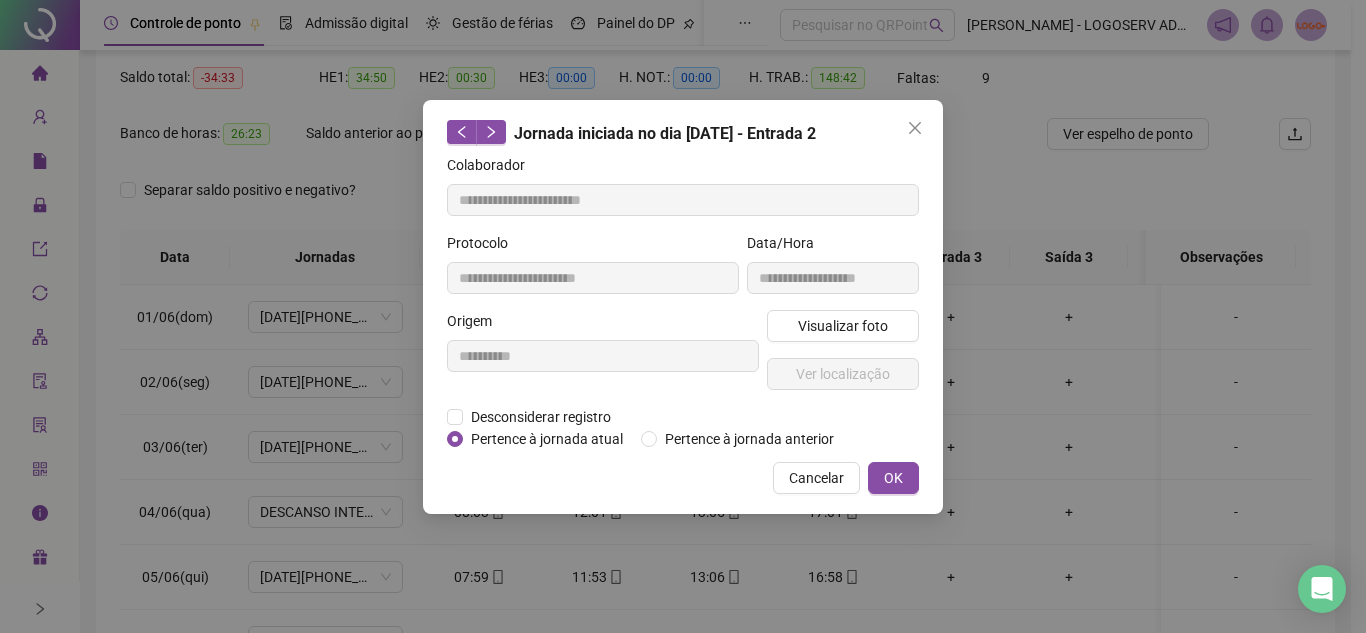 type on "**********" 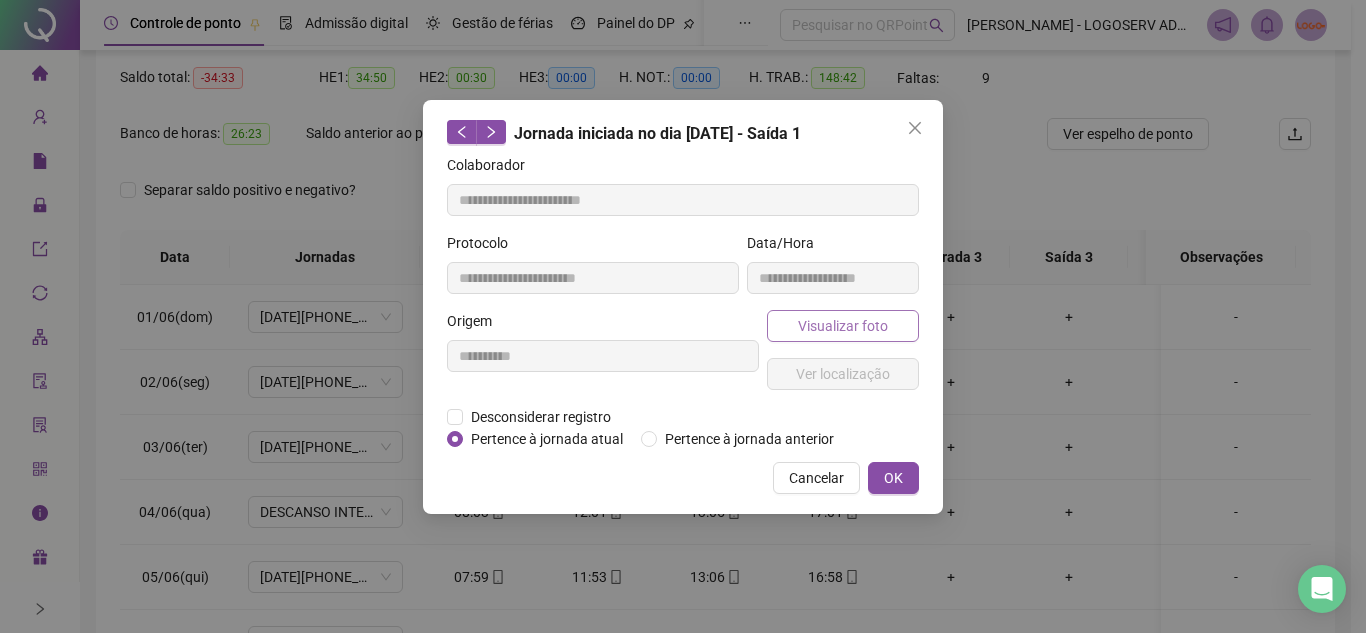click on "Visualizar foto" at bounding box center (843, 326) 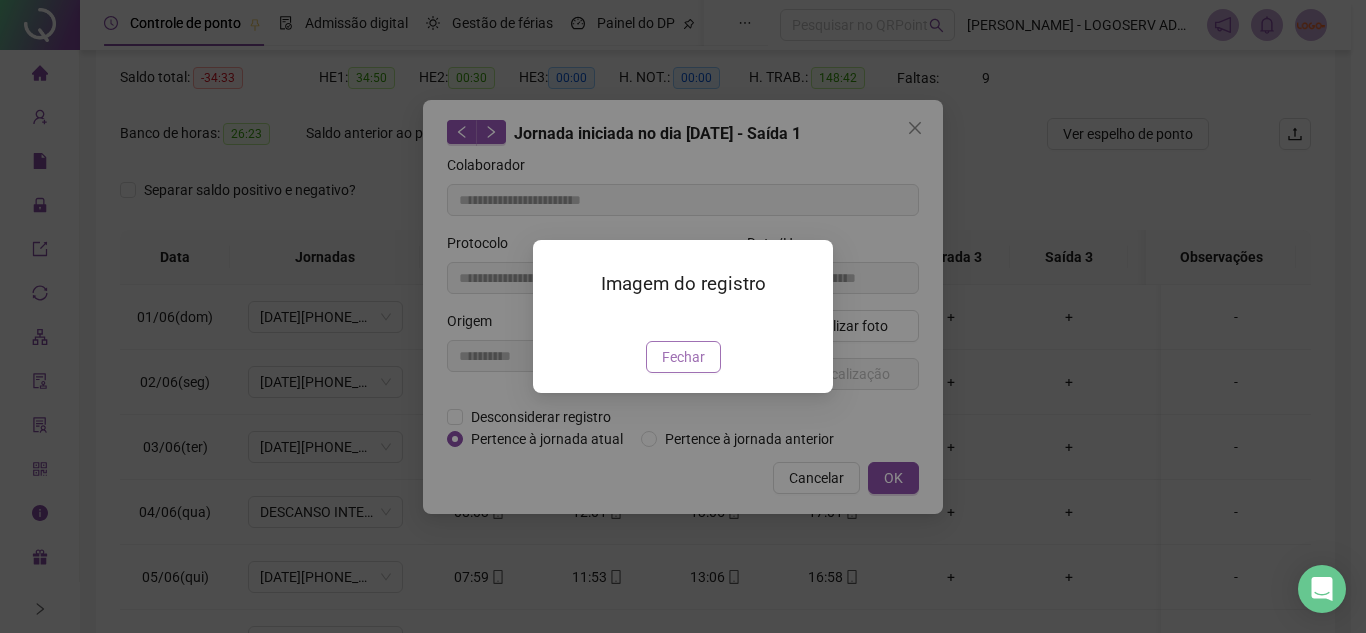 click on "Fechar" at bounding box center [683, 357] 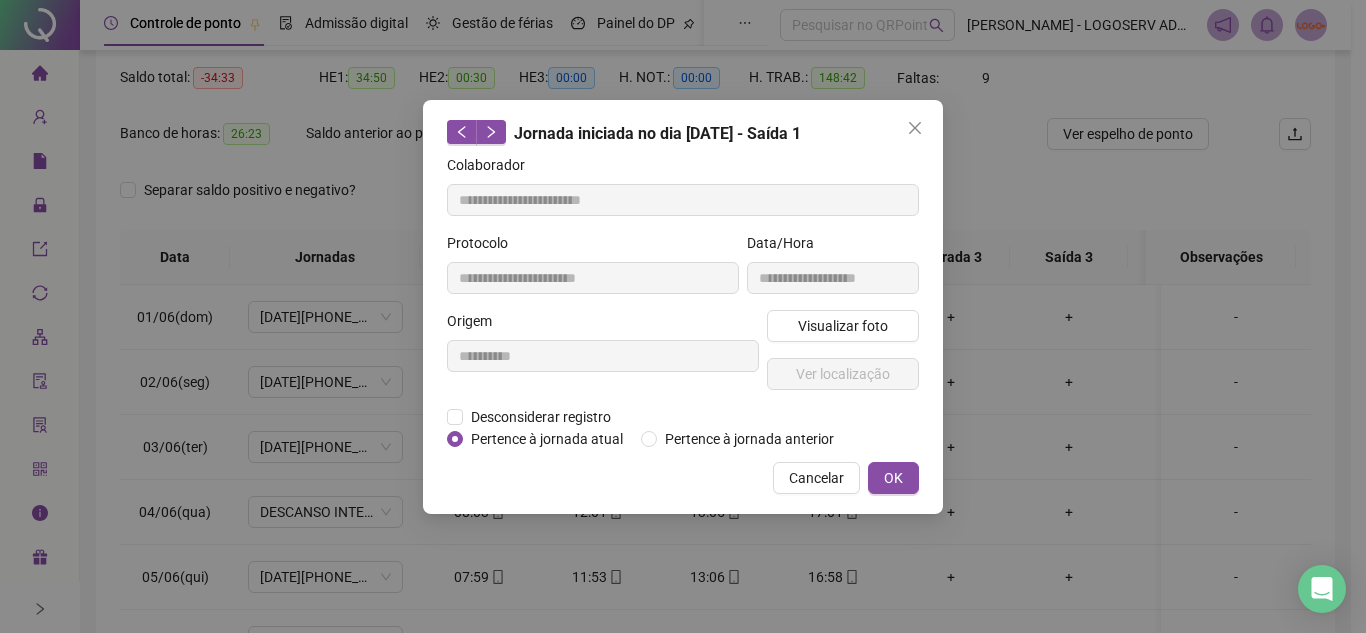 click on "**********" at bounding box center [683, 307] 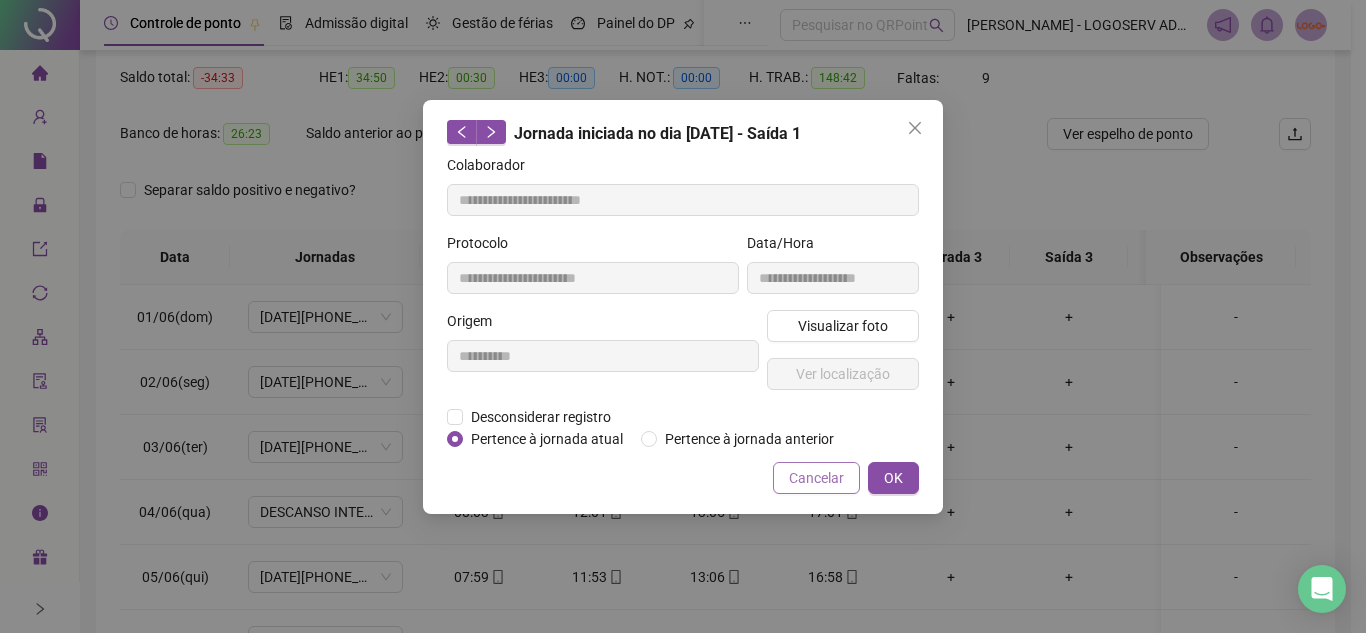 click on "Cancelar" at bounding box center [816, 478] 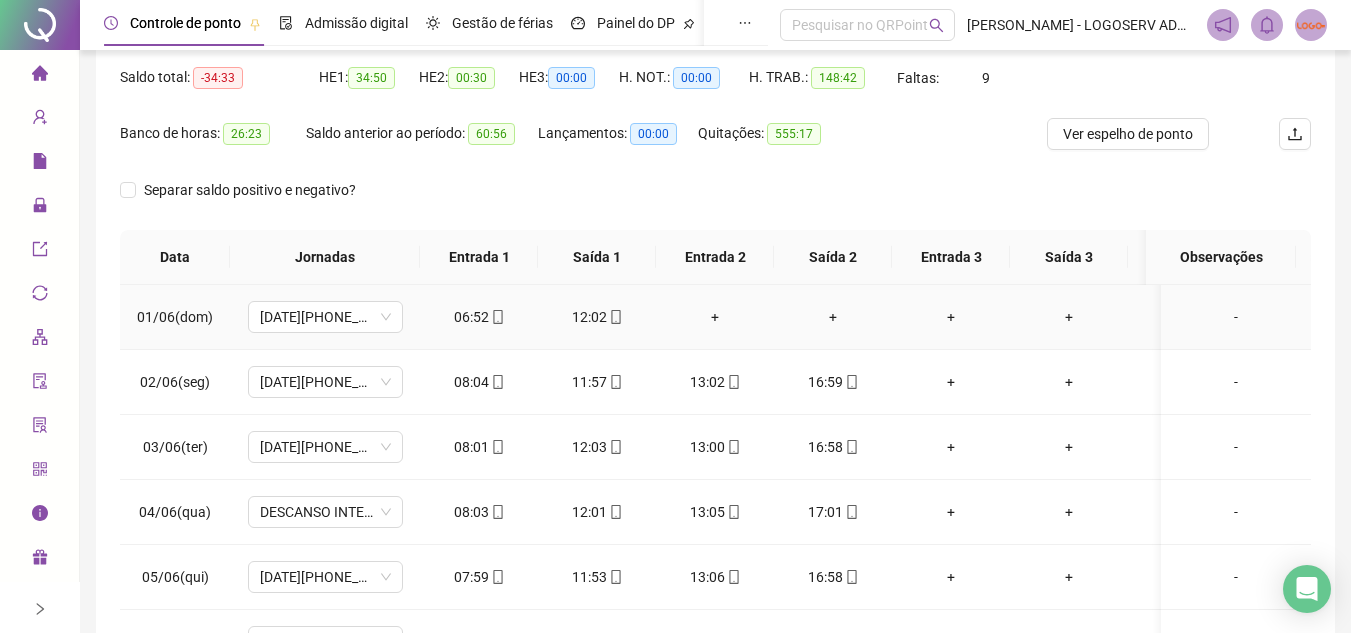 scroll, scrollTop: 0, scrollLeft: 0, axis: both 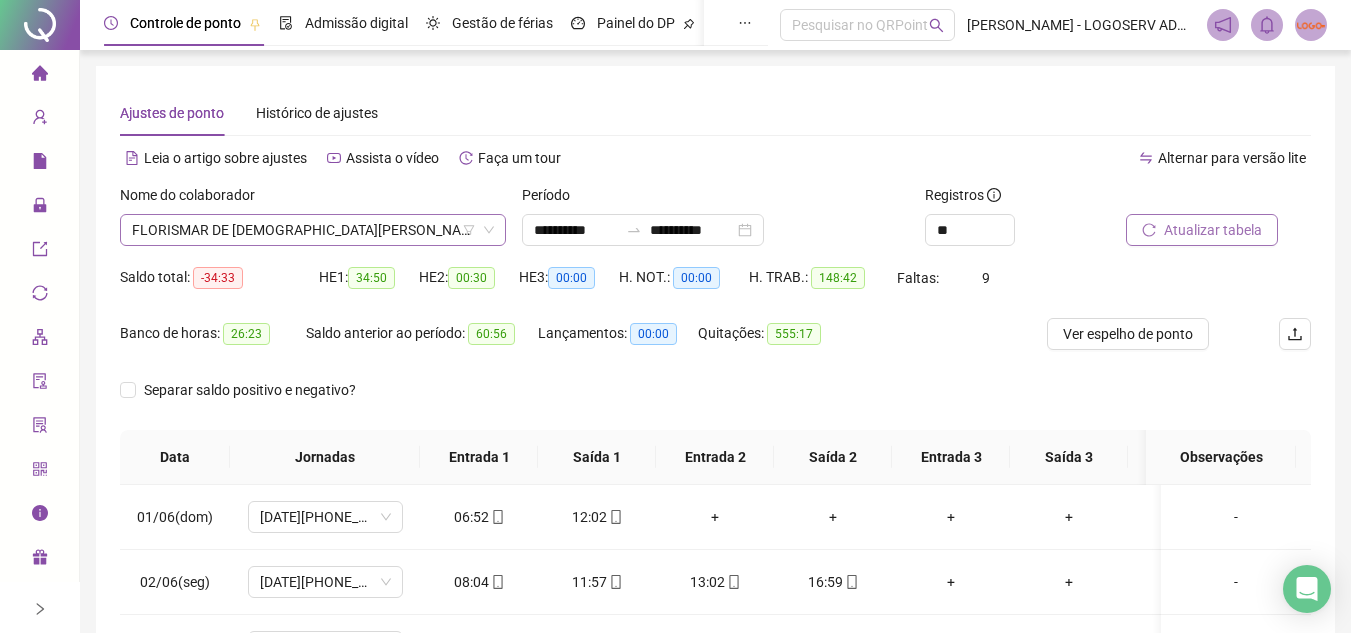 click on "FLORISMAR DE JESUS DIAS" at bounding box center (313, 230) 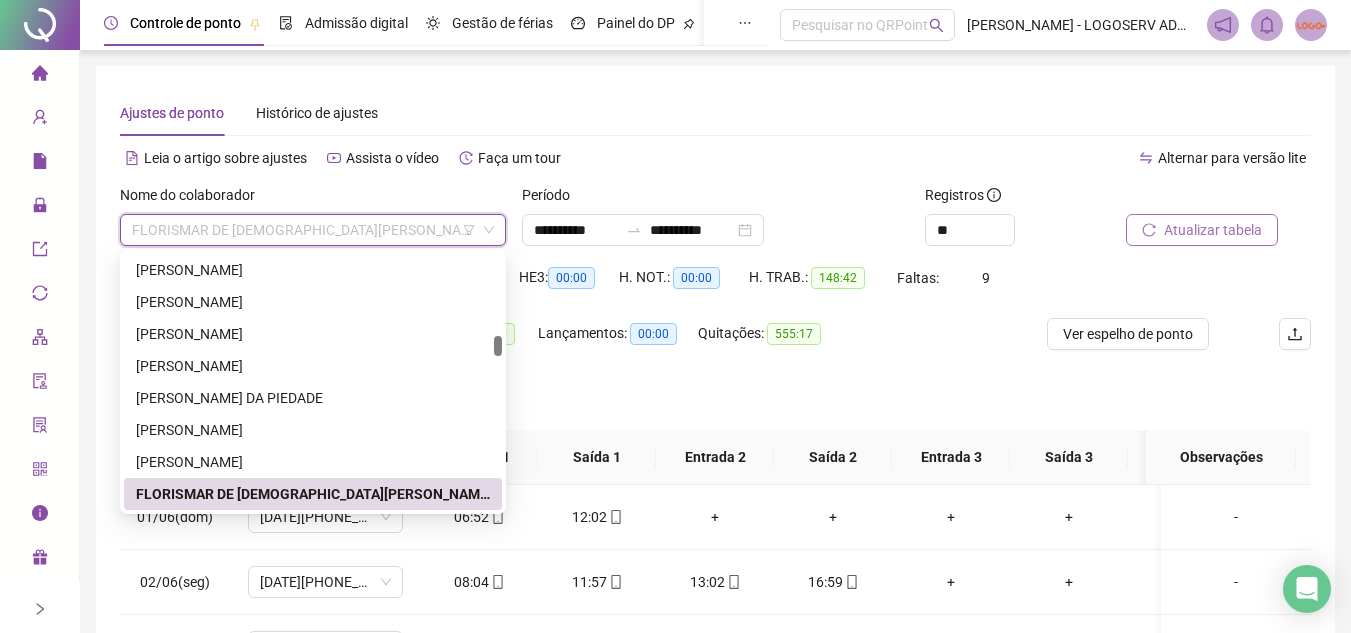 paste on "**********" 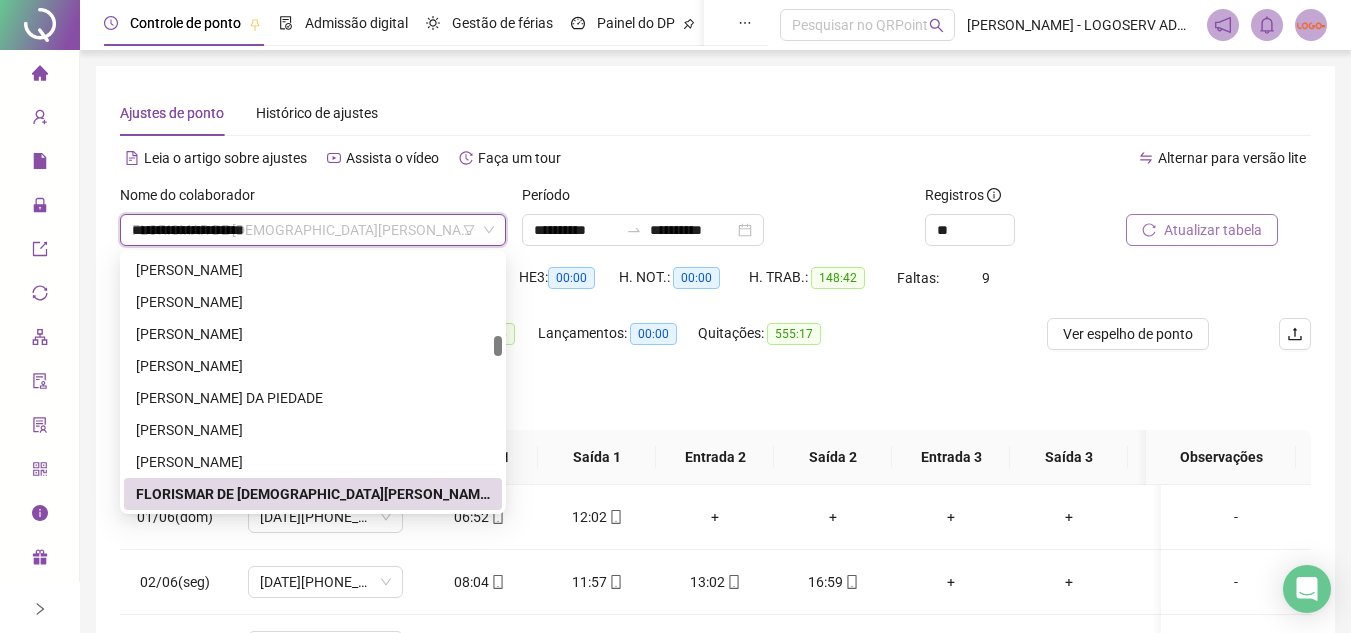 scroll, scrollTop: 0, scrollLeft: 0, axis: both 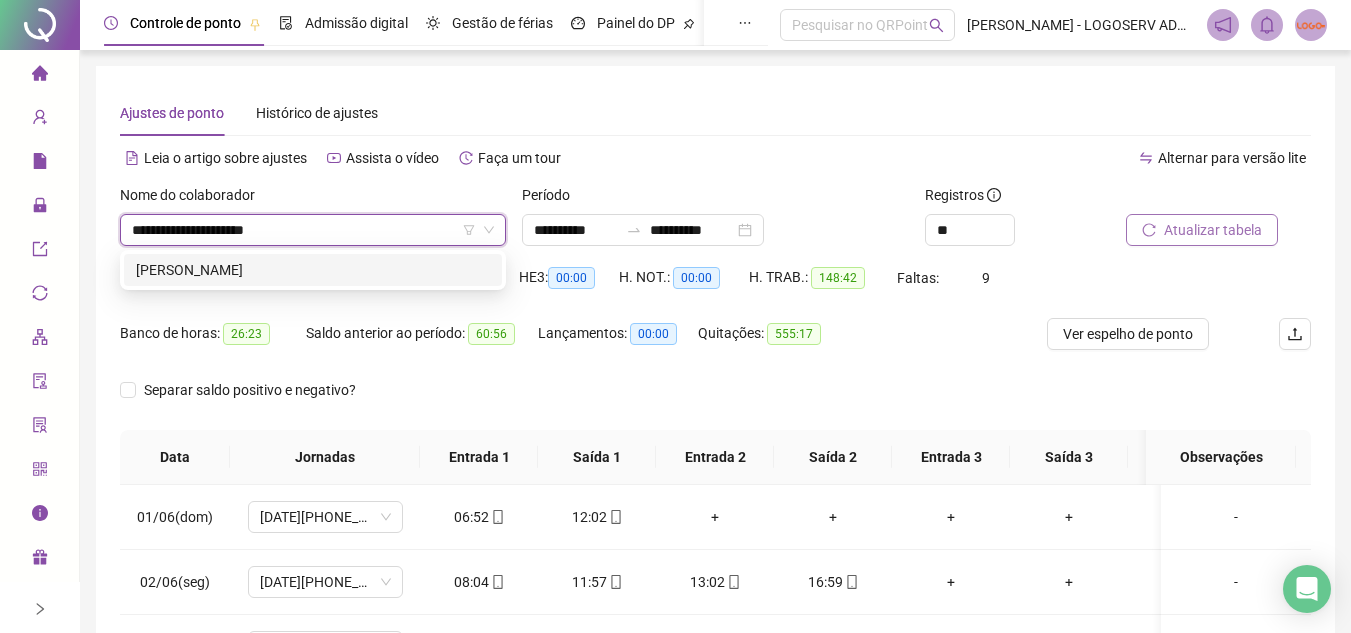click on "MARLI PEREIRA DA SILVA" at bounding box center [313, 270] 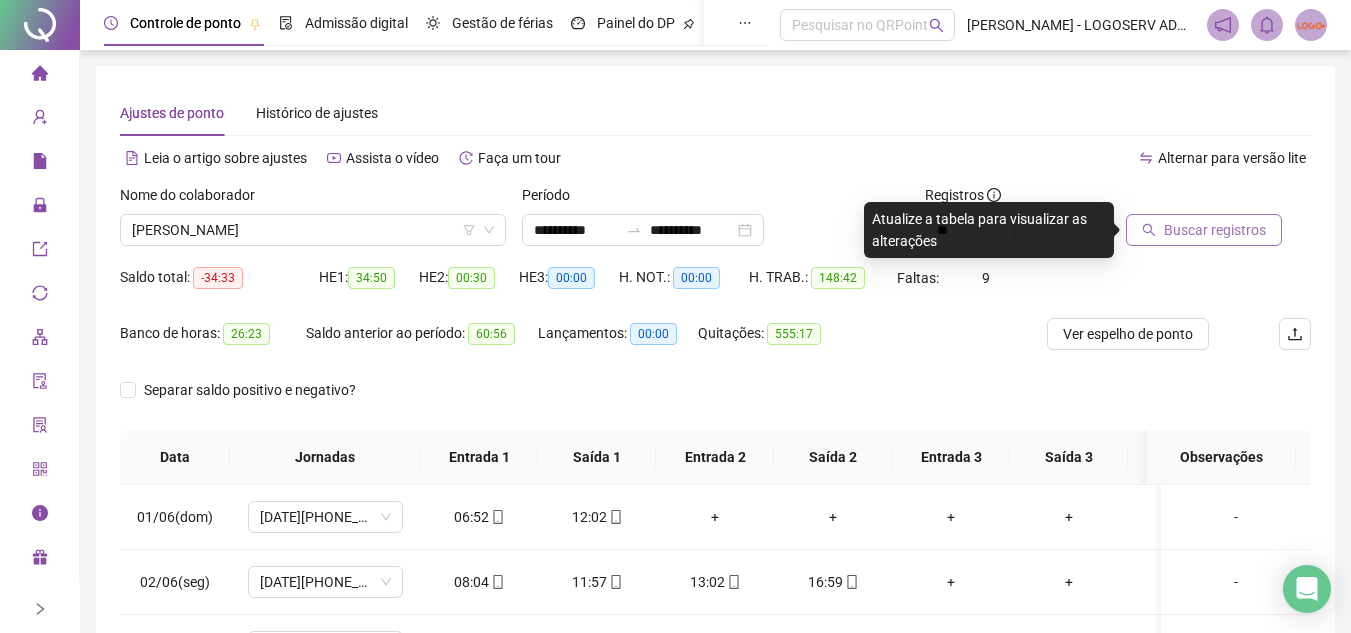 click on "Buscar registros" at bounding box center [1215, 230] 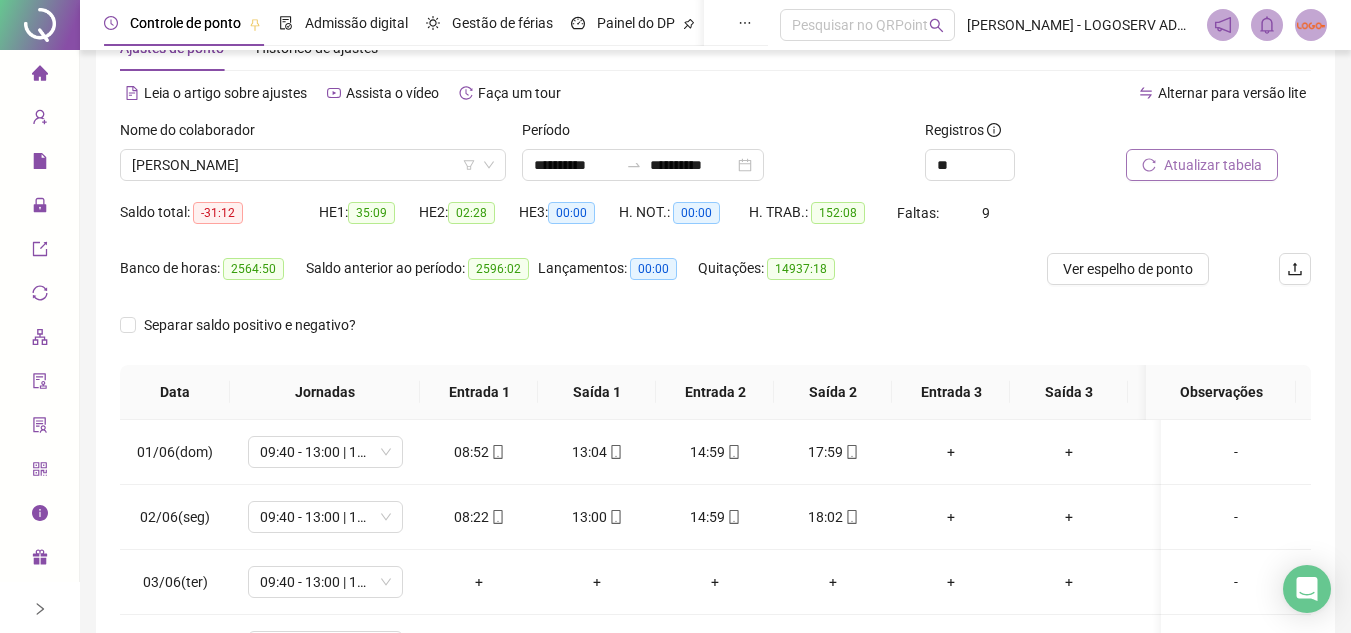 scroll, scrollTop: 100, scrollLeft: 0, axis: vertical 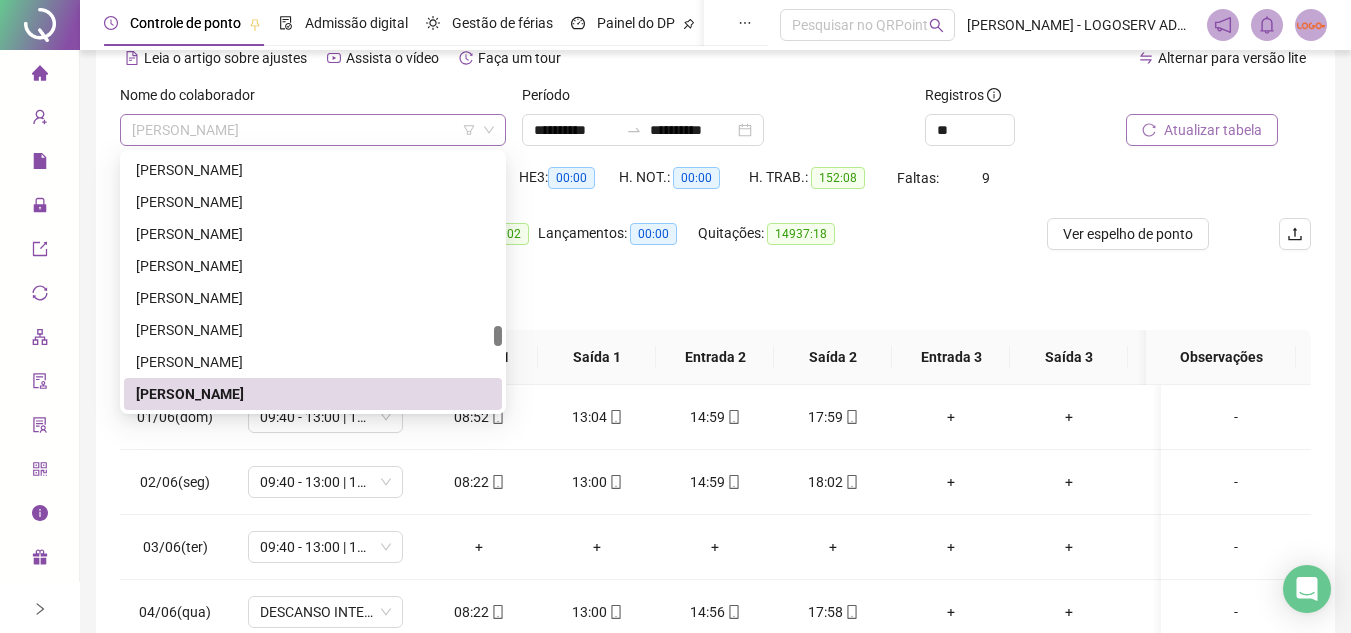 click on "MARLI PEREIRA DA SILVA" at bounding box center (313, 130) 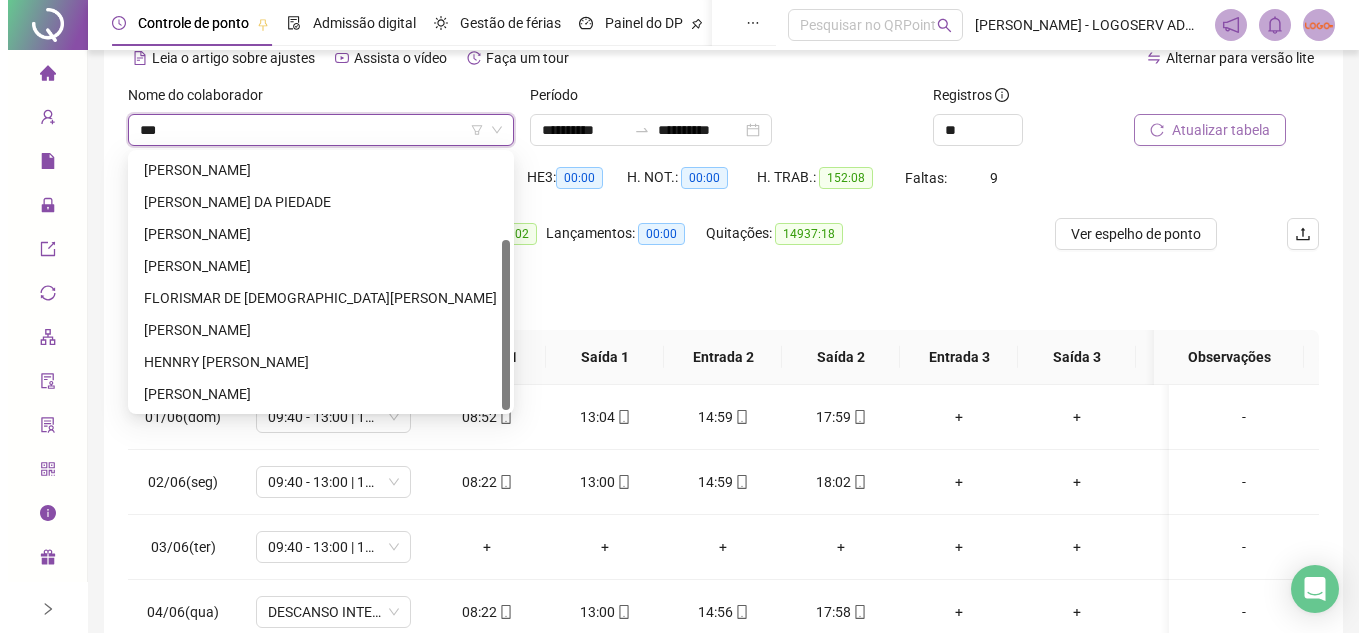 scroll, scrollTop: 0, scrollLeft: 0, axis: both 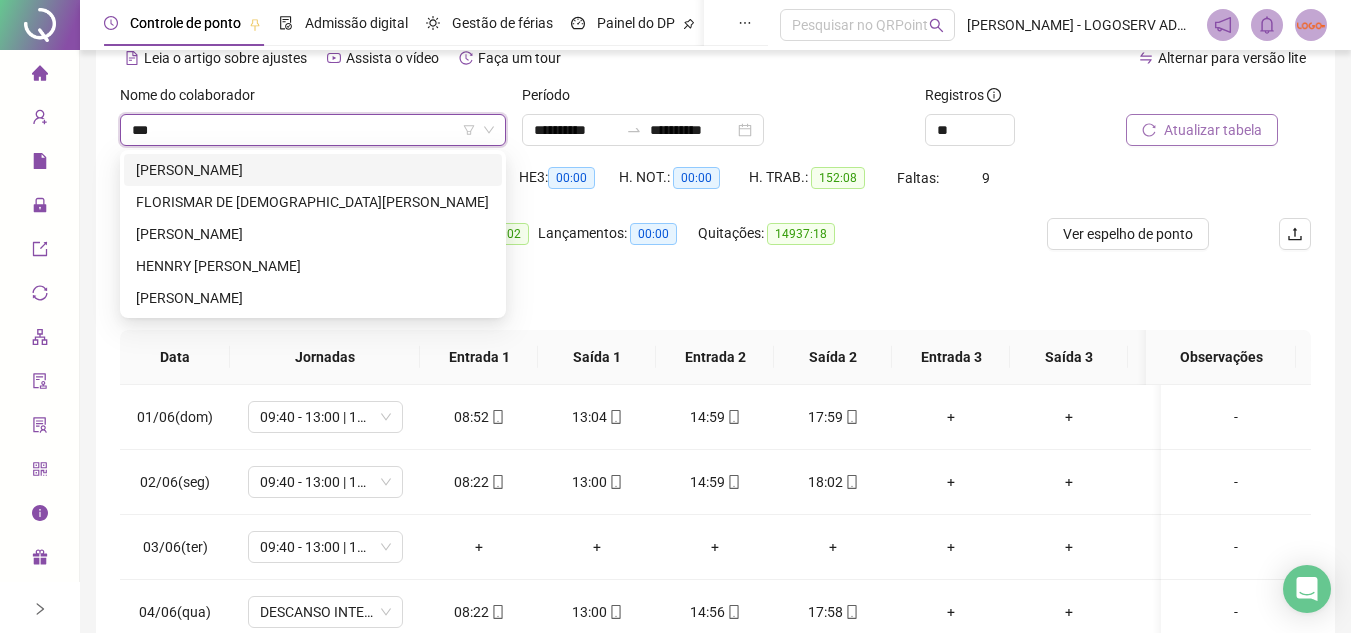 type on "****" 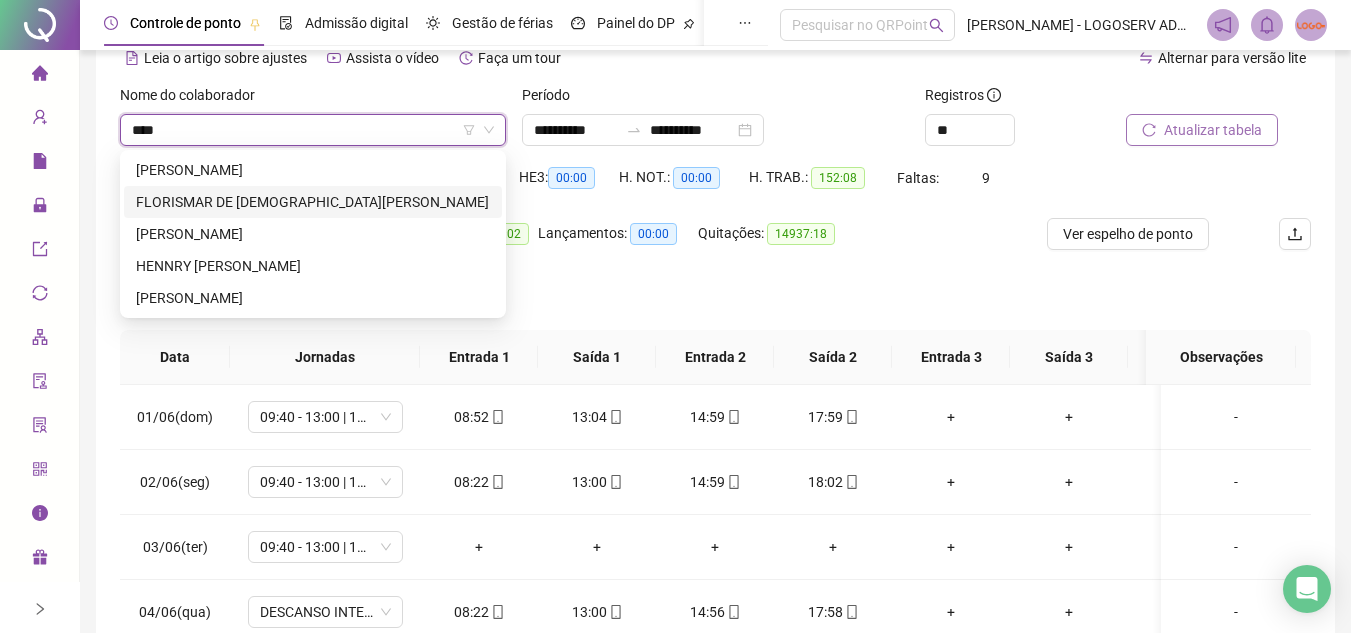 click on "FLORISMAR DE JESUS DIAS" at bounding box center (313, 202) 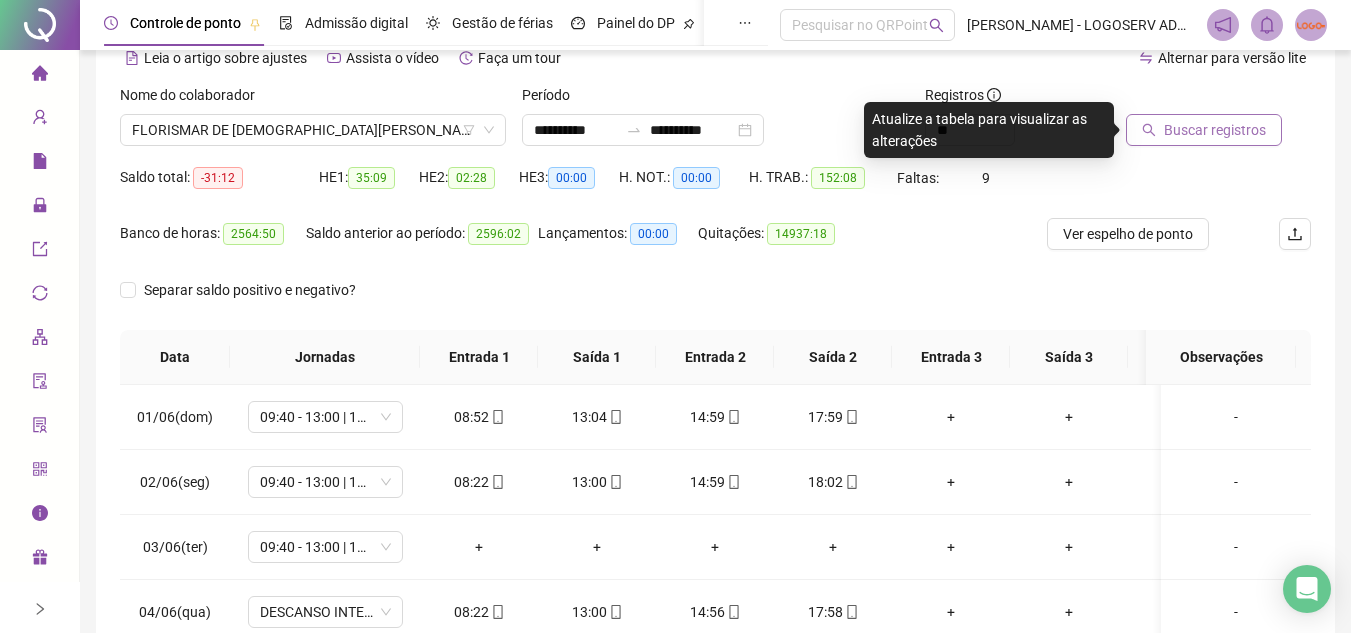 click on "Buscar registros" at bounding box center [1204, 130] 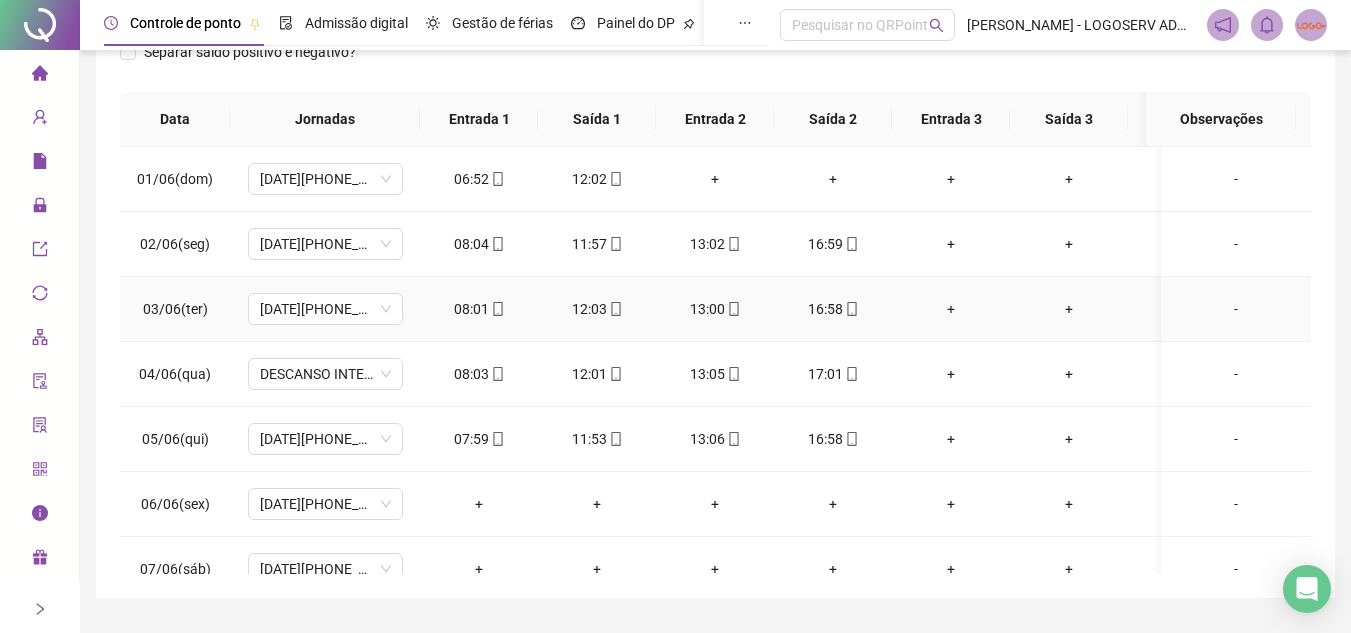 scroll, scrollTop: 389, scrollLeft: 0, axis: vertical 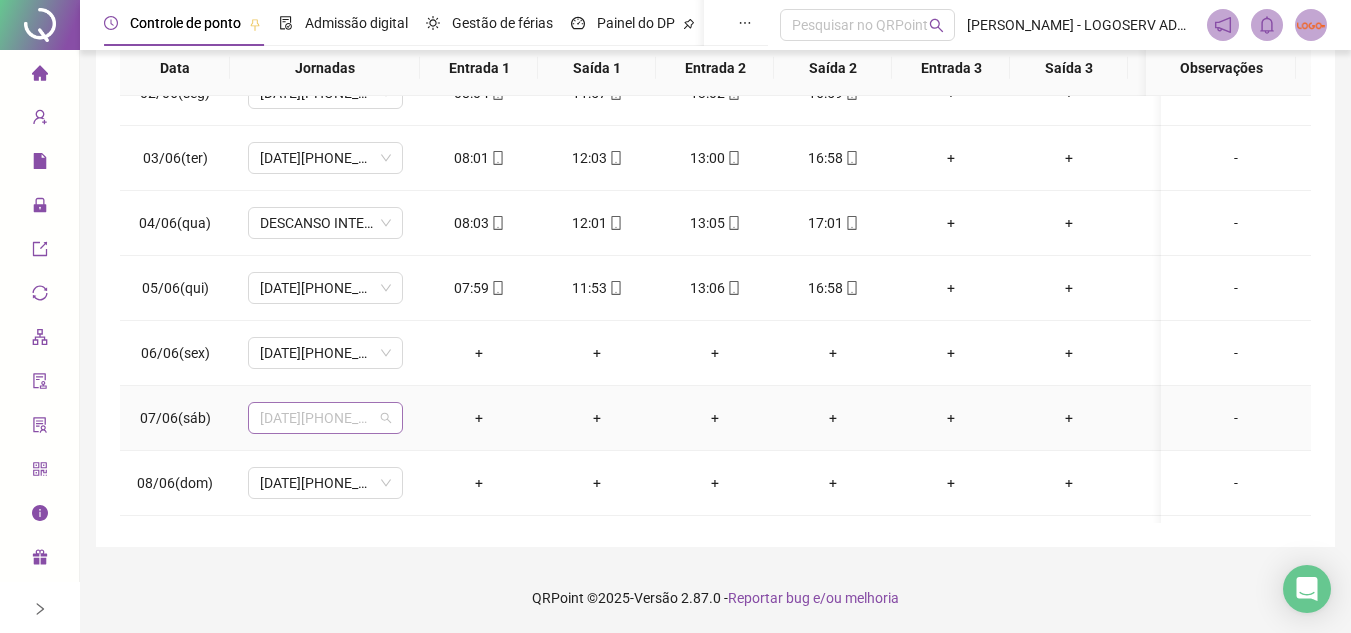 click on "07-12-14-16:20" at bounding box center [325, 418] 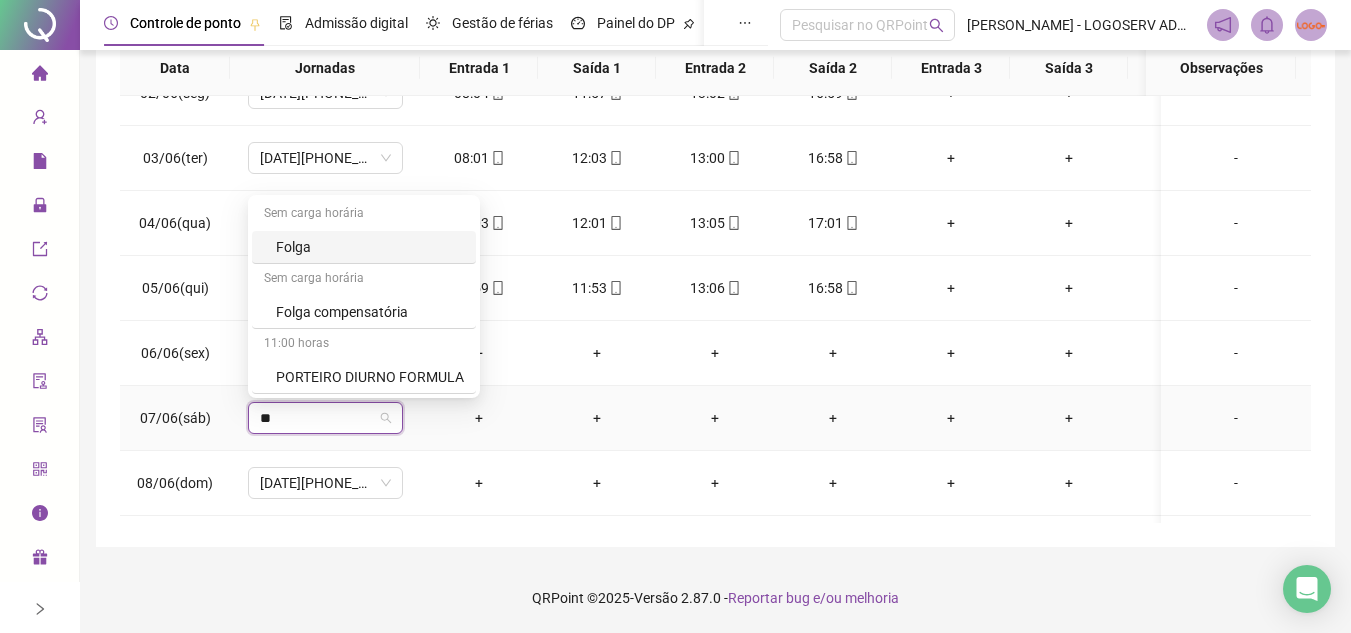 type on "***" 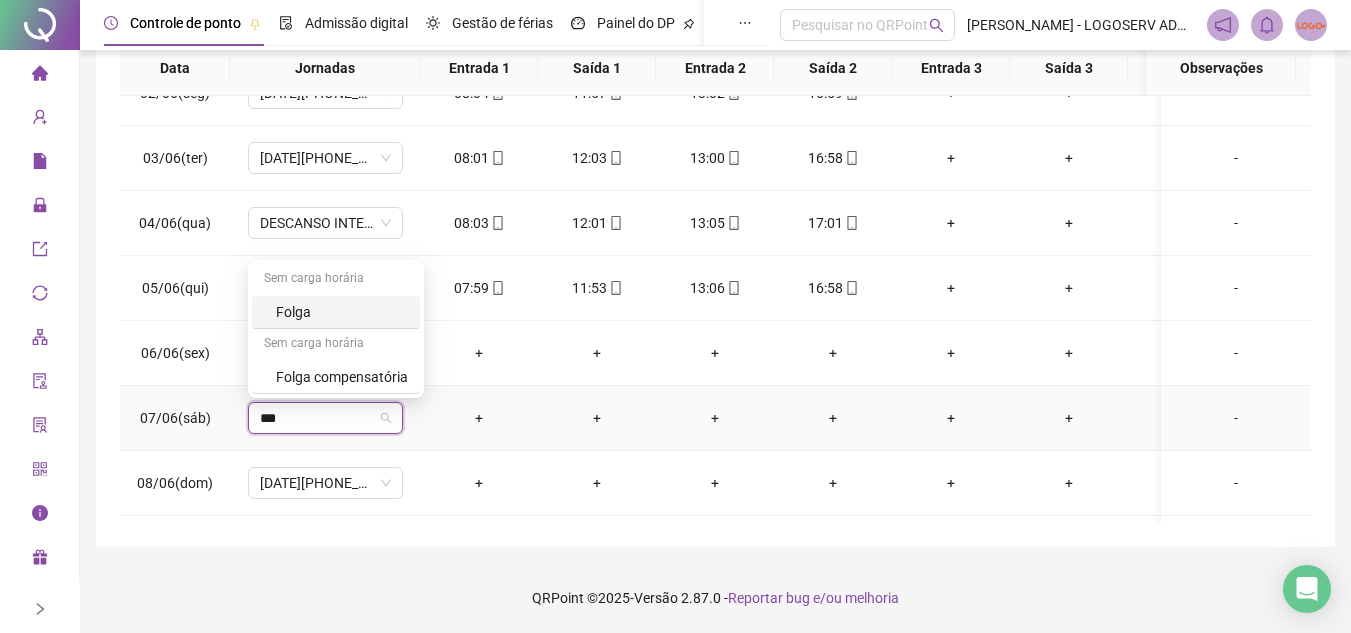 click on "Folga" at bounding box center [342, 312] 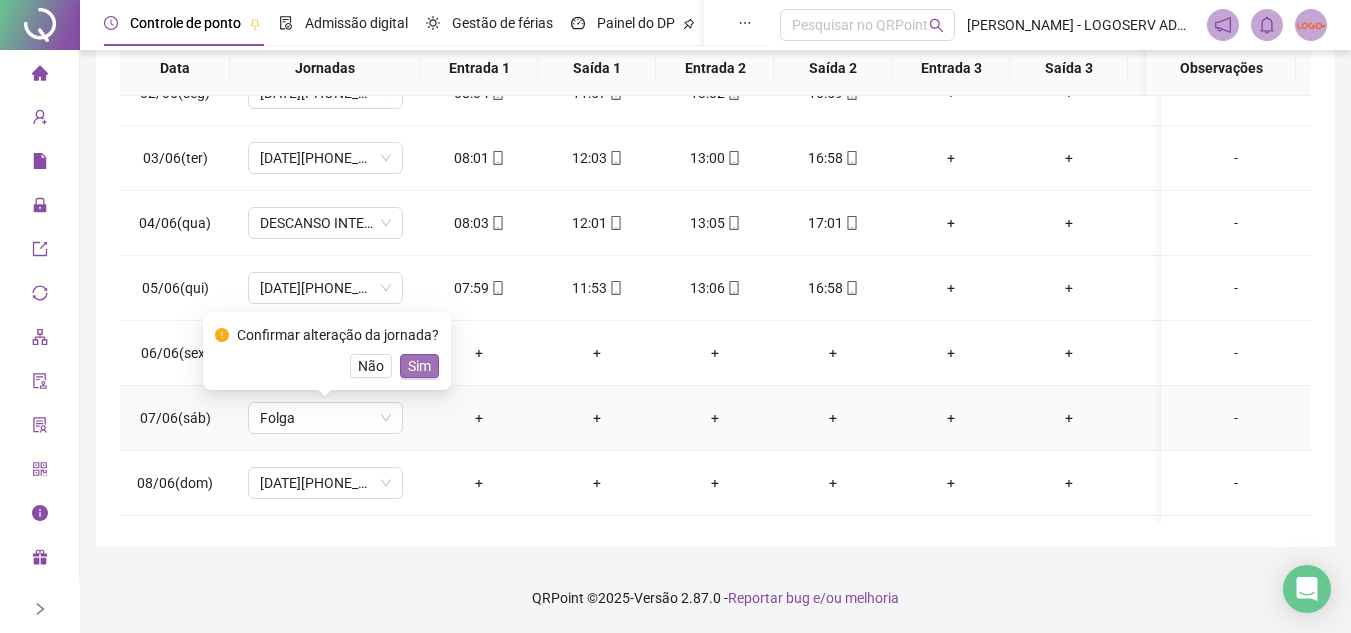 click on "Sim" at bounding box center [419, 366] 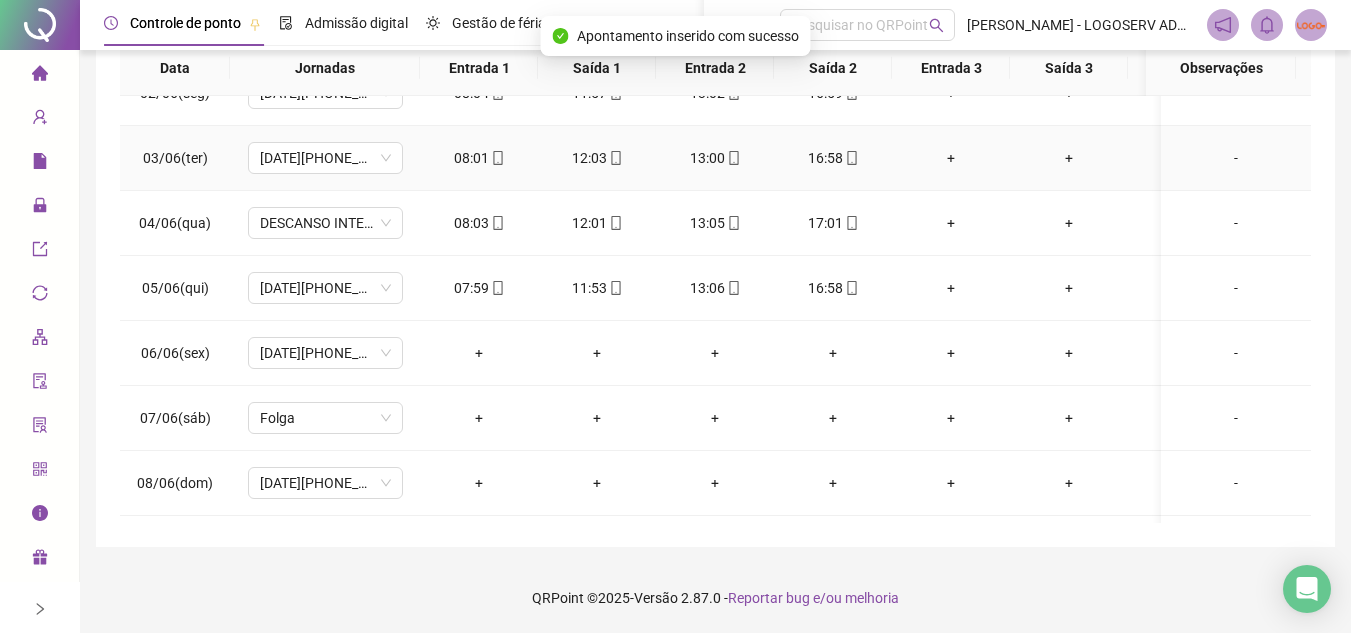 scroll, scrollTop: 0, scrollLeft: 0, axis: both 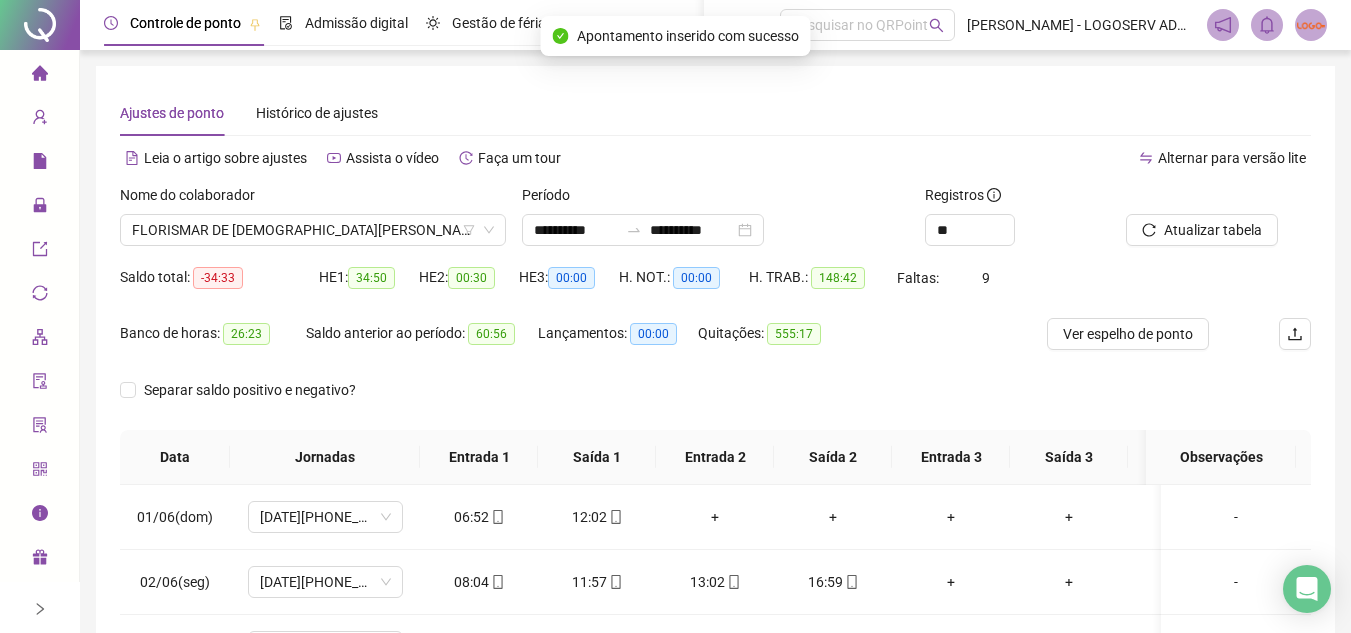click 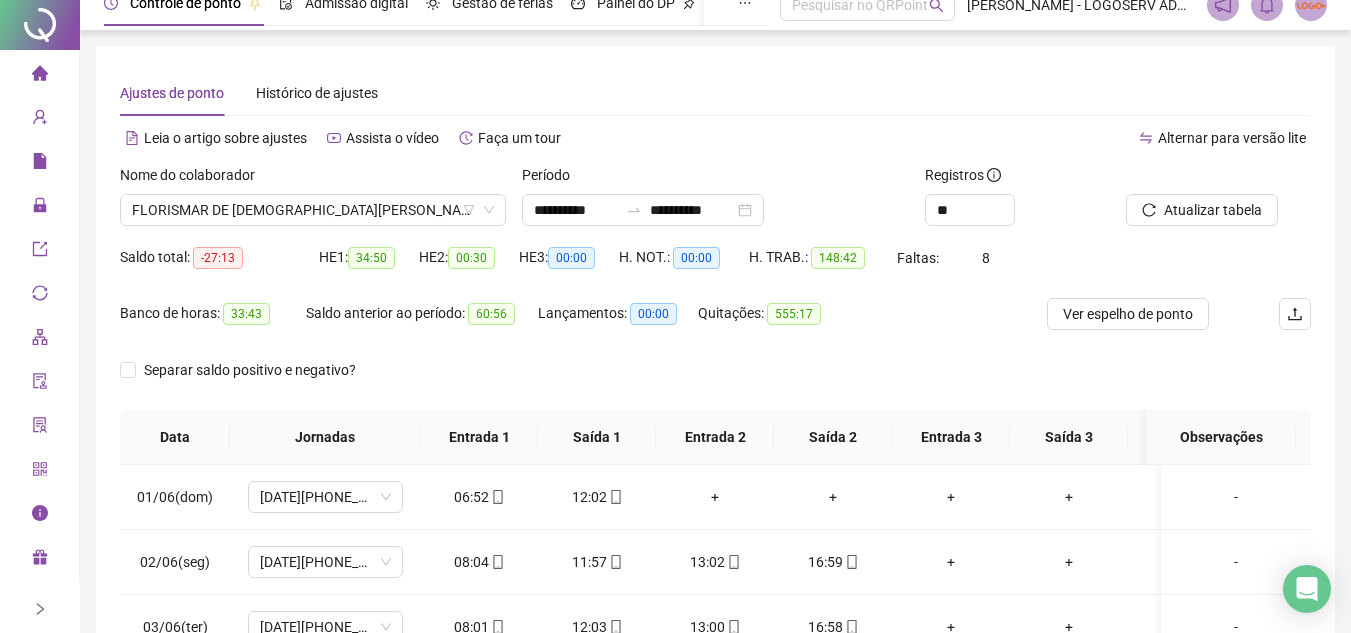 scroll, scrollTop: 0, scrollLeft: 0, axis: both 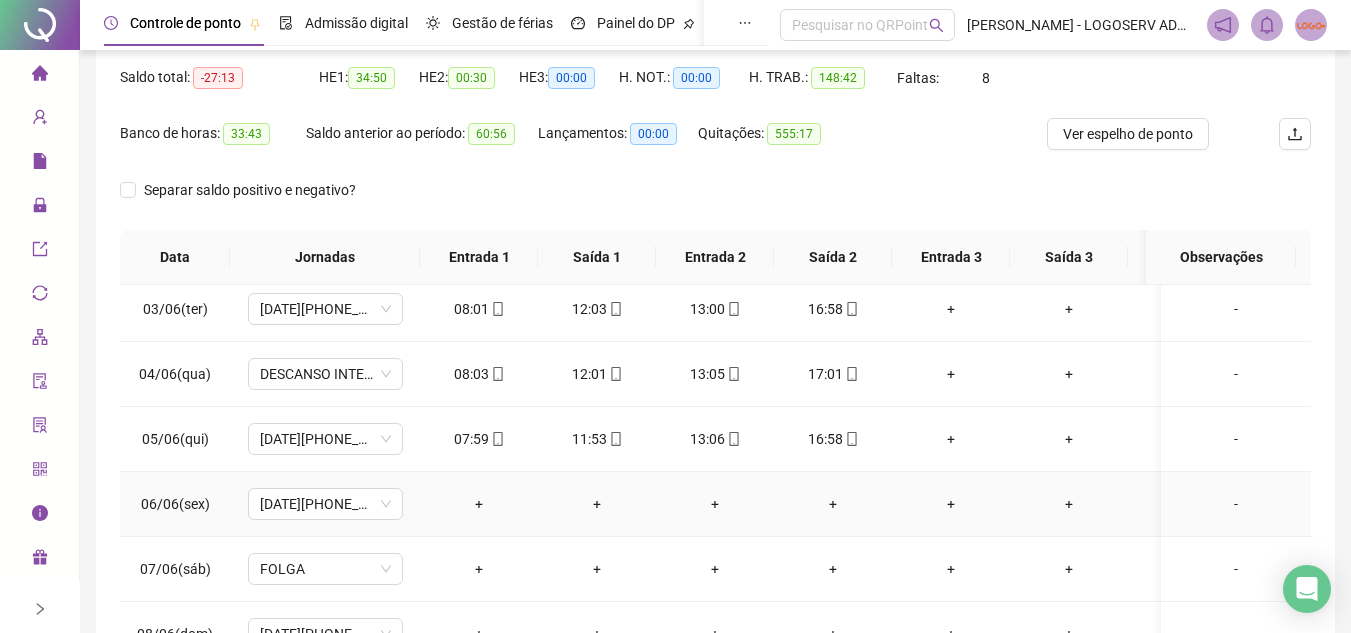 click on "+" at bounding box center (479, 504) 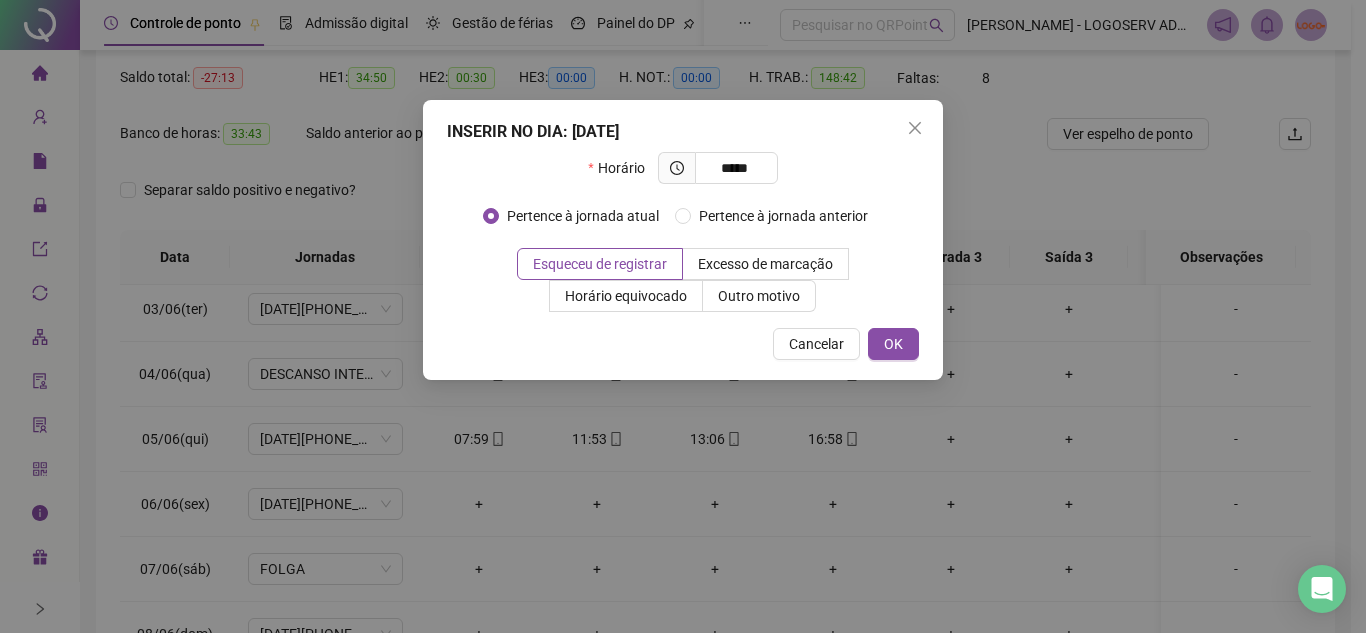 type on "*****" 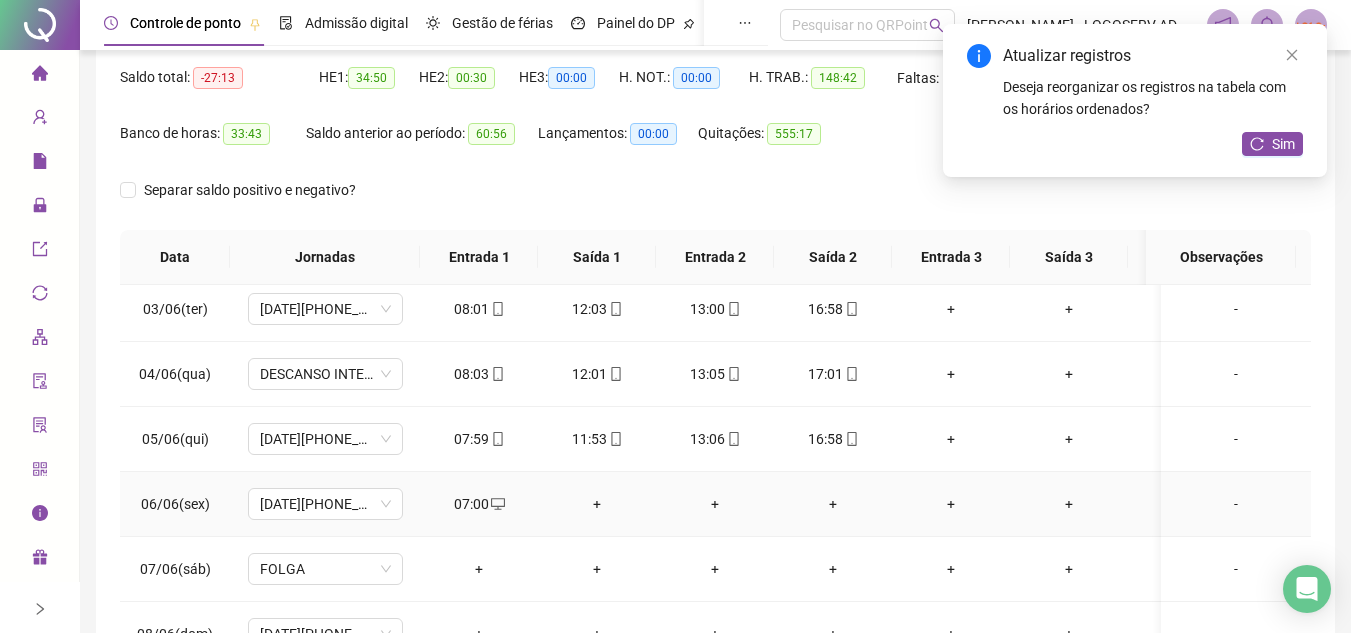 click on "+" at bounding box center [597, 504] 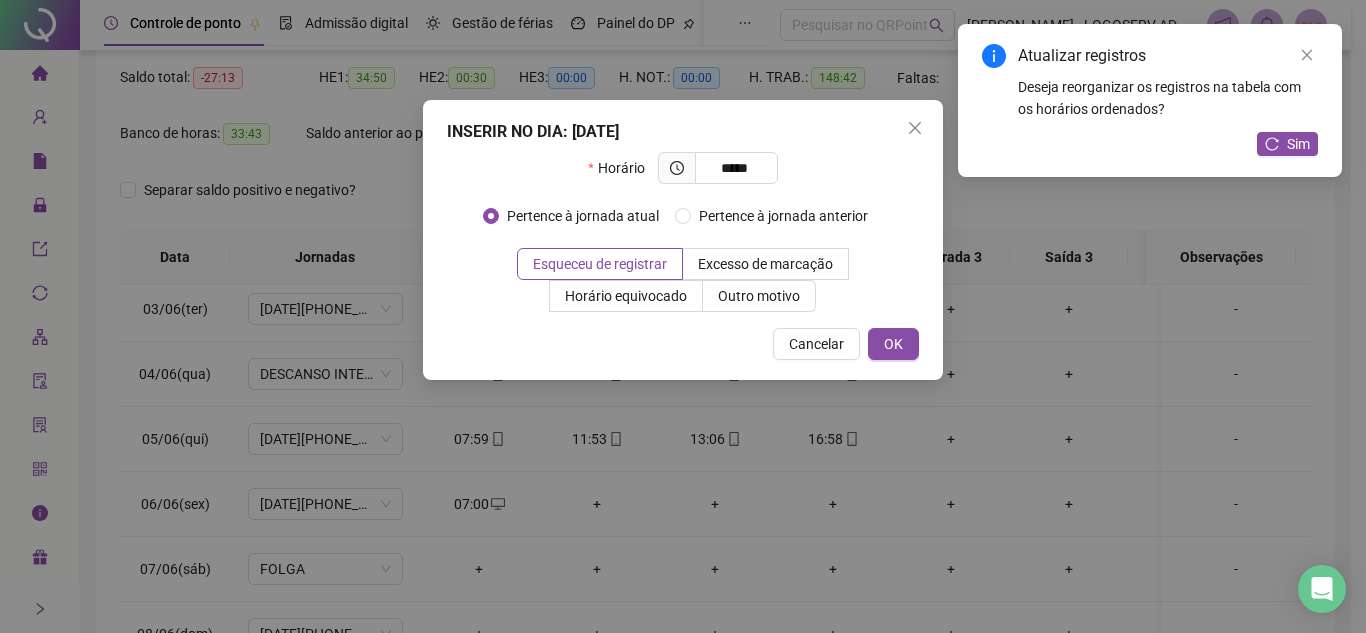 type on "*****" 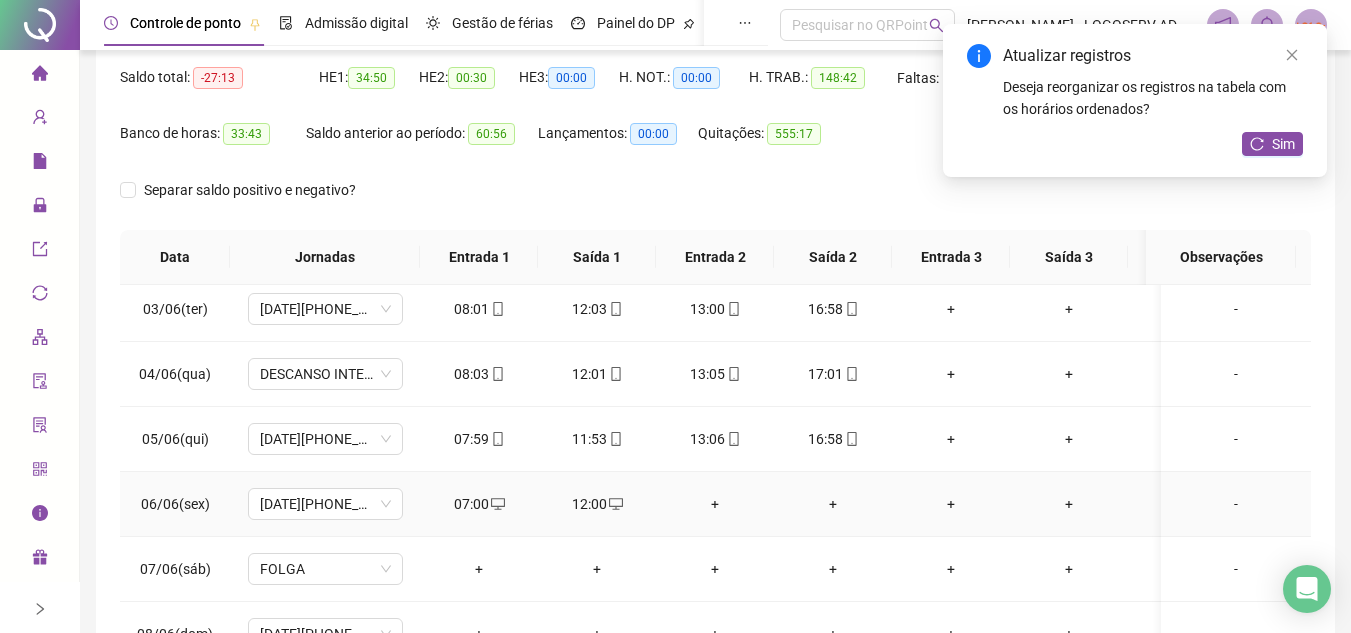 click on "+" at bounding box center [715, 504] 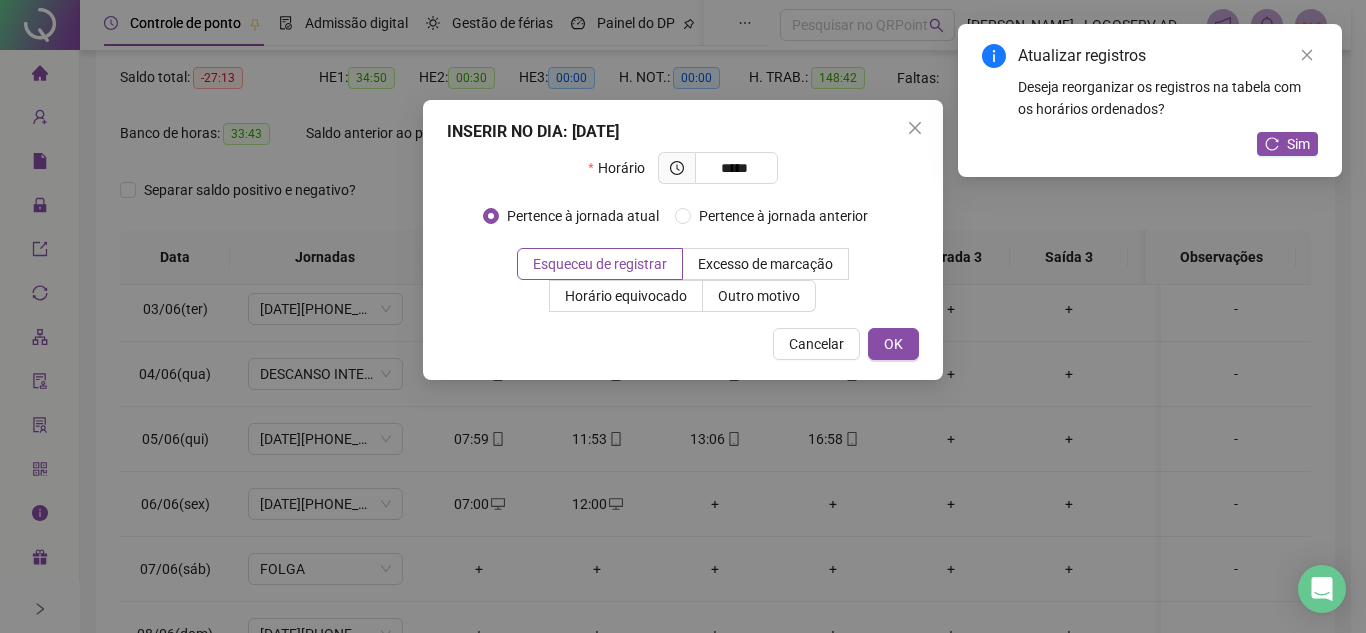type on "*****" 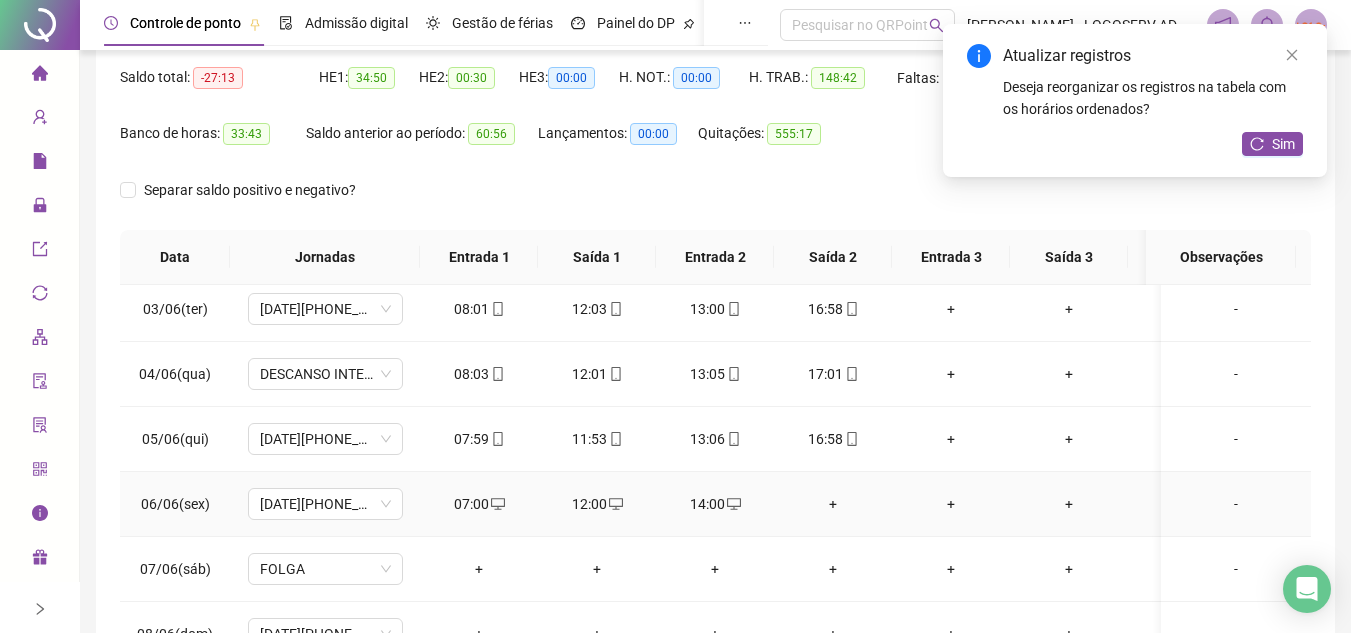 click on "+" at bounding box center (833, 504) 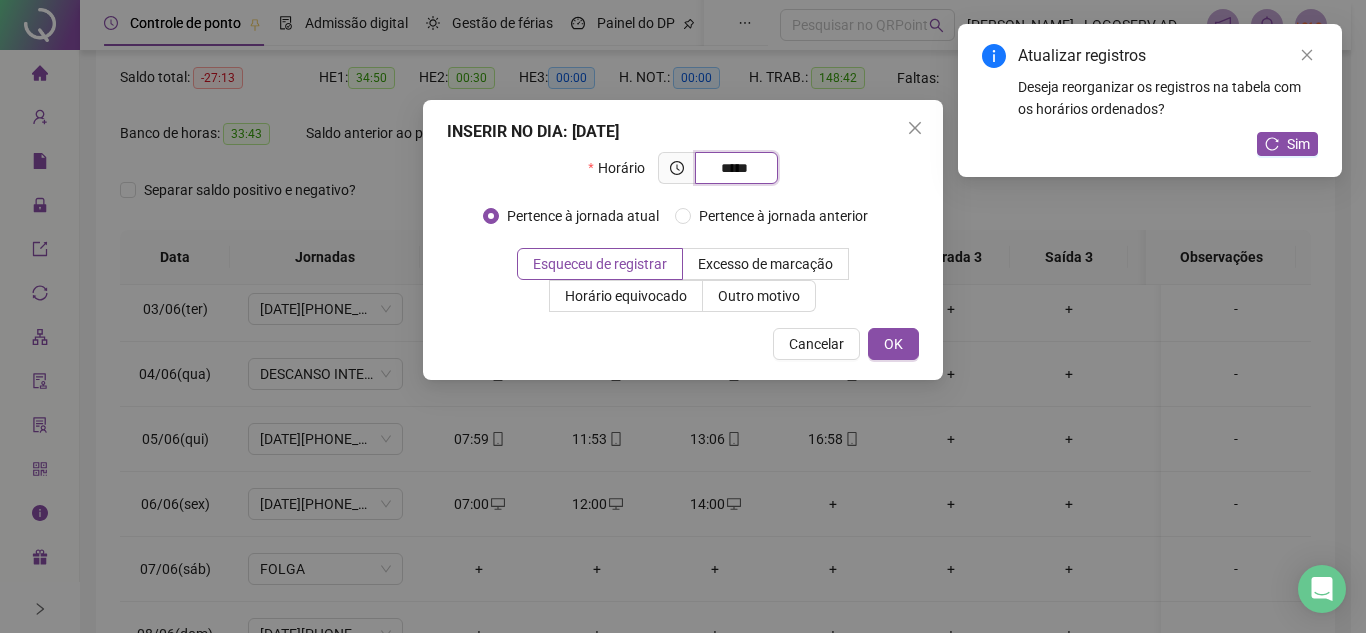 type on "*****" 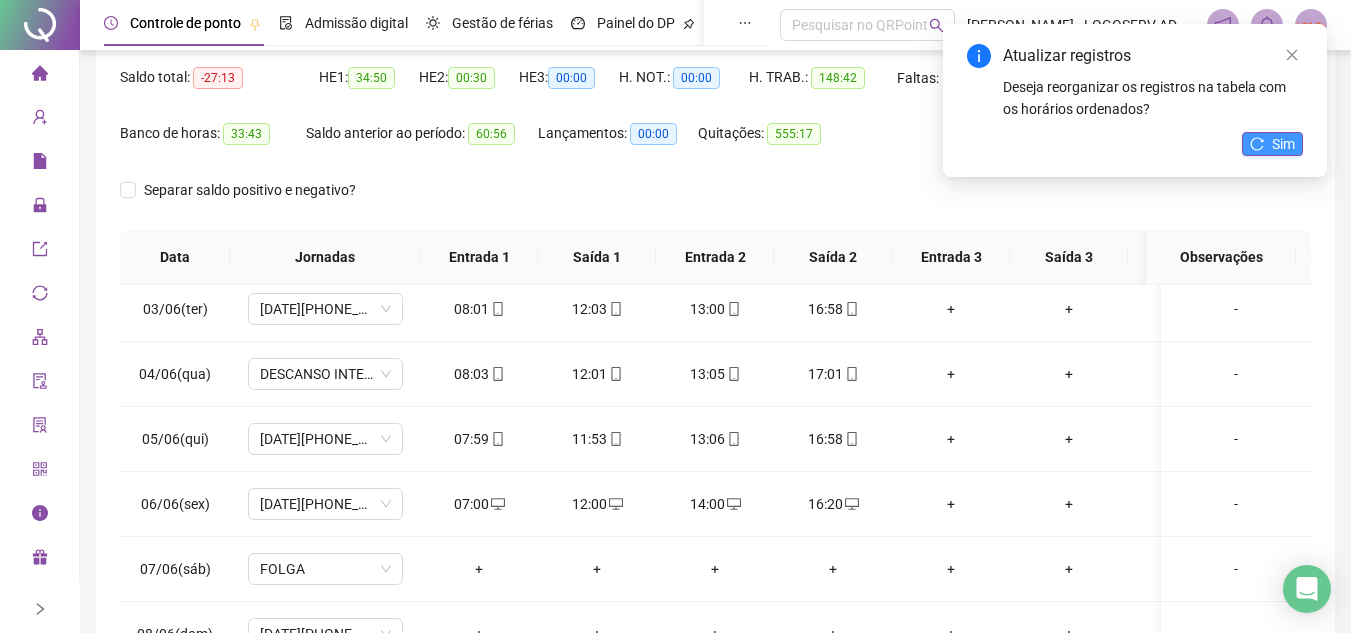 click on "Sim" at bounding box center (1272, 144) 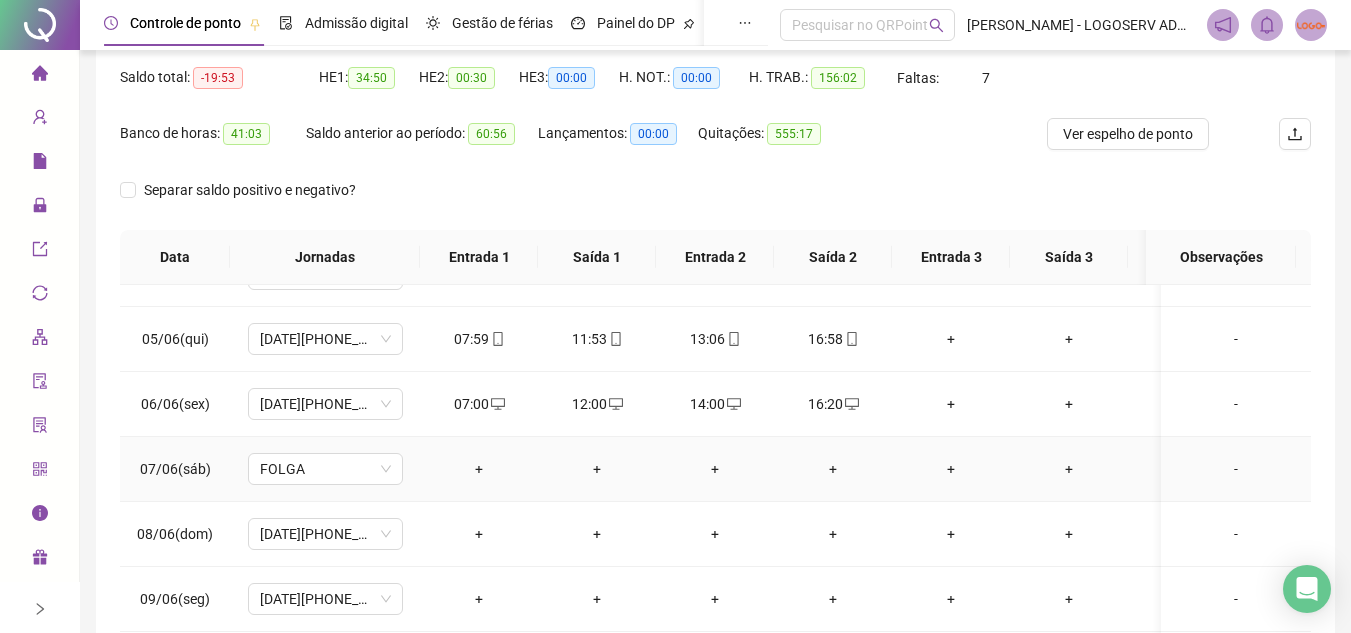 scroll, scrollTop: 338, scrollLeft: 0, axis: vertical 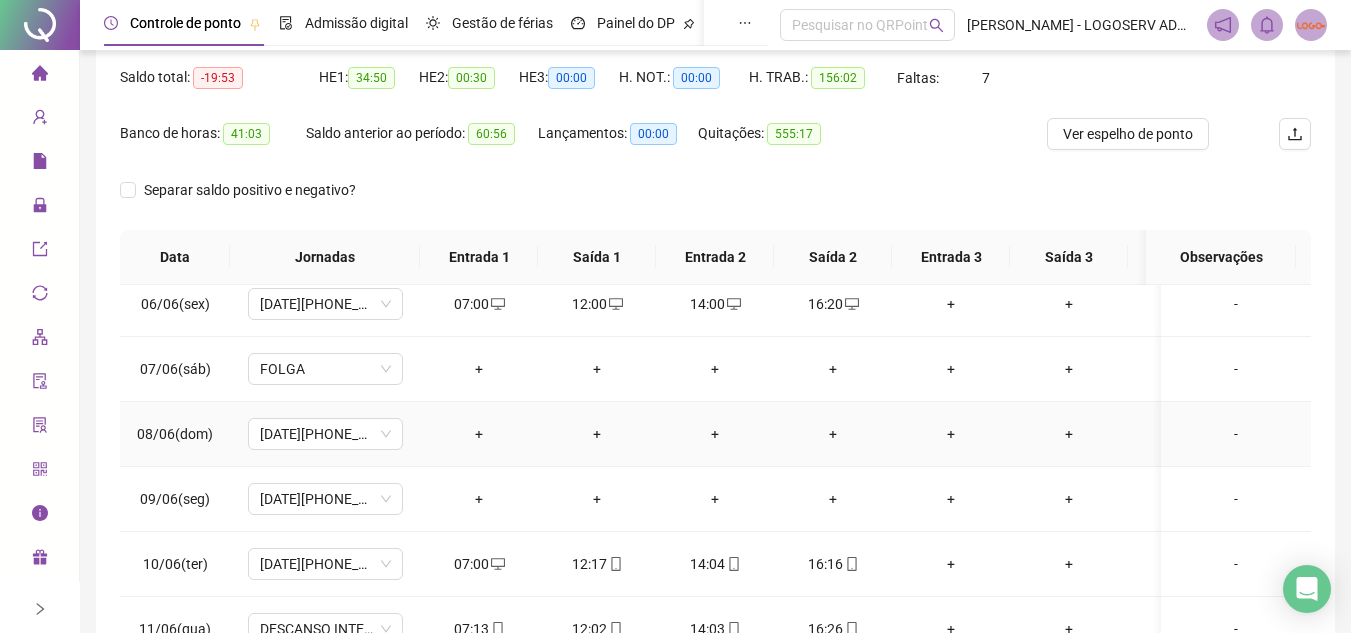 click on "+" at bounding box center (479, 434) 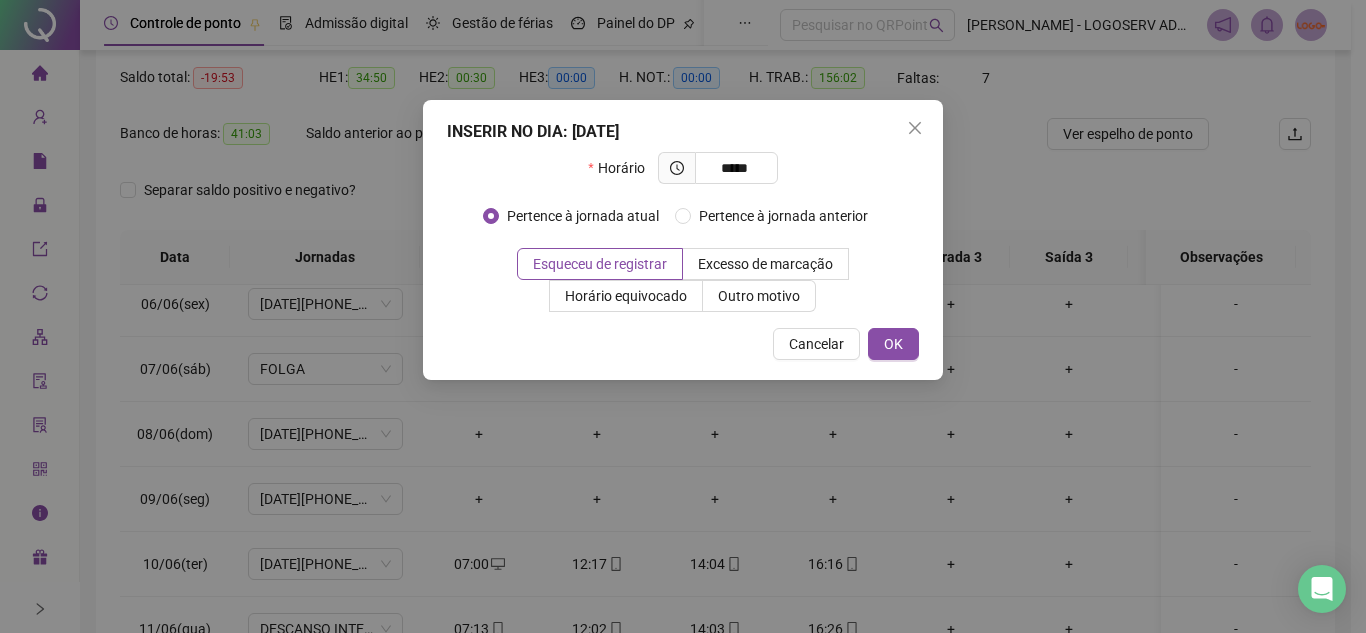 type on "*****" 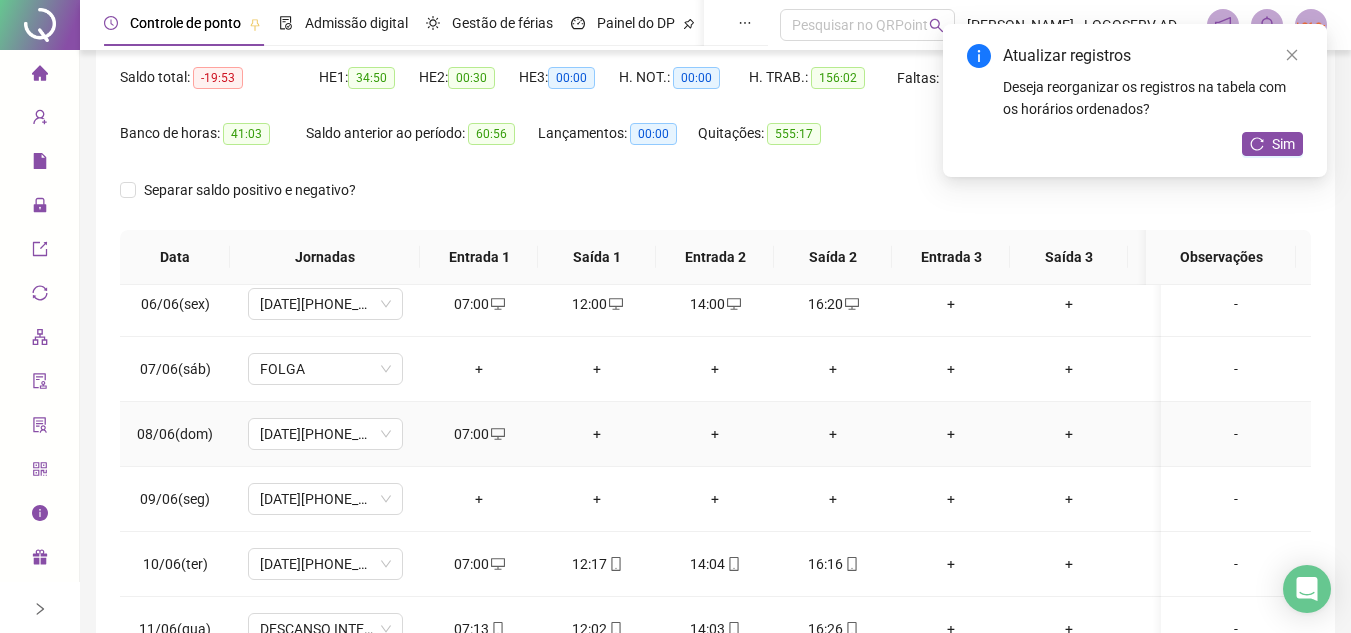 click on "+" at bounding box center (597, 434) 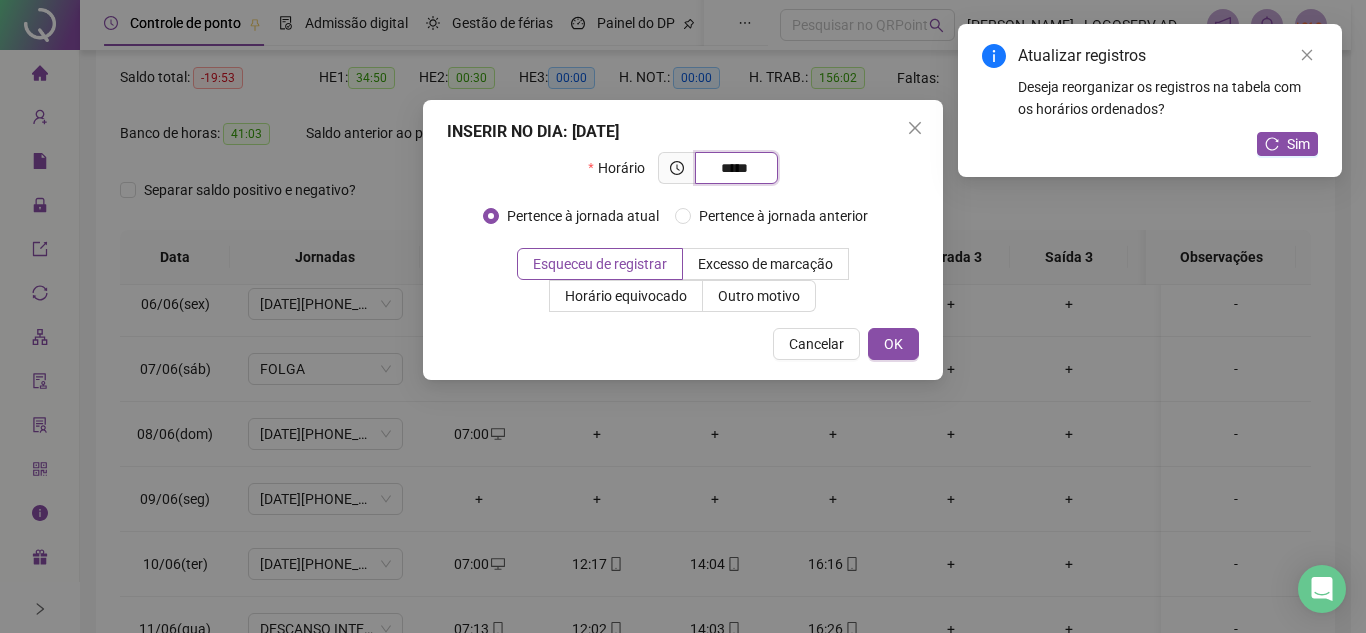 type on "*****" 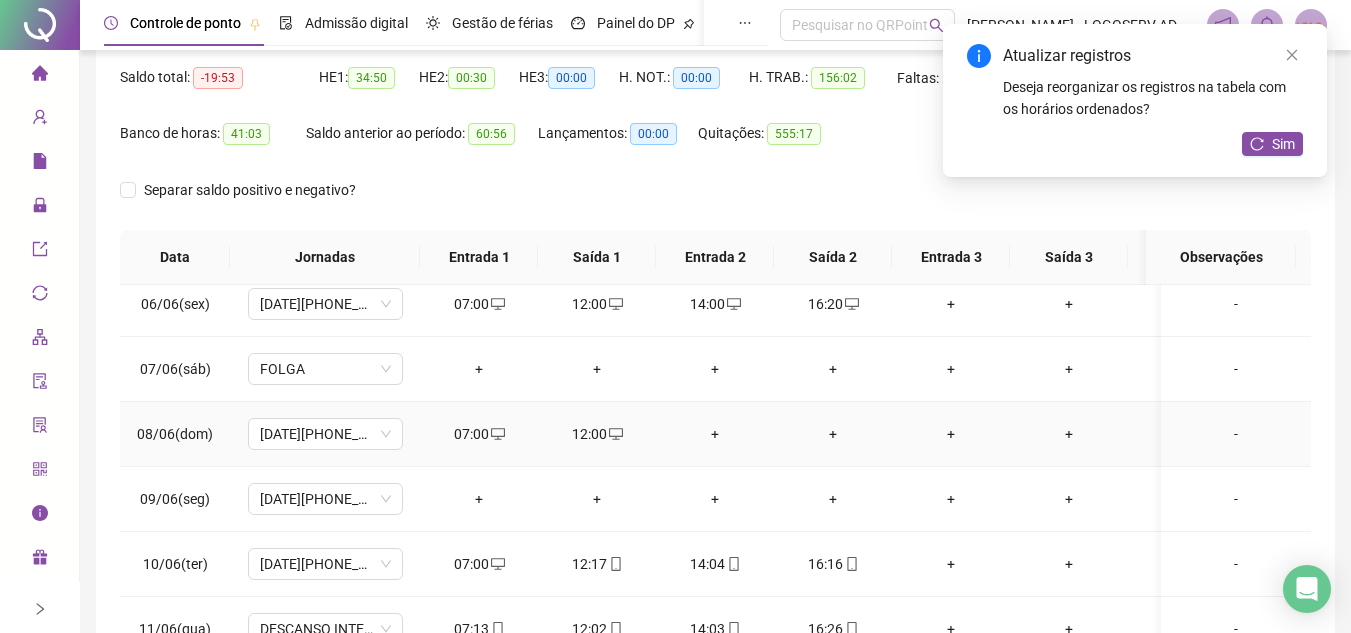 click on "+" at bounding box center (715, 434) 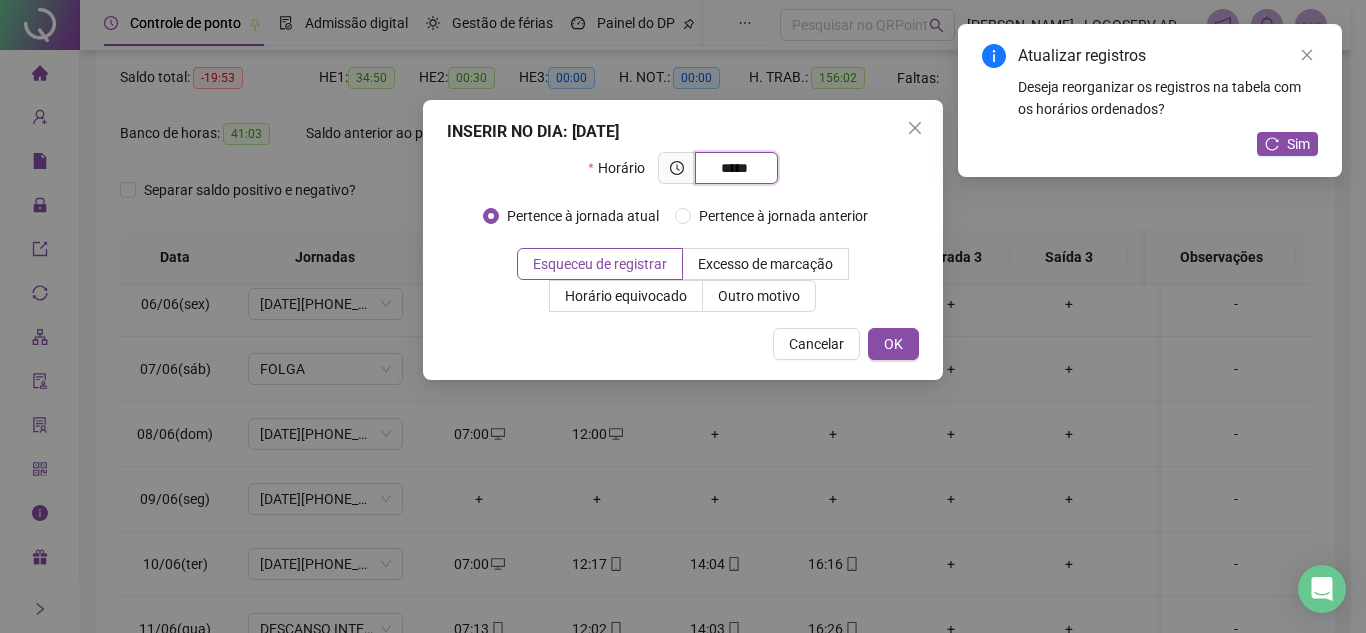 type on "*****" 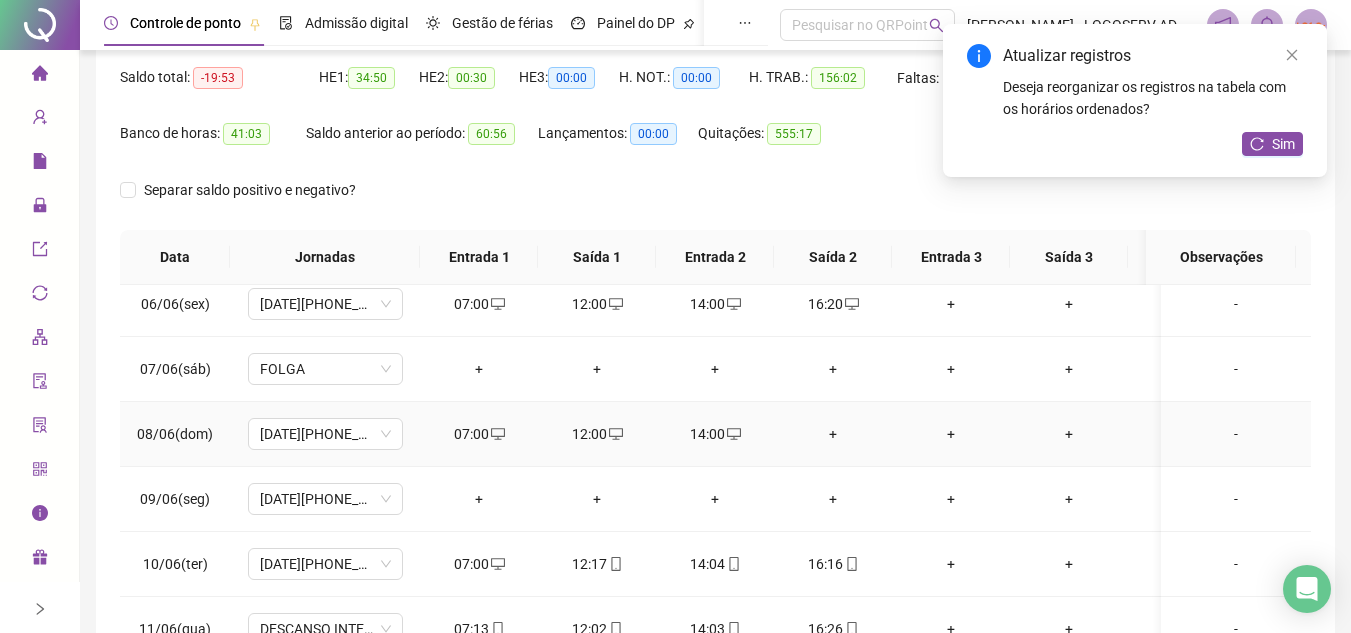 click on "+" at bounding box center (833, 434) 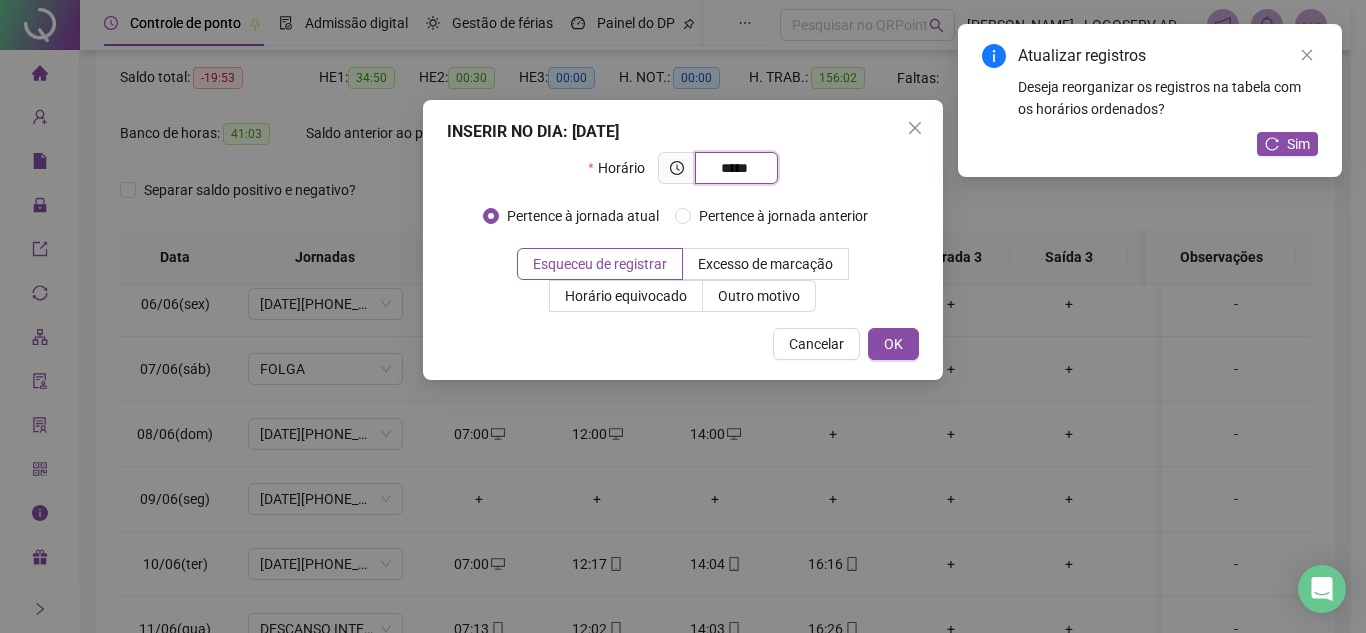 type on "*****" 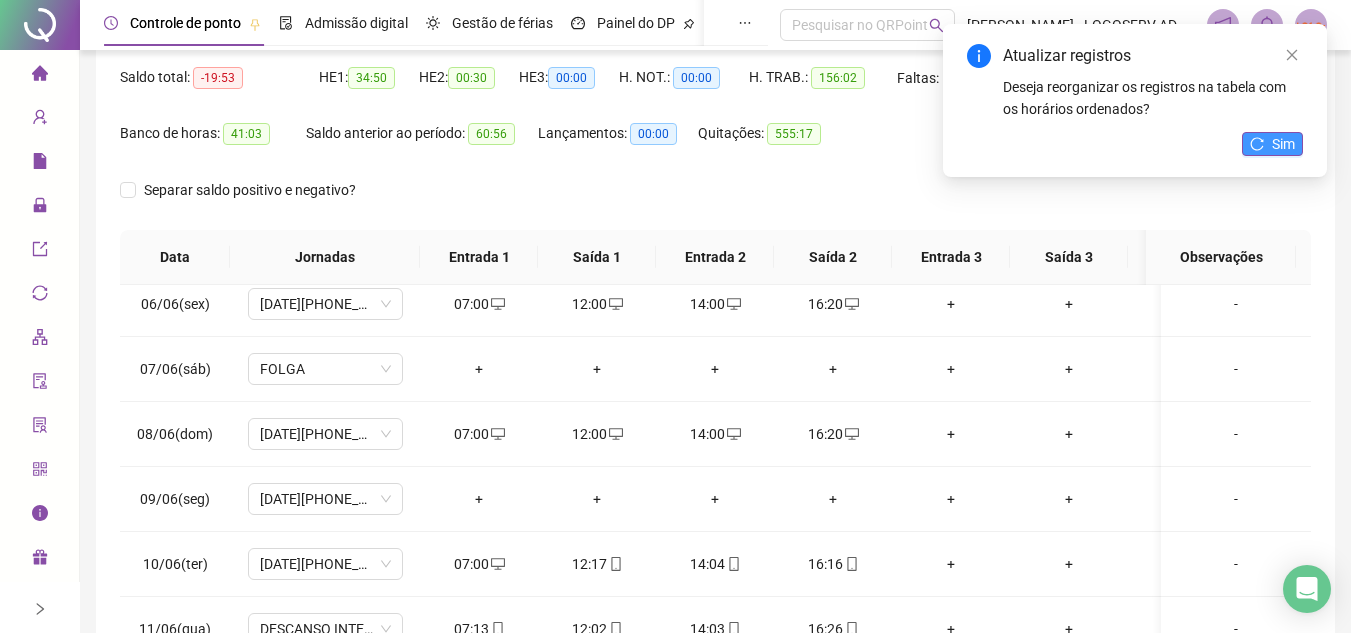 click on "Sim" at bounding box center [1272, 144] 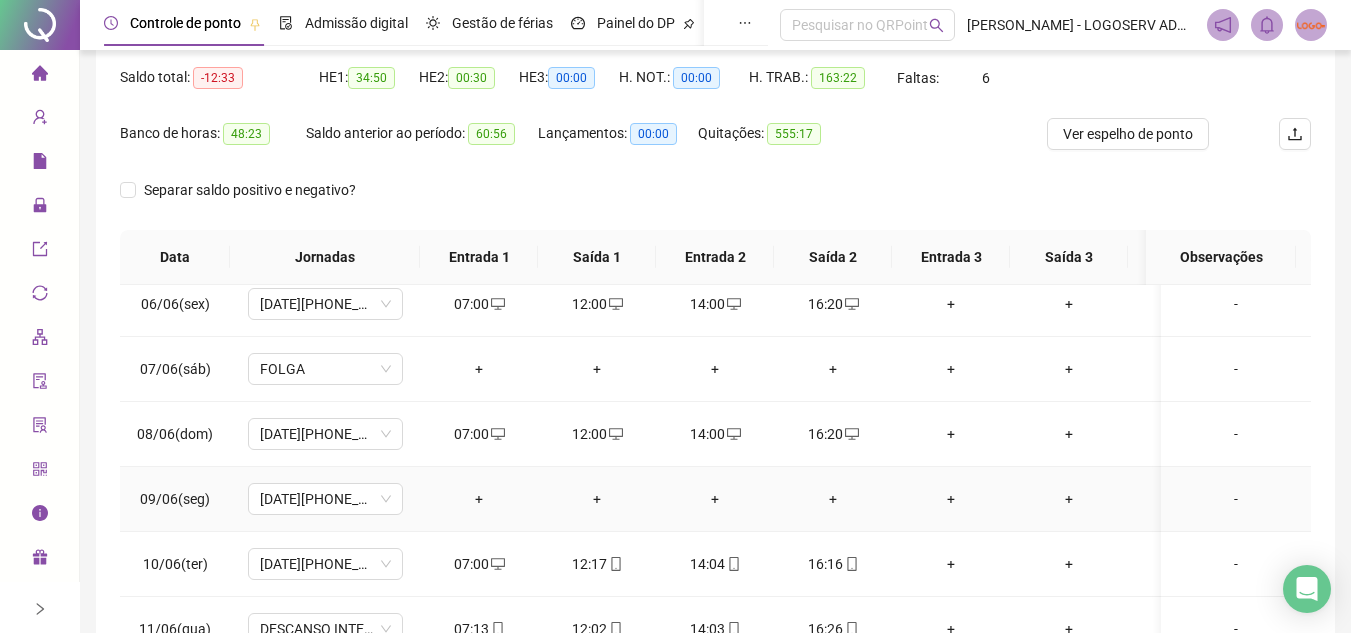 click on "+" at bounding box center (479, 499) 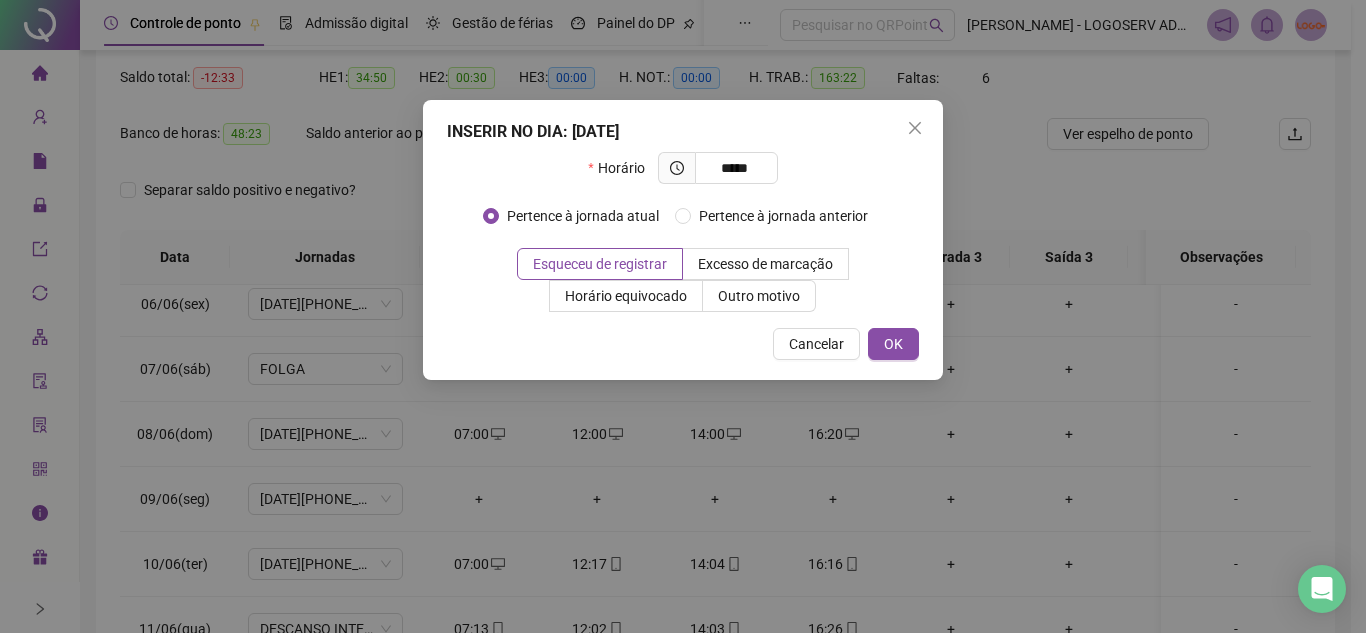 type on "*****" 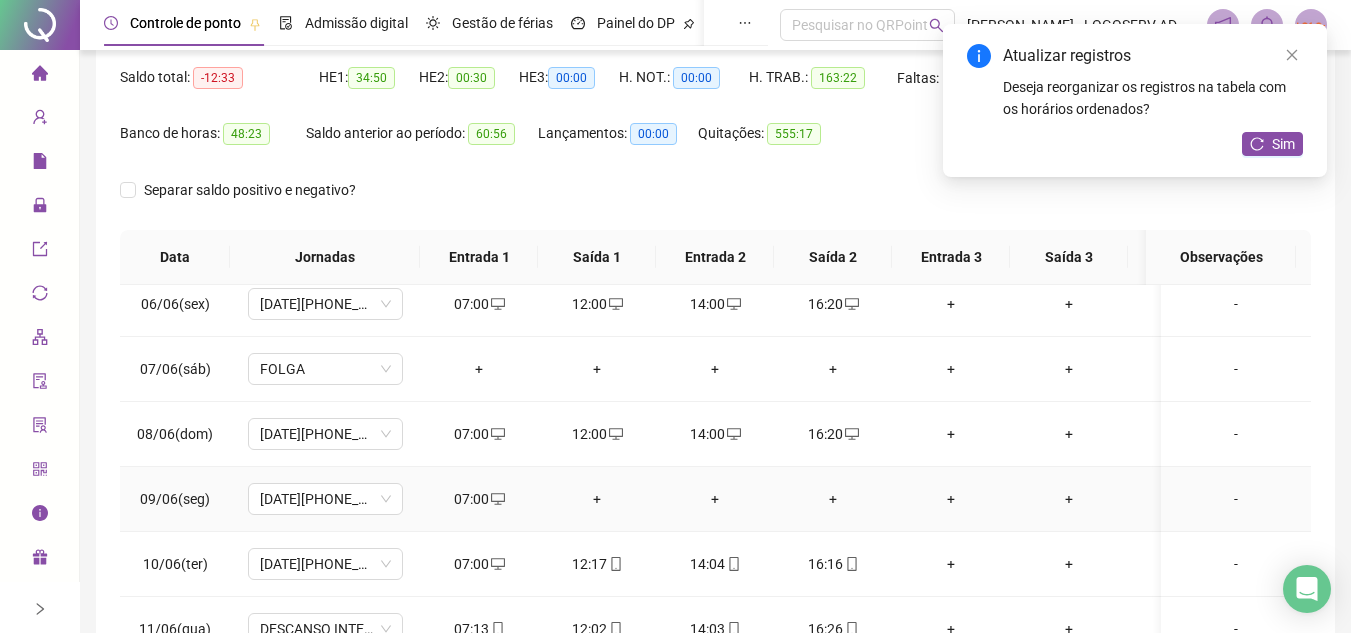 click on "+" at bounding box center [597, 499] 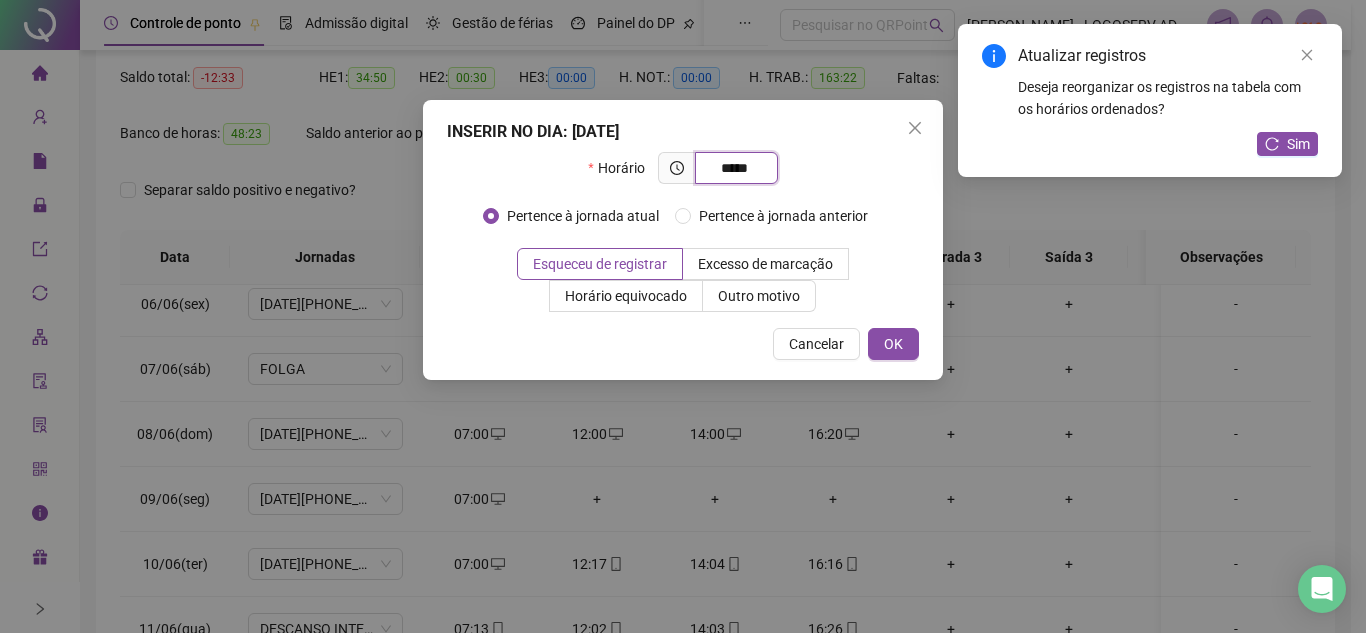 type on "*****" 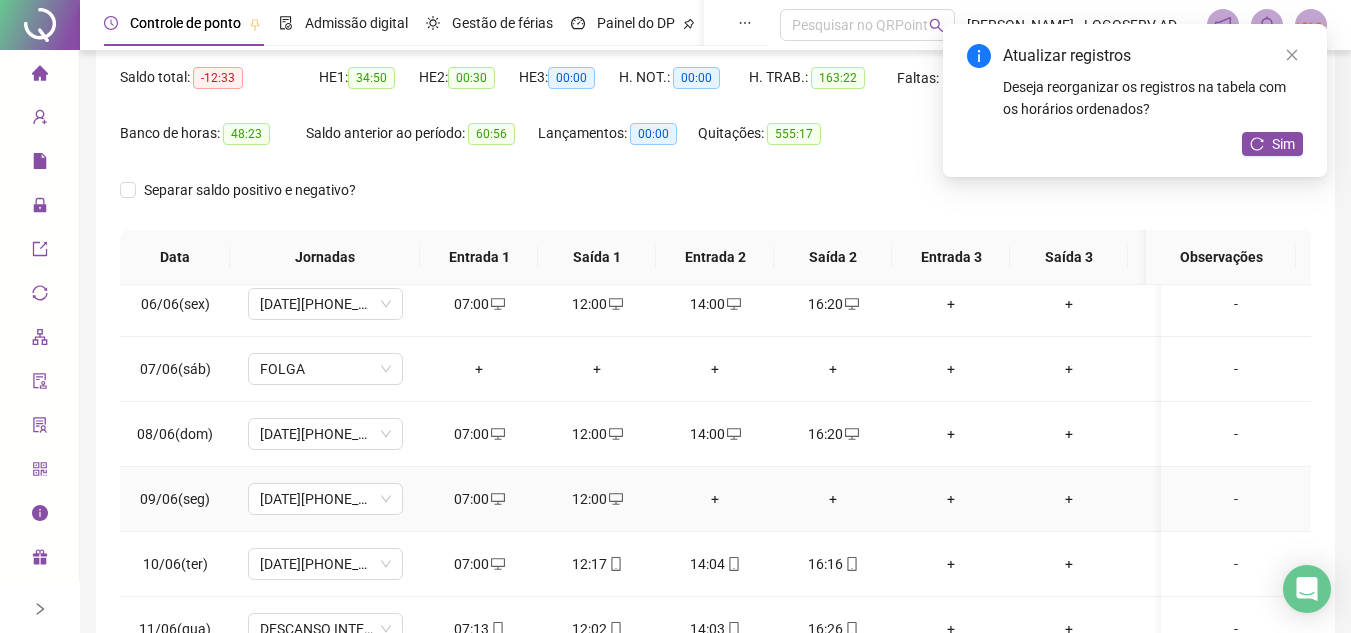 click on "+" at bounding box center [715, 499] 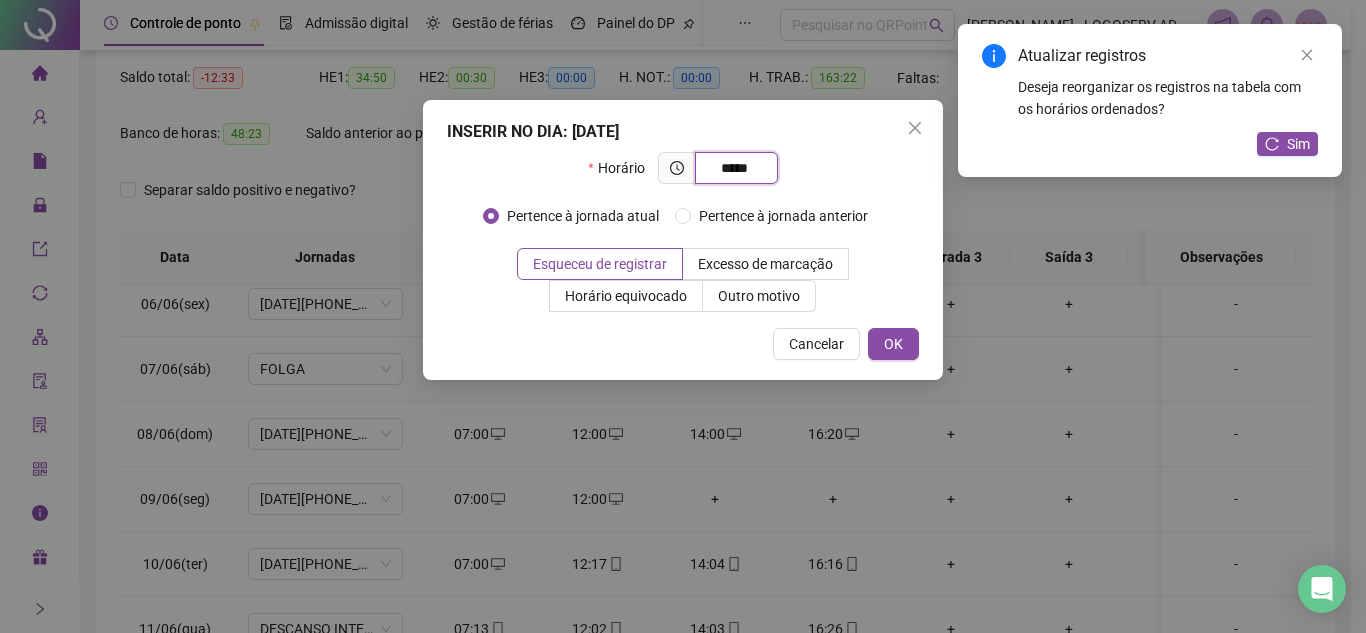 type on "*****" 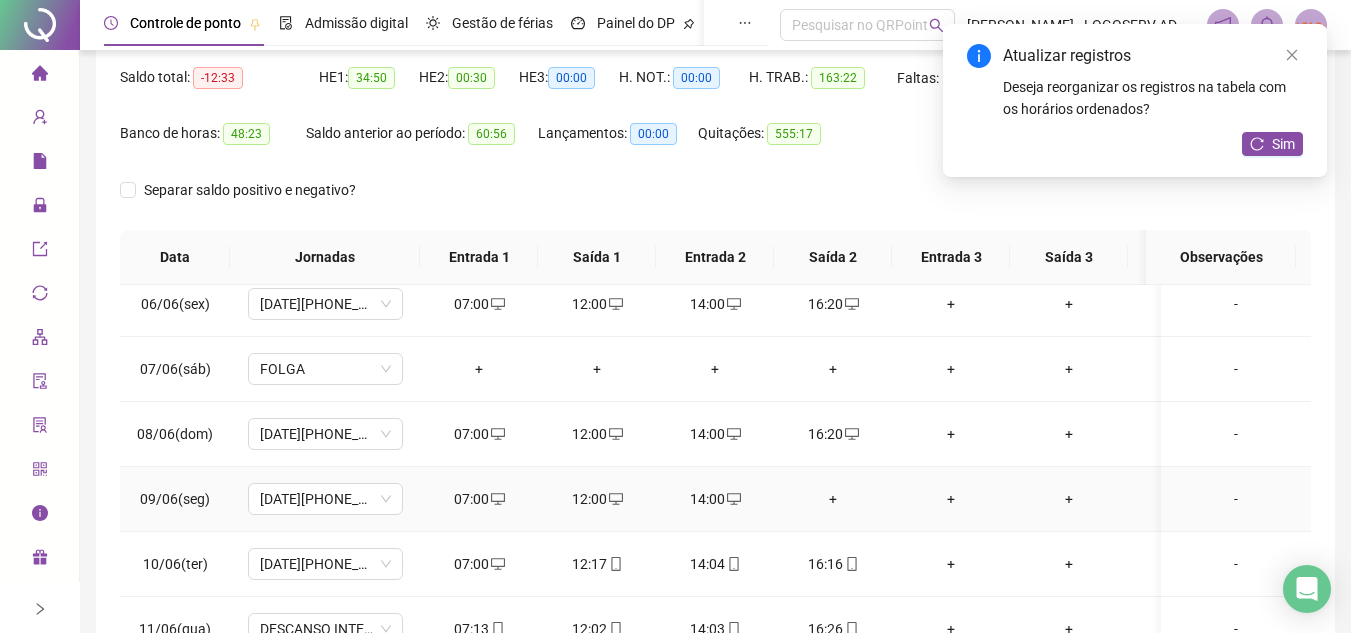 click on "+" at bounding box center [833, 499] 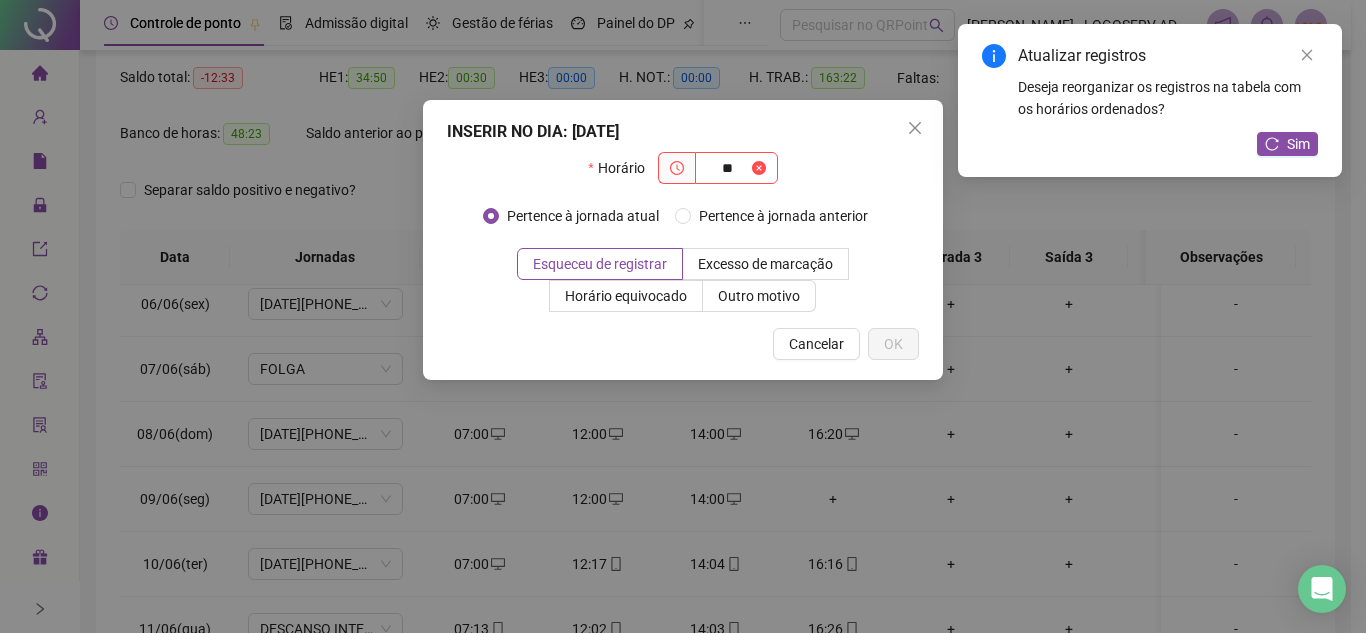 type on "*" 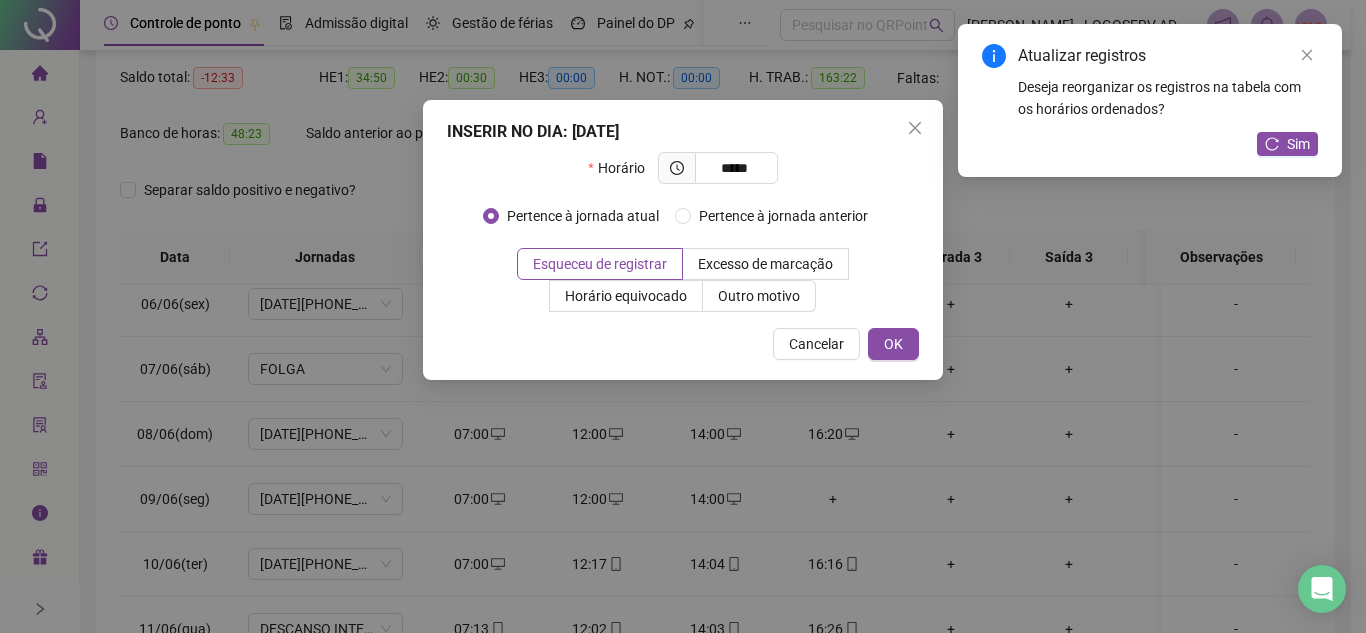 type on "*****" 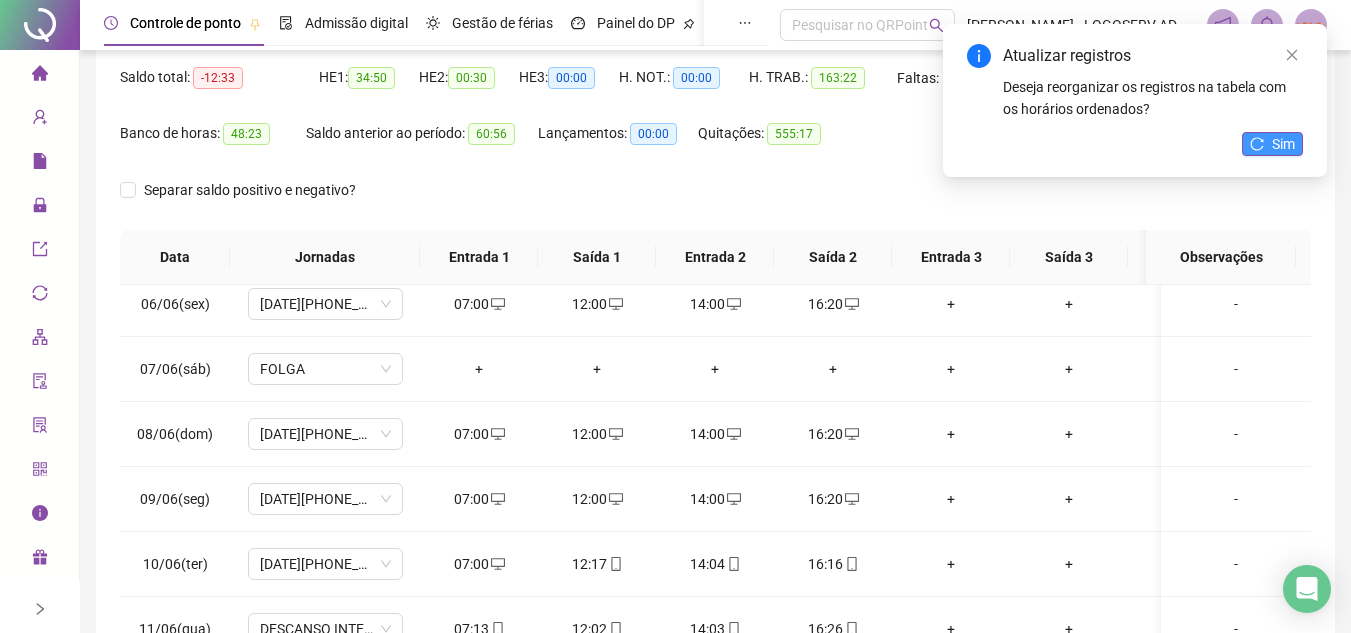 click on "Sim" at bounding box center [1283, 144] 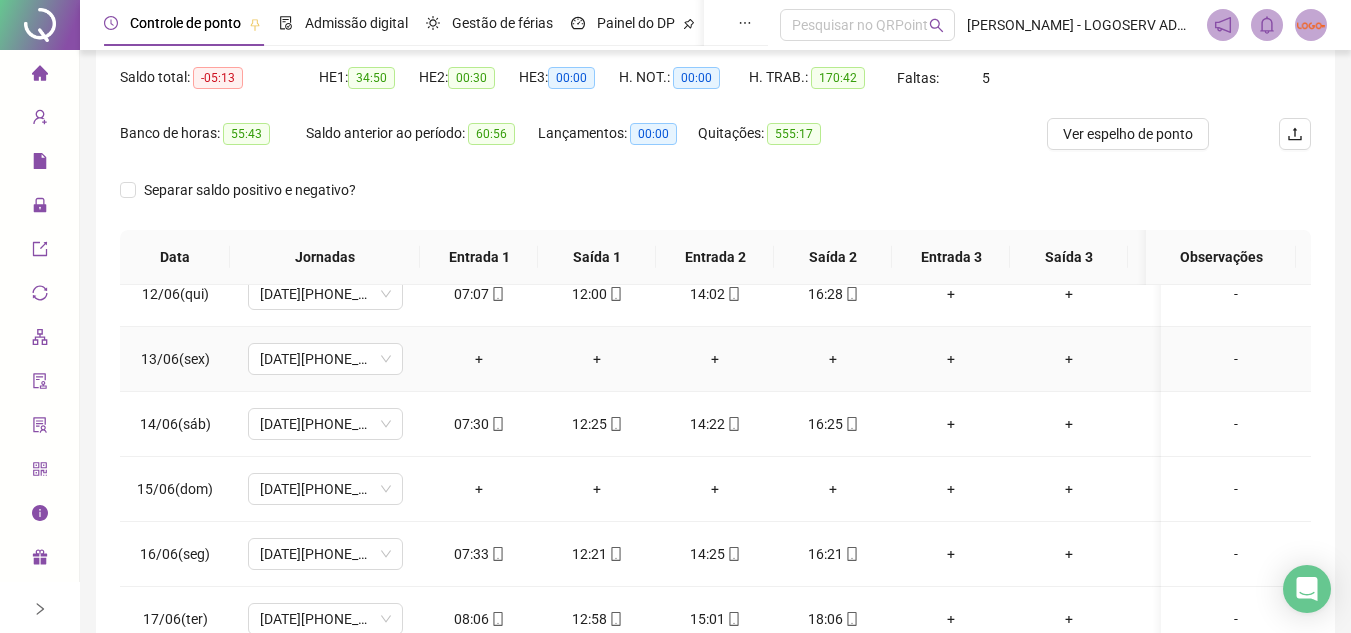 scroll, scrollTop: 838, scrollLeft: 0, axis: vertical 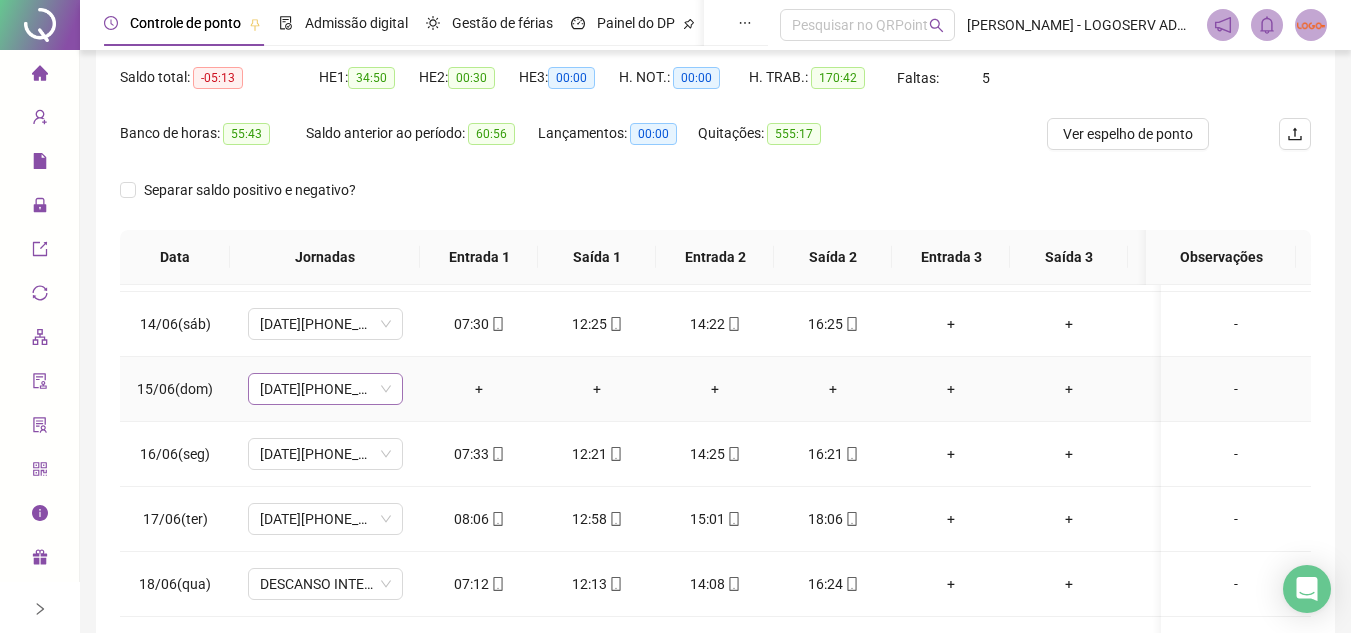 click on "07-12-14-16:20" at bounding box center [325, 389] 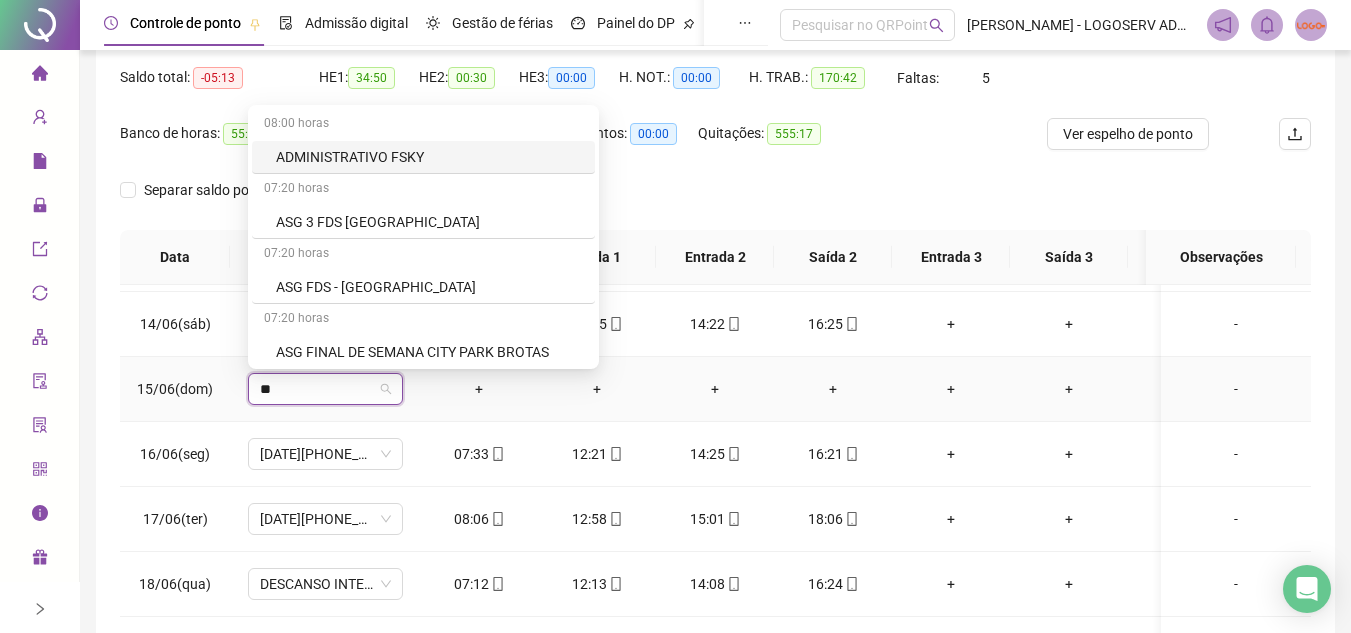 type on "***" 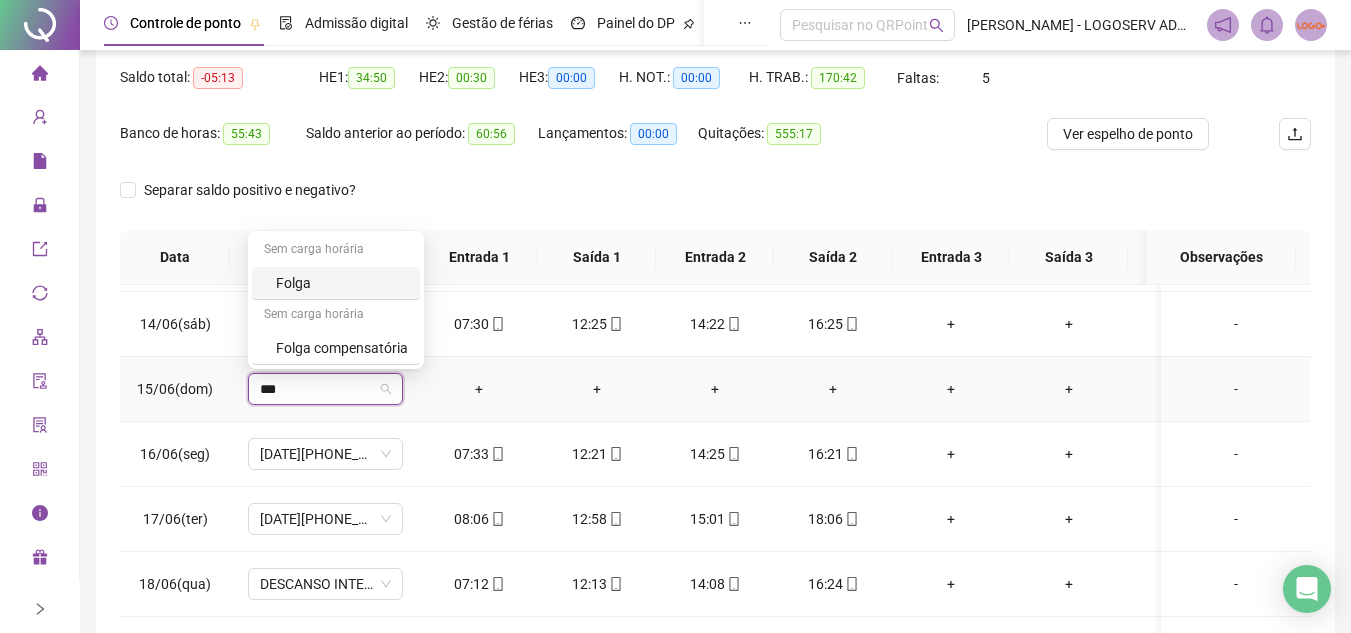 click on "Folga" at bounding box center (336, 283) 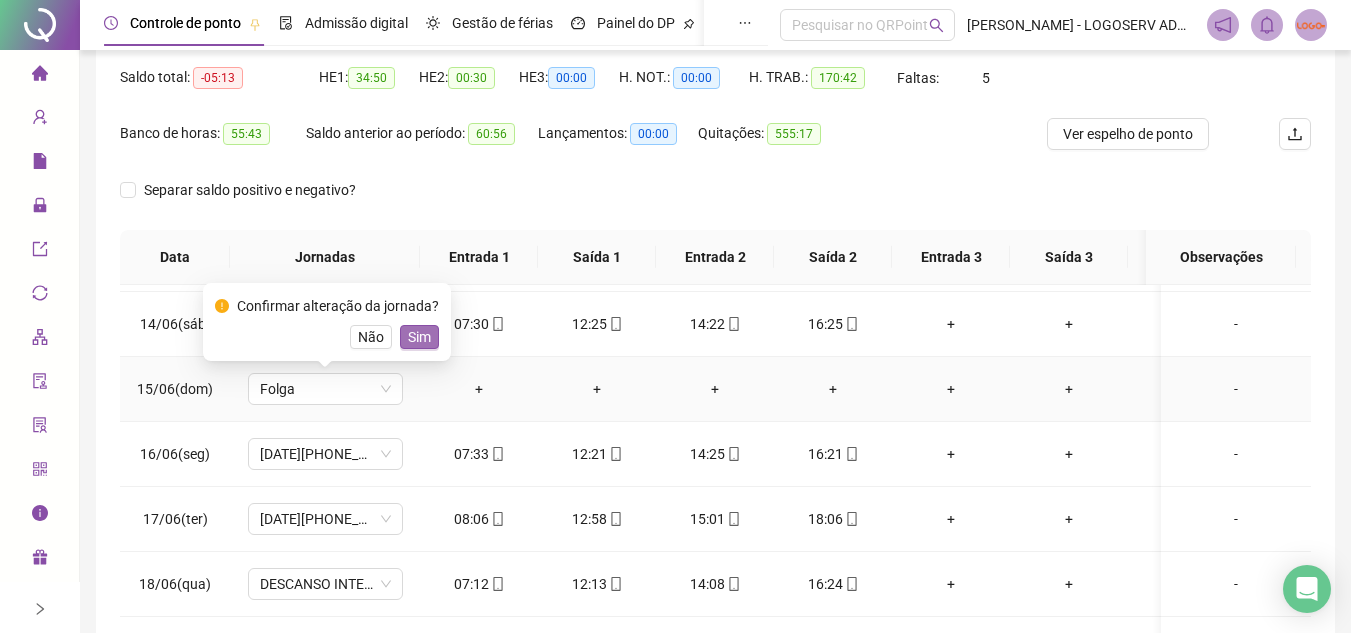 click on "Sim" at bounding box center (419, 337) 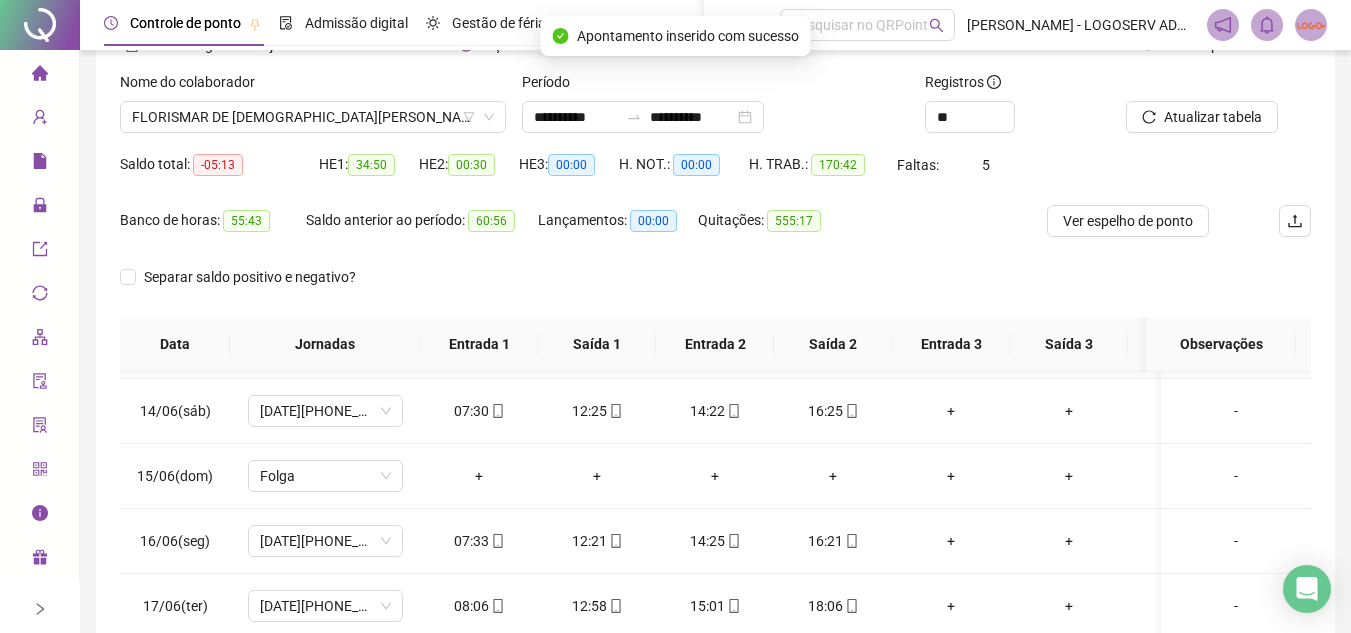 scroll, scrollTop: 0, scrollLeft: 0, axis: both 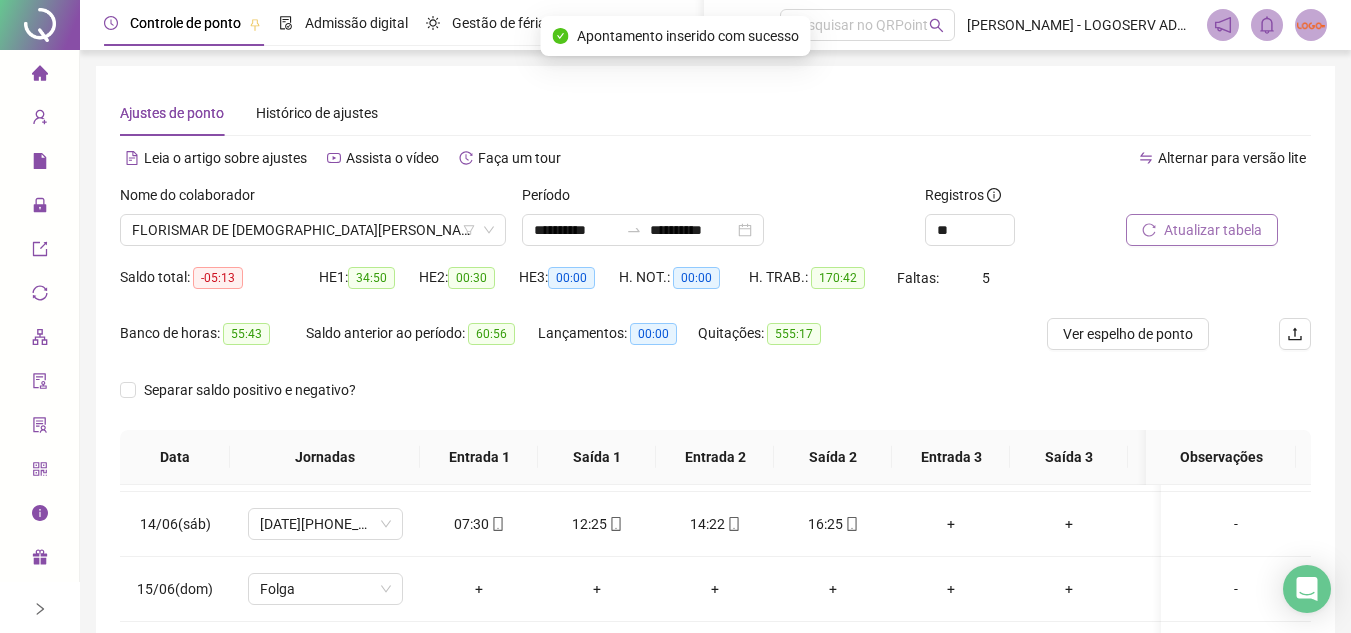 click on "Atualizar tabela" at bounding box center [1213, 230] 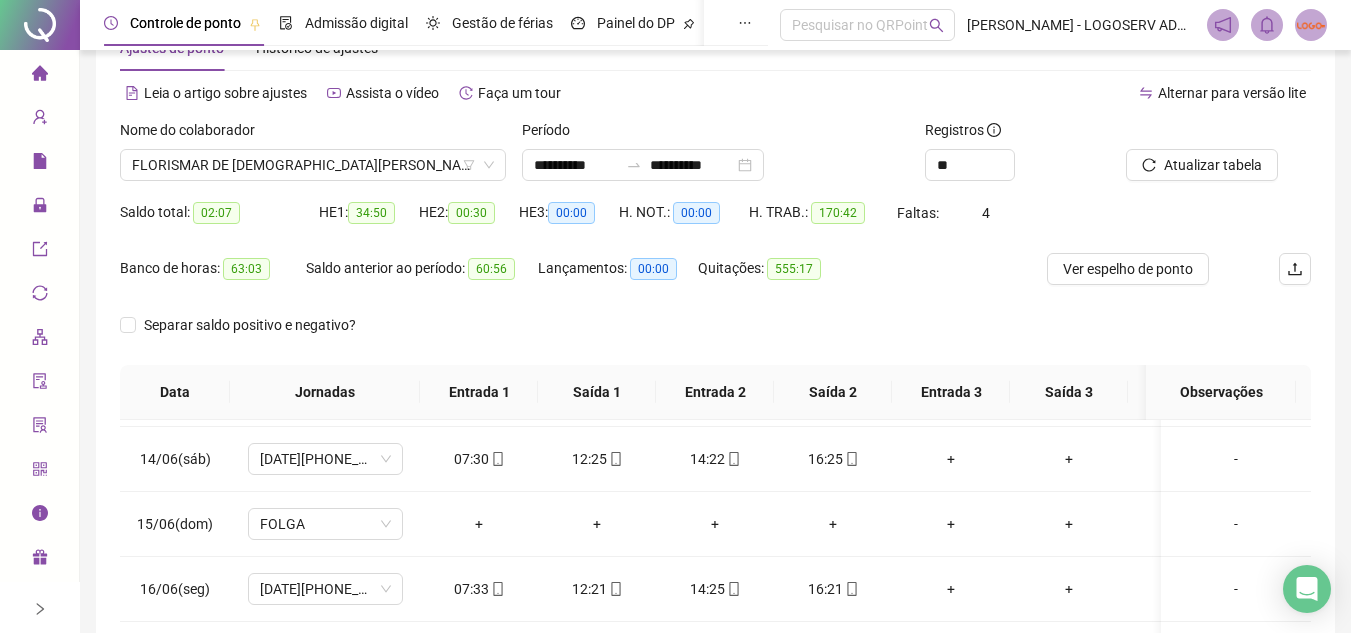 scroll, scrollTop: 200, scrollLeft: 0, axis: vertical 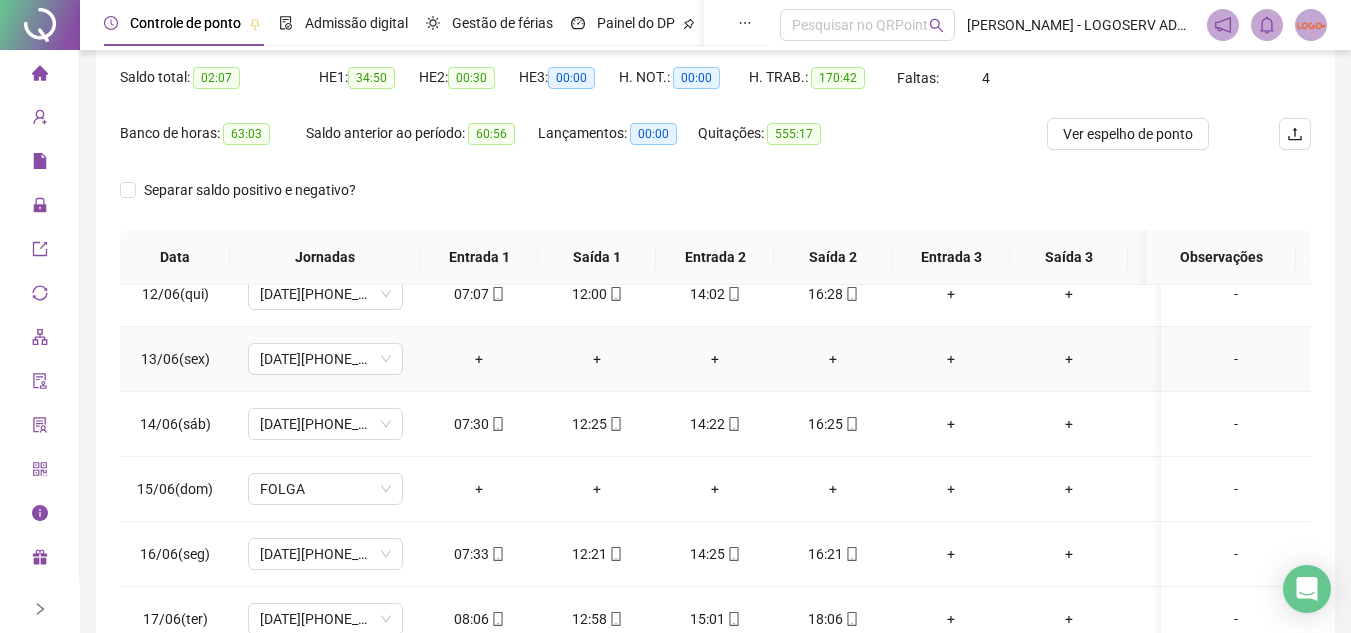 click on "+" at bounding box center (479, 359) 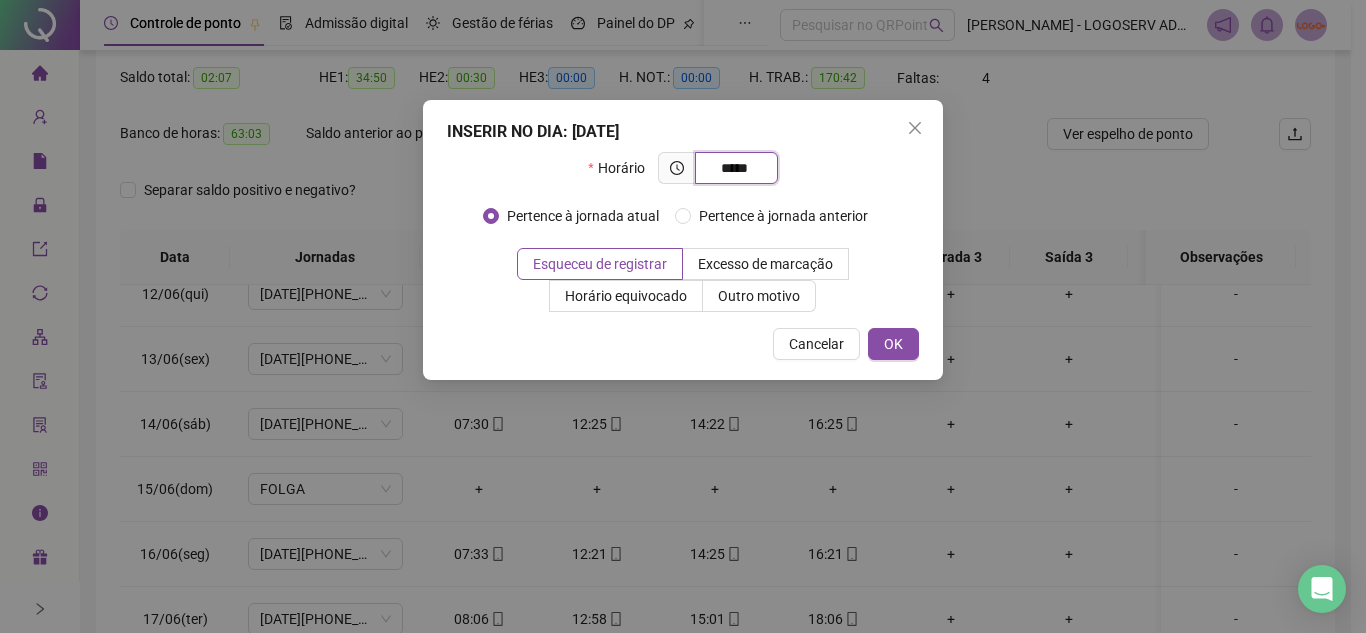 type on "*****" 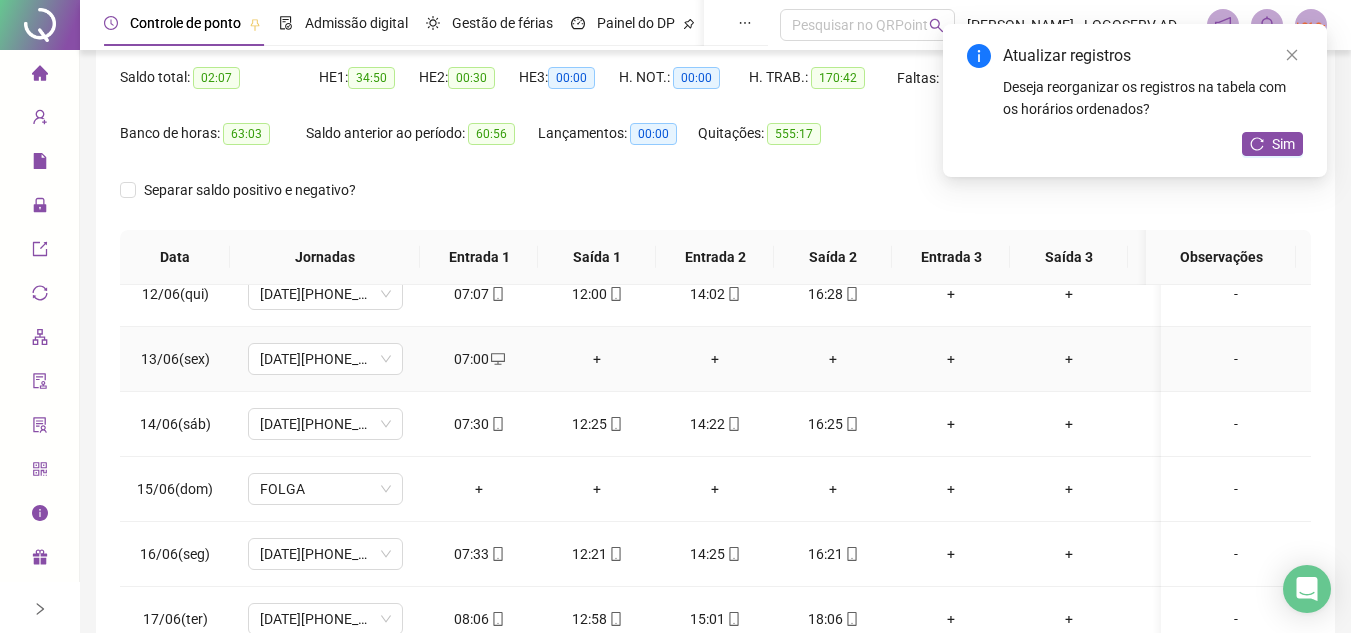 click on "+" at bounding box center (597, 359) 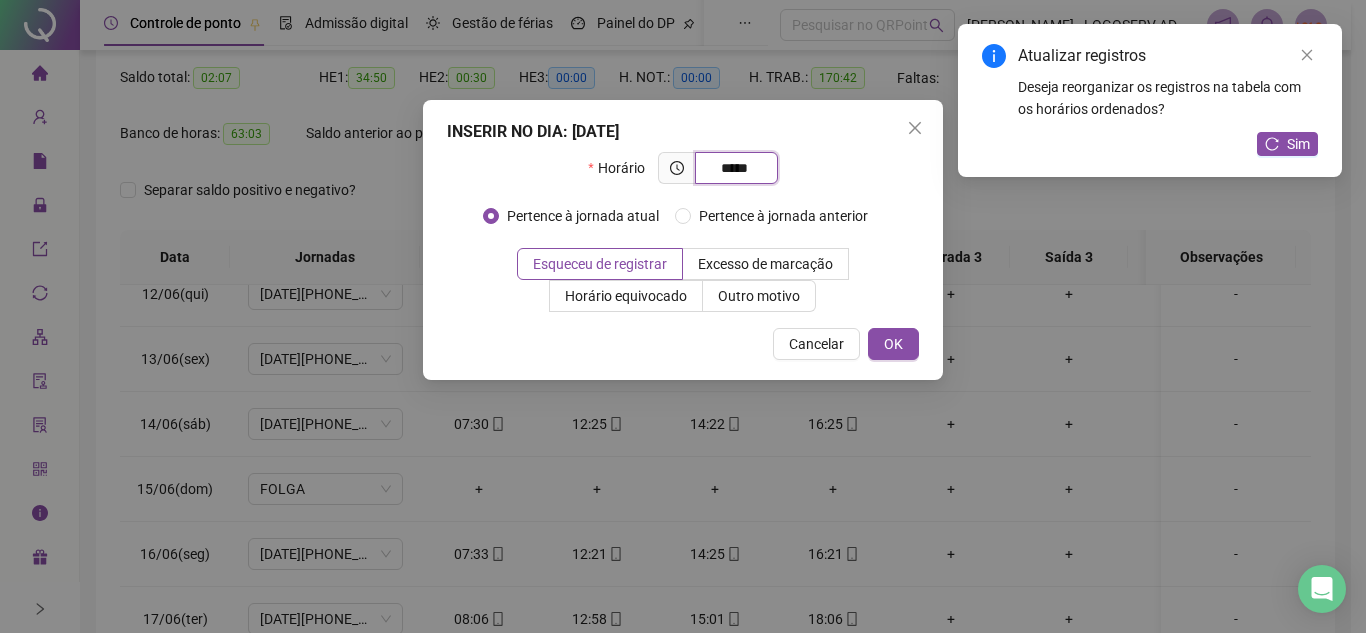type on "*****" 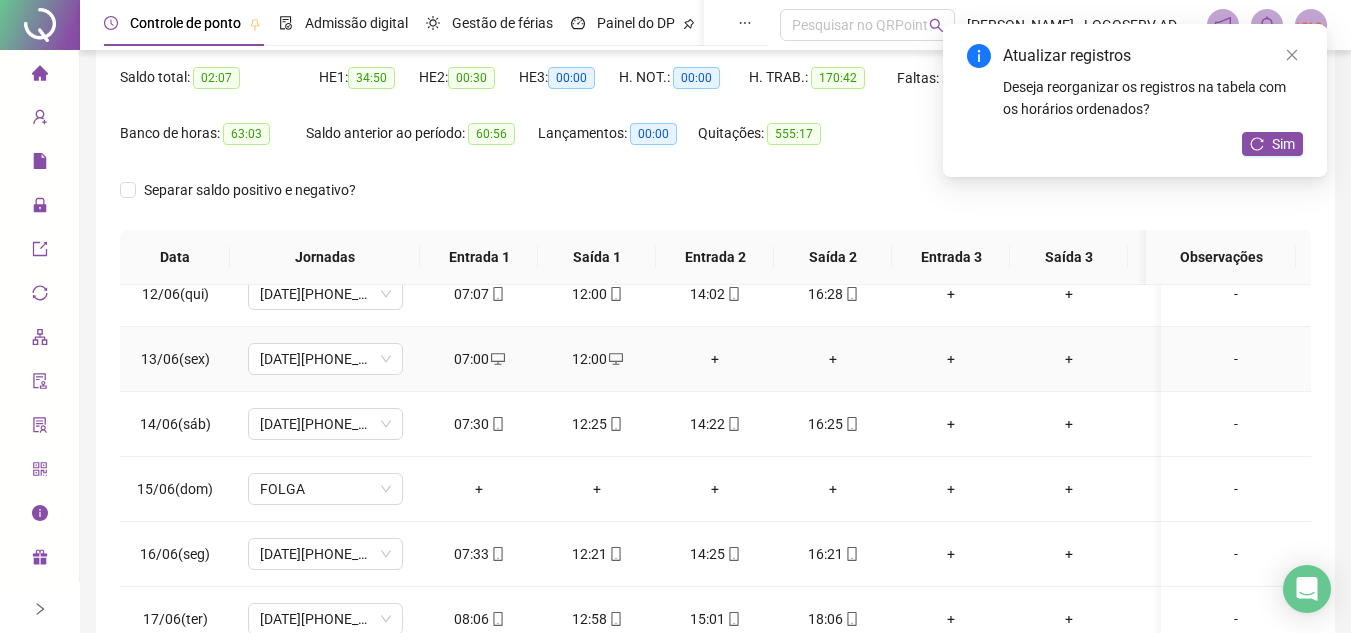 click on "+" at bounding box center (715, 359) 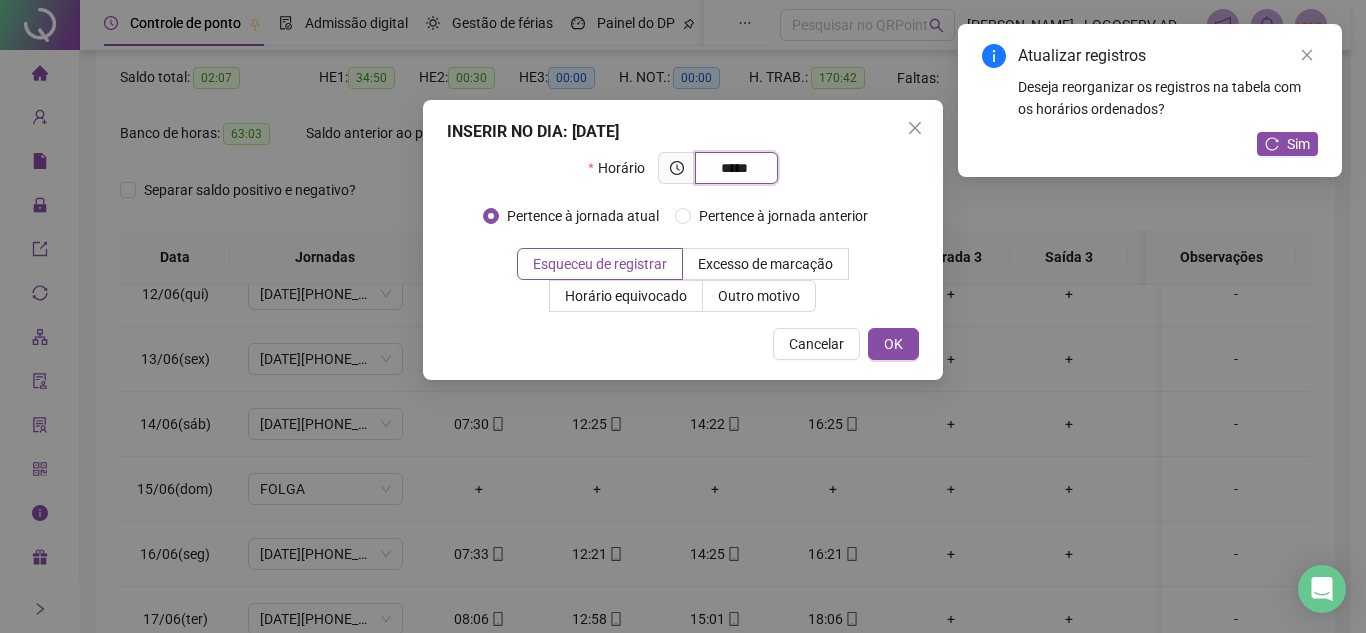 type on "*****" 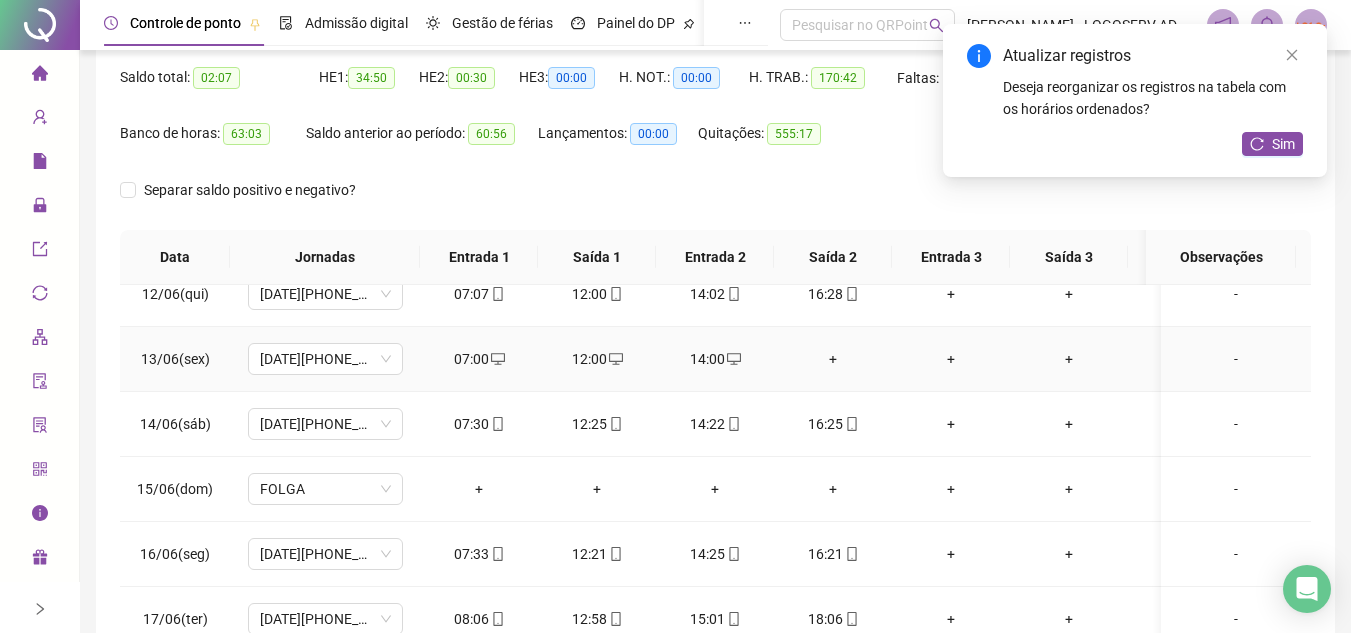 click on "+" at bounding box center (833, 359) 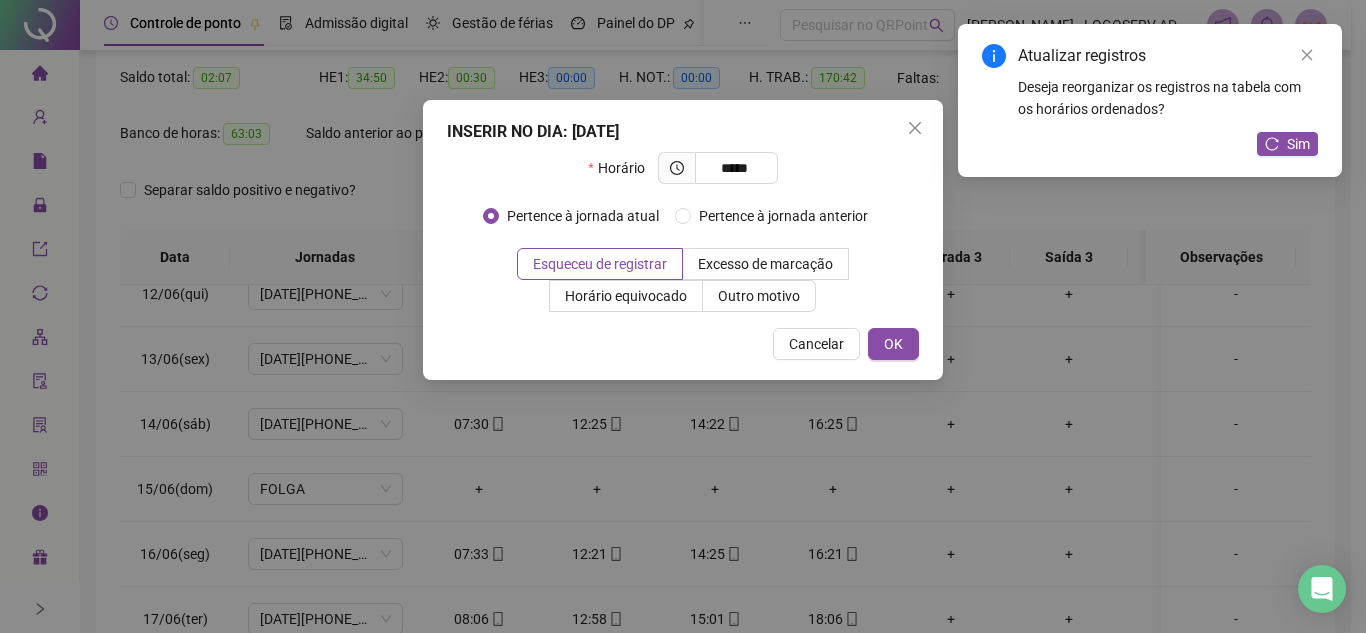 type on "*****" 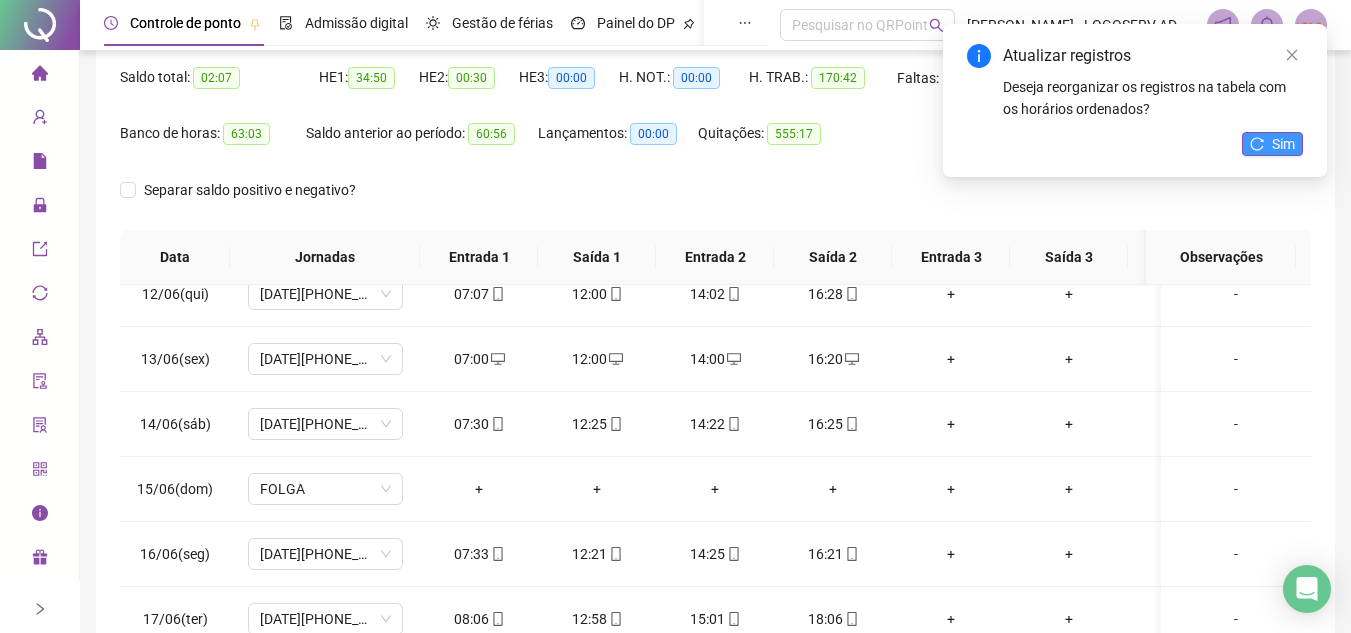 click on "Sim" at bounding box center (1283, 144) 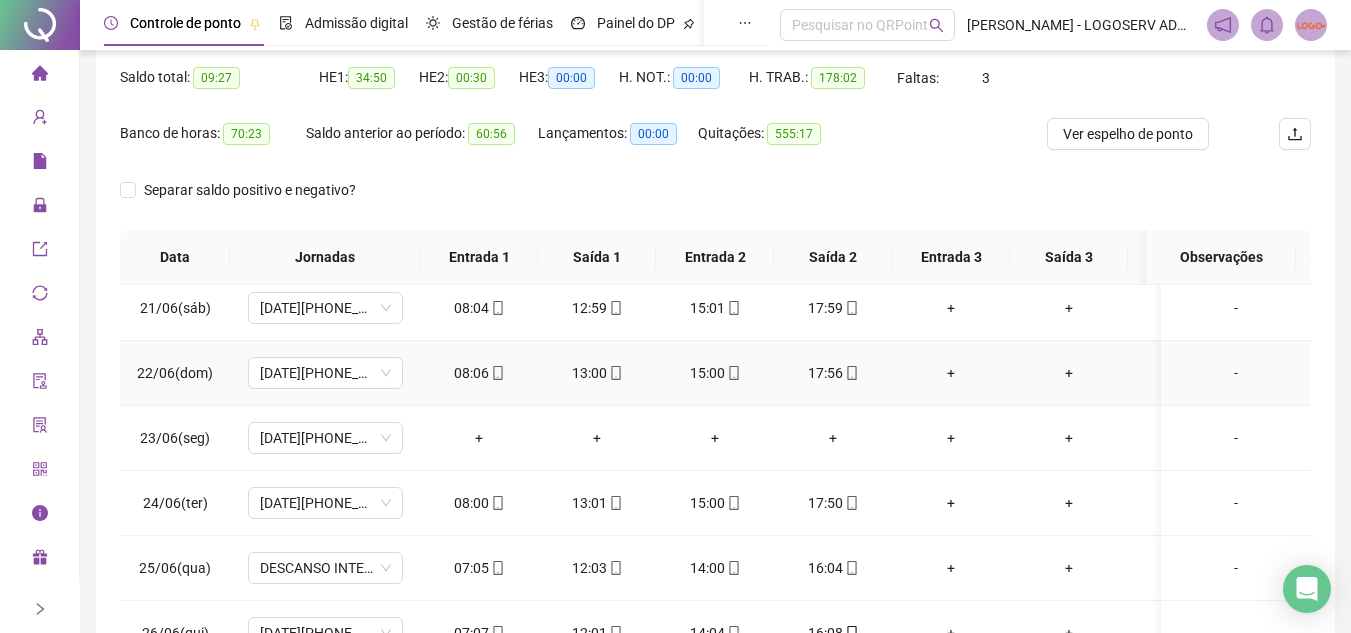 scroll, scrollTop: 1338, scrollLeft: 0, axis: vertical 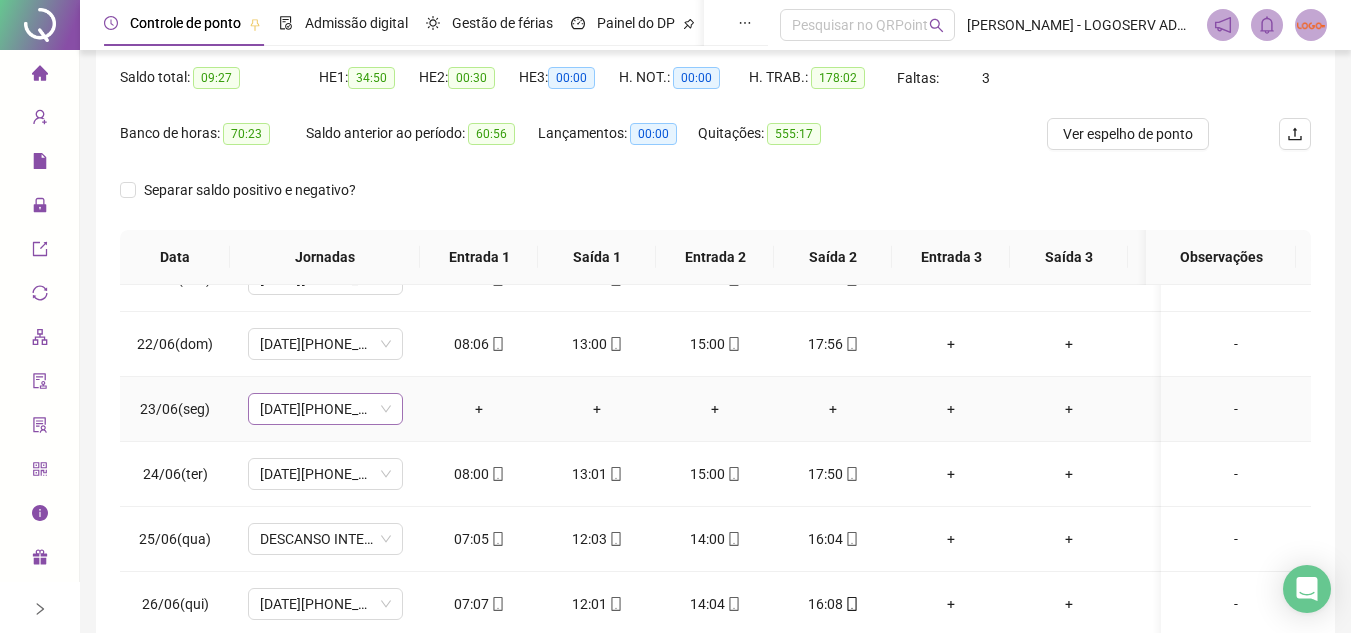 click on "07-12-14-16:20" at bounding box center (325, 409) 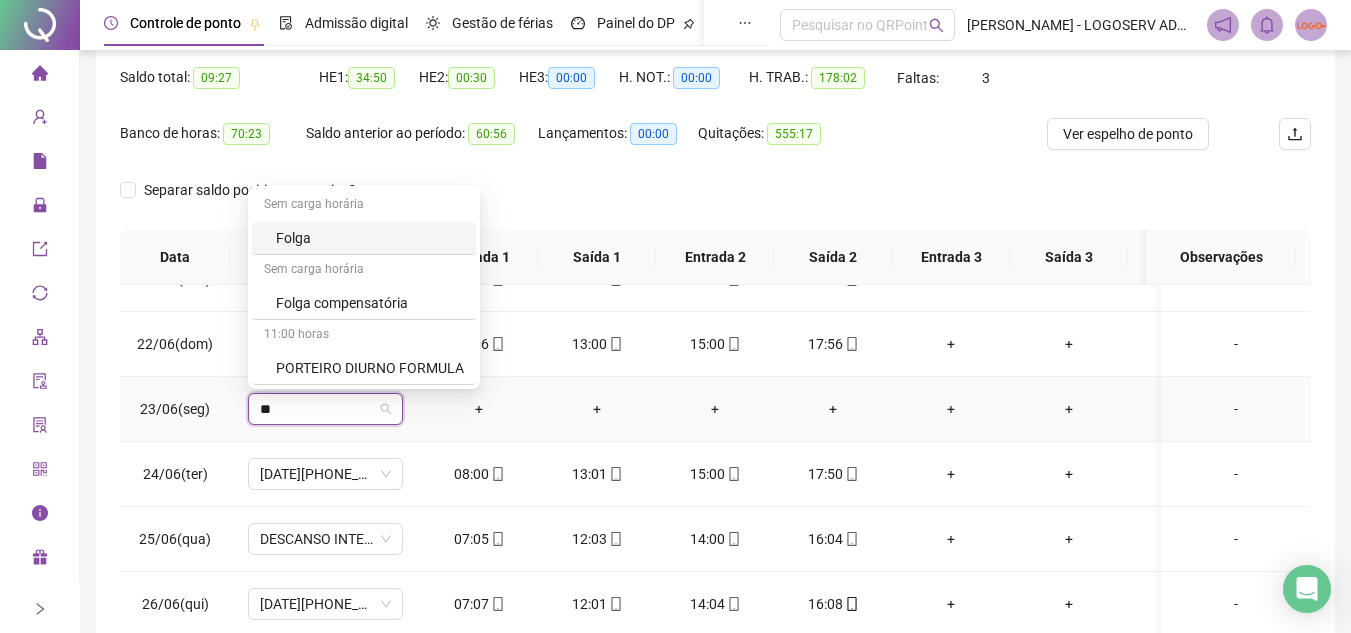 type on "***" 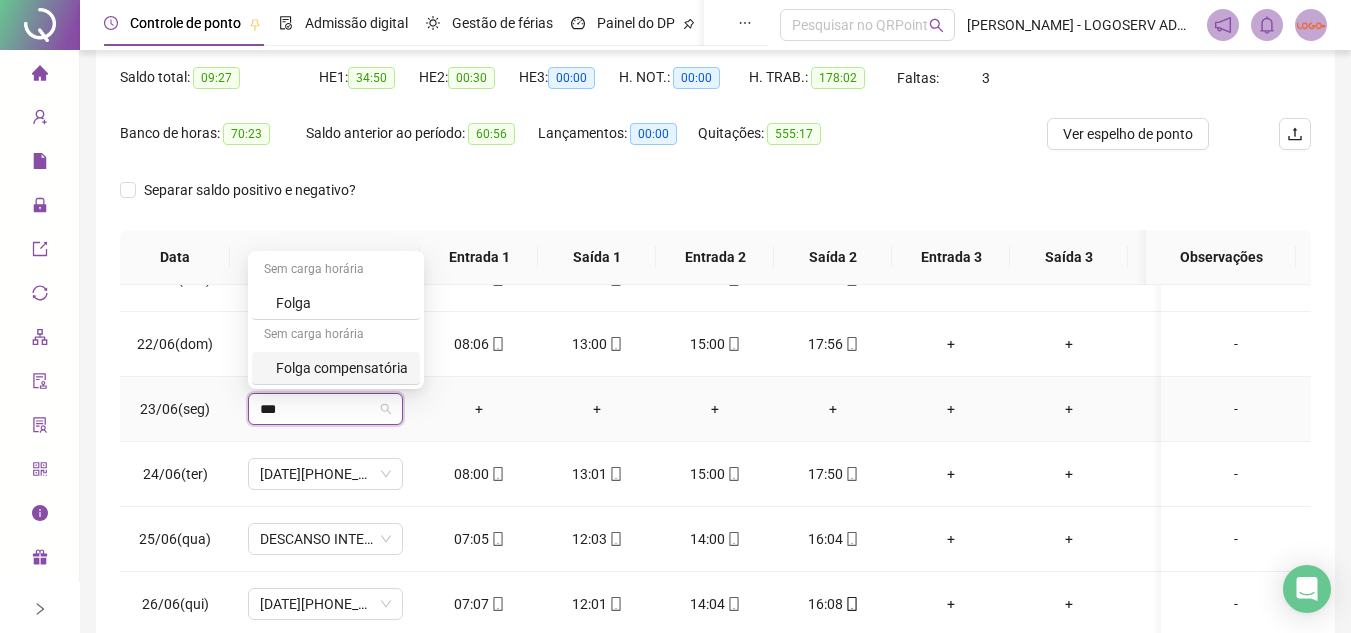 click on "Folga compensatória" at bounding box center [342, 368] 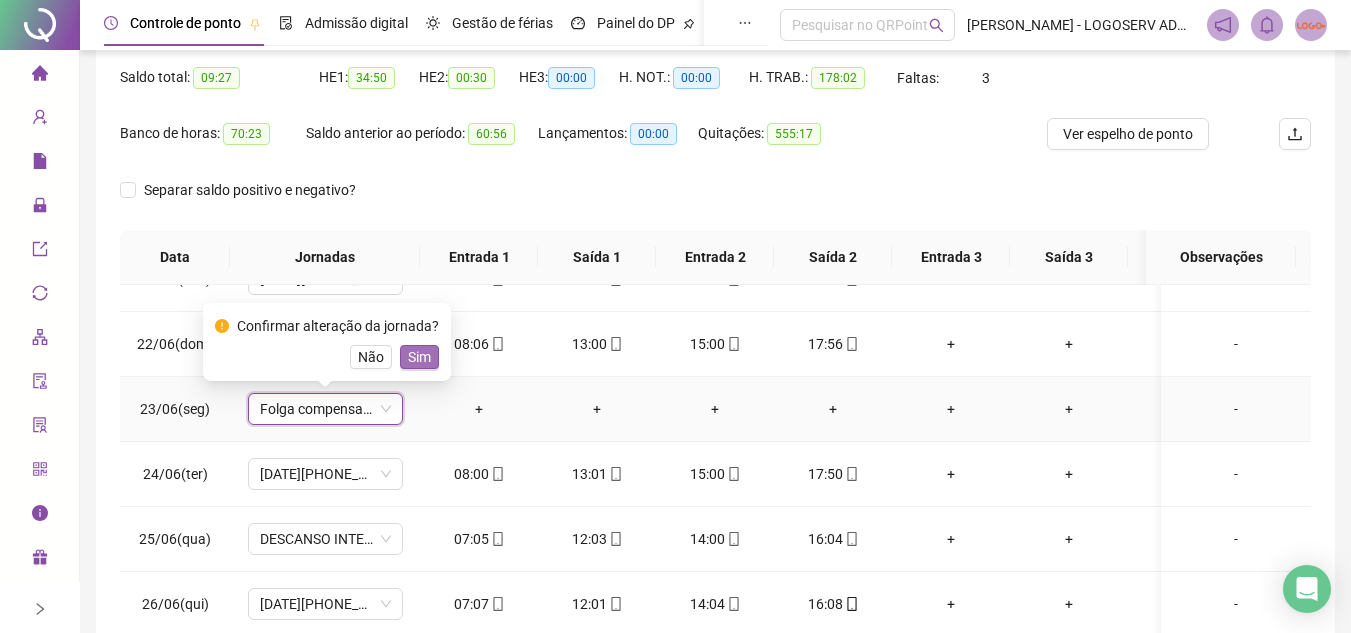 click on "Sim" at bounding box center (419, 357) 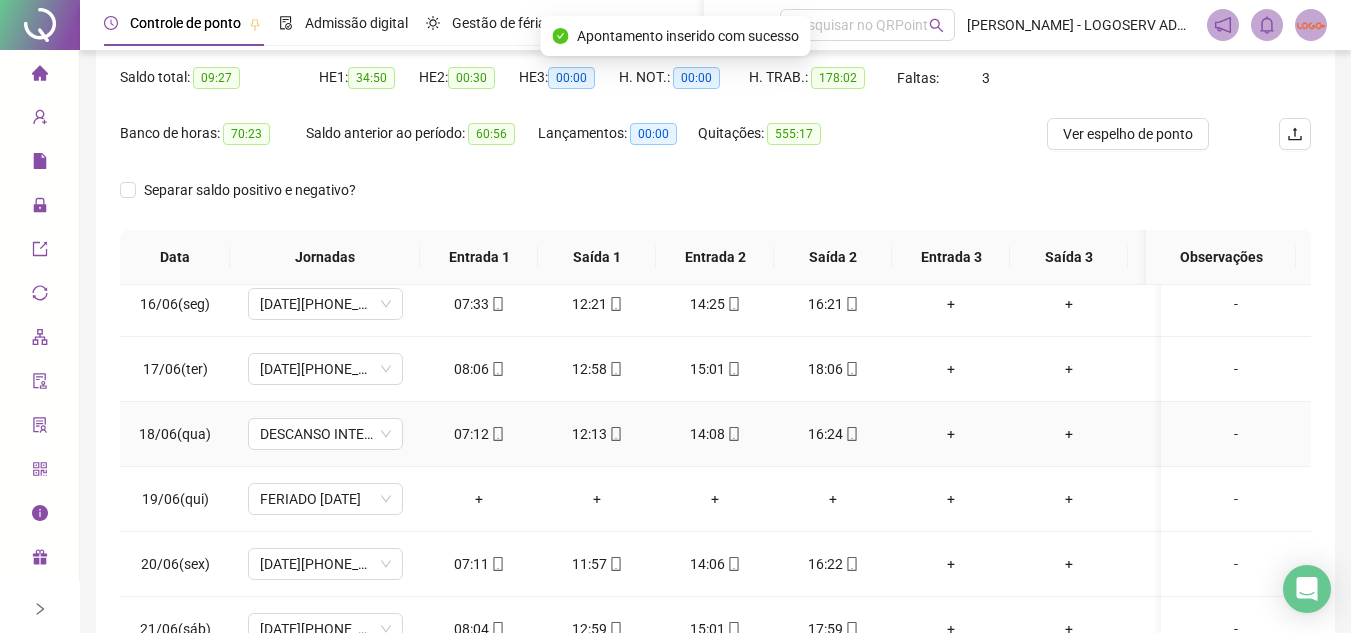 scroll, scrollTop: 938, scrollLeft: 0, axis: vertical 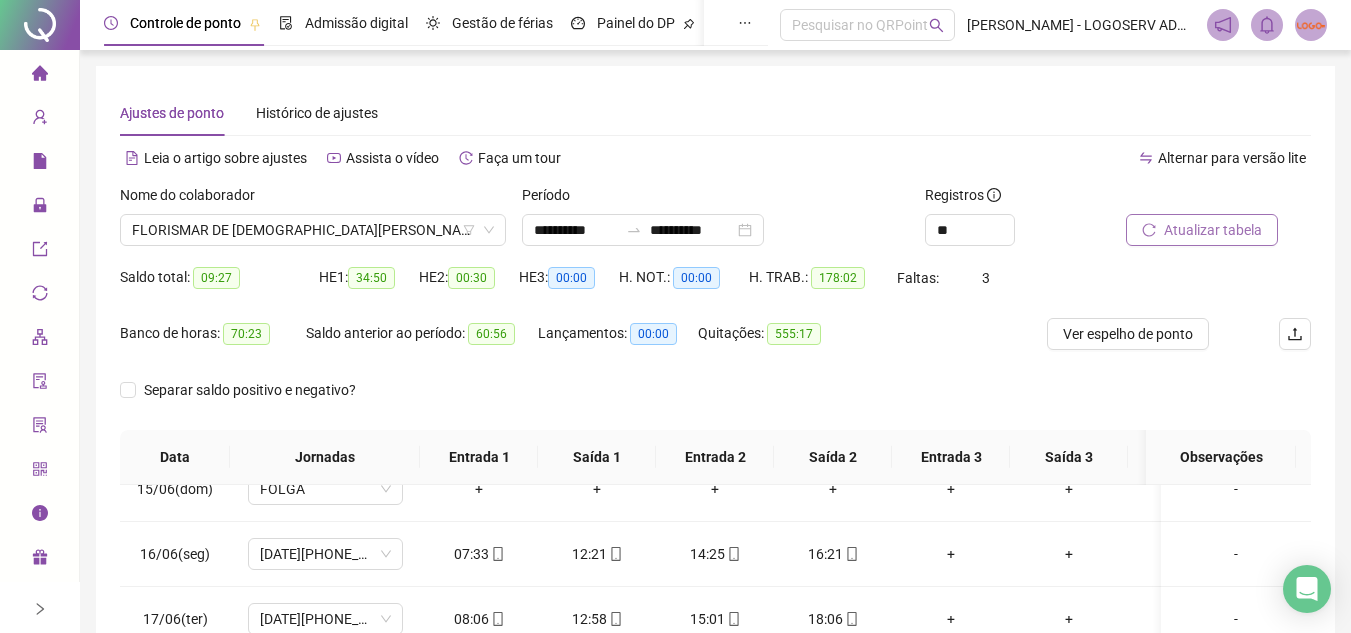 click on "Atualizar tabela" at bounding box center (1202, 230) 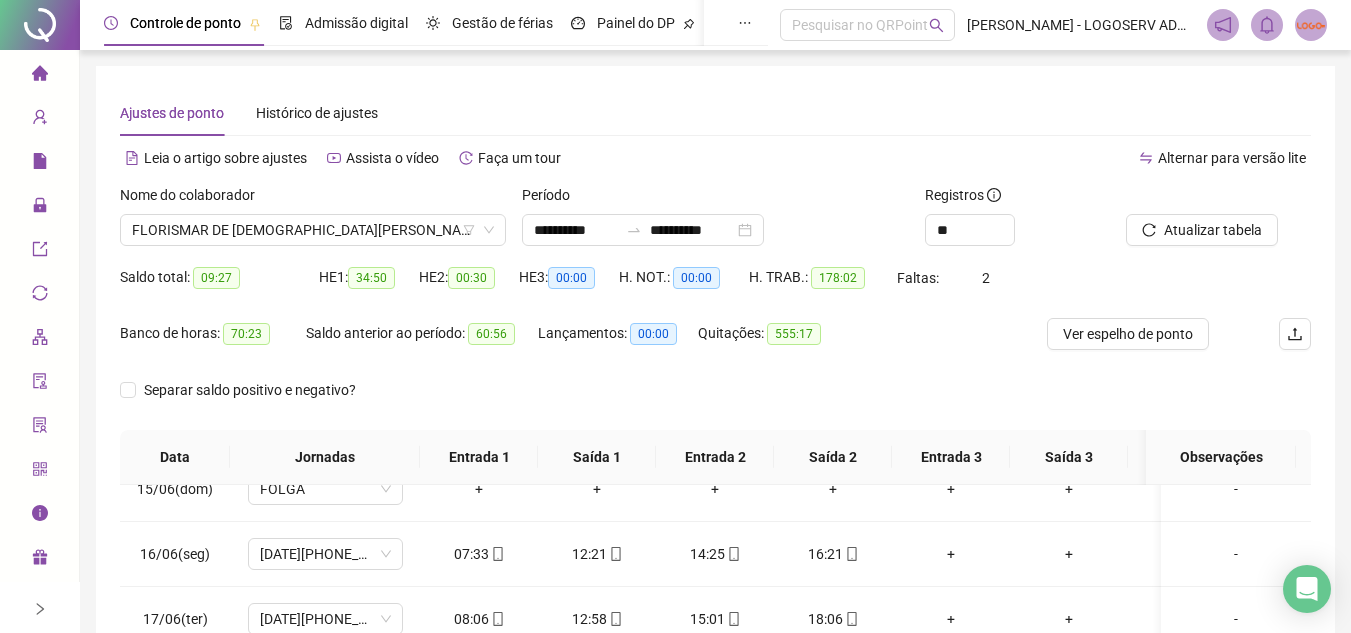 scroll, scrollTop: 389, scrollLeft: 0, axis: vertical 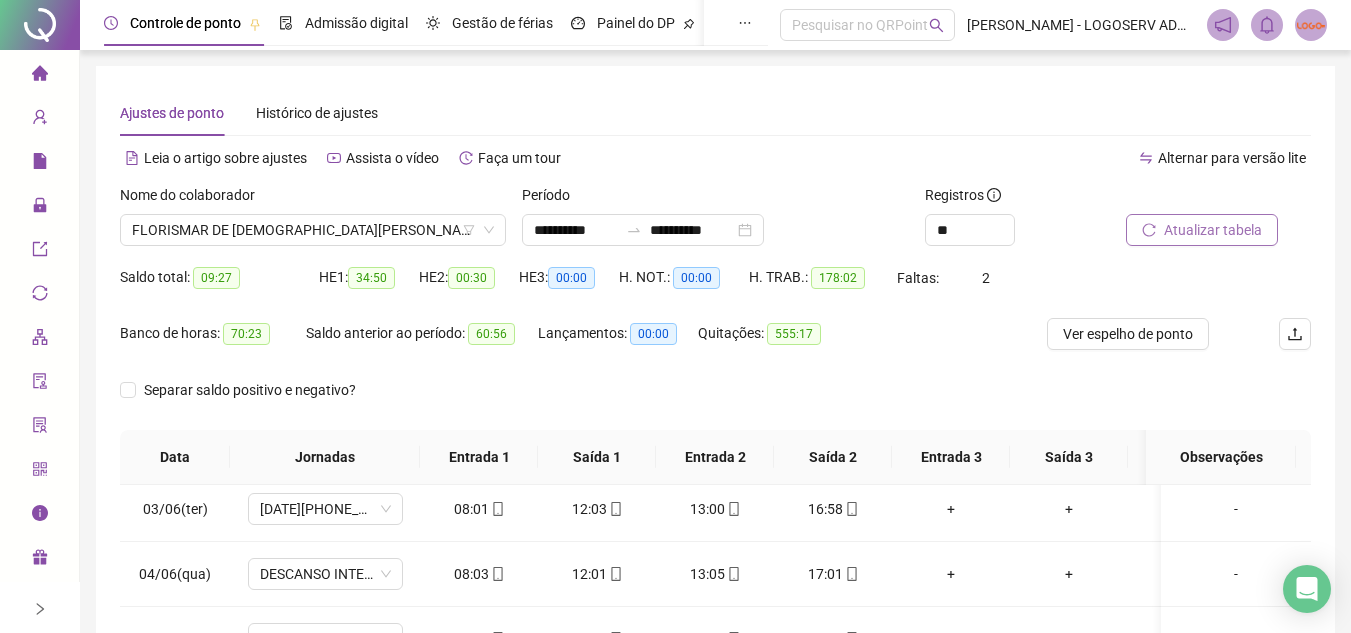 click on "Atualizar tabela" at bounding box center [1213, 230] 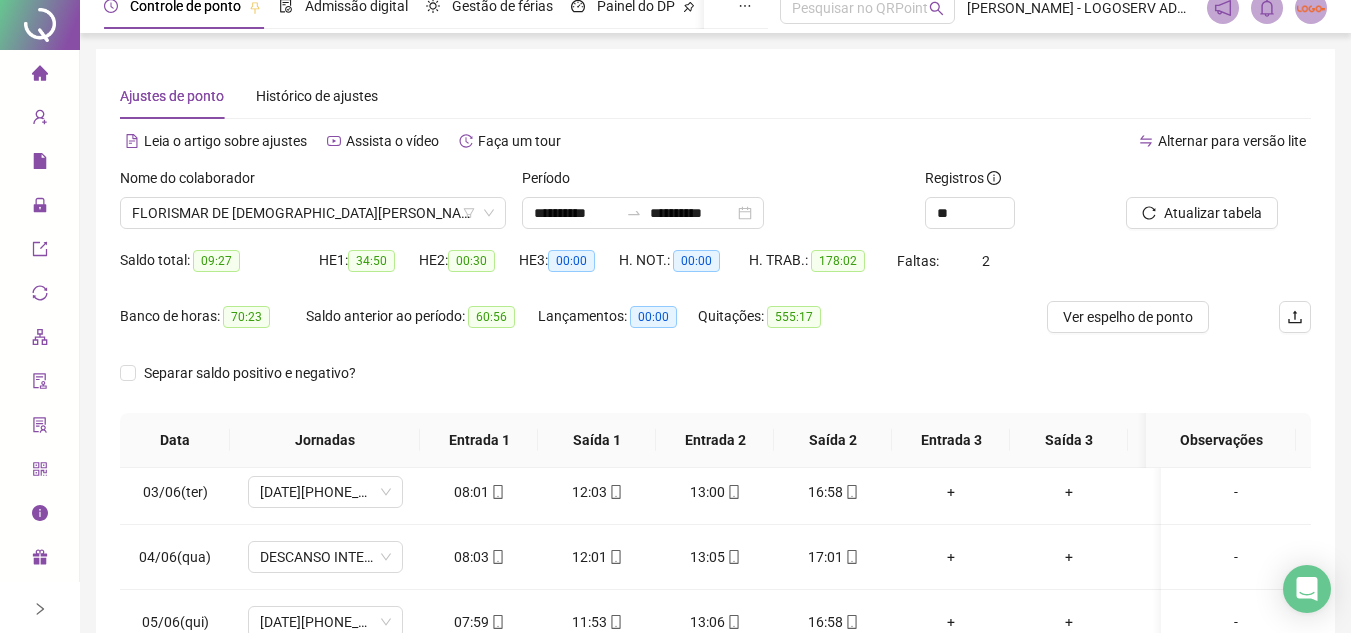scroll, scrollTop: 0, scrollLeft: 0, axis: both 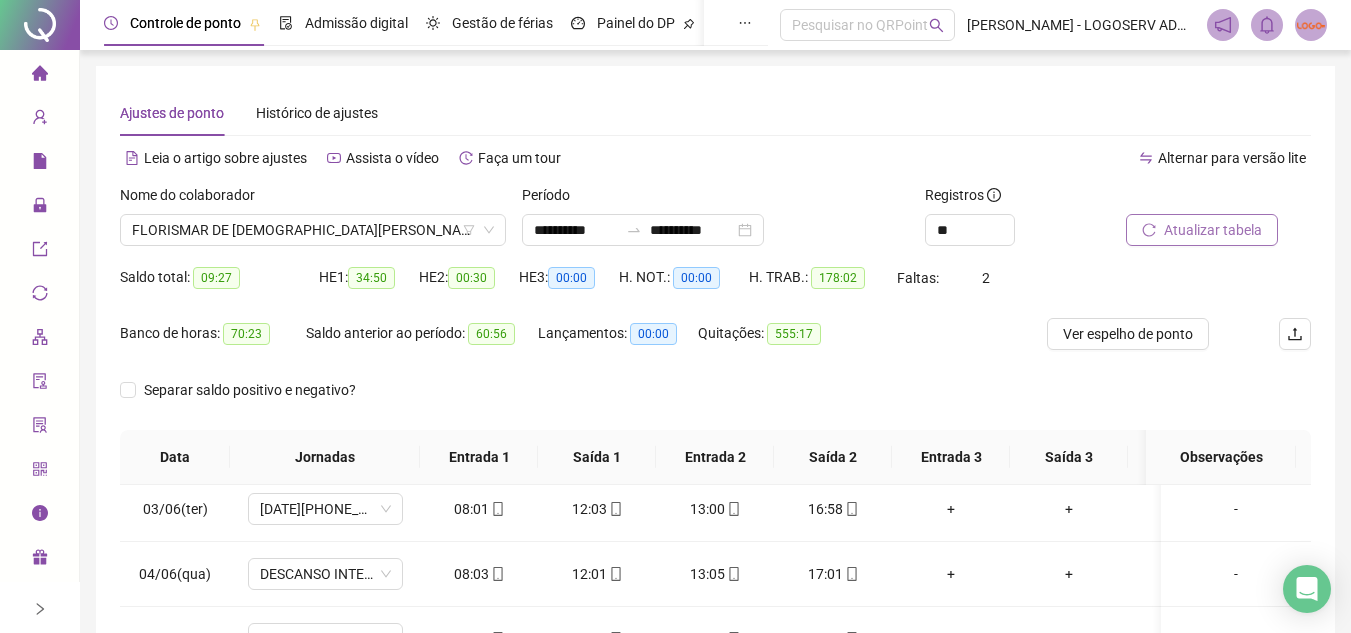 click on "Atualizar tabela" at bounding box center (1202, 230) 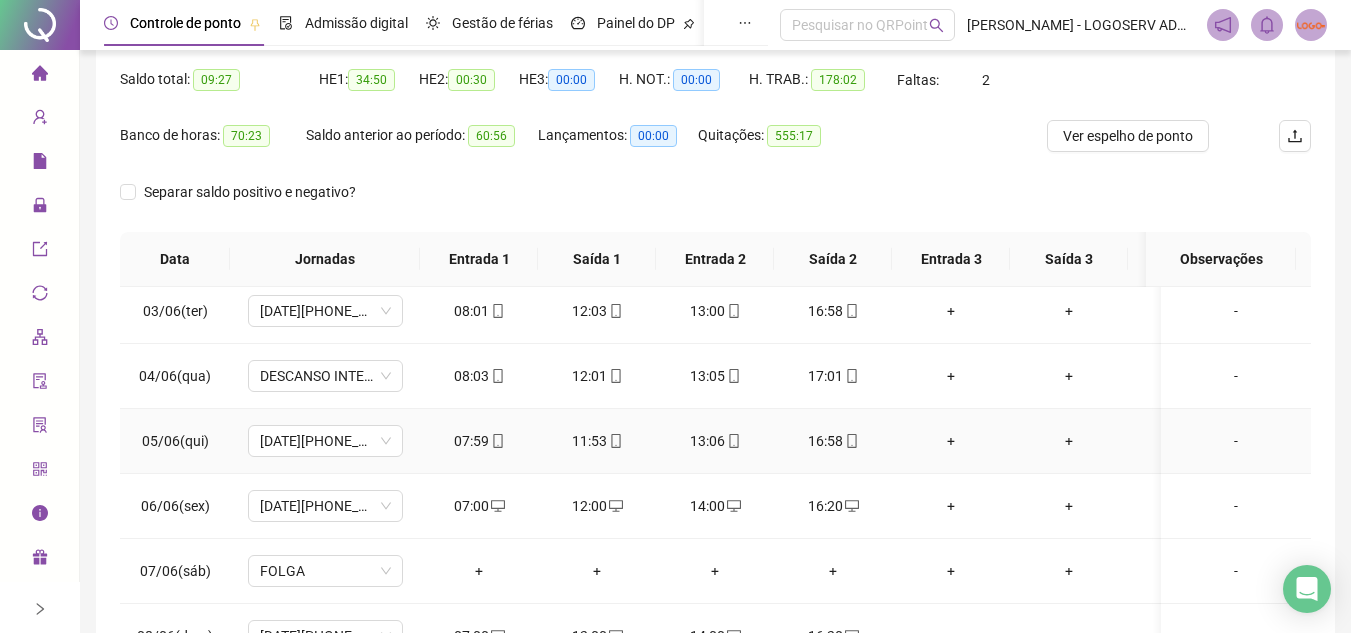 scroll, scrollTop: 200, scrollLeft: 0, axis: vertical 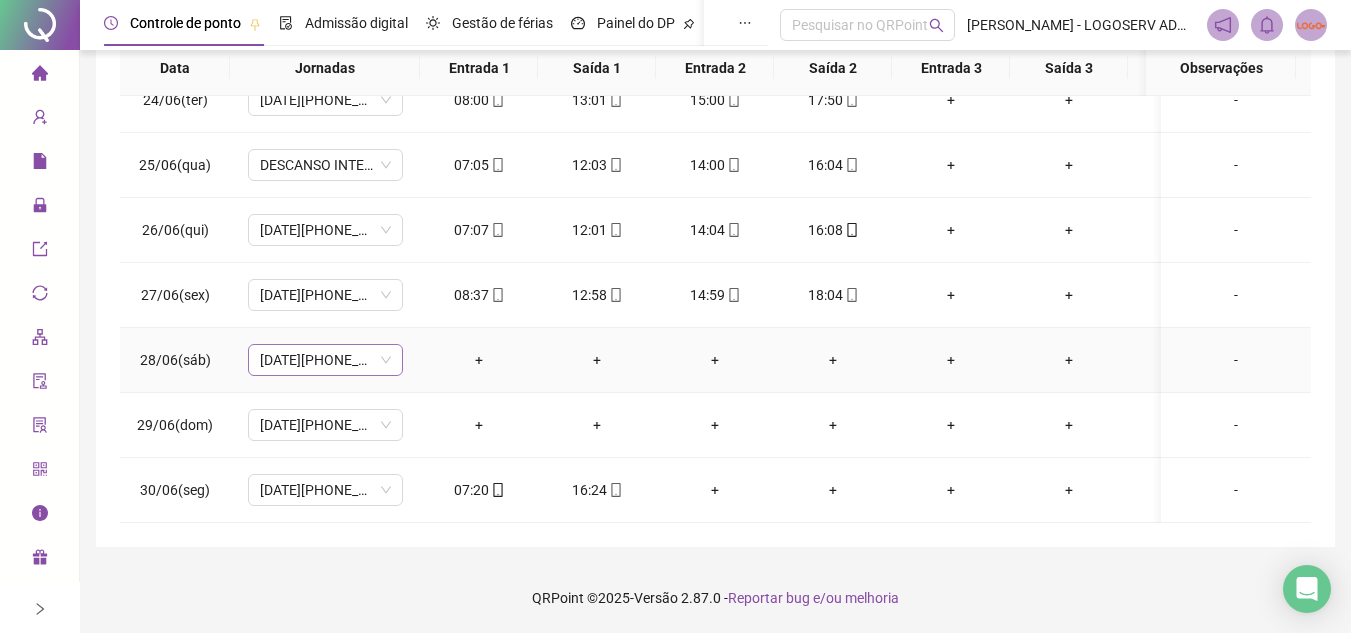 click on "07-12-14-16:20" at bounding box center (325, 360) 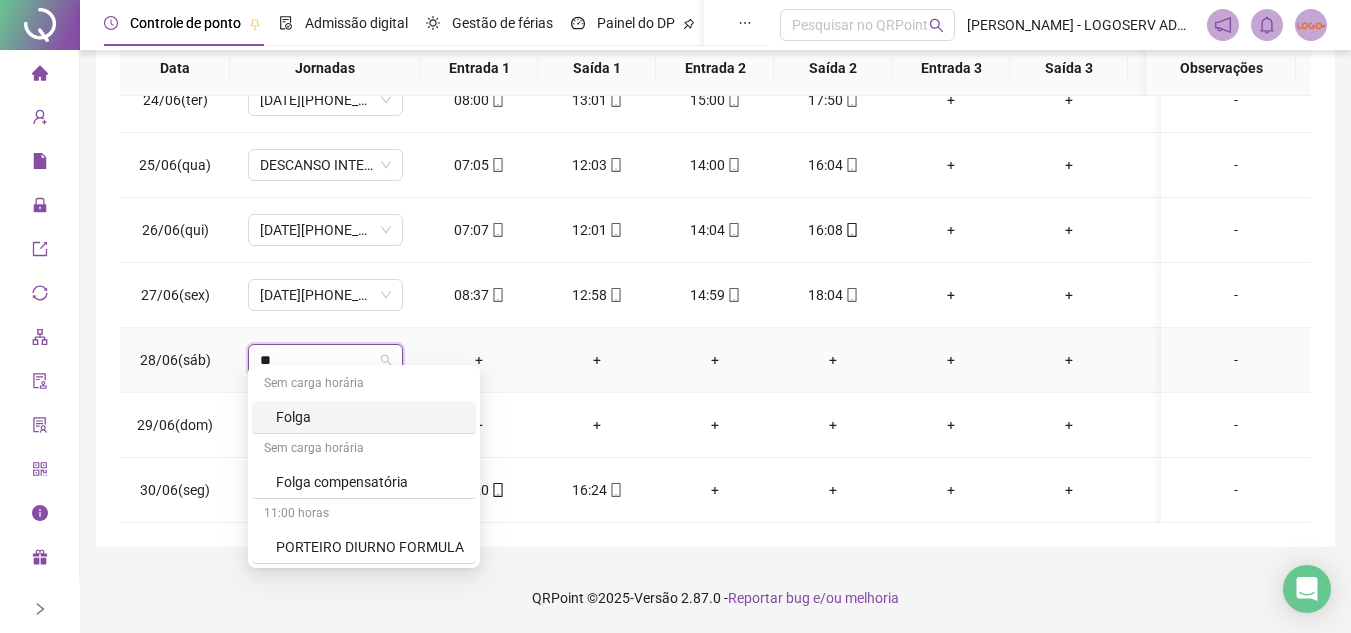 type on "***" 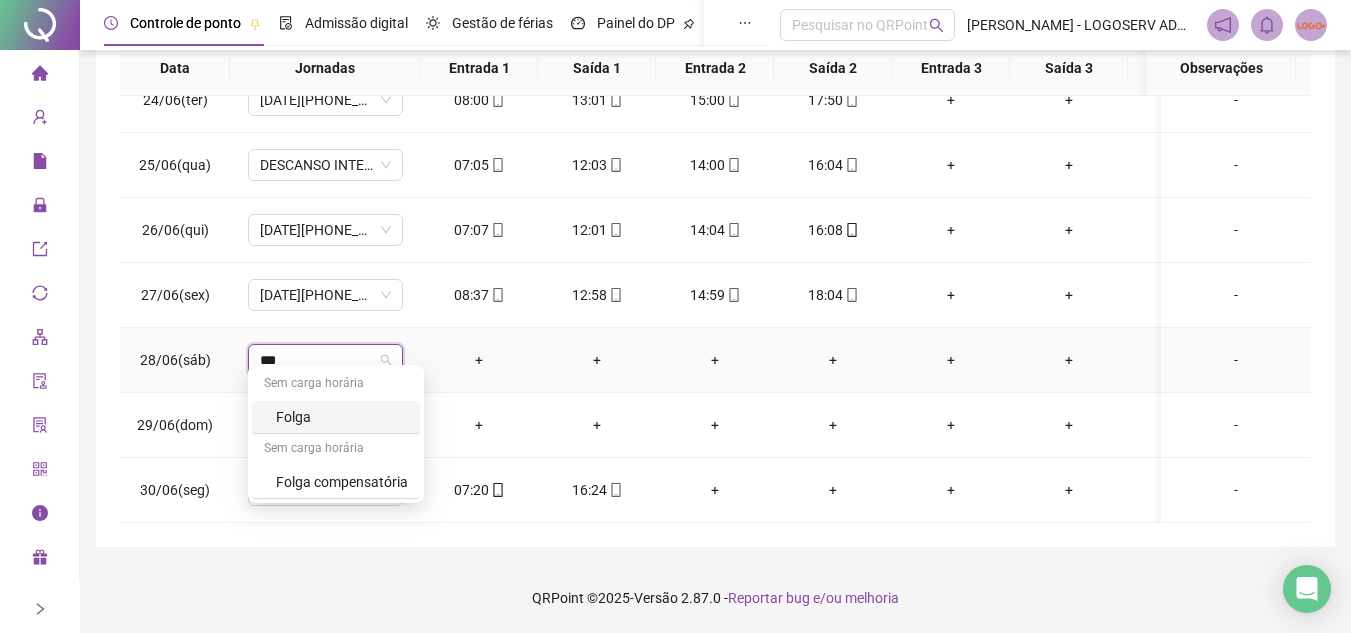 click on "Folga" at bounding box center [336, 417] 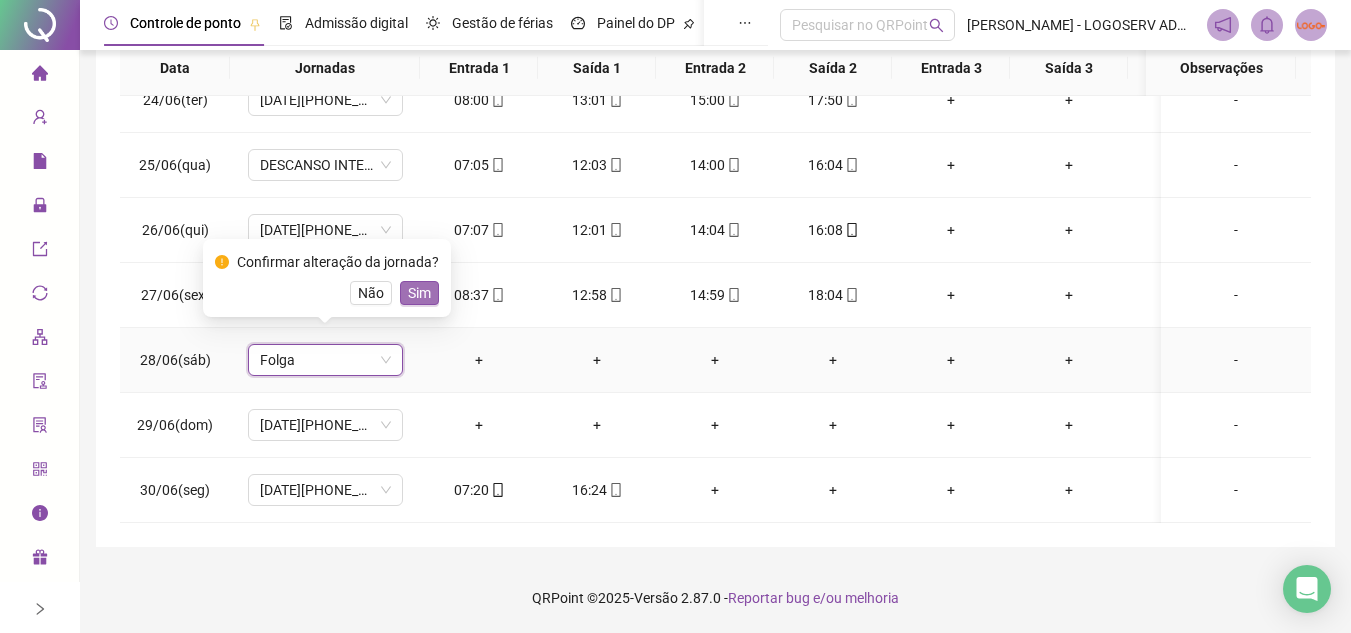 click on "Sim" at bounding box center (419, 293) 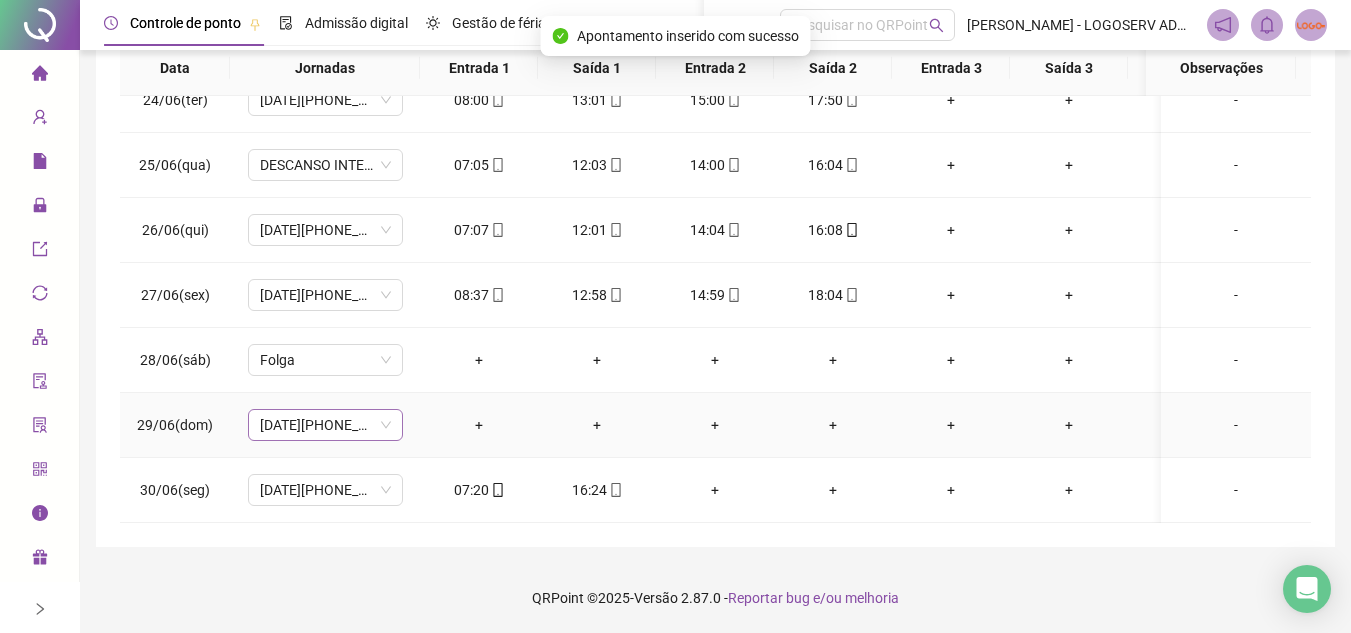 click on "07-12-14-16:20" at bounding box center (325, 425) 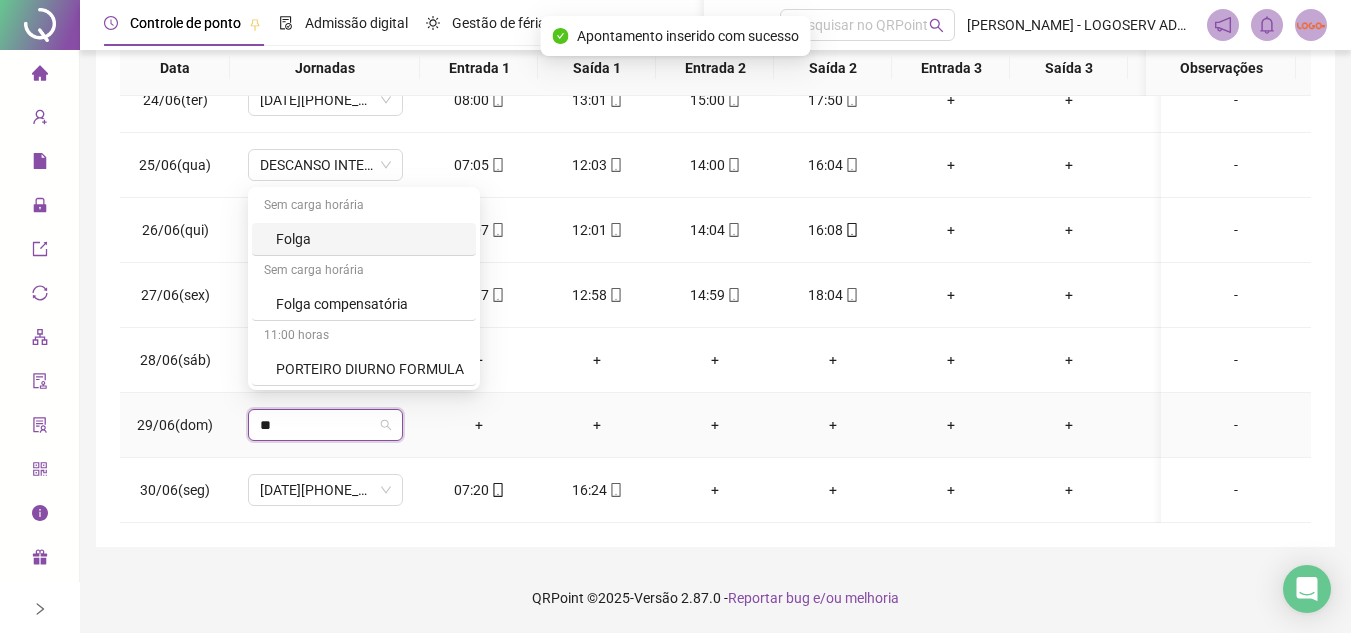 type on "***" 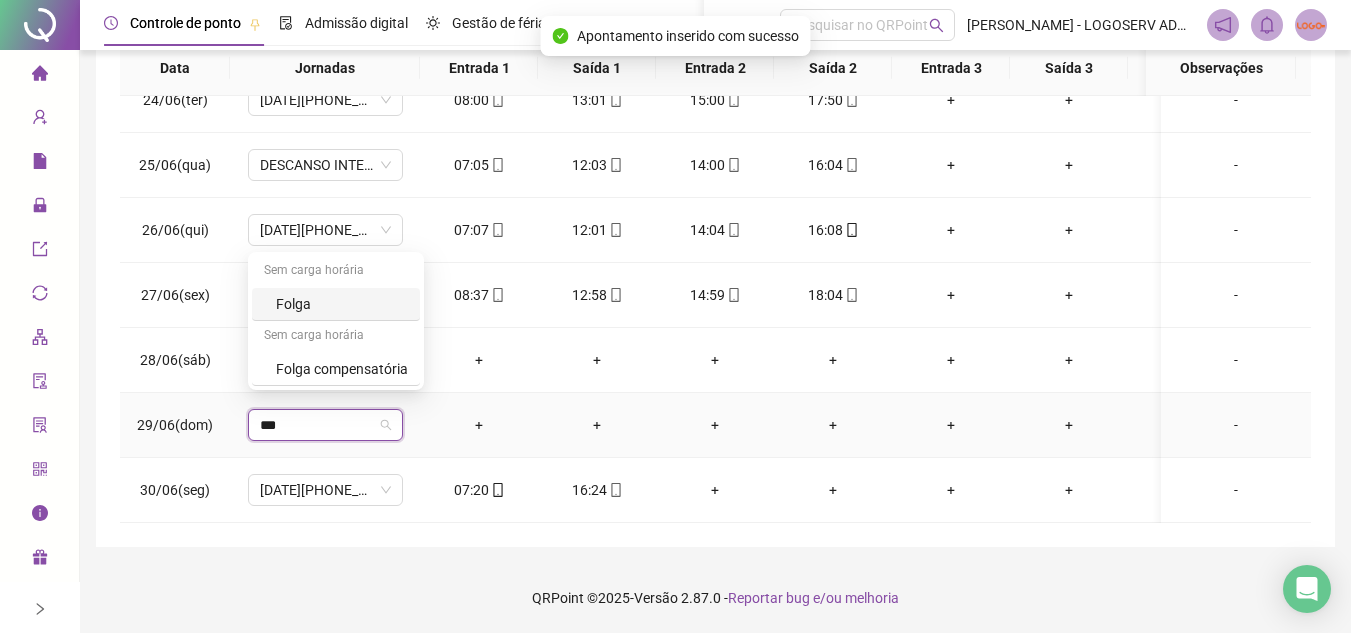 click on "Folga" at bounding box center (342, 304) 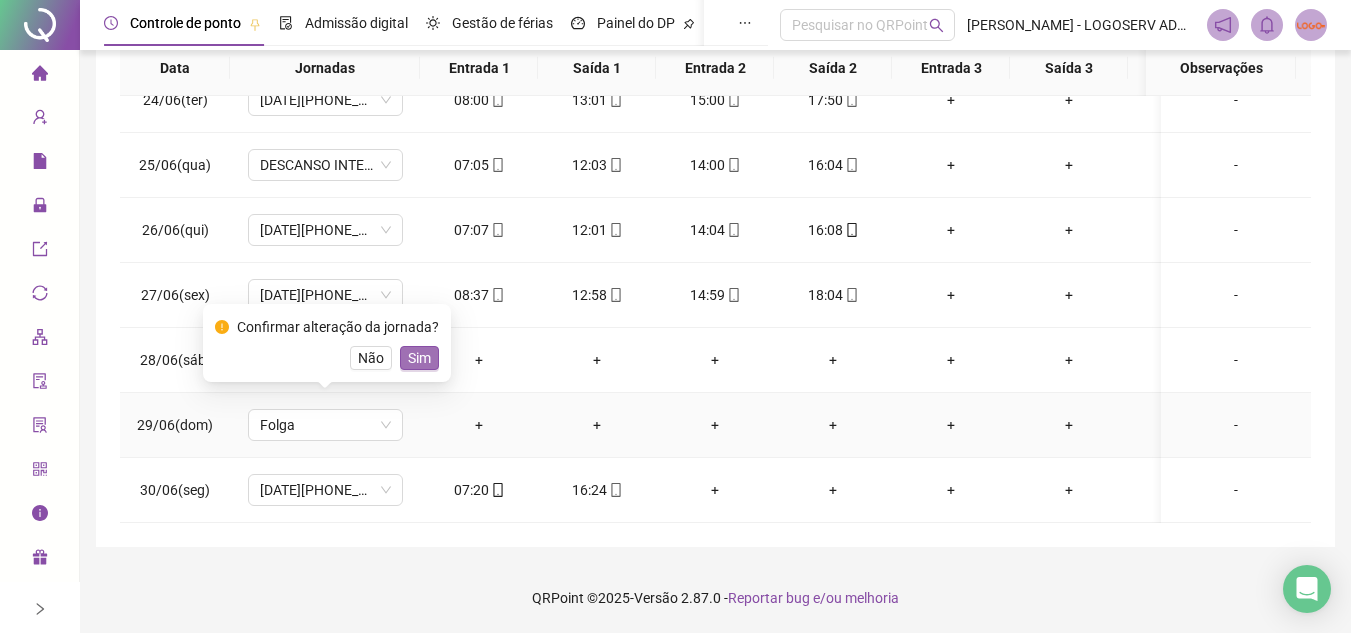 click on "Sim" at bounding box center [419, 358] 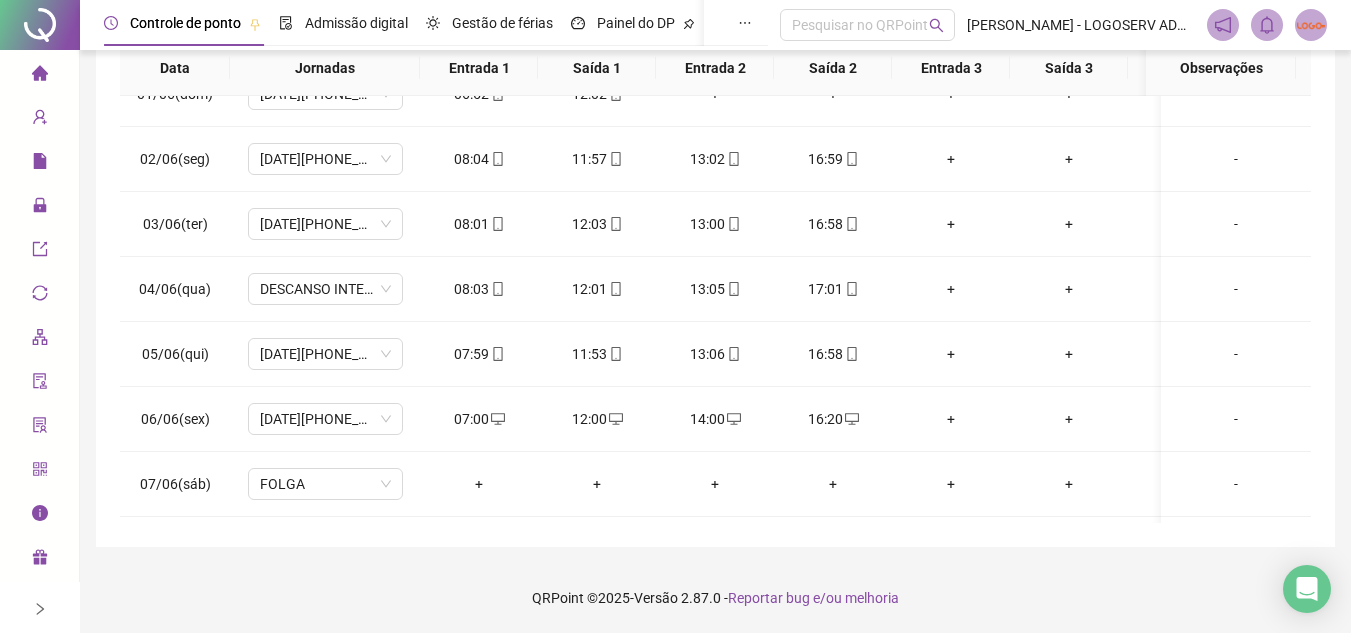 scroll, scrollTop: 0, scrollLeft: 0, axis: both 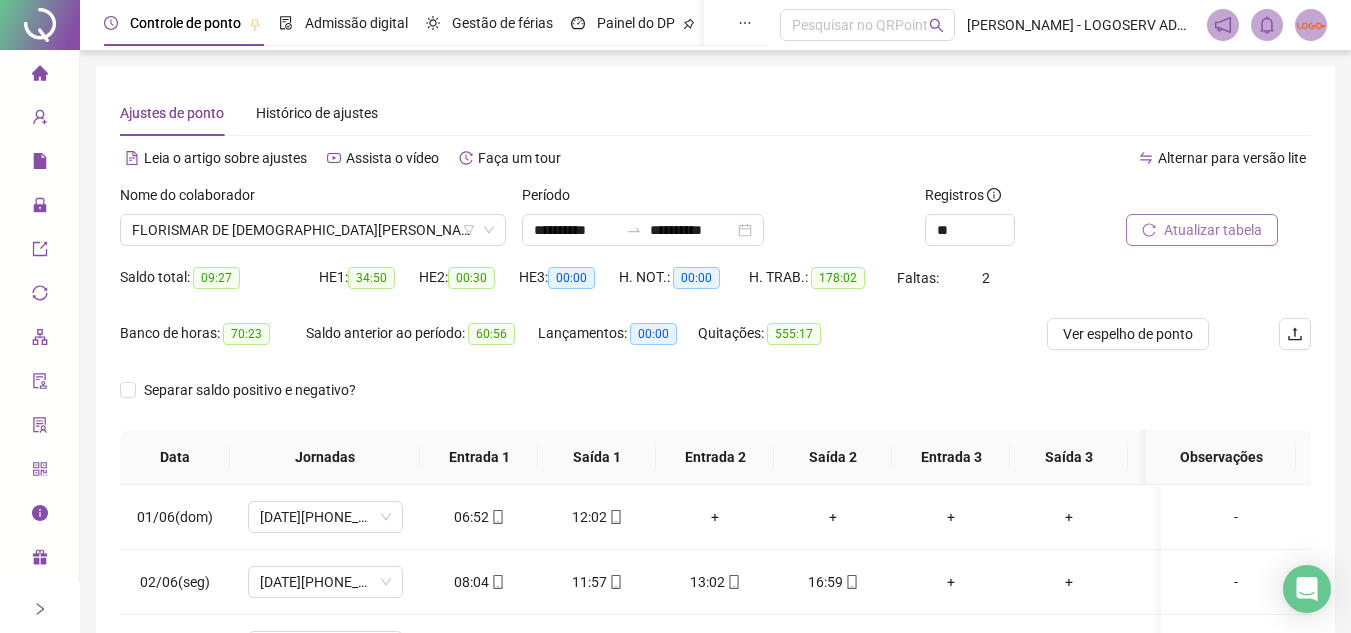click on "Atualizar tabela" at bounding box center [1213, 230] 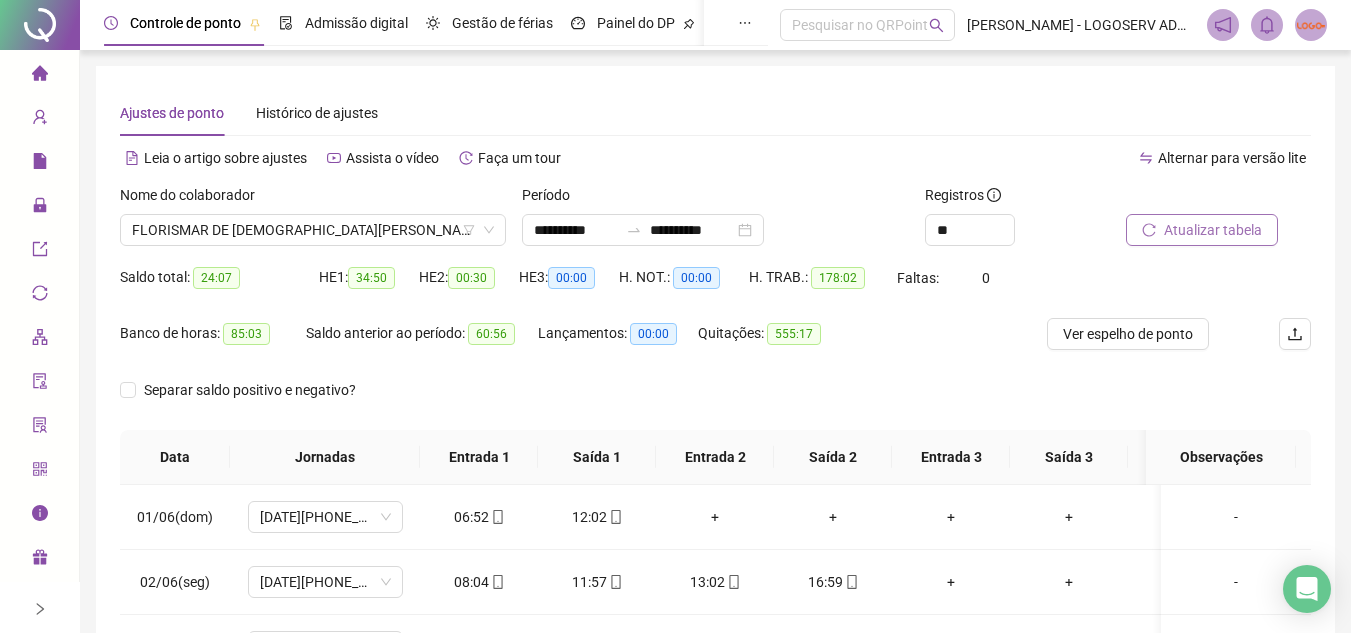 click on "Atualizar tabela" at bounding box center [1213, 230] 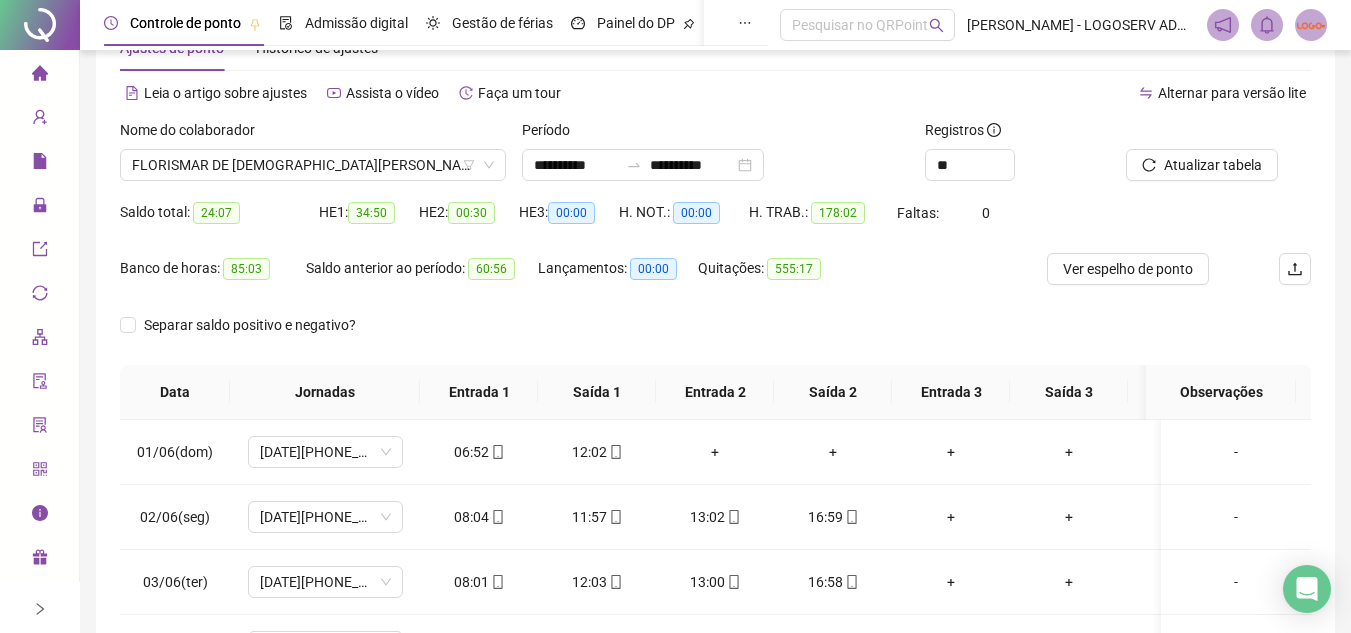 scroll, scrollTop: 200, scrollLeft: 0, axis: vertical 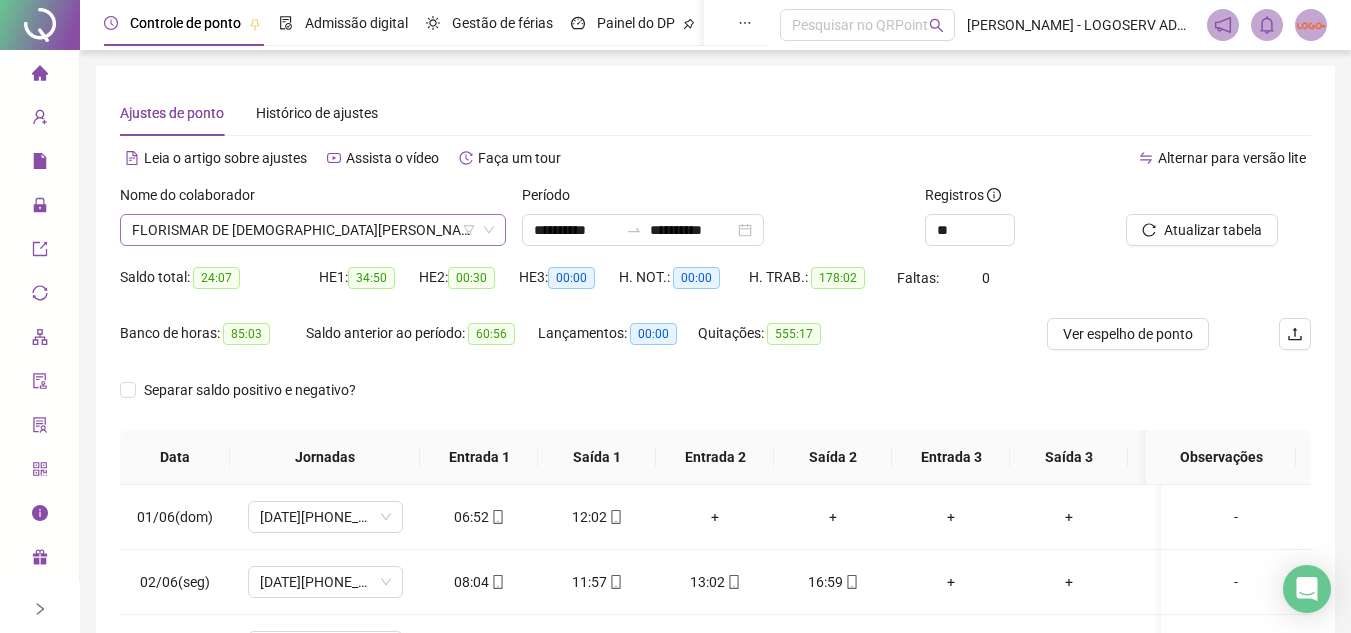 click on "FLORISMAR DE JESUS DIAS" at bounding box center (313, 230) 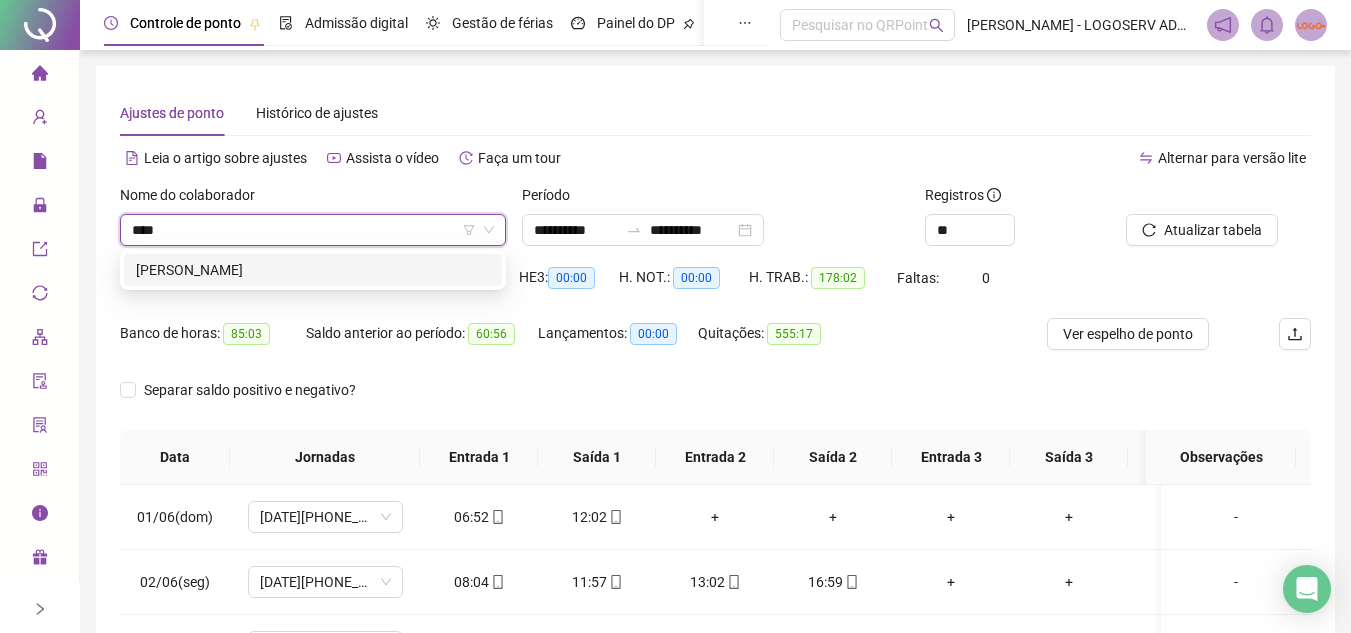 scroll, scrollTop: 0, scrollLeft: 0, axis: both 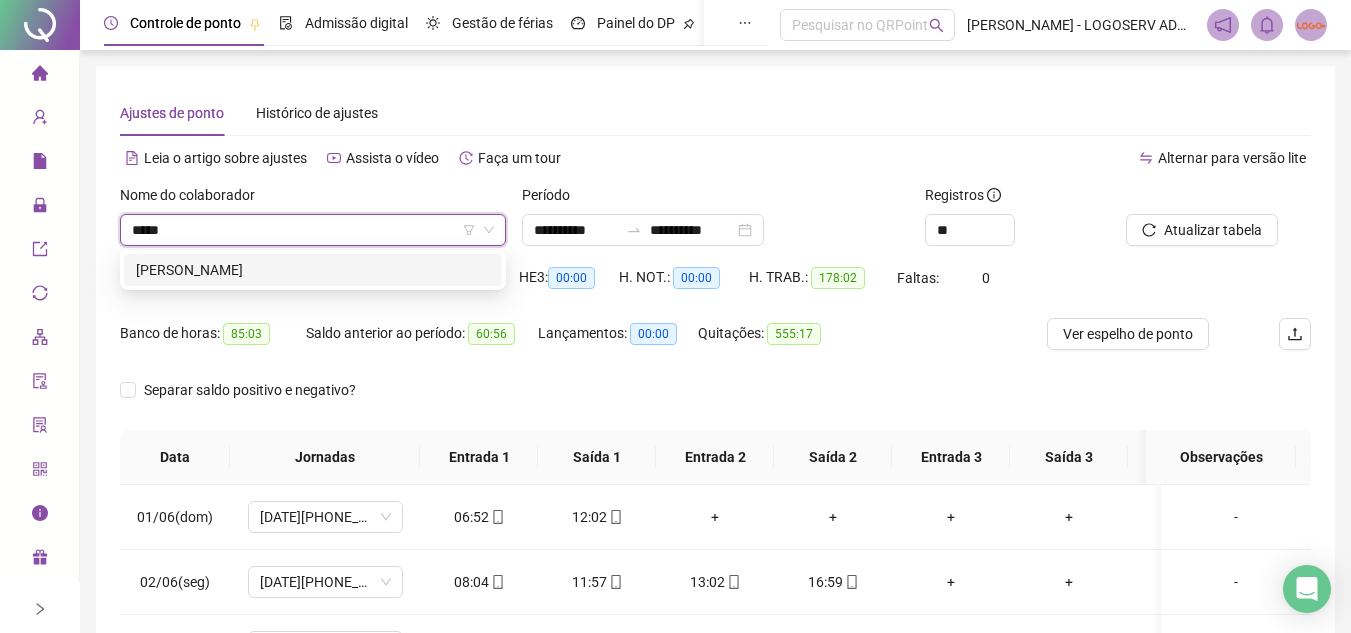 drag, startPoint x: 302, startPoint y: 264, endPoint x: 698, endPoint y: 204, distance: 400.51965 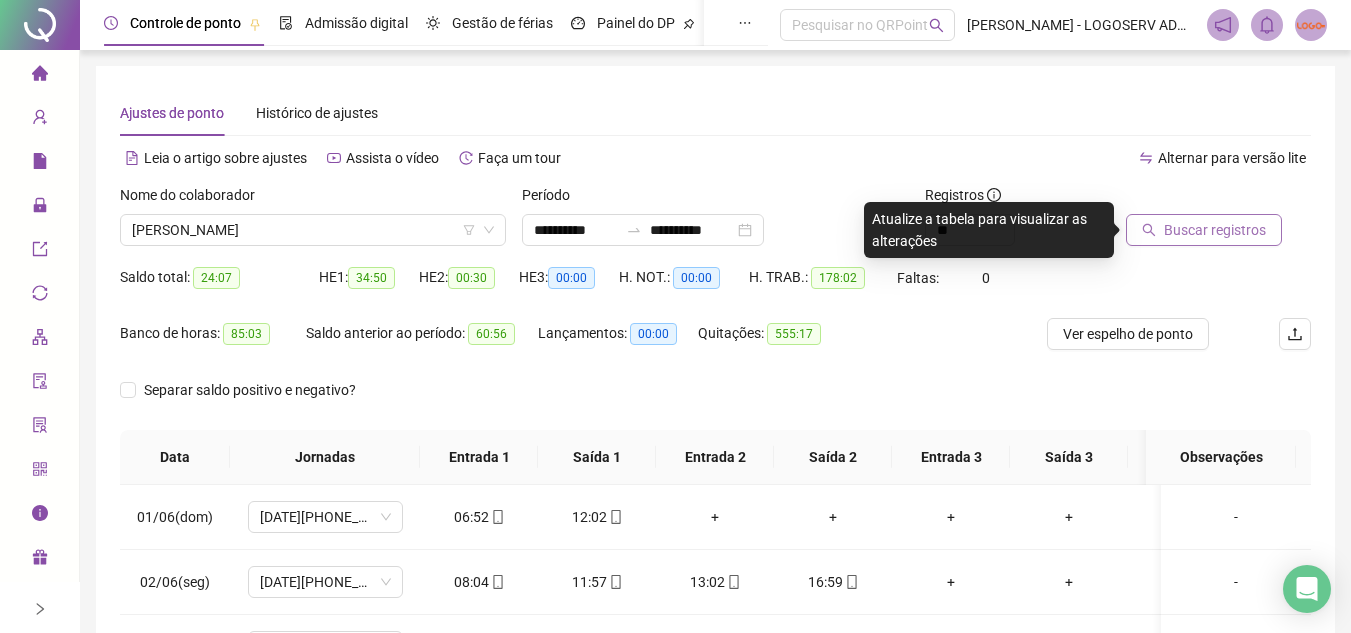 click 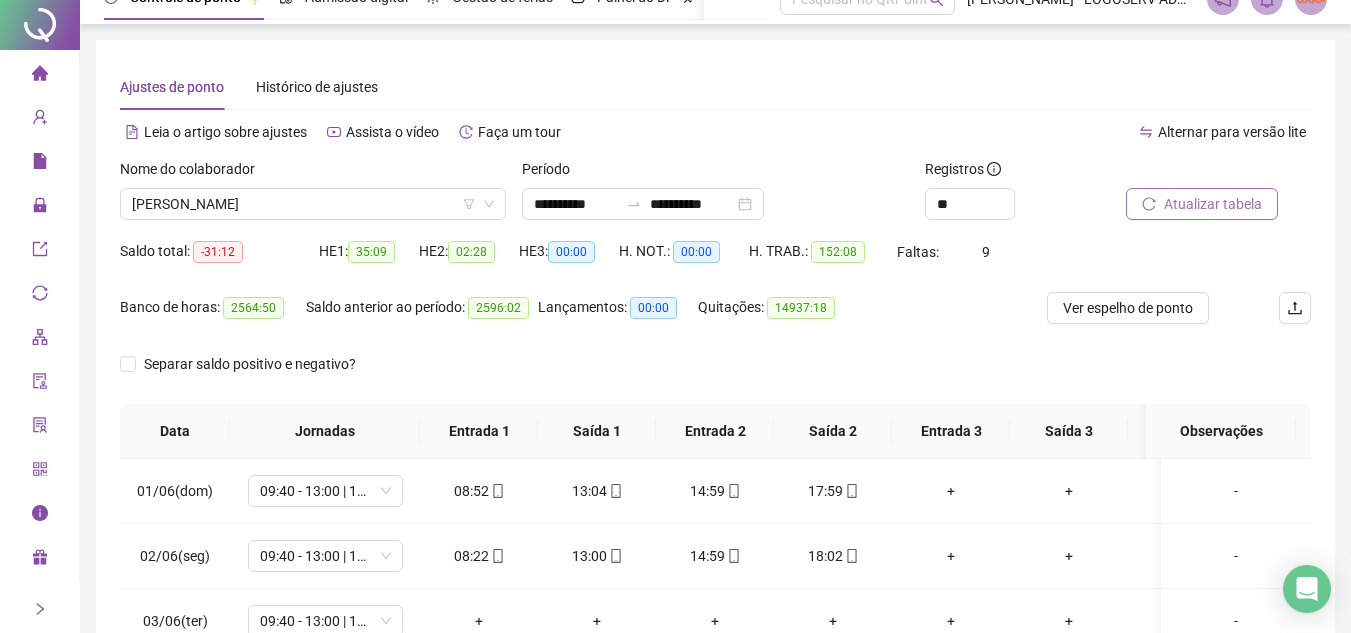 scroll, scrollTop: 100, scrollLeft: 0, axis: vertical 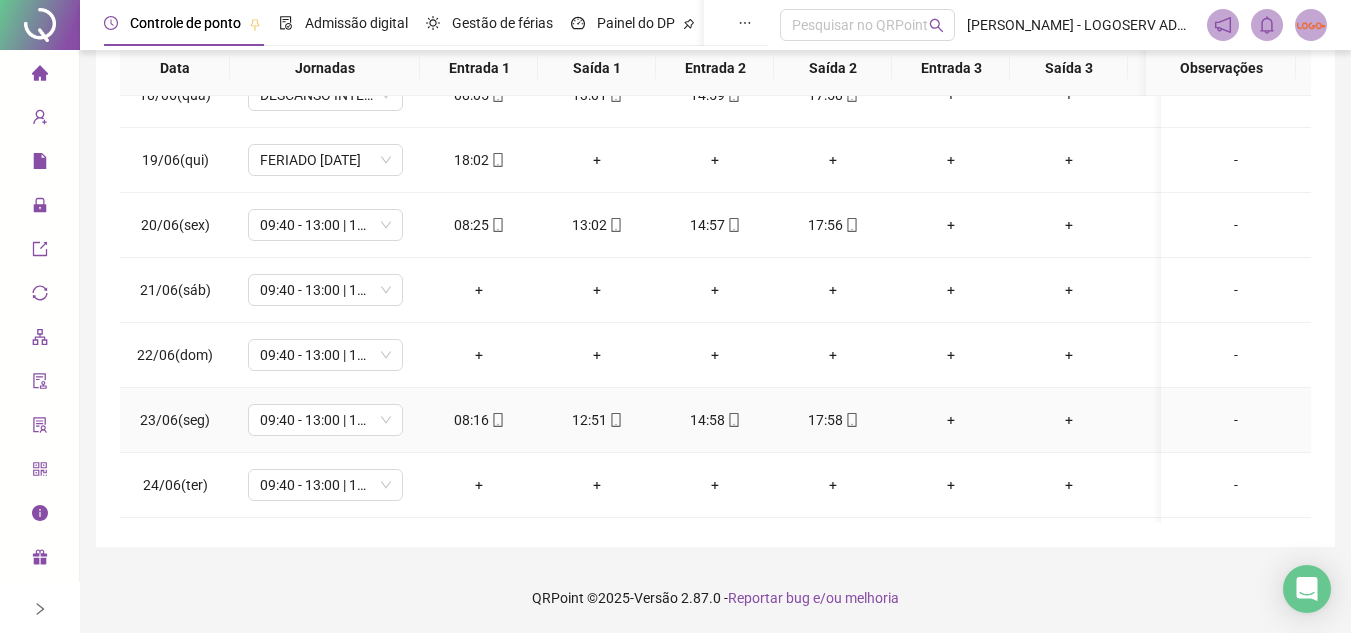 click on "08:16" at bounding box center [479, 420] 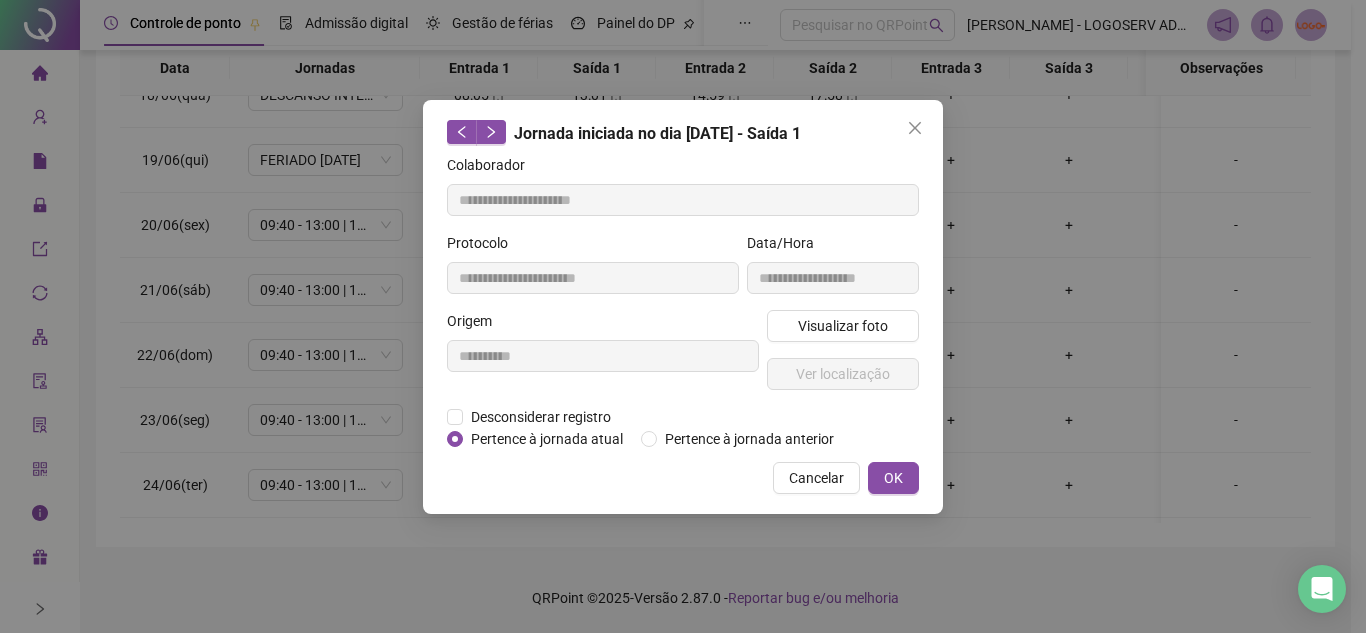type on "**********" 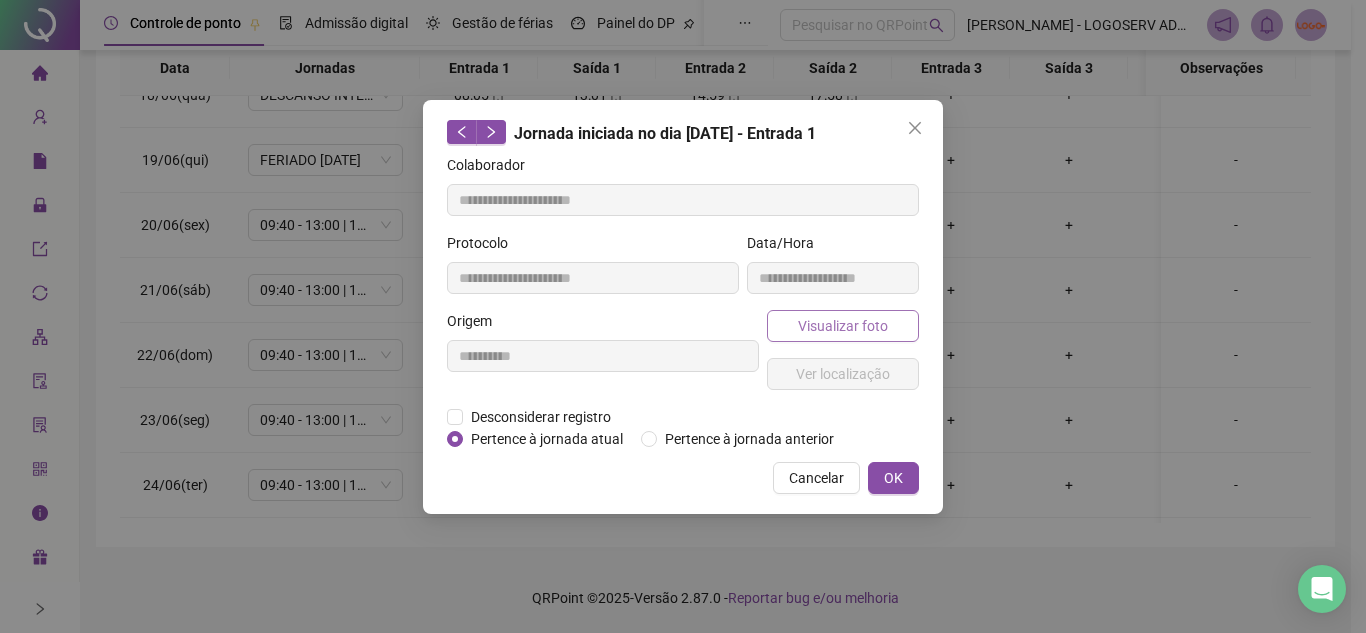 click on "Visualizar foto" at bounding box center (843, 326) 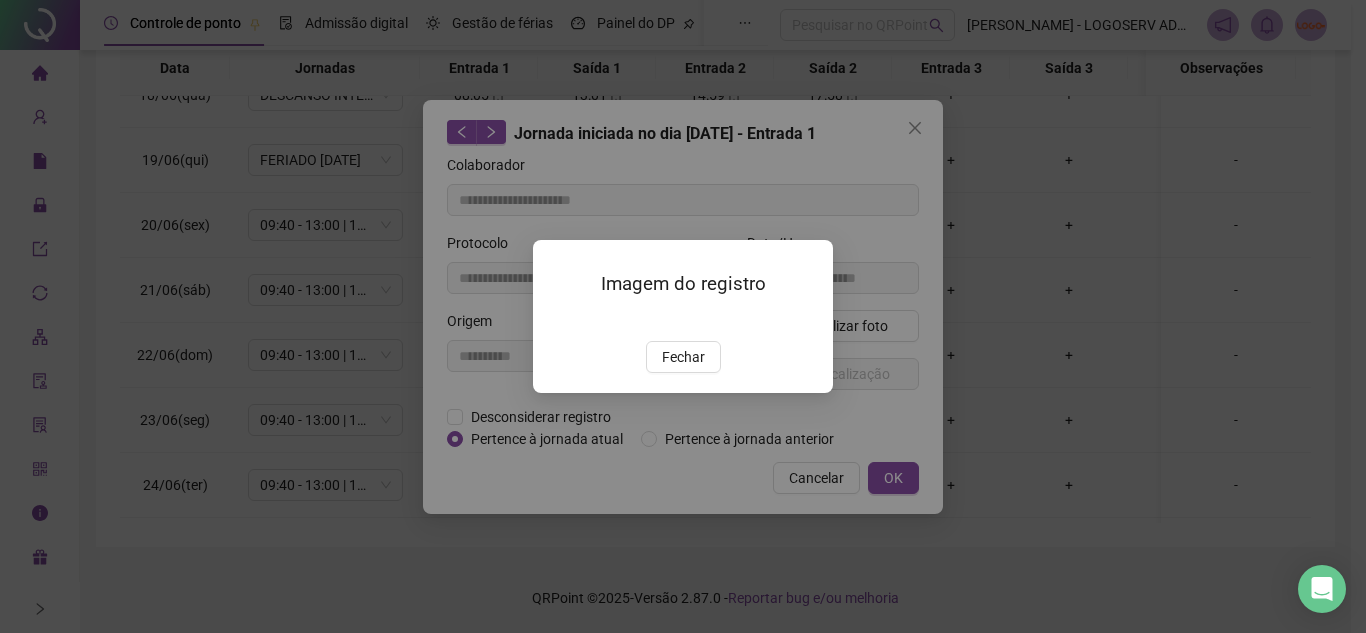 click on "Fechar" at bounding box center [683, 357] 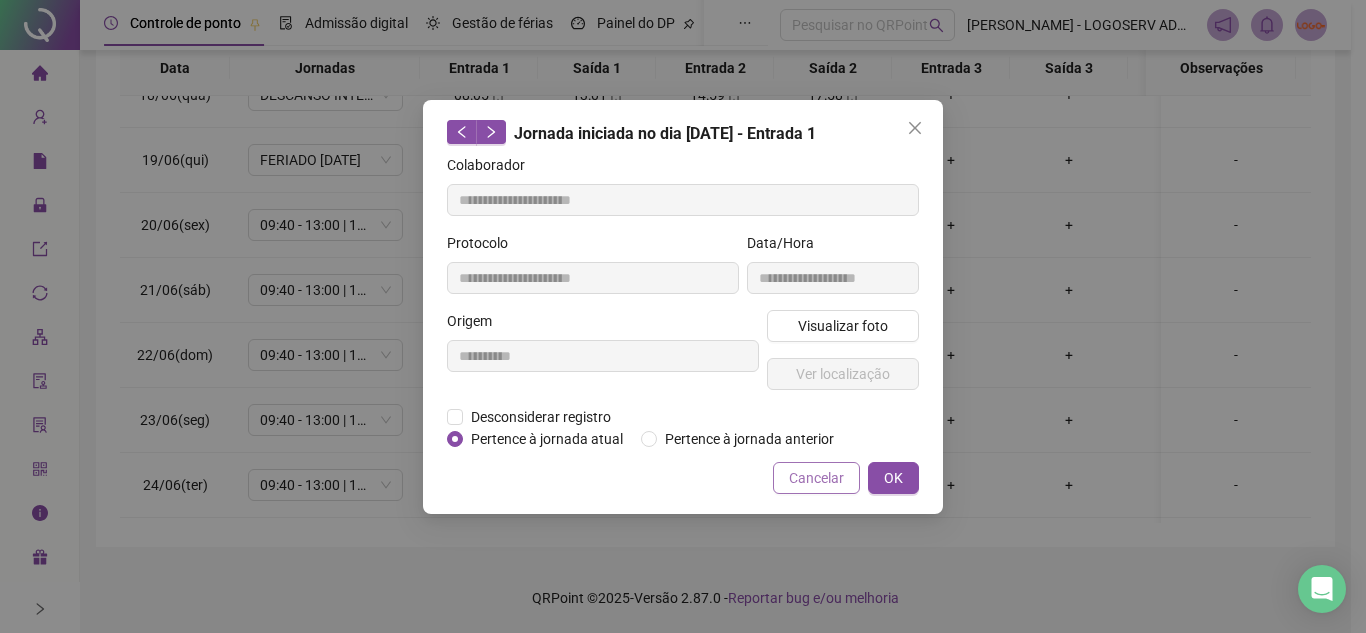 click on "Cancelar" at bounding box center [816, 478] 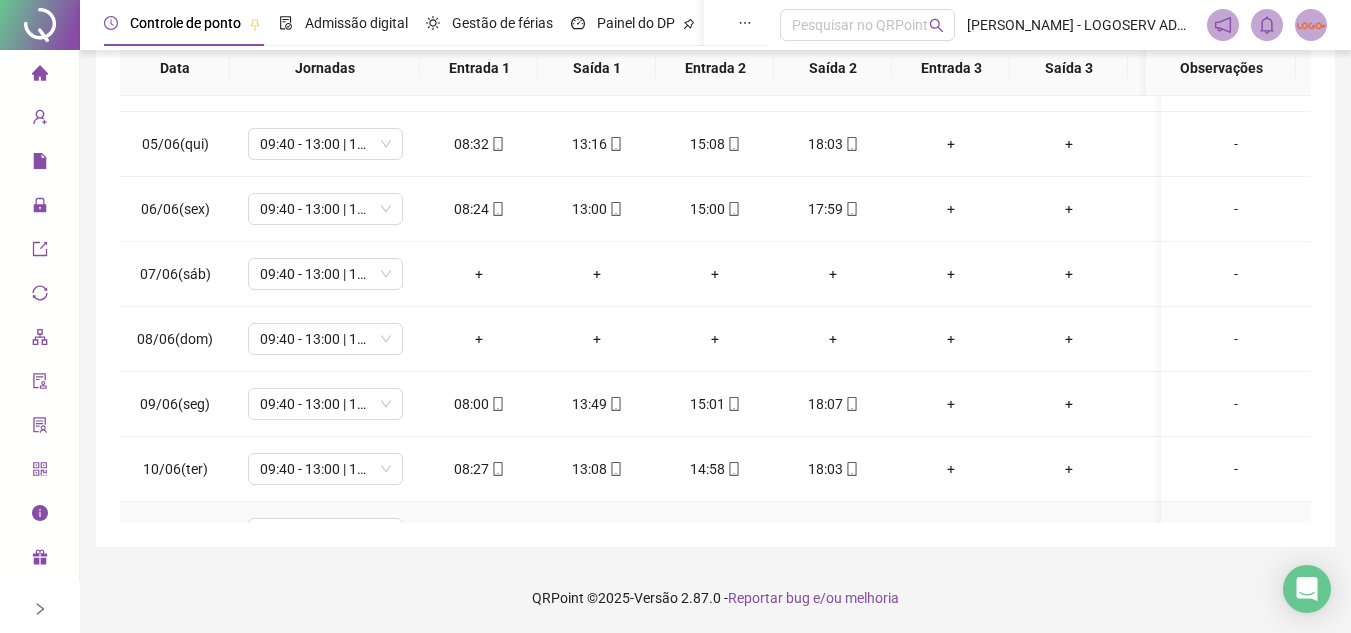 scroll, scrollTop: 0, scrollLeft: 0, axis: both 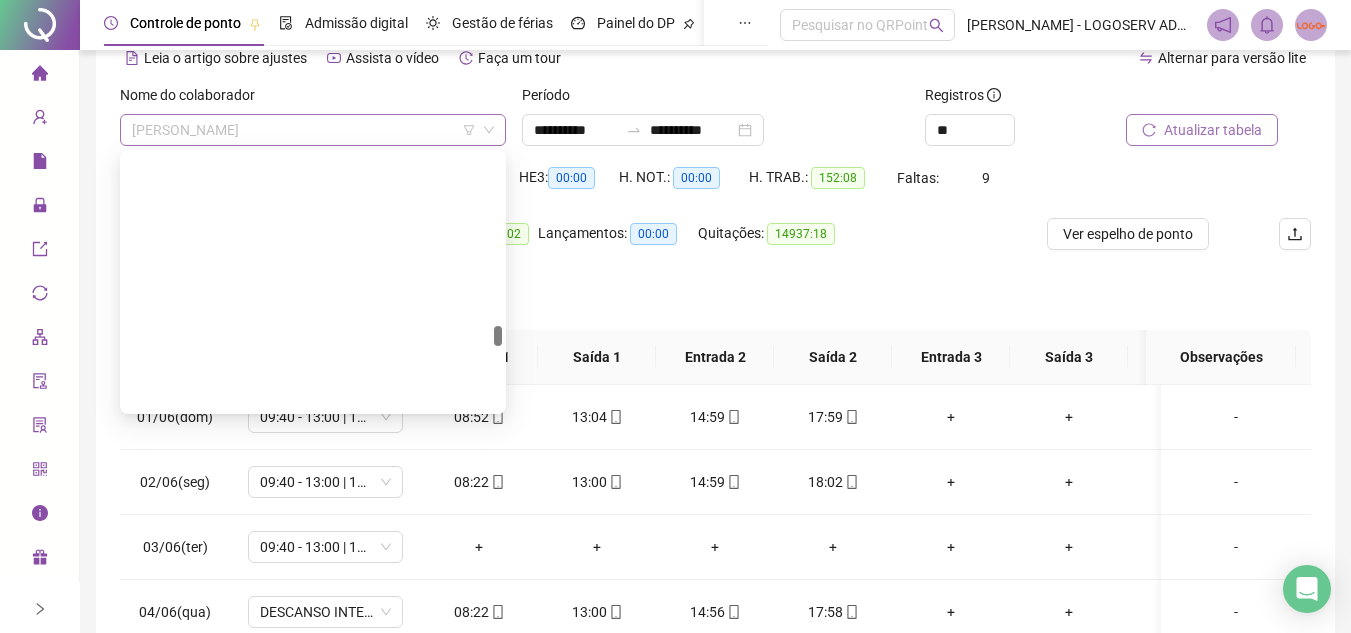 click on "MARLI PEREIRA DA SILVA" at bounding box center (313, 130) 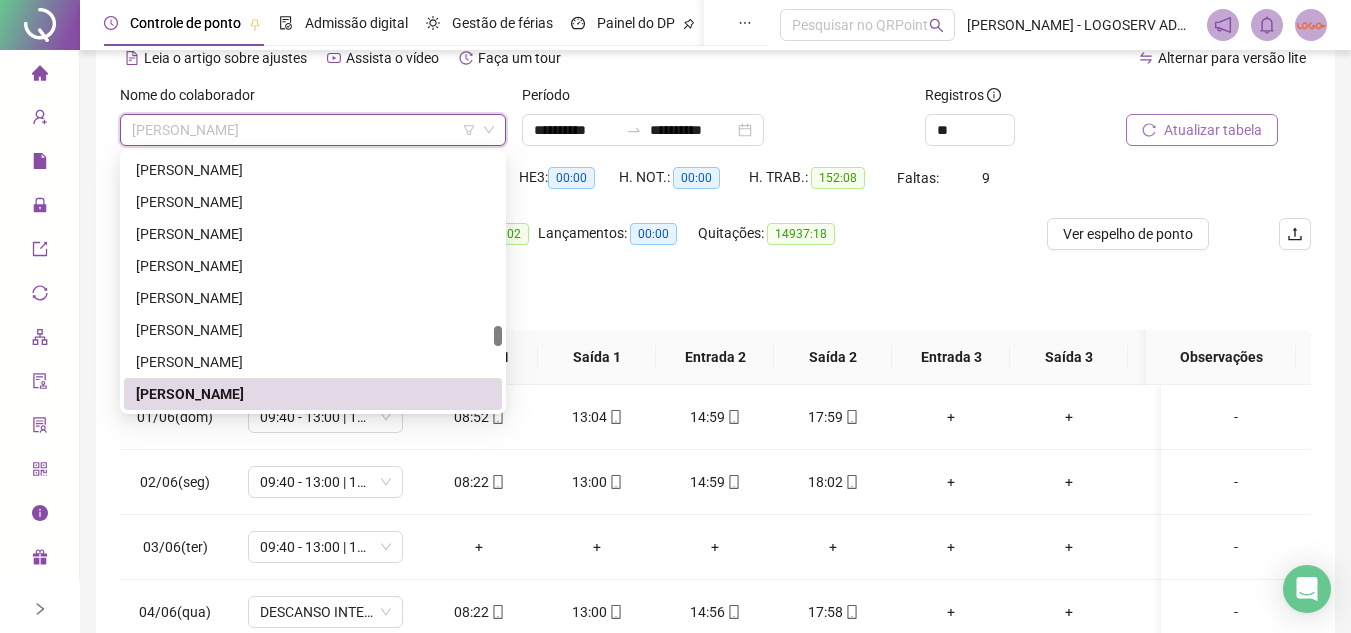 paste on "**********" 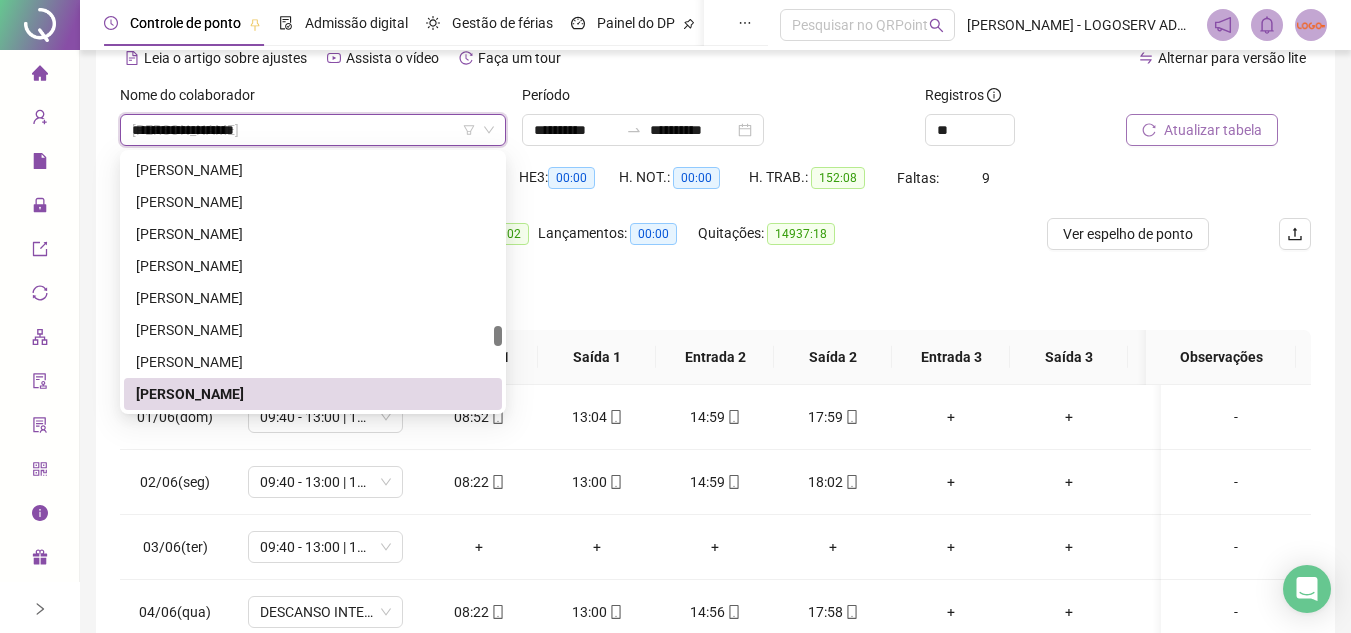 scroll, scrollTop: 0, scrollLeft: 0, axis: both 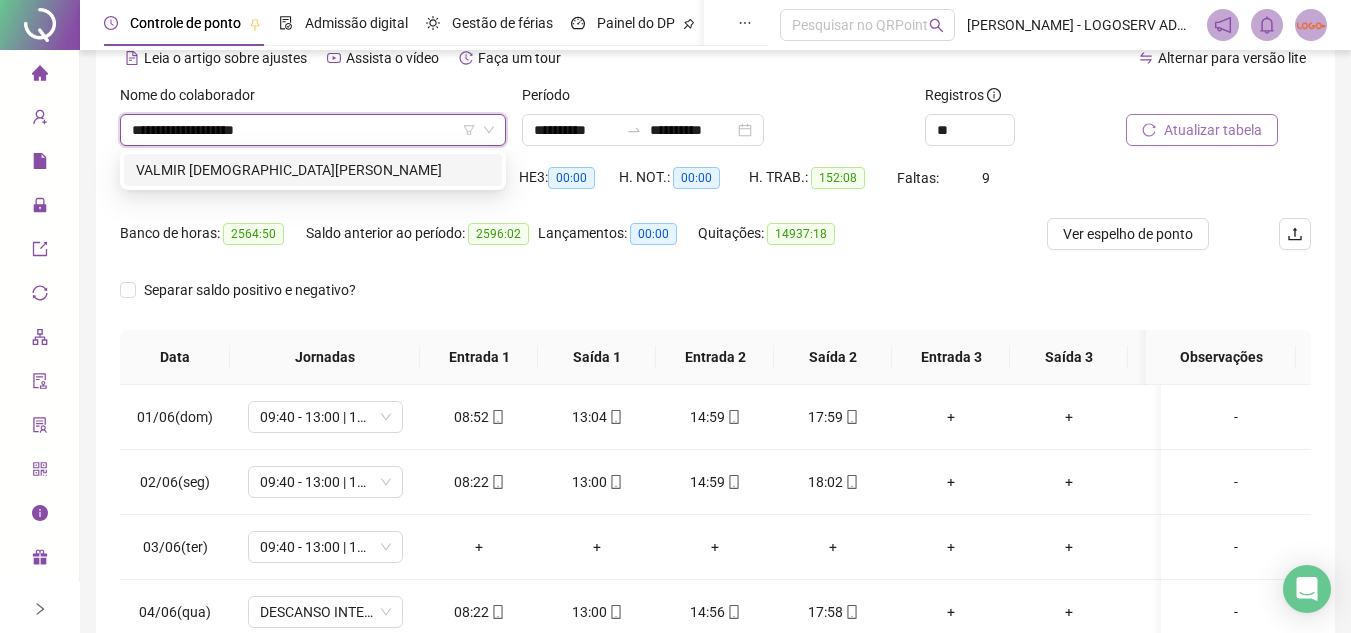 click on "VALMIR JESUS DA CRUZ" at bounding box center (313, 170) 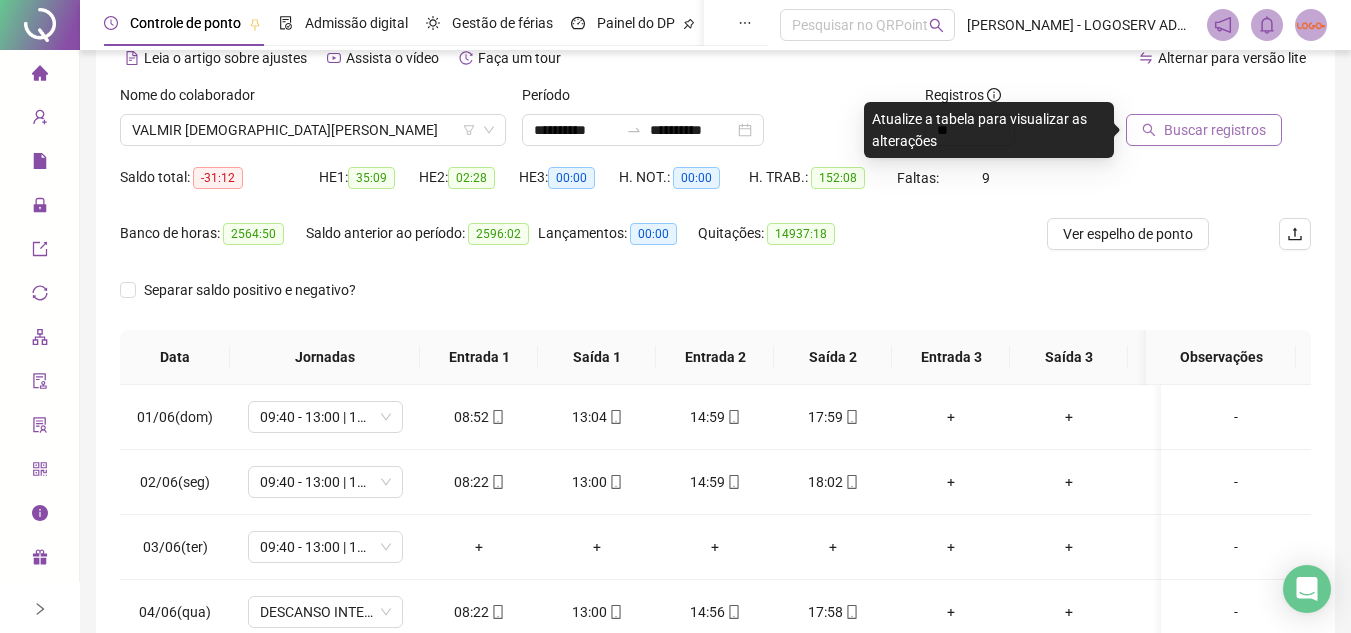 click on "Buscar registros" at bounding box center (1215, 130) 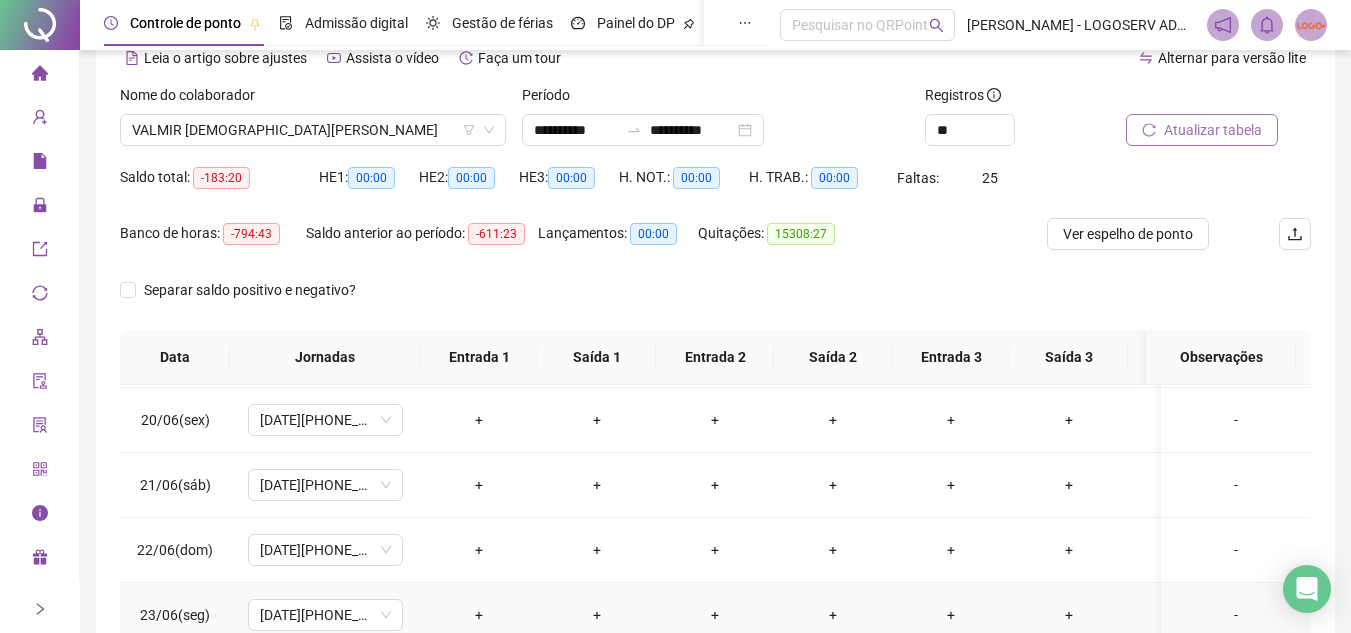 scroll, scrollTop: 1538, scrollLeft: 0, axis: vertical 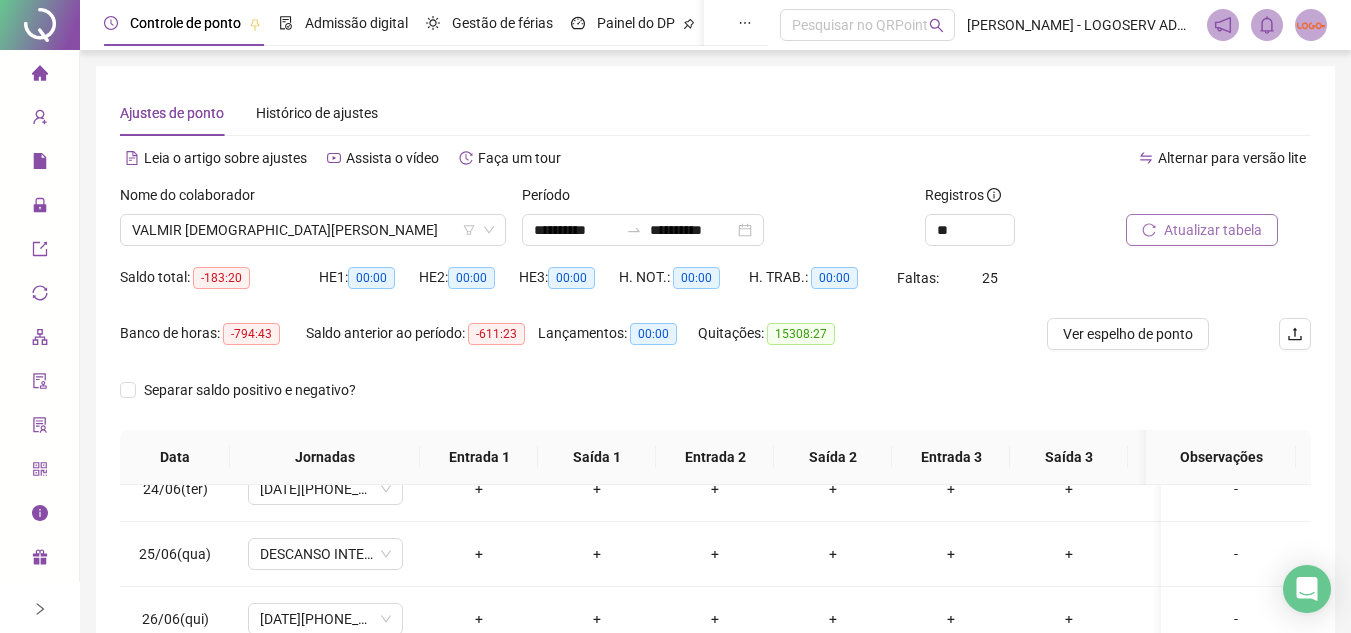 click on "Controle de ponto Admissão digital Gestão de férias Painel do DP Folha de pagamento" at bounding box center (485, 23) 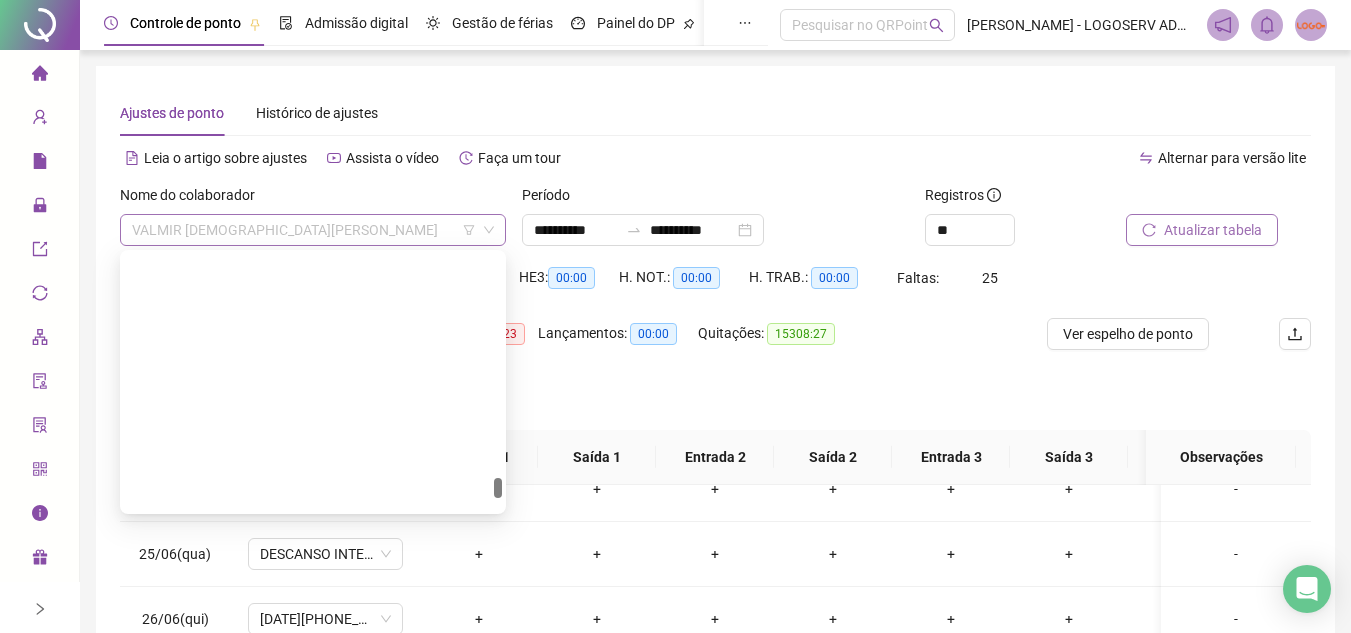 scroll, scrollTop: 35616, scrollLeft: 0, axis: vertical 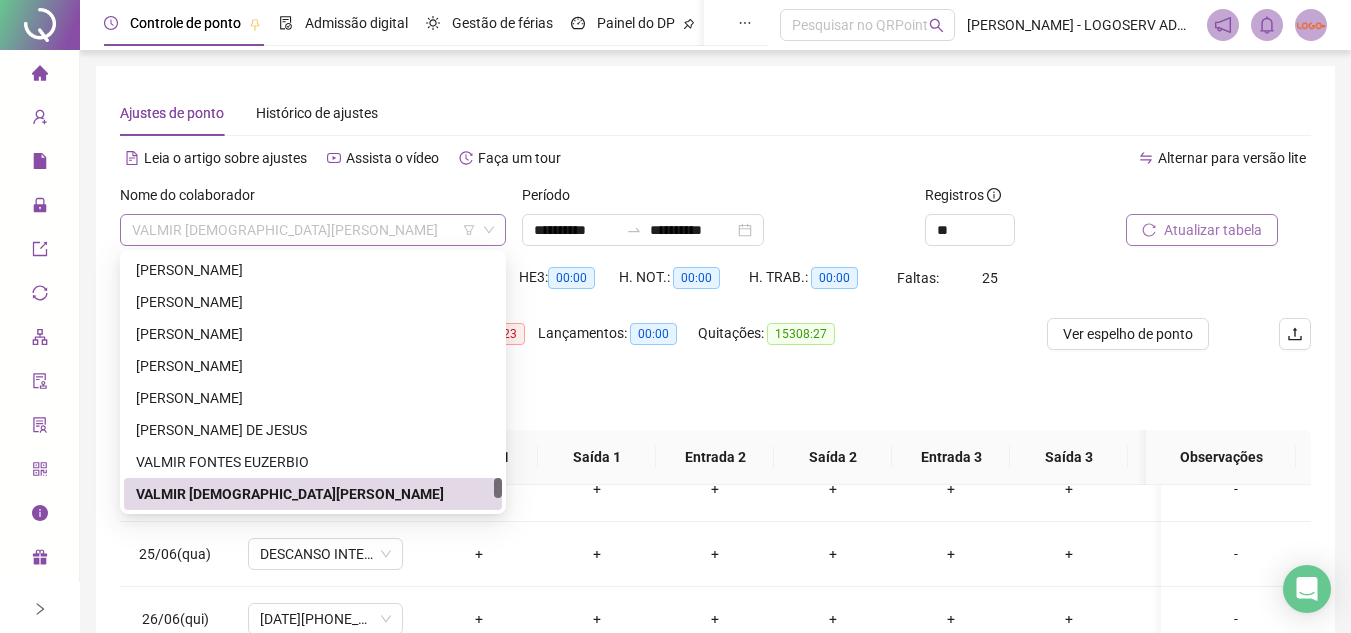 click on "VALMIR JESUS DA CRUZ" at bounding box center (313, 230) 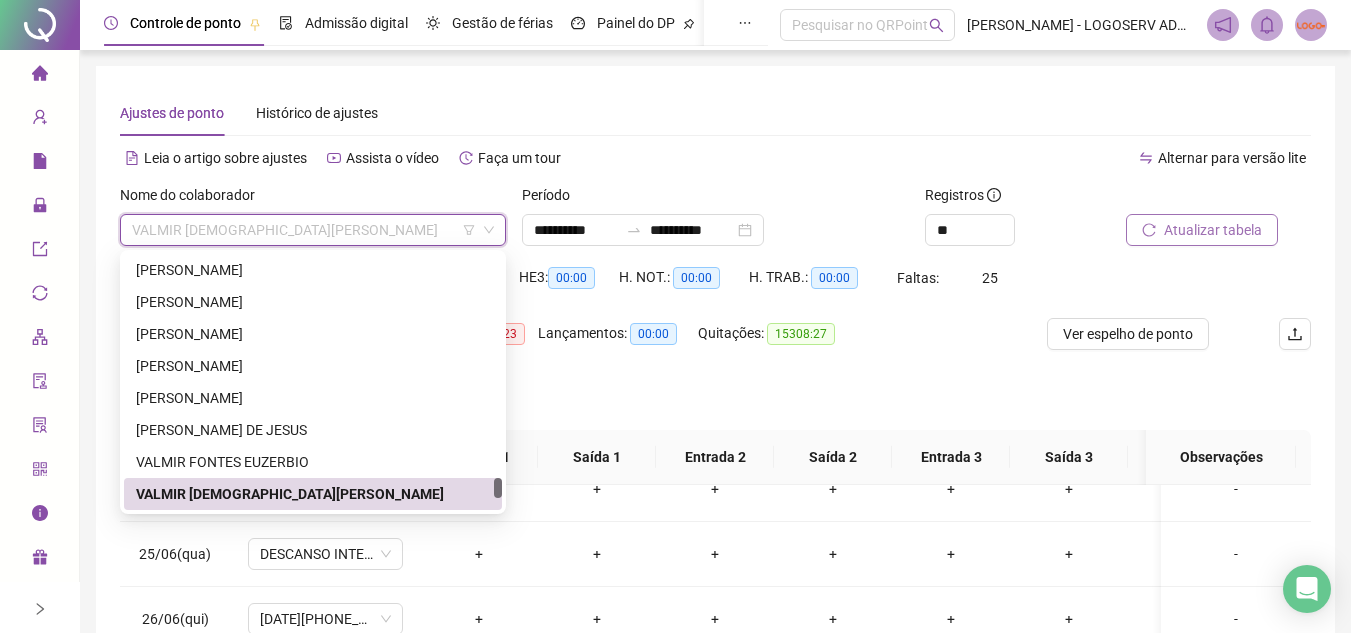 paste on "**********" 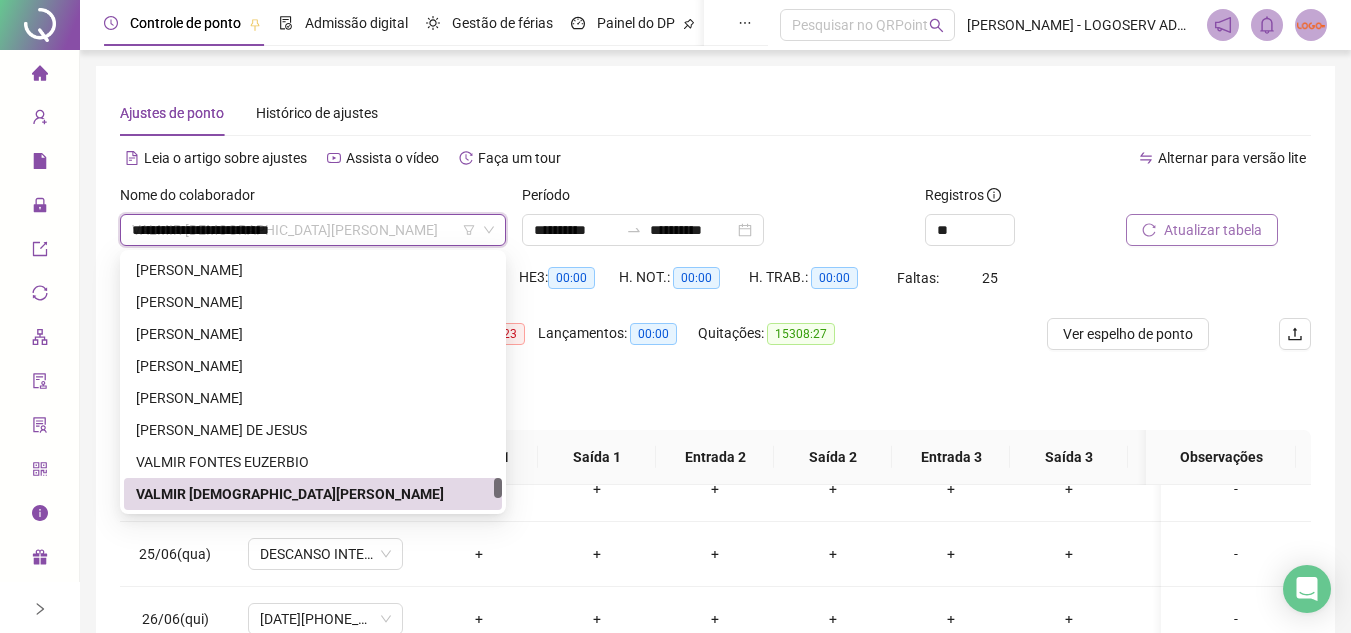scroll, scrollTop: 0, scrollLeft: 0, axis: both 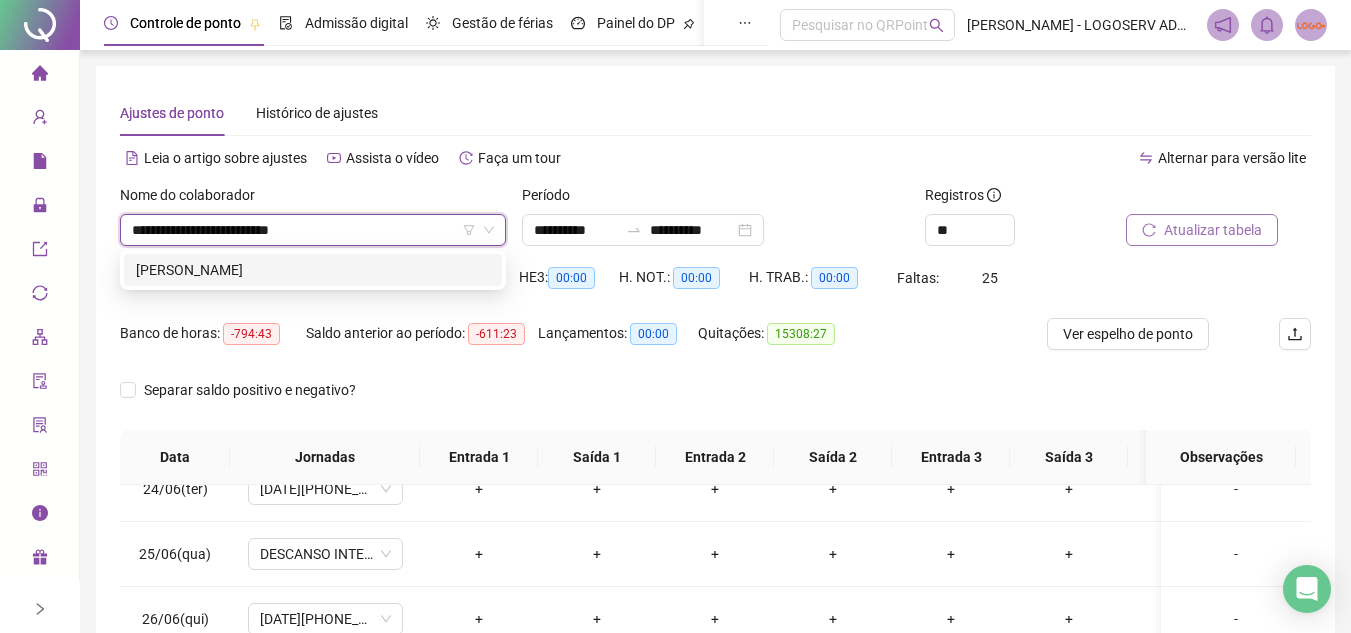 click on "CARLOS ROBERTO SOUZA SANTOS" at bounding box center [313, 270] 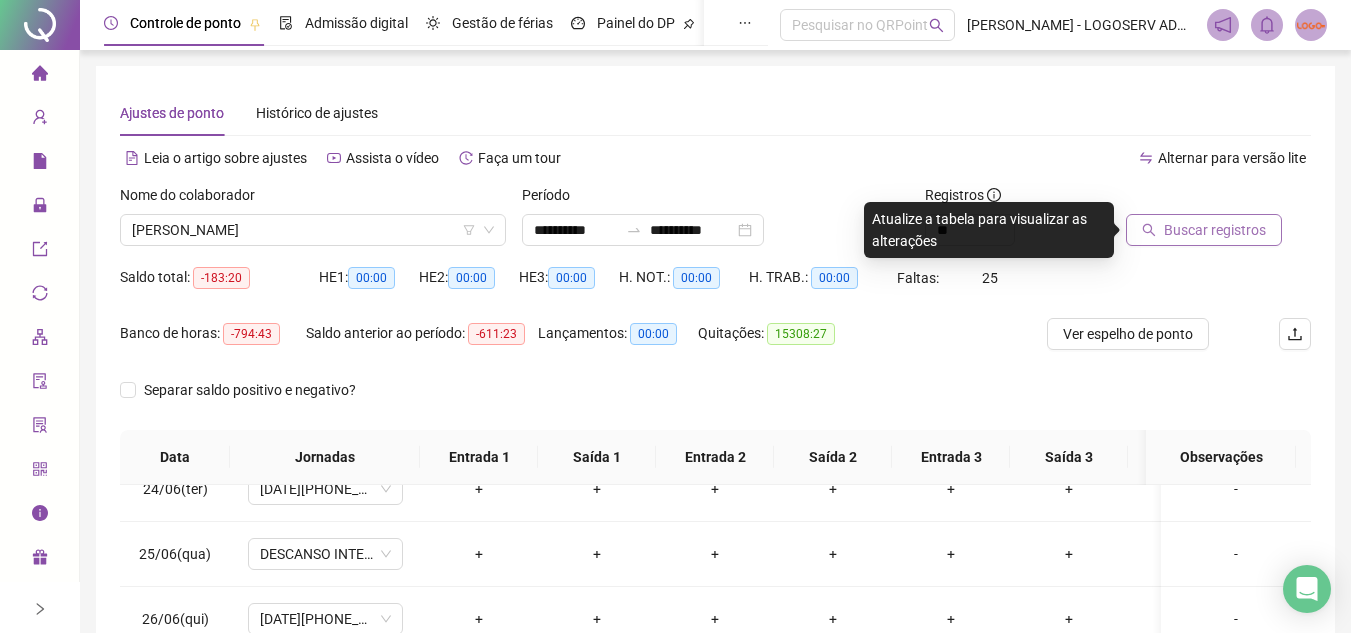 click on "Buscar registros" at bounding box center [1215, 230] 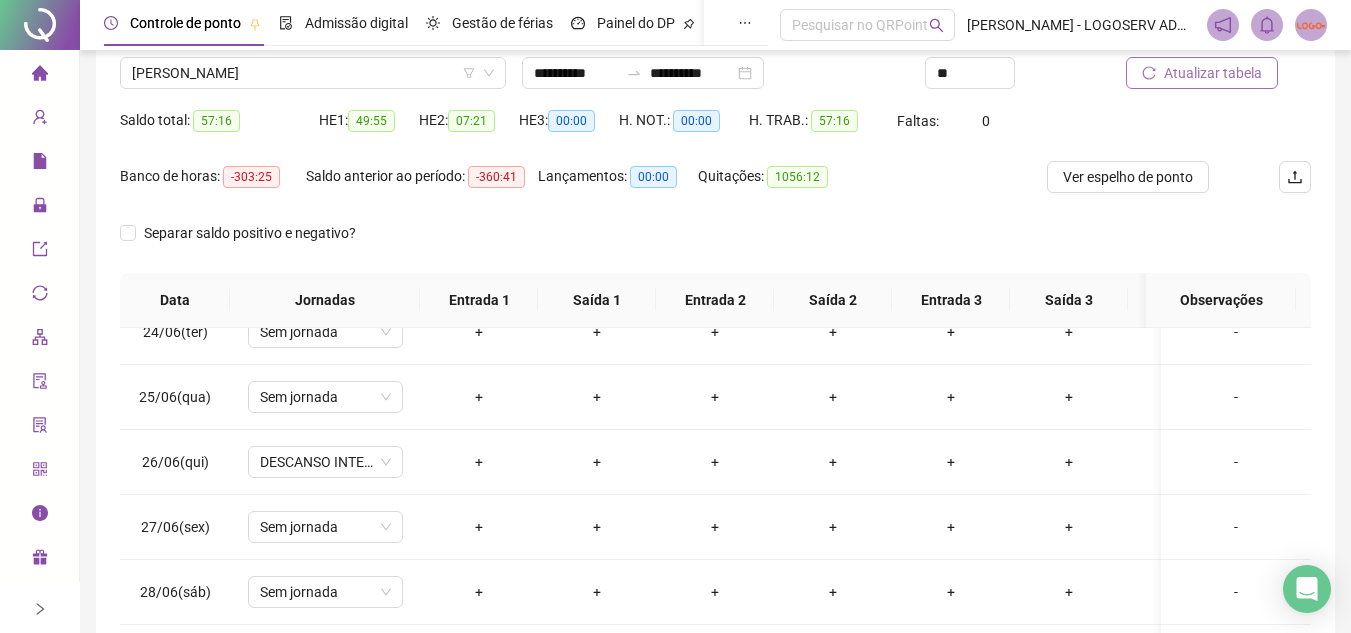 scroll, scrollTop: 389, scrollLeft: 0, axis: vertical 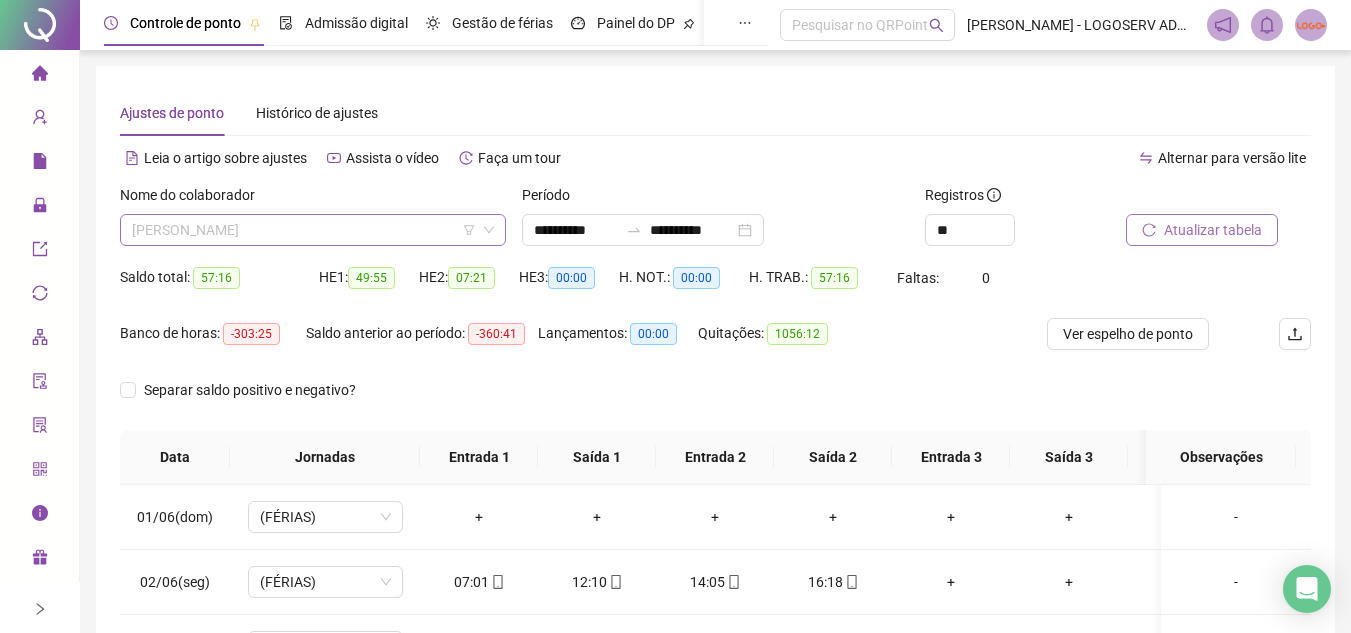 click on "CARLOS ROBERTO SOUZA SANTOS" at bounding box center (313, 230) 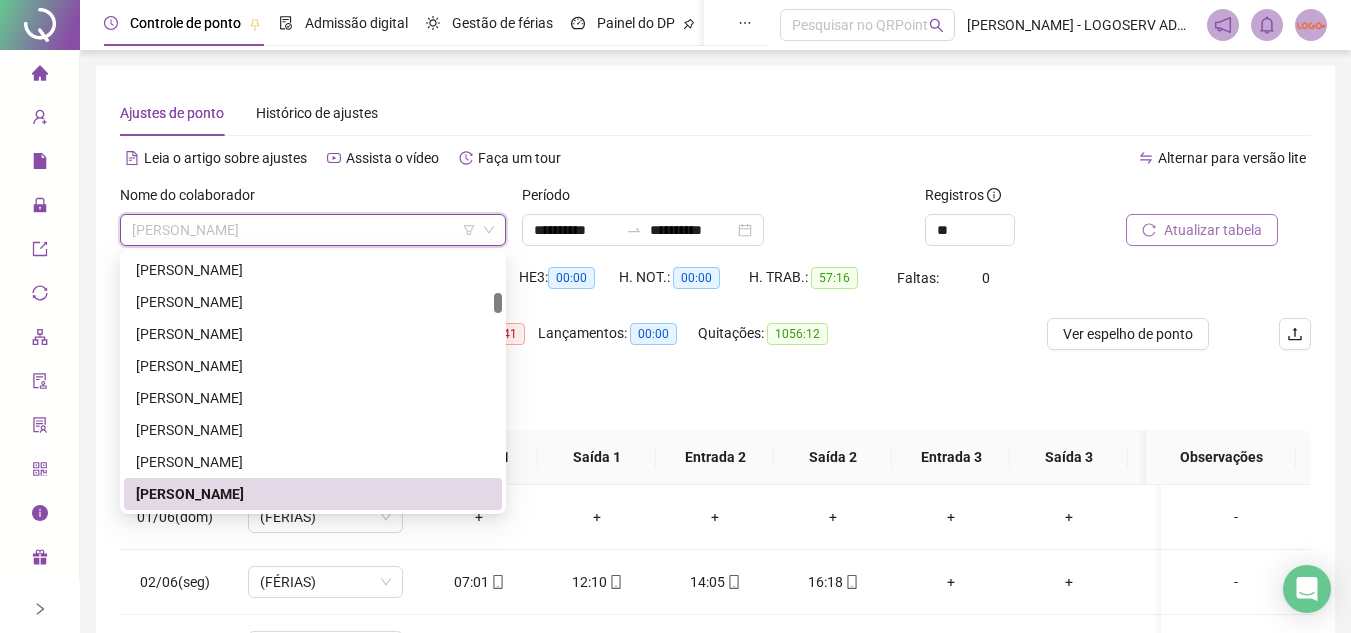 paste on "**********" 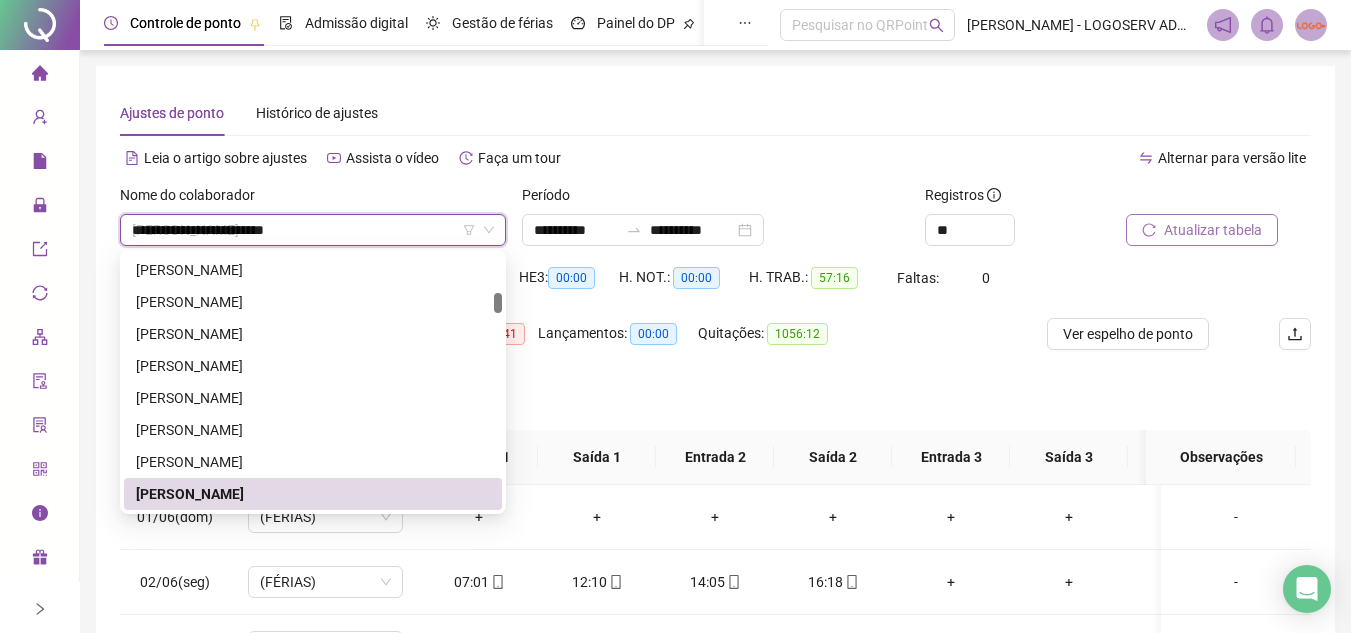 scroll, scrollTop: 0, scrollLeft: 0, axis: both 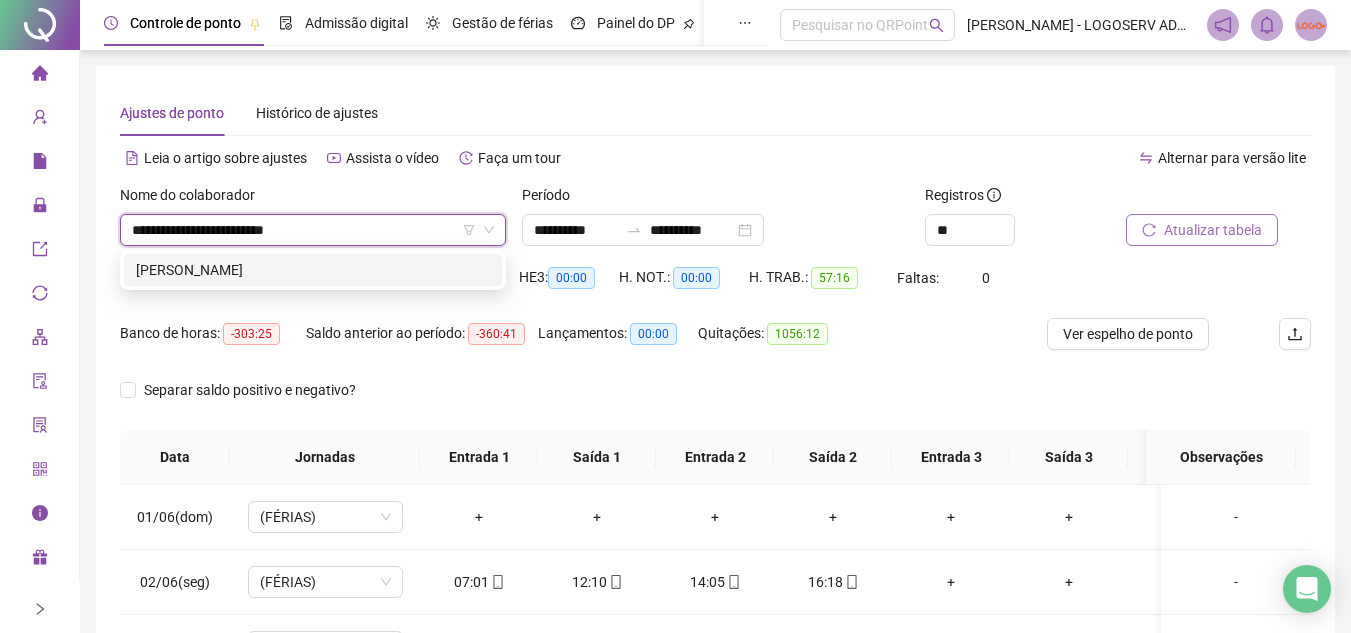 click on "DERIVALDO LIMA DE OLIVEIRA" at bounding box center [313, 270] 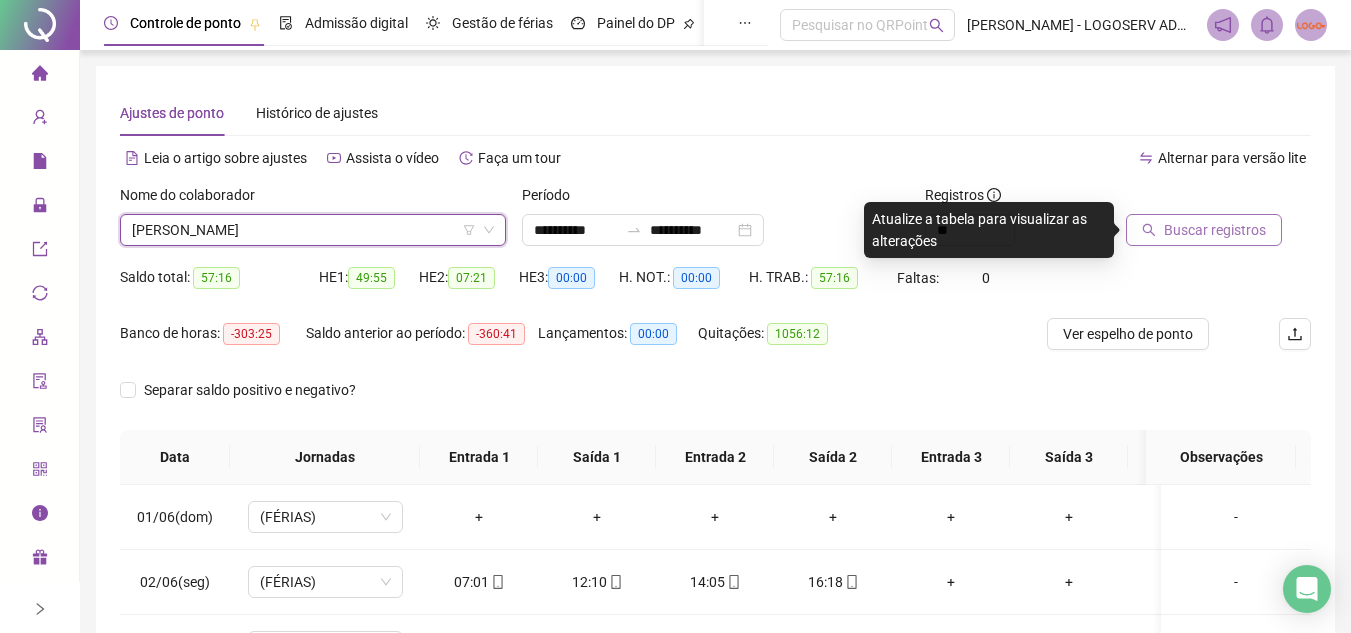 click on "Buscar registros" at bounding box center (1204, 230) 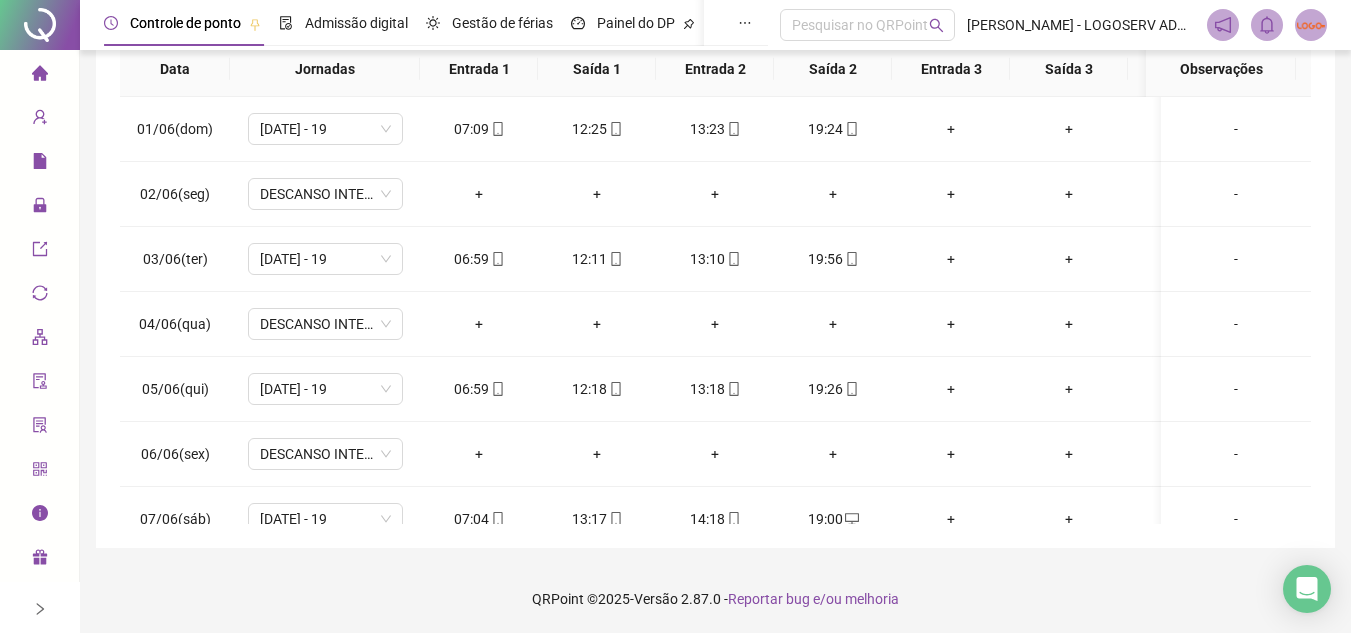scroll, scrollTop: 389, scrollLeft: 0, axis: vertical 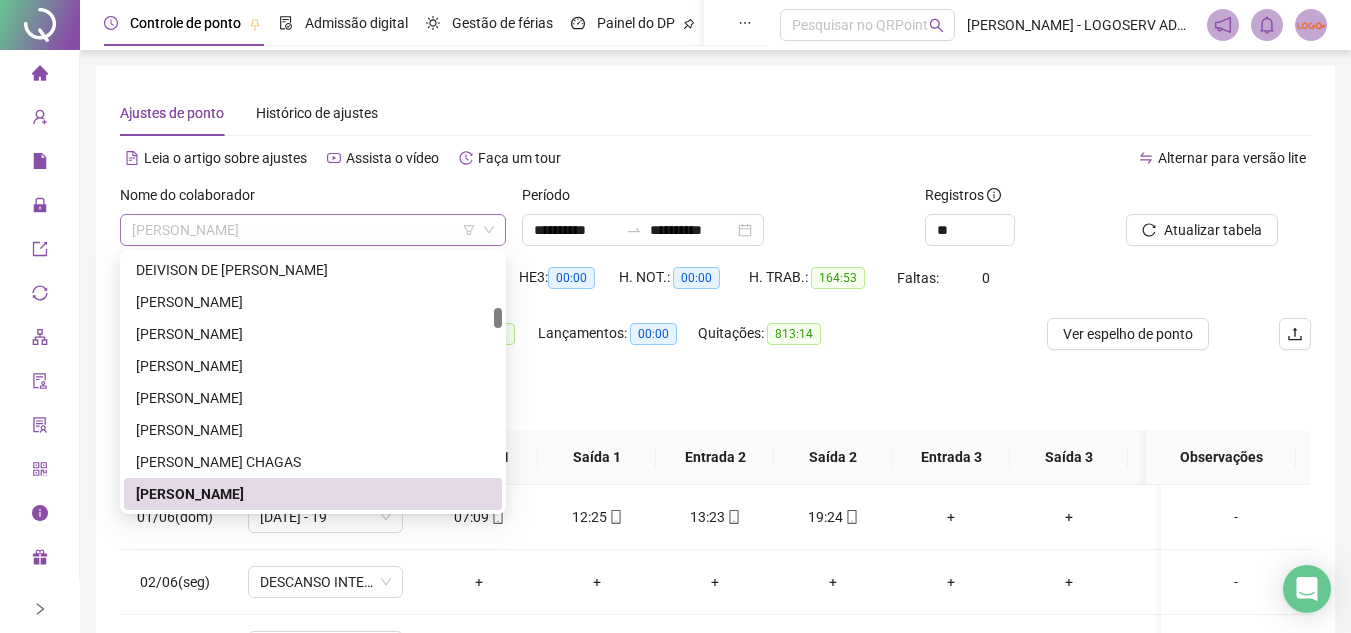 click on "DERIVALDO LIMA DE OLIVEIRA" at bounding box center [313, 230] 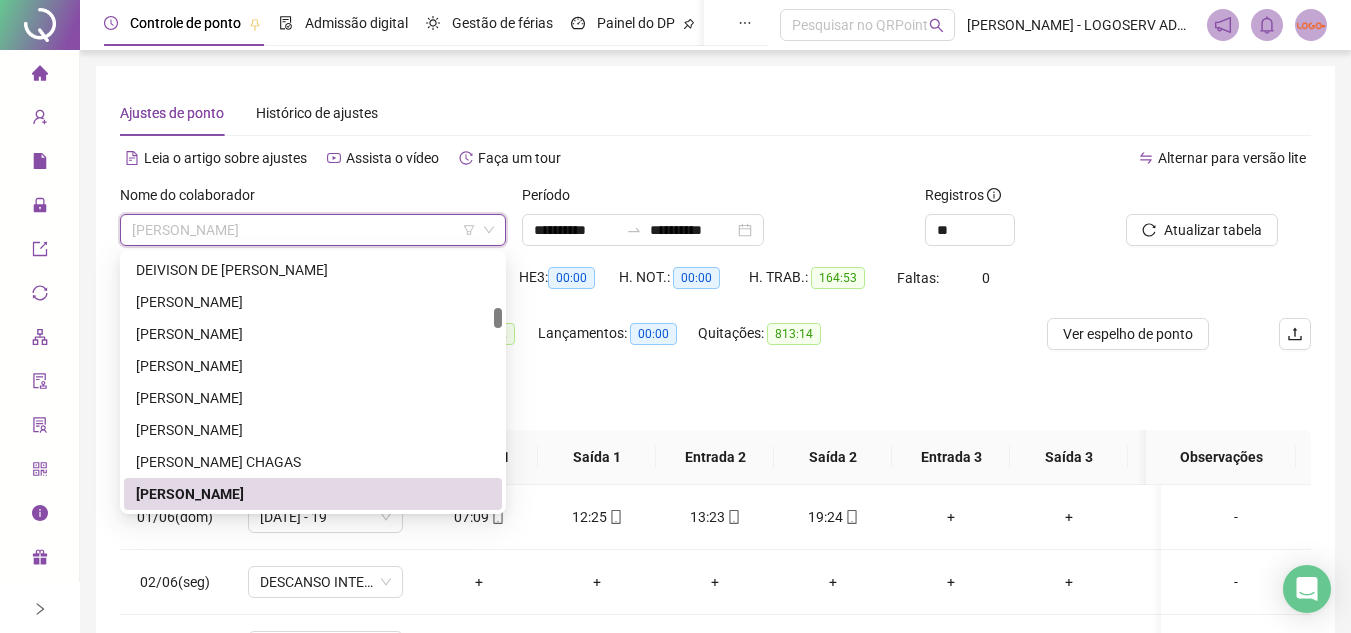 paste on "**********" 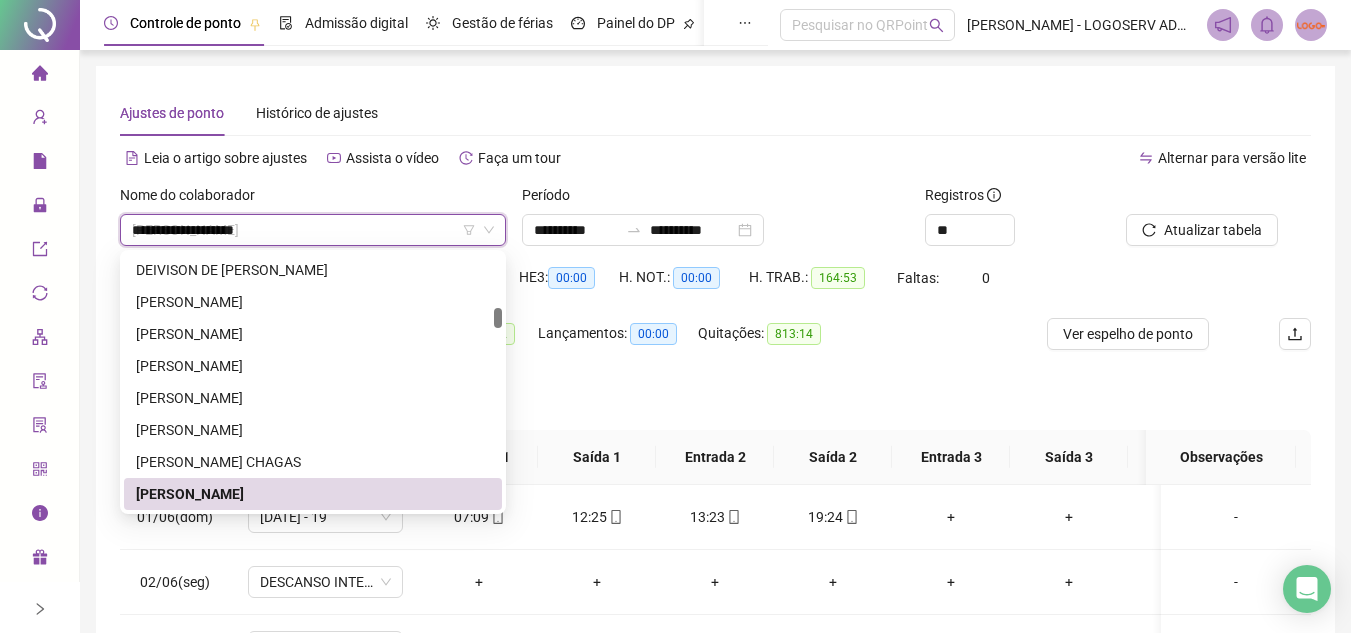 scroll, scrollTop: 0, scrollLeft: 0, axis: both 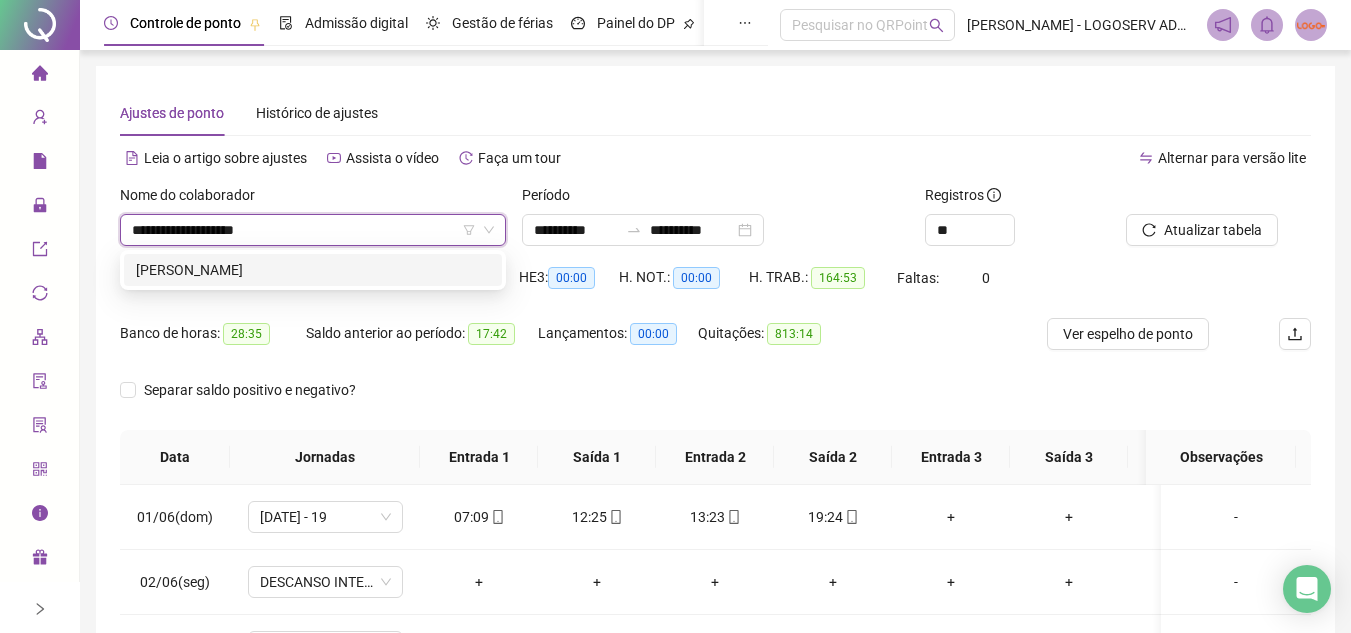click on "DALMO SANTOS CHAGAS" at bounding box center (313, 270) 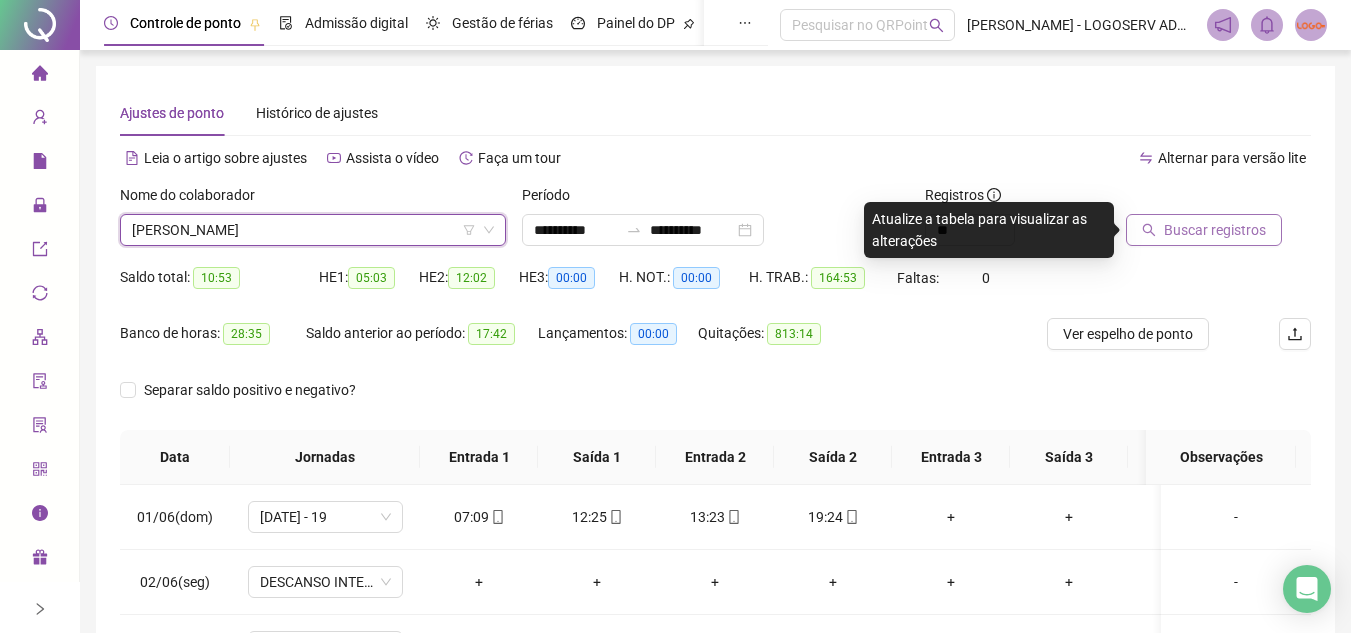 click on "Buscar registros" at bounding box center [1215, 230] 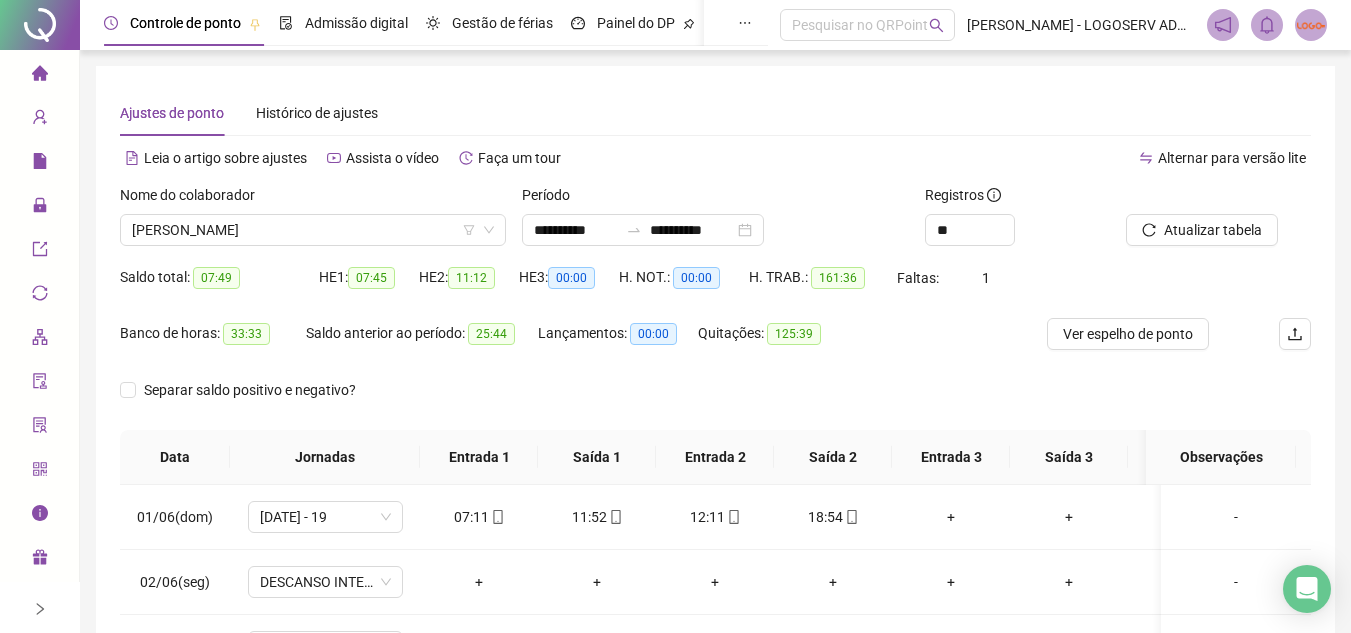 scroll, scrollTop: 200, scrollLeft: 0, axis: vertical 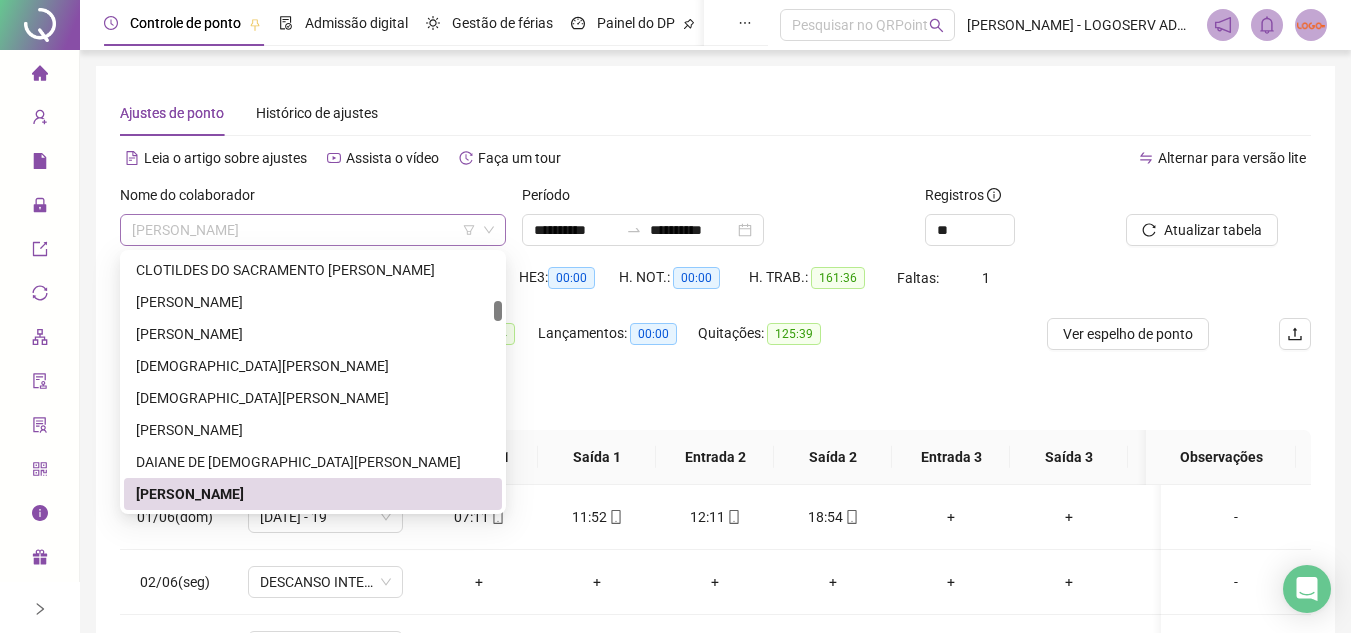 click on "DALMO SANTOS CHAGAS" at bounding box center (313, 230) 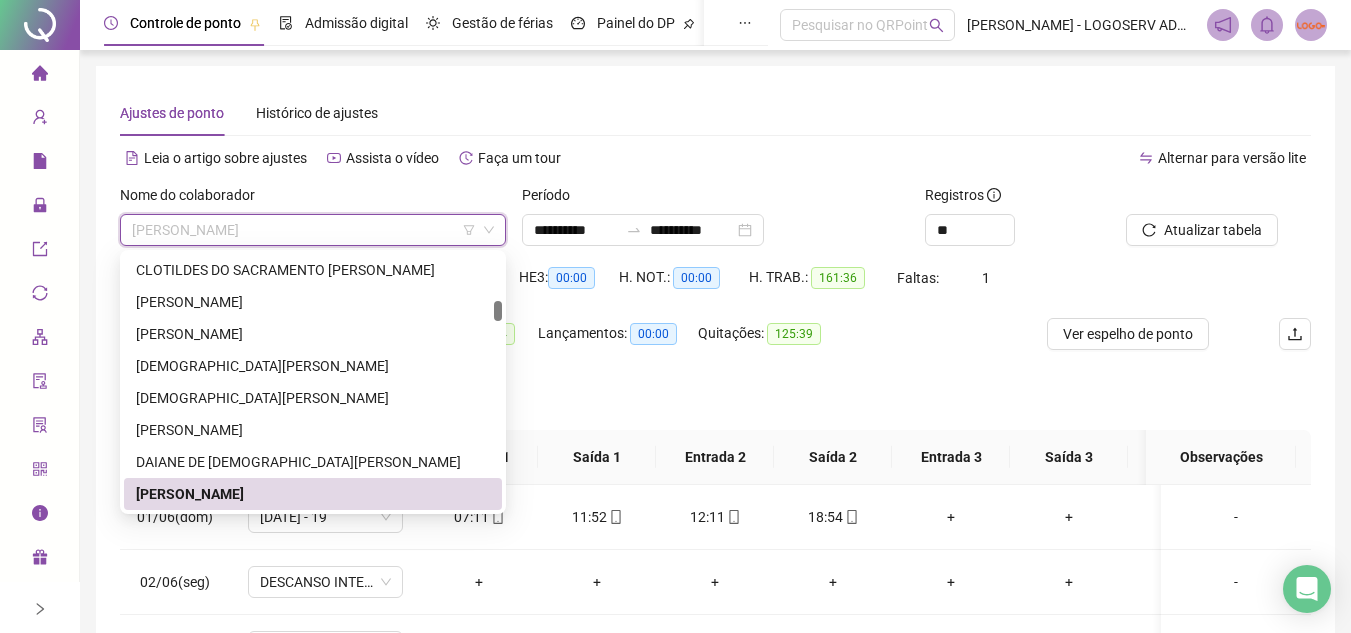 paste on "**********" 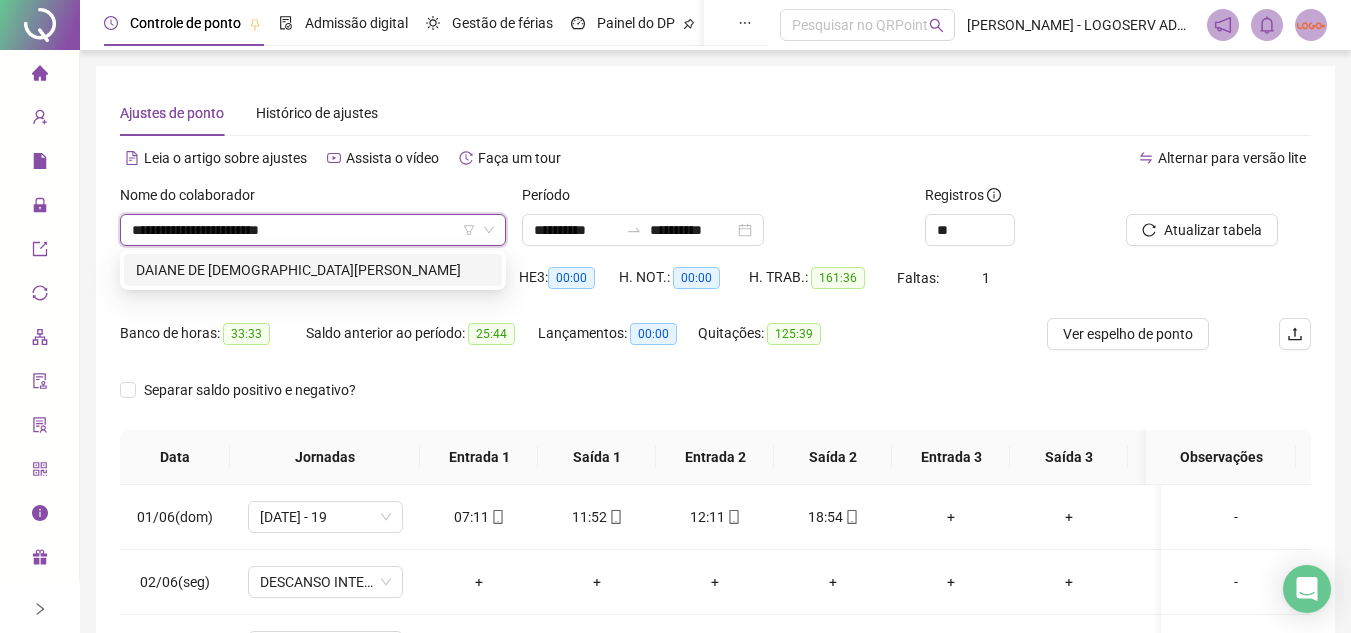 scroll, scrollTop: 0, scrollLeft: 0, axis: both 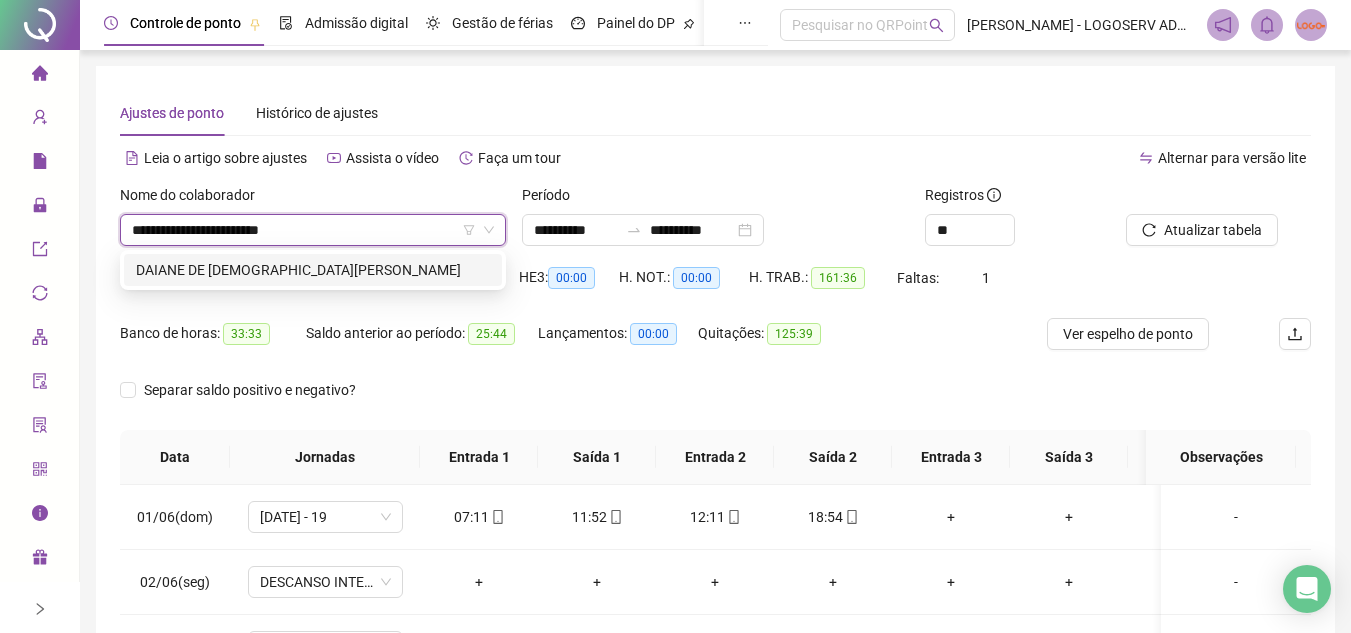 click on "DAIANE DE JESUS DA SILVA" at bounding box center (313, 270) 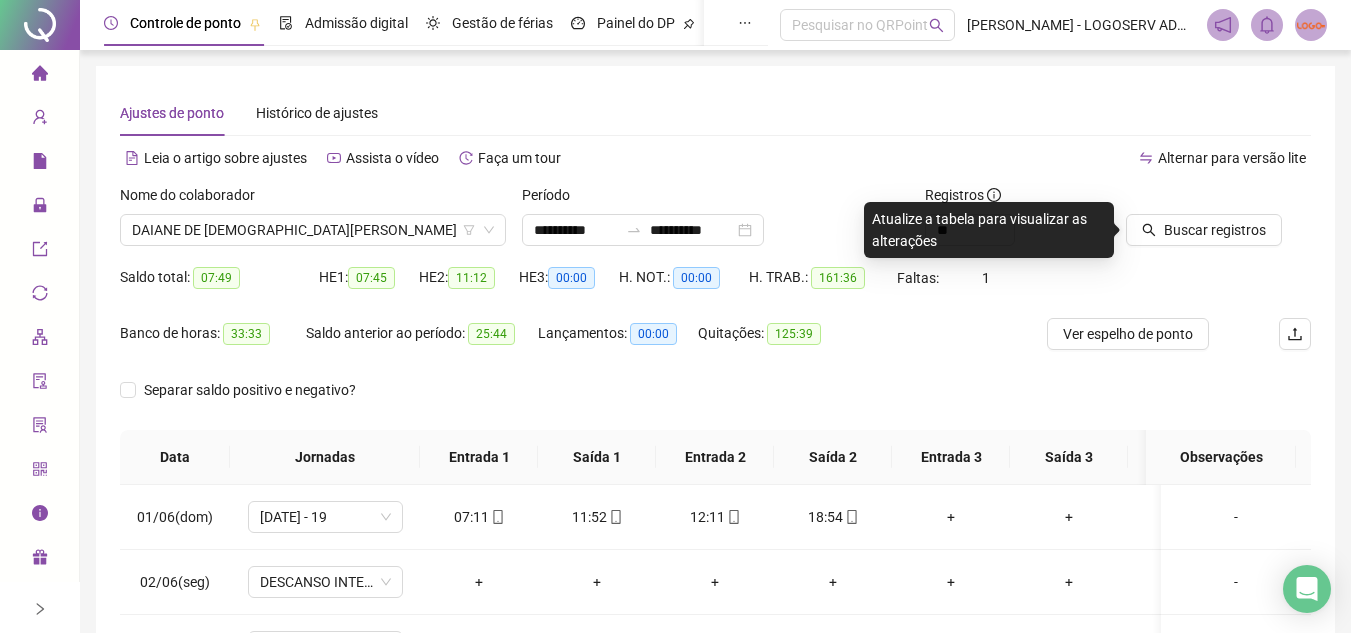 click 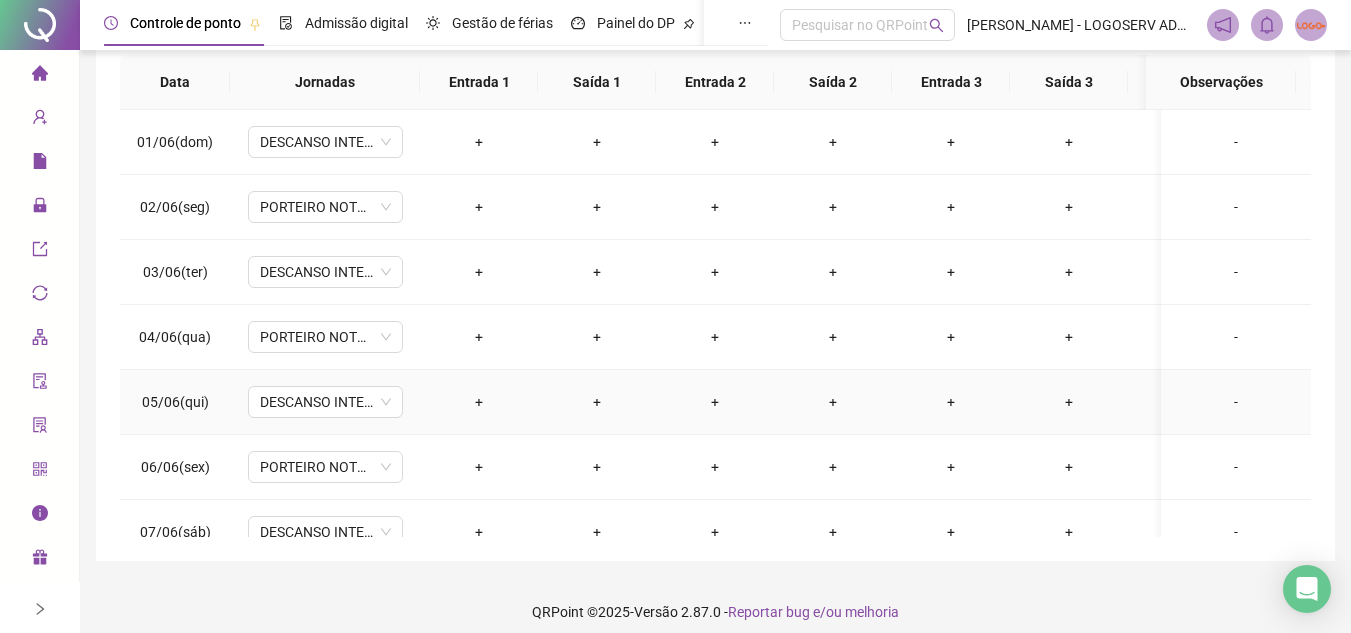 scroll, scrollTop: 389, scrollLeft: 0, axis: vertical 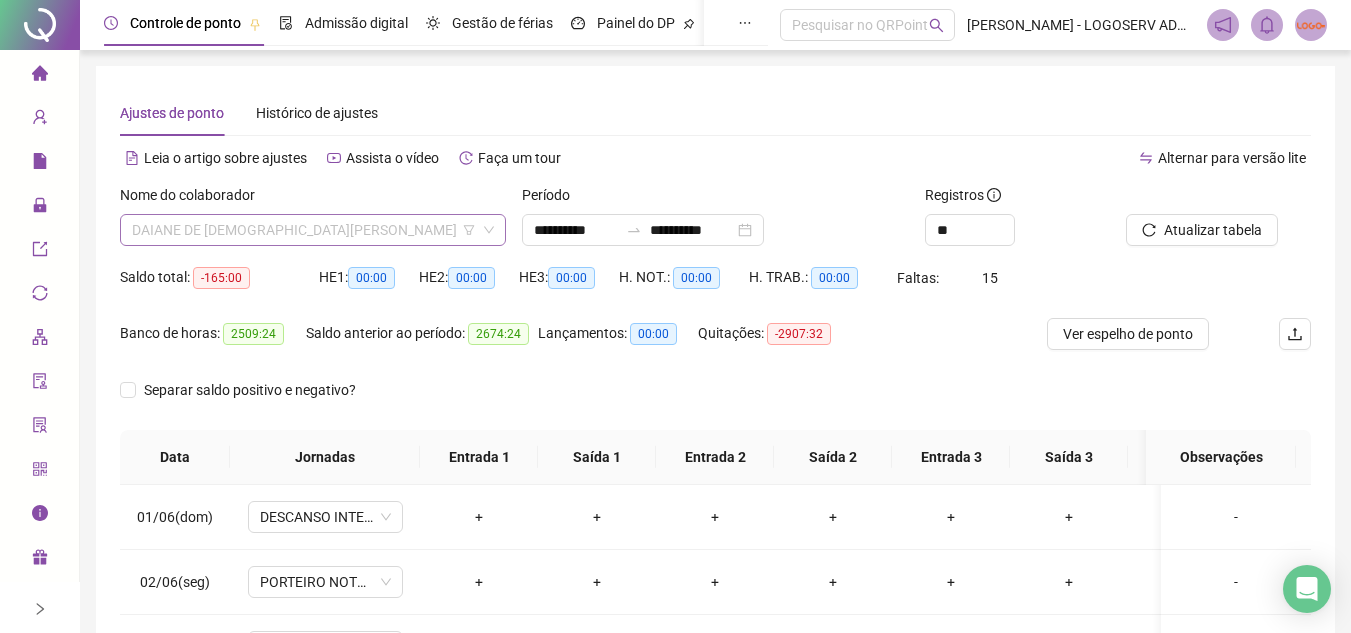 click on "DAIANE DE JESUS DA SILVA" at bounding box center [313, 230] 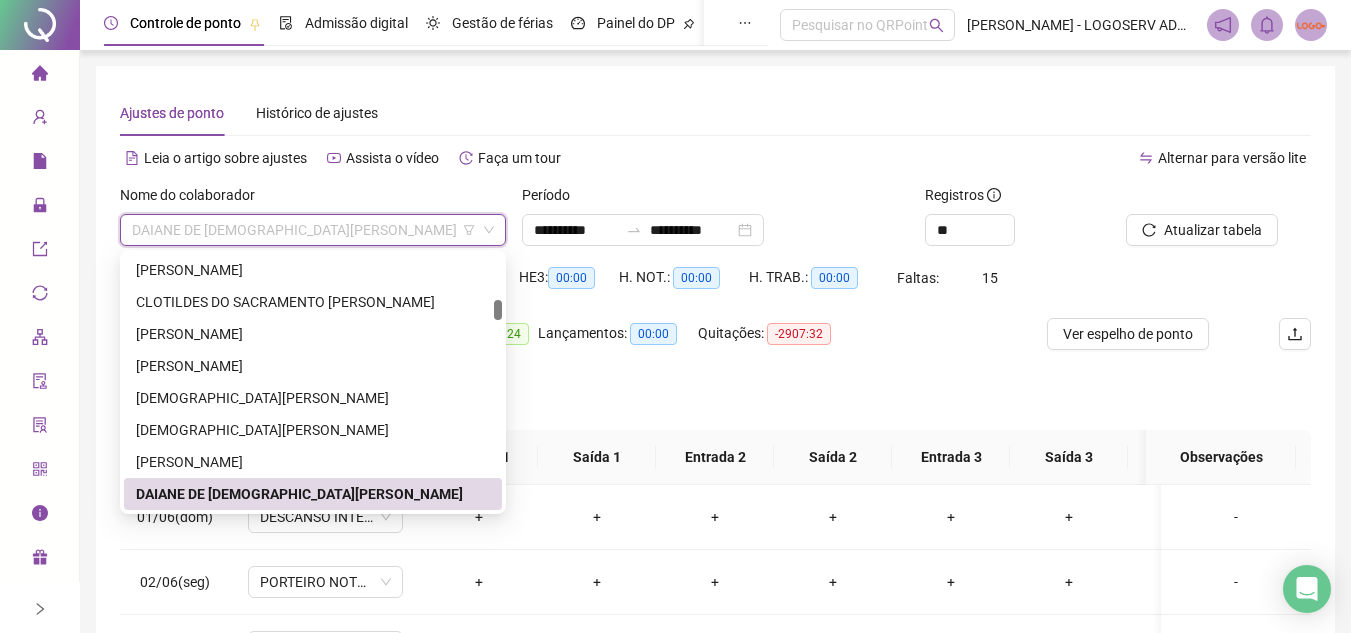 paste on "**********" 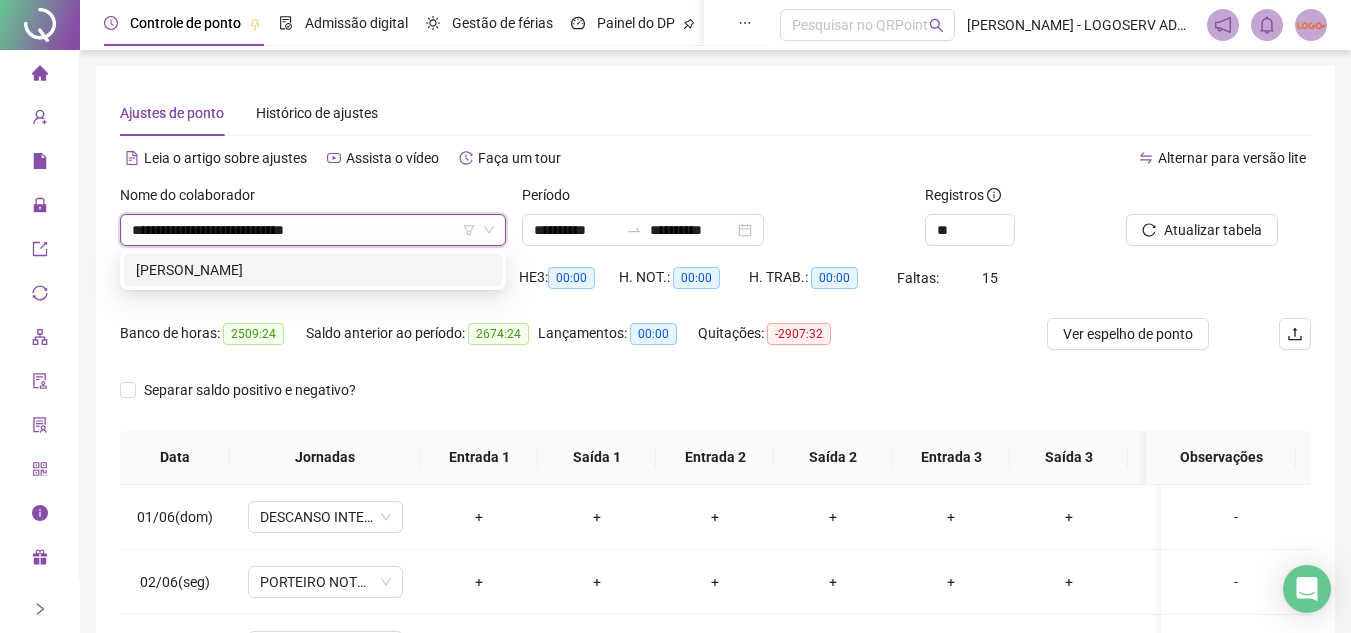 scroll, scrollTop: 0, scrollLeft: 0, axis: both 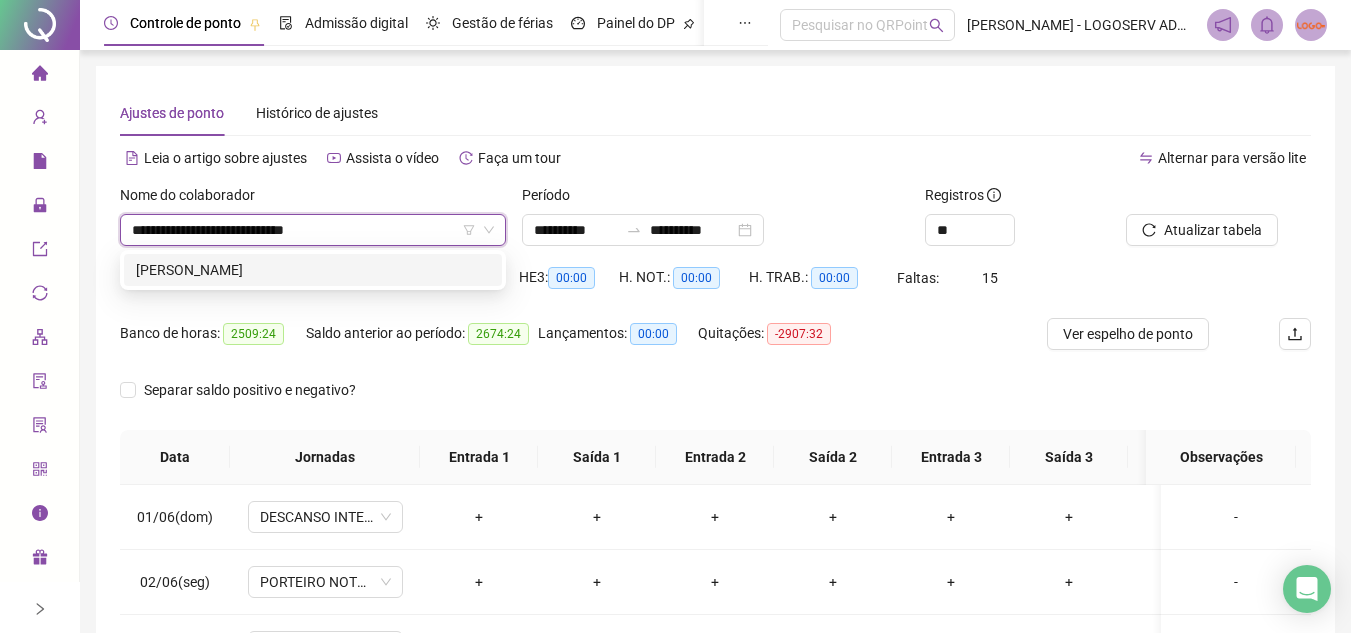click on "MARIO AUGUSTO SILVA NASCIMENTO" at bounding box center [313, 270] 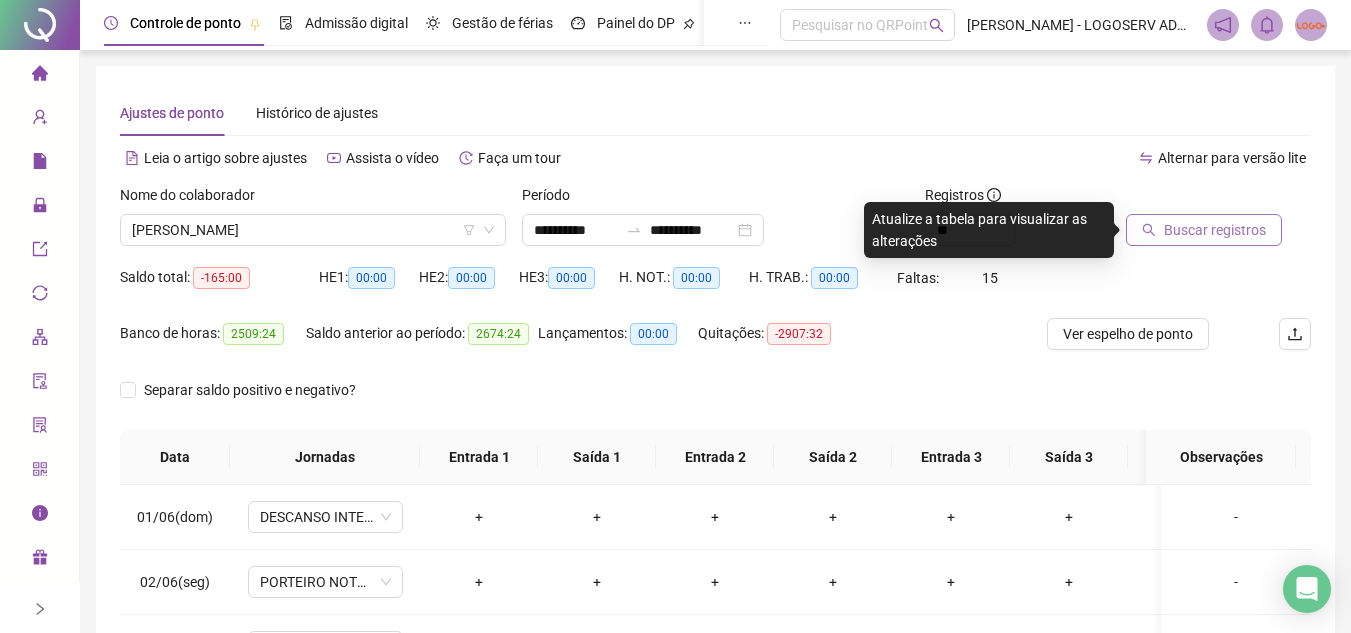 click 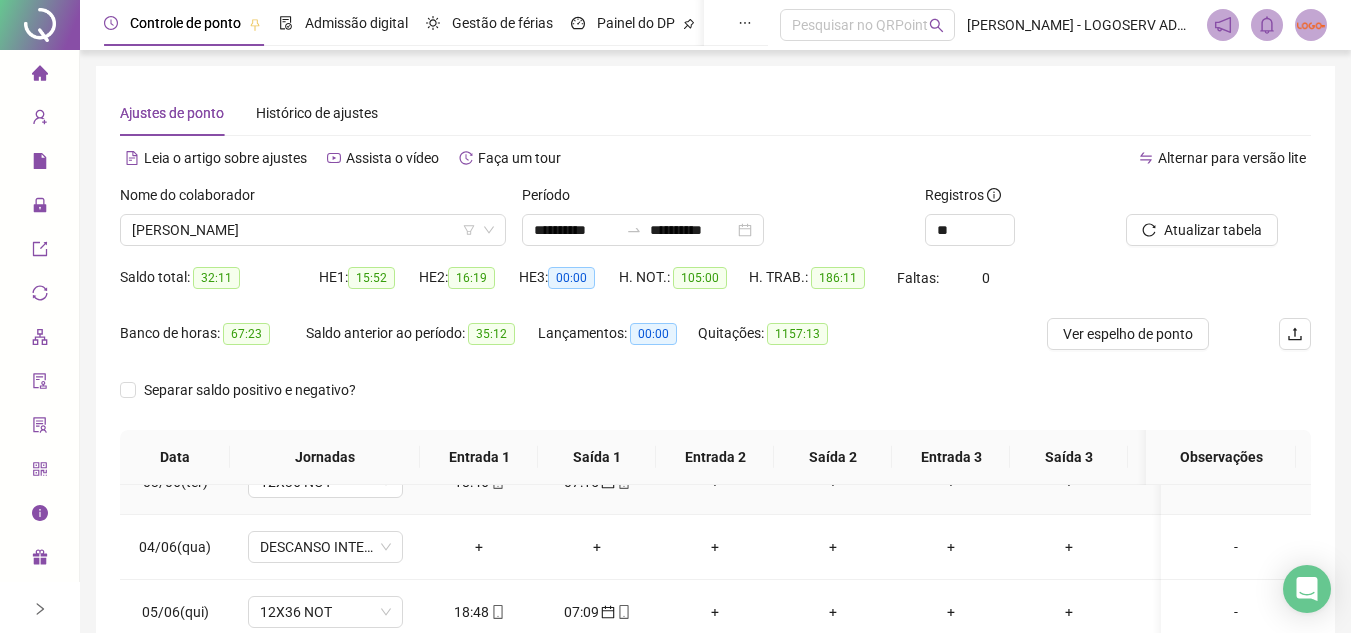 scroll, scrollTop: 200, scrollLeft: 0, axis: vertical 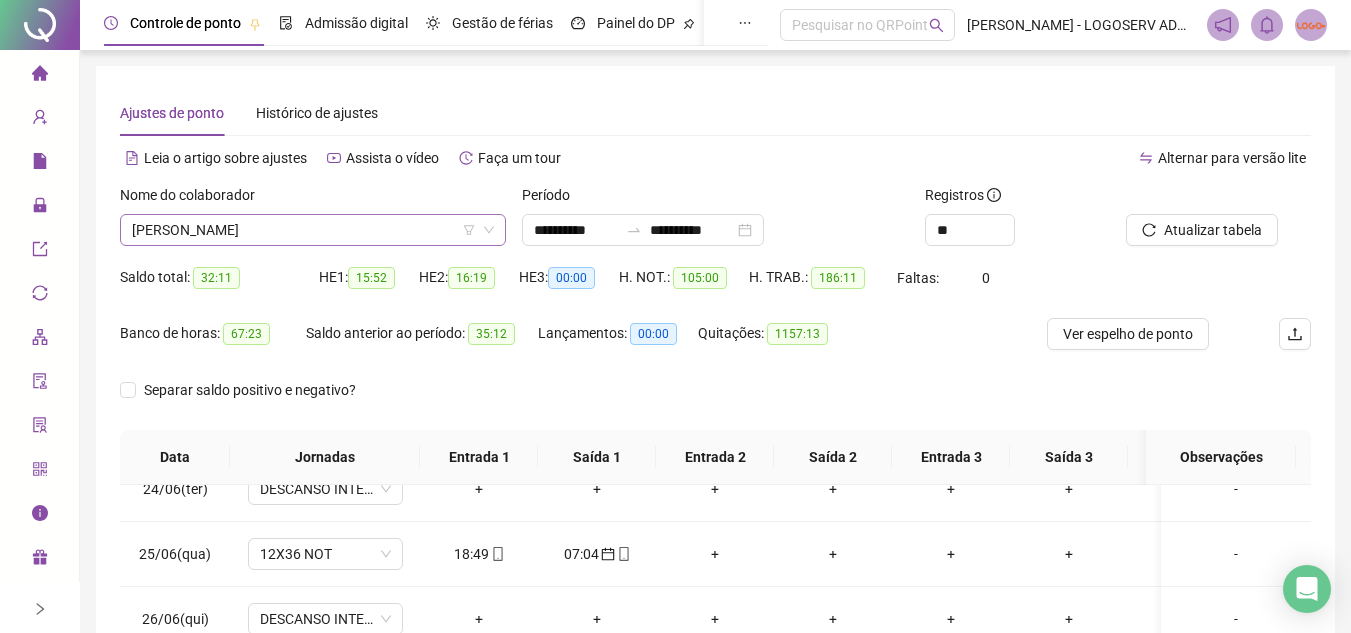 click on "MARIO AUGUSTO SILVA NASCIMENTO" at bounding box center (313, 230) 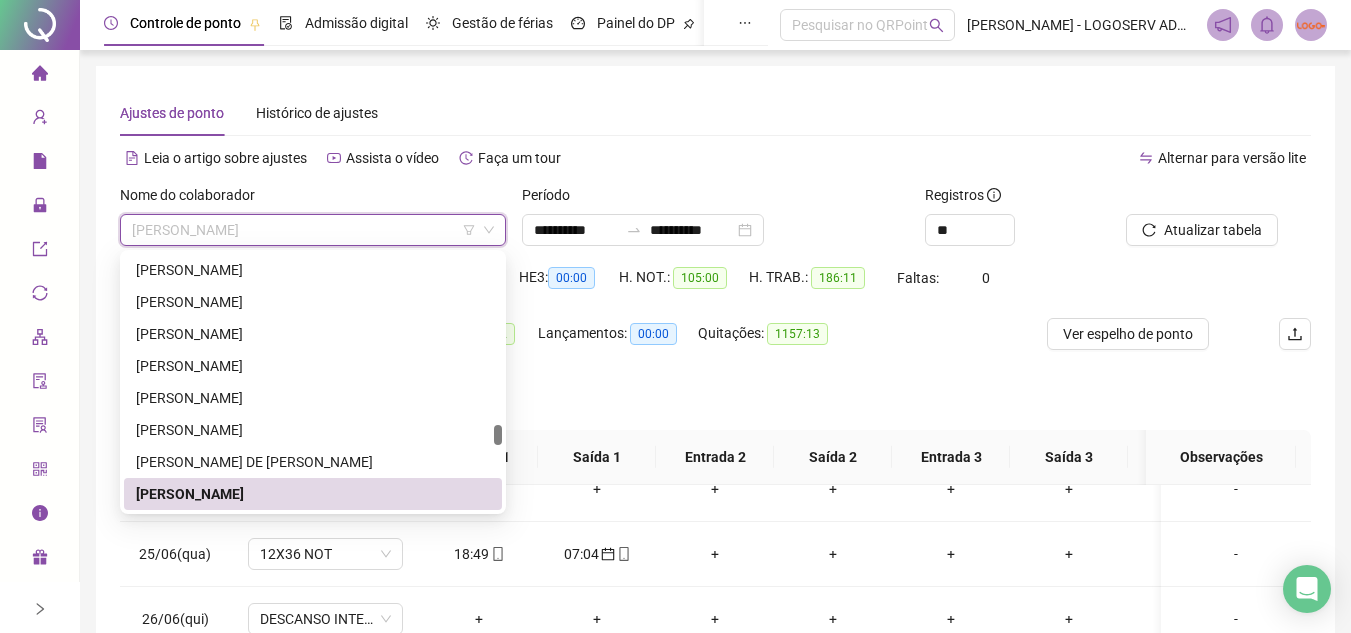 paste on "**********" 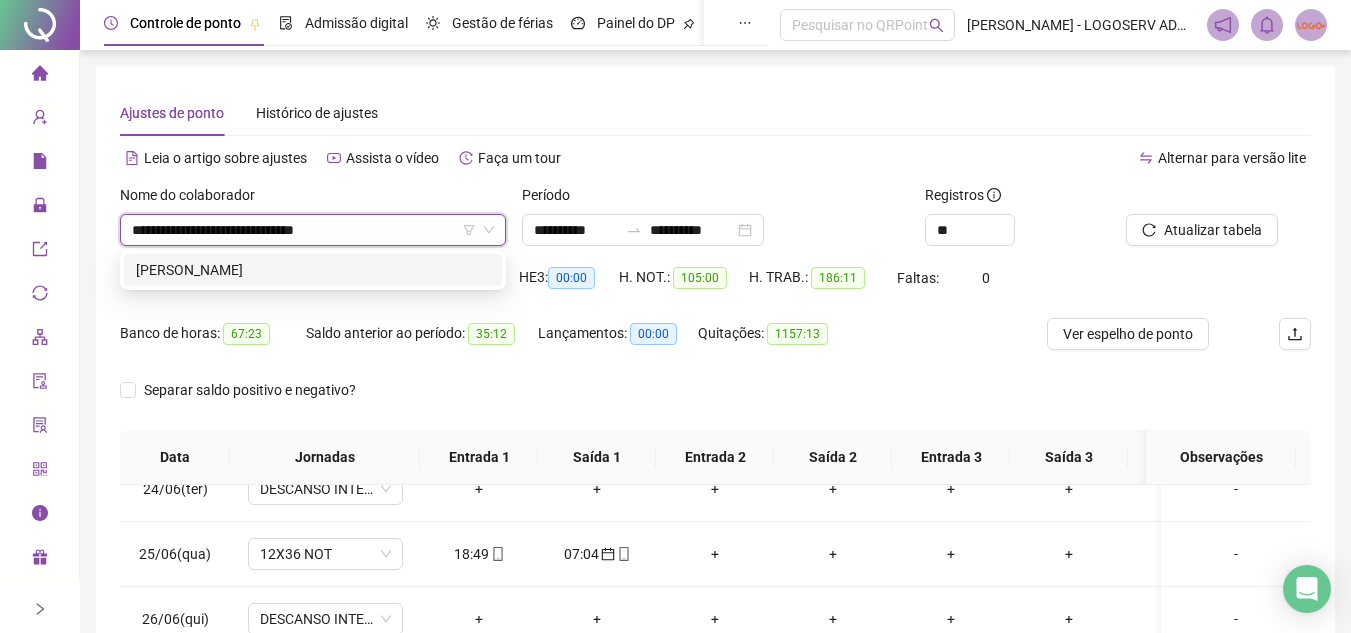 scroll, scrollTop: 0, scrollLeft: 0, axis: both 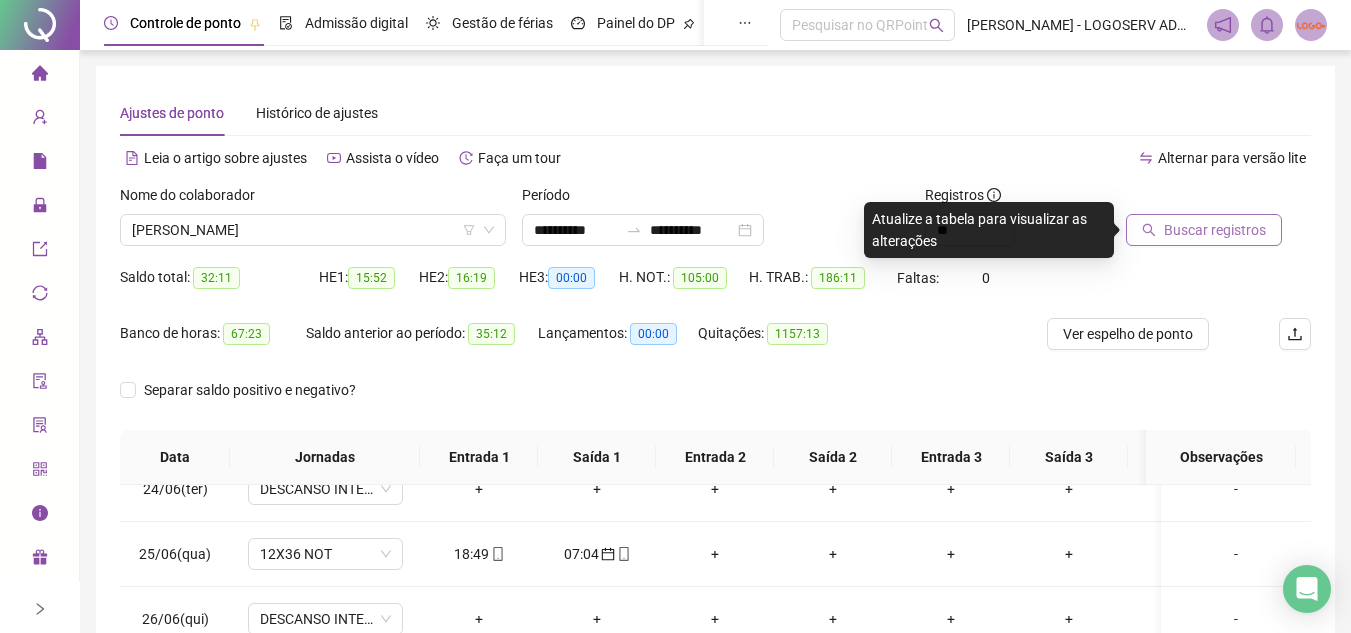 click on "Buscar registros" at bounding box center [1215, 230] 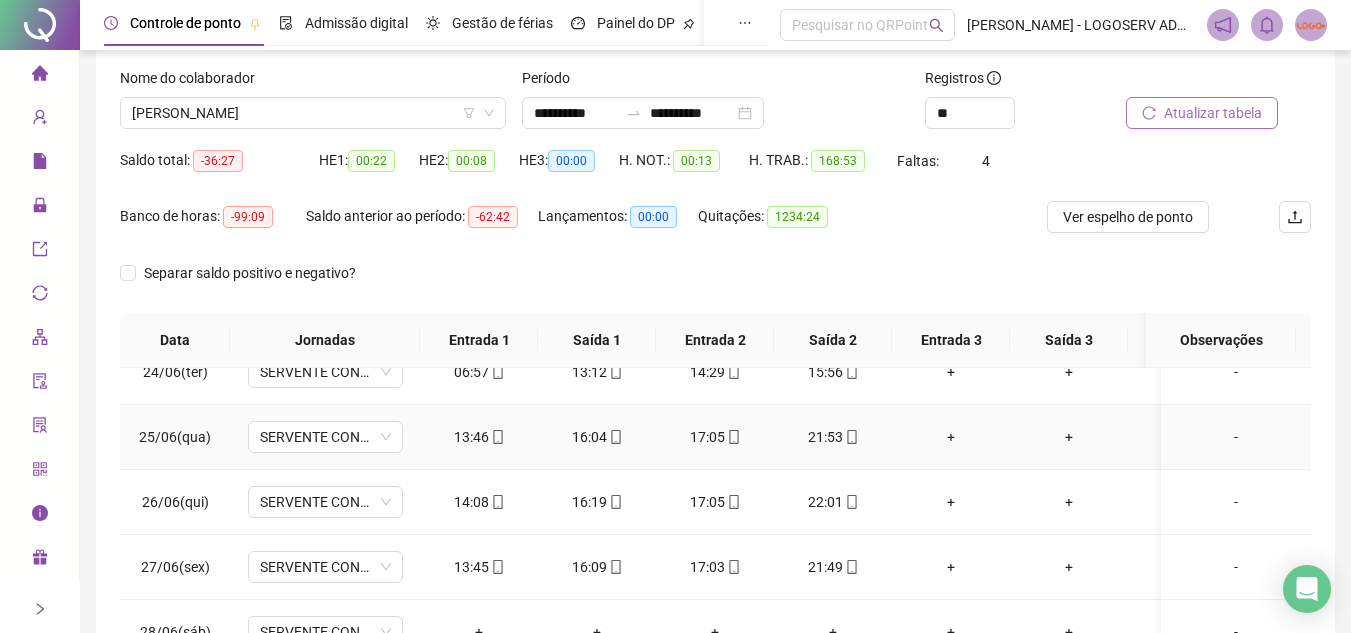 scroll, scrollTop: 389, scrollLeft: 0, axis: vertical 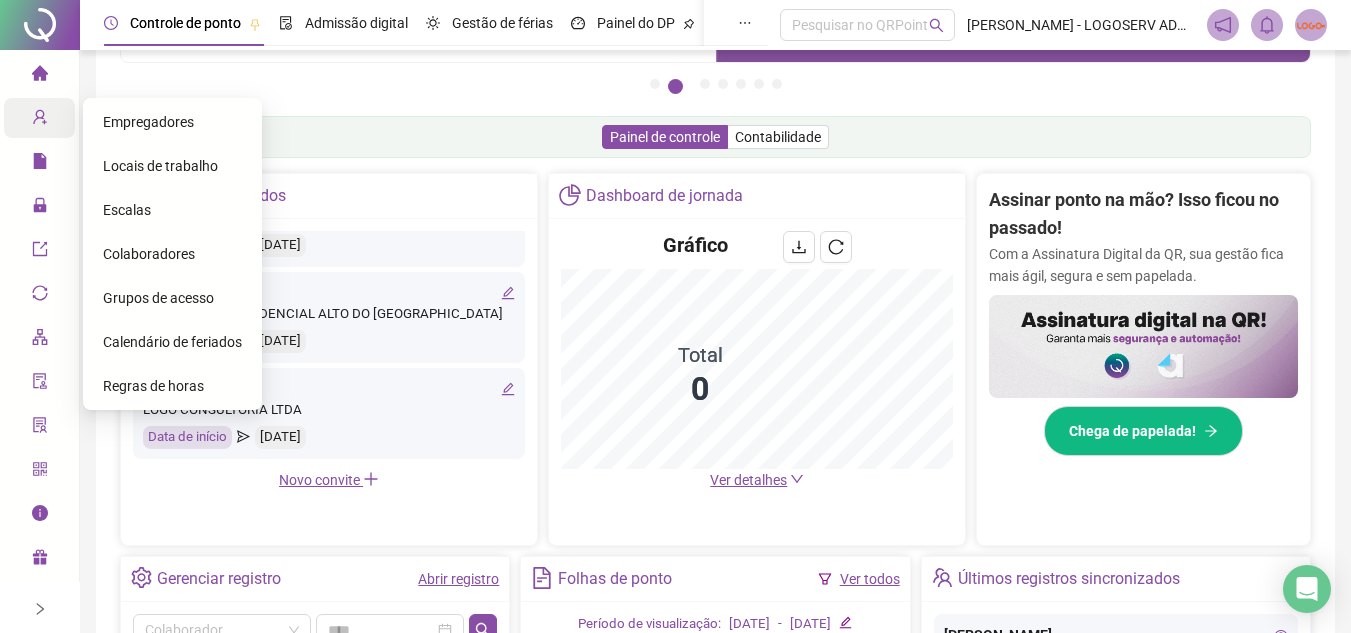 click 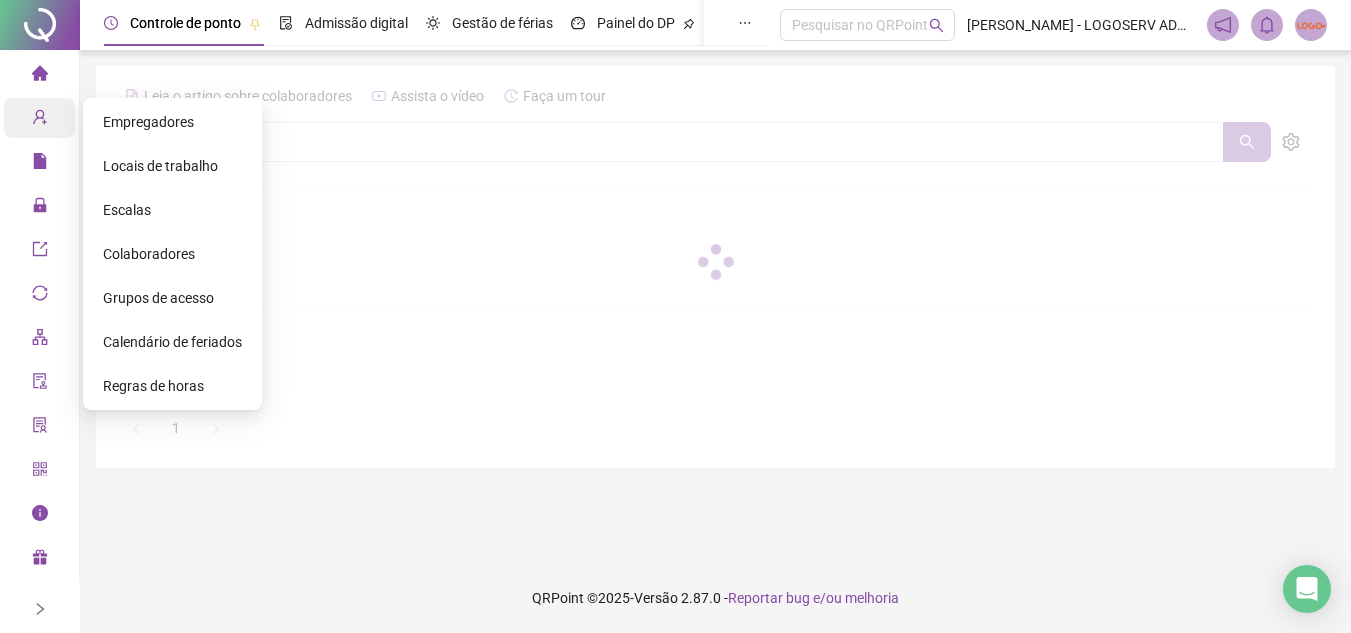 scroll, scrollTop: 0, scrollLeft: 0, axis: both 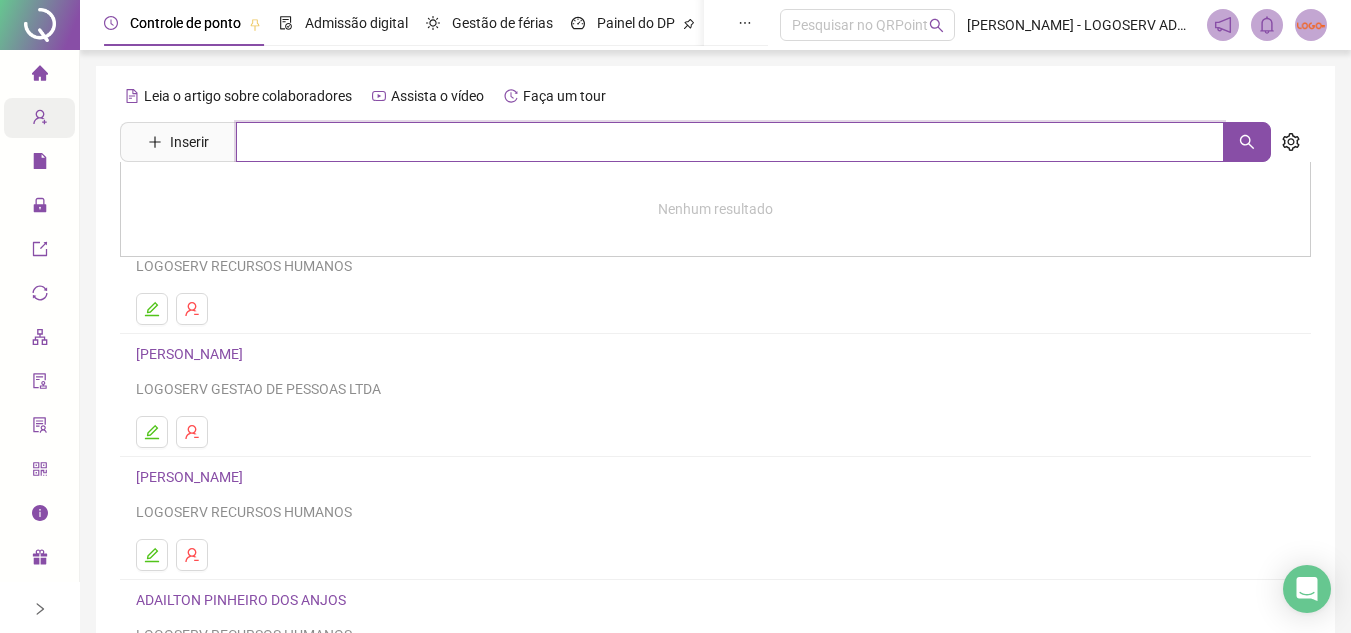 click at bounding box center (730, 142) 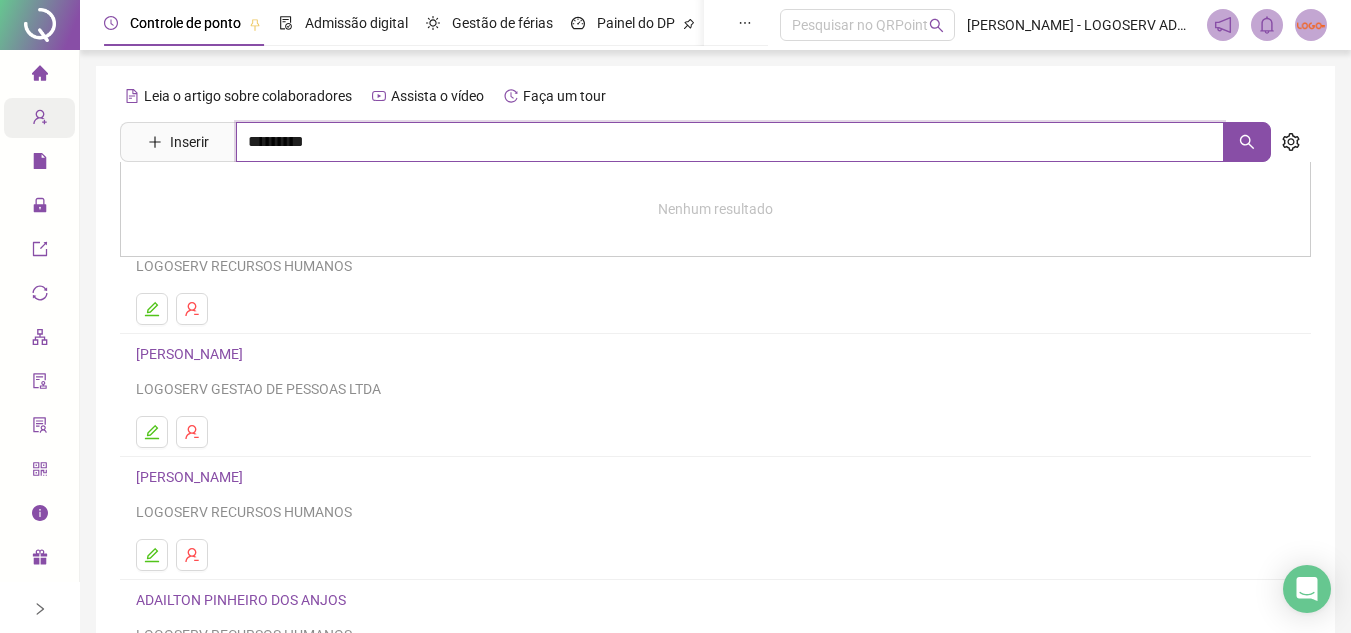 type on "*********" 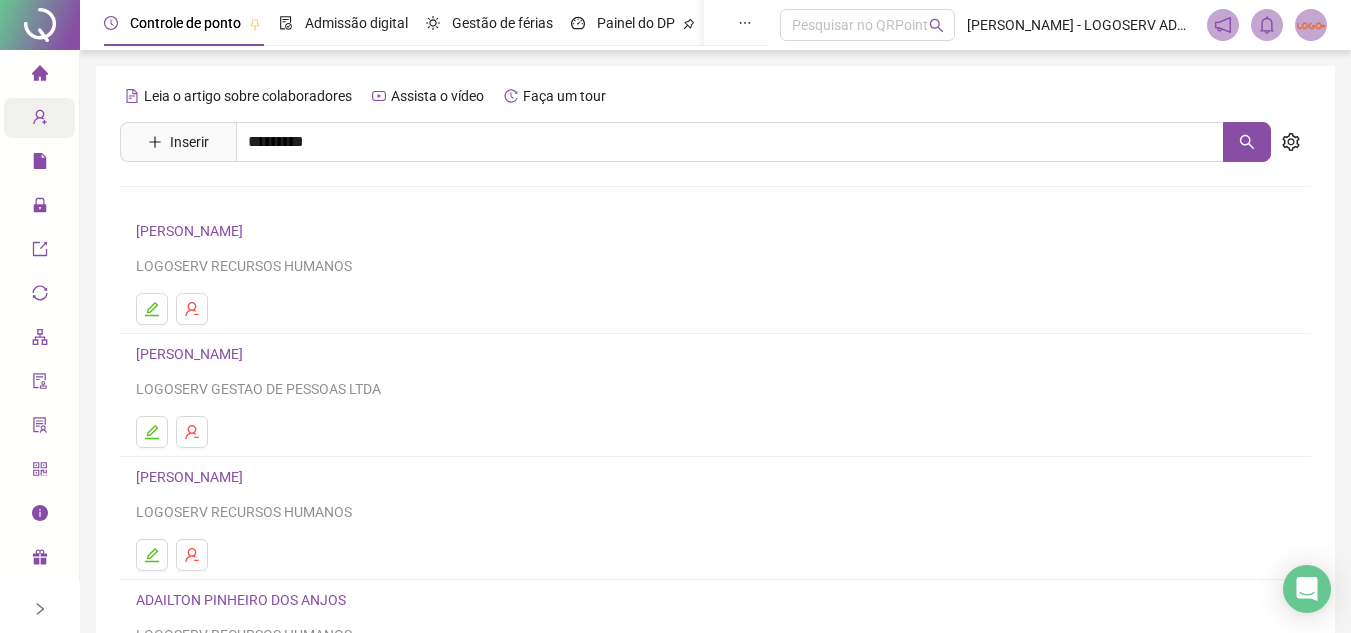 click on "[PERSON_NAME]" at bounding box center [210, 288] 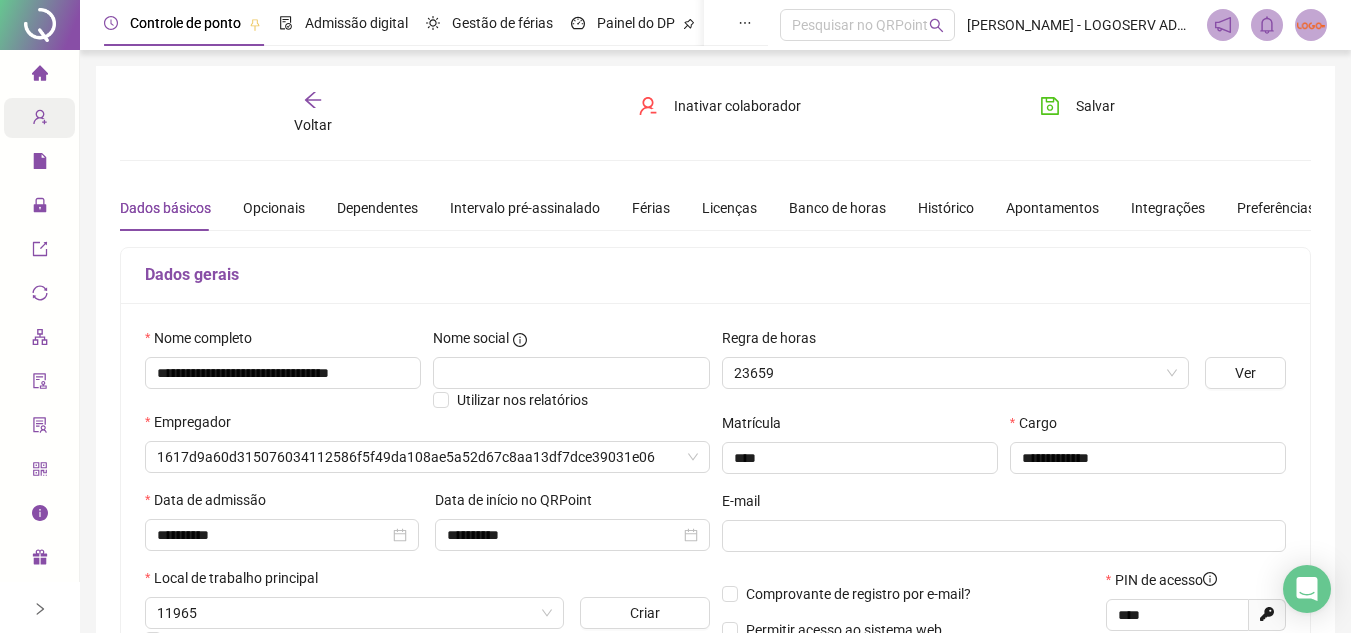 type on "**********" 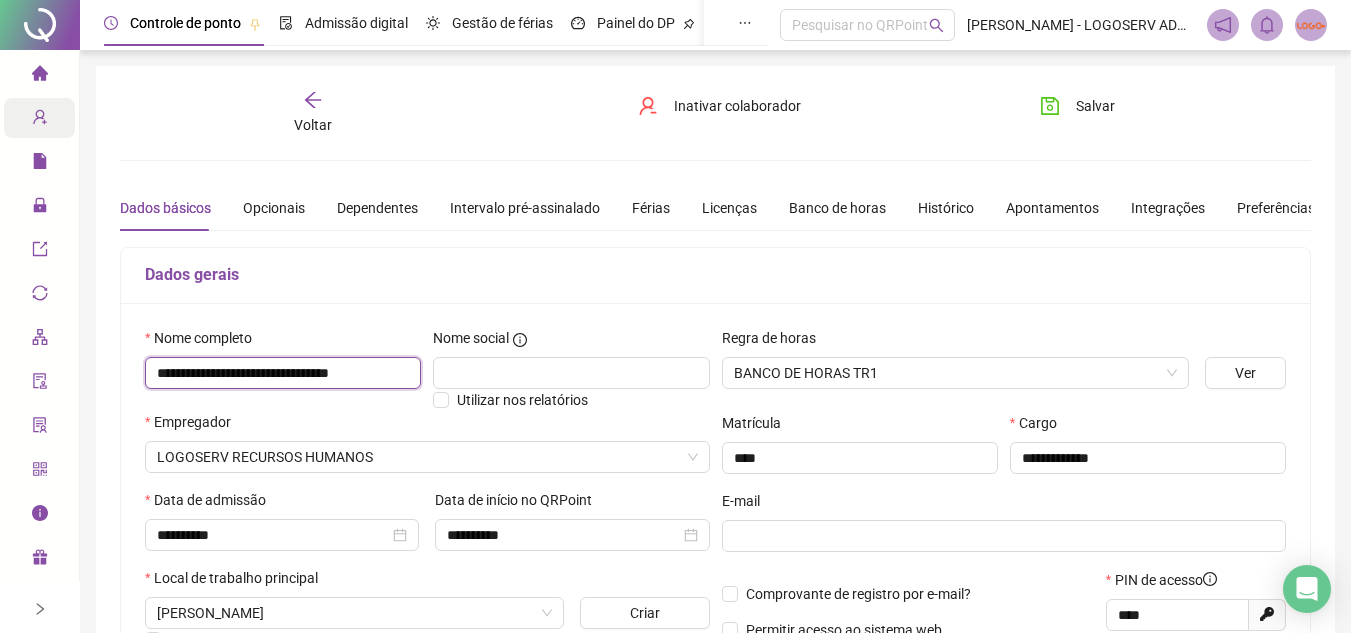 drag, startPoint x: 150, startPoint y: 377, endPoint x: 417, endPoint y: 342, distance: 269.28424 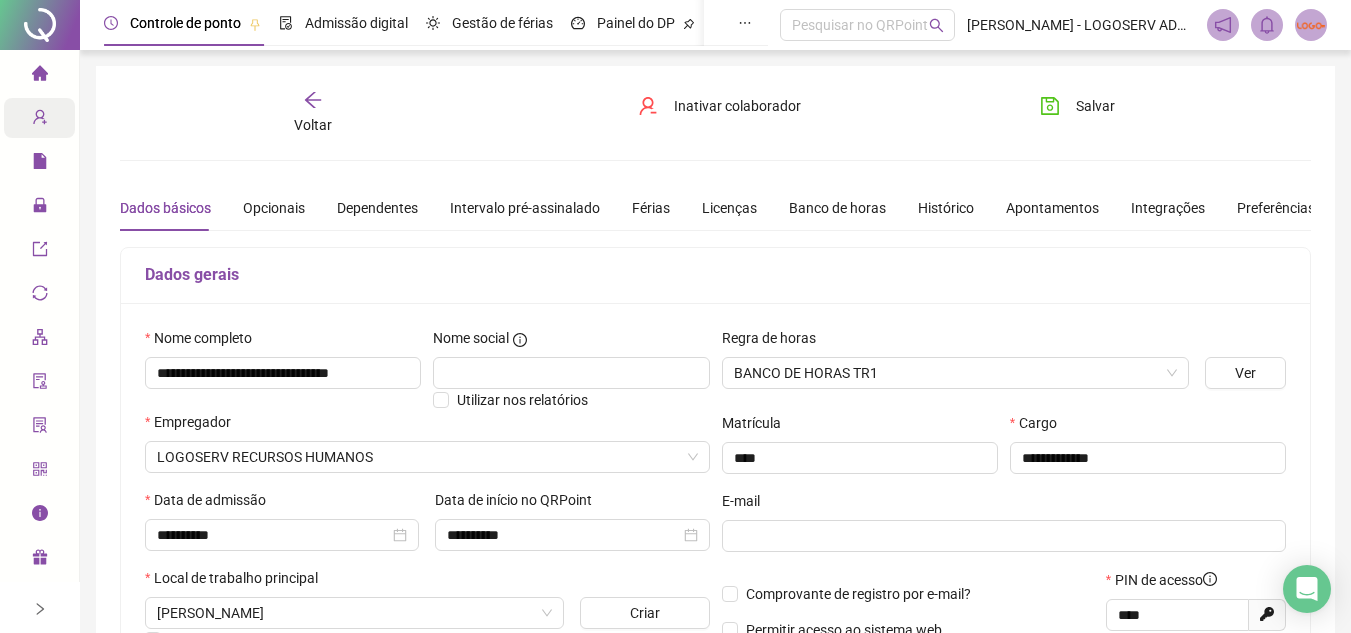 click on "Dados gerais" at bounding box center [715, 275] 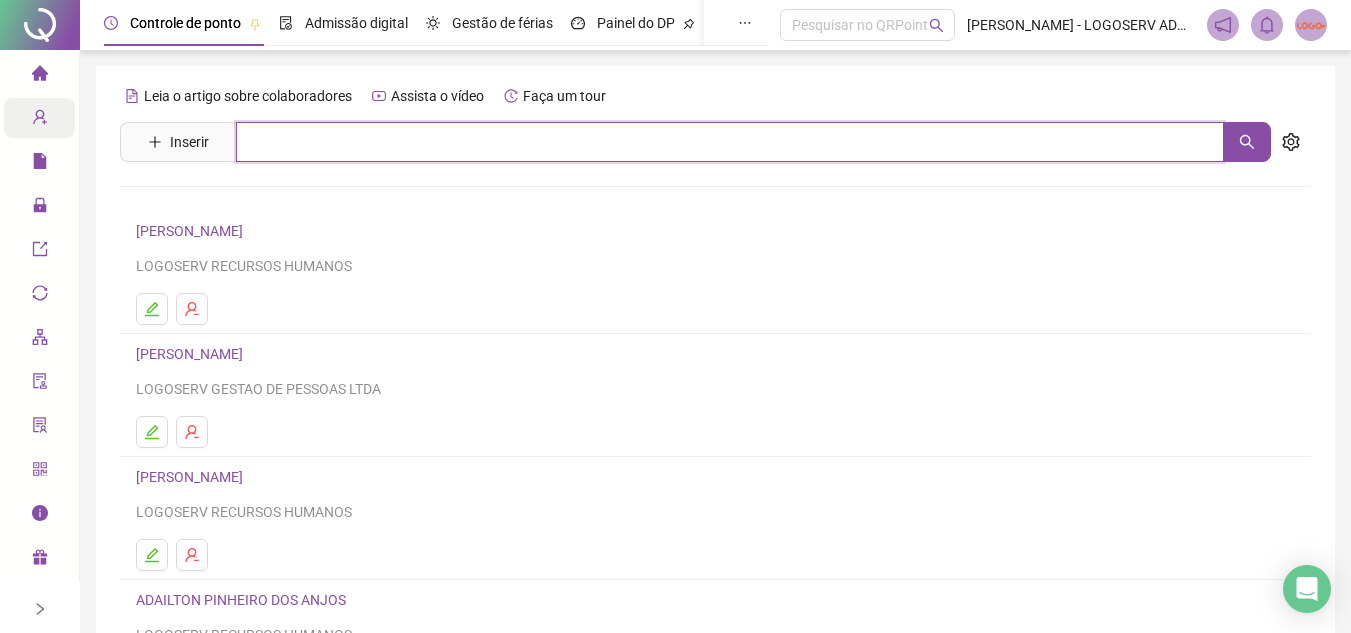 click at bounding box center [730, 142] 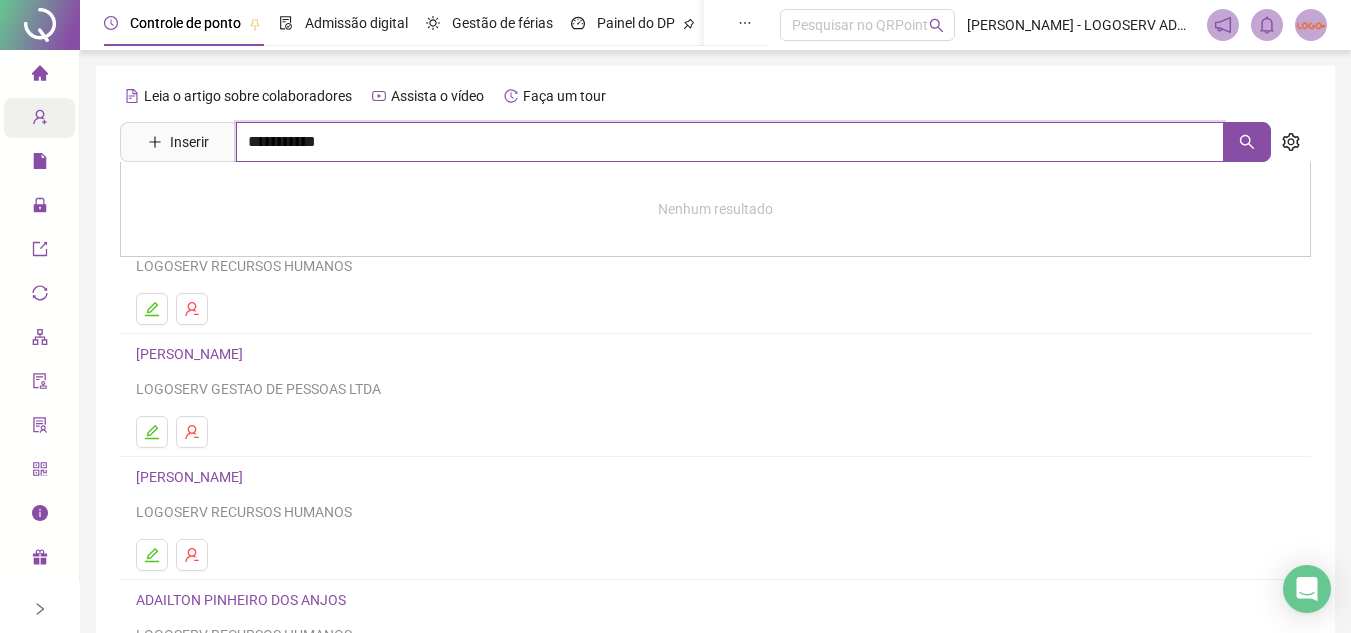 type on "**********" 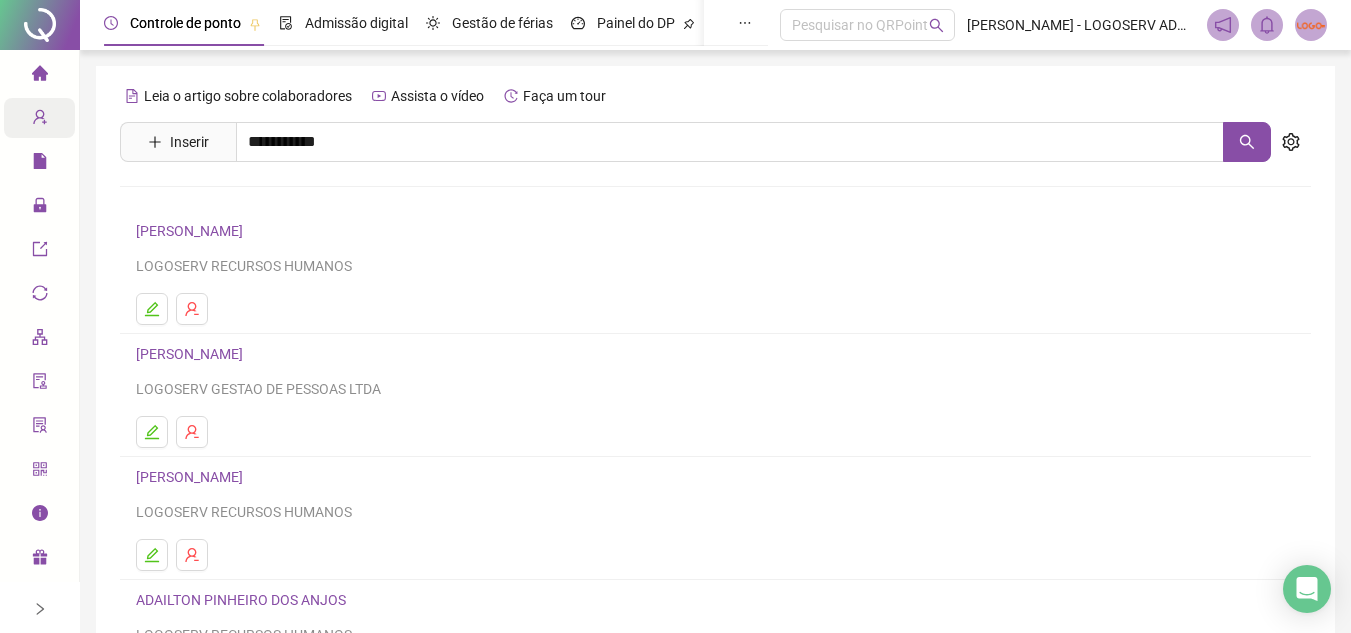 click on "[PERSON_NAME]" at bounding box center [210, 201] 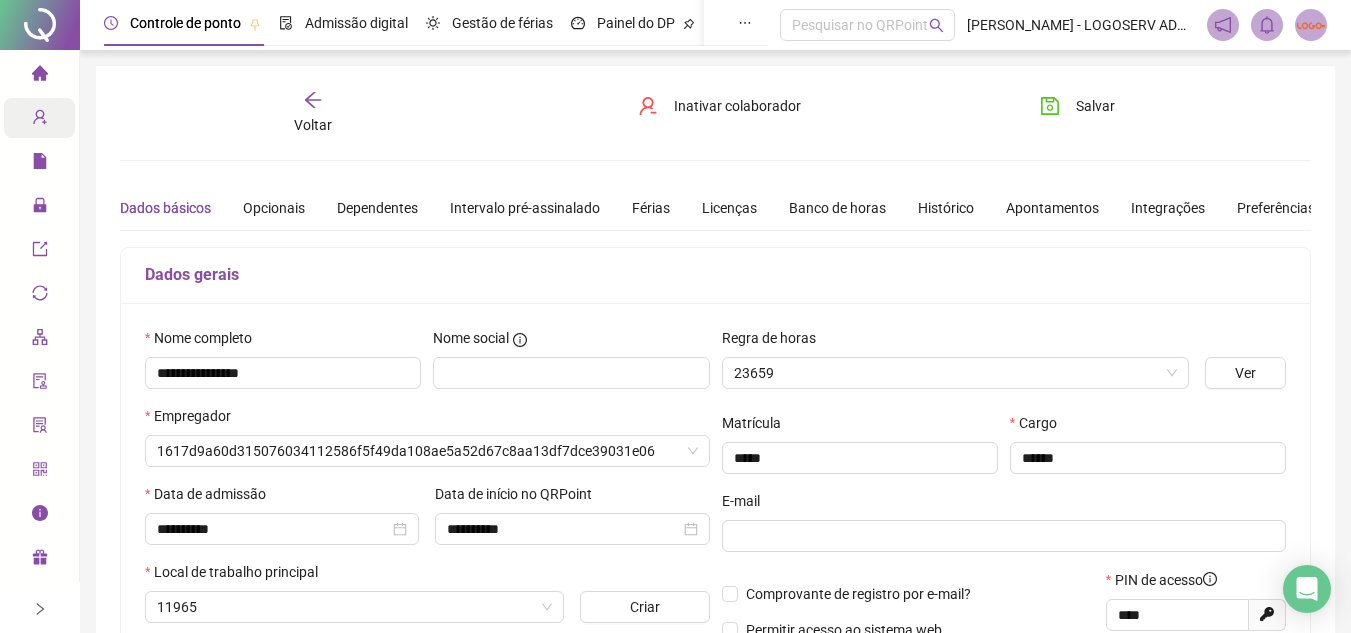 type on "**********" 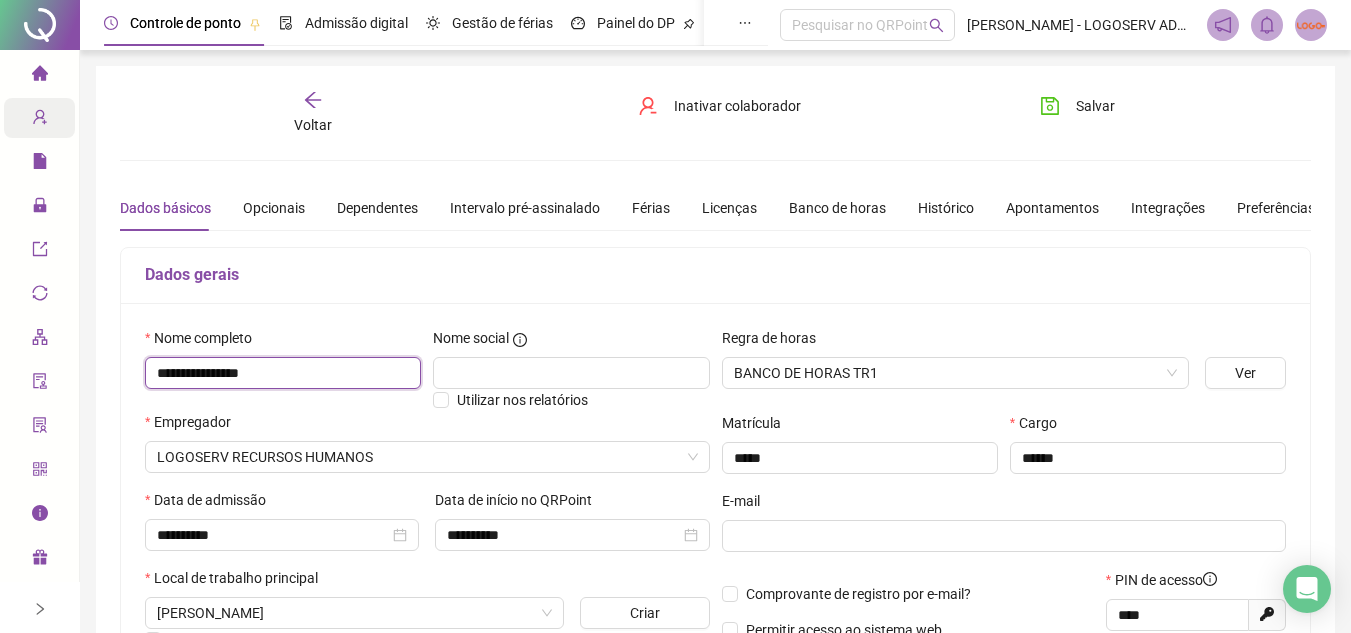 drag, startPoint x: 149, startPoint y: 368, endPoint x: 295, endPoint y: 353, distance: 146.76852 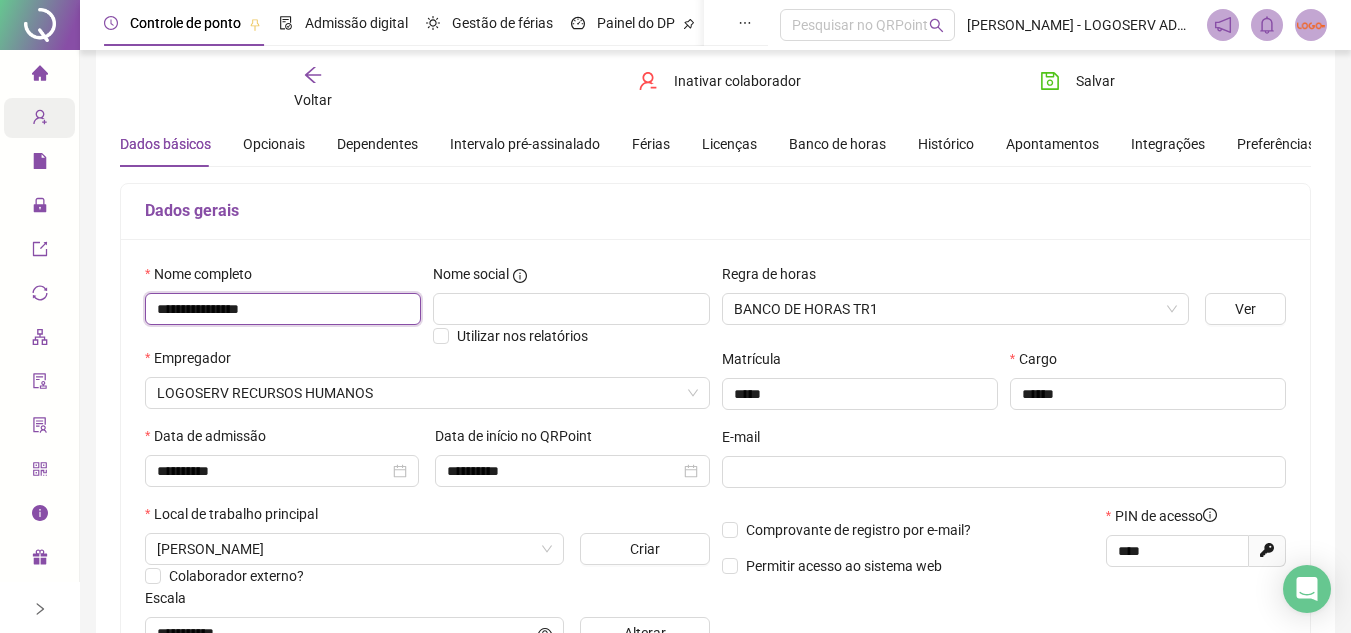 scroll, scrollTop: 100, scrollLeft: 0, axis: vertical 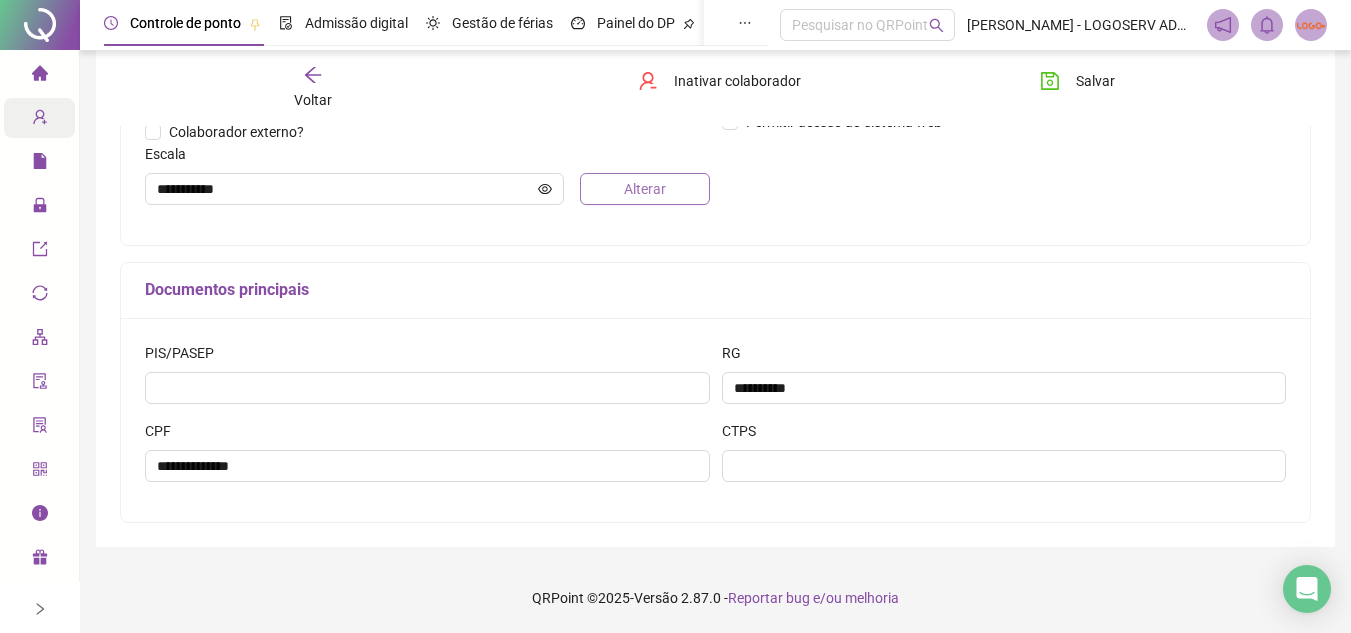click on "Alterar" at bounding box center [644, 189] 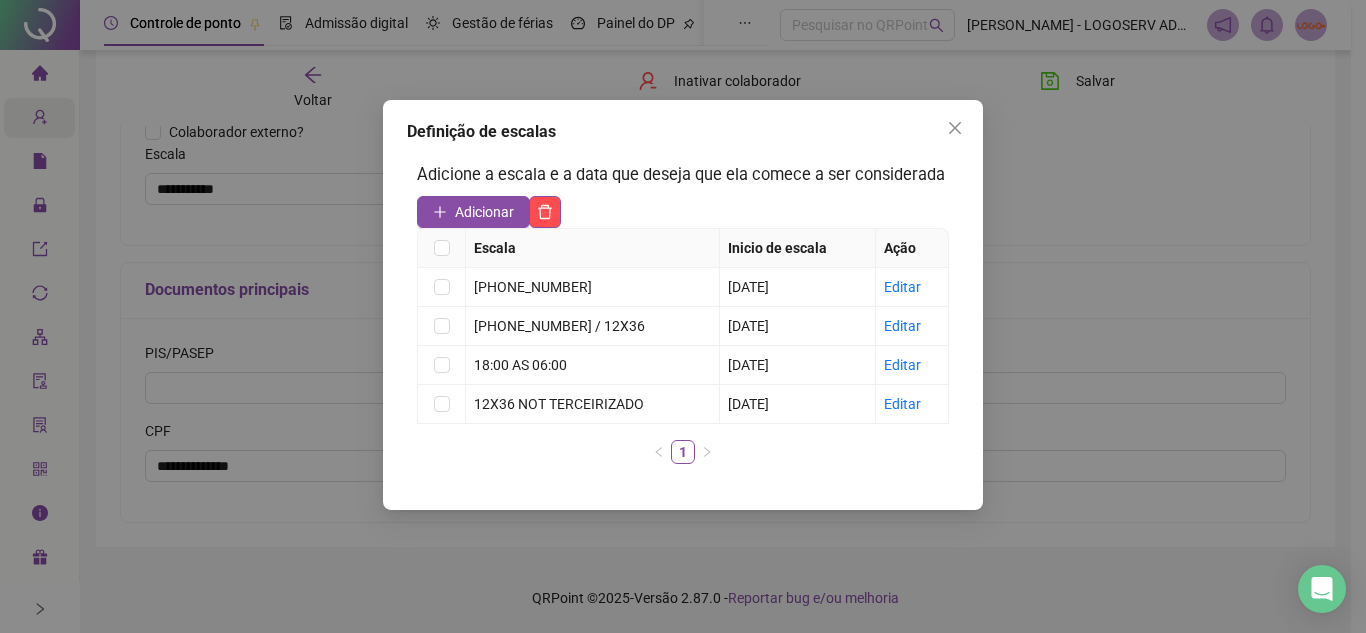 click on "Definição de escalas Adicione a escala e a data que deseja que ela comece a ser considerada Adicionar Escala Inicio de escala Ação         [PHONE_NUMBER]   [DATE] Editar [PHONE_NUMBER] / 12X36   [DATE] Editar 18:00 AS 06:00   [DATE] Editar 12X36 NOT TERCEIRIZADO    [DATE] Editar 1" at bounding box center [683, 316] 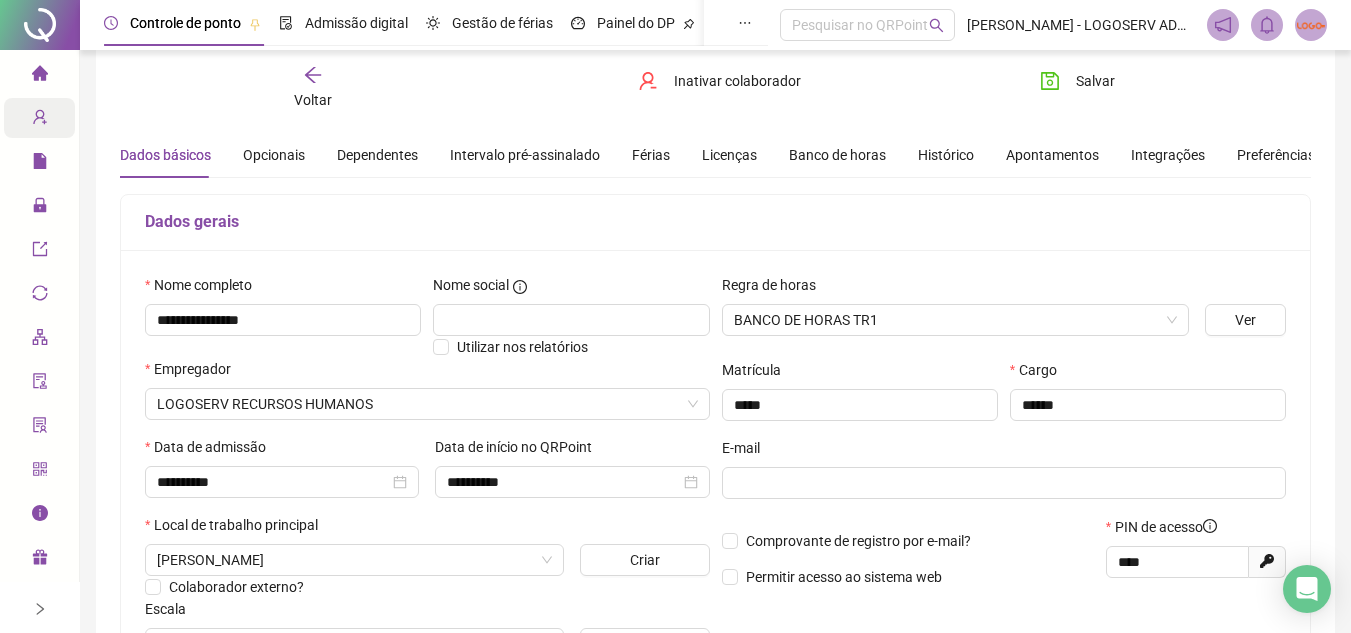 scroll, scrollTop: 0, scrollLeft: 0, axis: both 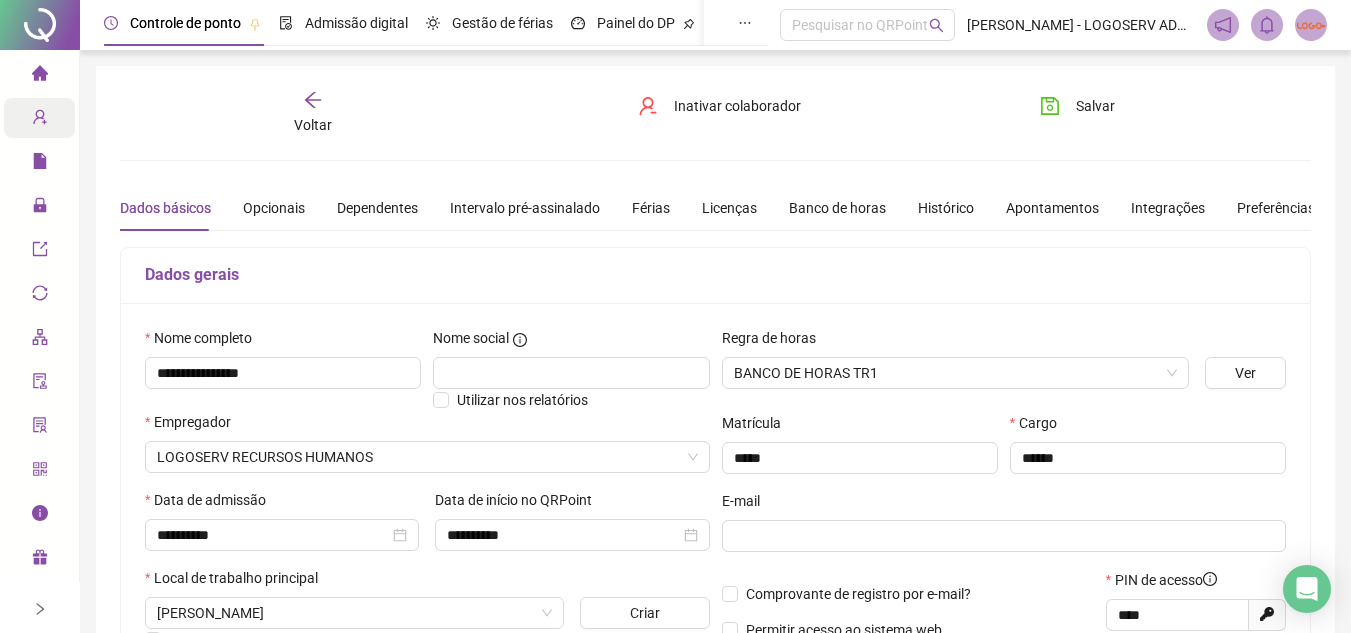 click on "Voltar" at bounding box center [313, 125] 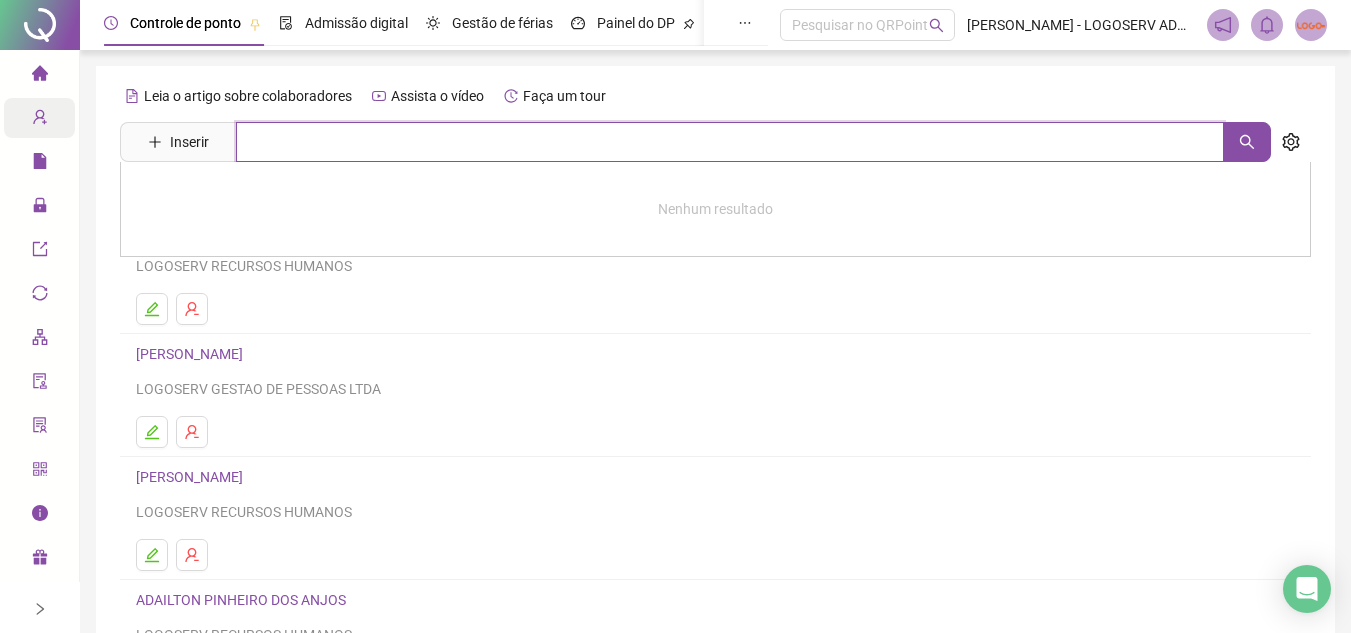 click at bounding box center (730, 142) 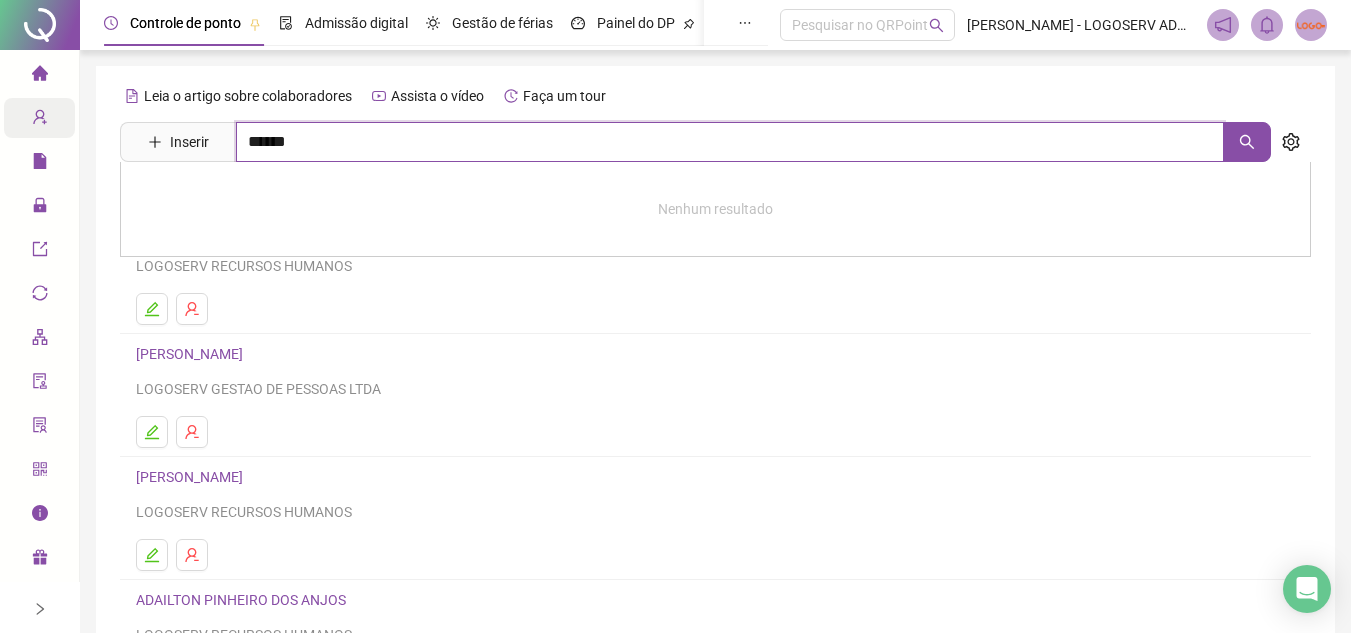 type on "******" 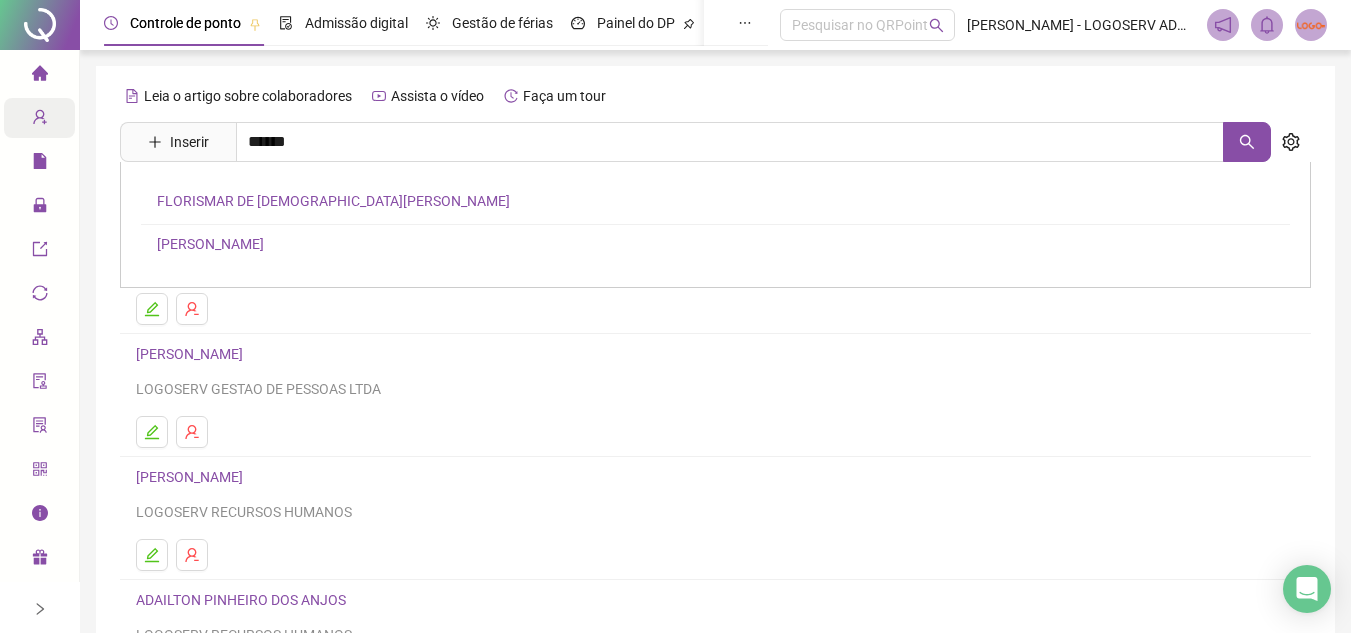 click on "FLORISMAR DE [DEMOGRAPHIC_DATA][PERSON_NAME]" at bounding box center (333, 201) 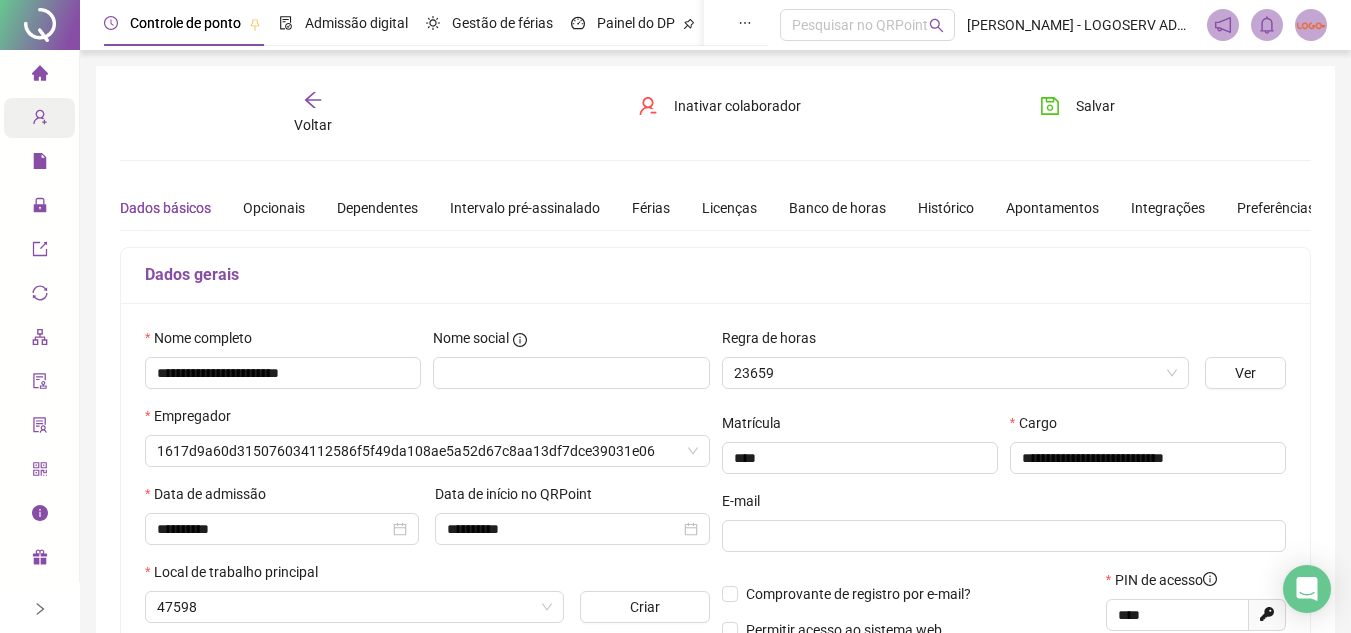 type on "**********" 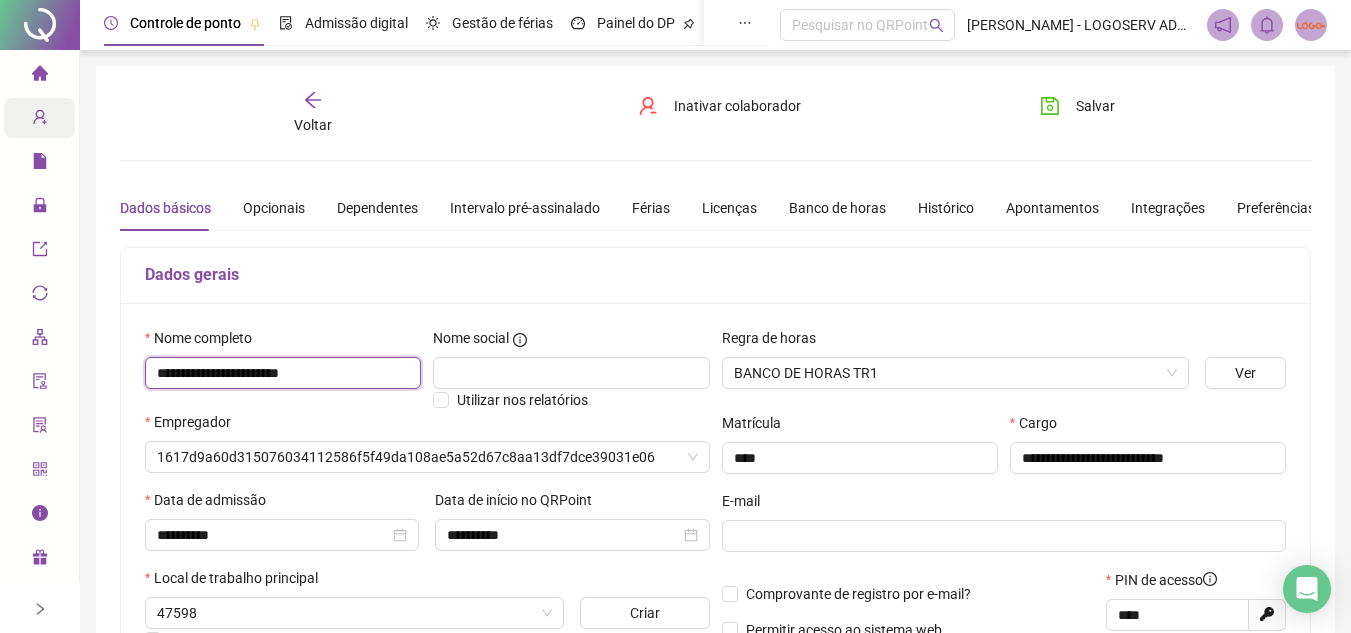 drag, startPoint x: 156, startPoint y: 374, endPoint x: 349, endPoint y: 374, distance: 193 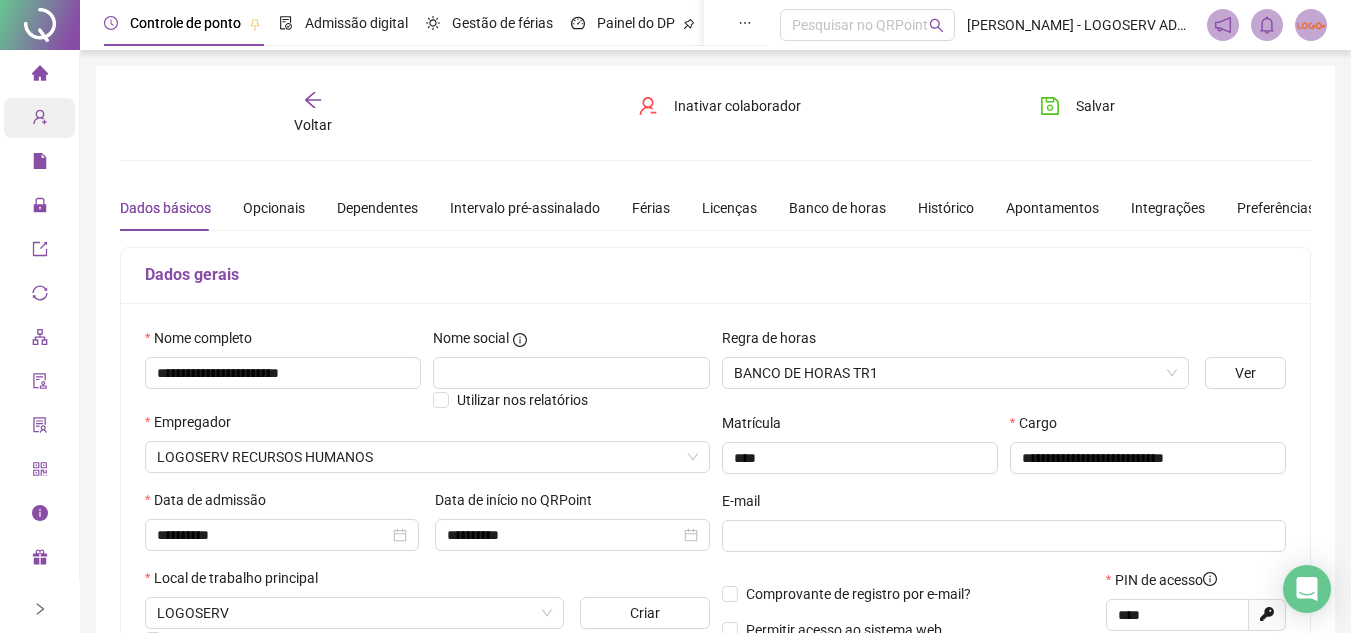 click on "Voltar Inativar colaborador [PERSON_NAME]" at bounding box center (715, 113) 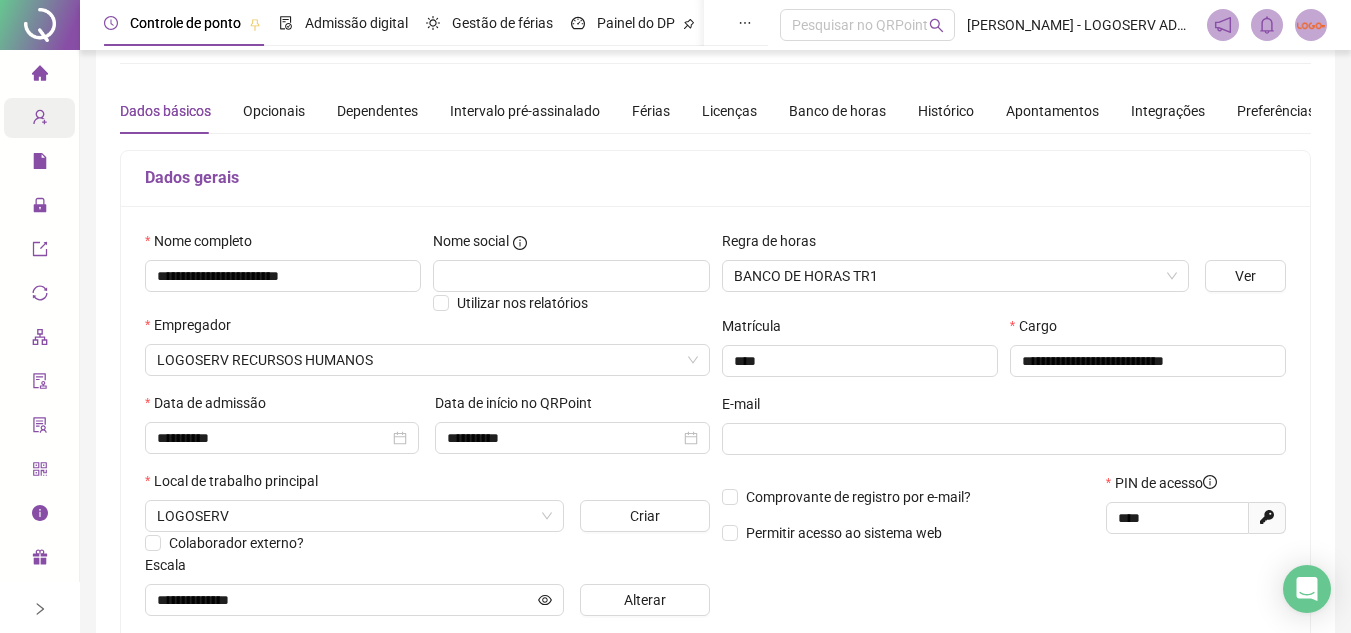 scroll, scrollTop: 0, scrollLeft: 0, axis: both 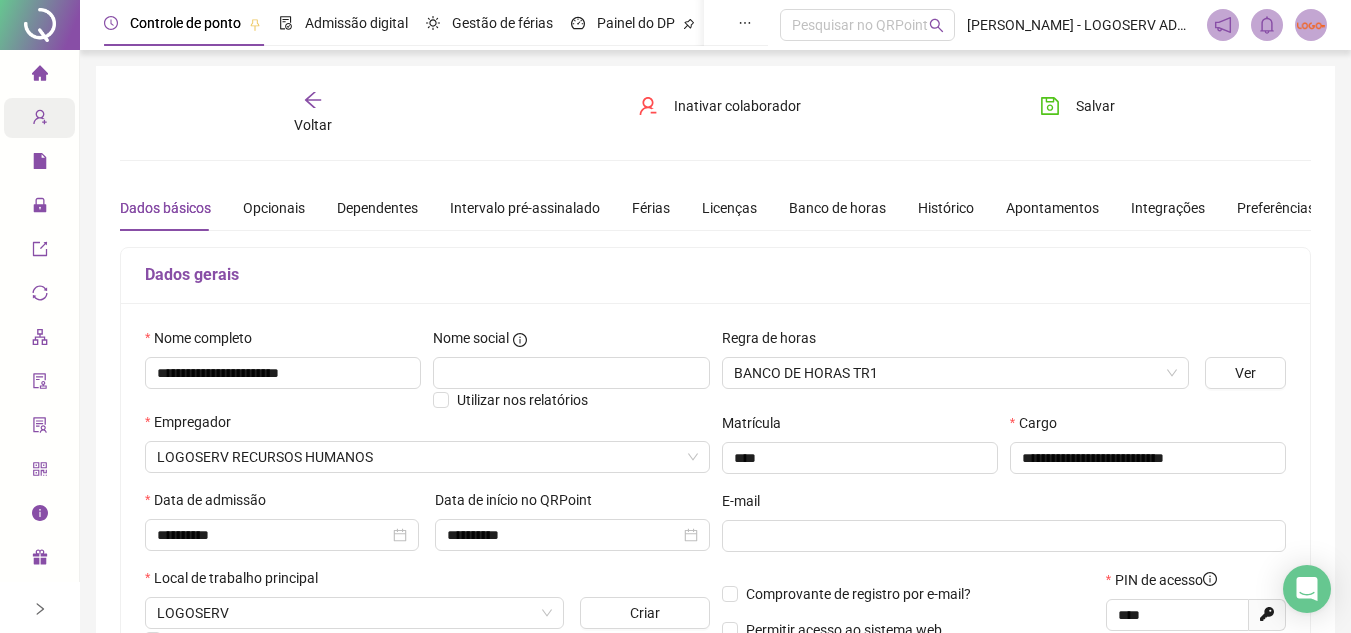 click 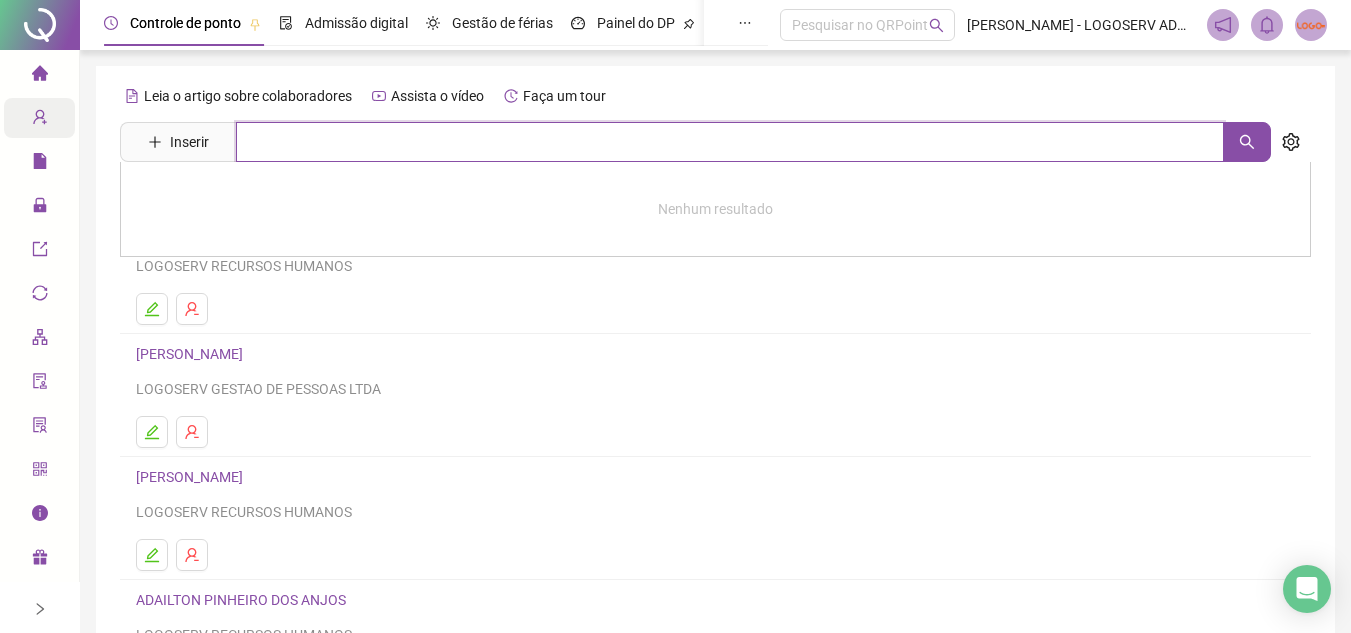 click at bounding box center (730, 142) 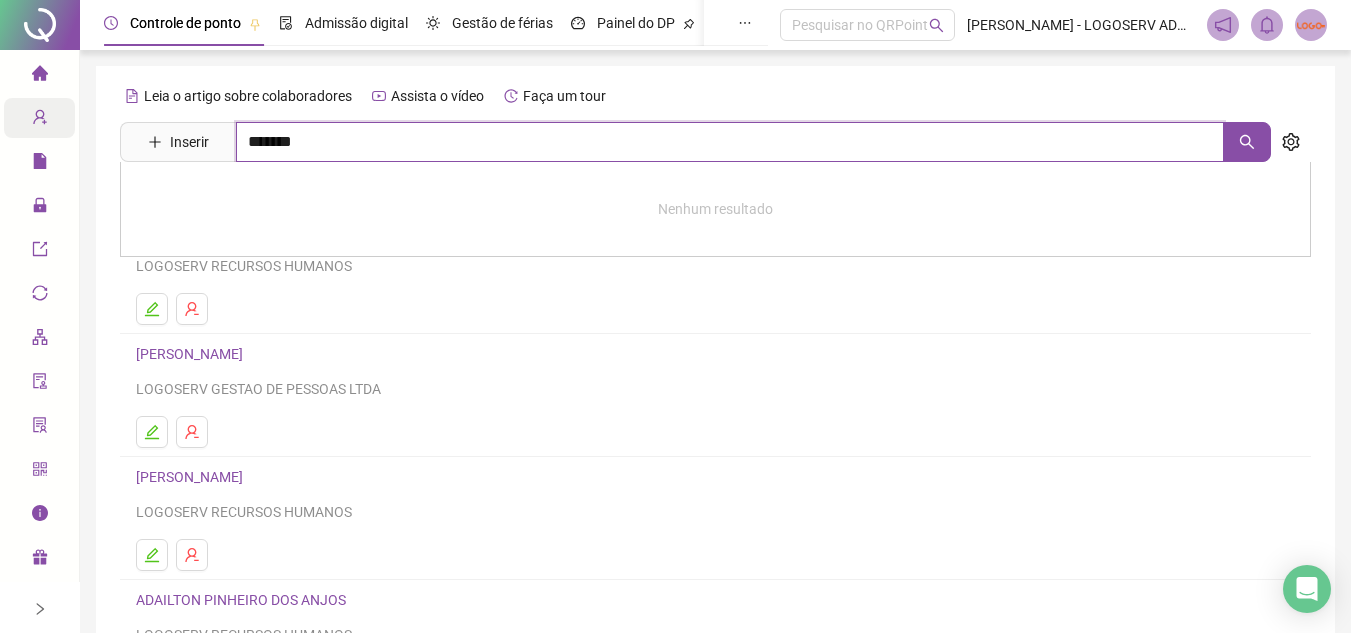 type on "*******" 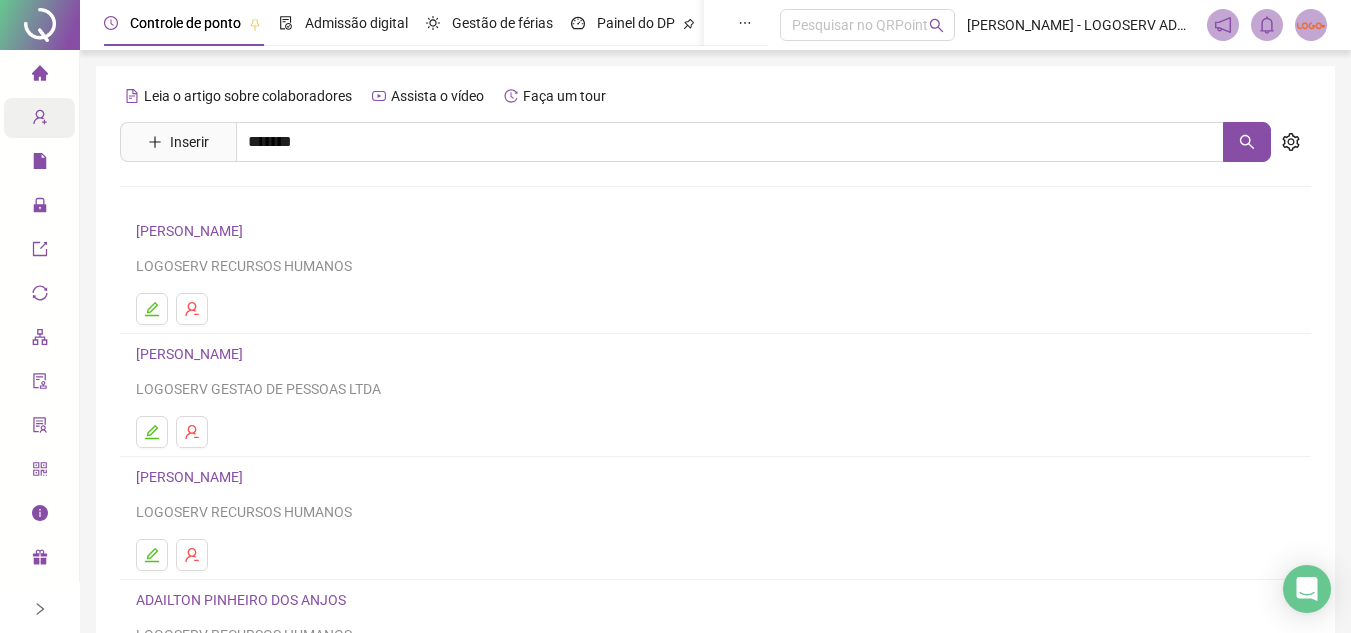 click on "[PERSON_NAME]" at bounding box center [210, 201] 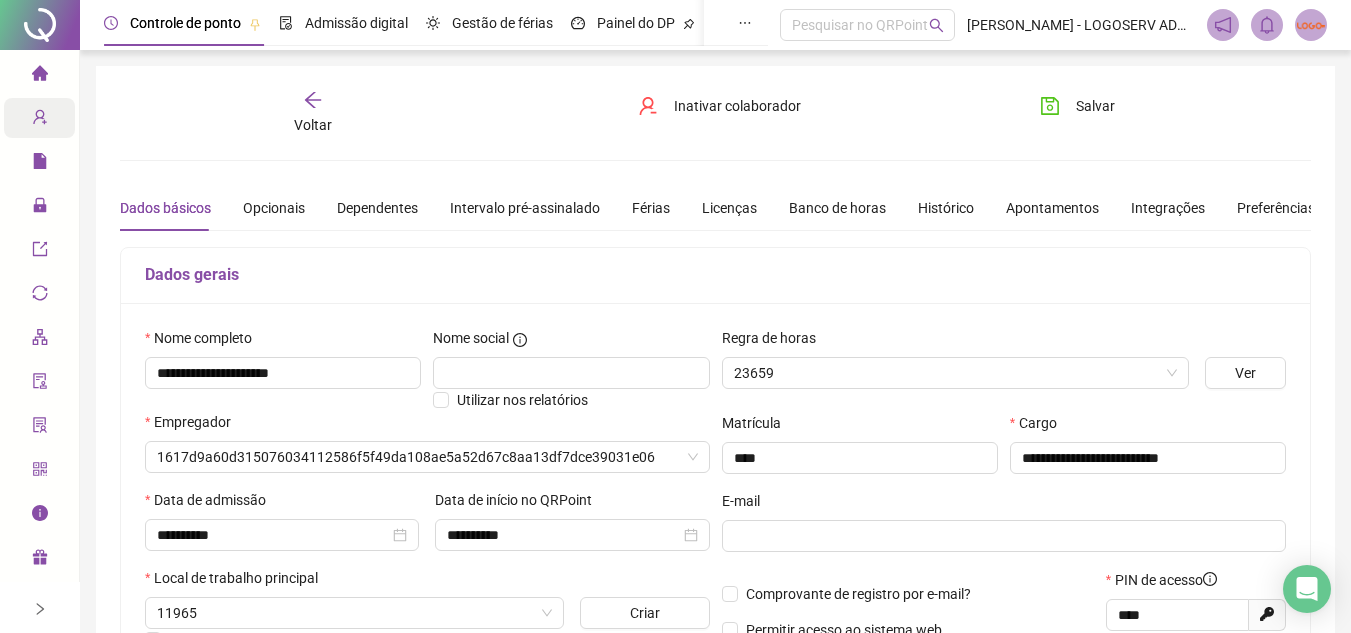 type on "**********" 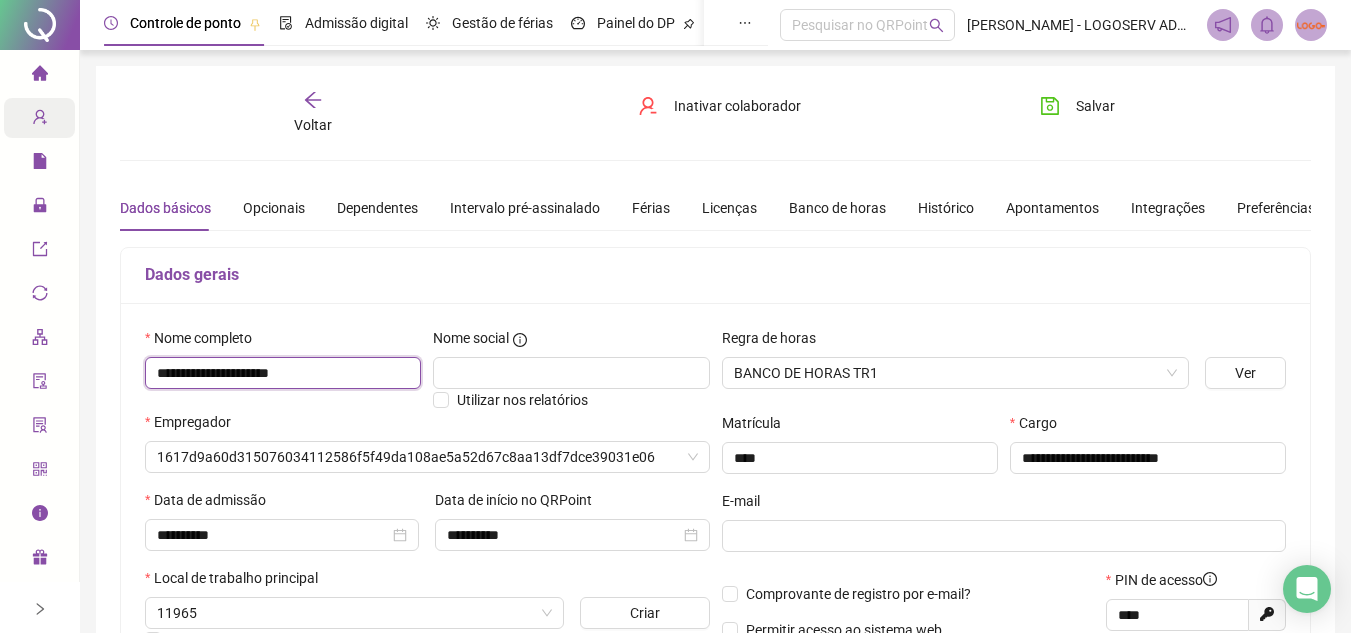 drag, startPoint x: 147, startPoint y: 375, endPoint x: 341, endPoint y: 369, distance: 194.09276 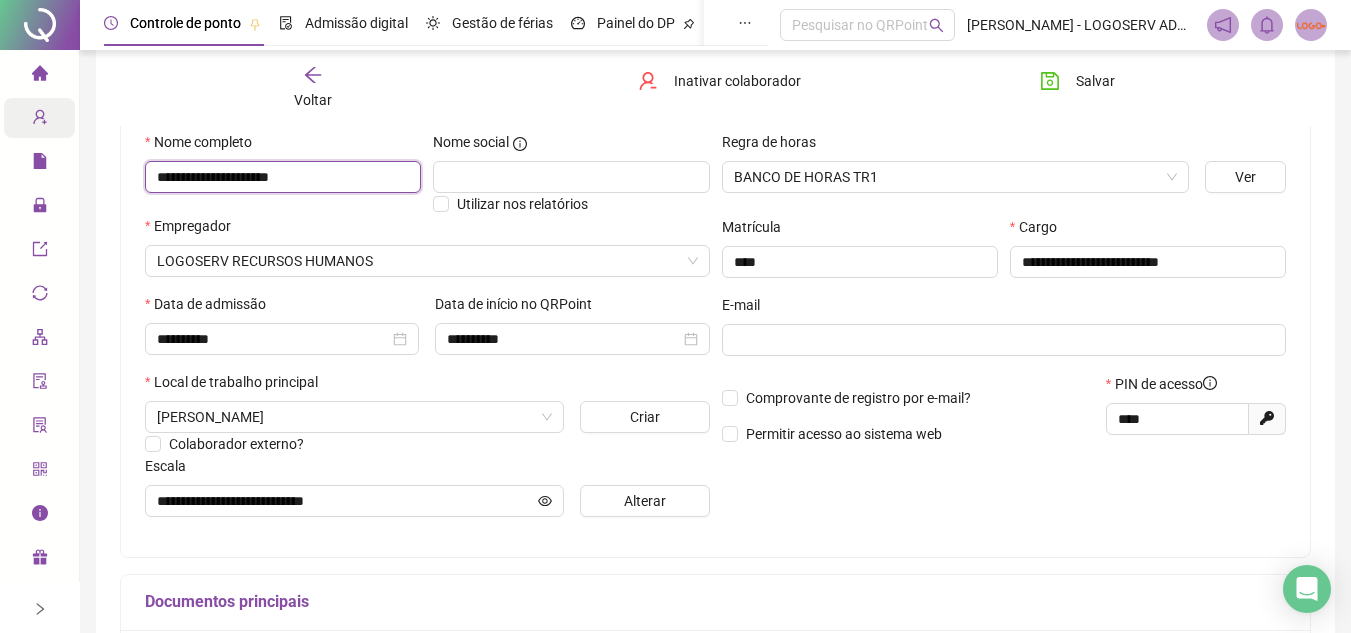 scroll, scrollTop: 200, scrollLeft: 0, axis: vertical 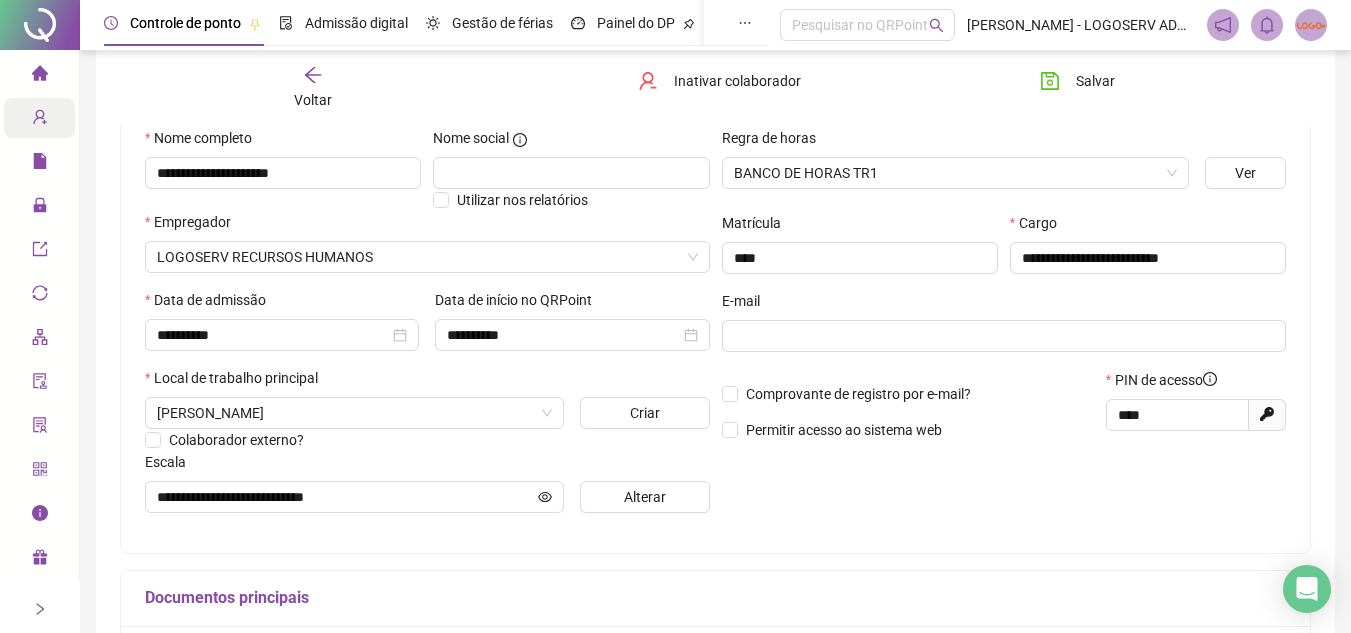 click on "Voltar Inativar colaborador [PERSON_NAME]" at bounding box center (715, 88) 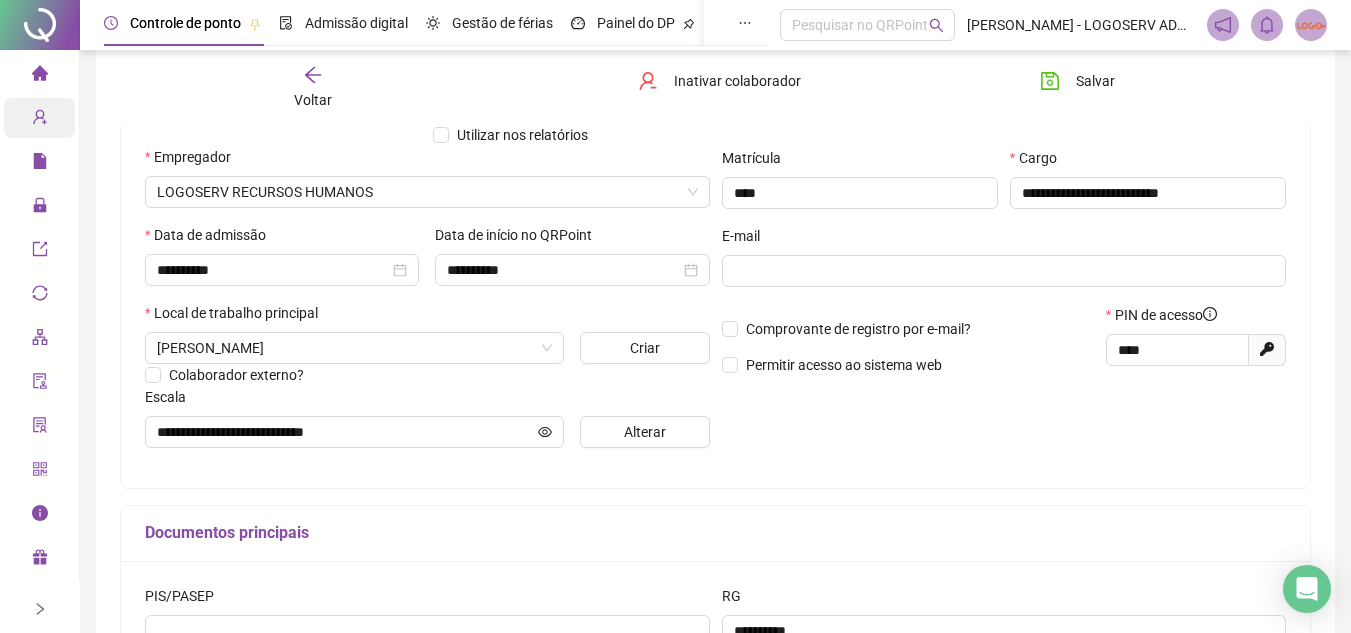 scroll, scrollTop: 400, scrollLeft: 0, axis: vertical 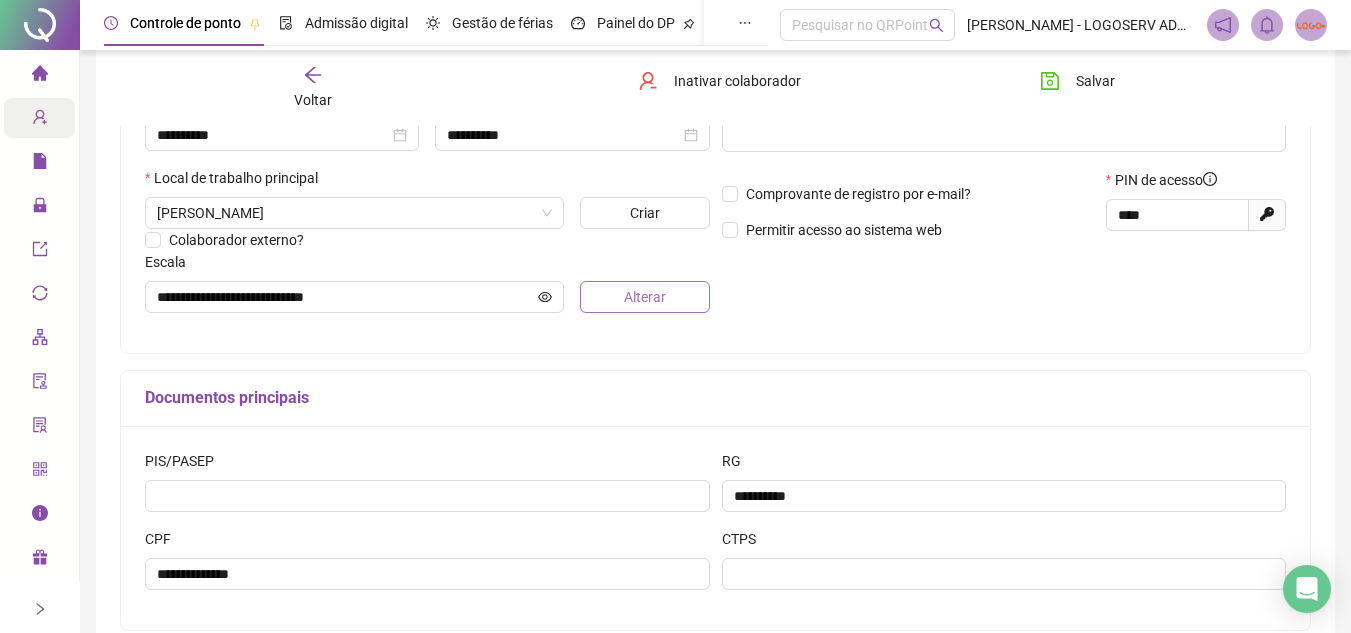 click on "Alterar" at bounding box center (644, 297) 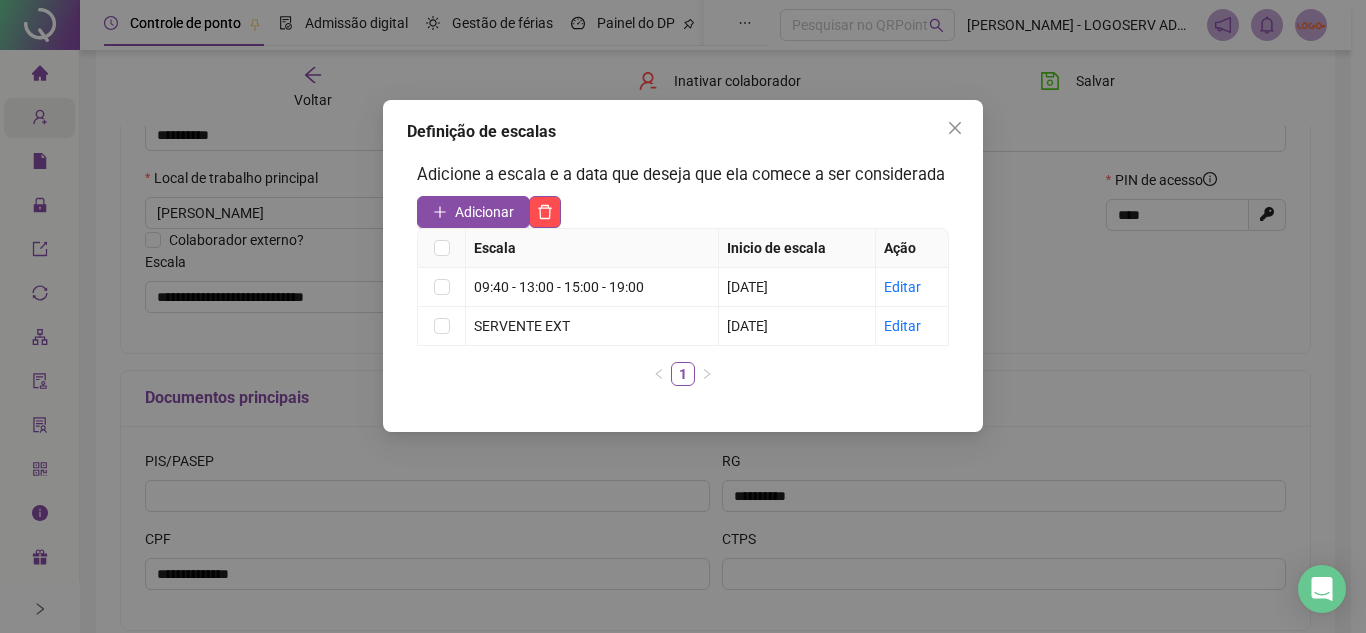 click on "Definição de escalas Adicione a escala e a data que deseja que ela comece a ser considerada Adicionar Escala Inicio de escala Ação         09:40 - 13:00 - 15:00 - 19:00   [DATE] Editar SERVENTE EXT   [DATE] Editar 1" at bounding box center [683, 316] 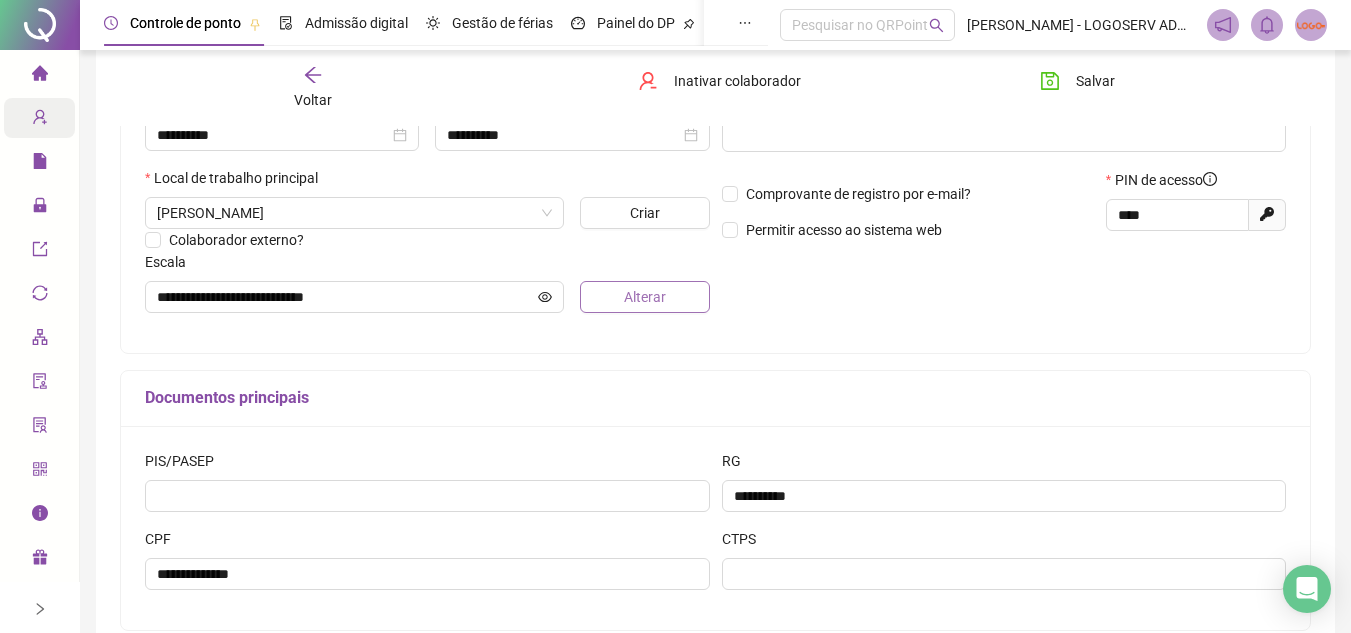 click on "Alterar" at bounding box center [644, 297] 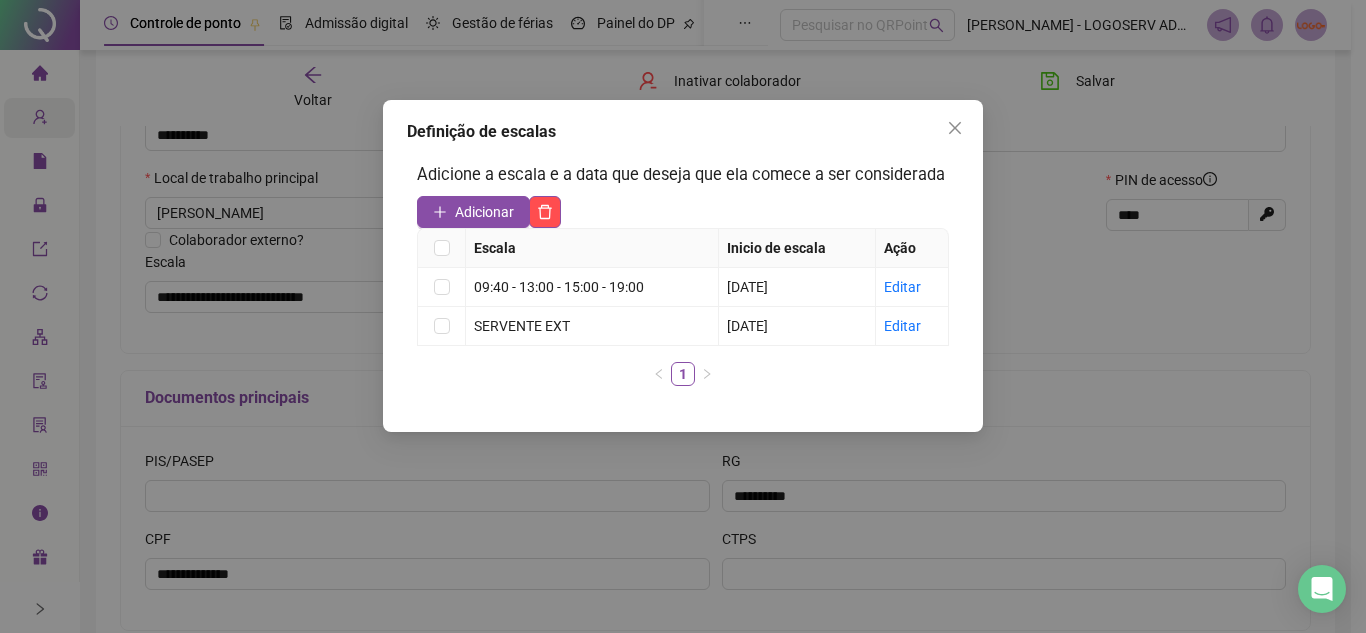 click on "Definição de escalas Adicione a escala e a data que deseja que ela comece a ser considerada Adicionar Escala Inicio de escala Ação         09:40 - 13:00 - 15:00 - 19:00   [DATE] Editar SERVENTE EXT   [DATE] Editar 1" at bounding box center [683, 316] 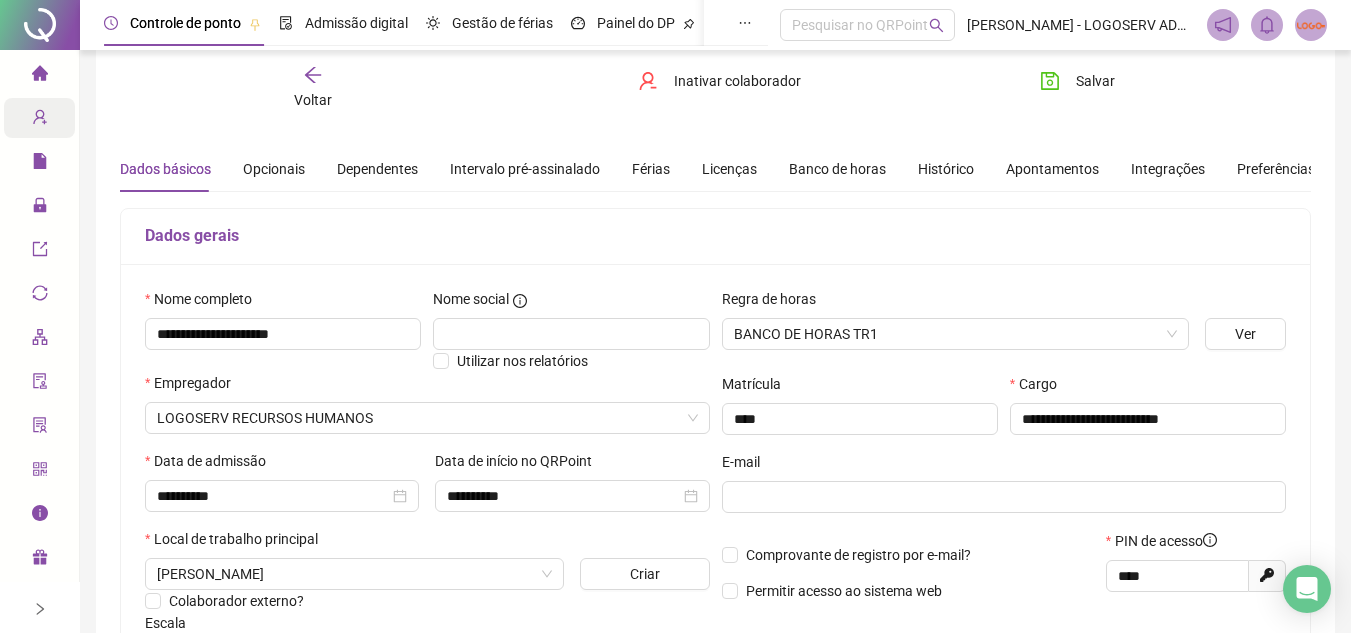 scroll, scrollTop: 0, scrollLeft: 0, axis: both 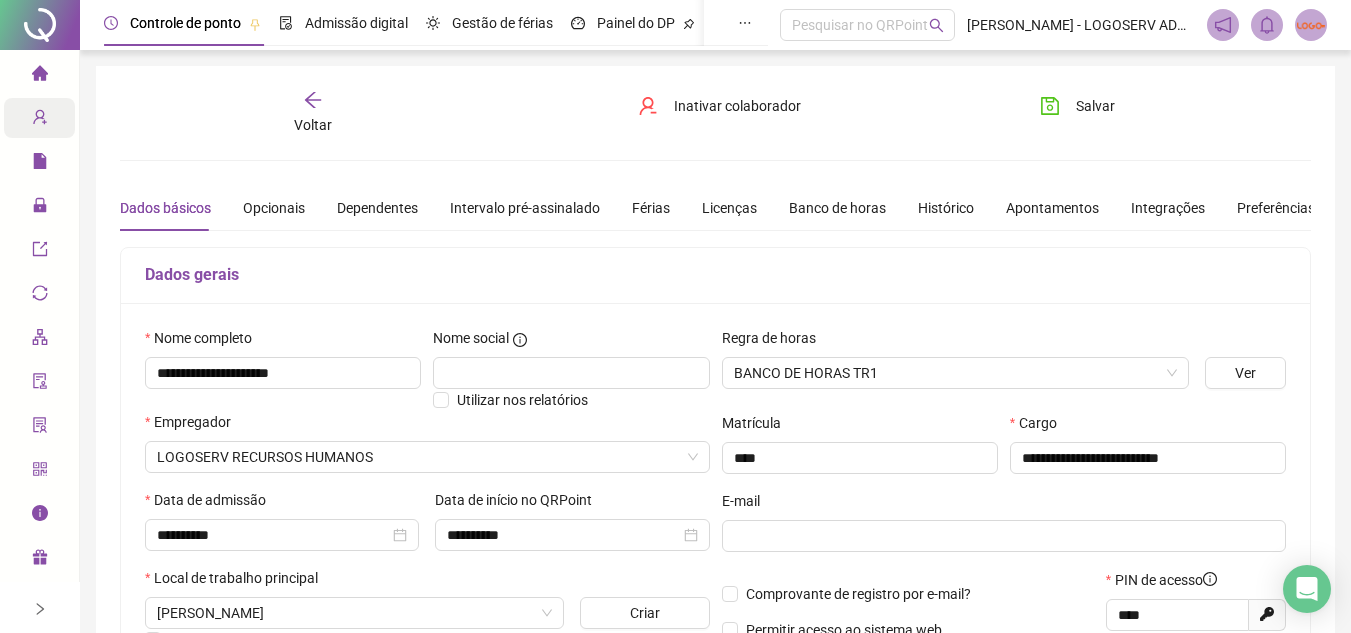 click 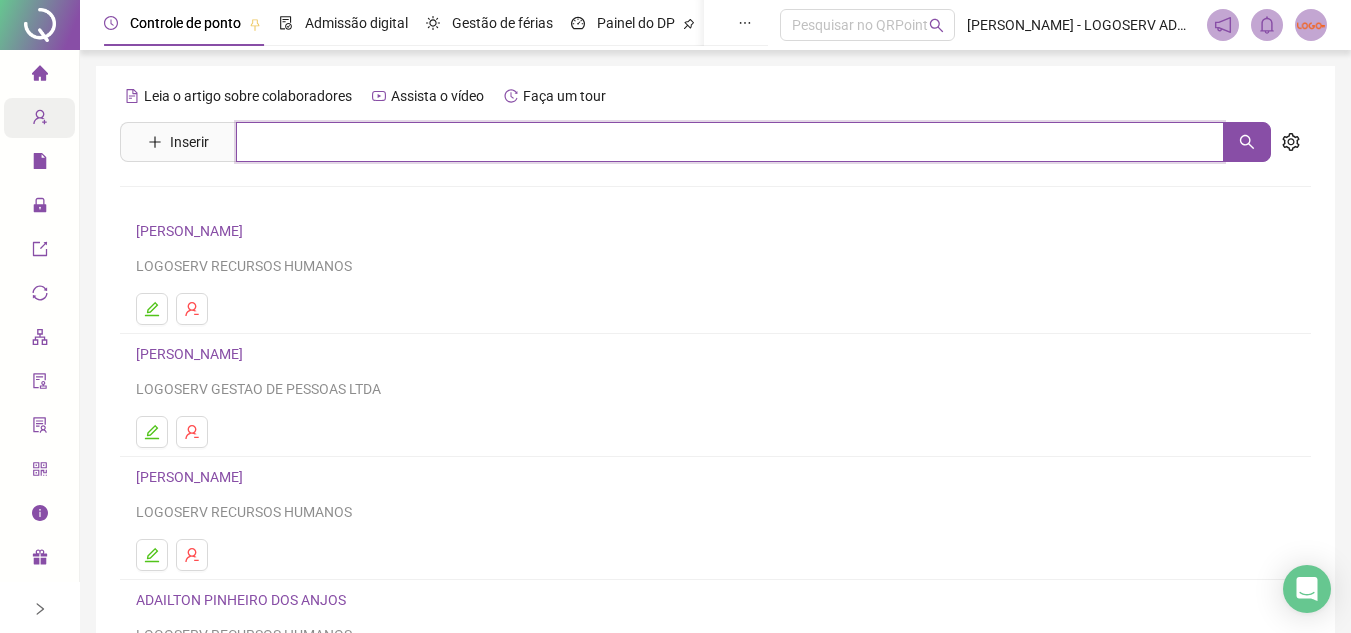 click at bounding box center [730, 142] 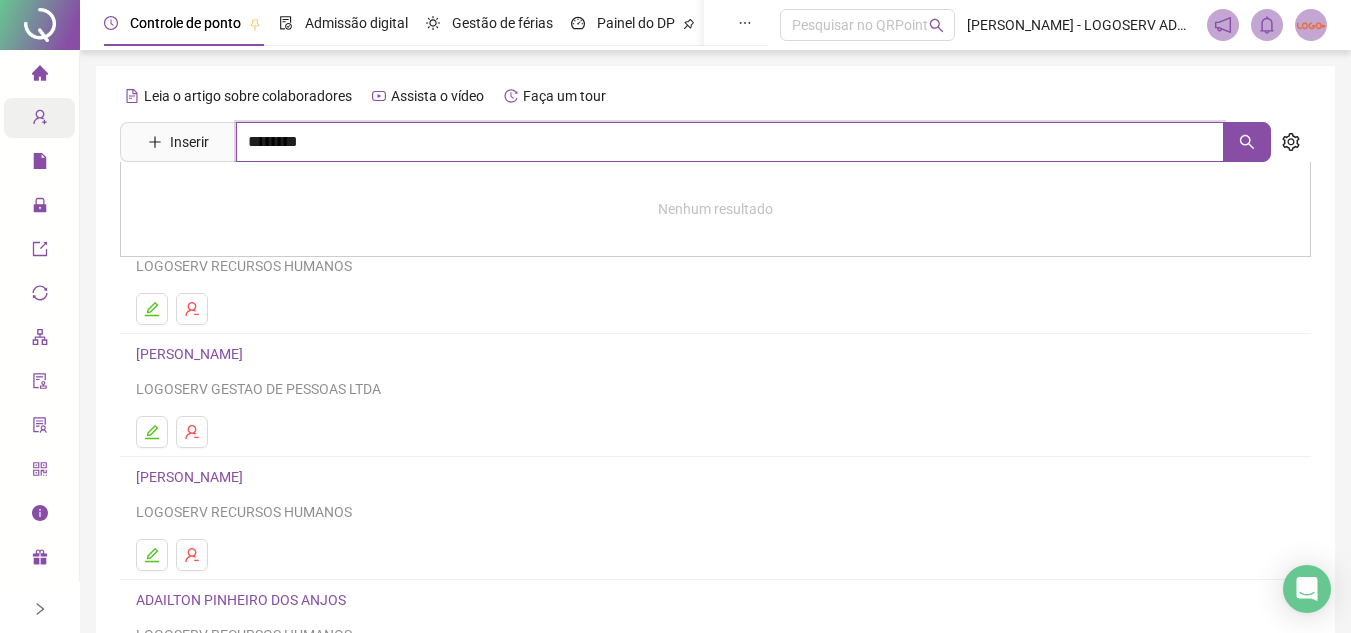 type on "********" 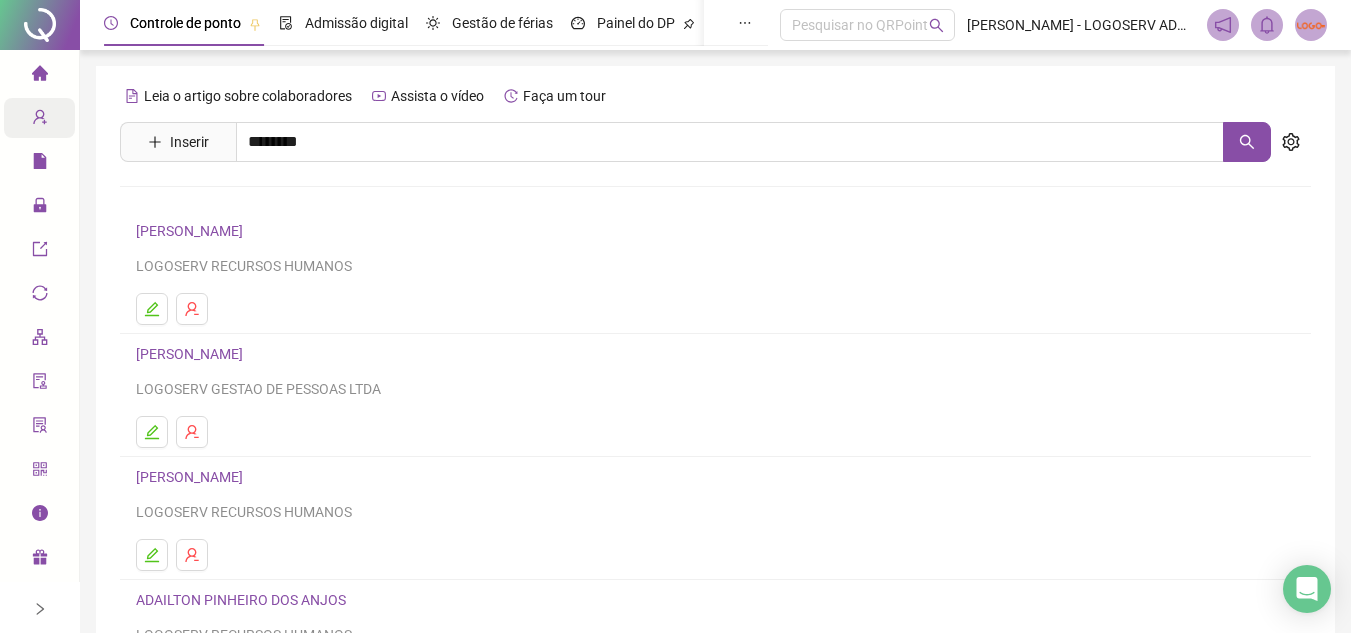 click on "[PERSON_NAME]" at bounding box center (715, 203) 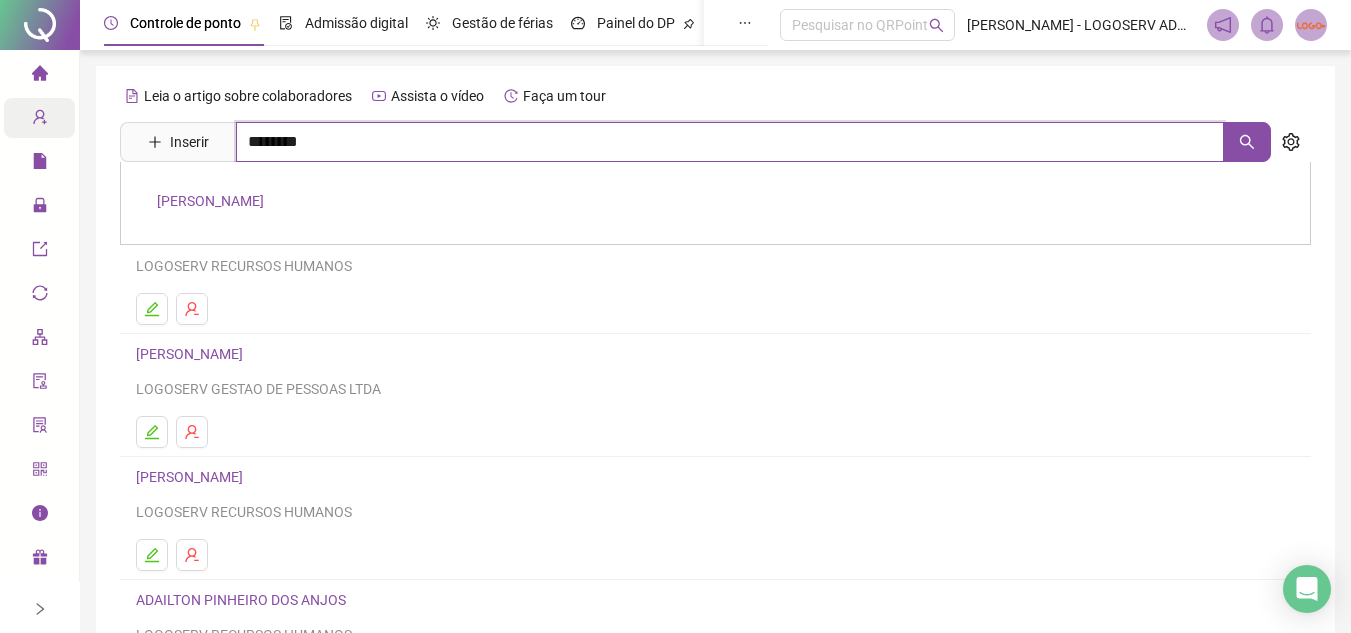 click on "********" at bounding box center (730, 142) 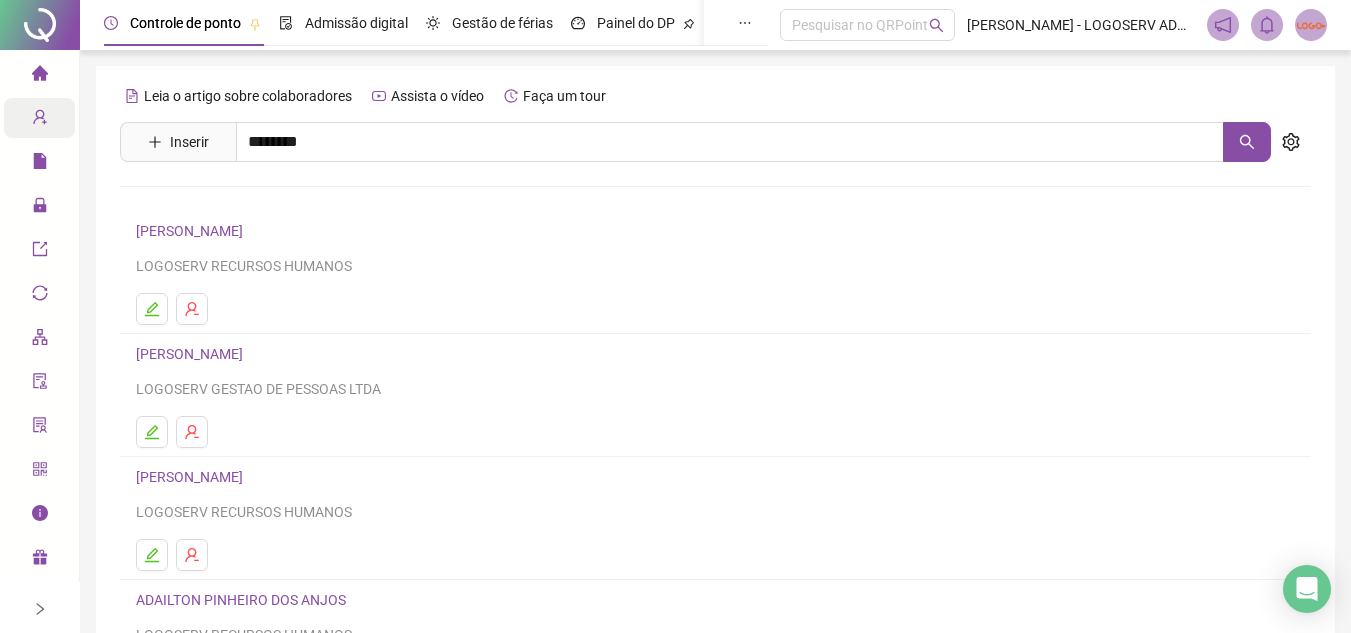 click on "[PERSON_NAME]" at bounding box center (210, 201) 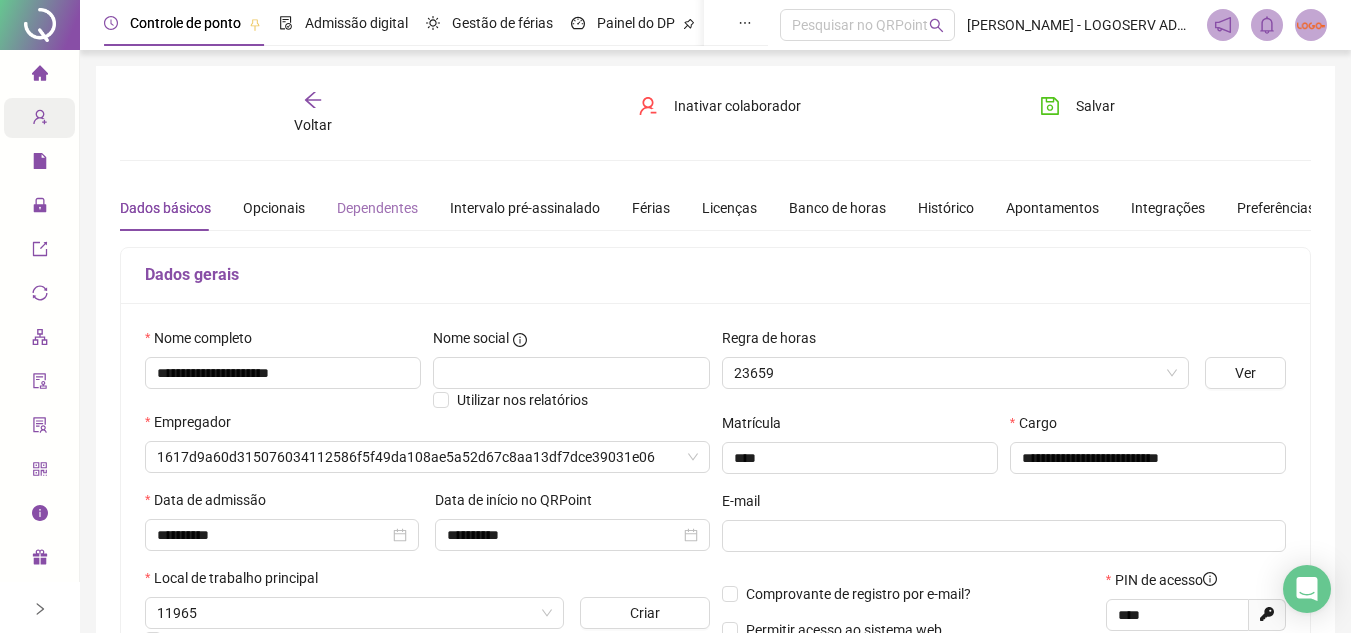 type on "**********" 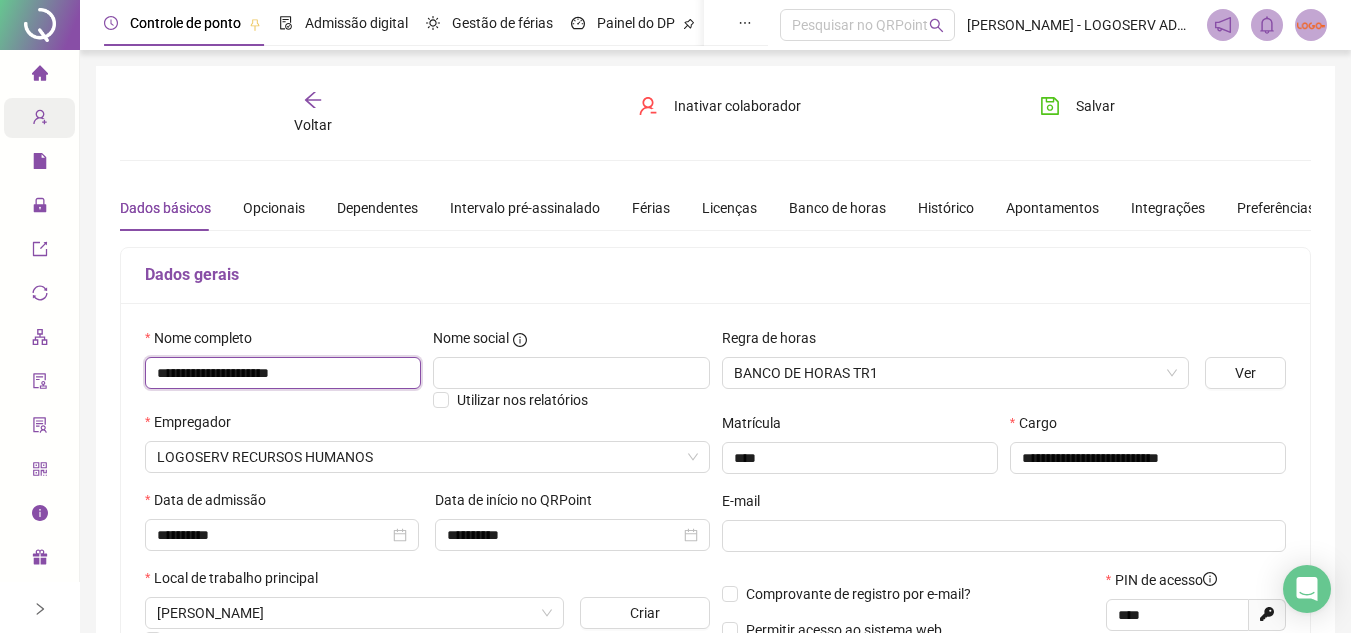 drag, startPoint x: 159, startPoint y: 374, endPoint x: 339, endPoint y: 369, distance: 180.06943 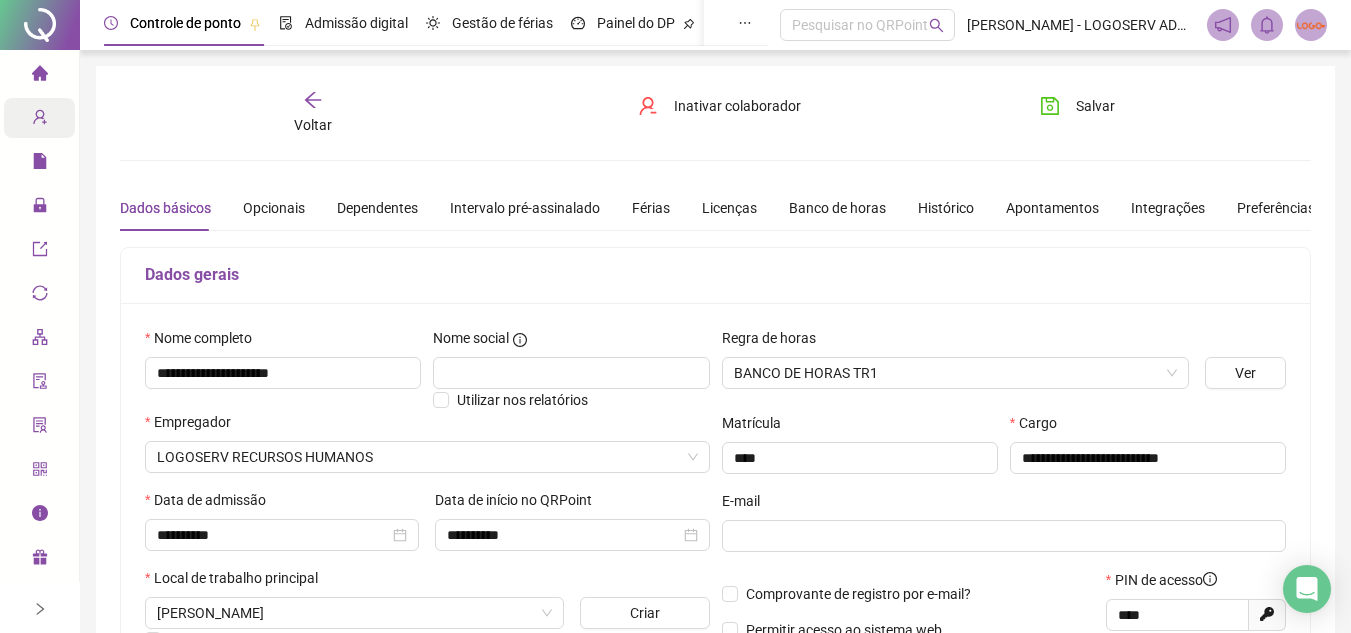 click on "Voltar" at bounding box center (313, 125) 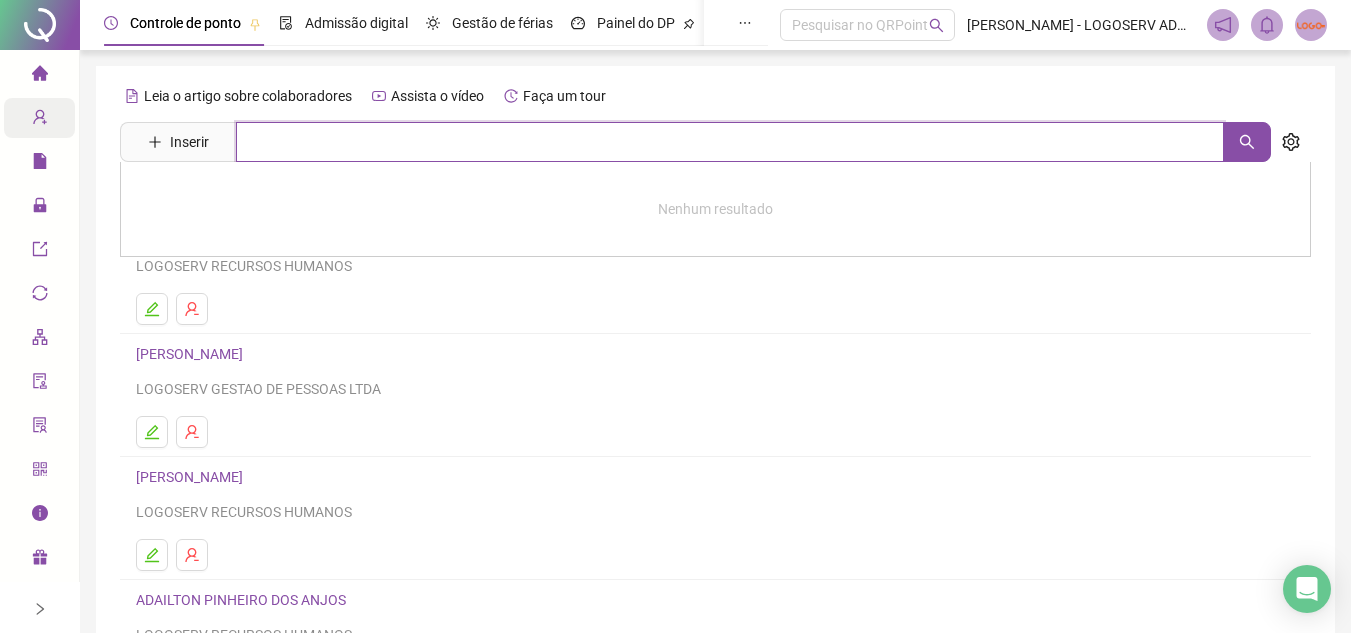 click at bounding box center [730, 142] 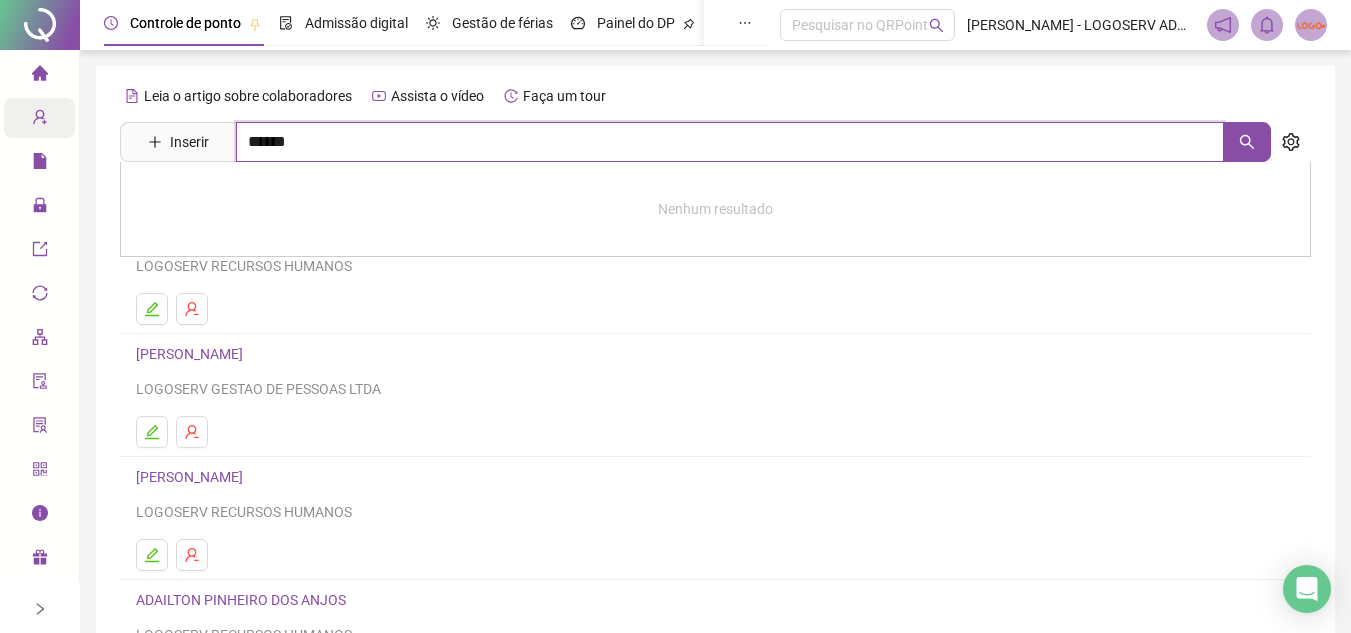 type on "******" 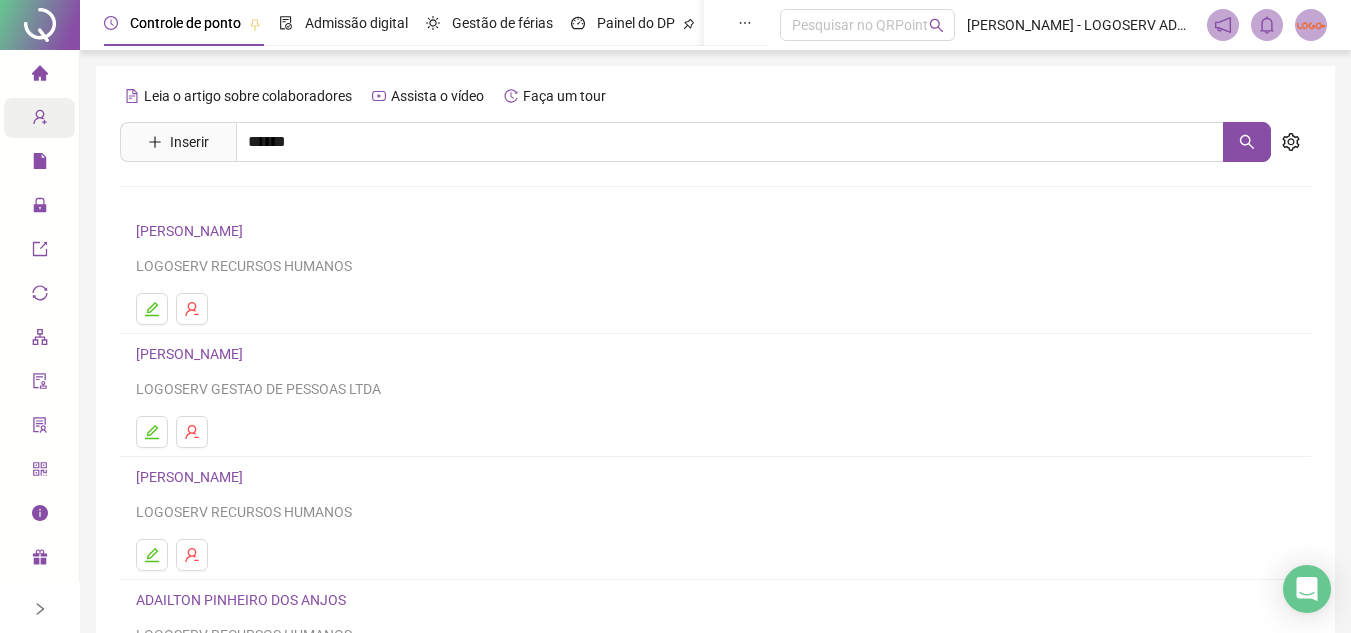 click on "VALMIR [DEMOGRAPHIC_DATA][PERSON_NAME]" at bounding box center (310, 331) 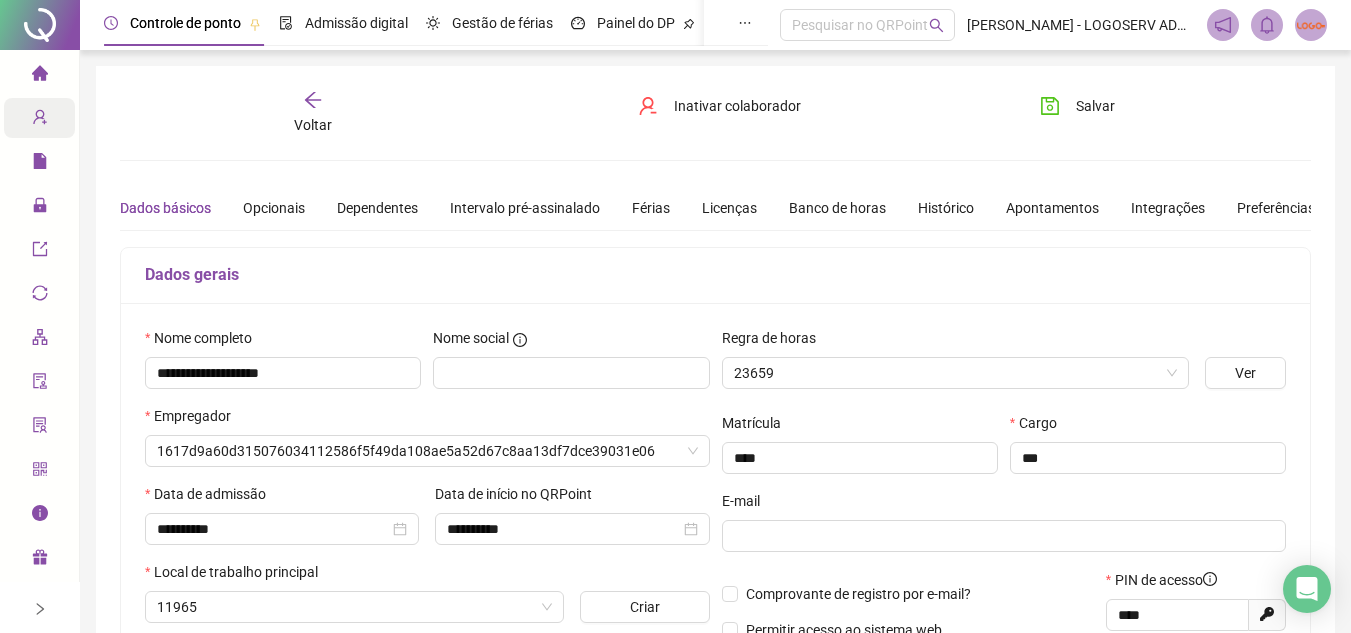 type on "**********" 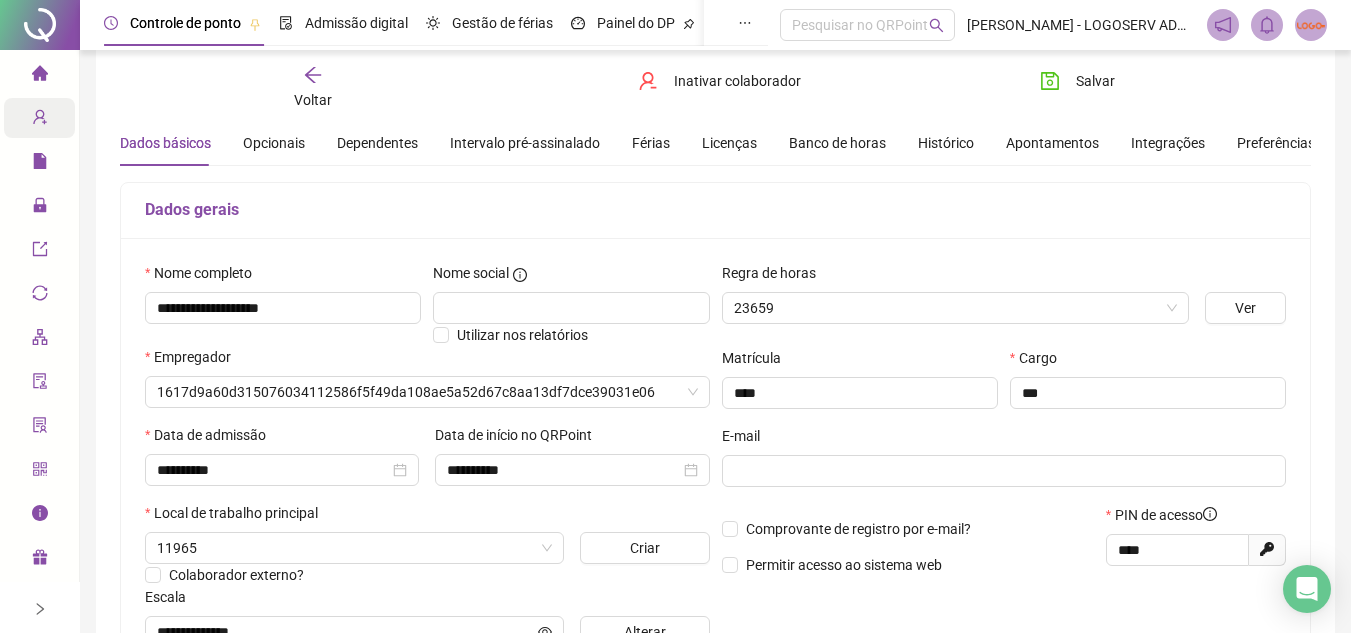 scroll, scrollTop: 100, scrollLeft: 0, axis: vertical 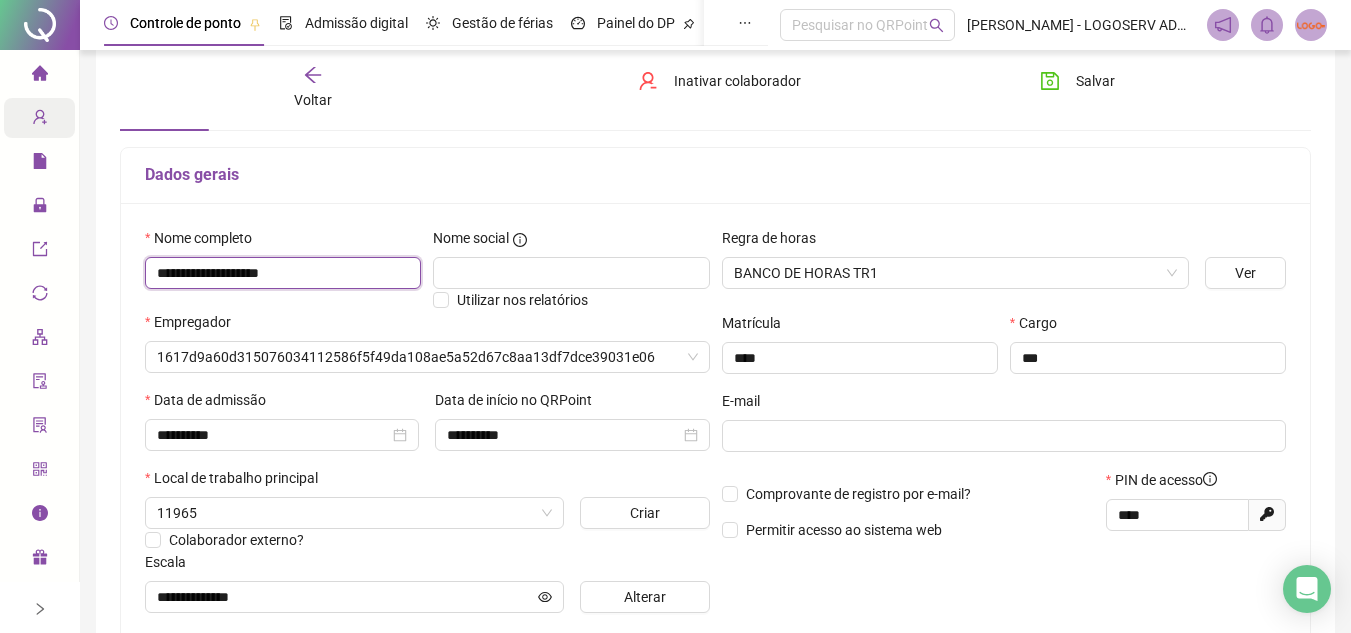 drag, startPoint x: 157, startPoint y: 268, endPoint x: 362, endPoint y: 245, distance: 206.28621 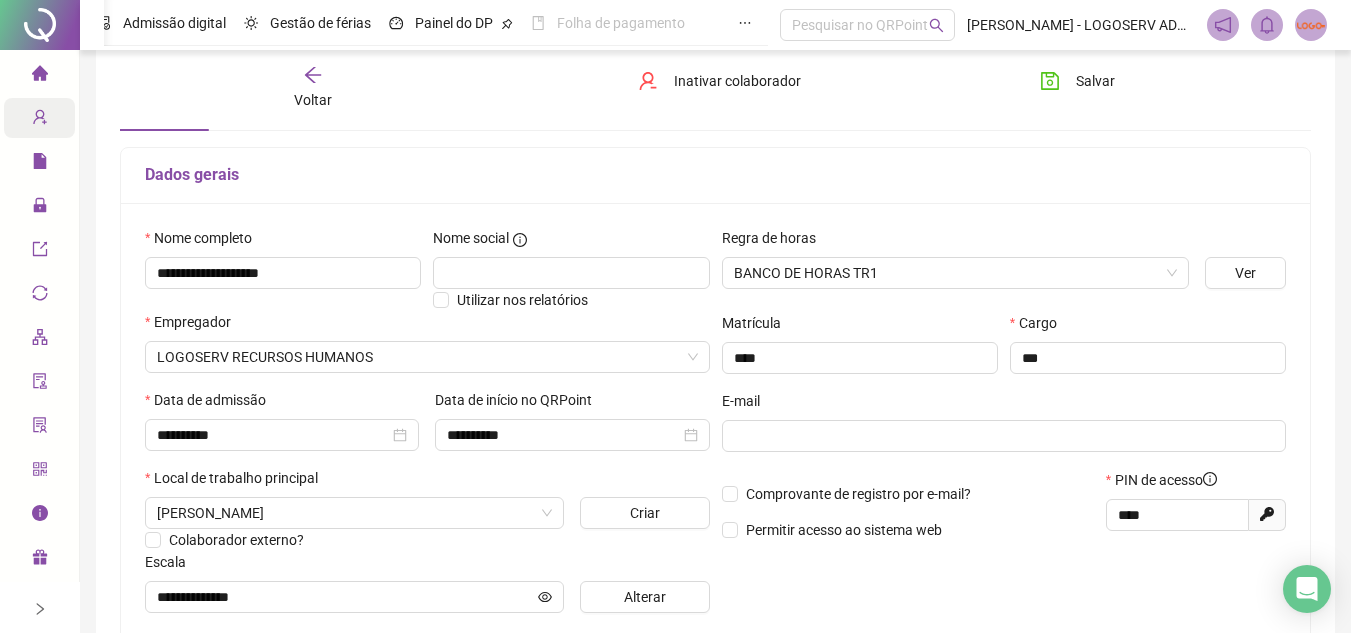 click on "Voltar" at bounding box center (313, 88) 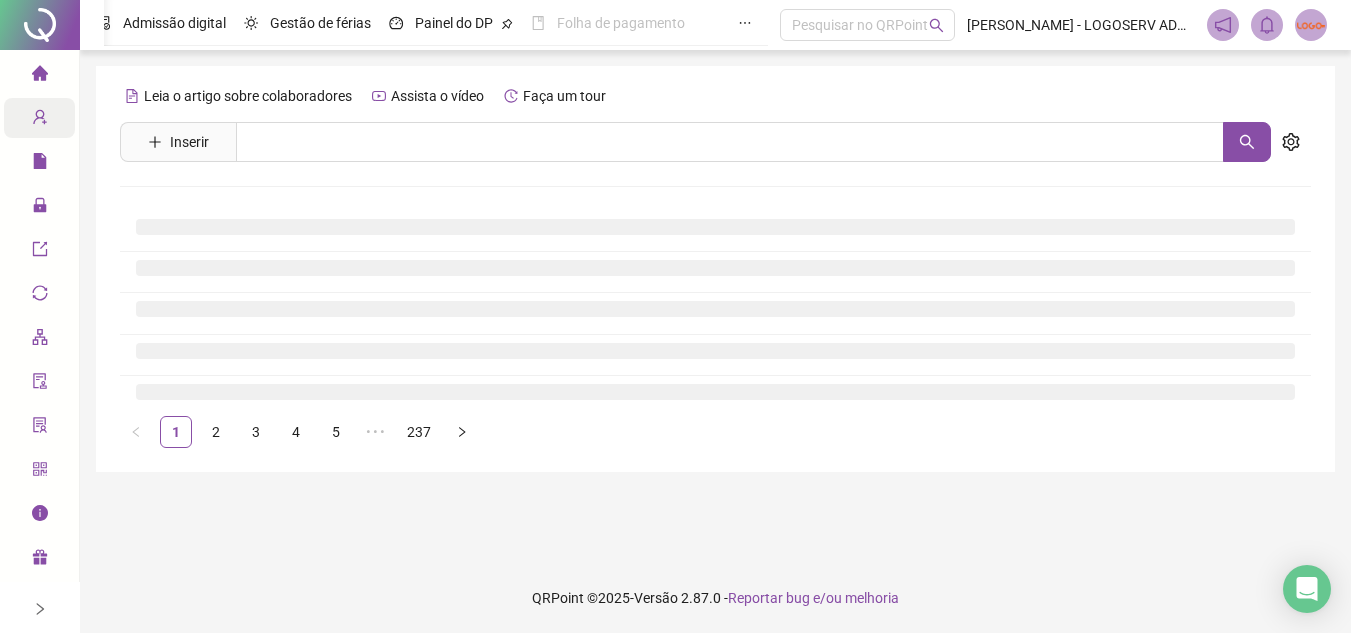 scroll, scrollTop: 0, scrollLeft: 0, axis: both 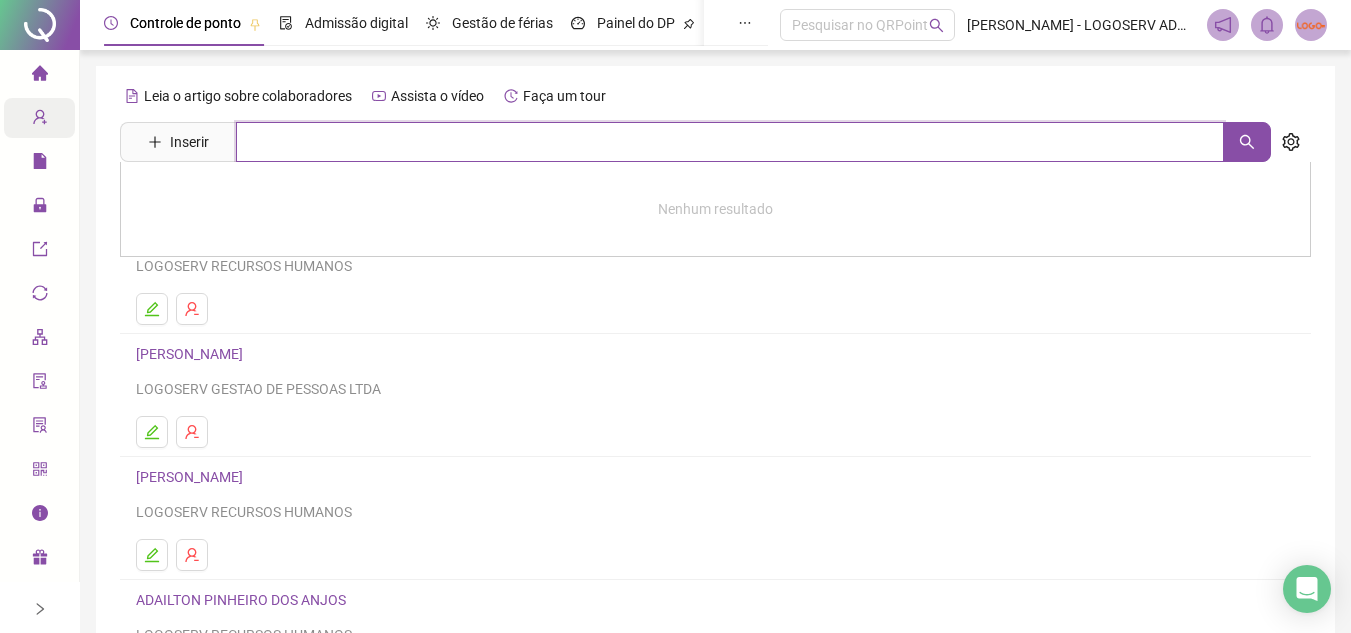click at bounding box center [730, 142] 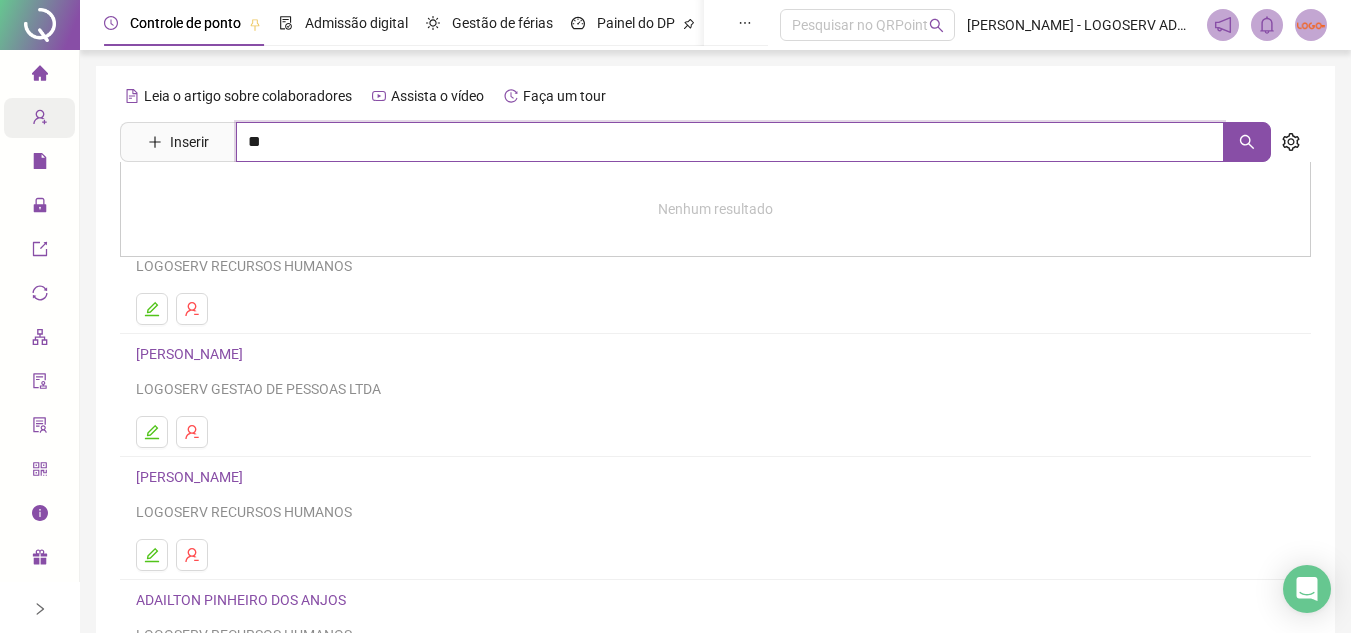 type on "*" 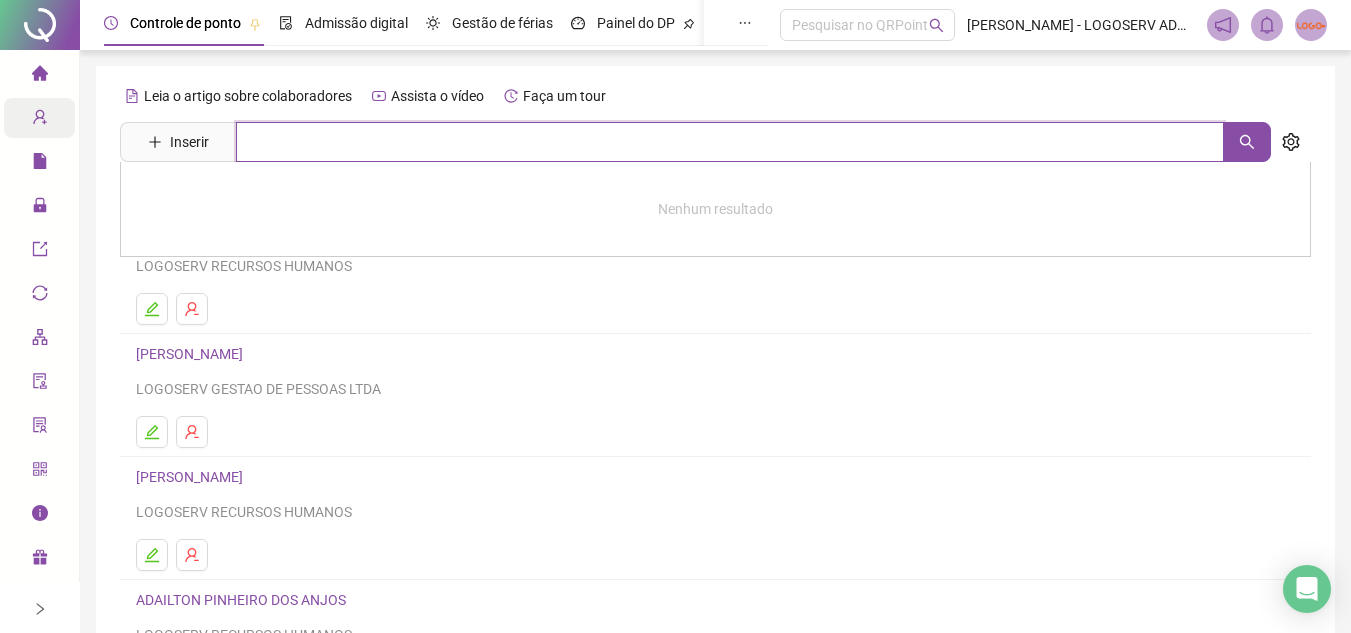click at bounding box center [730, 142] 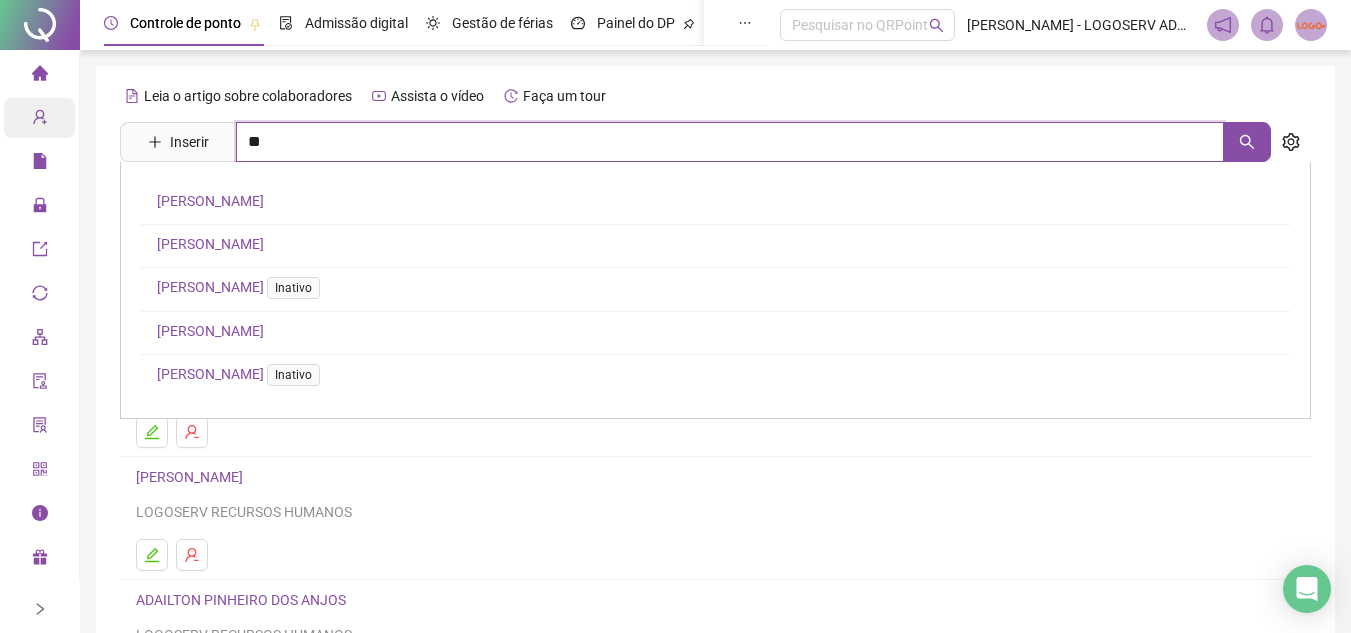 type on "*" 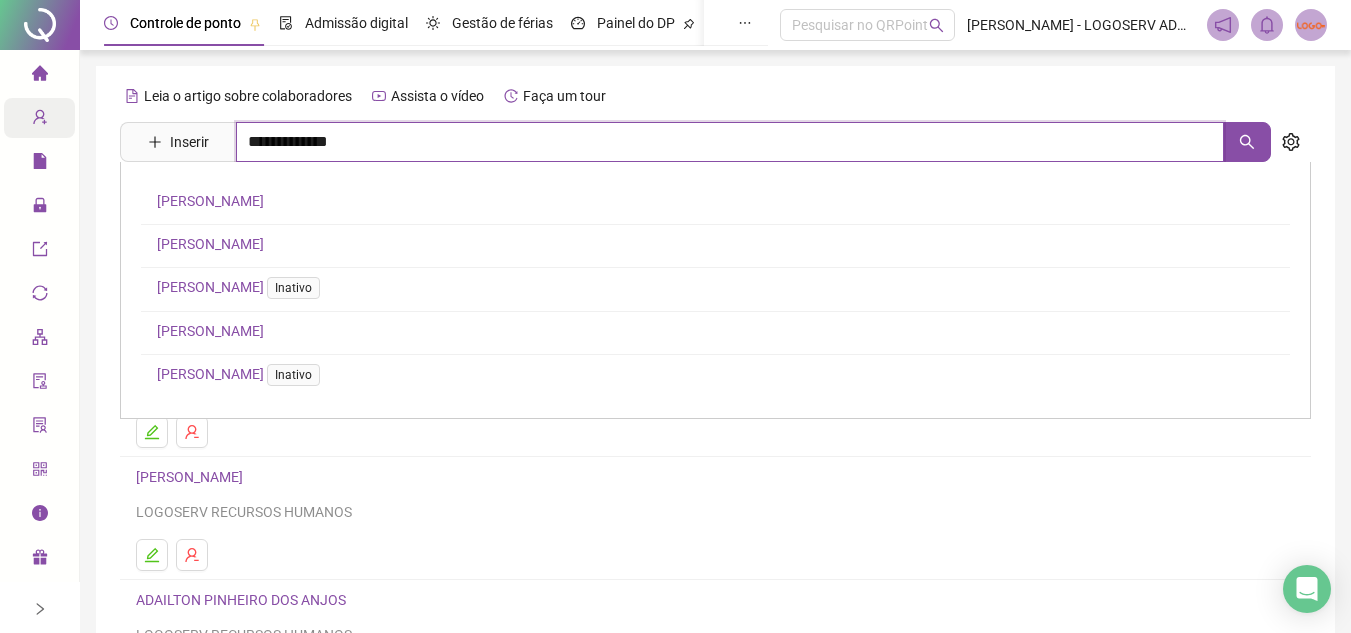 type on "**********" 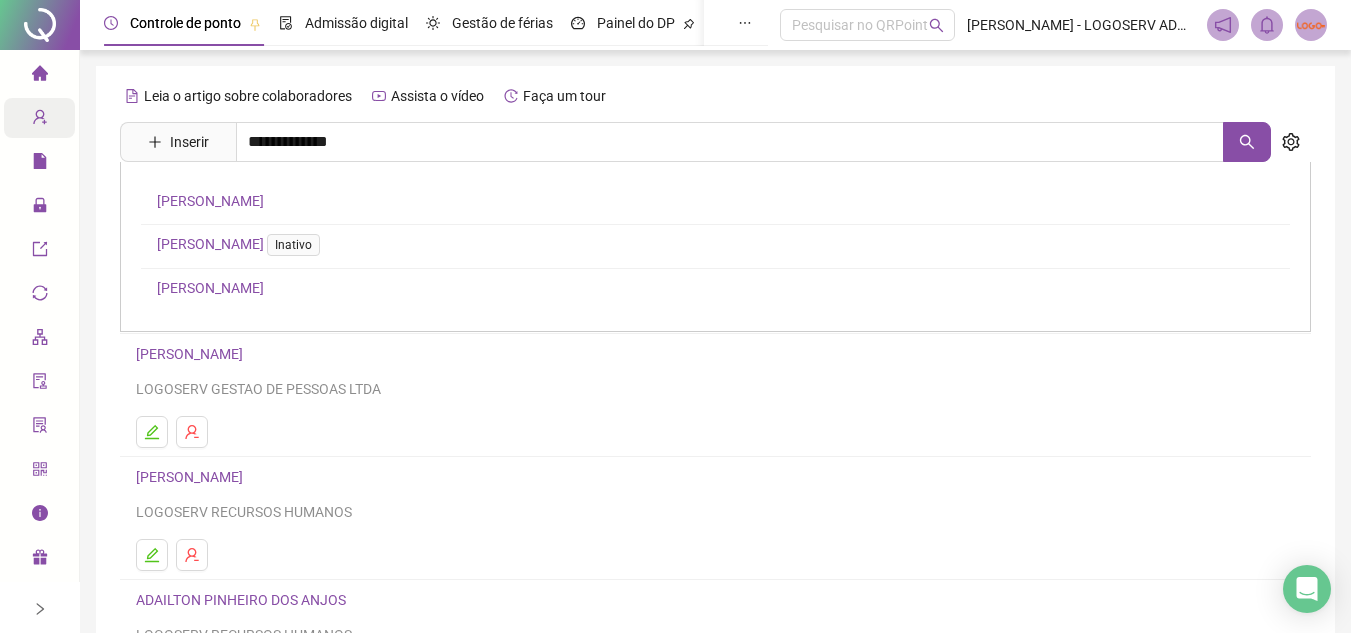 click on "[PERSON_NAME]" at bounding box center [210, 288] 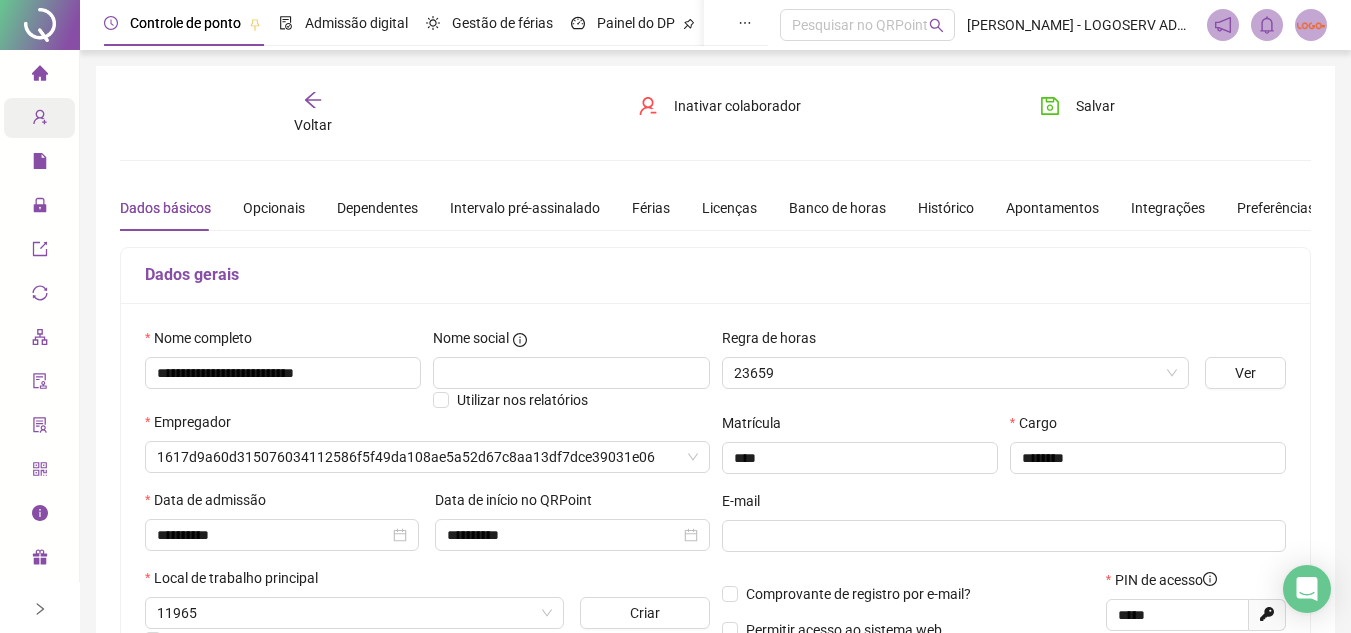 type on "**********" 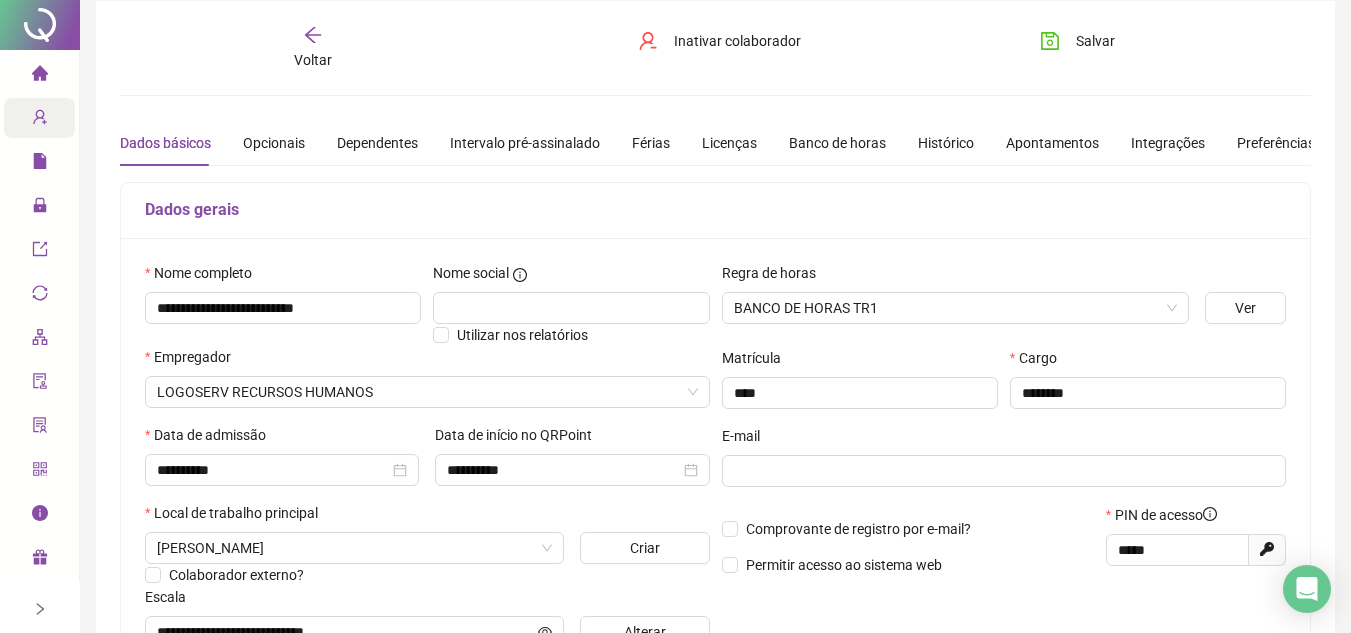 scroll, scrollTop: 100, scrollLeft: 0, axis: vertical 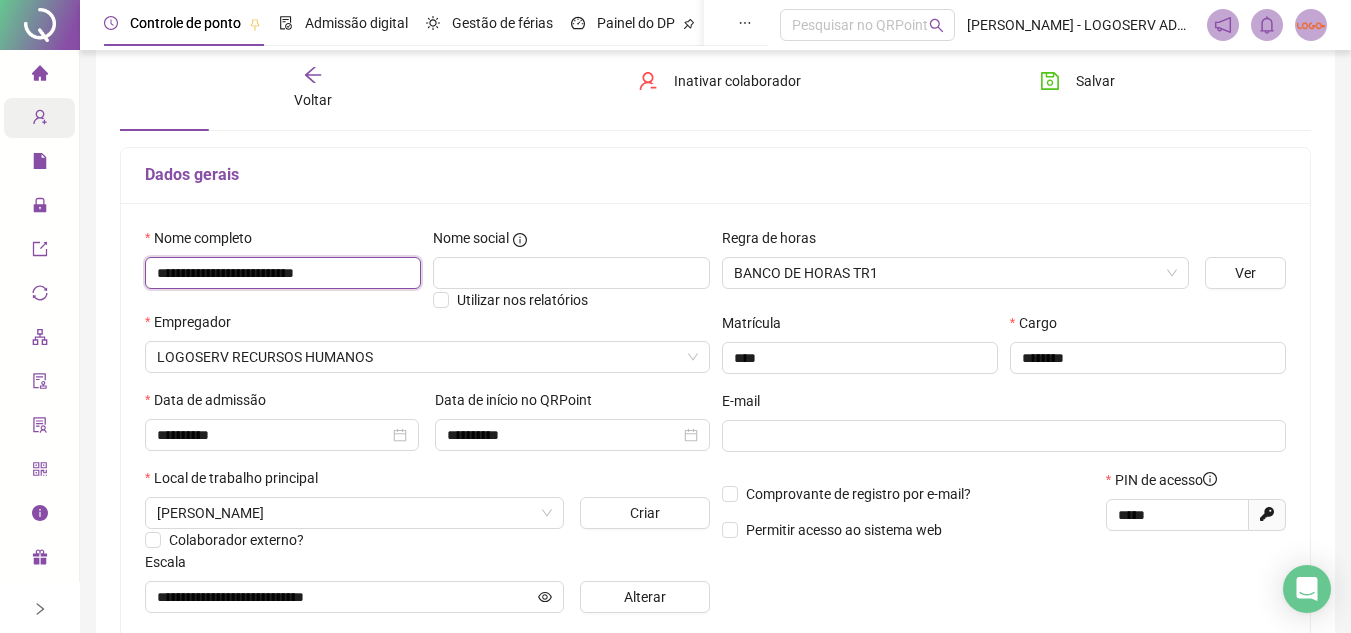 drag, startPoint x: 160, startPoint y: 275, endPoint x: 399, endPoint y: 298, distance: 240.10414 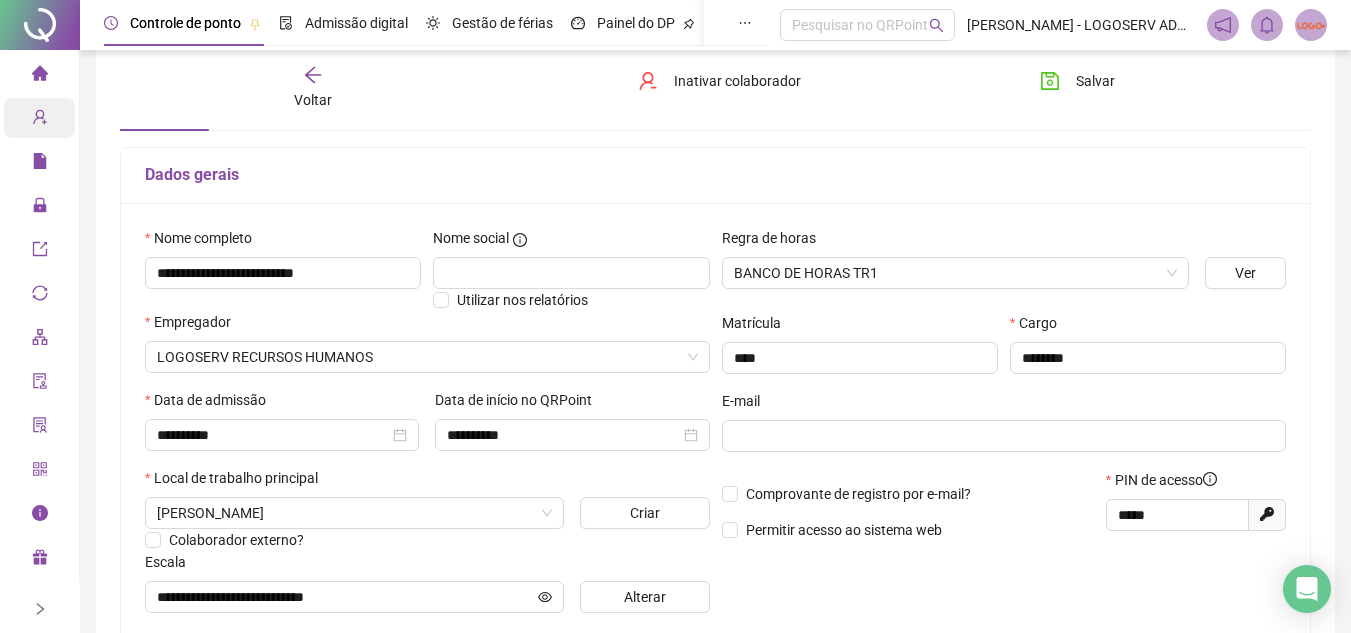 click on "Voltar Inativar colaborador [PERSON_NAME]" at bounding box center (715, 88) 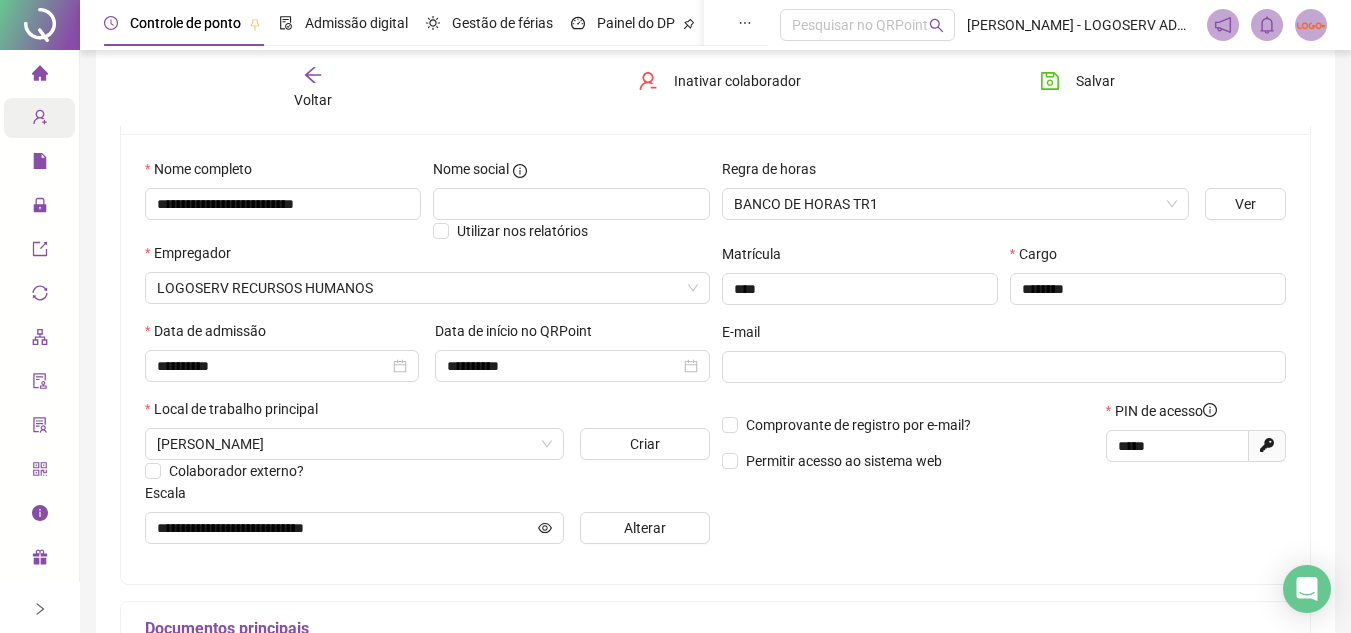 scroll, scrollTop: 200, scrollLeft: 0, axis: vertical 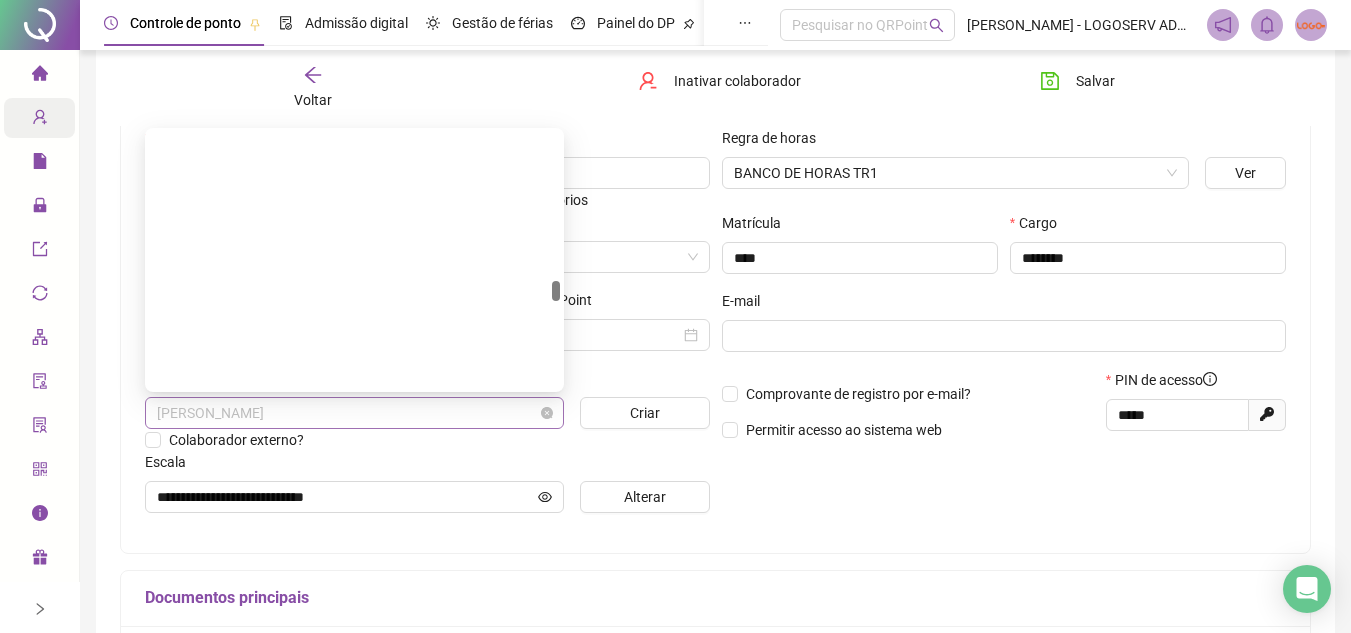 click on "[PERSON_NAME]" at bounding box center [354, 413] 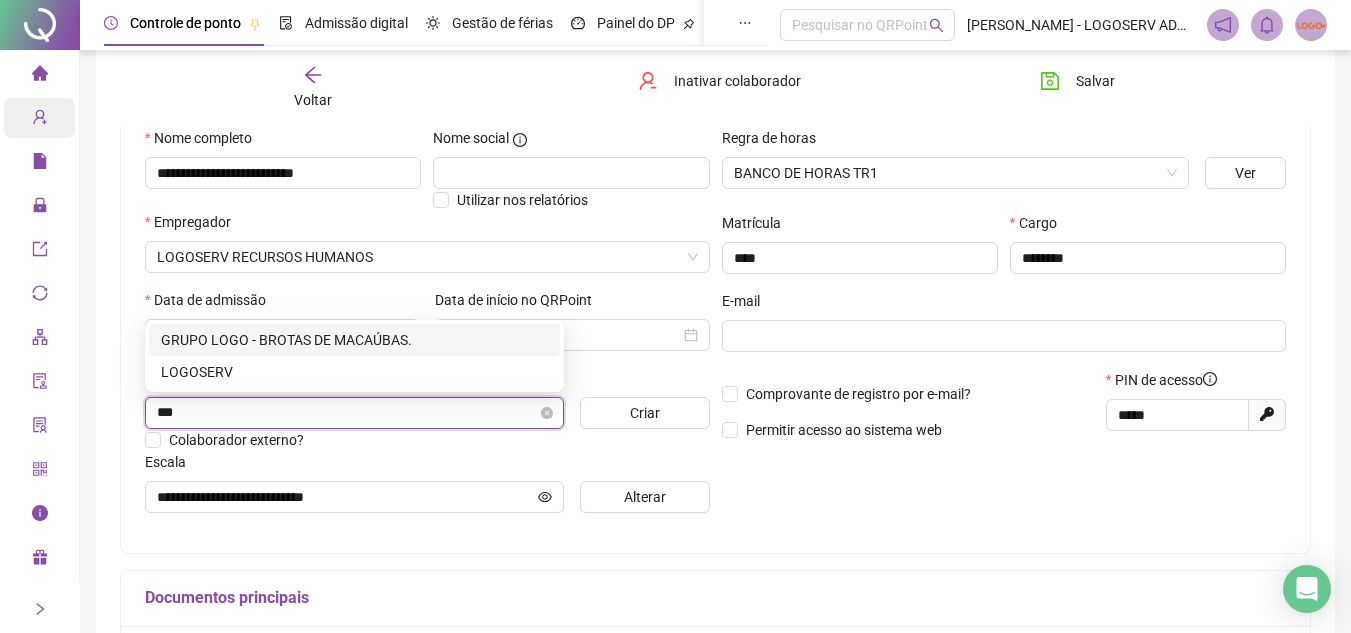 scroll, scrollTop: 0, scrollLeft: 0, axis: both 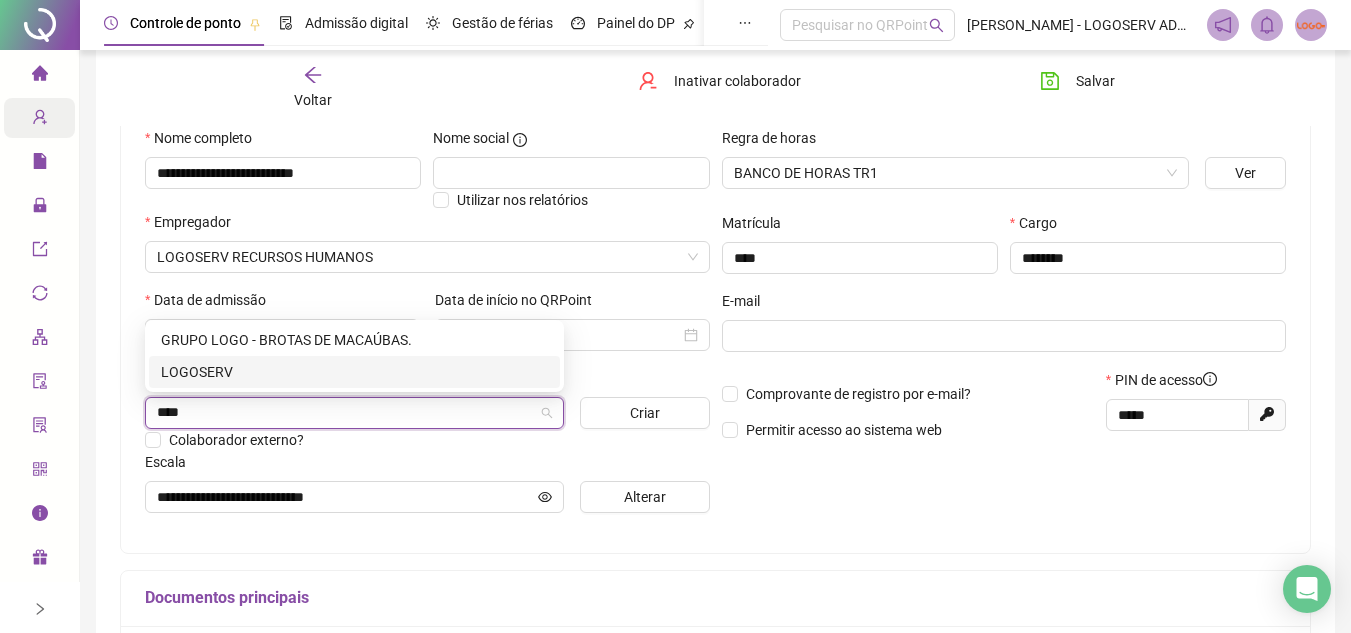 click on "LOGOSERV" at bounding box center [354, 372] 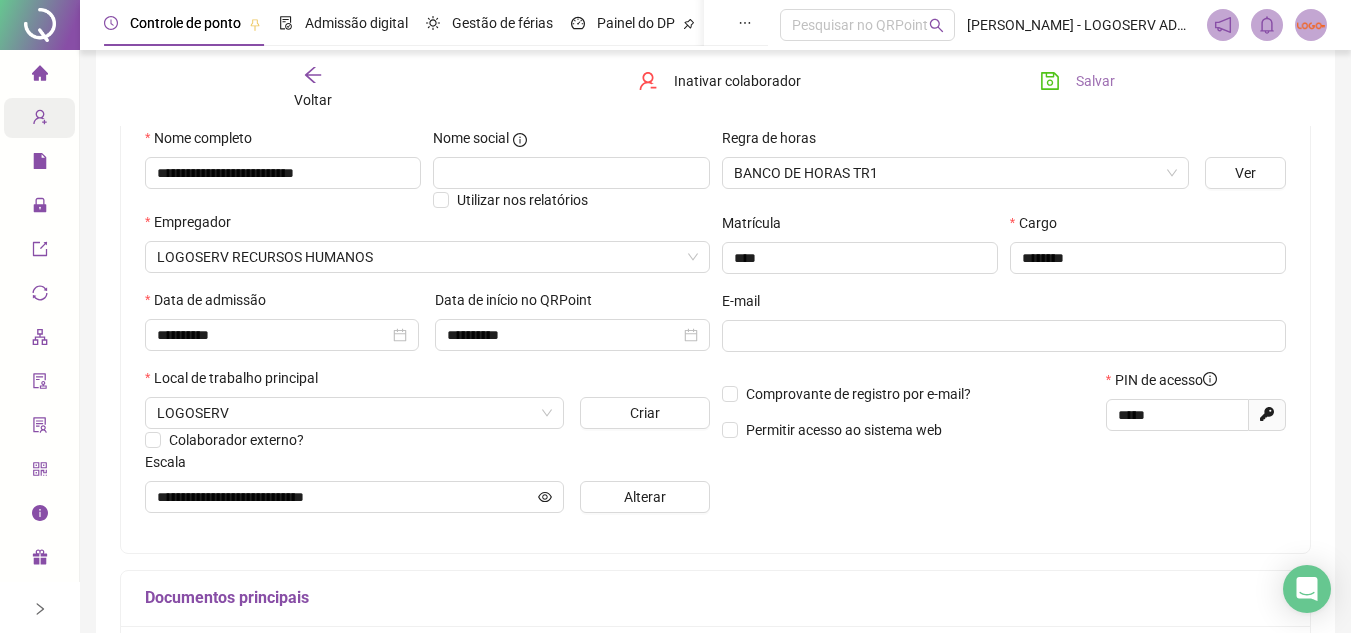 click on "Salvar" at bounding box center [1095, 81] 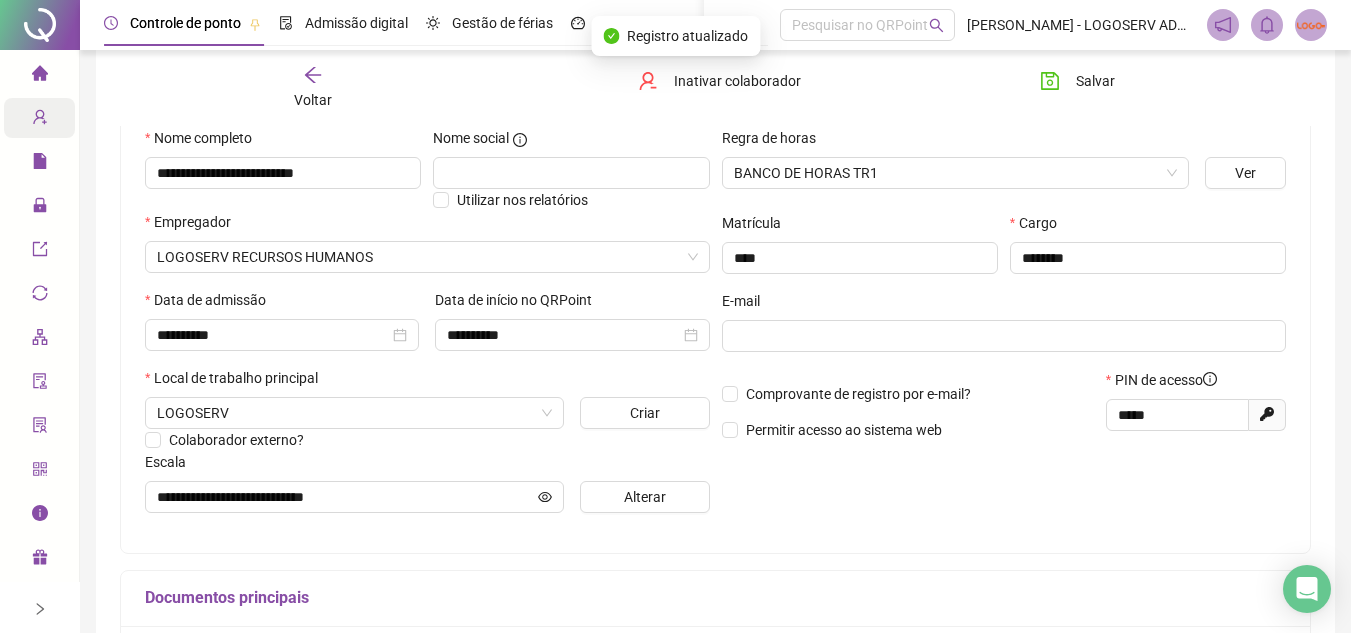 click on "Voltar" at bounding box center (313, 100) 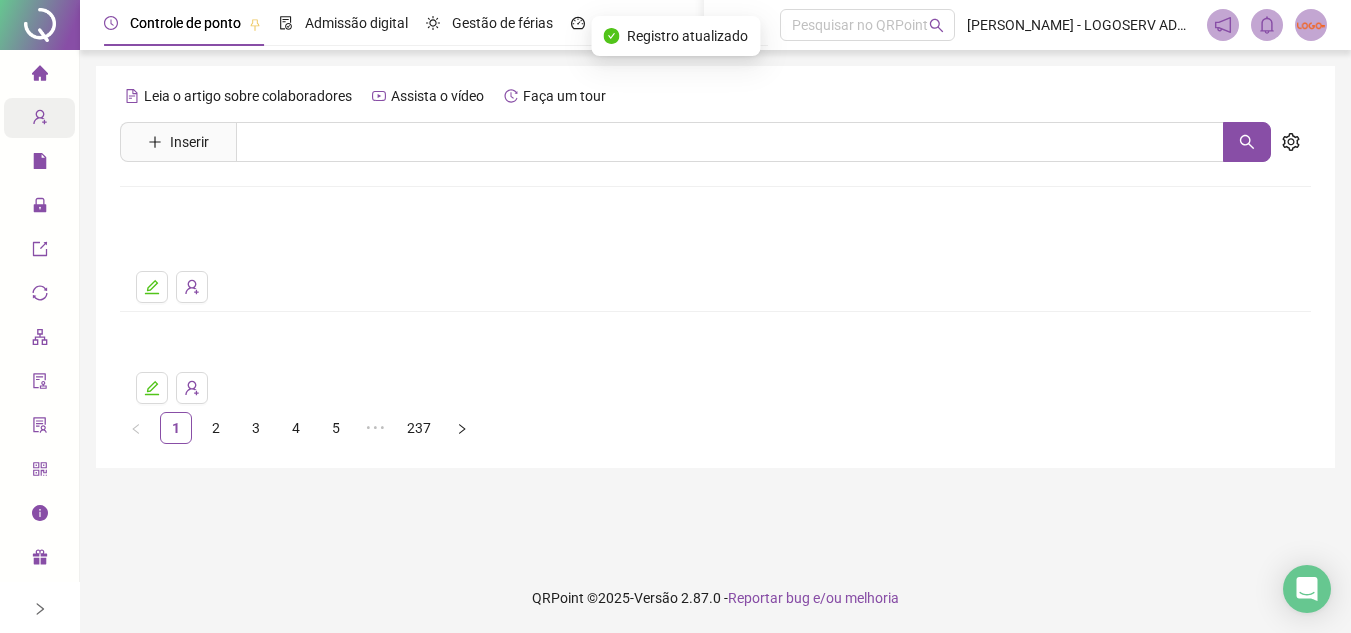 scroll, scrollTop: 0, scrollLeft: 0, axis: both 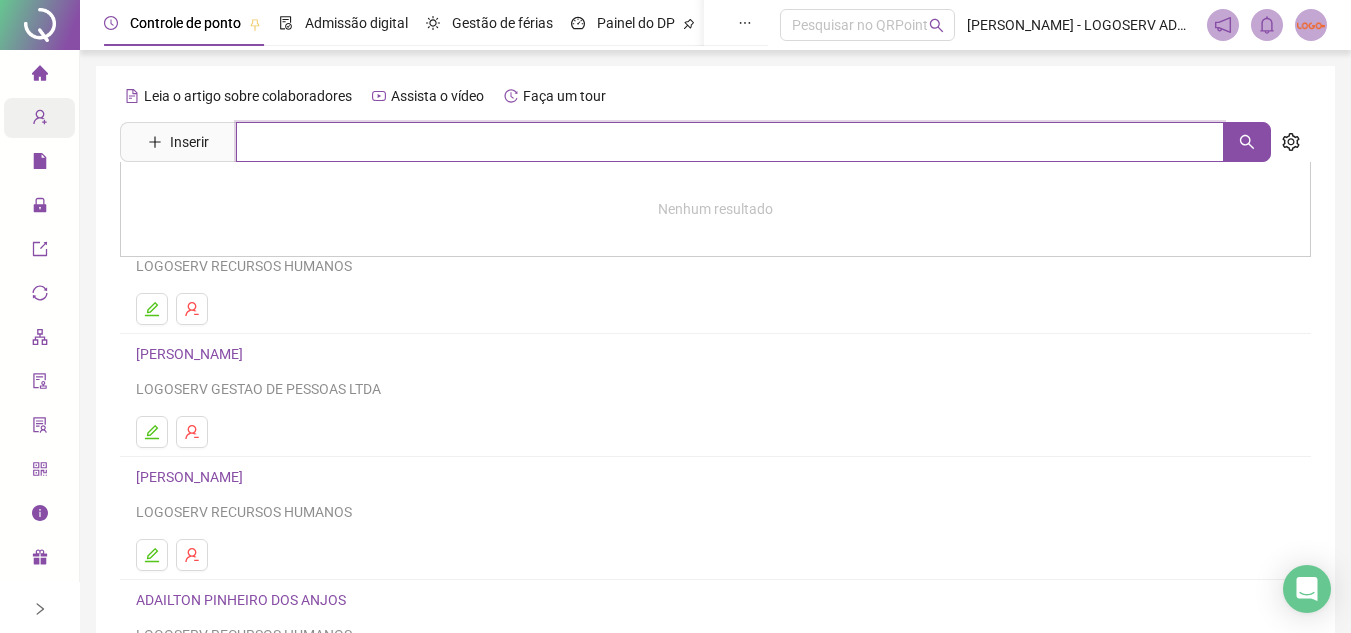 click at bounding box center [730, 142] 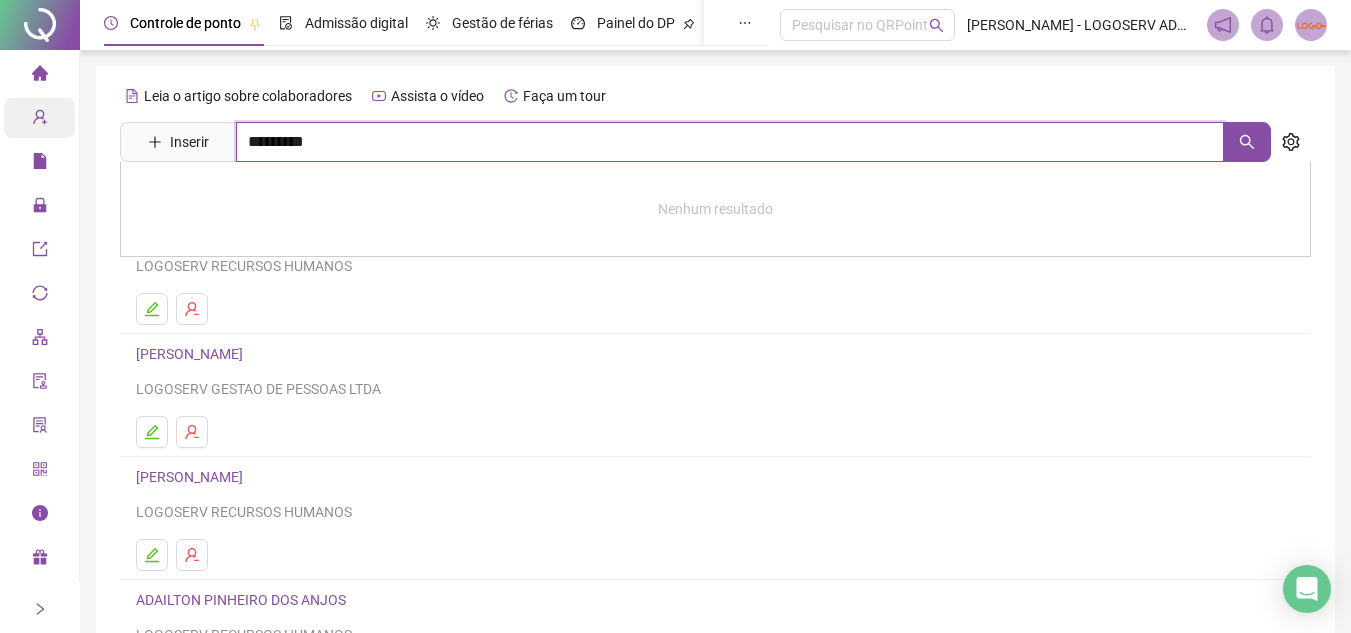 type on "*********" 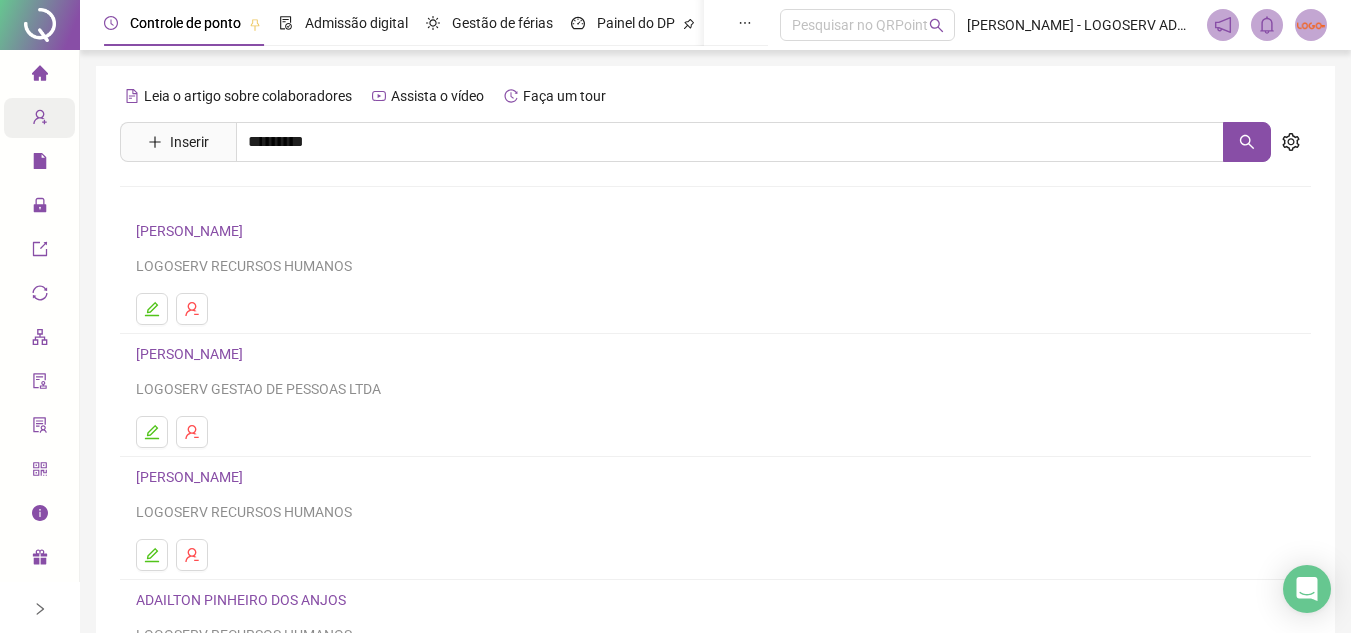 click on "[PERSON_NAME]" at bounding box center [210, 245] 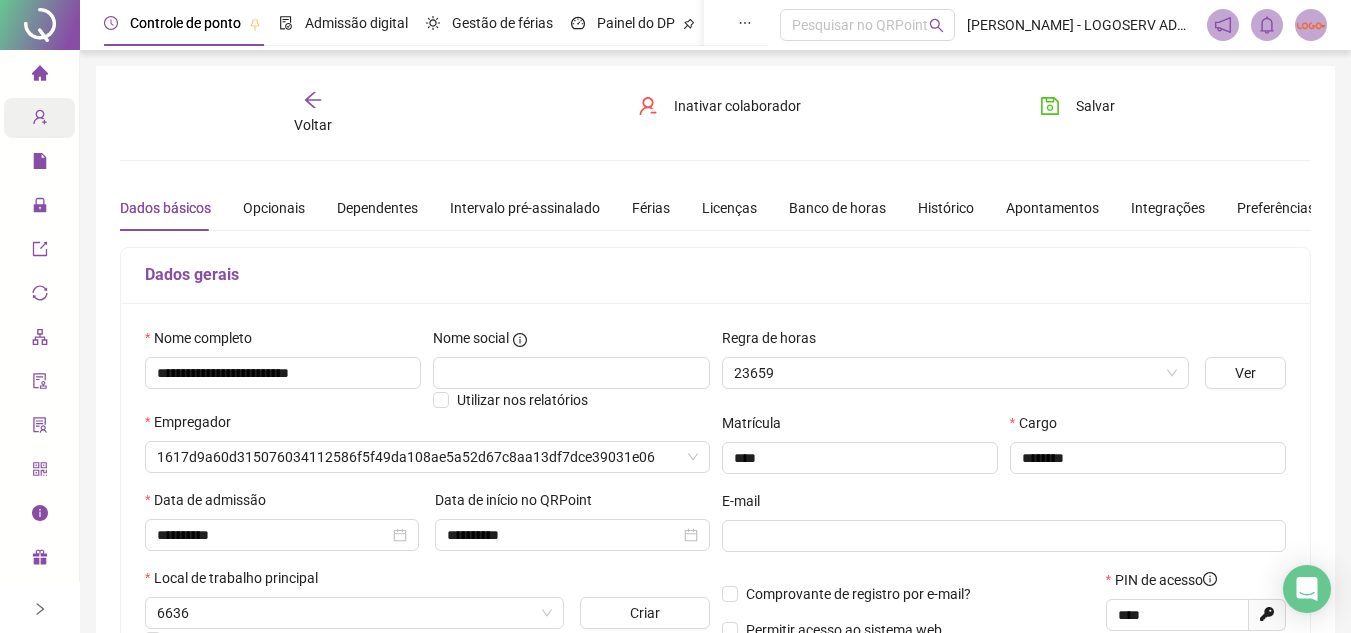 type on "**********" 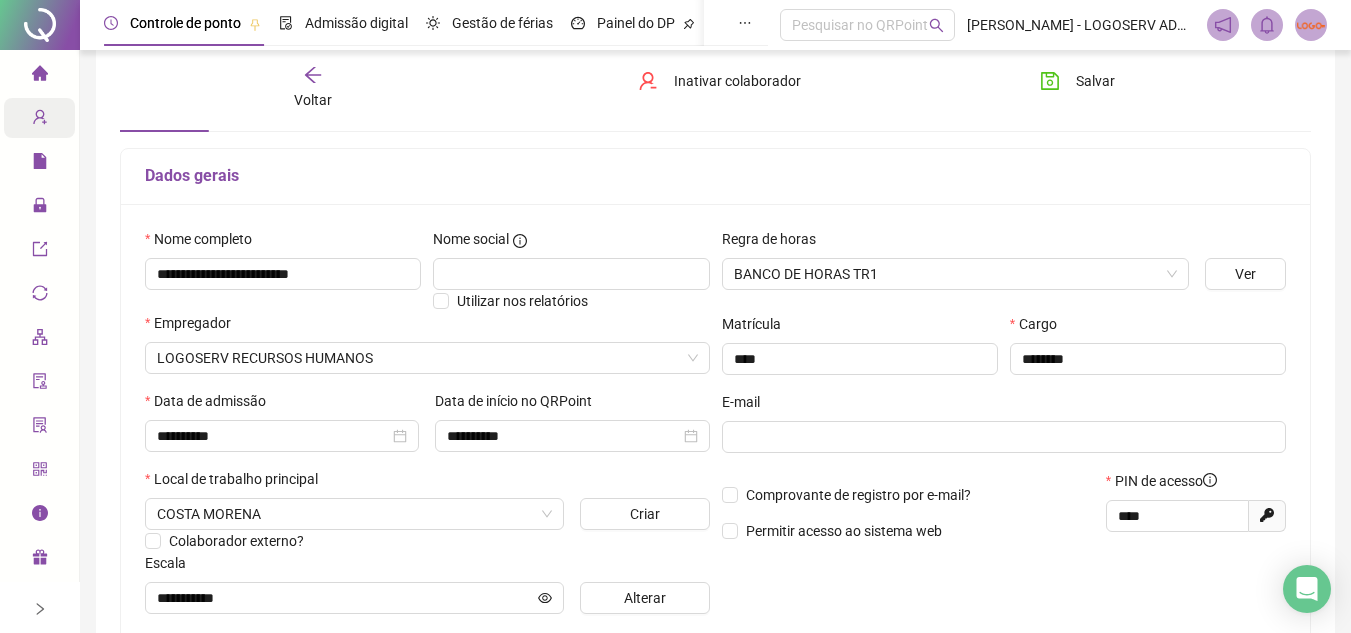 scroll, scrollTop: 100, scrollLeft: 0, axis: vertical 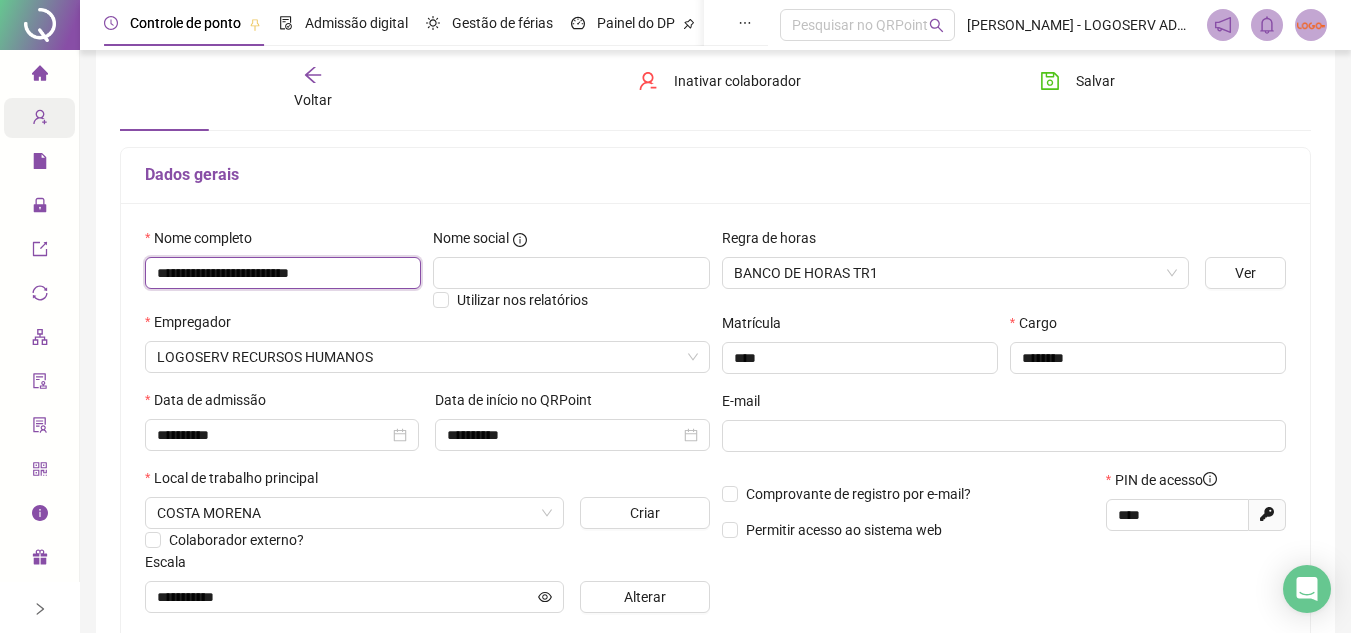 drag, startPoint x: 158, startPoint y: 268, endPoint x: 404, endPoint y: 288, distance: 246.81168 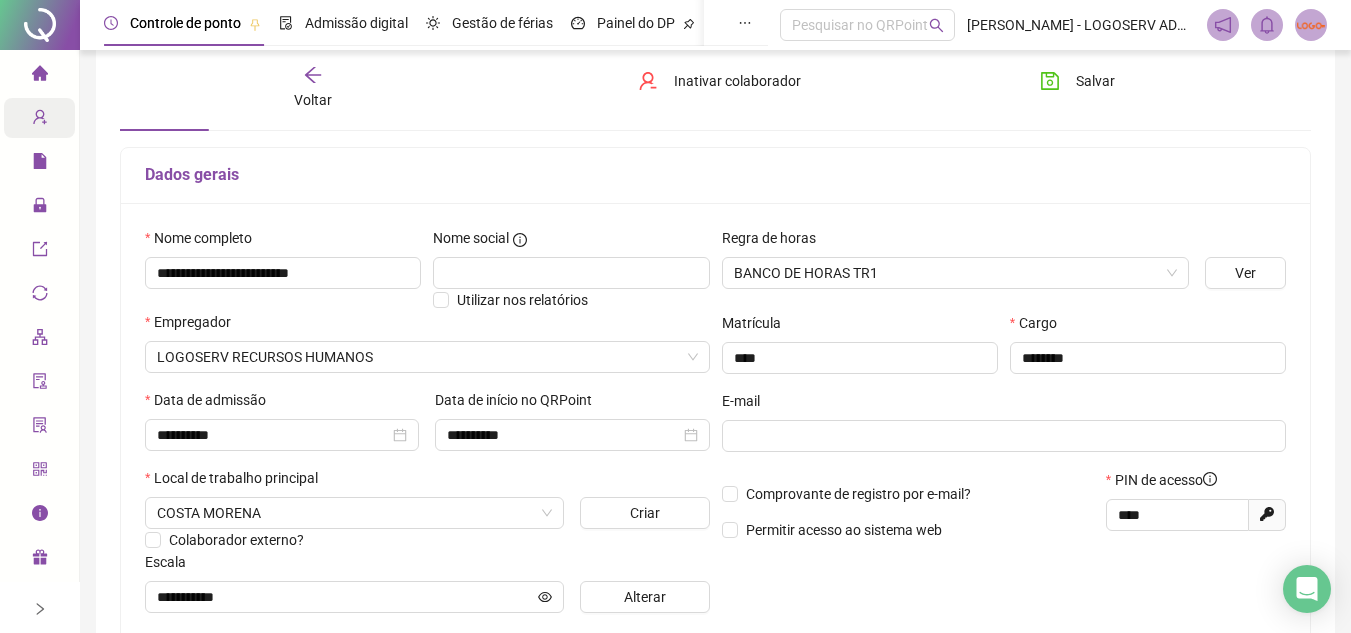 click on "Voltar" at bounding box center [313, 100] 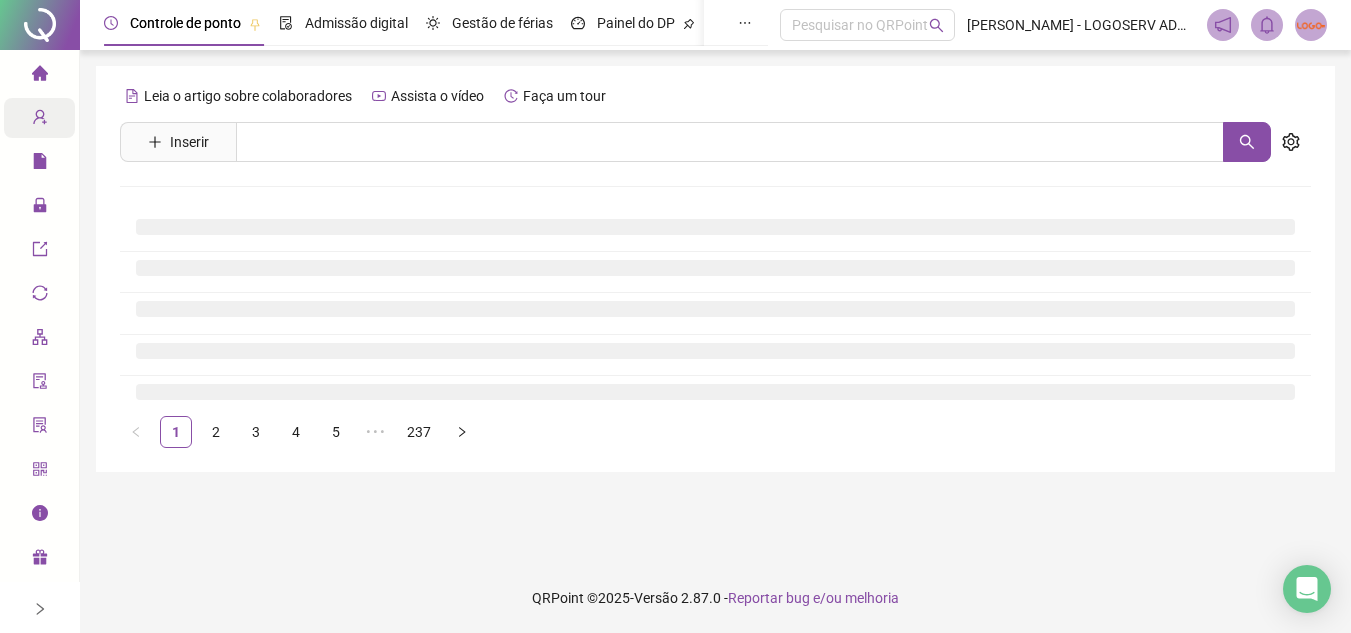 scroll, scrollTop: 0, scrollLeft: 0, axis: both 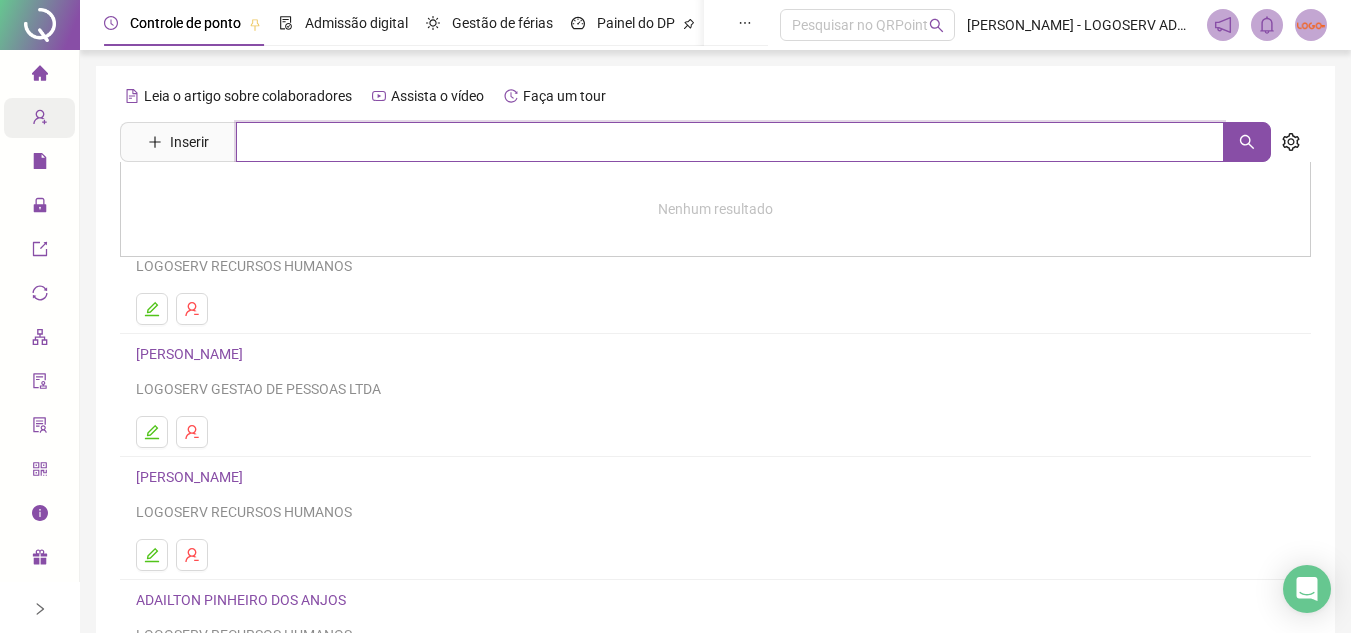 click at bounding box center (730, 142) 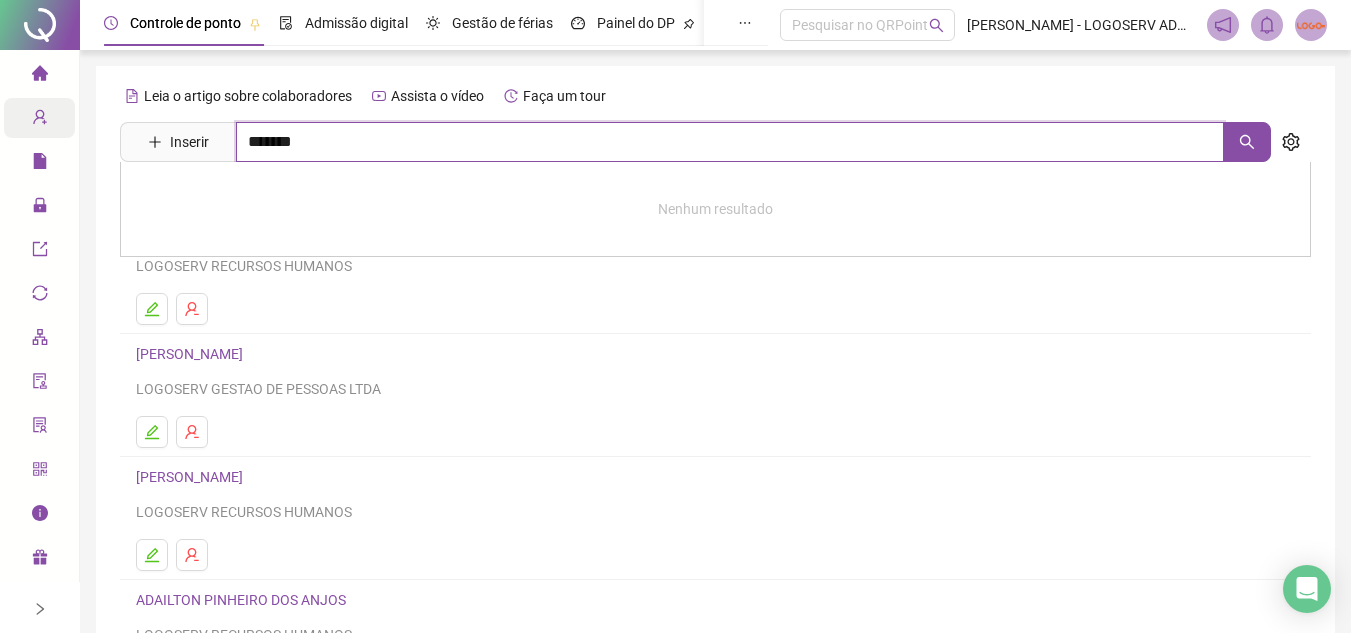 type on "*******" 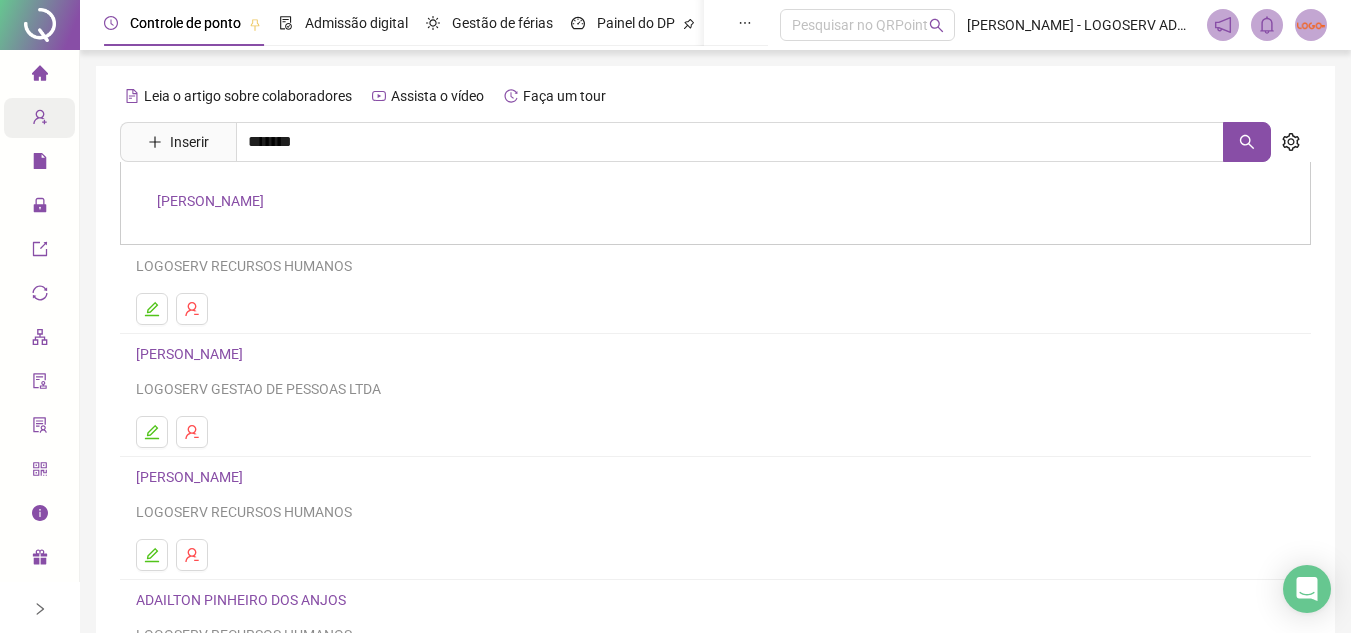 click on "[PERSON_NAME]" at bounding box center [210, 201] 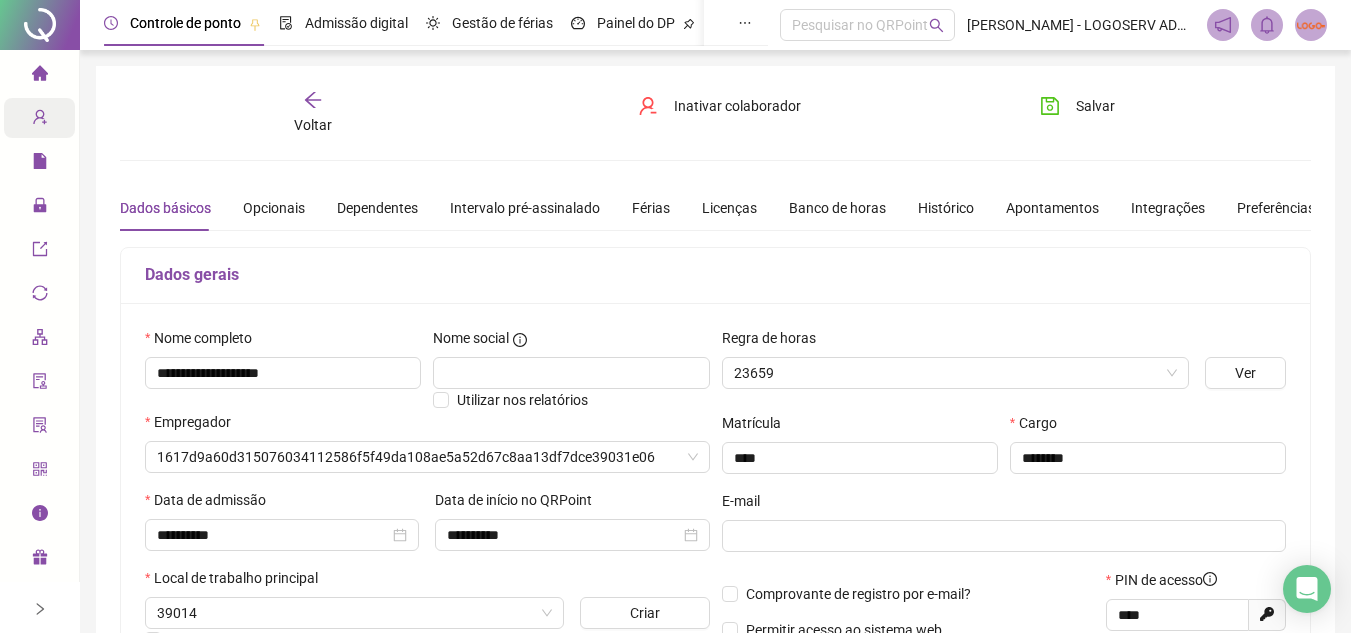 type on "**********" 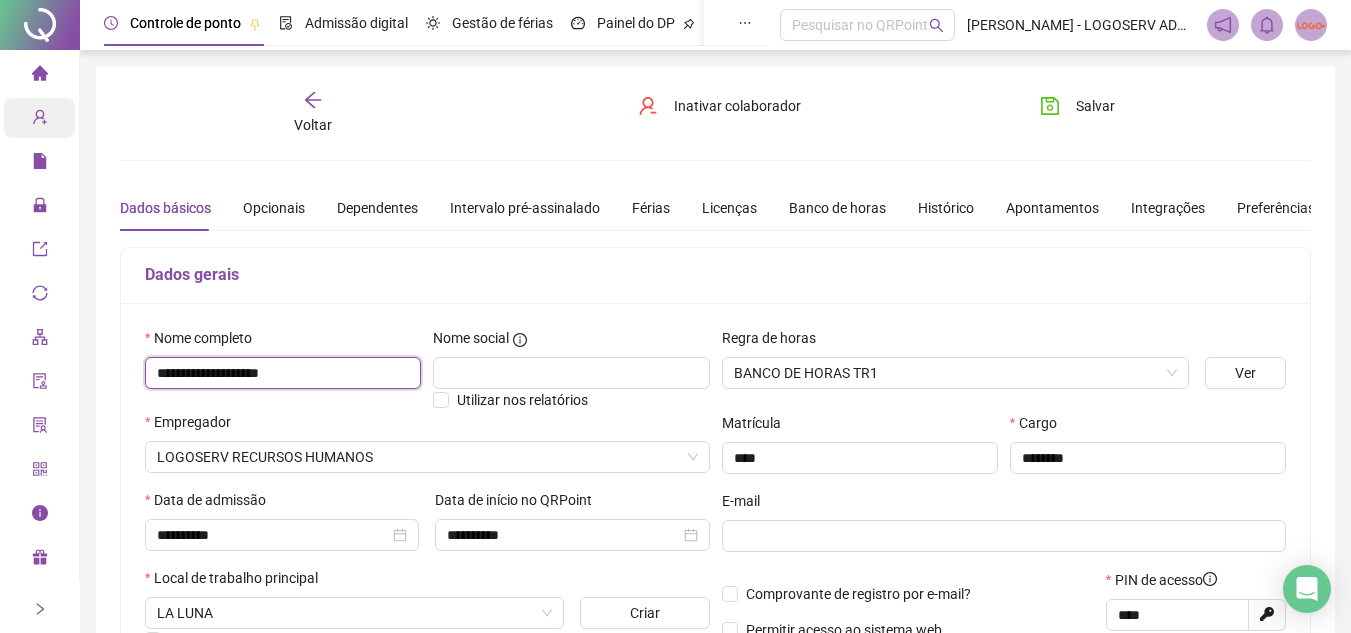 drag, startPoint x: 153, startPoint y: 376, endPoint x: 362, endPoint y: 376, distance: 209 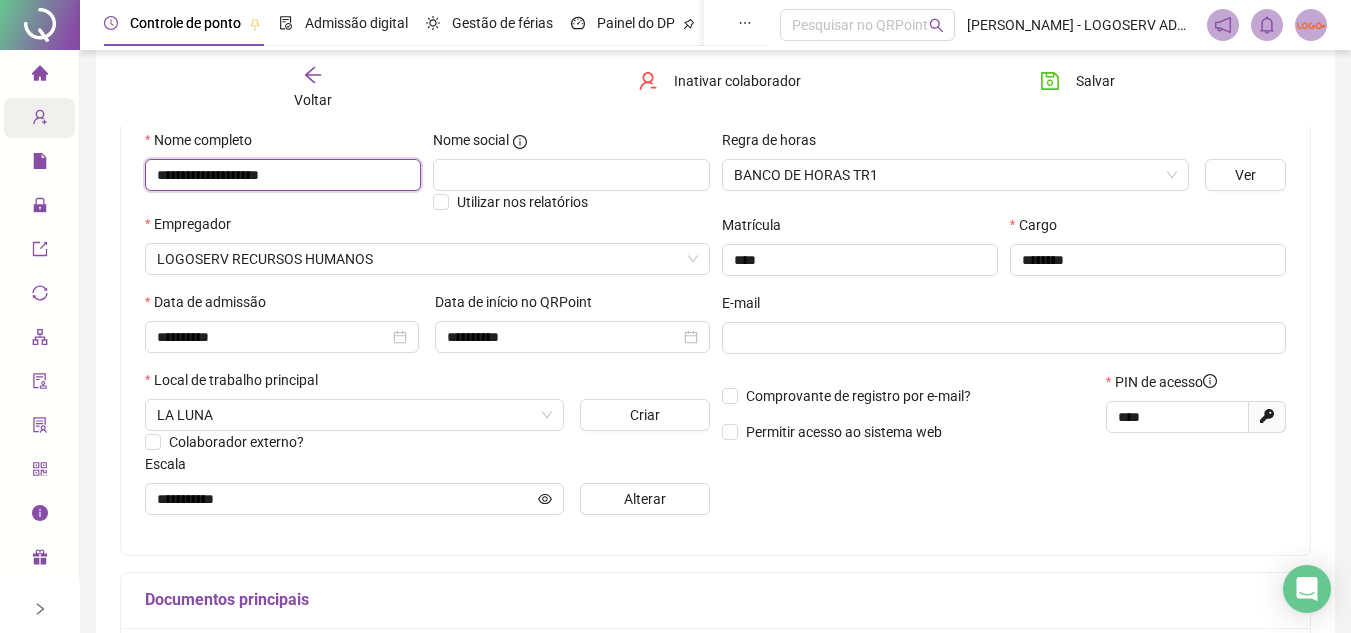 scroll, scrollTop: 200, scrollLeft: 0, axis: vertical 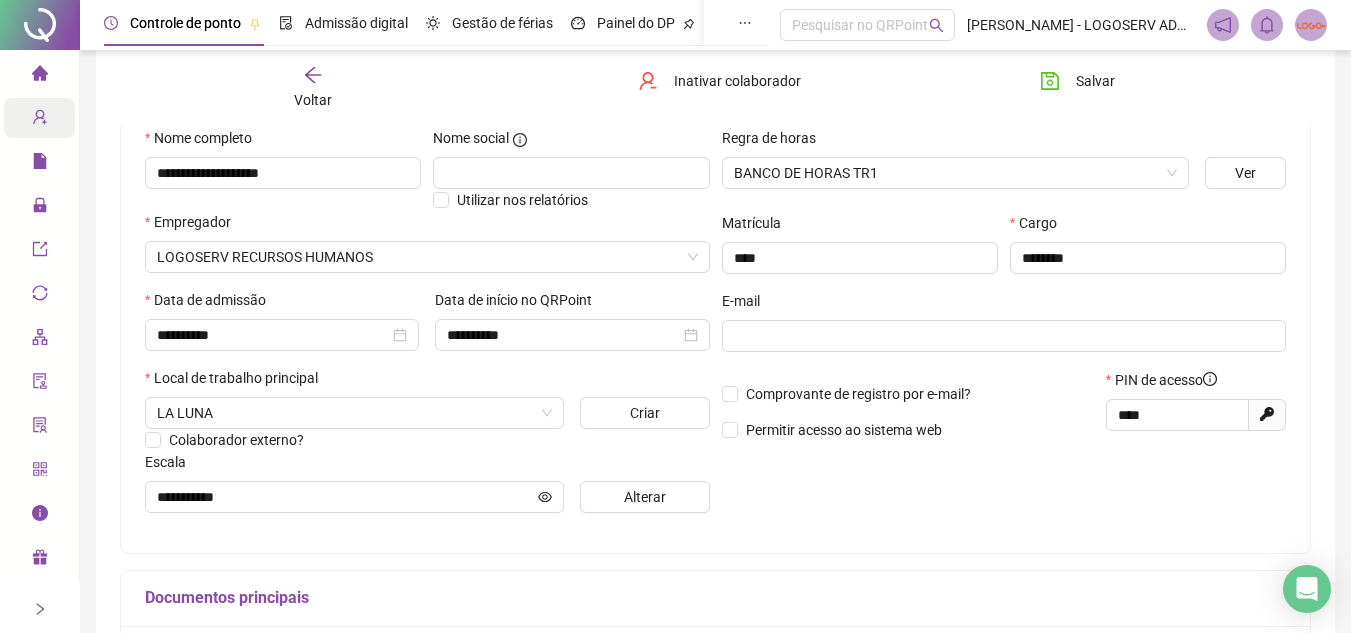 click on "Voltar" at bounding box center [313, 88] 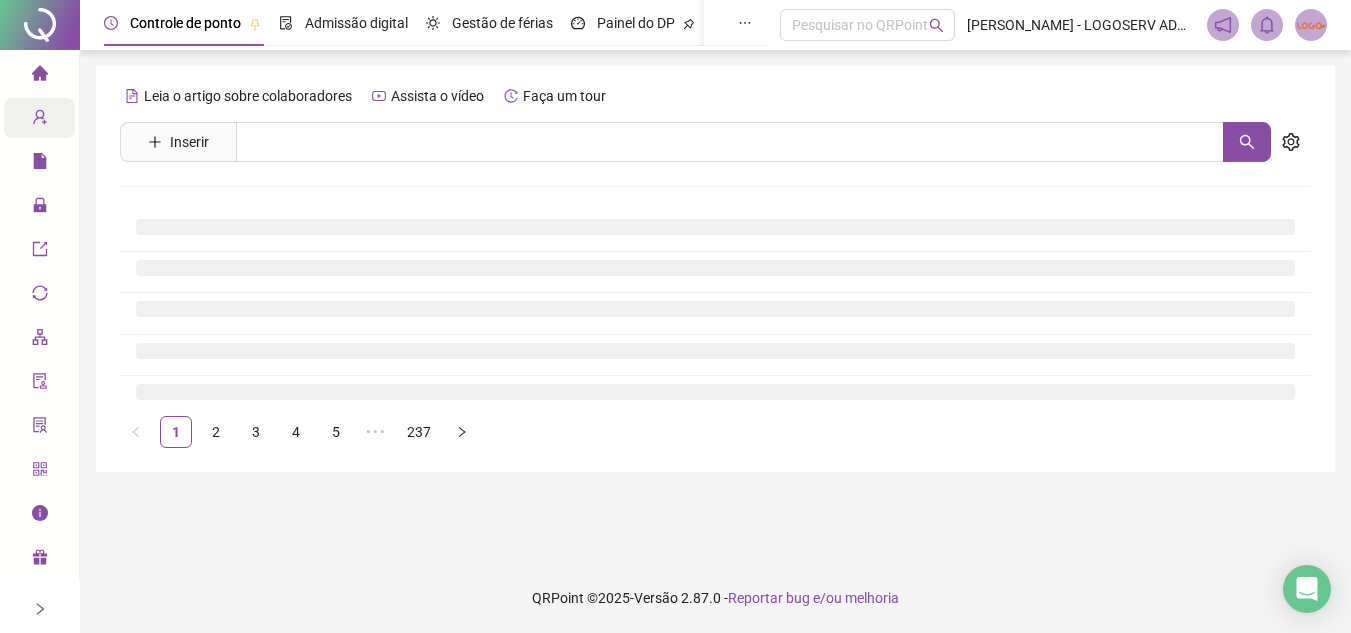 scroll, scrollTop: 0, scrollLeft: 0, axis: both 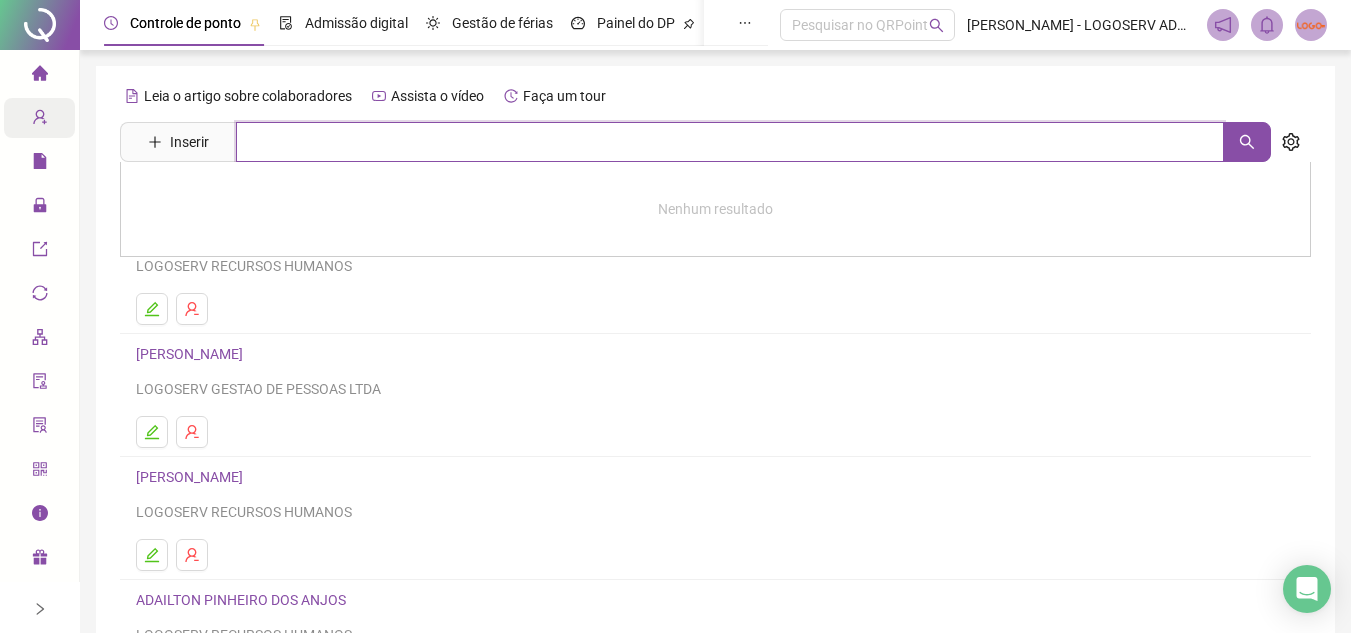 click at bounding box center [730, 142] 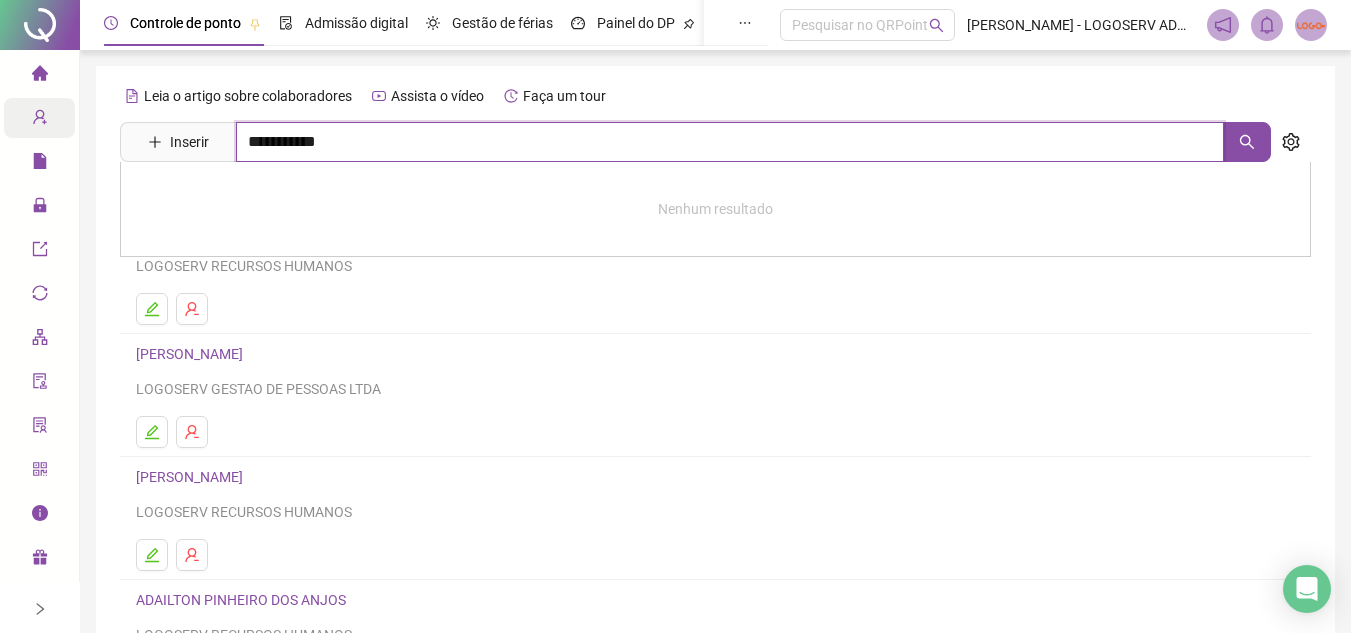 type on "**********" 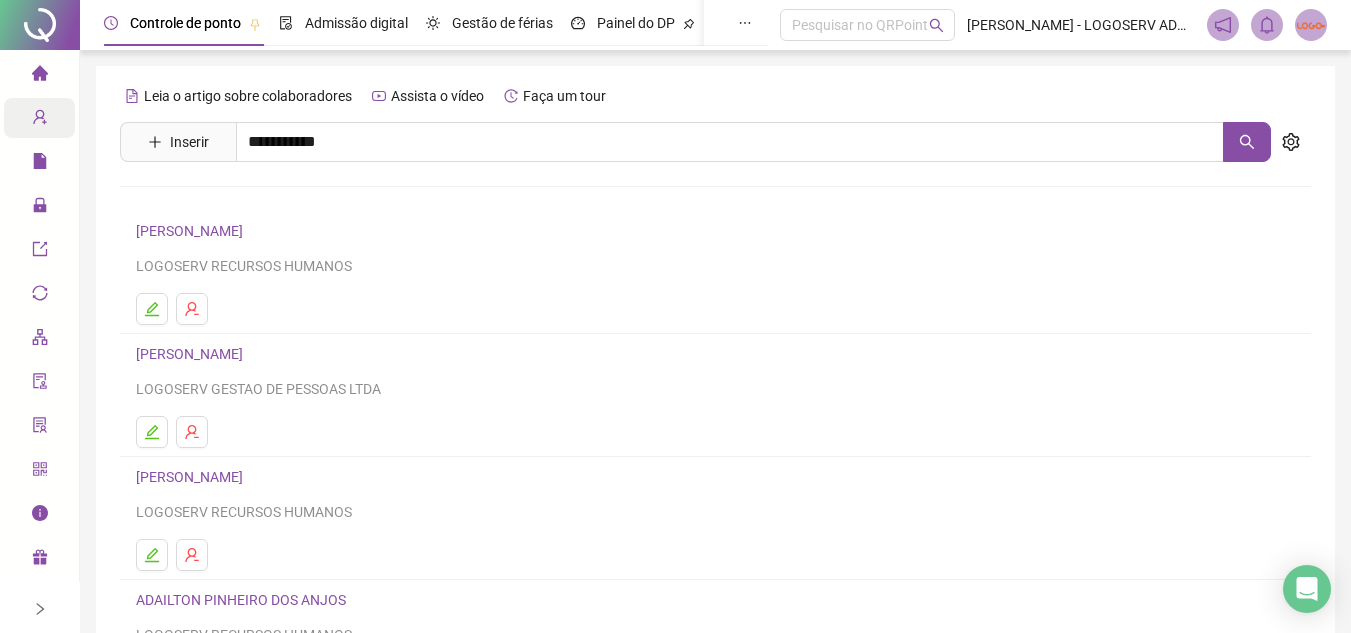 click on "DAIANE DE [DEMOGRAPHIC_DATA][PERSON_NAME]" at bounding box center [319, 245] 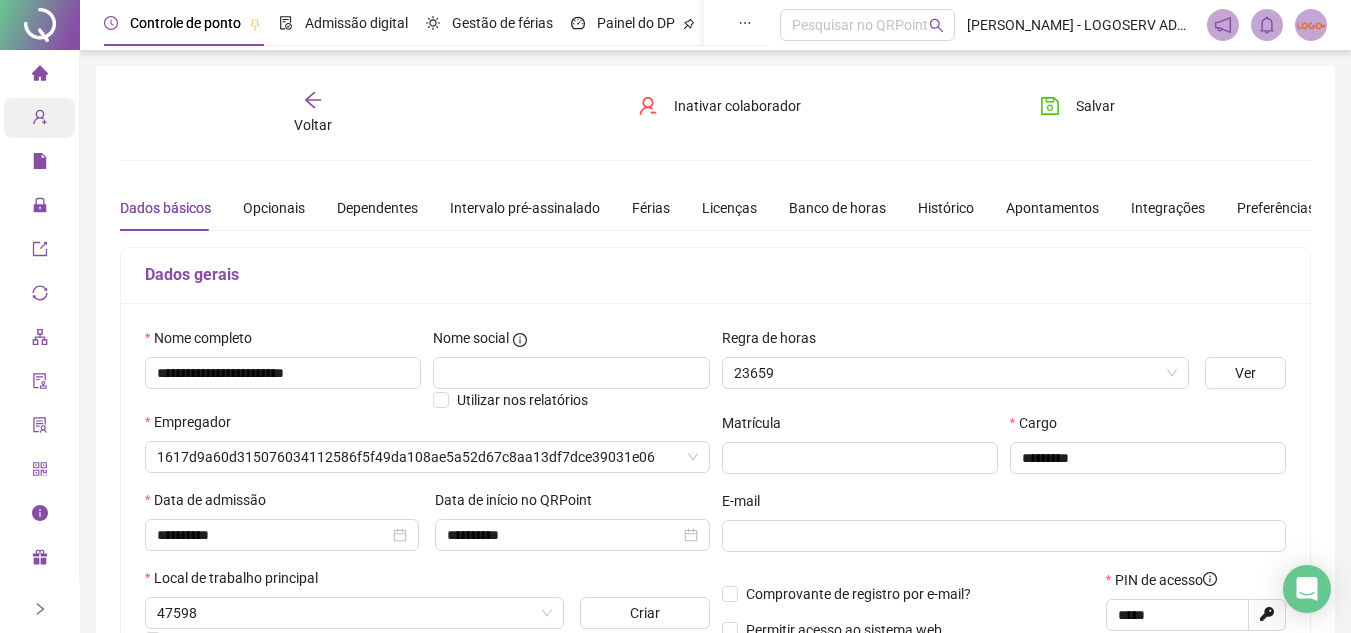 type on "**********" 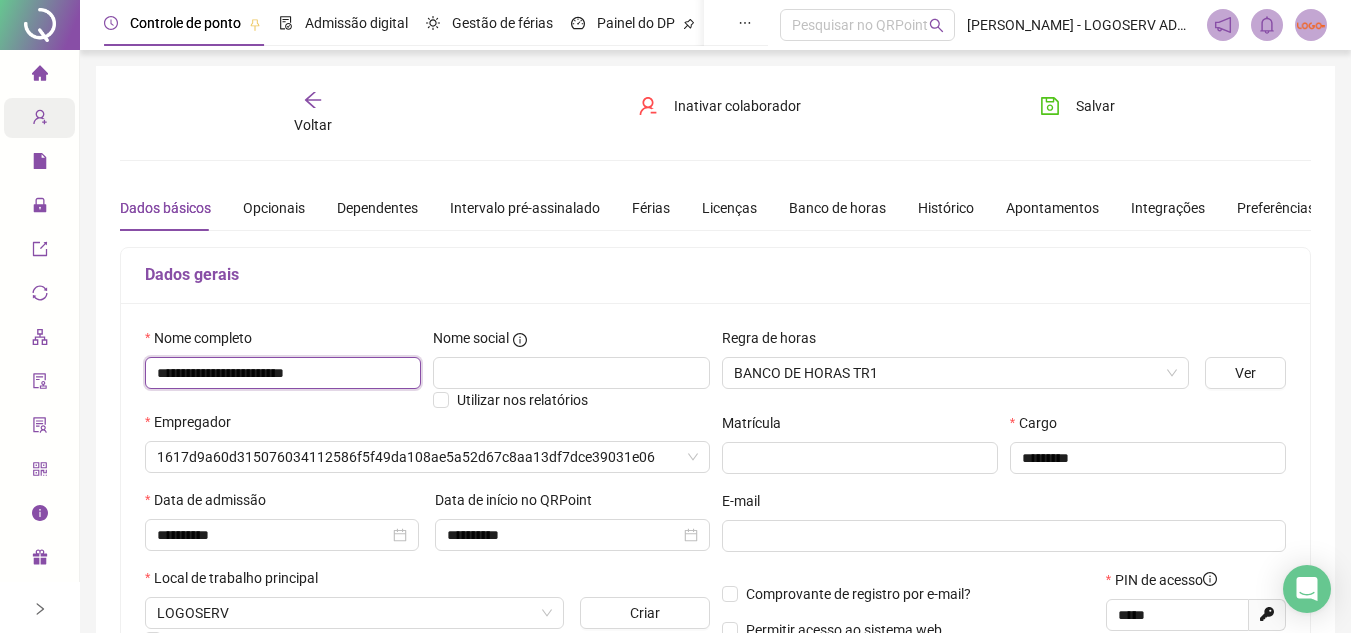drag, startPoint x: 155, startPoint y: 361, endPoint x: 344, endPoint y: 385, distance: 190.51772 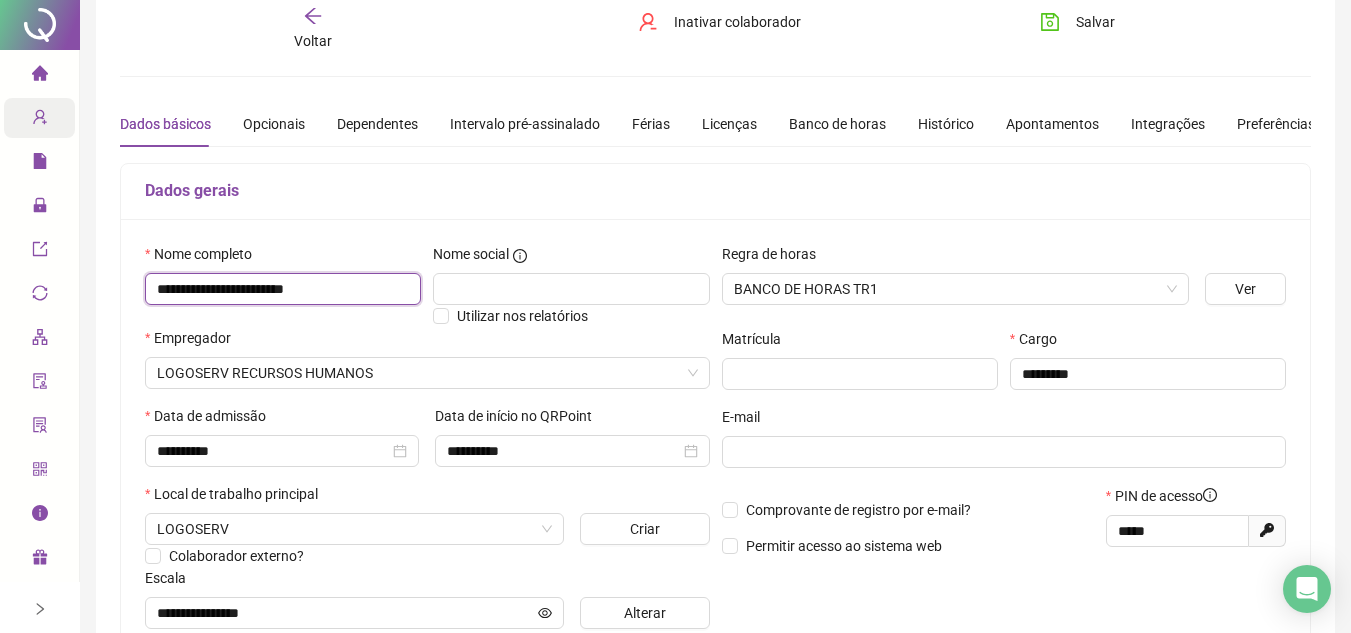 scroll, scrollTop: 200, scrollLeft: 0, axis: vertical 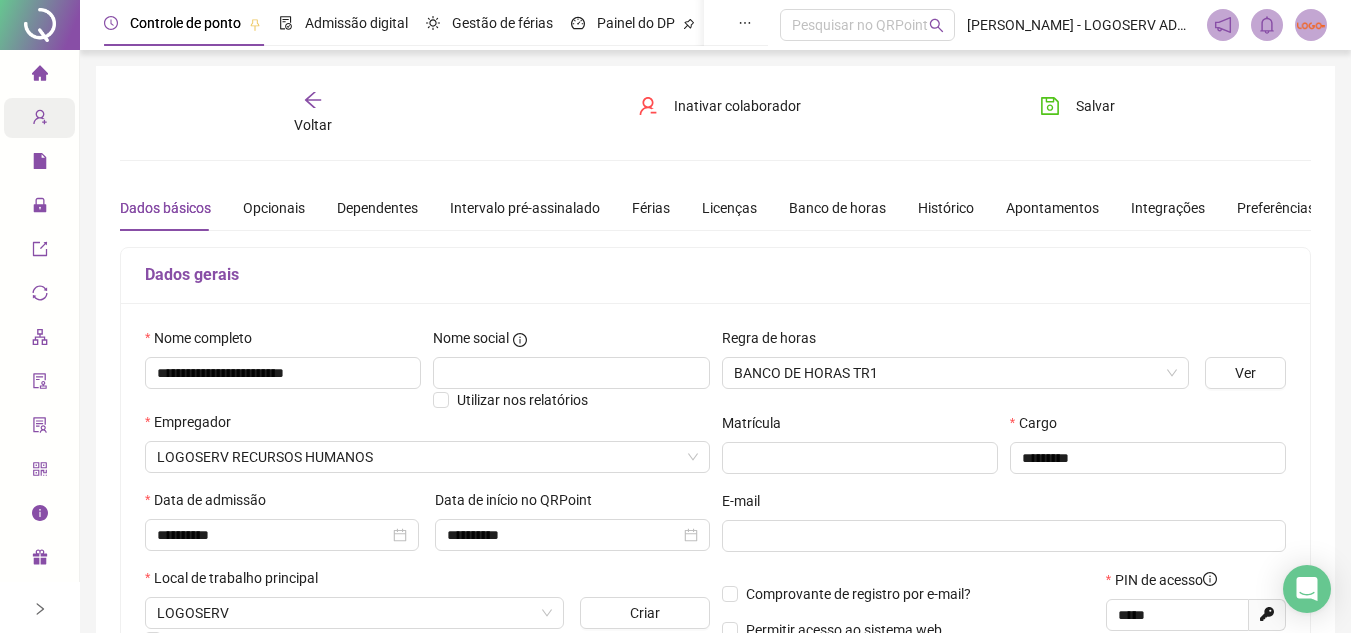 click on "Voltar" at bounding box center (313, 113) 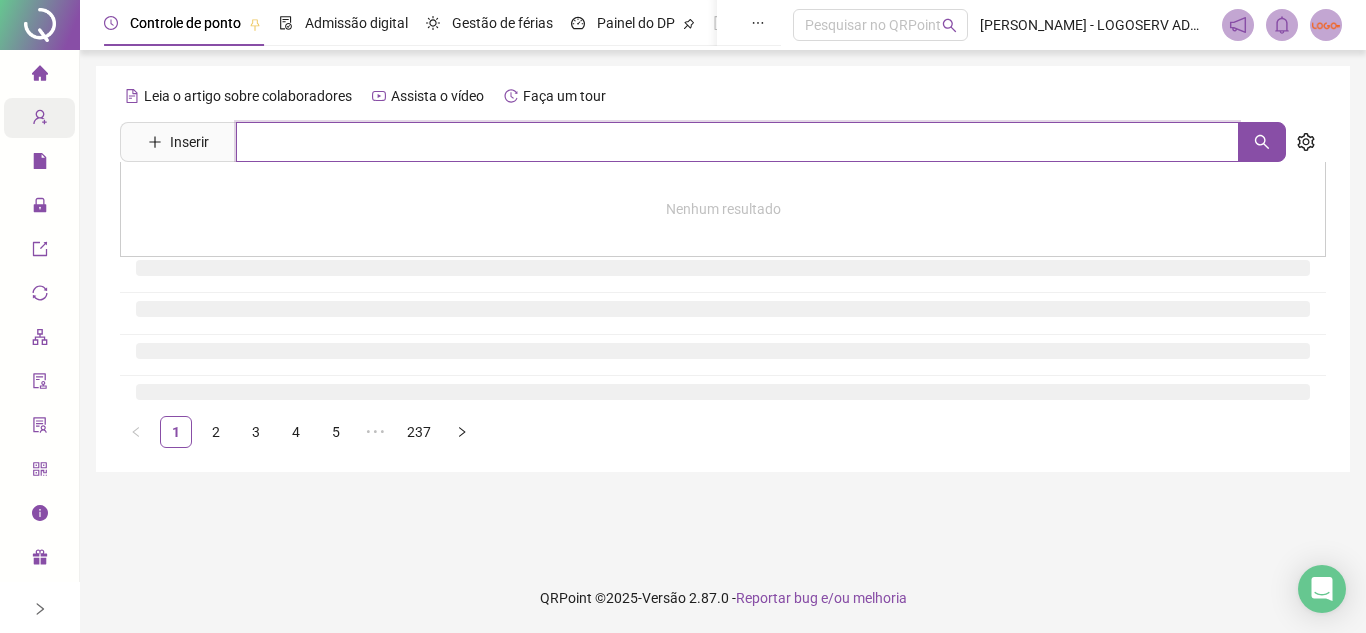 click at bounding box center [737, 142] 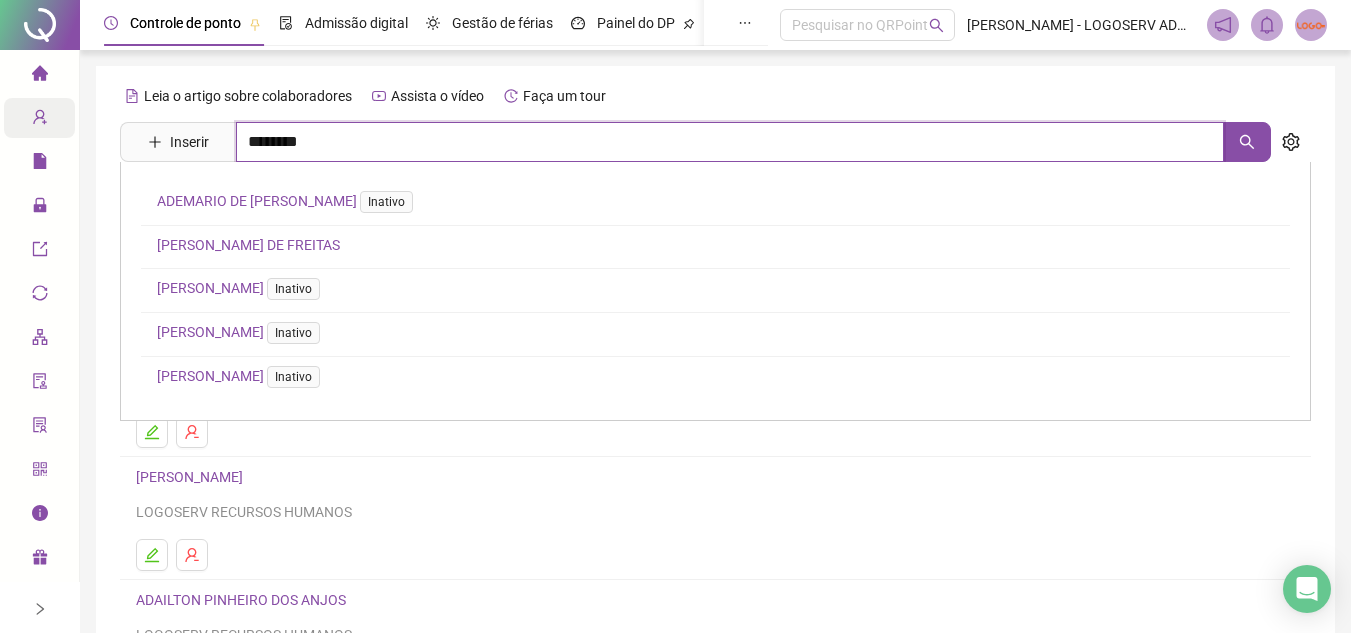 type on "********" 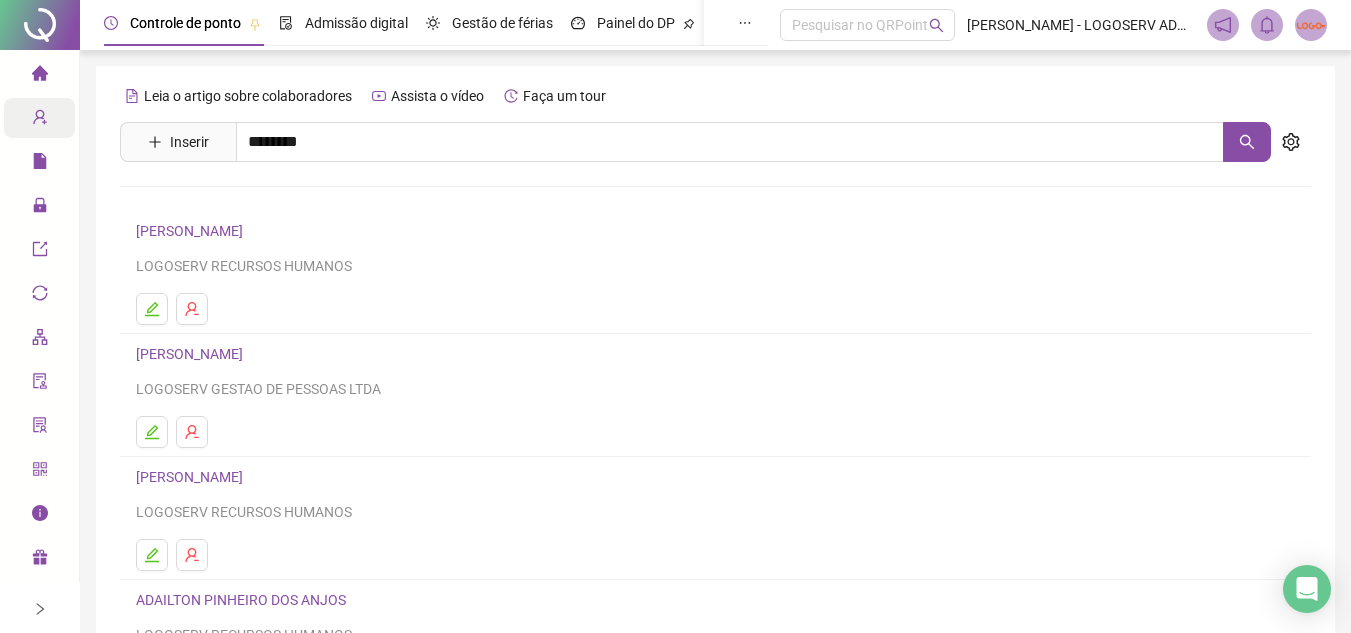 click on "[PERSON_NAME]" at bounding box center (210, 201) 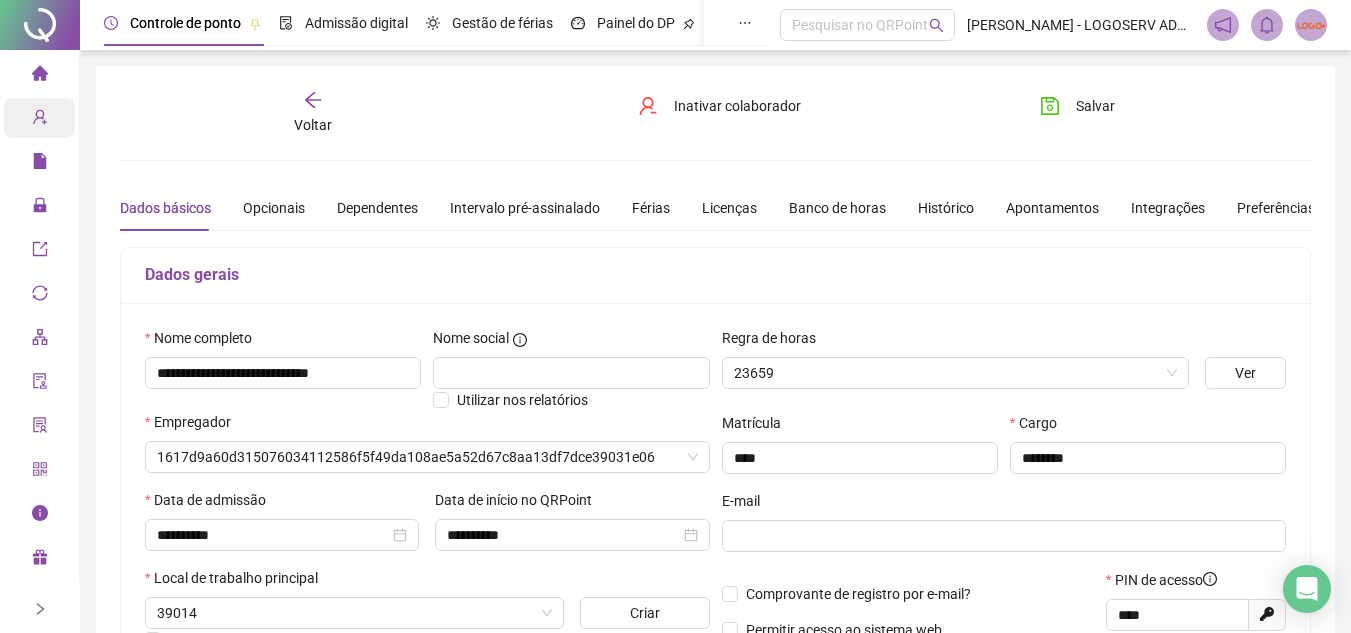 type on "**********" 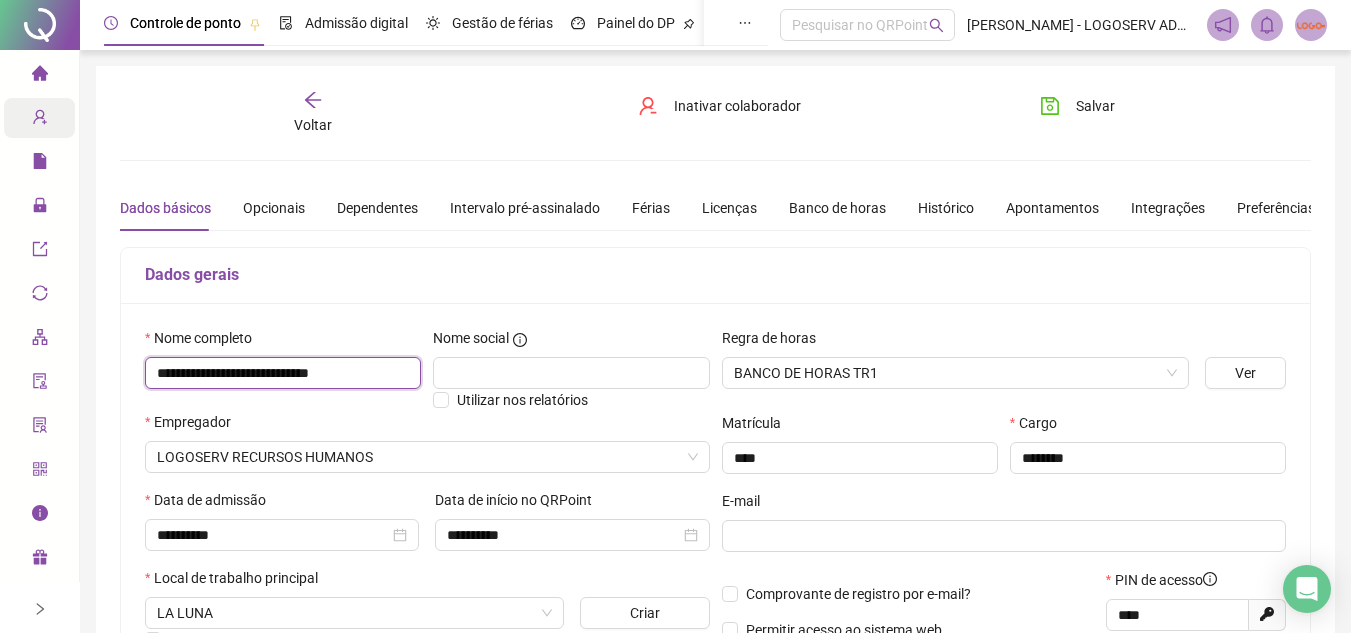 drag, startPoint x: 154, startPoint y: 368, endPoint x: 395, endPoint y: 373, distance: 241.05186 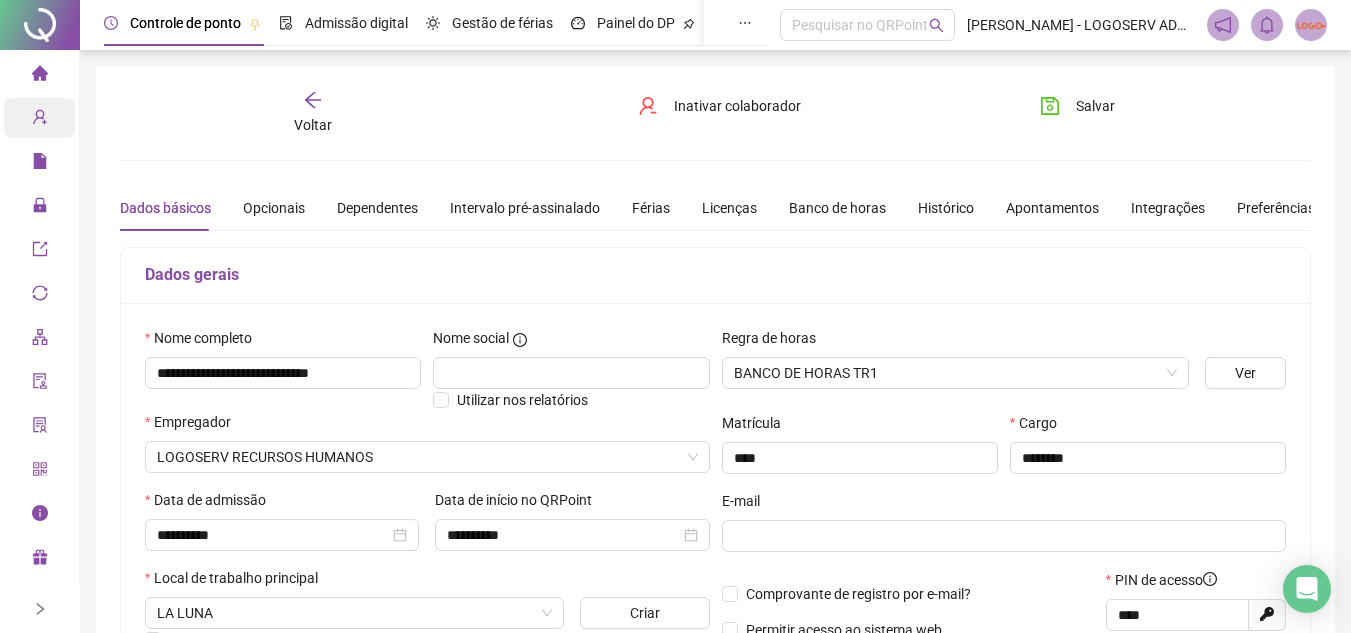 click on "Voltar" at bounding box center [313, 125] 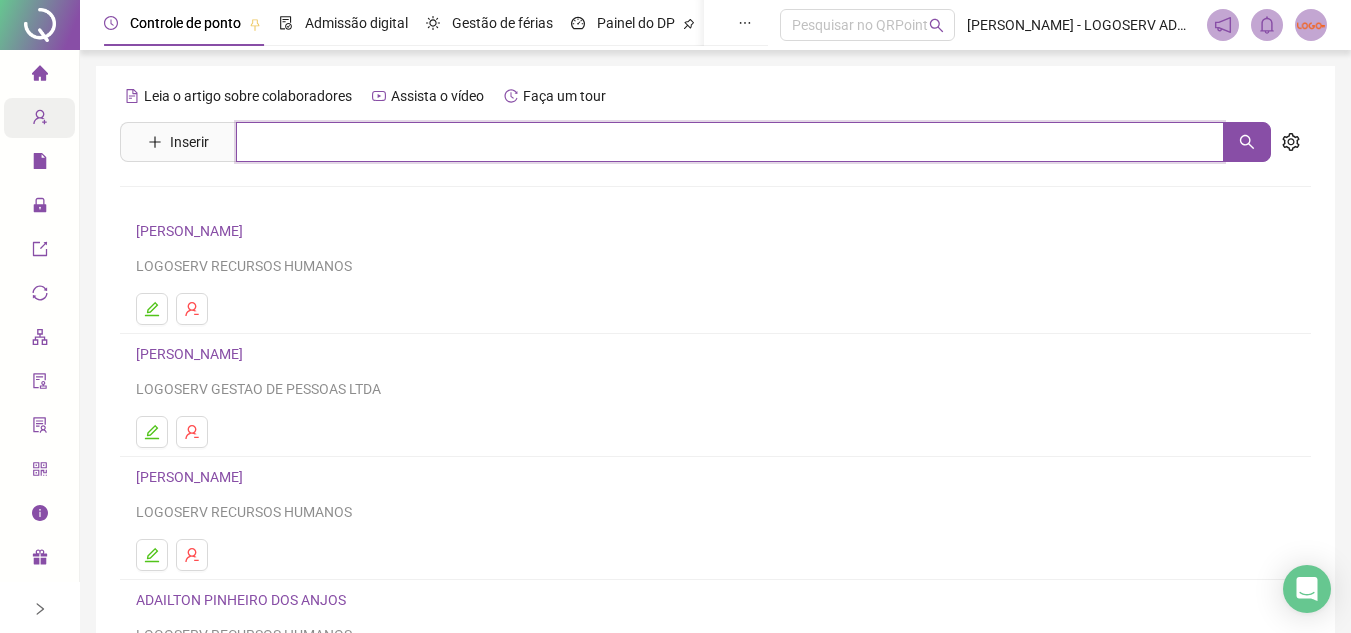 click at bounding box center (730, 142) 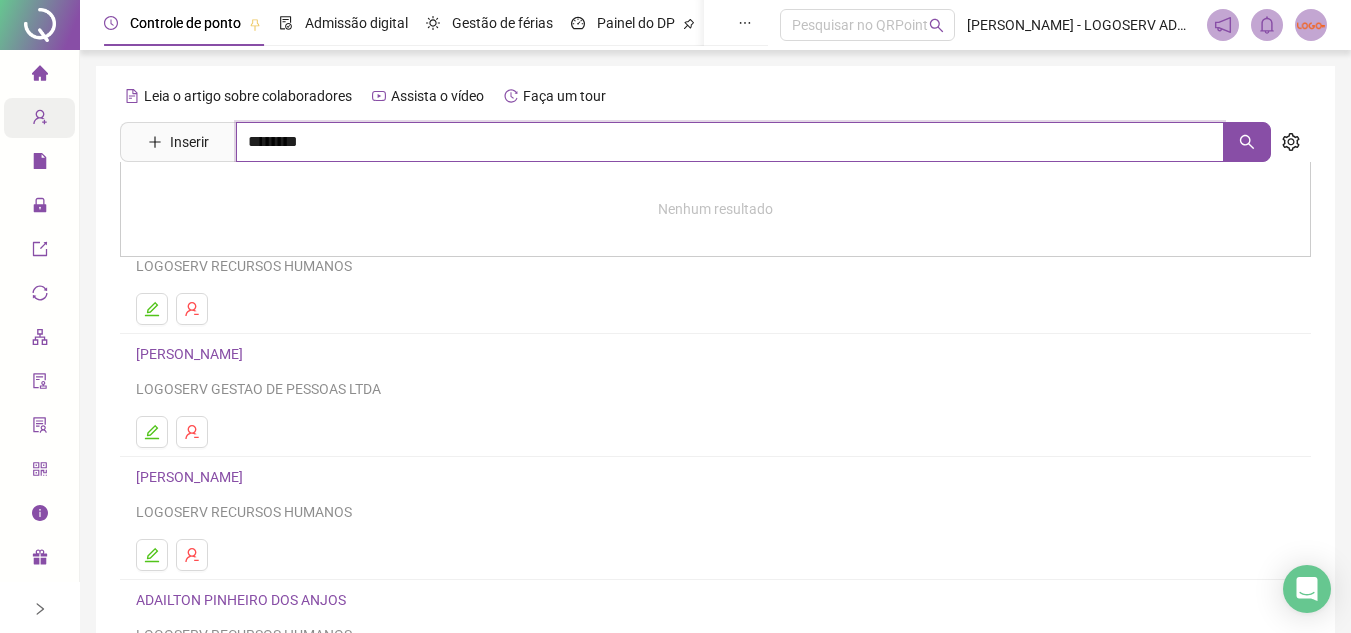 type on "********" 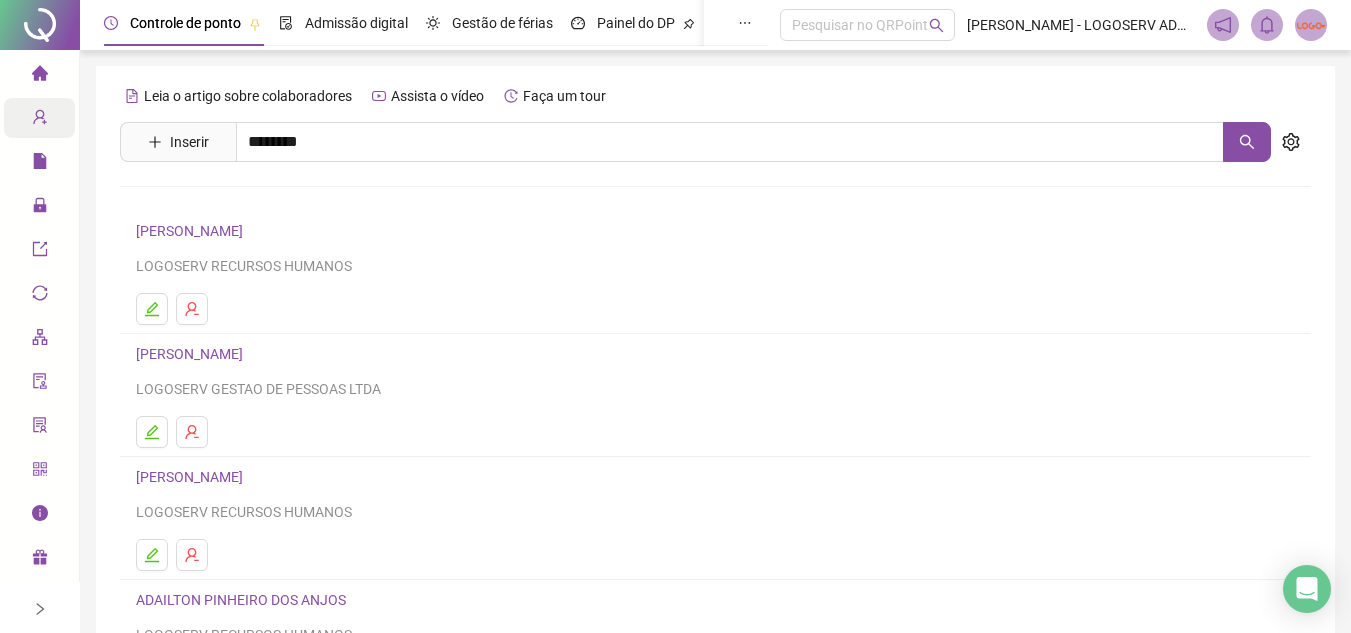 click on "[PERSON_NAME]" at bounding box center [210, 201] 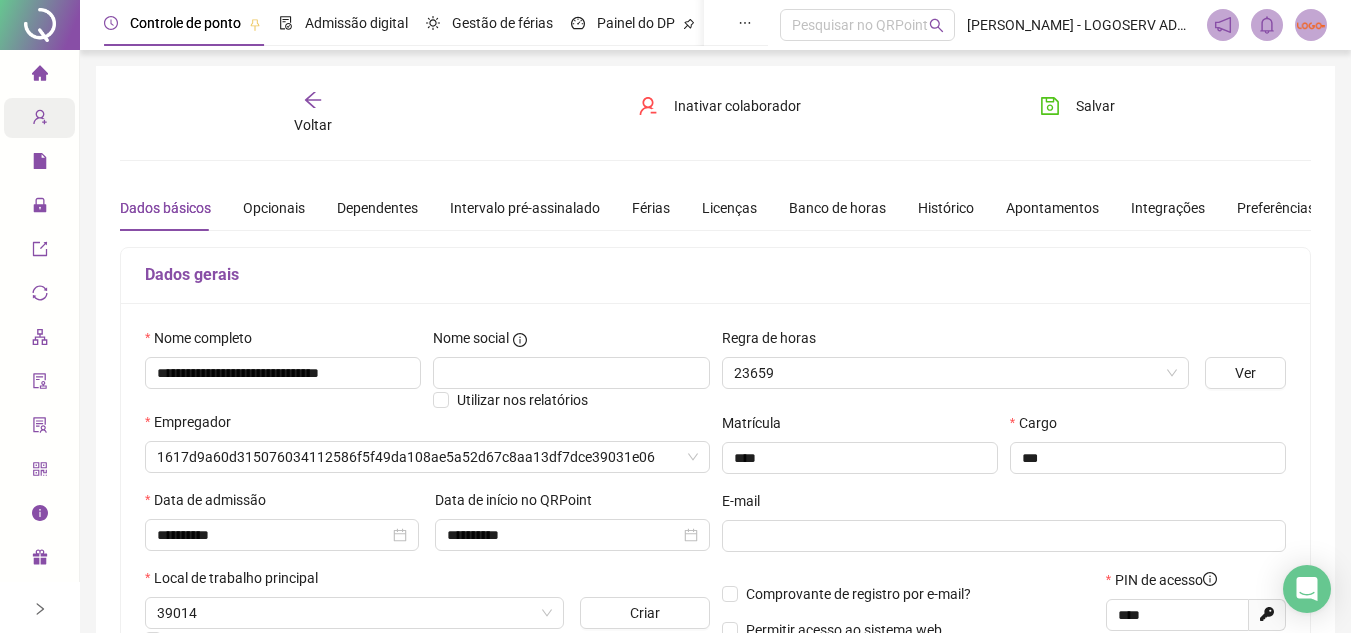 type on "**********" 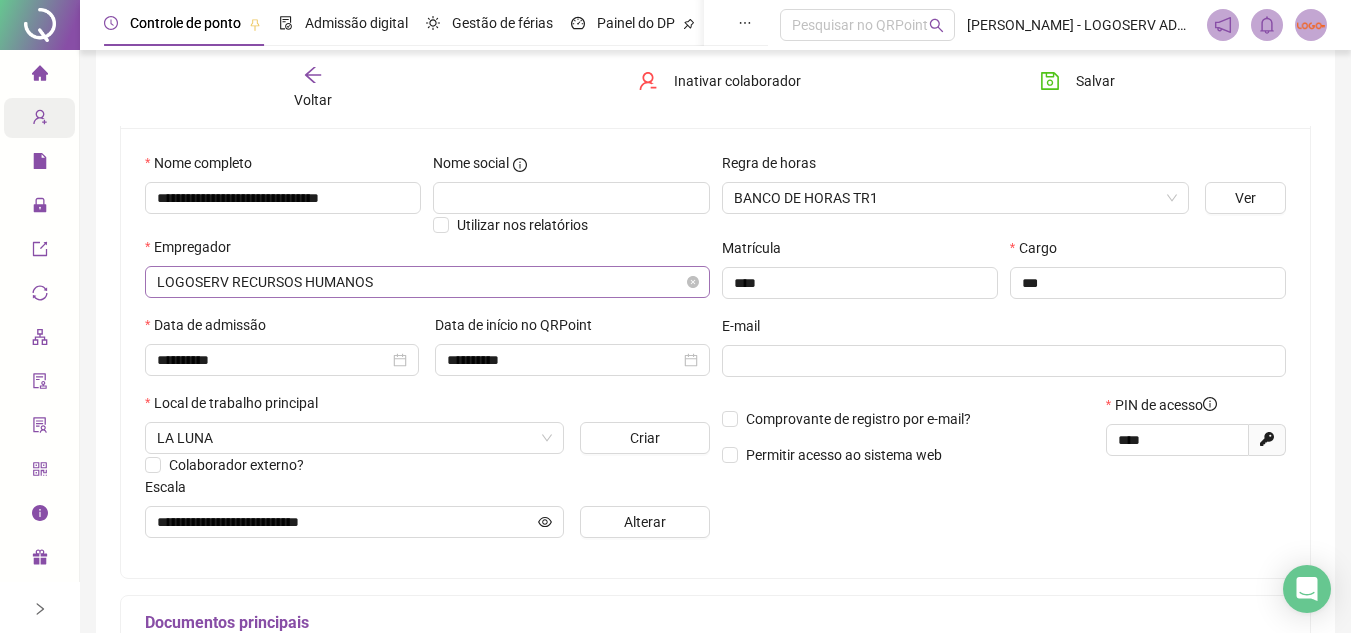 scroll, scrollTop: 200, scrollLeft: 0, axis: vertical 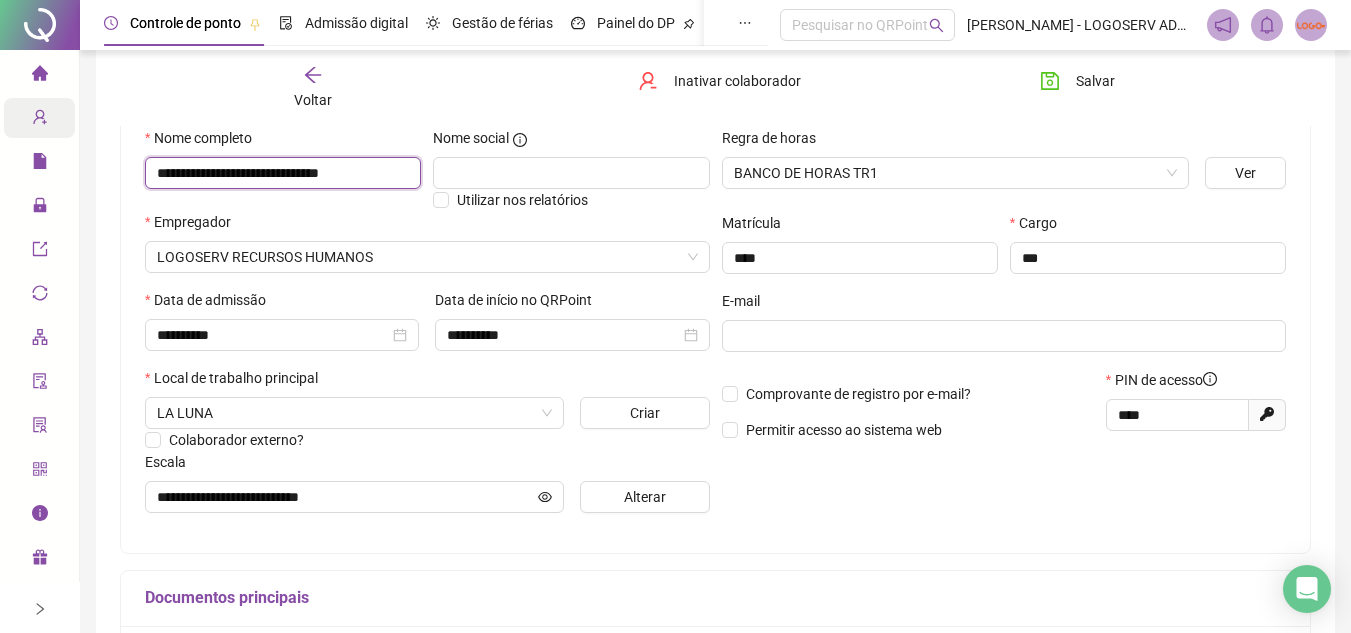 drag, startPoint x: 154, startPoint y: 176, endPoint x: 425, endPoint y: 219, distance: 274.39023 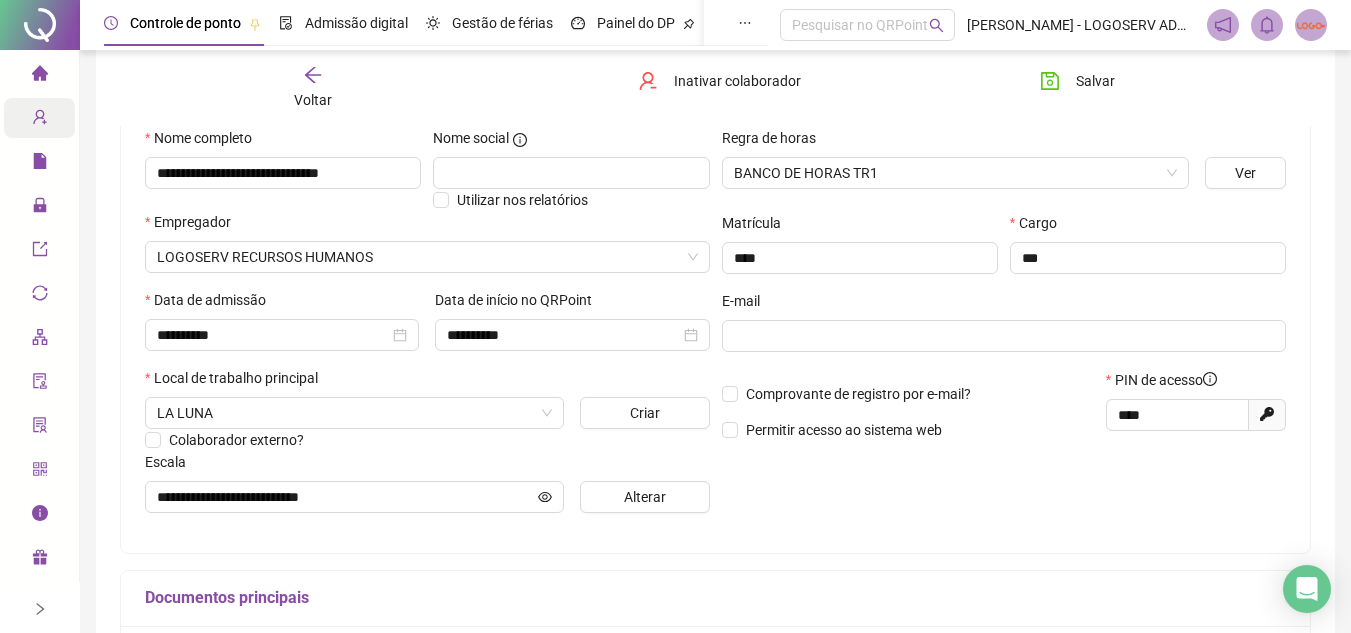 click on "Voltar Inativar colaborador [PERSON_NAME]" at bounding box center [715, 88] 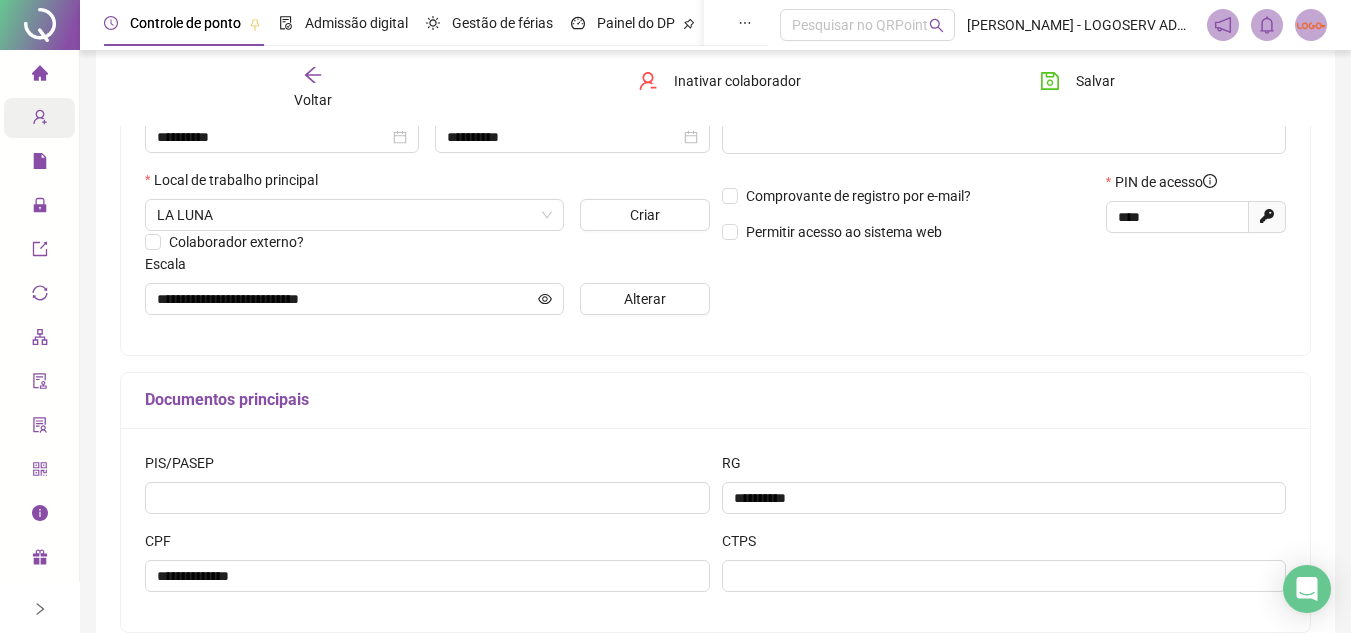 scroll, scrollTop: 400, scrollLeft: 0, axis: vertical 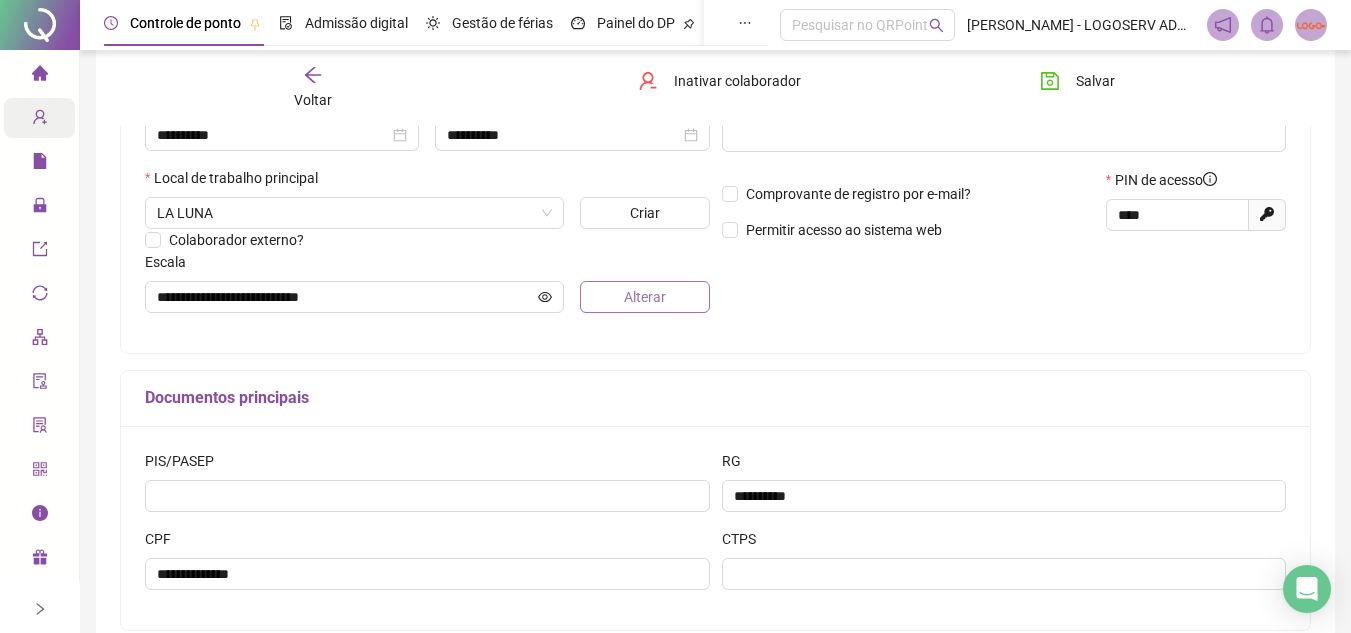 click on "Alterar" at bounding box center (644, 297) 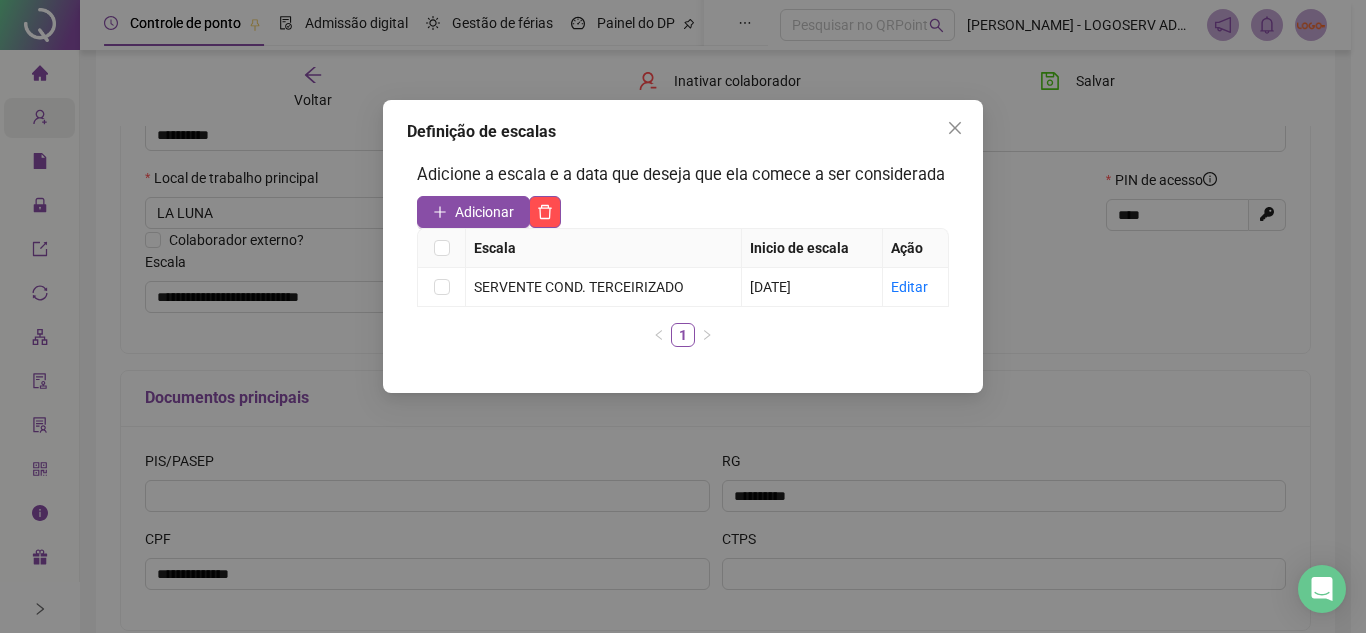 click on "Definição de escalas Adicione a escala e a data que deseja que ela comece a ser considerada Adicionar Escala Inicio de escala Ação         SERVENTE COND. TERCEIRIZADO    [DATE] Editar 1" at bounding box center [683, 316] 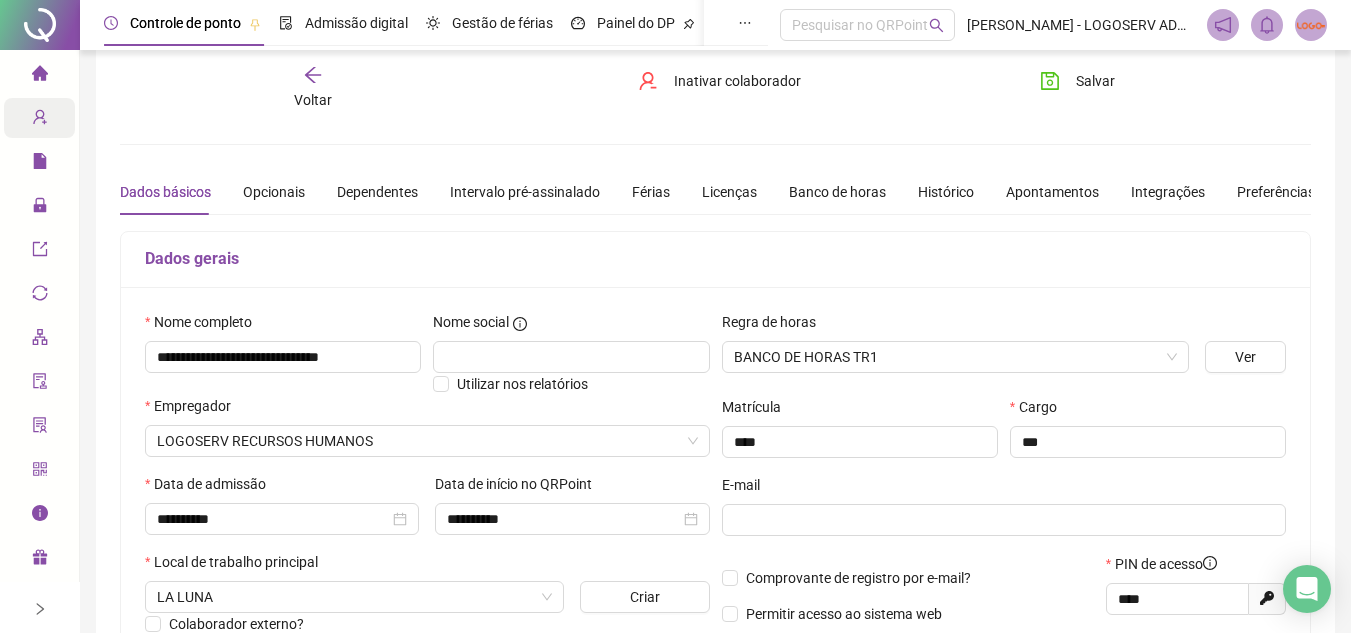 scroll, scrollTop: 0, scrollLeft: 0, axis: both 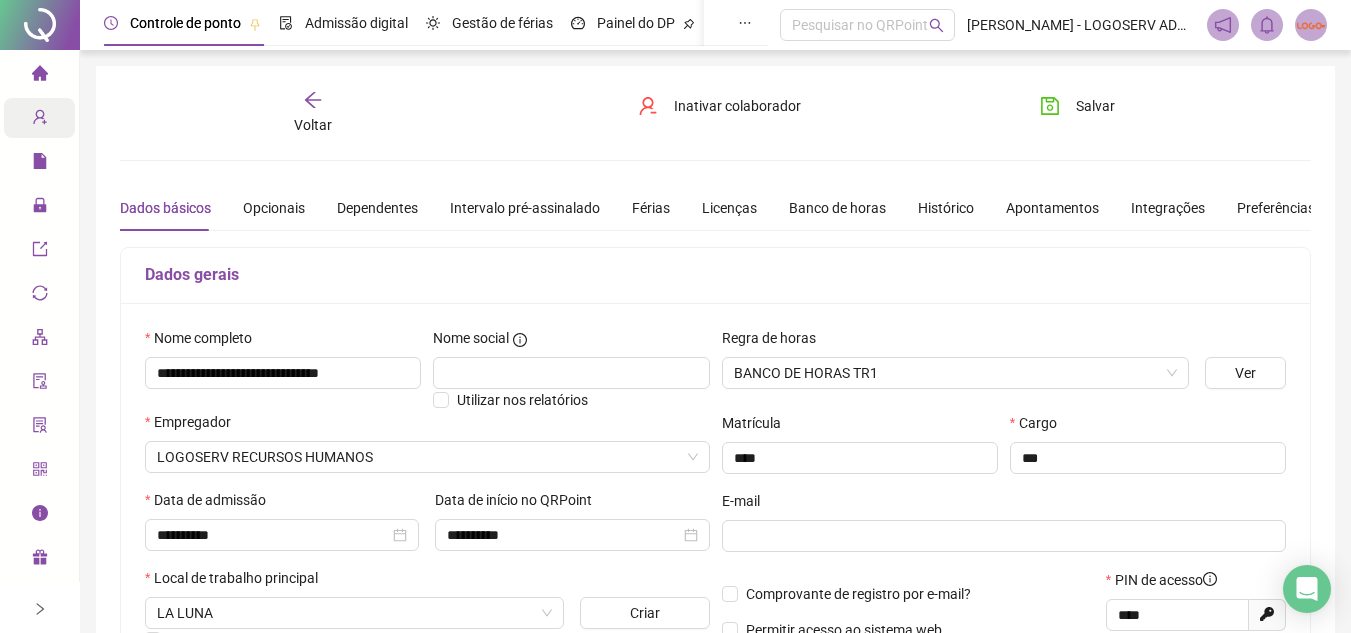 click on "Voltar" at bounding box center [313, 113] 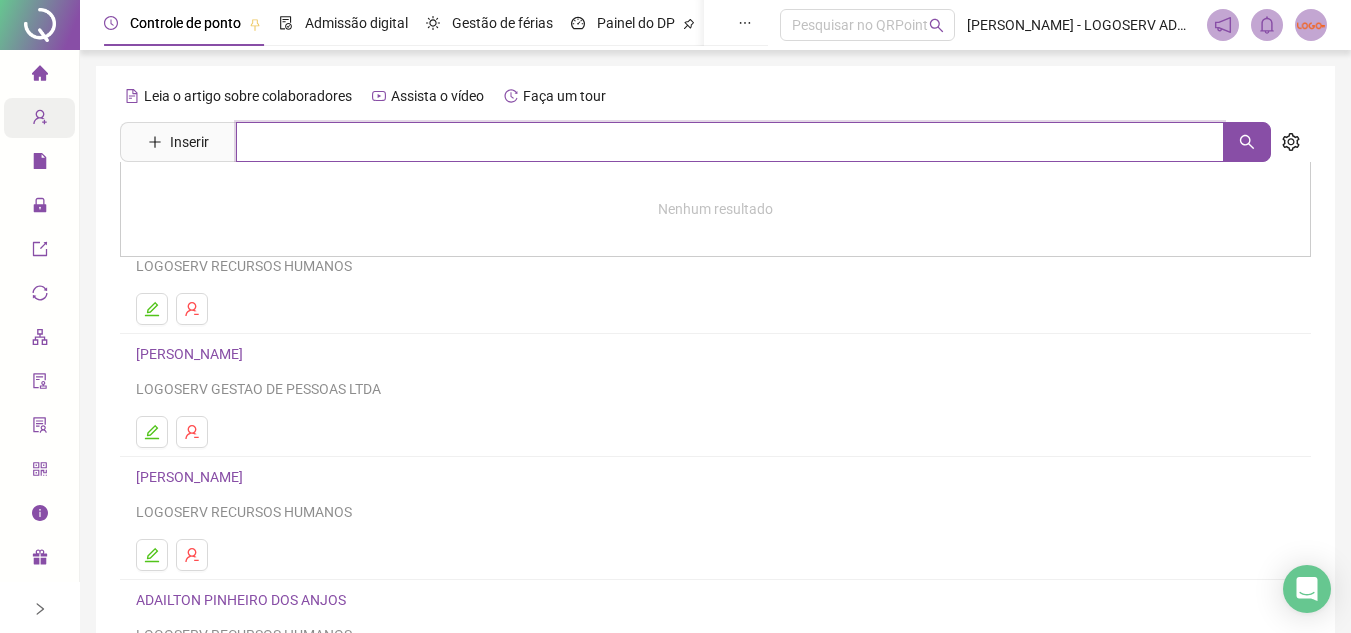 click at bounding box center (730, 142) 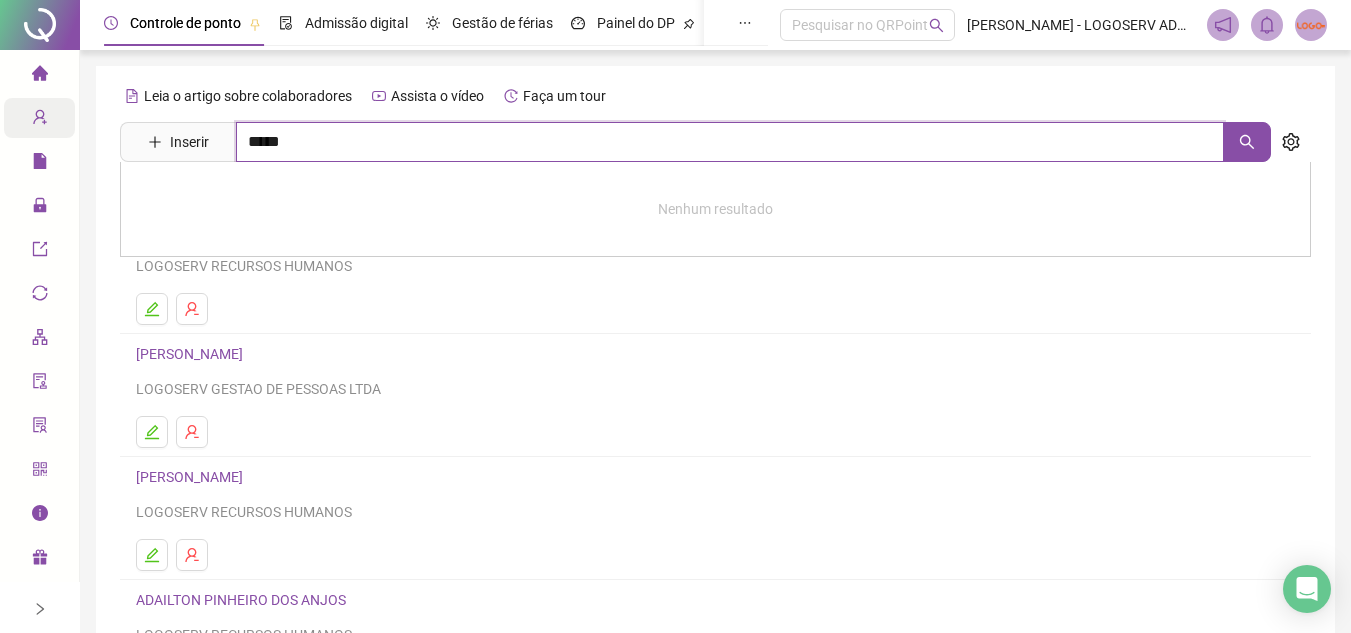 type on "*****" 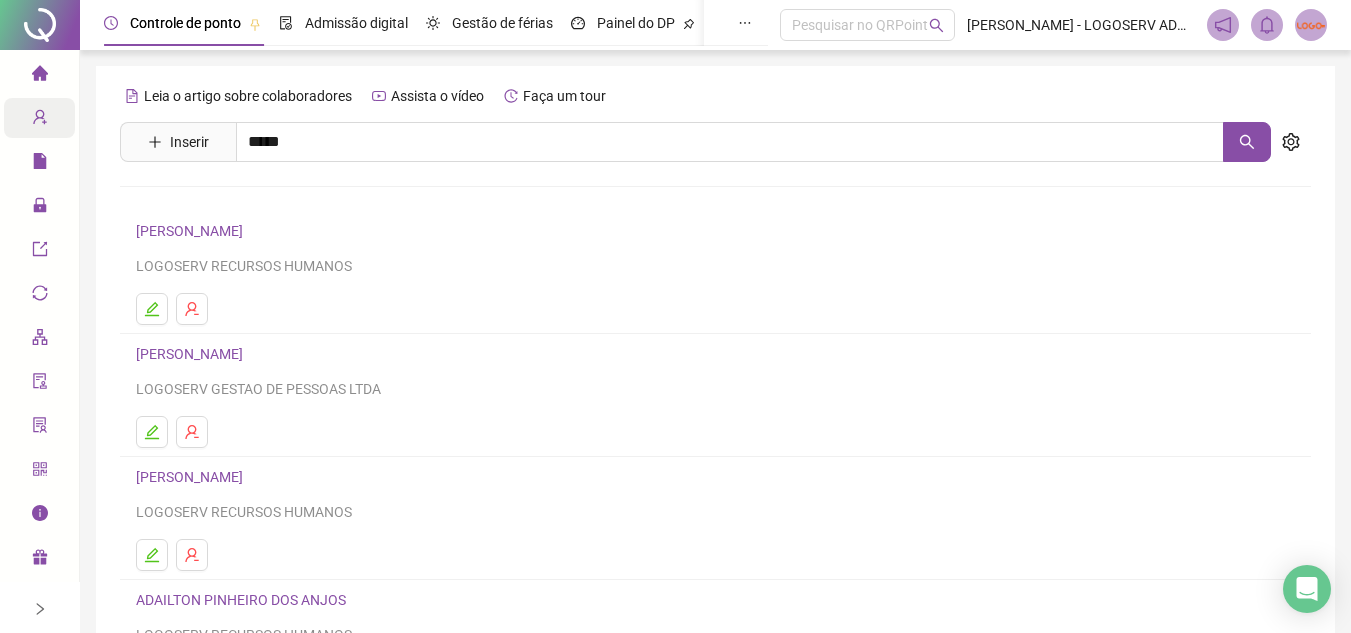 click on "[PERSON_NAME] DE FREITAS" at bounding box center (248, 245) 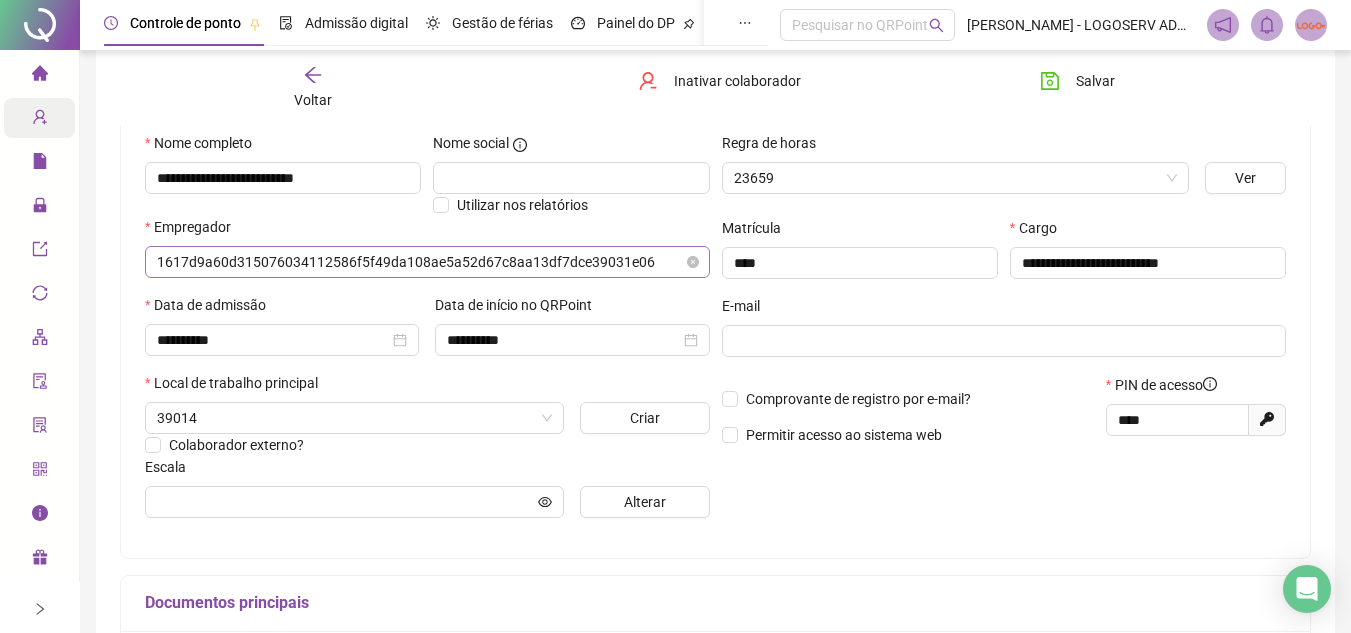 scroll, scrollTop: 200, scrollLeft: 0, axis: vertical 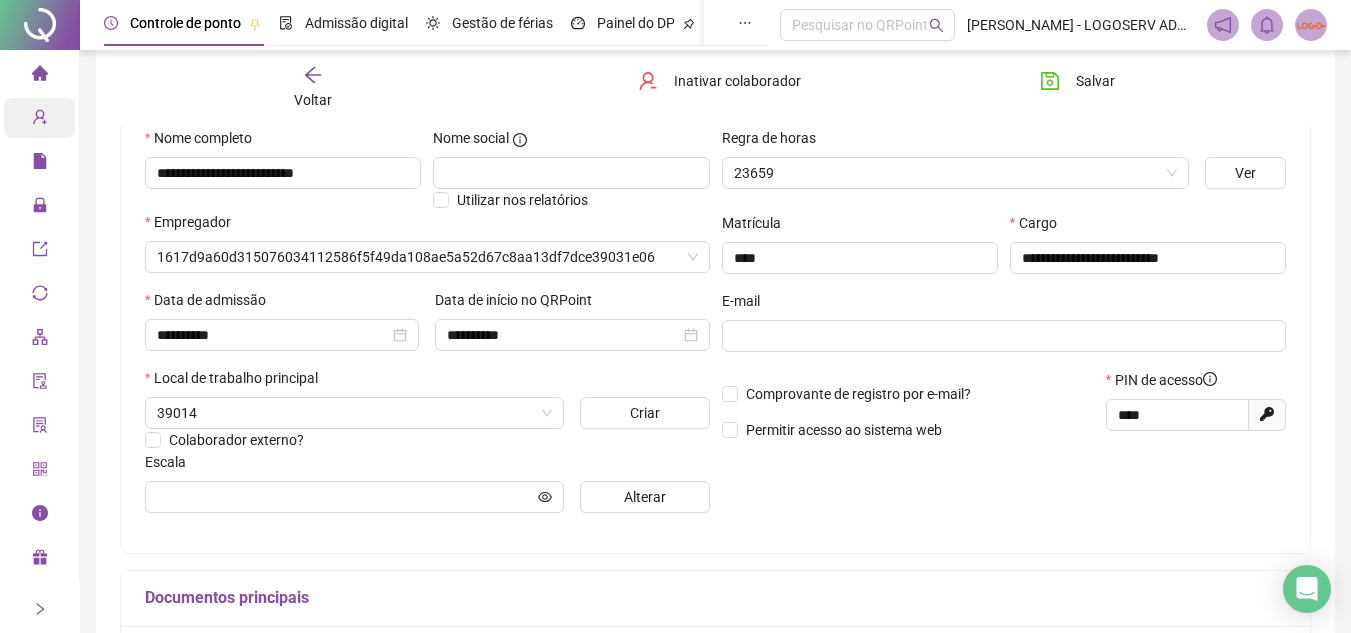 type on "**********" 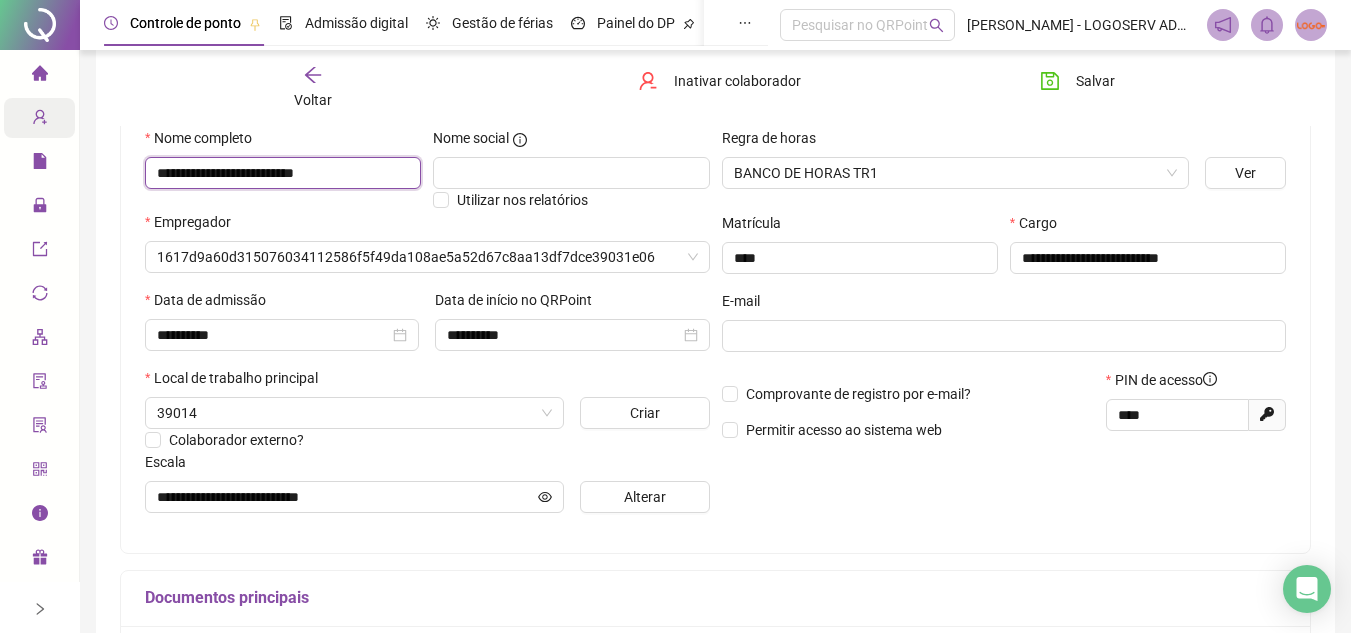 drag, startPoint x: 164, startPoint y: 170, endPoint x: 370, endPoint y: 139, distance: 208.31947 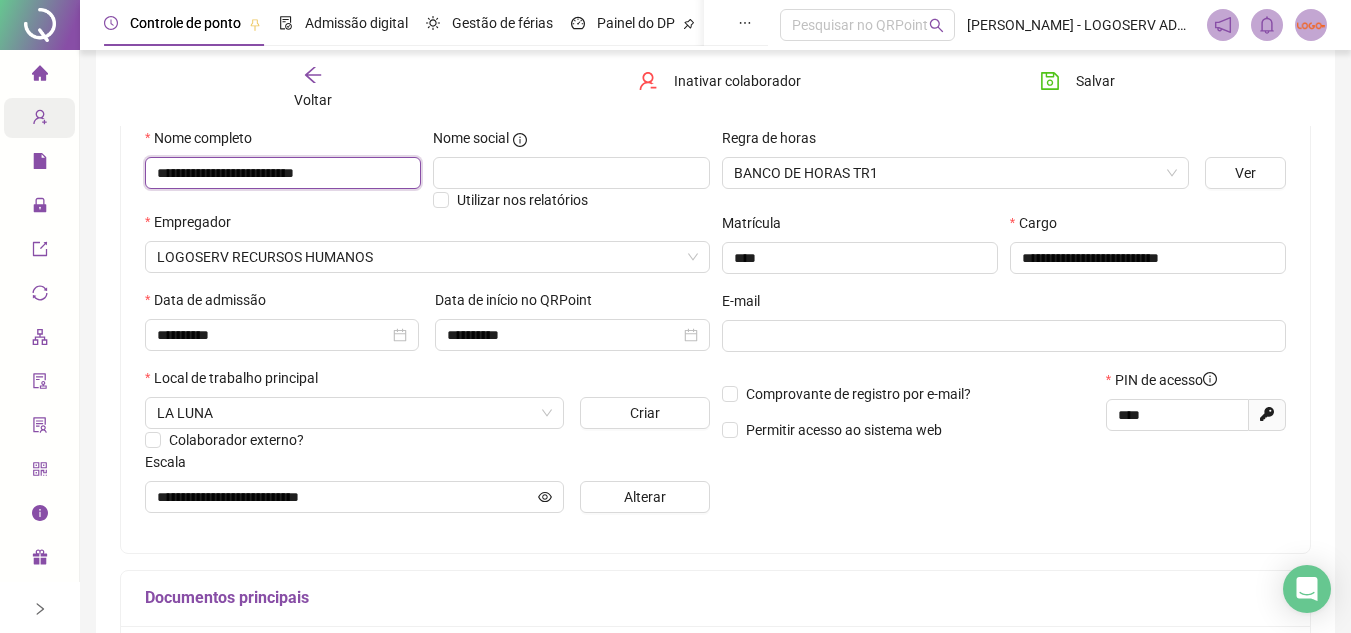 drag, startPoint x: 158, startPoint y: 168, endPoint x: 383, endPoint y: 188, distance: 225.88715 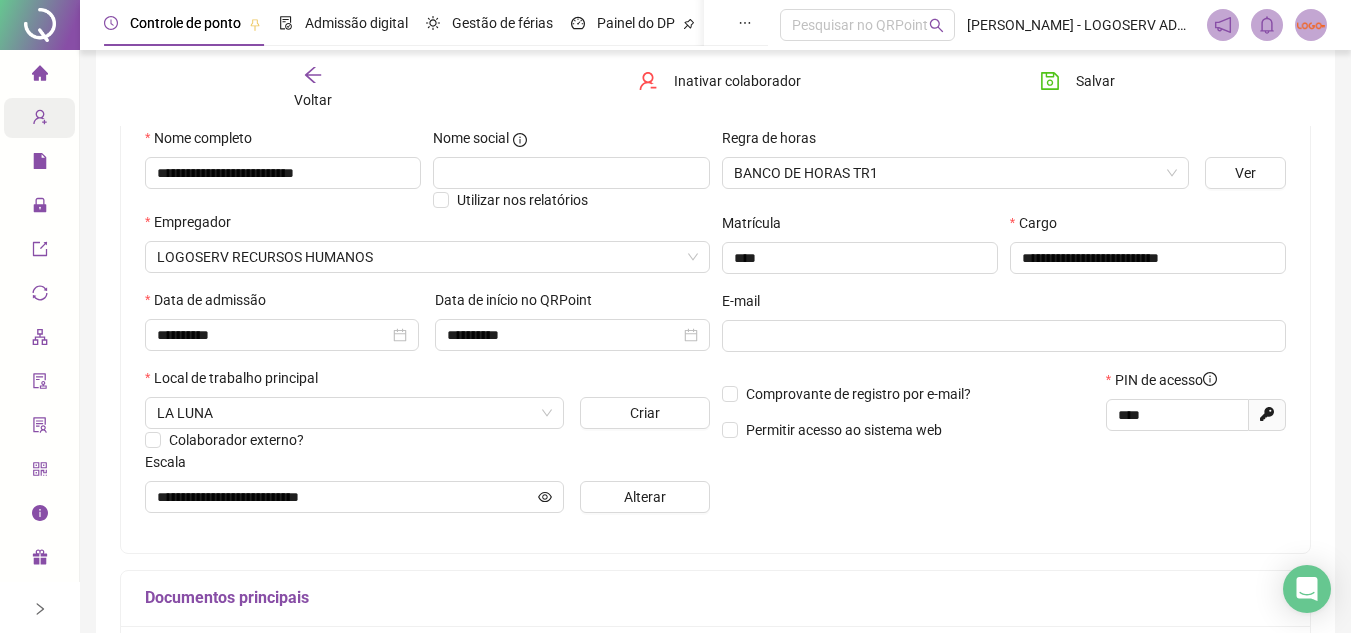 click on "Voltar Inativar colaborador [PERSON_NAME]" at bounding box center (715, 88) 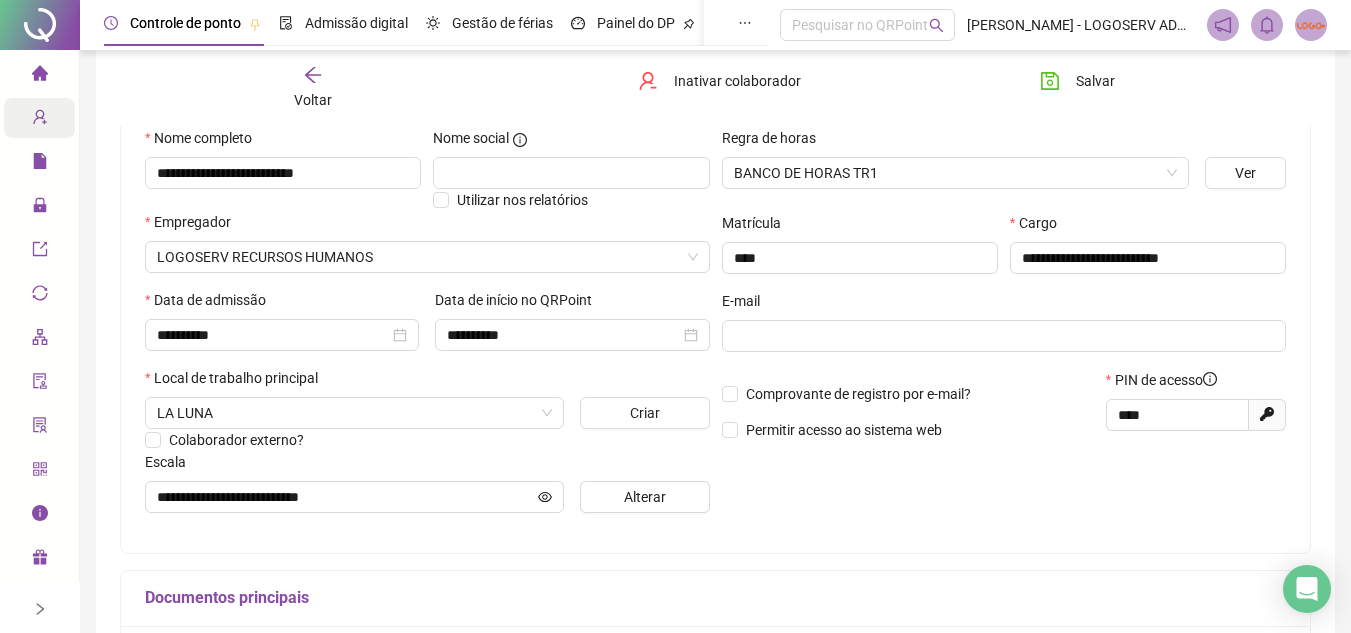 click 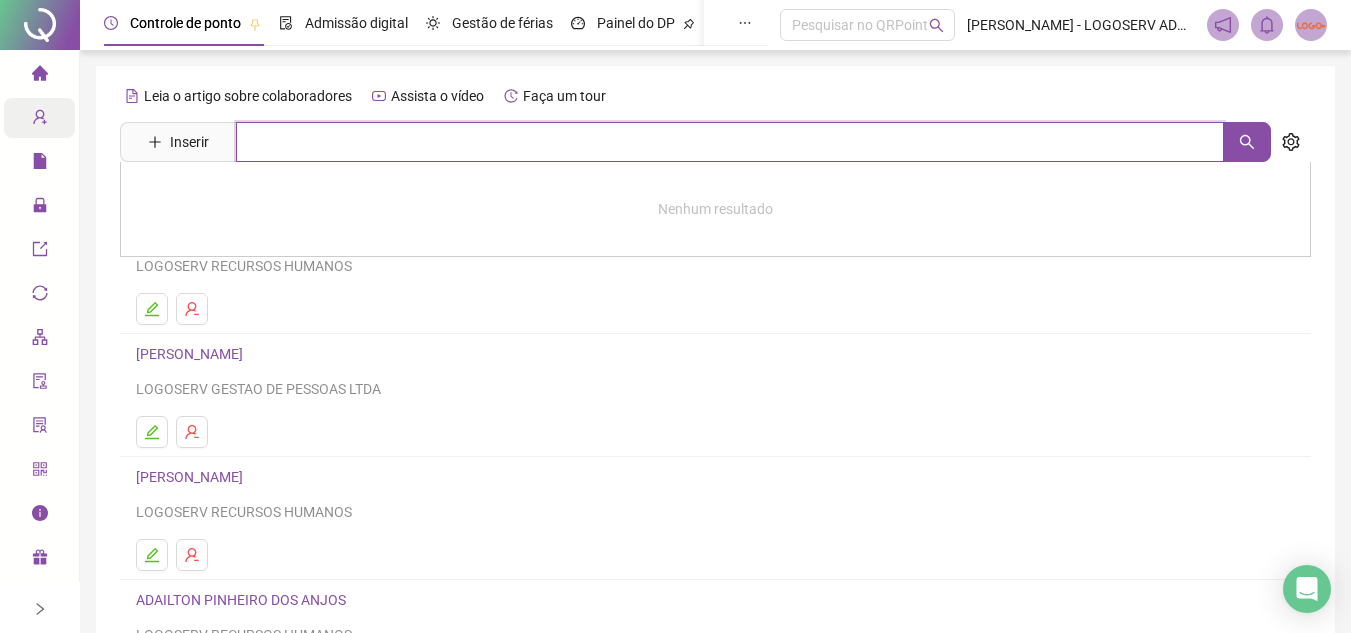 click at bounding box center [730, 142] 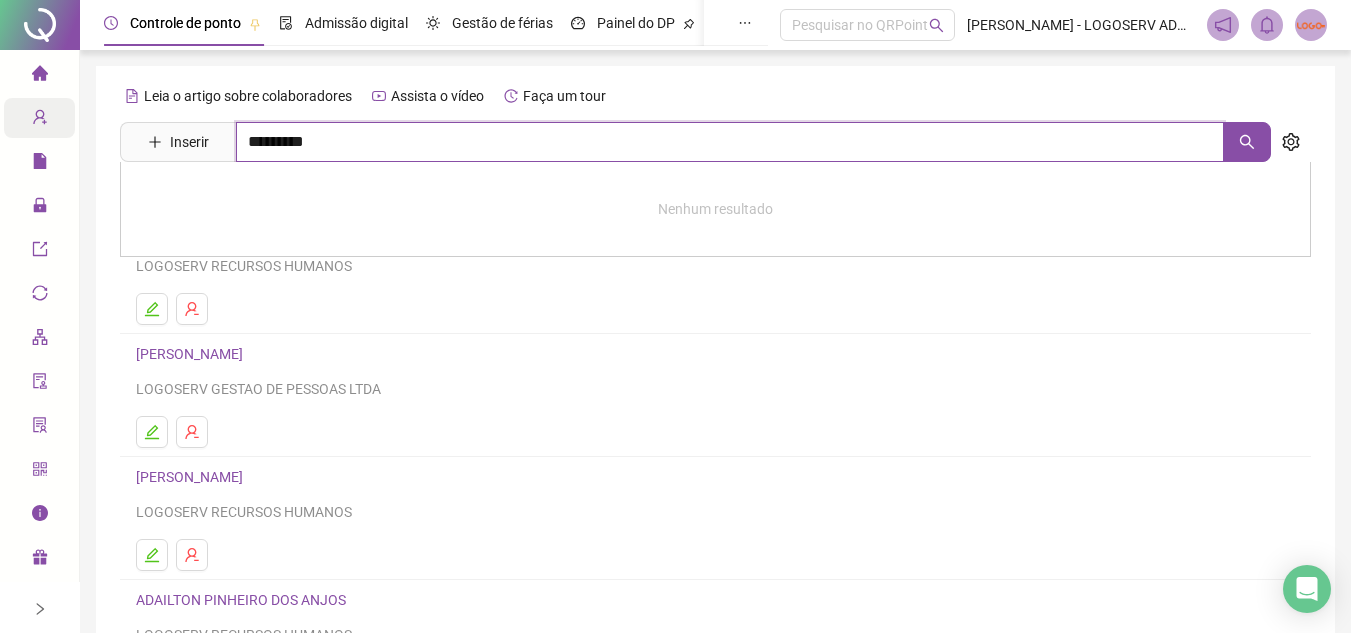 type on "*********" 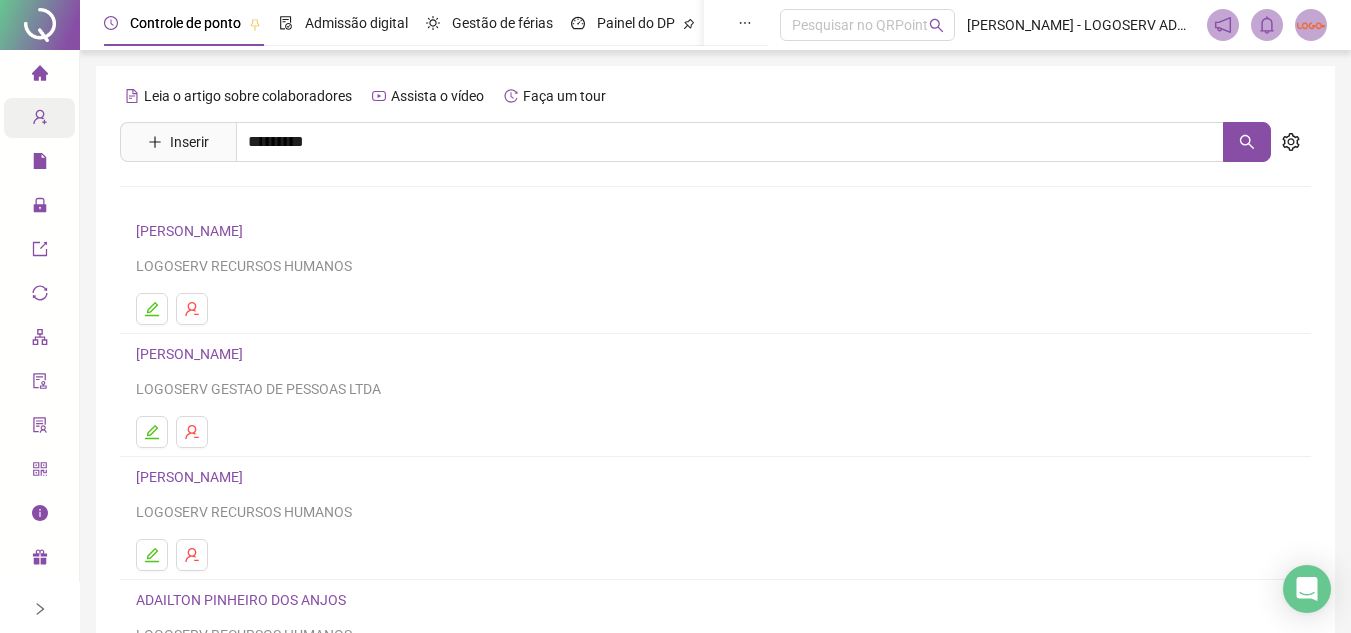 click on "[PERSON_NAME]" at bounding box center [210, 331] 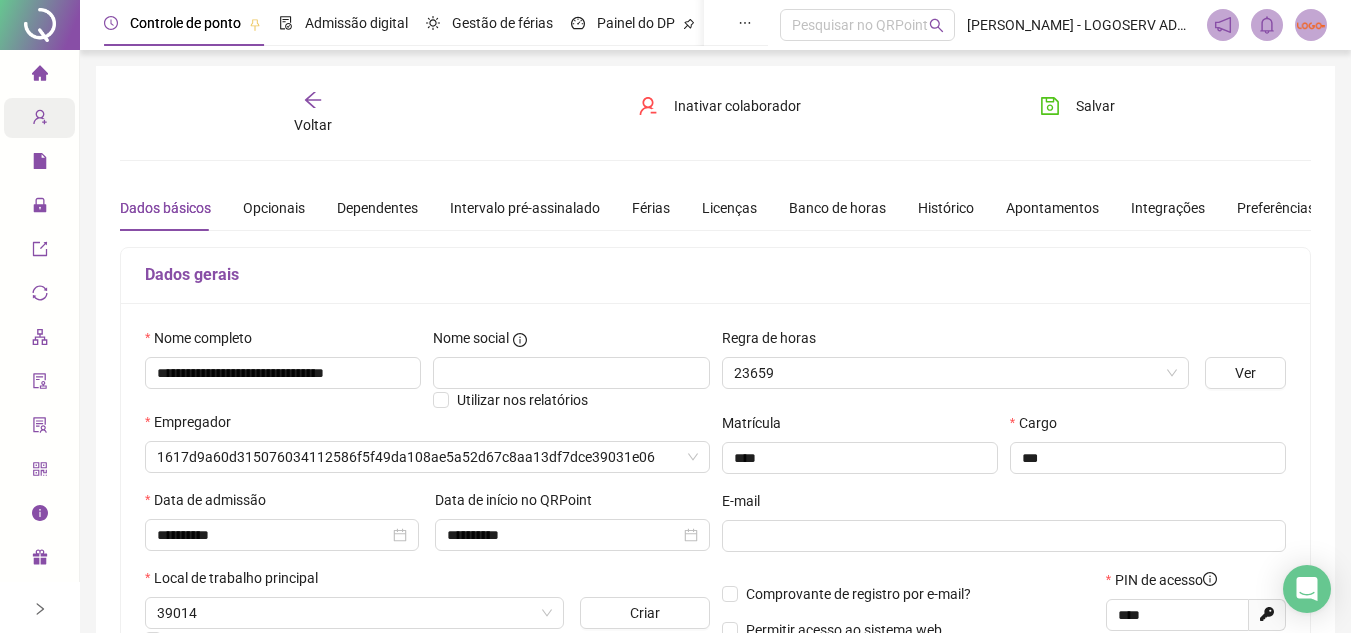 type on "**********" 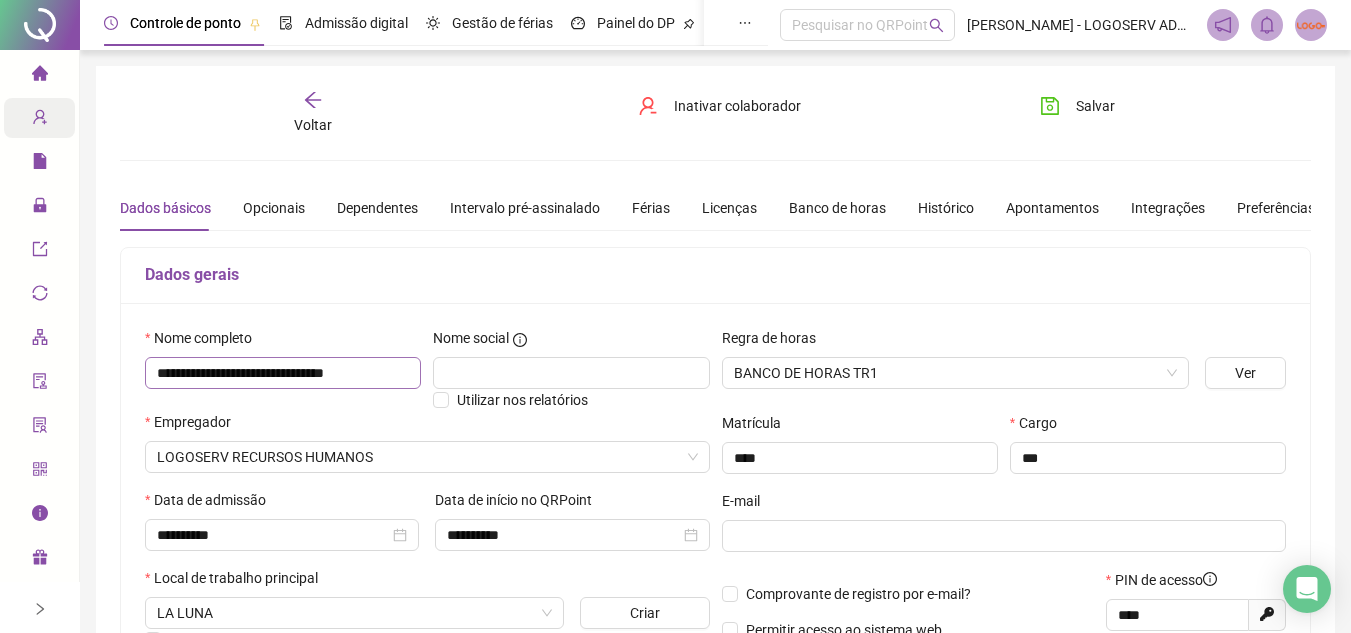 drag, startPoint x: 144, startPoint y: 372, endPoint x: 219, endPoint y: 379, distance: 75.32596 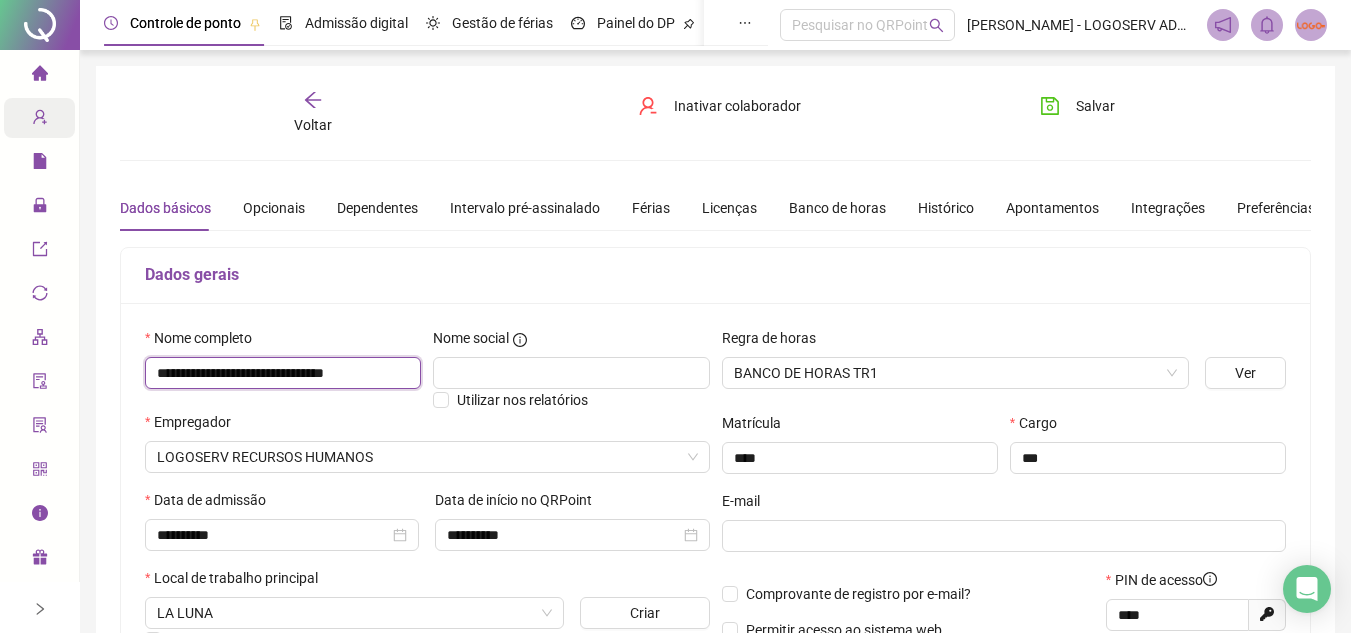 drag, startPoint x: 153, startPoint y: 373, endPoint x: 413, endPoint y: 355, distance: 260.62234 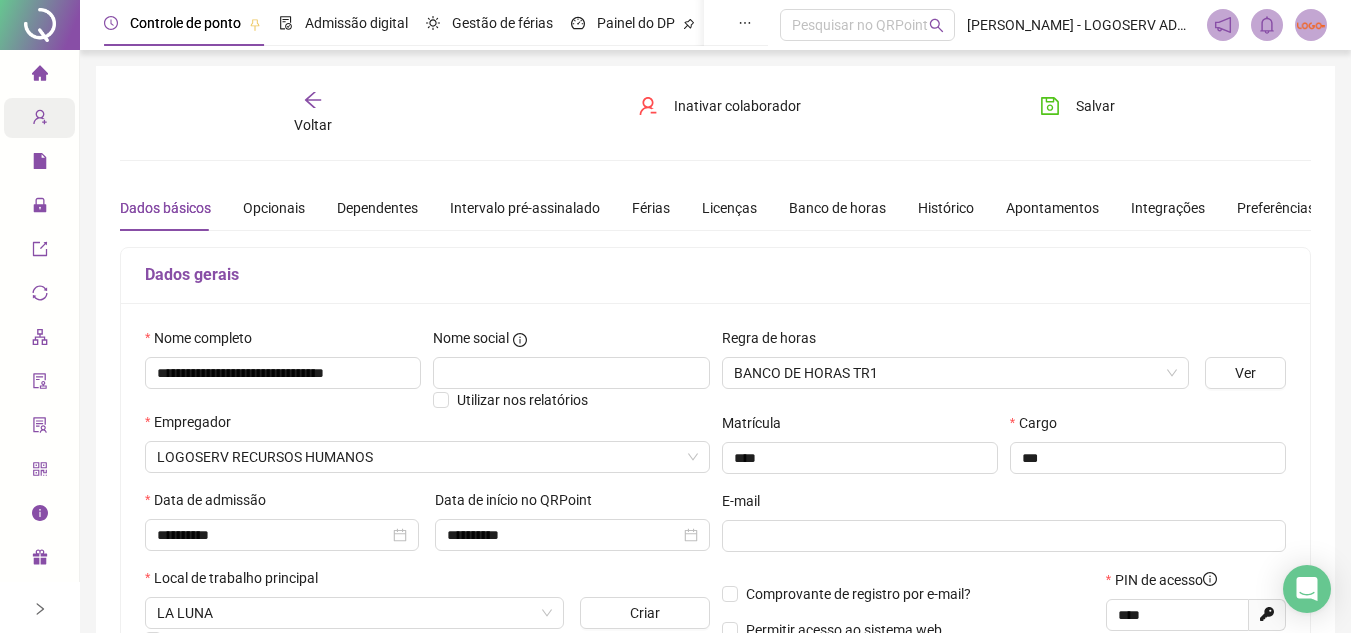click on "Voltar" at bounding box center (313, 125) 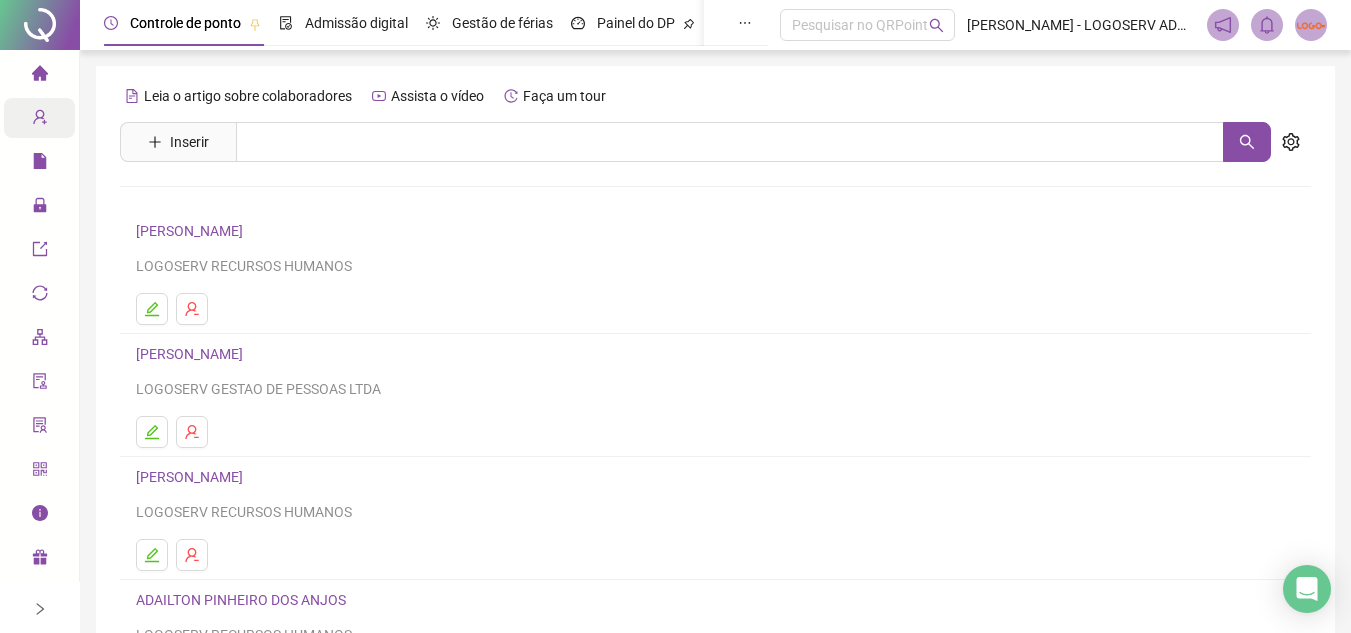 click on "Leia o artigo sobre colaboradores Assista o vídeo Faça um tour Inserir Nenhum resultado [PERSON_NAME]    LOGOSERV RECURSOS HUMANOS [PERSON_NAME] DOS SANTOS    LOGOSERV GESTAO DE PESSOAS LTDA [PERSON_NAME]    LOGOSERV RECURSOS HUMANOS ADAILTON PINHEIRO DOS ANJOS     LOGOSERV RECURSOS HUMANOS [PERSON_NAME] BOA MORTE    LOGOSERV GESTAO DE PESSOAS LTDA 1 2 3 4 5 ••• 237" at bounding box center [715, 468] 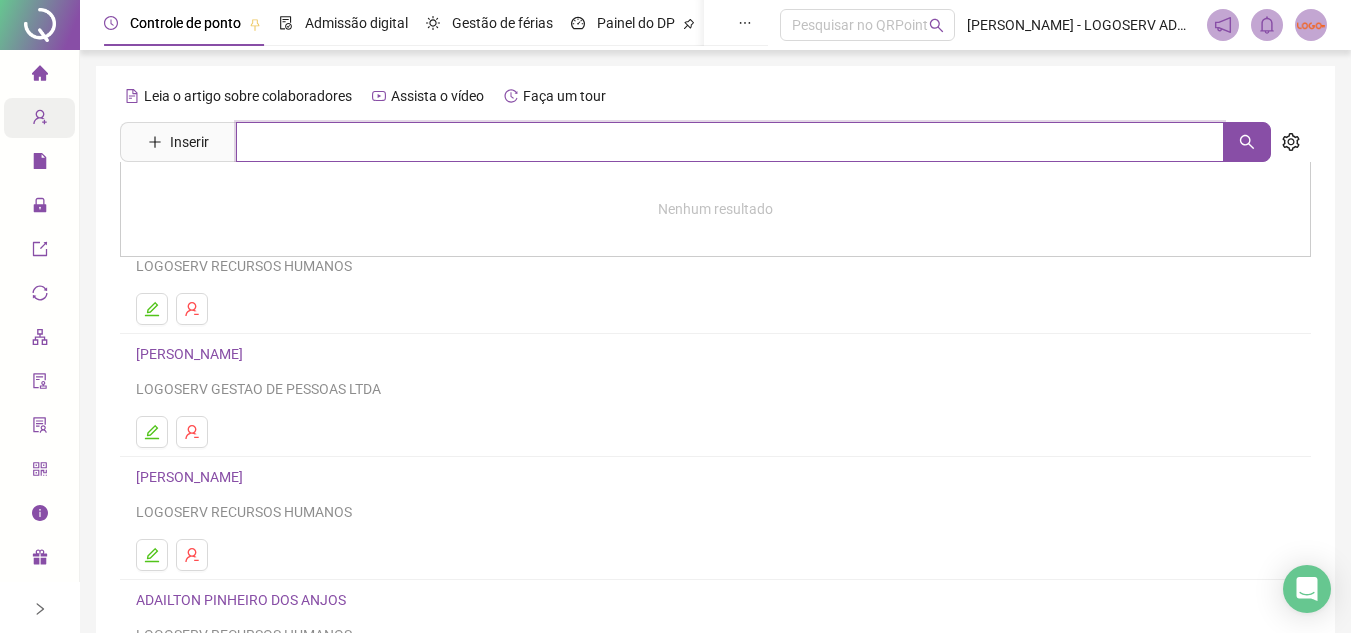 click at bounding box center (730, 142) 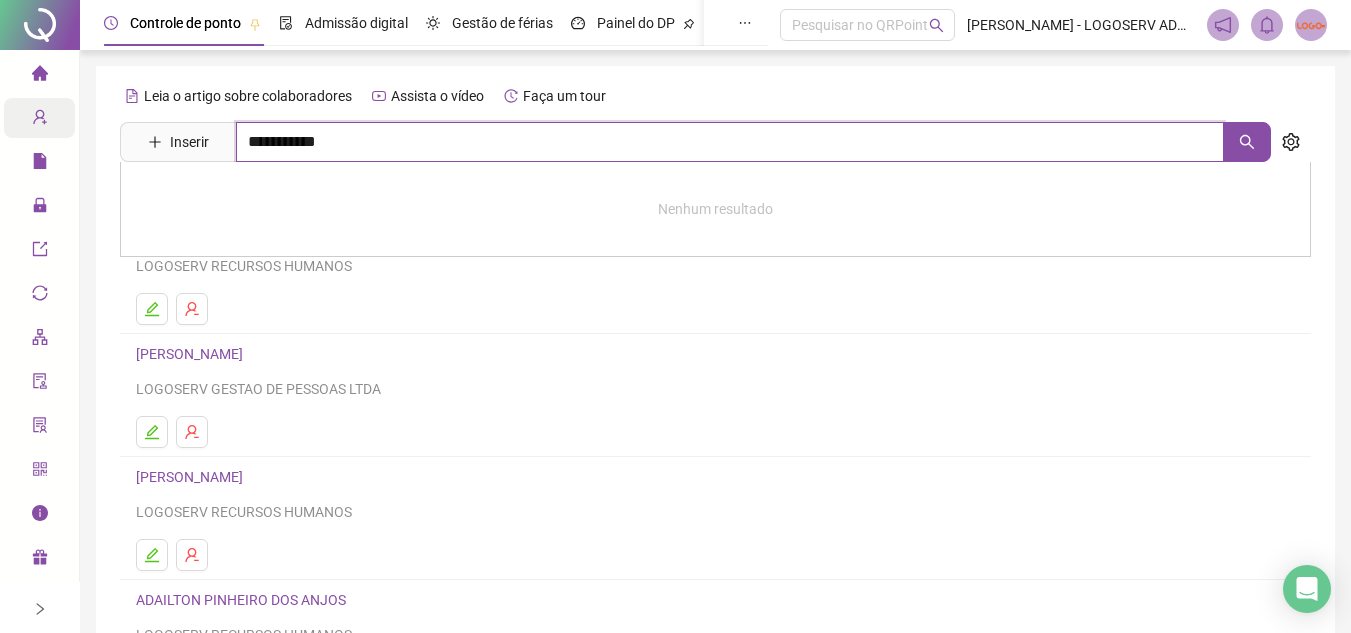 type on "**********" 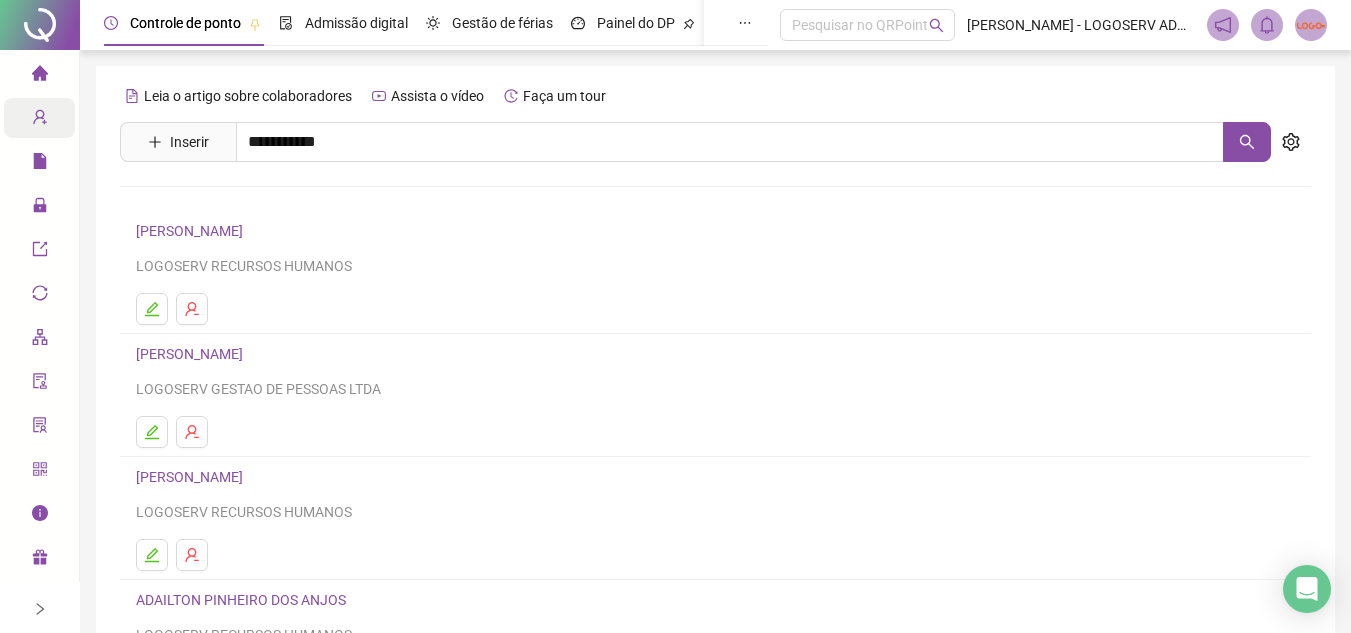 click on "[PERSON_NAME]" at bounding box center [210, 201] 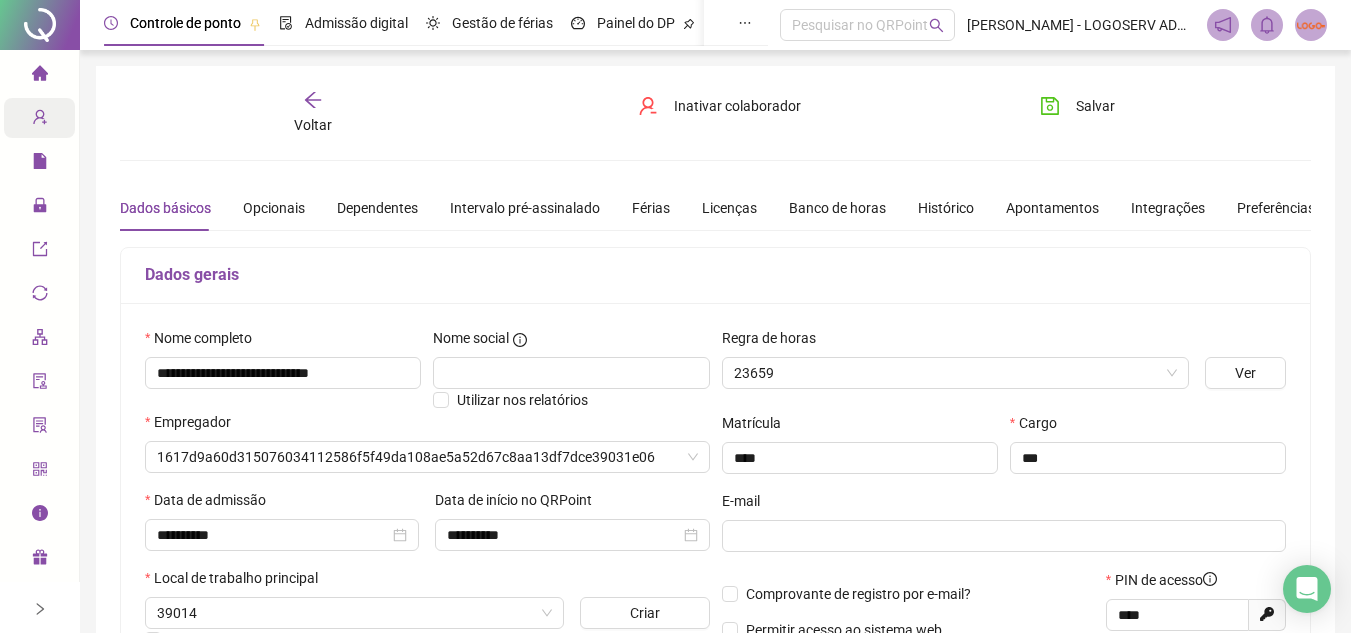 type on "**********" 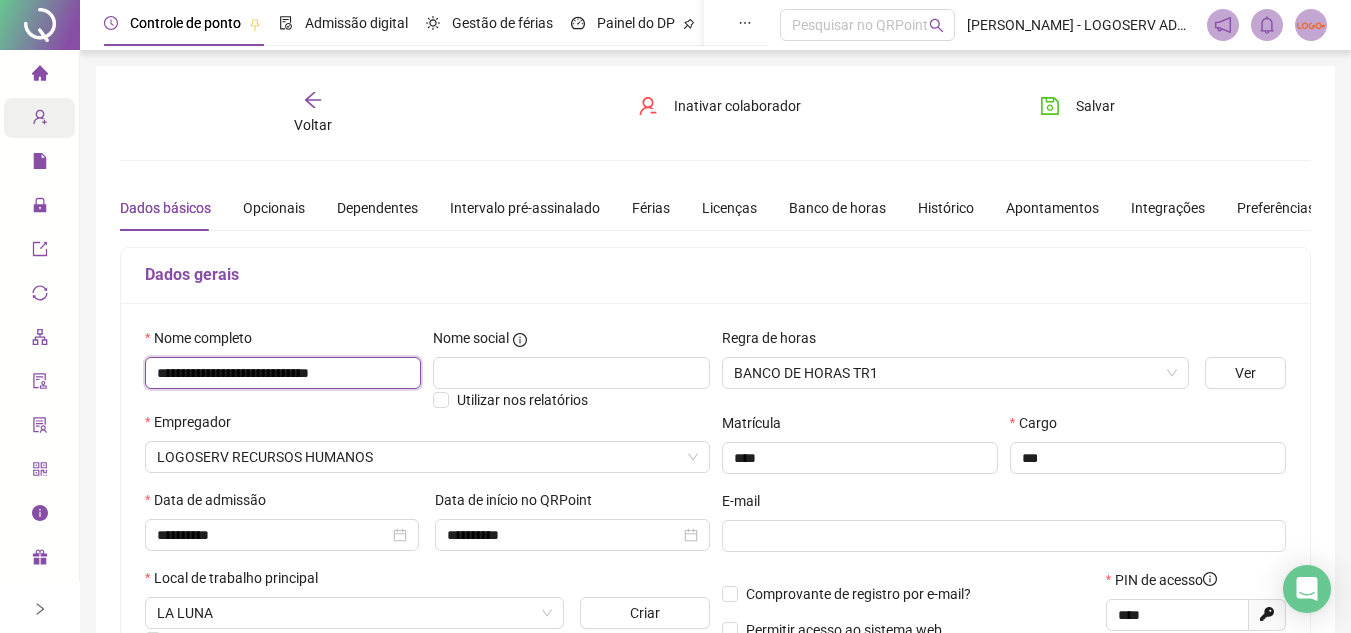 drag, startPoint x: 187, startPoint y: 365, endPoint x: 408, endPoint y: 376, distance: 221.27359 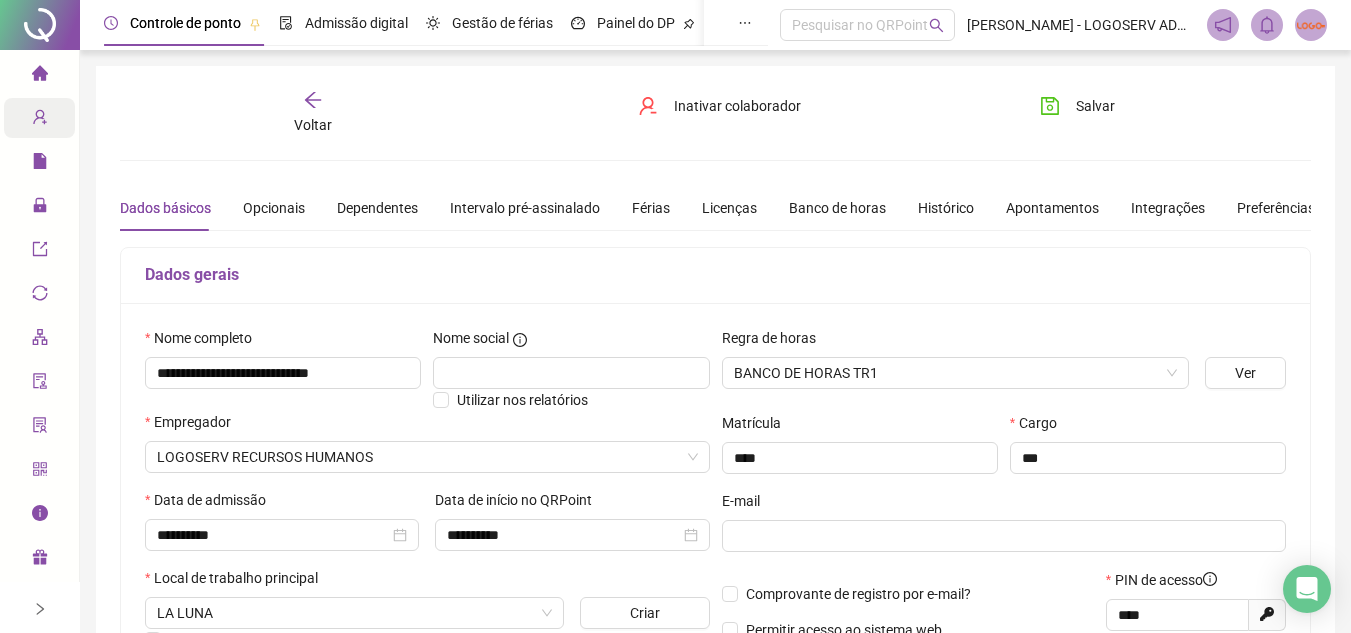 click on "Voltar" at bounding box center [313, 113] 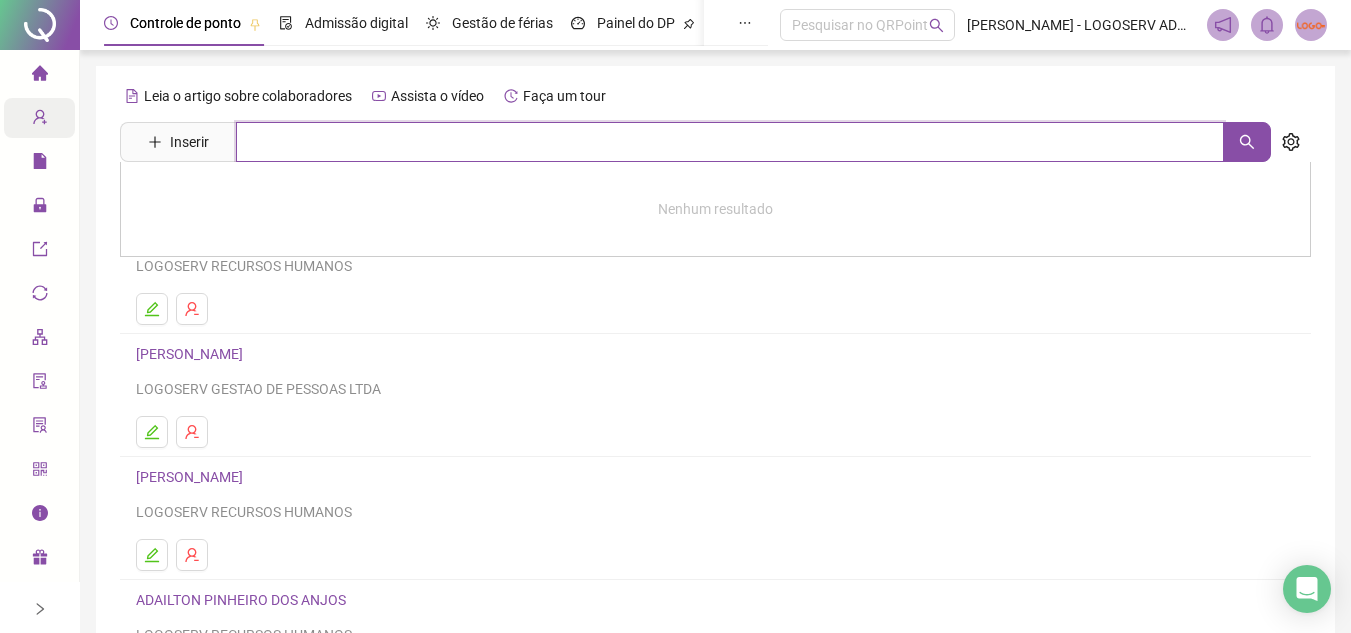 click at bounding box center [730, 142] 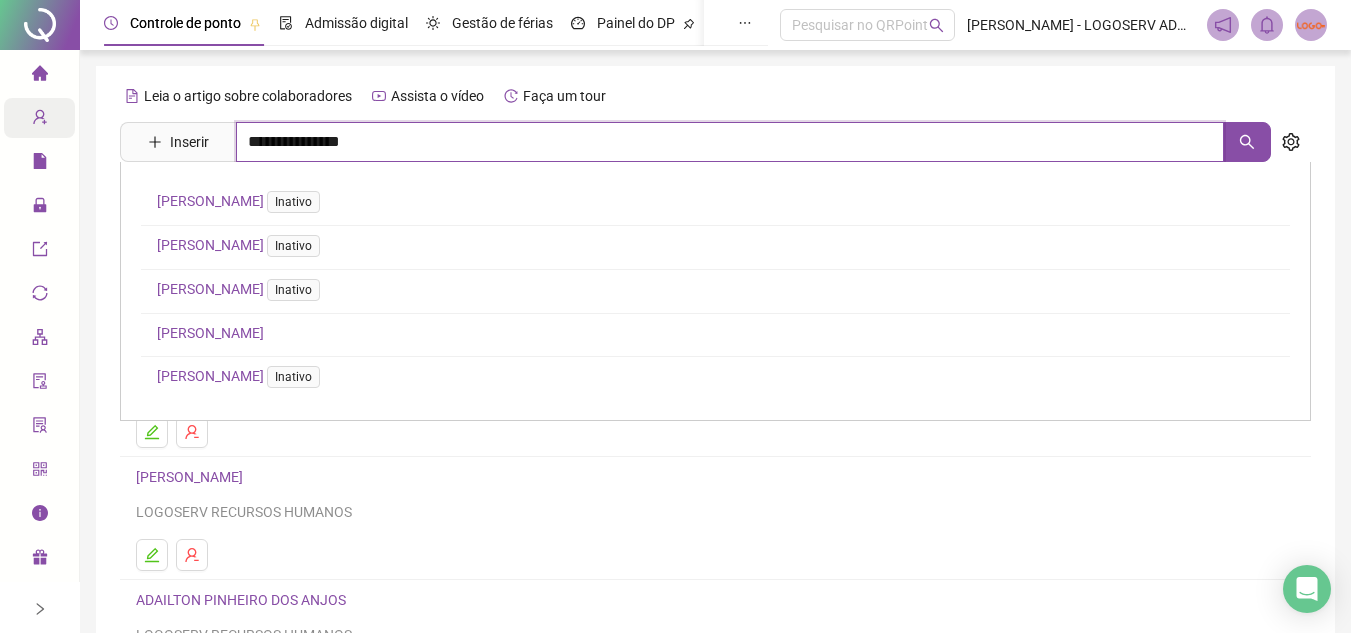 type on "**********" 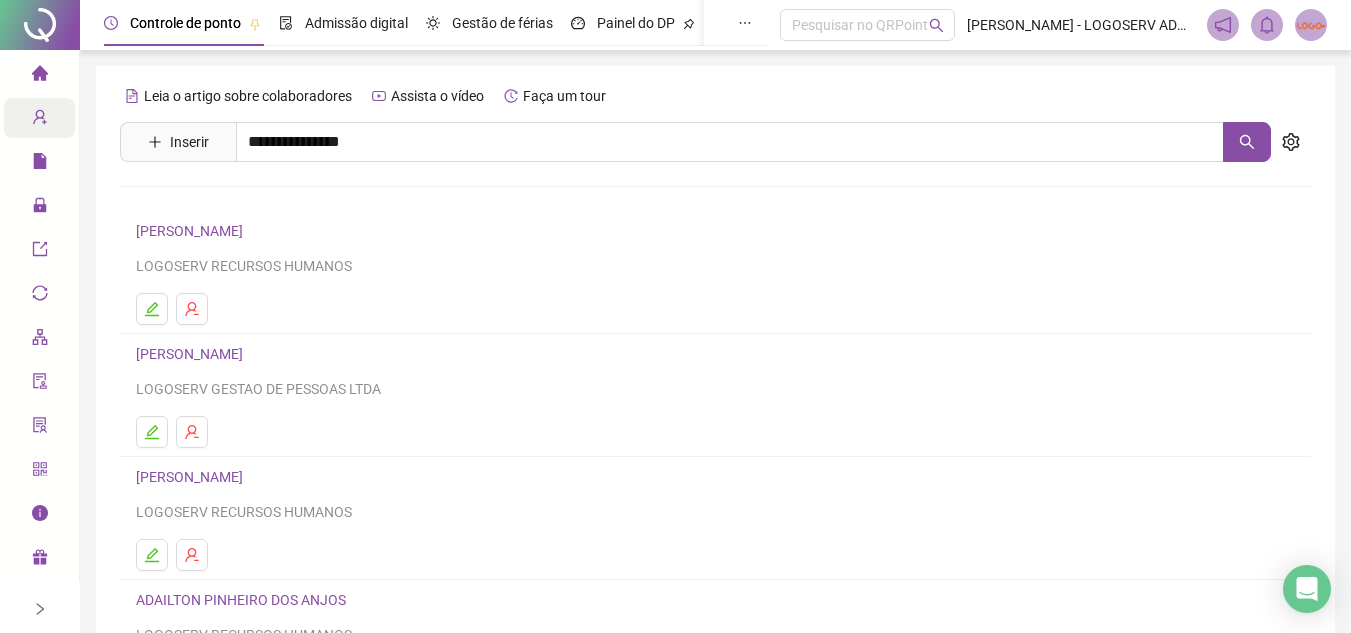 click on "[PERSON_NAME]" at bounding box center [210, 201] 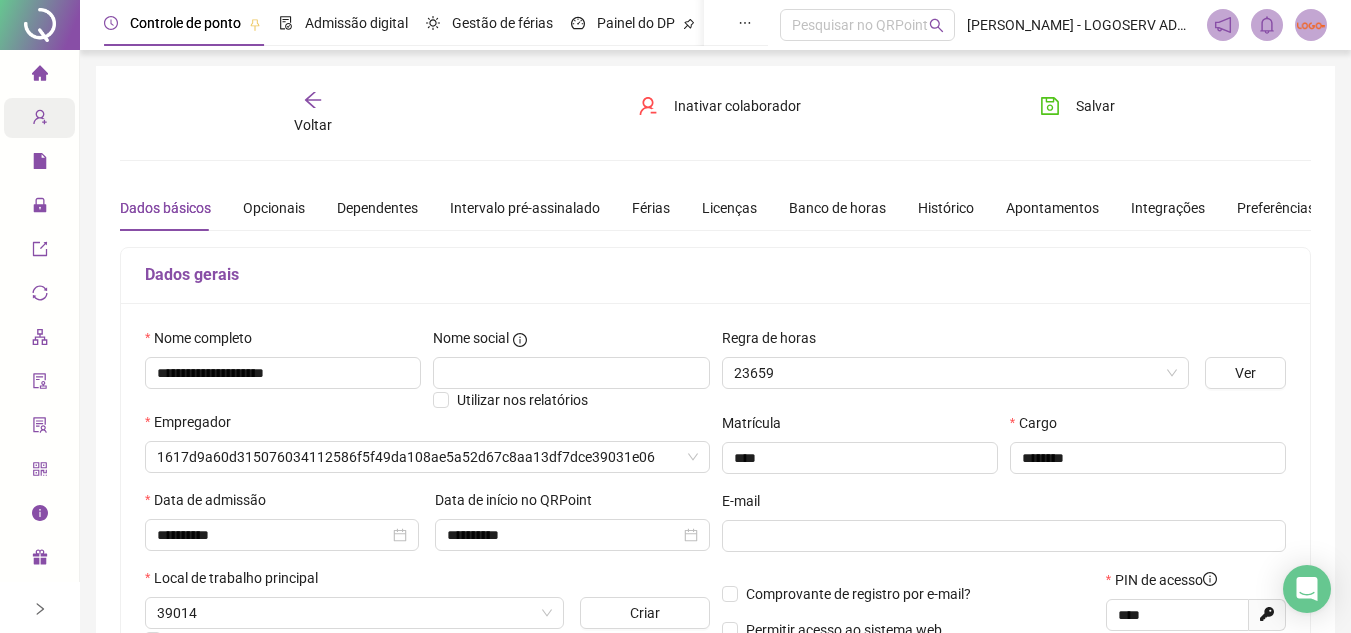 type on "**********" 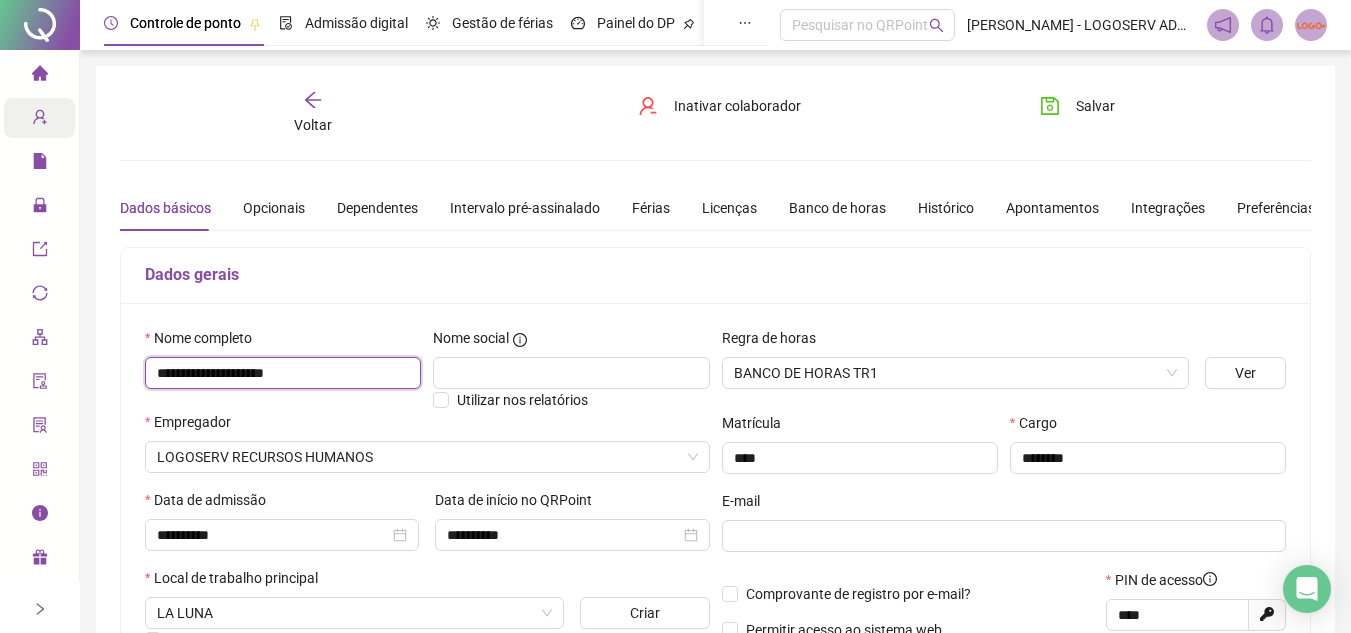 drag, startPoint x: 158, startPoint y: 359, endPoint x: 358, endPoint y: 346, distance: 200.42206 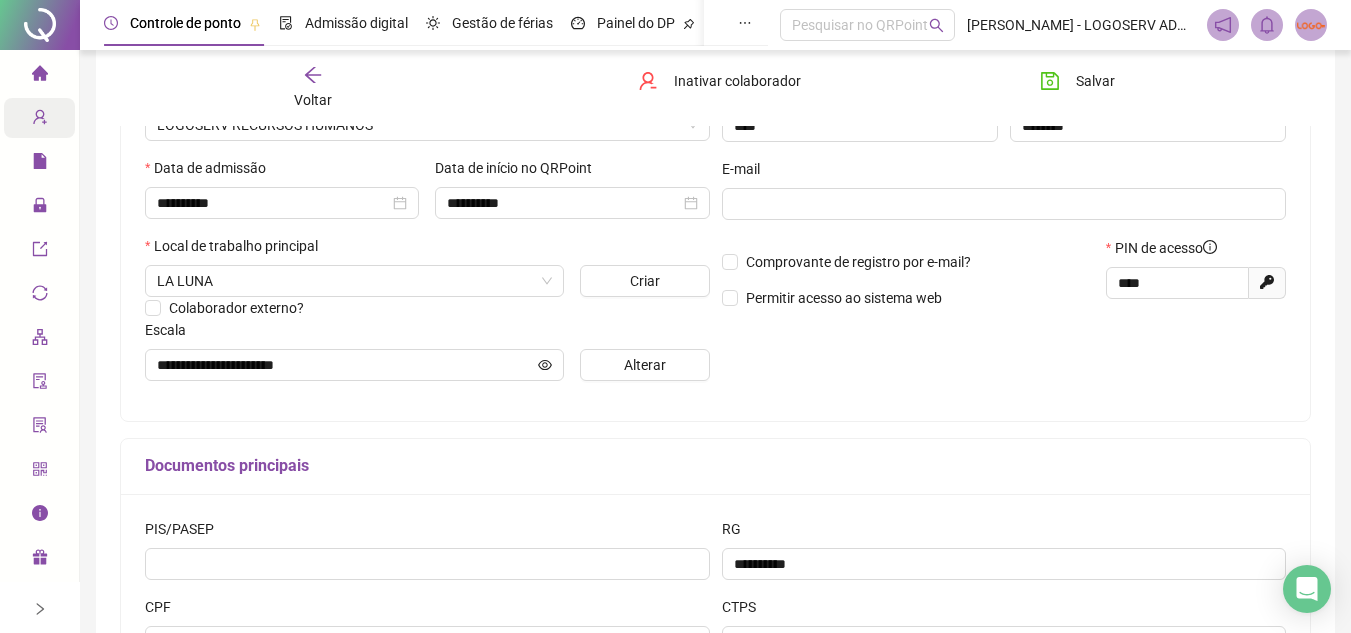 scroll, scrollTop: 400, scrollLeft: 0, axis: vertical 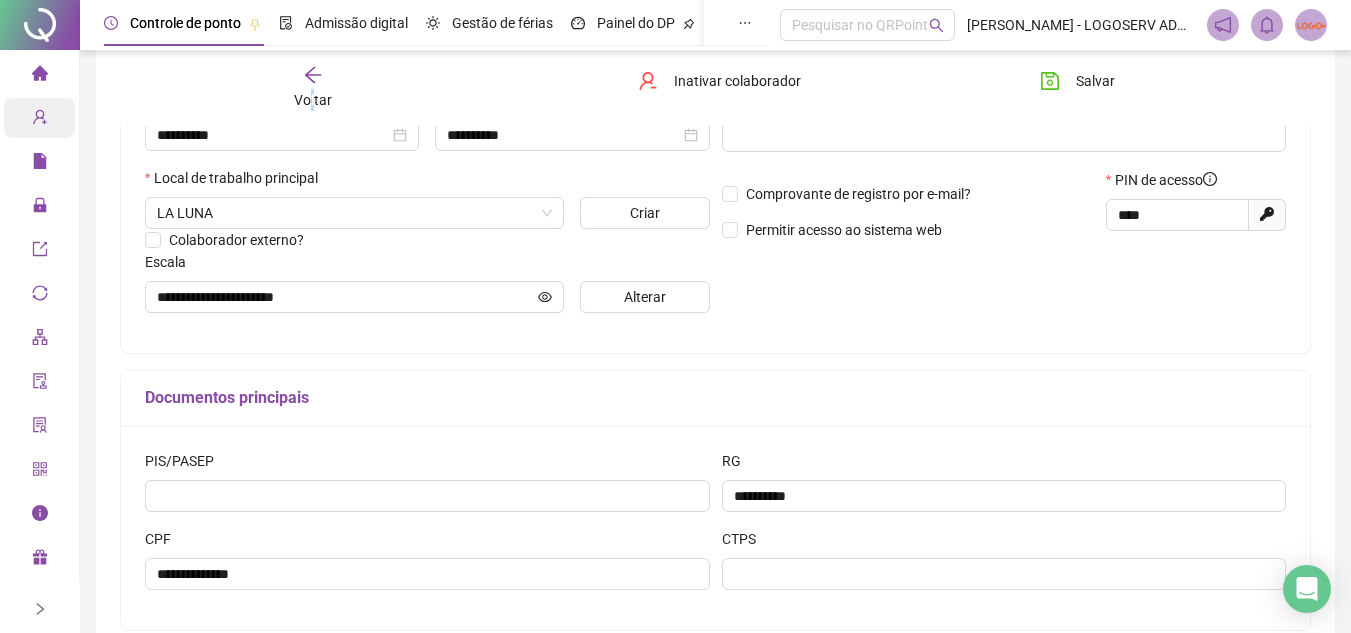 click on "Voltar" at bounding box center (313, 100) 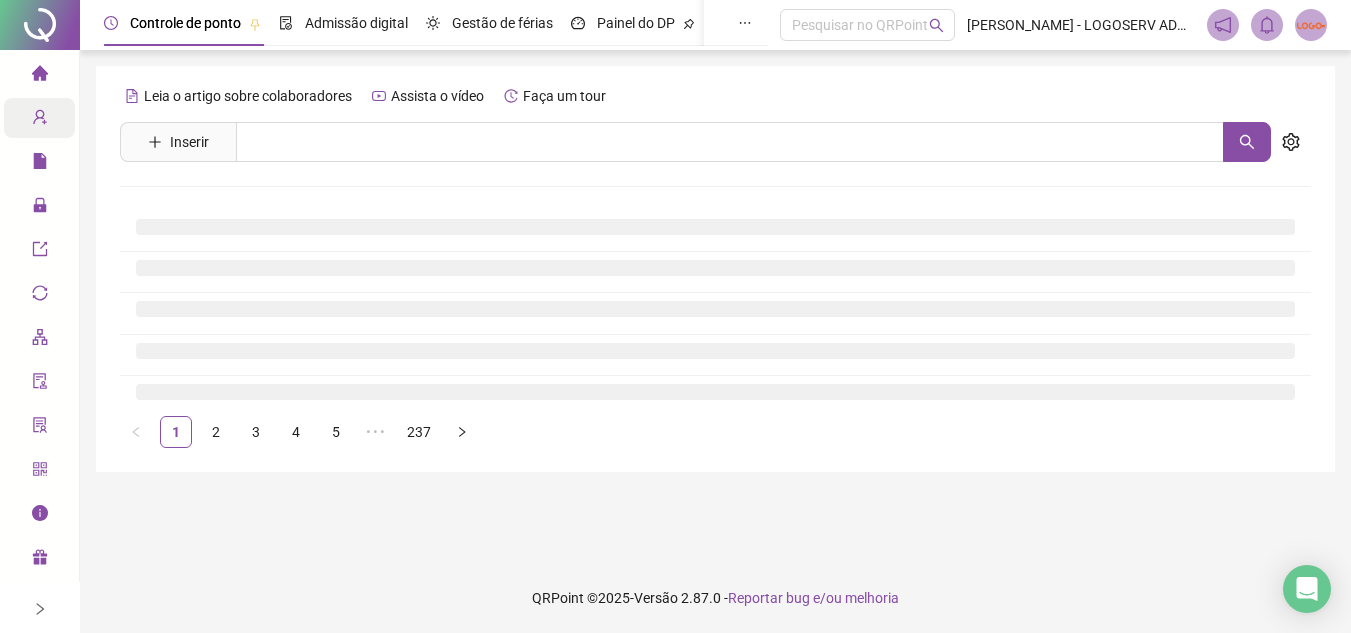 scroll, scrollTop: 0, scrollLeft: 0, axis: both 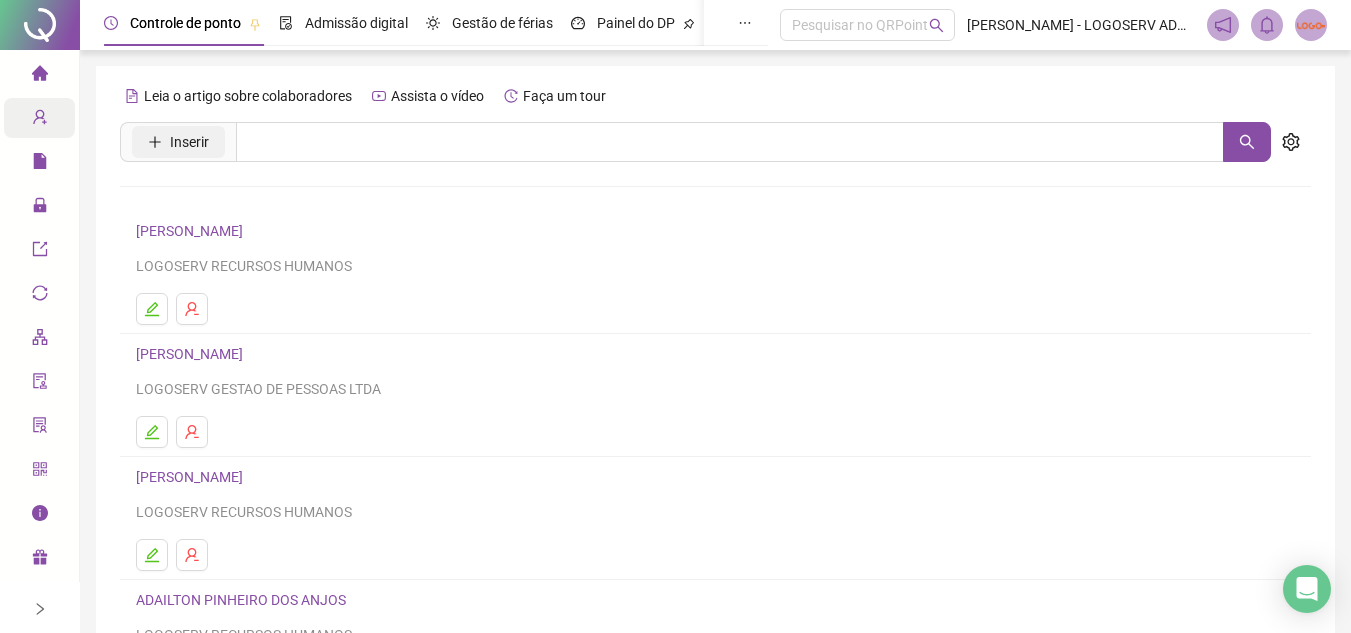 click on "Inserir" at bounding box center (189, 142) 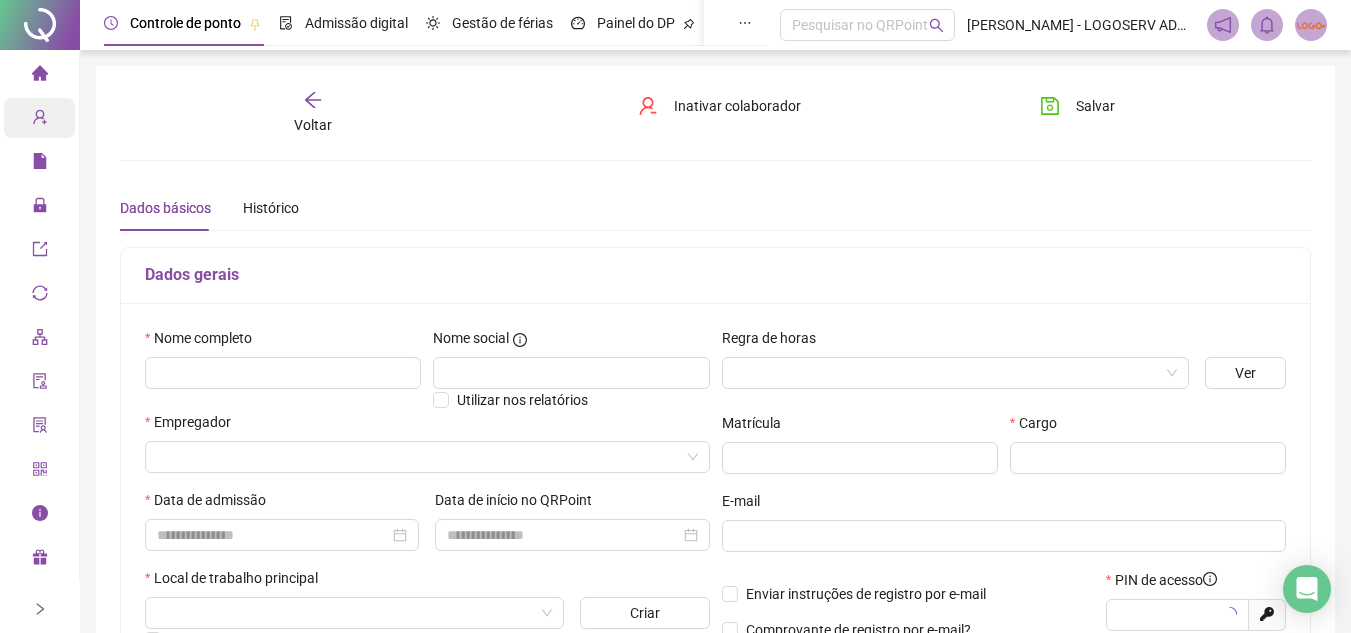 type on "*****" 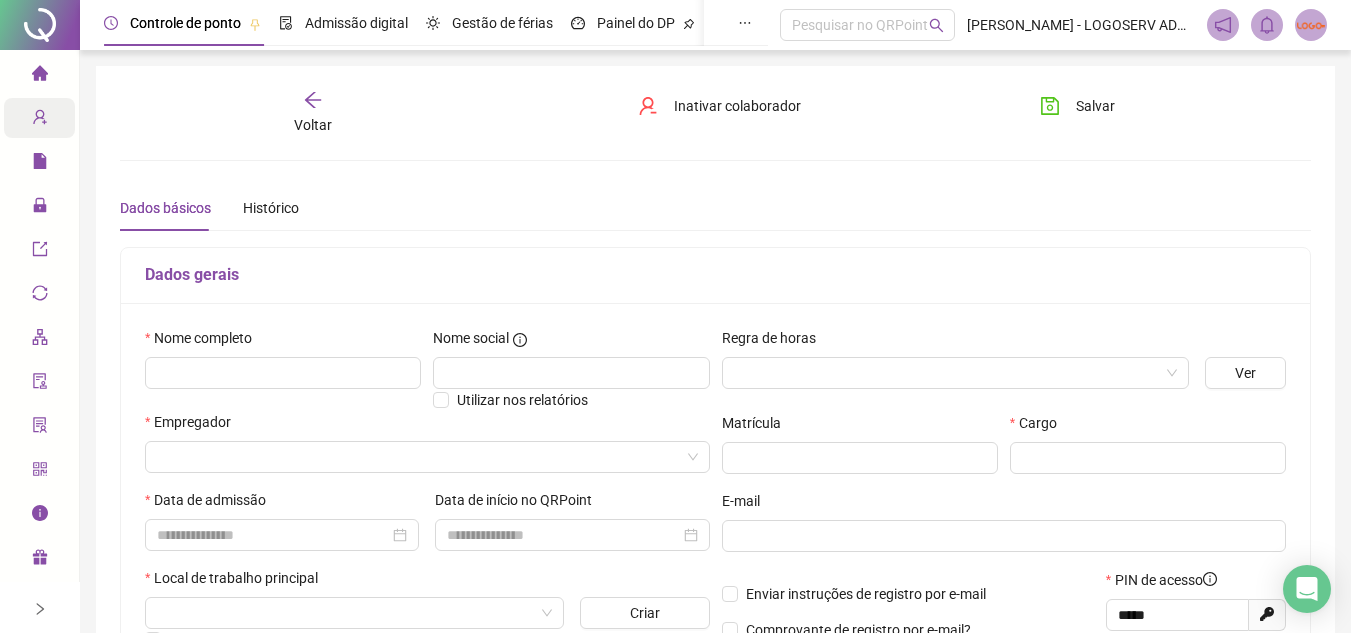 scroll, scrollTop: 100, scrollLeft: 0, axis: vertical 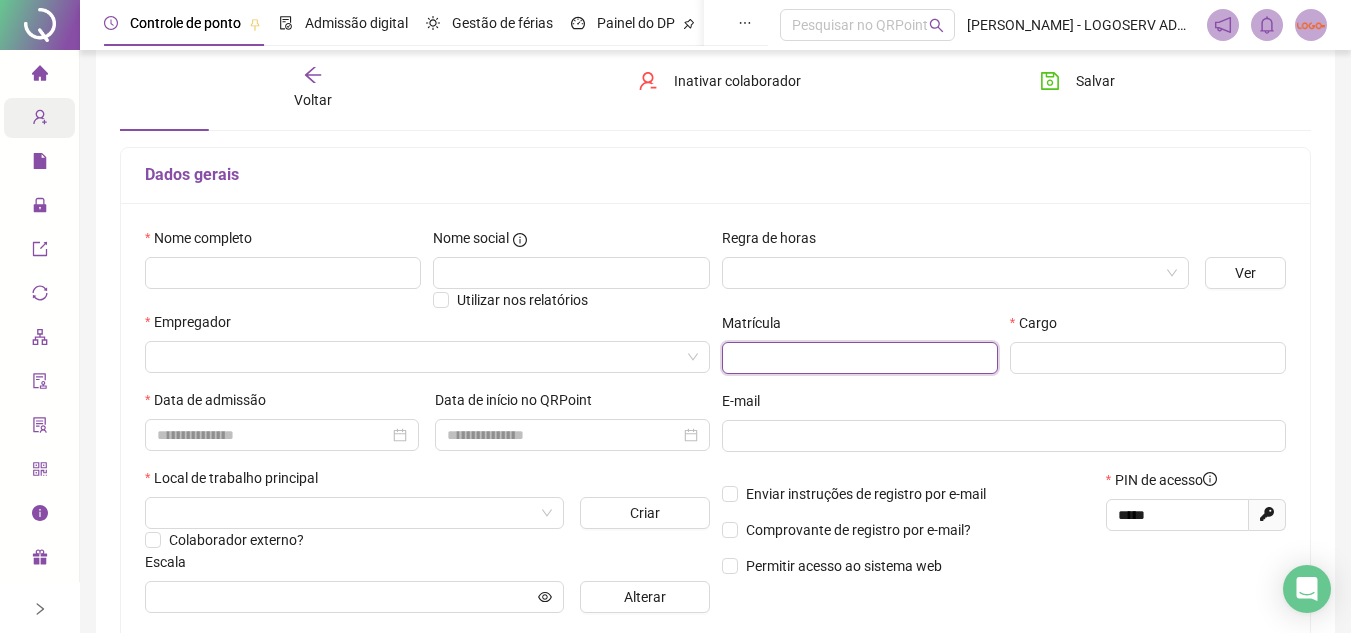 click at bounding box center (860, 358) 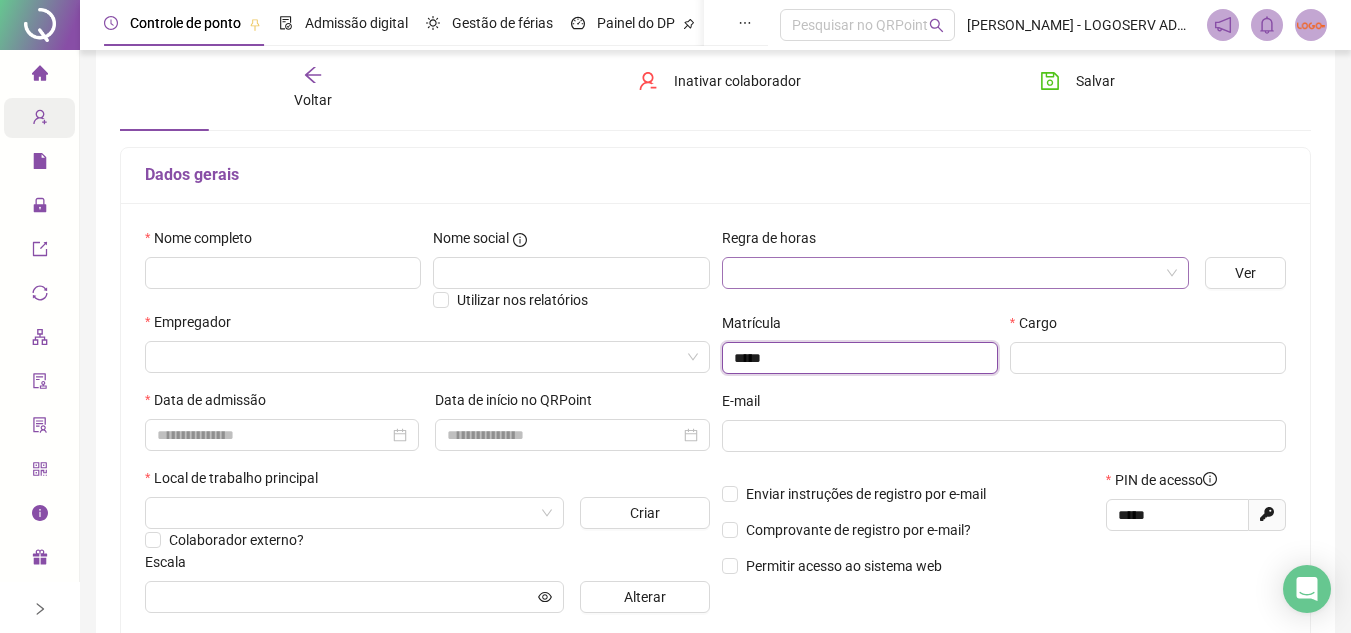 type on "*****" 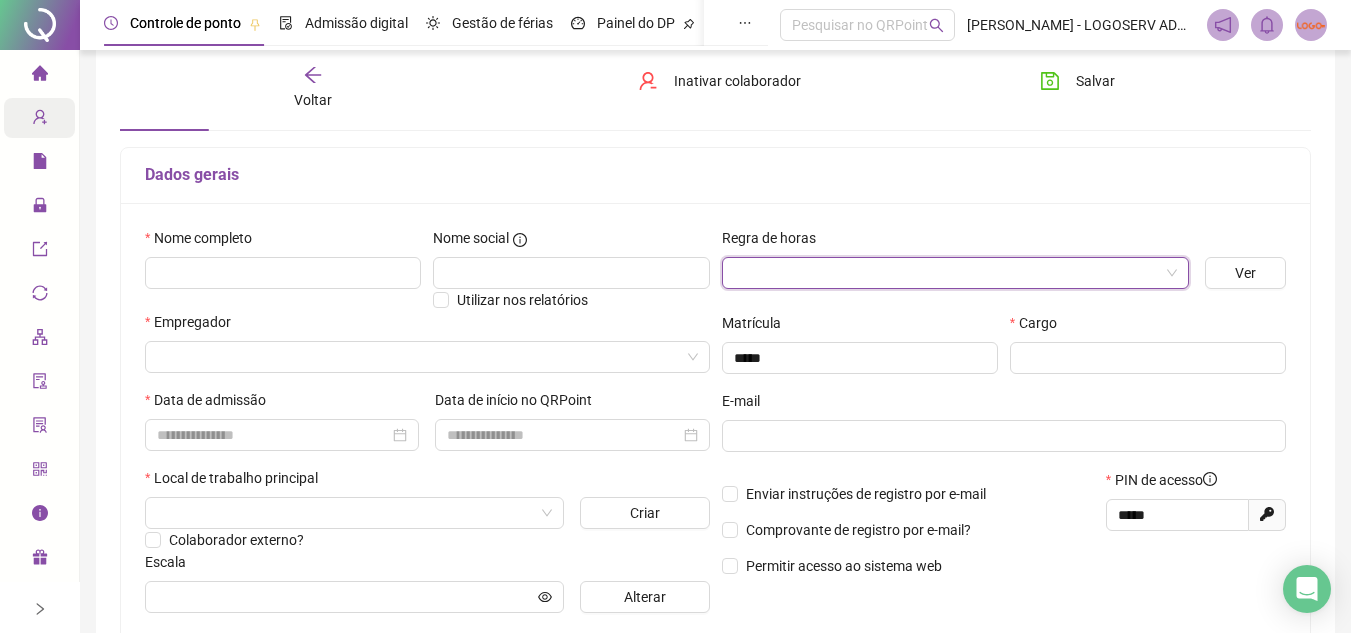 click at bounding box center (950, 273) 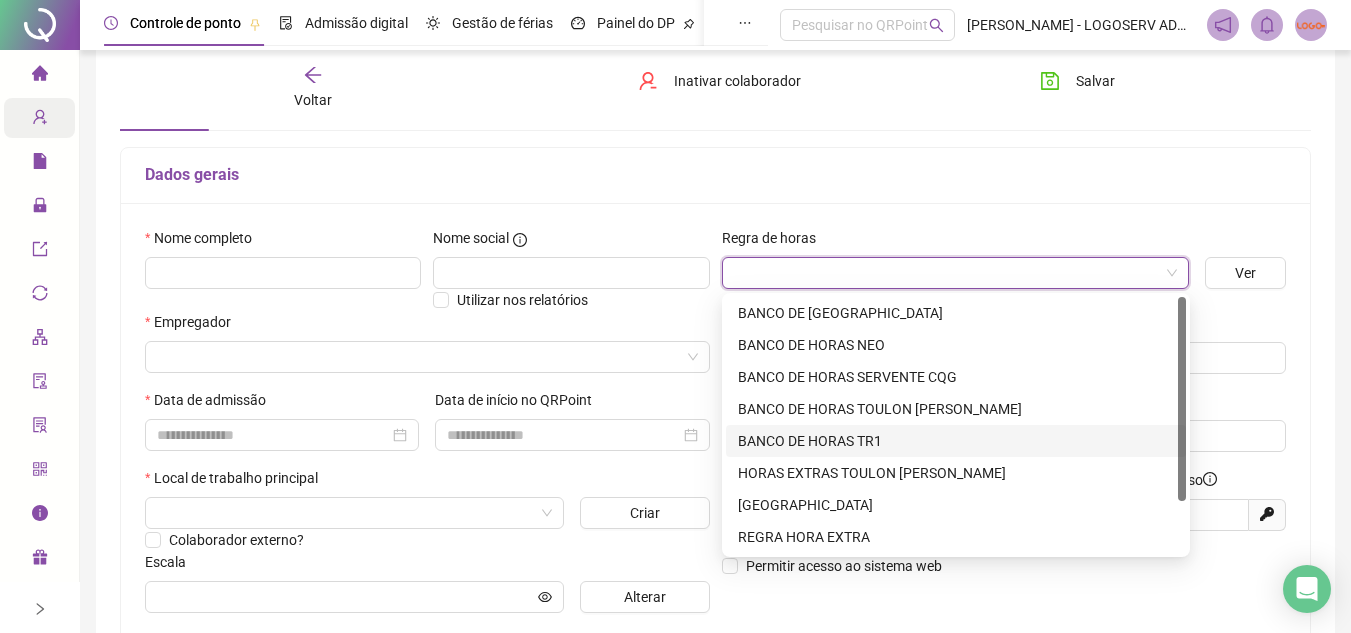 click on "BANCO DE HORAS TR1" at bounding box center [956, 441] 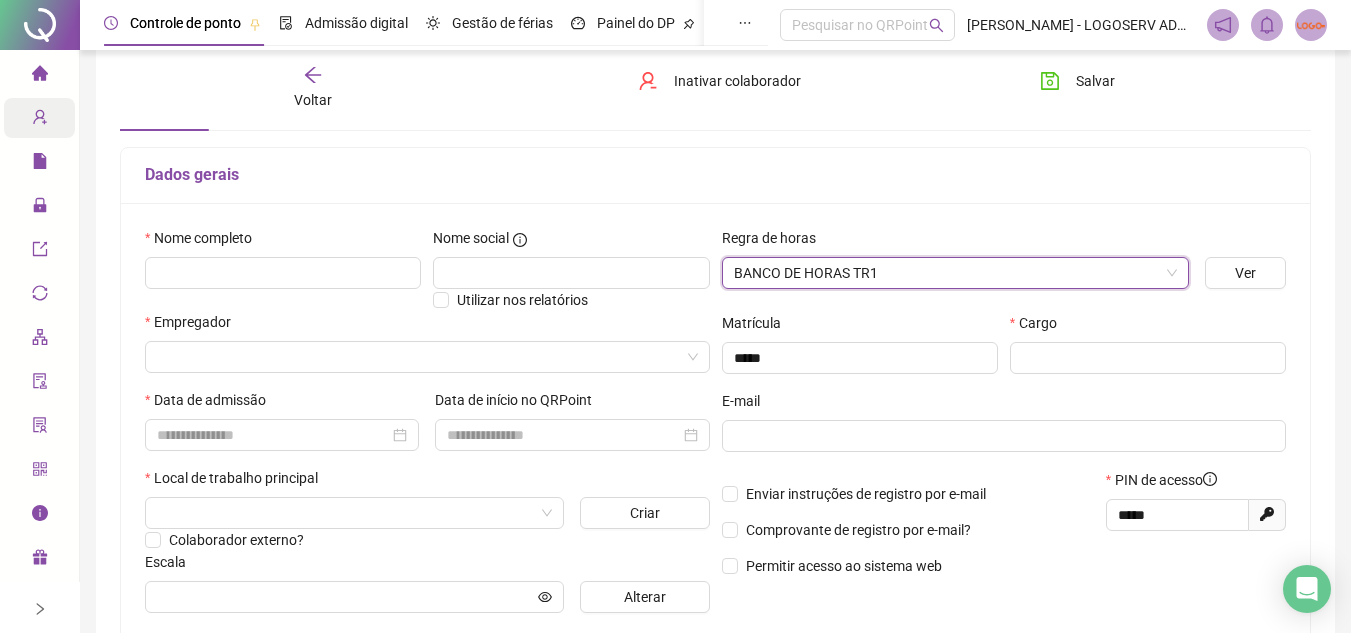scroll, scrollTop: 200, scrollLeft: 0, axis: vertical 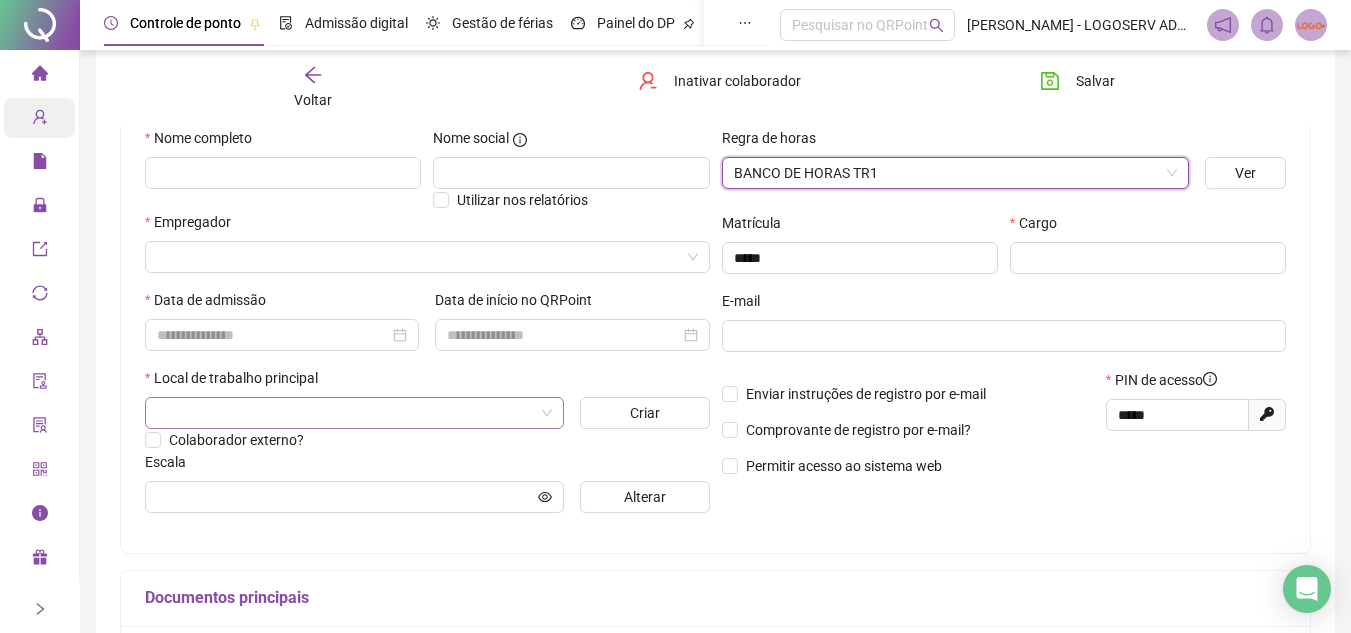 click at bounding box center (348, 413) 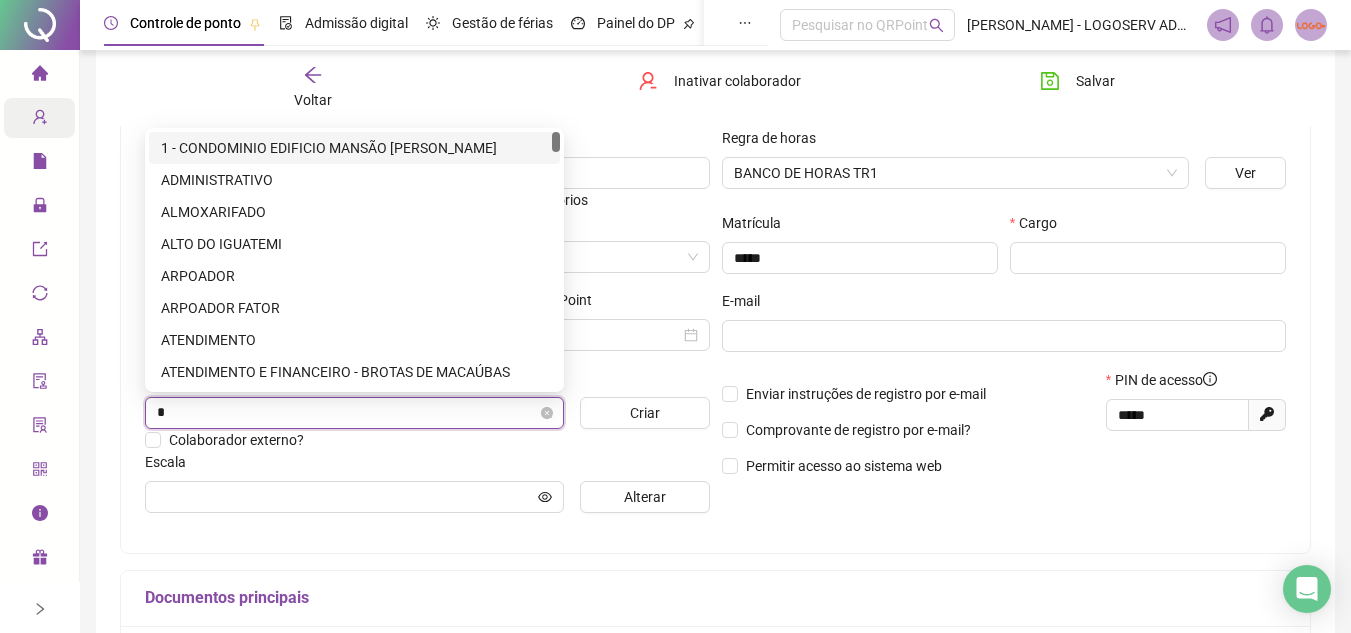 type on "**" 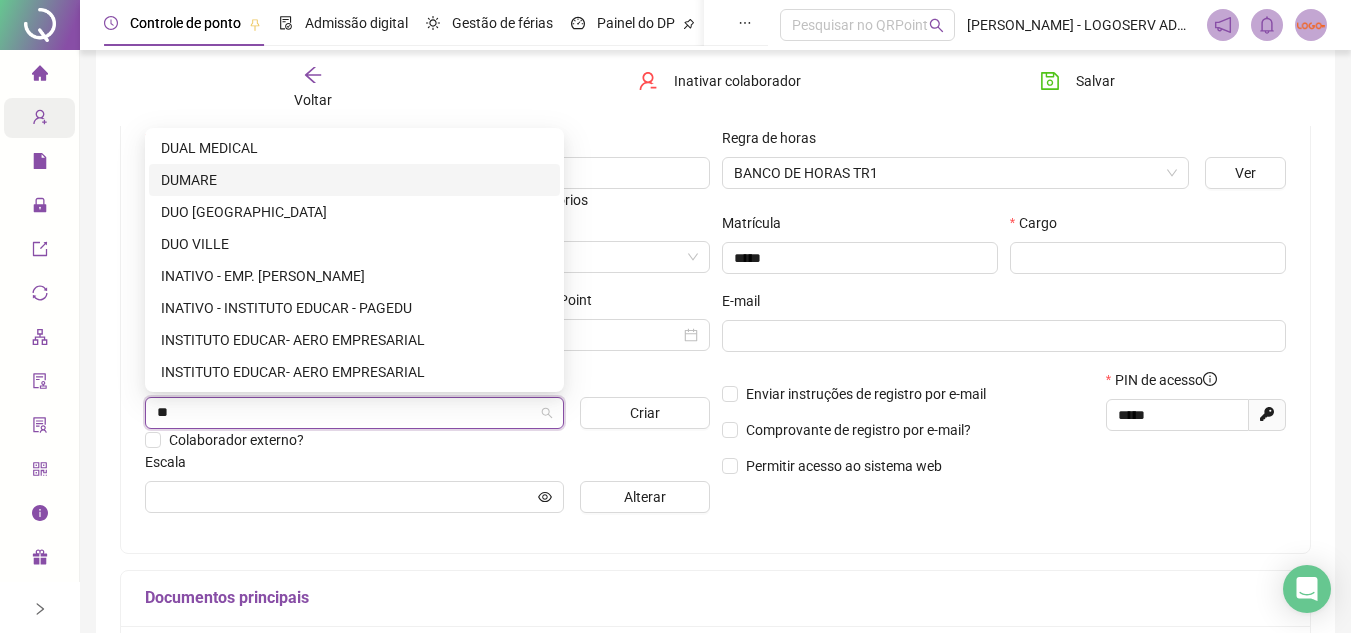 click on "DUMARE" at bounding box center [354, 180] 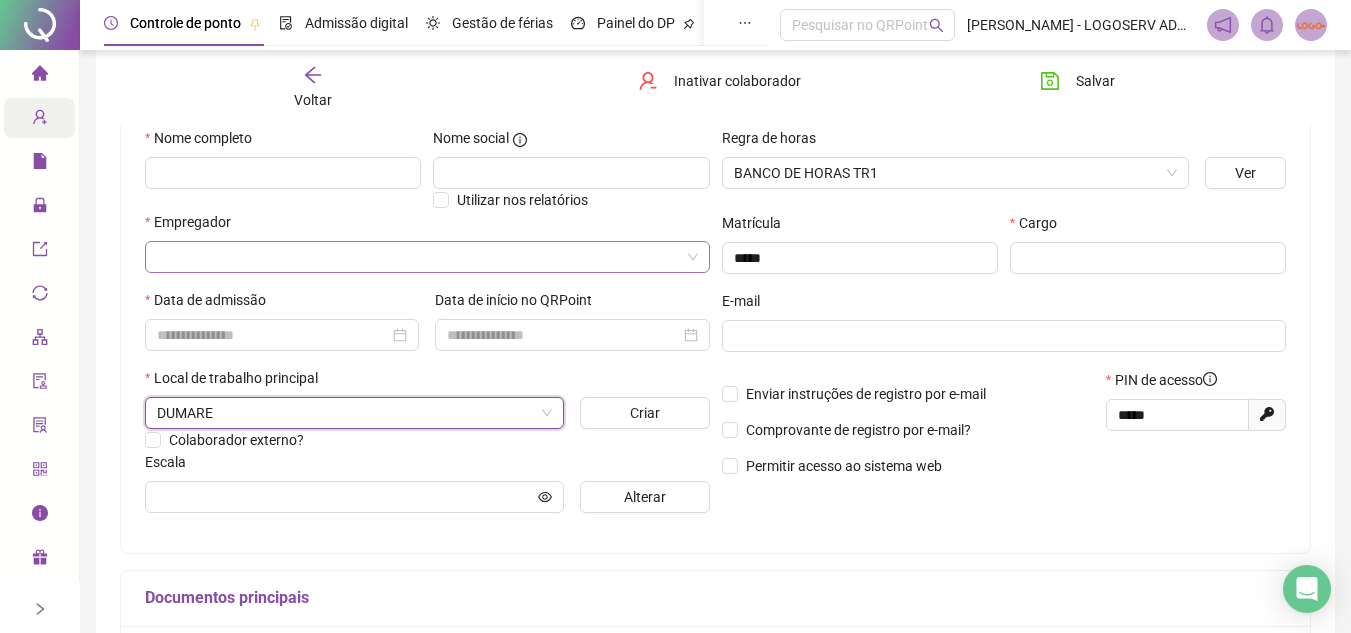 click at bounding box center (421, 257) 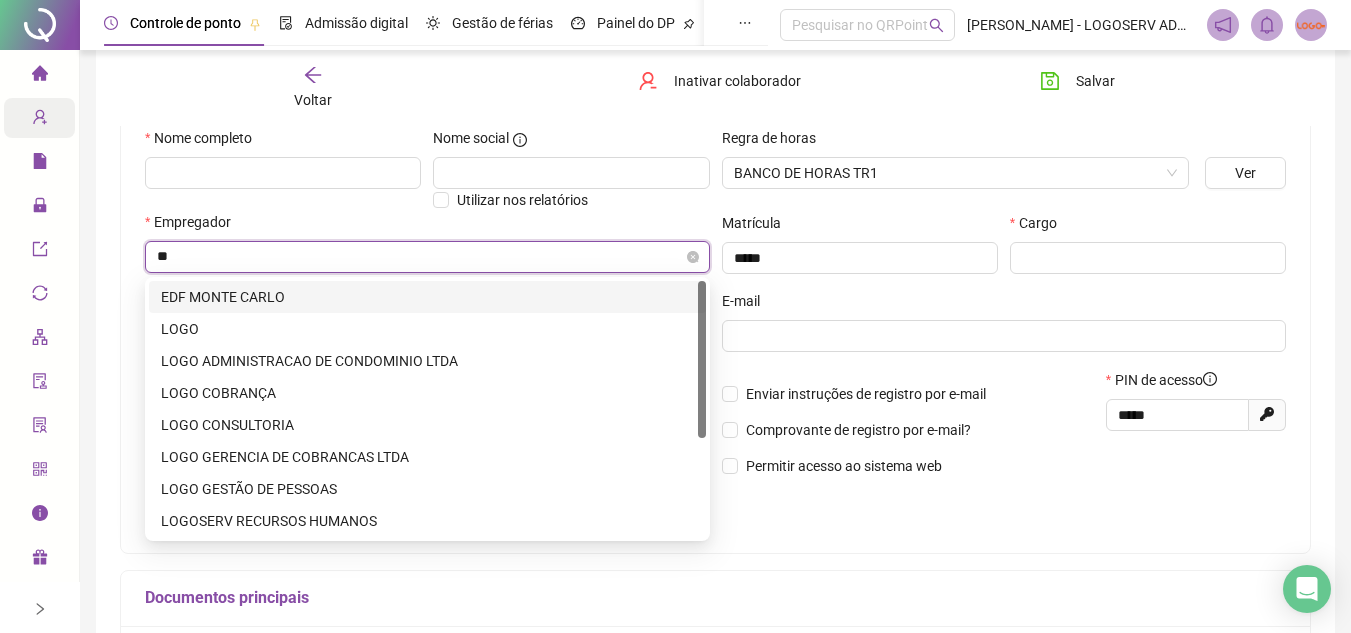type on "***" 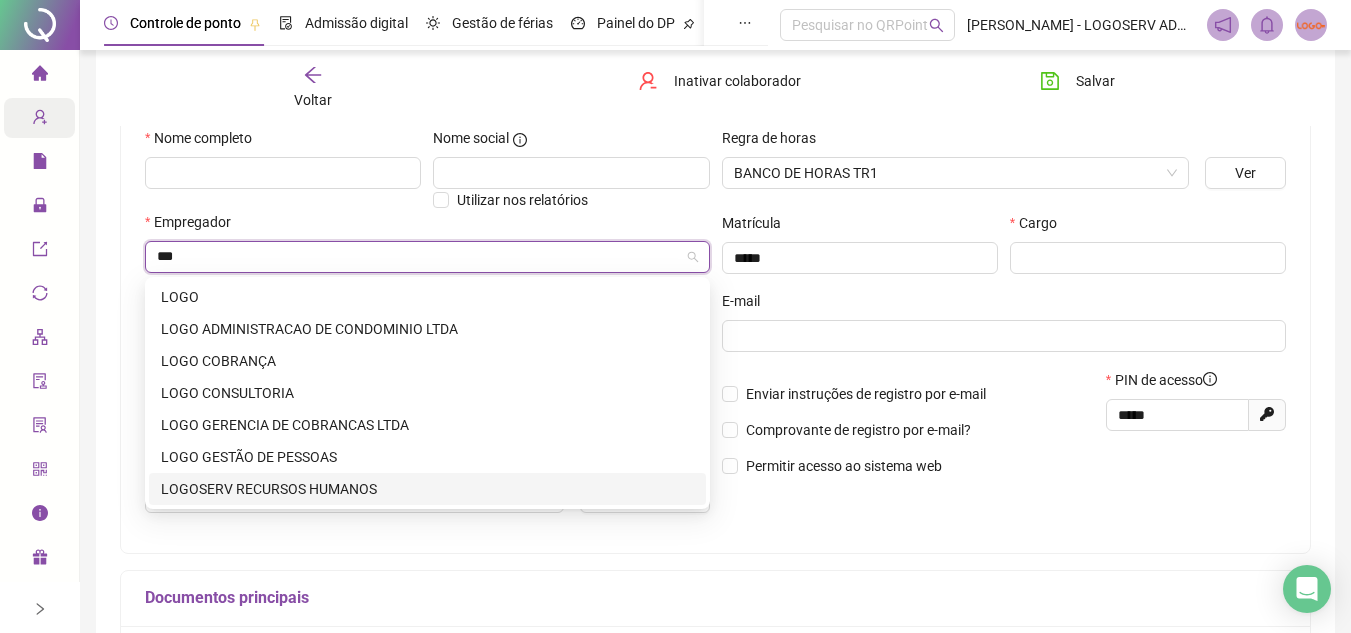 click on "LOGOSERV RECURSOS HUMANOS" at bounding box center (427, 489) 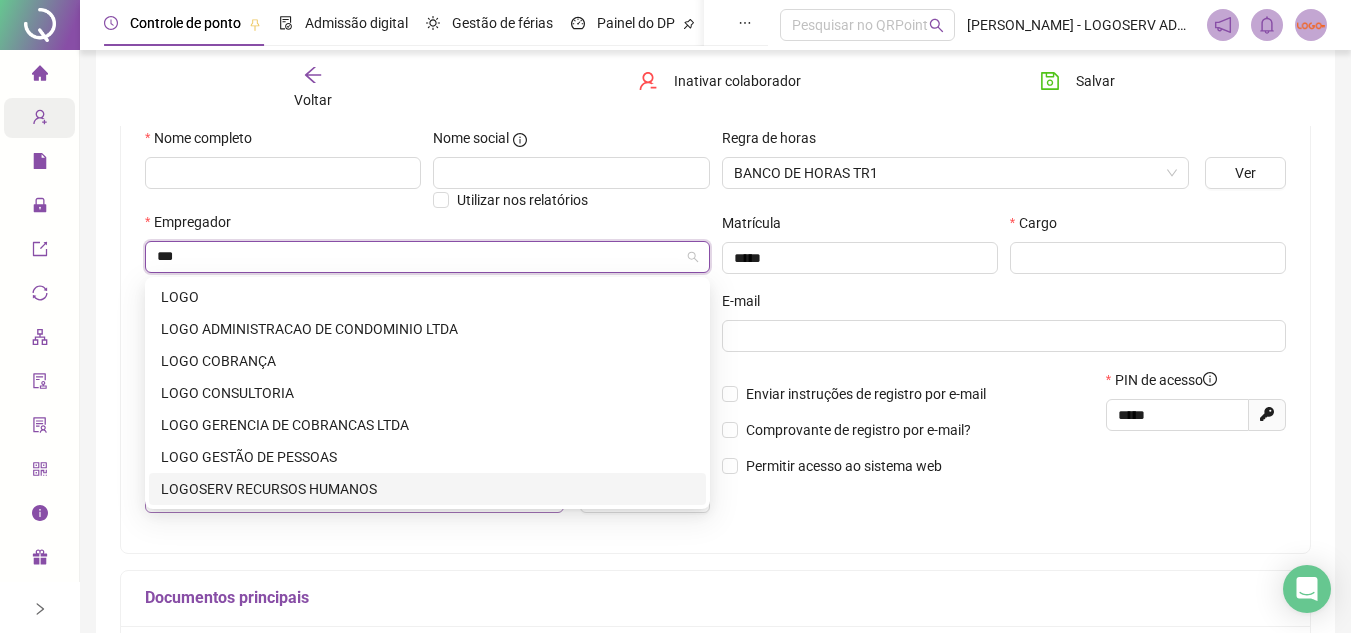 type 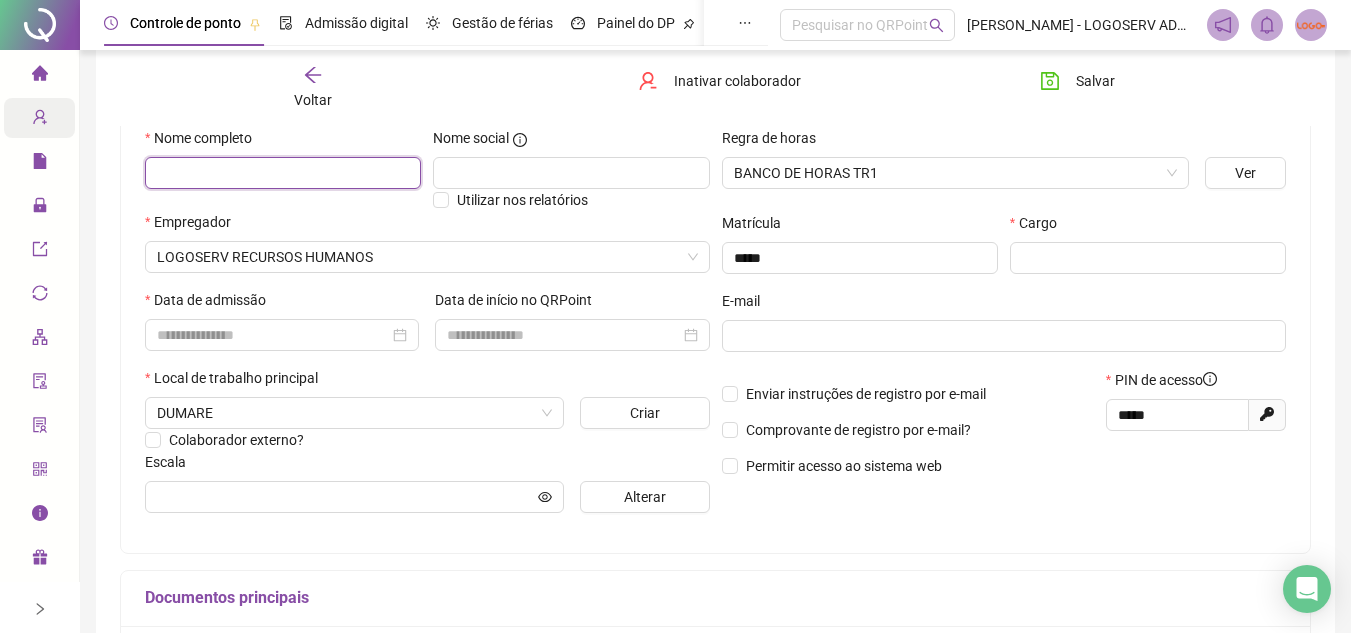 click at bounding box center (283, 173) 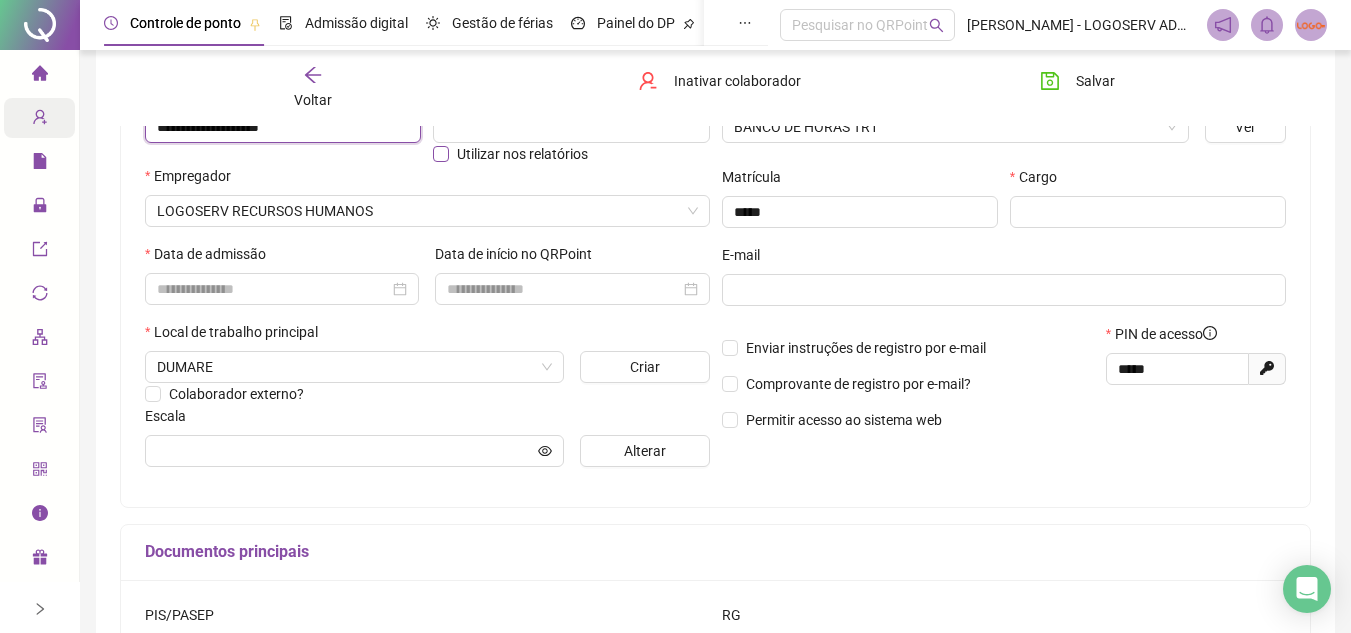 scroll, scrollTop: 200, scrollLeft: 0, axis: vertical 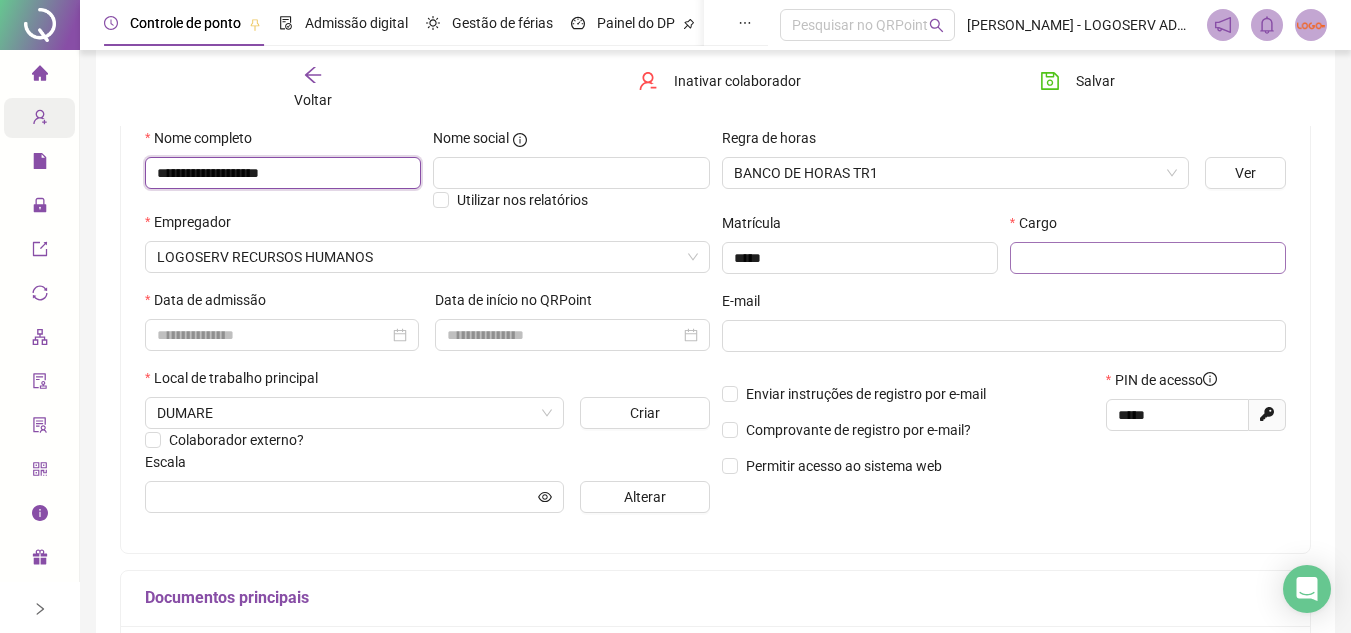 type on "**********" 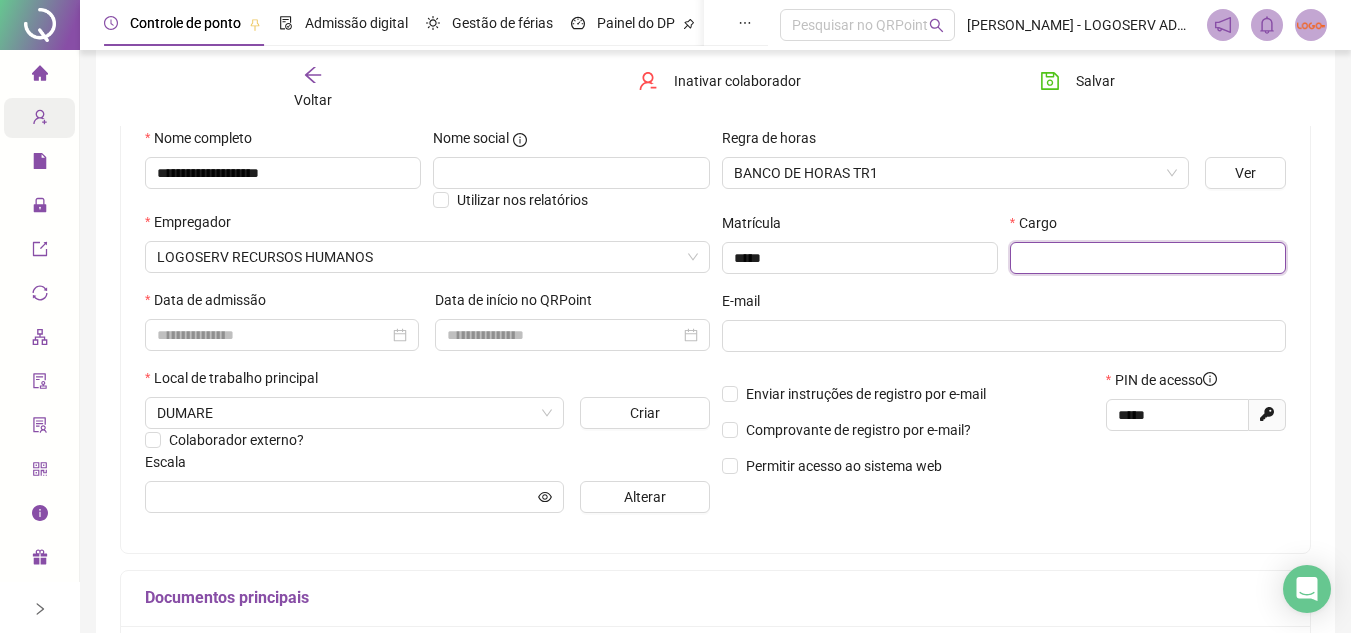 click at bounding box center (1148, 258) 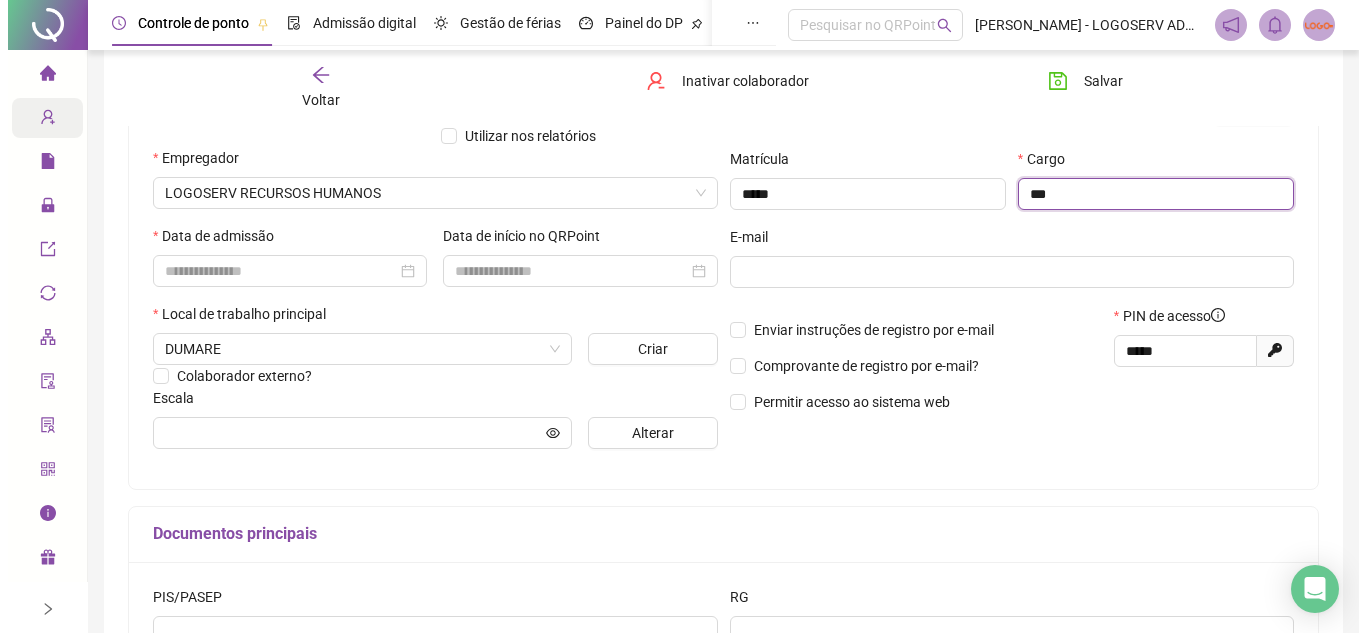 scroll, scrollTop: 300, scrollLeft: 0, axis: vertical 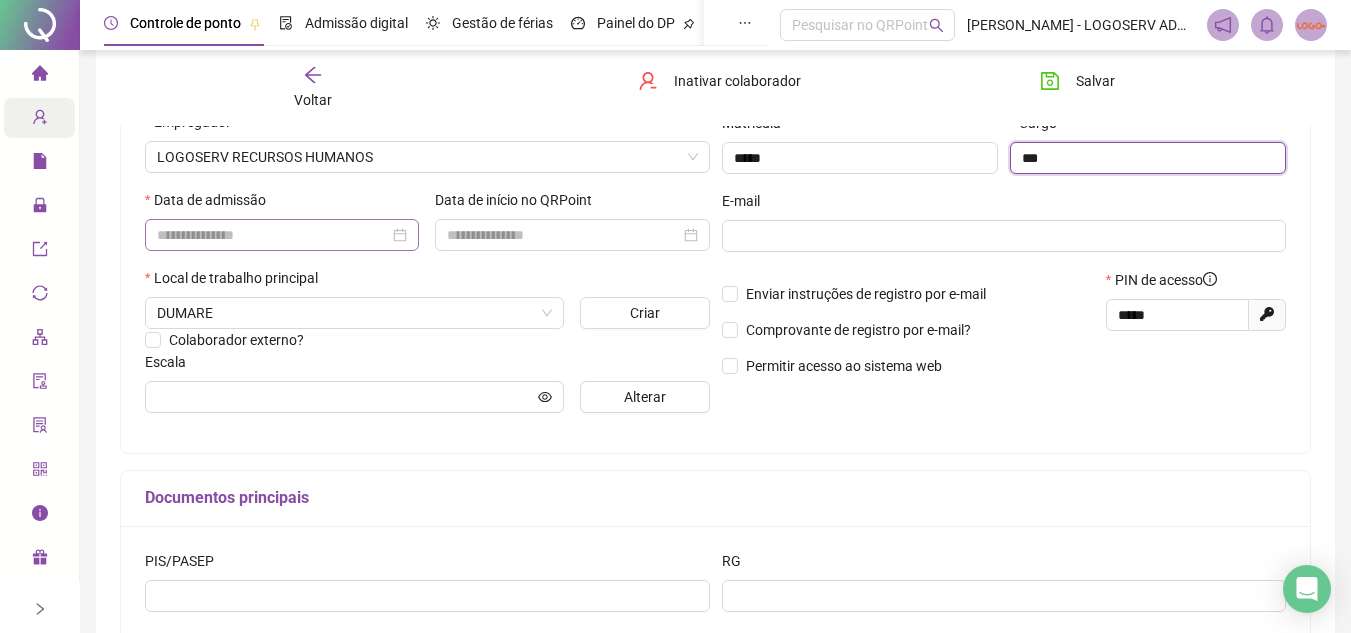 click at bounding box center [282, 235] 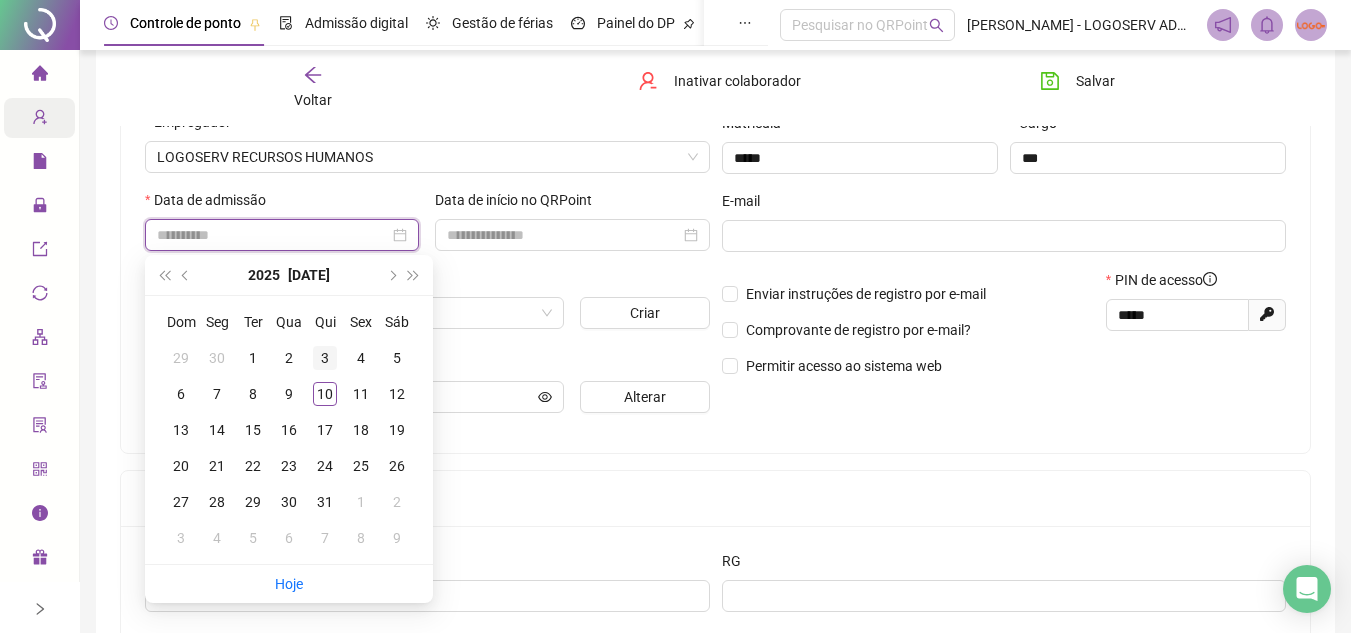 type on "**********" 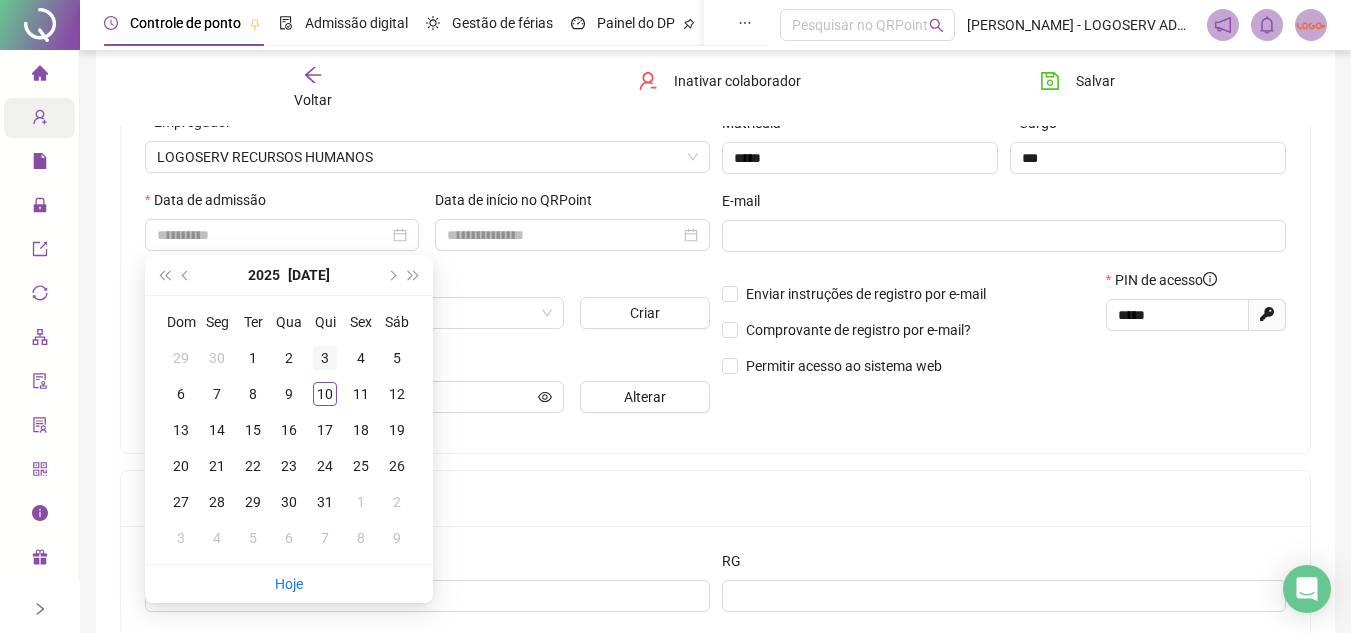 click on "3" at bounding box center (325, 358) 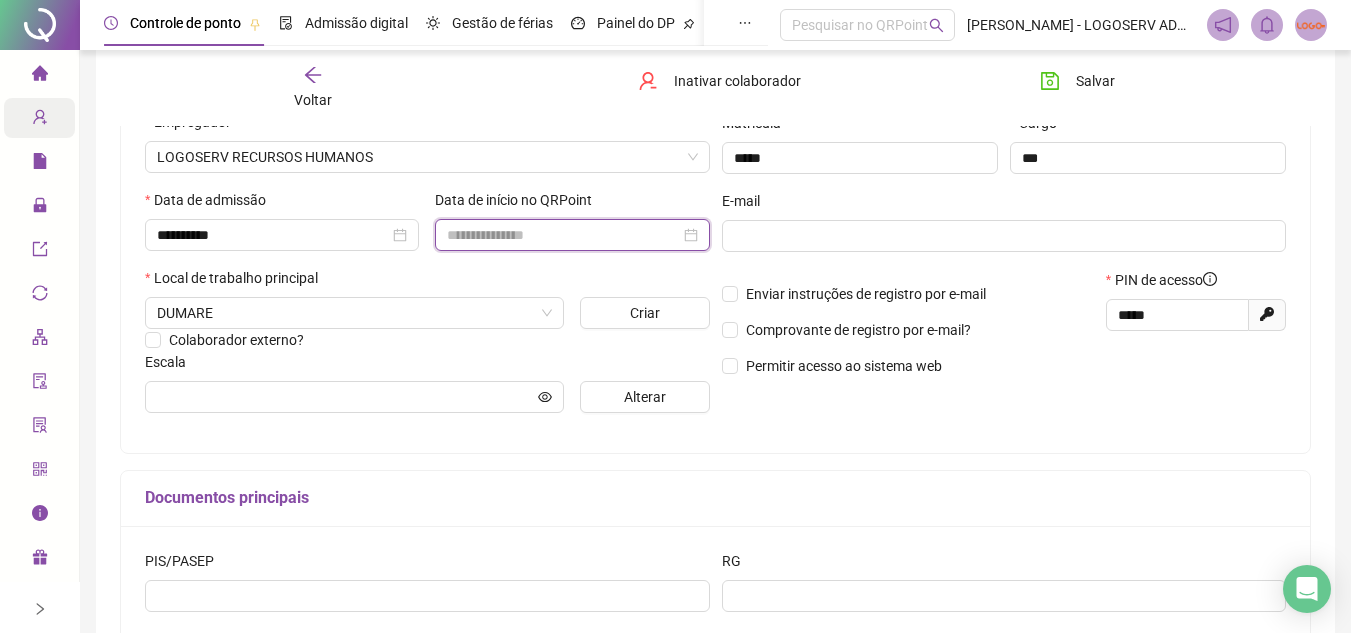 click at bounding box center [563, 235] 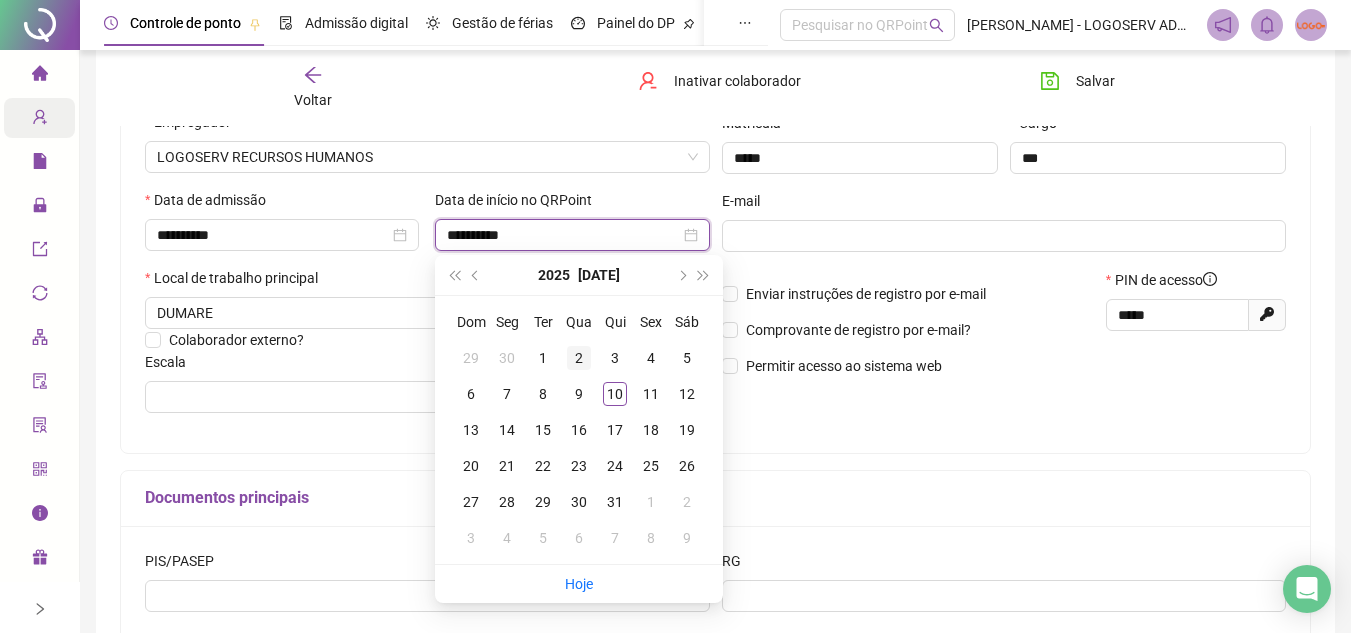 type on "**********" 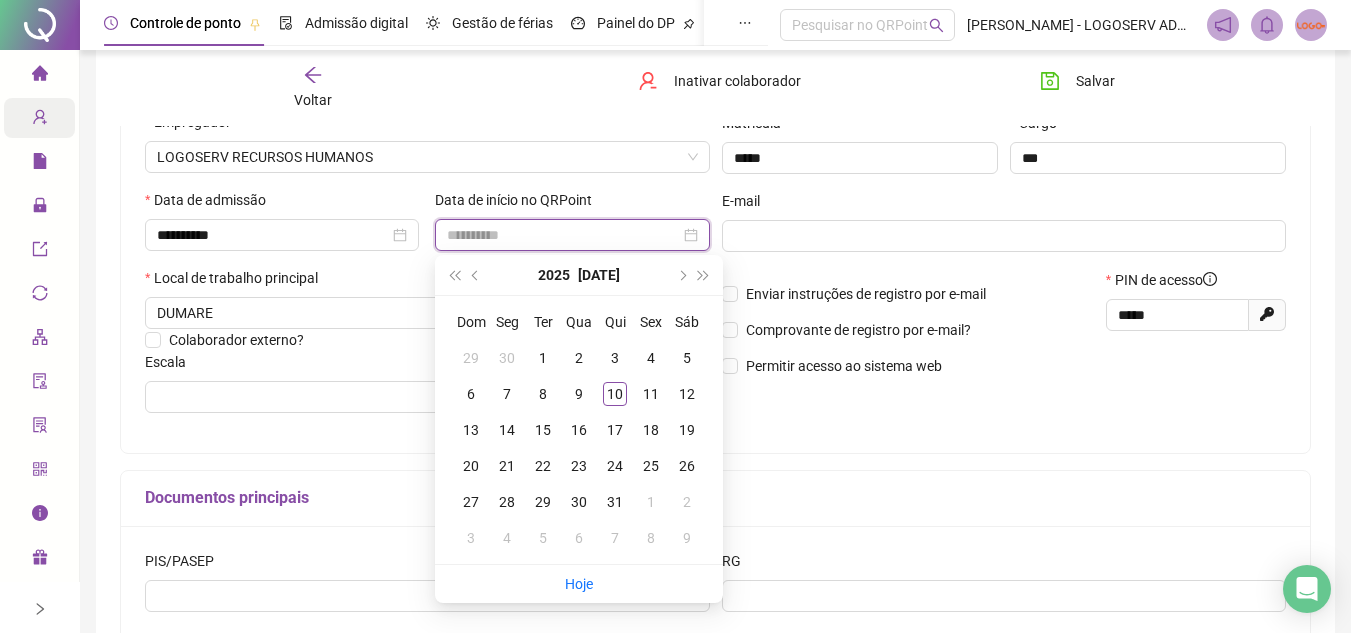type on "**********" 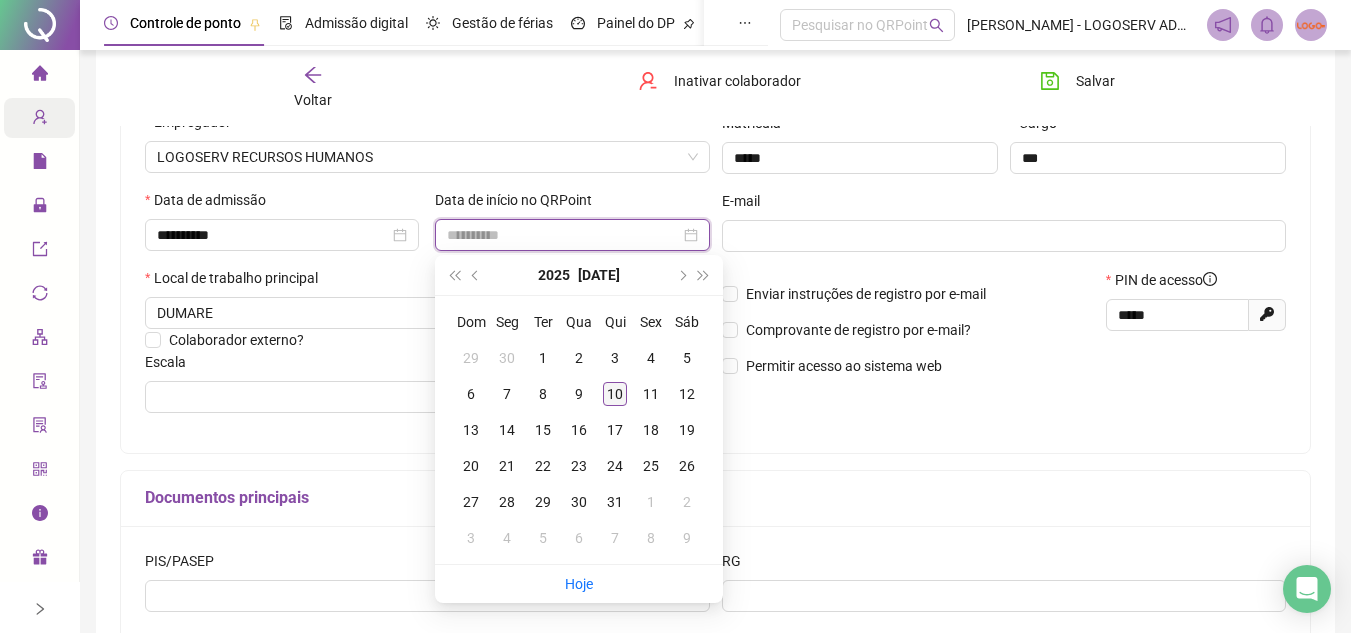 type on "**********" 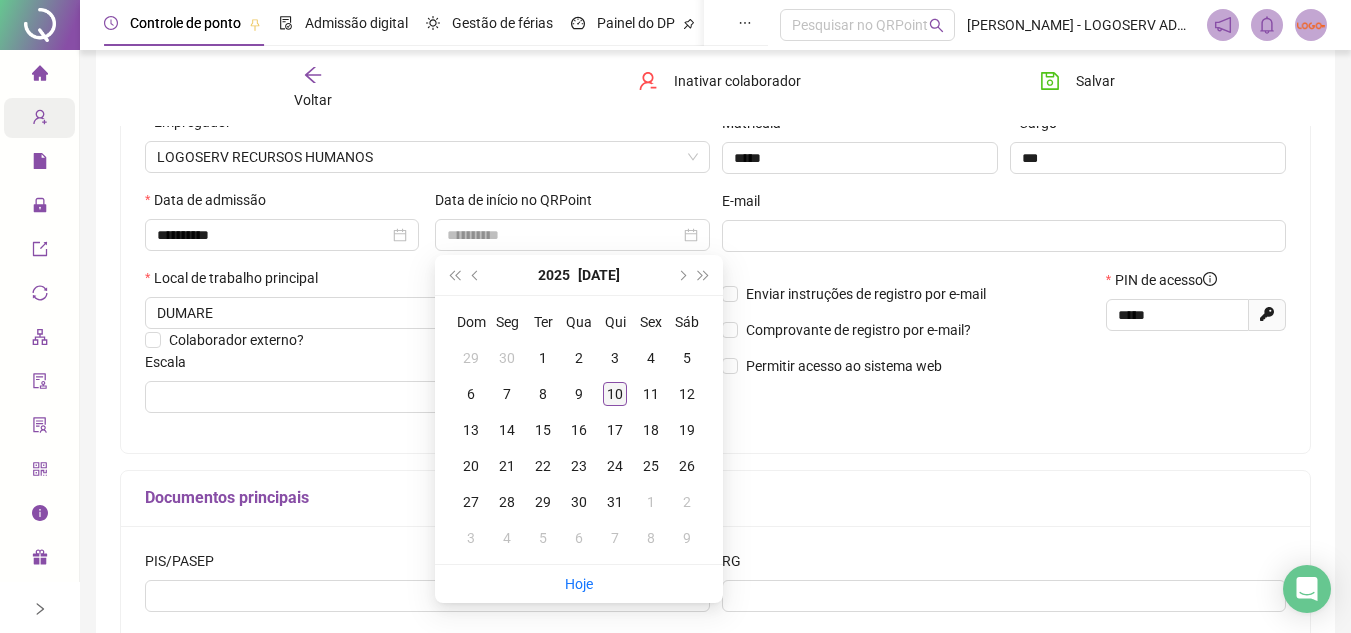 click on "10" at bounding box center [615, 394] 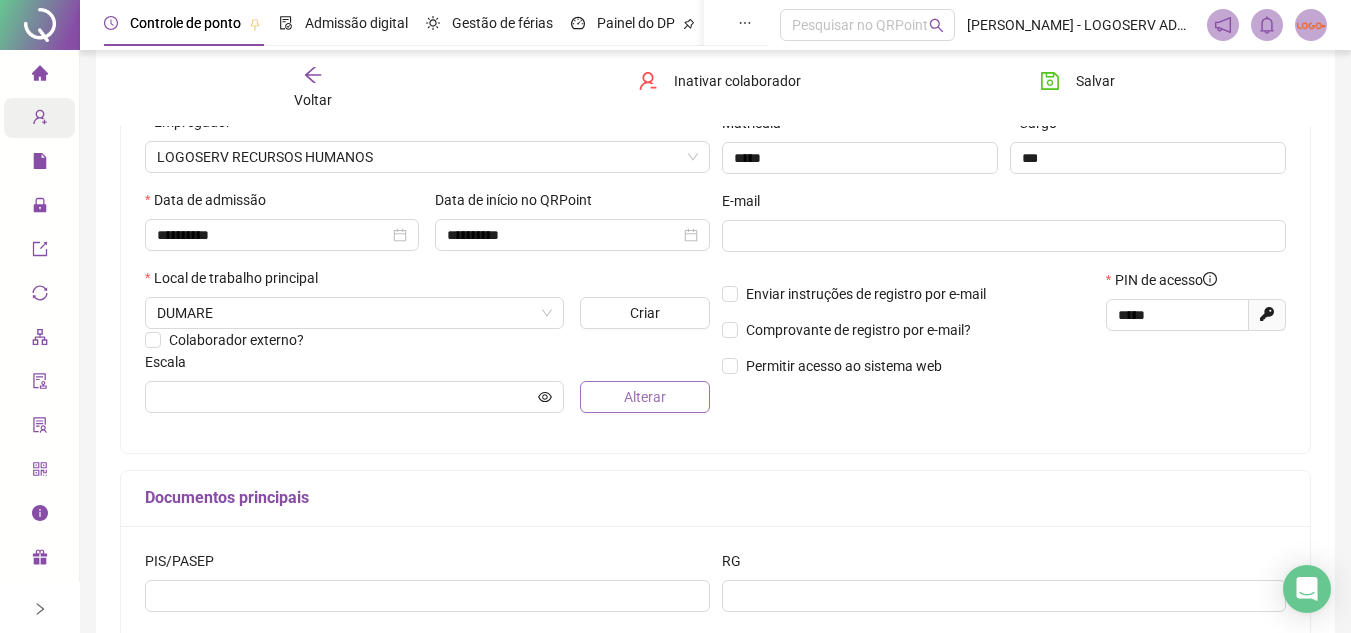click on "Alterar" at bounding box center [644, 397] 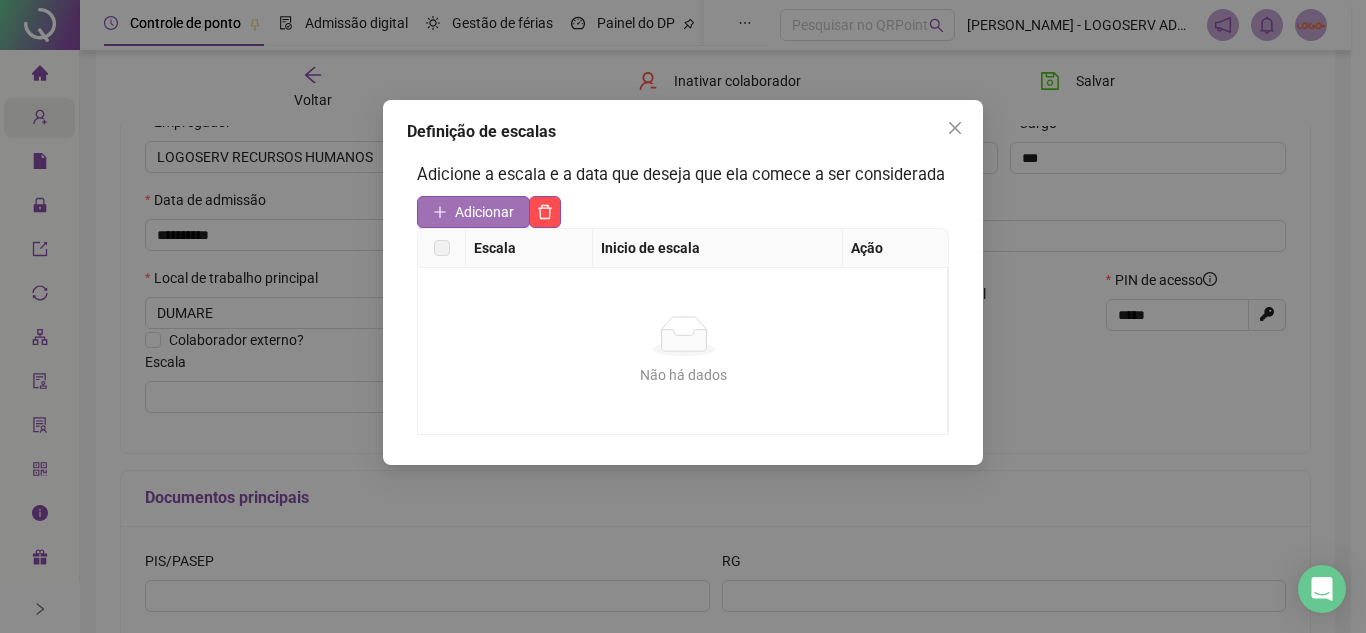 click on "Adicionar" at bounding box center [473, 212] 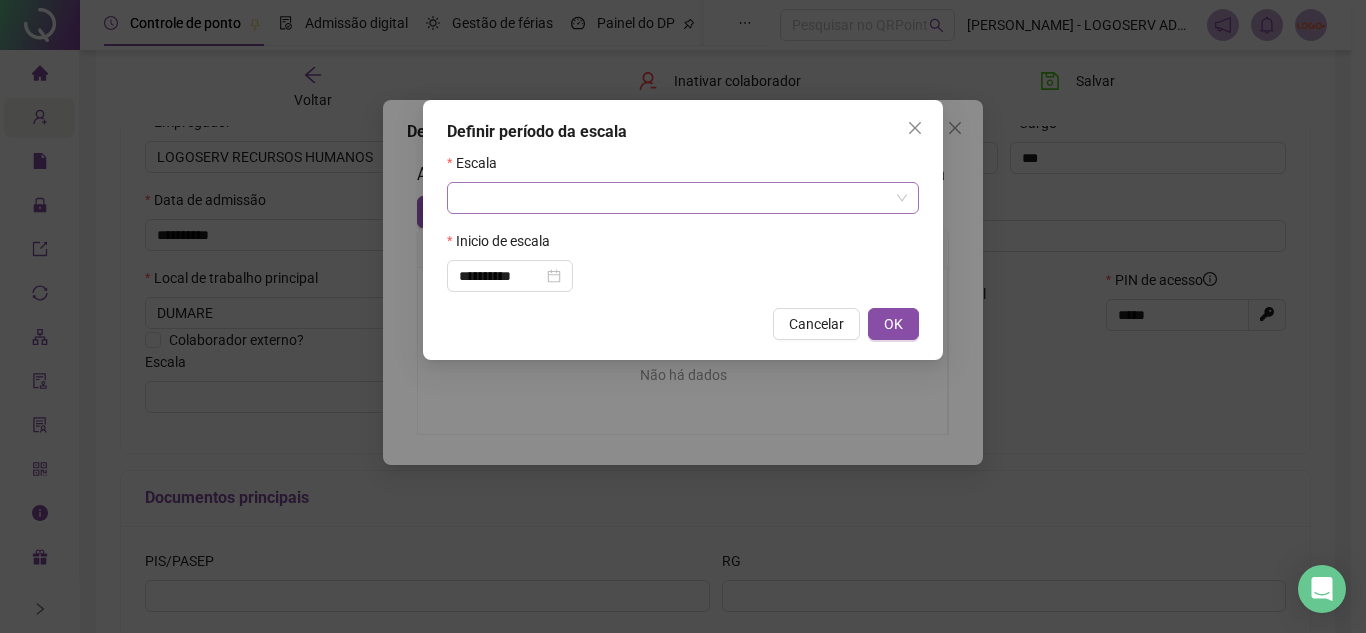 click at bounding box center [677, 198] 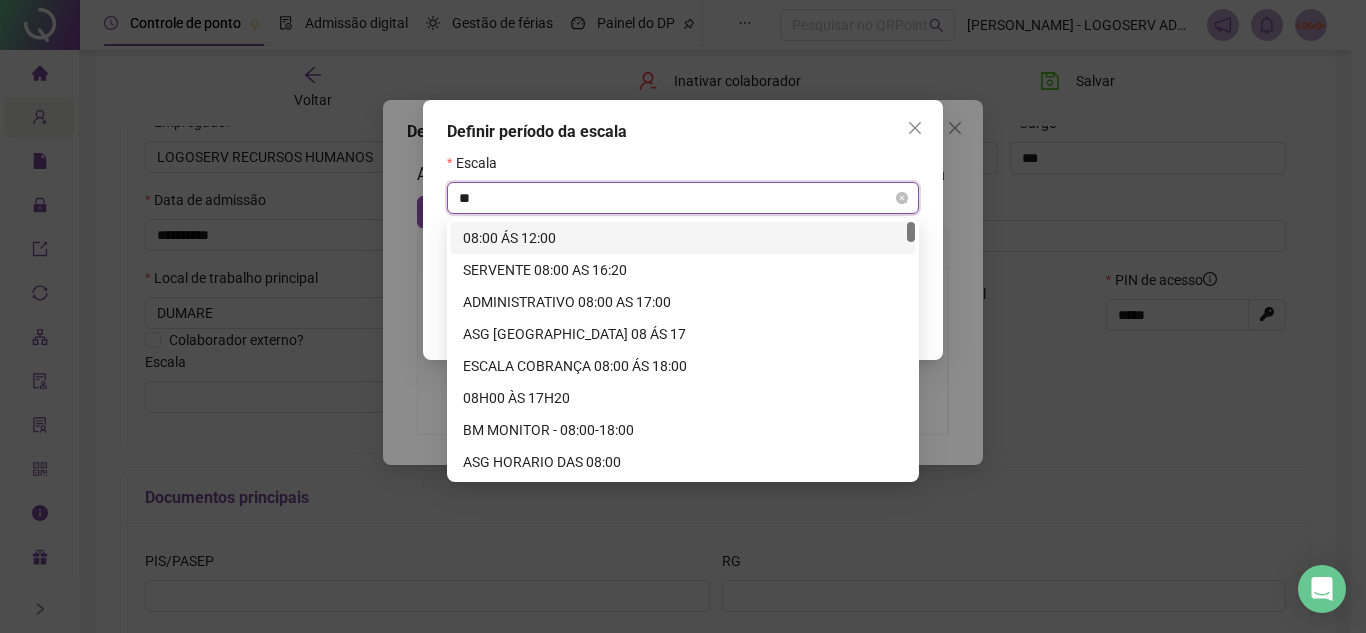 type on "***" 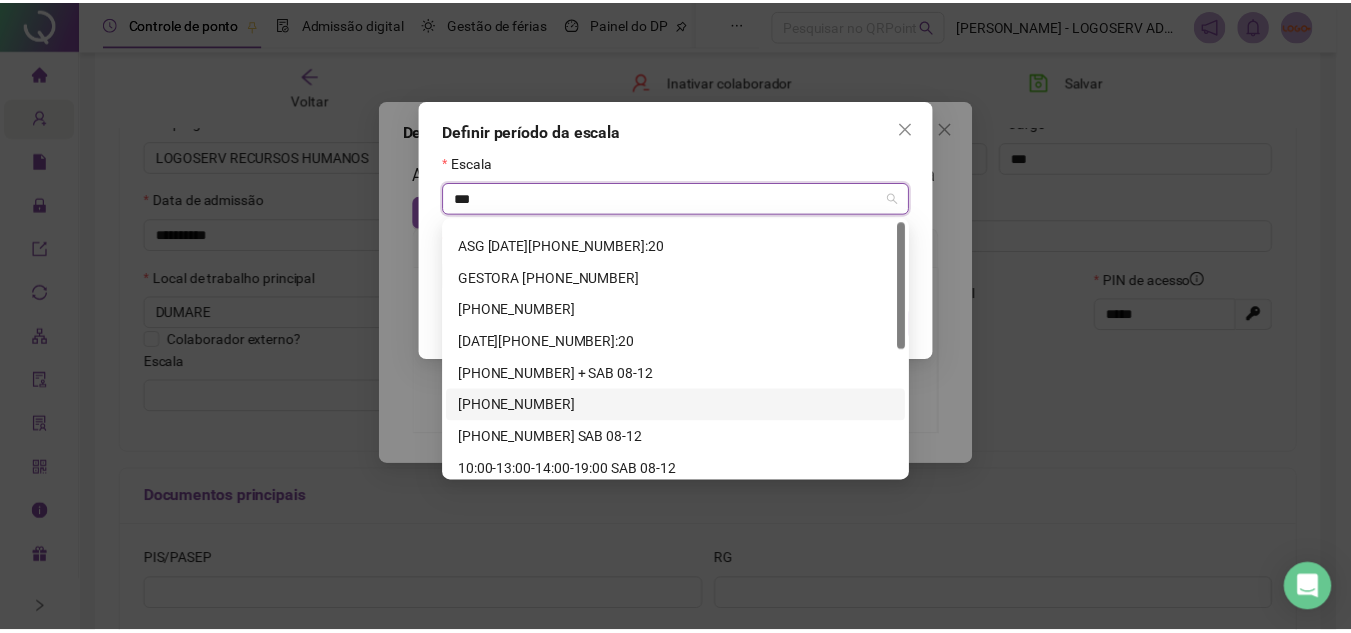 scroll, scrollTop: 0, scrollLeft: 0, axis: both 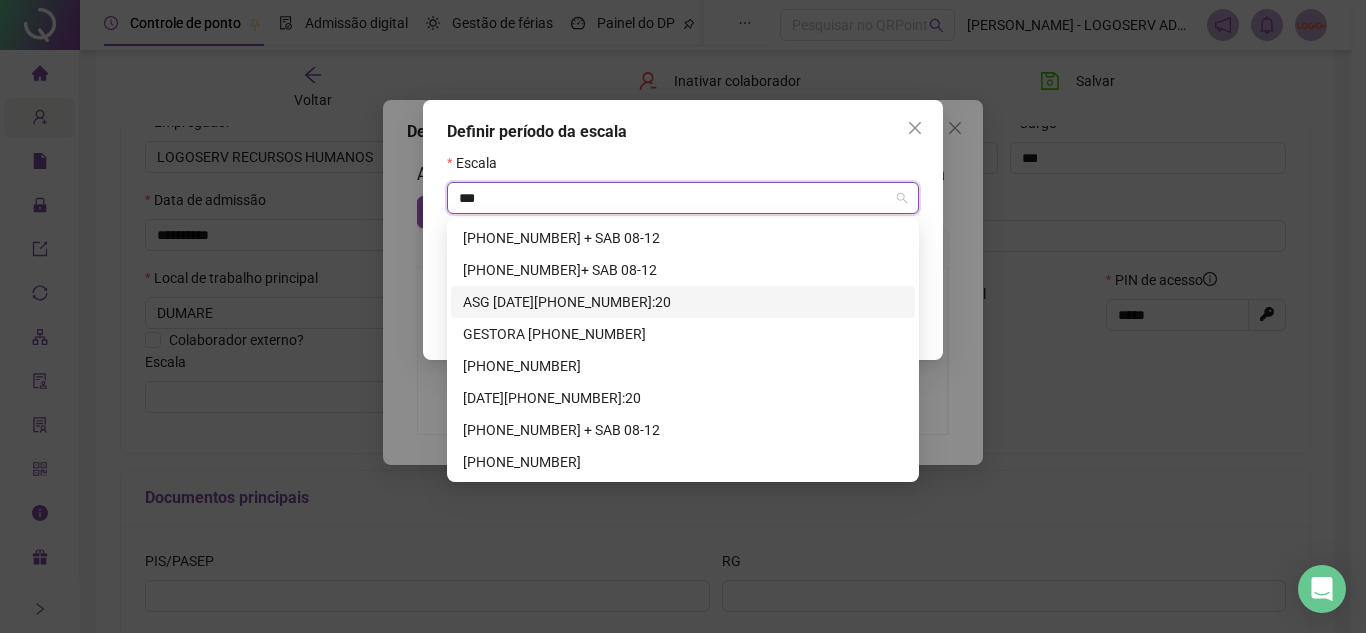 click on "ASG [DATE][PHONE_NUMBER]:20" at bounding box center (683, 302) 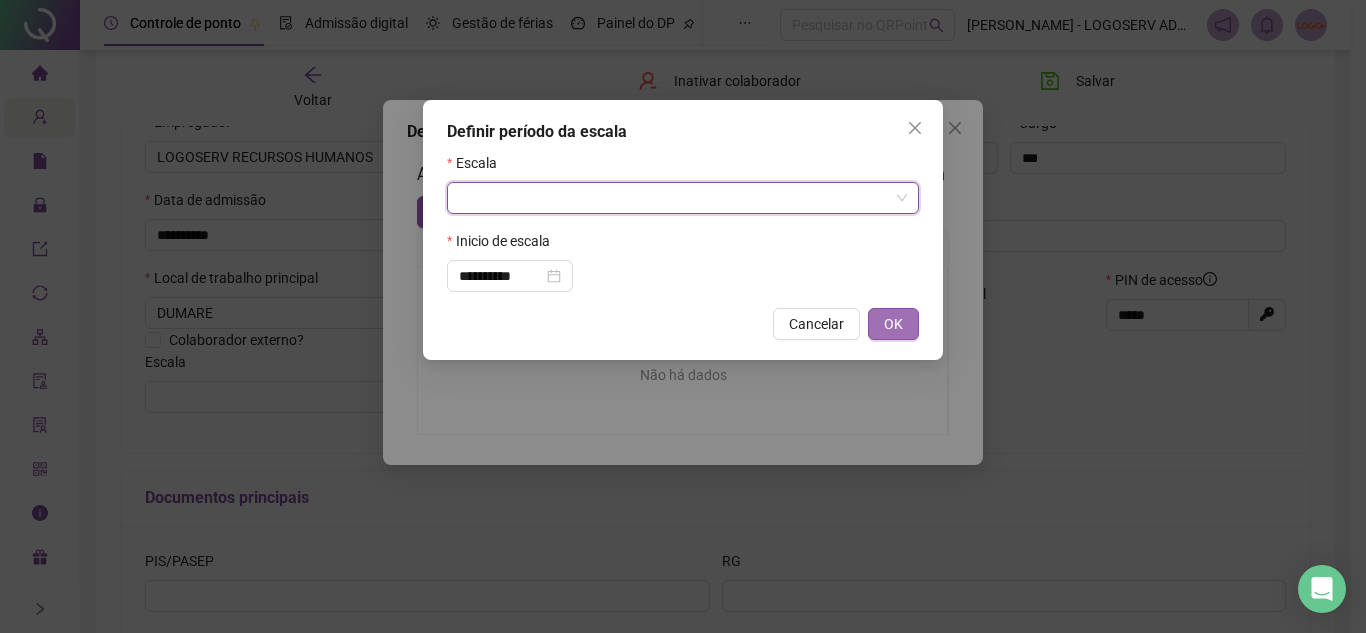 click on "OK" at bounding box center (893, 324) 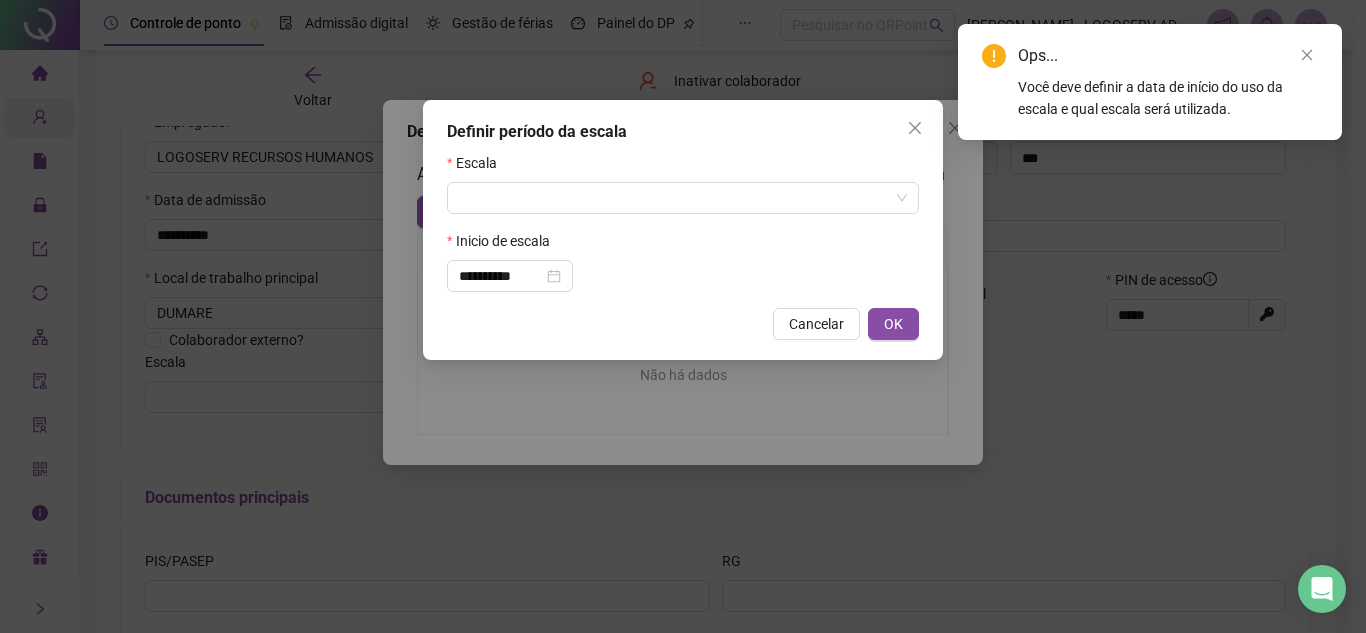 click on "**********" at bounding box center (683, 316) 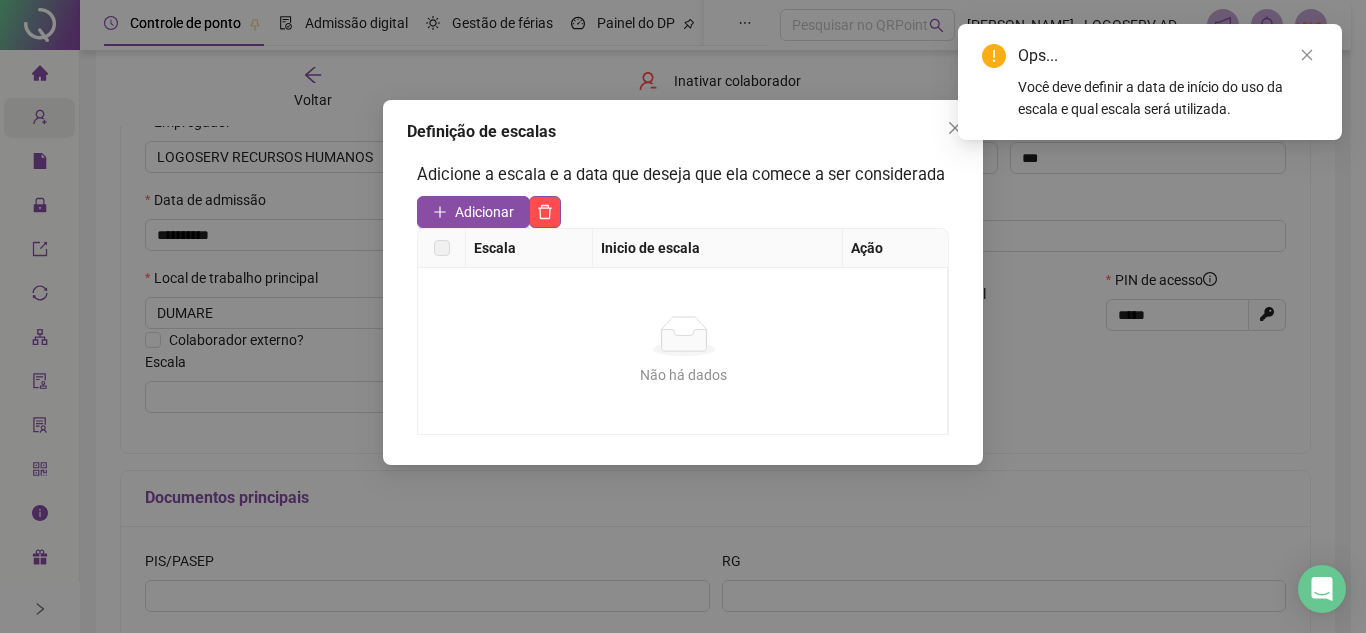 click on "Definição de escalas Adicione a escala e a data que deseja que ela comece a ser considerada Adicionar Escala Inicio de escala Ação         Não há dados Não há dados" at bounding box center [683, 316] 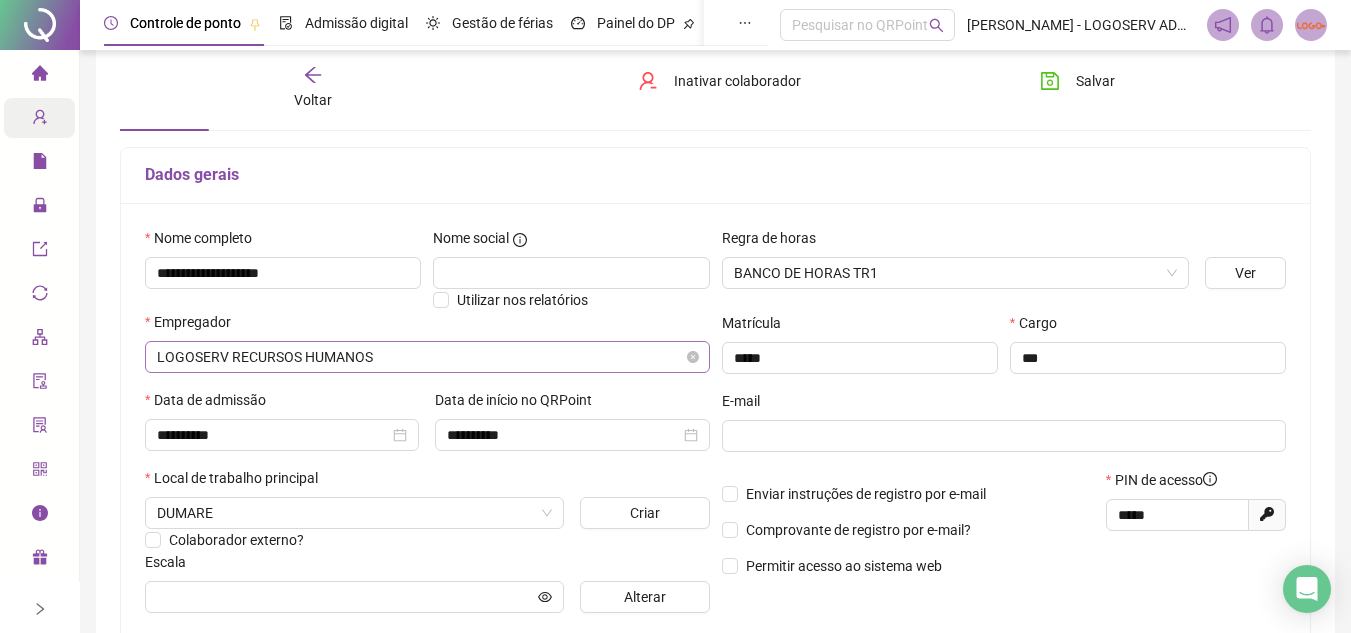 scroll, scrollTop: 200, scrollLeft: 0, axis: vertical 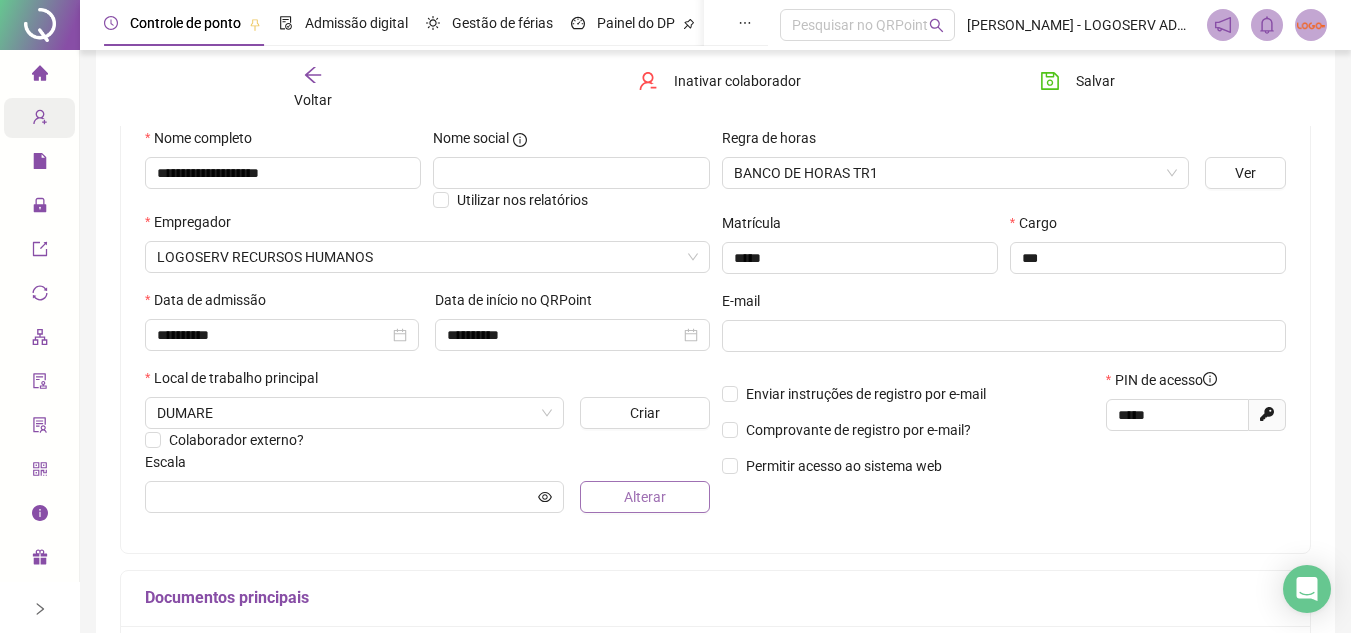 click on "Alterar" at bounding box center (645, 497) 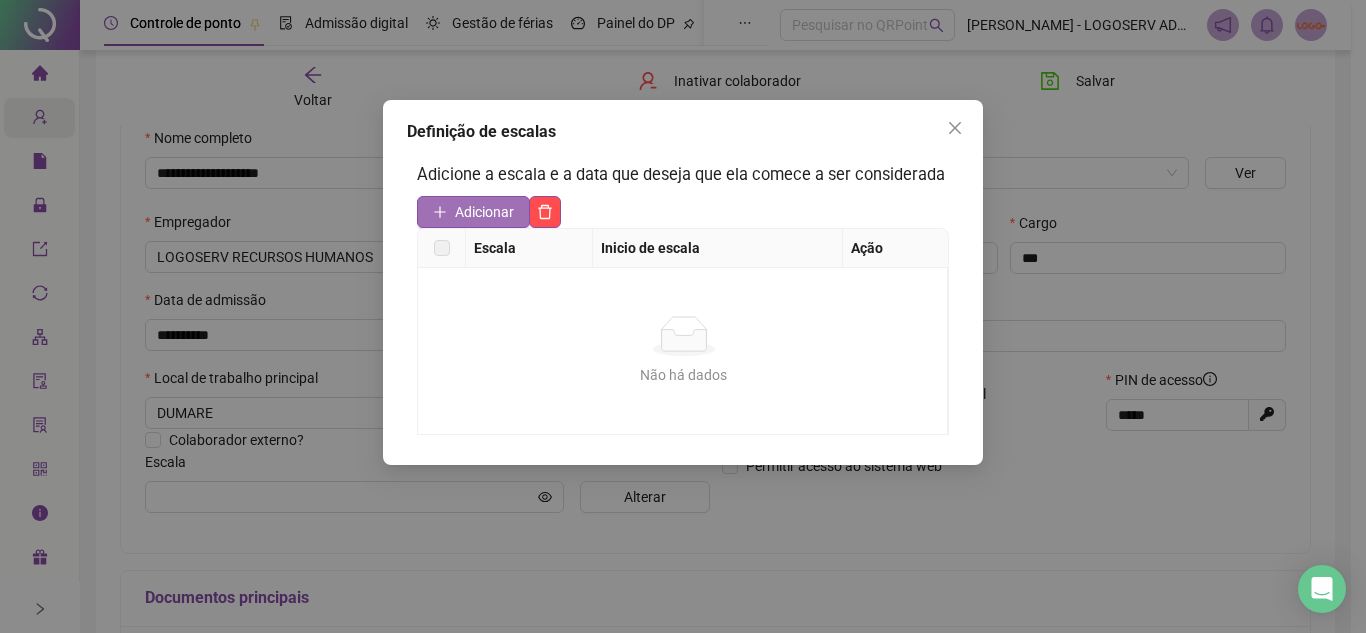 click on "Adicionar" at bounding box center (473, 212) 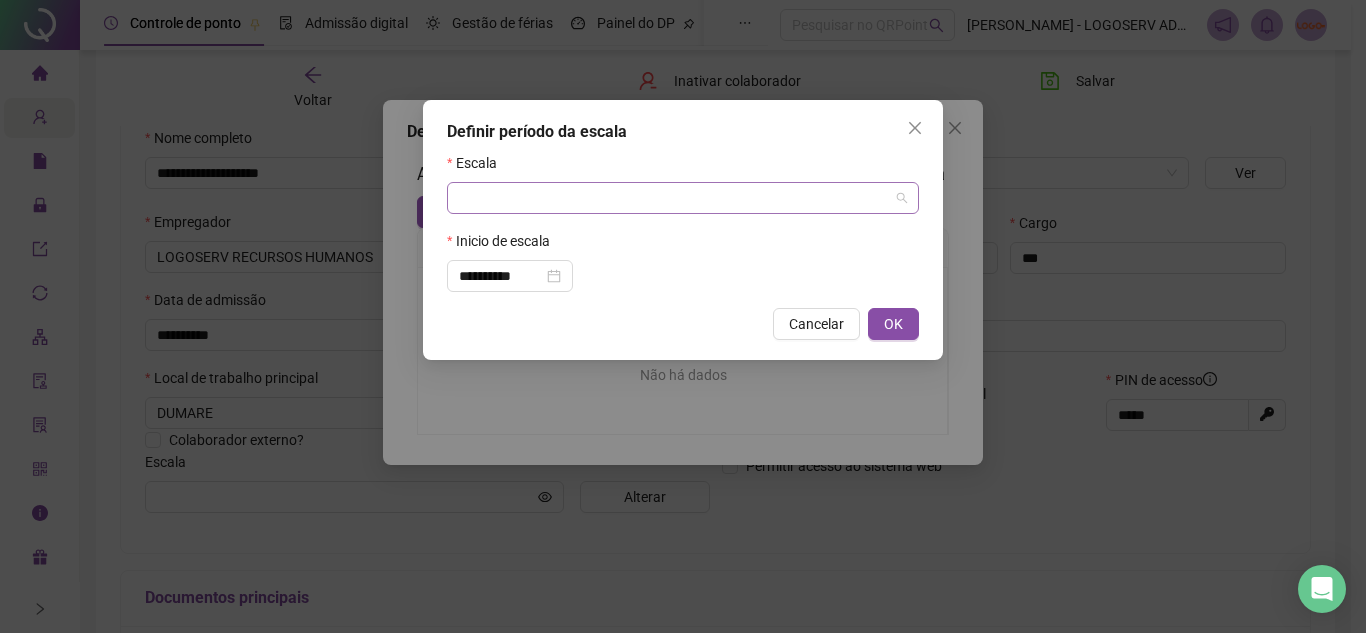 click at bounding box center [677, 198] 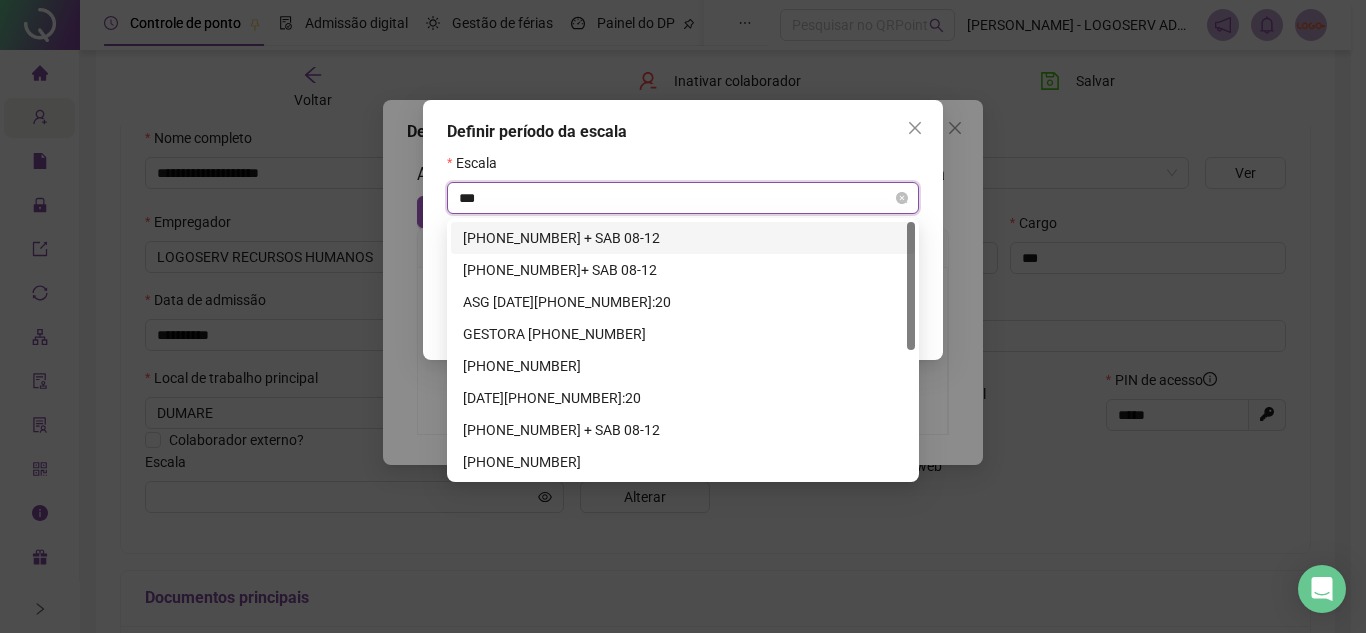type on "****" 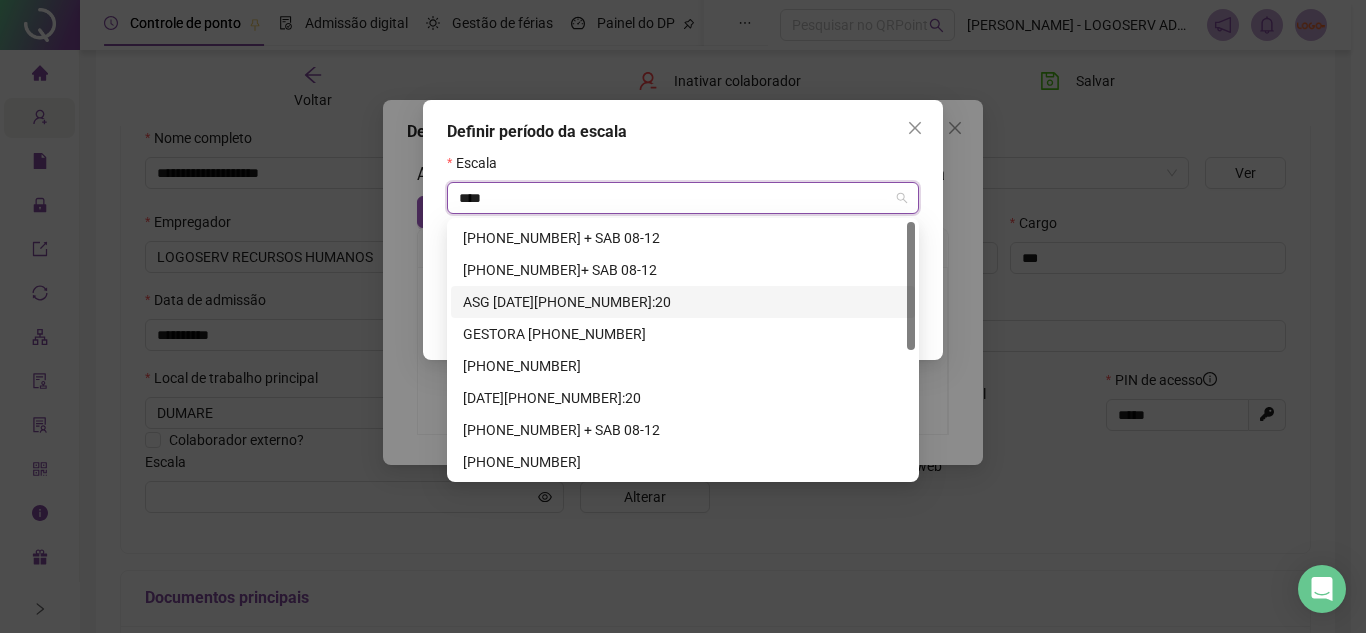 click on "ASG [DATE][PHONE_NUMBER]:20" at bounding box center [683, 302] 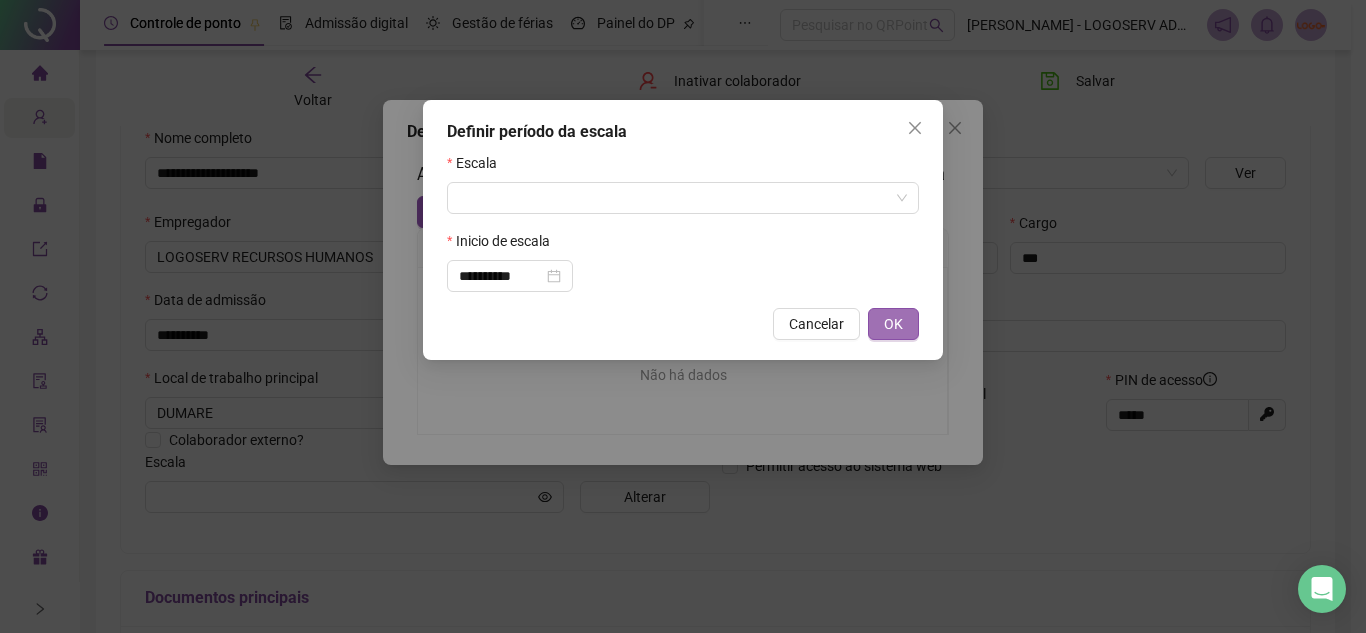 click on "OK" at bounding box center [893, 324] 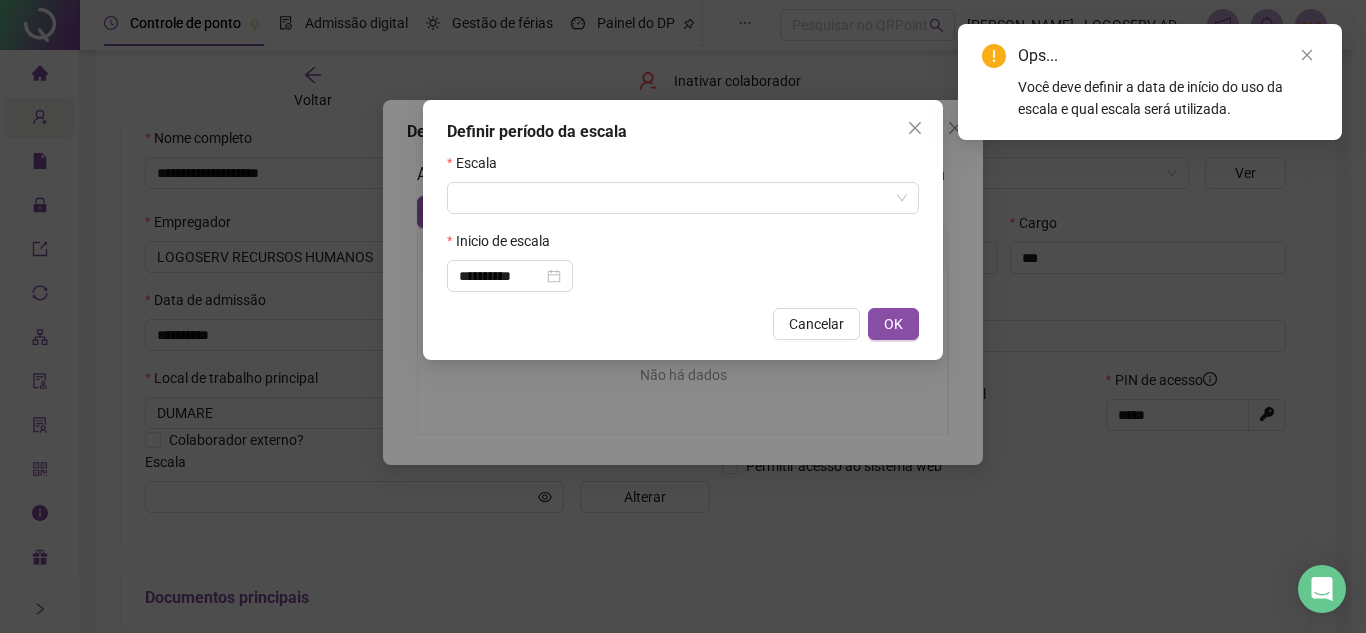 click on "**********" at bounding box center (683, 316) 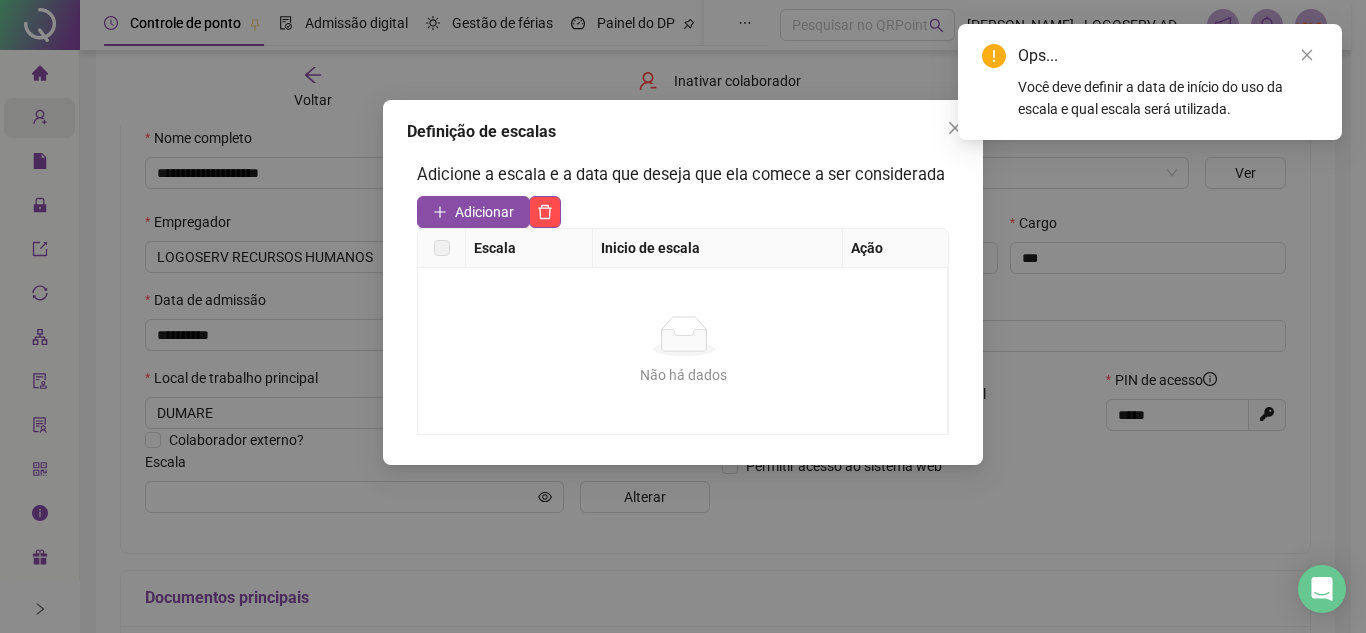 click on "Definição de escalas Adicione a escala e a data que deseja que ela comece a ser considerada Adicionar Escala Inicio de escala Ação         Não há dados Não há dados" at bounding box center [683, 316] 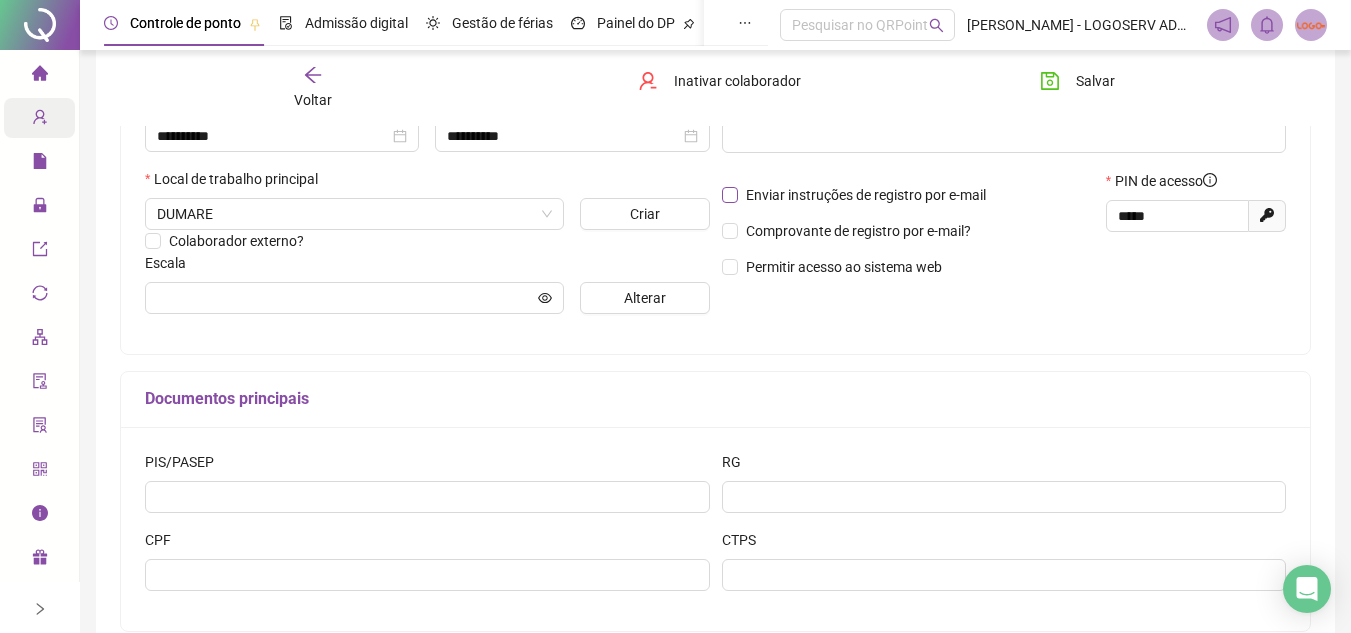 scroll, scrollTop: 400, scrollLeft: 0, axis: vertical 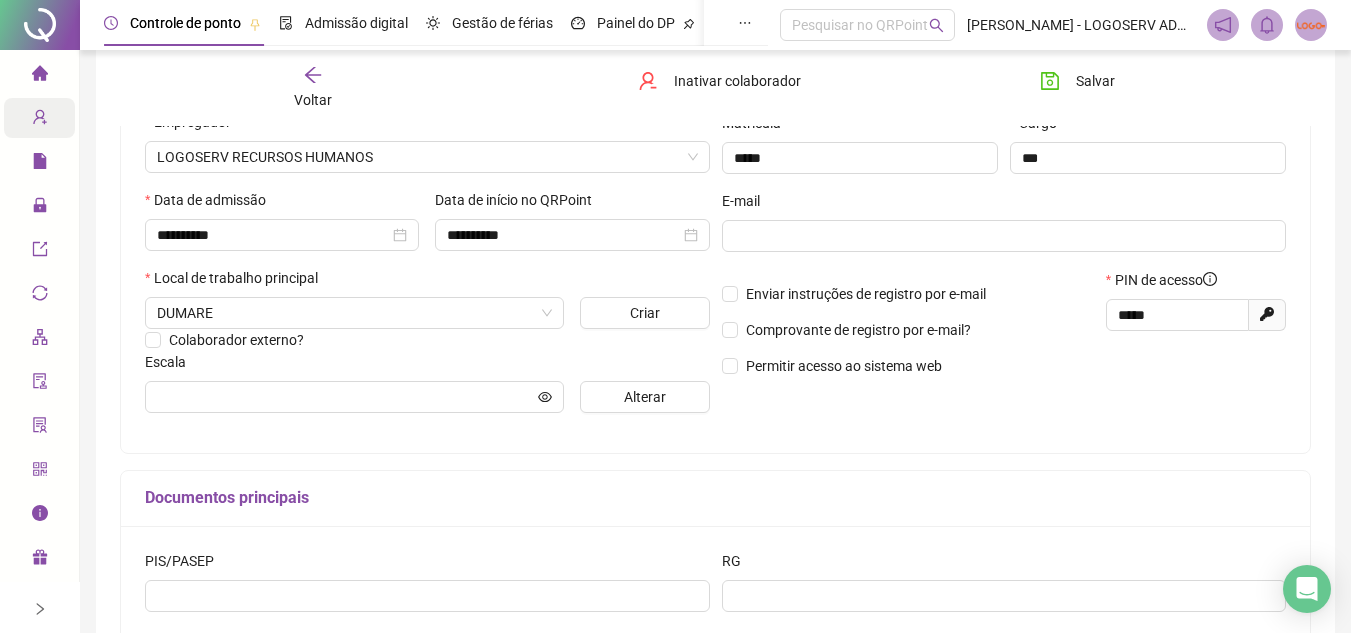 drag, startPoint x: 643, startPoint y: 399, endPoint x: 697, endPoint y: 246, distance: 162.2498 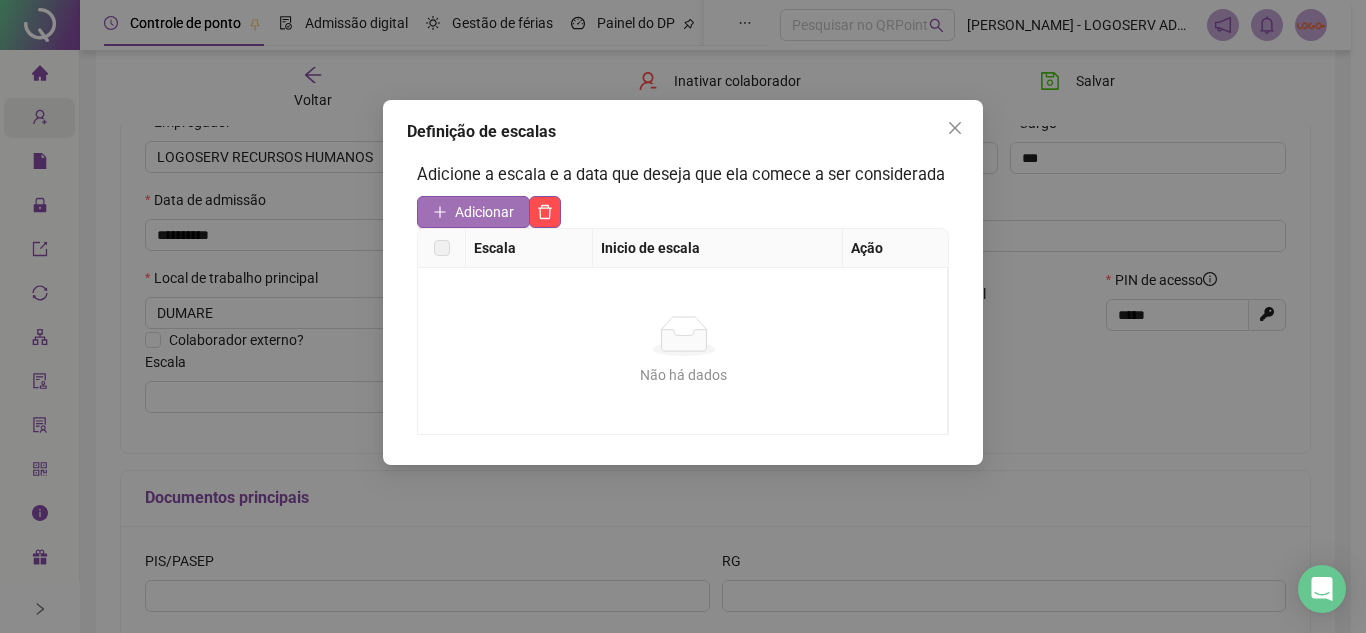 click on "Adicionar" at bounding box center (473, 212) 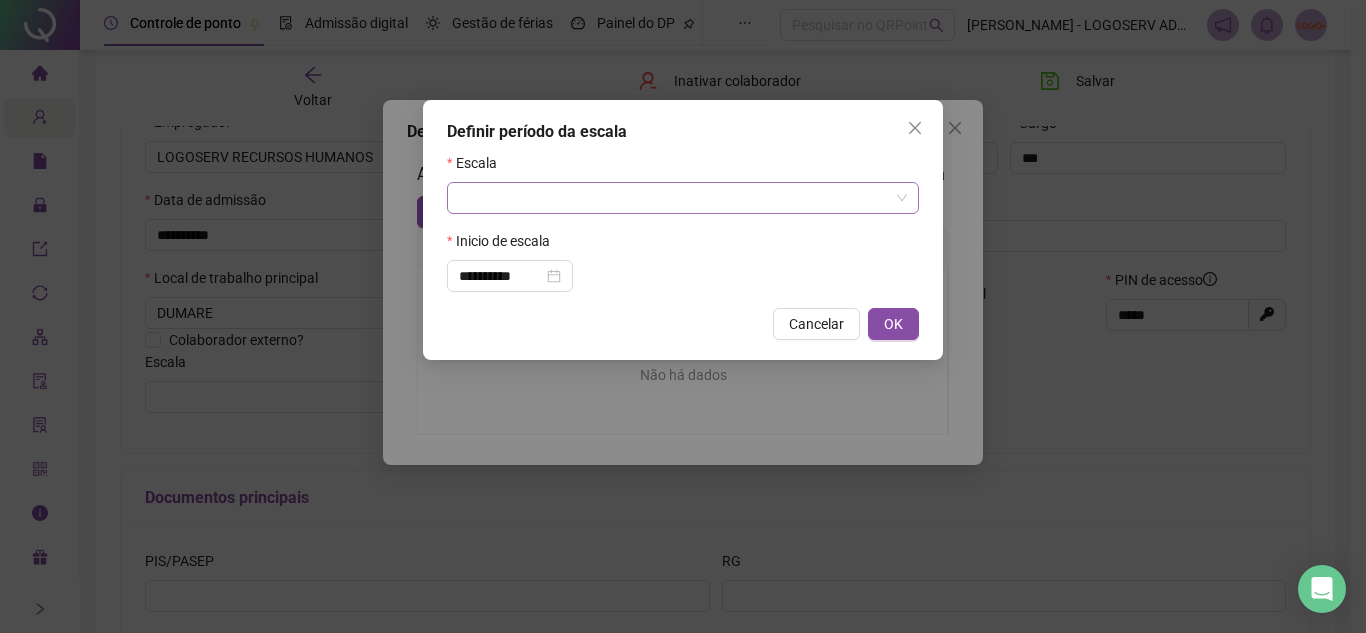 click at bounding box center (677, 198) 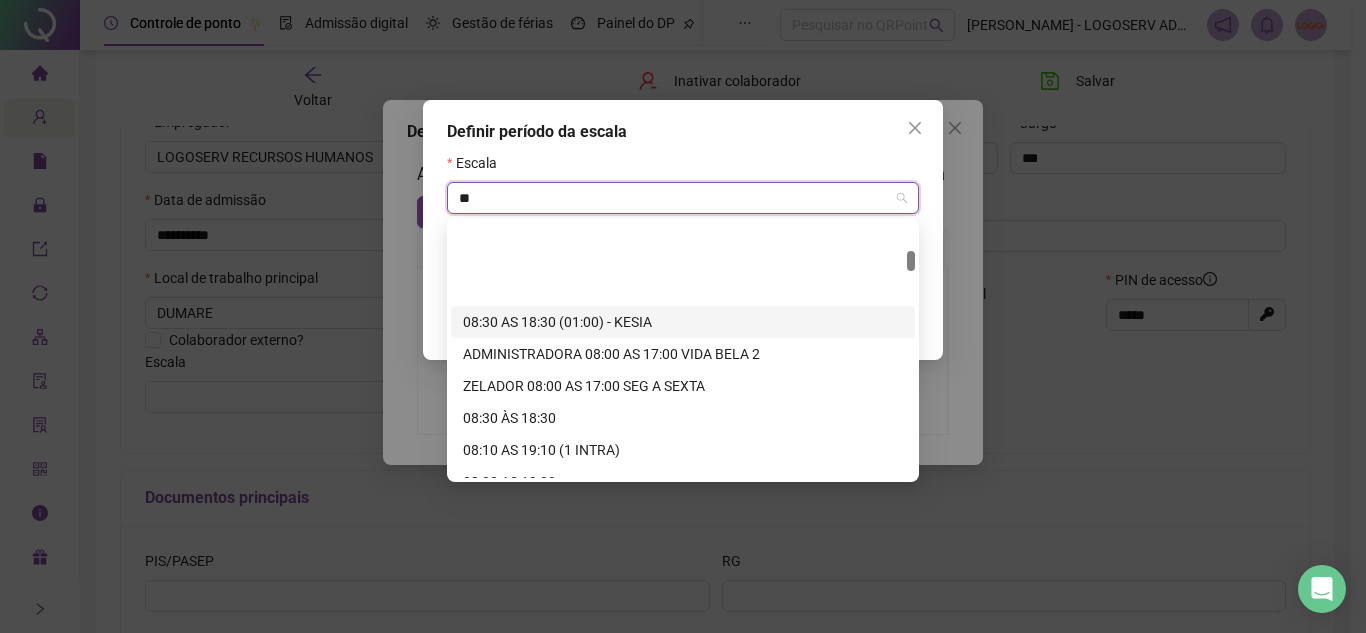 scroll, scrollTop: 400, scrollLeft: 0, axis: vertical 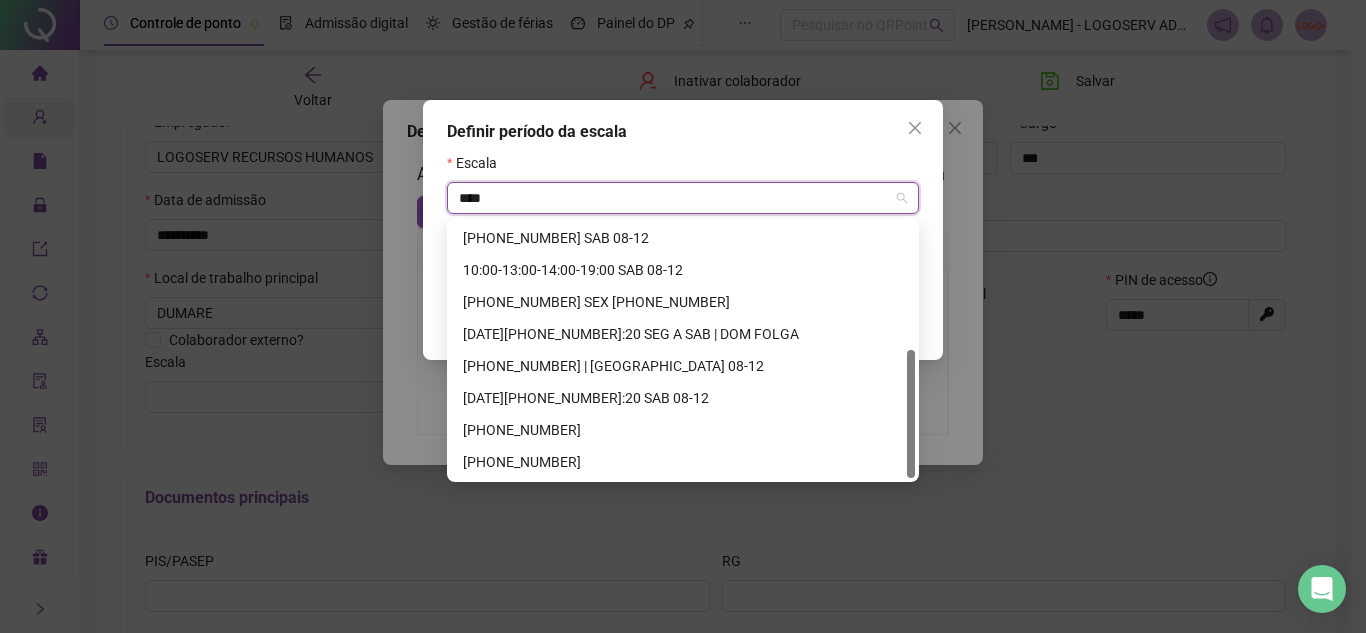 type on "*****" 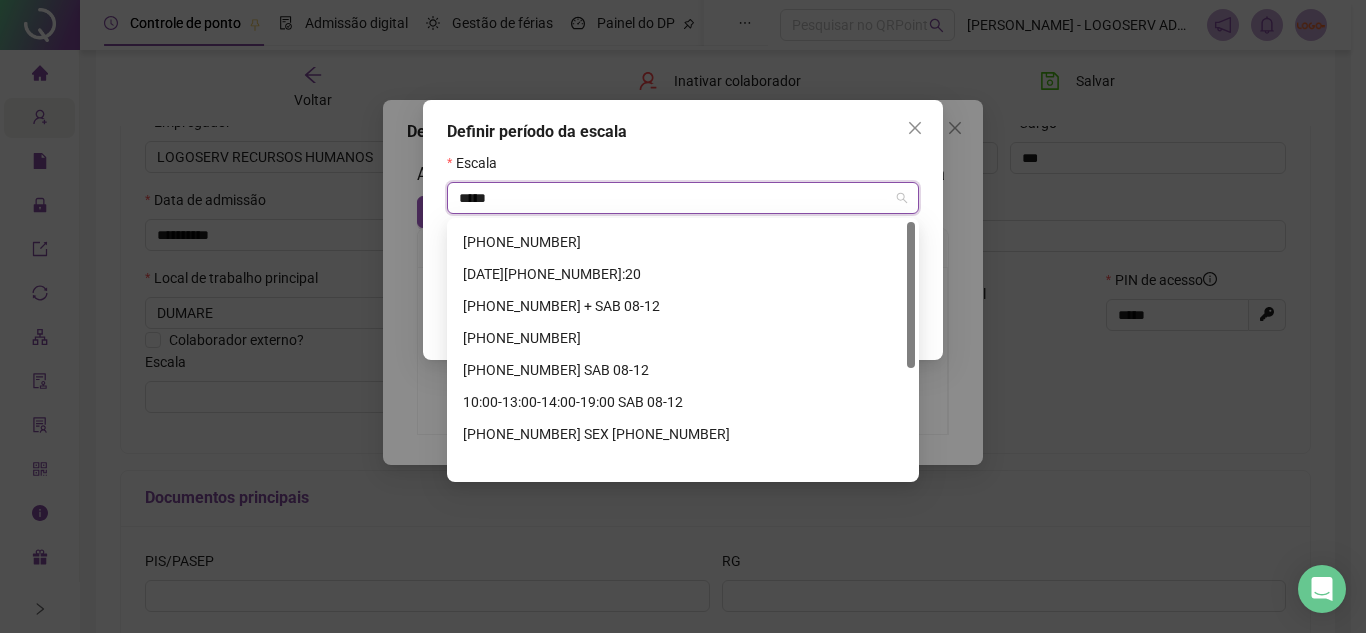 scroll, scrollTop: 0, scrollLeft: 0, axis: both 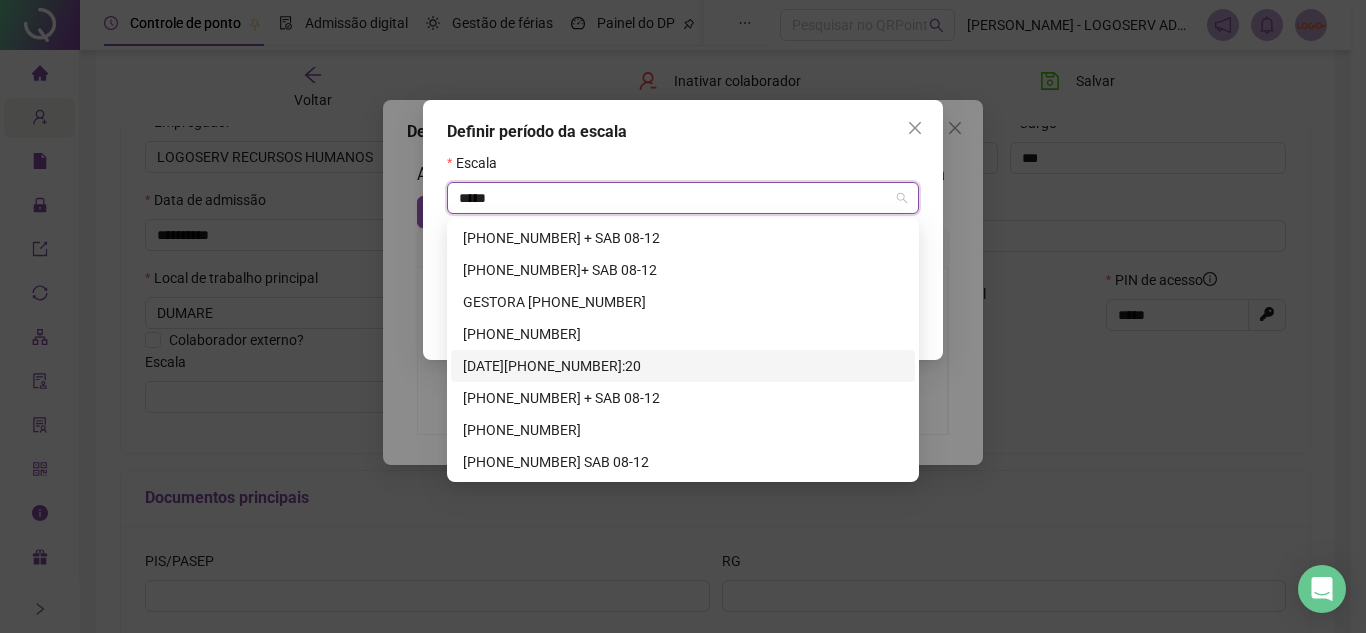 click on "[DATE][PHONE_NUMBER]:20" at bounding box center [683, 366] 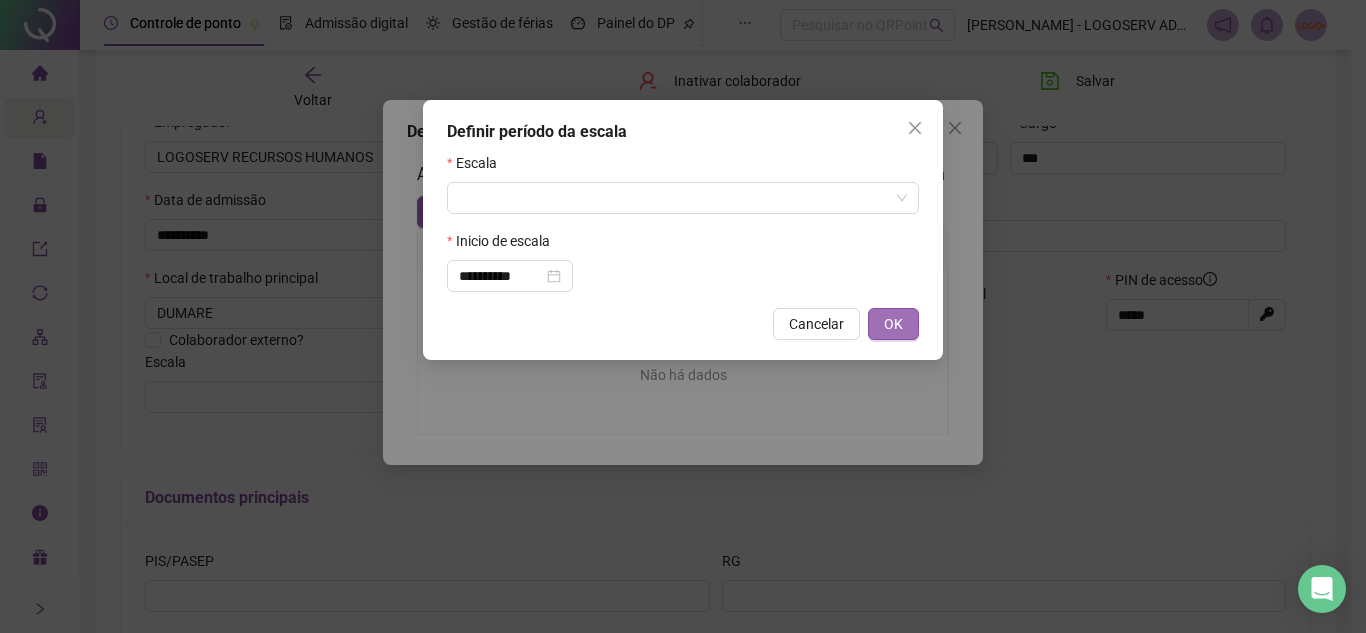 click on "OK" at bounding box center (893, 324) 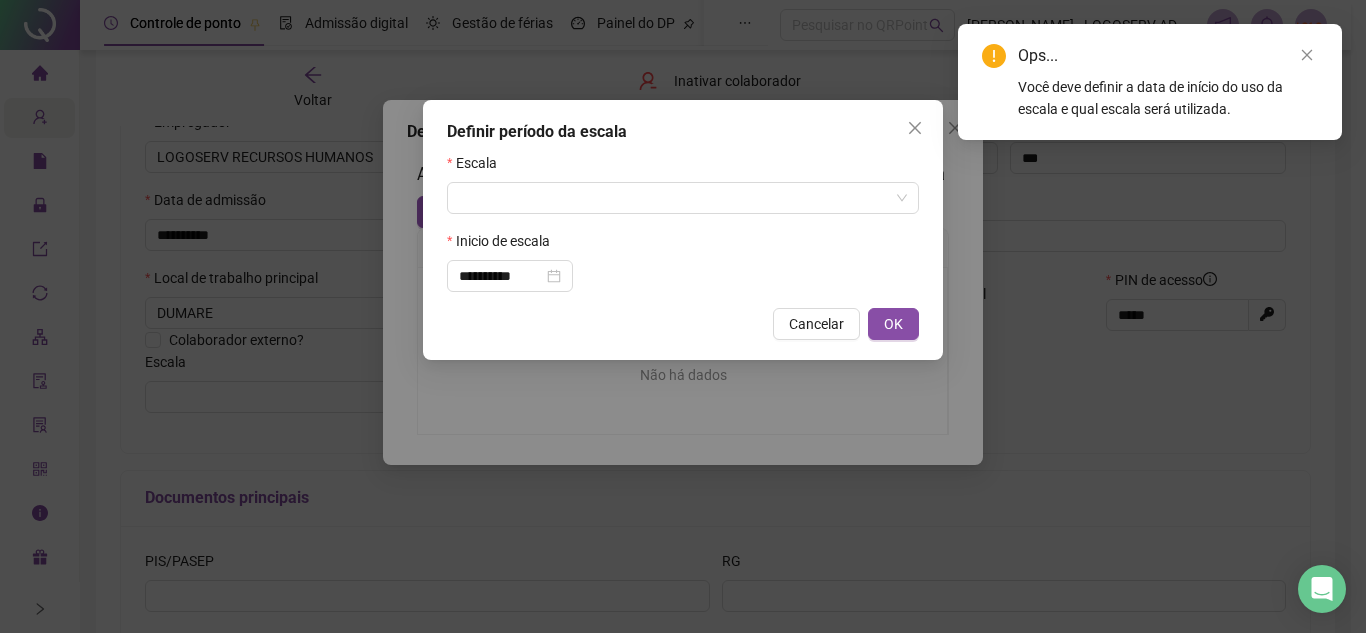 click on "**********" at bounding box center (683, 316) 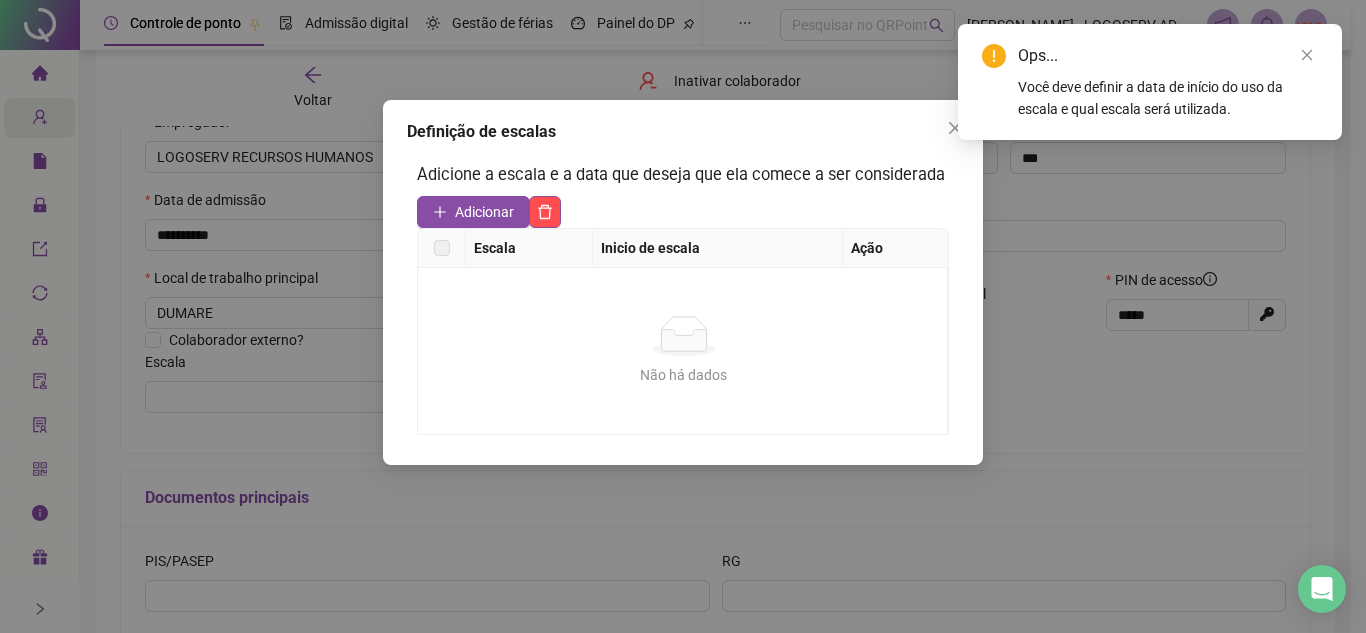 click on "Adicione a escala e a data que deseja que ela comece a ser considerada Adicionar Escala Inicio de escala Ação         Não há dados Não há dados" at bounding box center [683, 298] 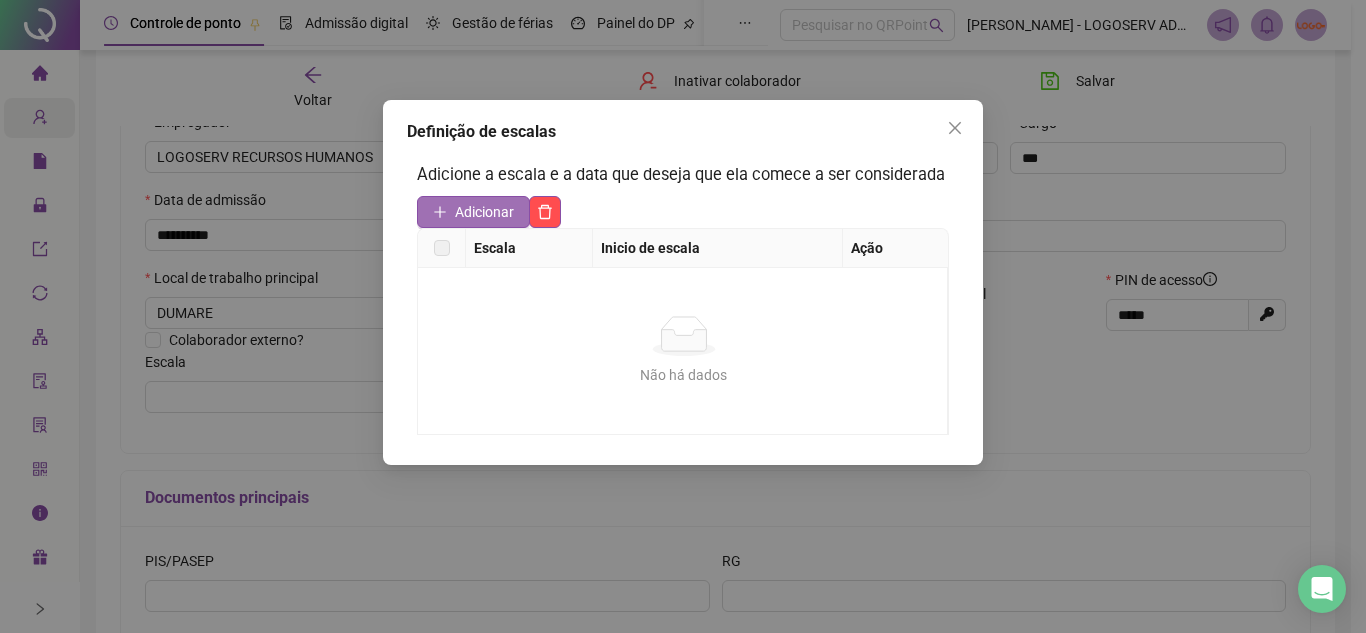 click on "Adicionar" at bounding box center (484, 212) 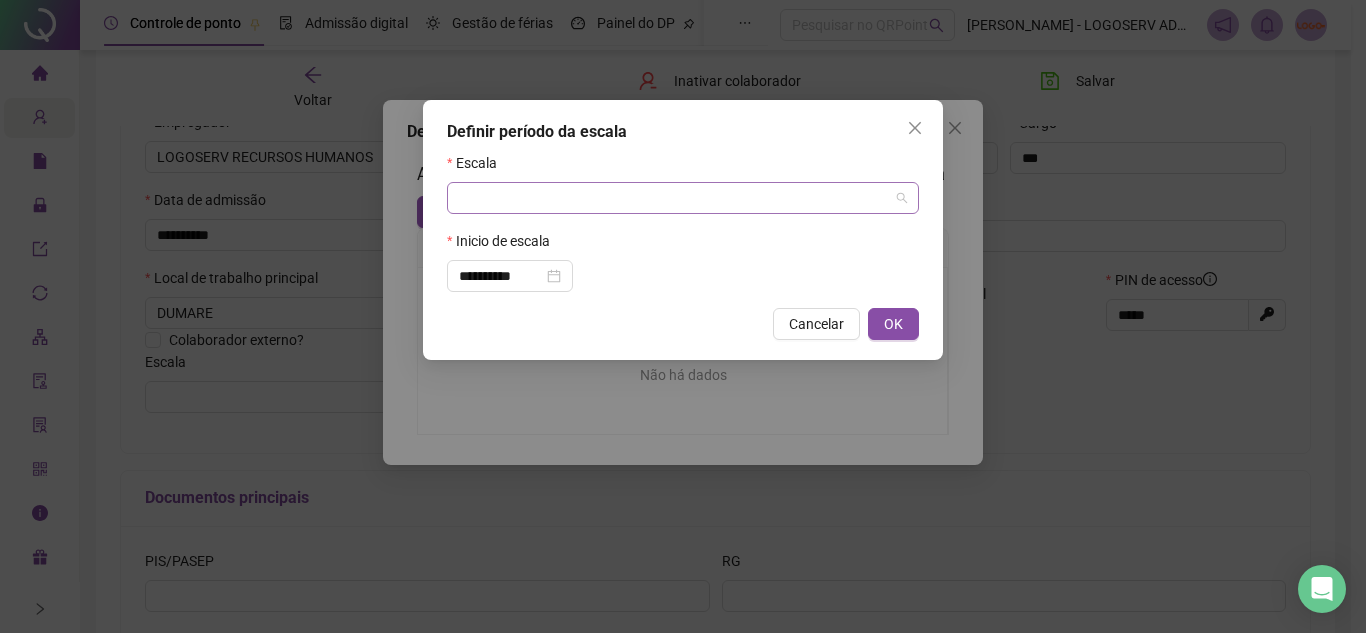click at bounding box center [677, 198] 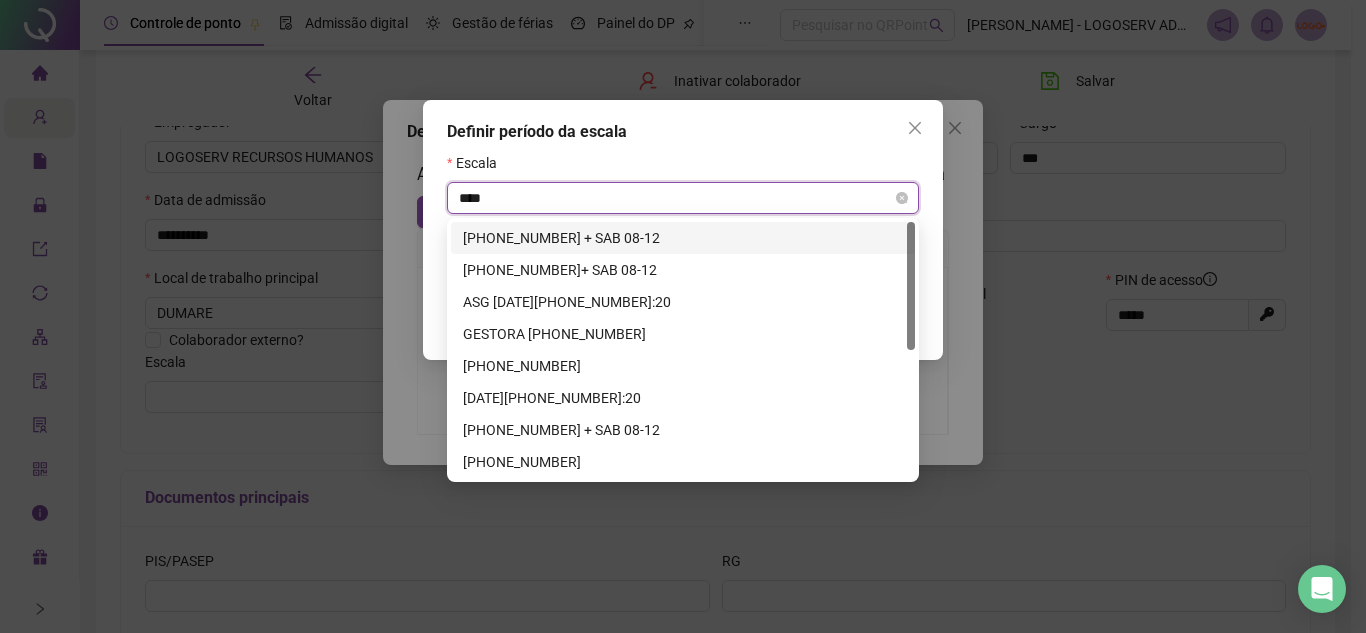 type on "*****" 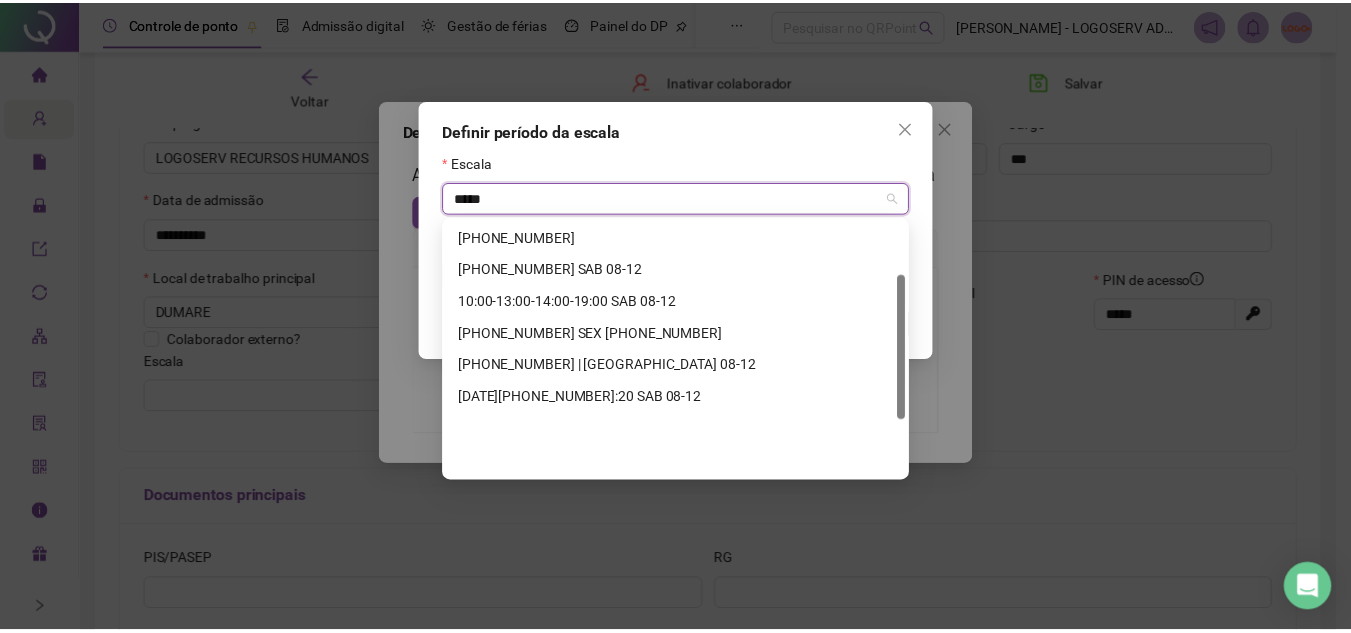 scroll, scrollTop: 92, scrollLeft: 0, axis: vertical 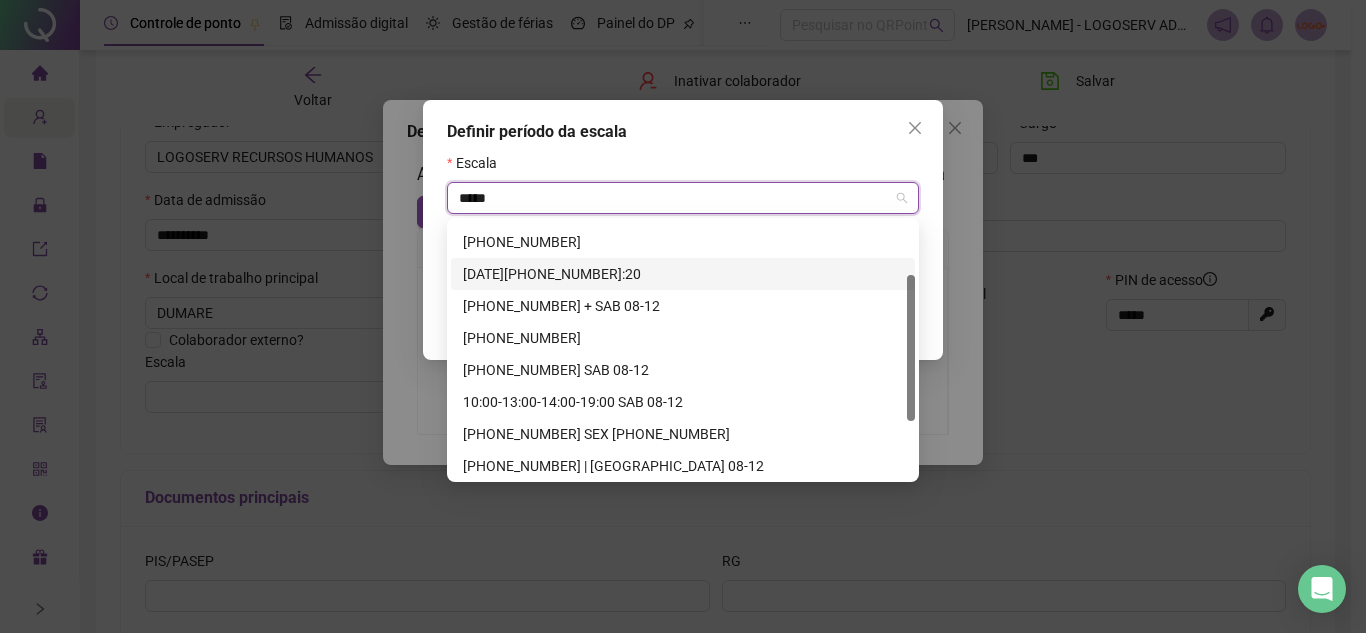 click on "[DATE][PHONE_NUMBER]:20" at bounding box center [683, 274] 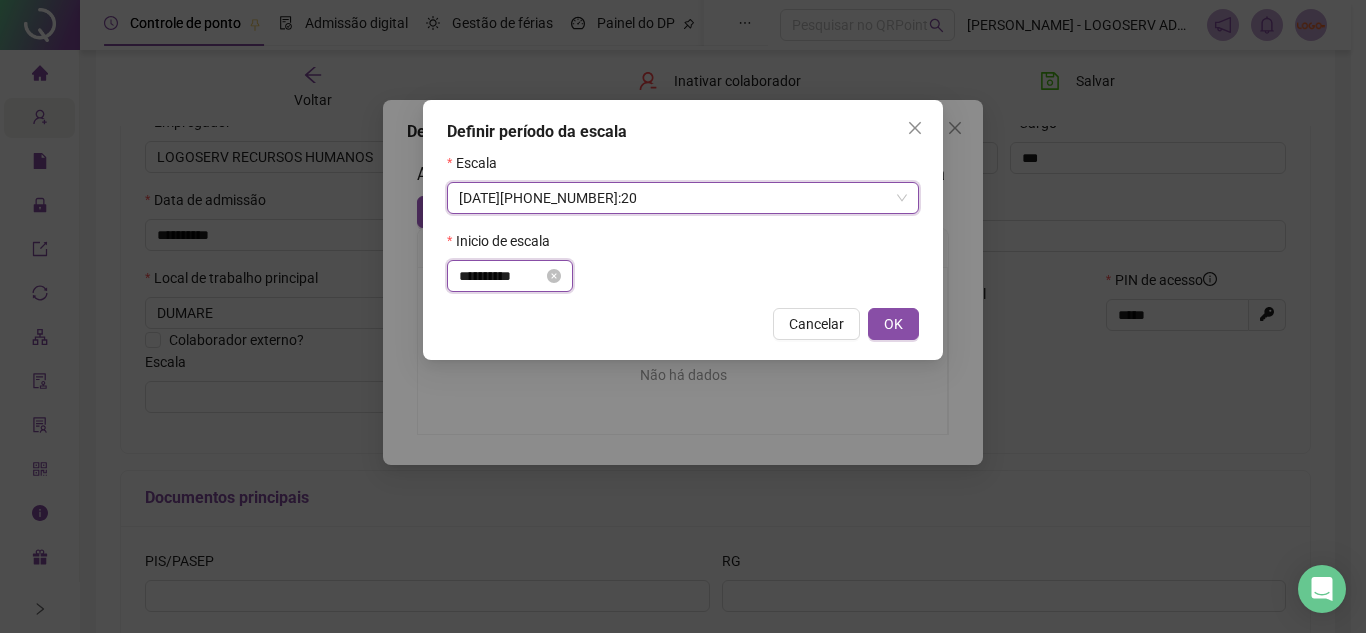 click on "**********" at bounding box center [501, 276] 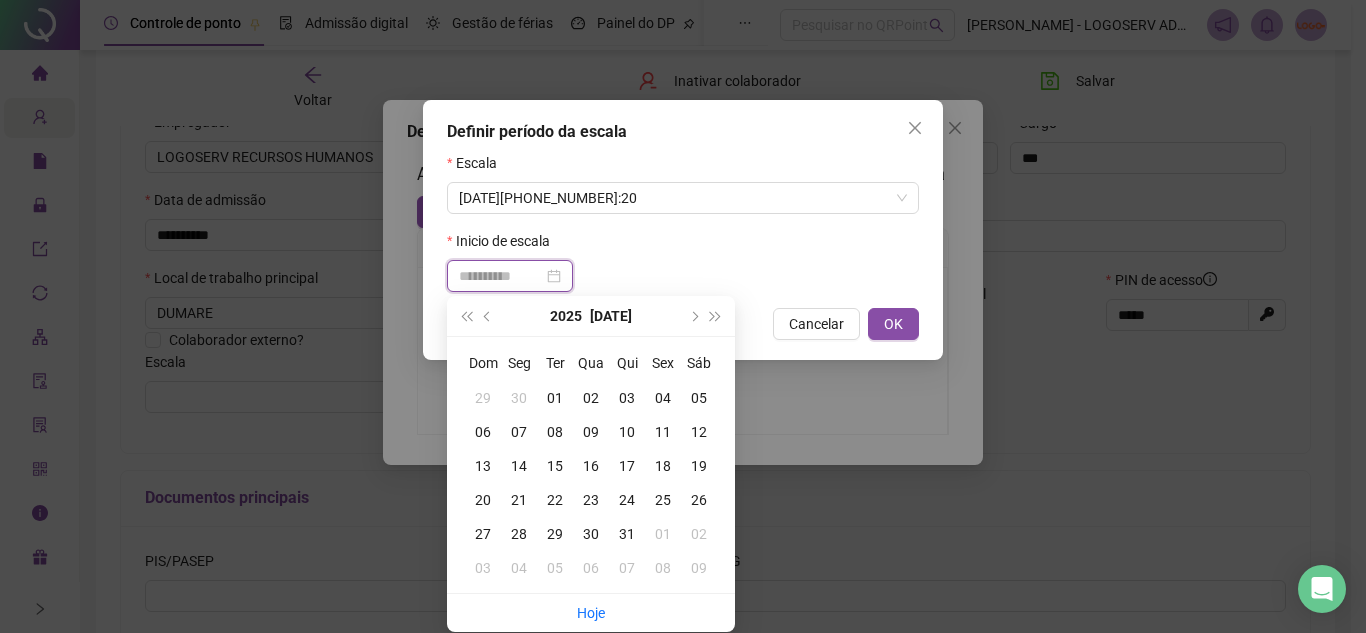 type on "**********" 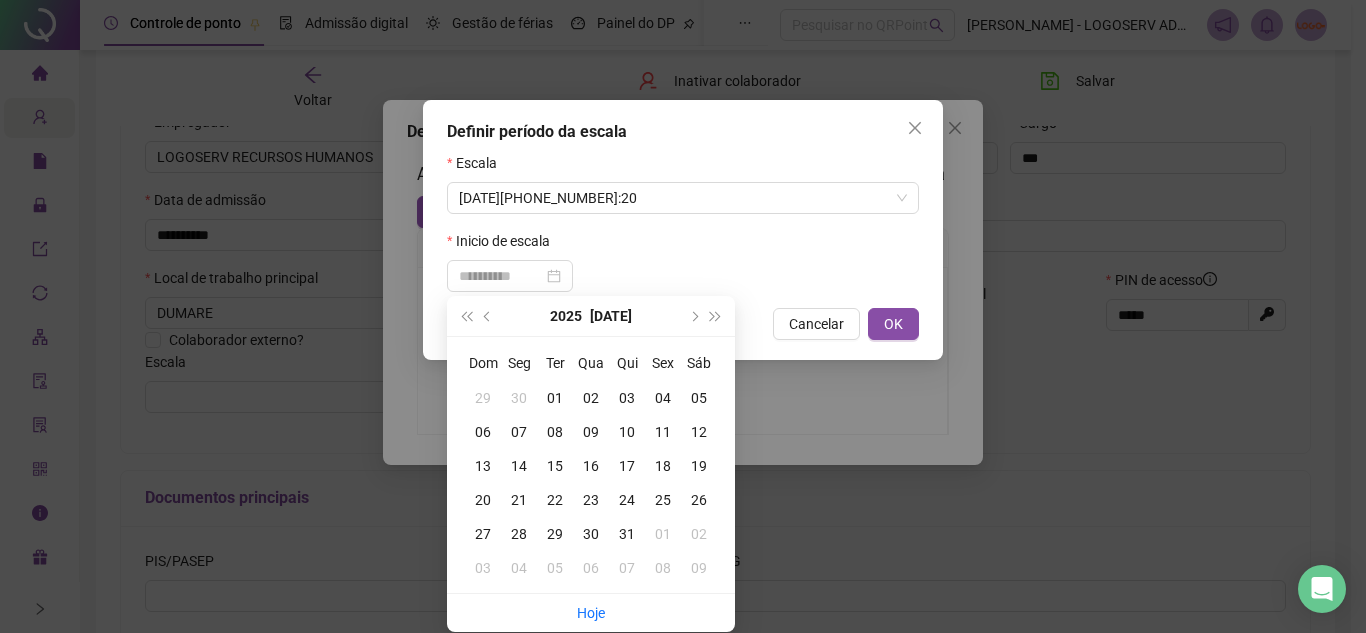 click on "10" at bounding box center (627, 432) 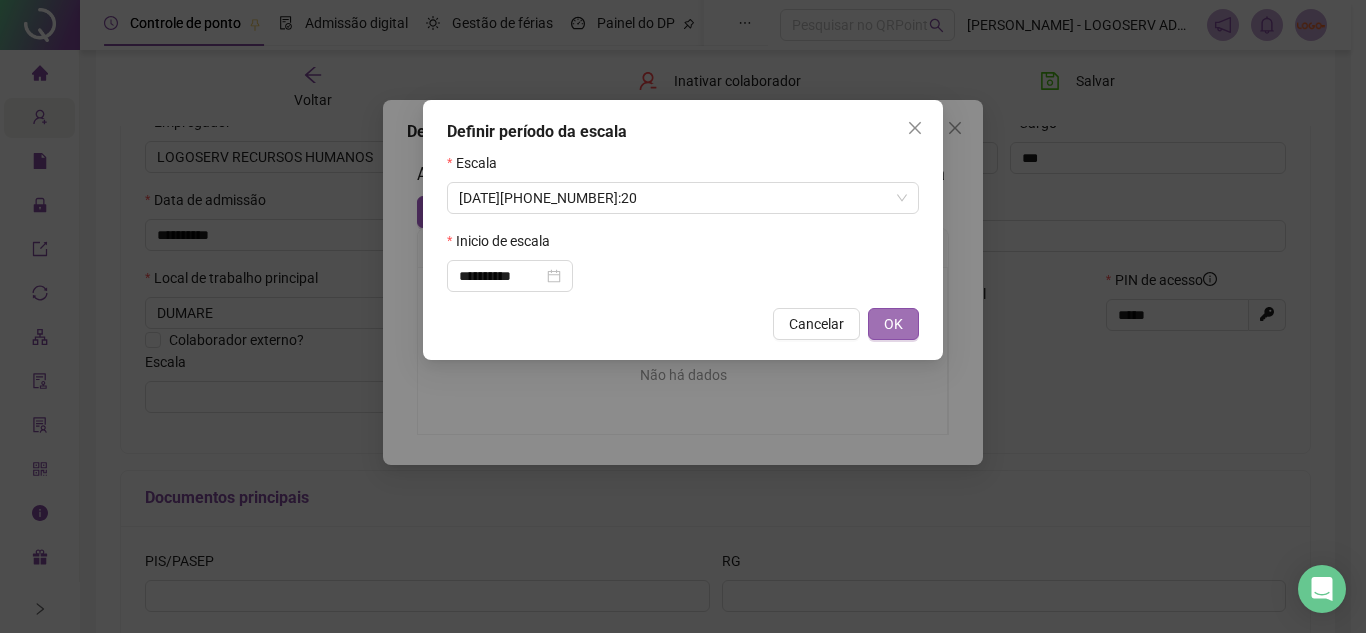 click on "OK" at bounding box center [893, 324] 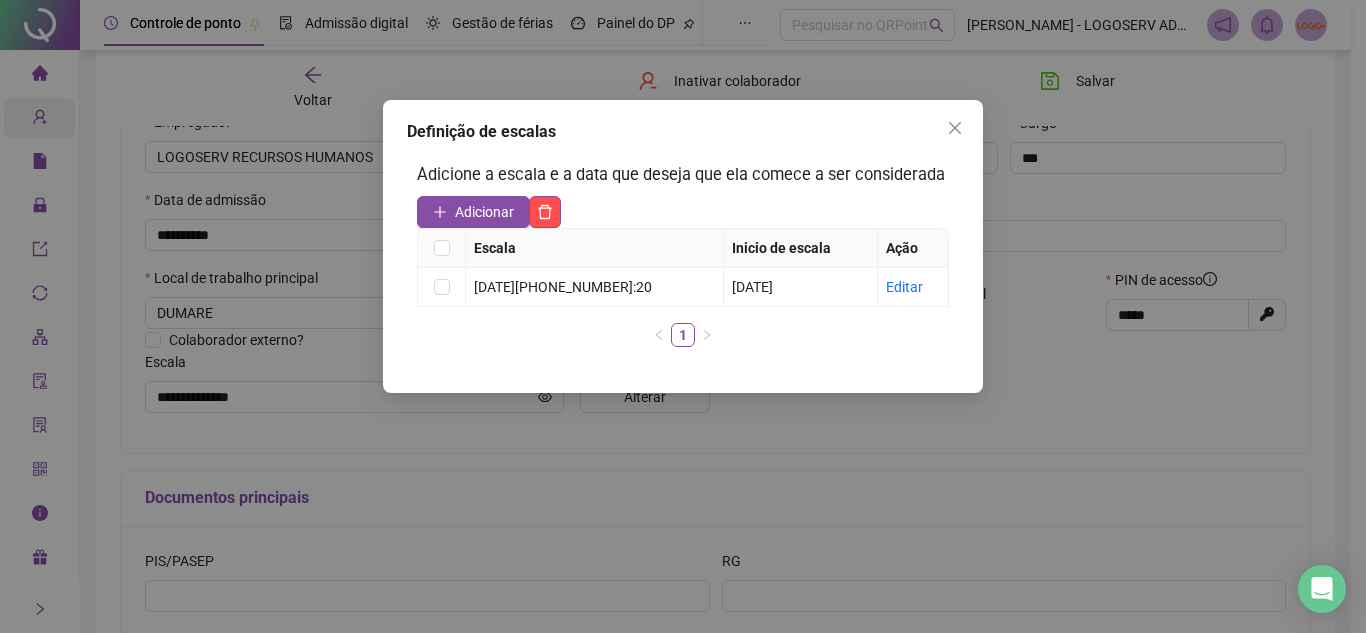 click on "Definição de escalas Adicione a escala e a data que deseja que ela comece a ser considerada Adicionar Escala Inicio de escala Ação         [DATE][PHONE_NUMBER]:20   [DATE] Editar 1" at bounding box center (683, 316) 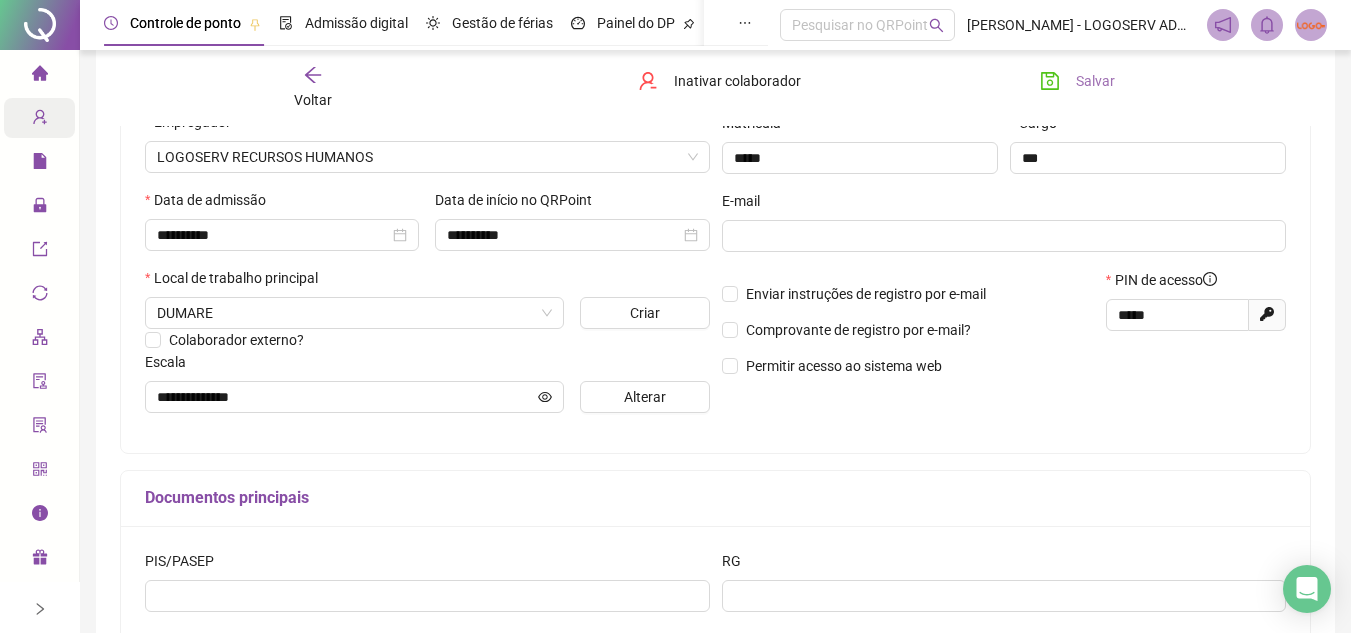 click on "Salvar" at bounding box center (1095, 81) 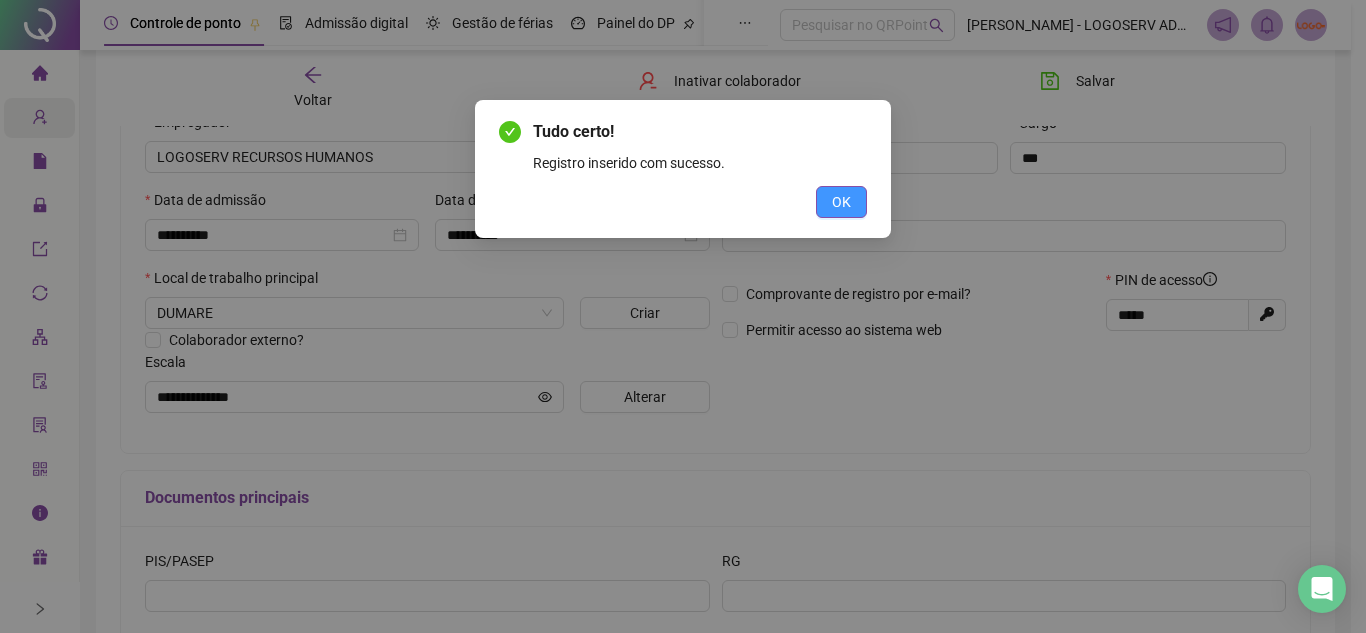 click on "OK" at bounding box center [841, 202] 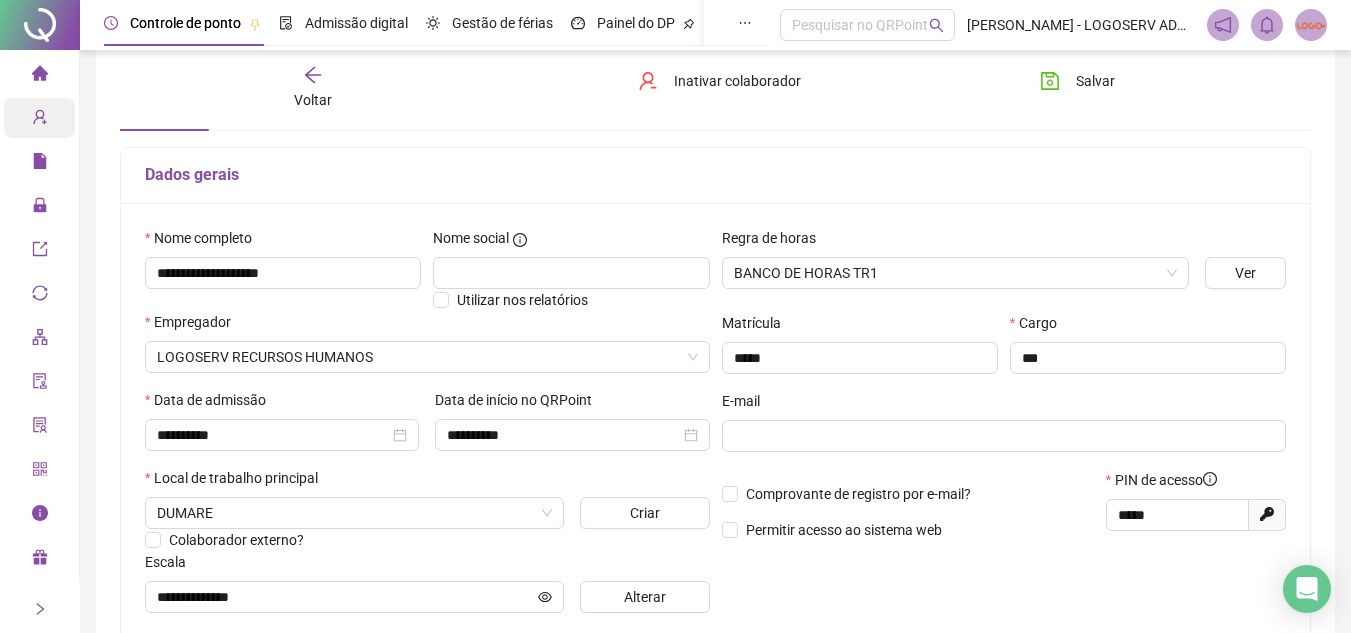 scroll, scrollTop: 200, scrollLeft: 0, axis: vertical 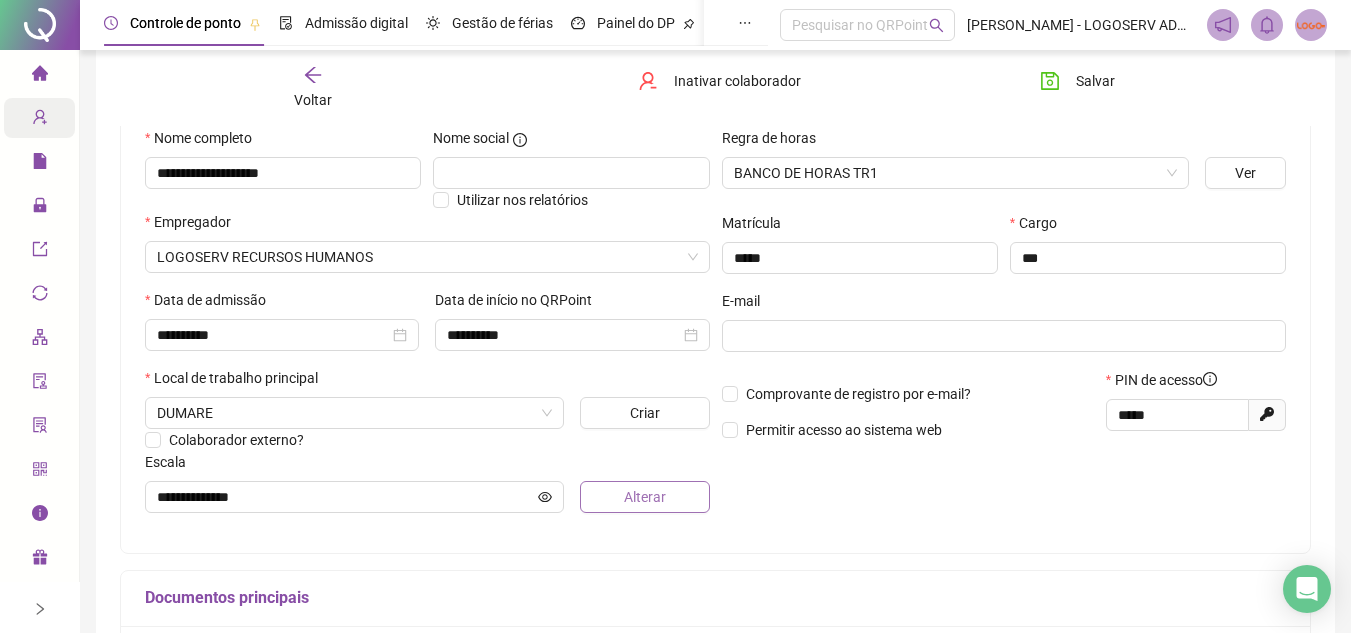click on "Alterar" at bounding box center [645, 497] 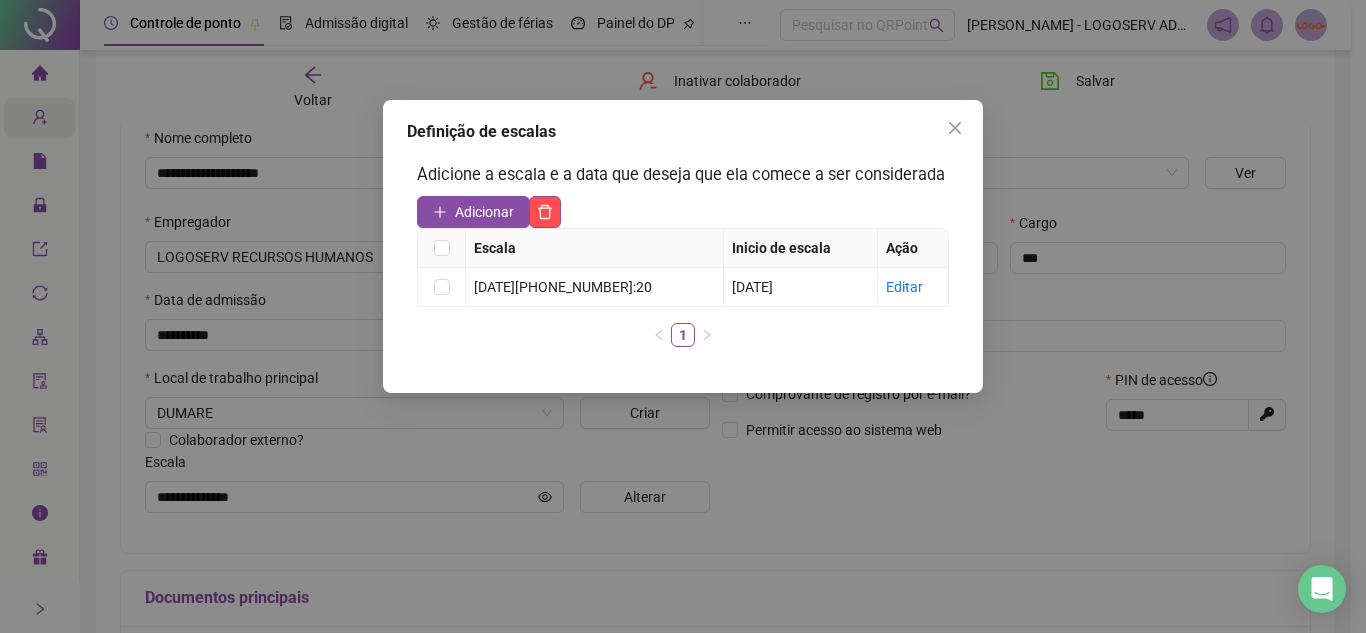 drag, startPoint x: 695, startPoint y: 488, endPoint x: 612, endPoint y: 511, distance: 86.127815 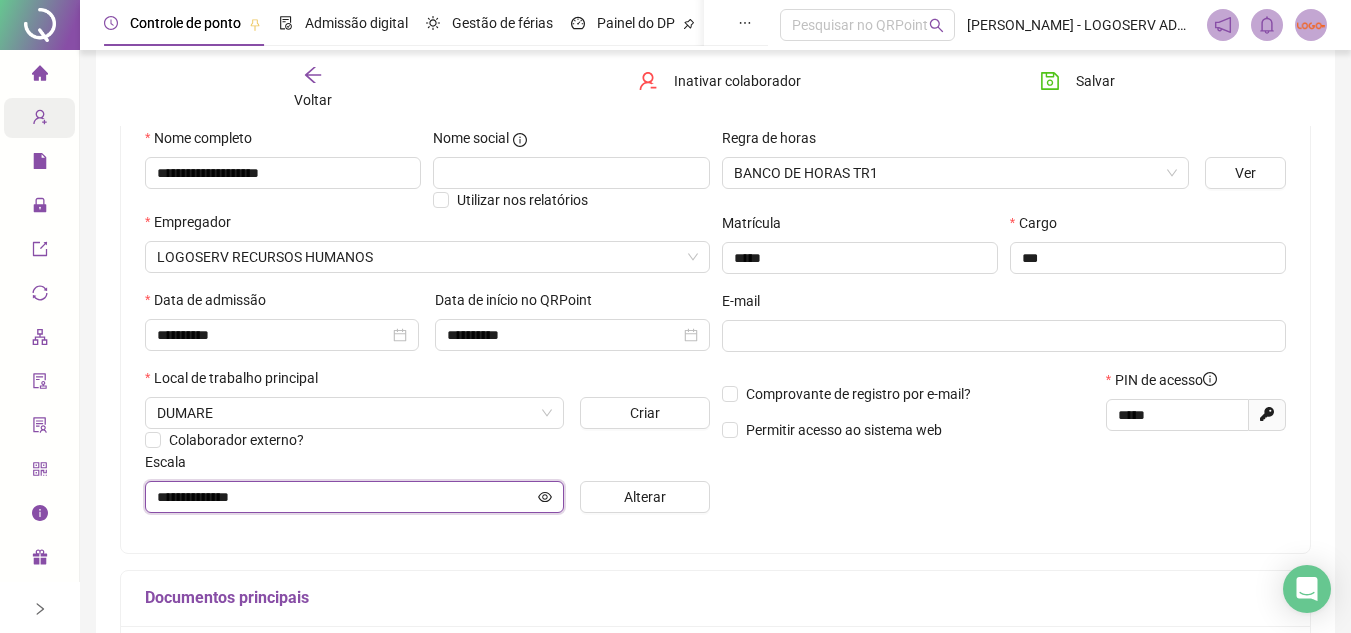click 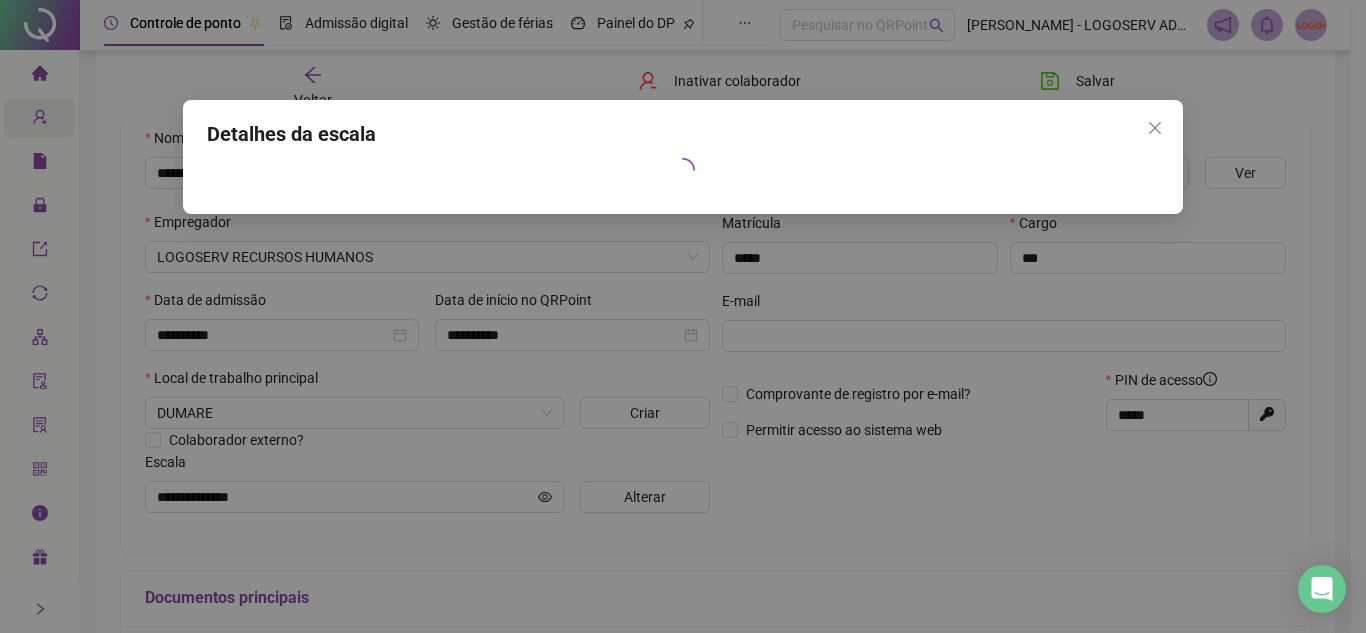 click on "Detalhes da escala" at bounding box center [683, 316] 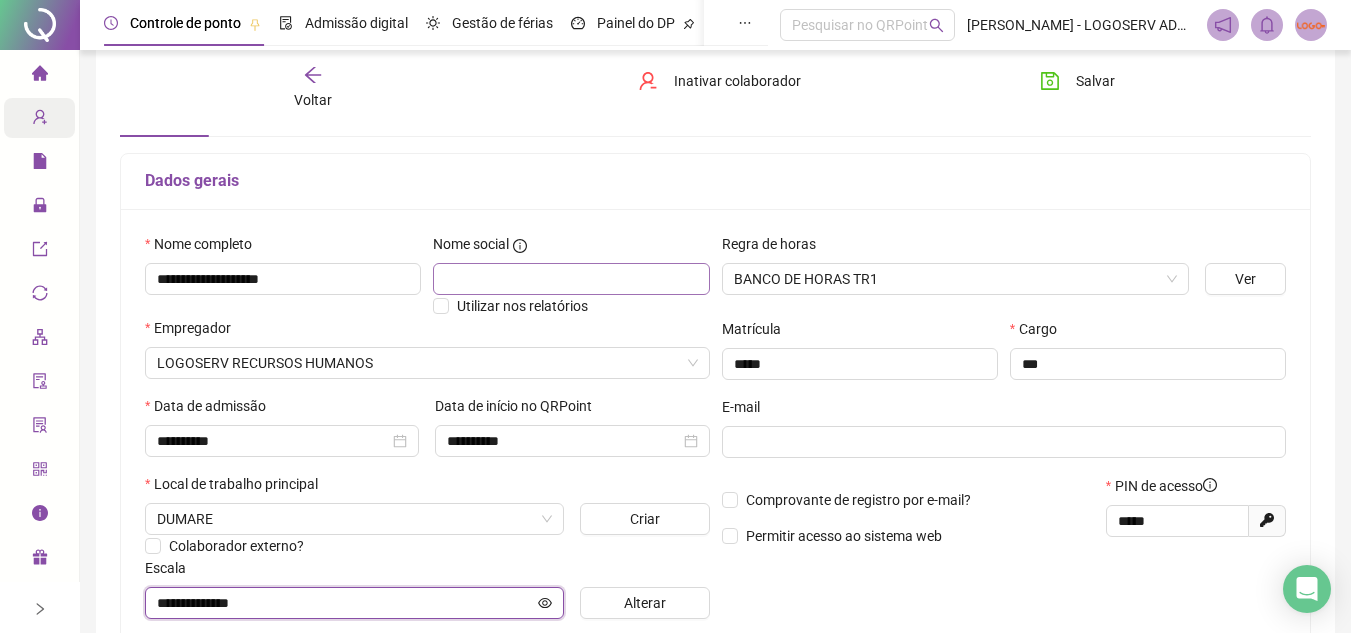 scroll, scrollTop: 0, scrollLeft: 0, axis: both 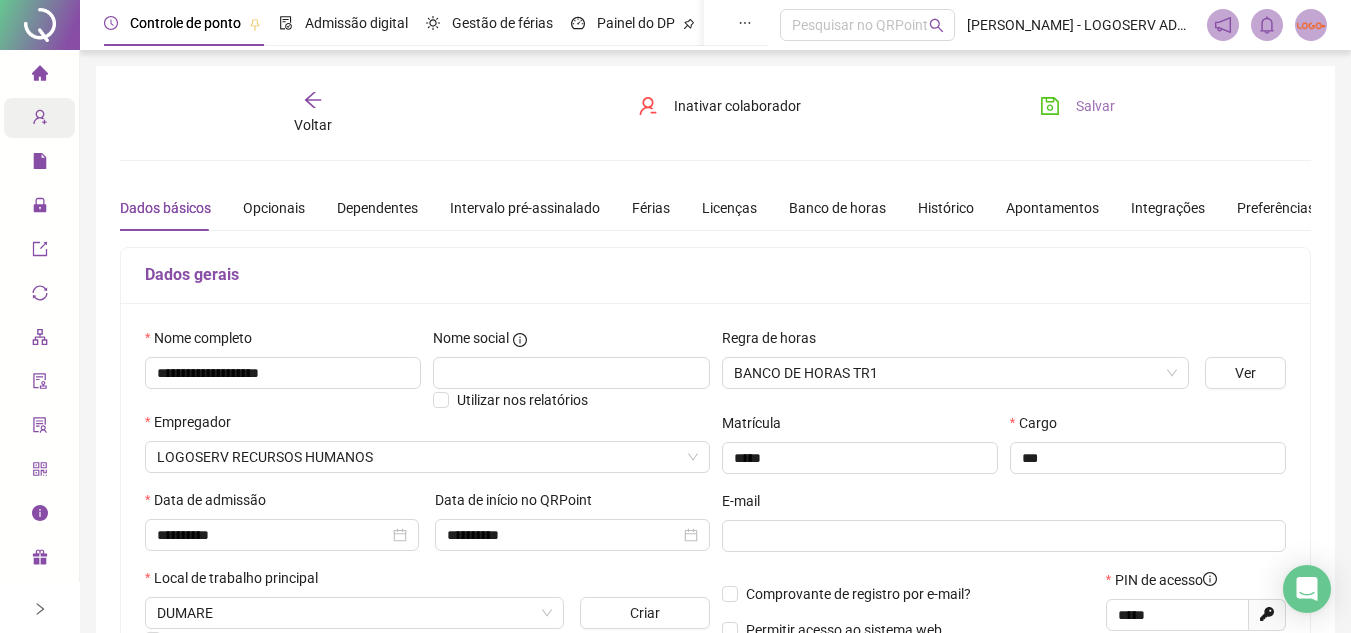 click on "Salvar" at bounding box center (1077, 106) 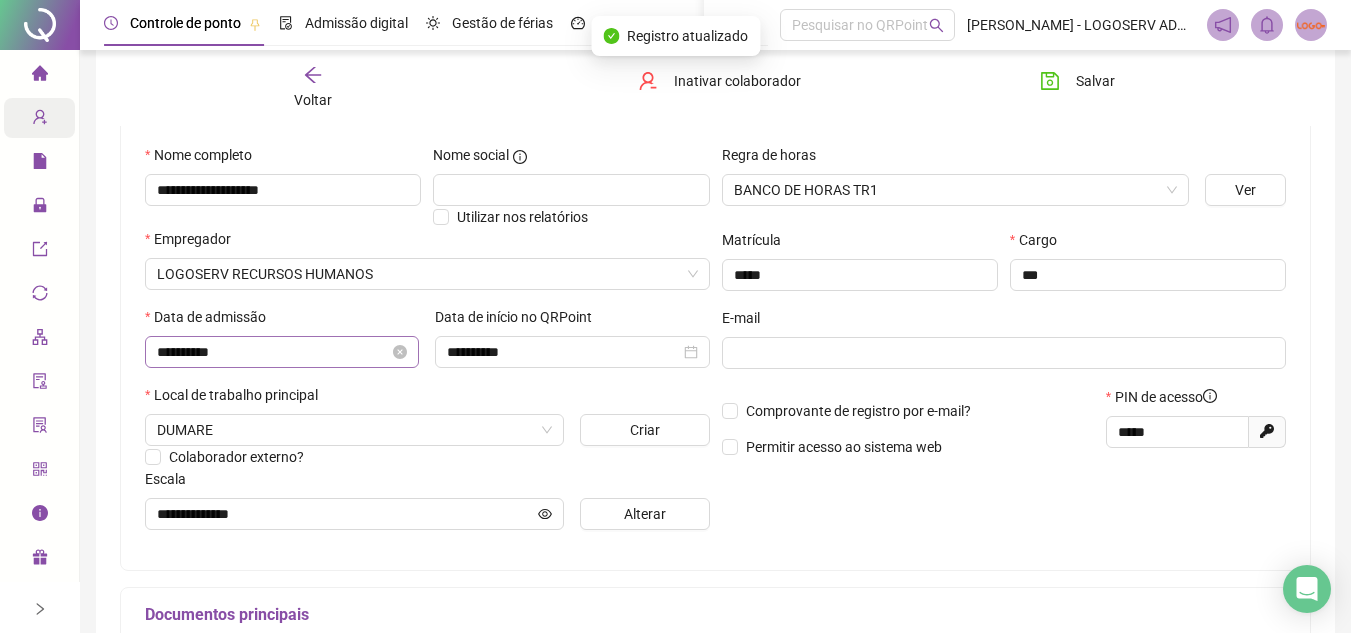 scroll, scrollTop: 200, scrollLeft: 0, axis: vertical 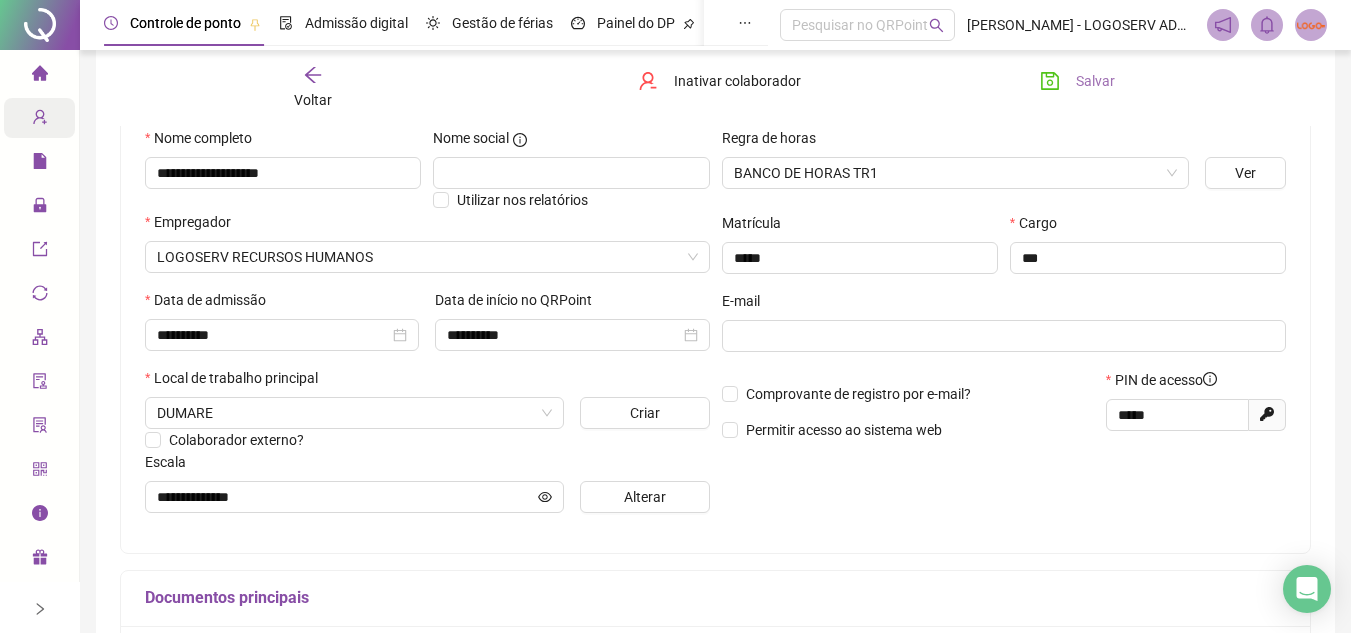 click on "Salvar" at bounding box center (1095, 81) 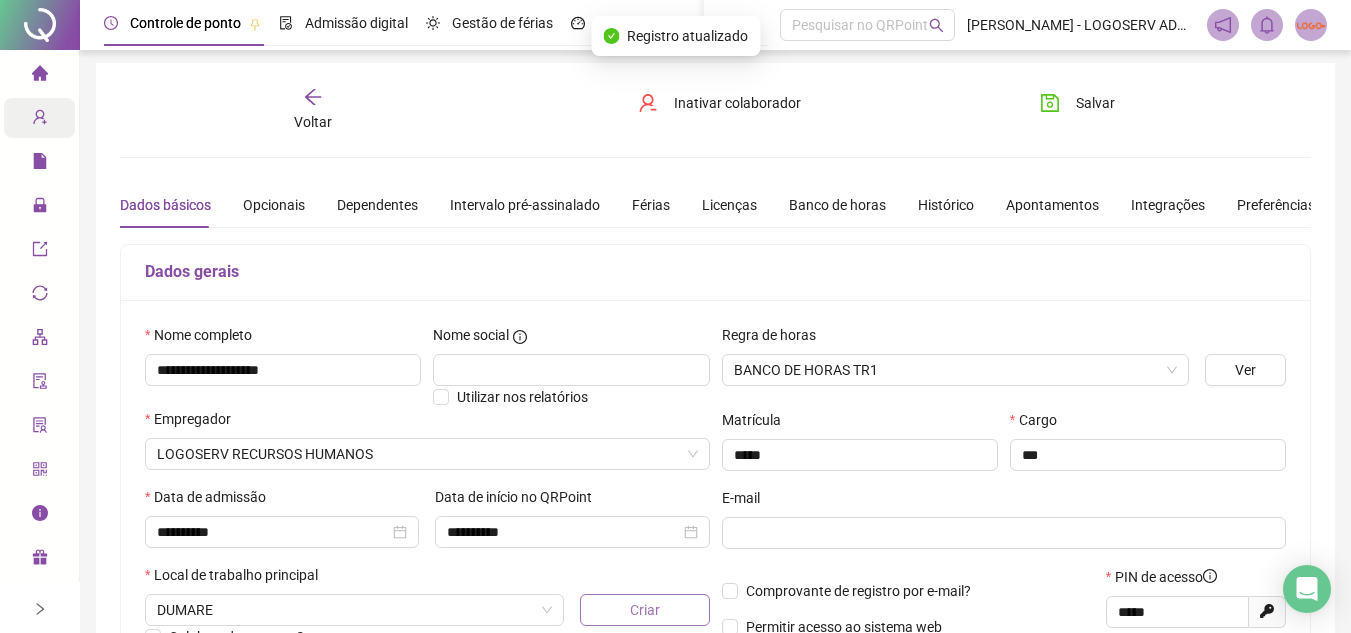 scroll, scrollTop: 0, scrollLeft: 0, axis: both 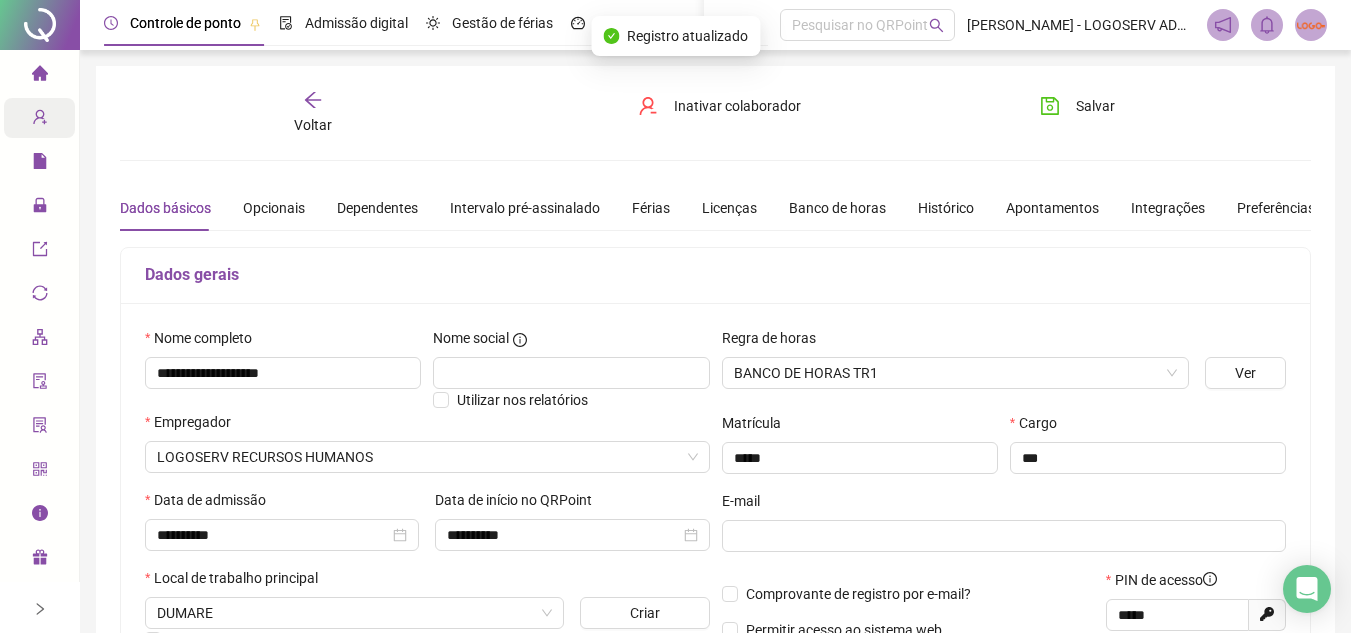 click on "Voltar" at bounding box center (313, 125) 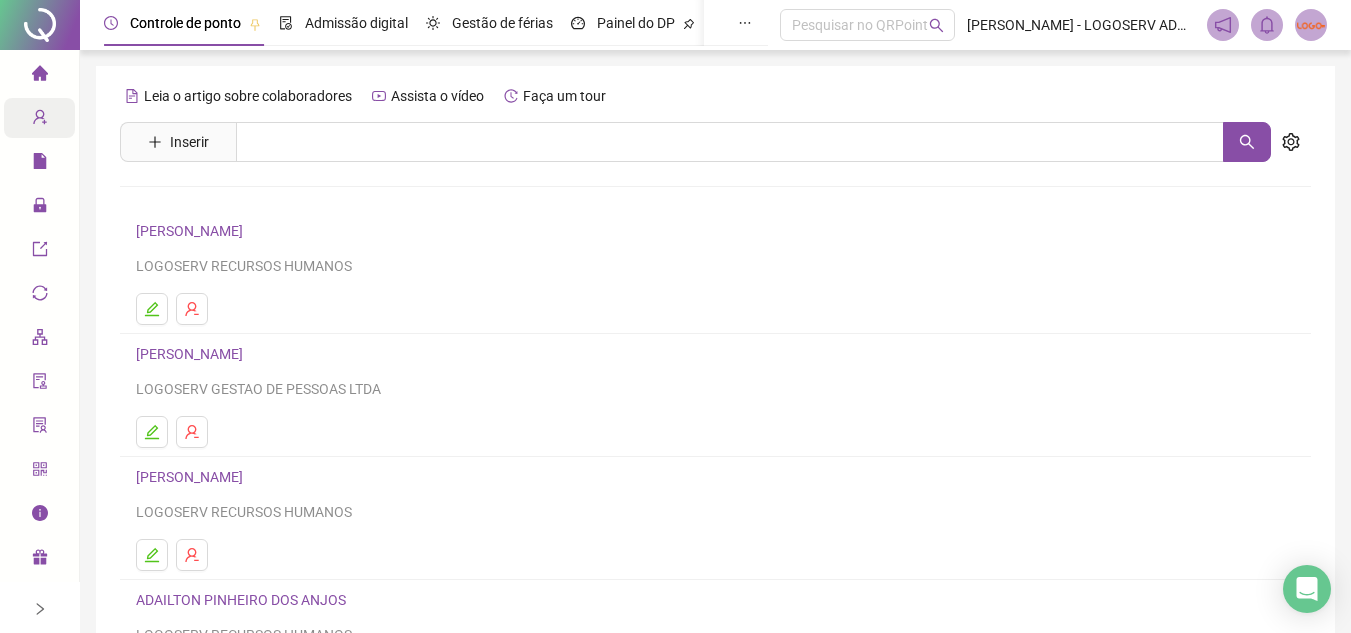 click on "Leia o artigo sobre colaboradores Assista o vídeo Faça um tour Inserir Nenhum resultado ADAIANE FERREIRA DOS SANTOS ALVES    LOGOSERV RECURSOS HUMANOS ADAILSON BATISTA DOS SANTOS    LOGOSERV GESTAO DE PESSOAS LTDA ADAILTON ALVES PEREIRA    LOGOSERV RECURSOS HUMANOS ADAILTON PINHEIRO DOS ANJOS     LOGOSERV RECURSOS HUMANOS ADAILTON SANTOS BOA MORTE    LOGOSERV GESTAO DE PESSOAS LTDA 1 2 3 4 5 ••• 237" at bounding box center [715, 468] 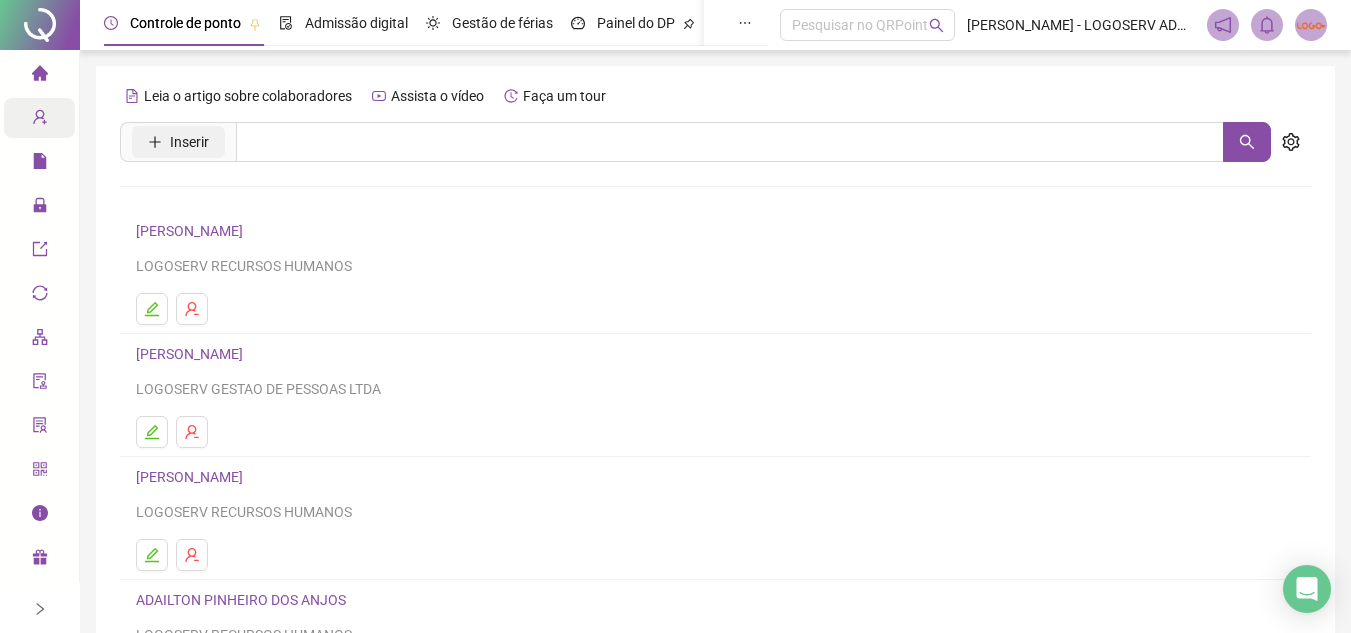click on "Inserir" at bounding box center [178, 142] 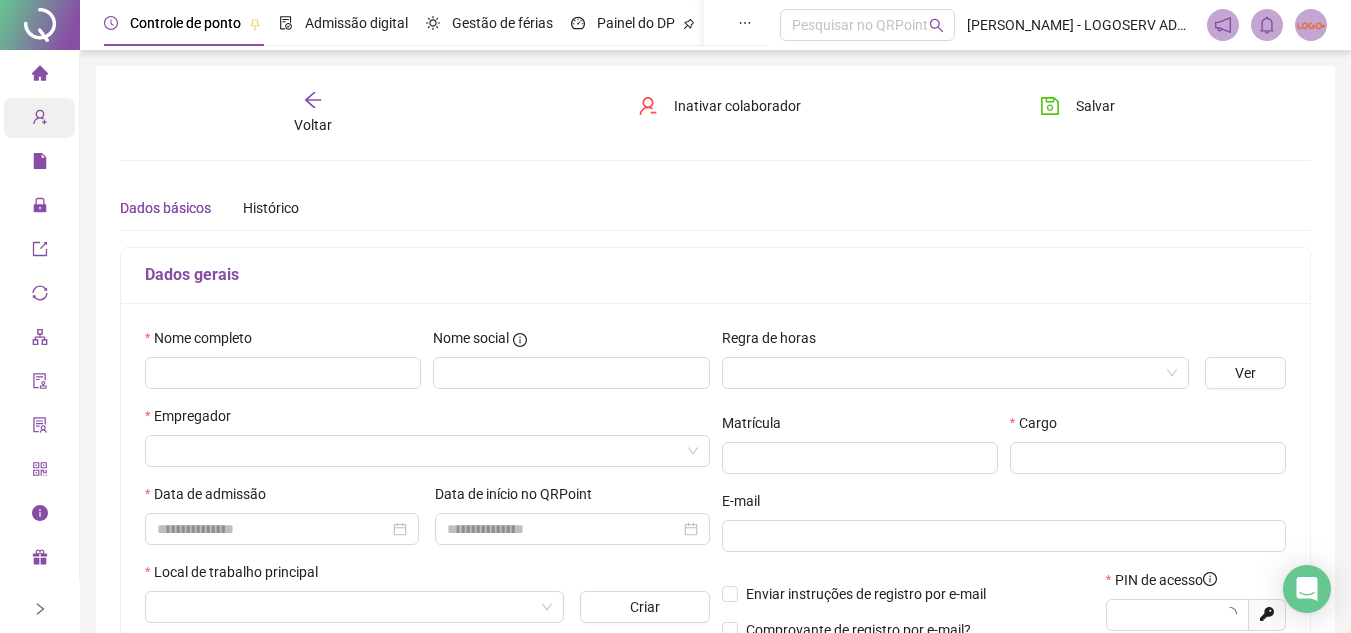 type on "*****" 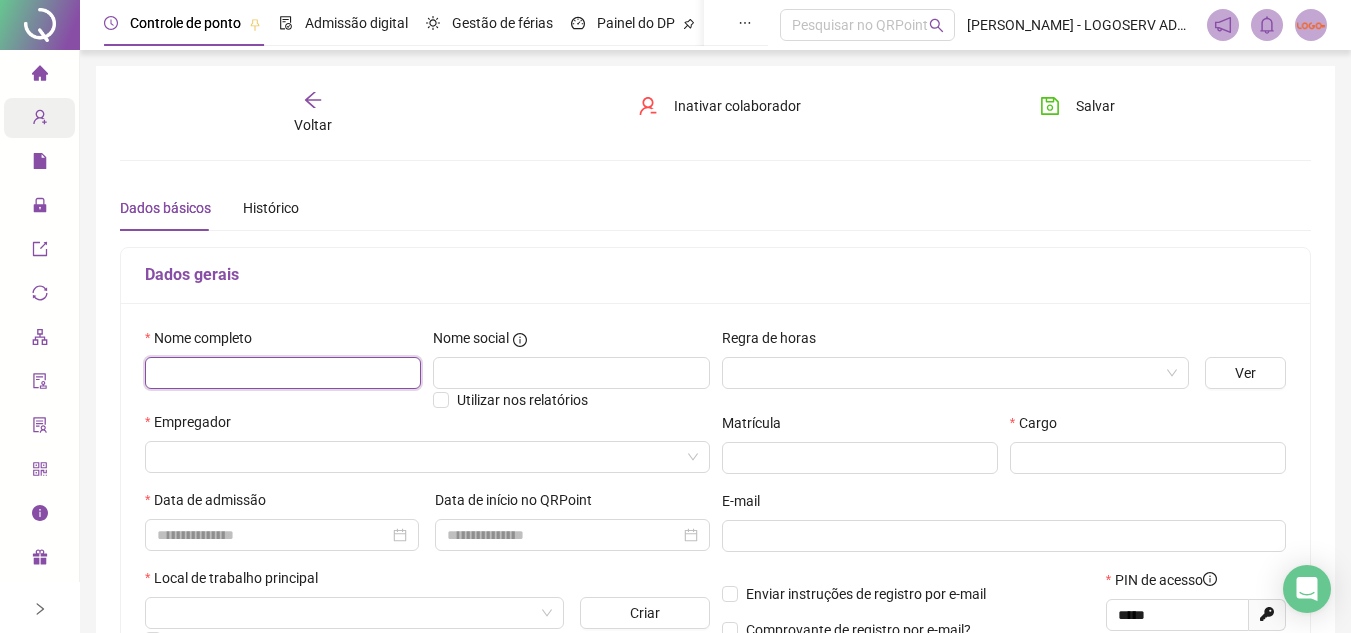 click at bounding box center (283, 373) 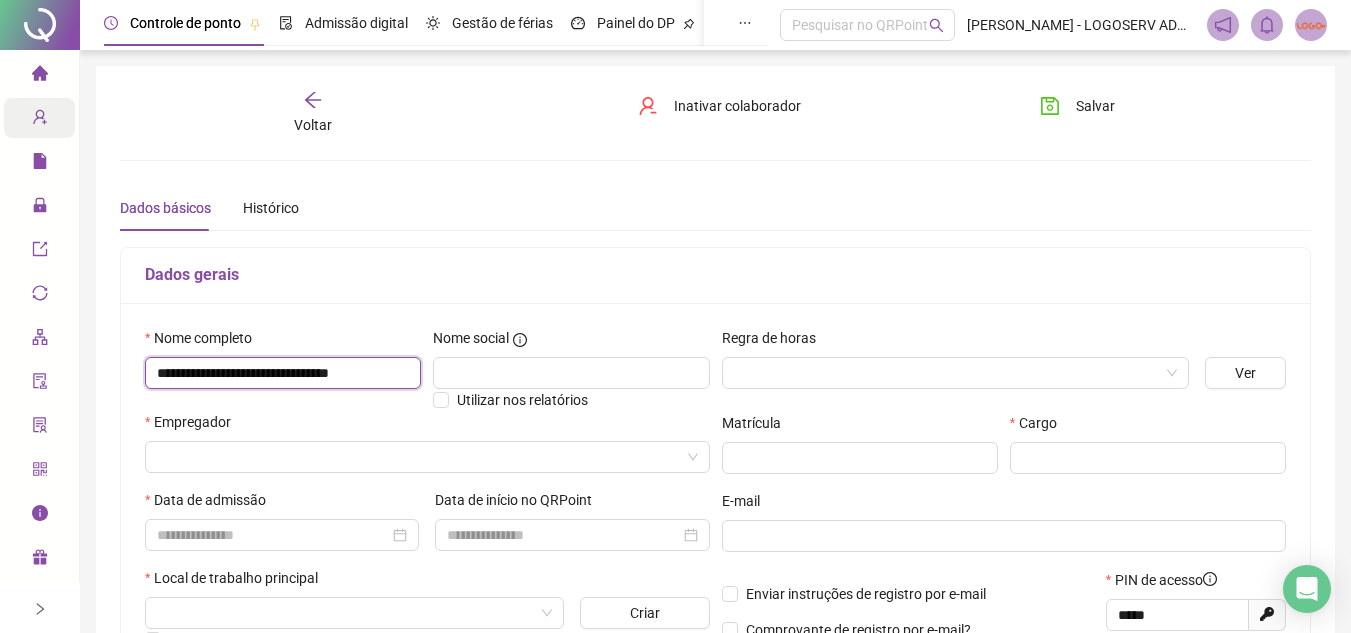 scroll, scrollTop: 0, scrollLeft: 16, axis: horizontal 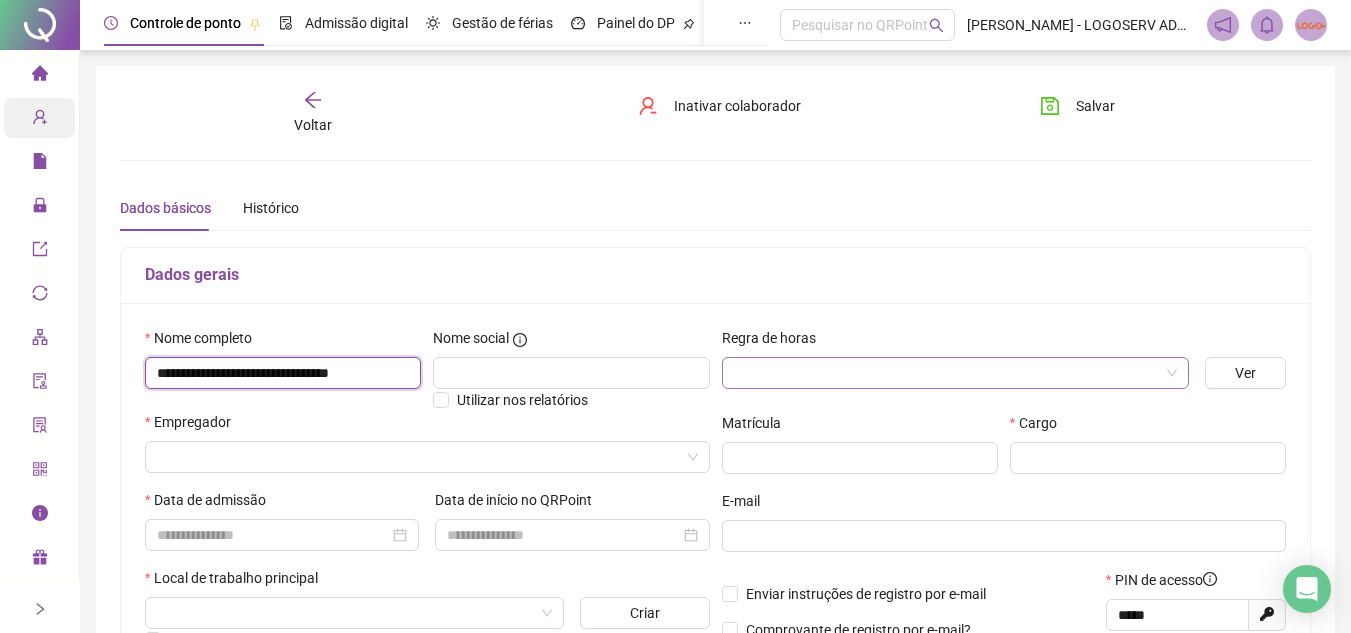 type on "**********" 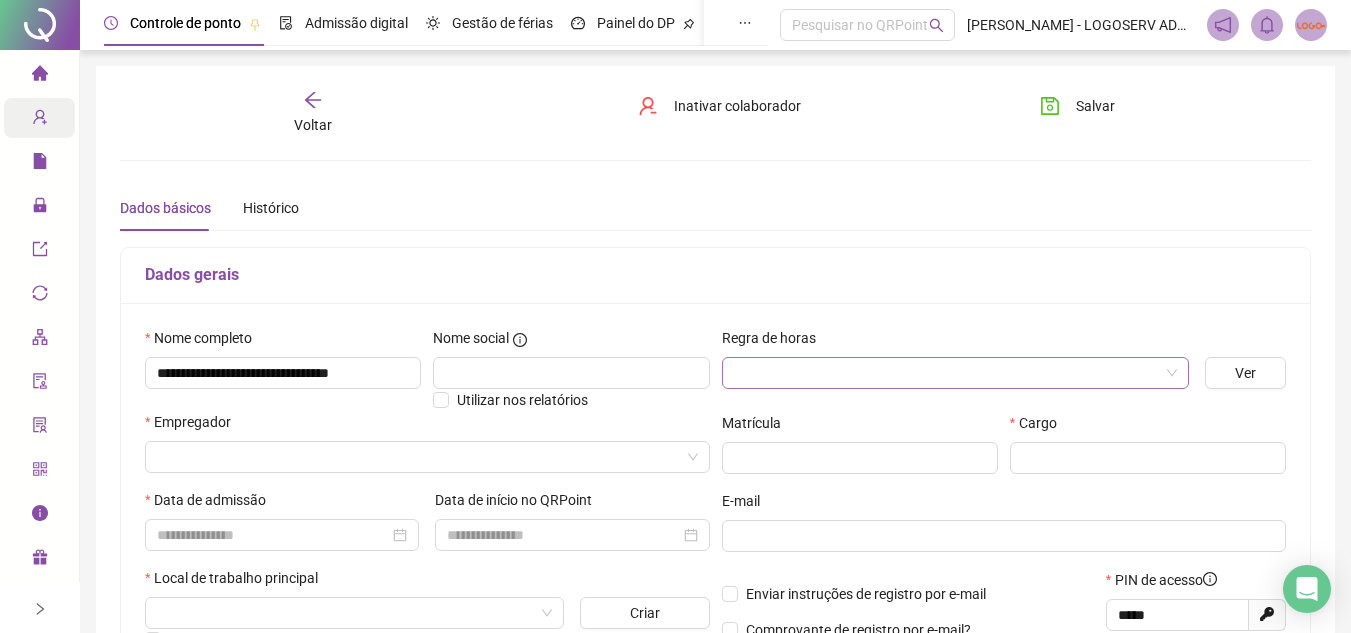 scroll, scrollTop: 0, scrollLeft: 0, axis: both 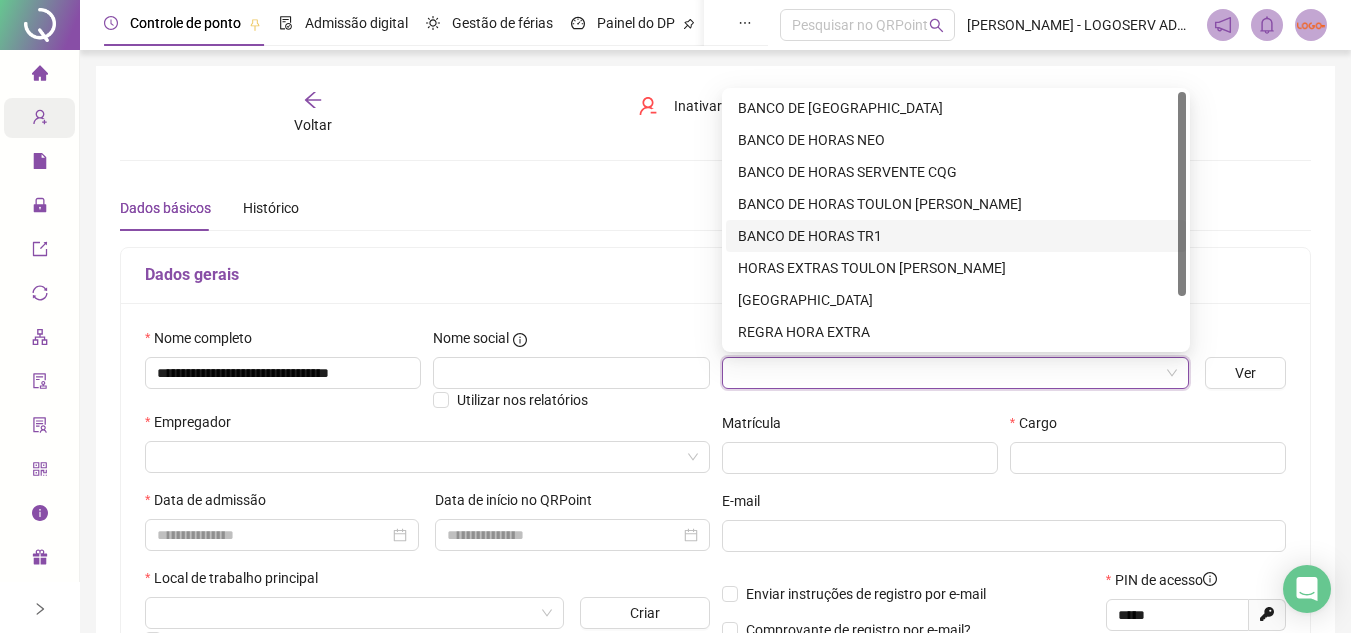 click on "BANCO DE HORAS TR1" at bounding box center [956, 236] 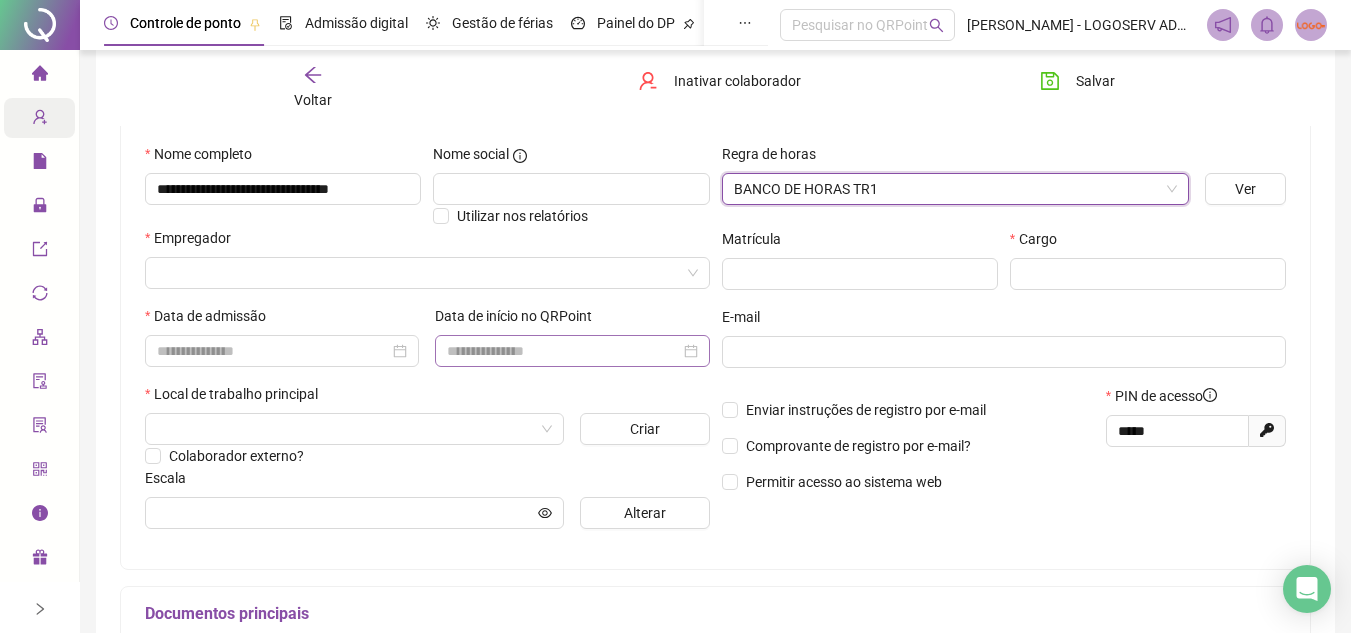 scroll, scrollTop: 200, scrollLeft: 0, axis: vertical 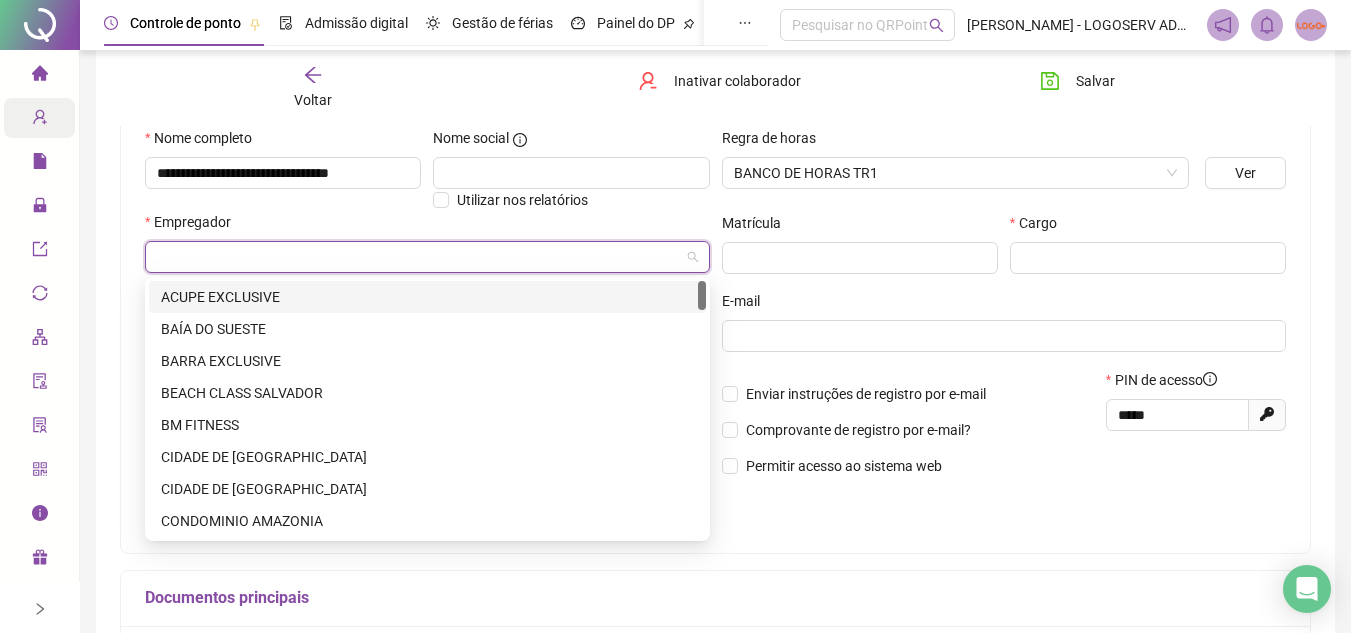 click at bounding box center [421, 257] 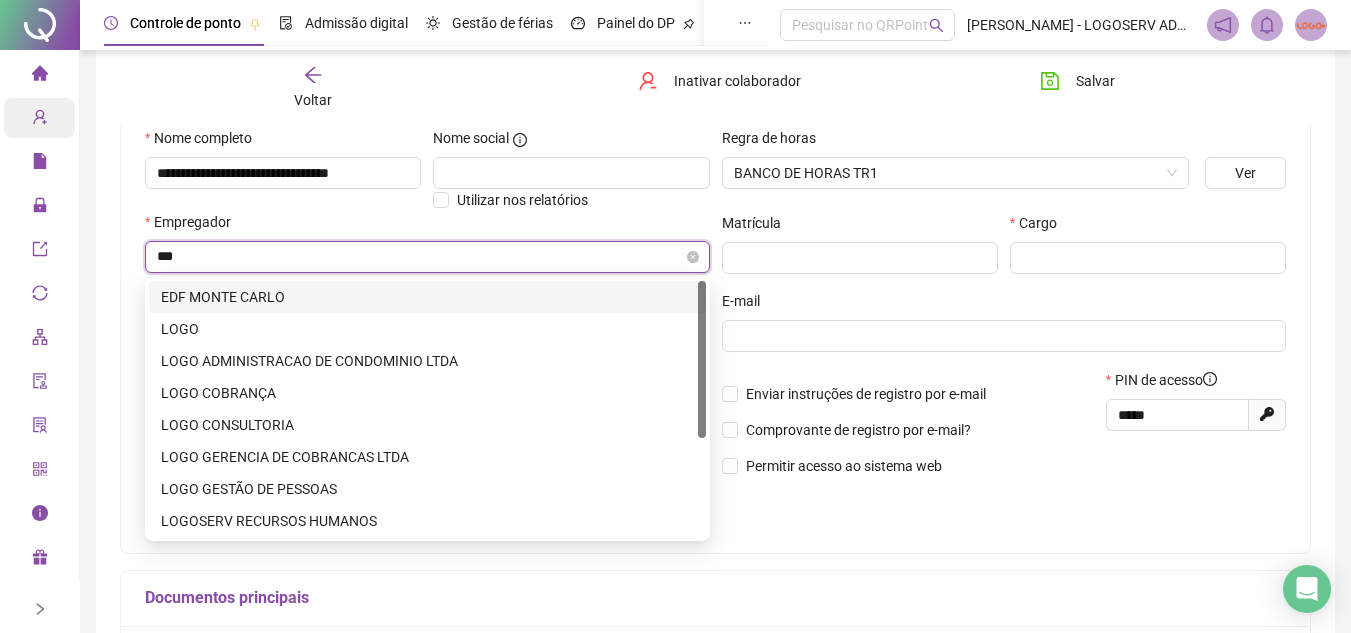 type on "****" 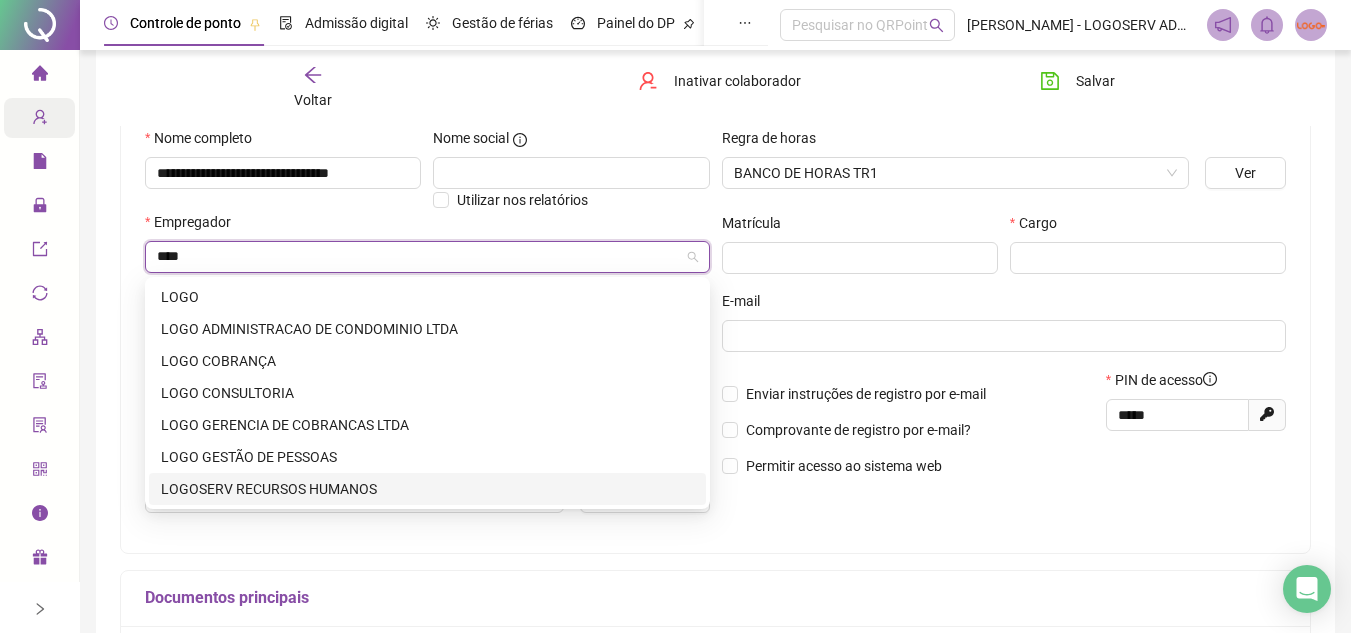 click on "LOGOSERV RECURSOS HUMANOS" at bounding box center [427, 489] 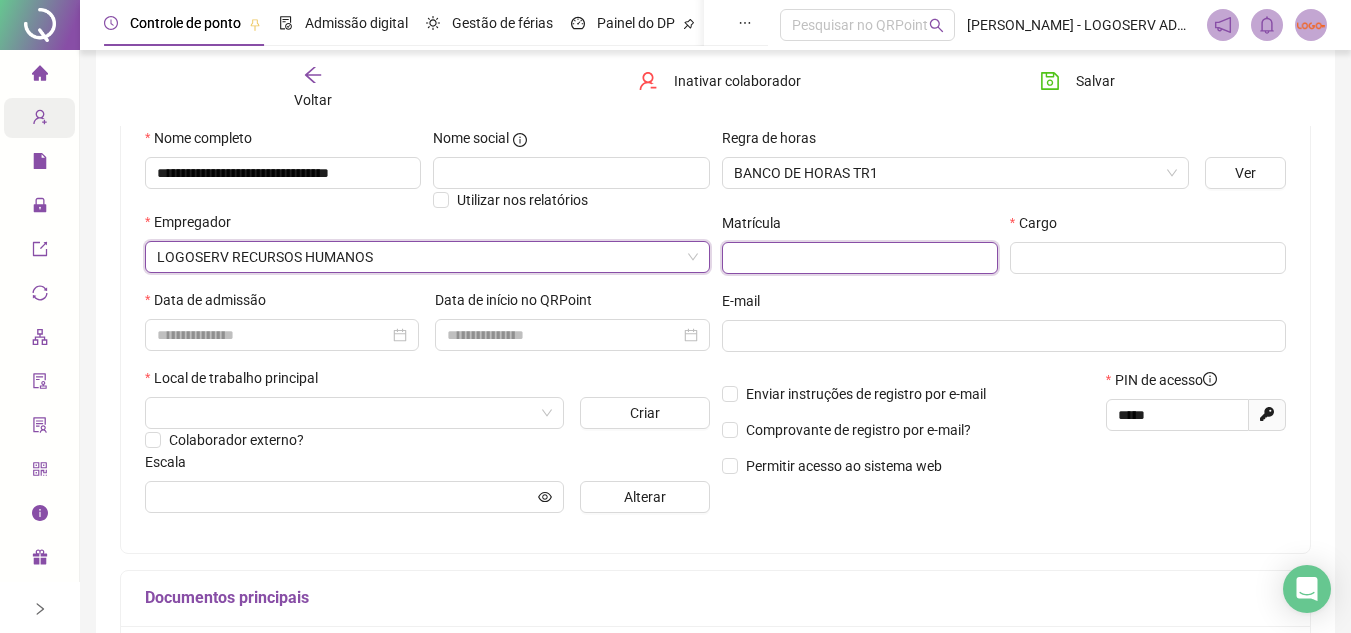 click at bounding box center (860, 258) 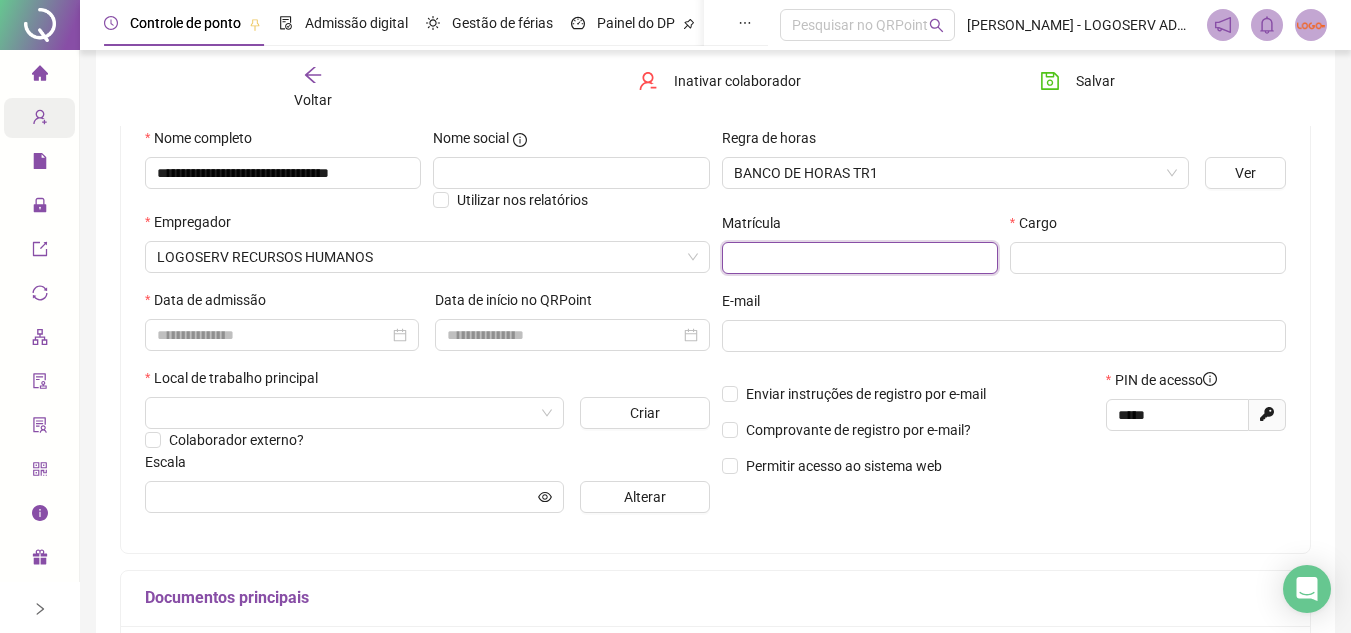 paste on "*****" 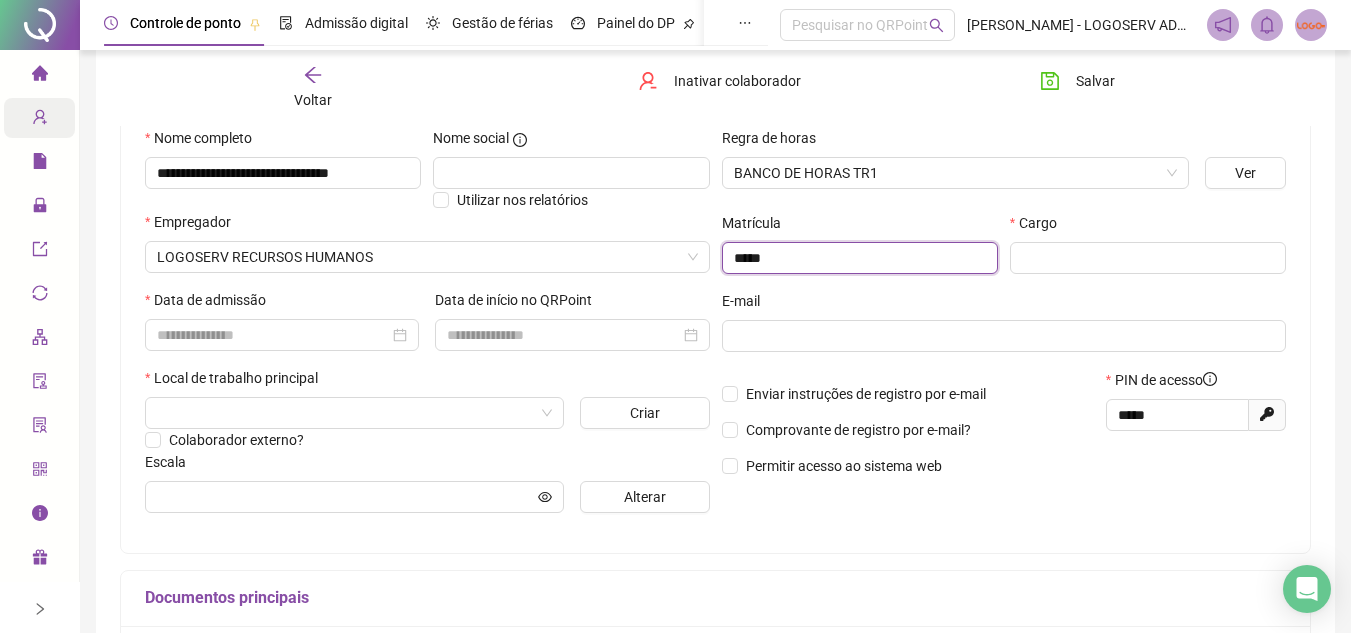 type on "*****" 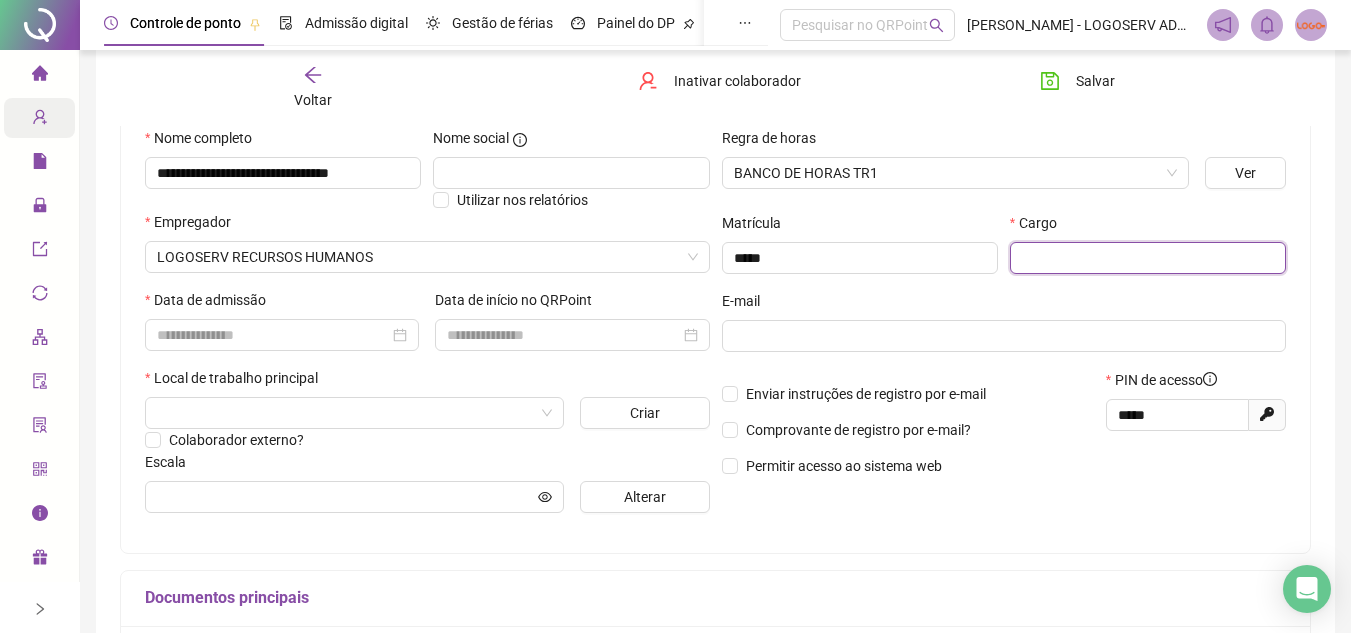click at bounding box center [1148, 258] 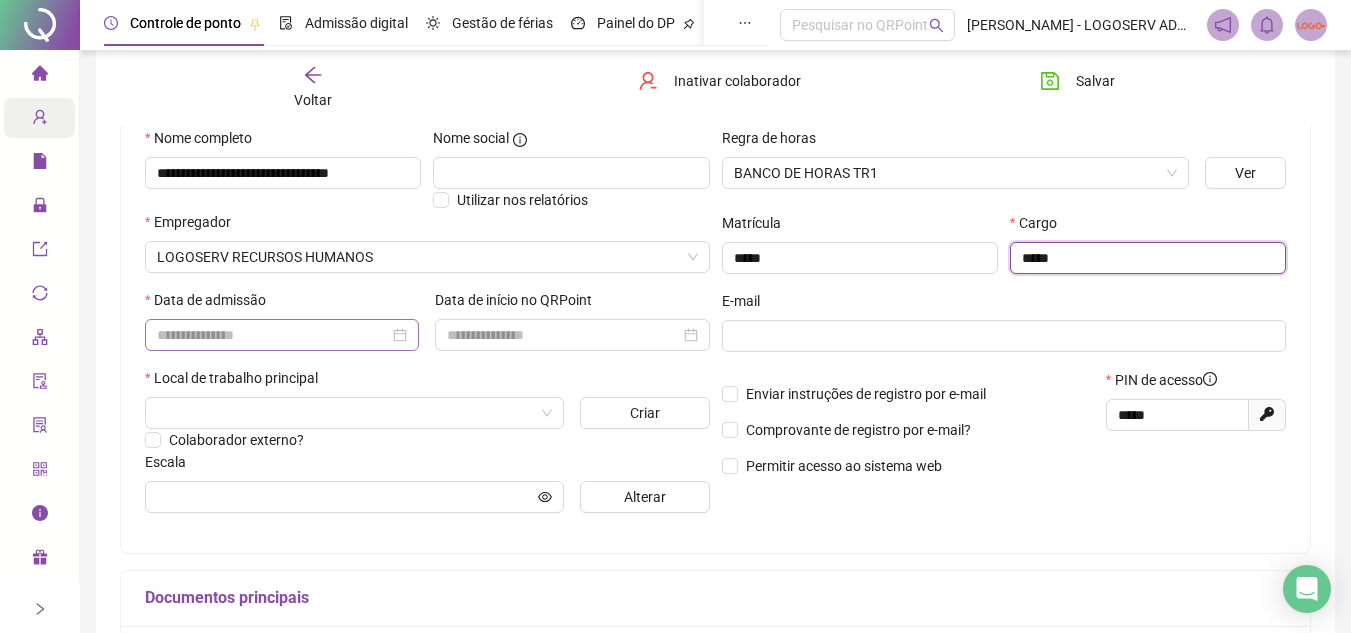 type on "*****" 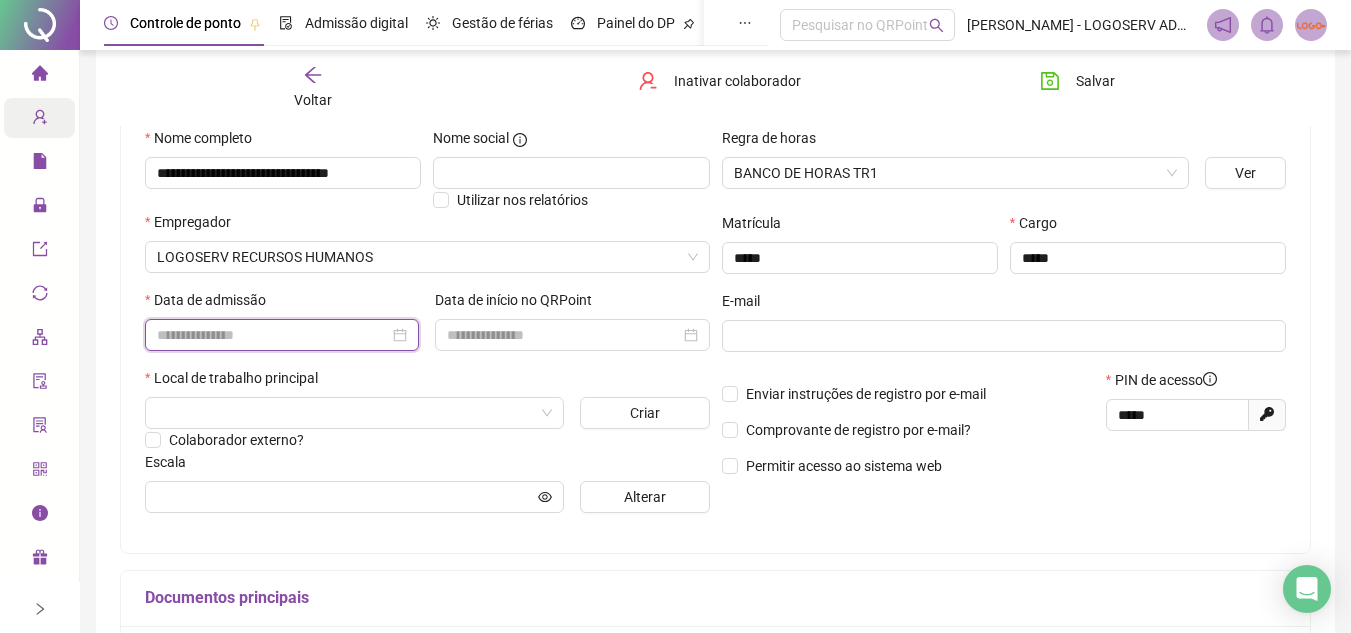 click at bounding box center (273, 335) 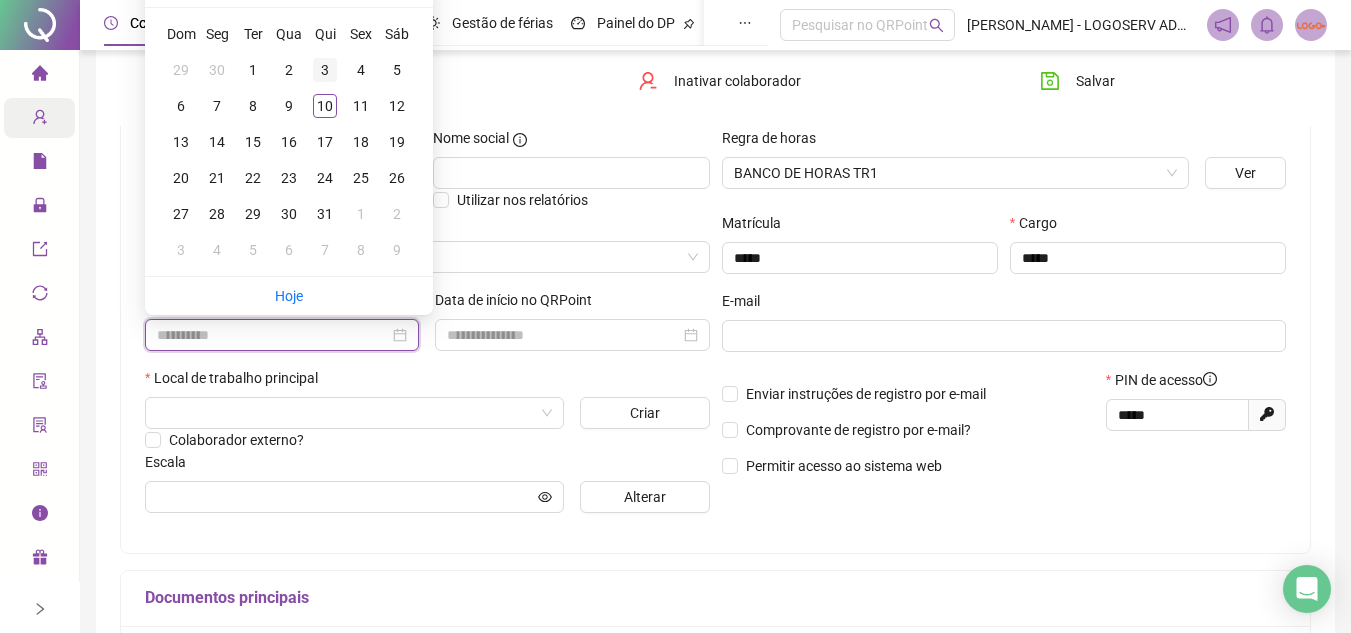 type on "**********" 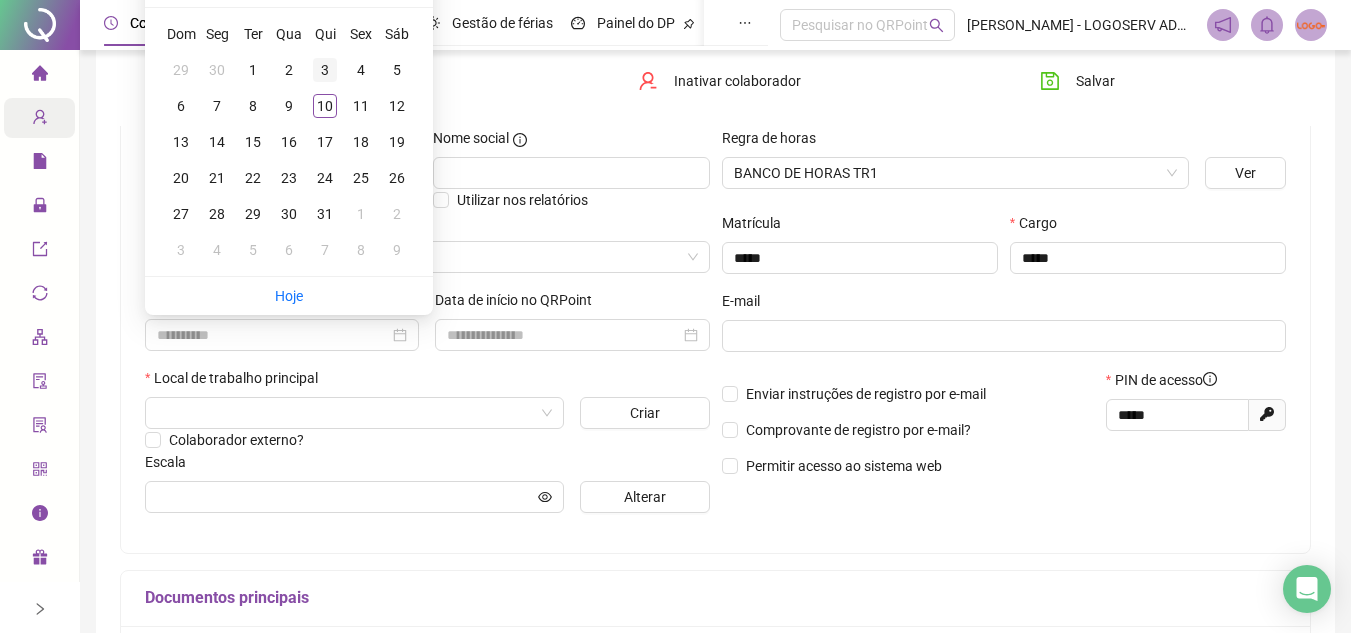 click on "3" at bounding box center (325, 70) 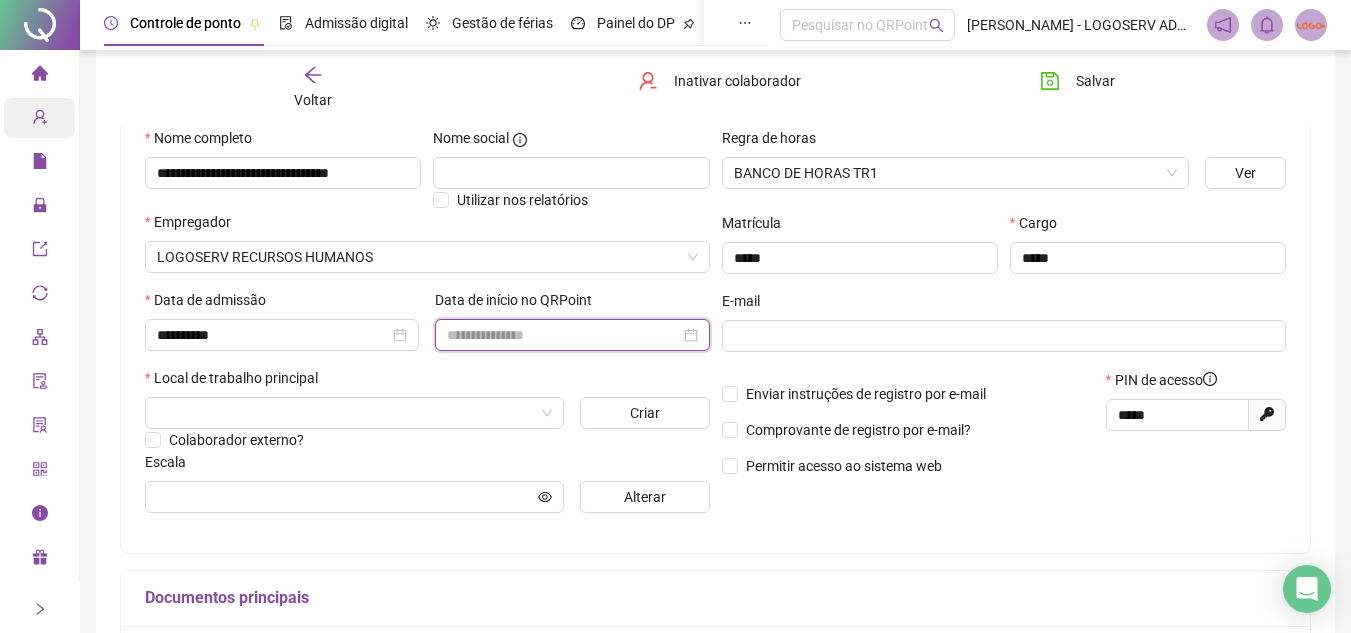 click at bounding box center (563, 335) 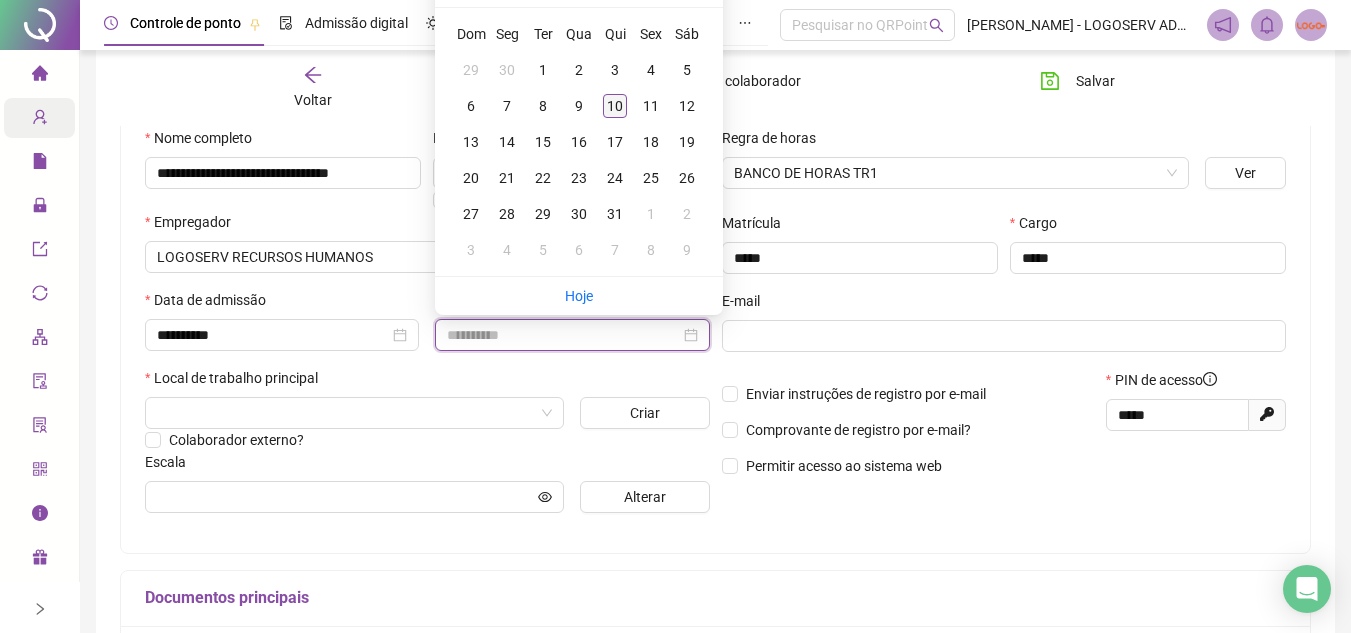 type on "**********" 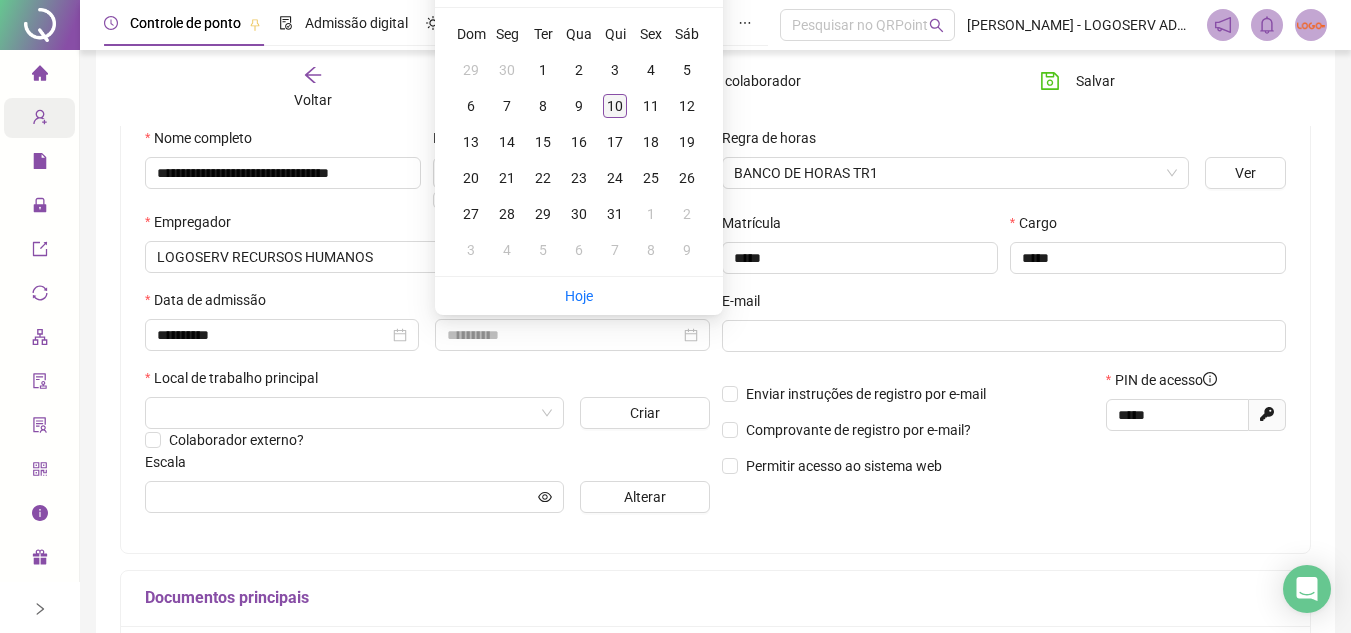 click on "10" at bounding box center (615, 106) 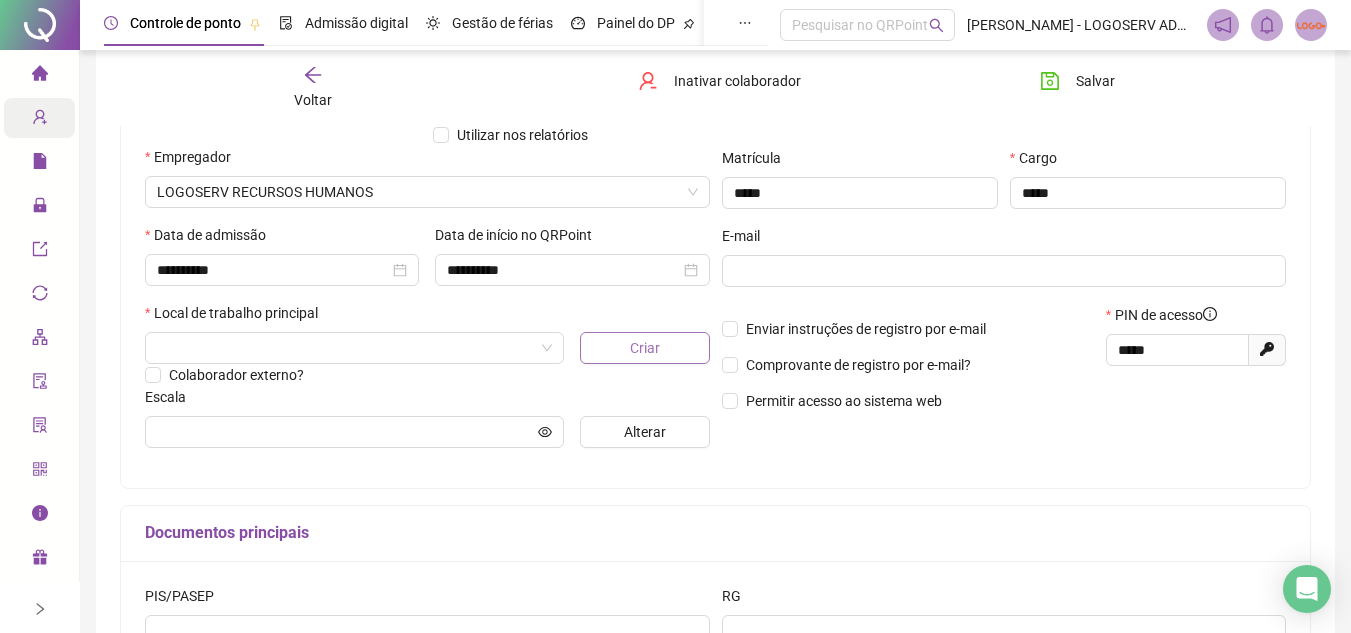 scroll, scrollTop: 300, scrollLeft: 0, axis: vertical 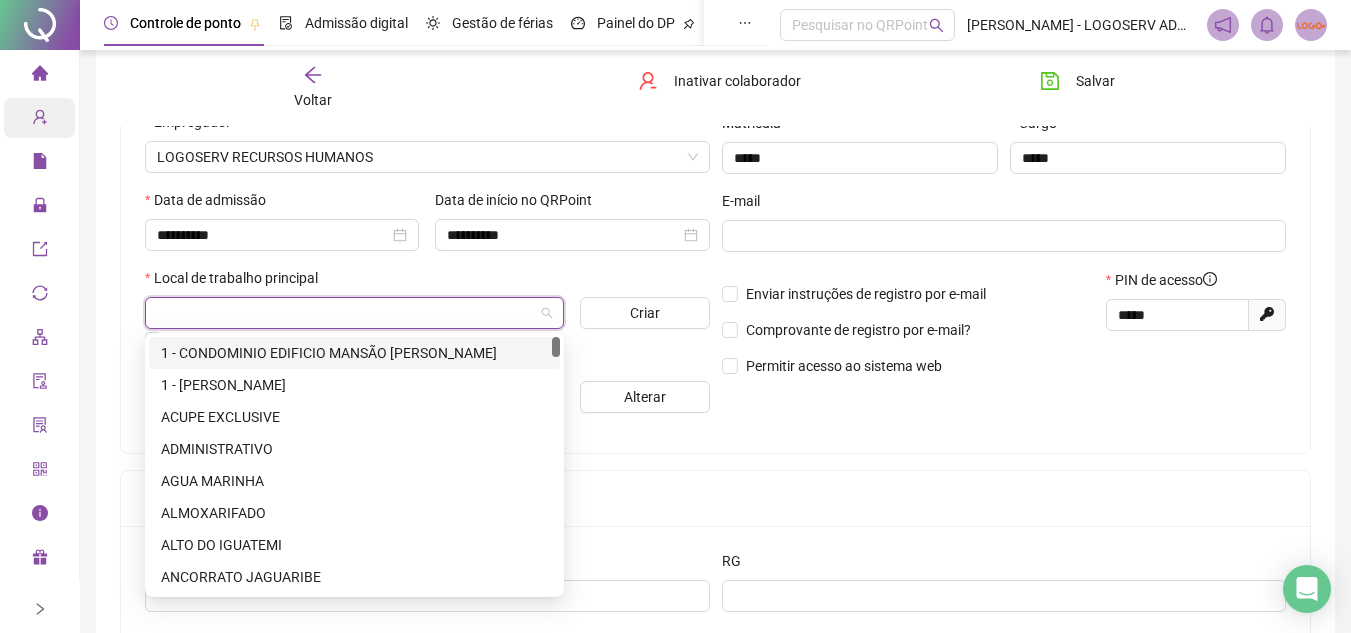click at bounding box center [348, 313] 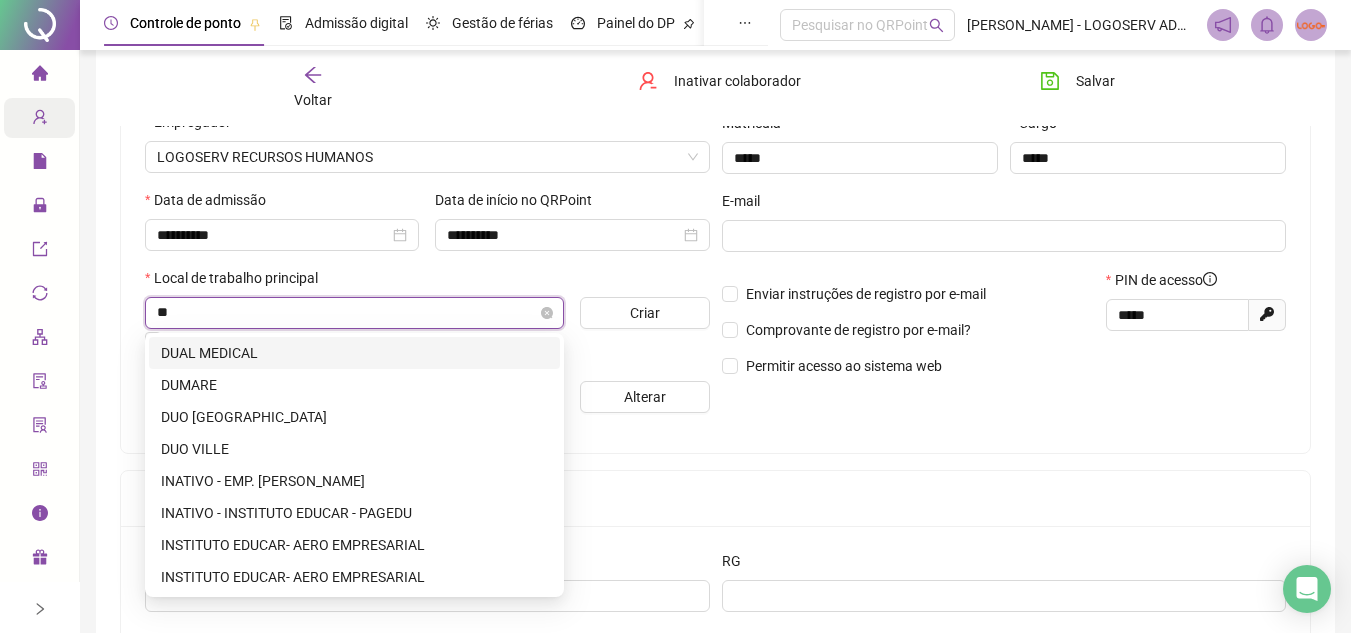 type on "***" 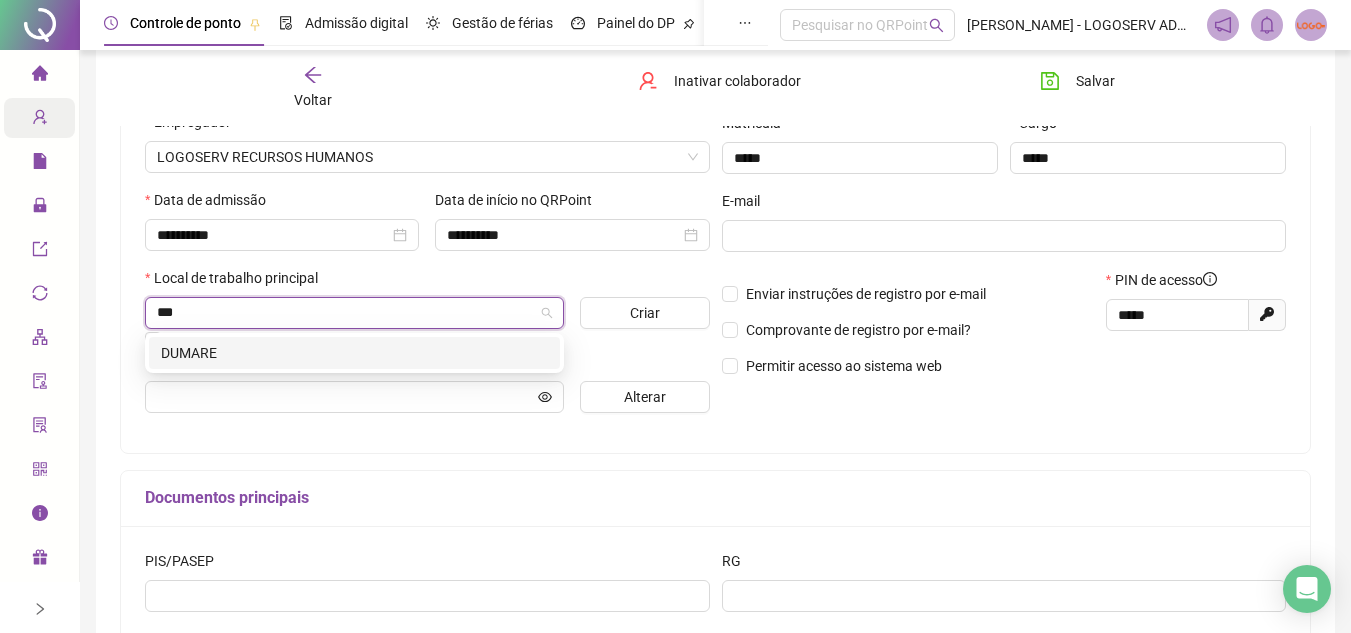 click on "DUMARE" at bounding box center [354, 353] 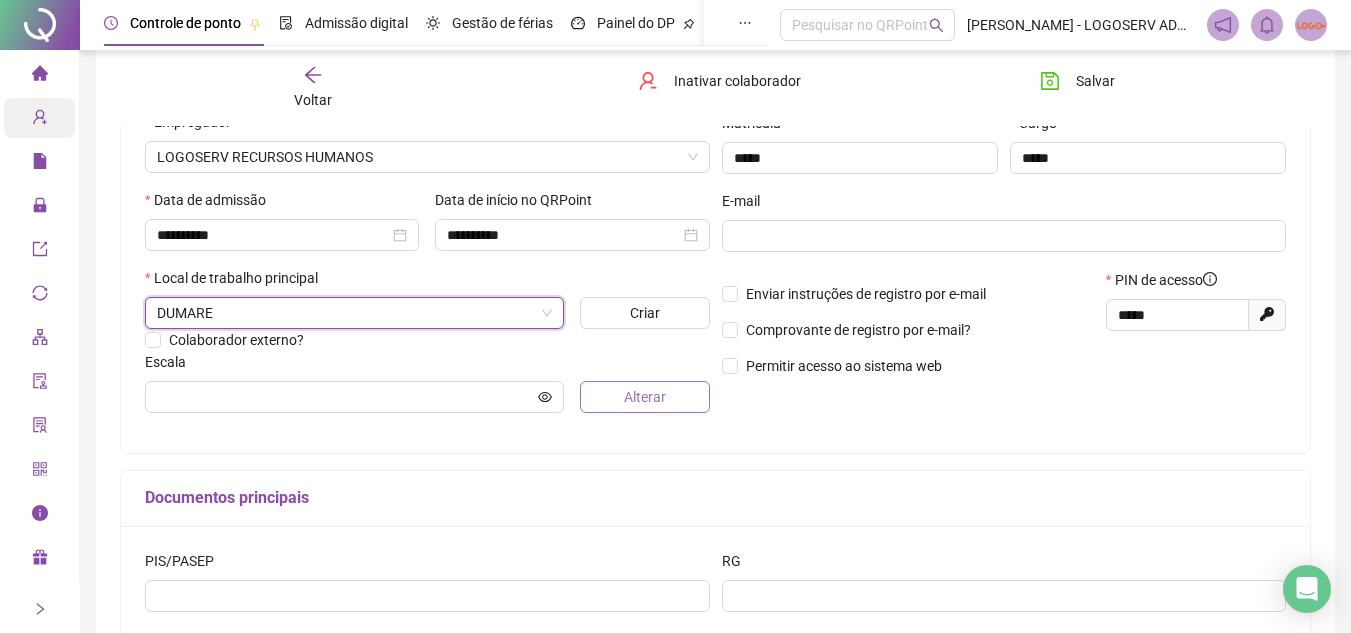 click on "Alterar" at bounding box center [644, 397] 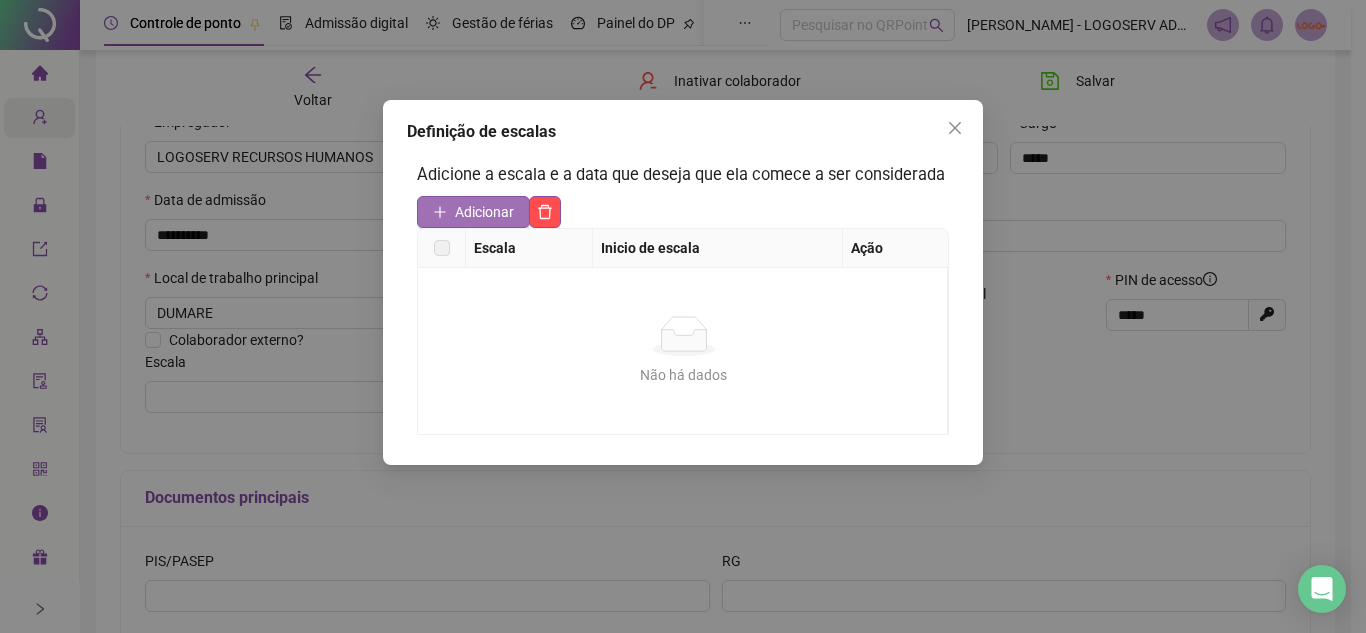 click on "Adicionar" at bounding box center (484, 212) 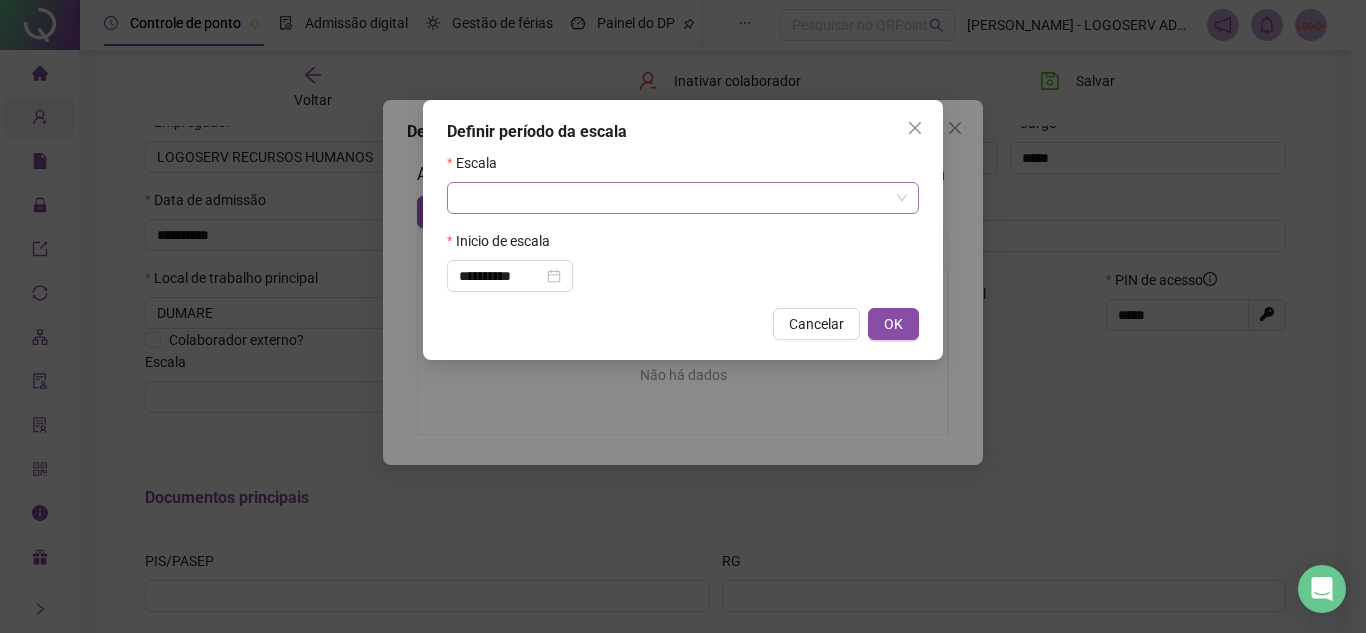 click at bounding box center [677, 198] 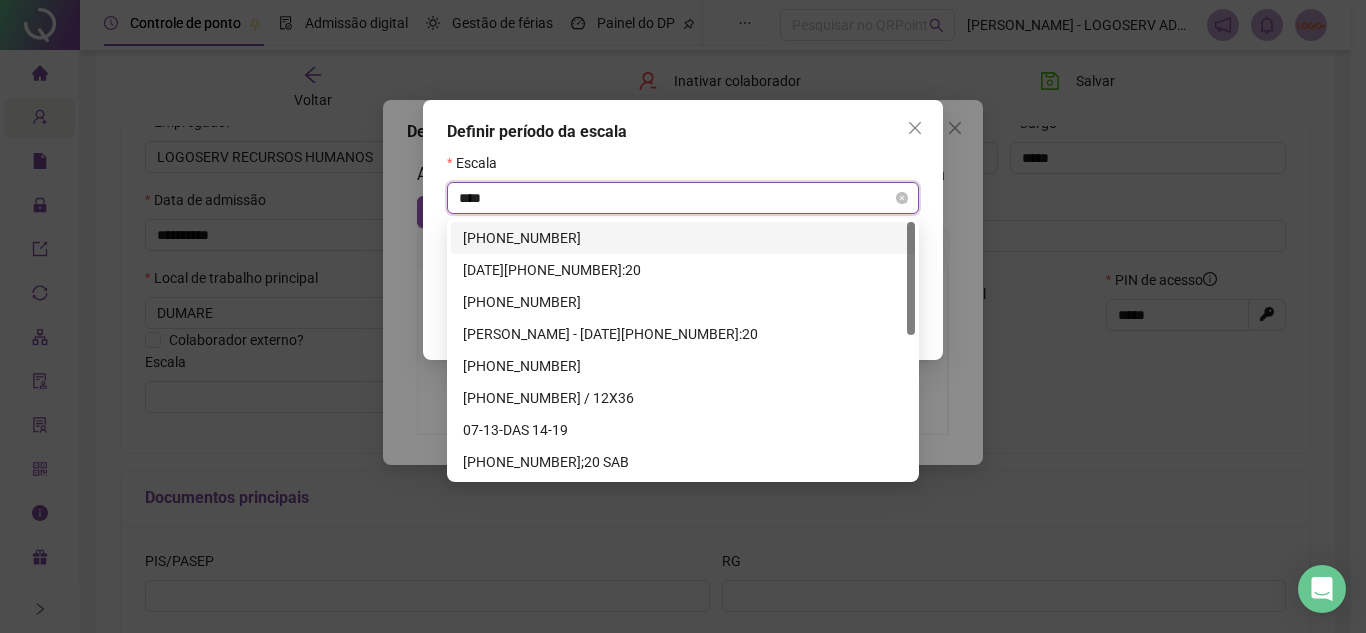 type on "*****" 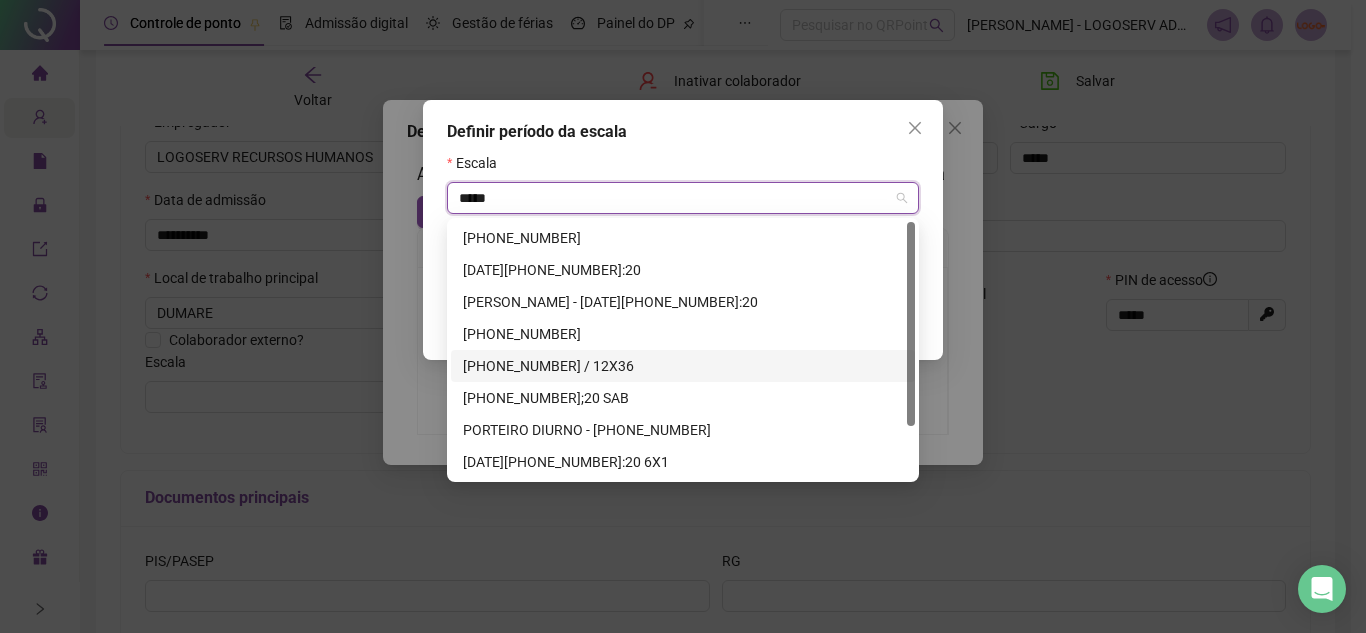 click on "[PHONE_NUMBER] / 12X36" at bounding box center (683, 366) 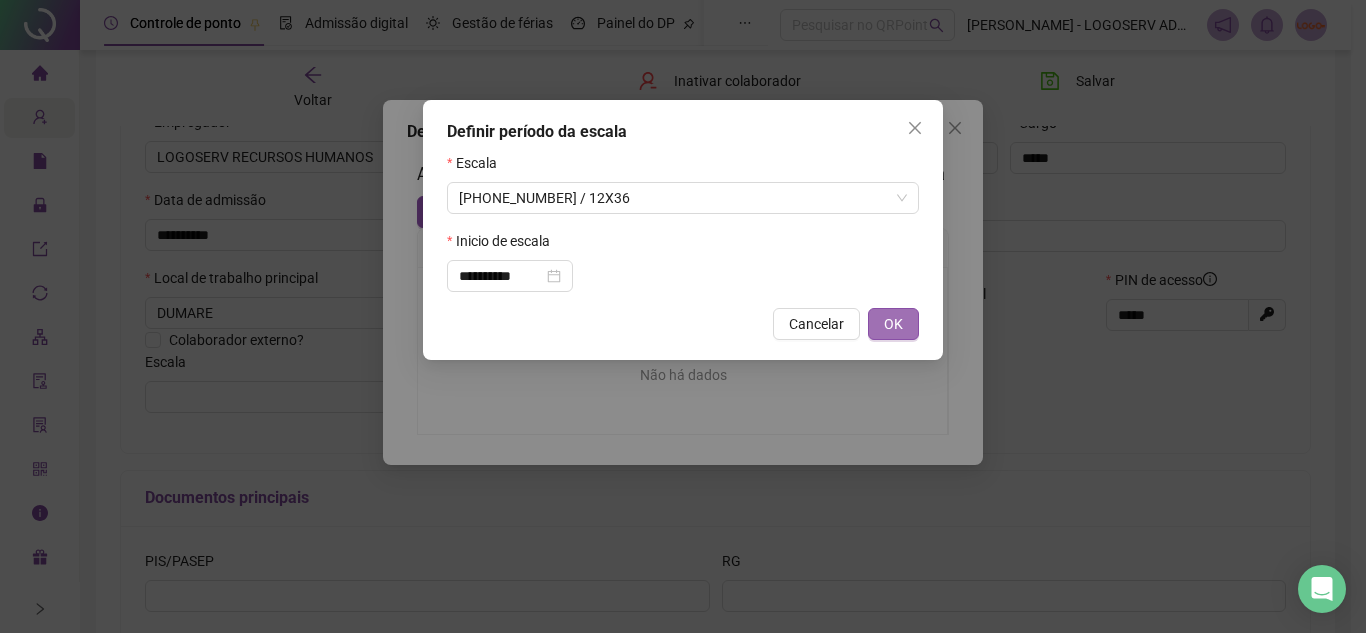 click on "OK" at bounding box center (893, 324) 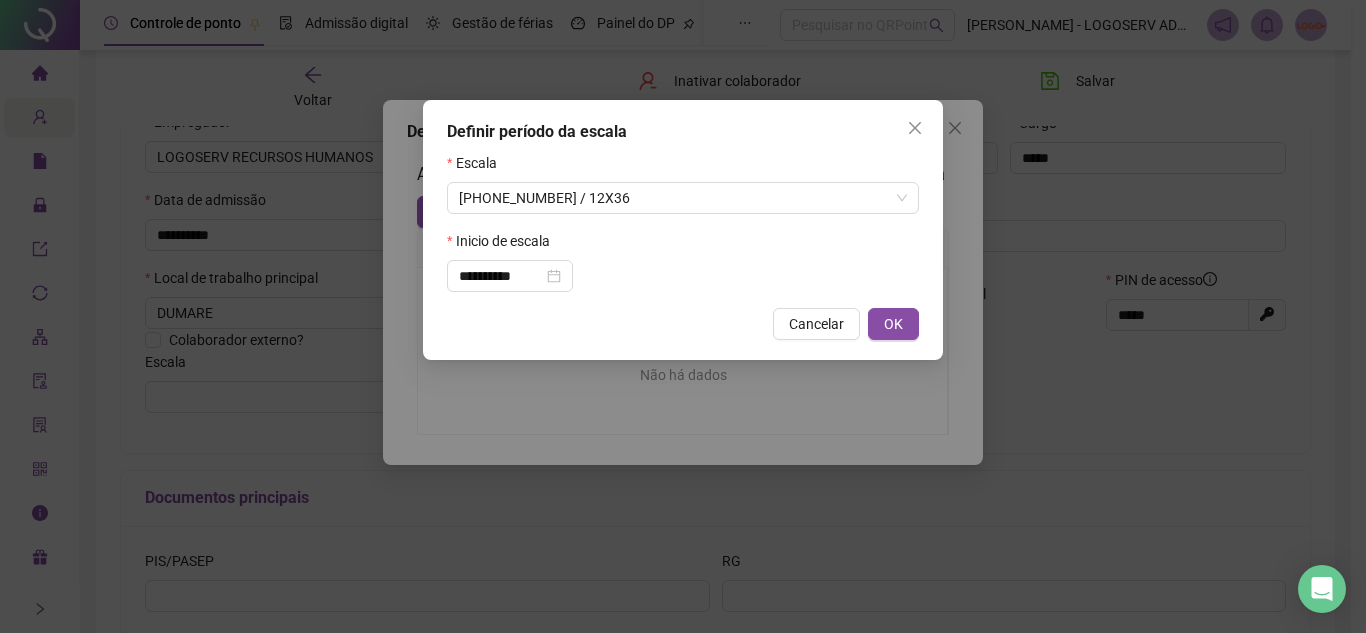 type on "**********" 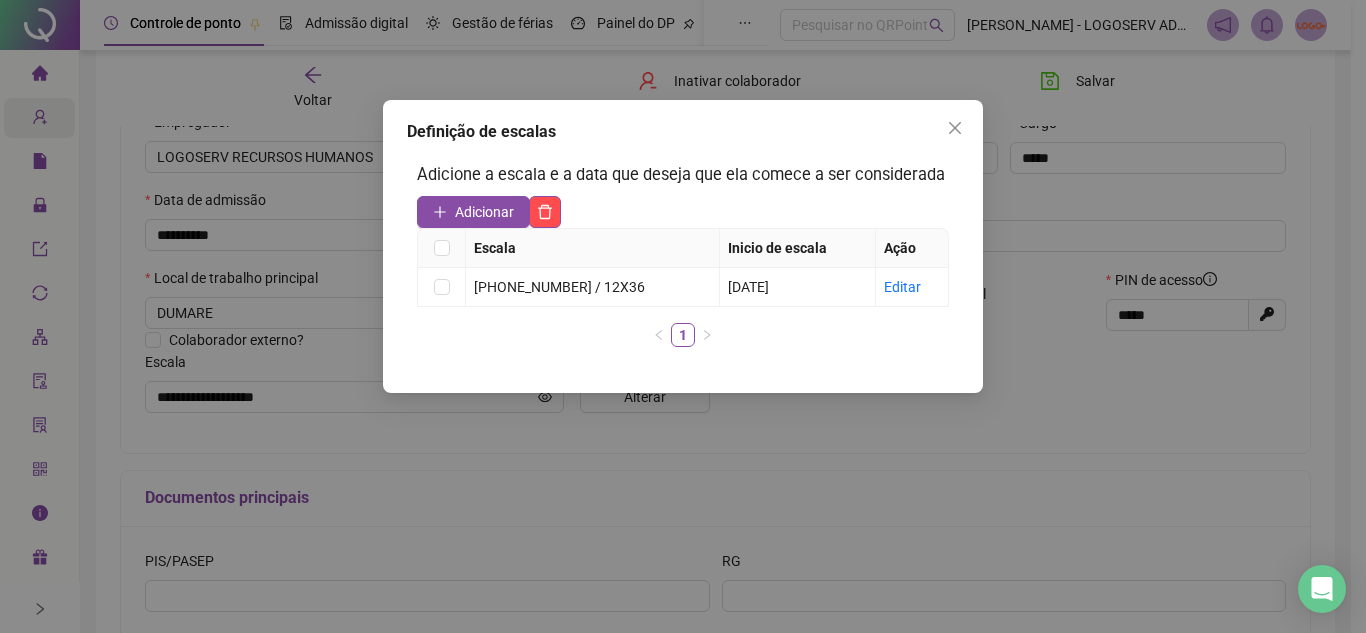 click on "Definição de escalas Adicione a escala e a data que deseja que ela comece a ser considerada Adicionar Escala Inicio de escala Ação         07-12-13-19 / 12X36   10/07/2025 Editar 1" at bounding box center (683, 316) 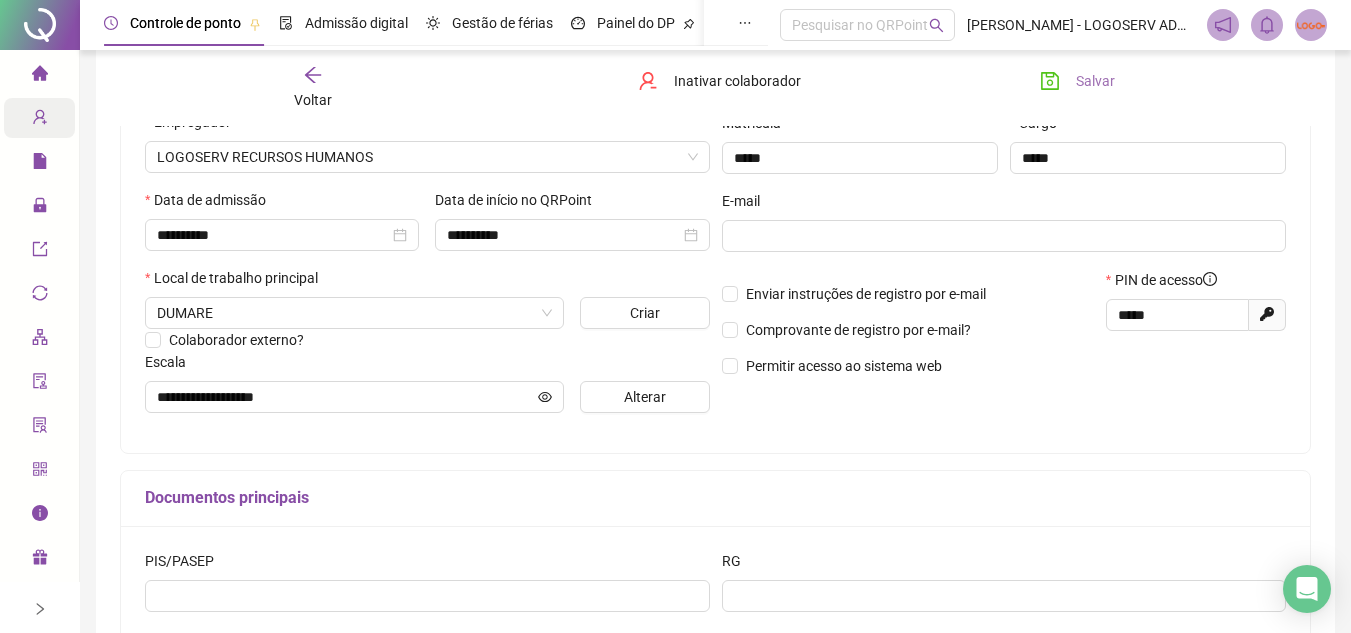click on "Salvar" at bounding box center (1077, 81) 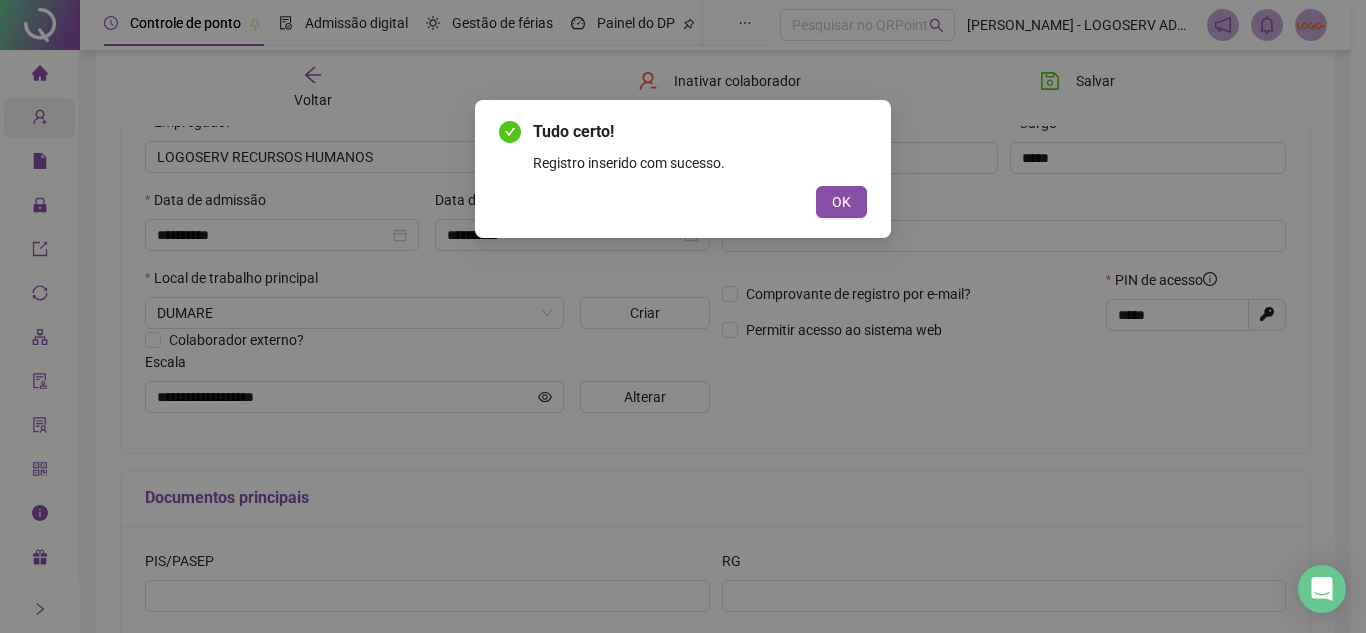 drag, startPoint x: 831, startPoint y: 200, endPoint x: 767, endPoint y: 286, distance: 107.200745 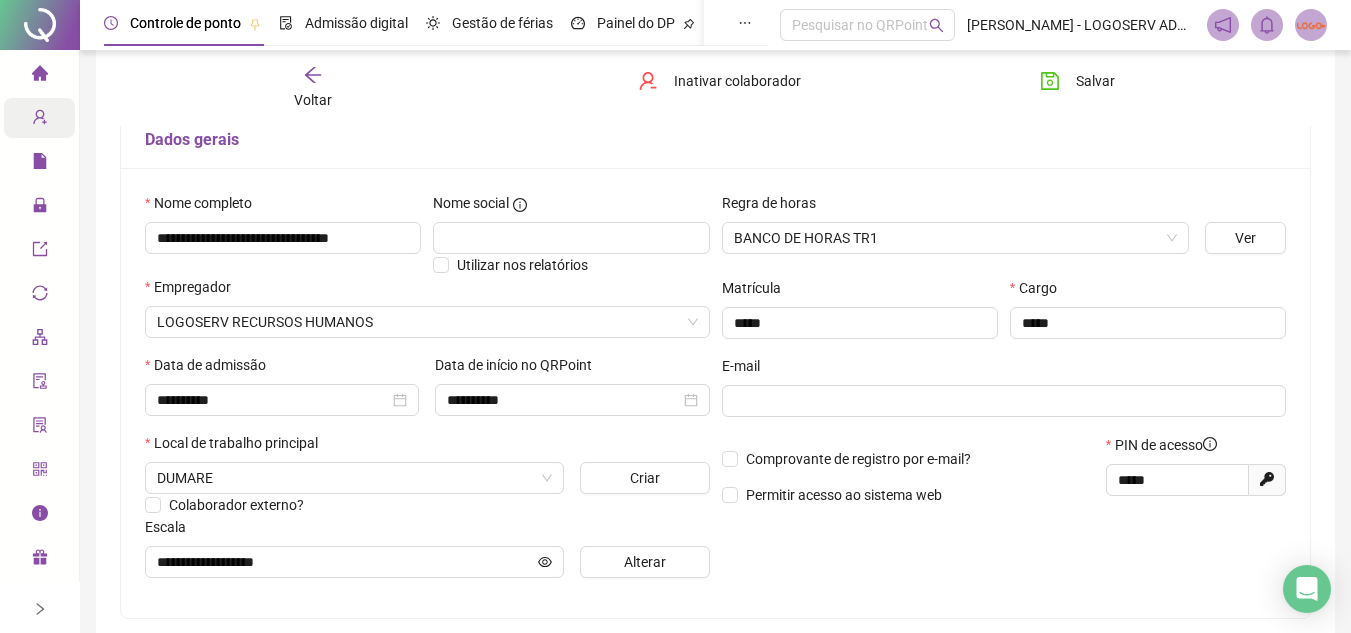 scroll, scrollTop: 100, scrollLeft: 0, axis: vertical 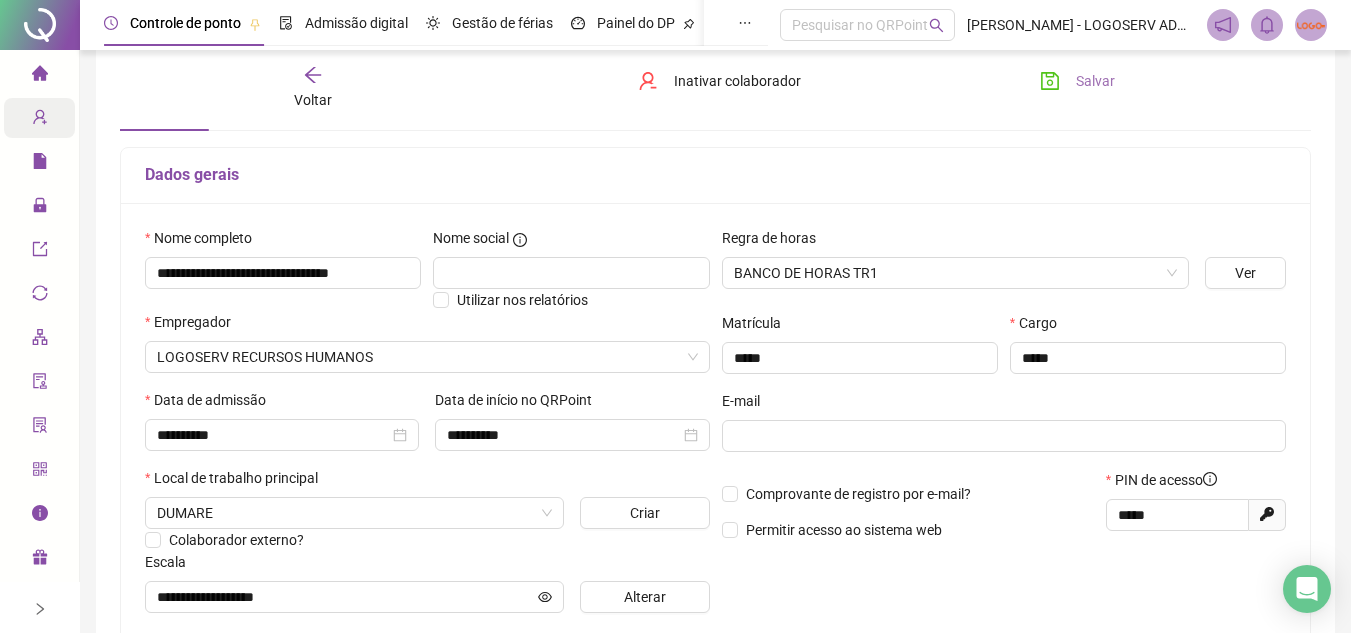 click on "Salvar" at bounding box center [1095, 81] 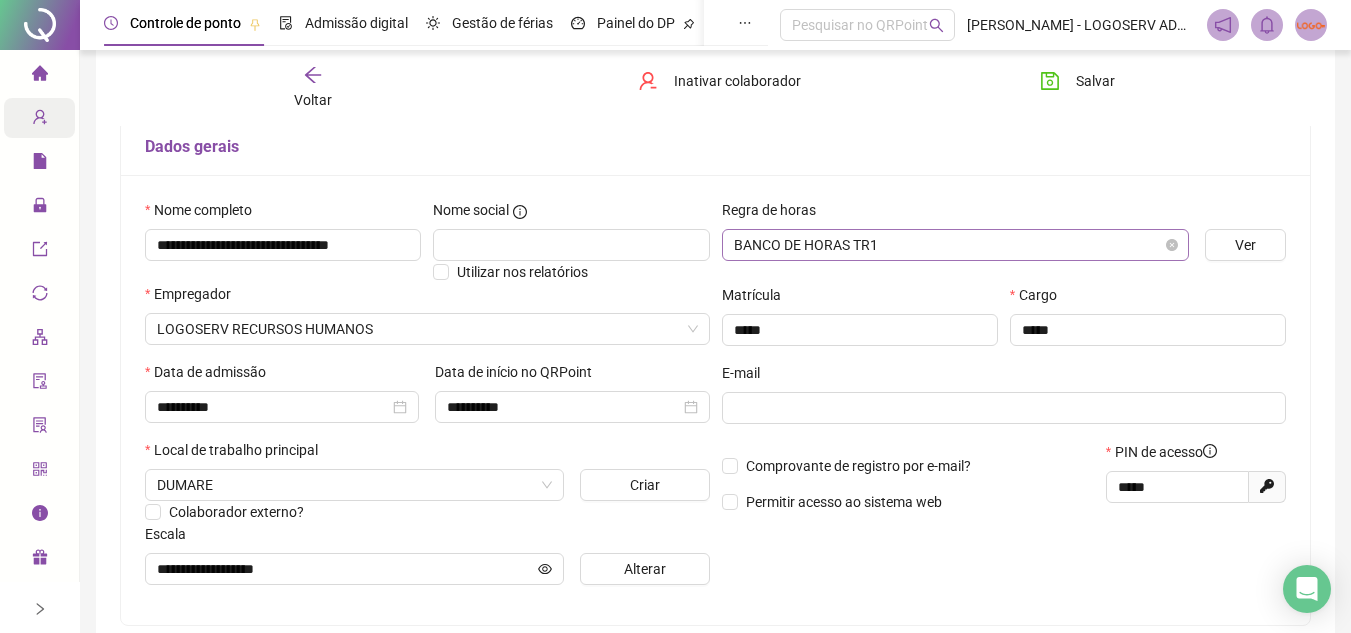 scroll, scrollTop: 200, scrollLeft: 0, axis: vertical 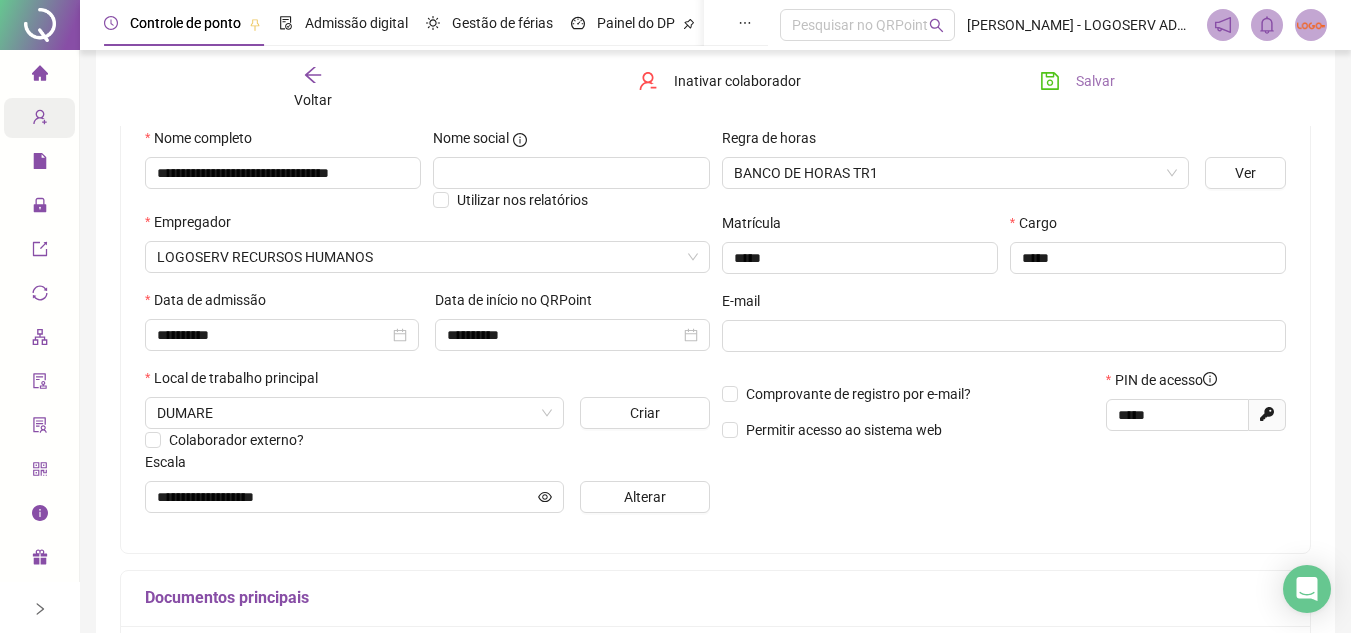 click on "Salvar" at bounding box center [1077, 81] 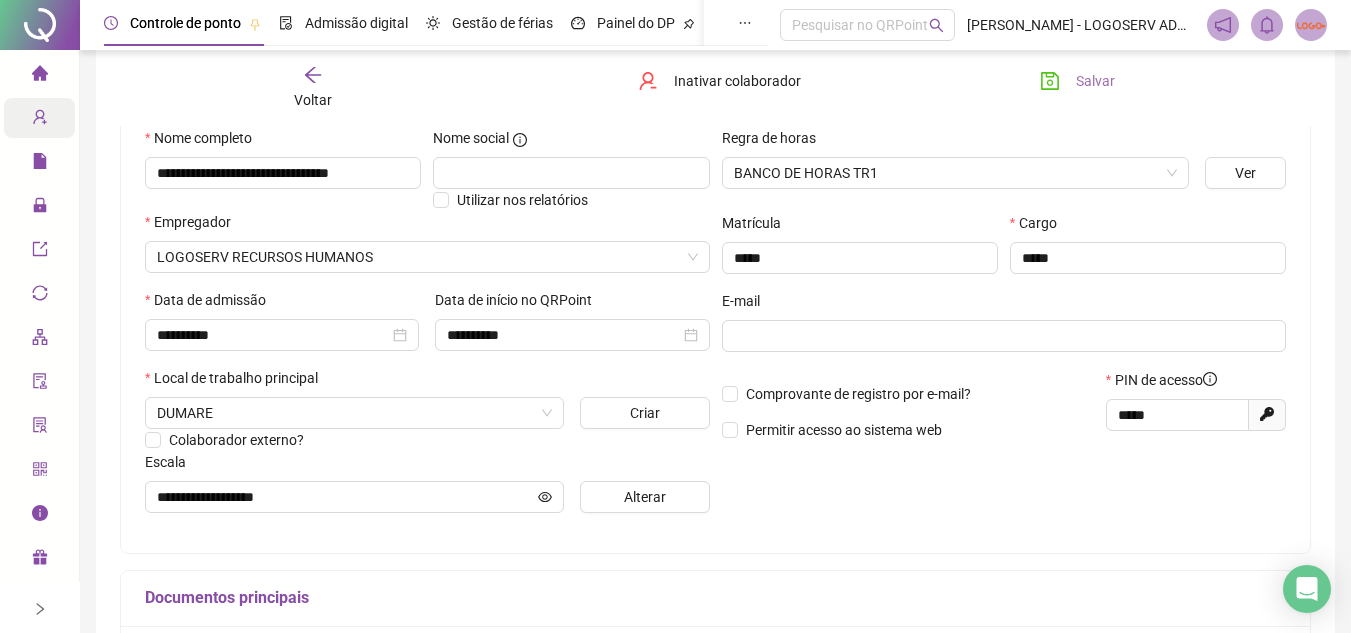 click 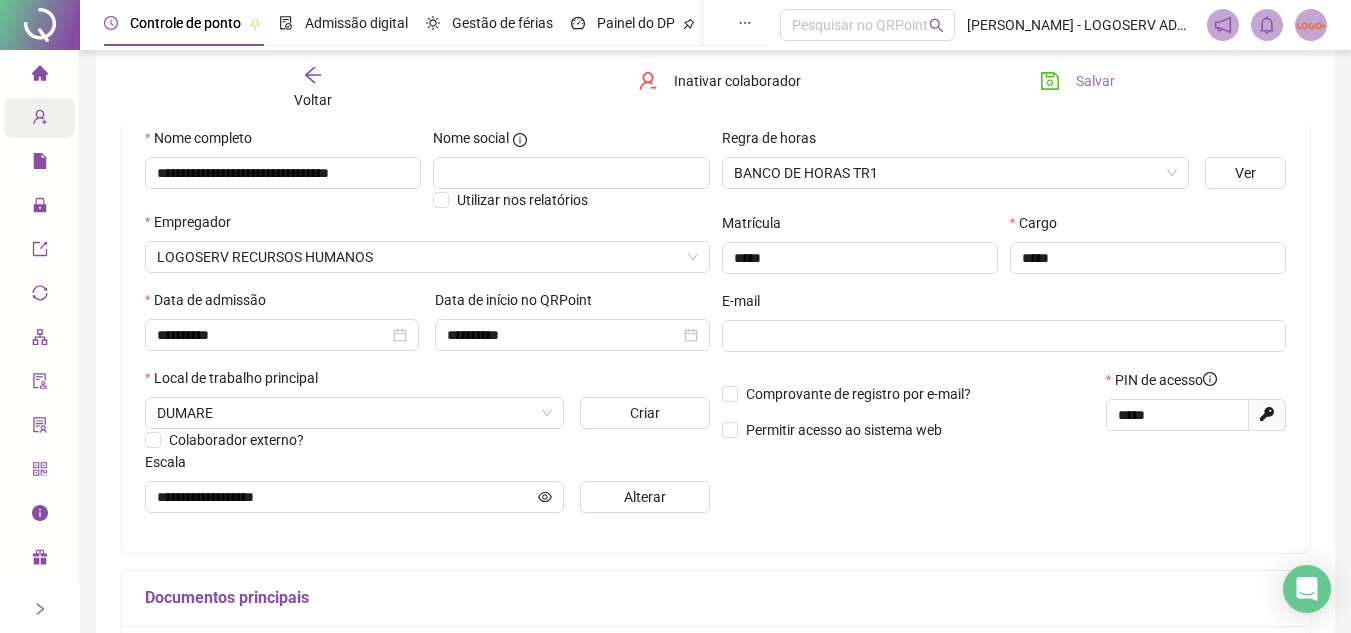 click on "Salvar" at bounding box center [1077, 81] 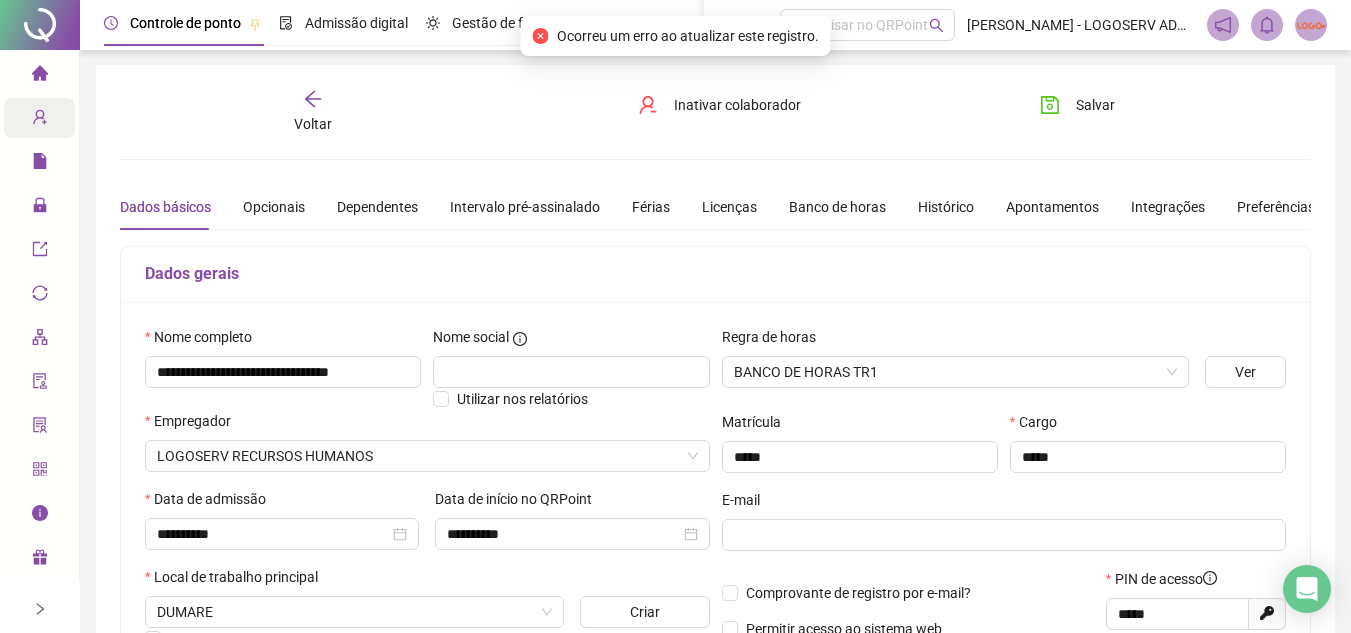 scroll, scrollTop: 0, scrollLeft: 0, axis: both 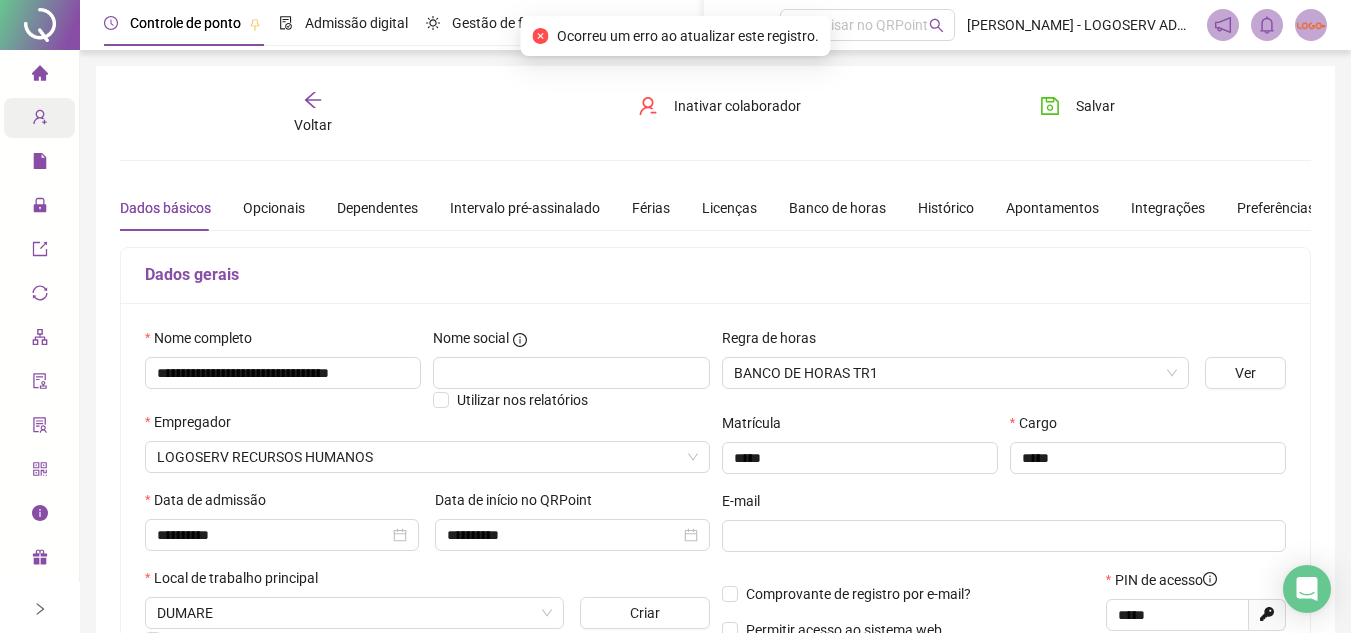 click 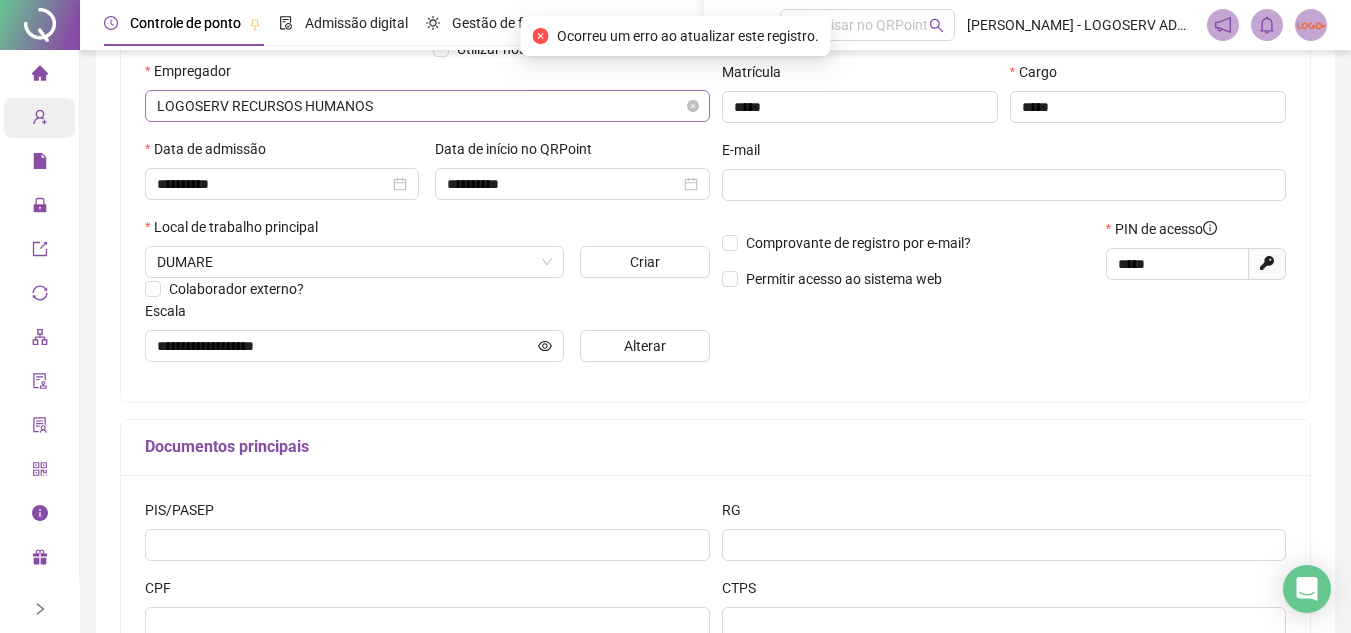 scroll, scrollTop: 0, scrollLeft: 0, axis: both 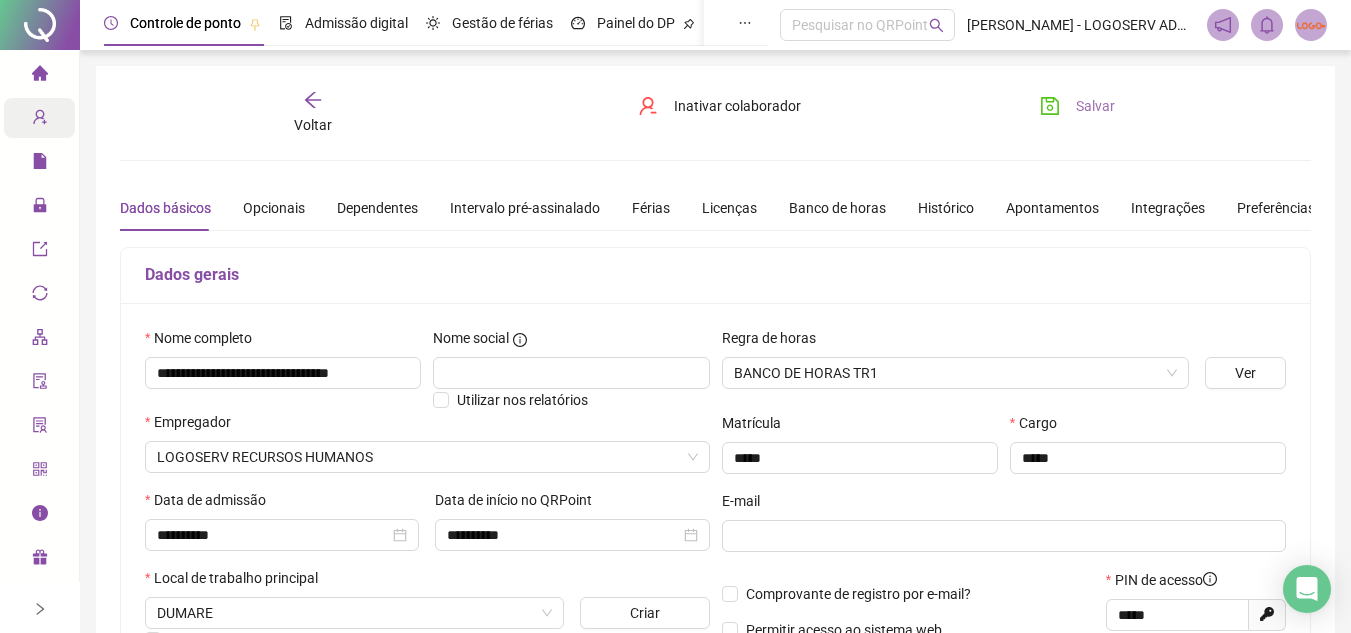 click on "Salvar" at bounding box center [1077, 106] 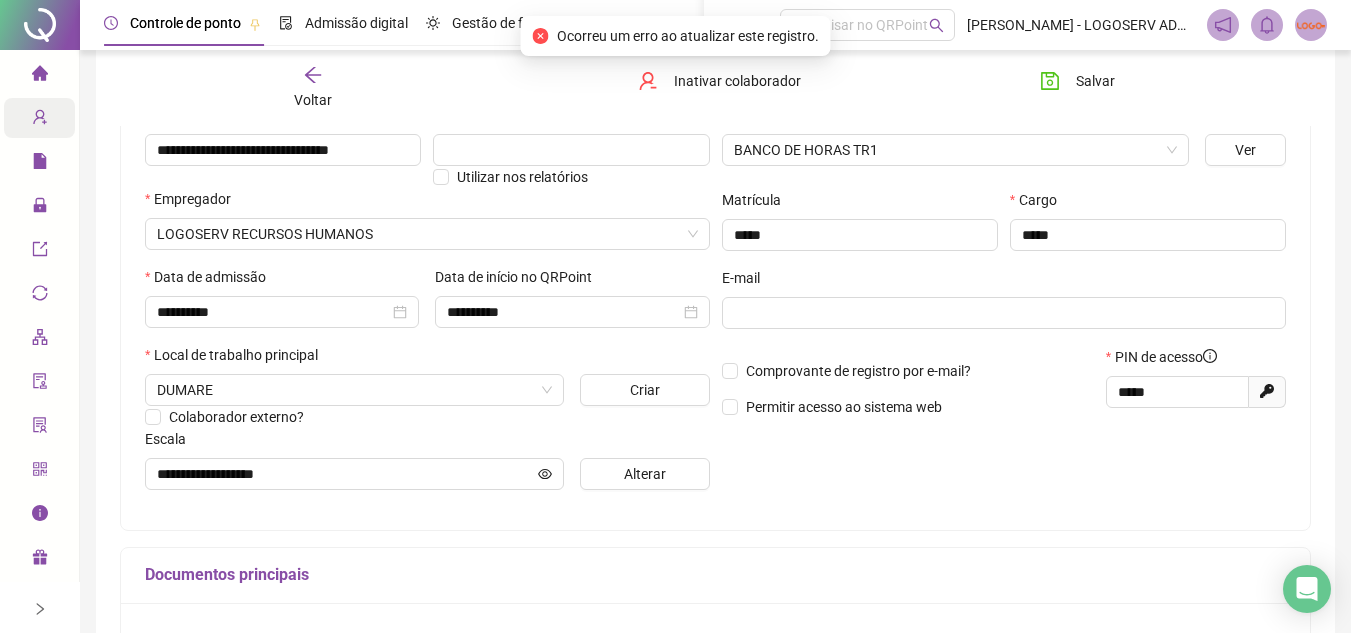 scroll, scrollTop: 200, scrollLeft: 0, axis: vertical 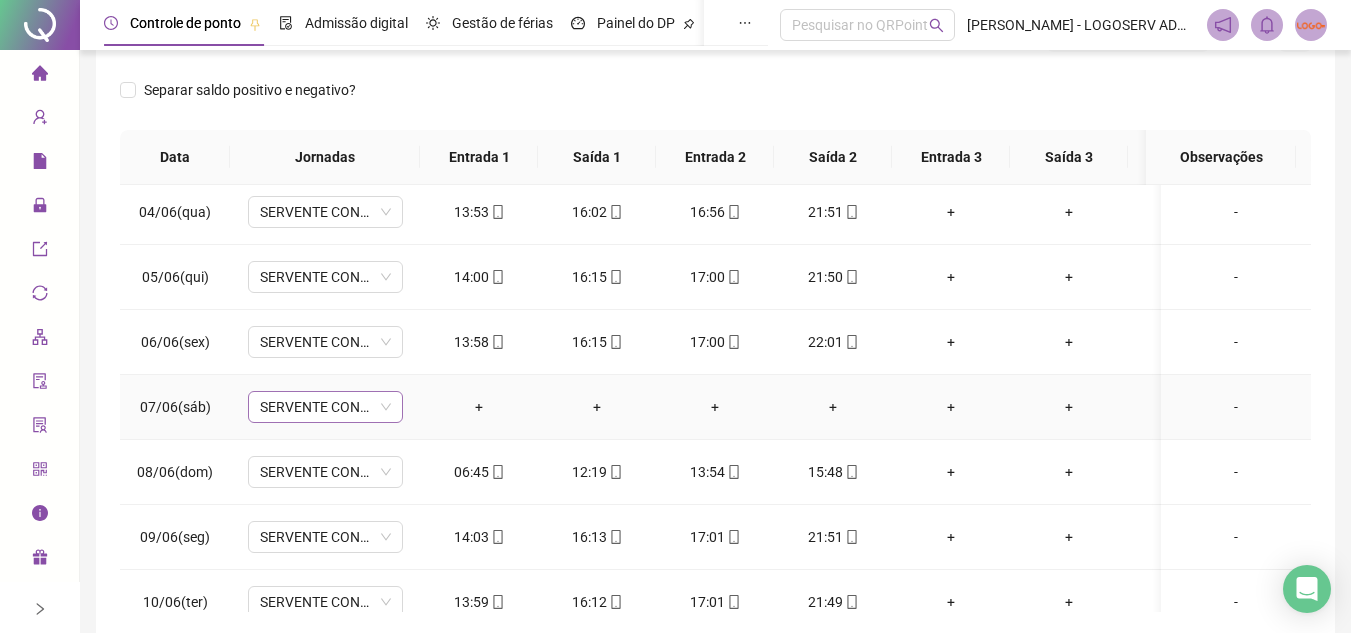 click on "SERVENTE COND. TERCEIRIZADO" at bounding box center (325, 407) 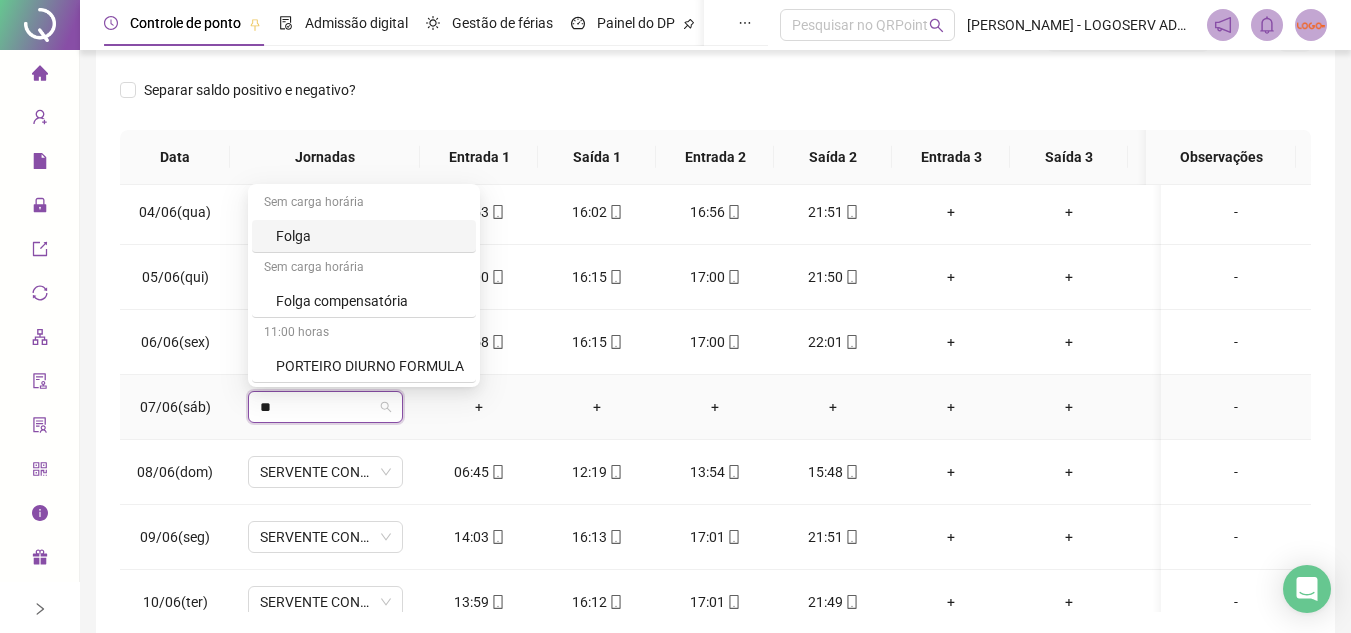 type on "***" 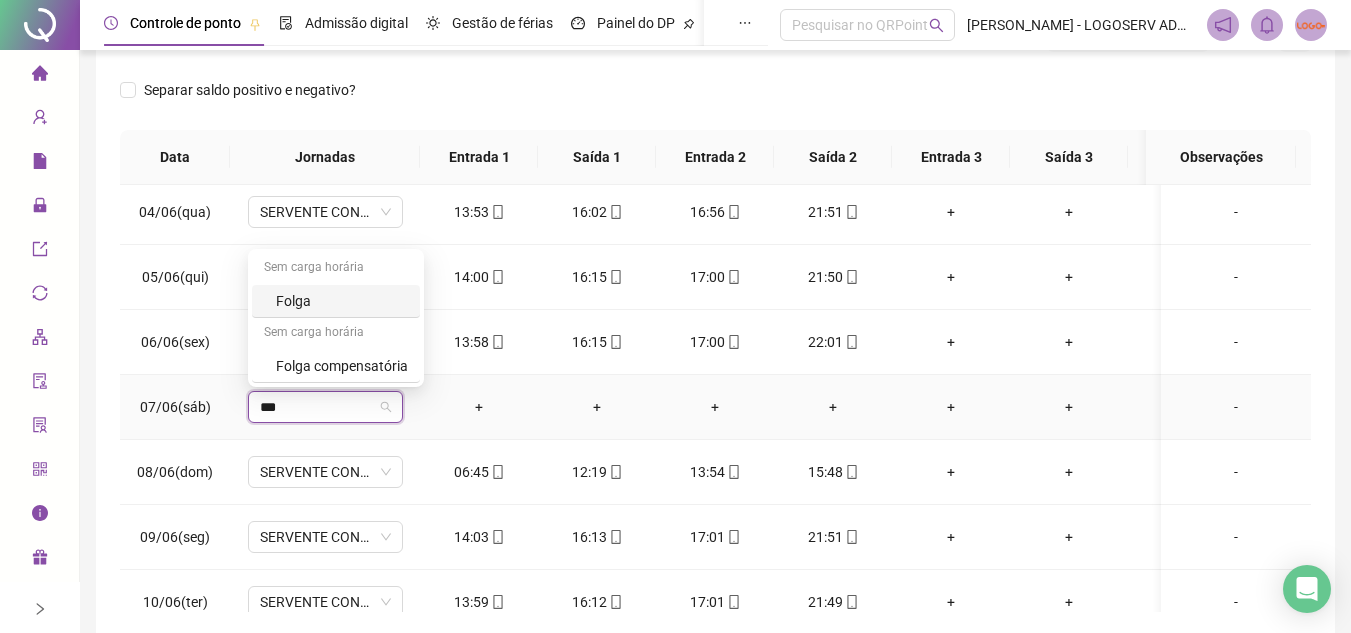 click on "Folga" at bounding box center [342, 301] 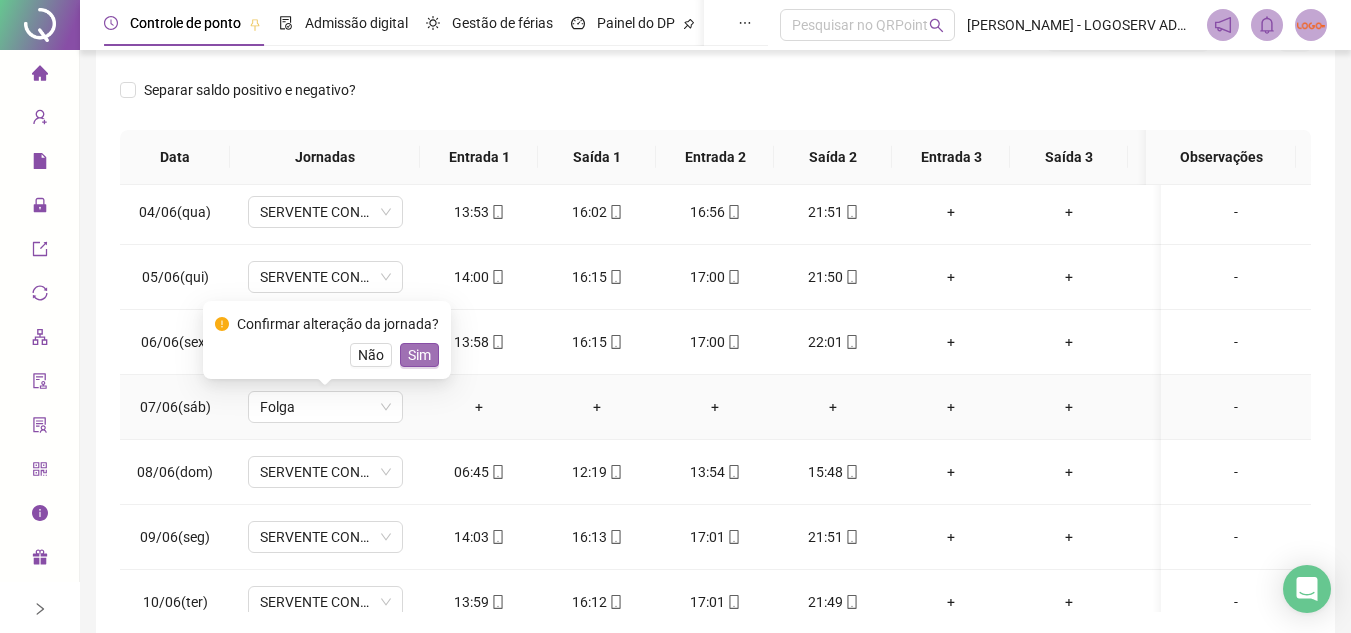 click on "Sim" at bounding box center (419, 355) 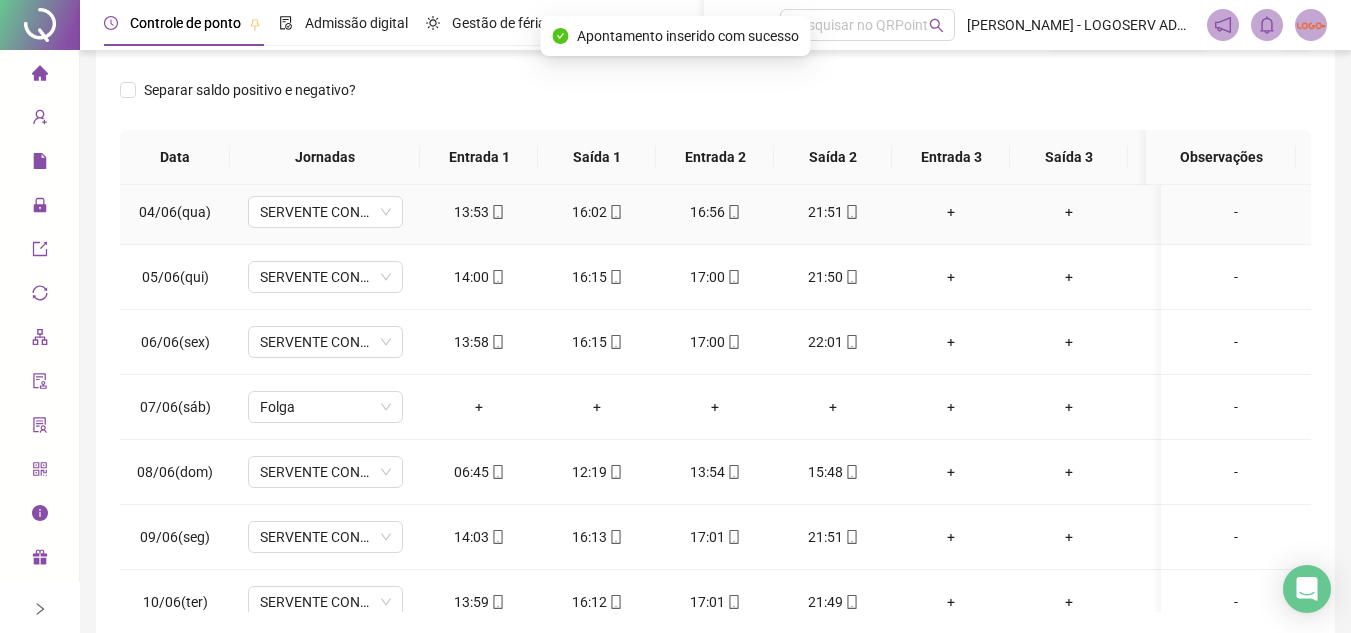scroll, scrollTop: 0, scrollLeft: 0, axis: both 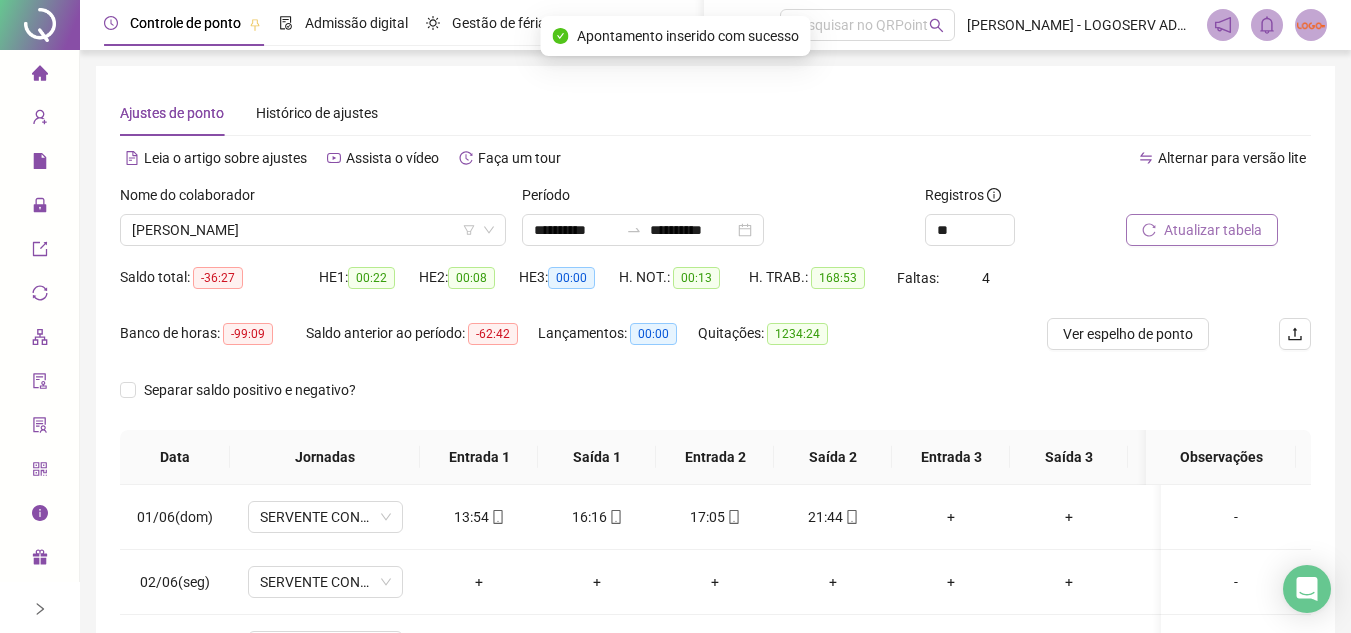click on "Atualizar tabela" at bounding box center (1213, 230) 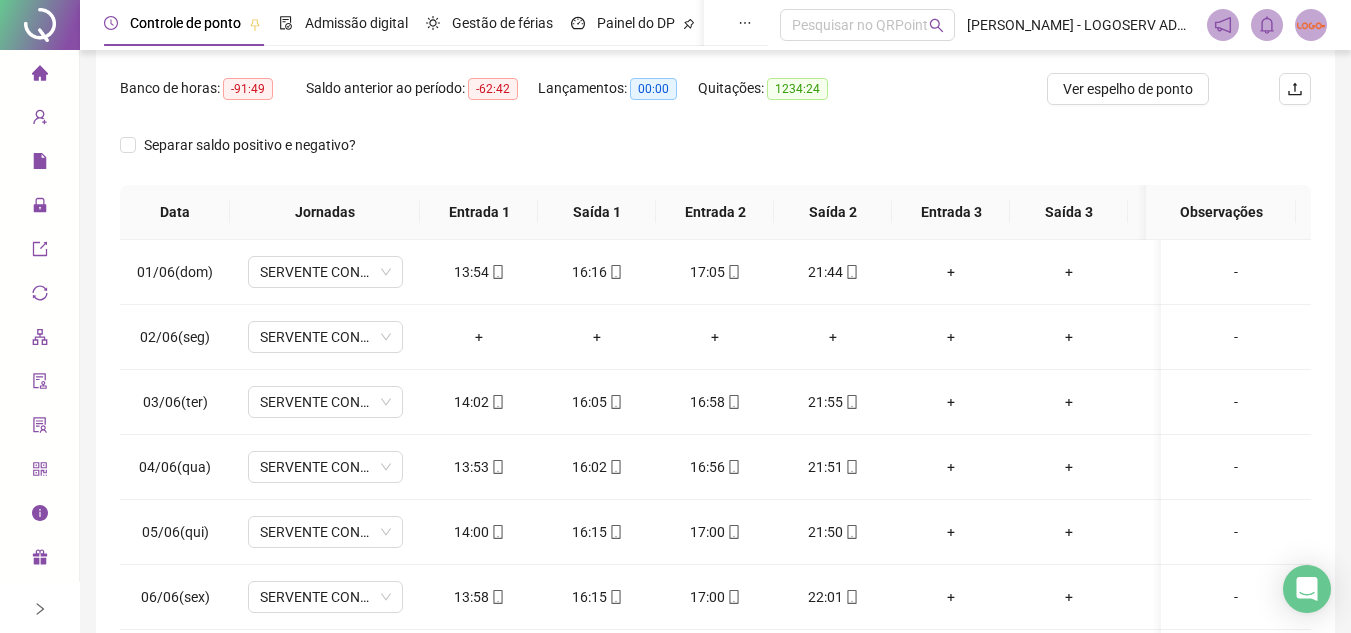 scroll, scrollTop: 389, scrollLeft: 0, axis: vertical 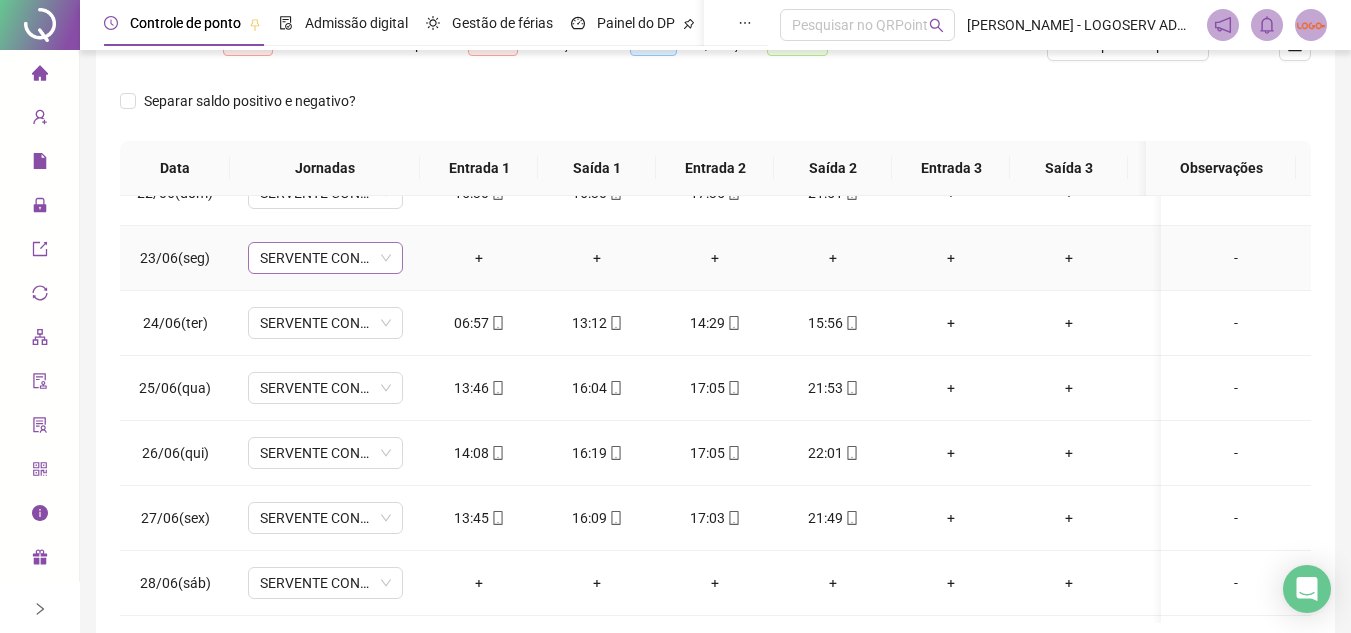 click on "SERVENTE COND. TERCEIRIZADO" at bounding box center (325, 258) 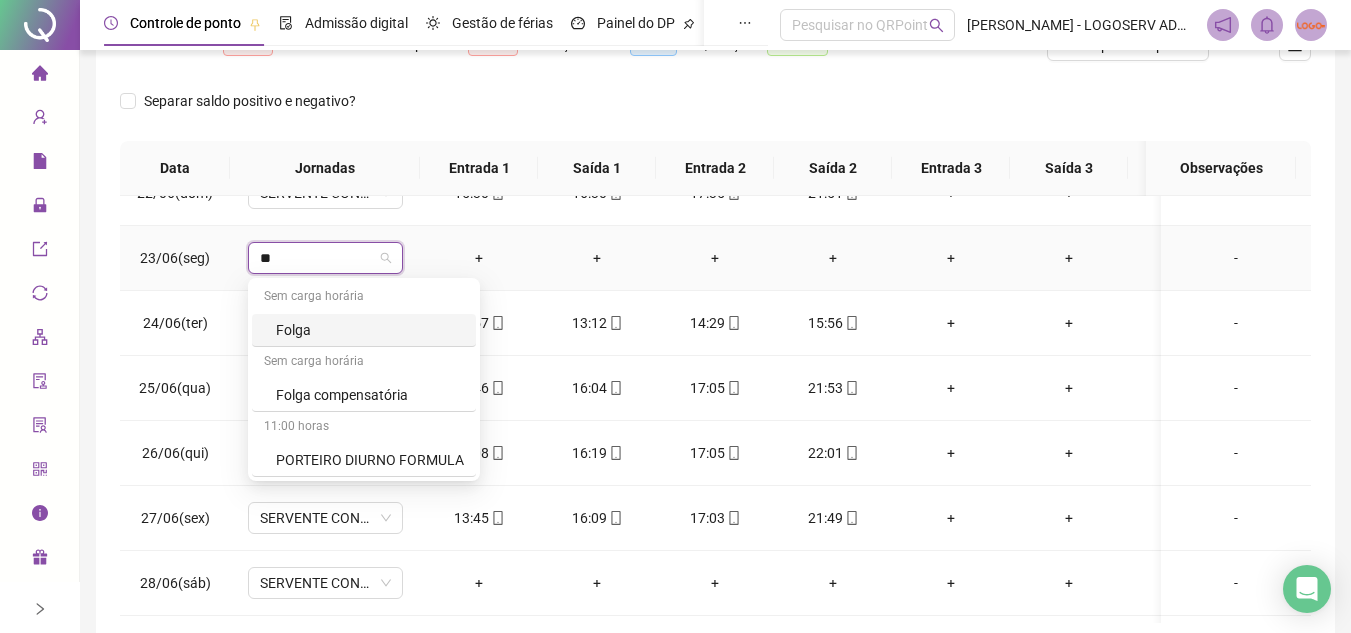 type on "***" 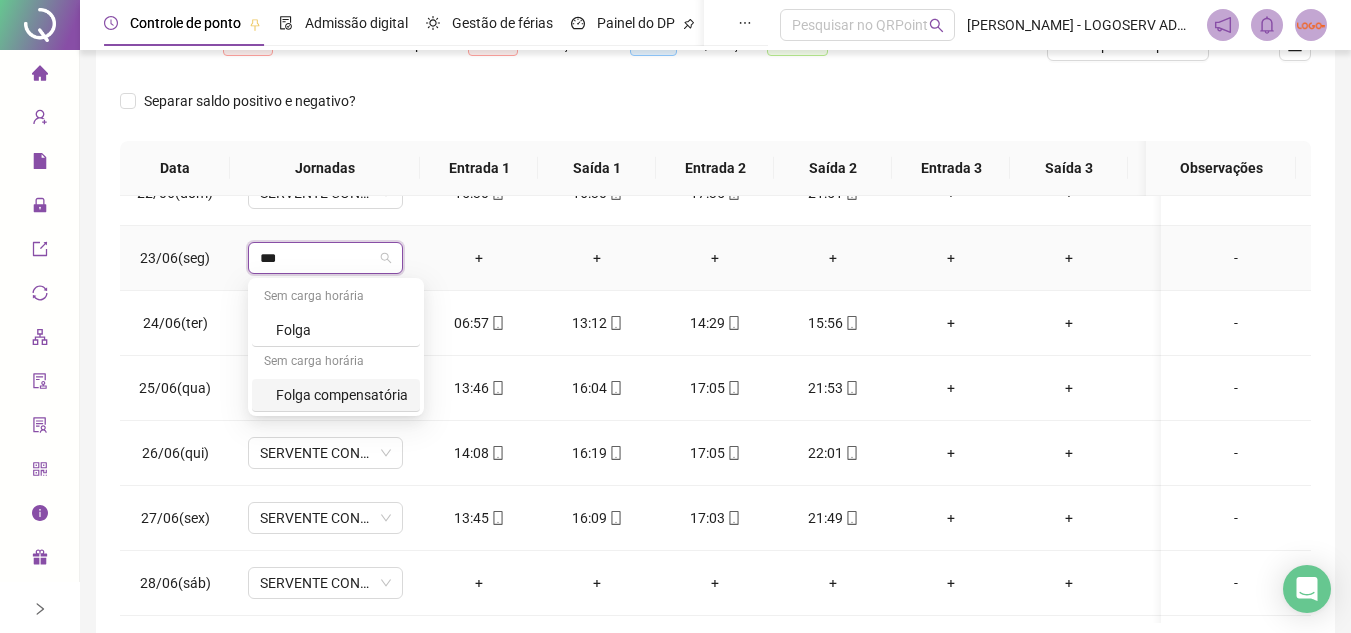 click on "Folga compensatória" at bounding box center (342, 395) 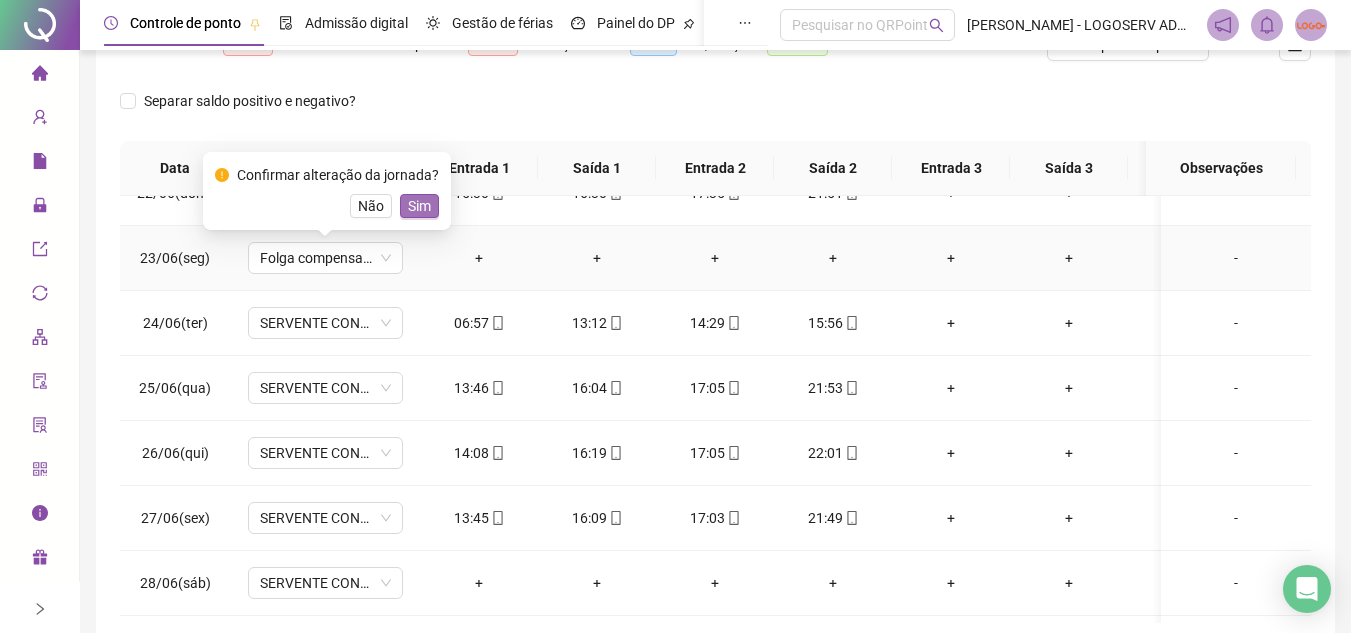 click on "Sim" at bounding box center (419, 206) 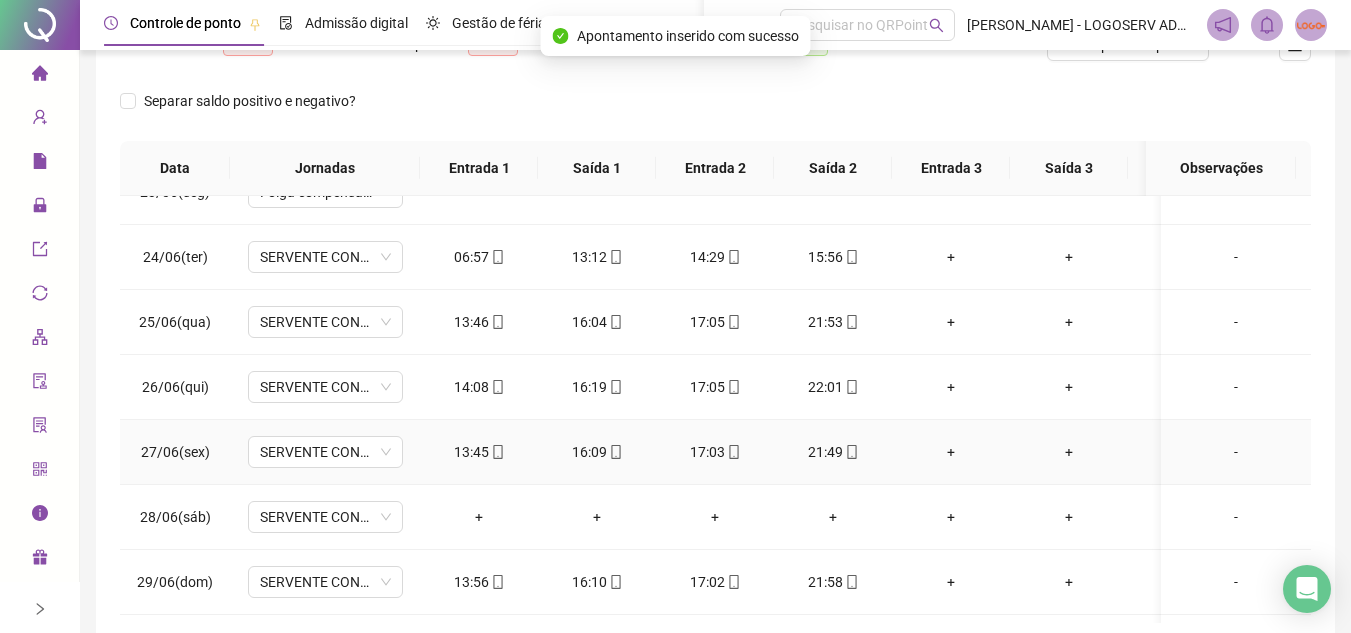 scroll, scrollTop: 1538, scrollLeft: 0, axis: vertical 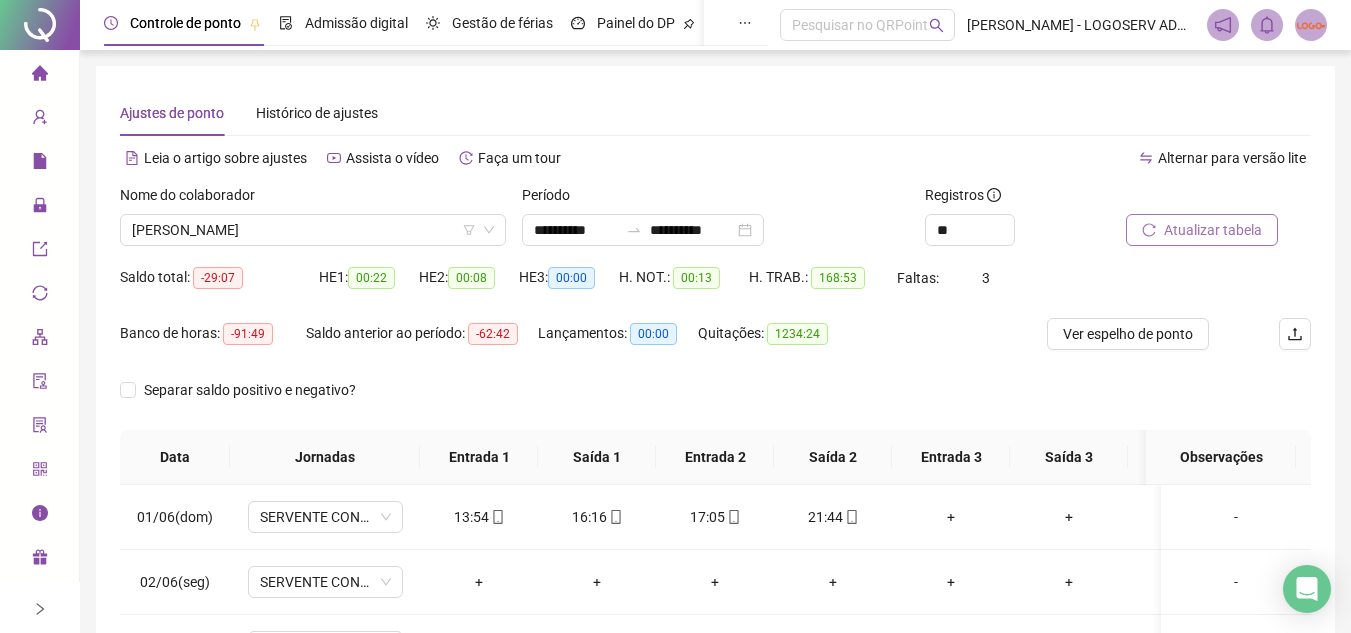click on "Atualizar tabela" at bounding box center (1202, 230) 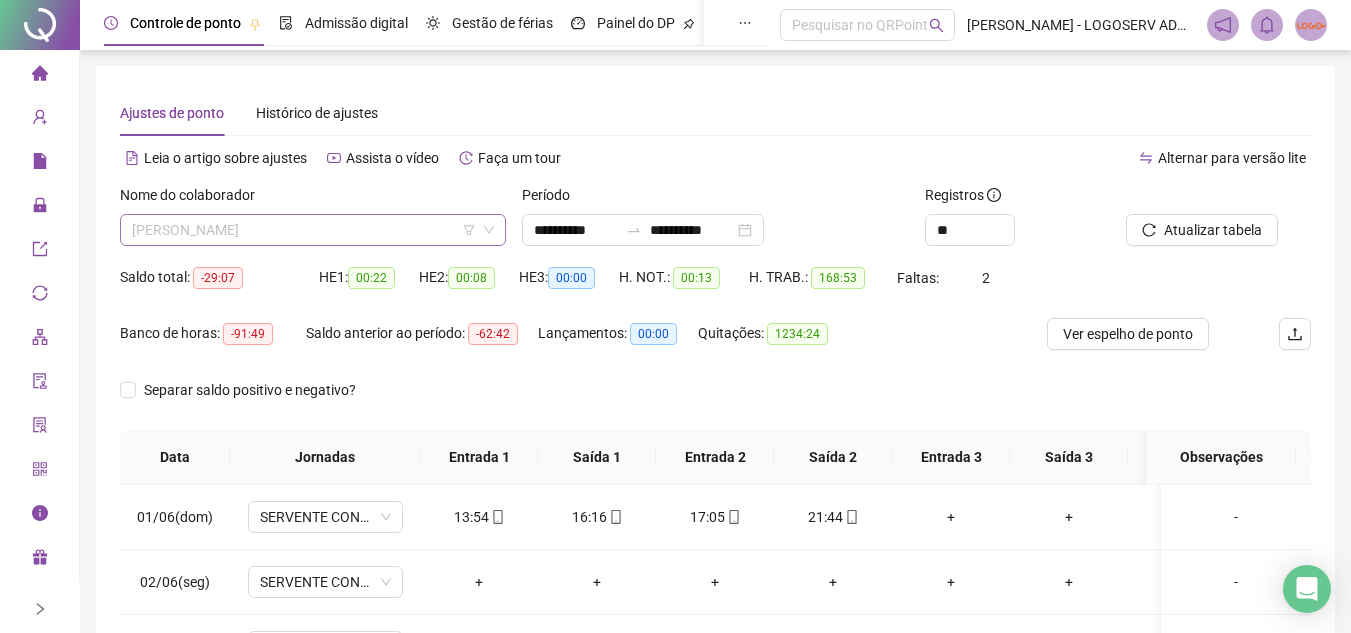 click on "[PERSON_NAME]" at bounding box center [313, 230] 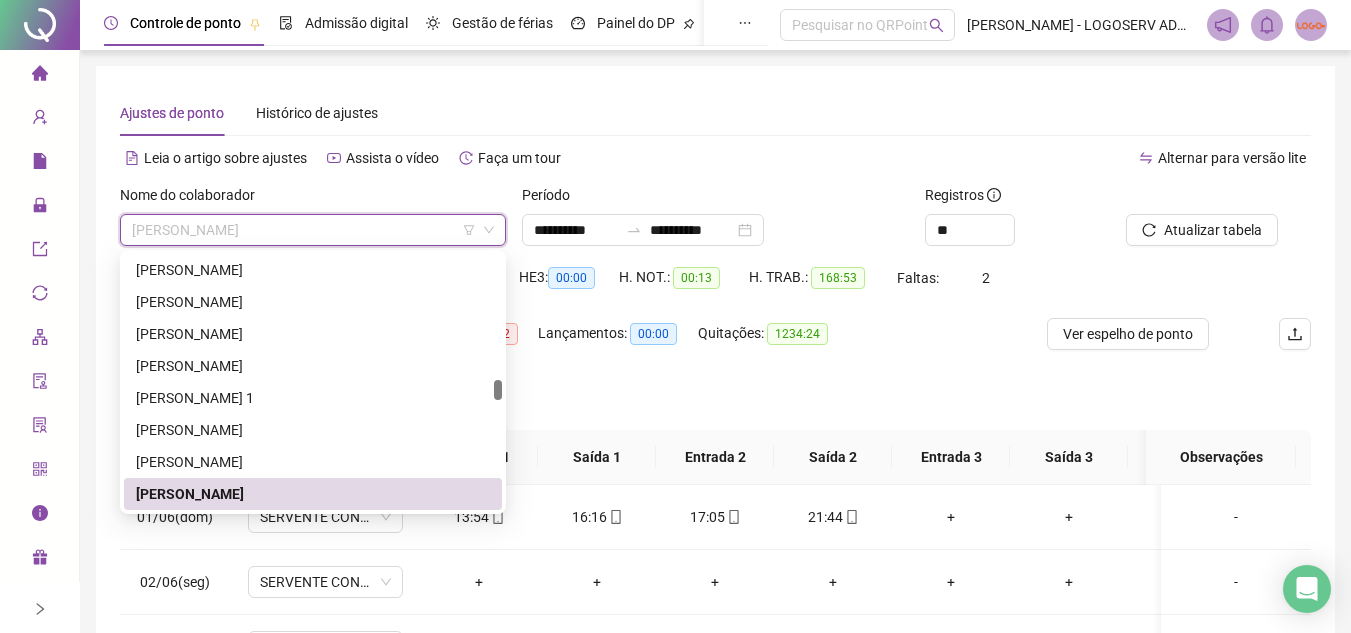paste on "**********" 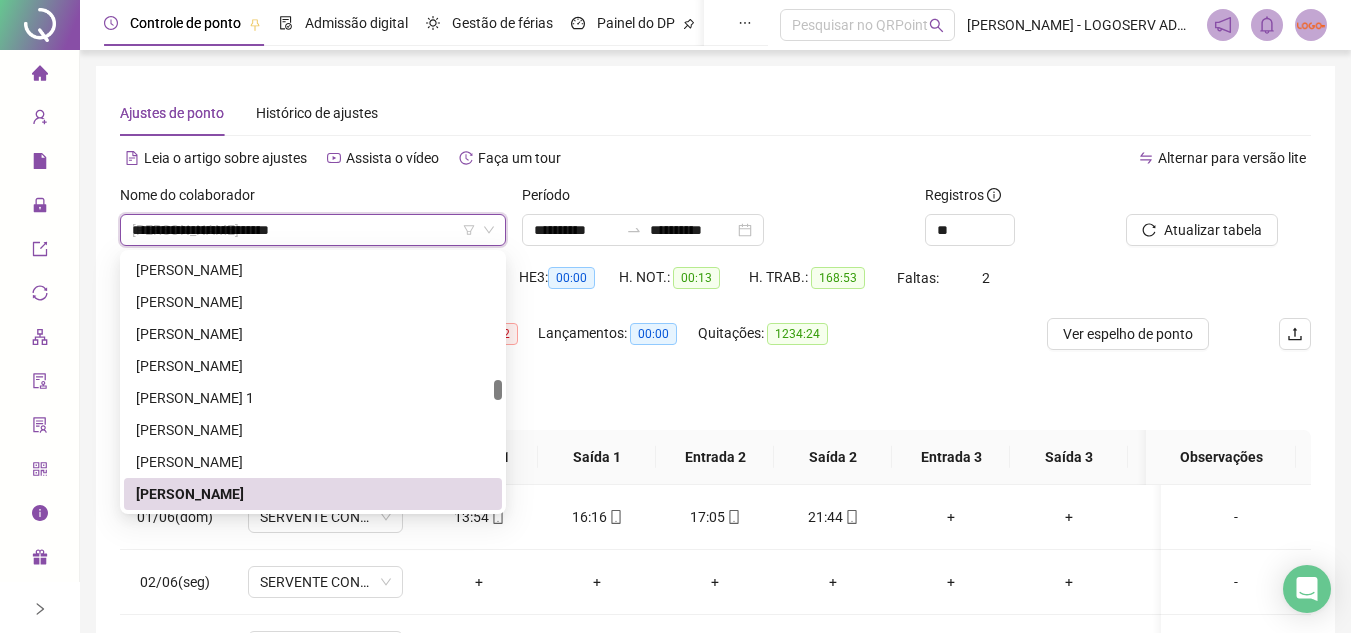 scroll, scrollTop: 0, scrollLeft: 0, axis: both 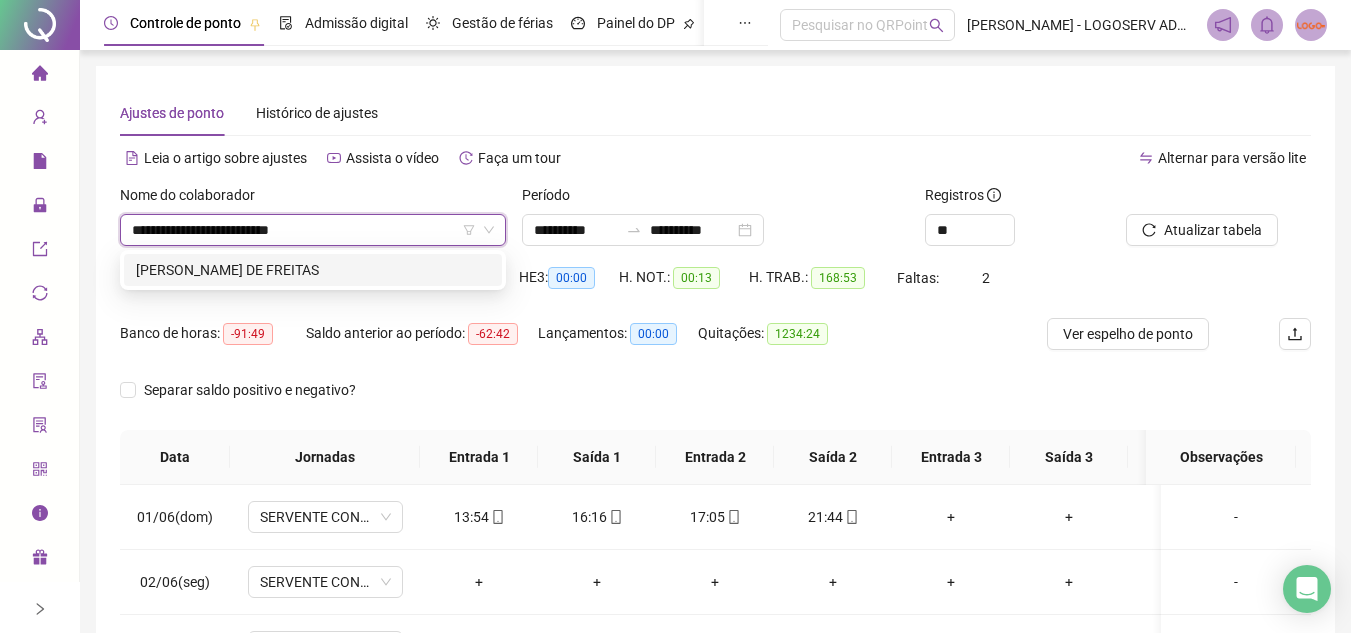 click on "[PERSON_NAME] DE FREITAS" at bounding box center [313, 270] 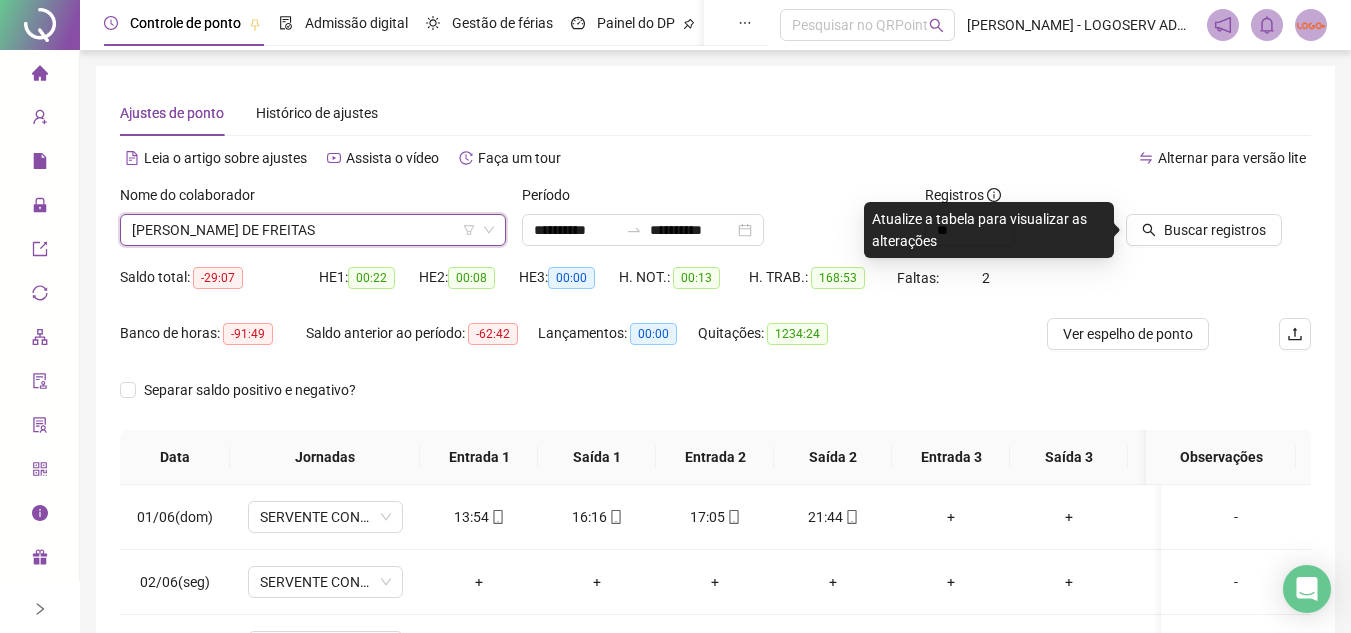 click at bounding box center [1193, 199] 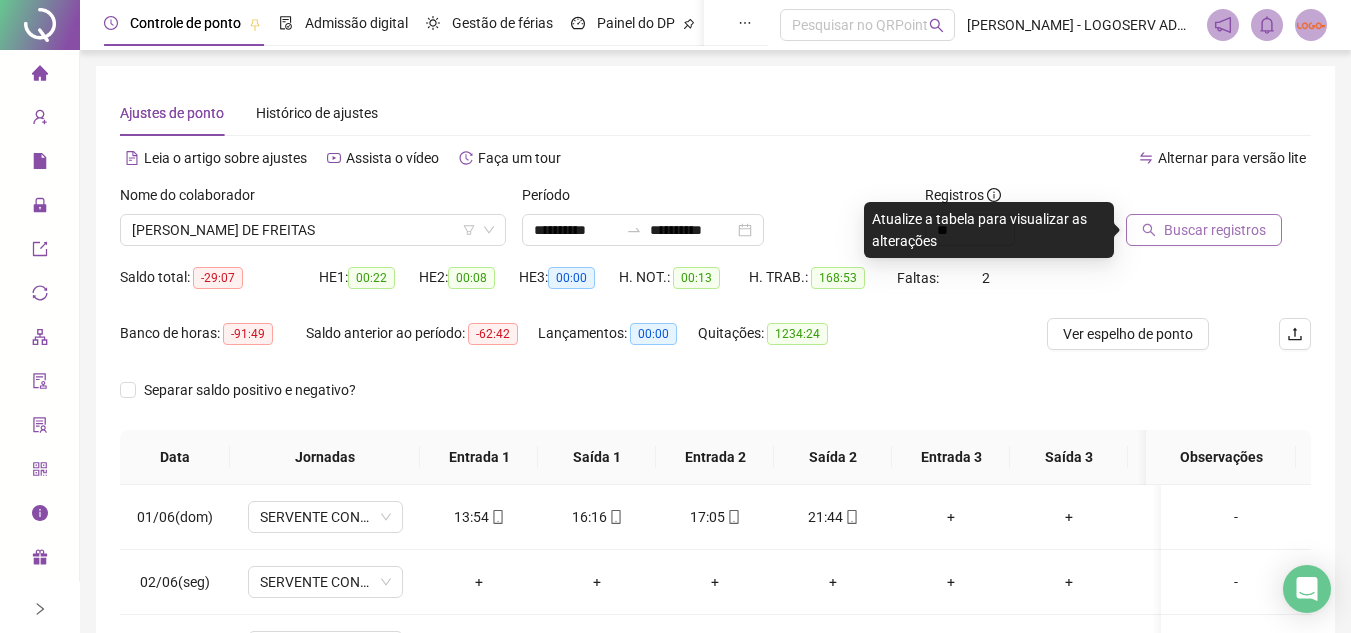 click on "Buscar registros" at bounding box center (1215, 230) 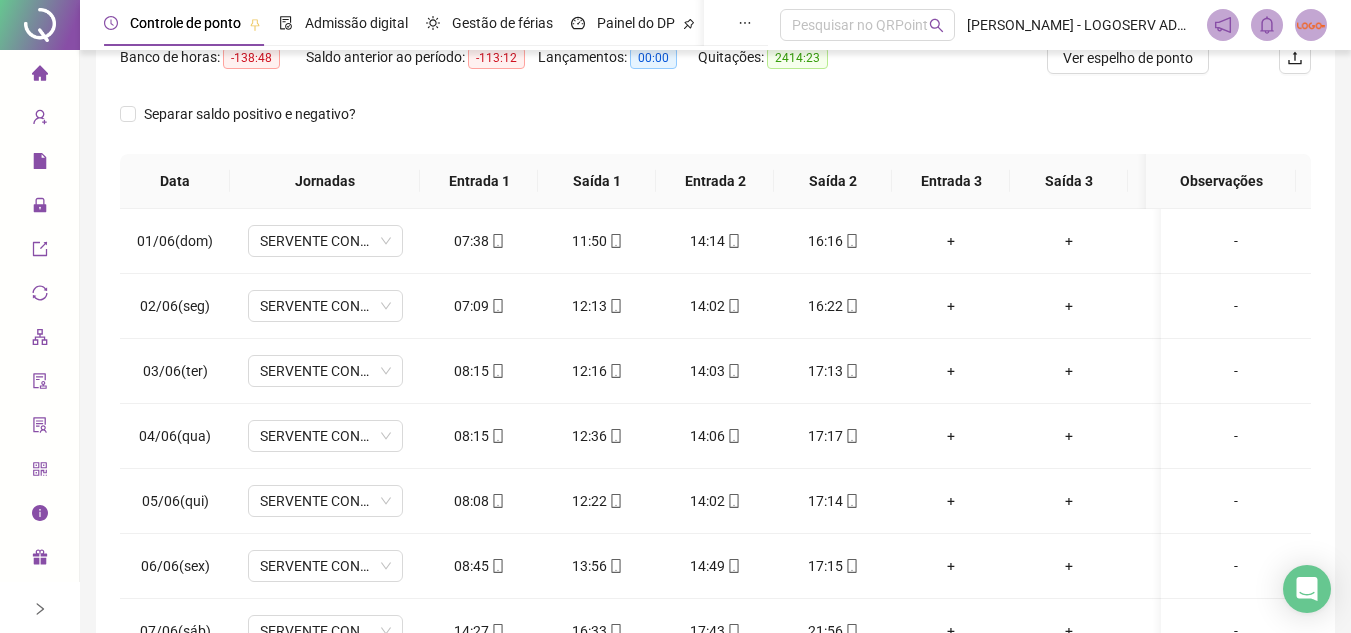scroll, scrollTop: 300, scrollLeft: 0, axis: vertical 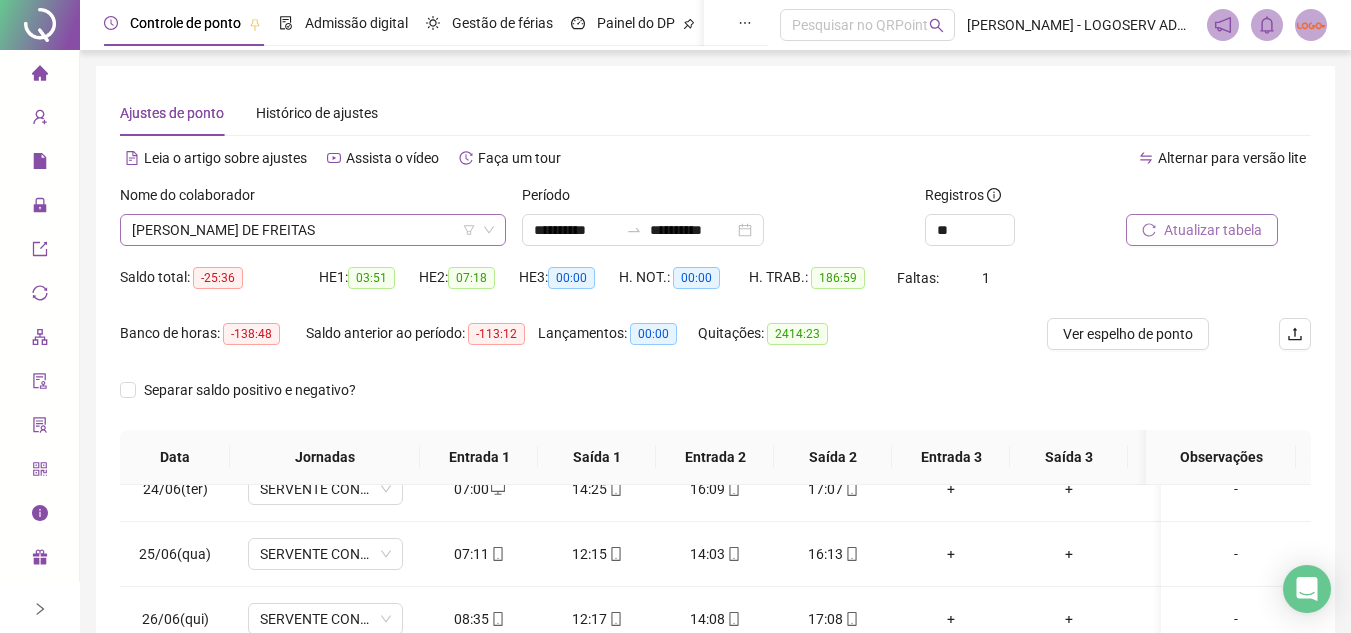 click on "[PERSON_NAME] DE FREITAS" at bounding box center [313, 230] 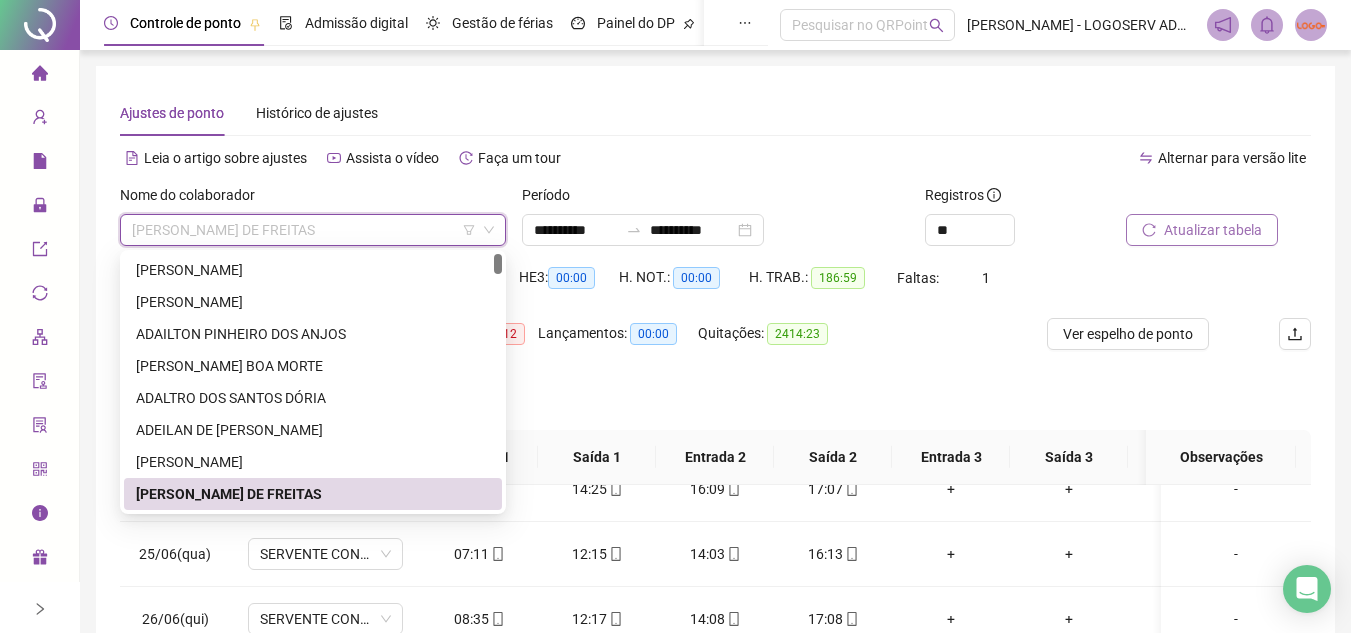 paste on "**********" 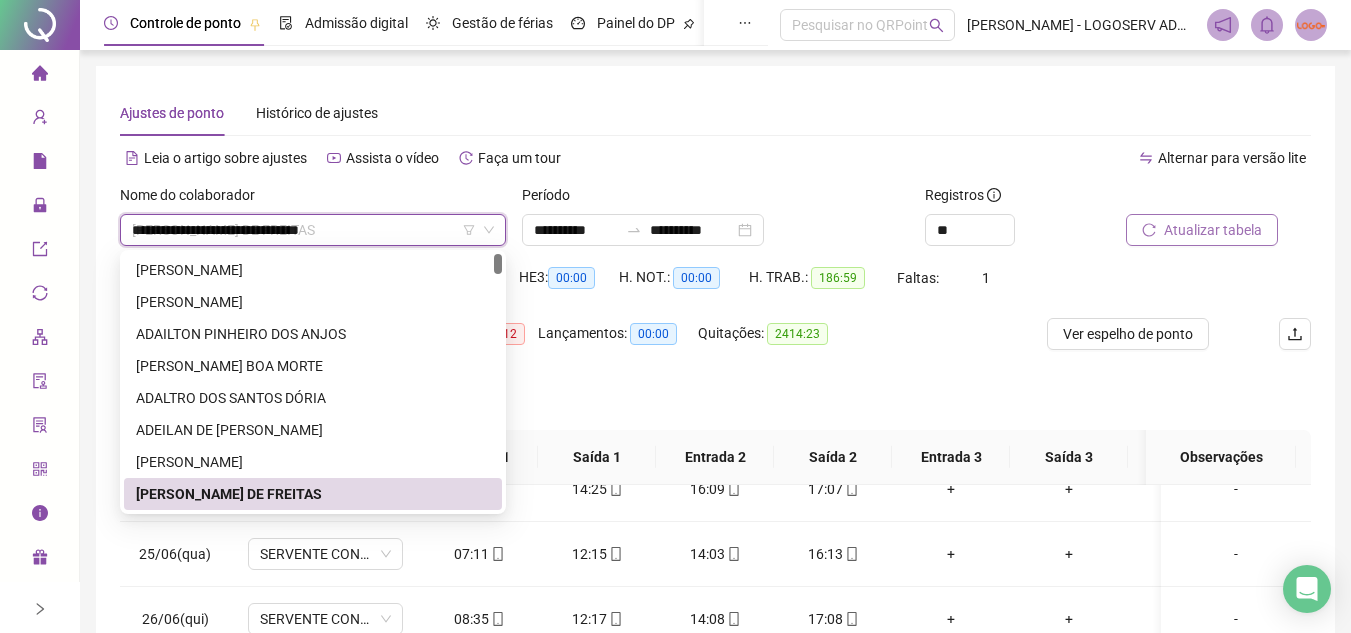 scroll, scrollTop: 0, scrollLeft: 0, axis: both 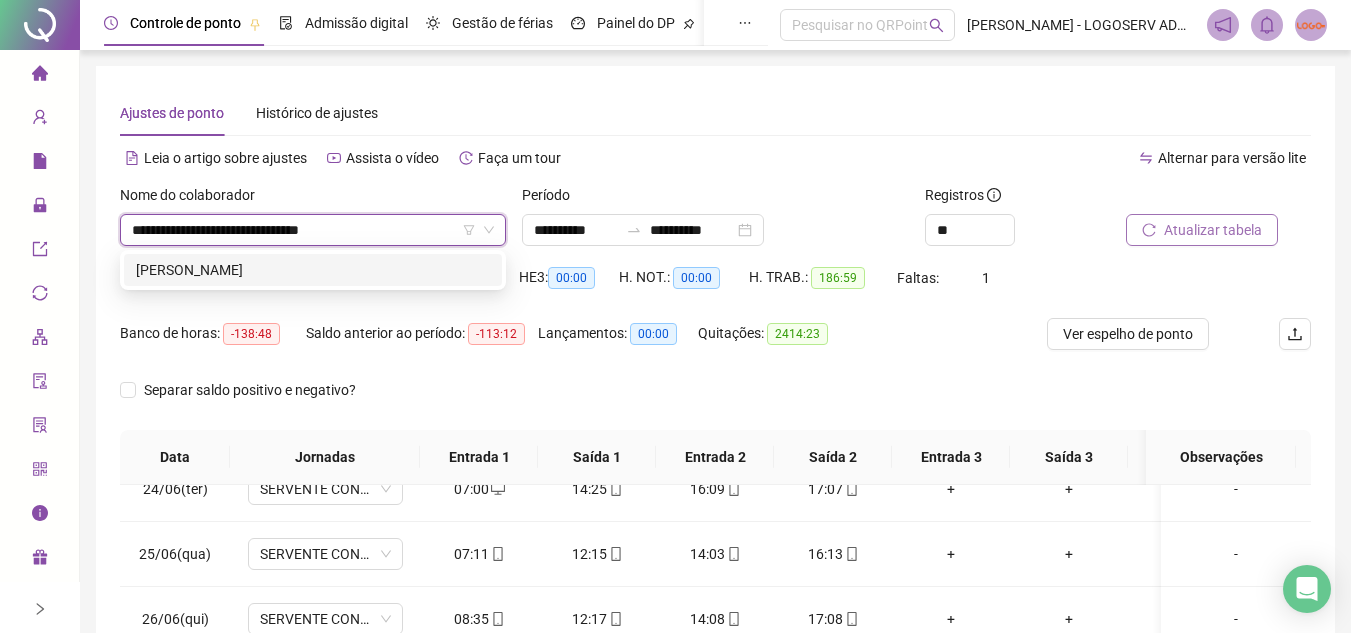 click on "ANTONIO CARLOS DE SOUZA DA SILVA" at bounding box center (313, 270) 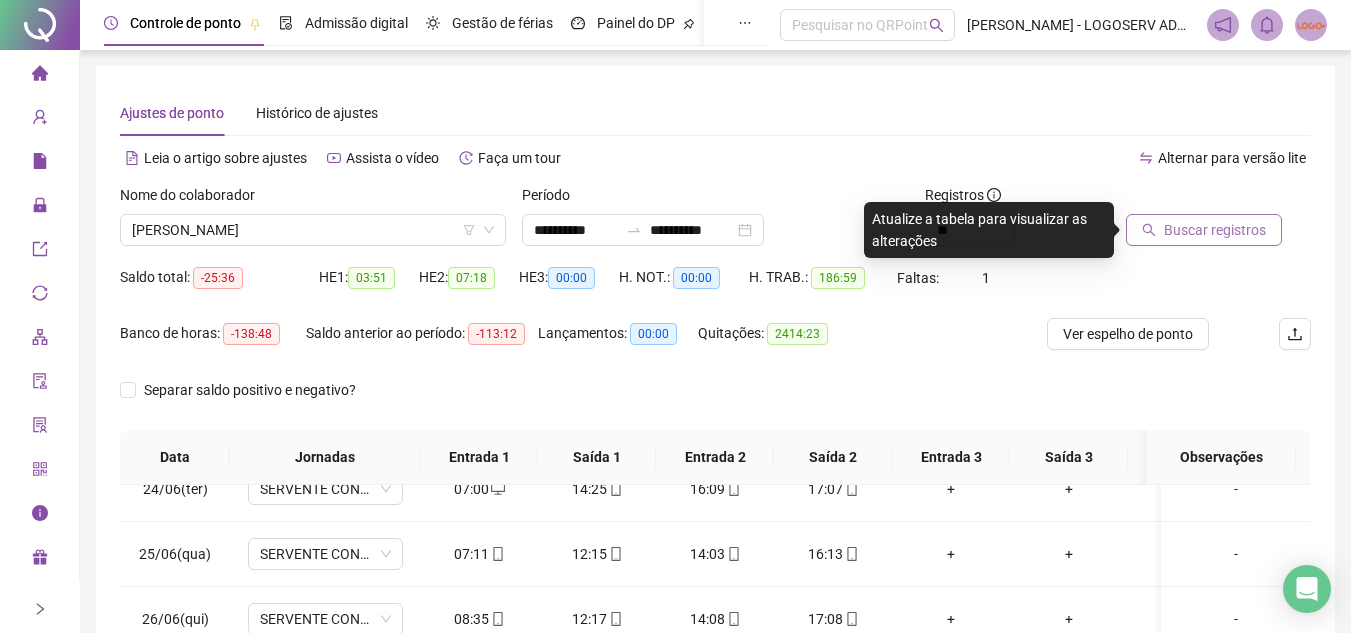 click on "Buscar registros" at bounding box center (1204, 230) 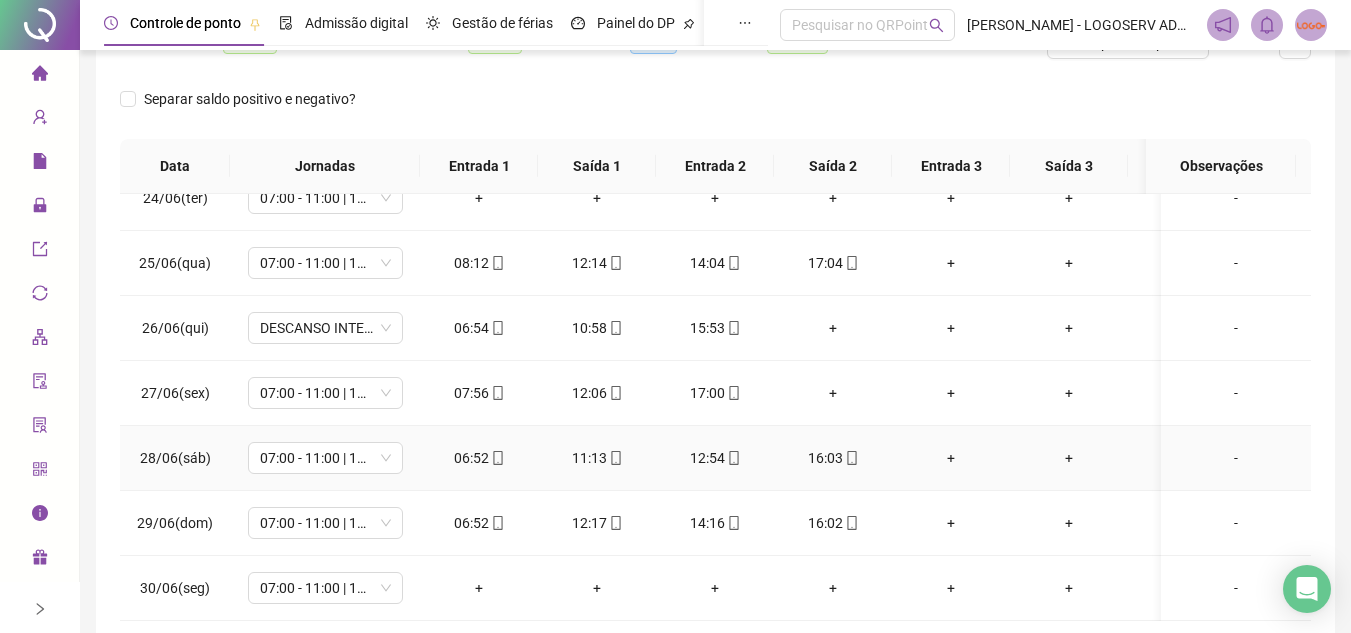 scroll, scrollTop: 300, scrollLeft: 0, axis: vertical 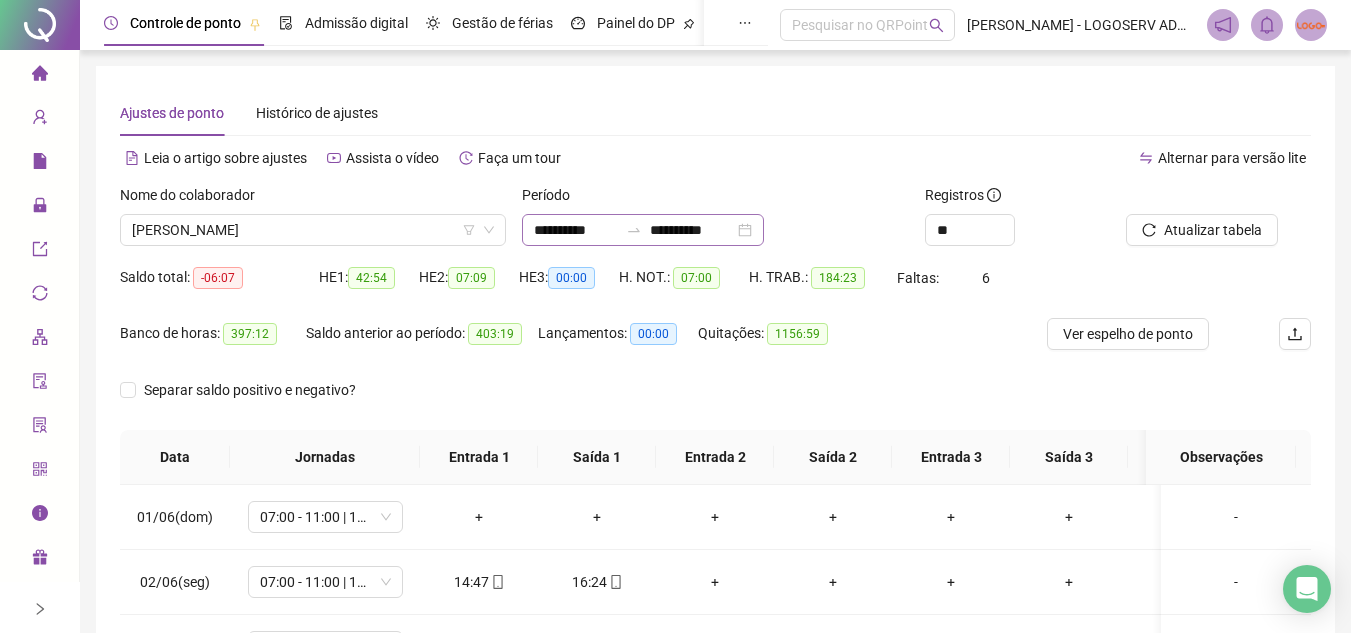 click 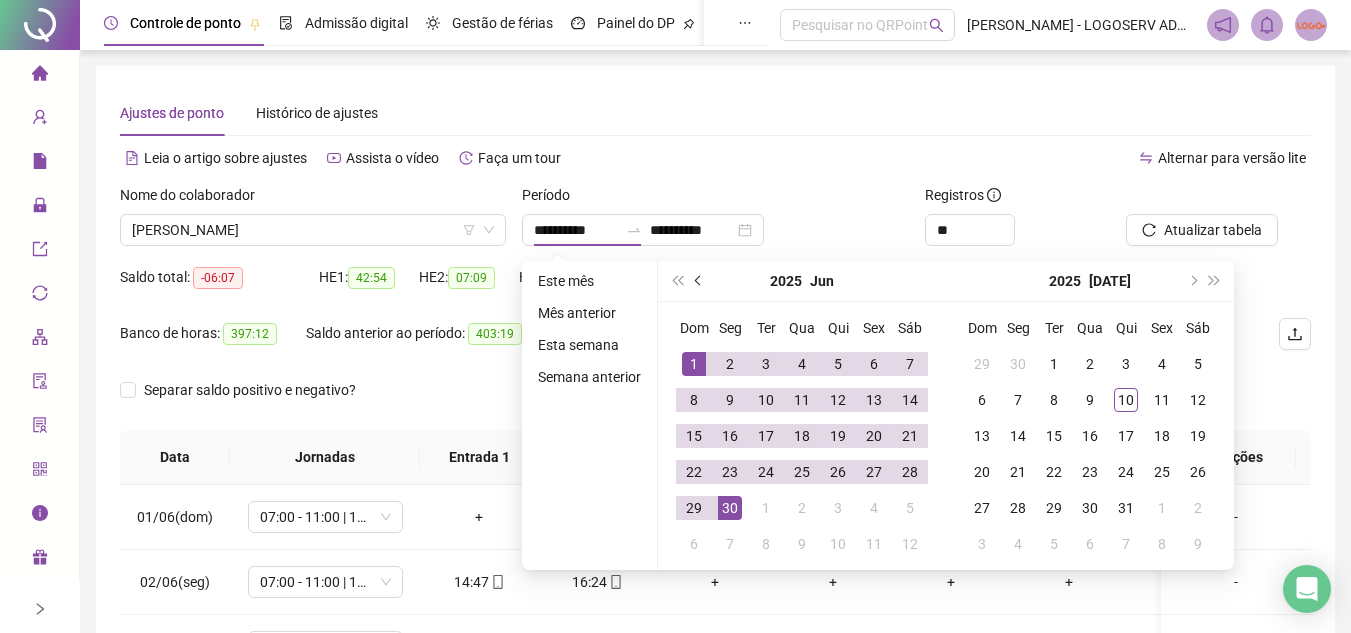 click at bounding box center (700, 281) 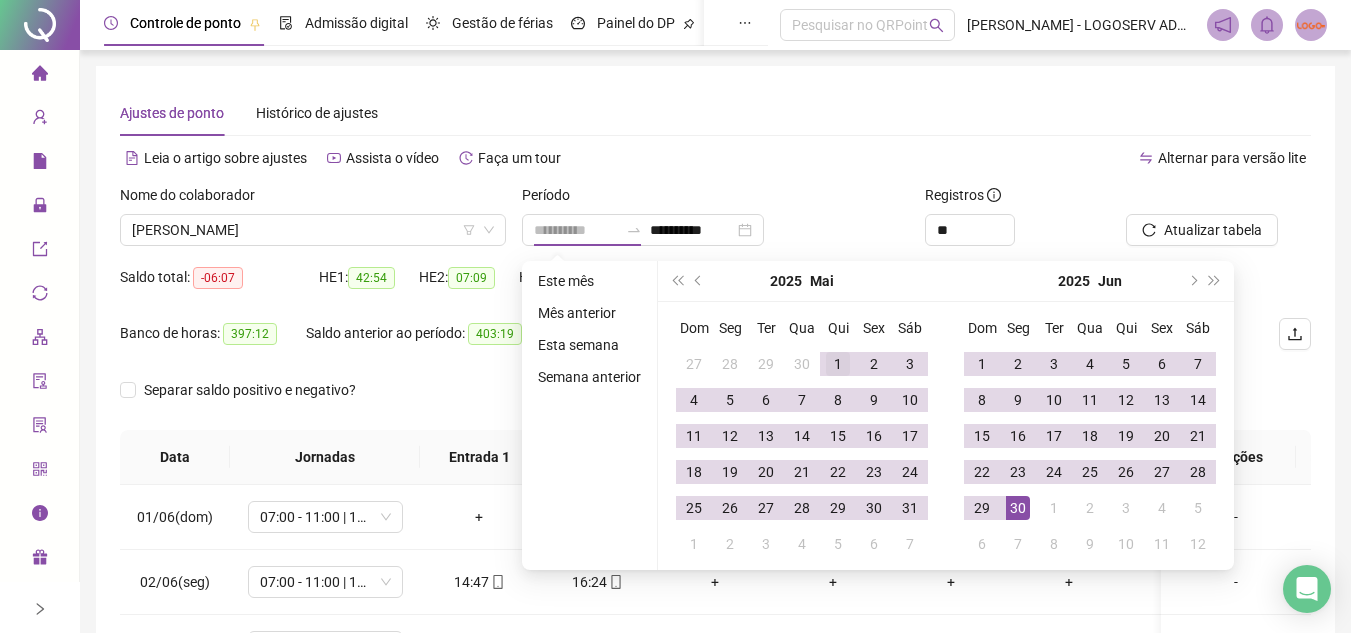 type on "**********" 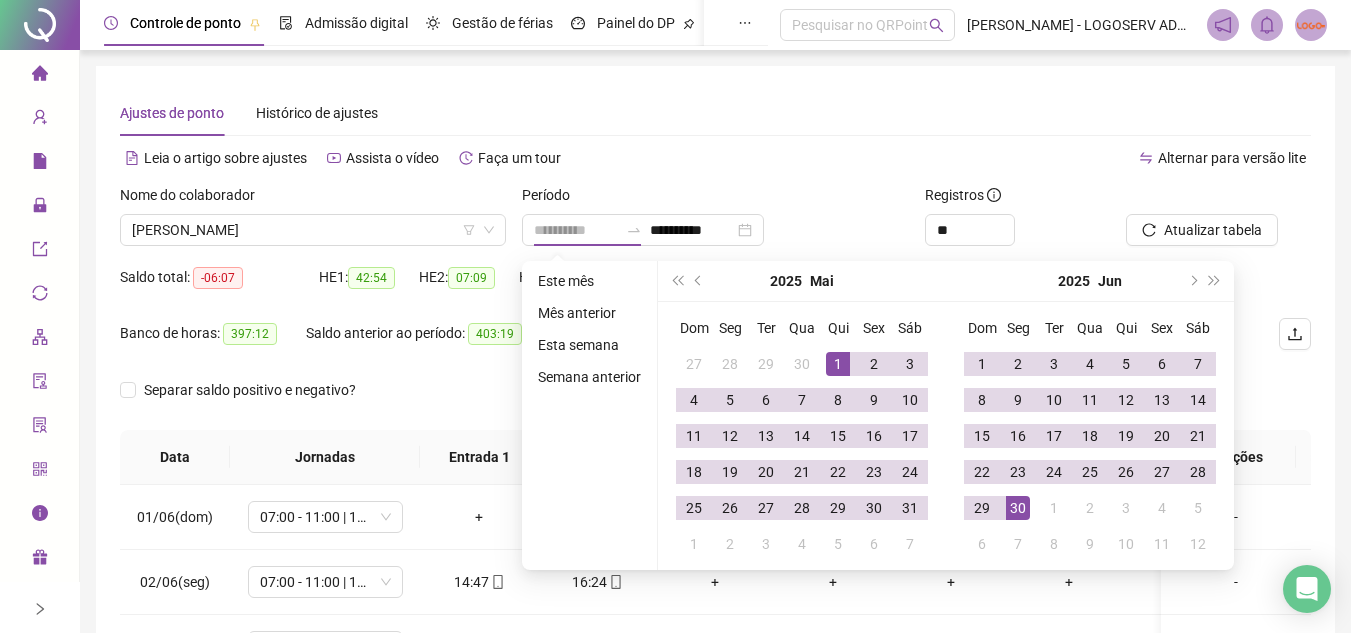 click on "1" at bounding box center [838, 364] 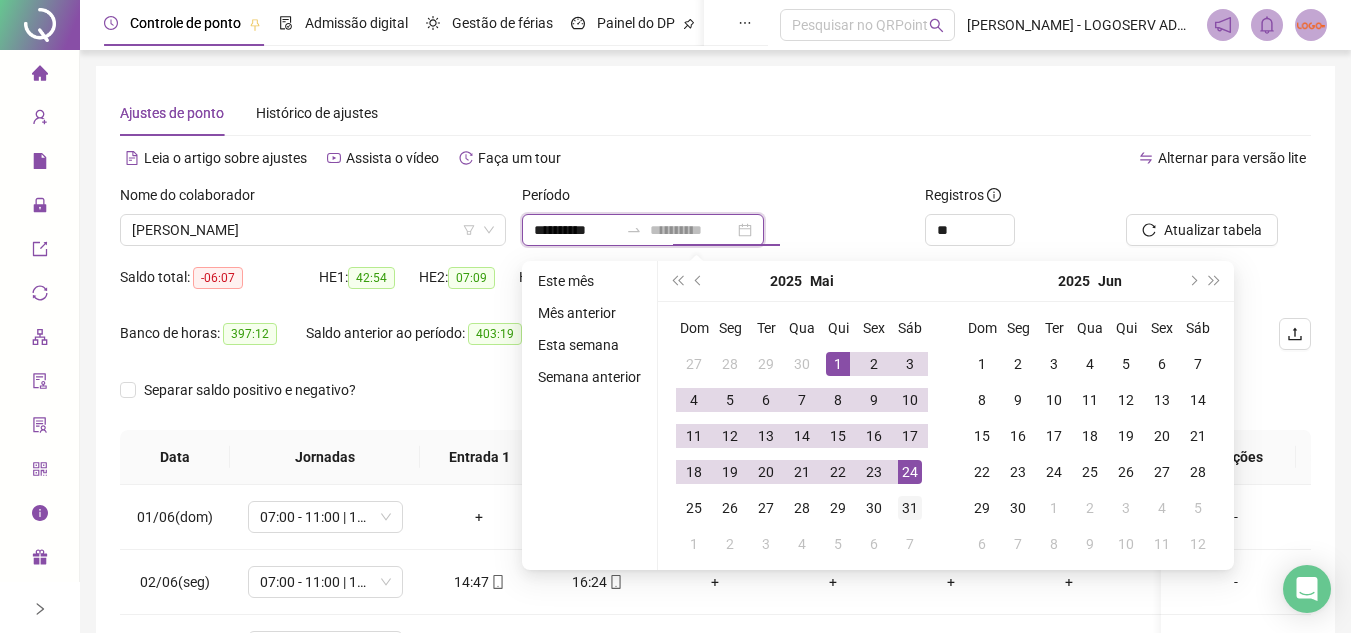 type on "**********" 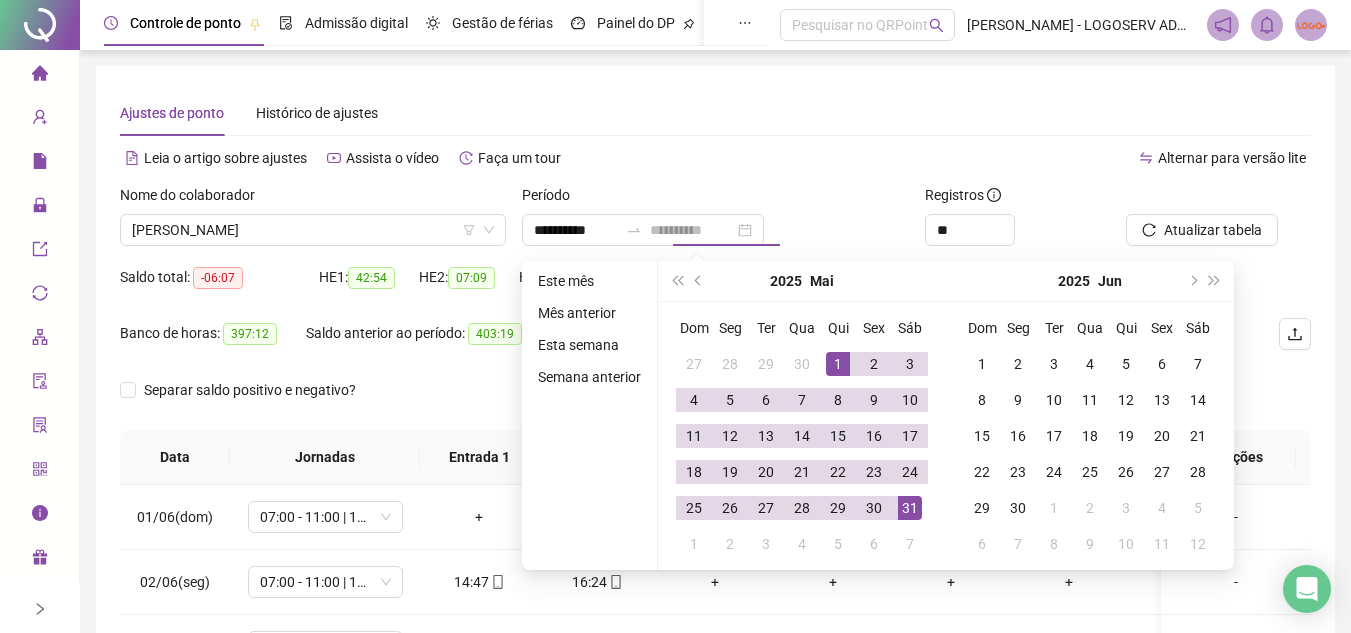 click on "31" at bounding box center (910, 508) 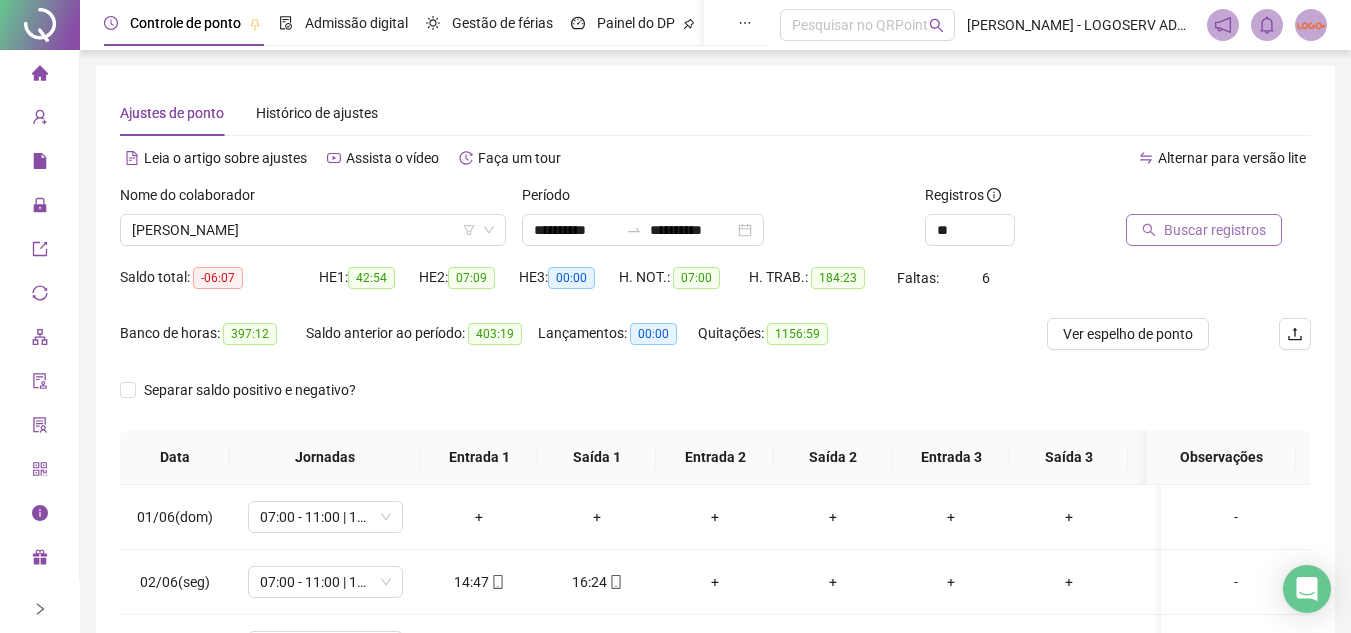 click on "Buscar registros" at bounding box center [1215, 230] 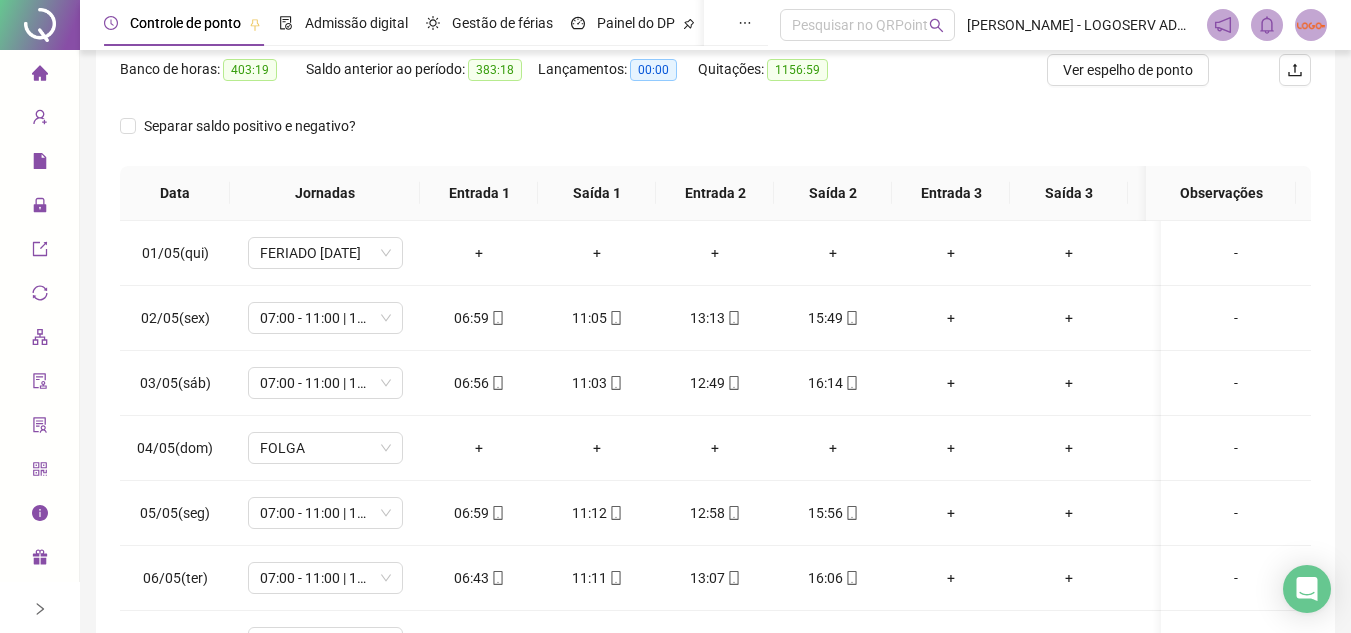 scroll, scrollTop: 300, scrollLeft: 0, axis: vertical 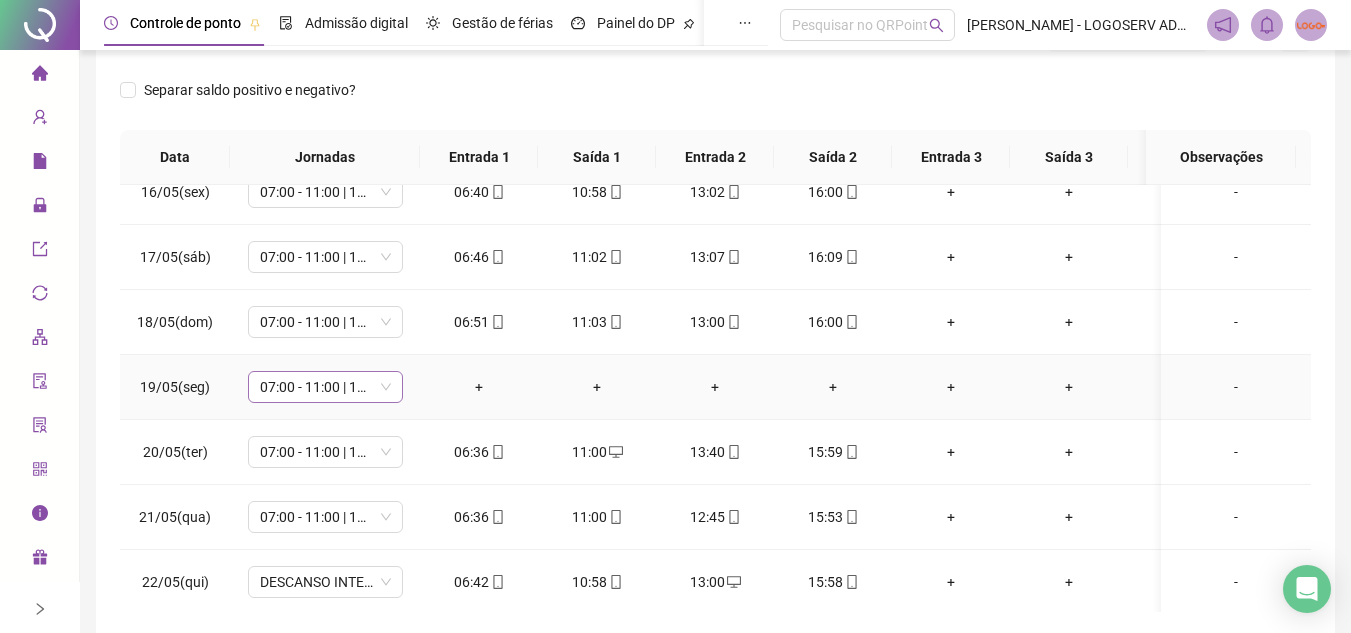 click on "07:00 - 11:00 | 13:00 - 16:20" at bounding box center [325, 387] 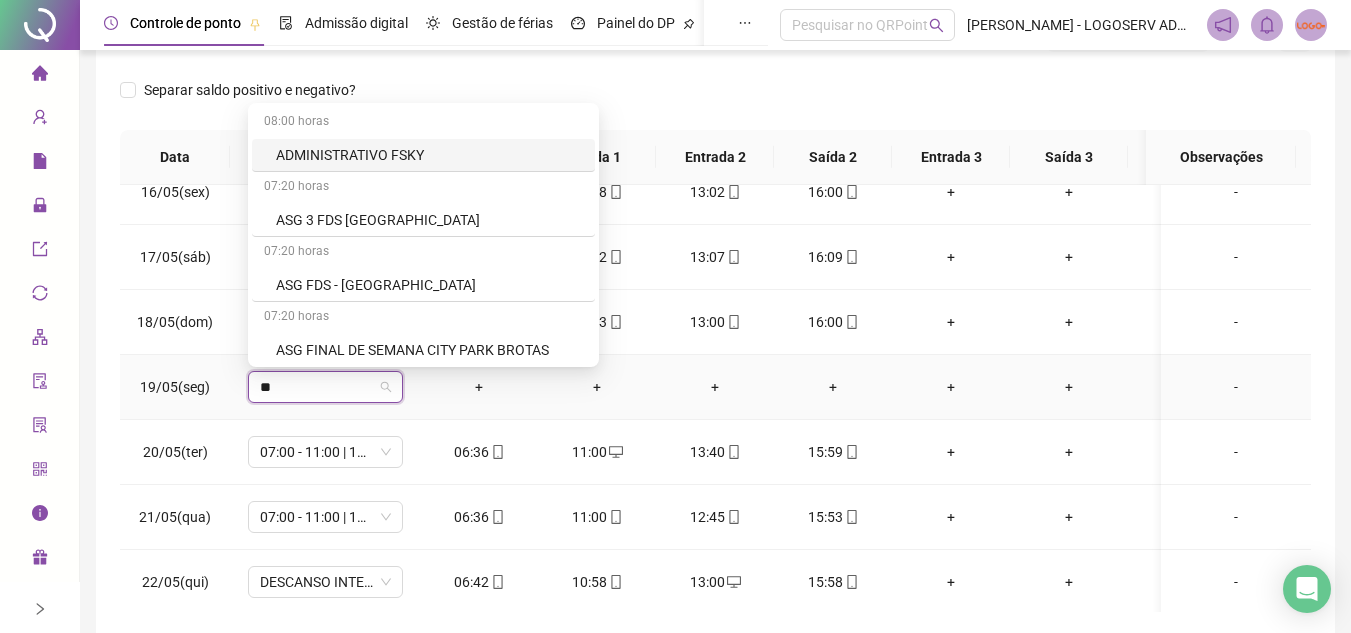 type on "***" 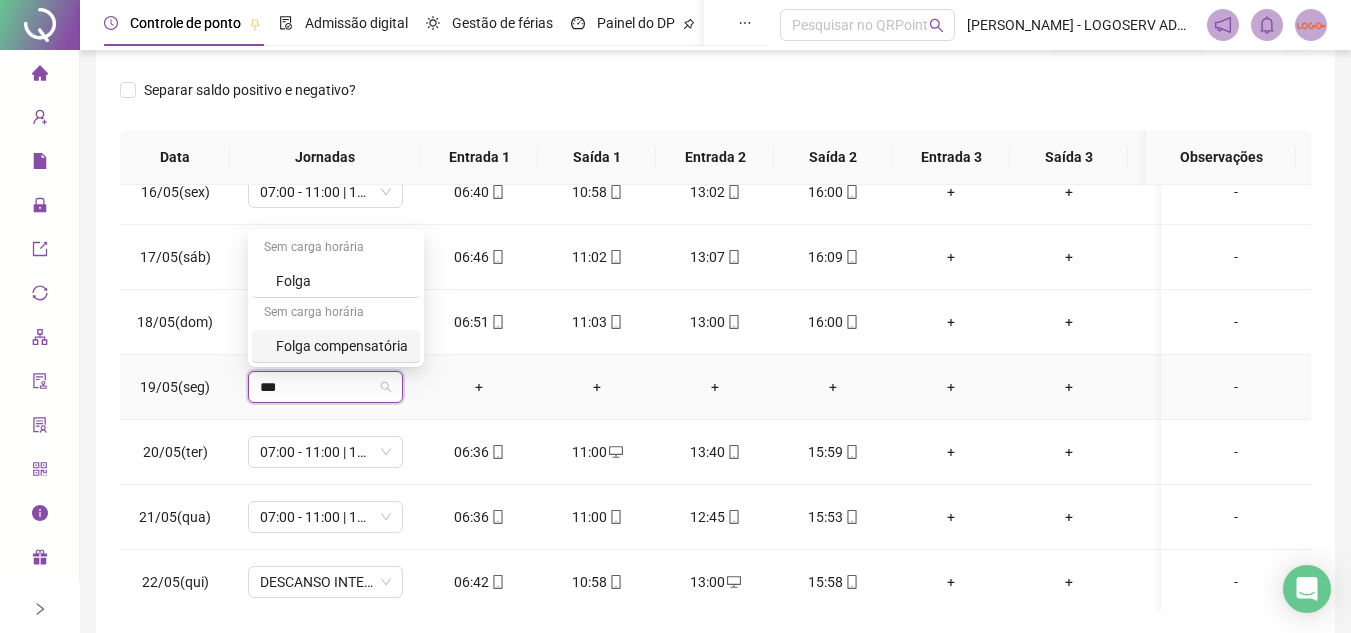 click on "Folga compensatória" at bounding box center [342, 346] 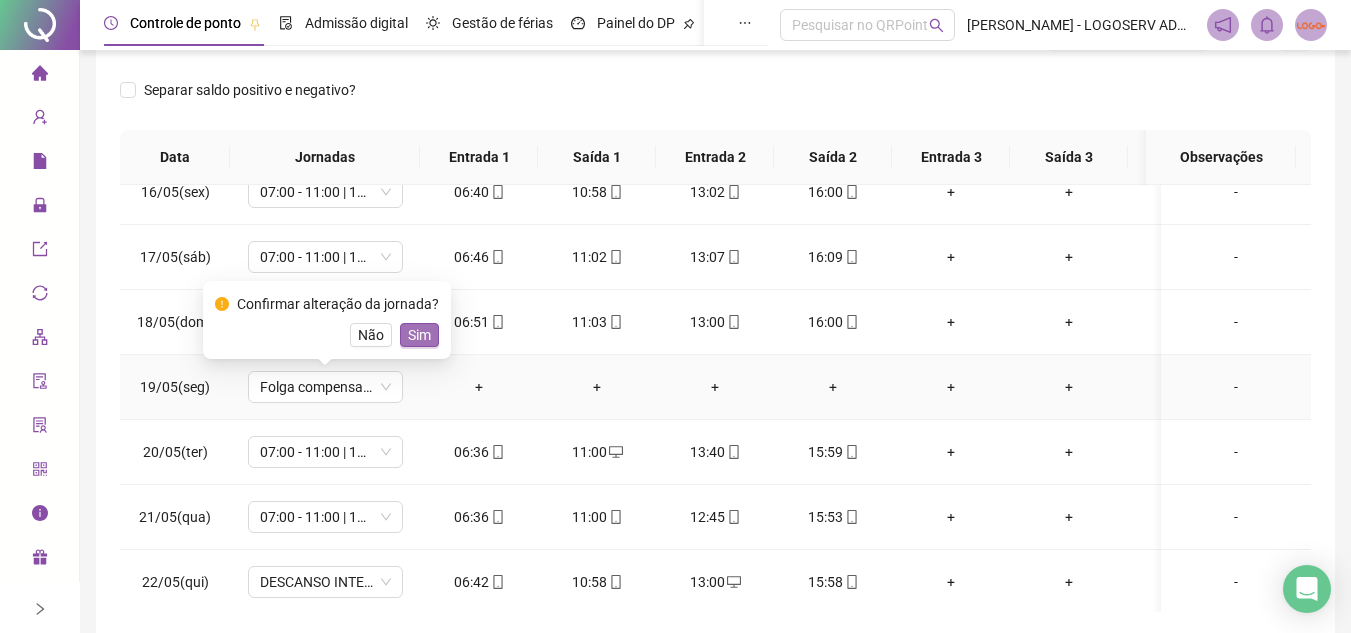 click on "Sim" at bounding box center (419, 335) 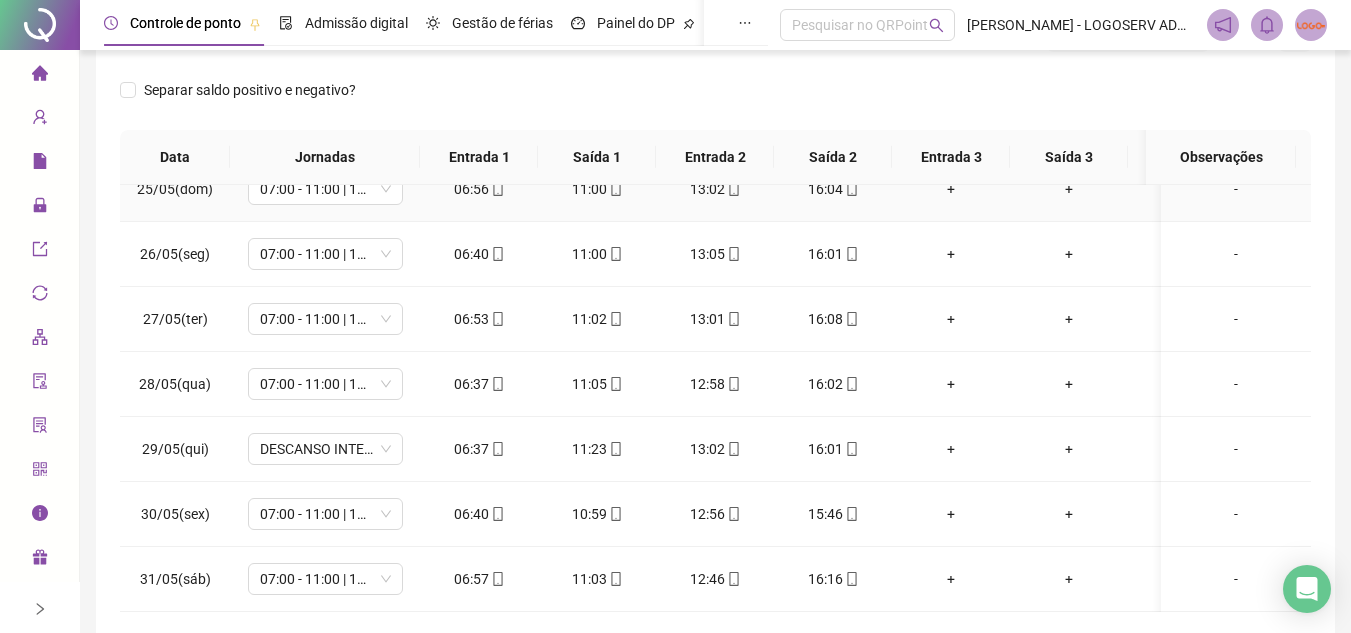 scroll, scrollTop: 1603, scrollLeft: 0, axis: vertical 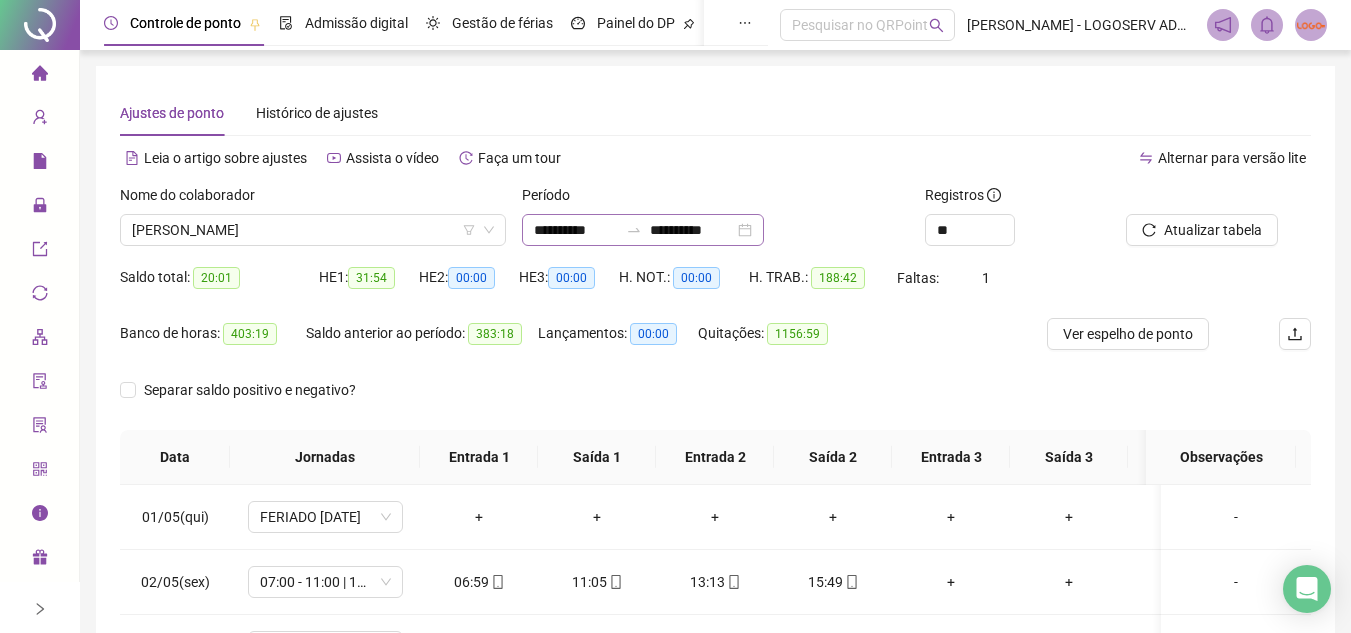 click 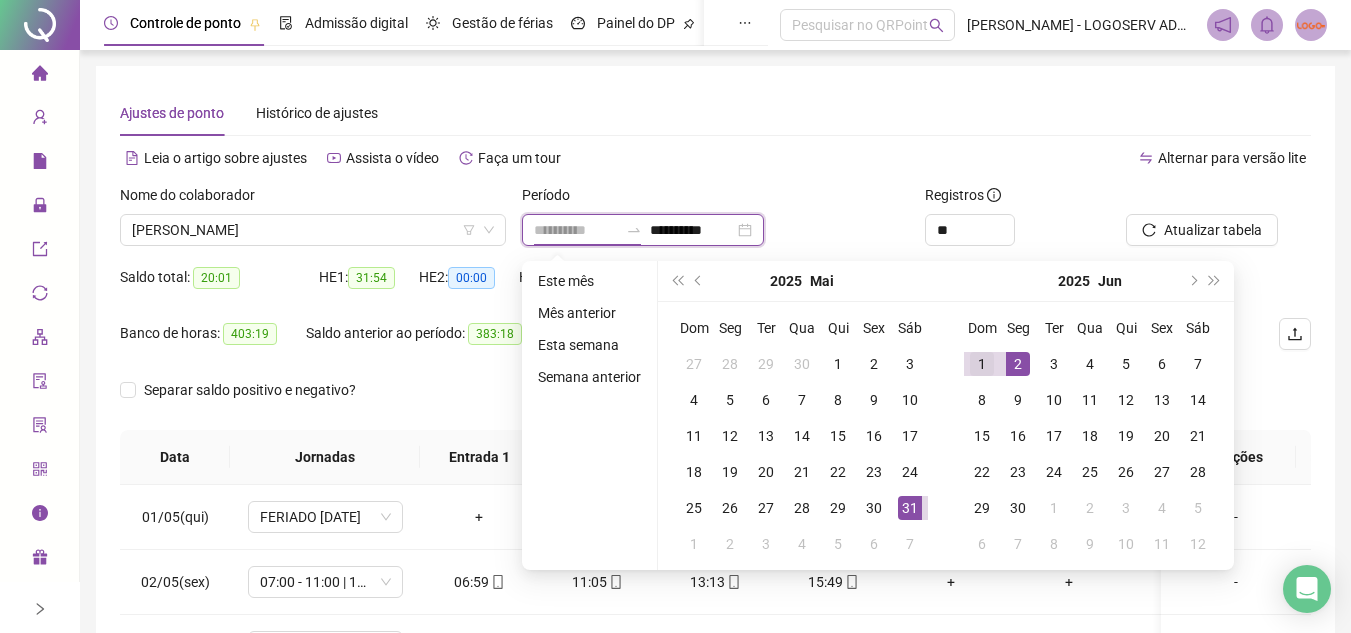 type on "**********" 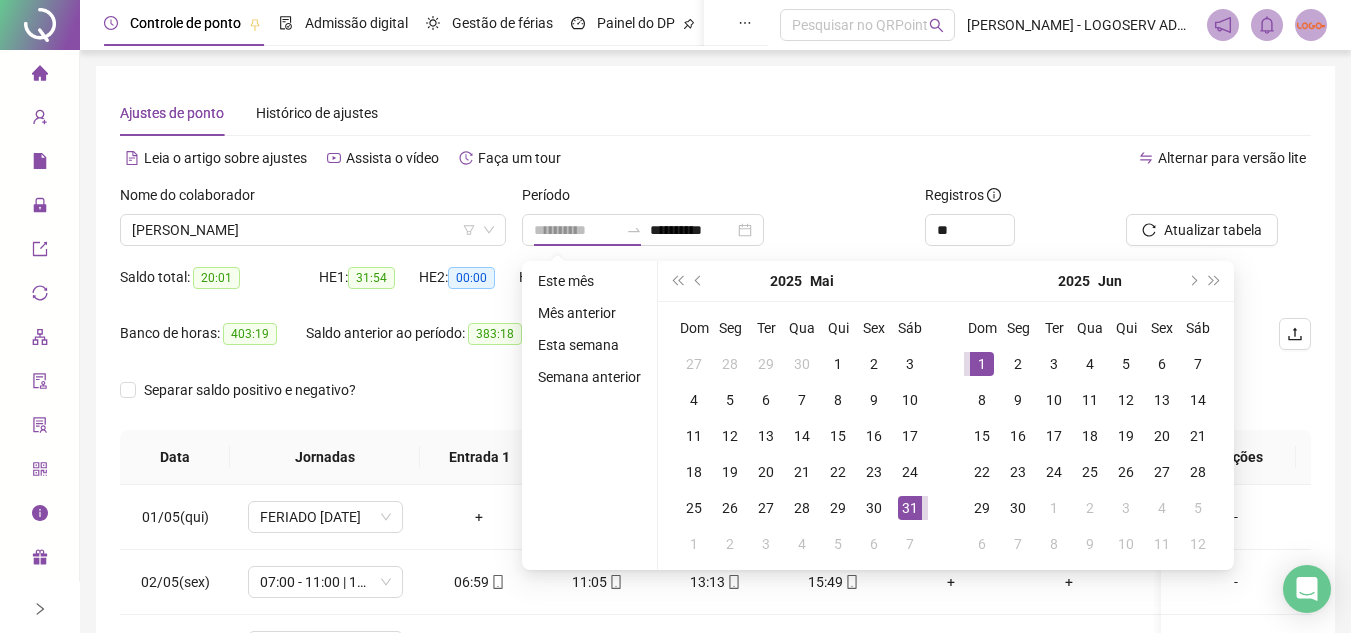 click on "1" at bounding box center (982, 364) 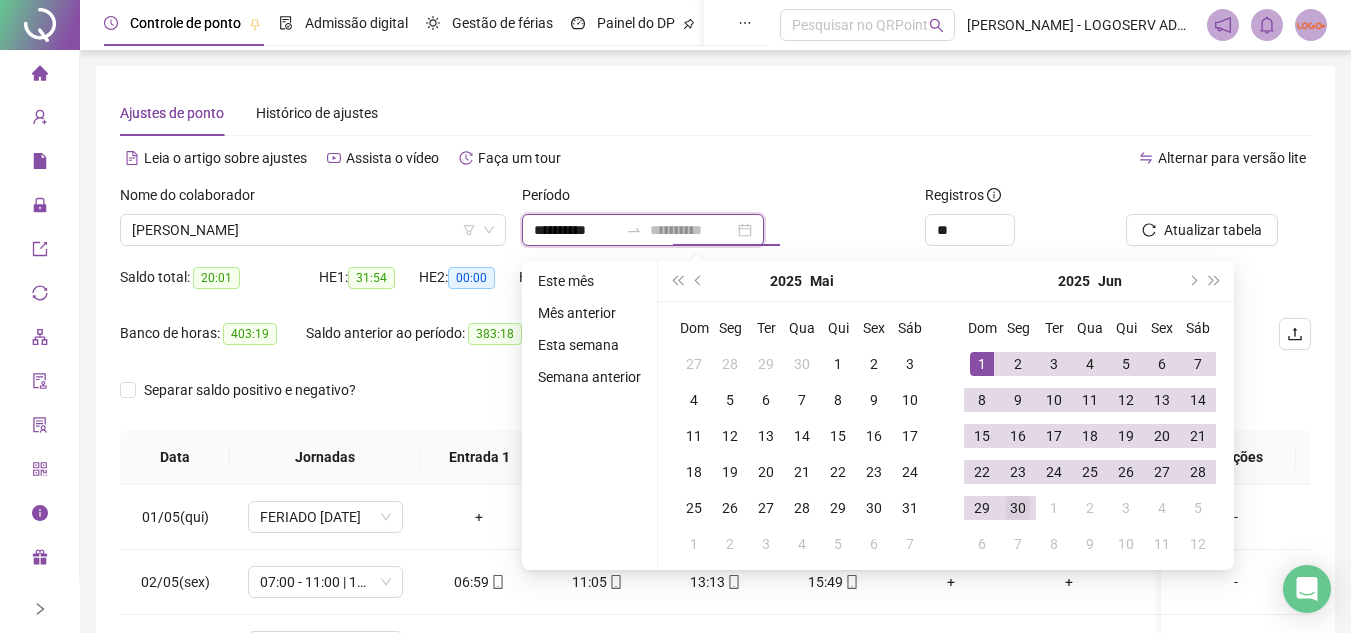 type on "**********" 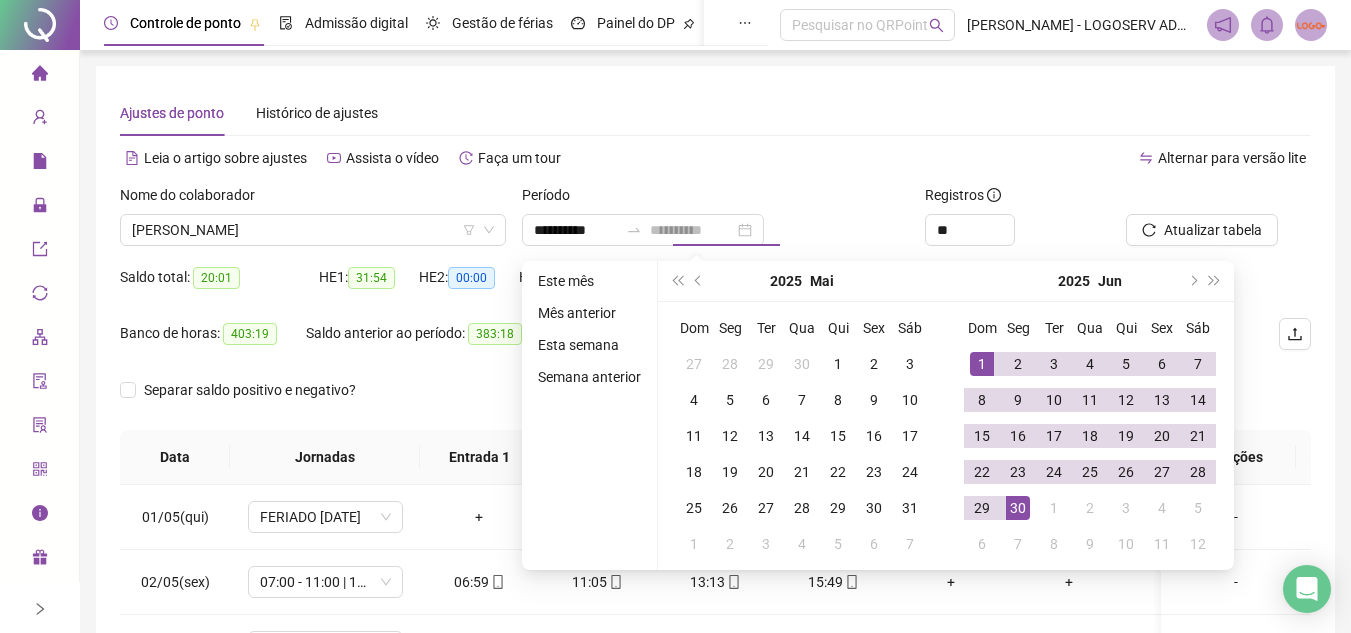 click on "30" at bounding box center [1018, 508] 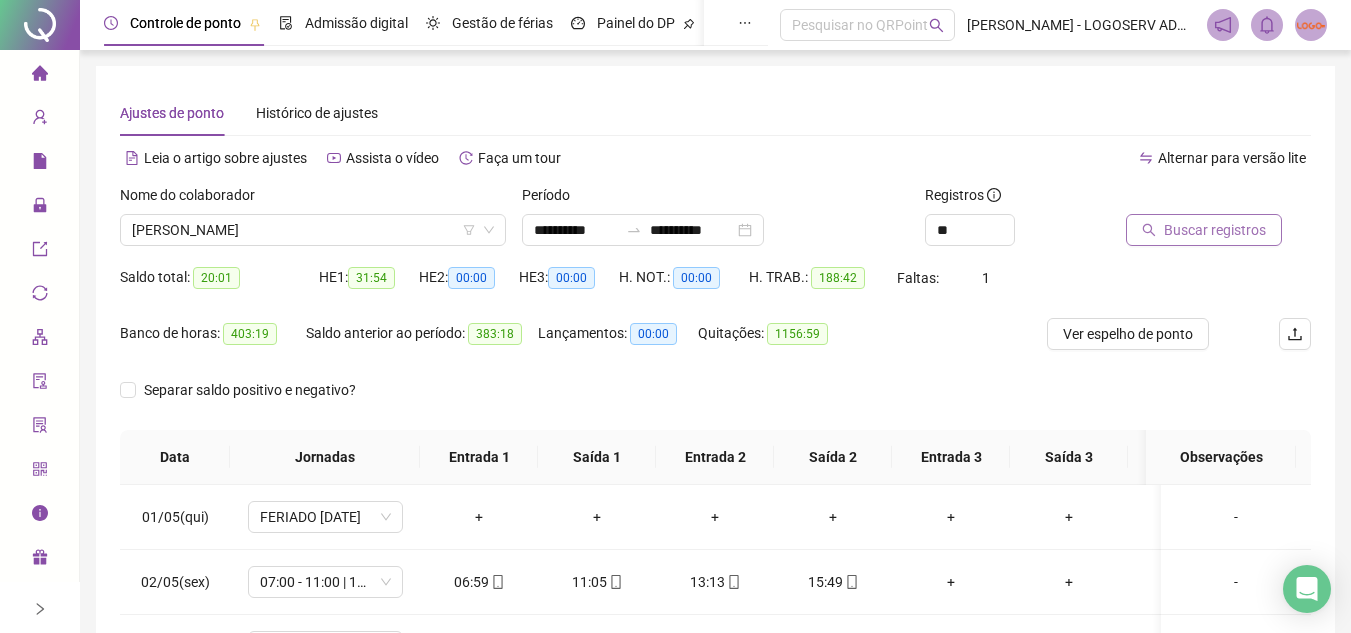 click on "Buscar registros" at bounding box center [1215, 230] 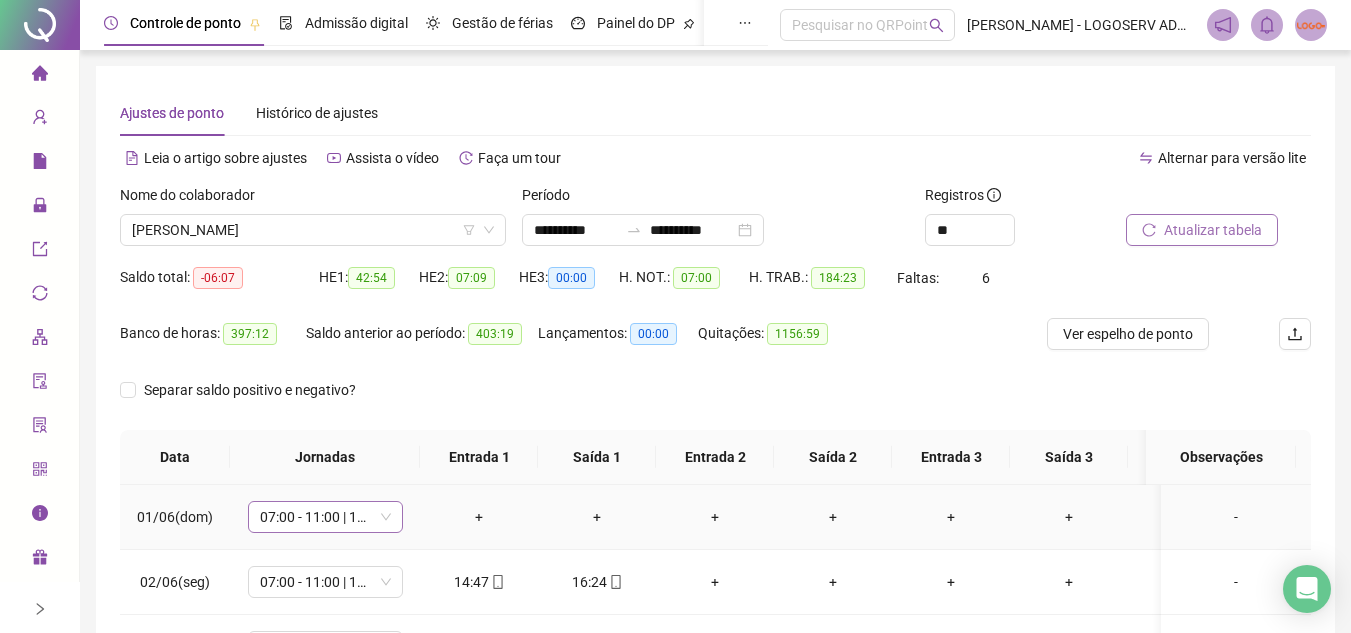 click on "07:00 - 11:00 | 13:00 - 16:20" at bounding box center [325, 517] 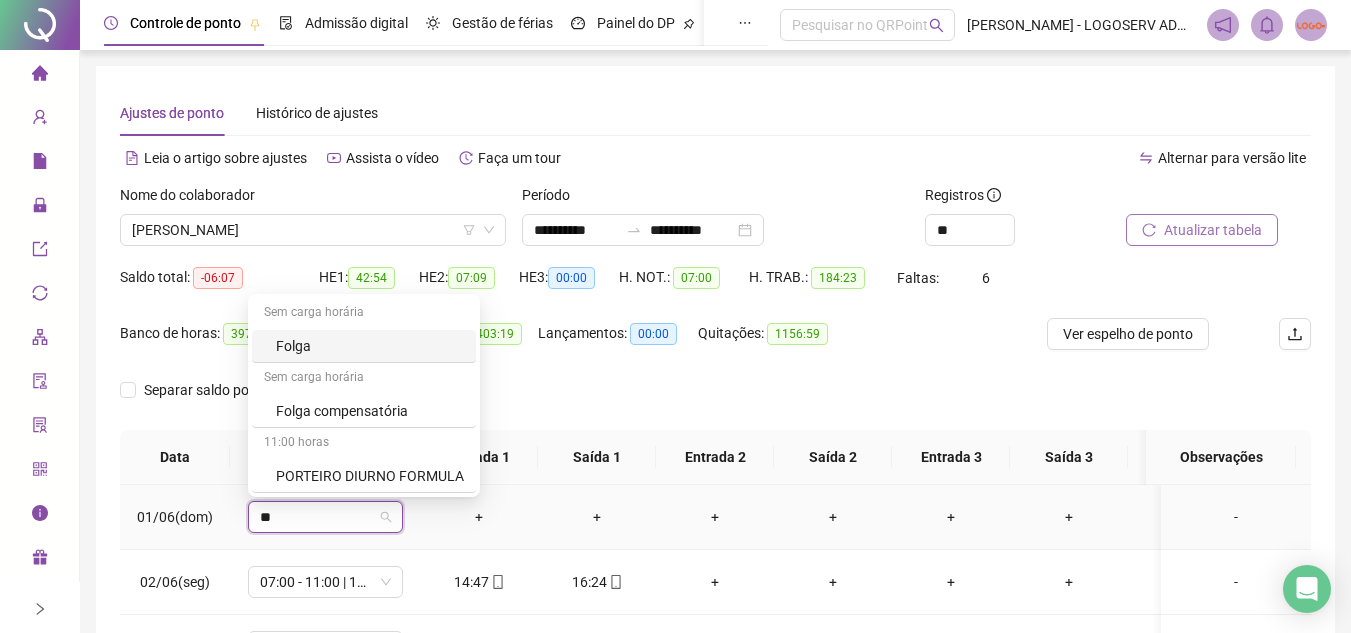 type on "***" 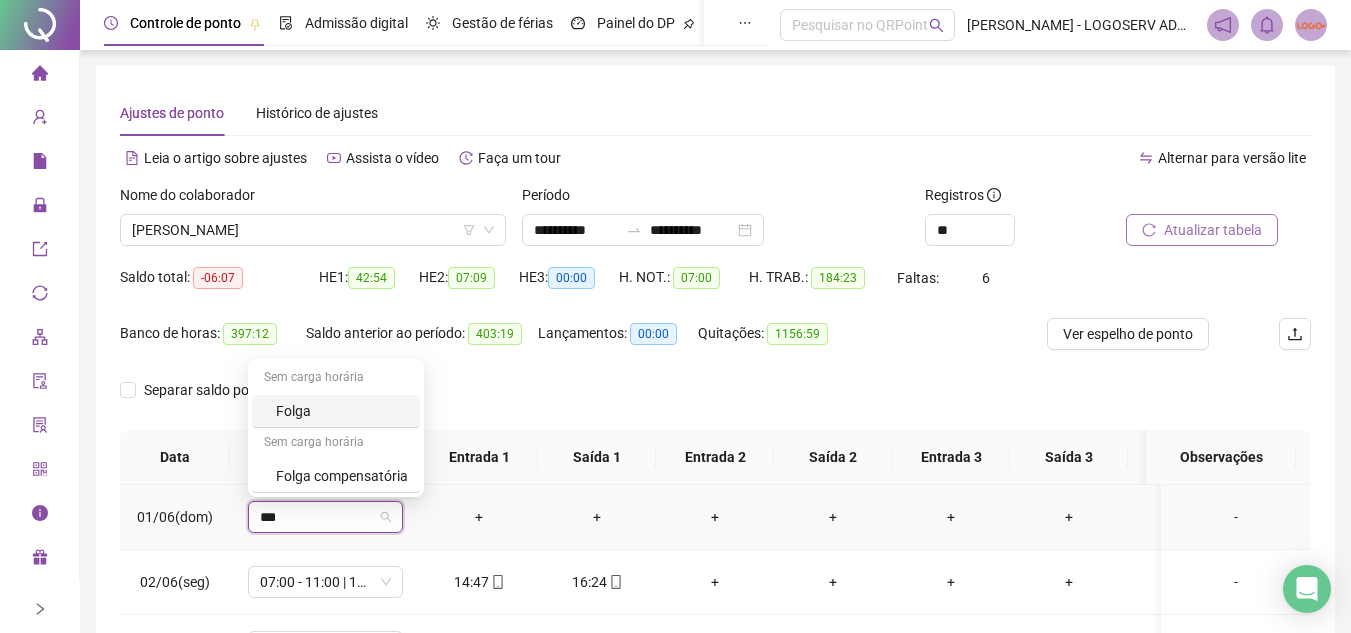 click on "Folga" at bounding box center [342, 411] 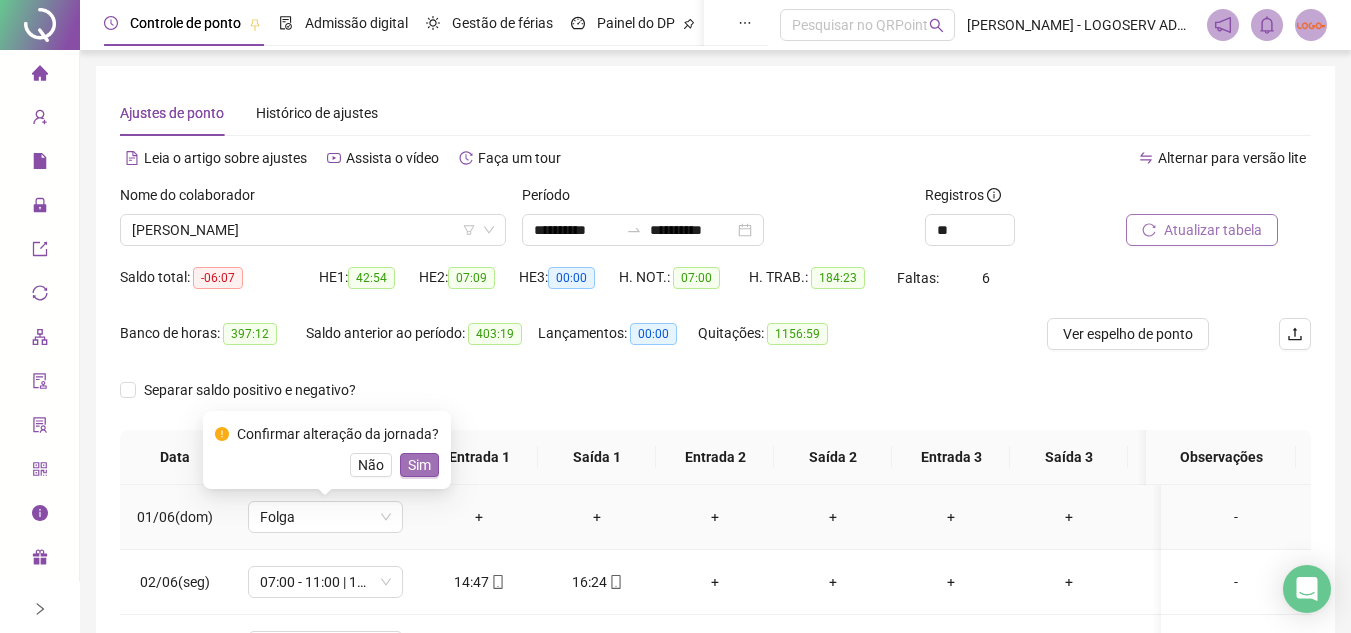 drag, startPoint x: 420, startPoint y: 452, endPoint x: 416, endPoint y: 462, distance: 10.770329 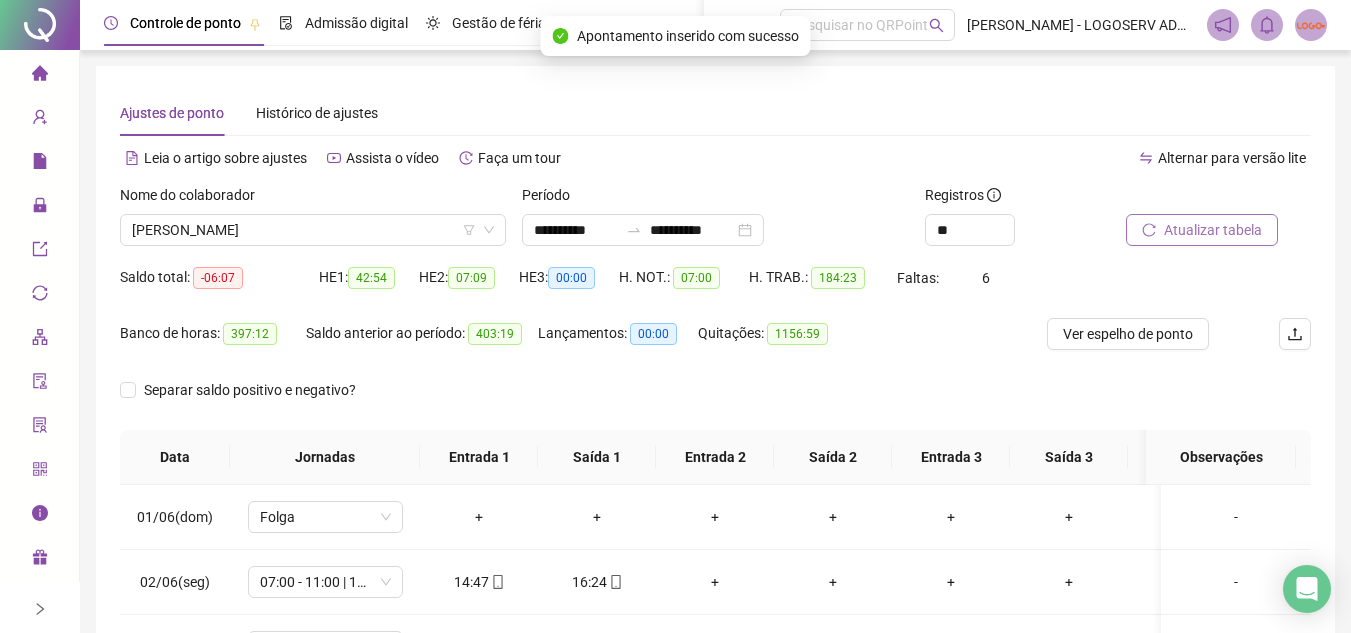 click on "Atualizar tabela" at bounding box center [1202, 230] 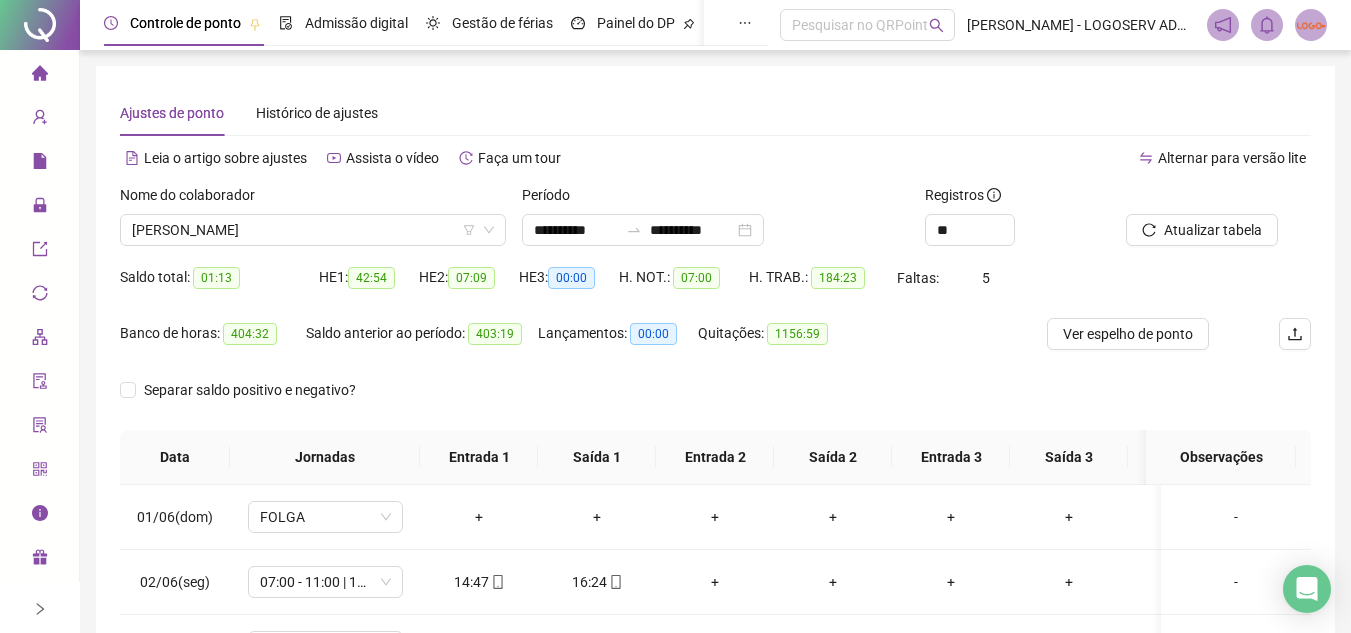 scroll, scrollTop: 200, scrollLeft: 0, axis: vertical 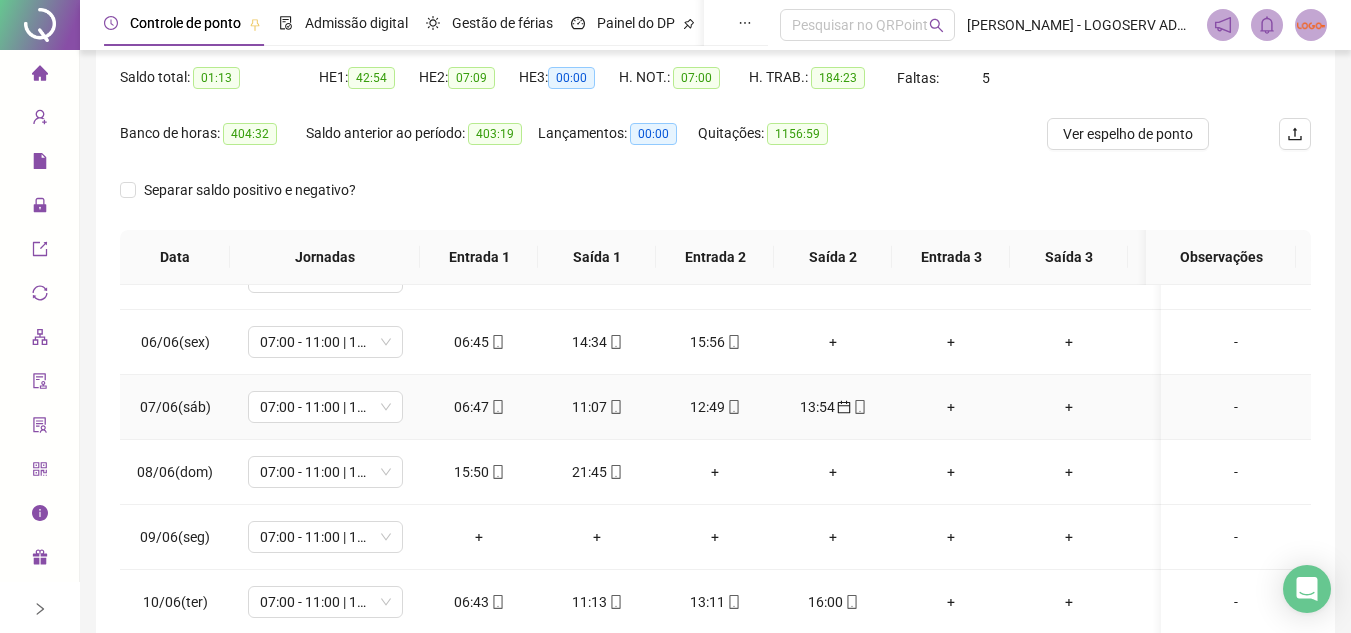 click on "13:54" at bounding box center [833, 407] 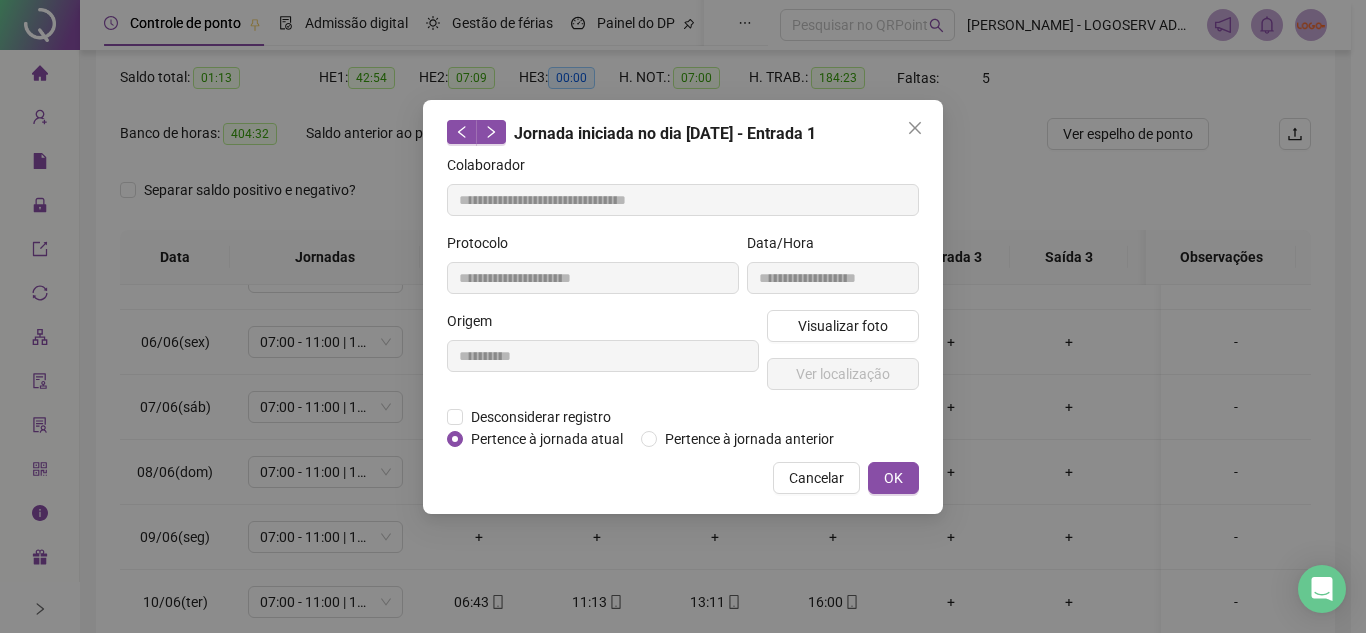 type on "**********" 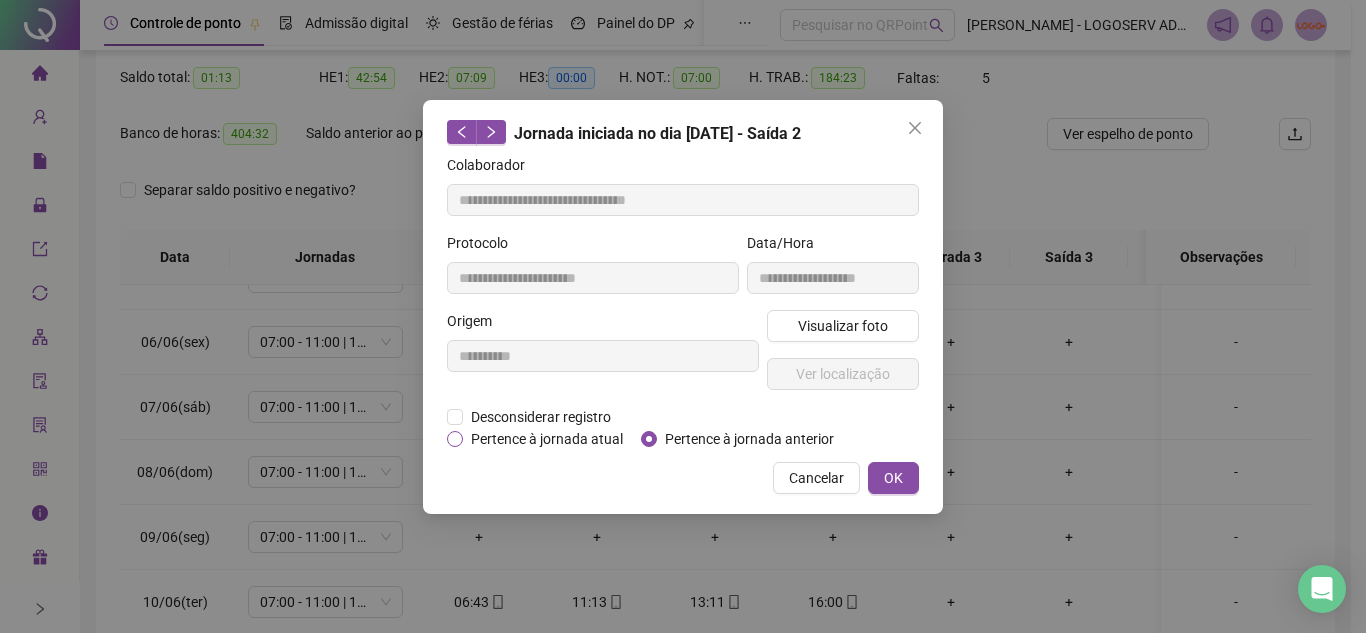 click on "Pertence à jornada atual" at bounding box center (547, 439) 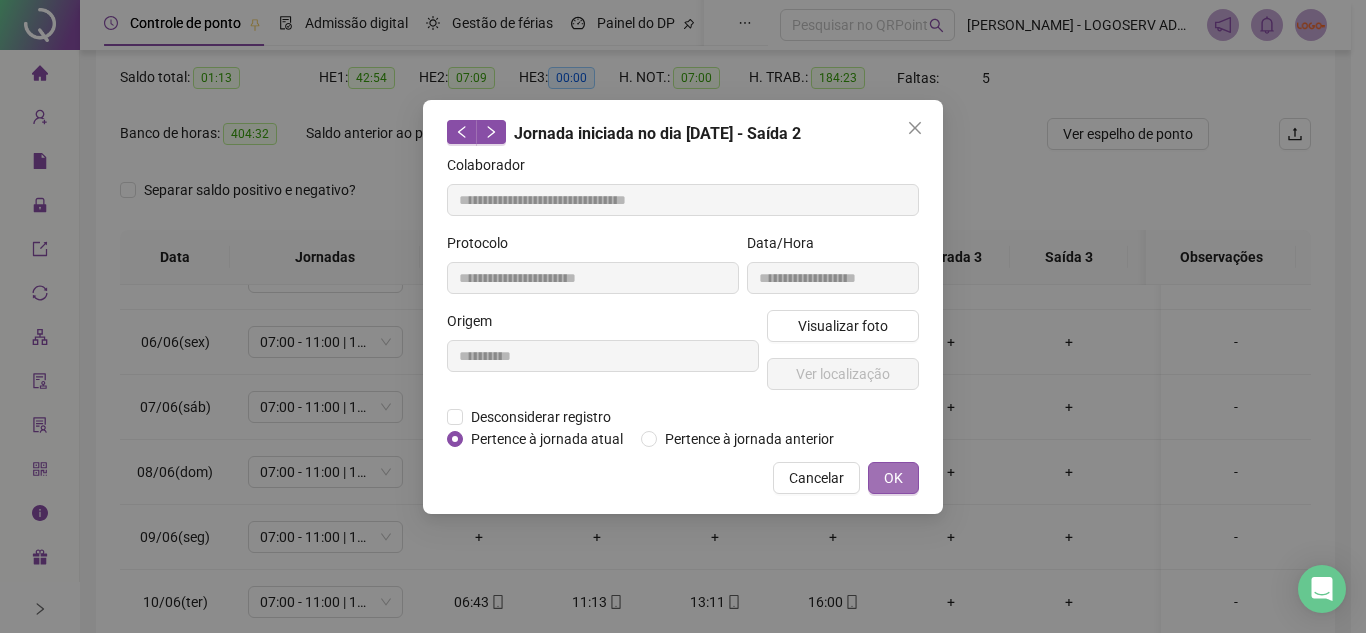click on "OK" at bounding box center [893, 478] 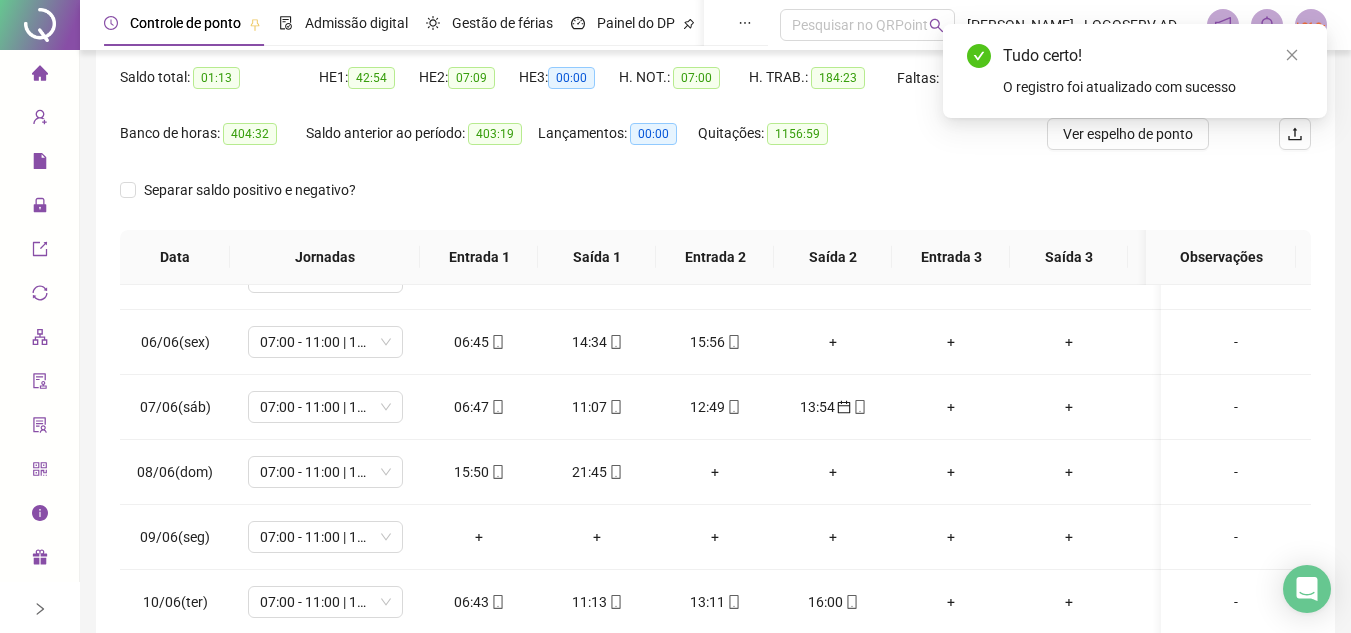 scroll, scrollTop: 100, scrollLeft: 0, axis: vertical 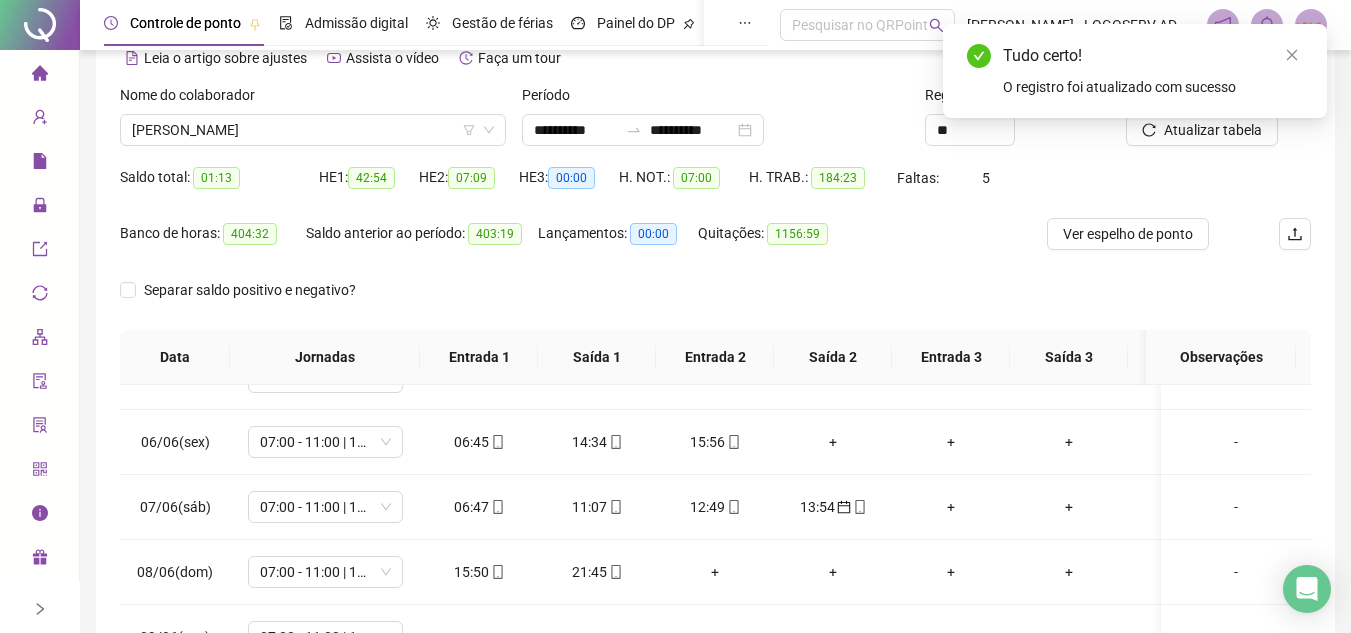 click on "Tudo certo! O registro foi atualizado com sucesso" at bounding box center [1135, 71] 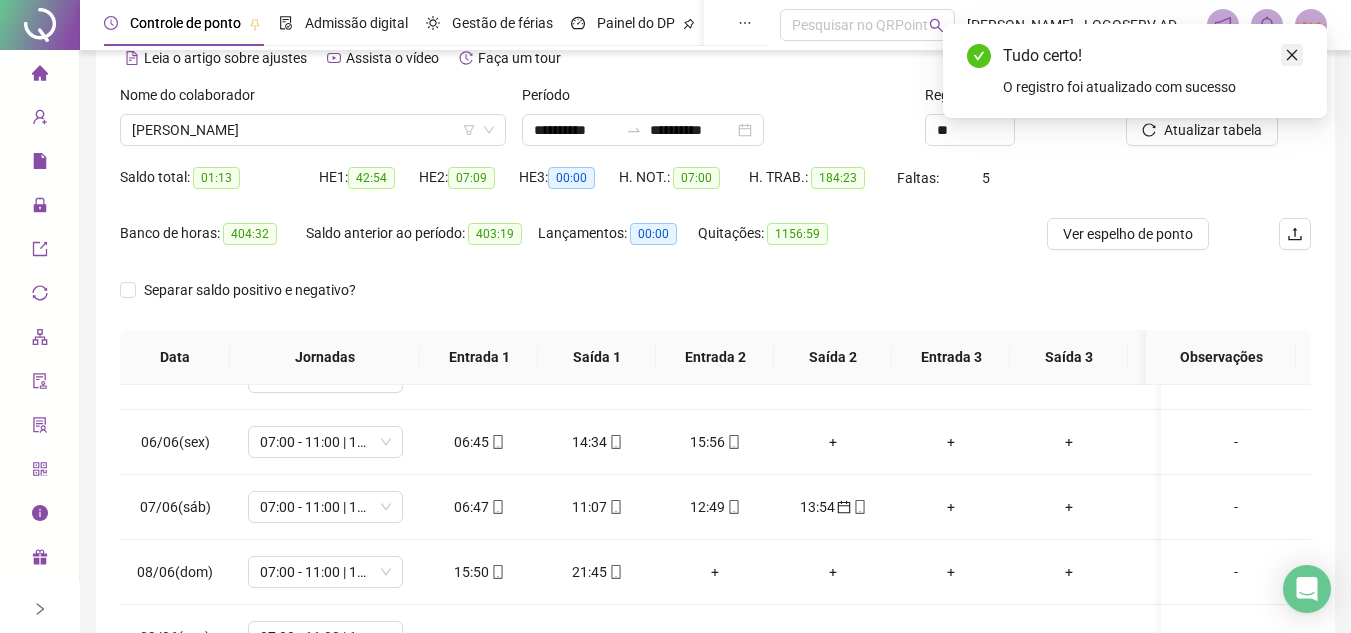 click 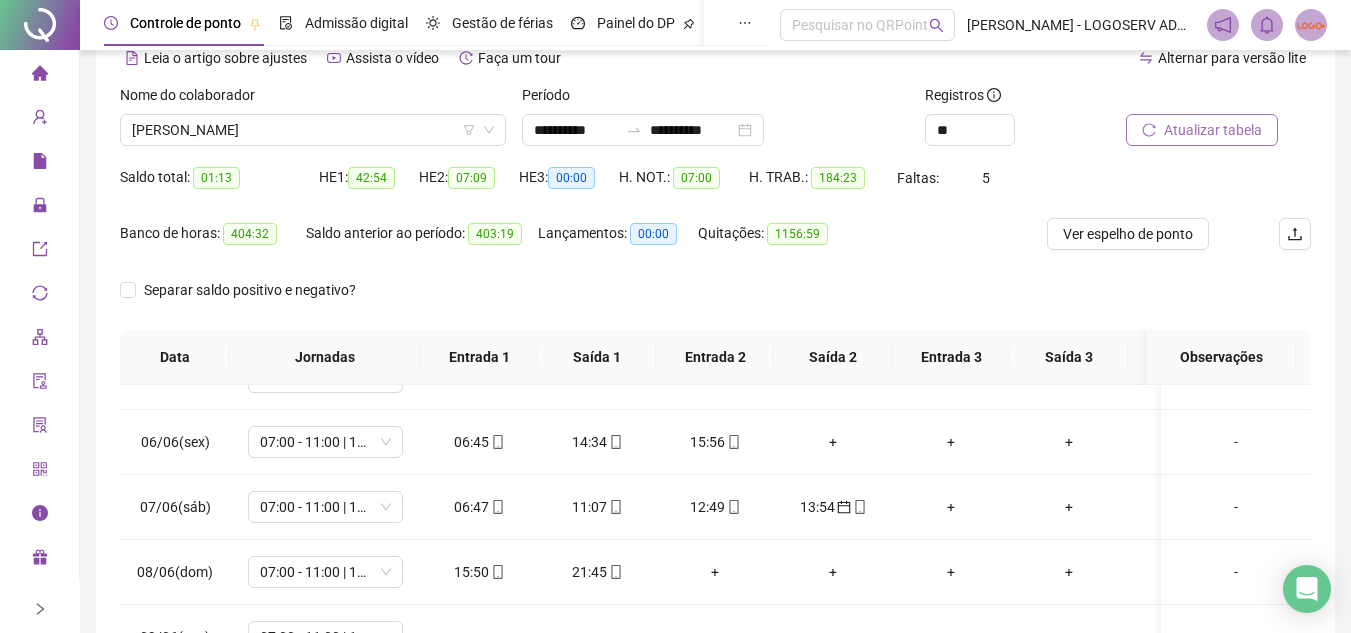 click on "Atualizar tabela" at bounding box center (1213, 130) 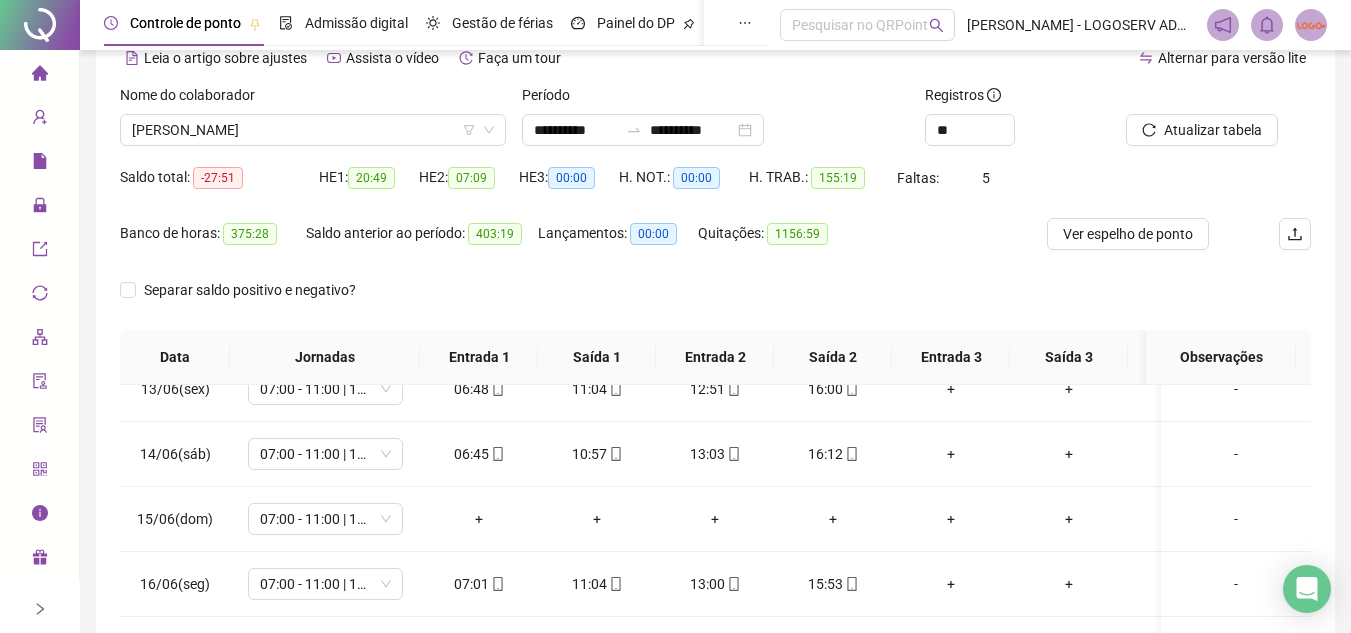 scroll, scrollTop: 900, scrollLeft: 0, axis: vertical 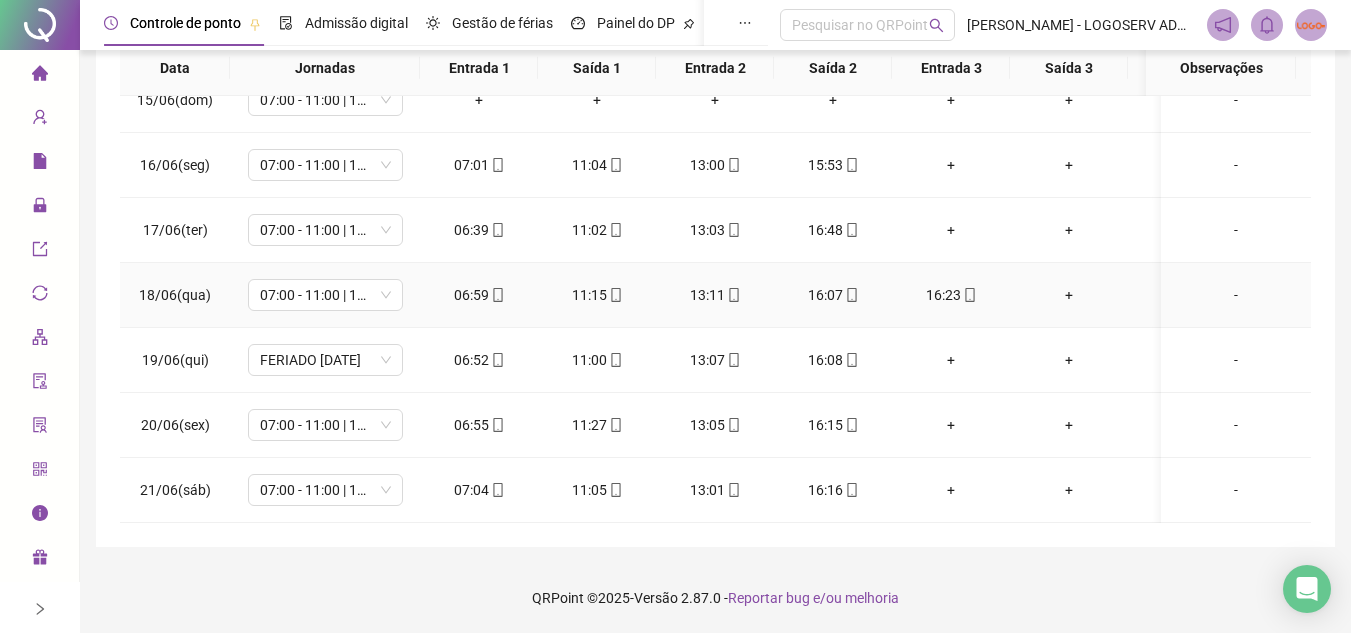click on "16:07" at bounding box center [833, 295] 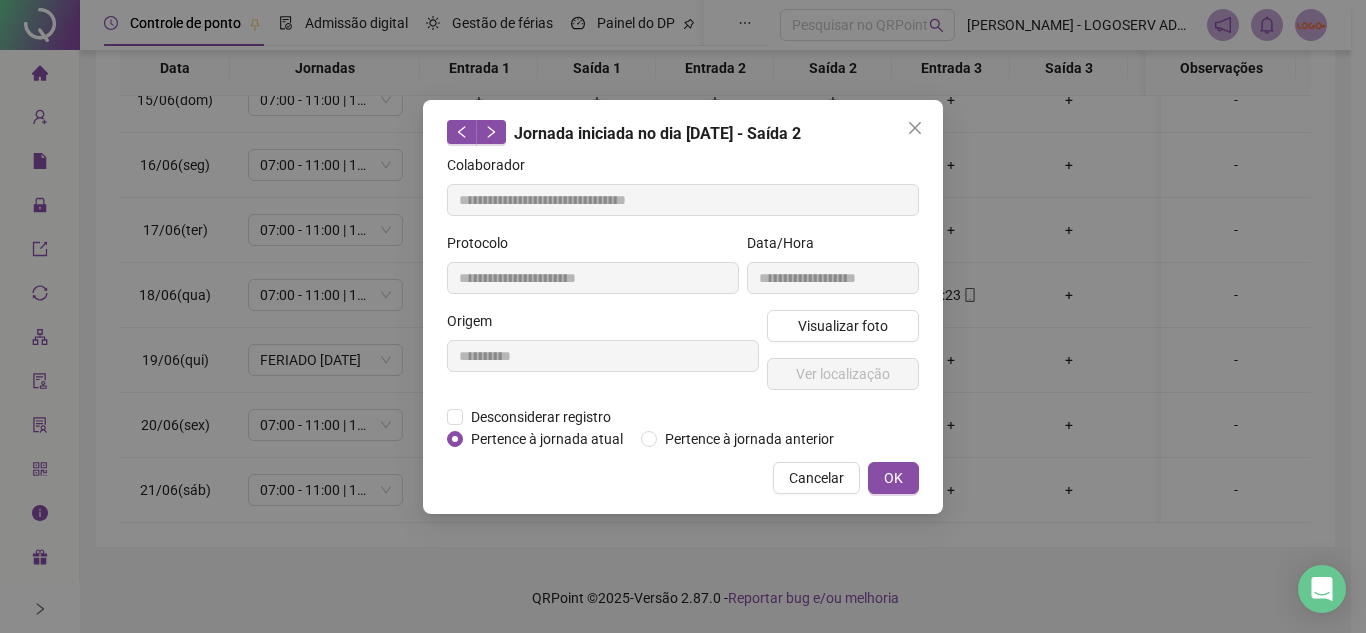 type on "**********" 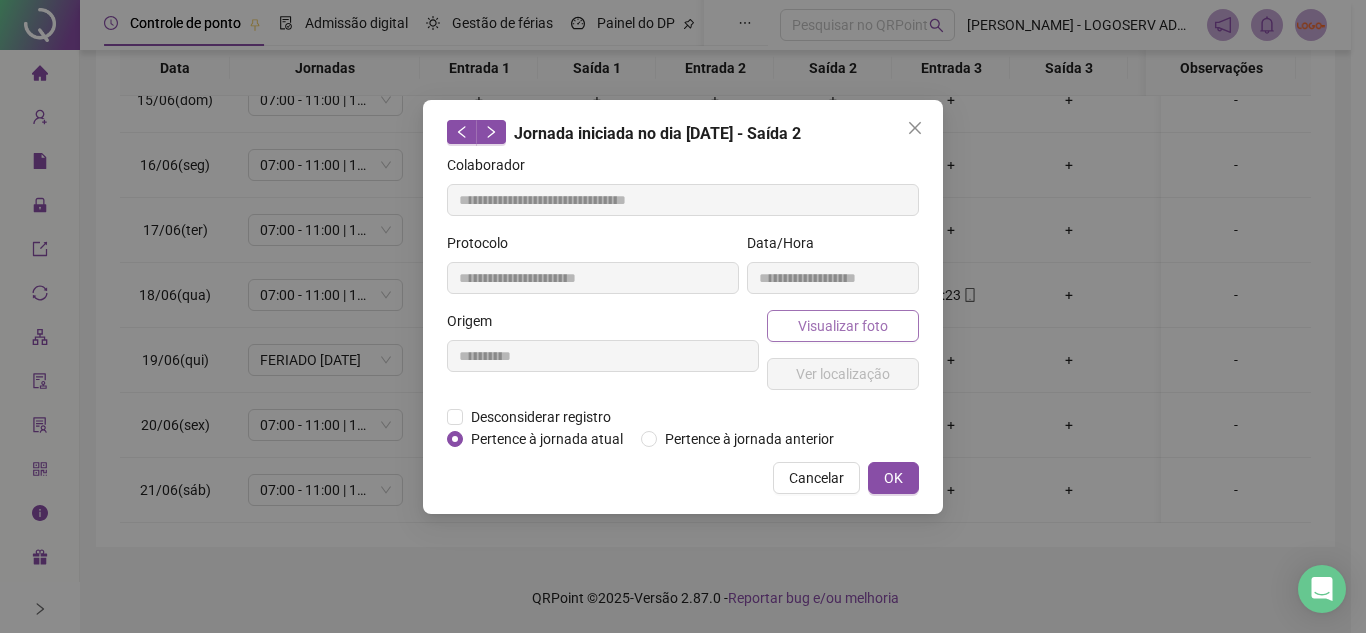 click on "Visualizar foto" at bounding box center (843, 326) 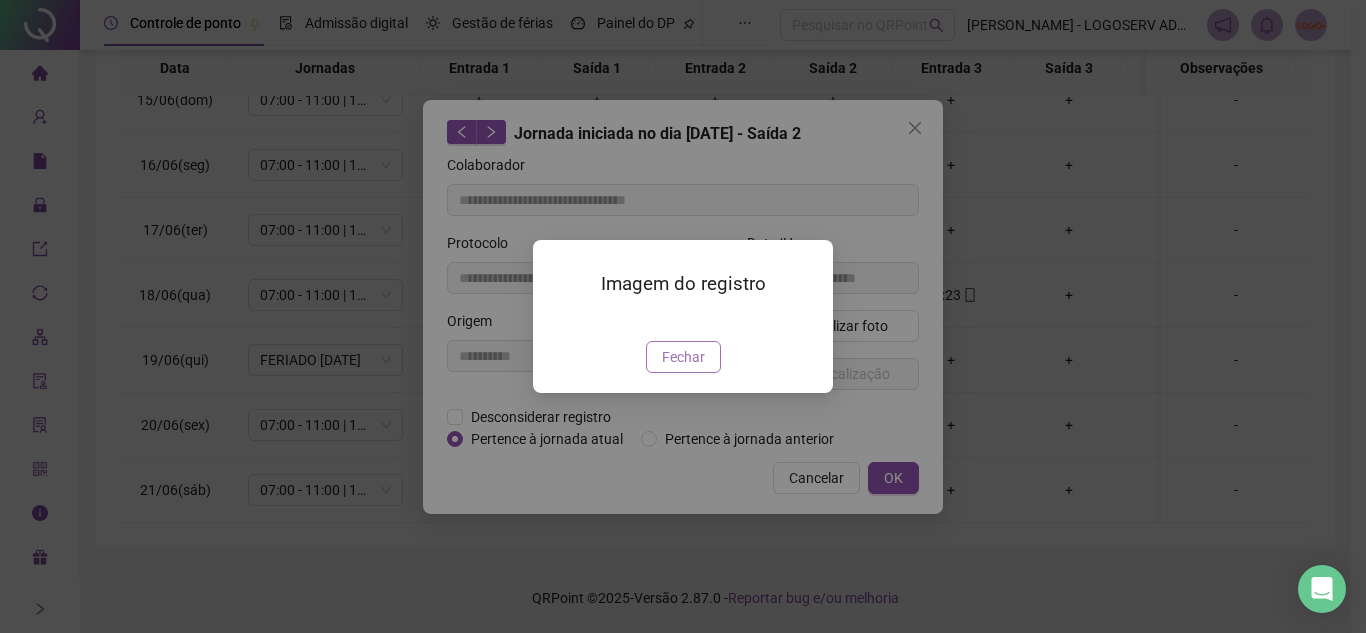 click on "Fechar" at bounding box center (683, 357) 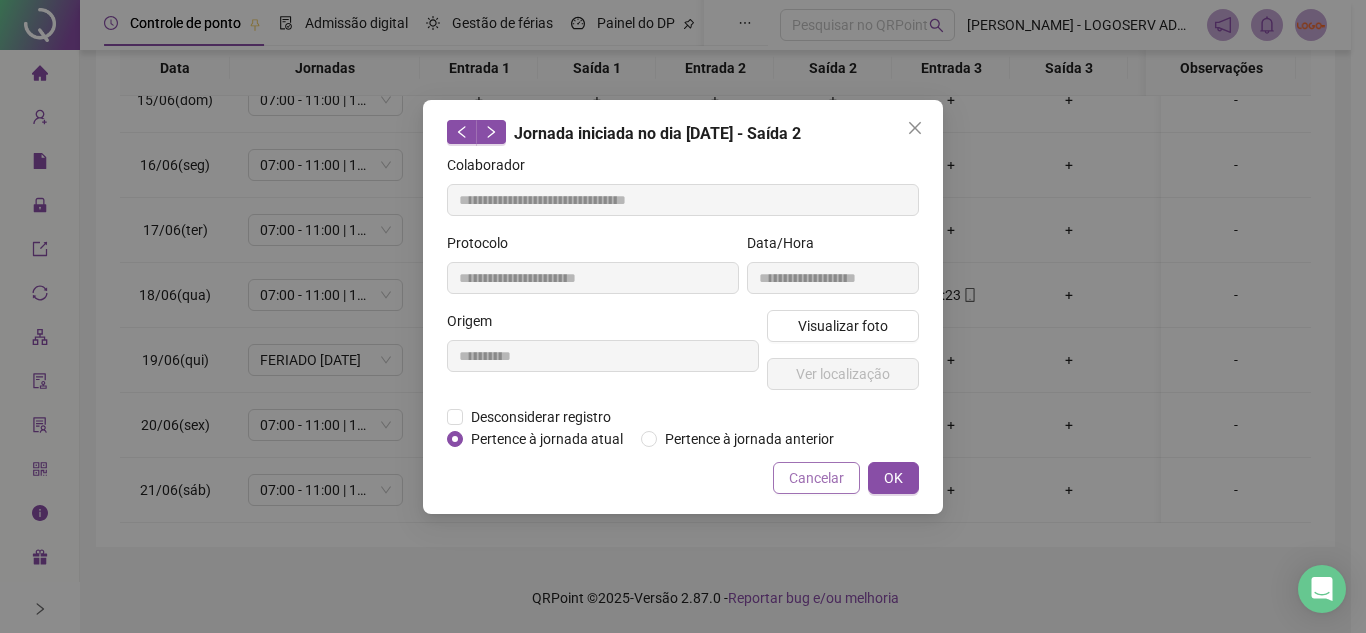 click on "Cancelar" at bounding box center (816, 478) 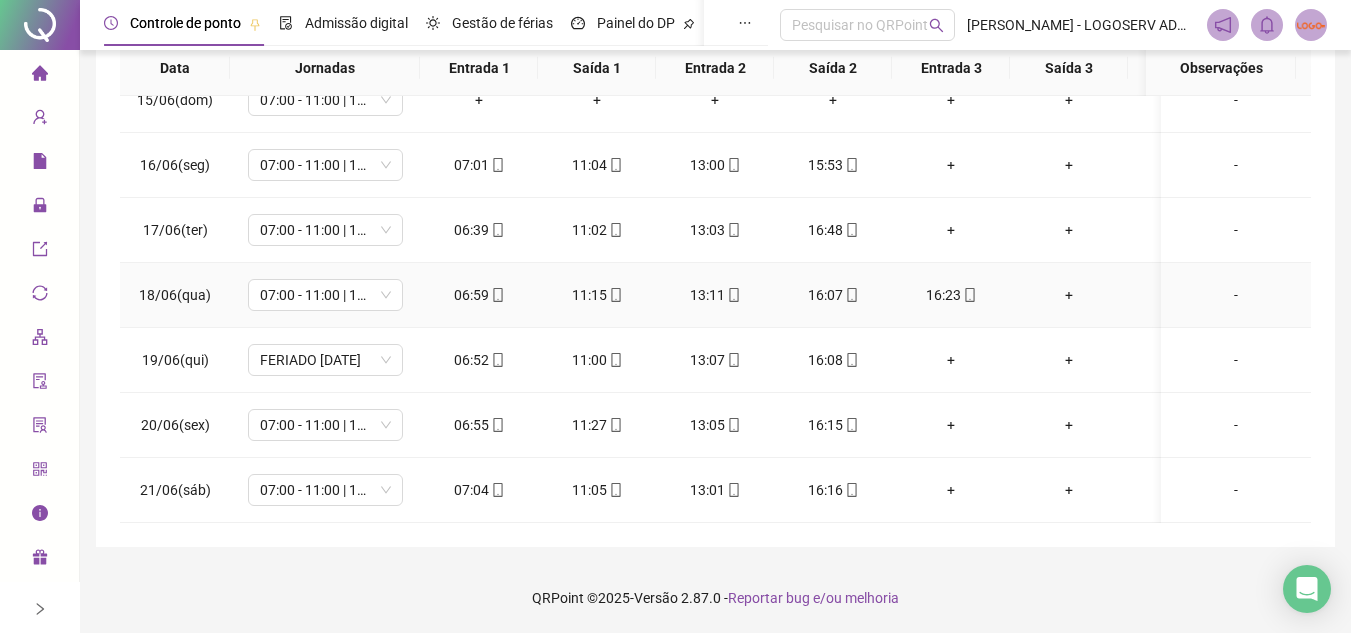 click on "16:23" at bounding box center (951, 295) 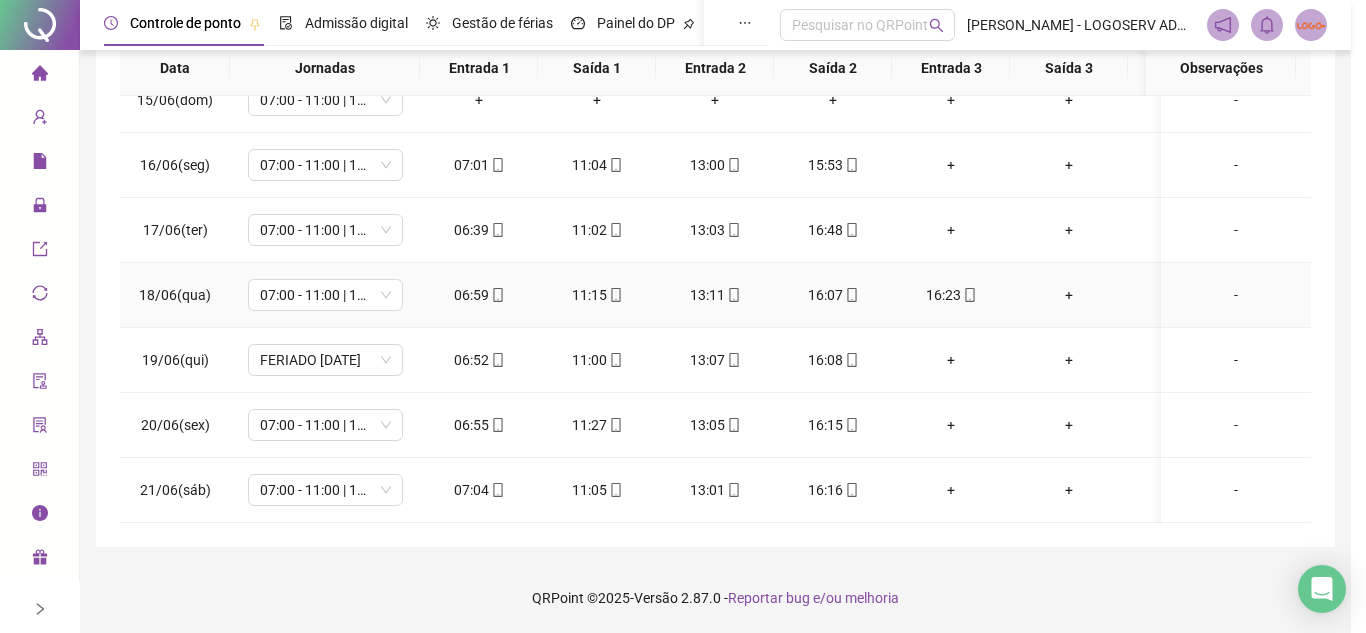 type on "**********" 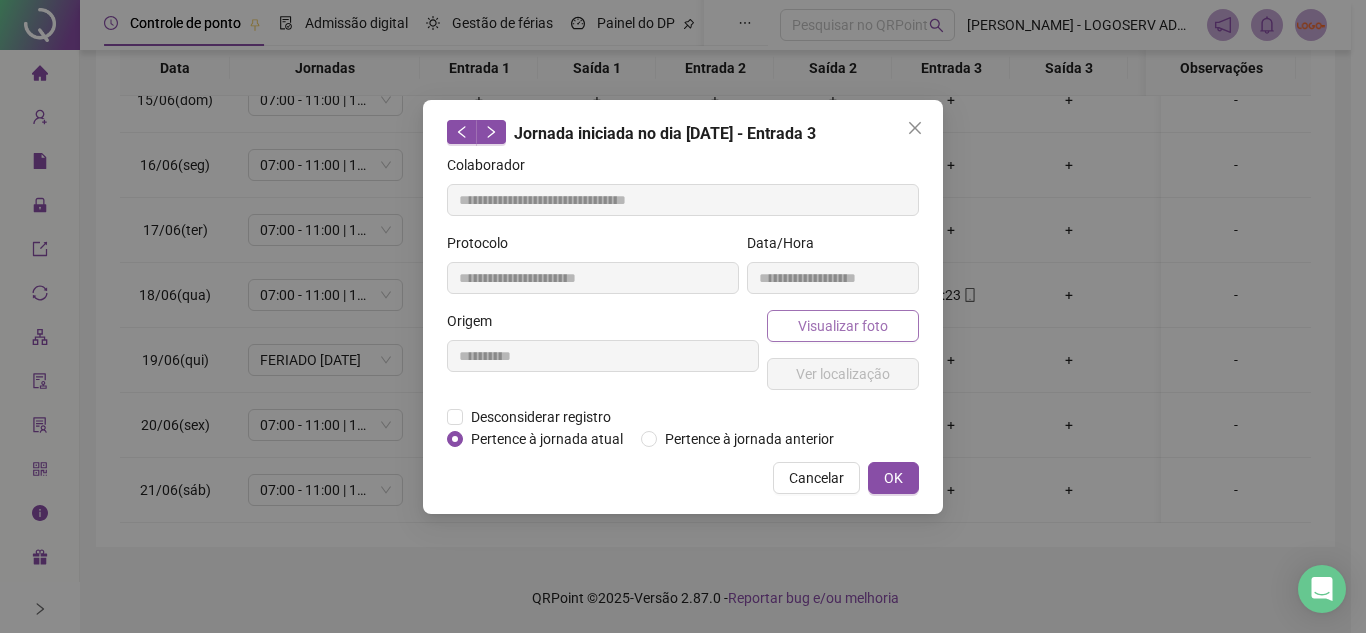 click on "Visualizar foto" at bounding box center [843, 326] 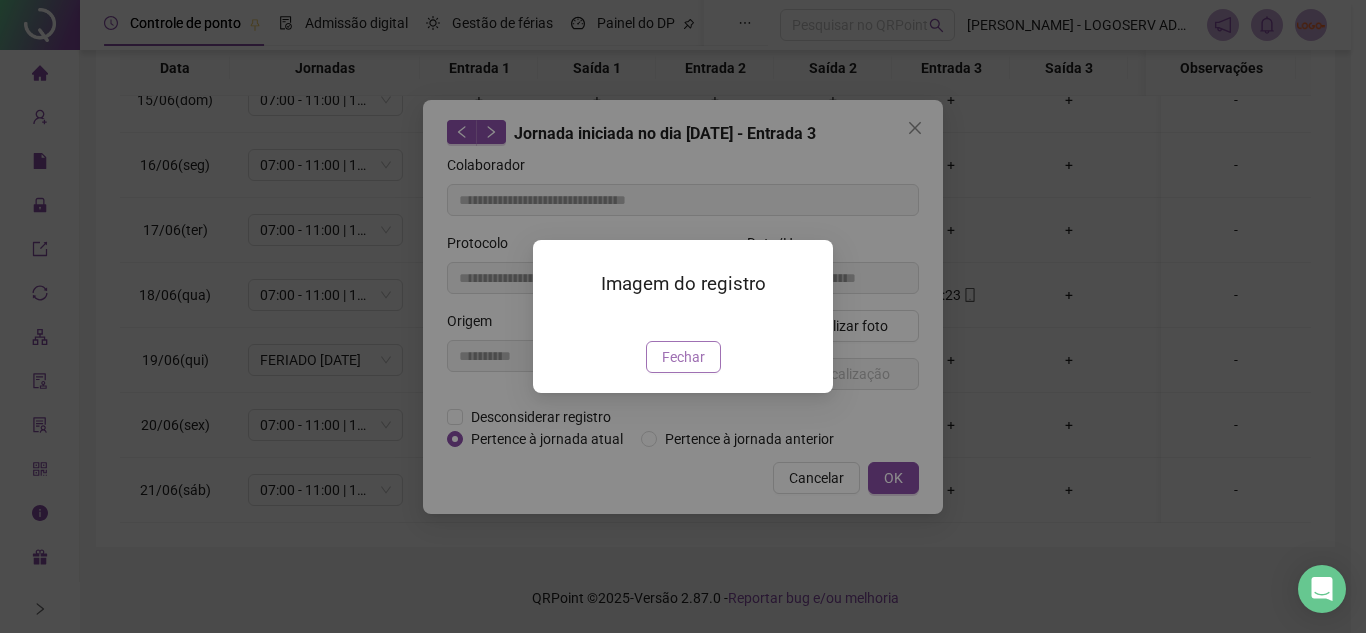 click on "Fechar" at bounding box center [683, 357] 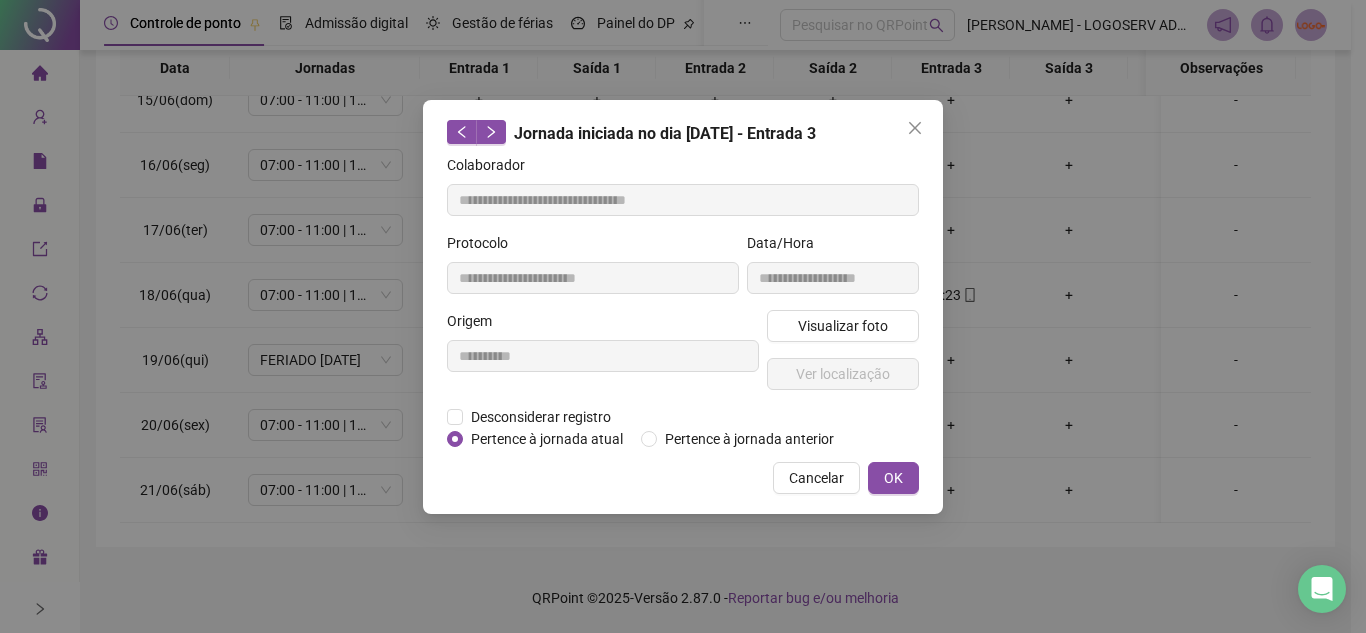drag, startPoint x: 812, startPoint y: 484, endPoint x: 837, endPoint y: 440, distance: 50.606323 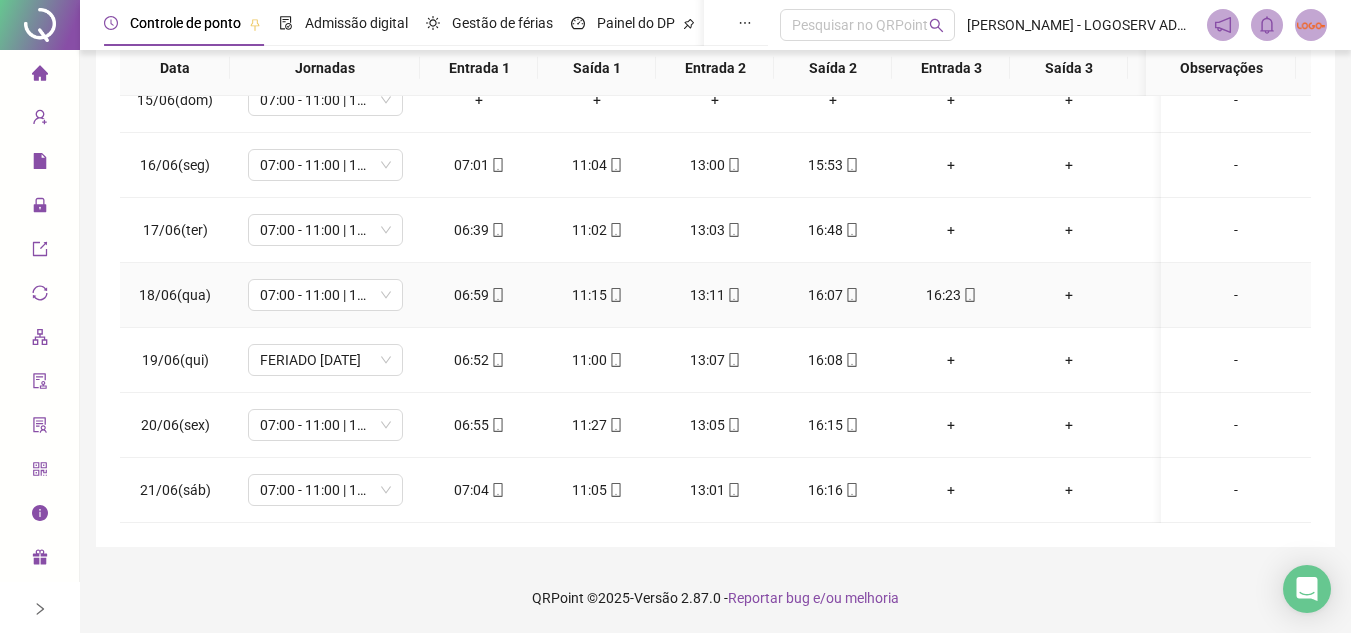 click on "13:11" at bounding box center [715, 295] 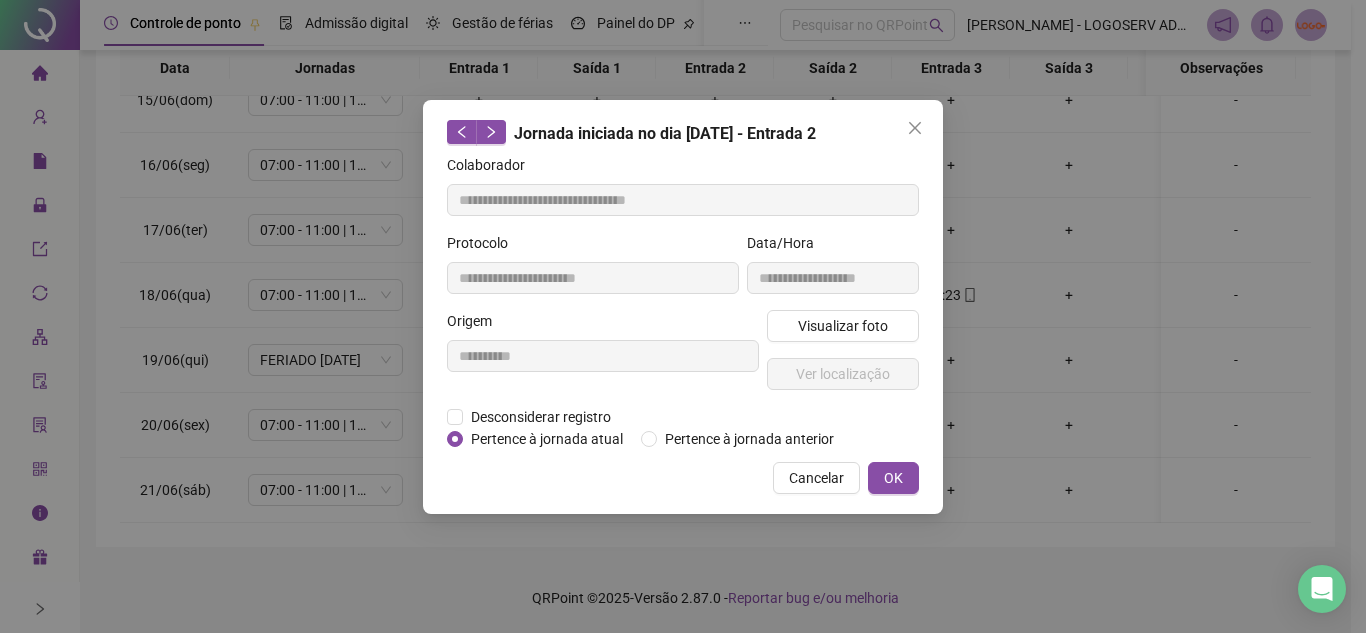 type on "**********" 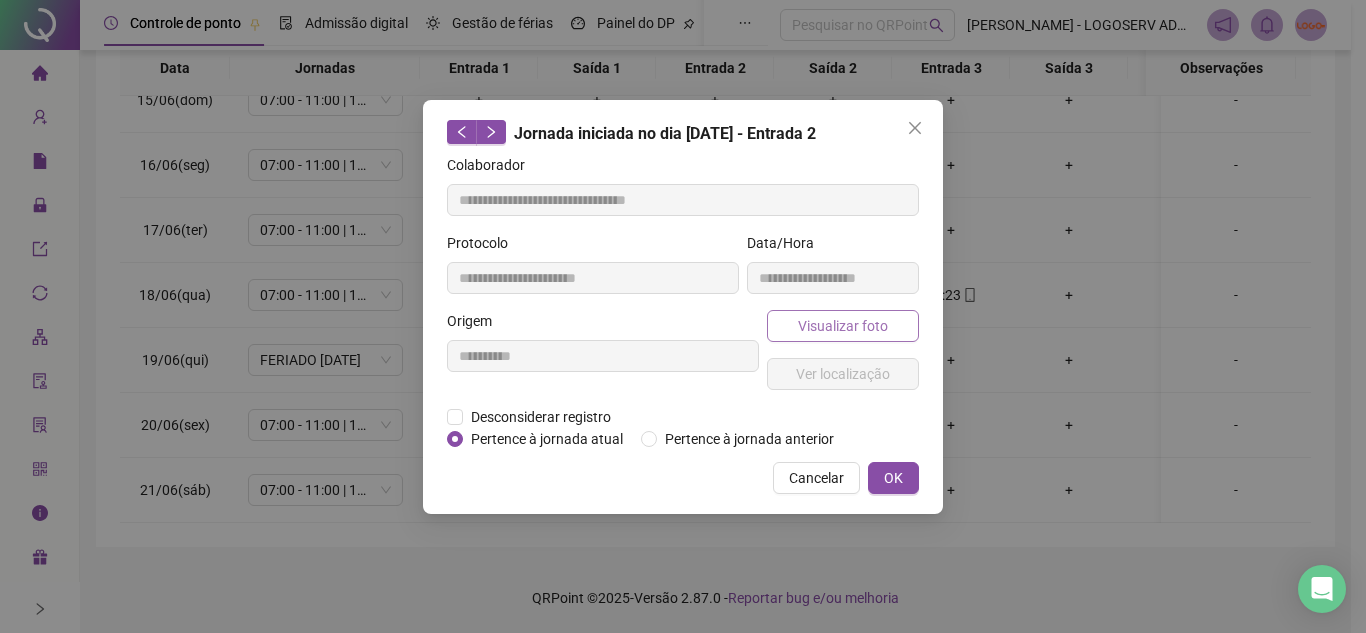 click on "Visualizar foto" at bounding box center (843, 326) 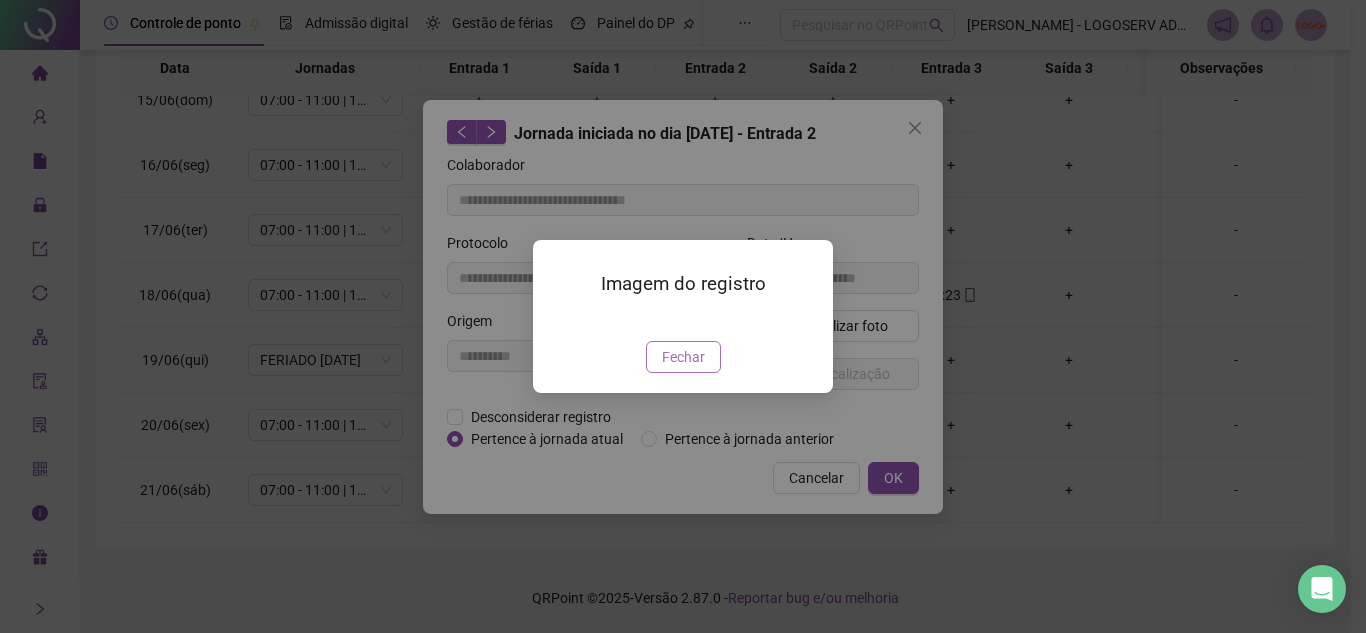 click on "Fechar" at bounding box center (683, 357) 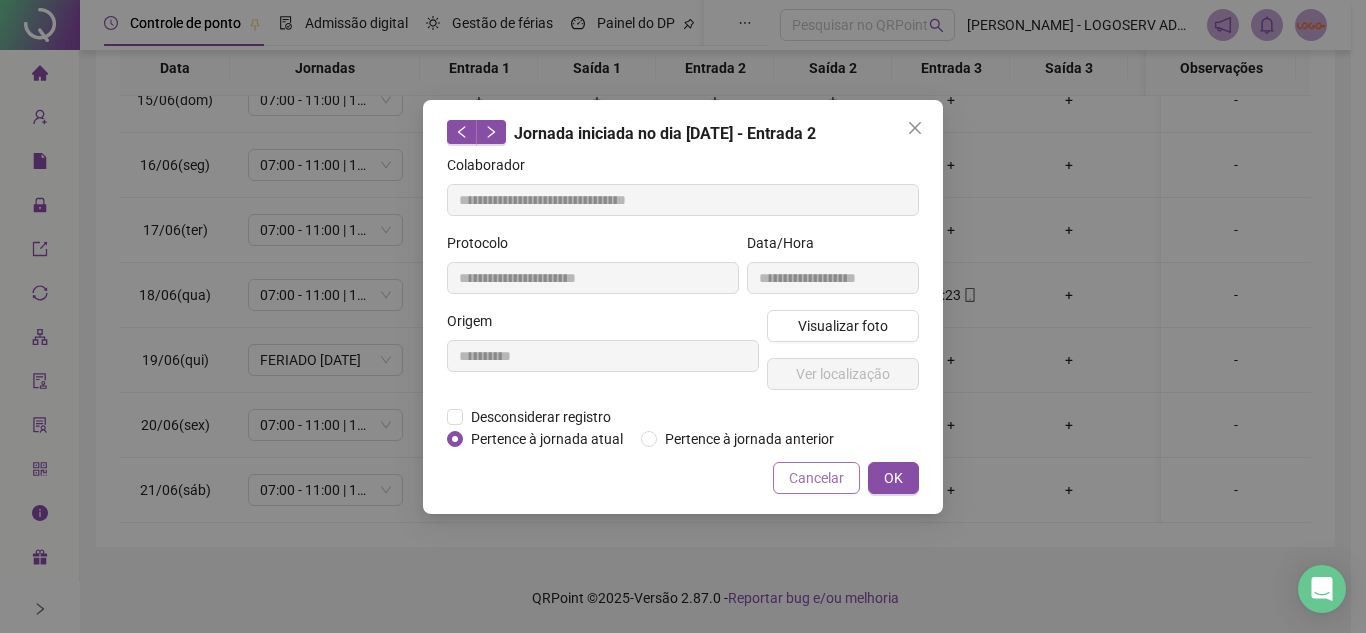 click on "Cancelar" at bounding box center (816, 478) 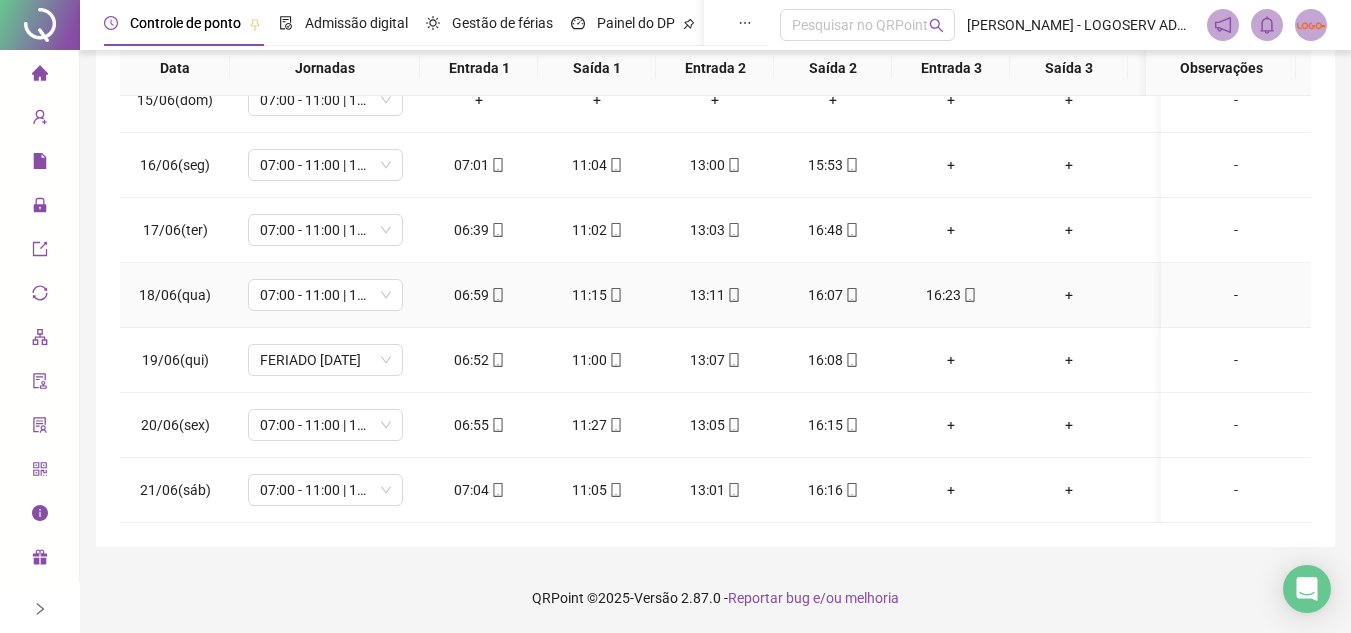 click on "06:59" at bounding box center (479, 295) 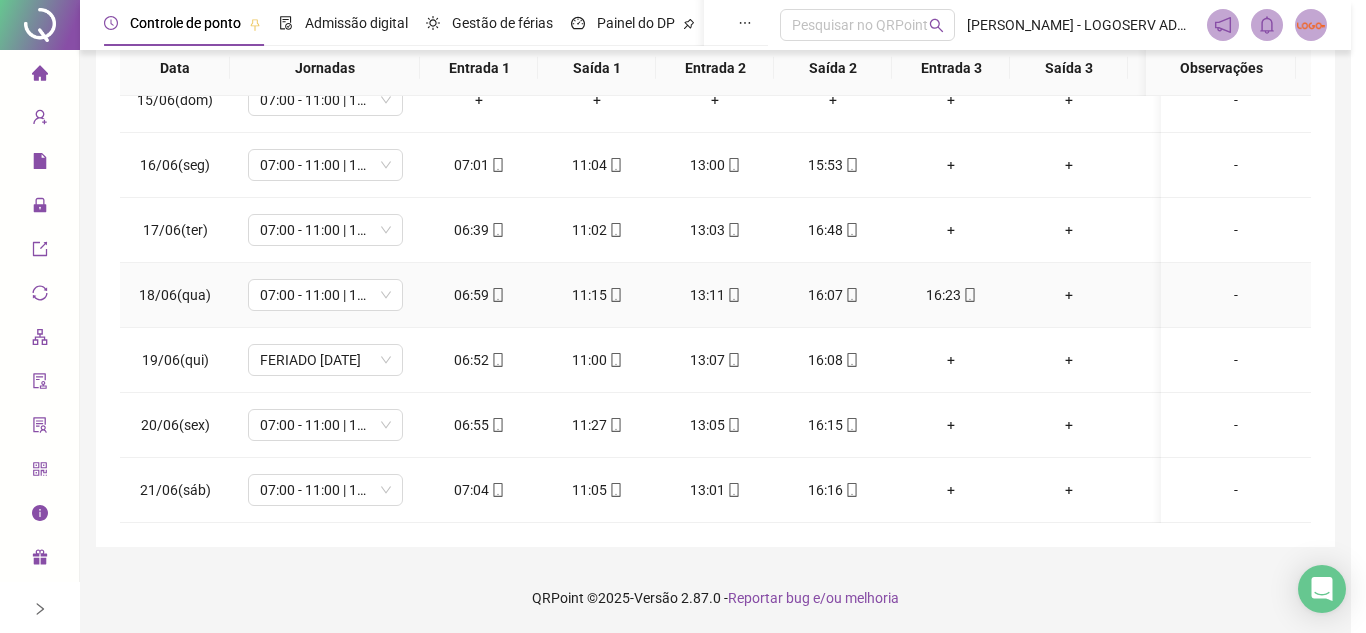 type on "**********" 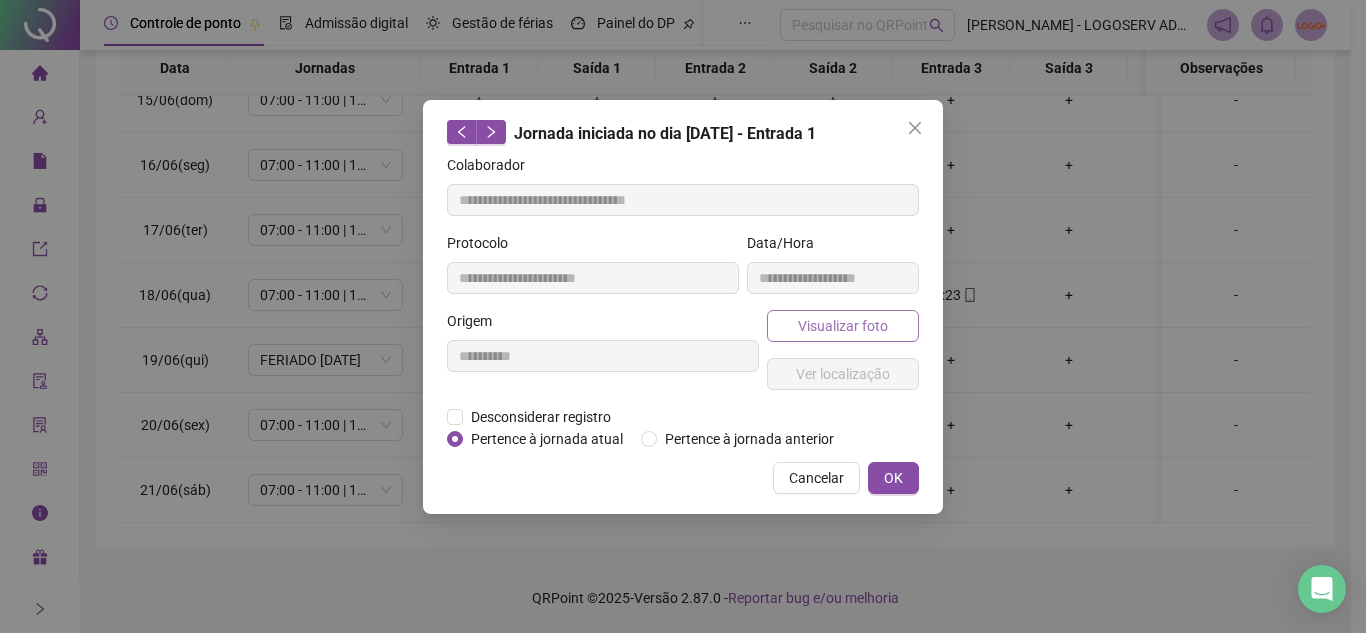 click on "Visualizar foto" at bounding box center [843, 326] 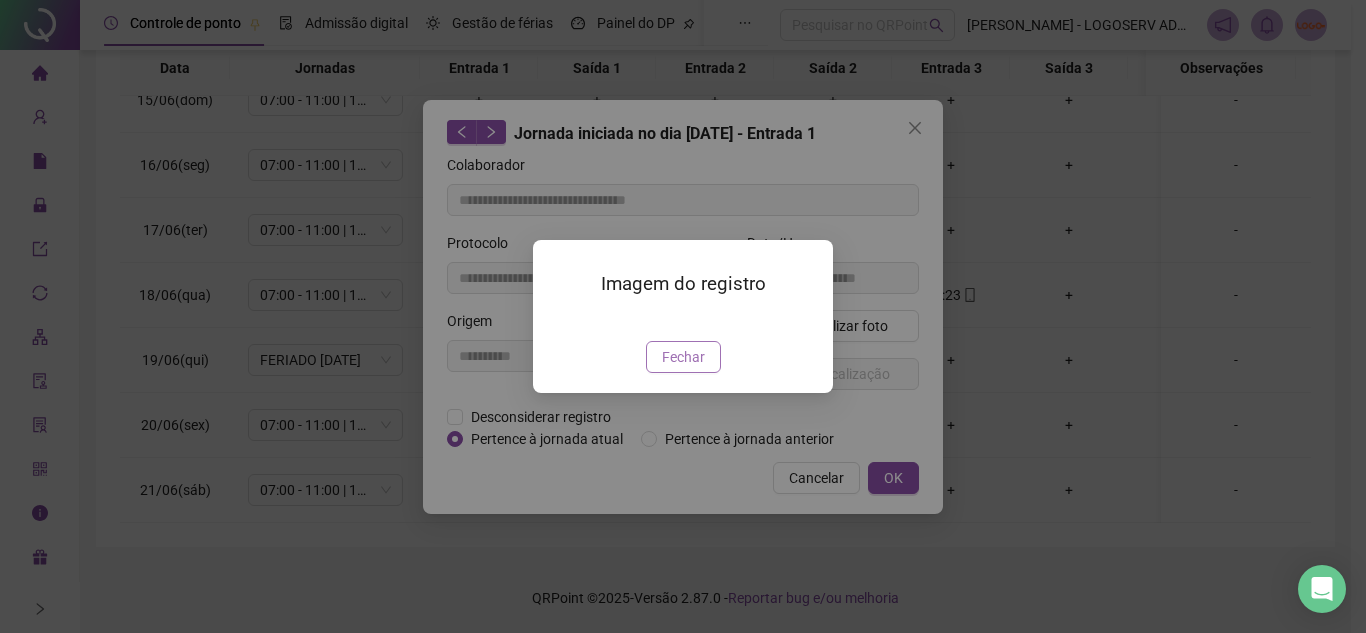 click on "Fechar" at bounding box center [683, 357] 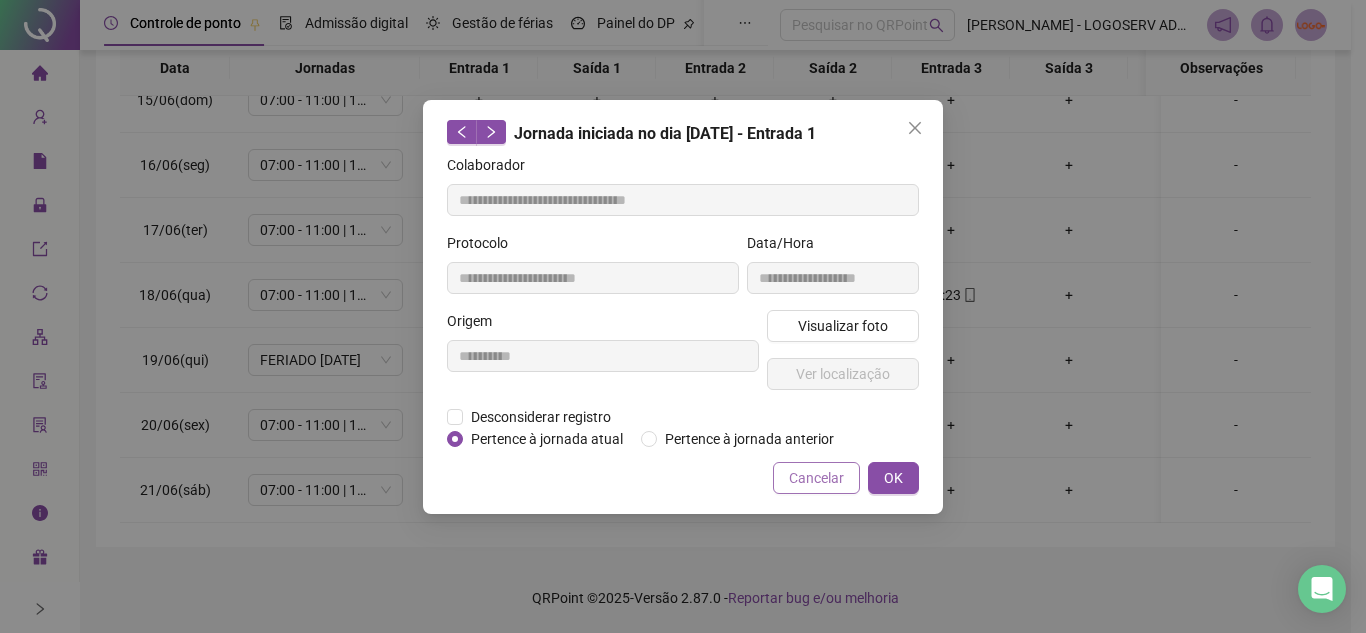 click on "Cancelar" at bounding box center (816, 478) 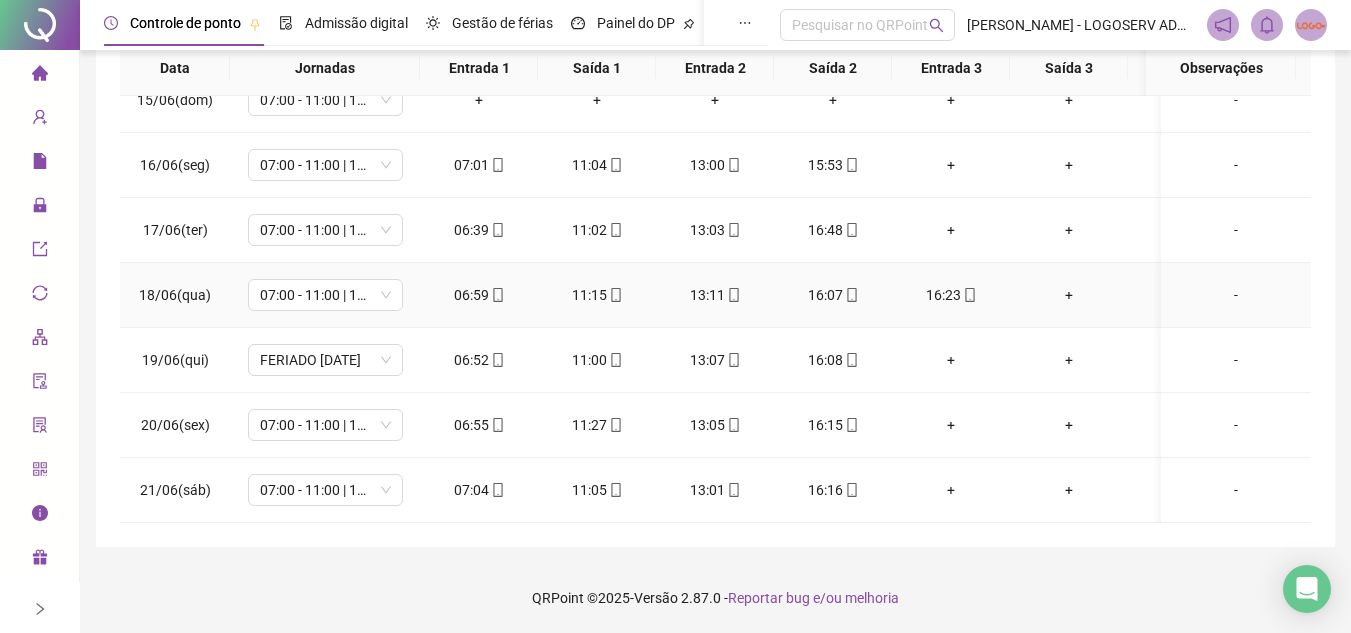 click on "06:59" at bounding box center [479, 295] 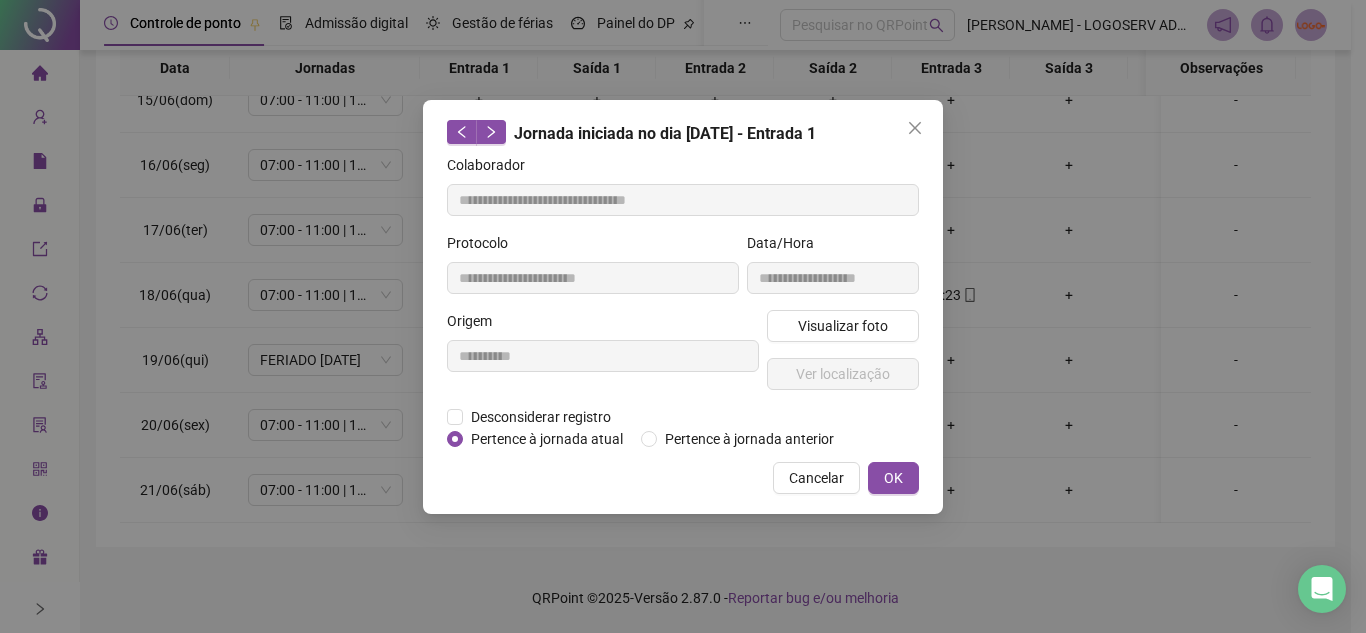 click on "**********" at bounding box center (833, 271) 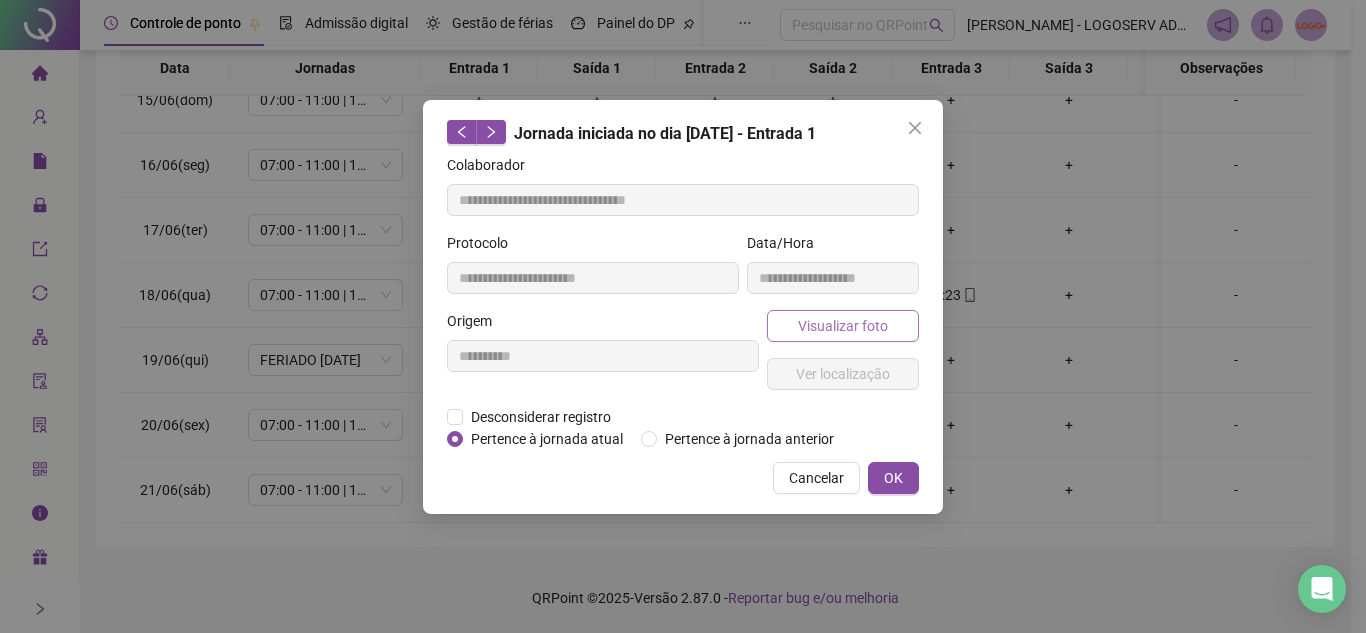 click on "Visualizar foto" at bounding box center [843, 326] 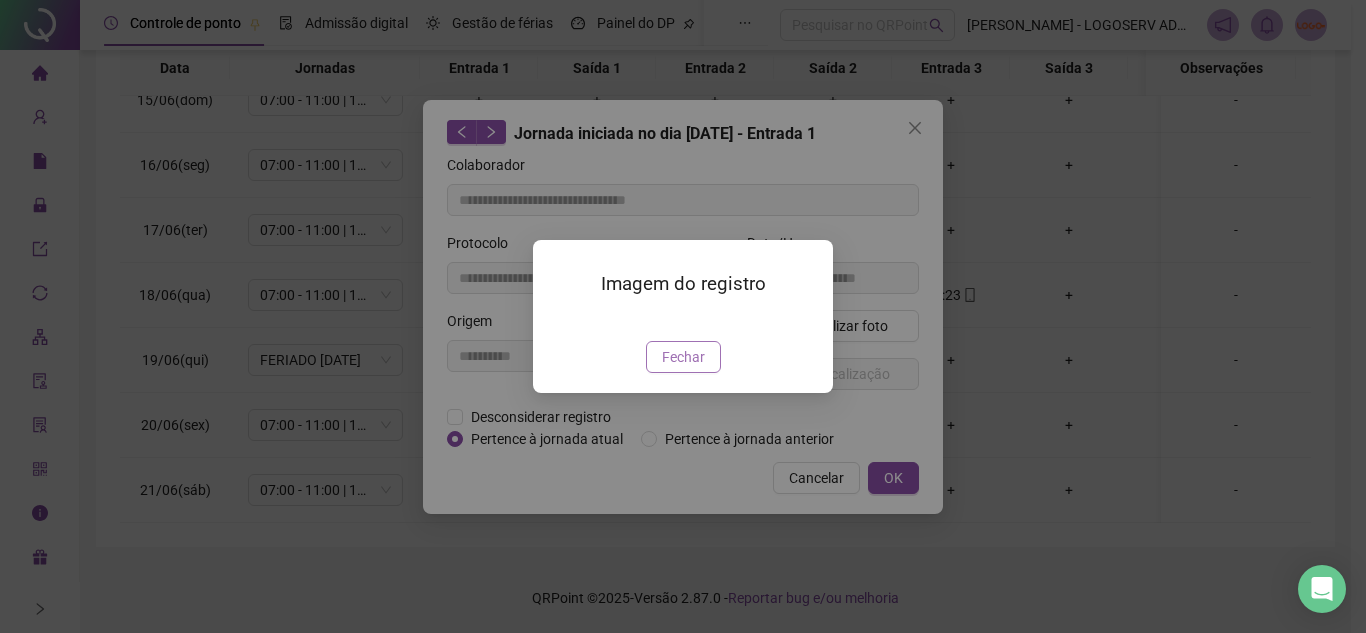 click on "Fechar" at bounding box center [683, 357] 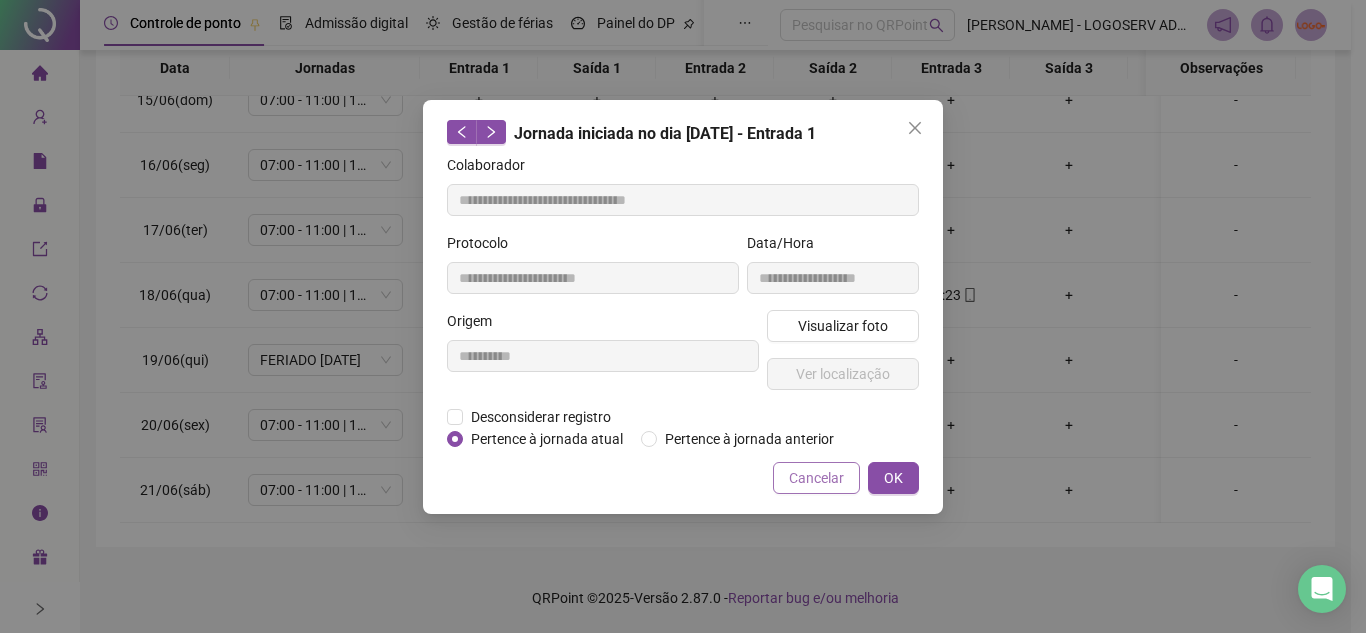 click on "Cancelar" at bounding box center [816, 478] 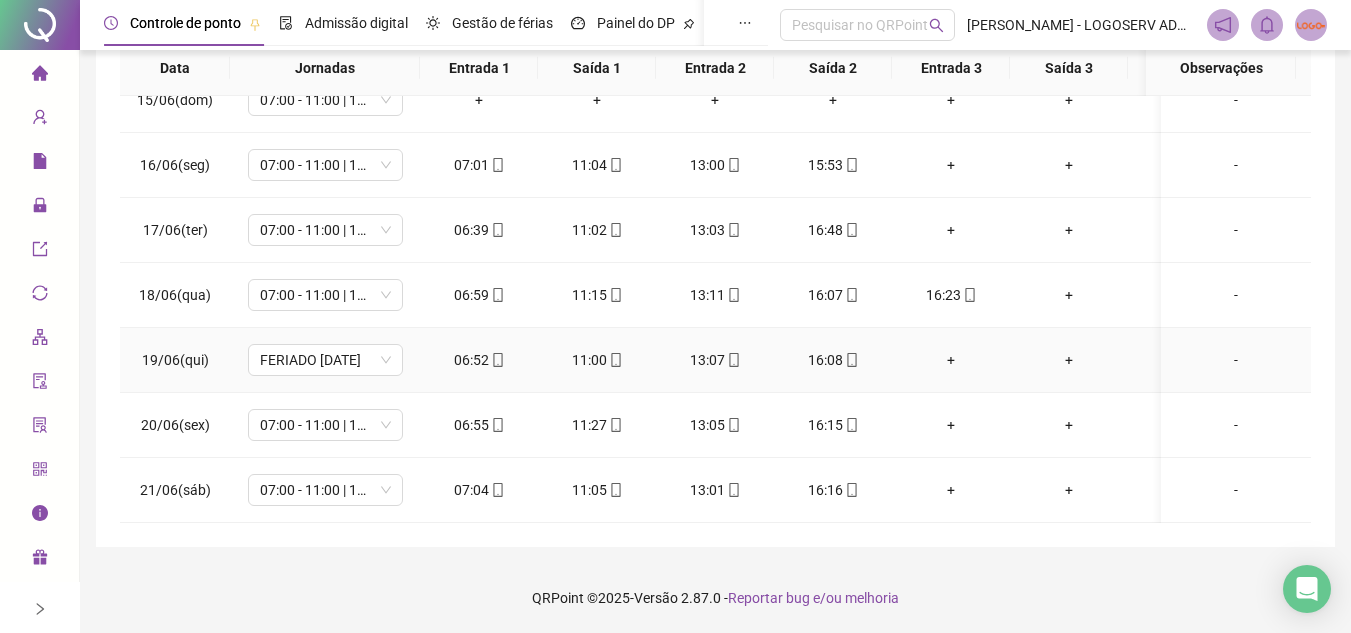click on "06:52" at bounding box center [479, 360] 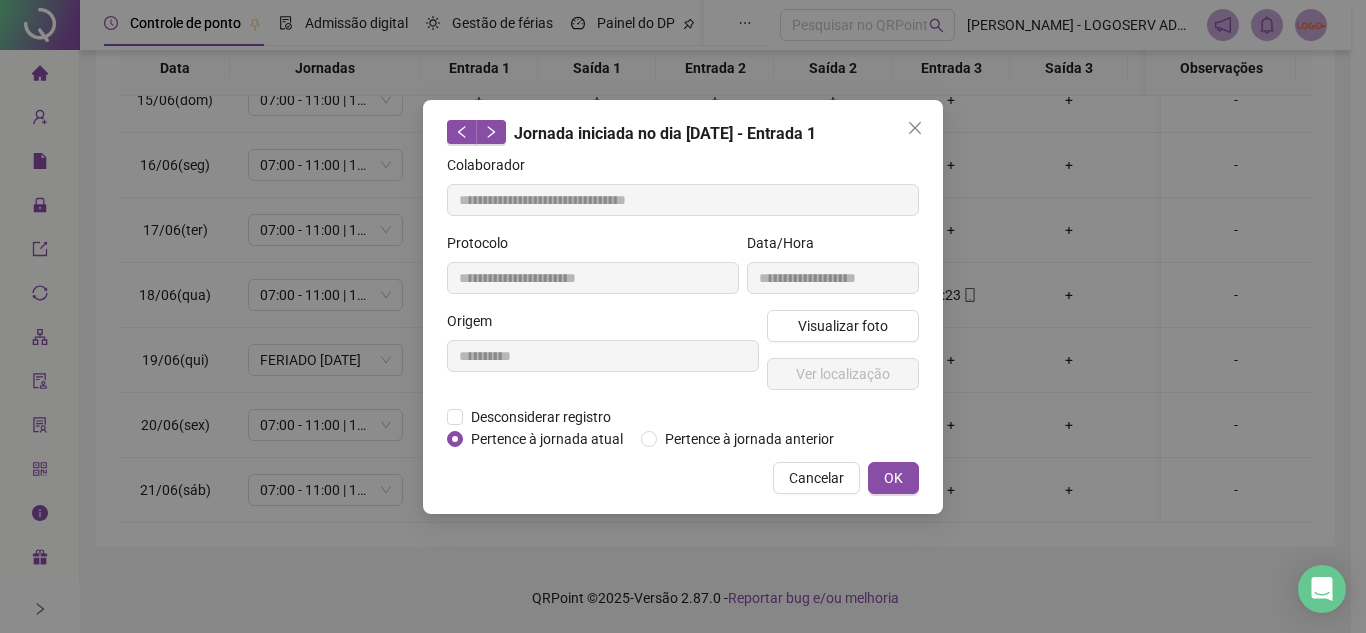 type on "**********" 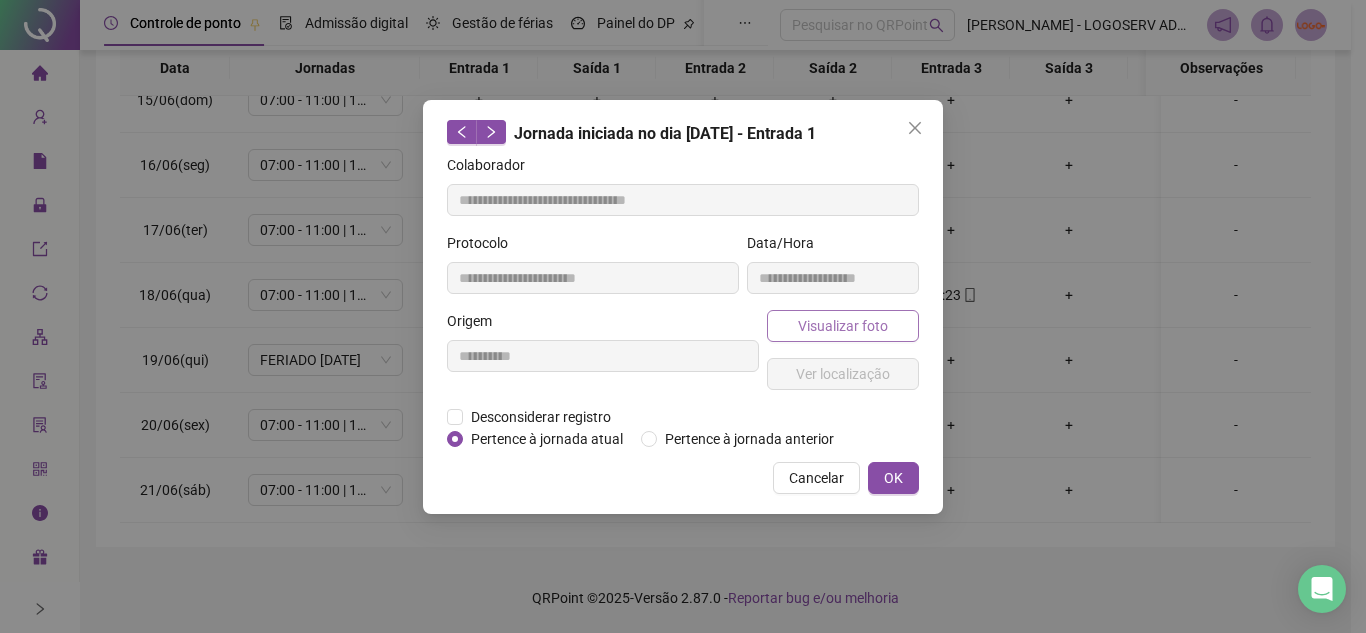 click on "Visualizar foto" at bounding box center [843, 326] 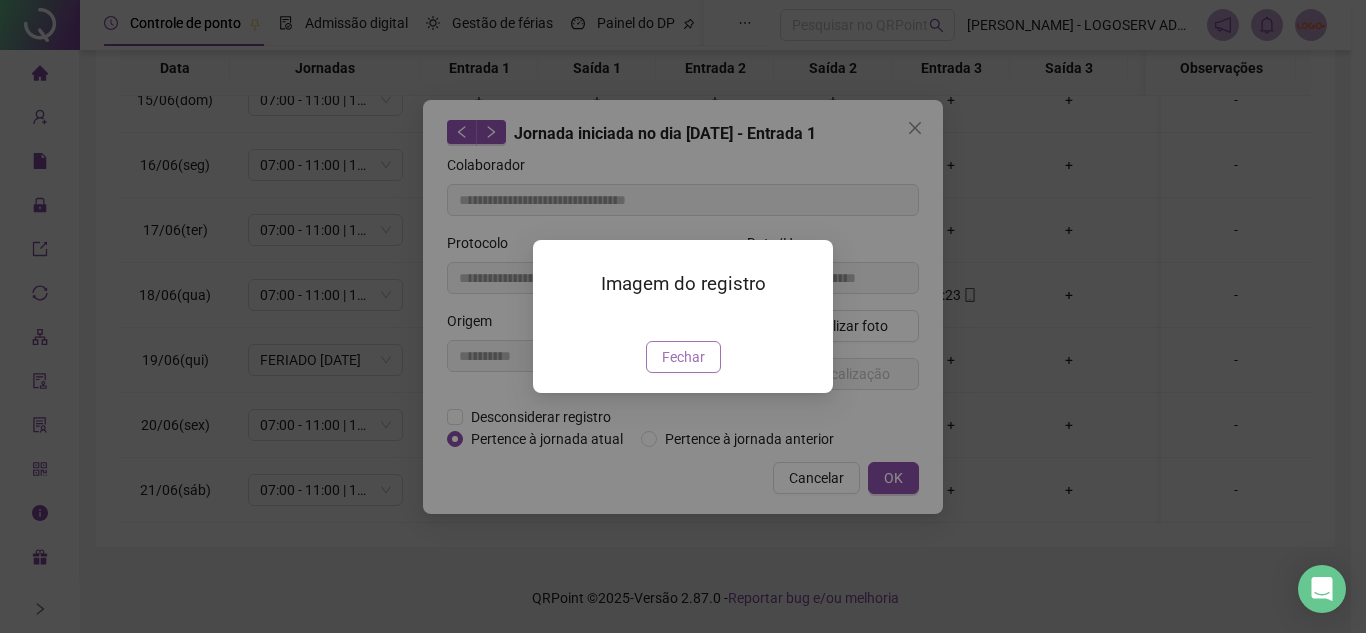 click on "Fechar" at bounding box center [683, 357] 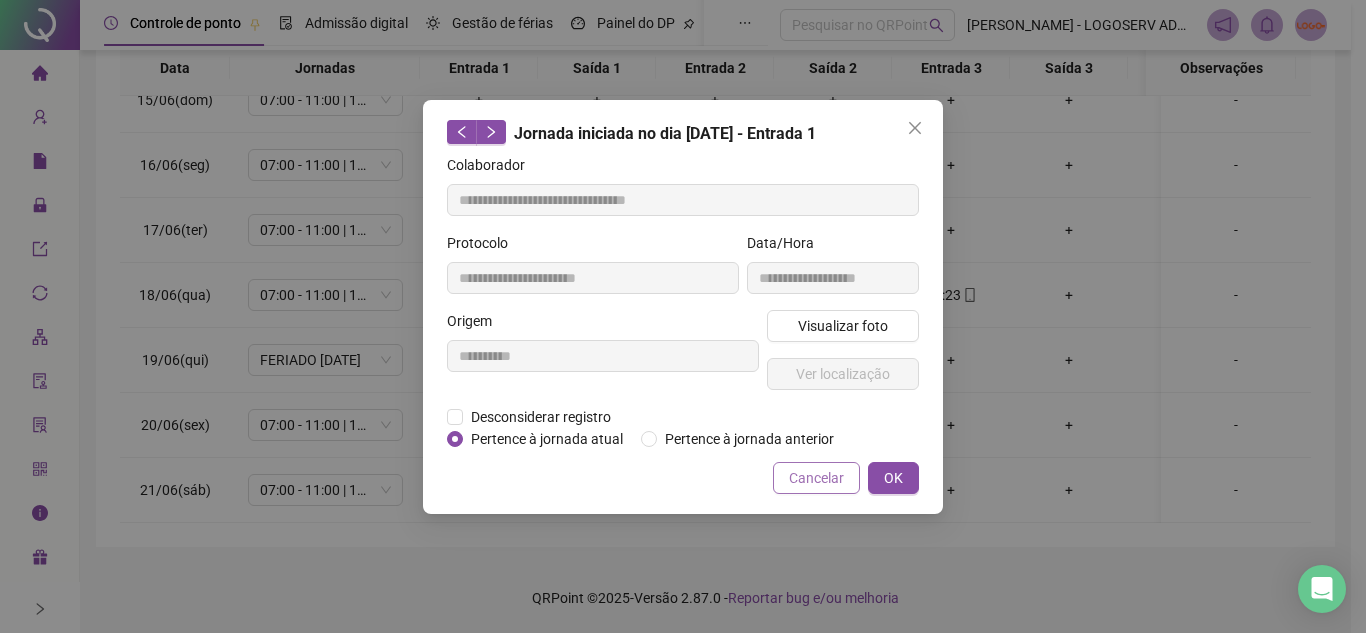 click on "Cancelar" at bounding box center [816, 478] 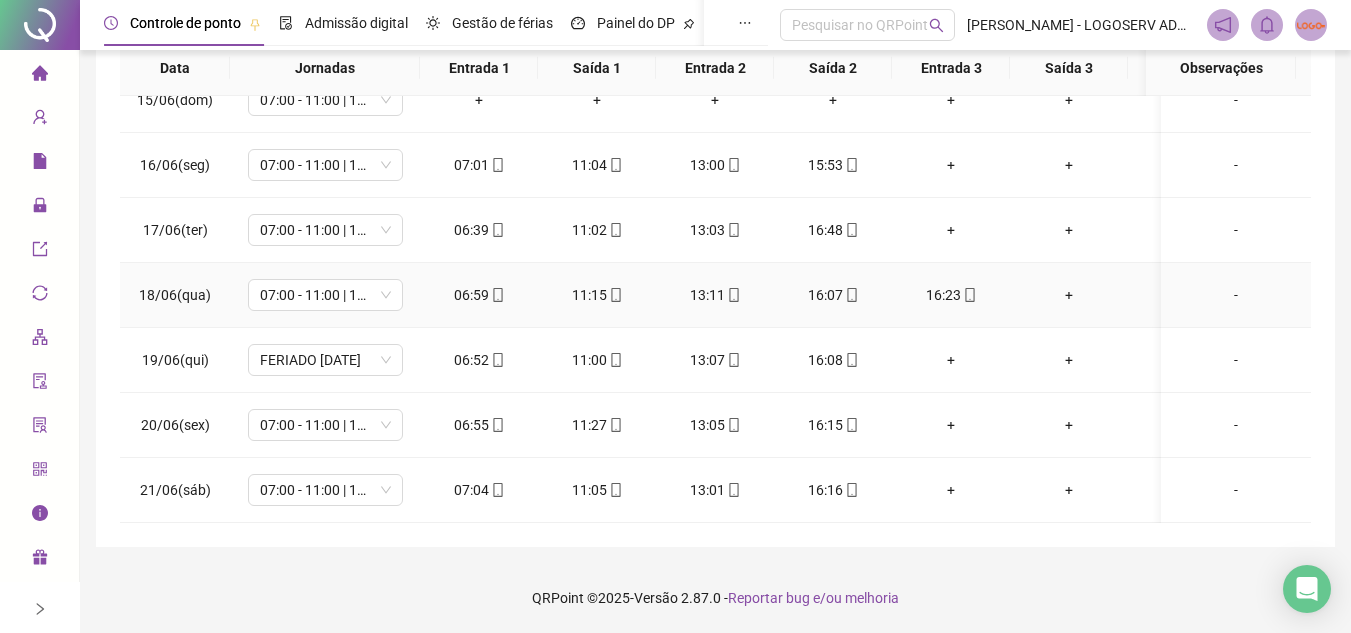 click 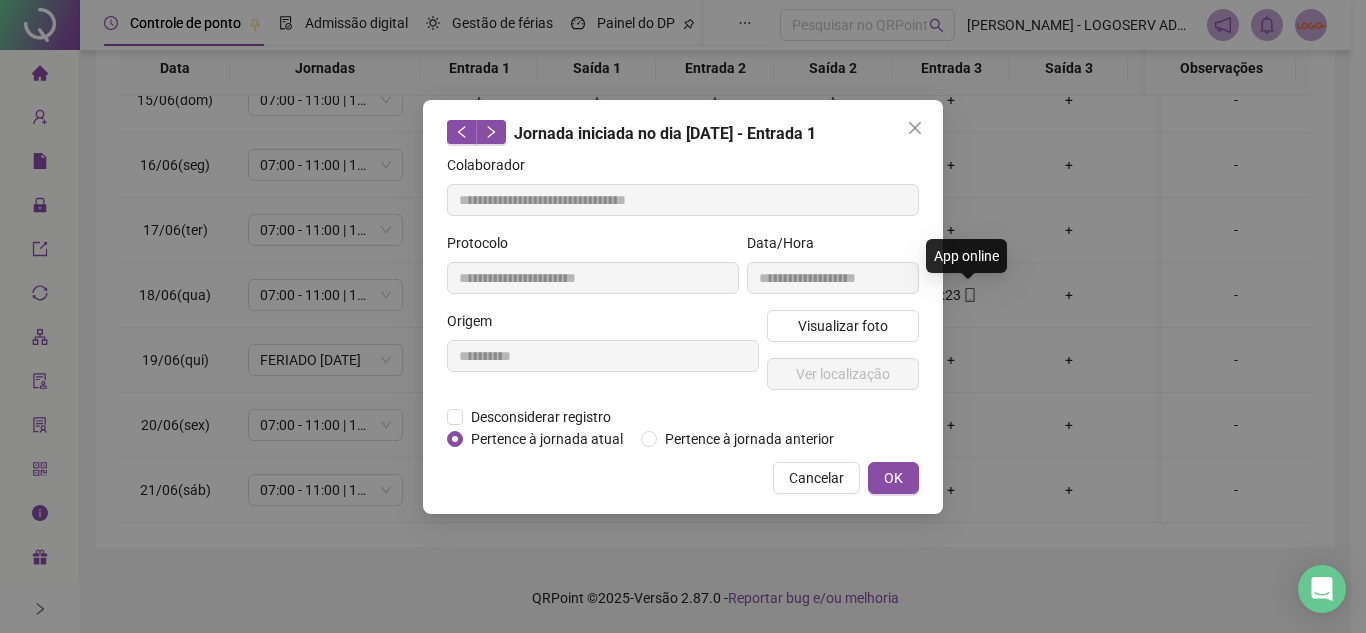 type on "**********" 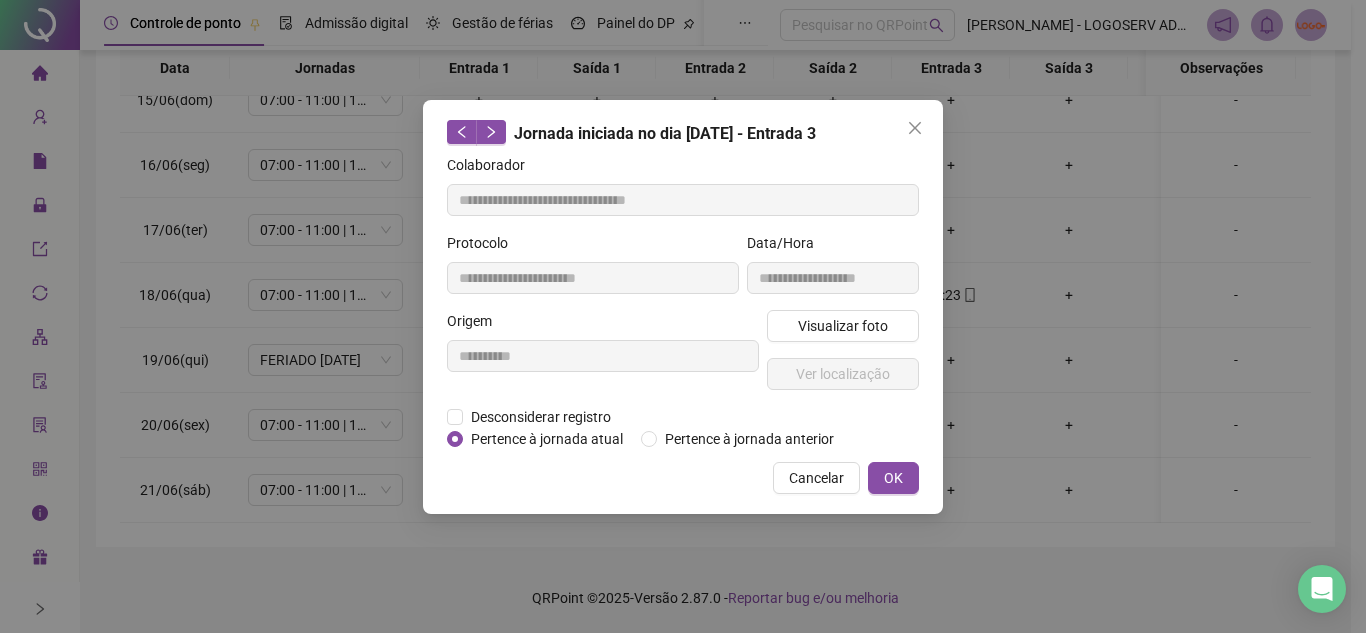 click on "Pertence à jornada atual" at bounding box center (547, 439) 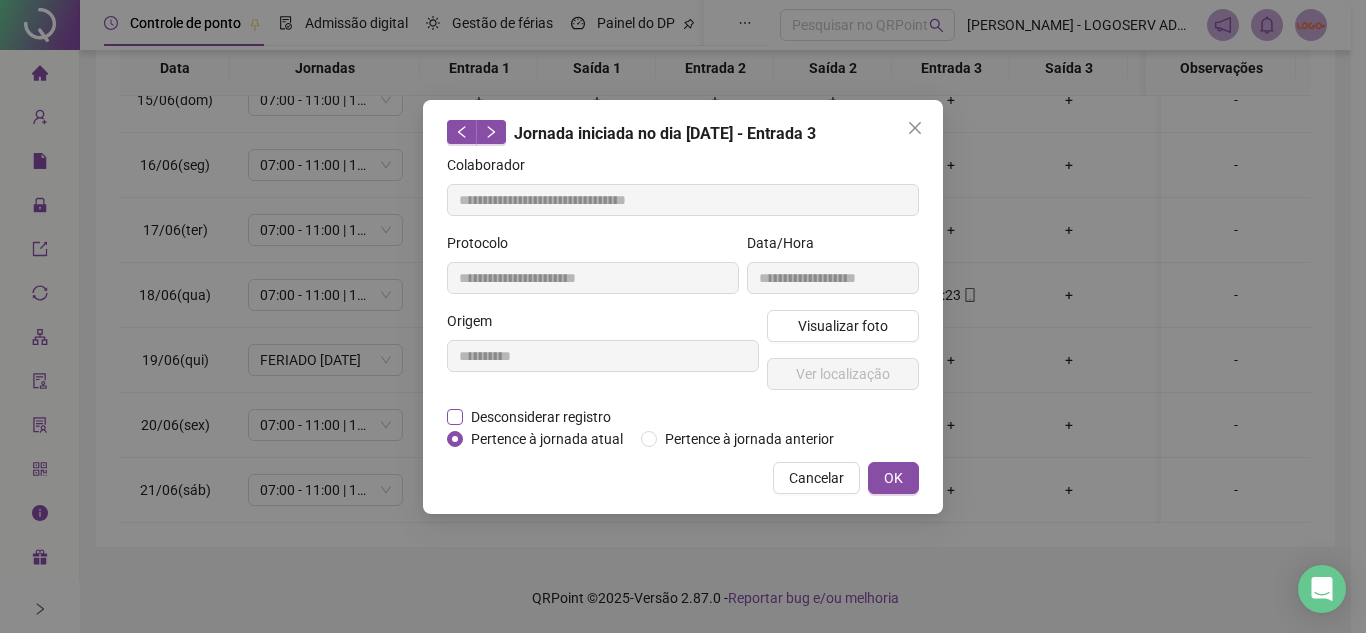 click on "Desconsiderar registro" at bounding box center (541, 417) 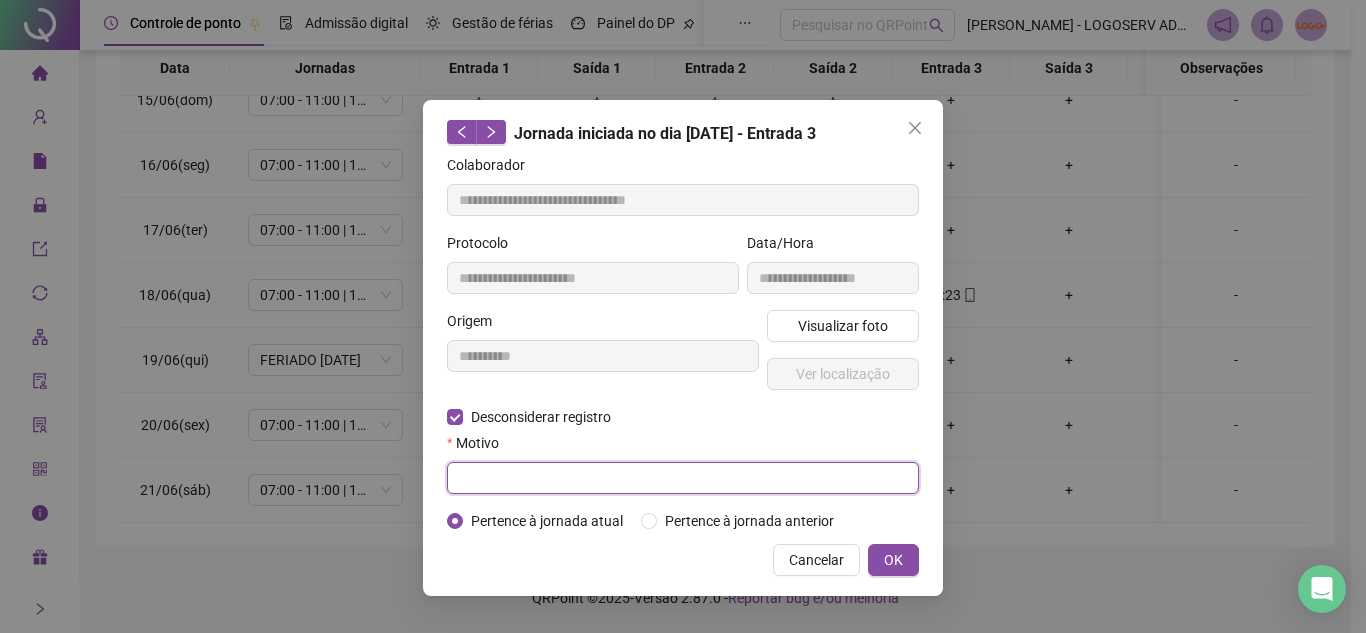 click at bounding box center (683, 478) 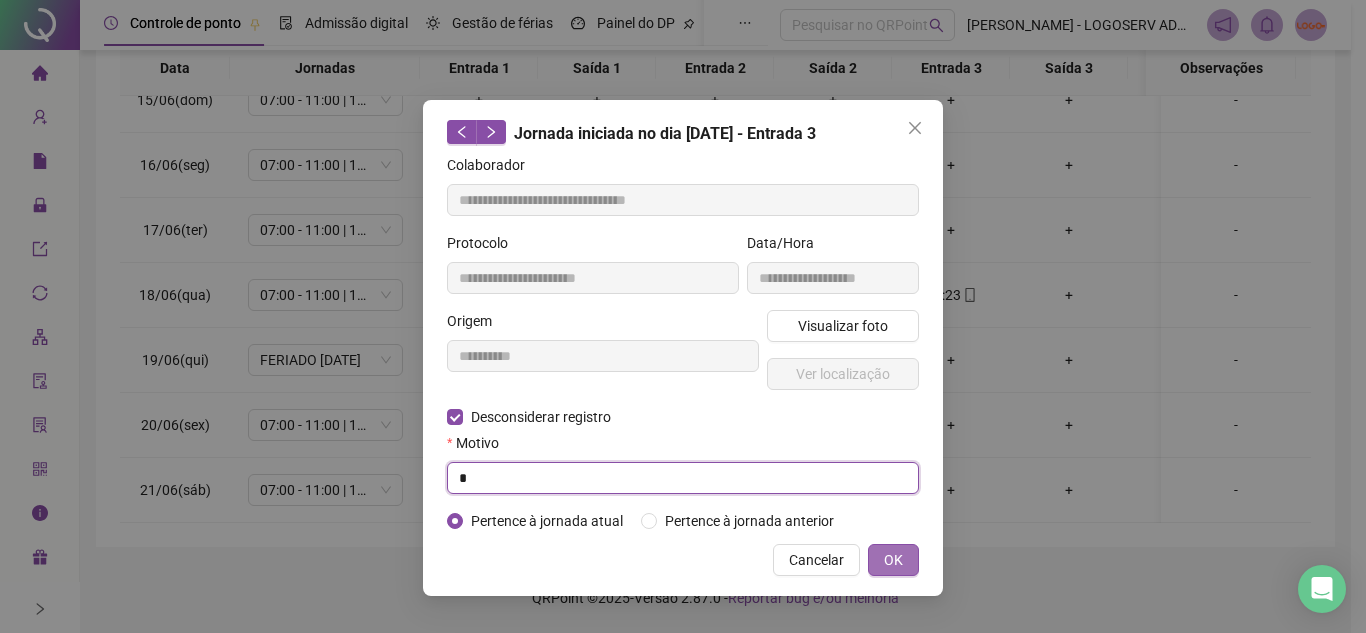 type on "*" 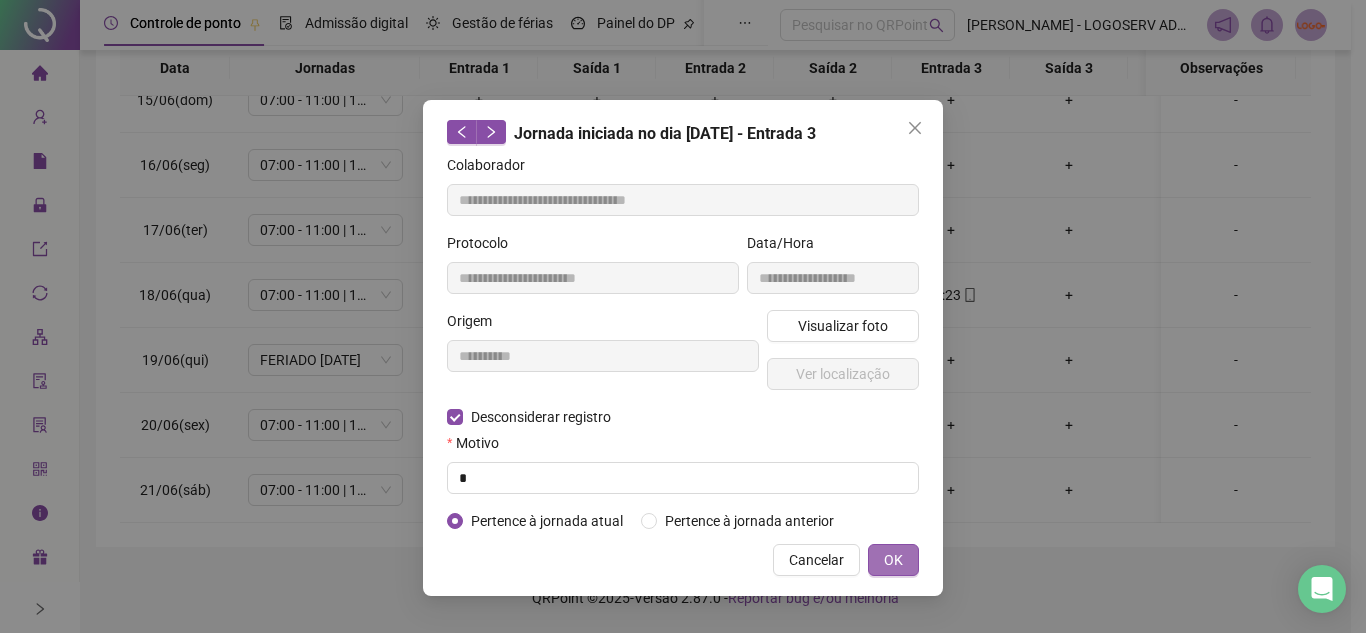 click on "OK" at bounding box center [893, 560] 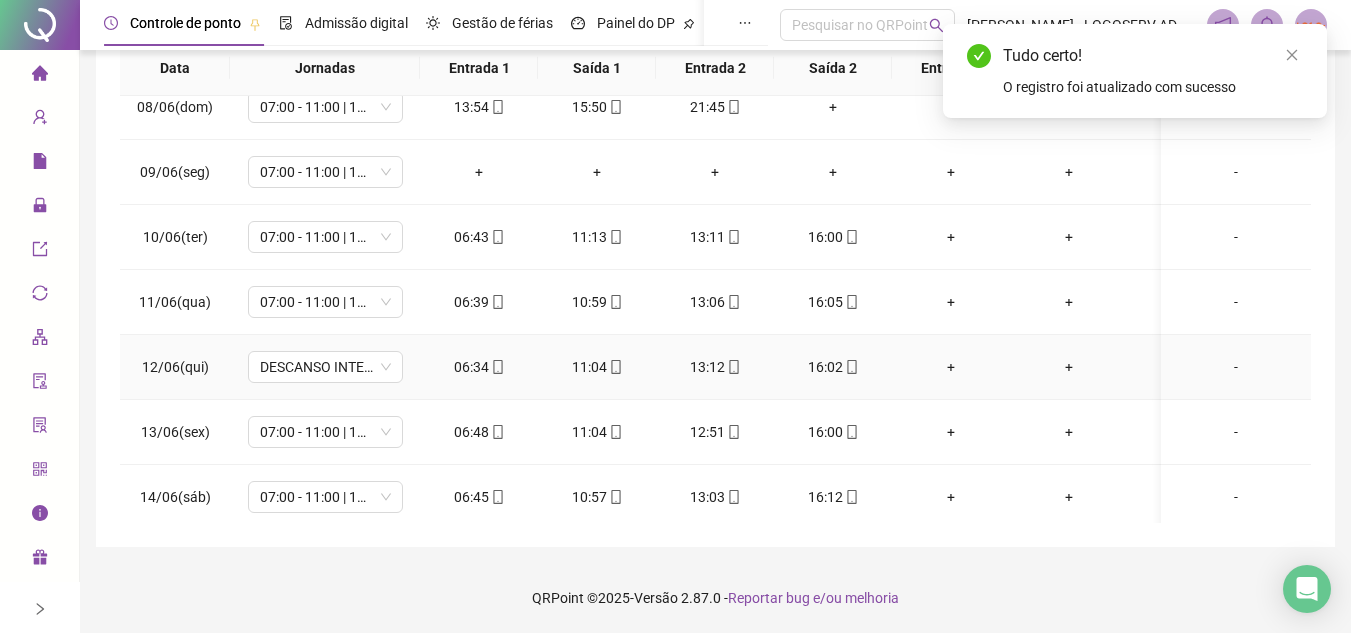 scroll, scrollTop: 238, scrollLeft: 0, axis: vertical 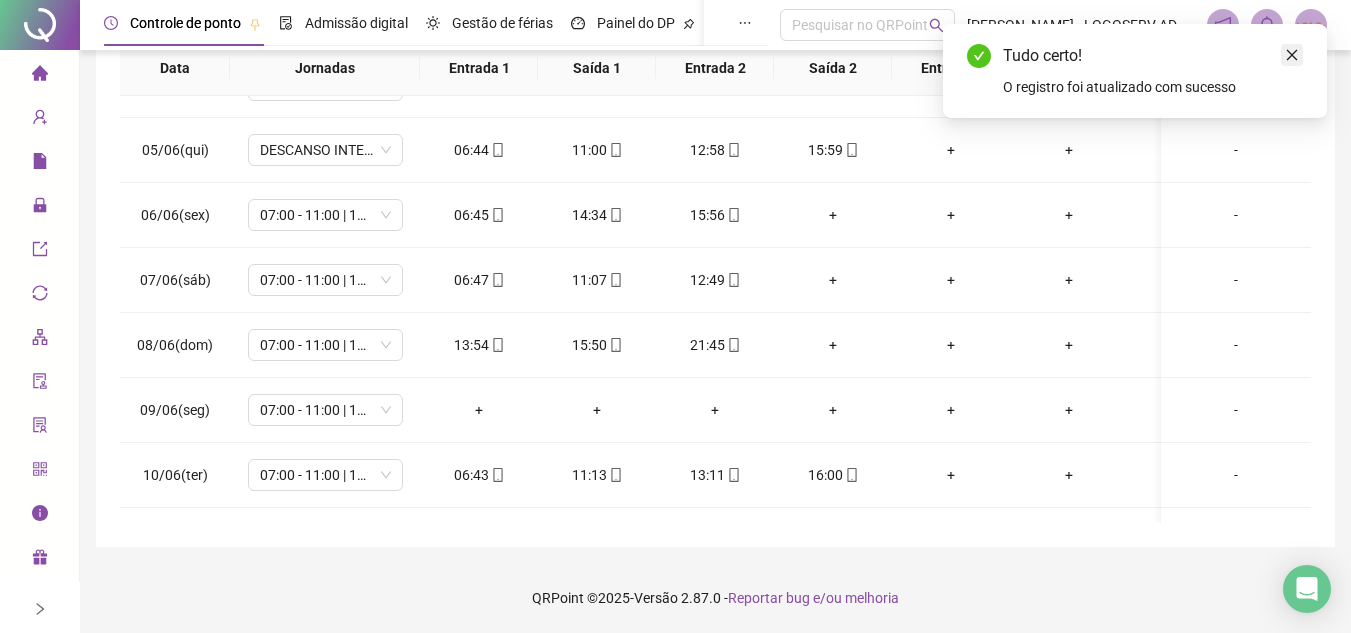 click 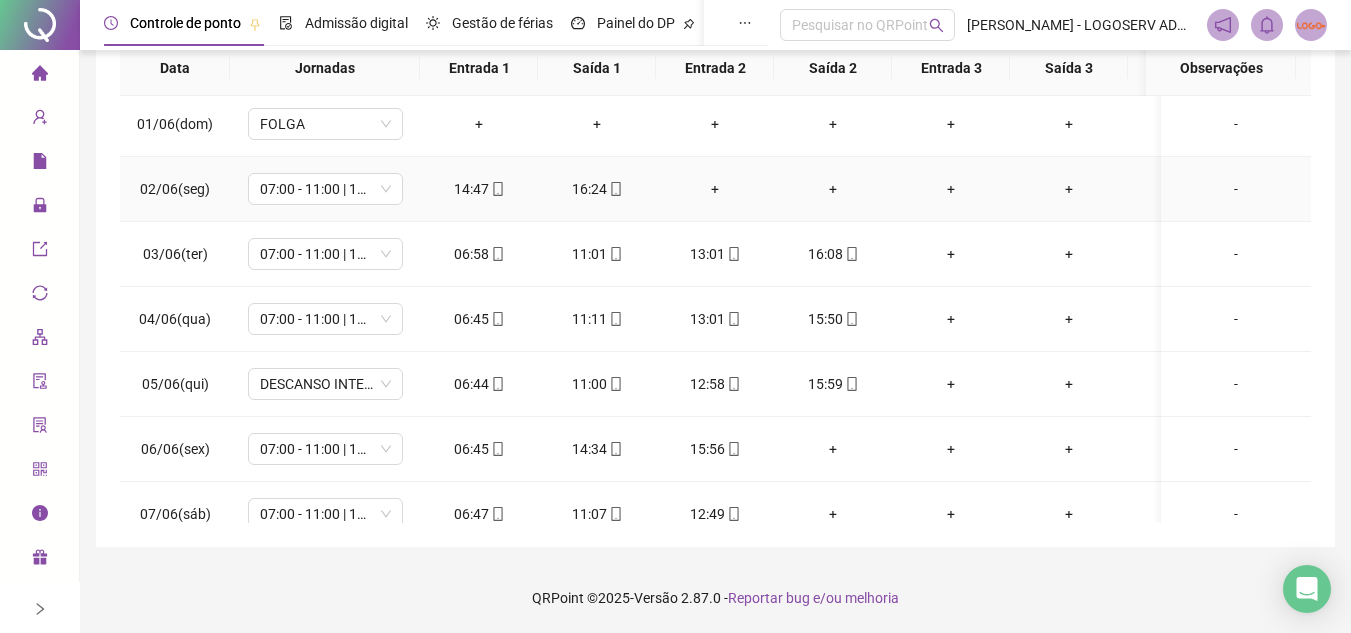 scroll, scrollTop: 0, scrollLeft: 0, axis: both 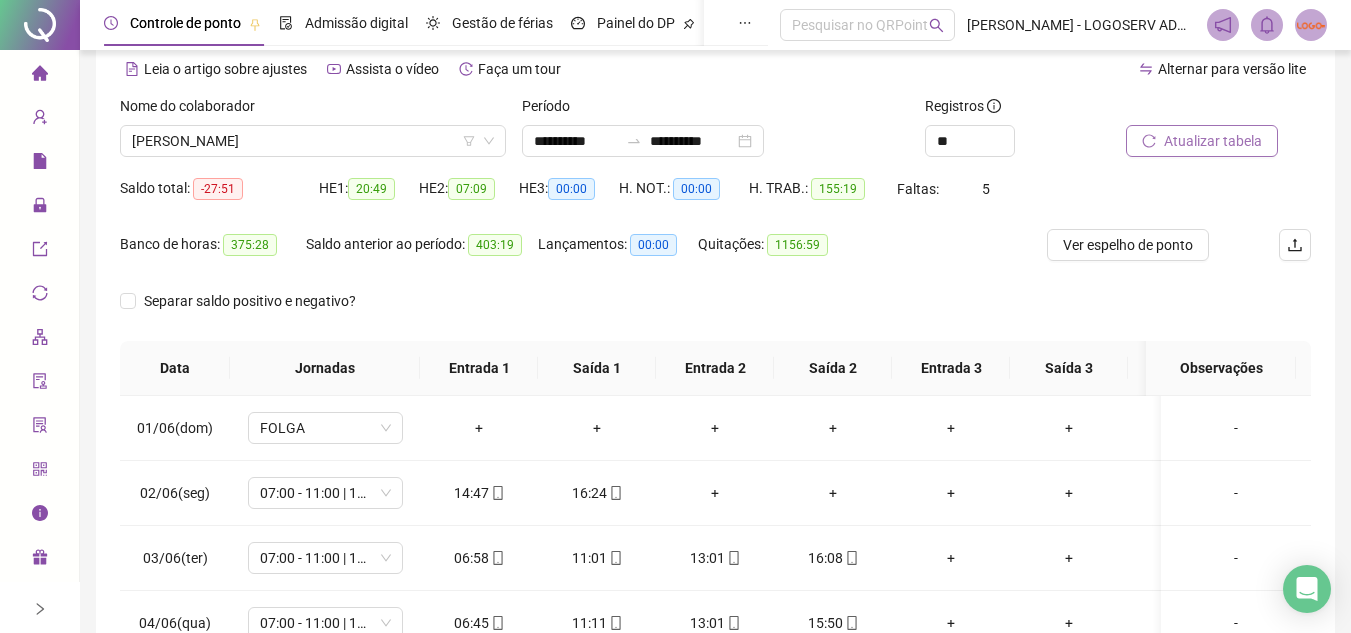 click on "Atualizar tabela" at bounding box center (1202, 141) 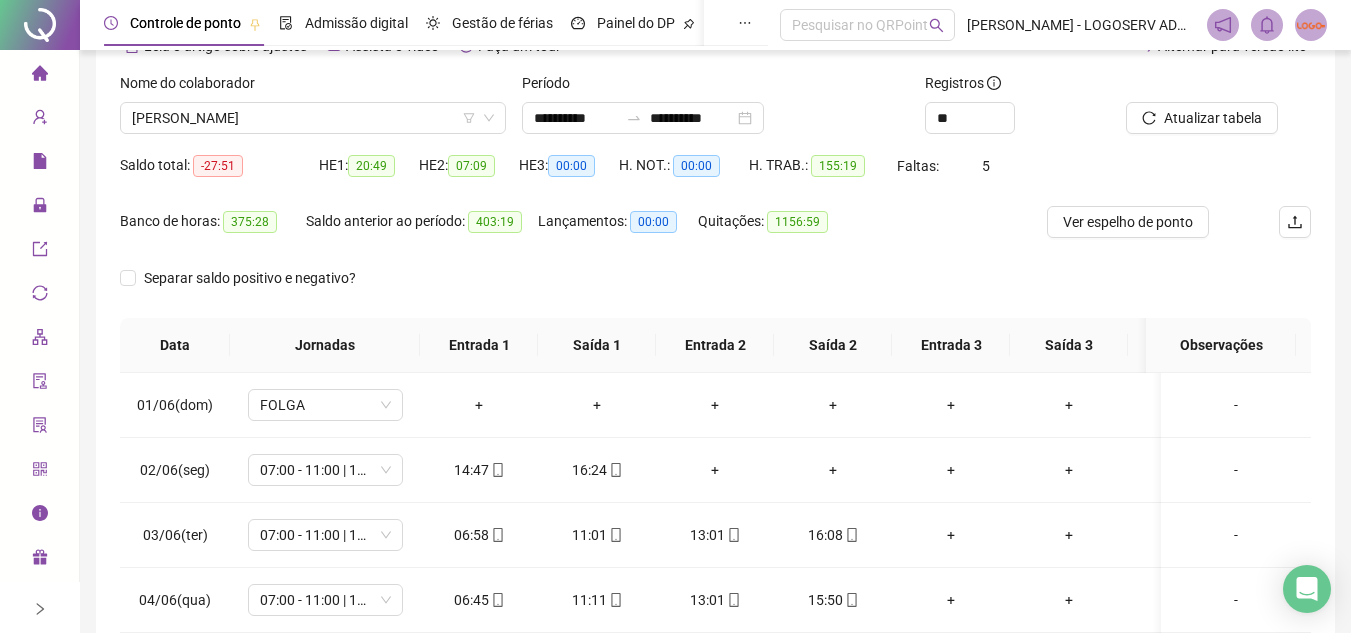 scroll, scrollTop: 0, scrollLeft: 0, axis: both 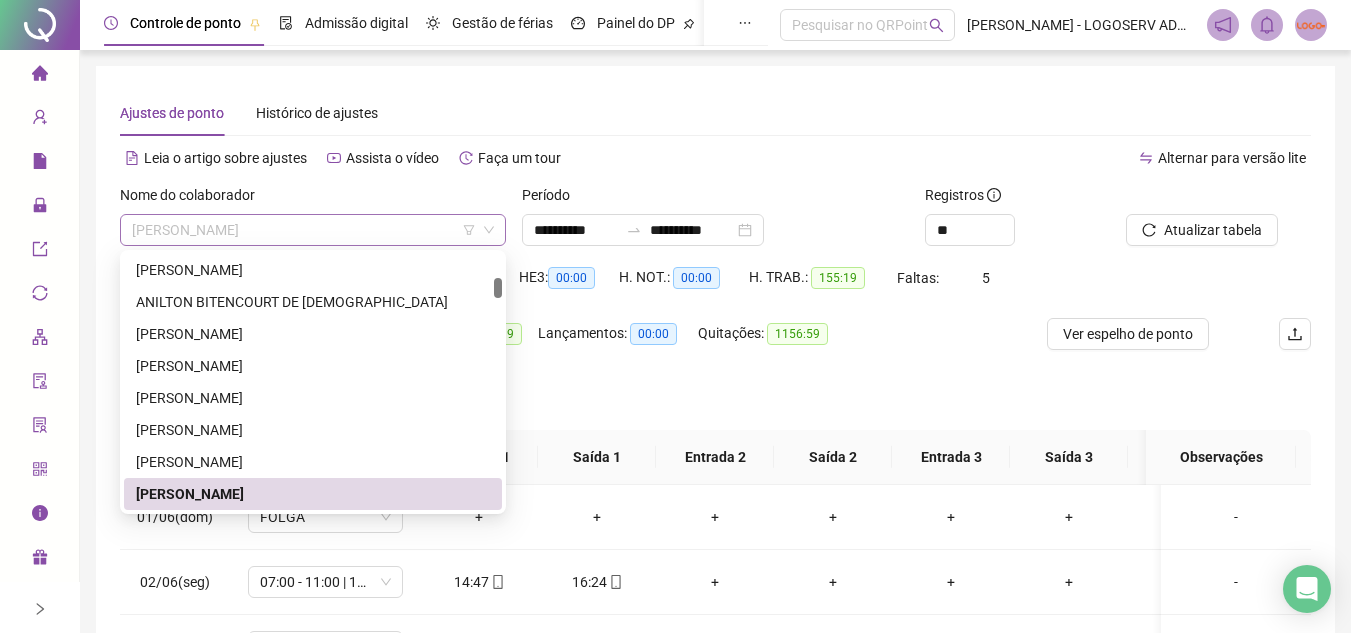 click on "ANTONIO CARLOS DE SOUZA DA SILVA" at bounding box center [313, 230] 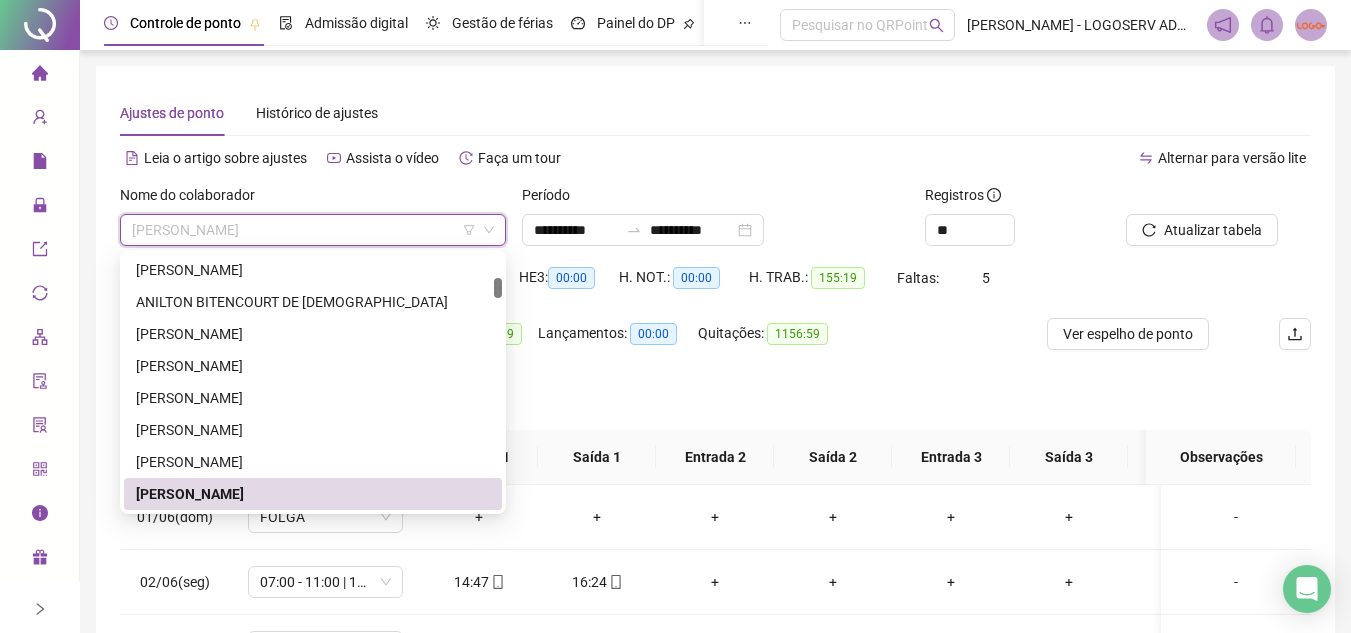 paste on "**********" 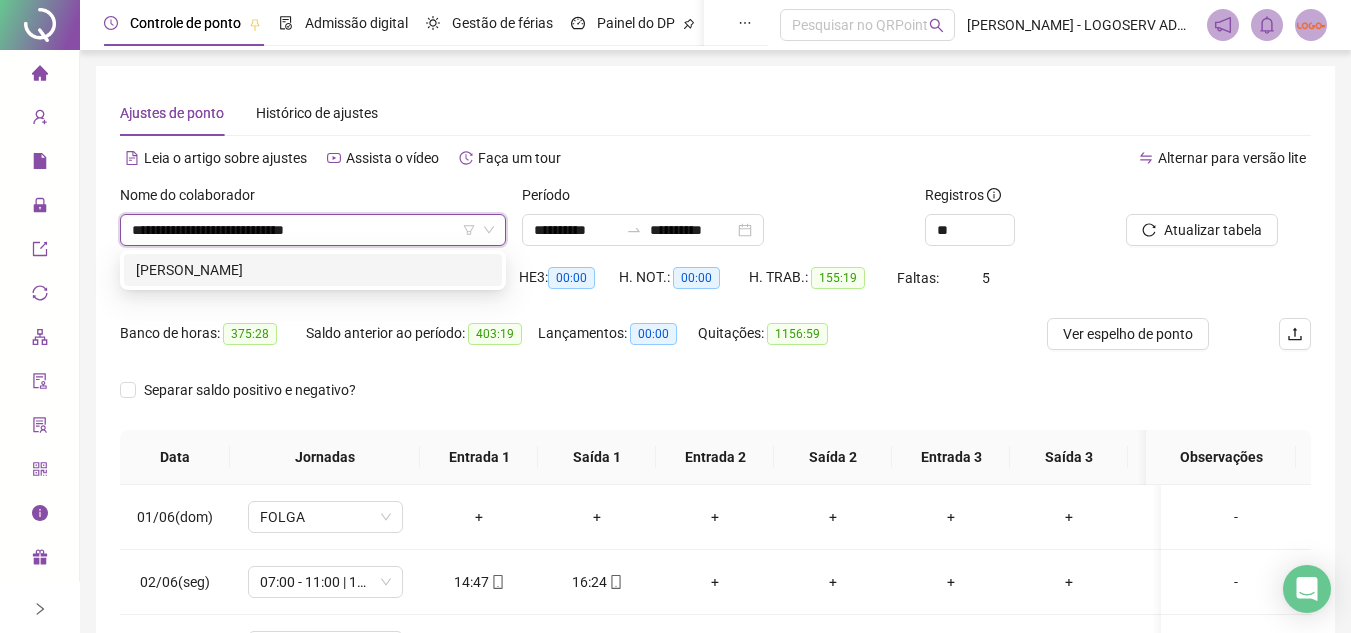 scroll, scrollTop: 0, scrollLeft: 0, axis: both 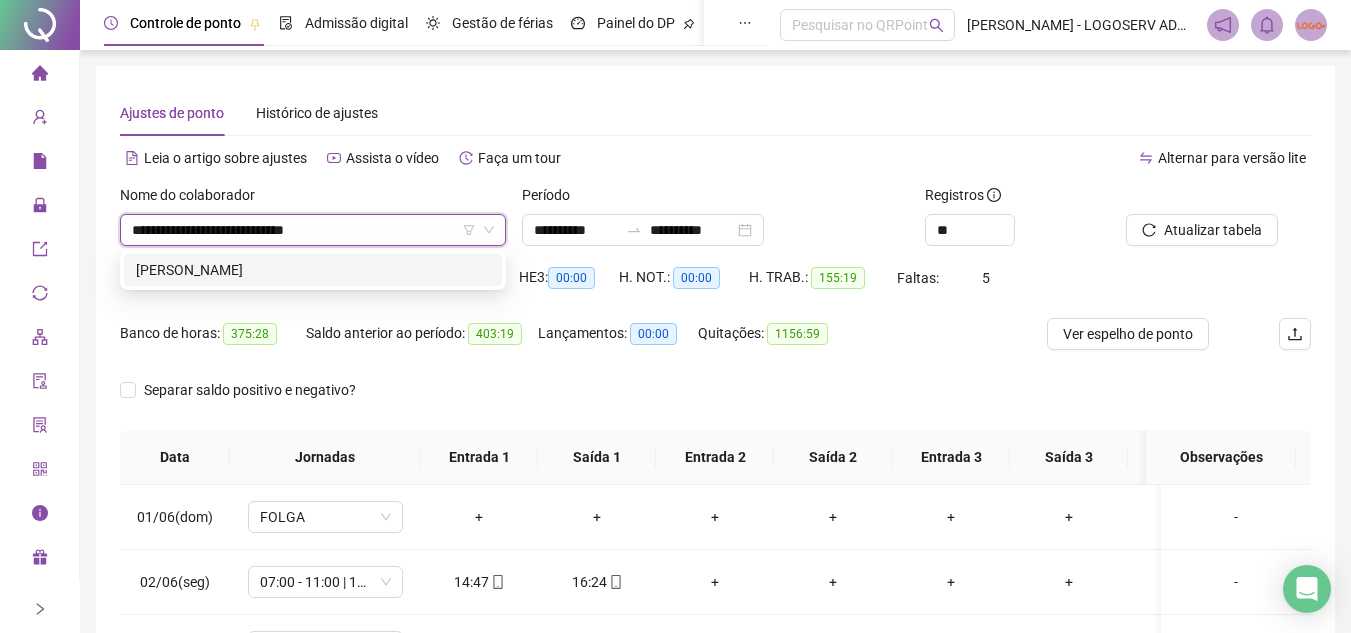click on "JOSELITO CONCEICAO DOS SANTOS" at bounding box center [313, 270] 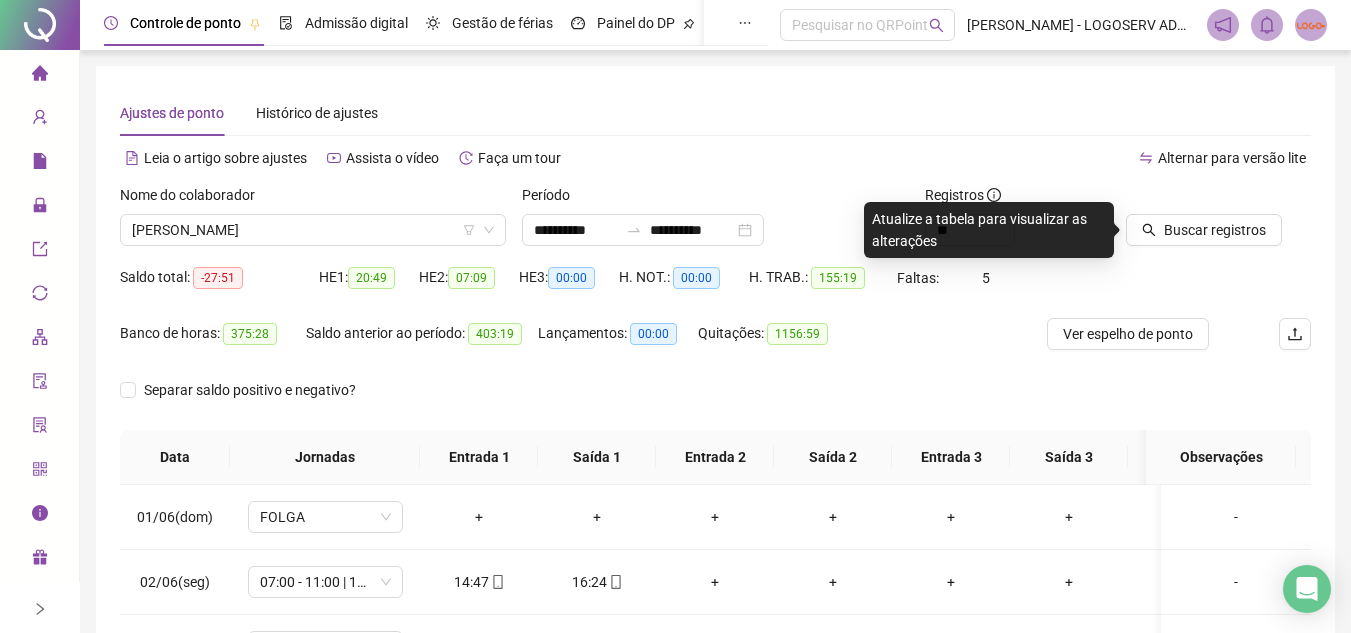 drag, startPoint x: 1105, startPoint y: 227, endPoint x: 1171, endPoint y: 247, distance: 68.96376 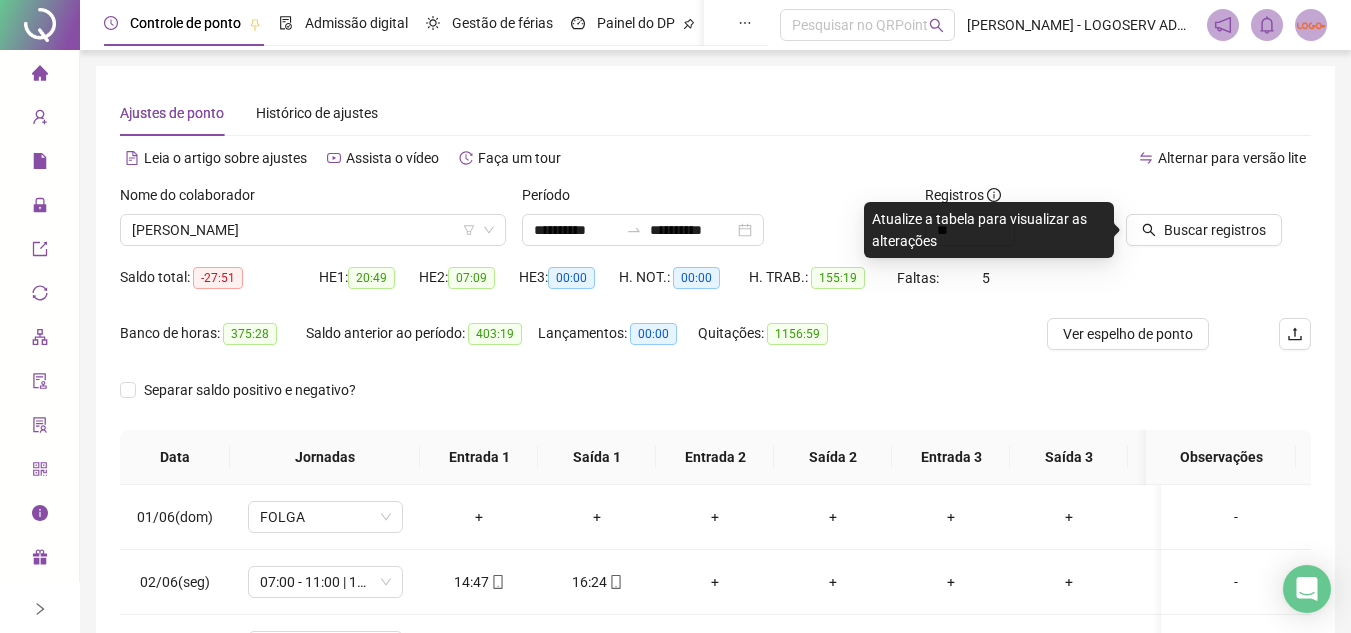 click on "Buscar registros" at bounding box center [1218, 223] 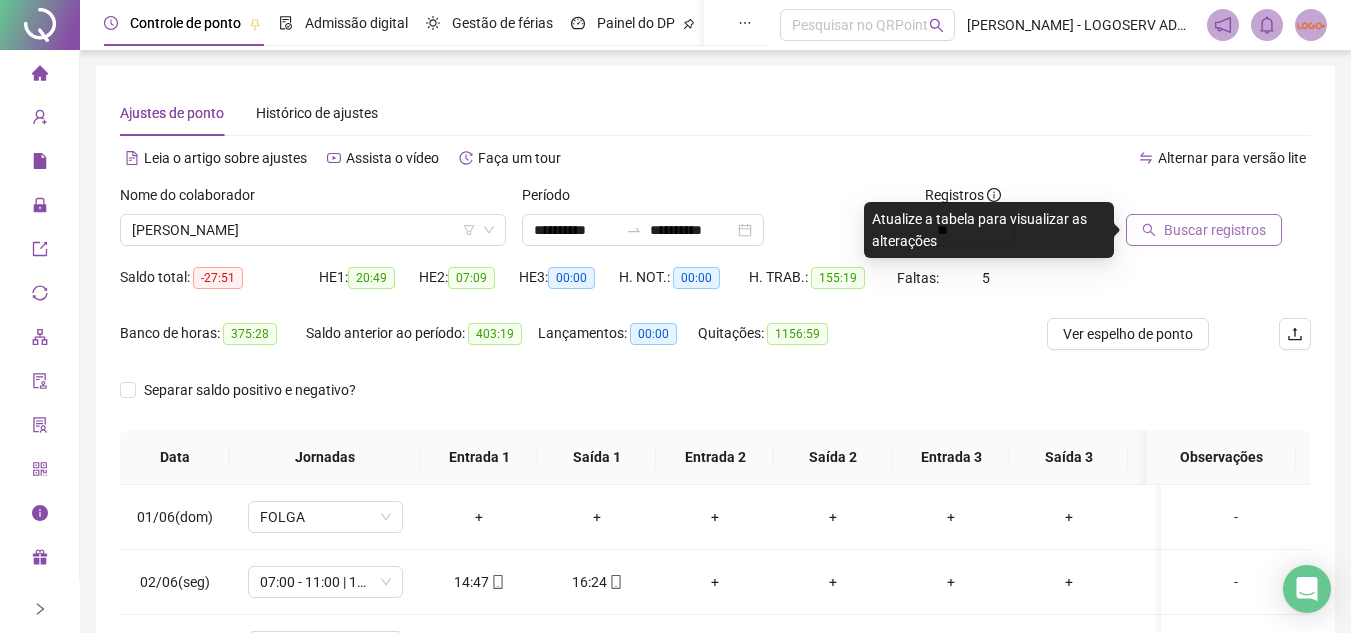click on "Buscar registros" at bounding box center [1215, 230] 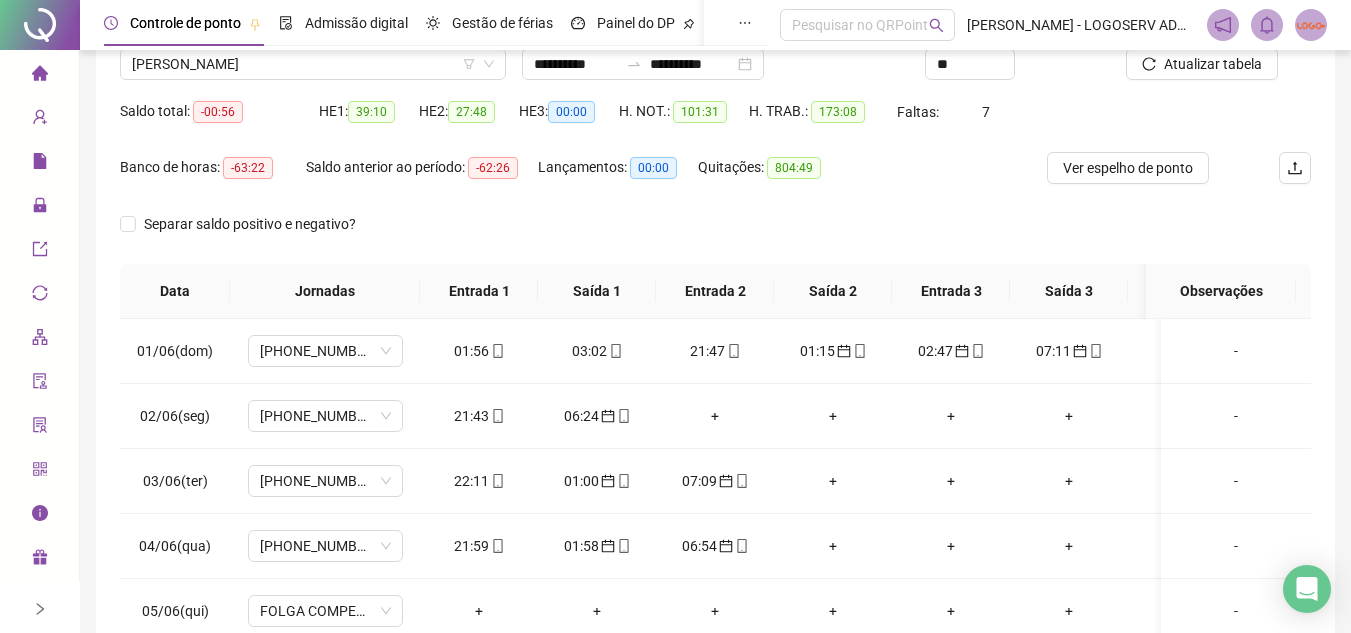 scroll, scrollTop: 200, scrollLeft: 0, axis: vertical 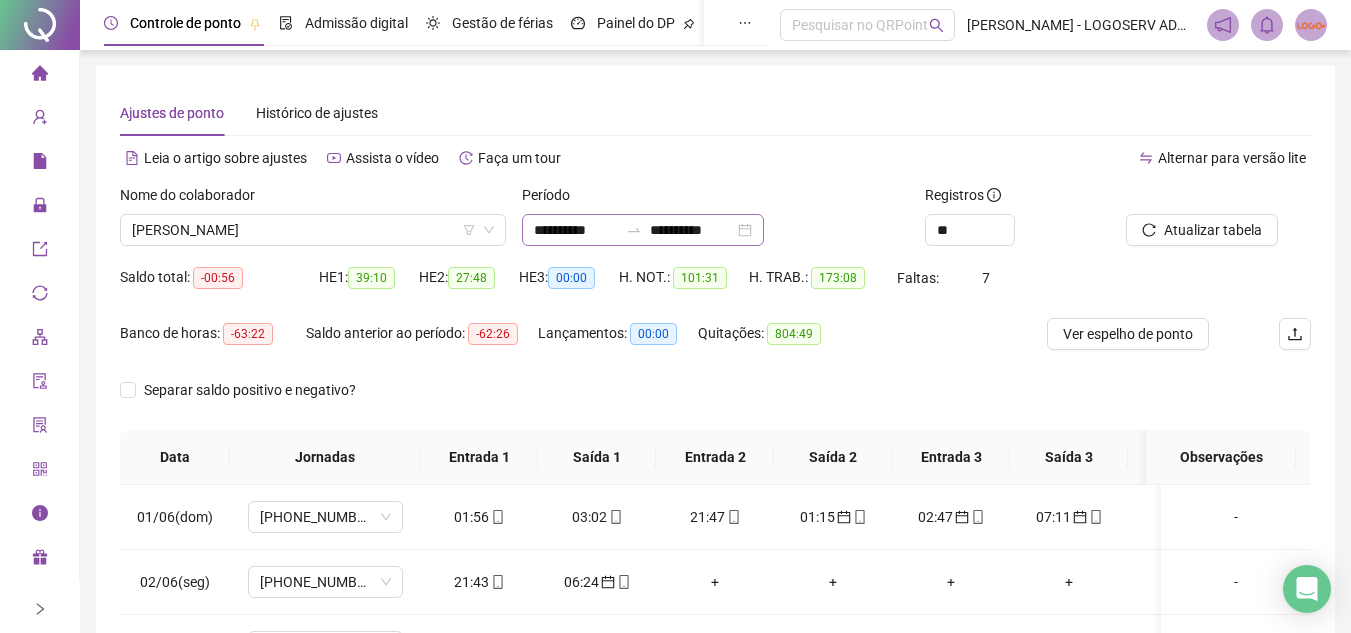 click 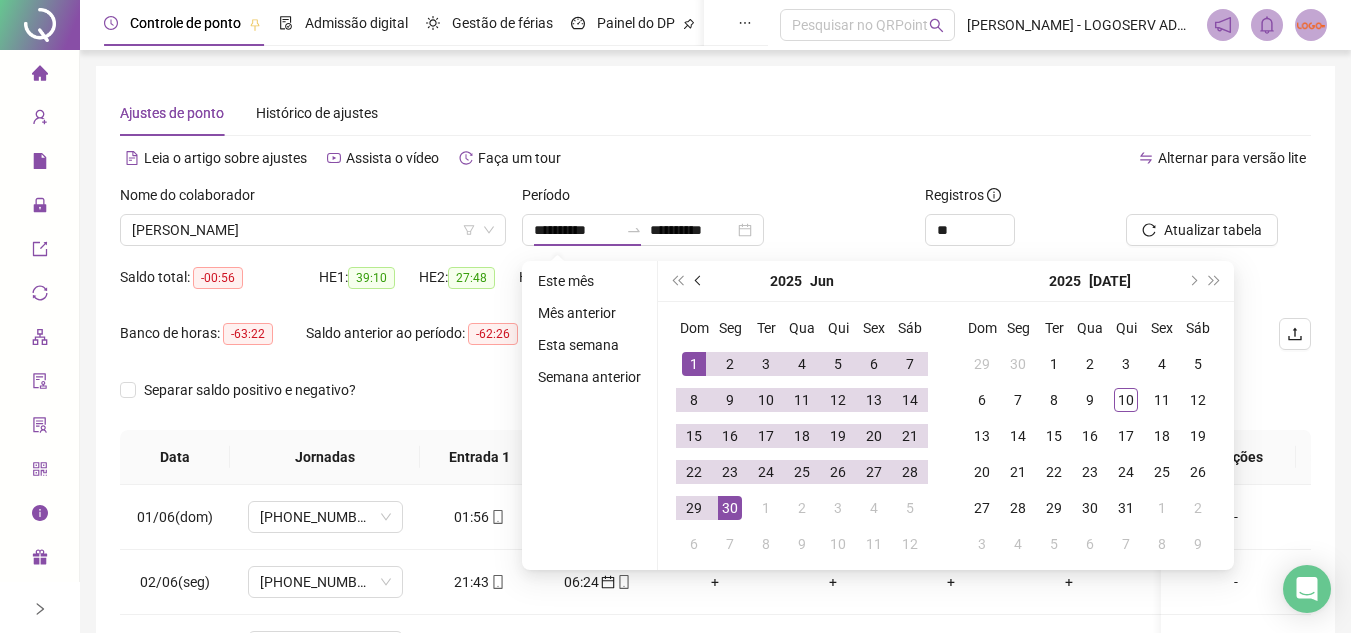 click at bounding box center (700, 281) 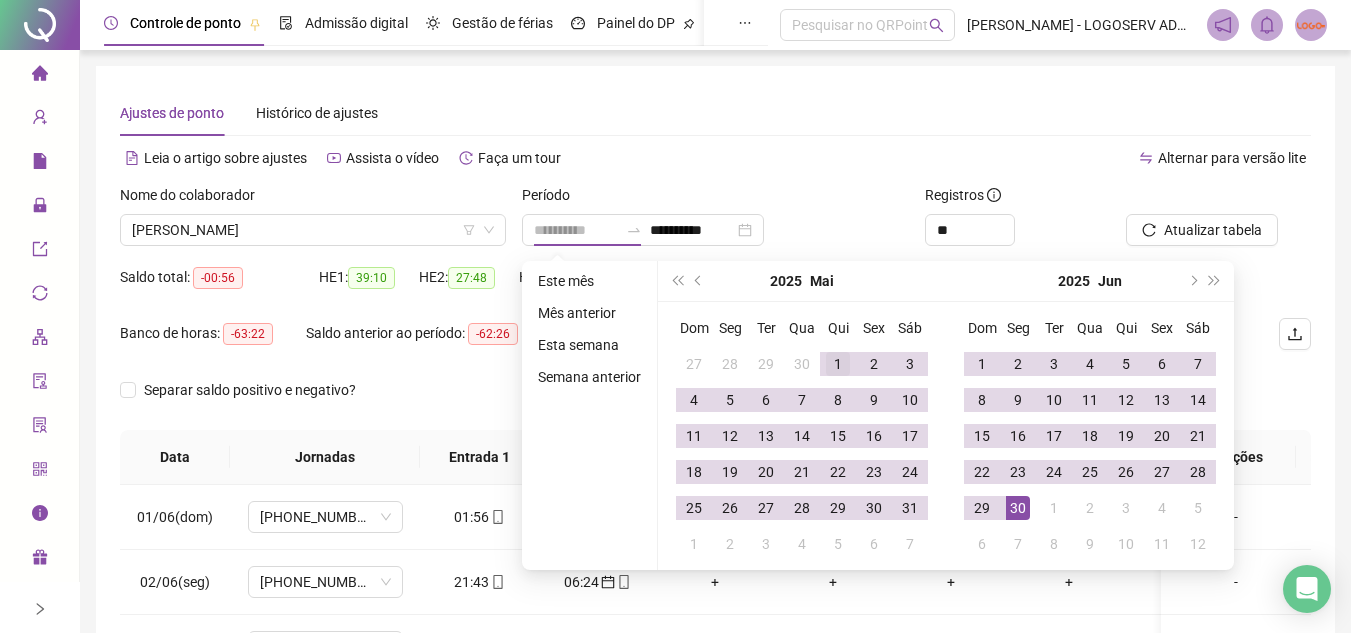 type on "**********" 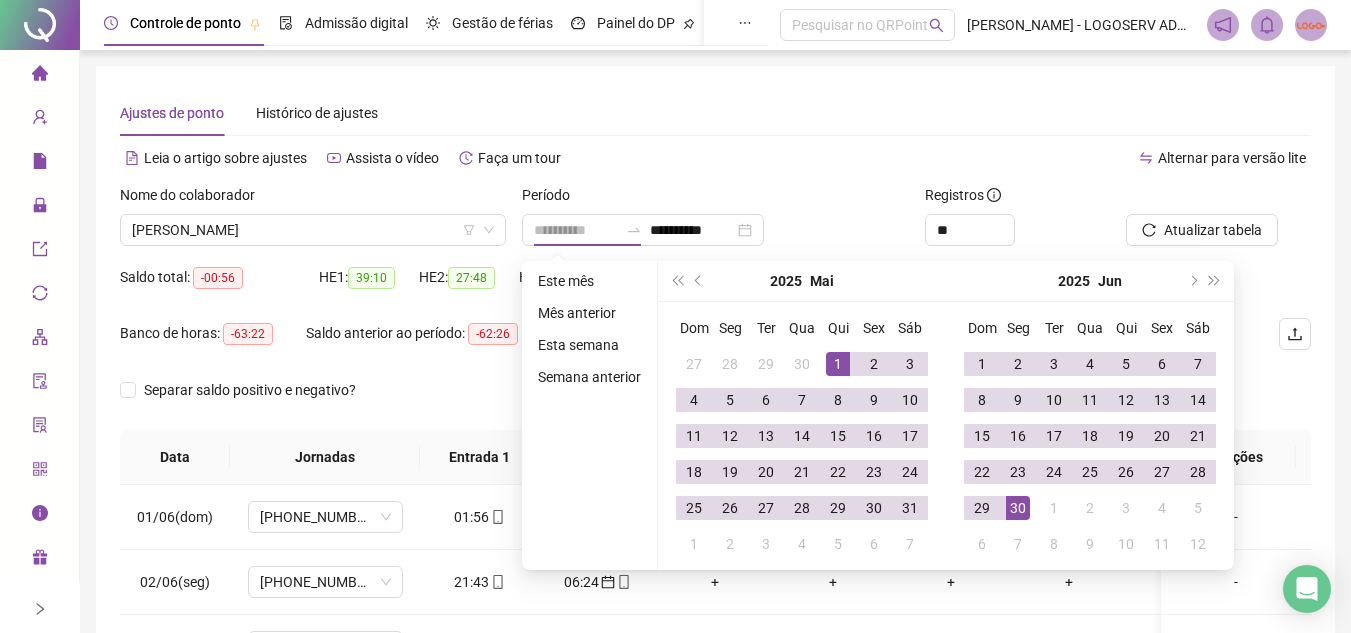 click on "1" at bounding box center (838, 364) 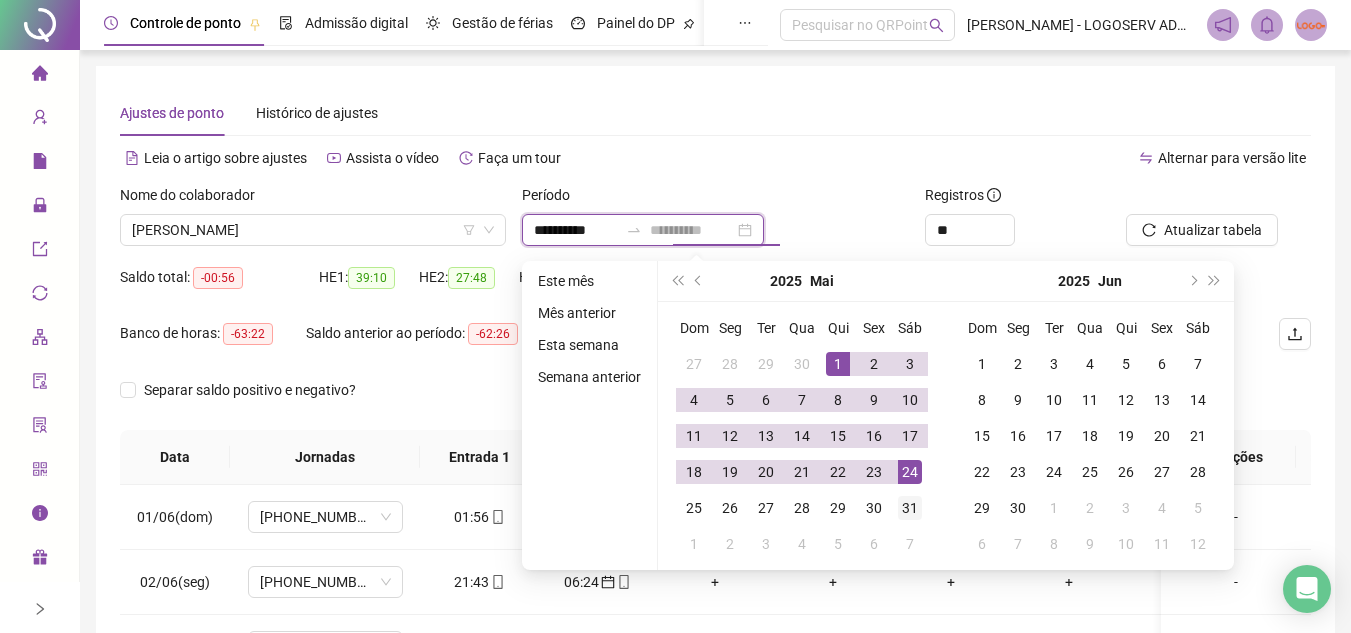 type on "**********" 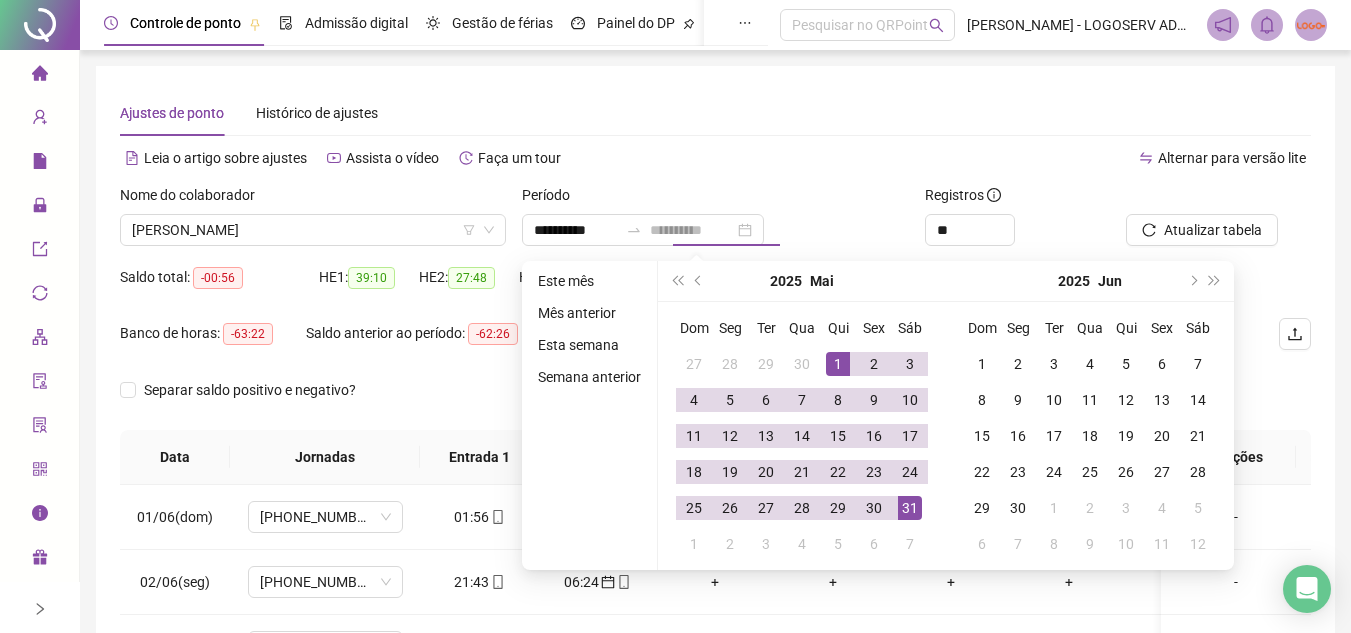 click on "31" at bounding box center (910, 508) 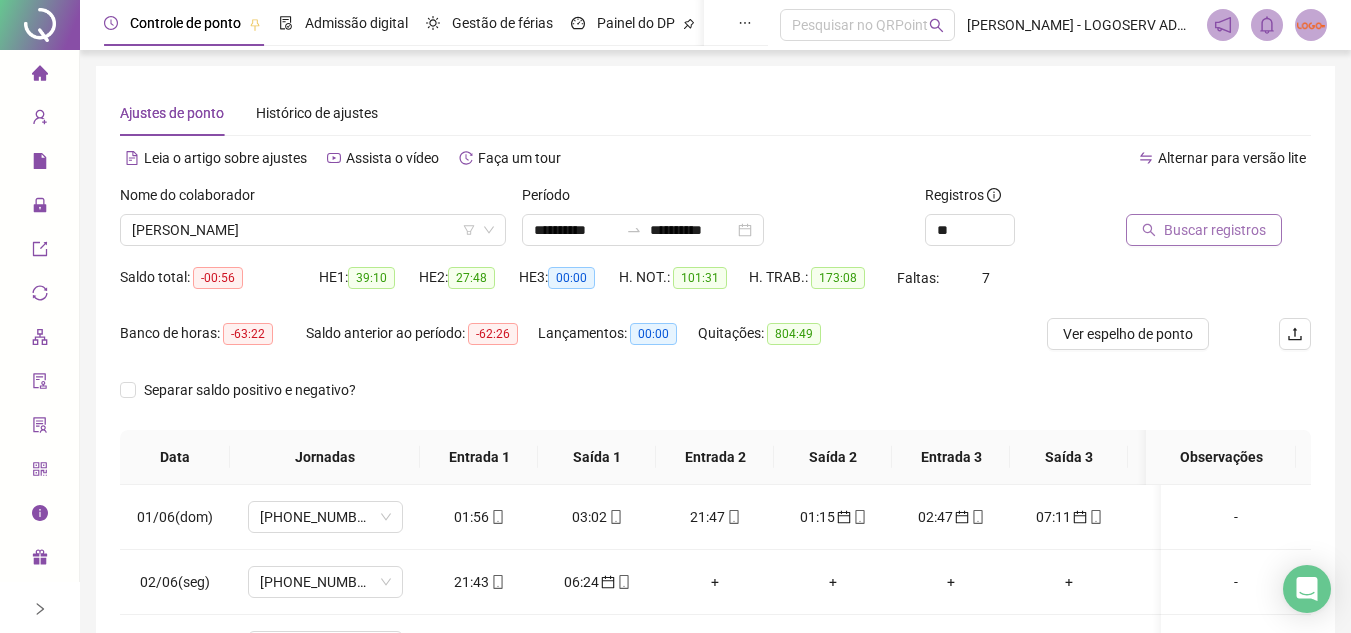 click on "Buscar registros" at bounding box center [1215, 230] 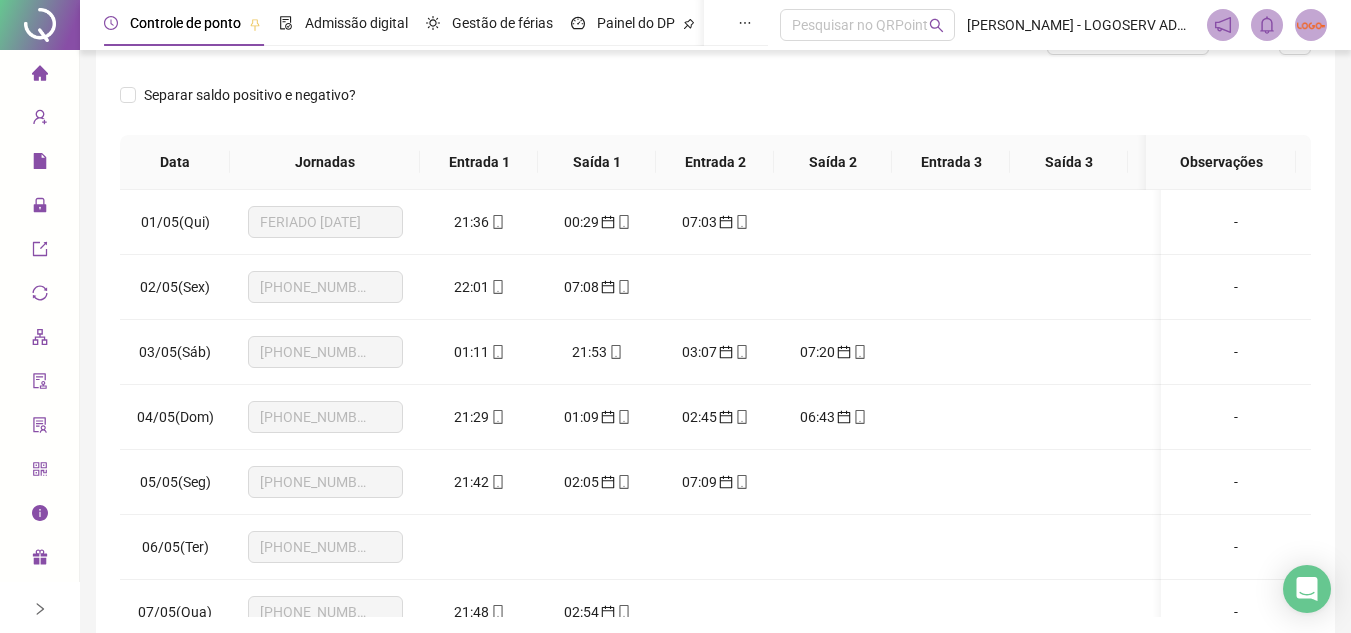 scroll, scrollTop: 300, scrollLeft: 0, axis: vertical 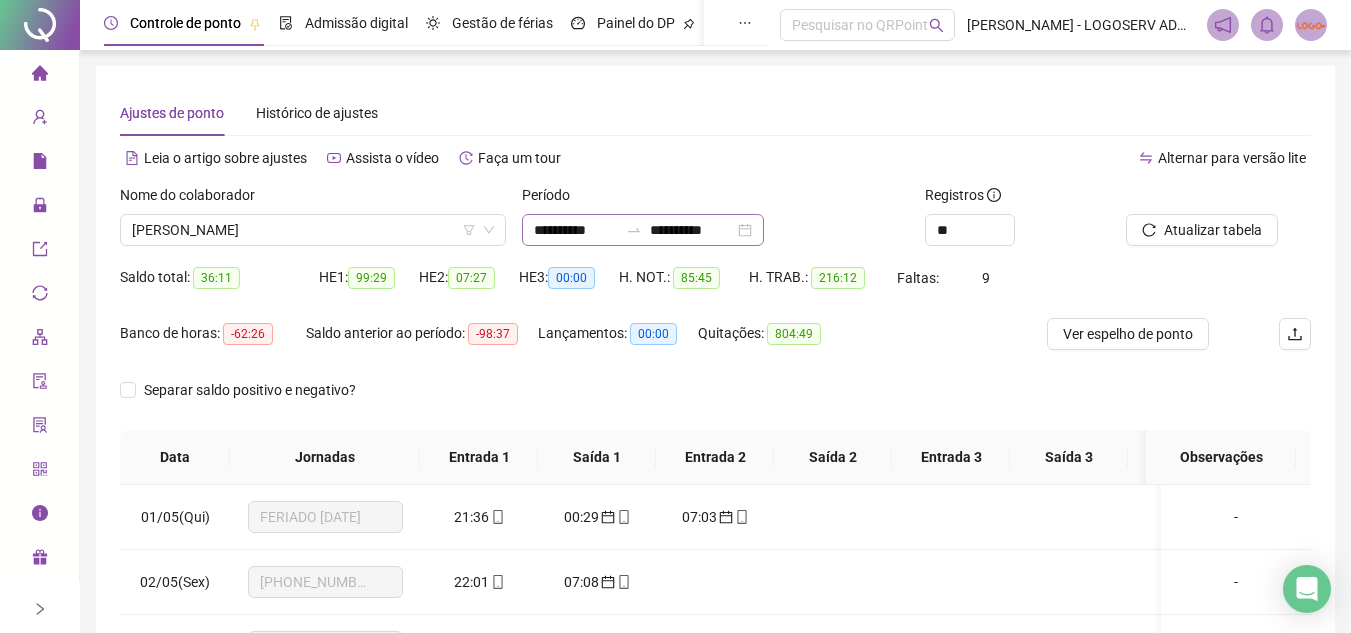 click 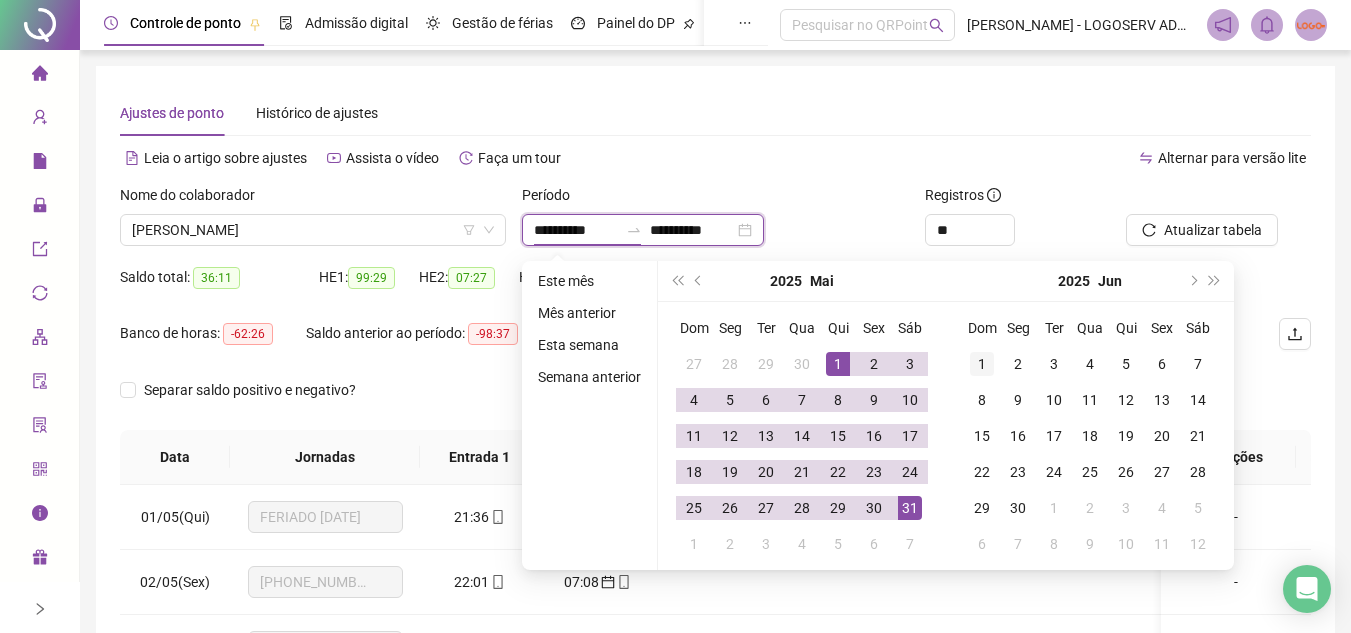 type on "**********" 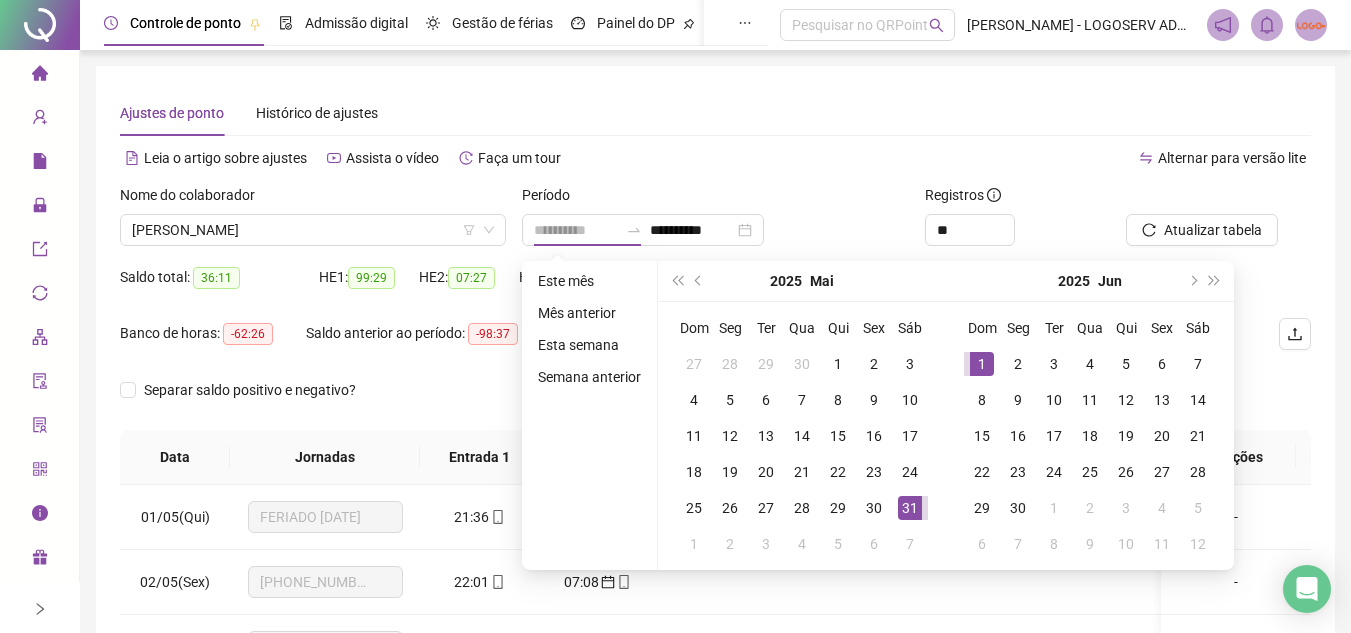 click on "1" at bounding box center (982, 364) 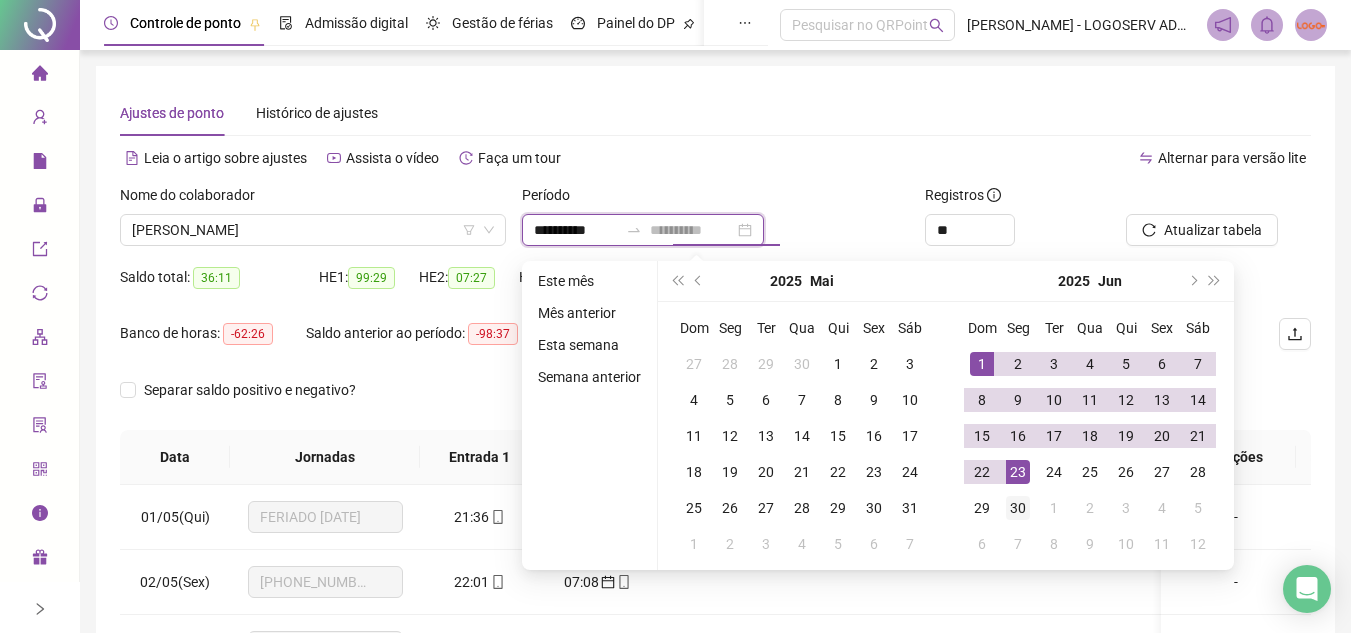 type on "**********" 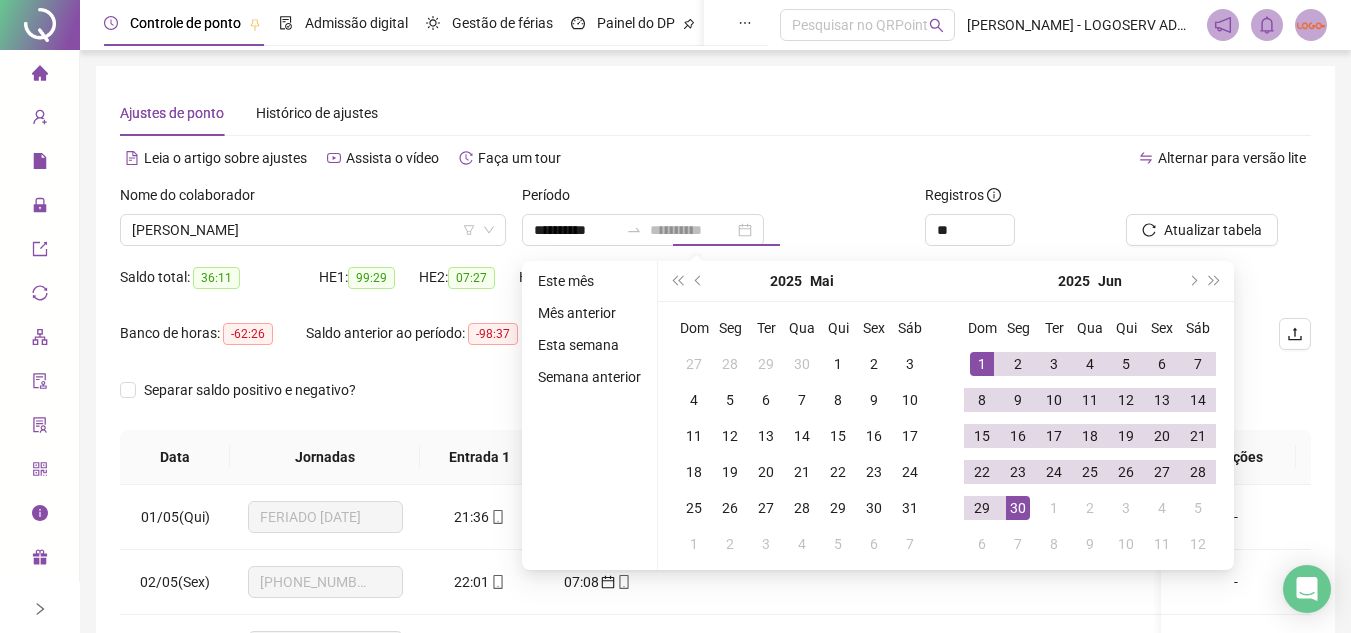drag, startPoint x: 1018, startPoint y: 498, endPoint x: 987, endPoint y: 523, distance: 39.824615 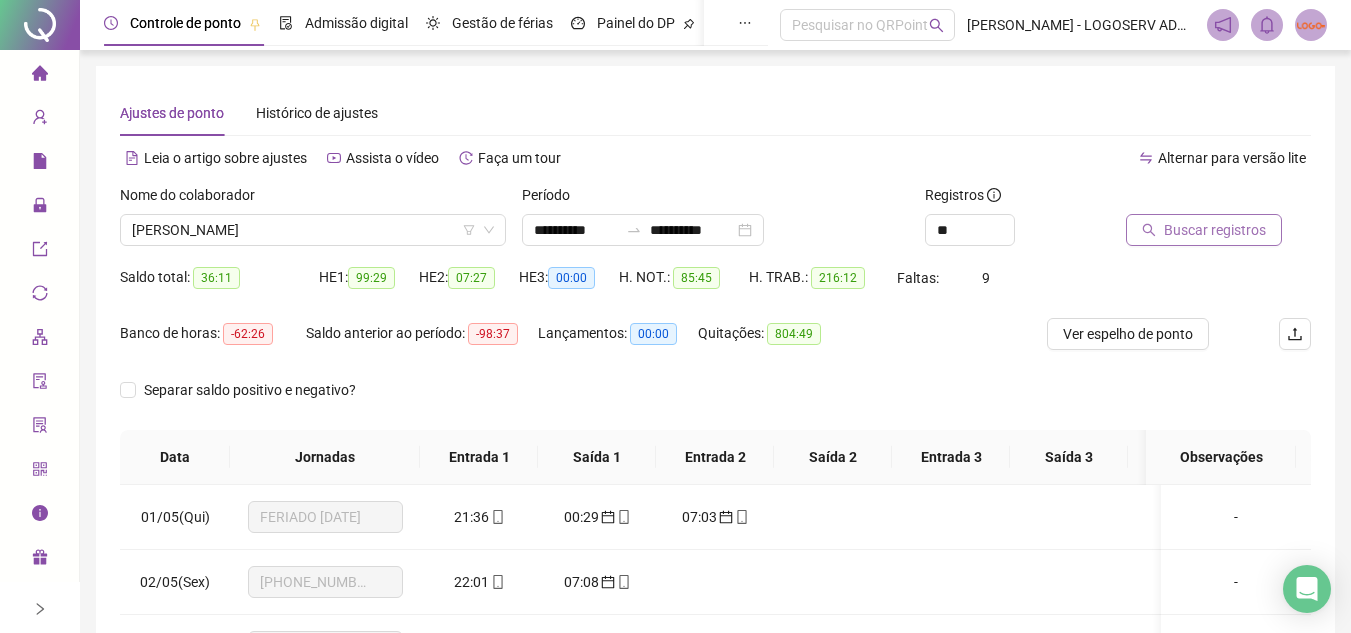 click on "Buscar registros" at bounding box center [1204, 230] 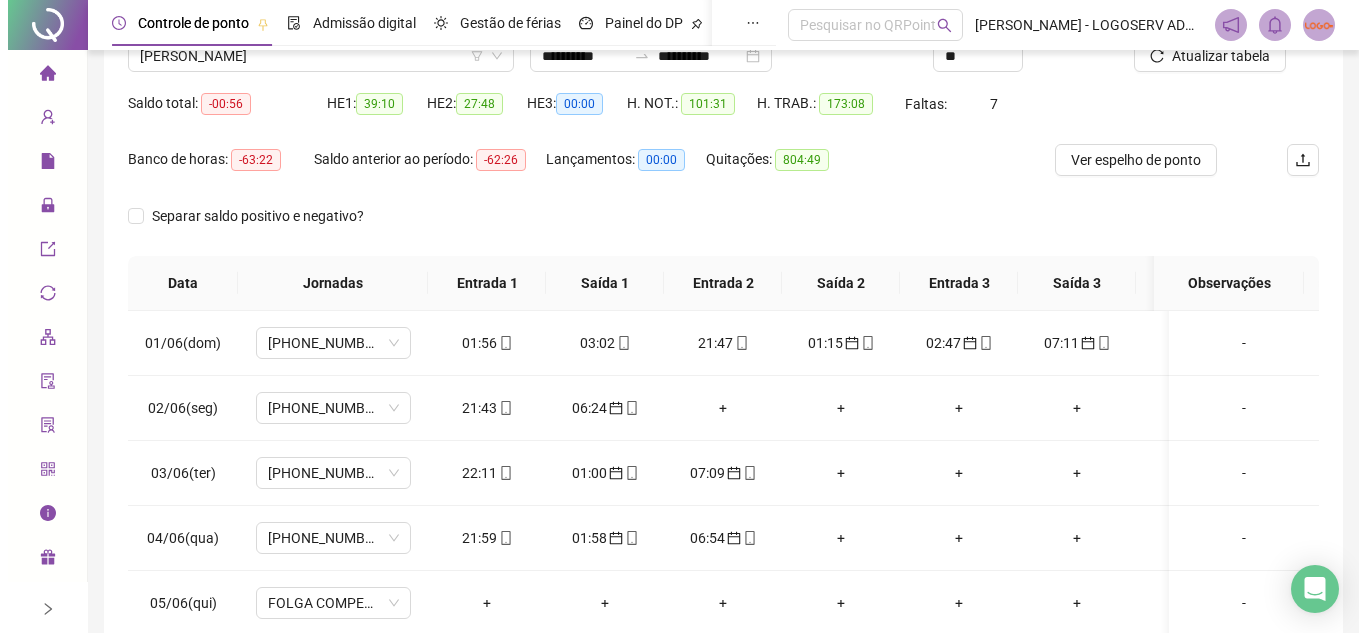 scroll, scrollTop: 200, scrollLeft: 0, axis: vertical 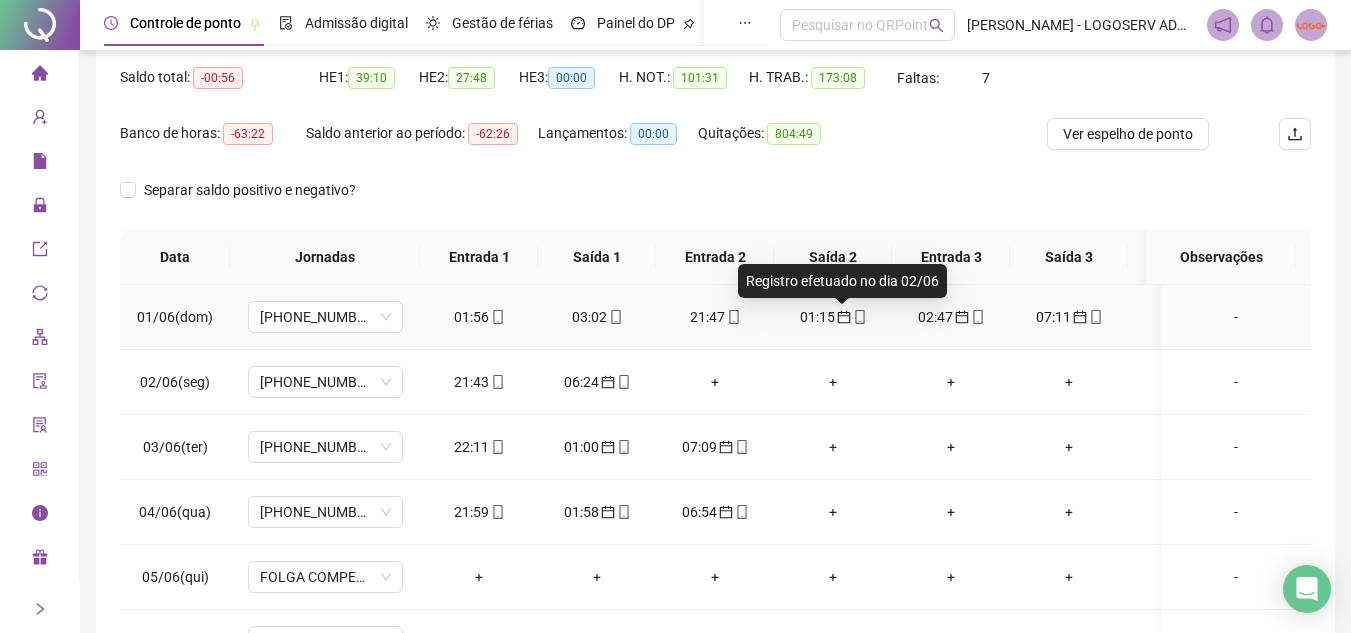click 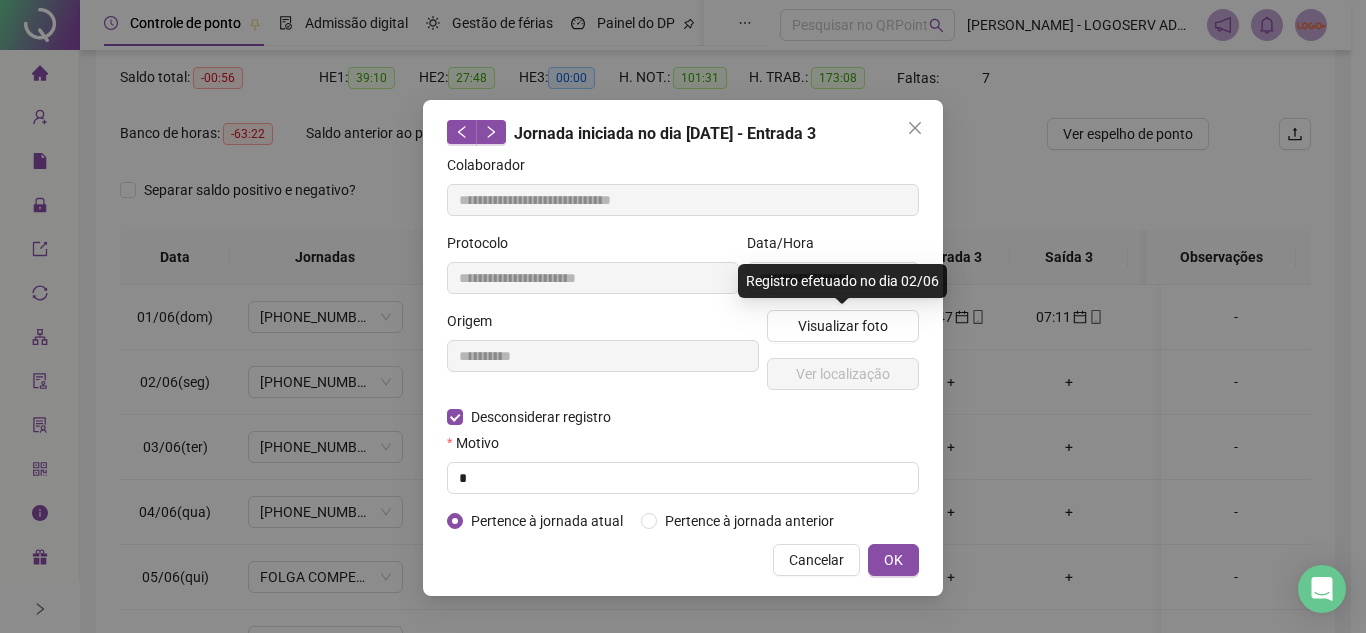 type on "**********" 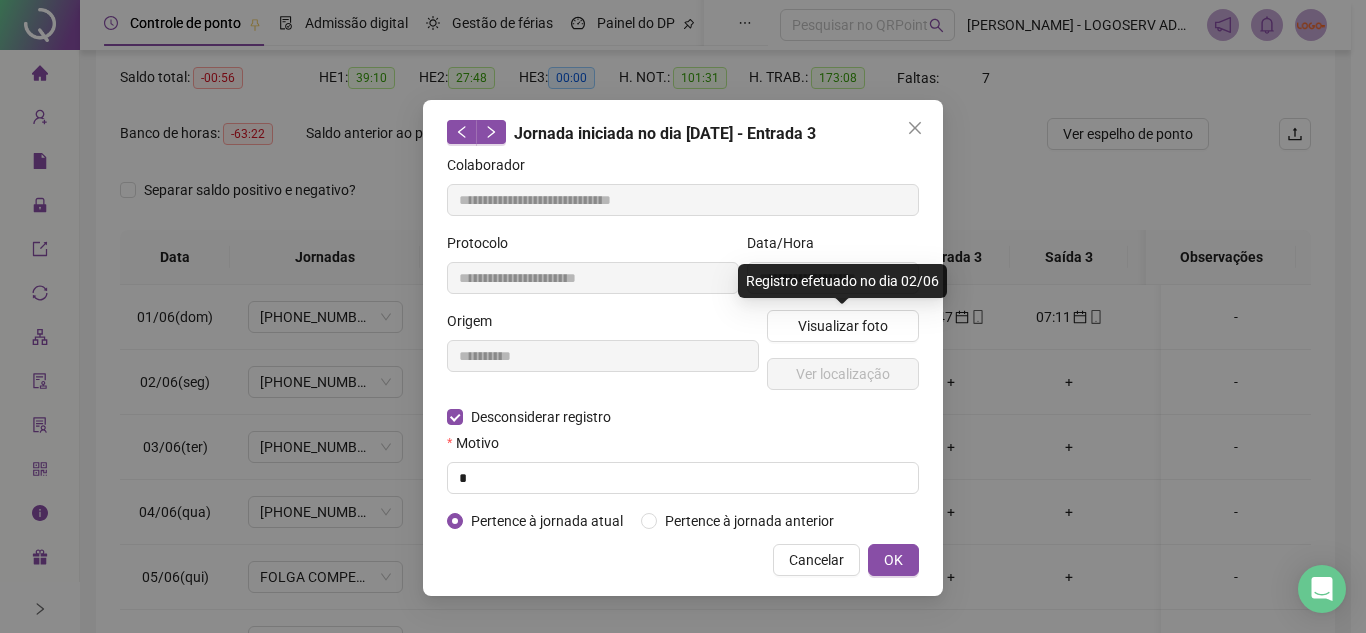 type on "**********" 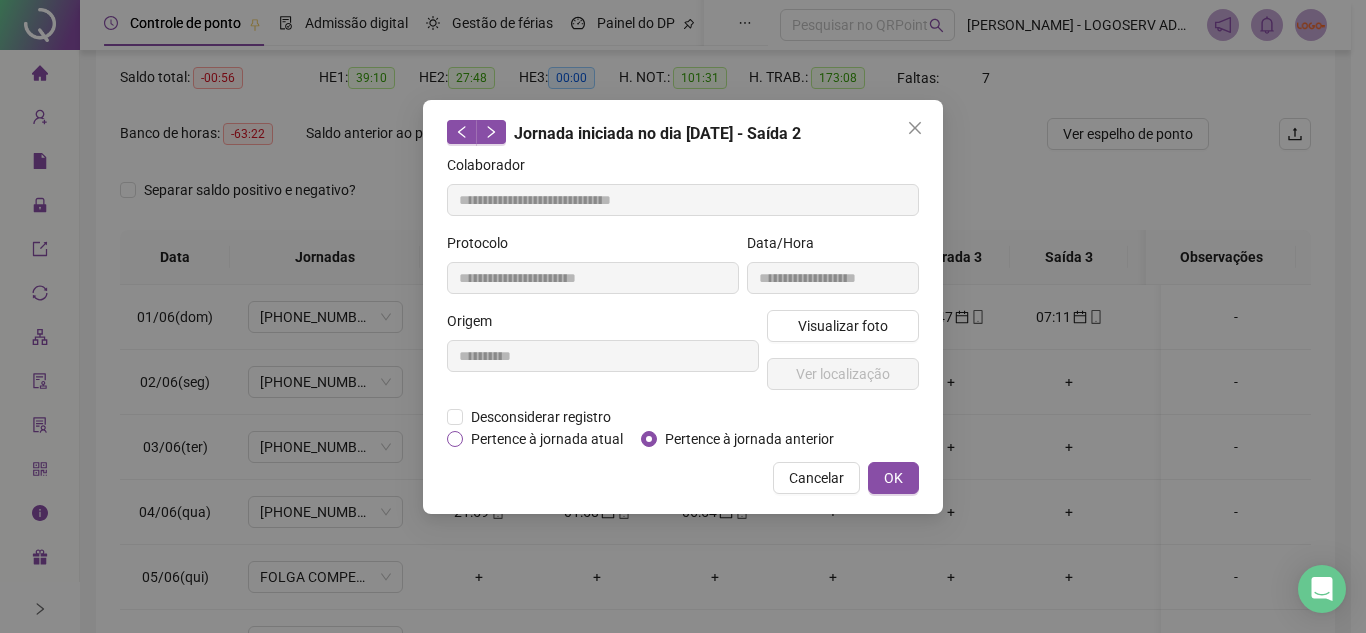 click on "Pertence à jornada atual" at bounding box center (547, 439) 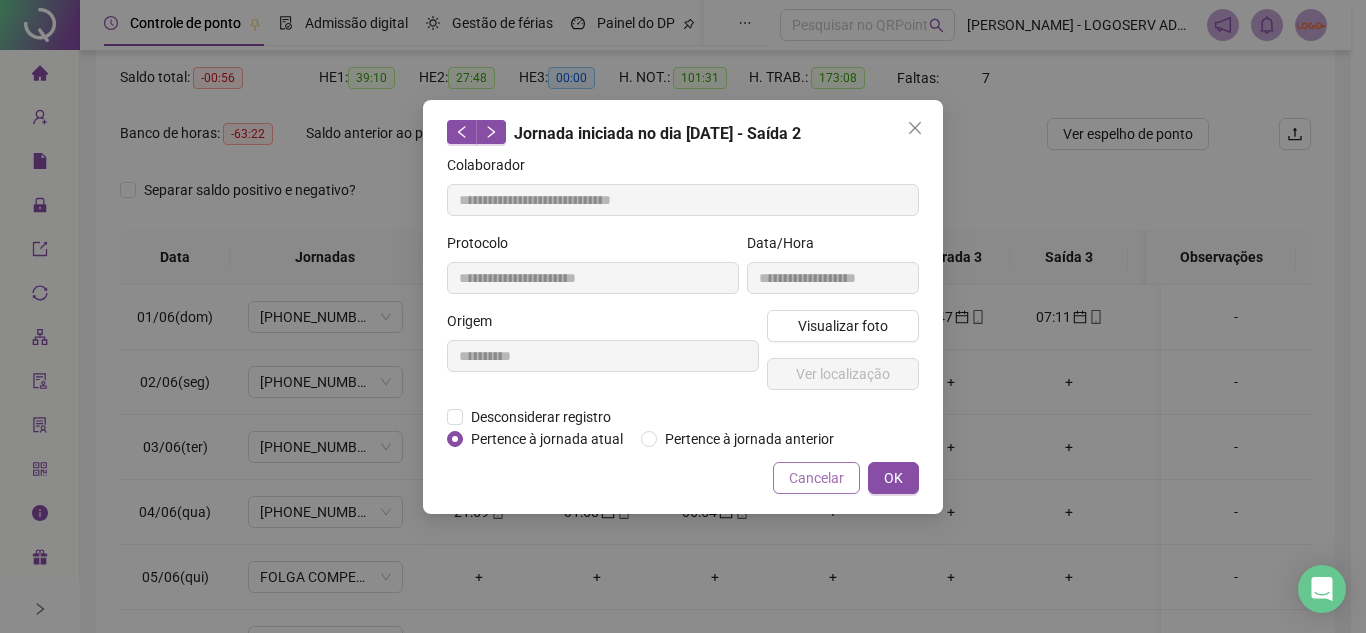 click on "Cancelar" at bounding box center [816, 478] 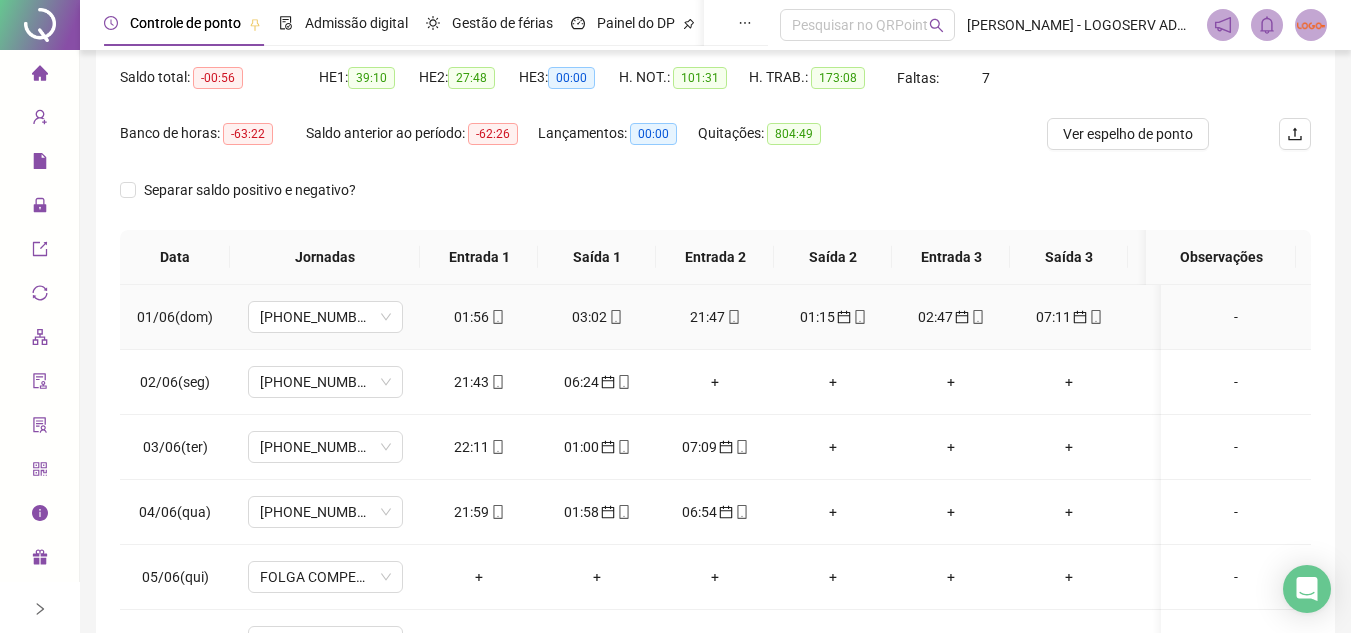 click on "01:15" at bounding box center (833, 317) 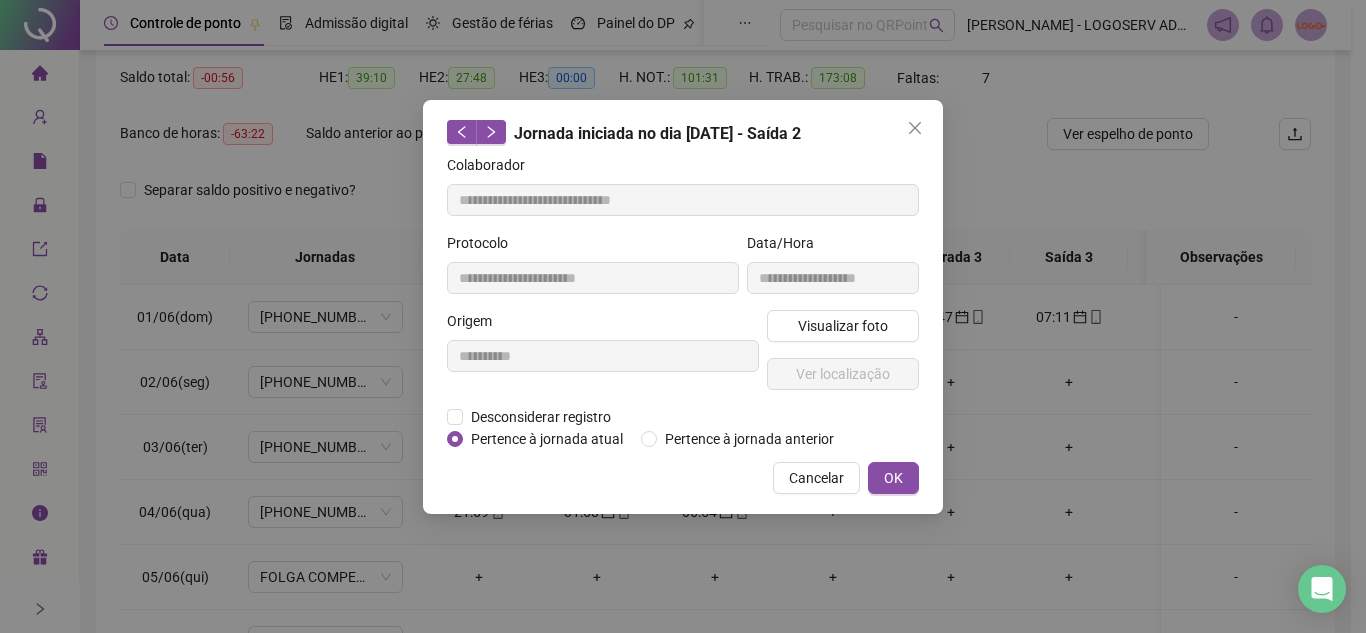 drag, startPoint x: 805, startPoint y: 476, endPoint x: 865, endPoint y: 360, distance: 130.59862 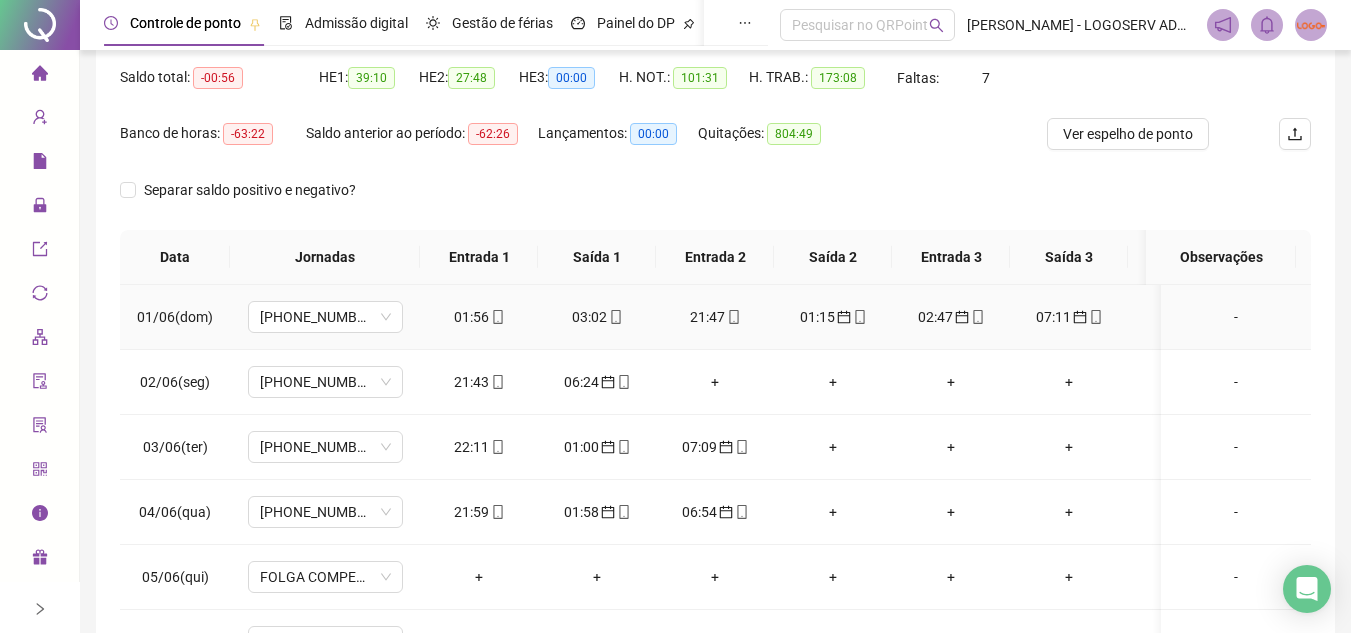 click on "01:15" at bounding box center [833, 317] 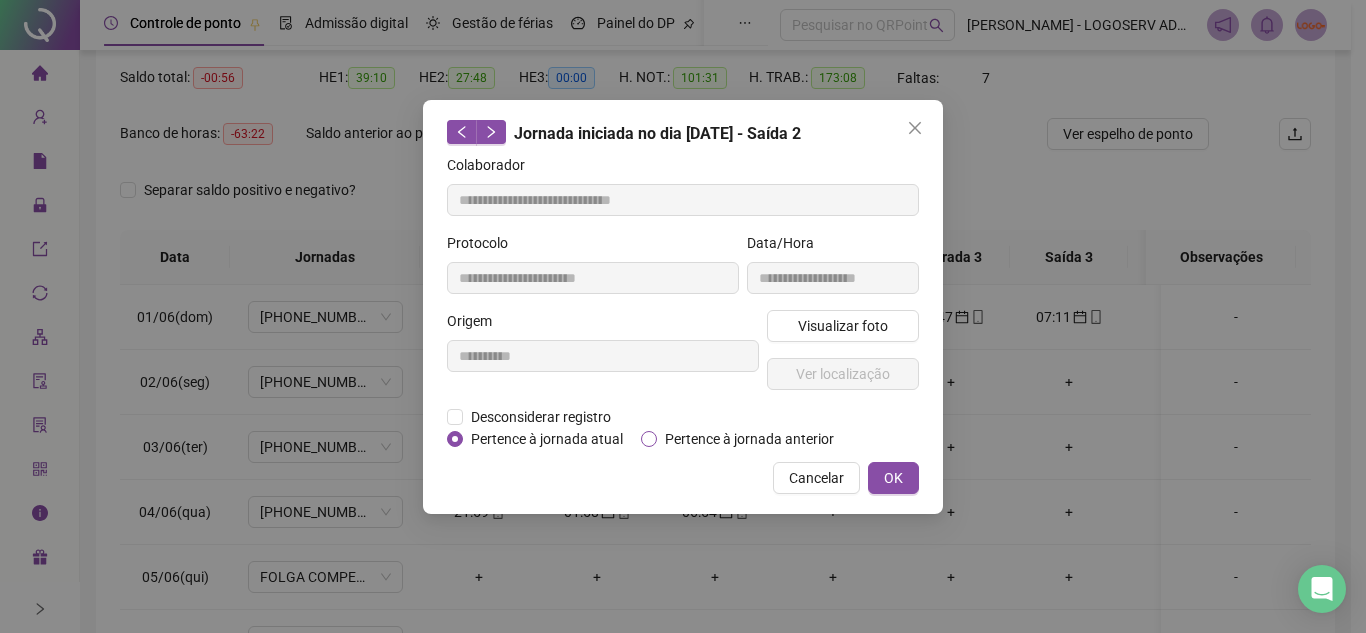 click on "Pertence à jornada anterior" at bounding box center [749, 439] 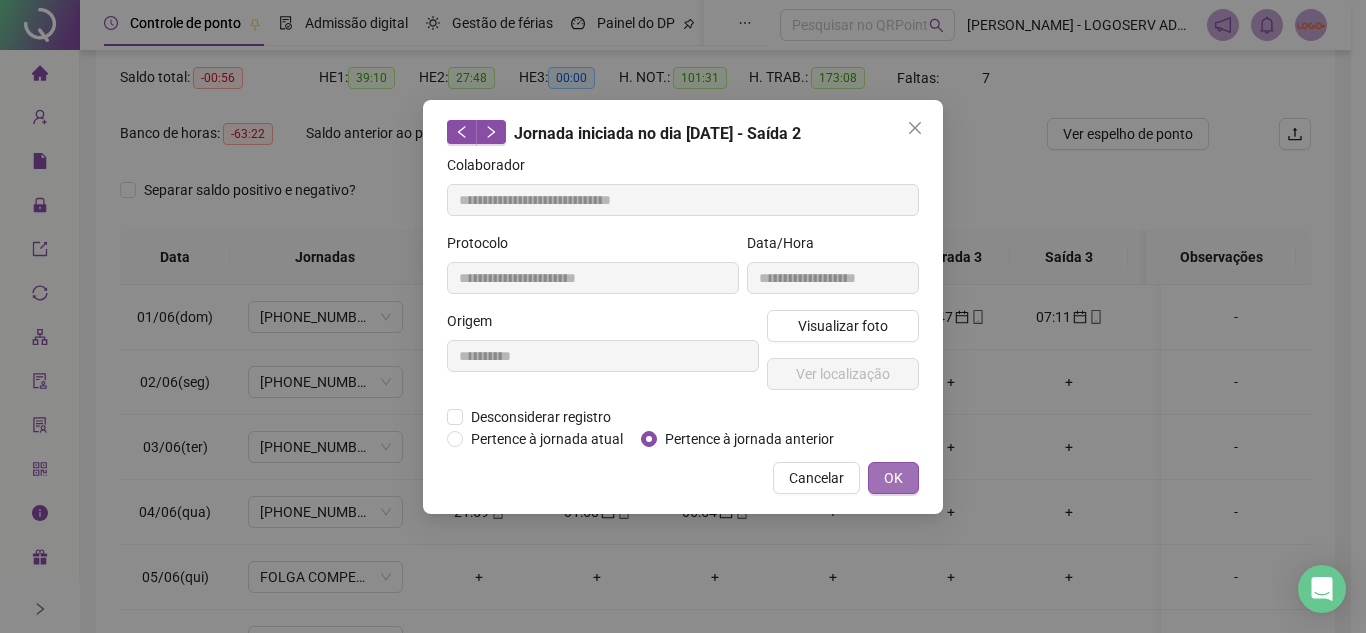 click on "OK" at bounding box center [893, 478] 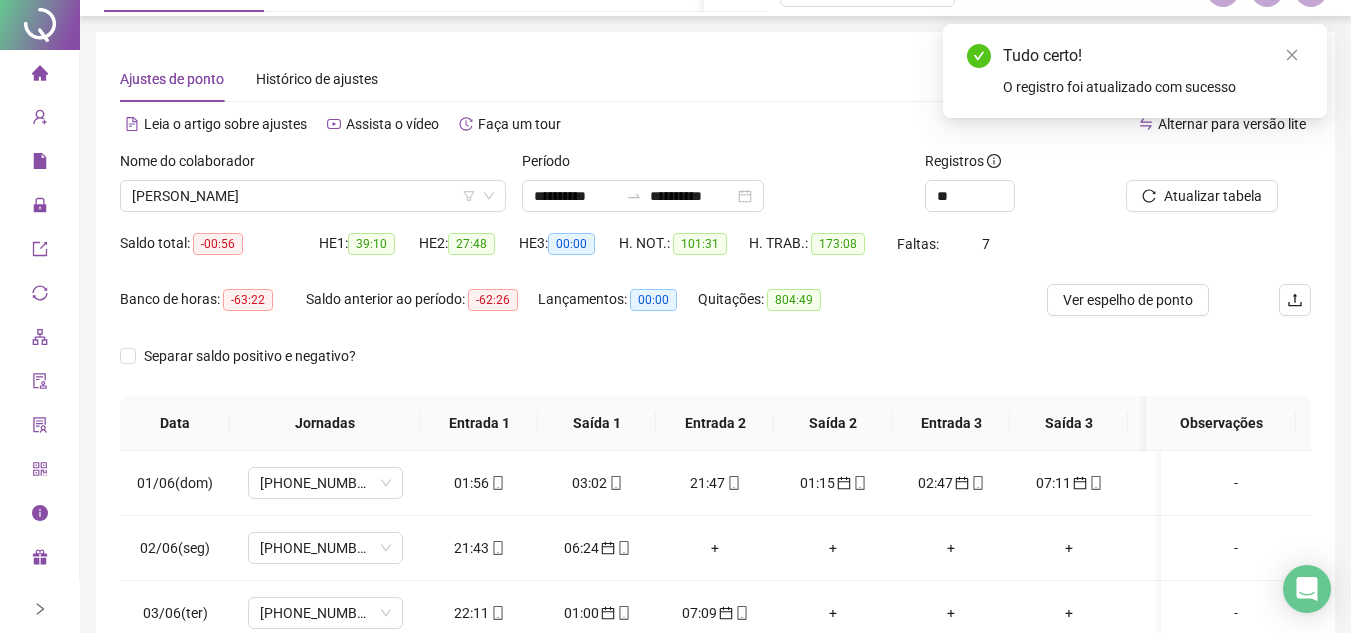 scroll, scrollTop: 0, scrollLeft: 0, axis: both 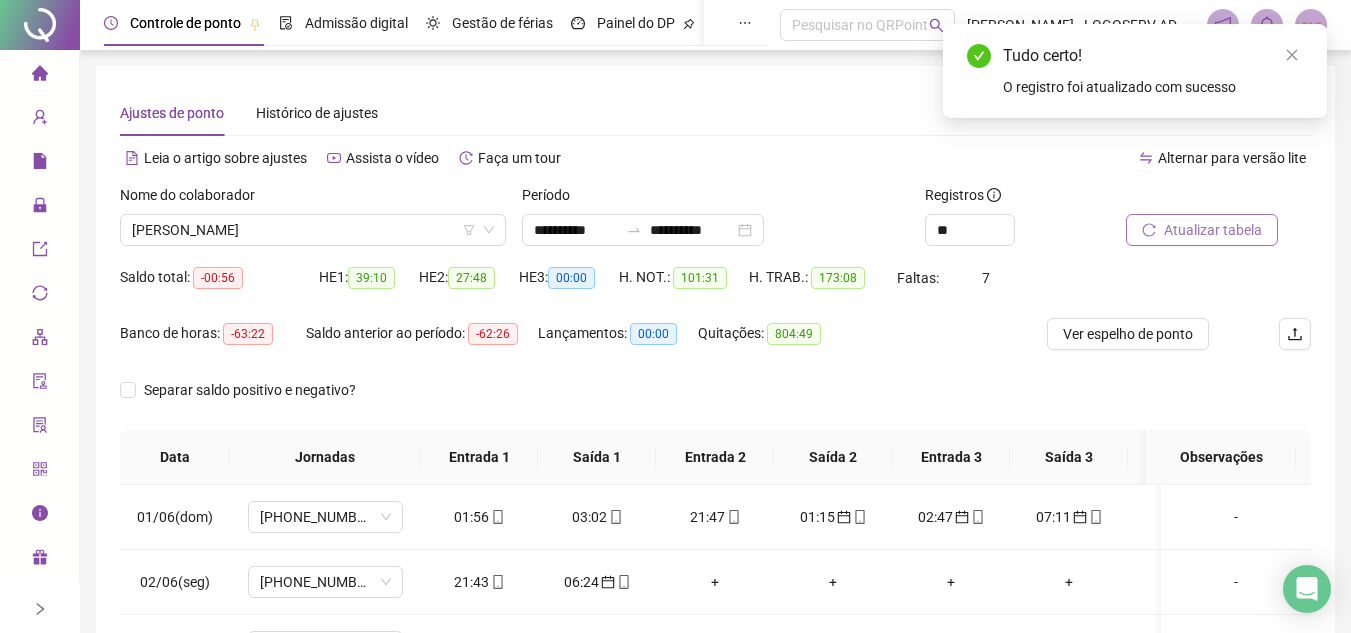 click 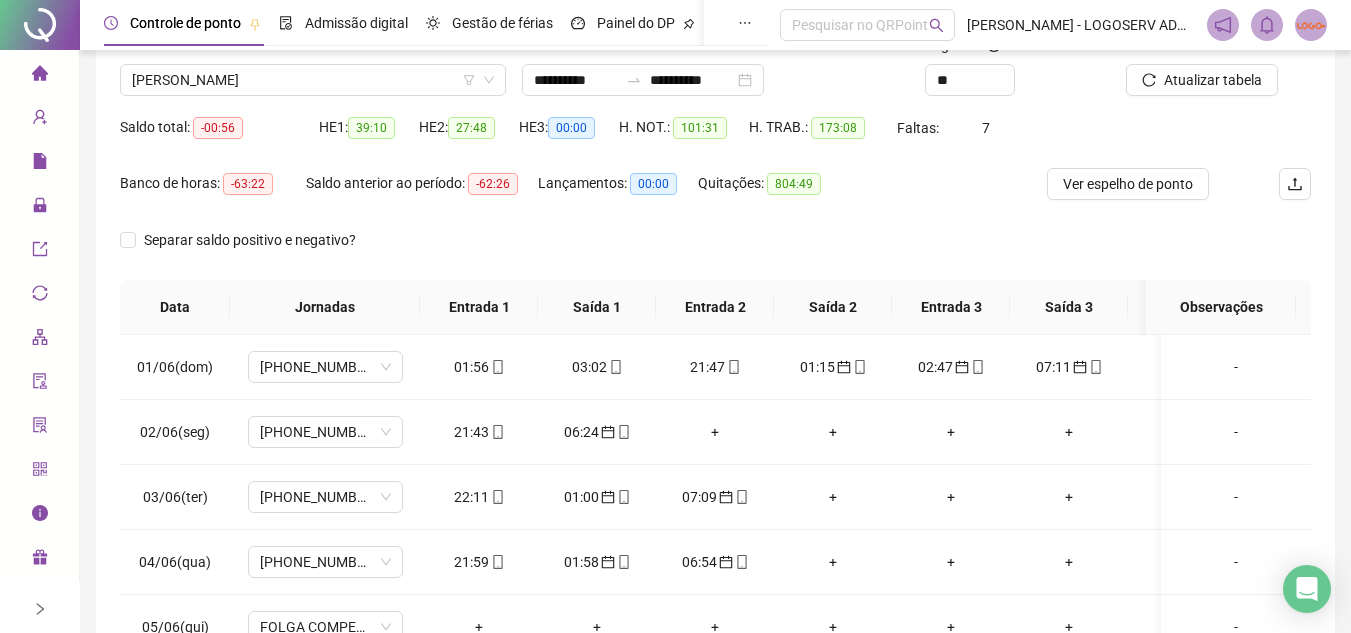 scroll, scrollTop: 200, scrollLeft: 0, axis: vertical 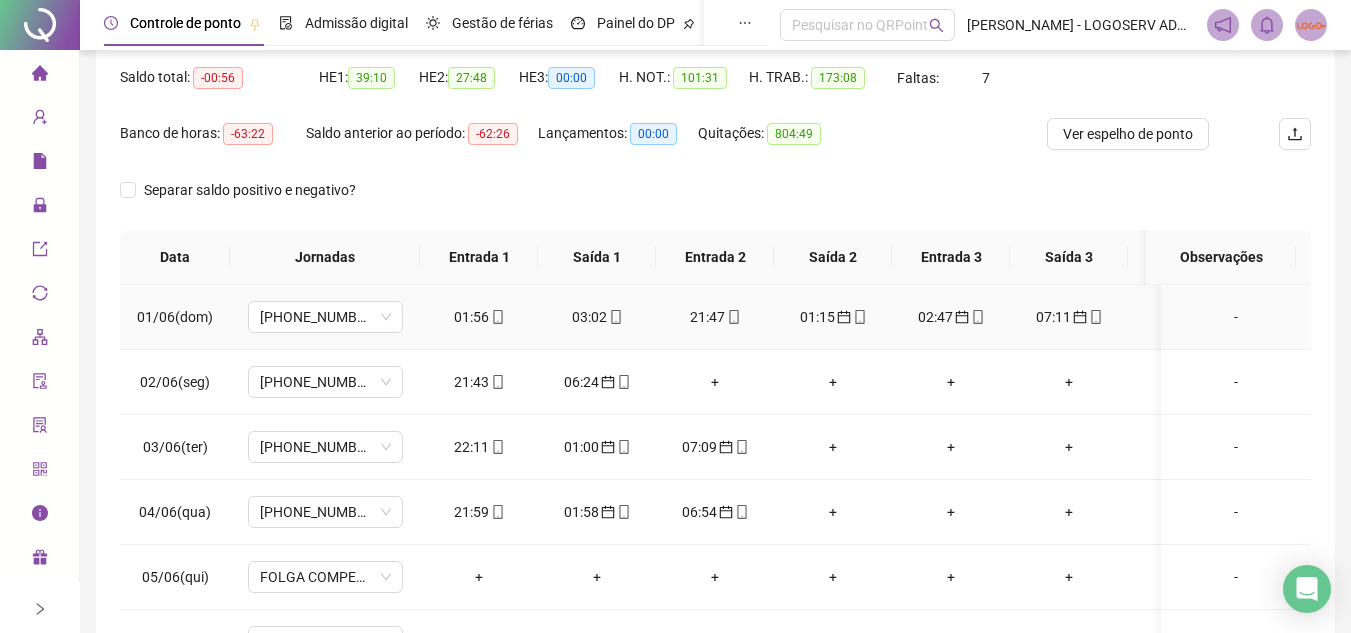 click on "01:15" at bounding box center [833, 317] 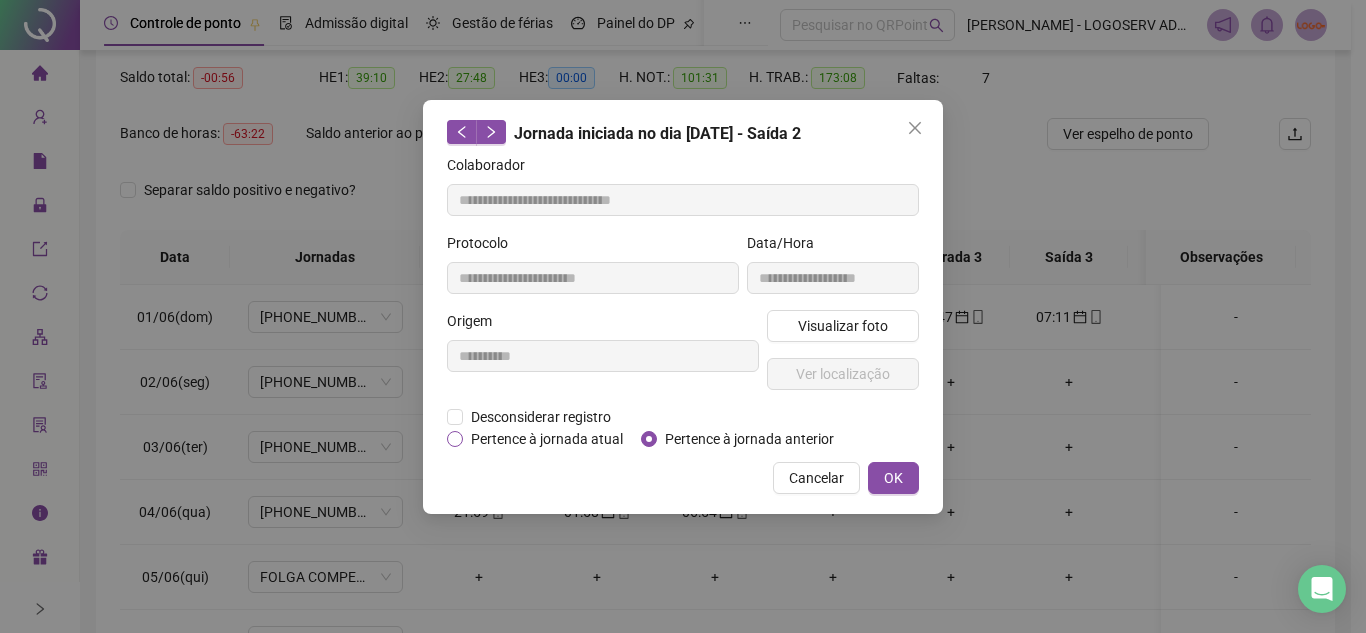 click on "Pertence à jornada atual" at bounding box center (547, 439) 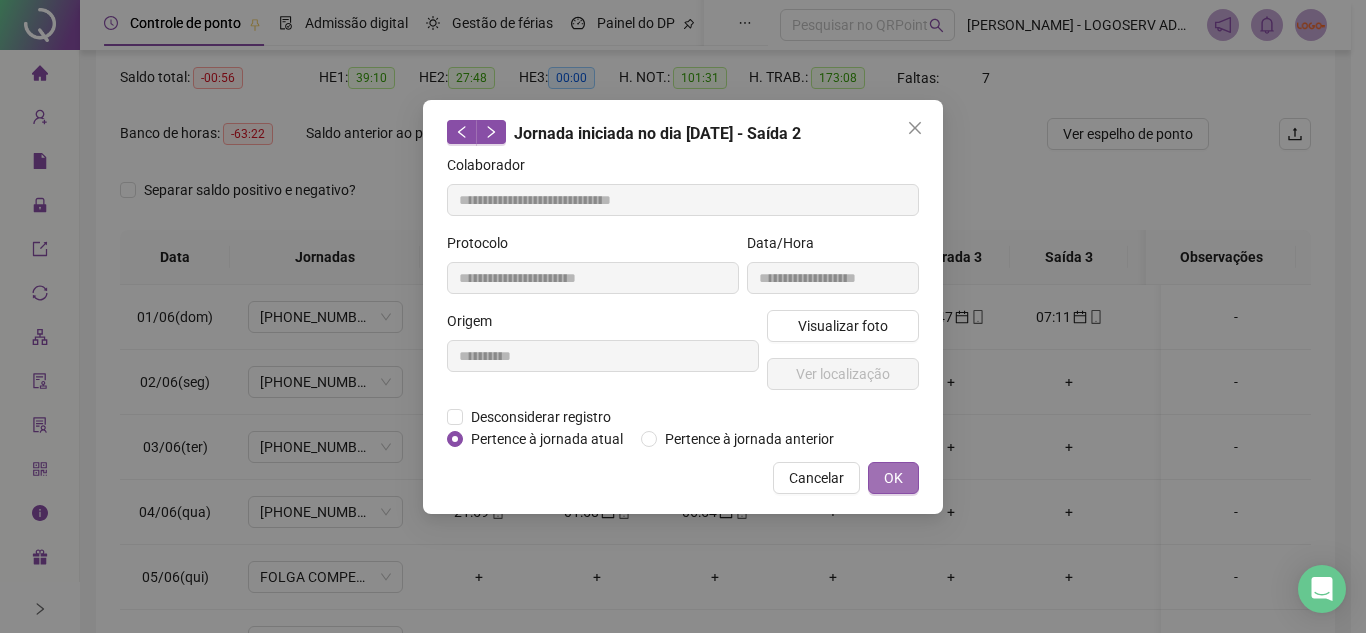 click on "OK" at bounding box center [893, 478] 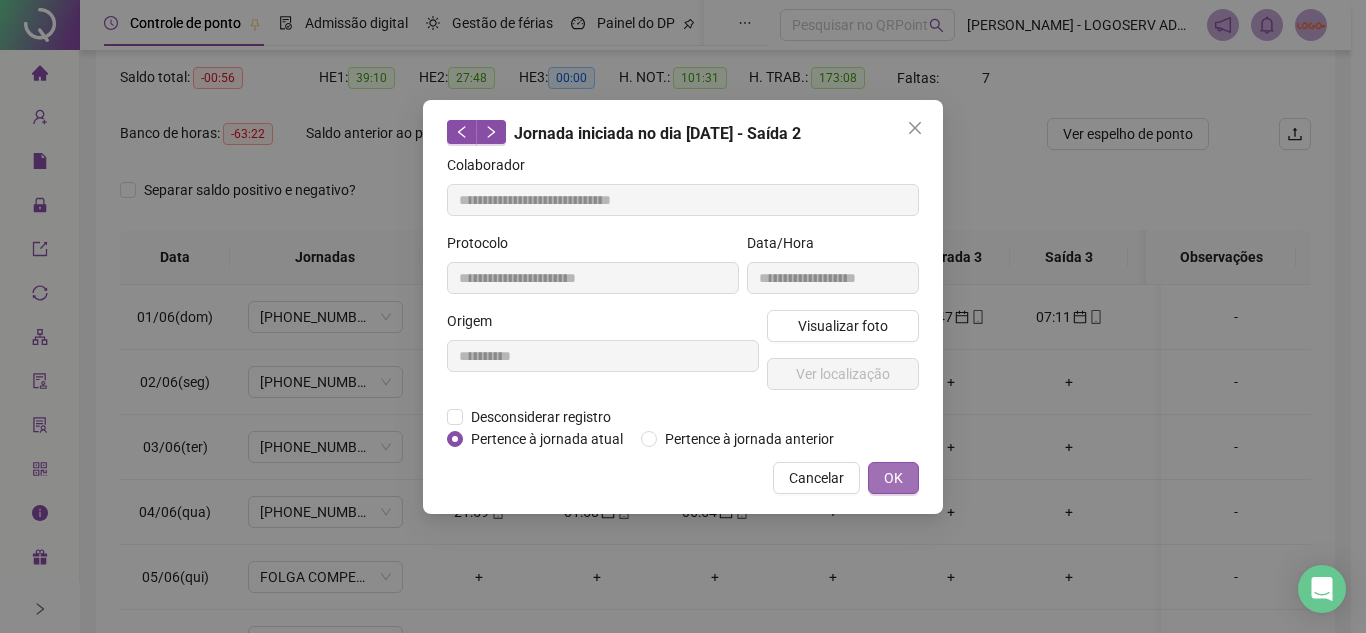 click on "OK" at bounding box center [893, 478] 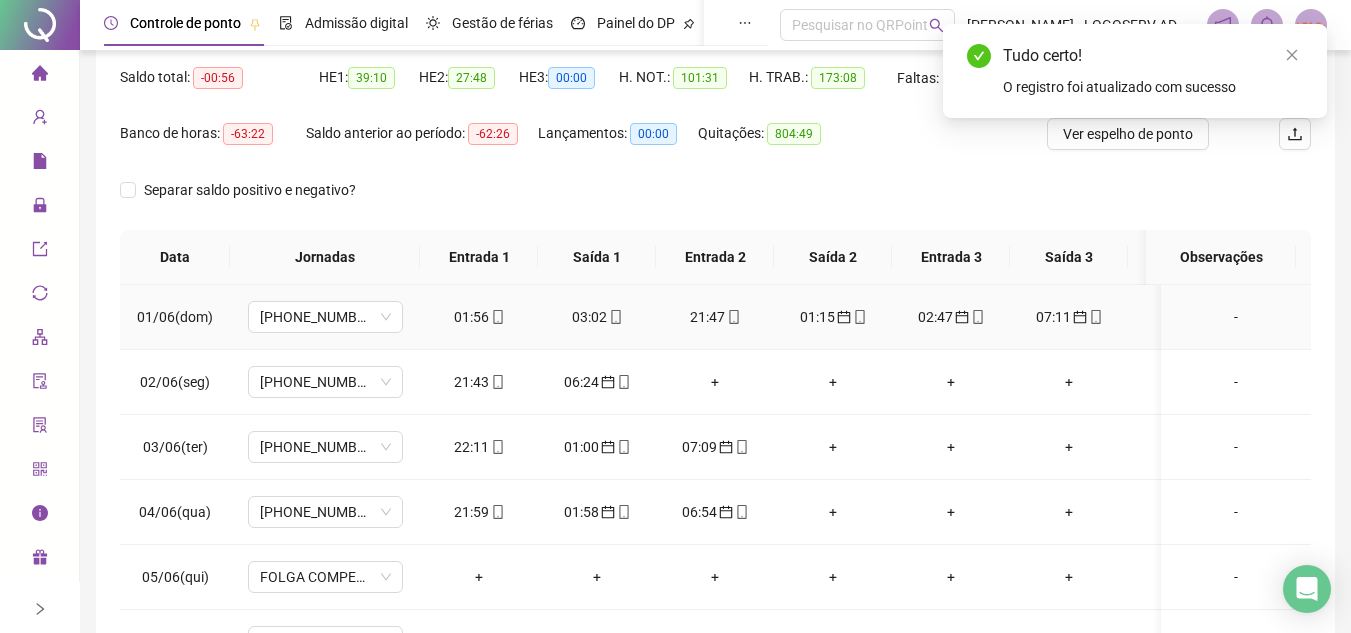 click on "02:47" at bounding box center [951, 317] 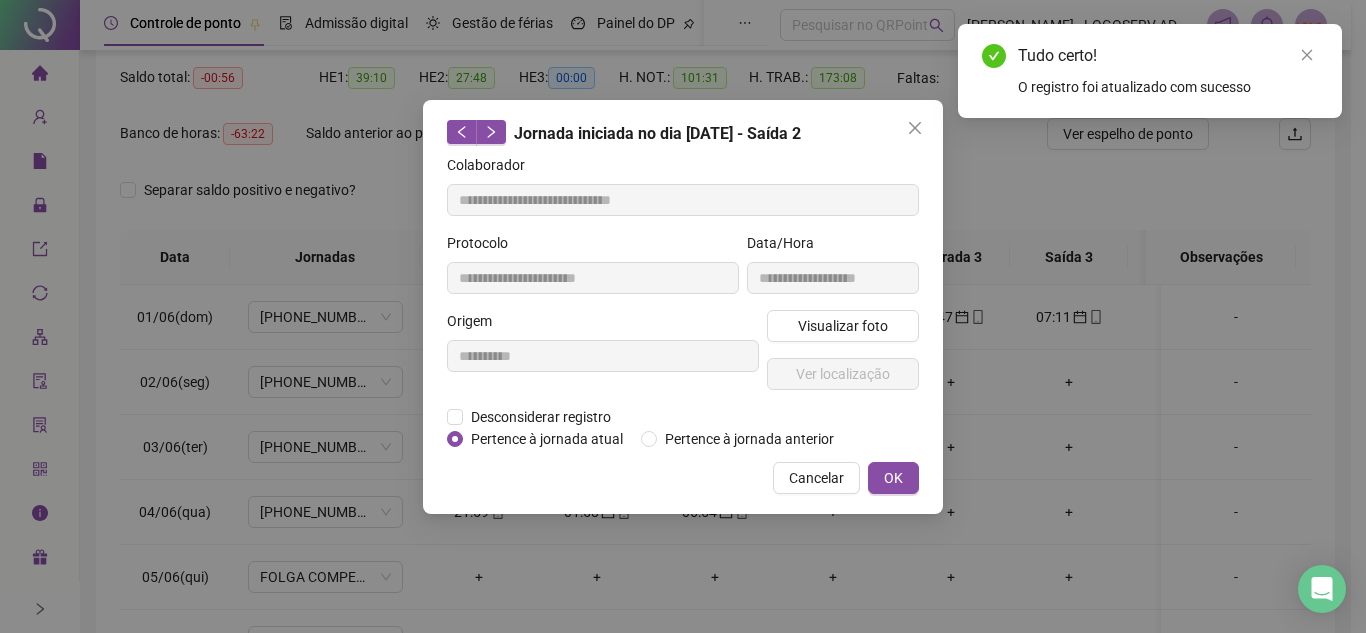 type on "**********" 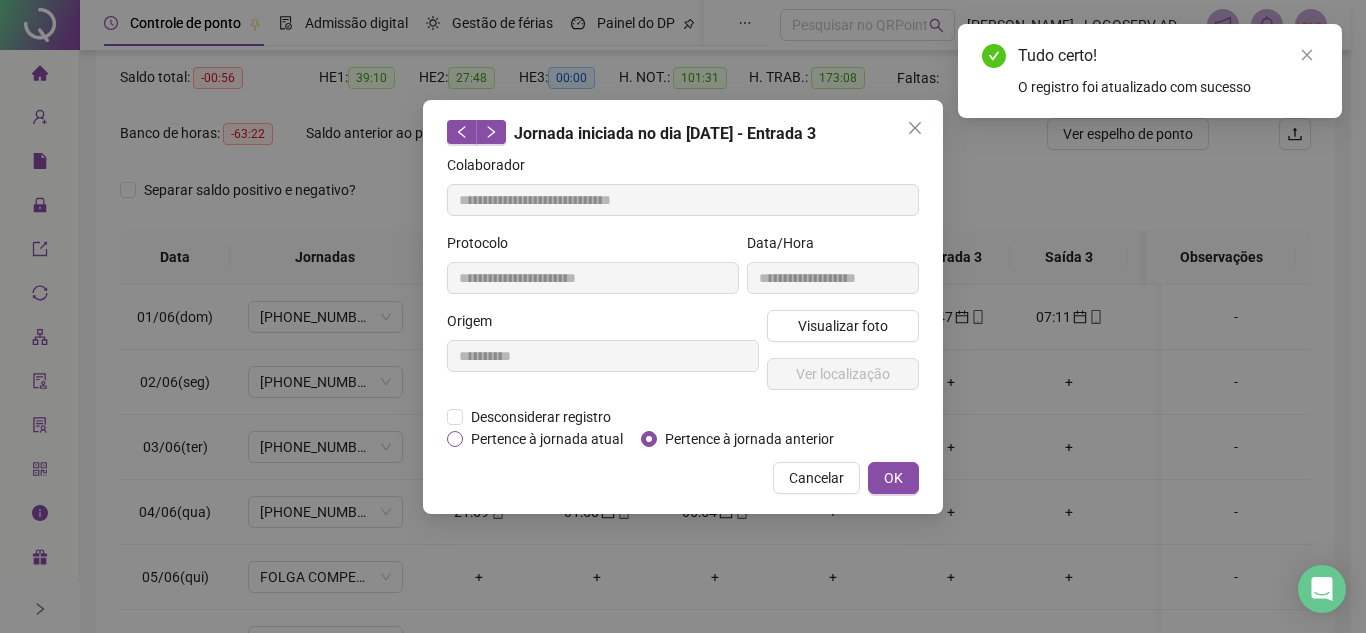 click on "Pertence à jornada atual" at bounding box center [547, 439] 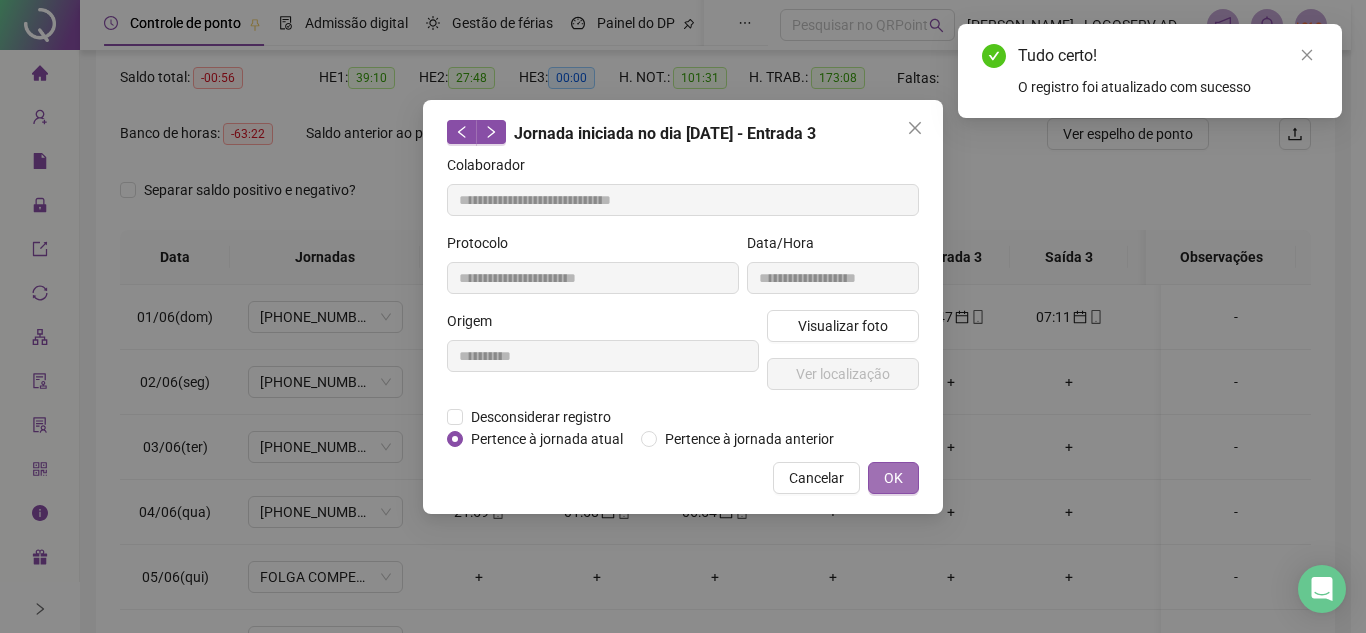 click on "OK" at bounding box center [893, 478] 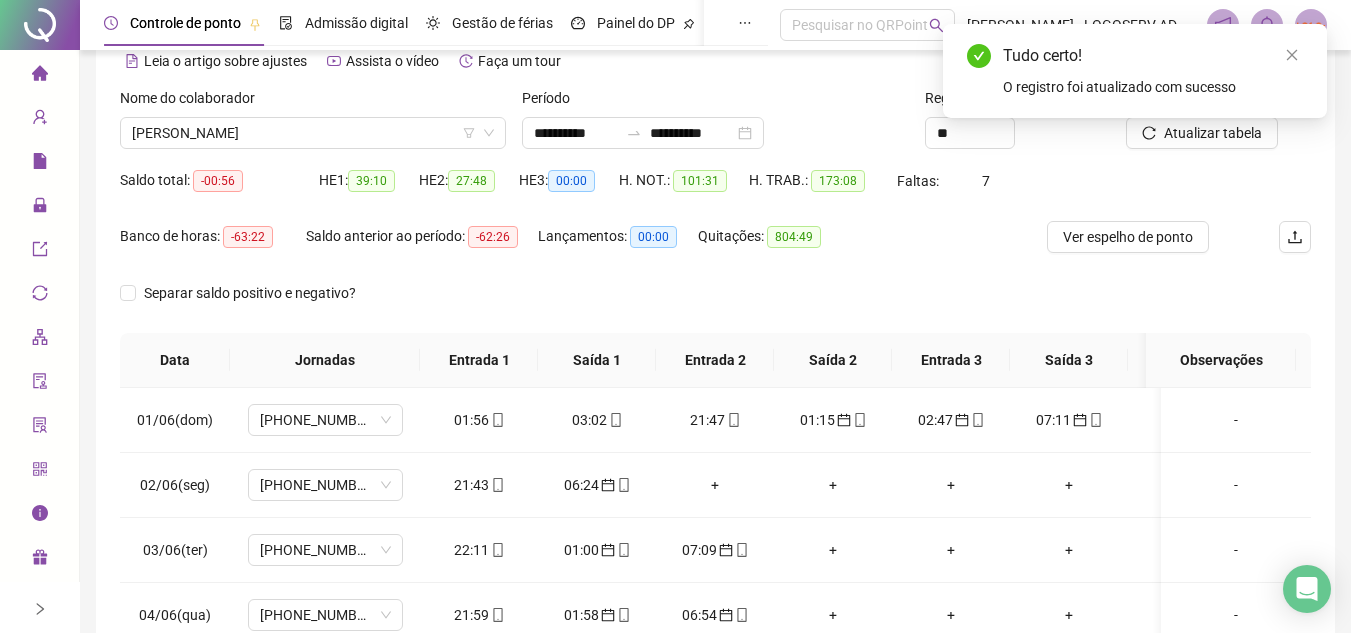 scroll, scrollTop: 0, scrollLeft: 0, axis: both 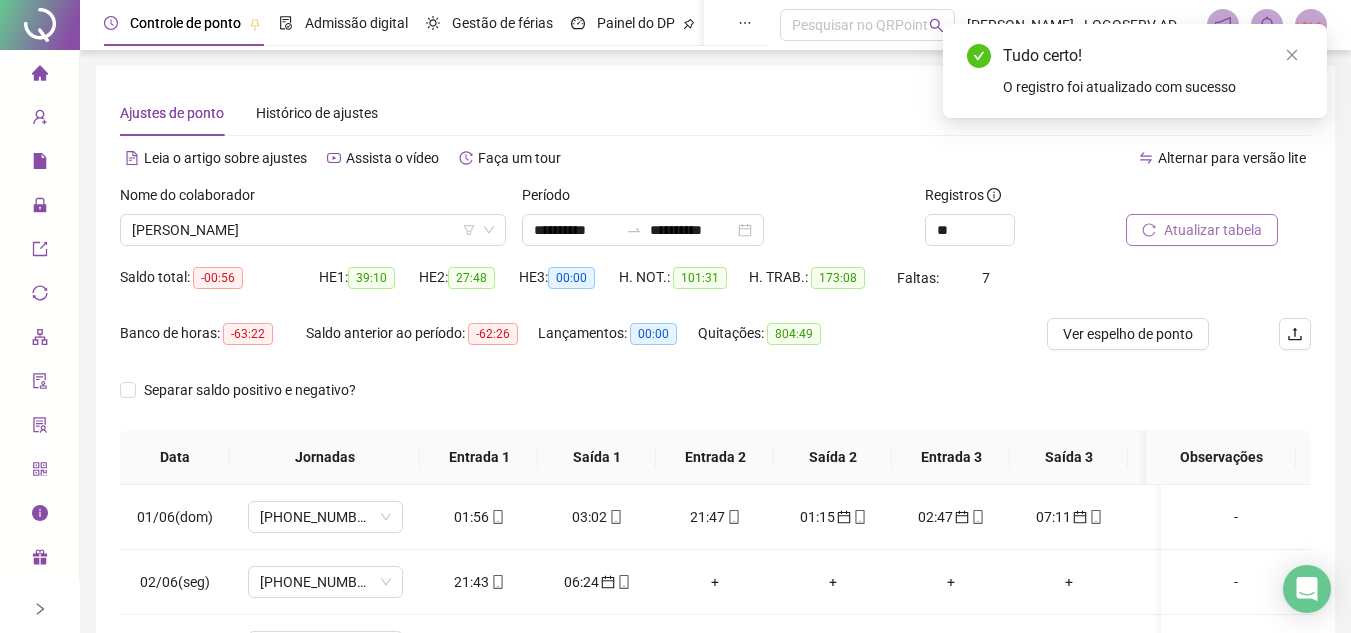 click on "Atualizar tabela" at bounding box center [1202, 230] 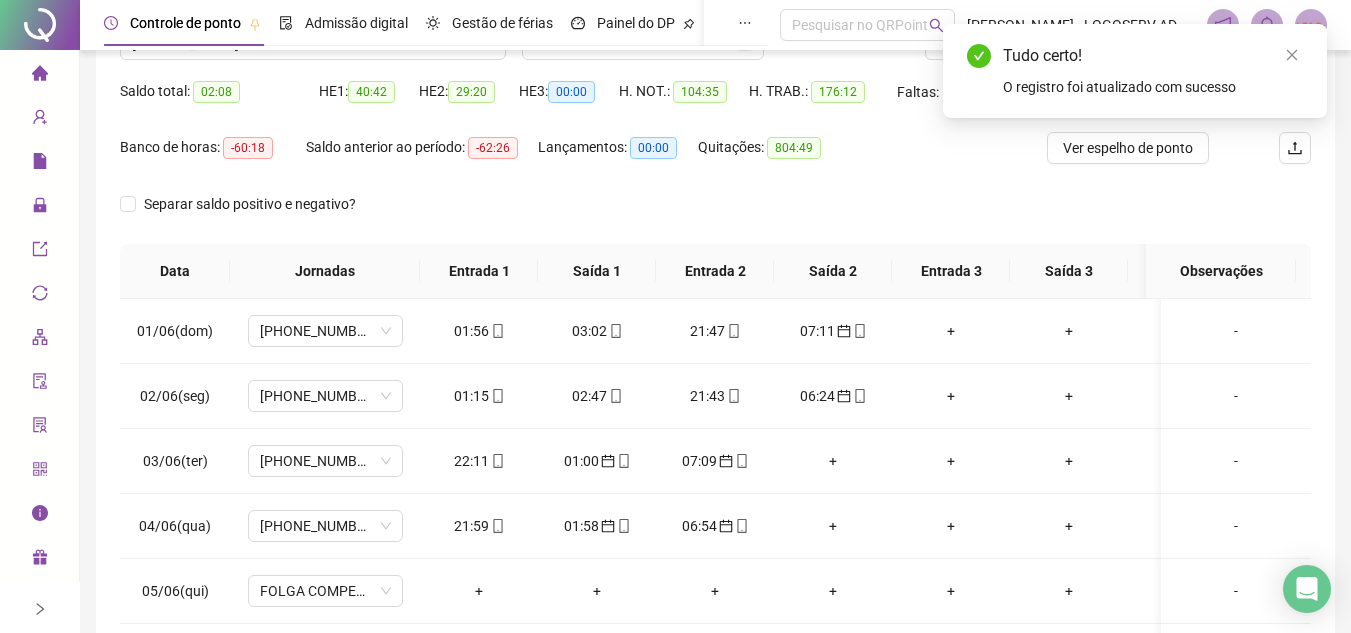 scroll, scrollTop: 200, scrollLeft: 0, axis: vertical 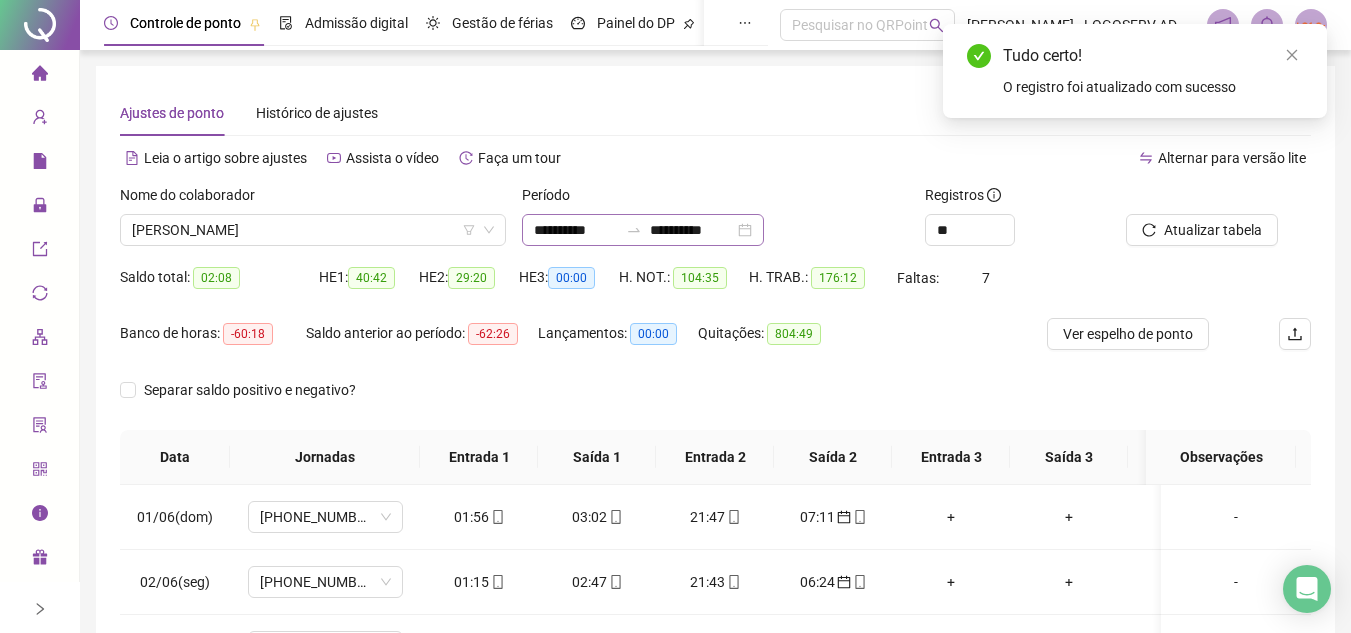 click on "**********" at bounding box center (643, 230) 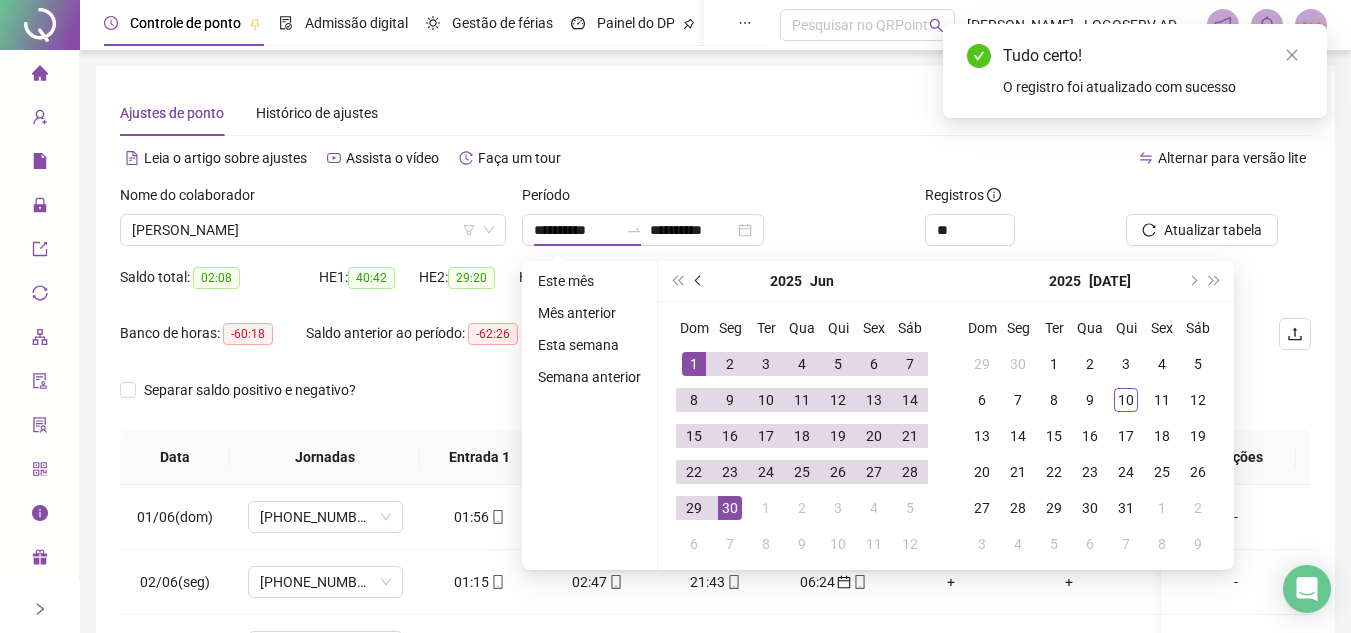 drag, startPoint x: 701, startPoint y: 275, endPoint x: 688, endPoint y: 264, distance: 17.029387 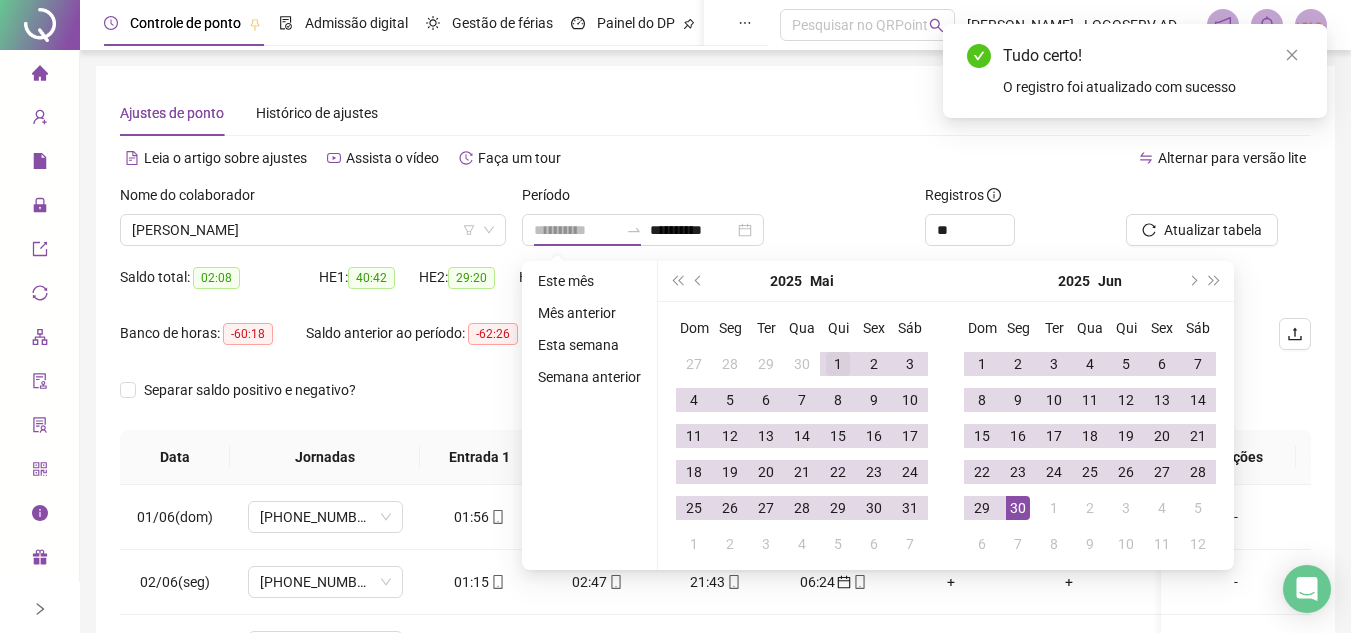 type on "**********" 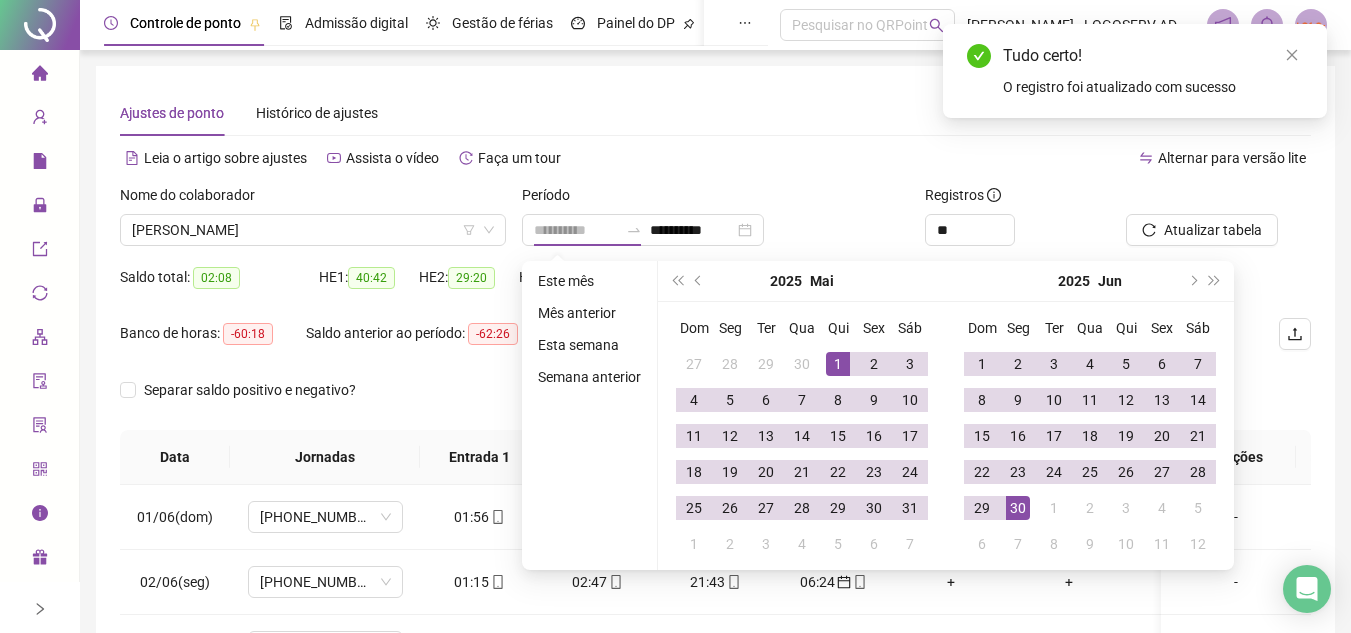 click on "1" at bounding box center (838, 364) 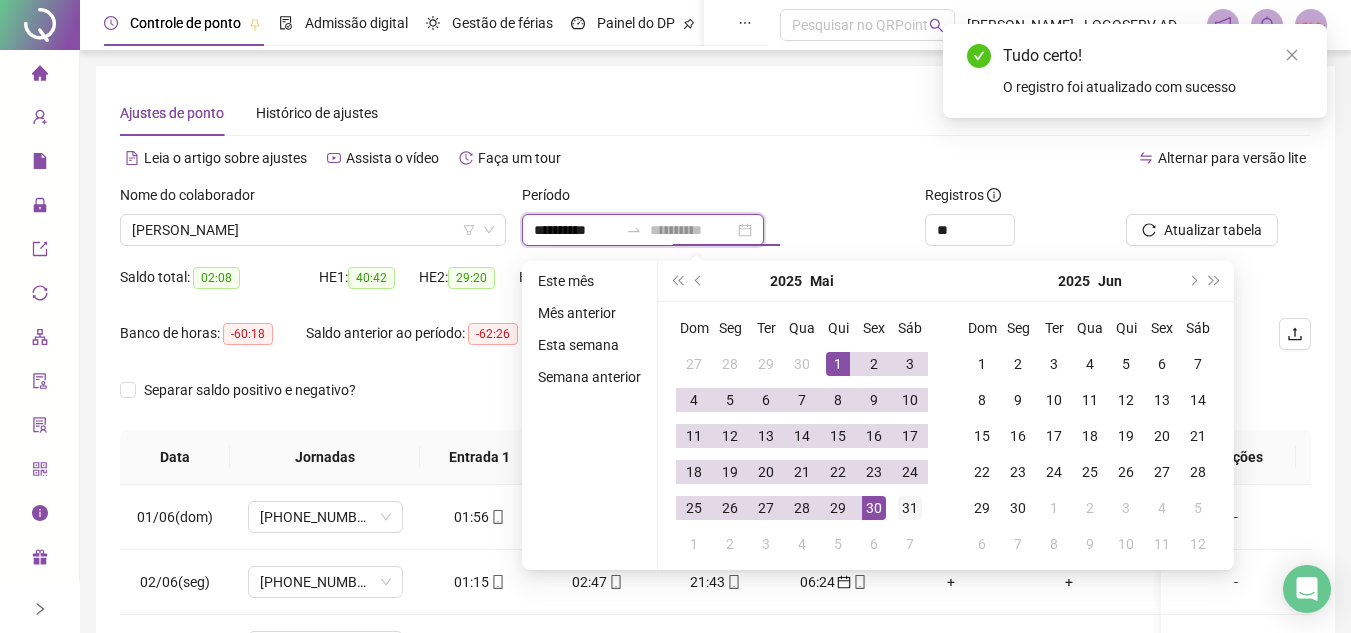 type on "**********" 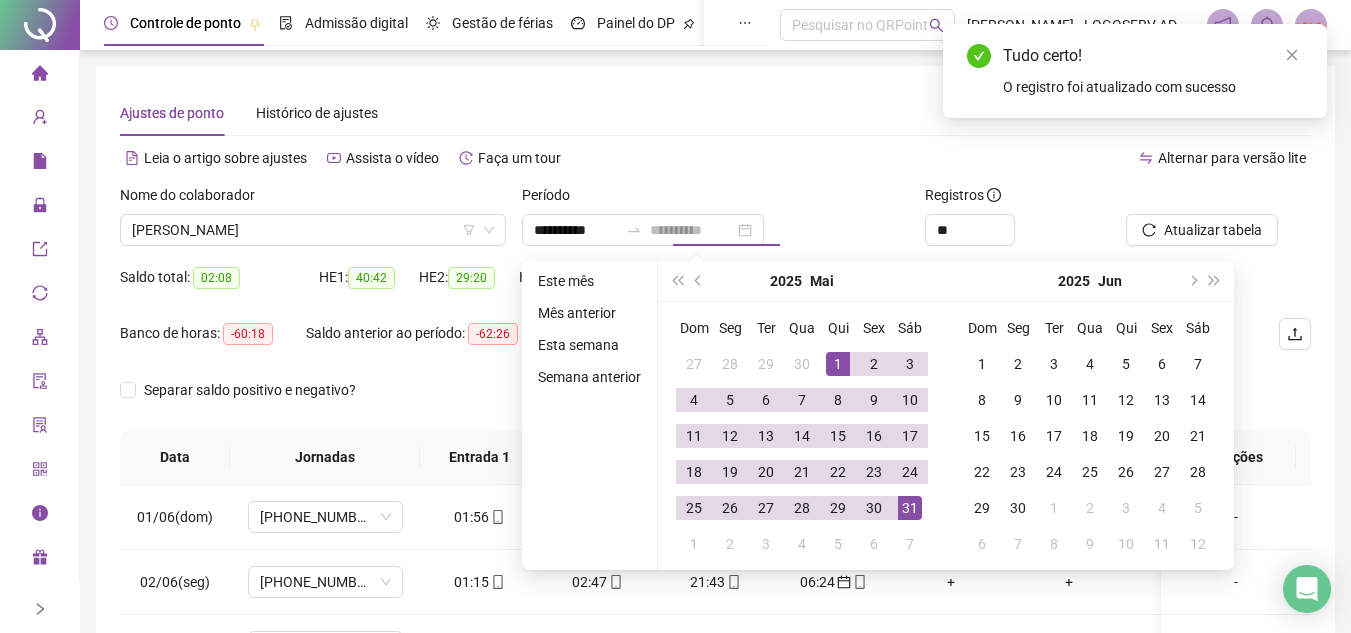 click on "31" at bounding box center (910, 508) 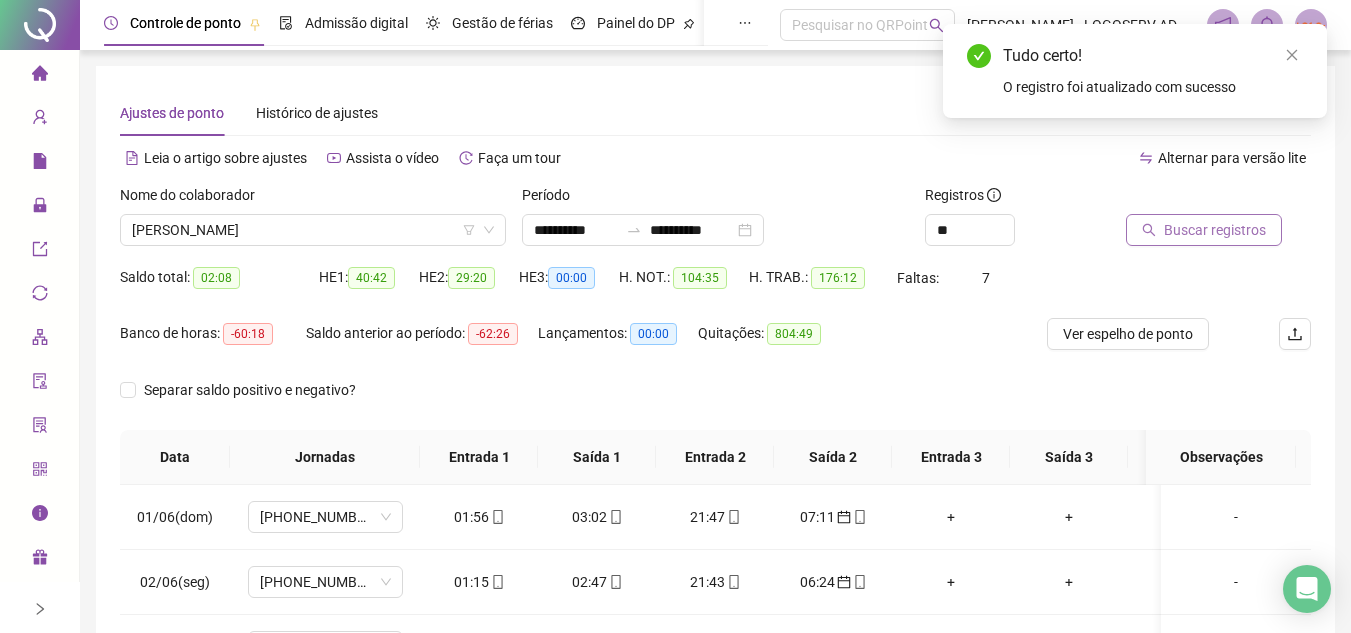 click on "Buscar registros" at bounding box center [1204, 230] 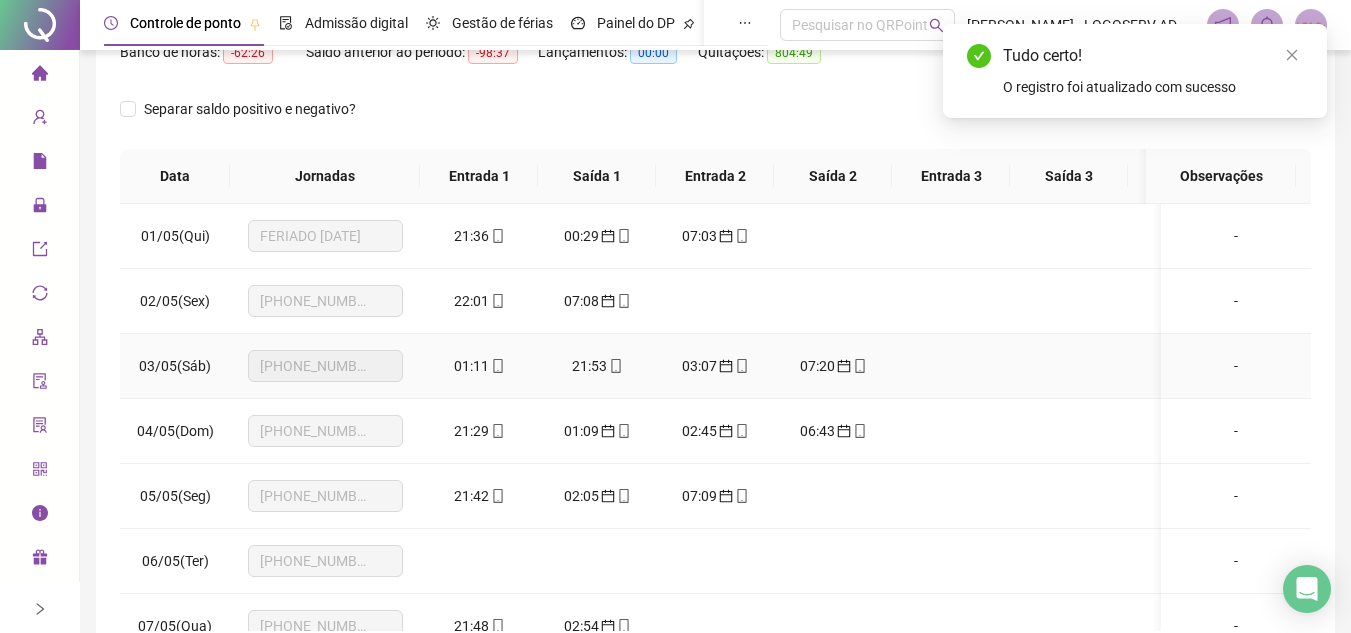 scroll, scrollTop: 300, scrollLeft: 0, axis: vertical 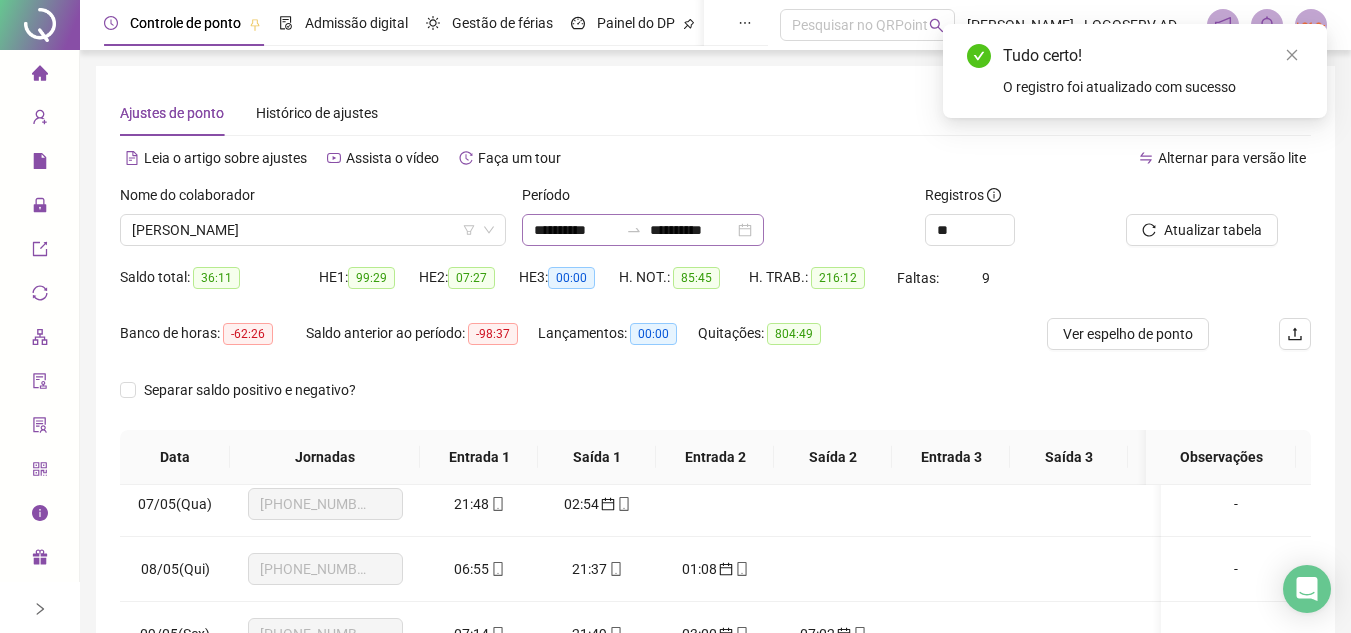 click 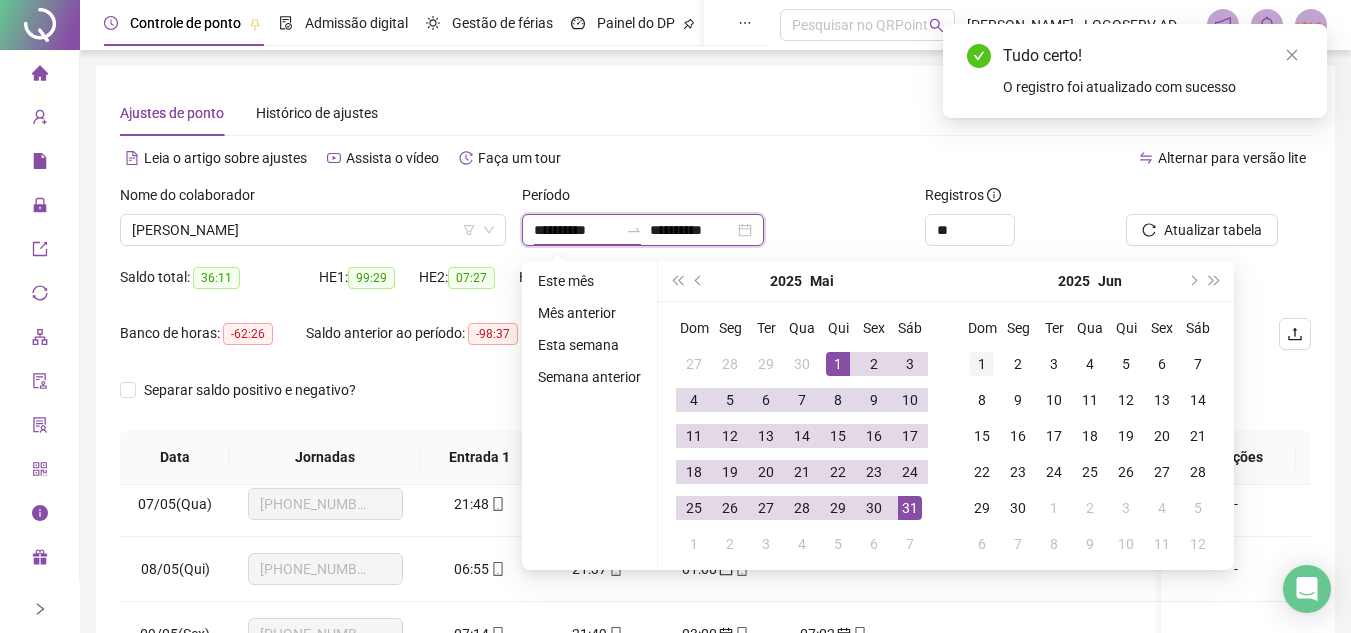 type on "**********" 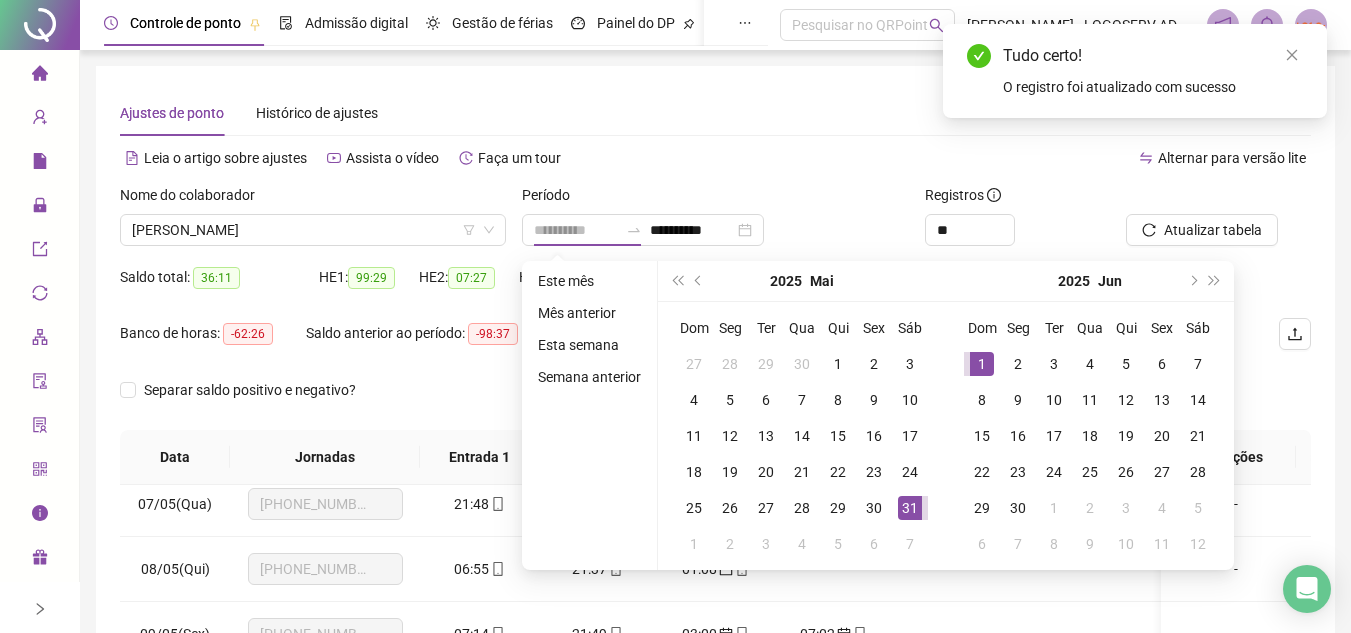 click on "1" at bounding box center [982, 364] 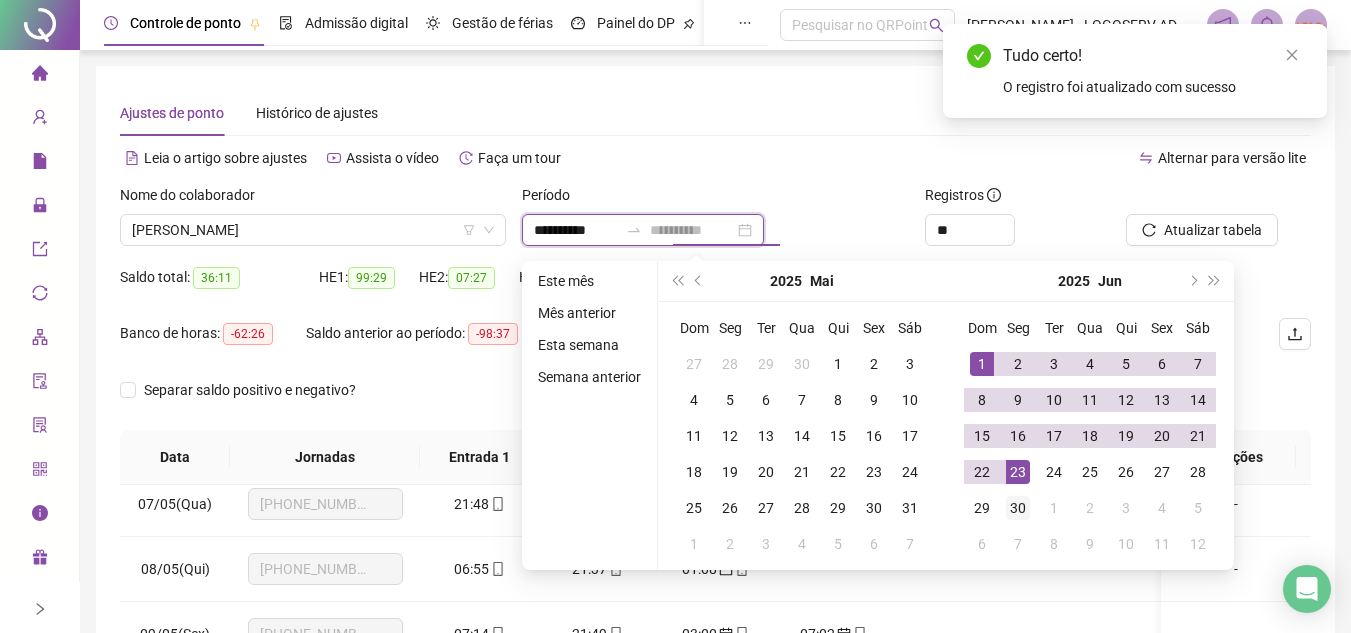 type on "**********" 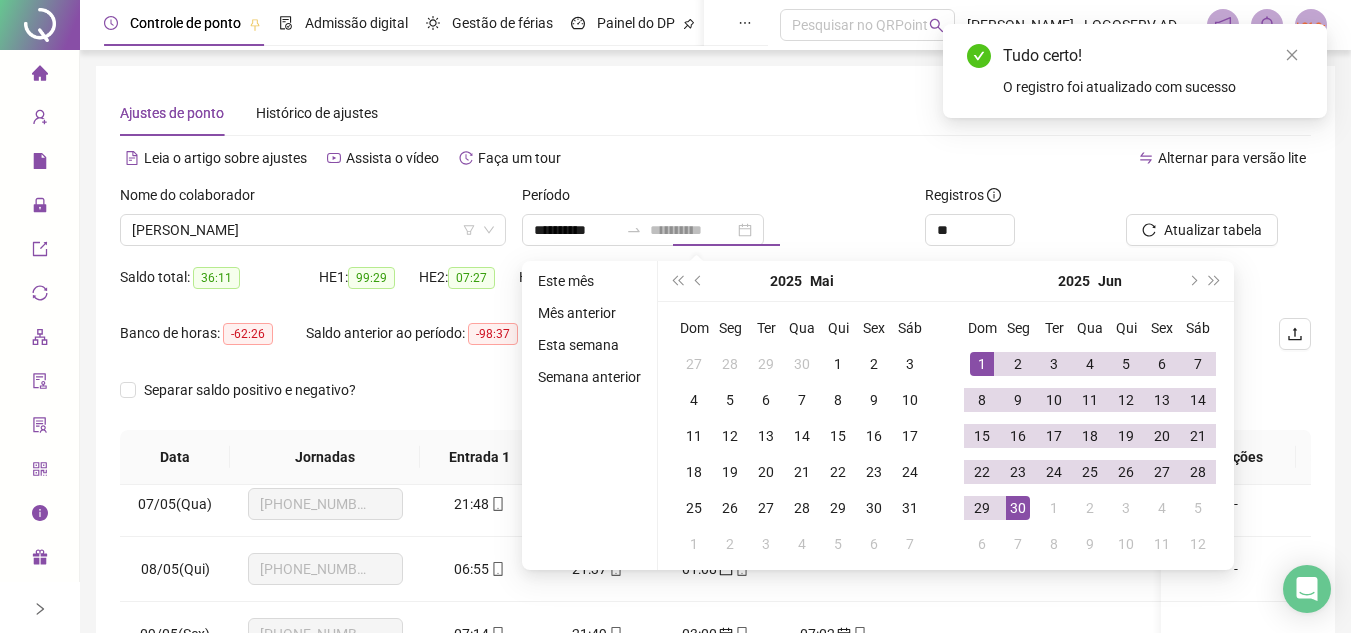 click on "30" at bounding box center [1018, 508] 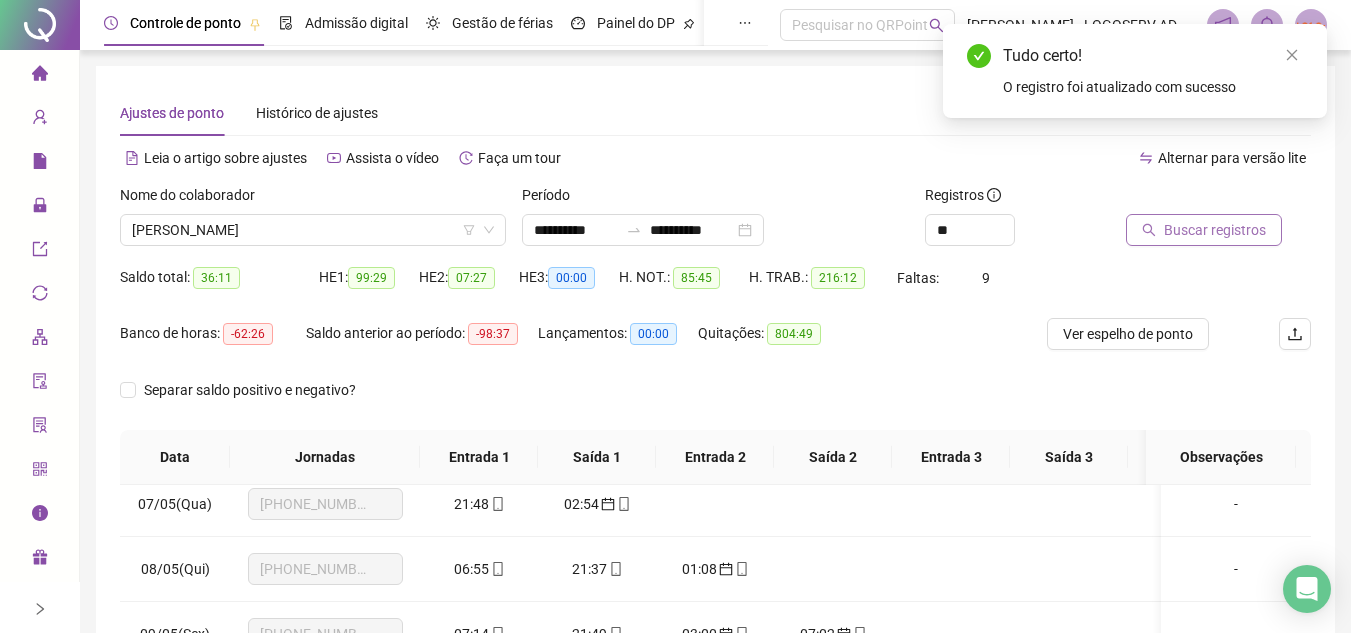click on "Buscar registros" at bounding box center (1215, 230) 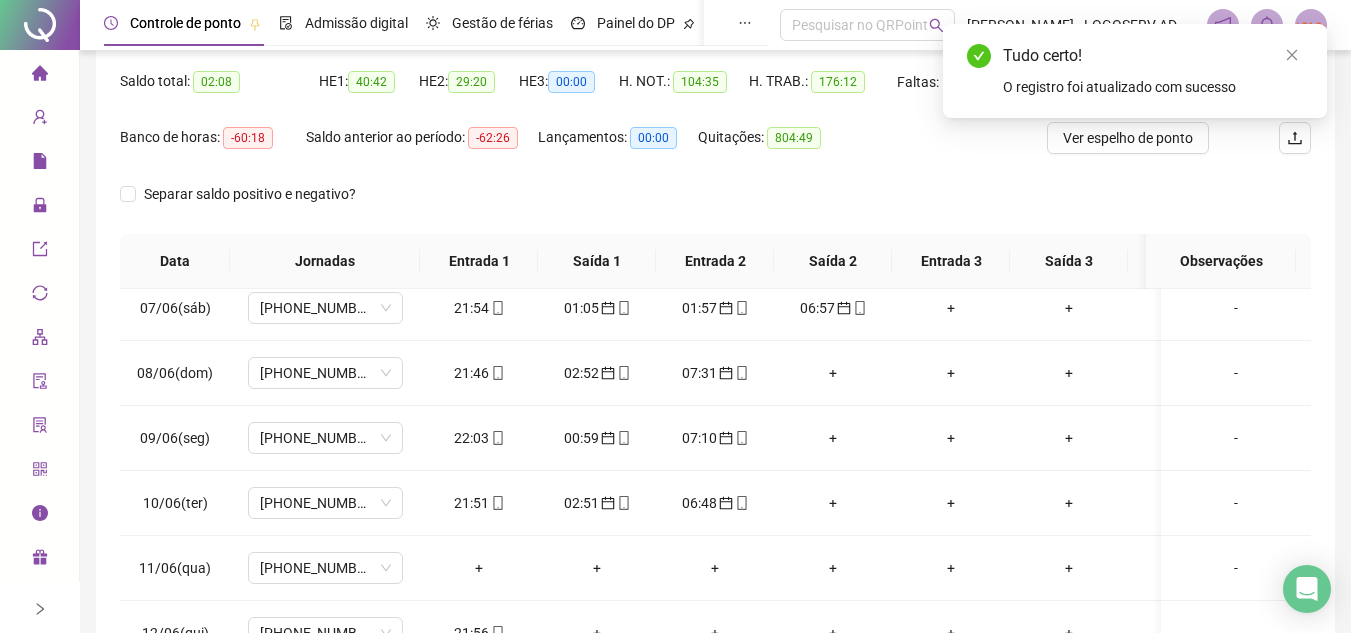 scroll, scrollTop: 200, scrollLeft: 0, axis: vertical 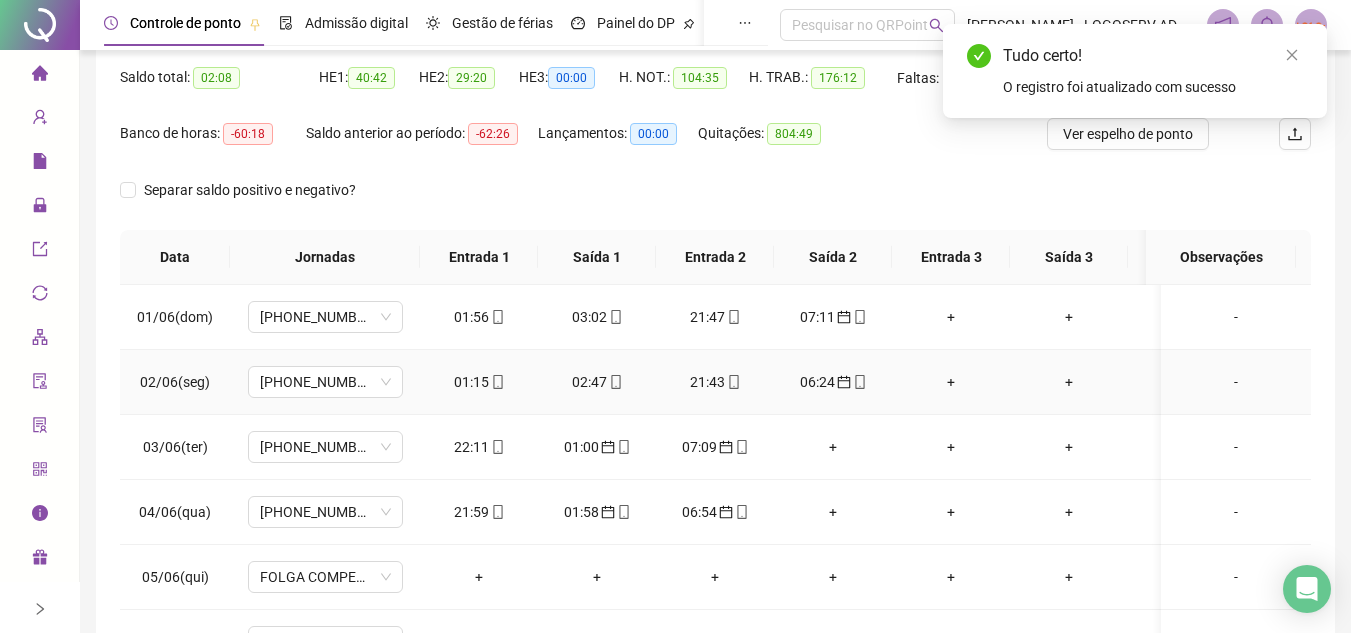 click 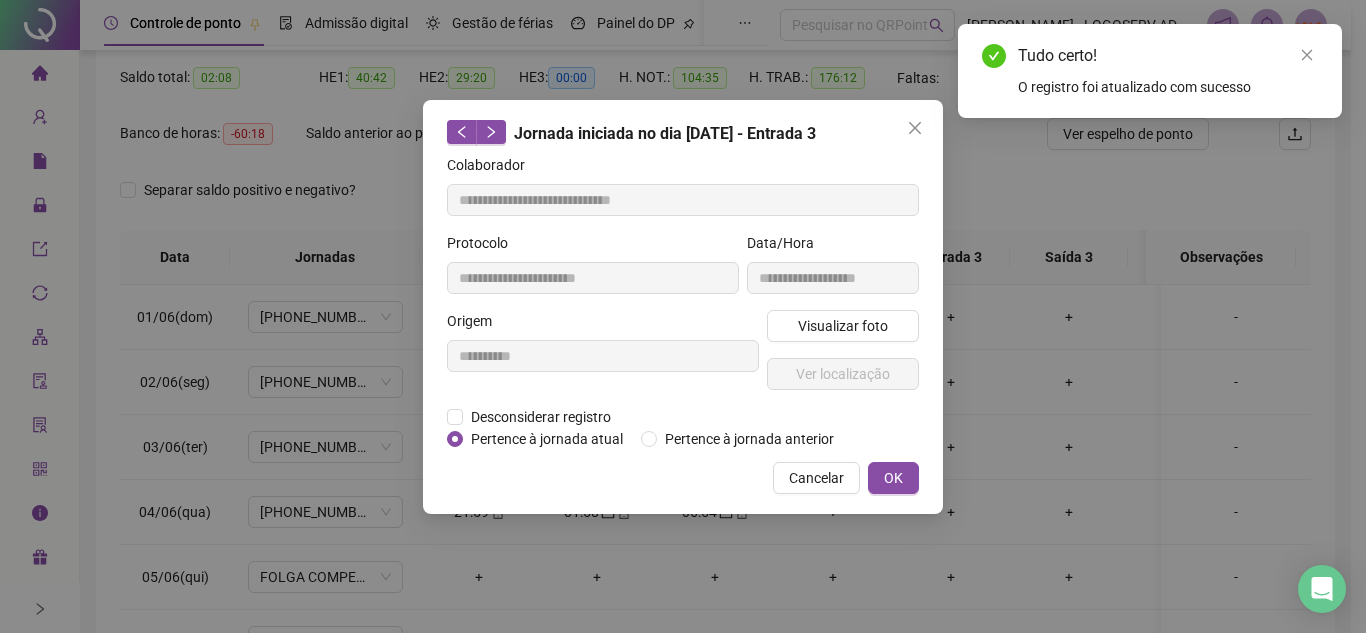 type on "**********" 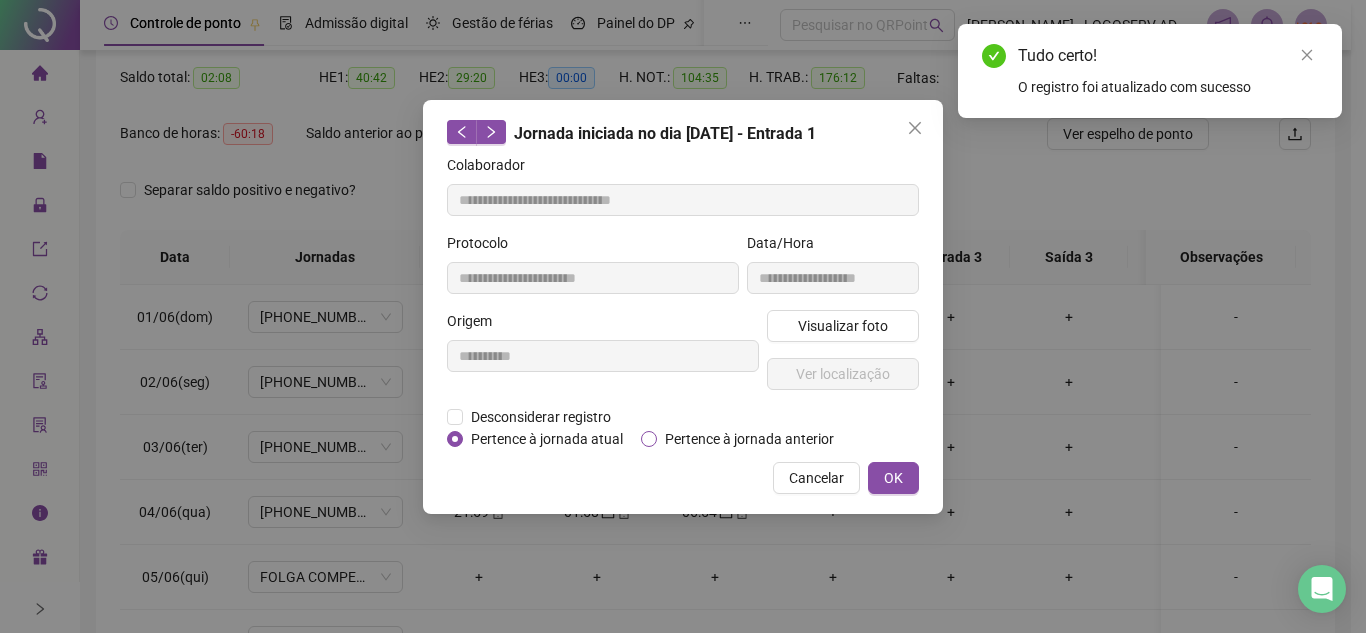 click on "Pertence à jornada anterior" at bounding box center [749, 439] 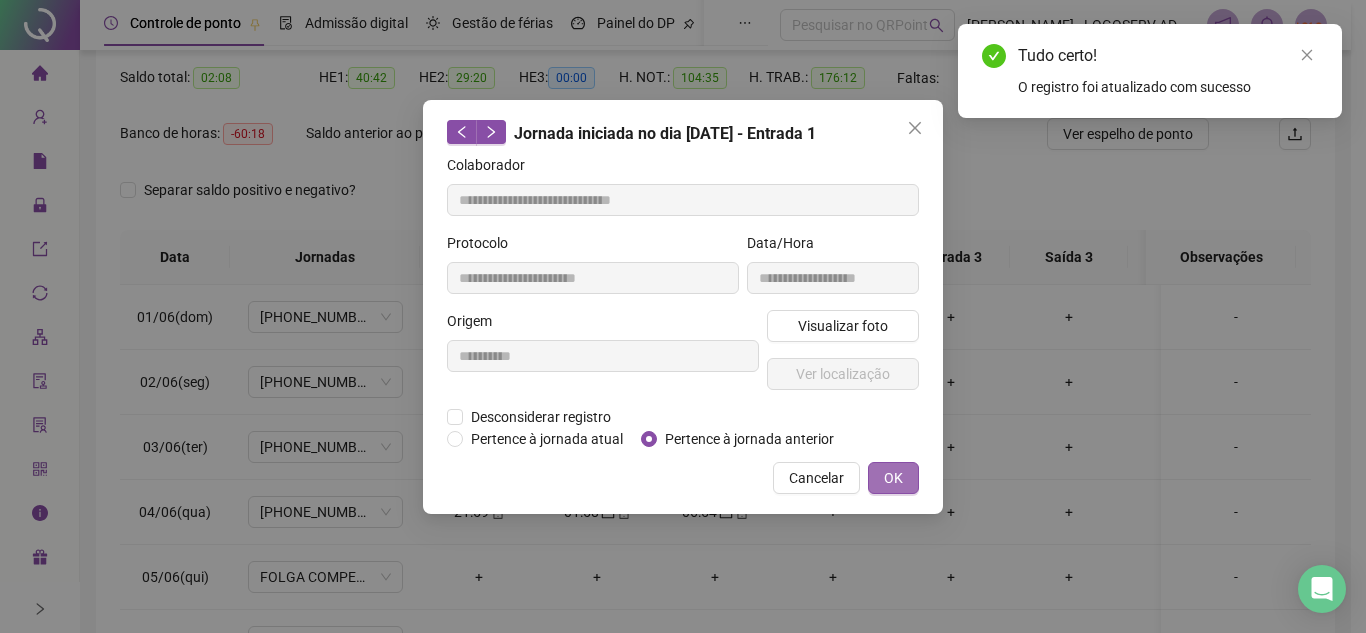 click on "OK" at bounding box center (893, 478) 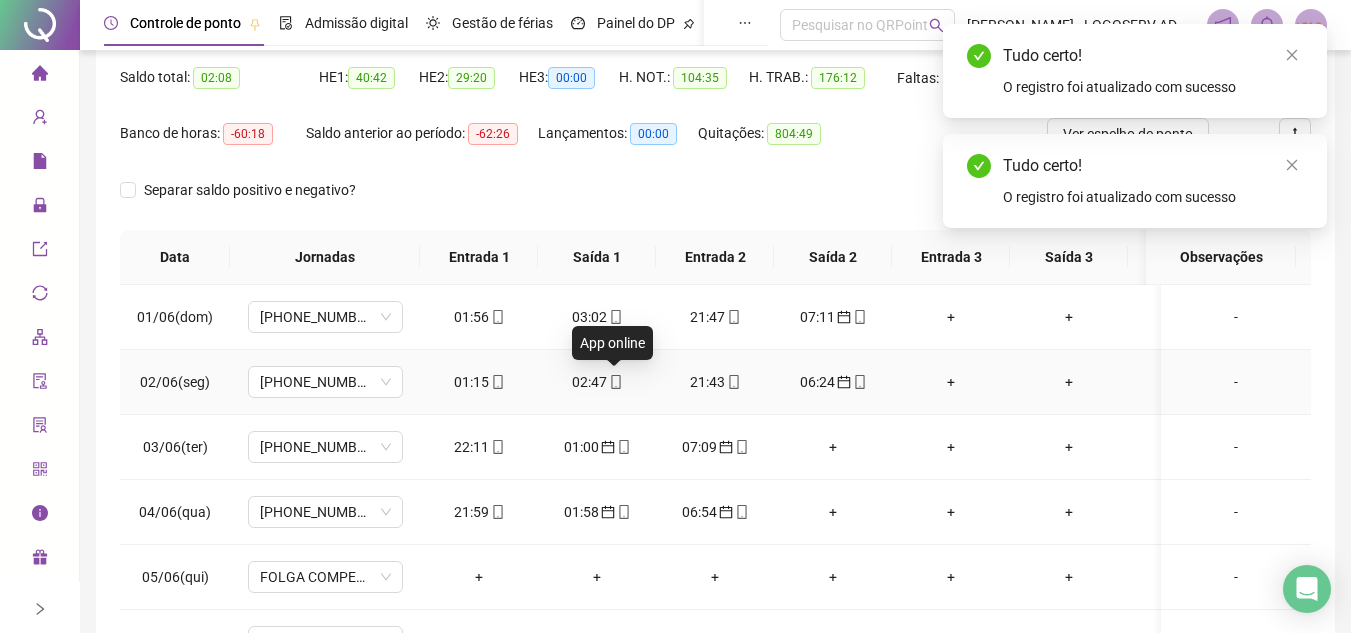 click 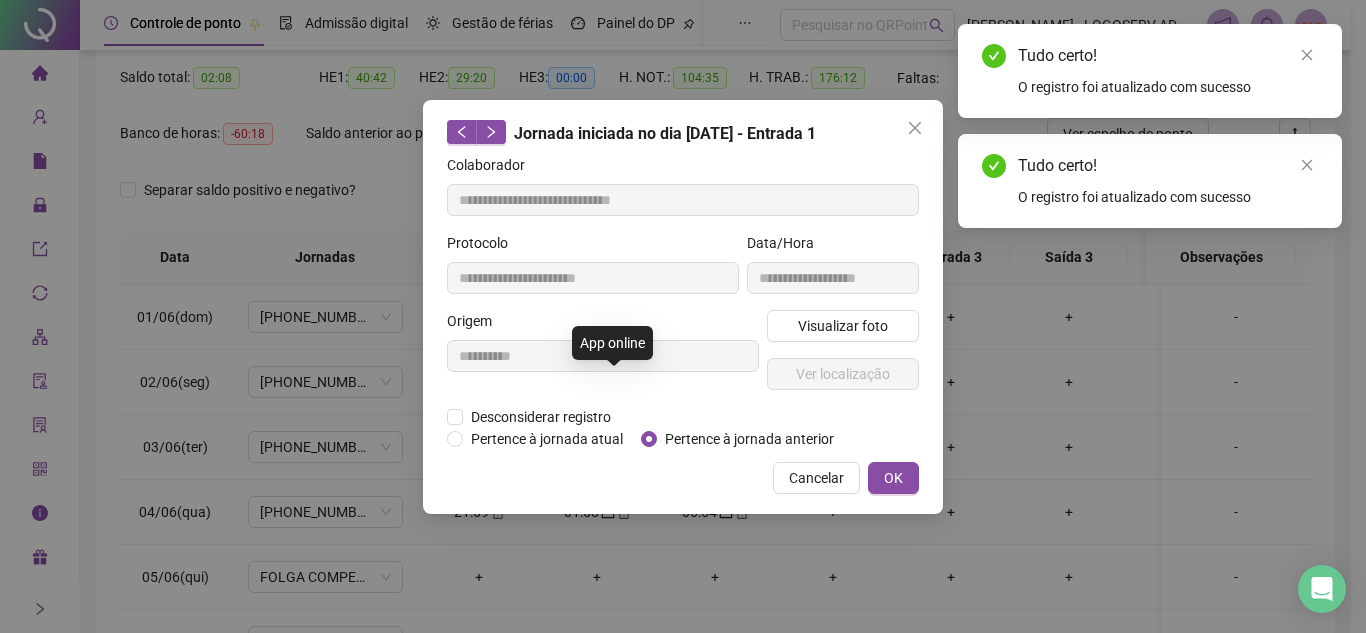 type on "**********" 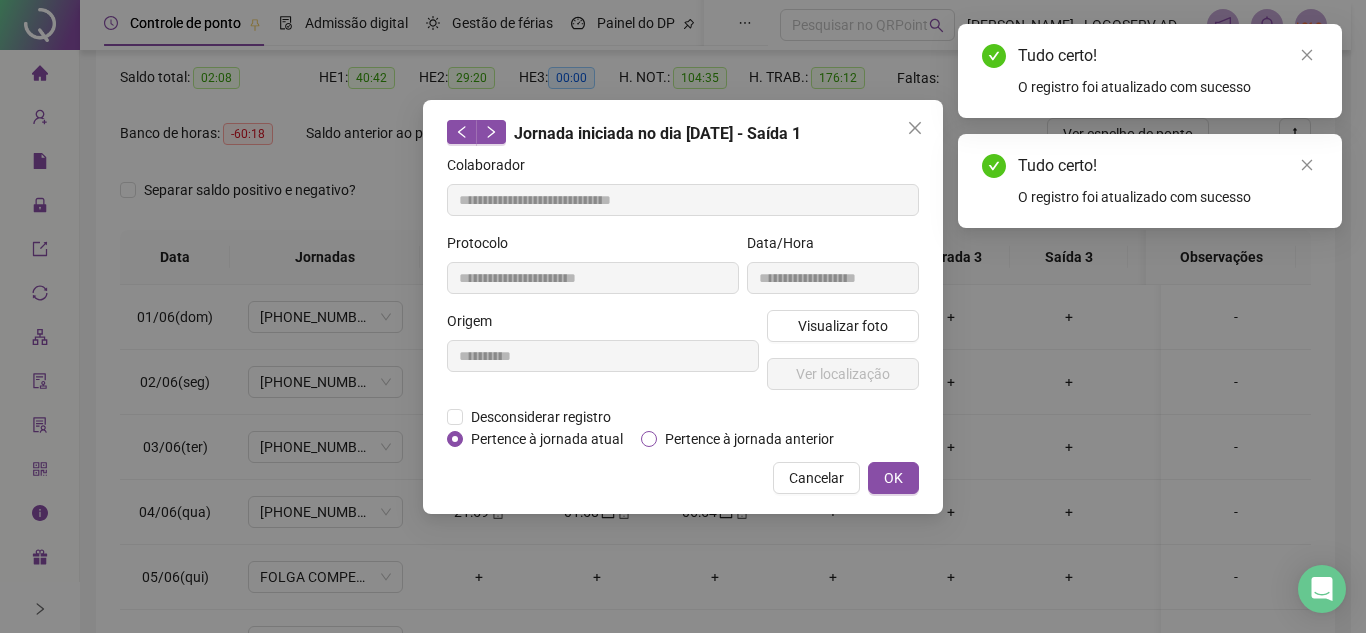 click on "Pertence à jornada anterior" at bounding box center (749, 439) 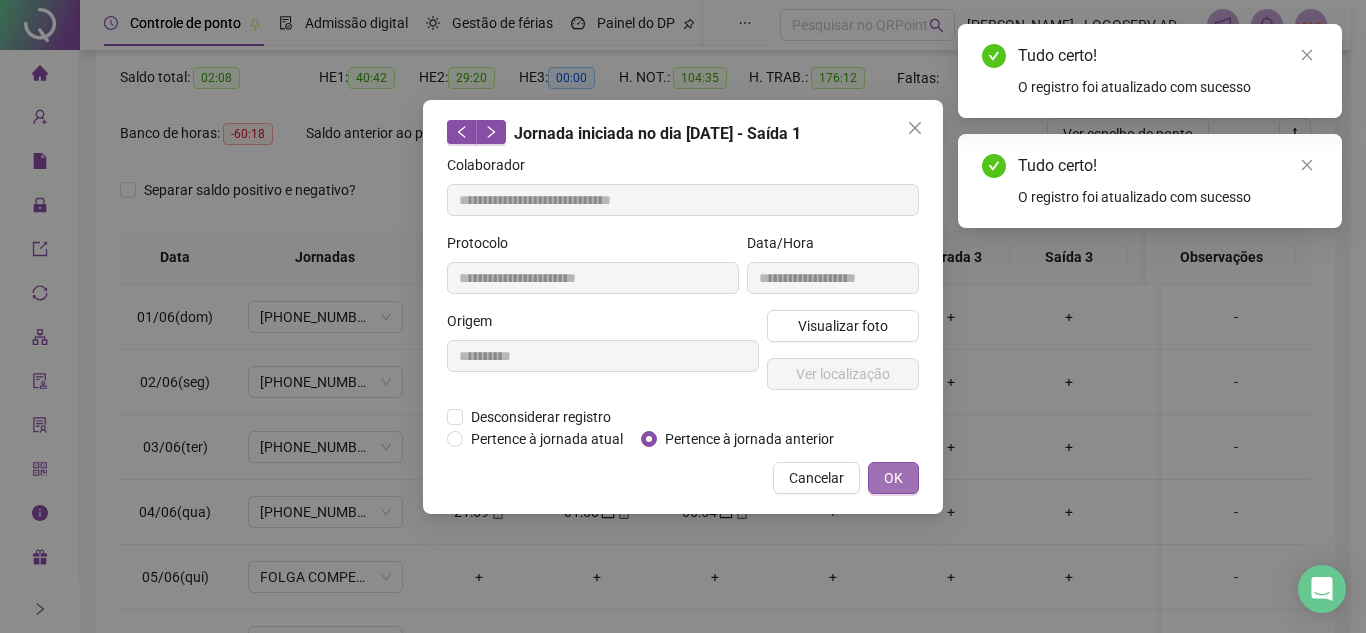 click on "OK" at bounding box center [893, 478] 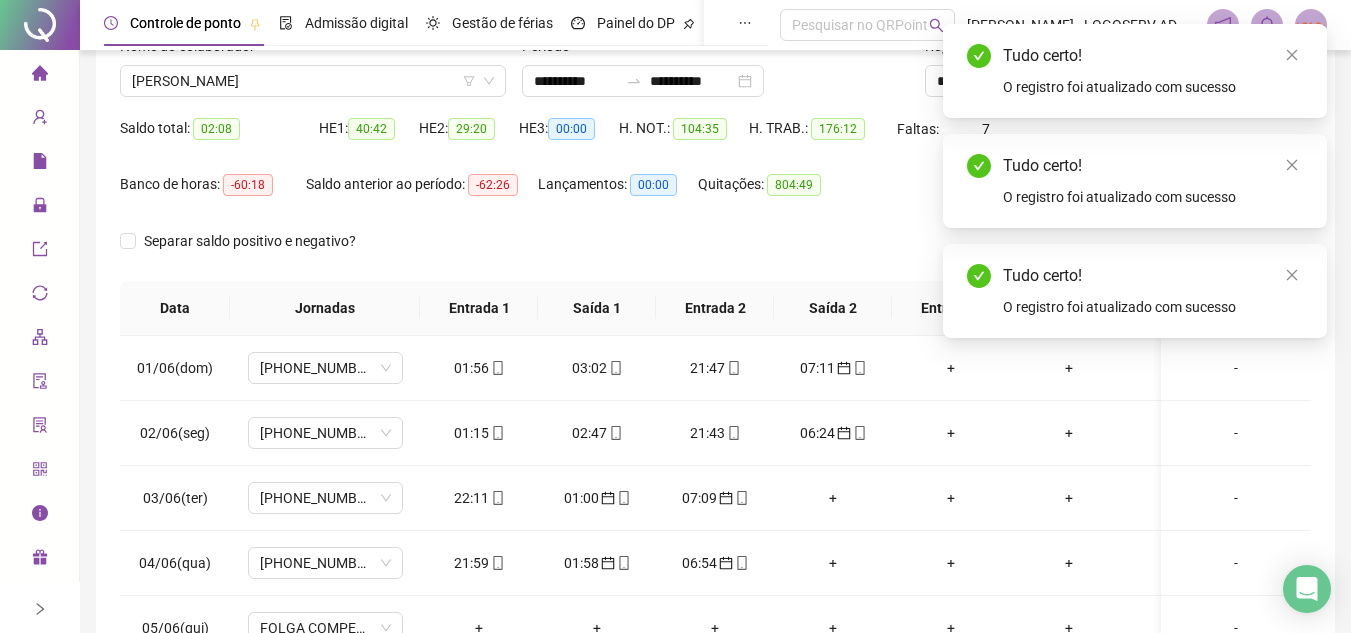 scroll, scrollTop: 100, scrollLeft: 0, axis: vertical 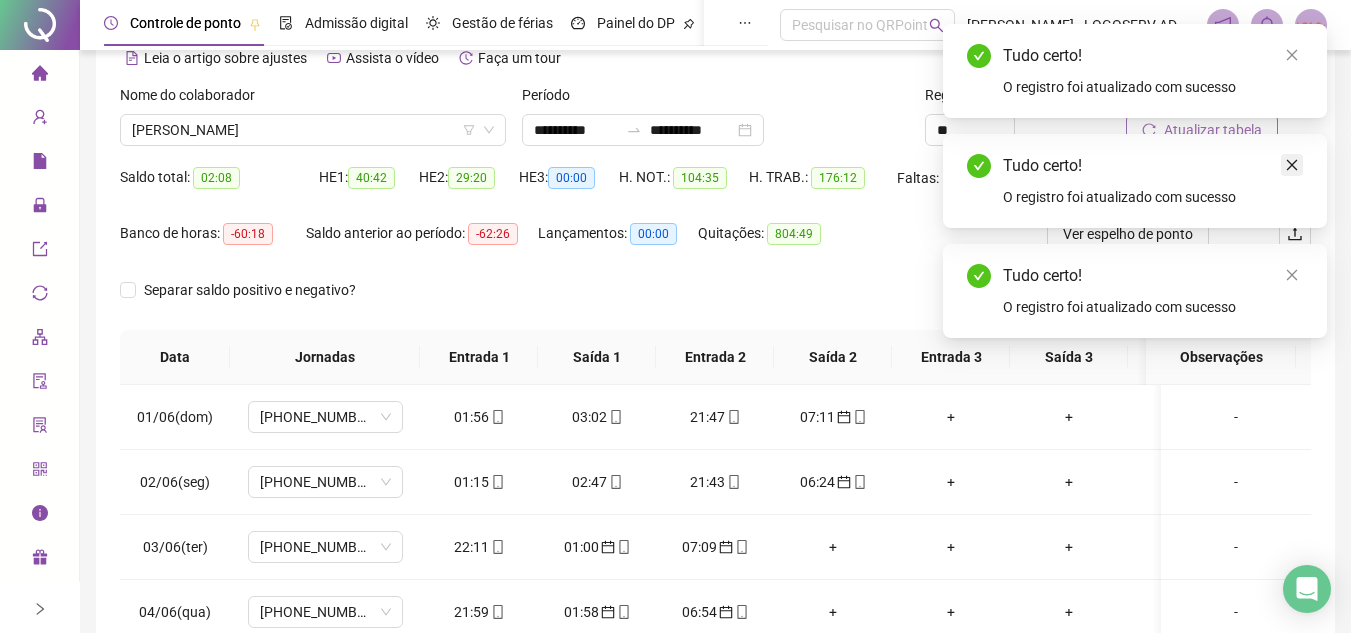click at bounding box center [1292, 165] 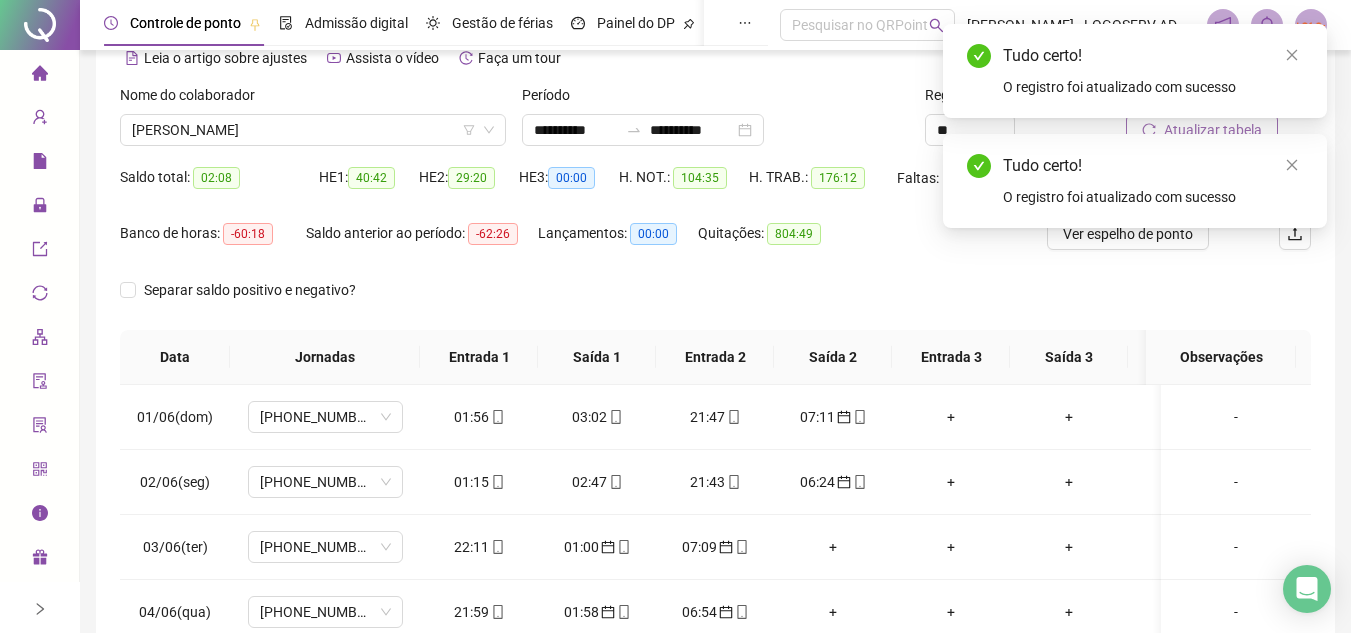 click 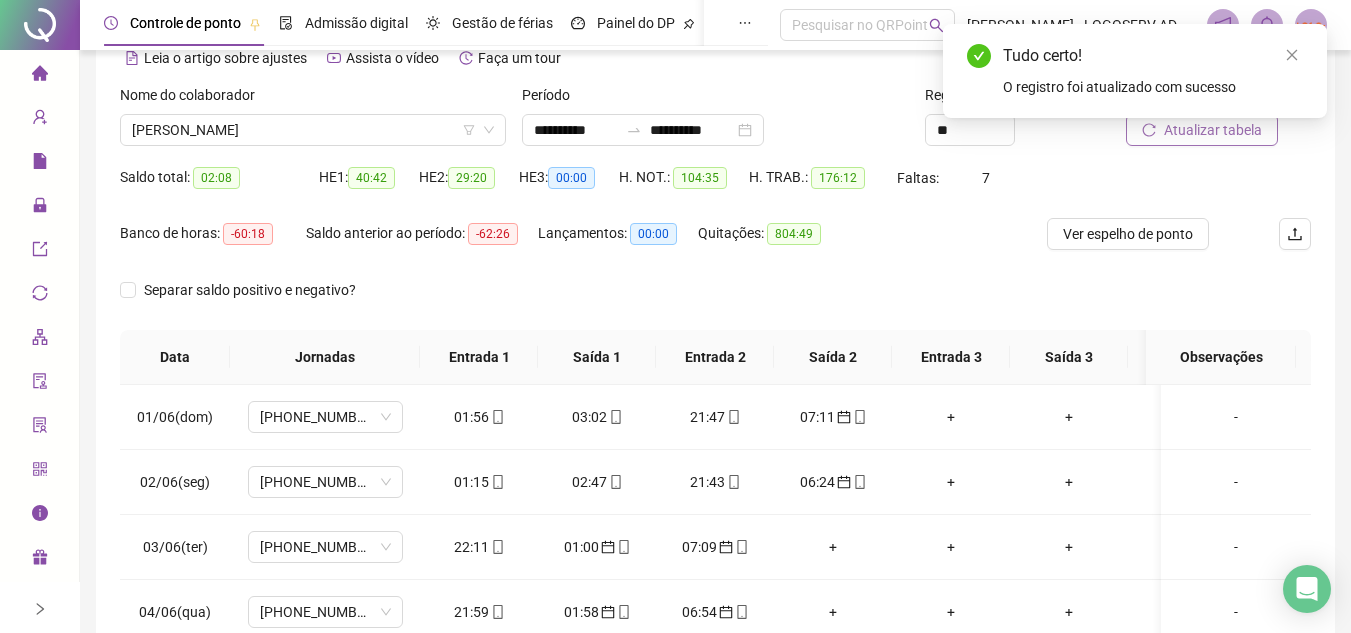 click on "Atualizar tabela" at bounding box center [1213, 130] 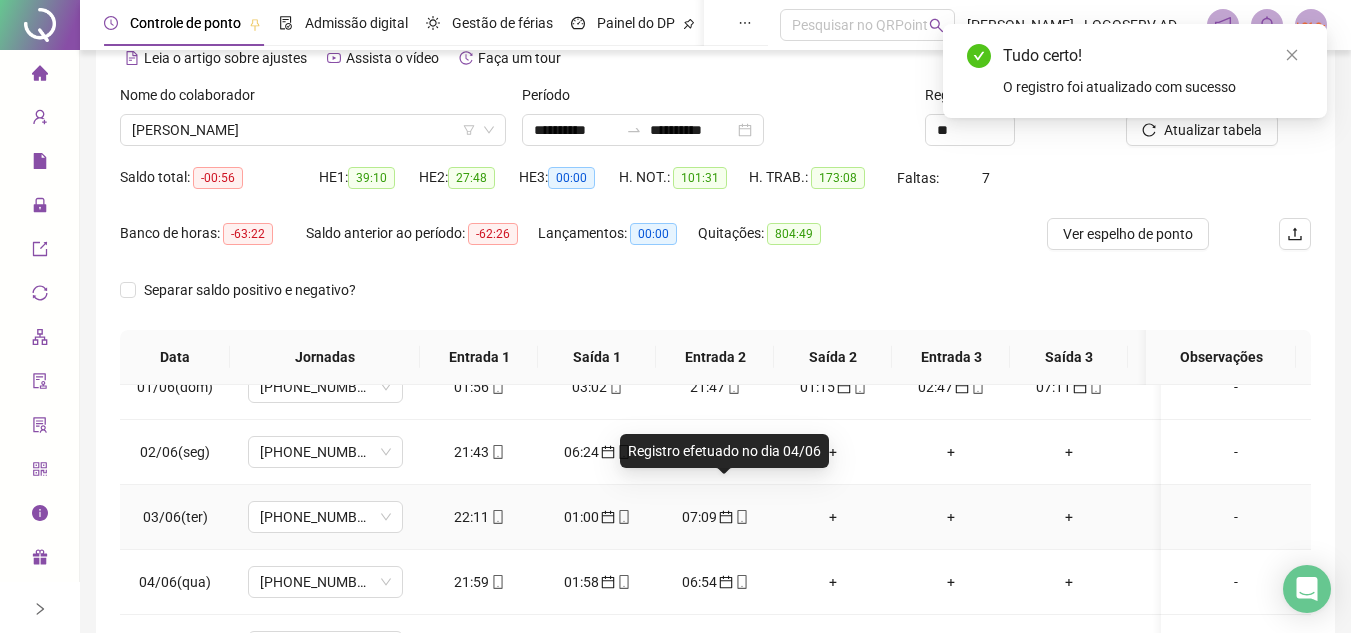 scroll, scrollTop: 0, scrollLeft: 0, axis: both 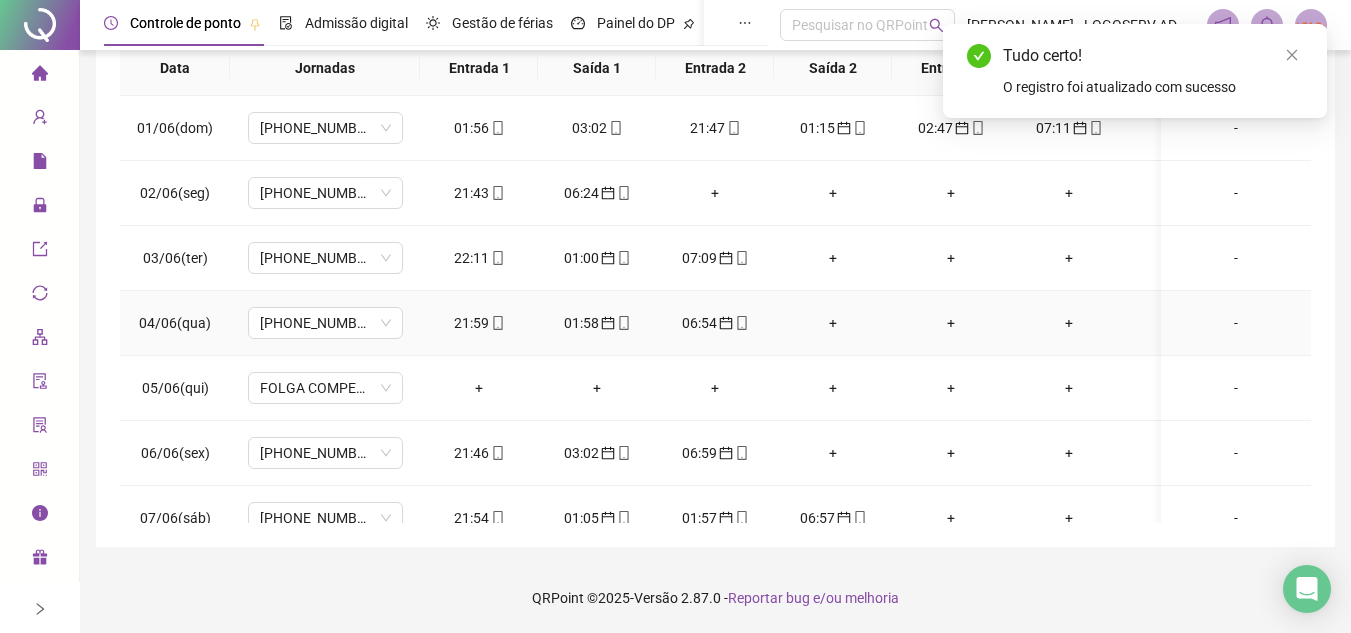 click on "+" at bounding box center [833, 323] 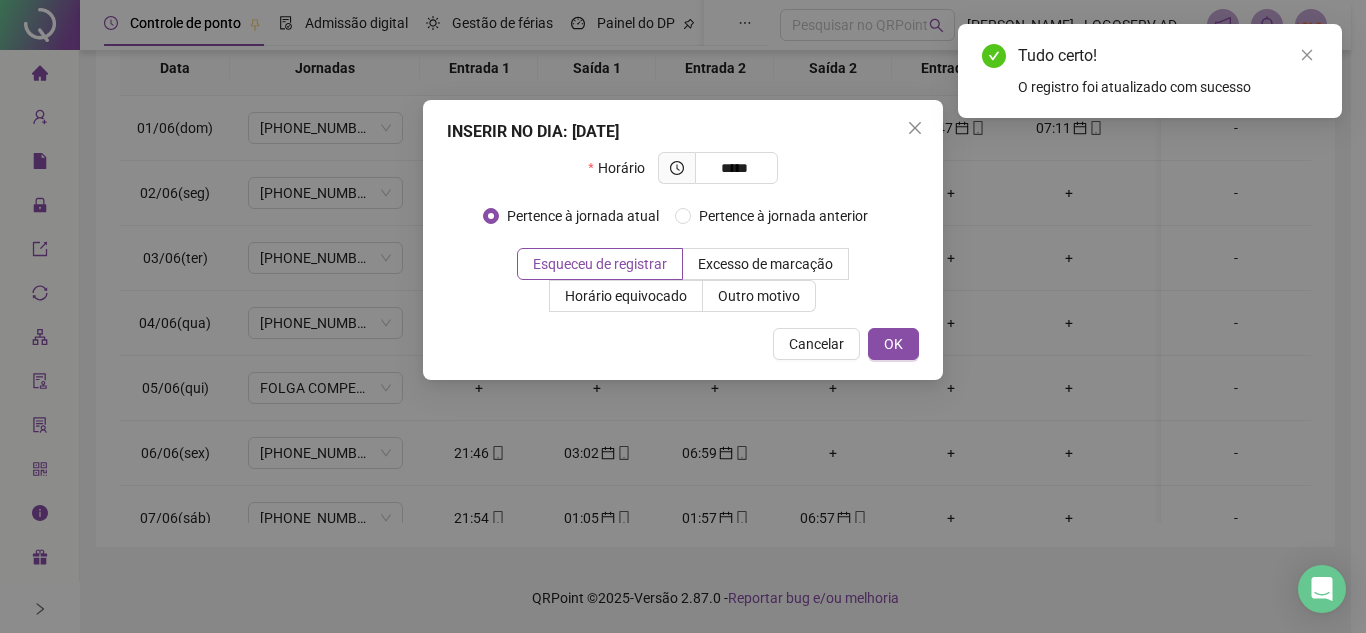 type on "*****" 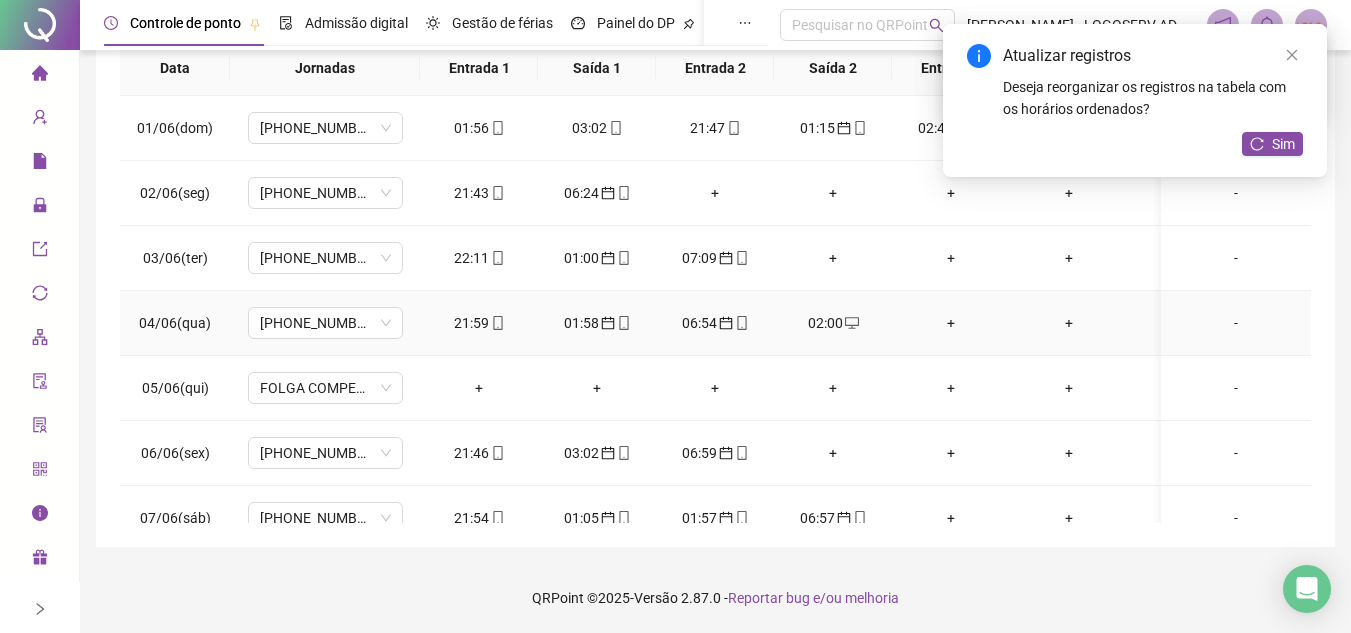 click on "02:00" at bounding box center [833, 323] 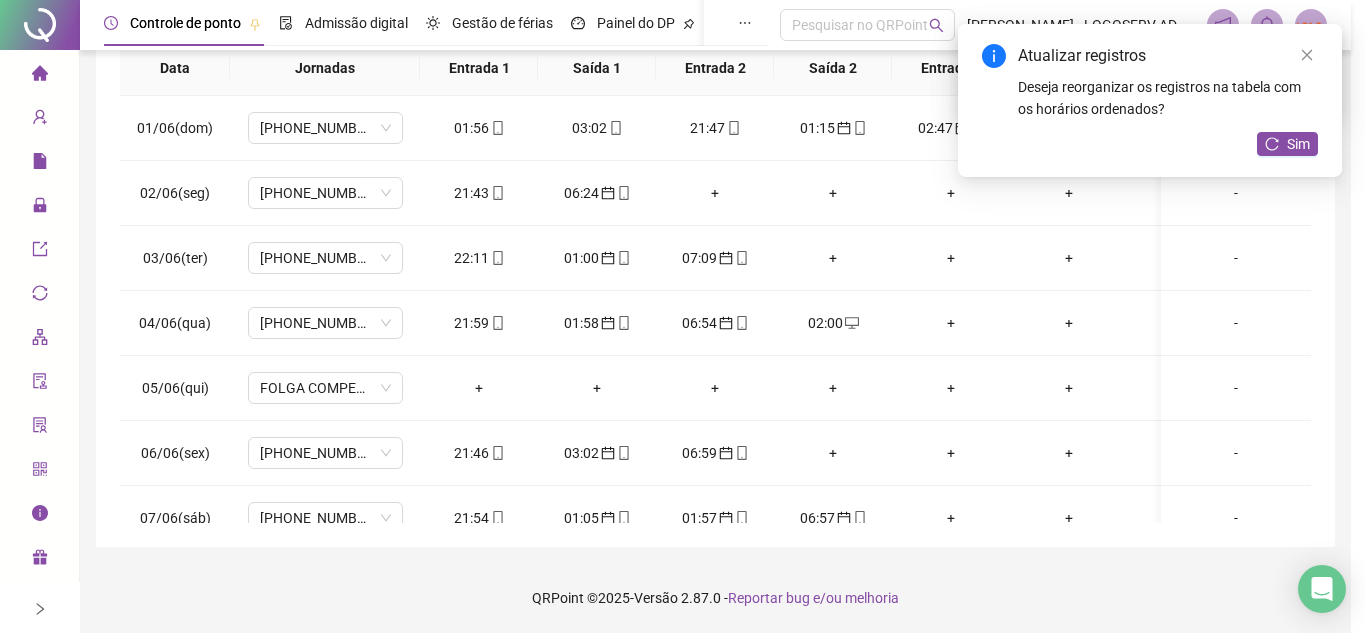 type on "**********" 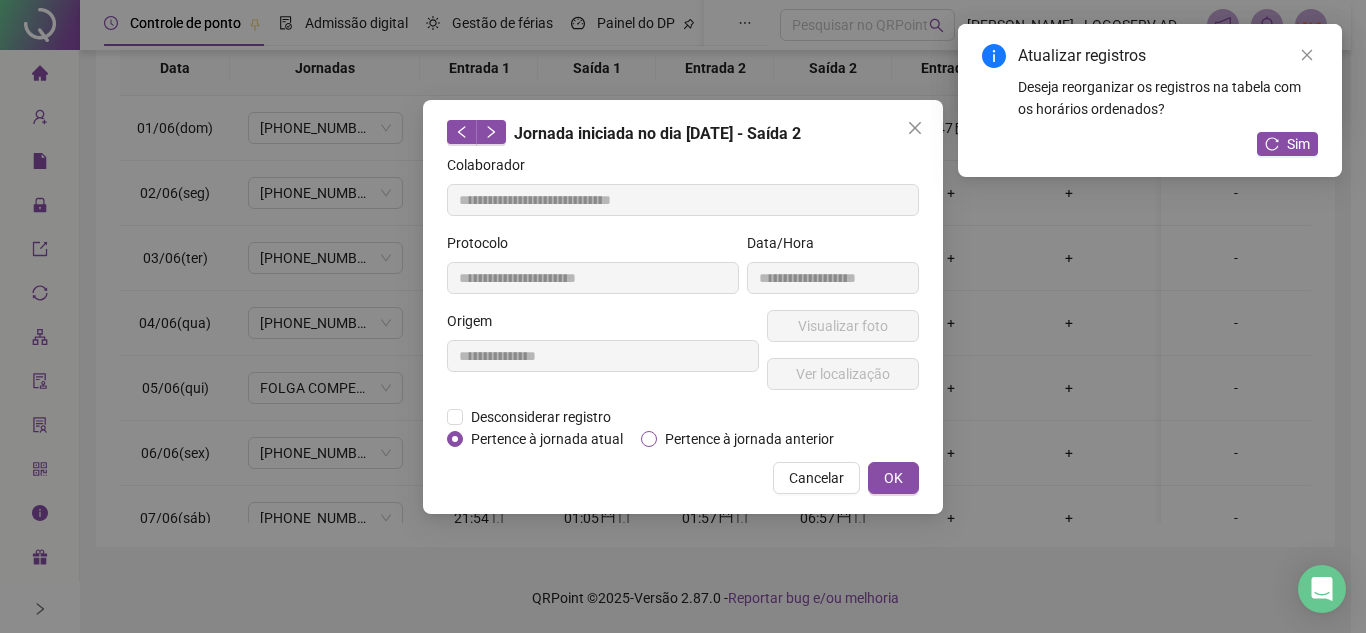 click on "Pertence à jornada anterior" at bounding box center (749, 439) 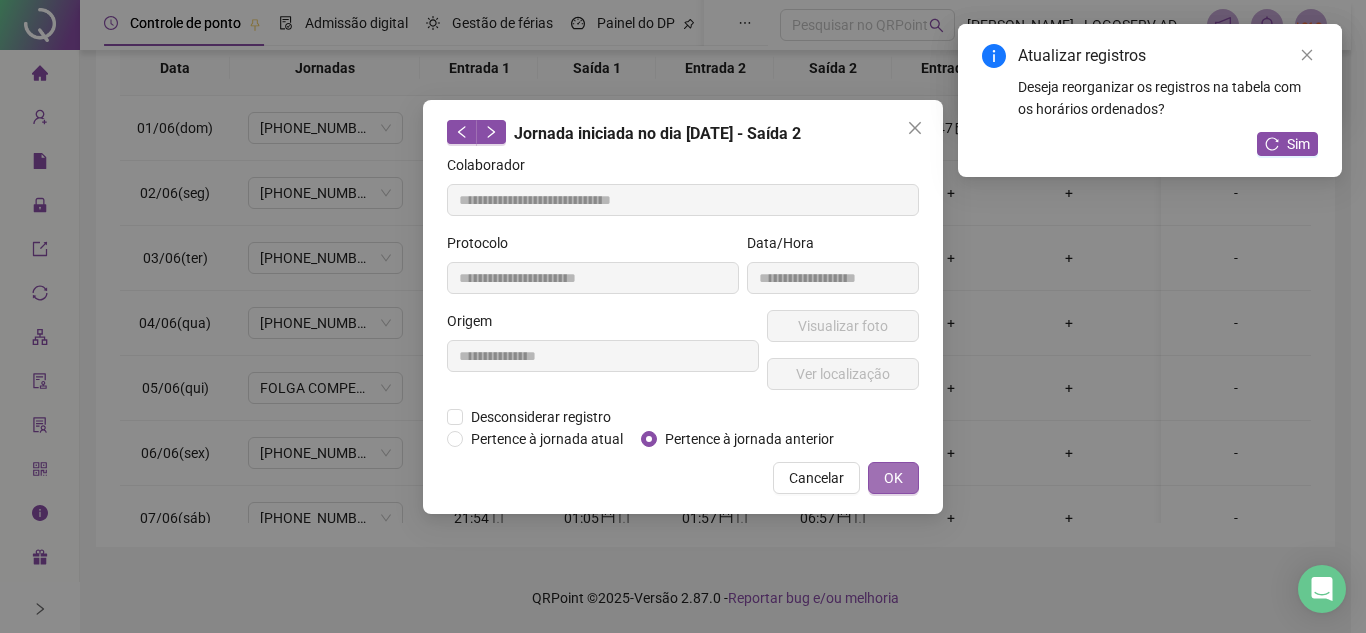 click on "OK" at bounding box center (893, 478) 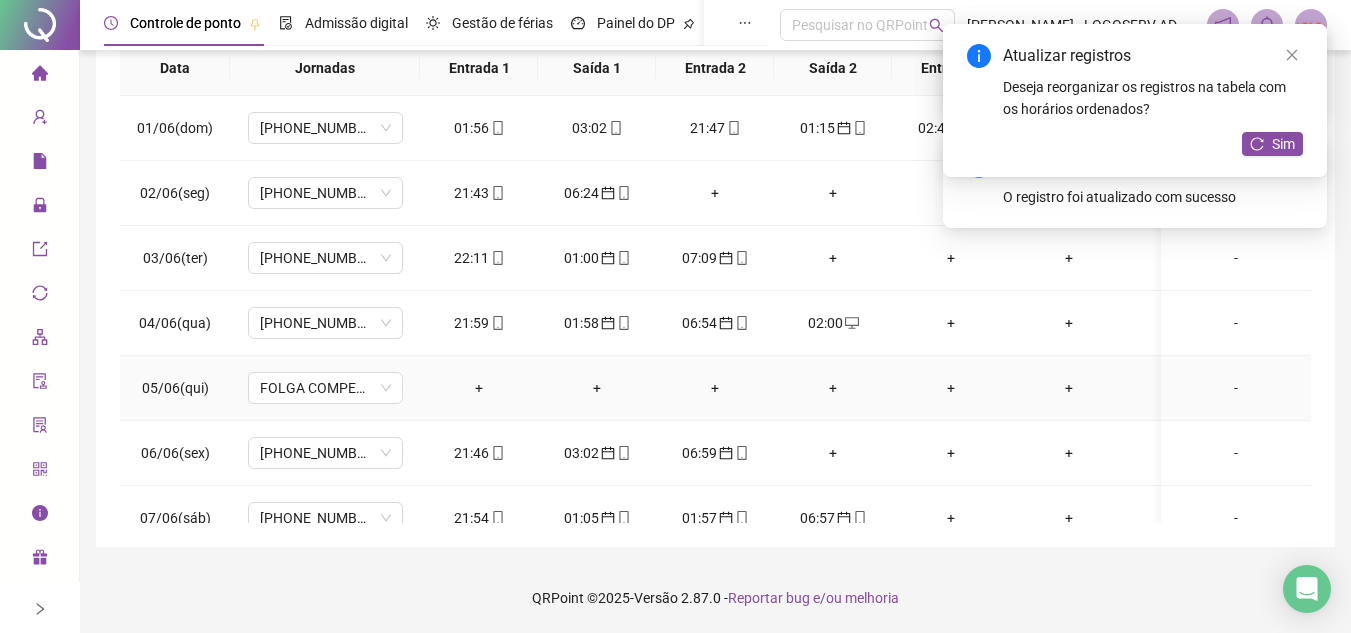 click on "+" at bounding box center (833, 388) 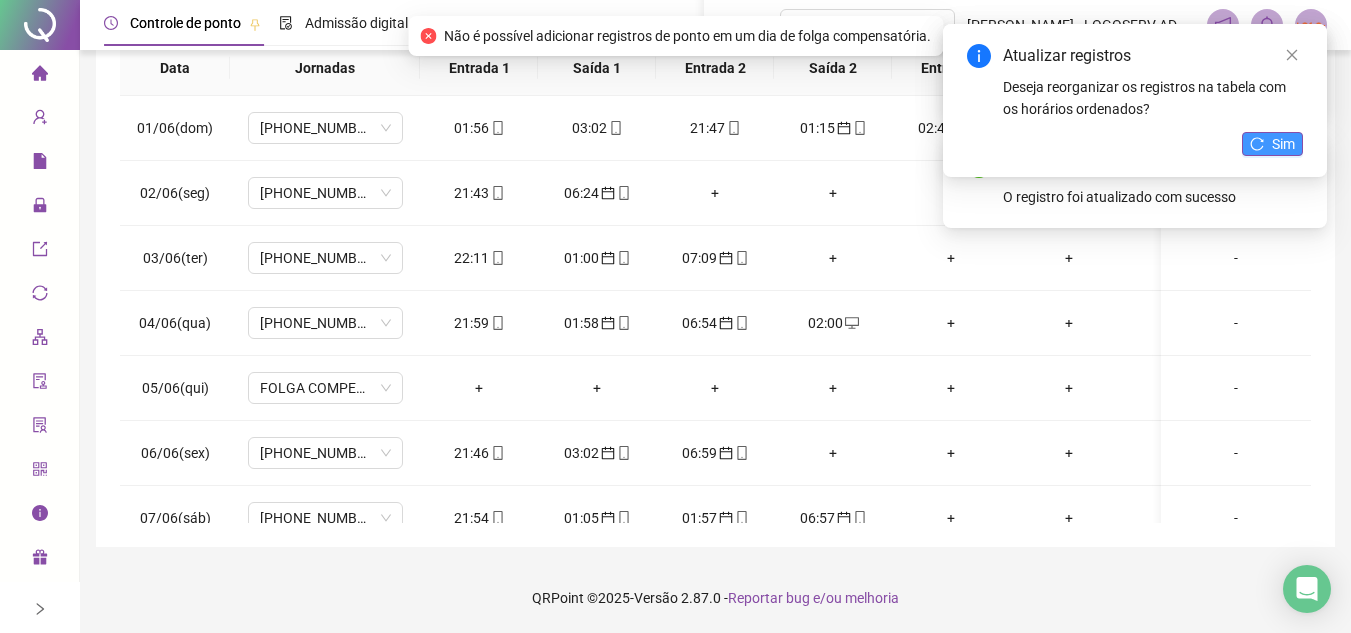 click on "Sim" at bounding box center (1272, 144) 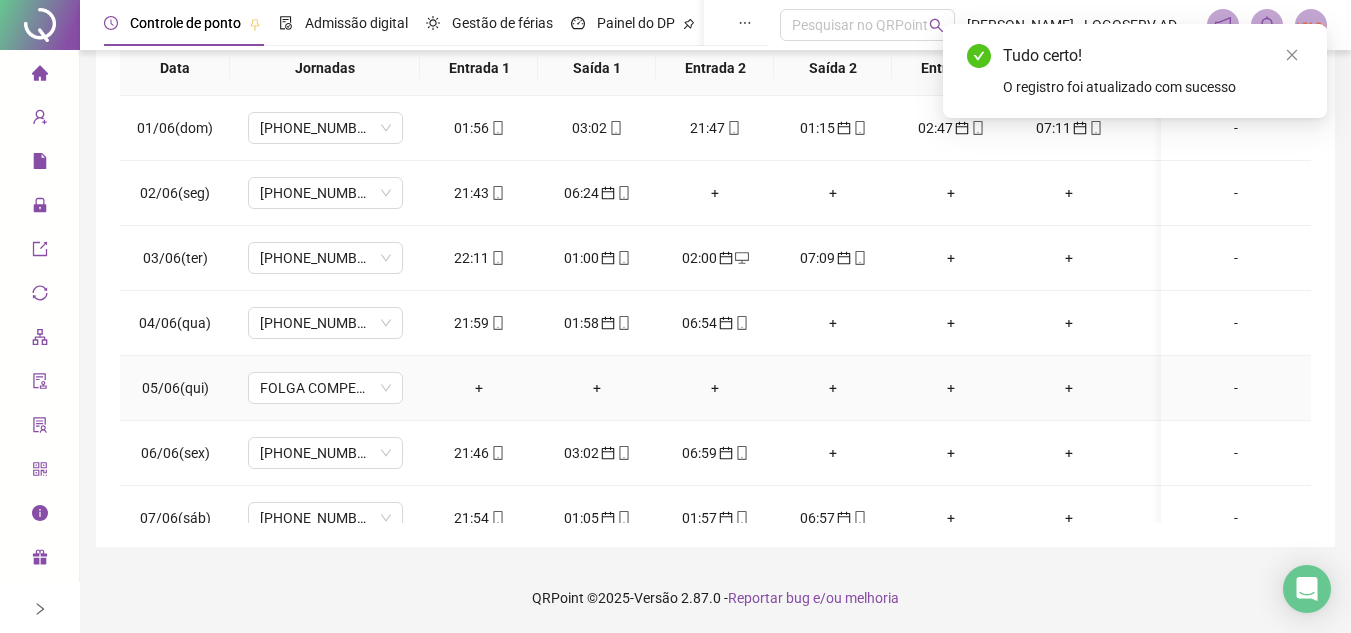 click on "+" at bounding box center (833, 388) 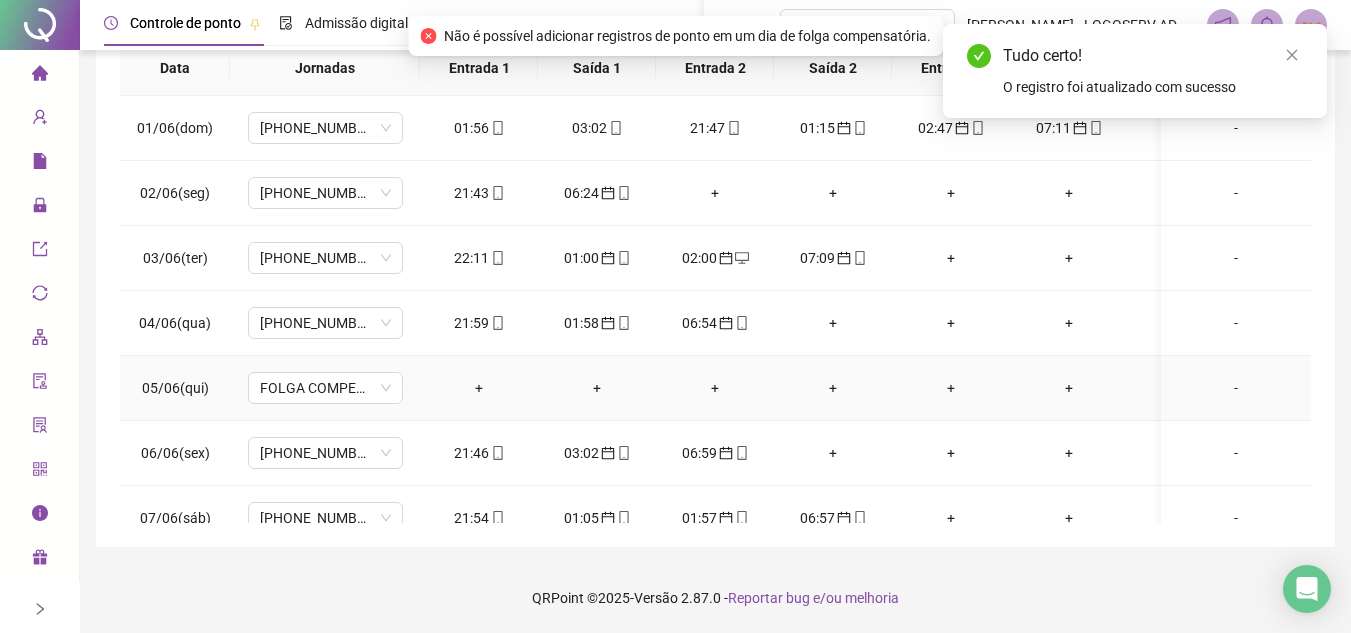 click on "+" at bounding box center (833, 388) 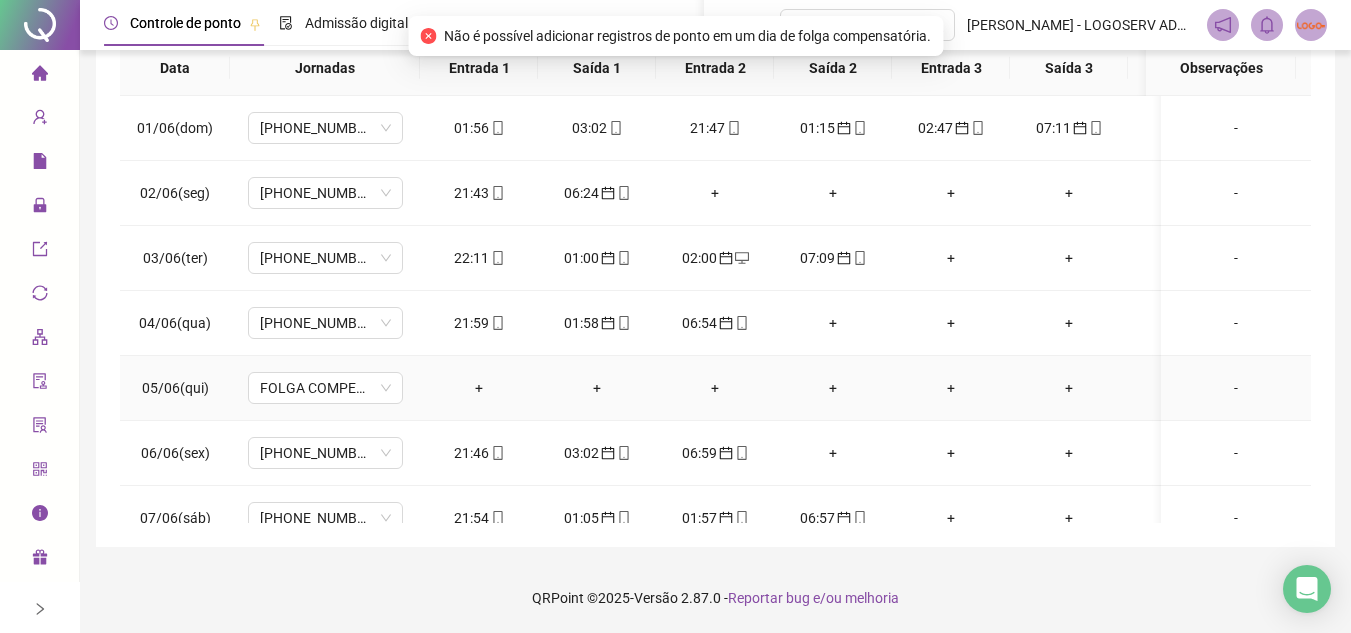 click on "+" at bounding box center [833, 388] 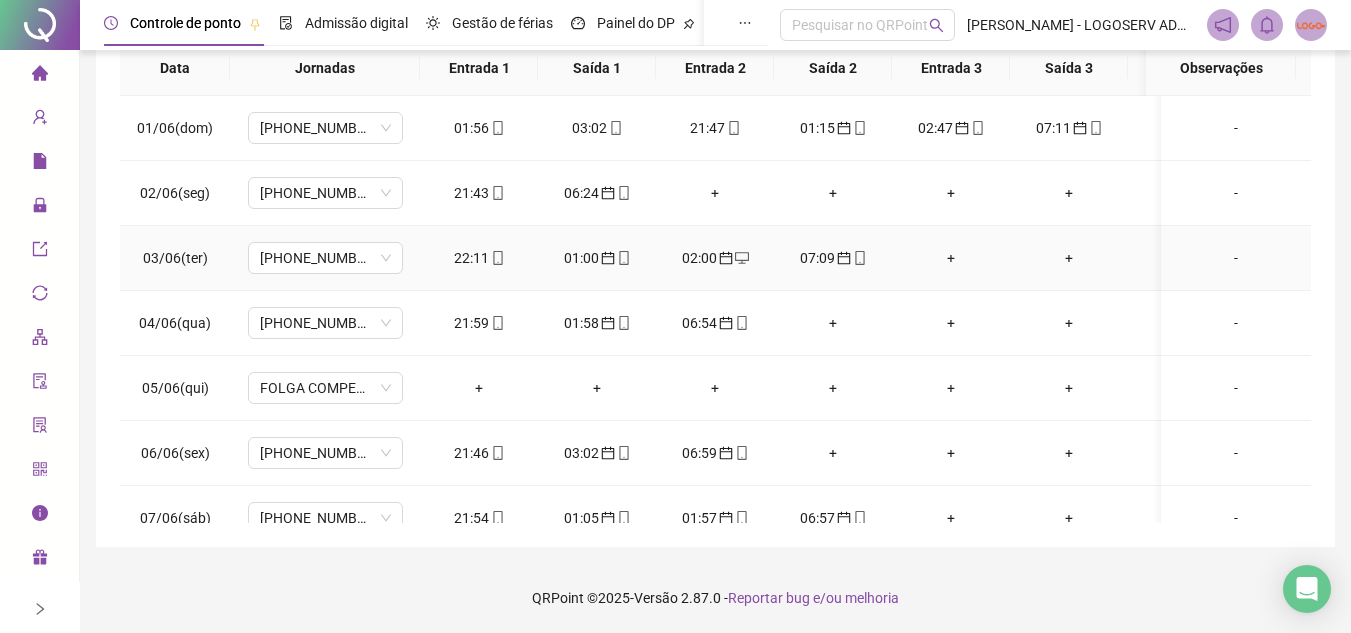 click on "+" at bounding box center [951, 258] 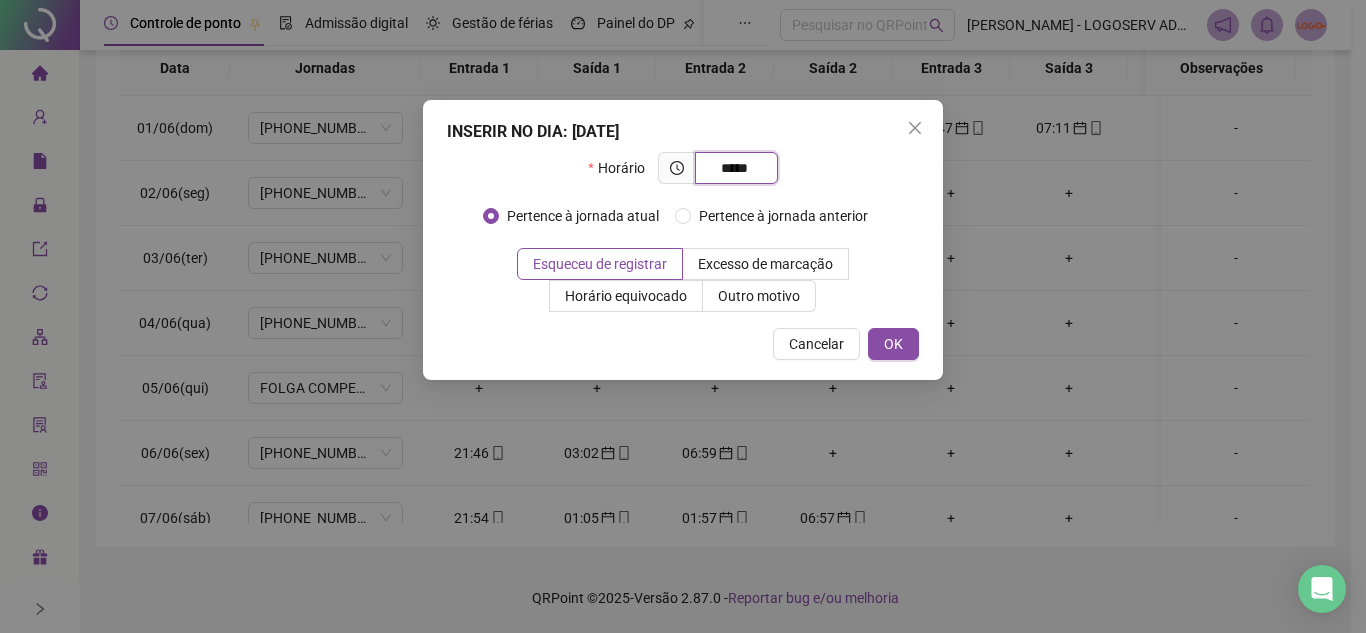 type on "*****" 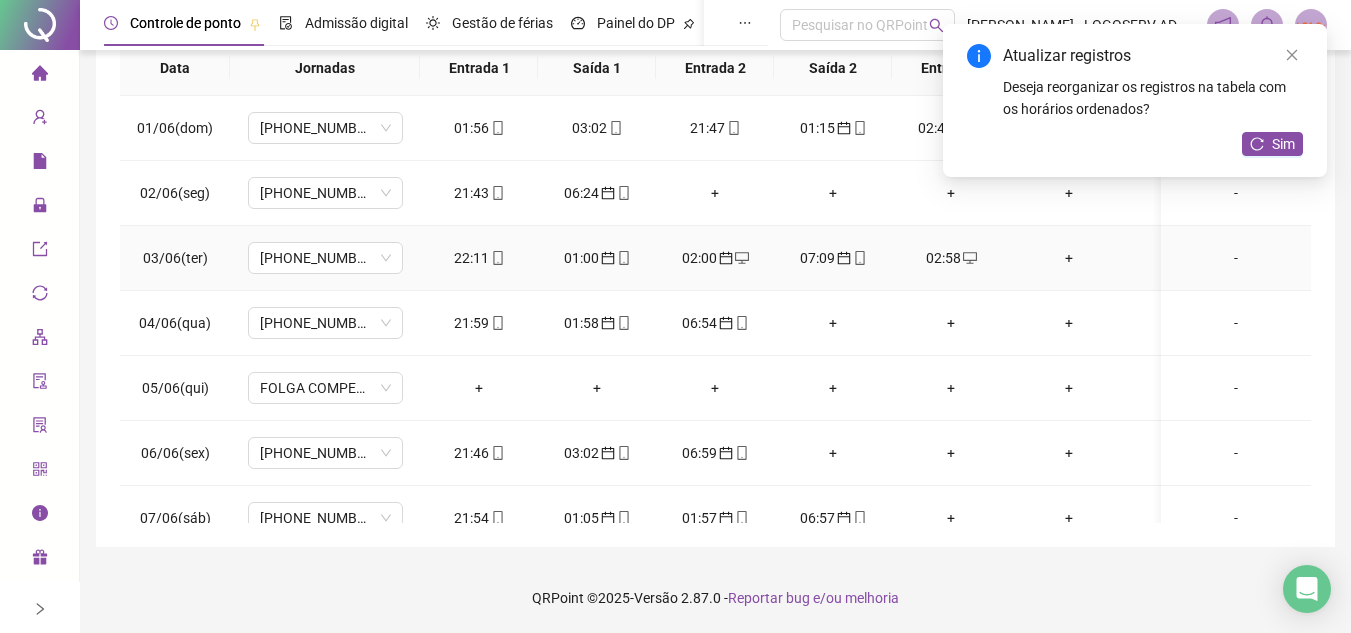 click on "02:58" at bounding box center (951, 258) 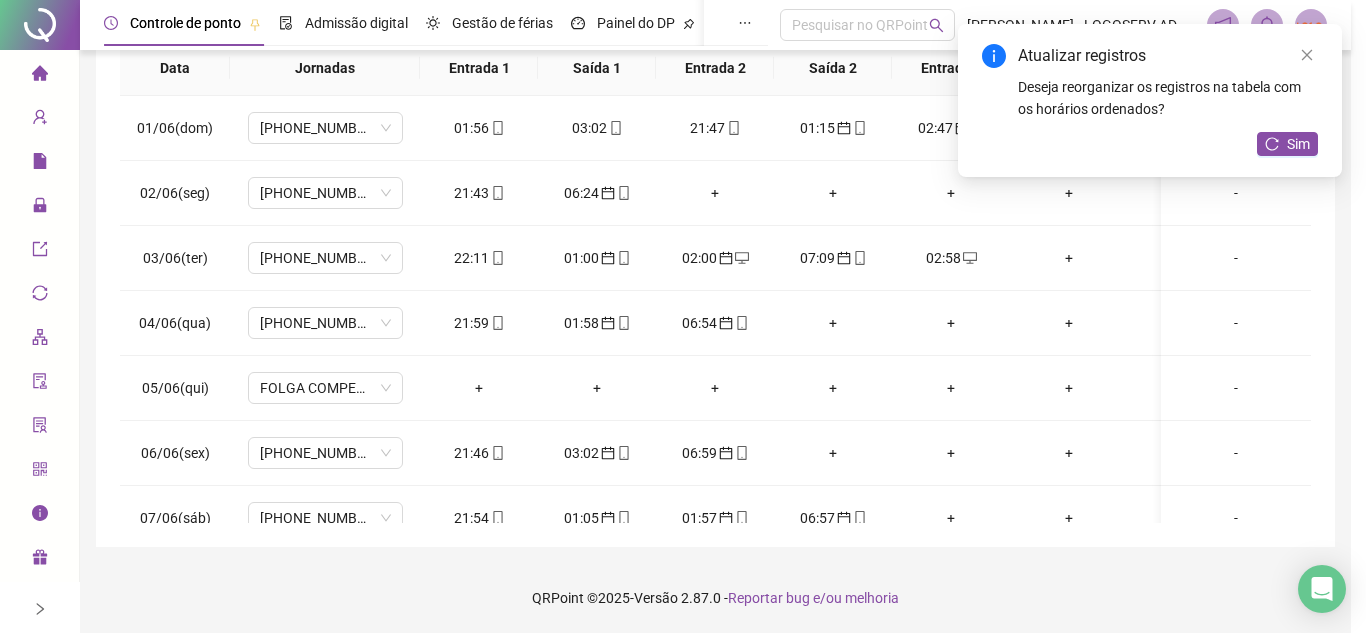 type on "**********" 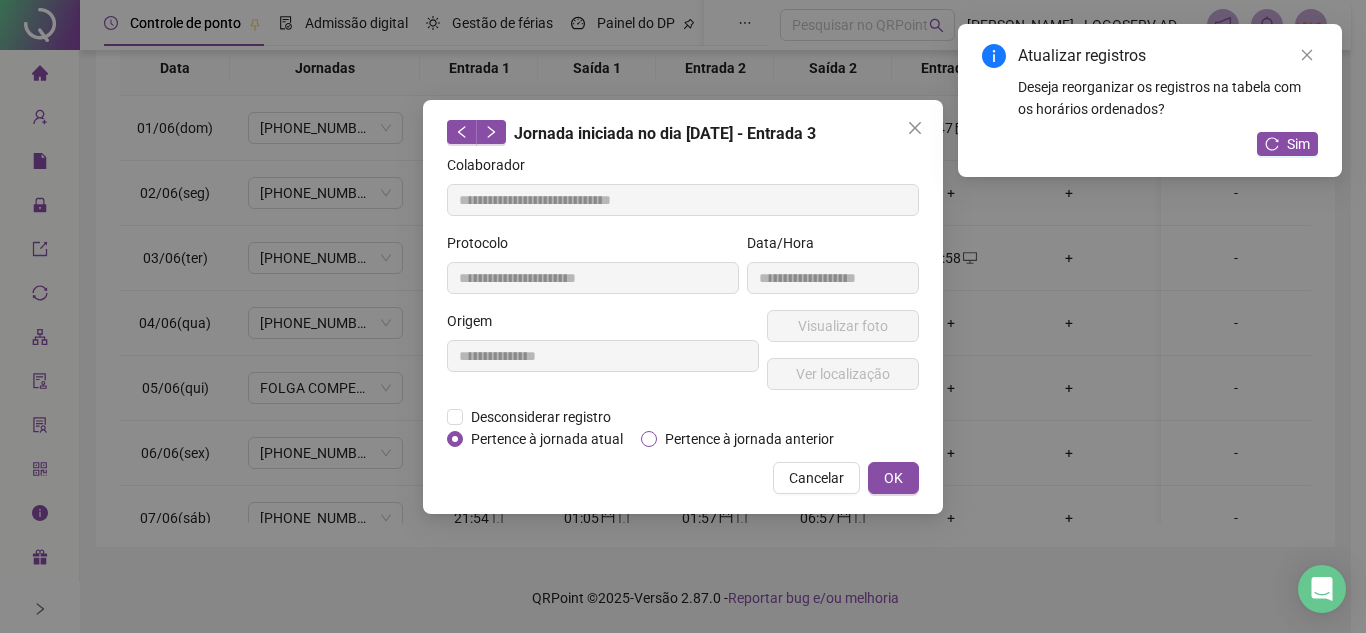 click on "Pertence à jornada anterior" at bounding box center (749, 439) 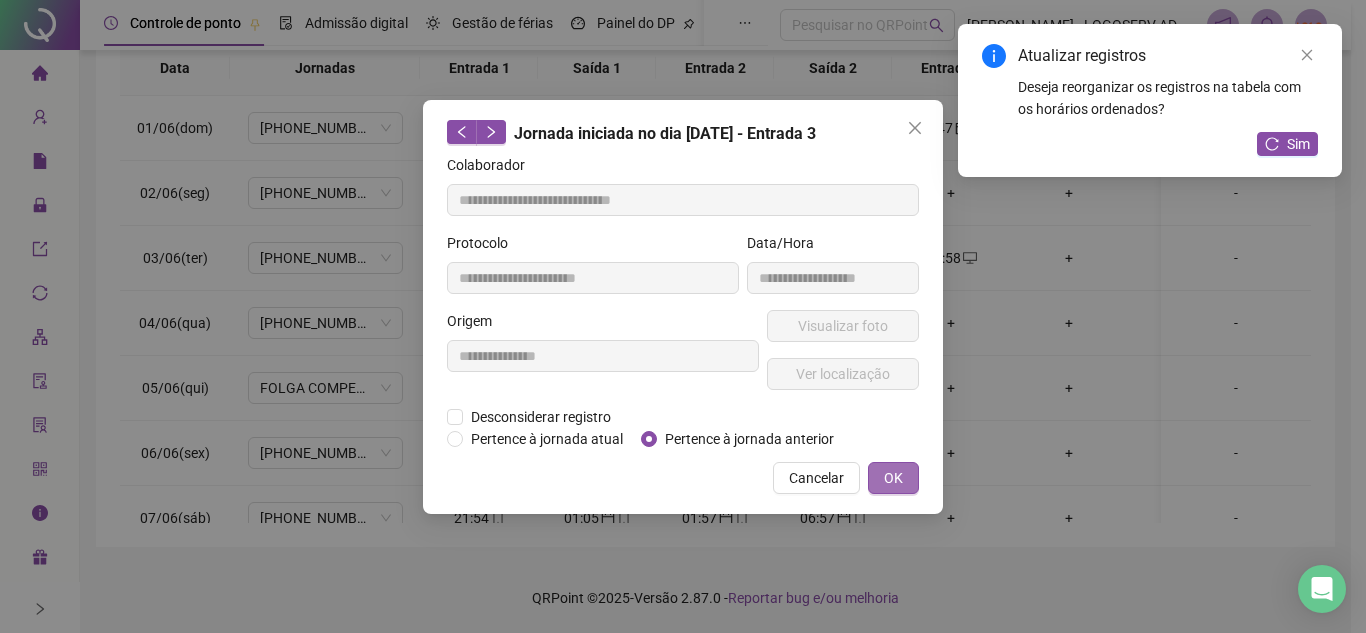click on "OK" at bounding box center [893, 478] 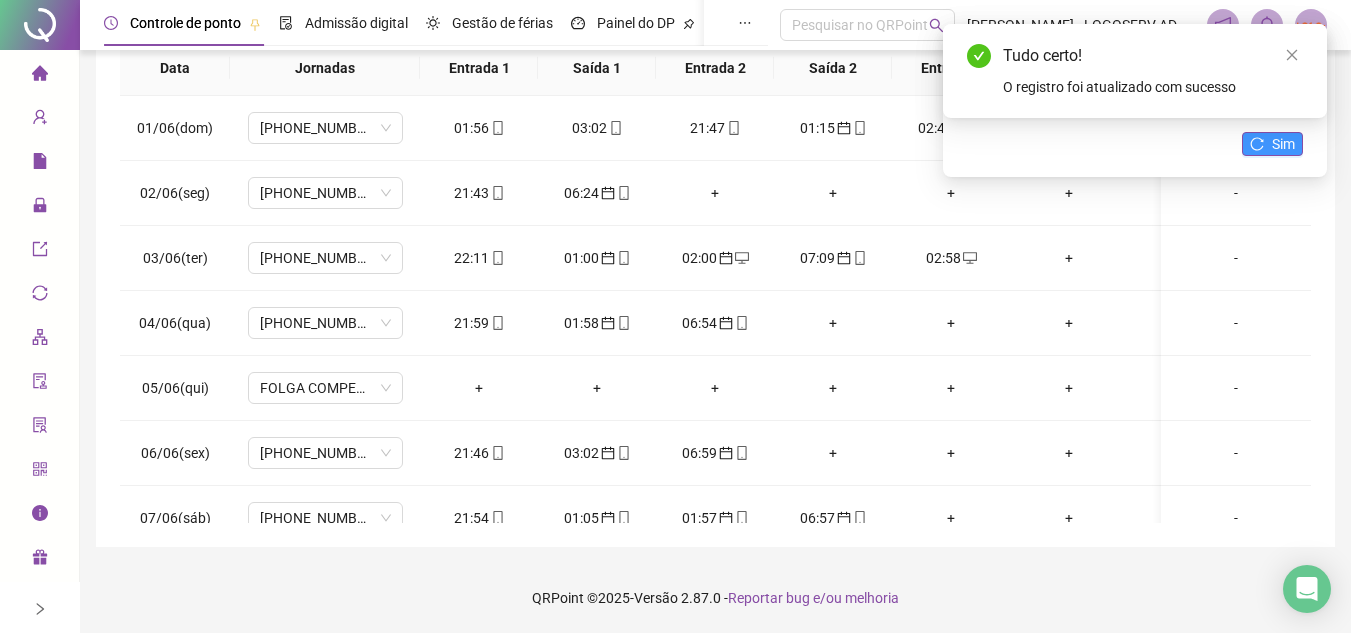 click on "Sim" at bounding box center (1283, 144) 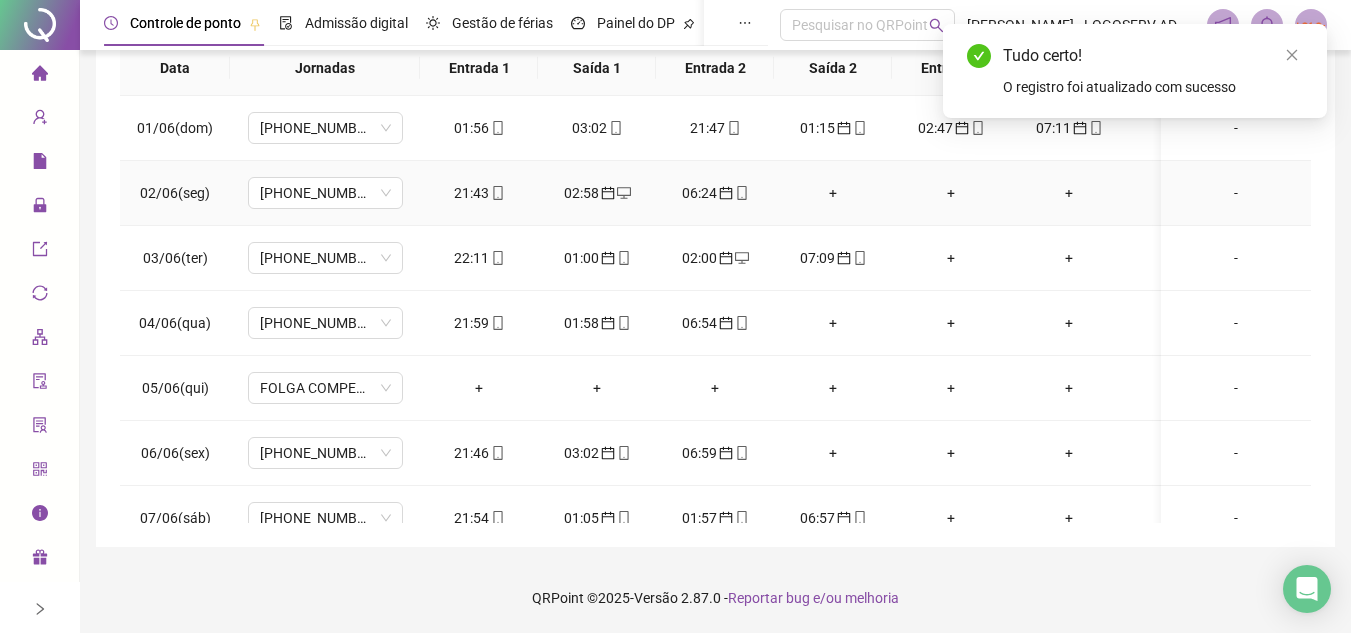 click on "02:58" at bounding box center (597, 193) 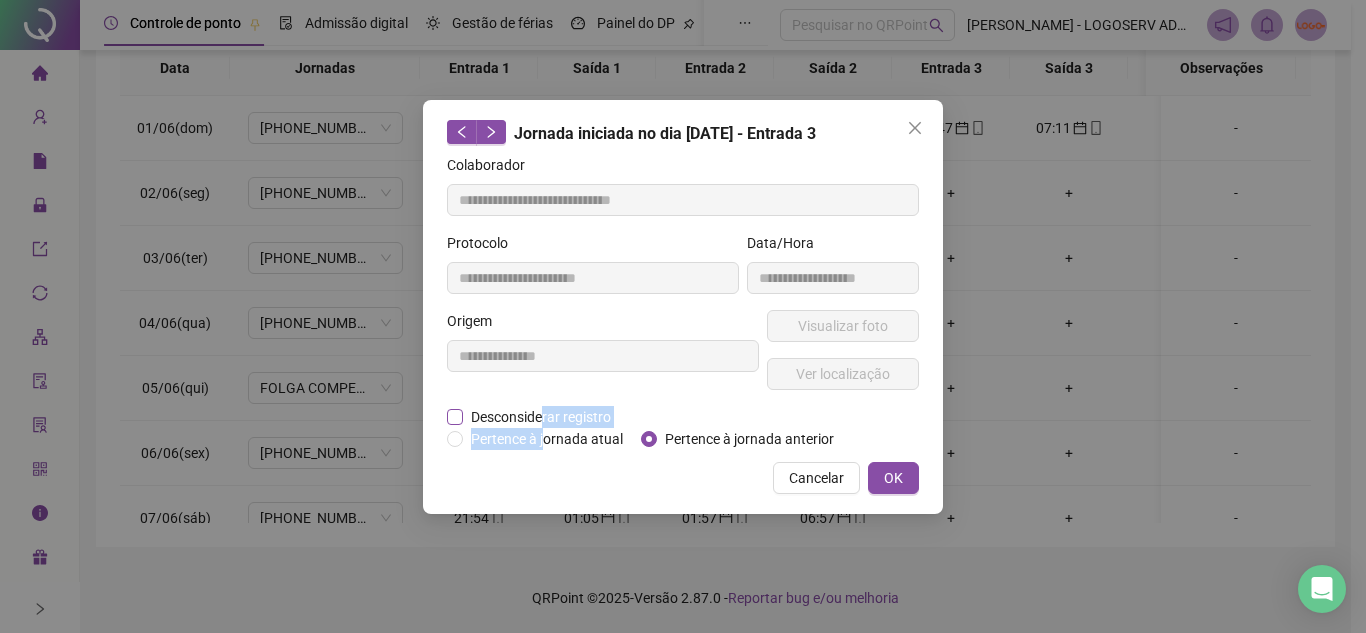 click on "**********" at bounding box center [683, 302] 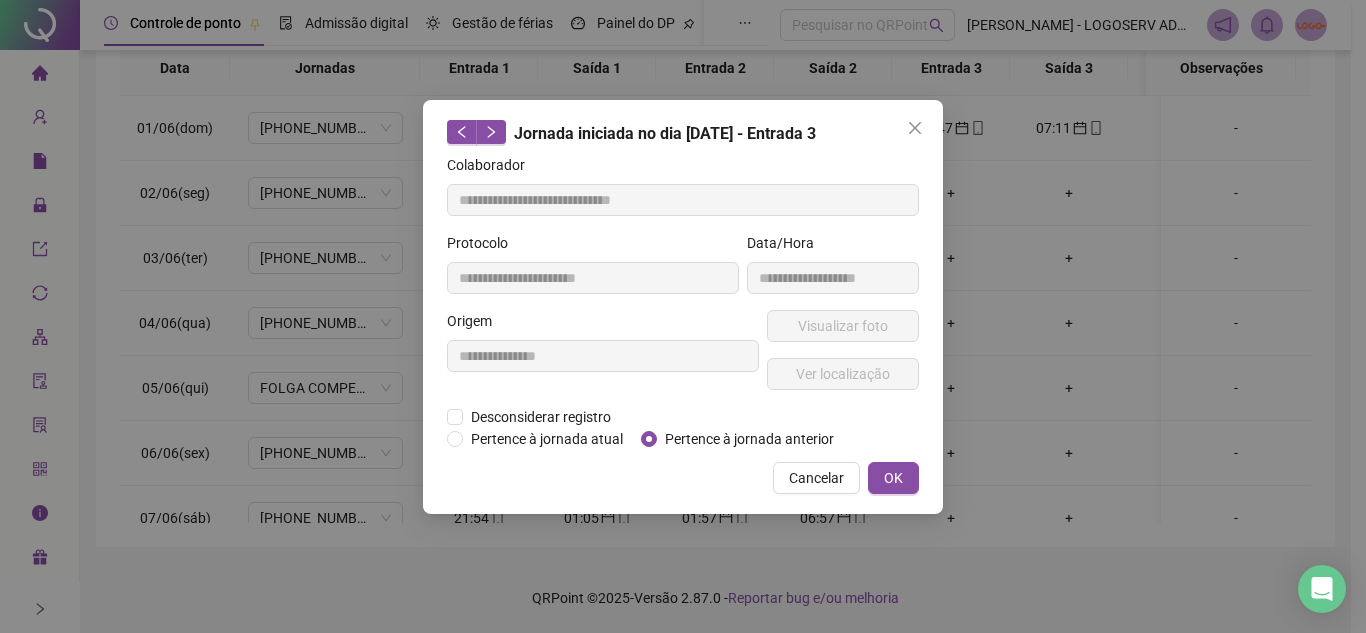 click on "**********" at bounding box center [603, 358] 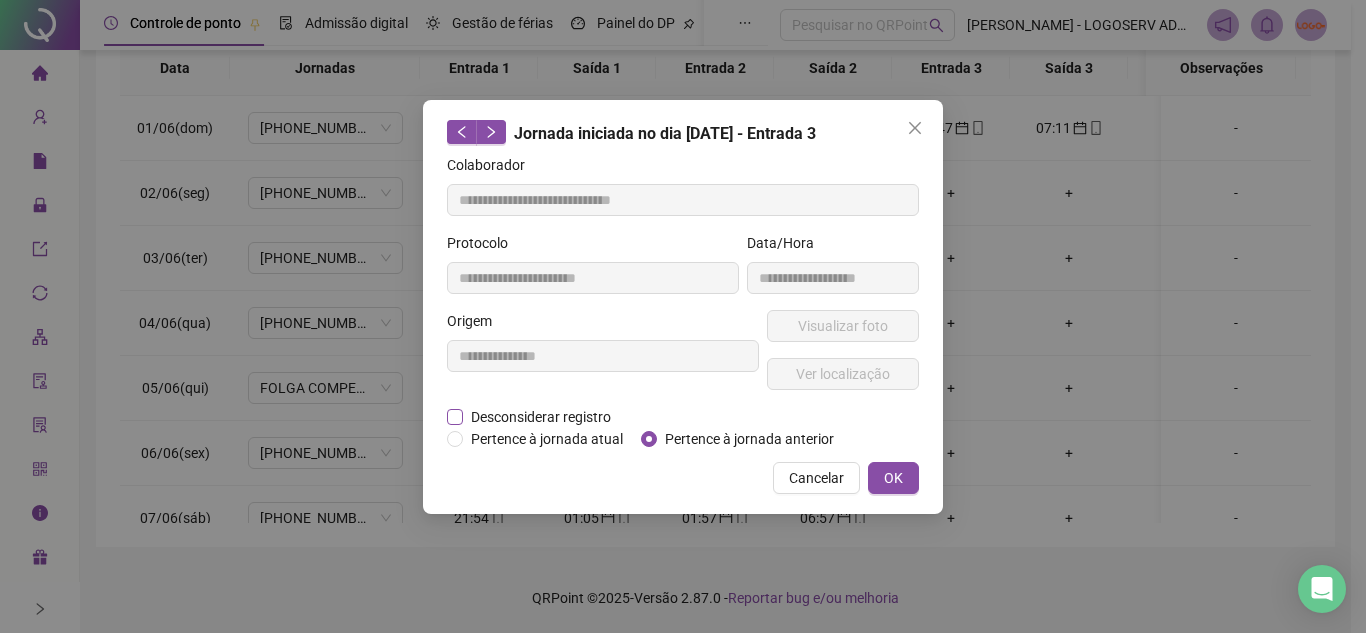 click on "Desconsiderar registro" at bounding box center (541, 417) 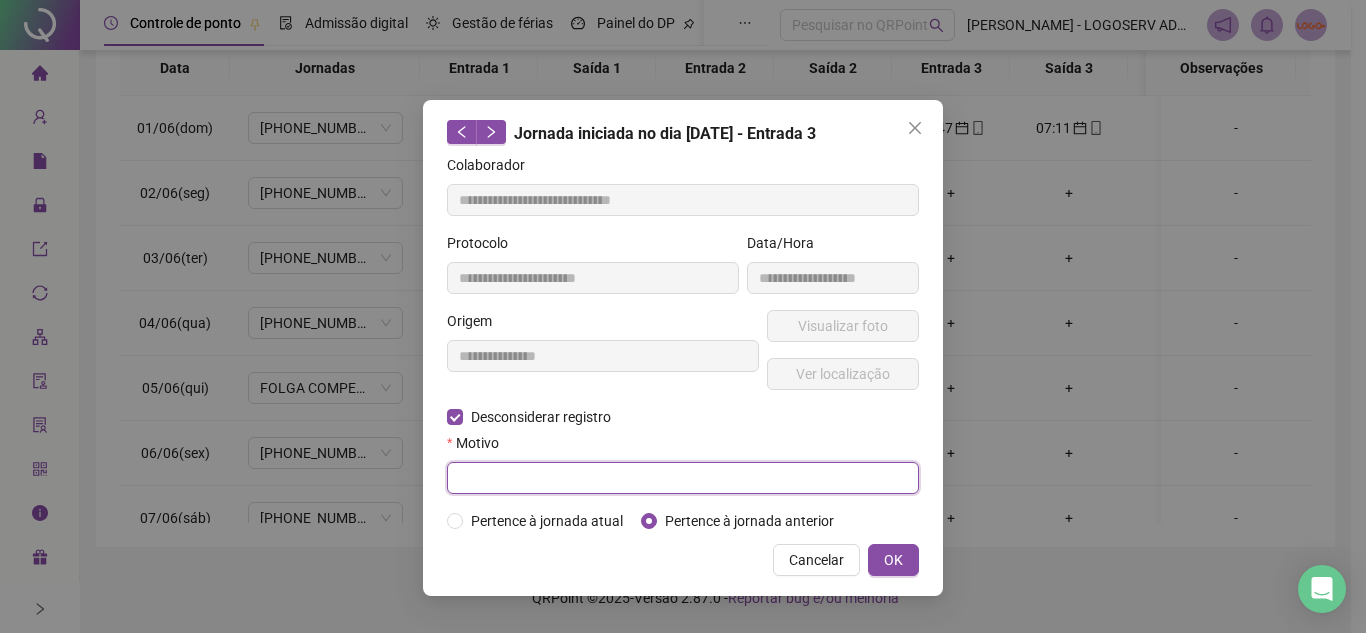 click at bounding box center [683, 478] 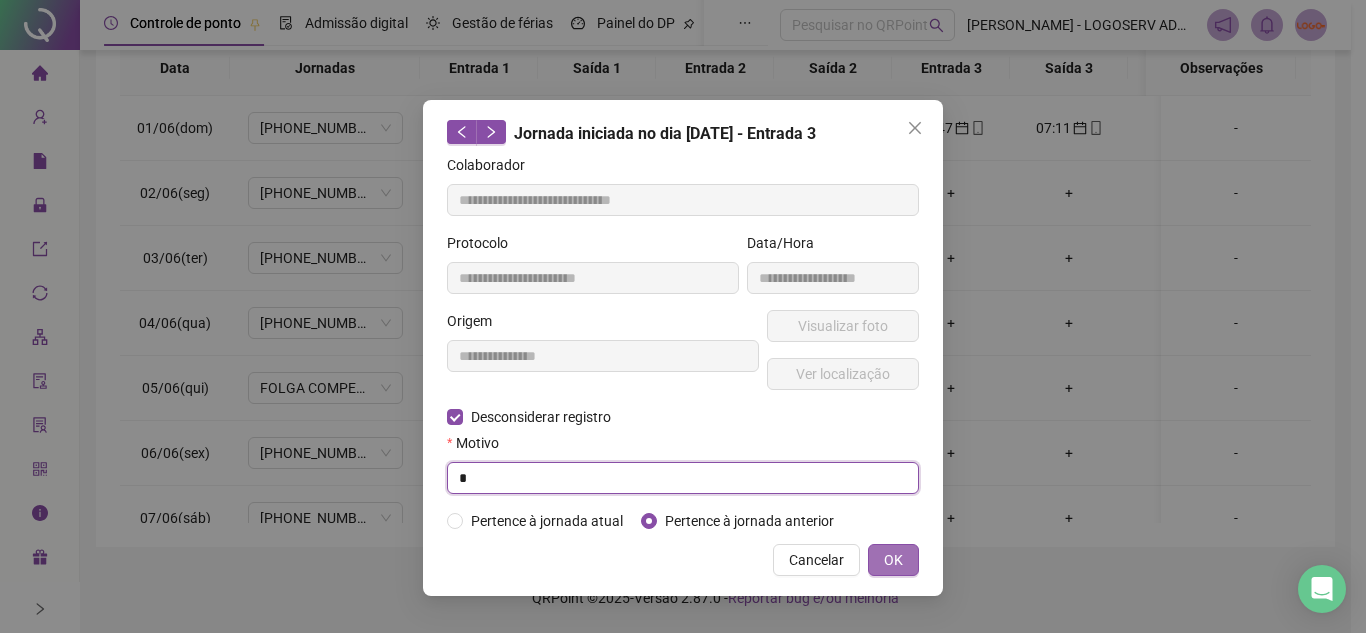 type on "*" 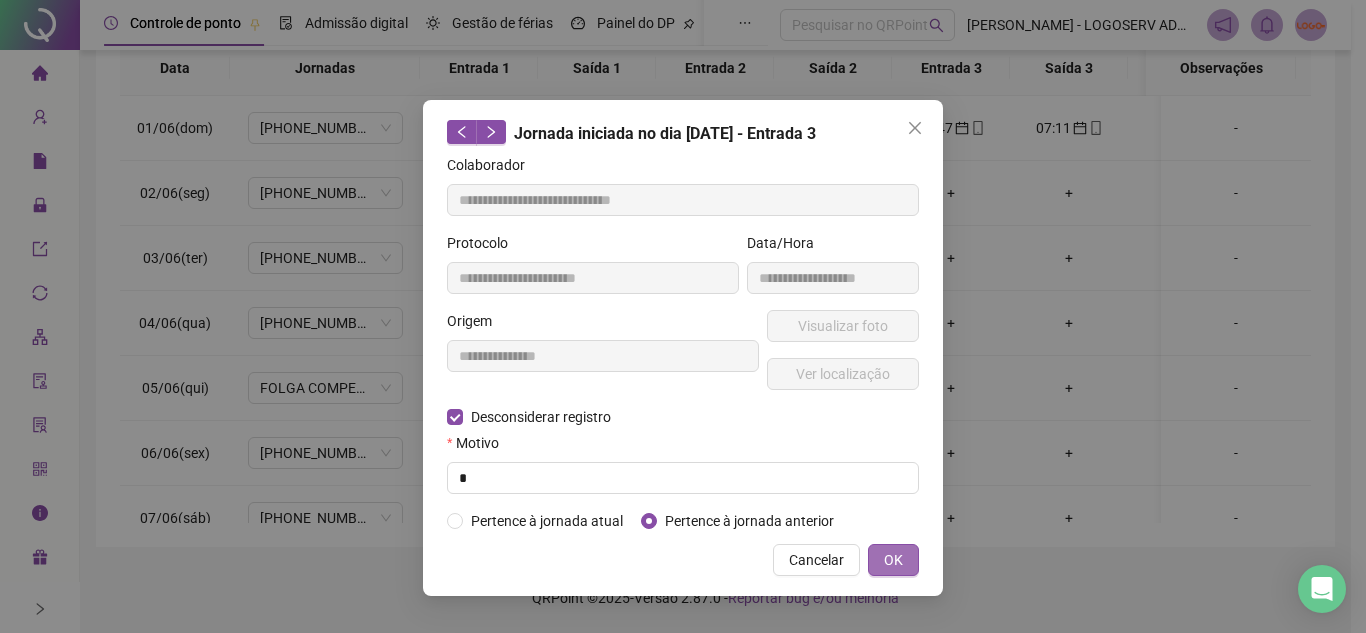 click on "OK" at bounding box center [893, 560] 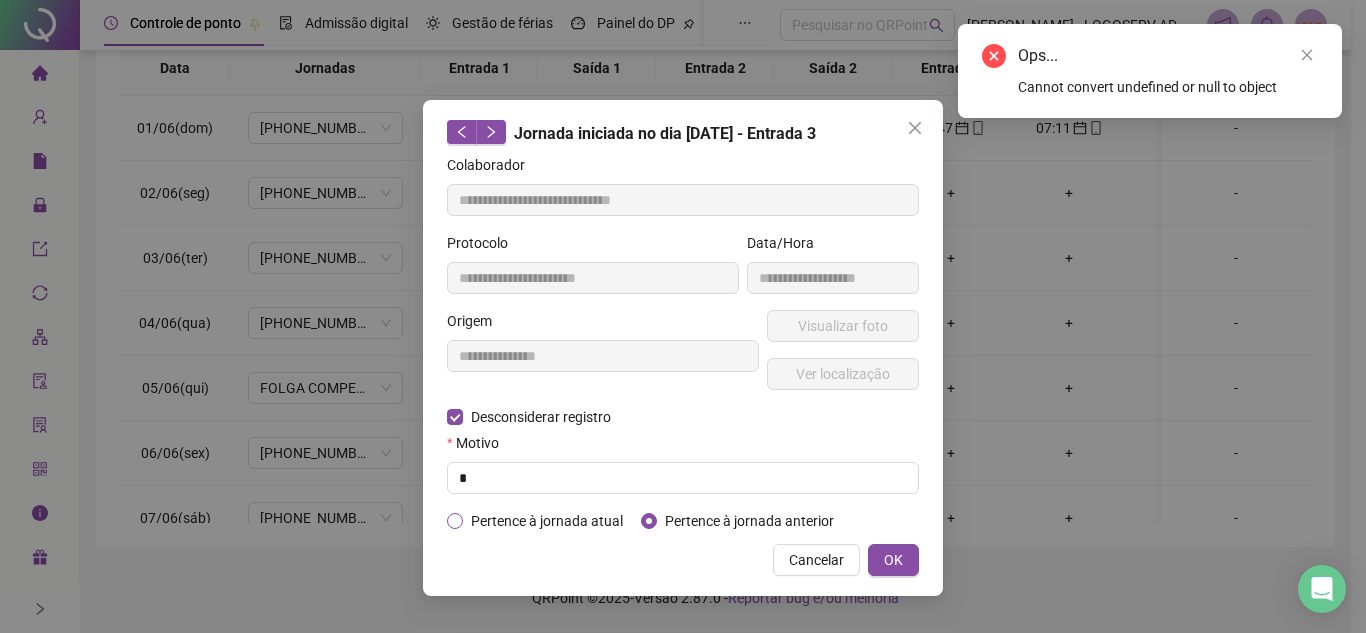click on "Pertence à jornada atual" at bounding box center [547, 521] 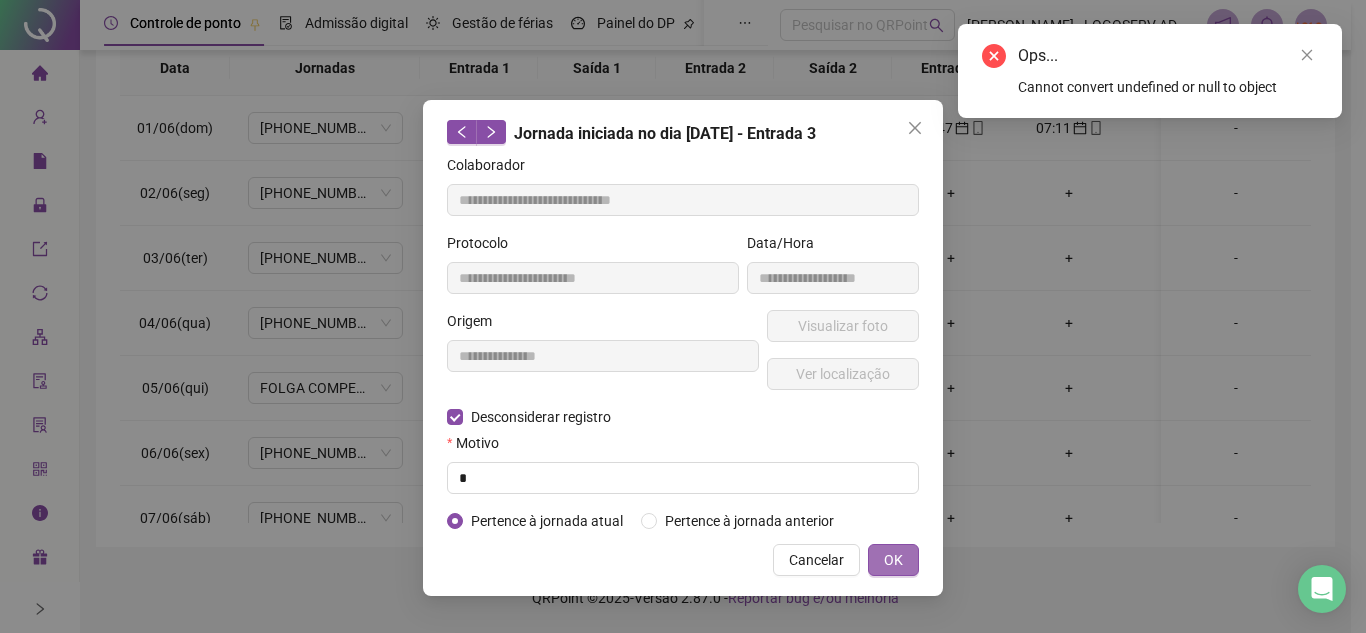 click on "**********" at bounding box center (683, 348) 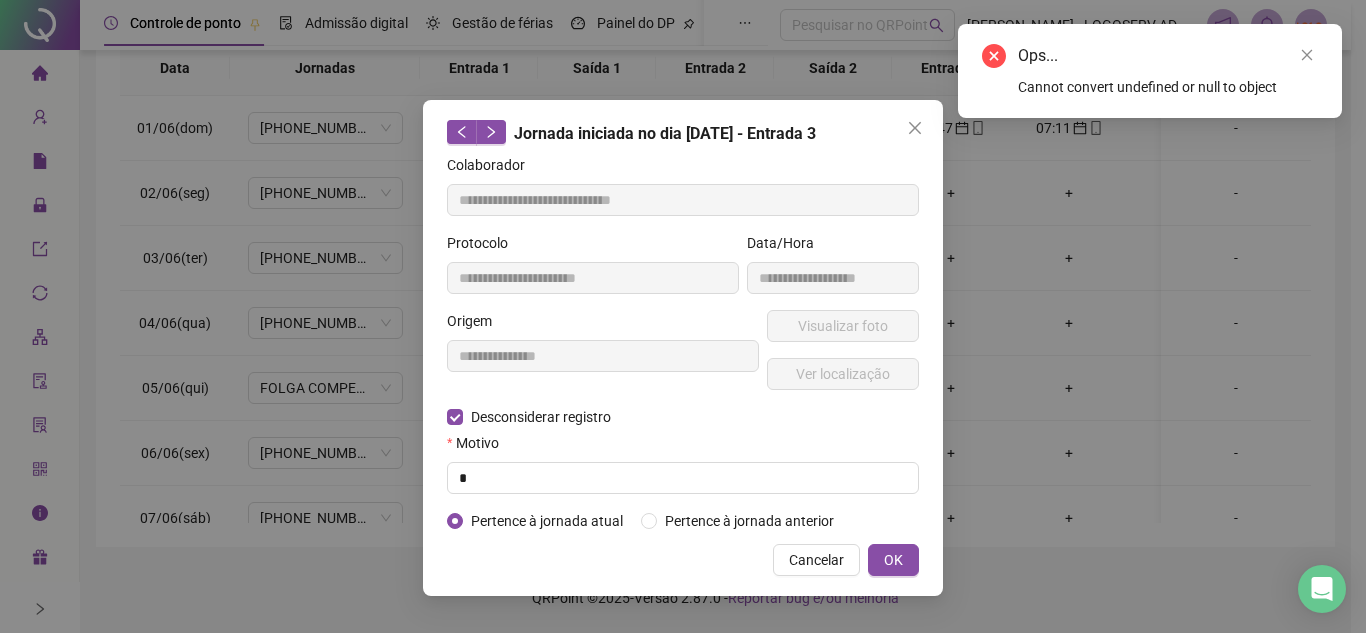 click on "**********" at bounding box center [683, 316] 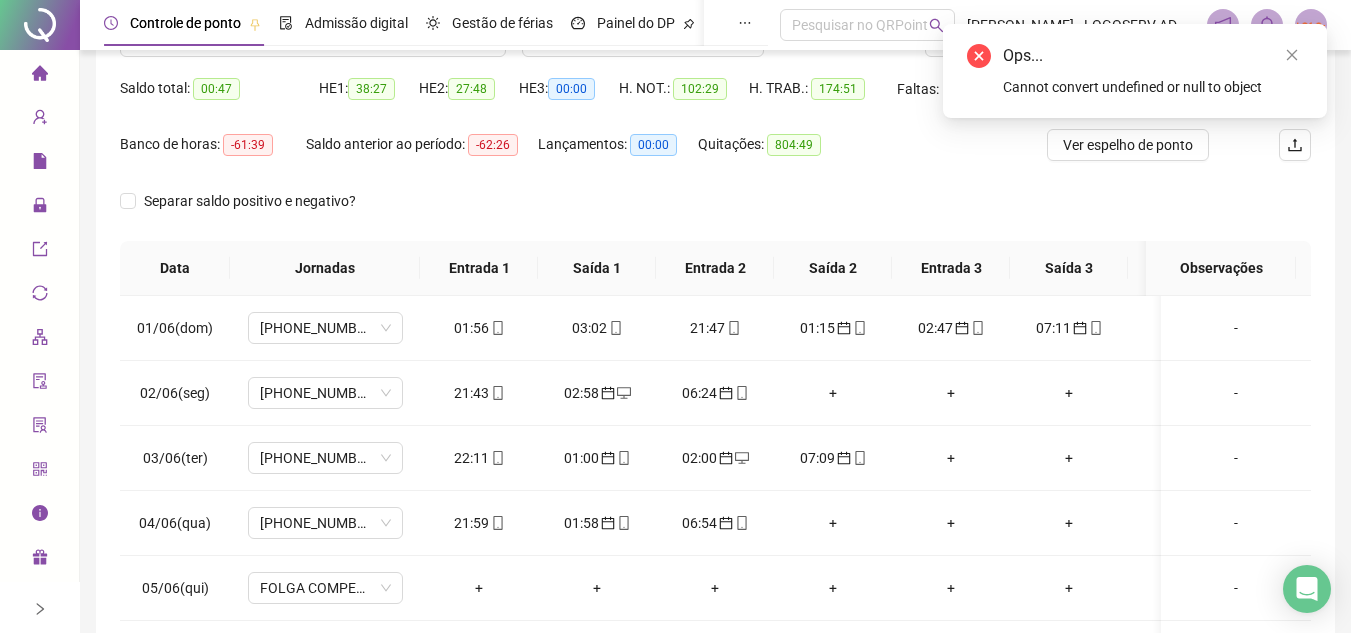 scroll, scrollTop: 0, scrollLeft: 0, axis: both 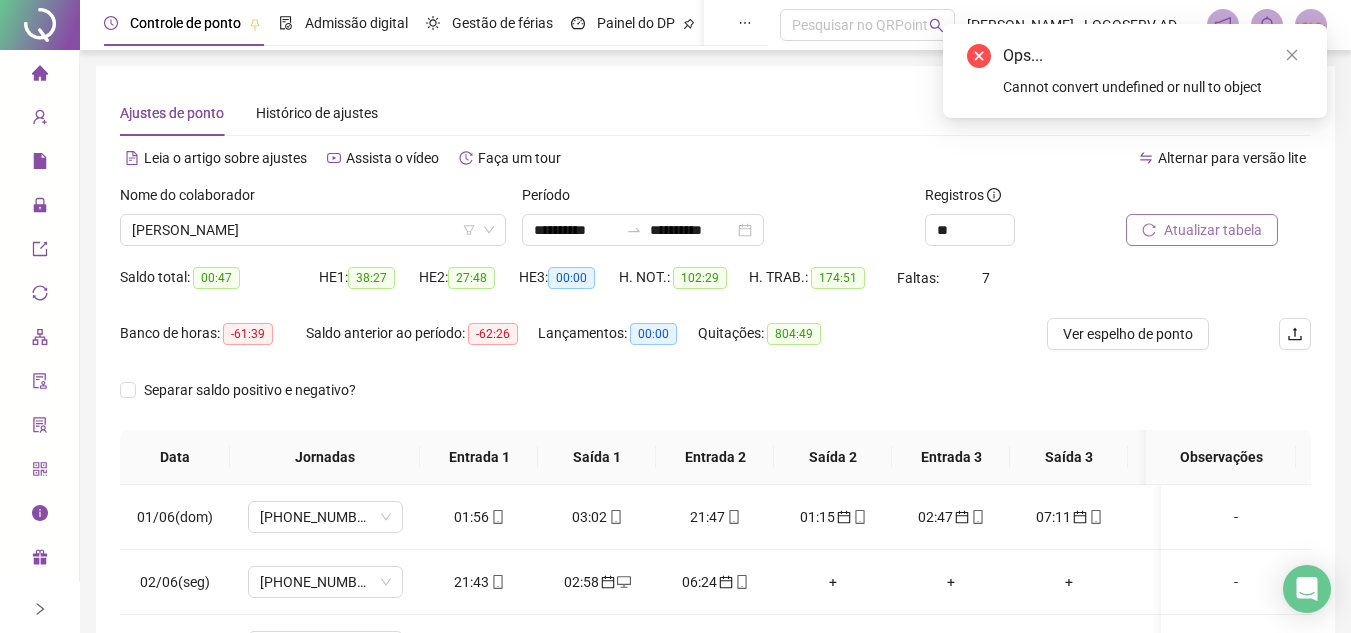 click on "Atualizar tabela" at bounding box center [1213, 230] 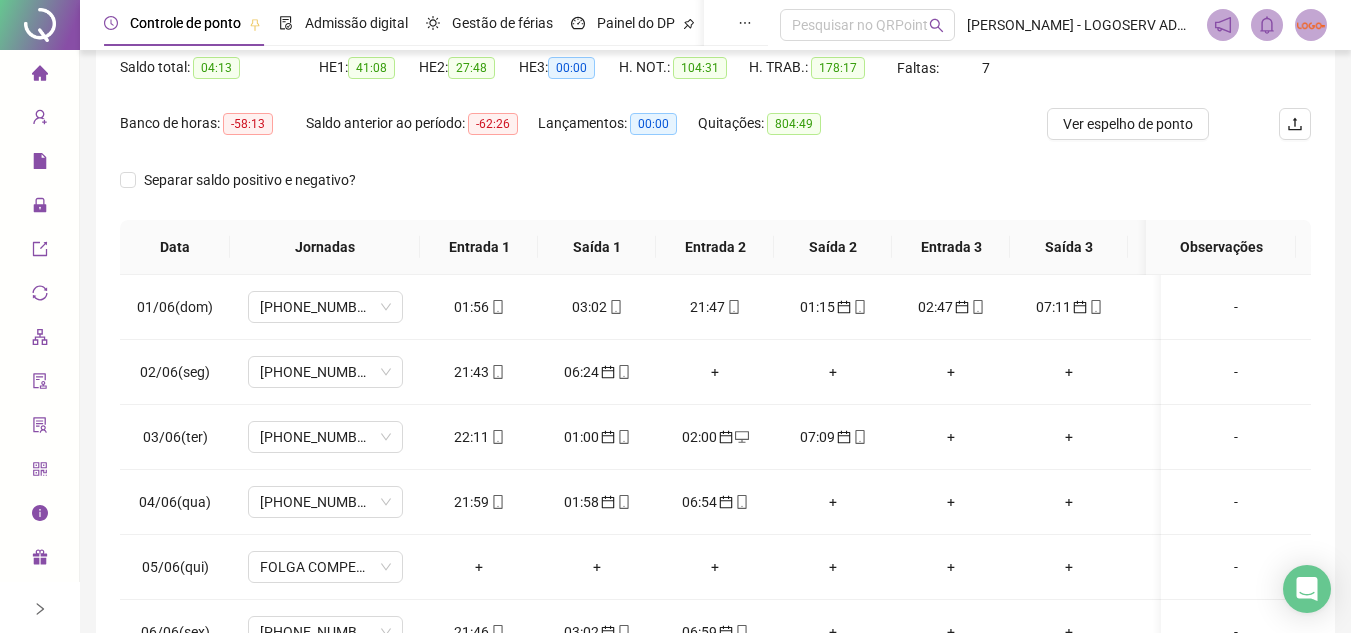 scroll, scrollTop: 300, scrollLeft: 0, axis: vertical 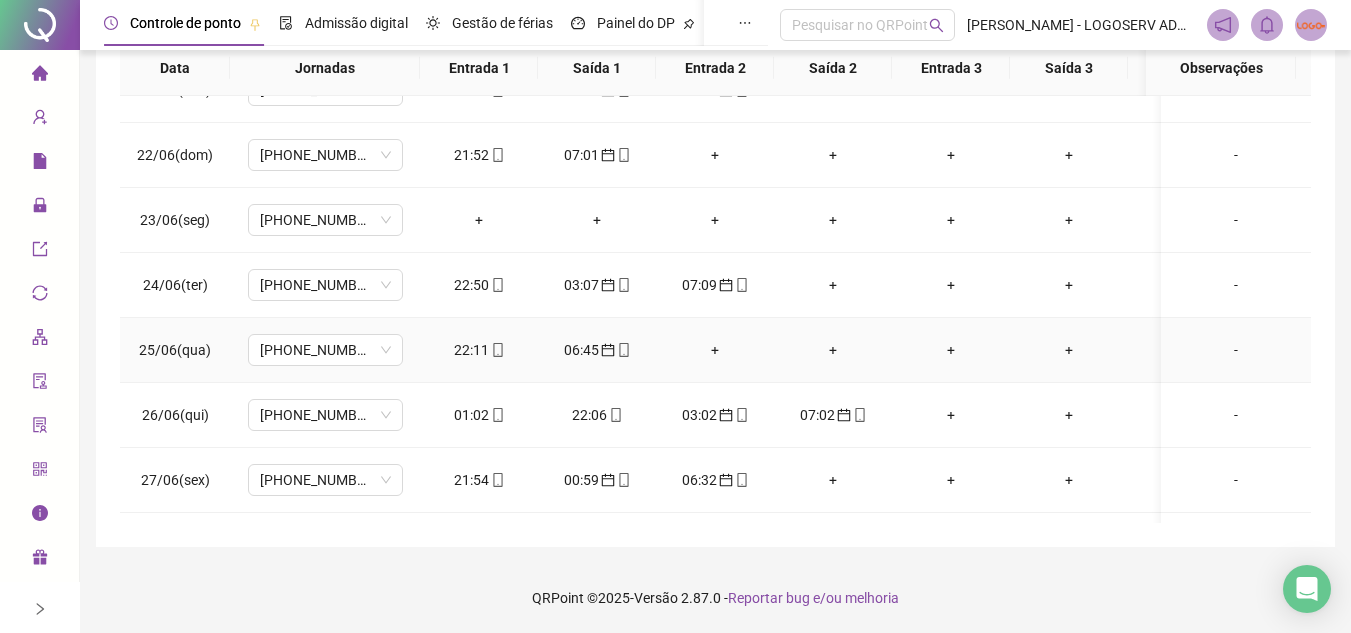 click on "+" at bounding box center [833, 350] 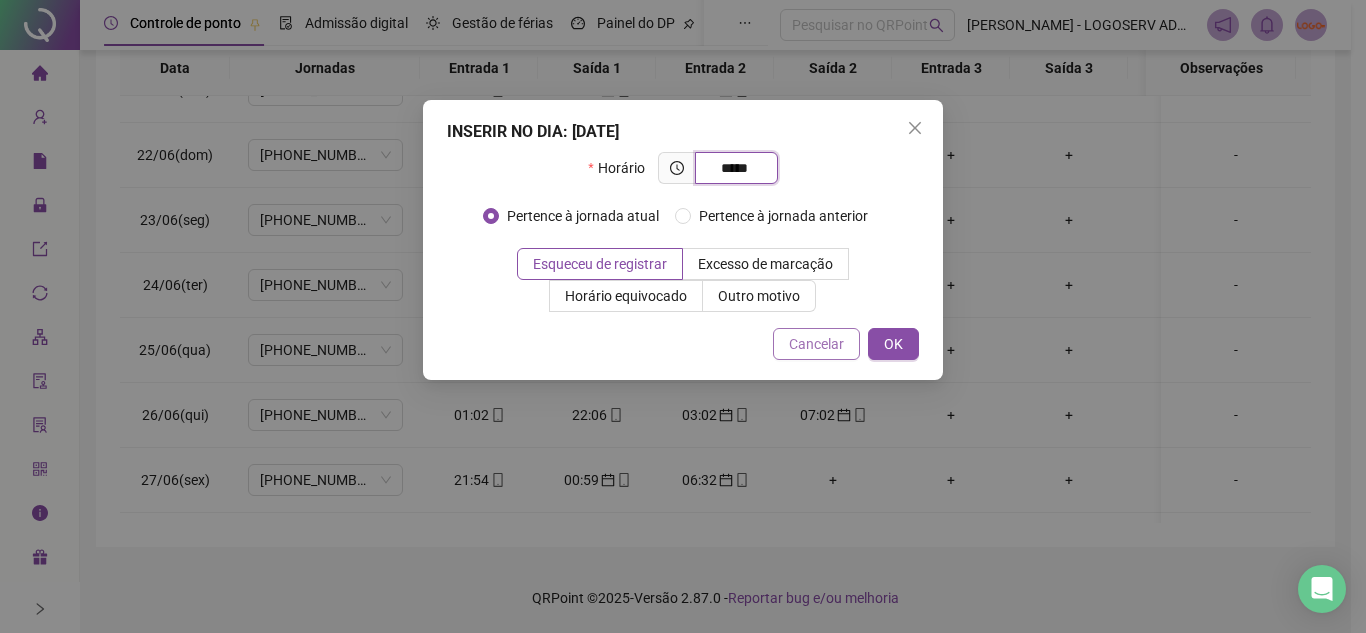 type on "*****" 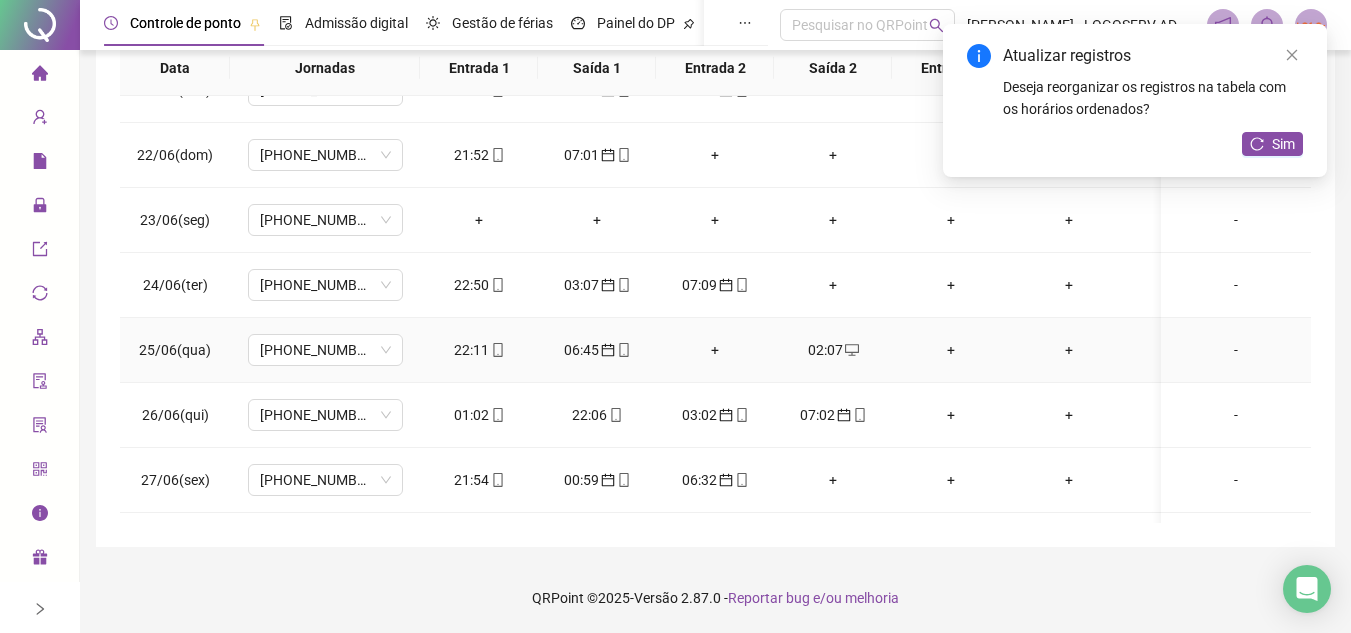 click on "02:07" at bounding box center [833, 350] 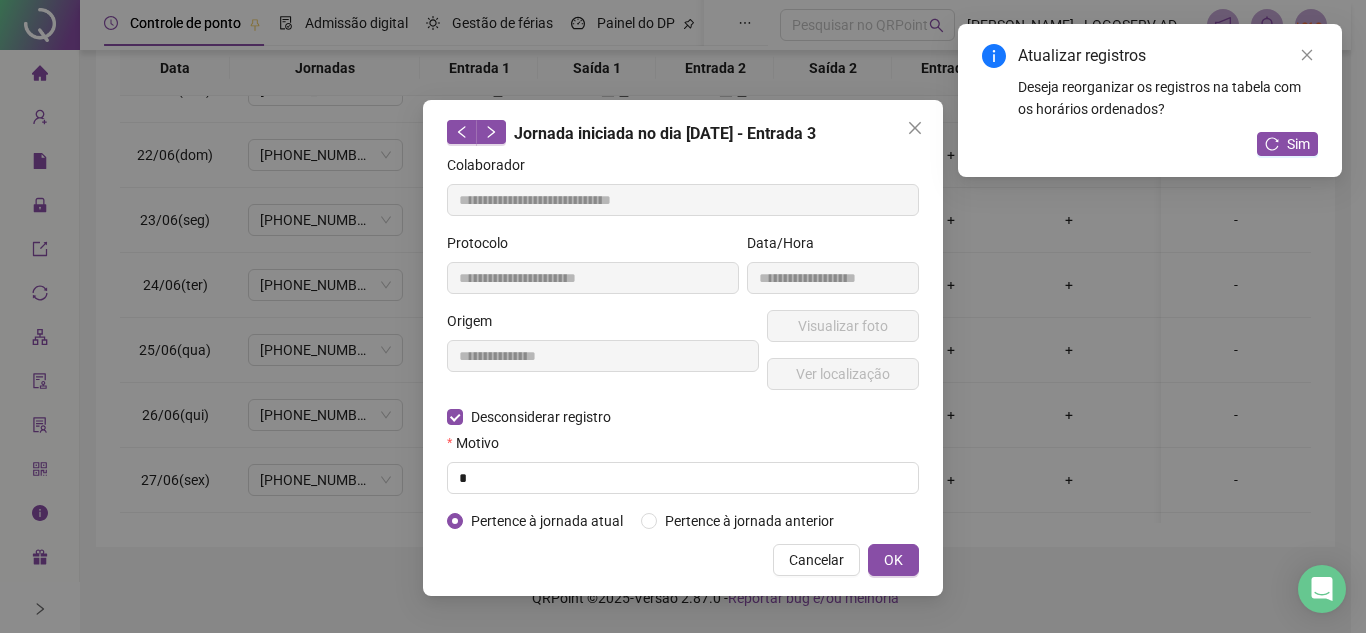 type on "**********" 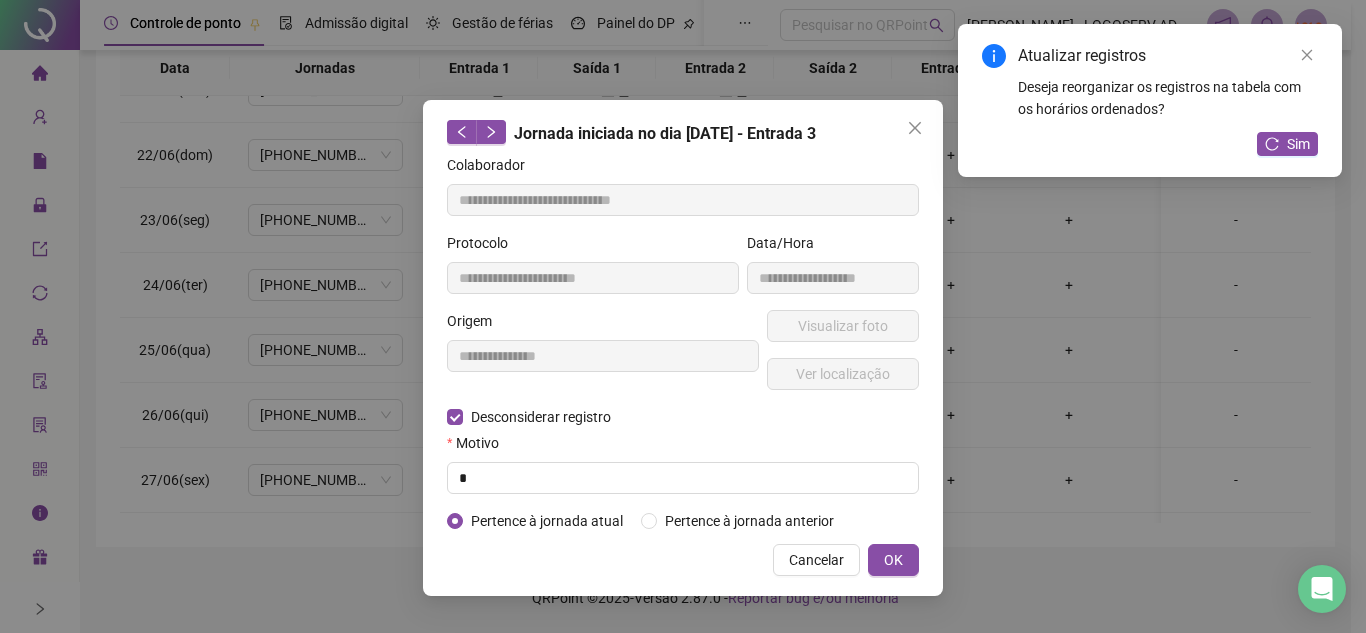 type on "**********" 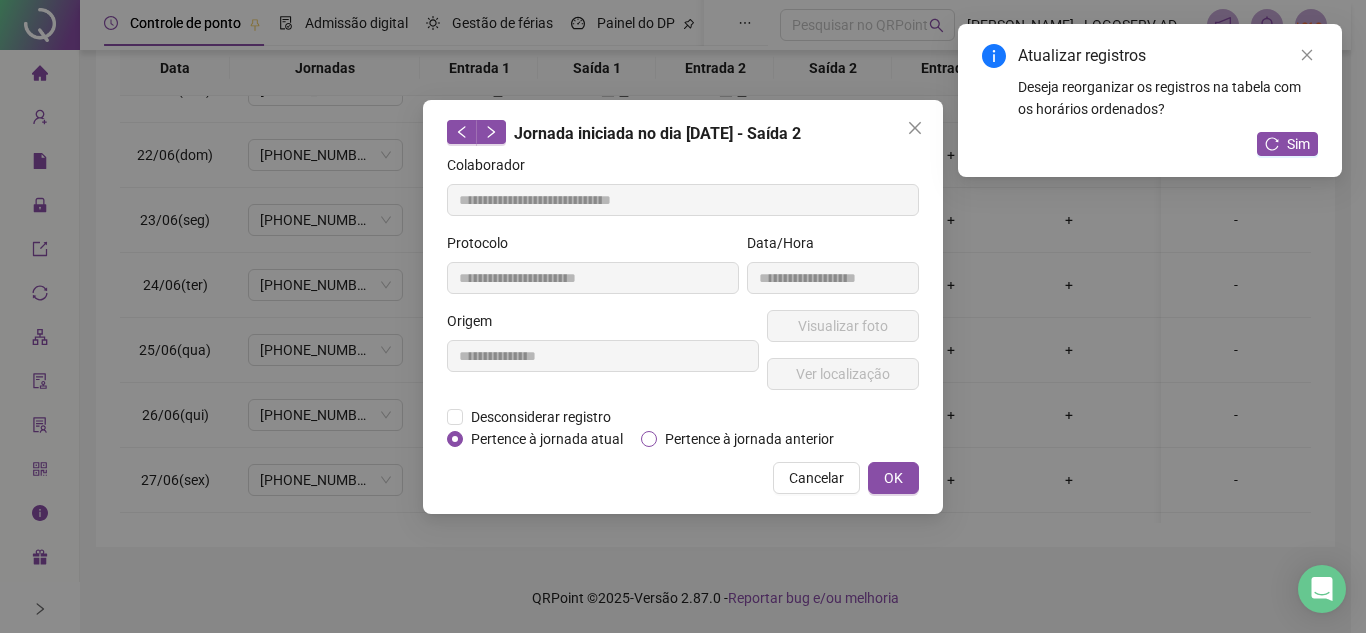 click on "Pertence à jornada anterior" at bounding box center [749, 439] 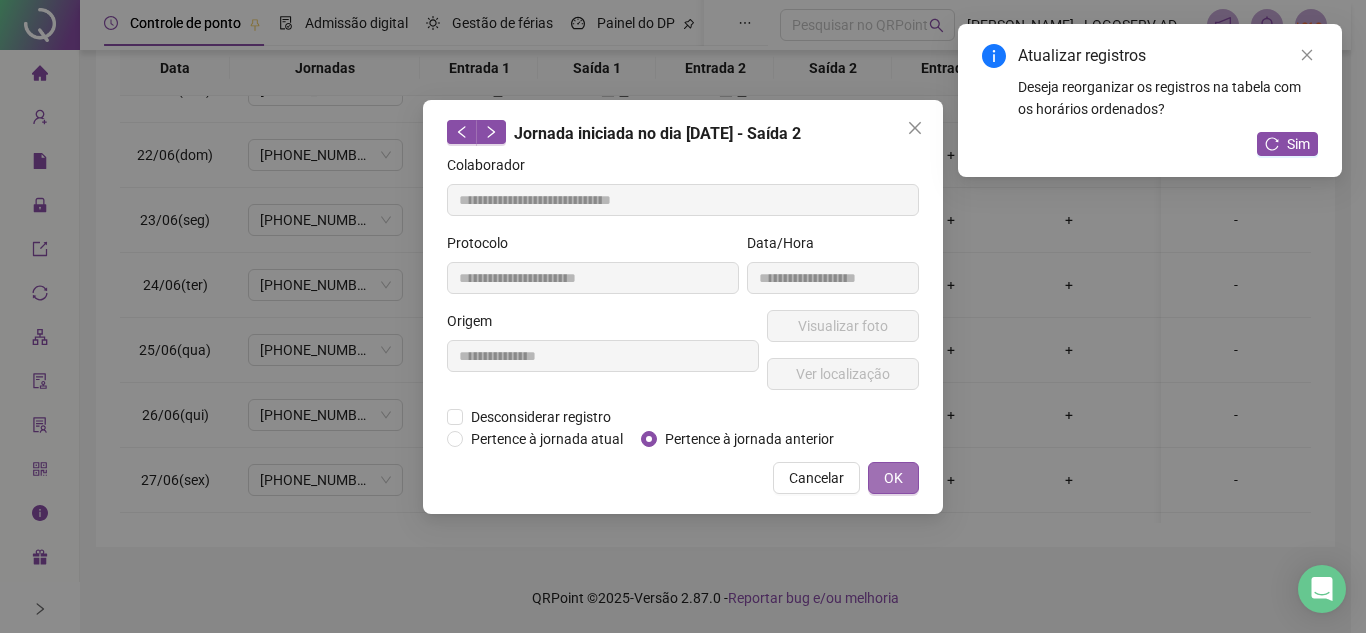 click on "OK" at bounding box center [893, 478] 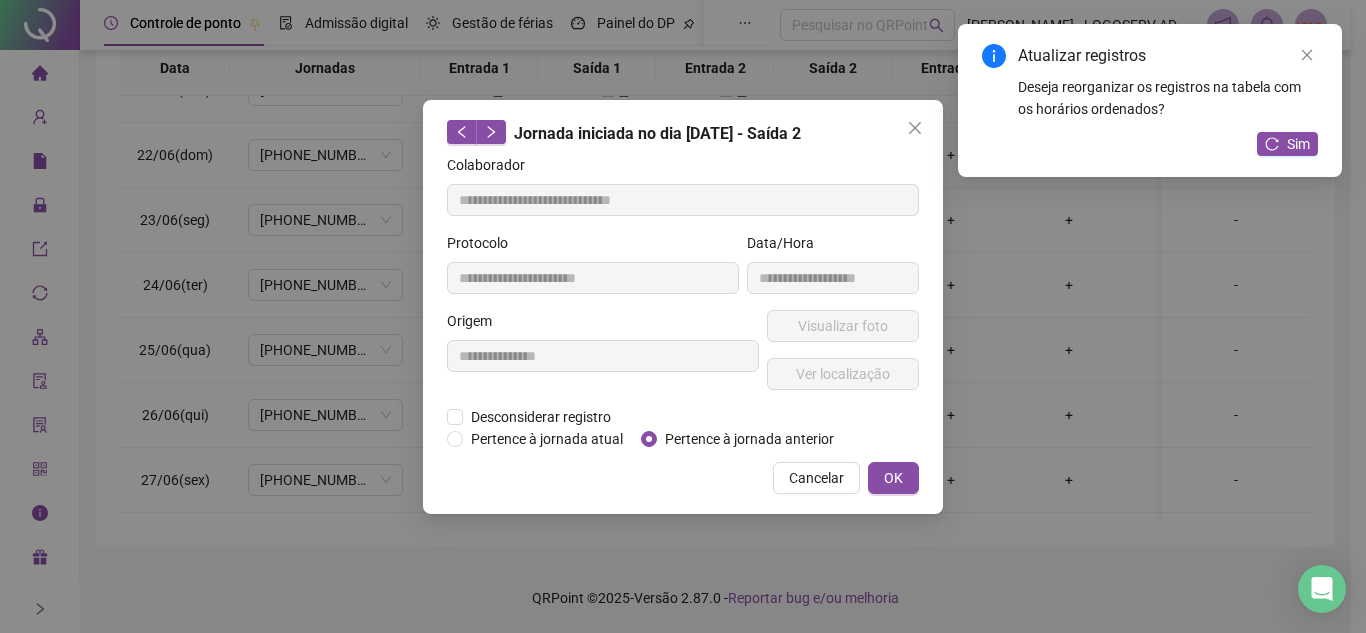 click on "Atualizar registros Deseja reorganizar os registros na tabela com os horários ordenados? Sim" at bounding box center [1150, 100] 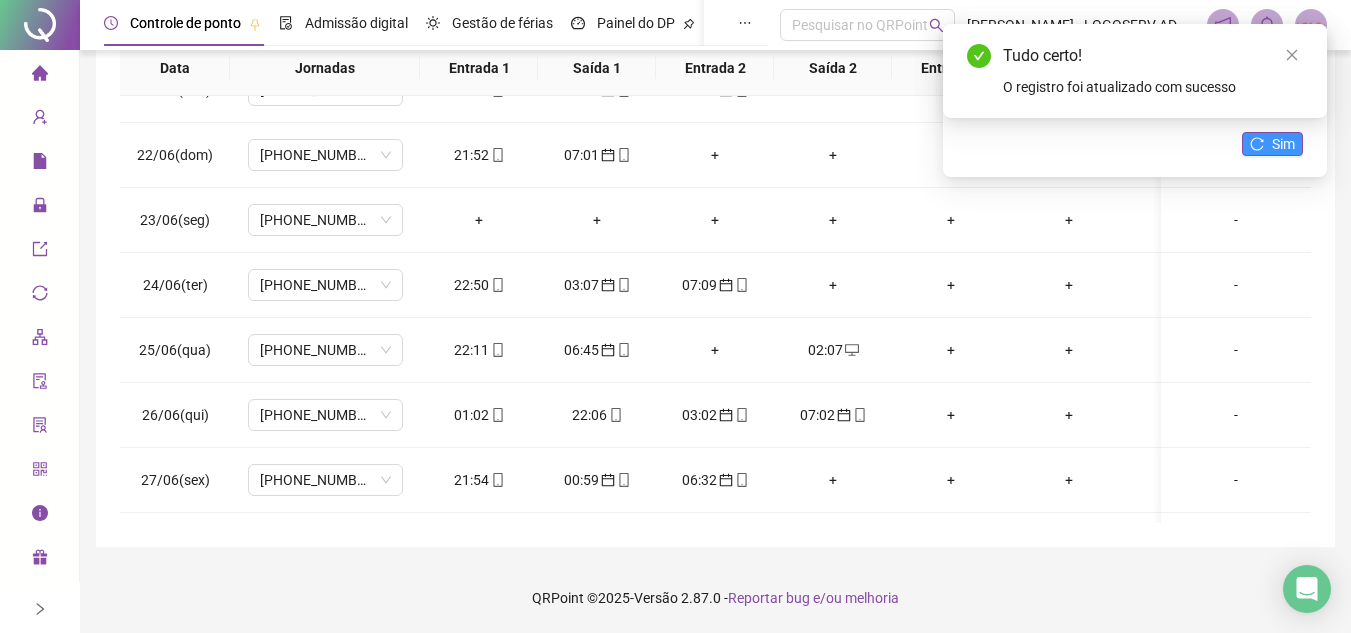 click on "Sim" at bounding box center [1272, 144] 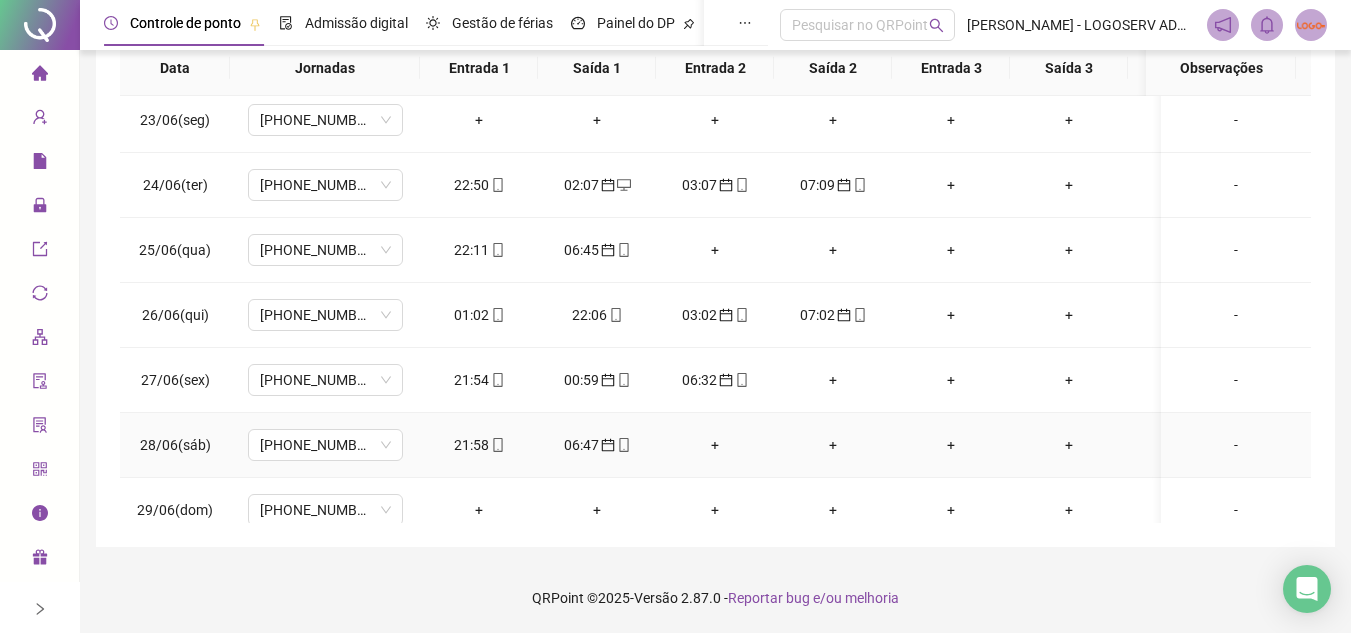 scroll, scrollTop: 1538, scrollLeft: 0, axis: vertical 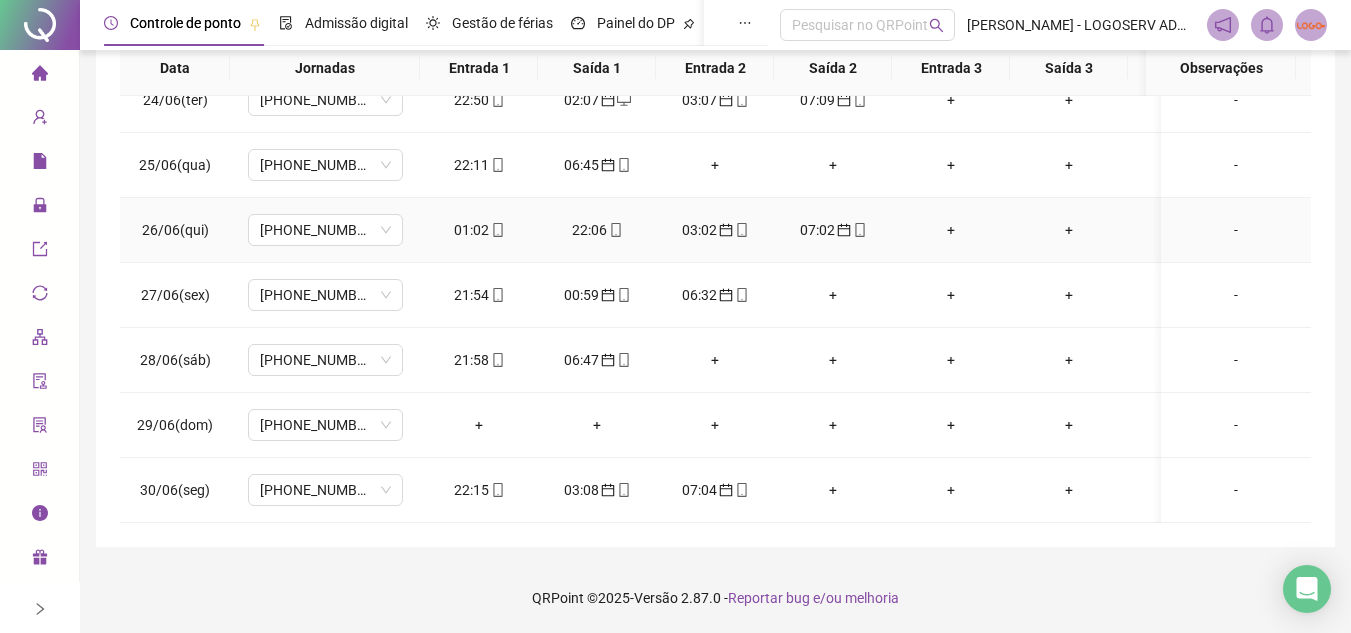 click on "01:02" at bounding box center (479, 230) 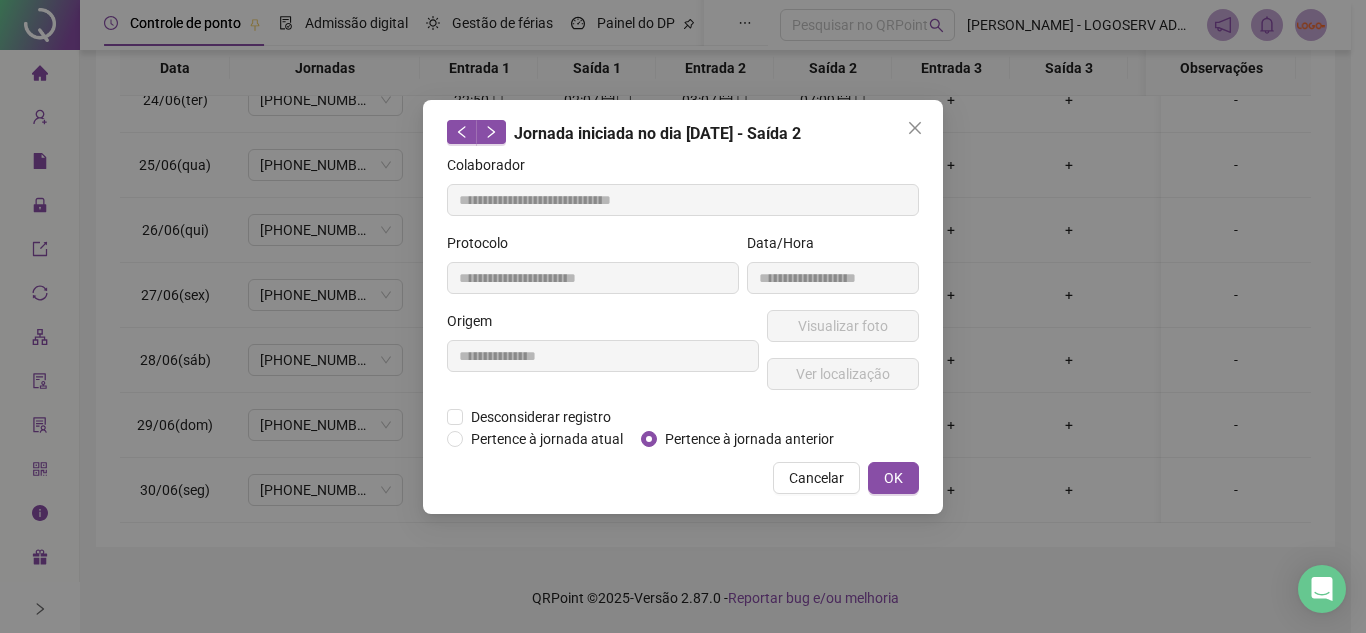 type on "**********" 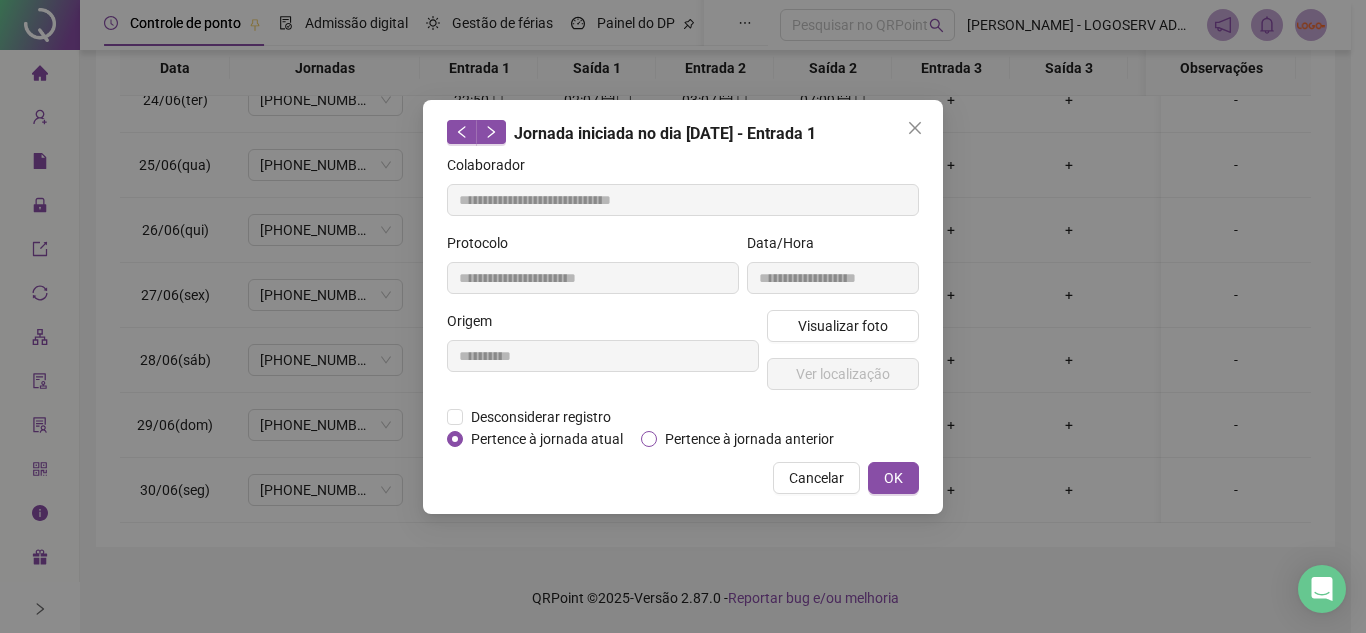 click on "Pertence à jornada anterior" at bounding box center (749, 439) 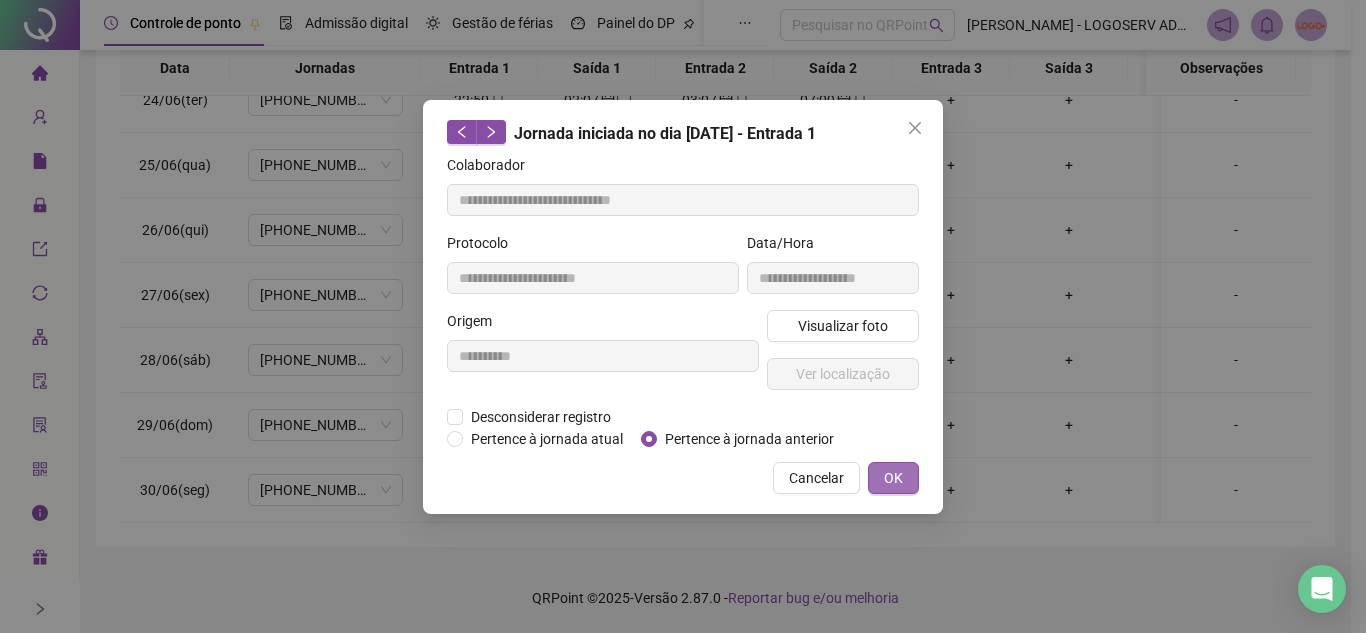 click on "OK" at bounding box center (893, 478) 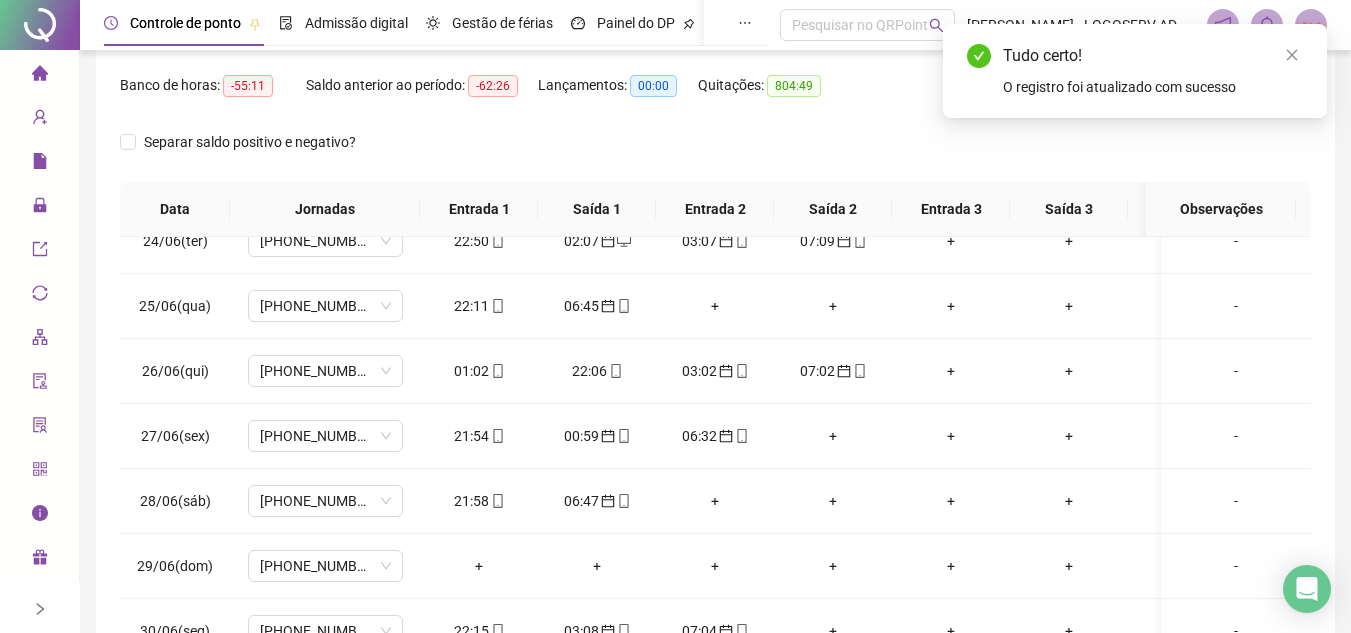 scroll, scrollTop: 0, scrollLeft: 0, axis: both 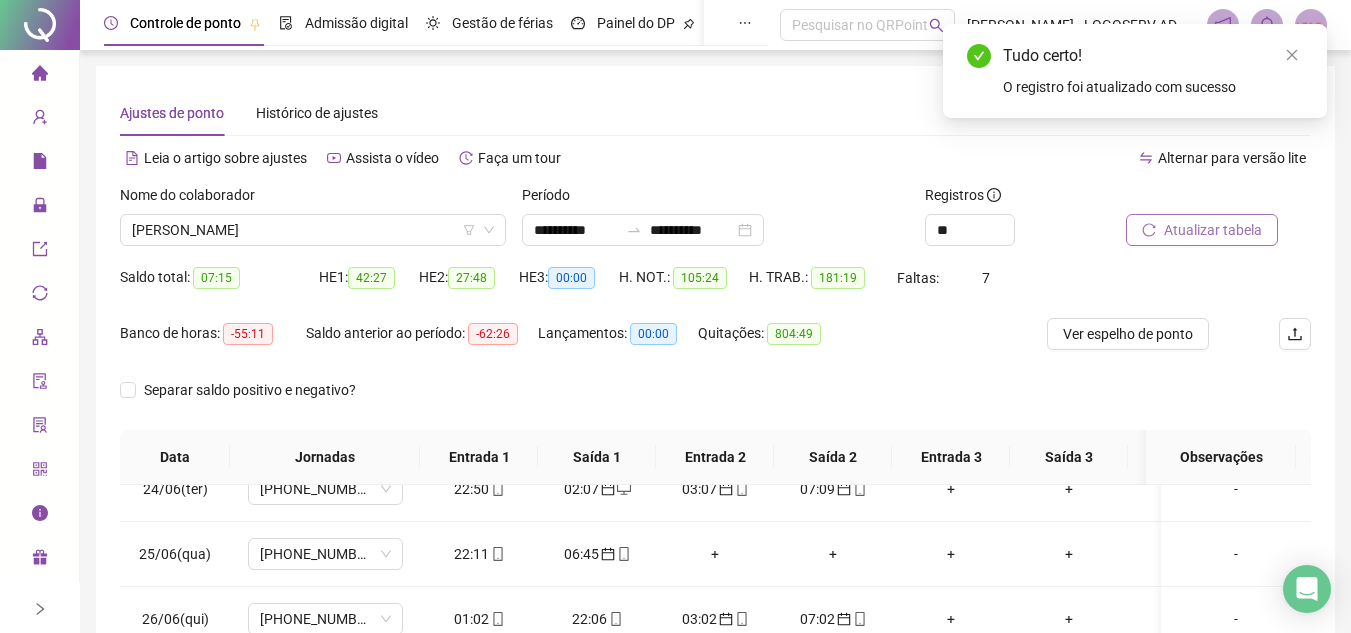 click on "Atualizar tabela" at bounding box center [1213, 230] 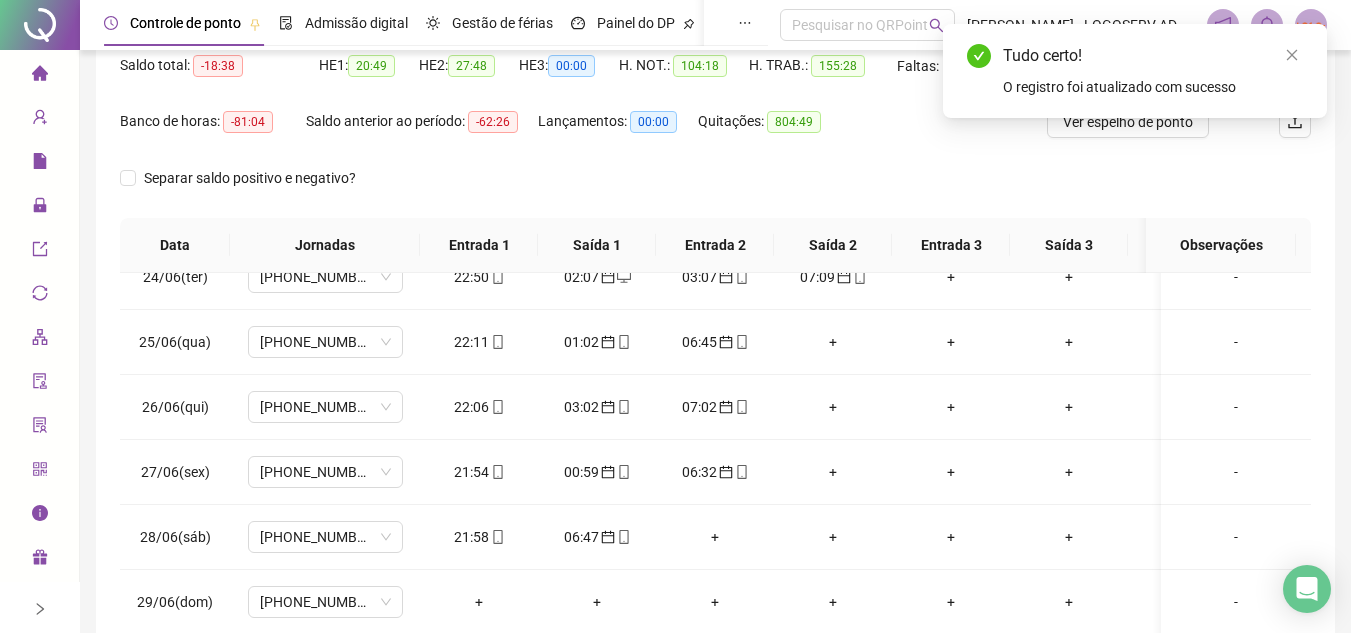 scroll, scrollTop: 389, scrollLeft: 0, axis: vertical 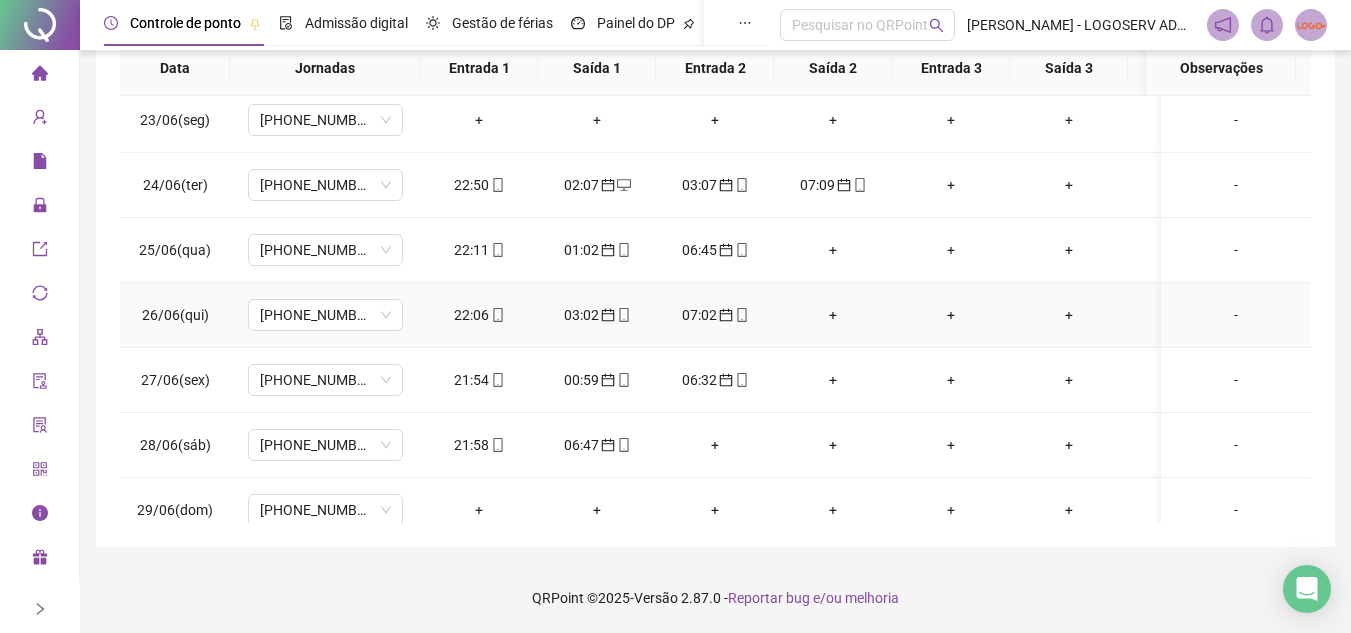 click on "+" at bounding box center (833, 315) 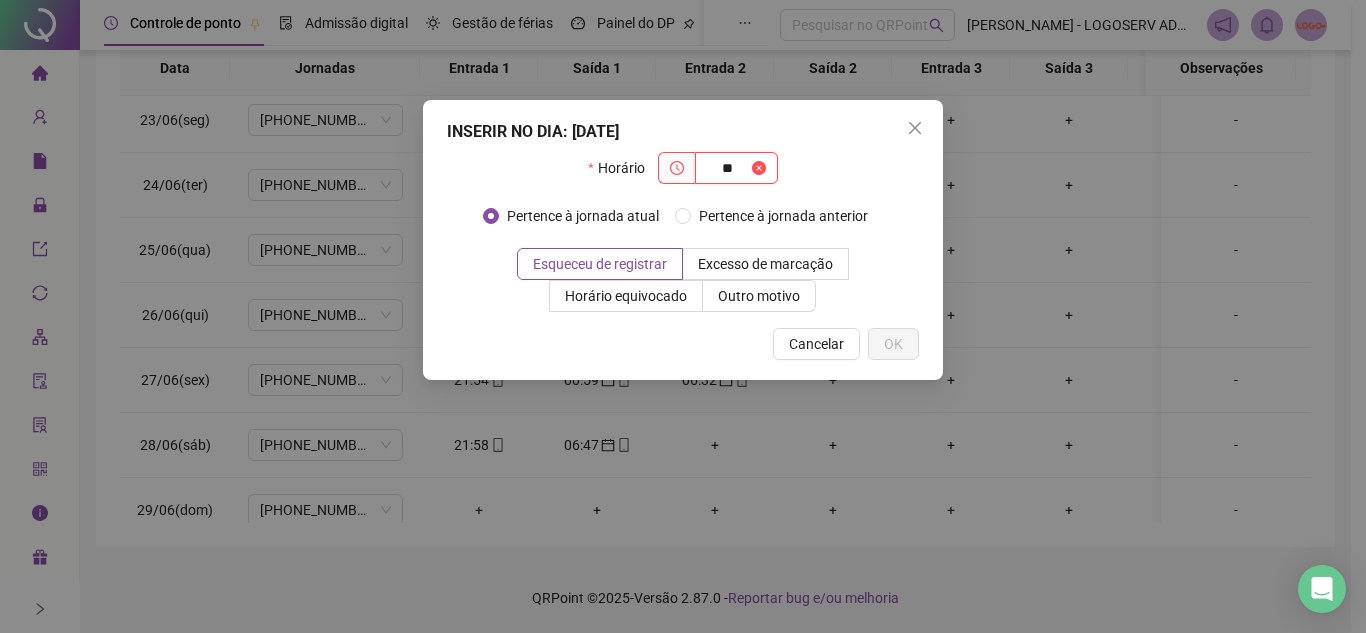 type on "*" 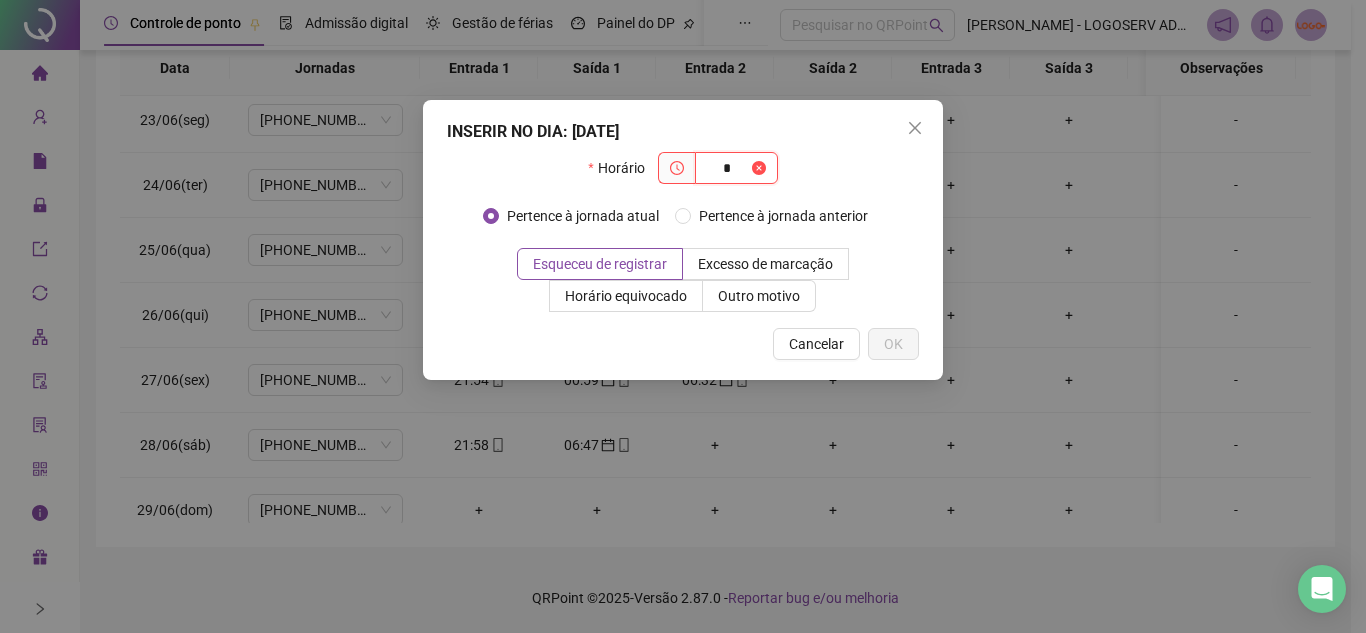 type 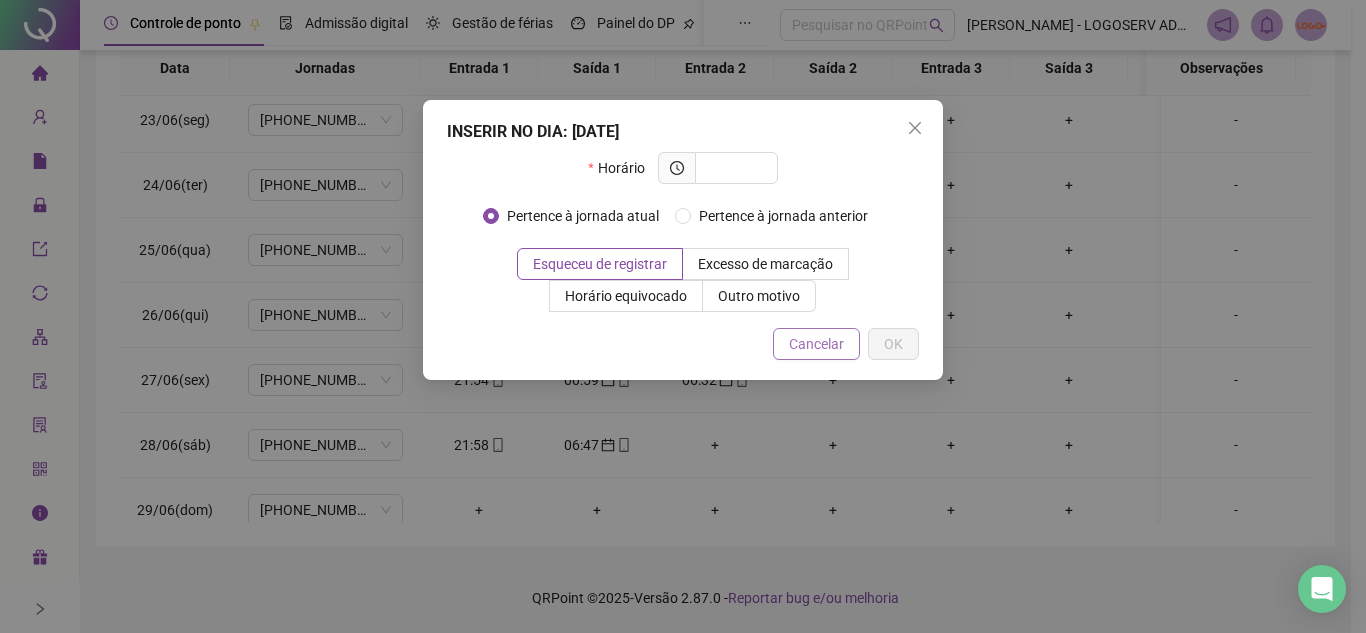 click on "Cancelar" at bounding box center (816, 344) 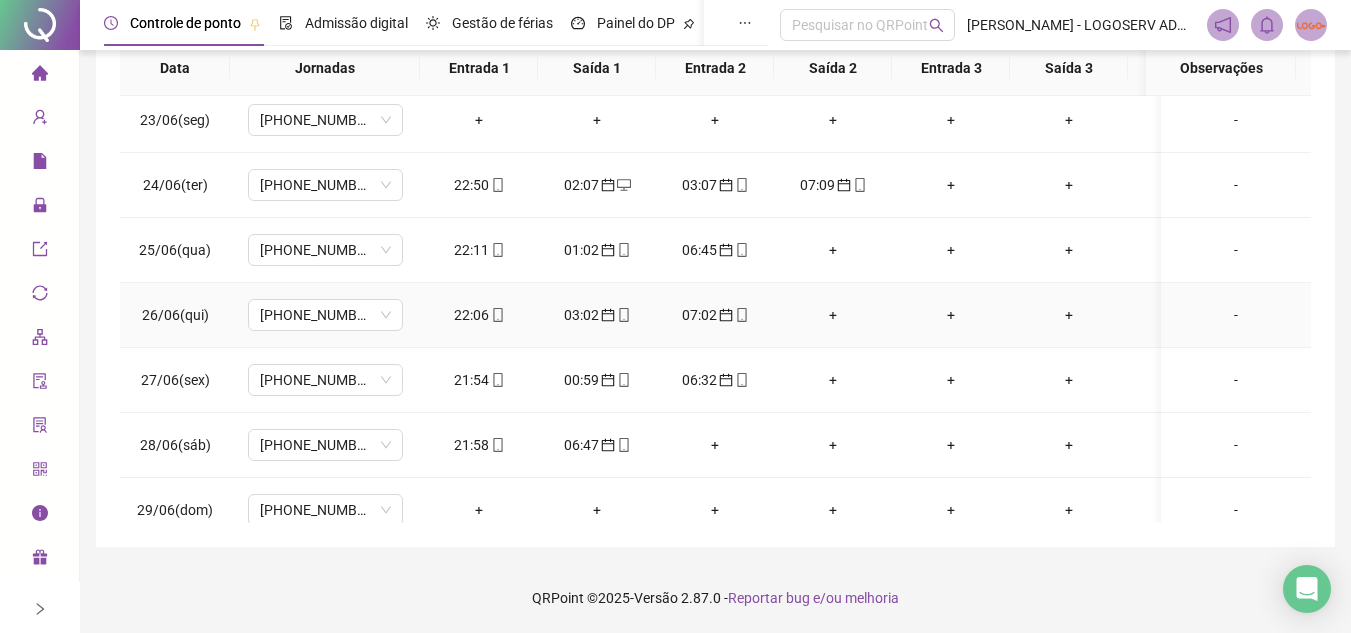 click on "+" at bounding box center [833, 315] 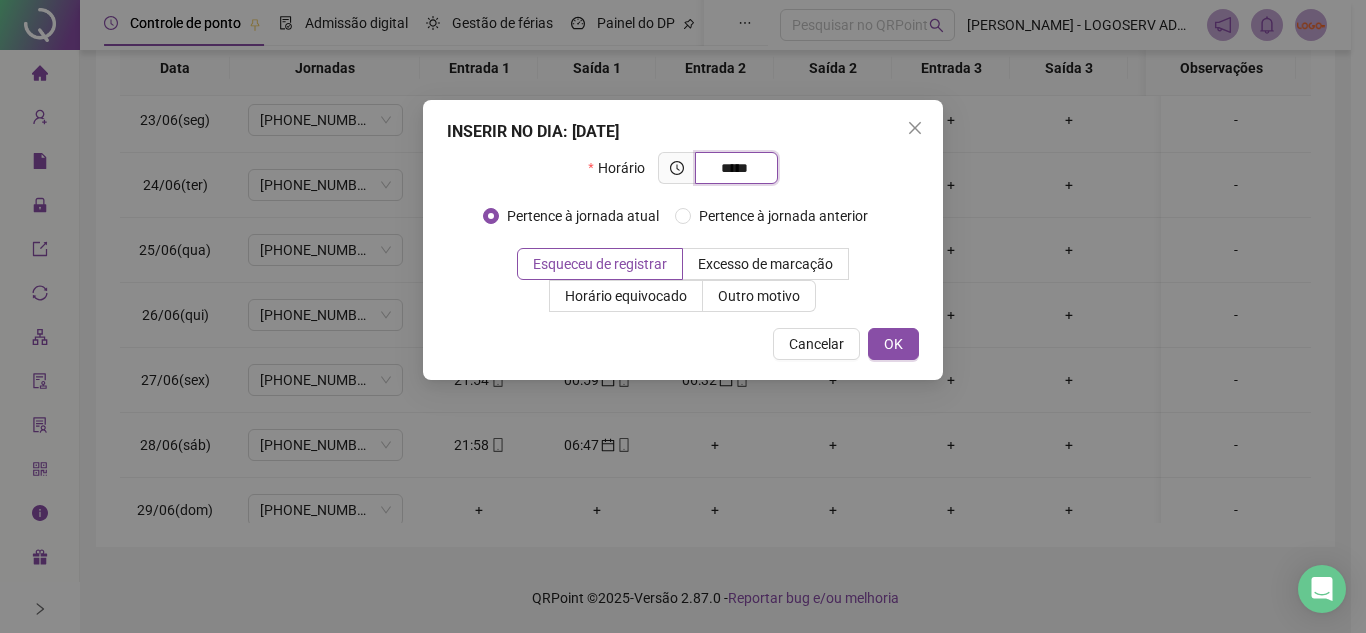 type on "*****" 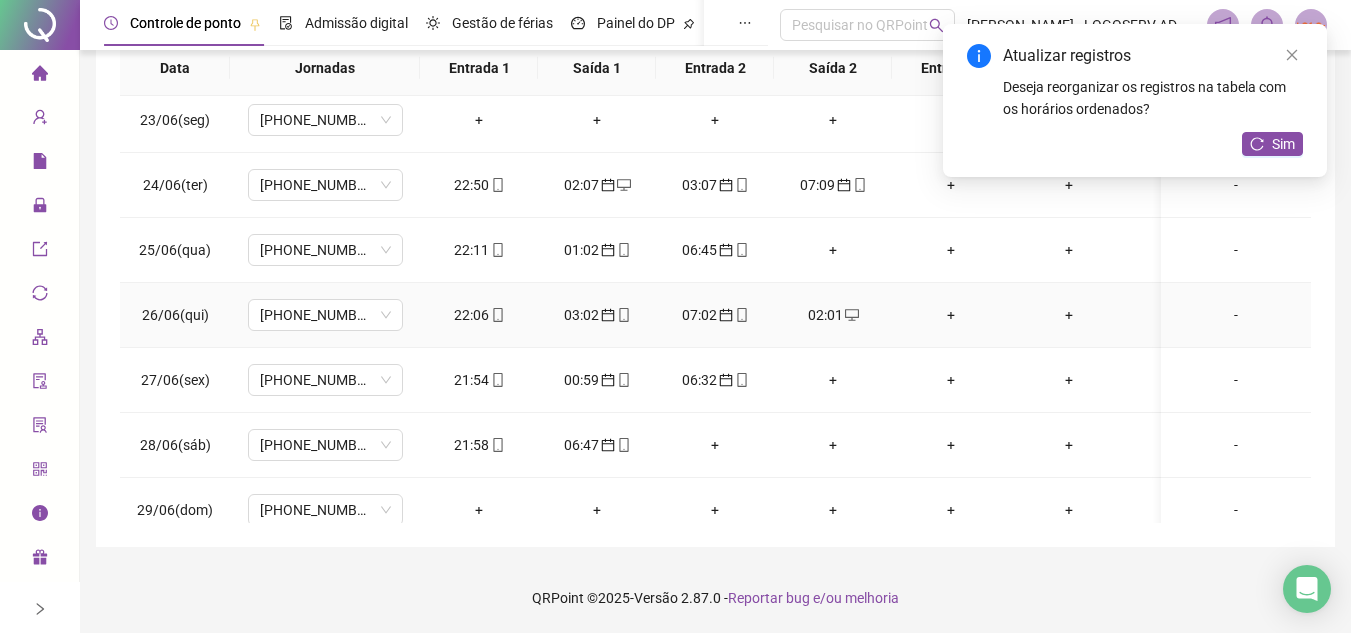 click 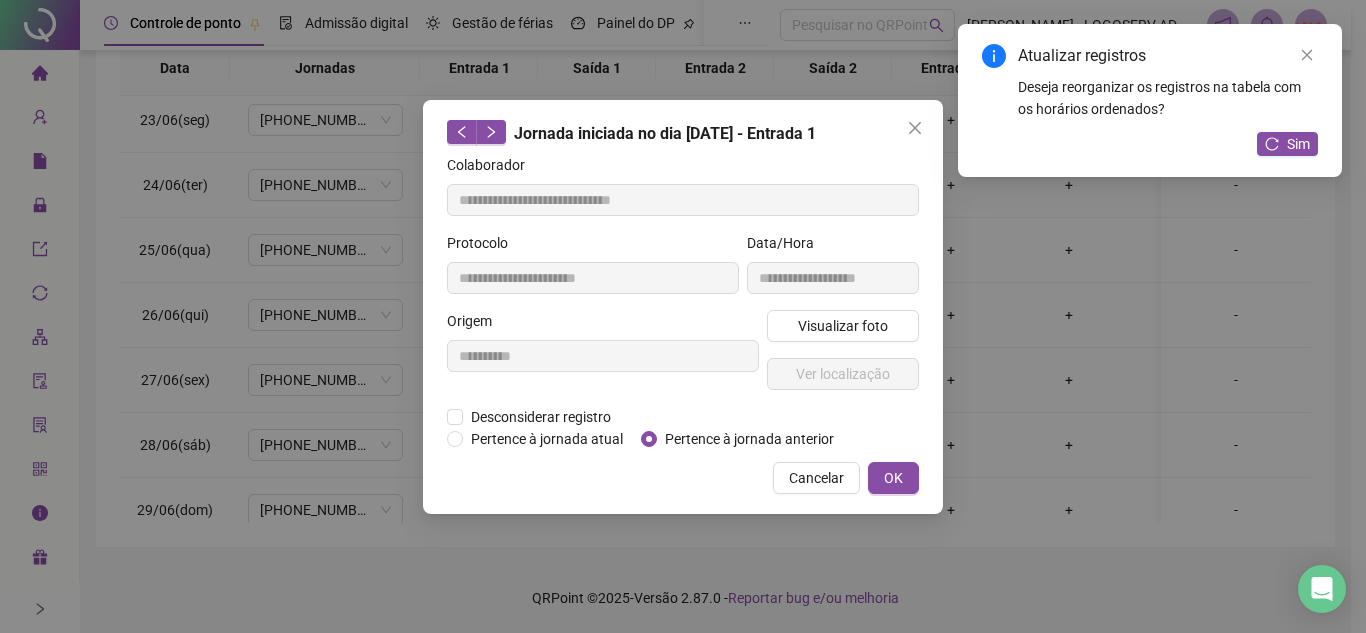 type on "**********" 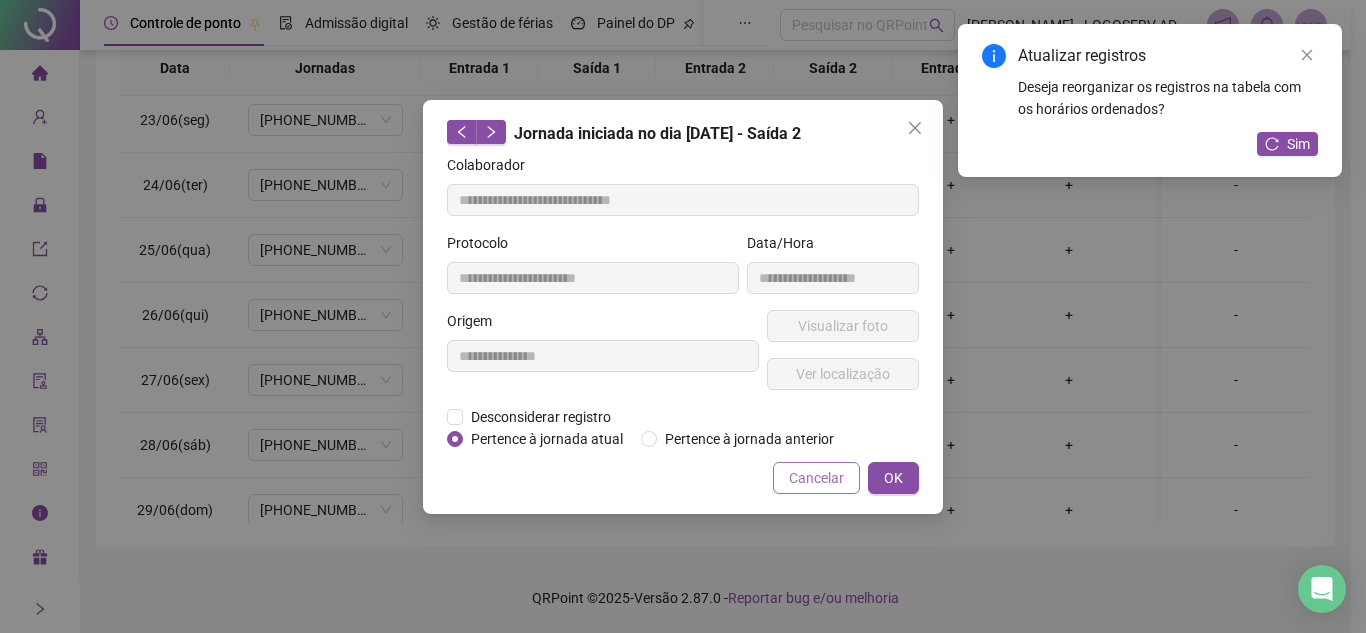 click on "Cancelar" at bounding box center (816, 478) 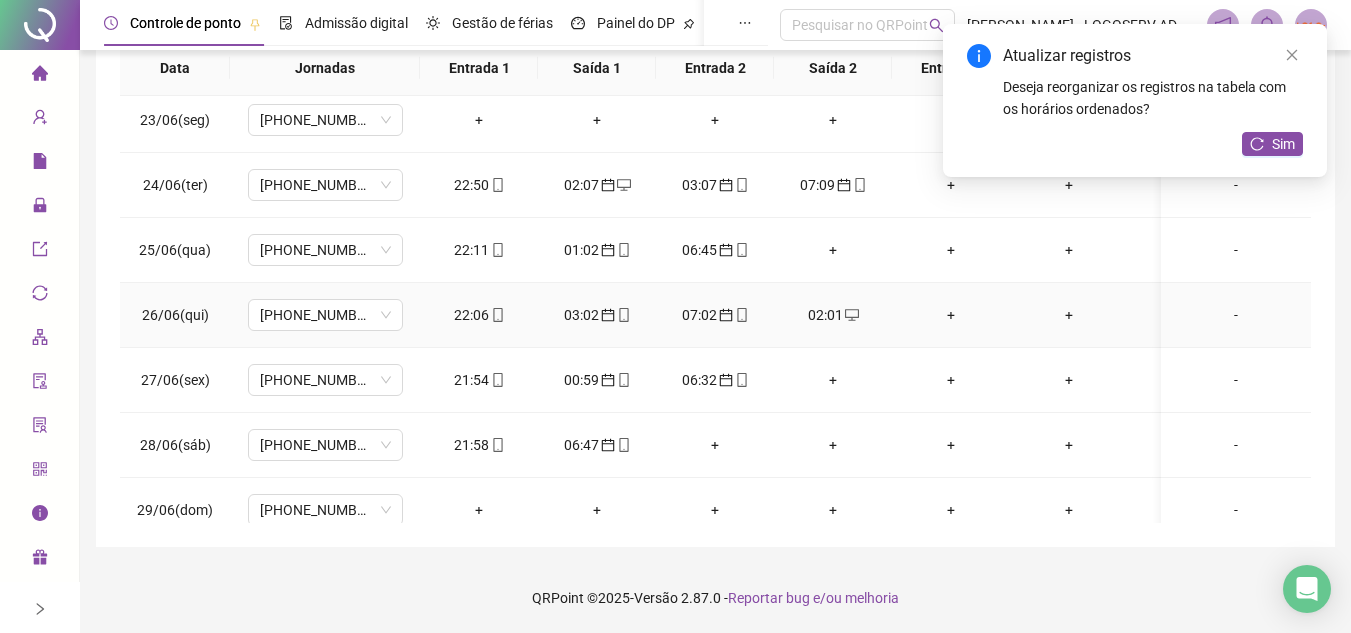 click on "02:01" at bounding box center [833, 315] 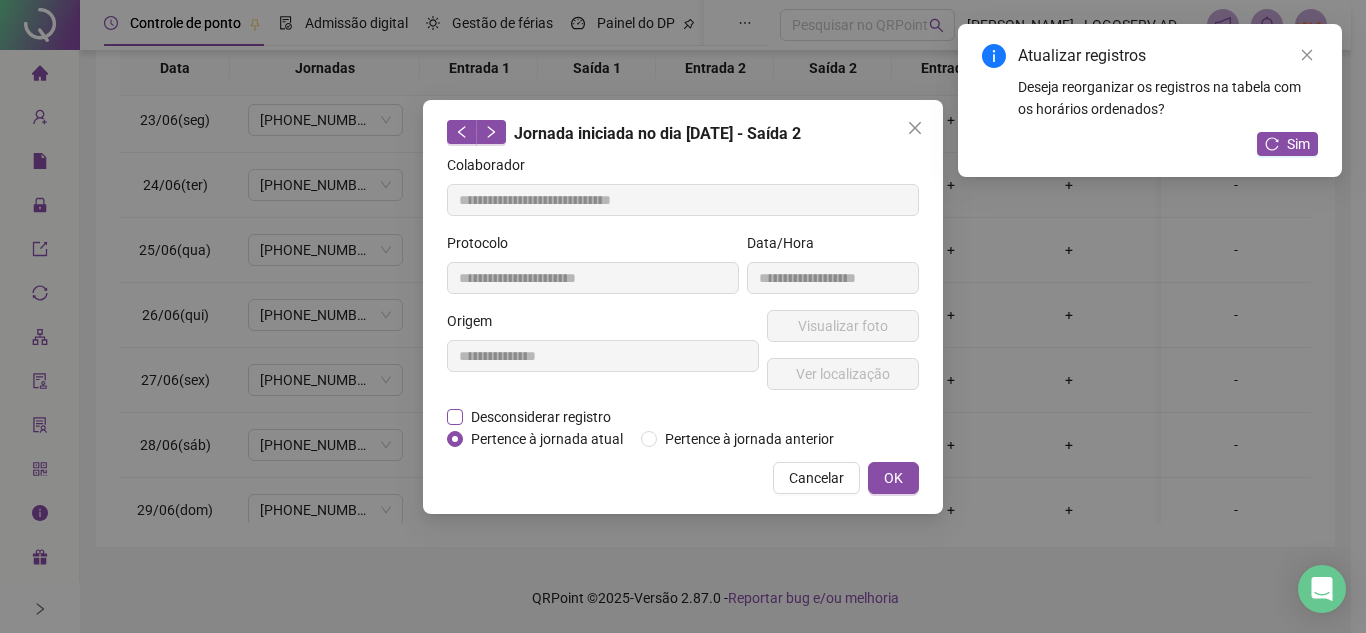 click on "Desconsiderar registro" at bounding box center (541, 417) 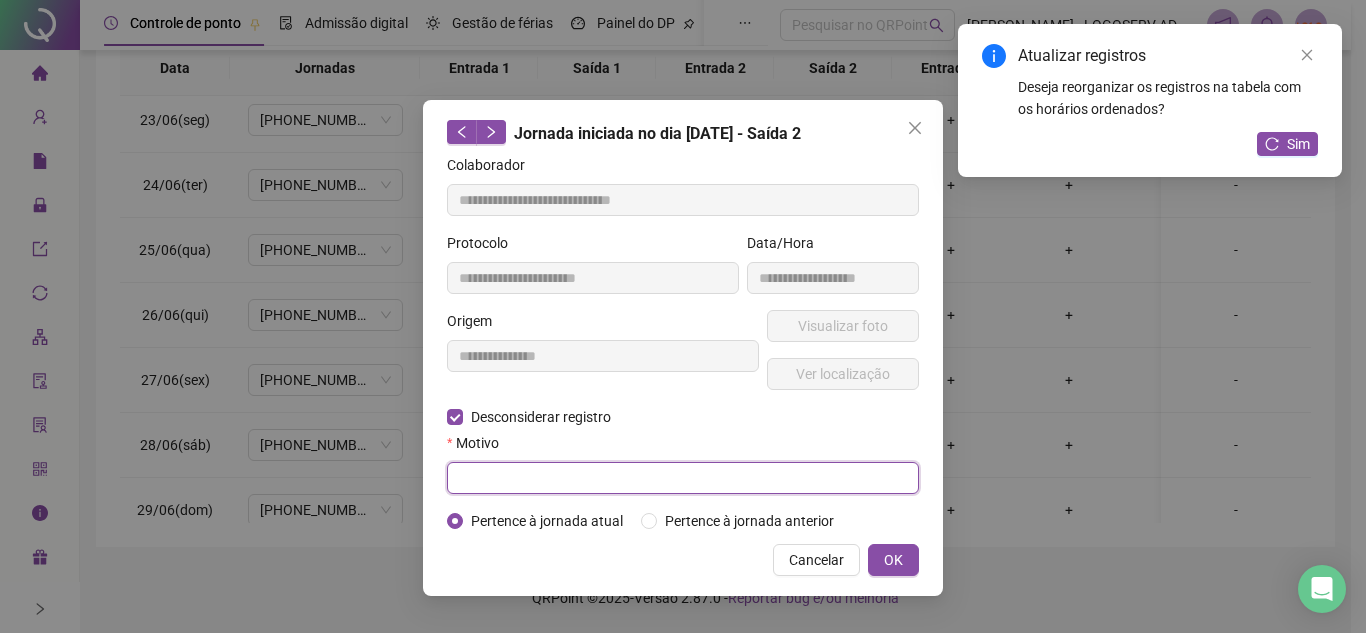 click at bounding box center [683, 478] 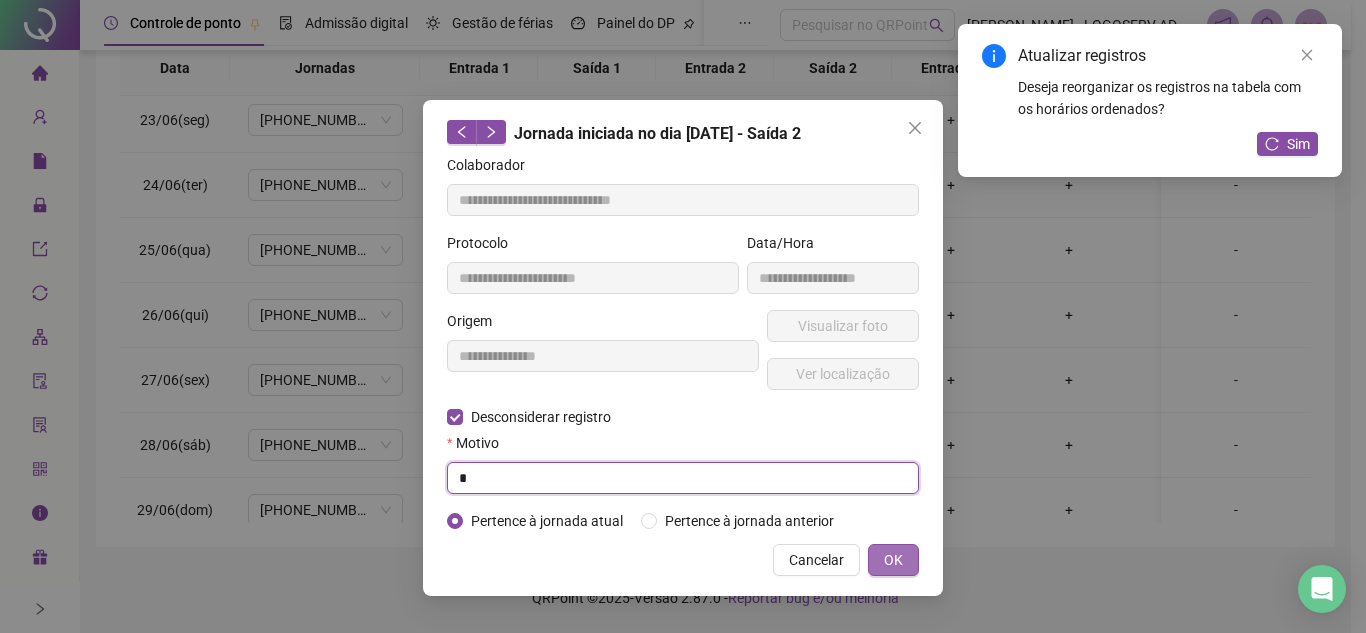 type on "*" 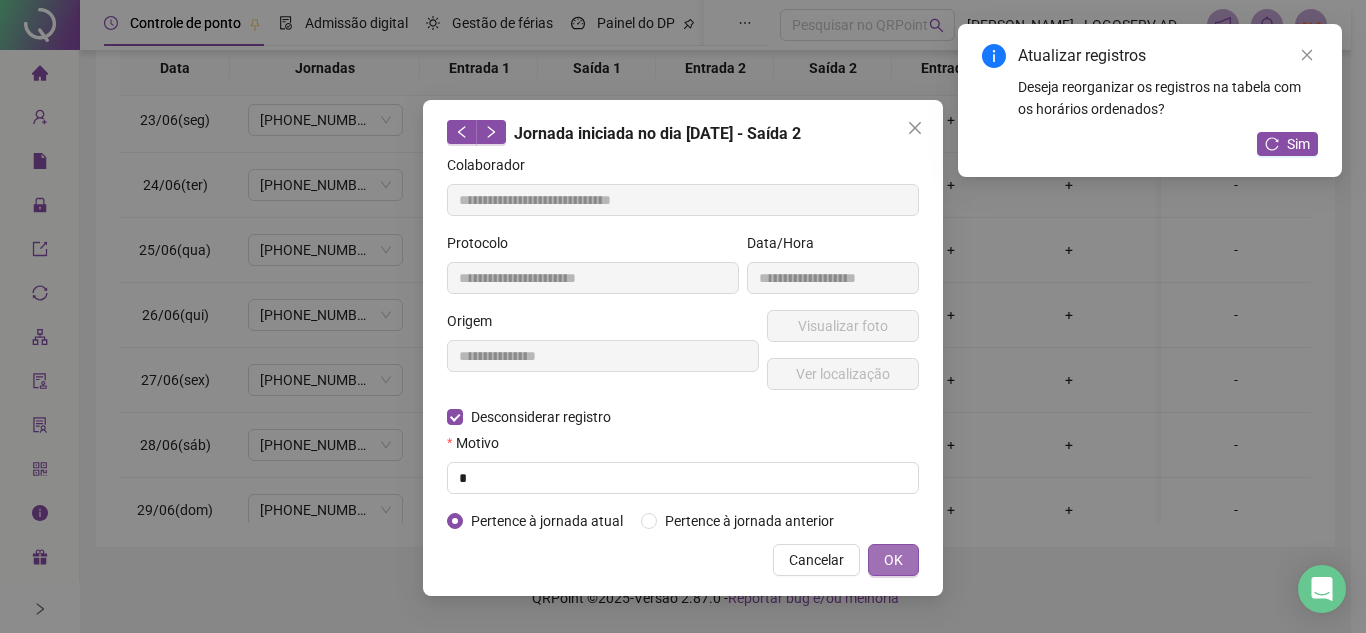 click on "OK" at bounding box center [893, 560] 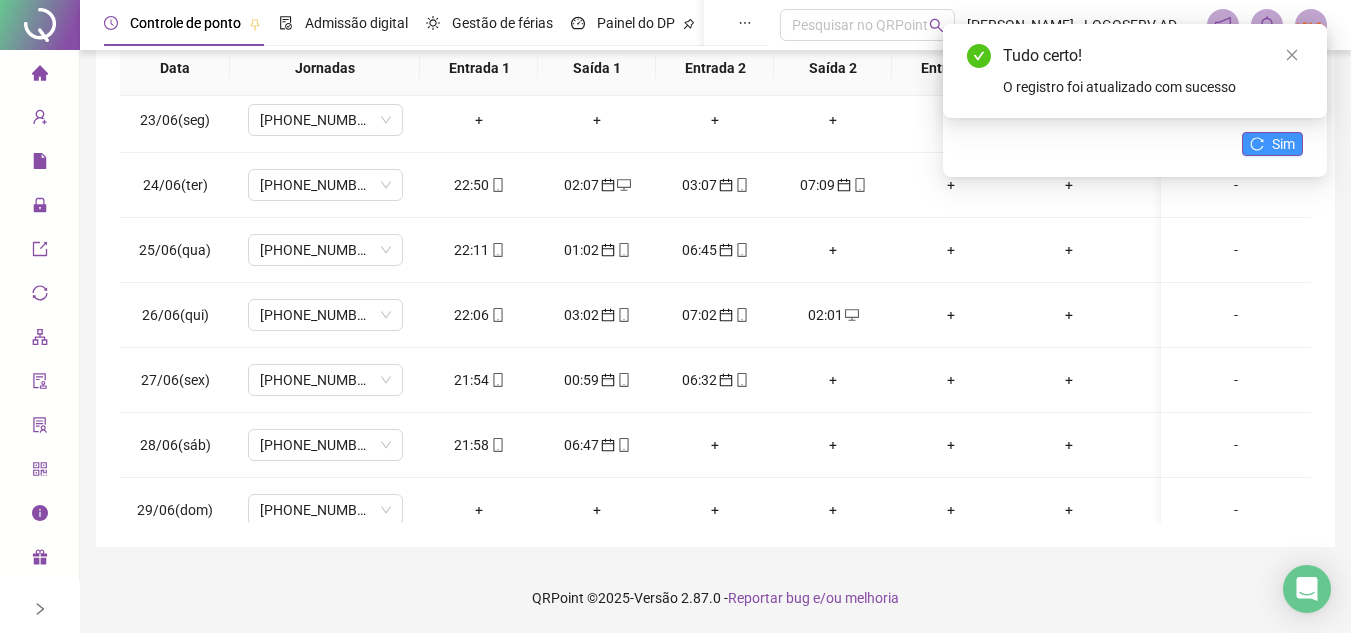 click 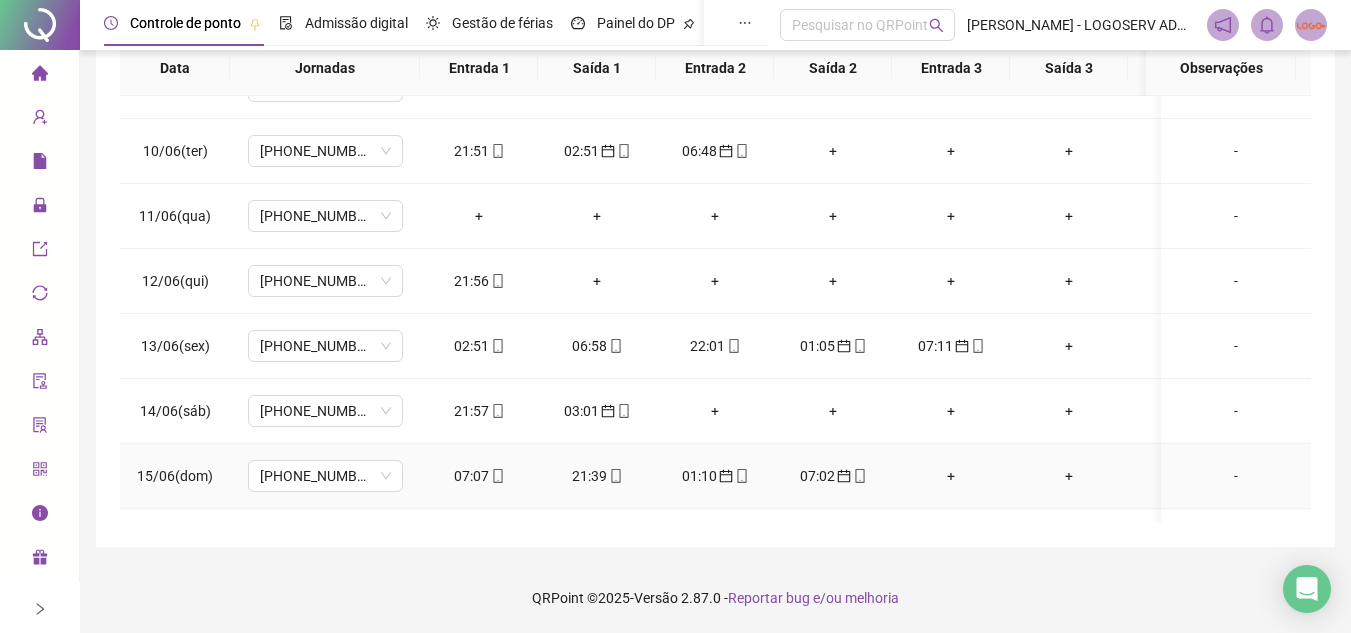 scroll, scrollTop: 538, scrollLeft: 0, axis: vertical 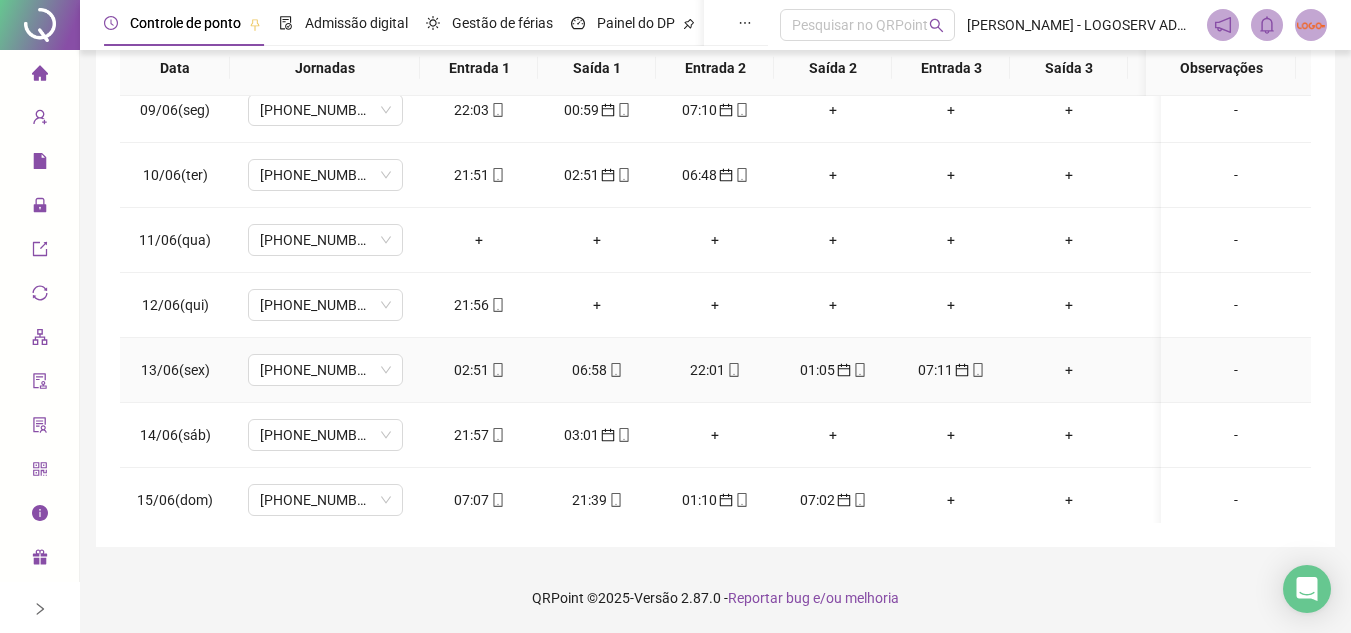 click on "02:51" at bounding box center [479, 370] 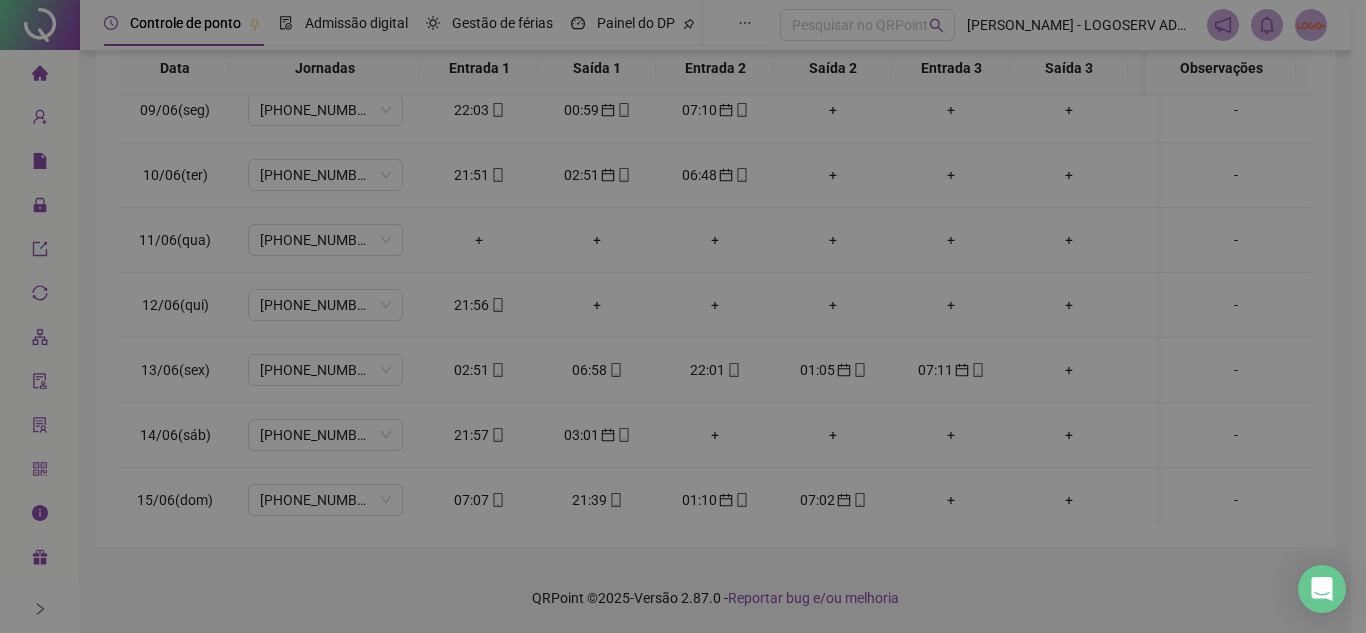 type on "**********" 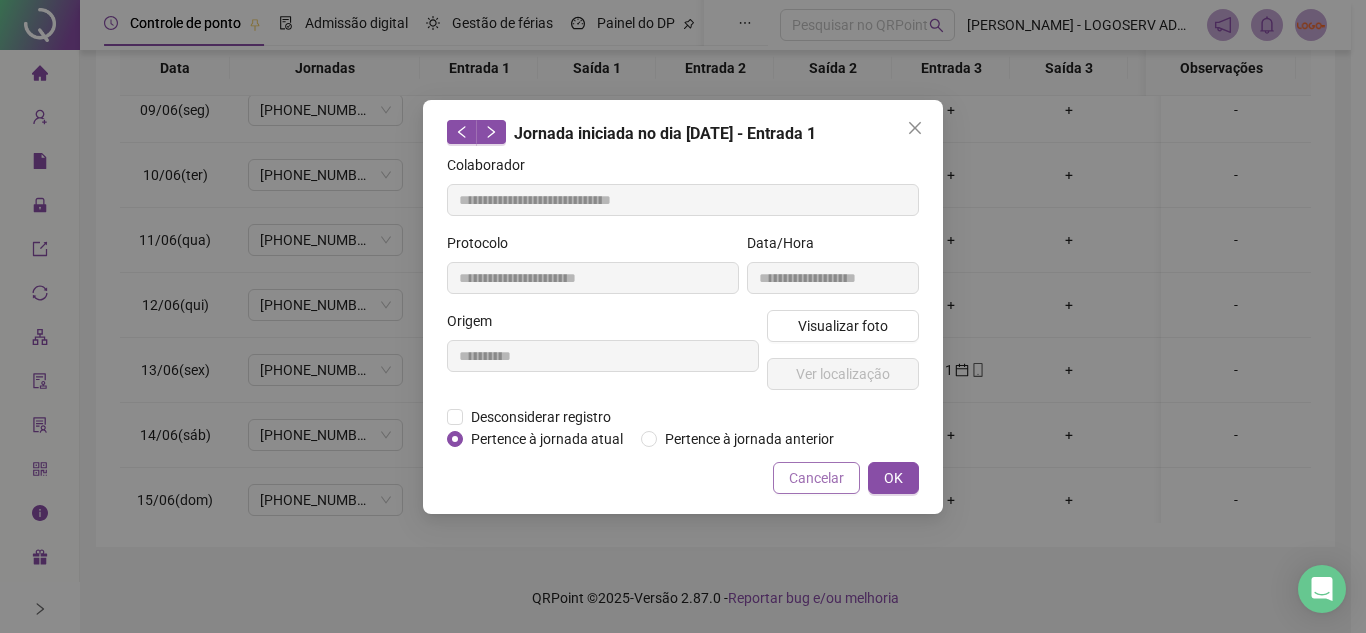 click on "Cancelar" at bounding box center [816, 478] 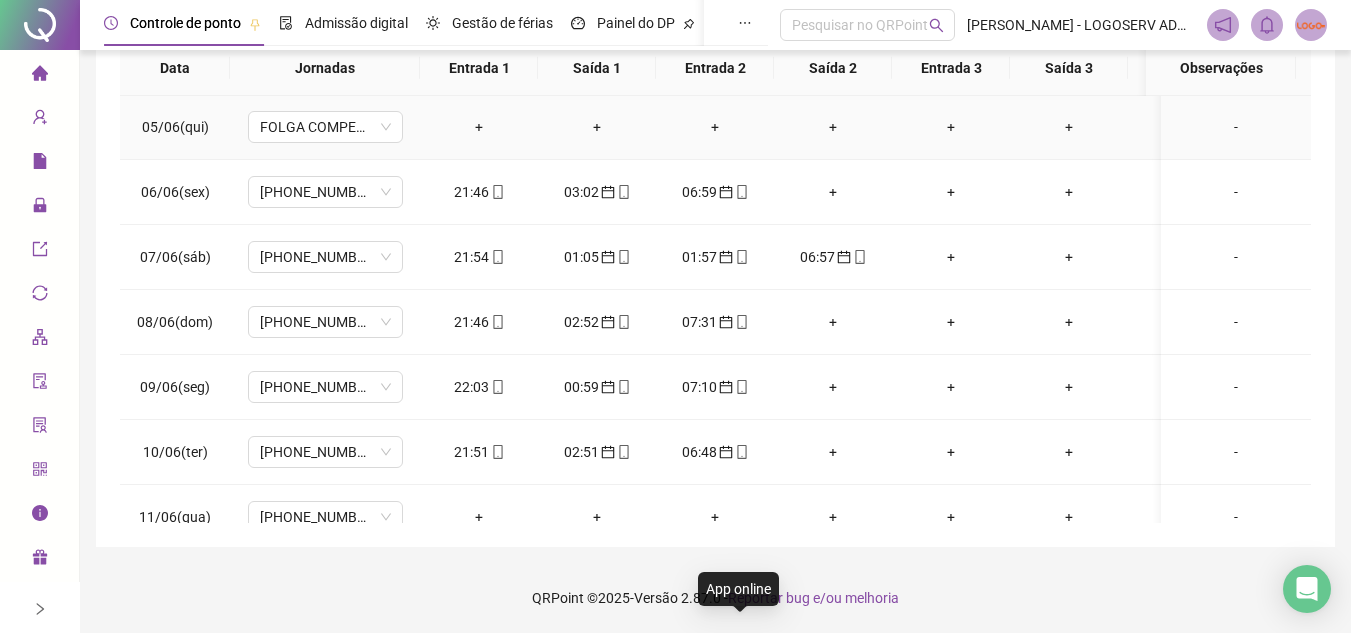 scroll, scrollTop: 0, scrollLeft: 0, axis: both 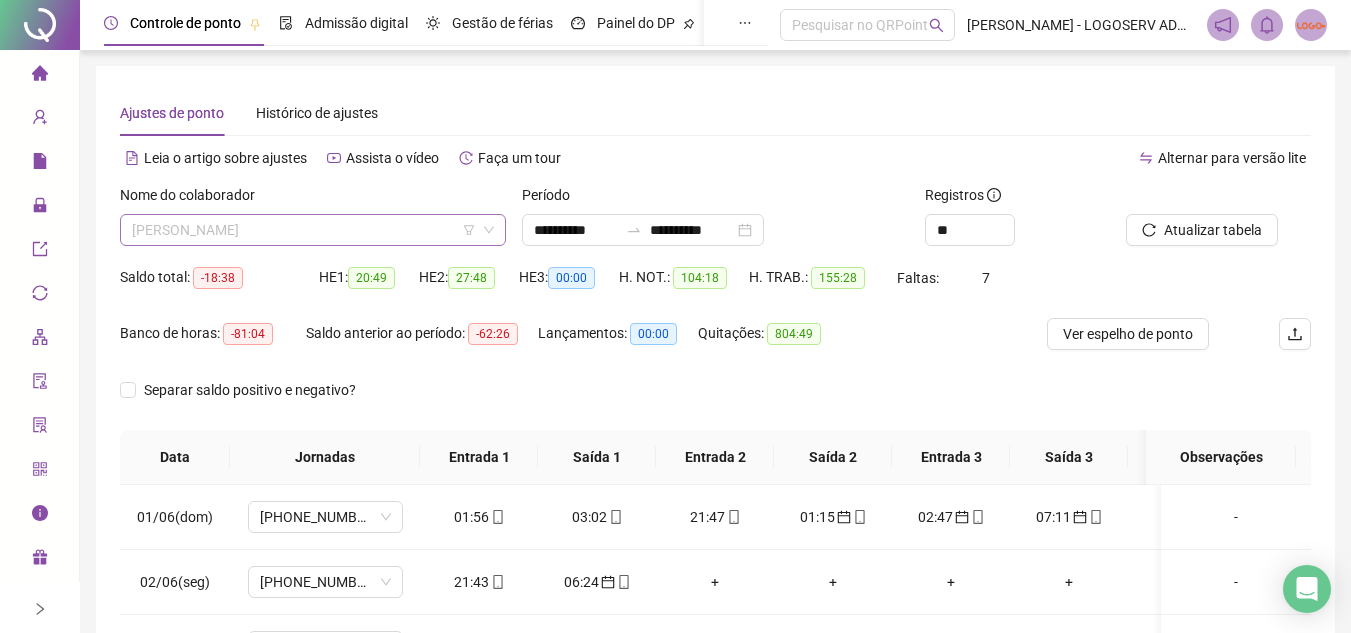 click on "JOSELITO CONCEICAO DOS SANTOS" at bounding box center (313, 230) 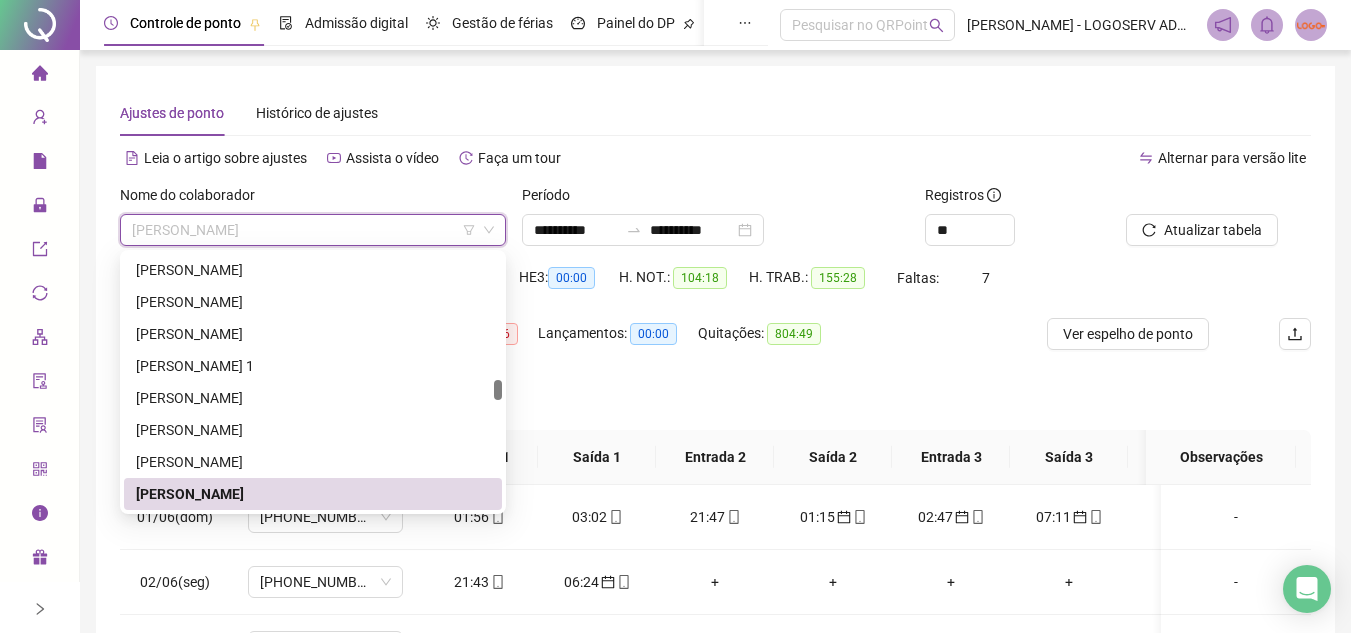 paste on "**********" 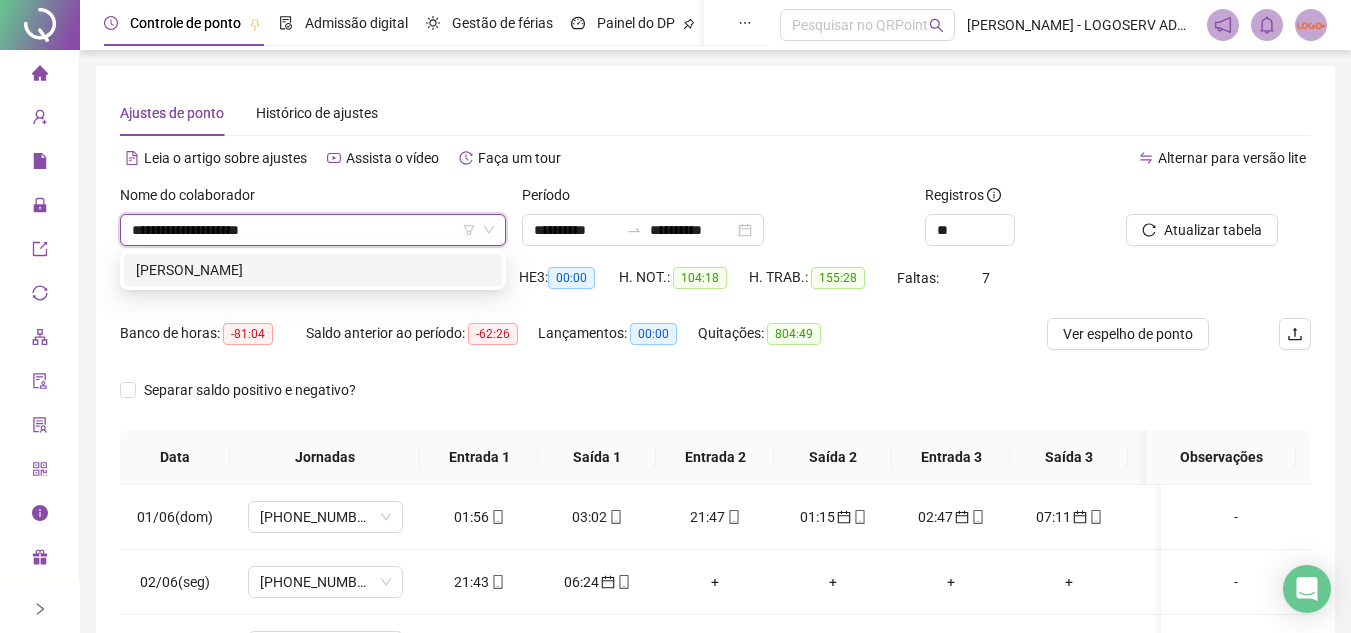 scroll, scrollTop: 0, scrollLeft: 0, axis: both 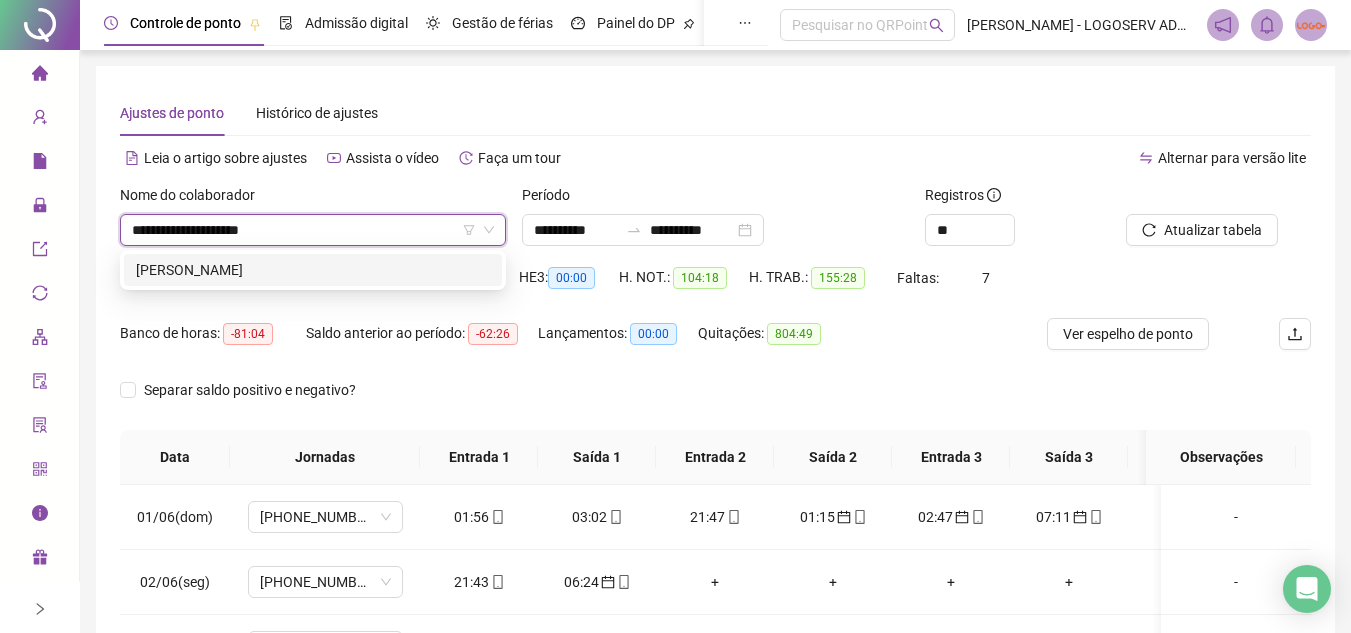 click on "REGINALDO DOS SANTOS" at bounding box center [313, 270] 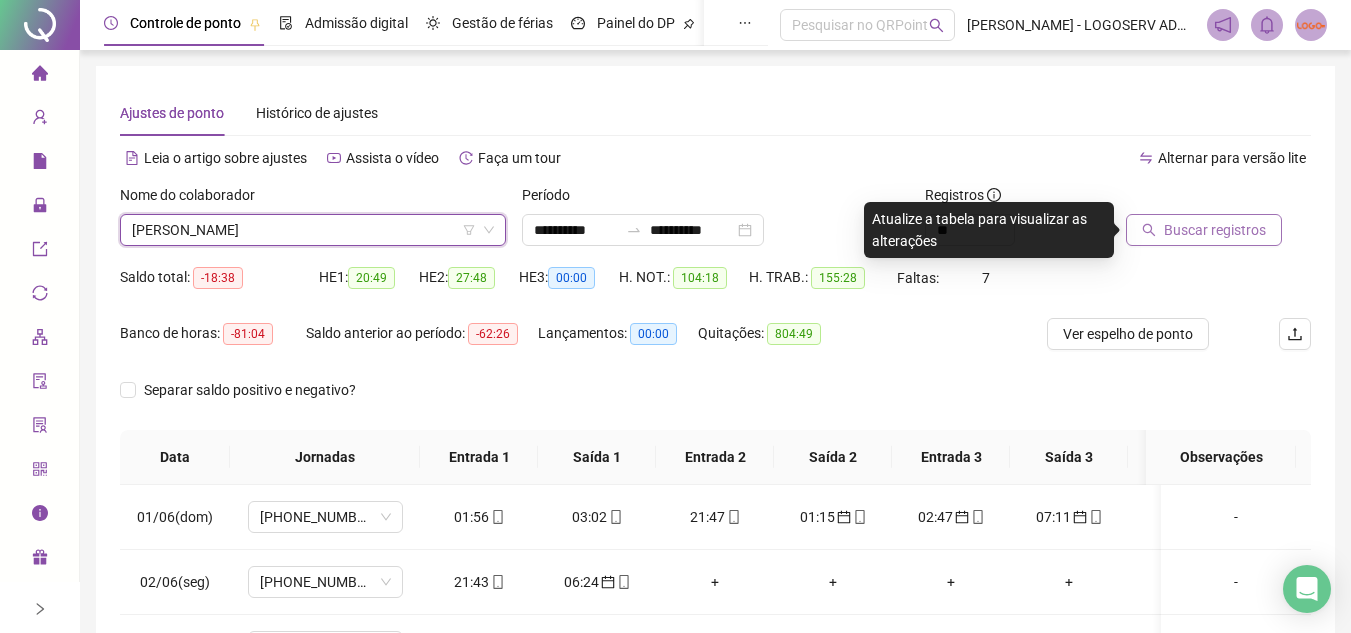 click on "Buscar registros" at bounding box center [1215, 230] 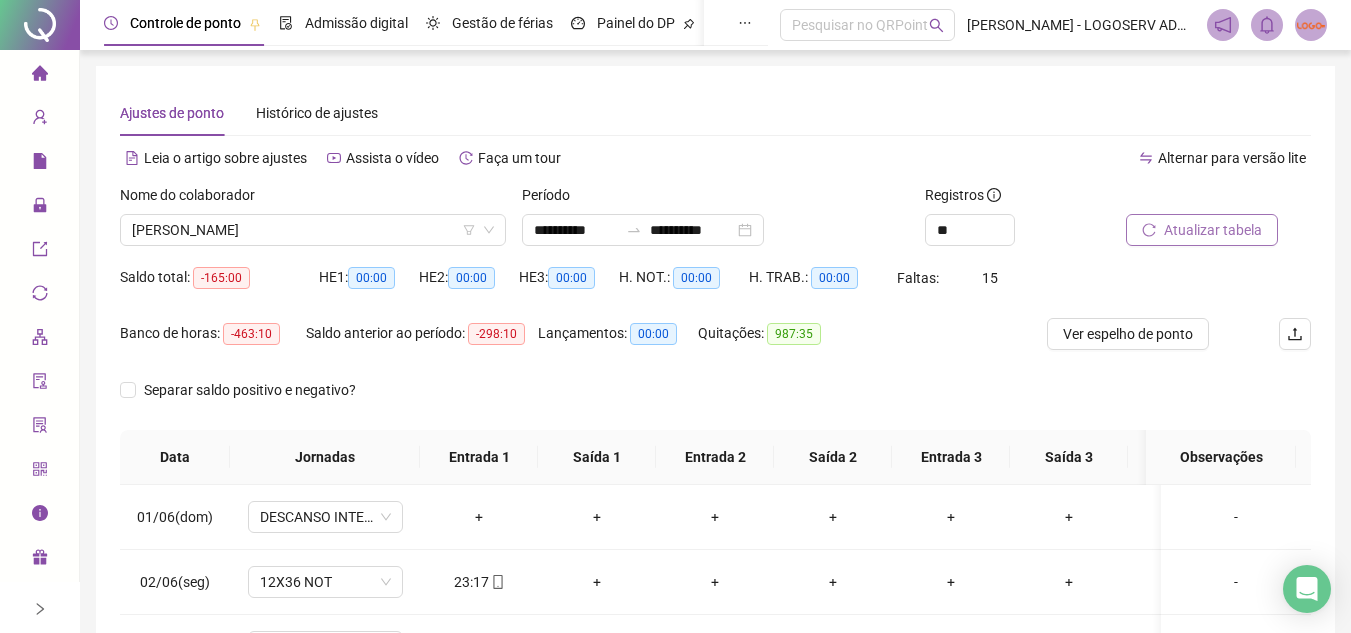 scroll, scrollTop: 200, scrollLeft: 0, axis: vertical 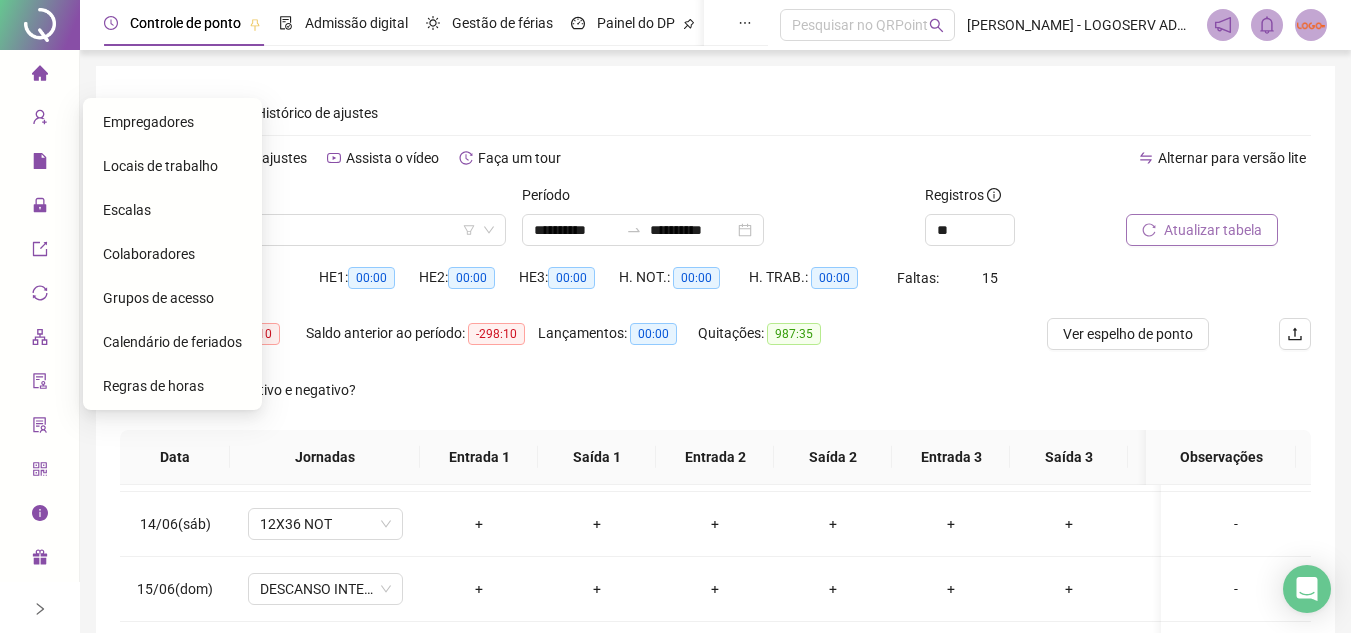 click on "Escalas" at bounding box center [127, 210] 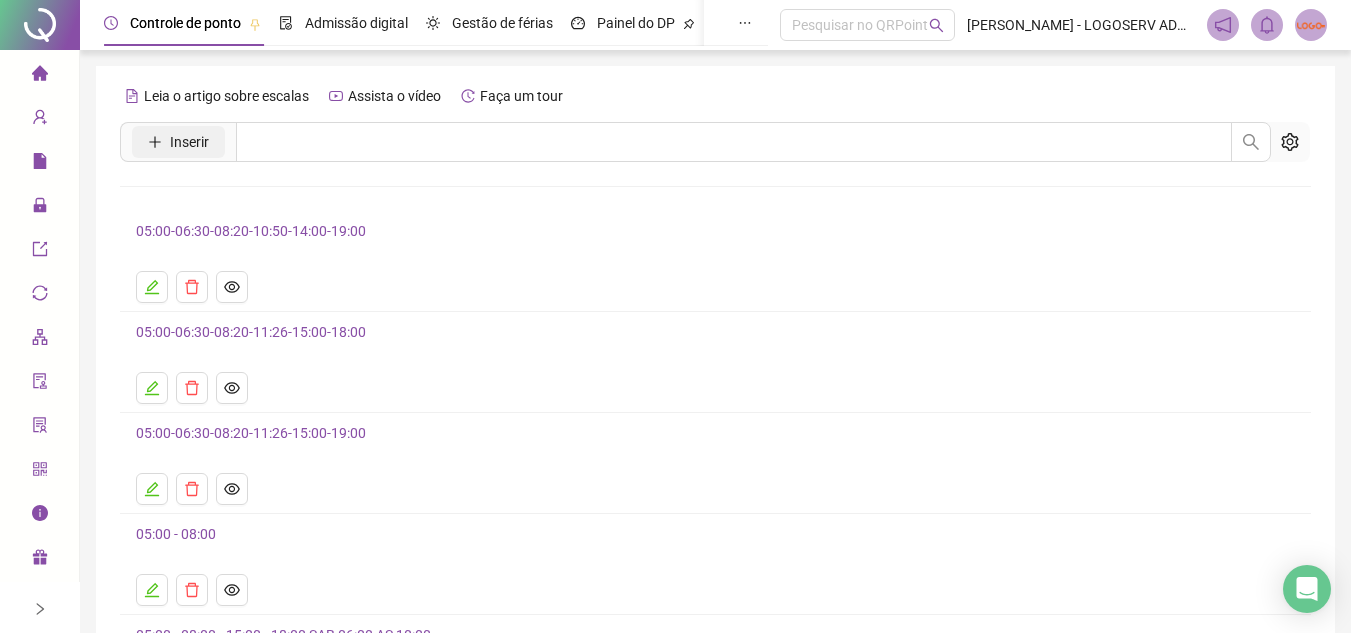 click on "Inserir" at bounding box center (178, 142) 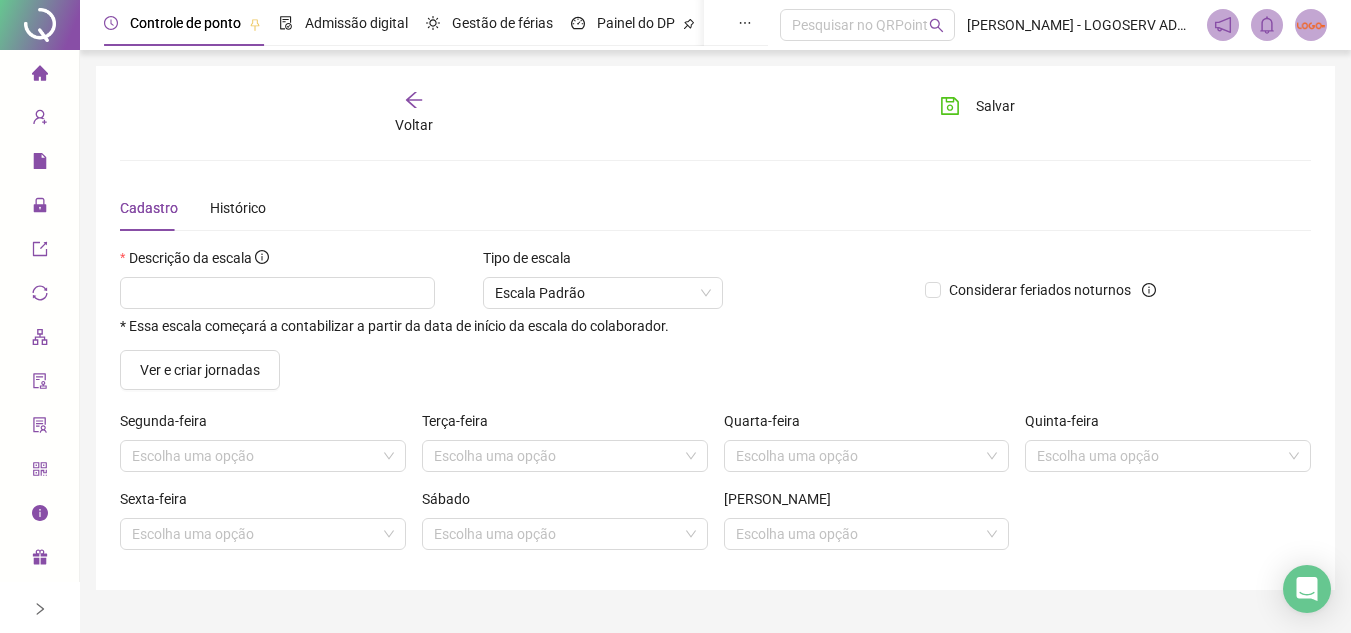 click on "Descrição da escala" at bounding box center [514, 262] 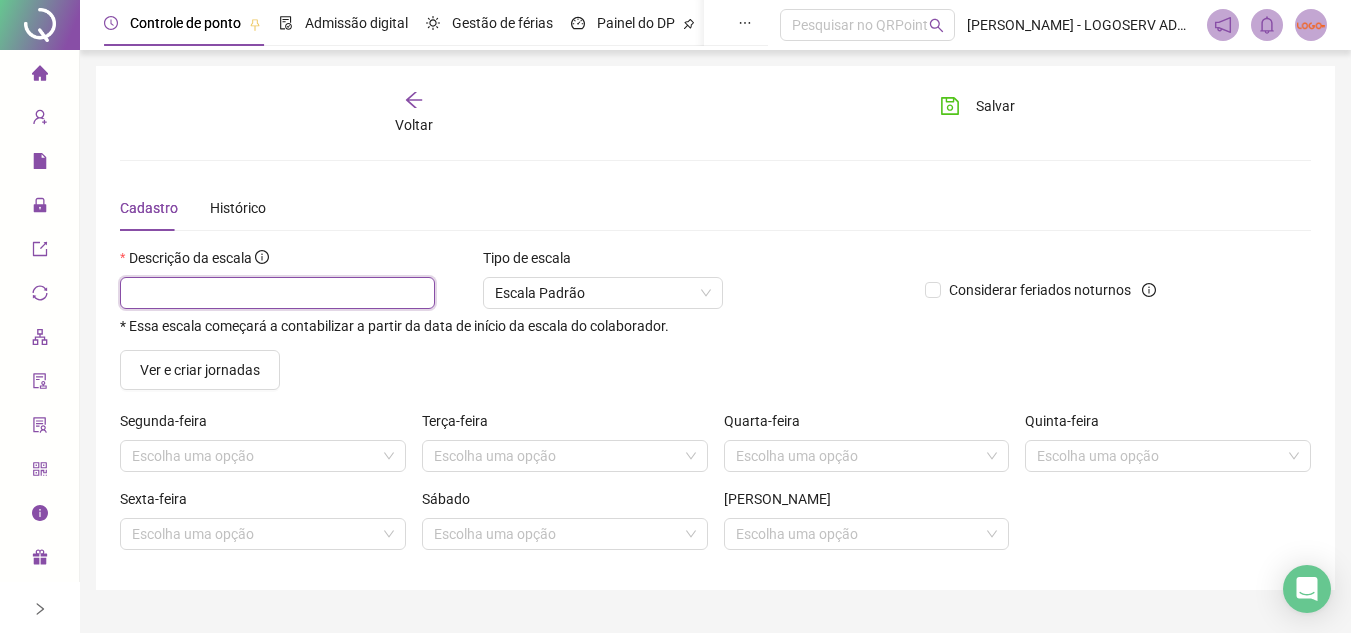 click at bounding box center (277, 293) 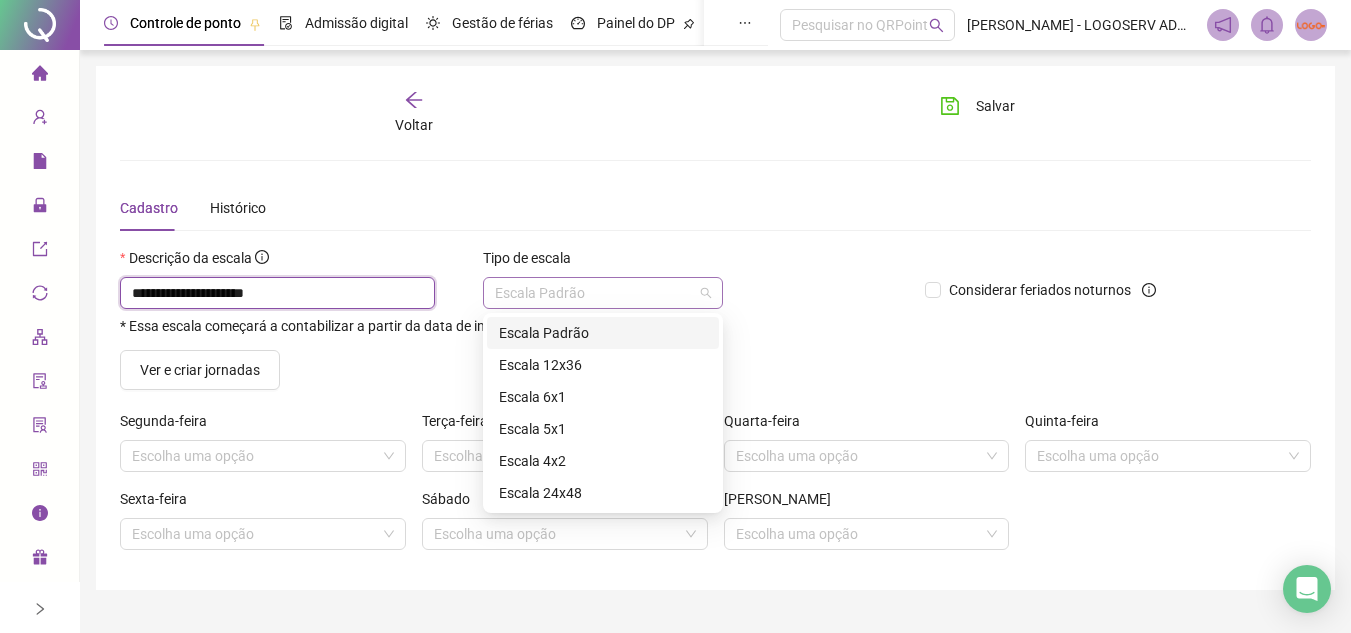 click on "Escala Padrão" at bounding box center [603, 293] 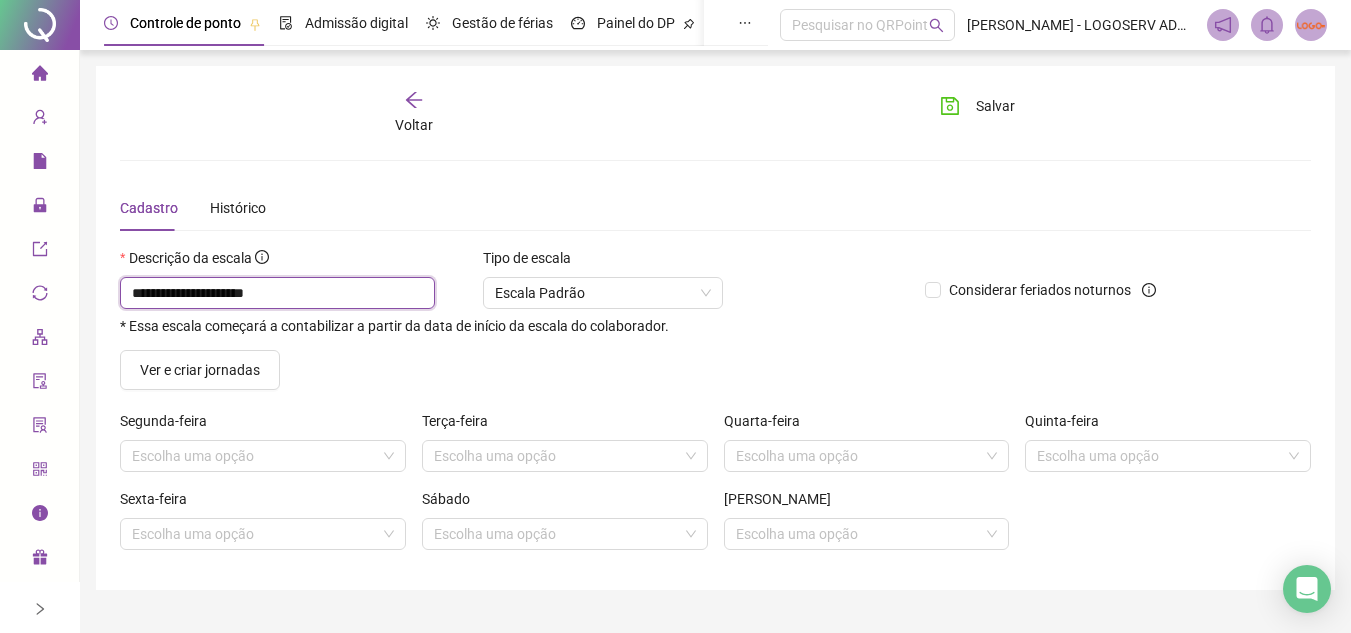click on "**********" at bounding box center (277, 293) 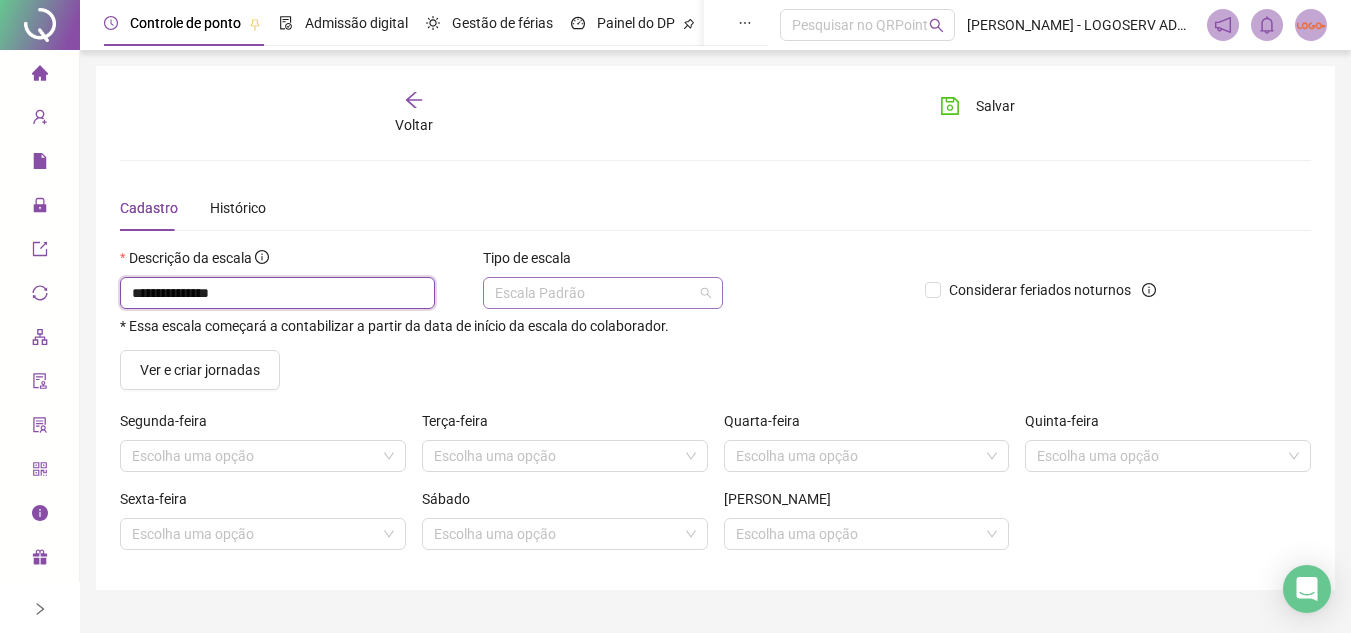 click on "Escala Padrão" at bounding box center (603, 293) 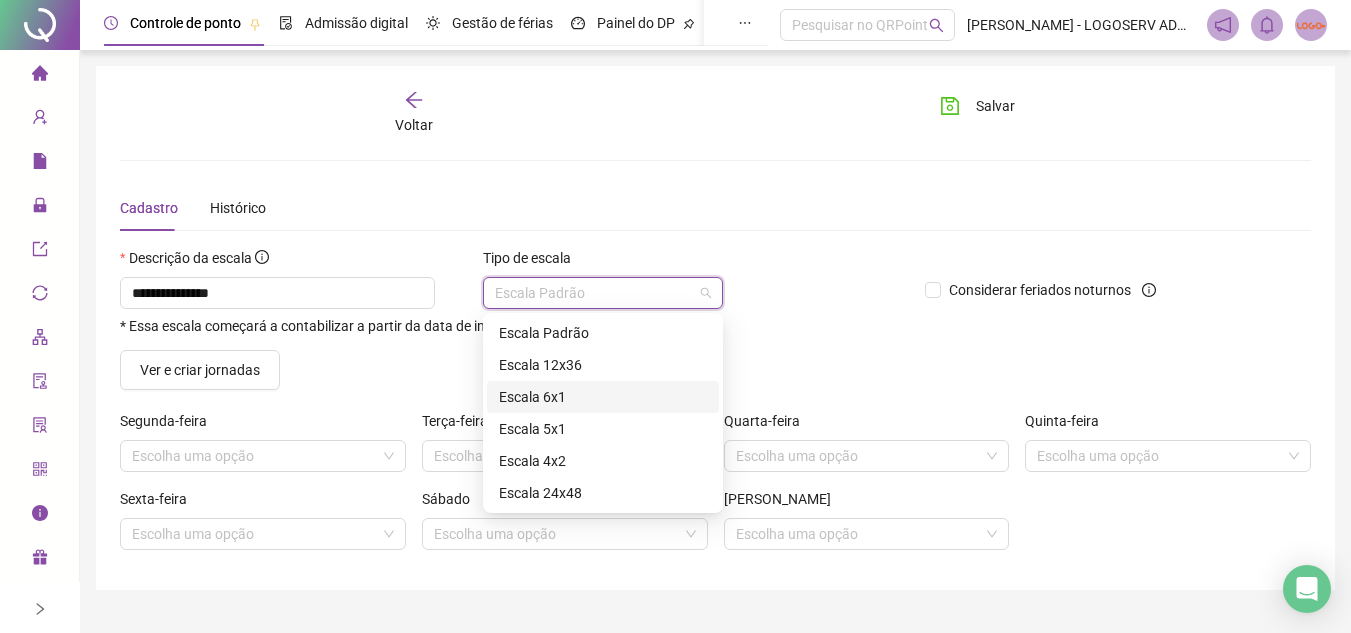 click on "Escala 6x1" at bounding box center (603, 397) 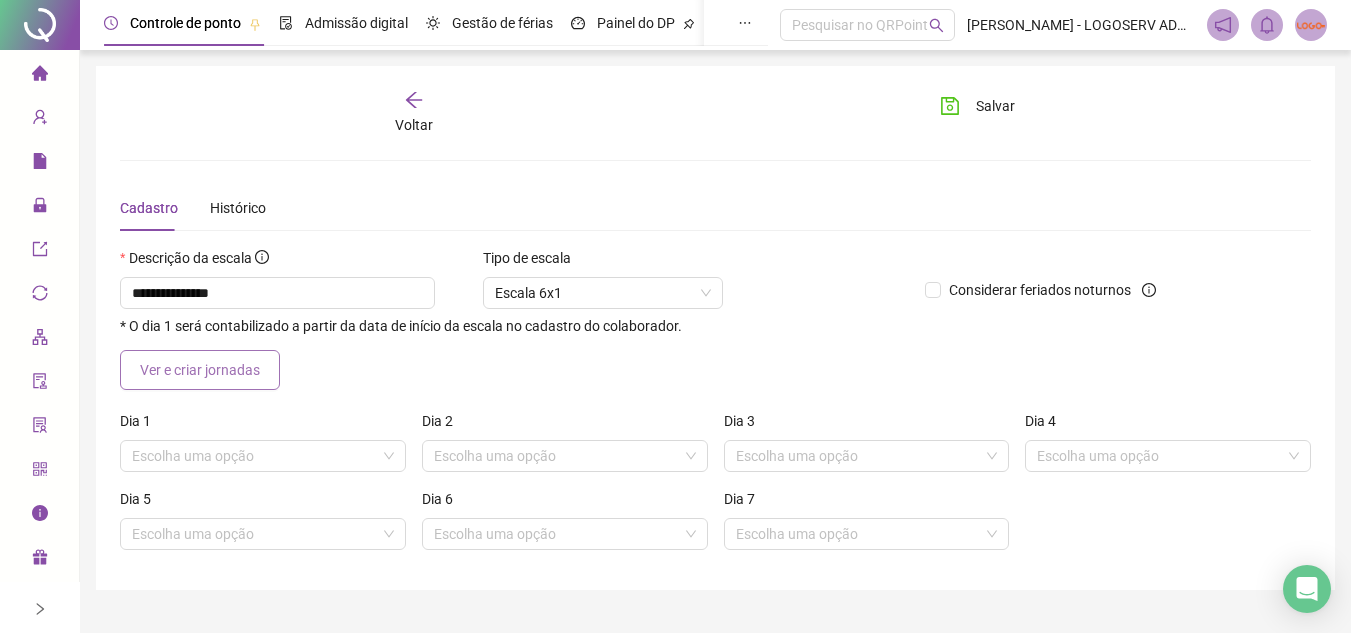 click on "Ver e criar jornadas" at bounding box center [200, 370] 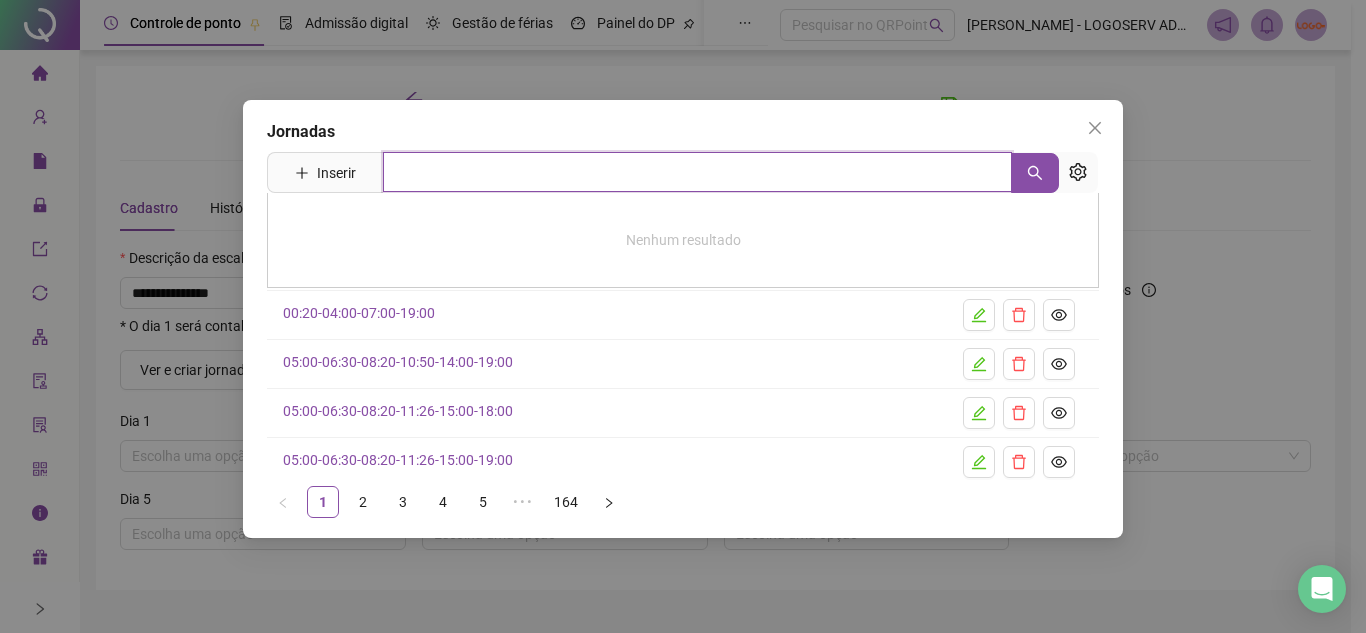 click at bounding box center [697, 172] 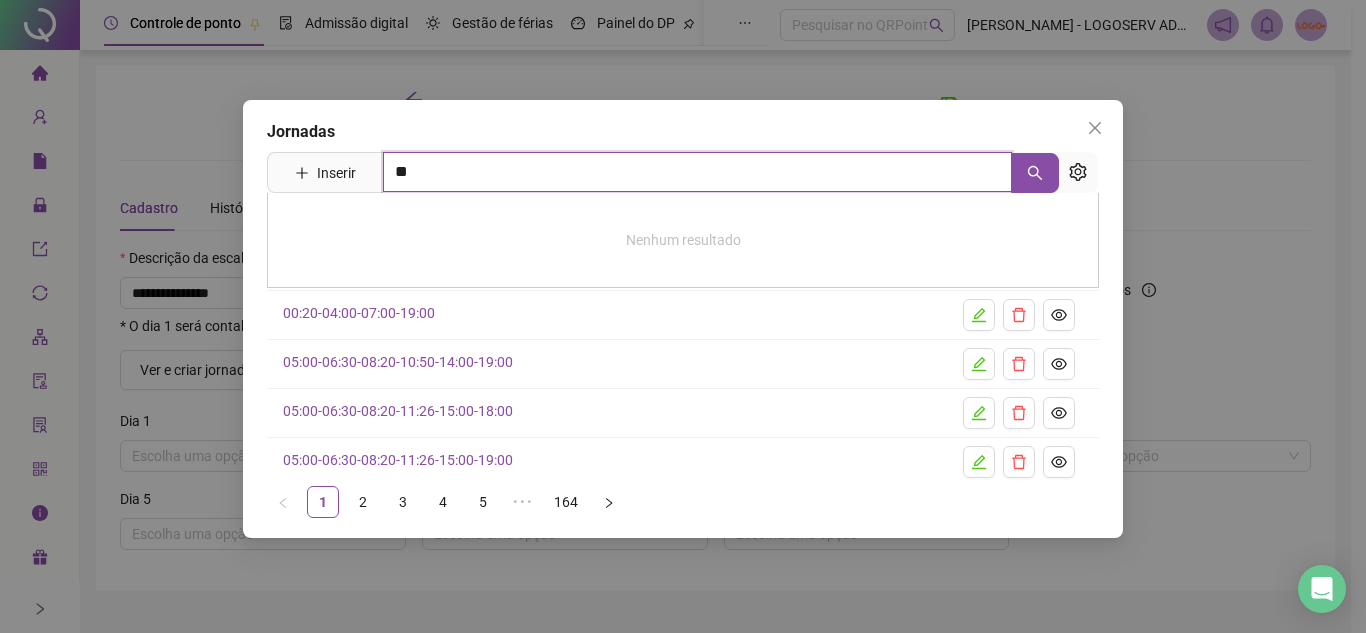 type on "**" 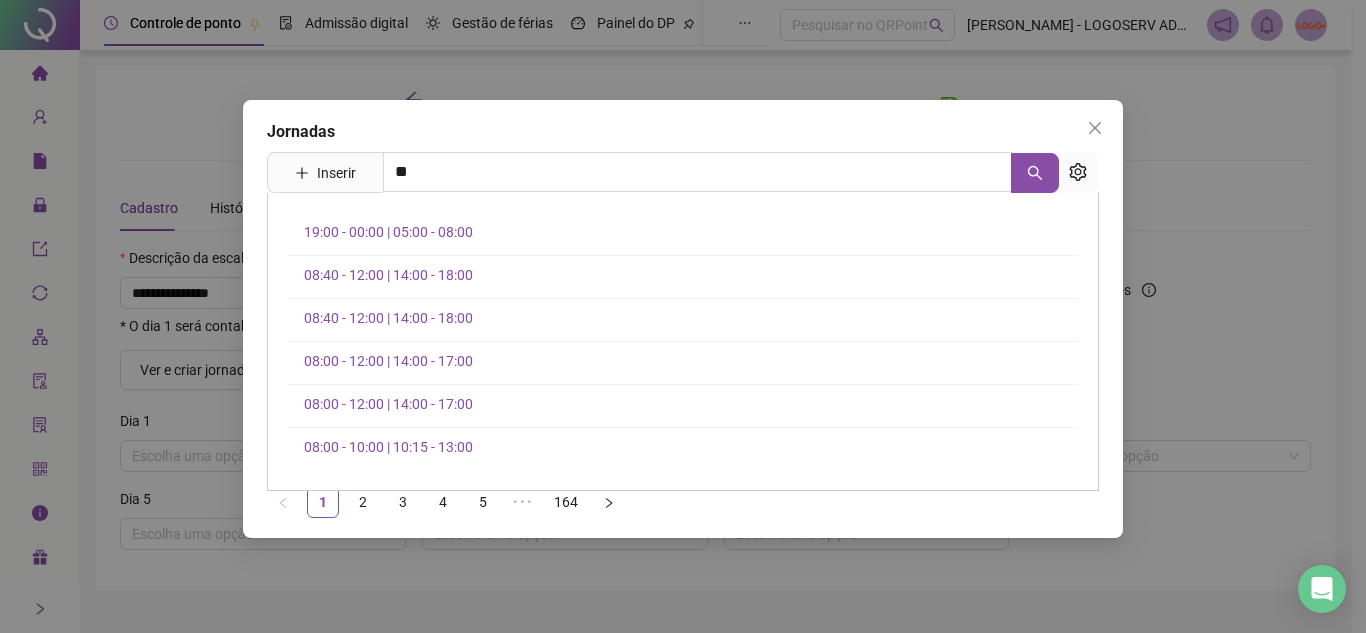 click on "Jornadas Inserir ** 19:00 - 00:00 | 05:00 - 08:00 08:40 - 12:00 | 14:00 - 18:00 08:40 - 12:00 | 14:00 - 18:00 08:00 - 12:00 | 14:00 - 17:00 08:00 - 12:00 | 14:00 - 17:00 08:00 - 10:00 | 10:15 - 13:00 00:00-05:00-08:00-19:00   00:20-04:00-07:00-19:00   05:00-06:30-08:20-10:50-14:00-19:00   05:00-06:30-08:20-11:26-15:00-18:00   05:00-06:30-08:20-11:26-15:00-19:00   1 2 3 4 5 ••• 164" at bounding box center [683, 316] 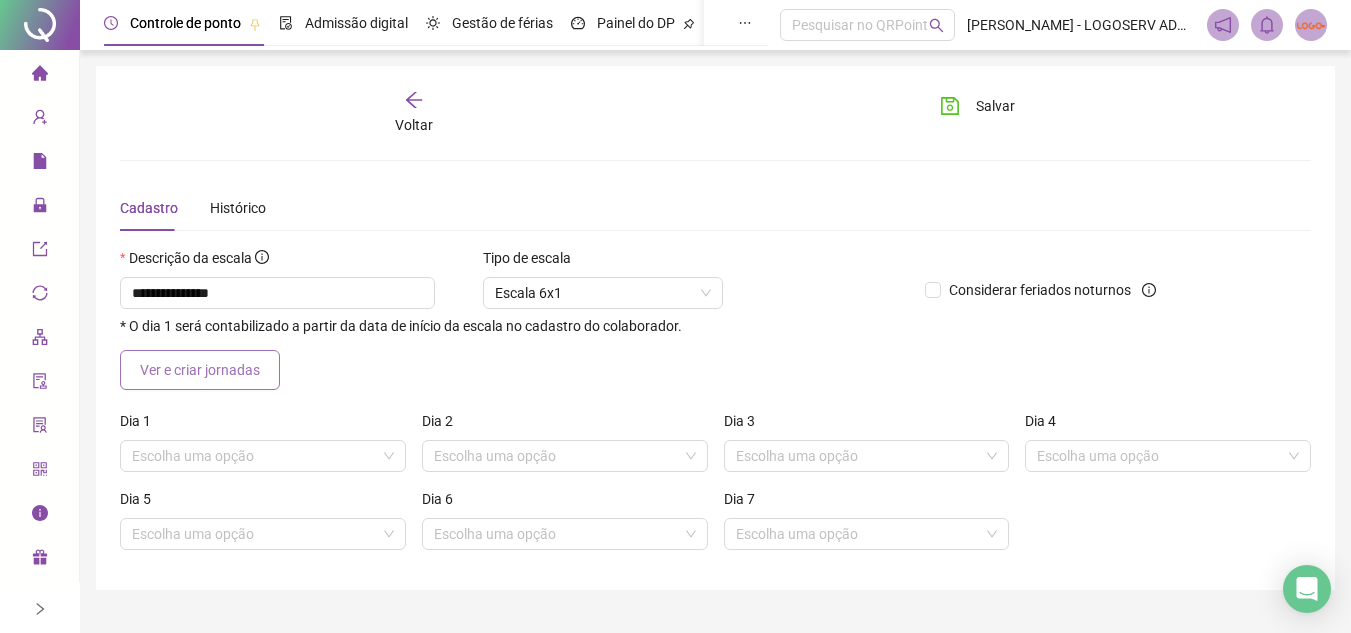 click on "Ver e criar jornadas" at bounding box center (200, 370) 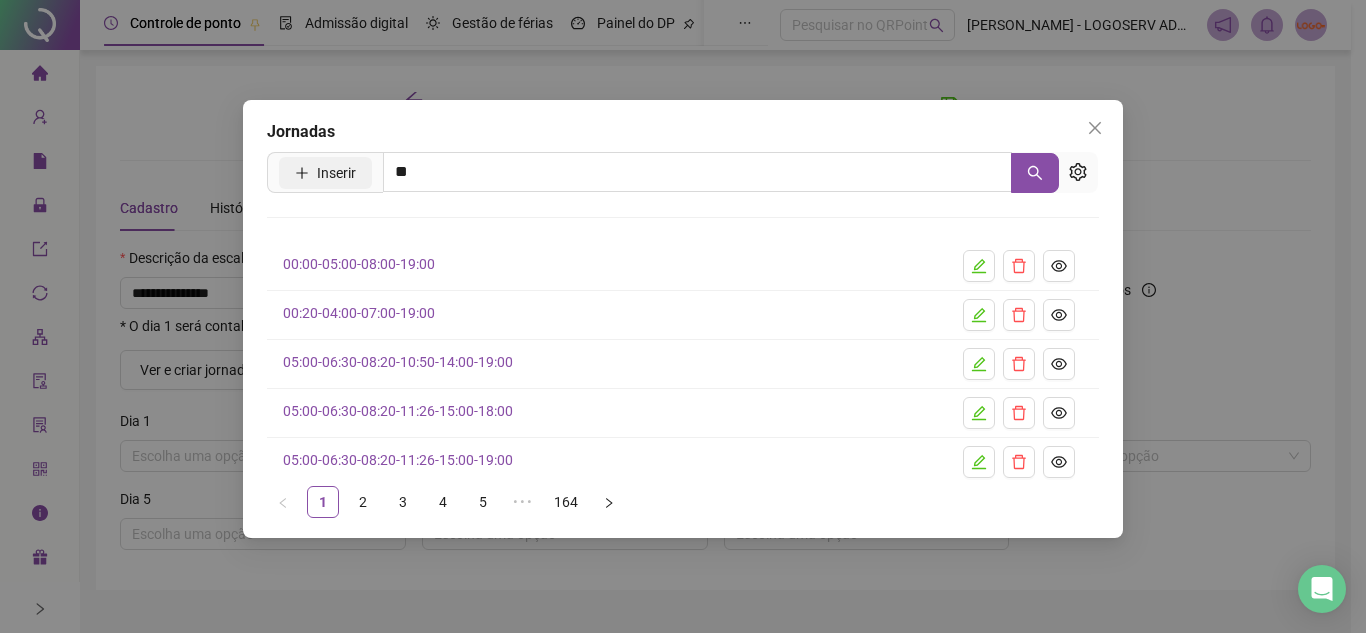 click on "Inserir" at bounding box center [325, 173] 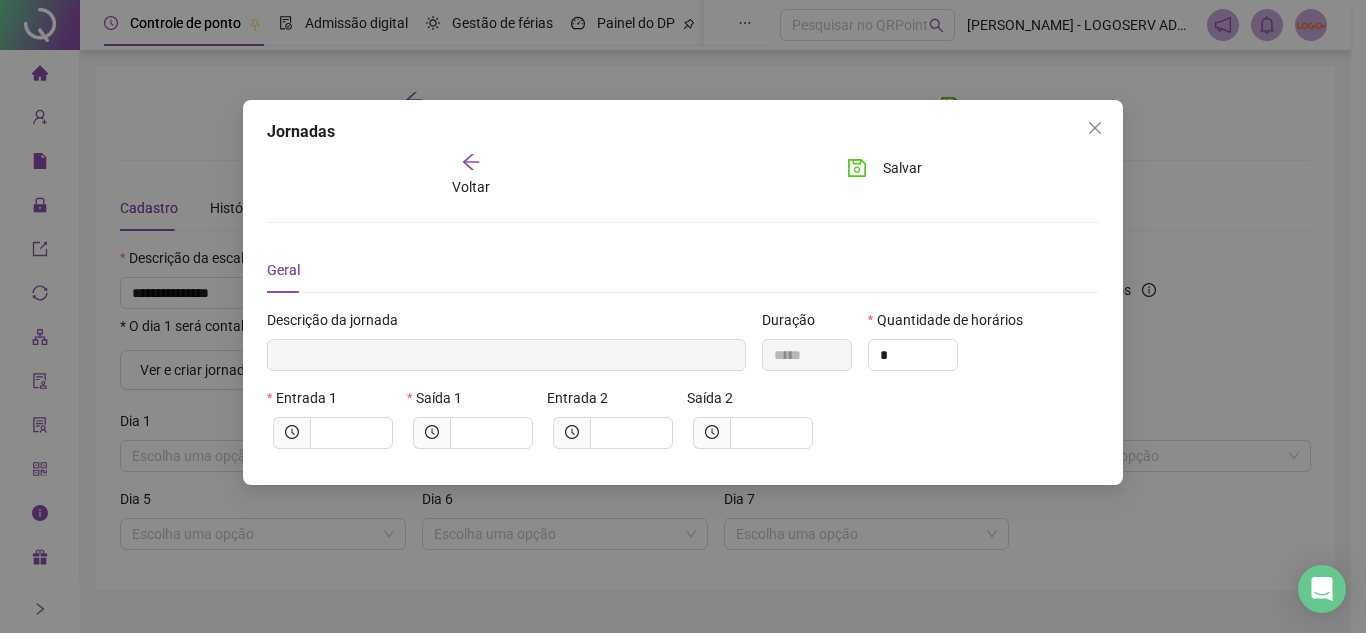 type 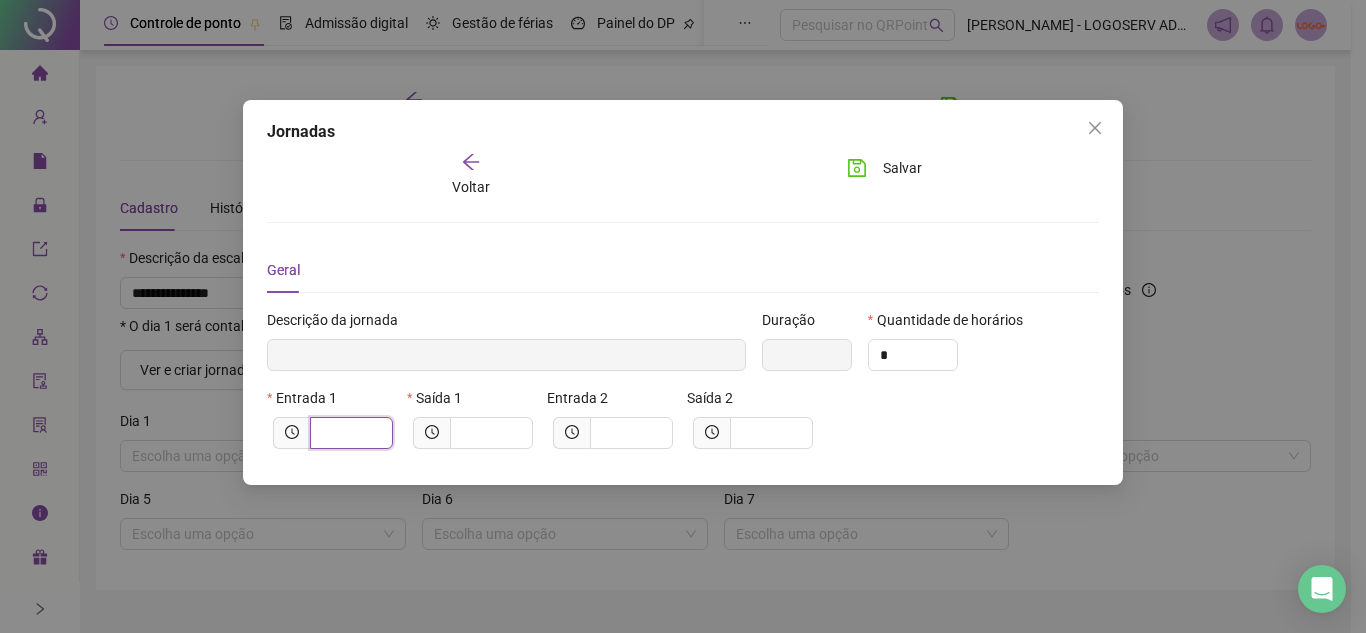 click at bounding box center [349, 433] 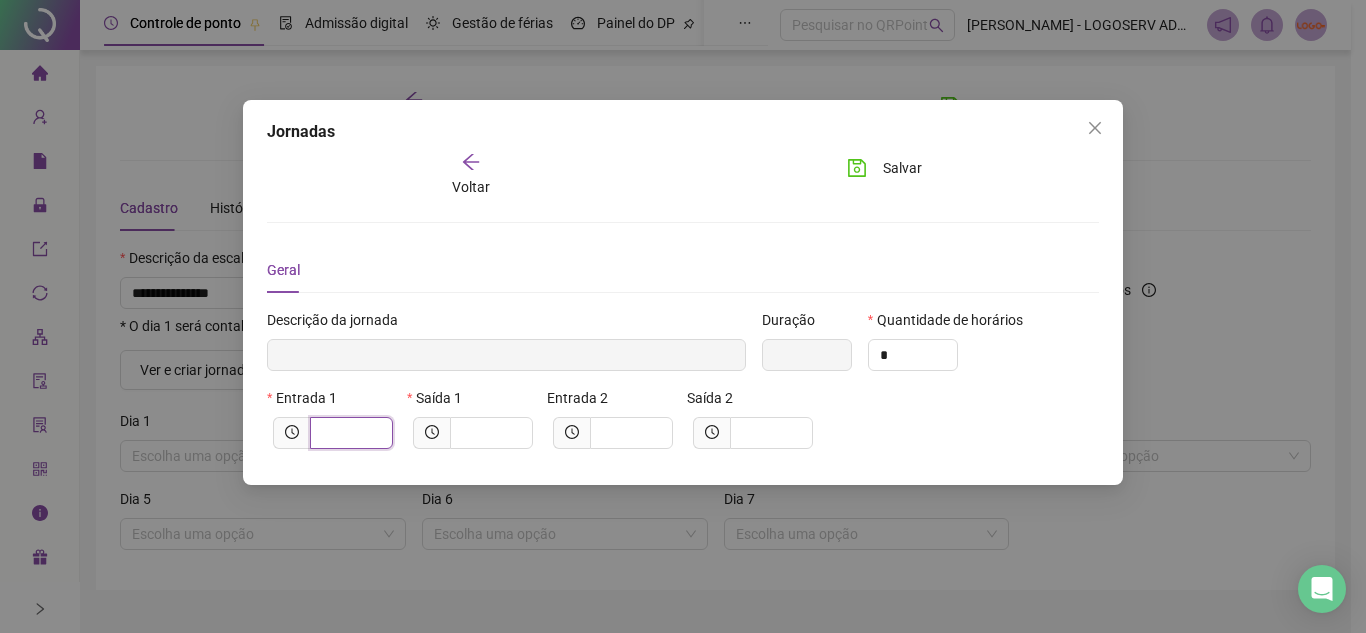type on "*****" 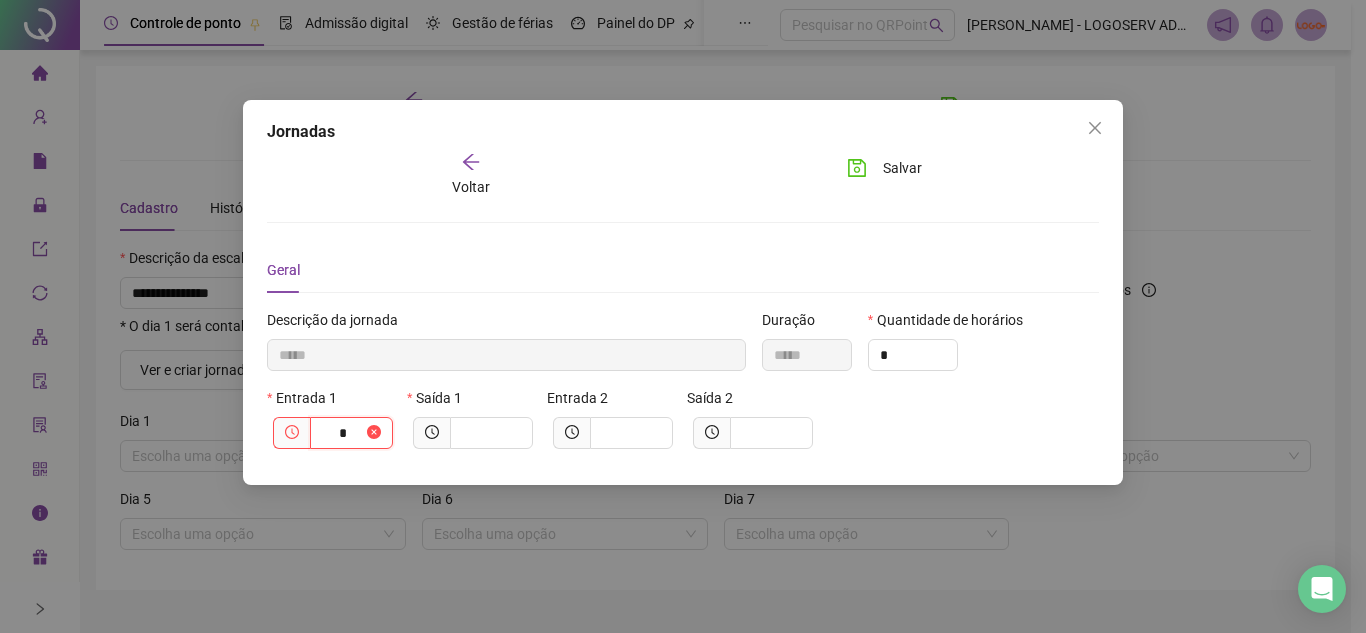 type on "******" 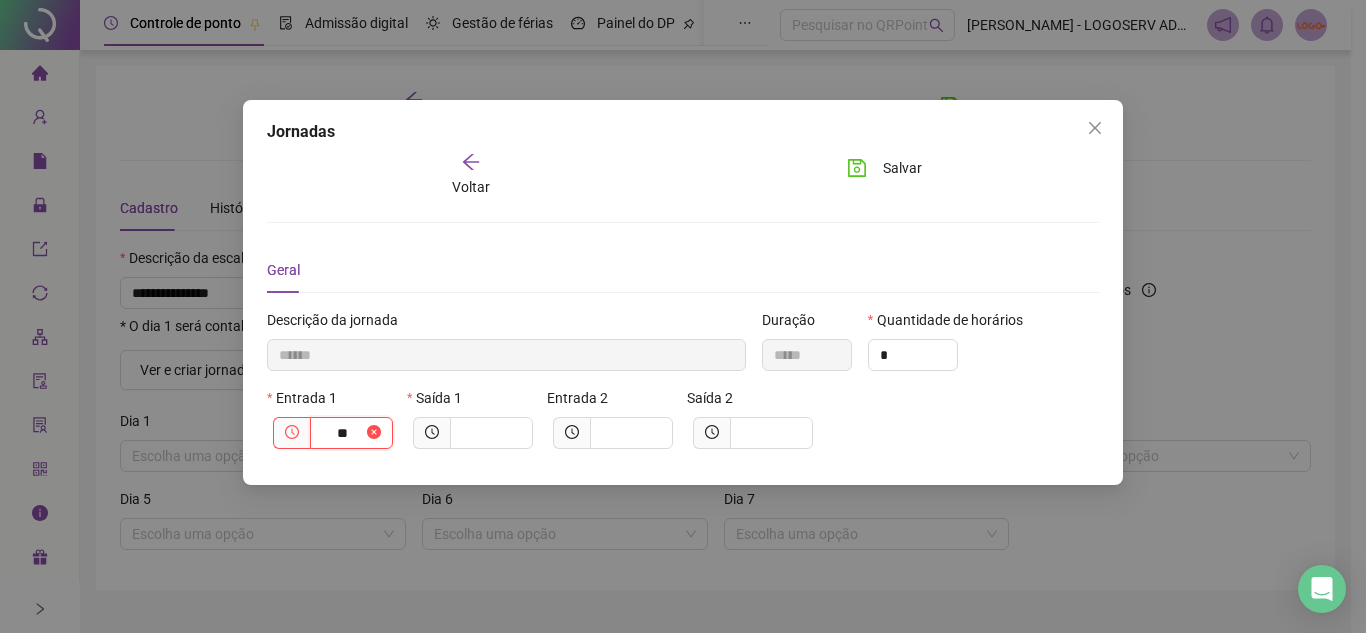 type on "*****" 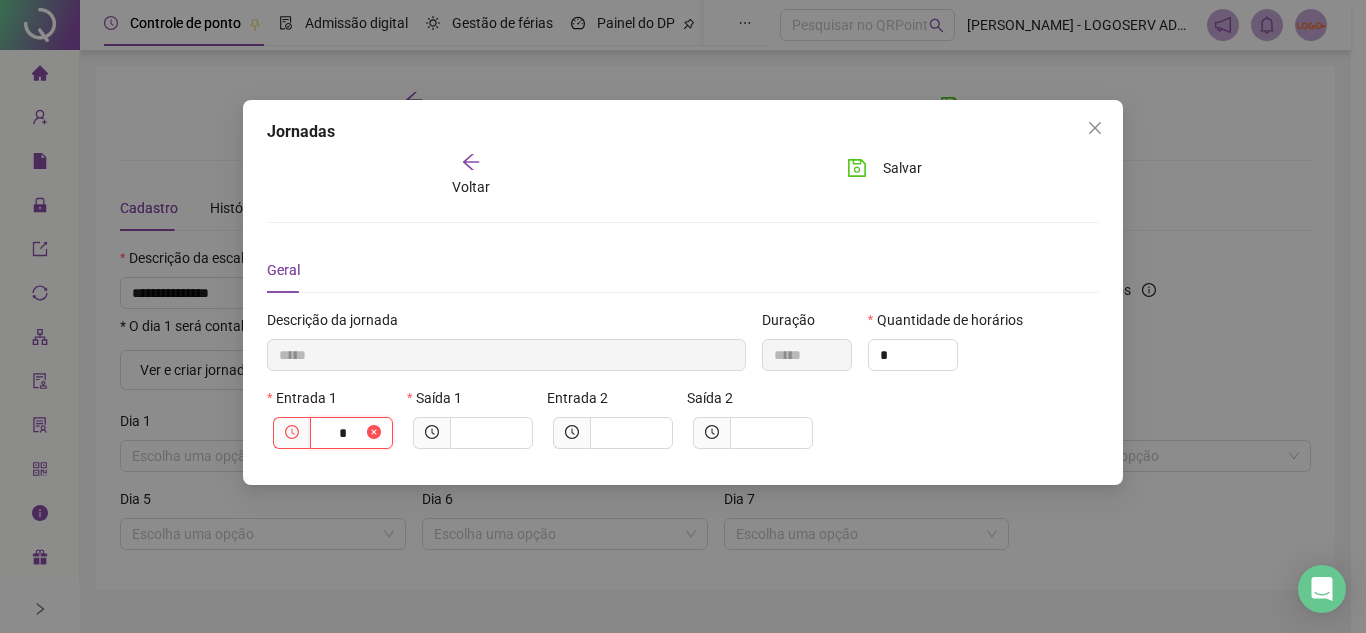 type on "******" 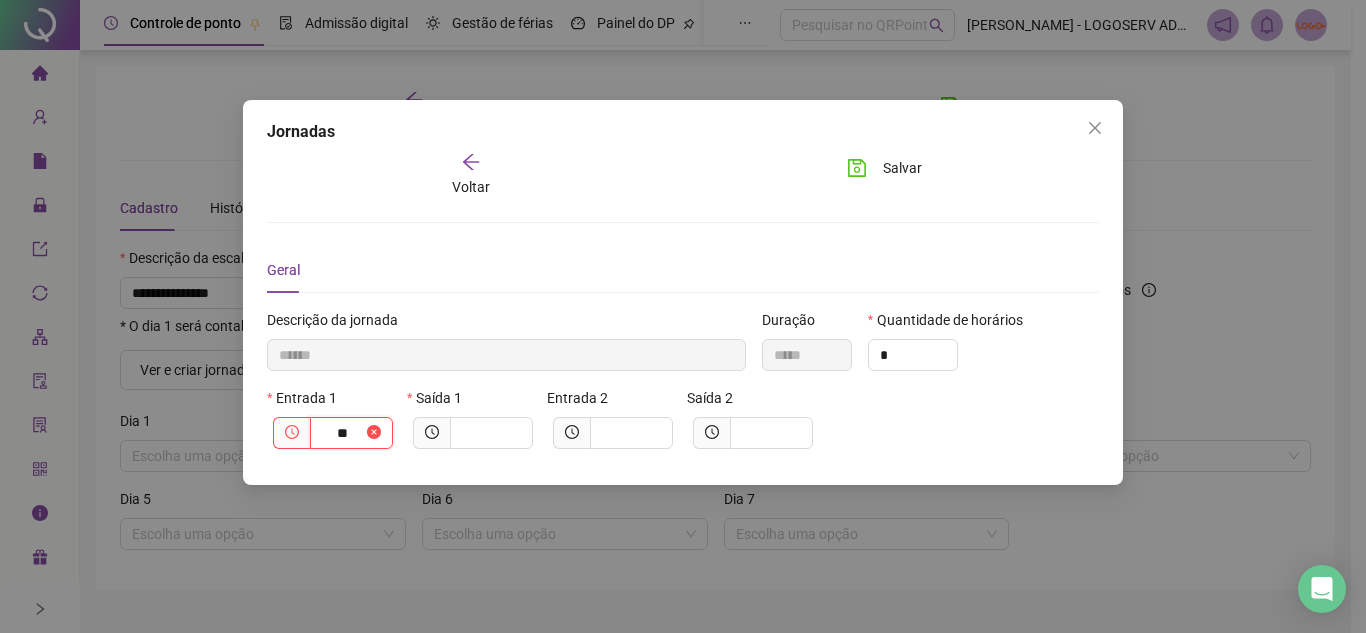 type on "********" 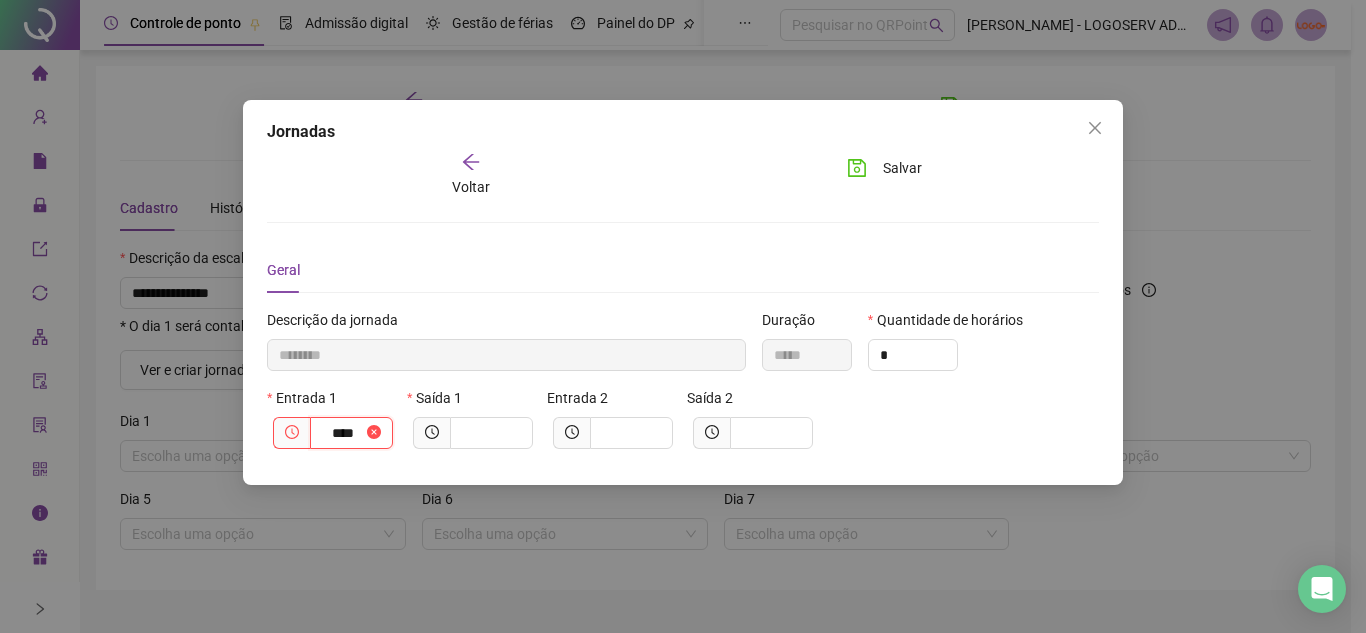 type on "*********" 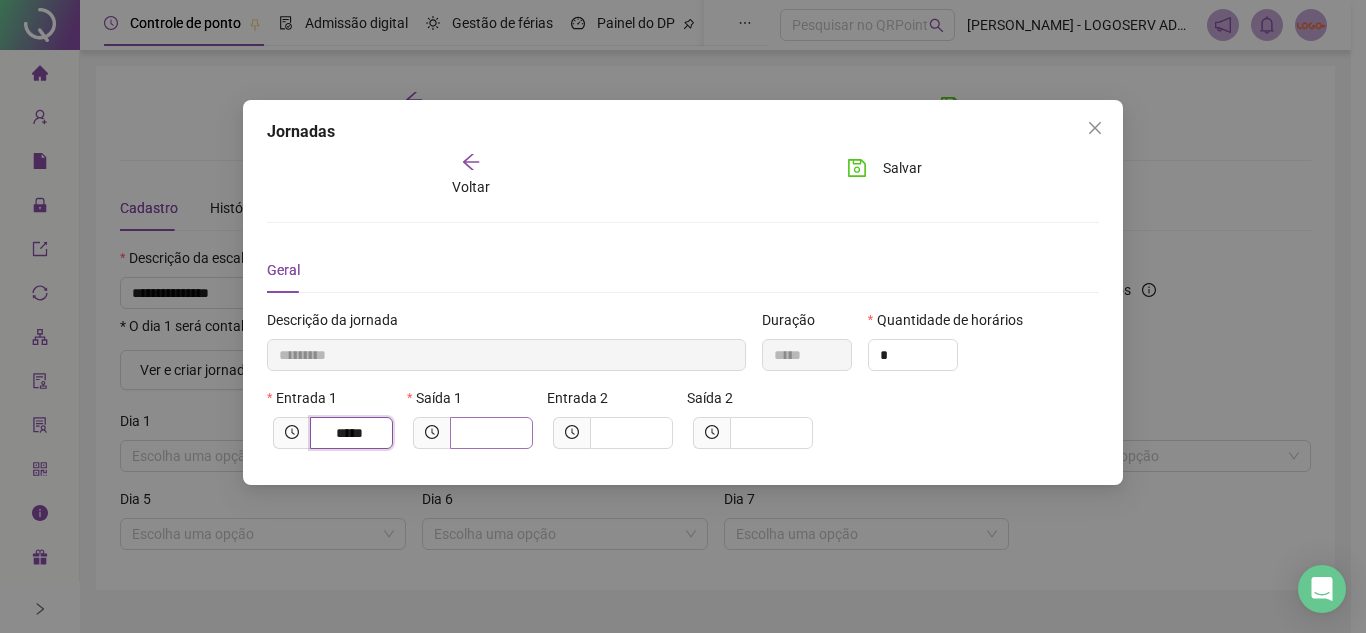 type on "*****" 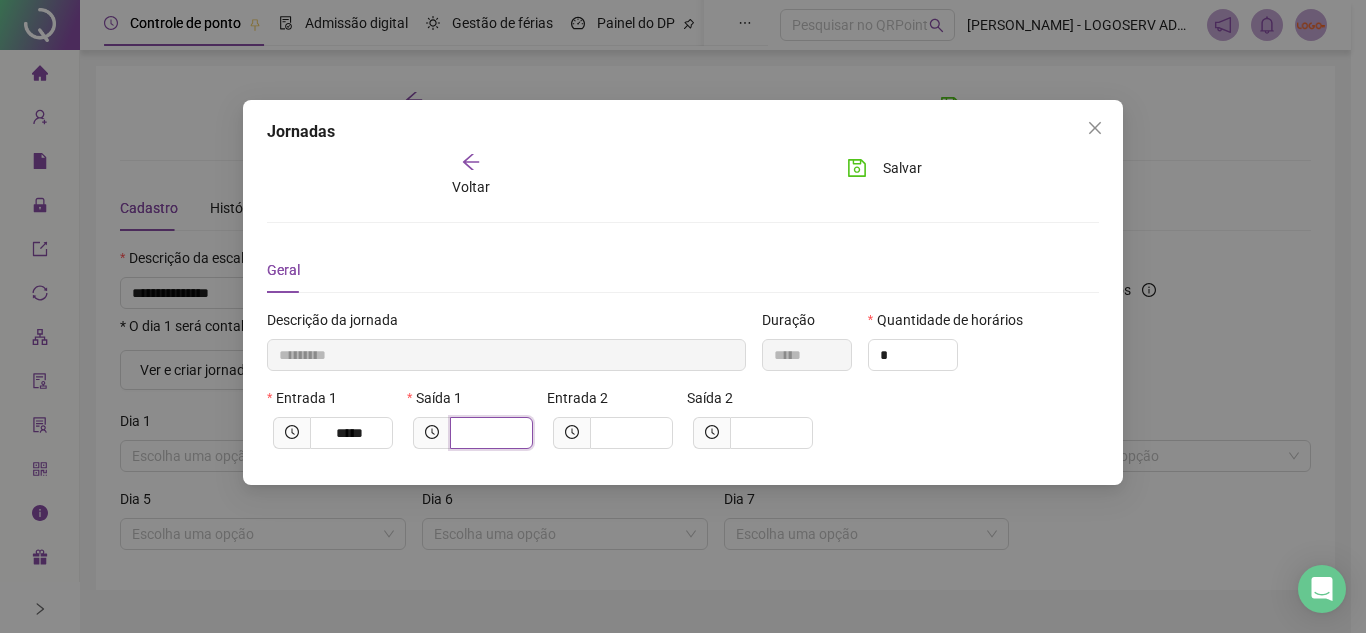 click at bounding box center (489, 433) 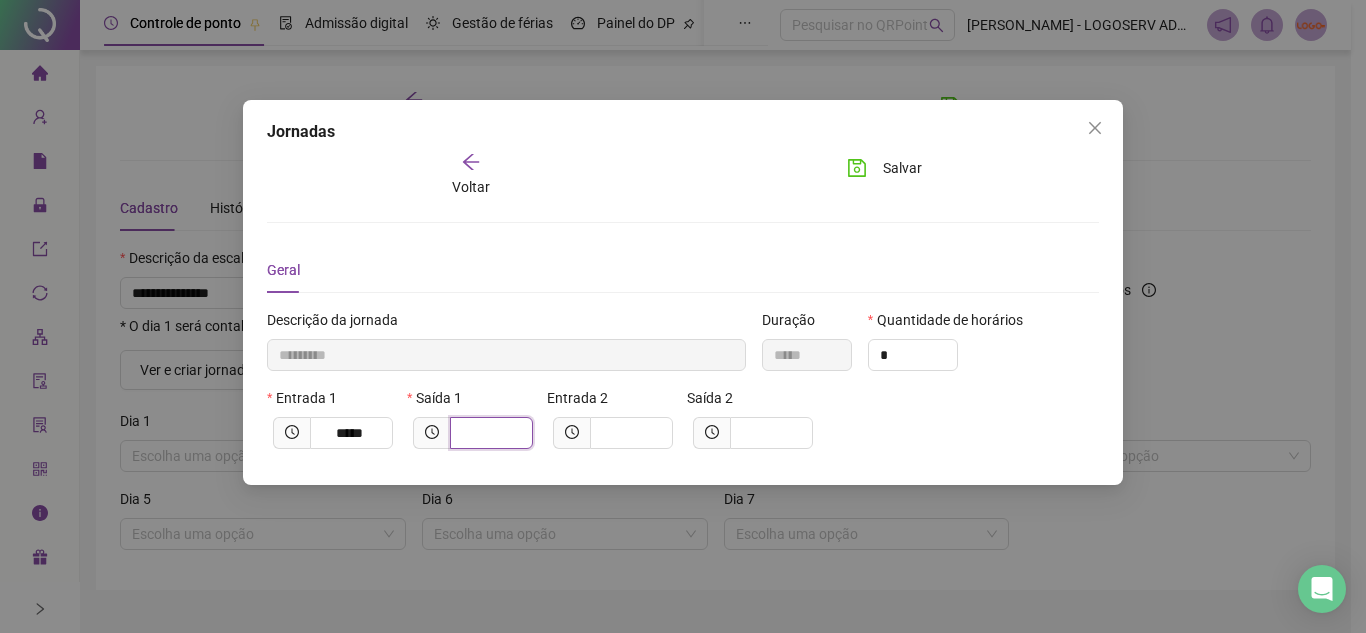 type on "*********" 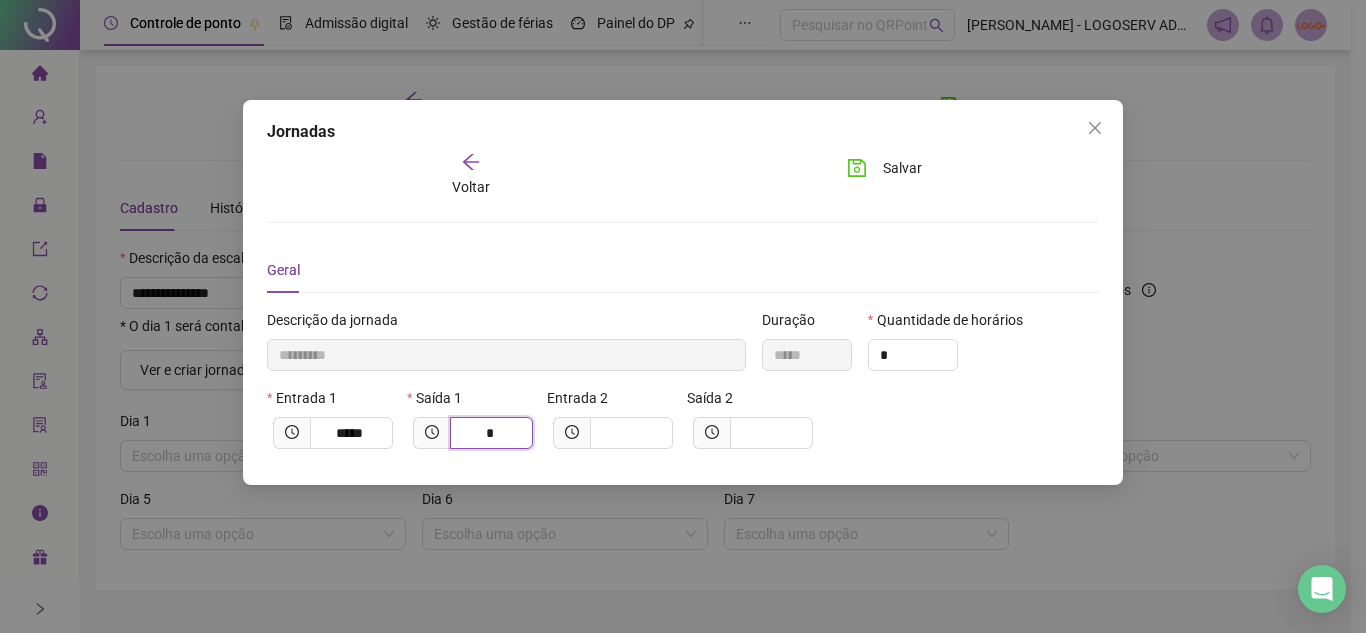 type on "**********" 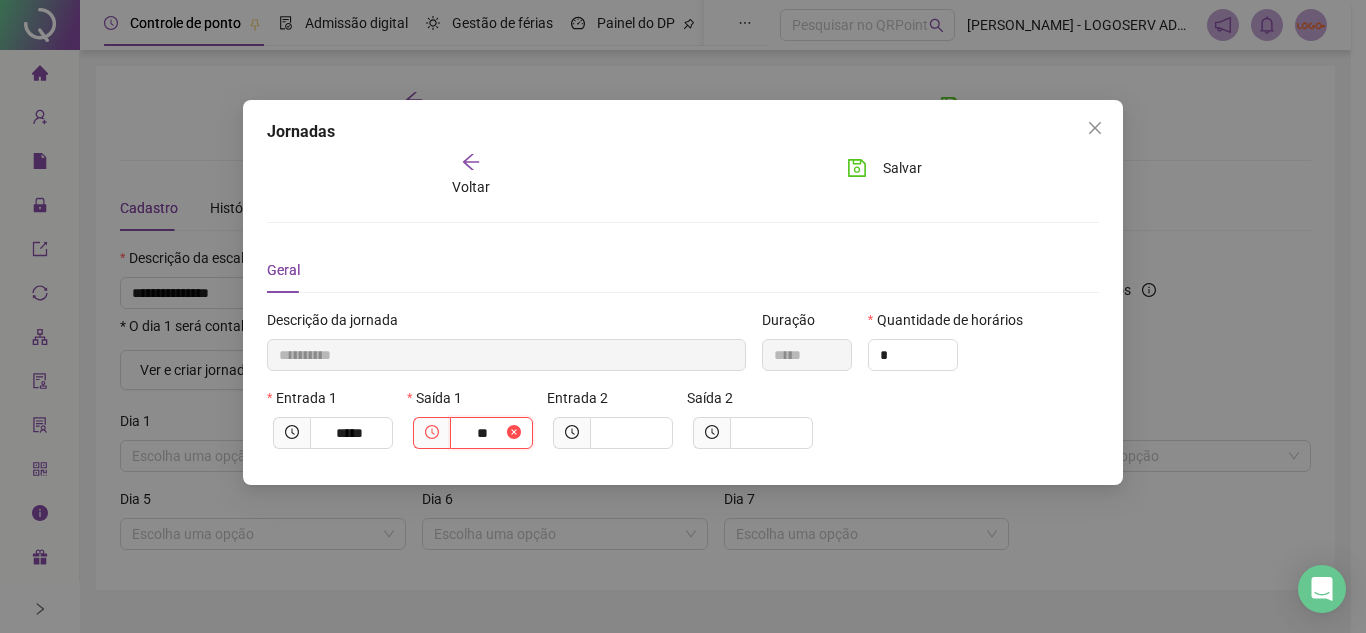 type on "**********" 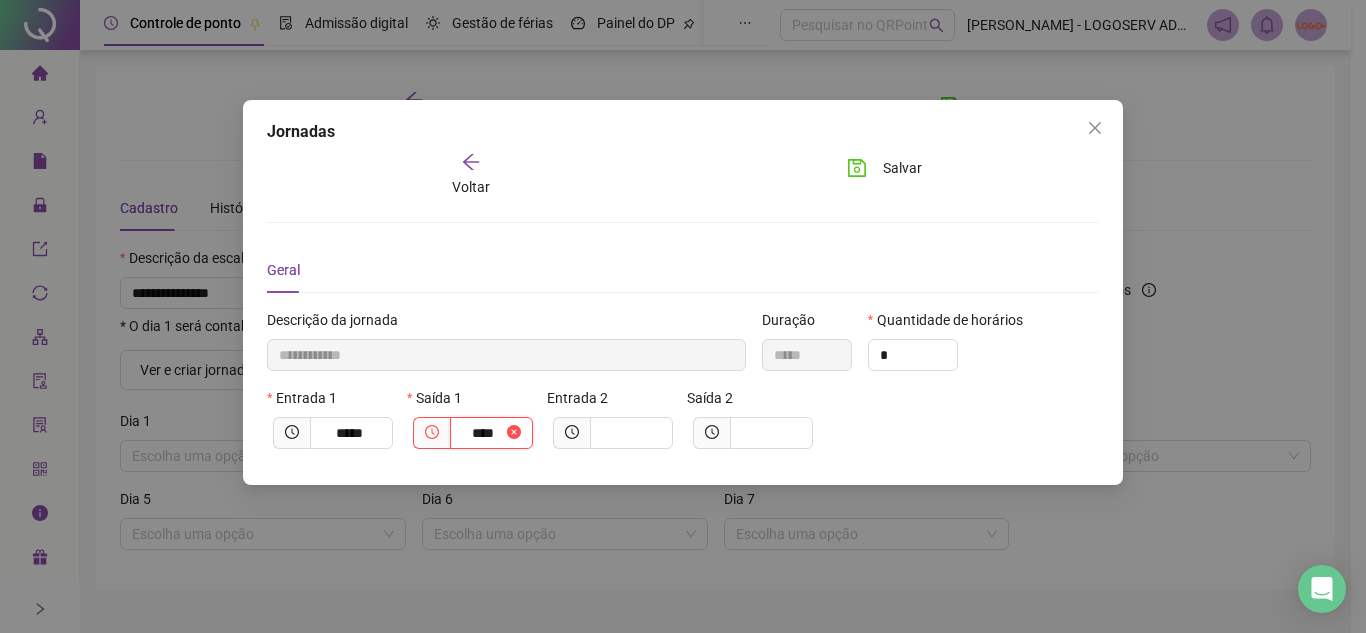 type on "**********" 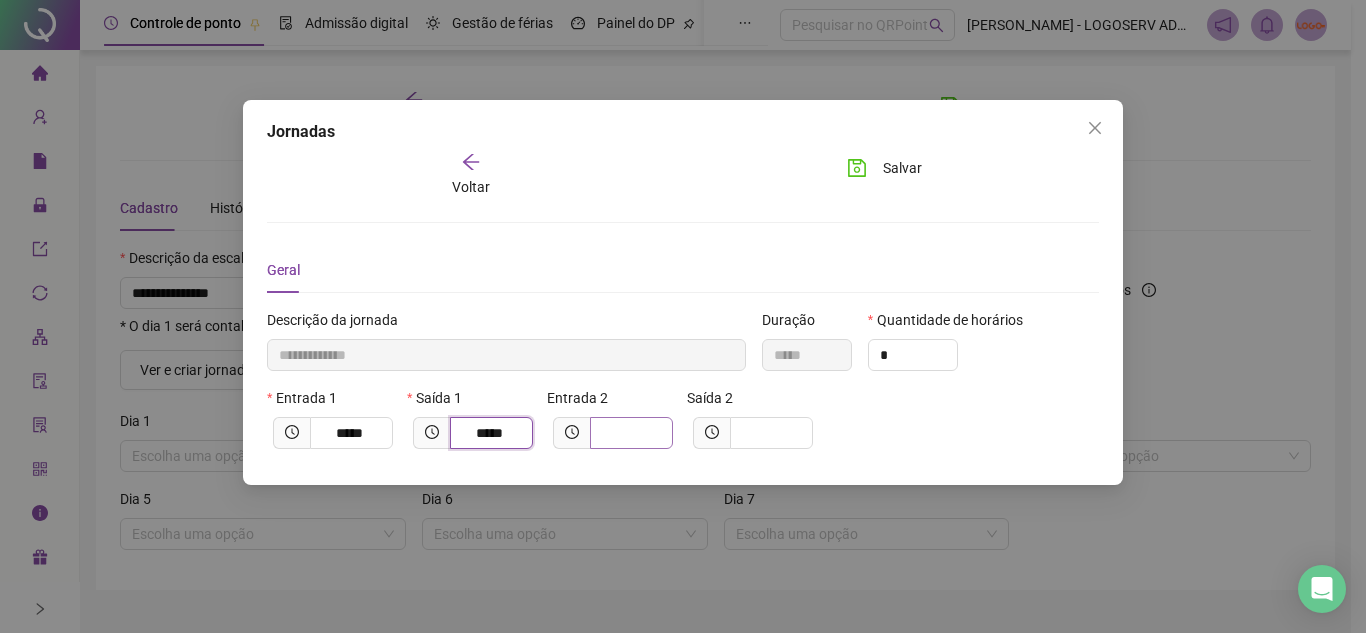 type on "*****" 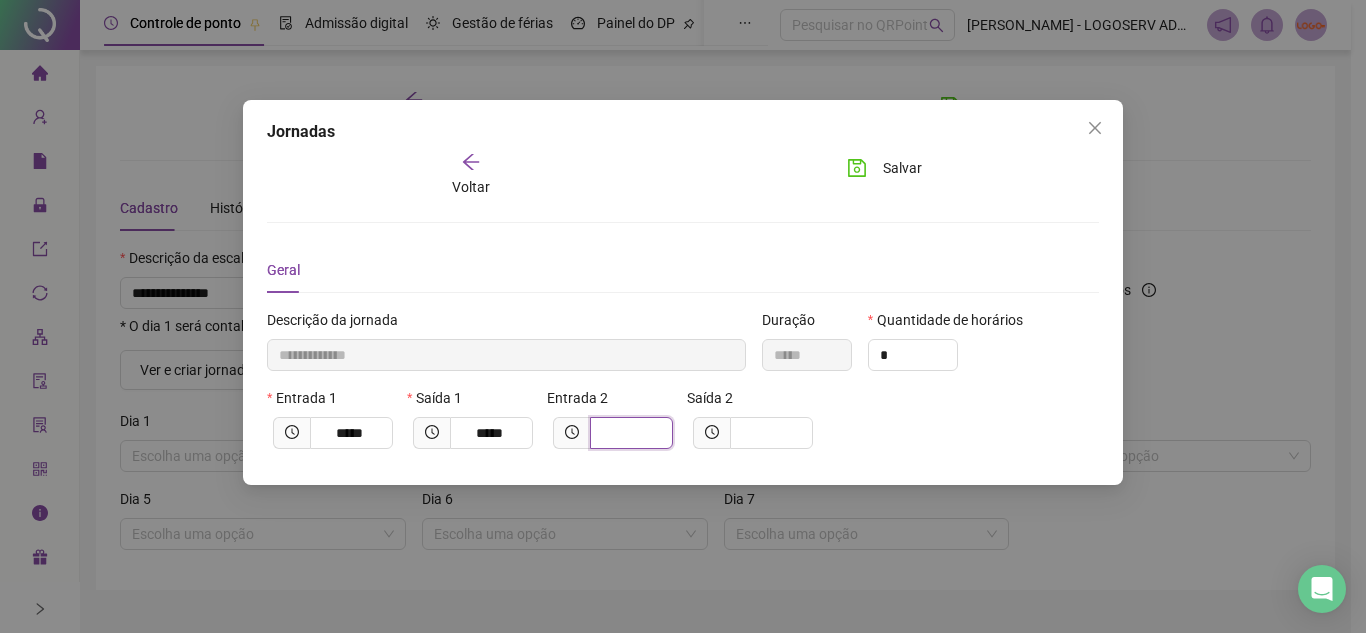 click at bounding box center (629, 433) 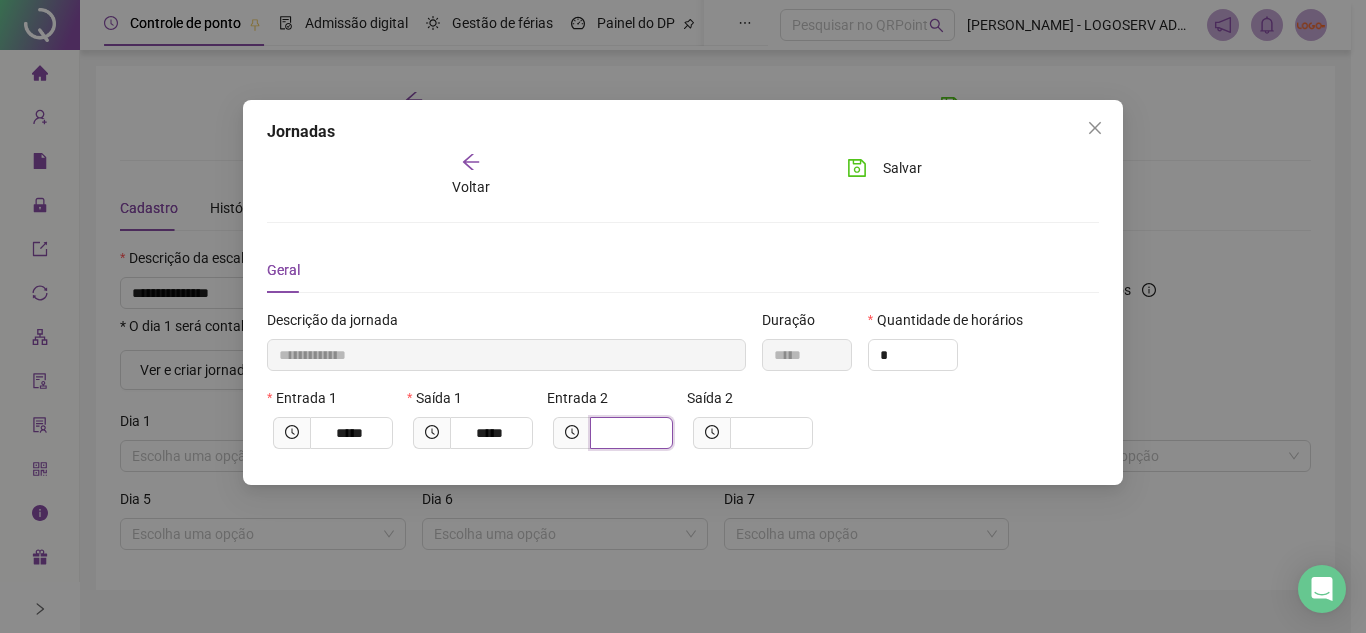 type on "**********" 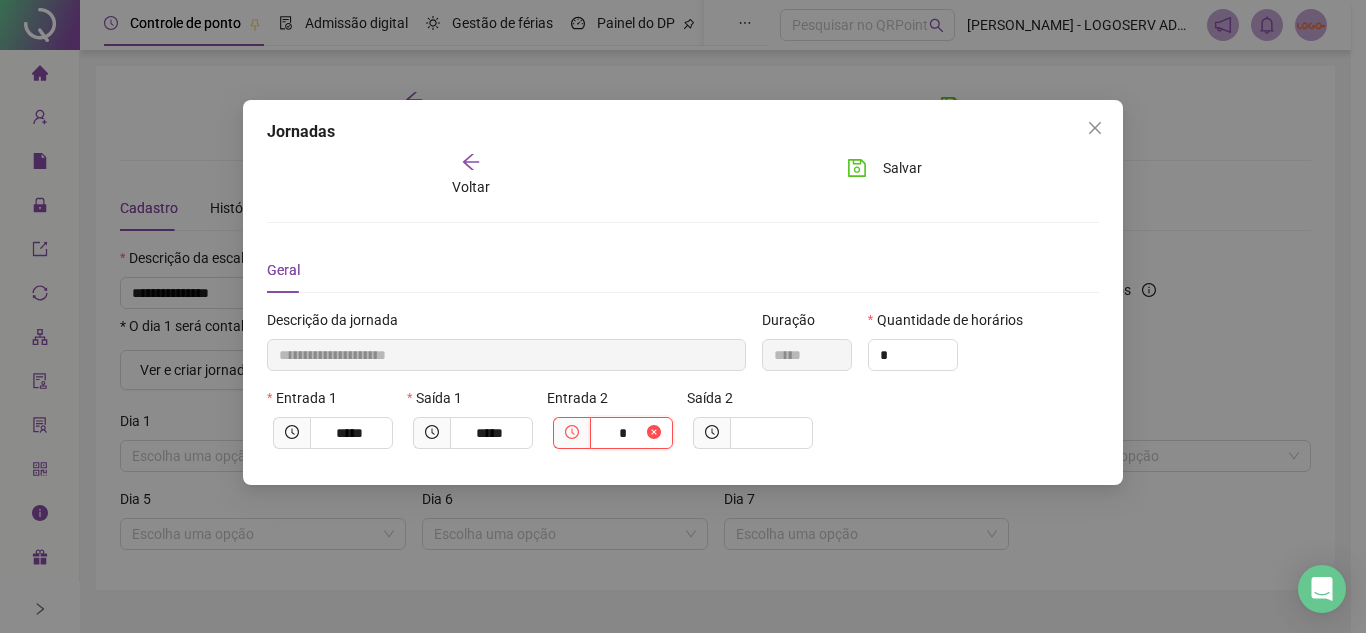 type on "**********" 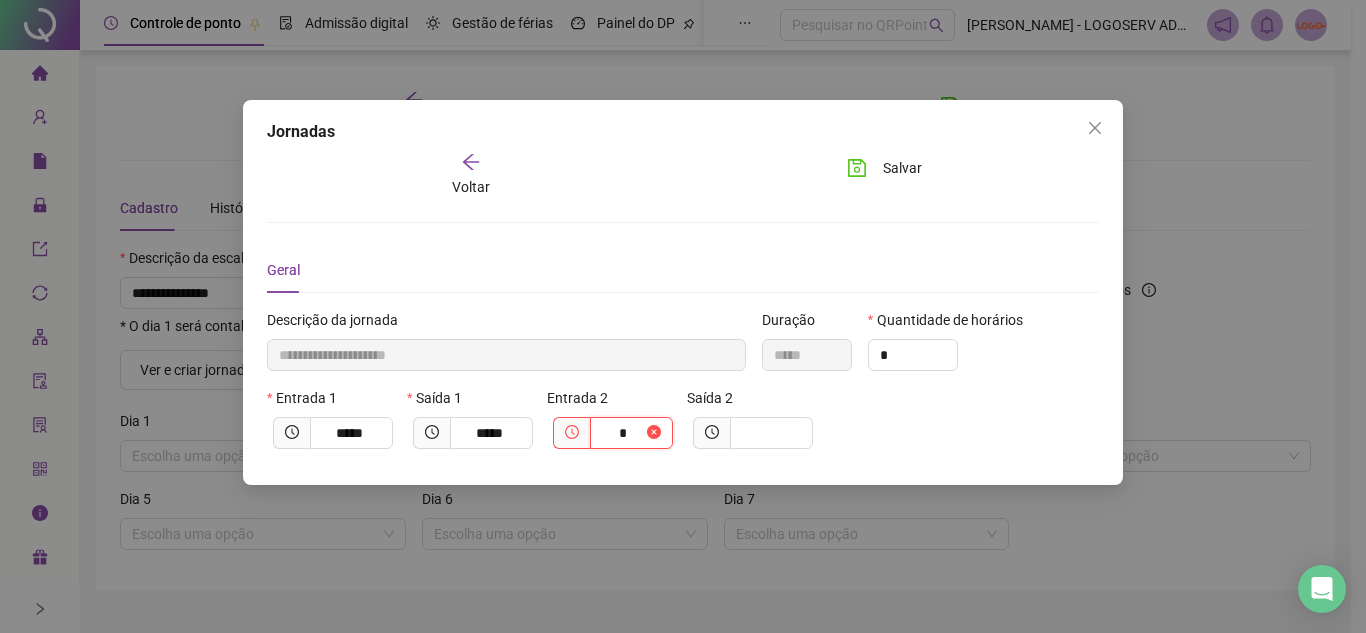 type on "**" 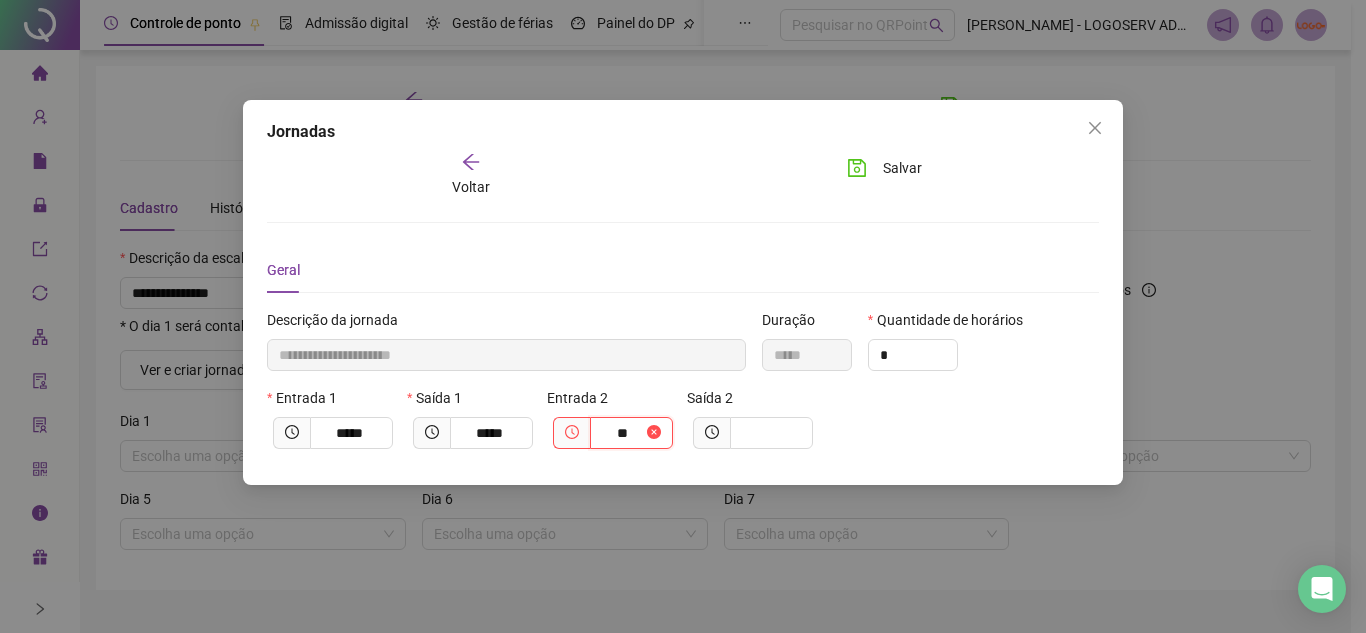 type on "**********" 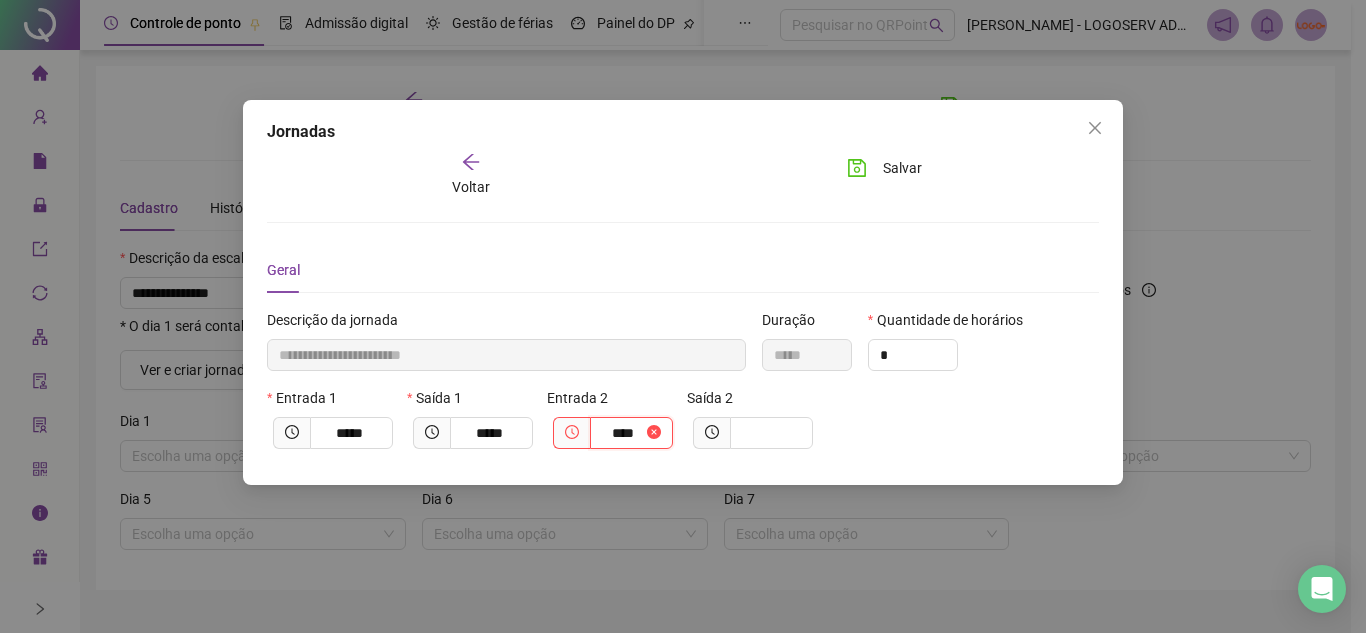 type on "**********" 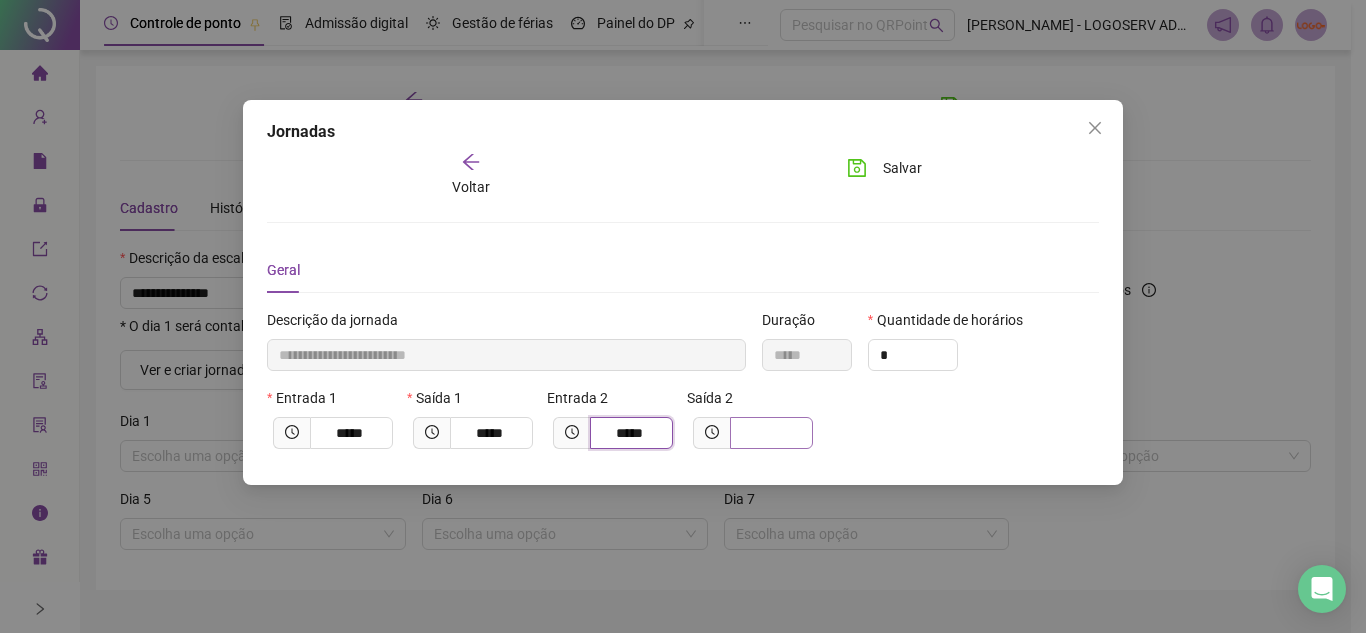 type on "*****" 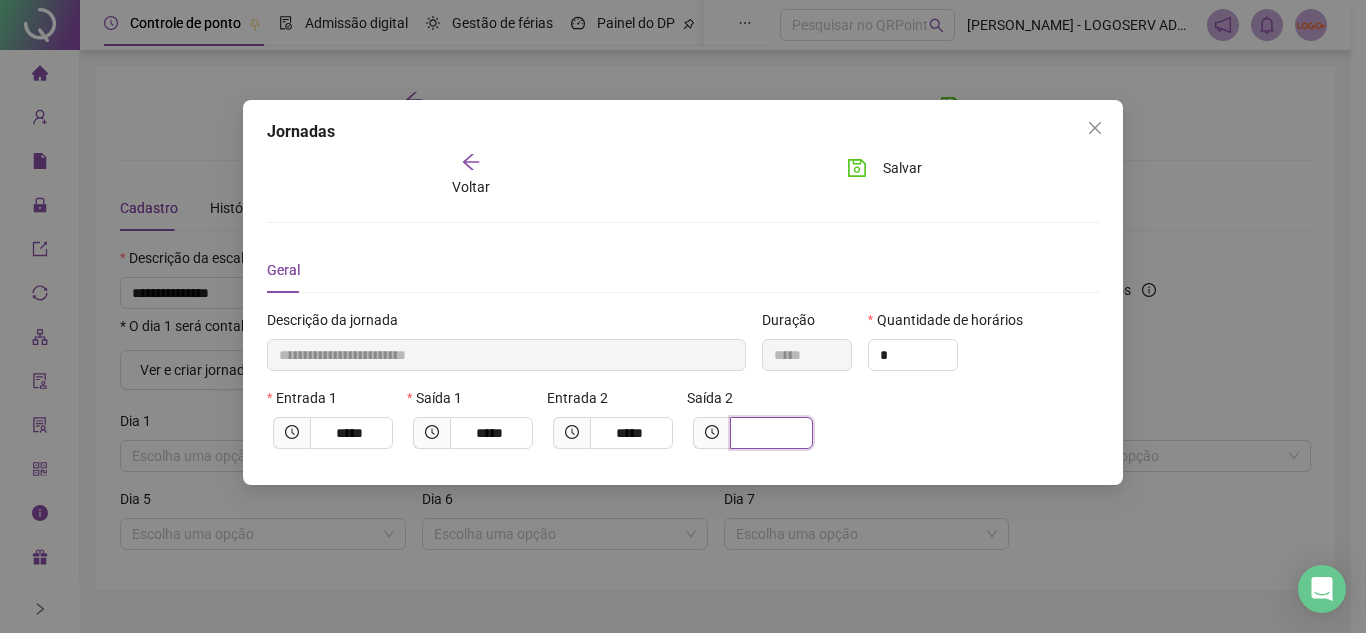 click at bounding box center (769, 433) 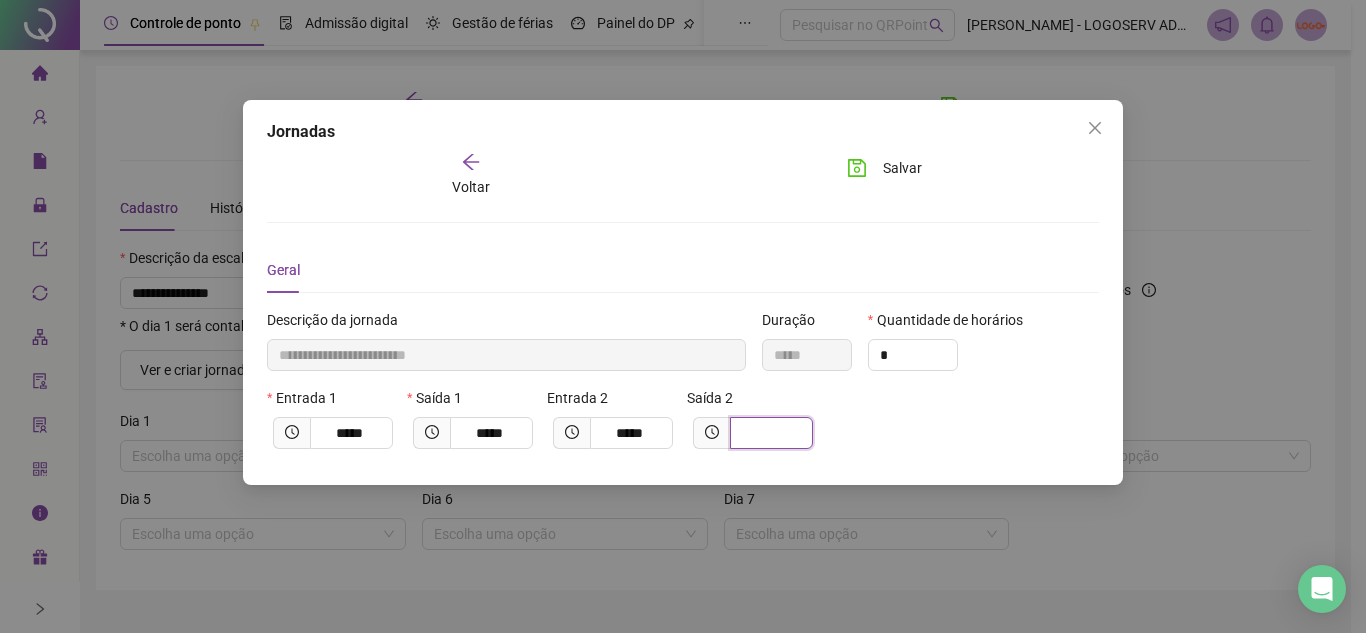 type on "**********" 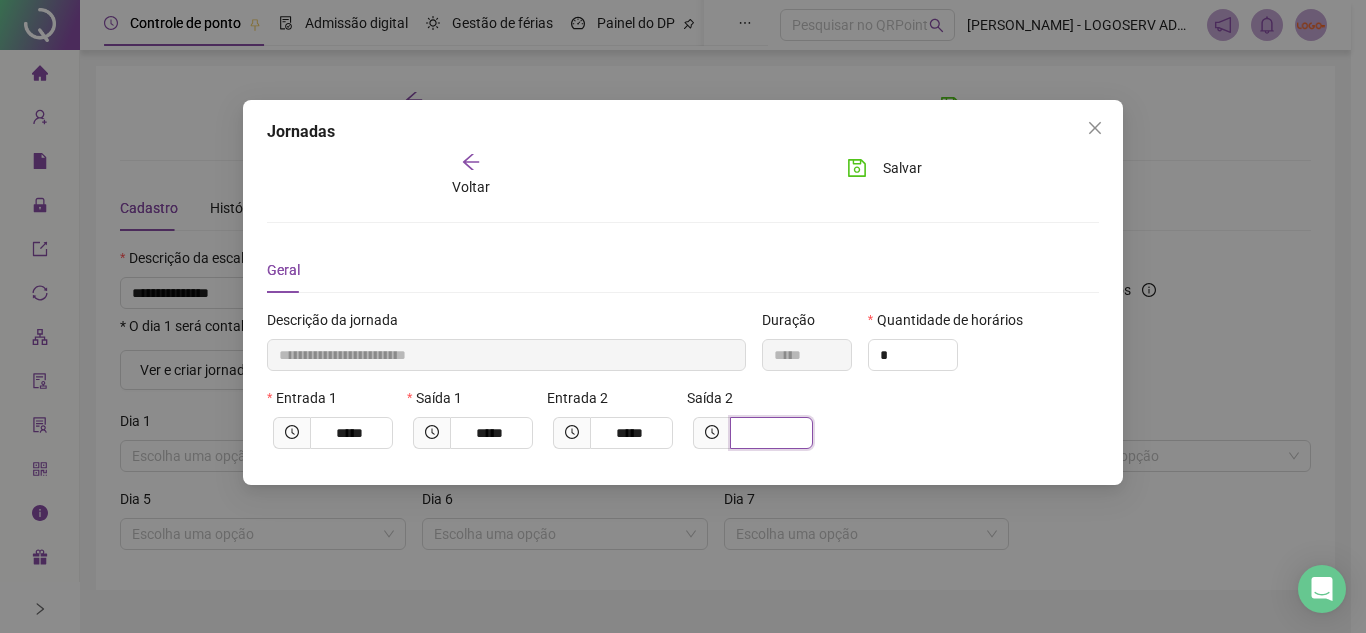 type on "*" 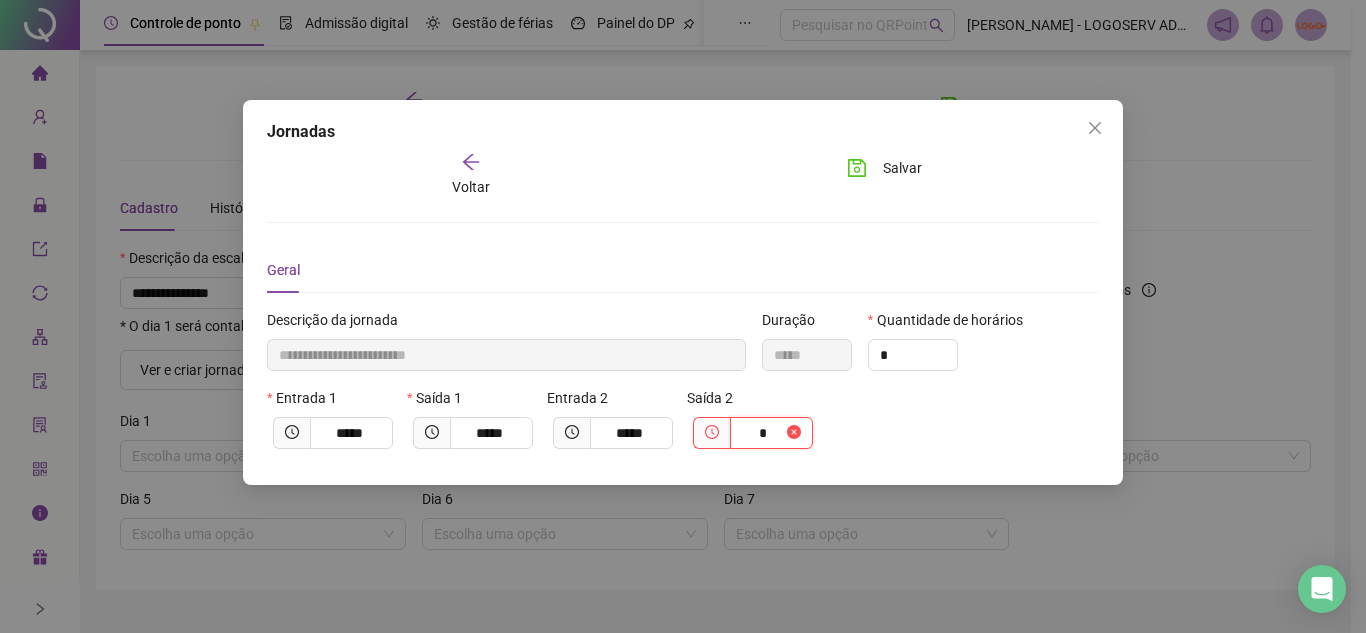 type on "**********" 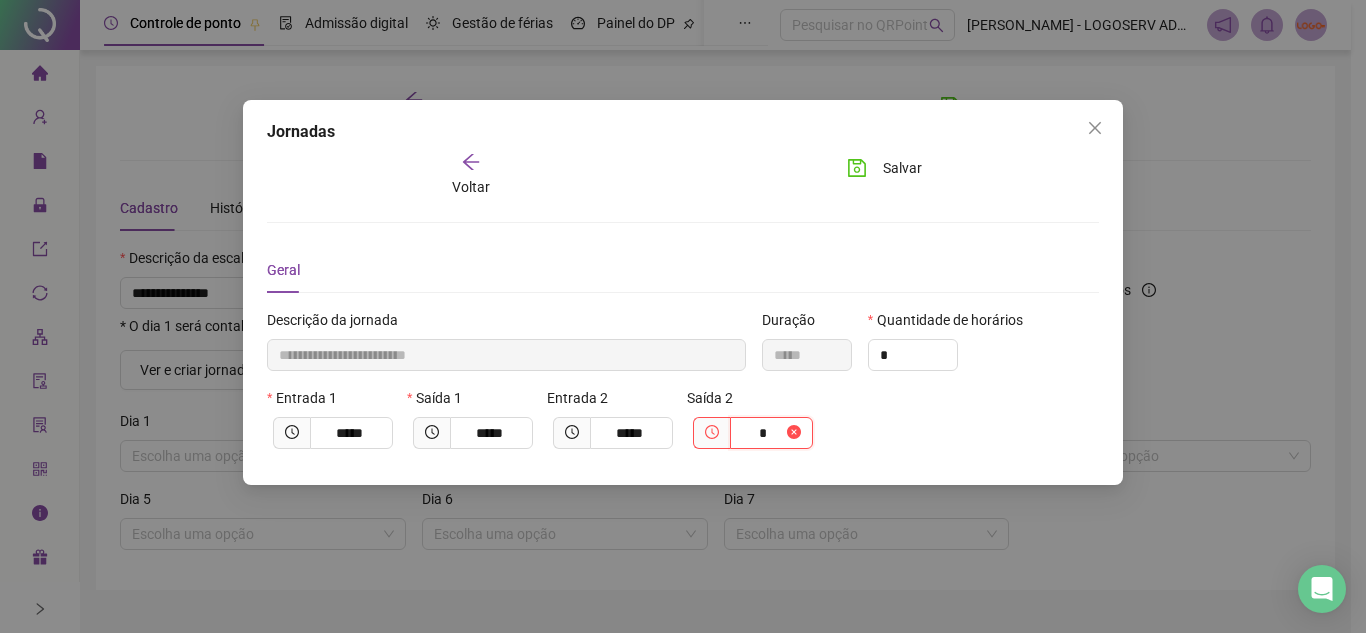 type on "**" 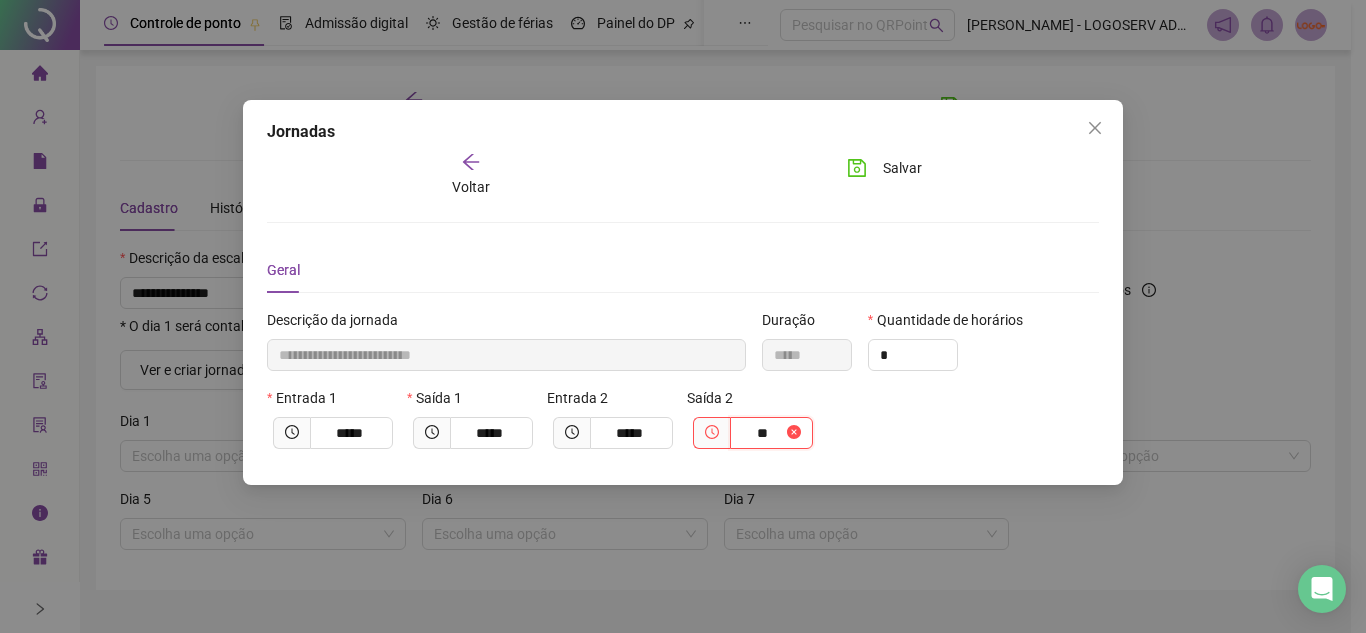 type on "**********" 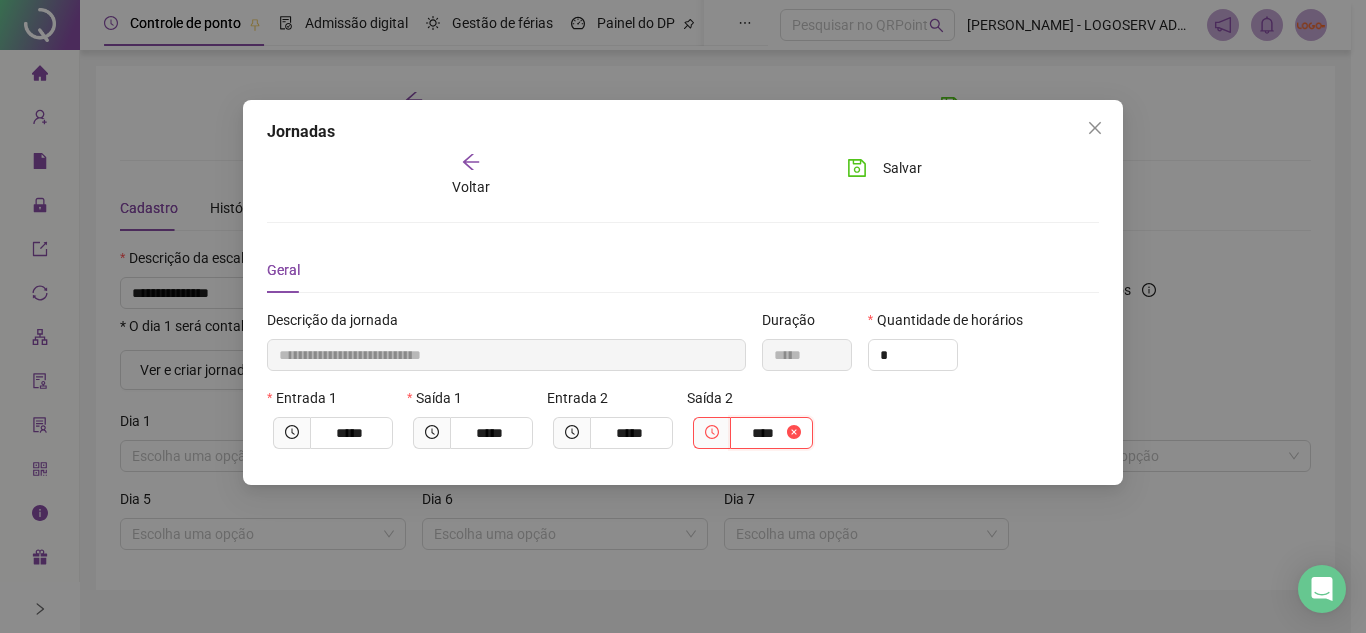type on "**********" 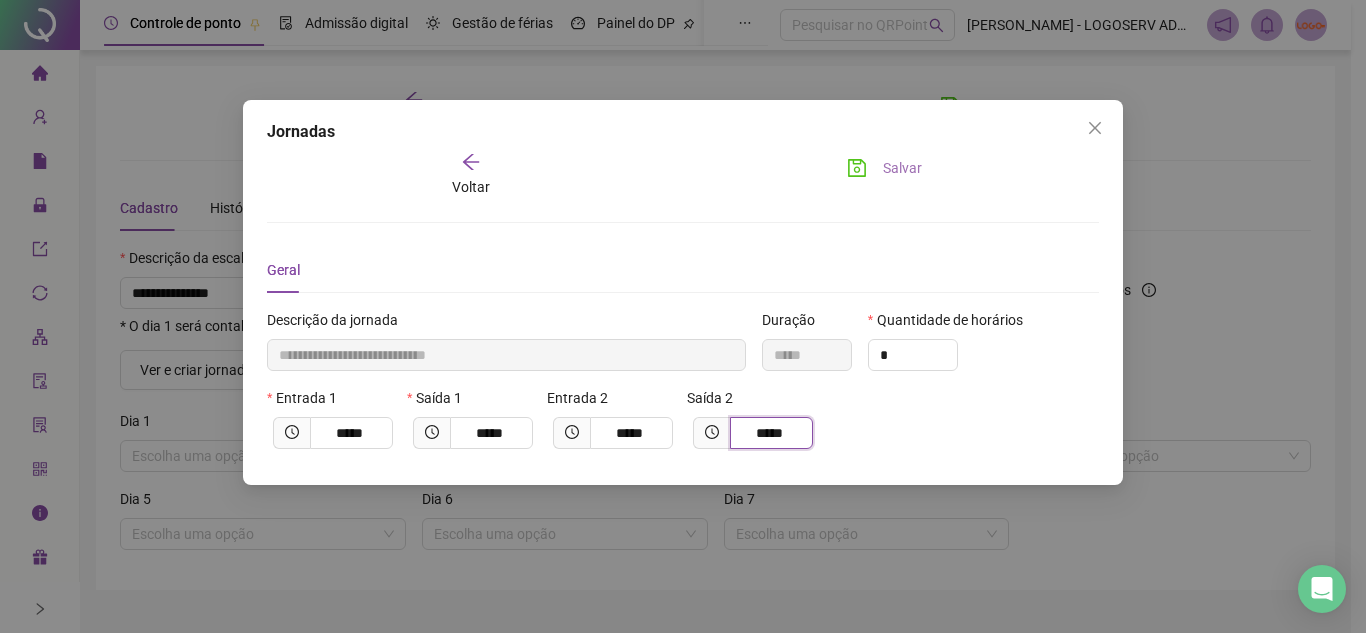 type on "*****" 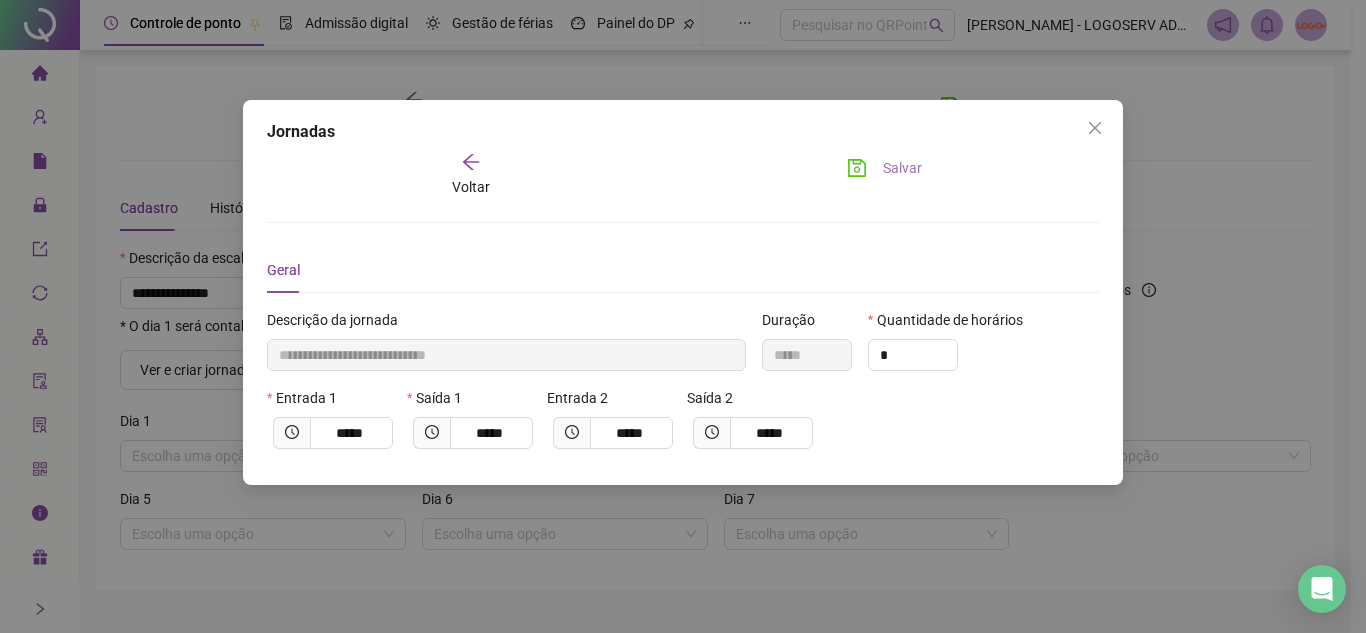 click on "Salvar" at bounding box center [902, 168] 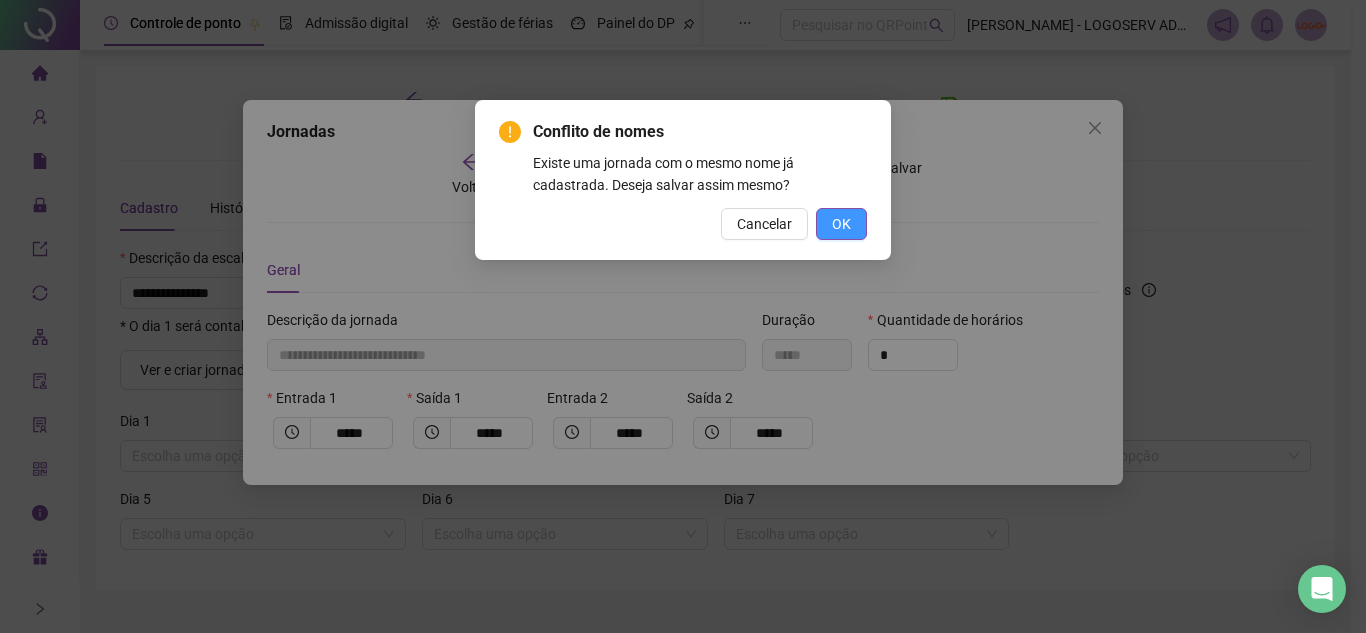 click on "OK" at bounding box center (841, 224) 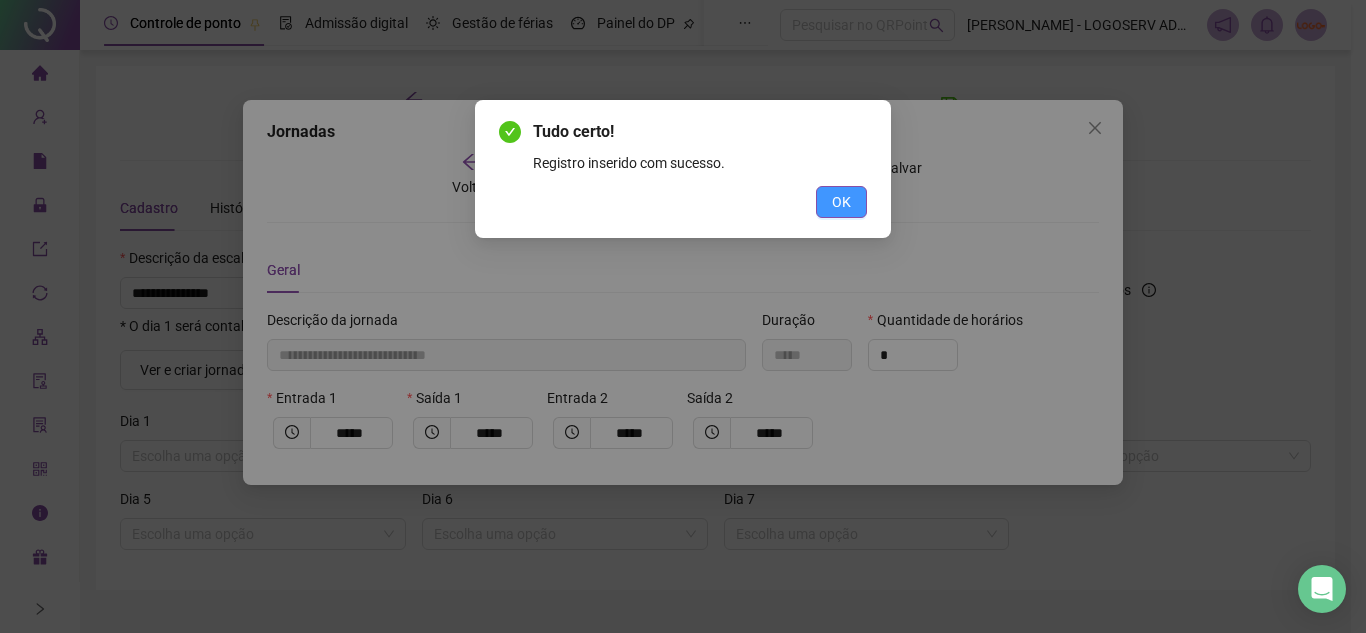 click on "OK" at bounding box center (841, 202) 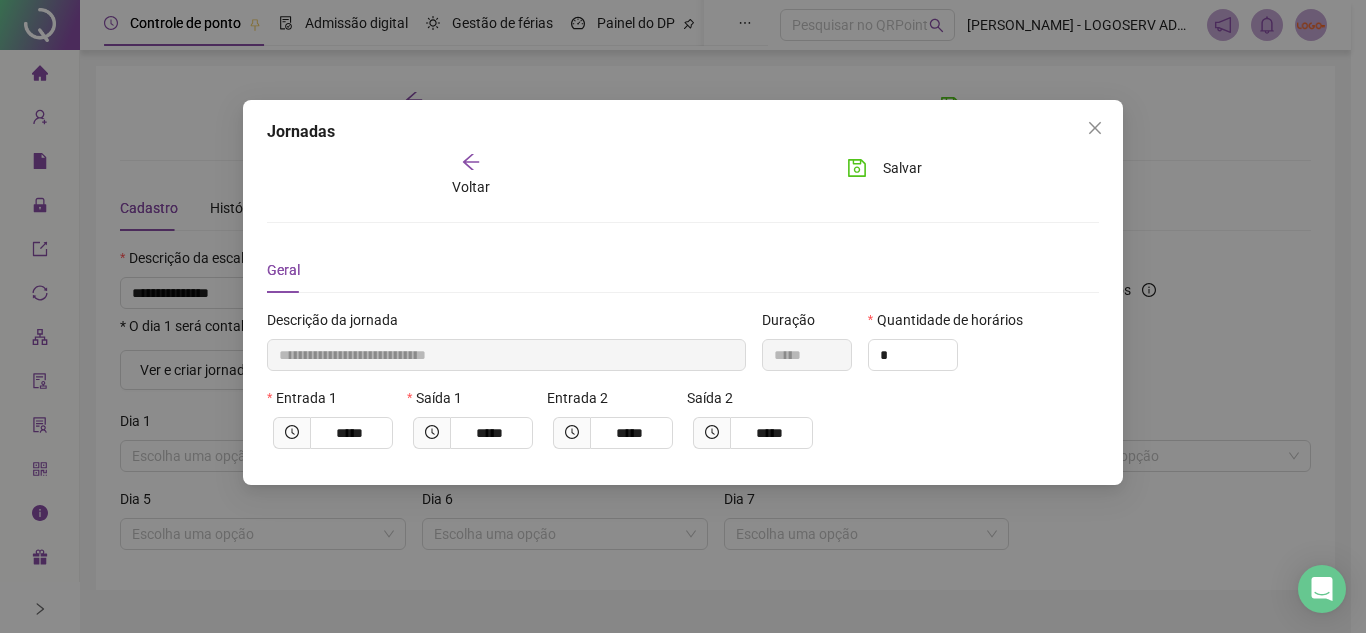 click at bounding box center [1095, 128] 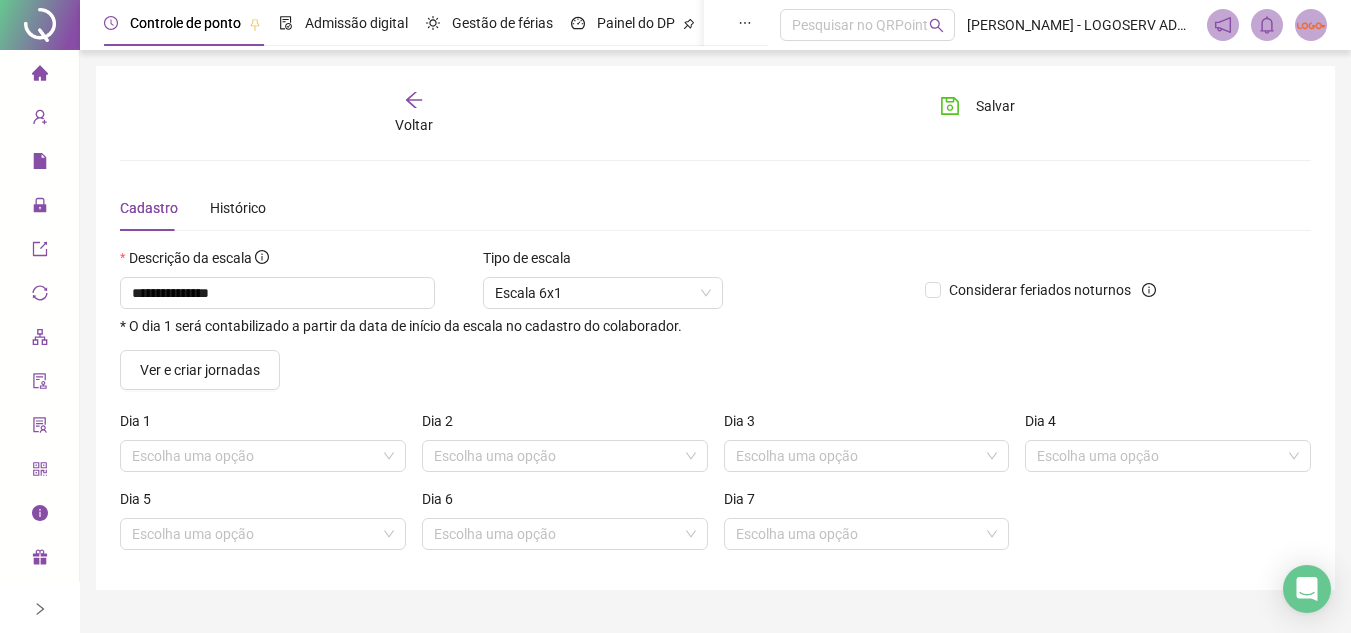 scroll, scrollTop: 43, scrollLeft: 0, axis: vertical 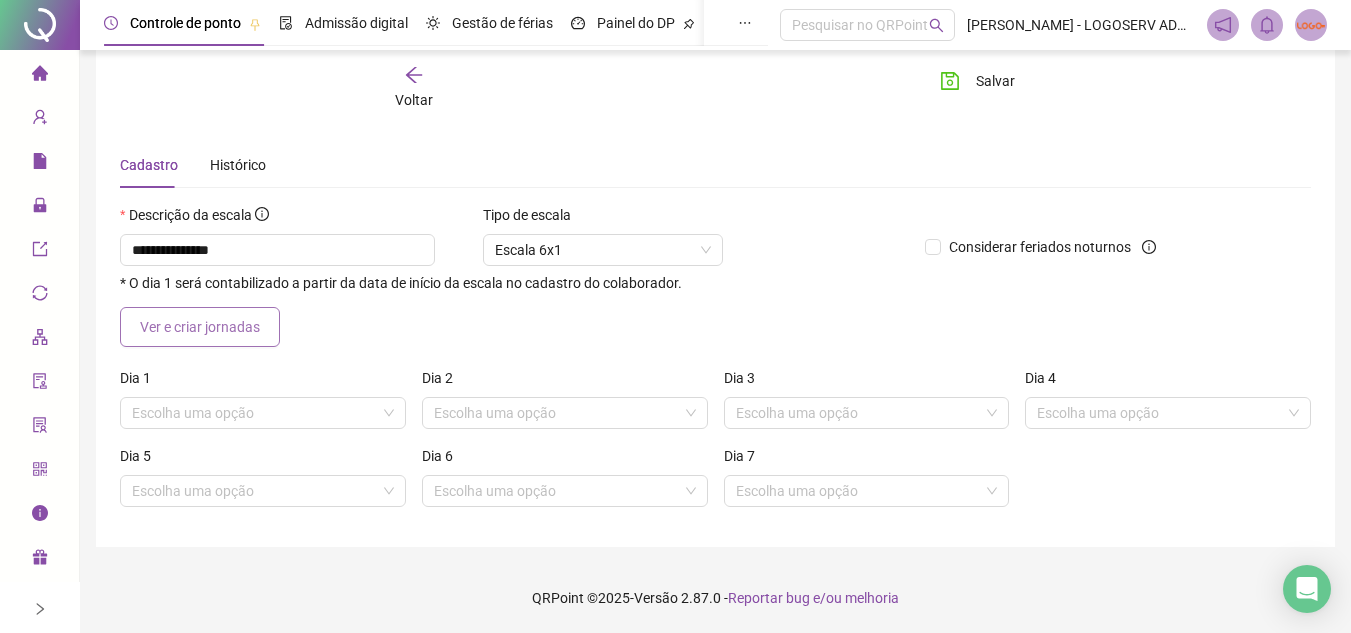 click on "Ver e criar jornadas" at bounding box center [200, 327] 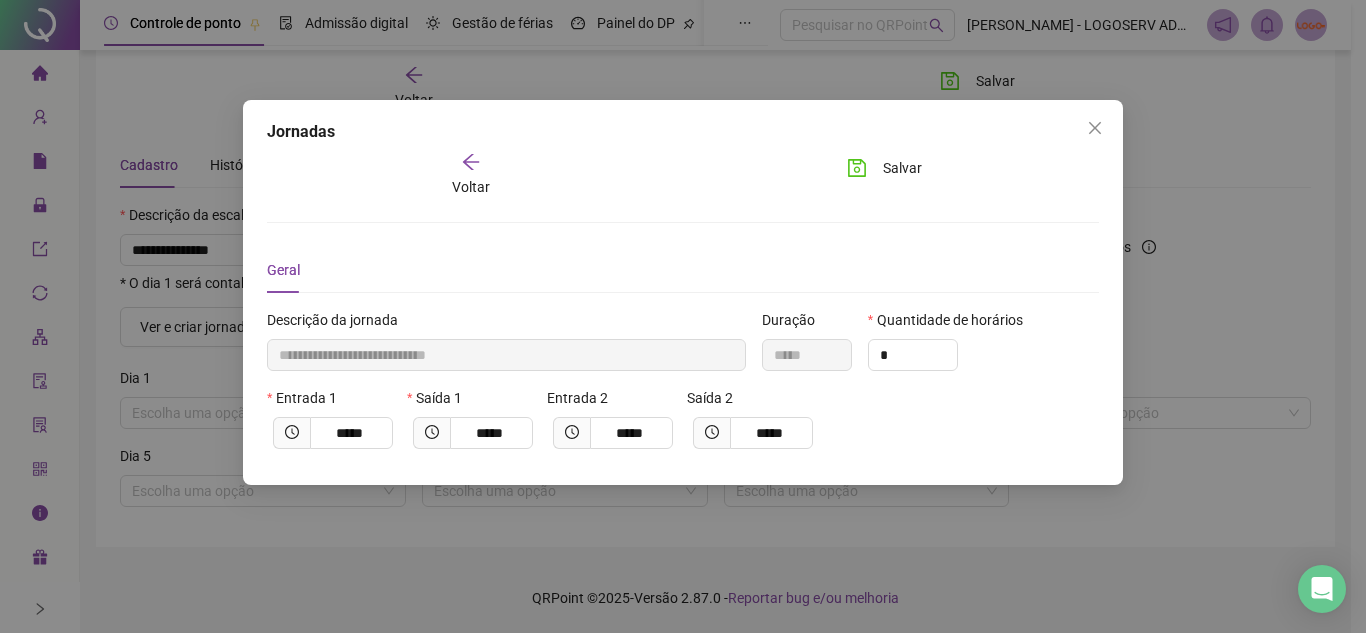 click on "**********" at bounding box center [683, 292] 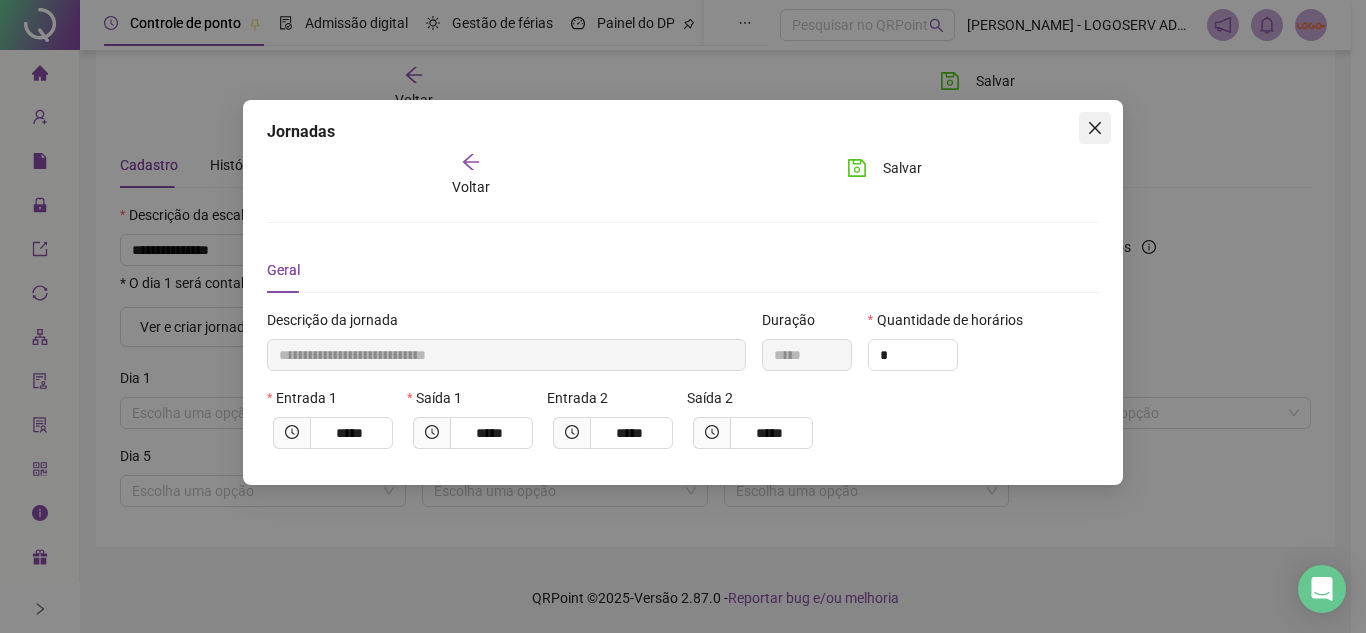 click 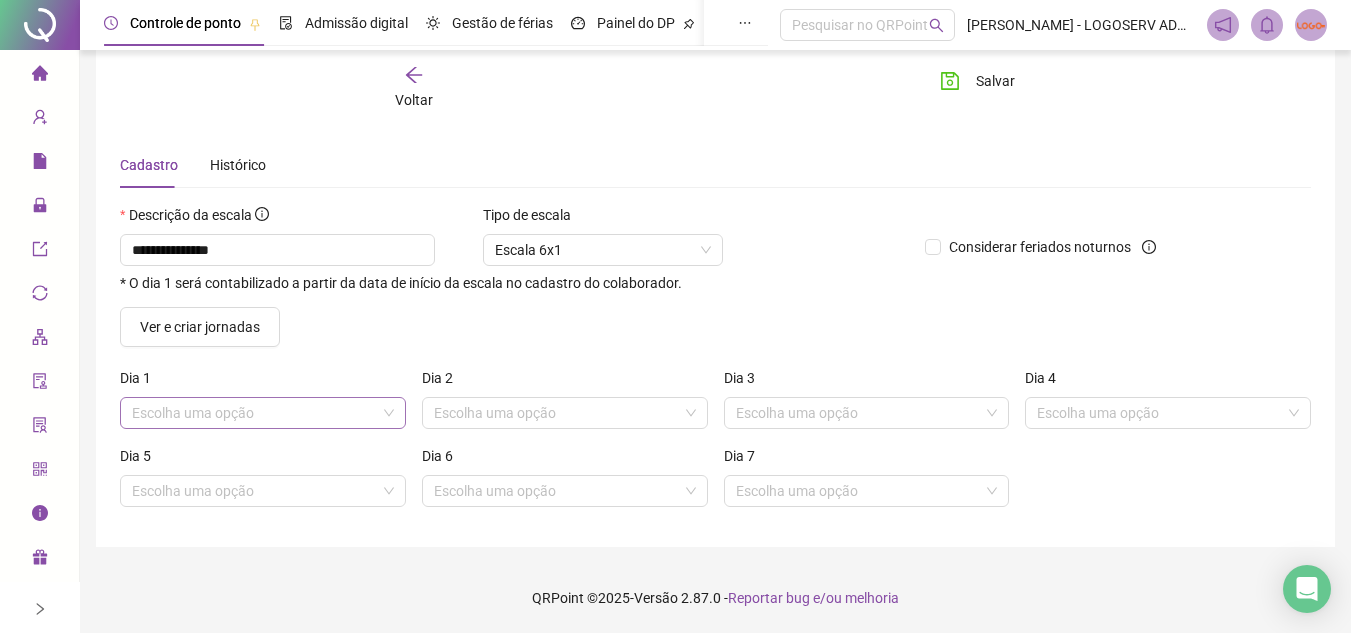 click at bounding box center [257, 413] 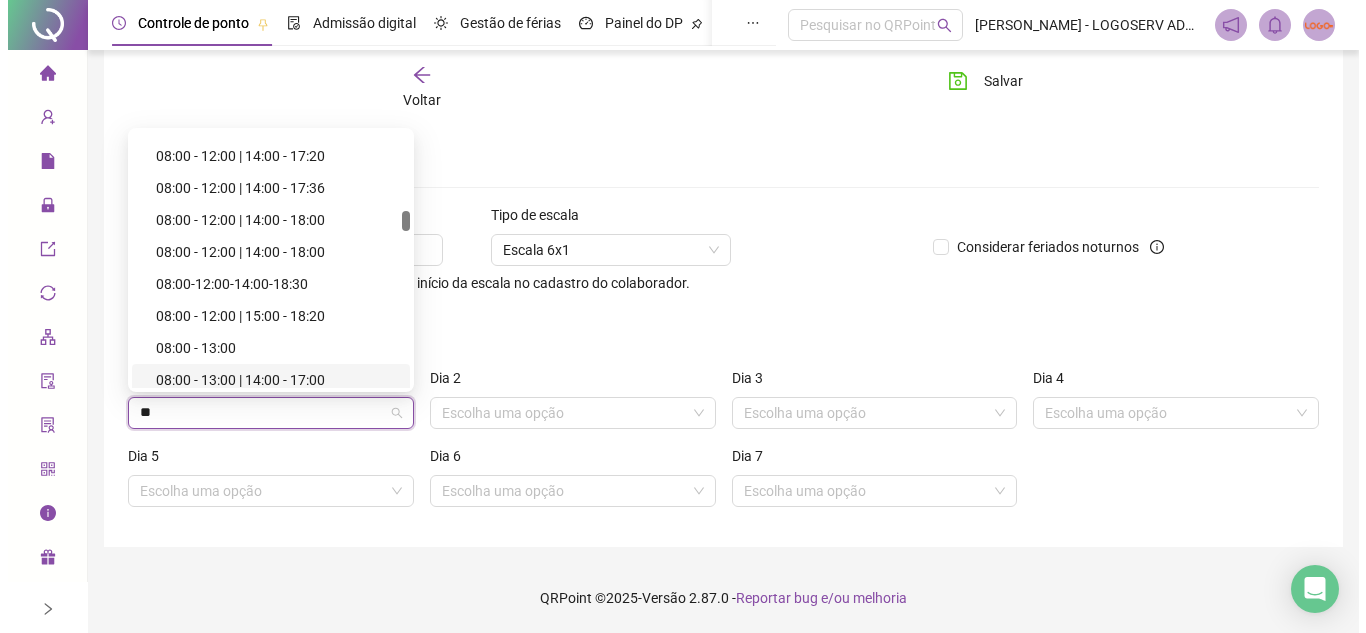 scroll, scrollTop: 1300, scrollLeft: 0, axis: vertical 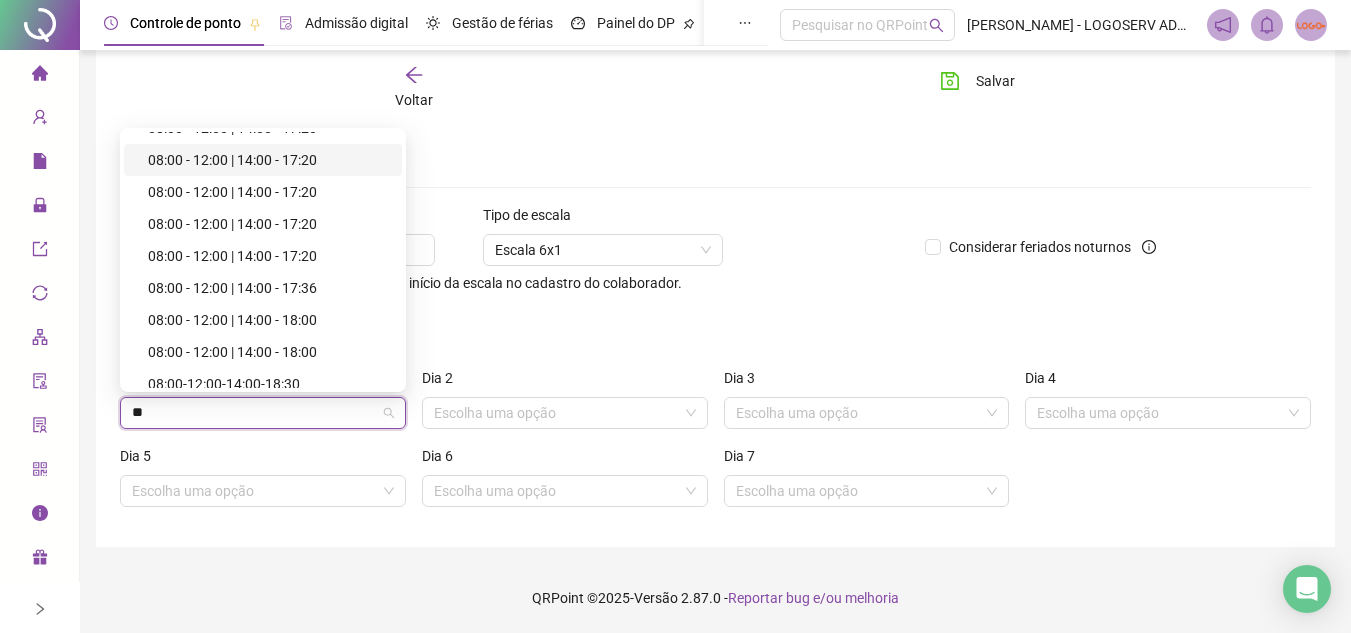 type on "**" 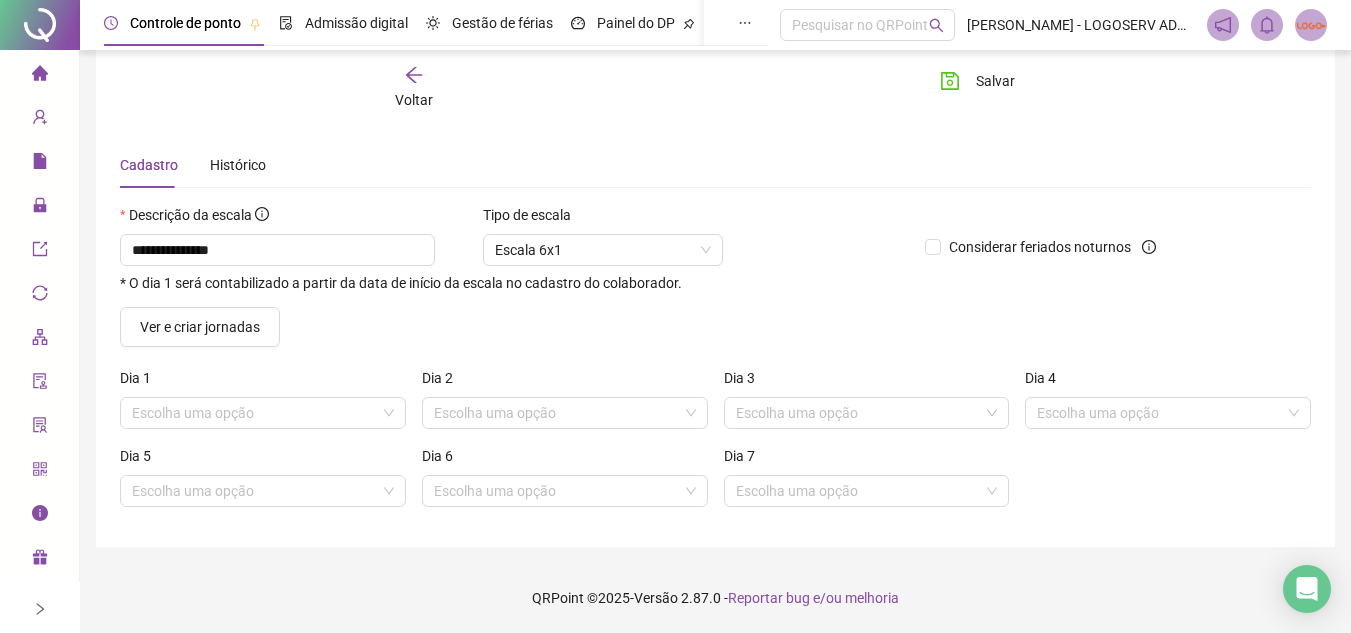 click on "Voltar" at bounding box center (414, 100) 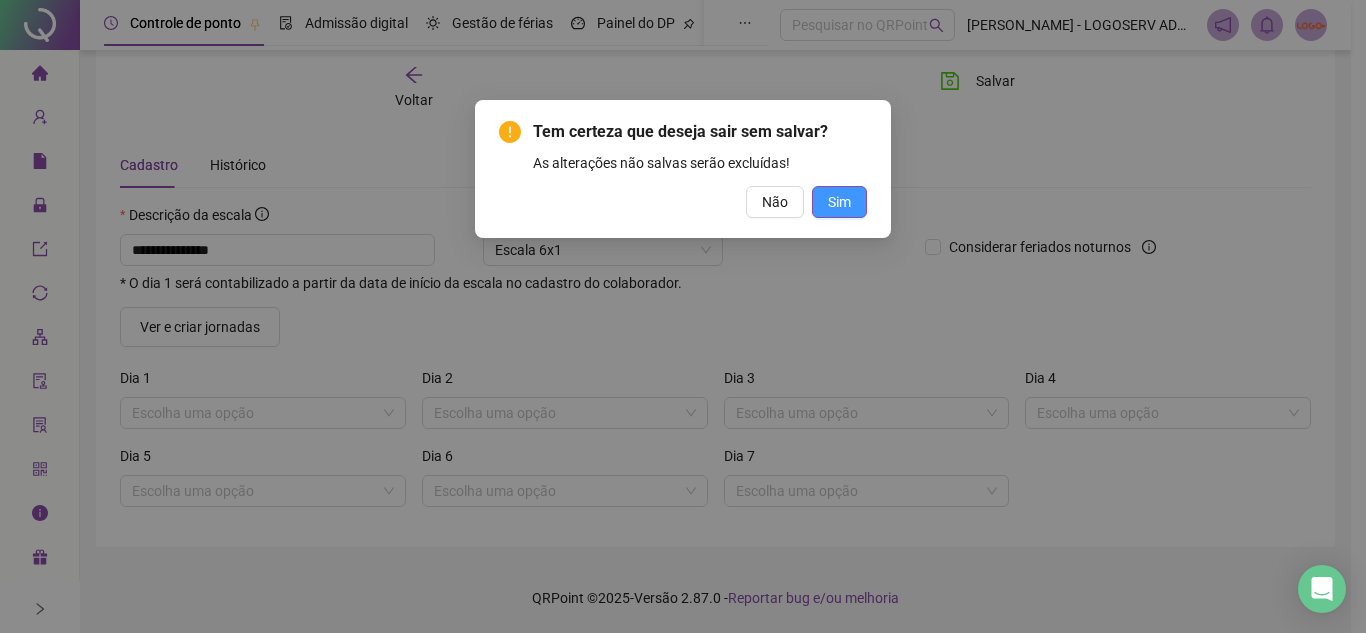 click on "Sim" at bounding box center [839, 202] 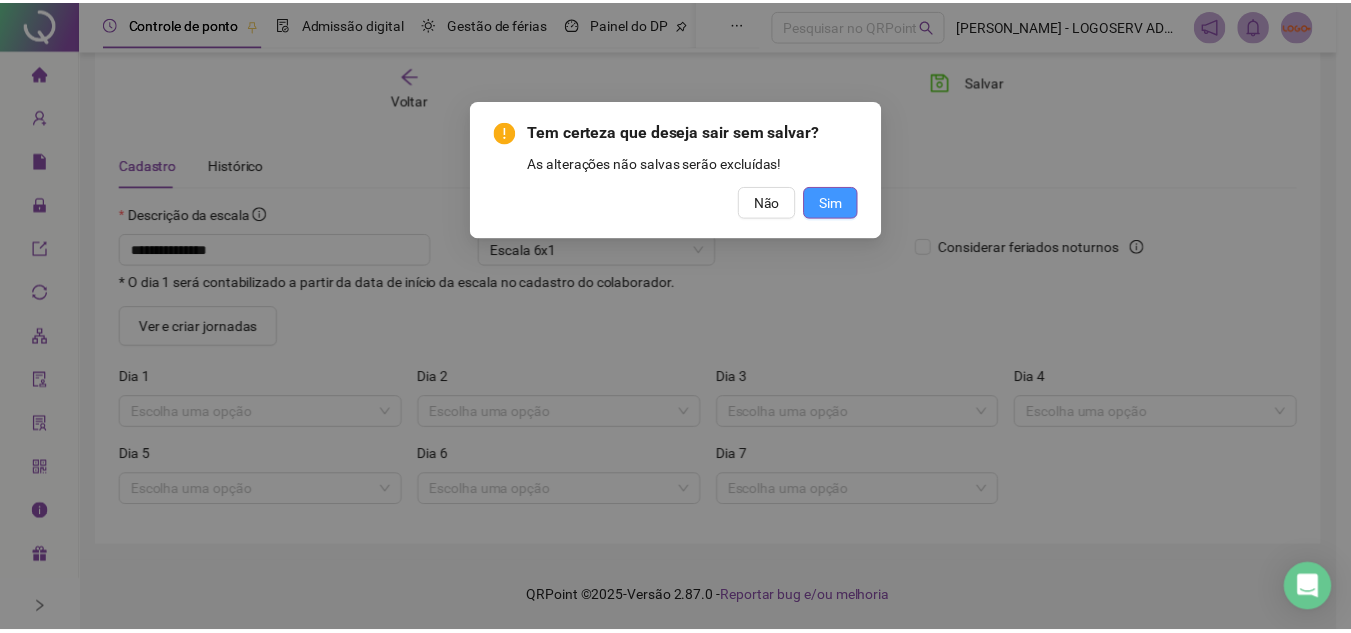 scroll, scrollTop: 0, scrollLeft: 0, axis: both 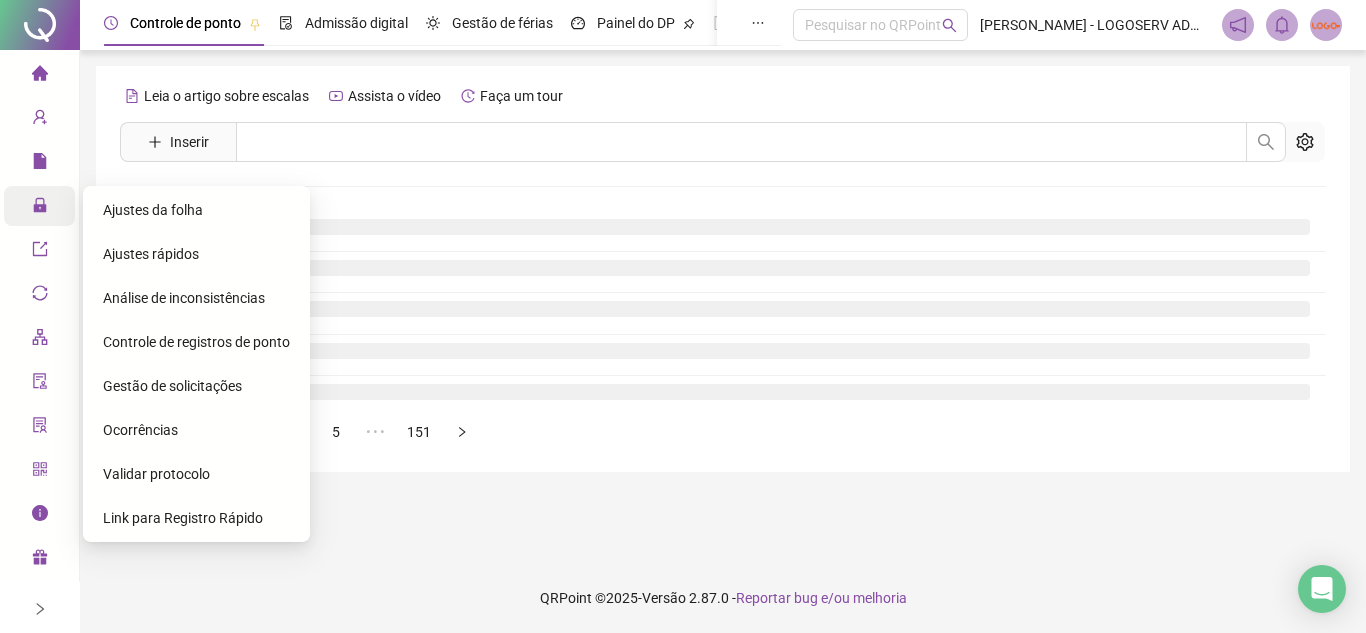 click on "Administração" at bounding box center (39, 206) 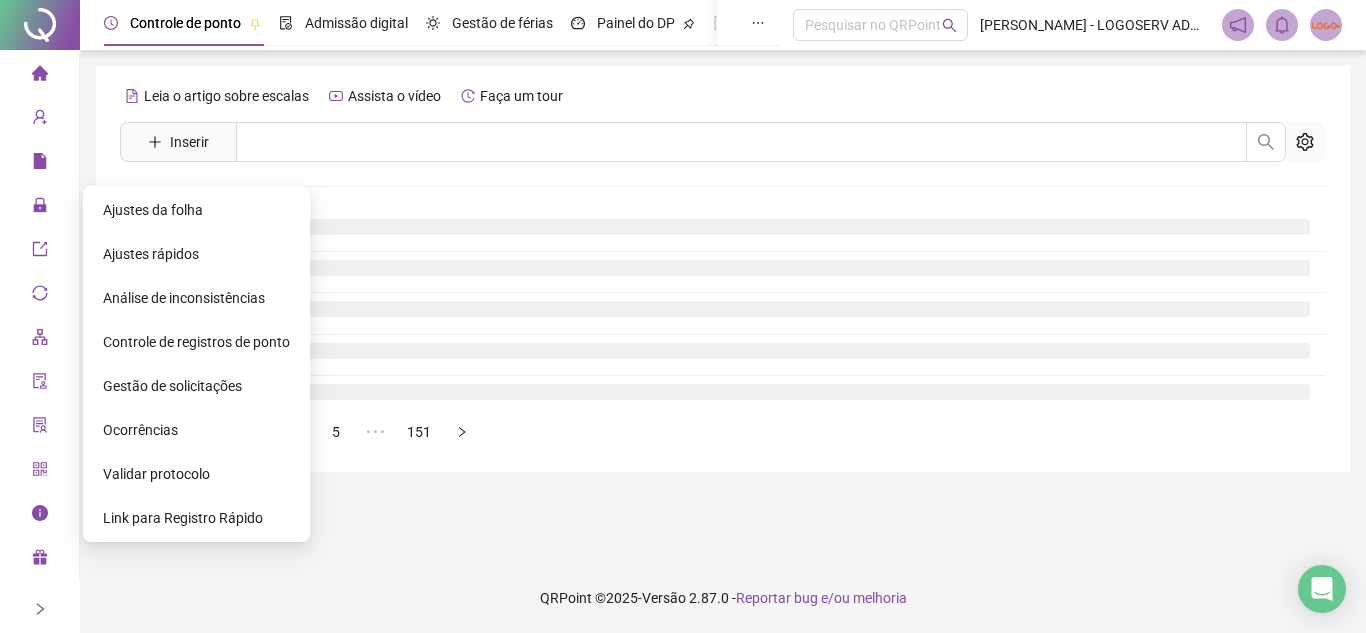 click on "Ajustes da folha" at bounding box center (153, 210) 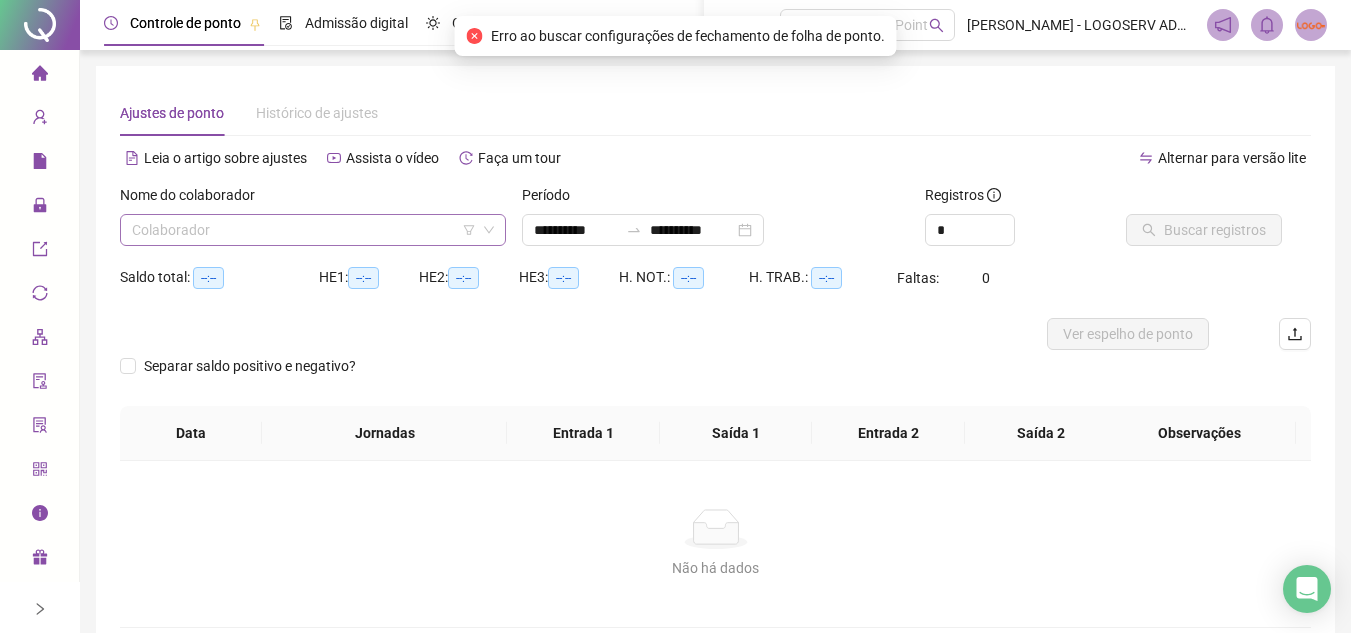 click at bounding box center (307, 230) 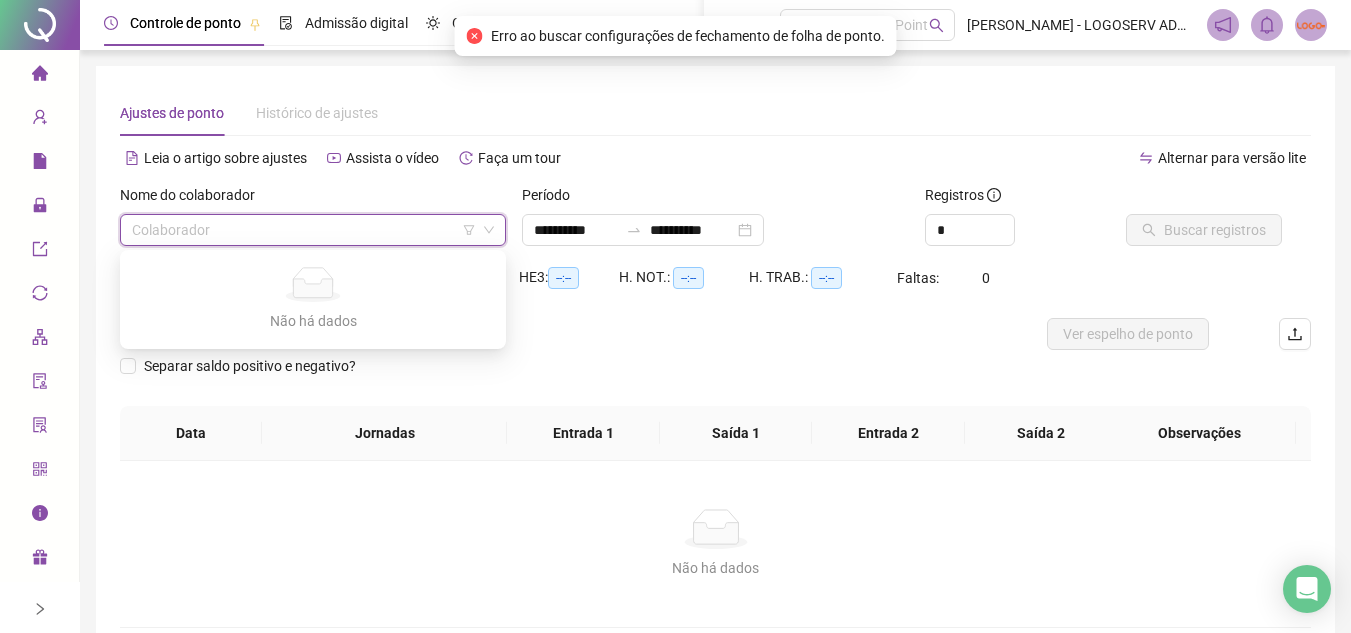 type on "*" 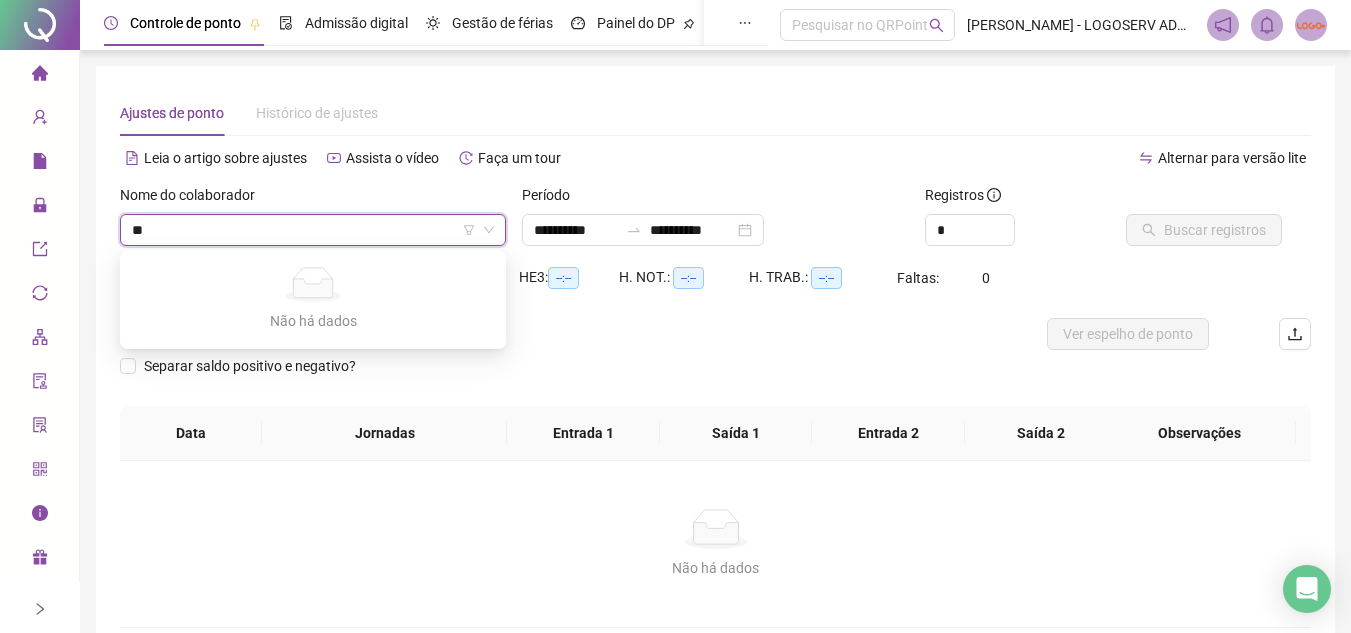 type on "*" 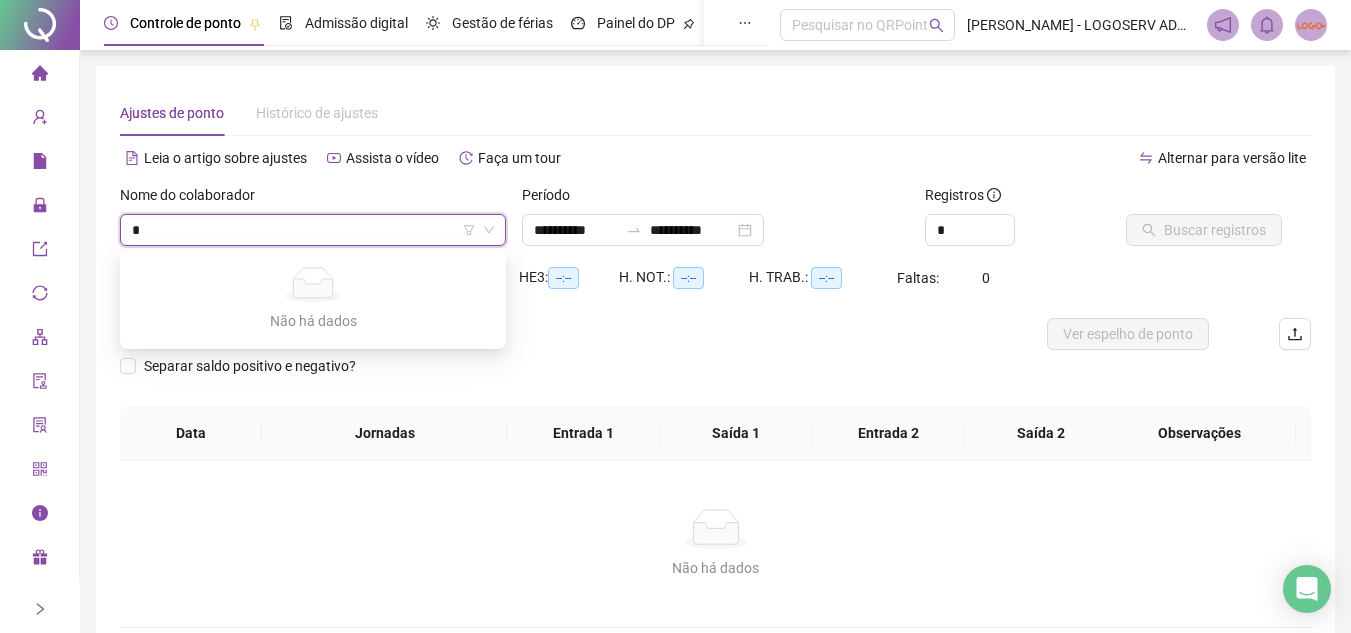 type 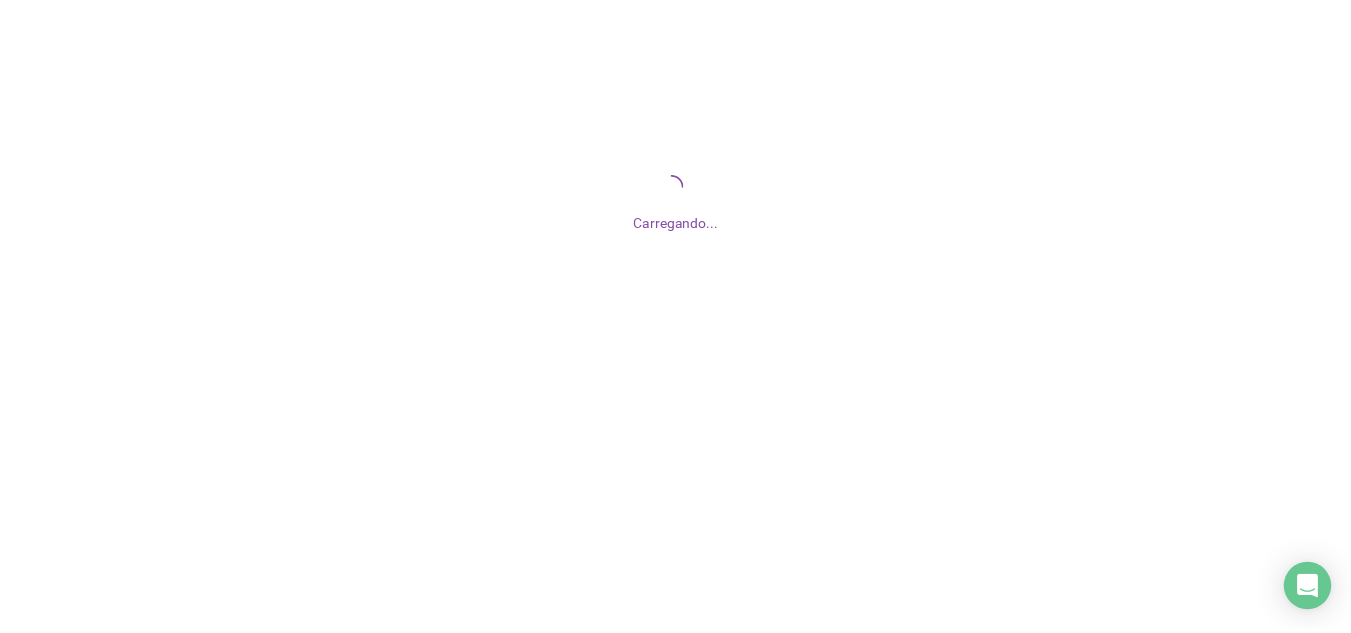 scroll, scrollTop: 0, scrollLeft: 0, axis: both 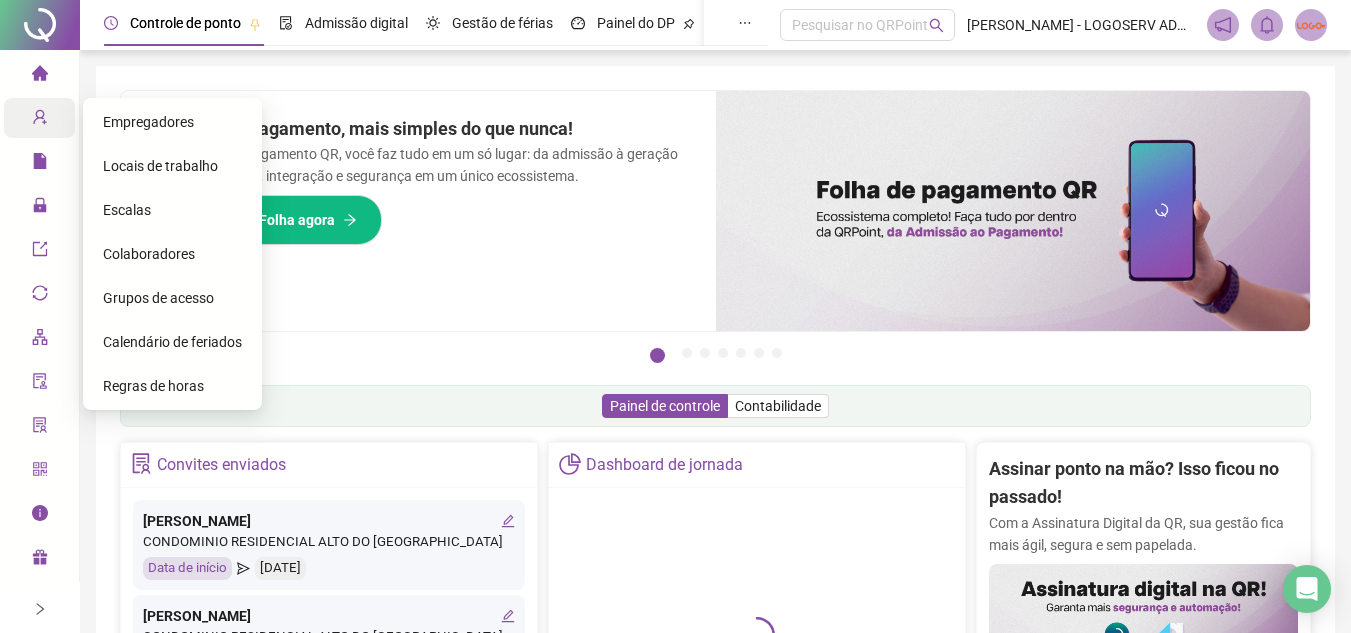 click on "Cadastros" at bounding box center (39, 118) 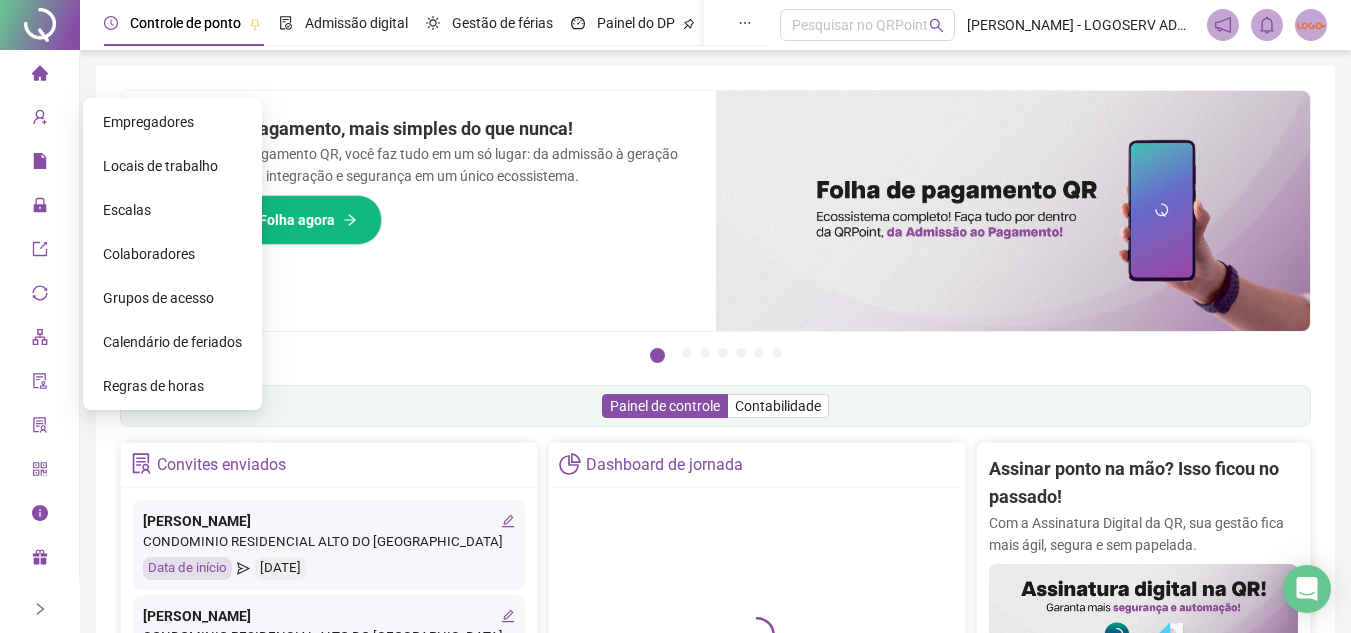 click on "Colaboradores" at bounding box center (149, 254) 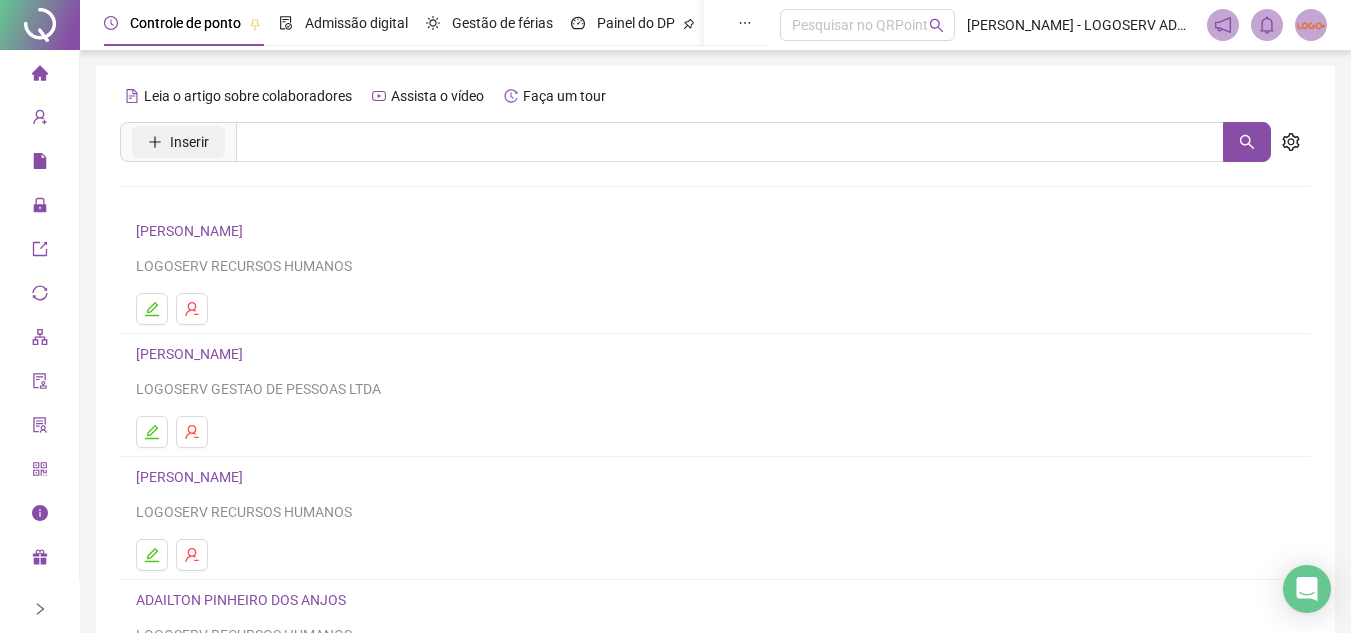 click on "Inserir" at bounding box center [178, 142] 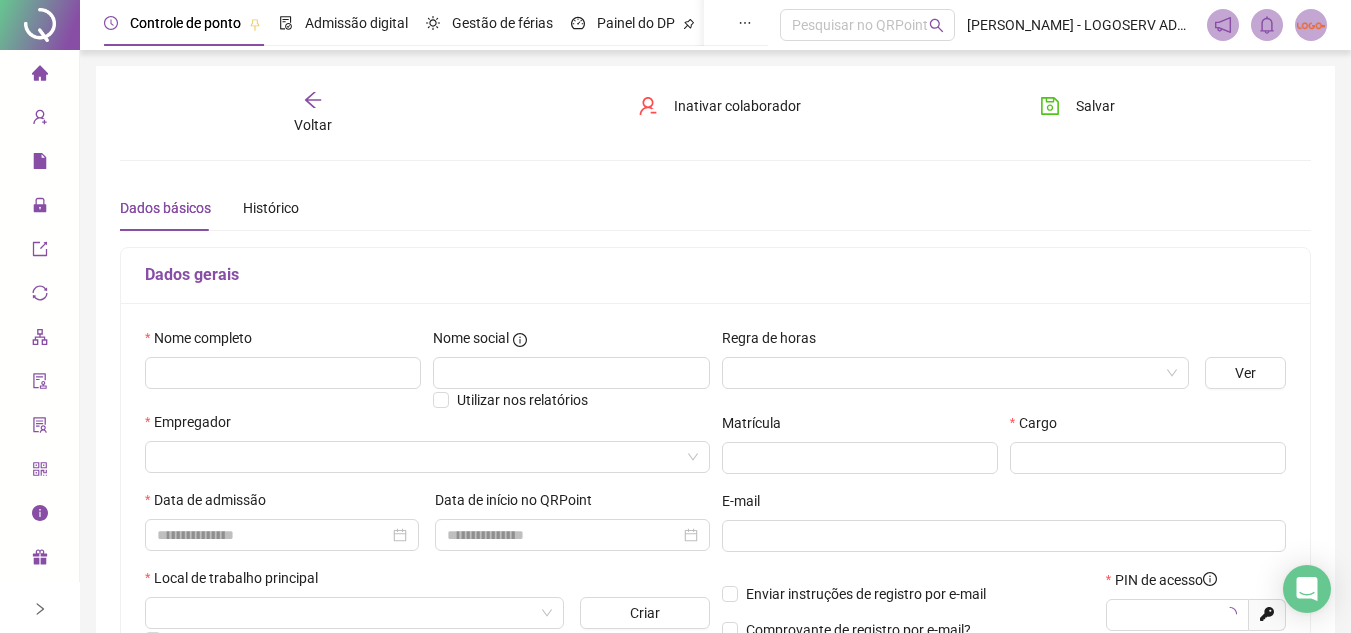 type on "*****" 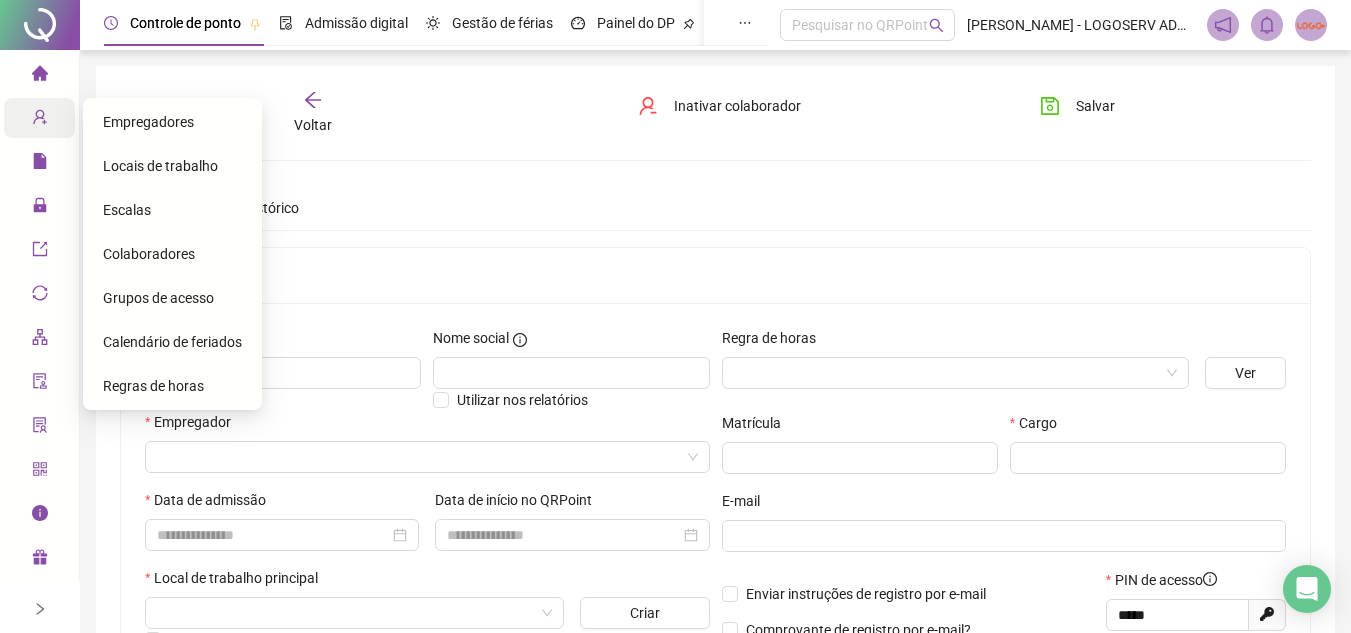 click on "Cadastros" at bounding box center (77, 118) 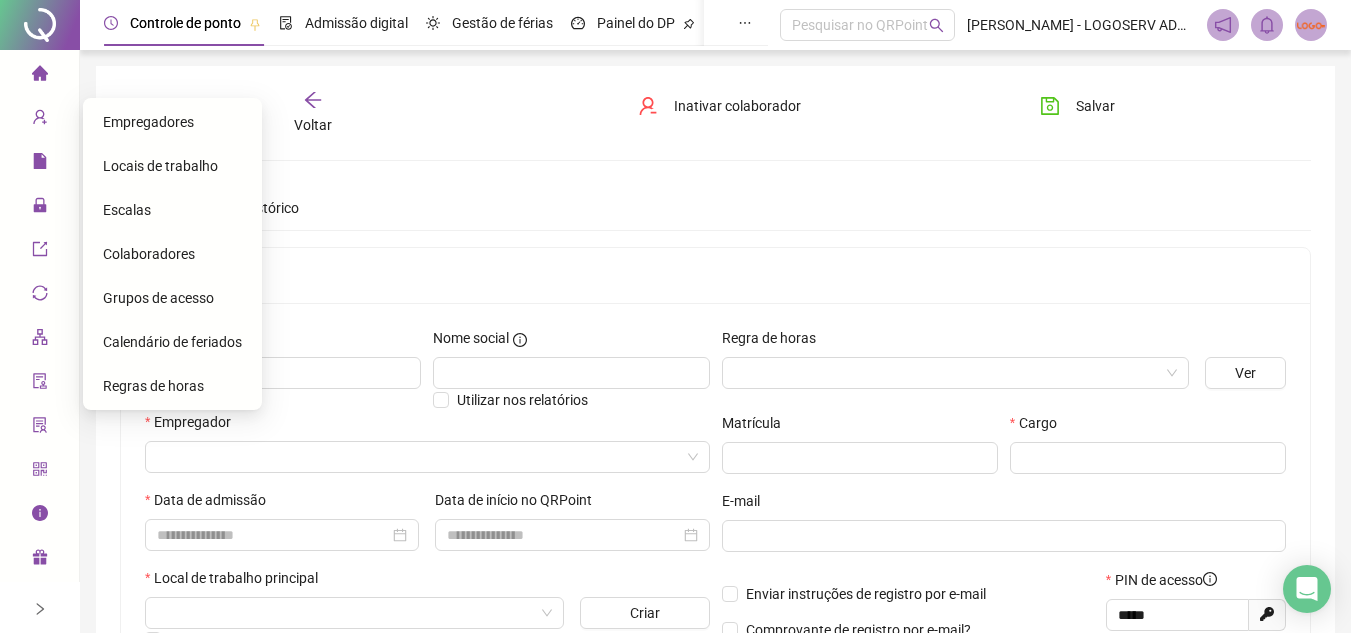 click on "Colaboradores" at bounding box center [149, 254] 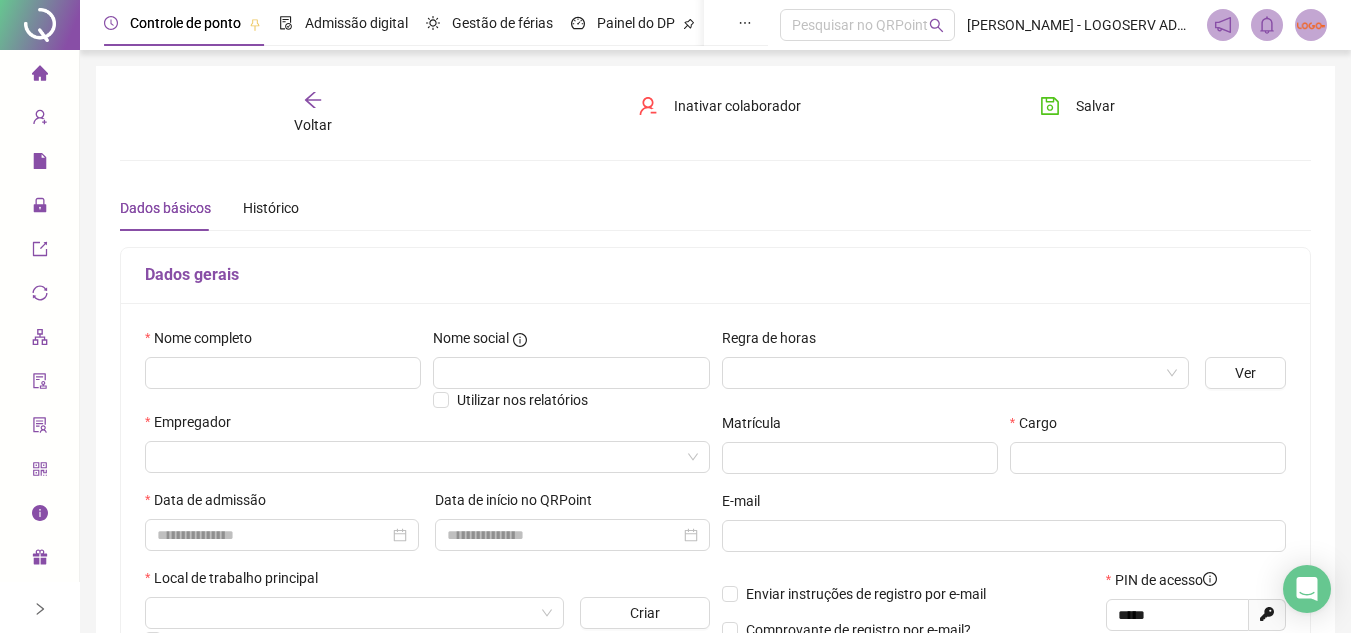 click on "Voltar Inativar colaborador [PERSON_NAME] básicos Histórico Este colaborador é apenas para ser utilizado como teste e será excluído após a contratação.   Venha aprender a como registrar um ponto! Dados gerais Nome completo Nome social Utilizar nos relatórios Empregador Data de admissão Data de início no QRPoint Local de trabalho principal Criar Colaborador externo? Escala Alterar Regra de horas   Ver Matrícula Cargo E-mail Enviar instruções de registro por e-mail Comprovante de registro por e-mail? Permitir acesso ao sistema web PIN de acesso  ***** Gerar novo pin Documentos principais PIS/PASEP RG CPF CTPS" at bounding box center [715, 560] 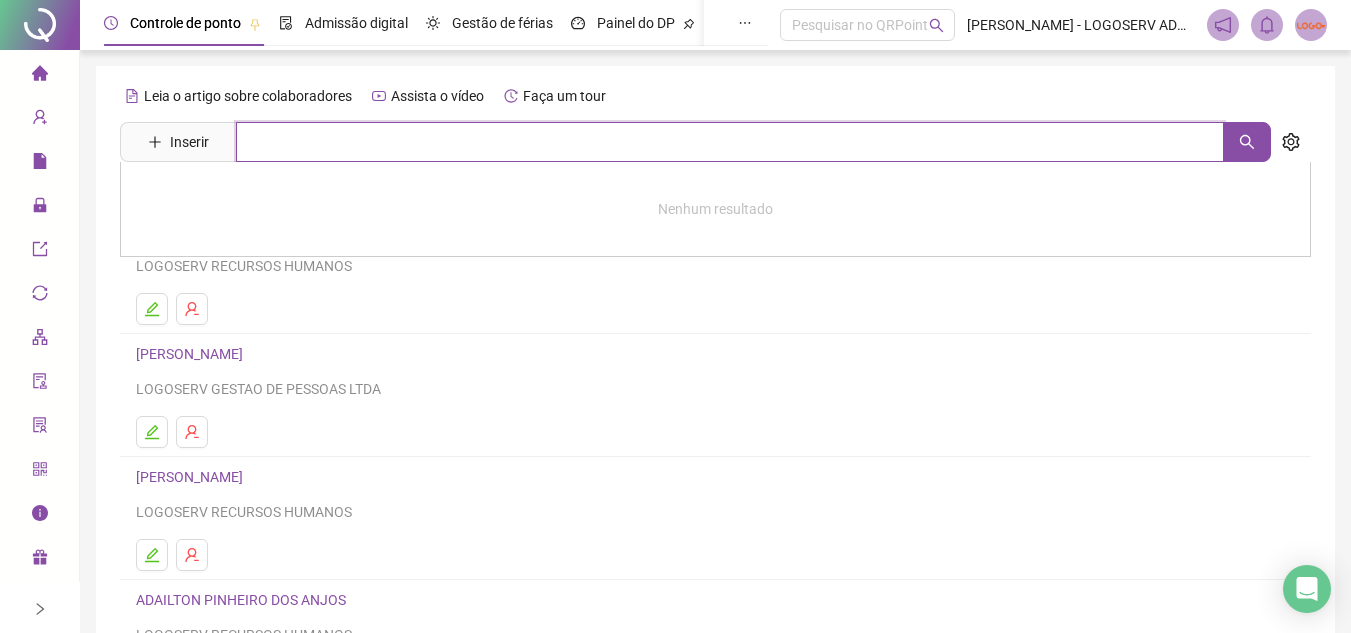 click at bounding box center [730, 142] 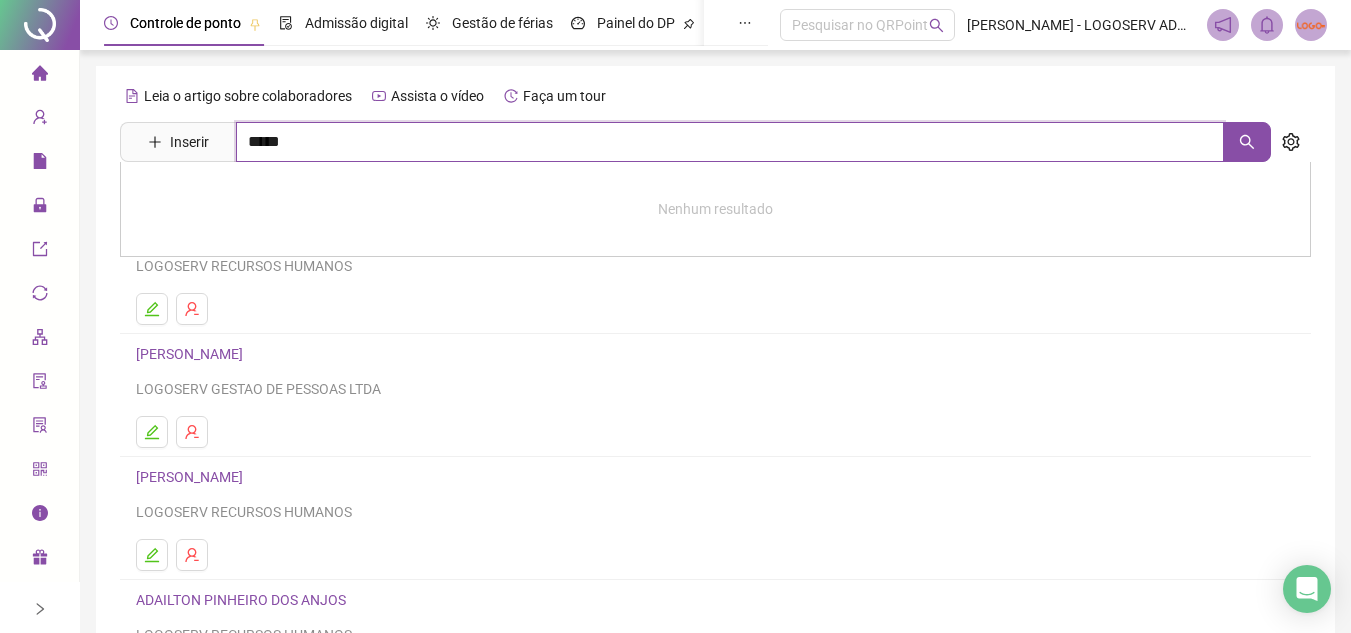 type on "*****" 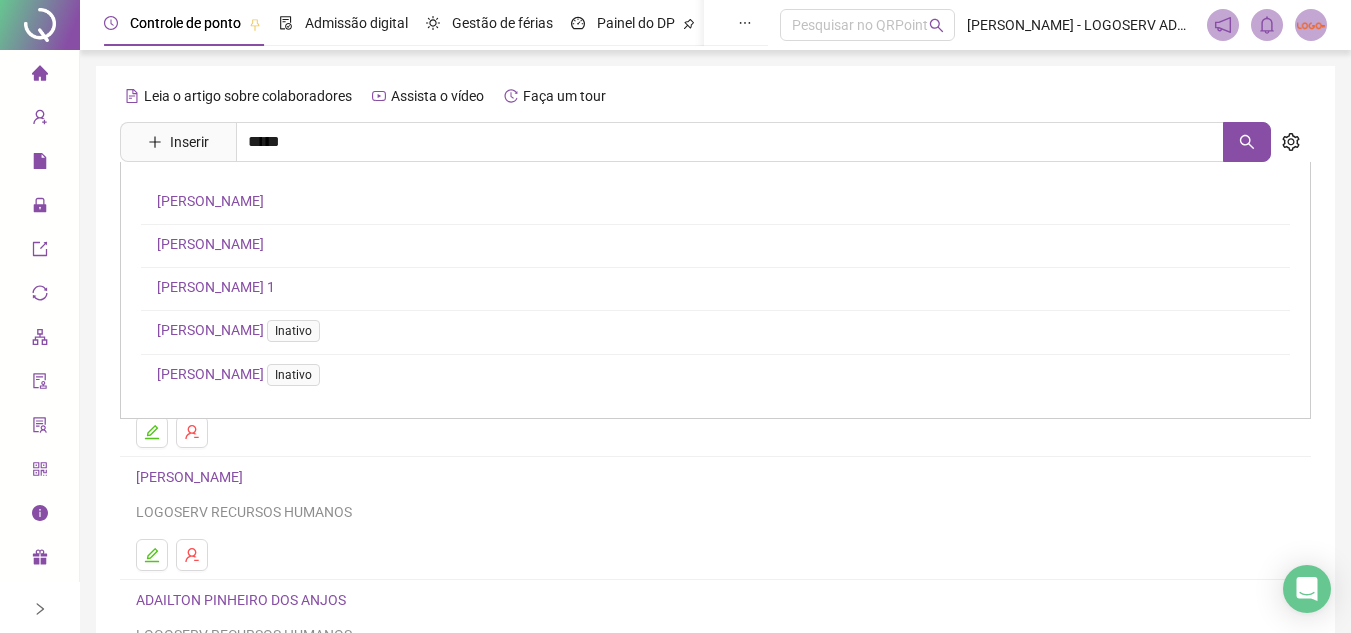 click on "[PERSON_NAME]" at bounding box center [210, 201] 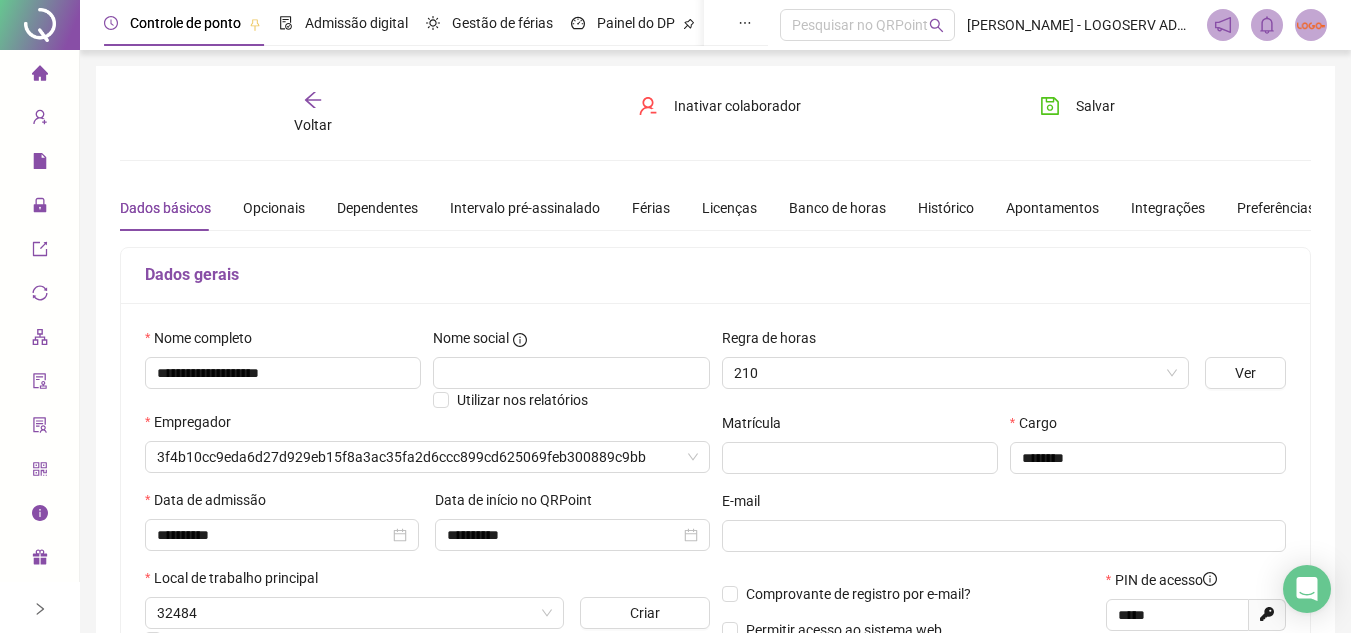type on "**********" 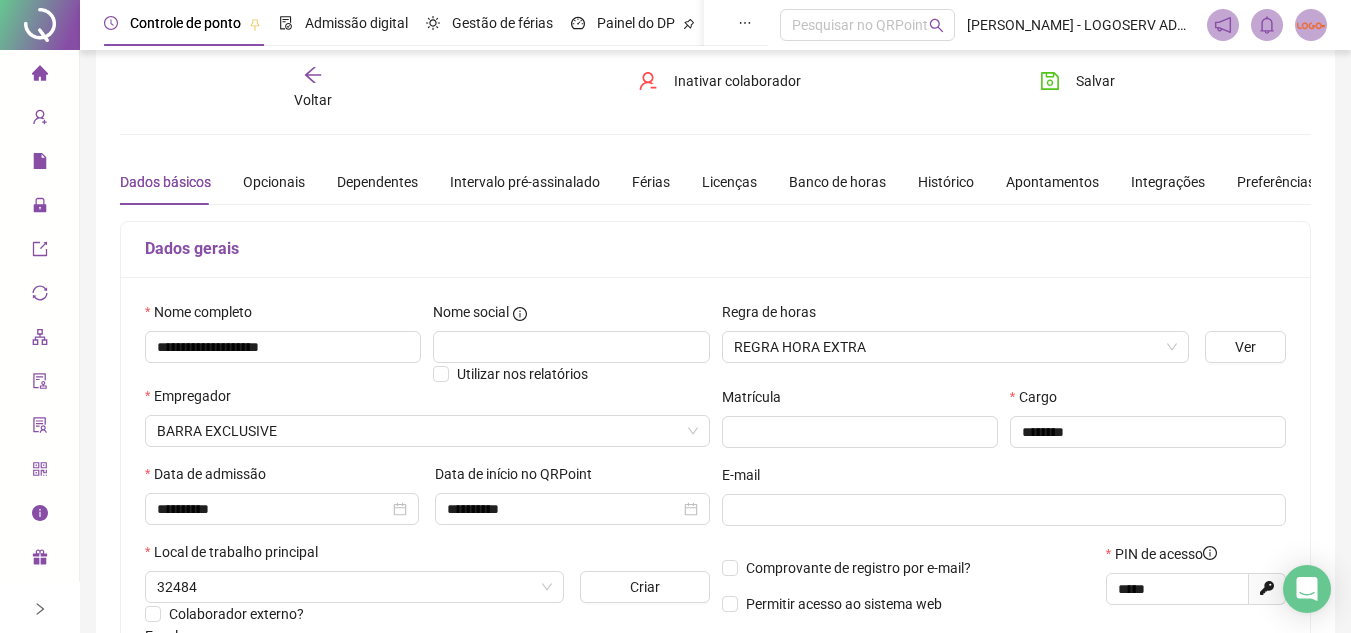 scroll, scrollTop: 0, scrollLeft: 0, axis: both 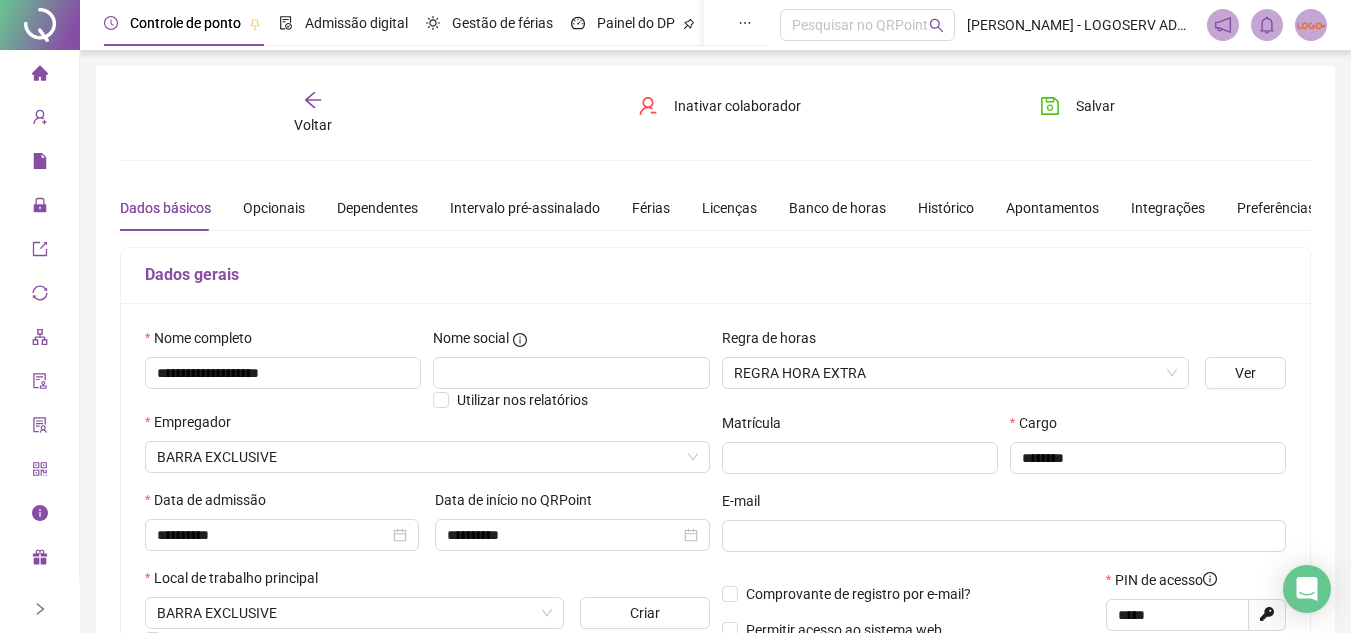 click on "Voltar" at bounding box center (313, 125) 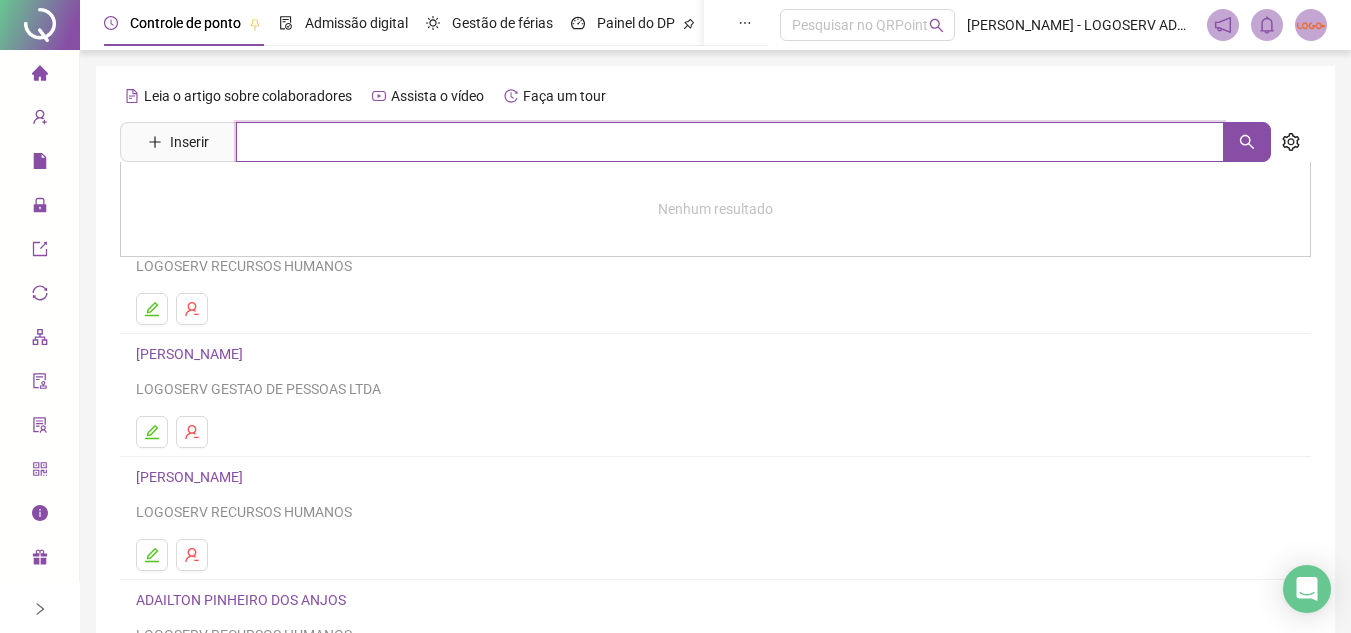 click at bounding box center [730, 142] 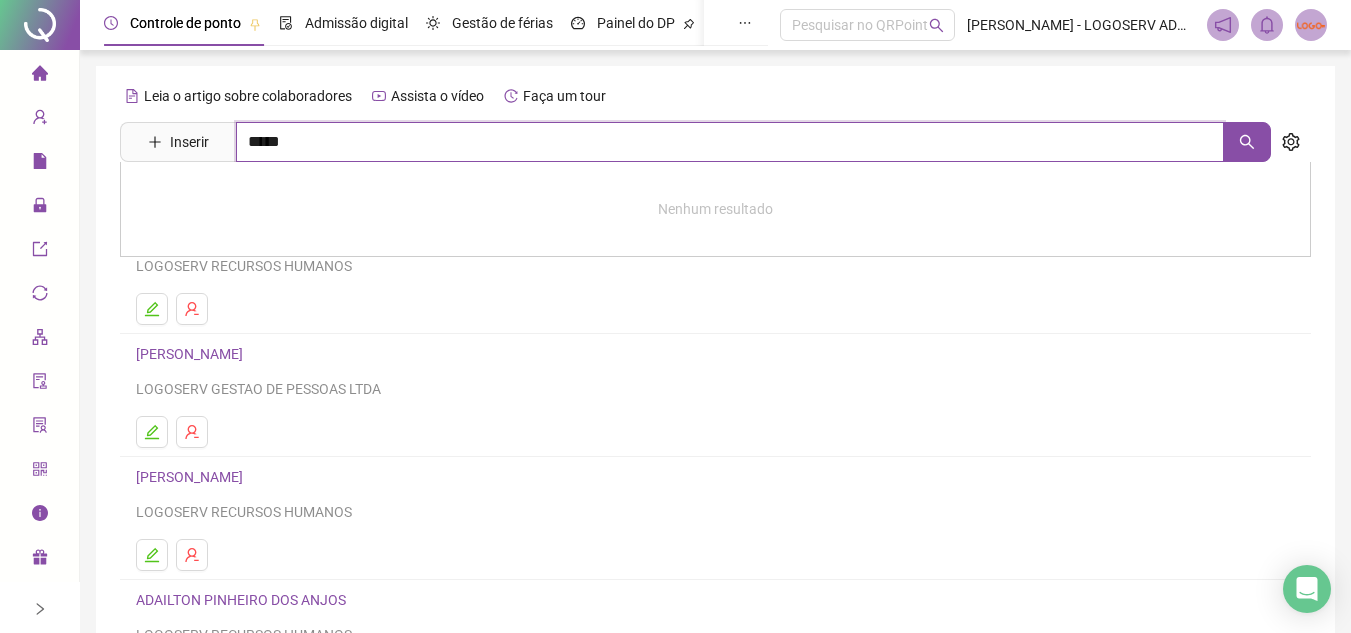 type on "*****" 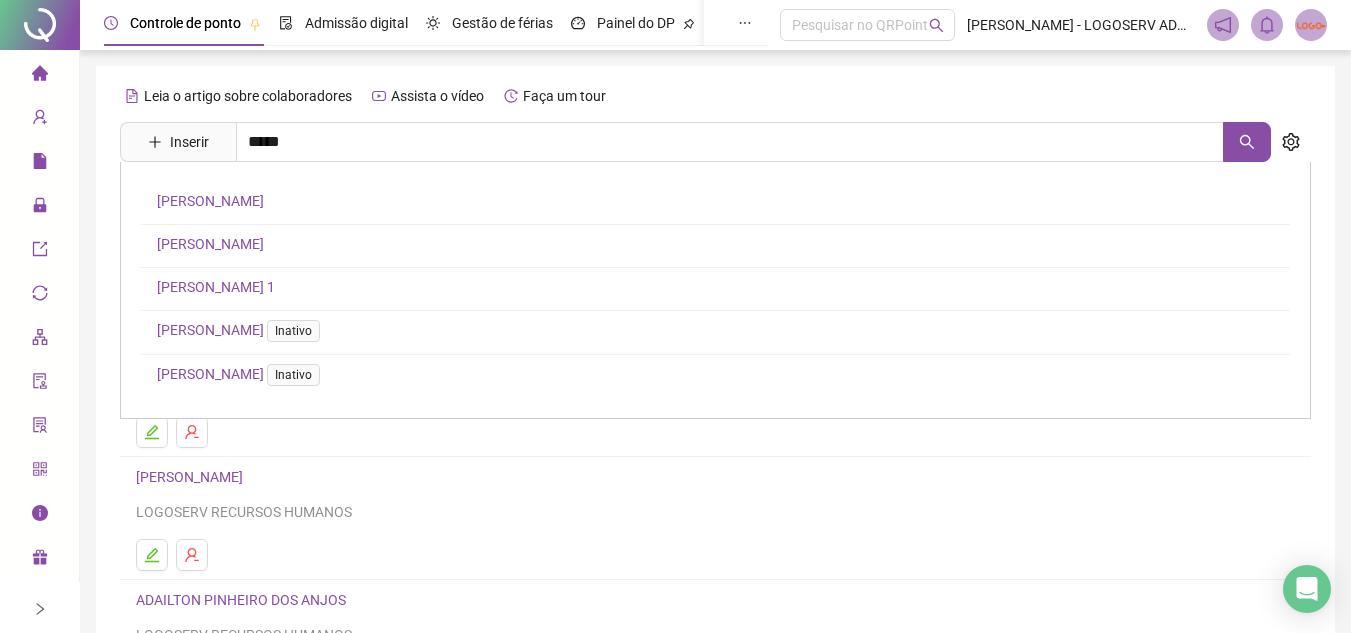 click on "[PERSON_NAME]" at bounding box center (210, 244) 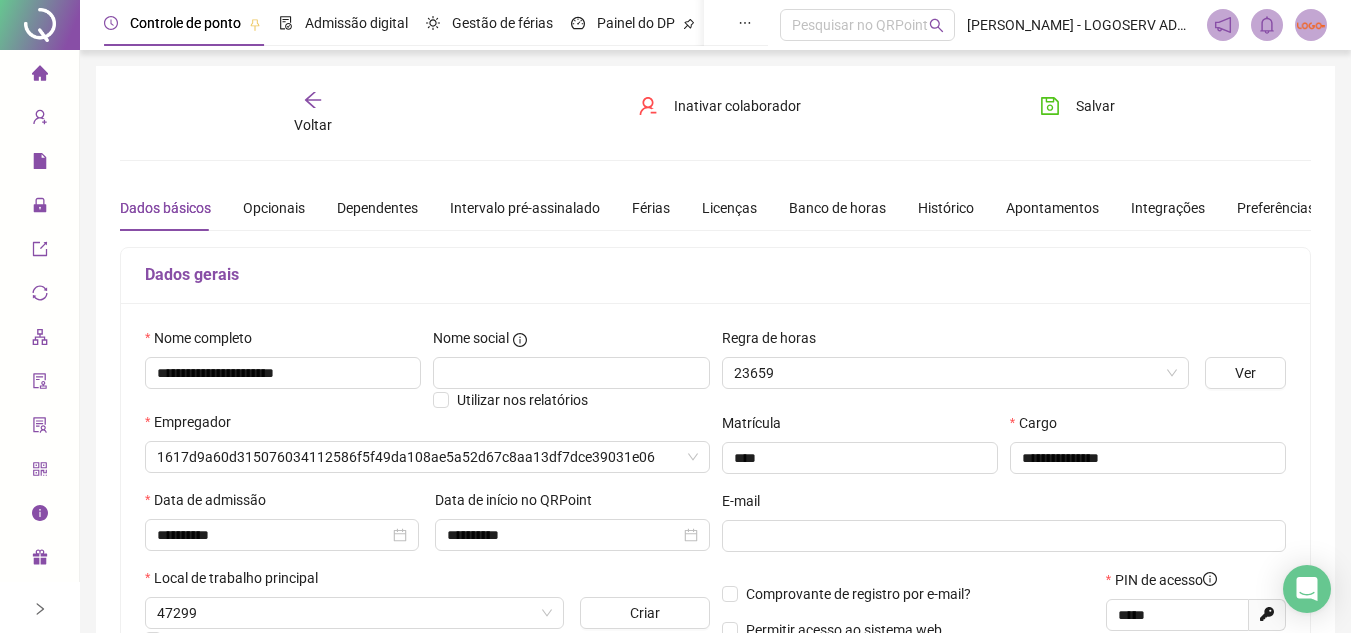 type on "**********" 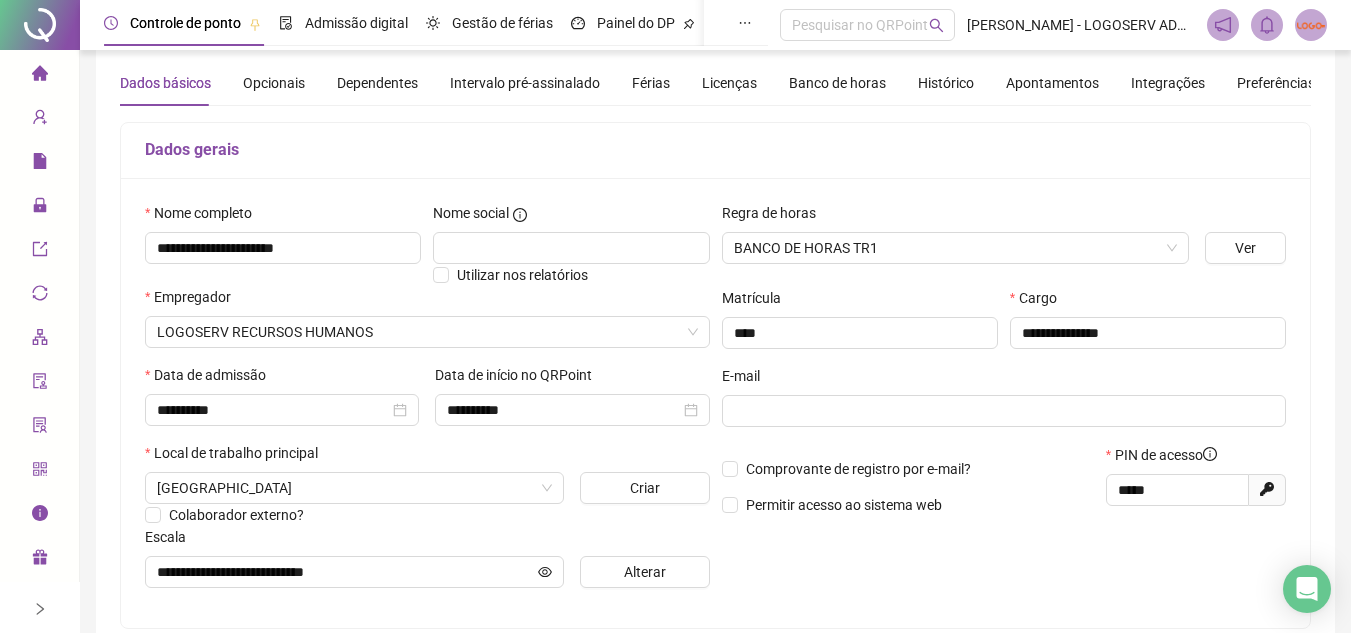 scroll, scrollTop: 0, scrollLeft: 0, axis: both 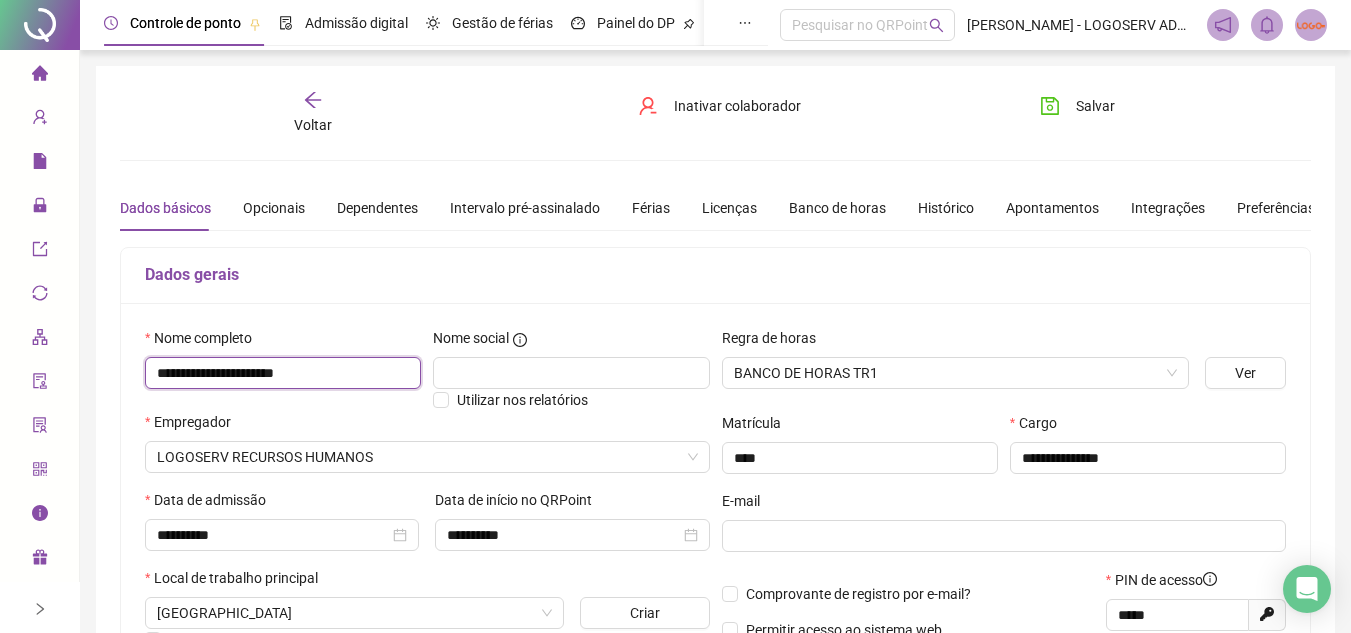 drag, startPoint x: 149, startPoint y: 376, endPoint x: 353, endPoint y: 357, distance: 204.88289 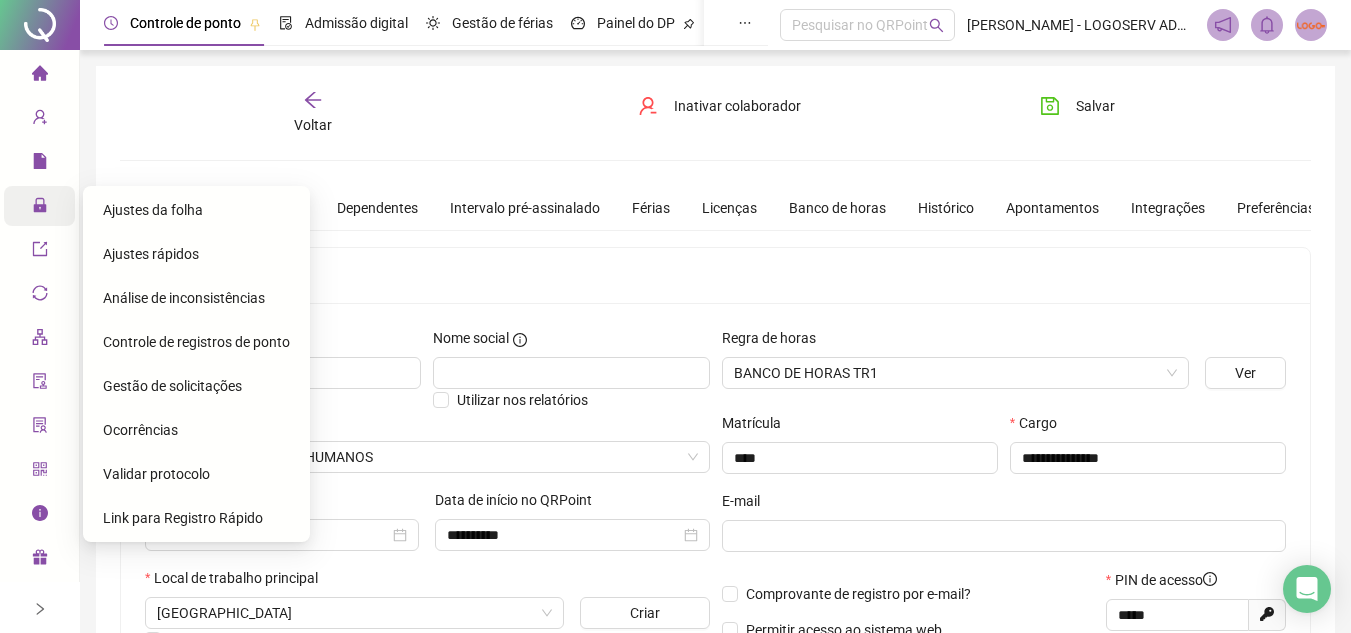 click on "Administração" at bounding box center [90, 206] 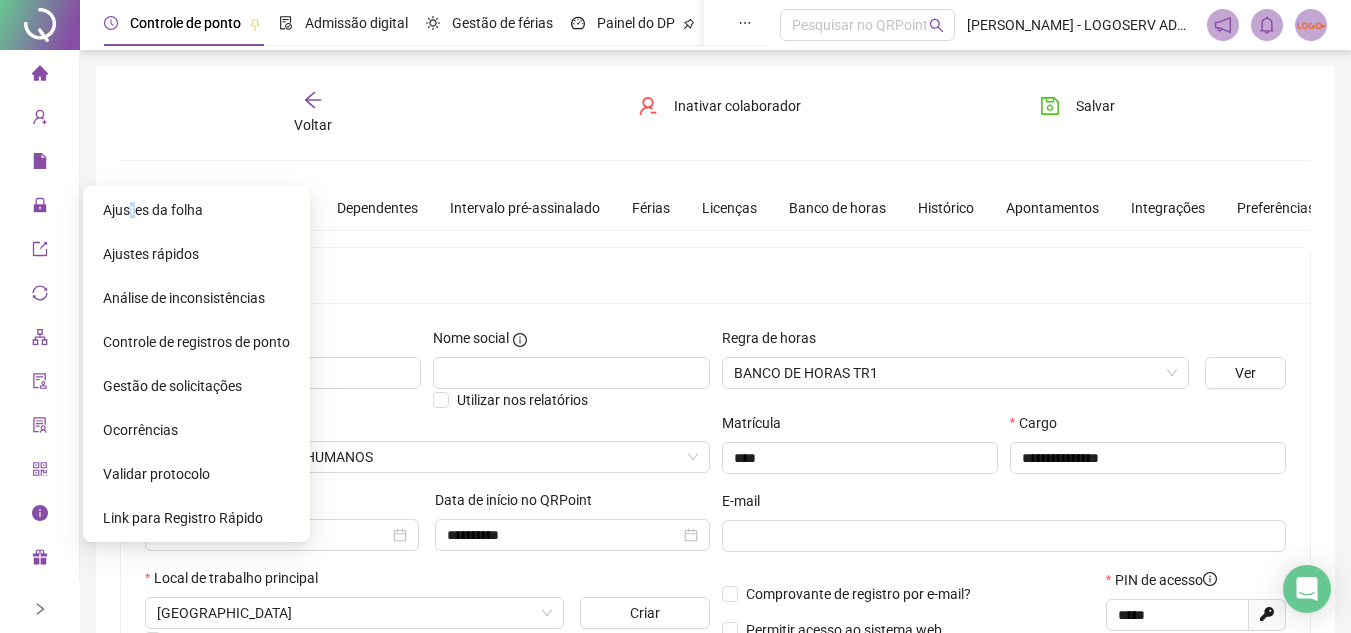 click on "Ajustes da folha" at bounding box center [153, 210] 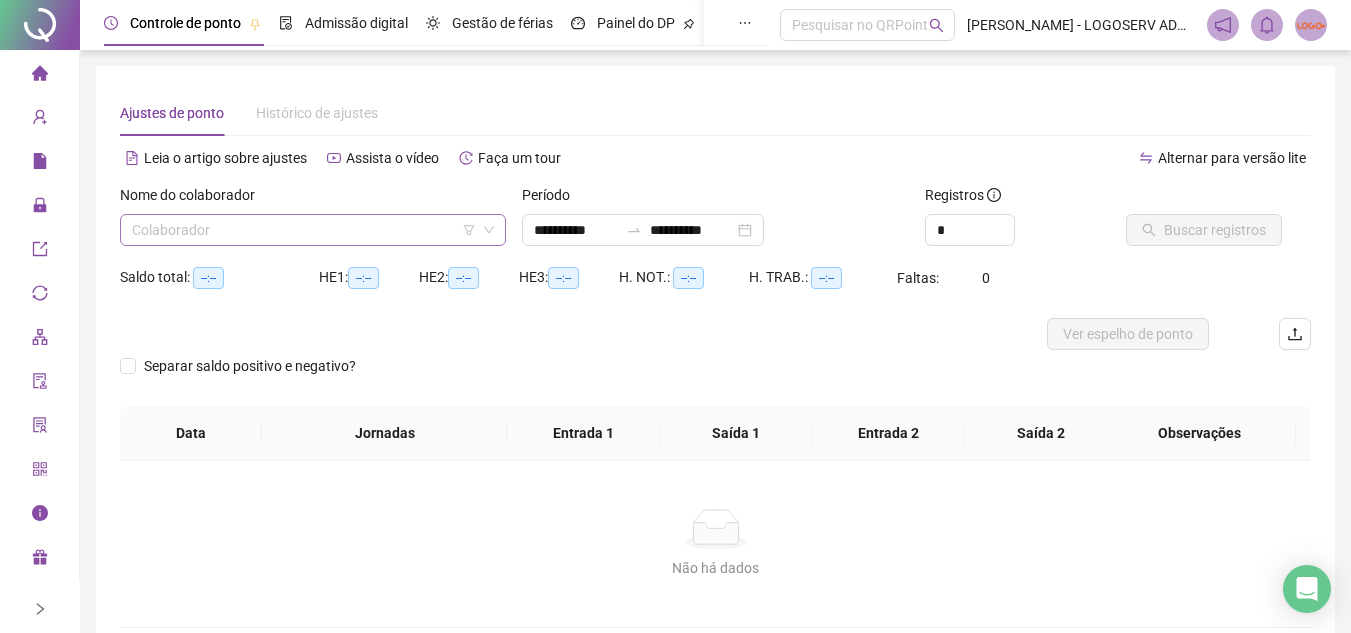 type on "**********" 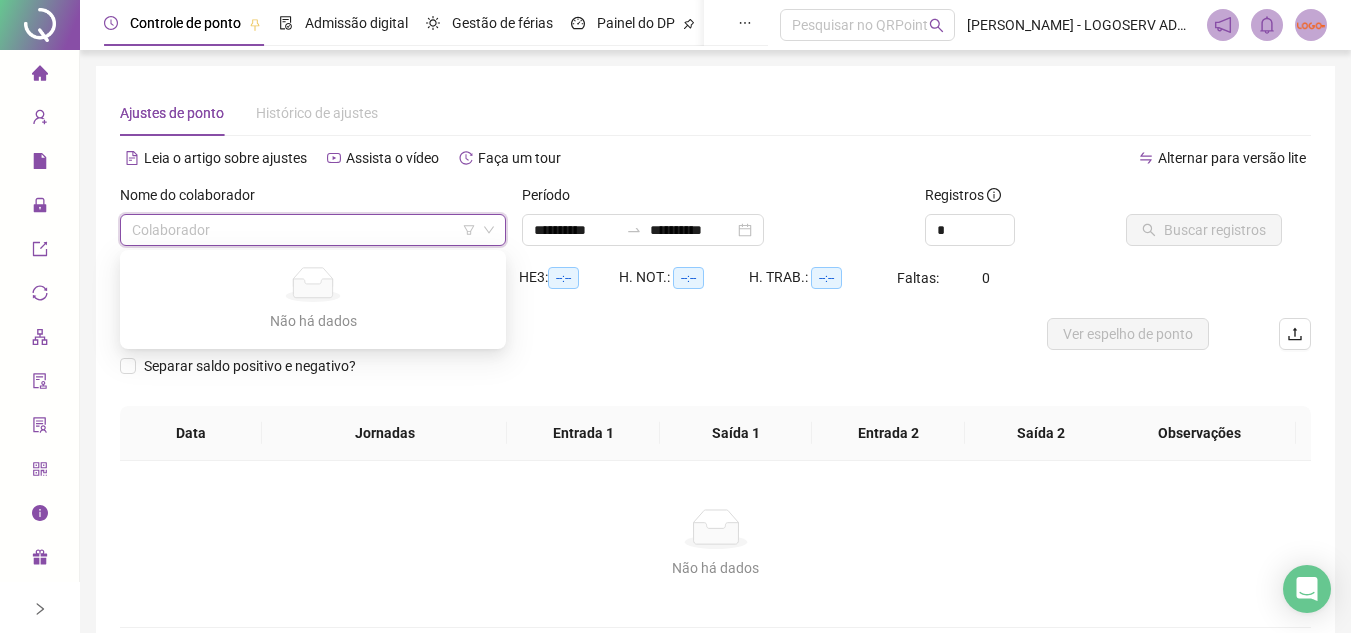click at bounding box center (307, 230) 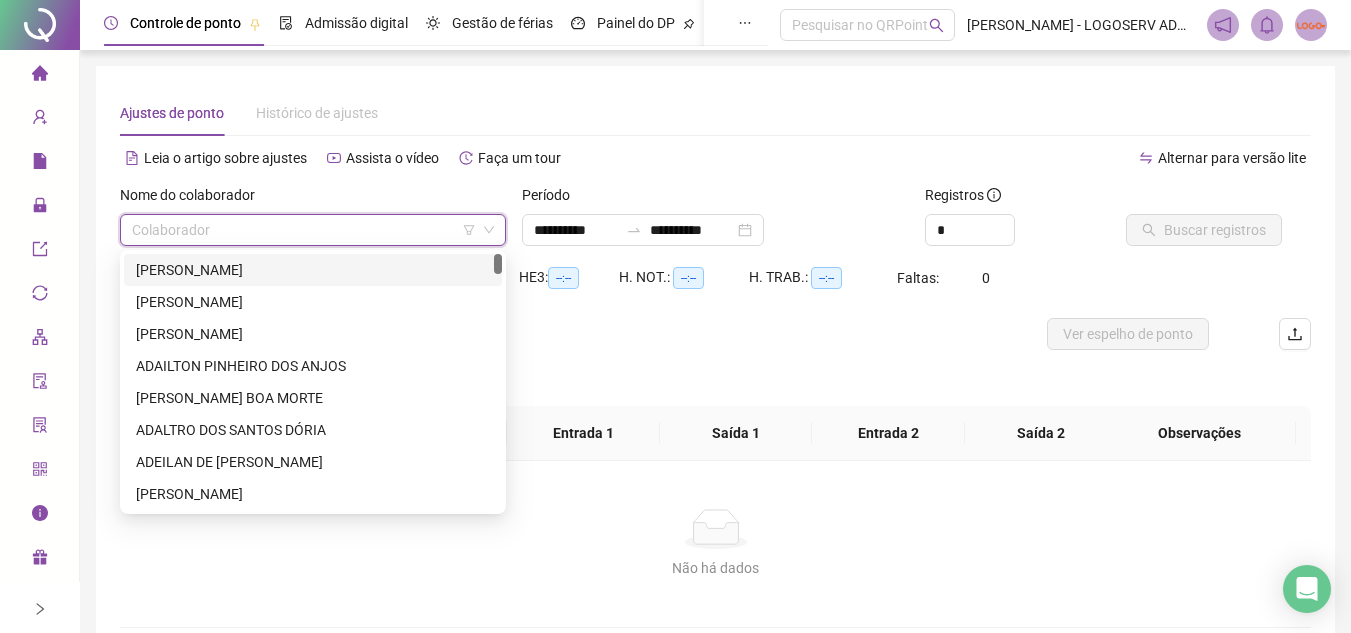 paste on "**********" 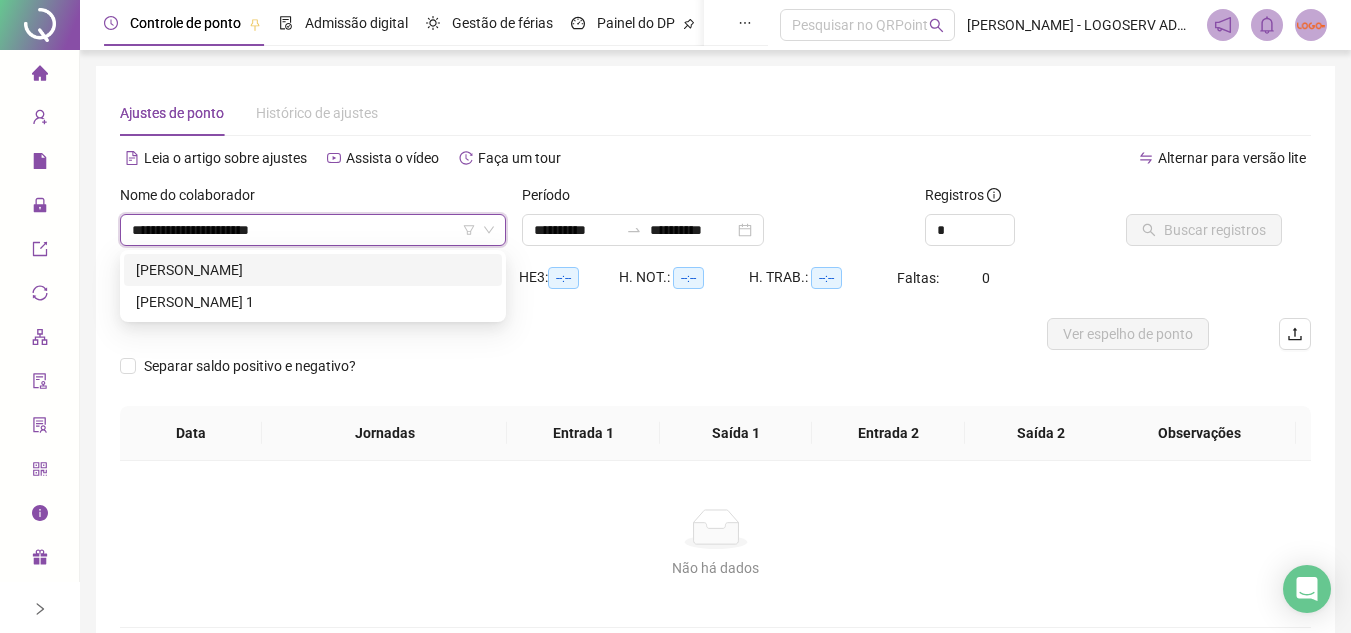 click on "[PERSON_NAME]" at bounding box center [313, 270] 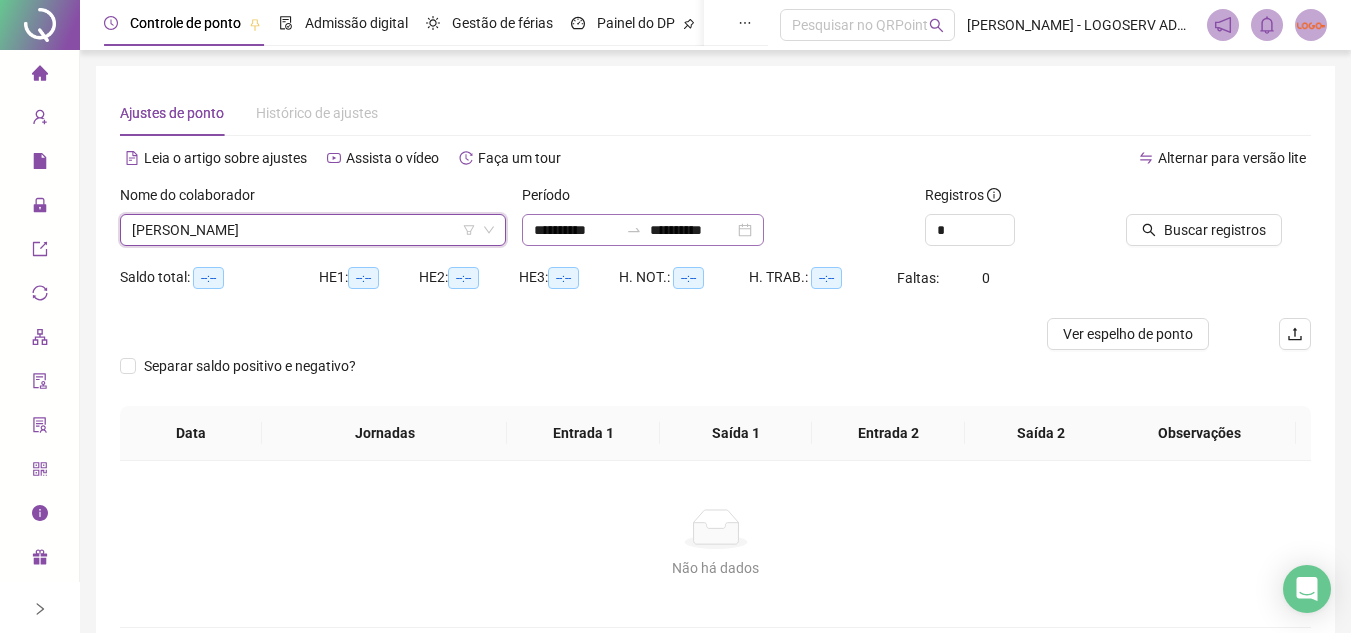 click 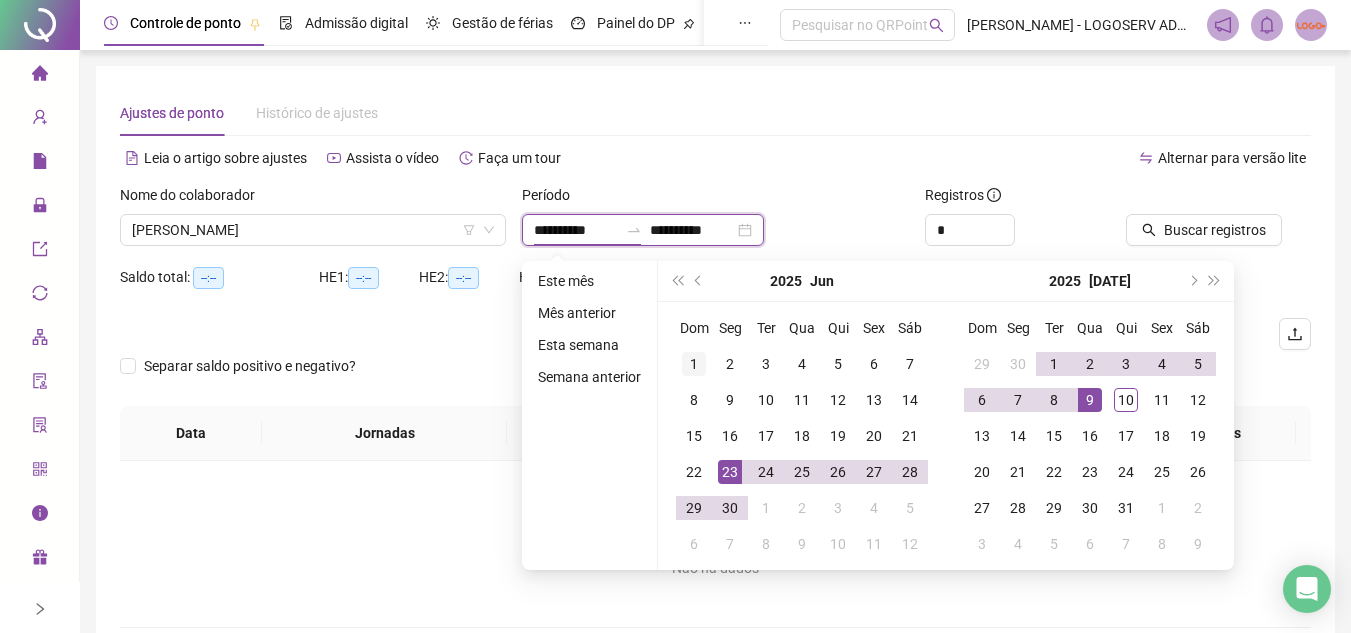 type on "**********" 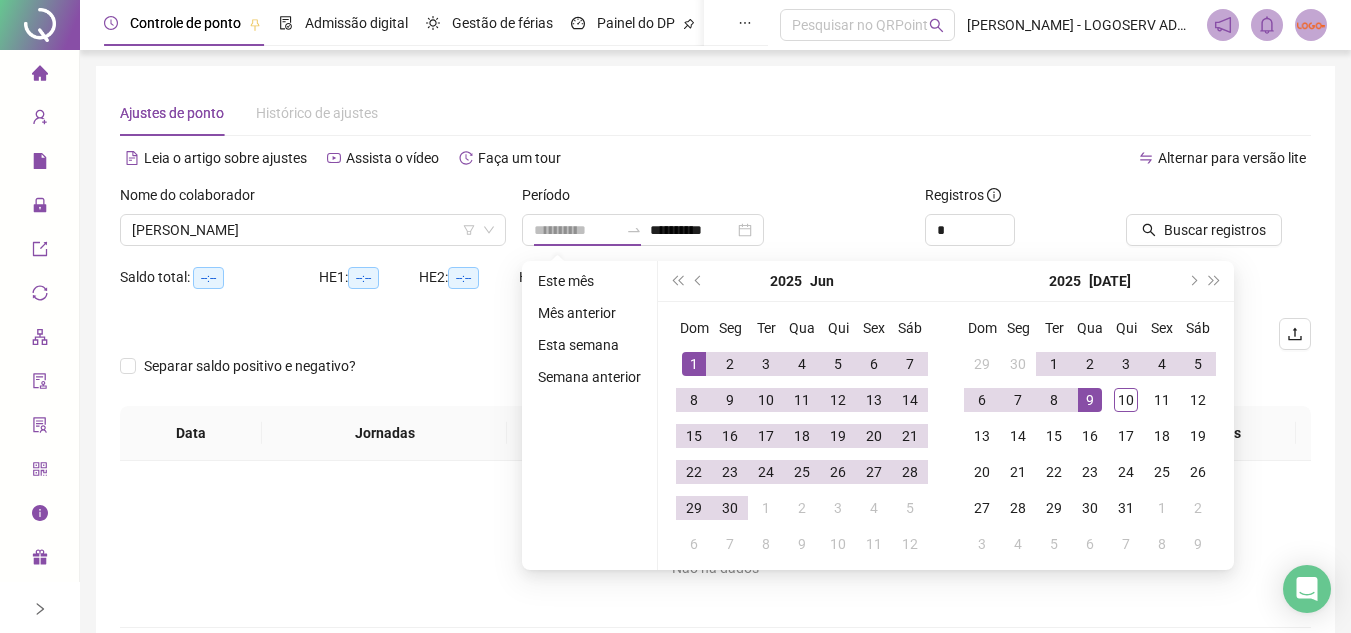 drag, startPoint x: 695, startPoint y: 368, endPoint x: 706, endPoint y: 376, distance: 13.601471 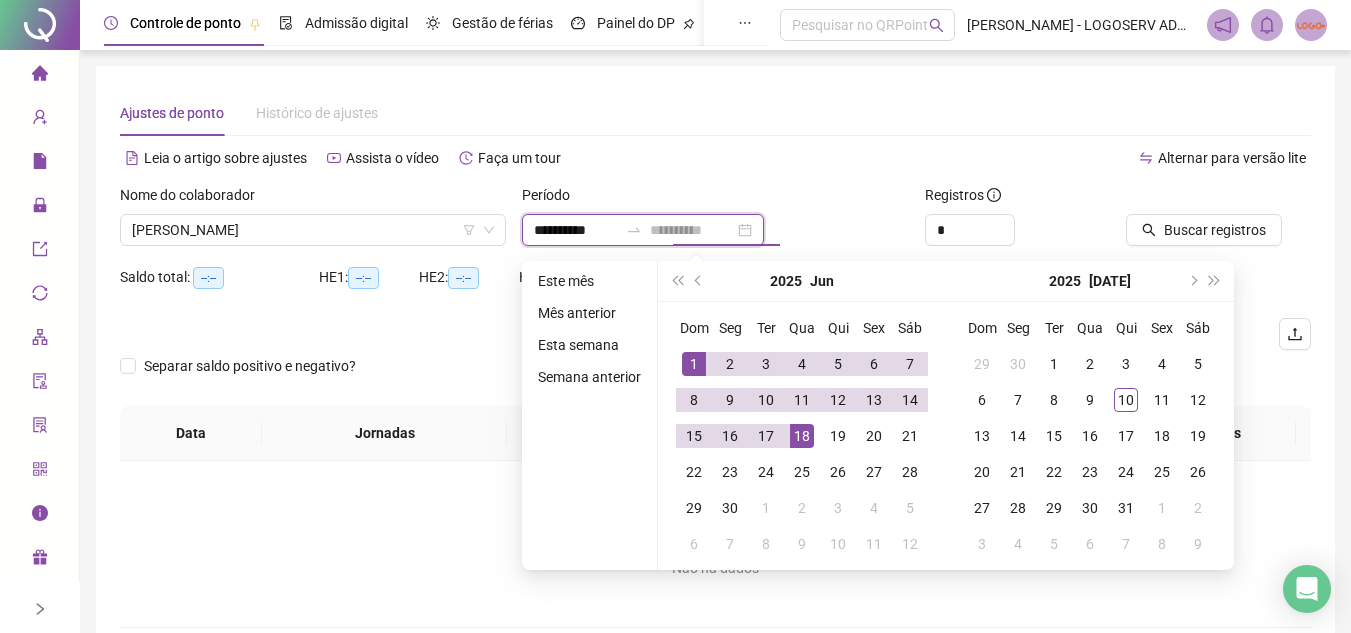 type on "**********" 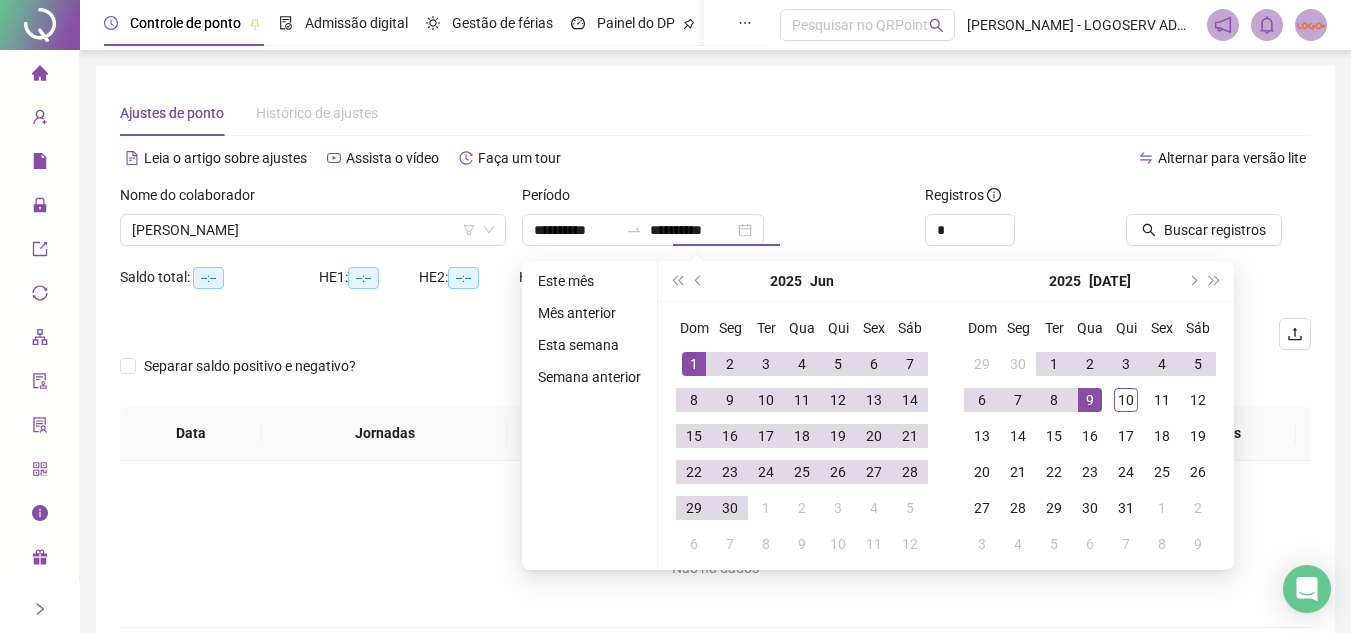 click on "**********" at bounding box center [715, 359] 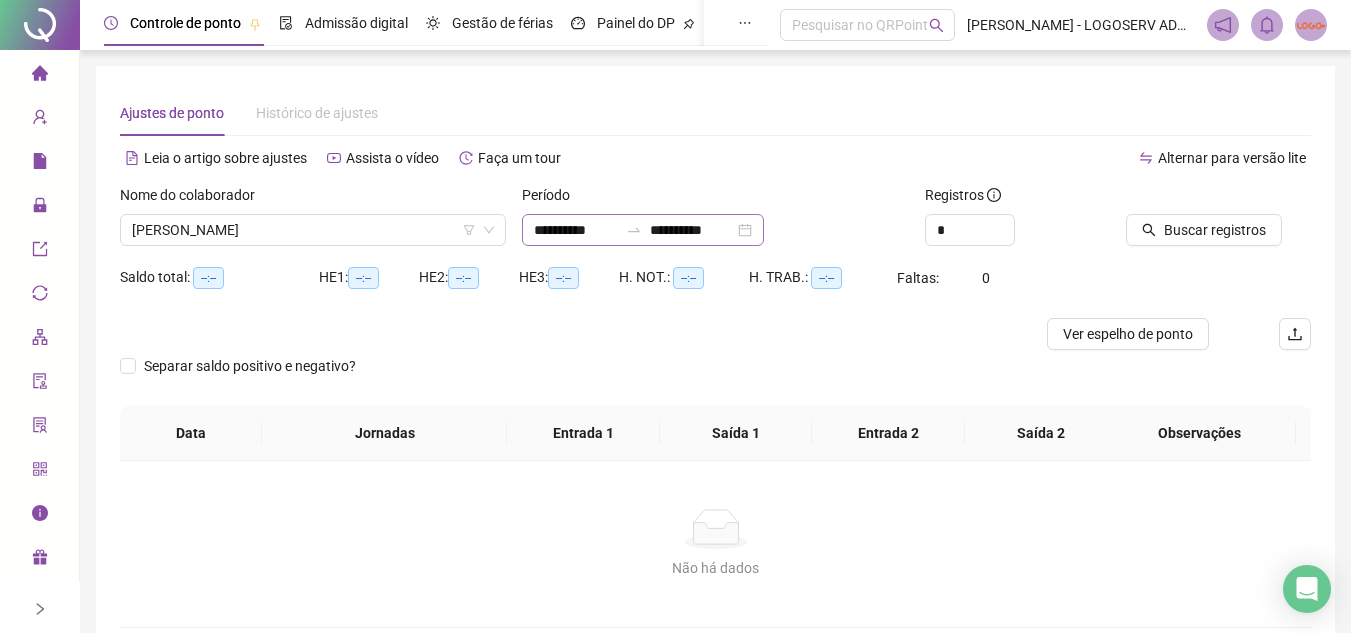 click 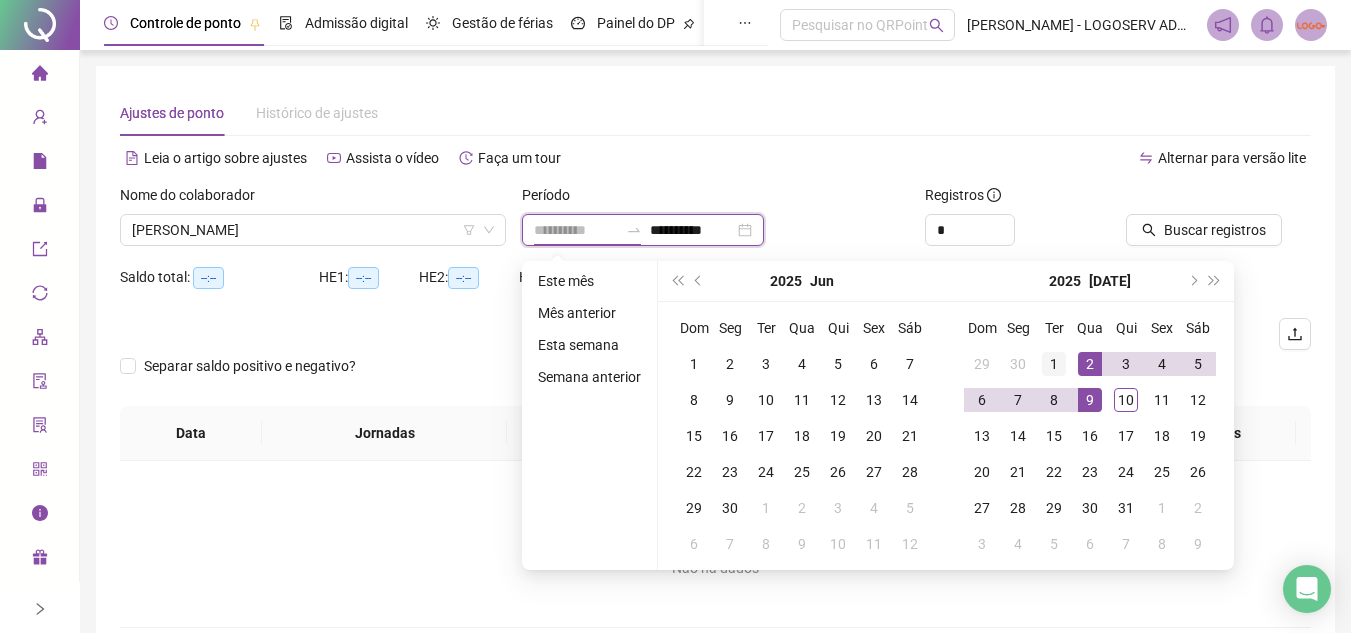 type on "**********" 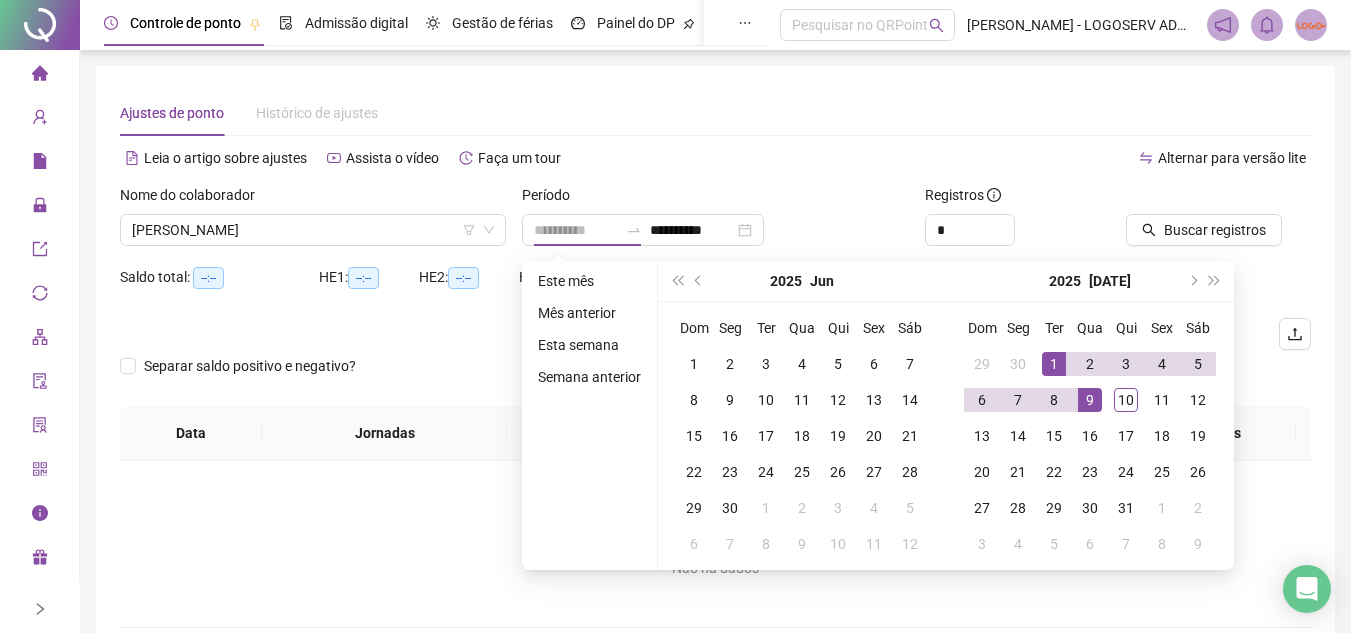 click on "1" at bounding box center (1054, 364) 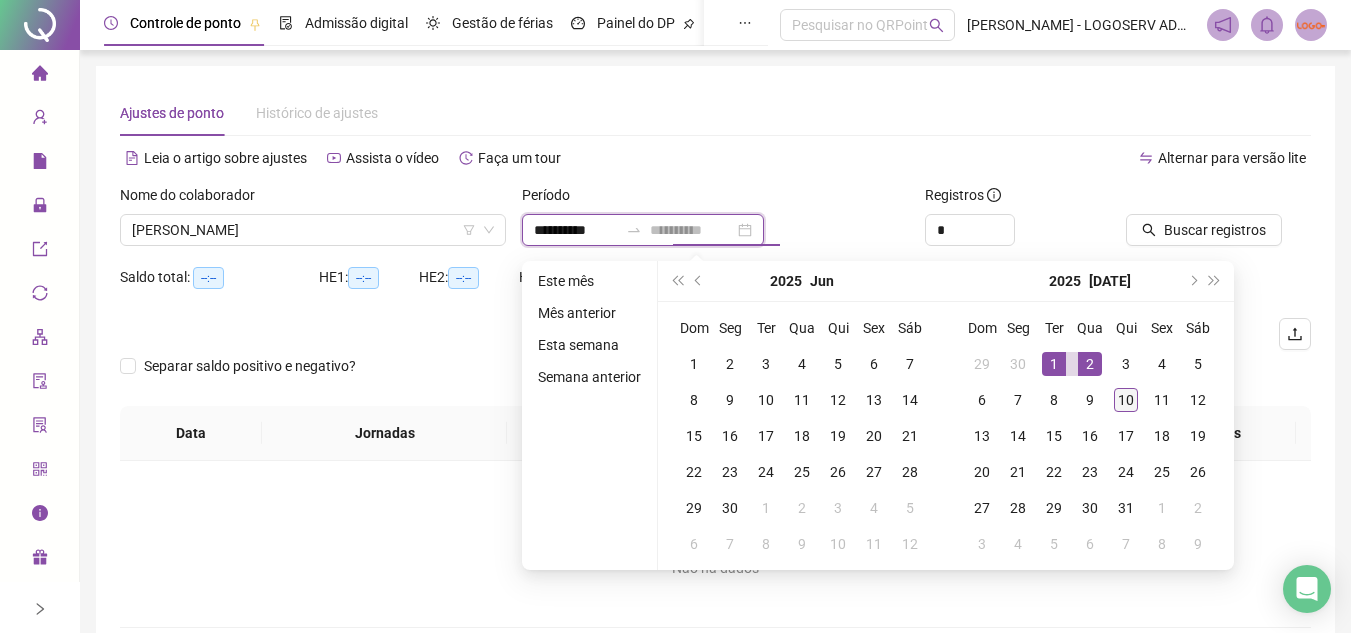 type on "**********" 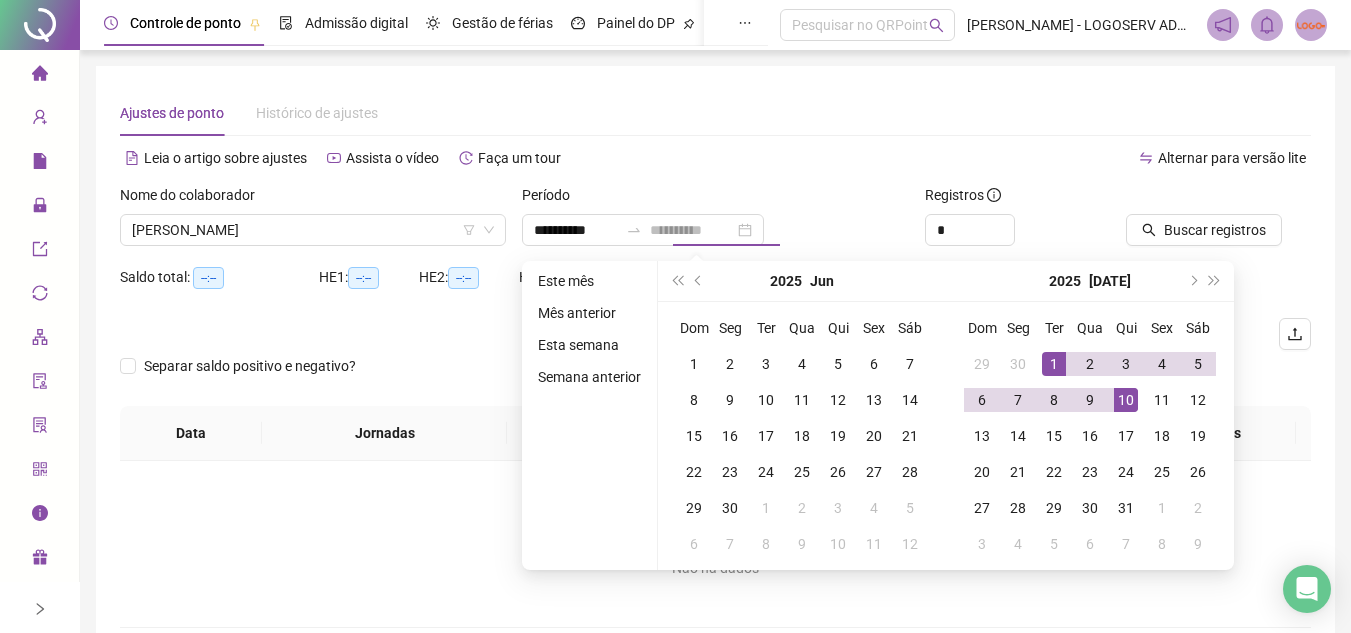 click on "10" at bounding box center [1126, 400] 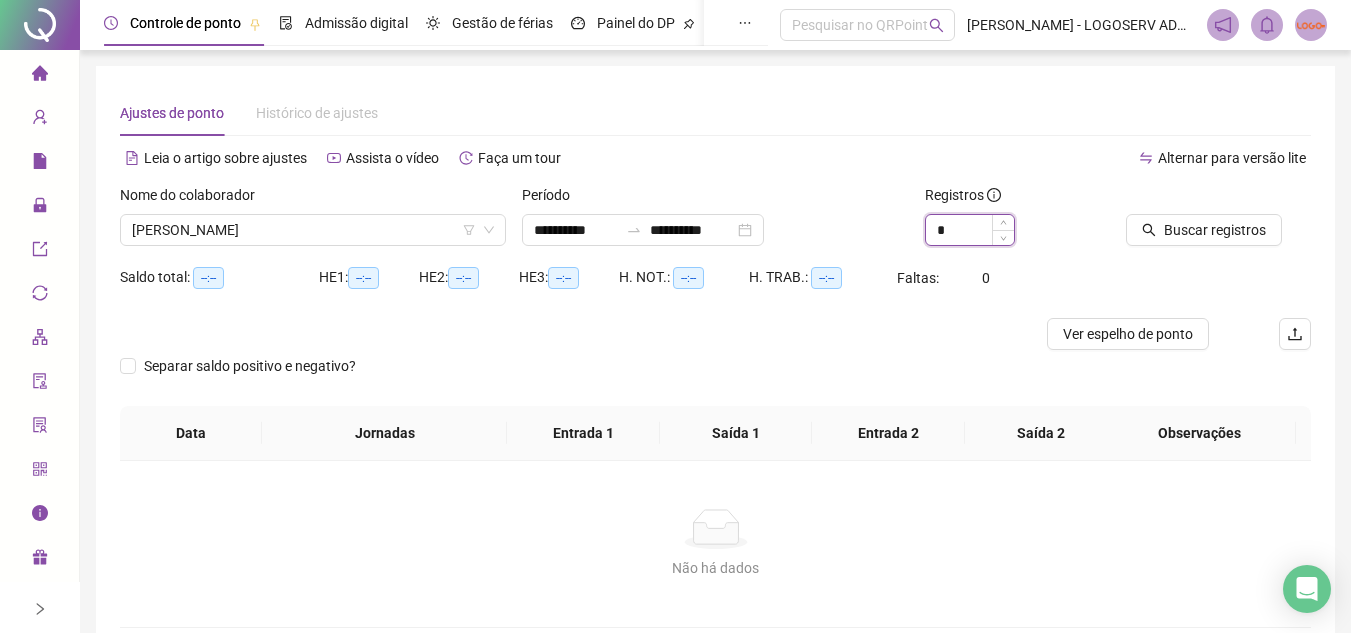 click on "*" at bounding box center (970, 230) 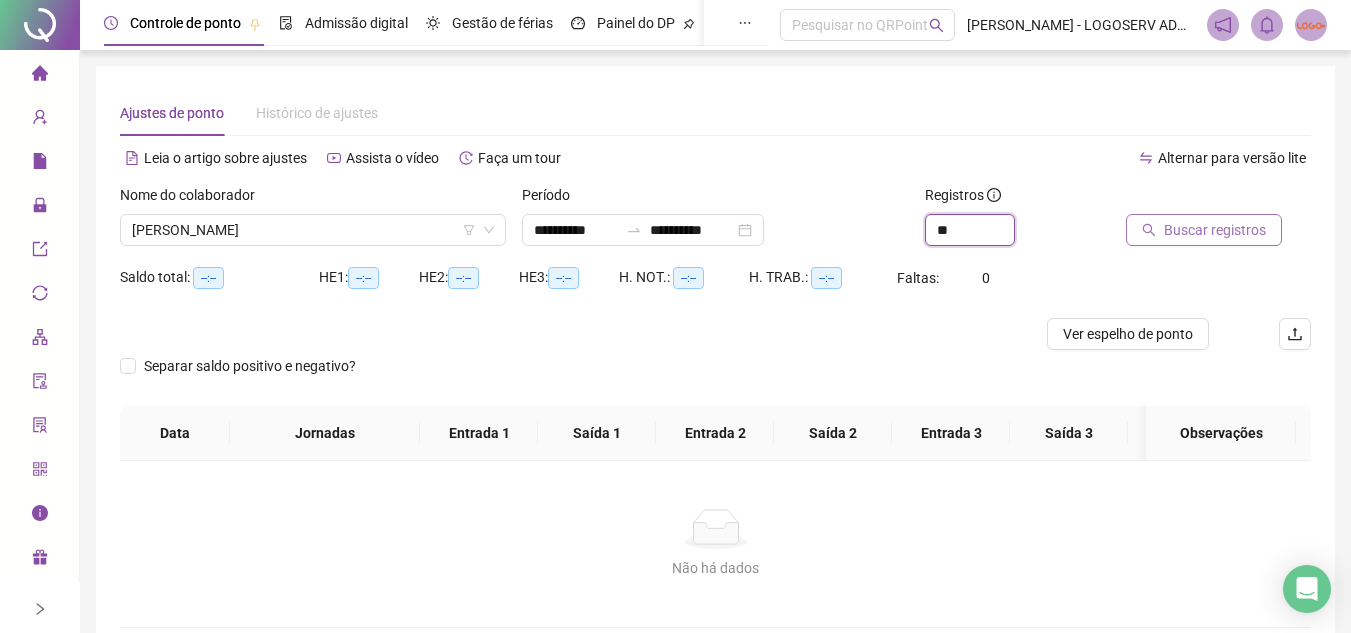 type on "**" 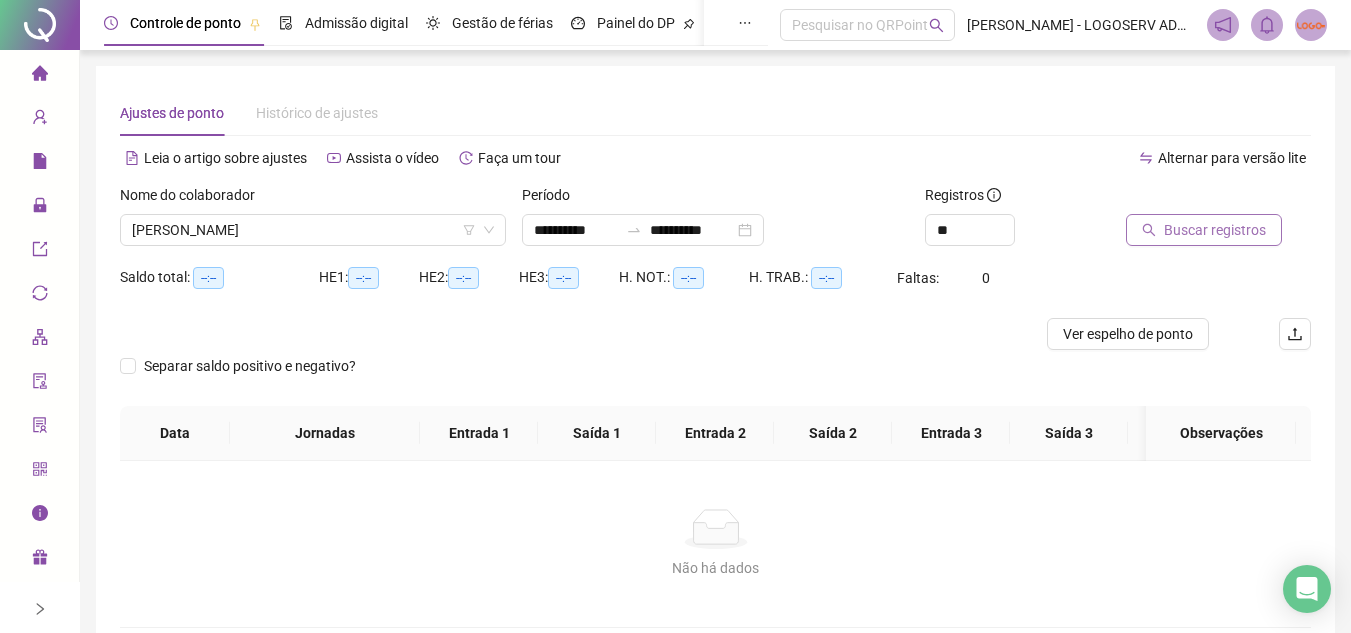click 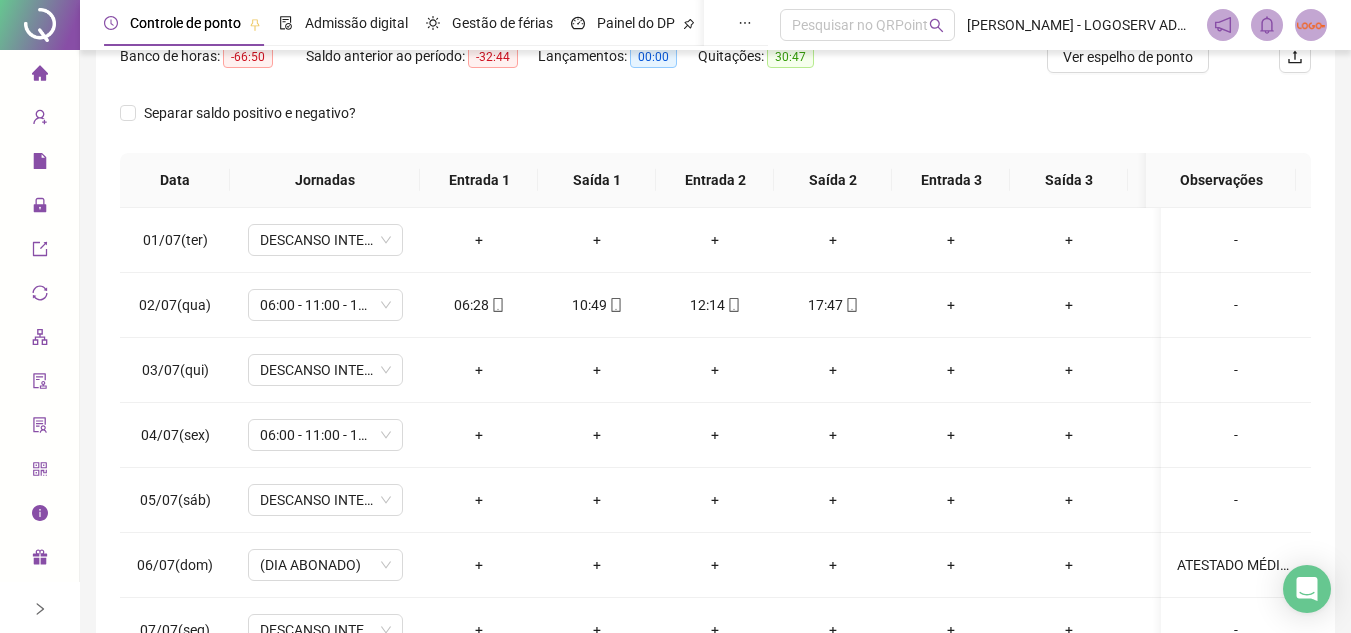 scroll, scrollTop: 300, scrollLeft: 0, axis: vertical 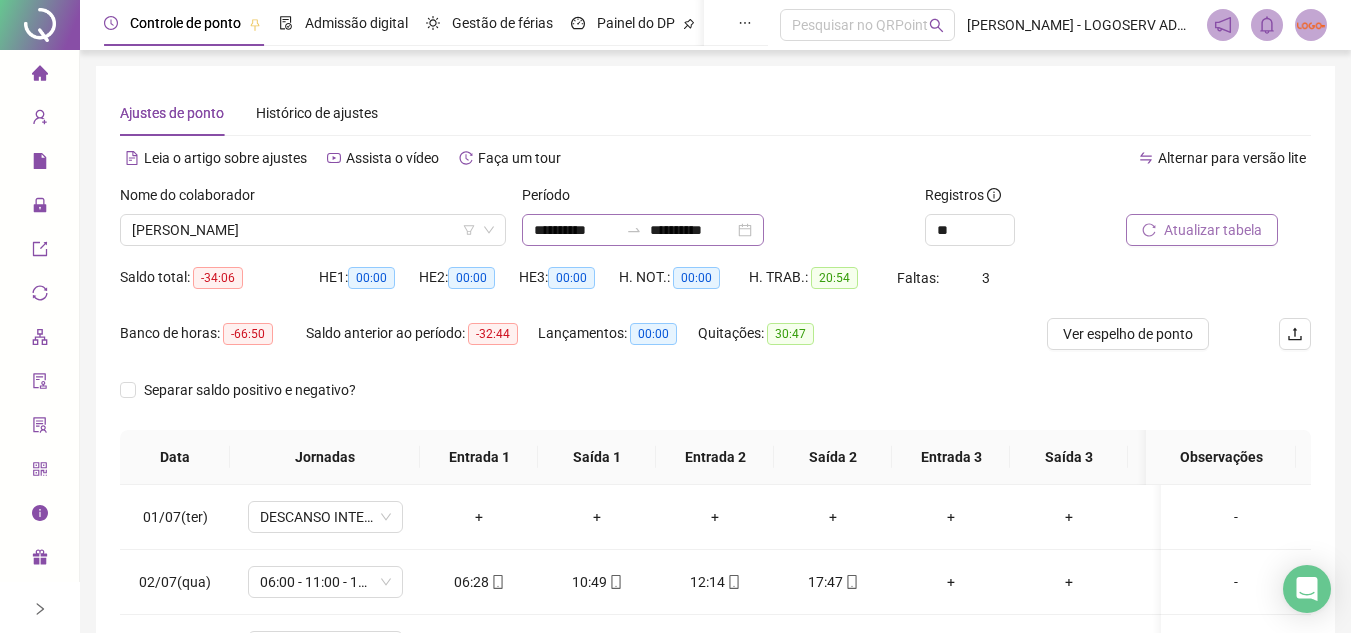 click at bounding box center (634, 230) 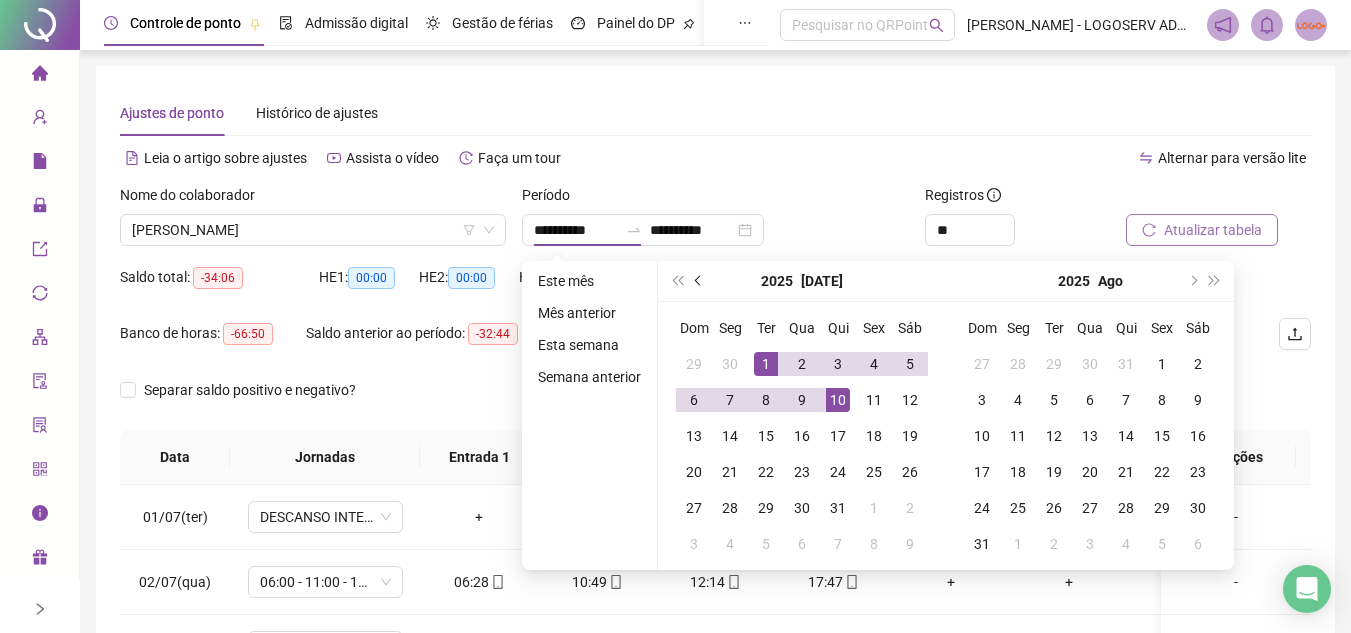 click at bounding box center [699, 281] 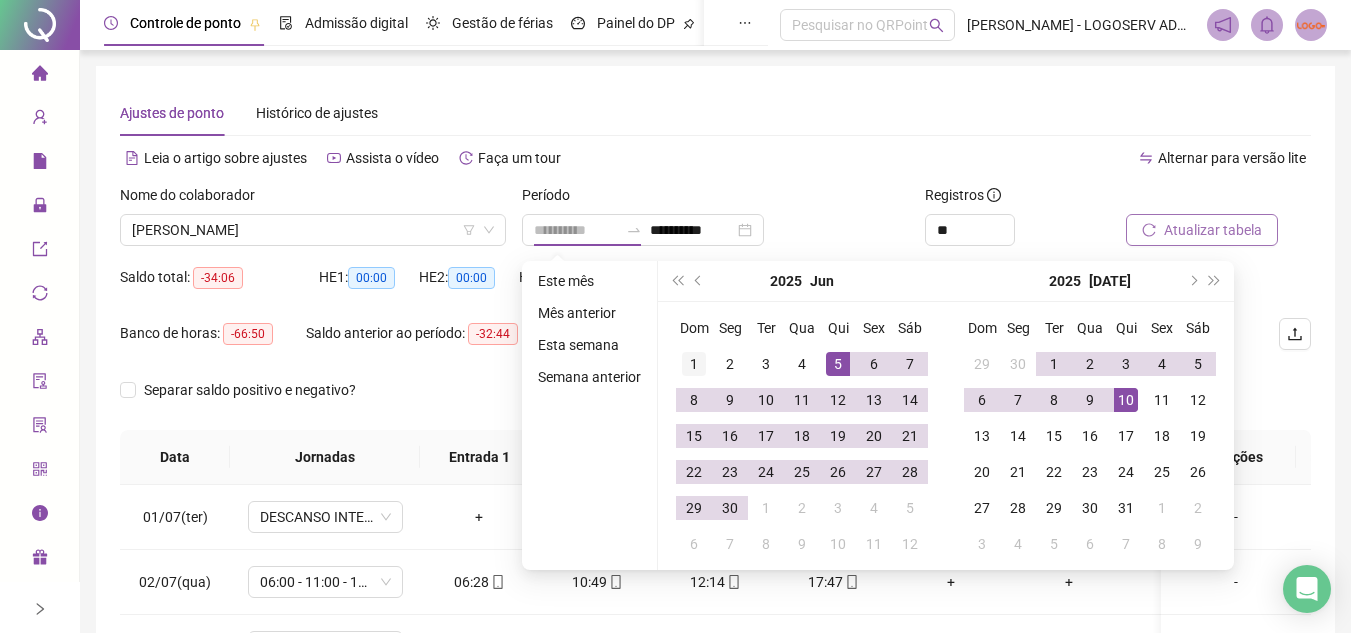 type on "**********" 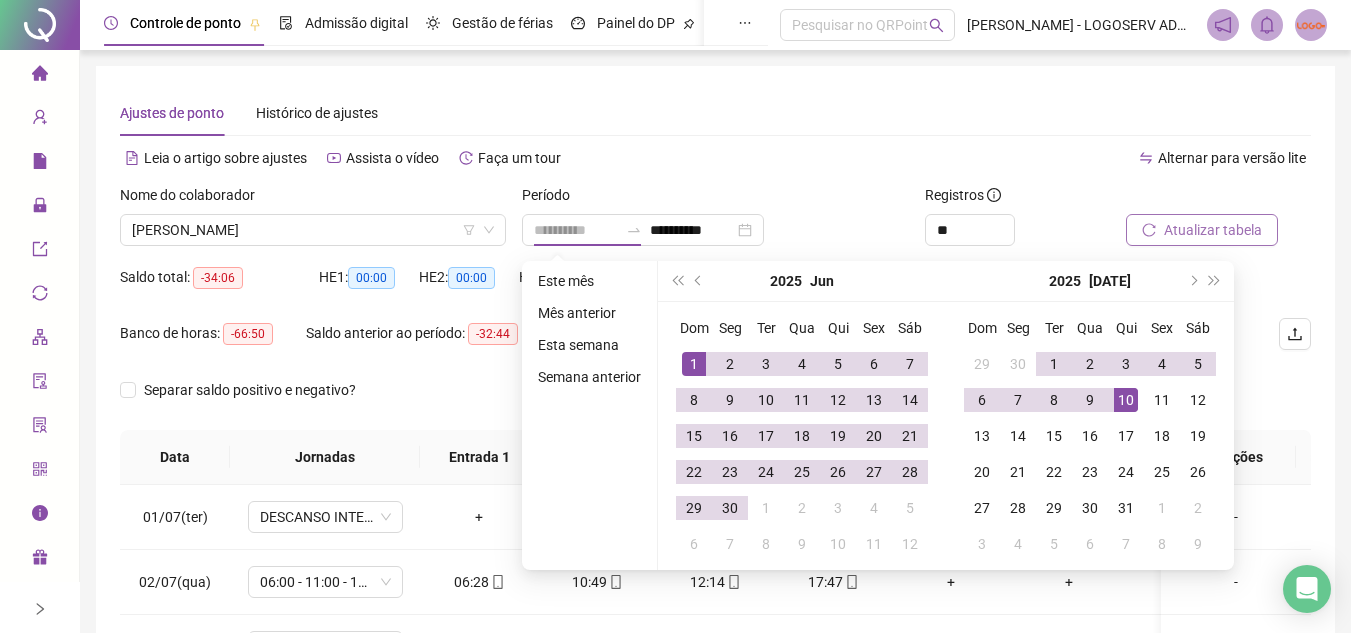 click on "1" at bounding box center [694, 364] 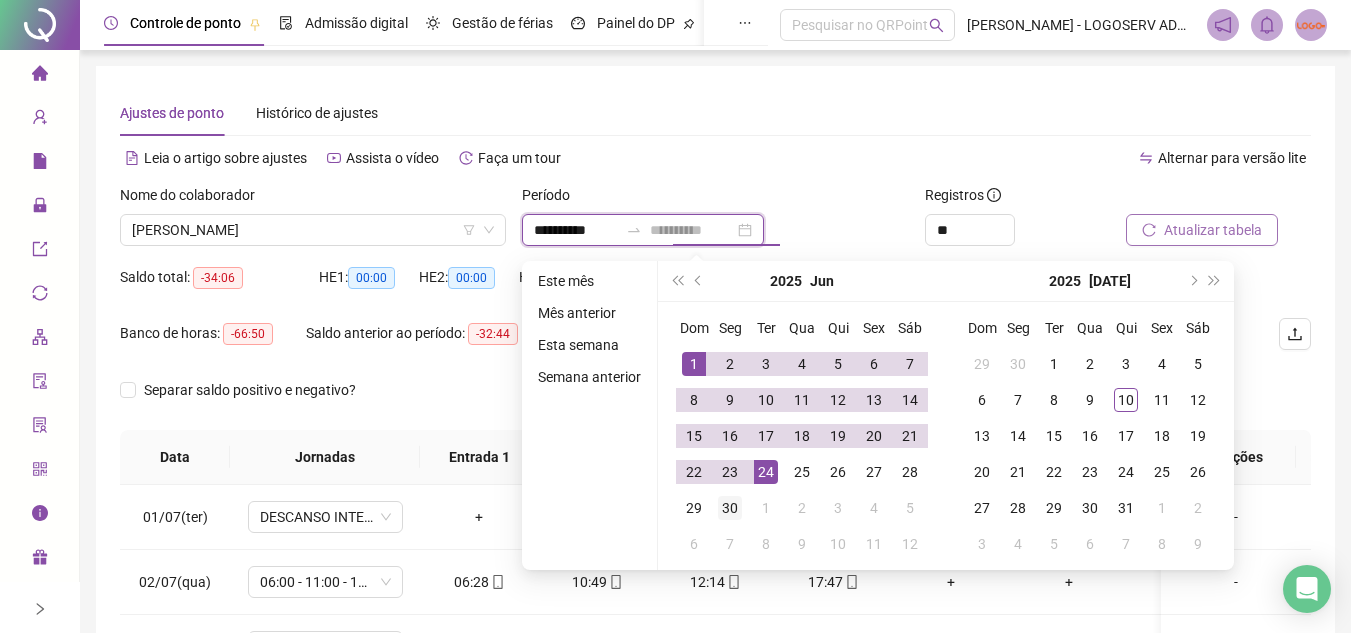 type on "**********" 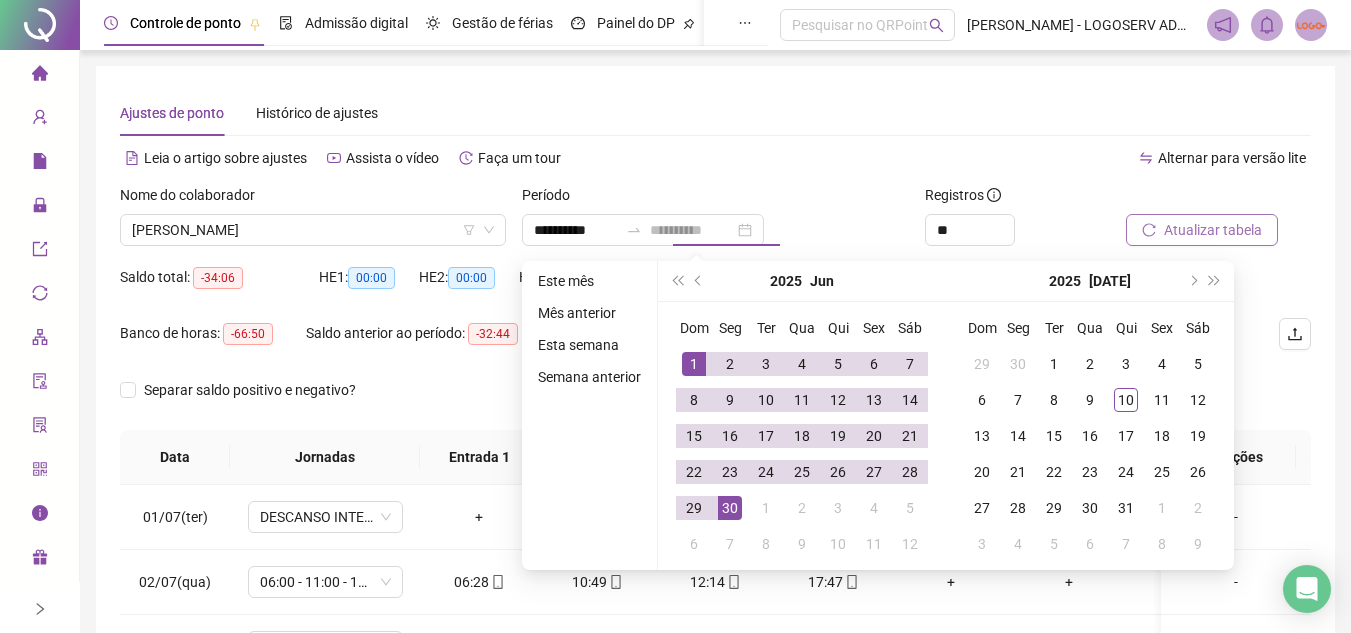 drag, startPoint x: 730, startPoint y: 500, endPoint x: 957, endPoint y: 331, distance: 283.00177 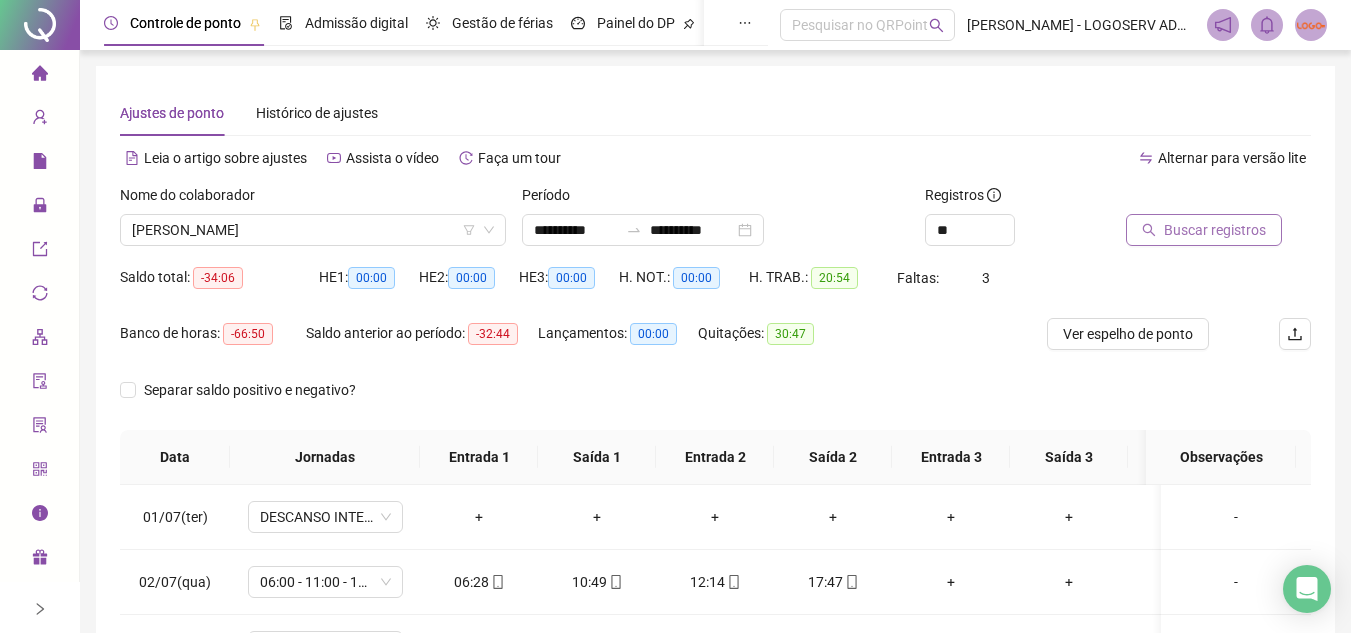 drag, startPoint x: 1111, startPoint y: 248, endPoint x: 1135, endPoint y: 247, distance: 24.020824 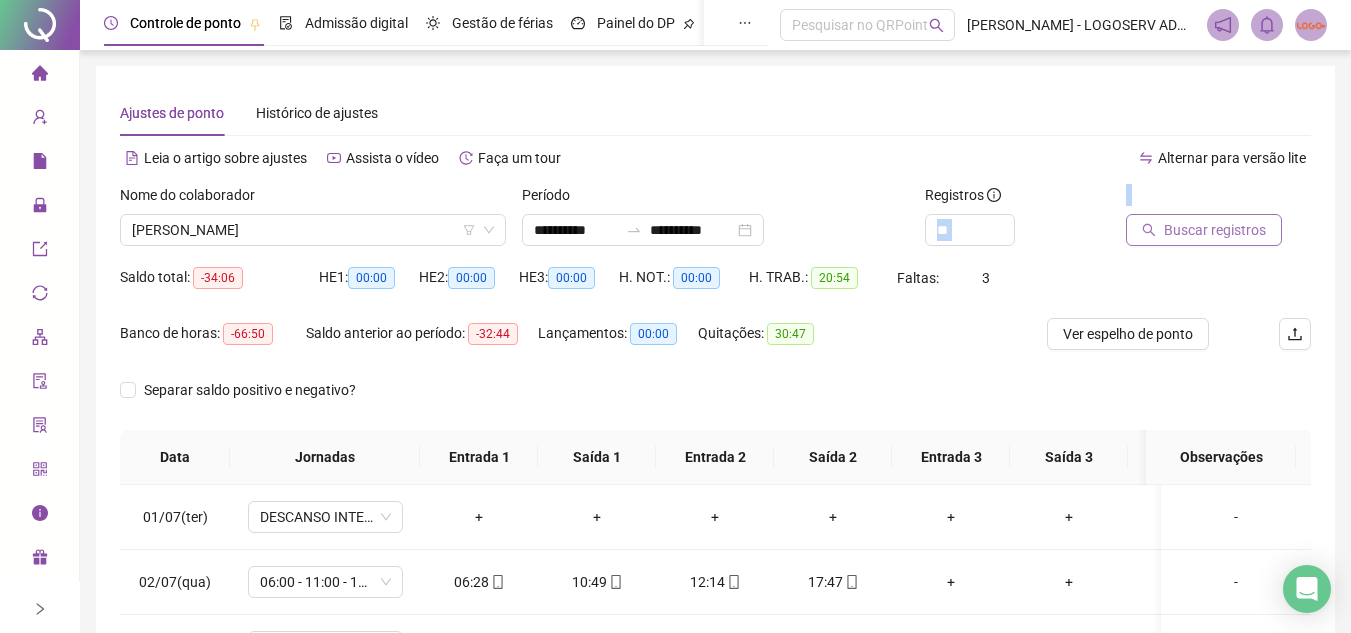 click on "Buscar registros" at bounding box center (1204, 230) 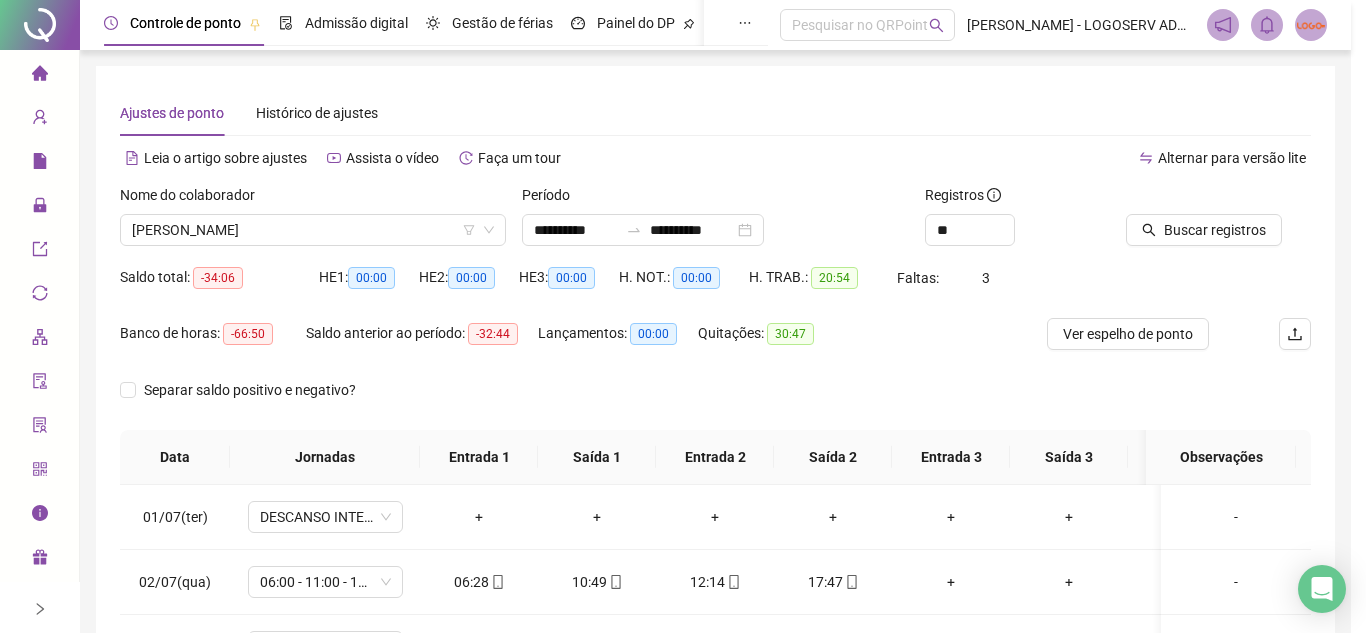click on "Buscando registros Os registros de ponto estão sendo buscados... OK" at bounding box center [683, 316] 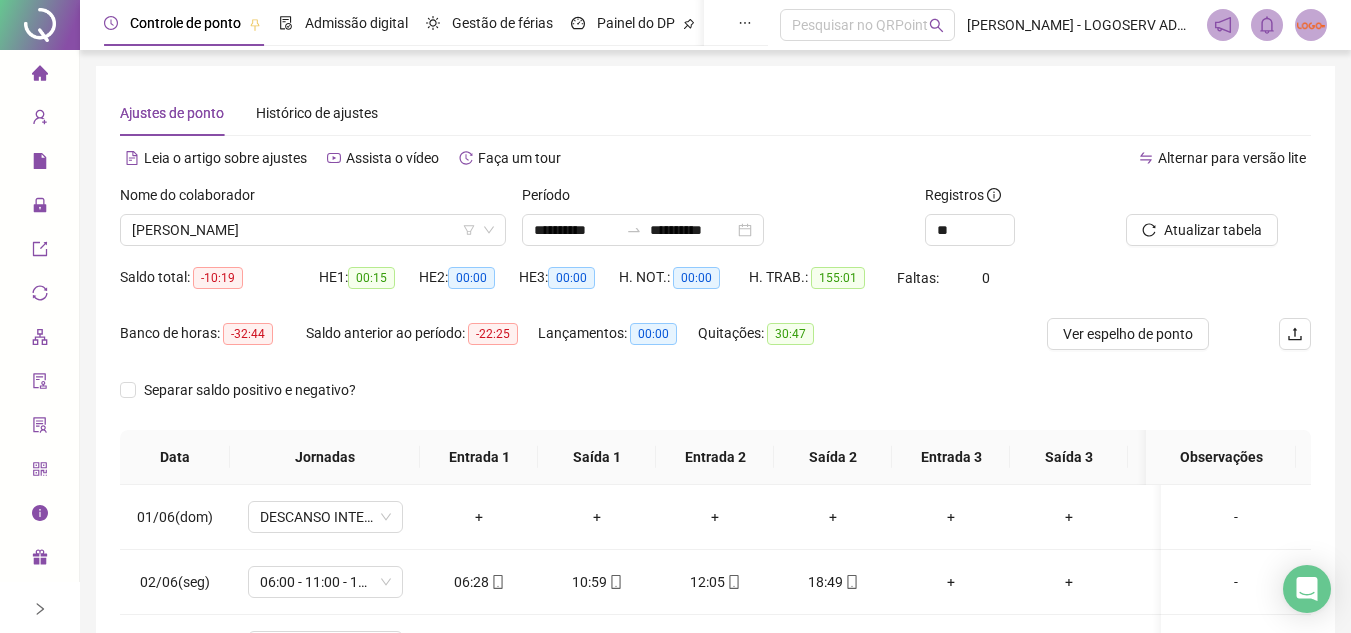 scroll, scrollTop: 389, scrollLeft: 0, axis: vertical 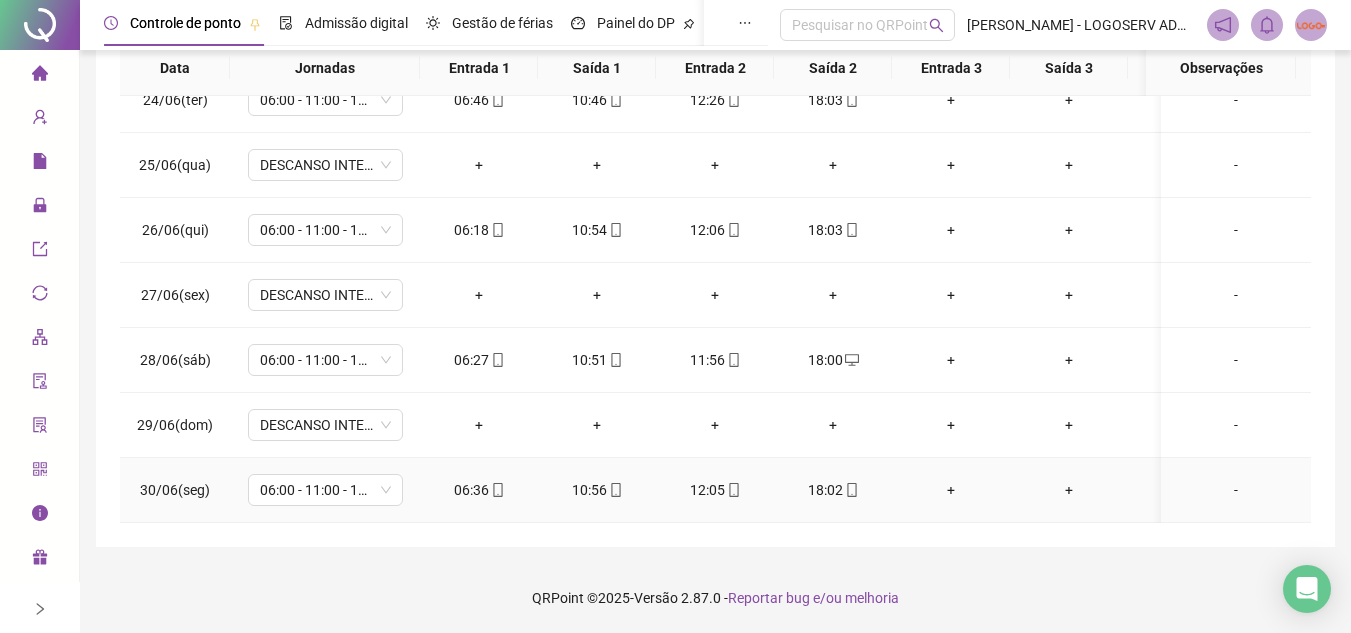 click on "18:02" at bounding box center [833, 490] 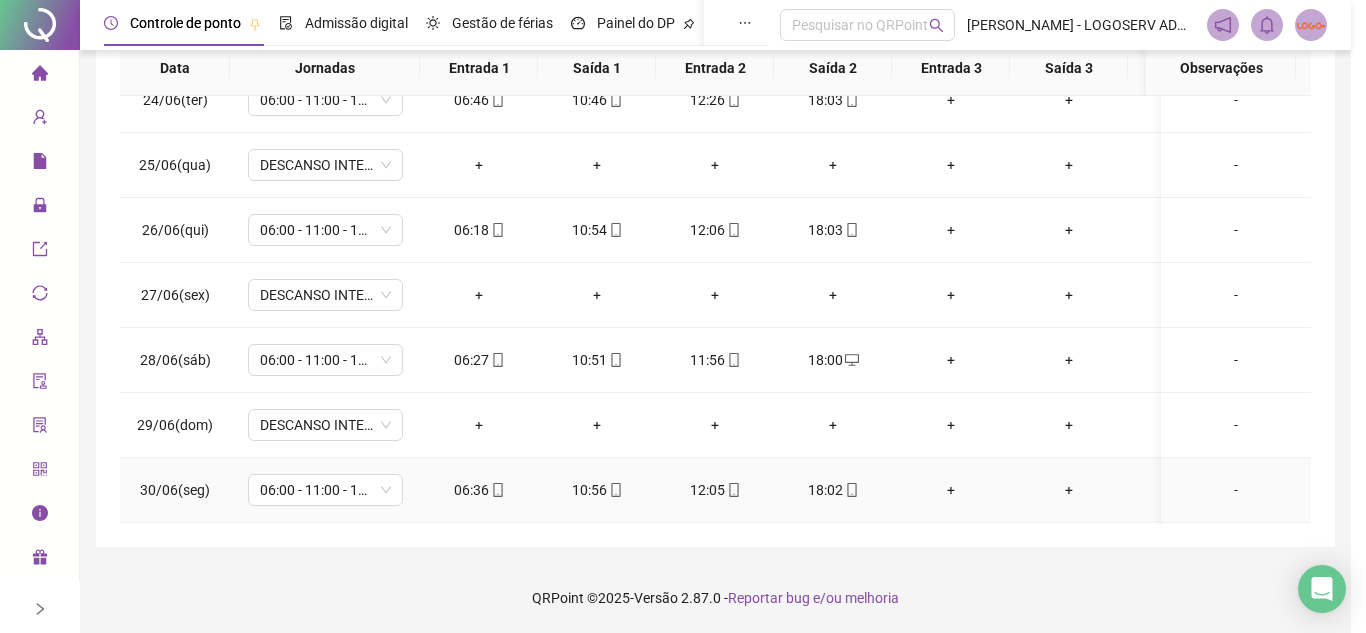 type on "**********" 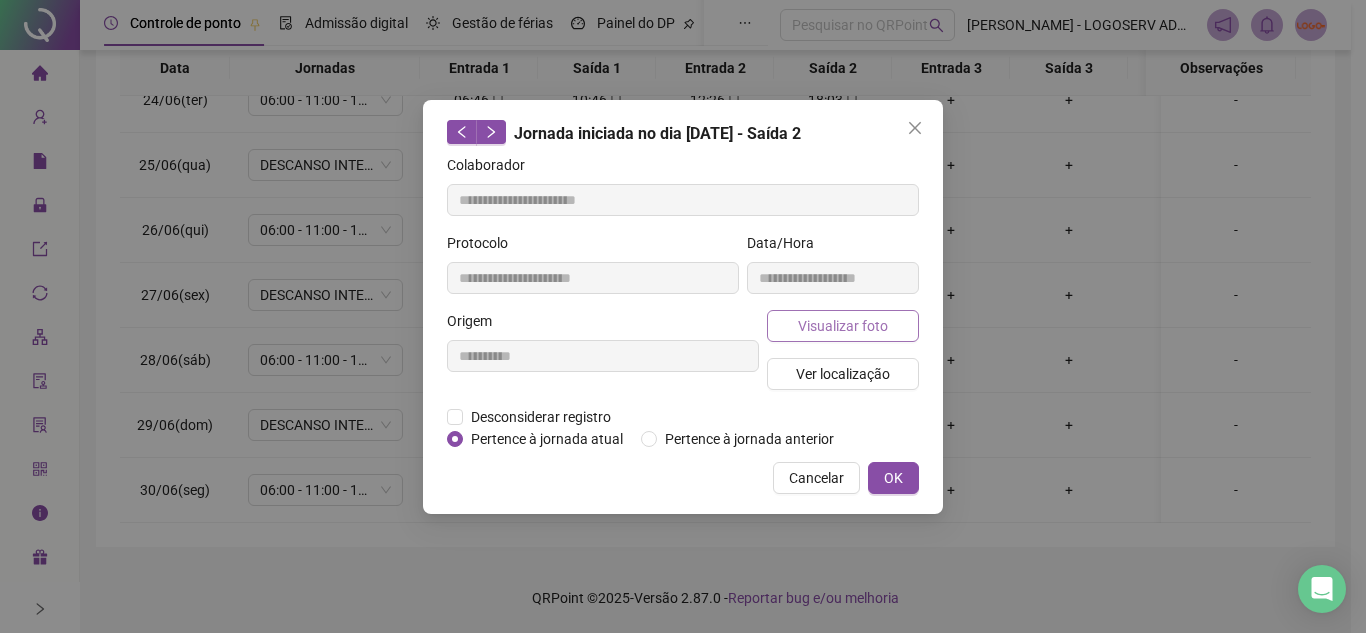 click on "Visualizar foto" at bounding box center [843, 326] 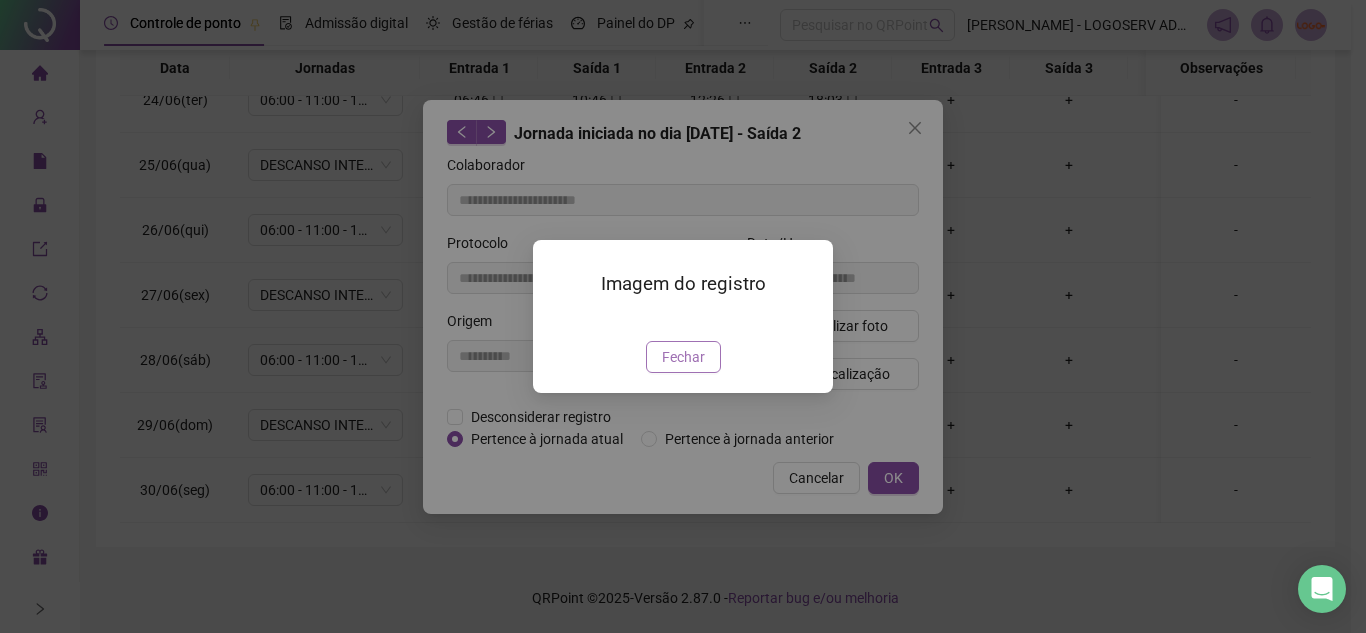 click on "Fechar" at bounding box center [683, 357] 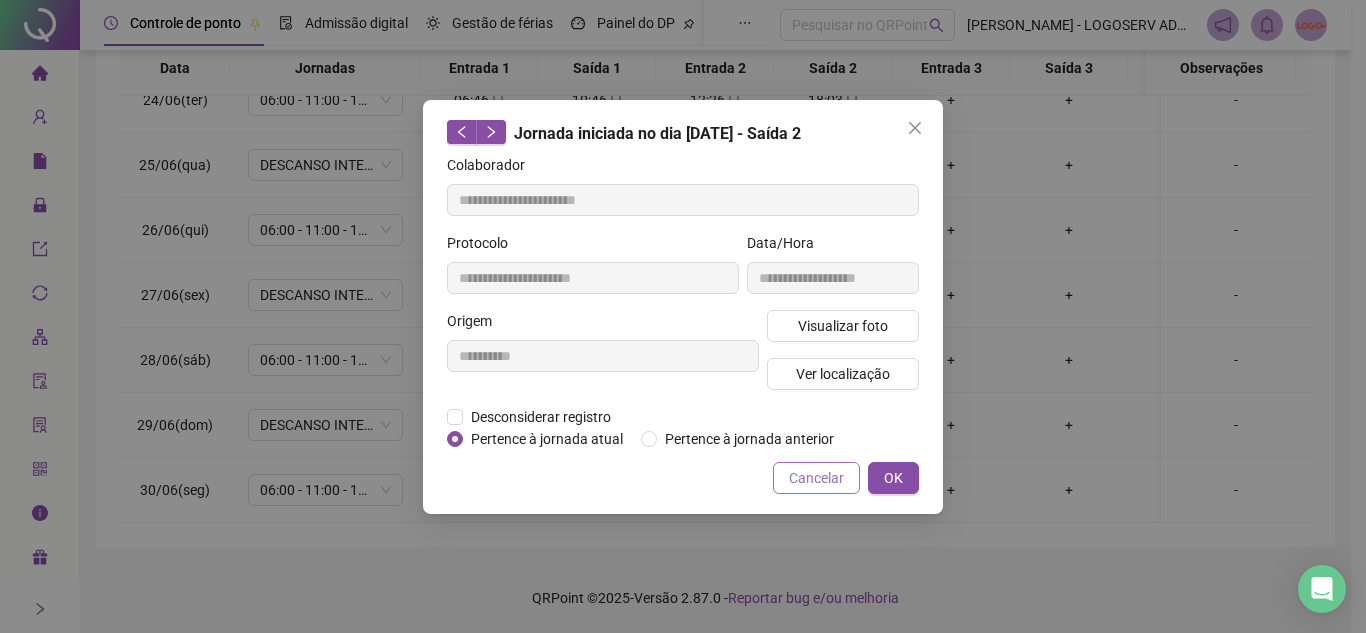 click on "Cancelar" at bounding box center [816, 478] 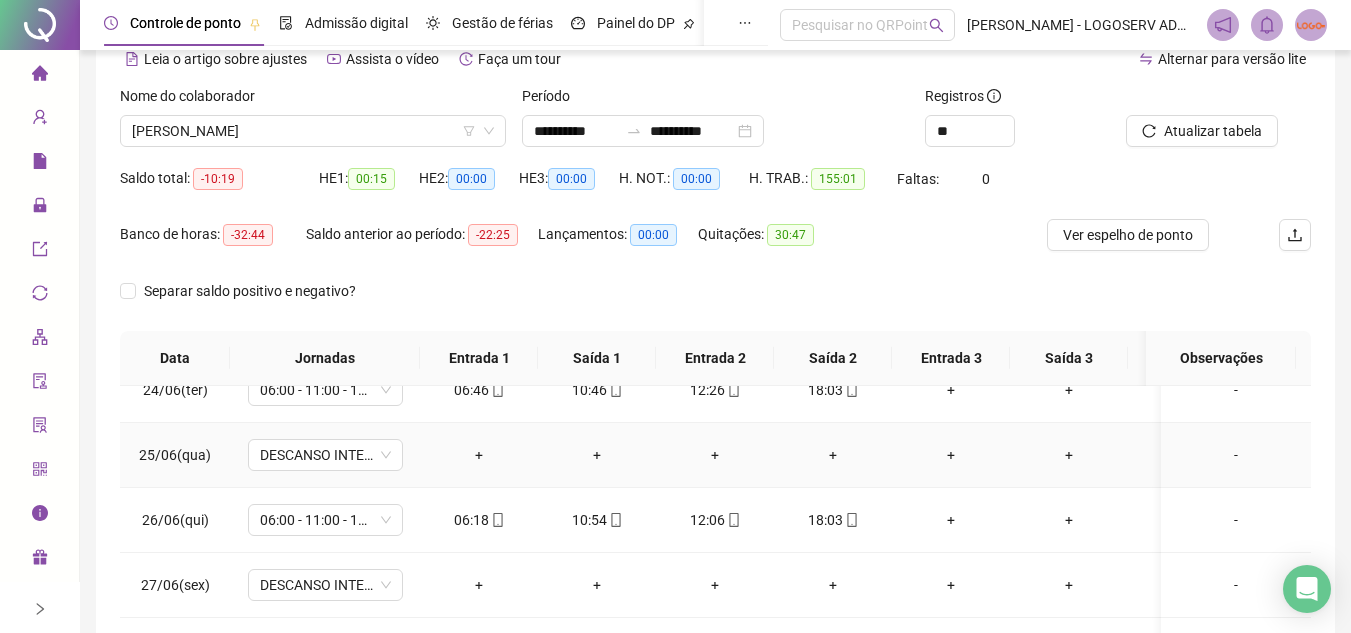 scroll, scrollTop: 89, scrollLeft: 0, axis: vertical 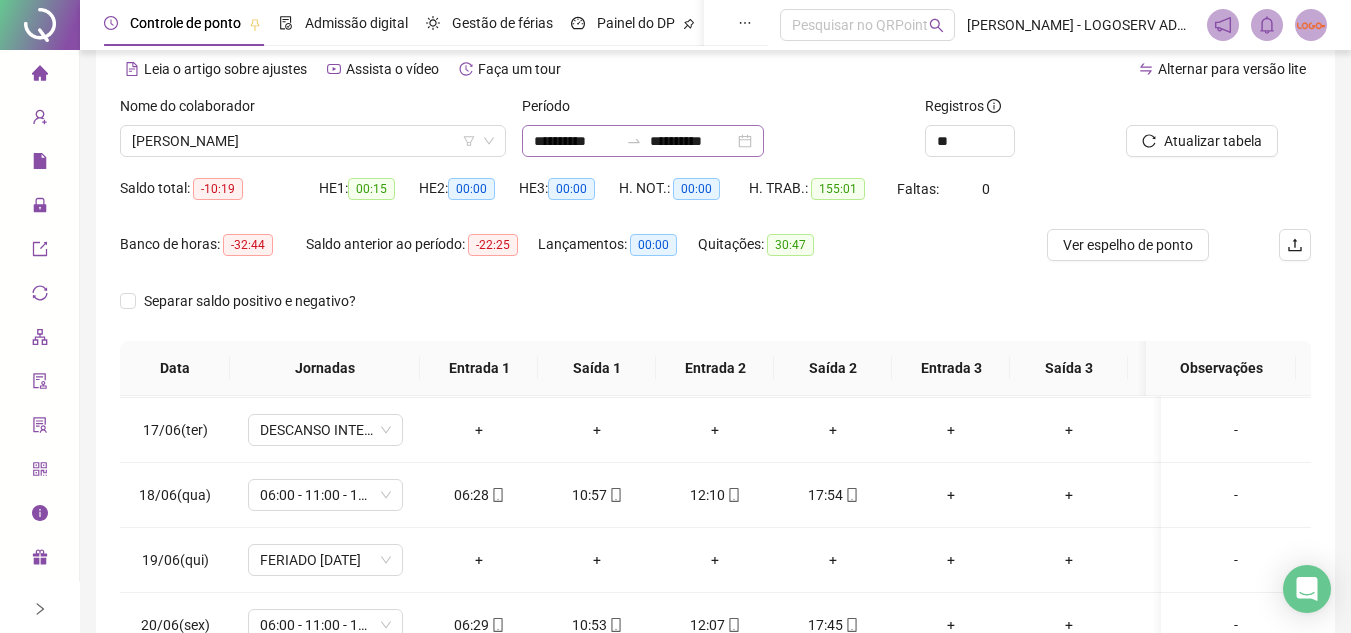 click on "**********" at bounding box center [643, 141] 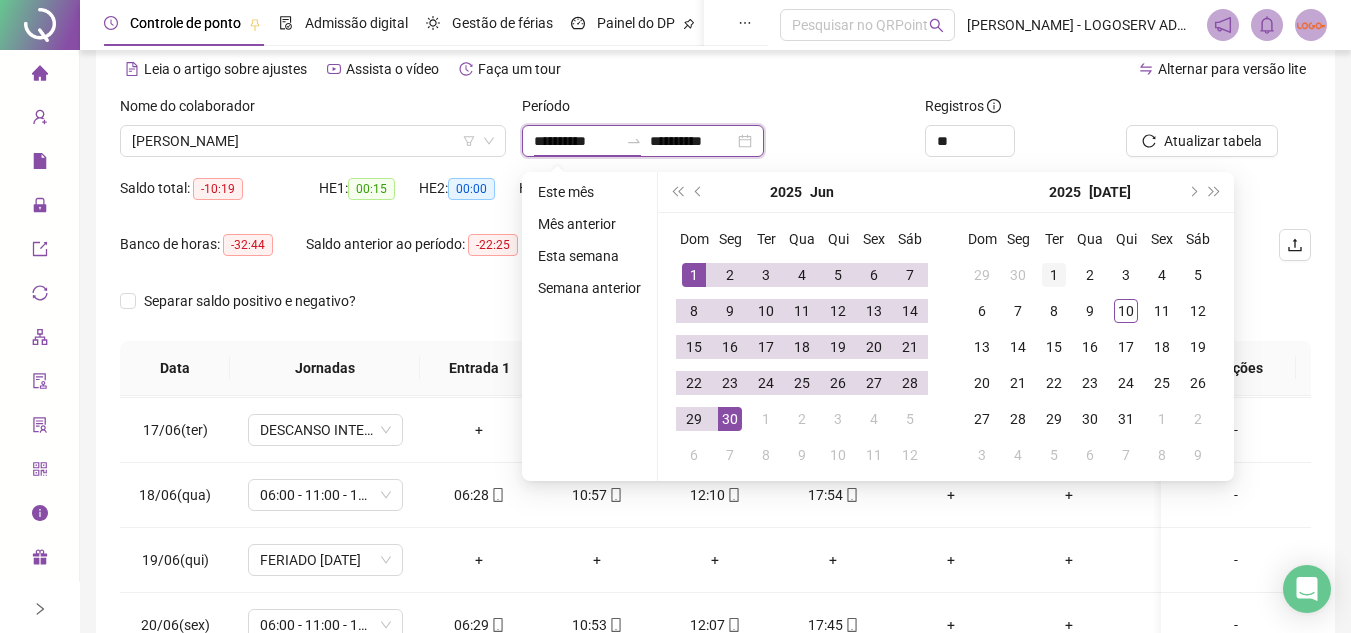 type on "**********" 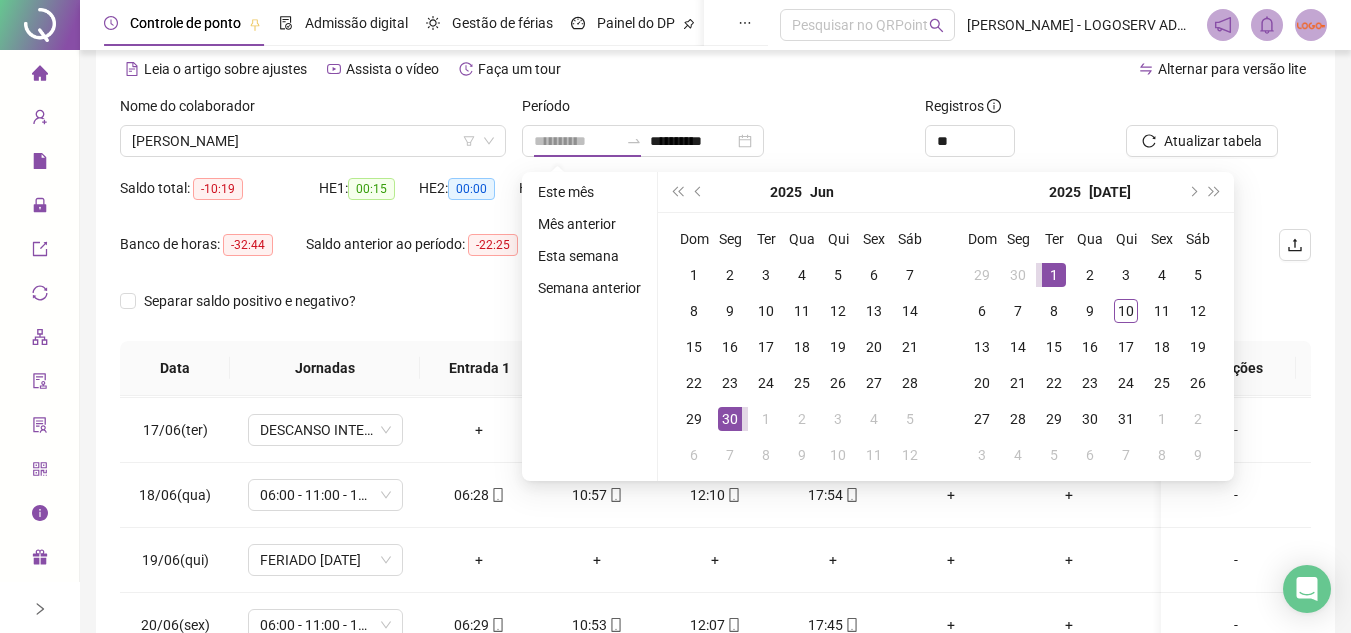 click on "1" at bounding box center (1054, 275) 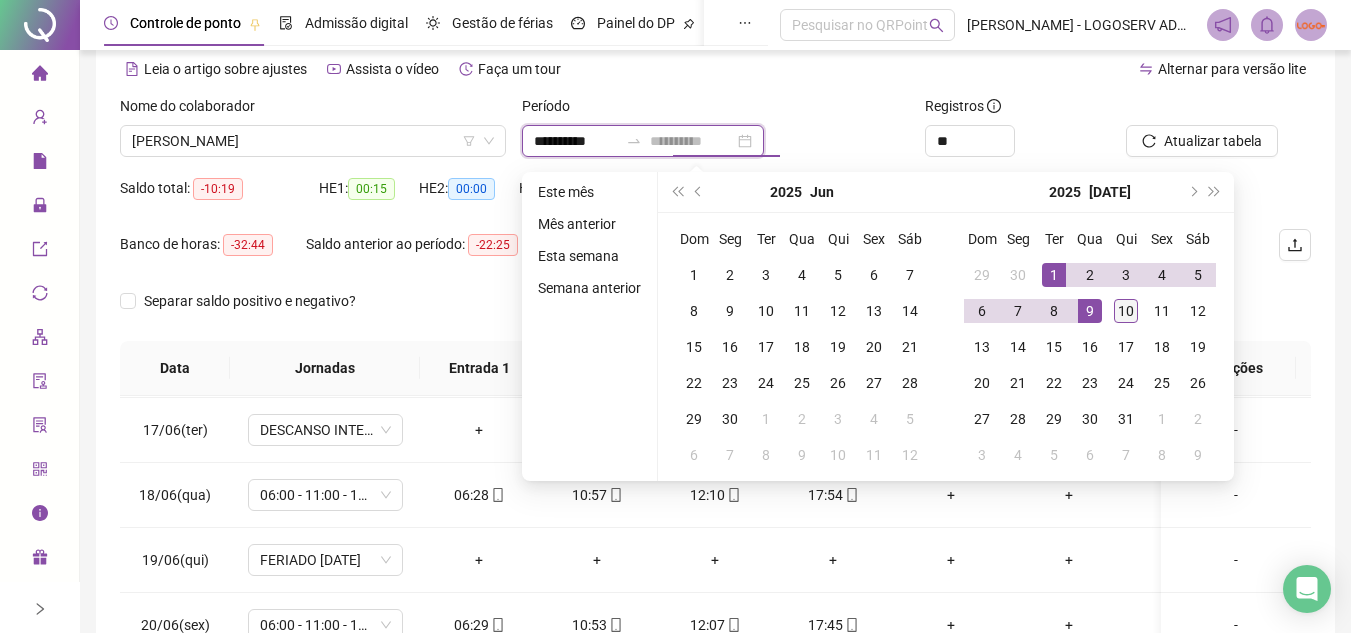type on "**********" 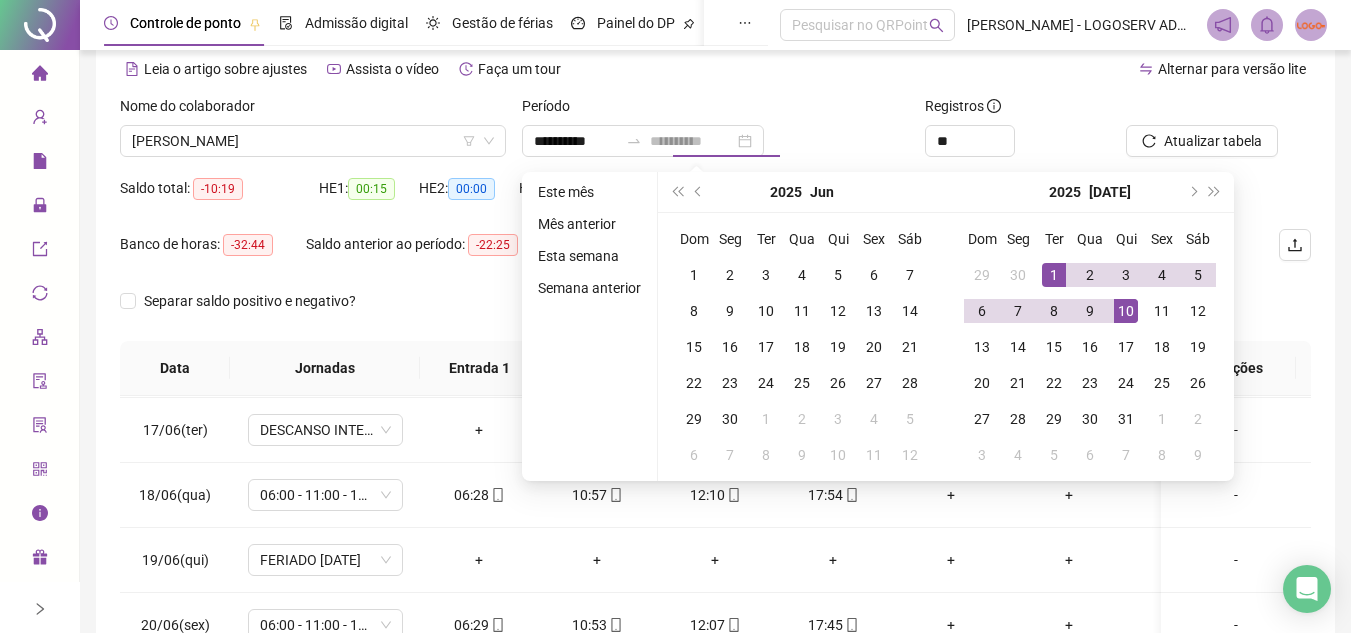 click on "10" at bounding box center [1126, 311] 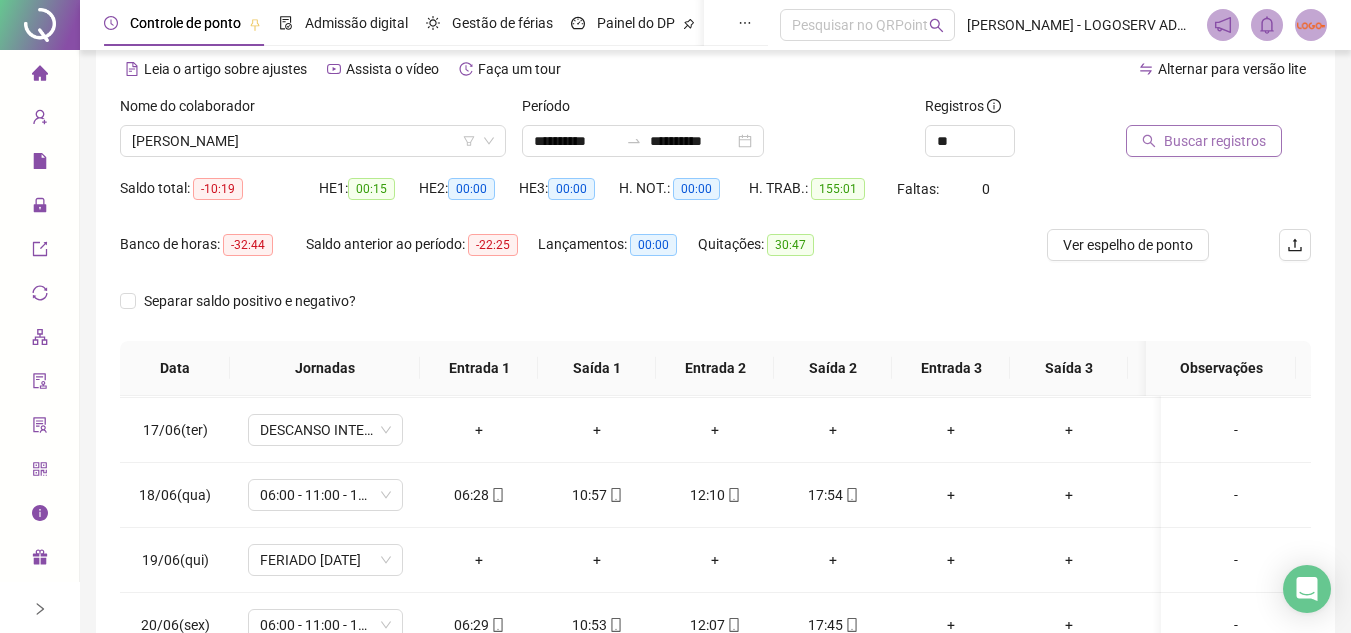 click on "Buscar registros" at bounding box center [1215, 141] 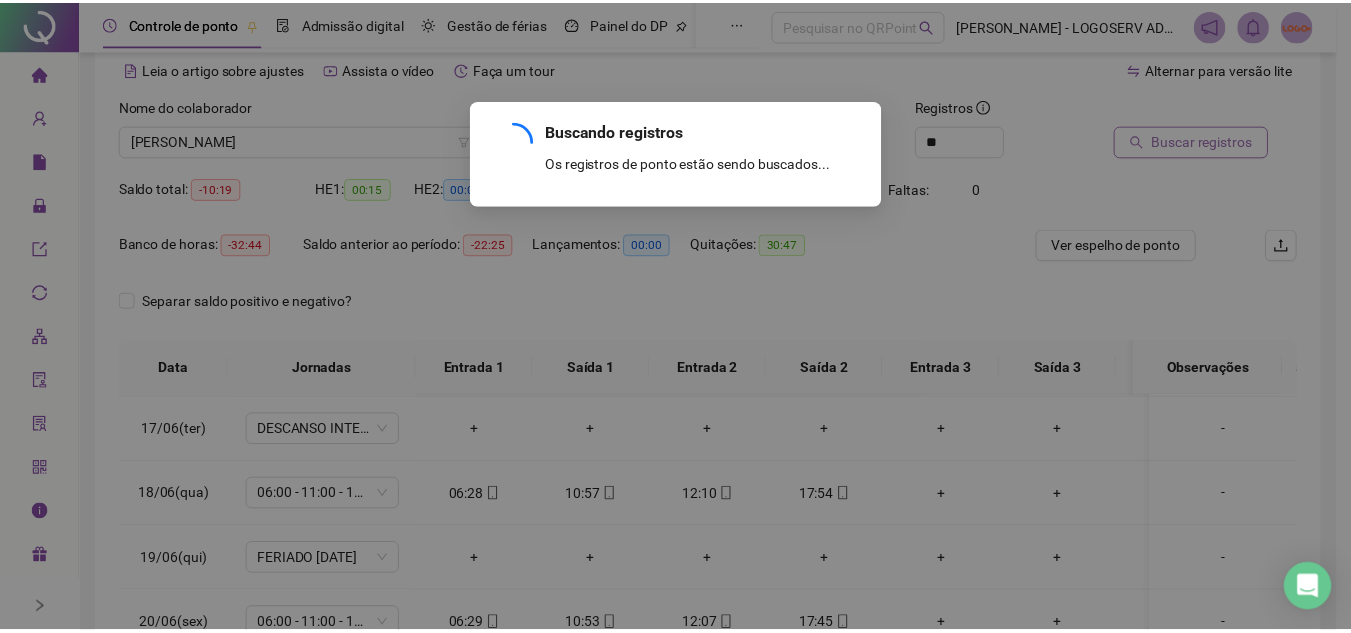 scroll, scrollTop: 238, scrollLeft: 0, axis: vertical 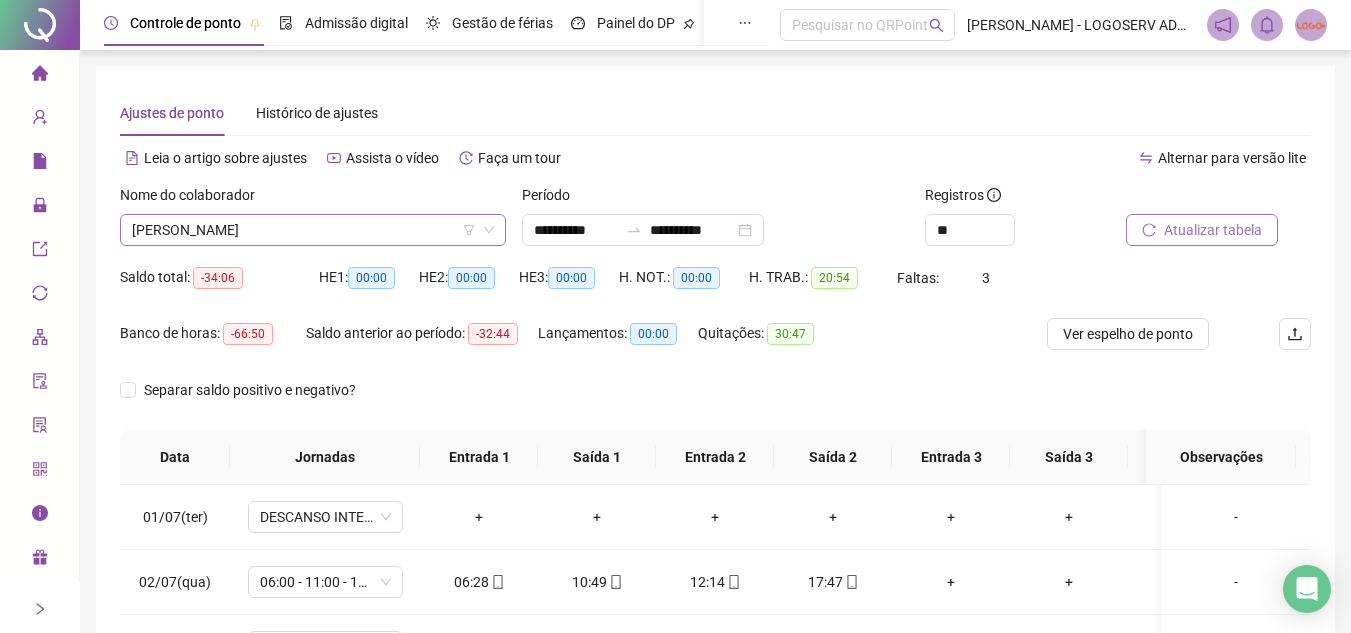 click on "[PERSON_NAME]" at bounding box center (313, 230) 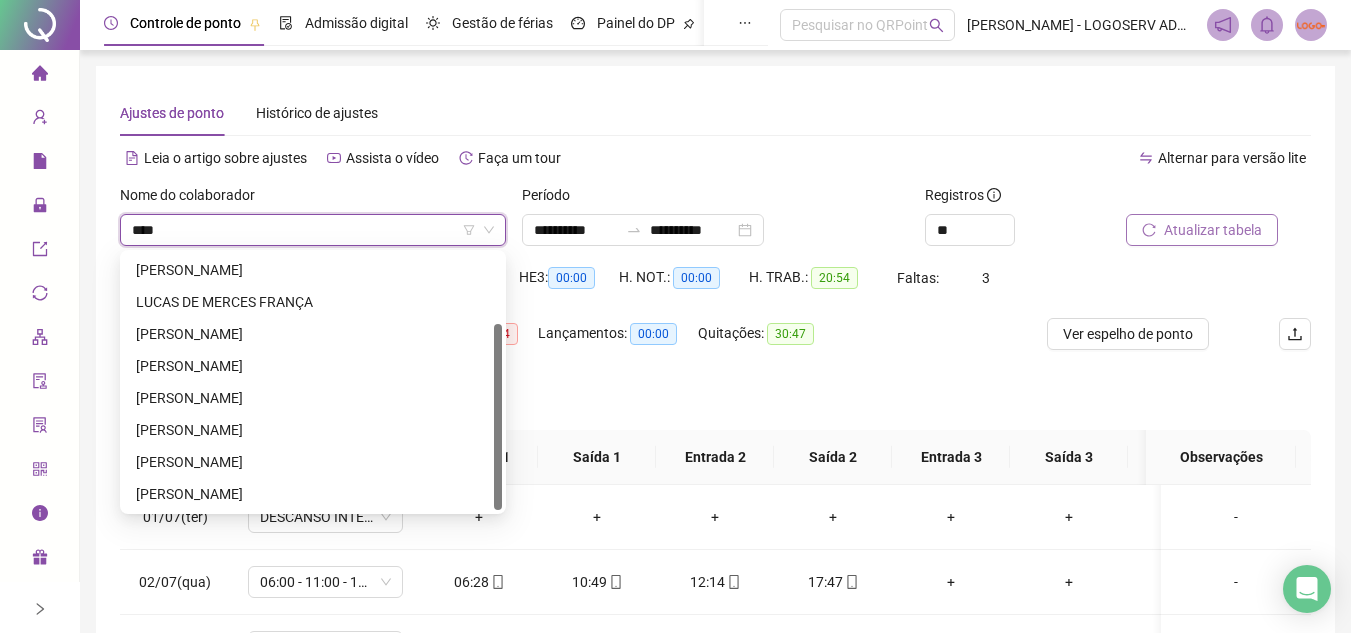 scroll, scrollTop: 96, scrollLeft: 0, axis: vertical 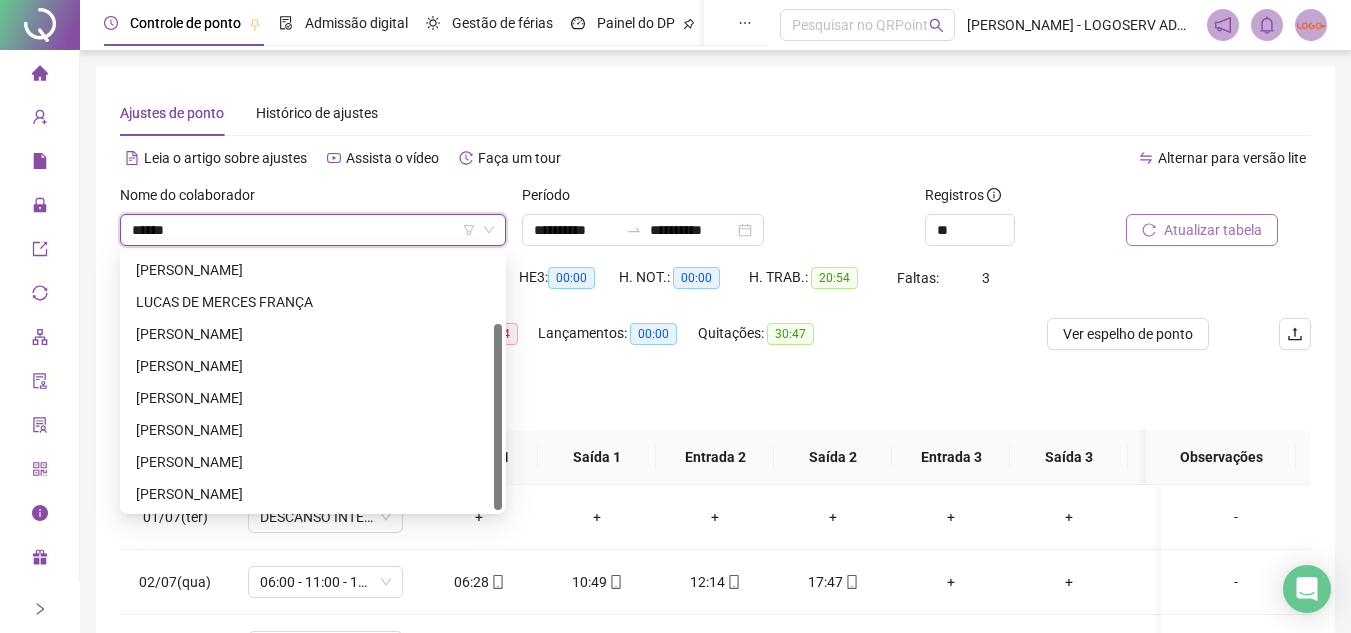 type on "*******" 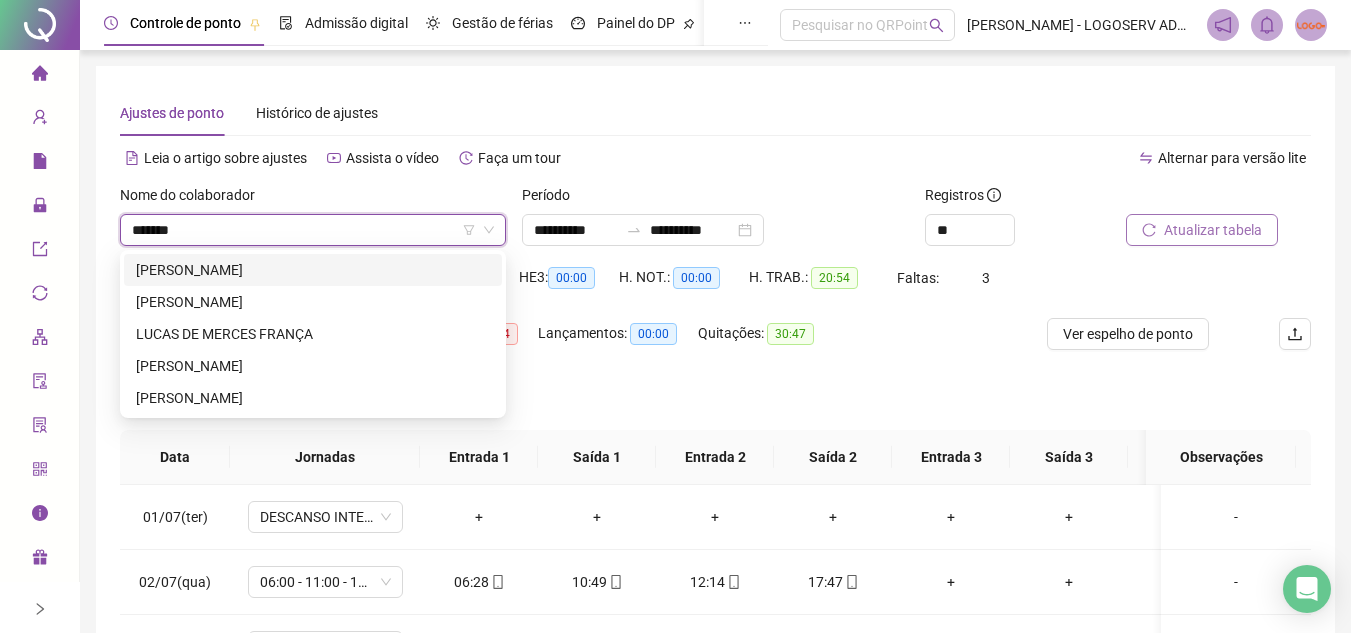 scroll, scrollTop: 0, scrollLeft: 0, axis: both 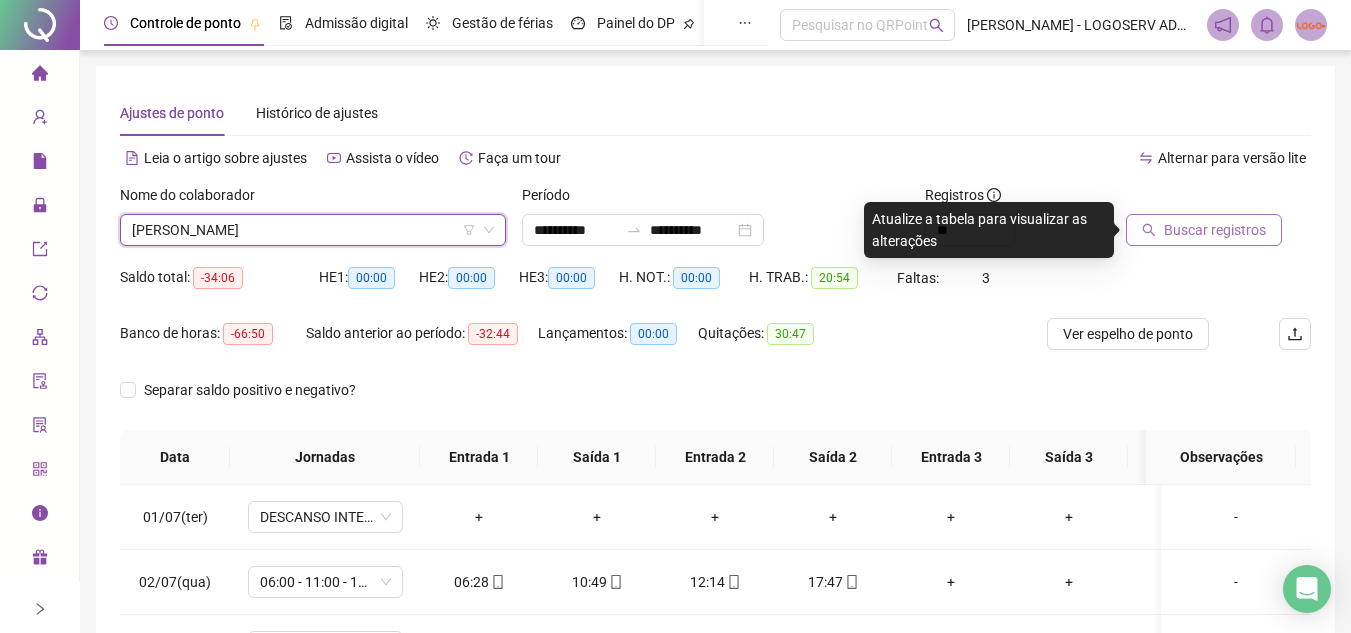 click on "Buscar registros" at bounding box center (1204, 230) 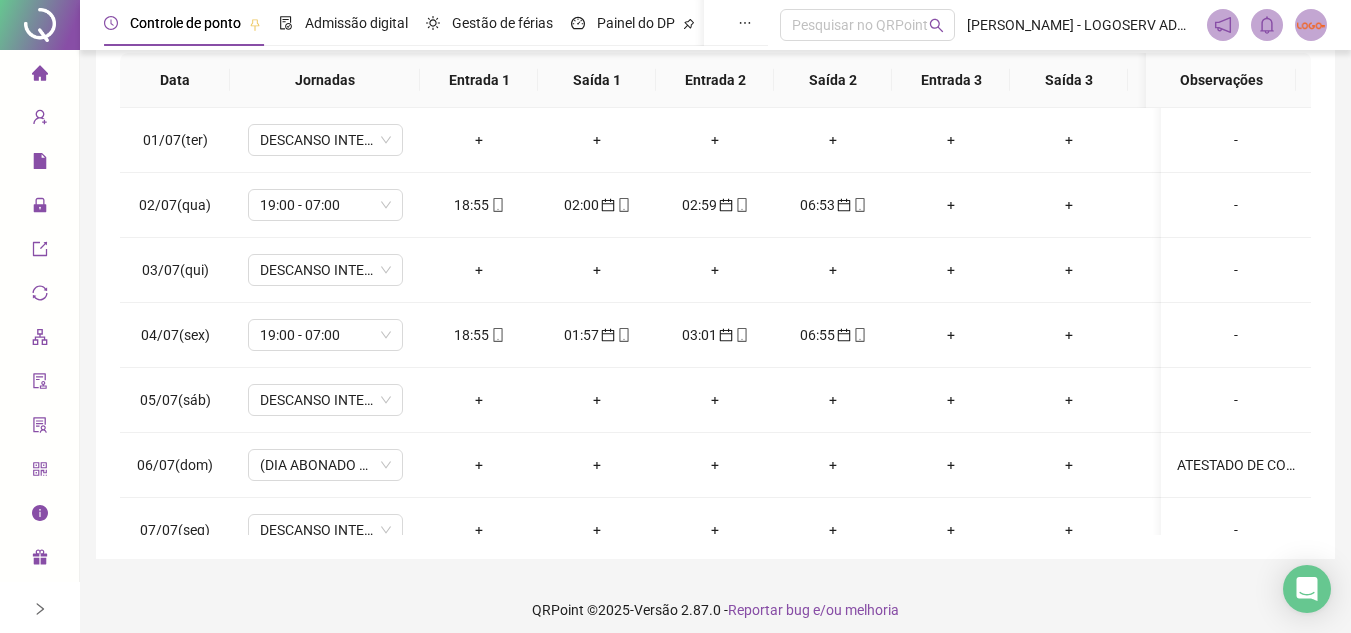 scroll, scrollTop: 389, scrollLeft: 0, axis: vertical 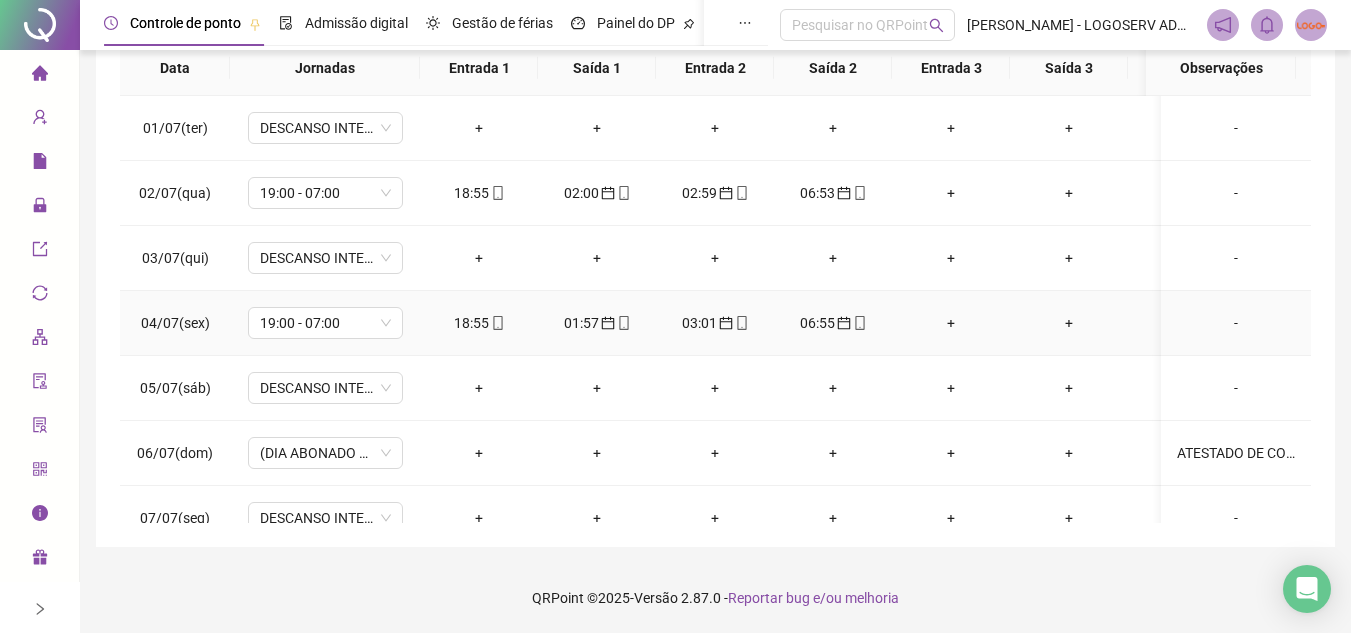 click on "18:55" at bounding box center (479, 323) 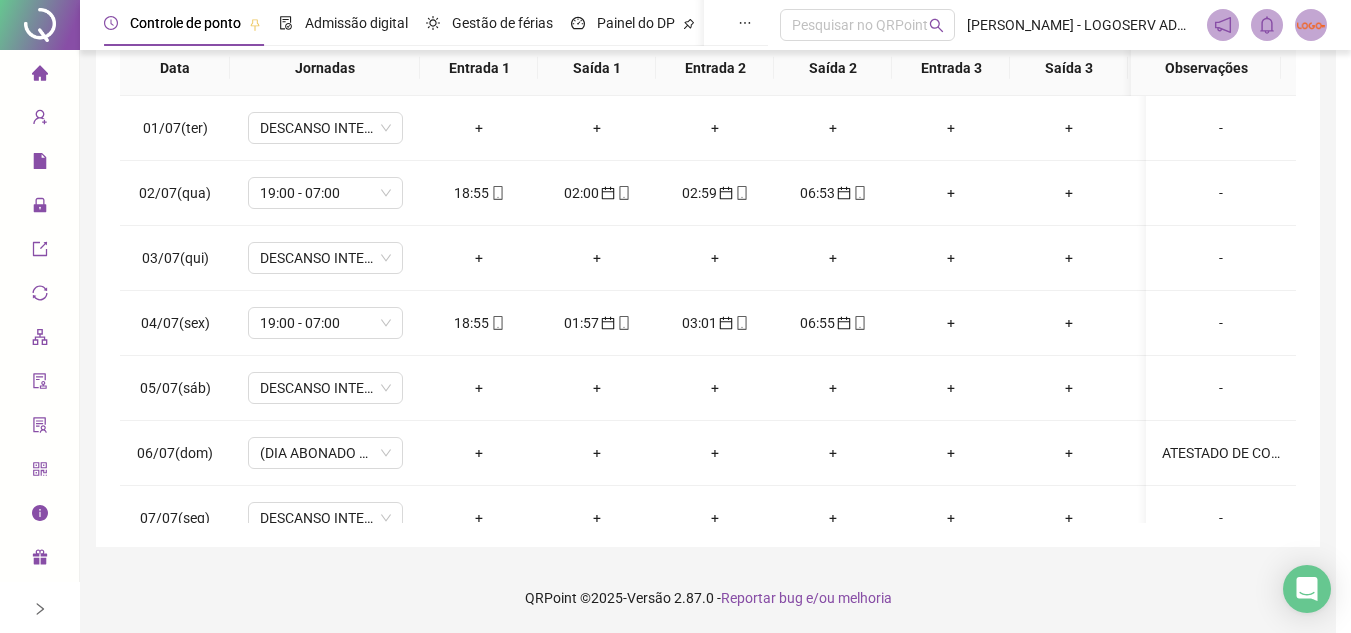 type on "**********" 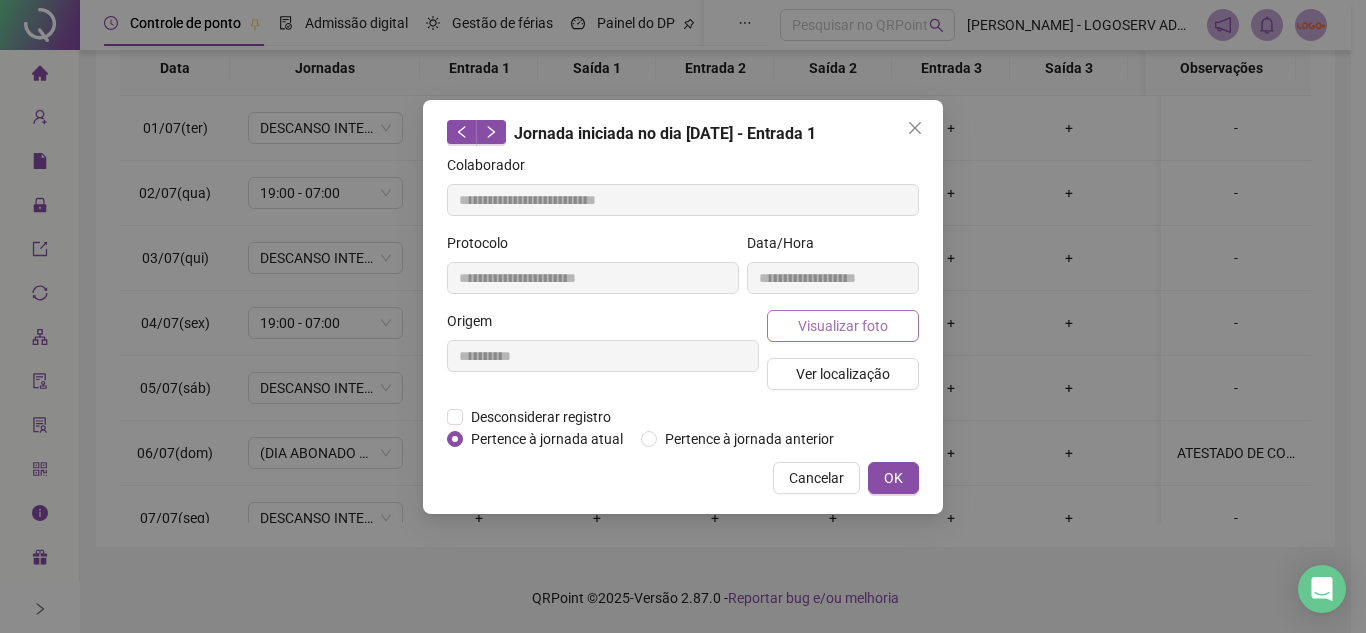 click on "Visualizar foto" at bounding box center (843, 326) 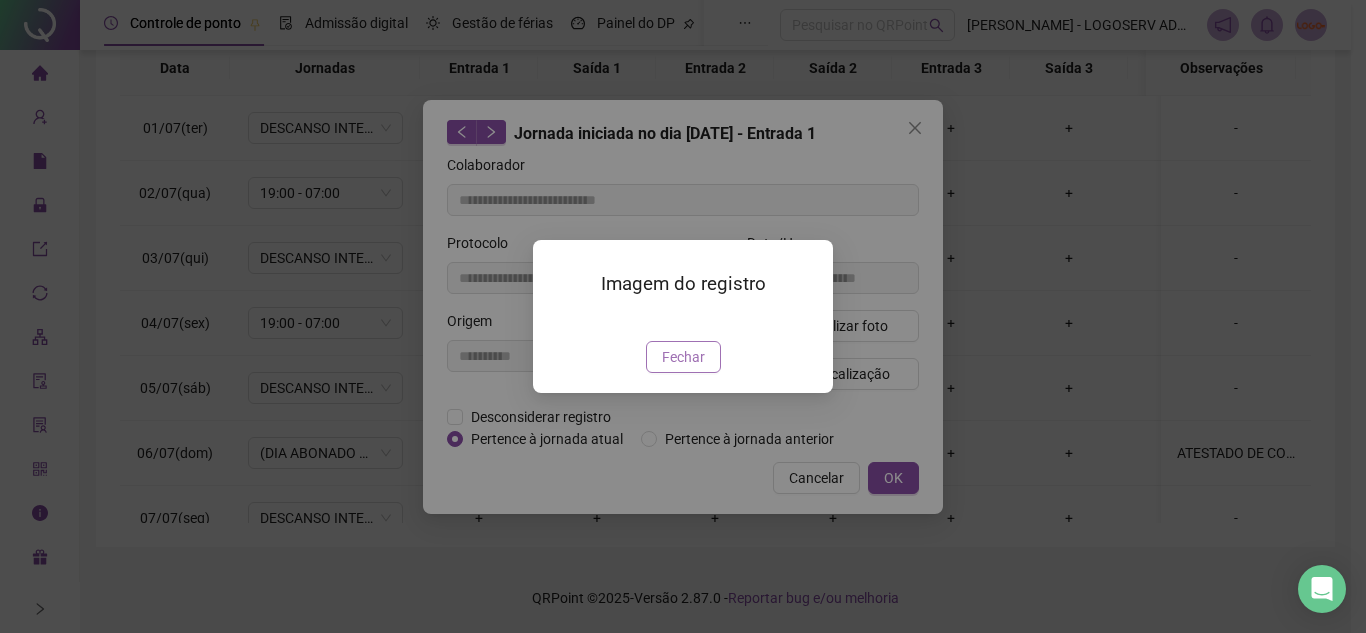click on "Fechar" at bounding box center [683, 357] 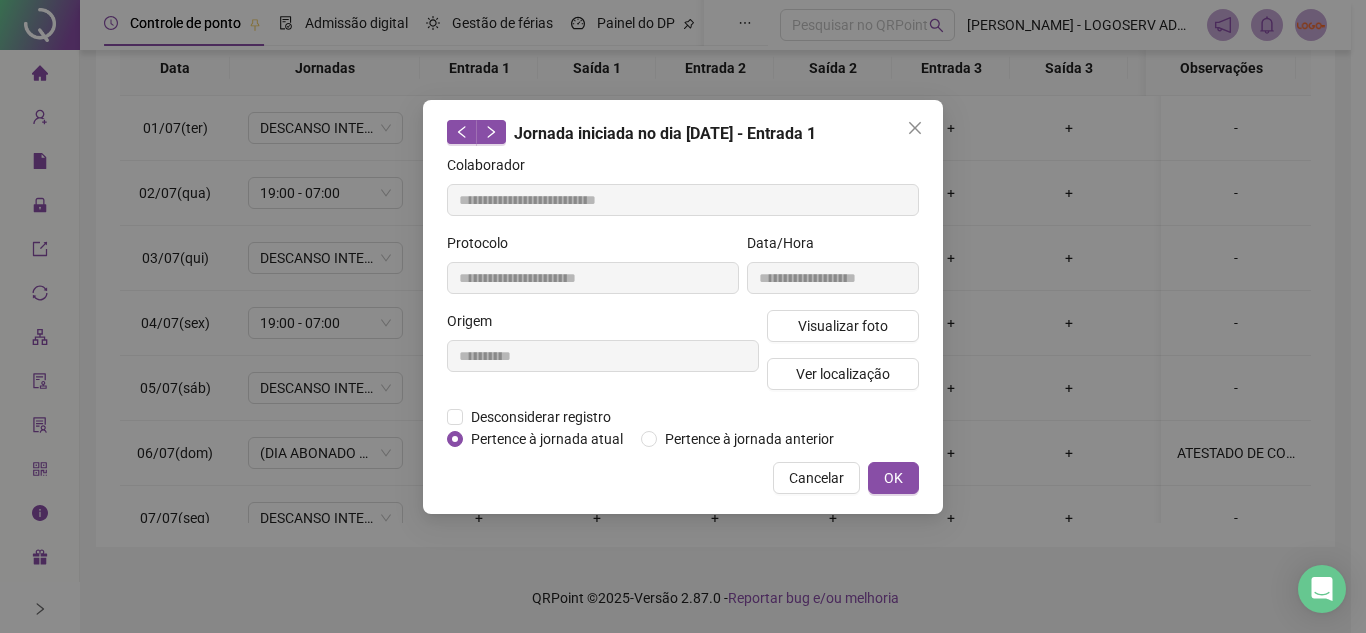 click on "Cancelar" at bounding box center [816, 478] 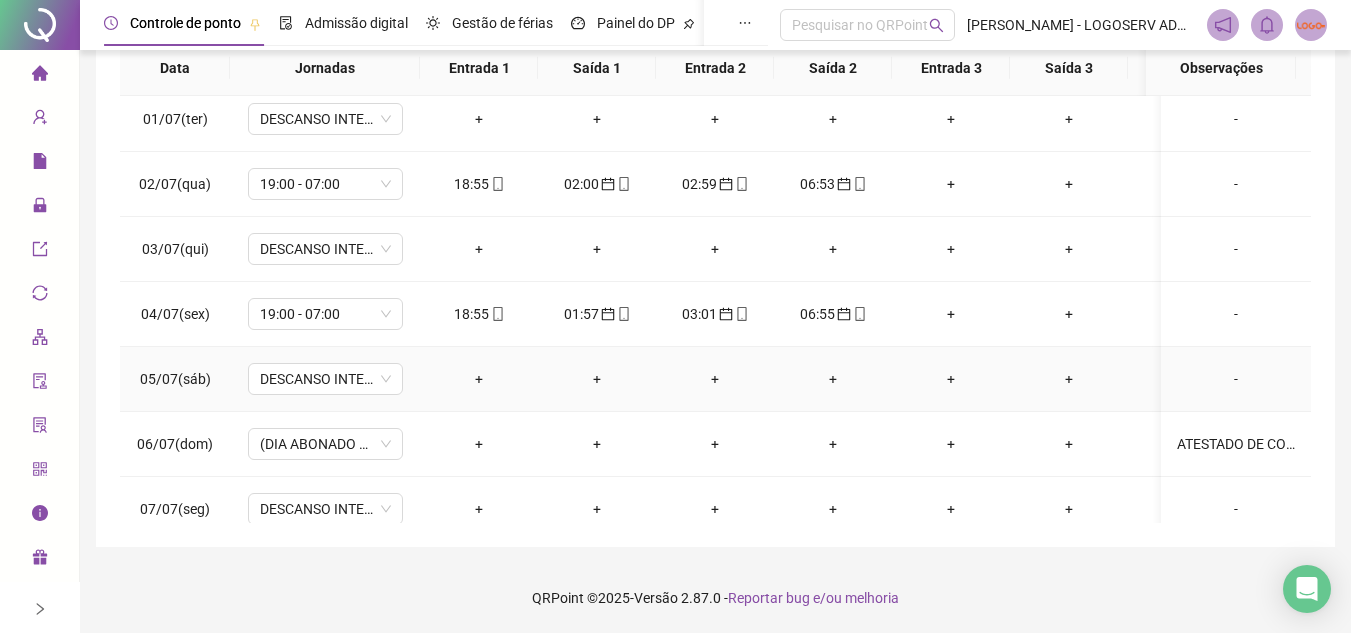 scroll, scrollTop: 0, scrollLeft: 0, axis: both 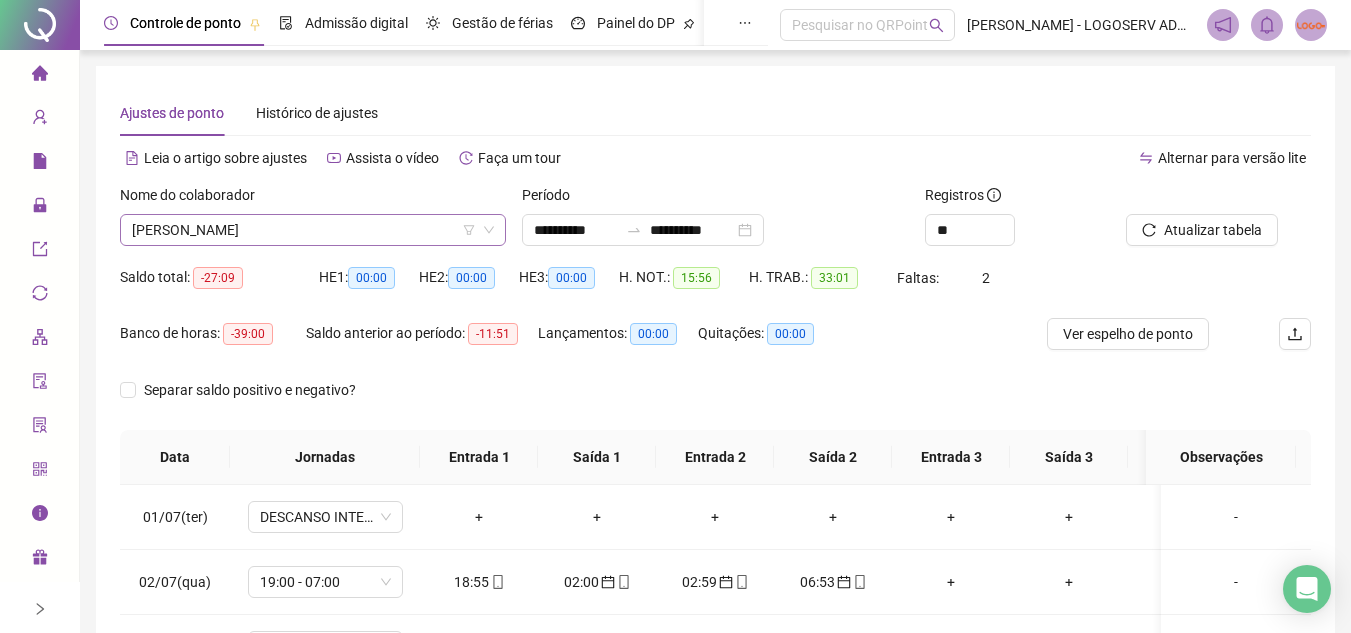 click on "[PERSON_NAME]" at bounding box center (313, 230) 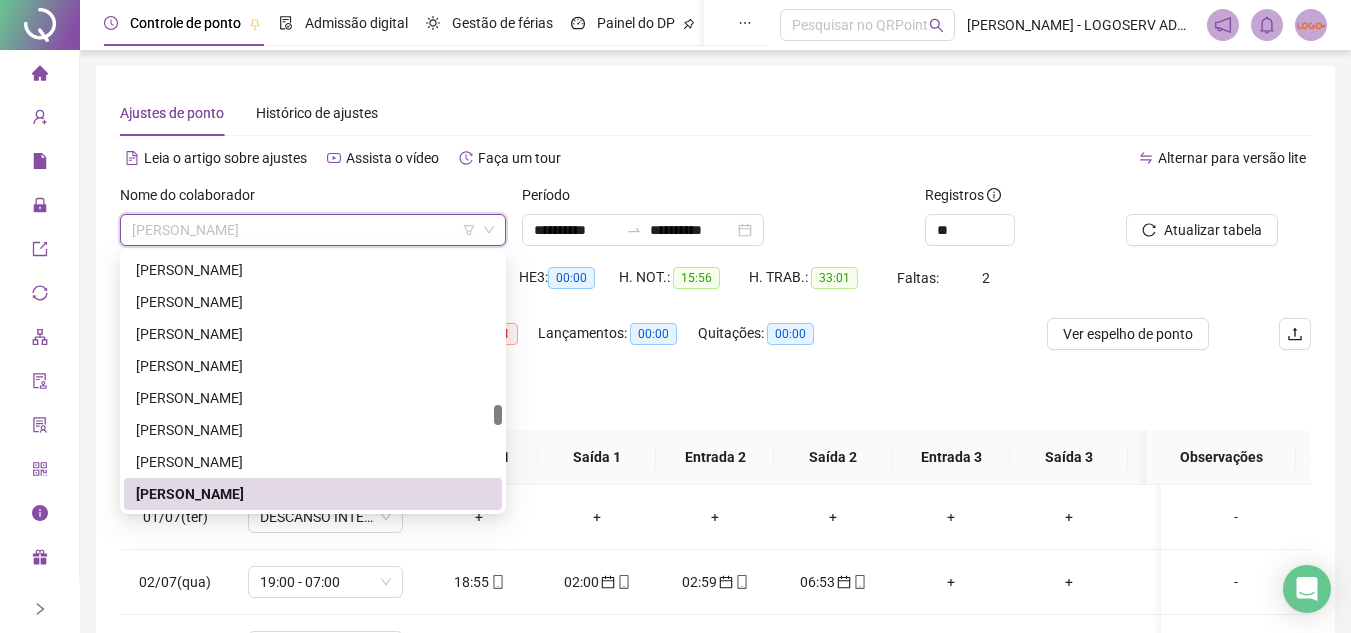 type on "*" 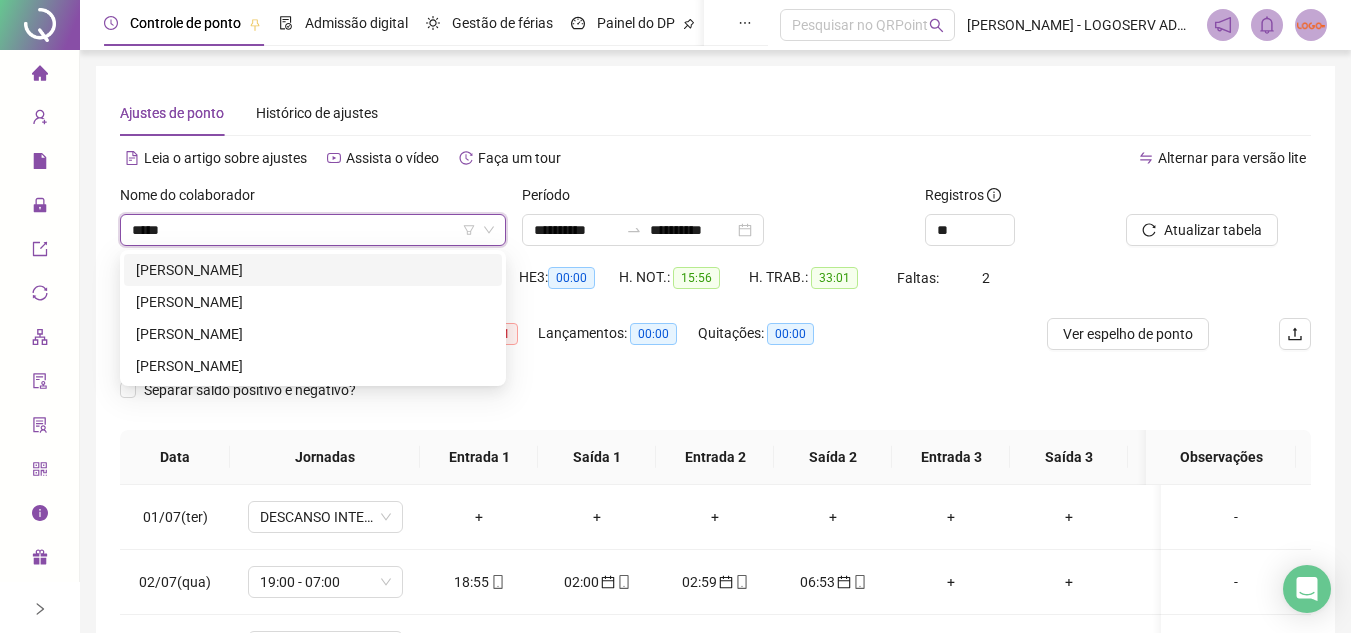 scroll, scrollTop: 0, scrollLeft: 0, axis: both 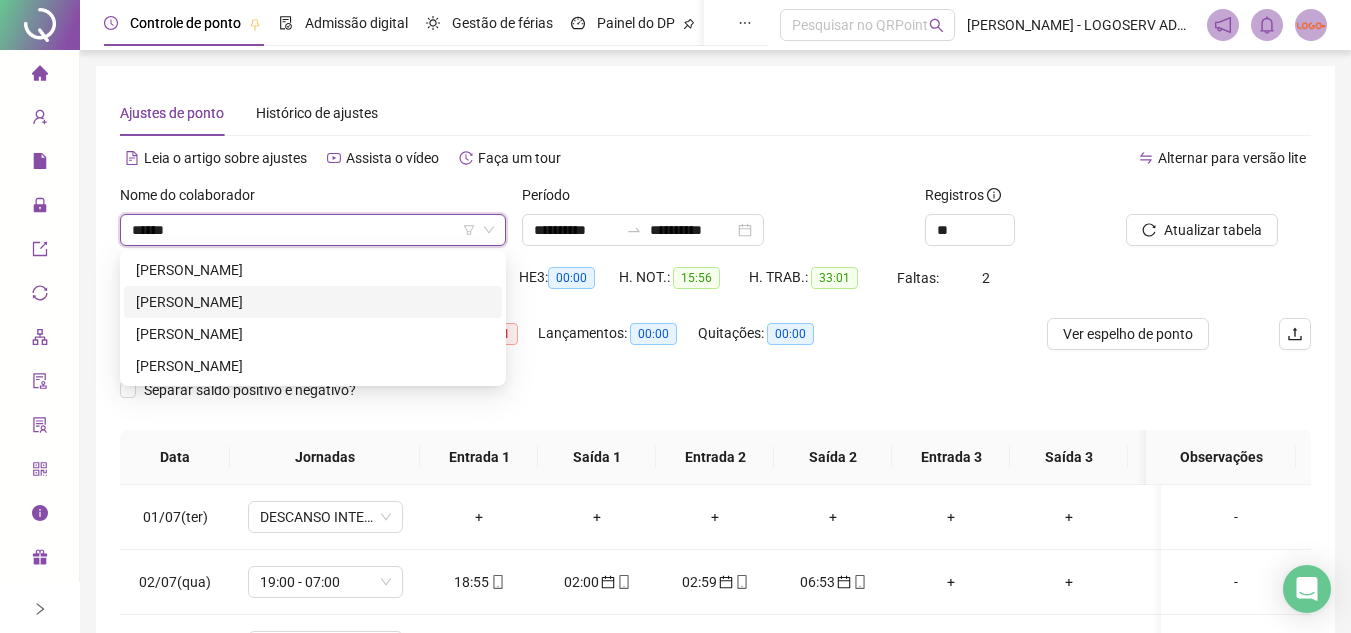 click on "[PERSON_NAME]" at bounding box center (313, 302) 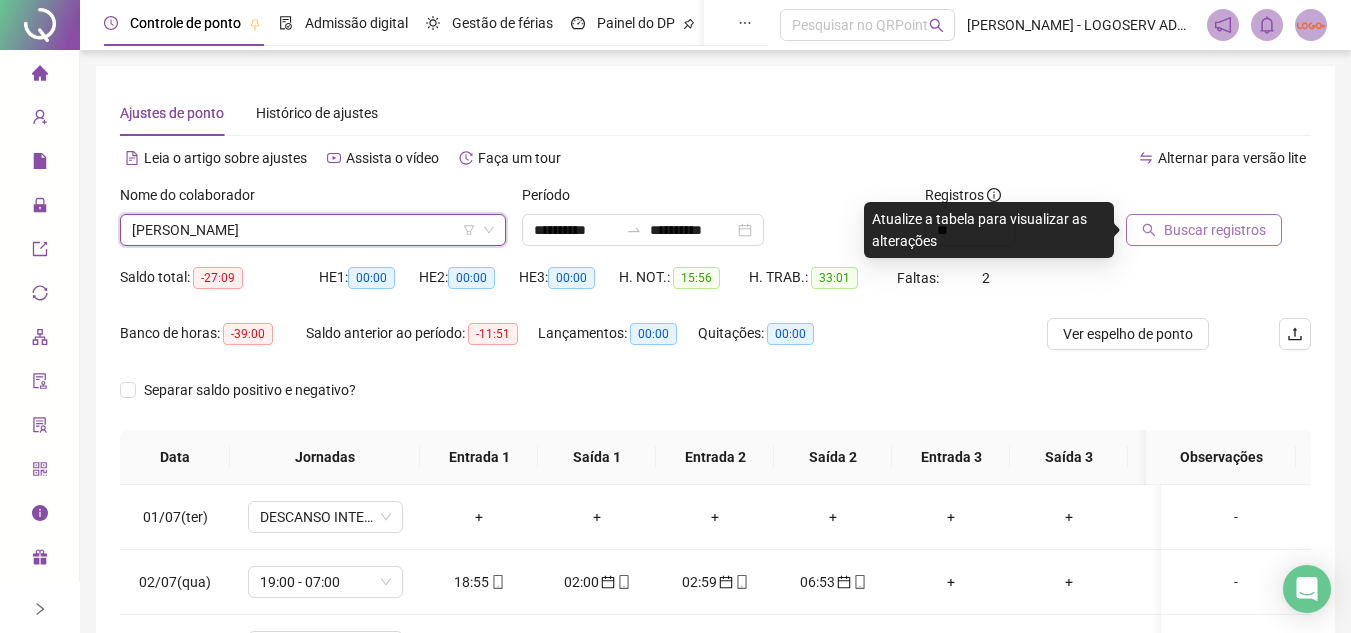 click on "Buscar registros" at bounding box center [1204, 230] 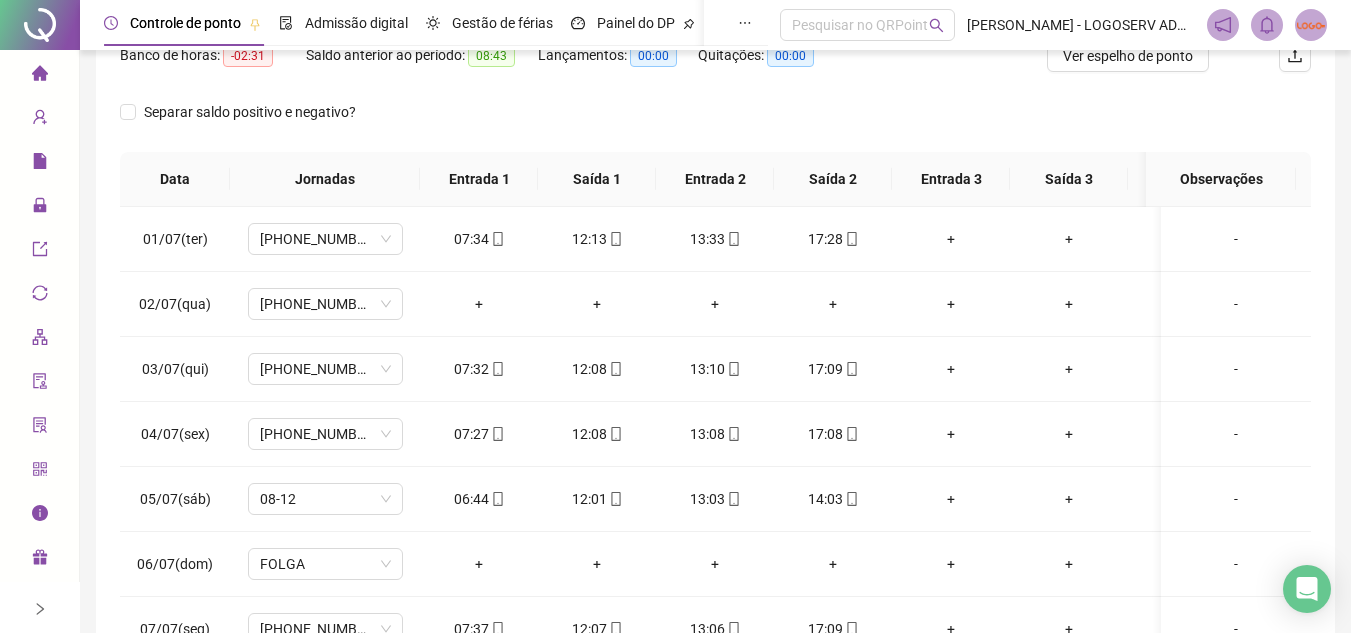 scroll, scrollTop: 300, scrollLeft: 0, axis: vertical 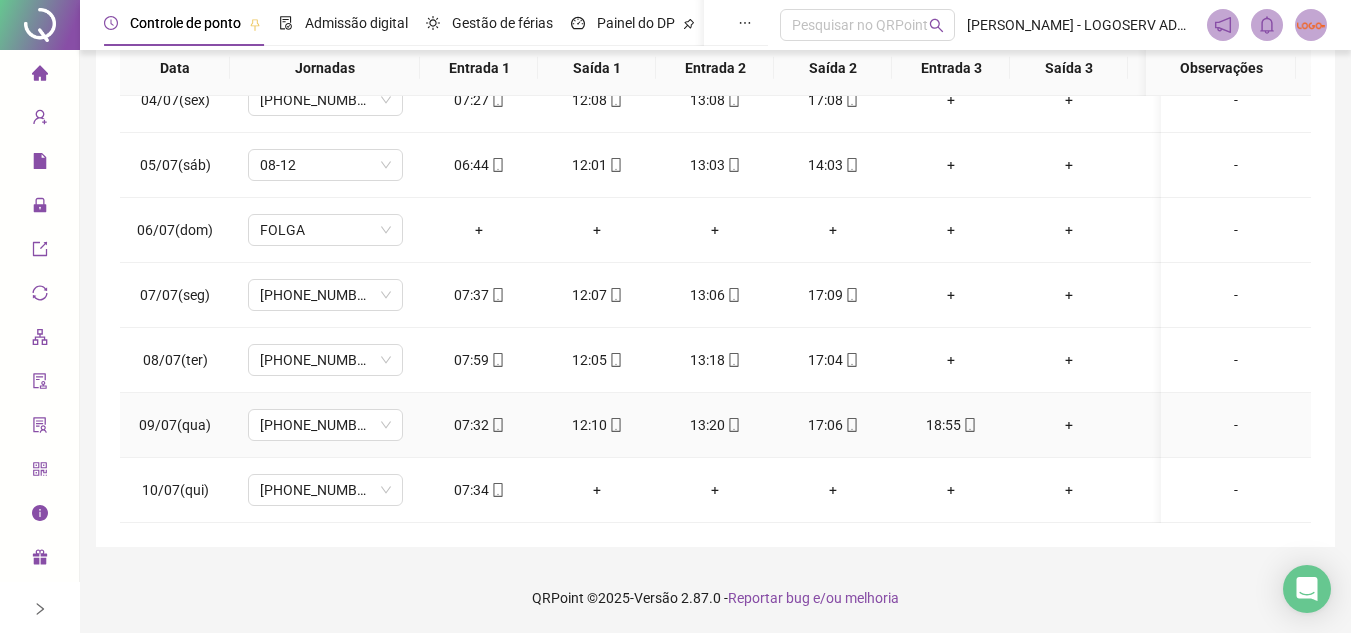 click 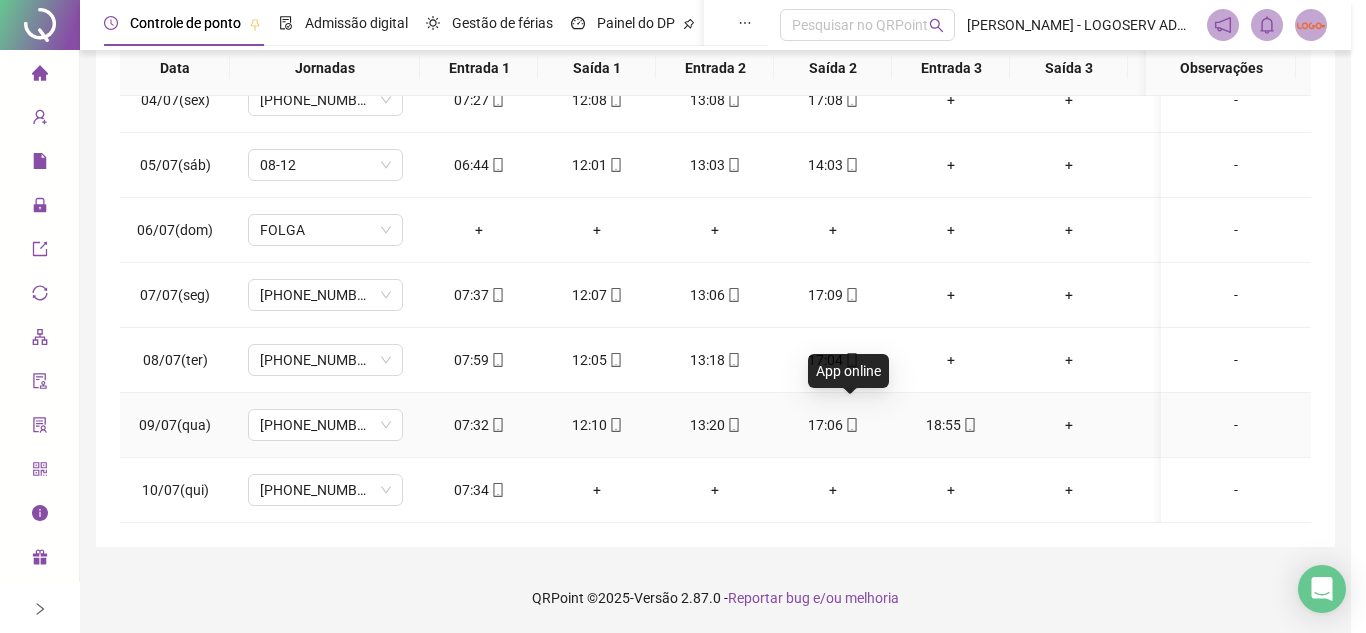 type on "**********" 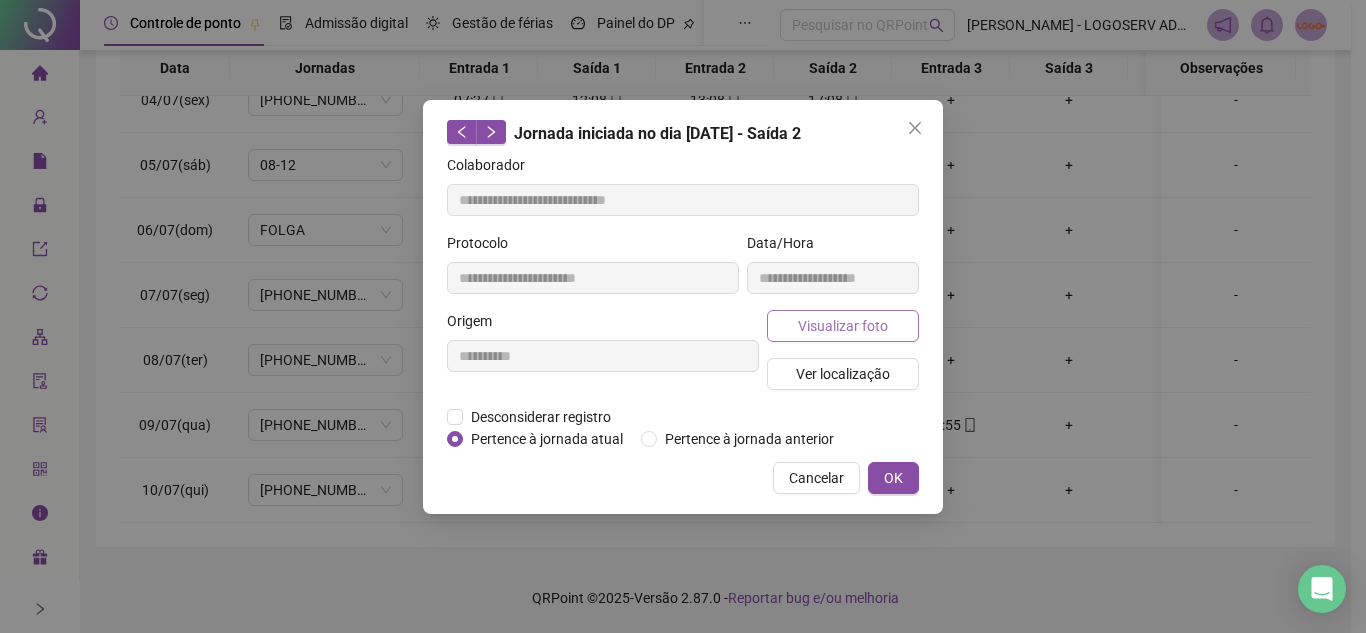 click on "Visualizar foto" at bounding box center [843, 326] 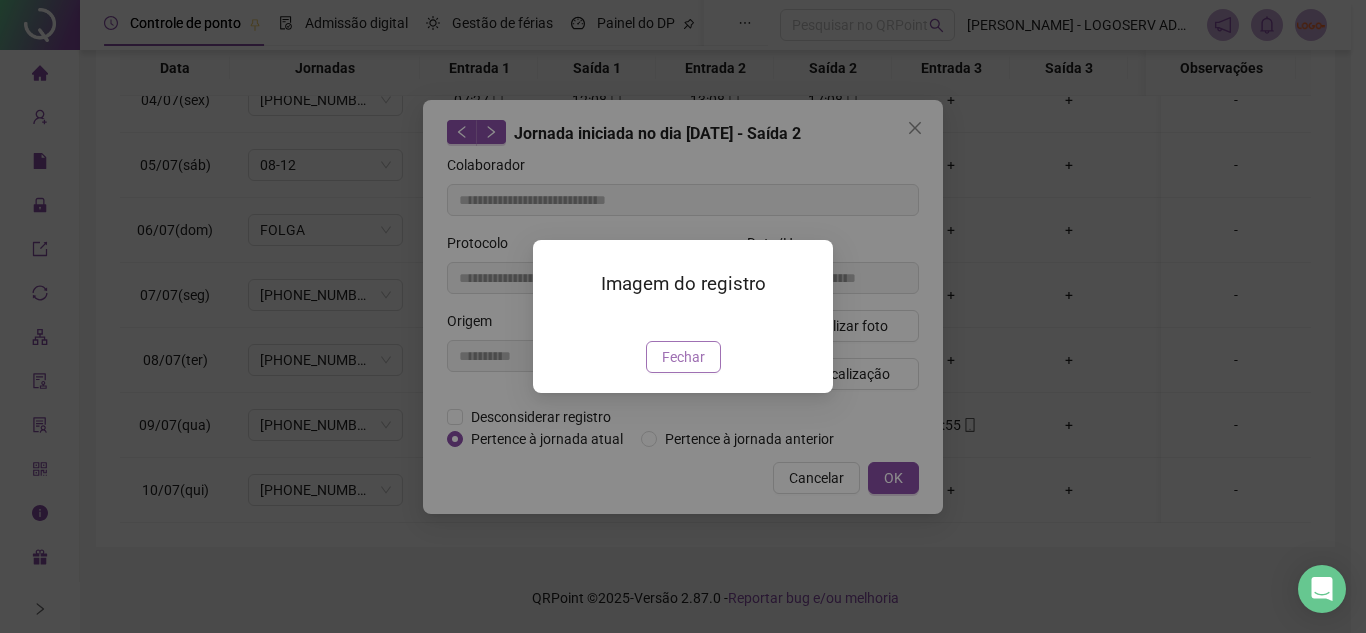 click on "Fechar" at bounding box center [683, 357] 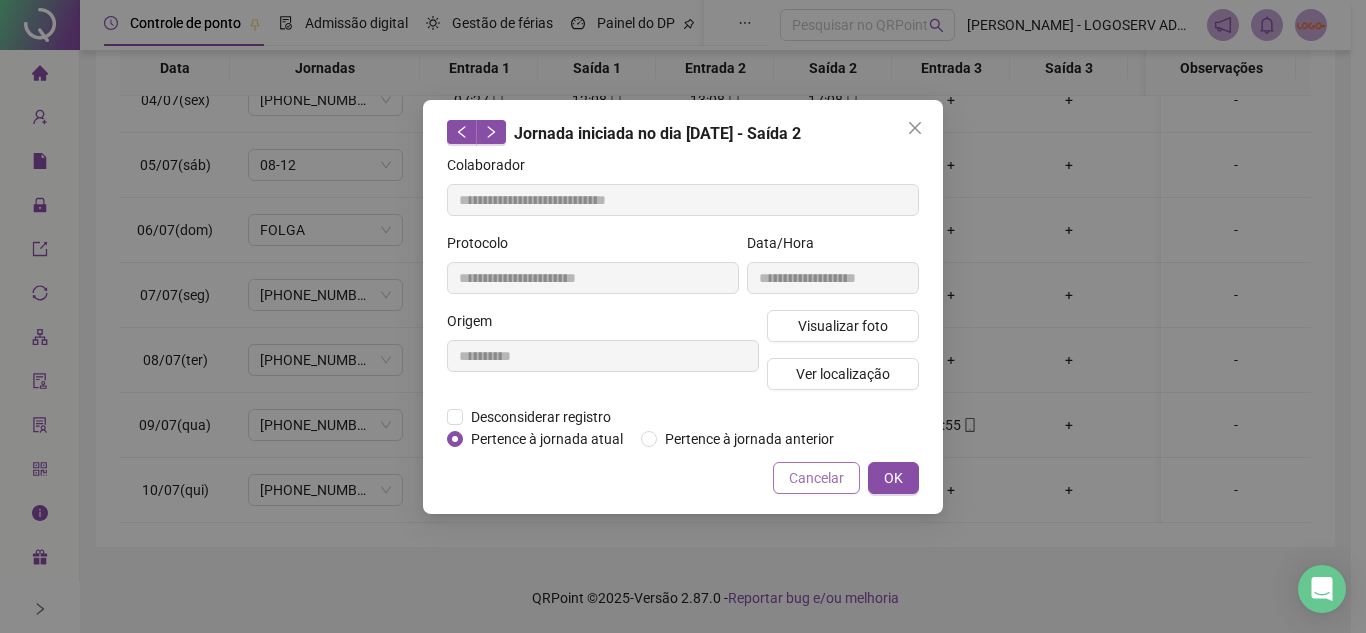 click on "Cancelar" at bounding box center (816, 478) 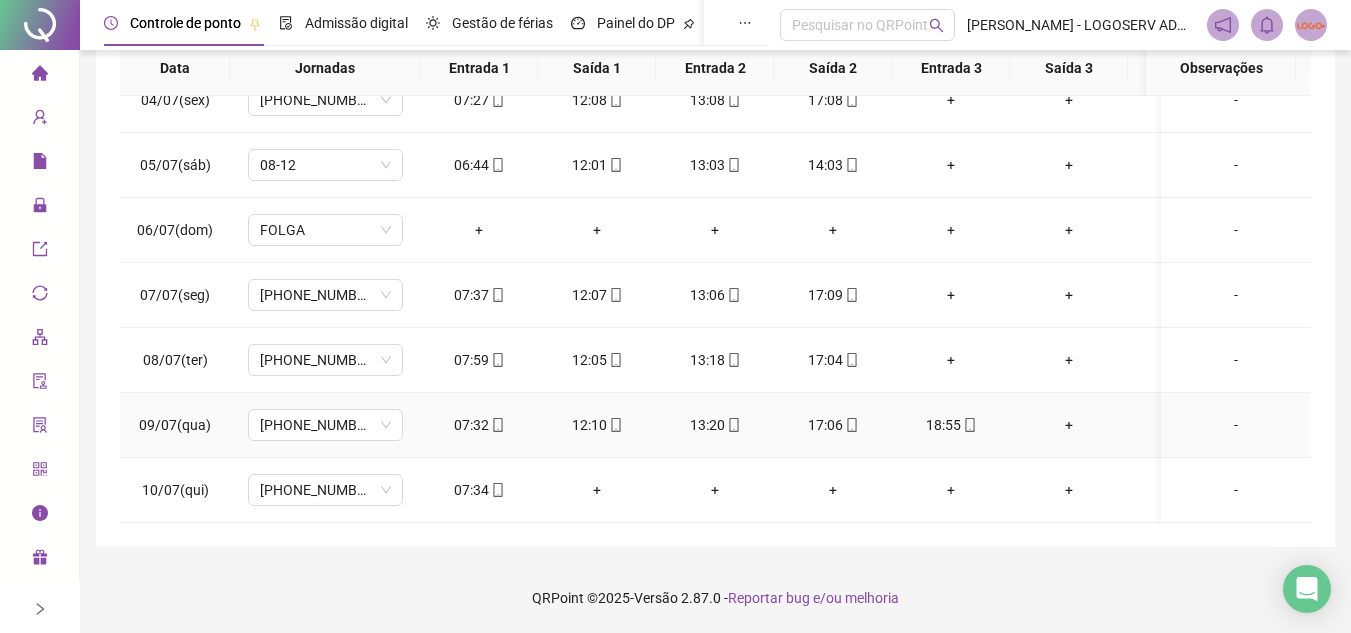 click on "18:55" at bounding box center (951, 425) 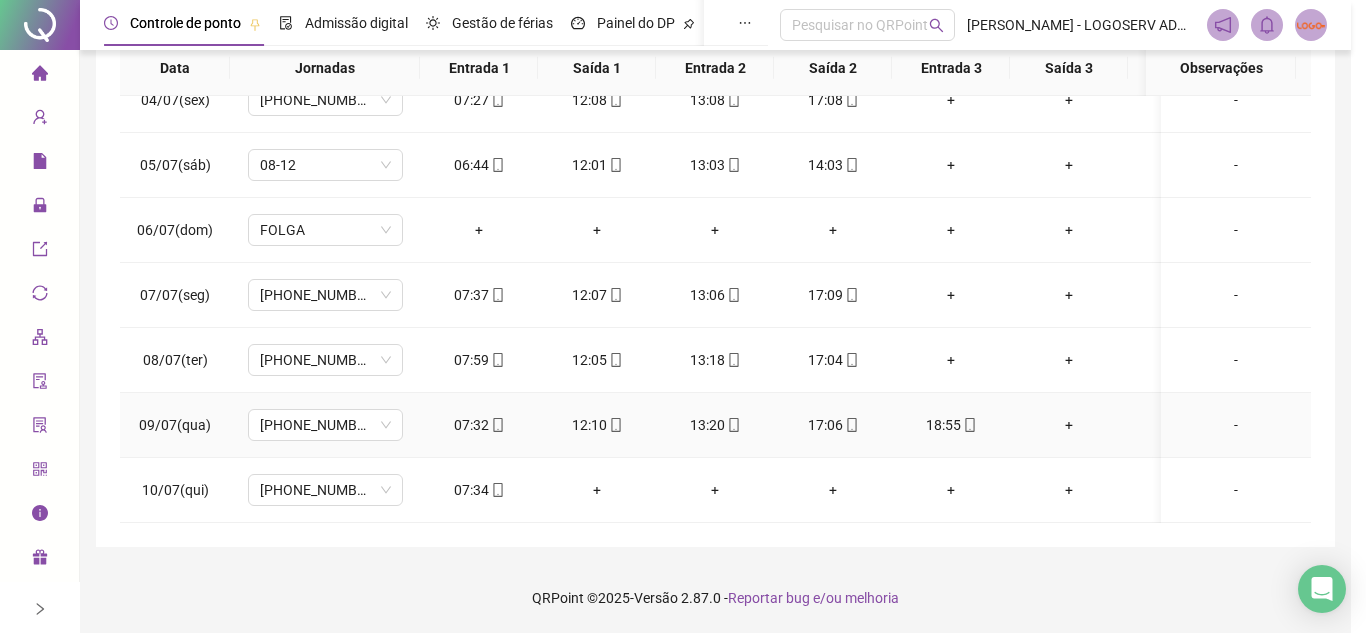 type on "**********" 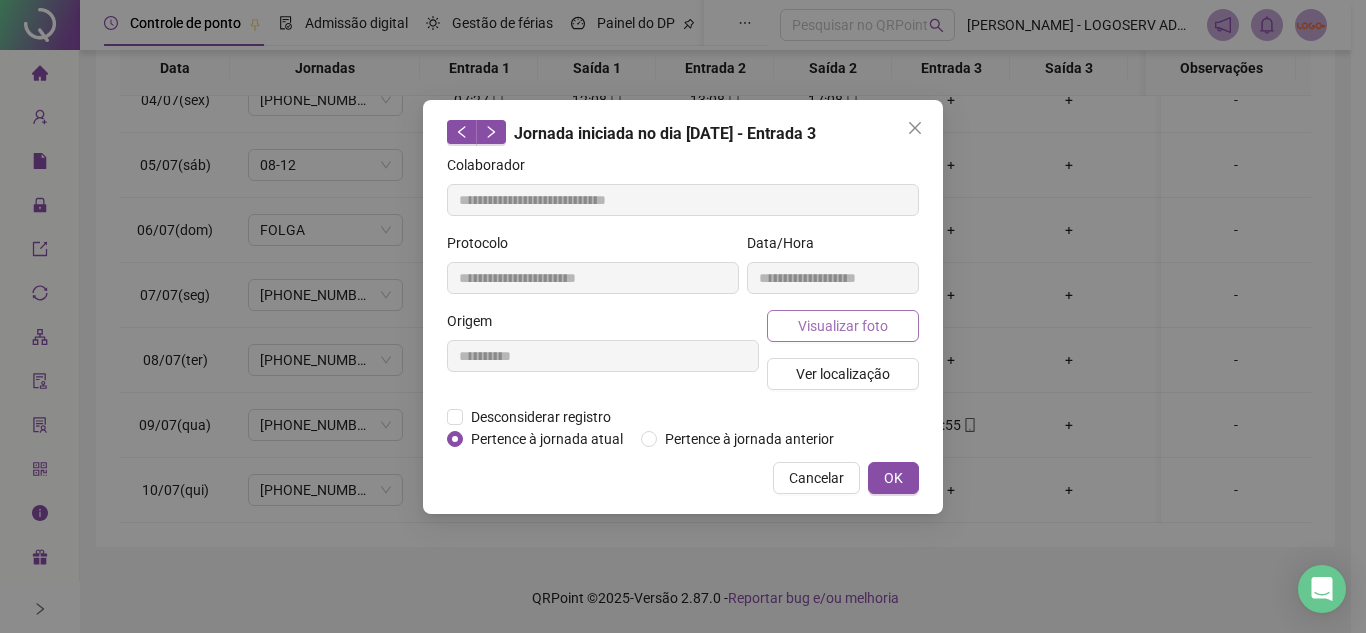click on "Visualizar foto" at bounding box center [843, 326] 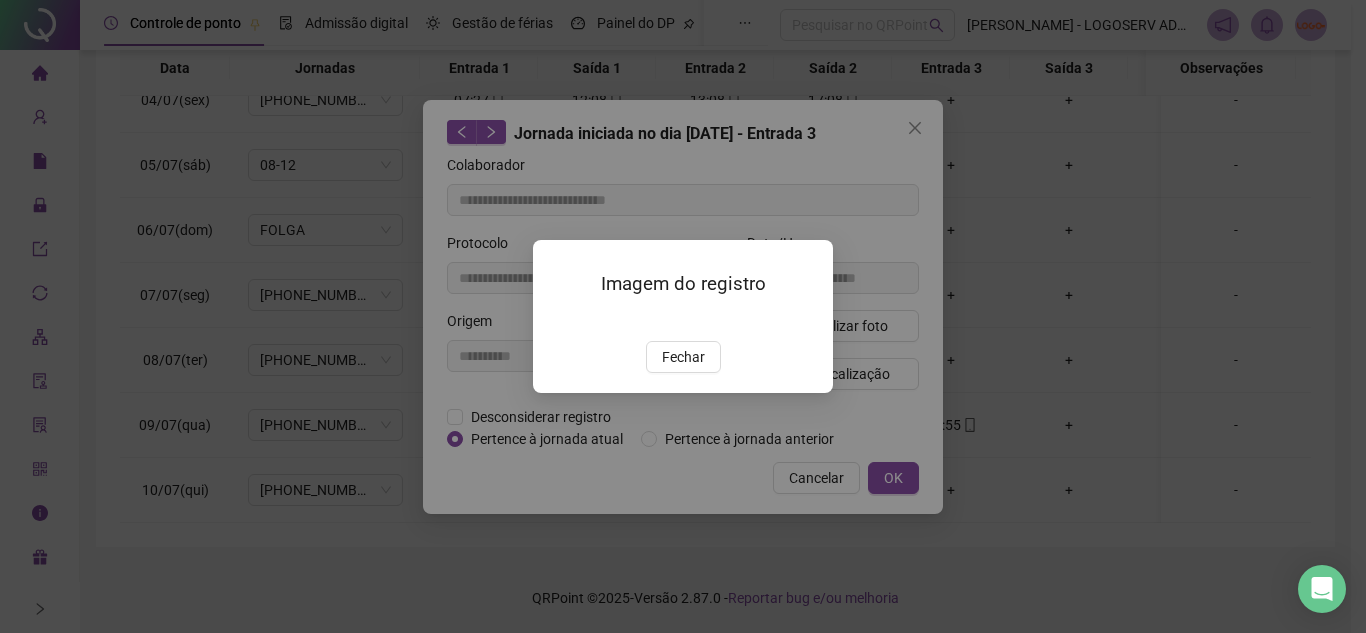 click on "Imagem do registro Fechar" at bounding box center [683, 316] 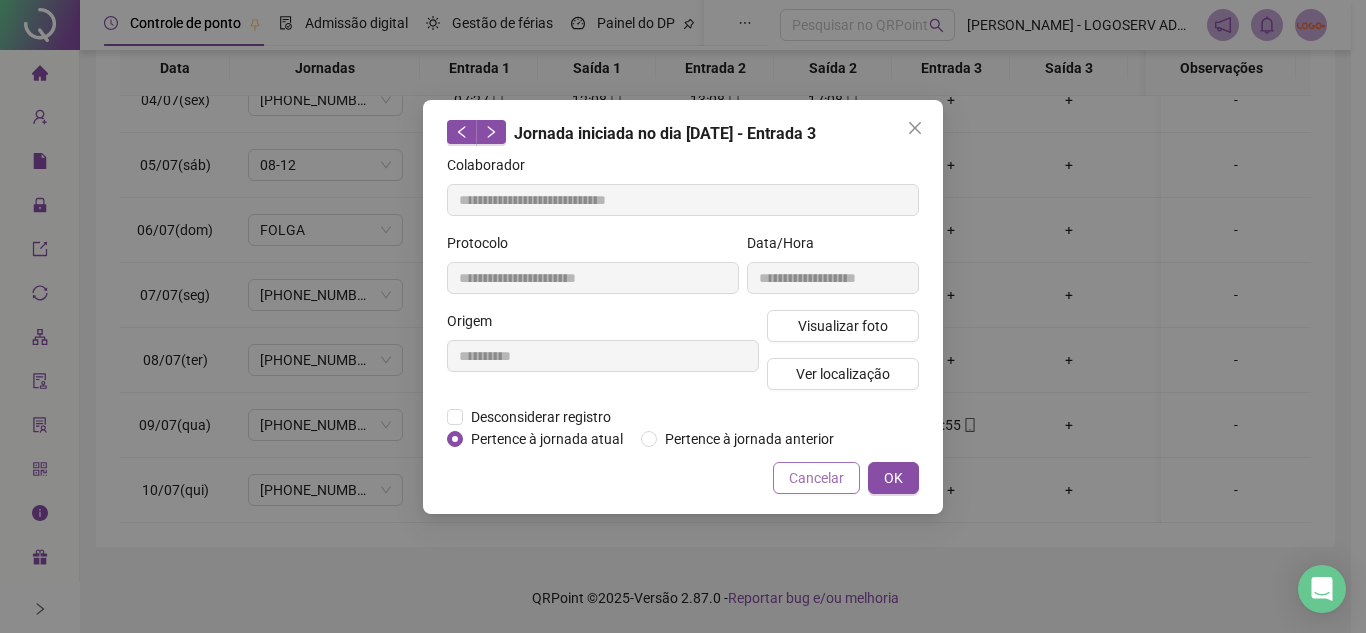 click on "Cancelar" at bounding box center [816, 478] 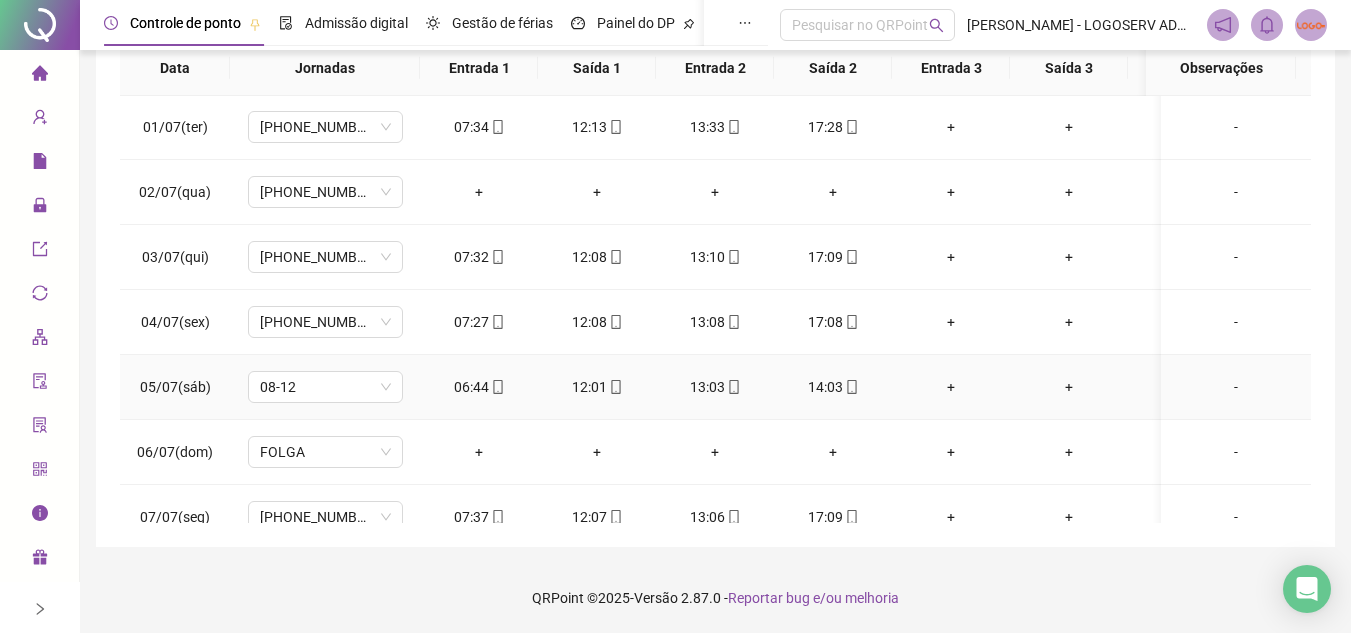 scroll, scrollTop: 0, scrollLeft: 0, axis: both 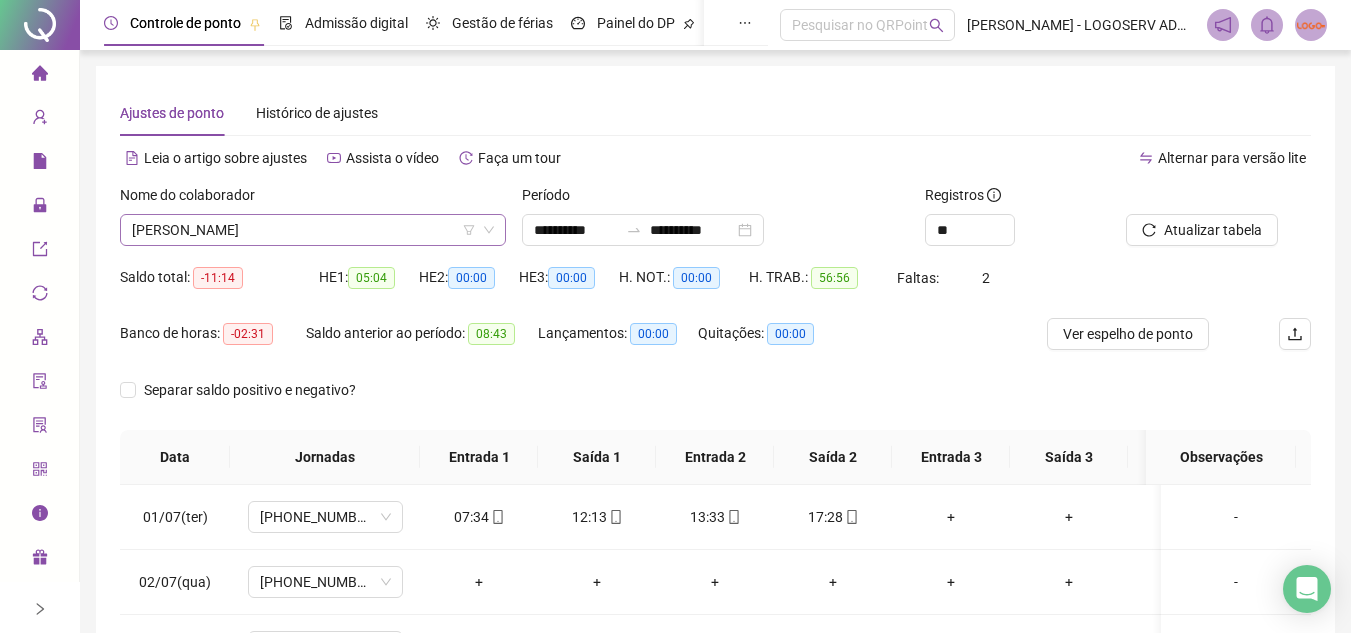 click on "[PERSON_NAME]" at bounding box center [313, 230] 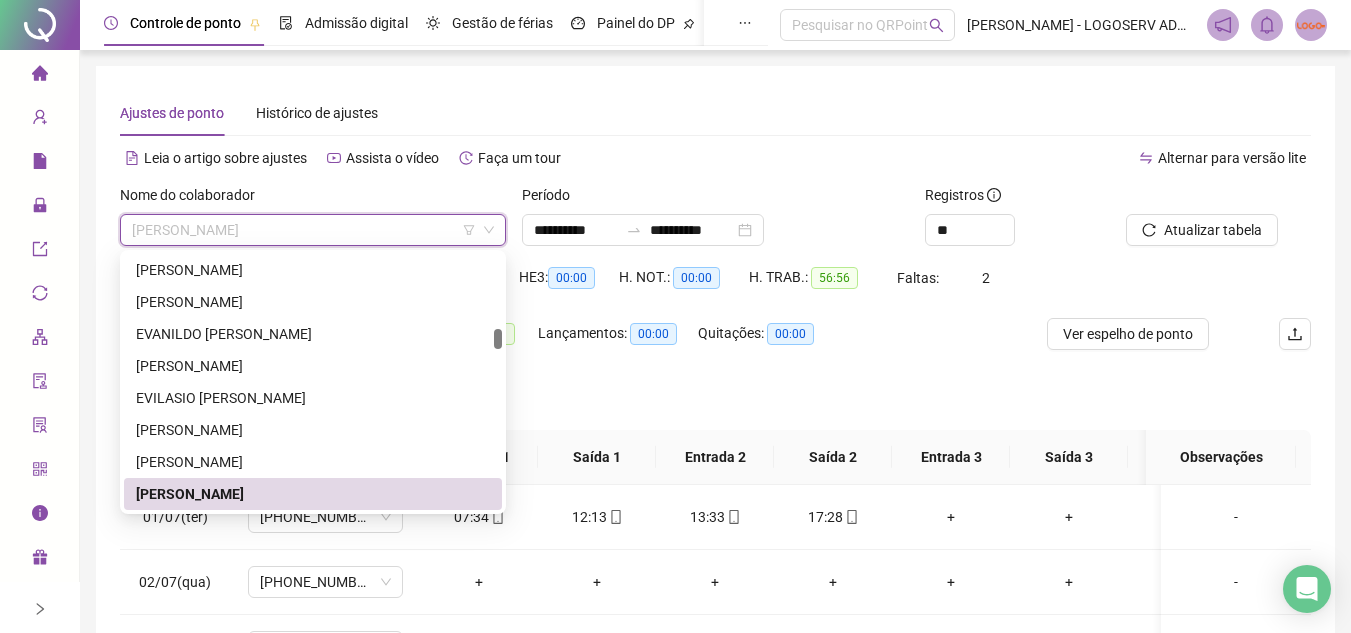 paste on "**********" 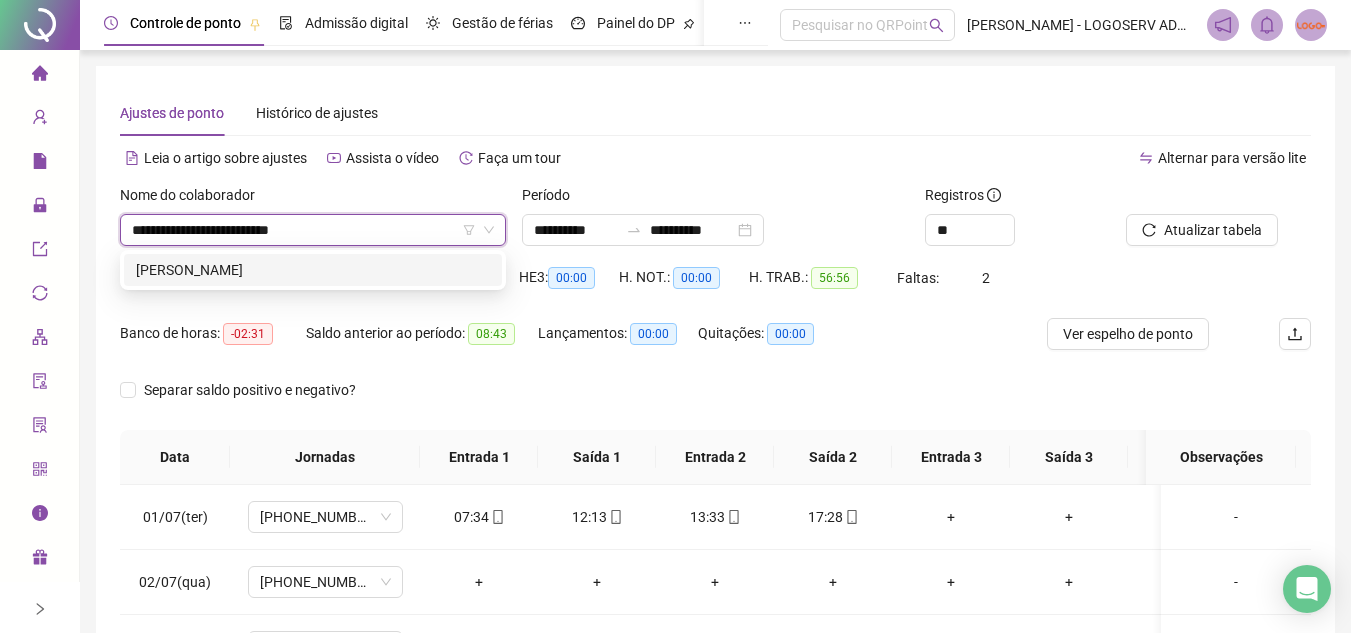 scroll, scrollTop: 0, scrollLeft: 0, axis: both 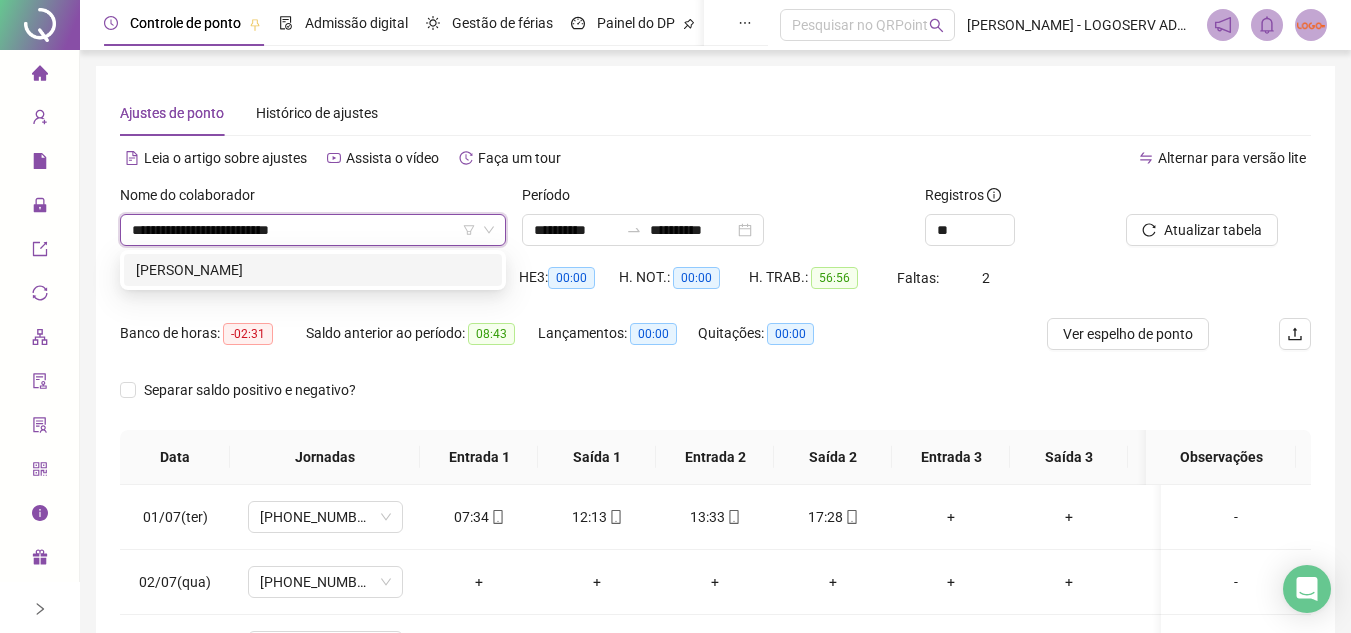 click on "[PERSON_NAME]" at bounding box center (313, 270) 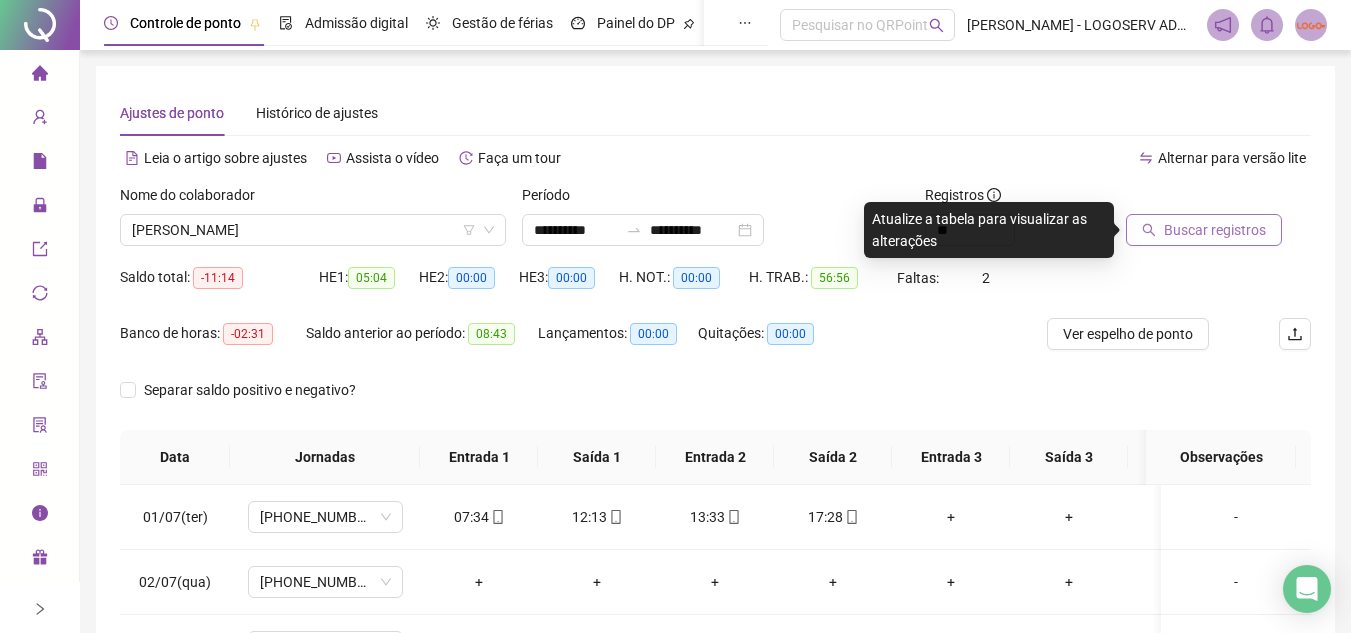 click on "Buscar registros" at bounding box center (1215, 230) 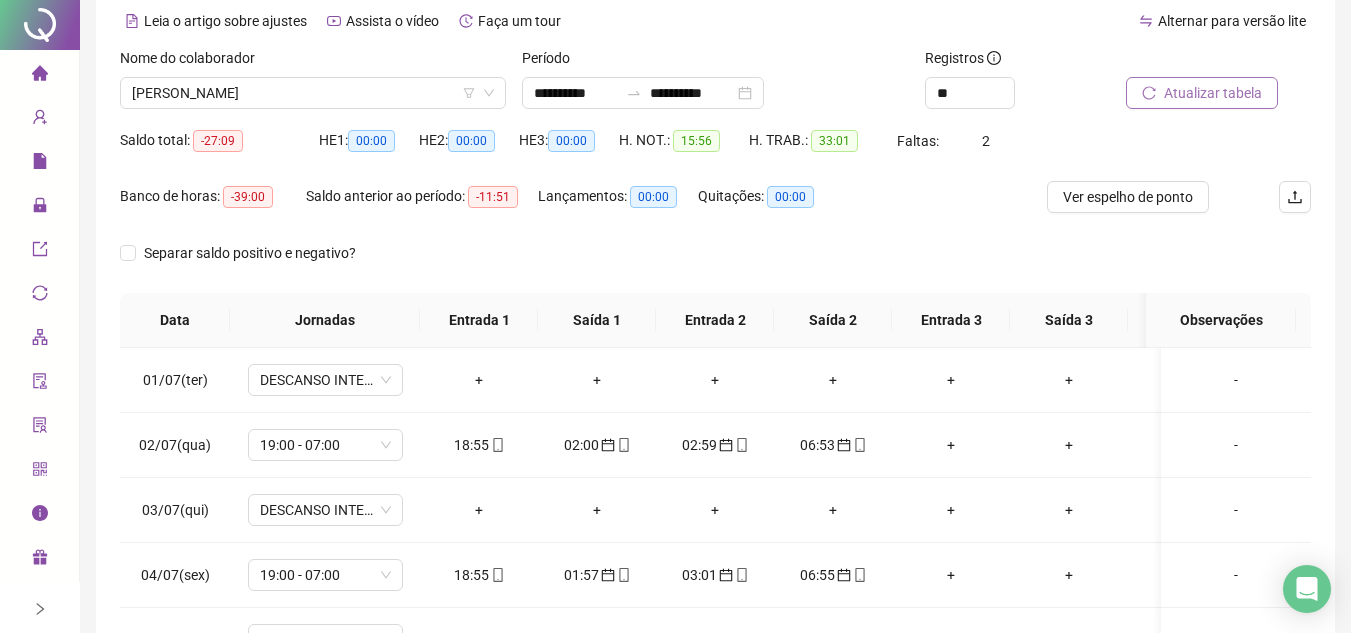 scroll, scrollTop: 389, scrollLeft: 0, axis: vertical 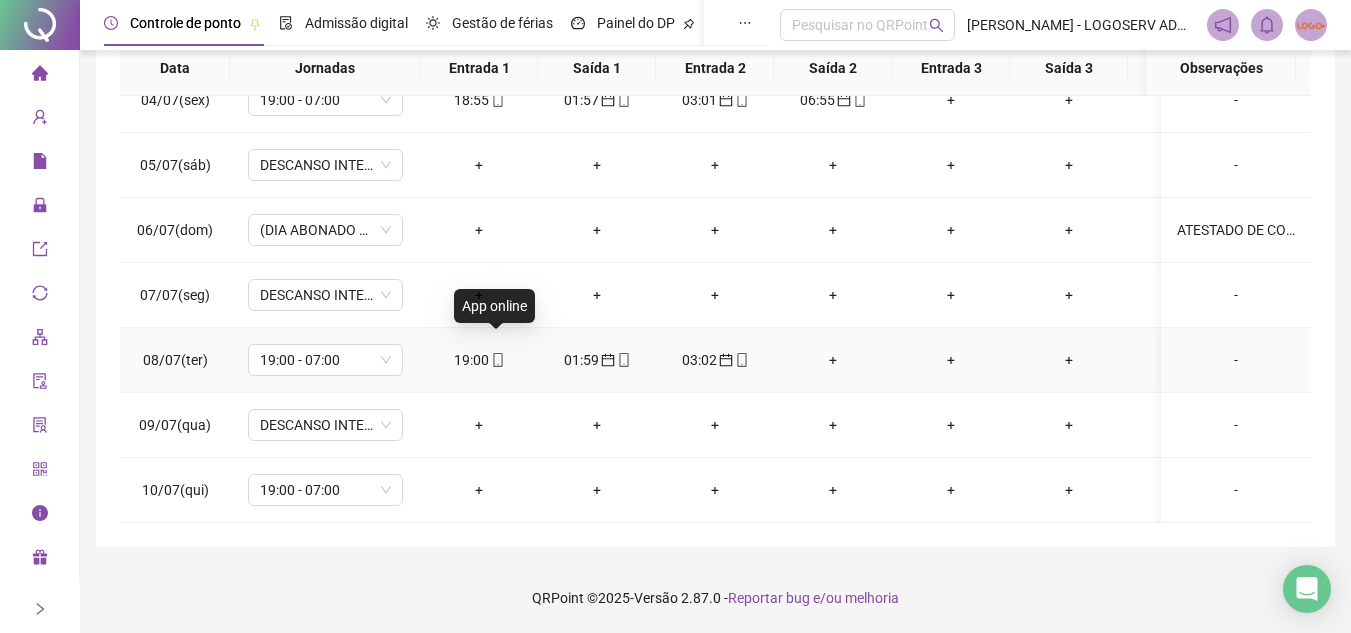 click 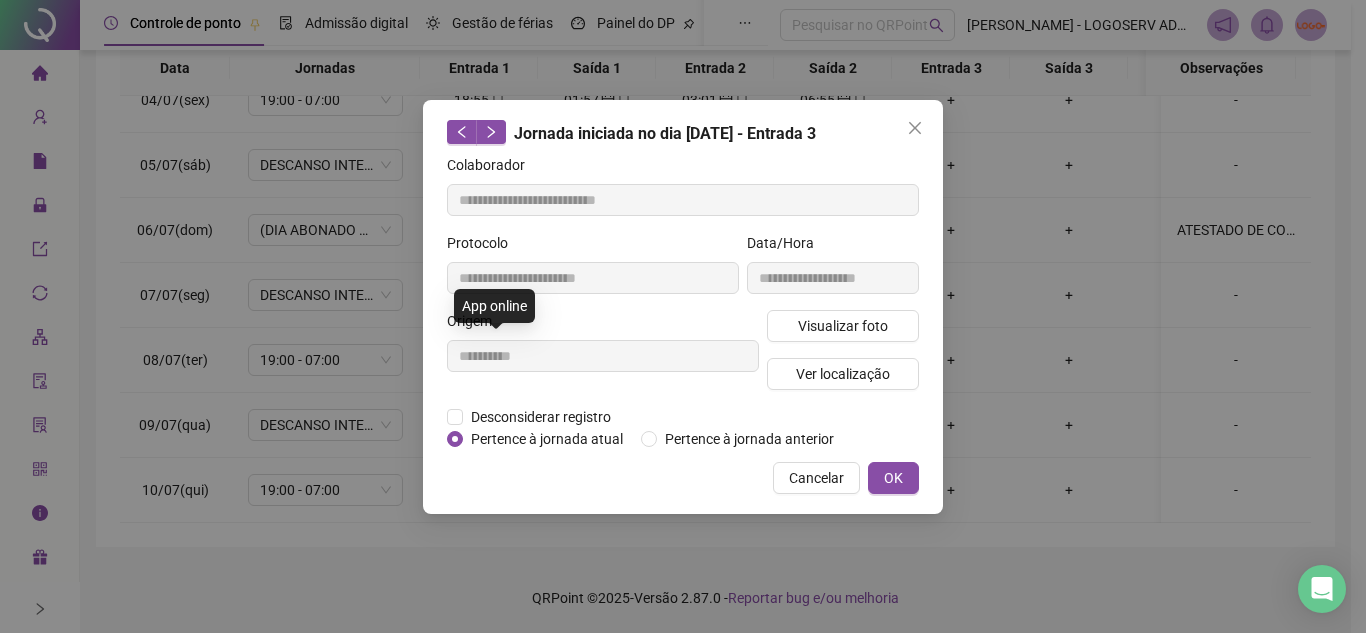 type on "**********" 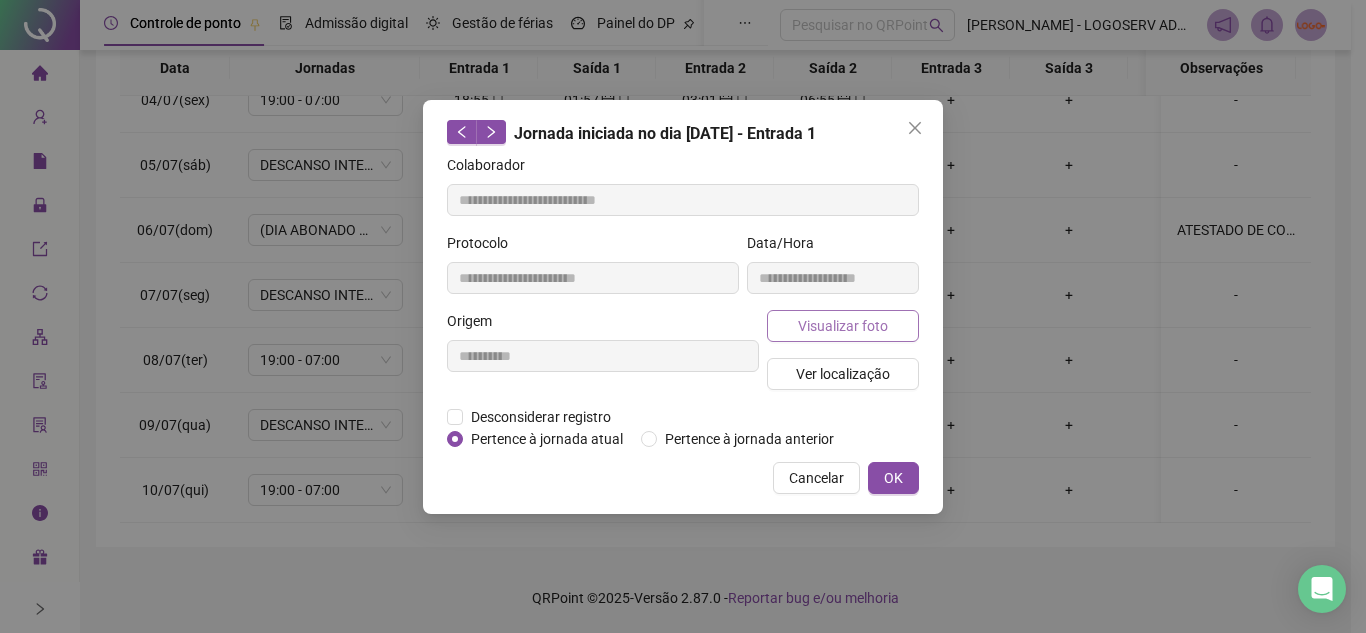 click on "Visualizar foto" at bounding box center [843, 326] 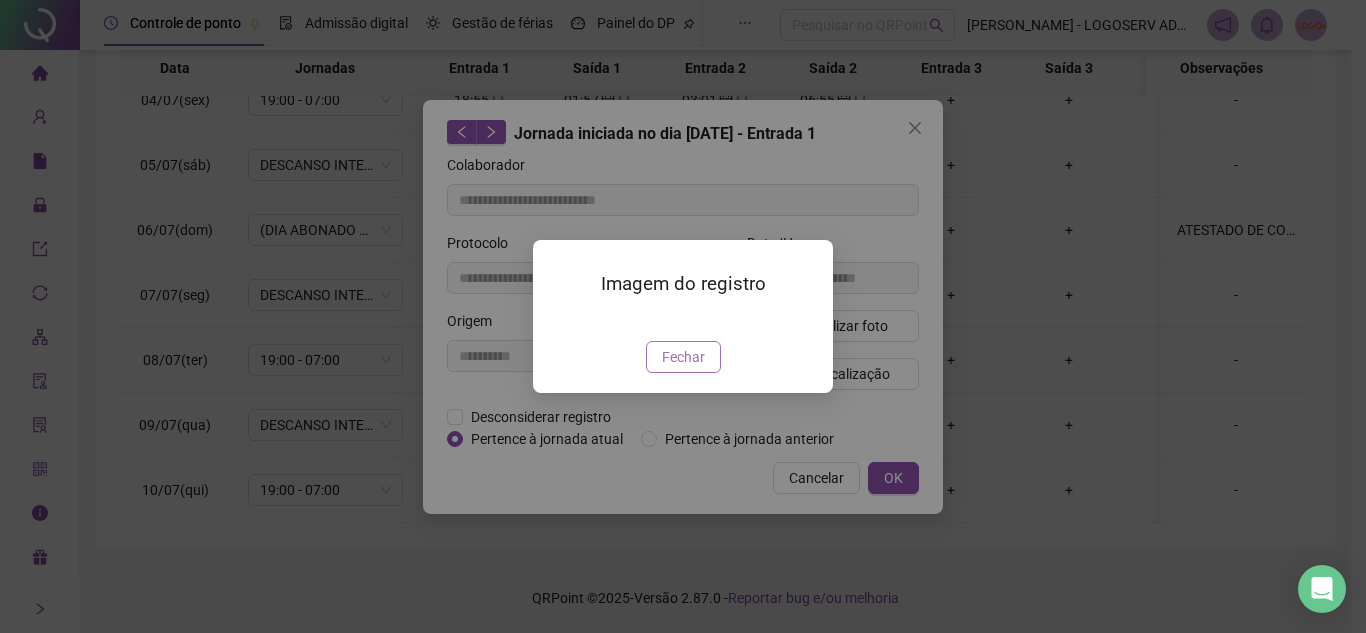 click on "Fechar" at bounding box center (683, 357) 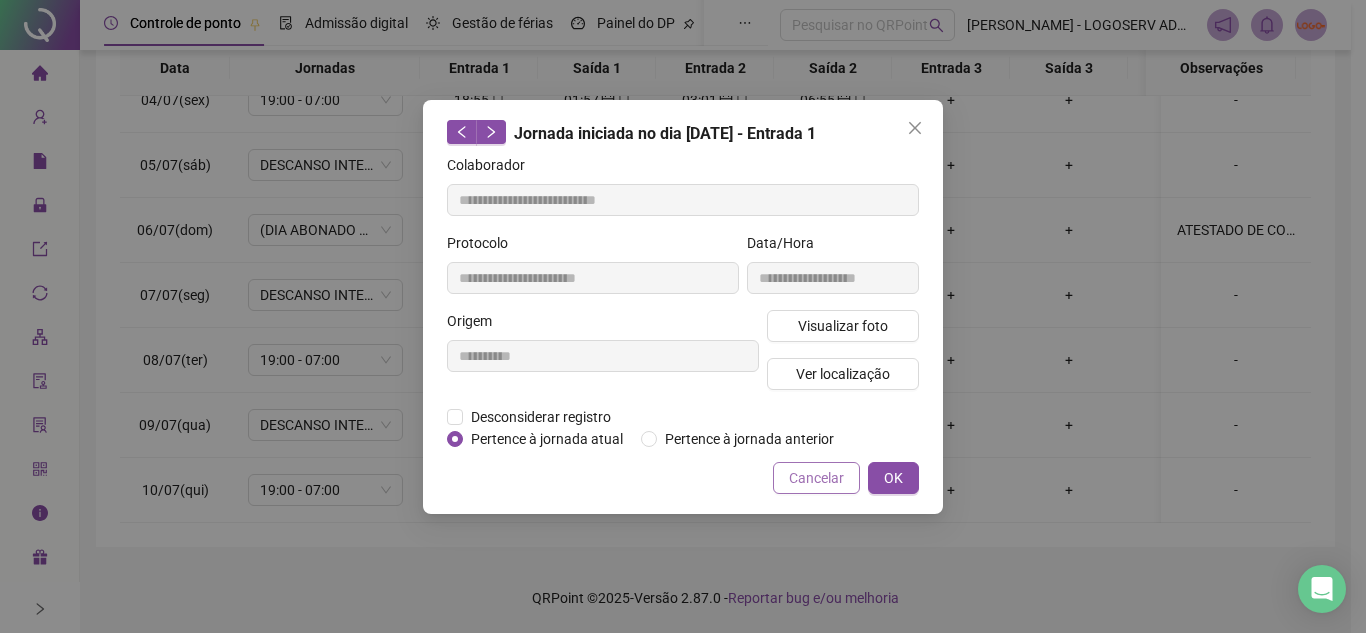 click on "Cancelar" at bounding box center (816, 478) 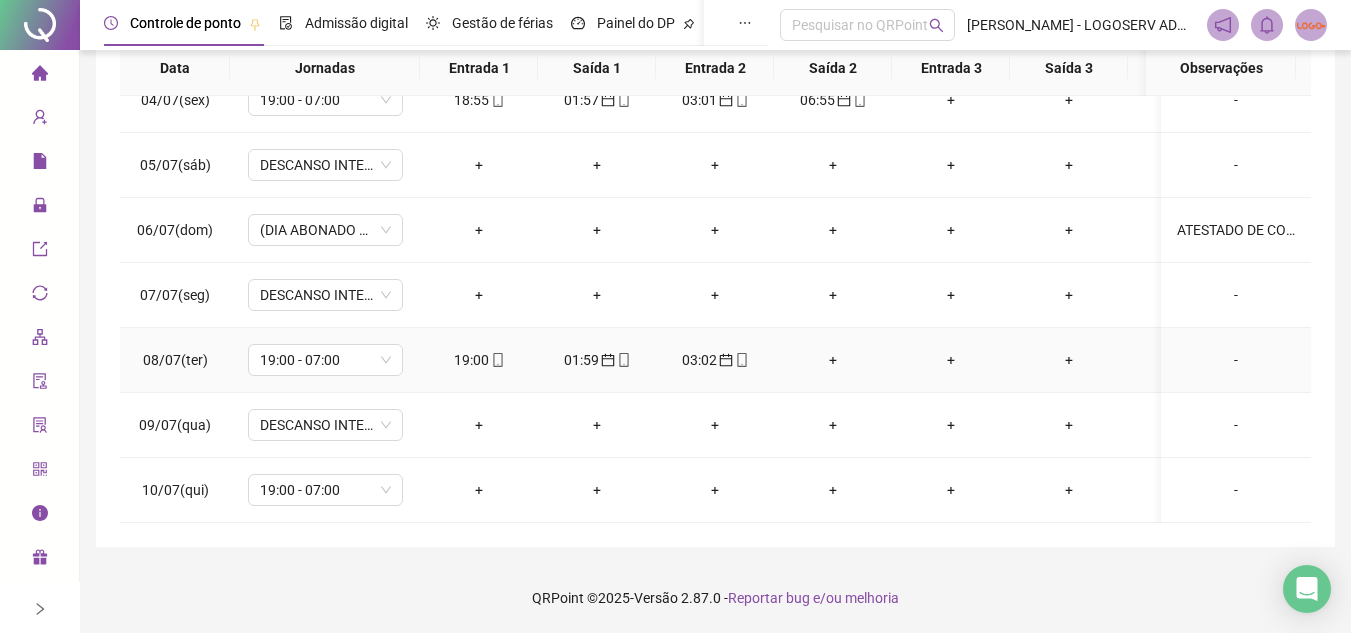 click on "01:59" at bounding box center [597, 360] 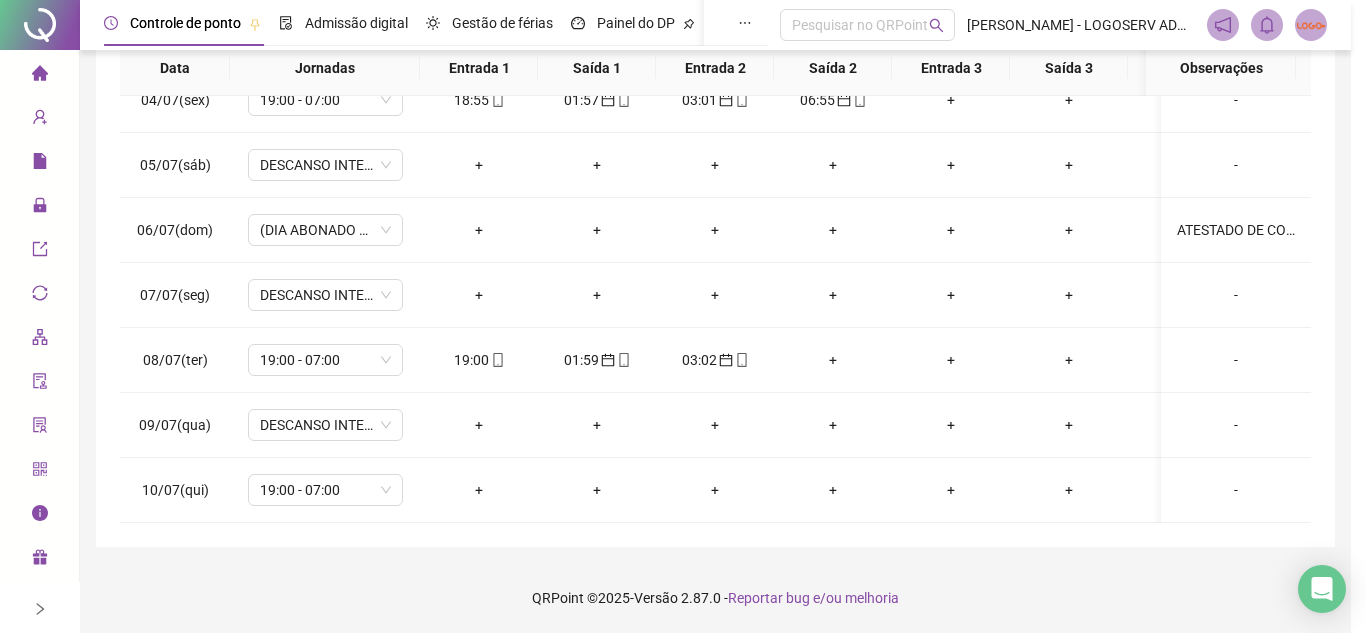 type on "**********" 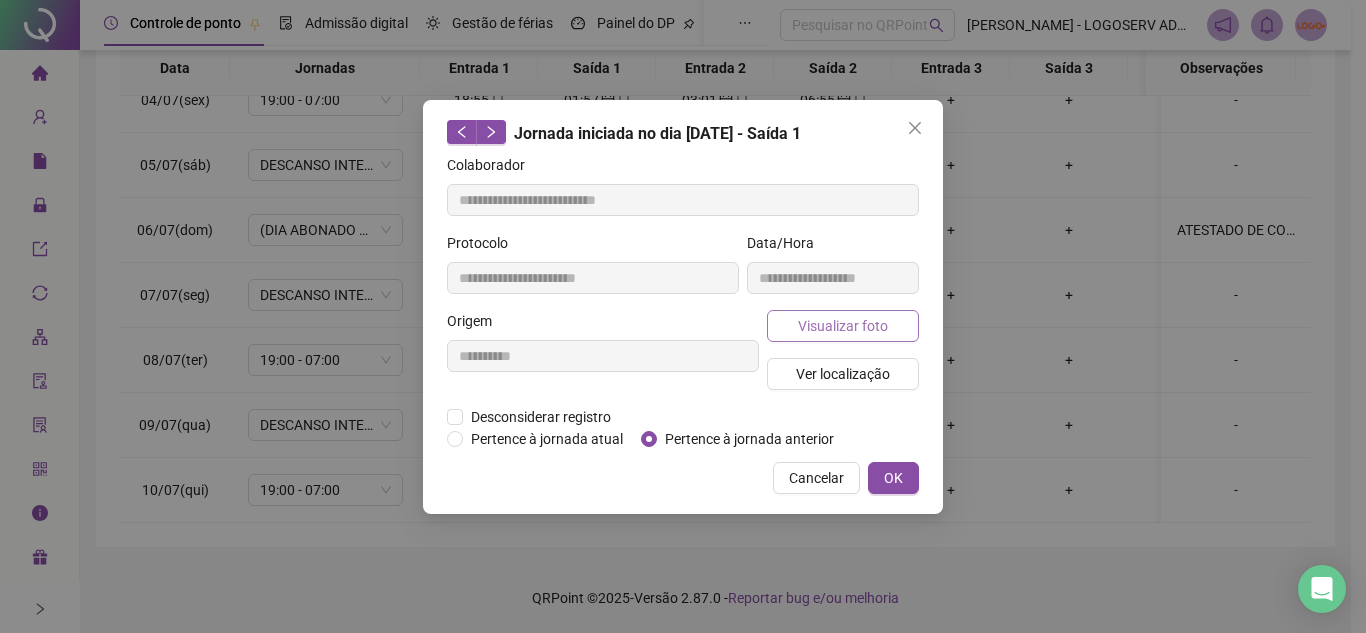 click on "Visualizar foto" at bounding box center [843, 326] 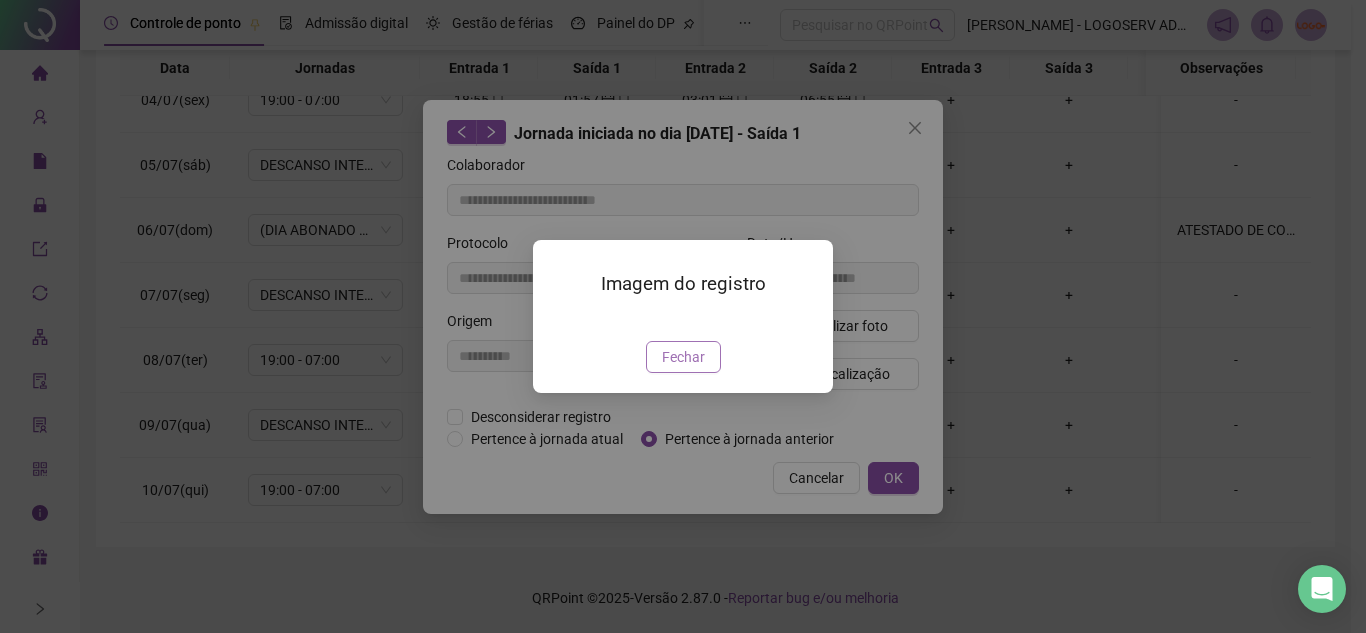 click on "Fechar" at bounding box center (683, 357) 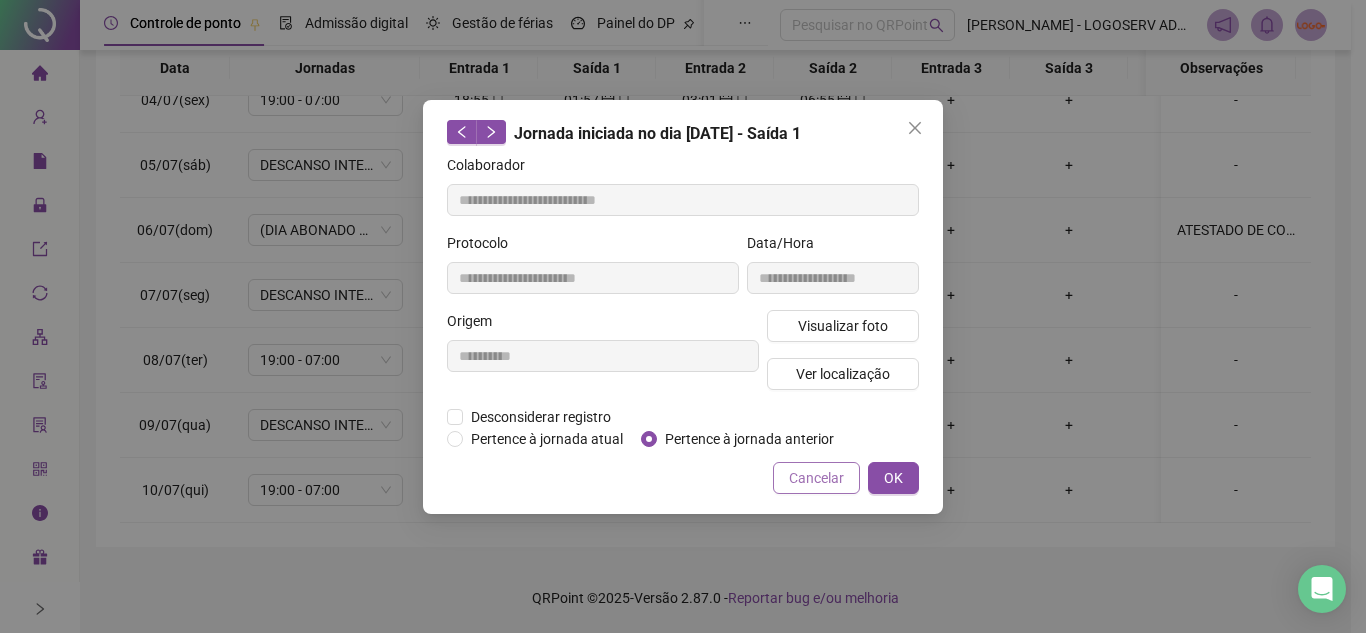click on "Cancelar" at bounding box center [816, 478] 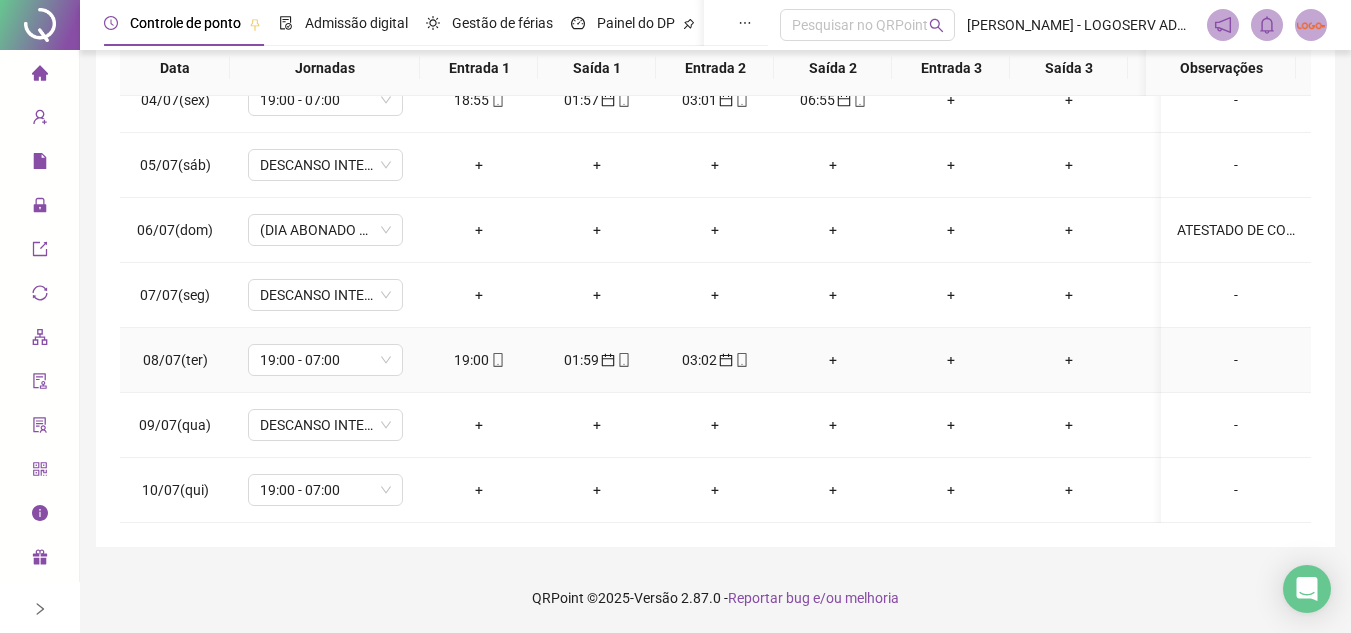 click on "03:02" at bounding box center [715, 360] 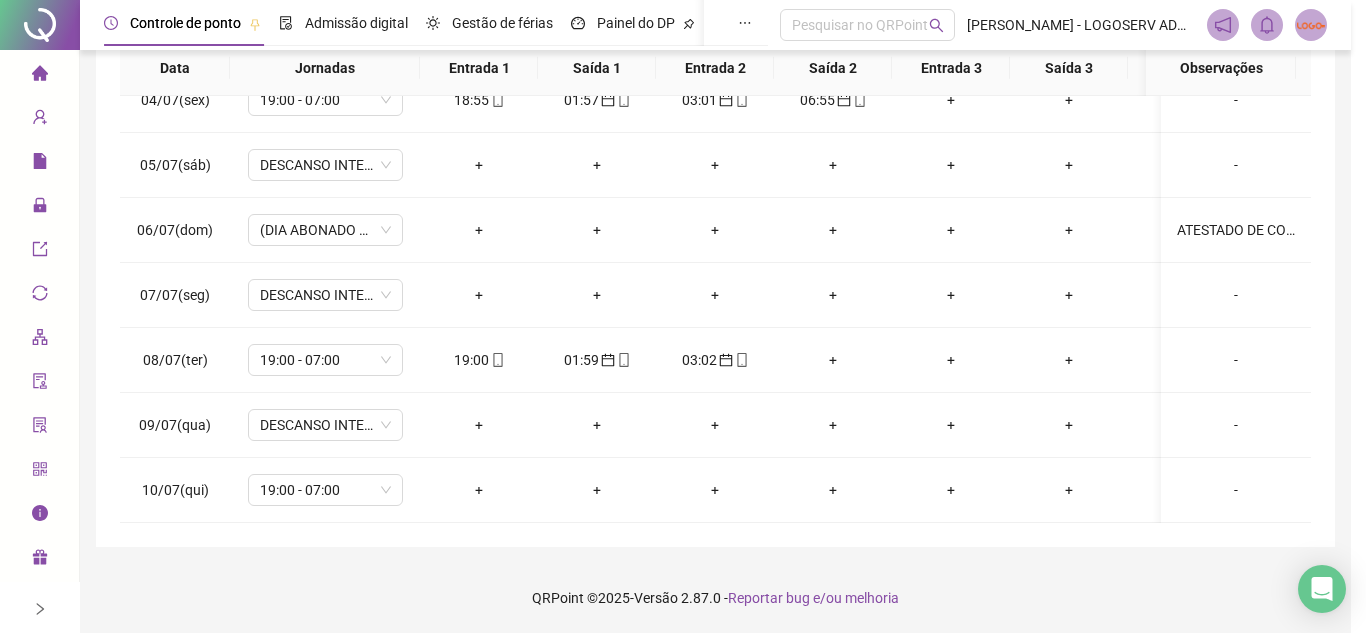 type on "**********" 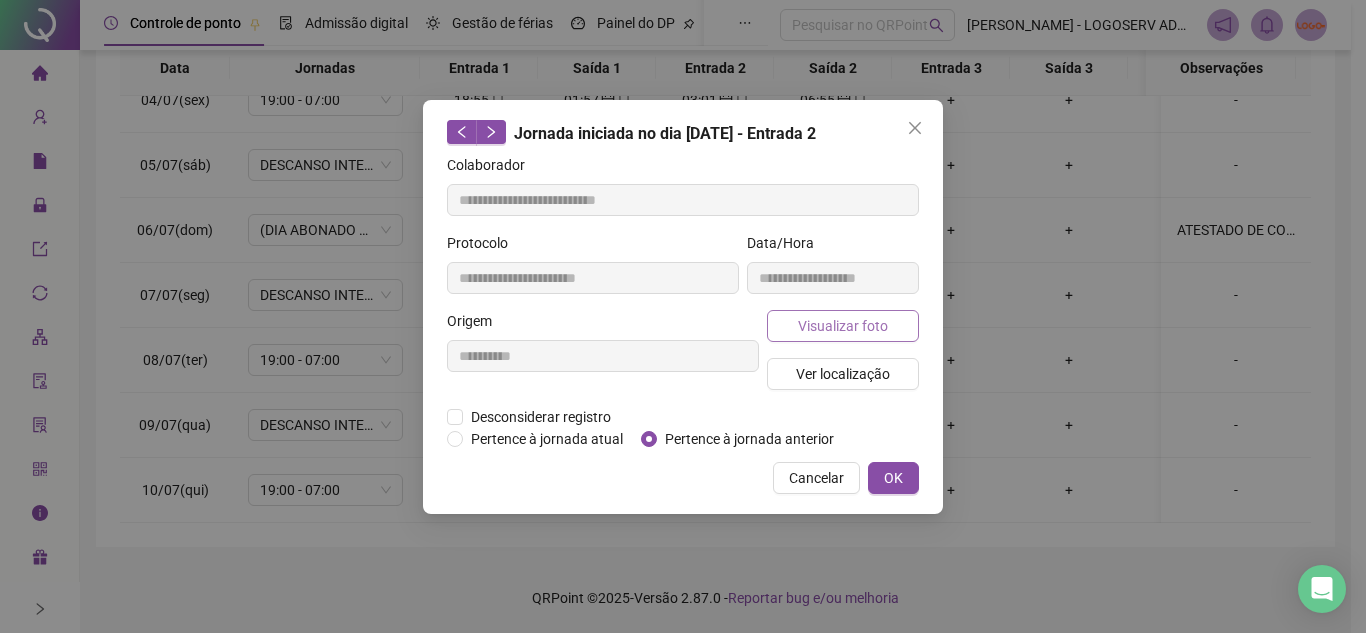 click on "Visualizar foto" at bounding box center [843, 326] 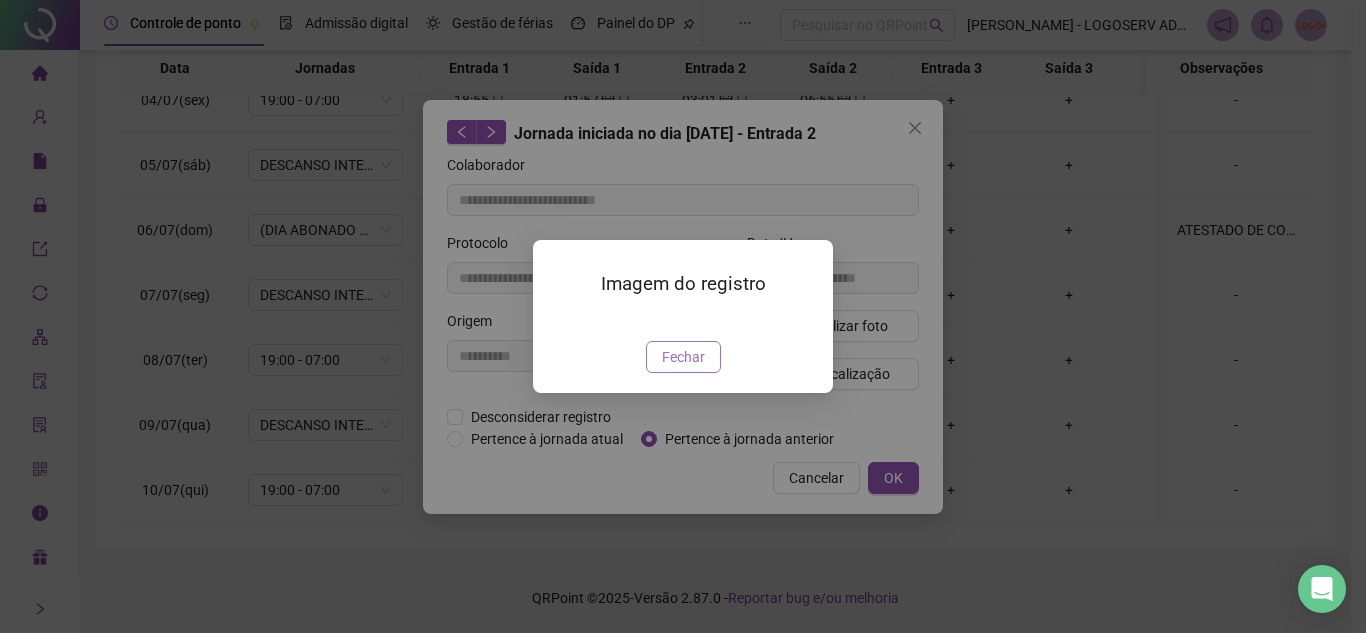 click on "Fechar" at bounding box center [683, 357] 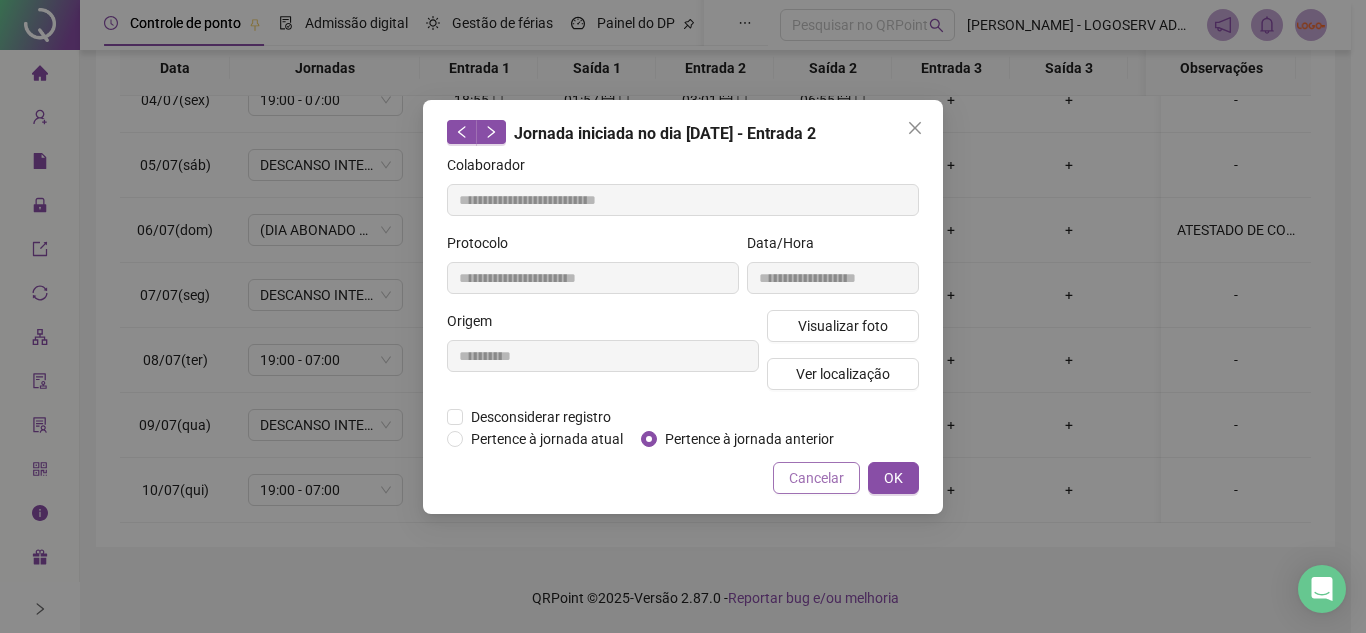 click on "Cancelar" at bounding box center (816, 478) 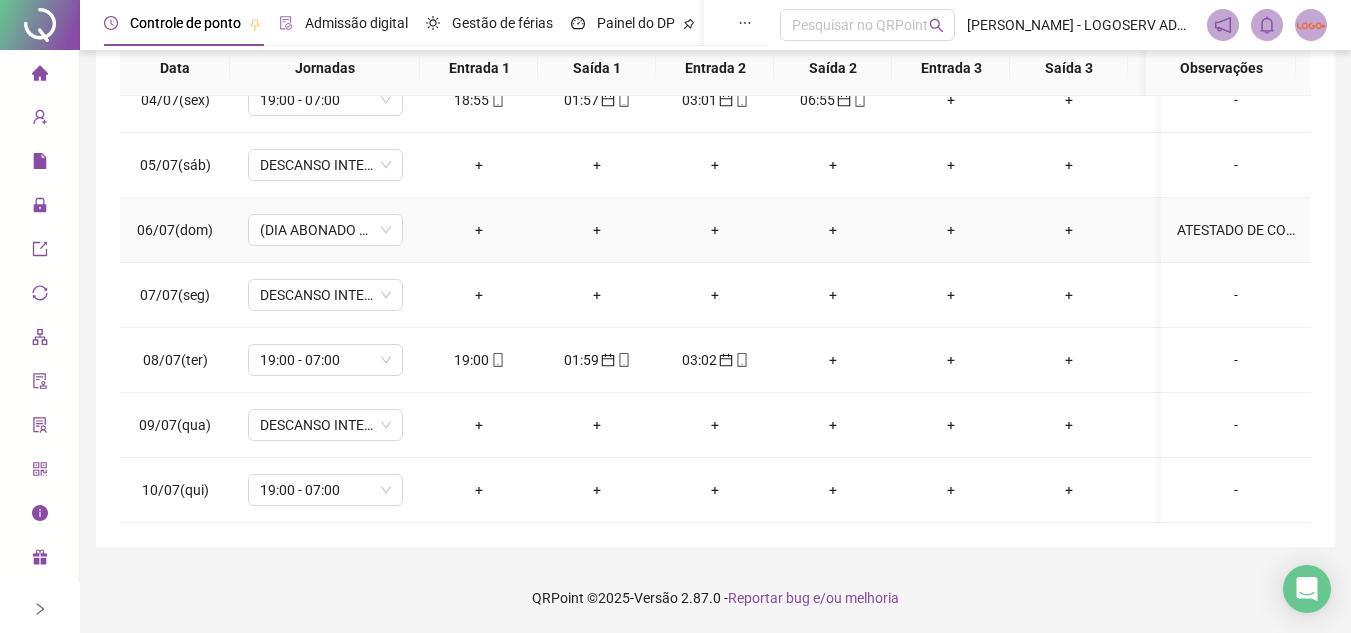 scroll, scrollTop: 0, scrollLeft: 0, axis: both 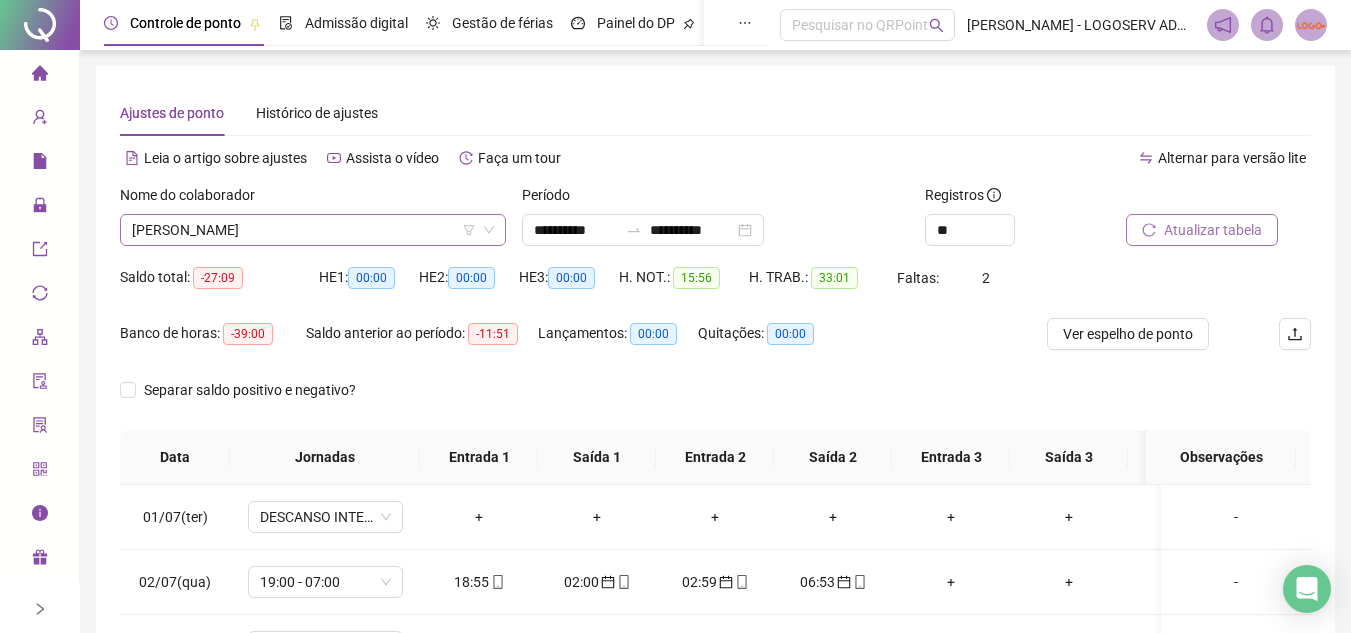click on "[PERSON_NAME]" at bounding box center [313, 230] 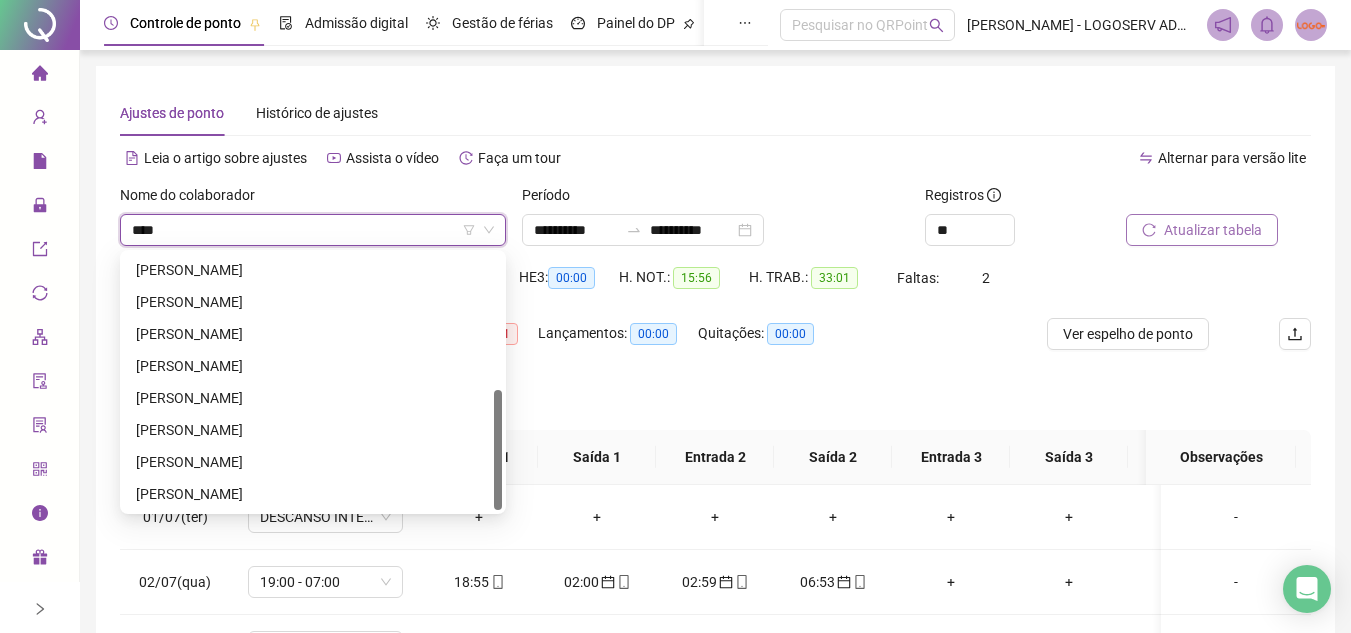 scroll, scrollTop: 0, scrollLeft: 0, axis: both 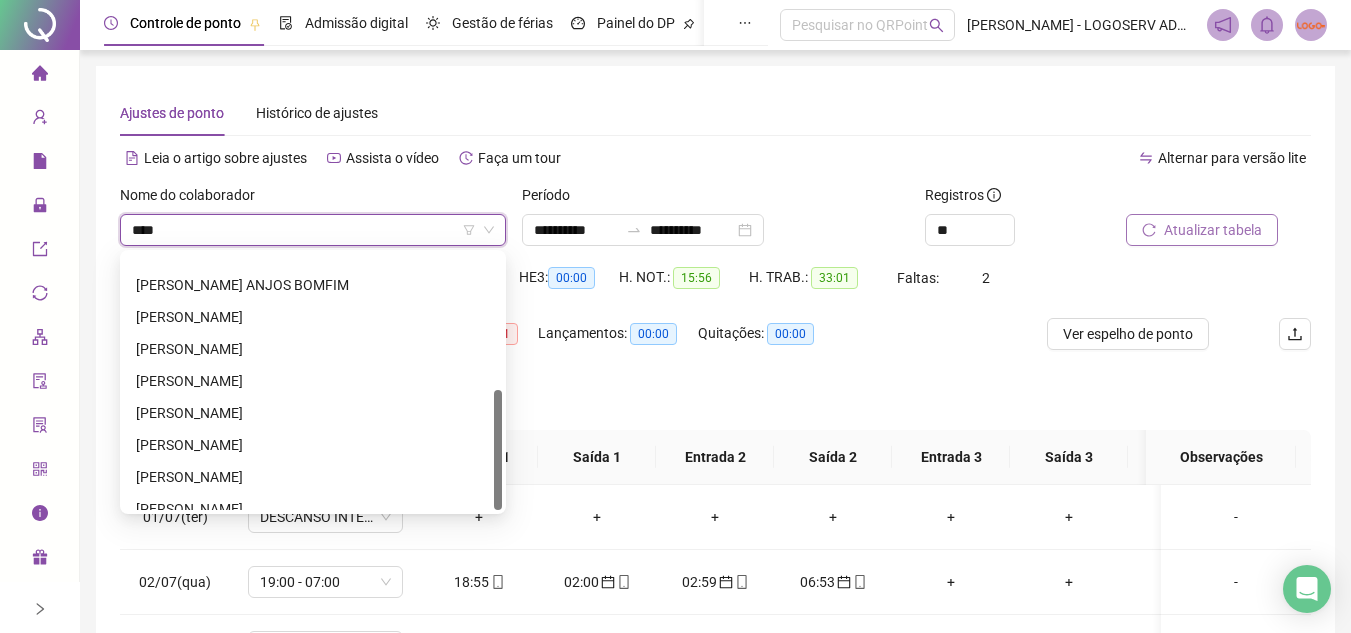 type on "*****" 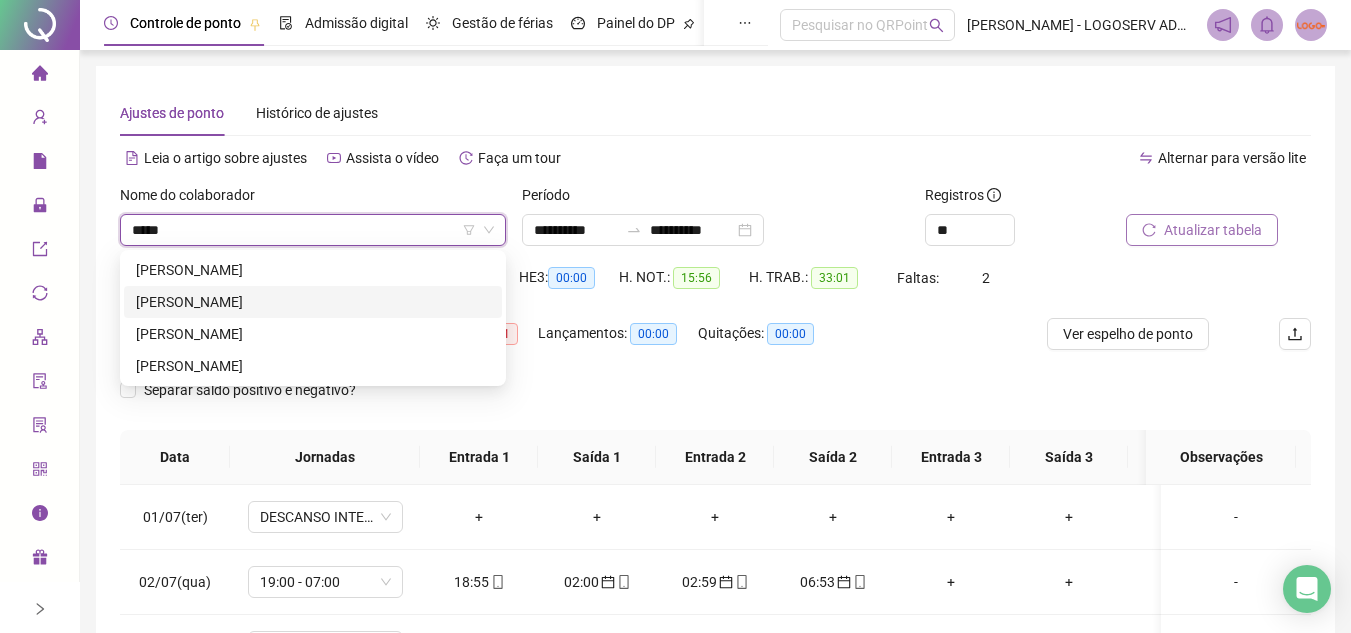click on "[PERSON_NAME]" at bounding box center (313, 302) 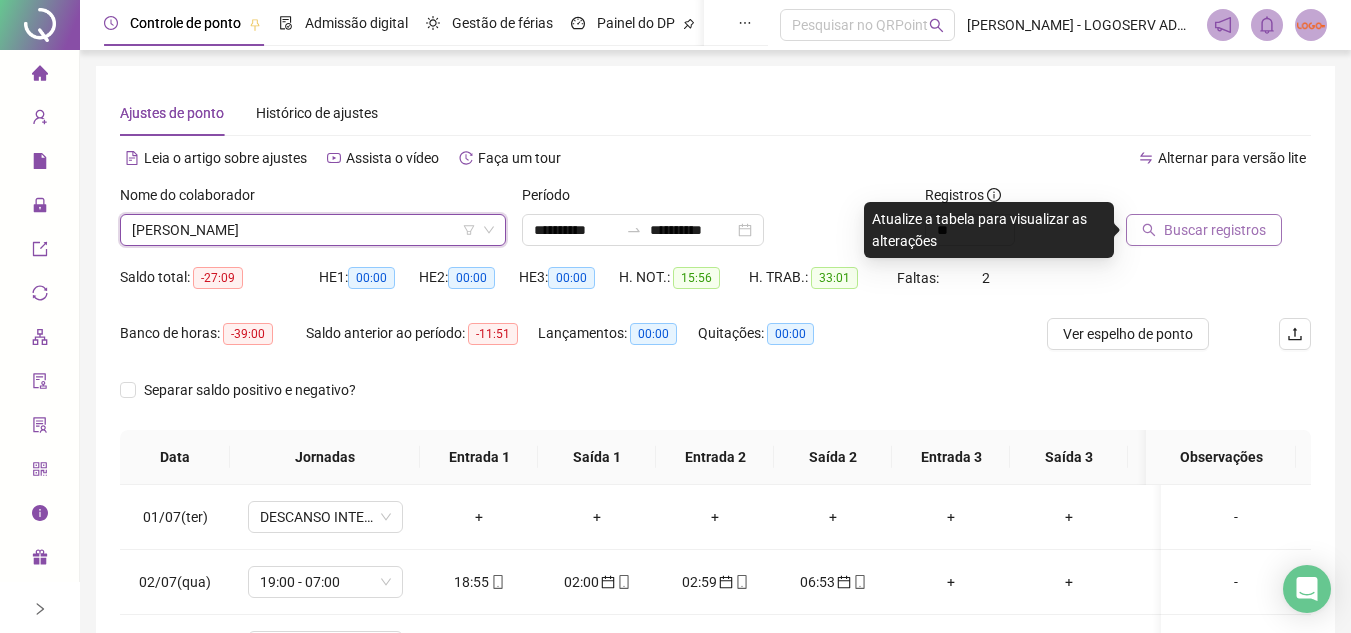 click at bounding box center [1193, 199] 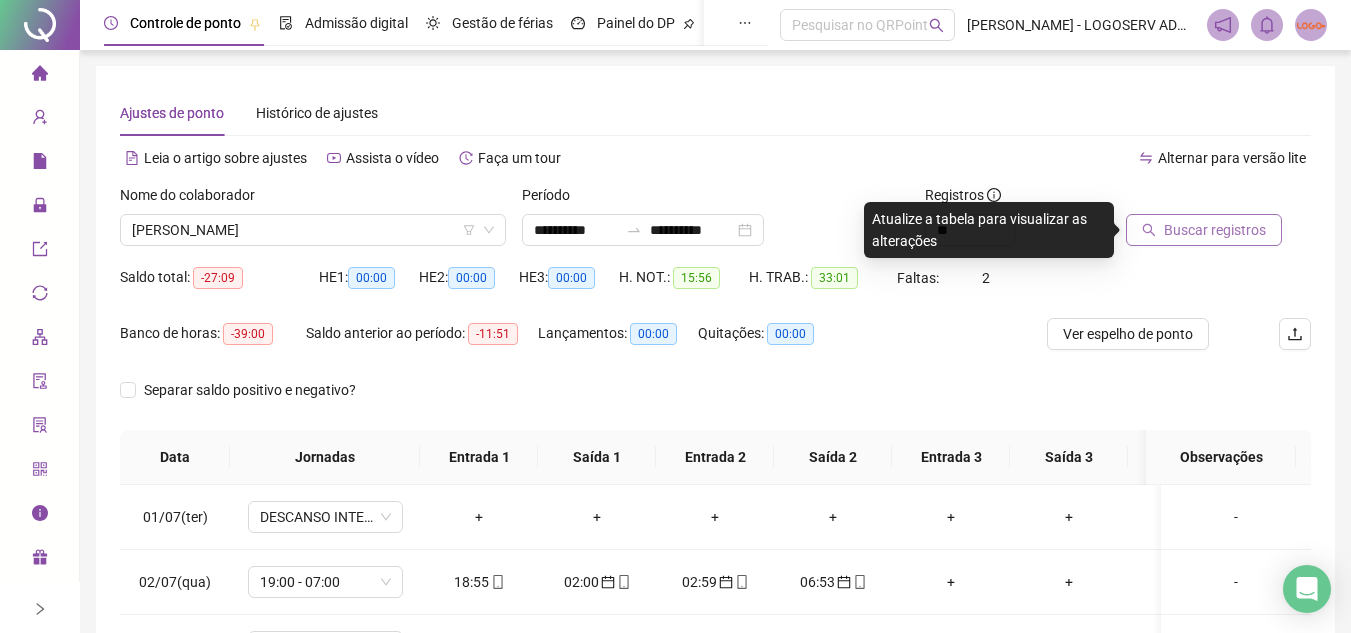 click on "Buscar registros" at bounding box center (1218, 223) 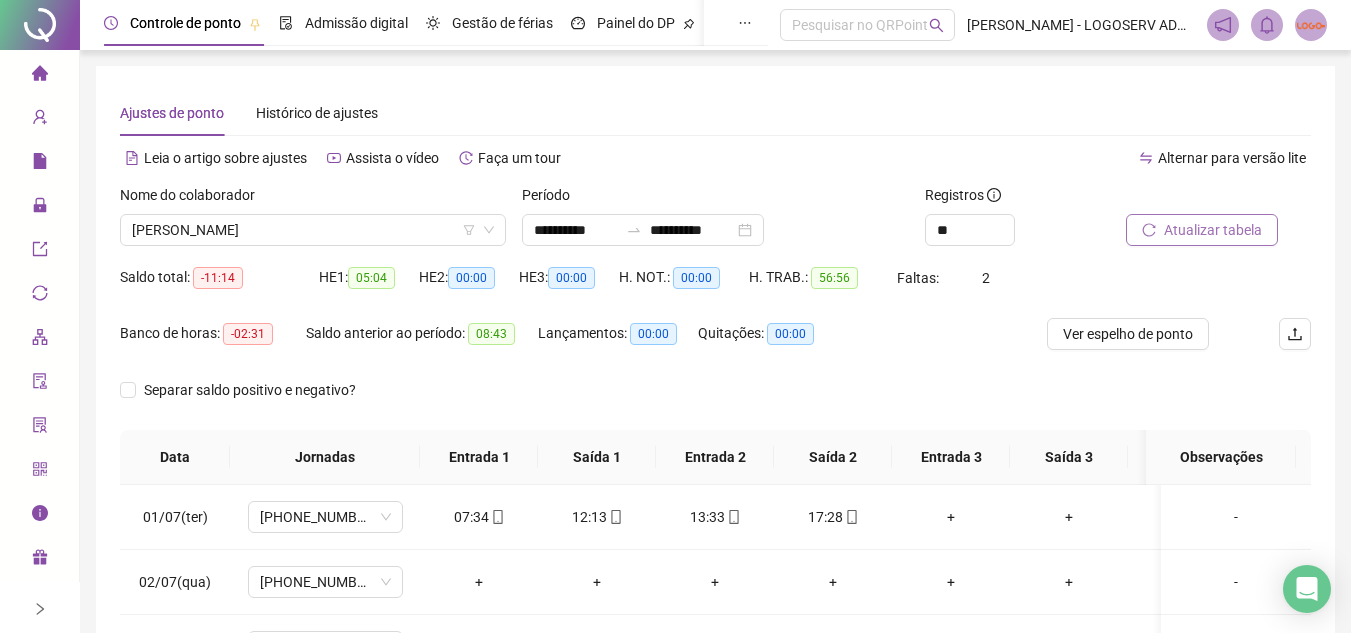 click on "Atualizar tabela" at bounding box center [1202, 230] 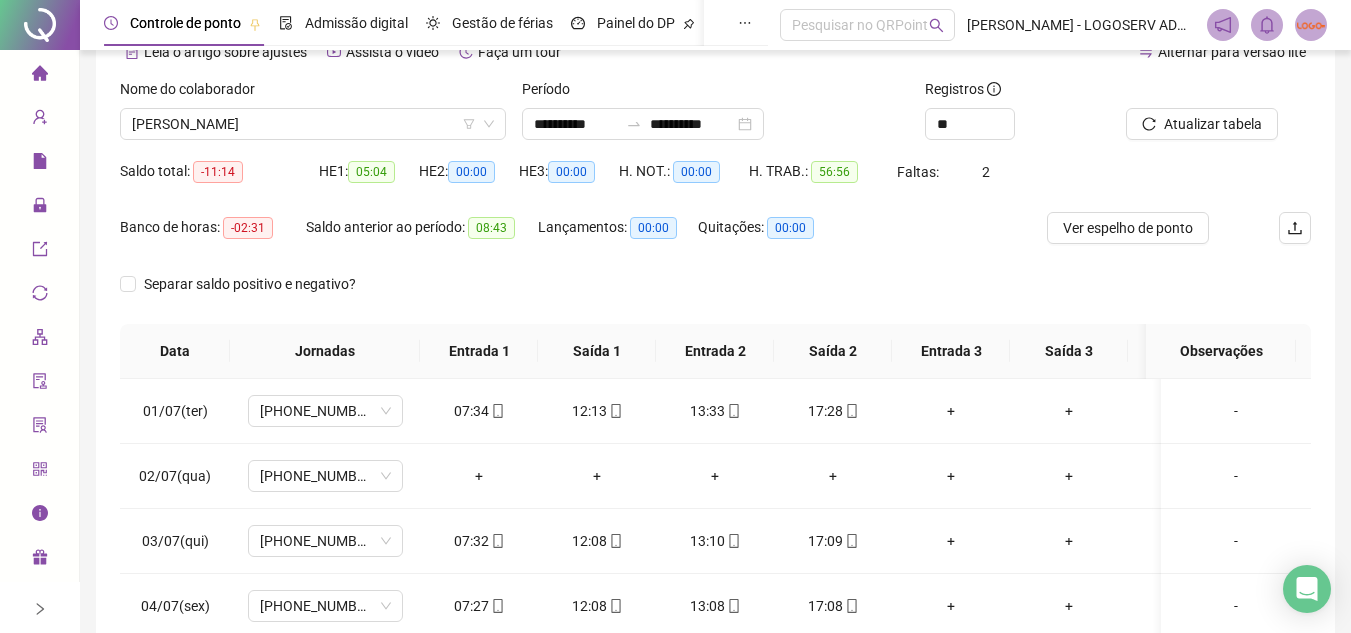 scroll, scrollTop: 200, scrollLeft: 0, axis: vertical 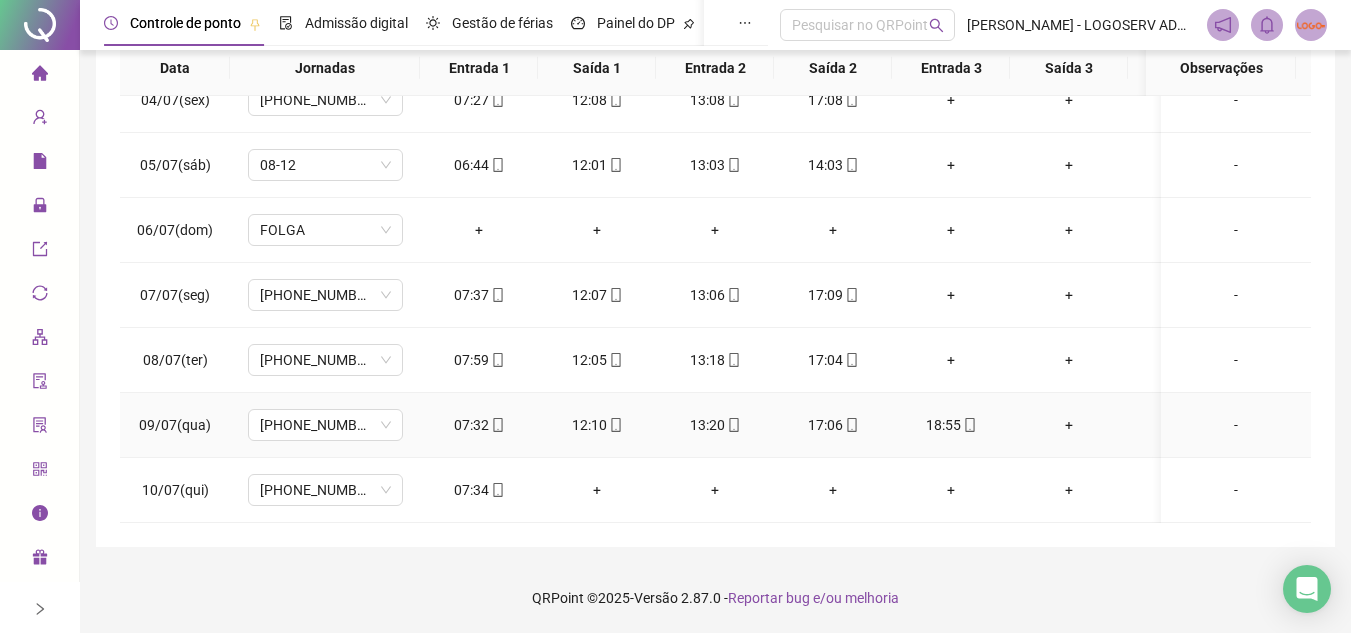 click on "07:32" at bounding box center [479, 425] 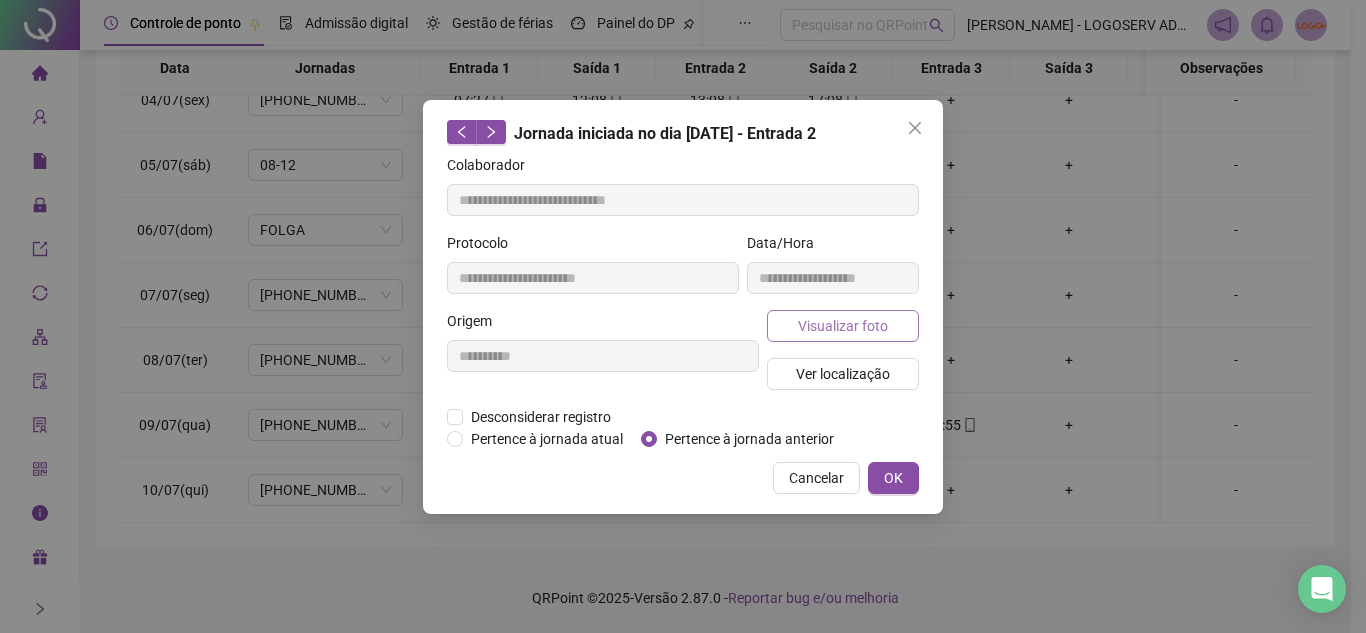 type on "**********" 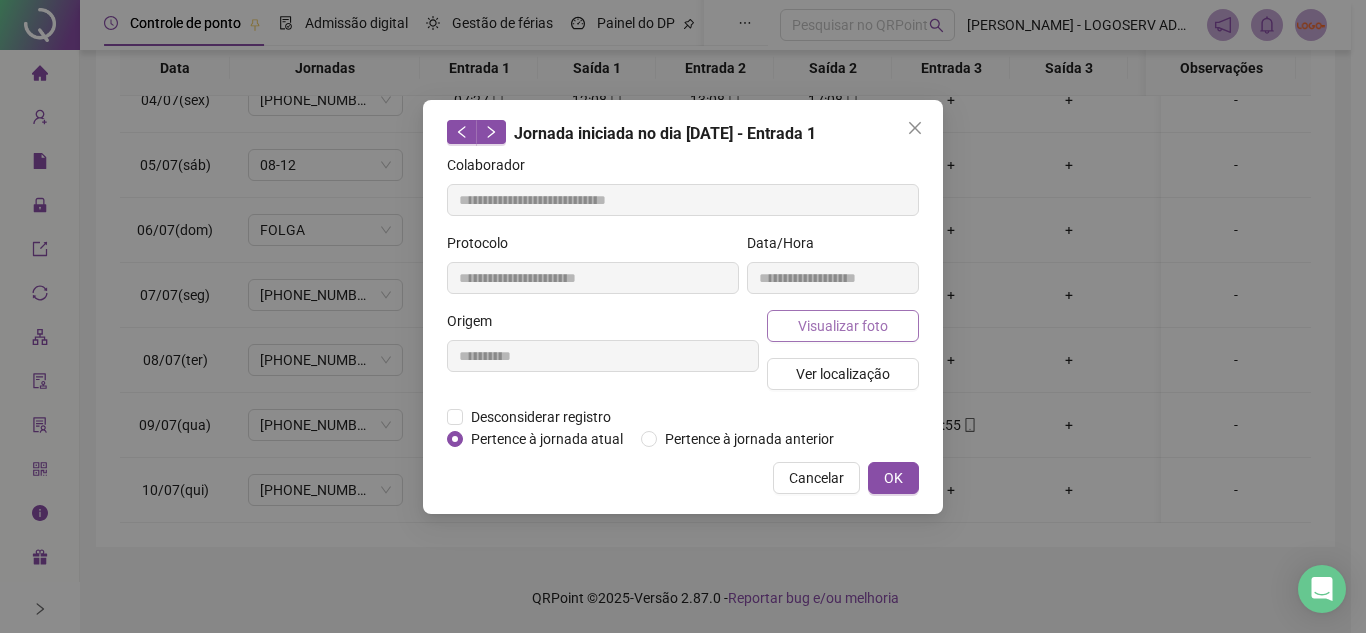 click on "Visualizar foto" at bounding box center (843, 326) 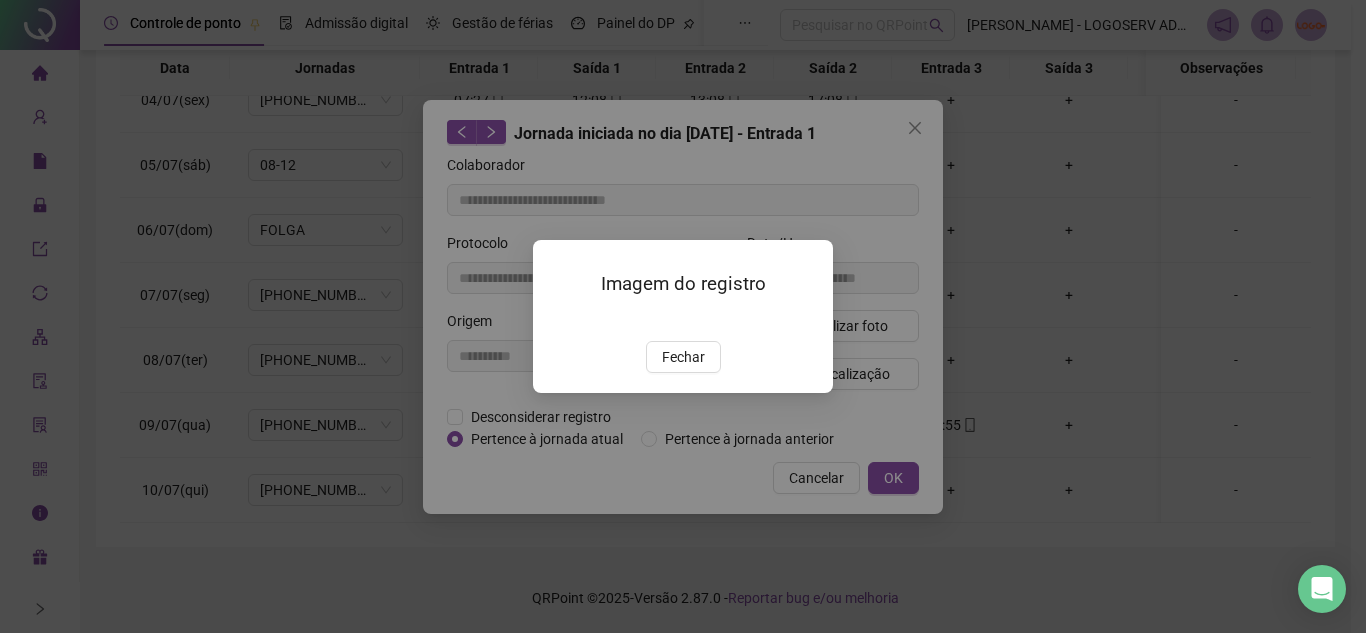 click on "Fechar" at bounding box center (683, 357) 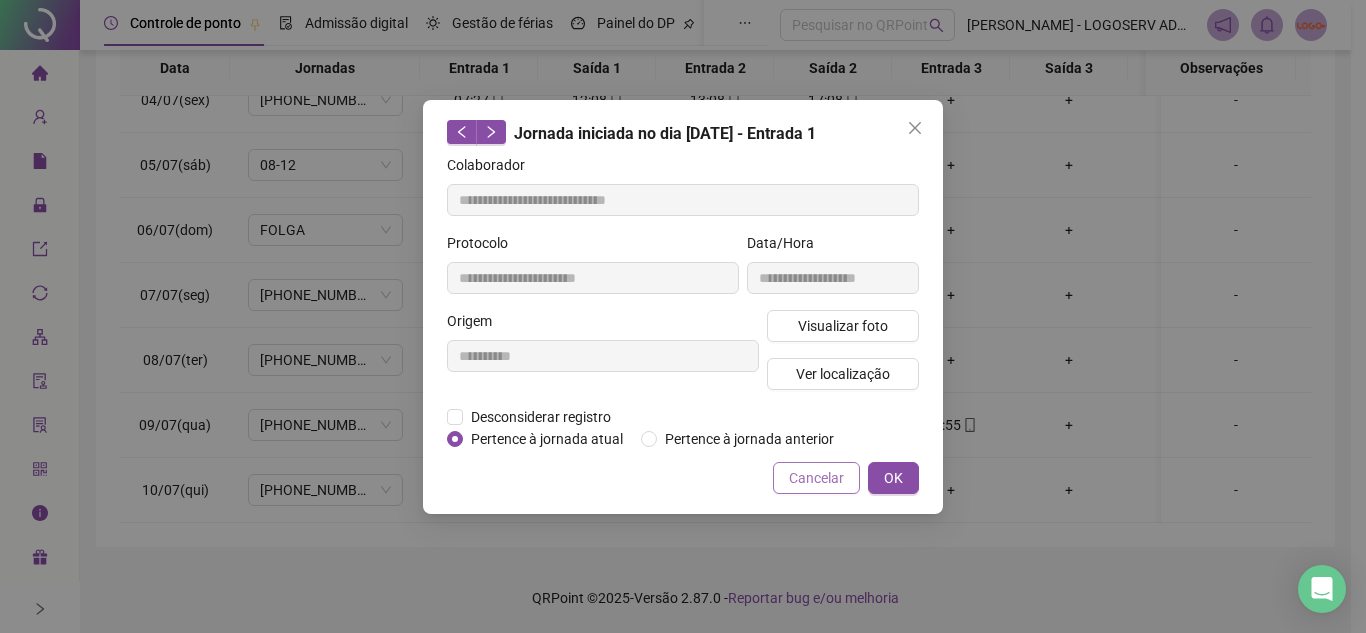 click on "Cancelar" at bounding box center [816, 478] 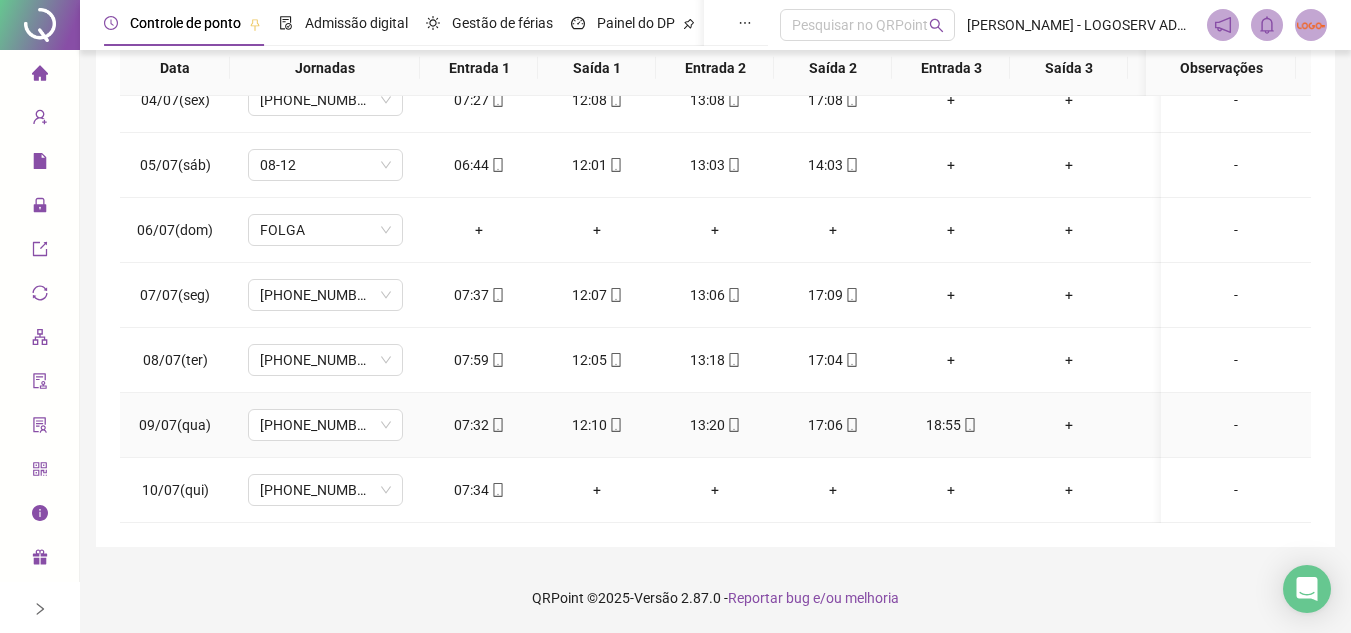 click on "18:55" at bounding box center (951, 425) 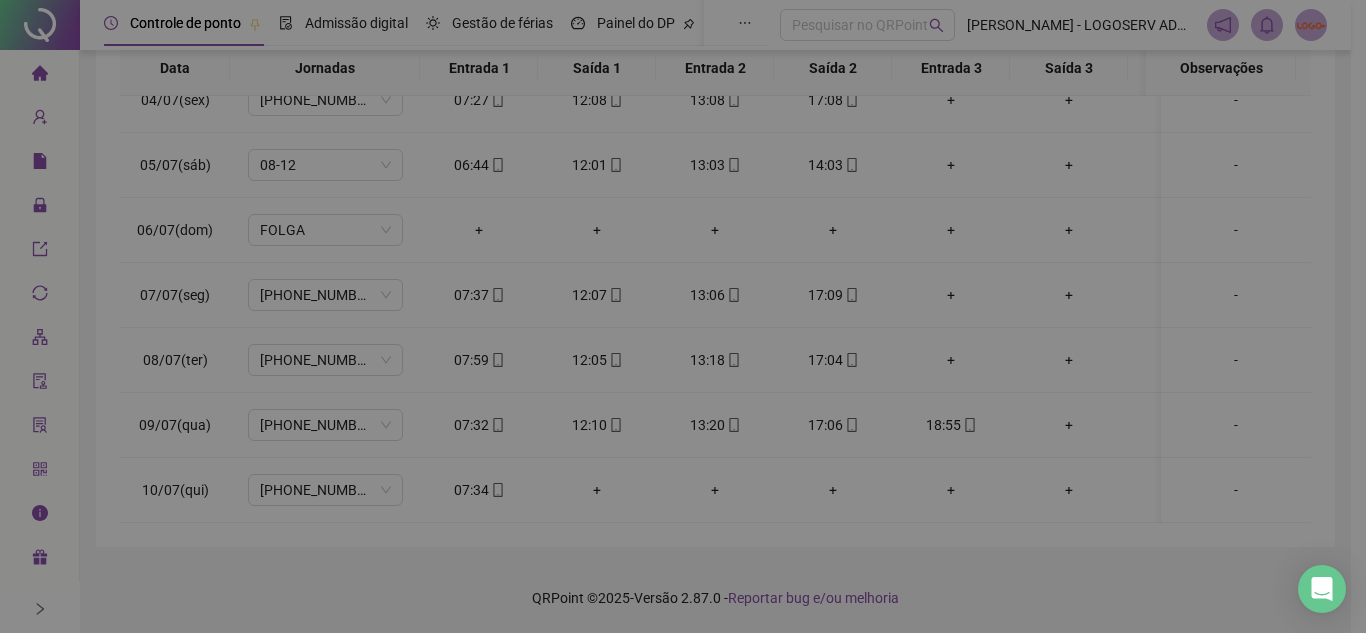 type on "**********" 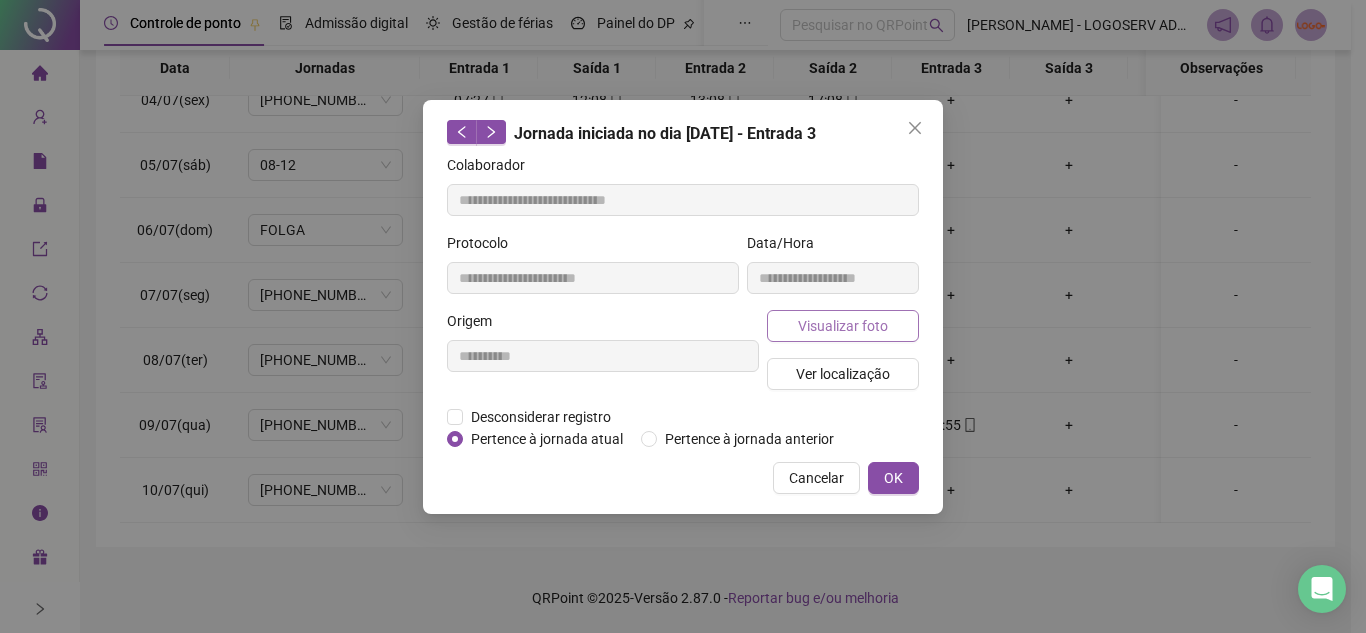 click on "Visualizar foto" at bounding box center (843, 326) 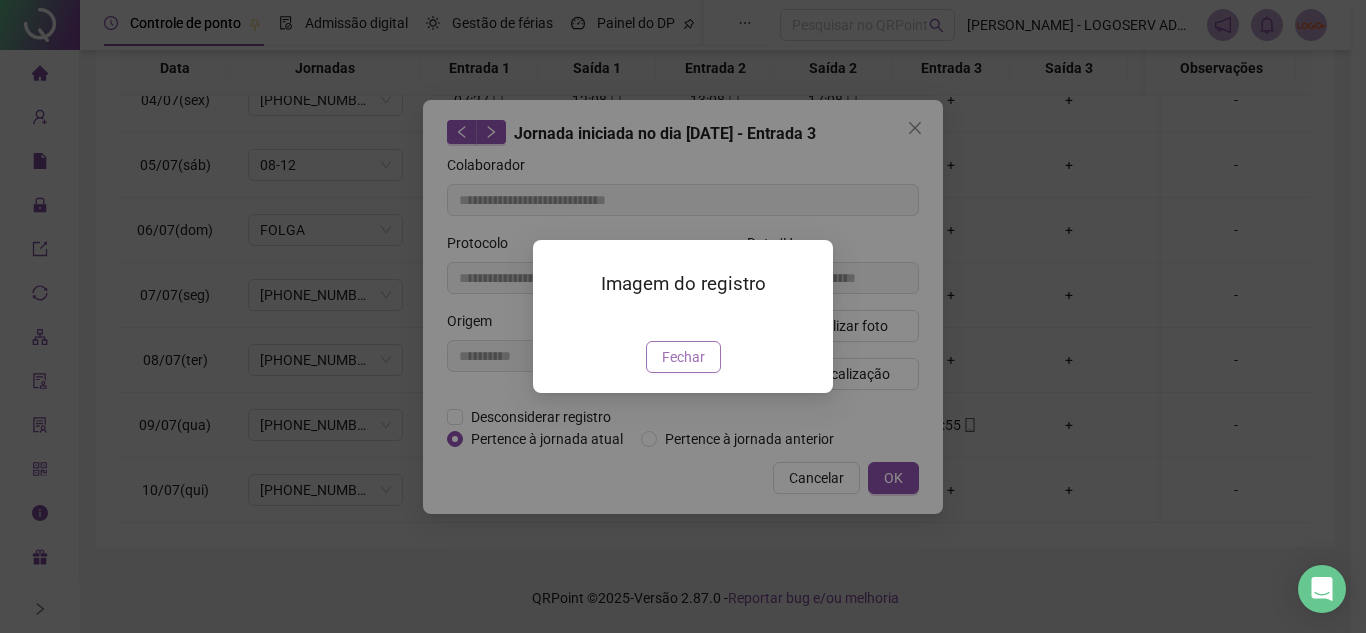 click on "Fechar" at bounding box center (683, 357) 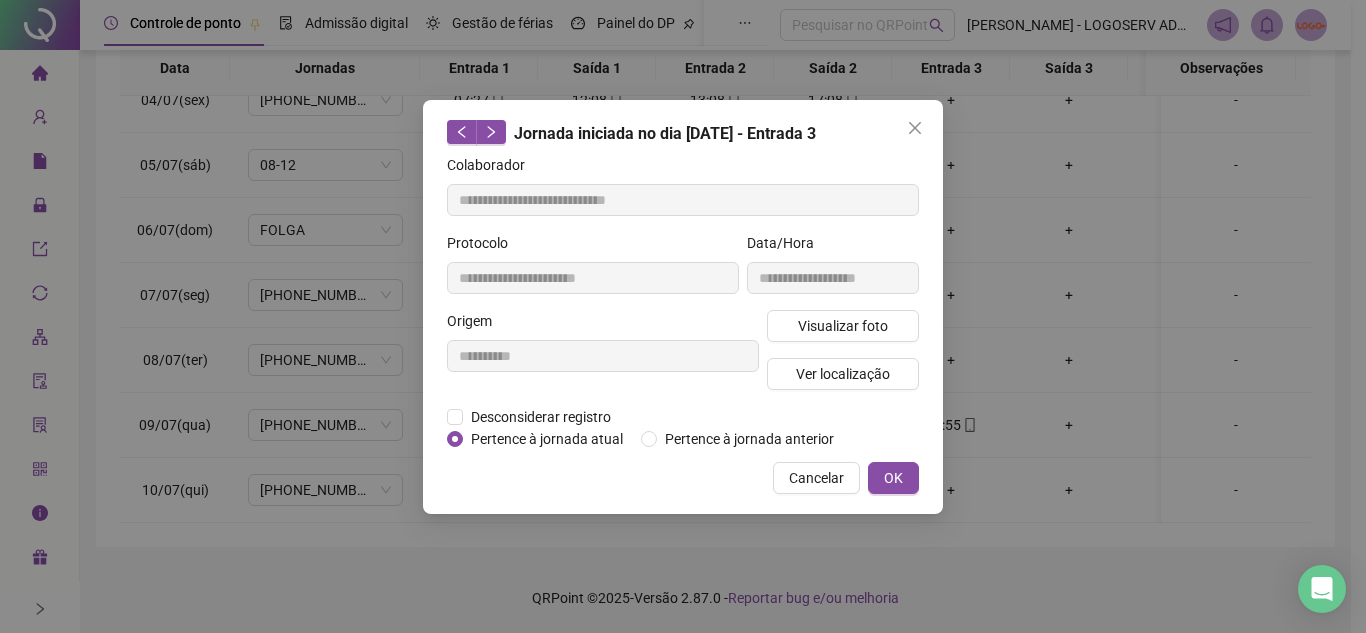 click on "Cancelar" at bounding box center [816, 478] 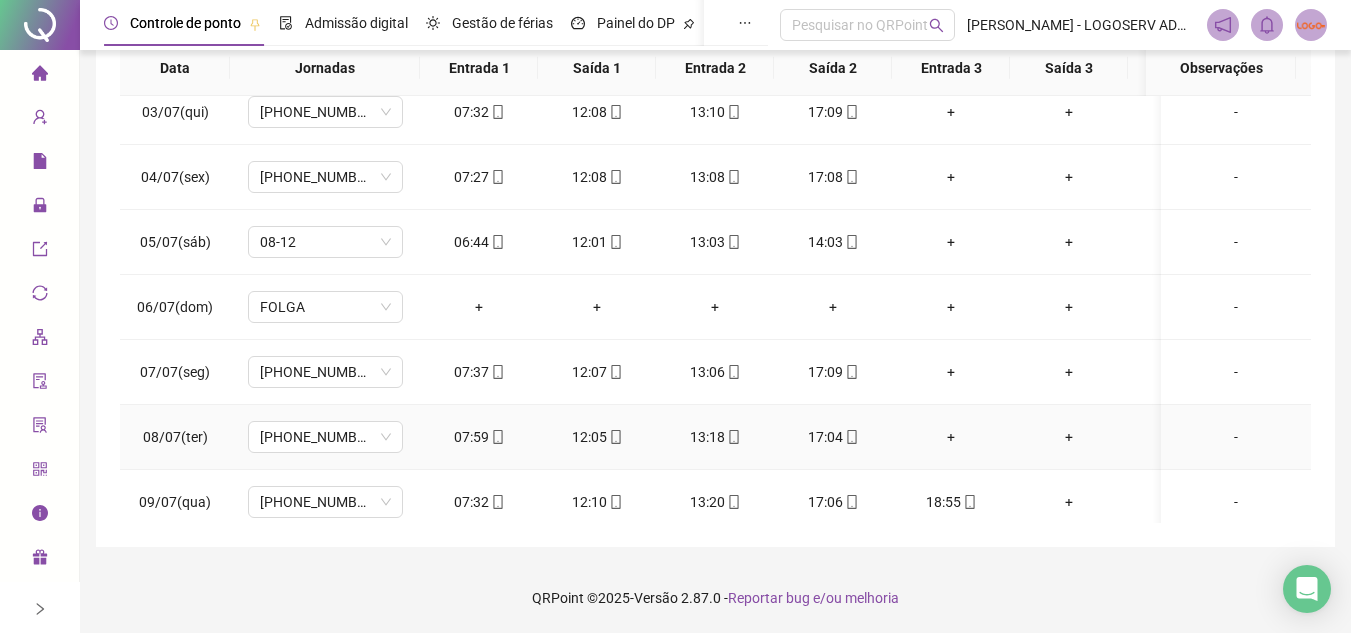 scroll, scrollTop: 0, scrollLeft: 0, axis: both 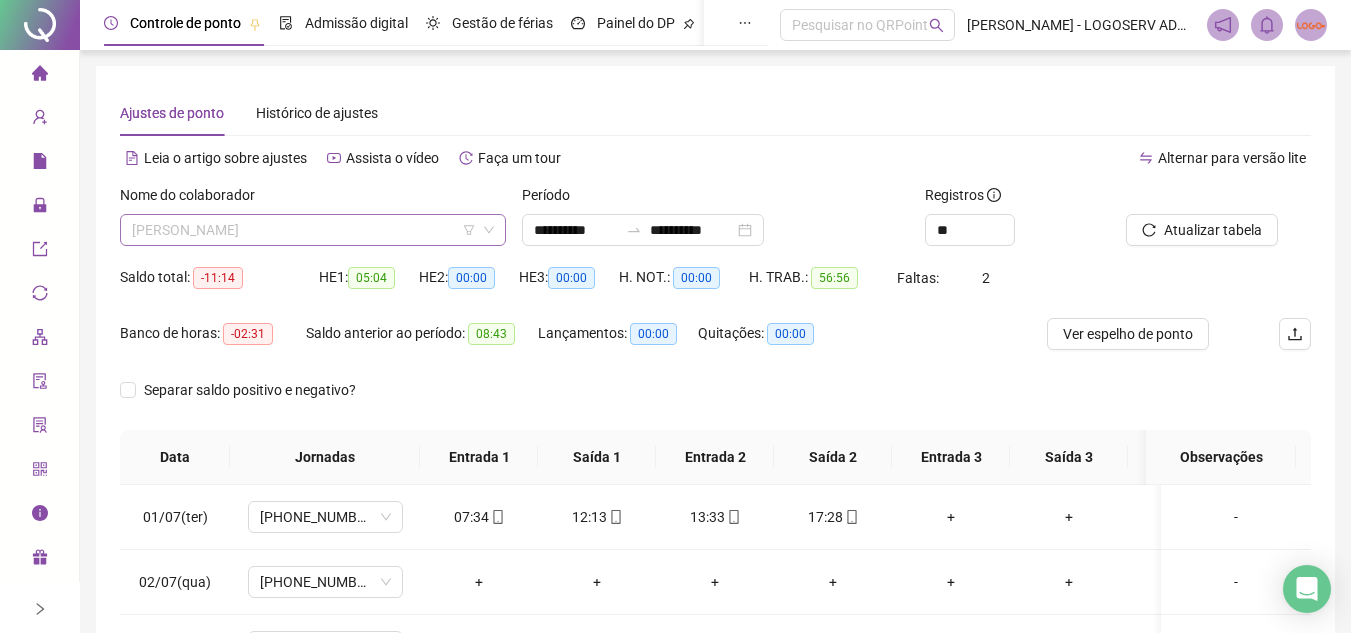 click on "[PERSON_NAME]" at bounding box center [313, 230] 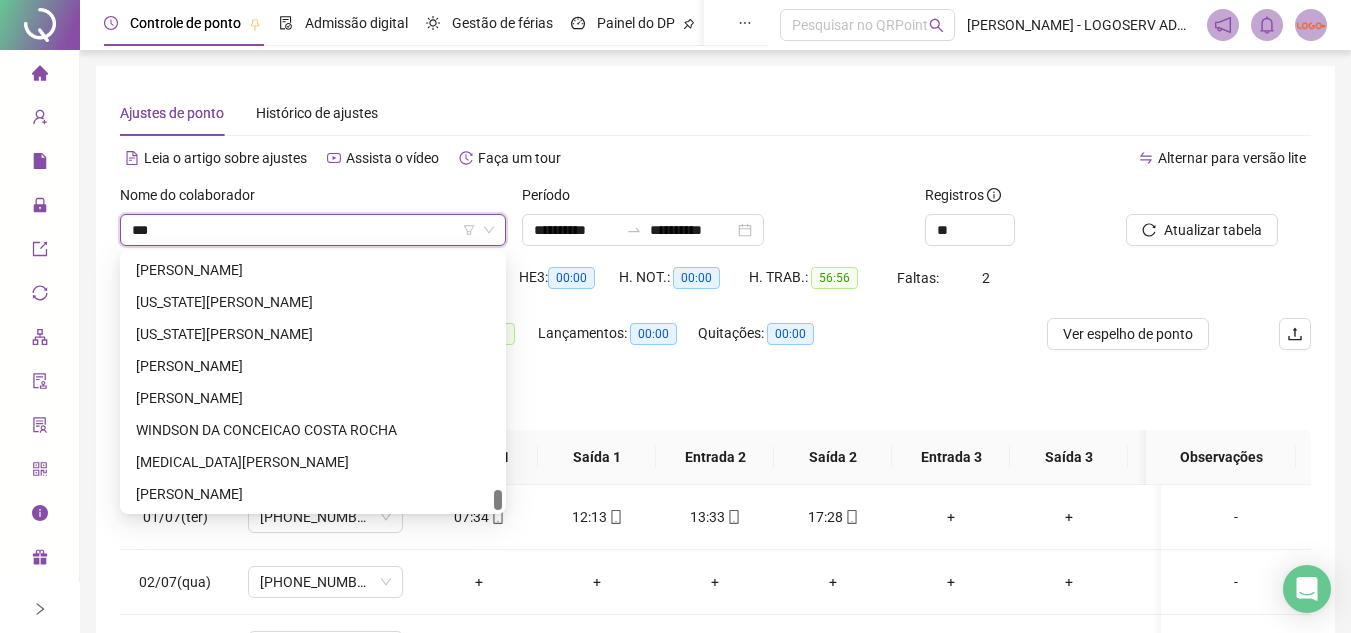 scroll, scrollTop: 0, scrollLeft: 0, axis: both 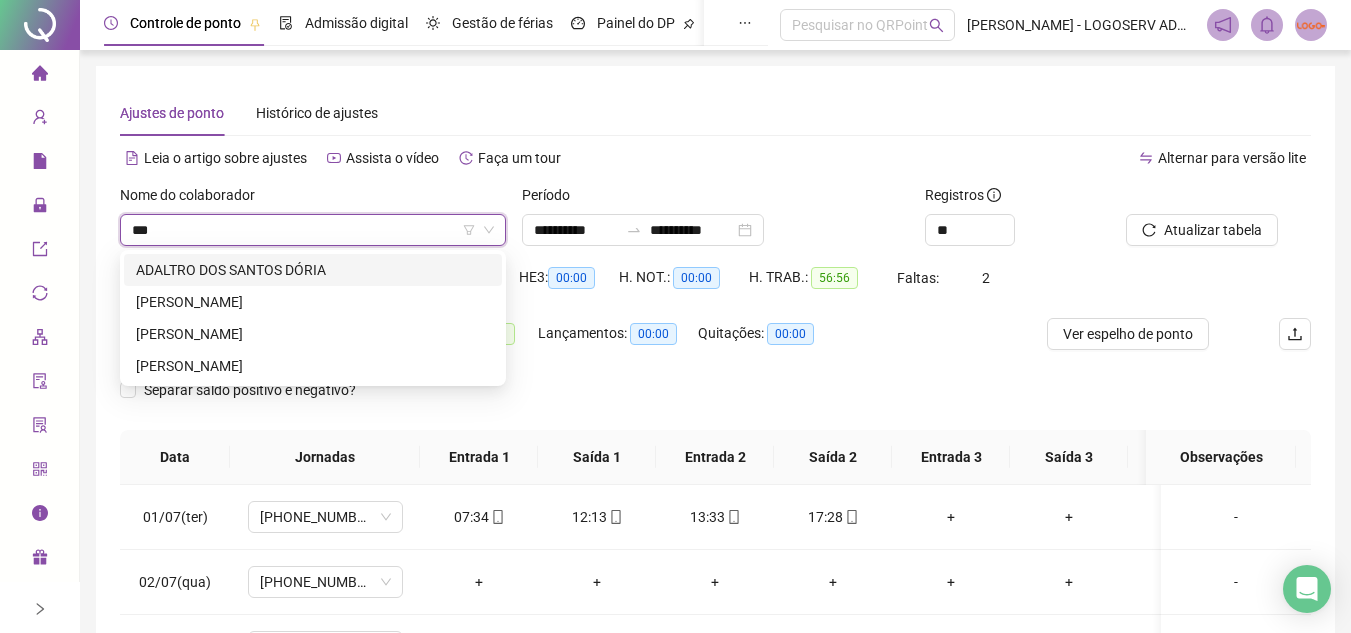 type on "****" 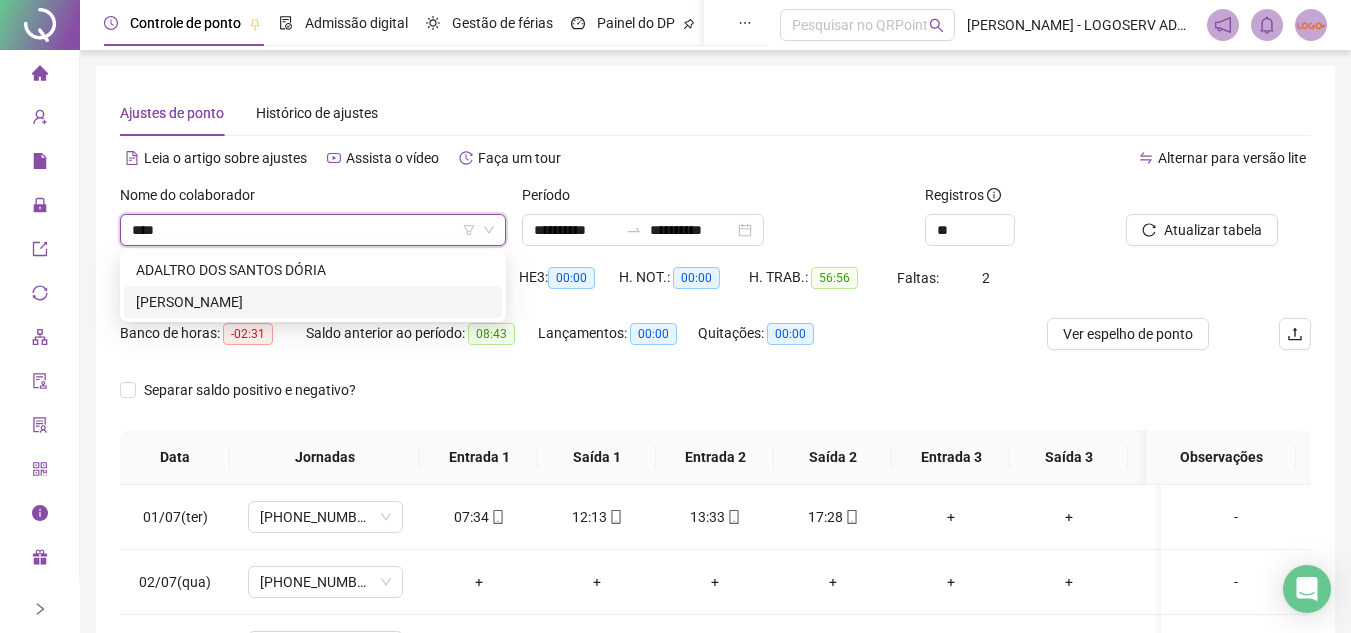 click on "[PERSON_NAME]" at bounding box center [313, 302] 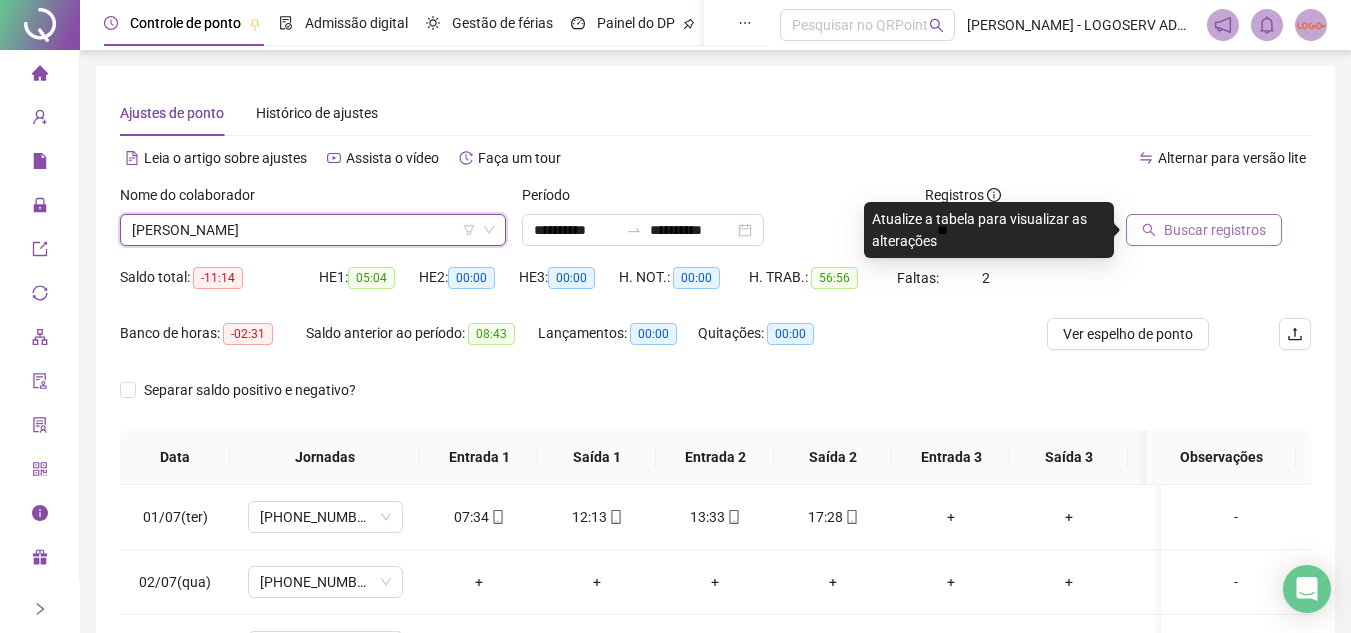 click on "Buscar registros" at bounding box center (1215, 230) 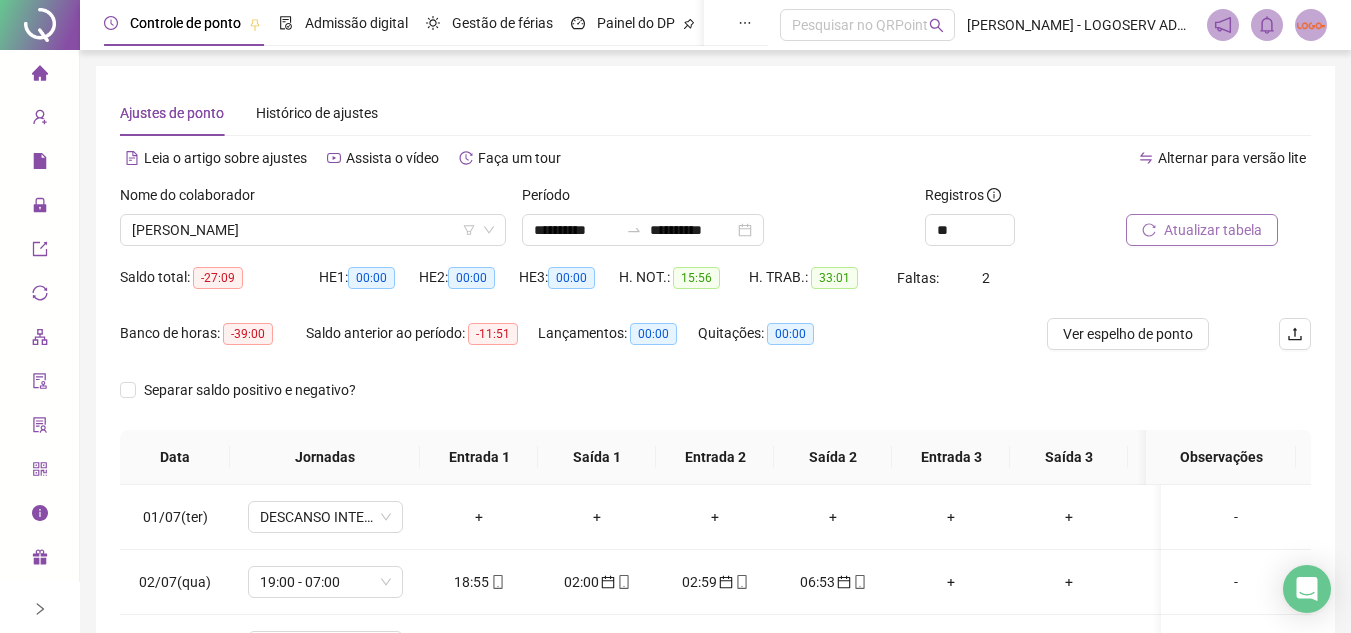 scroll, scrollTop: 389, scrollLeft: 0, axis: vertical 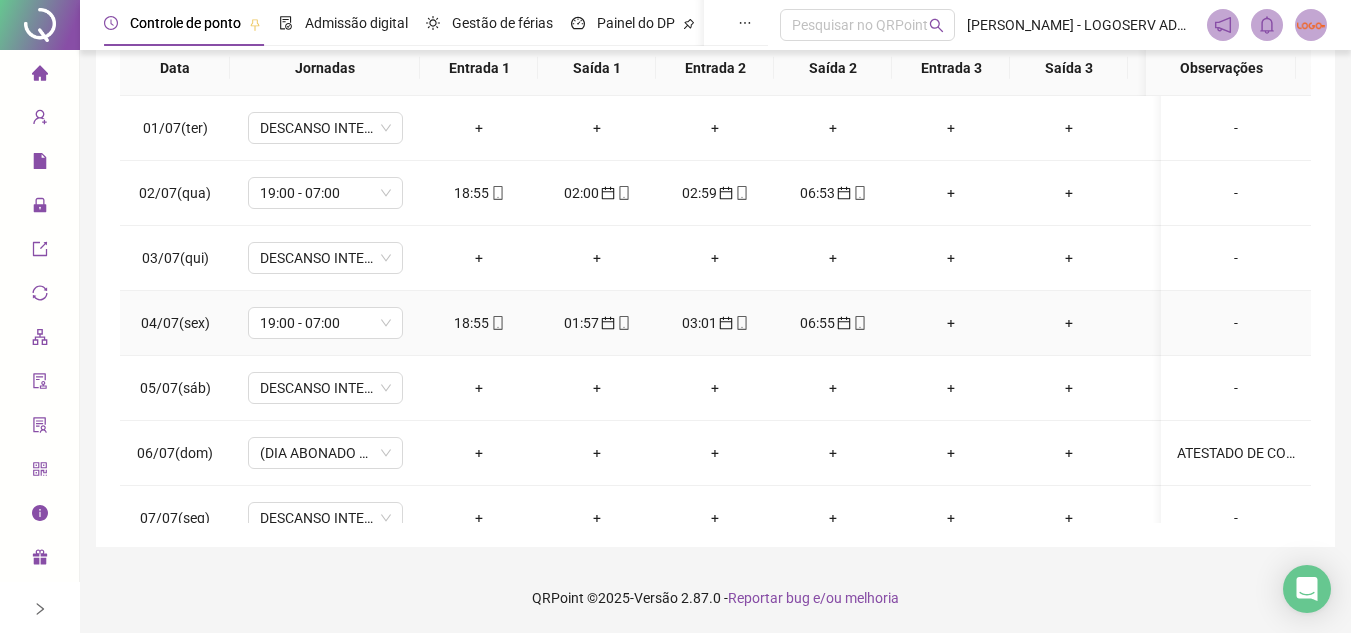 click on "03:01" at bounding box center [715, 323] 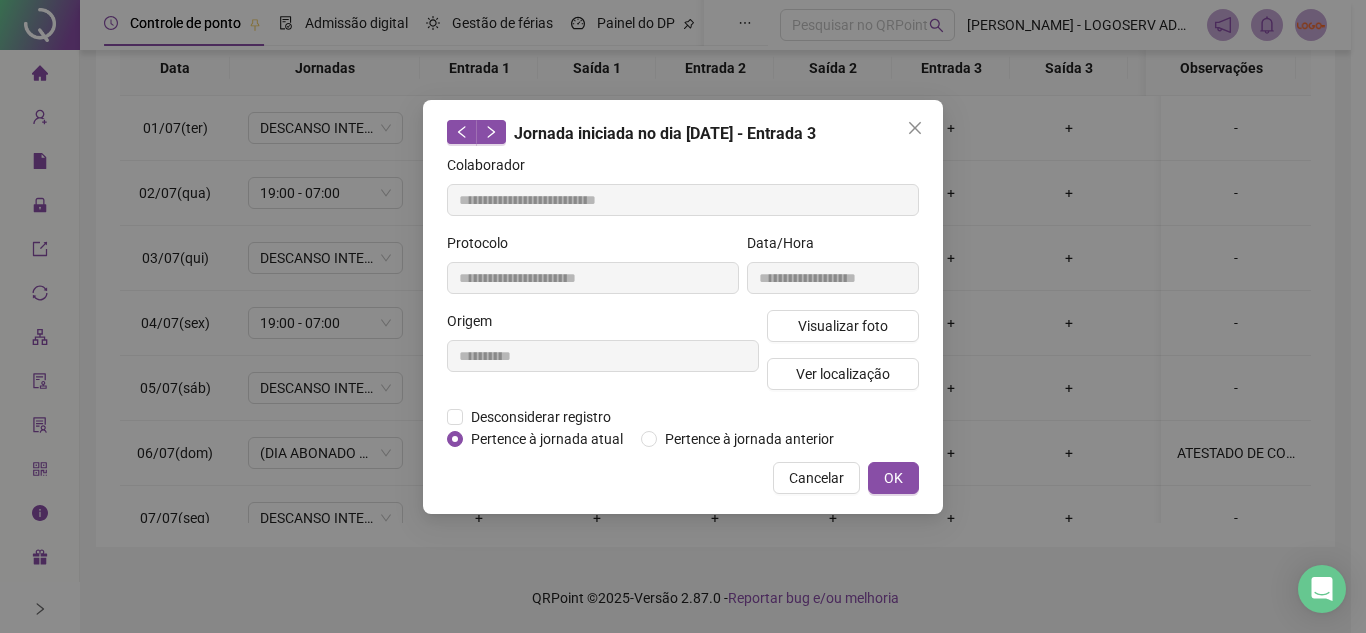 type on "**********" 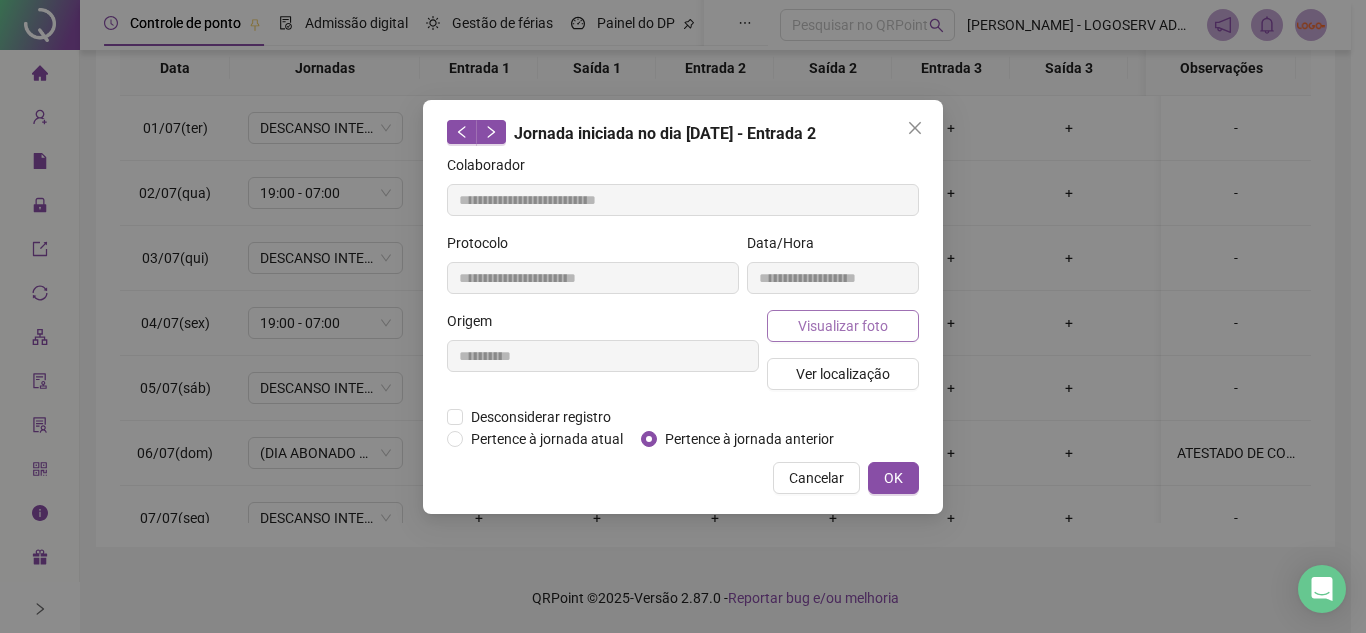 click on "Visualizar foto" at bounding box center (843, 326) 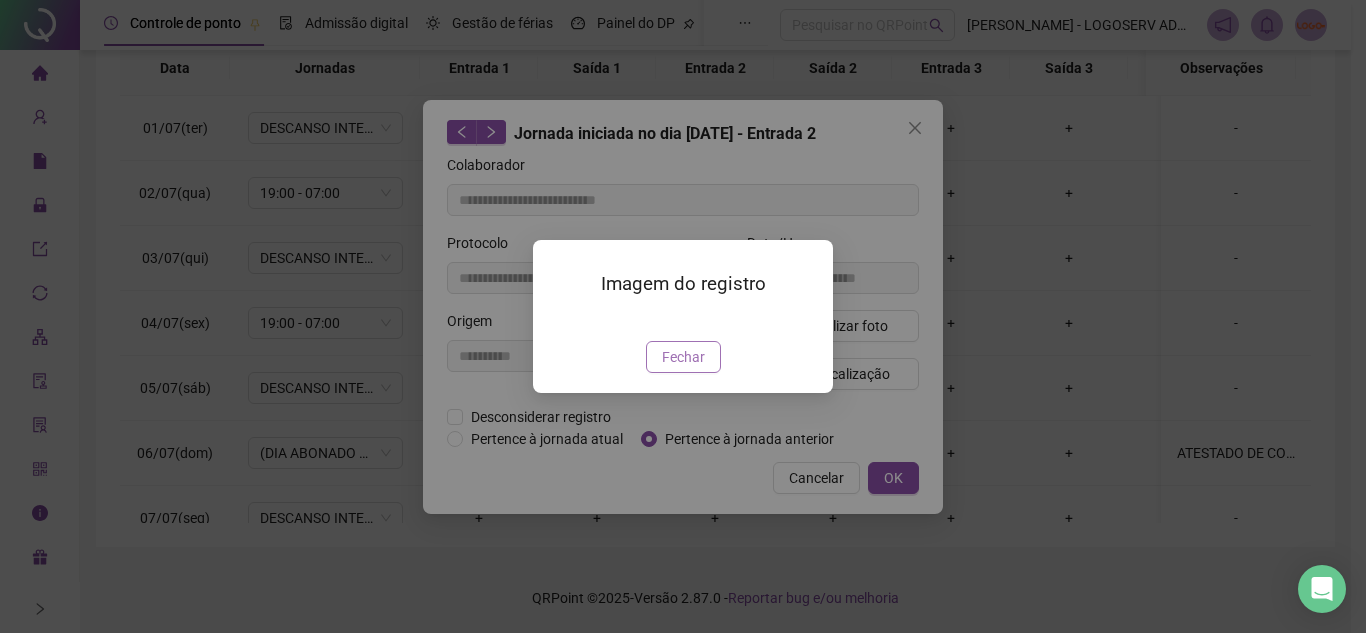 click on "Fechar" at bounding box center [683, 357] 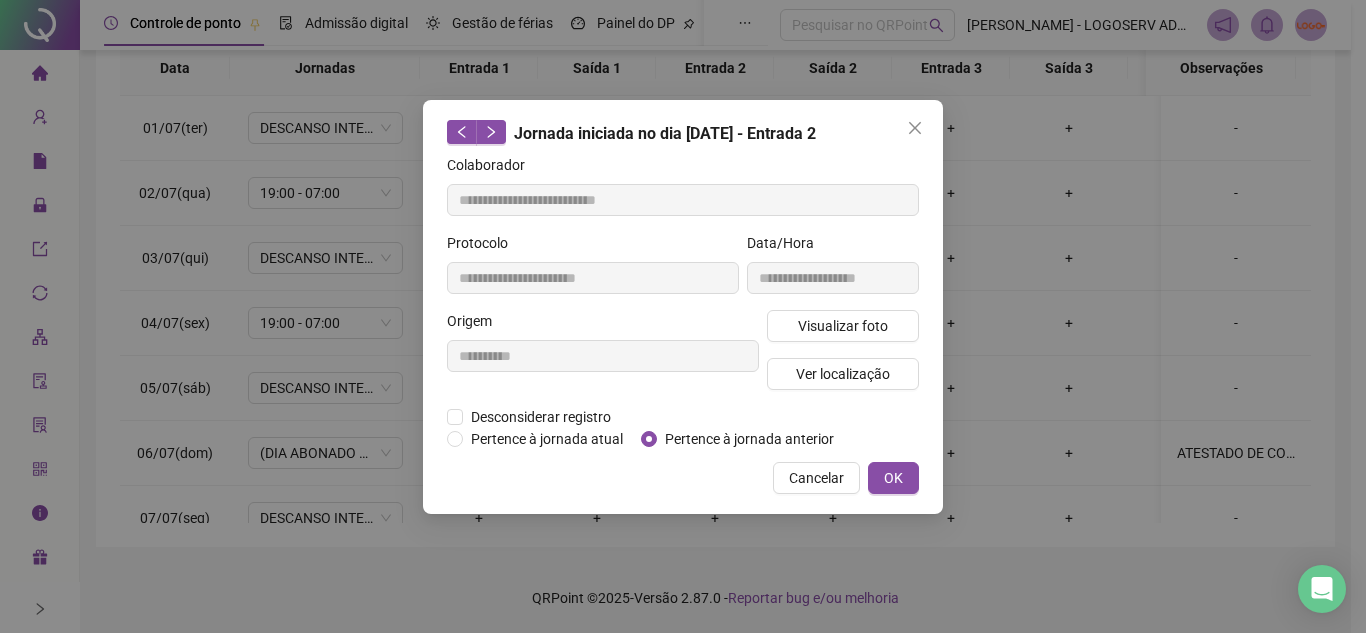click on "**********" at bounding box center (683, 307) 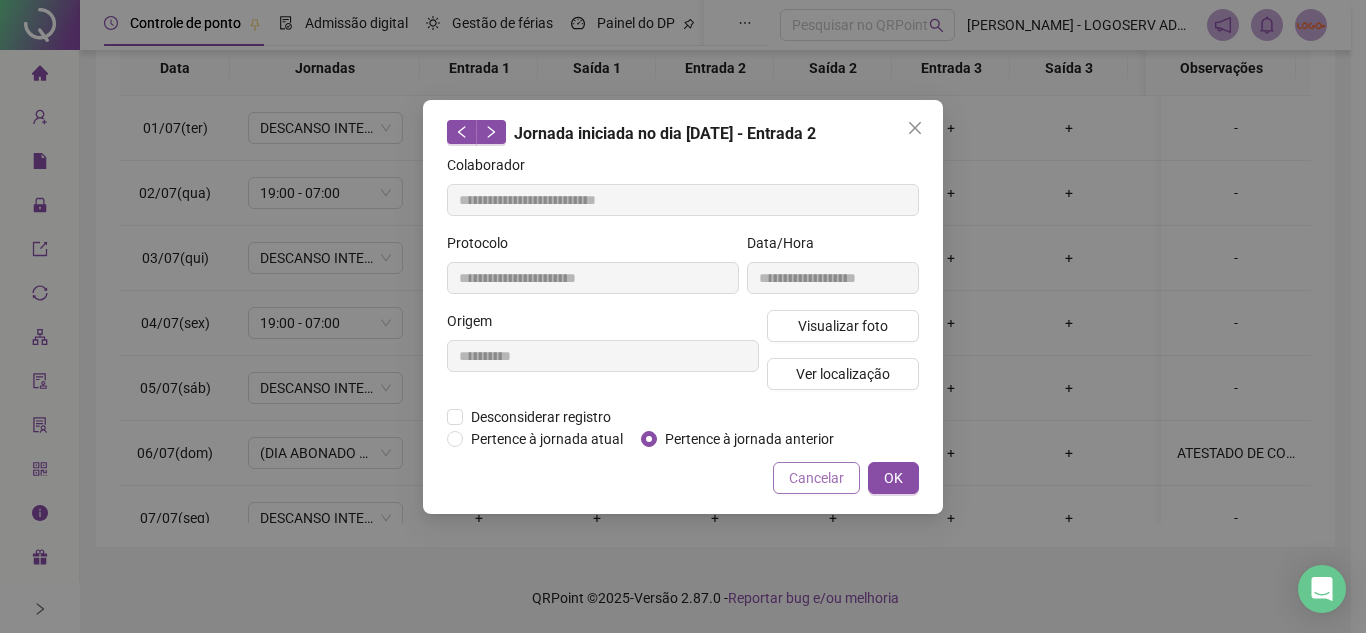 click on "Cancelar" at bounding box center (816, 478) 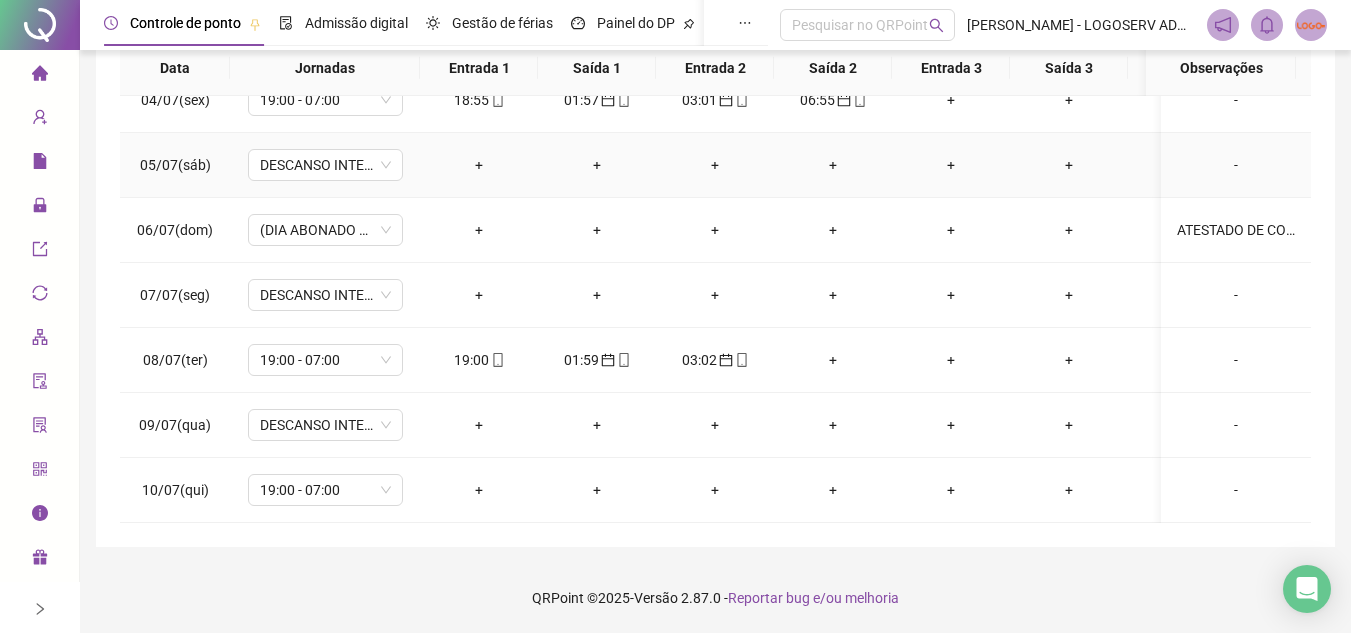 scroll, scrollTop: 238, scrollLeft: 0, axis: vertical 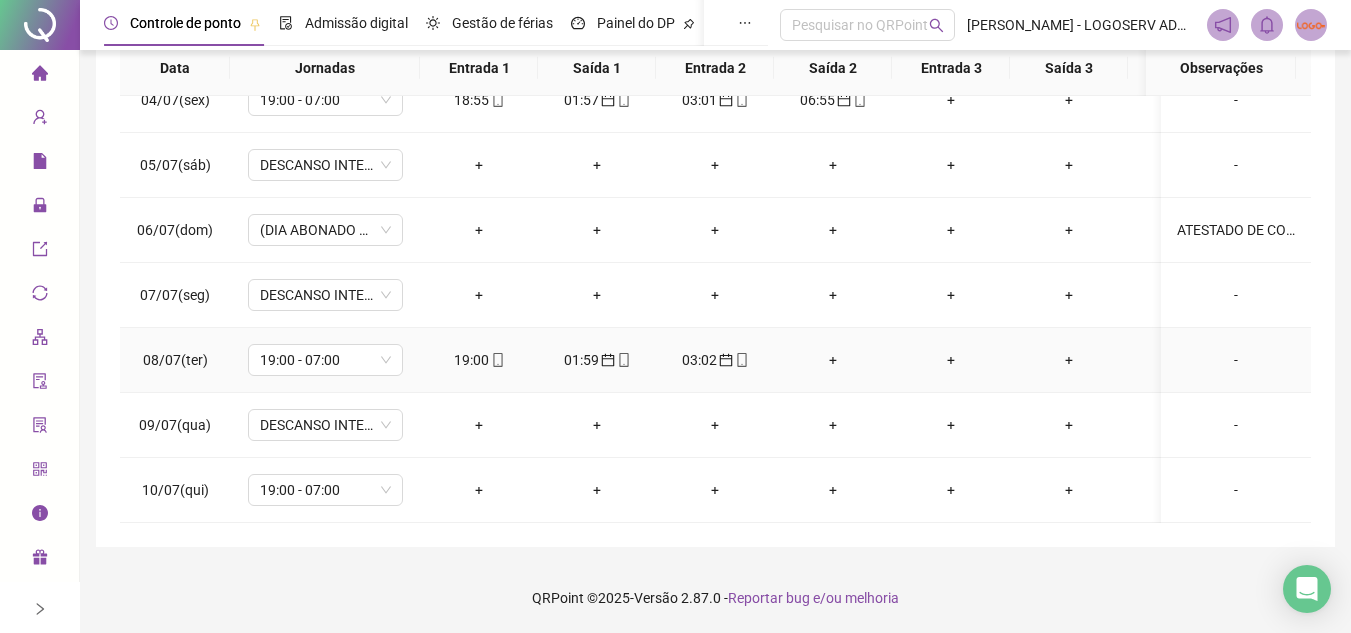 click on "03:02" at bounding box center (715, 360) 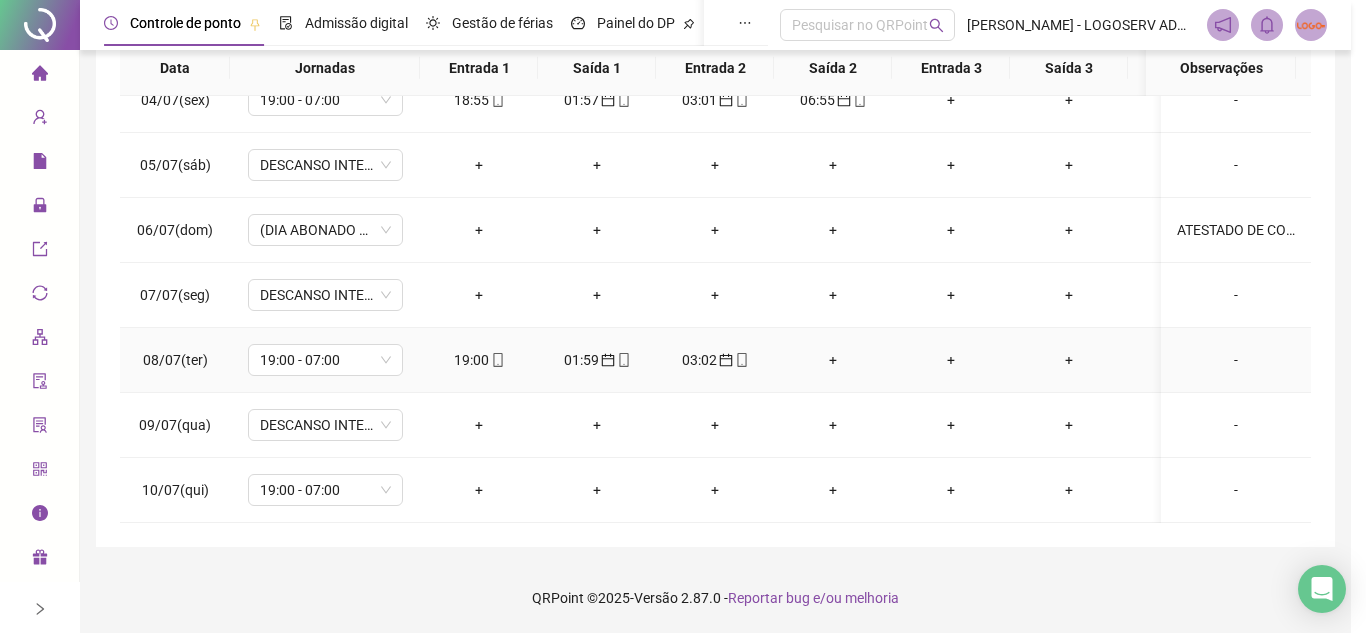 type on "**********" 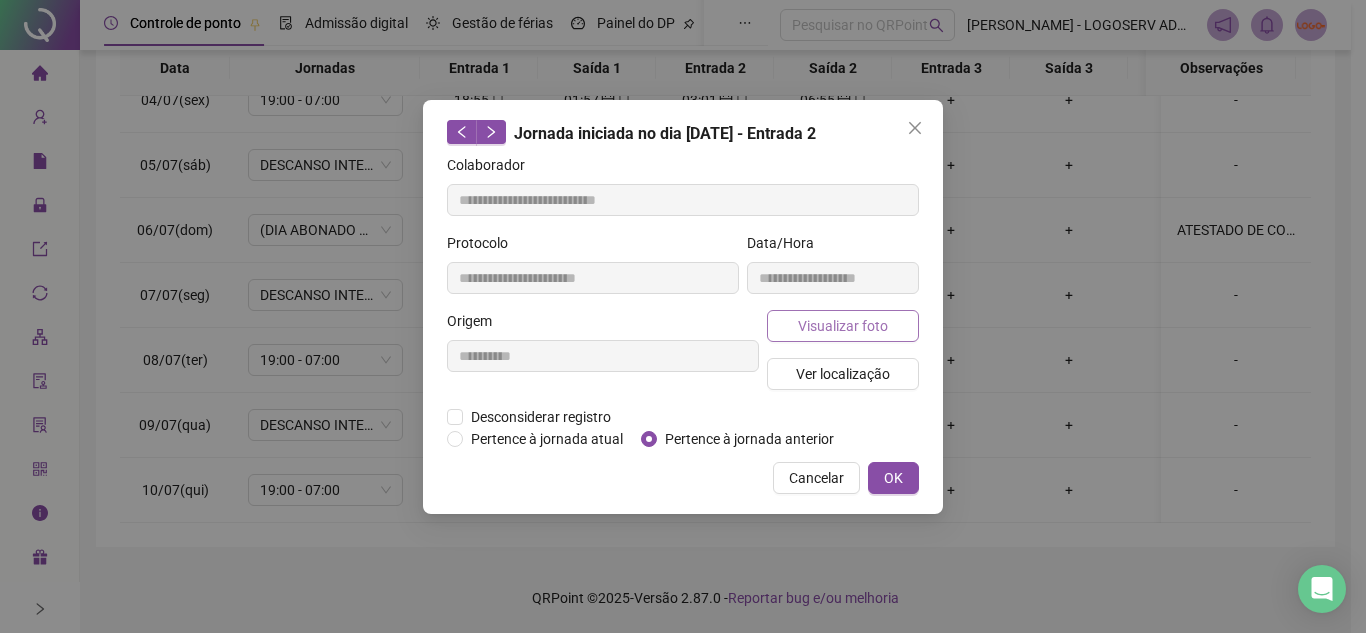 click on "Visualizar foto" at bounding box center [843, 326] 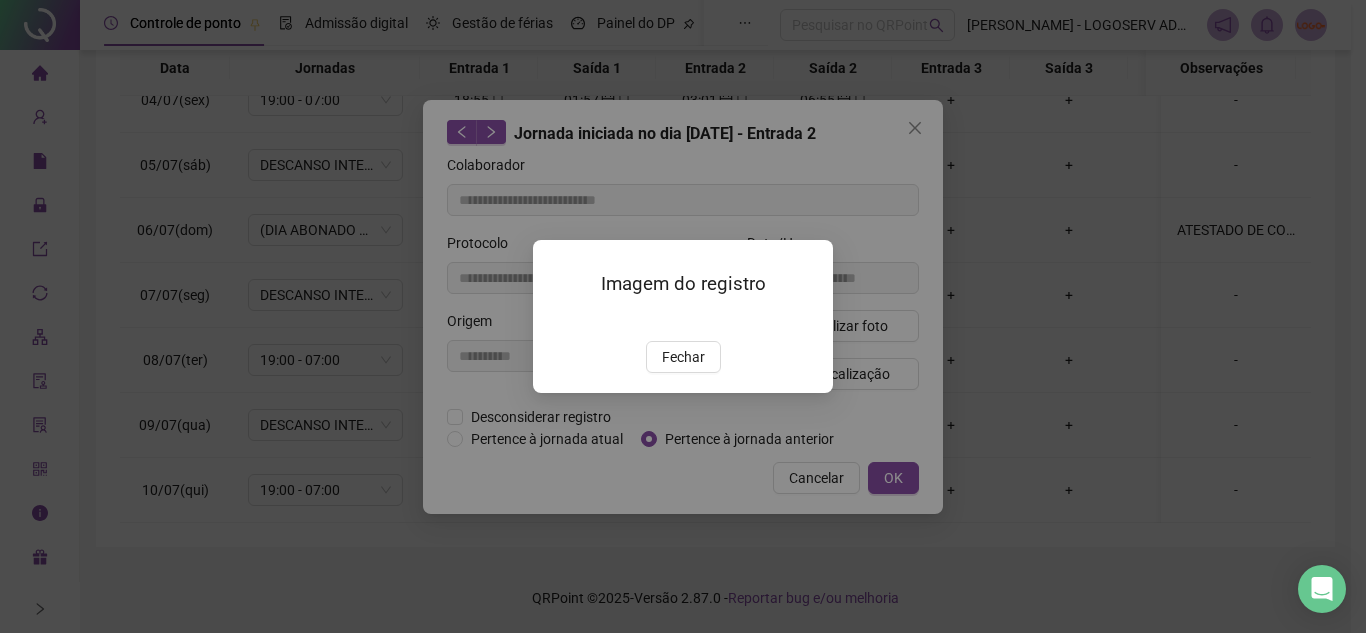 click on "Fechar" at bounding box center (683, 357) 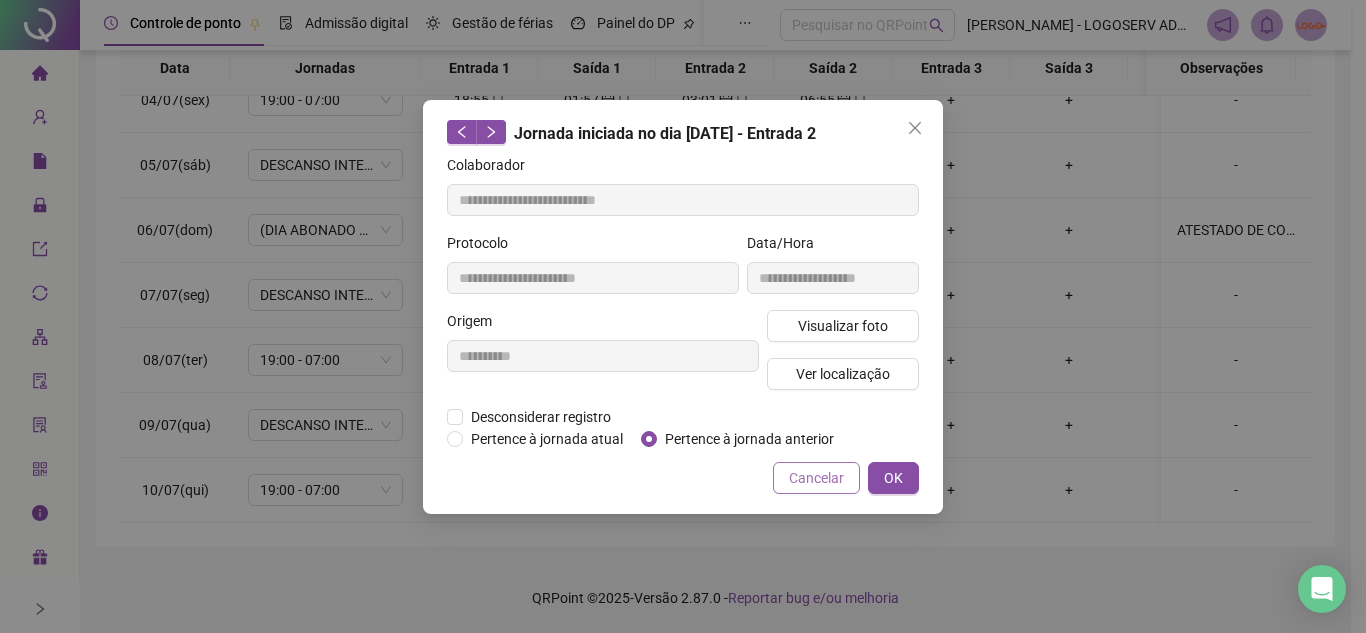 click on "Cancelar" at bounding box center (816, 478) 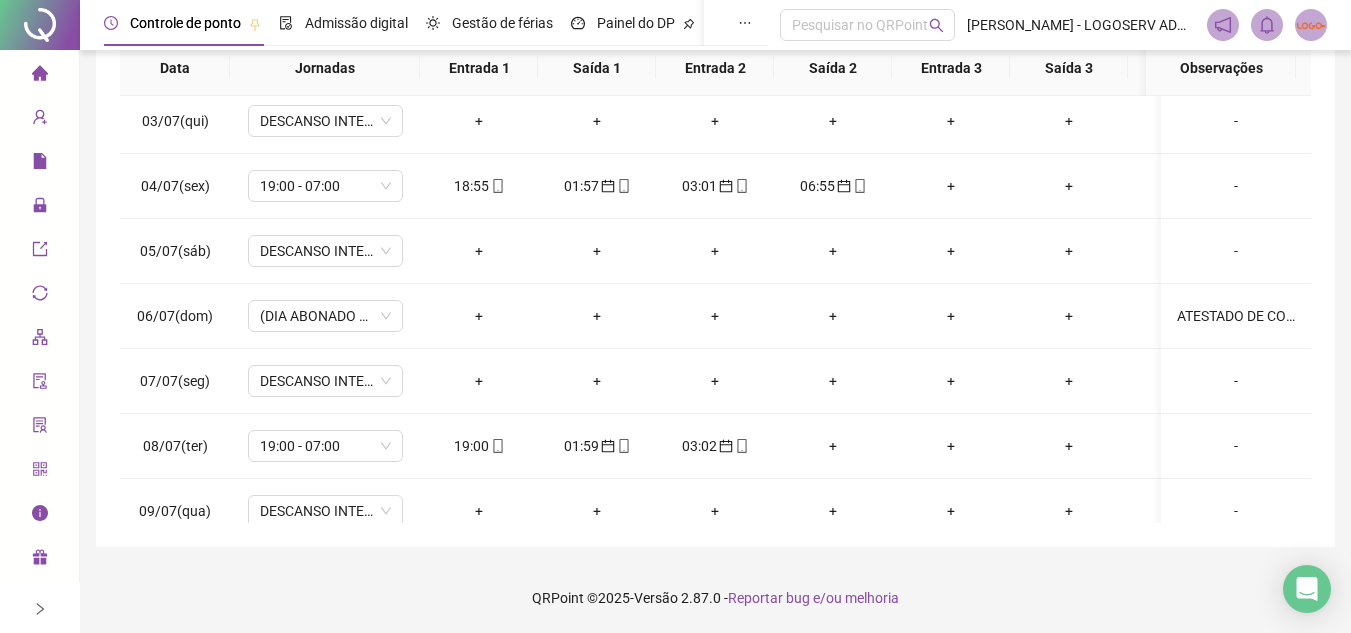 scroll, scrollTop: 0, scrollLeft: 0, axis: both 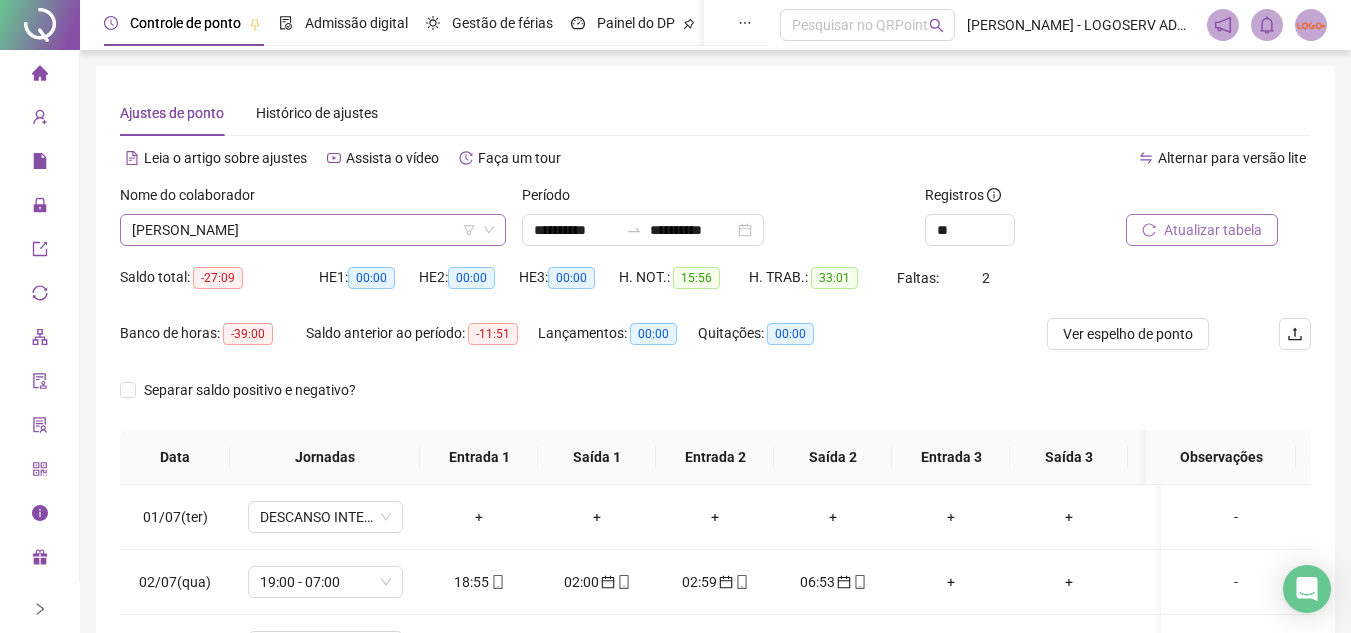 click on "[PERSON_NAME]" at bounding box center (313, 230) 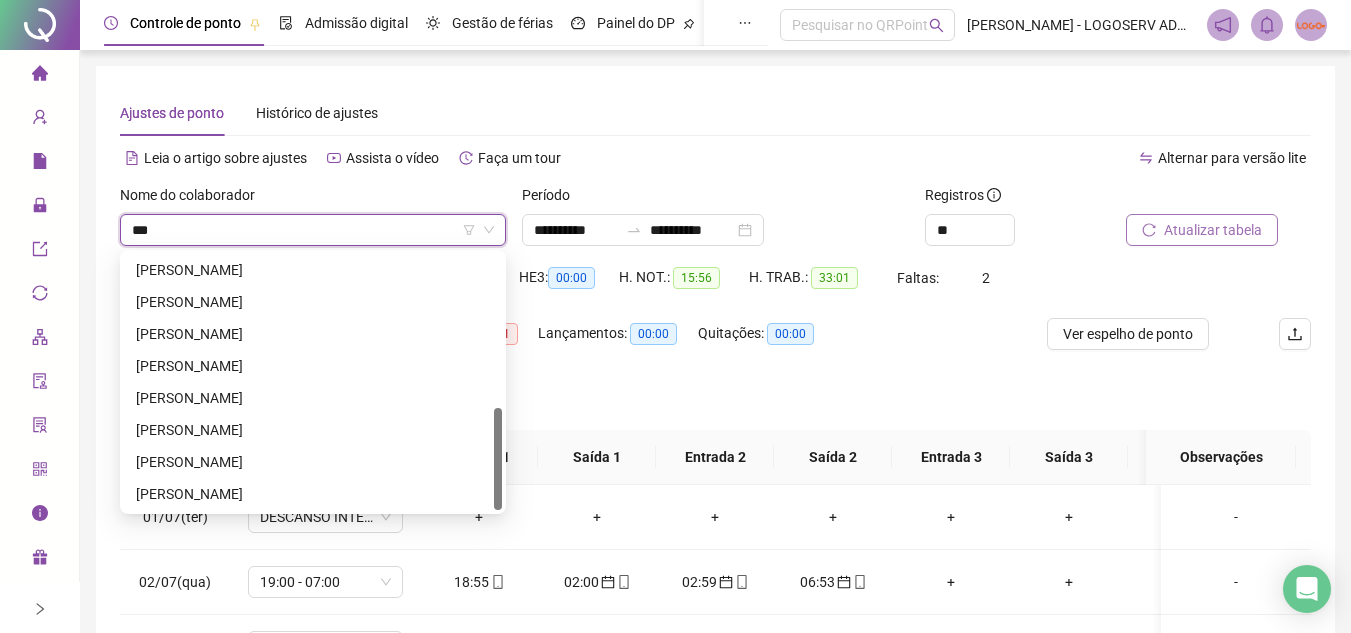 type on "****" 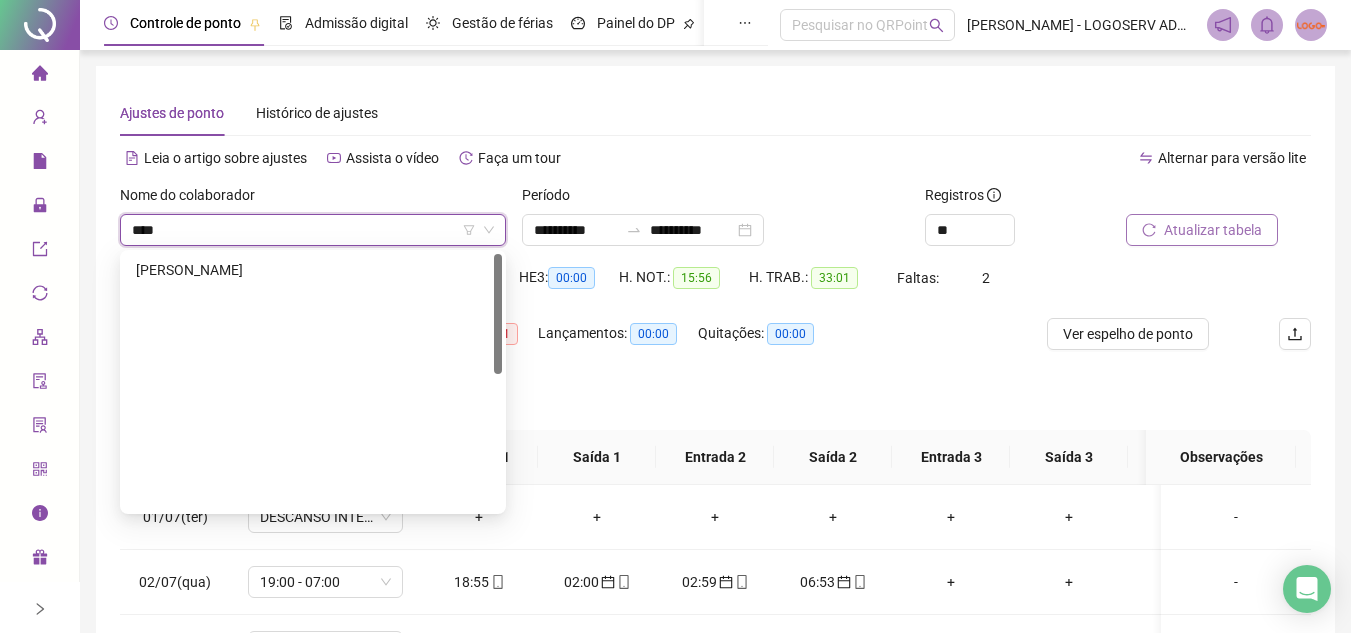 scroll, scrollTop: 0, scrollLeft: 0, axis: both 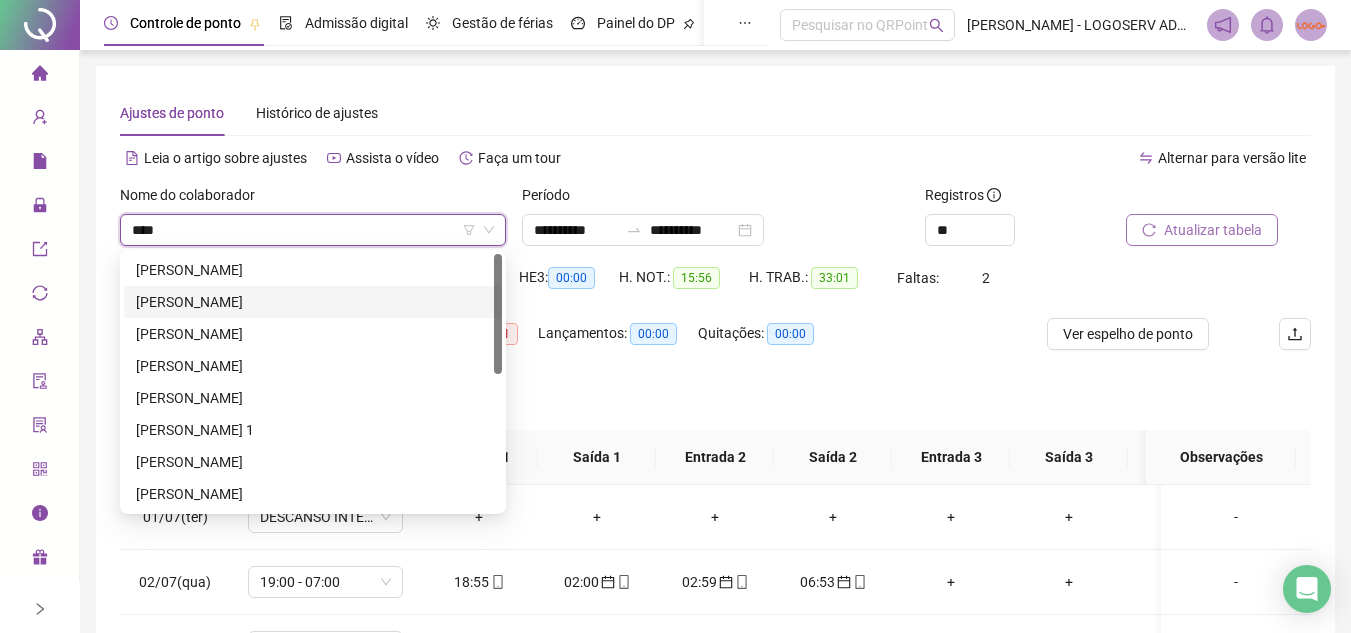 click on "[PERSON_NAME]" at bounding box center (313, 302) 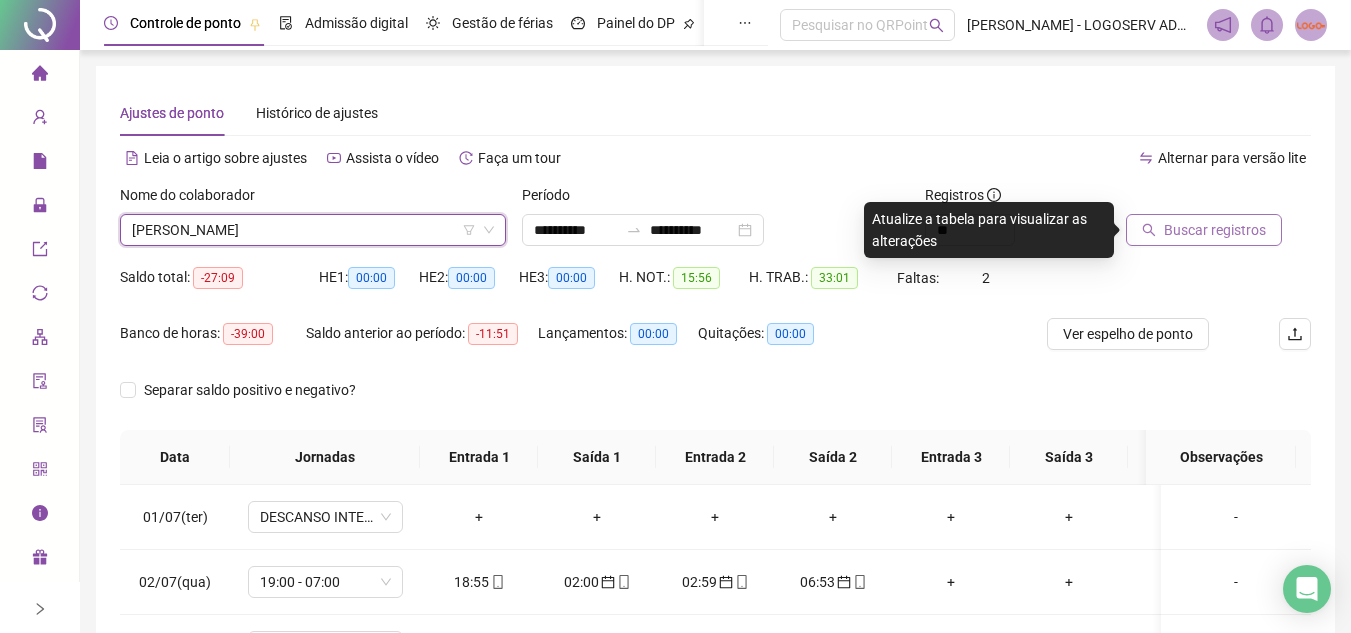 click on "Buscar registros" at bounding box center (1204, 230) 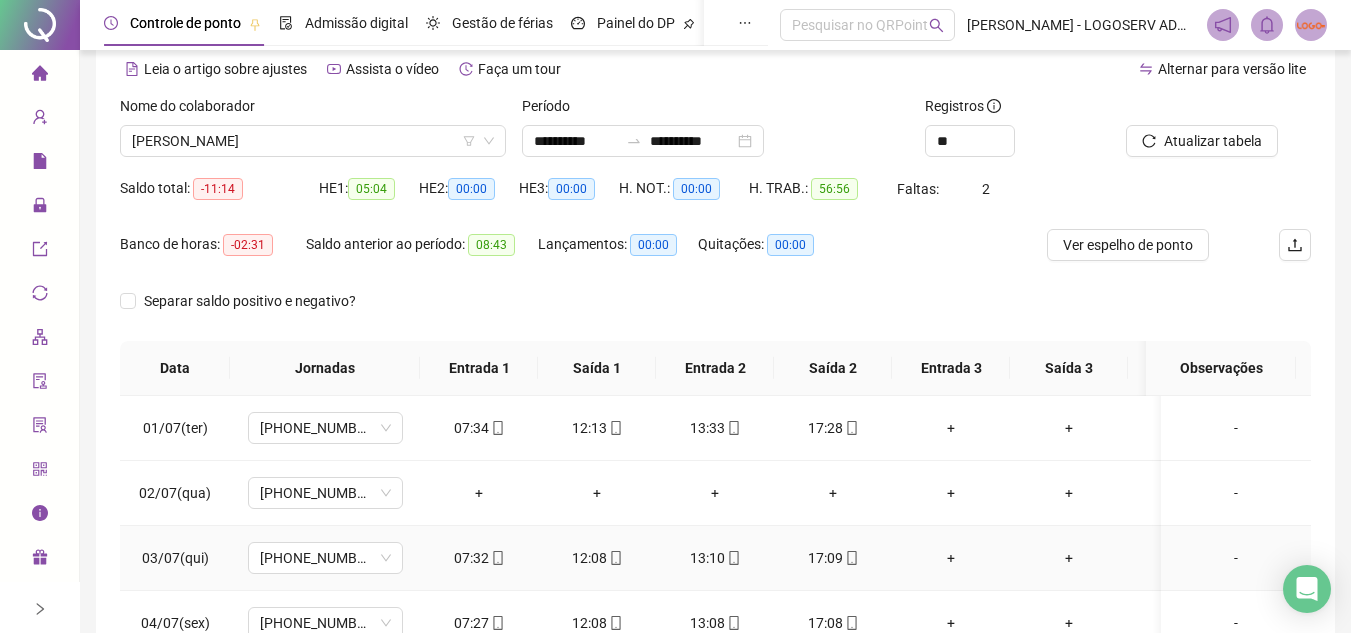 scroll, scrollTop: 0, scrollLeft: 0, axis: both 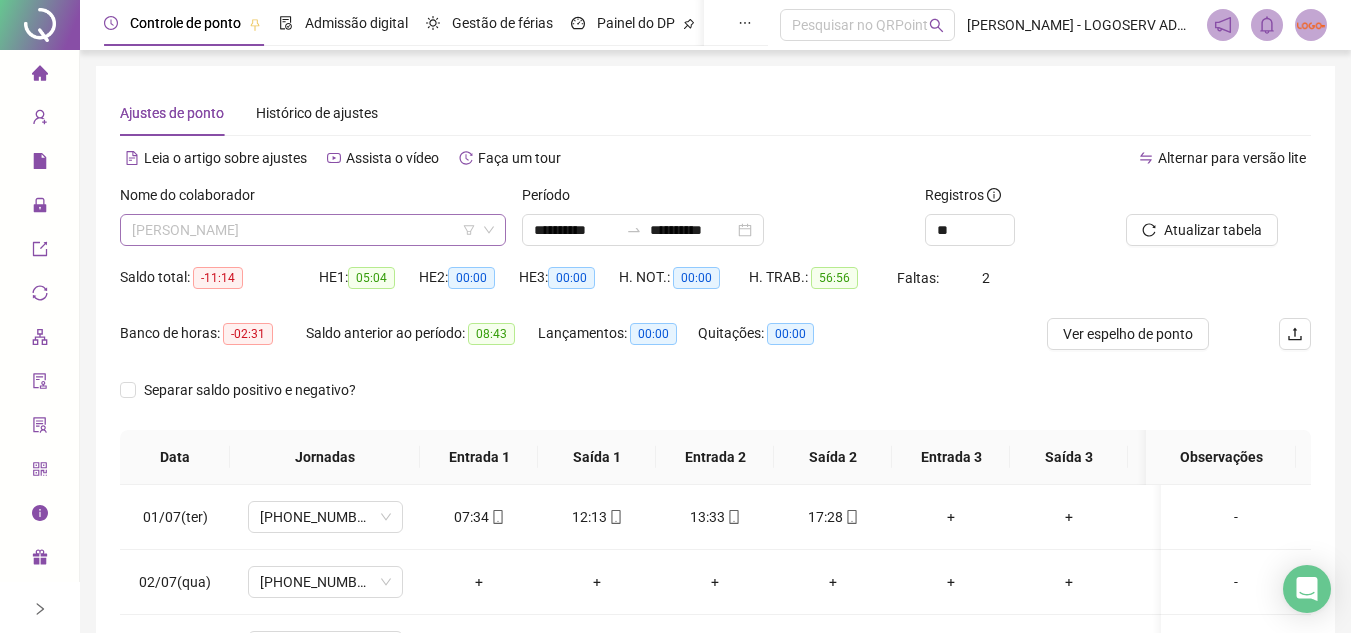 click on "[PERSON_NAME]" at bounding box center (313, 230) 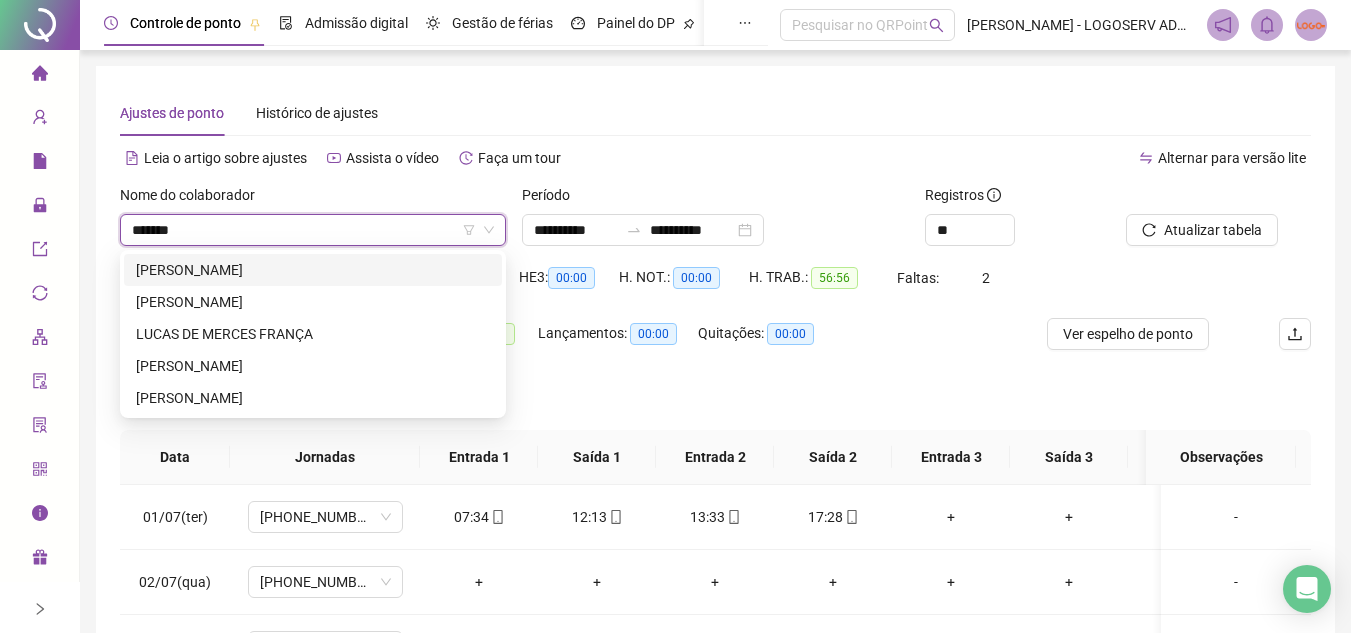 scroll, scrollTop: 0, scrollLeft: 0, axis: both 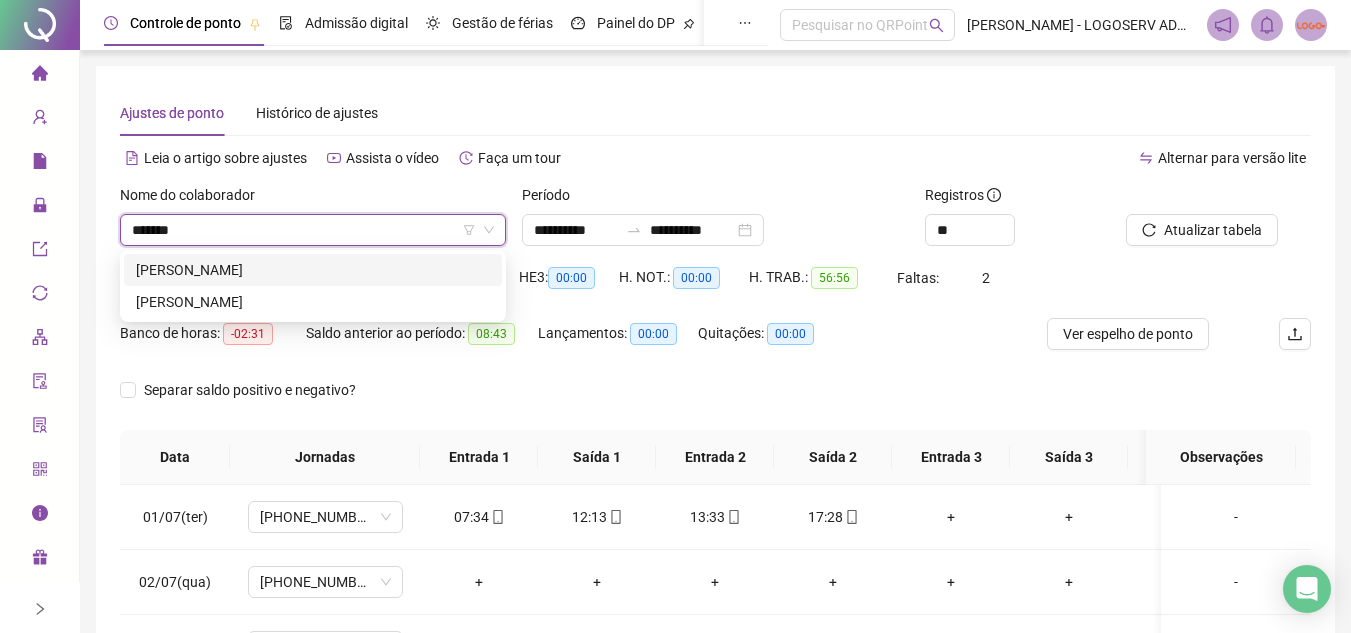 type on "********" 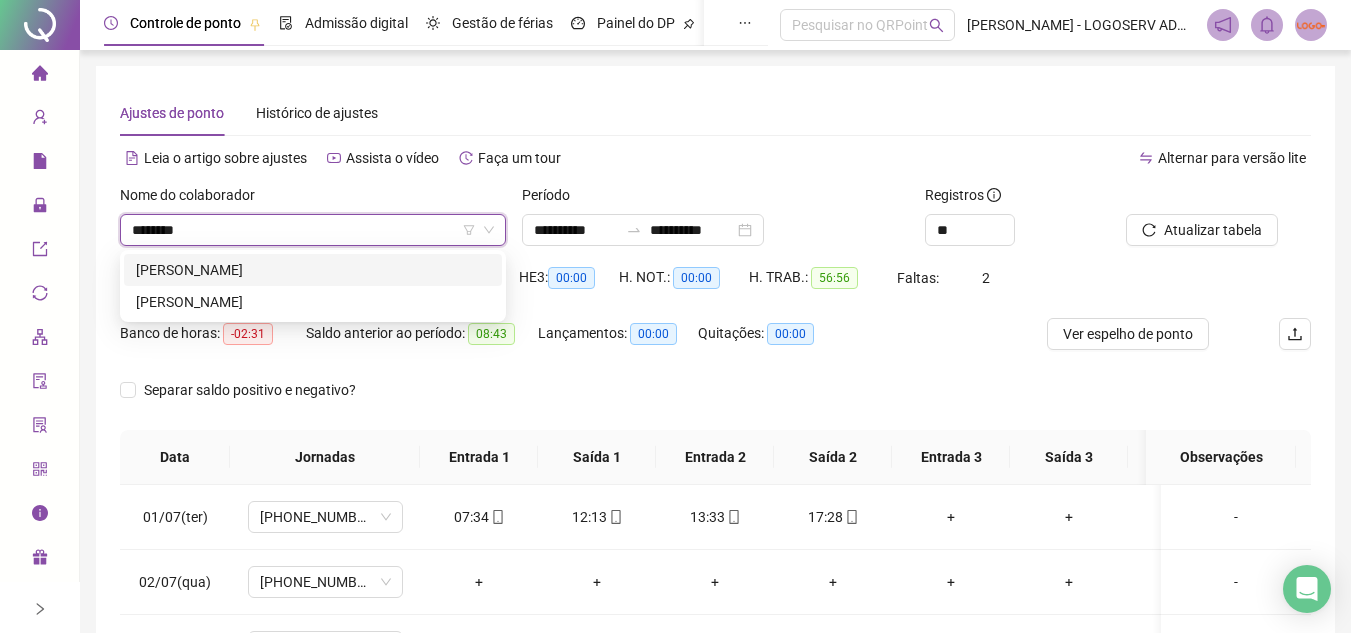 click on "[PERSON_NAME]" at bounding box center [313, 270] 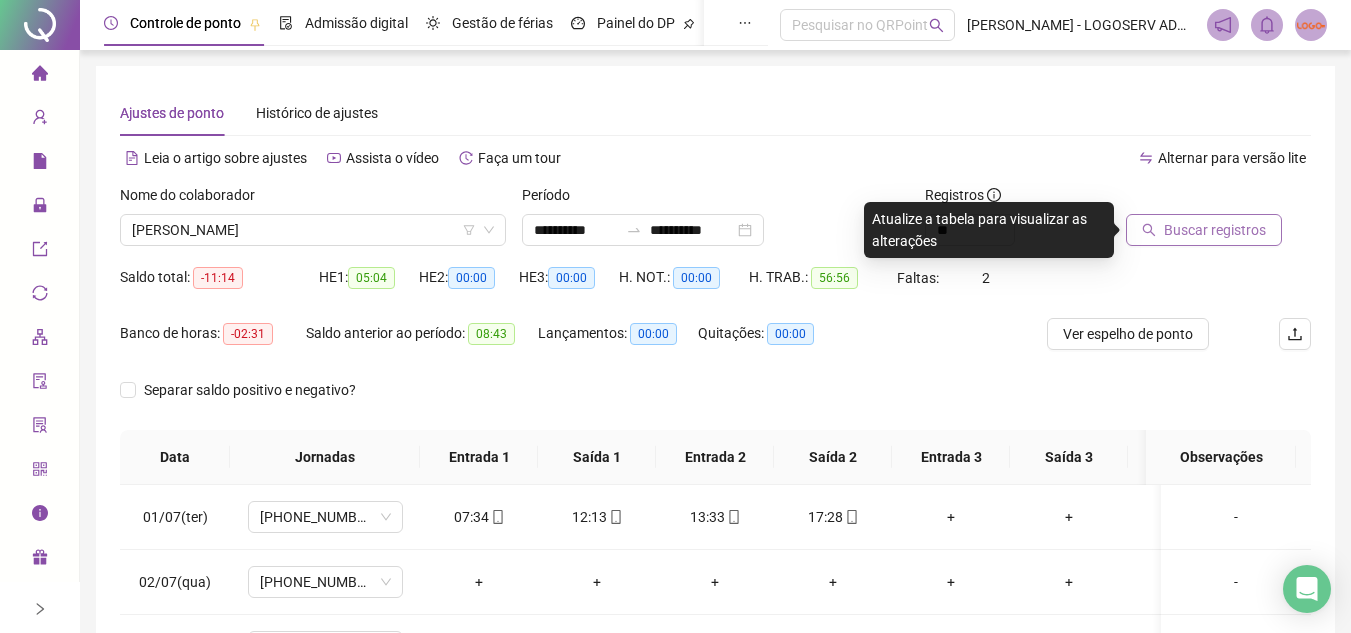 click on "Buscar registros" at bounding box center [1215, 230] 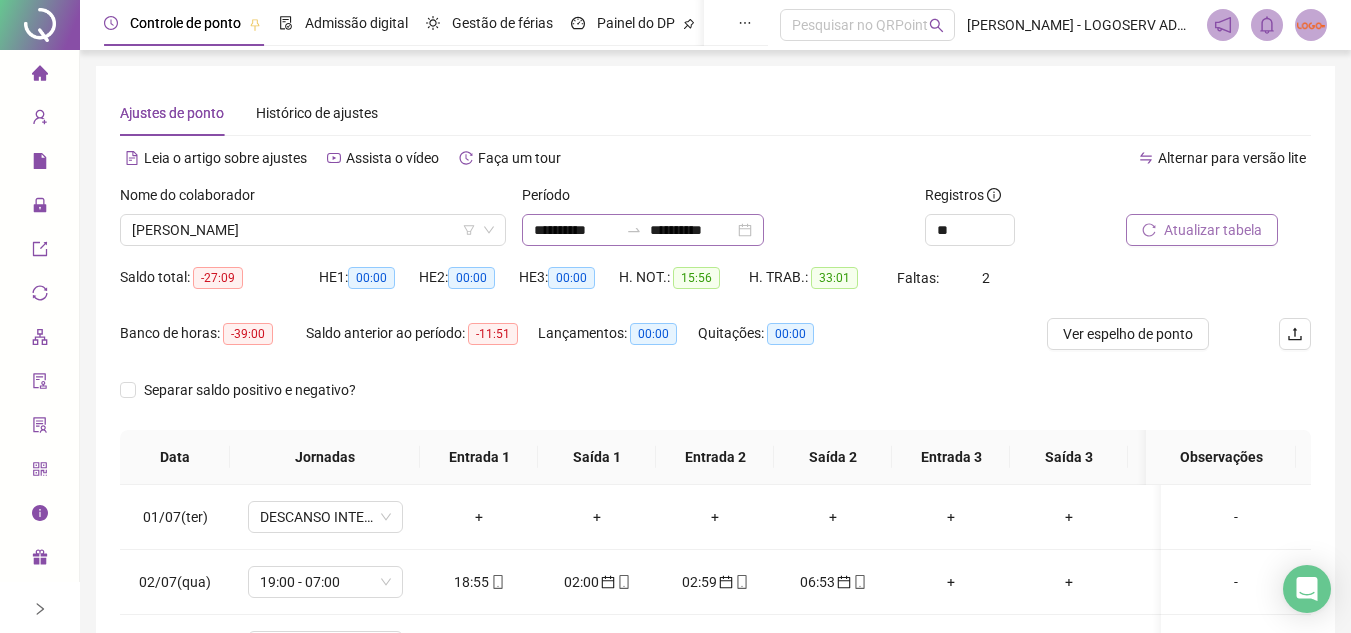click 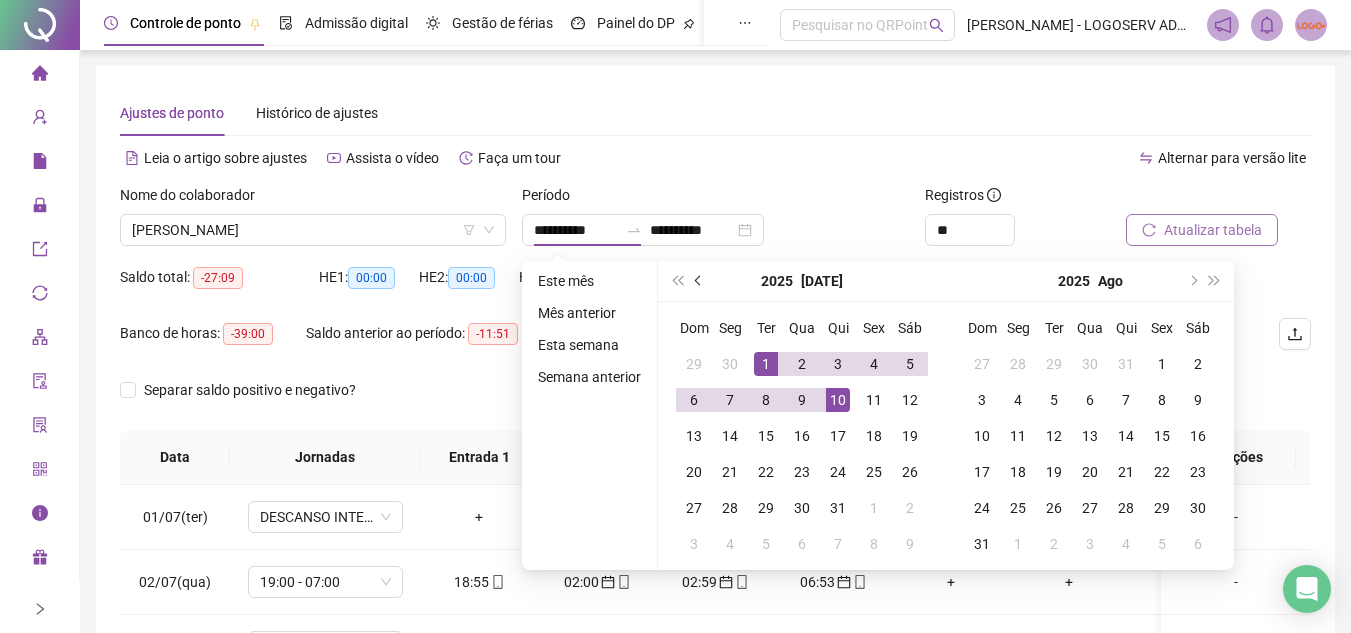 click at bounding box center [699, 281] 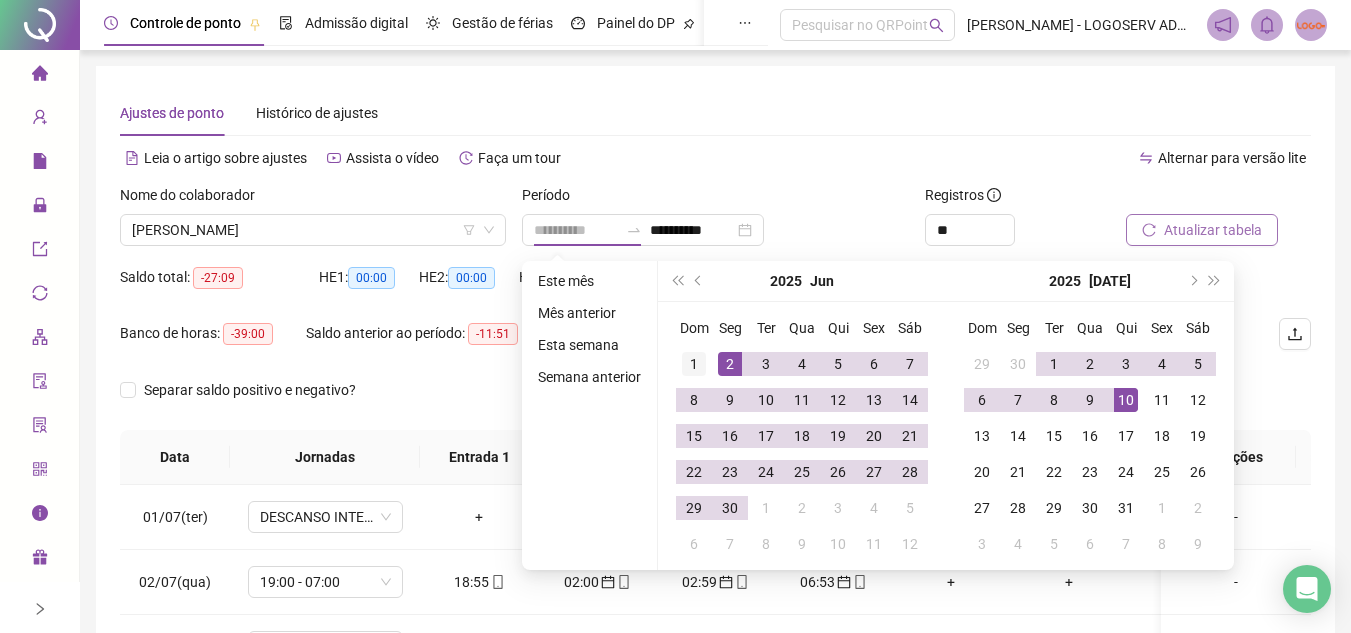 type on "**********" 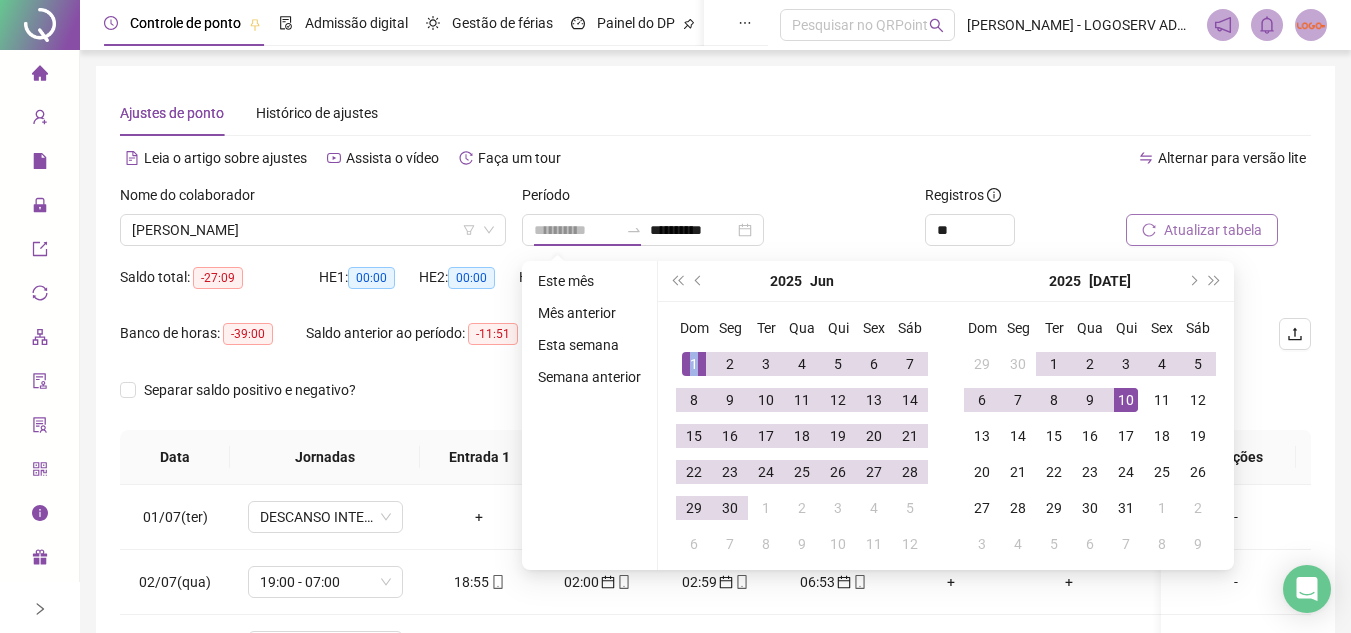 click on "1" at bounding box center [694, 364] 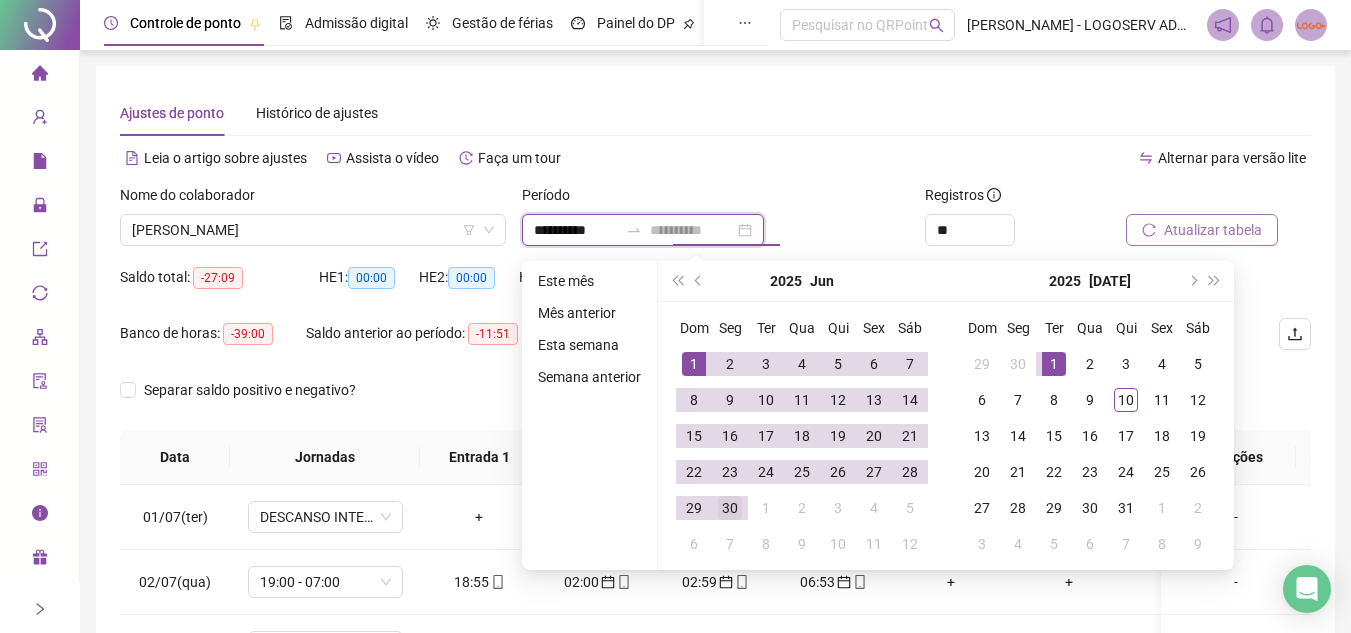 type on "**********" 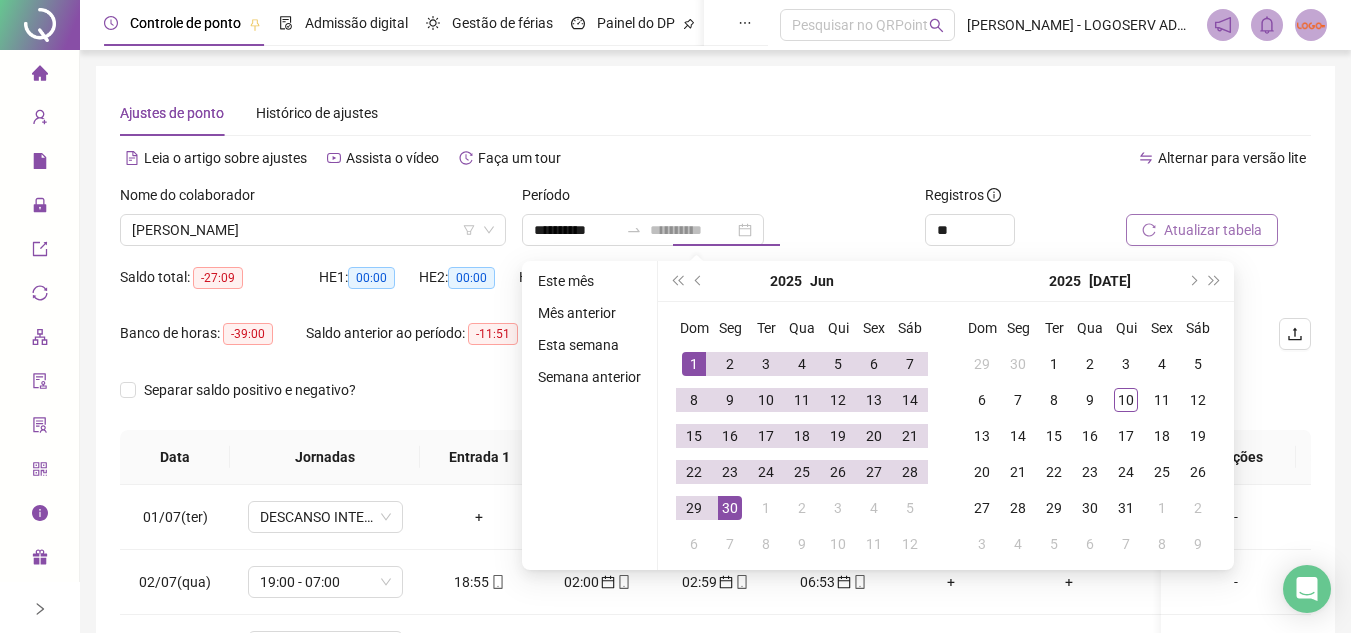click on "30" at bounding box center (730, 508) 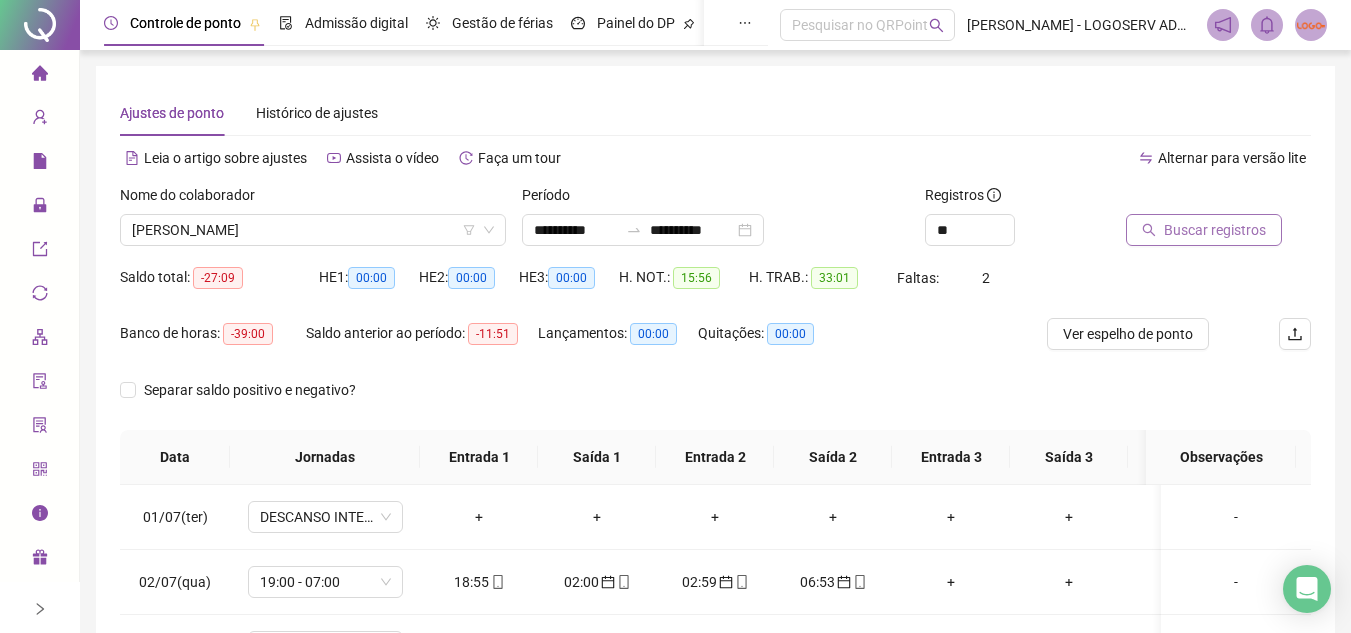 click on "Buscar registros" at bounding box center (1215, 230) 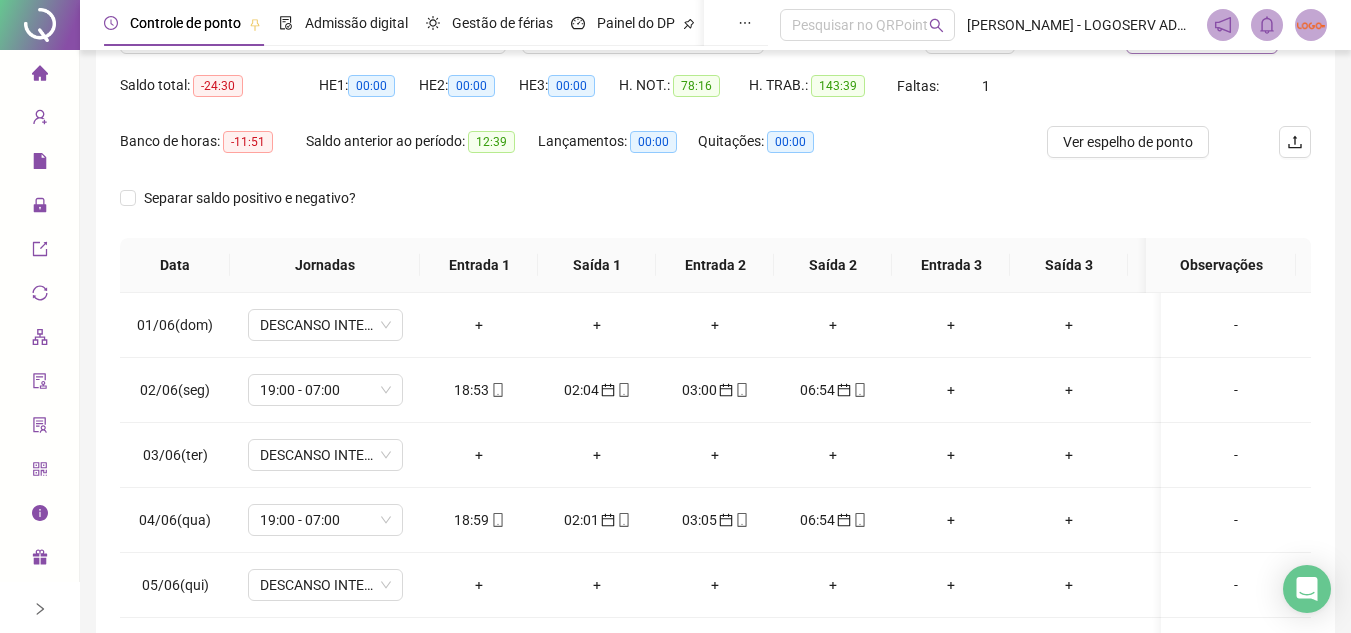 scroll, scrollTop: 200, scrollLeft: 0, axis: vertical 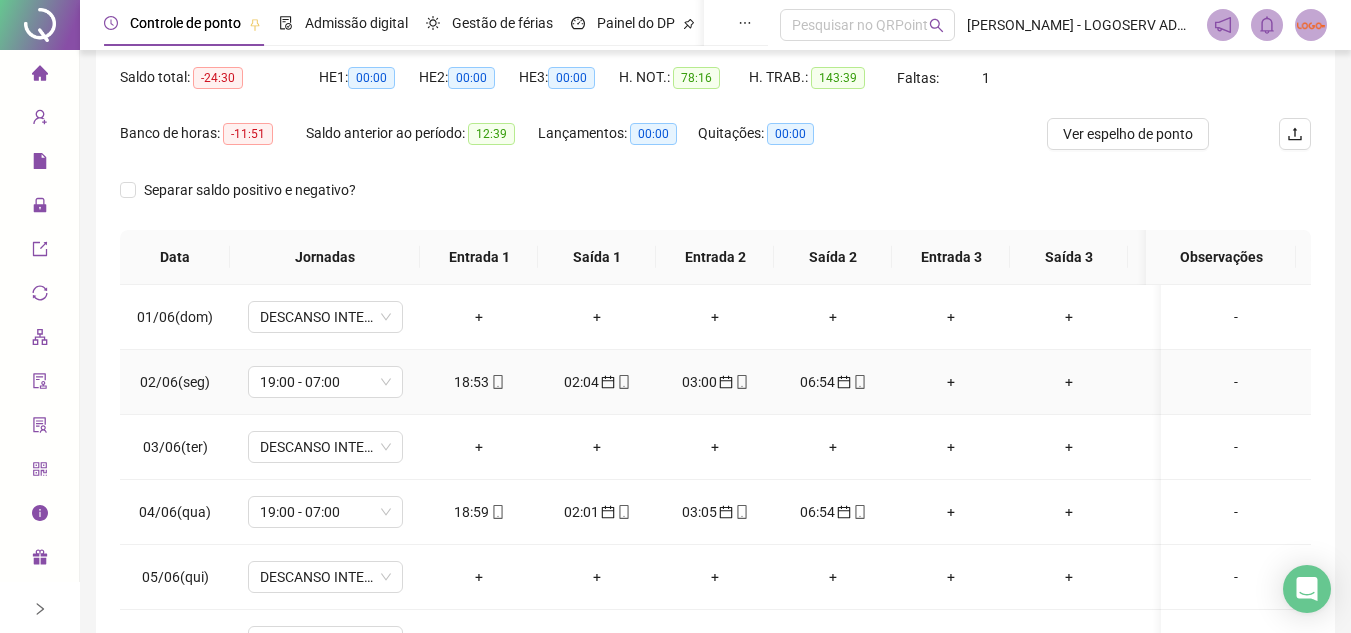 drag, startPoint x: 486, startPoint y: 375, endPoint x: 474, endPoint y: 375, distance: 12 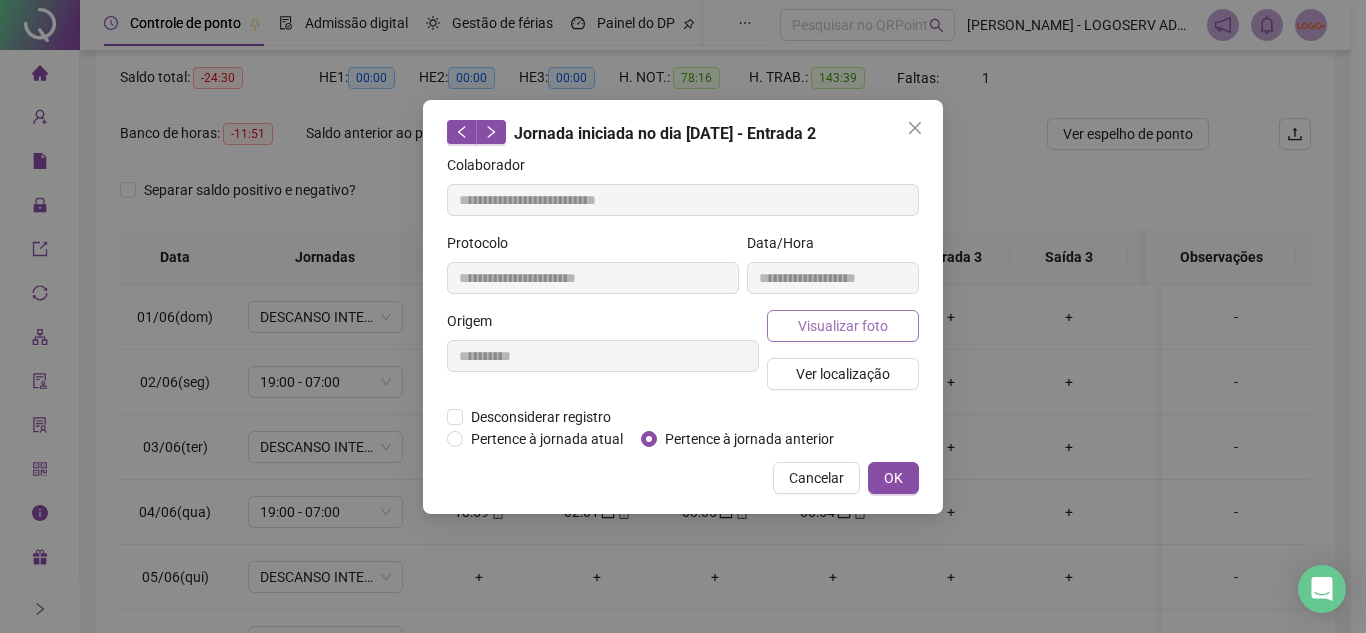 type on "**********" 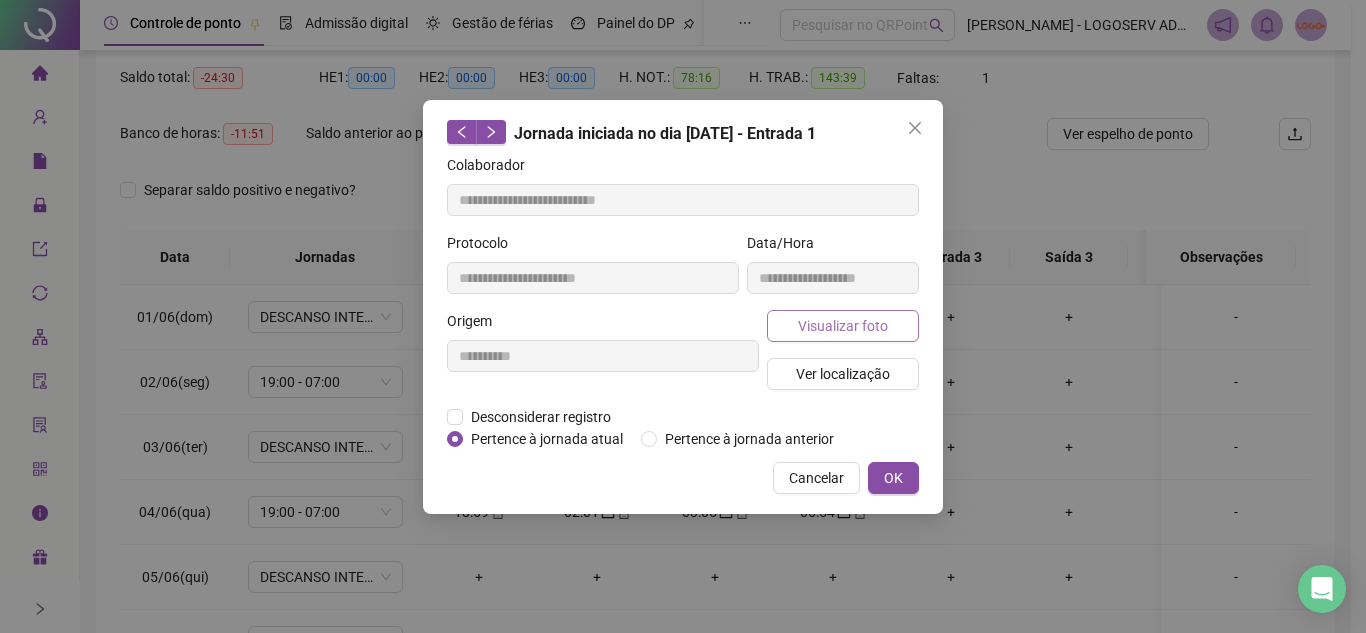 click on "Visualizar foto" at bounding box center [843, 326] 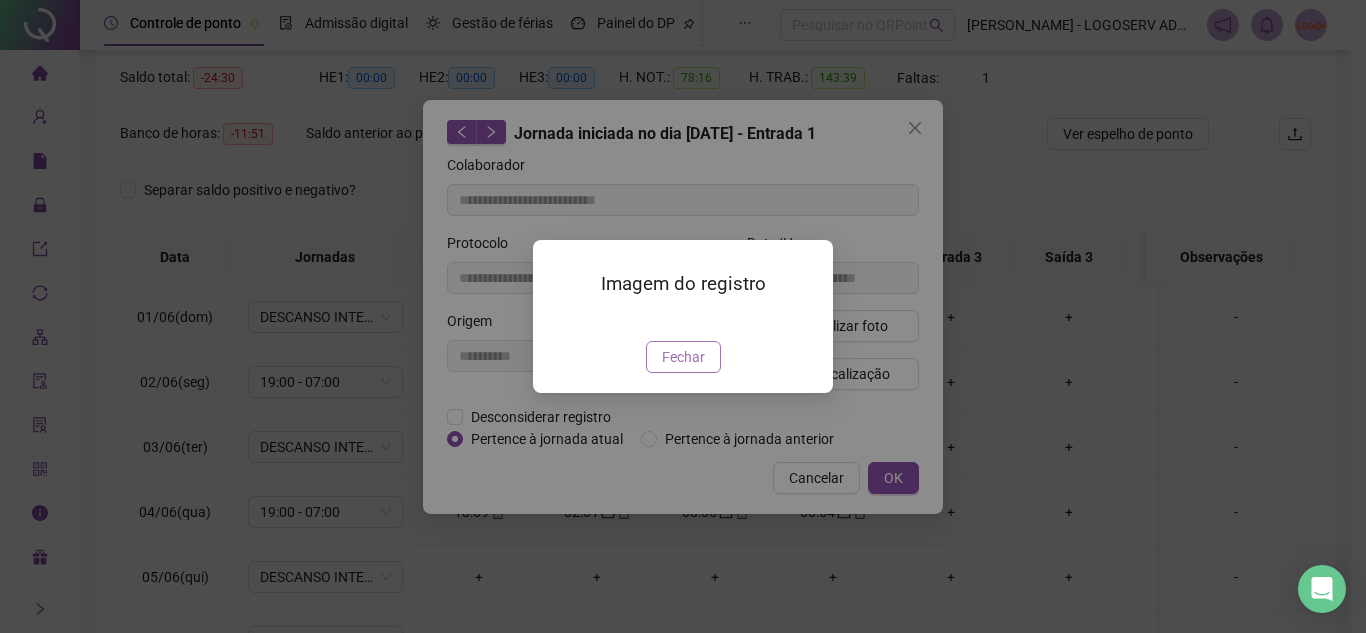 click on "Fechar" at bounding box center (683, 357) 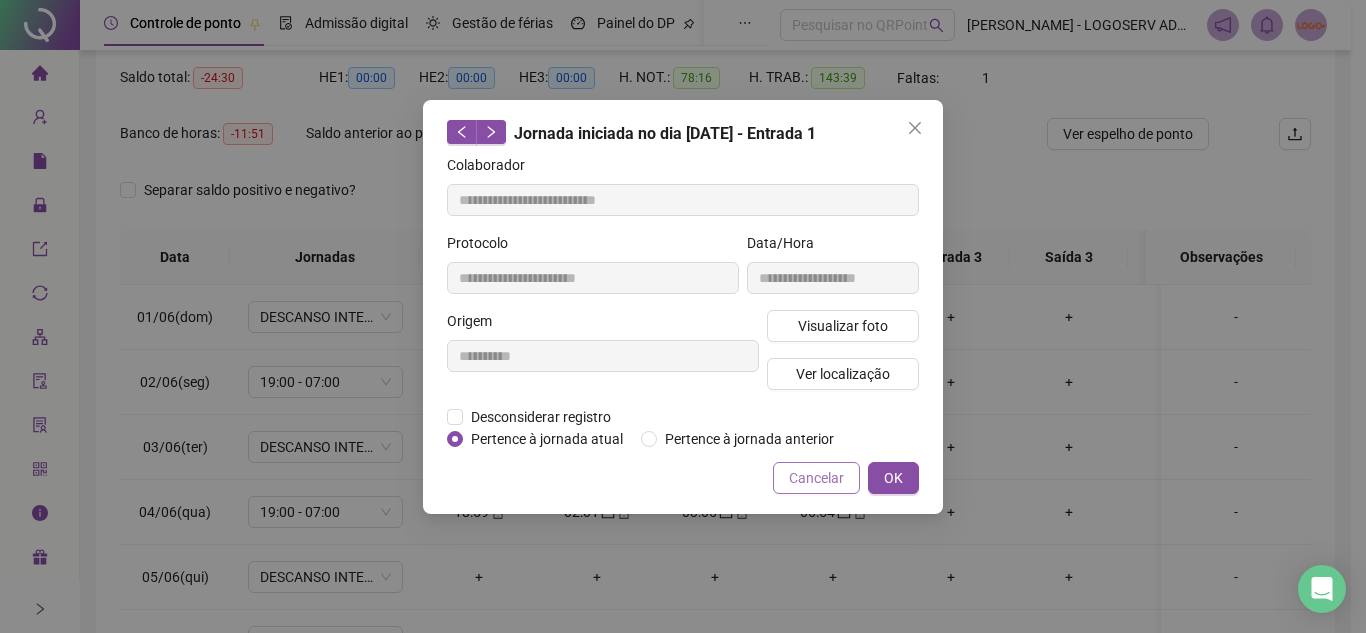 click on "Cancelar" at bounding box center (816, 478) 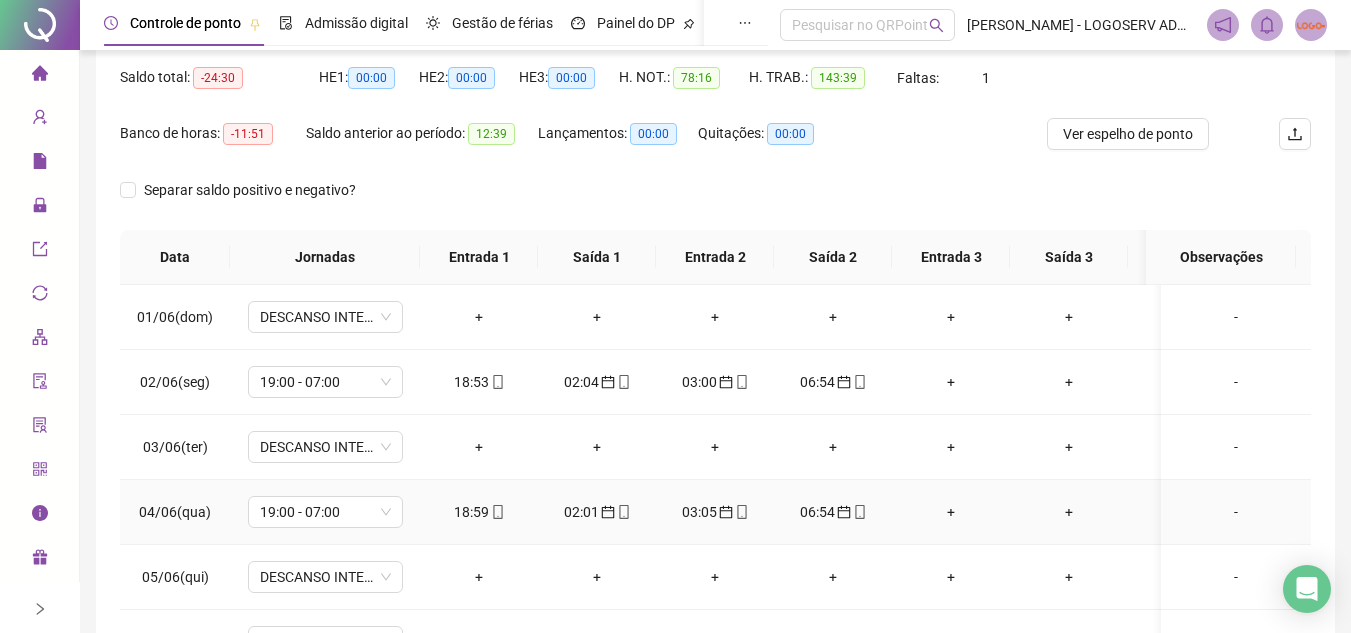 scroll, scrollTop: 0, scrollLeft: 0, axis: both 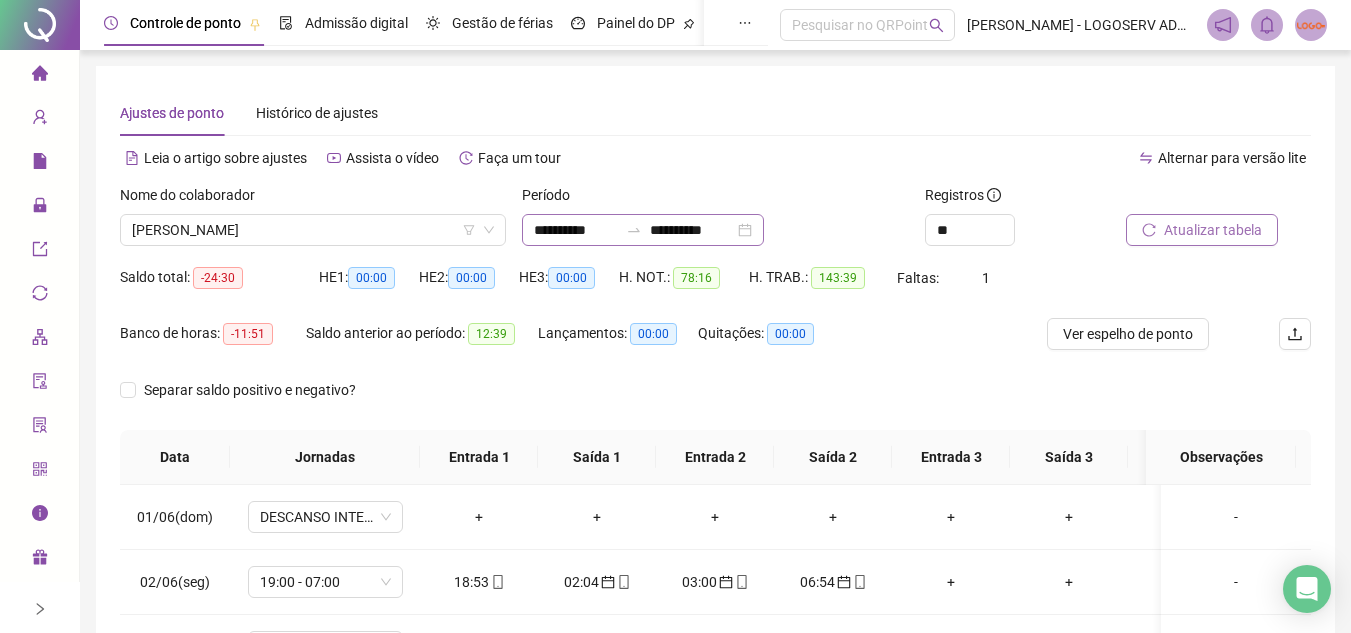 click 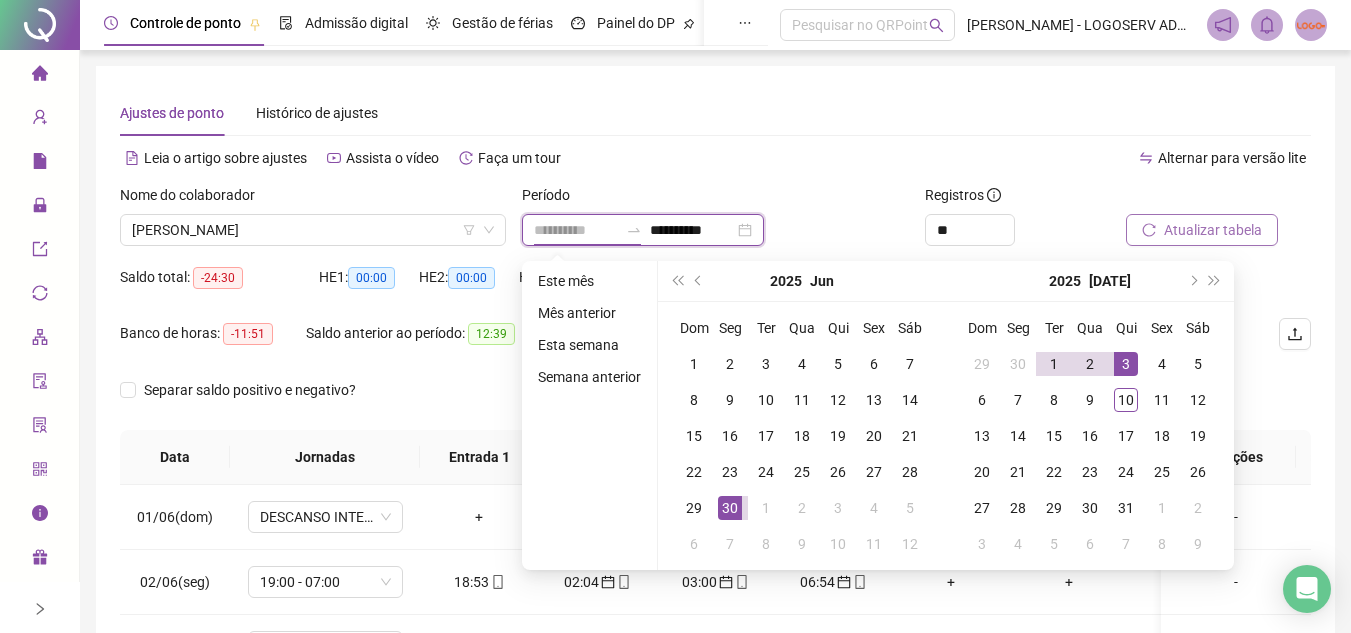 type on "**********" 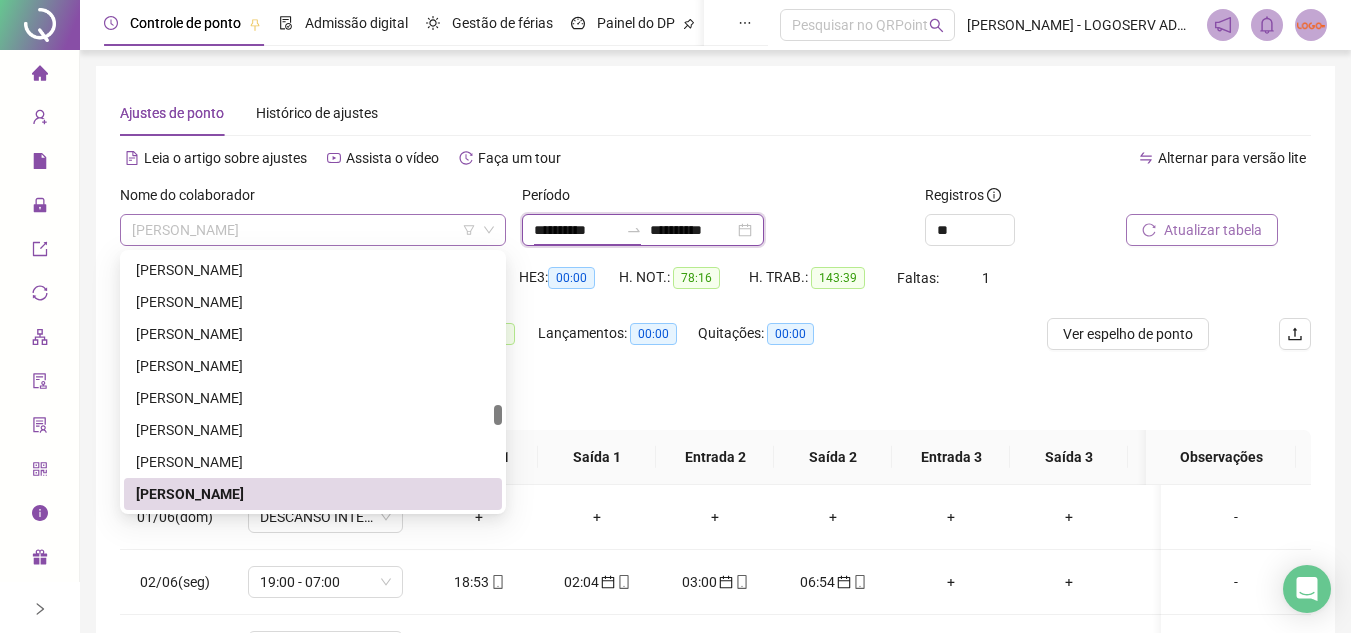 click on "[PERSON_NAME]" at bounding box center (313, 230) 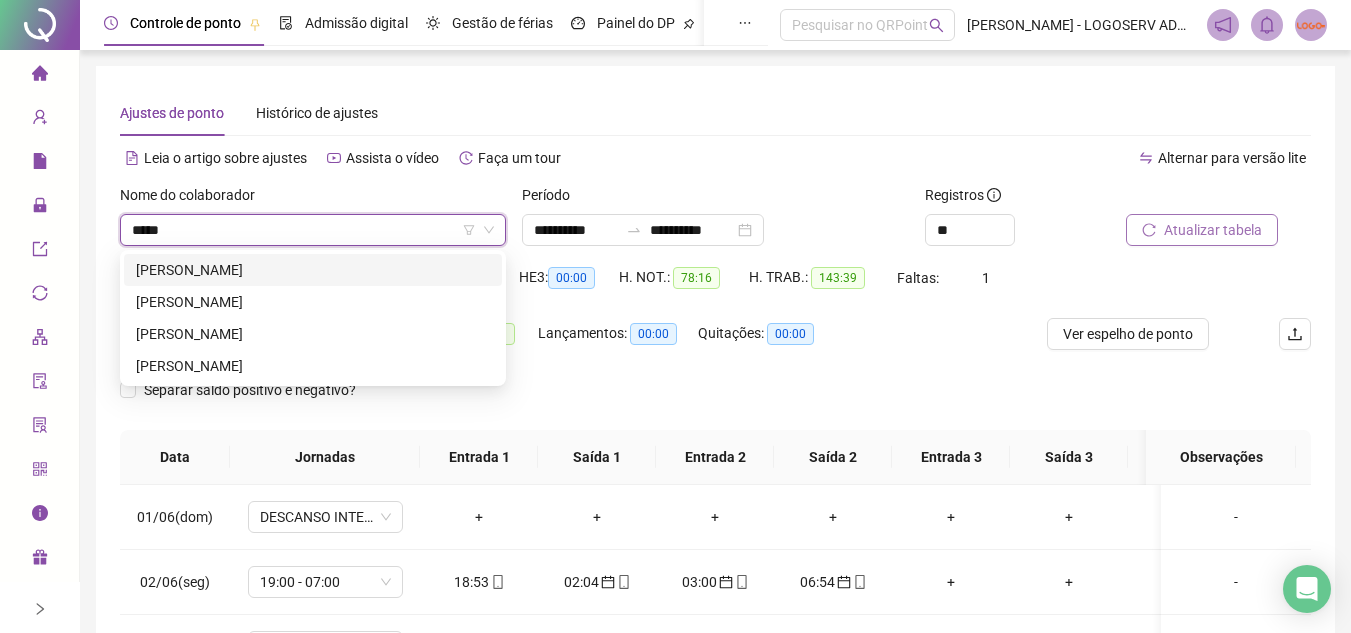 scroll, scrollTop: 0, scrollLeft: 0, axis: both 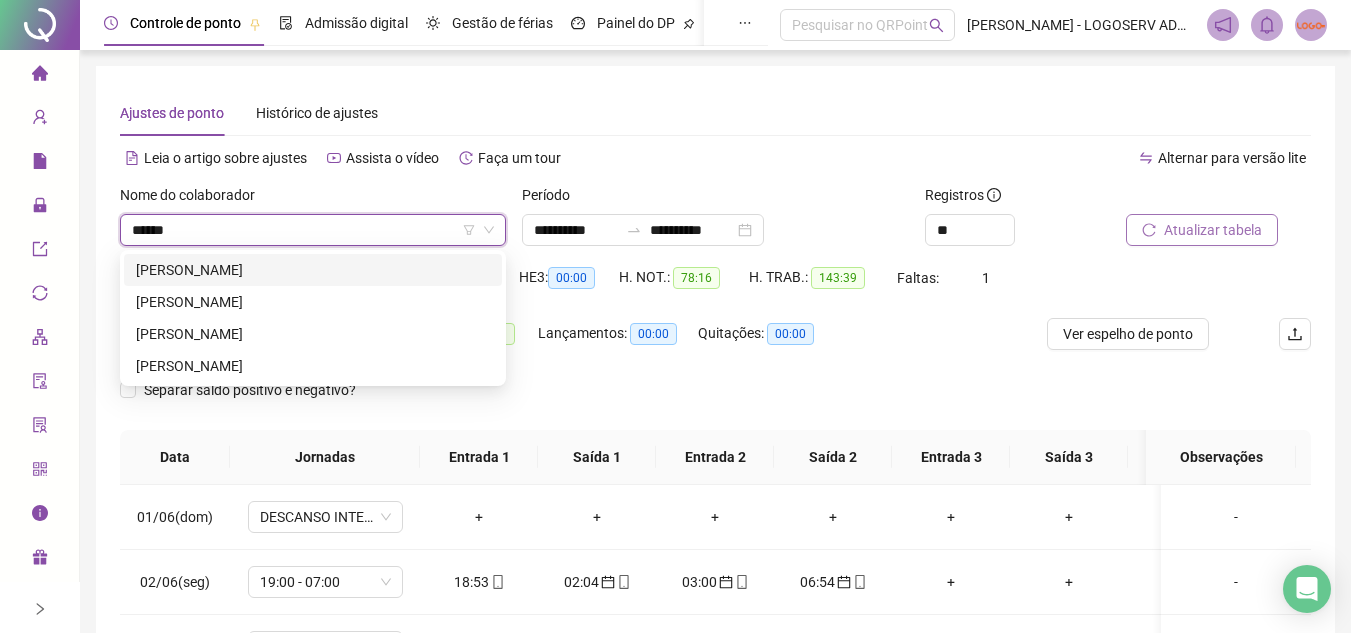 type on "*******" 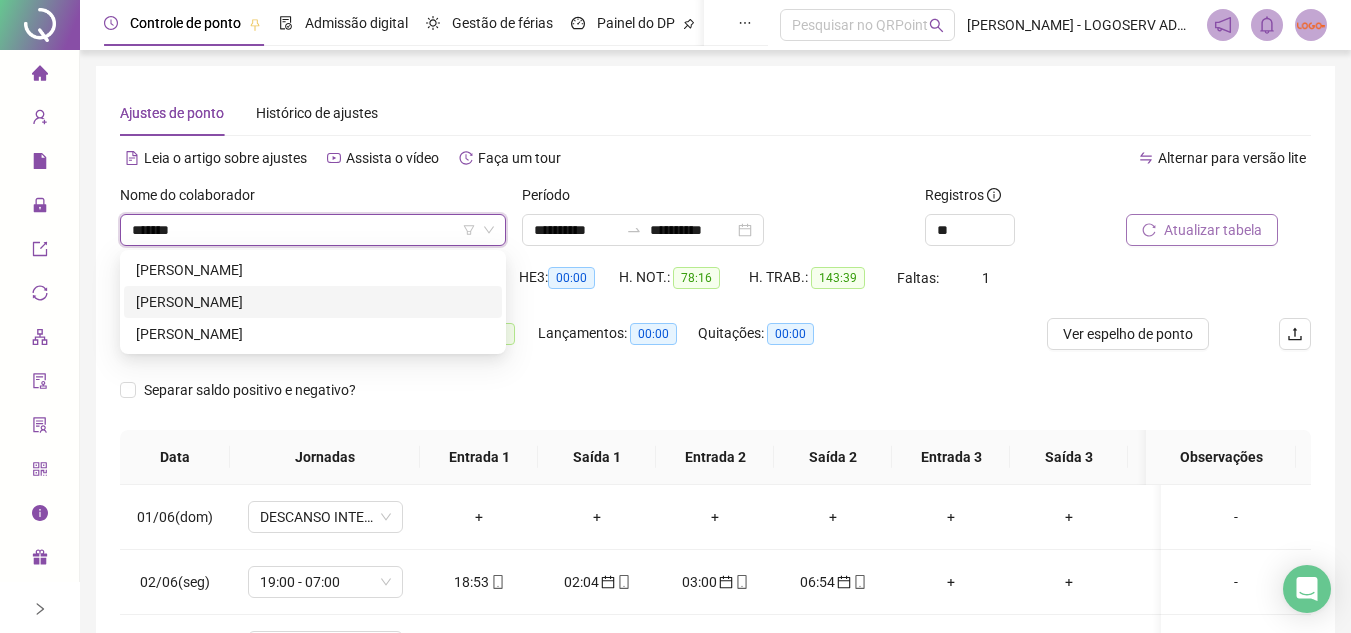 click on "[PERSON_NAME]" at bounding box center [313, 302] 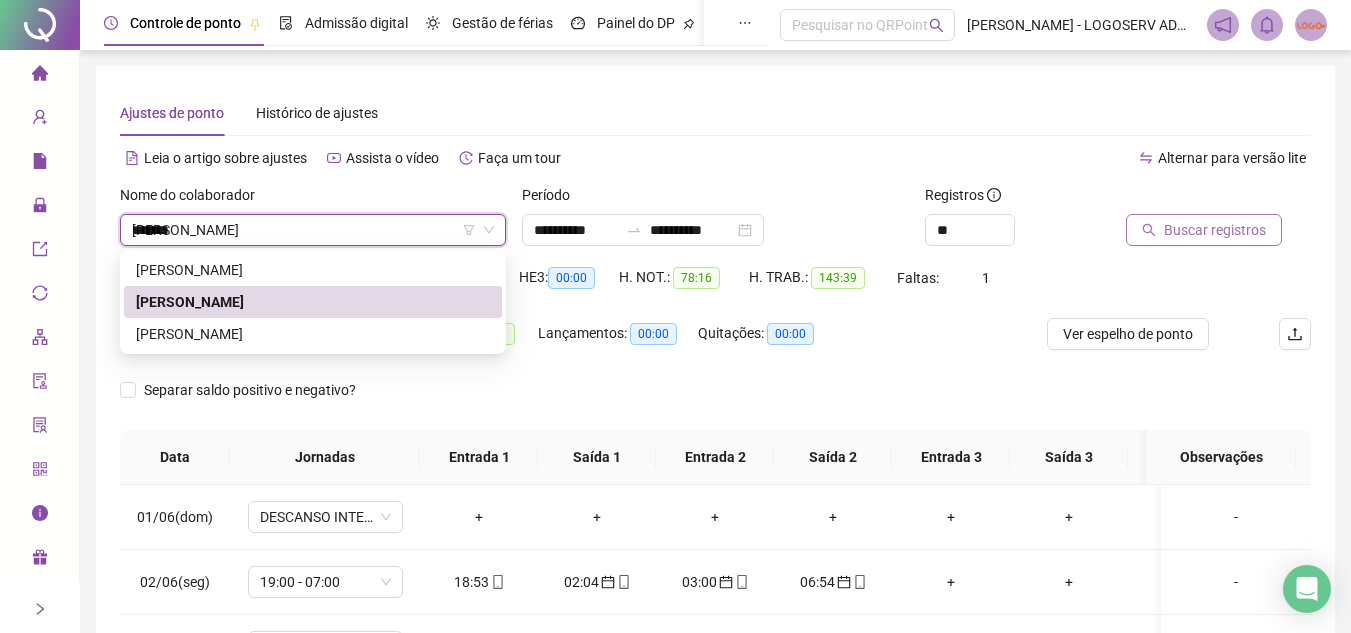type 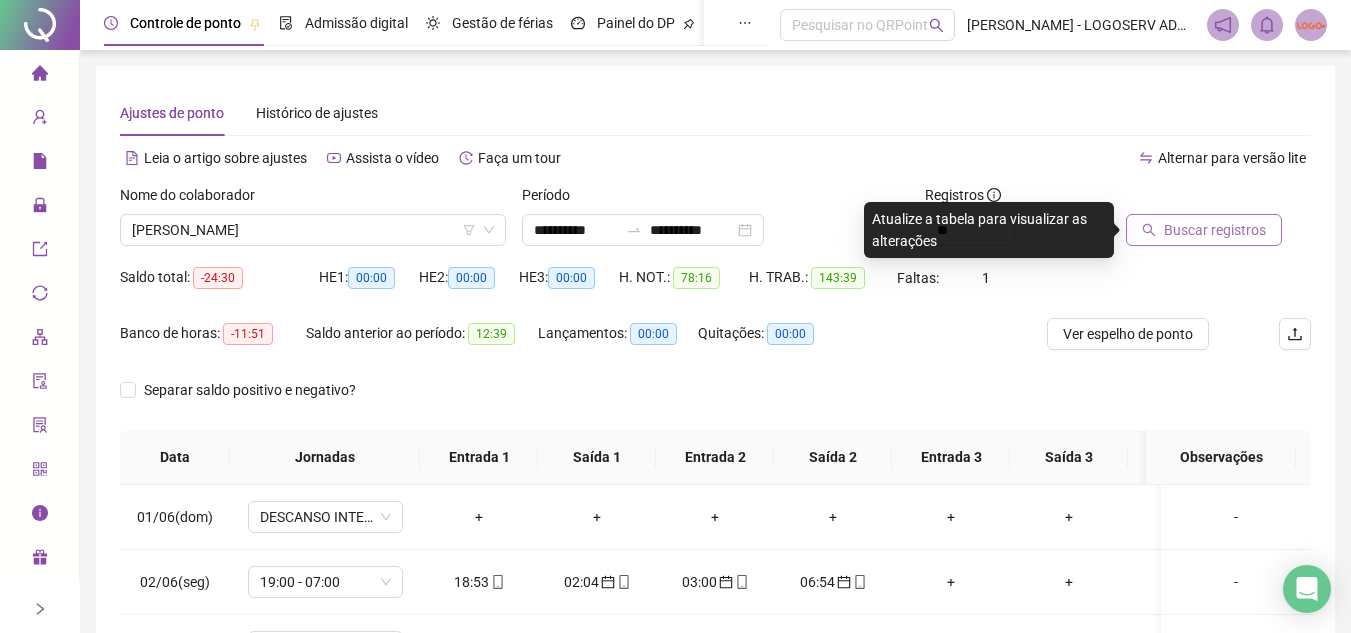 click on "Buscar registros" at bounding box center [1215, 230] 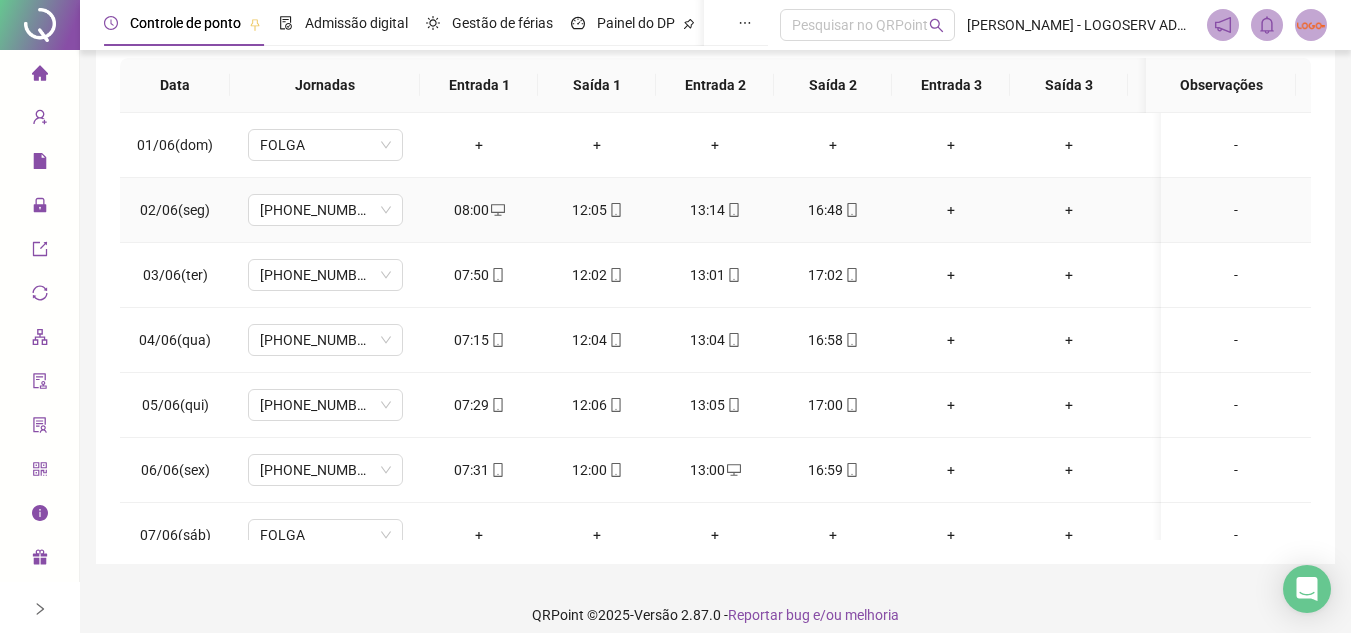 scroll, scrollTop: 389, scrollLeft: 0, axis: vertical 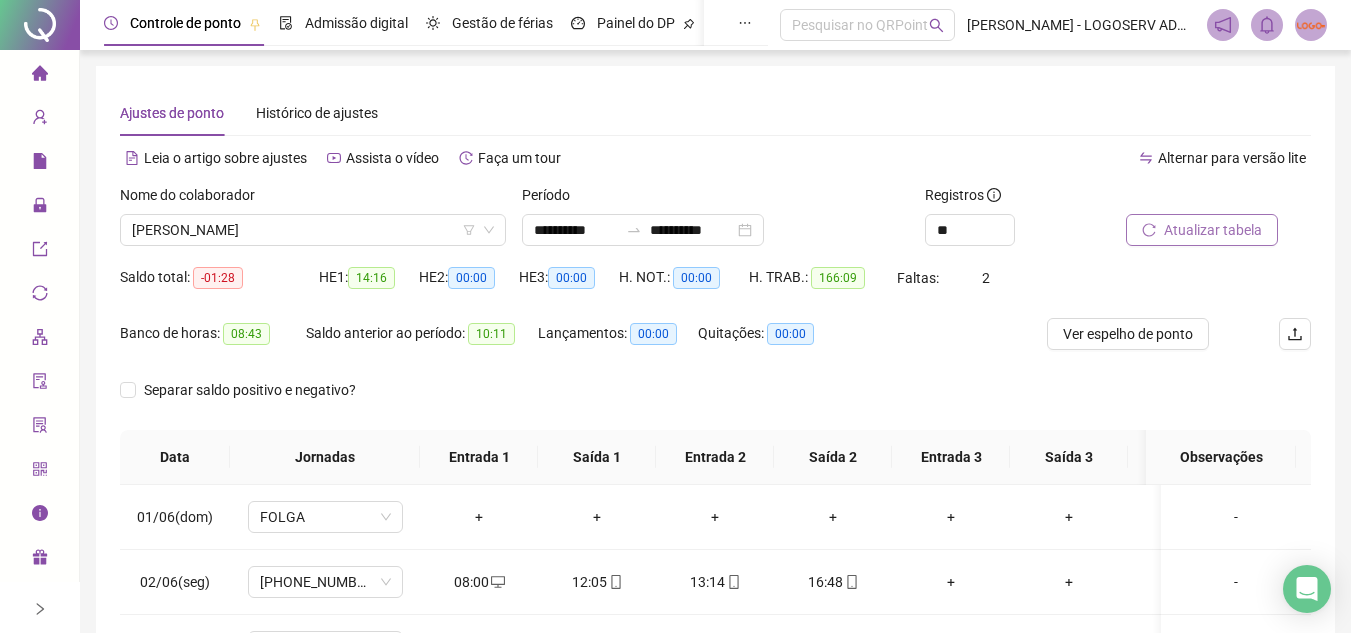 click on "Atualizar tabela" at bounding box center [1213, 230] 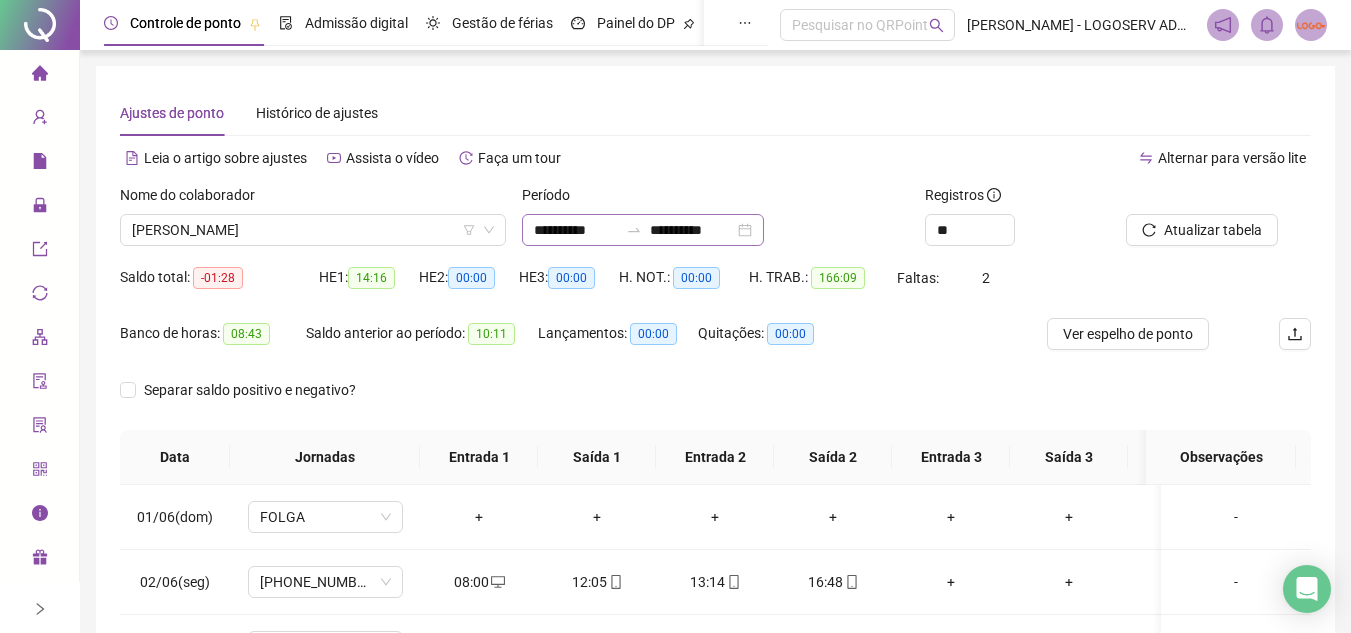 click on "**********" at bounding box center (643, 230) 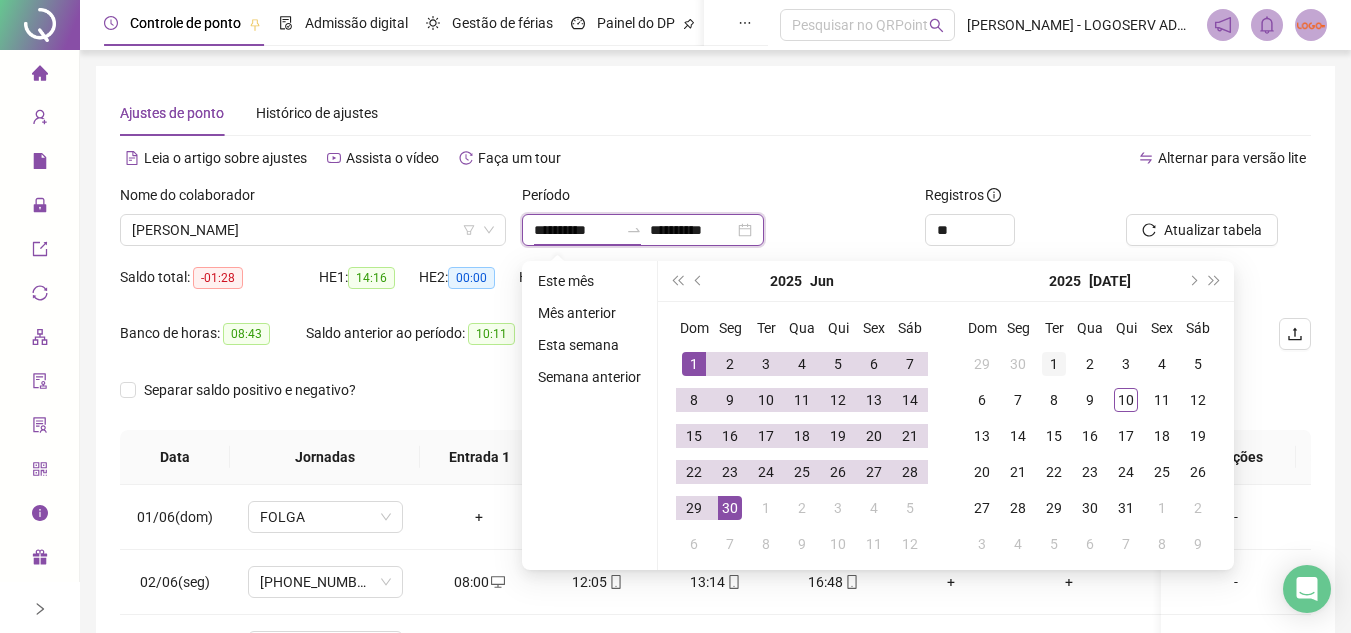 type on "**********" 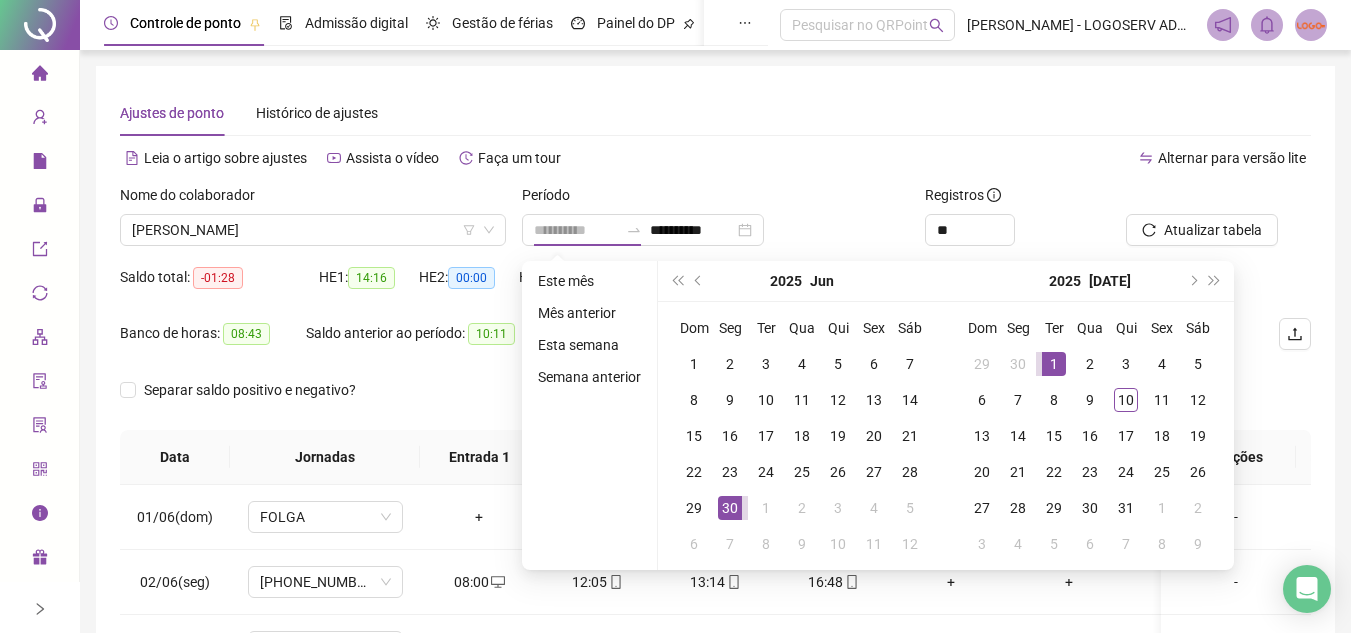 click on "1" at bounding box center (1054, 364) 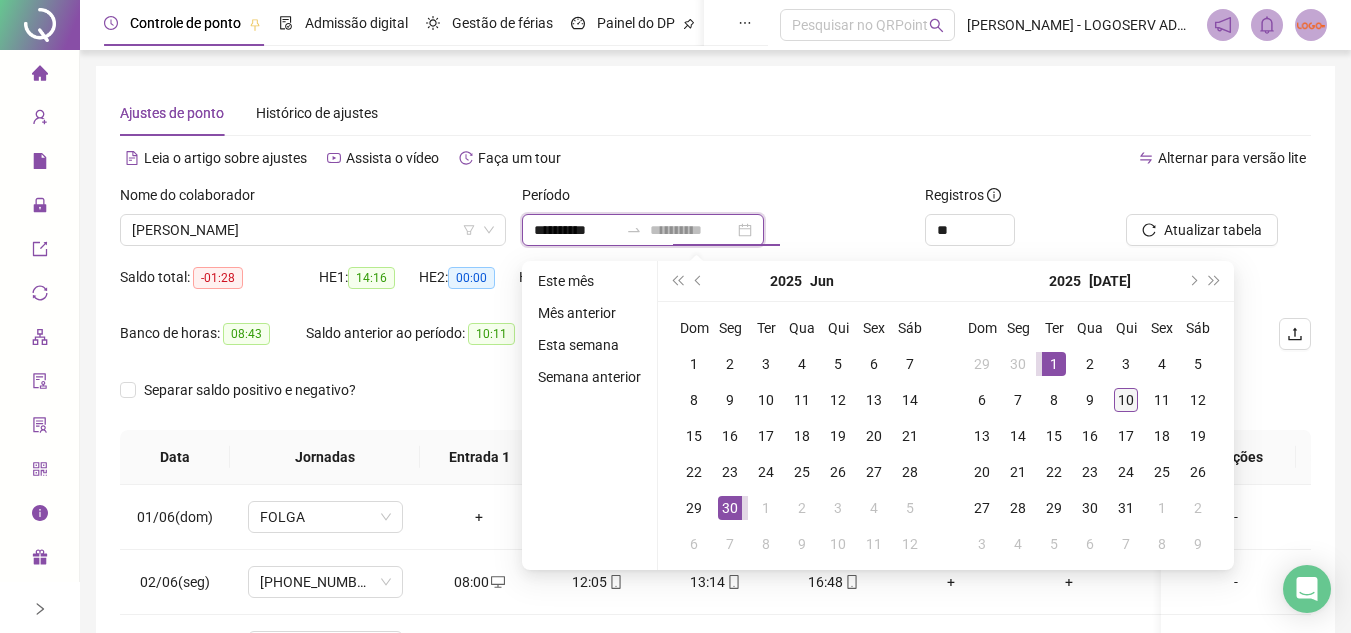 type on "**********" 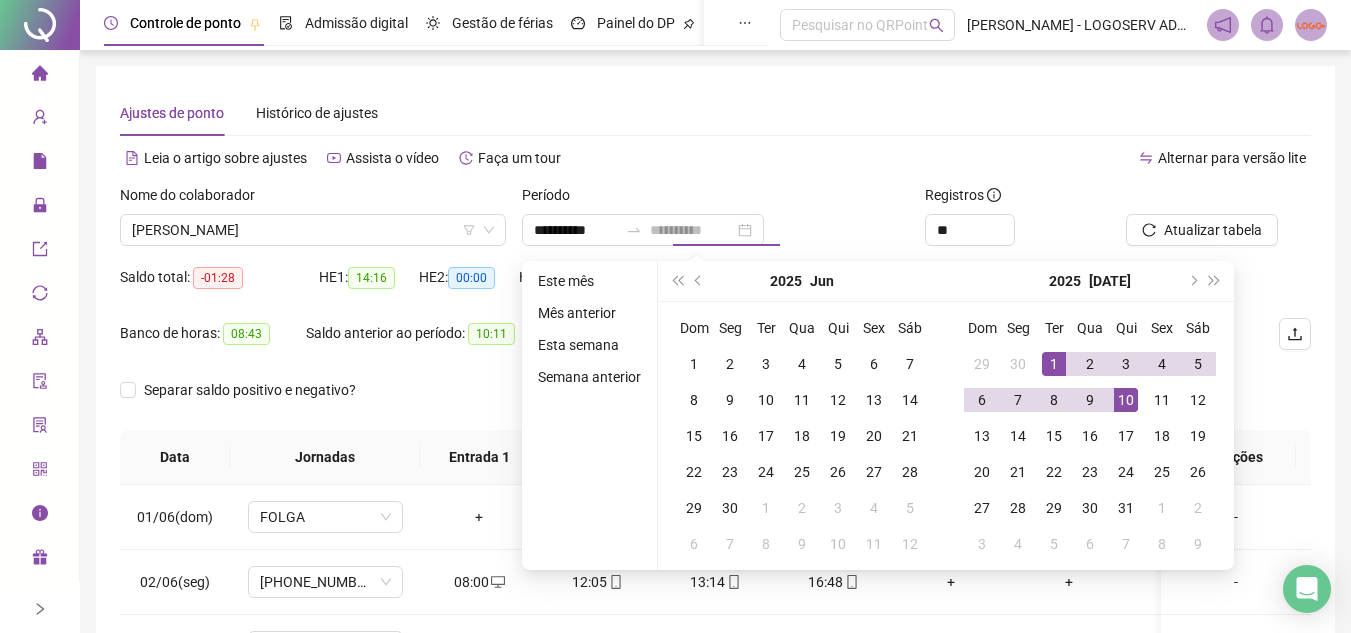 drag, startPoint x: 1126, startPoint y: 403, endPoint x: 1169, endPoint y: 298, distance: 113.46365 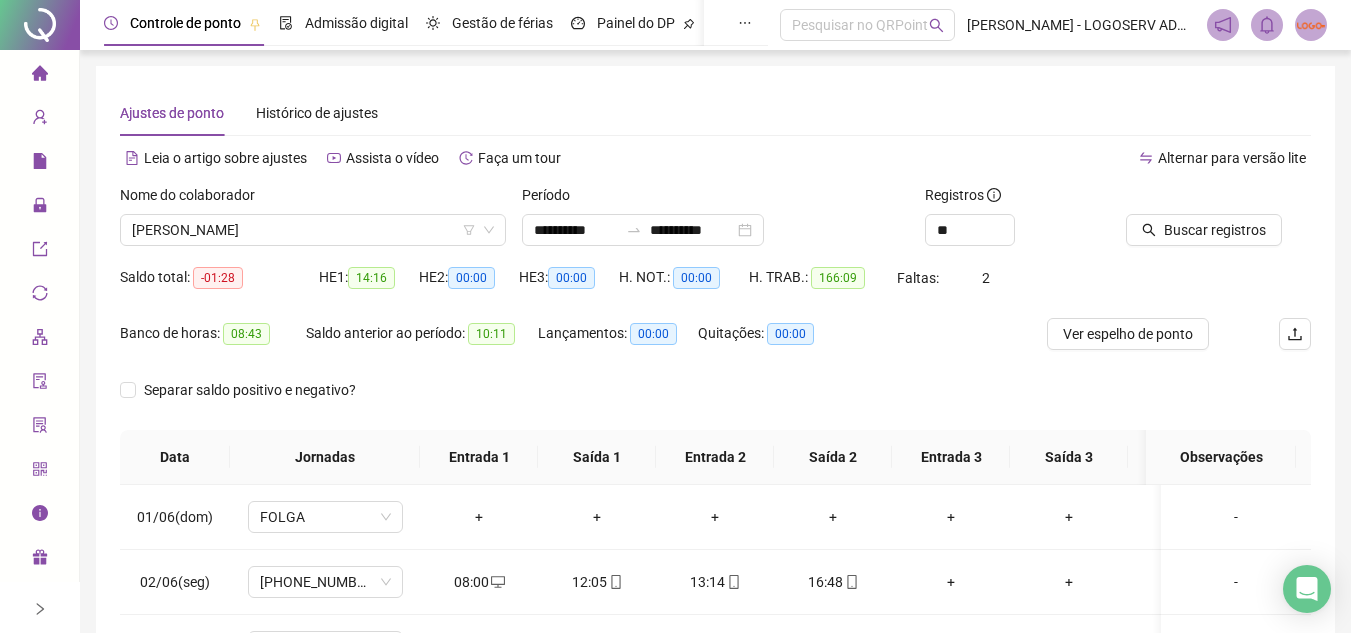 click on "Buscar registros" at bounding box center [1218, 223] 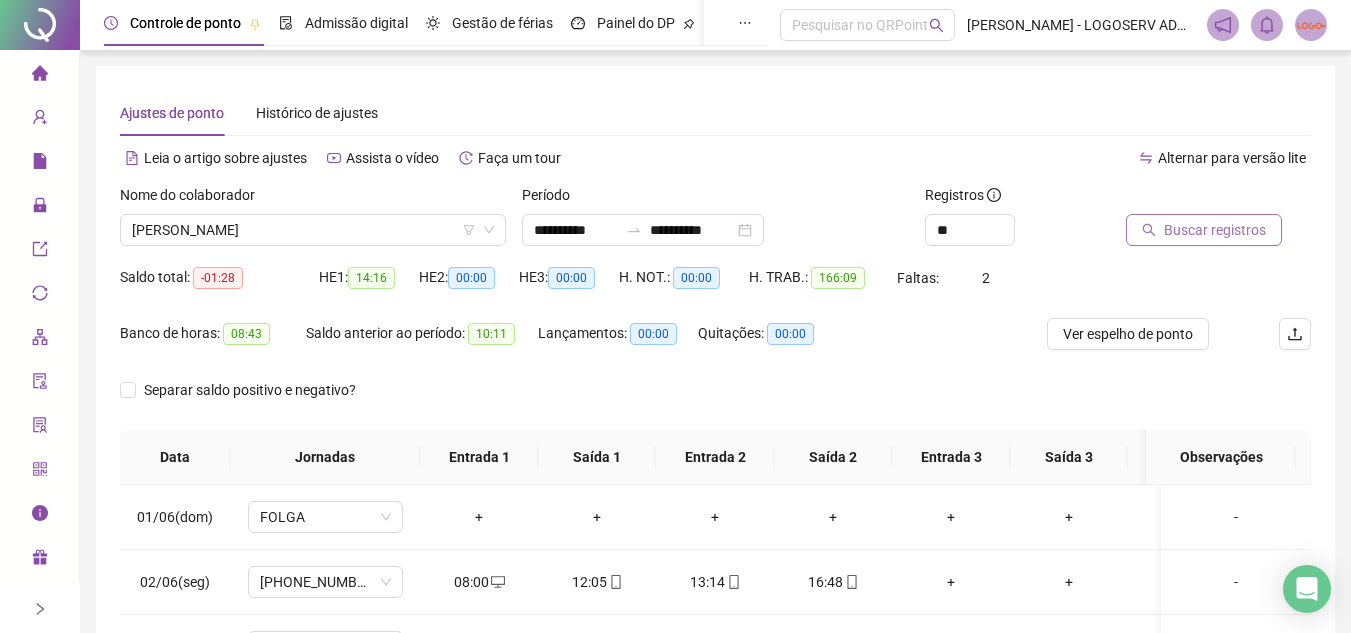 click on "Buscar registros" at bounding box center [1215, 230] 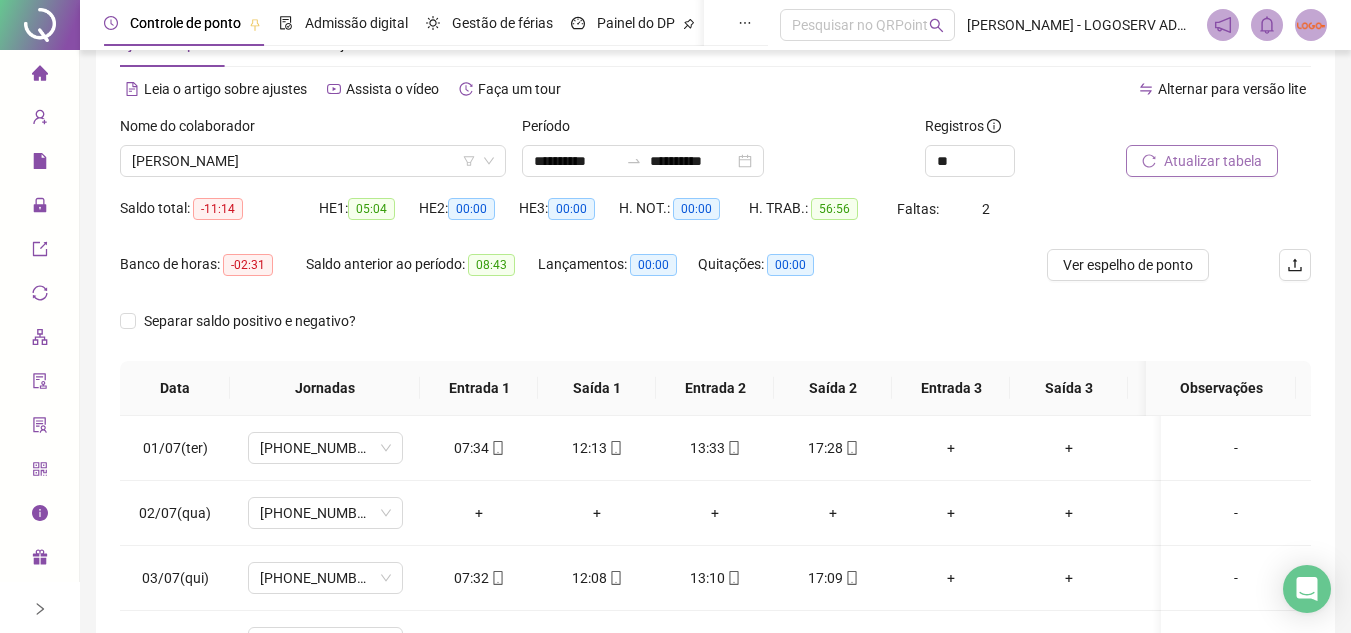scroll, scrollTop: 300, scrollLeft: 0, axis: vertical 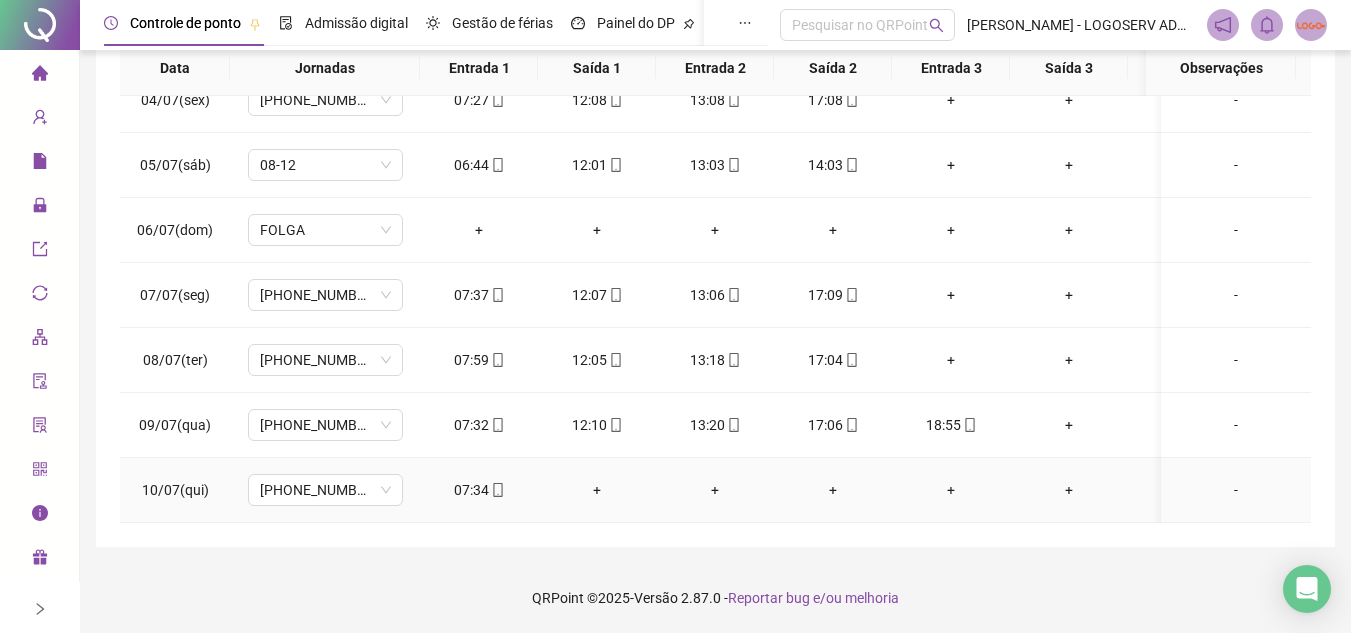 click on "07:34" at bounding box center (479, 490) 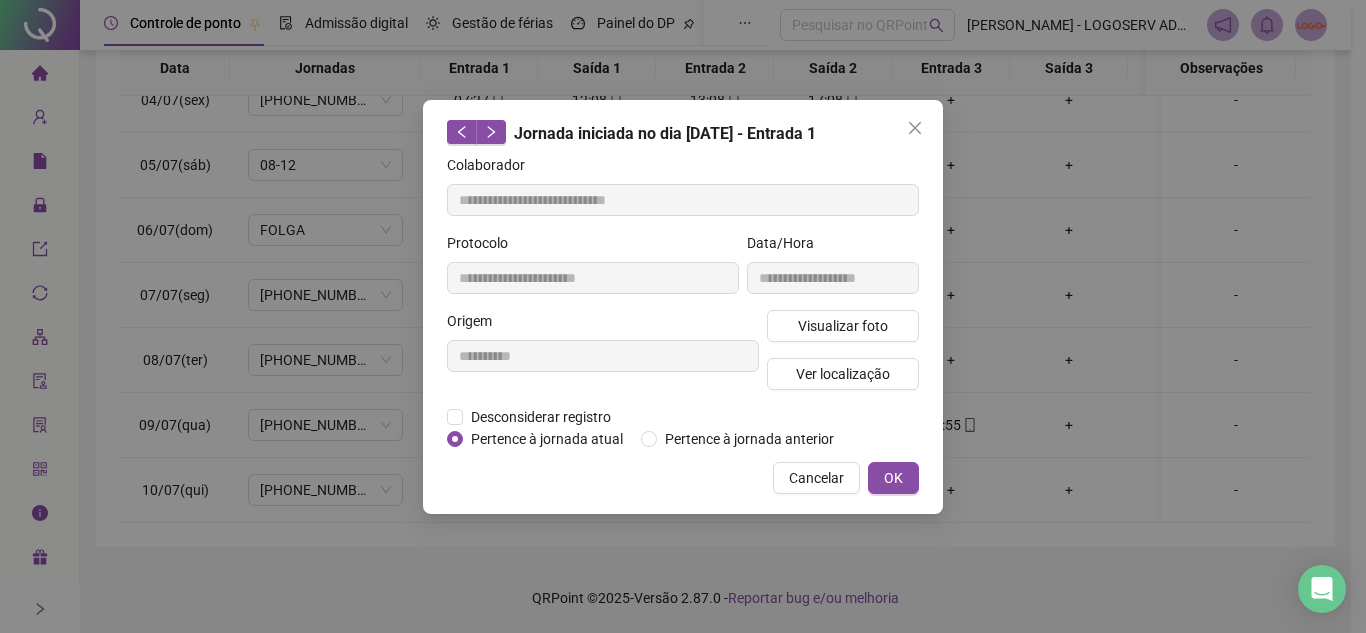 type on "**********" 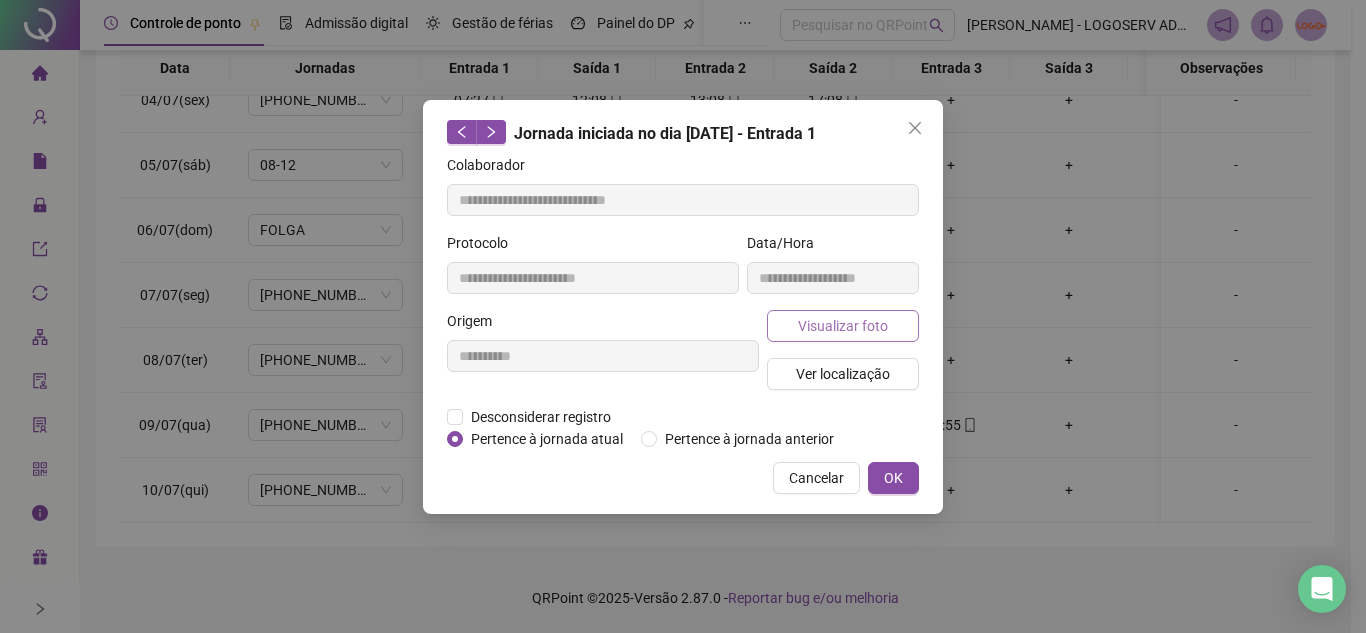 click on "Visualizar foto" at bounding box center (843, 326) 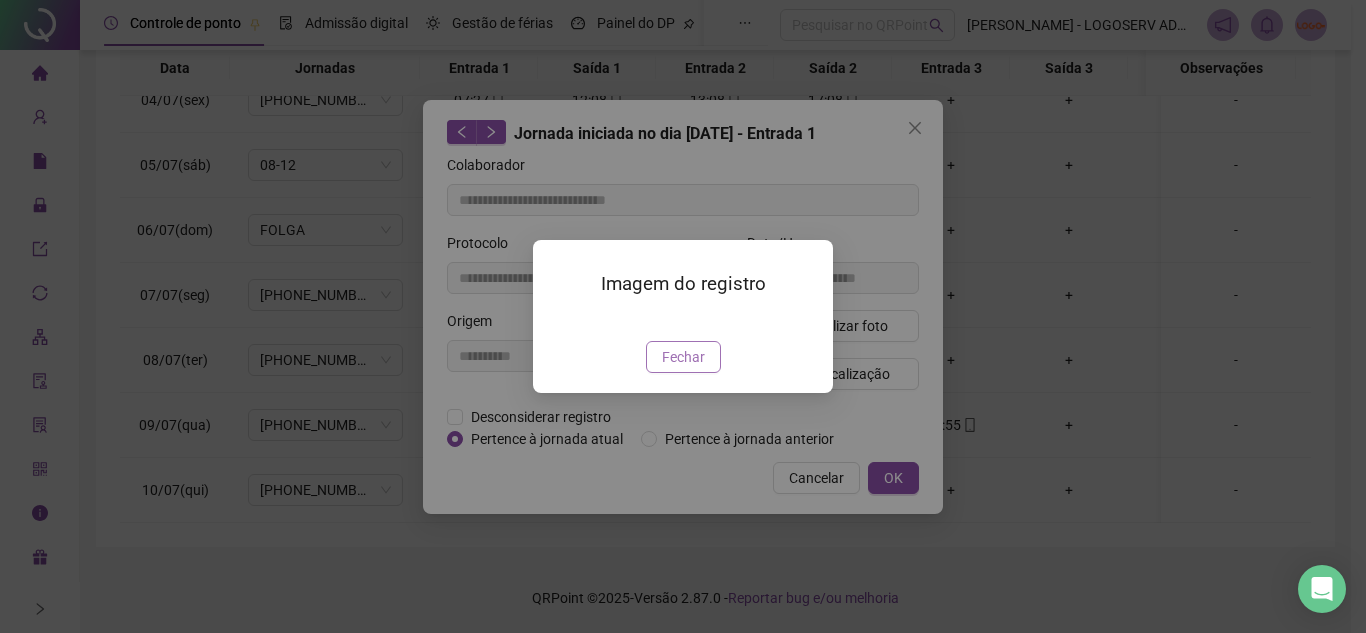 click on "Fechar" at bounding box center (683, 357) 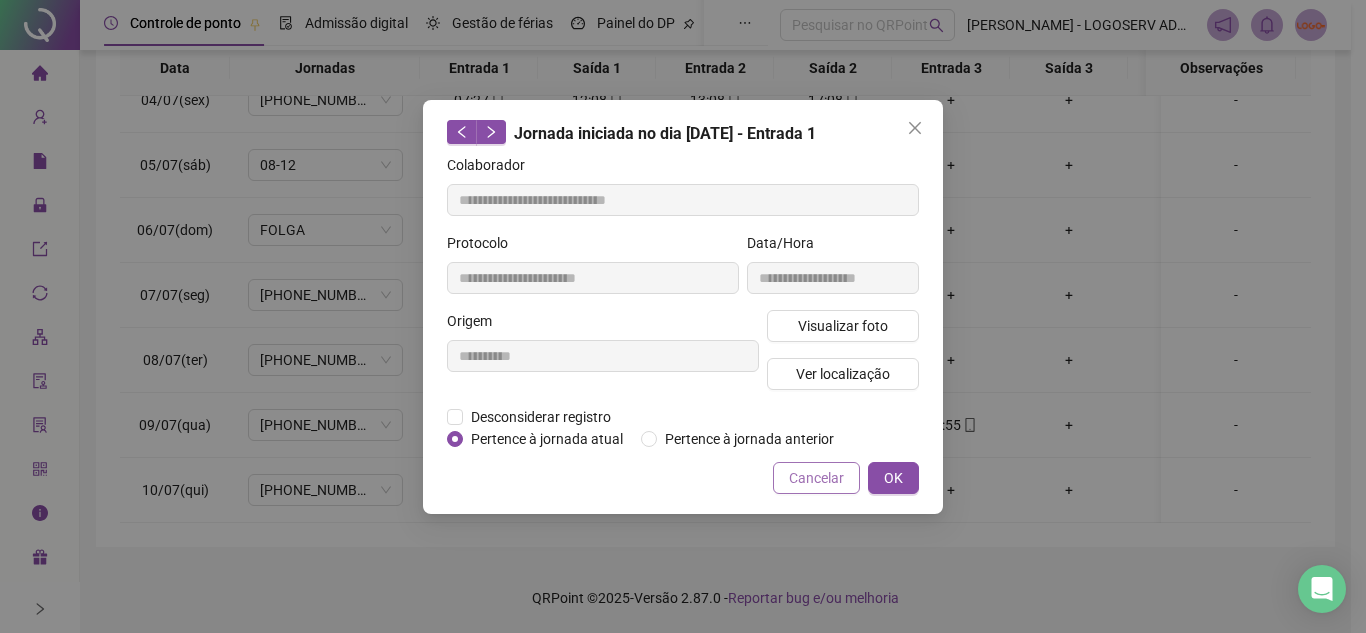 click on "Cancelar" at bounding box center [816, 478] 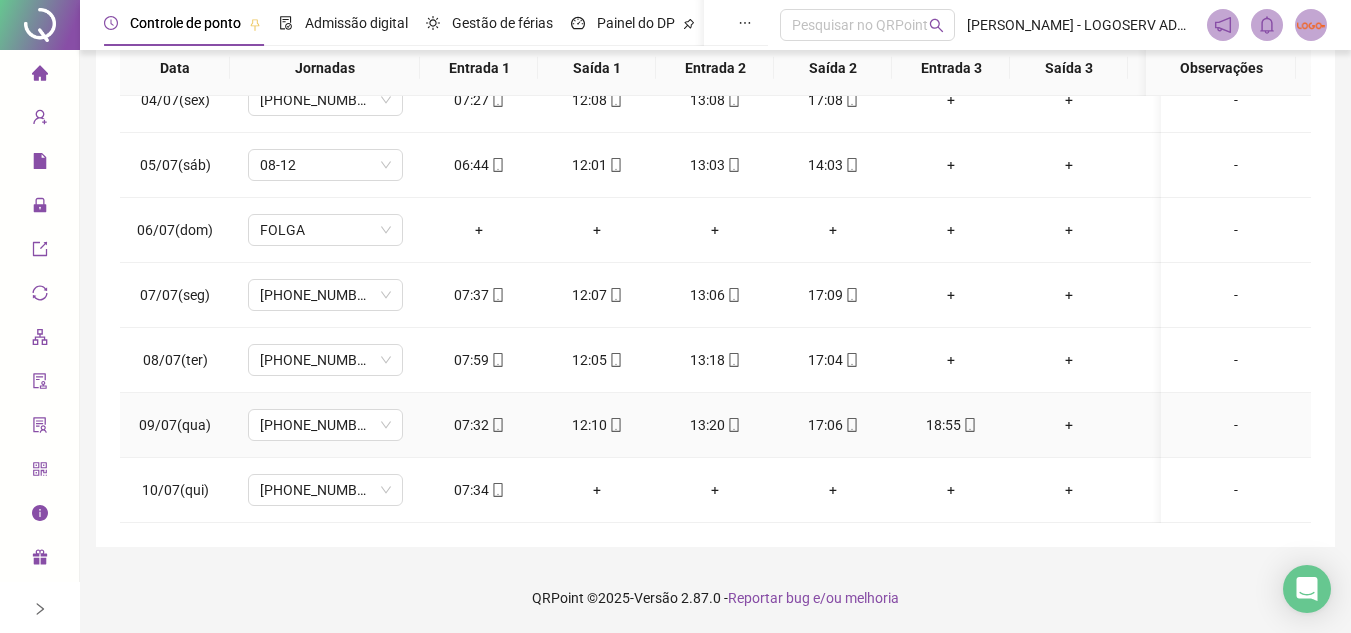 click on "18:55" at bounding box center [951, 425] 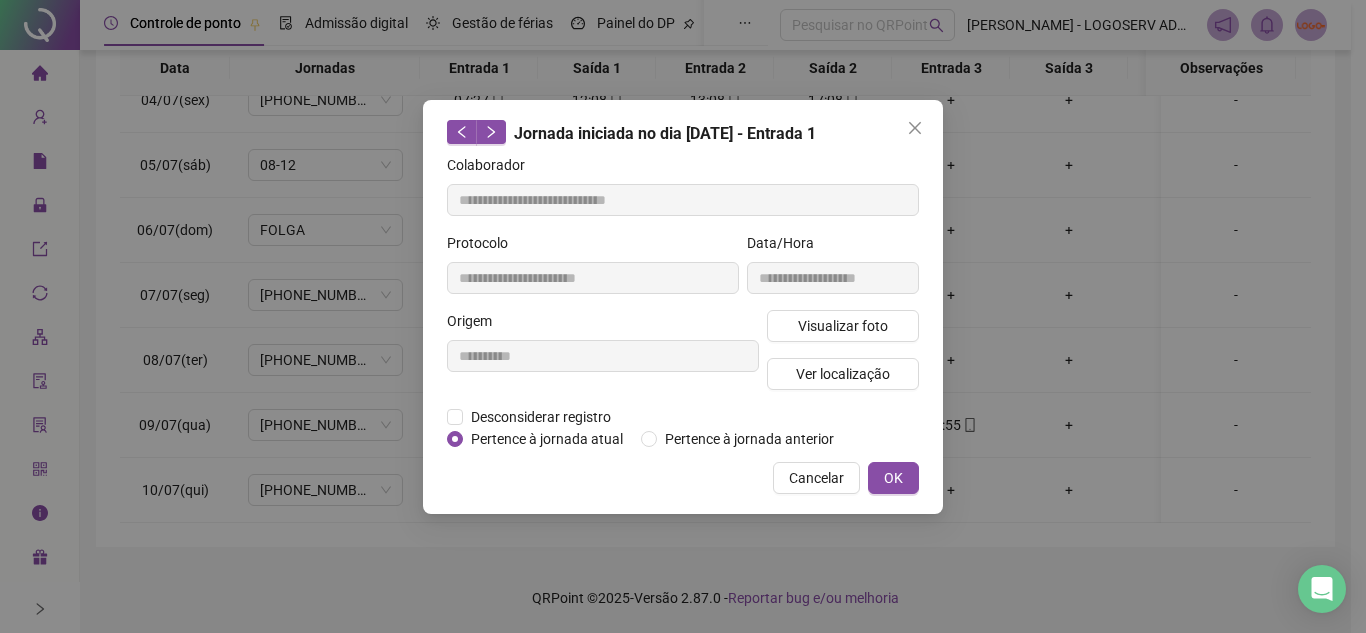 type on "**********" 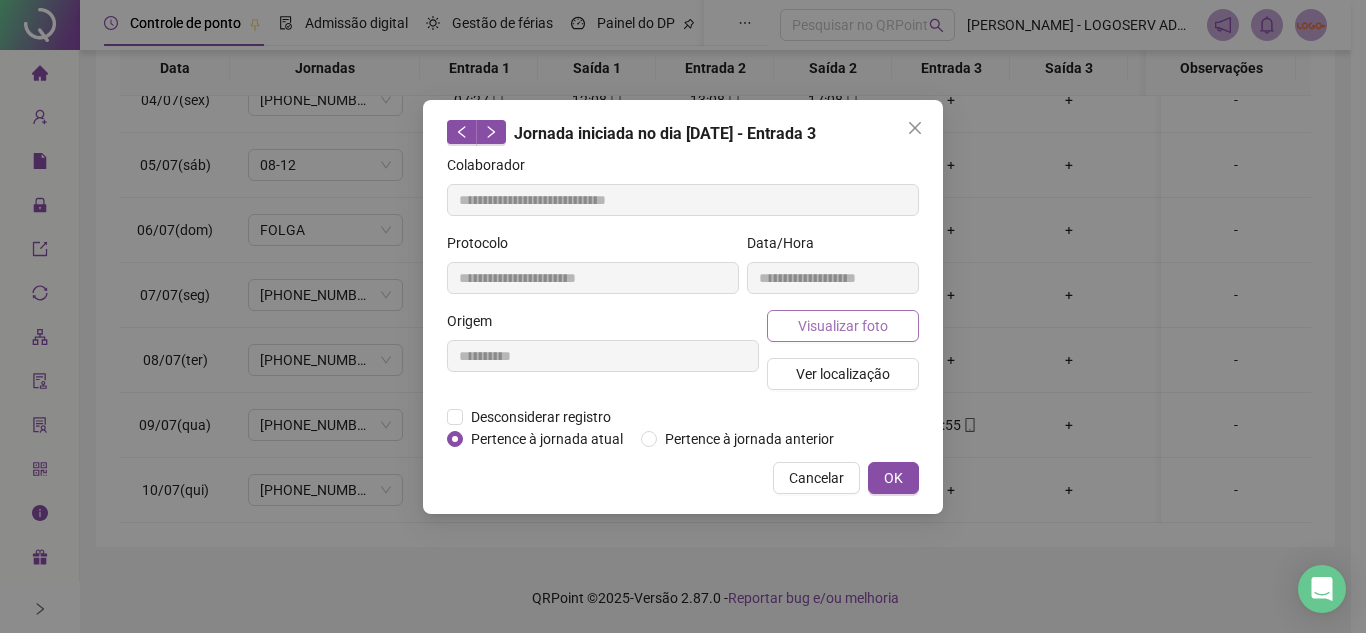 click on "Visualizar foto" at bounding box center [843, 326] 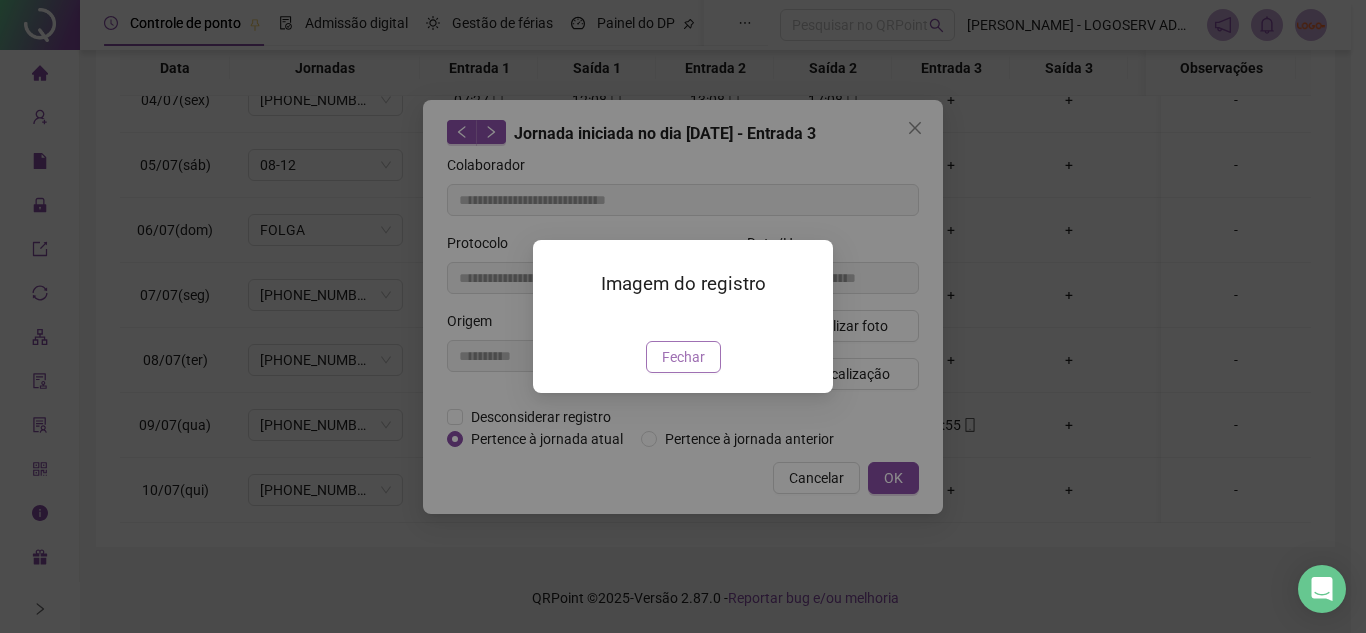 click on "Fechar" at bounding box center [683, 357] 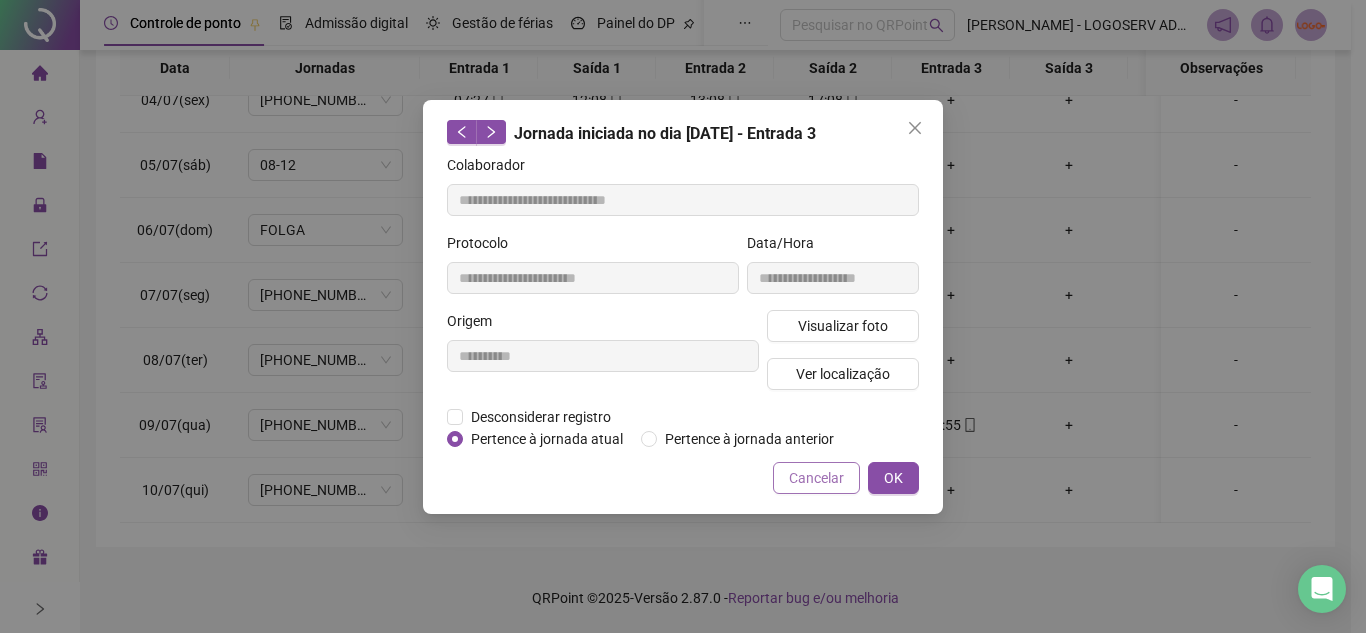 click on "Cancelar" at bounding box center (816, 478) 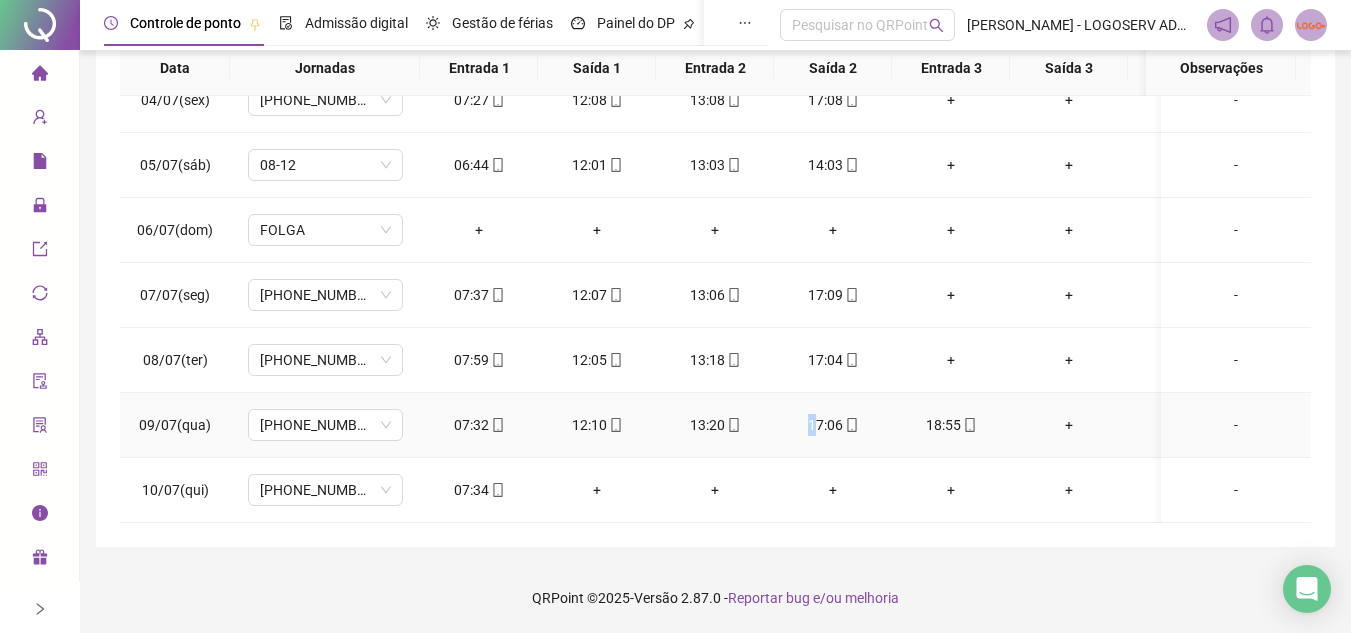 click on "17:06" at bounding box center [833, 425] 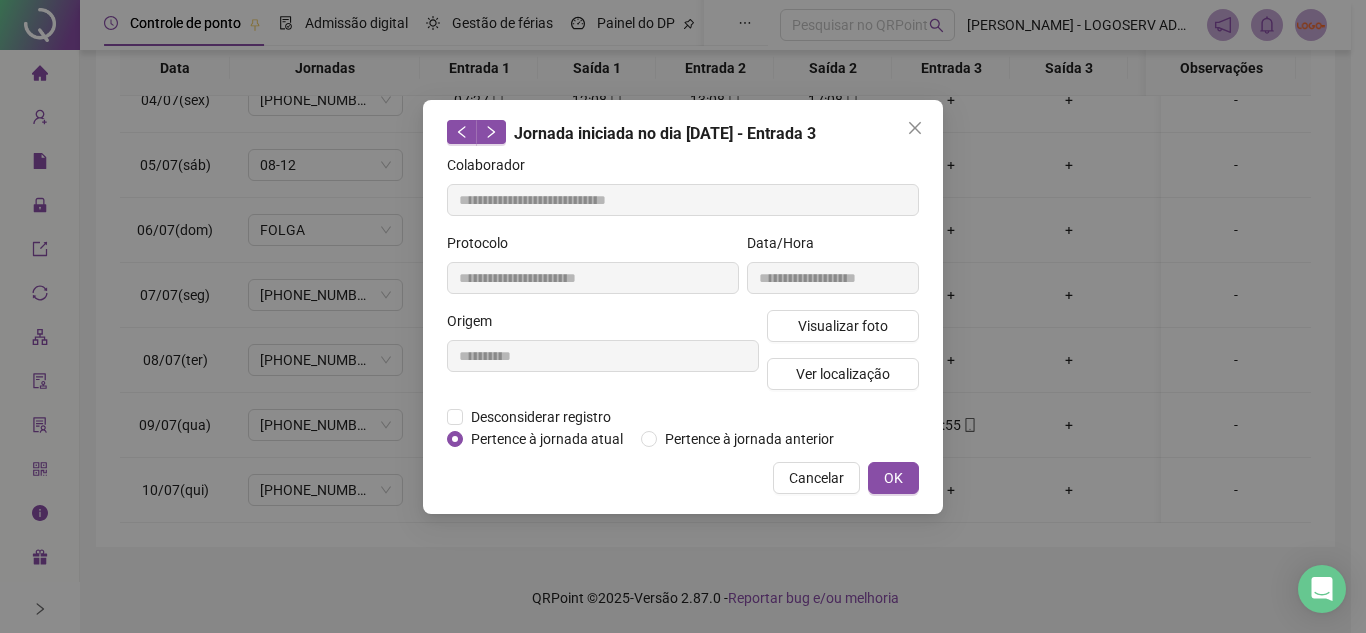 type on "**********" 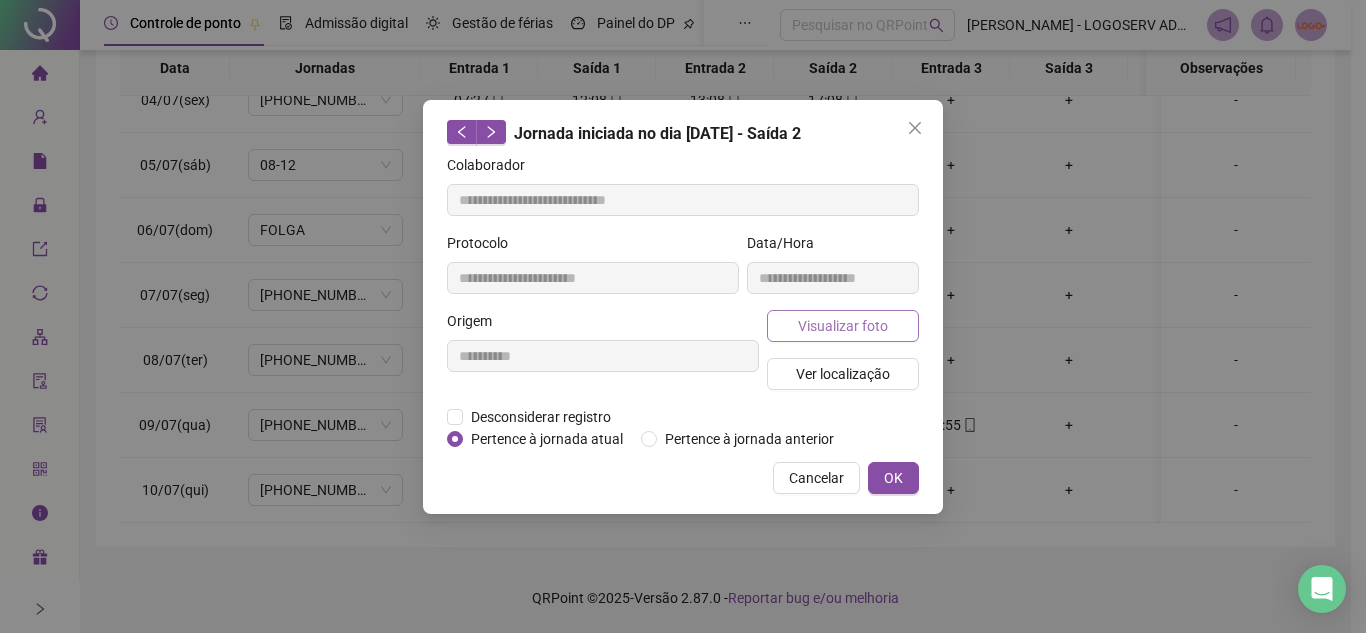 click on "Visualizar foto" at bounding box center (843, 326) 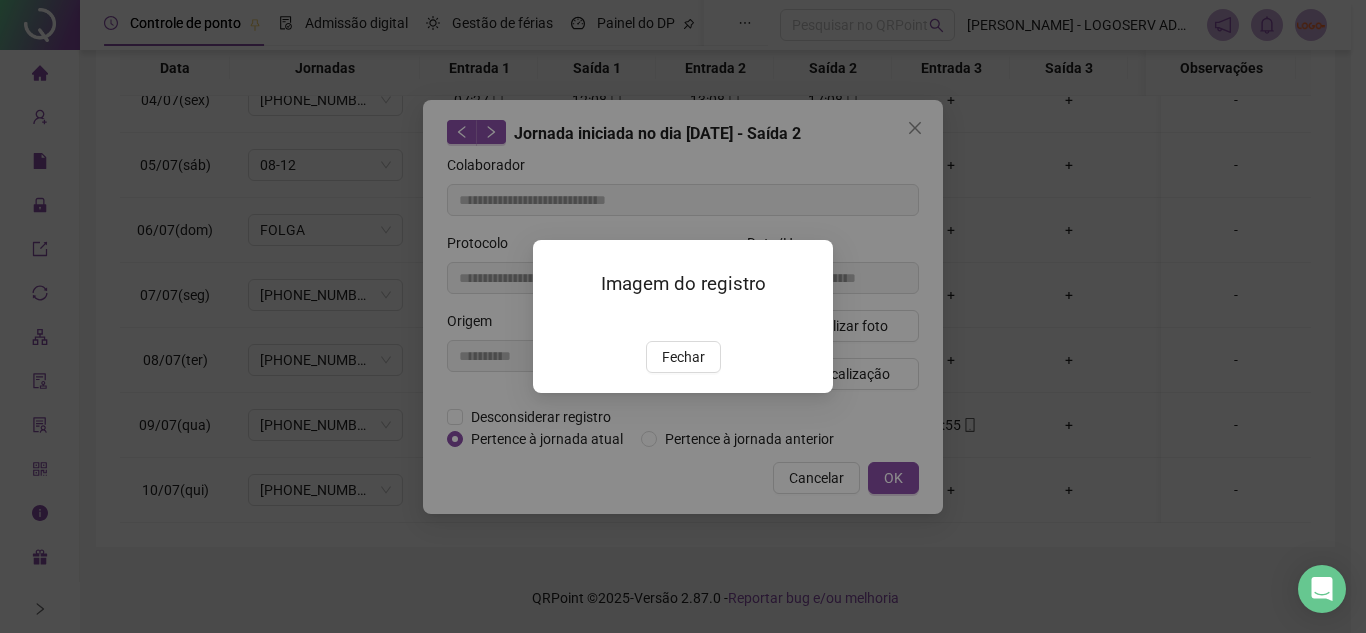 drag, startPoint x: 702, startPoint y: 468, endPoint x: 771, endPoint y: 473, distance: 69.18092 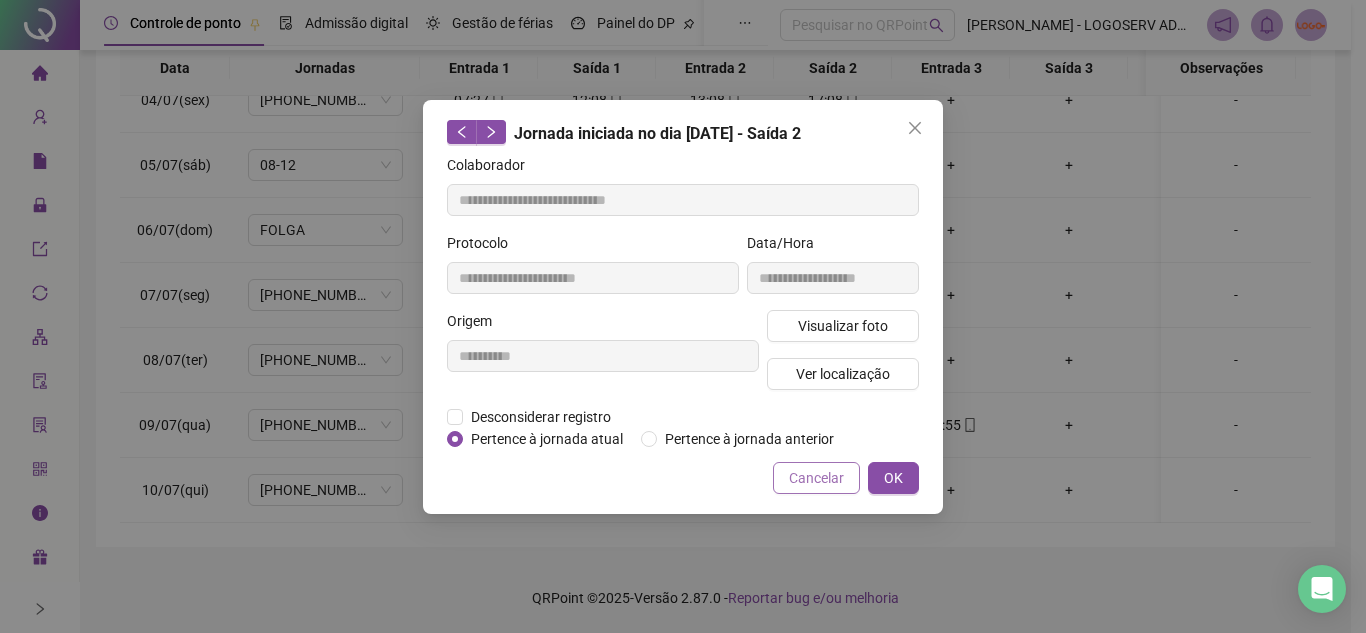 click on "Cancelar" at bounding box center [816, 478] 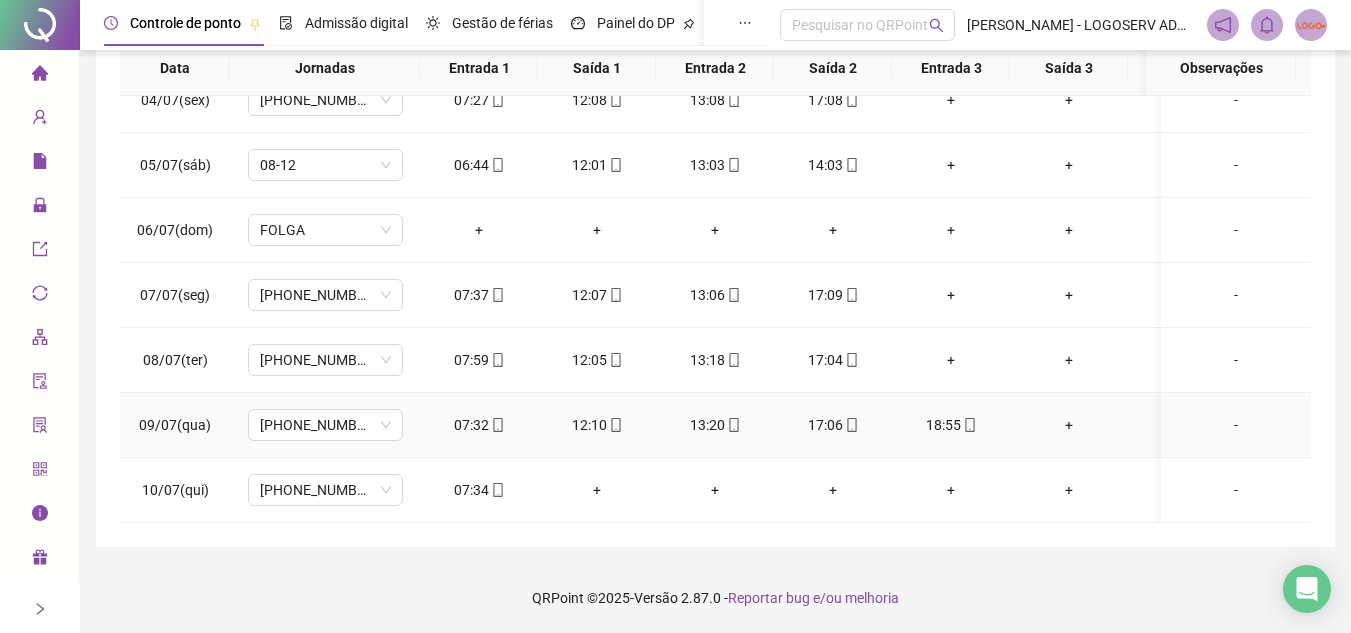 click on "18:55" at bounding box center [951, 425] 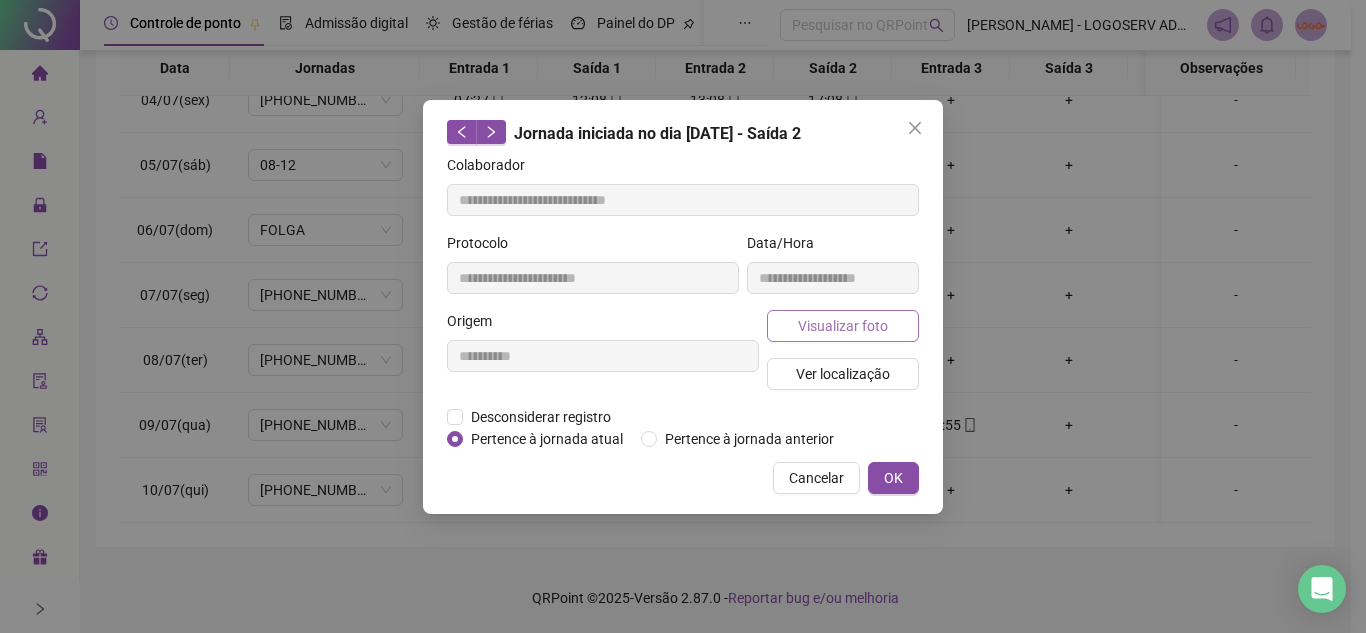 click on "Visualizar foto" at bounding box center (843, 326) 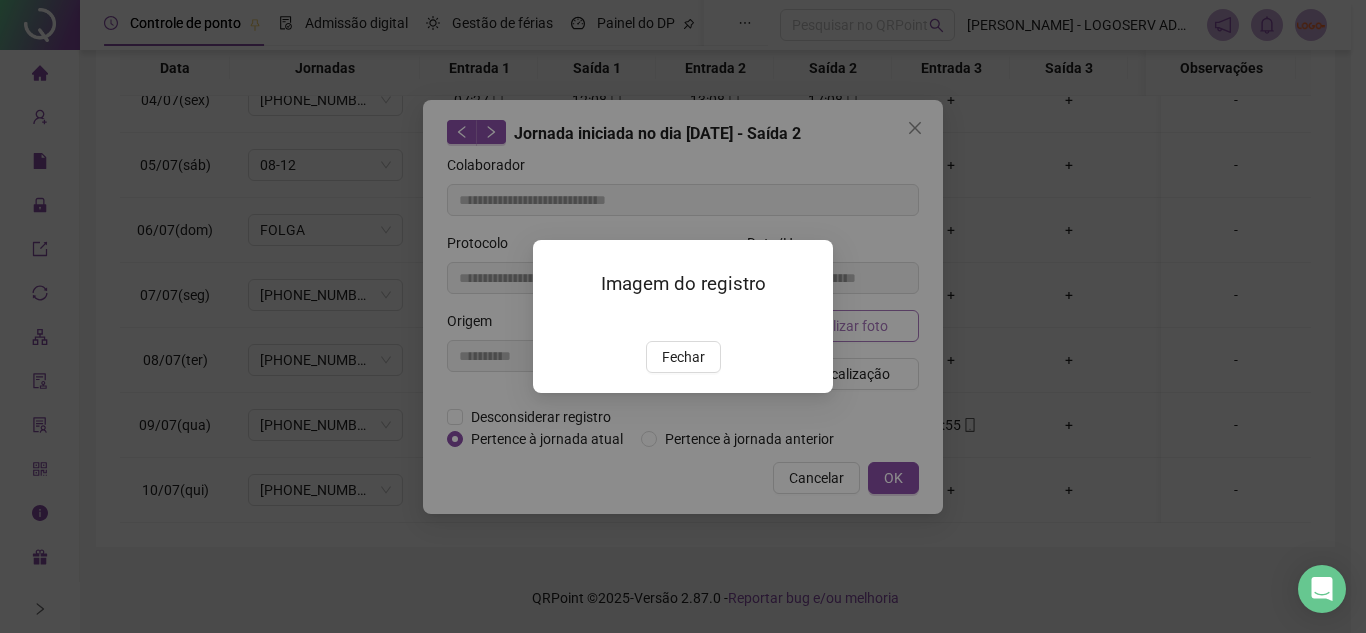 type on "**********" 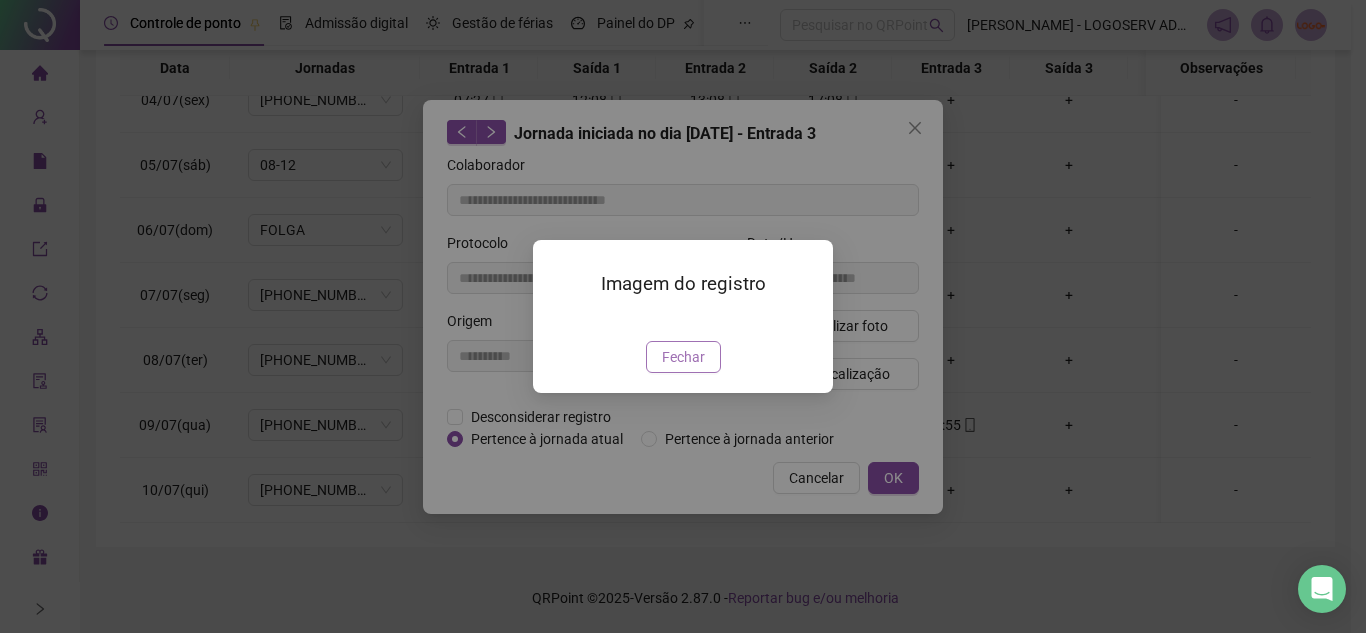click on "Fechar" at bounding box center [683, 357] 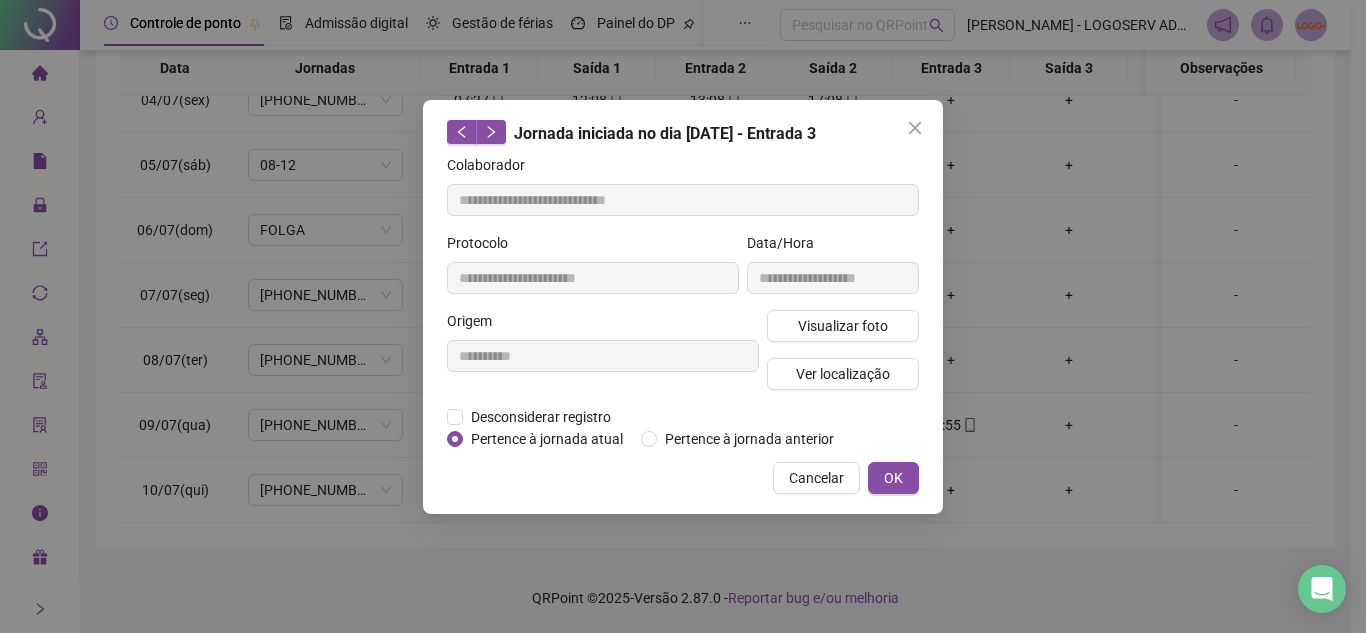 click on "Cancelar" at bounding box center [816, 478] 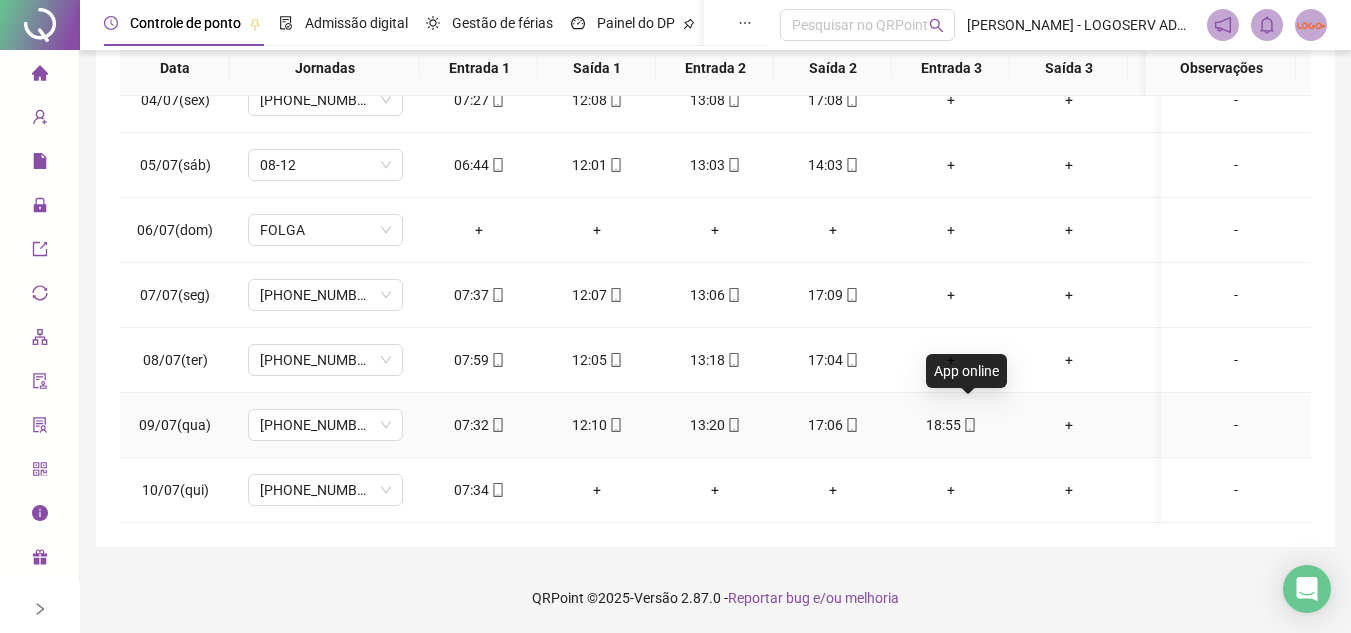 click 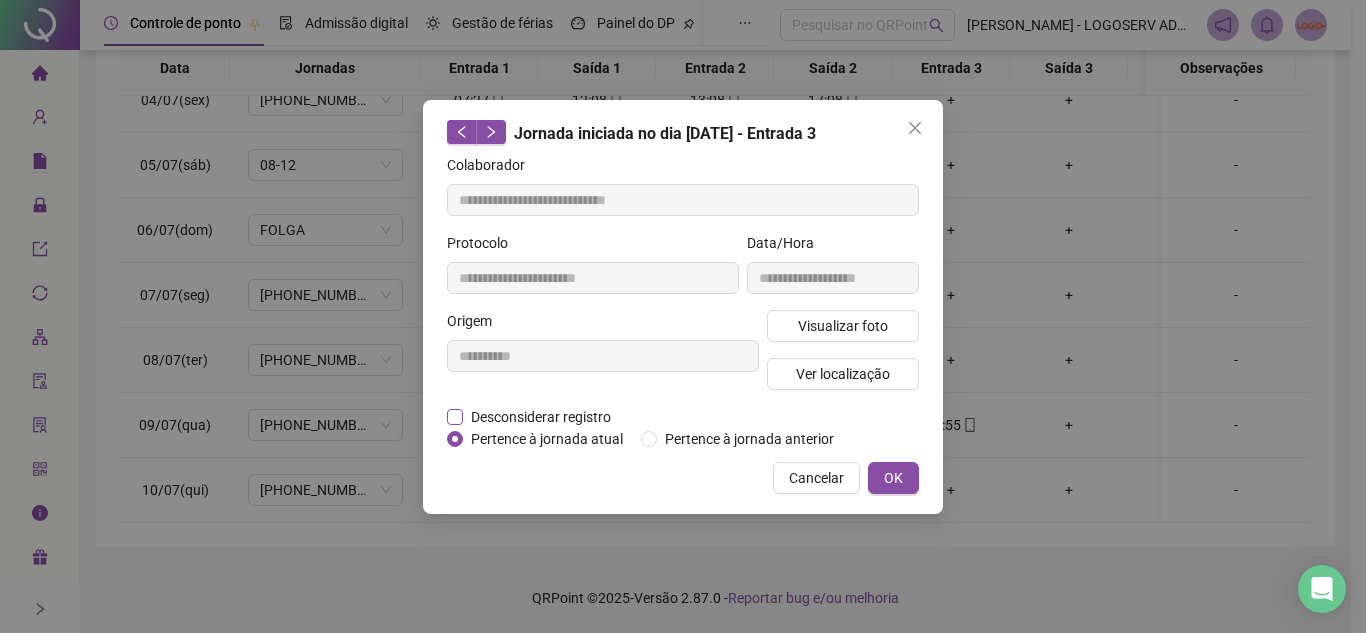 drag, startPoint x: 529, startPoint y: 404, endPoint x: 532, endPoint y: 423, distance: 19.235384 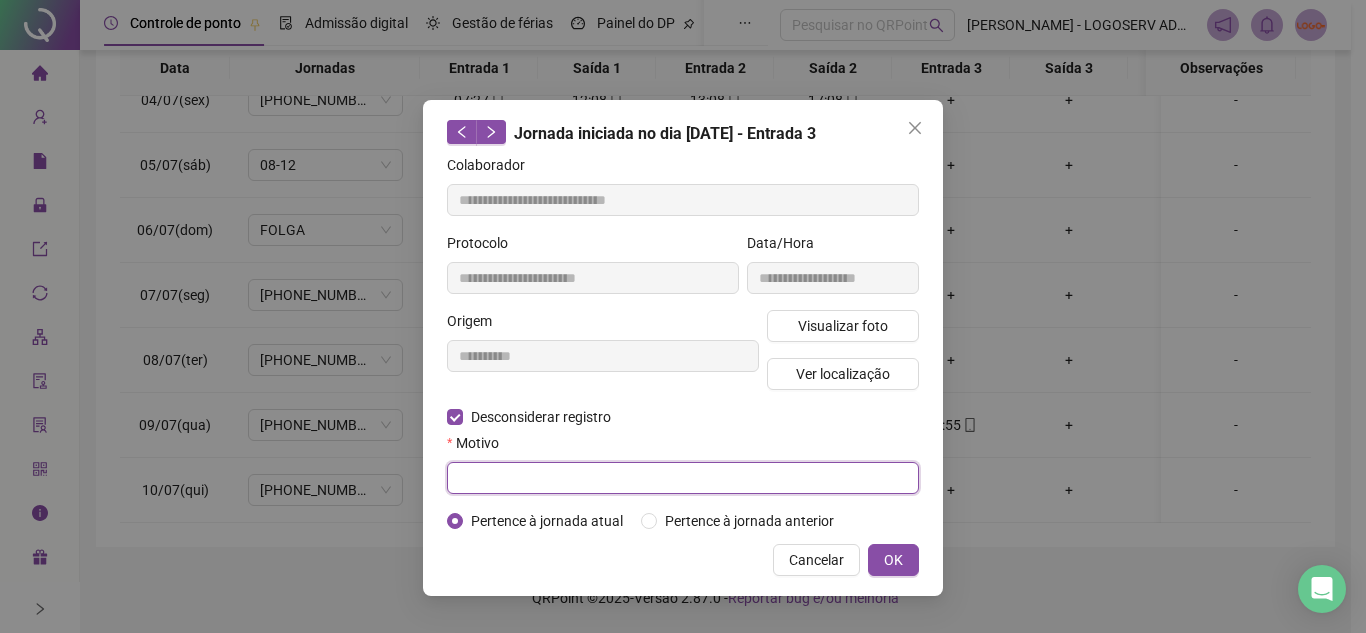 click at bounding box center [683, 478] 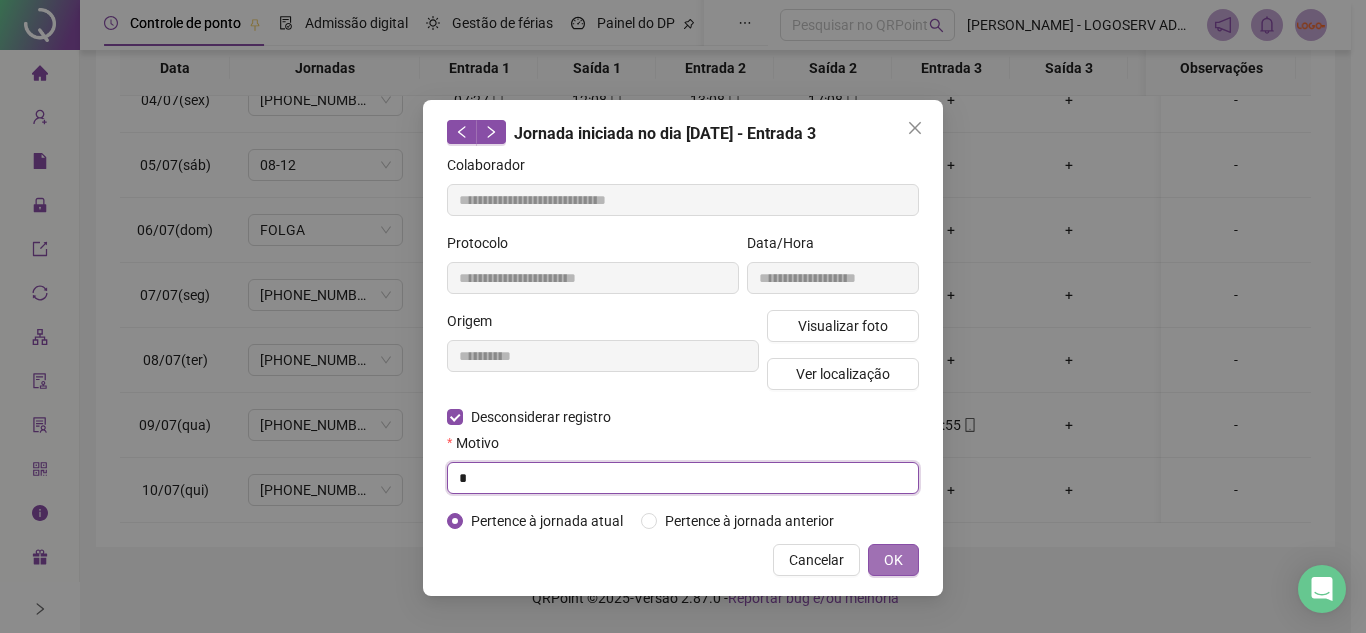 type on "*" 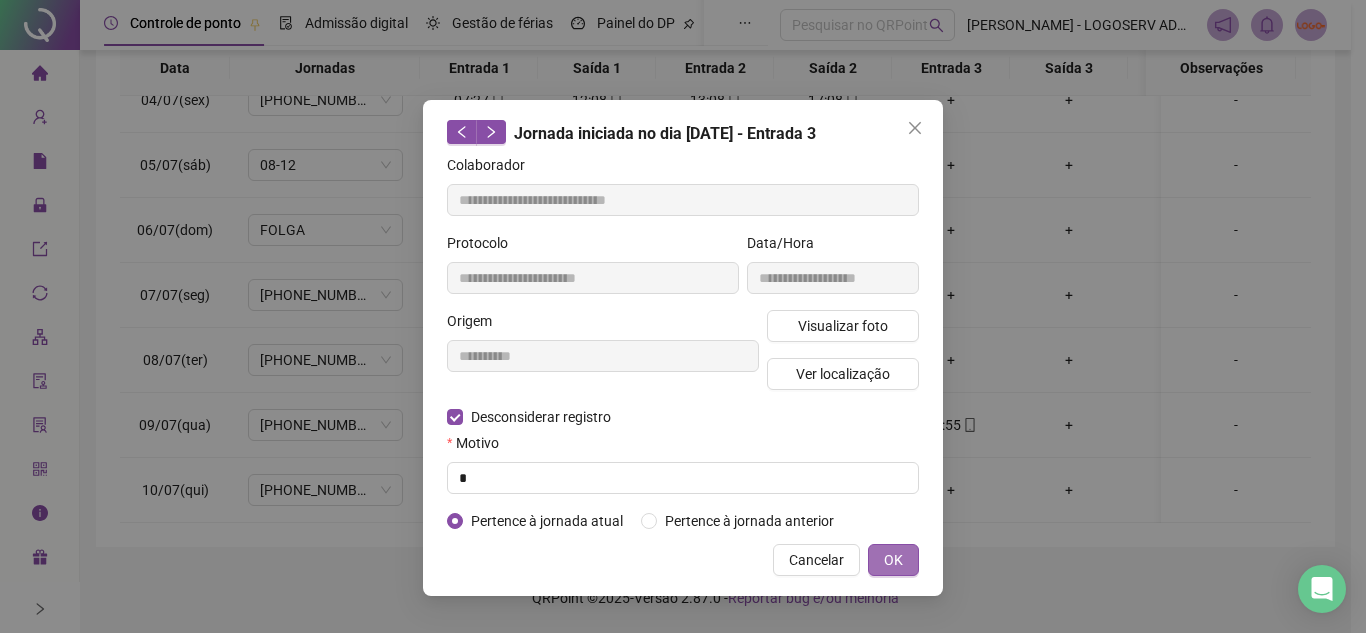 click on "OK" at bounding box center [893, 560] 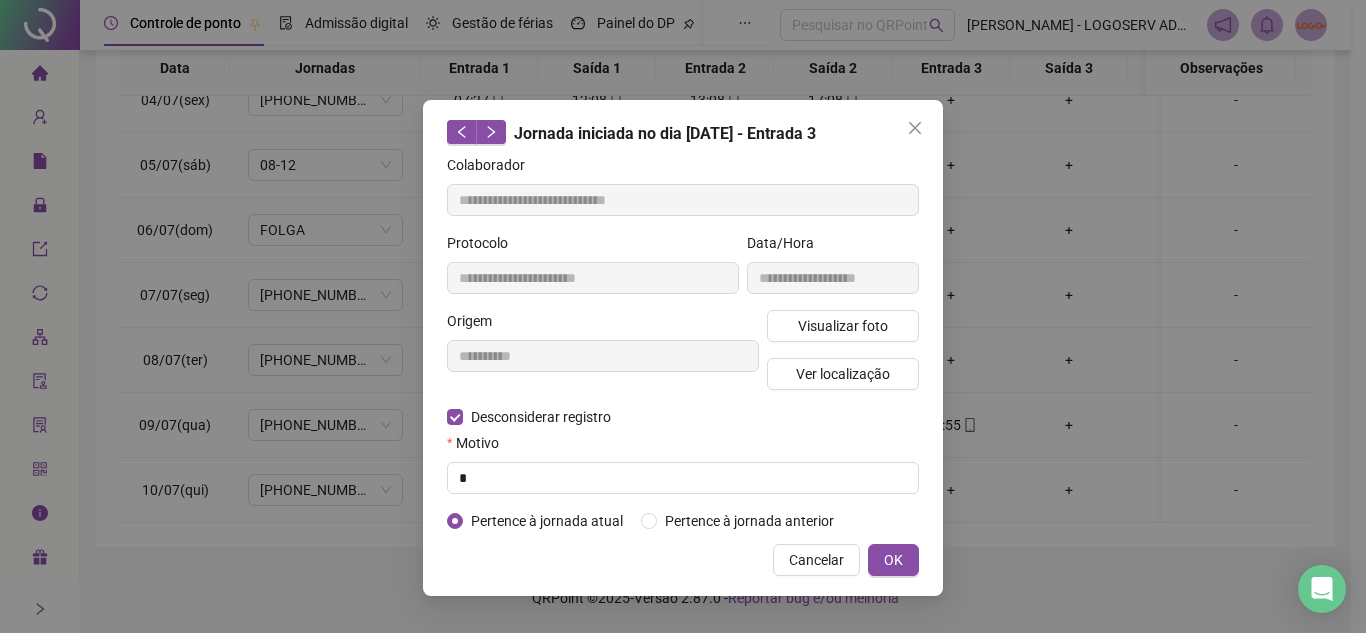 click on "**********" at bounding box center [683, 316] 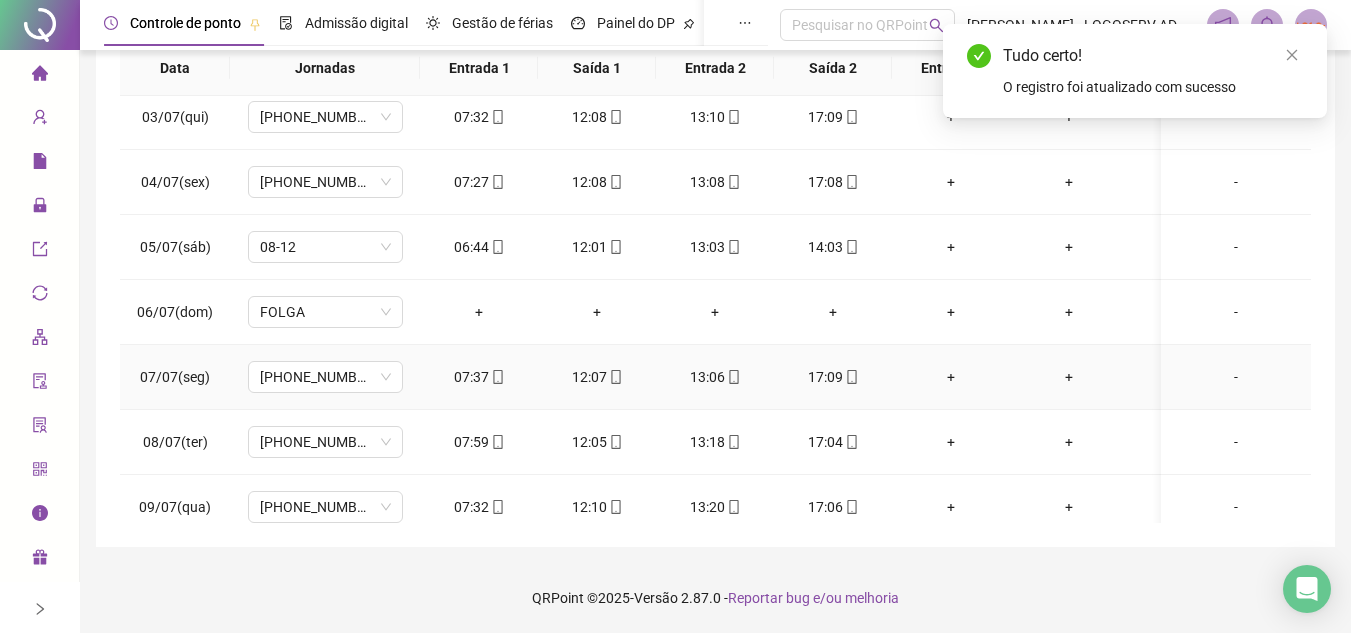 scroll, scrollTop: 0, scrollLeft: 0, axis: both 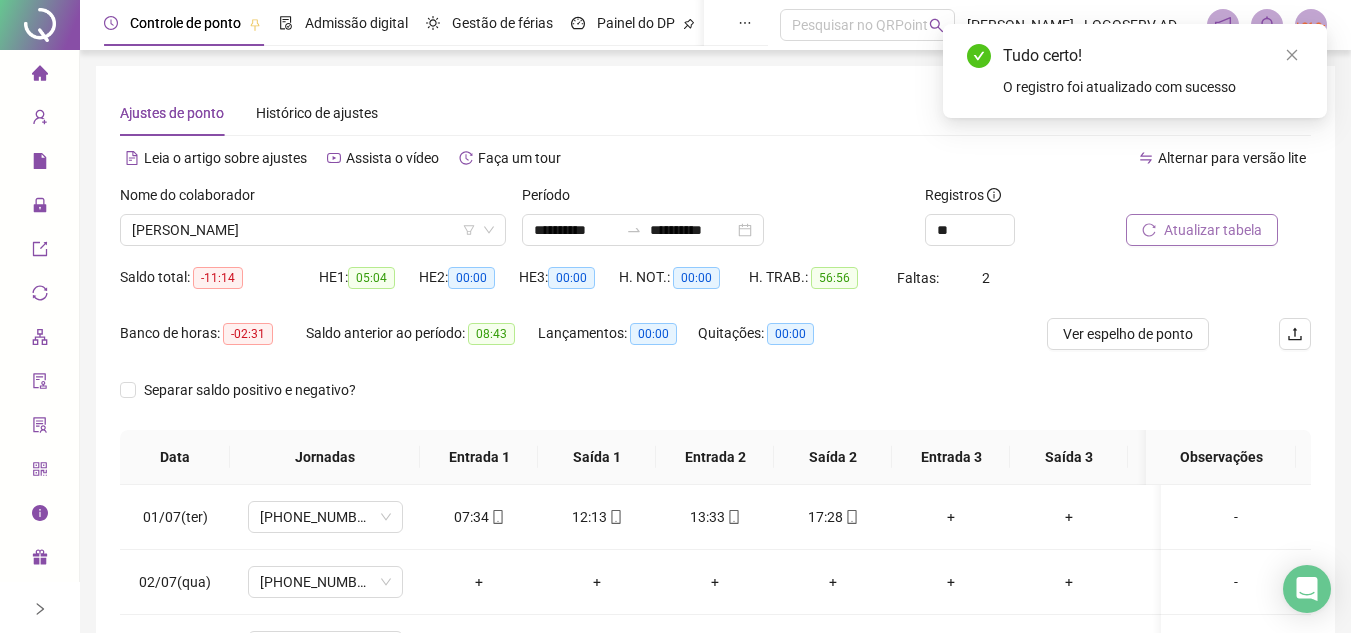 click on "Atualizar tabela" at bounding box center (1213, 230) 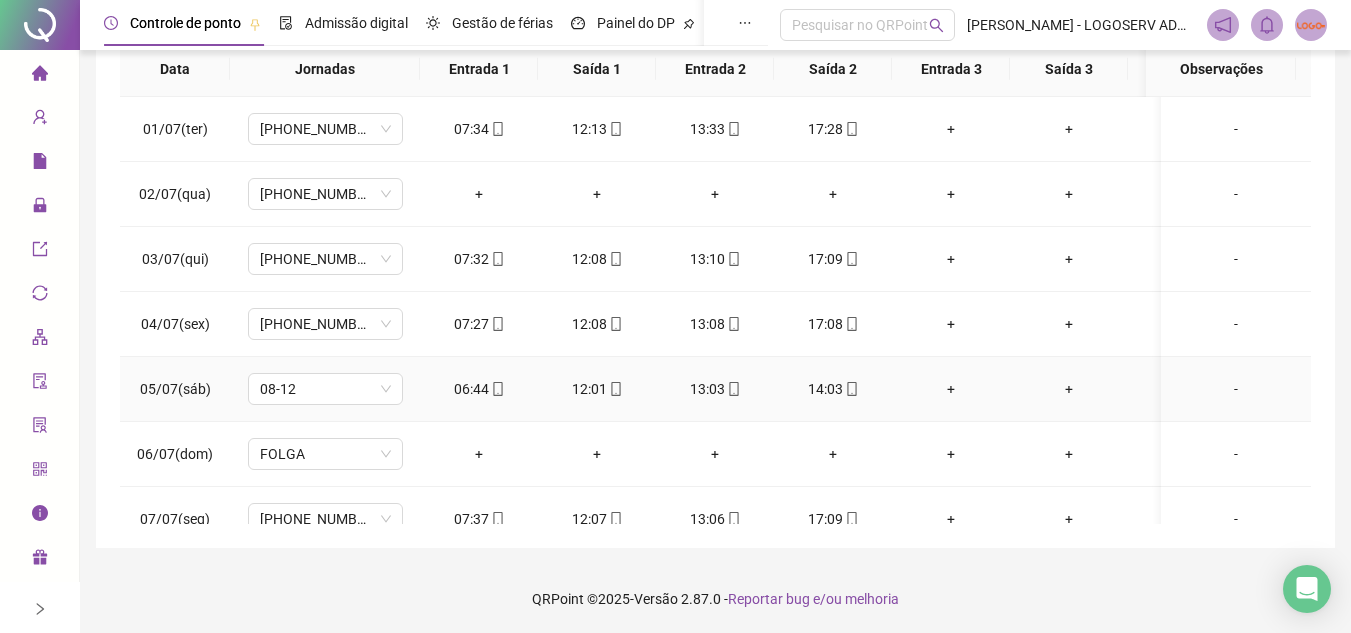 scroll, scrollTop: 389, scrollLeft: 0, axis: vertical 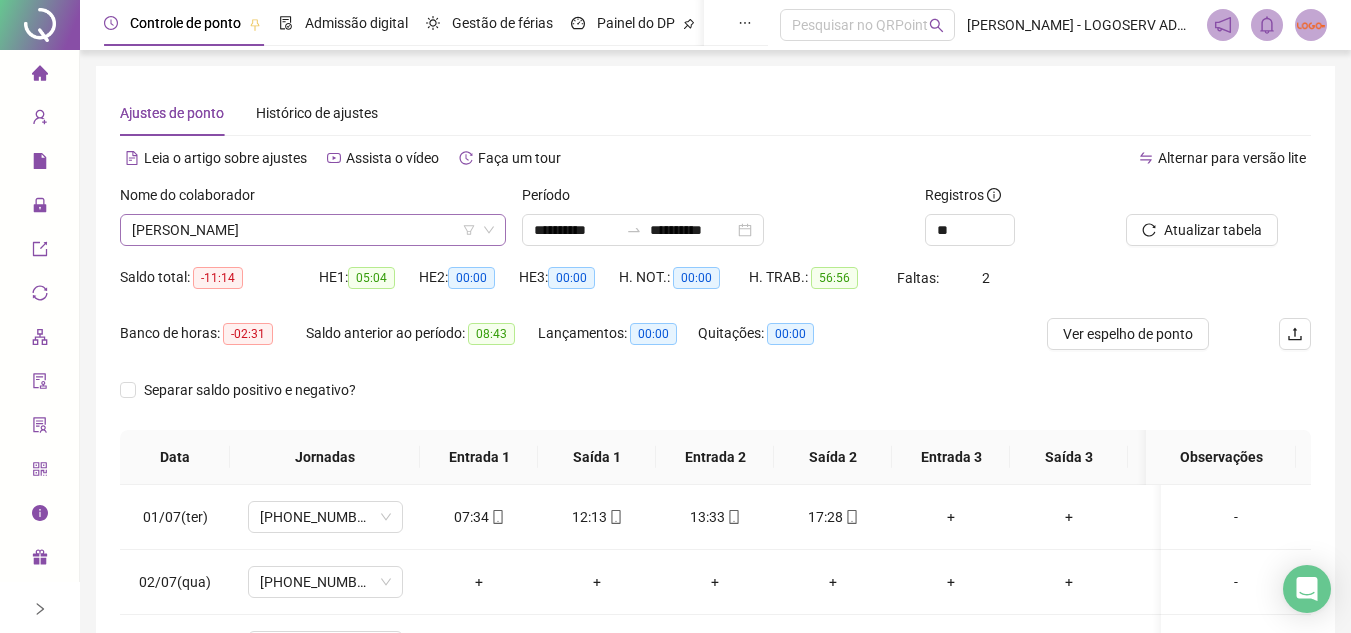 click on "[PERSON_NAME]" at bounding box center (313, 230) 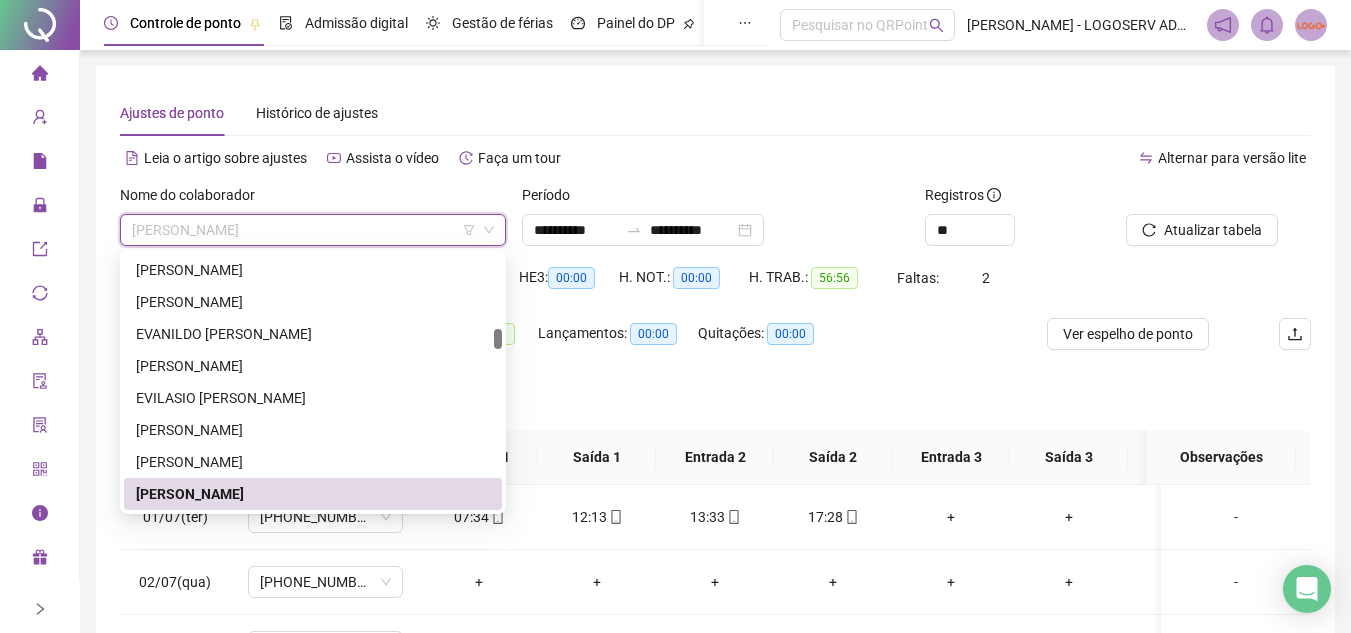 click on "[PERSON_NAME]" at bounding box center (313, 230) 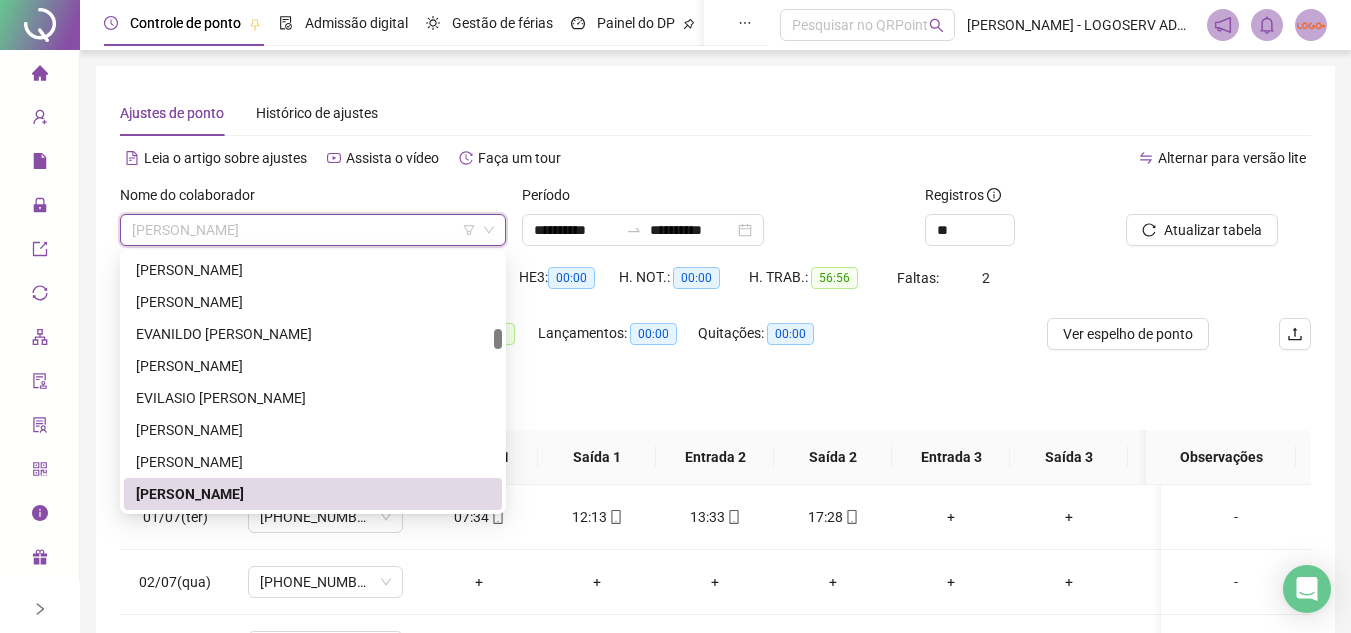 paste on "**********" 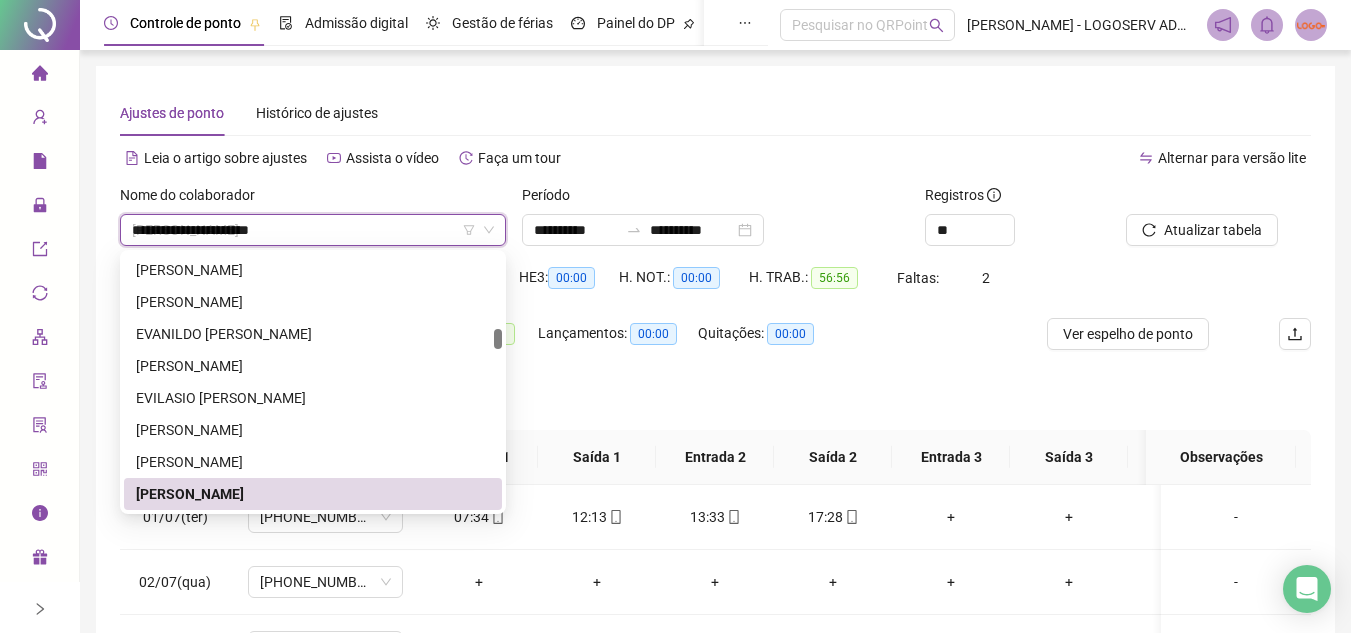 scroll, scrollTop: 0, scrollLeft: 0, axis: both 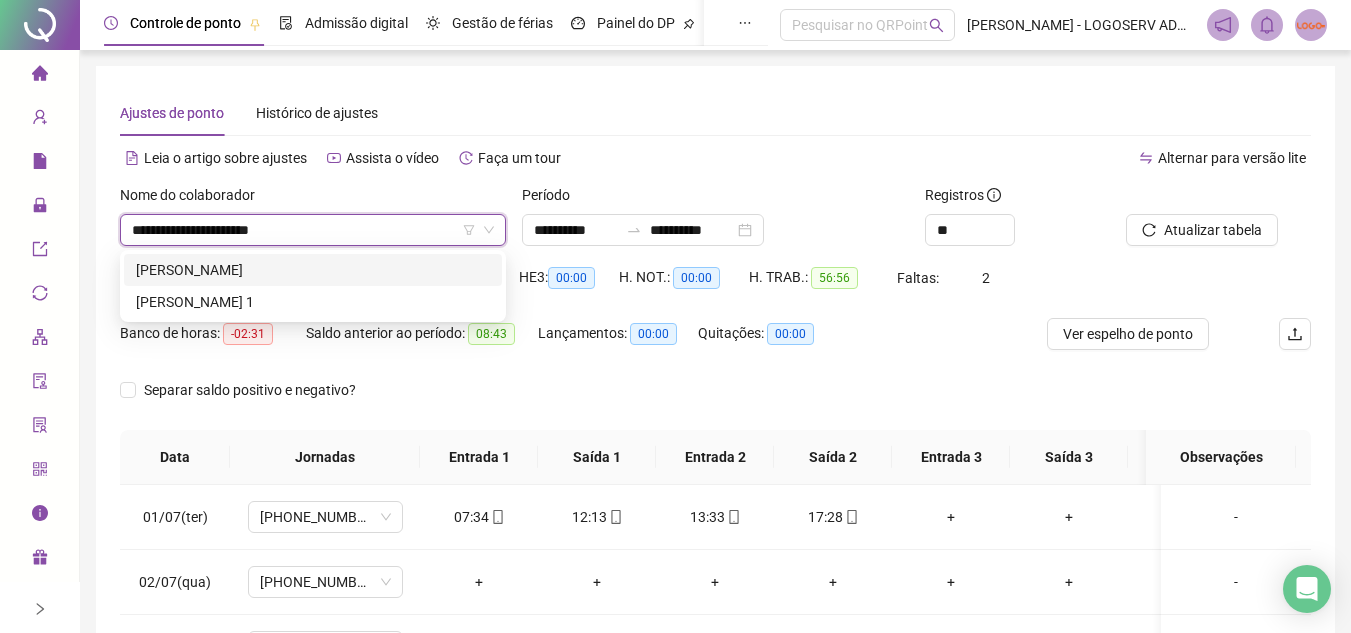 click on "[PERSON_NAME]" at bounding box center [313, 270] 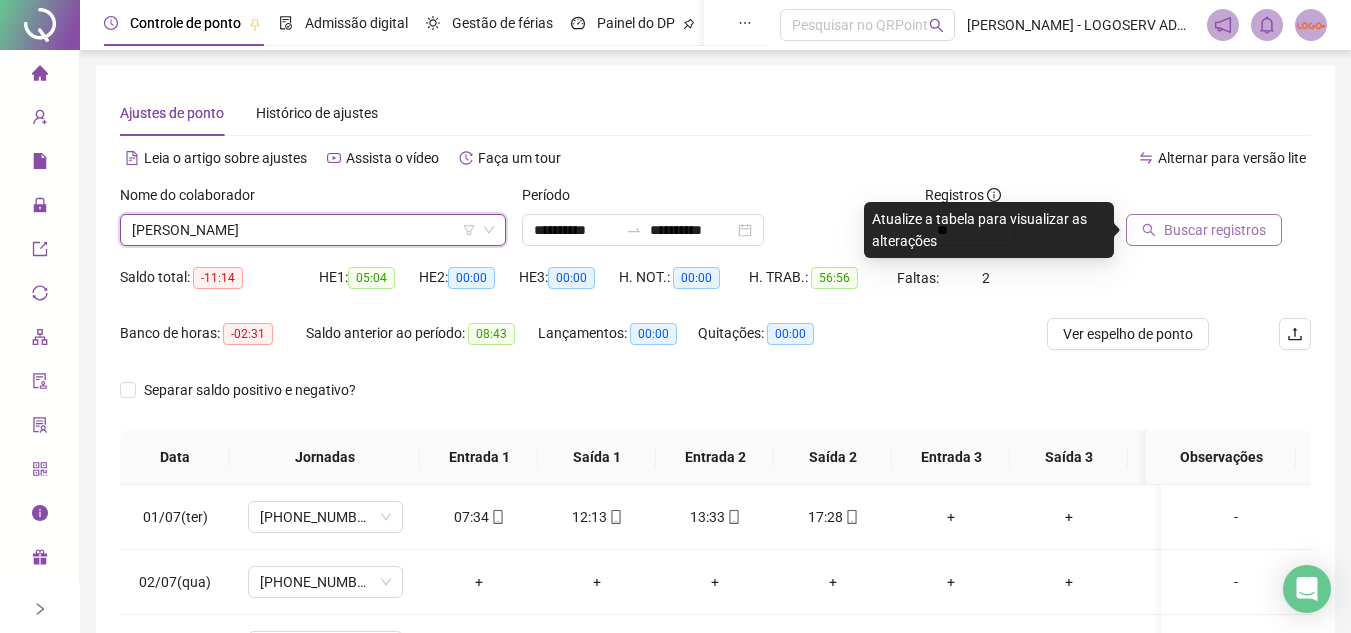 click on "Buscar registros" at bounding box center [1204, 230] 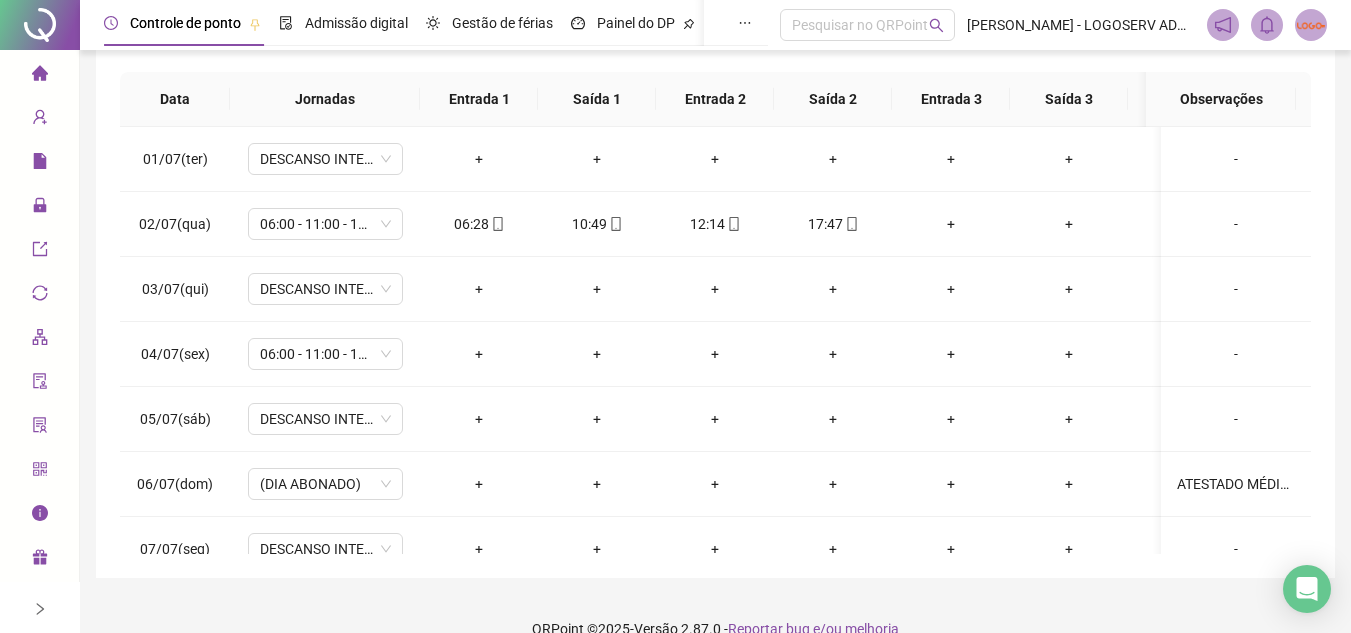 scroll, scrollTop: 389, scrollLeft: 0, axis: vertical 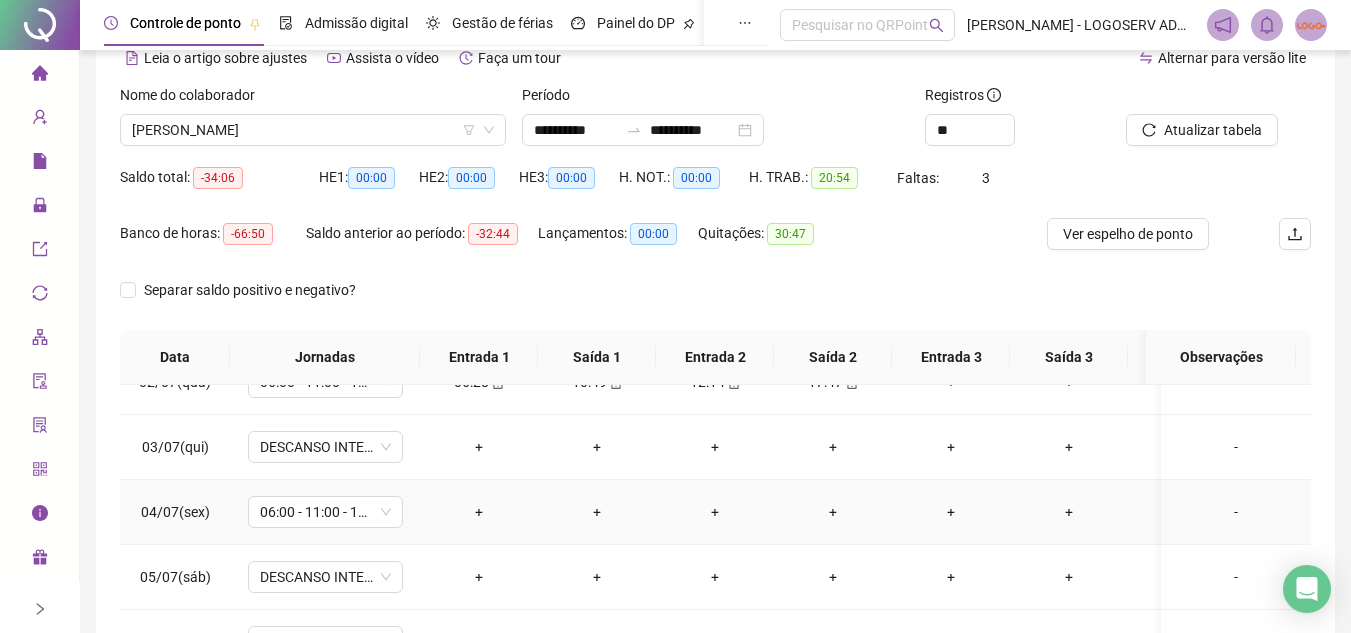 click on "+" at bounding box center [479, 512] 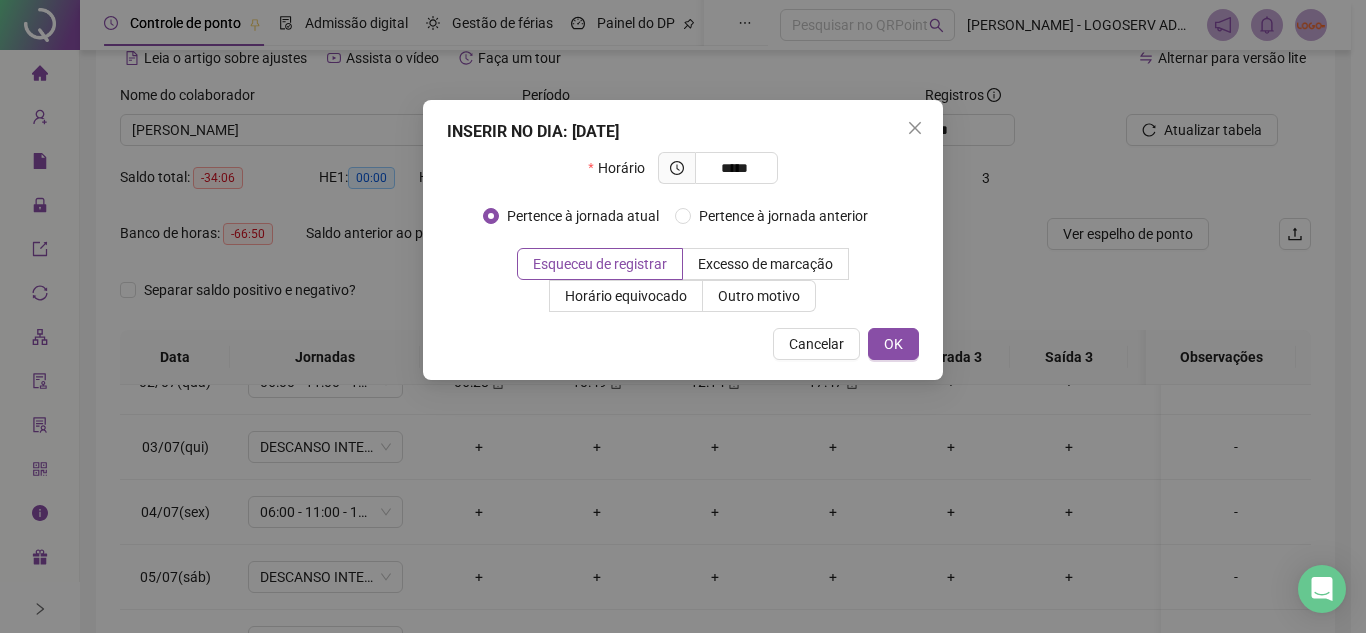 type on "*****" 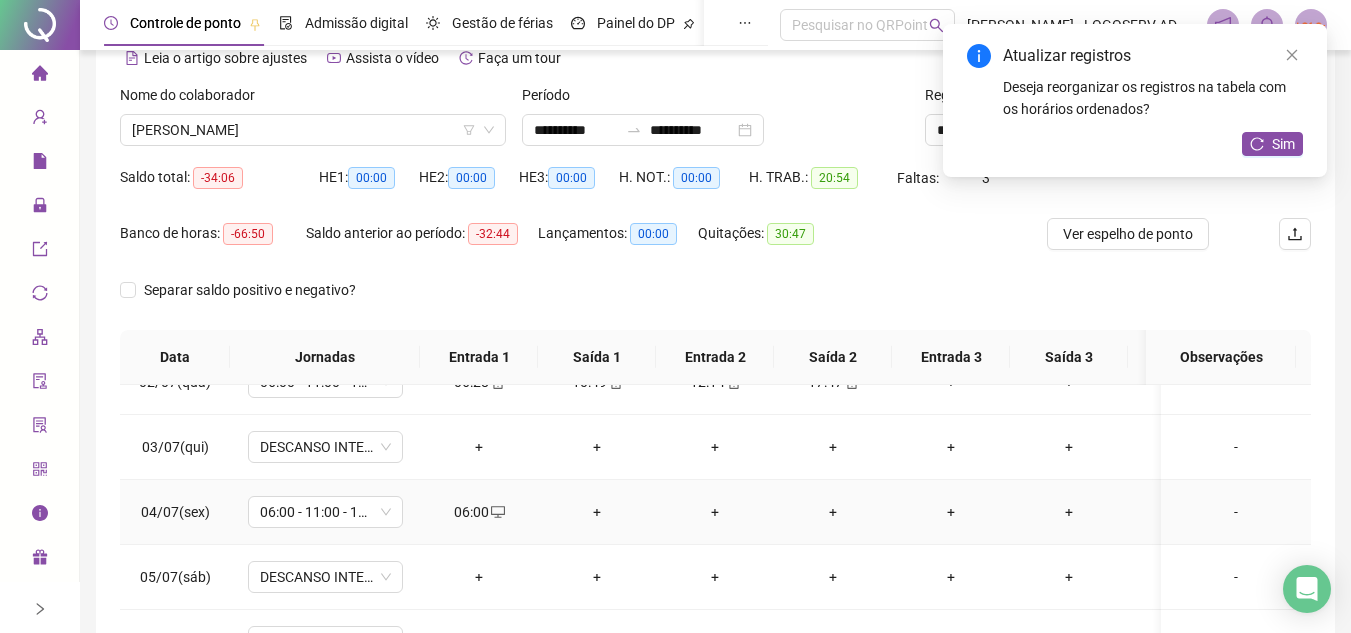 click on "+" at bounding box center [597, 512] 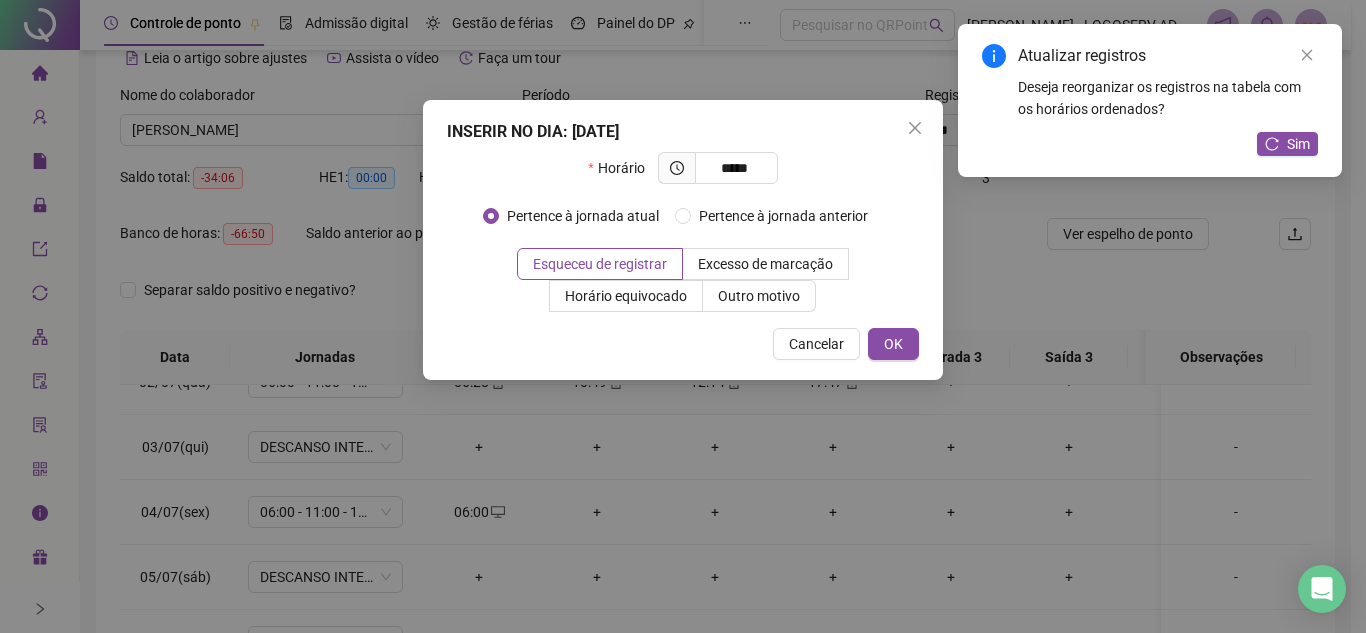 type on "*****" 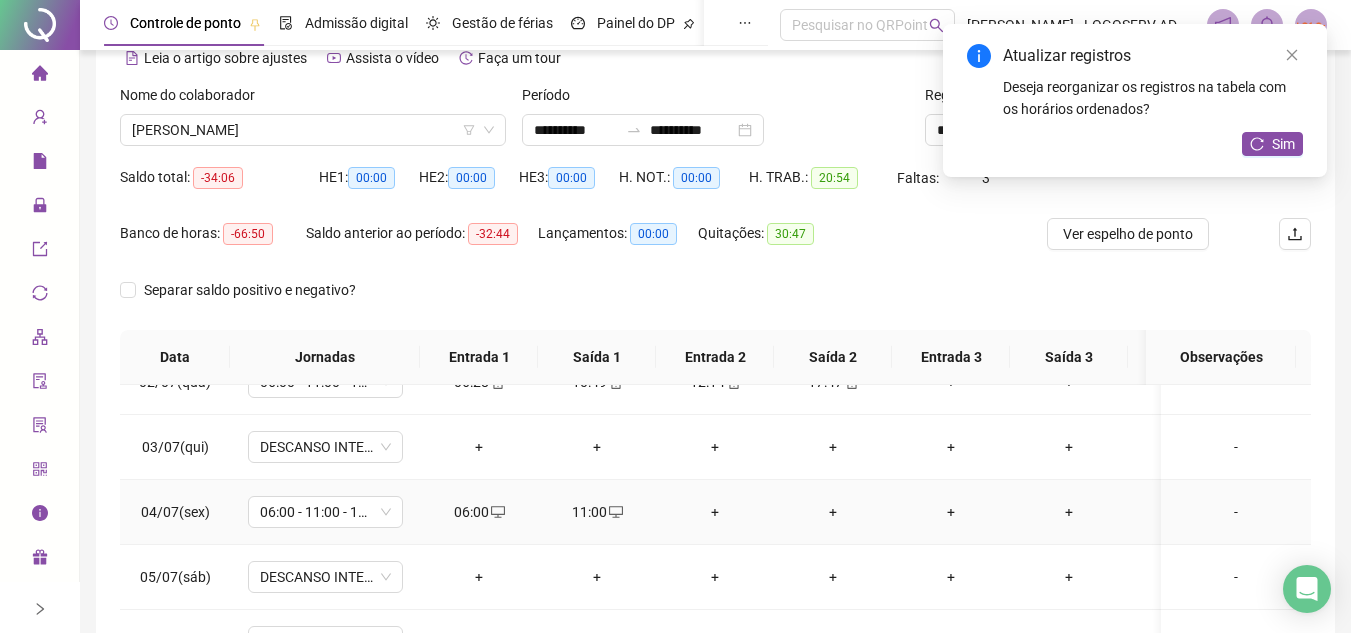click on "+" at bounding box center (715, 512) 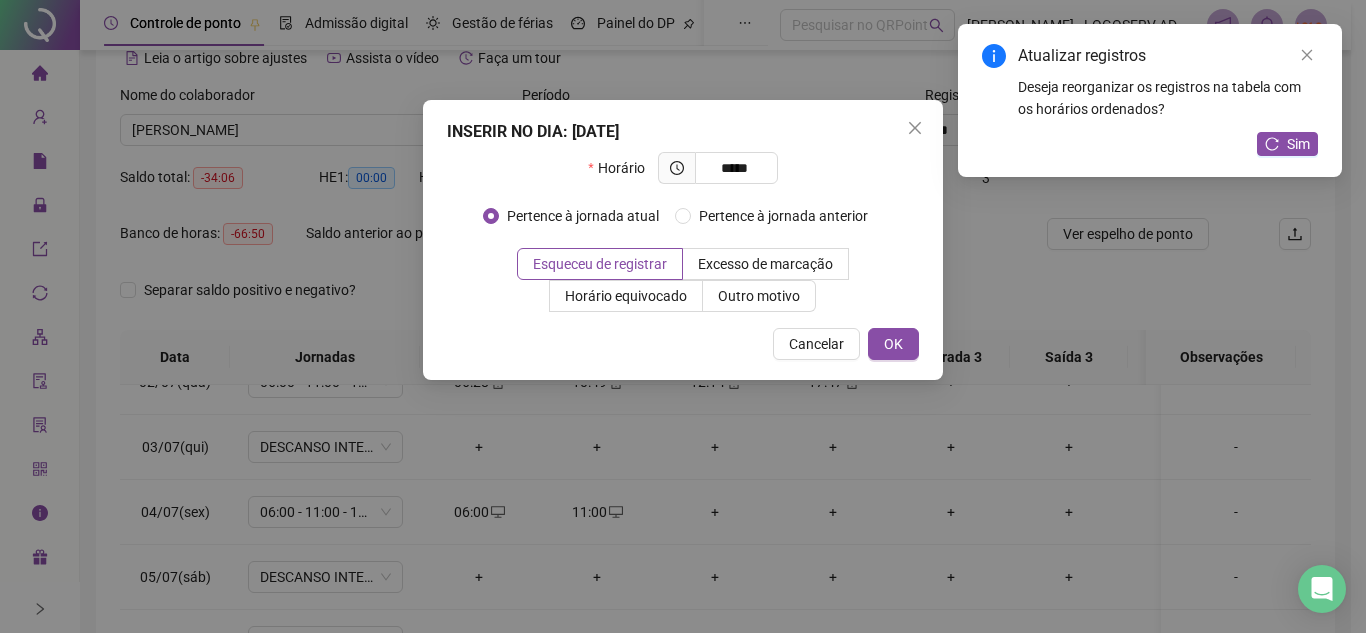 type on "*****" 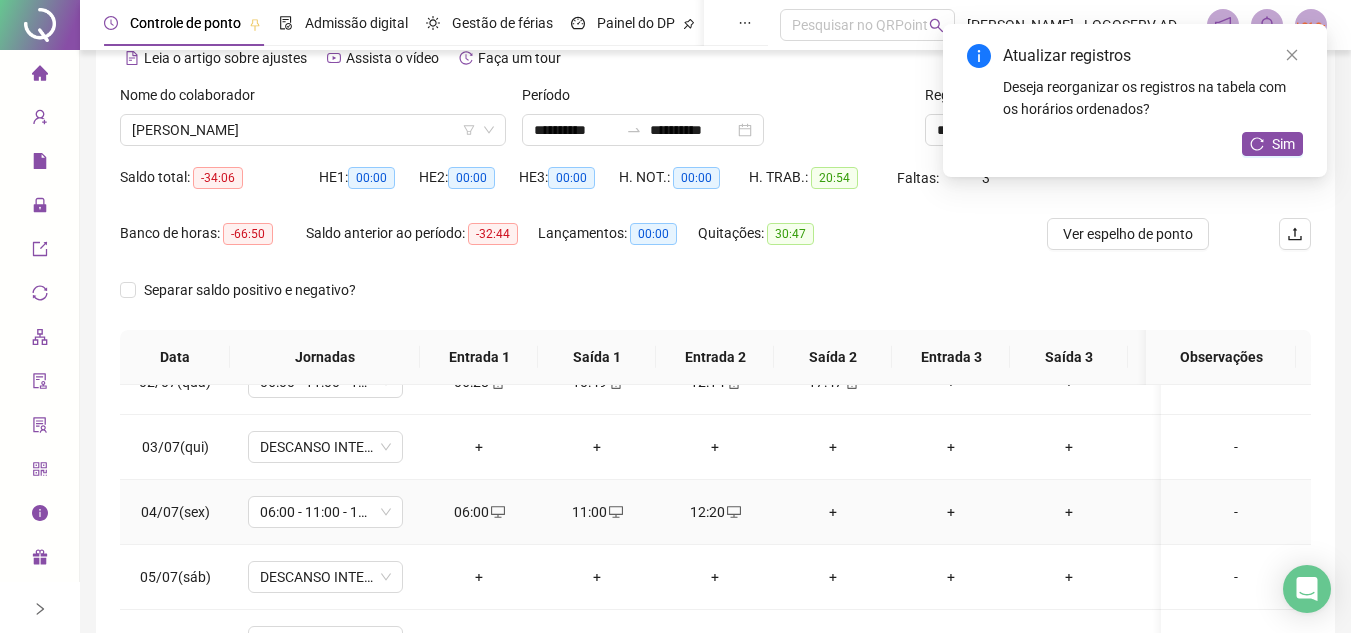 click on "12:20" at bounding box center [715, 512] 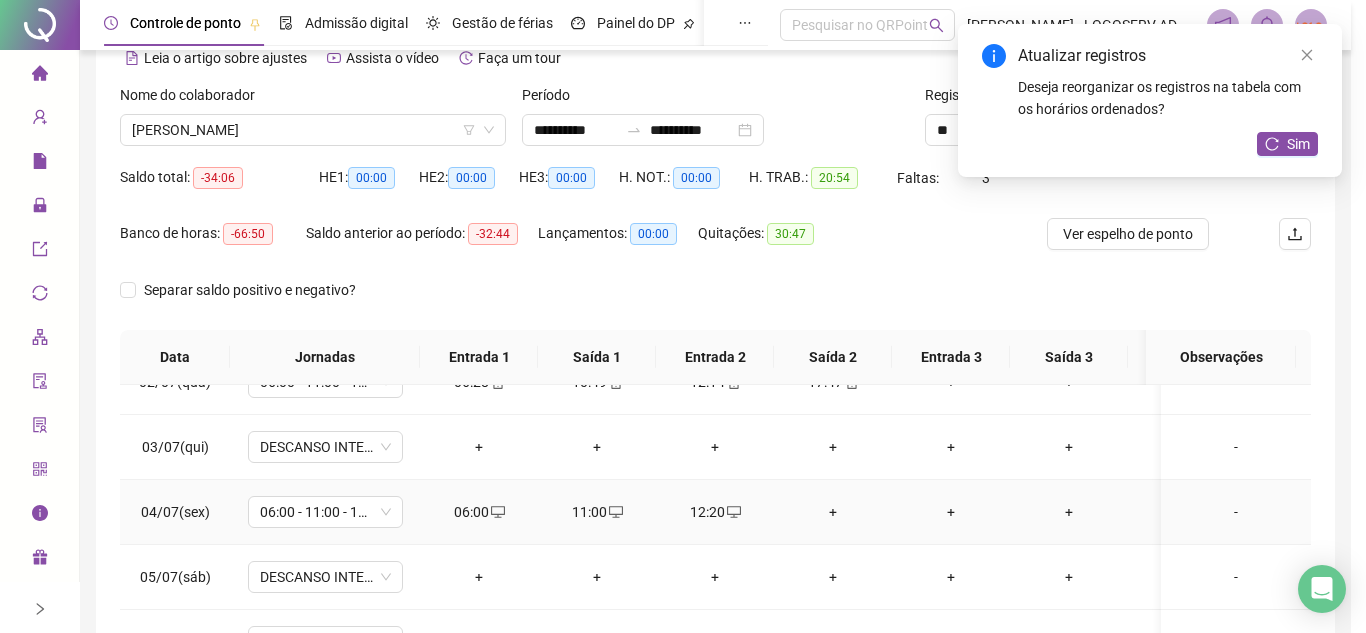 type on "**********" 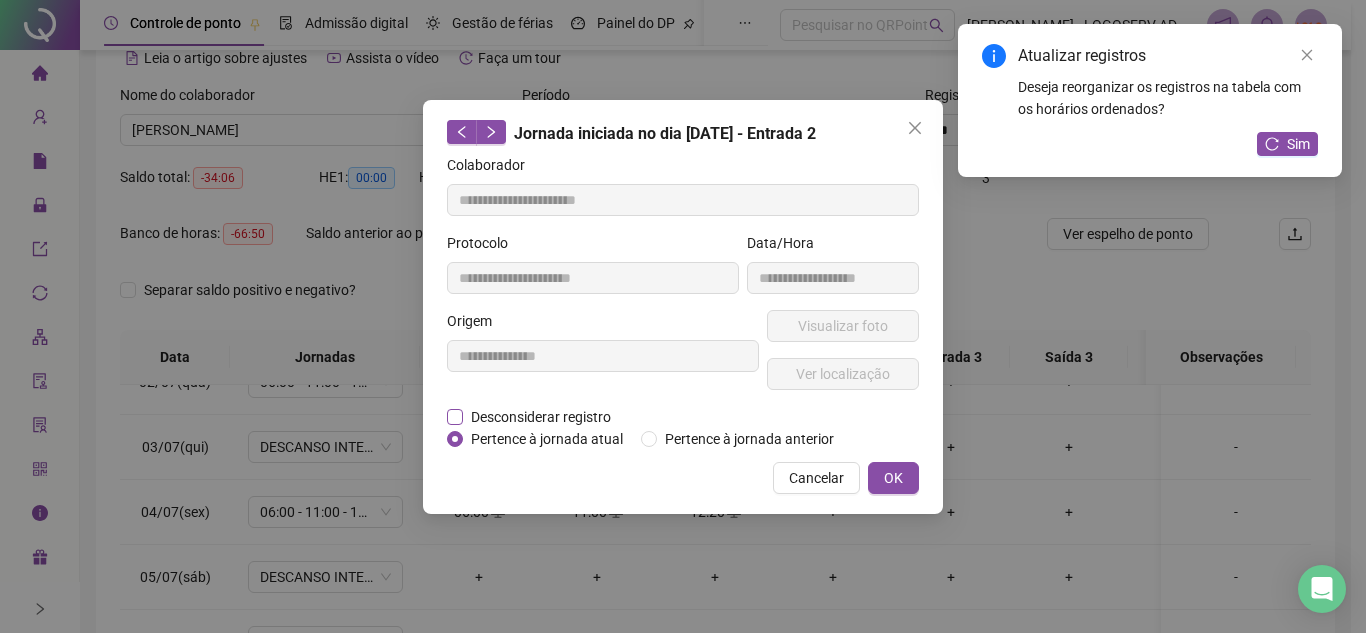 click on "Desconsiderar registro" at bounding box center [541, 417] 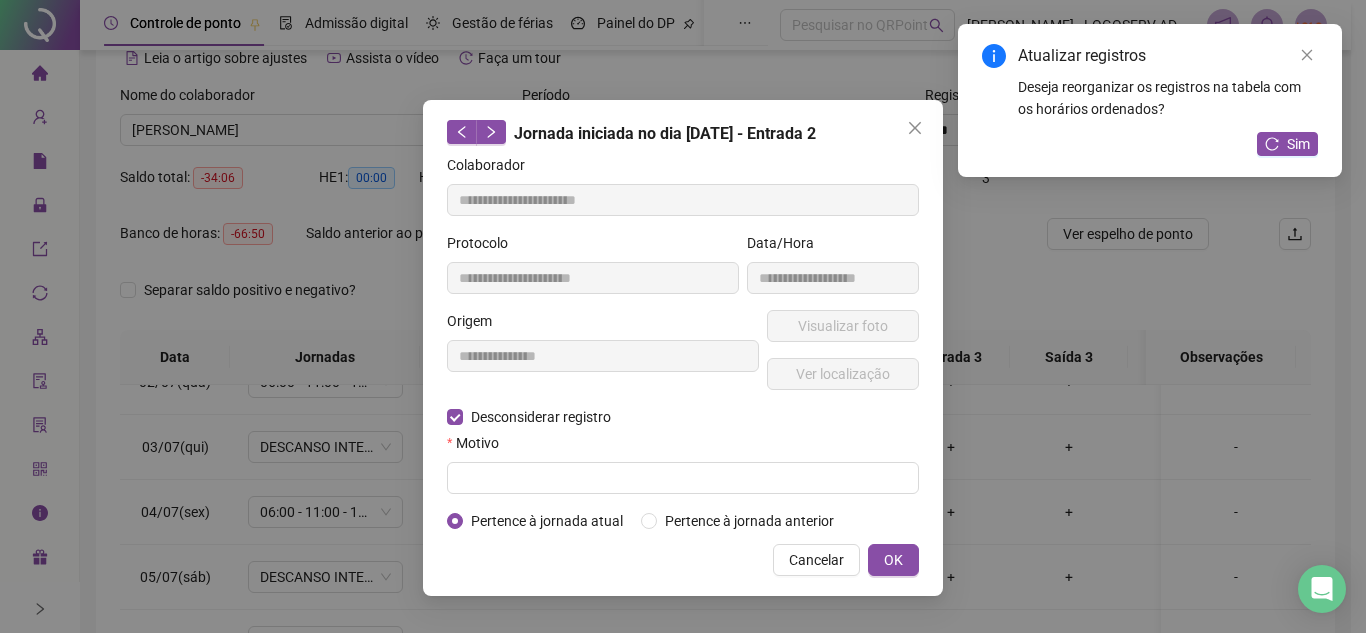 drag, startPoint x: 611, startPoint y: 423, endPoint x: 608, endPoint y: 454, distance: 31.144823 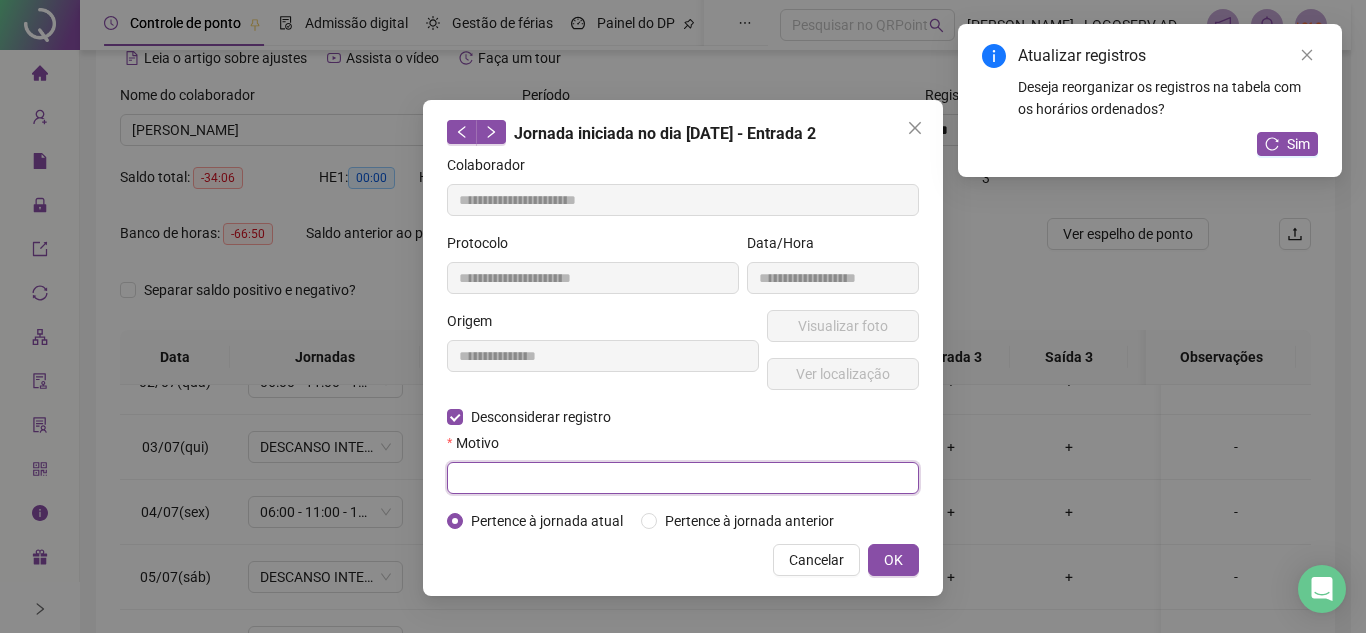 click at bounding box center (683, 478) 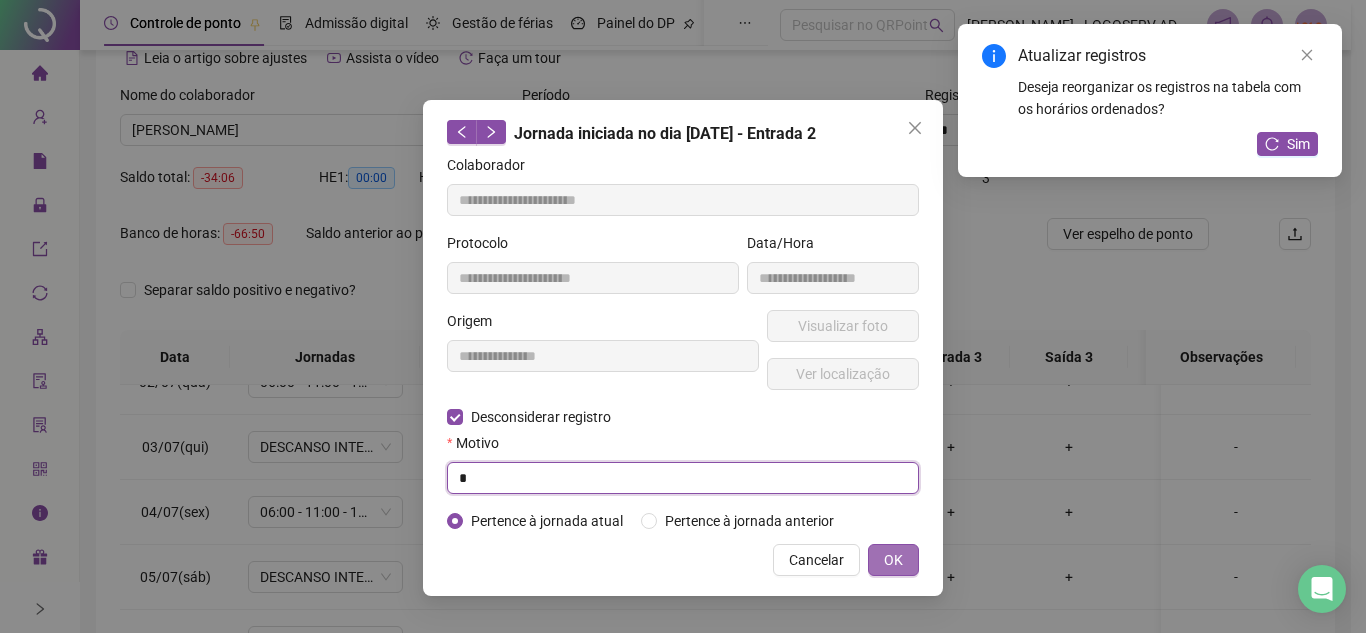 type on "*" 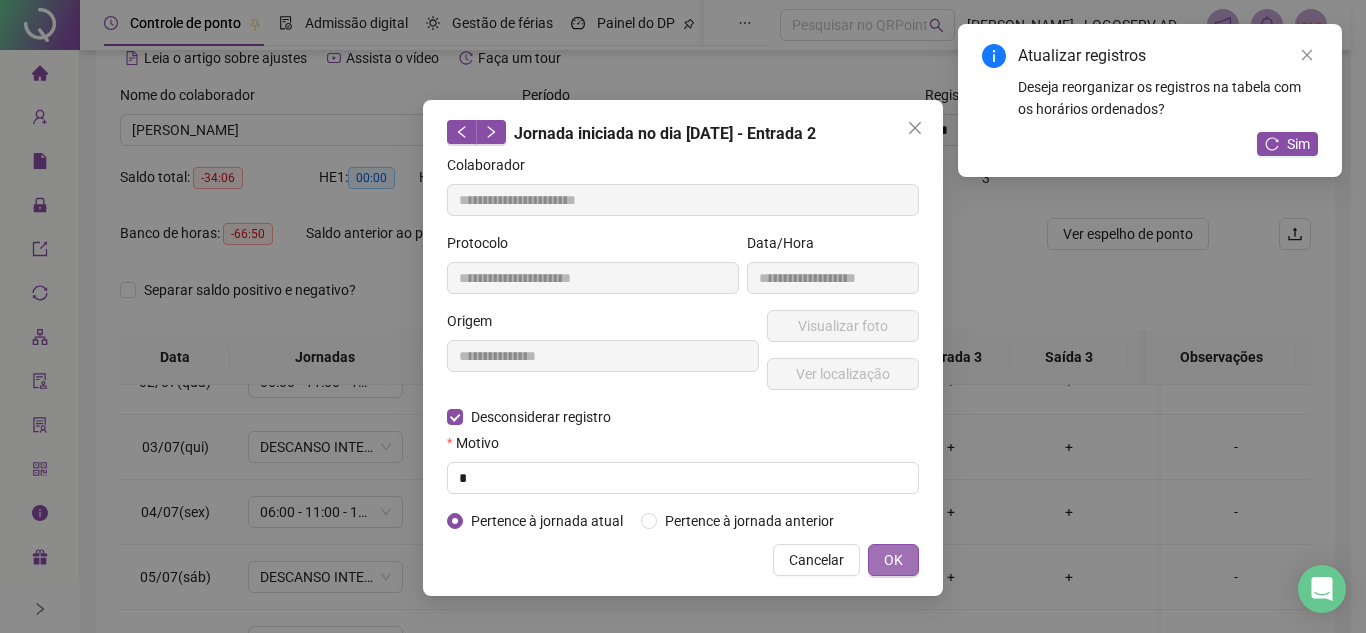 click on "OK" at bounding box center [893, 560] 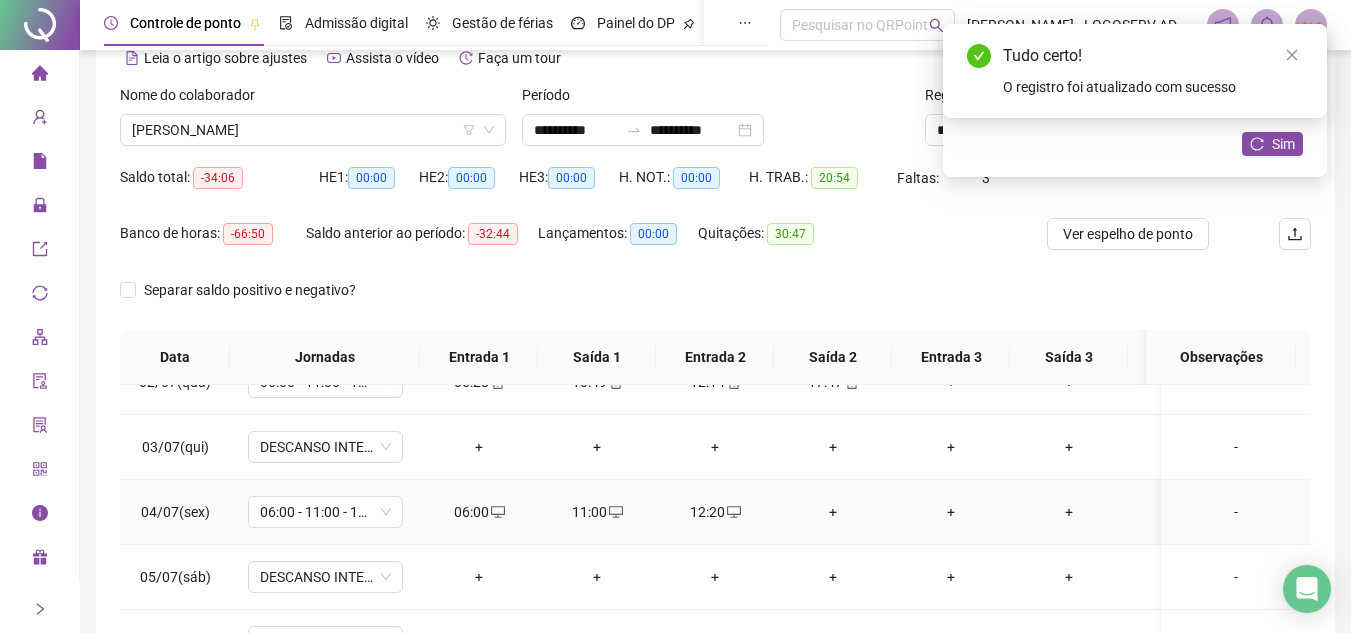 click on "+" at bounding box center [833, 512] 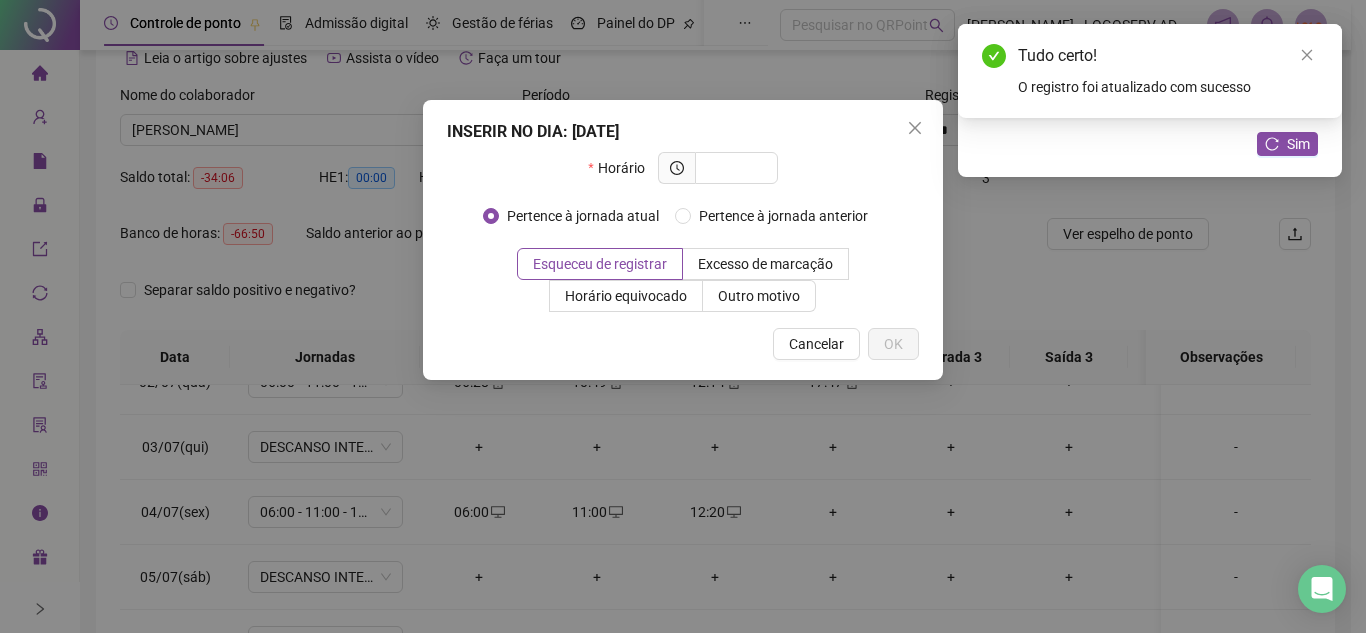 click on "Tudo certo! O registro foi atualizado com sucesso" at bounding box center (1150, 71) 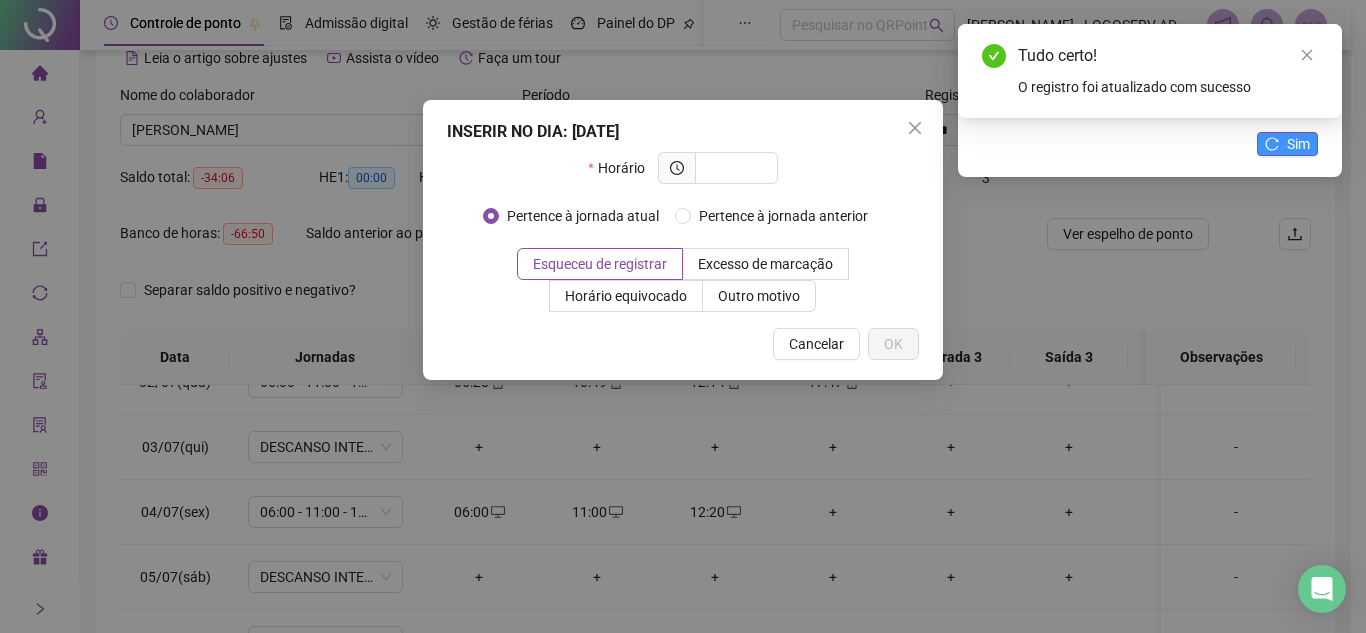 click on "Sim" at bounding box center (1287, 144) 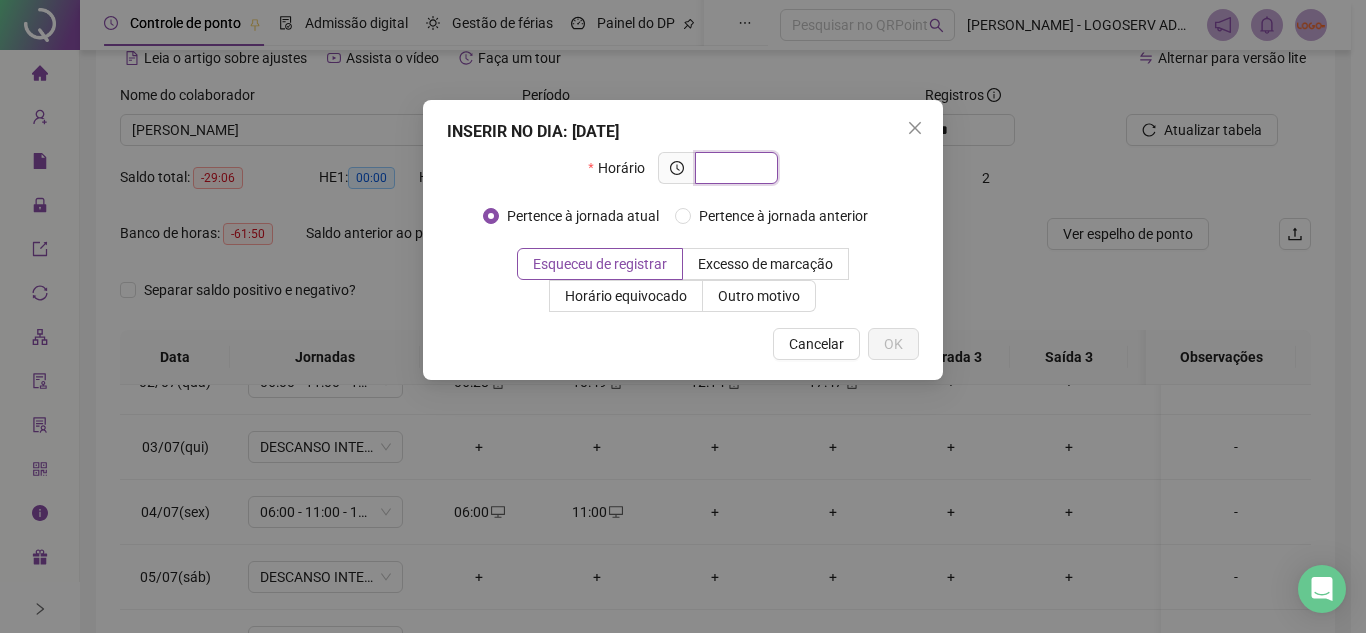 click at bounding box center (734, 168) 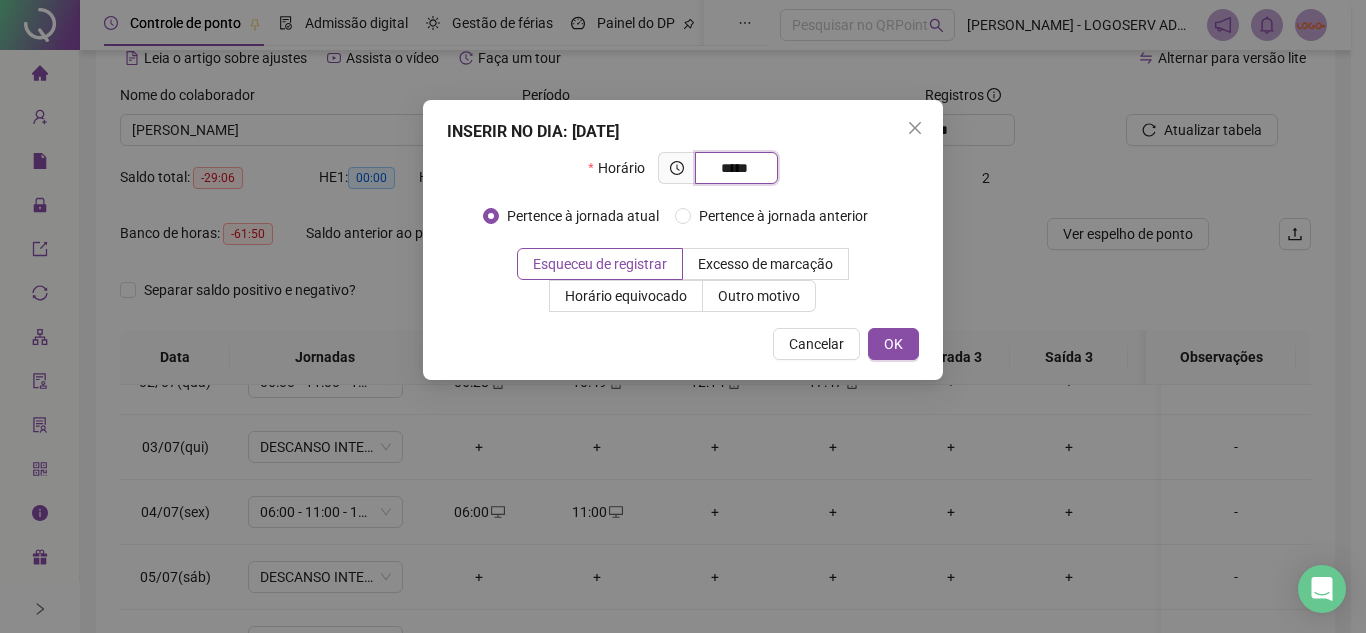 type on "*****" 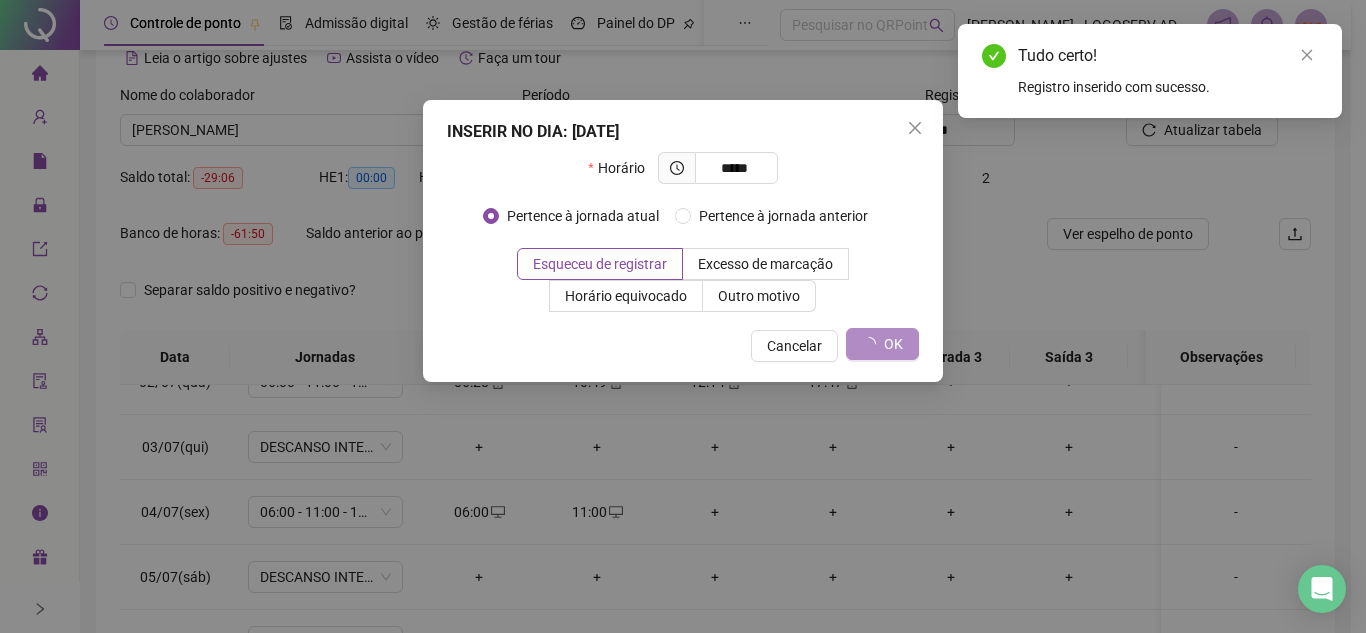 click on "INSERIR NO DIA :   04/07/2025 Horário ***** Pertence à jornada atual Pertence à jornada anterior Esqueceu de registrar Excesso de marcação Horário equivocado Outro motivo Motivo Cancelar OK" at bounding box center [683, 316] 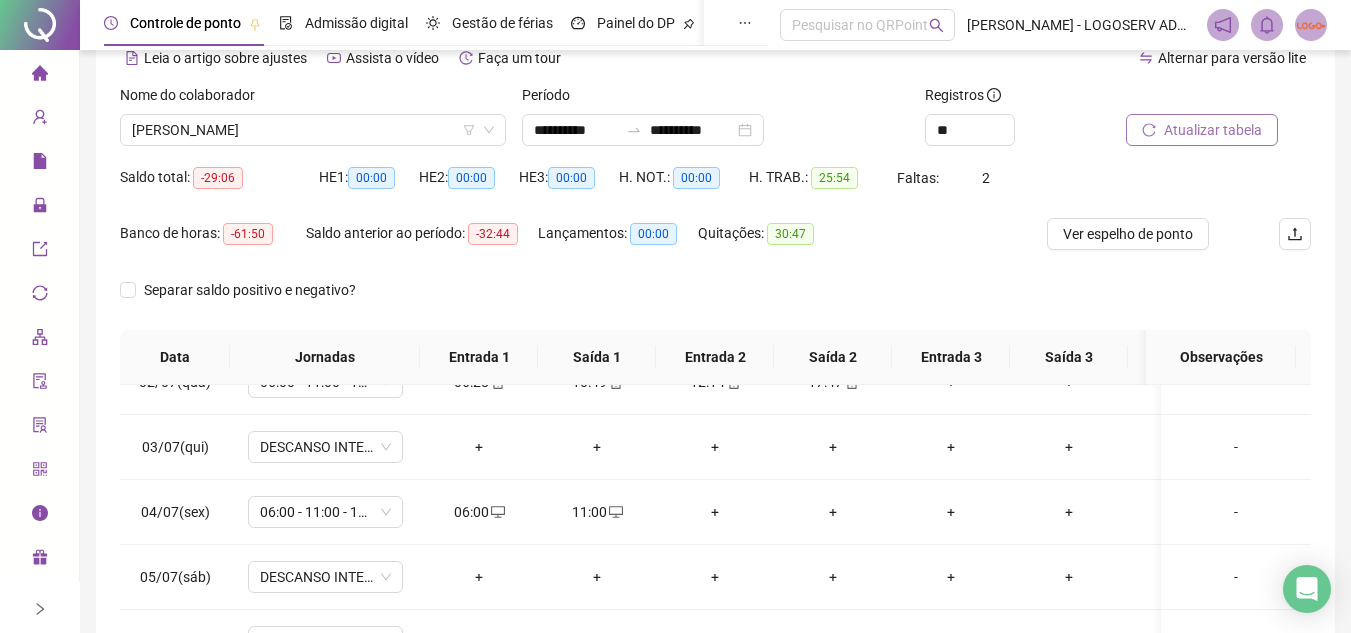 click on "Atualizar tabela" at bounding box center [1202, 130] 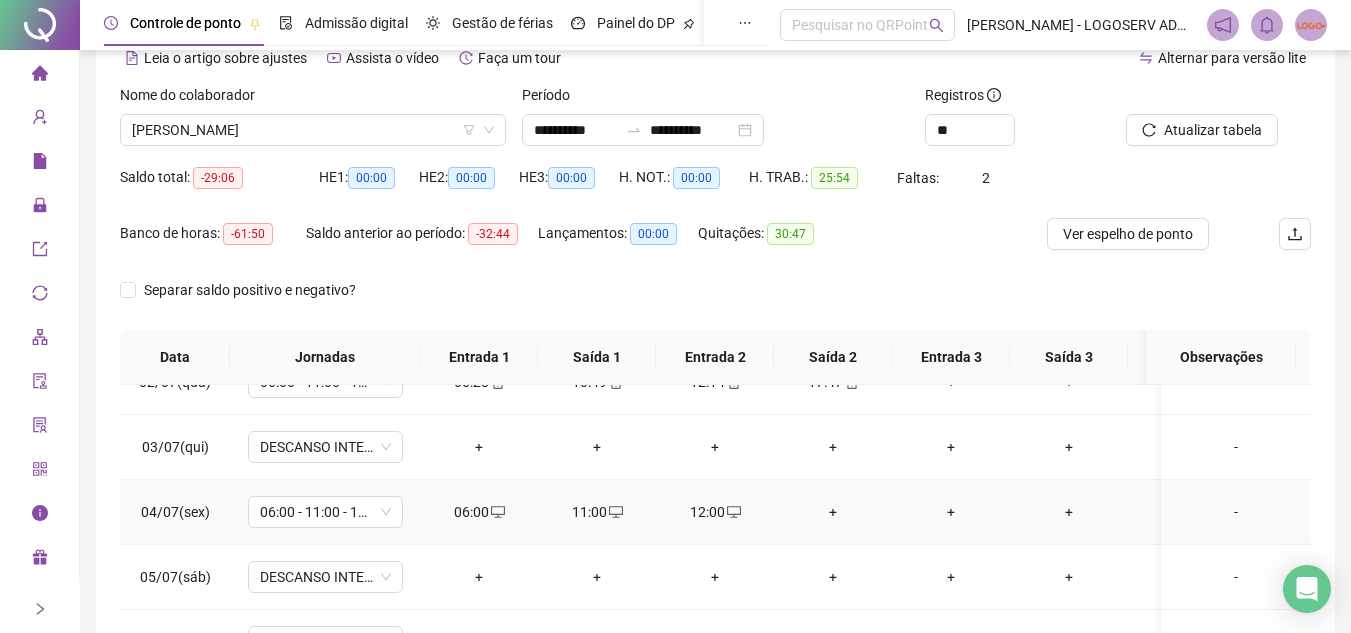 click on "+" at bounding box center (833, 512) 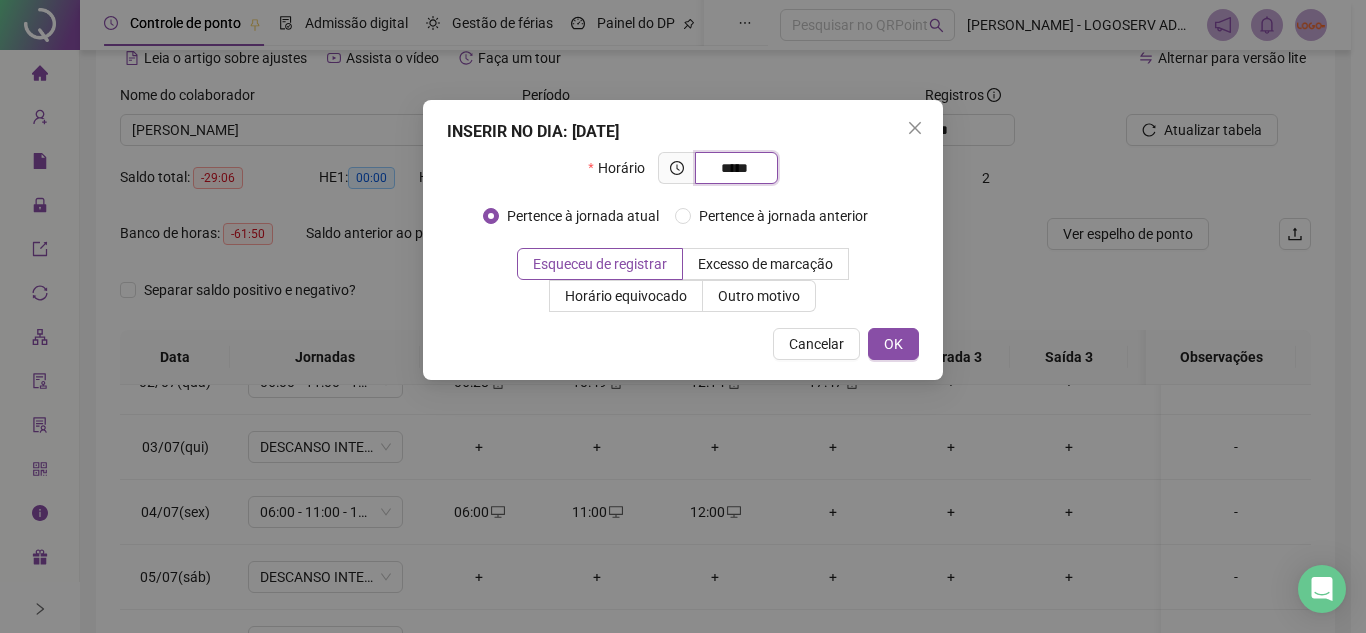 type on "*****" 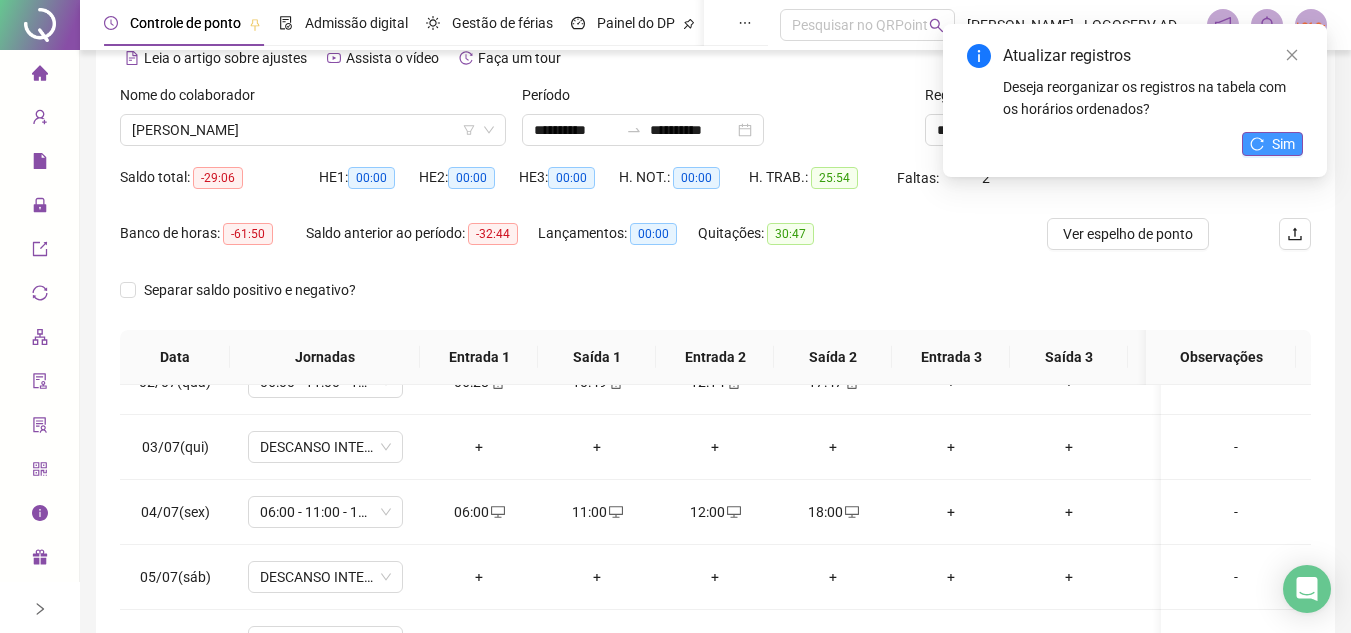 click on "Sim" at bounding box center (1272, 144) 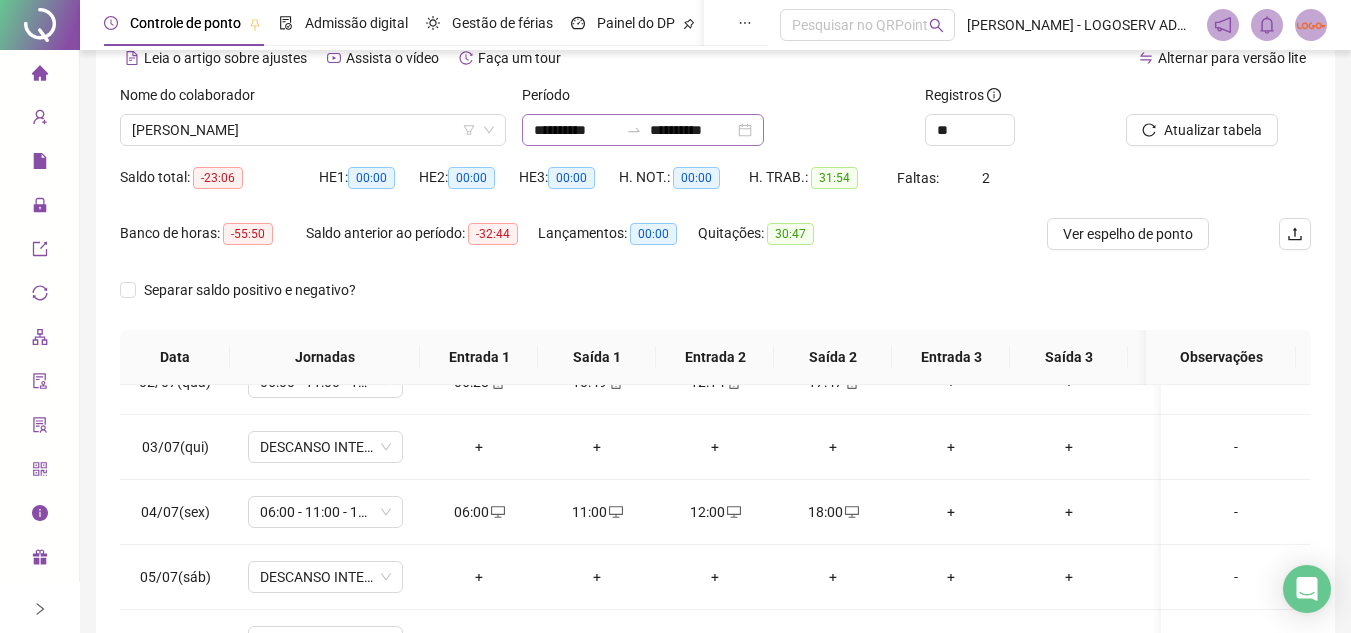 click 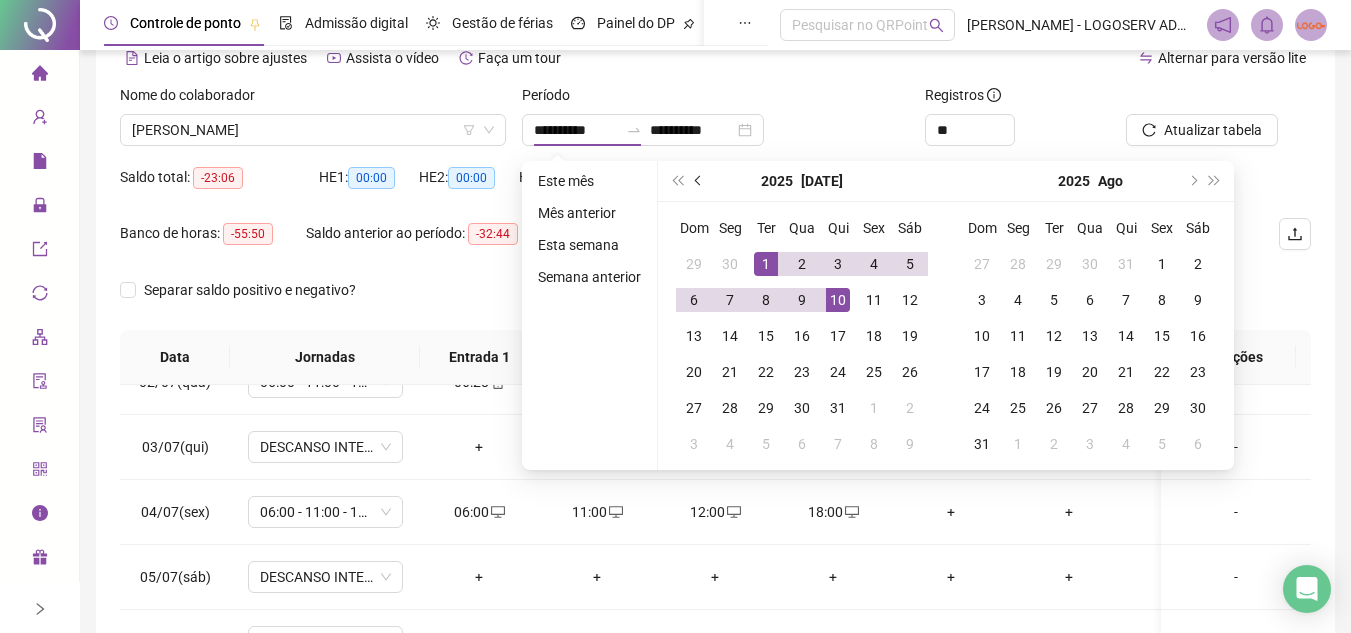 click at bounding box center (699, 181) 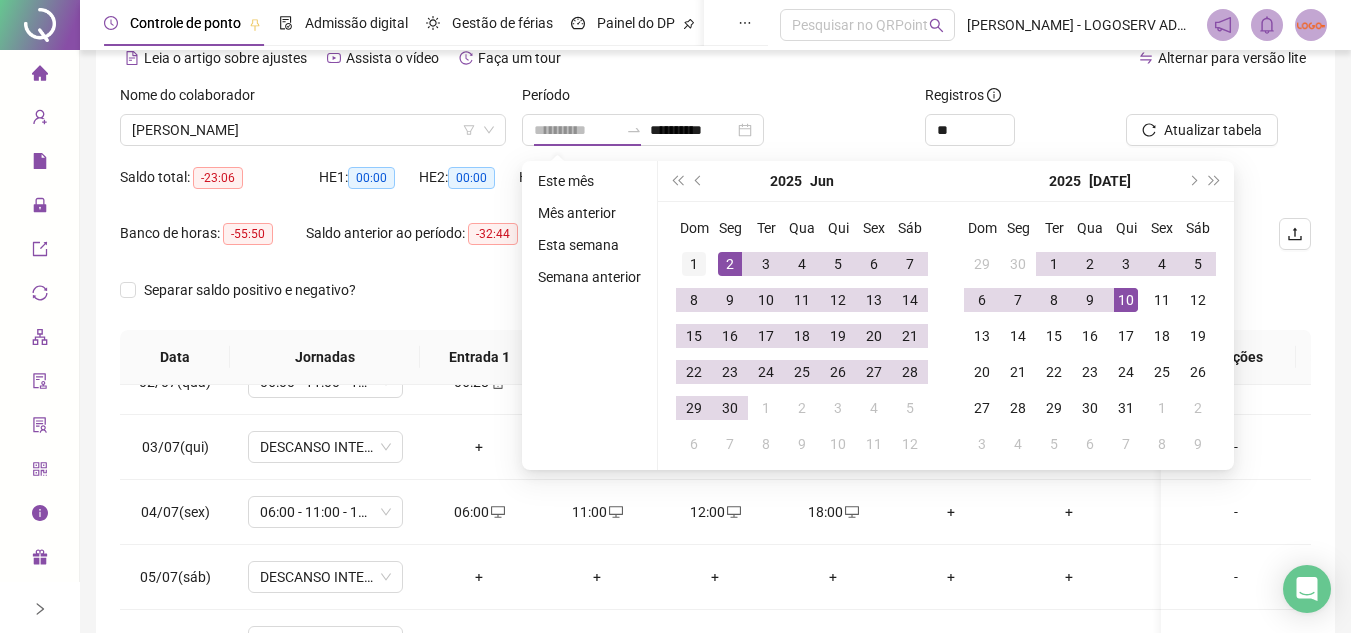 type on "**********" 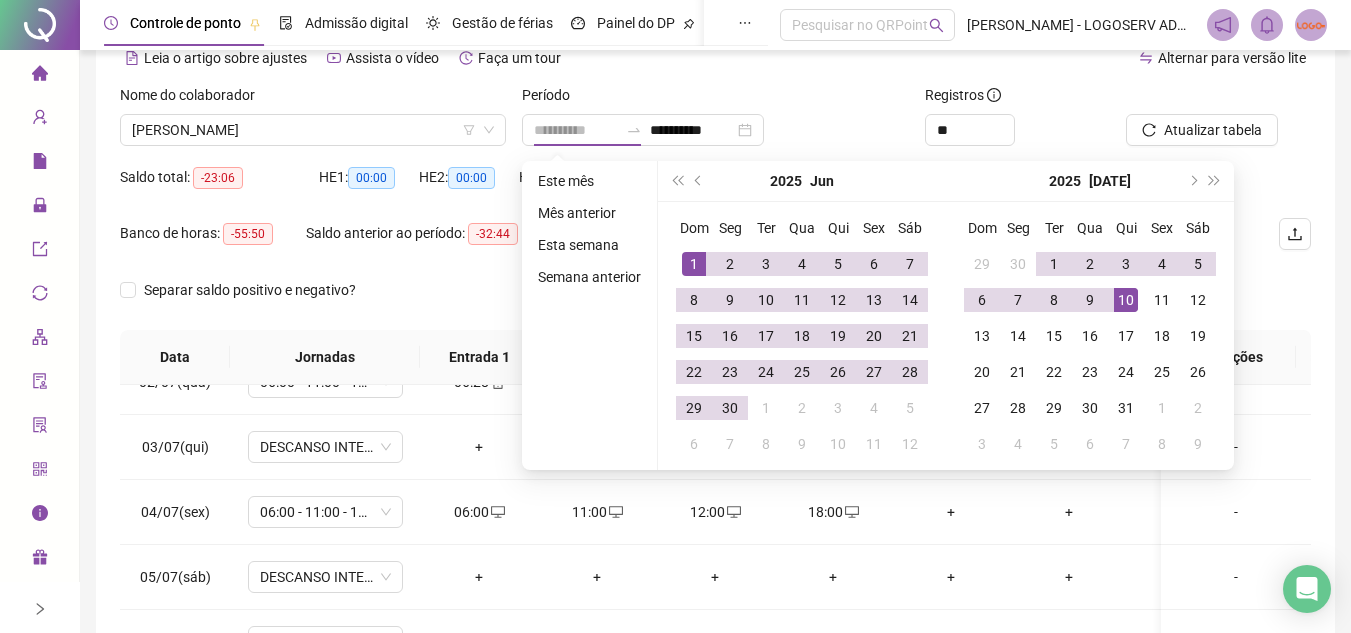 click on "1" at bounding box center (694, 264) 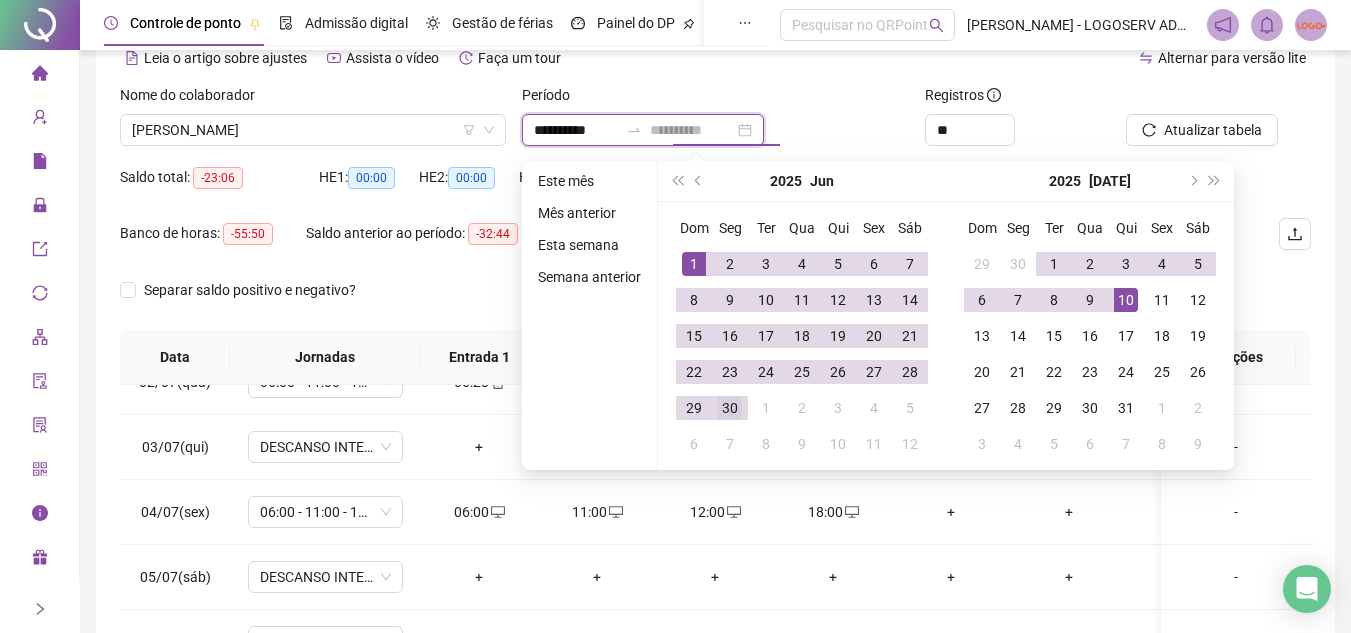 type on "**********" 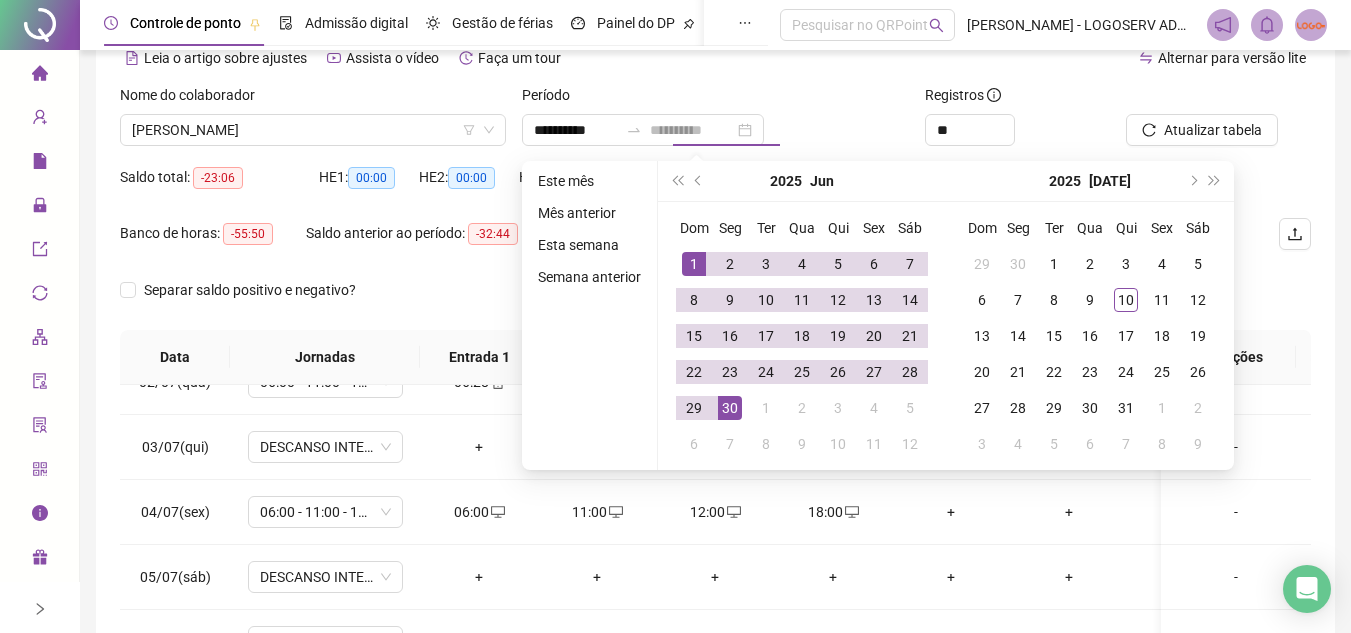click on "30" at bounding box center (730, 408) 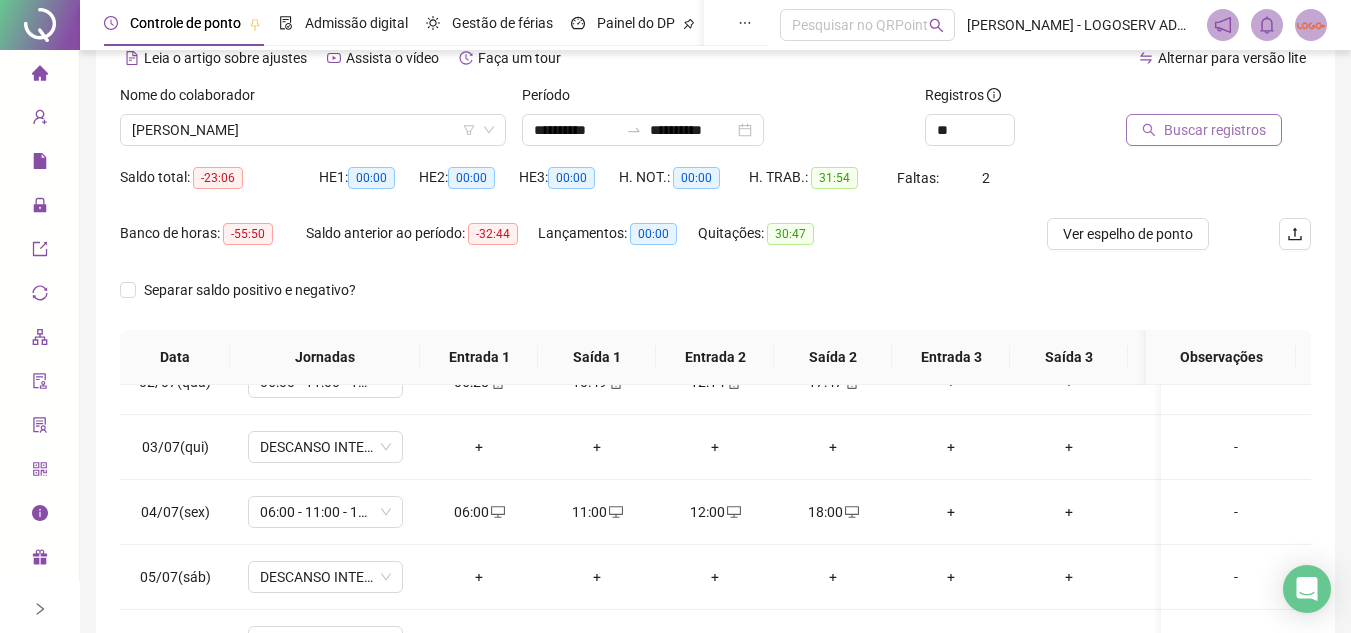 drag, startPoint x: 1157, startPoint y: 101, endPoint x: 1158, endPoint y: 115, distance: 14.035668 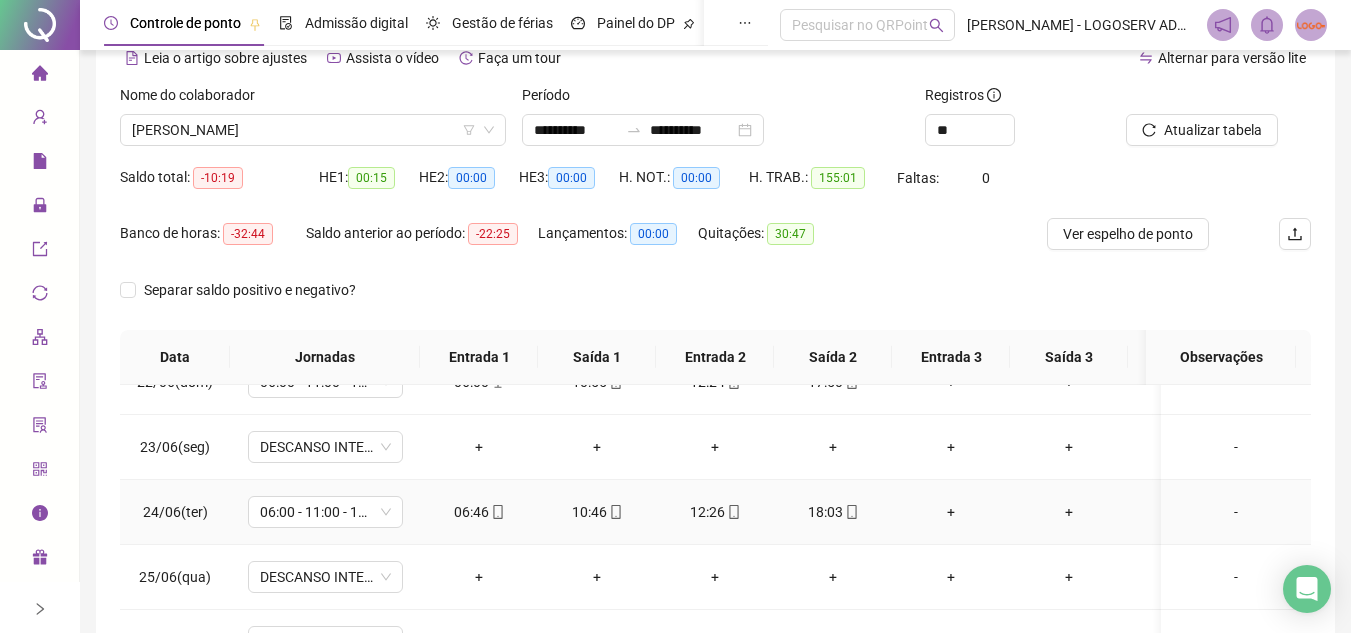scroll, scrollTop: 1538, scrollLeft: 0, axis: vertical 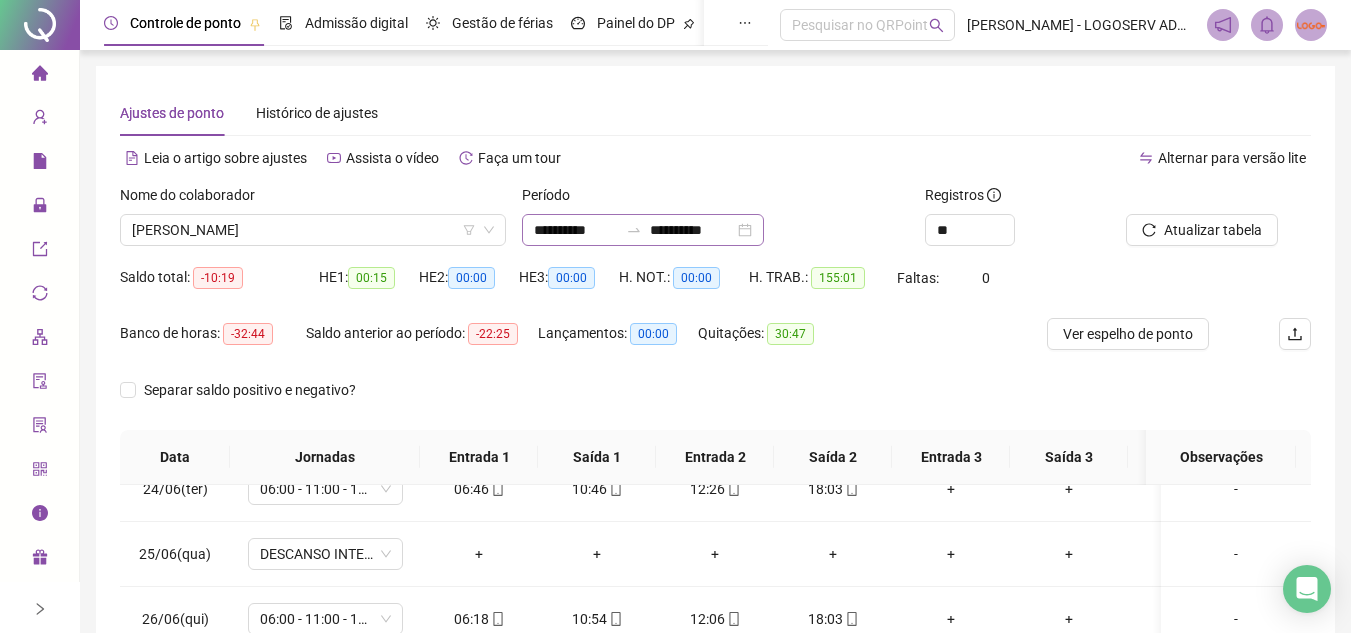 click on "**********" at bounding box center [643, 230] 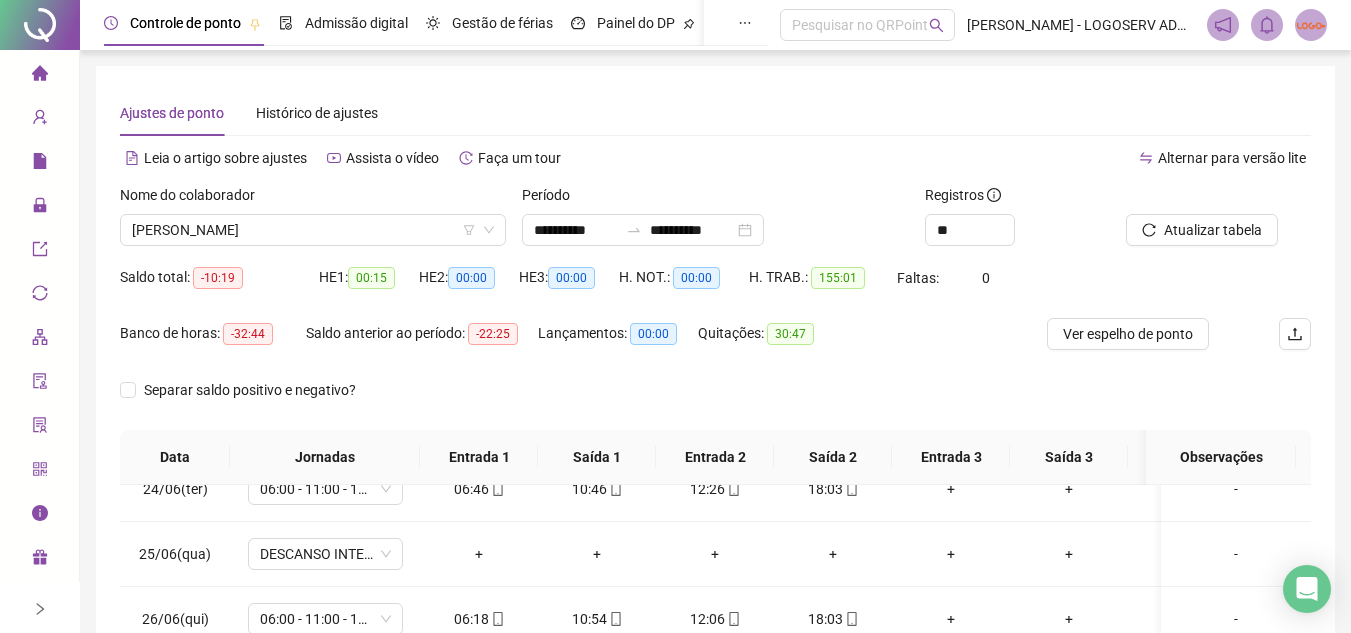 click on "Alternar para versão lite" at bounding box center [1014, 158] 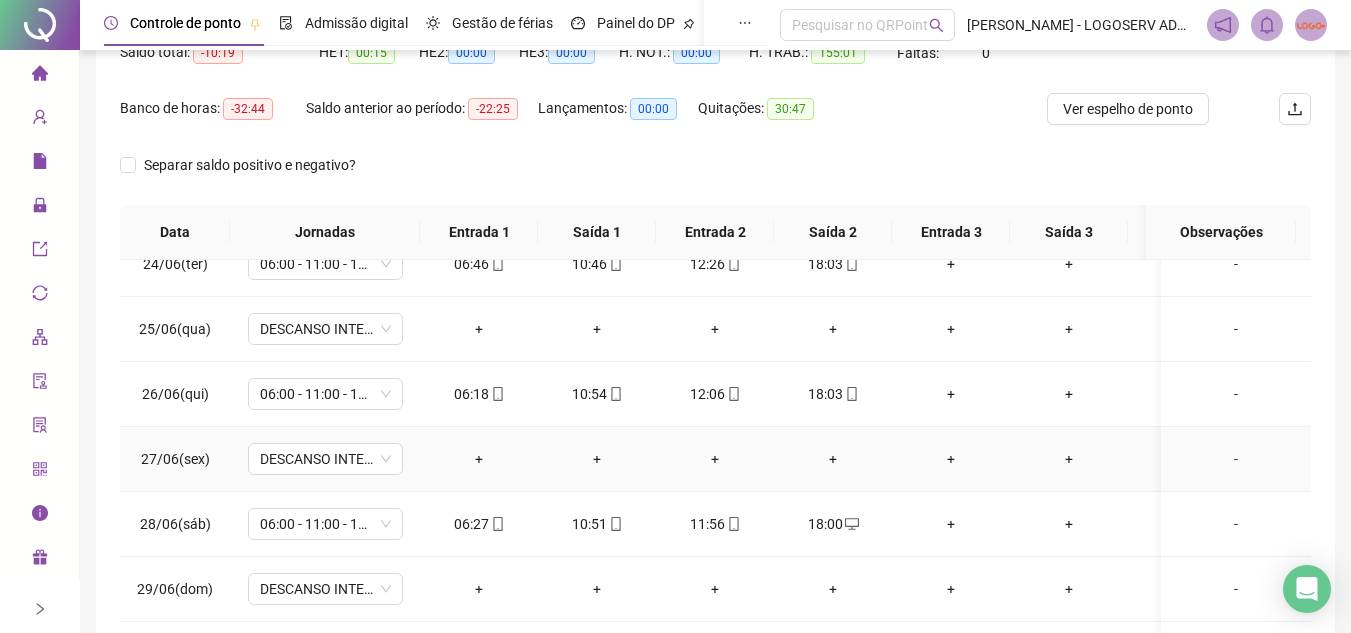 scroll, scrollTop: 200, scrollLeft: 0, axis: vertical 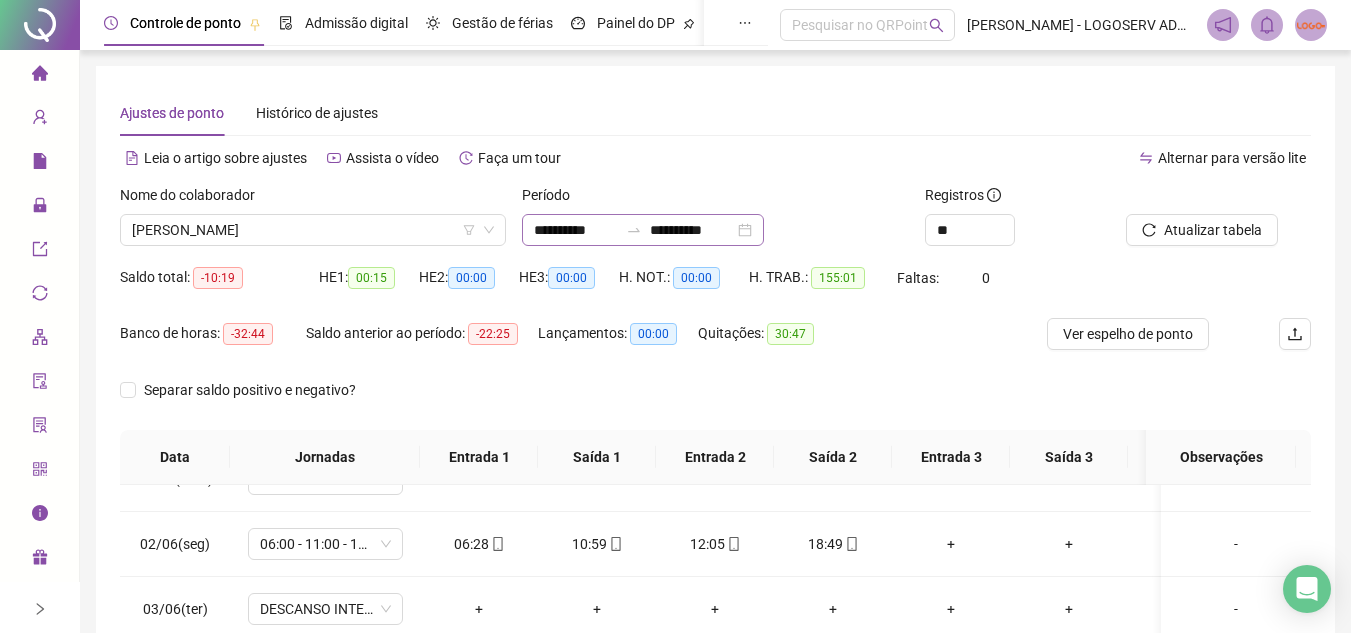 click 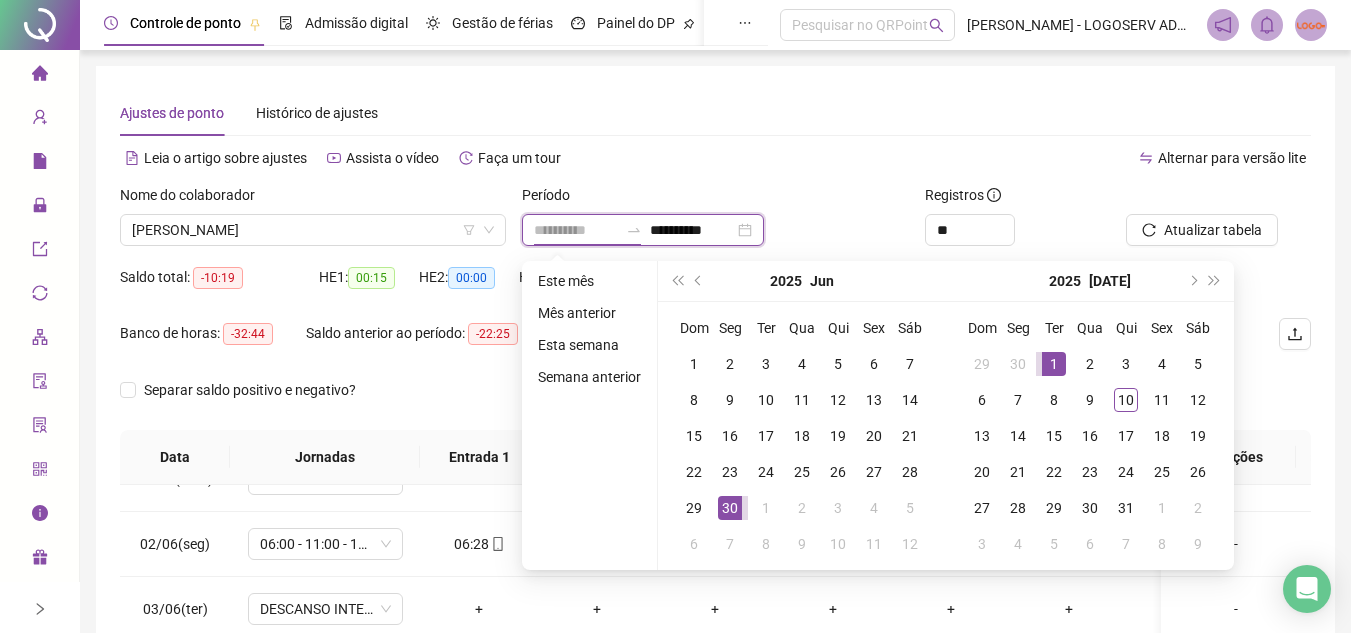 type on "**********" 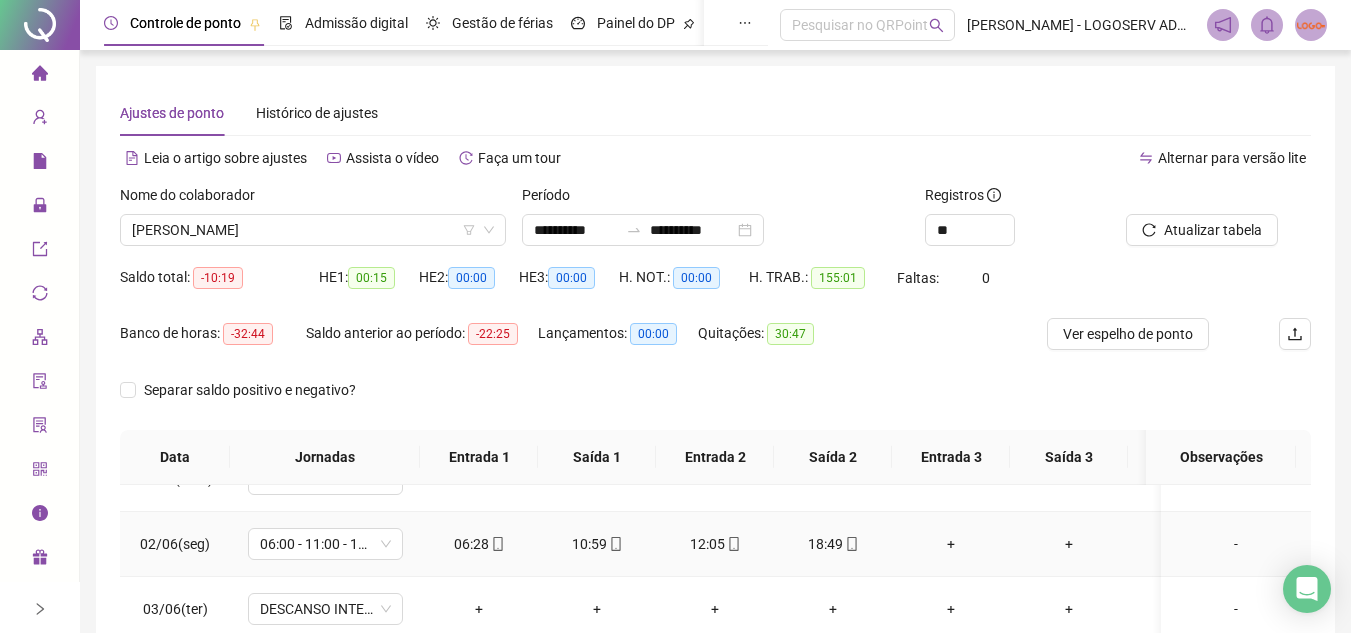 click on "06:28" at bounding box center (479, 544) 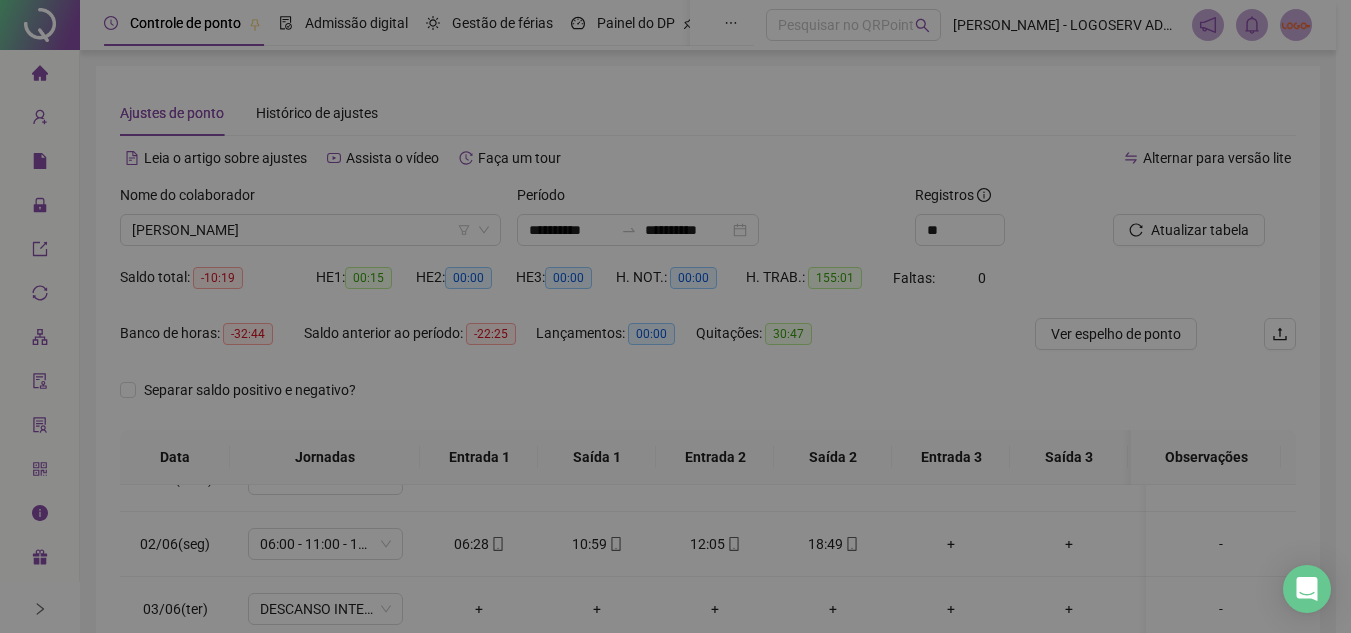 type on "**********" 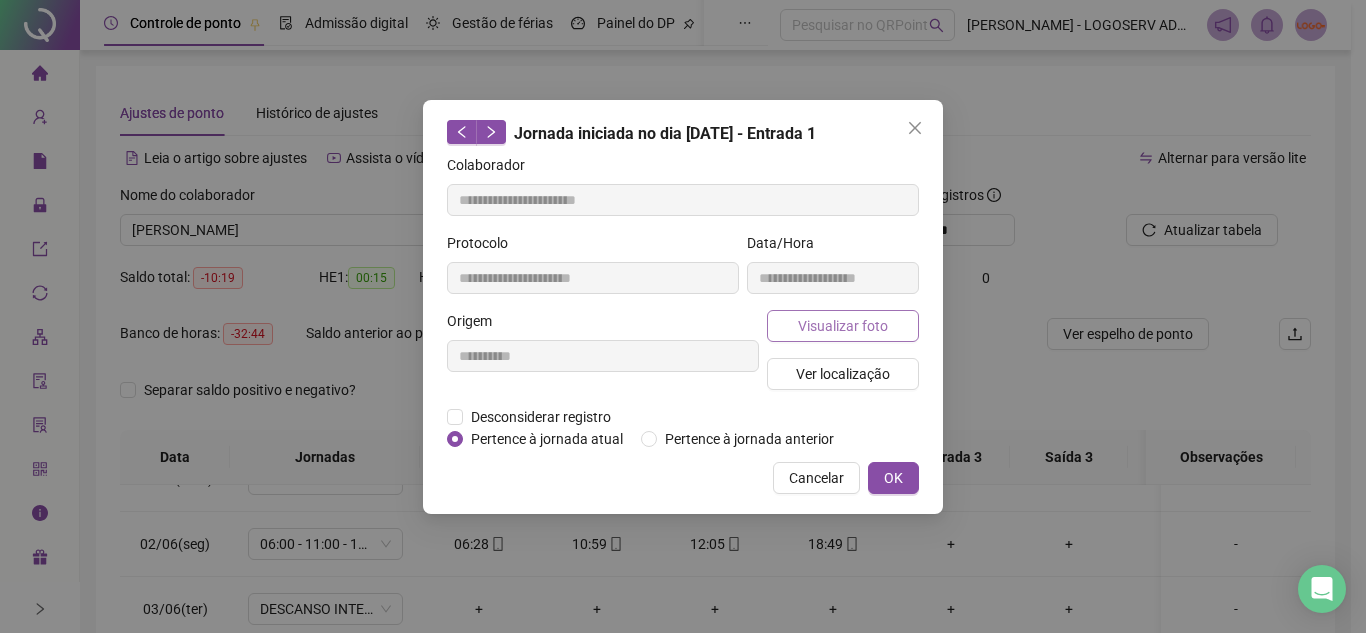 click on "Visualizar foto" at bounding box center (843, 326) 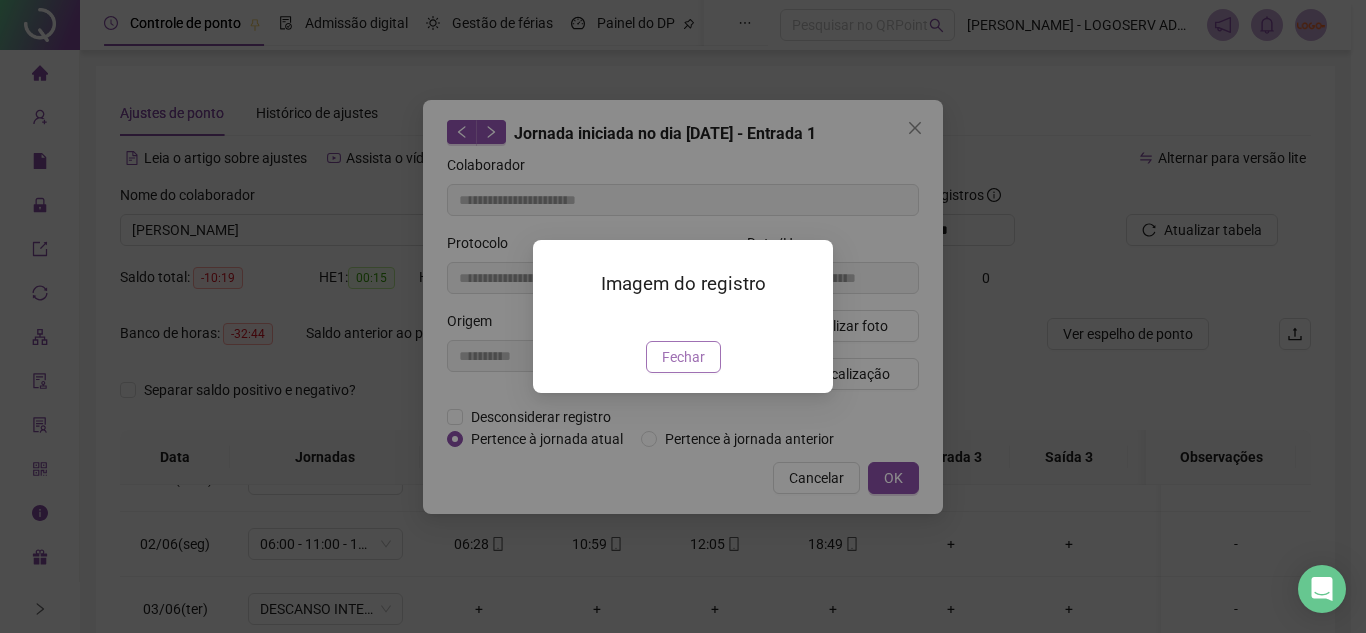 click on "Fechar" at bounding box center (683, 357) 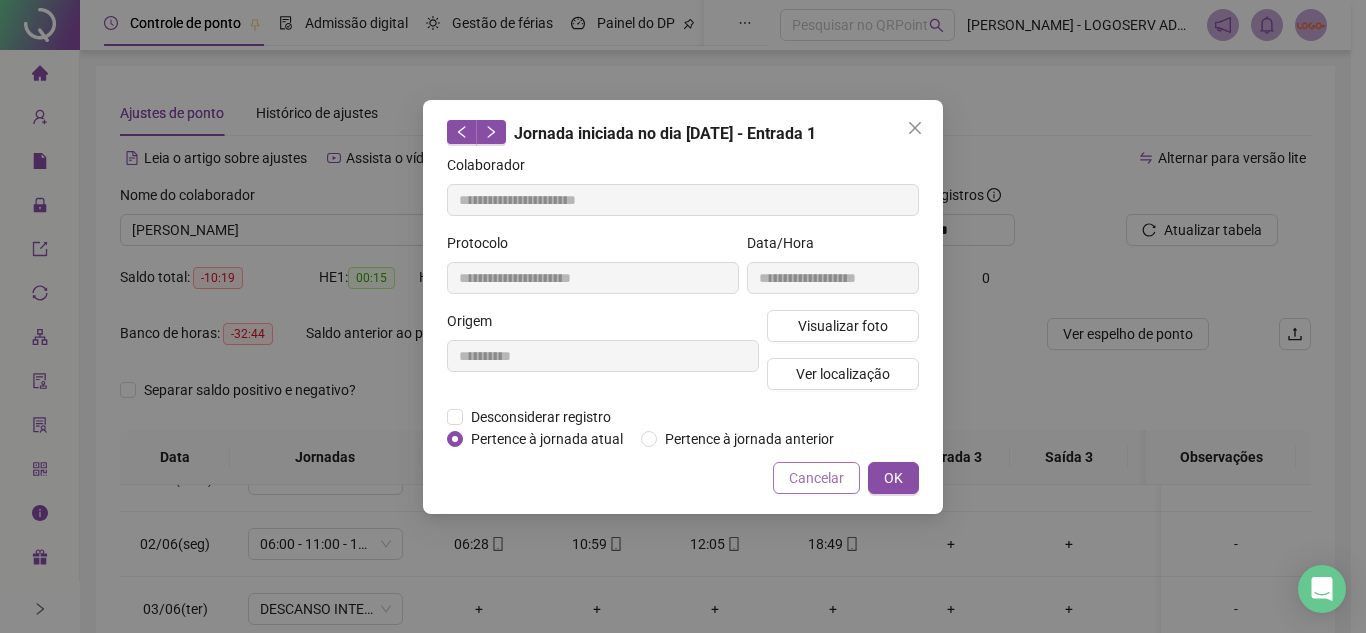 click on "Cancelar" at bounding box center (816, 478) 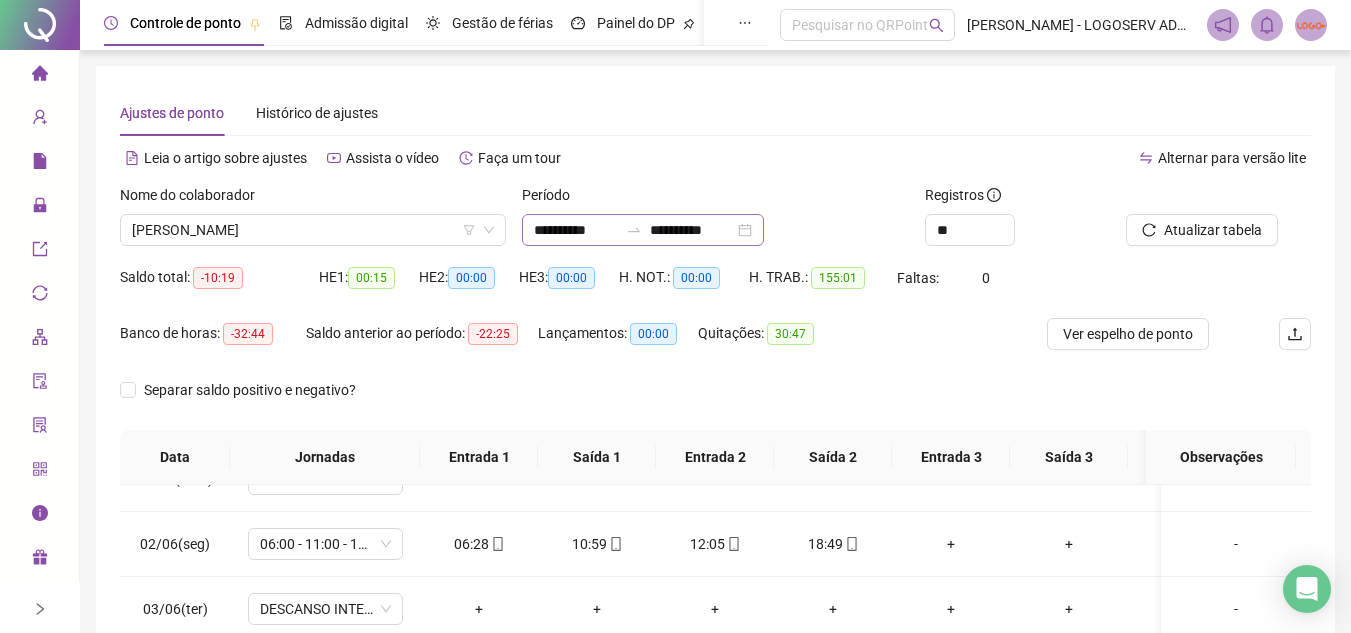 click on "**********" at bounding box center (643, 230) 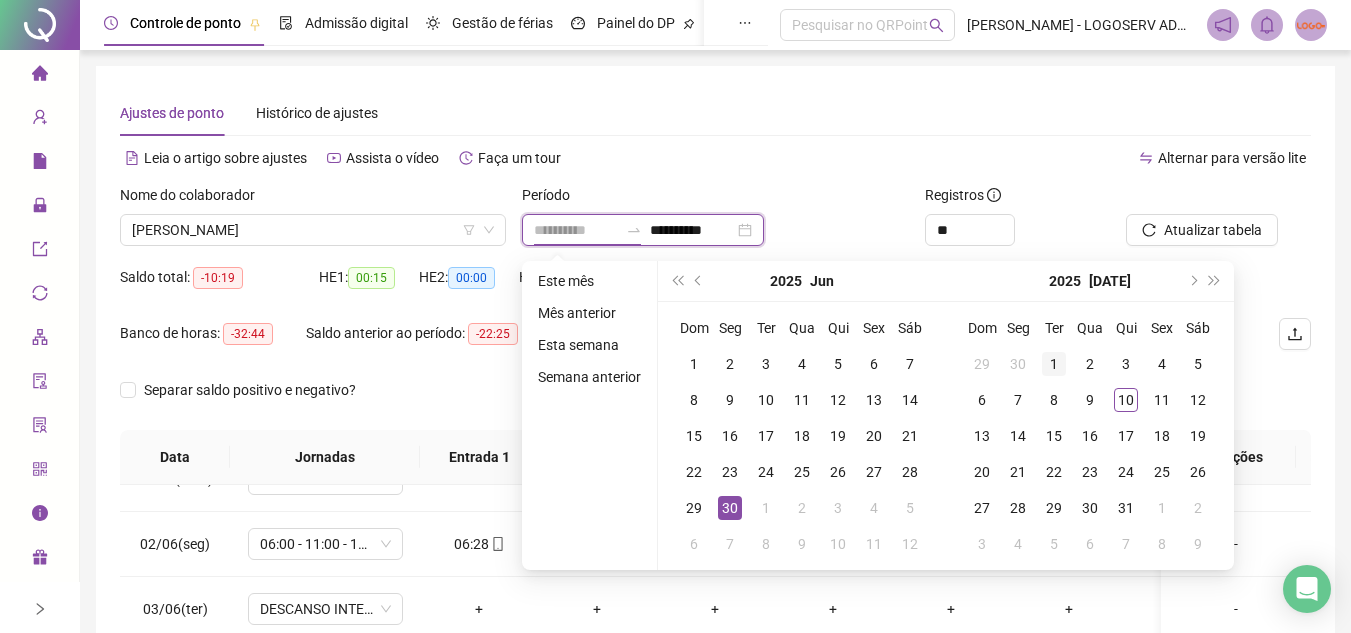 type on "**********" 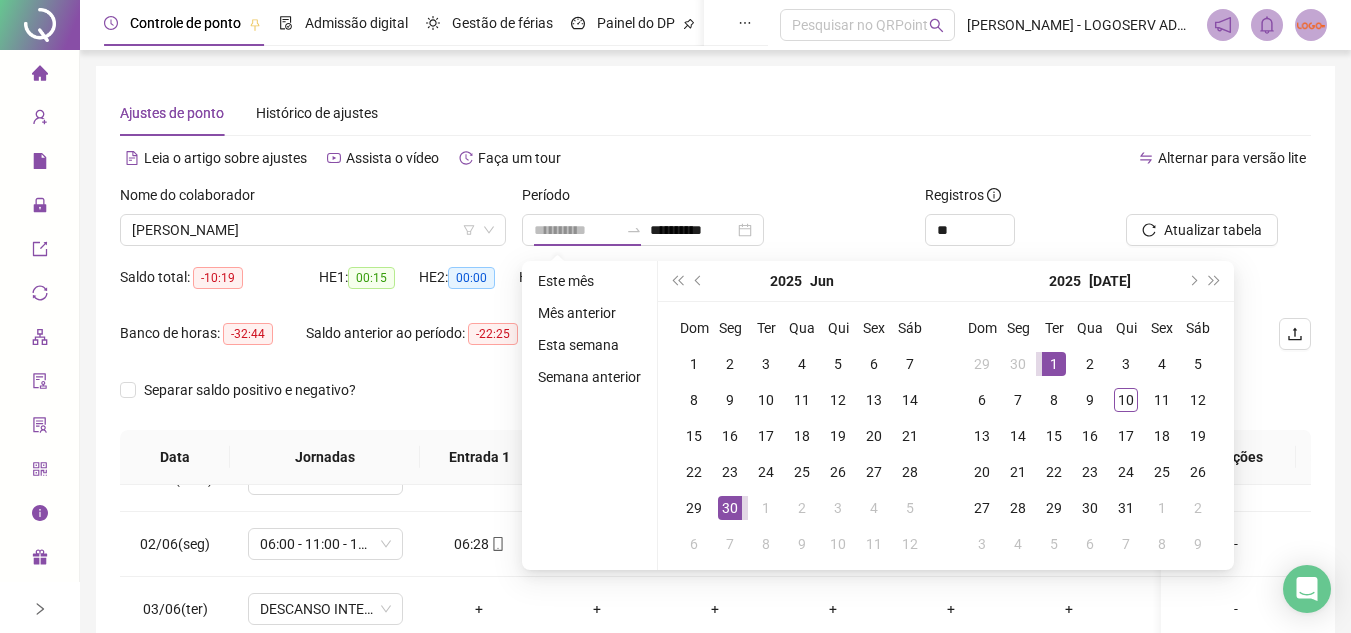 click on "1" at bounding box center (1054, 364) 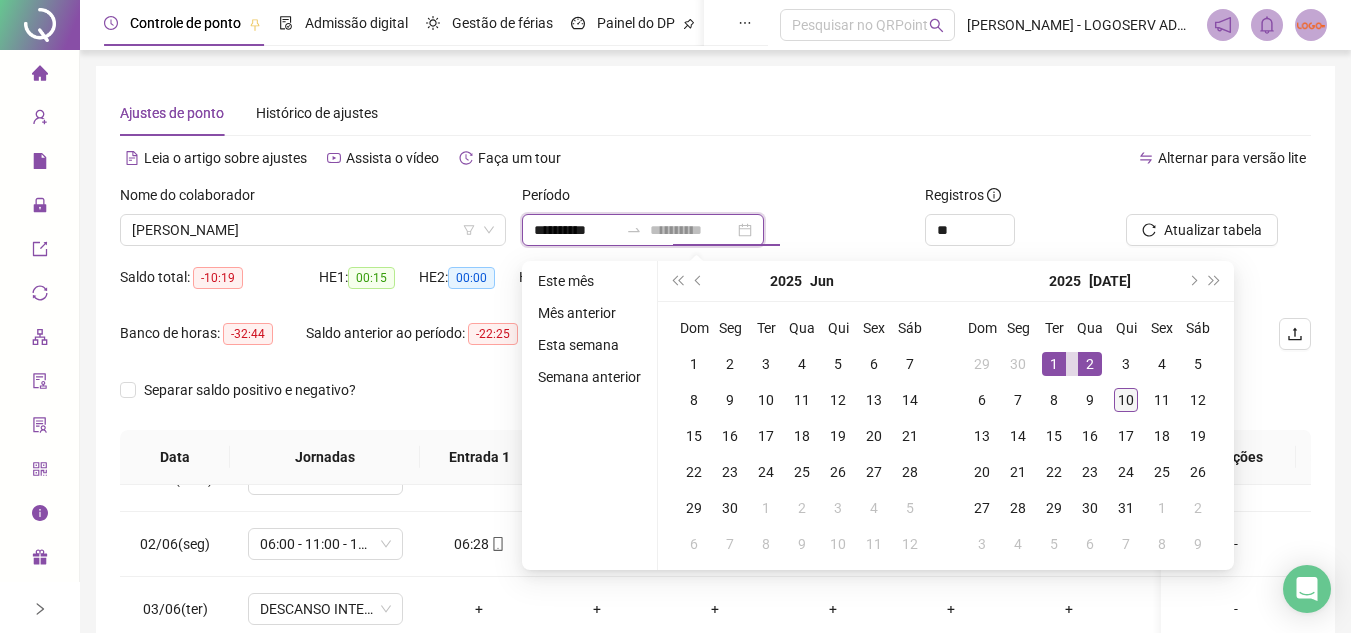 type on "**********" 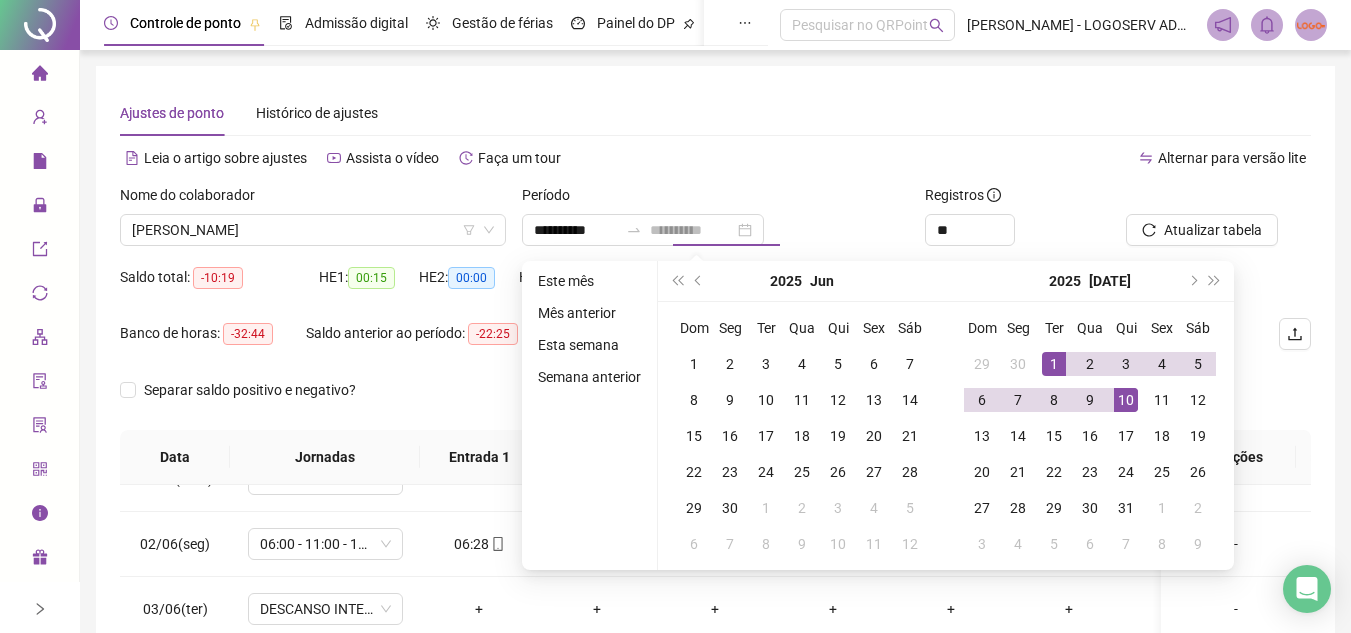 click on "10" at bounding box center [1126, 400] 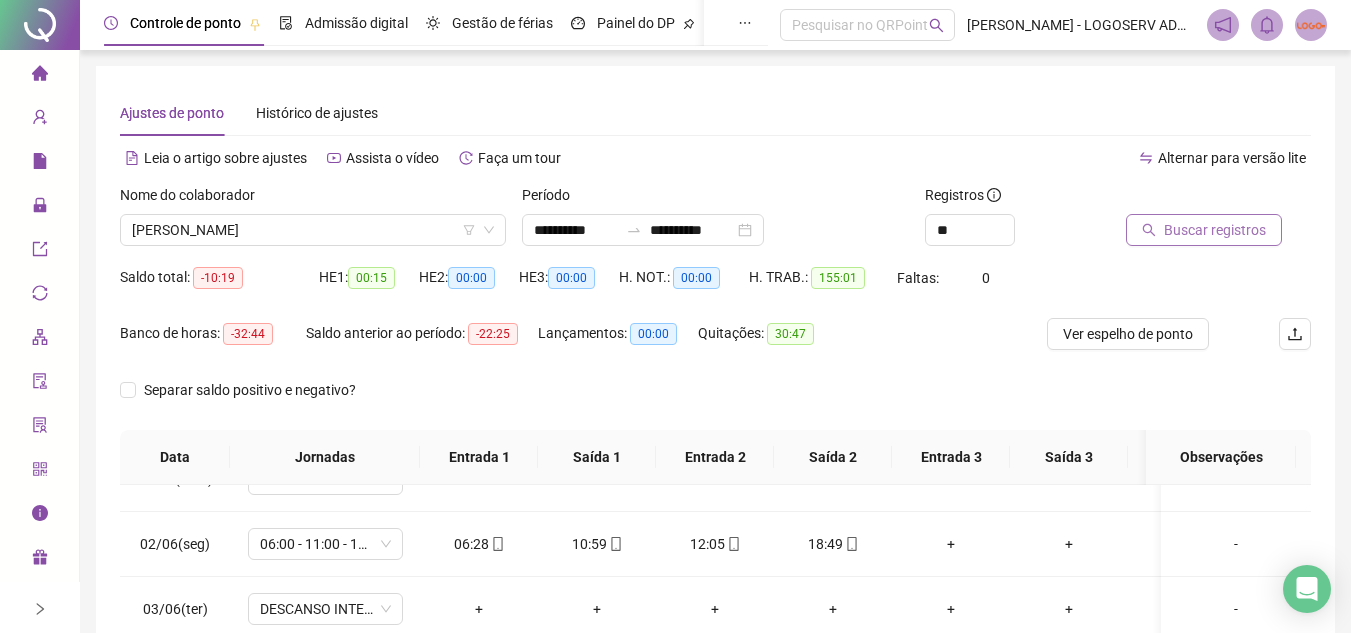 click on "Buscar registros" at bounding box center [1215, 230] 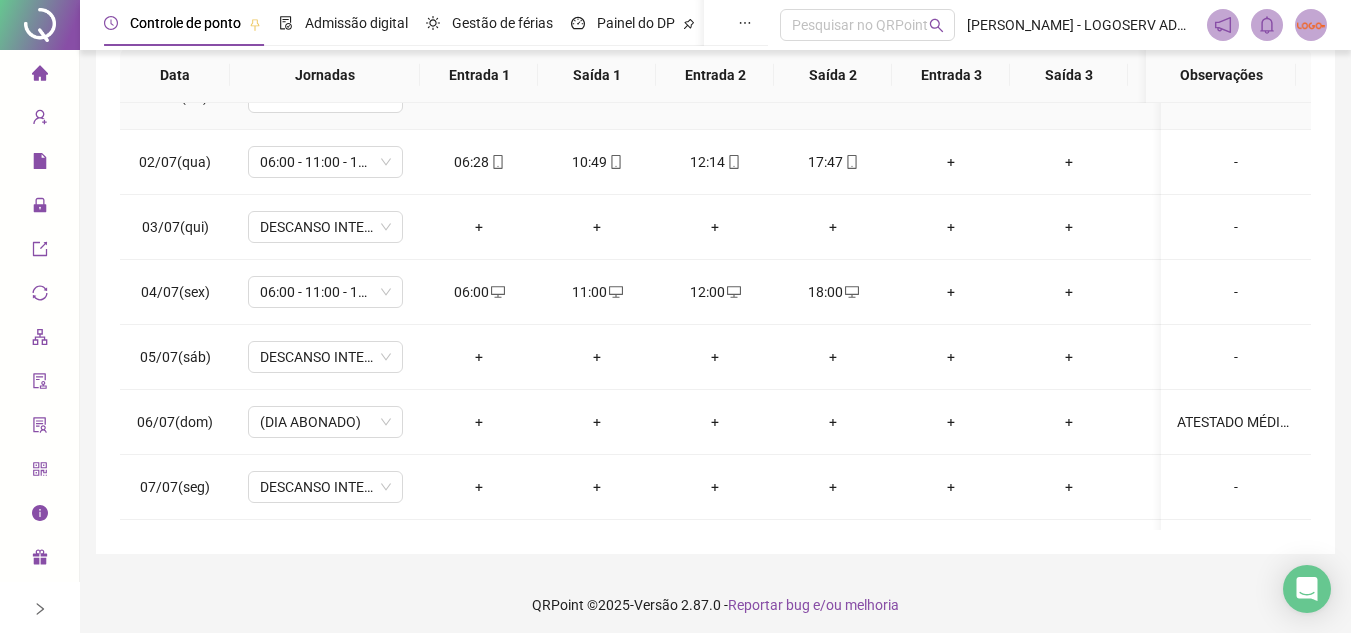 scroll, scrollTop: 389, scrollLeft: 0, axis: vertical 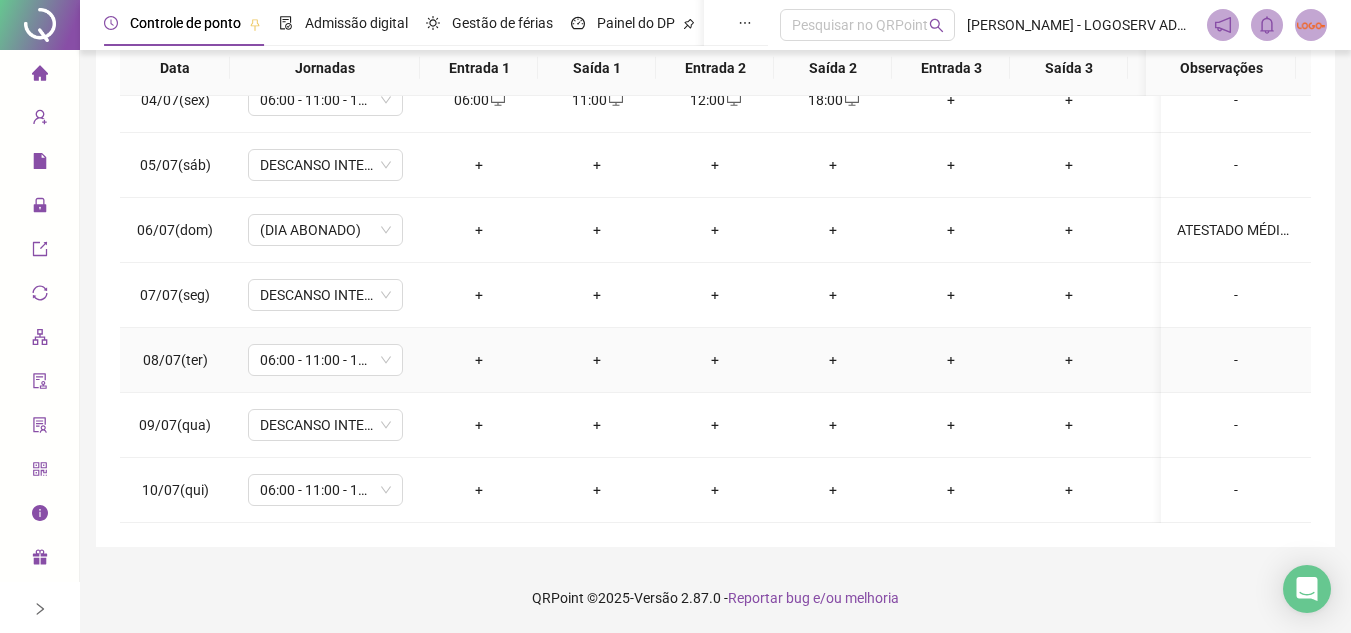 click on "+" at bounding box center [479, 360] 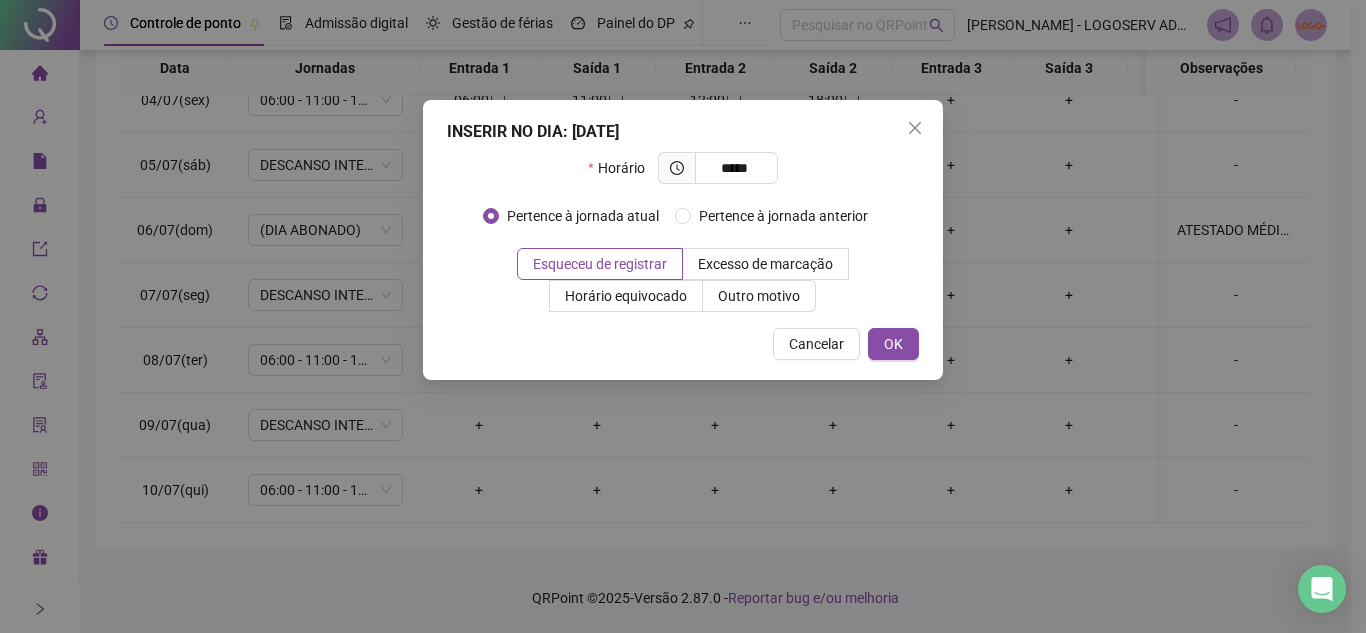 type on "*****" 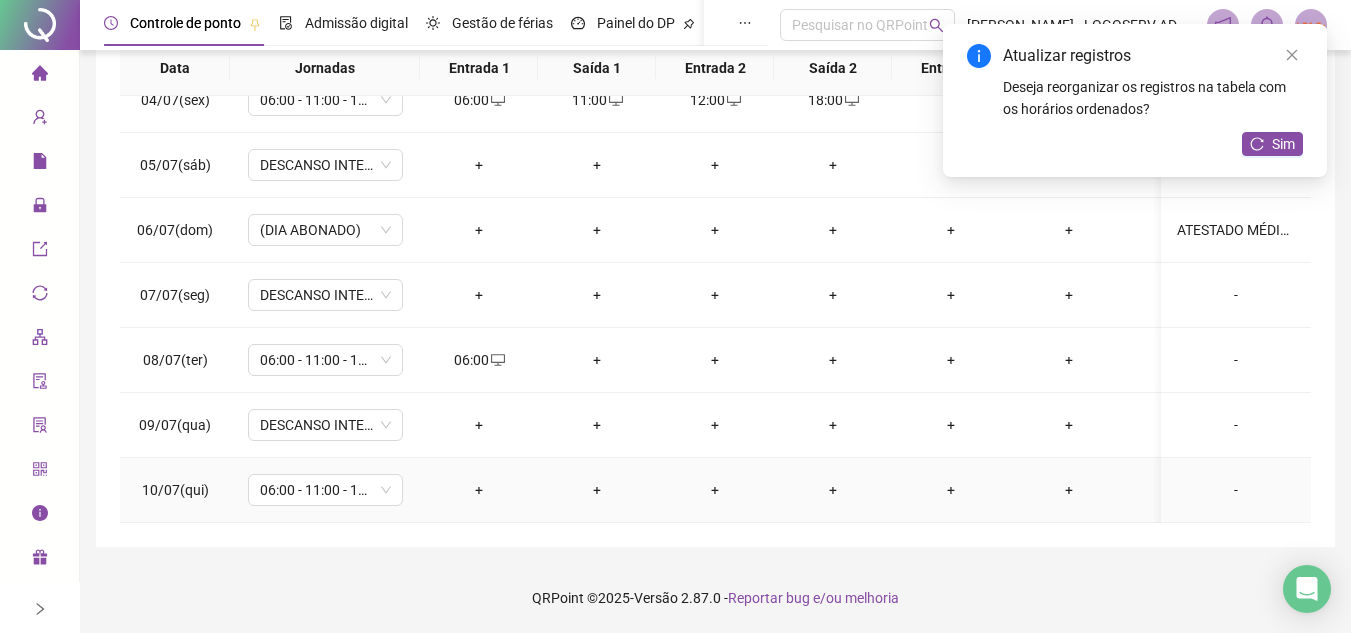 click on "+" at bounding box center (479, 490) 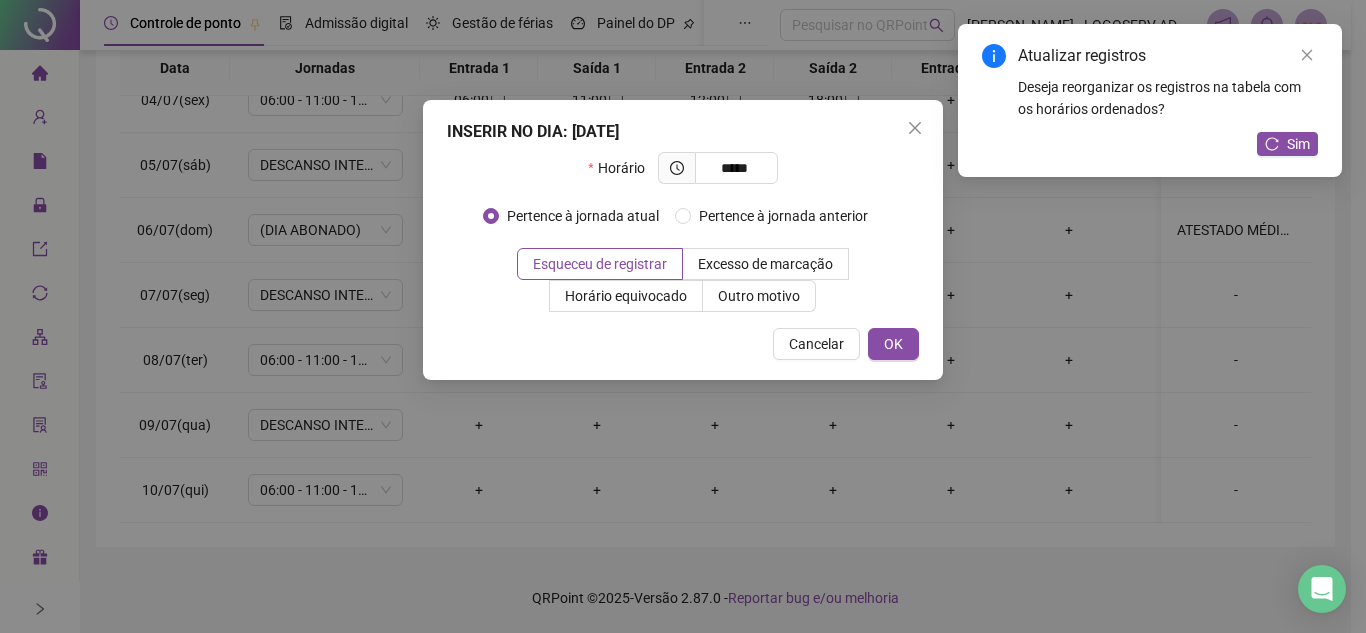 type on "*****" 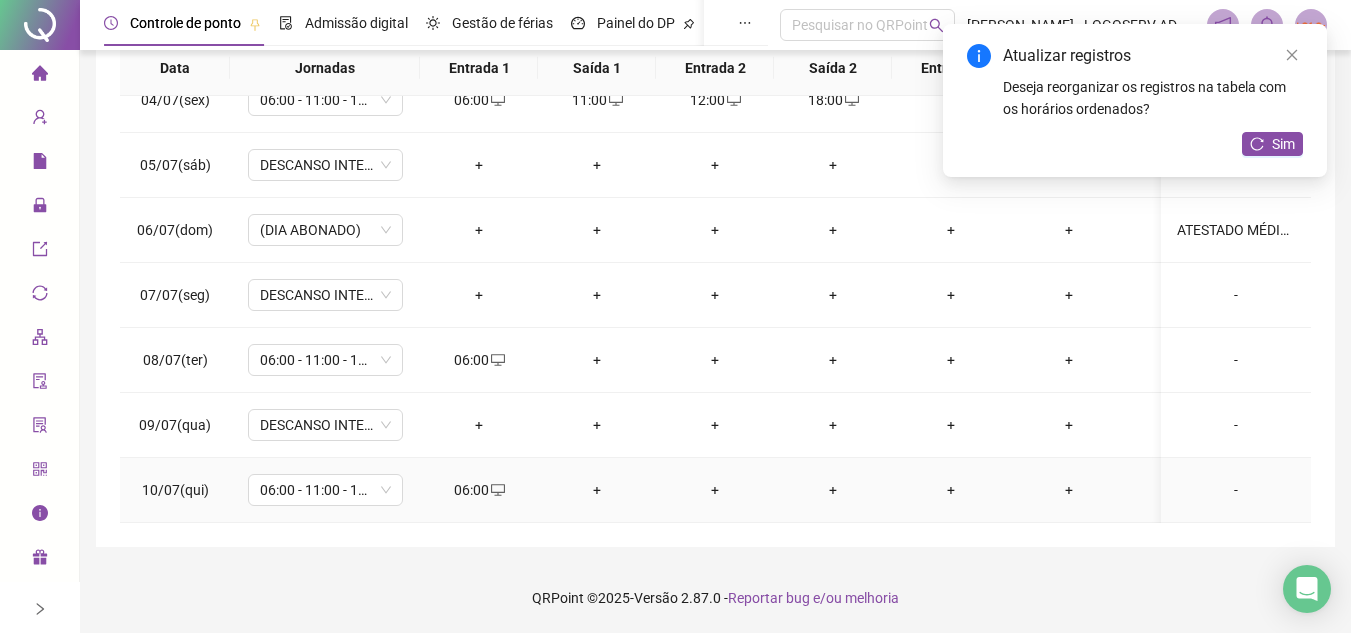 click on "+" at bounding box center (597, 490) 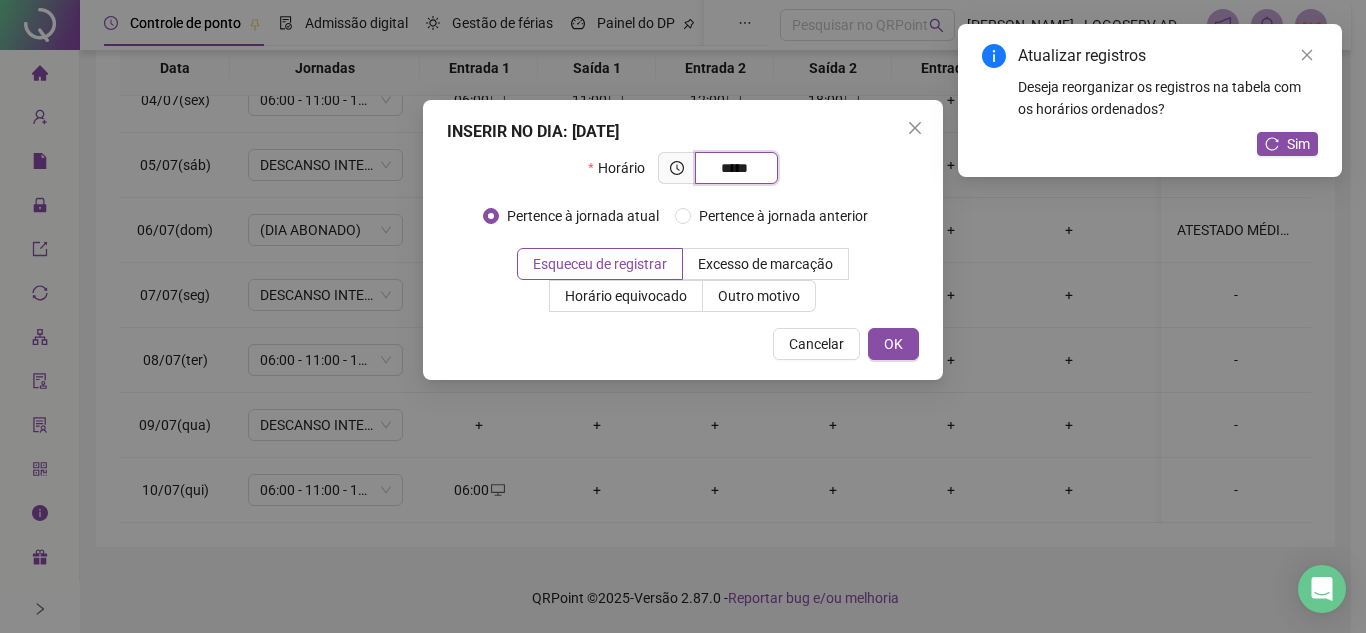 type on "*****" 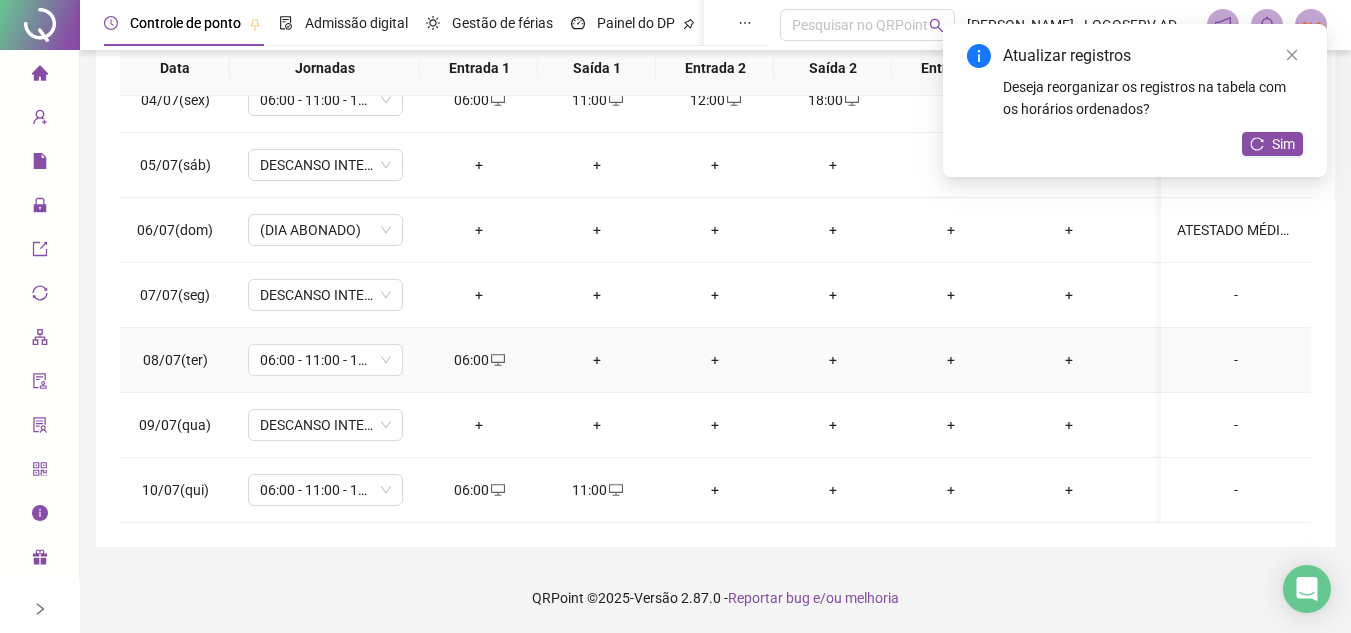click on "+" at bounding box center (597, 360) 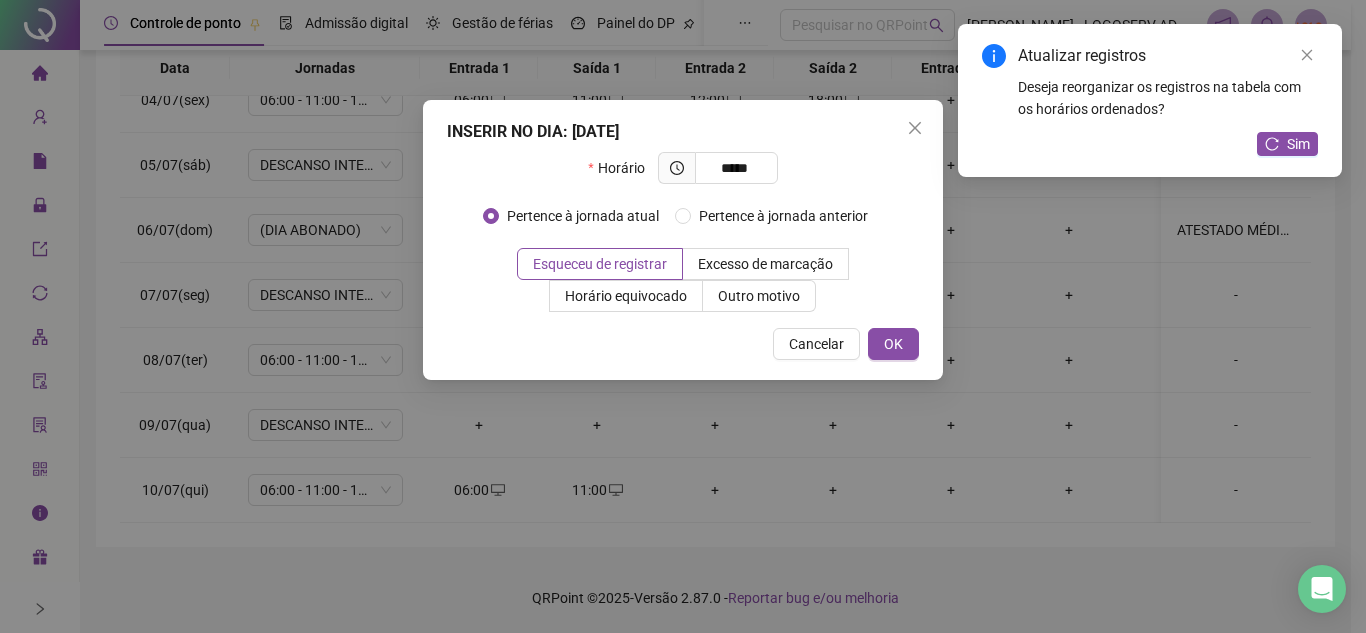 type on "*****" 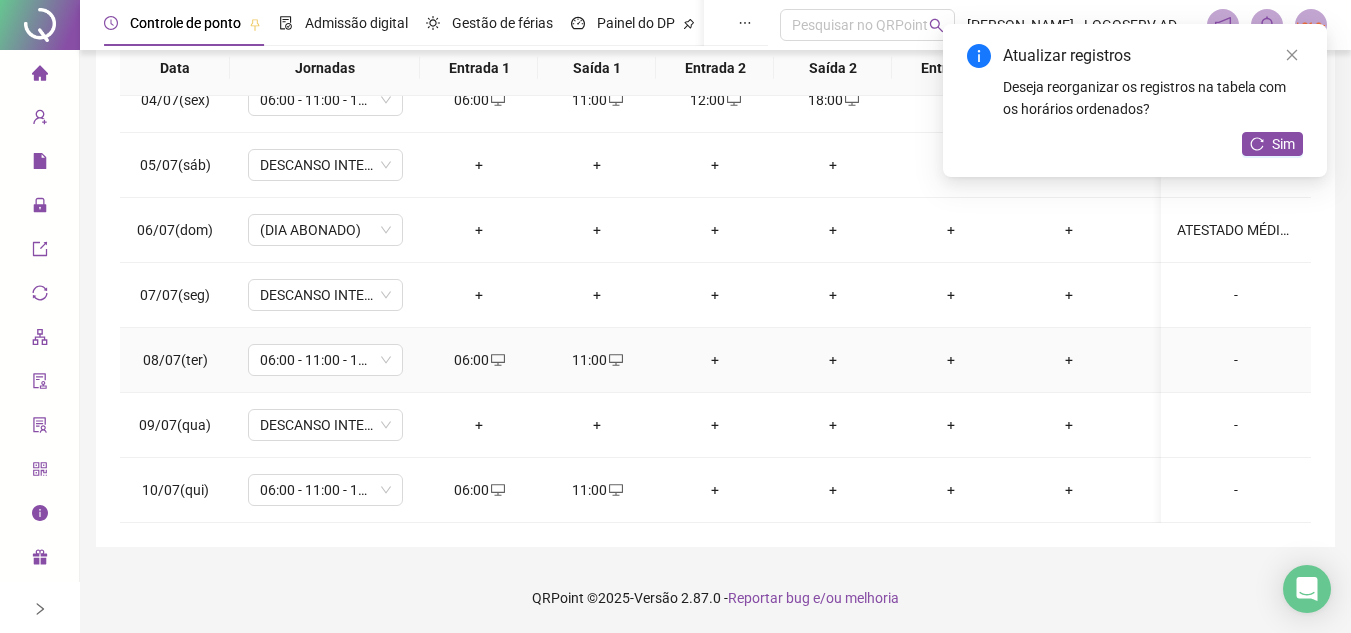 click on "+" at bounding box center (715, 360) 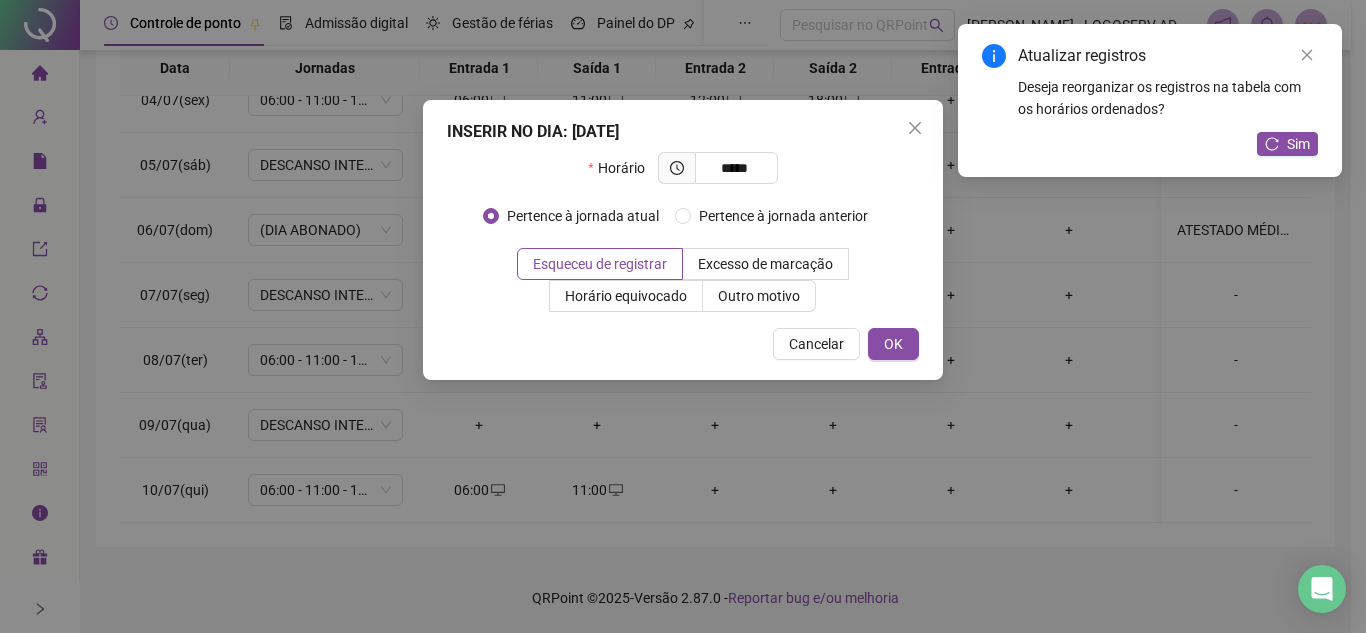type on "*****" 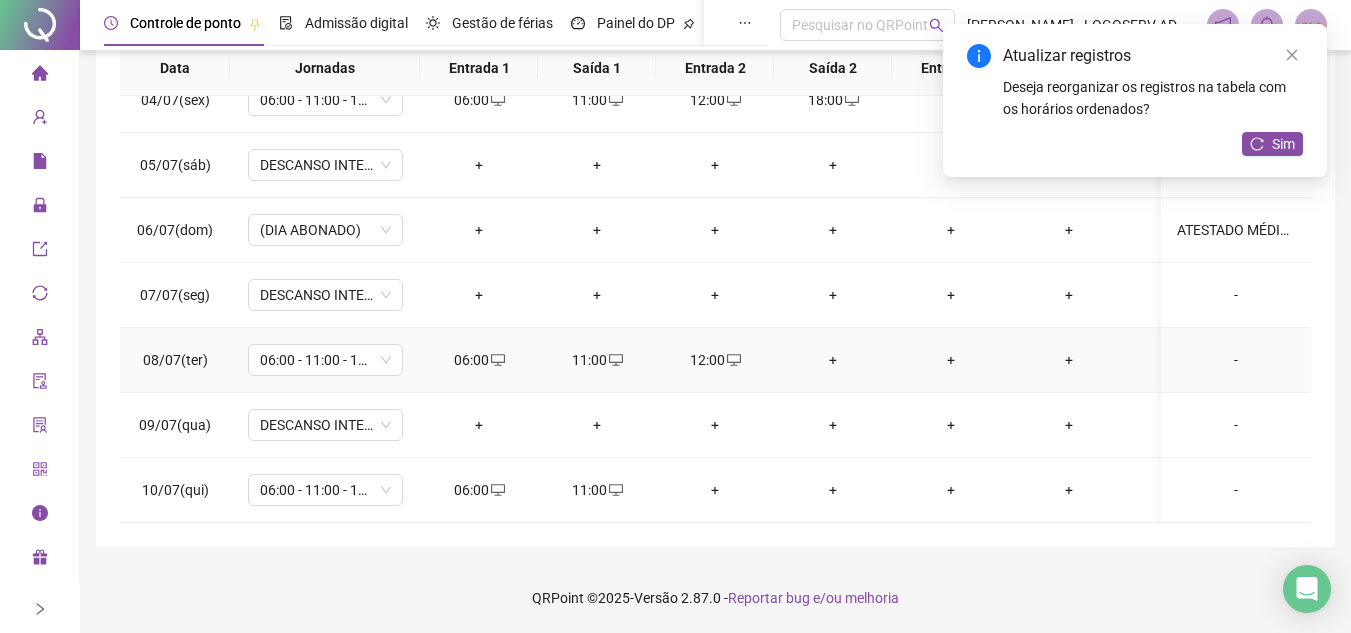 click on "+" at bounding box center (833, 360) 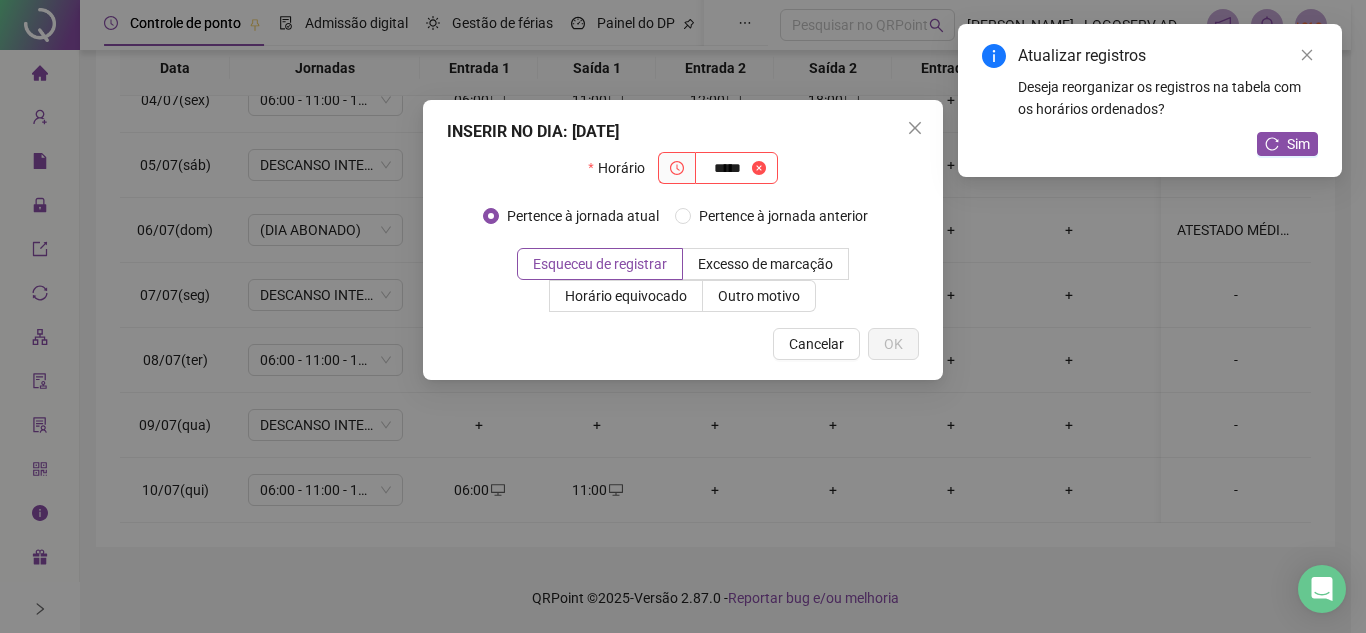 type on "*****" 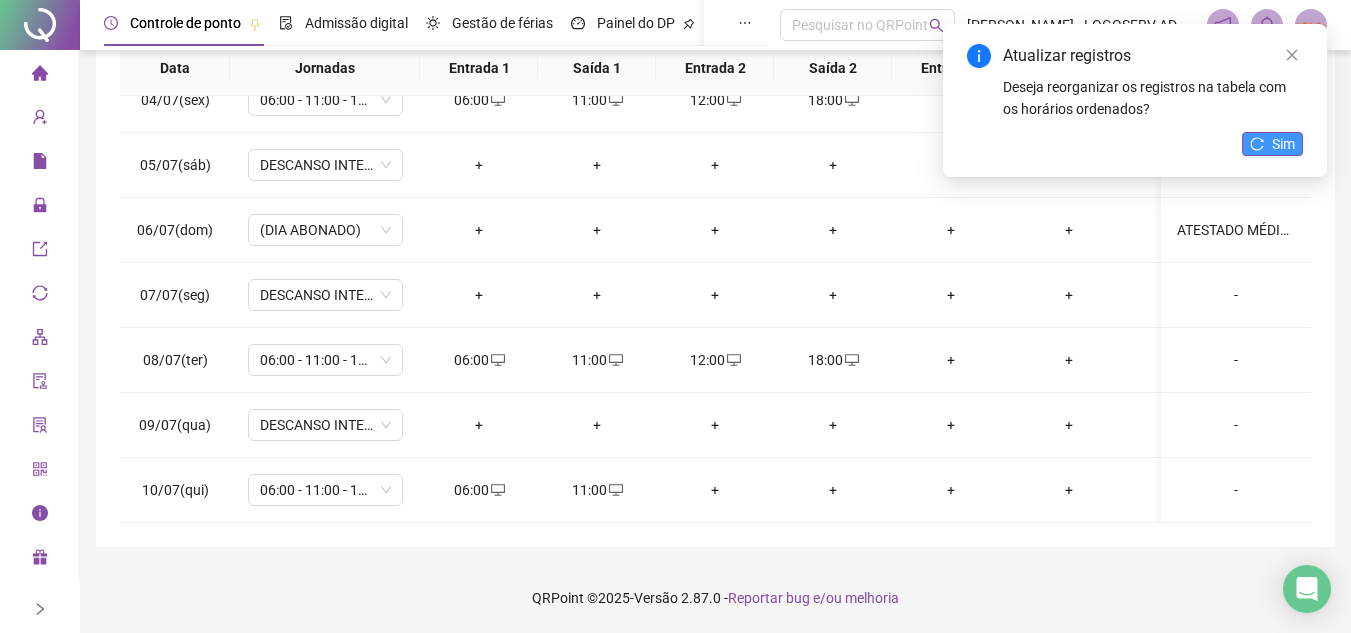 click on "Sim" at bounding box center [1272, 144] 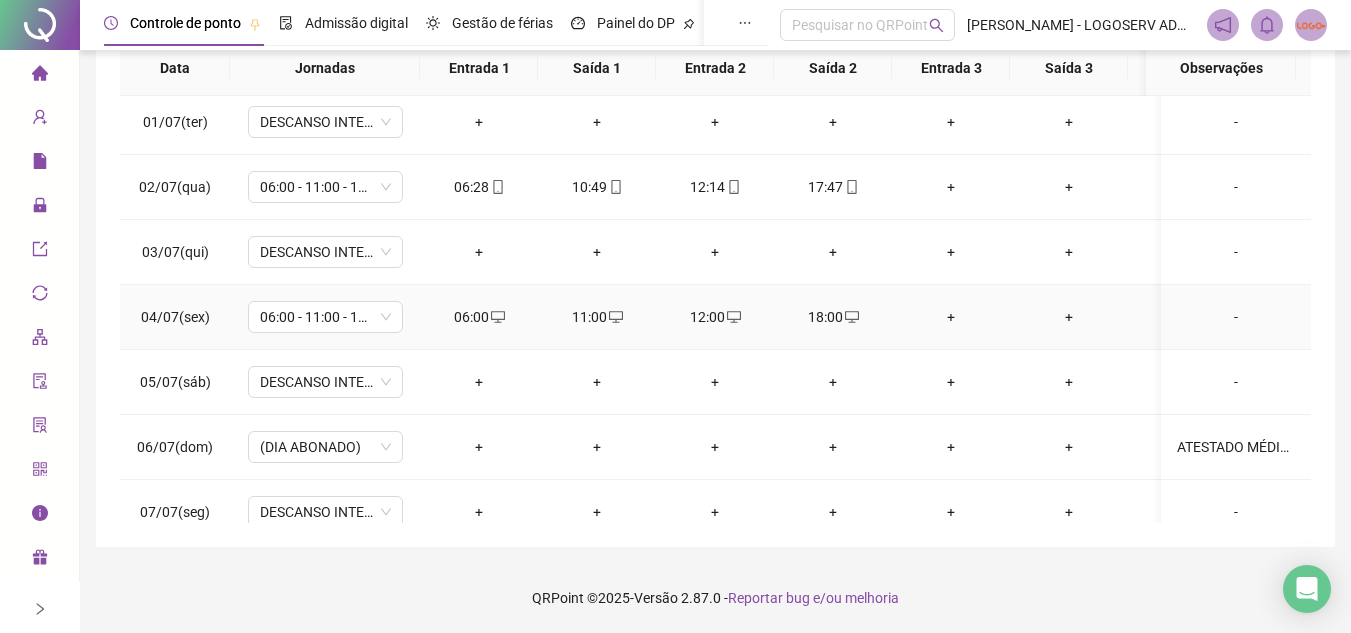 scroll, scrollTop: 0, scrollLeft: 0, axis: both 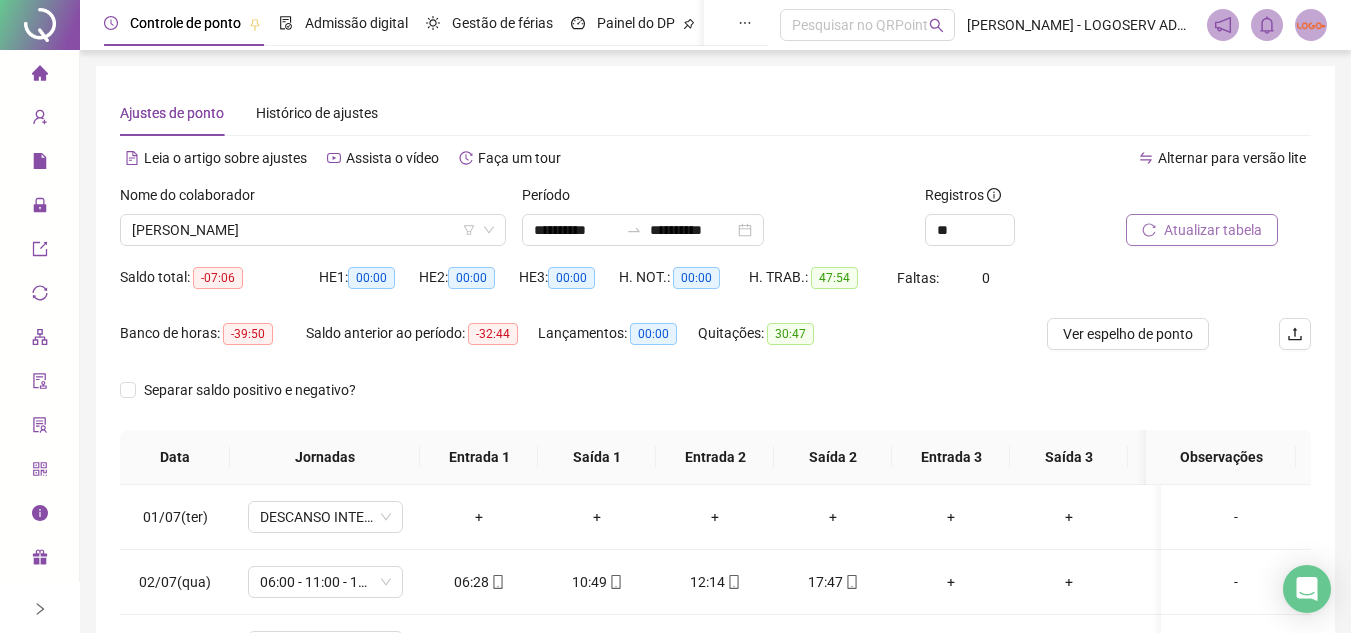 click on "Atualizar tabela" at bounding box center [1202, 230] 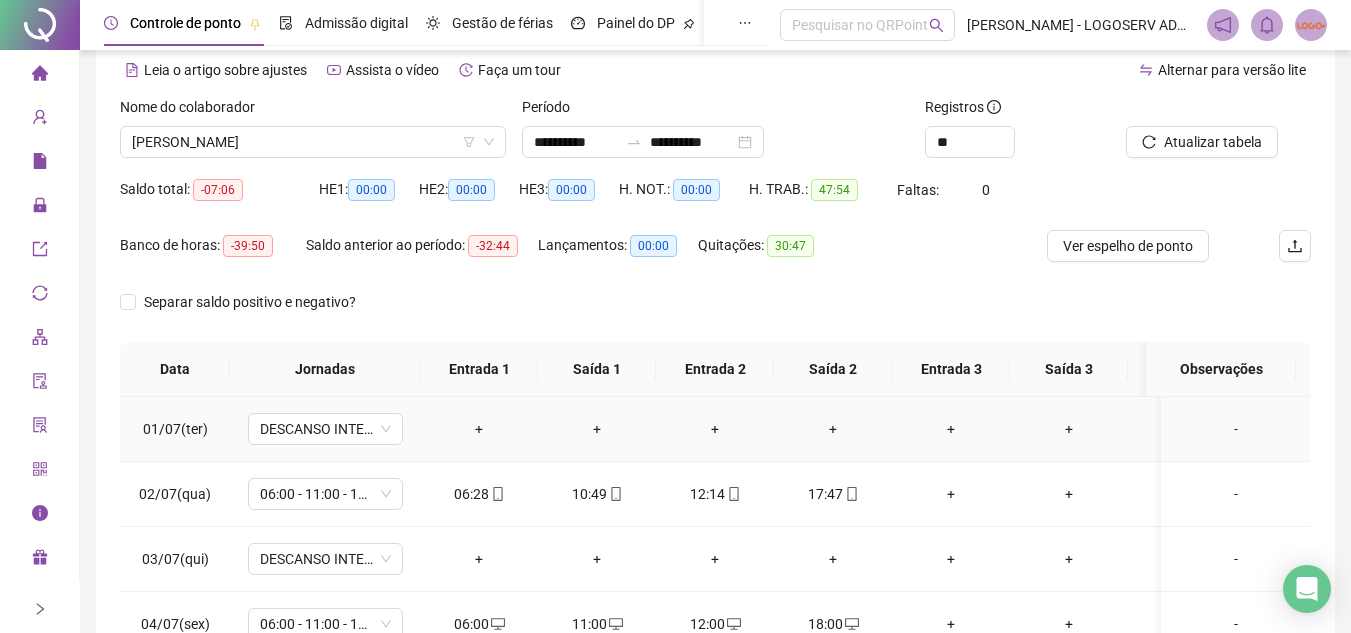 scroll, scrollTop: 100, scrollLeft: 0, axis: vertical 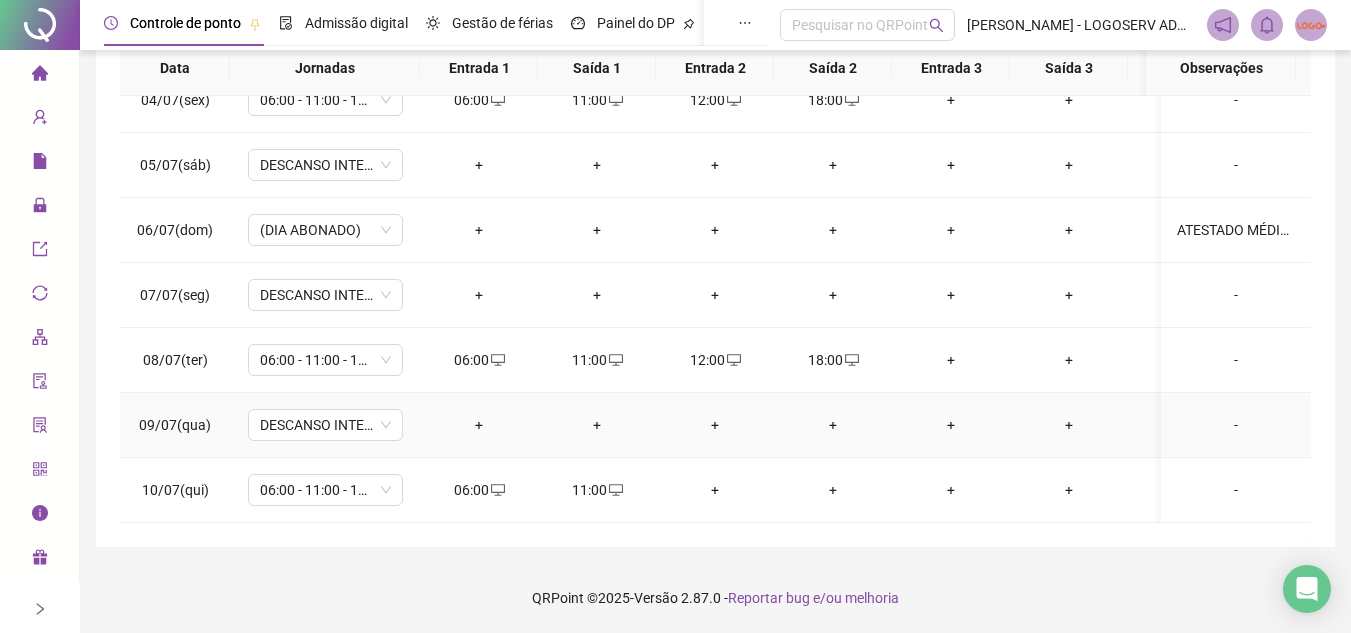 type 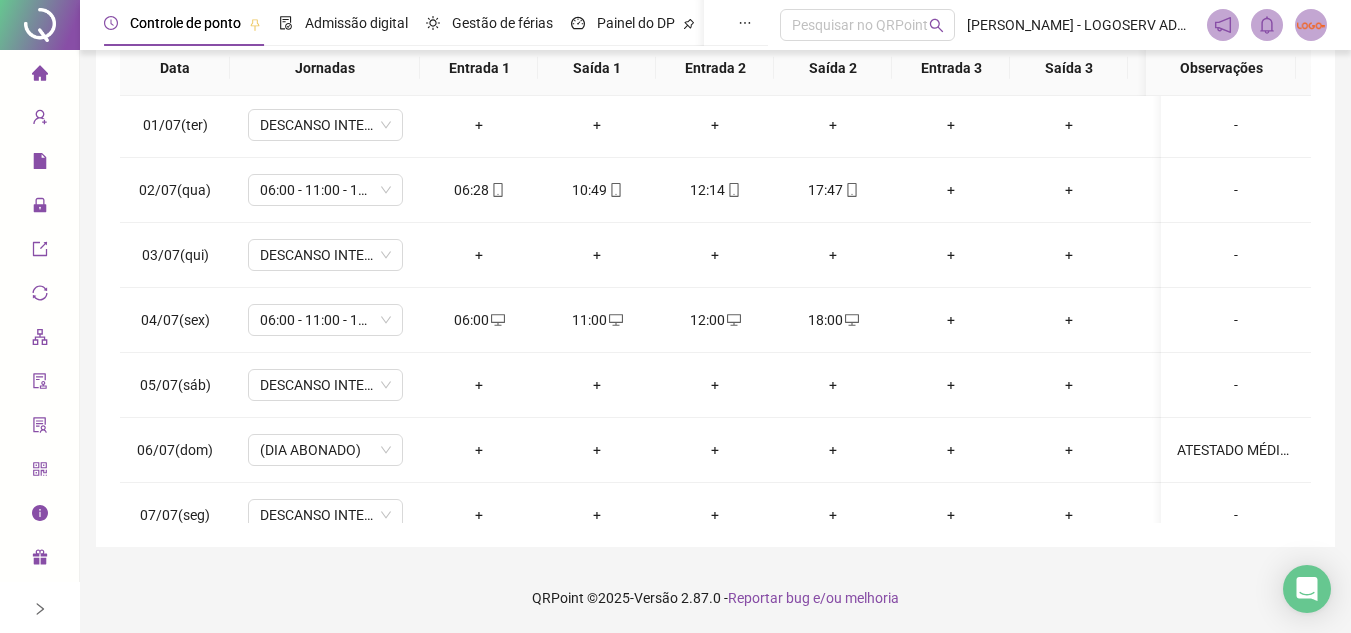scroll, scrollTop: 0, scrollLeft: 0, axis: both 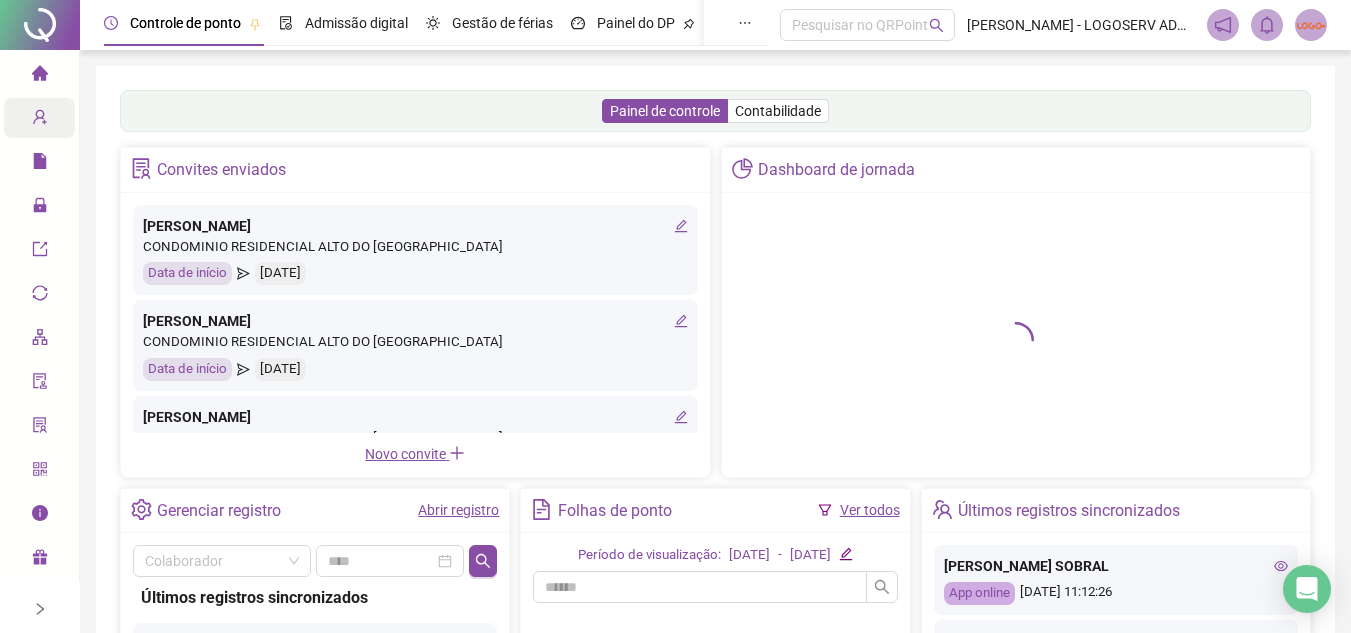click at bounding box center (54, 118) 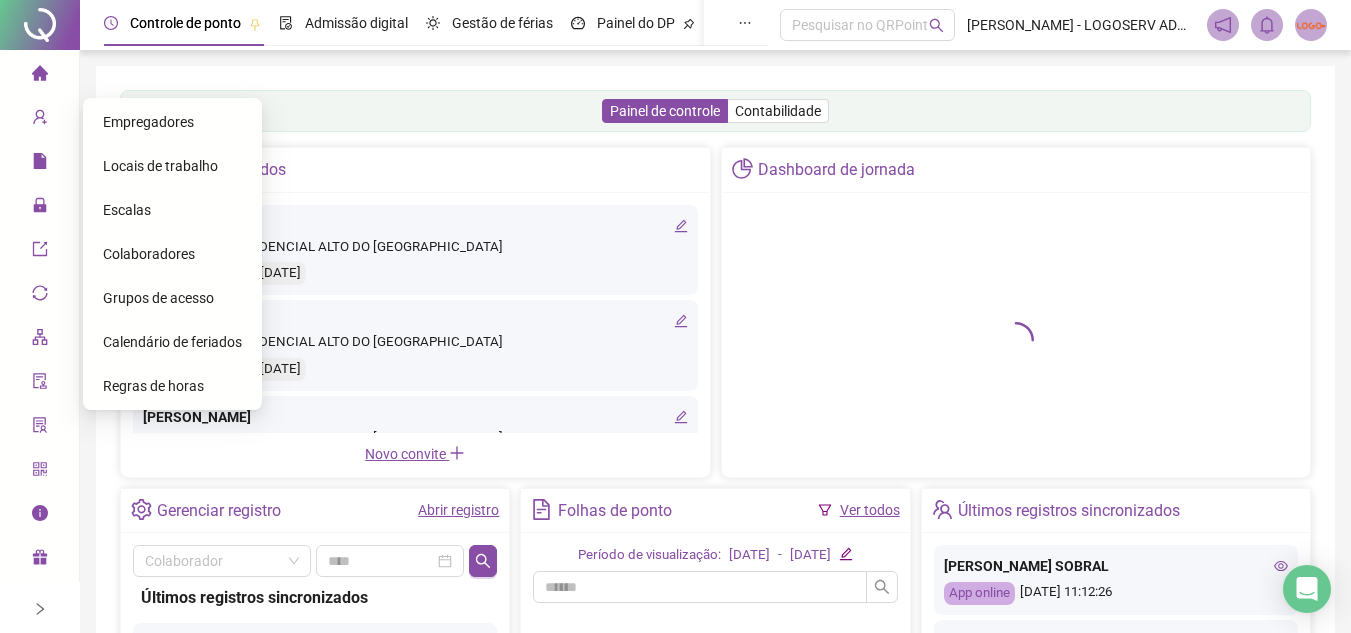 click on "Colaboradores" at bounding box center (149, 254) 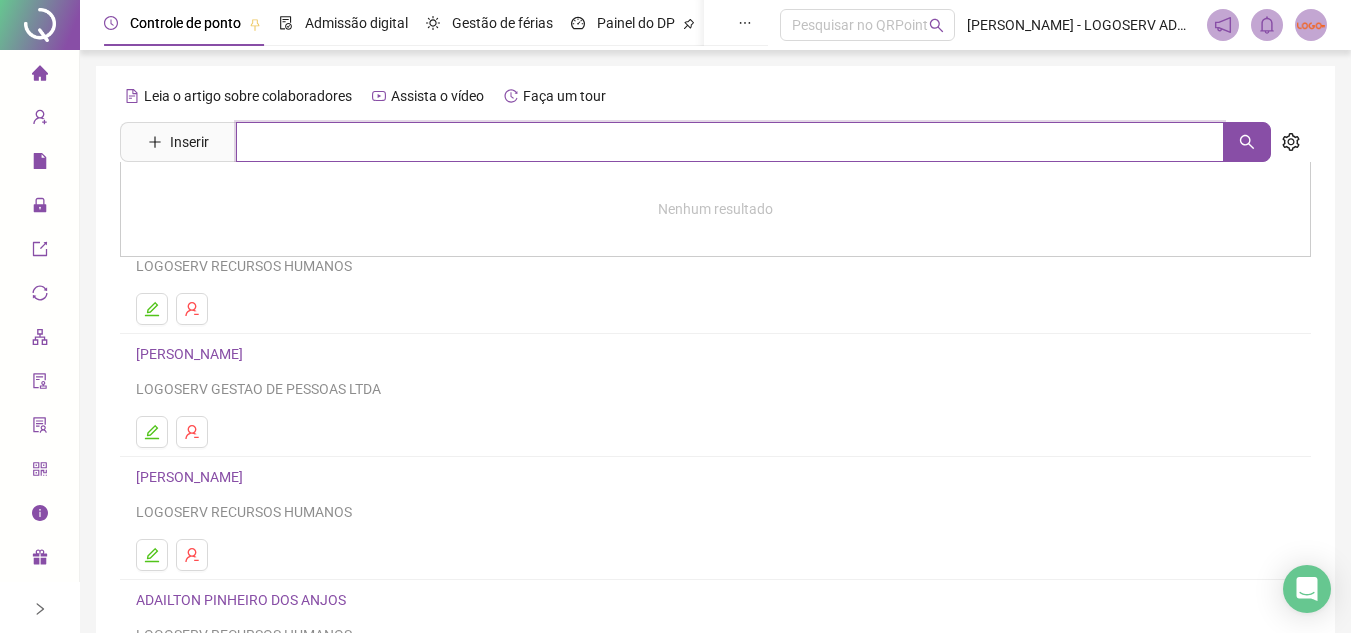 click at bounding box center [730, 142] 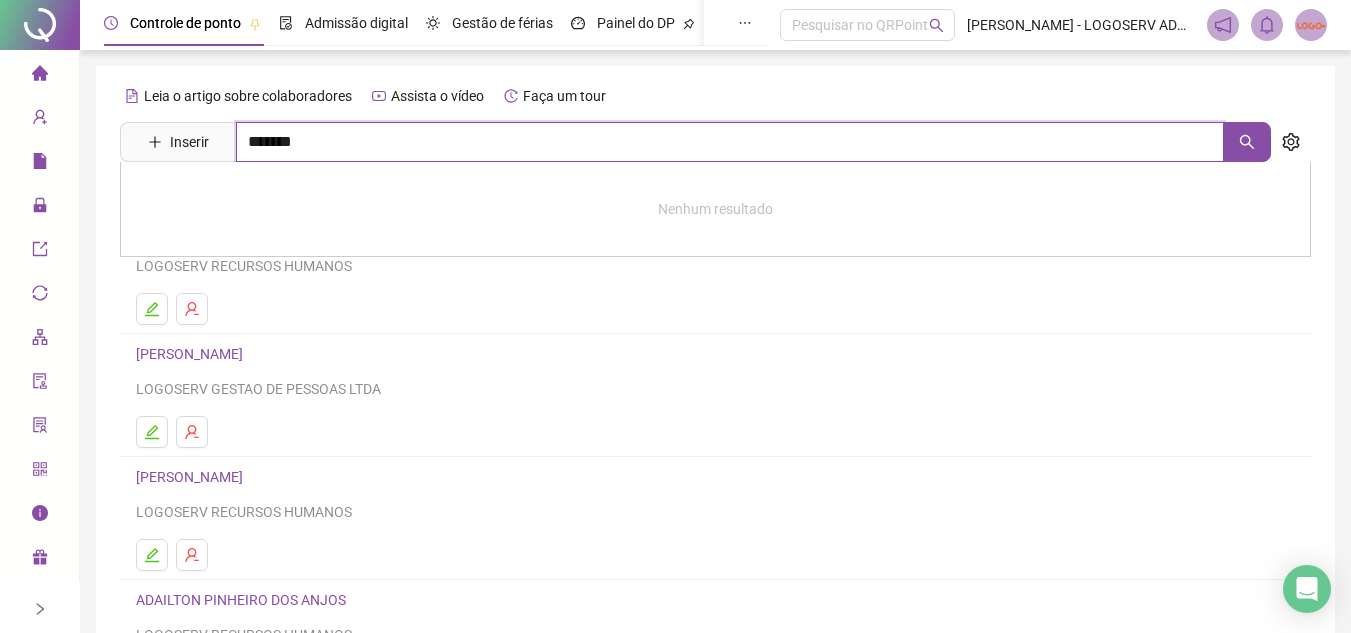 type on "*******" 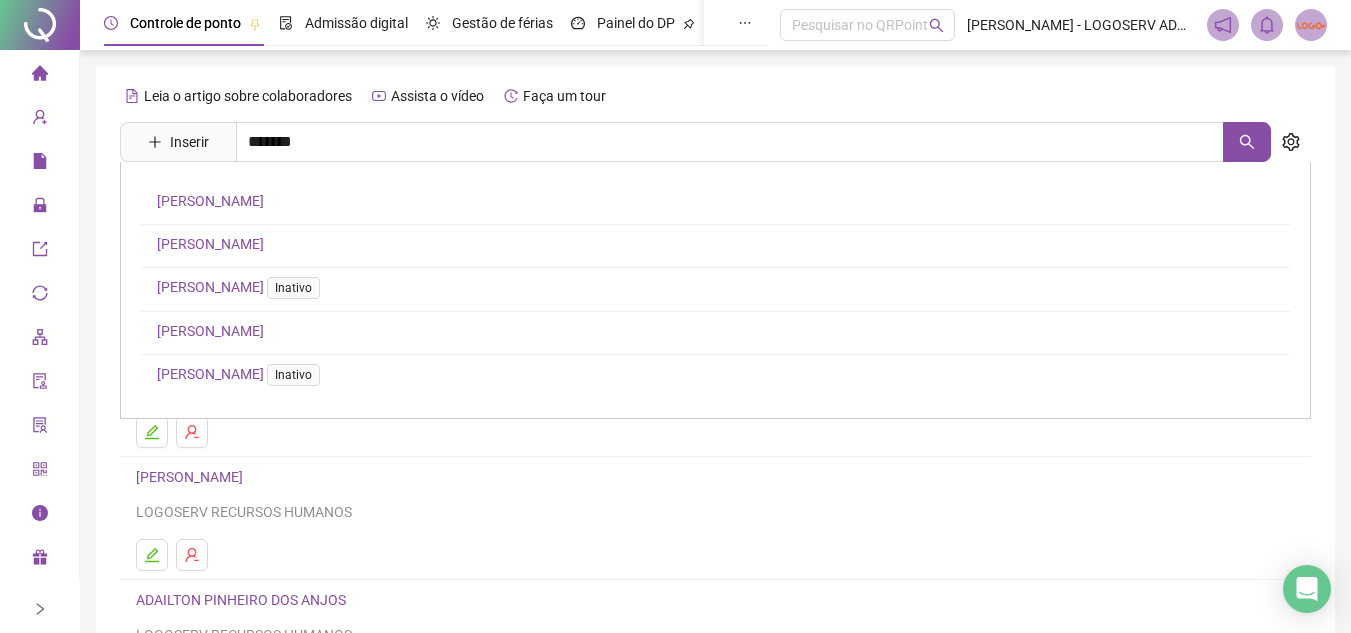 click on "[PERSON_NAME]" at bounding box center (210, 244) 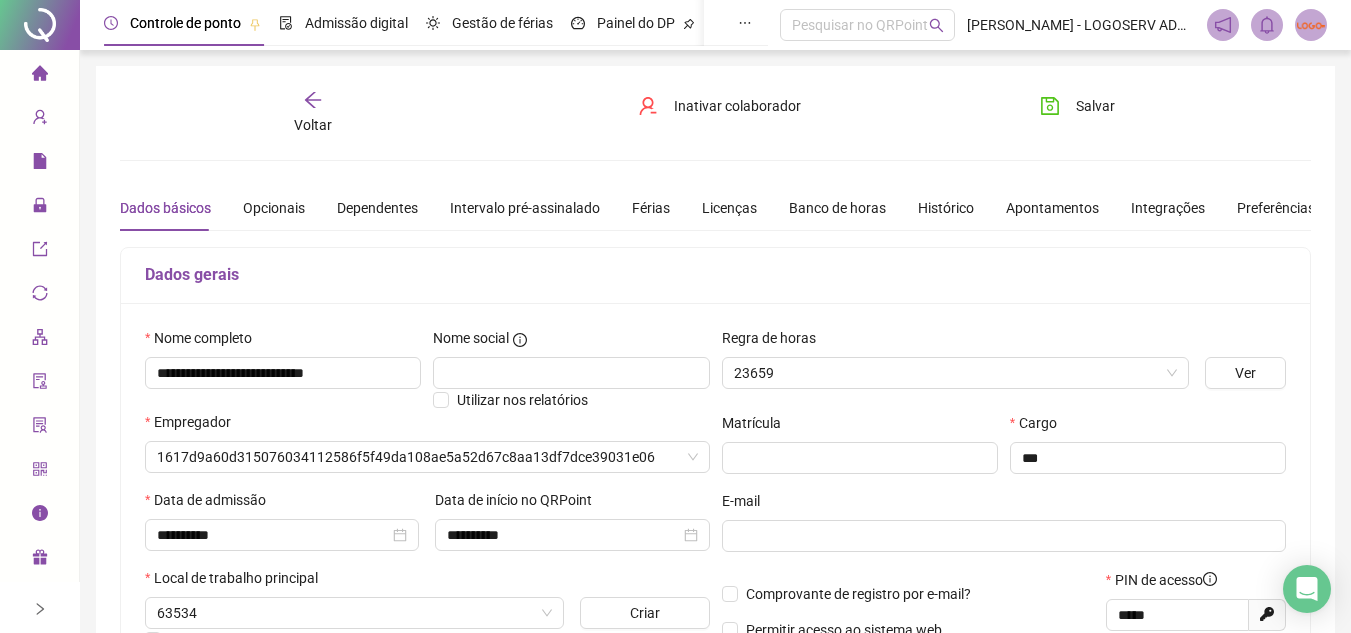 type on "**********" 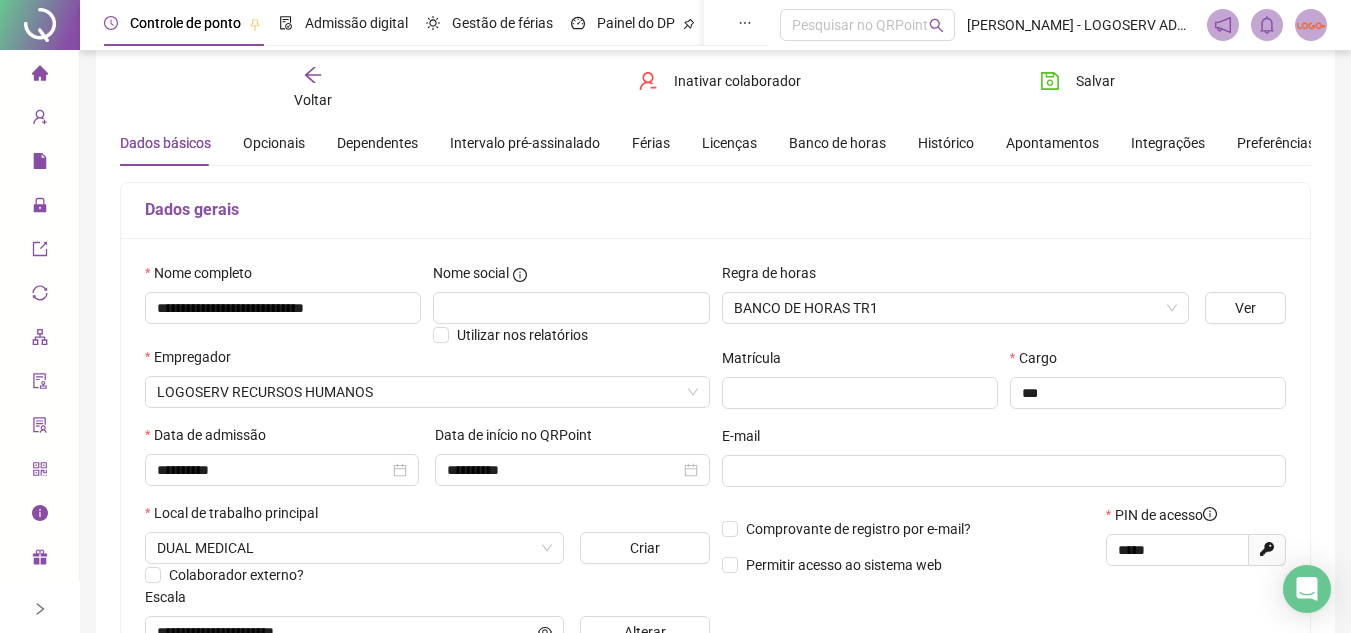 scroll, scrollTop: 100, scrollLeft: 0, axis: vertical 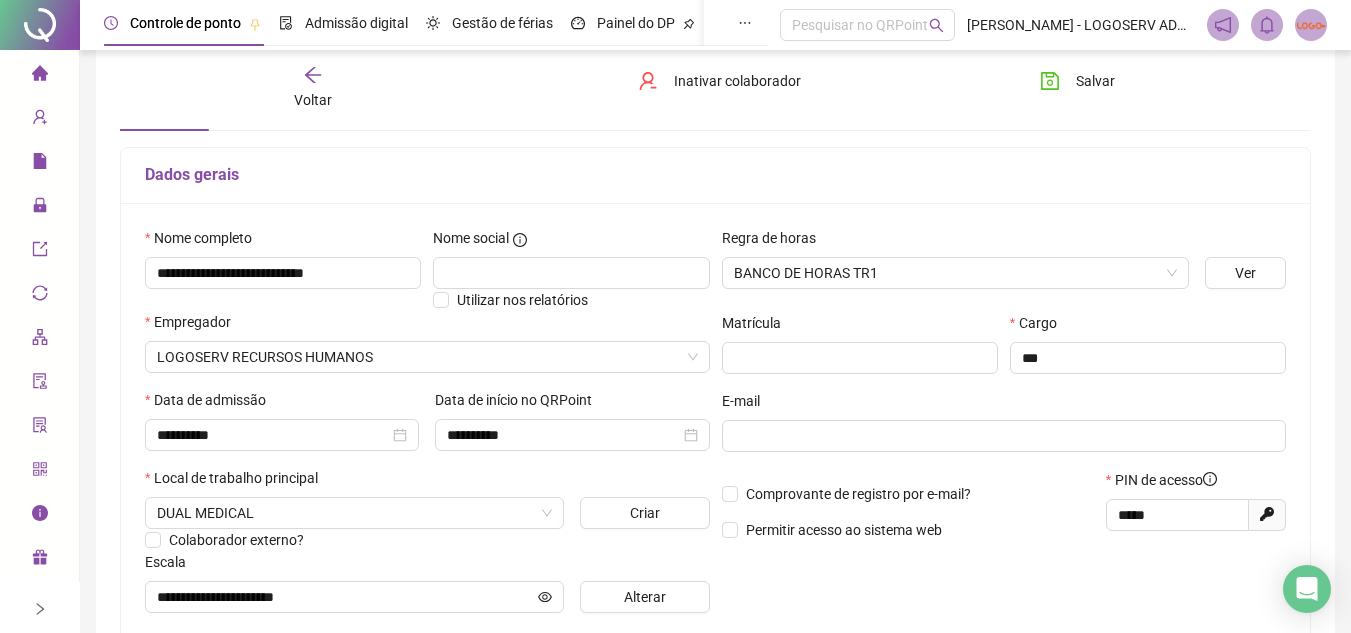 click on "Voltar Inativar colaborador [PERSON_NAME]" at bounding box center (715, 88) 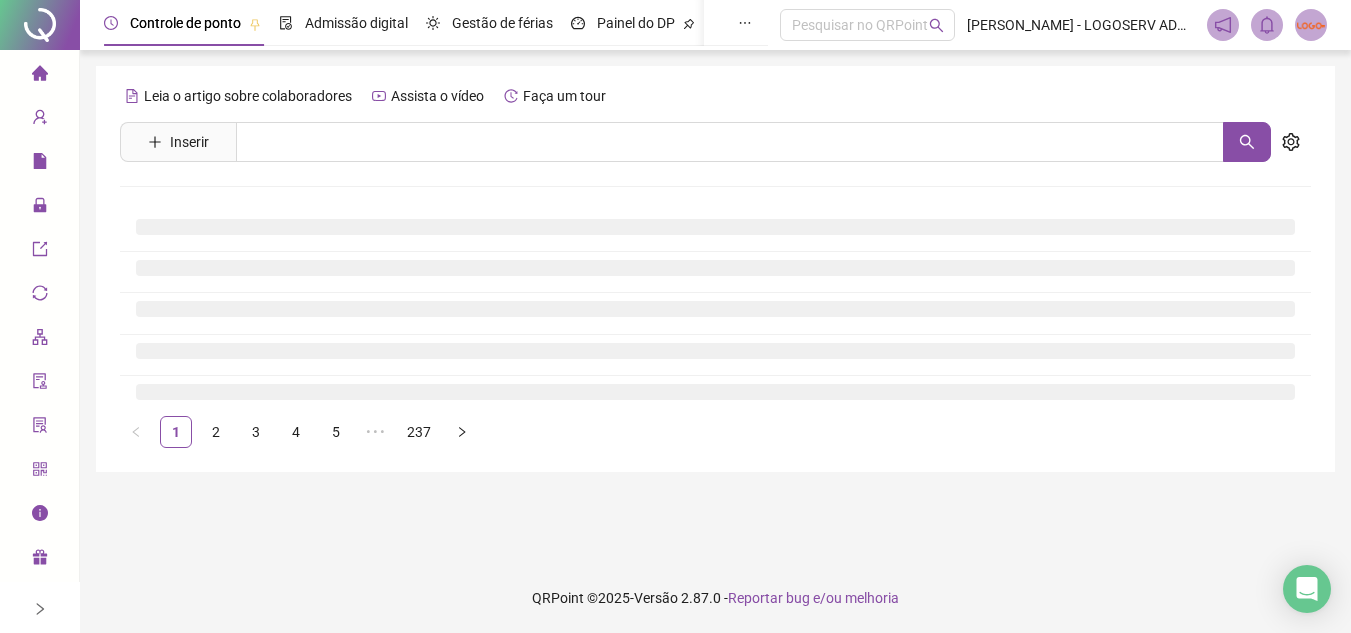 scroll, scrollTop: 0, scrollLeft: 0, axis: both 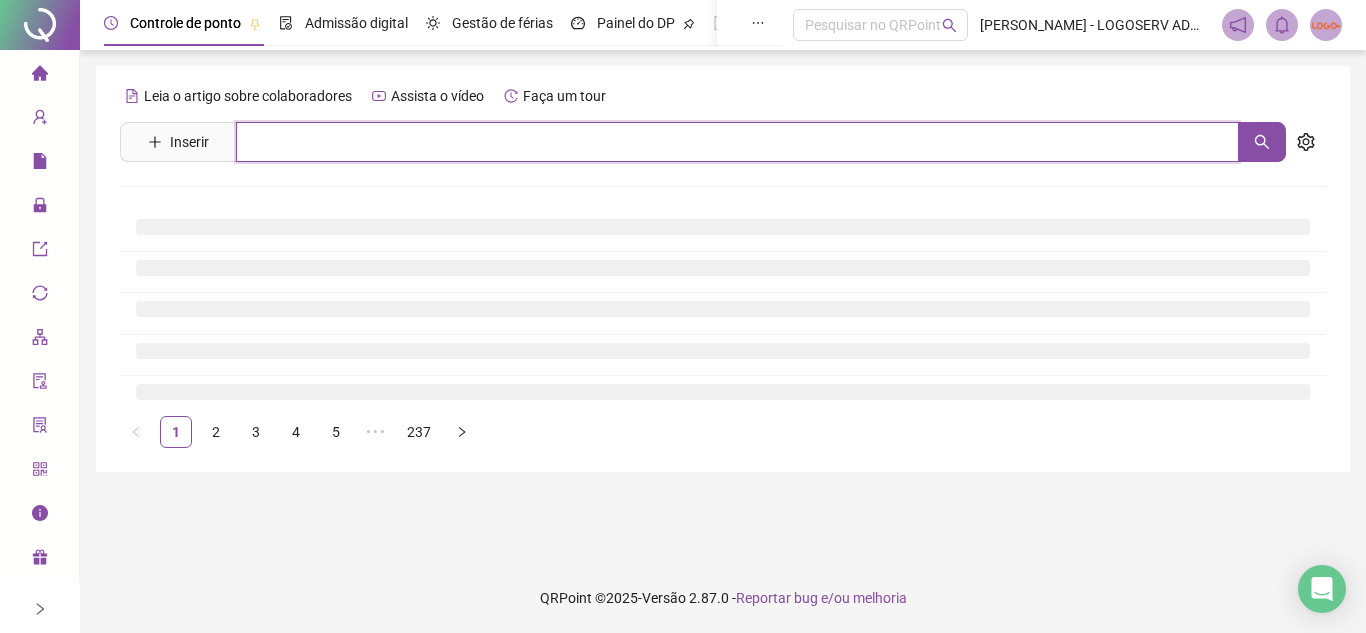click at bounding box center [737, 142] 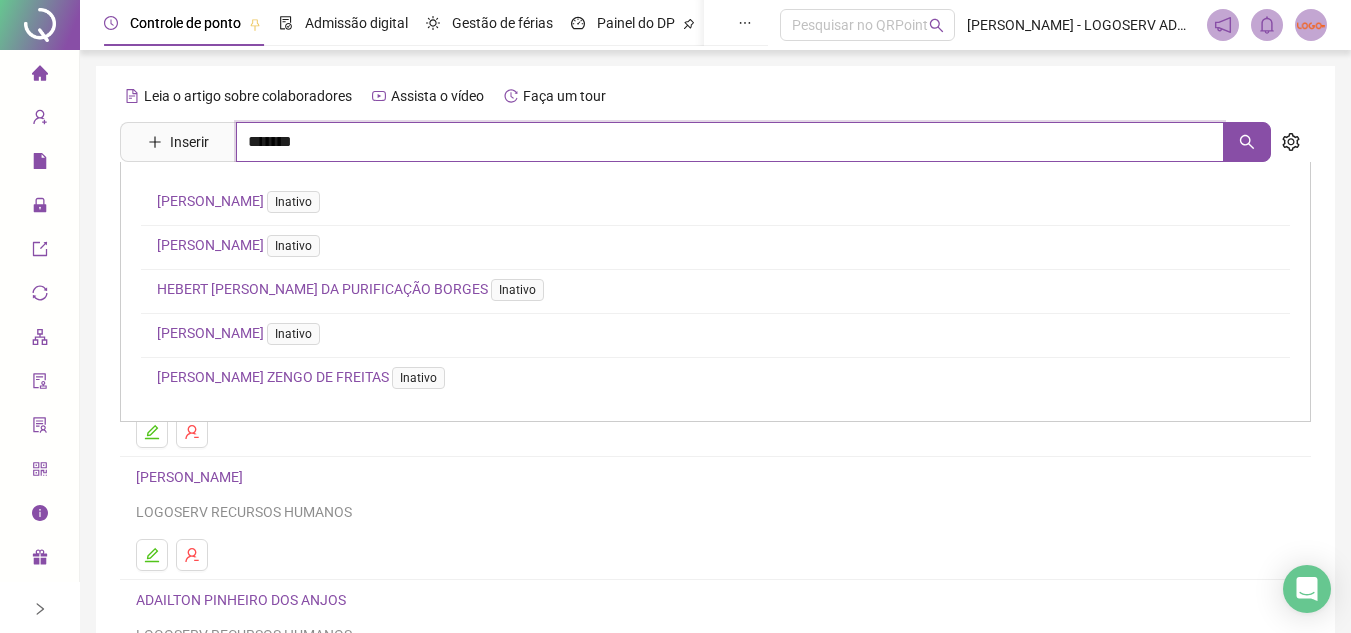 type on "*******" 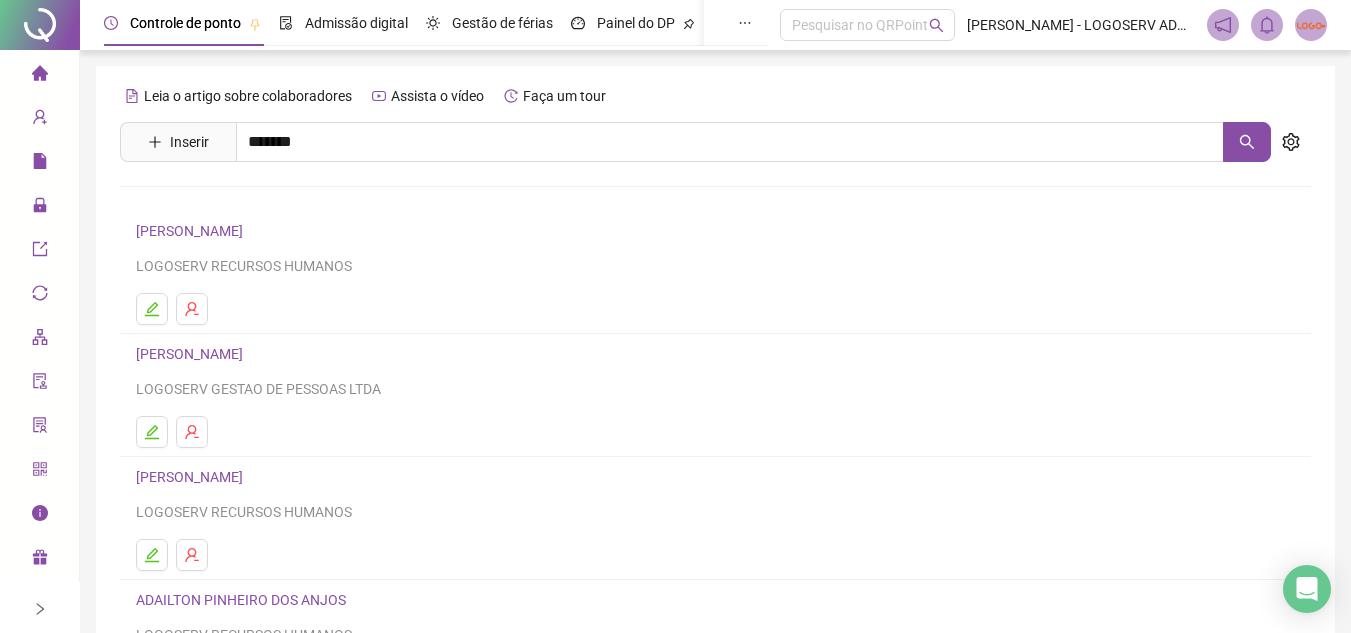 click on "[PERSON_NAME]" at bounding box center [210, 289] 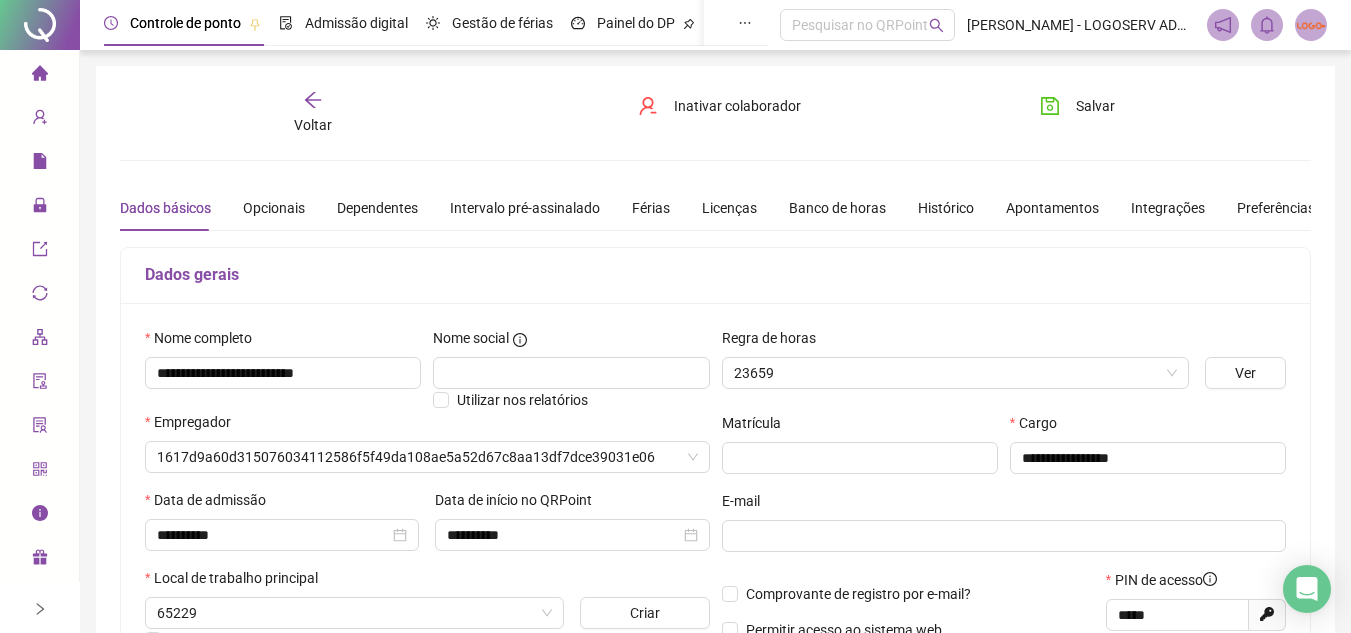 type on "**********" 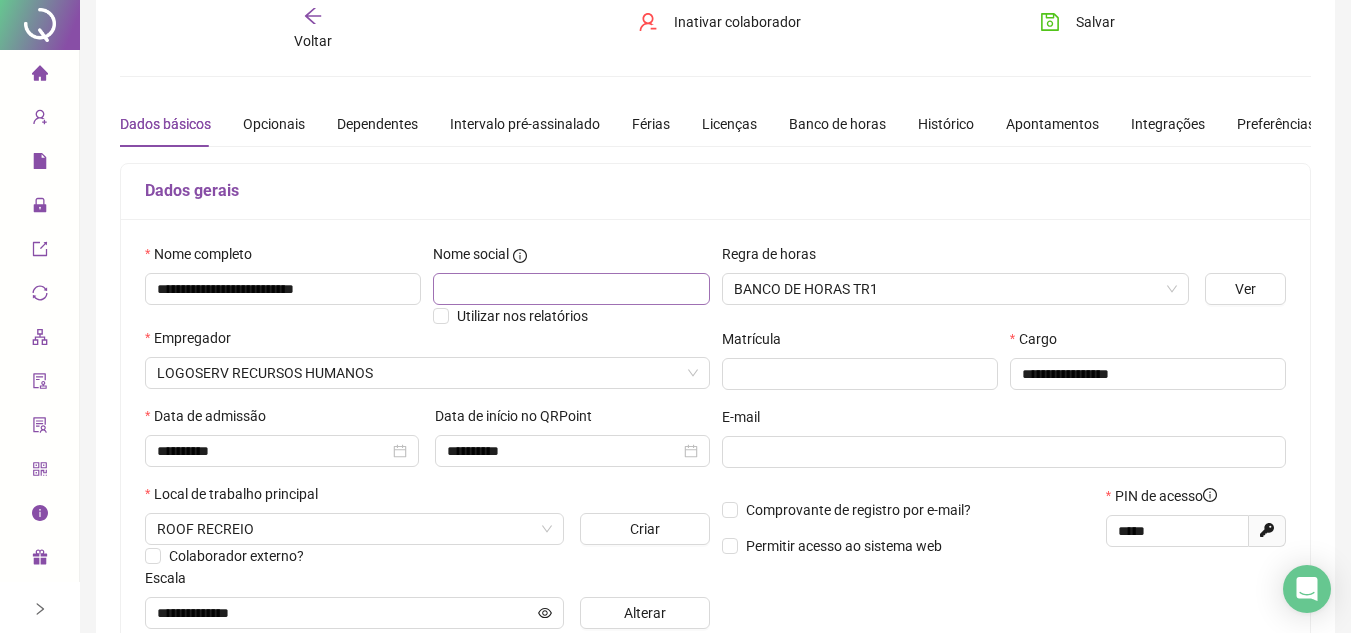 scroll, scrollTop: 200, scrollLeft: 0, axis: vertical 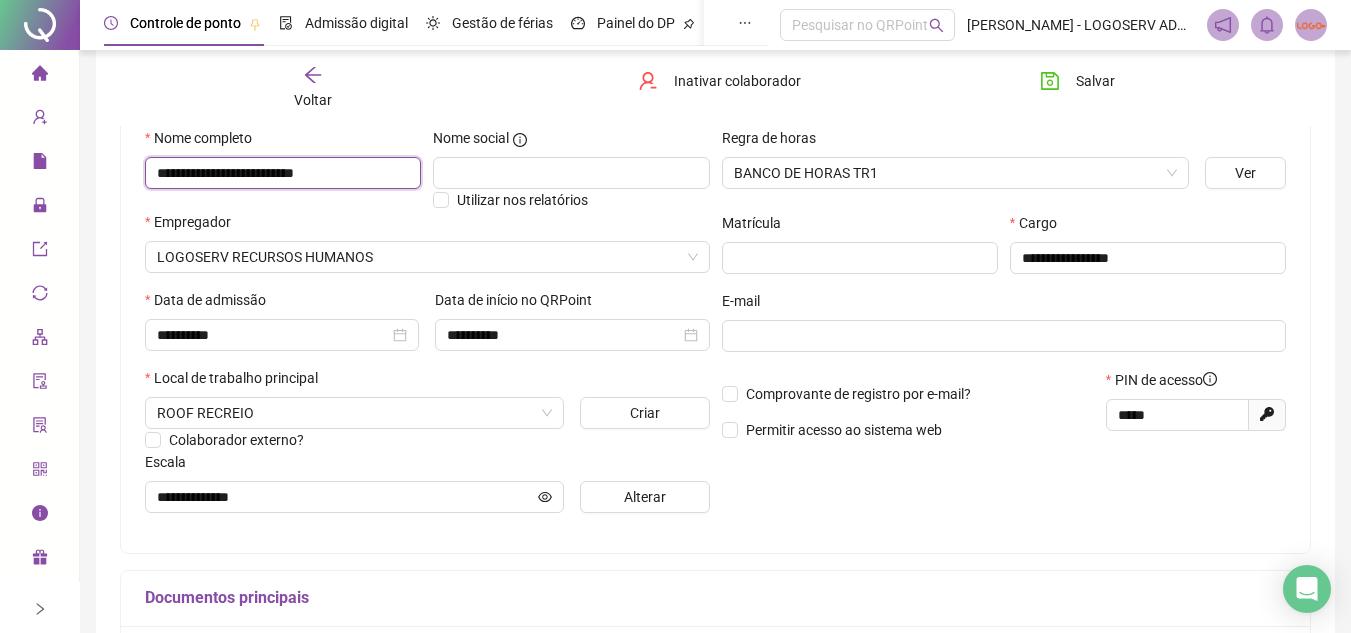 drag, startPoint x: 152, startPoint y: 174, endPoint x: 405, endPoint y: 179, distance: 253.04941 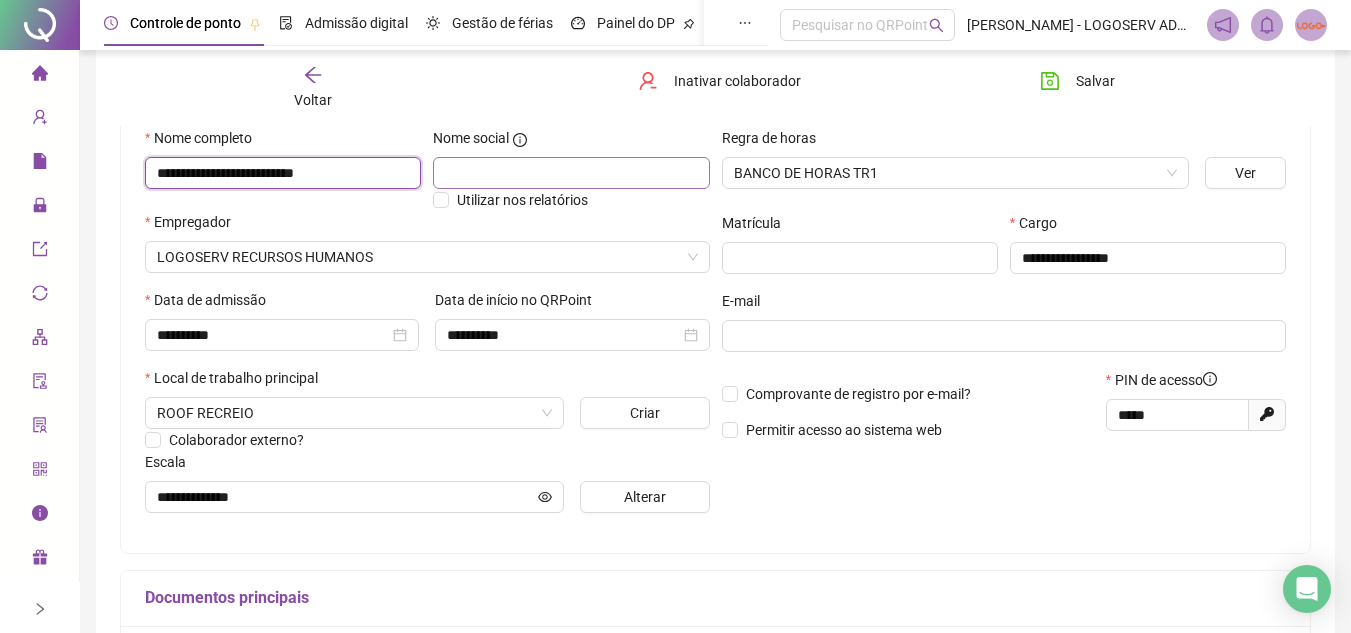 scroll, scrollTop: 0, scrollLeft: 0, axis: both 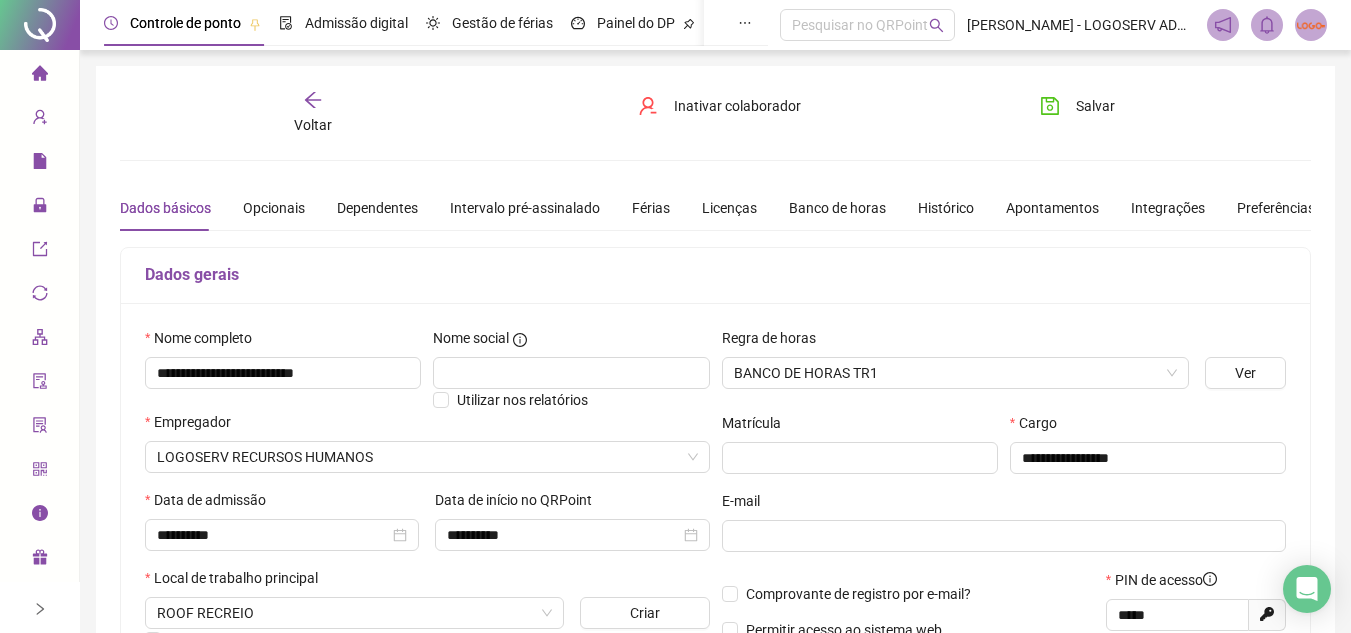 click on "Voltar Inativar colaborador [PERSON_NAME]" at bounding box center (715, 113) 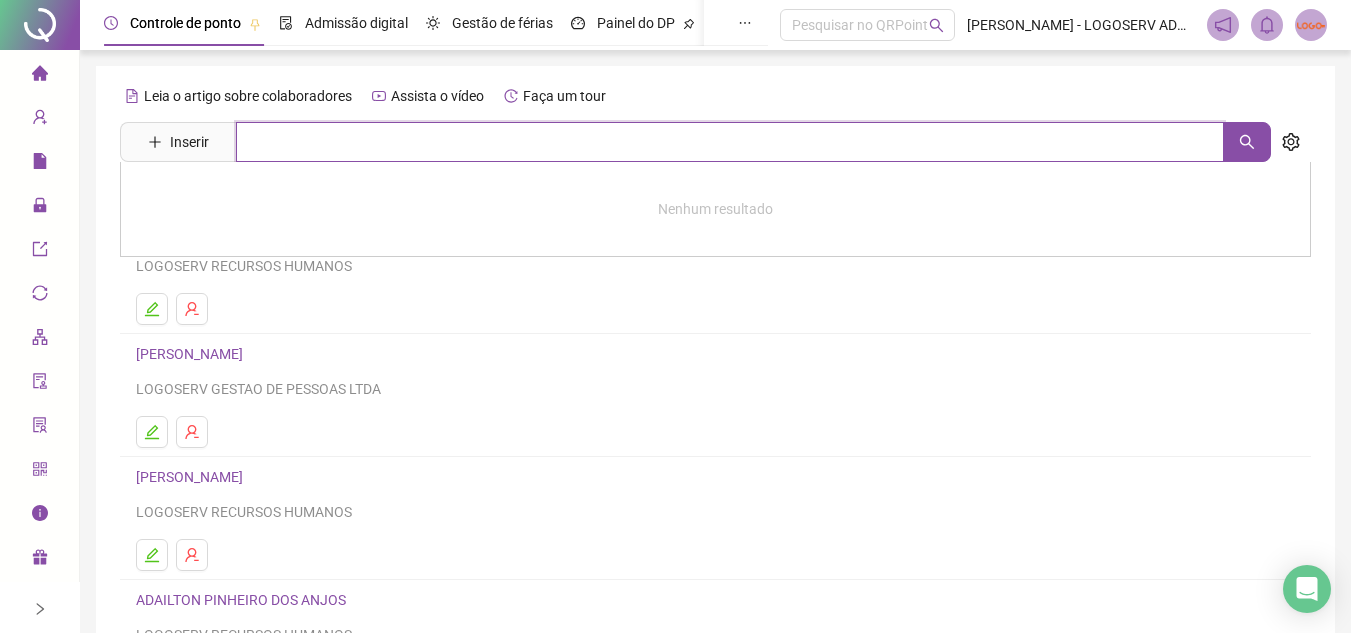 click at bounding box center [730, 142] 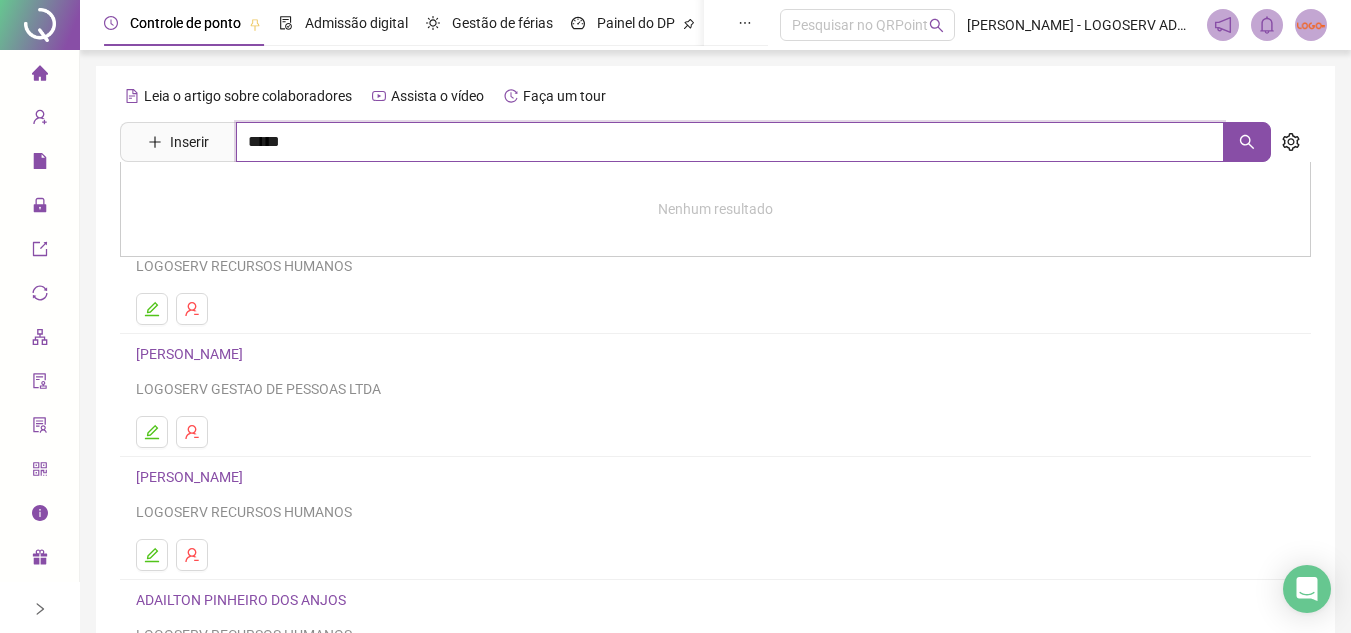 type on "*****" 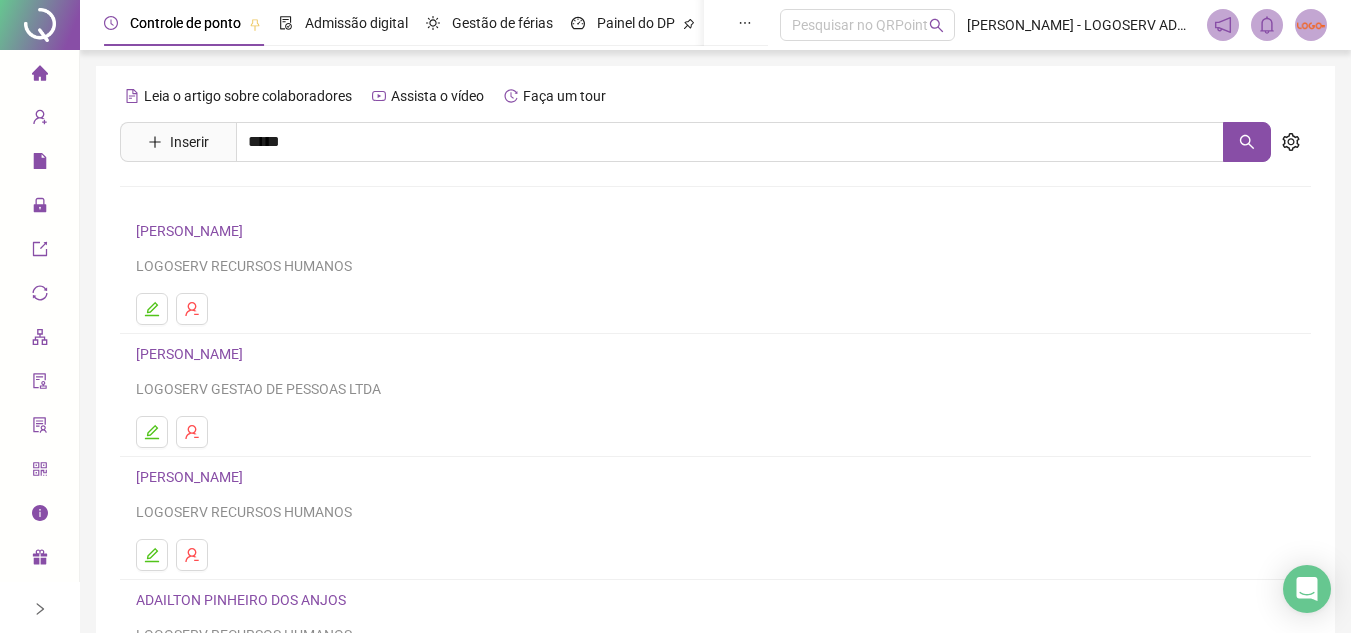 click on "[PERSON_NAME]" at bounding box center (210, 201) 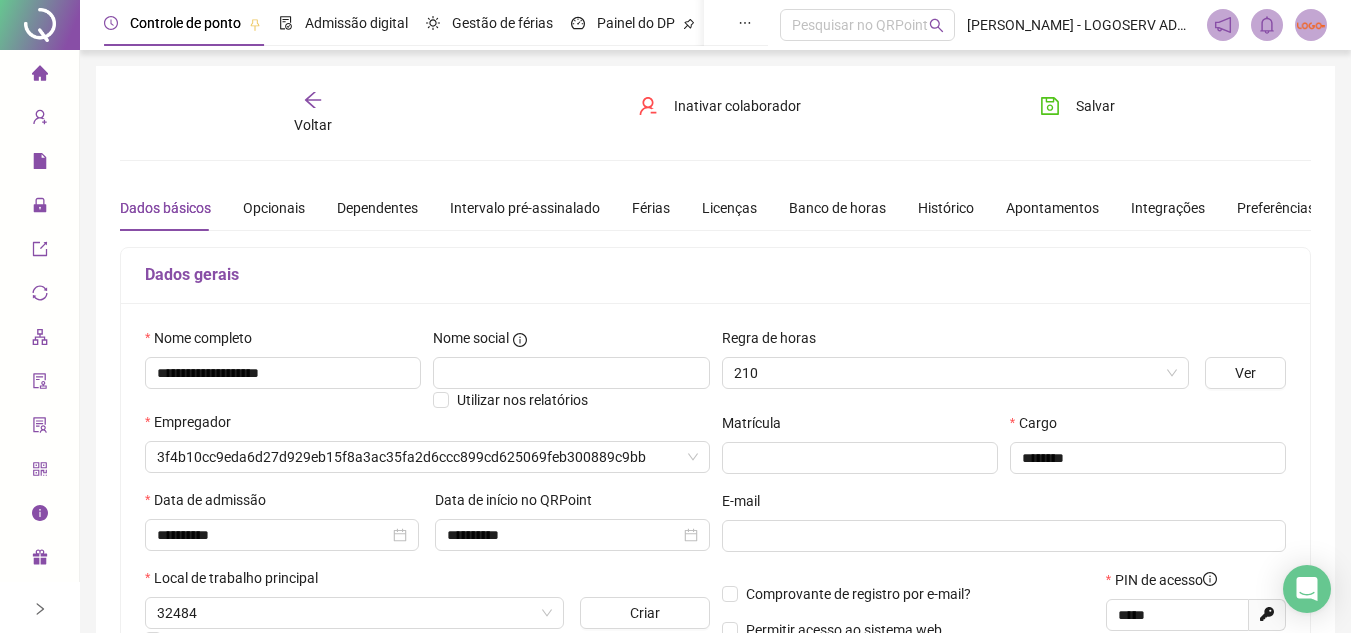 type on "**********" 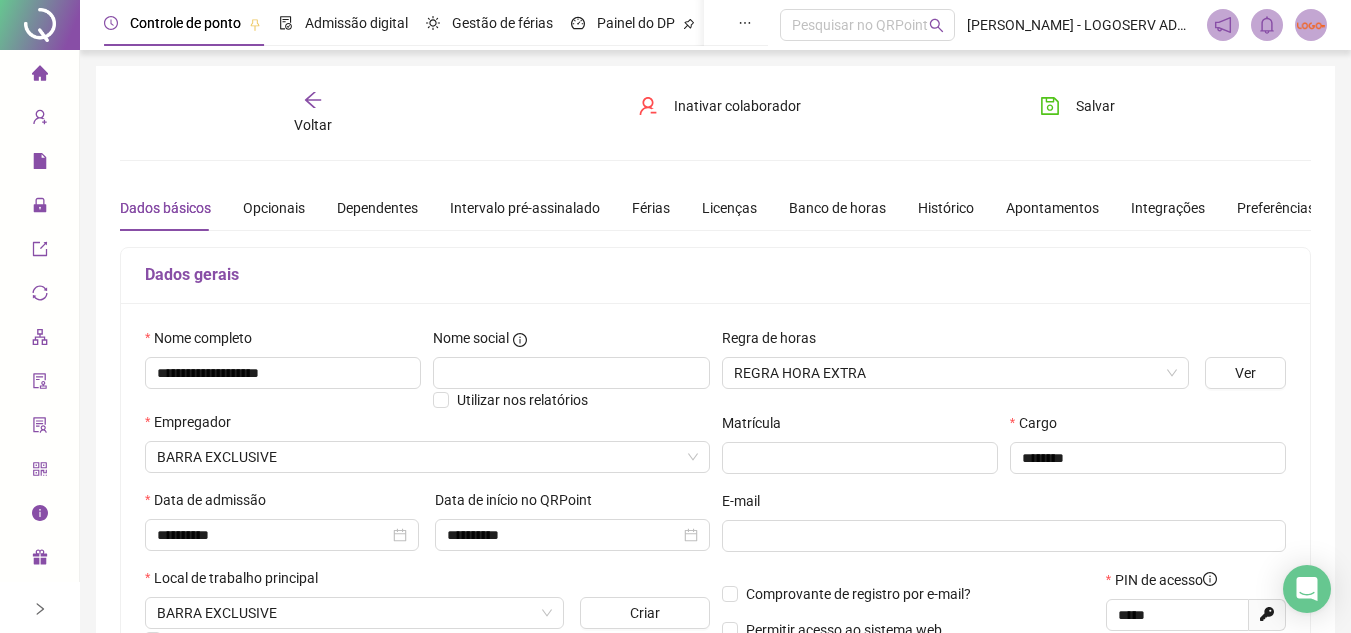 click on "Voltar" at bounding box center [313, 113] 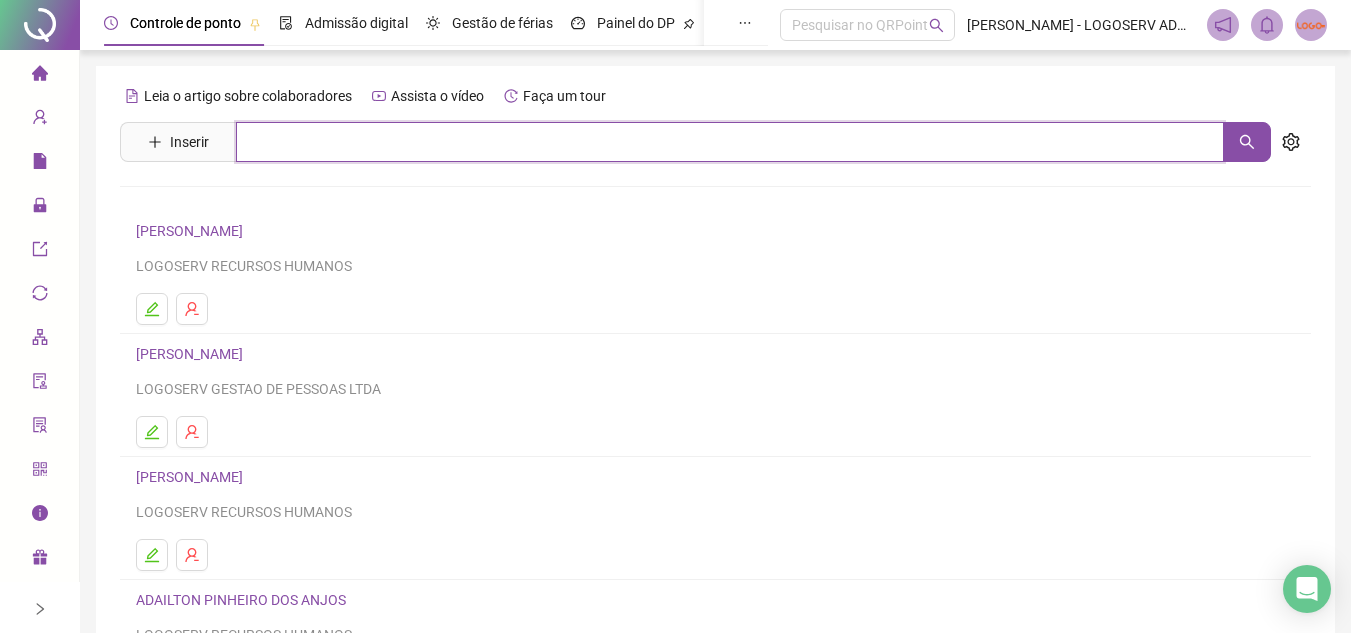 click at bounding box center (730, 142) 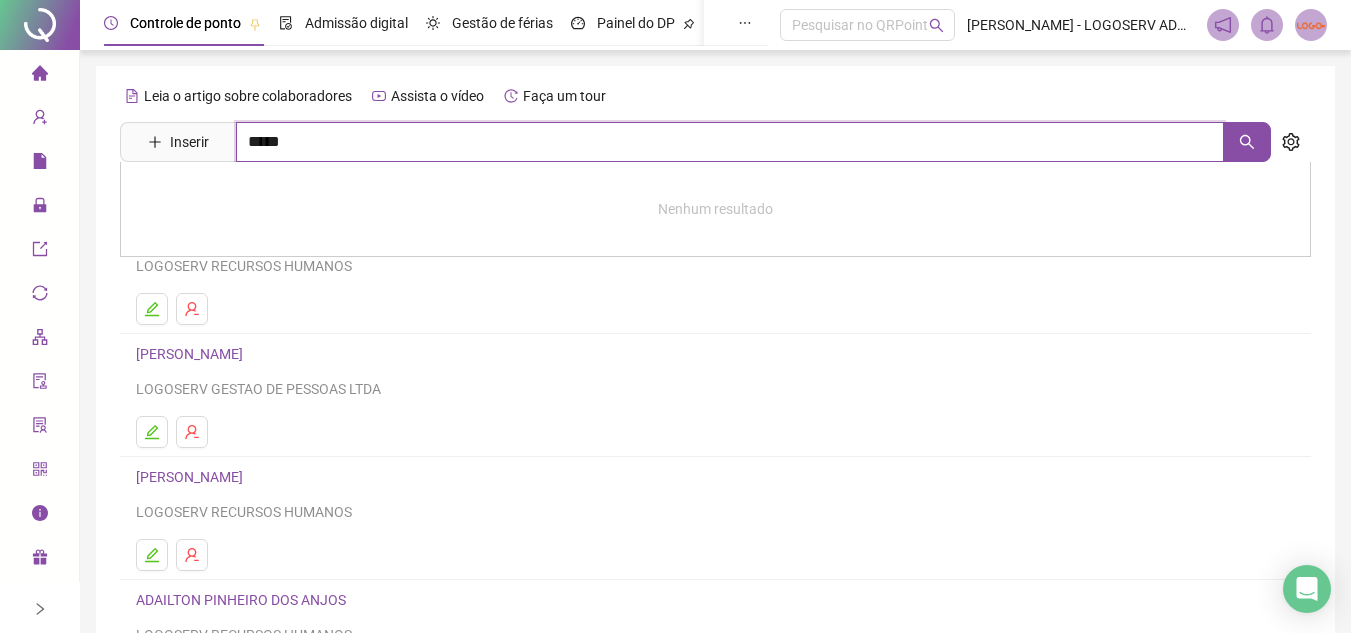 type on "*****" 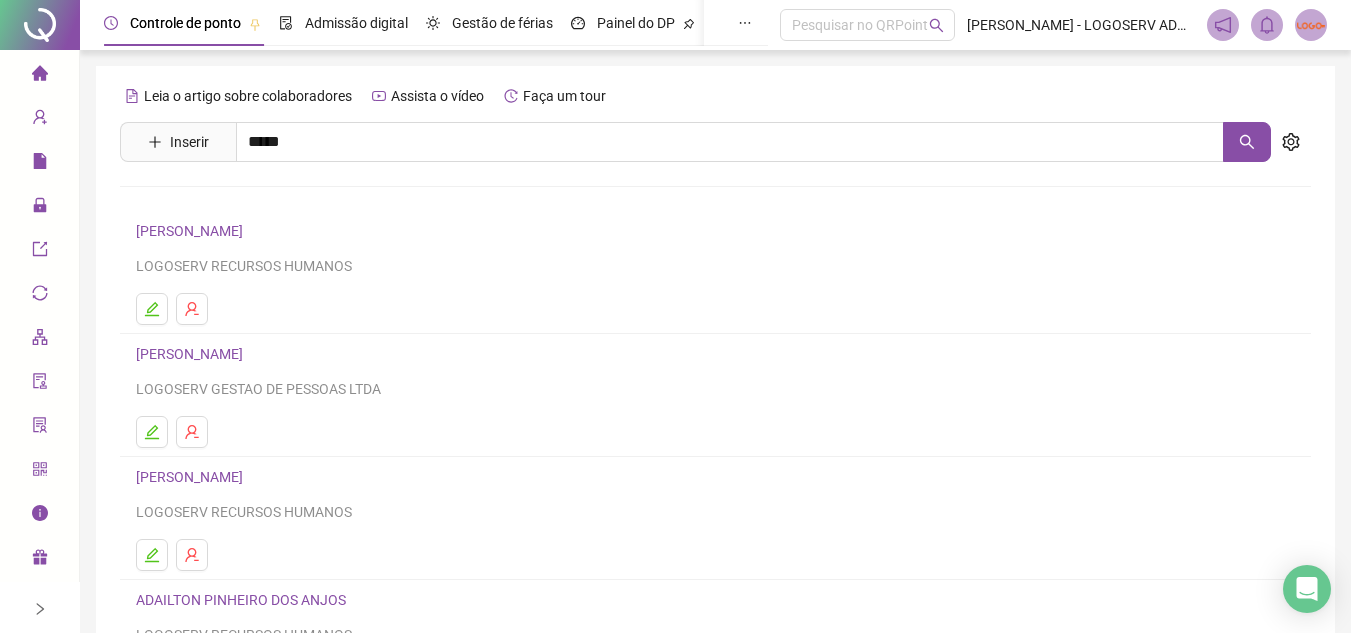 click on "[PERSON_NAME]" at bounding box center (210, 244) 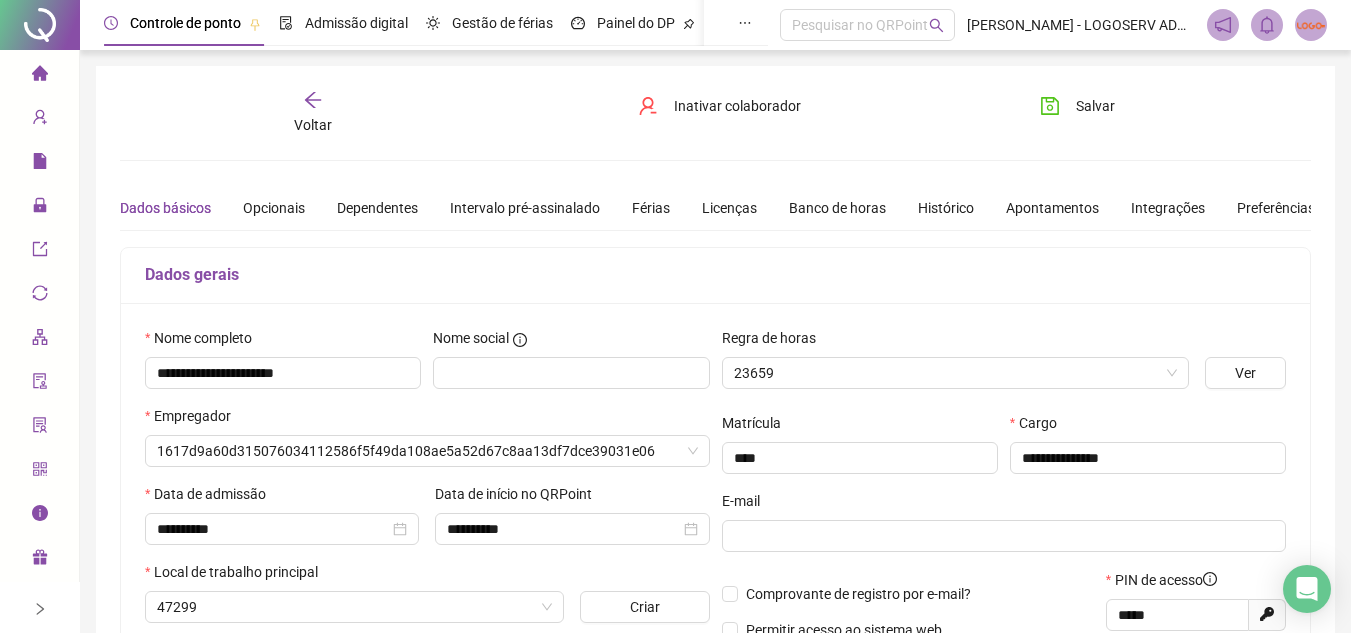 type on "**********" 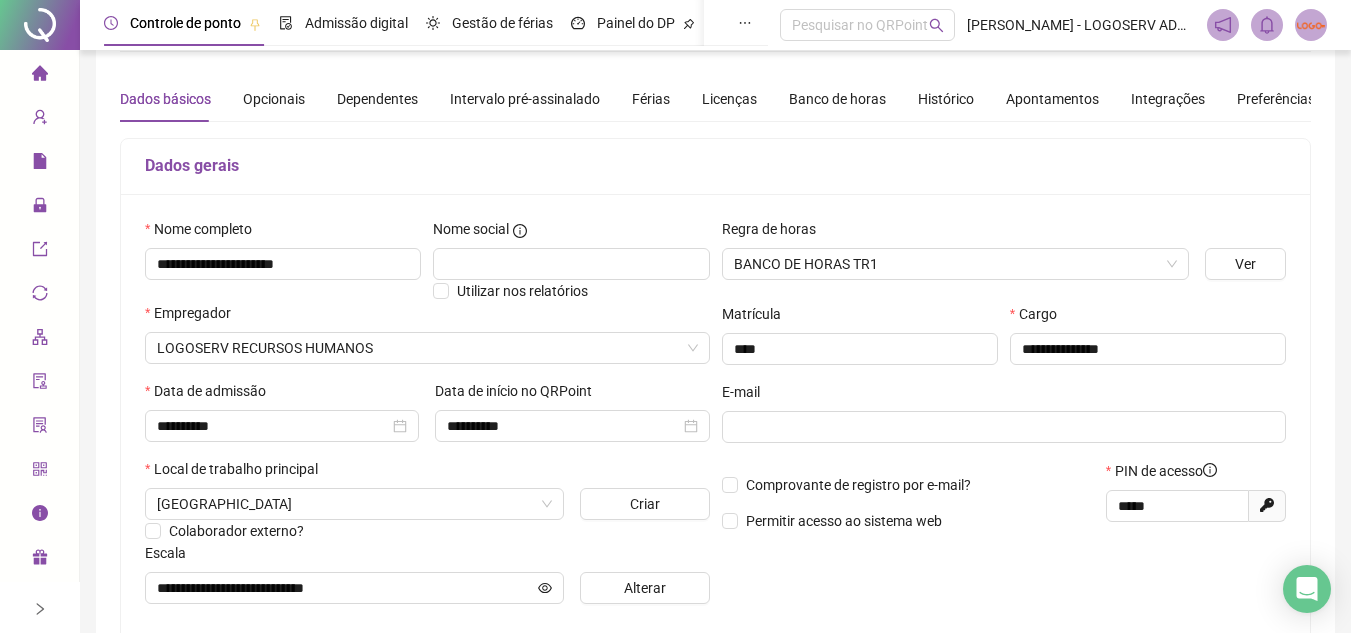 scroll, scrollTop: 0, scrollLeft: 0, axis: both 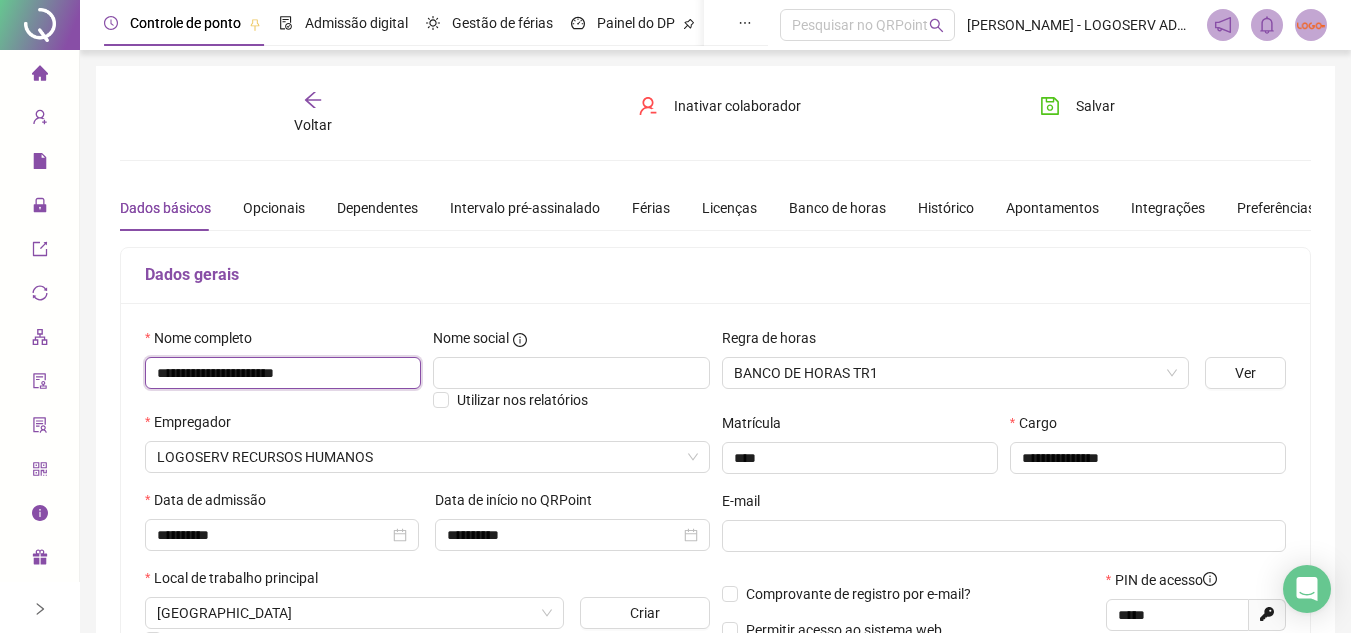 drag, startPoint x: 156, startPoint y: 369, endPoint x: 348, endPoint y: 394, distance: 193.62076 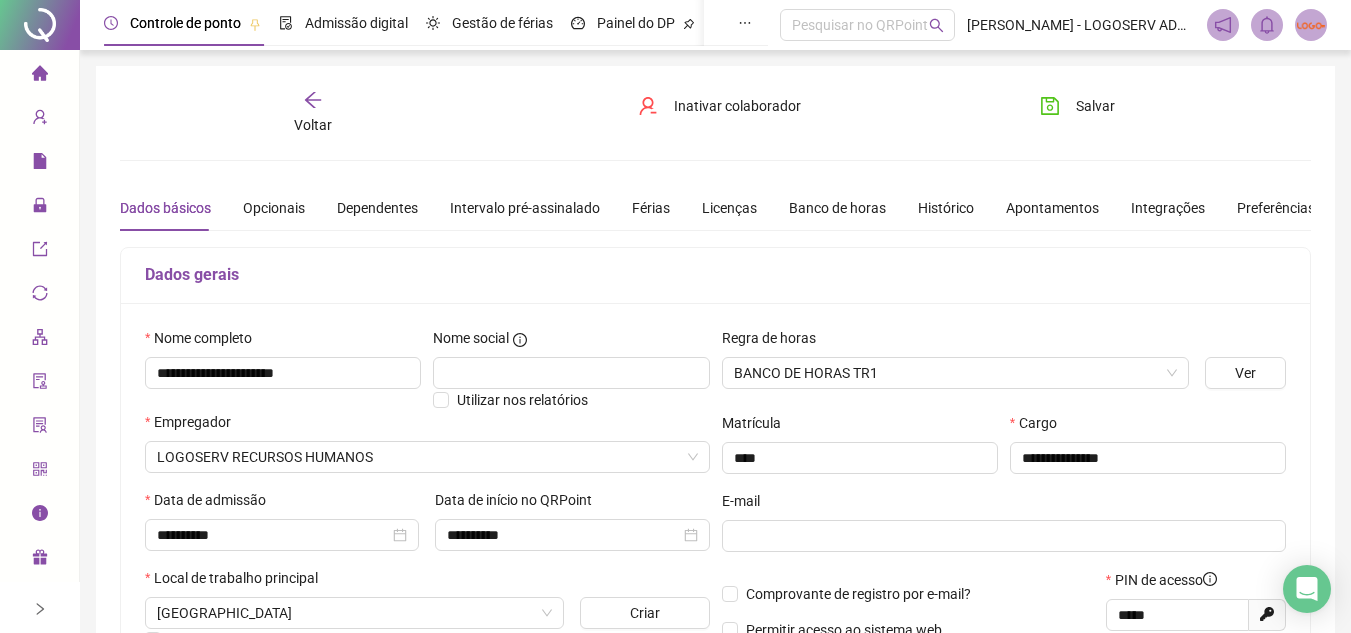 click on "Voltar" at bounding box center [313, 125] 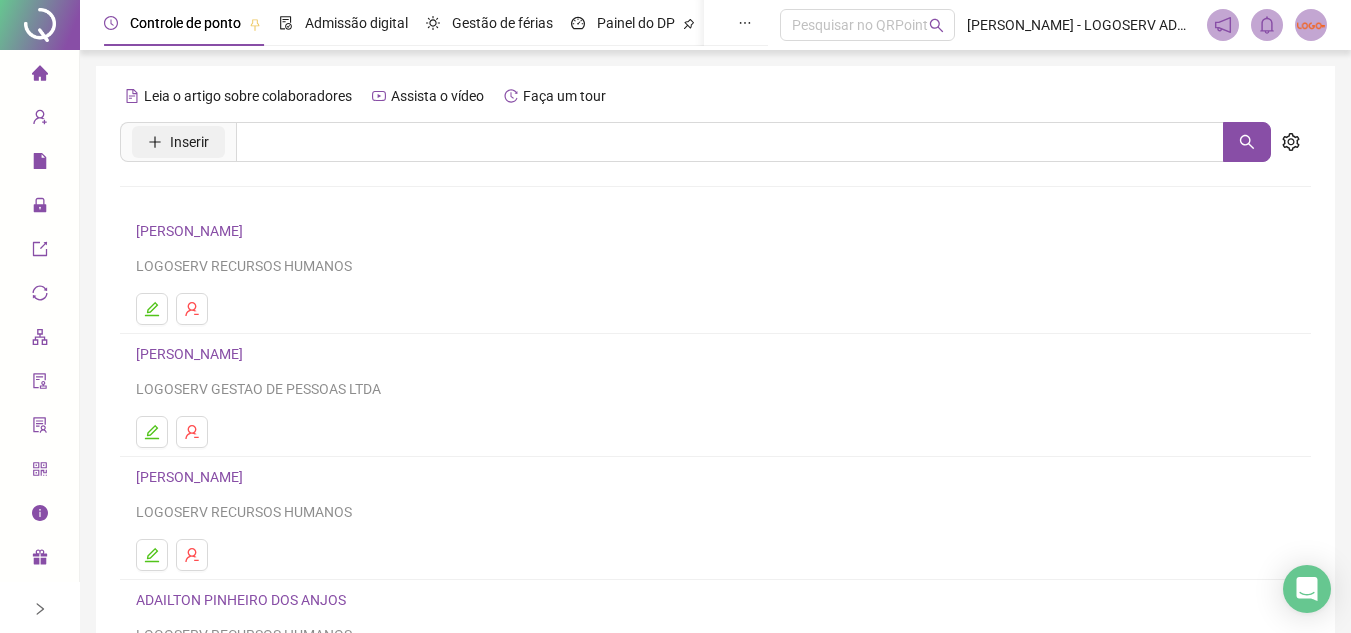 click on "Inserir" at bounding box center [178, 142] 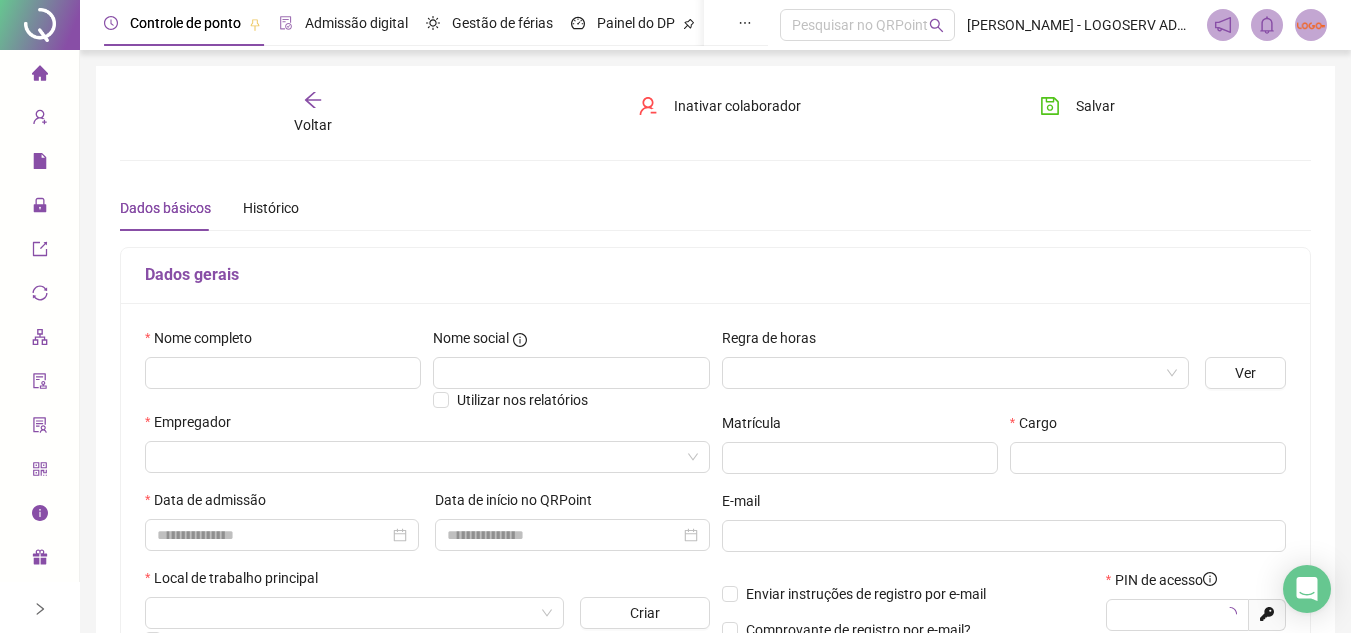 type on "*****" 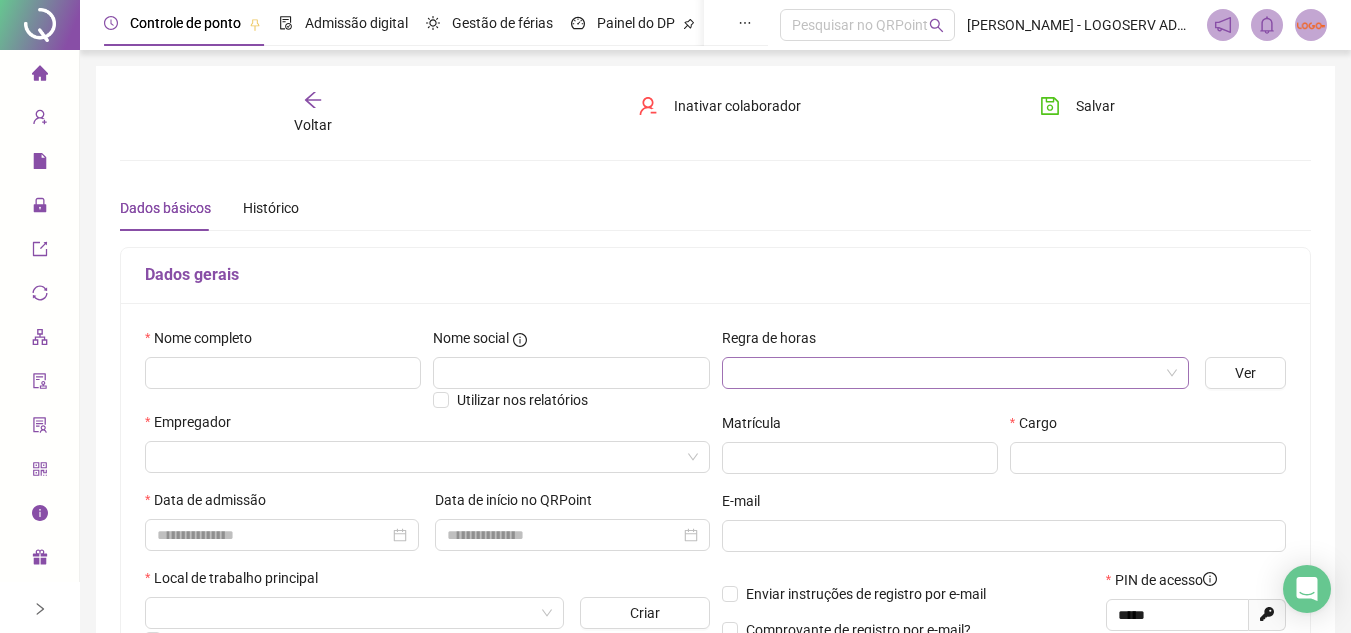click at bounding box center [950, 373] 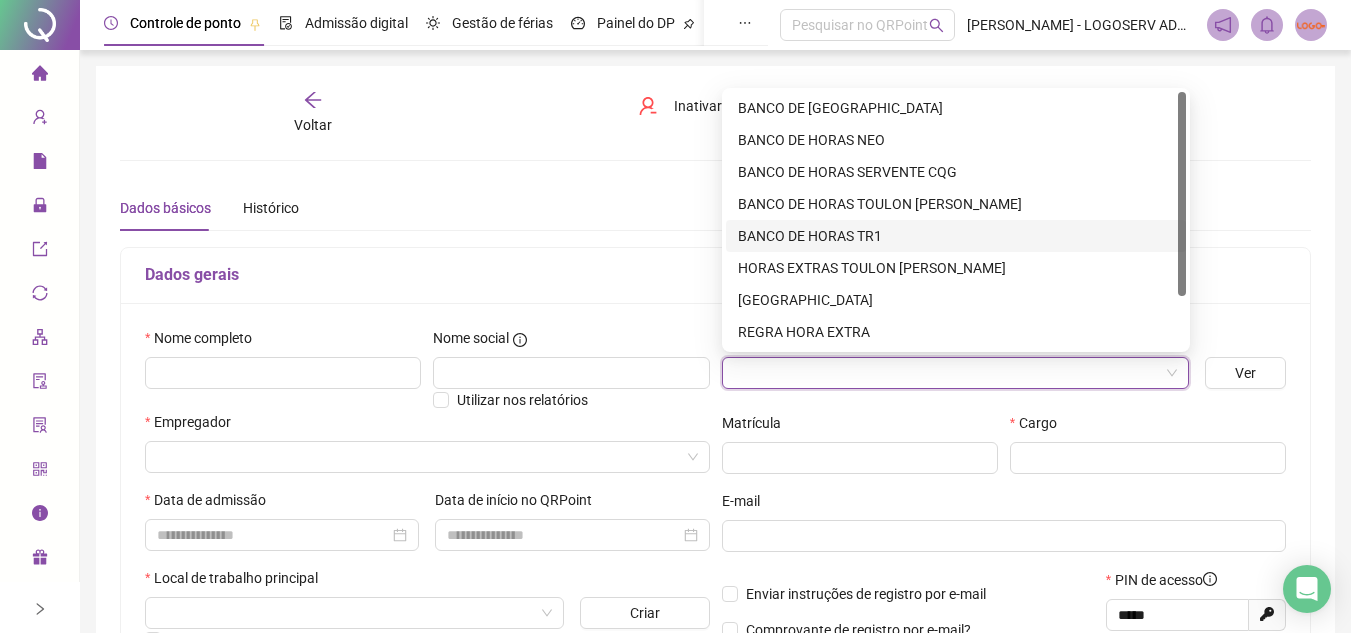 click on "BANCO DE HORAS TR1" at bounding box center [956, 236] 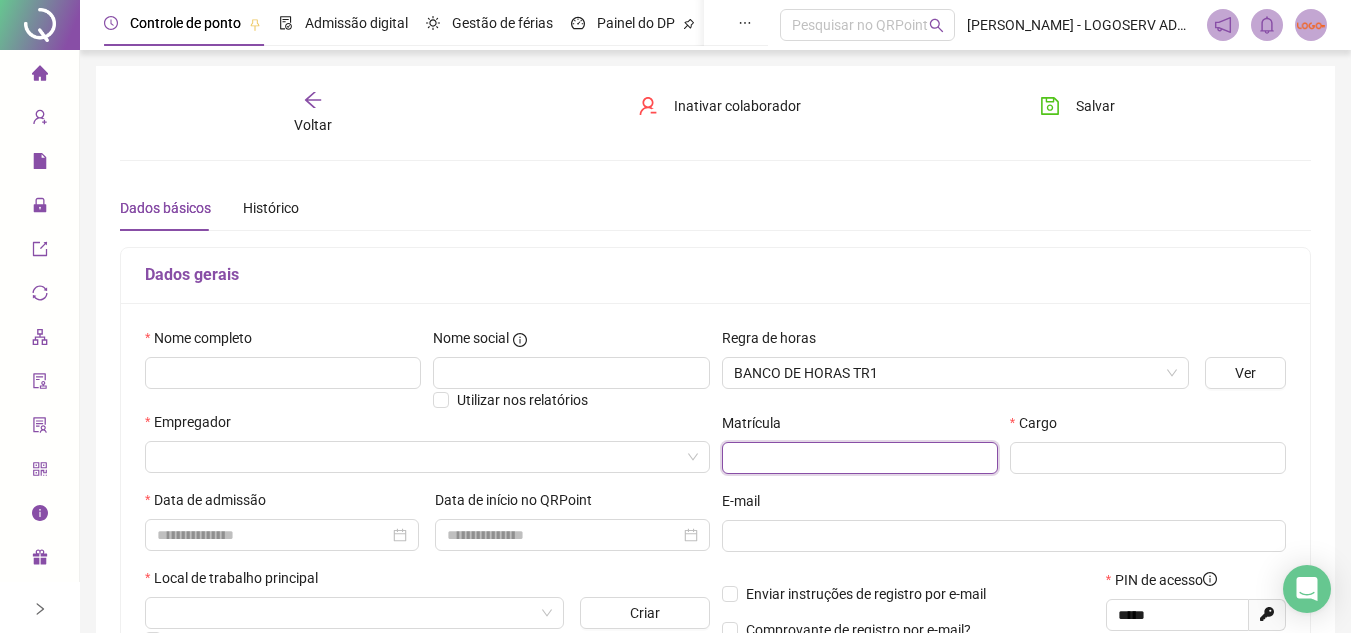 click at bounding box center [860, 458] 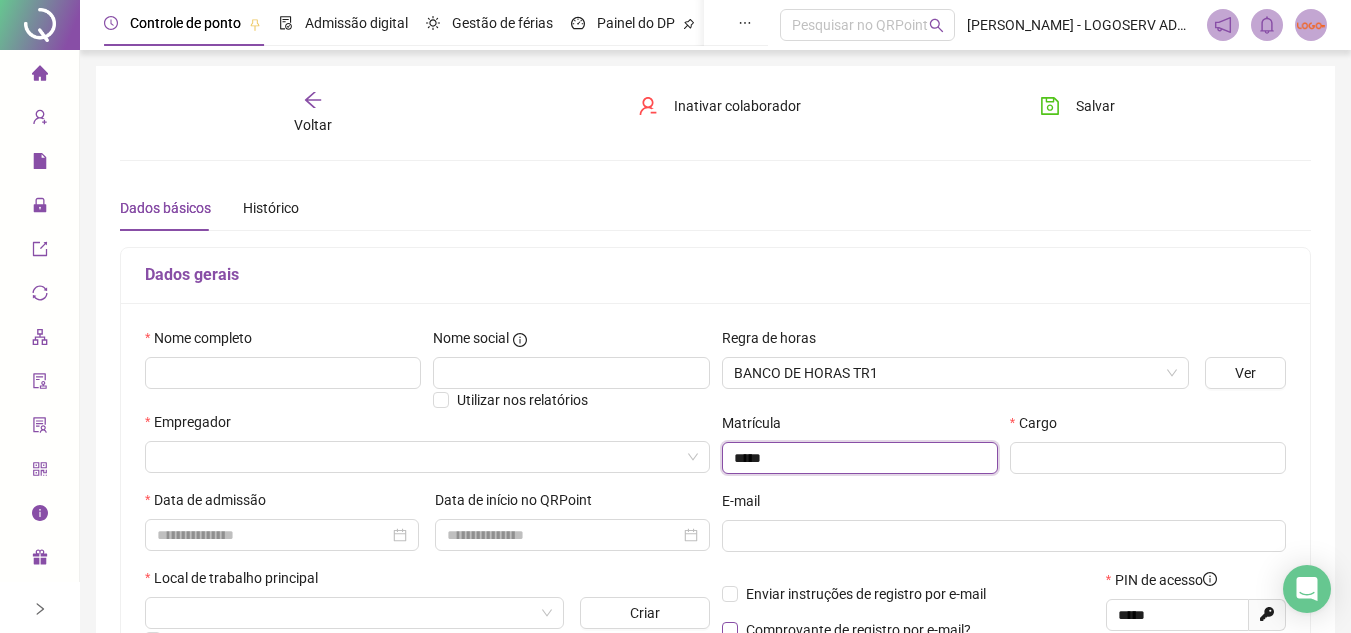 type on "*****" 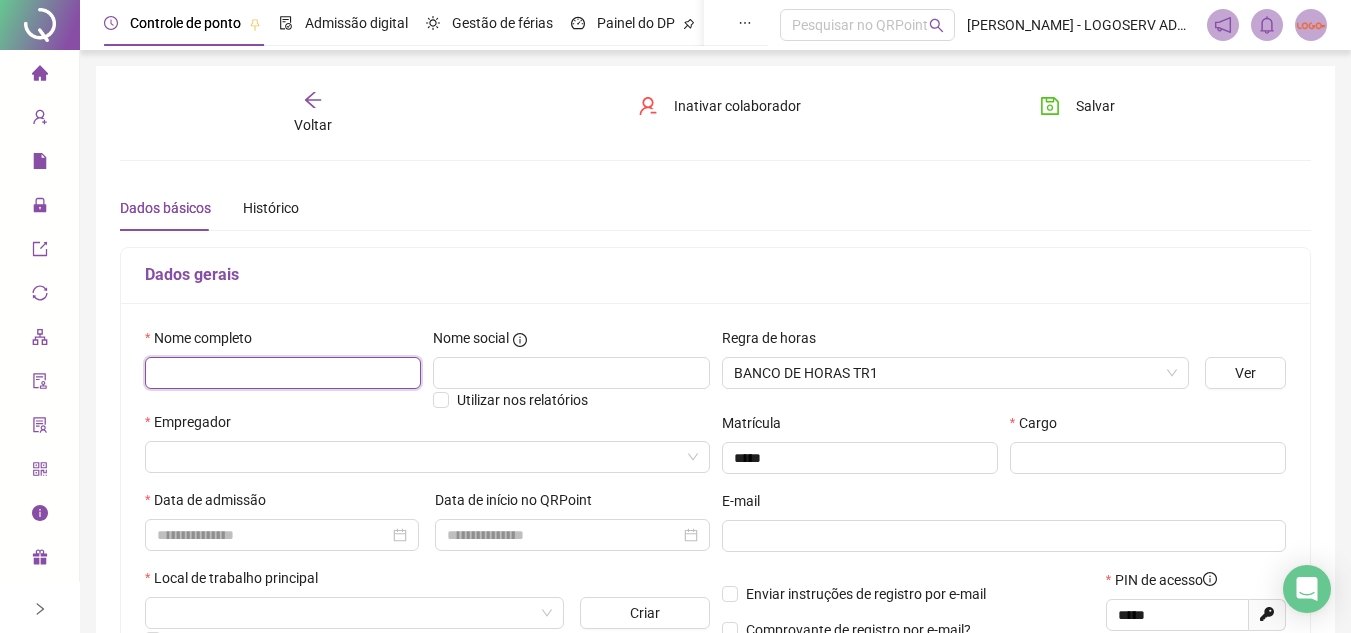 click at bounding box center (283, 373) 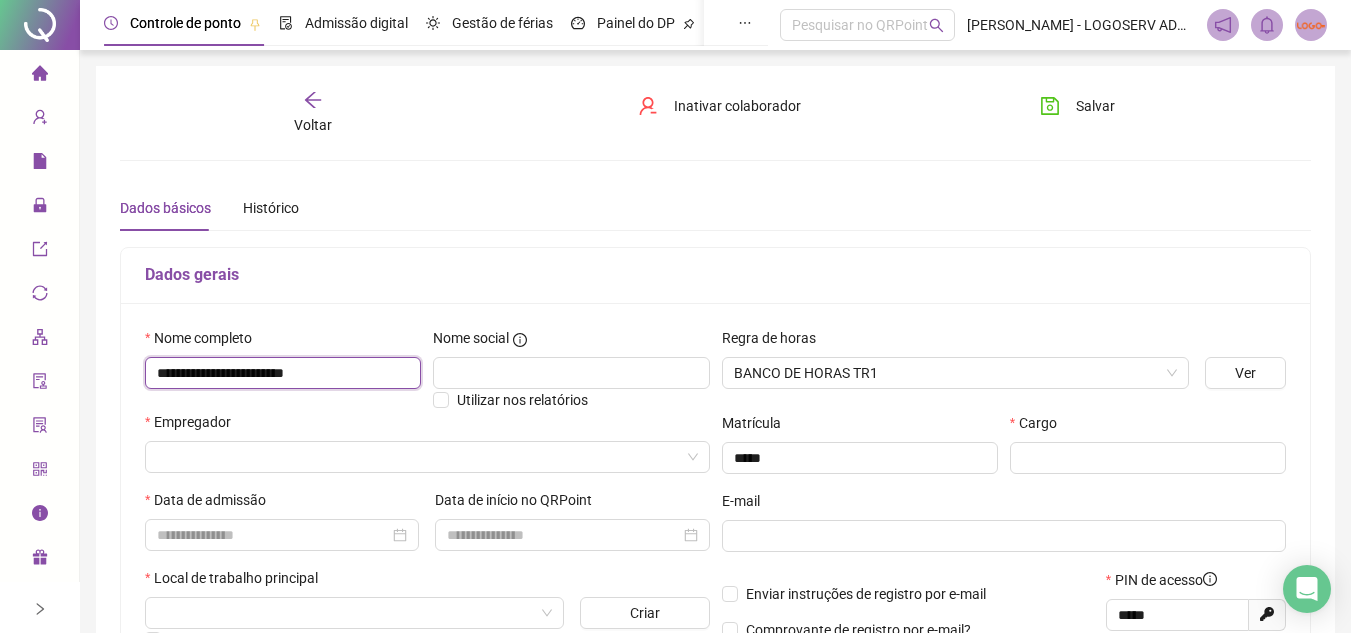 scroll, scrollTop: 200, scrollLeft: 0, axis: vertical 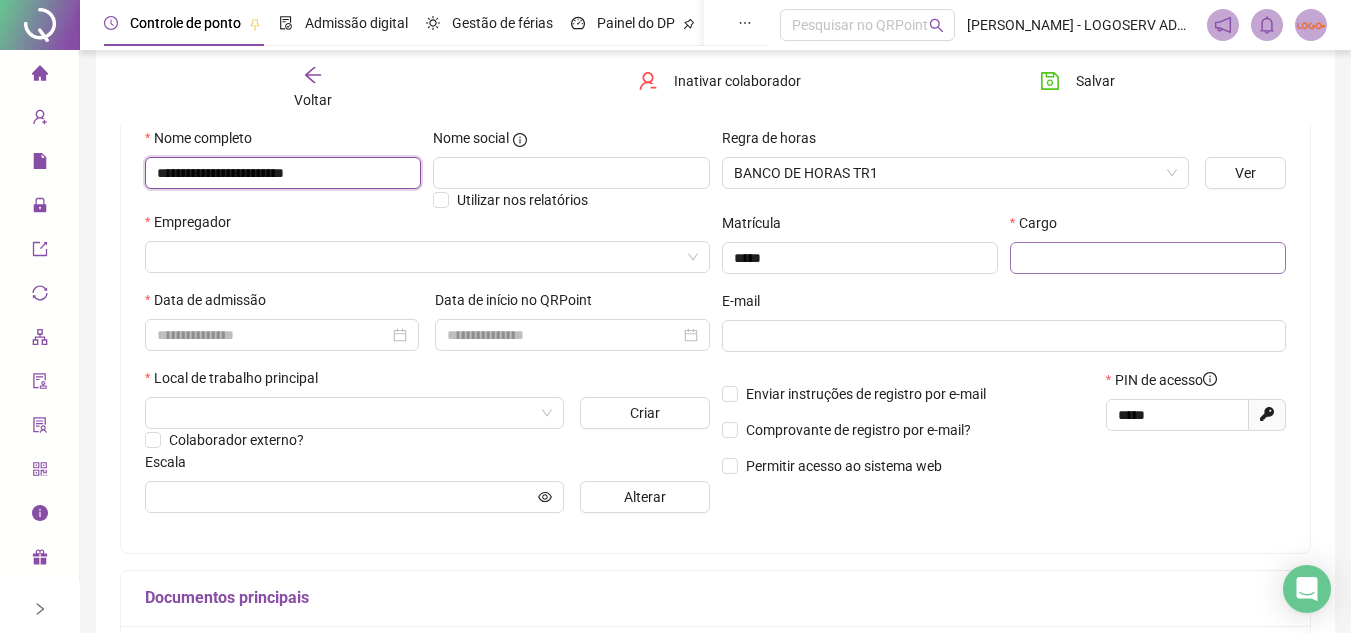 type on "**********" 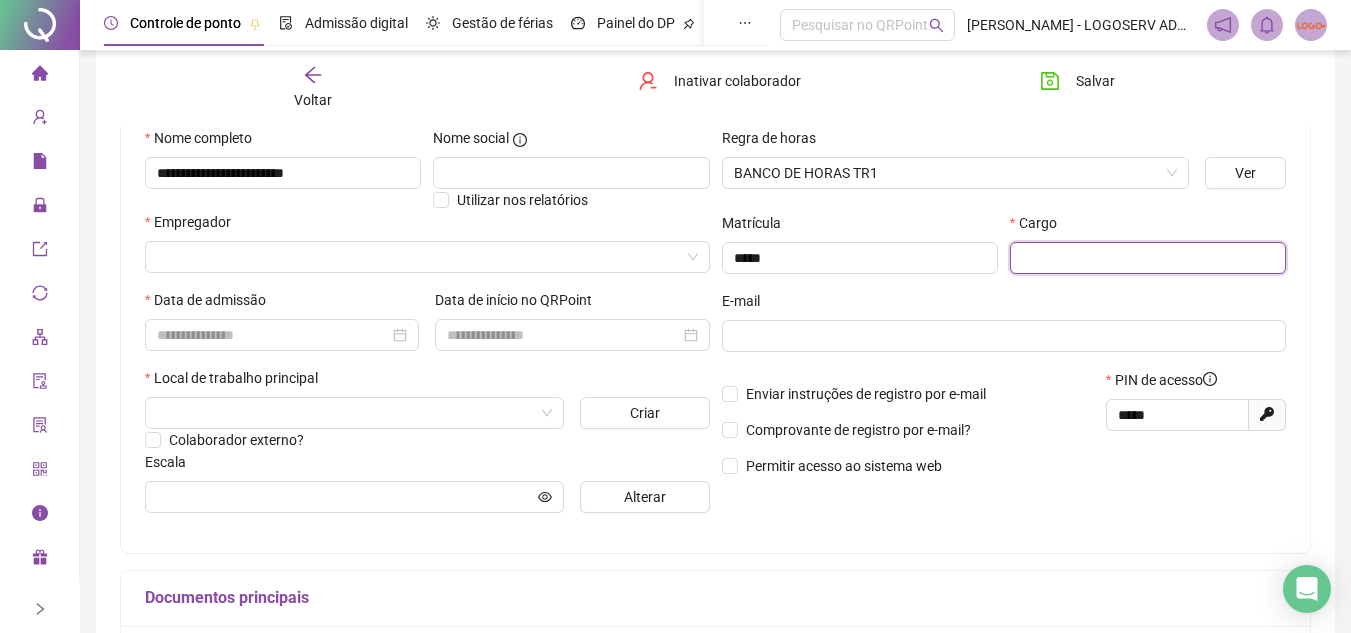click at bounding box center [1148, 258] 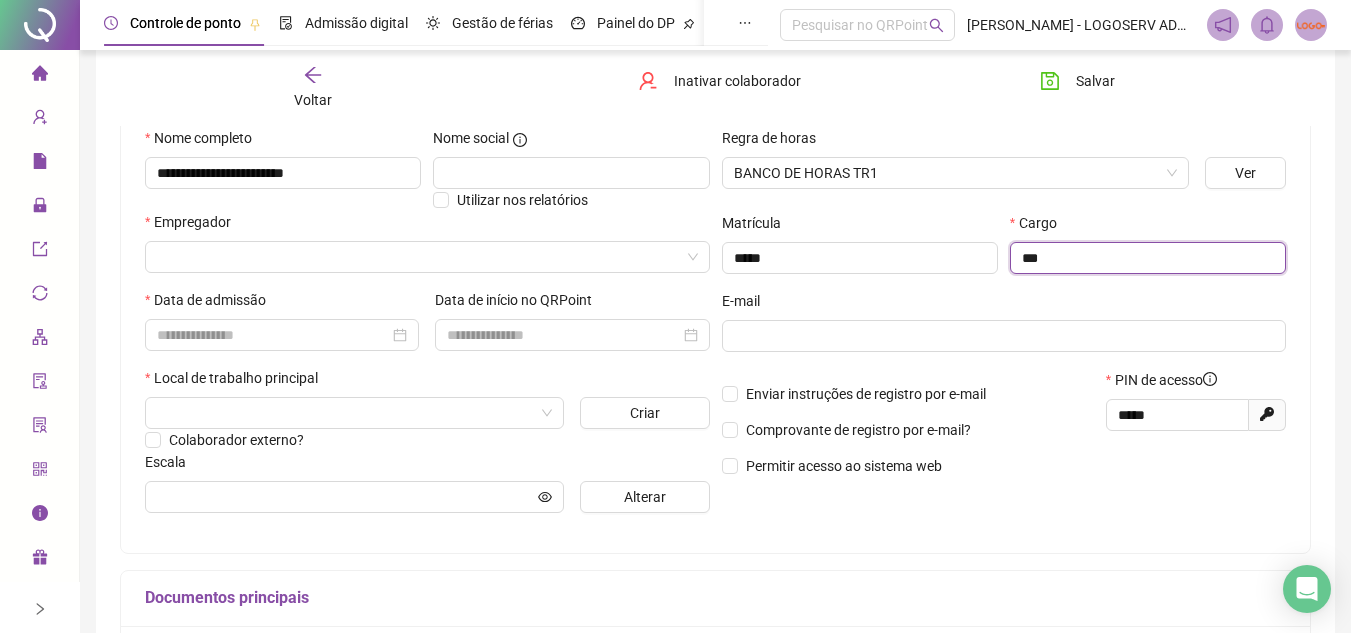 type on "***" 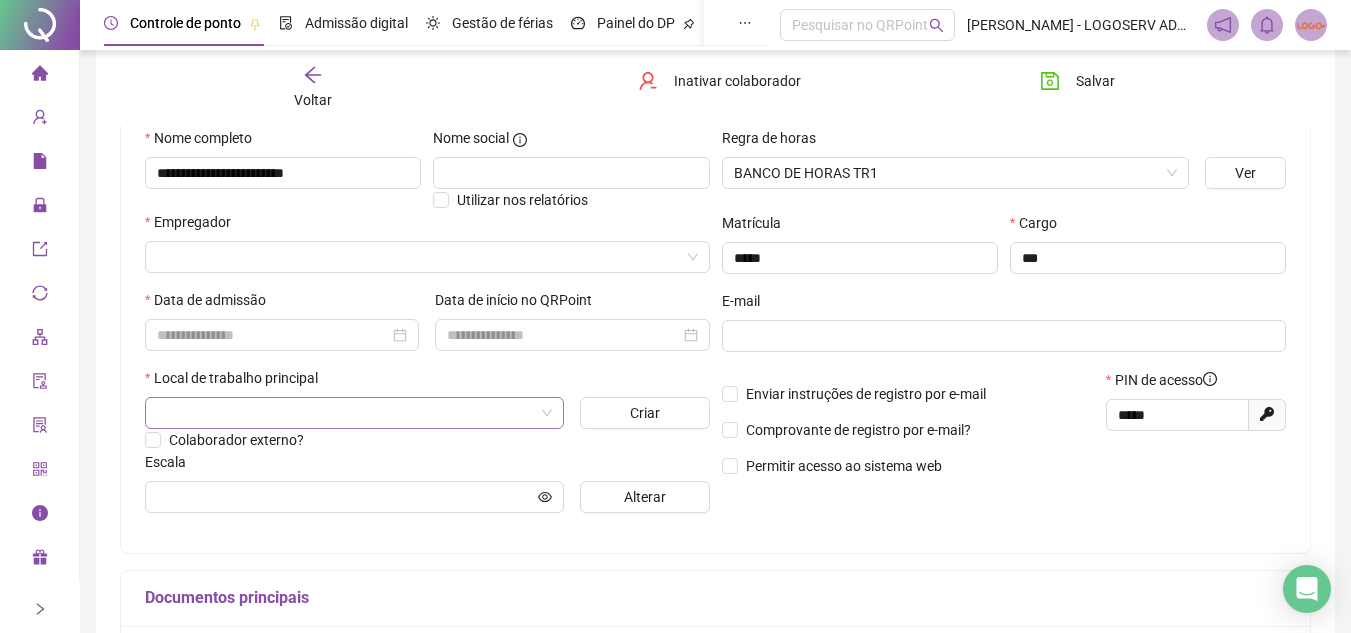 click at bounding box center (348, 413) 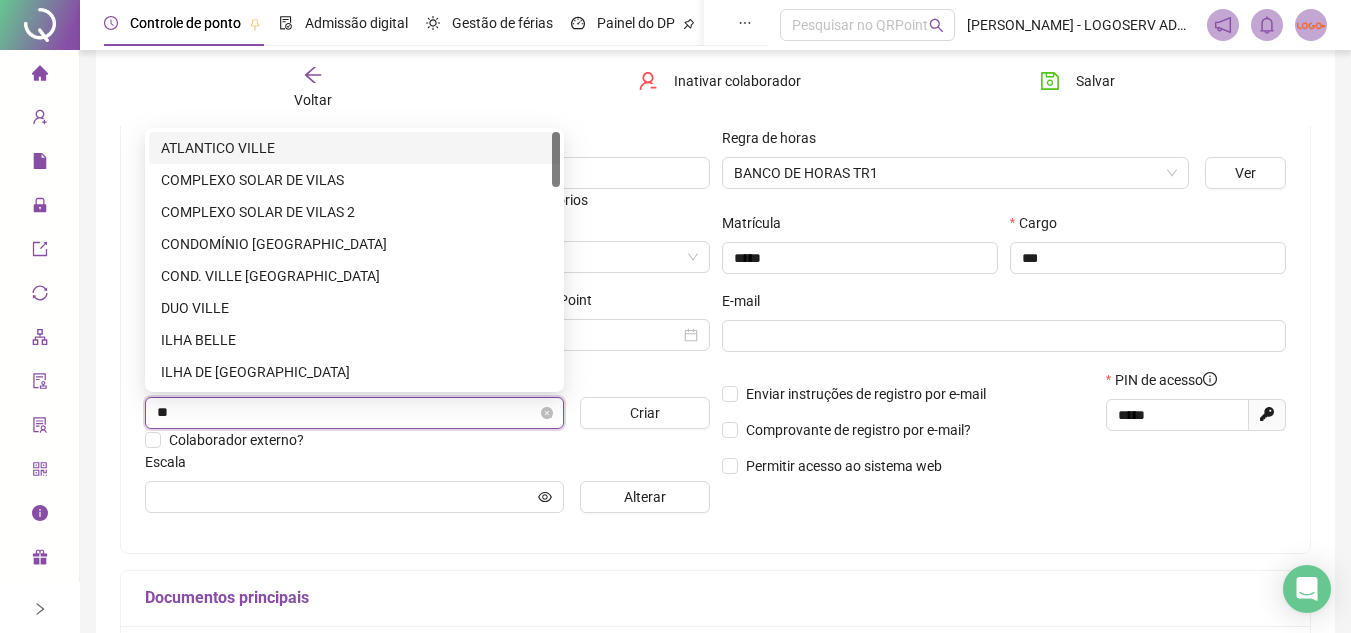 type on "***" 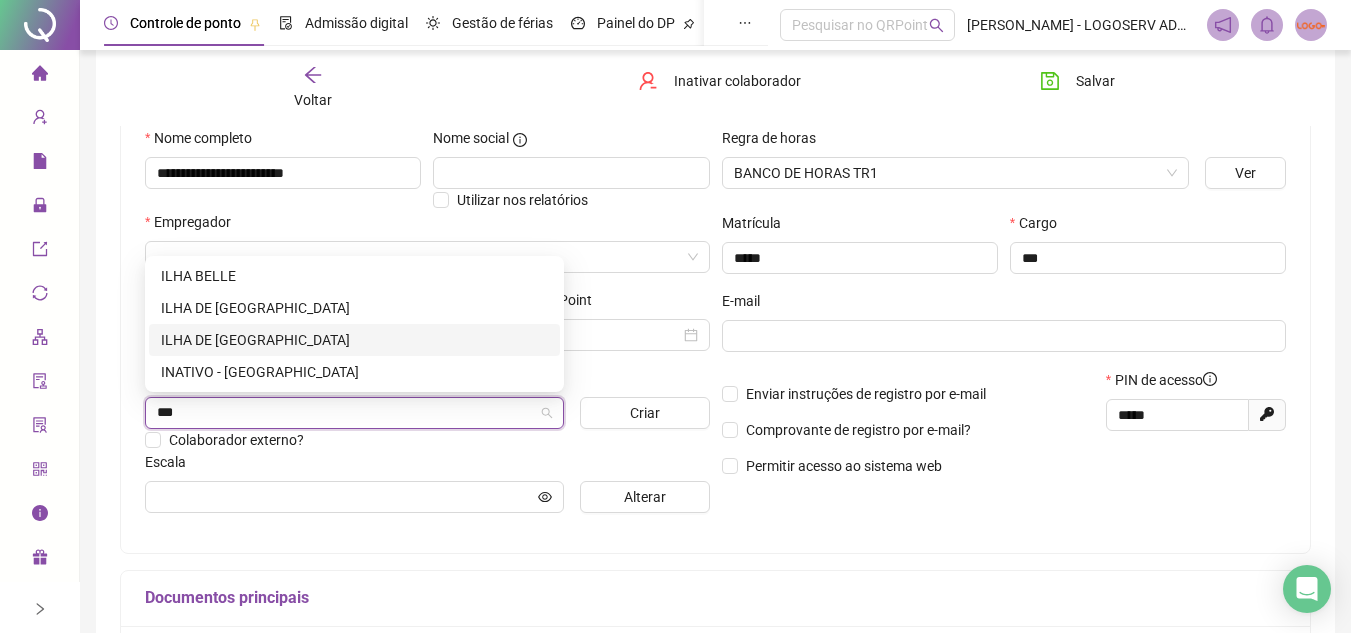 click on "ILHA DE [GEOGRAPHIC_DATA]" at bounding box center (354, 340) 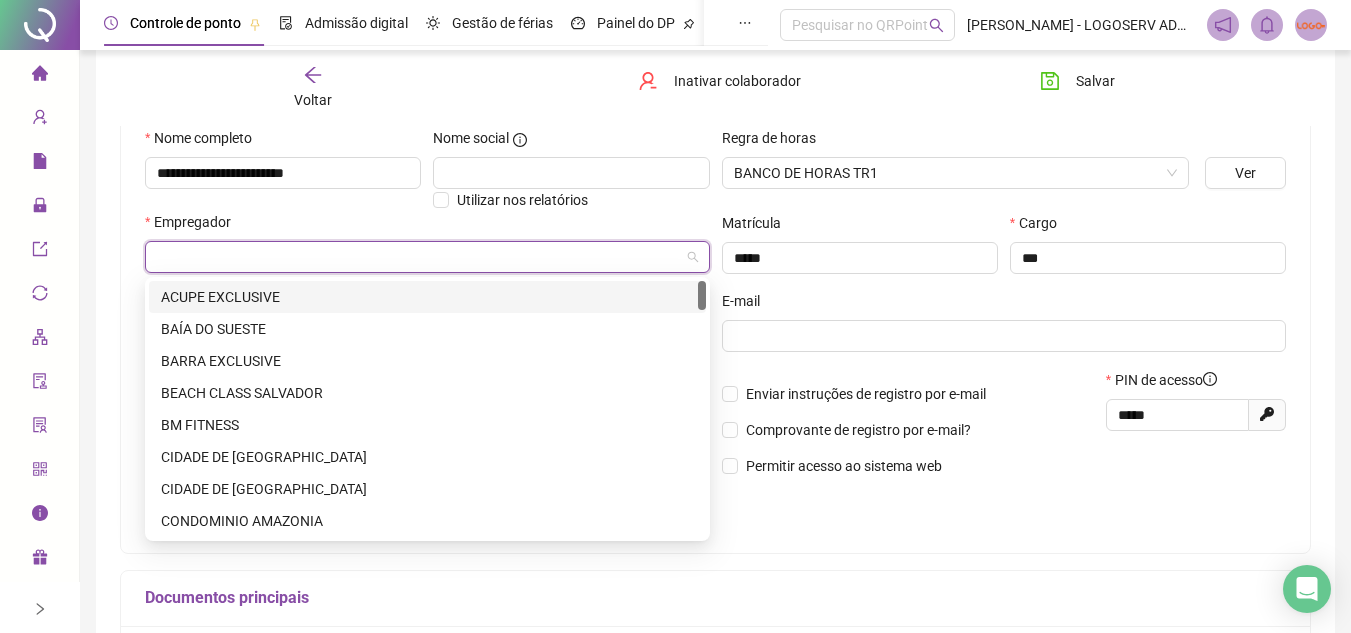 click at bounding box center (421, 257) 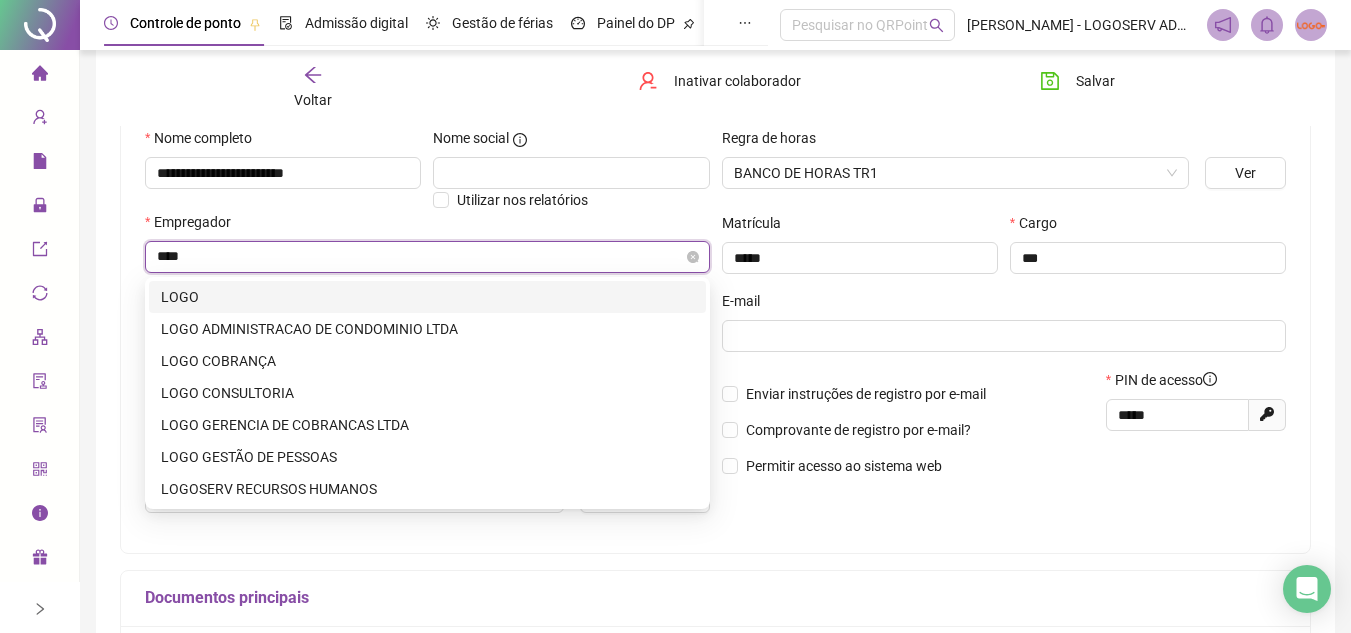 type on "*****" 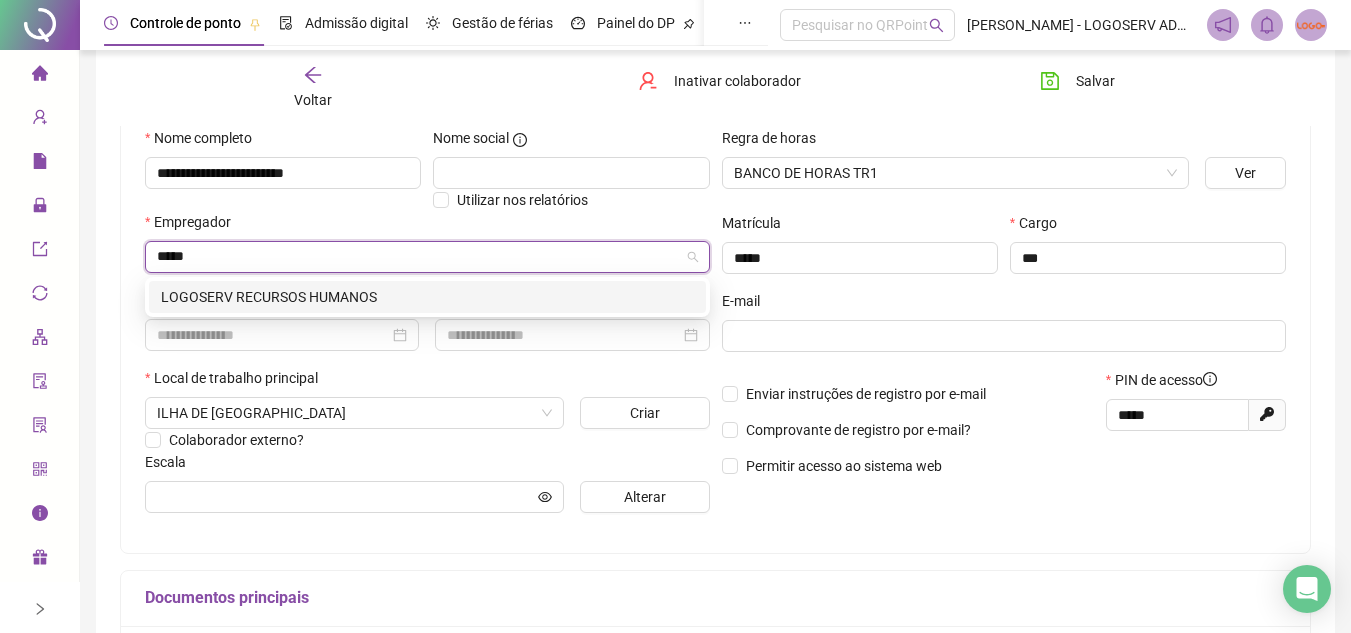 click on "LOGOSERV RECURSOS HUMANOS" at bounding box center [427, 297] 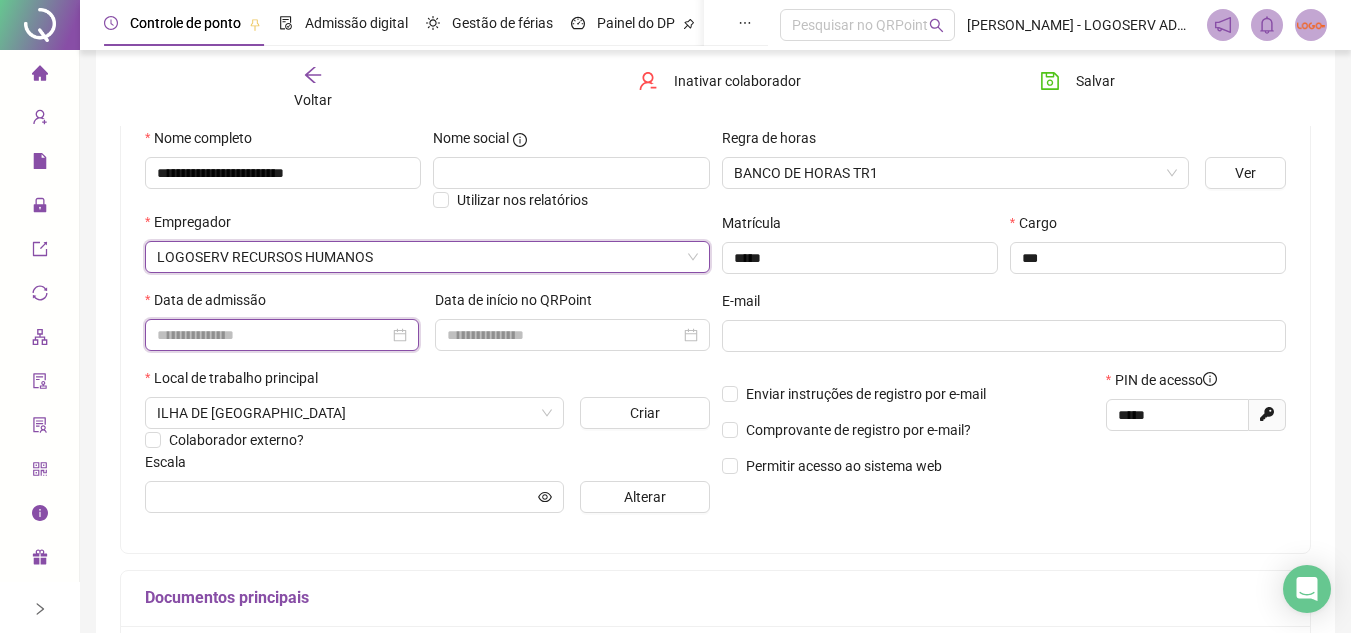click at bounding box center [273, 335] 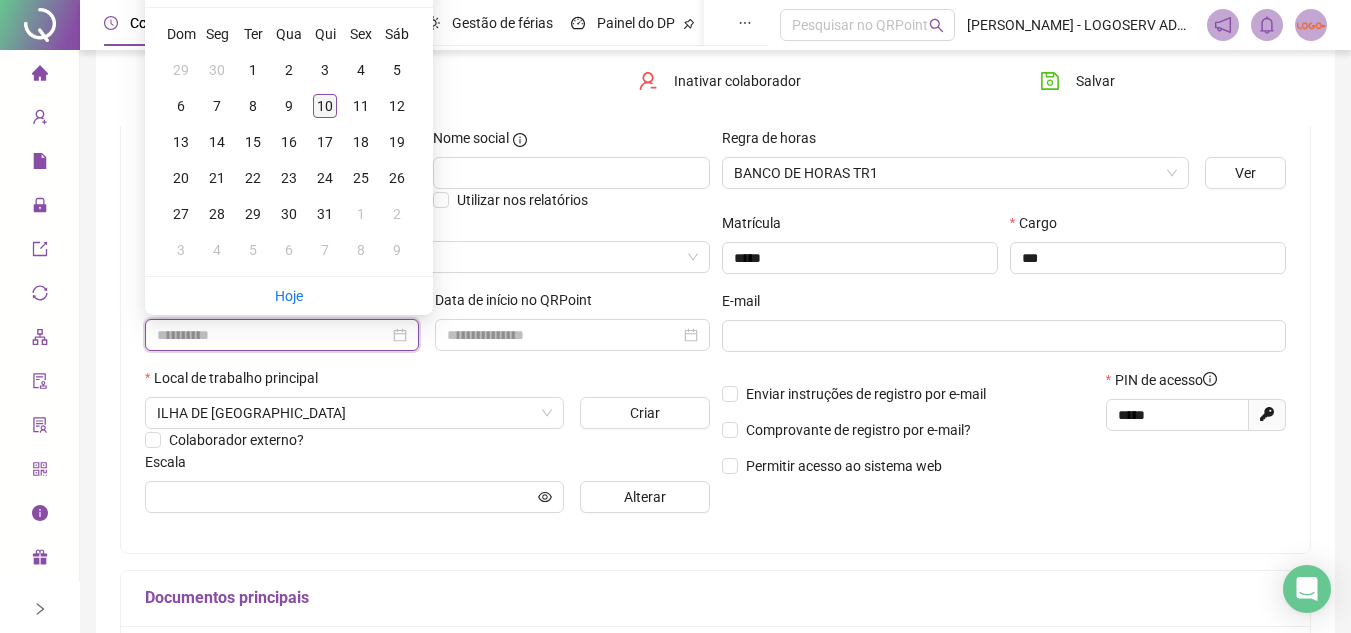 type on "**********" 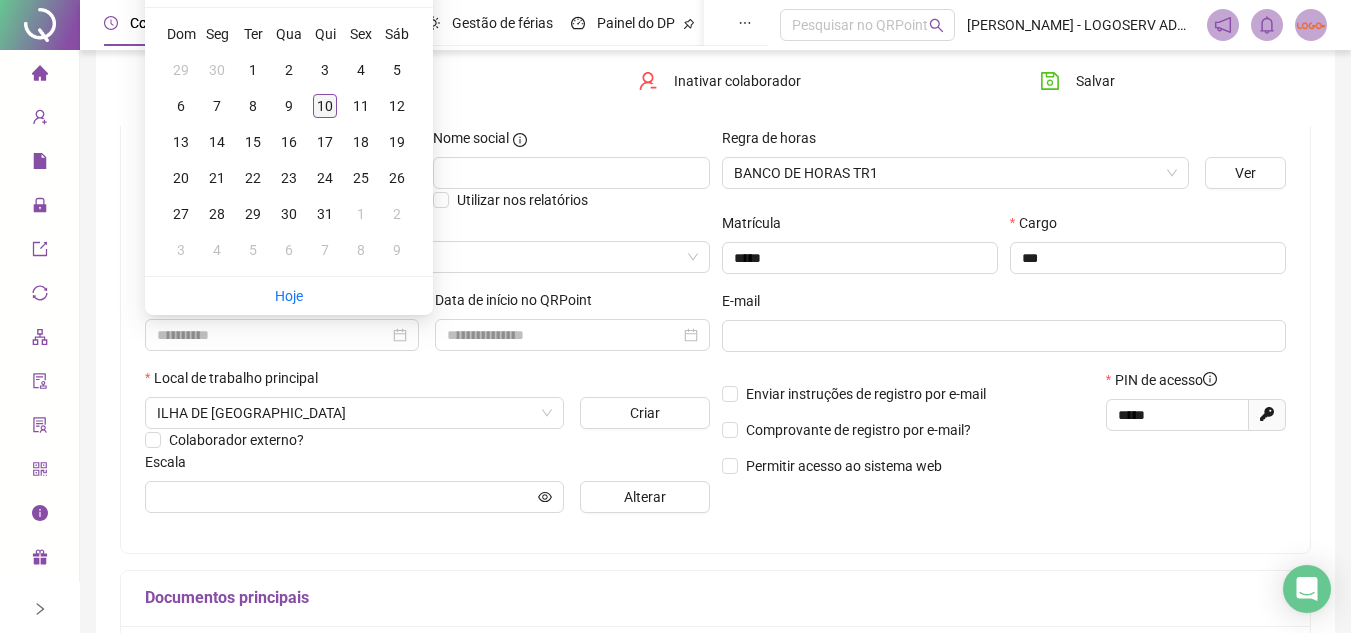 click on "10" at bounding box center (325, 106) 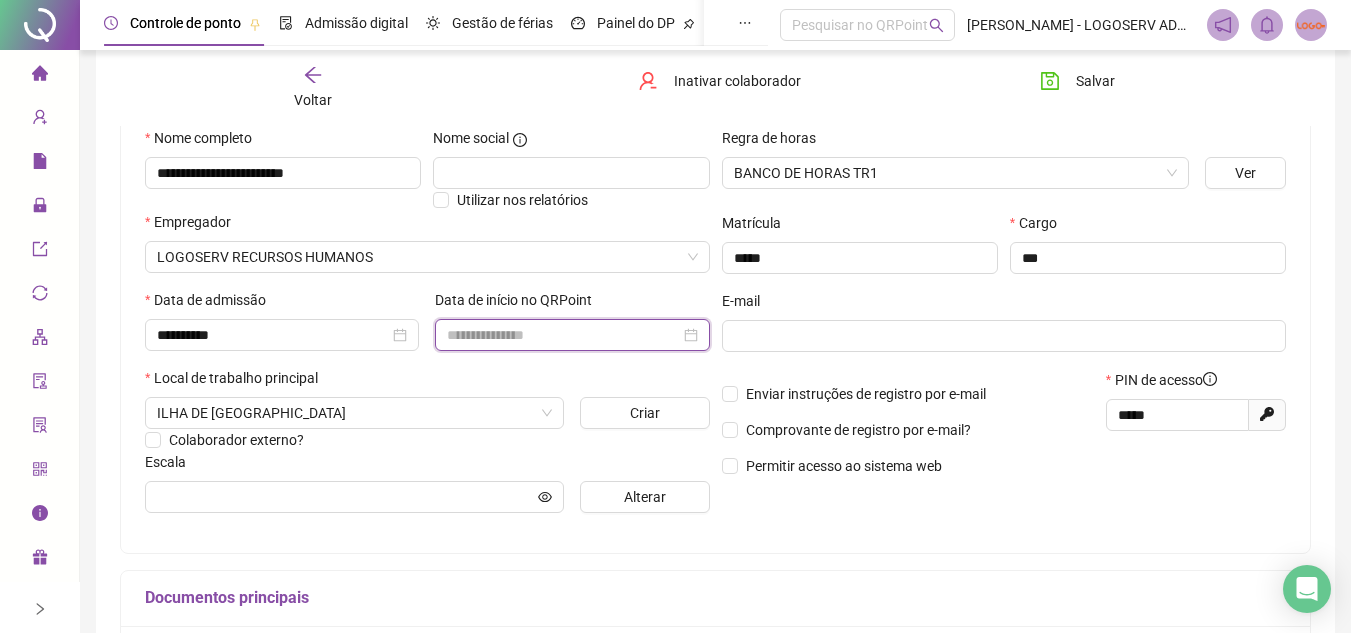 click at bounding box center [563, 335] 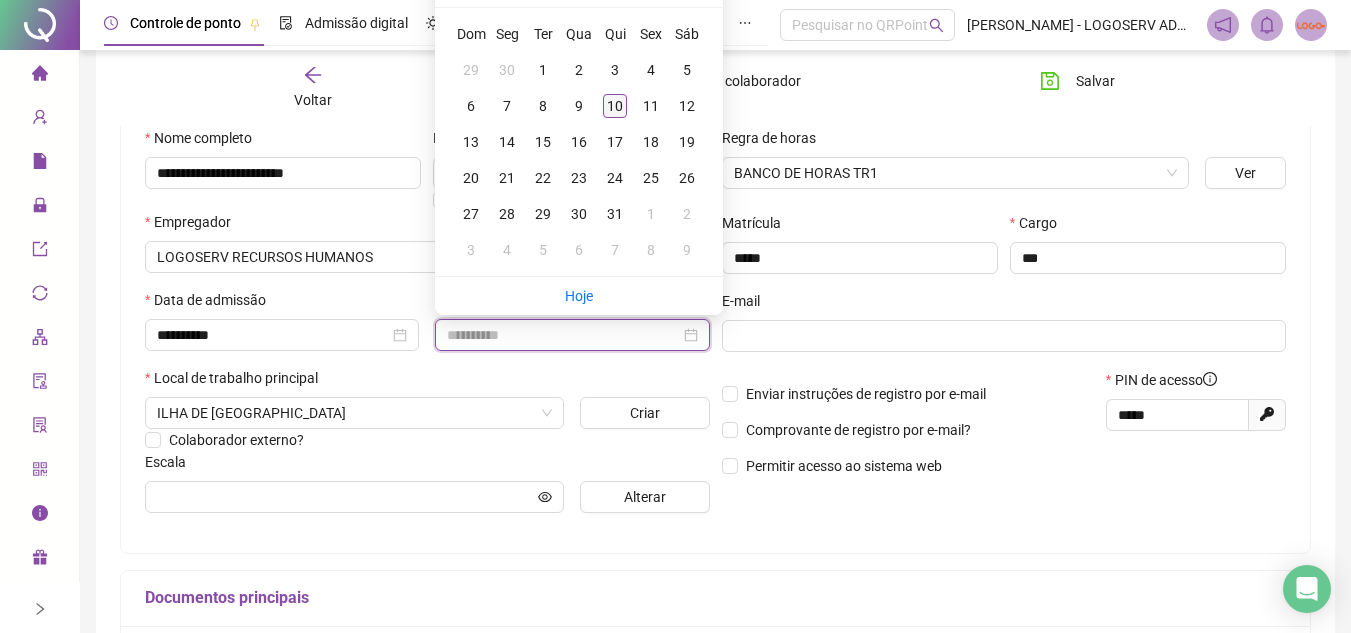 type on "**********" 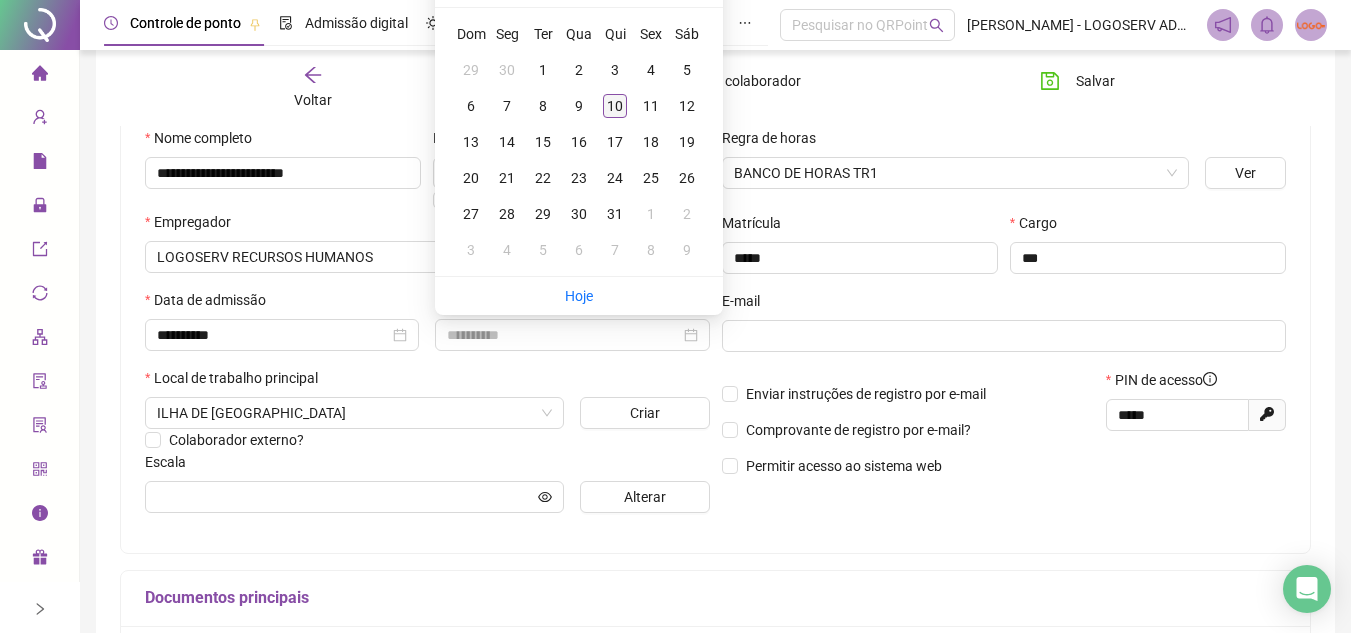 click on "10" at bounding box center (615, 106) 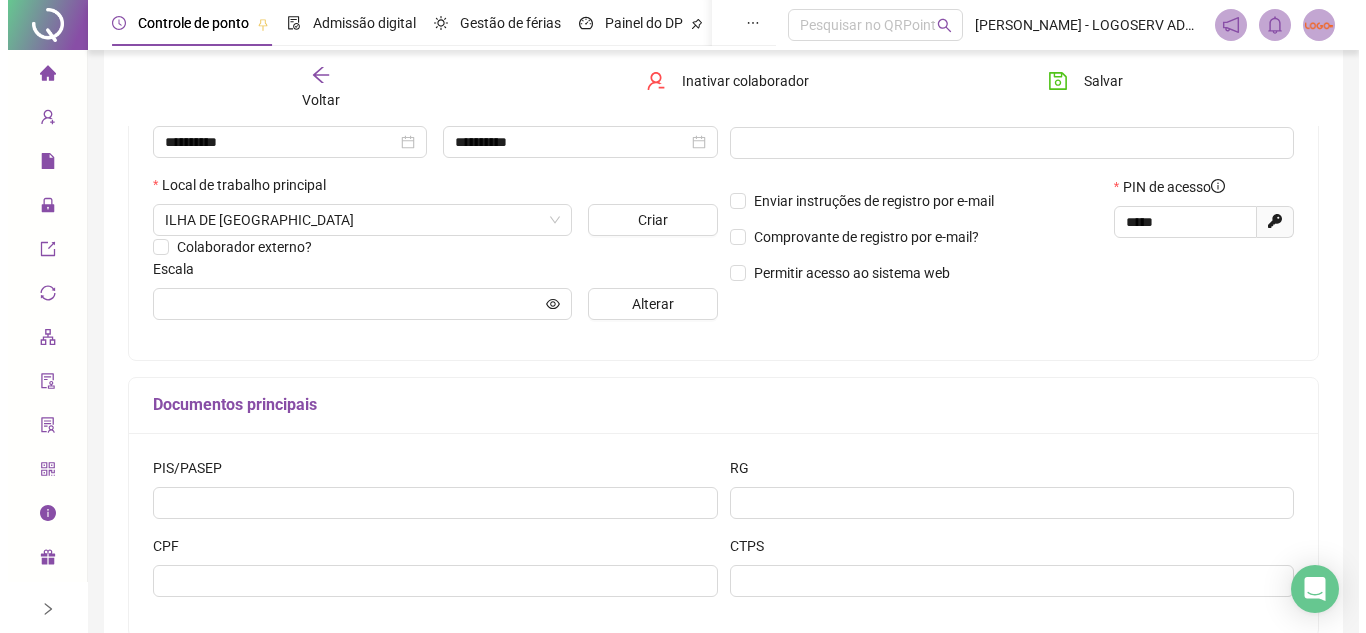 scroll, scrollTop: 400, scrollLeft: 0, axis: vertical 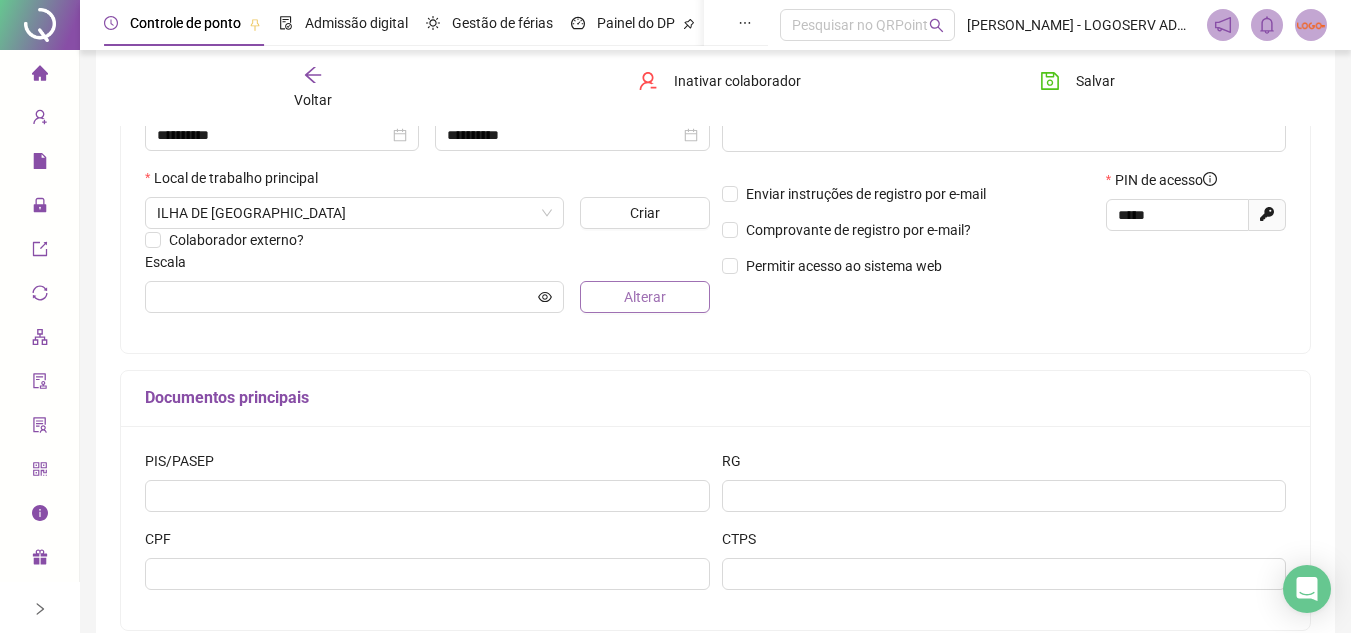 click on "Alterar" at bounding box center [645, 297] 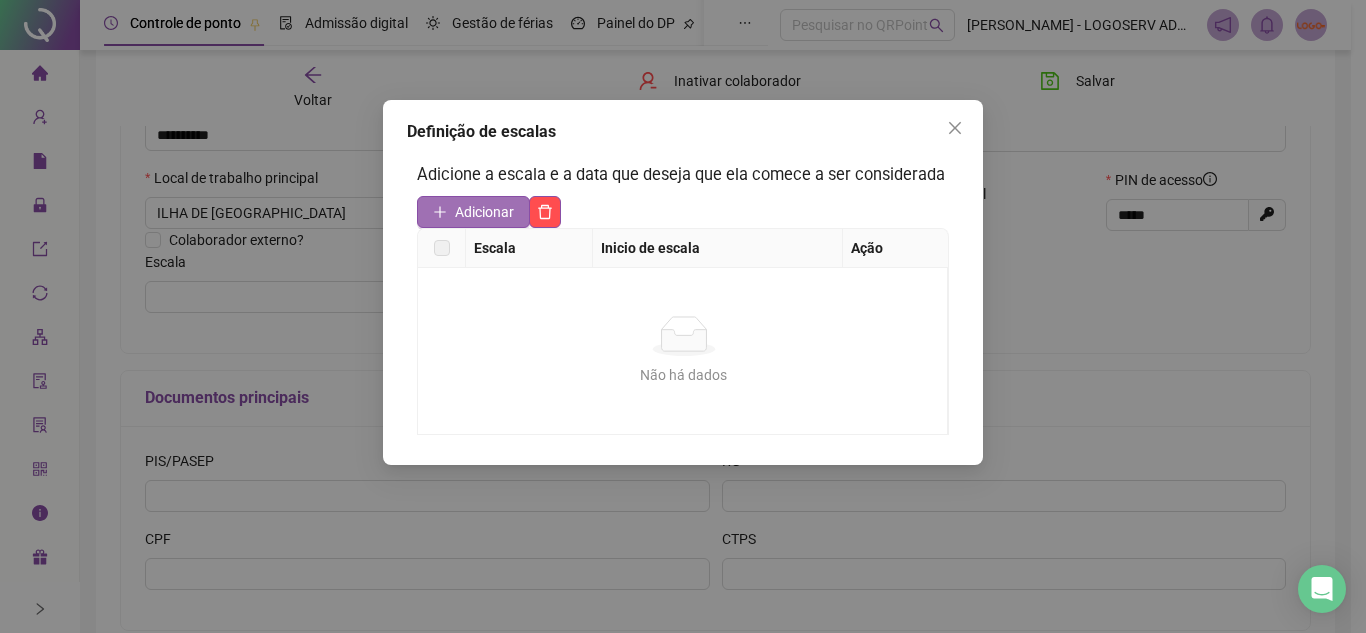 click on "Adicionar" at bounding box center [484, 212] 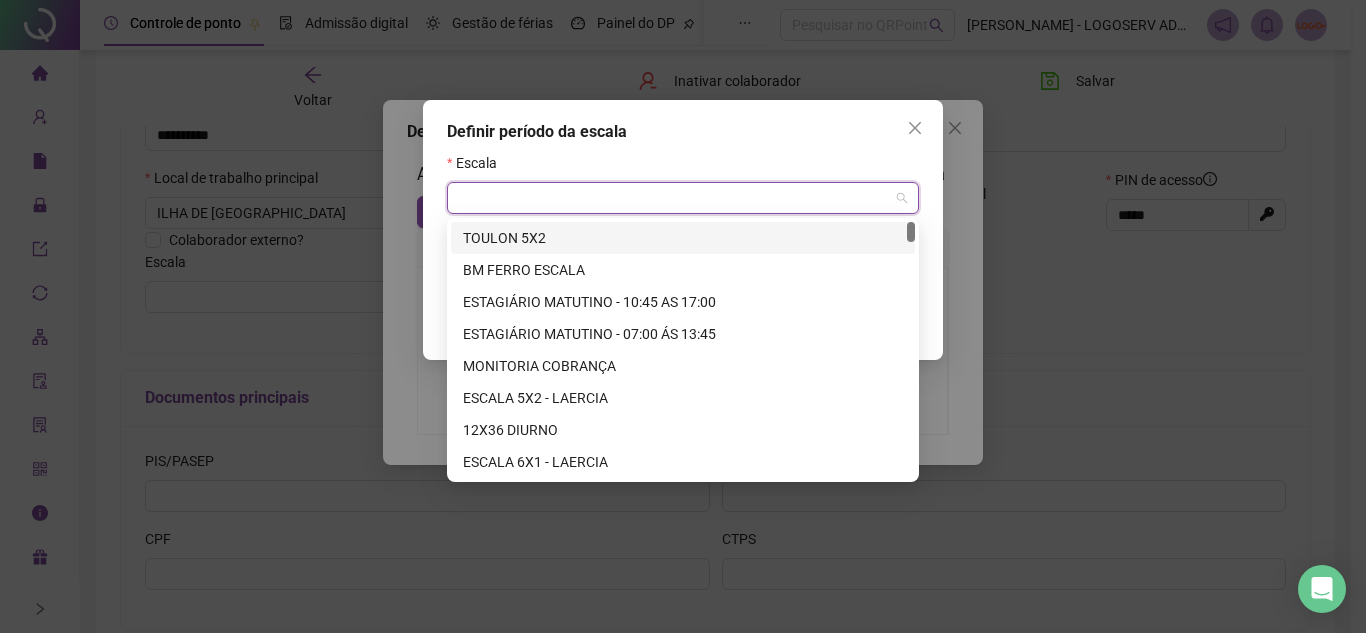 click at bounding box center (677, 198) 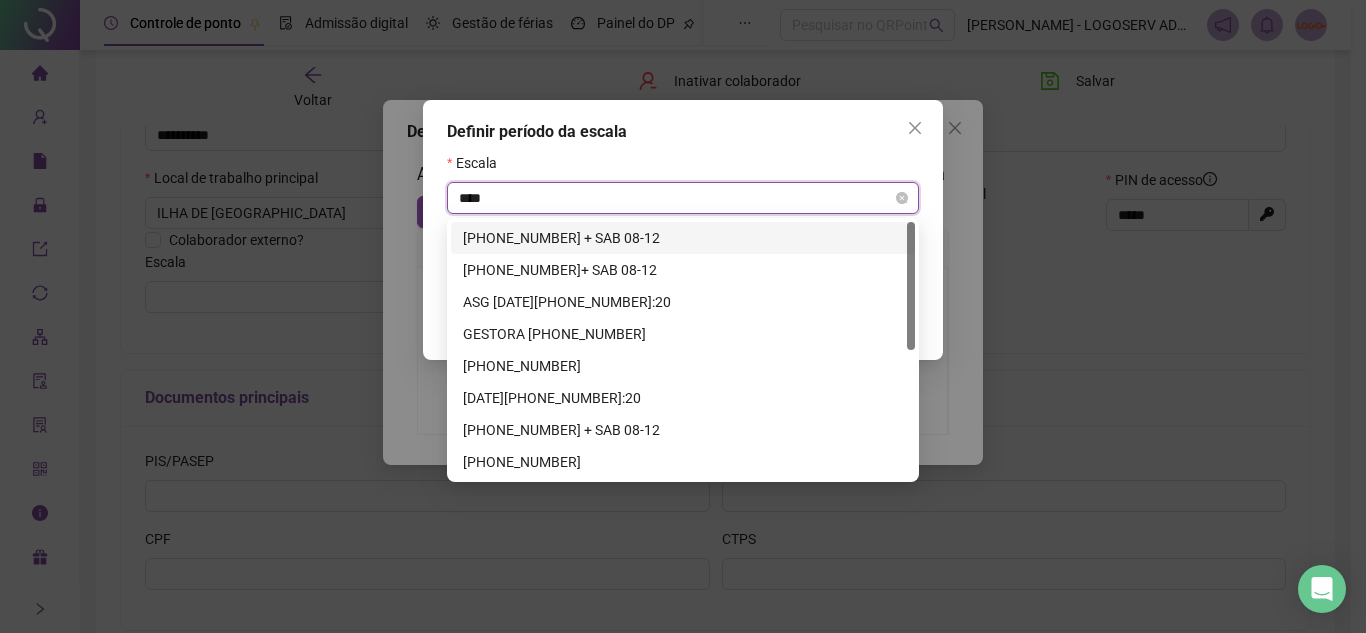 type on "*****" 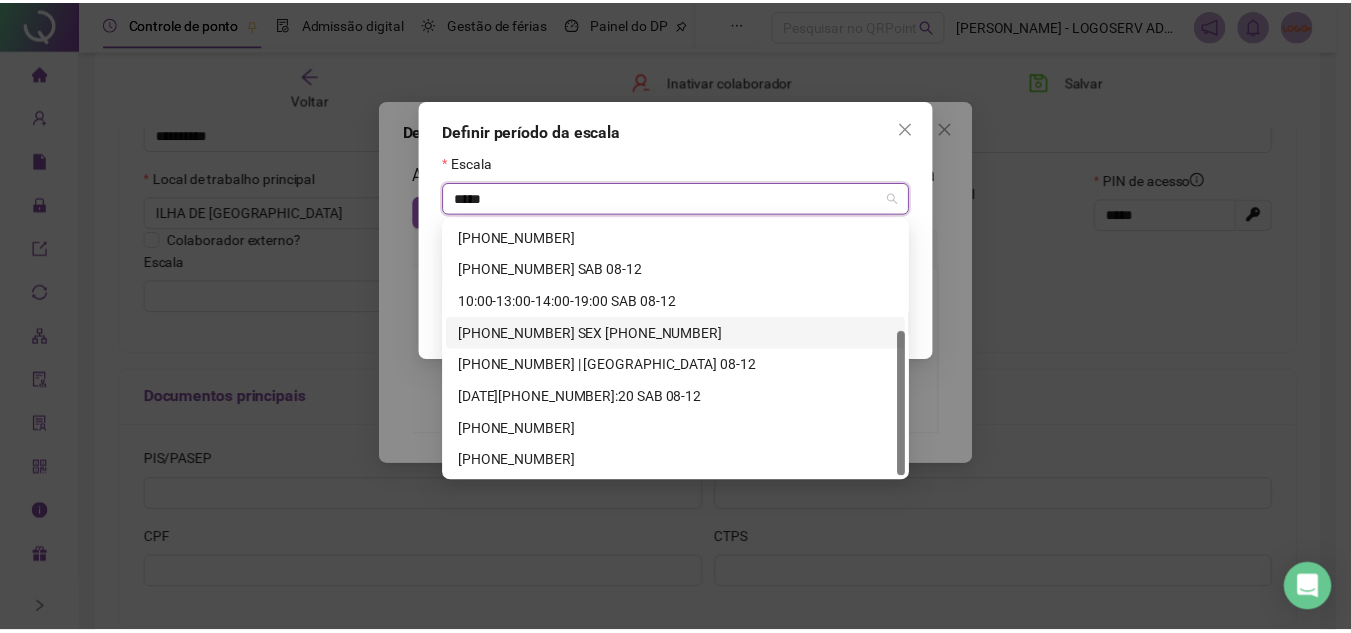 scroll, scrollTop: 92, scrollLeft: 0, axis: vertical 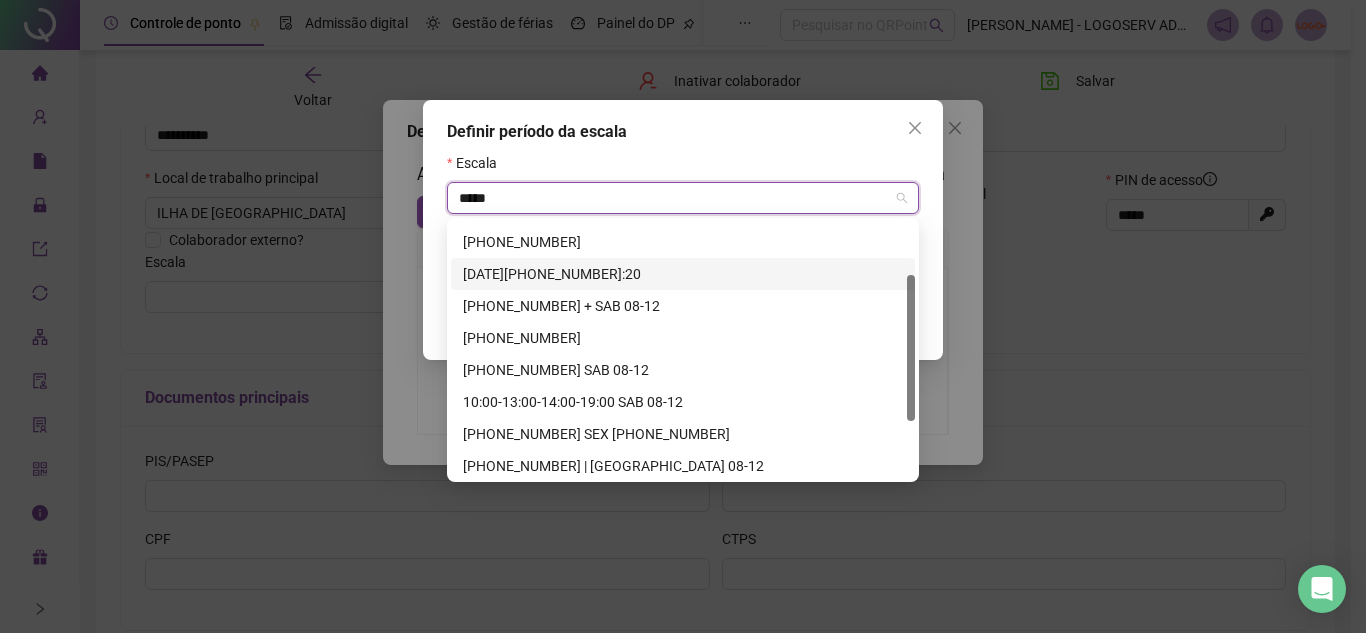 click on "[DATE][PHONE_NUMBER]:20" at bounding box center (683, 274) 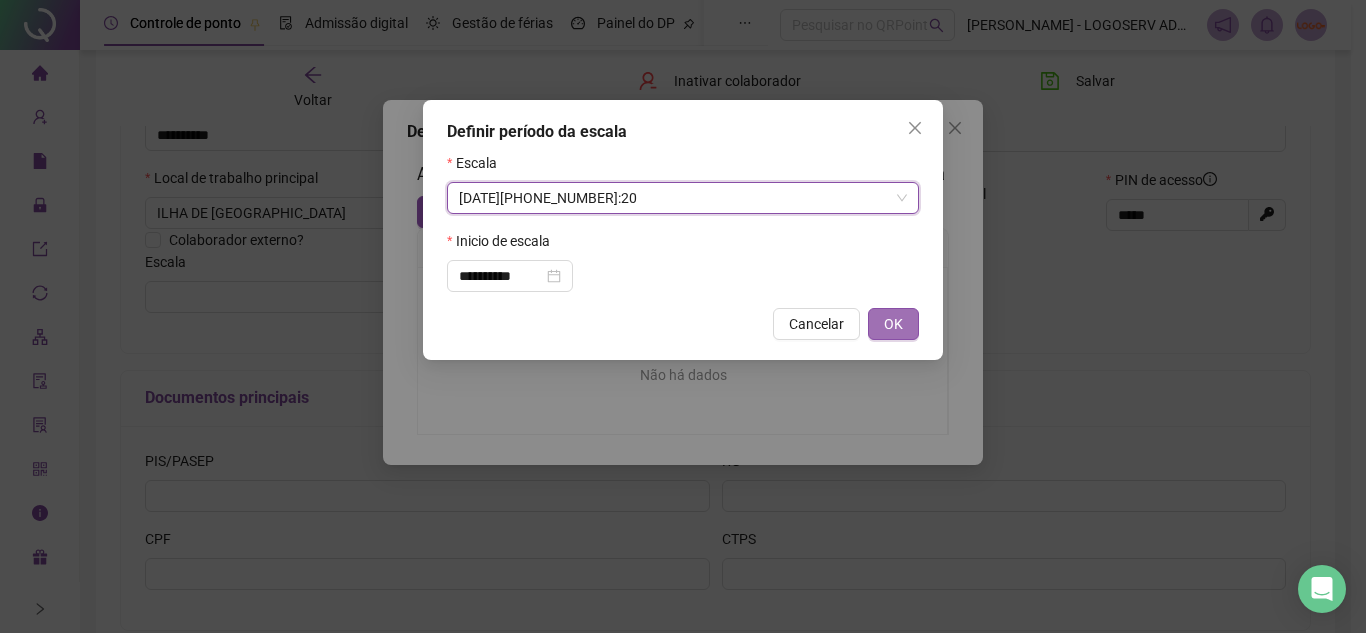 click on "OK" at bounding box center (893, 324) 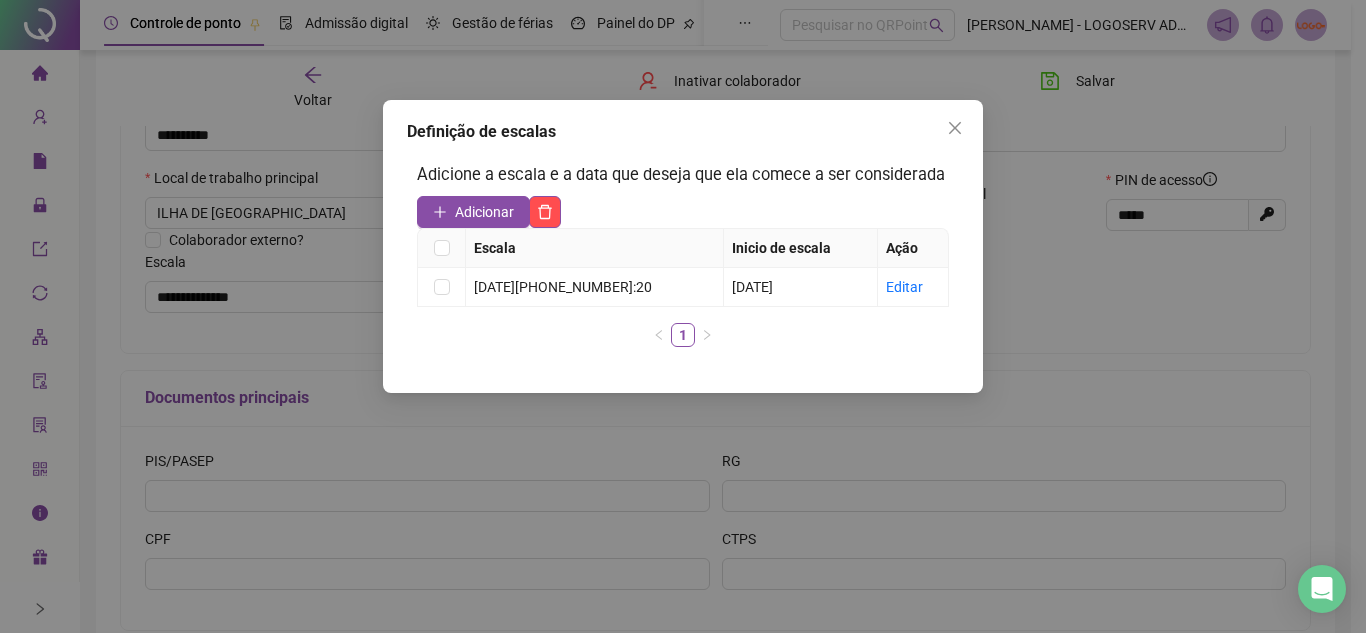 click on "Definição de escalas Adicione a escala e a data que deseja que ela comece a ser considerada Adicionar Escala Inicio de escala Ação         [DATE][PHONE_NUMBER]:20   [DATE] Editar 1" at bounding box center (683, 316) 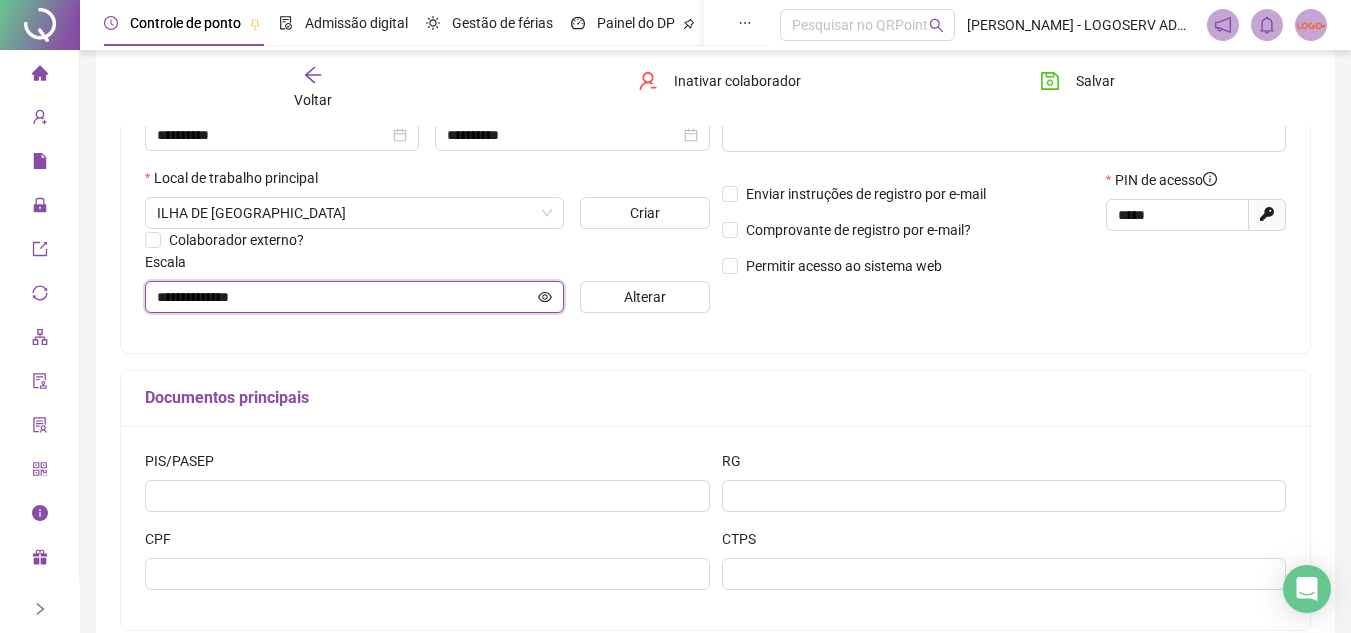 click 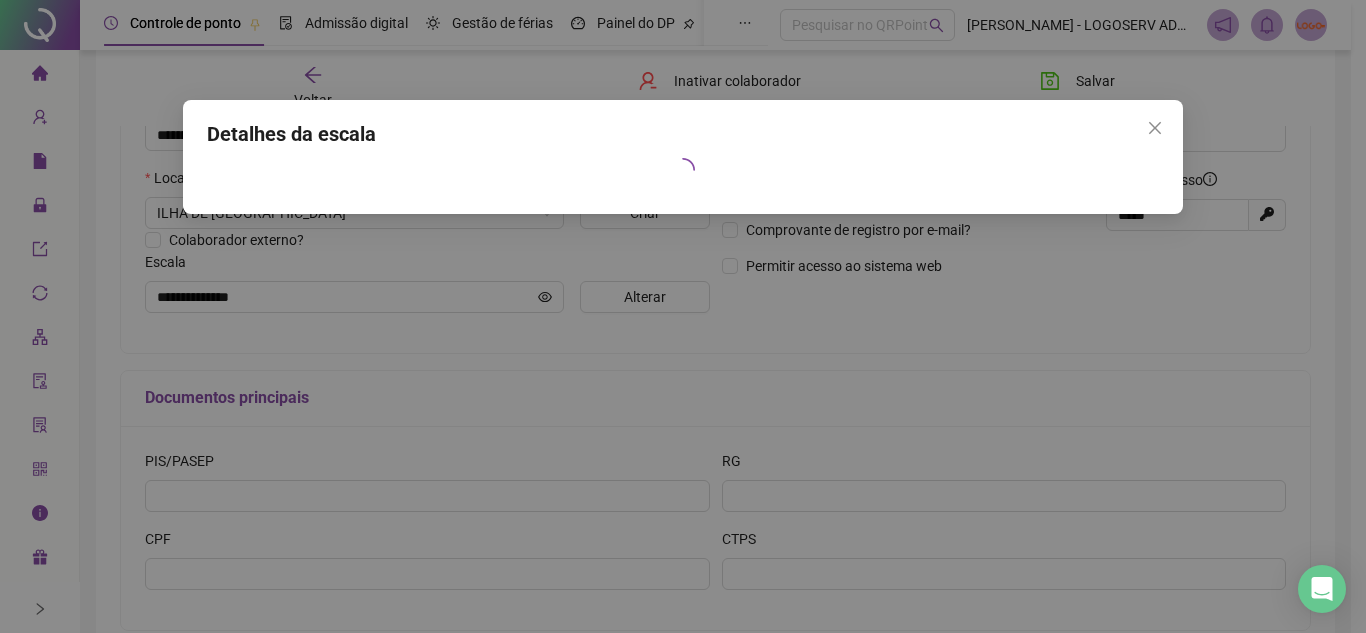 click on "Detalhes da escala" at bounding box center [683, 316] 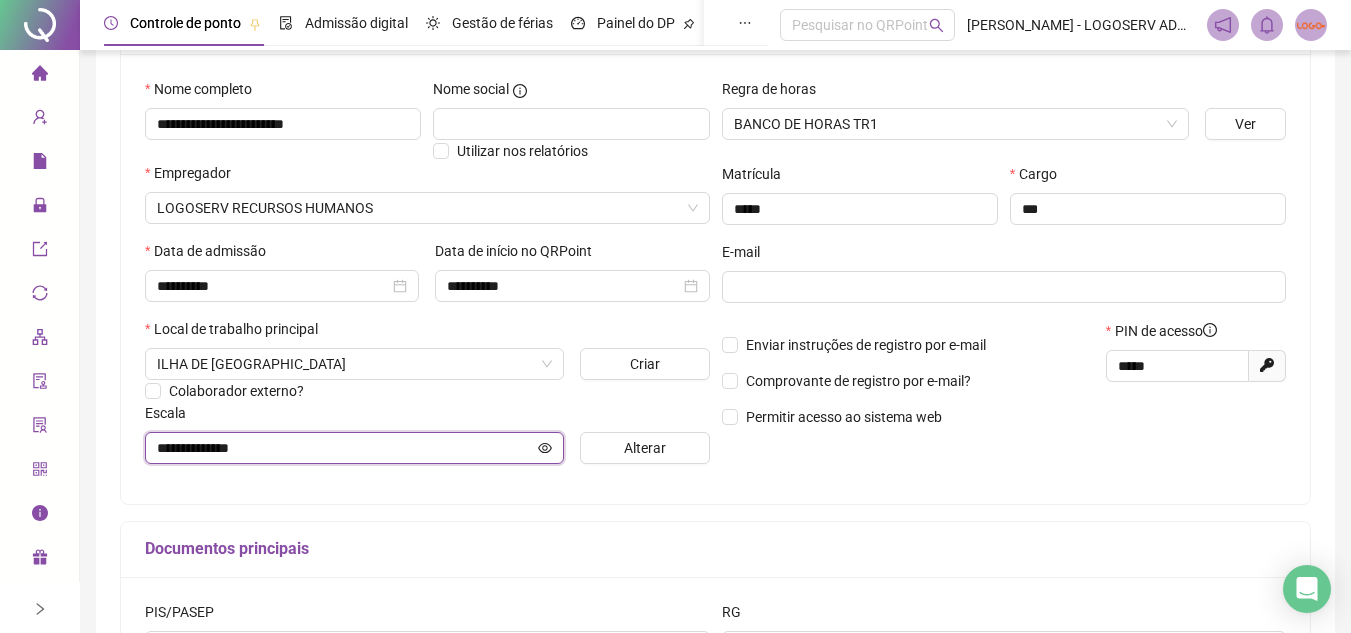 scroll, scrollTop: 0, scrollLeft: 0, axis: both 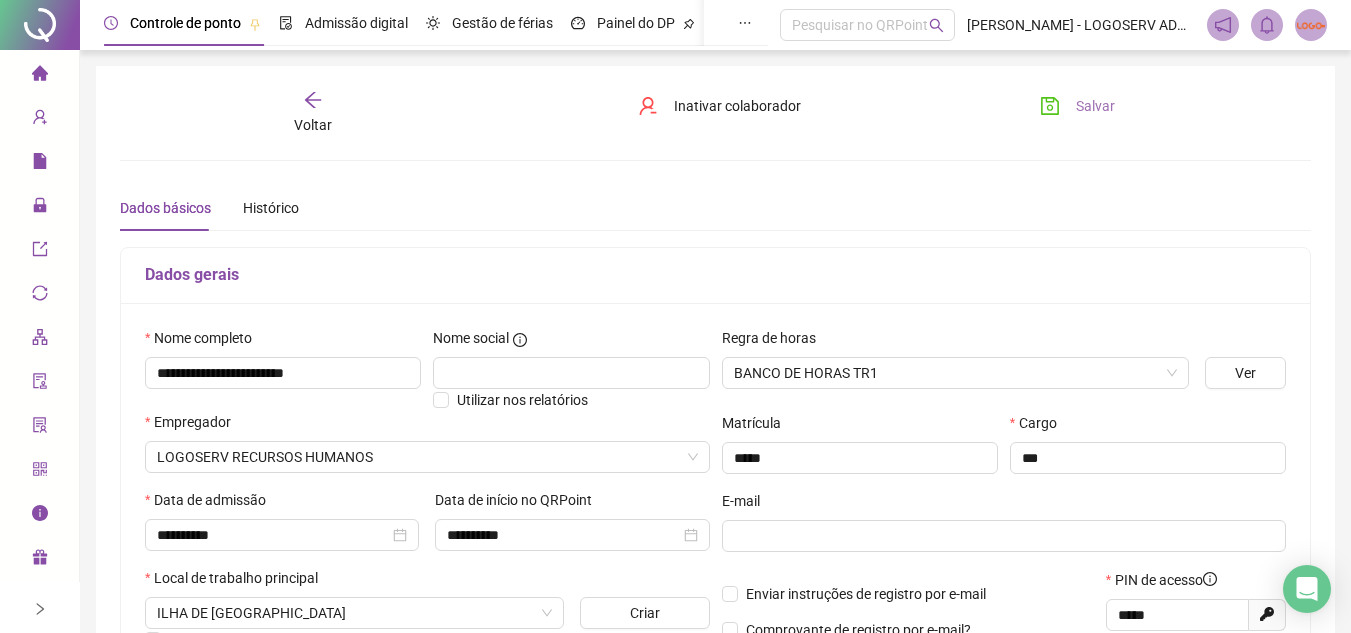 click on "Salvar" at bounding box center (1077, 106) 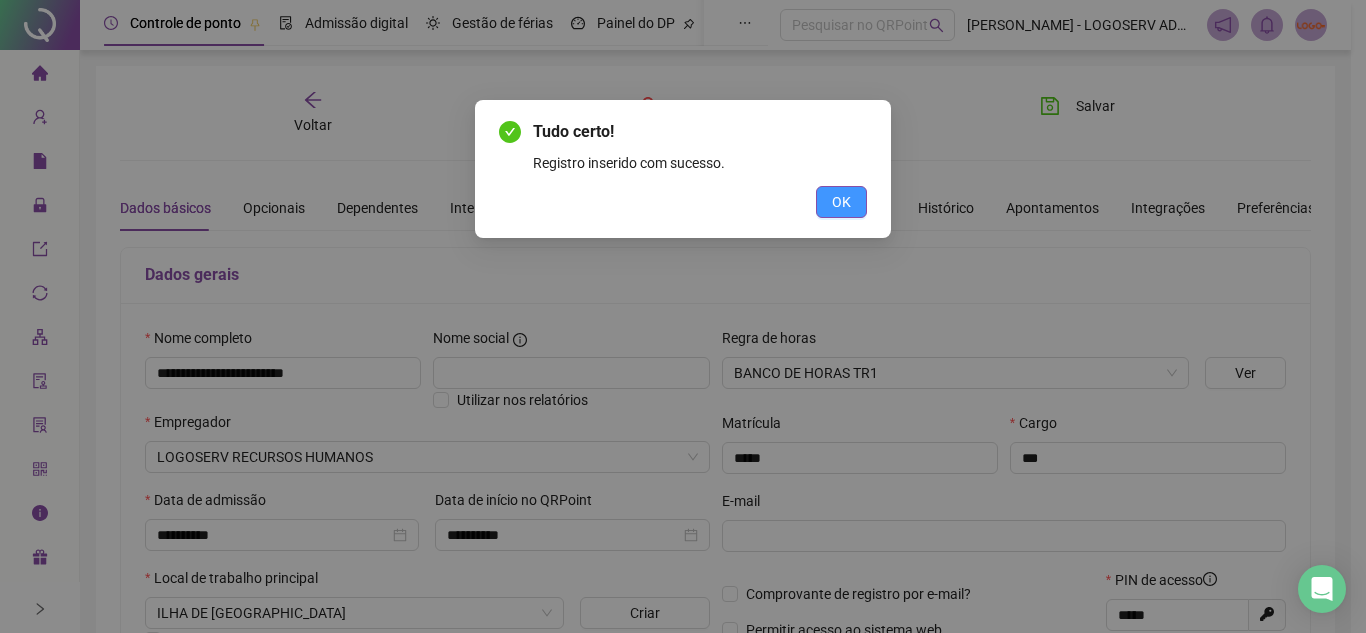 click on "OK" at bounding box center [841, 202] 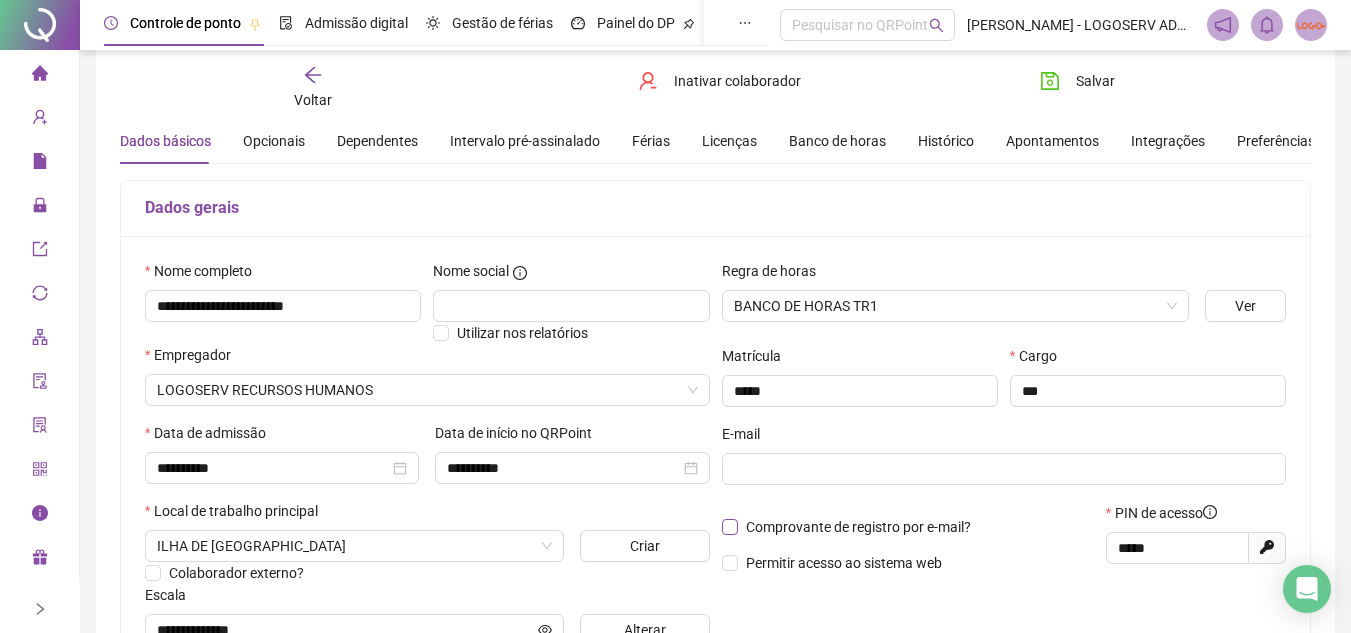 scroll, scrollTop: 200, scrollLeft: 0, axis: vertical 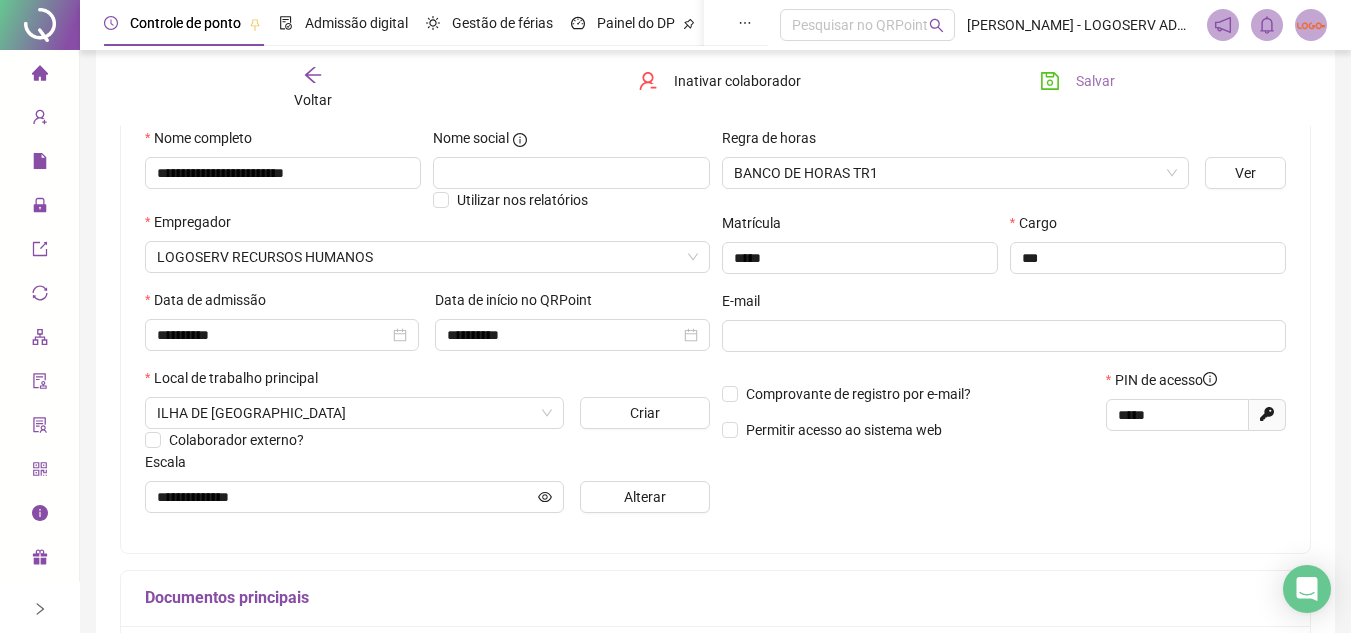 click on "Salvar" at bounding box center [1077, 81] 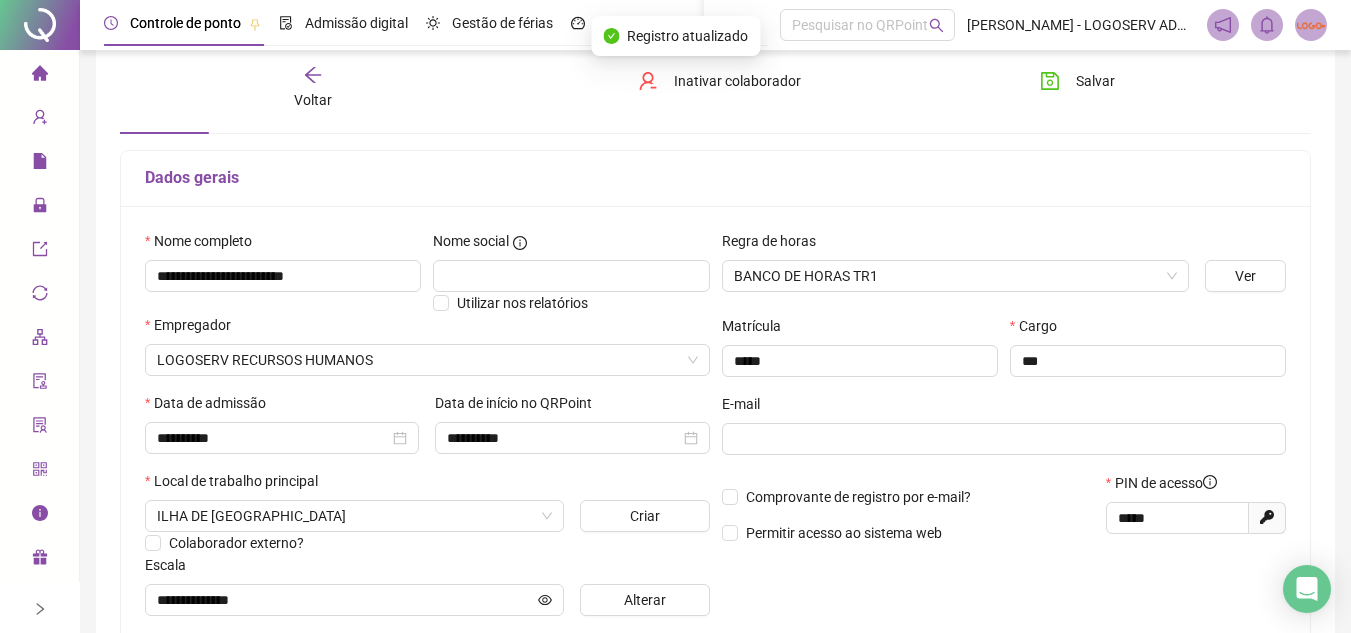scroll, scrollTop: 0, scrollLeft: 0, axis: both 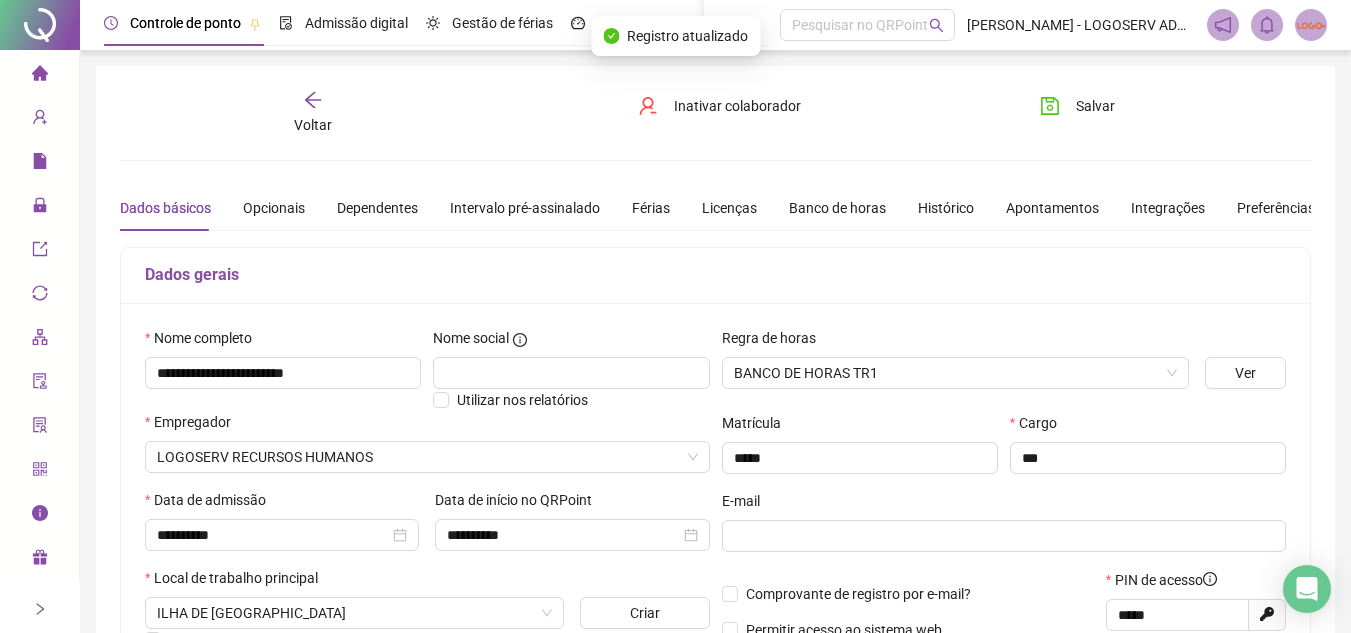 click on "Voltar" at bounding box center (313, 113) 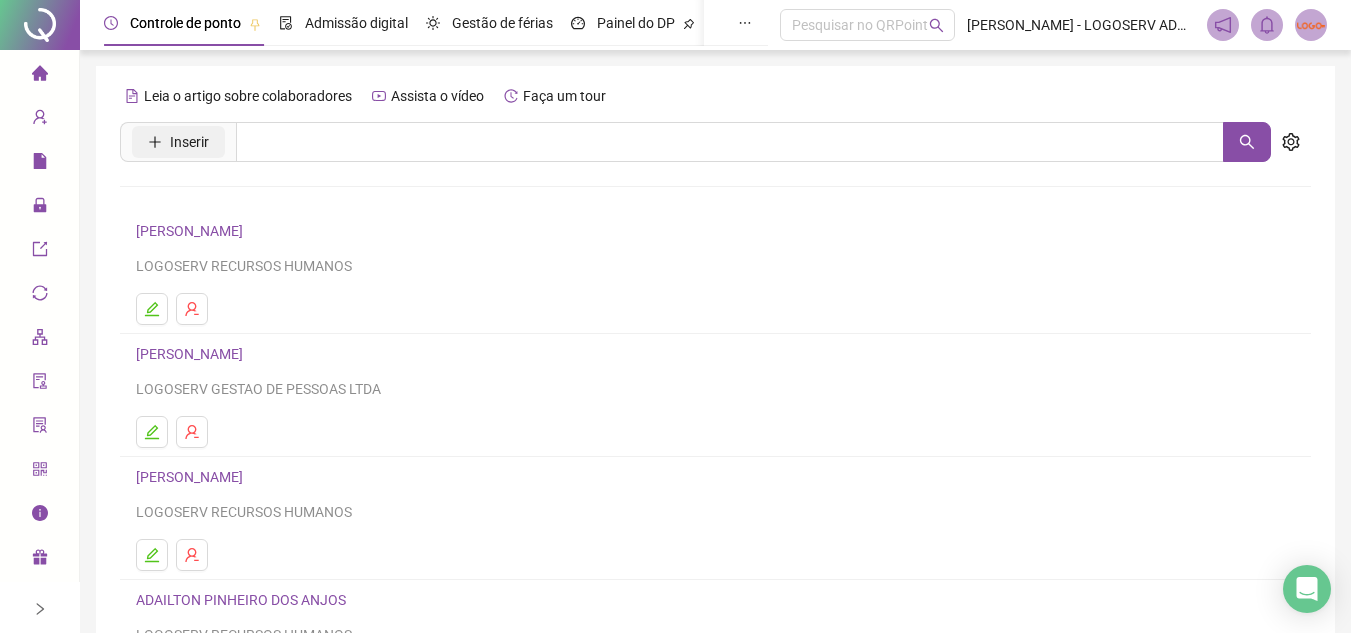 click on "Inserir" at bounding box center [189, 142] 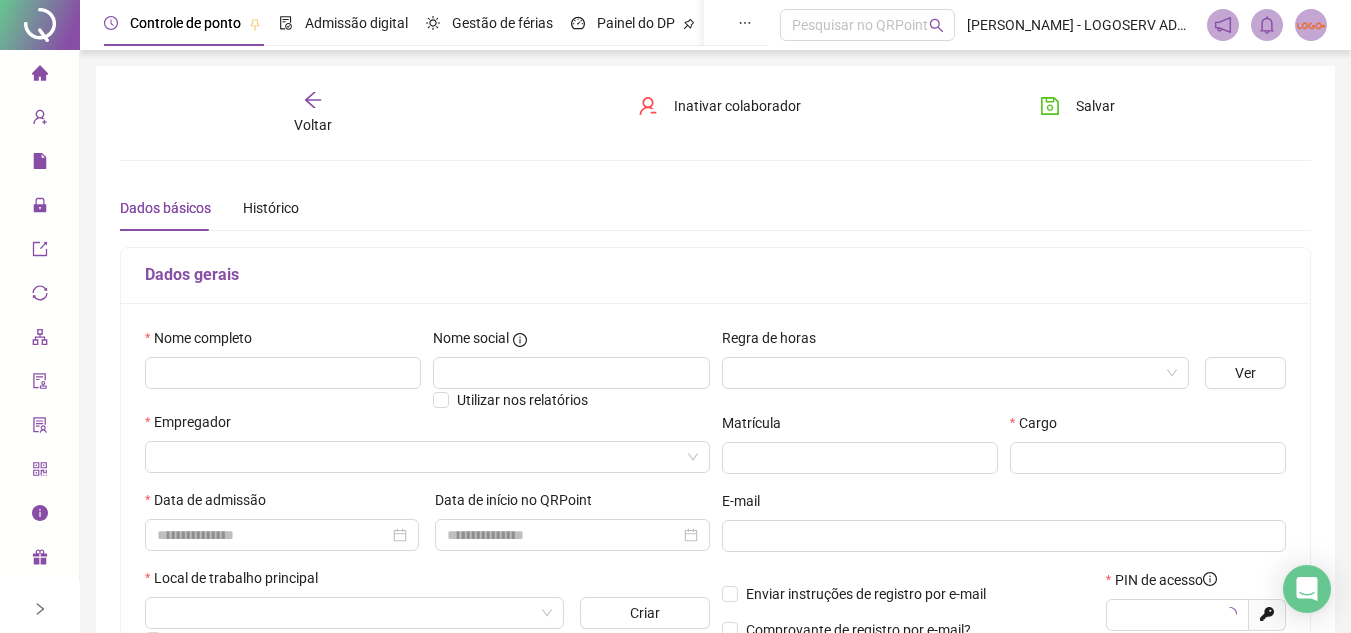 type on "*****" 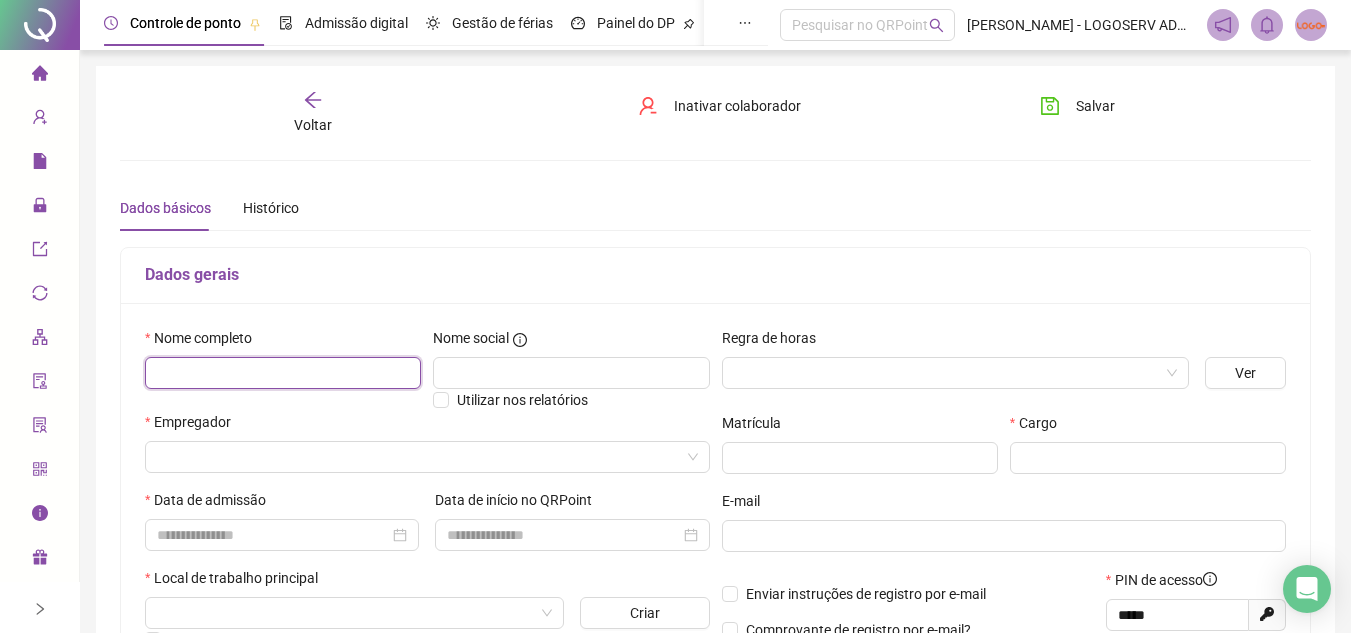 drag, startPoint x: 318, startPoint y: 371, endPoint x: 328, endPoint y: 380, distance: 13.453624 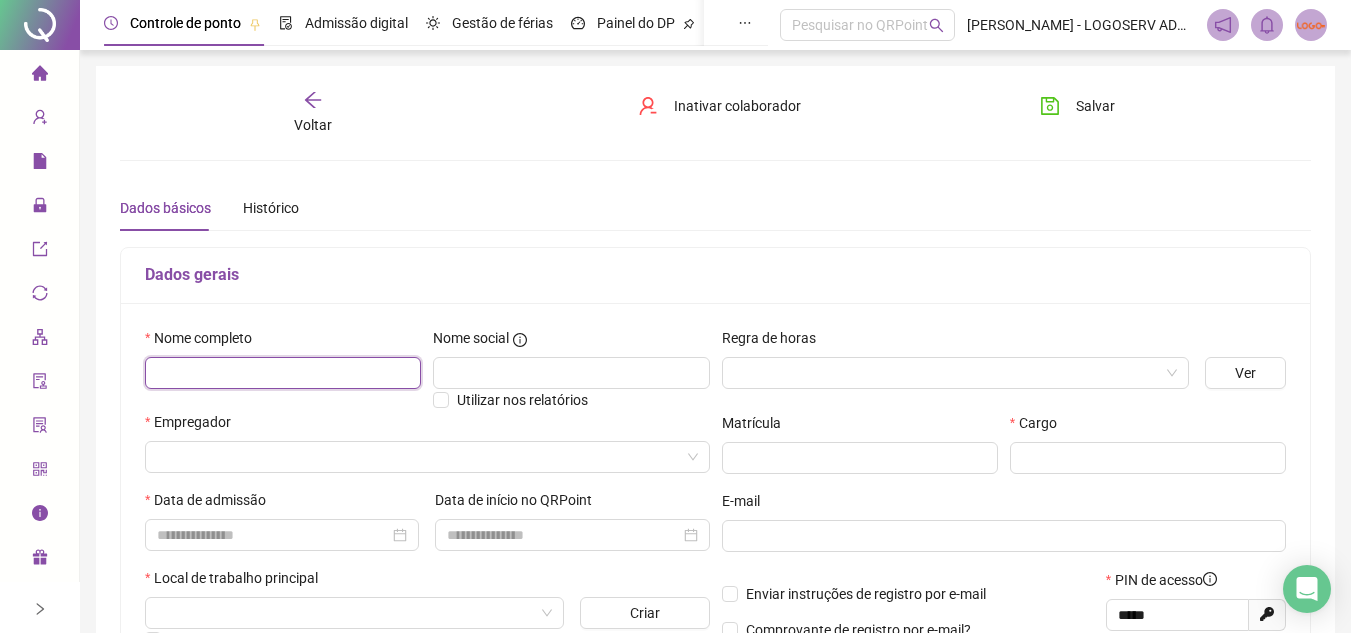 paste on "**********" 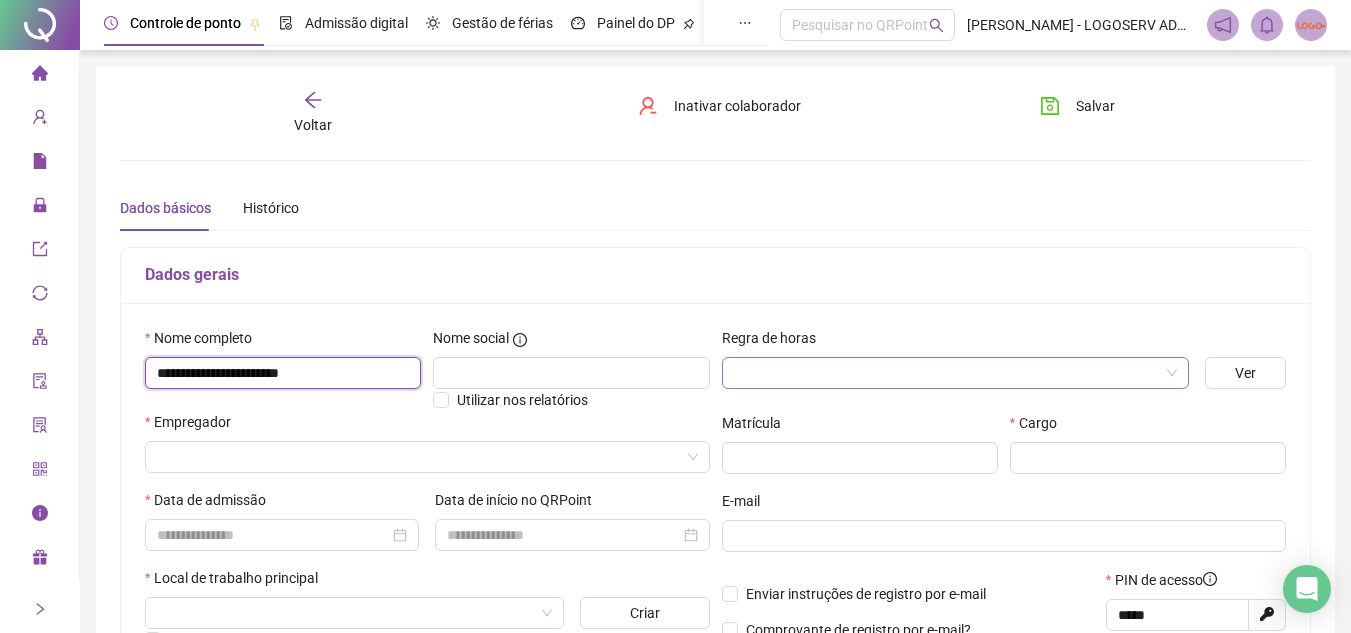 type on "**********" 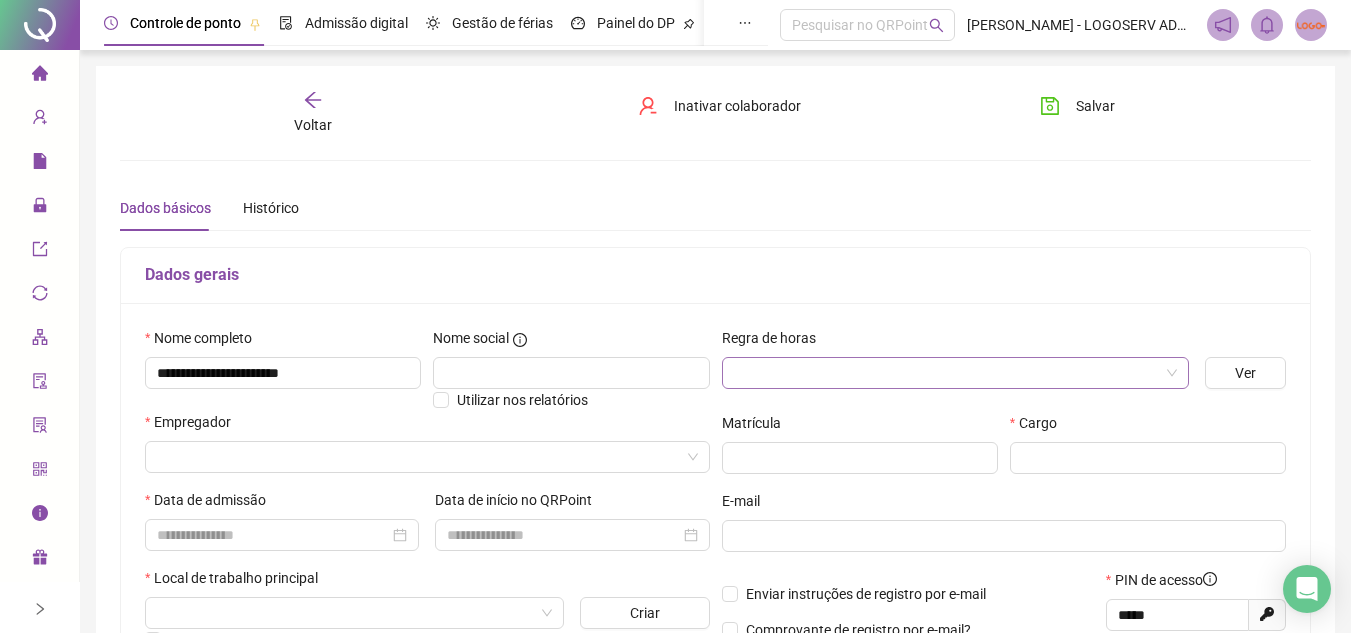 click at bounding box center [950, 373] 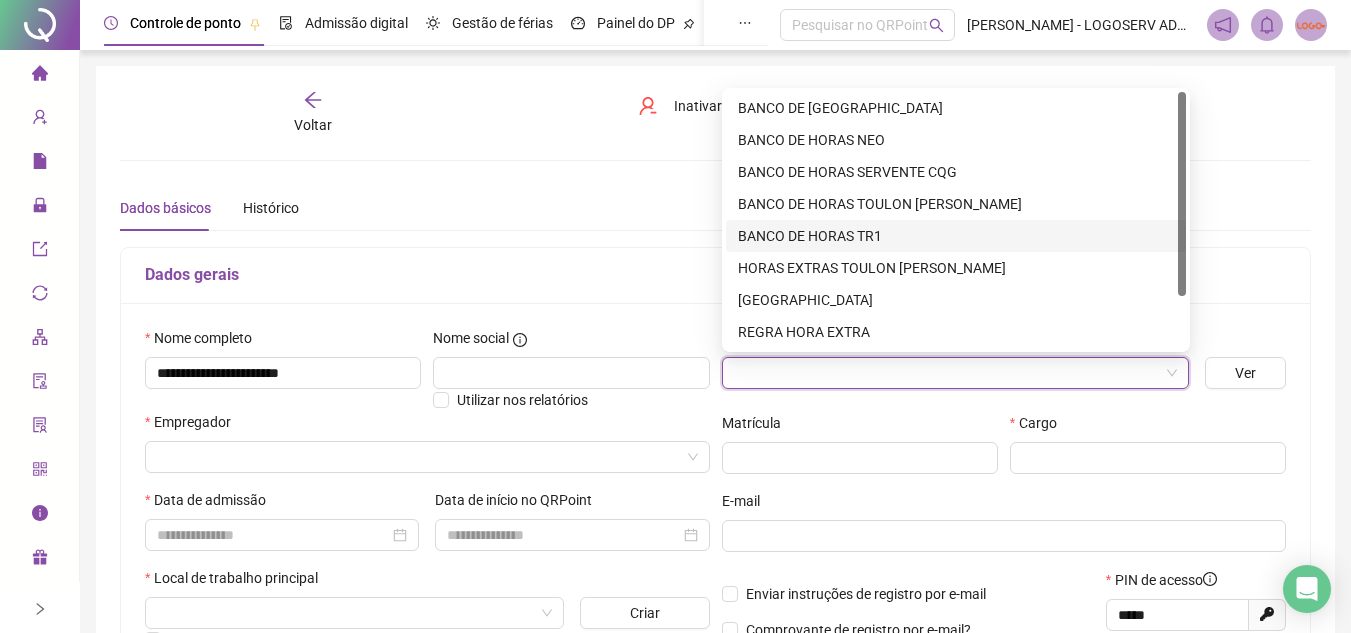 click on "BANCO DE HORAS TR1" at bounding box center [956, 236] 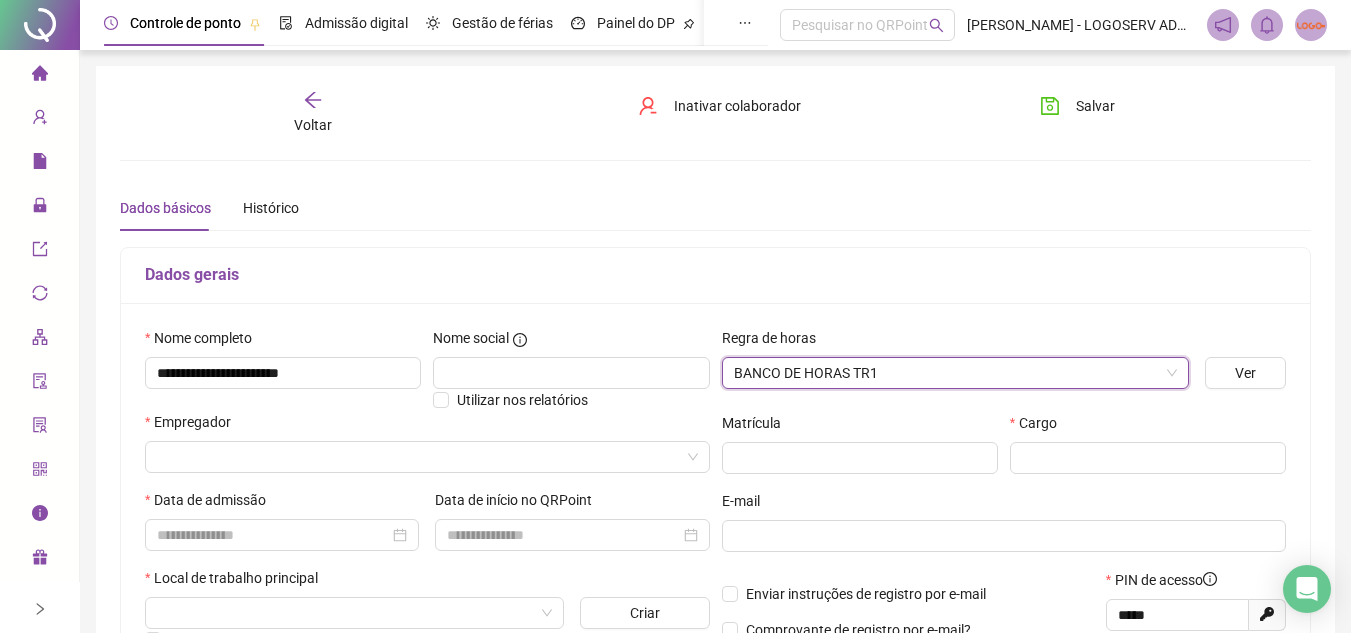 scroll, scrollTop: 100, scrollLeft: 0, axis: vertical 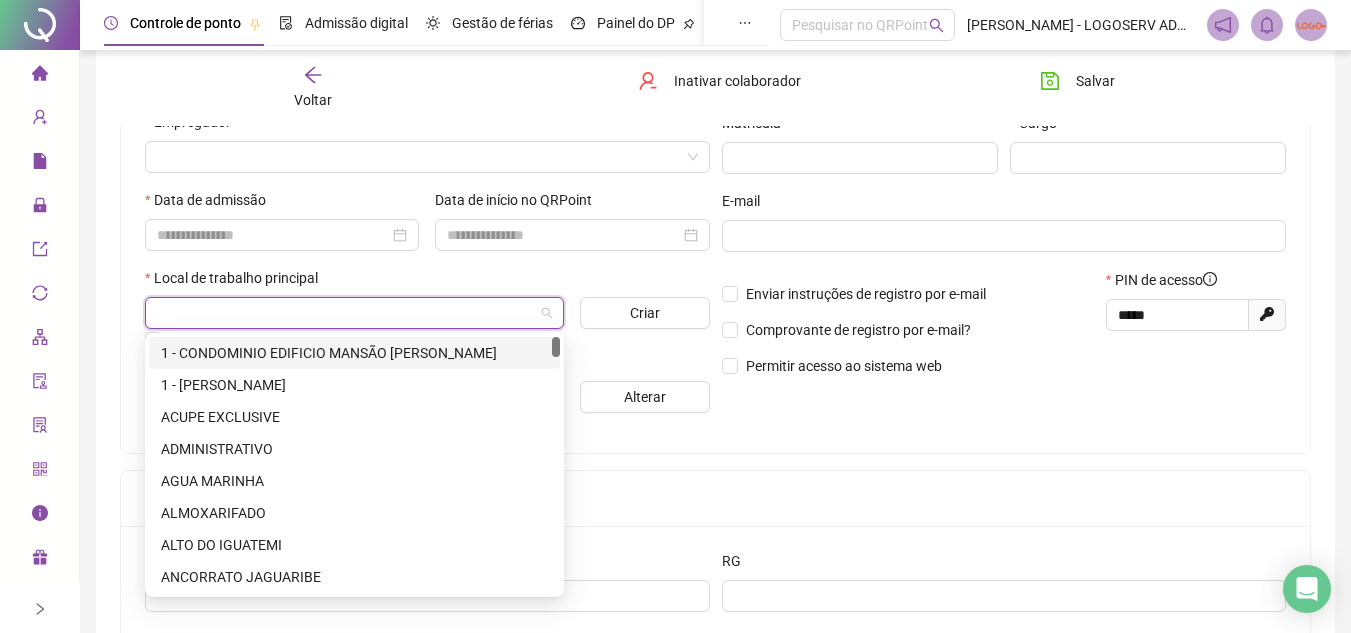 click at bounding box center (348, 313) 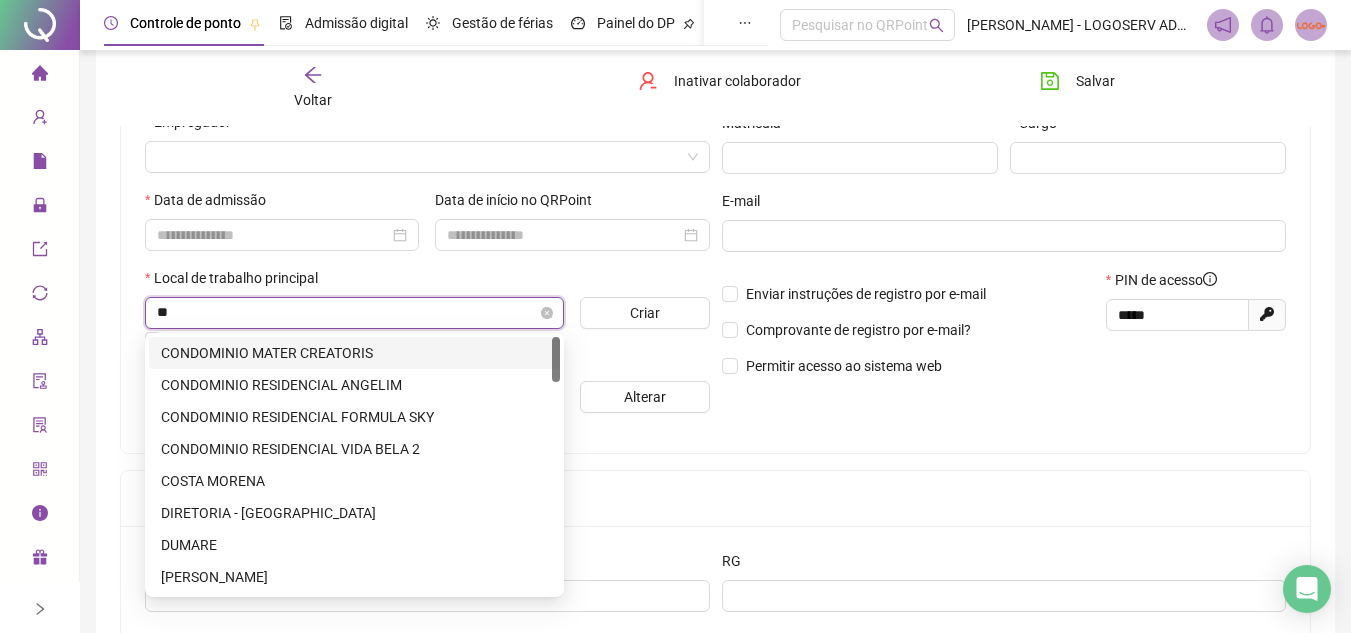 type on "*" 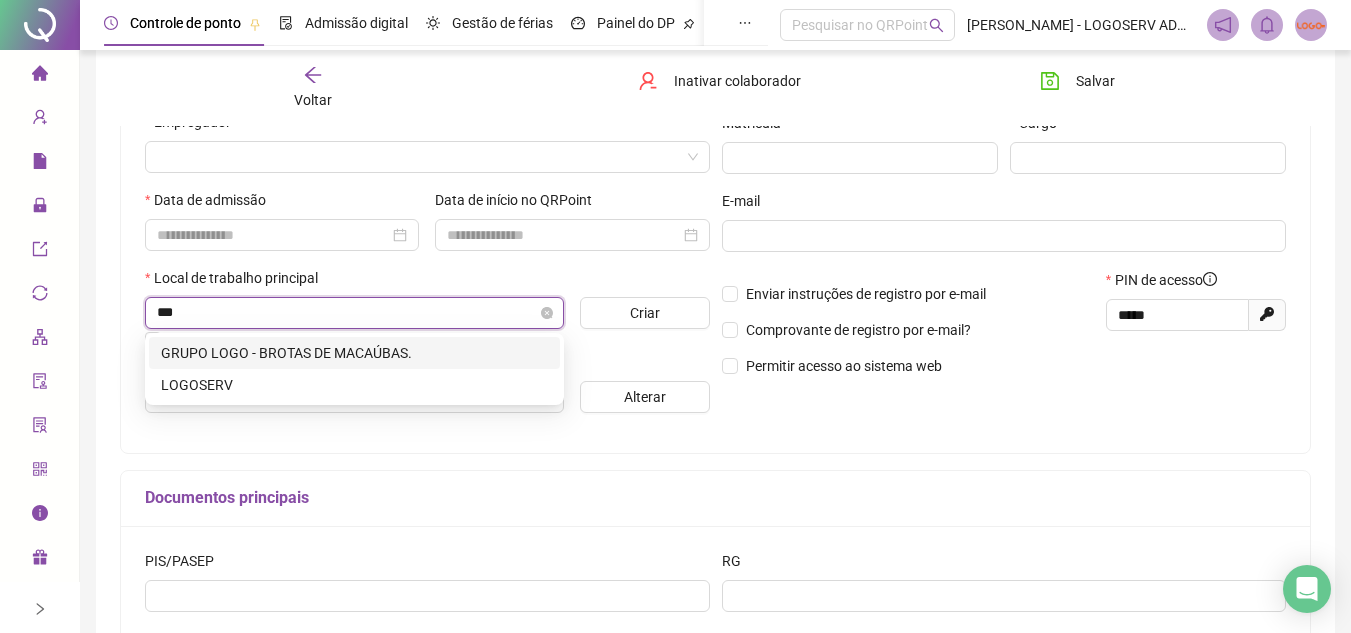type on "****" 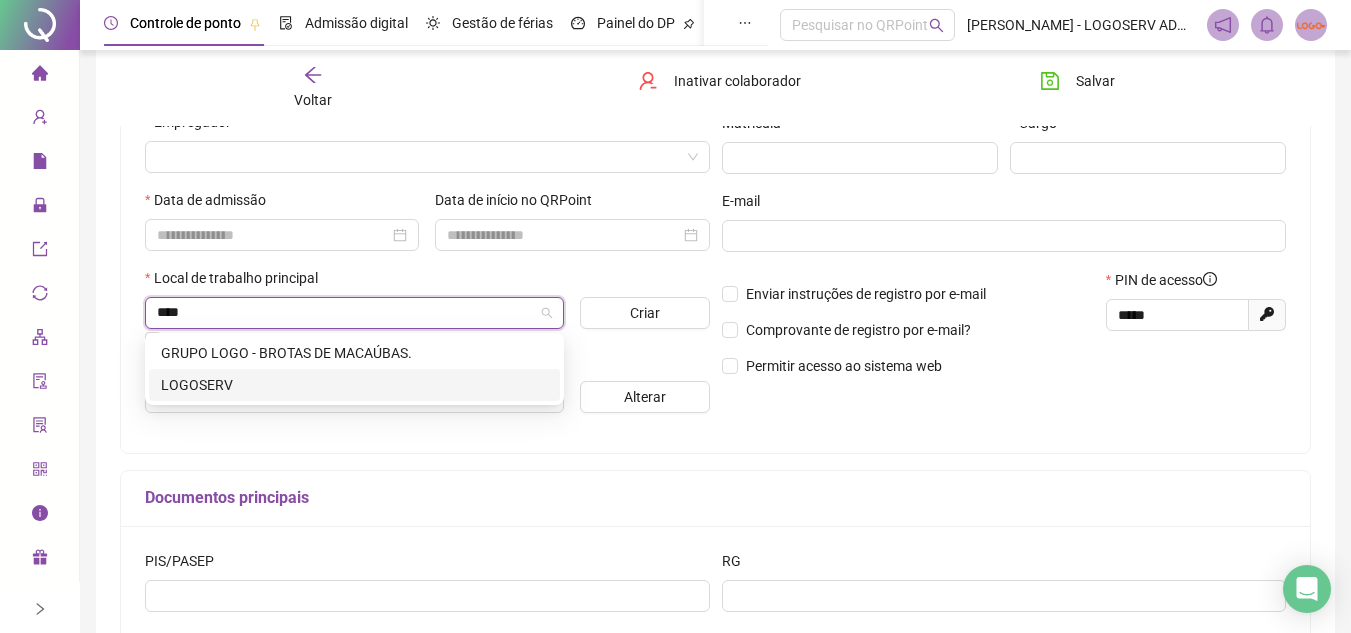 click on "LOGOSERV" at bounding box center (354, 385) 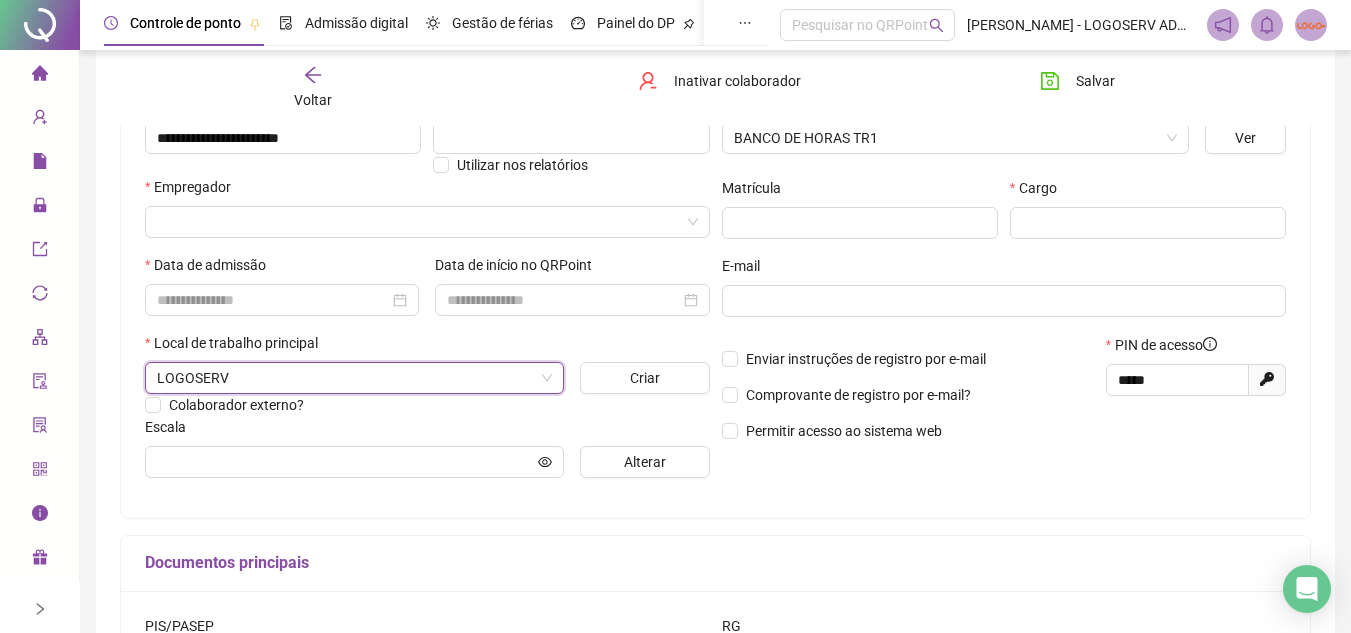 scroll, scrollTop: 100, scrollLeft: 0, axis: vertical 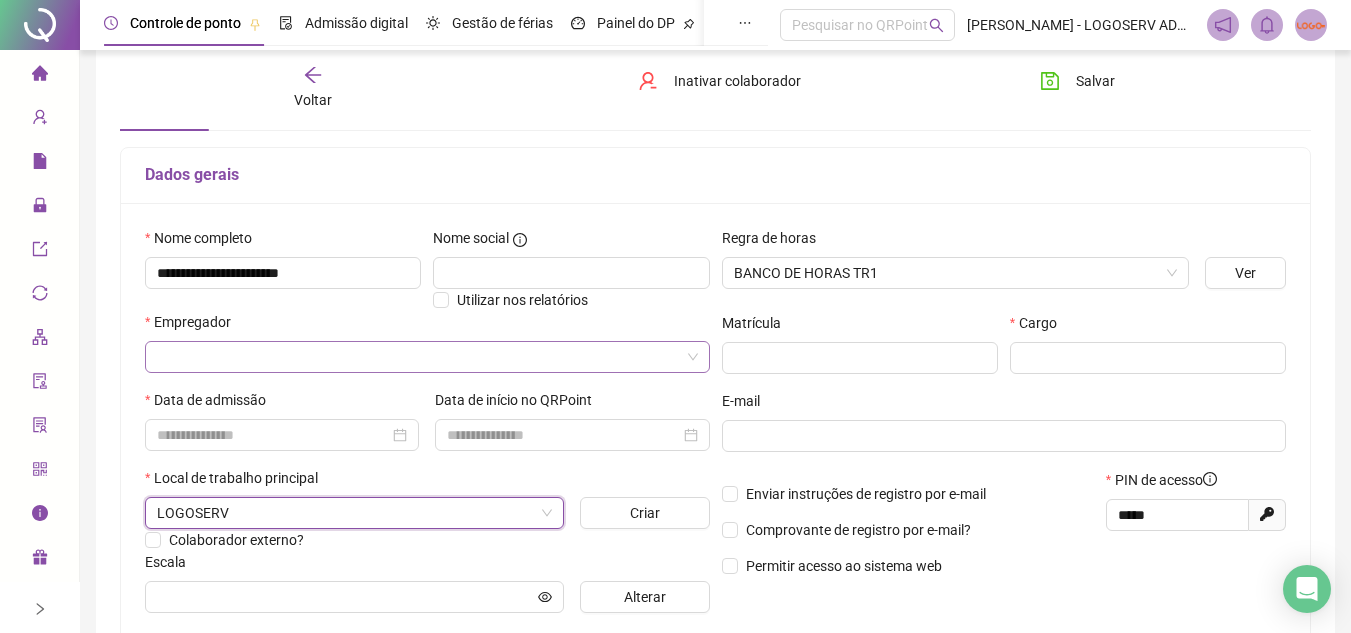 click at bounding box center [421, 357] 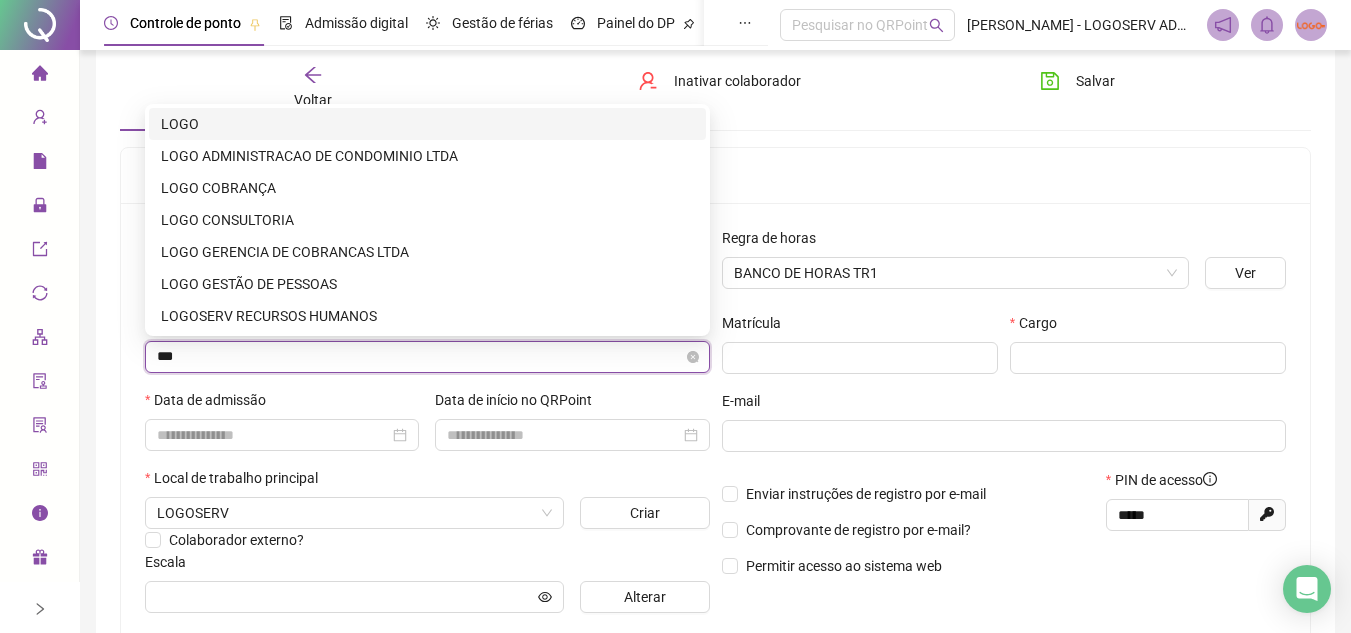type on "****" 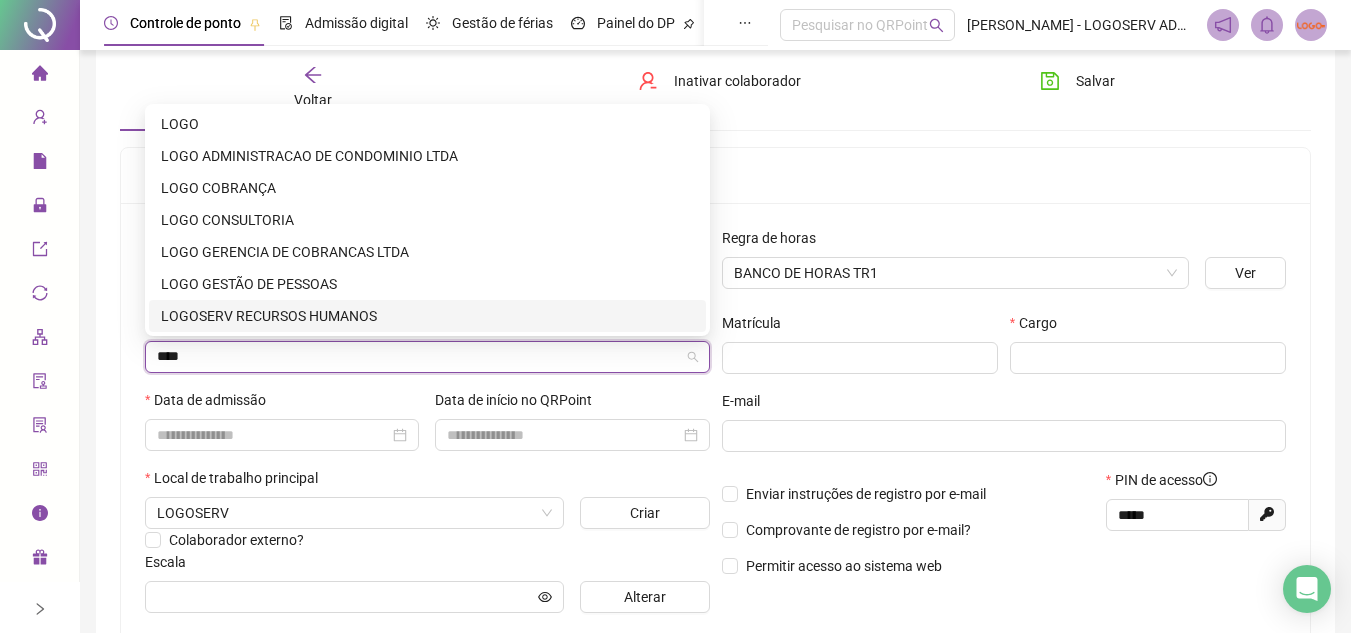 click on "LOGOSERV RECURSOS HUMANOS" at bounding box center (427, 316) 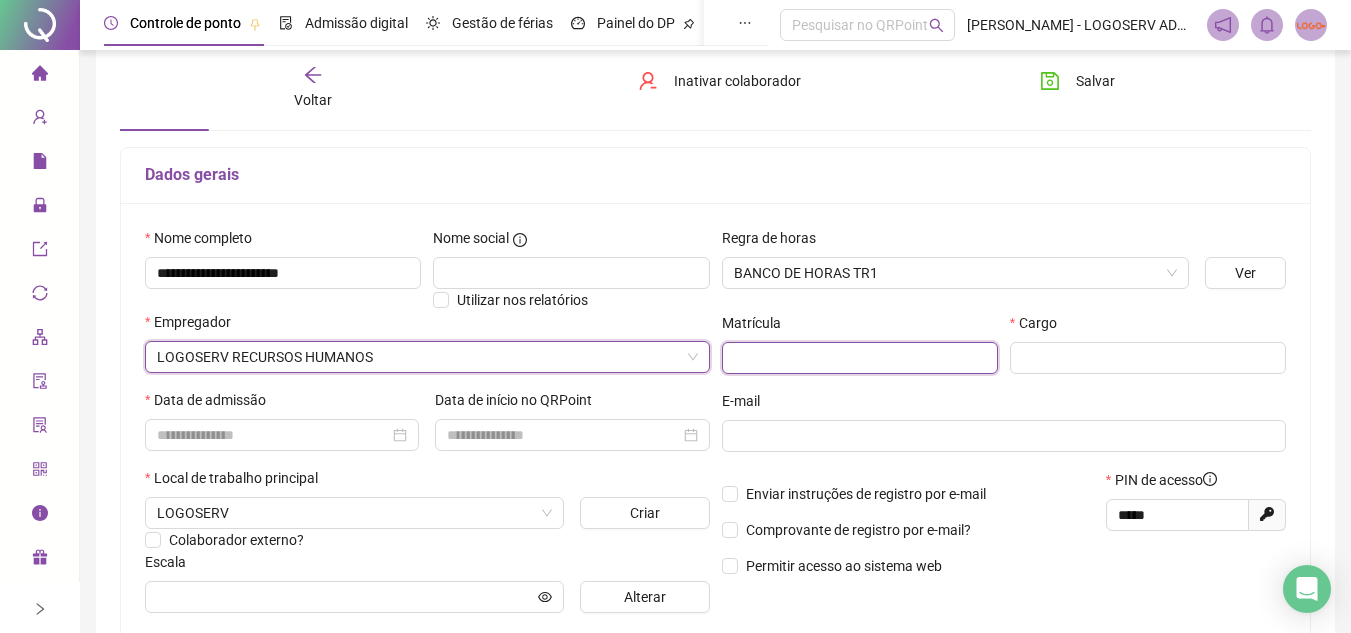click at bounding box center [860, 358] 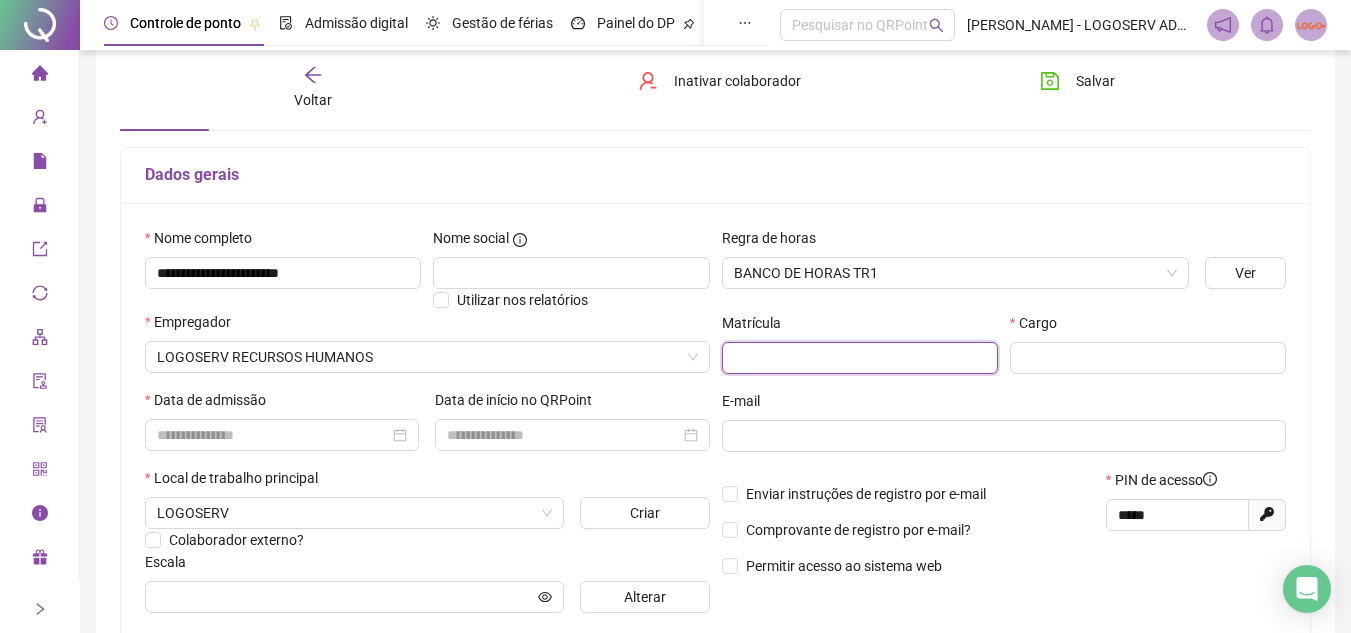 paste on "*****" 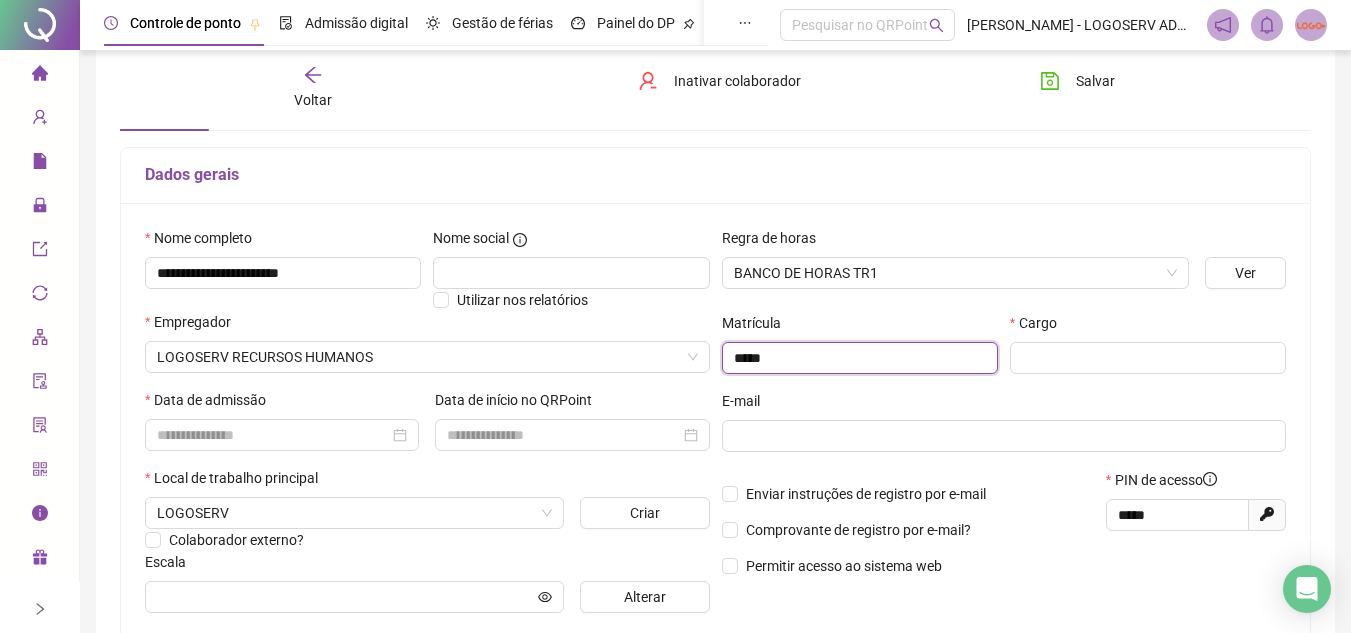 type on "*****" 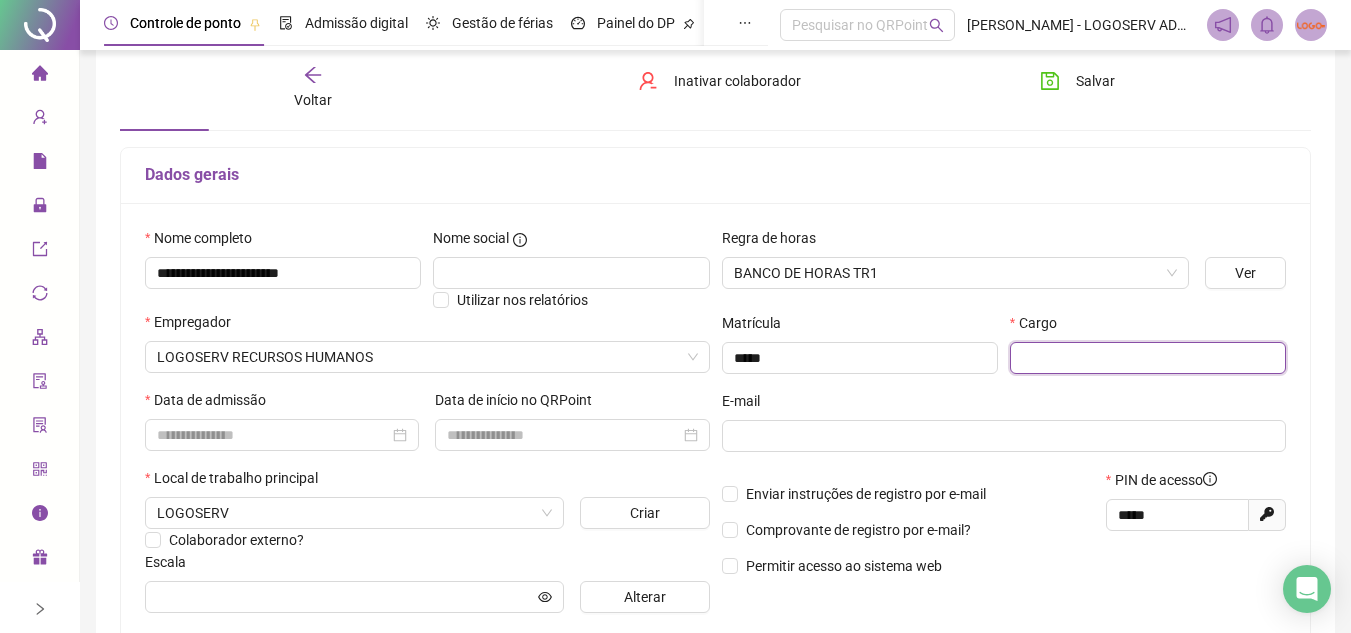 click at bounding box center (1148, 358) 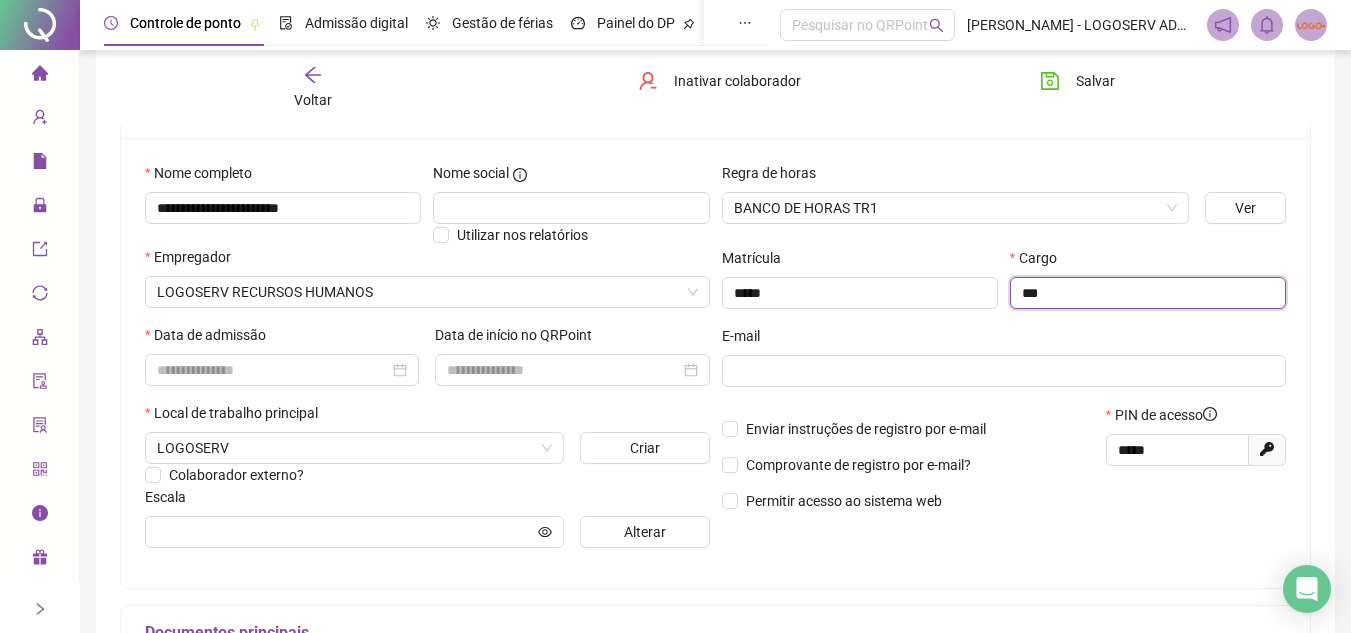 scroll, scrollTop: 200, scrollLeft: 0, axis: vertical 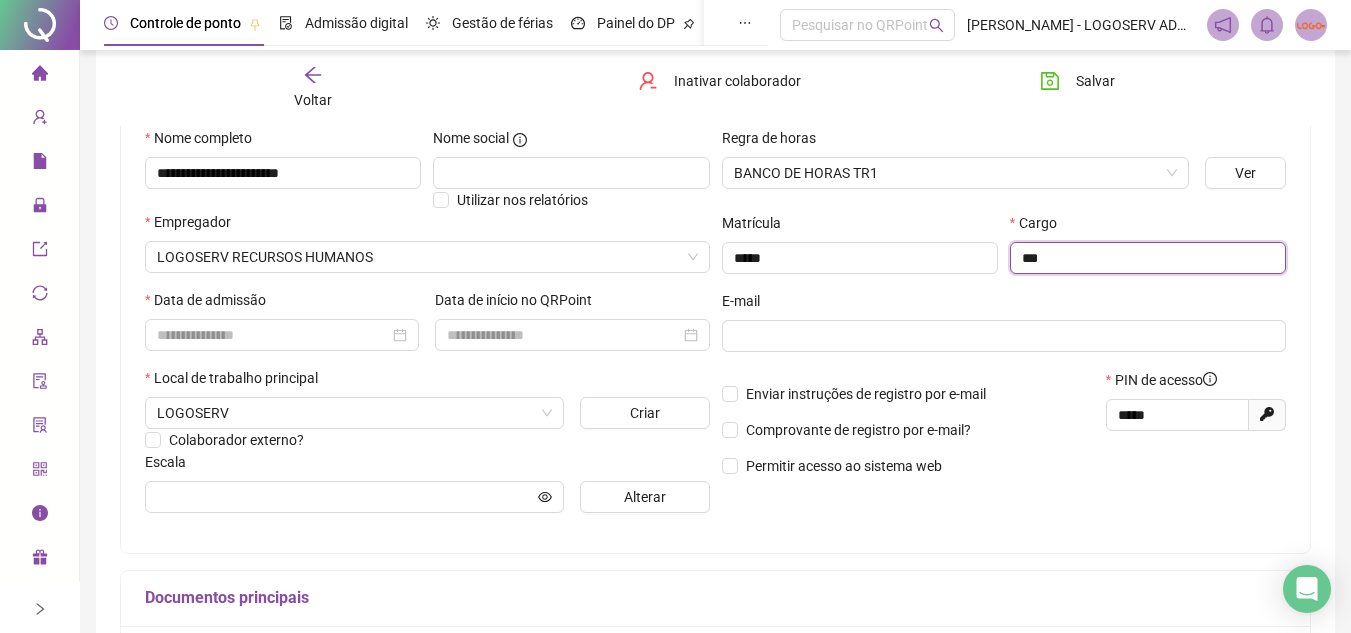 type on "***" 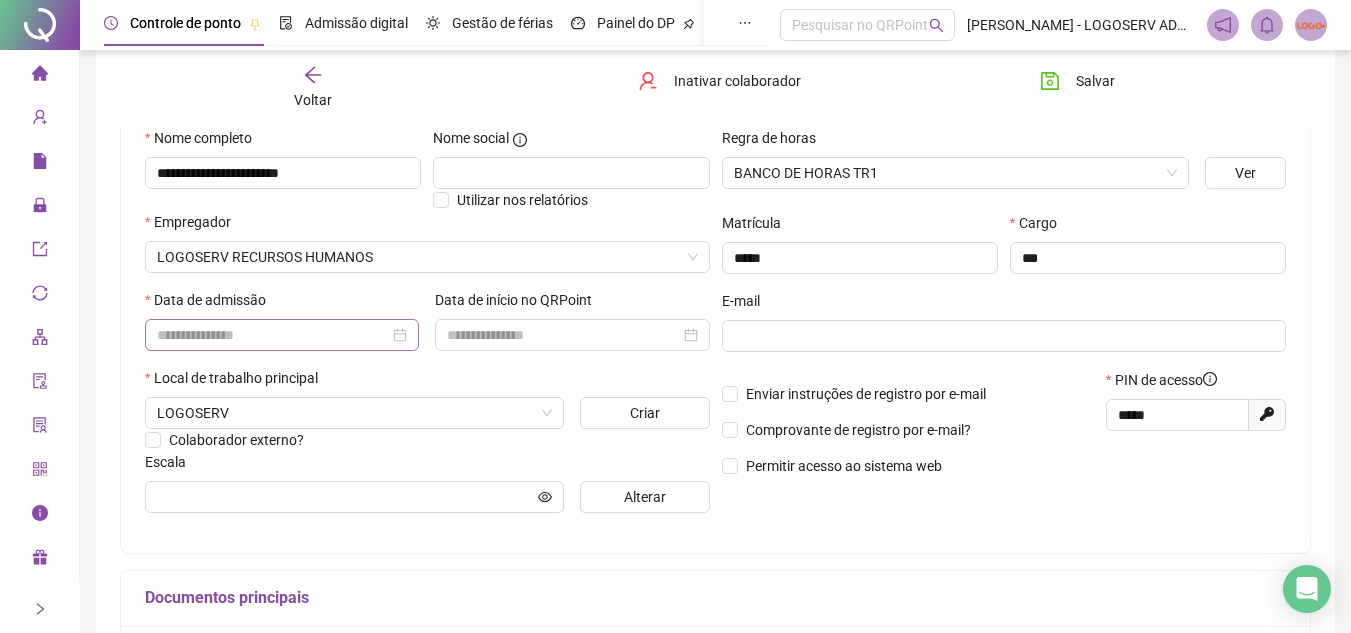 drag, startPoint x: 248, startPoint y: 360, endPoint x: 257, endPoint y: 342, distance: 20.12461 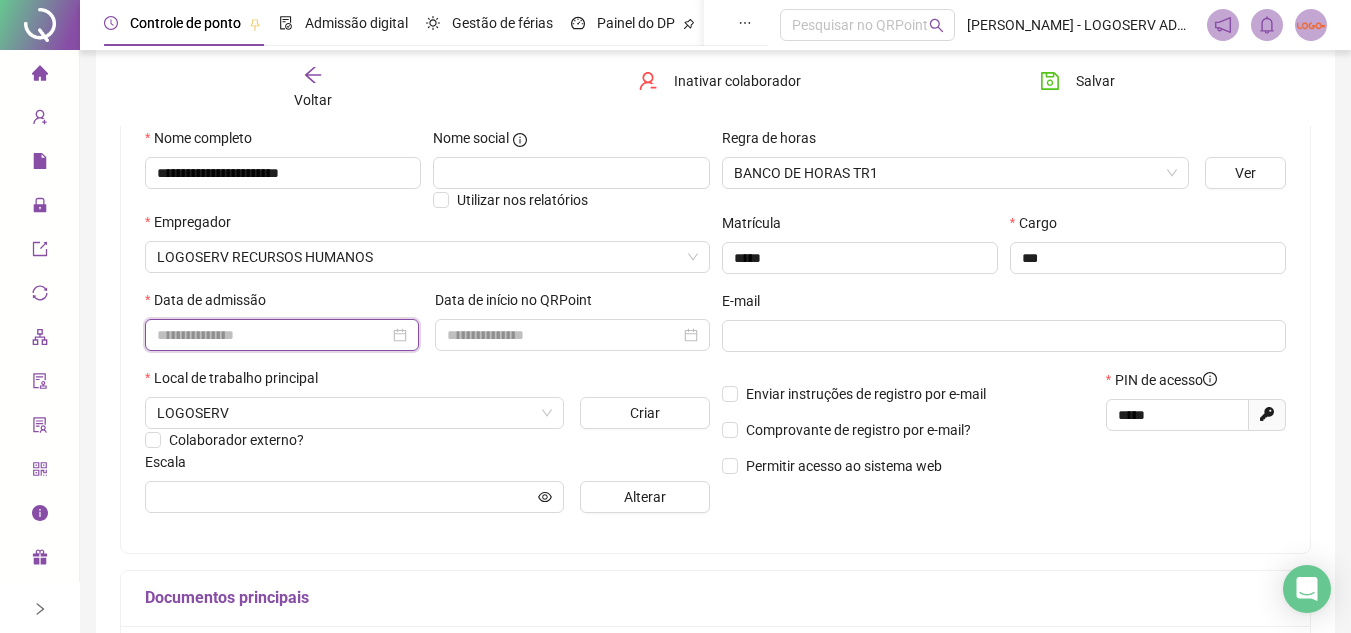 click at bounding box center (273, 335) 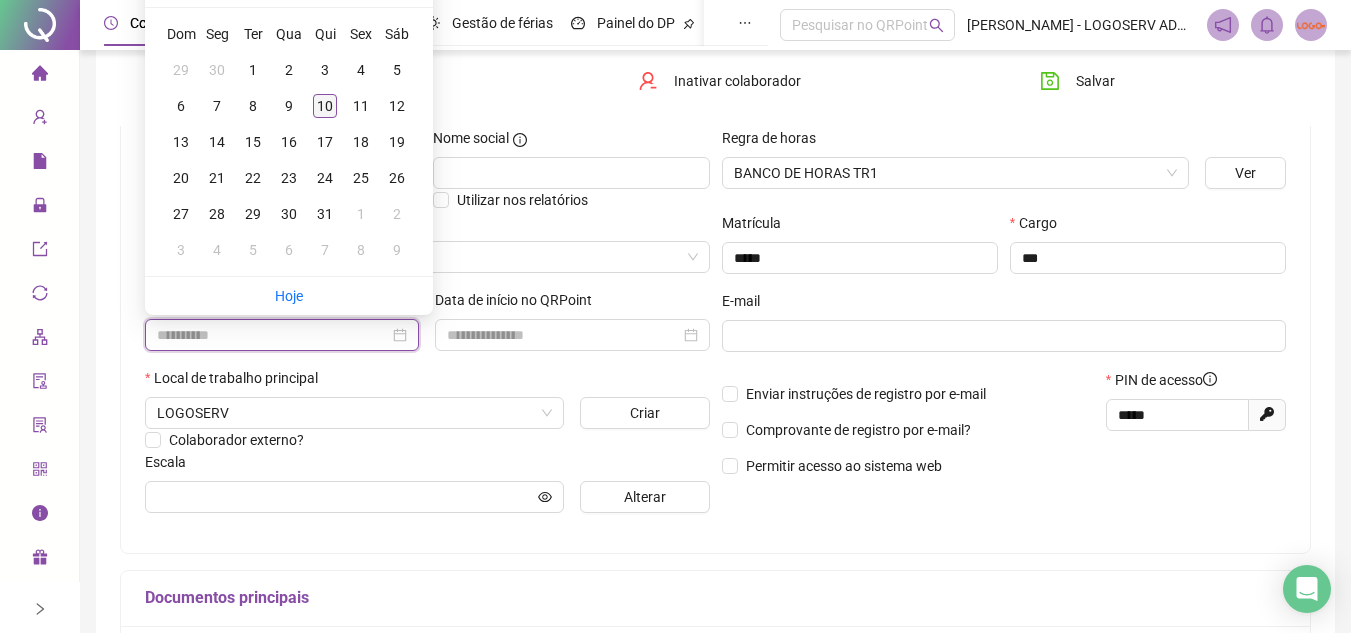 type on "**********" 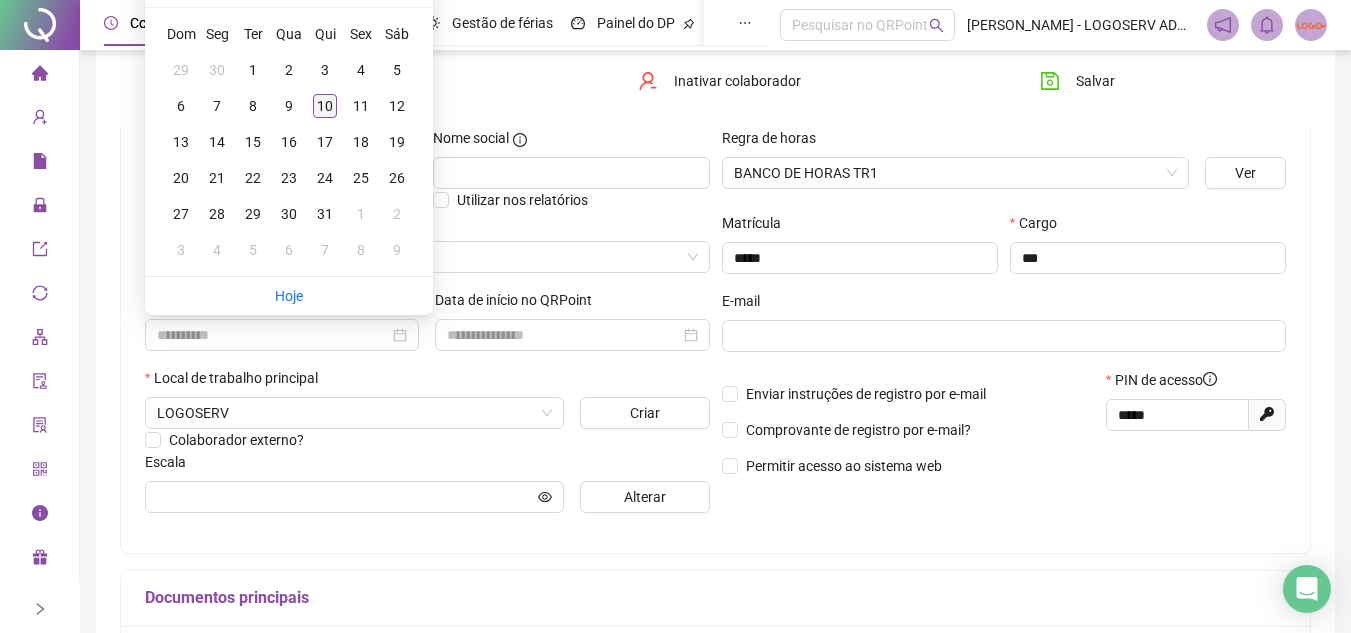 click on "10" at bounding box center [325, 106] 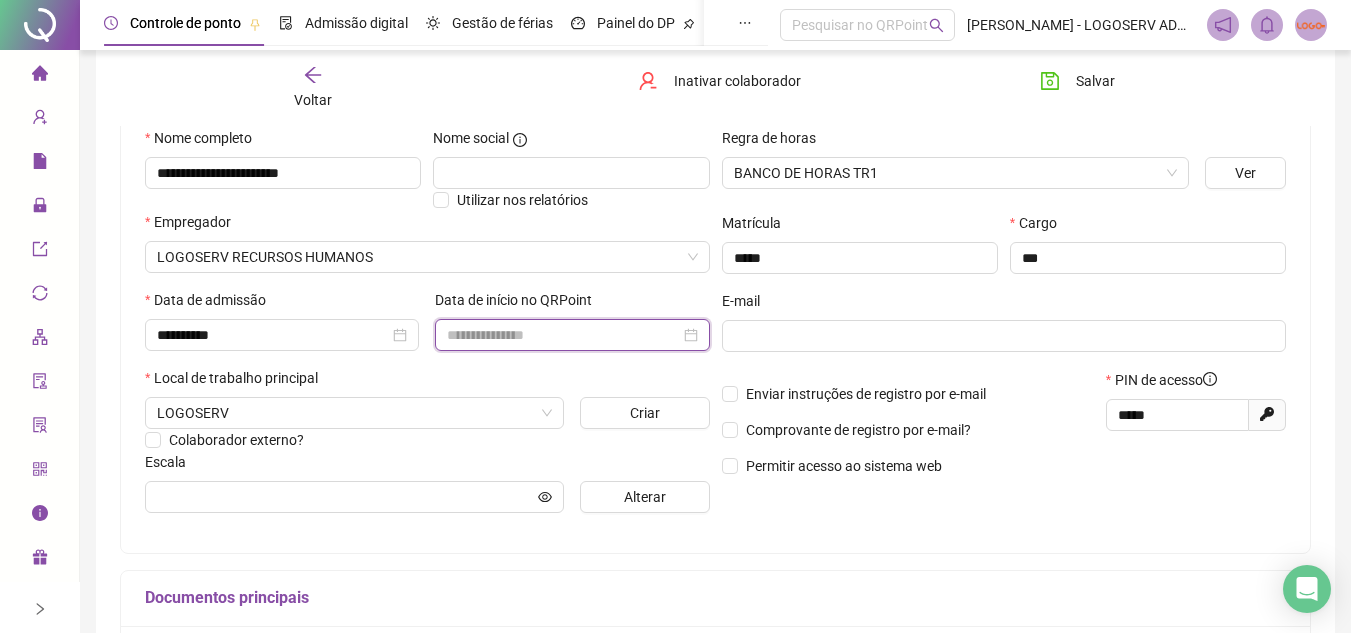 click at bounding box center [563, 335] 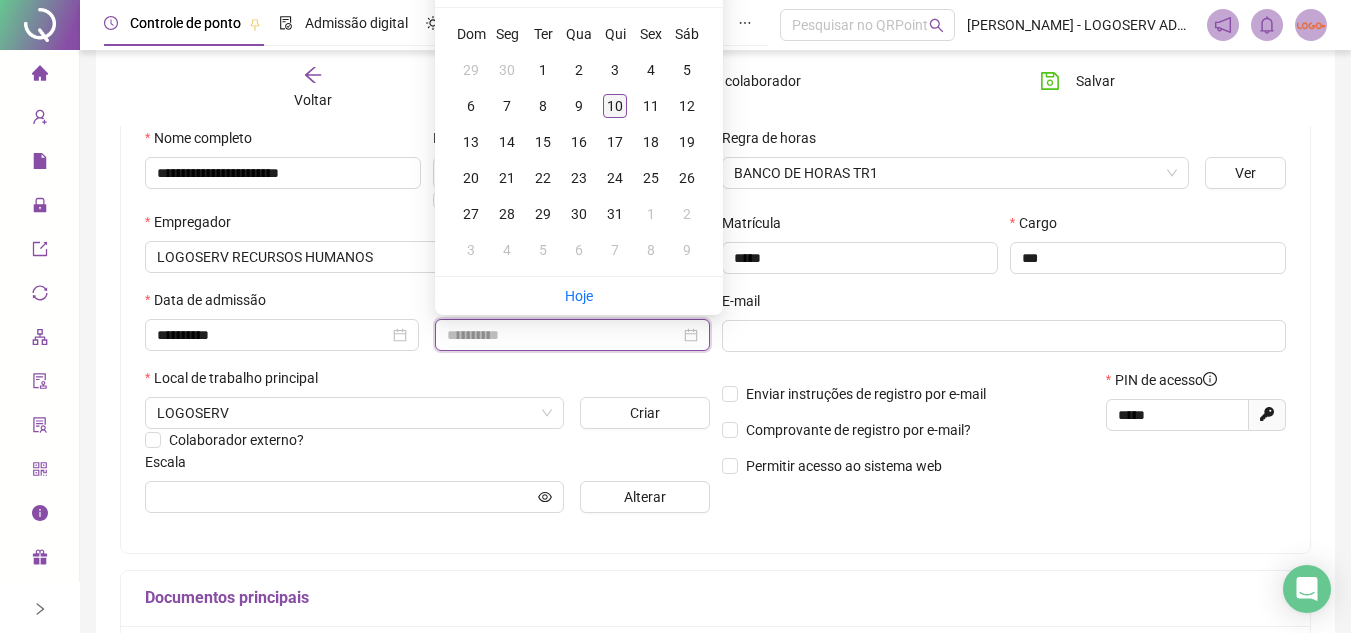 type on "**********" 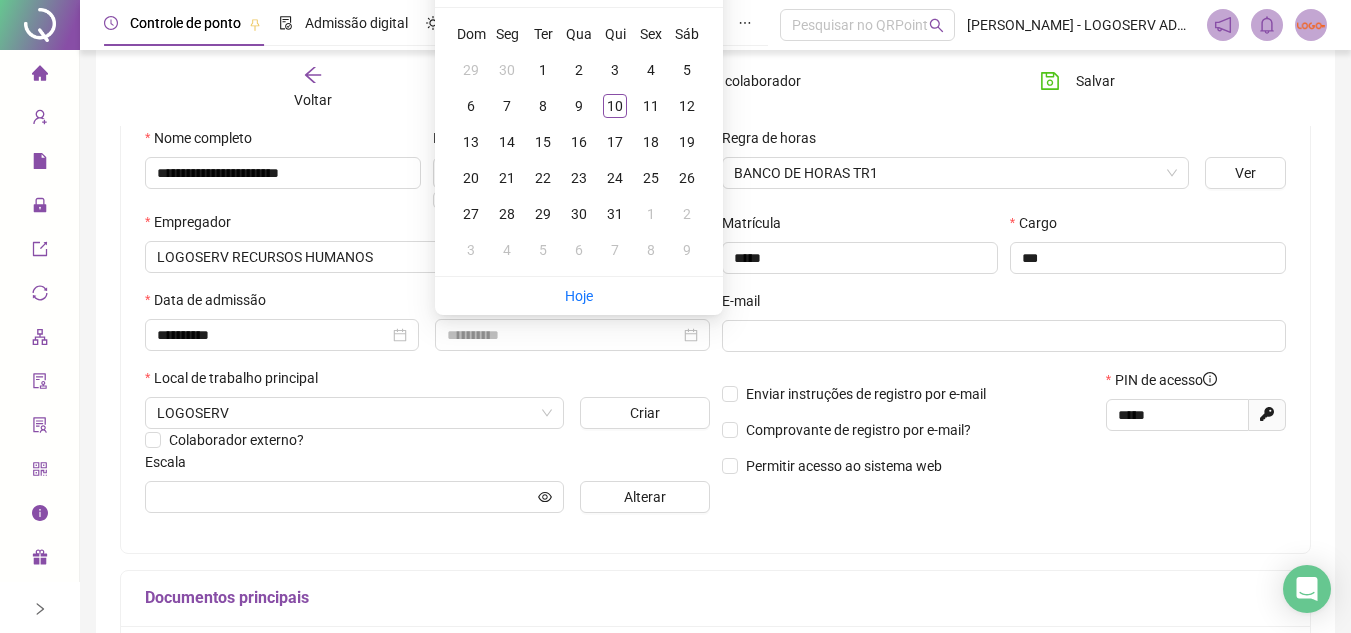 click on "10" at bounding box center [615, 106] 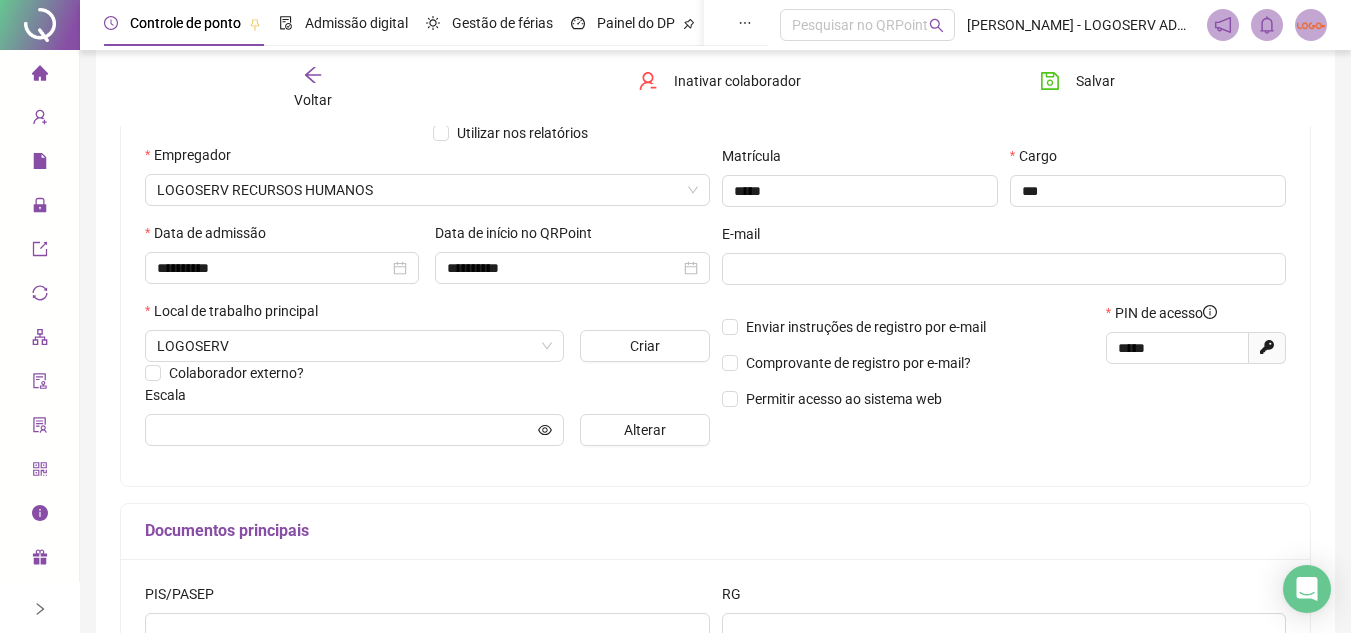 scroll, scrollTop: 300, scrollLeft: 0, axis: vertical 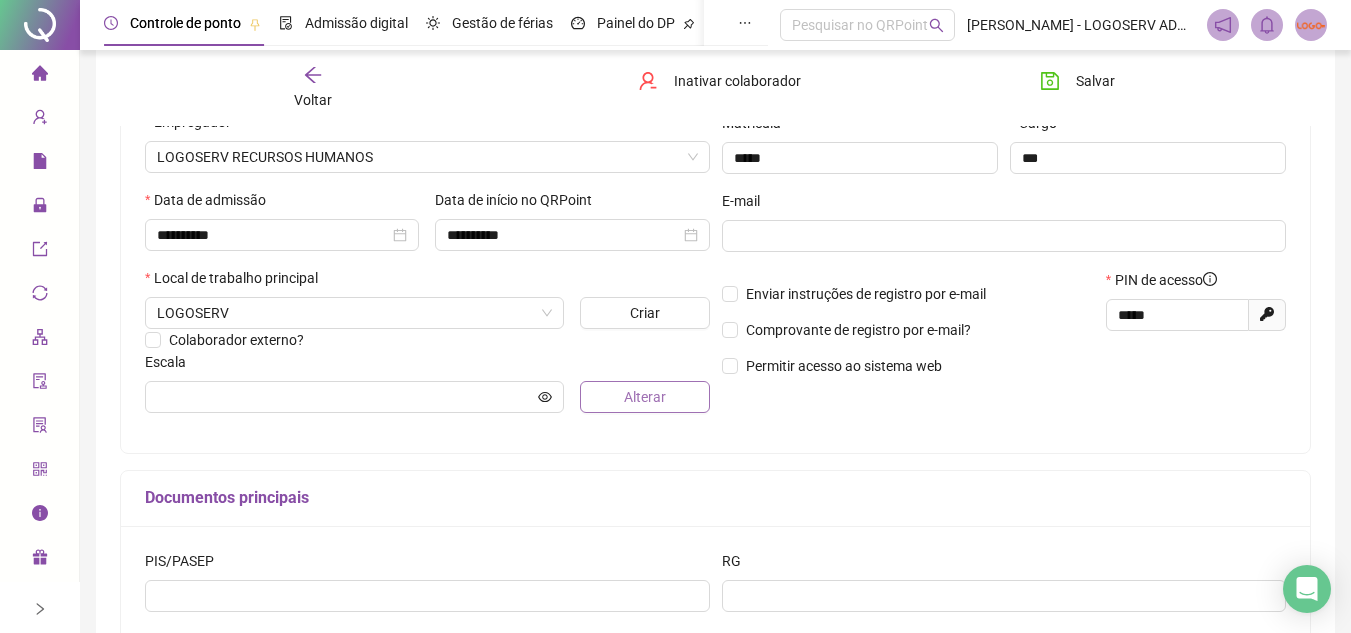 click on "Alterar" at bounding box center [644, 397] 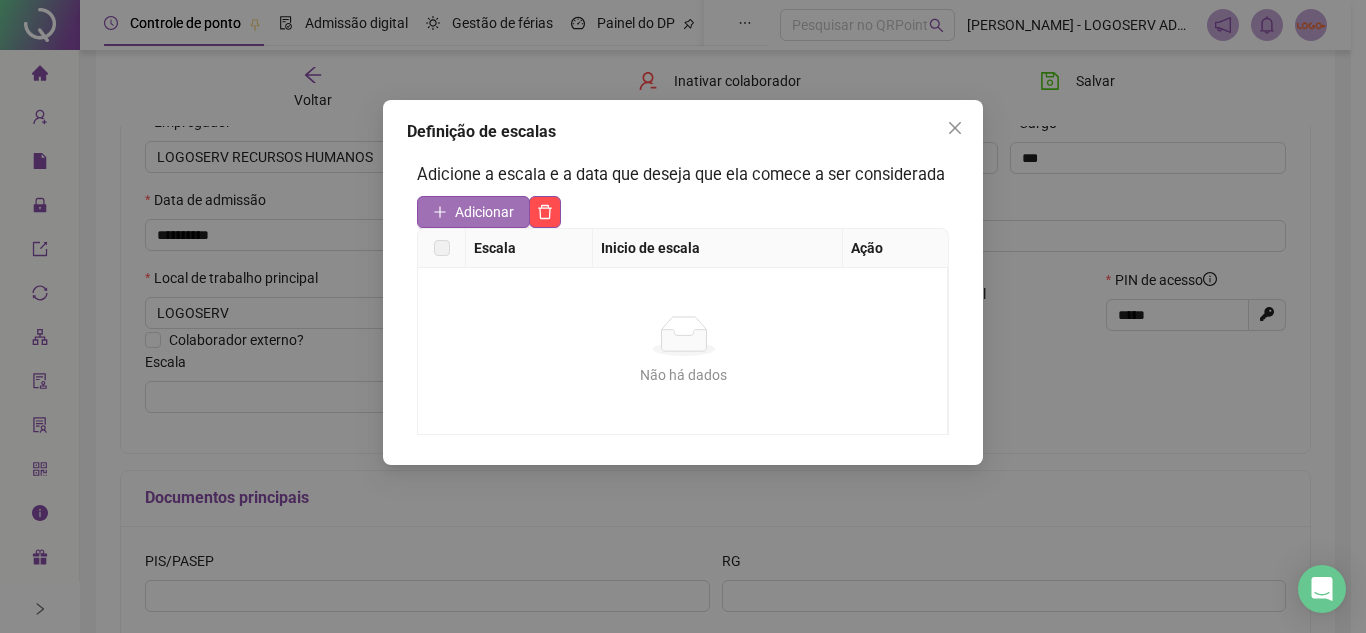 click on "Adicionar" at bounding box center [473, 212] 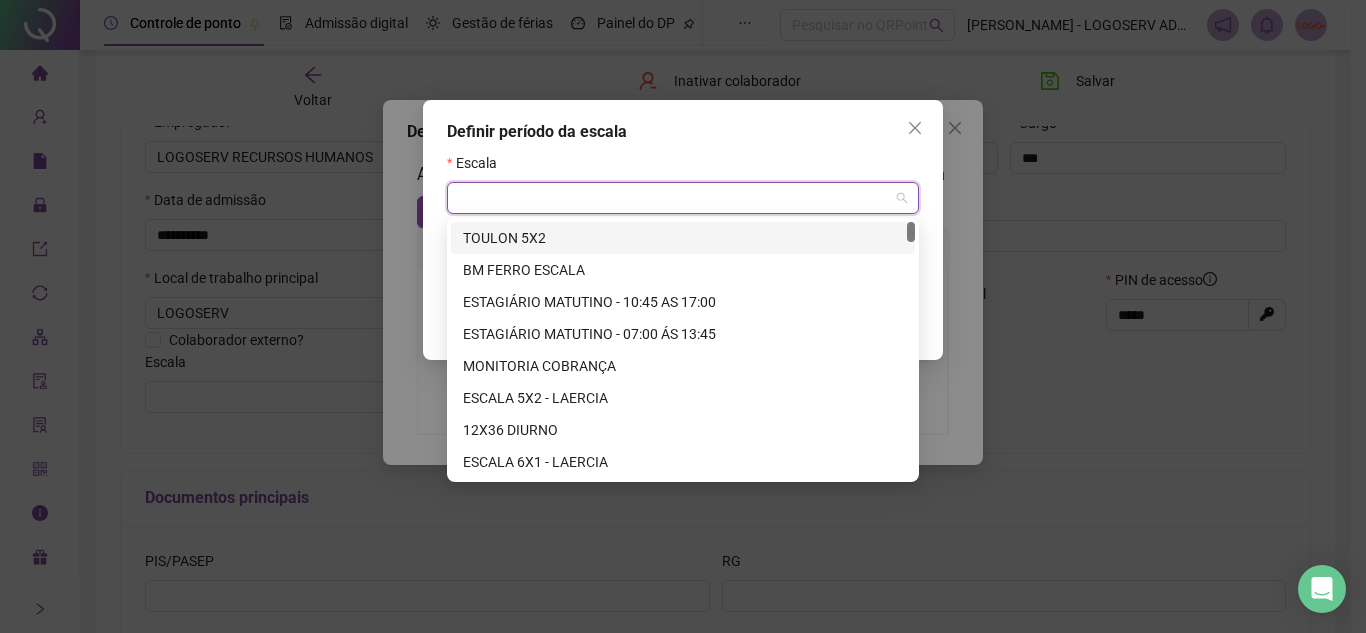 click at bounding box center [677, 198] 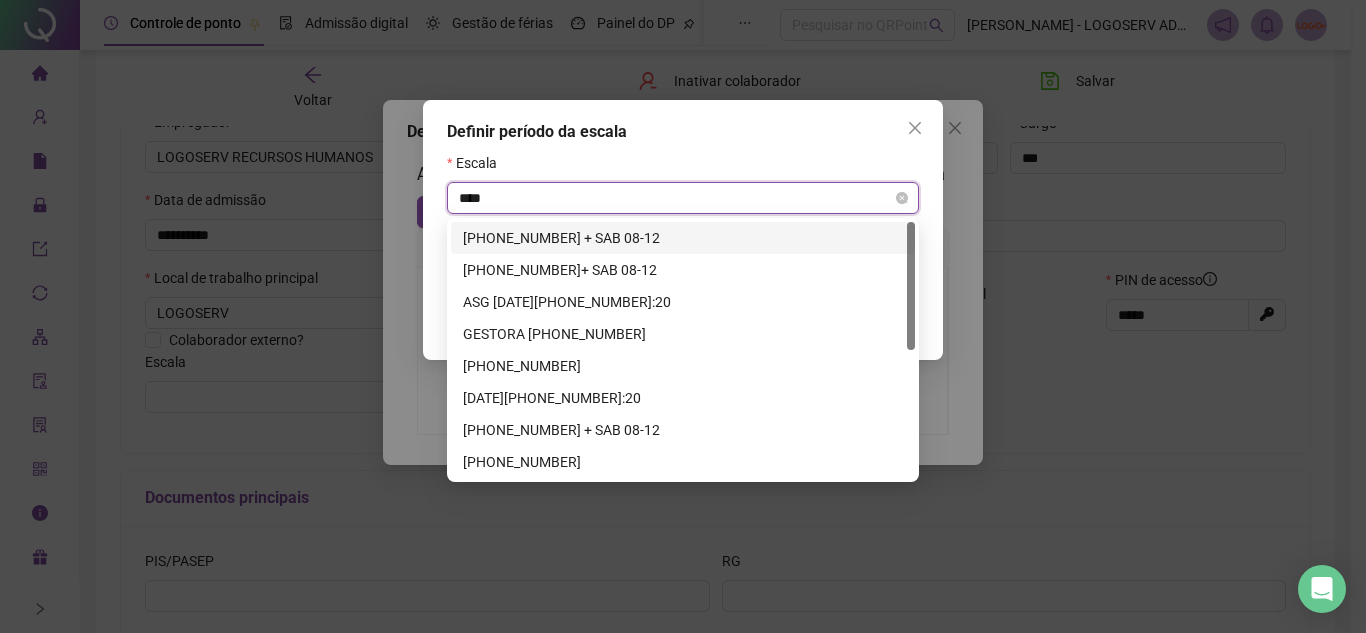 type on "*****" 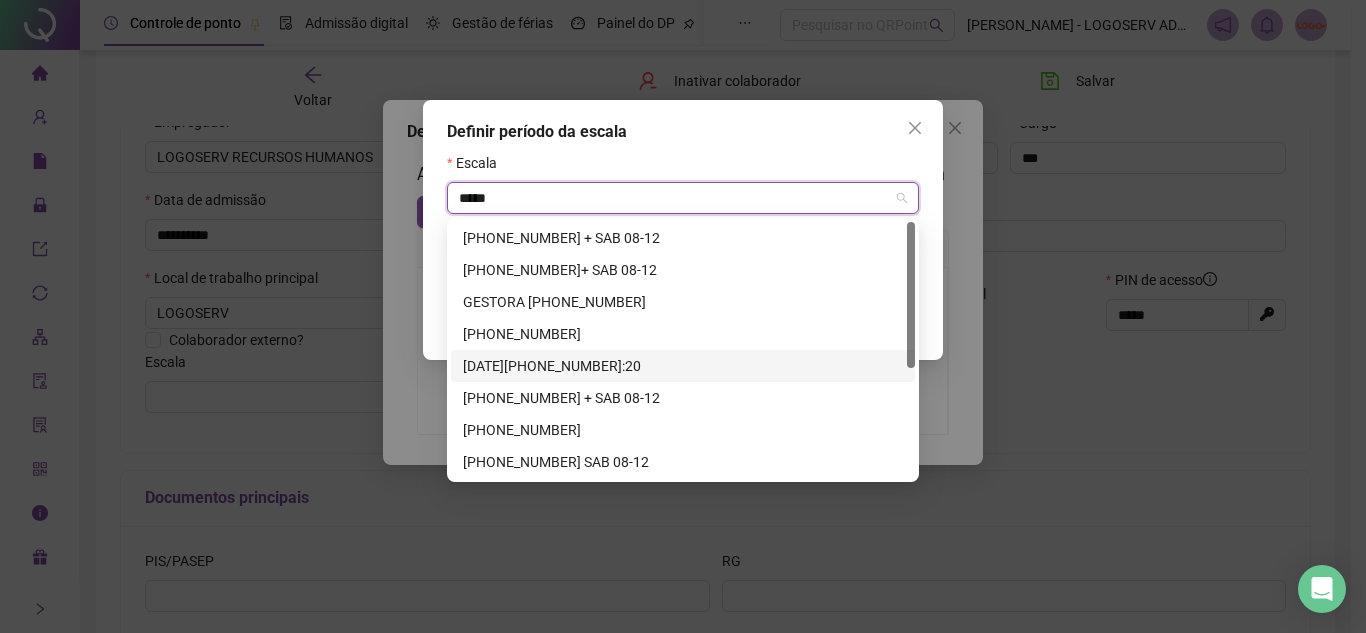click on "[DATE][PHONE_NUMBER]:20" at bounding box center [683, 366] 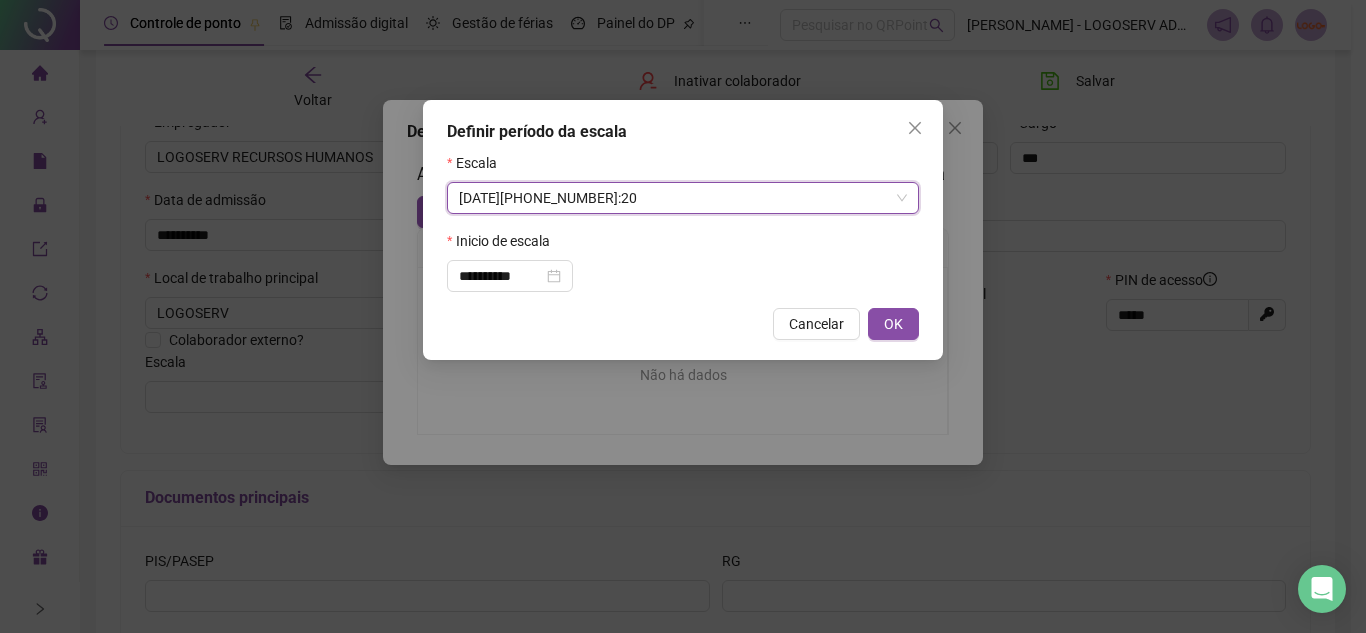 click on "OK" at bounding box center (893, 324) 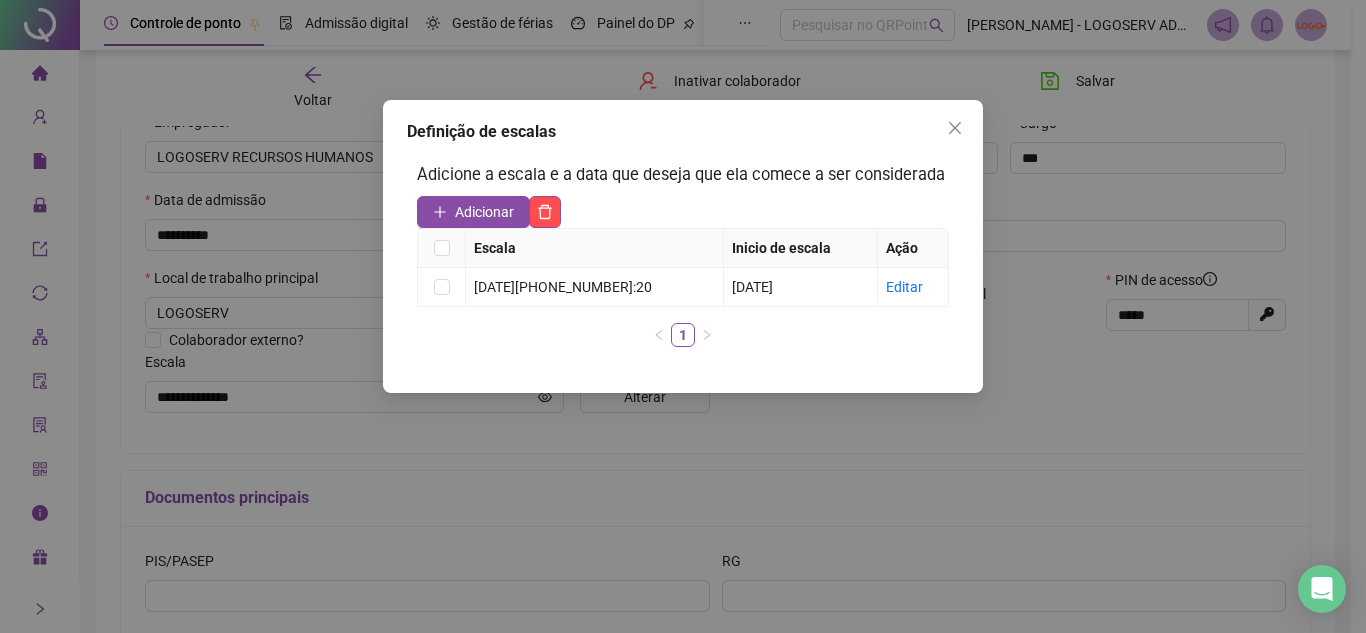 drag, startPoint x: 1035, startPoint y: 318, endPoint x: 1036, endPoint y: 305, distance: 13.038404 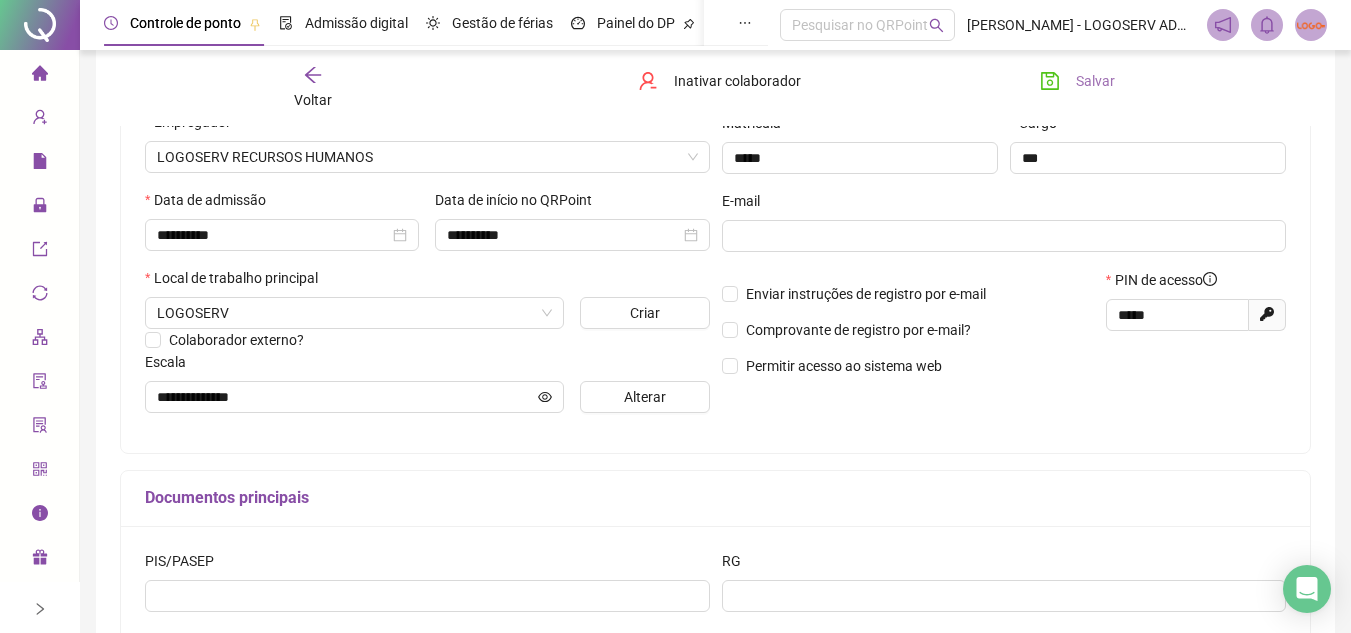 click on "Salvar" at bounding box center [1095, 81] 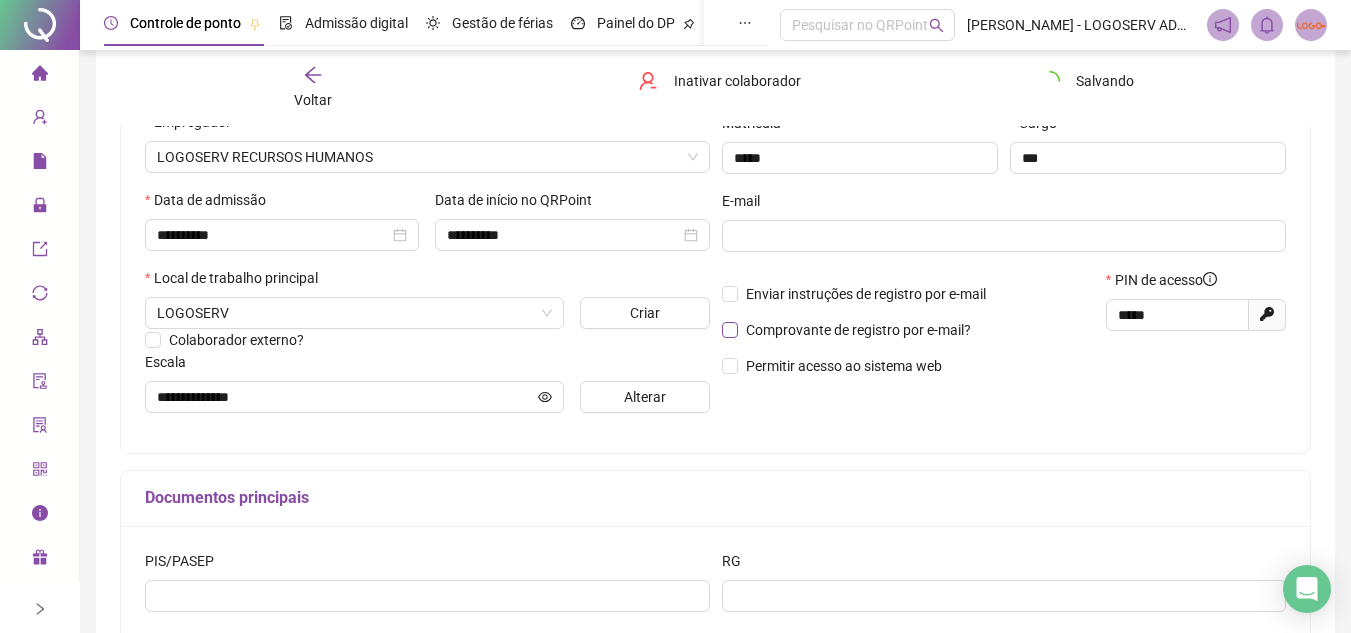 scroll, scrollTop: 0, scrollLeft: 0, axis: both 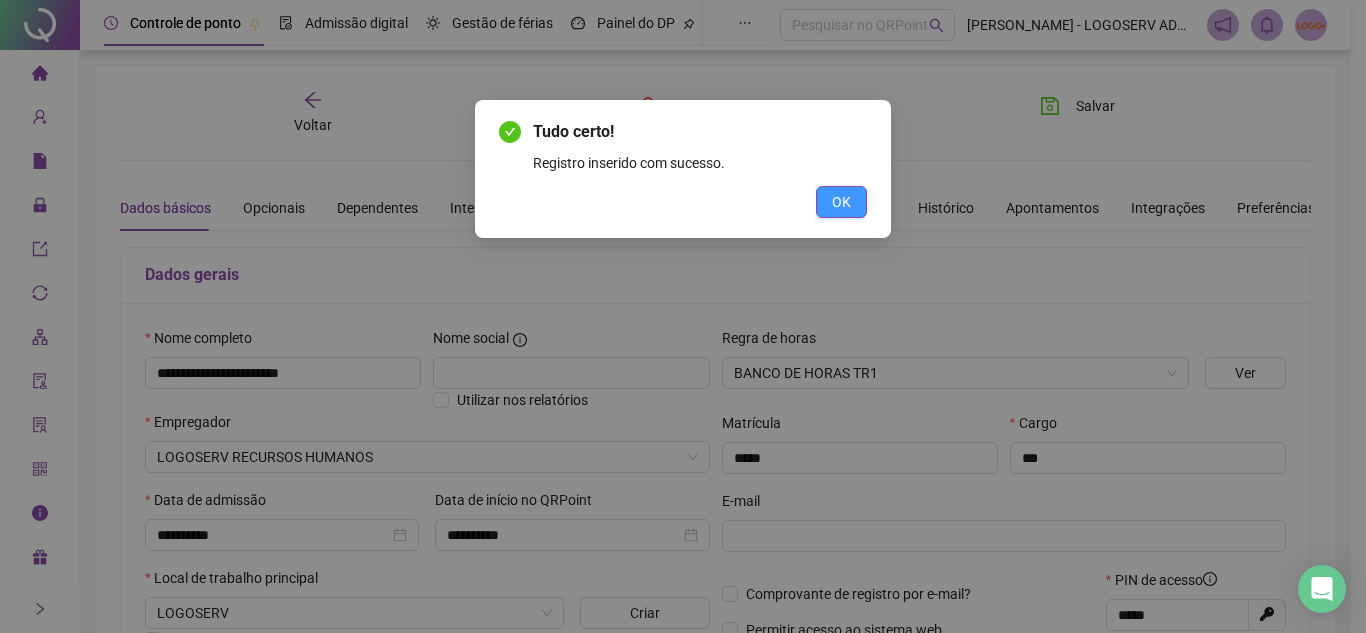 click on "OK" at bounding box center (841, 202) 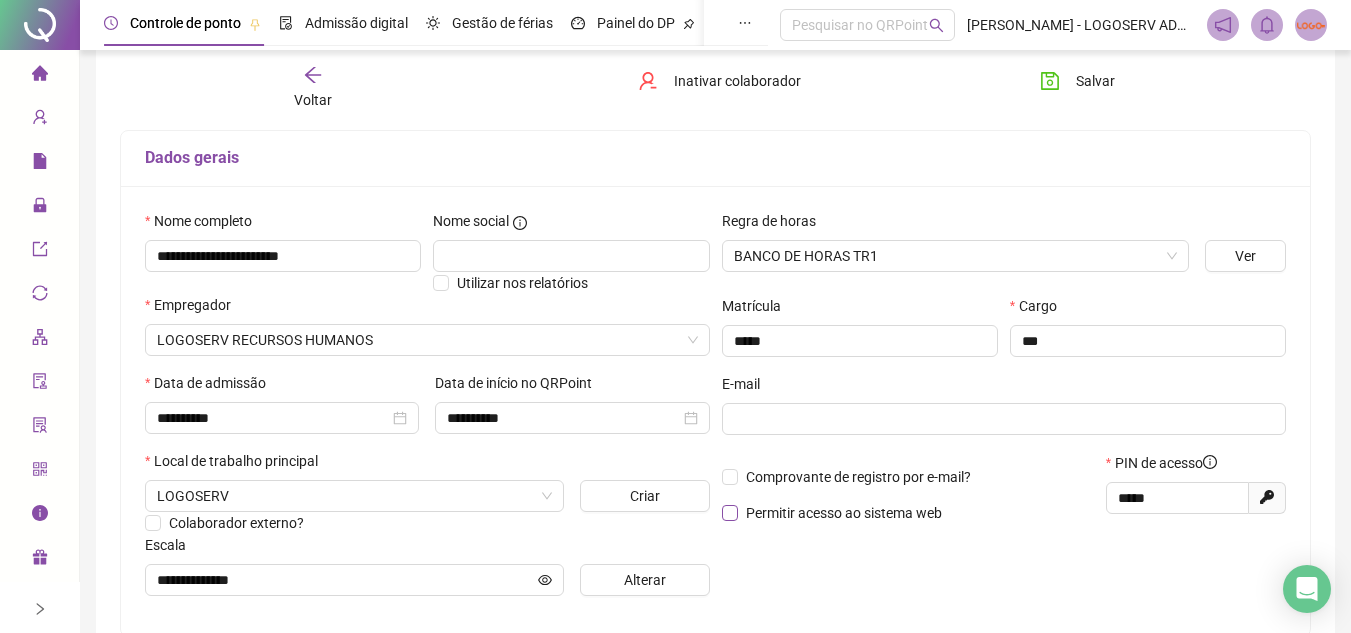 scroll, scrollTop: 100, scrollLeft: 0, axis: vertical 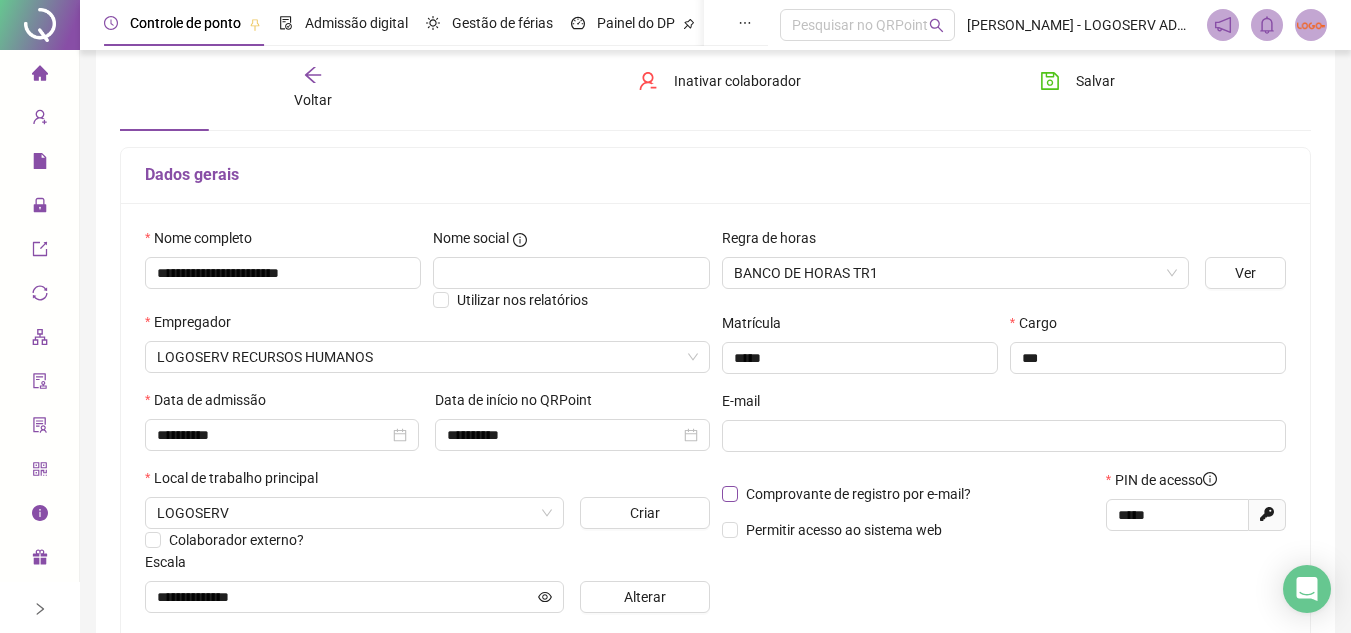 type 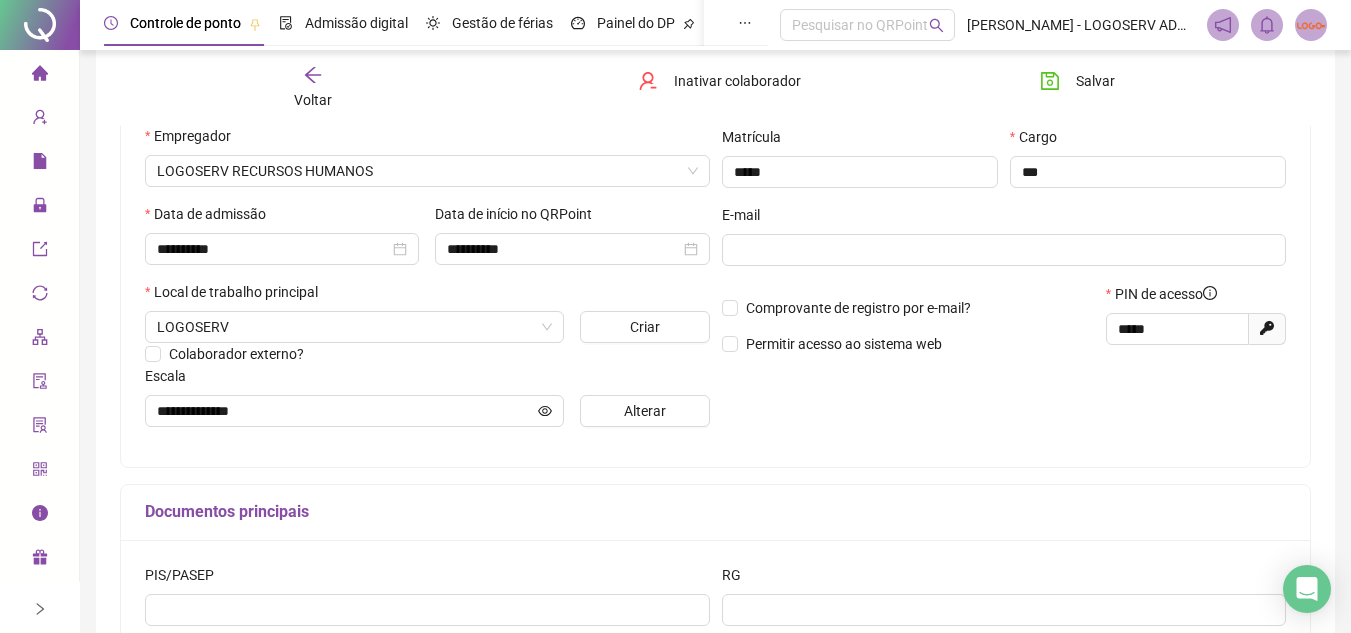 scroll, scrollTop: 300, scrollLeft: 0, axis: vertical 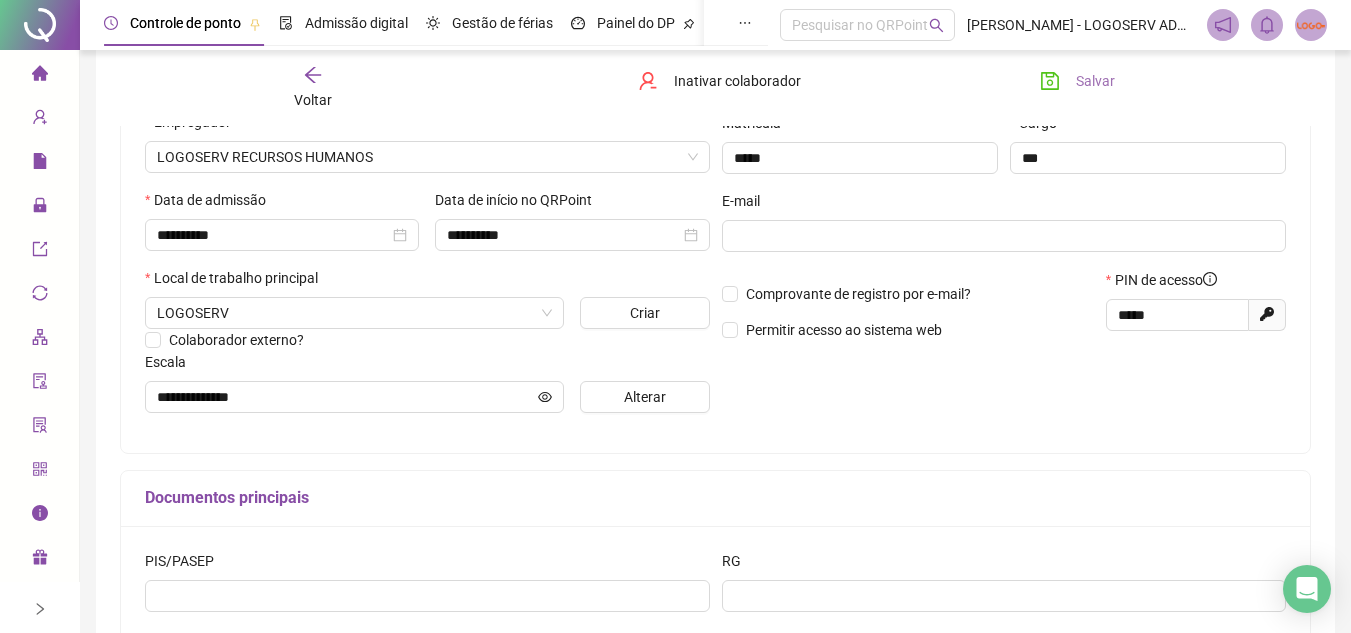 click on "Salvar" at bounding box center (1095, 81) 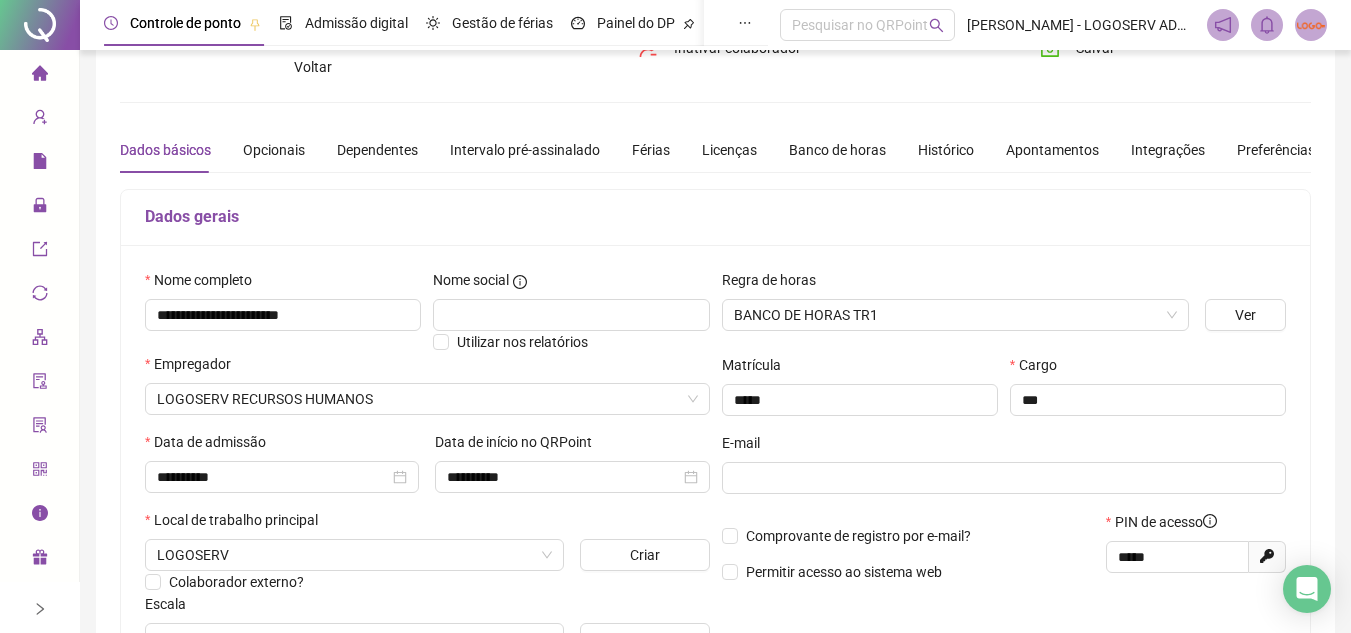 scroll, scrollTop: 0, scrollLeft: 0, axis: both 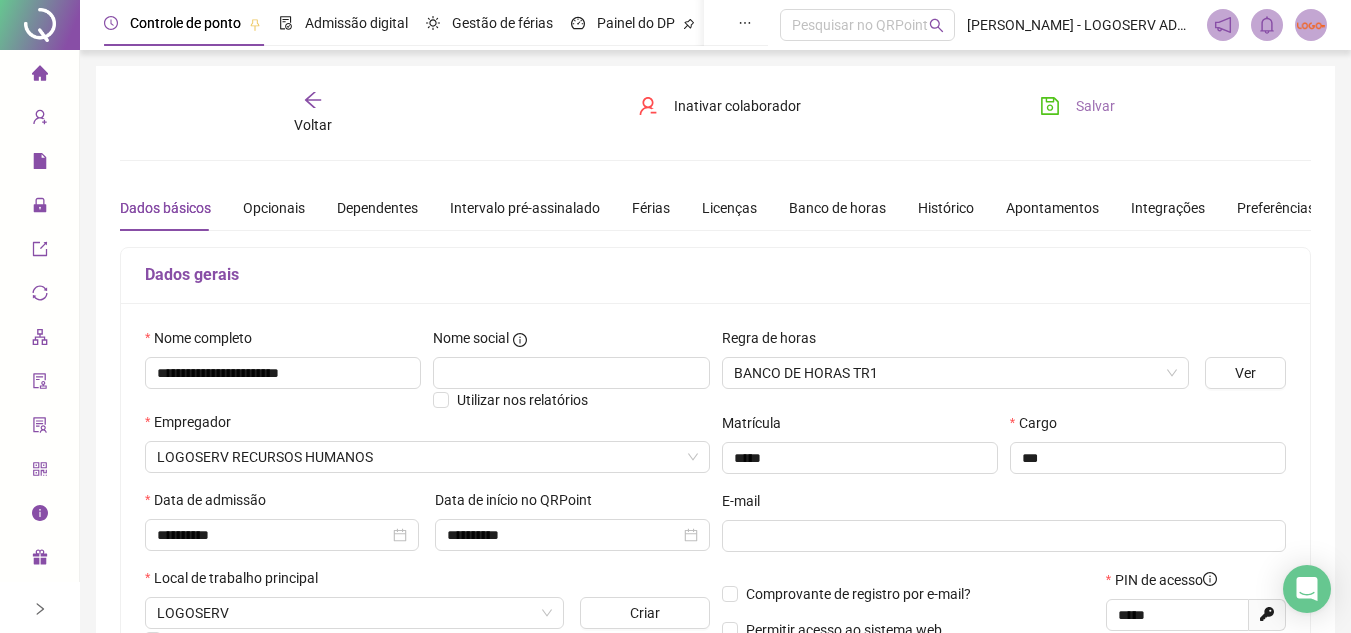 click on "Salvar" at bounding box center (1095, 106) 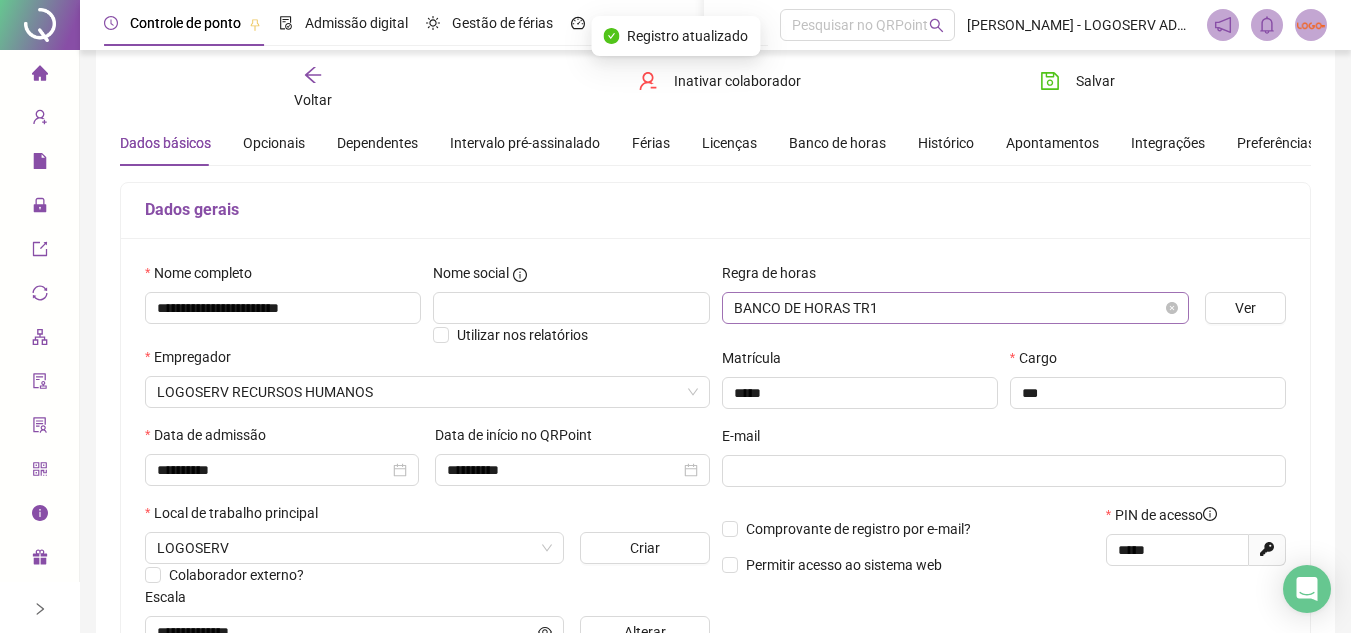 scroll, scrollTop: 100, scrollLeft: 0, axis: vertical 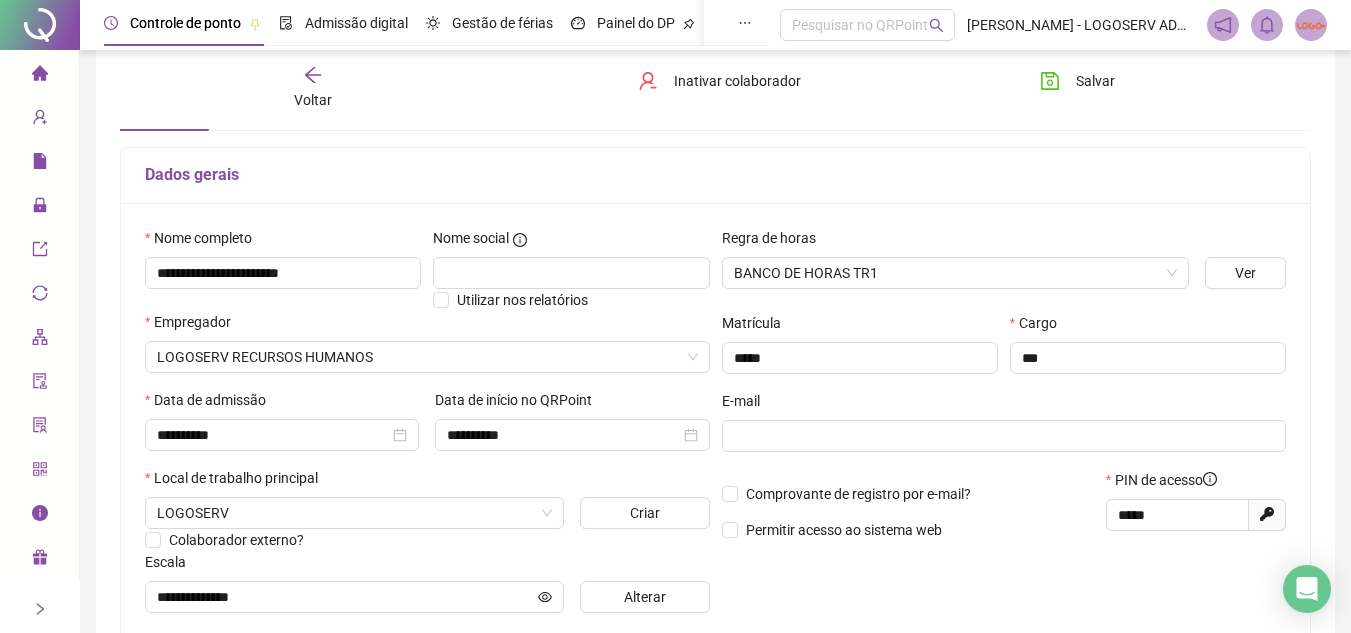click on "Voltar" at bounding box center (313, 88) 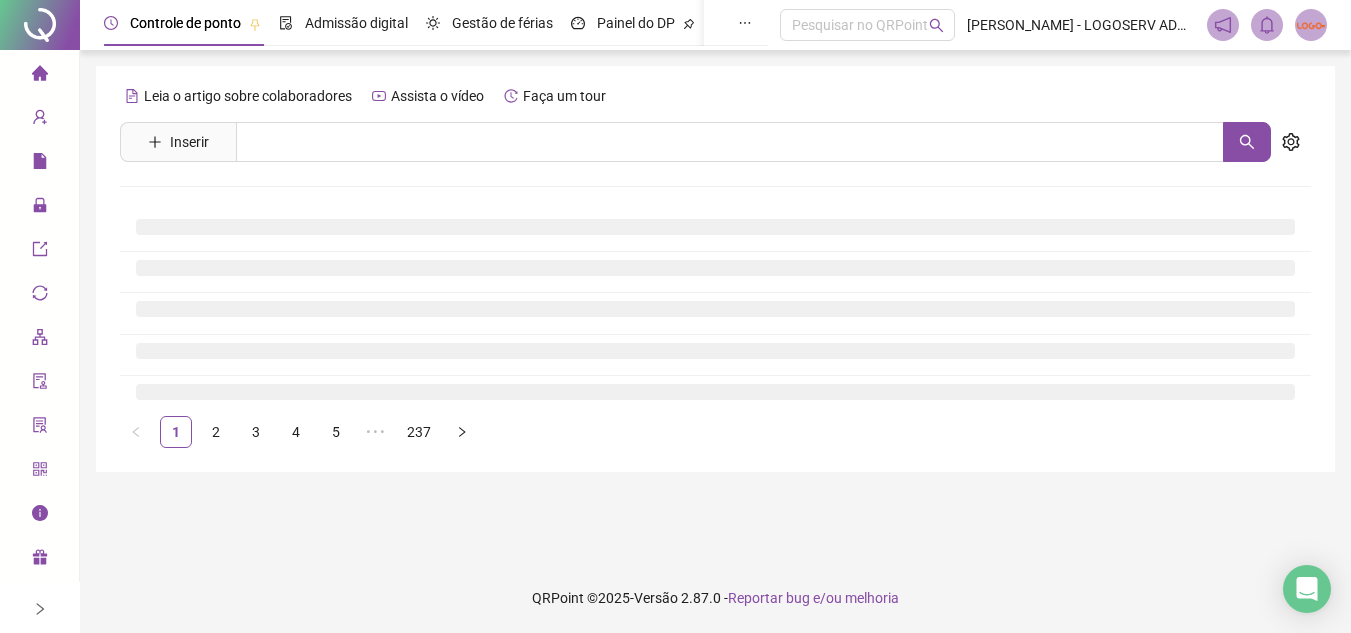 scroll, scrollTop: 0, scrollLeft: 0, axis: both 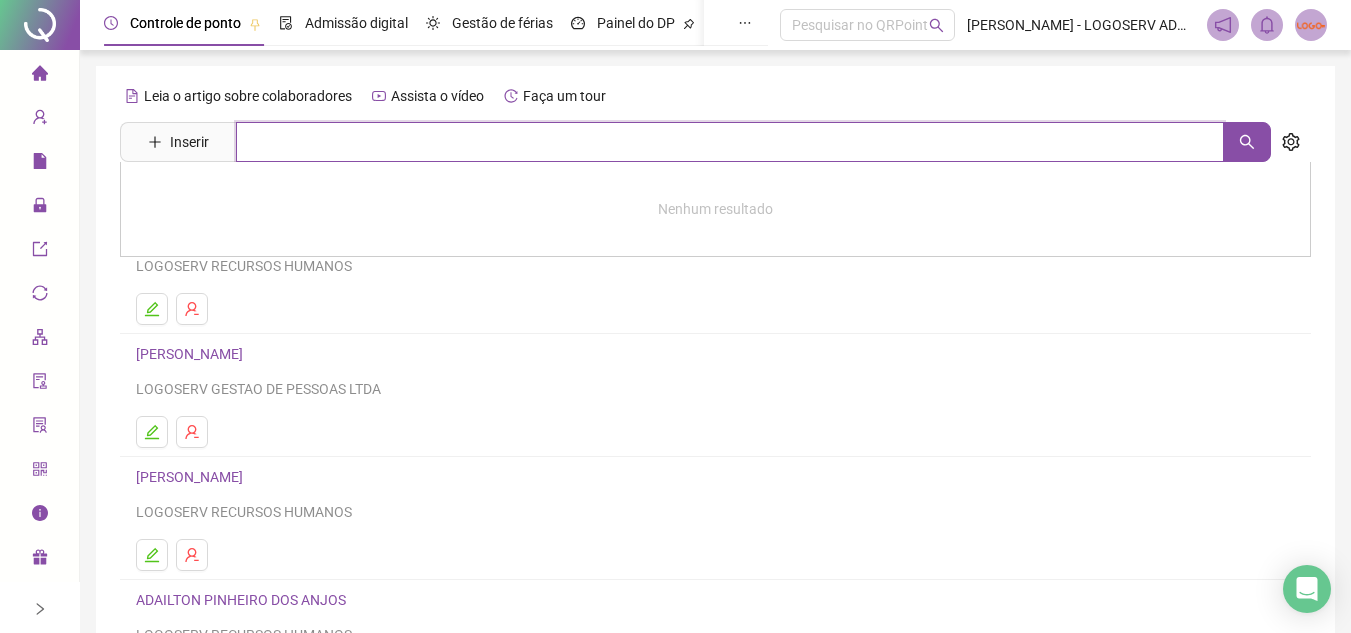 click at bounding box center (730, 142) 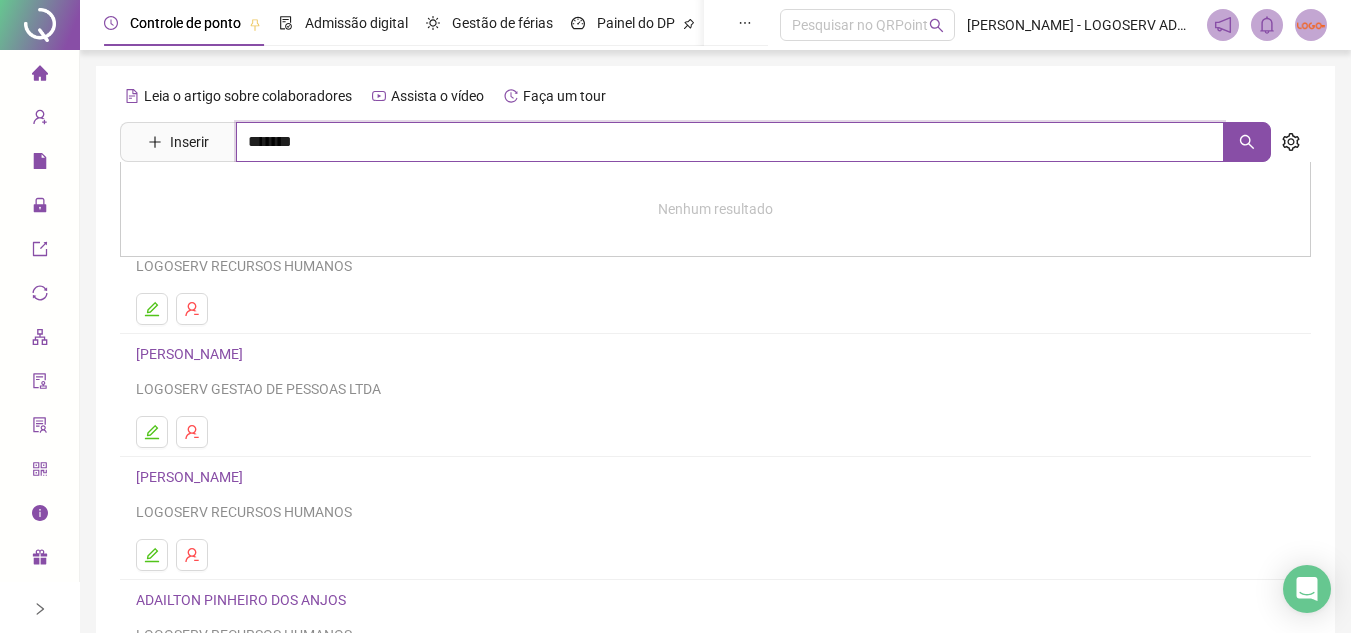 type on "*******" 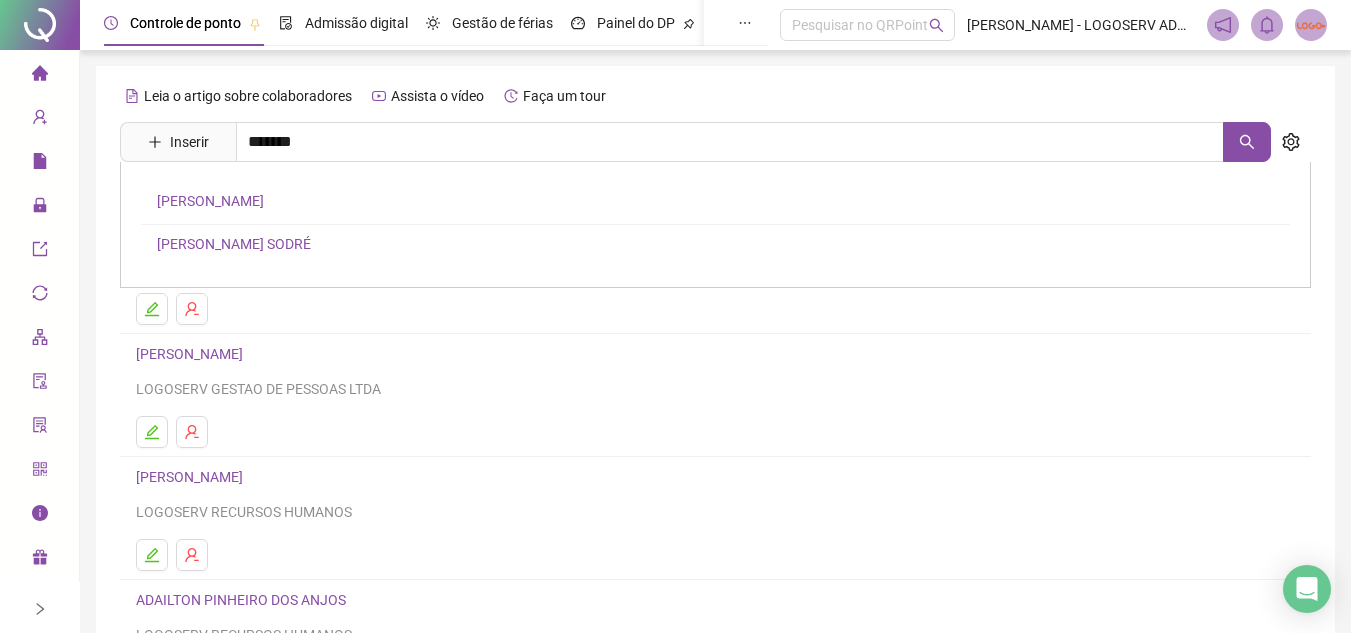 click on "[PERSON_NAME]" at bounding box center [210, 201] 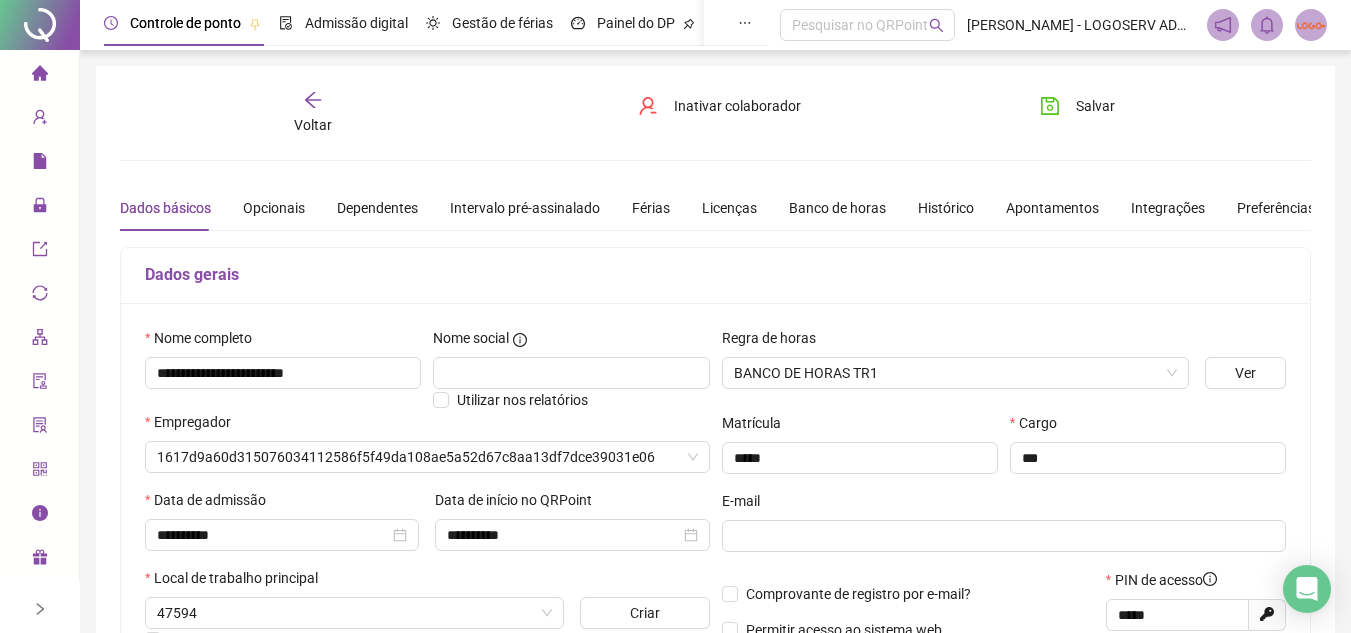 type on "**********" 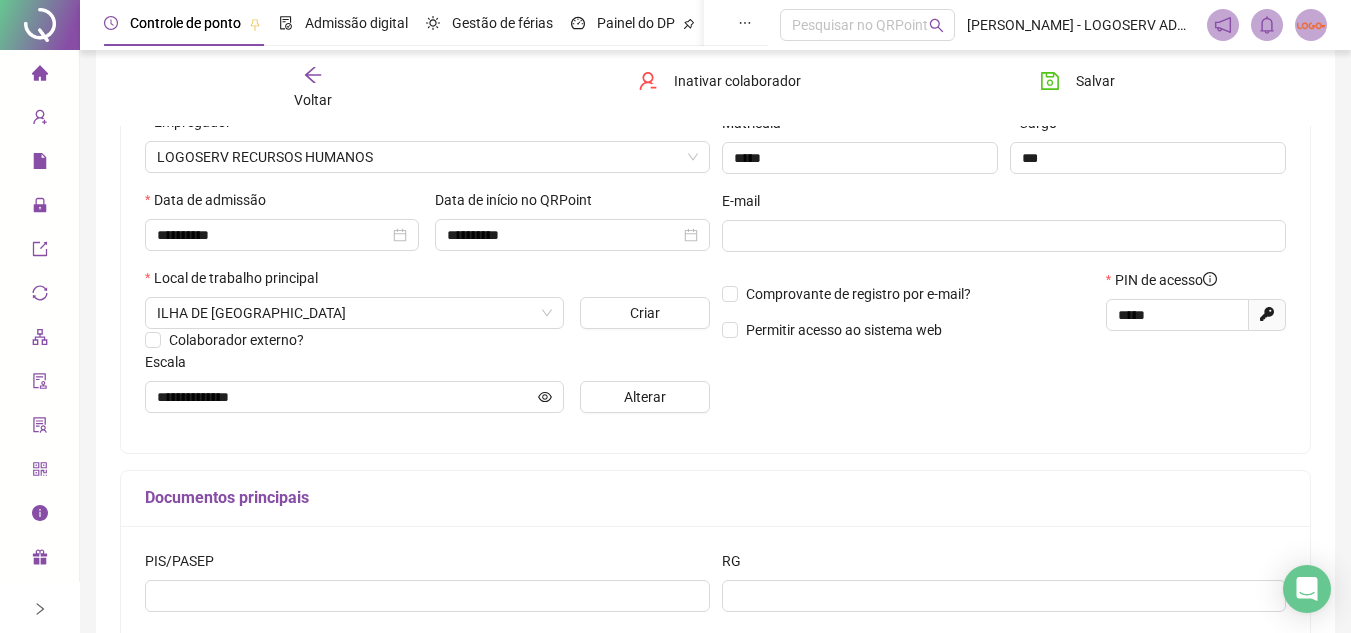 scroll, scrollTop: 0, scrollLeft: 0, axis: both 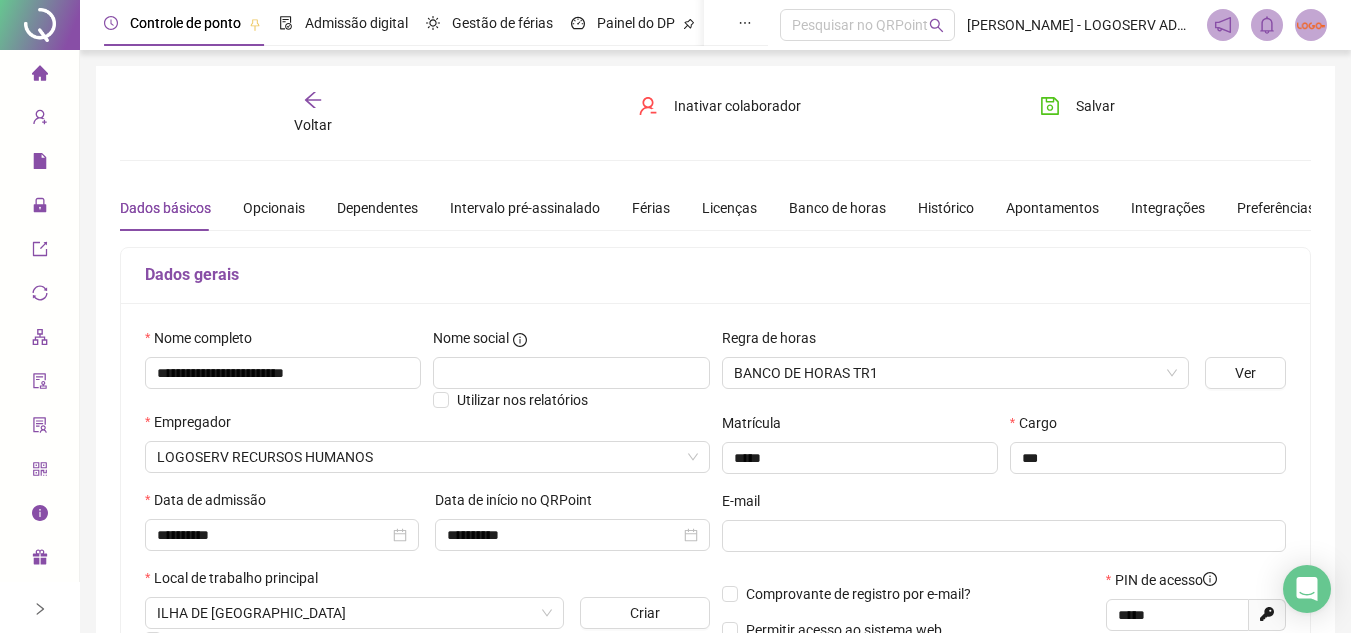 click on "Voltar" at bounding box center (313, 125) 